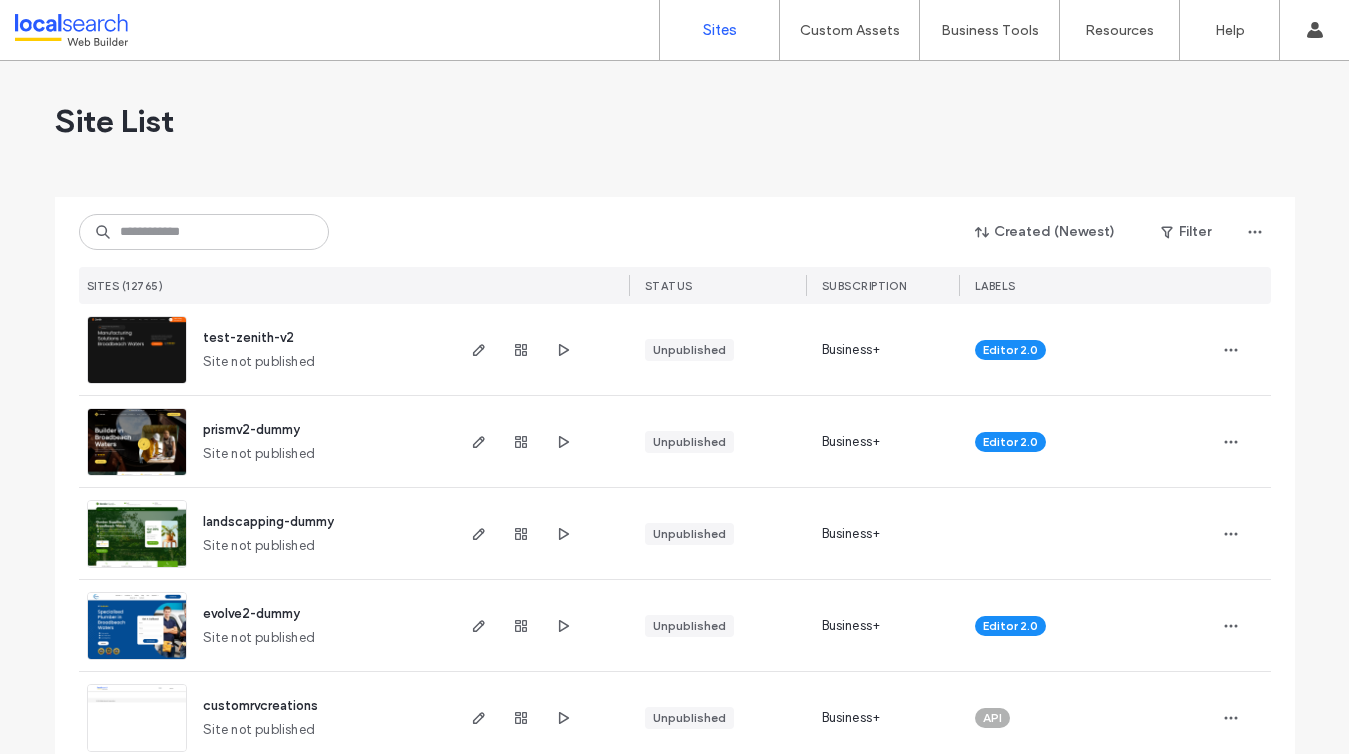 scroll, scrollTop: 0, scrollLeft: 0, axis: both 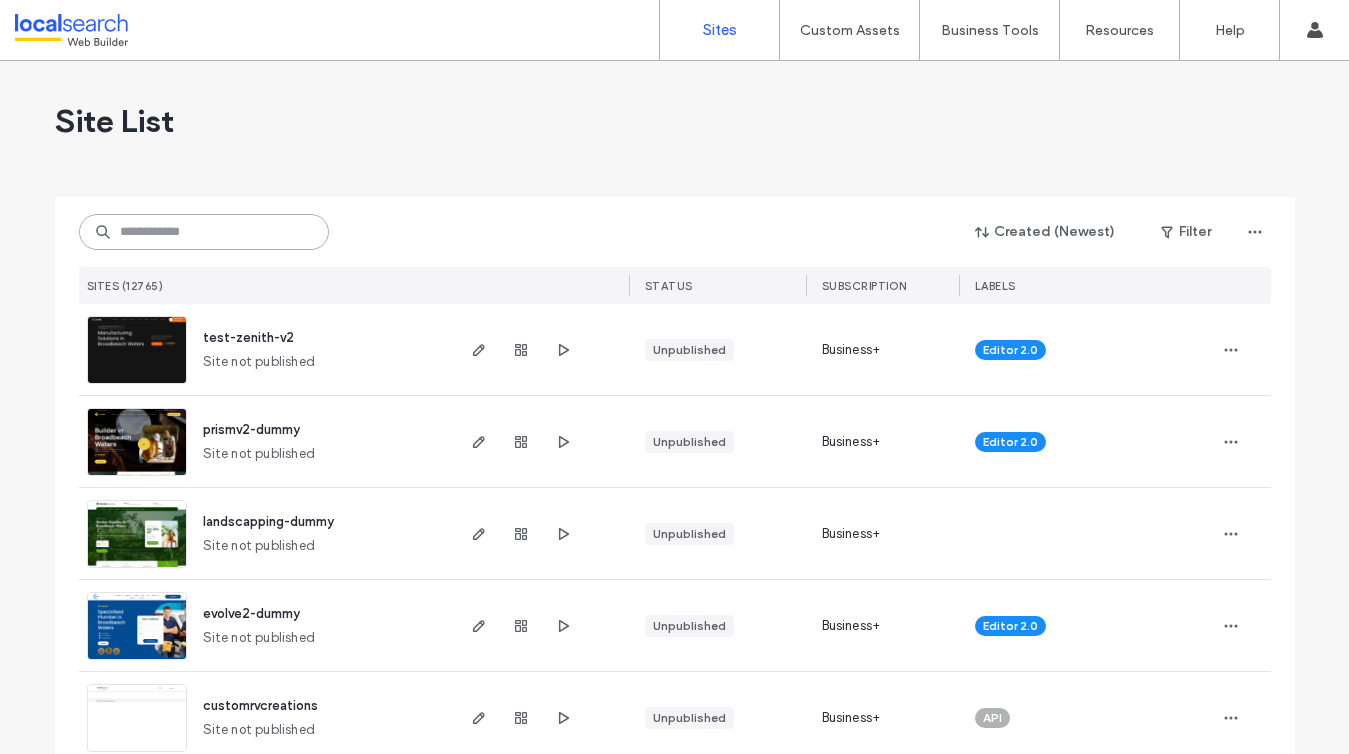 click at bounding box center (204, 232) 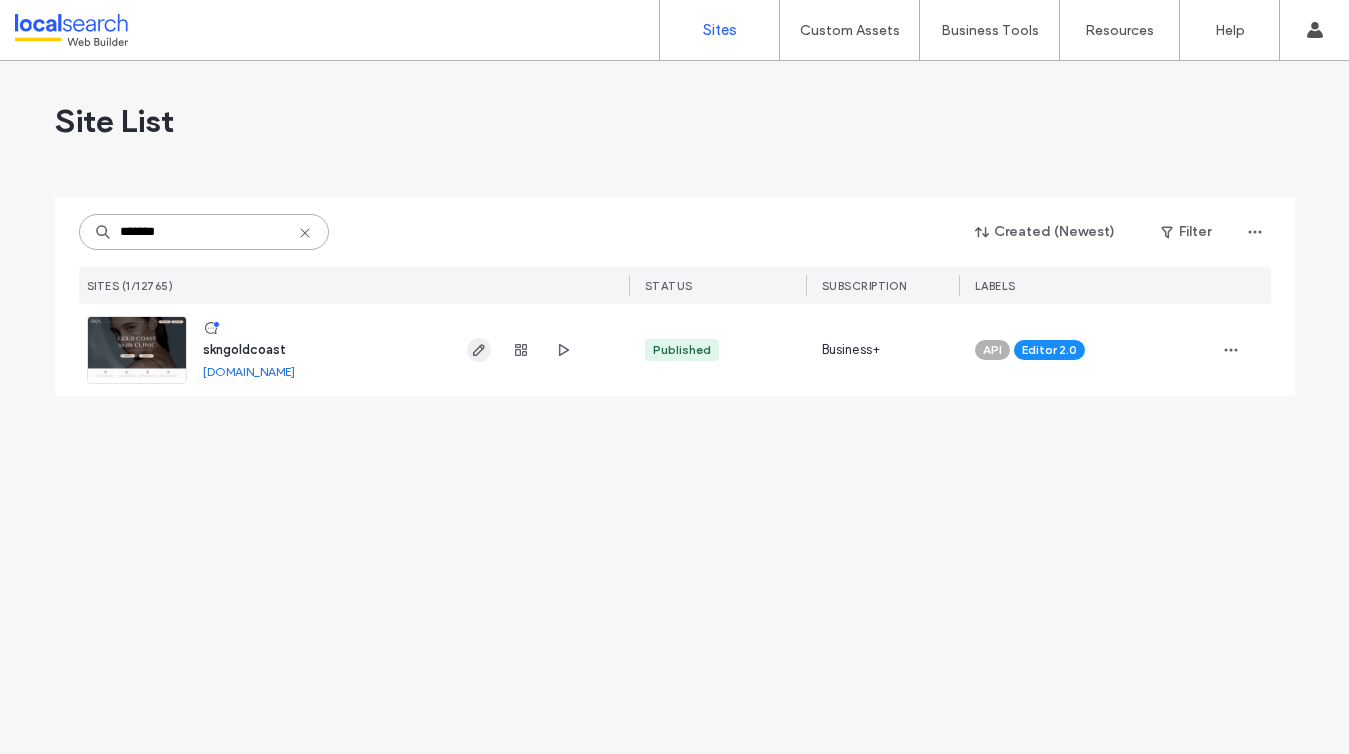 type on "*******" 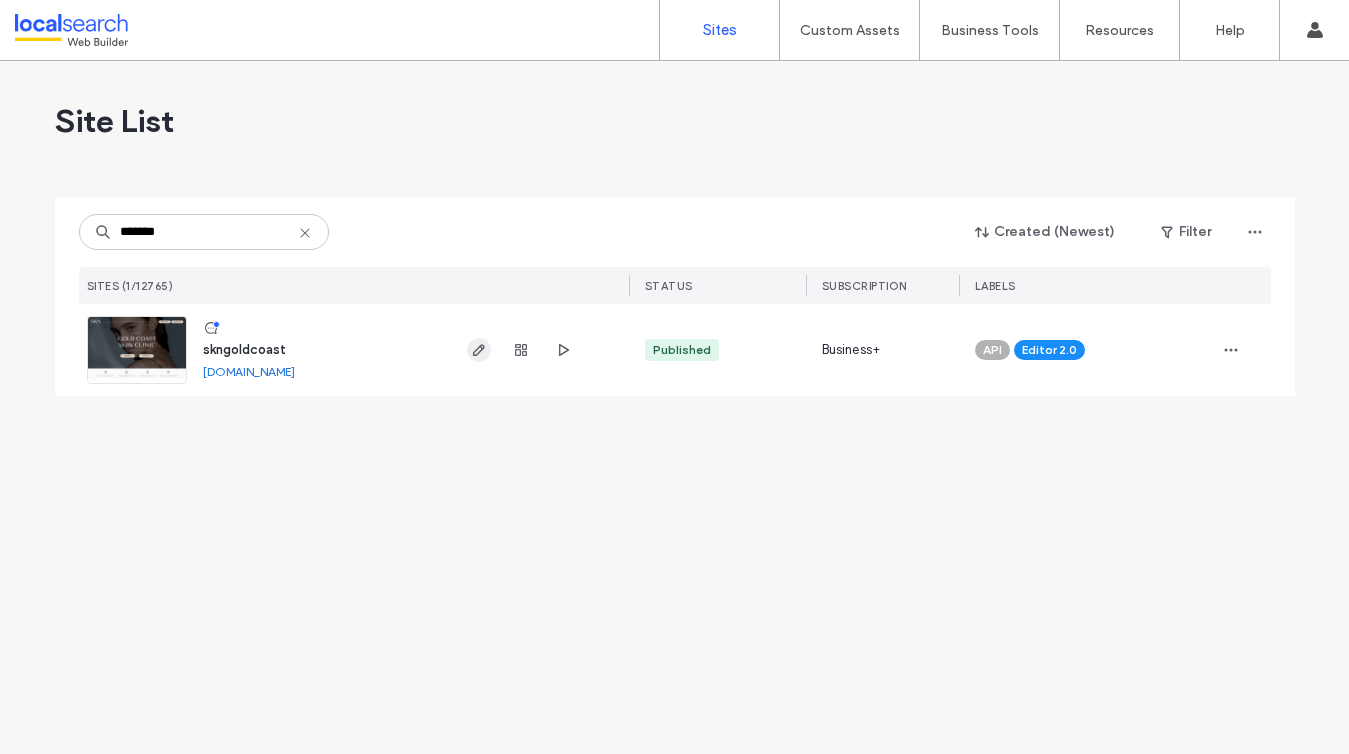 click 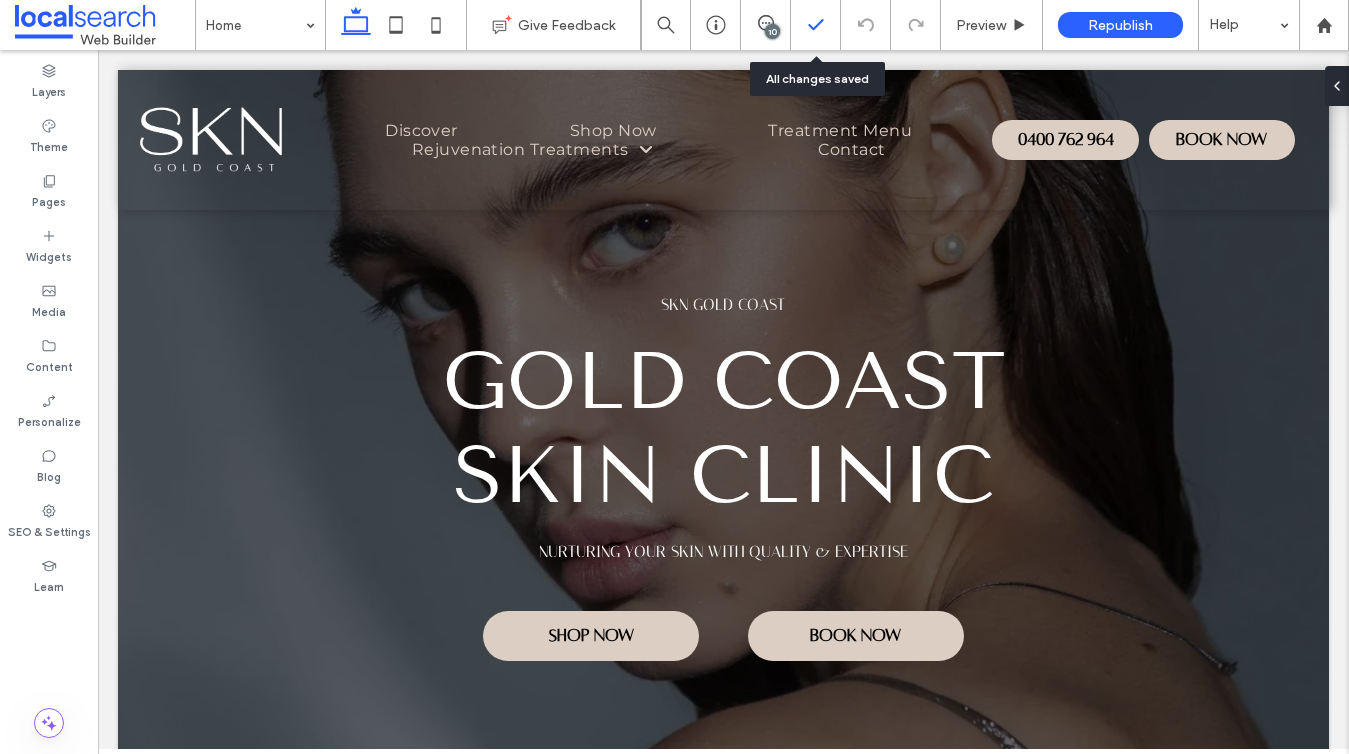 scroll, scrollTop: 0, scrollLeft: 0, axis: both 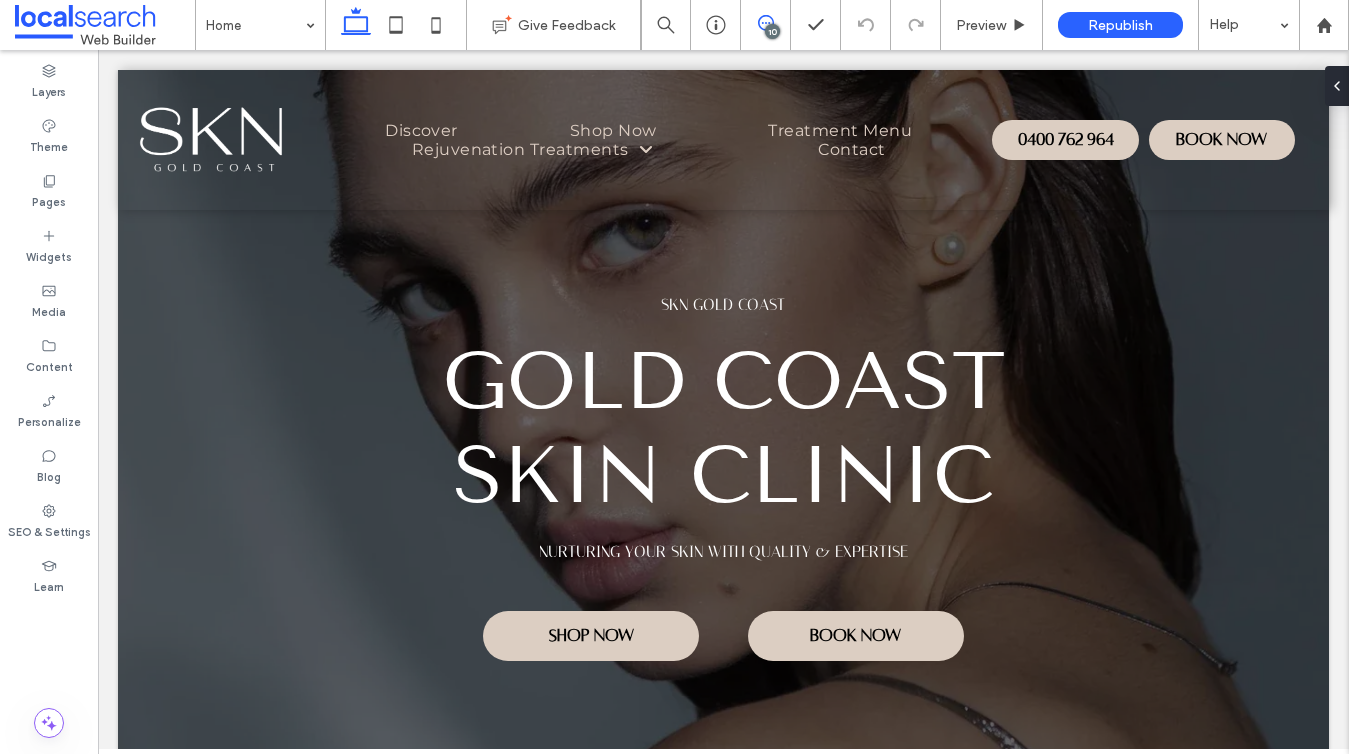 click at bounding box center [765, 23] 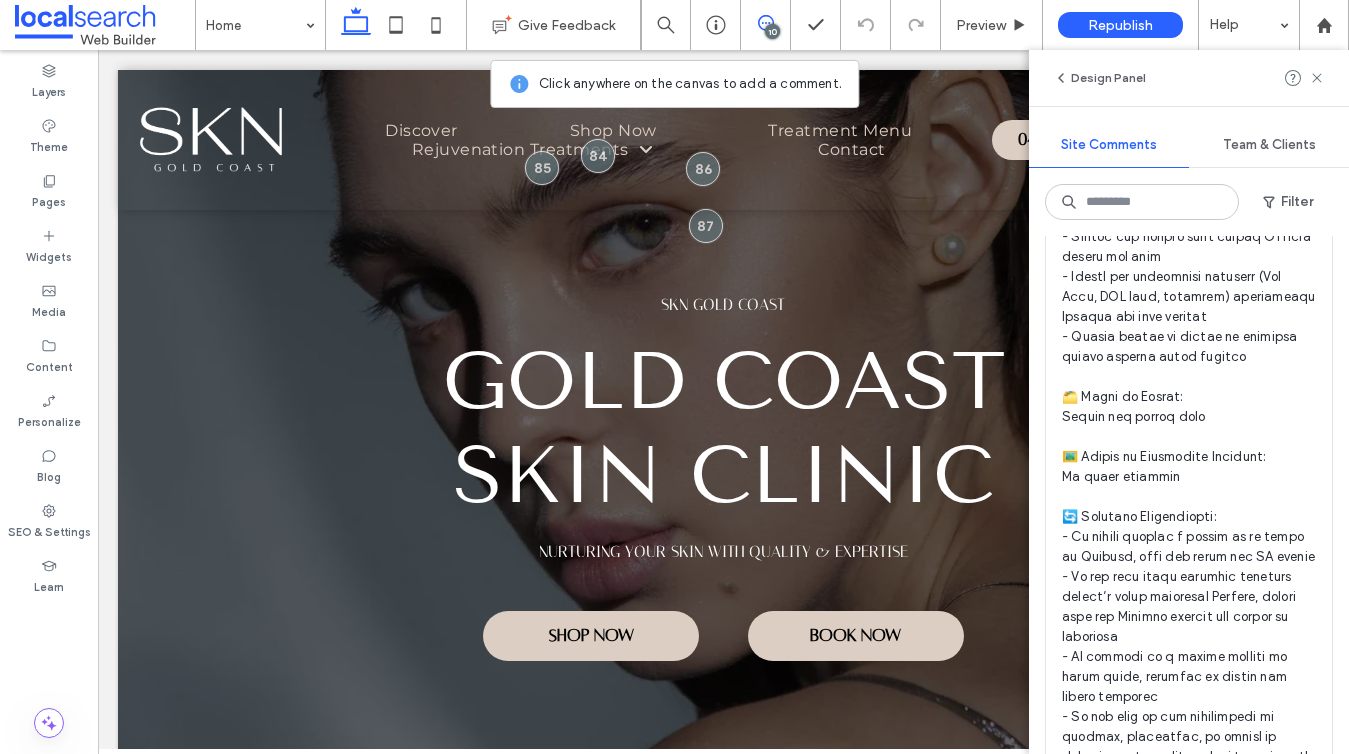 scroll, scrollTop: 7766, scrollLeft: 0, axis: vertical 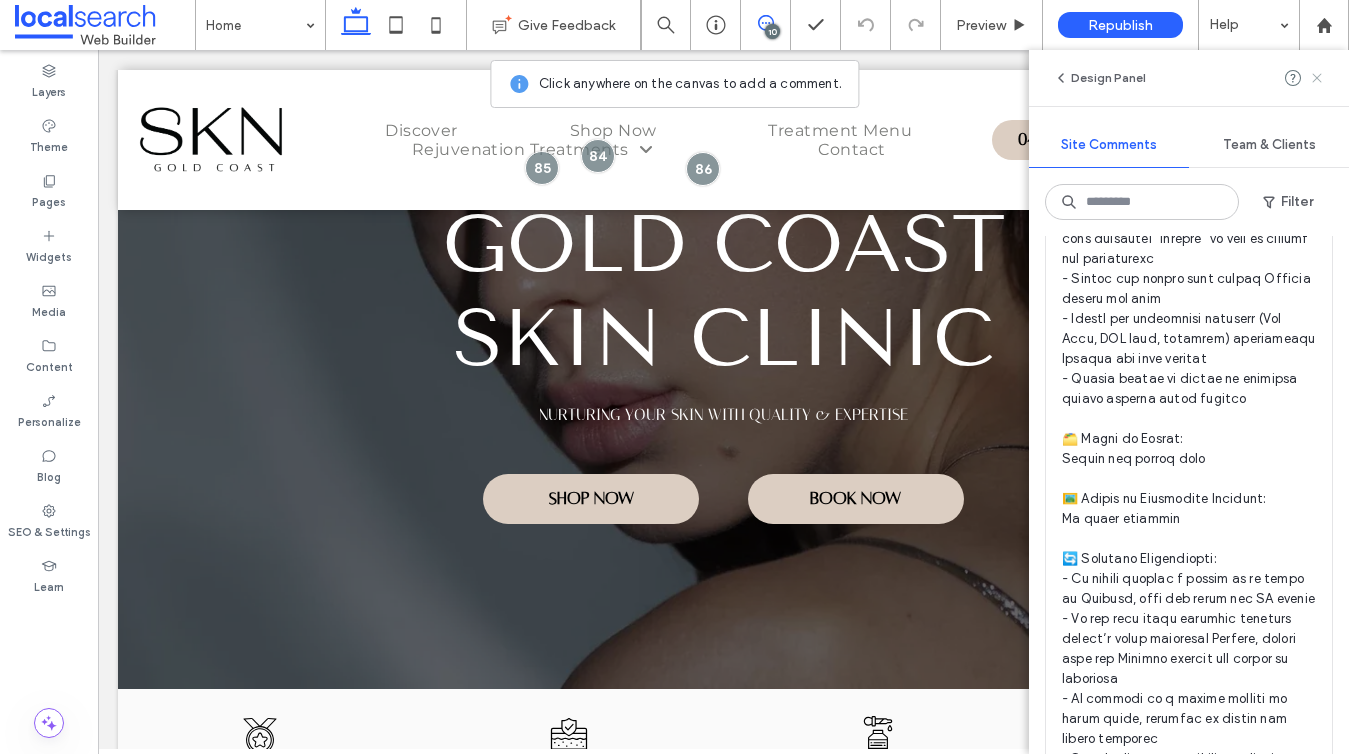 click 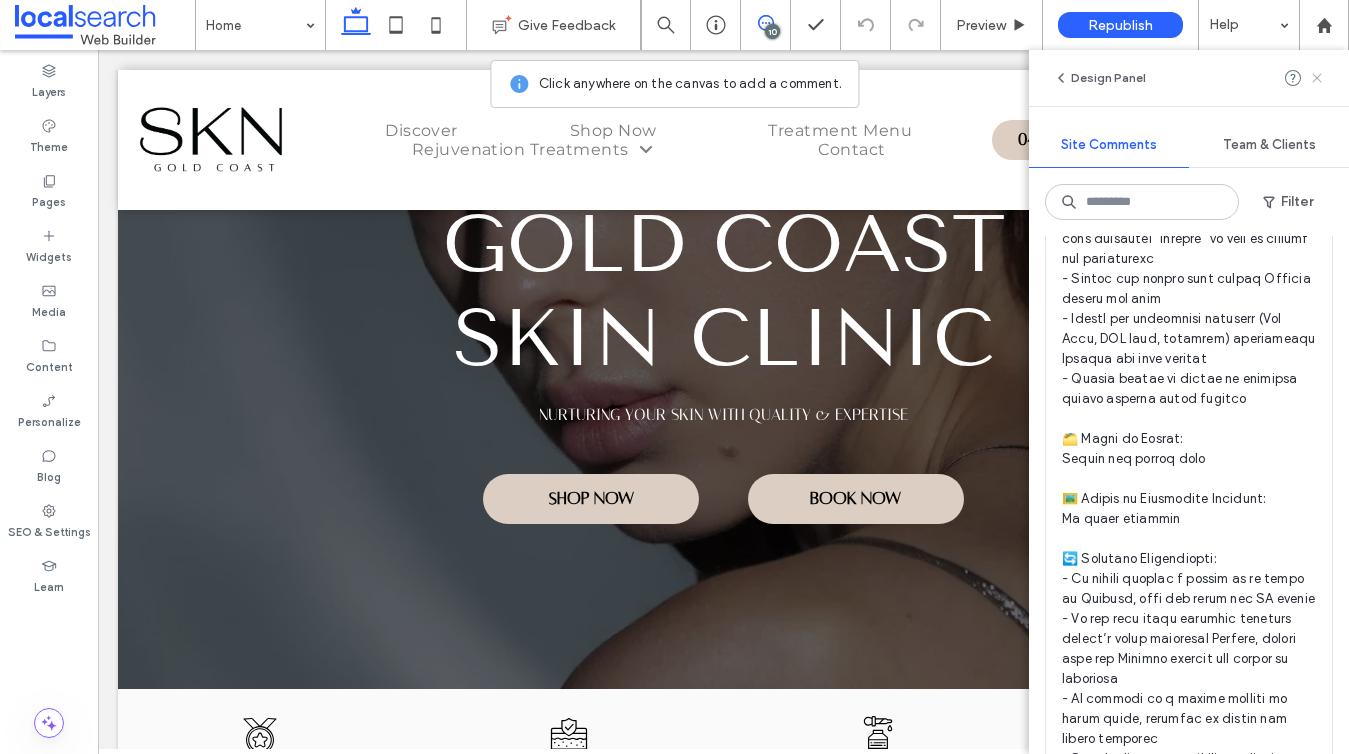 scroll, scrollTop: 0, scrollLeft: 0, axis: both 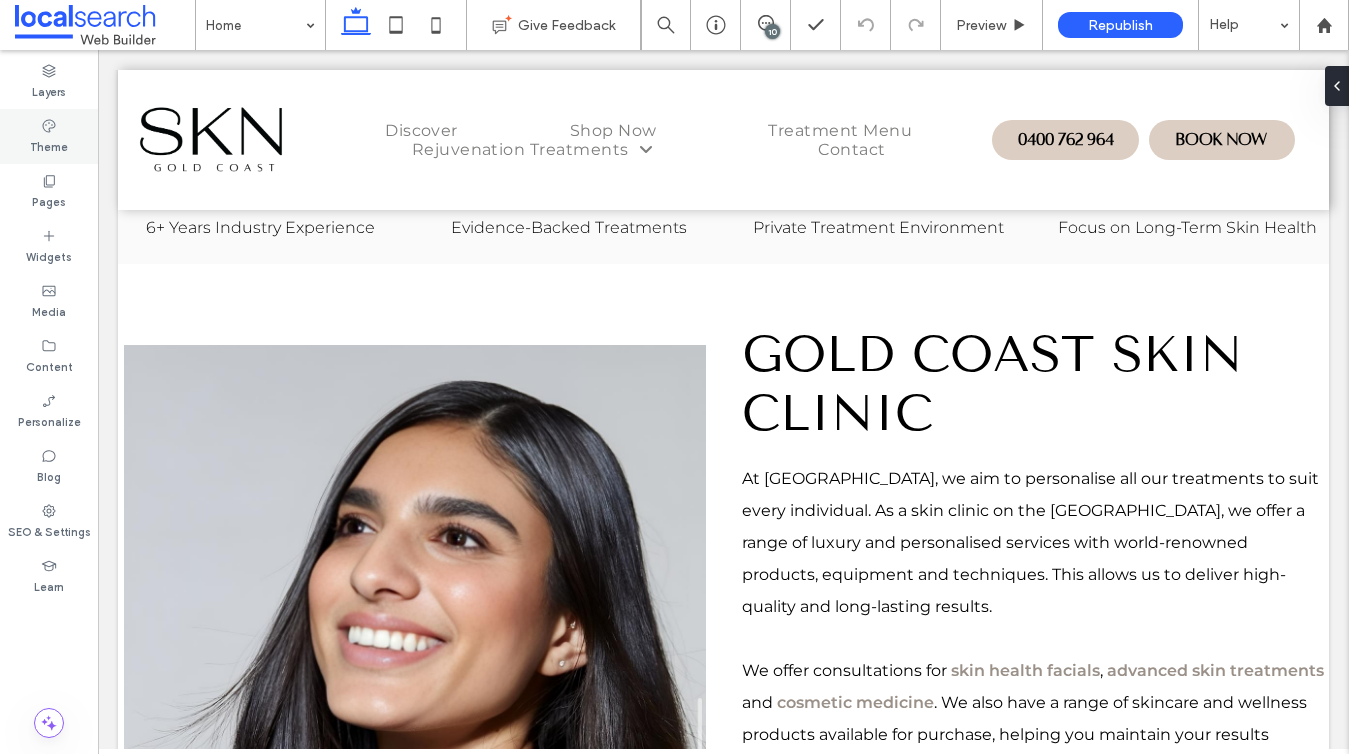 click on "Theme" at bounding box center (49, 136) 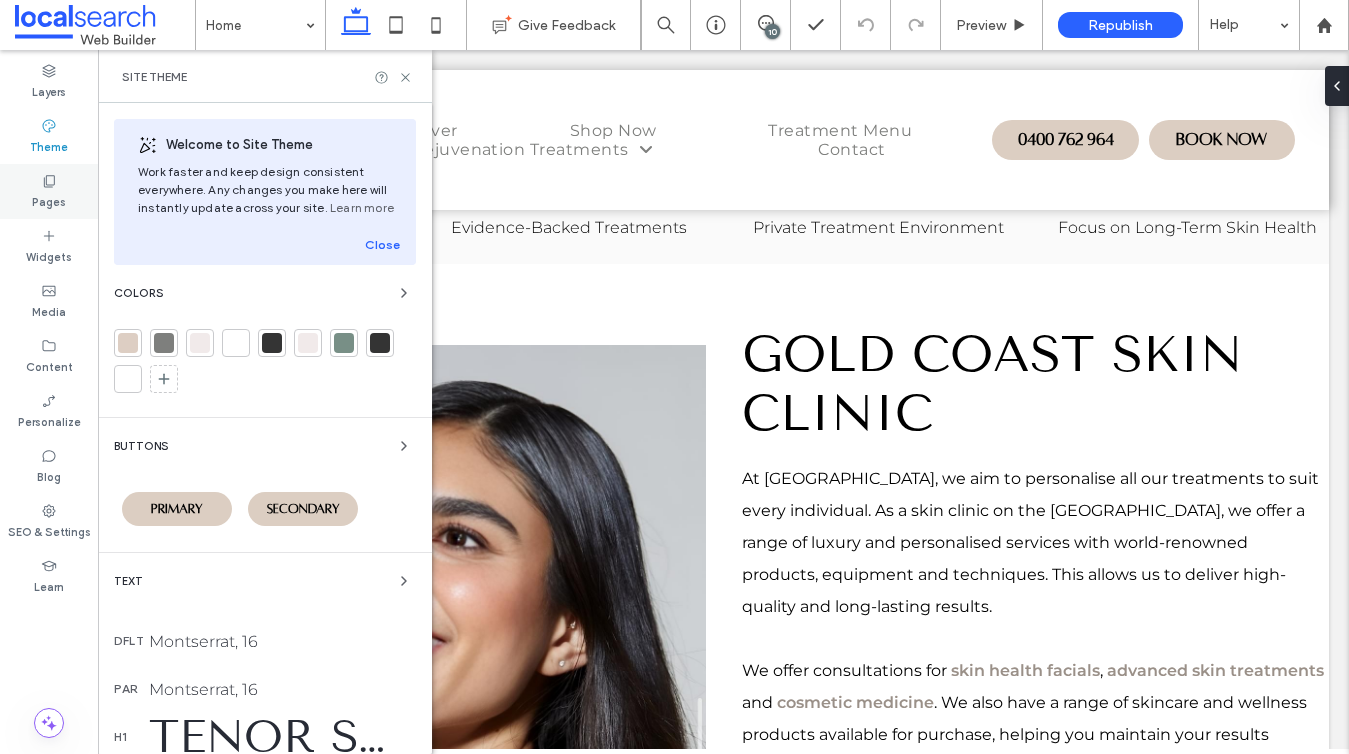click on "Pages" at bounding box center (49, 200) 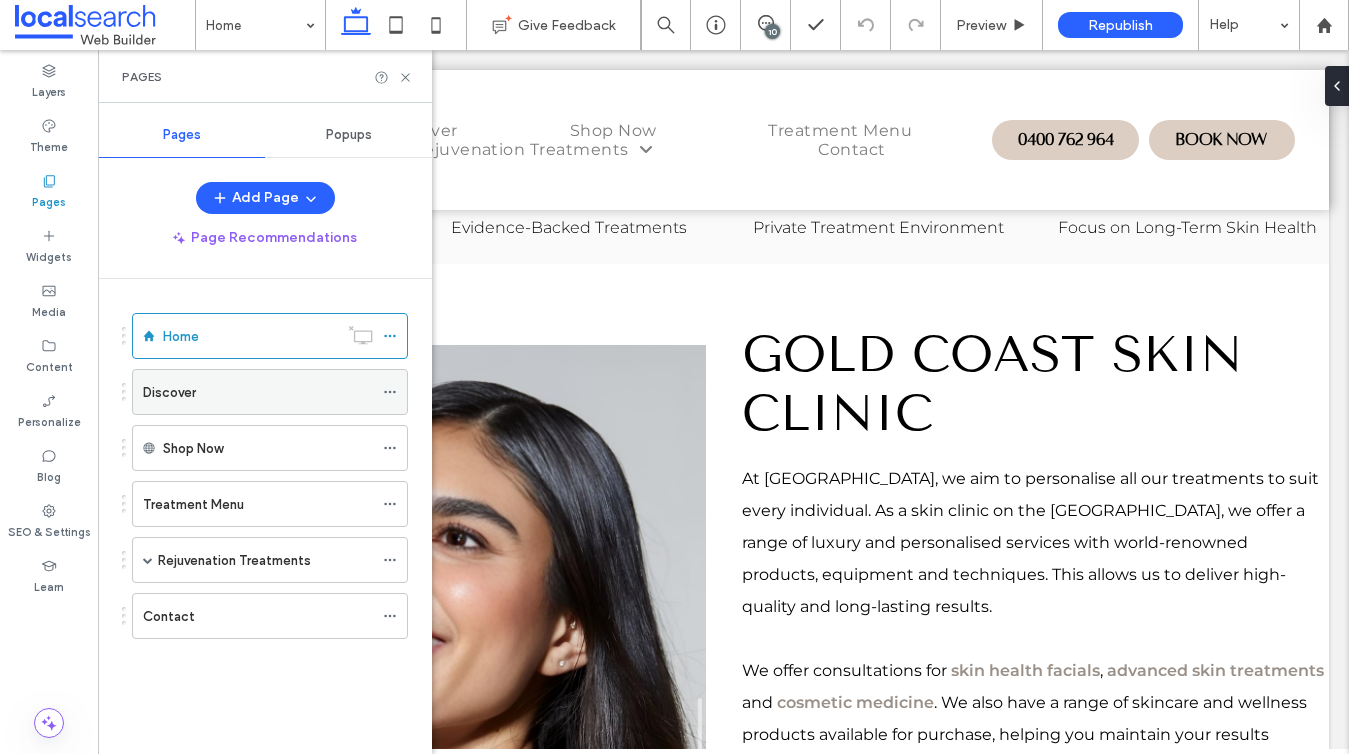 click on "Discover" at bounding box center [258, 392] 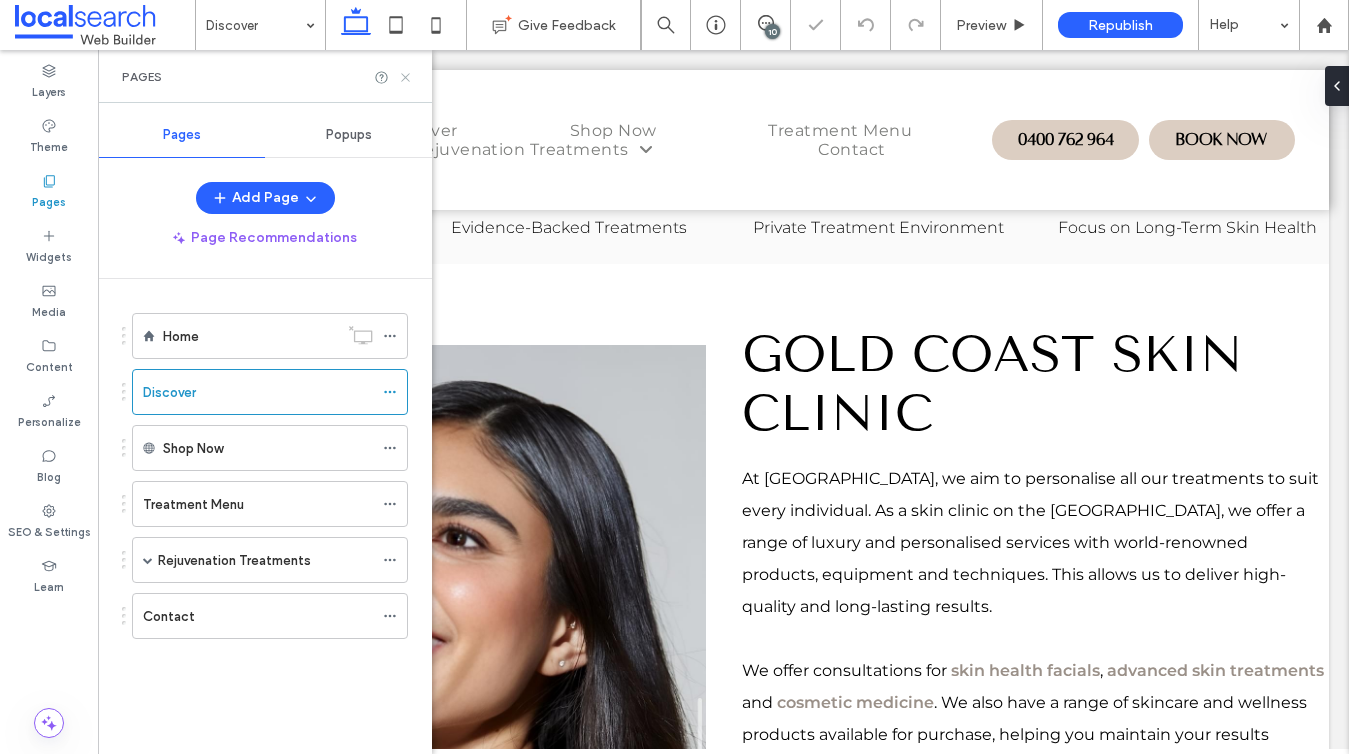 click 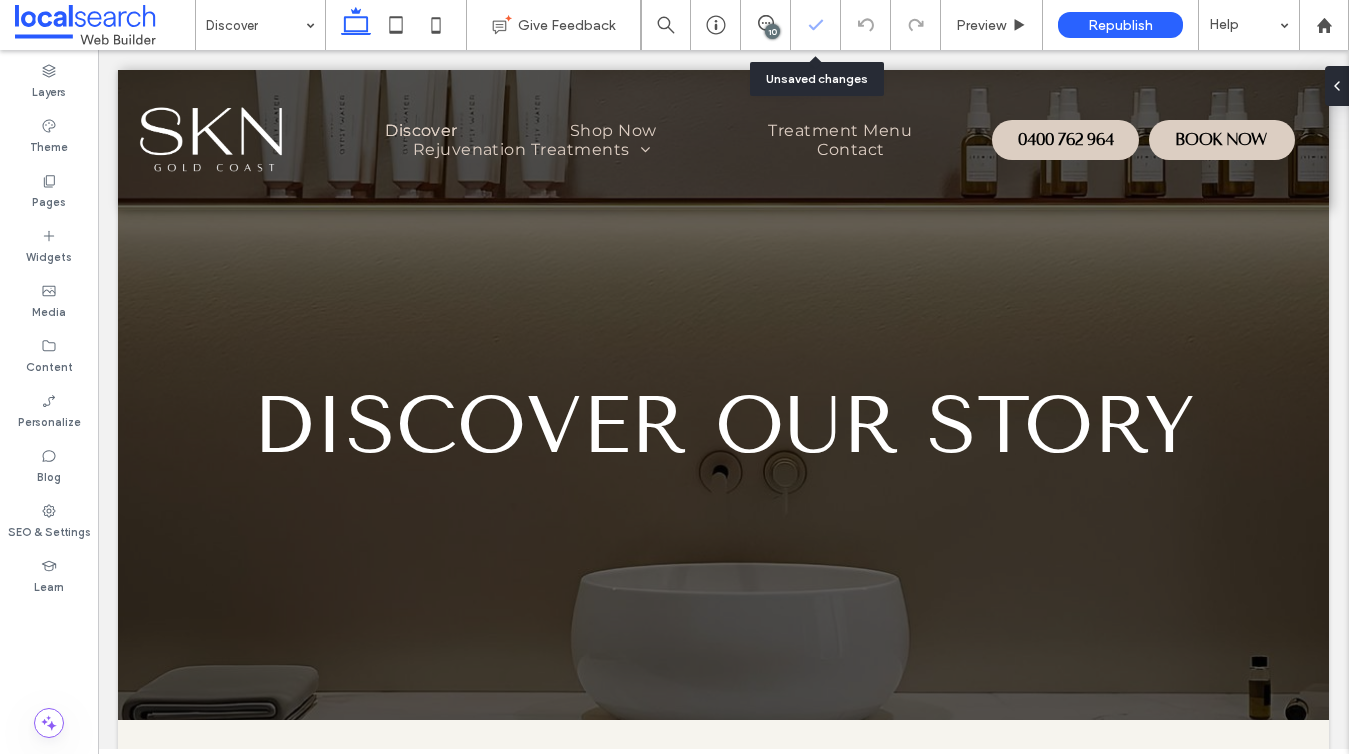scroll, scrollTop: 0, scrollLeft: 0, axis: both 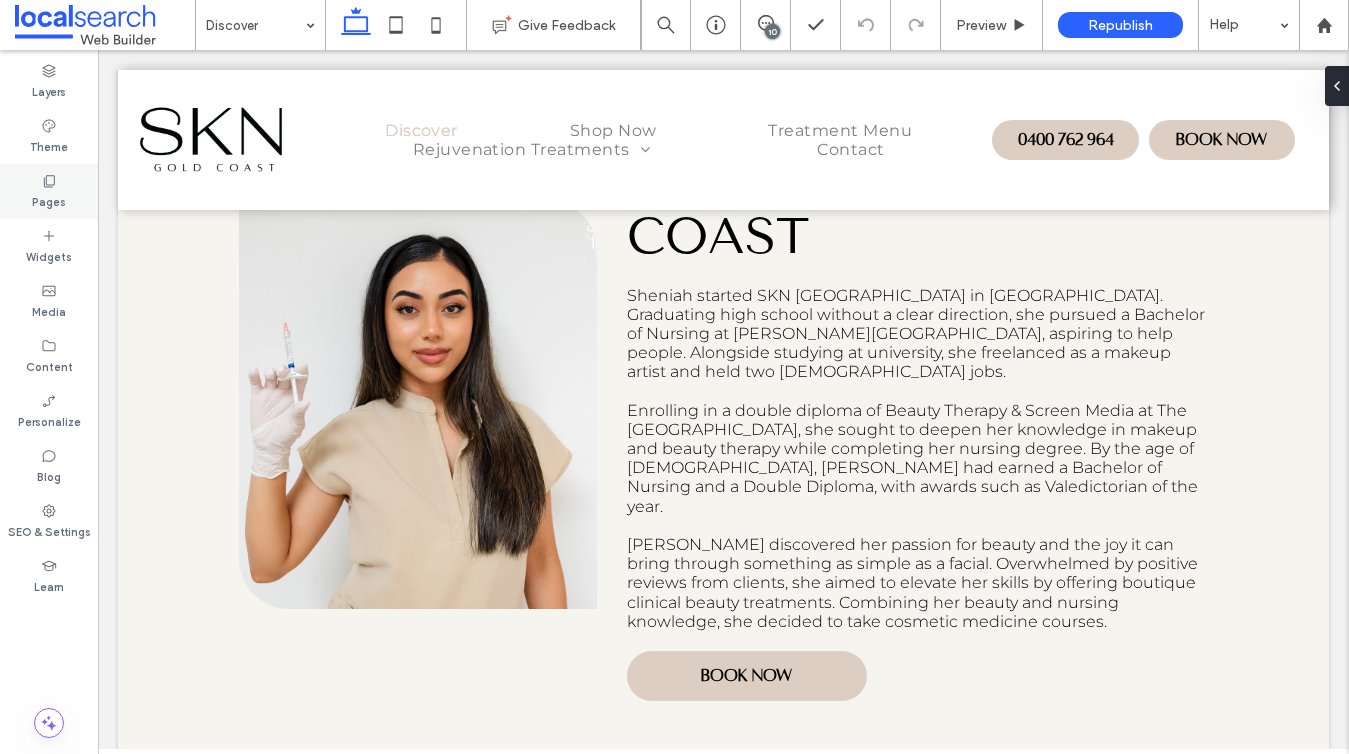 click 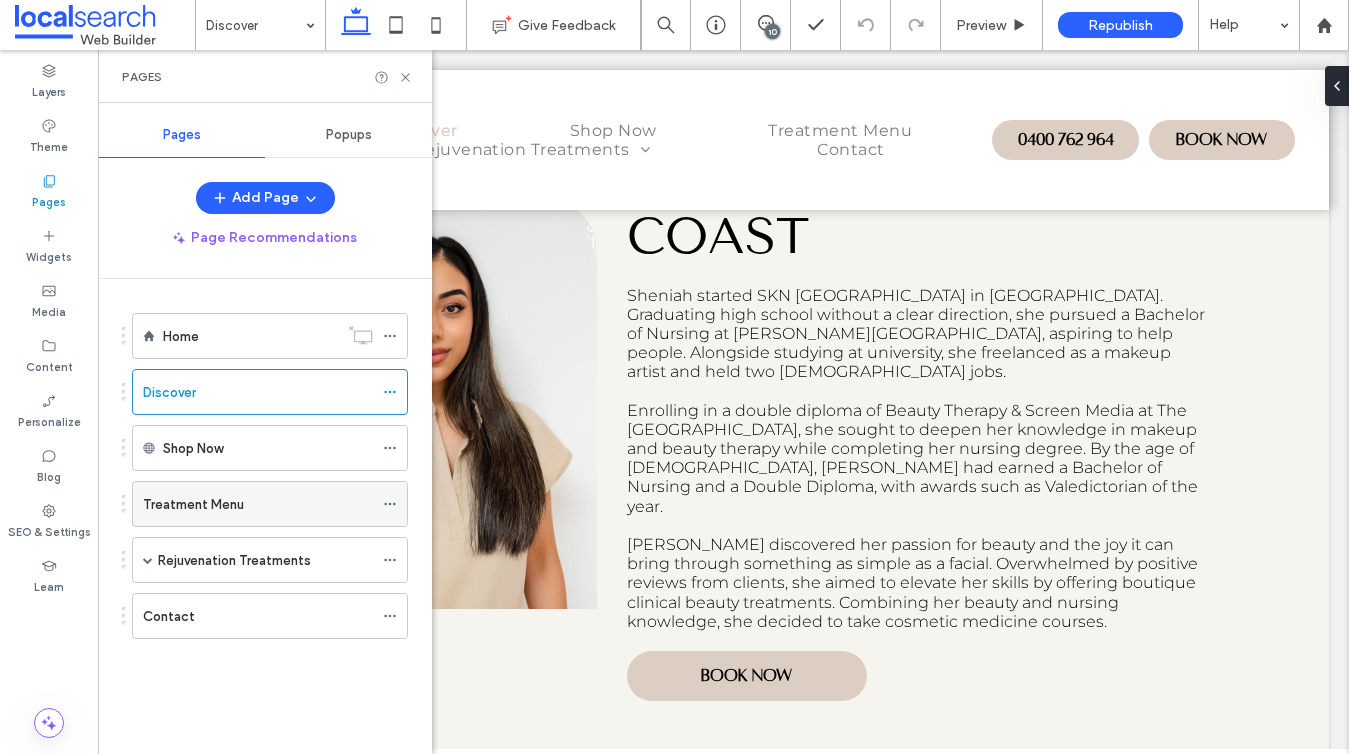 click on "Treatment Menu" at bounding box center [258, 504] 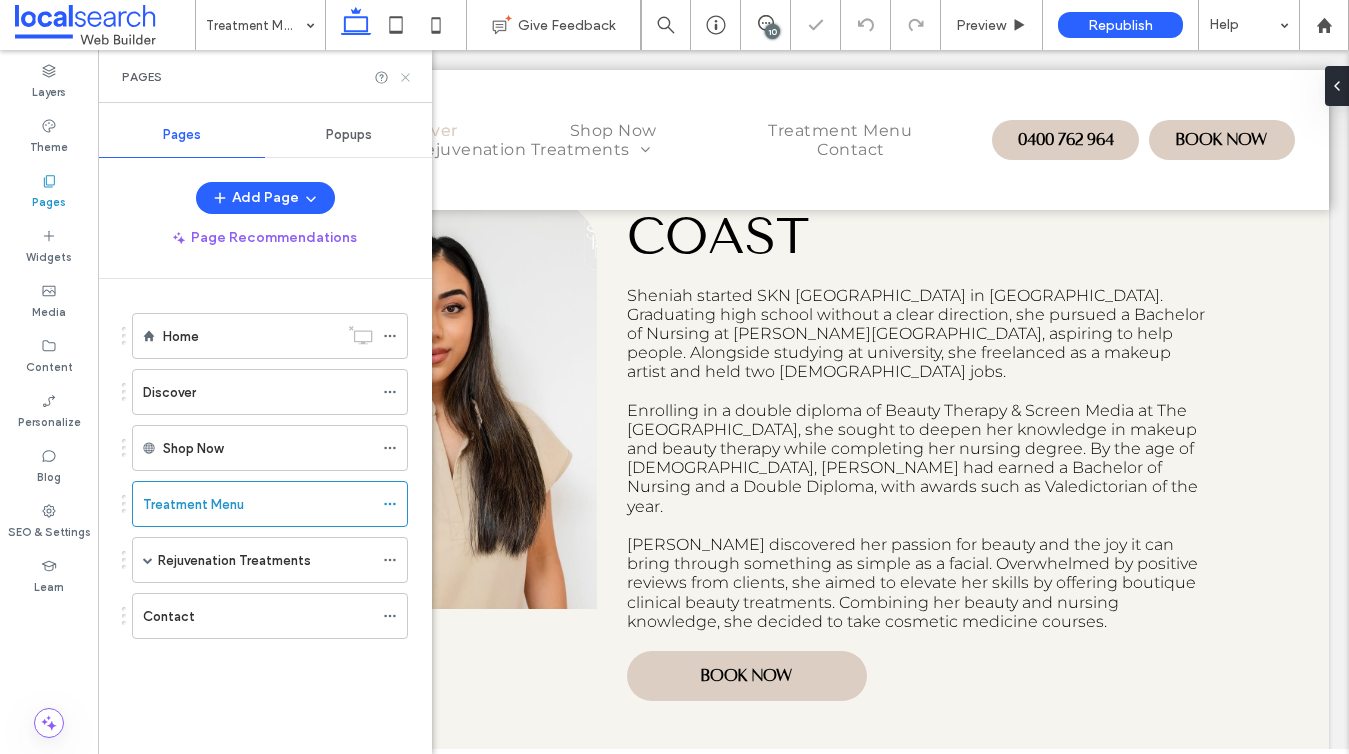 click 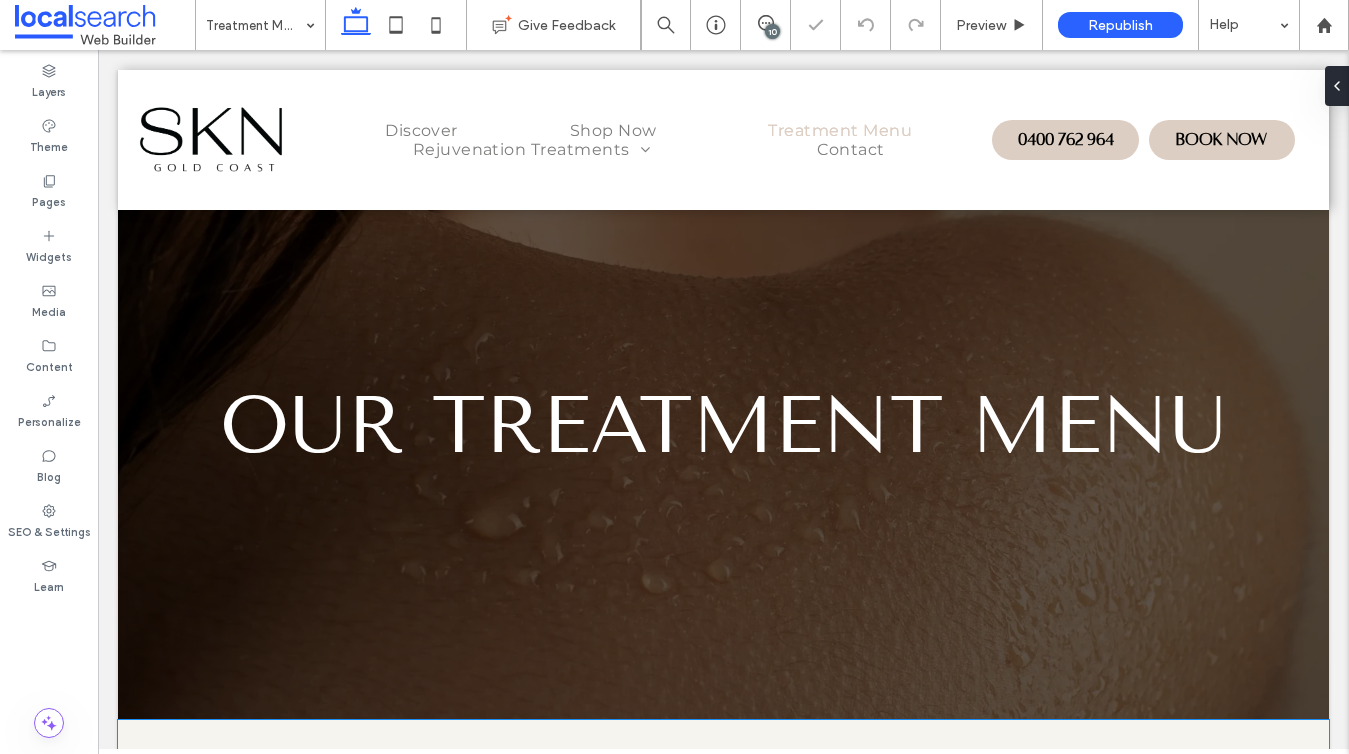 scroll, scrollTop: 369, scrollLeft: 0, axis: vertical 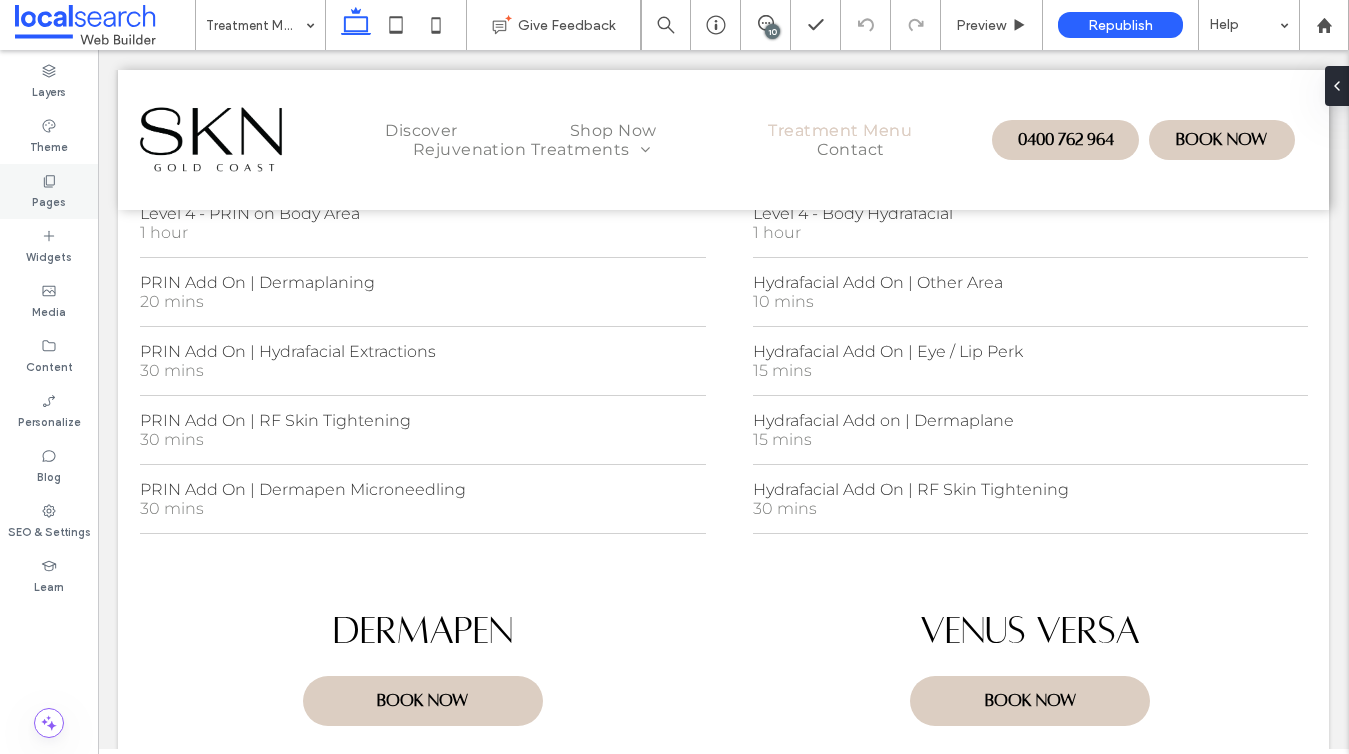 click 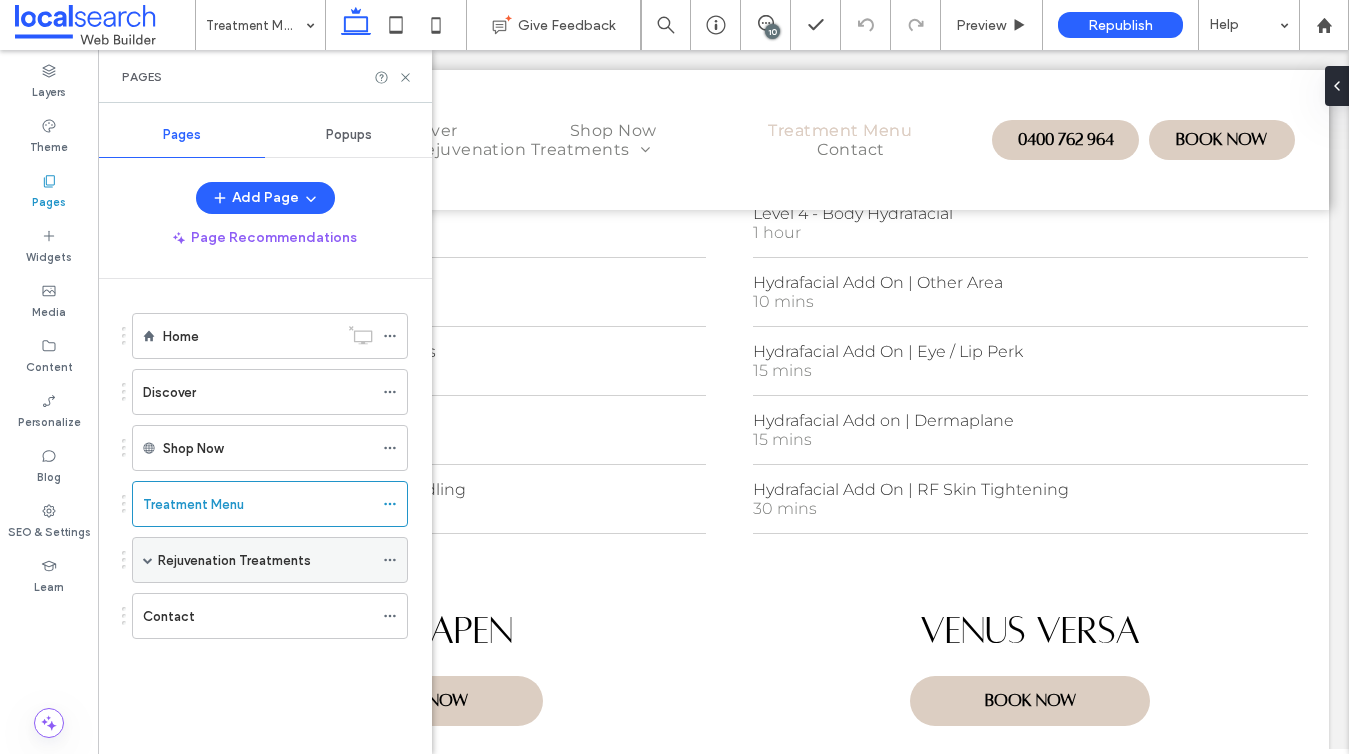 click at bounding box center (148, 560) 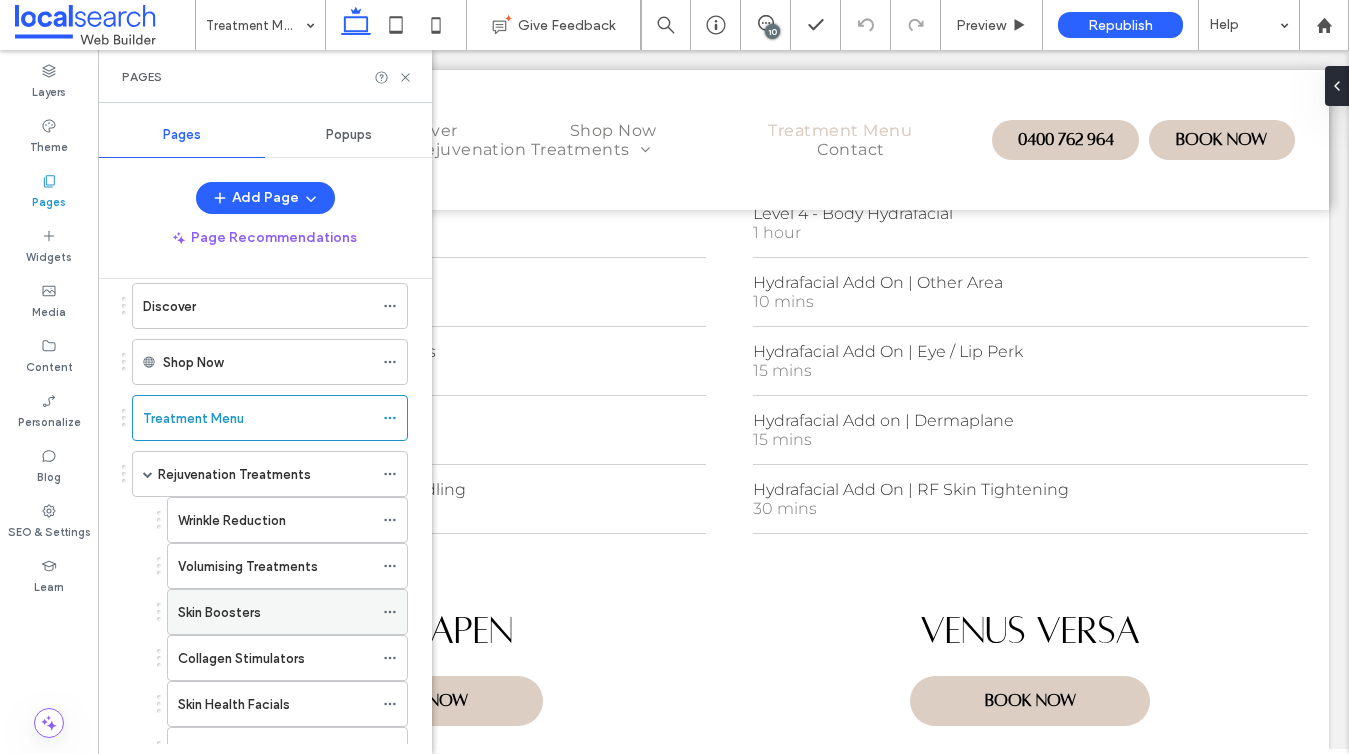 scroll, scrollTop: 8, scrollLeft: 0, axis: vertical 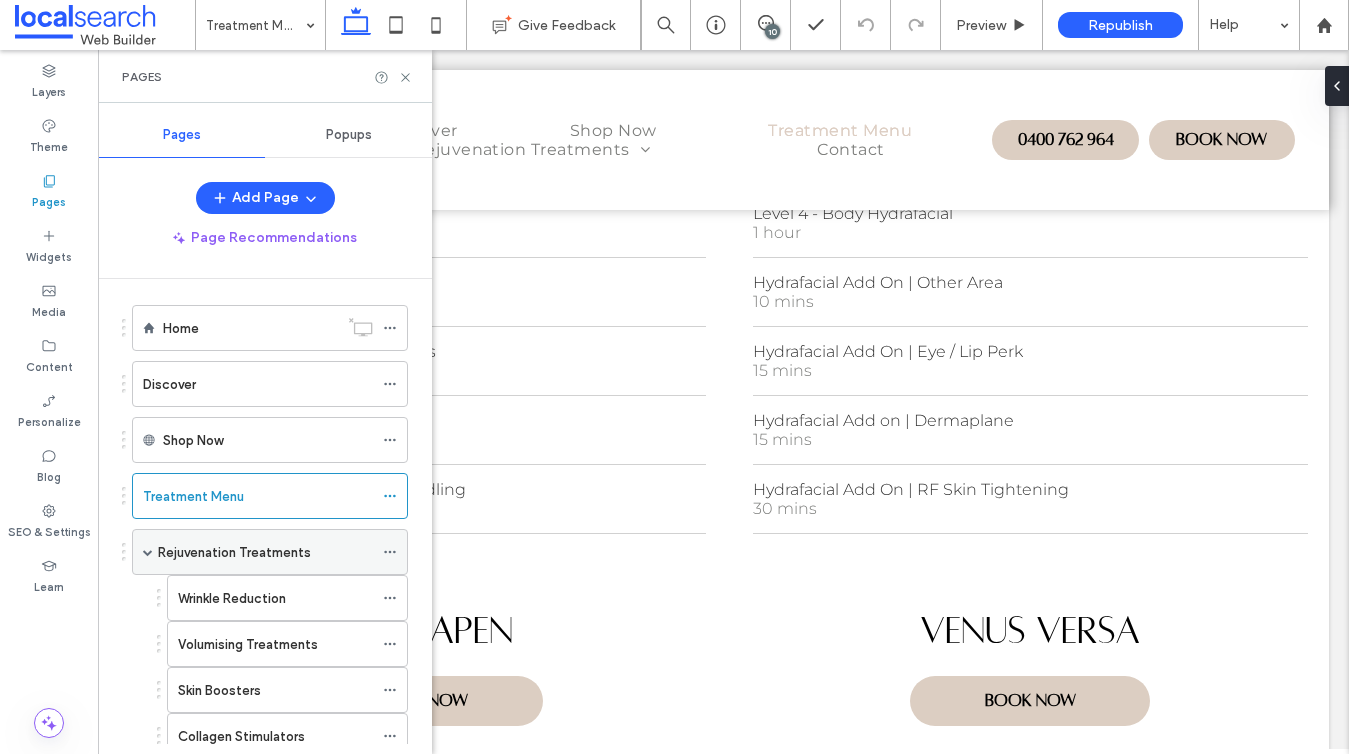 click on "Rejuvenation Treatments" at bounding box center (234, 552) 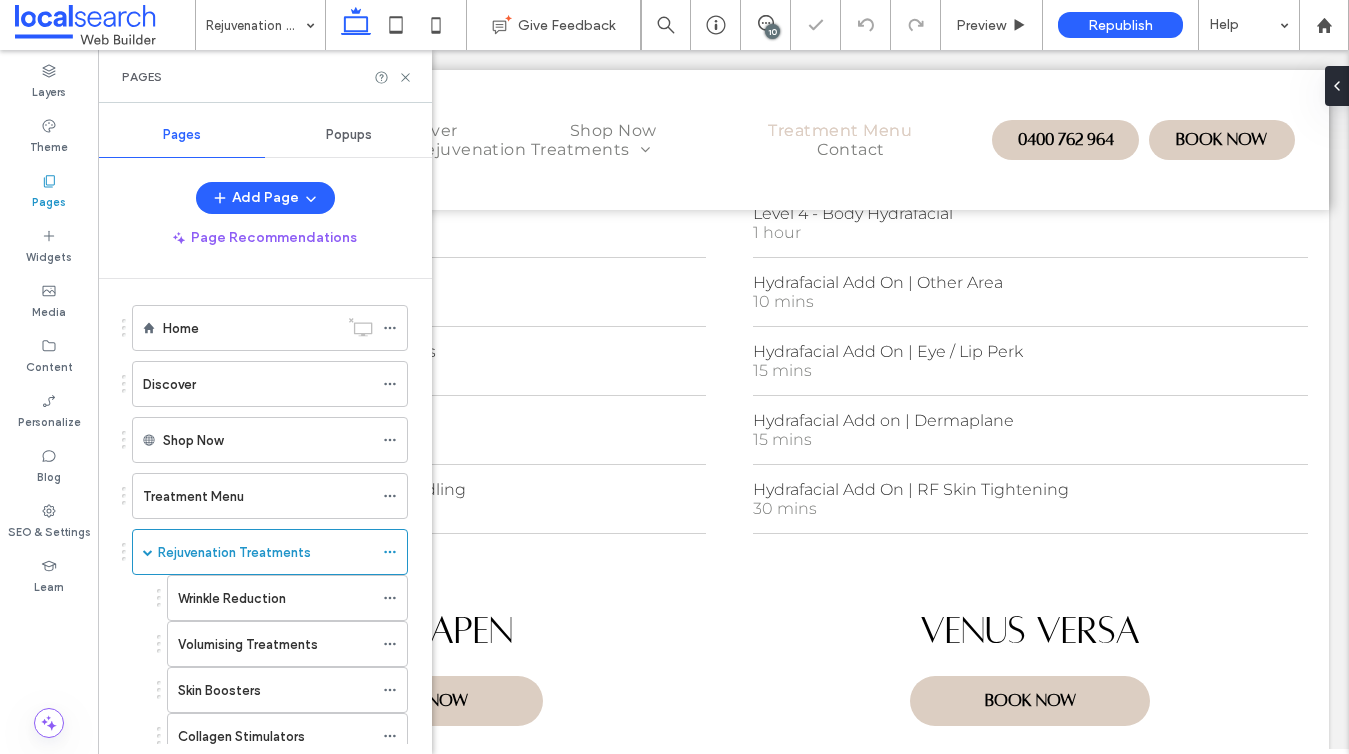 click 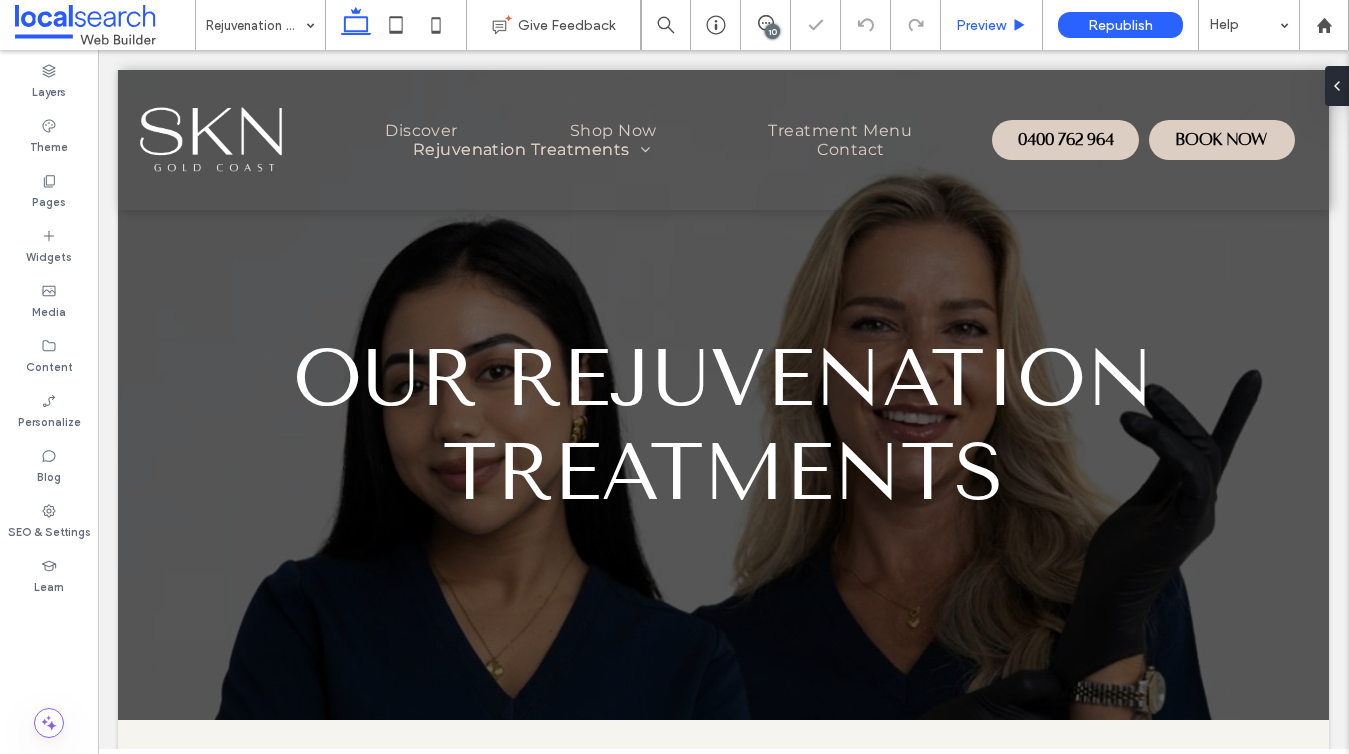 scroll, scrollTop: 0, scrollLeft: 0, axis: both 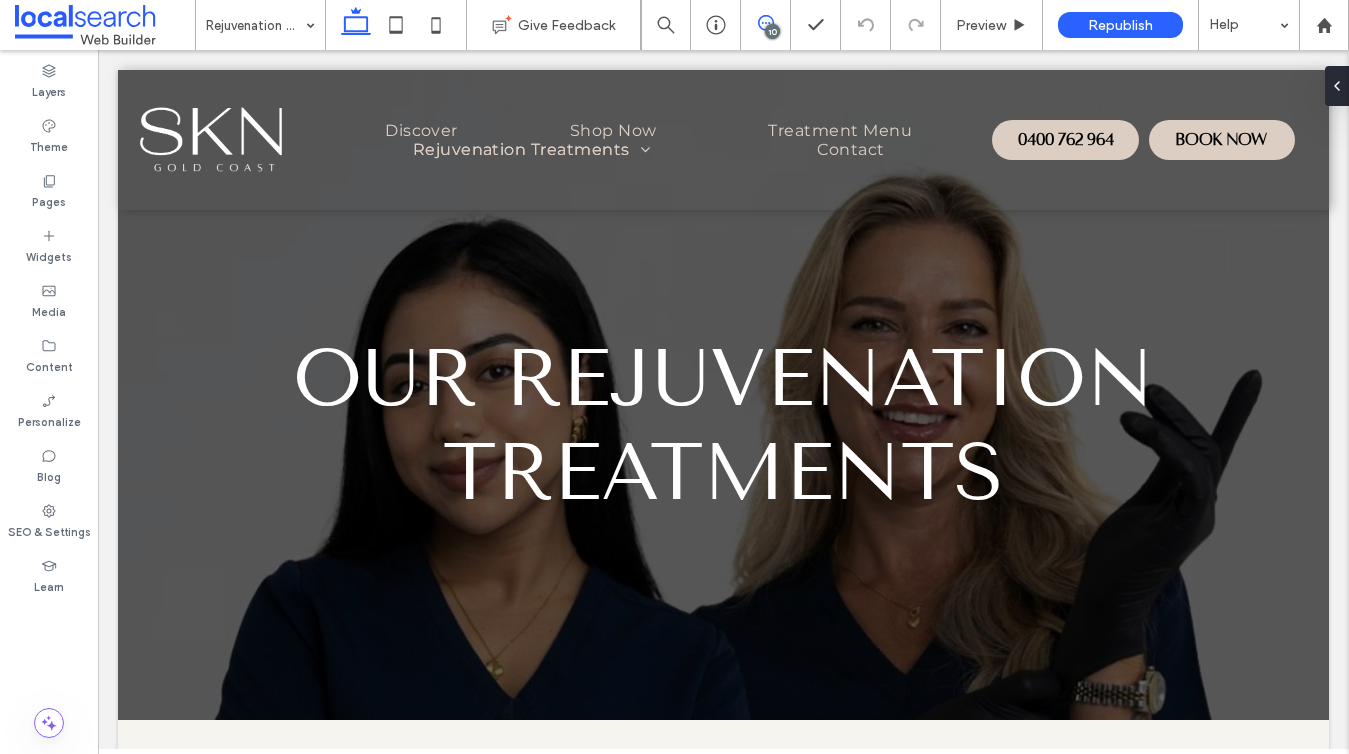 click 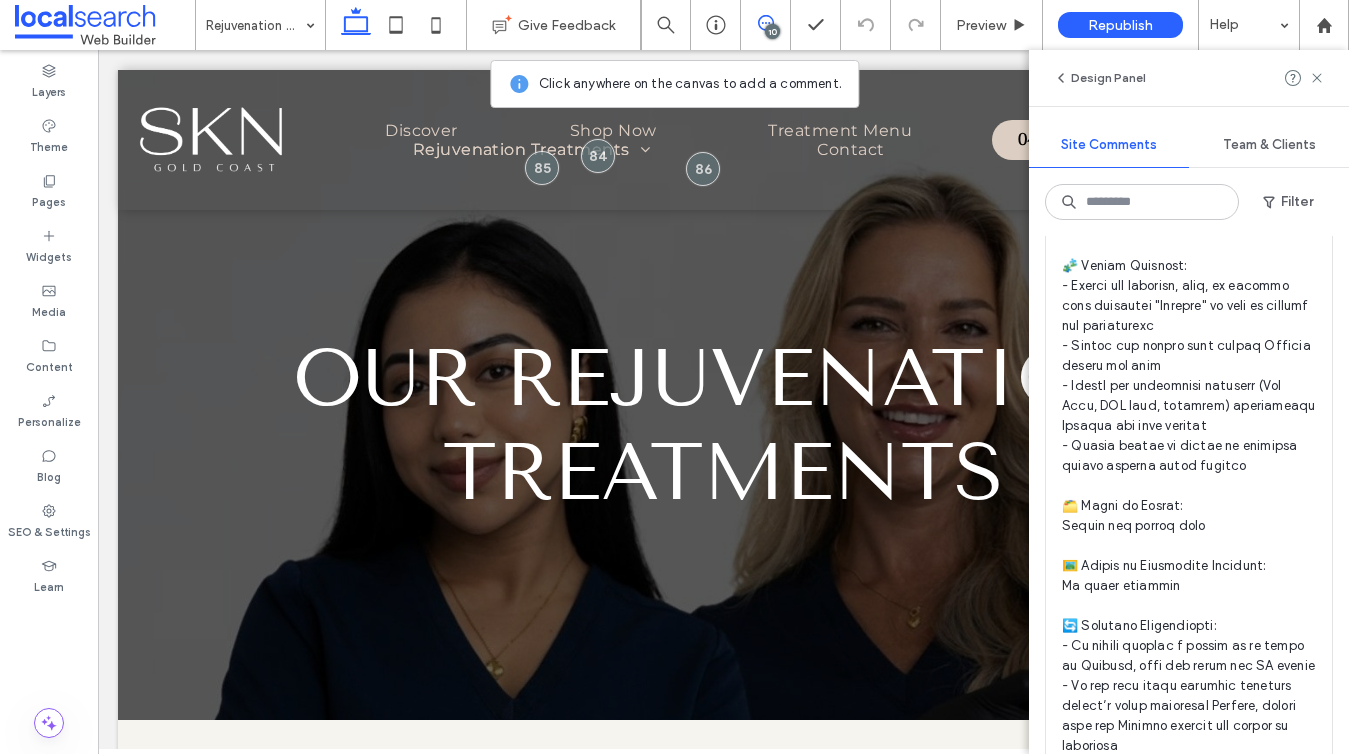 scroll, scrollTop: 7614, scrollLeft: 0, axis: vertical 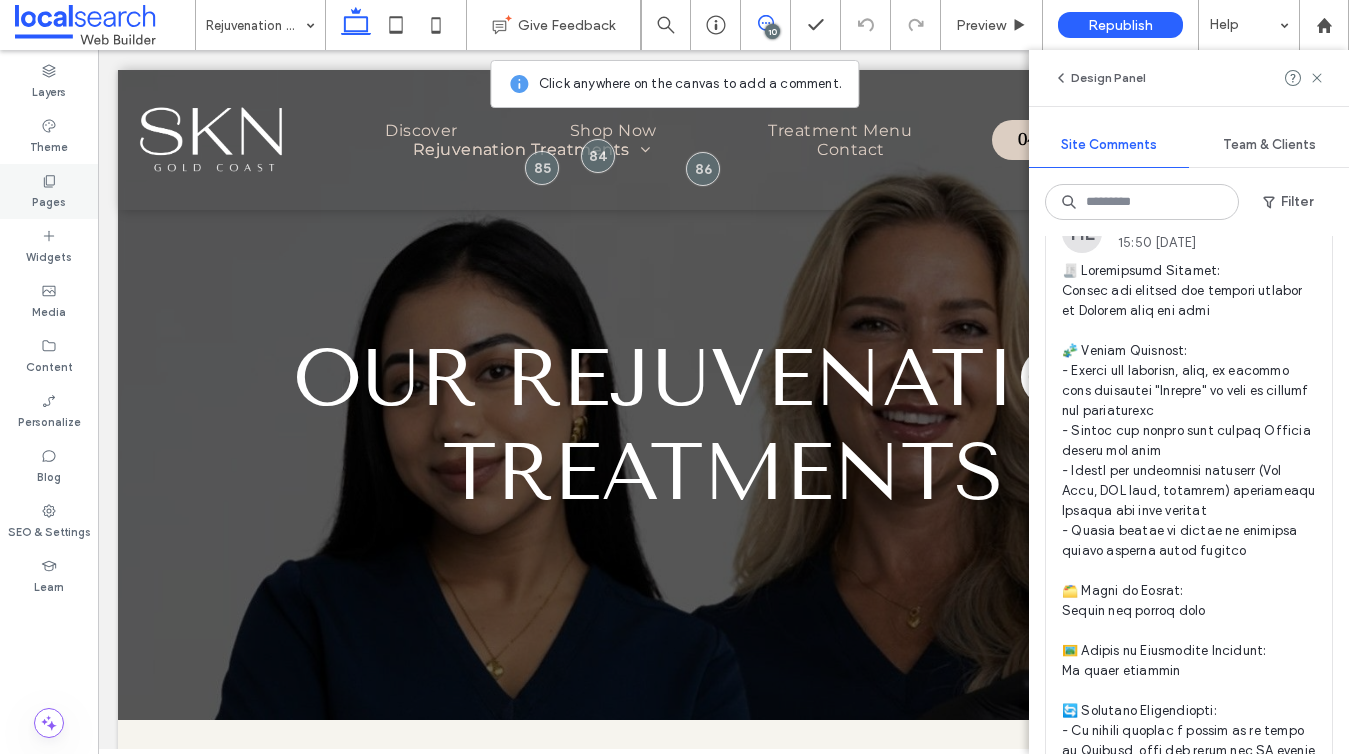 click on "Pages" at bounding box center [49, 200] 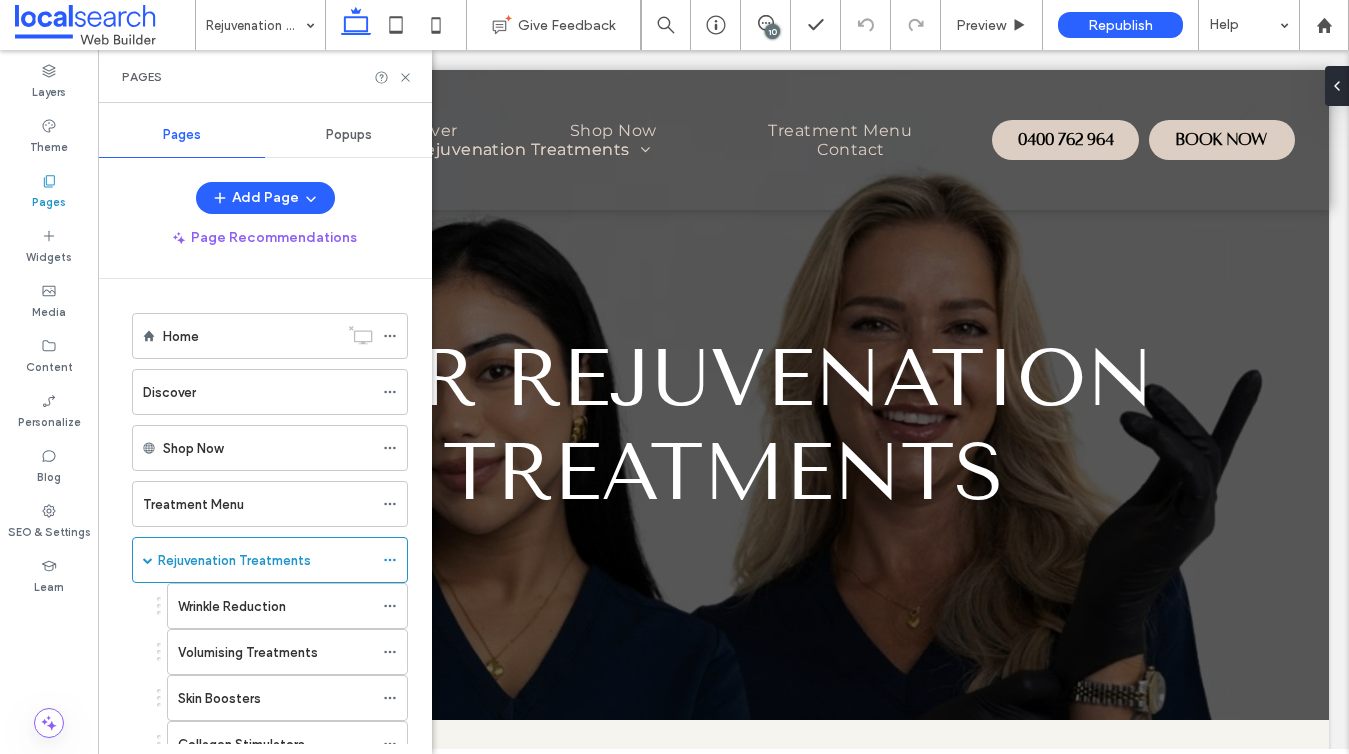 scroll, scrollTop: 0, scrollLeft: 0, axis: both 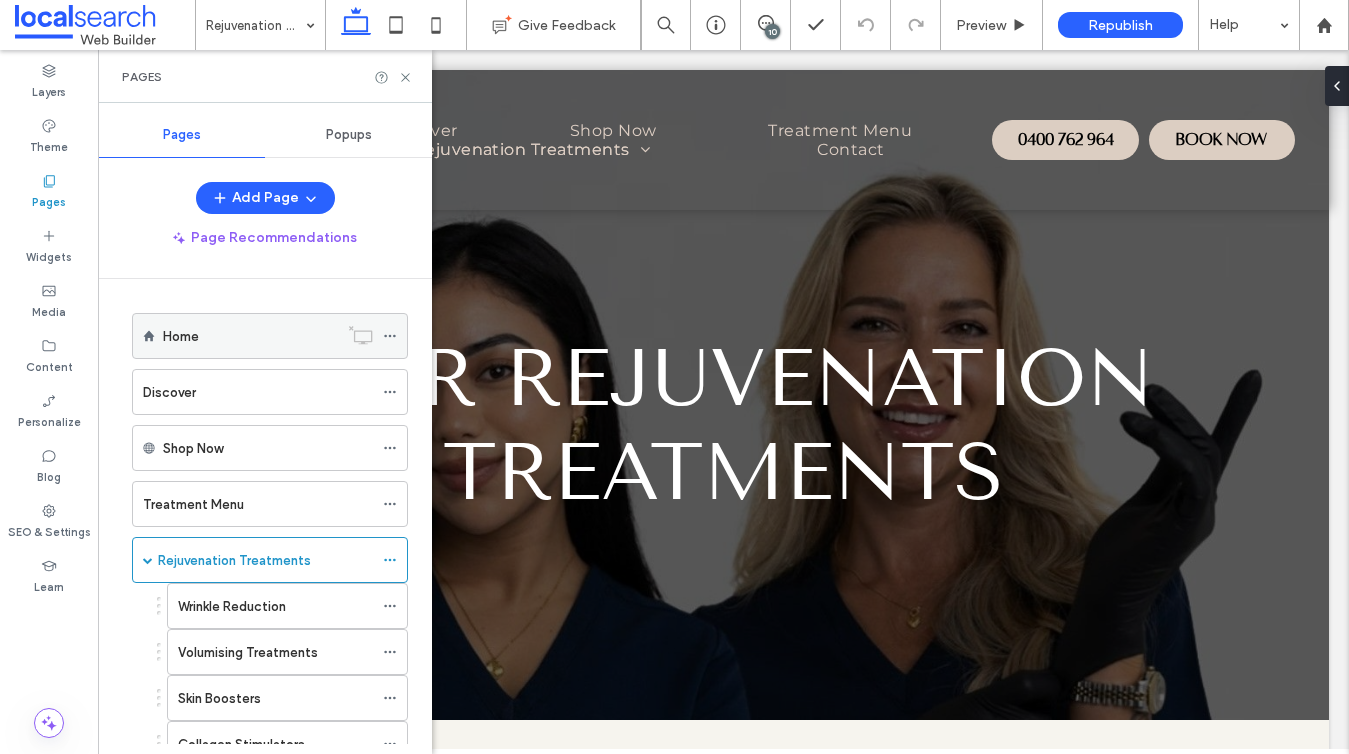 click on "Home" at bounding box center (250, 336) 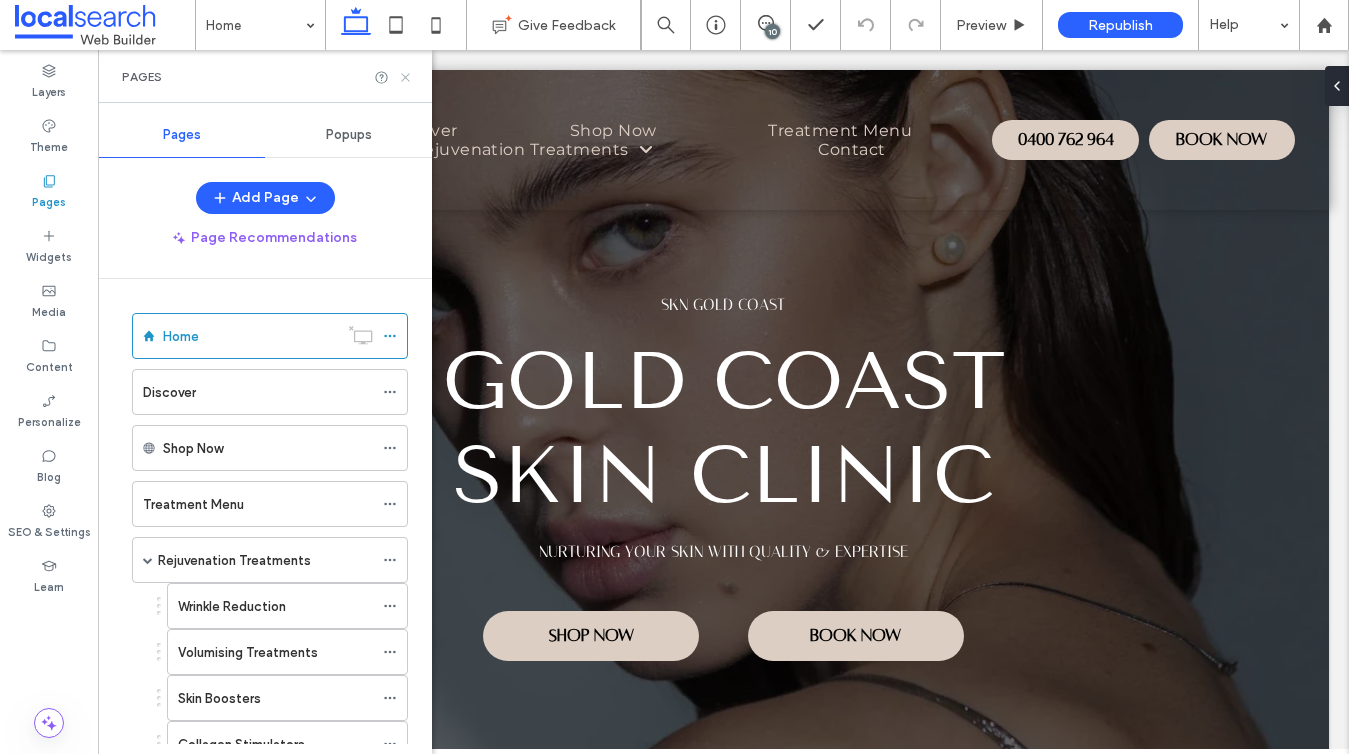 scroll, scrollTop: 0, scrollLeft: 0, axis: both 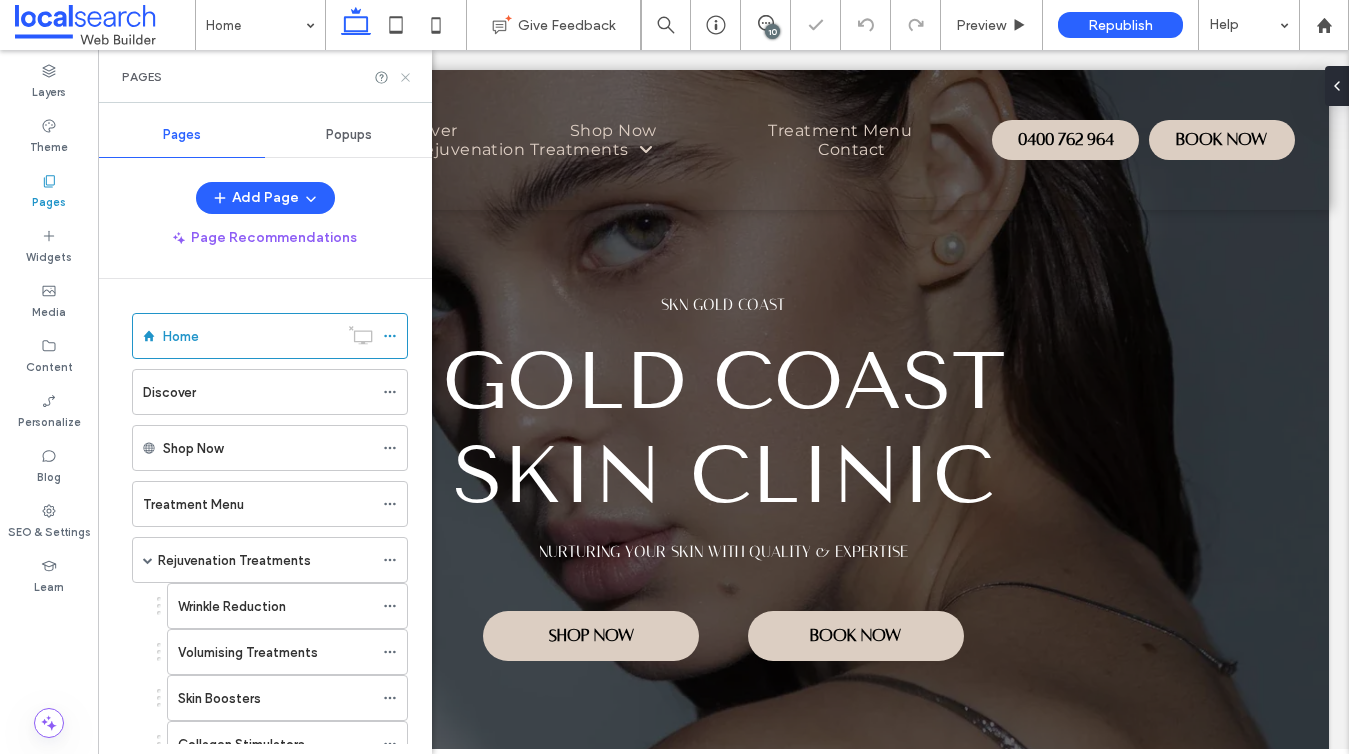 click 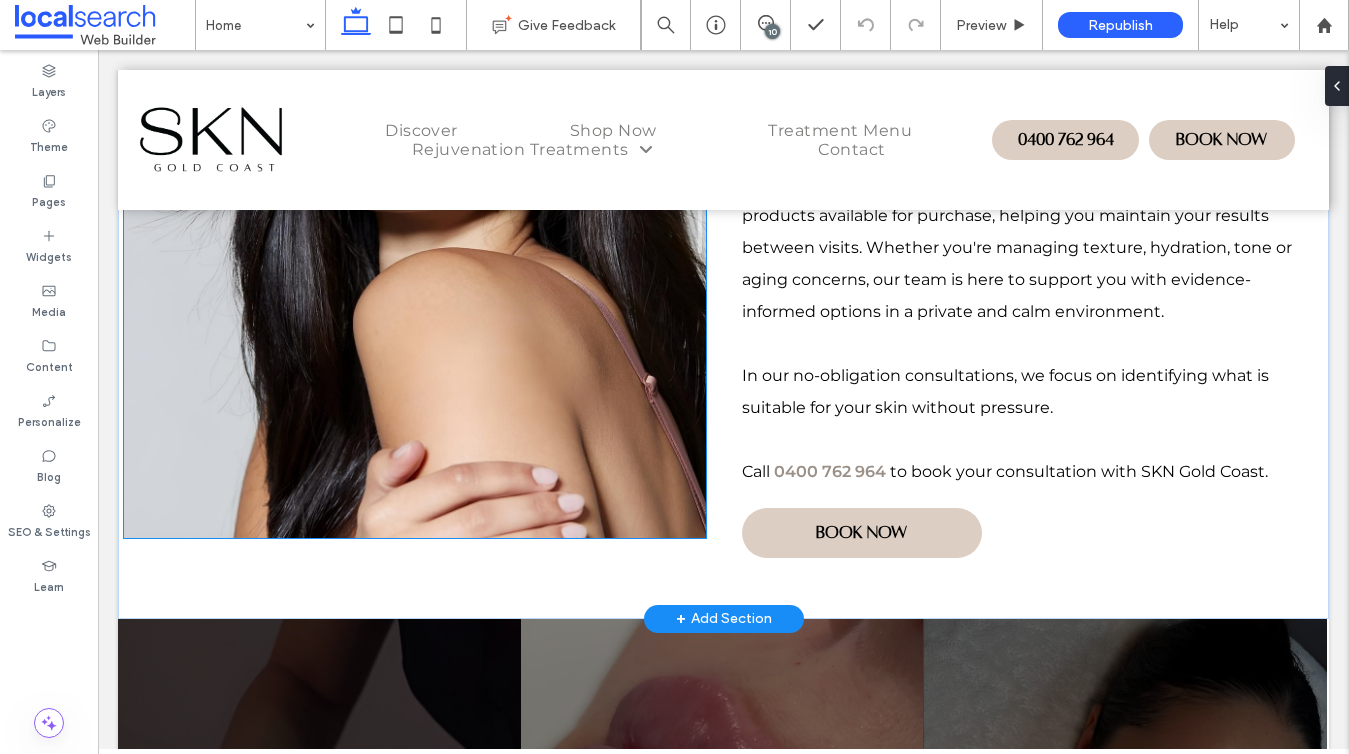 scroll, scrollTop: 1349, scrollLeft: 0, axis: vertical 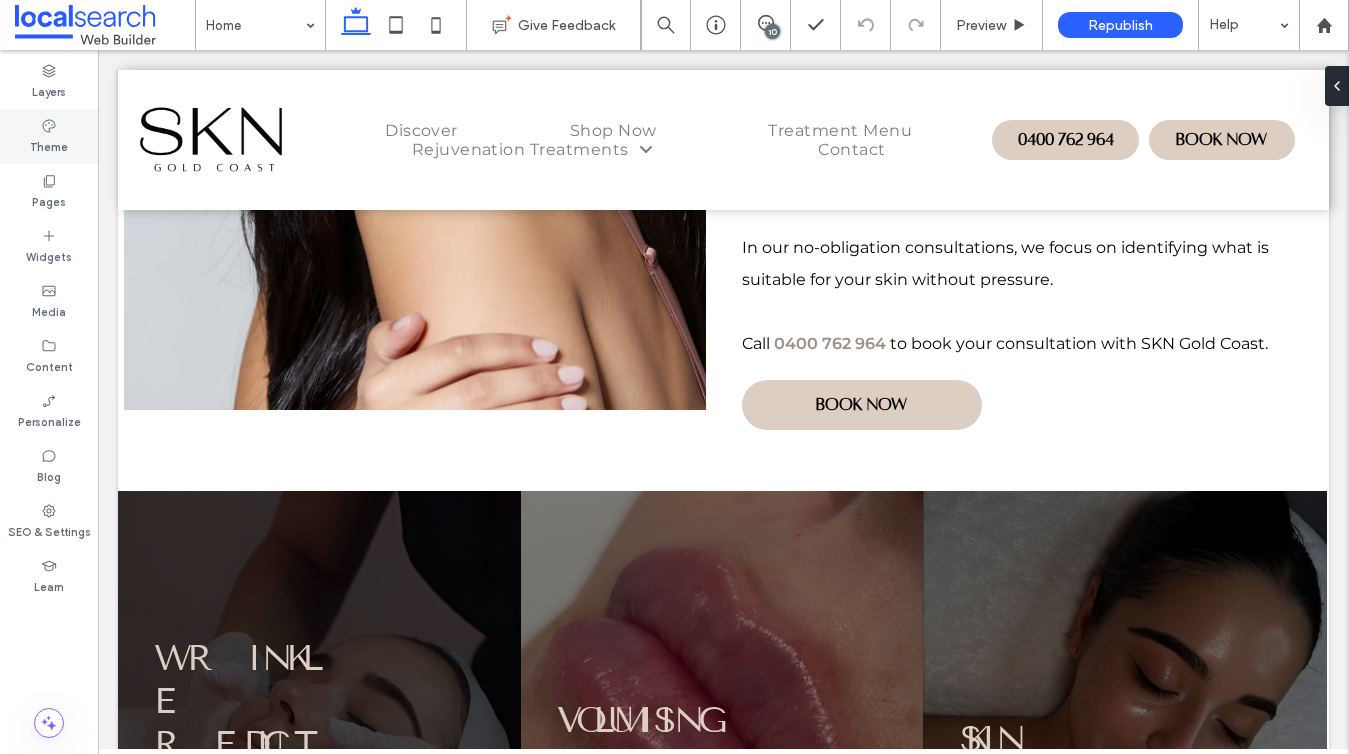 click on "Theme" at bounding box center [49, 136] 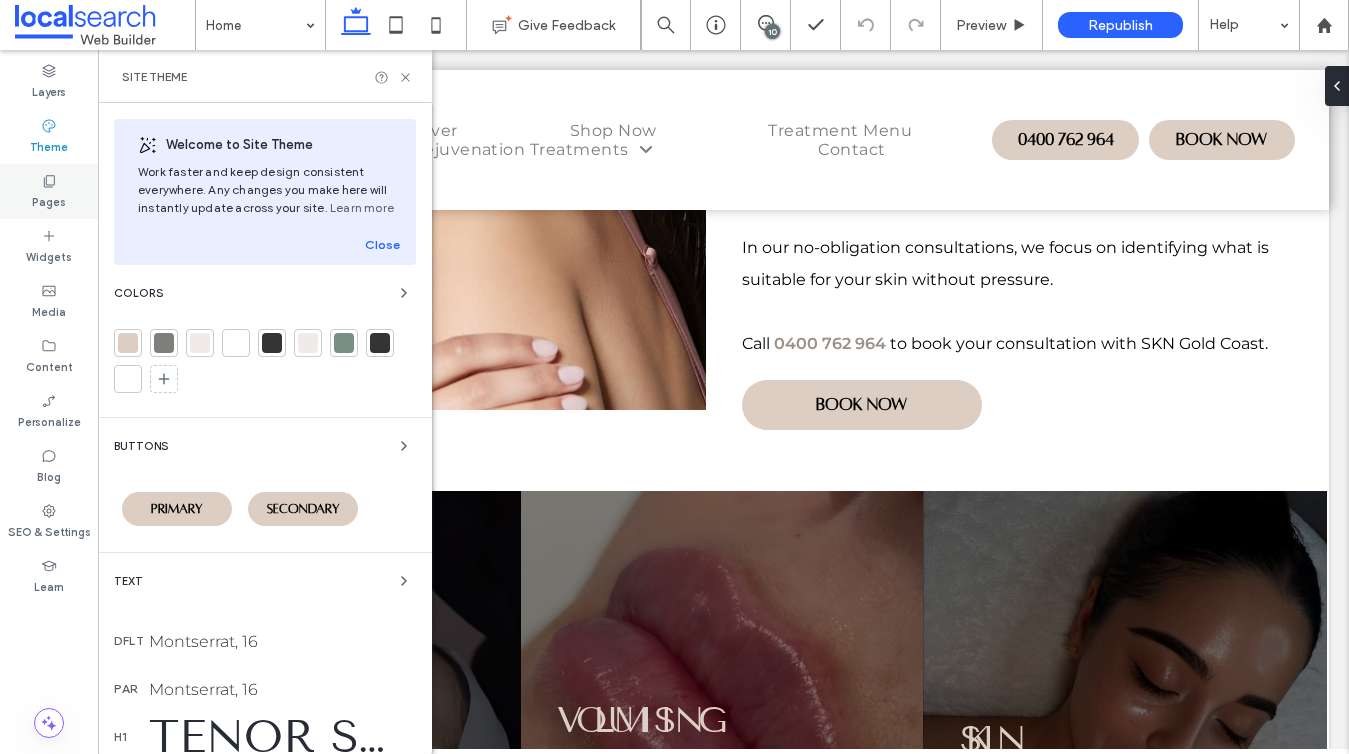 click on "Pages" at bounding box center (49, 200) 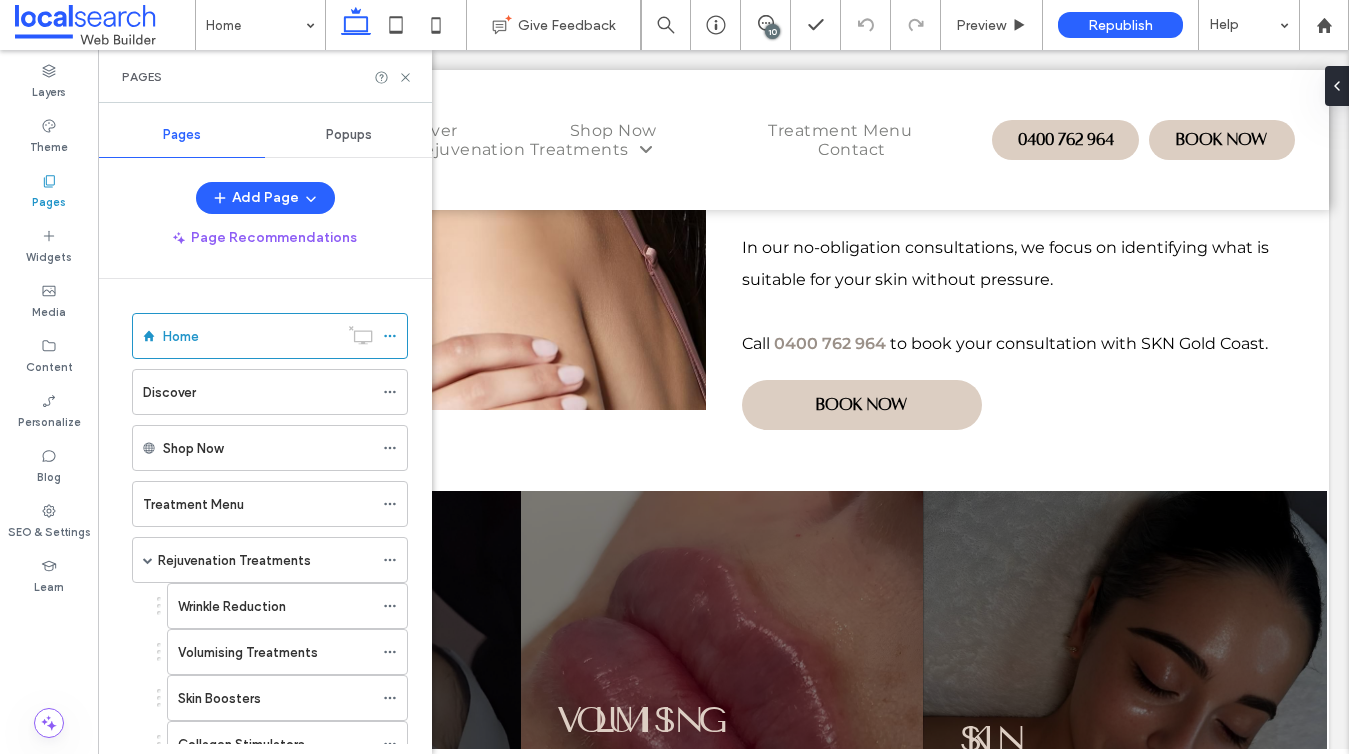 click on "Discover" at bounding box center [169, 392] 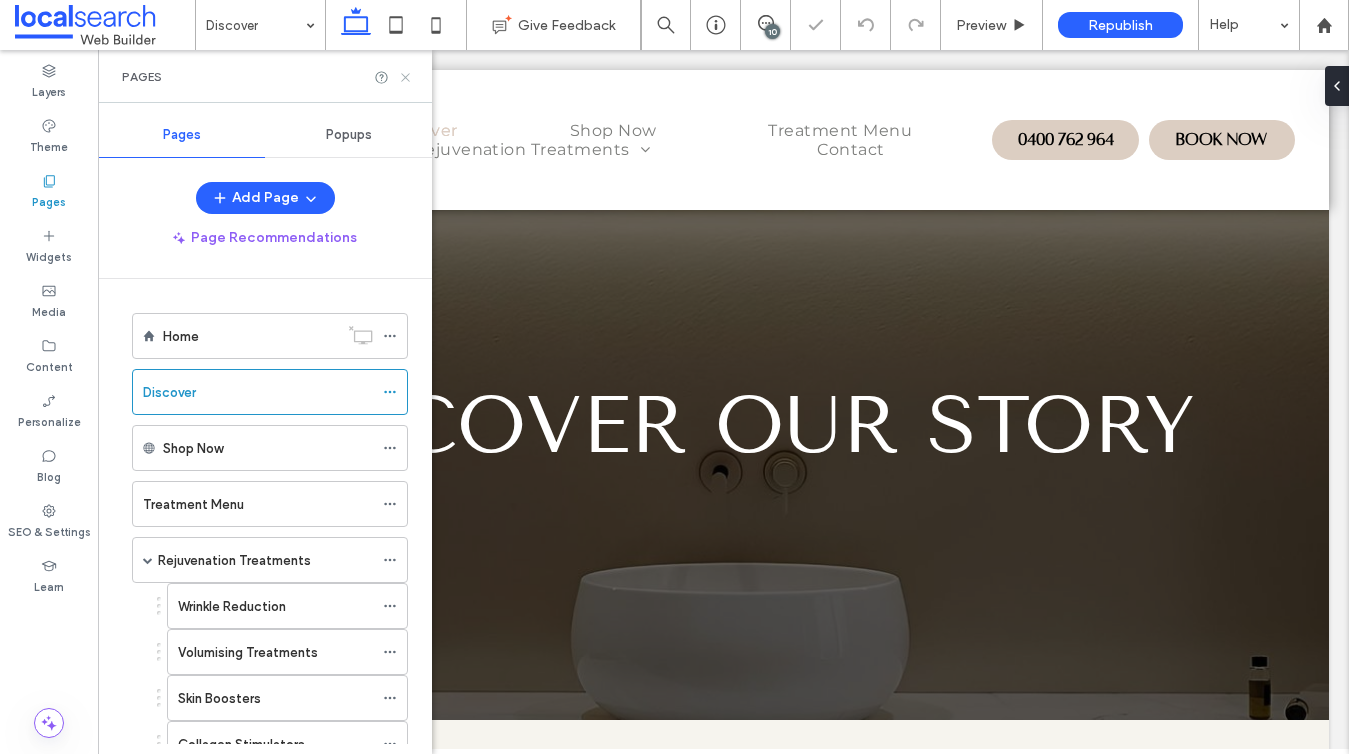 scroll, scrollTop: 1407, scrollLeft: 0, axis: vertical 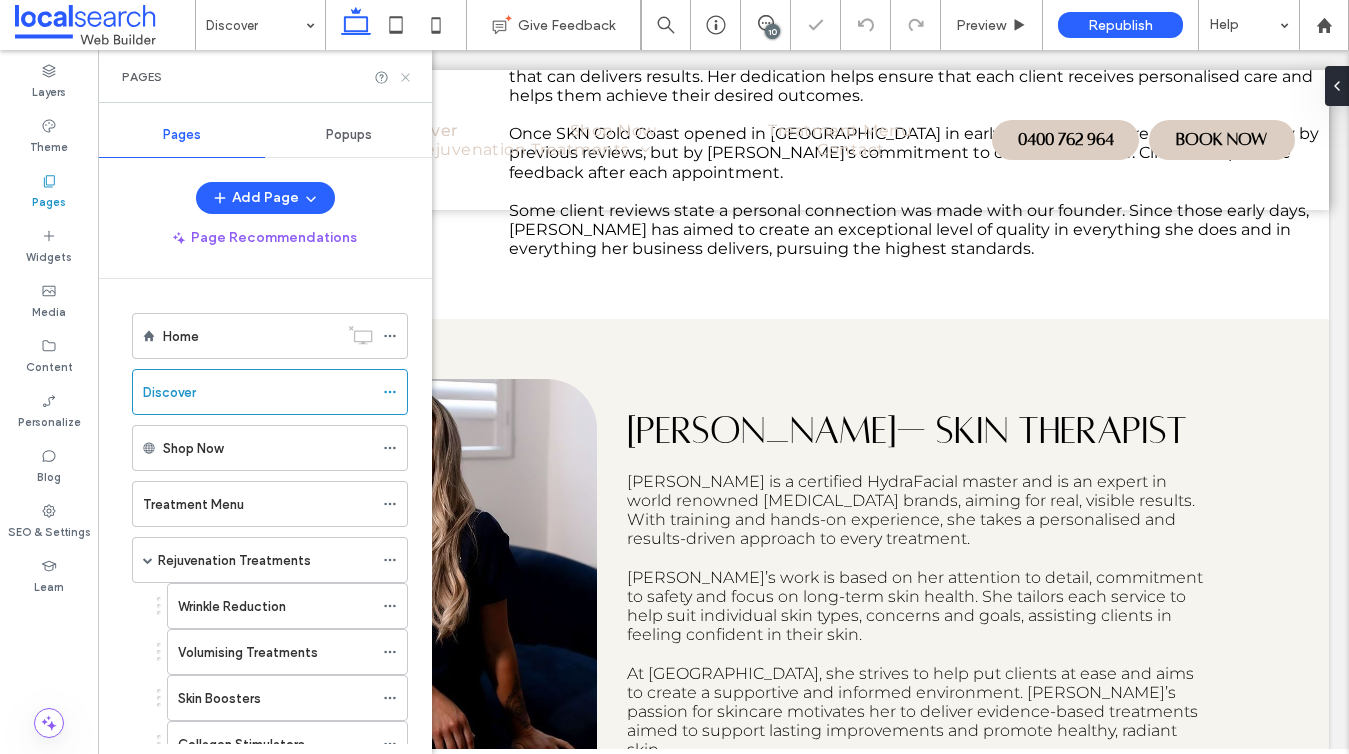 click 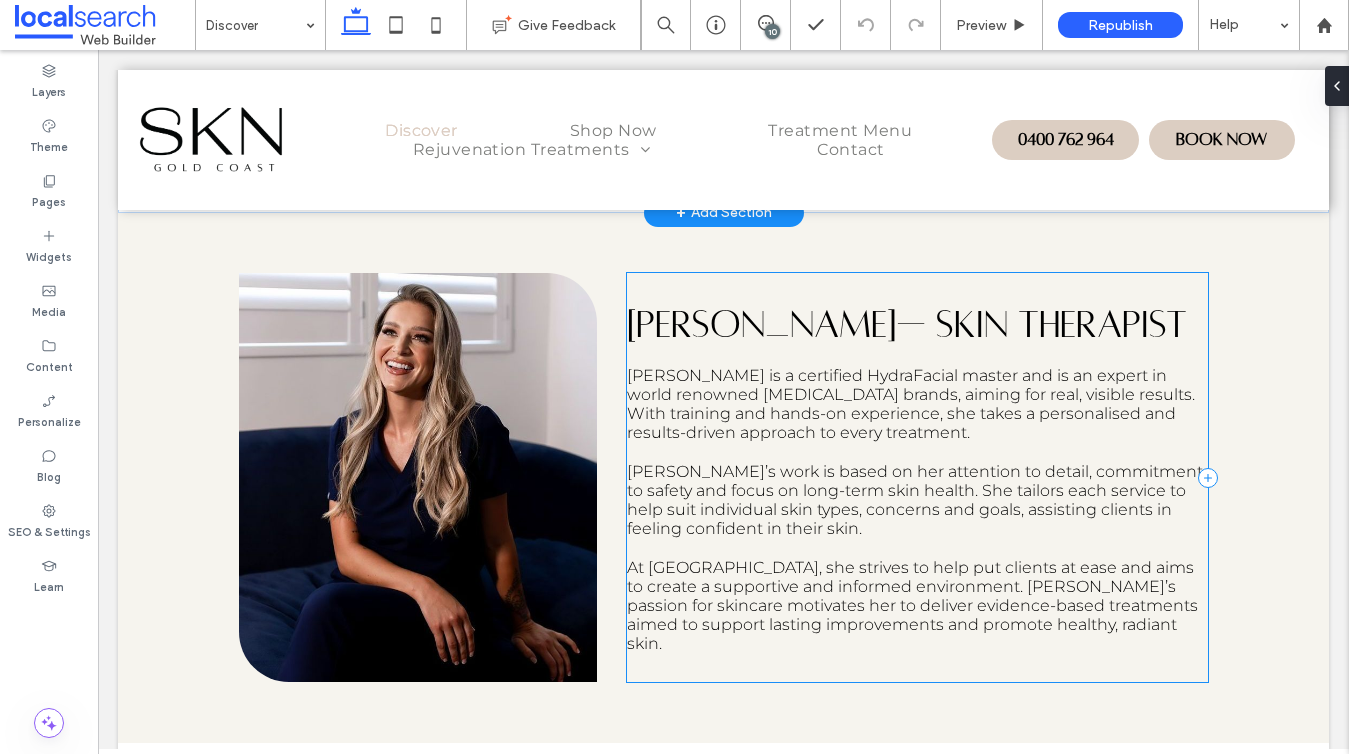 scroll, scrollTop: 1472, scrollLeft: 0, axis: vertical 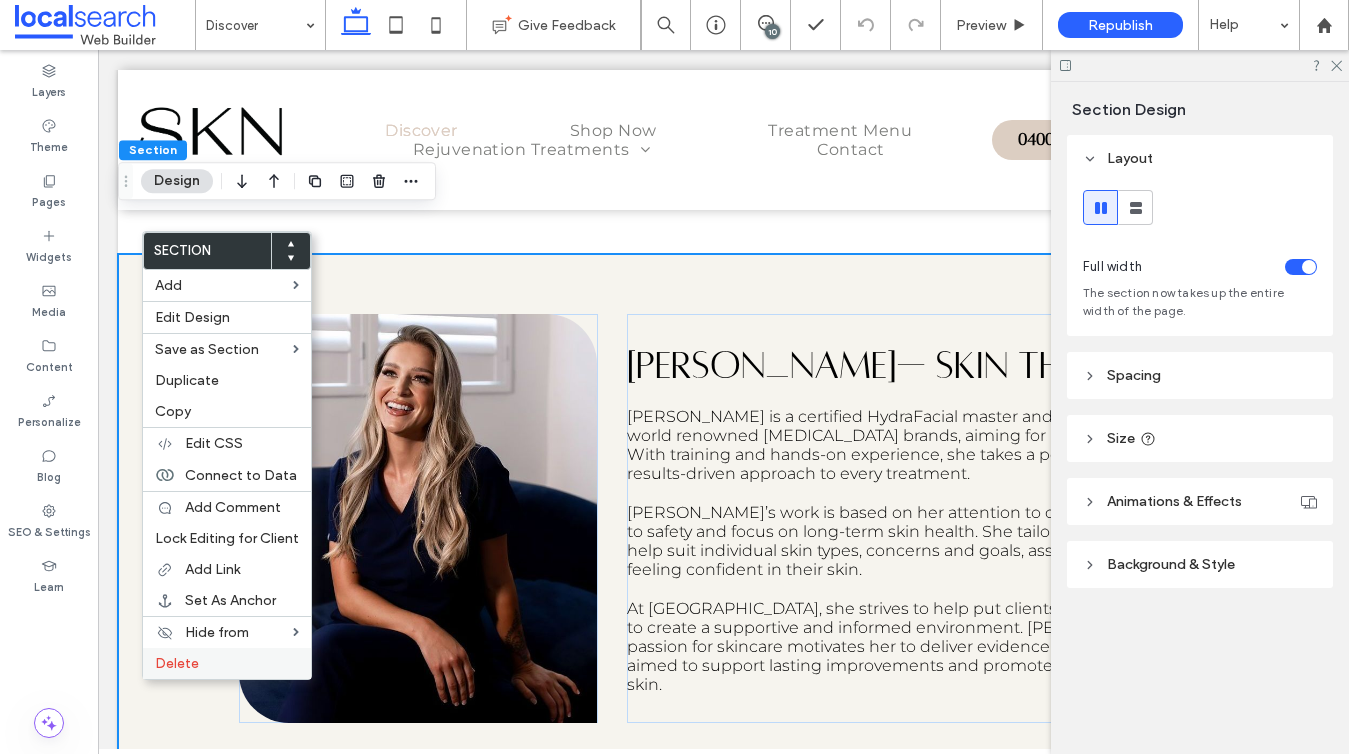 click on "Delete" at bounding box center [227, 663] 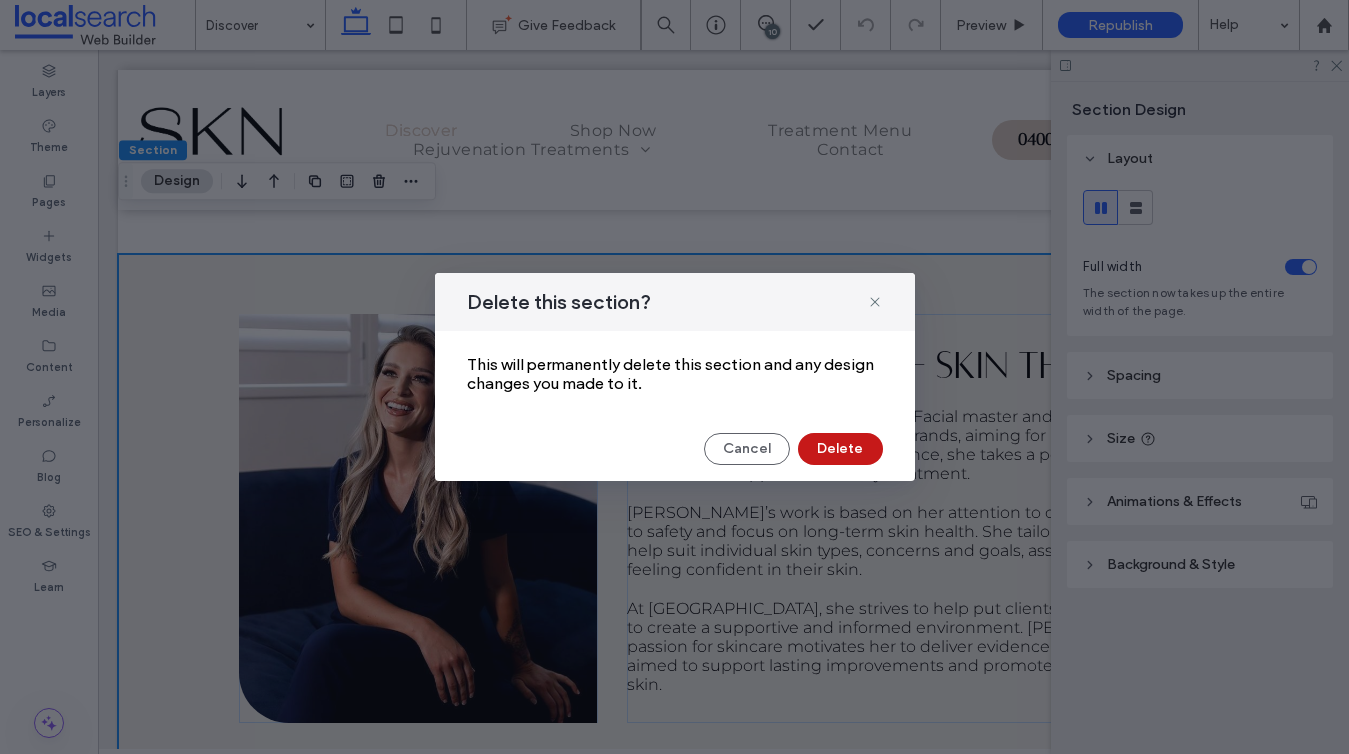 click on "Delete" at bounding box center [840, 449] 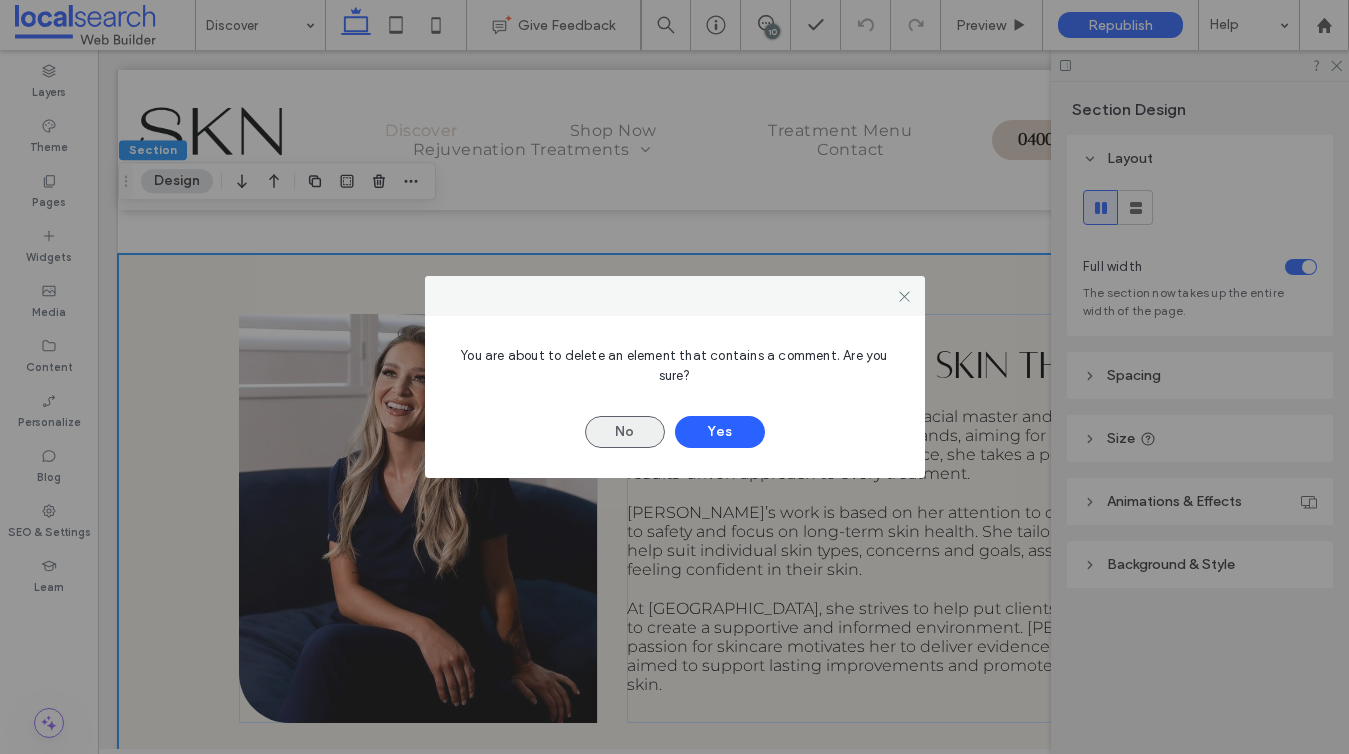 click on "No" at bounding box center [625, 432] 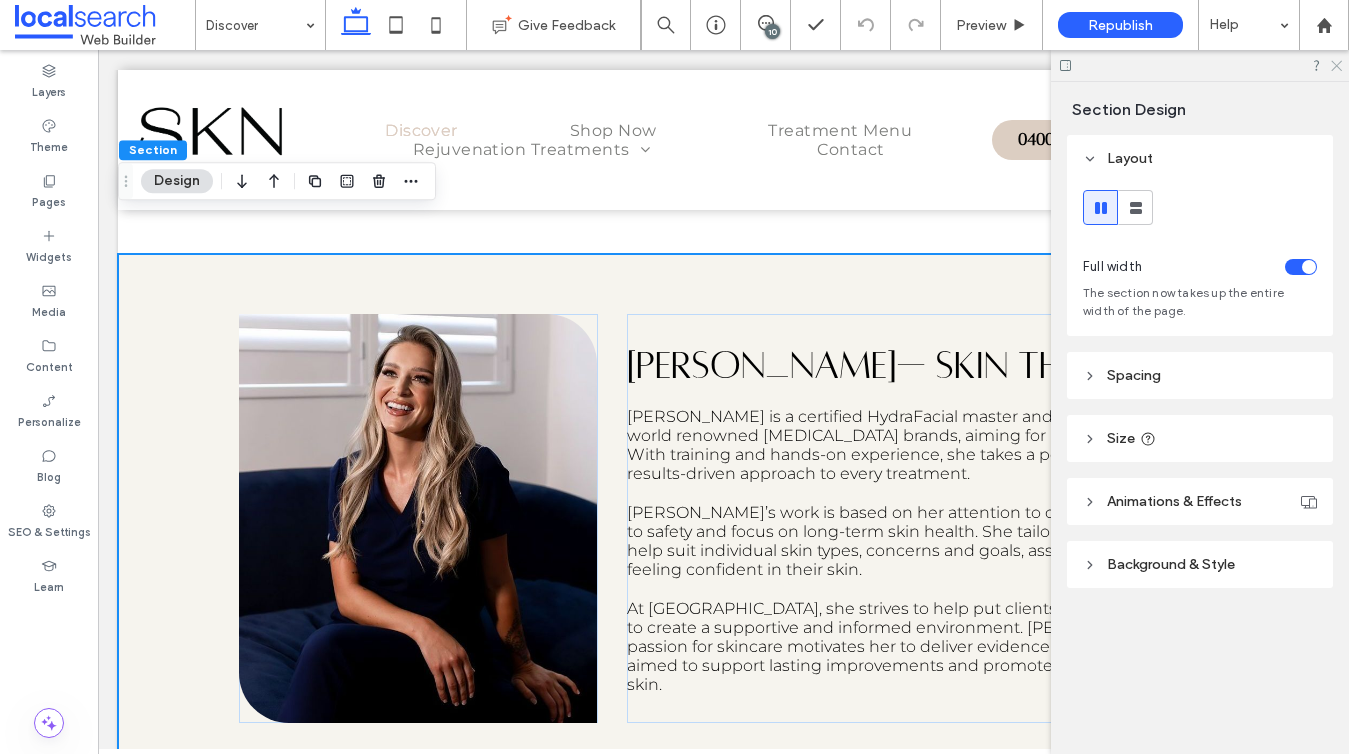 click 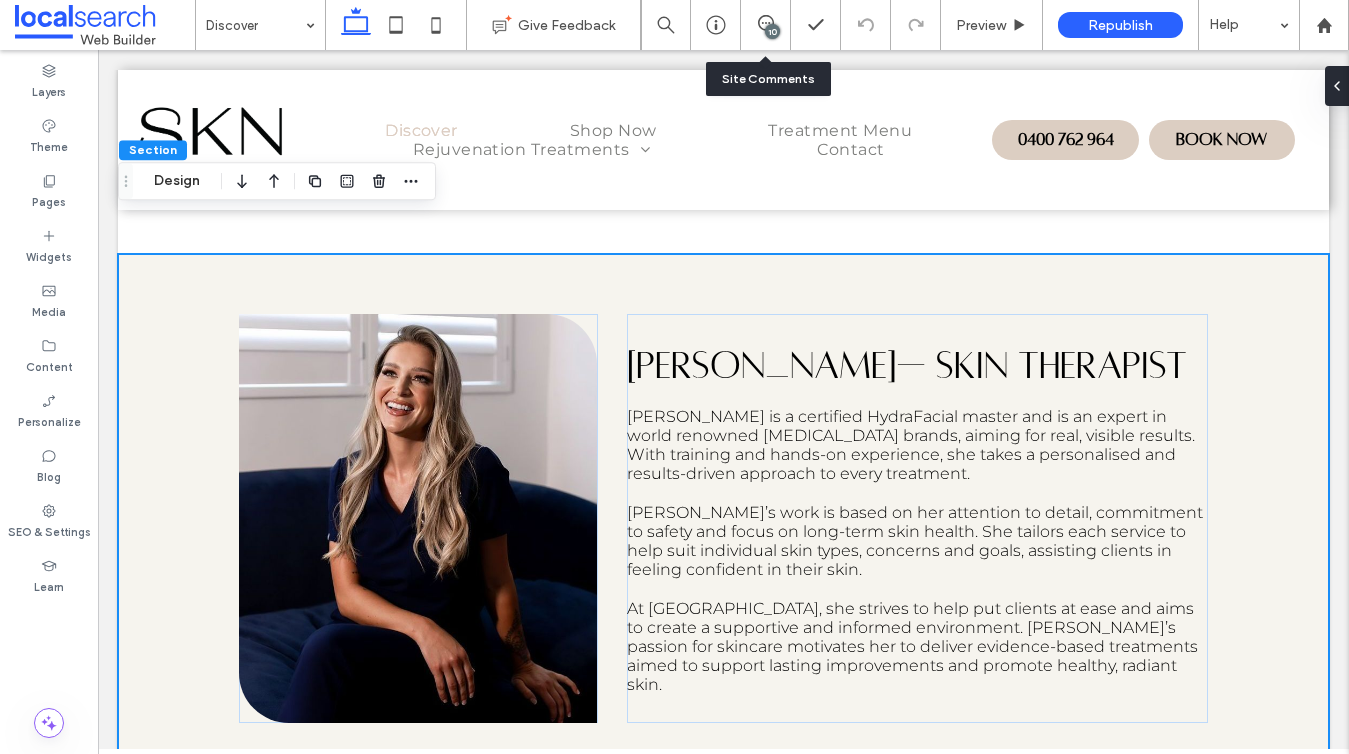 click on "10" at bounding box center [766, 25] 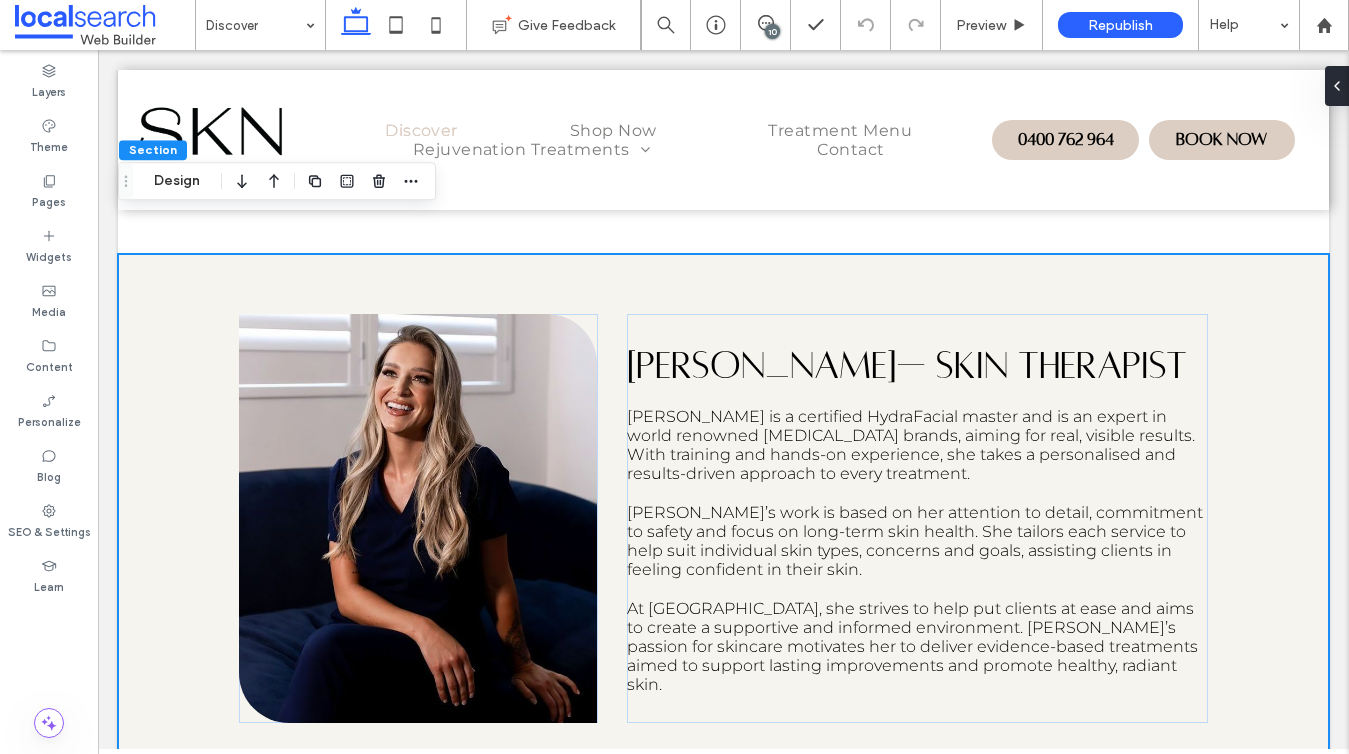 click on "10" at bounding box center [772, 31] 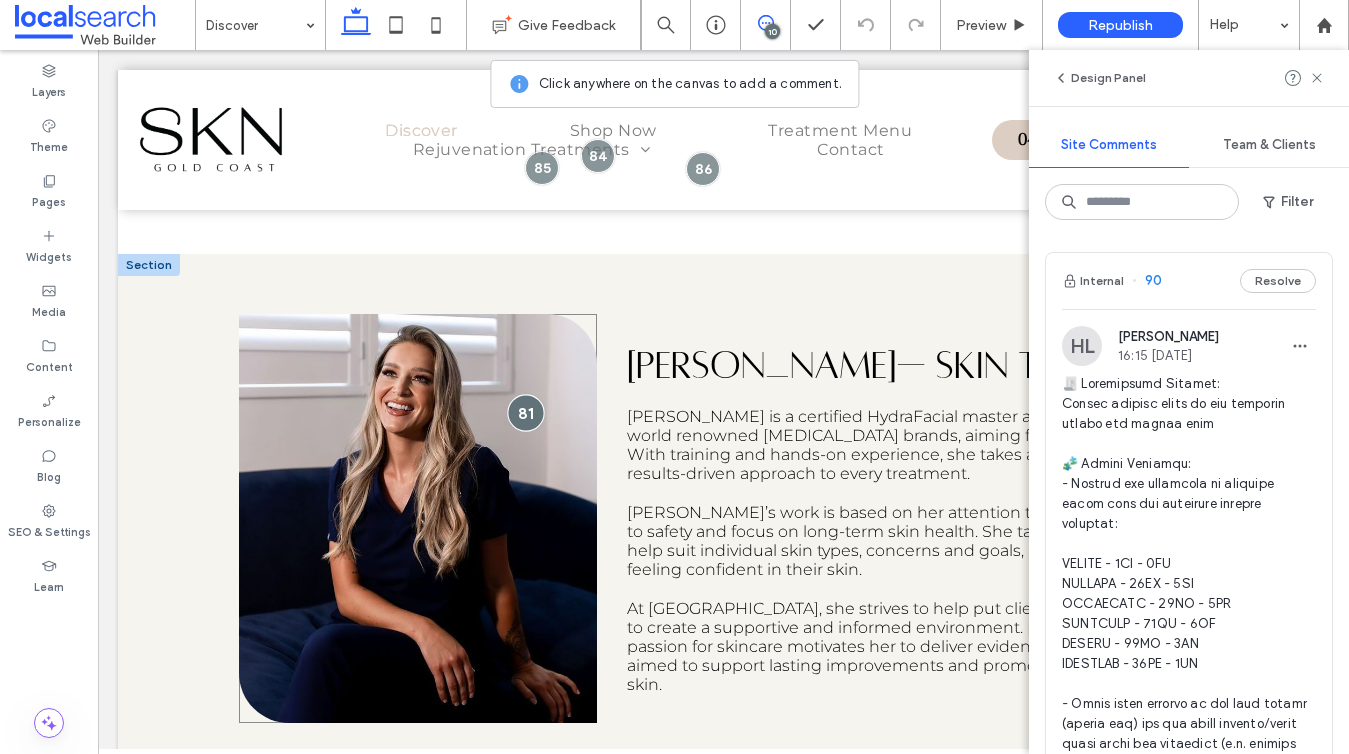 click at bounding box center (525, 412) 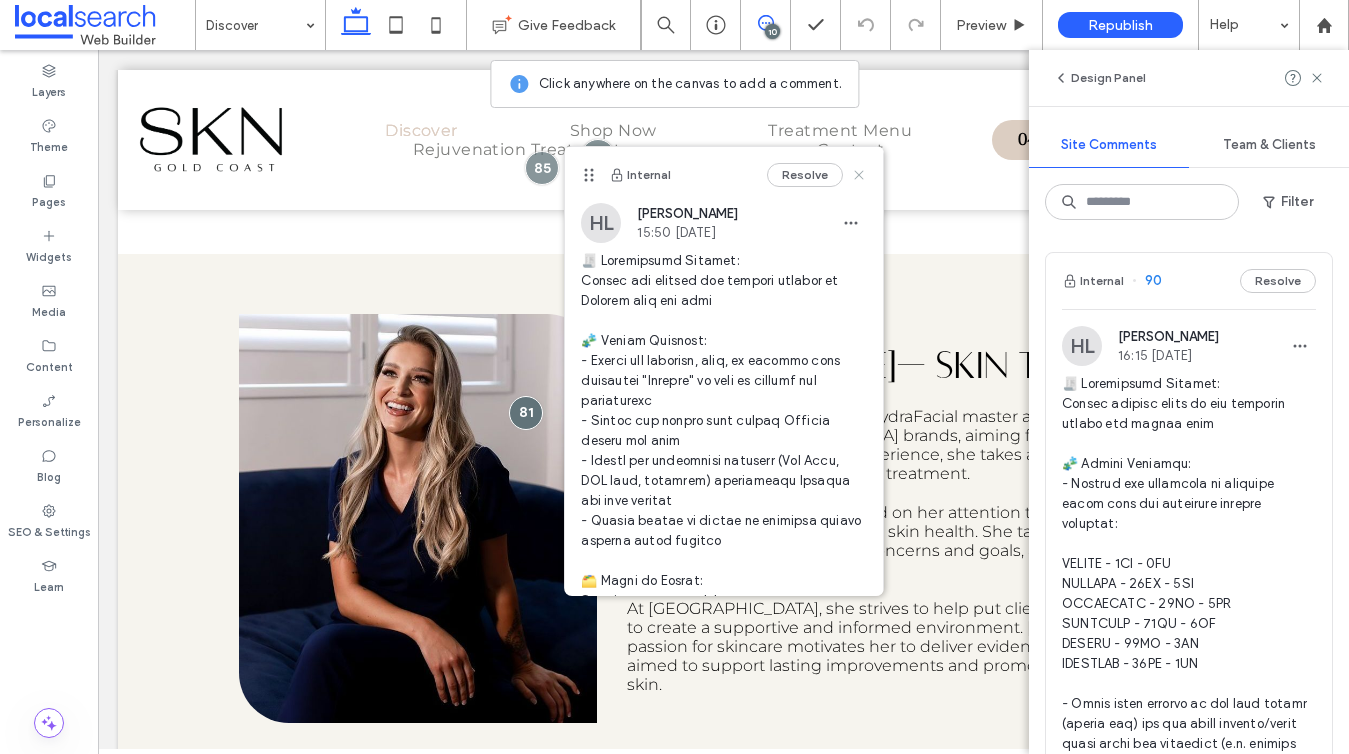click 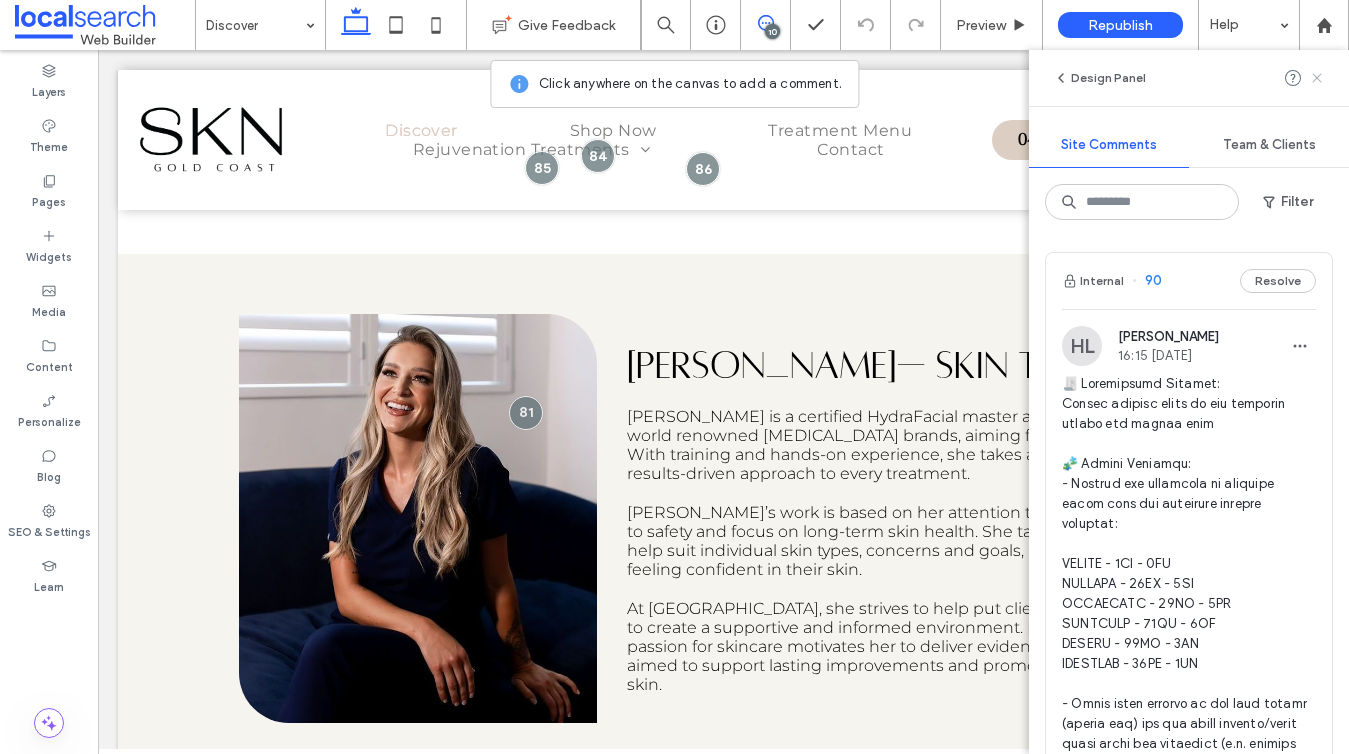 click 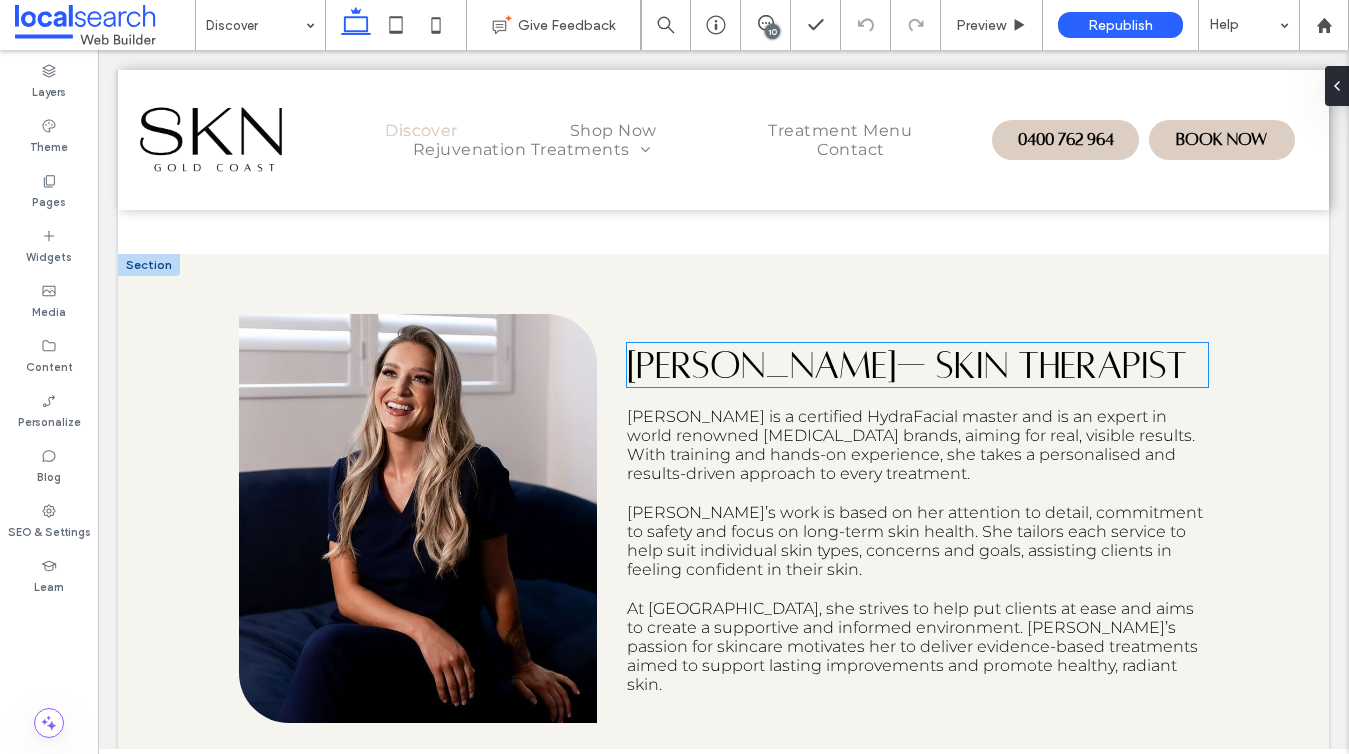 click on "Crissie— Skin Therapist" at bounding box center [907, 365] 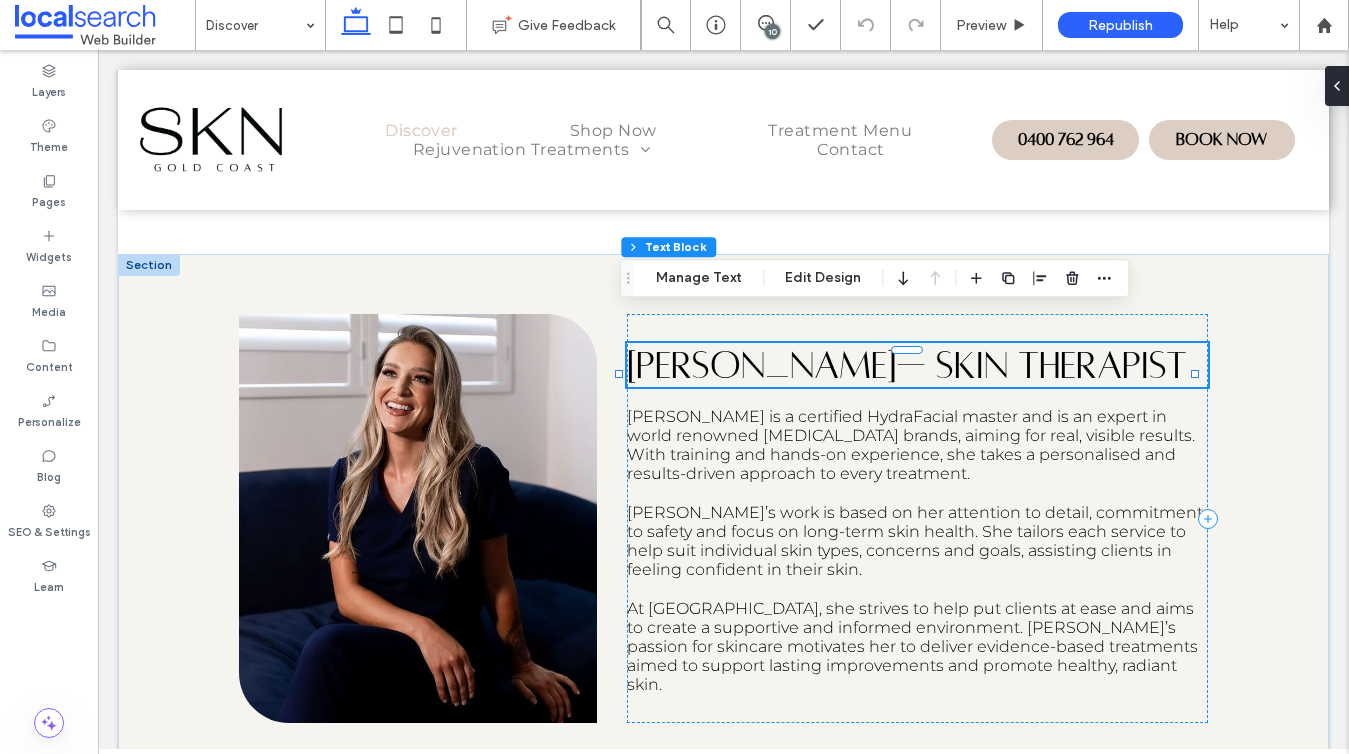 click on "Crissie— Skin Therapist" at bounding box center [907, 365] 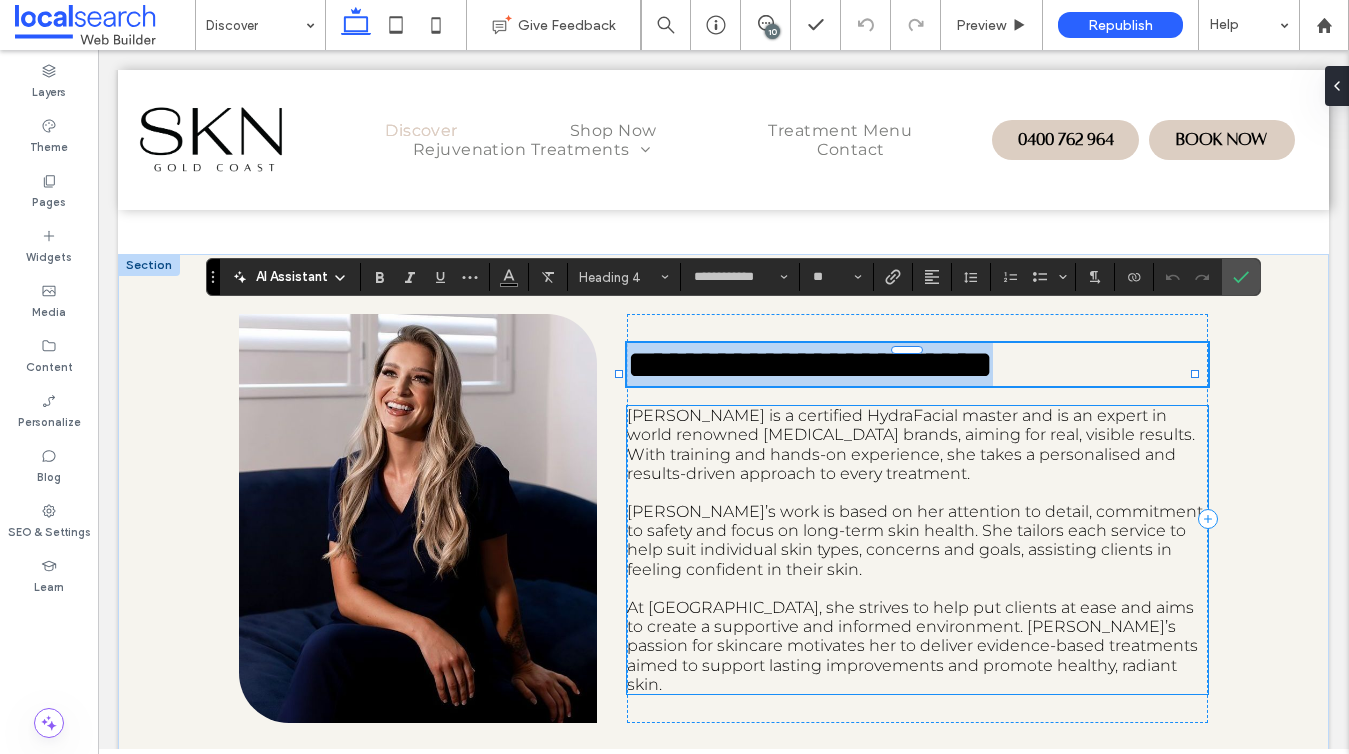 click at bounding box center [917, 492] 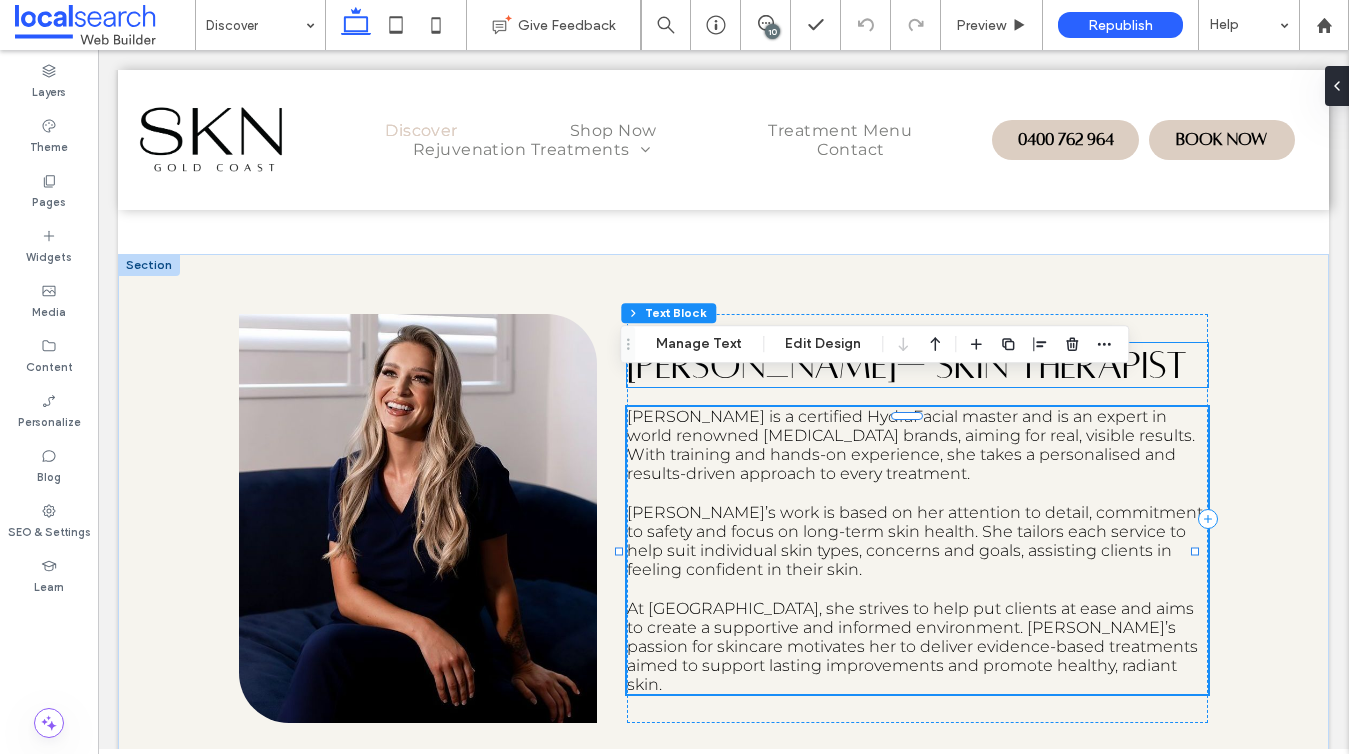 click on "Crissie— Skin Therapist" at bounding box center (907, 365) 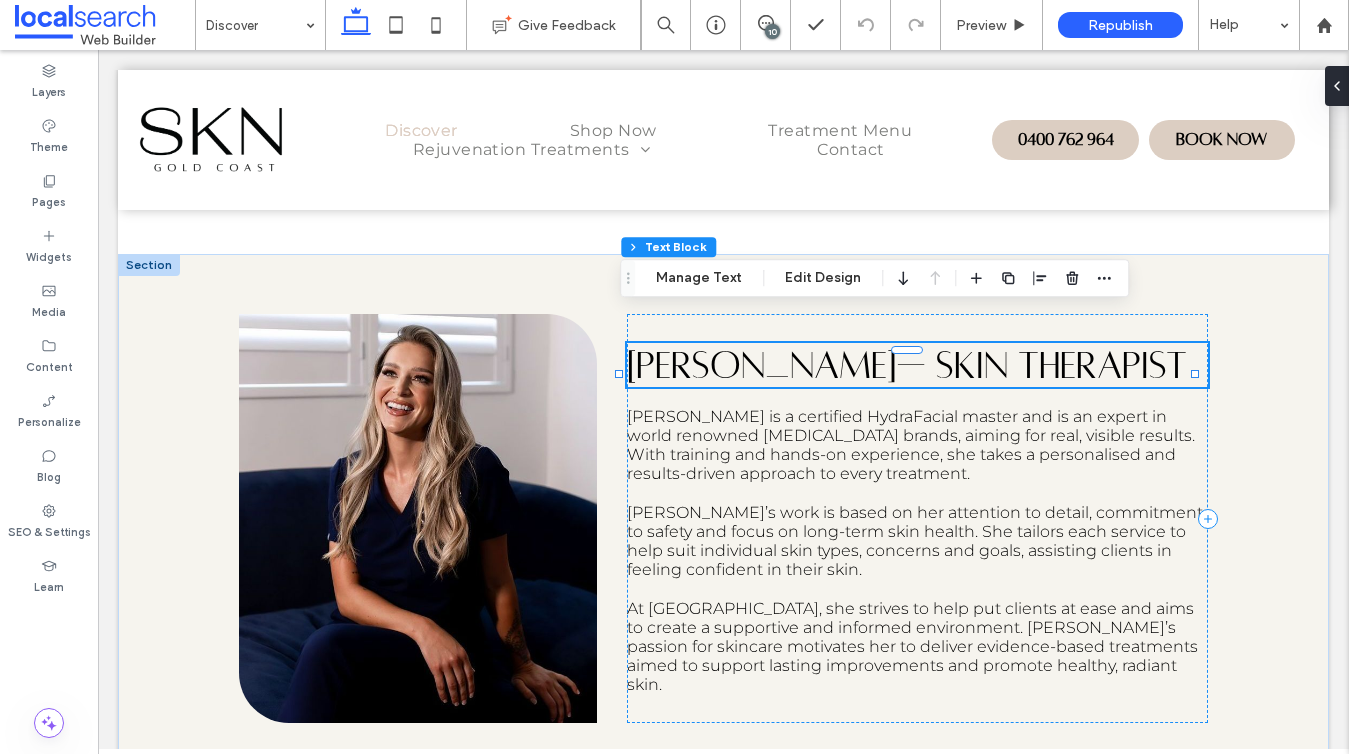 click on "Crissie— Skin Therapist" at bounding box center (907, 365) 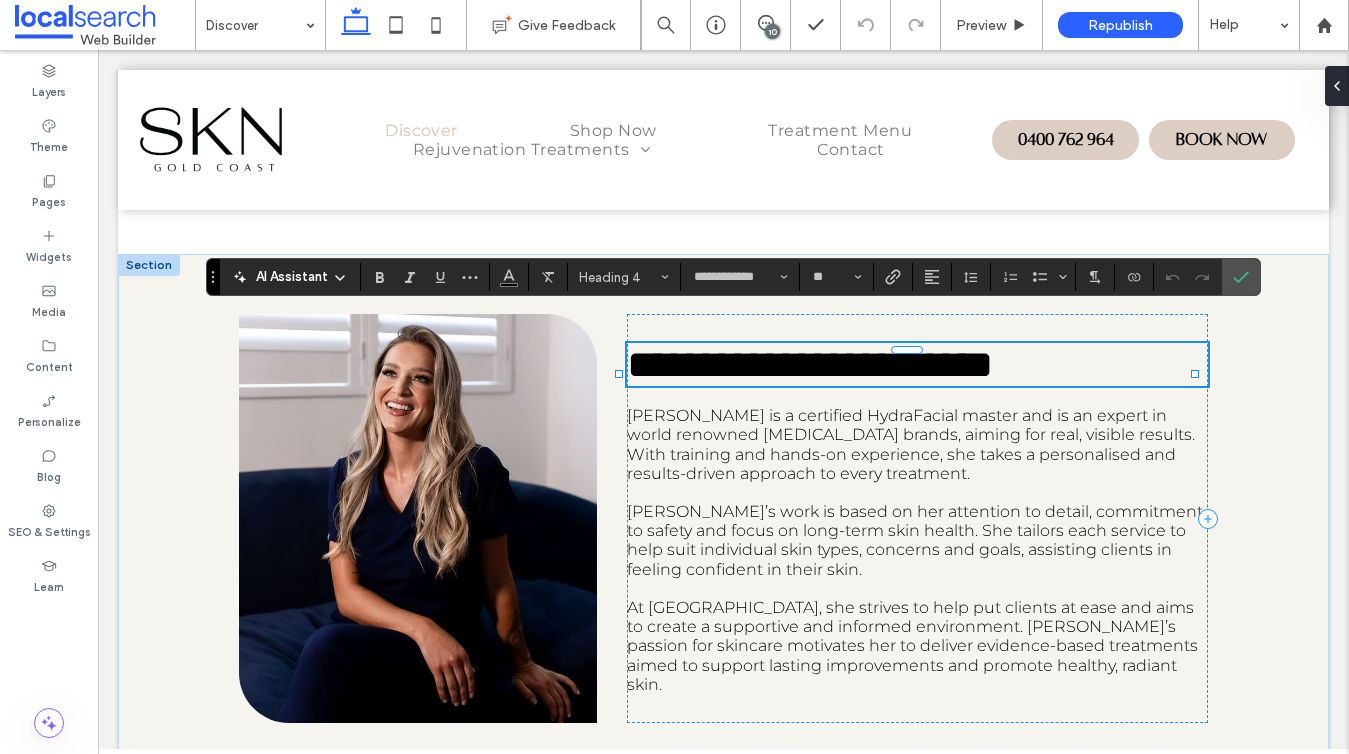 type 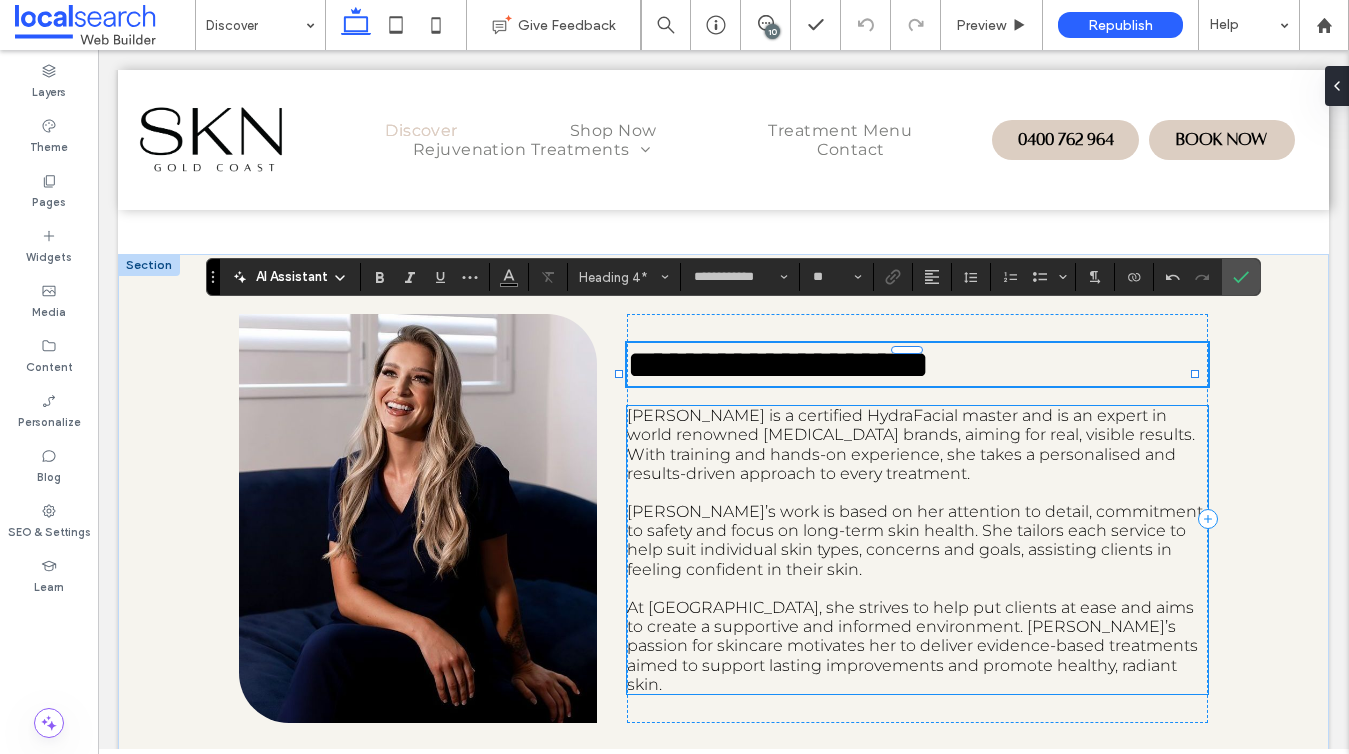 click on "Crissie’s work is based on her attention to detail, commitment to safety and focus on long-term skin health. She tailors each service to help suit individual skin types, concerns and goals, assisting clients in feeling confident in their skin." at bounding box center (915, 540) 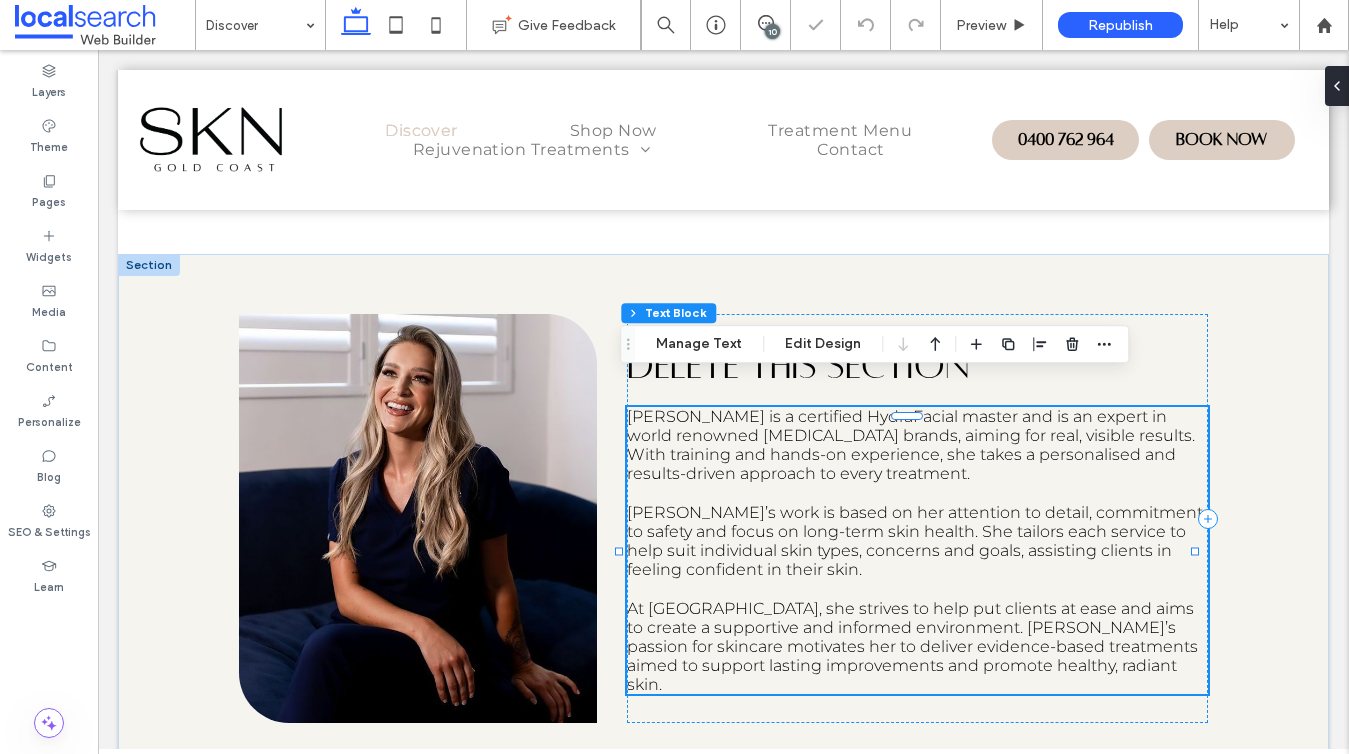 click on "Crissie is a certified HydraFacial master and is an expert in world renowned skin care brands, aiming for real, visible results. With training and hands-on experience, she takes a personalised and results-driven approach to every treatment. Crissie’s work is based on her attention to detail, commitment to safety and focus on long-term skin health. She tailors each service to help suit individual skin types, concerns and goals, assisting clients in feeling confident in their skin. At SKN Gold Coast, she strives to help put clients at ease and aims to create a supportive and informed environment. Crissie’s passion for skincare motivates her to deliver evidence-based treatments aimed to support lasting improvements and promote healthy, radiant skin." at bounding box center (917, 551) 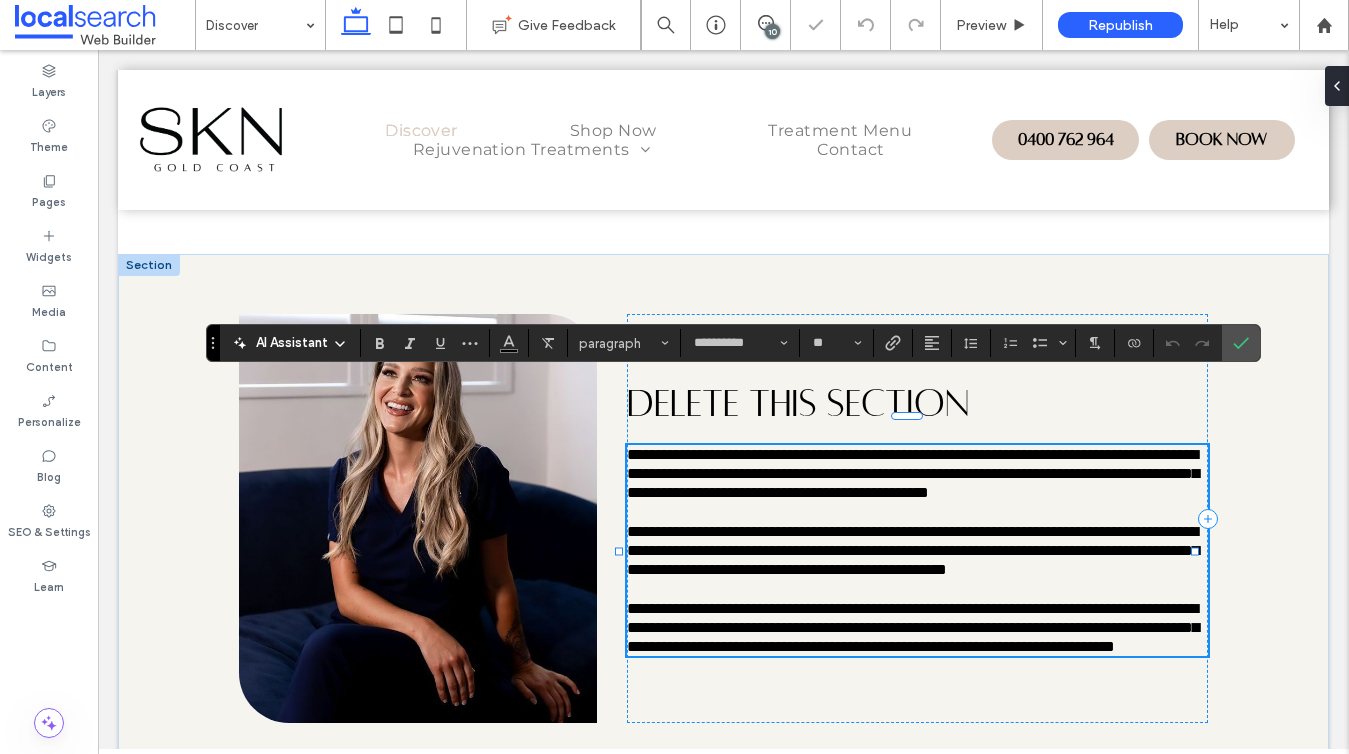type 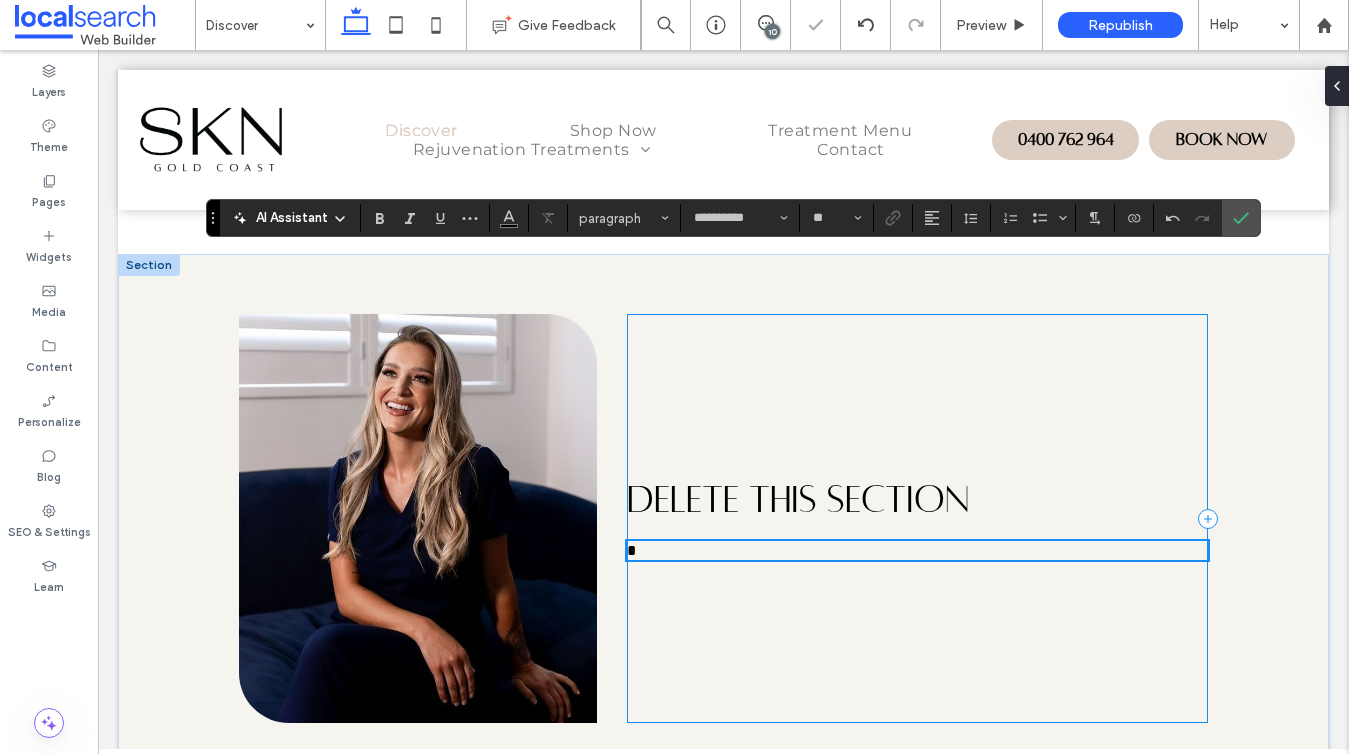 scroll, scrollTop: 1597, scrollLeft: 0, axis: vertical 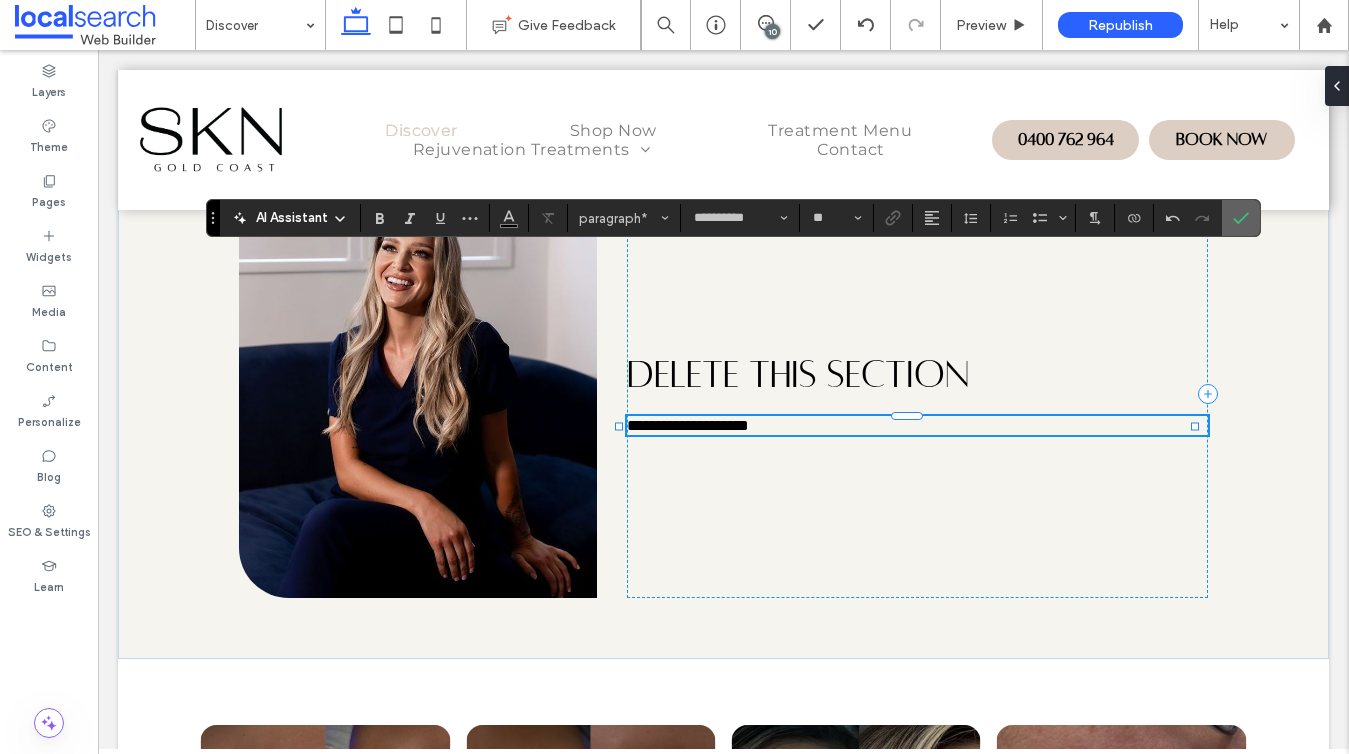 click 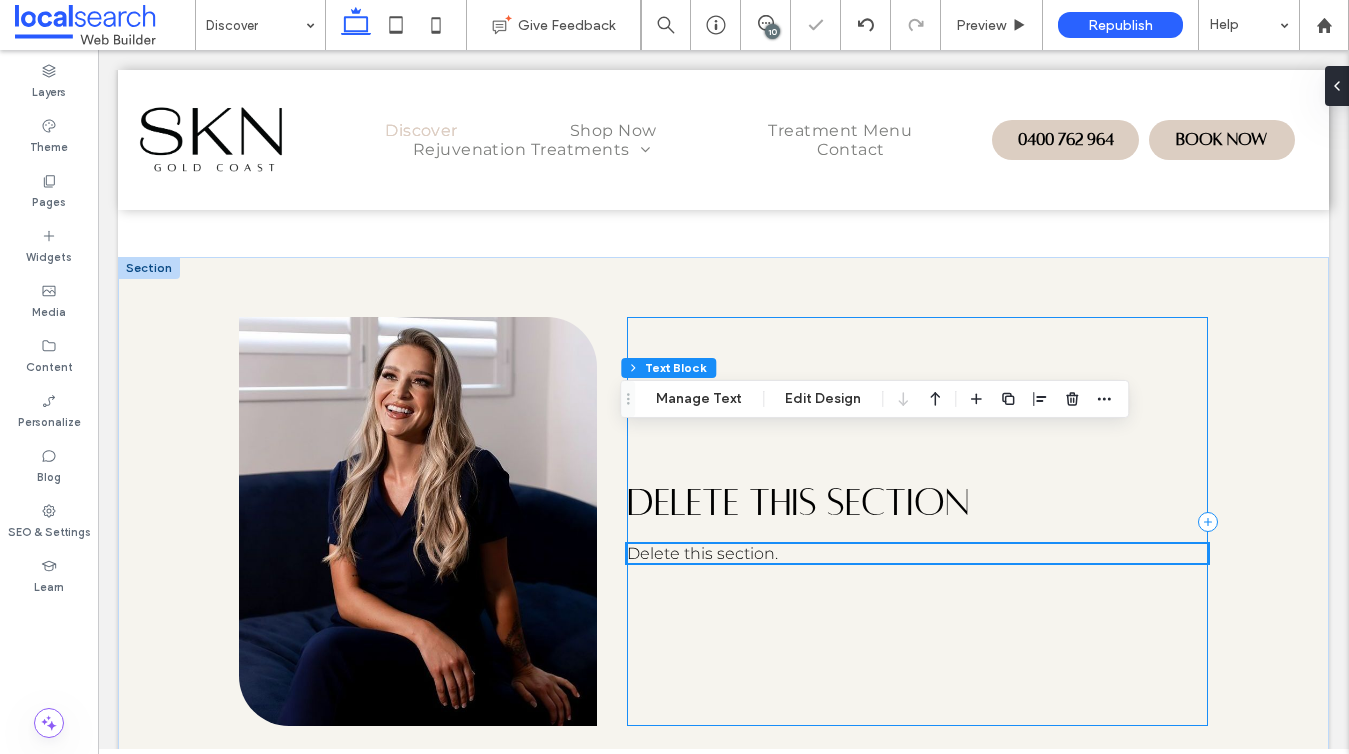 scroll, scrollTop: 1453, scrollLeft: 0, axis: vertical 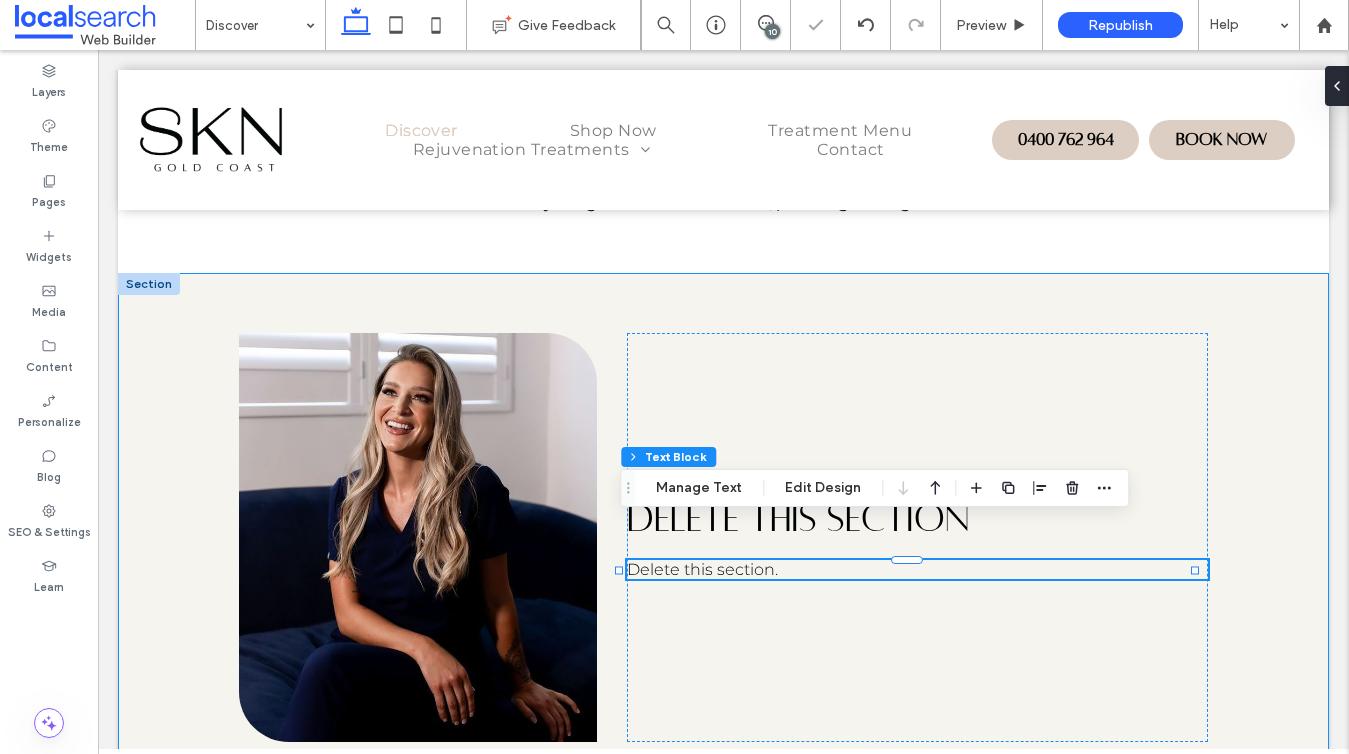 click on "Delete this Section
Delete this section. ﻿" at bounding box center [723, 538] 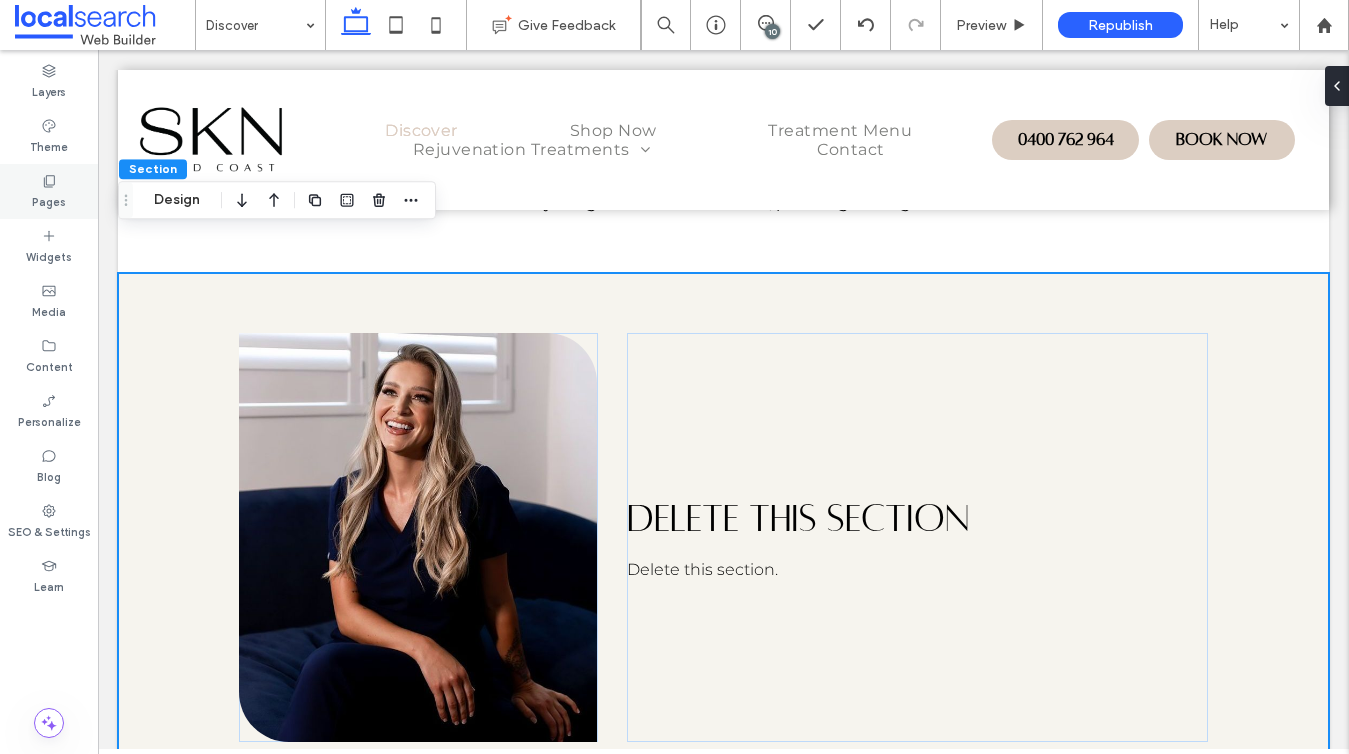 click on "Pages" at bounding box center [49, 191] 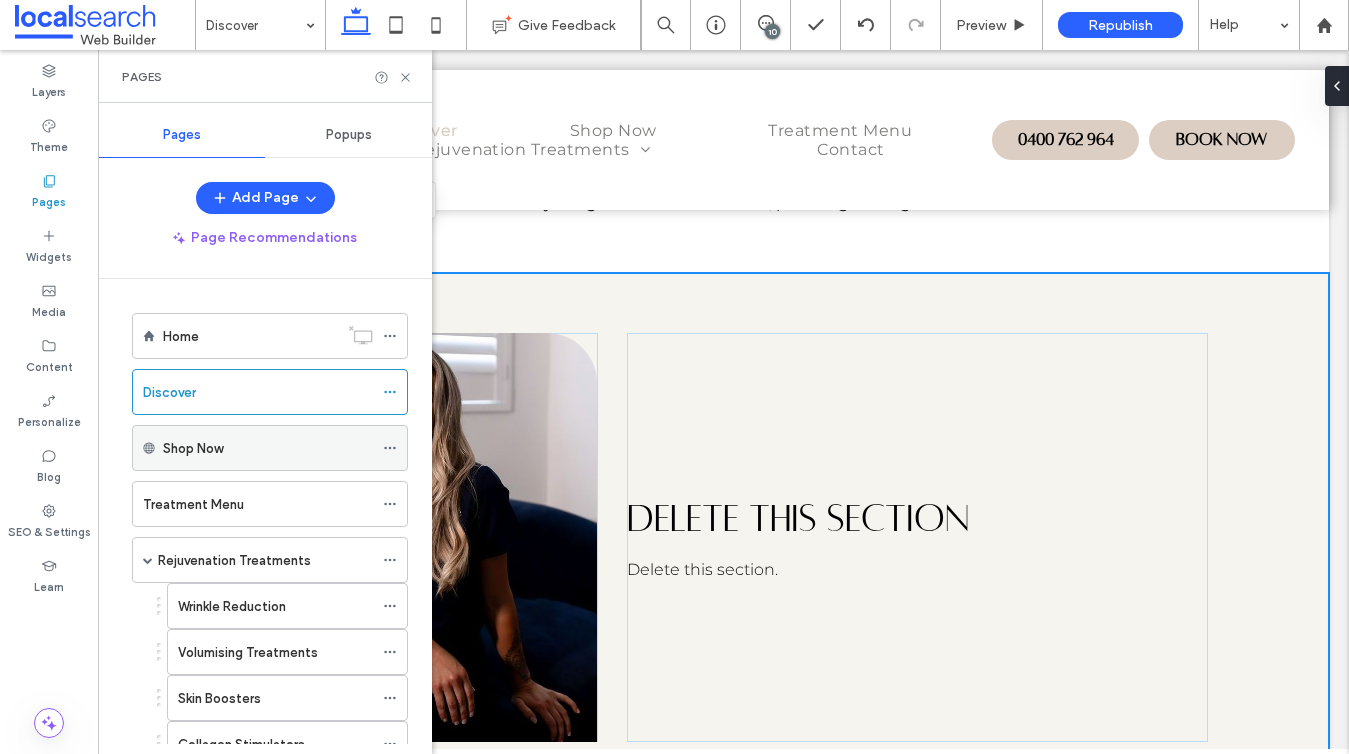 click on "Shop Now" at bounding box center [268, 448] 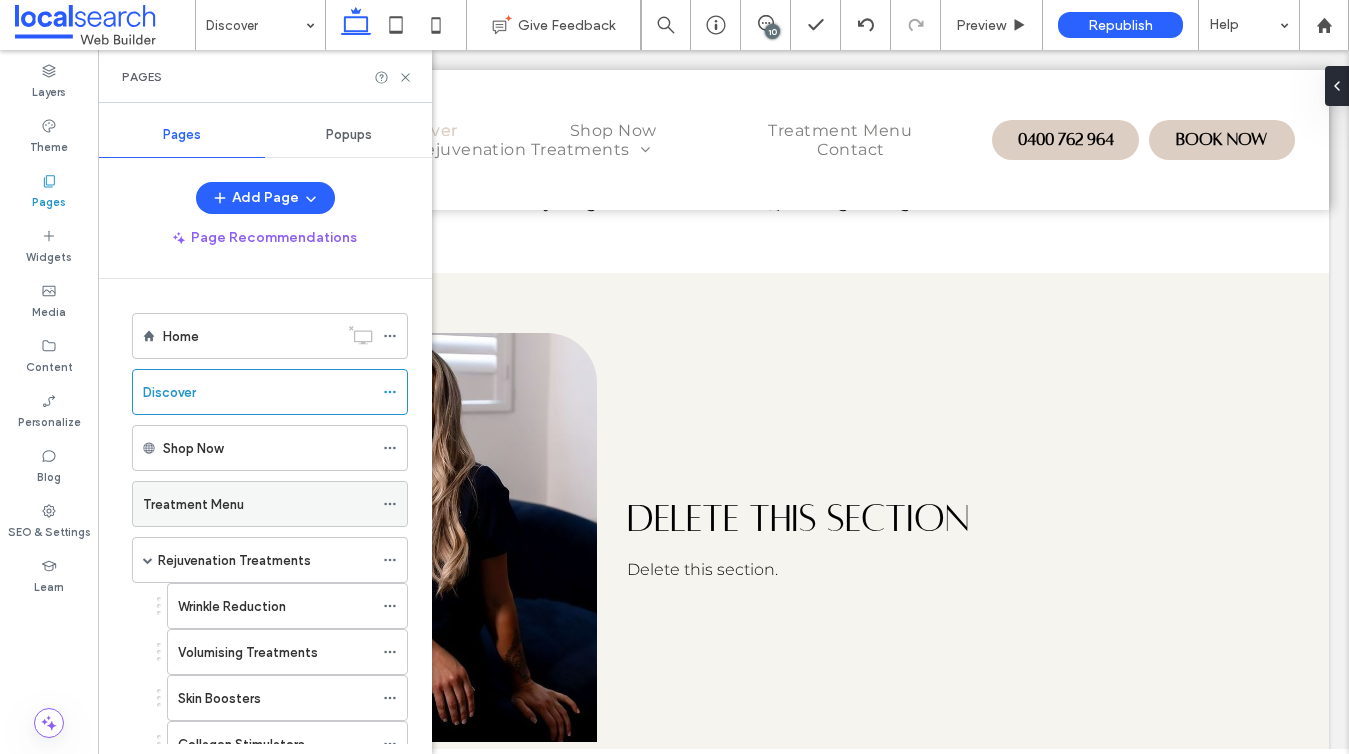 click on "Treatment Menu" at bounding box center [193, 504] 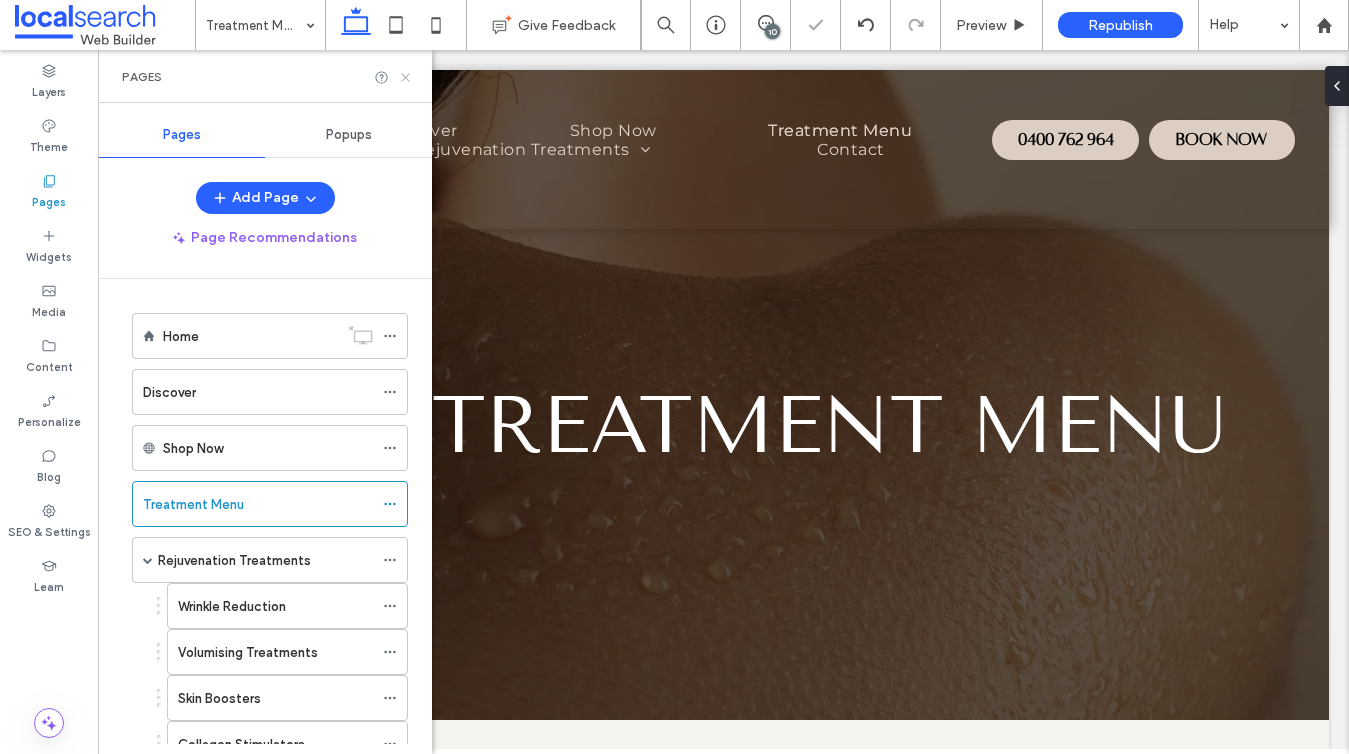 scroll, scrollTop: 0, scrollLeft: 0, axis: both 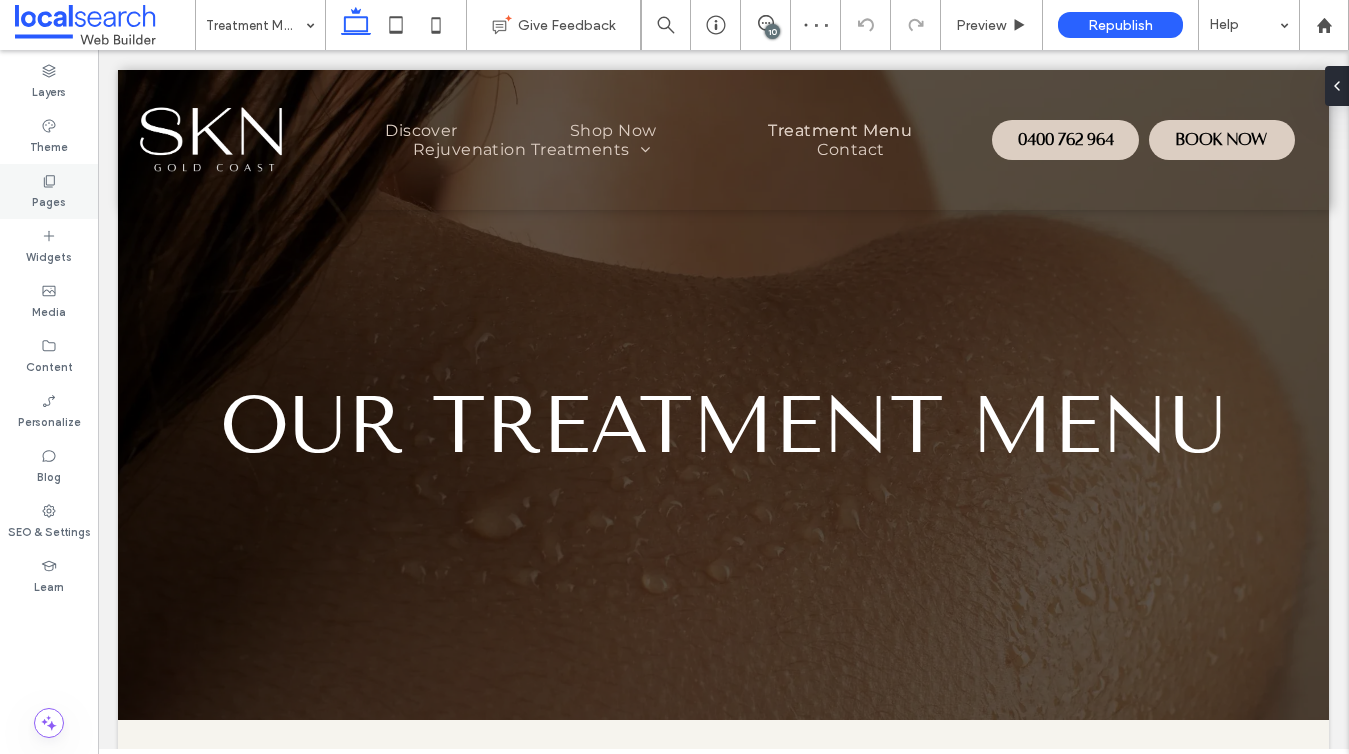 click on "Pages" at bounding box center (49, 200) 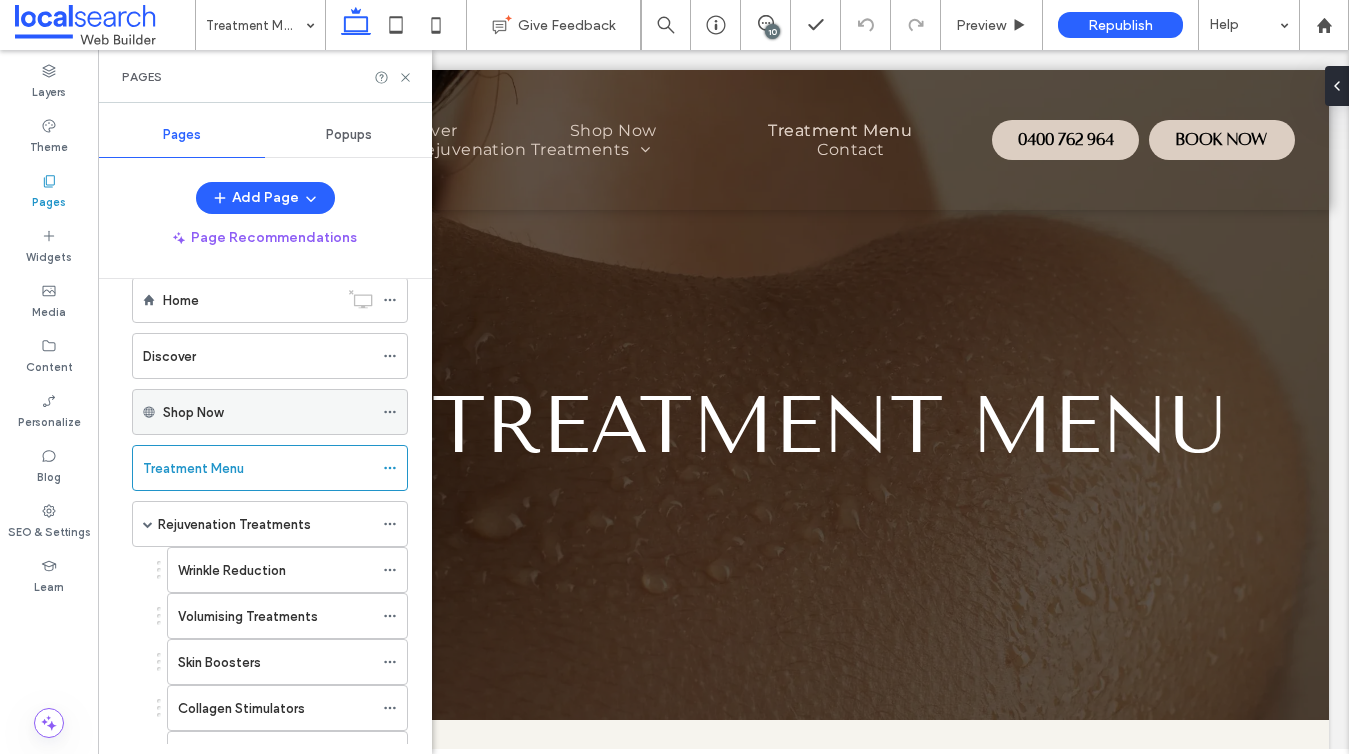 scroll, scrollTop: 66, scrollLeft: 0, axis: vertical 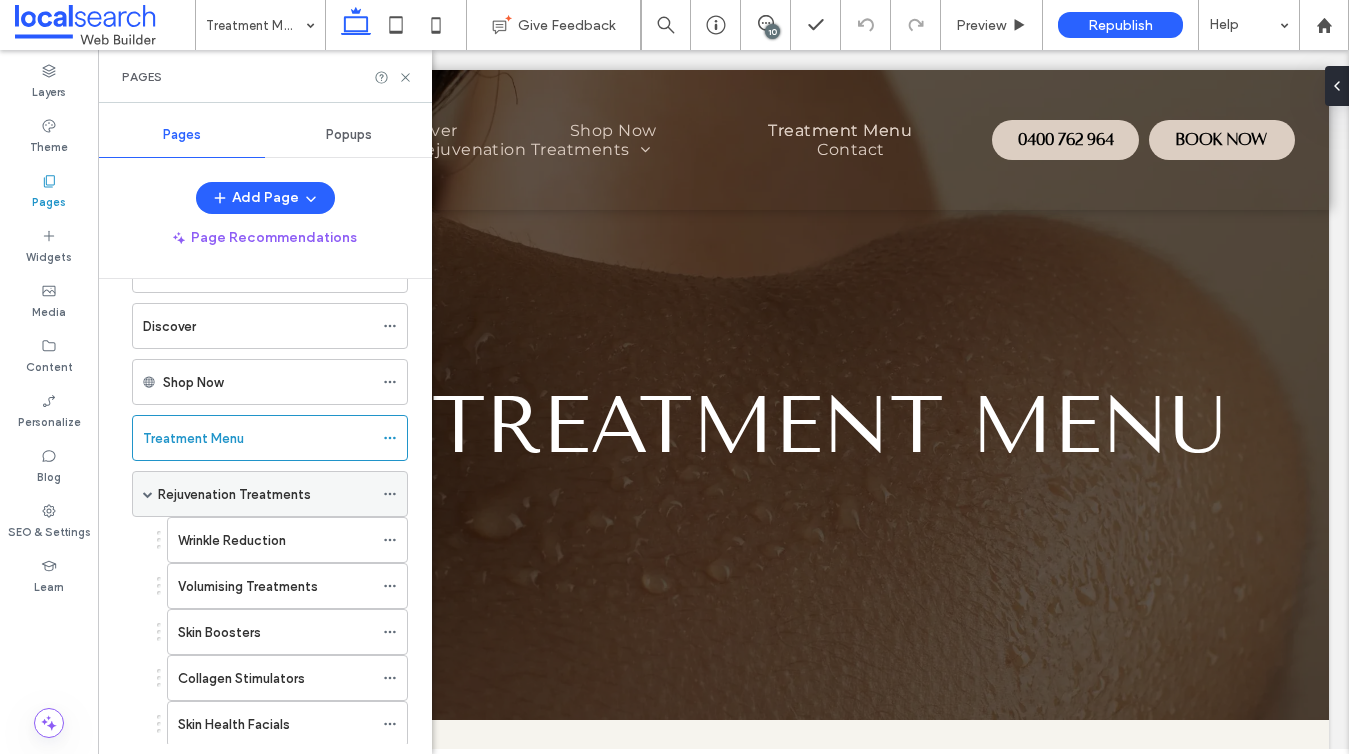 click on "Rejuvenation Treatments" at bounding box center [265, 494] 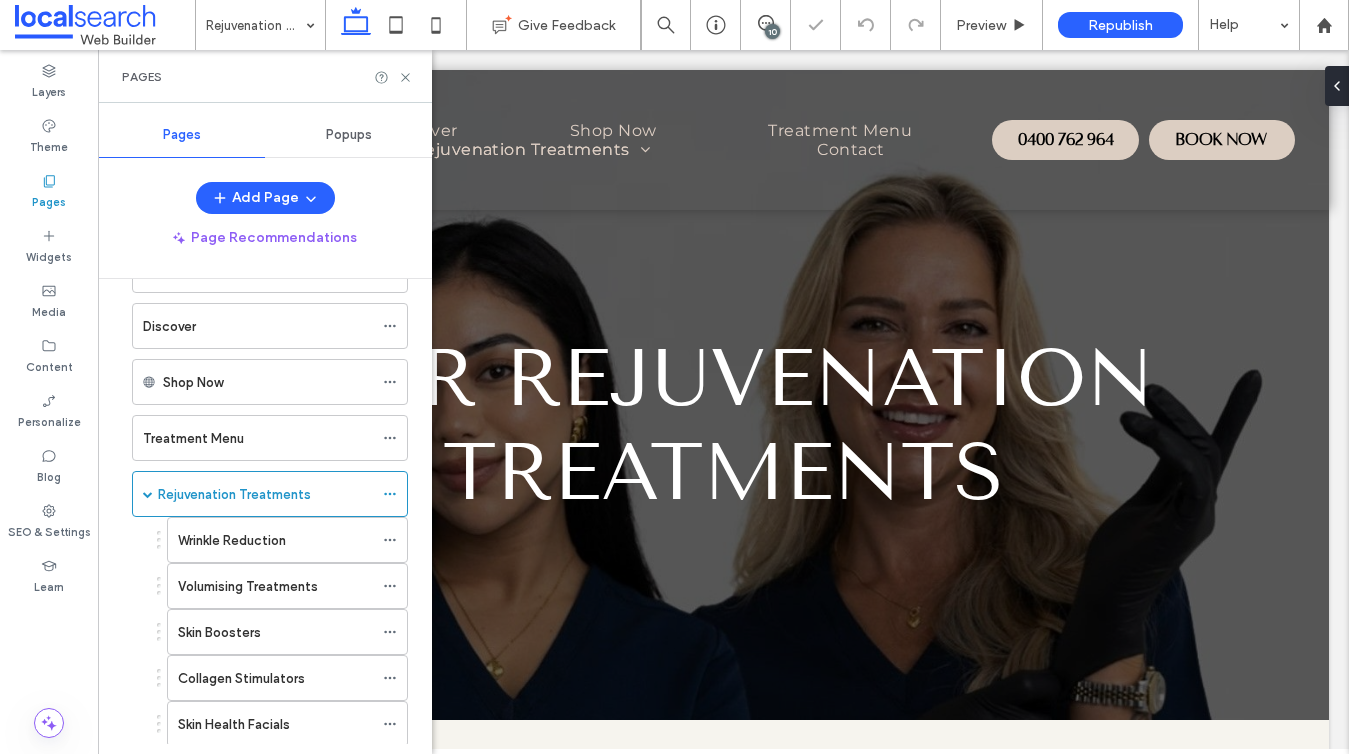scroll, scrollTop: 0, scrollLeft: 0, axis: both 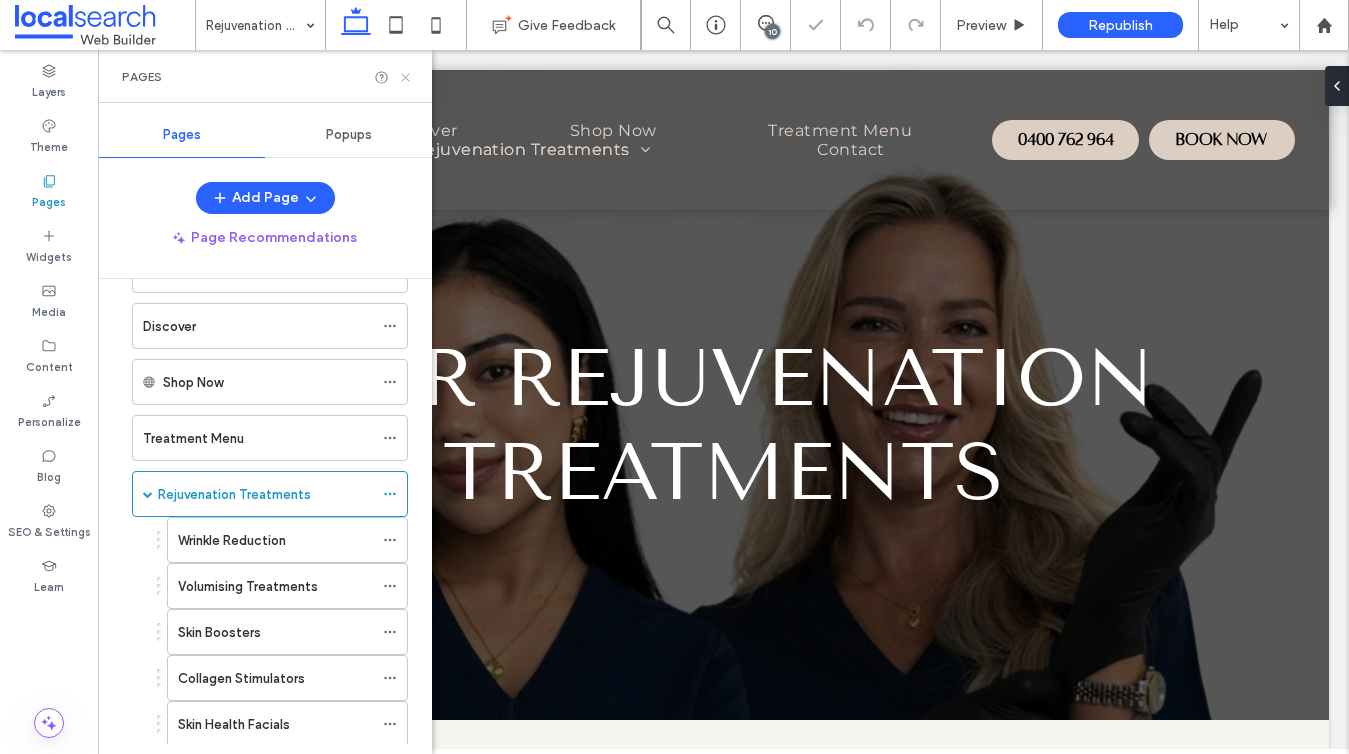 click 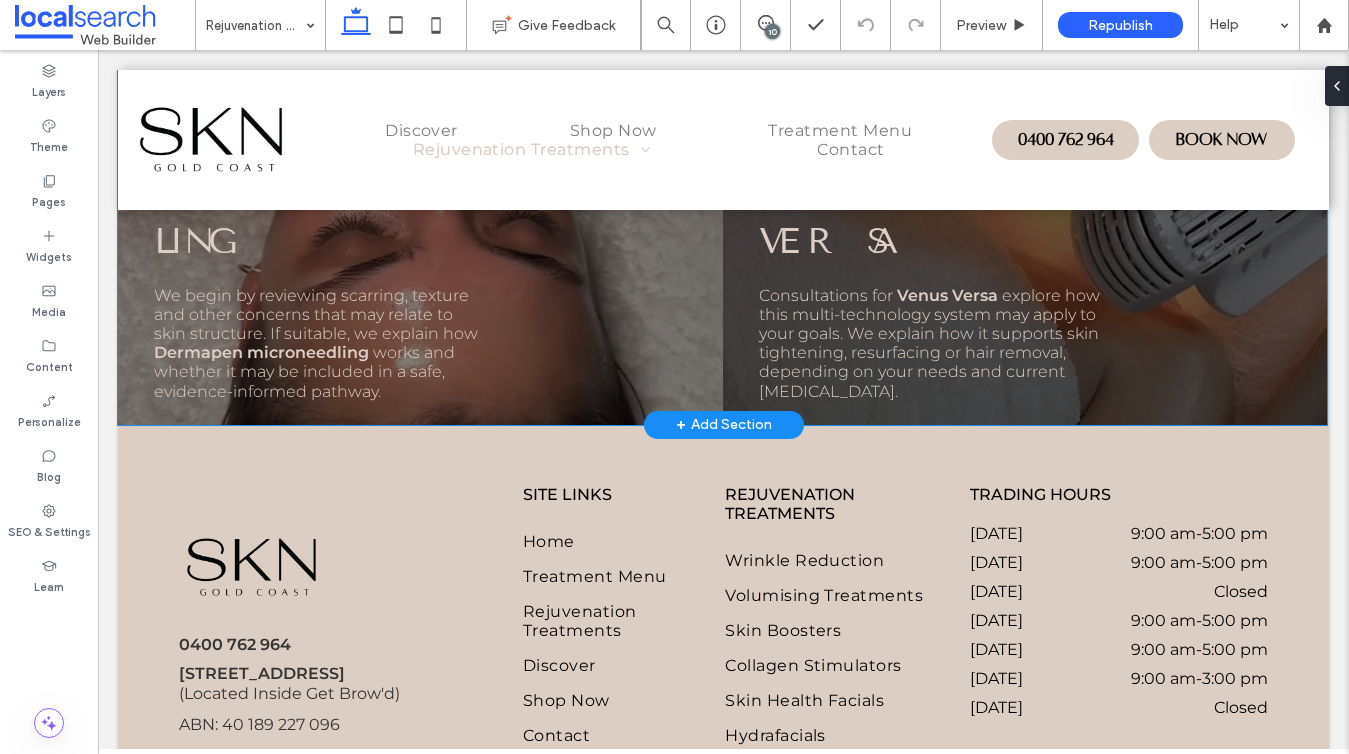 scroll, scrollTop: 3254, scrollLeft: 0, axis: vertical 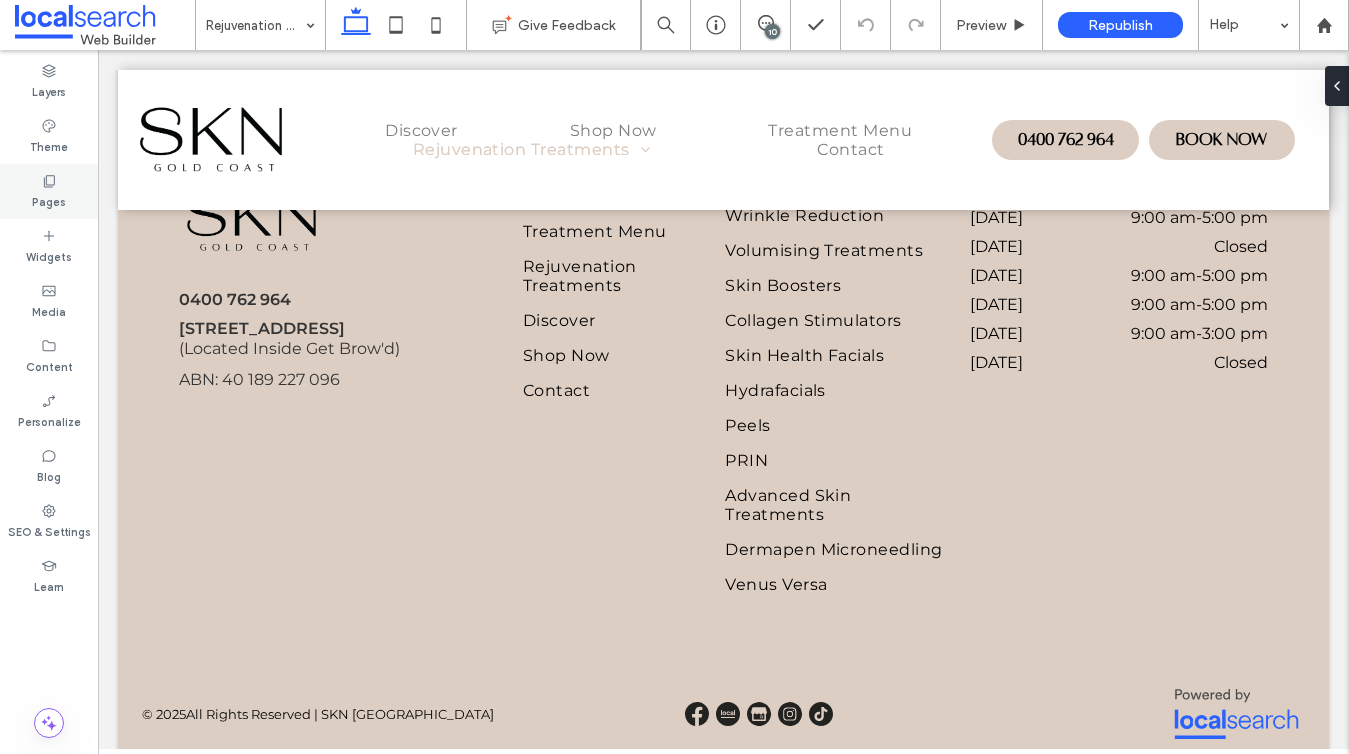 click on "Pages" at bounding box center [49, 200] 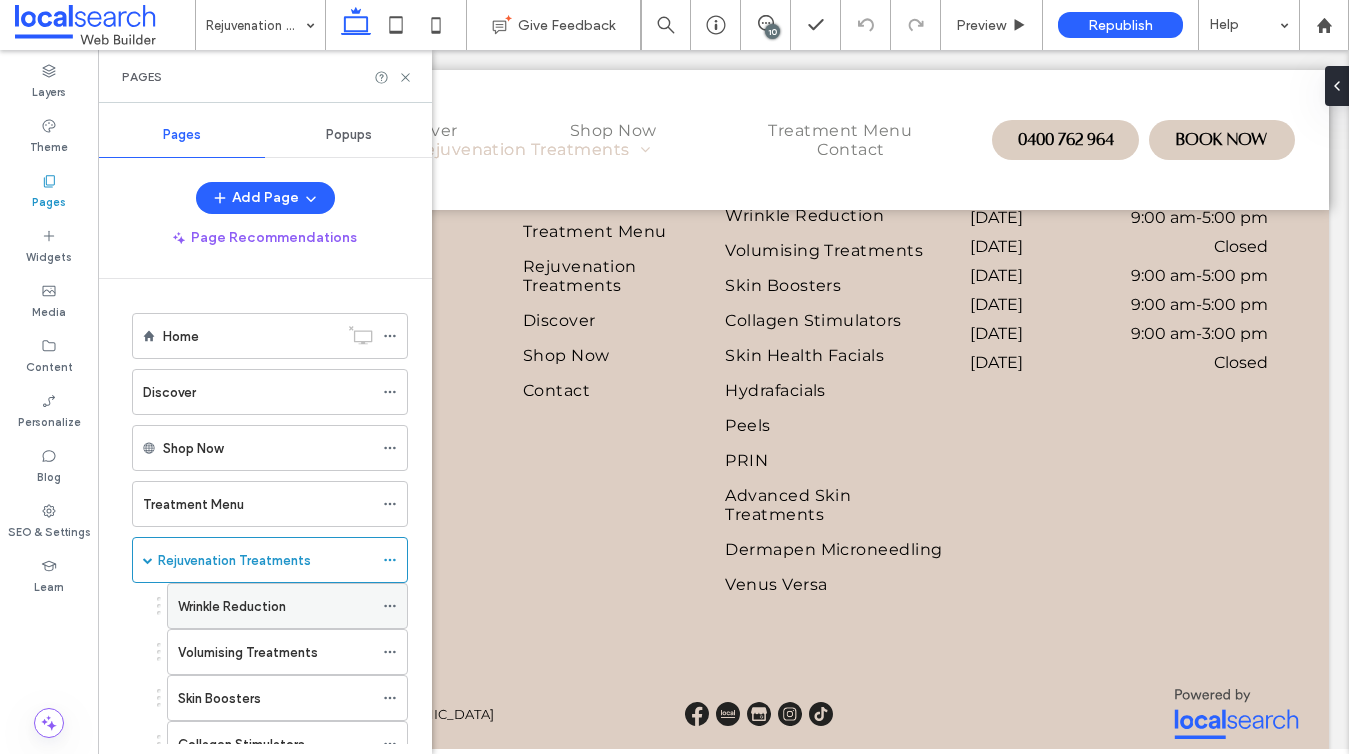 click on "Wrinkle Reduction" at bounding box center [232, 606] 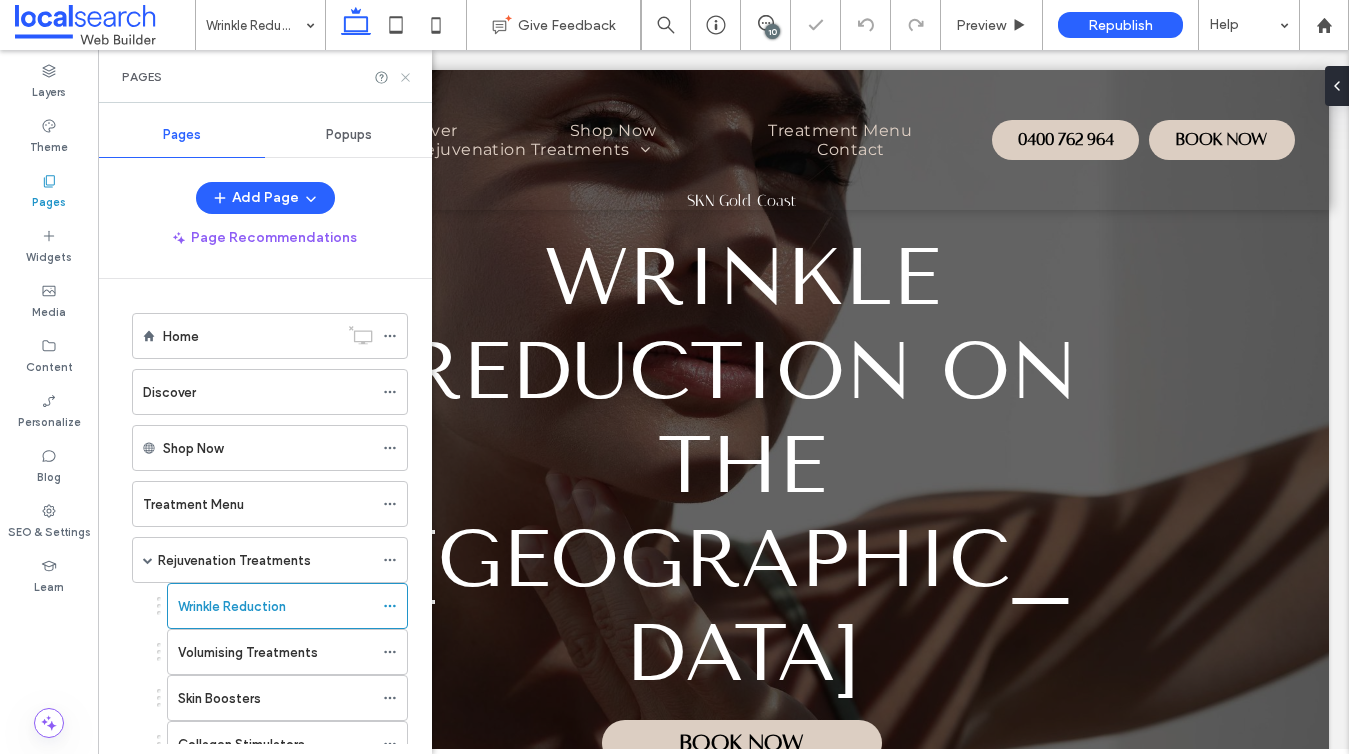 scroll, scrollTop: 0, scrollLeft: 0, axis: both 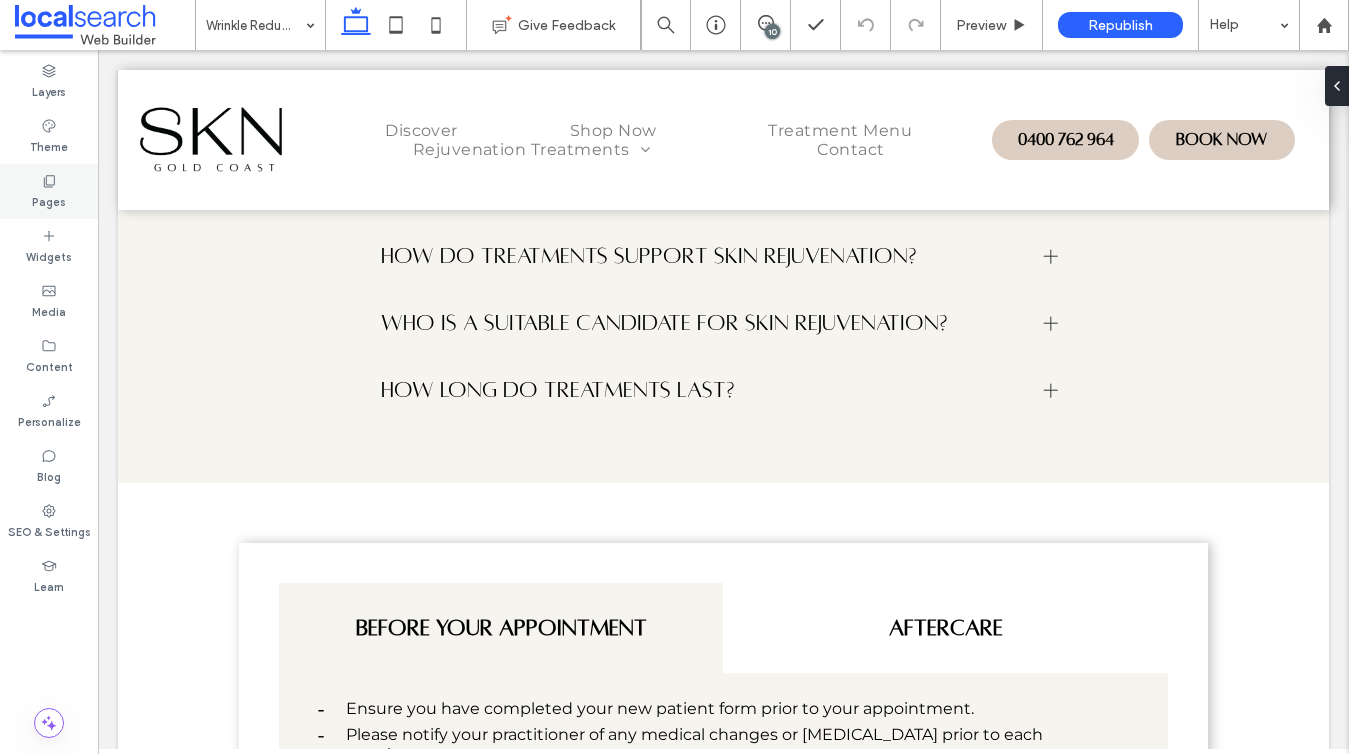 click on "Pages" at bounding box center (49, 200) 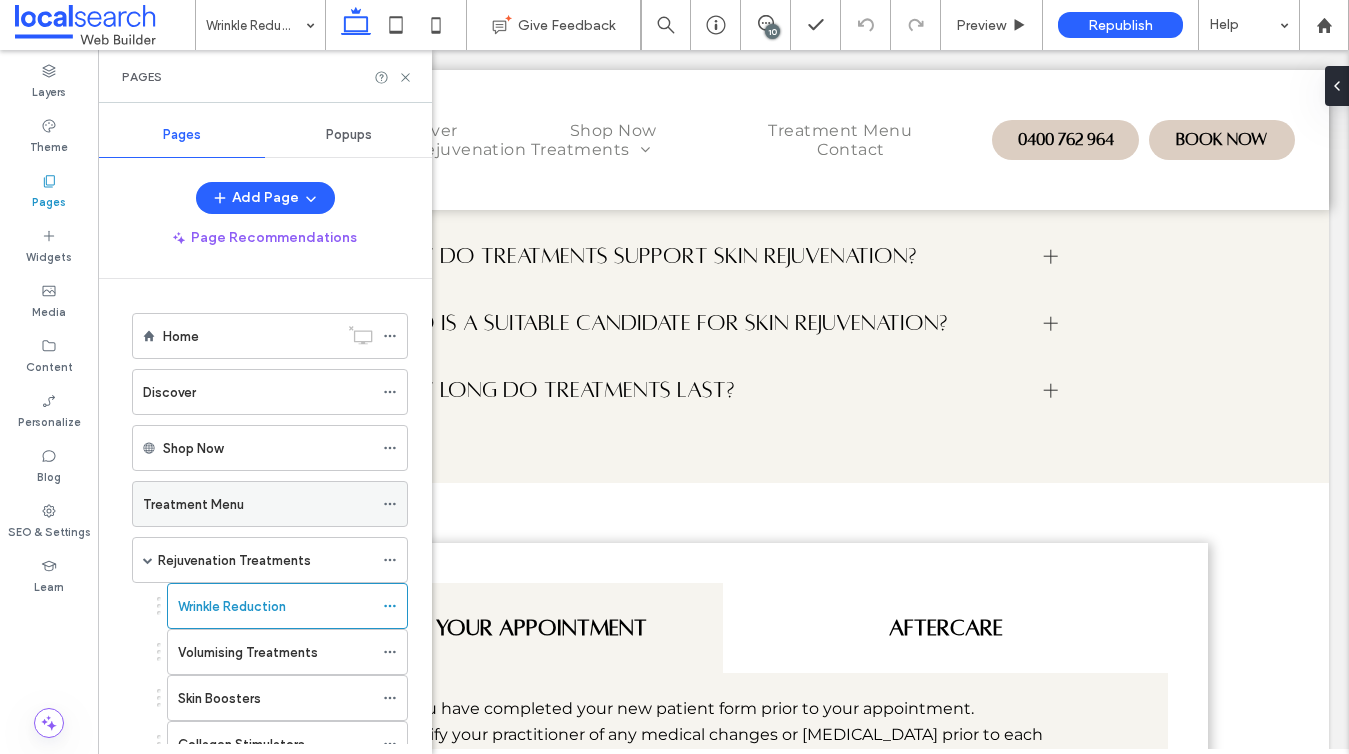 scroll, scrollTop: 178, scrollLeft: 0, axis: vertical 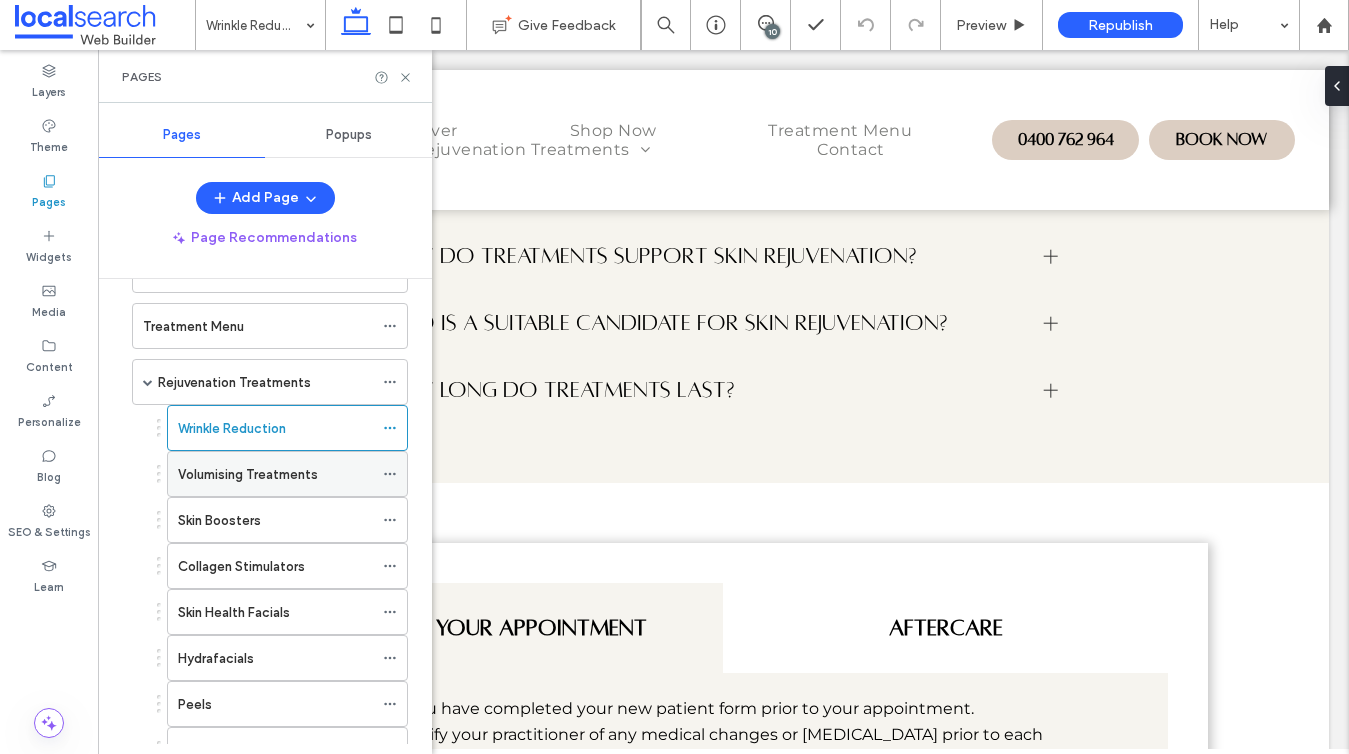 click on "Volumising Treatments" at bounding box center [248, 474] 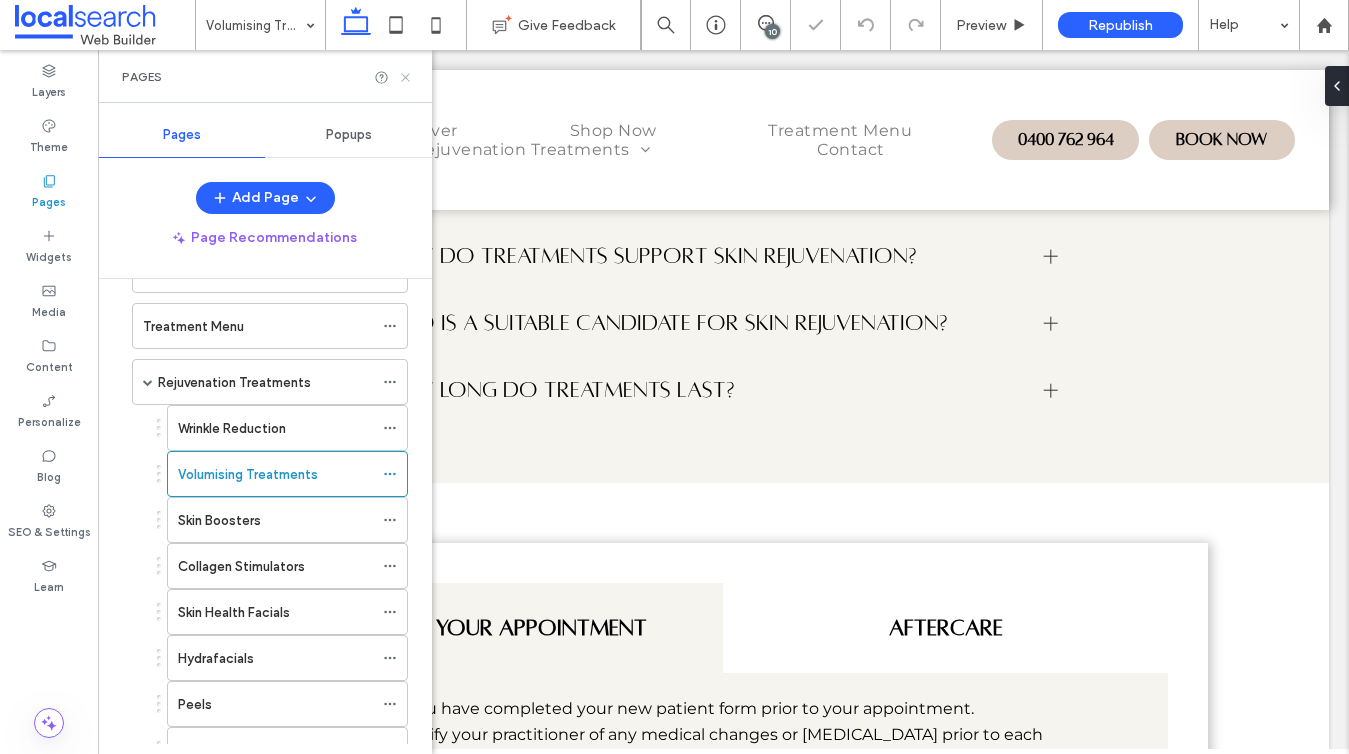 click 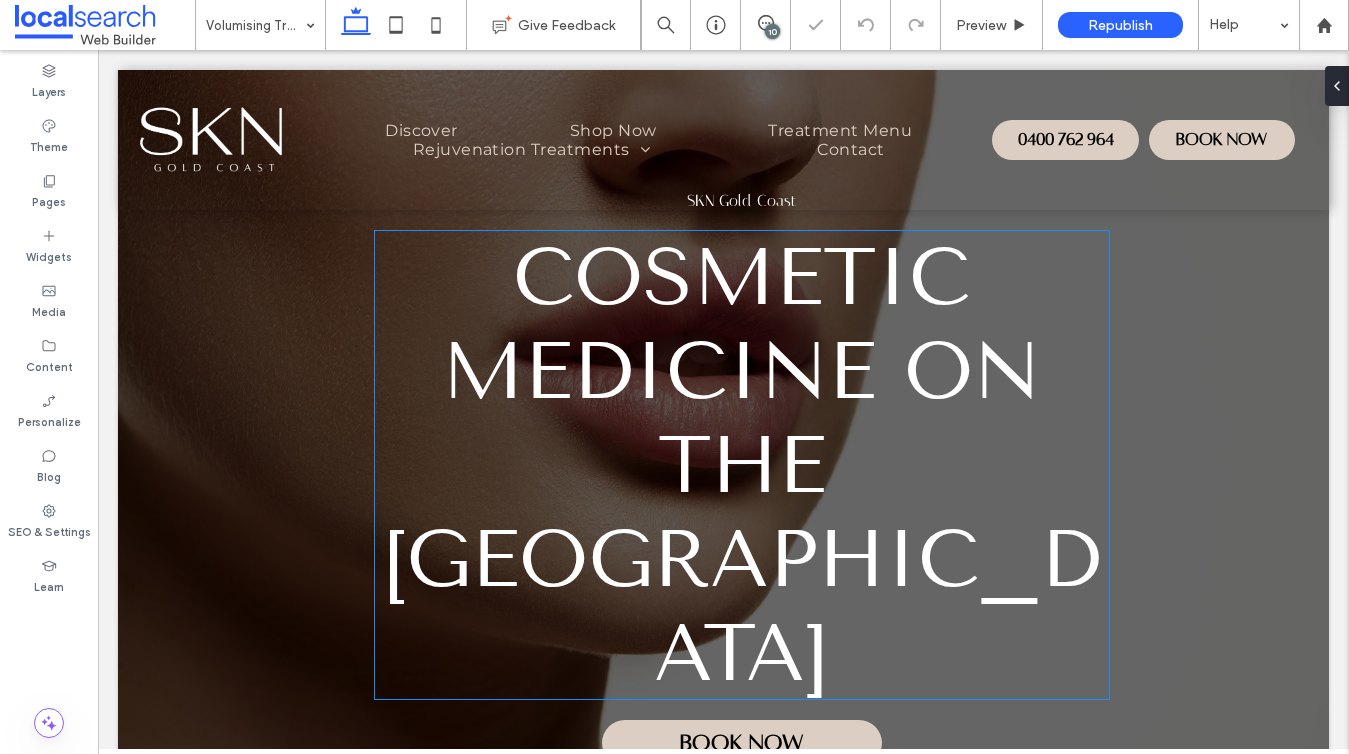 scroll, scrollTop: 0, scrollLeft: 0, axis: both 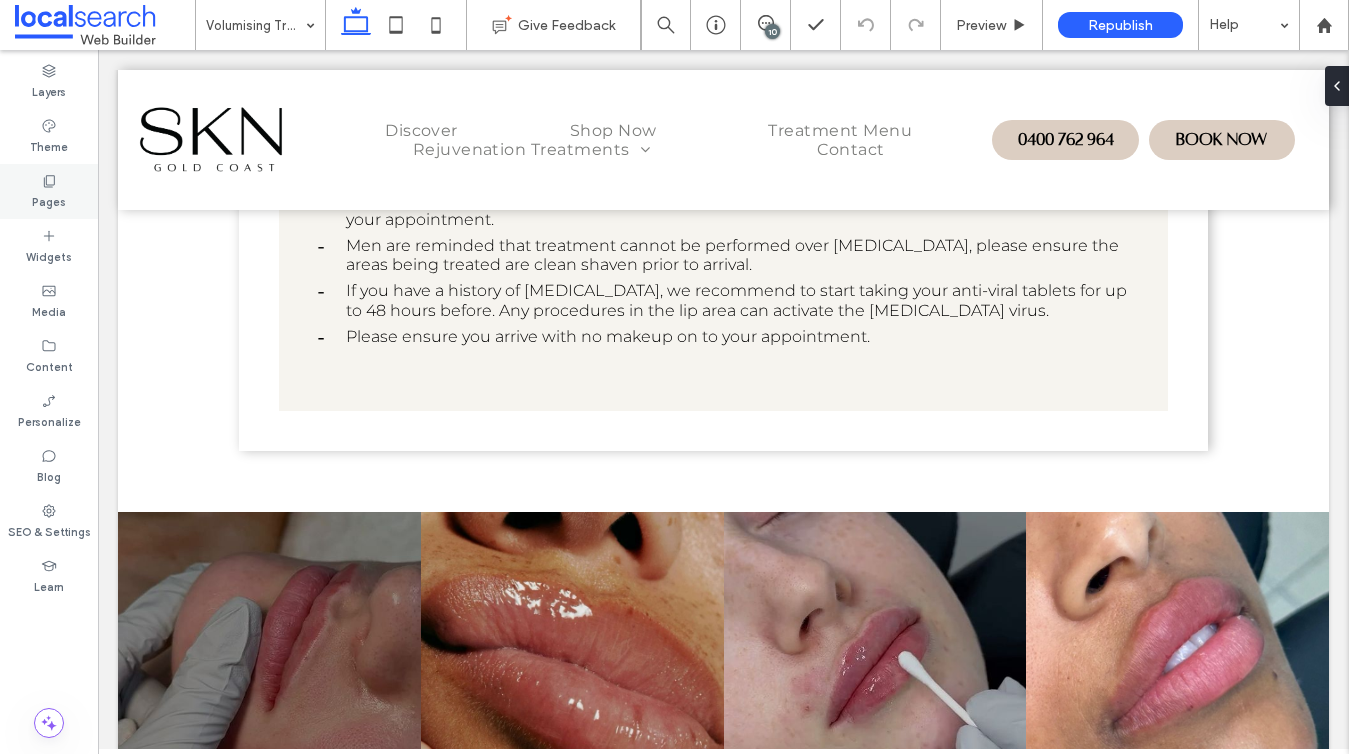 click 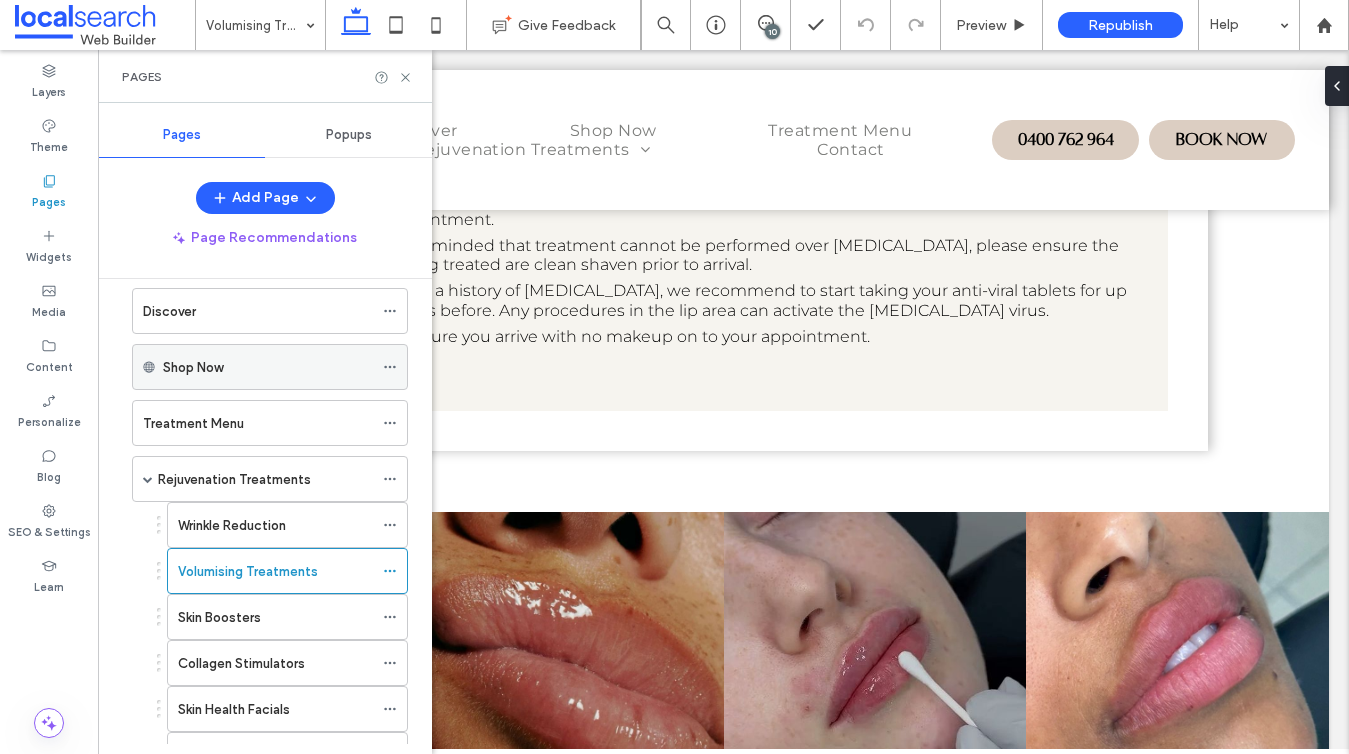 scroll, scrollTop: 204, scrollLeft: 0, axis: vertical 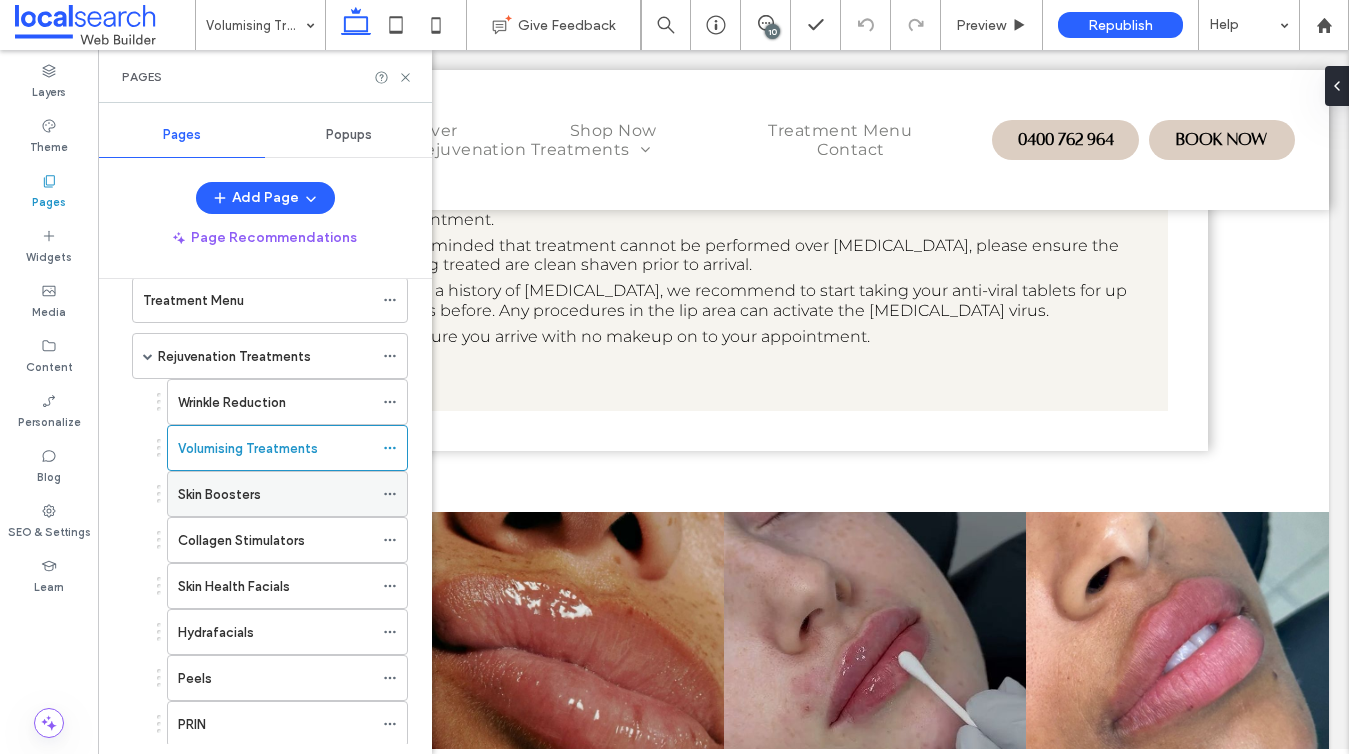click on "Skin Boosters" at bounding box center [219, 494] 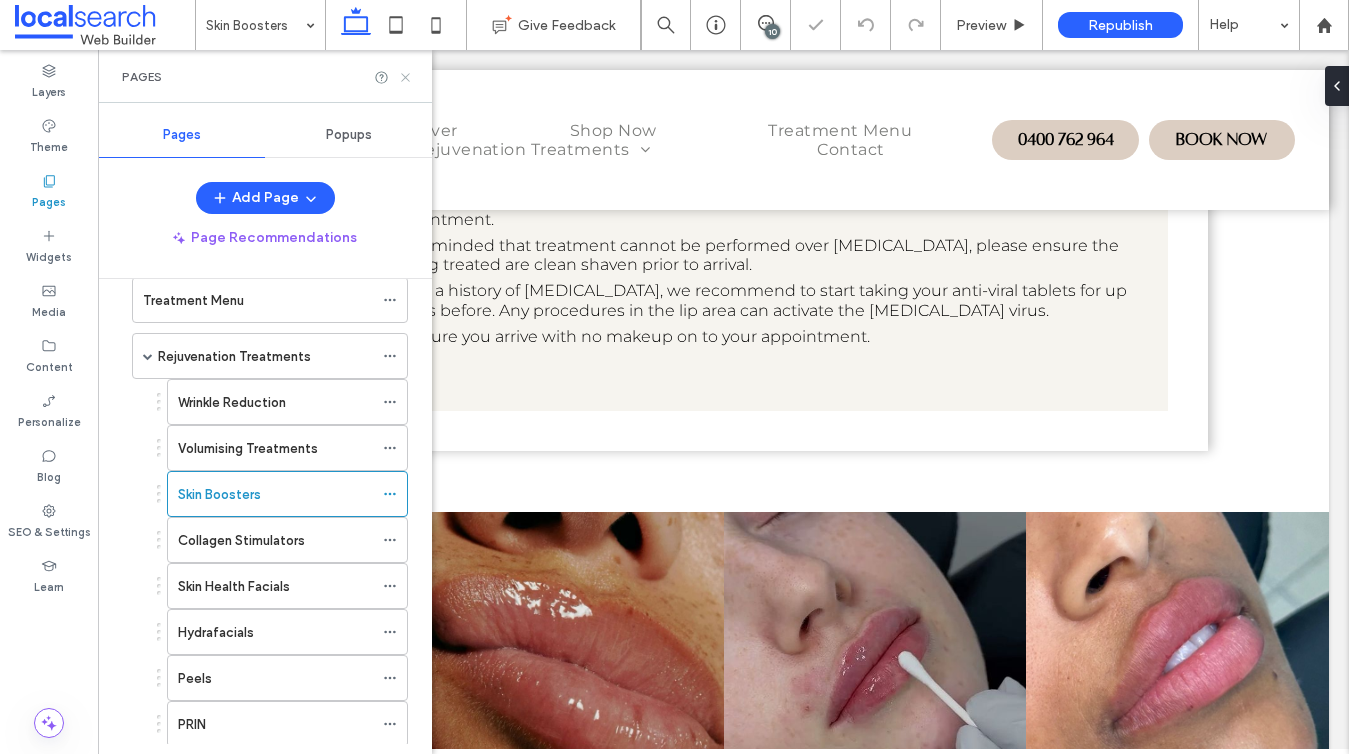 click 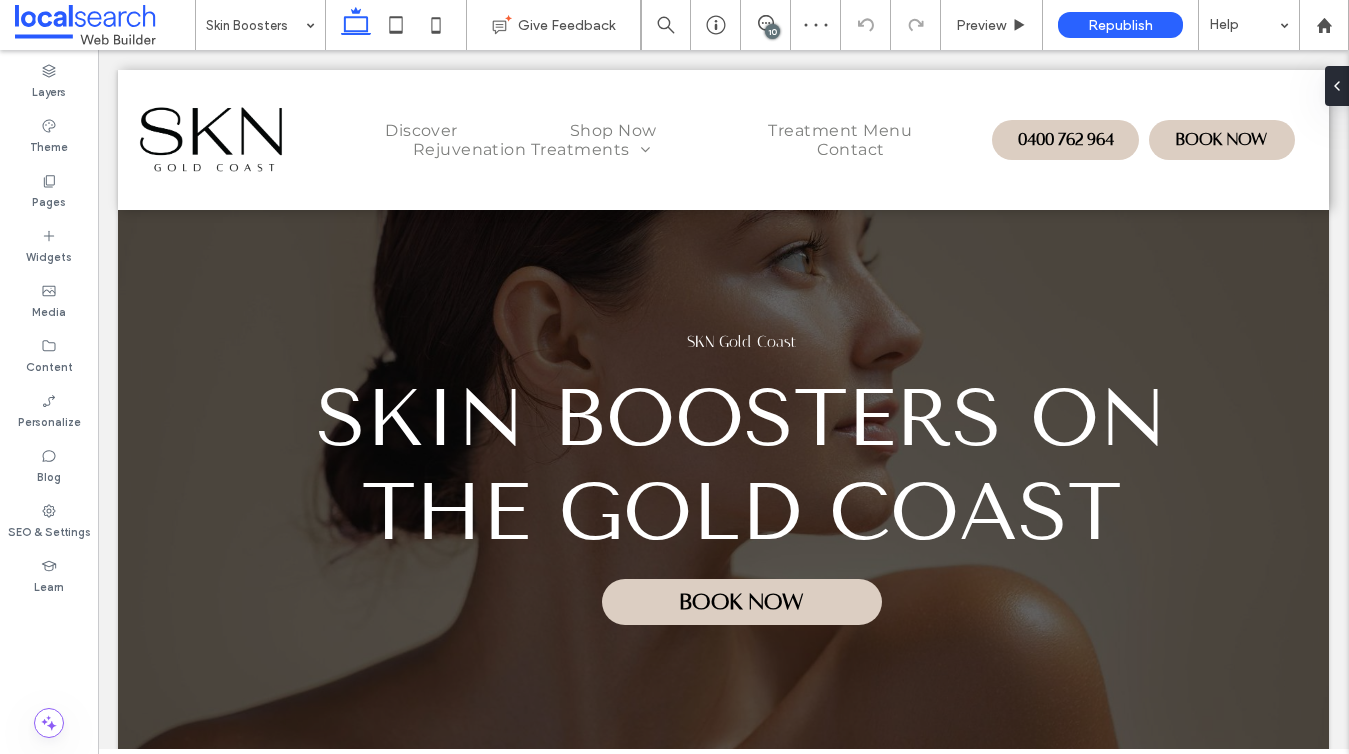 scroll, scrollTop: 484, scrollLeft: 0, axis: vertical 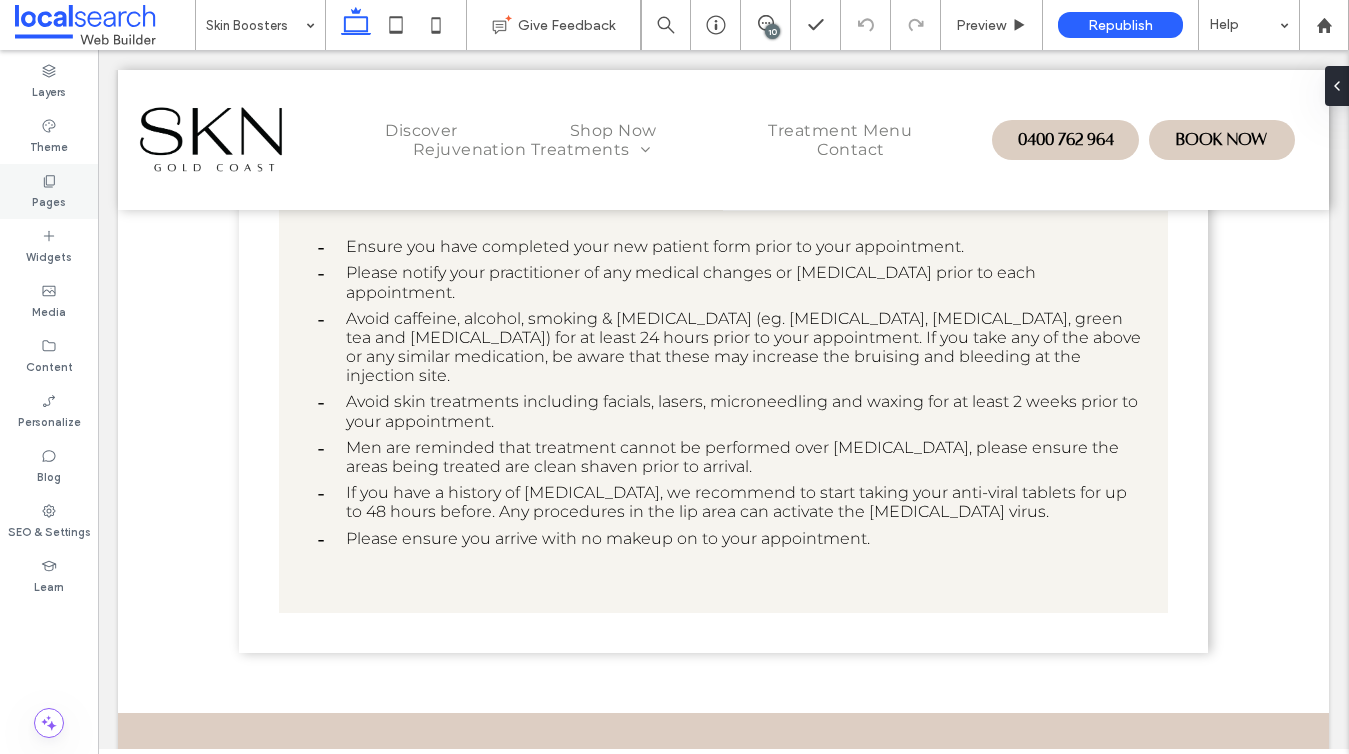 click on "Pages" at bounding box center [49, 191] 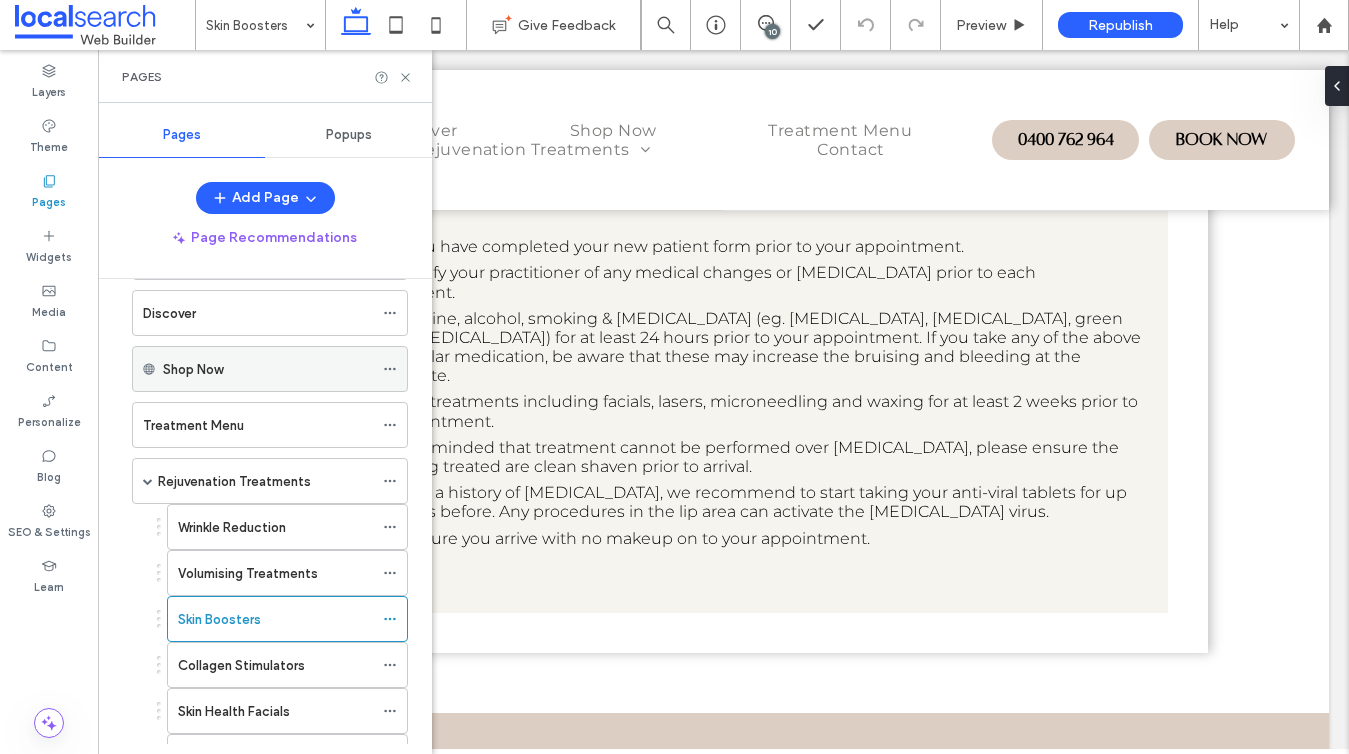 scroll, scrollTop: 237, scrollLeft: 0, axis: vertical 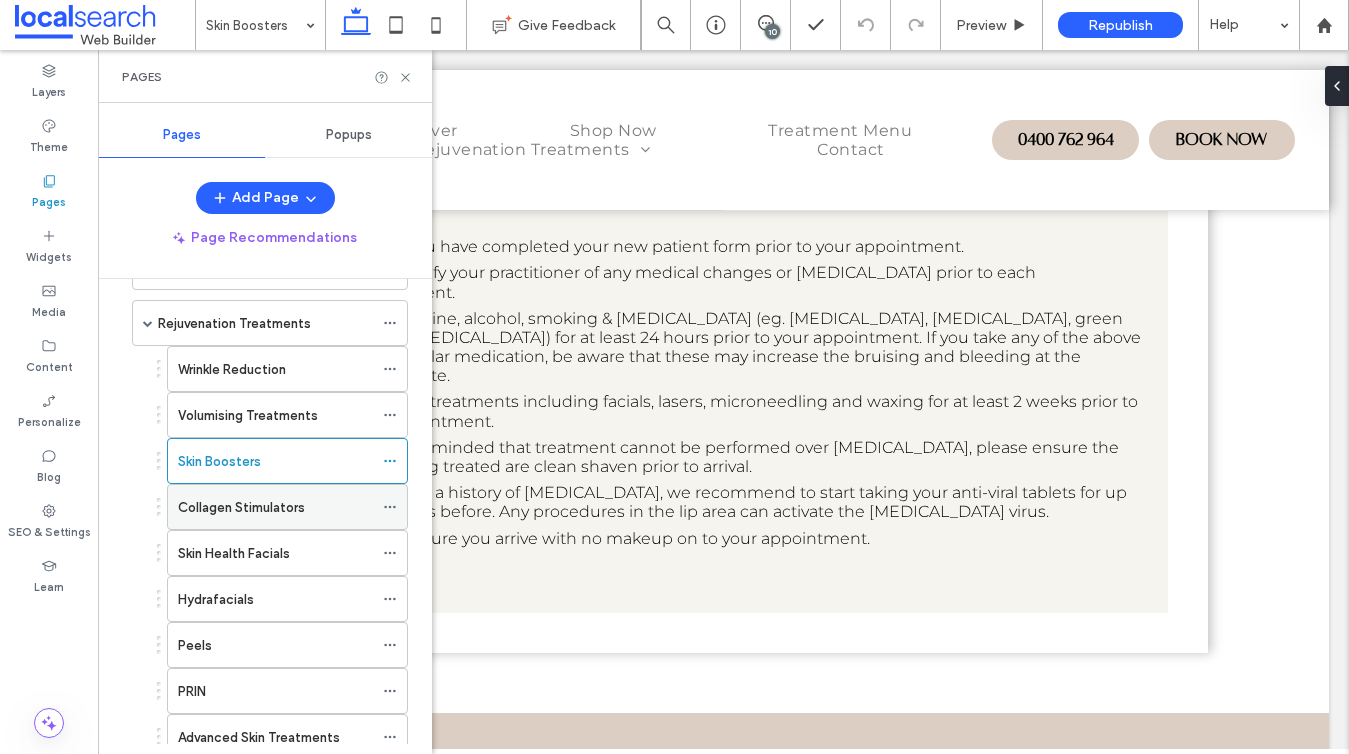click on "Collagen Stimulators" at bounding box center [241, 507] 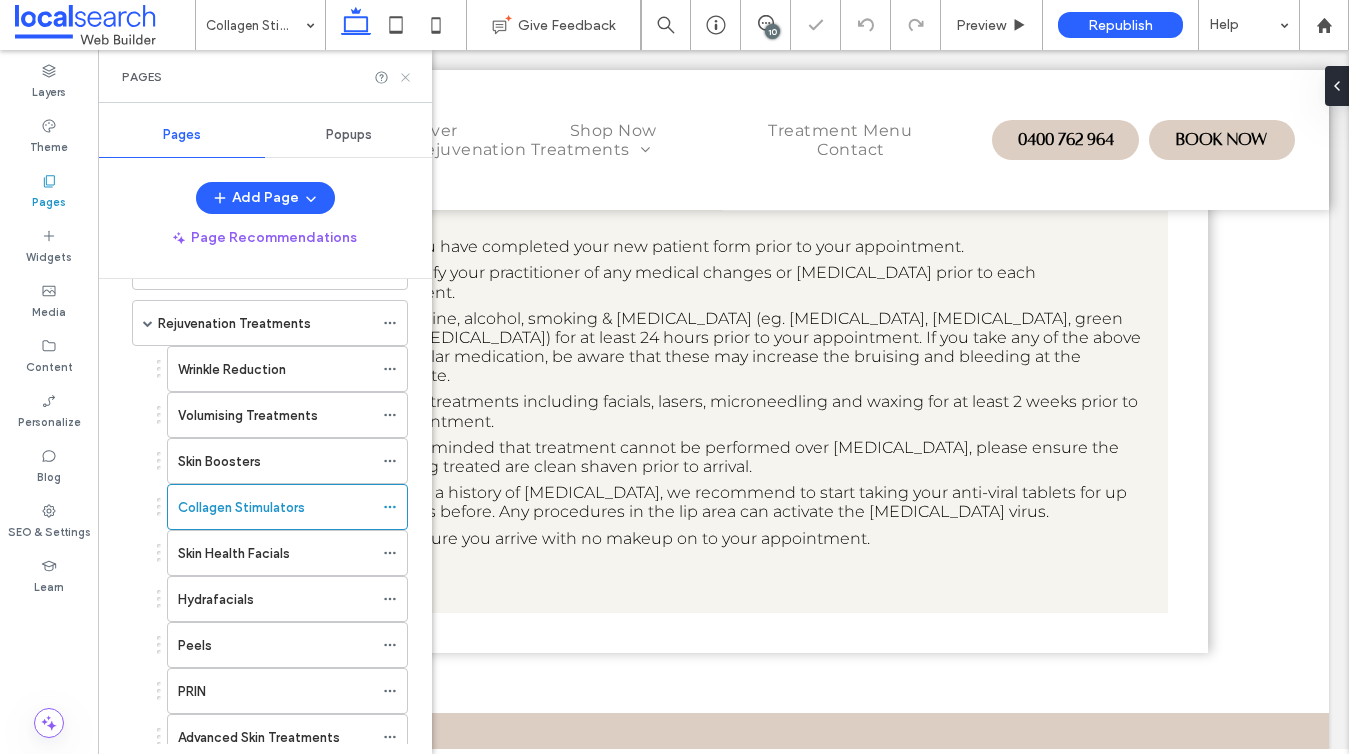 click 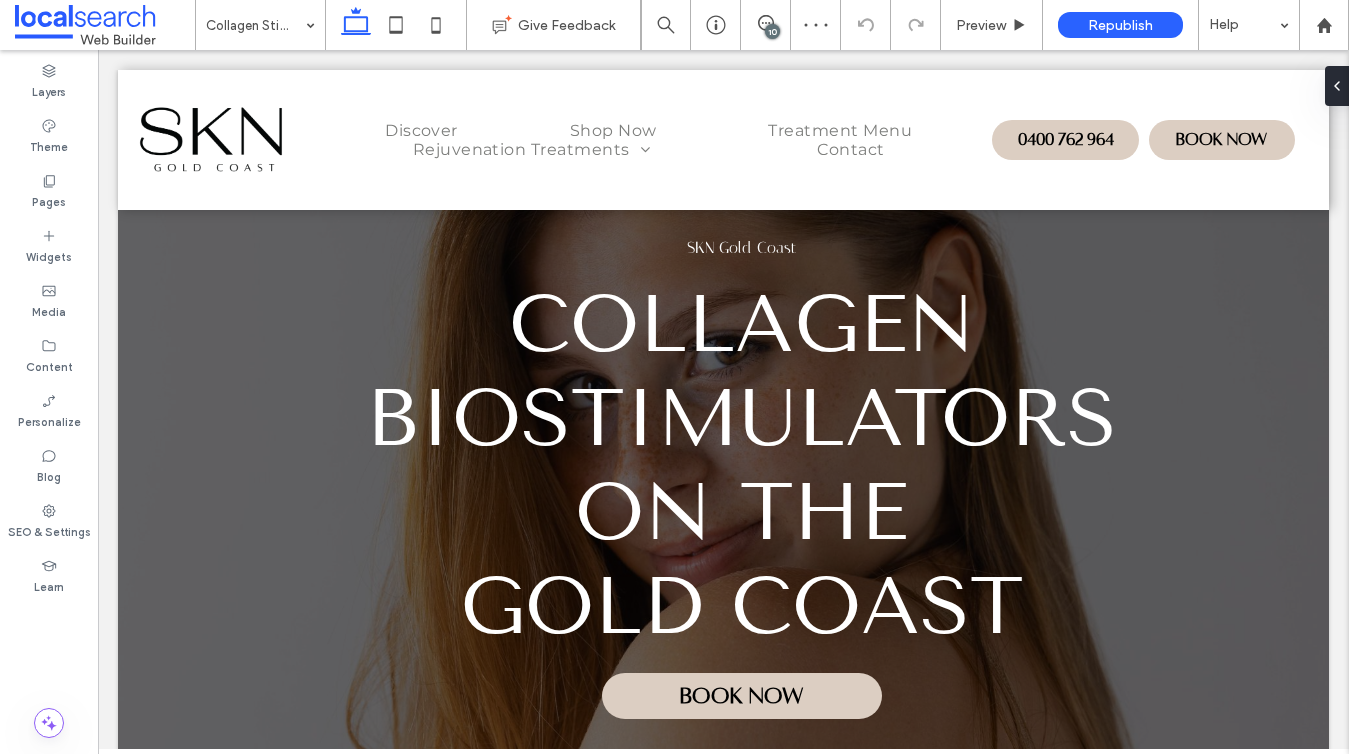scroll, scrollTop: 720, scrollLeft: 0, axis: vertical 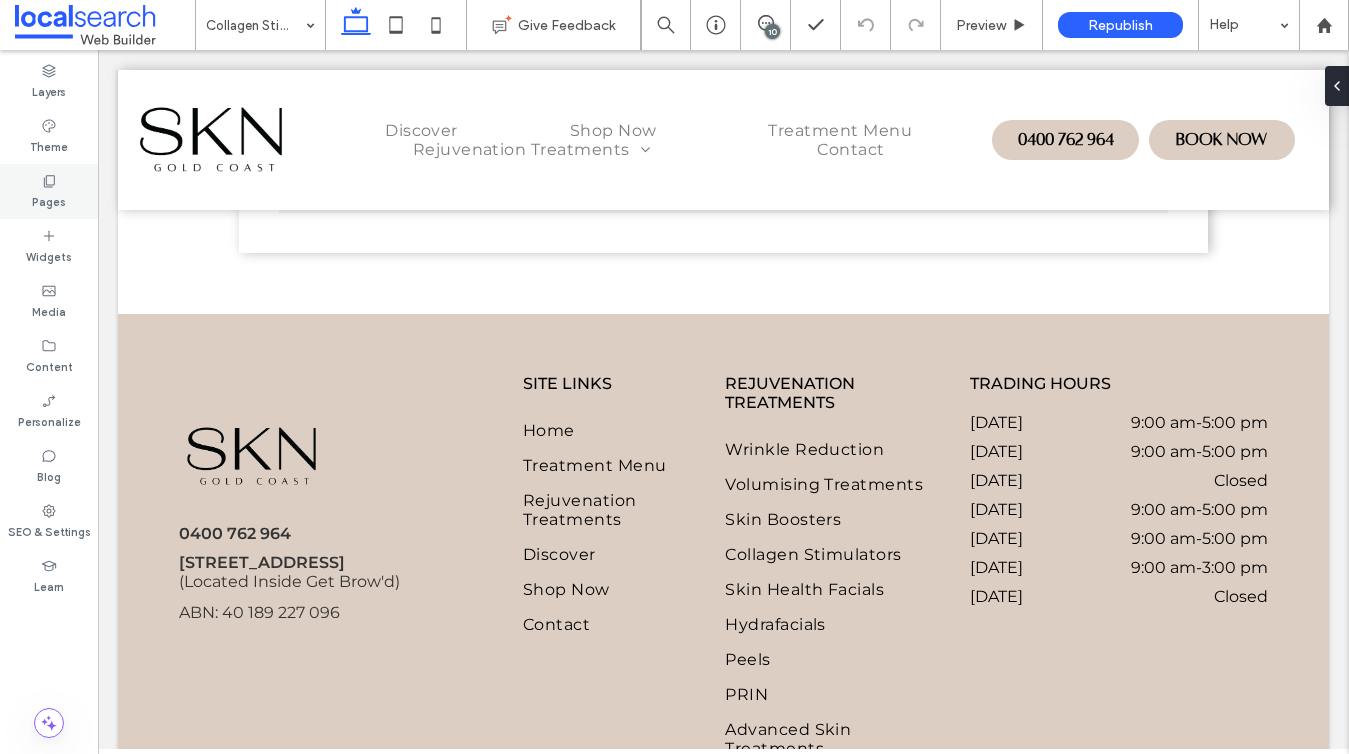 click on "Pages" at bounding box center (49, 191) 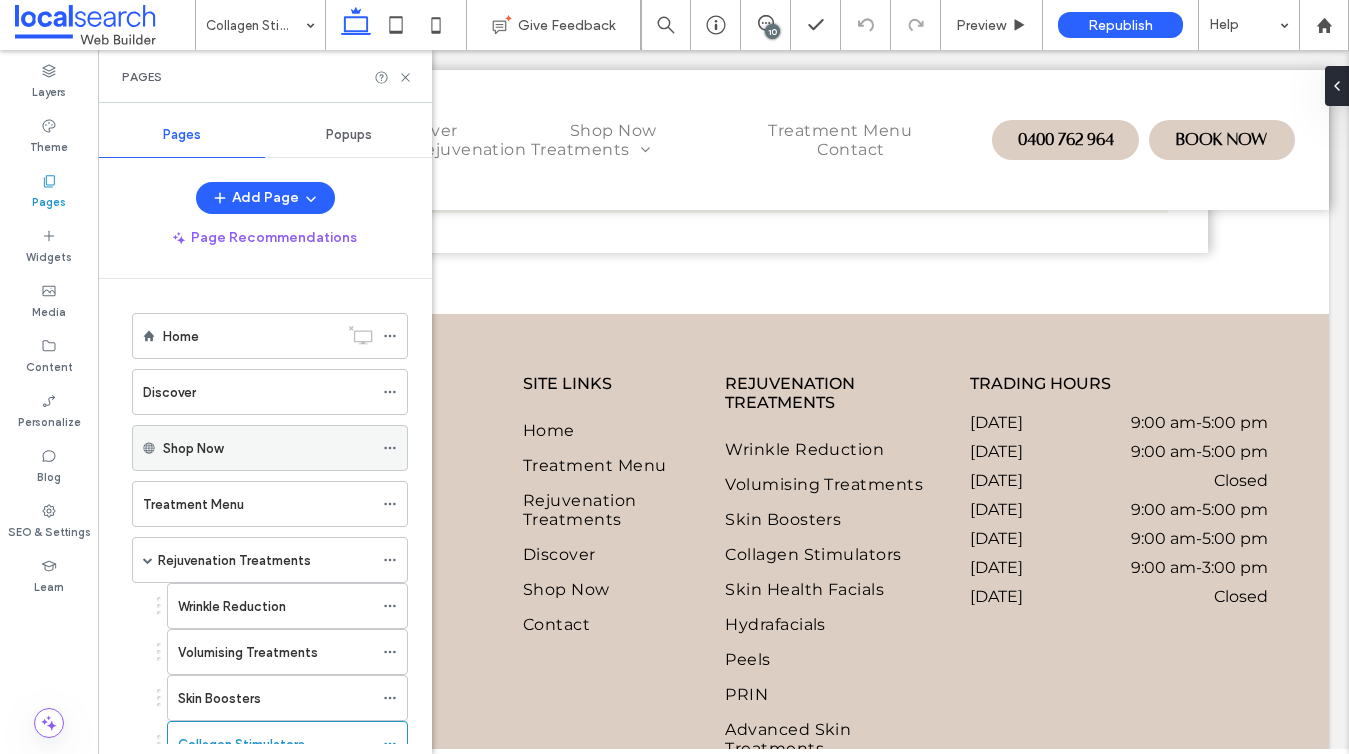 scroll, scrollTop: 255, scrollLeft: 0, axis: vertical 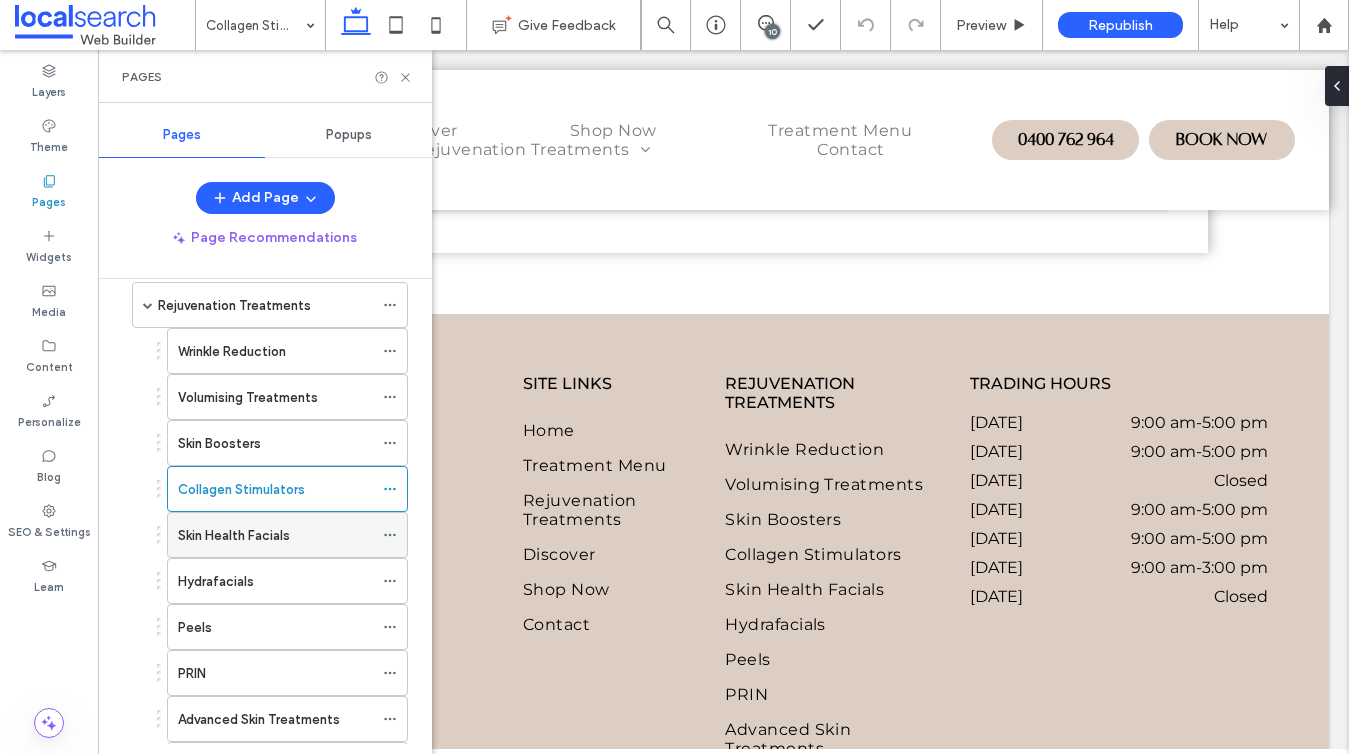 click on "Skin Health Facials" at bounding box center (234, 535) 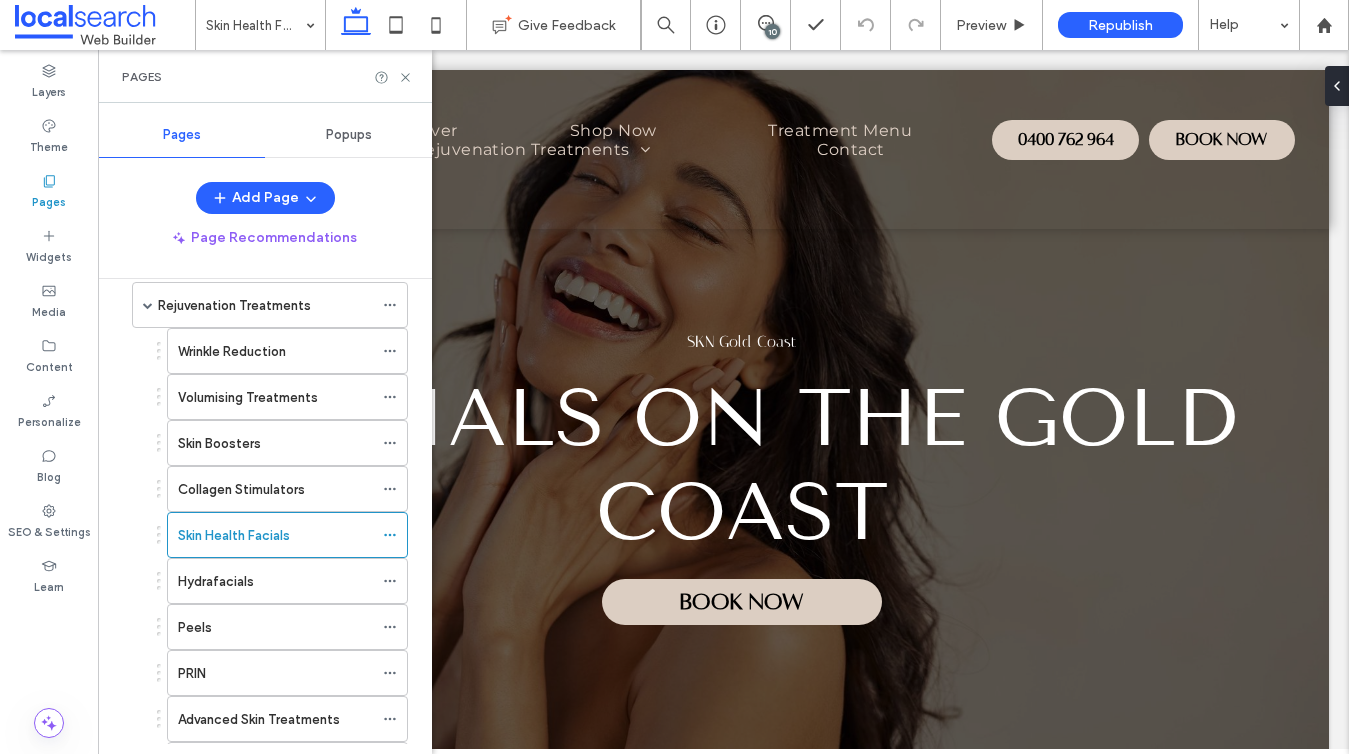 scroll, scrollTop: 0, scrollLeft: 0, axis: both 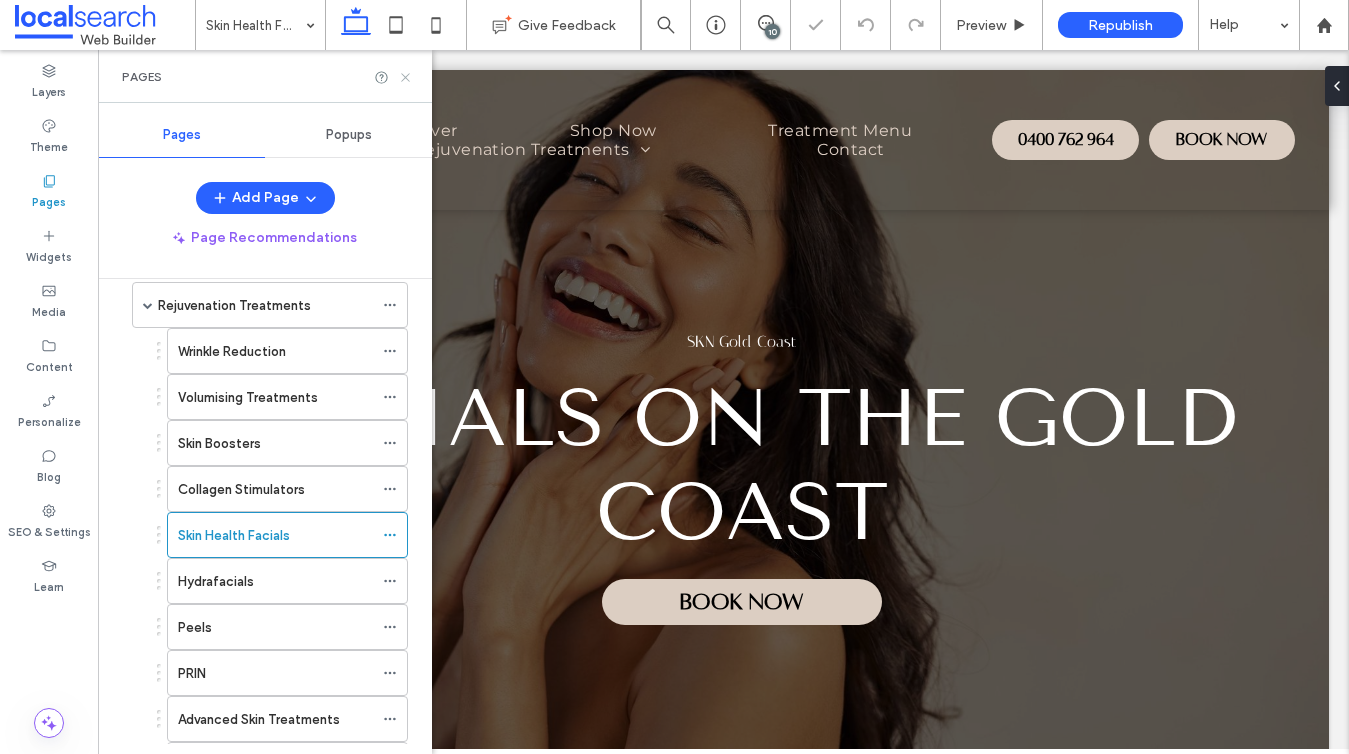 click 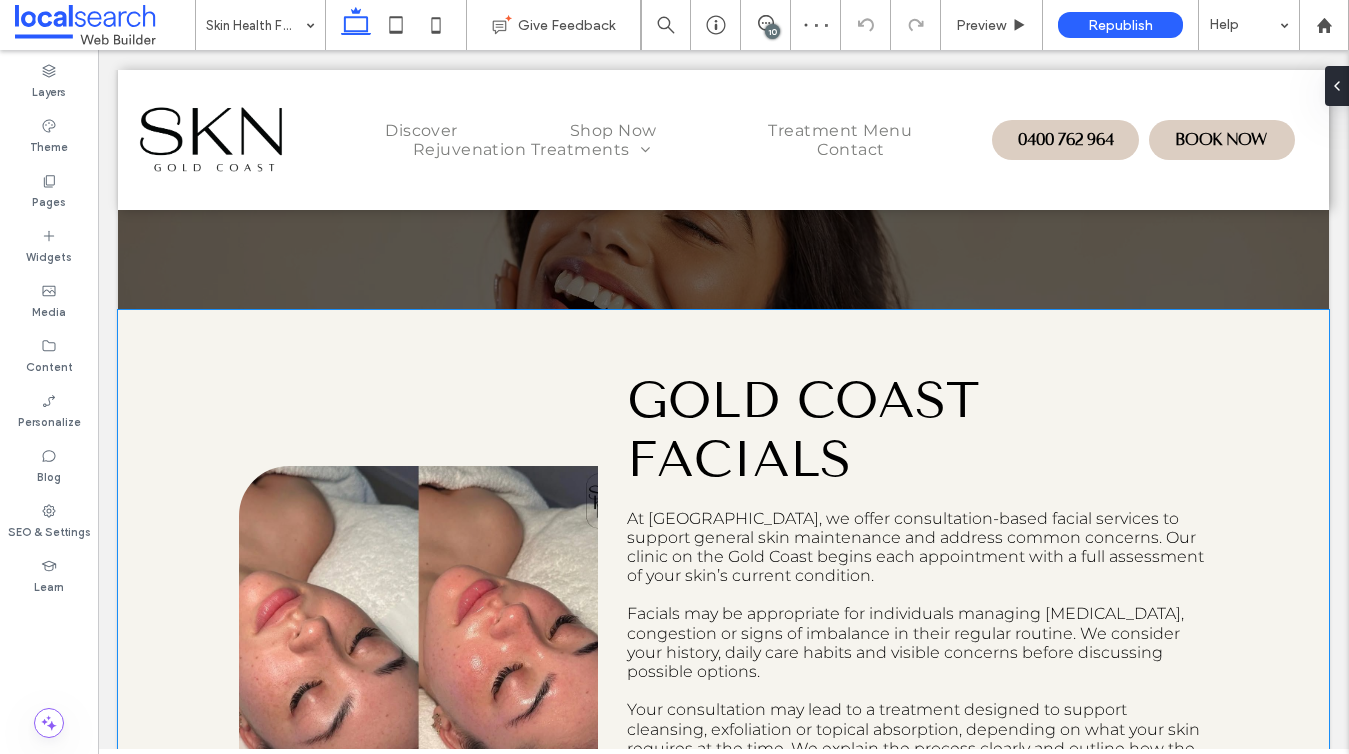 scroll, scrollTop: 537, scrollLeft: 0, axis: vertical 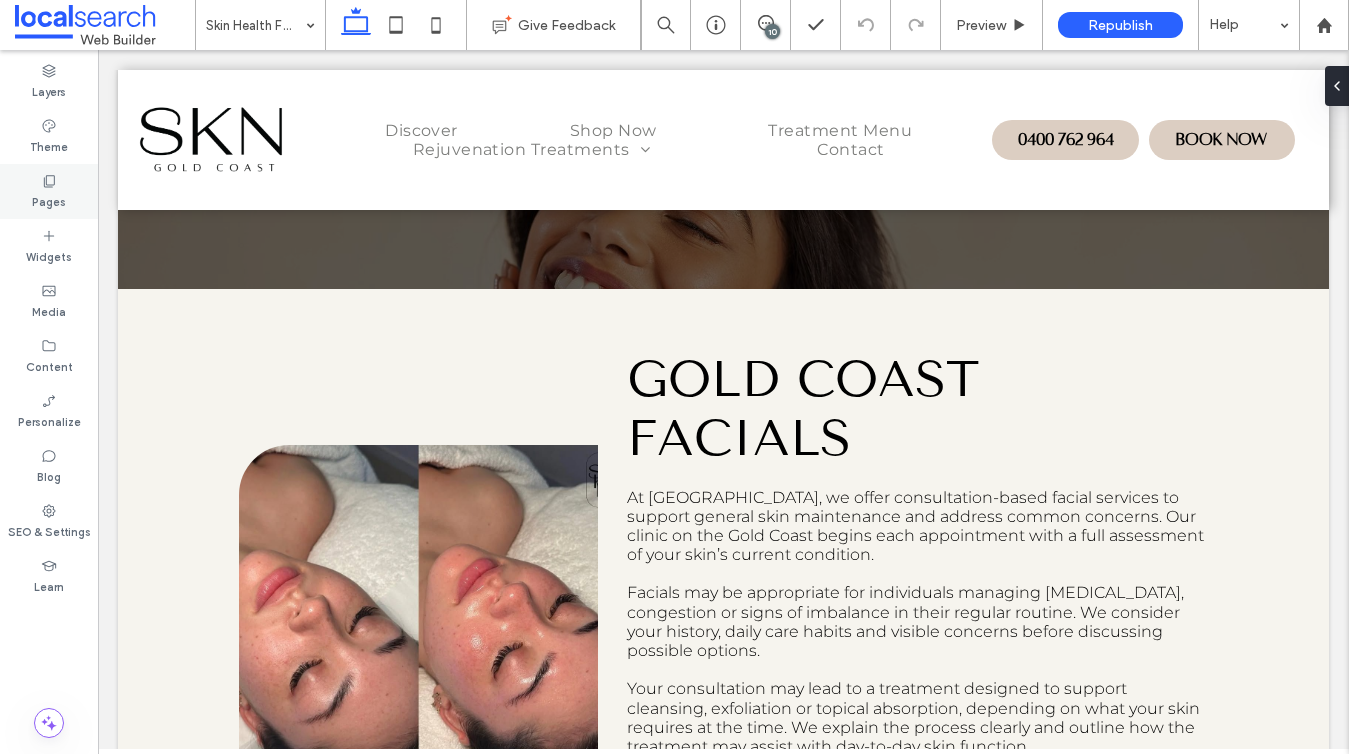 click on "Pages" at bounding box center (49, 191) 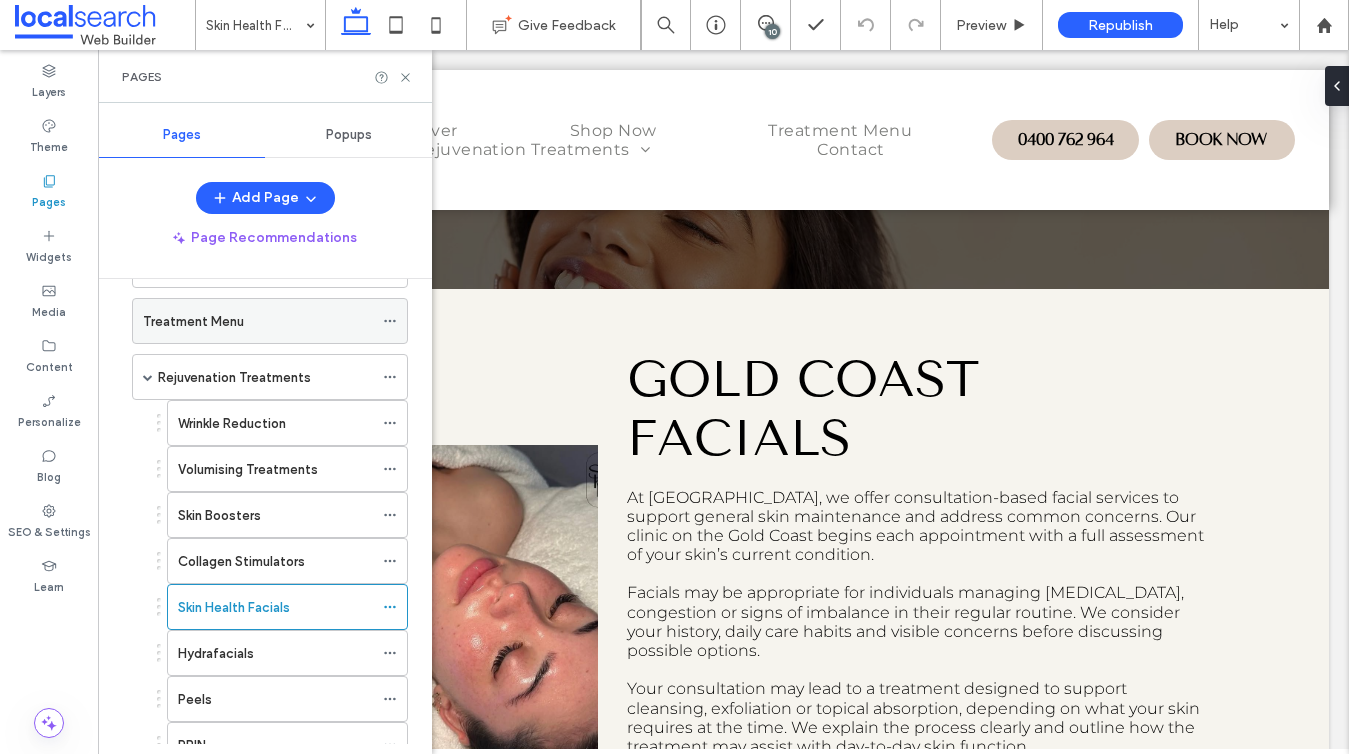 scroll, scrollTop: 451, scrollLeft: 0, axis: vertical 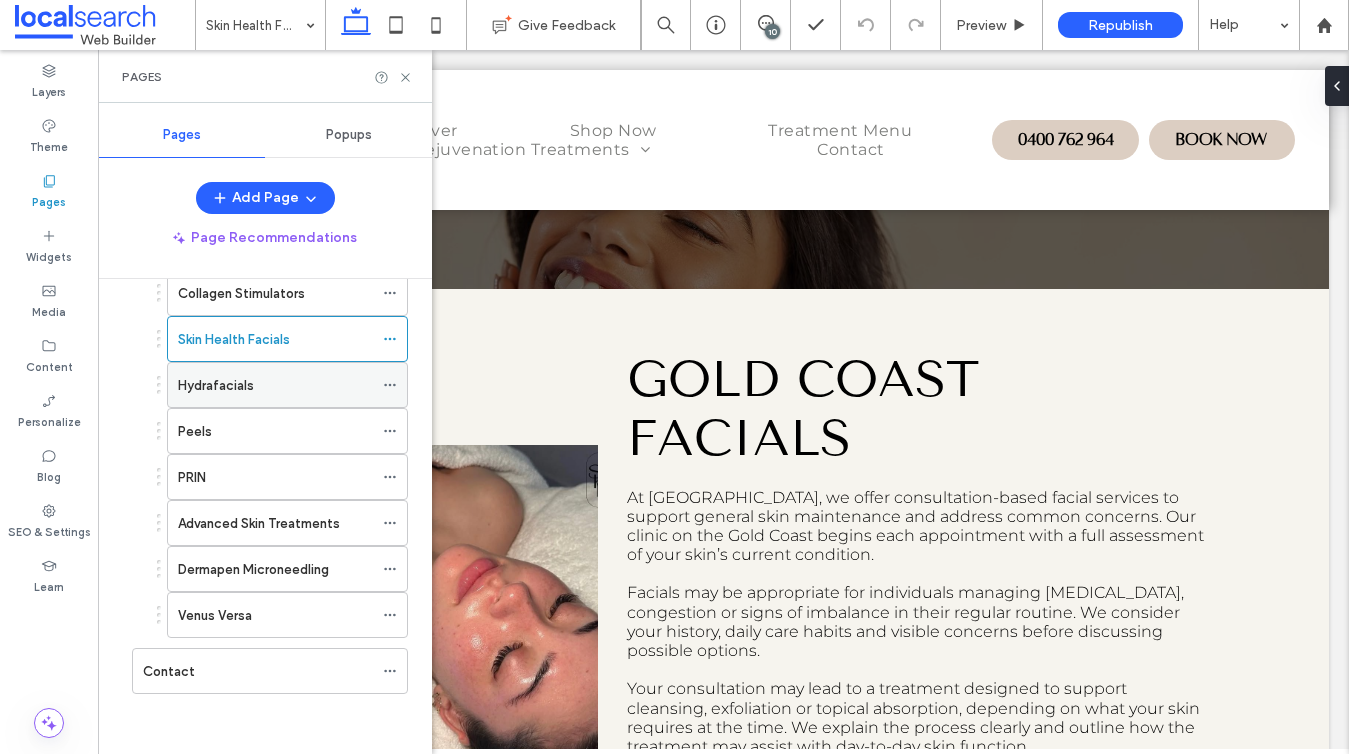 click on "Hydrafacials" at bounding box center [216, 385] 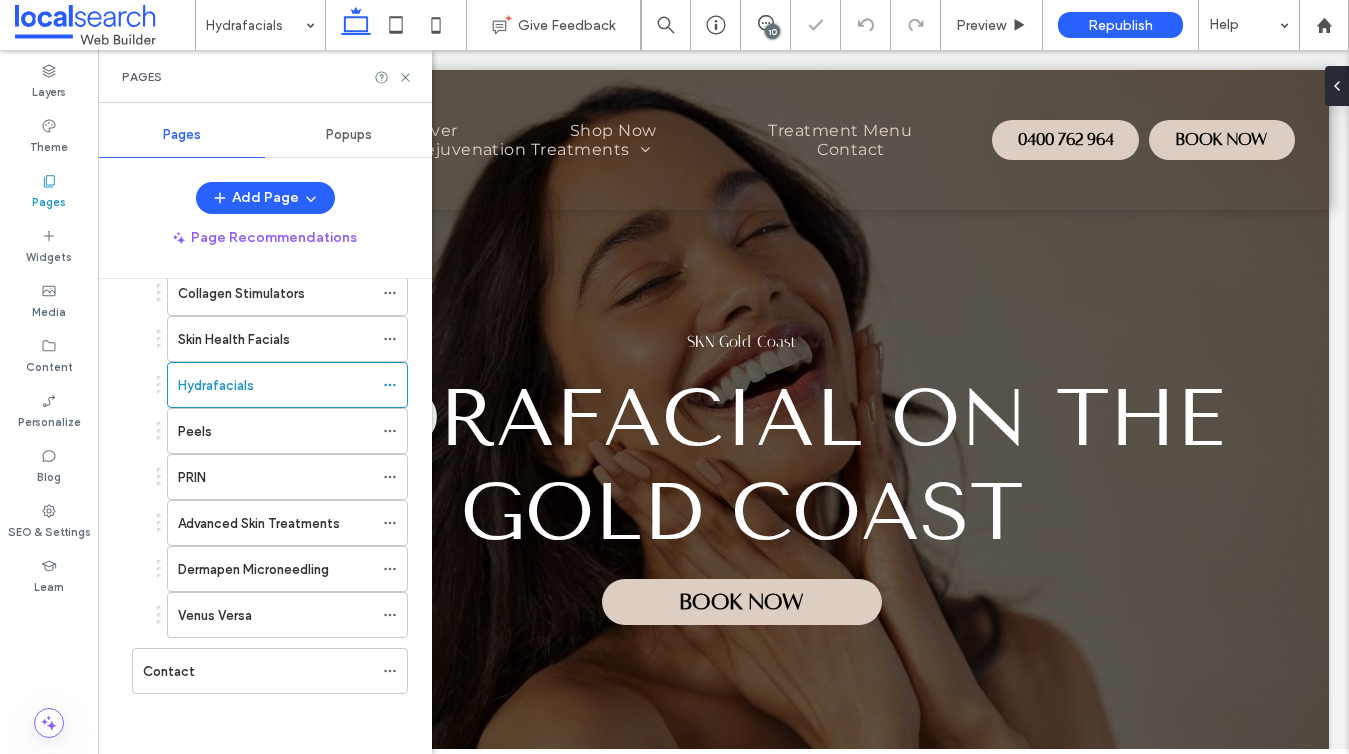 scroll, scrollTop: 0, scrollLeft: 0, axis: both 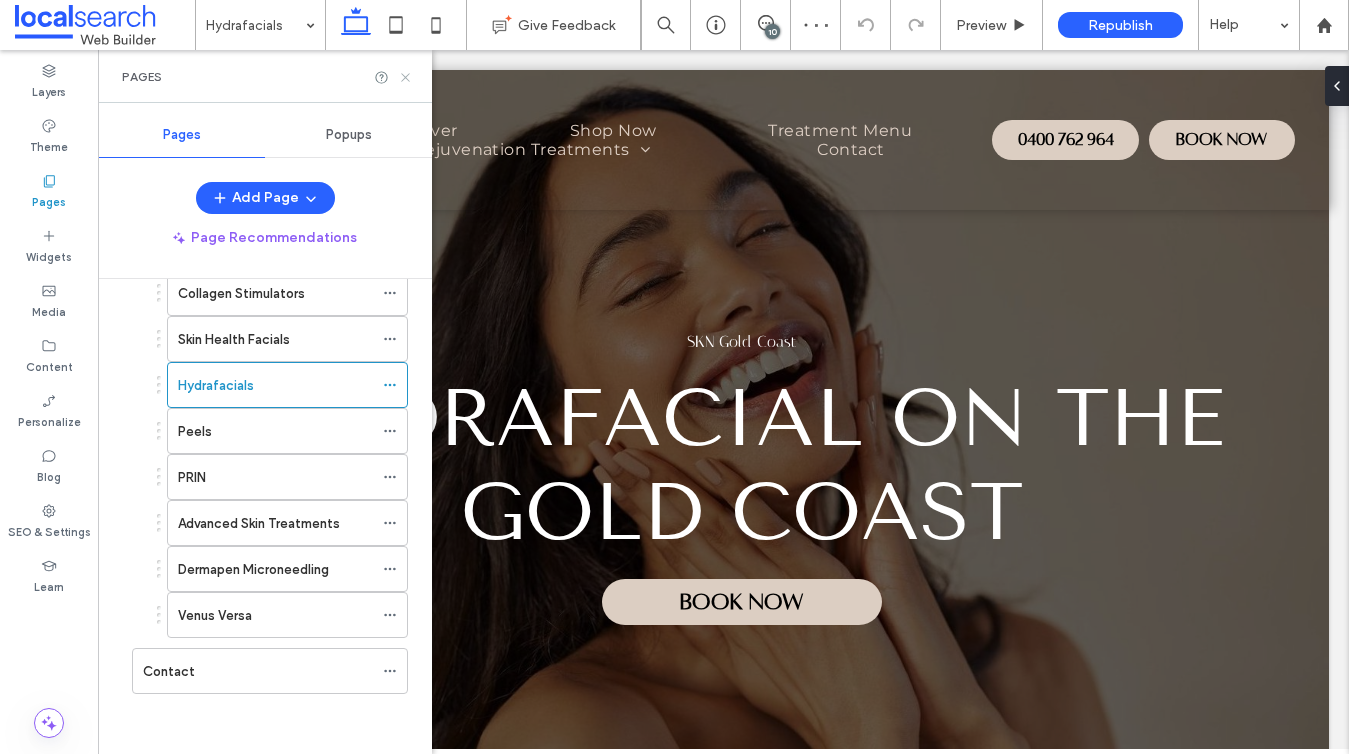 click 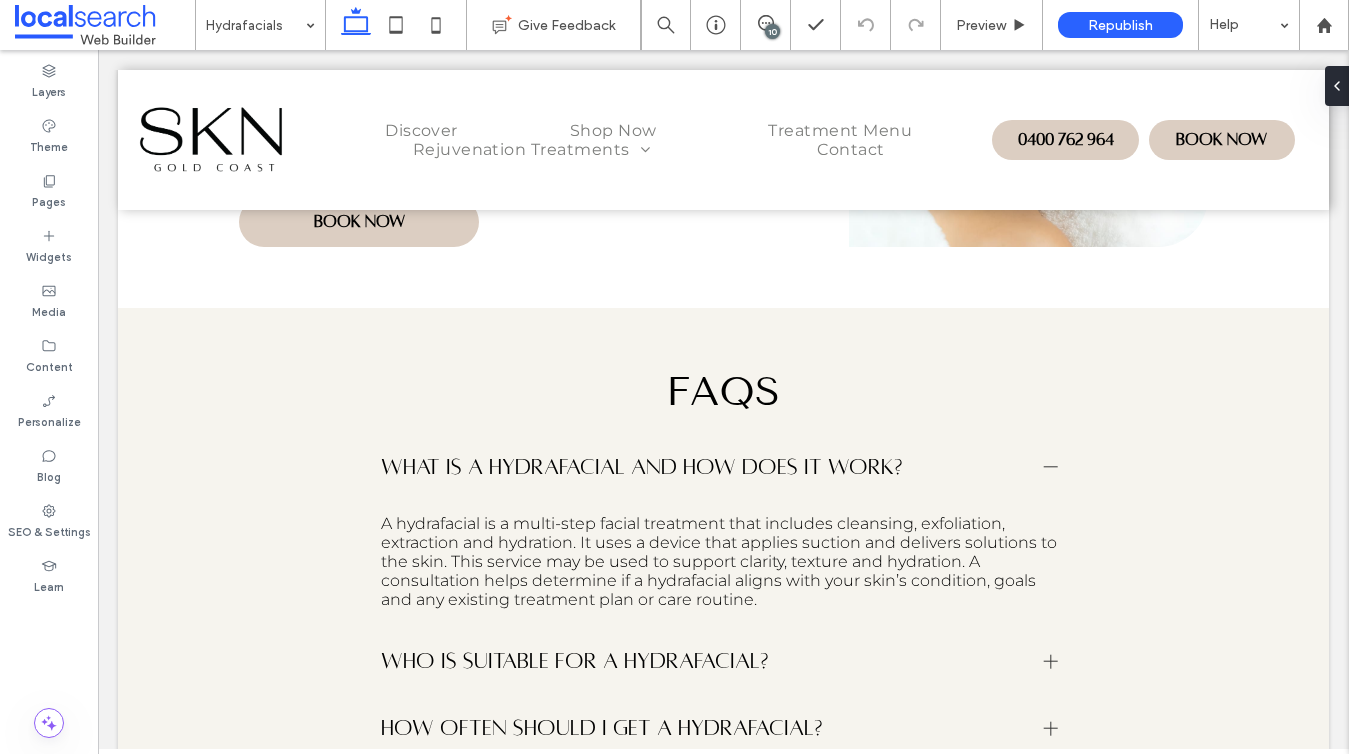 scroll, scrollTop: 1993, scrollLeft: 0, axis: vertical 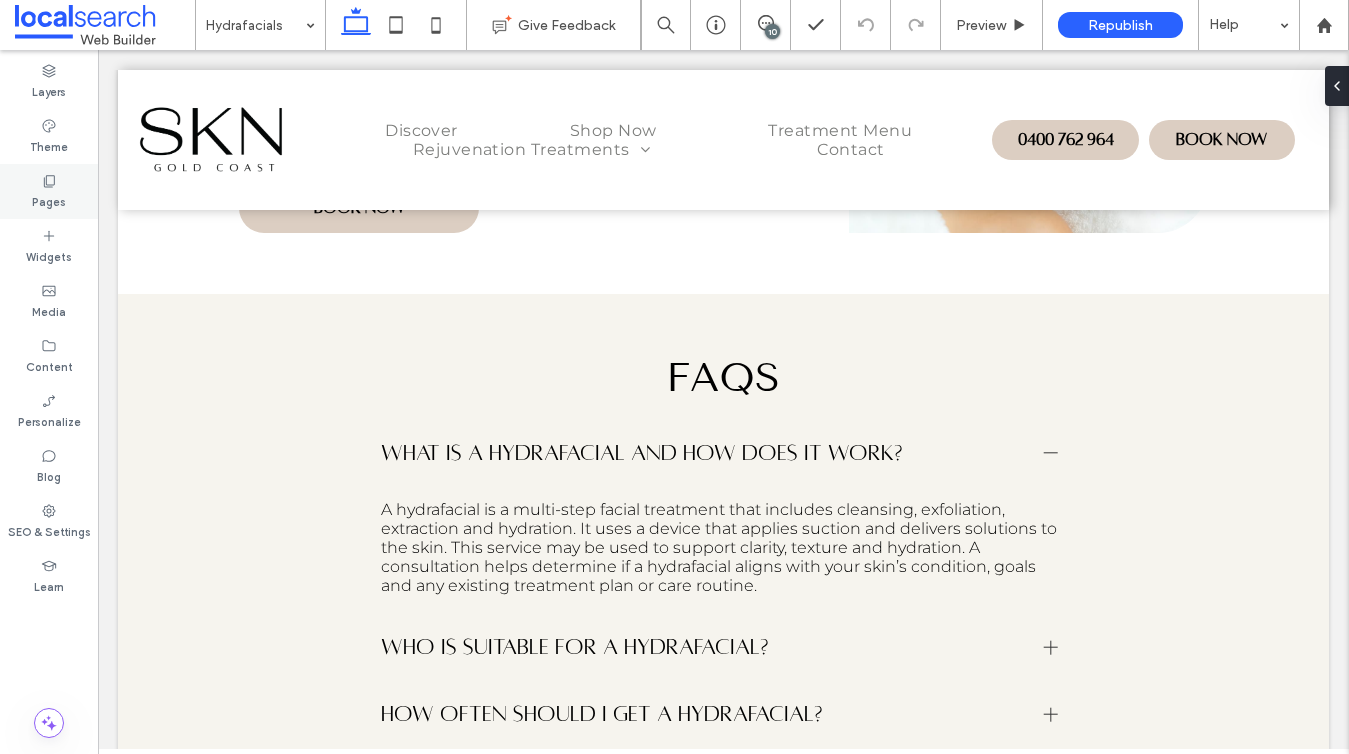click on "Pages" at bounding box center (49, 200) 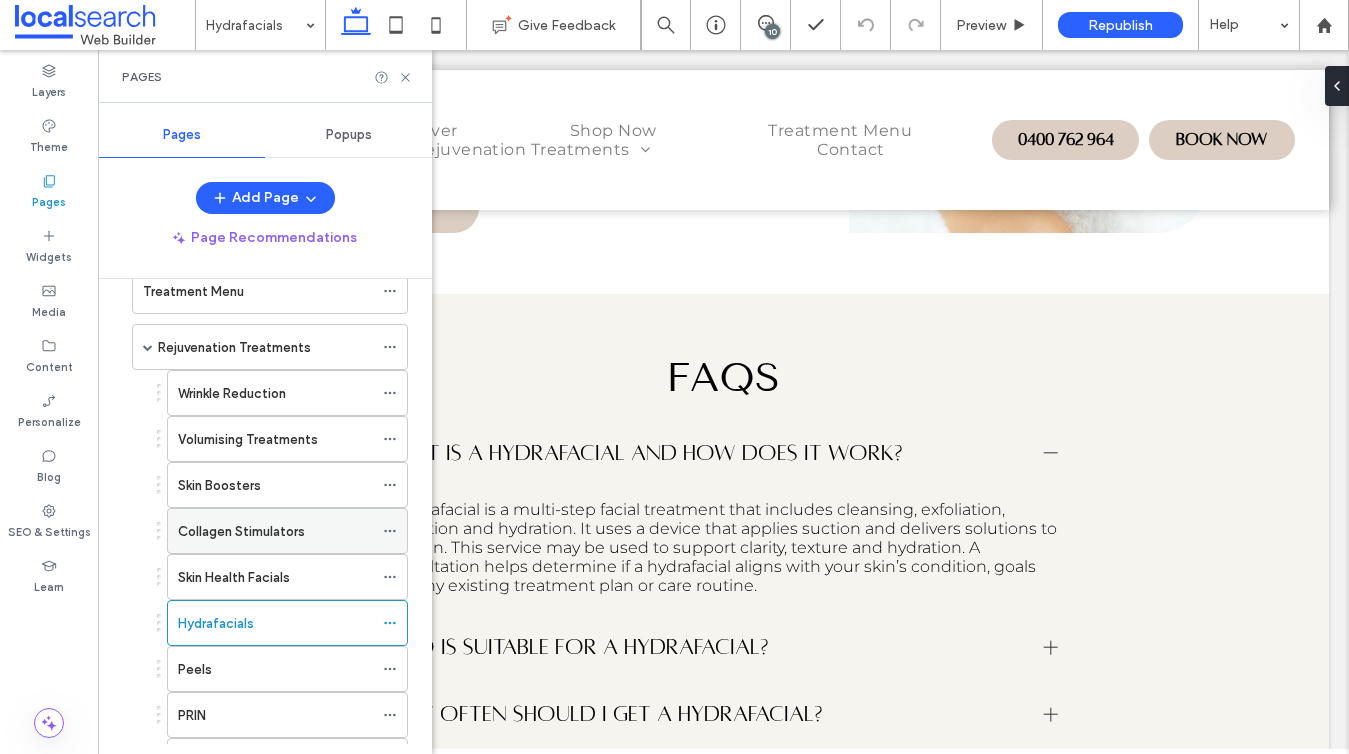 scroll, scrollTop: 270, scrollLeft: 0, axis: vertical 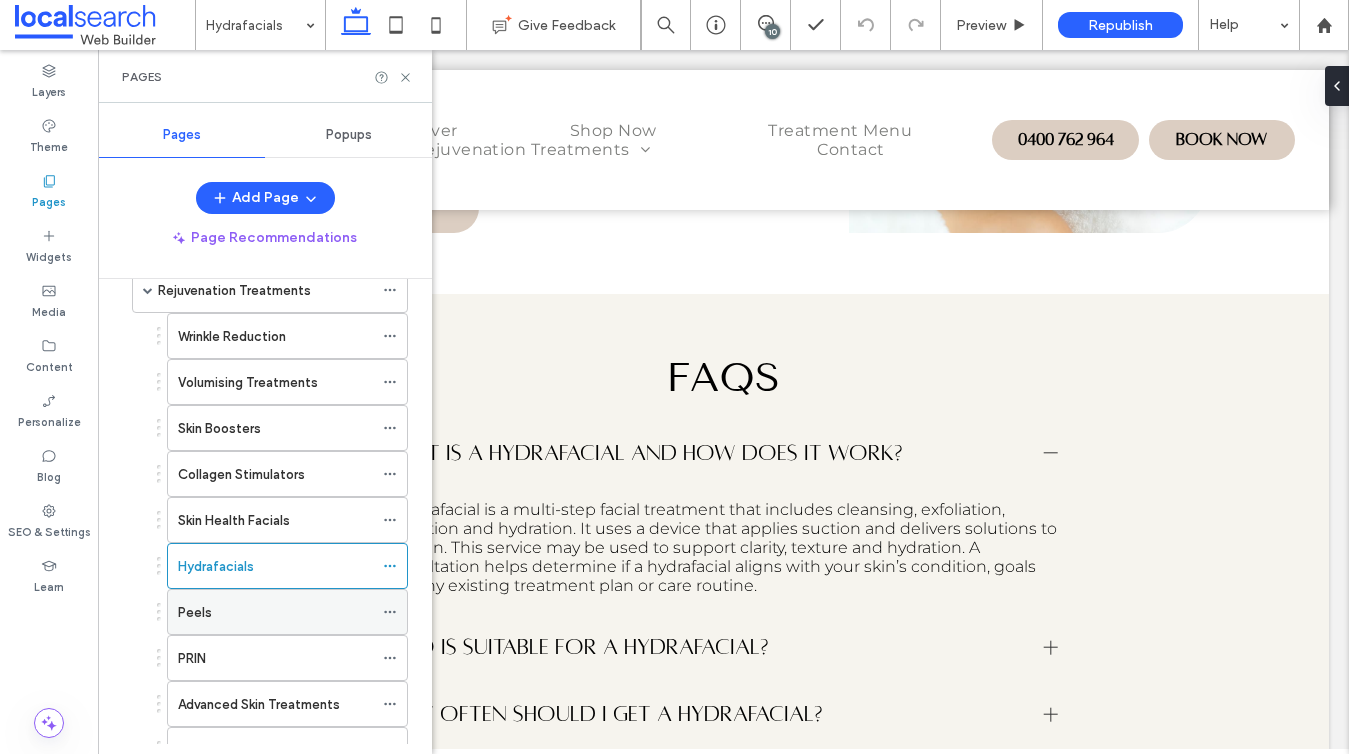 click on "Peels" at bounding box center (275, 612) 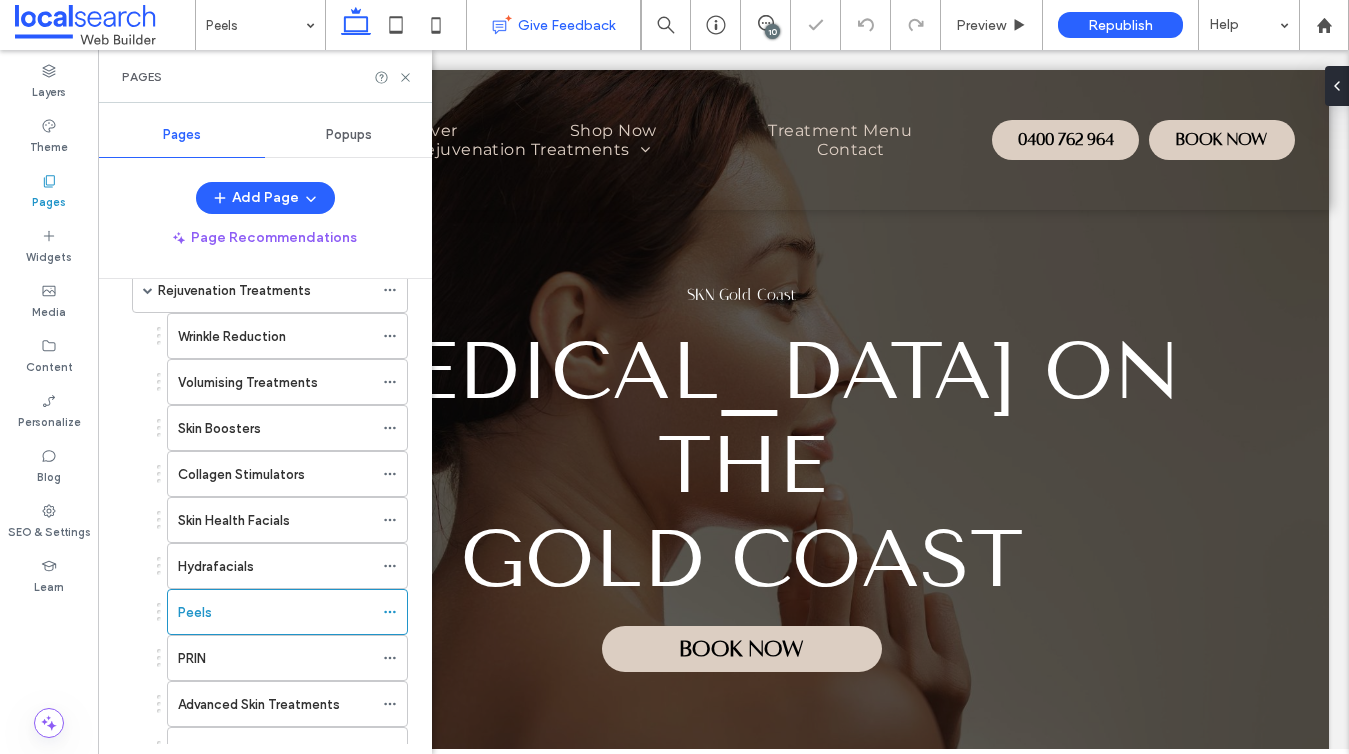 scroll, scrollTop: 0, scrollLeft: 0, axis: both 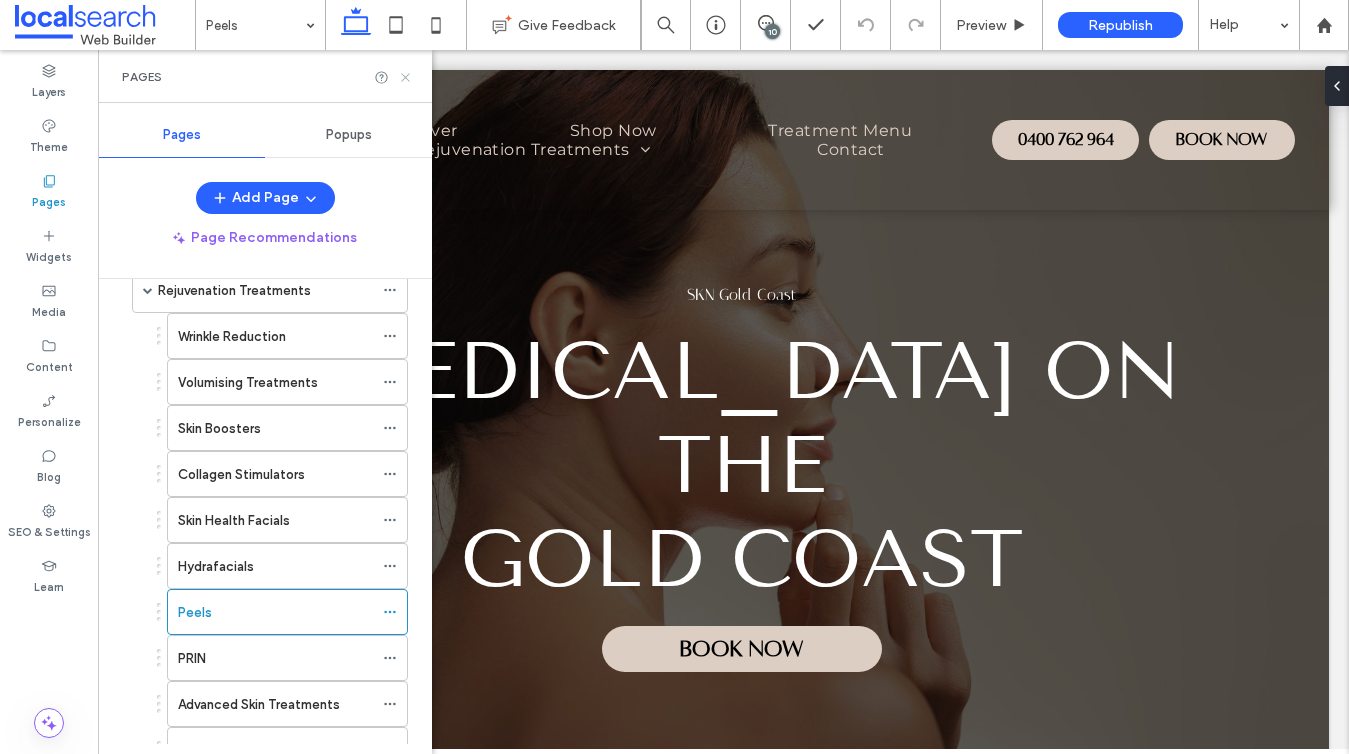 click 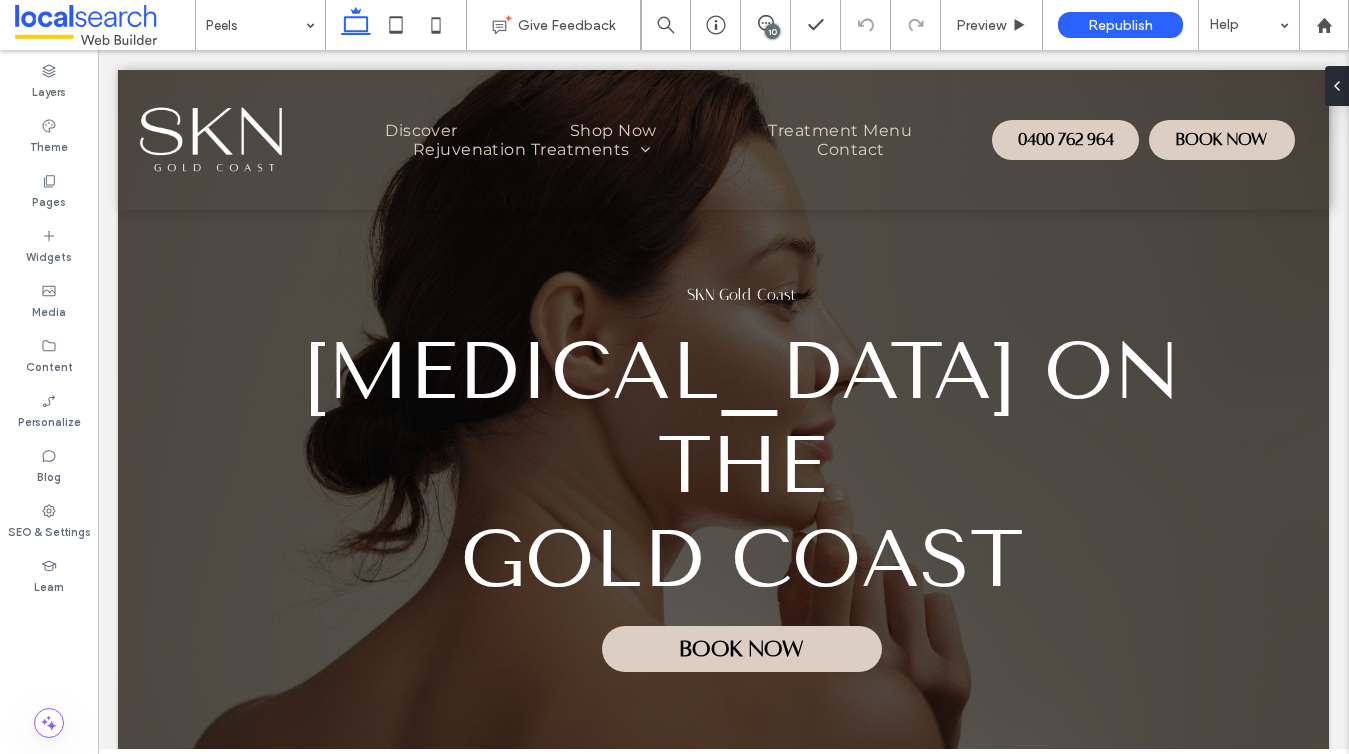scroll, scrollTop: 0, scrollLeft: 0, axis: both 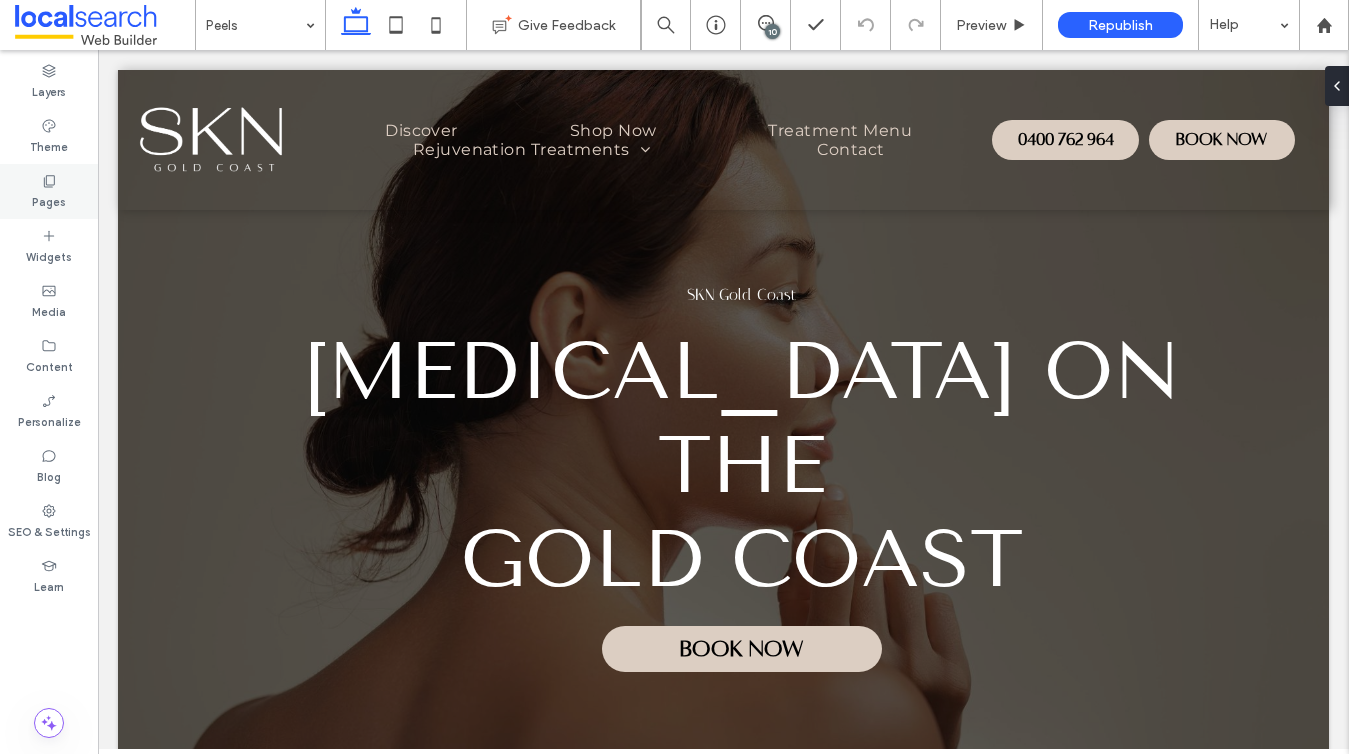 click on "Pages" at bounding box center [49, 191] 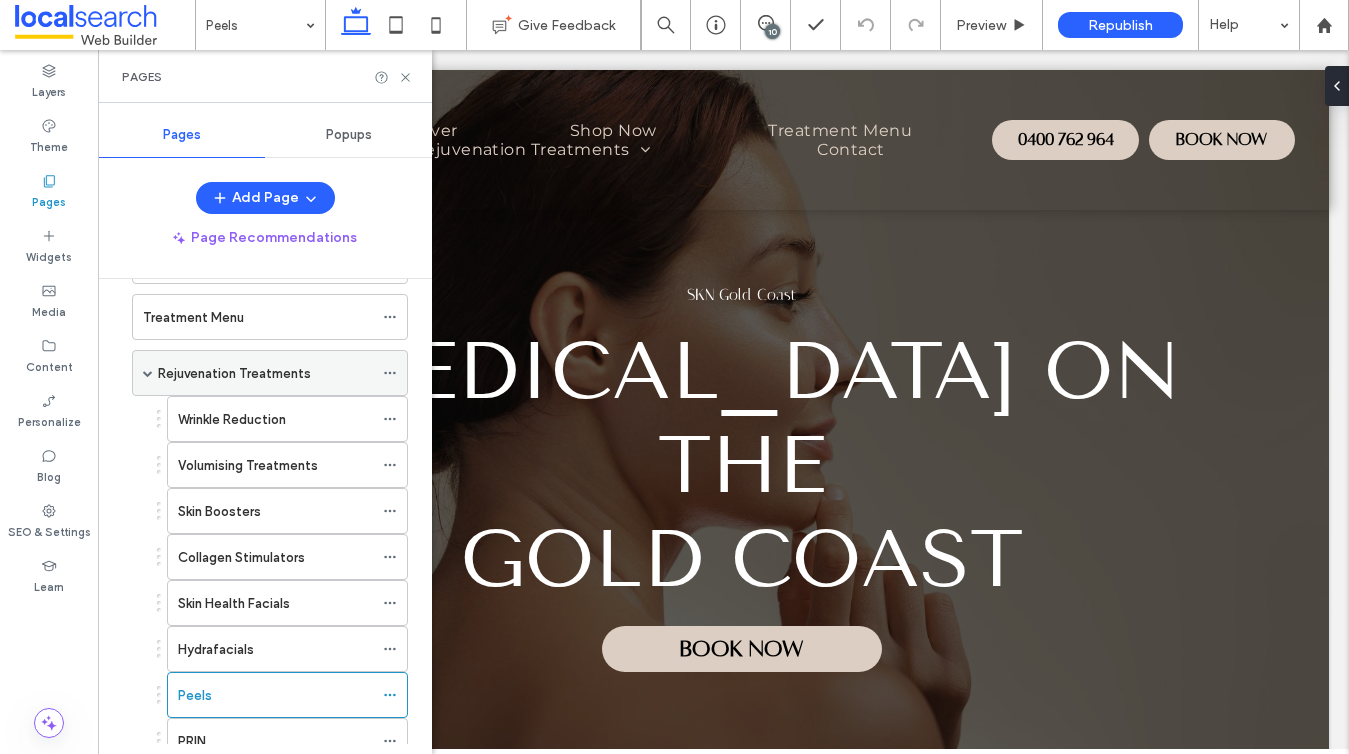 scroll, scrollTop: 451, scrollLeft: 0, axis: vertical 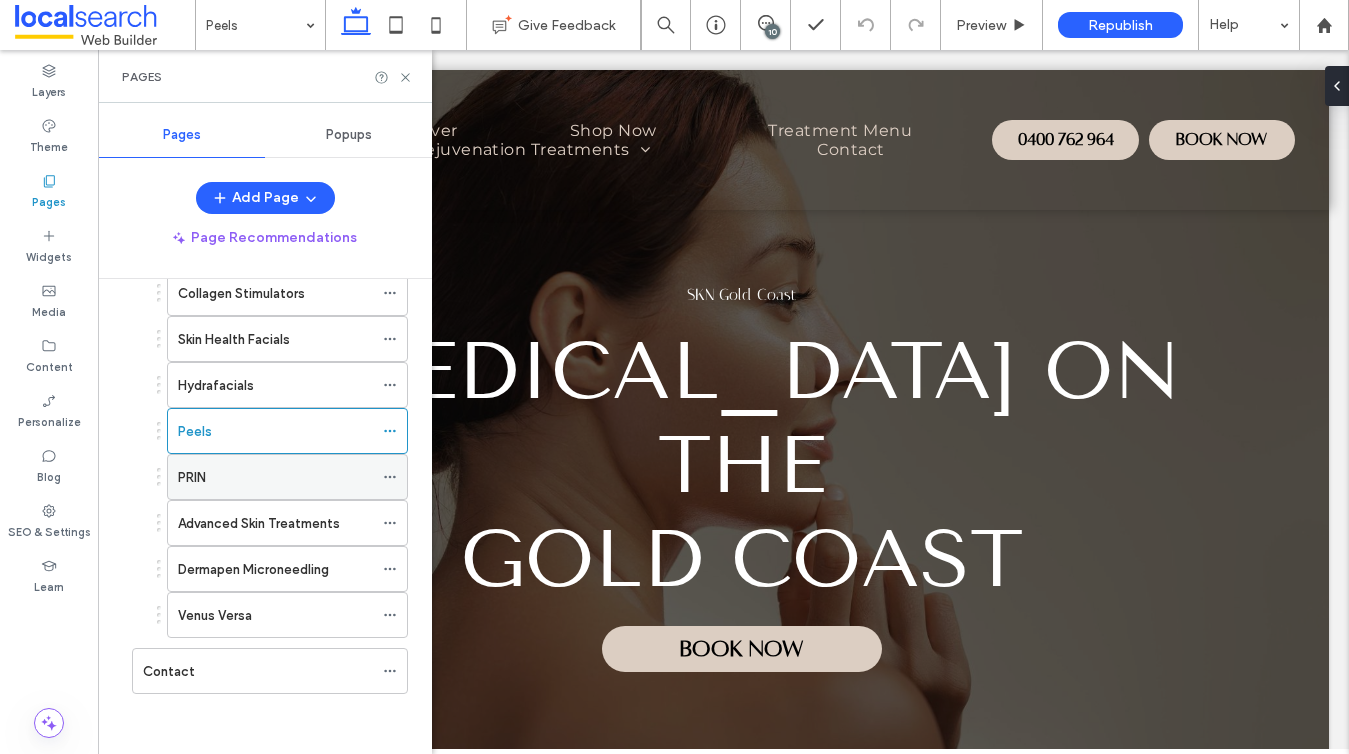 click on "PRIN" at bounding box center (192, 477) 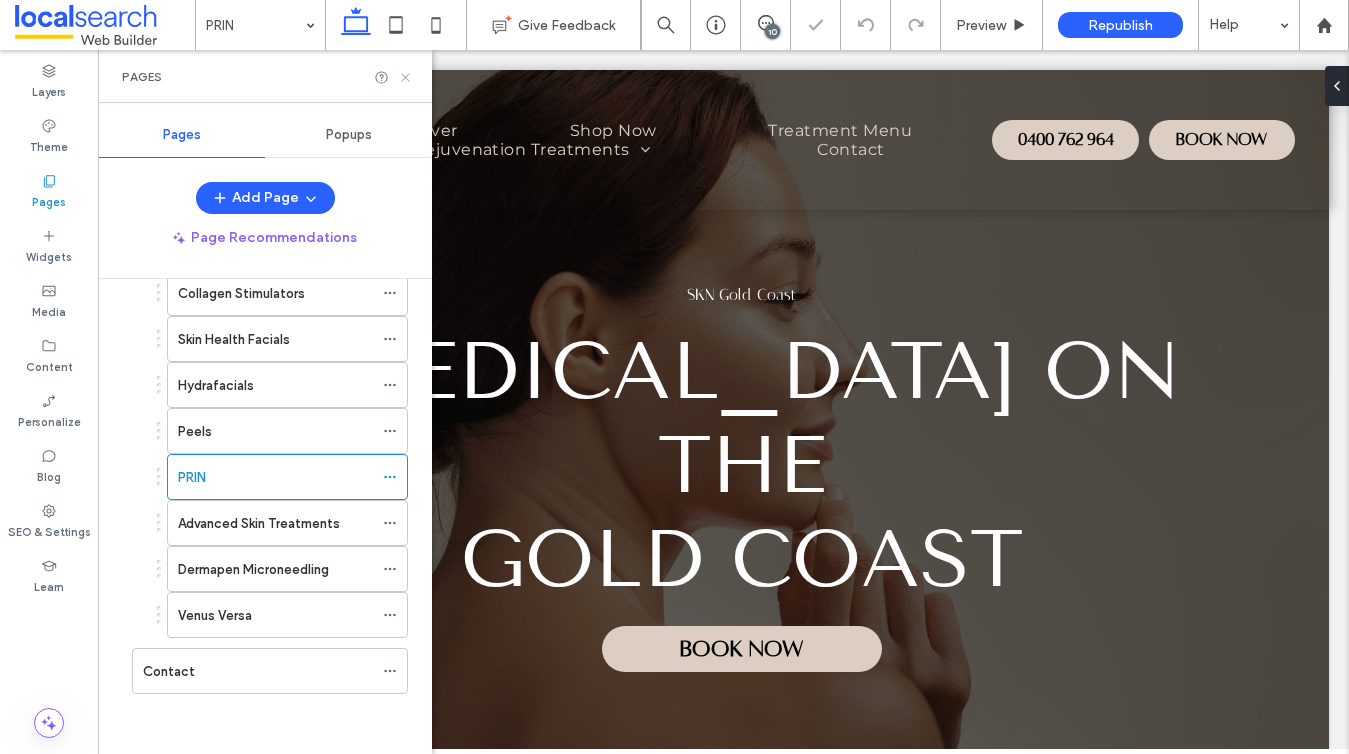click 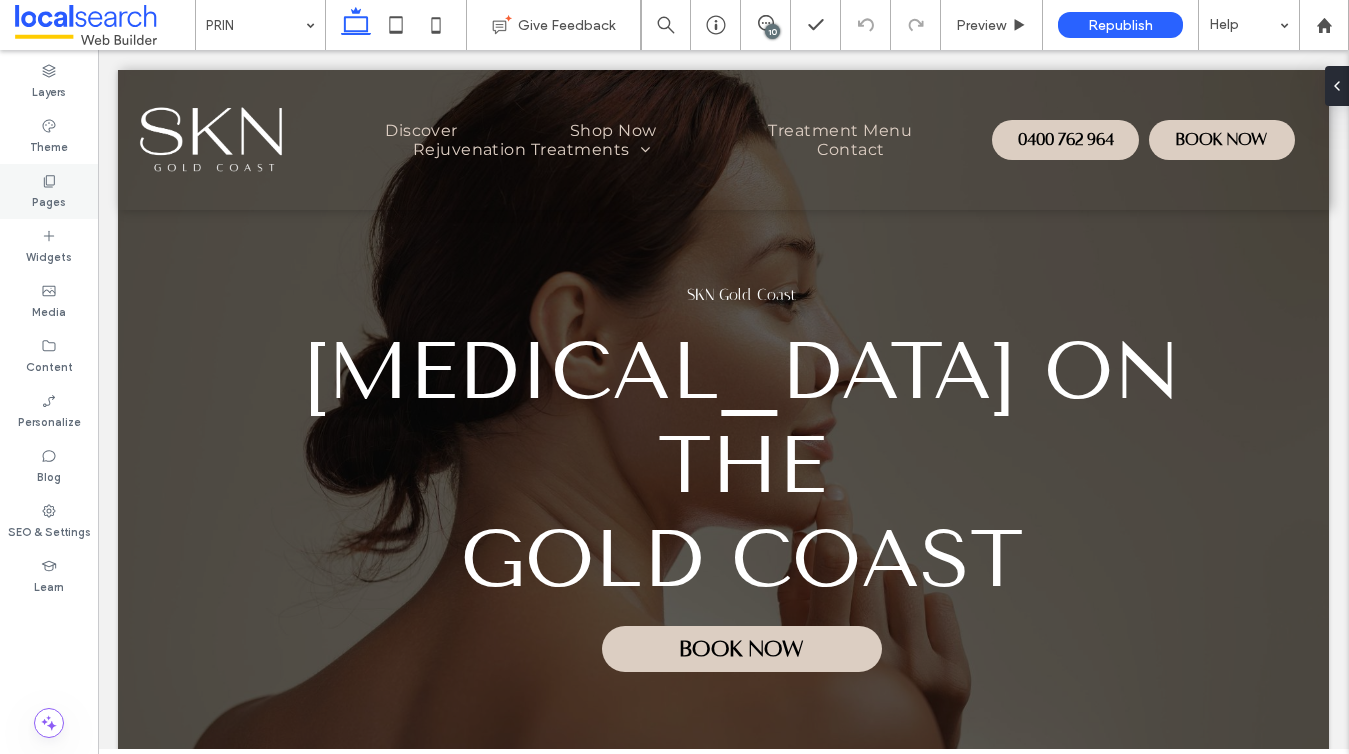 click on "Pages" at bounding box center (49, 191) 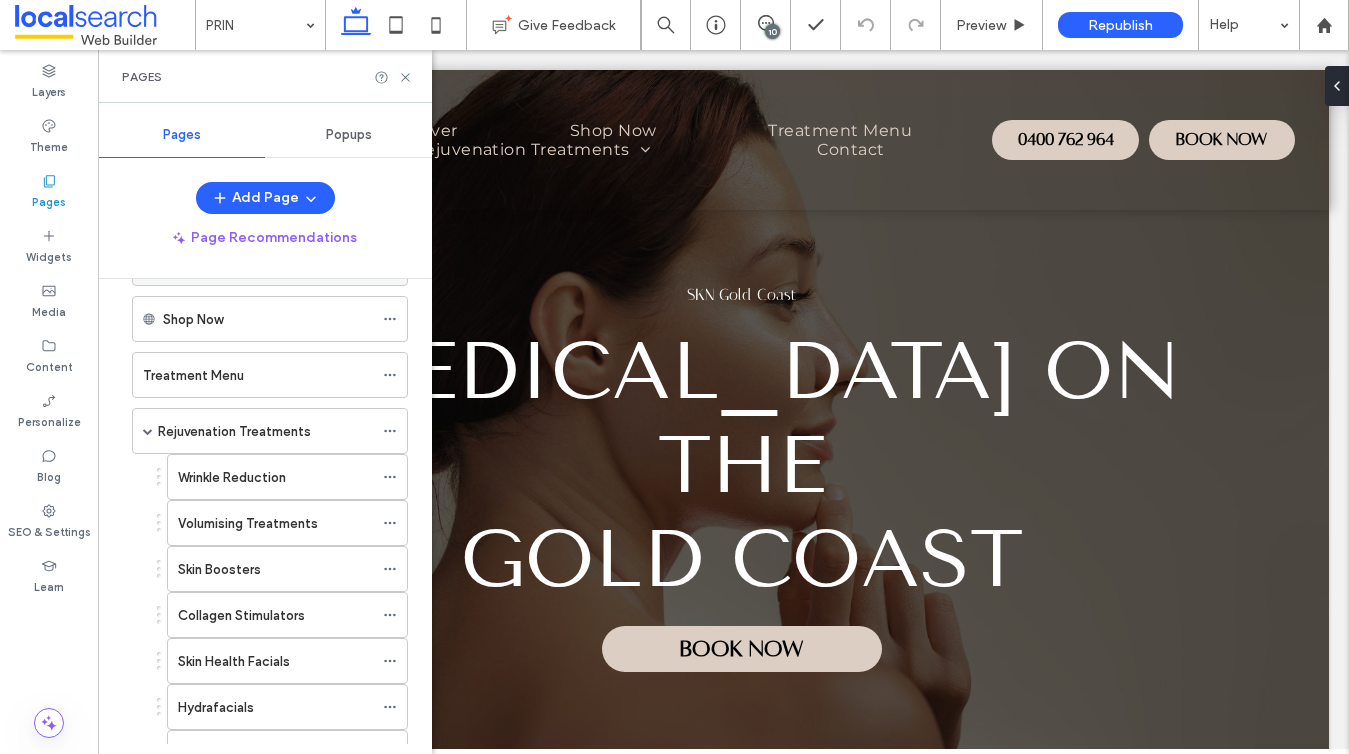 scroll, scrollTop: 396, scrollLeft: 0, axis: vertical 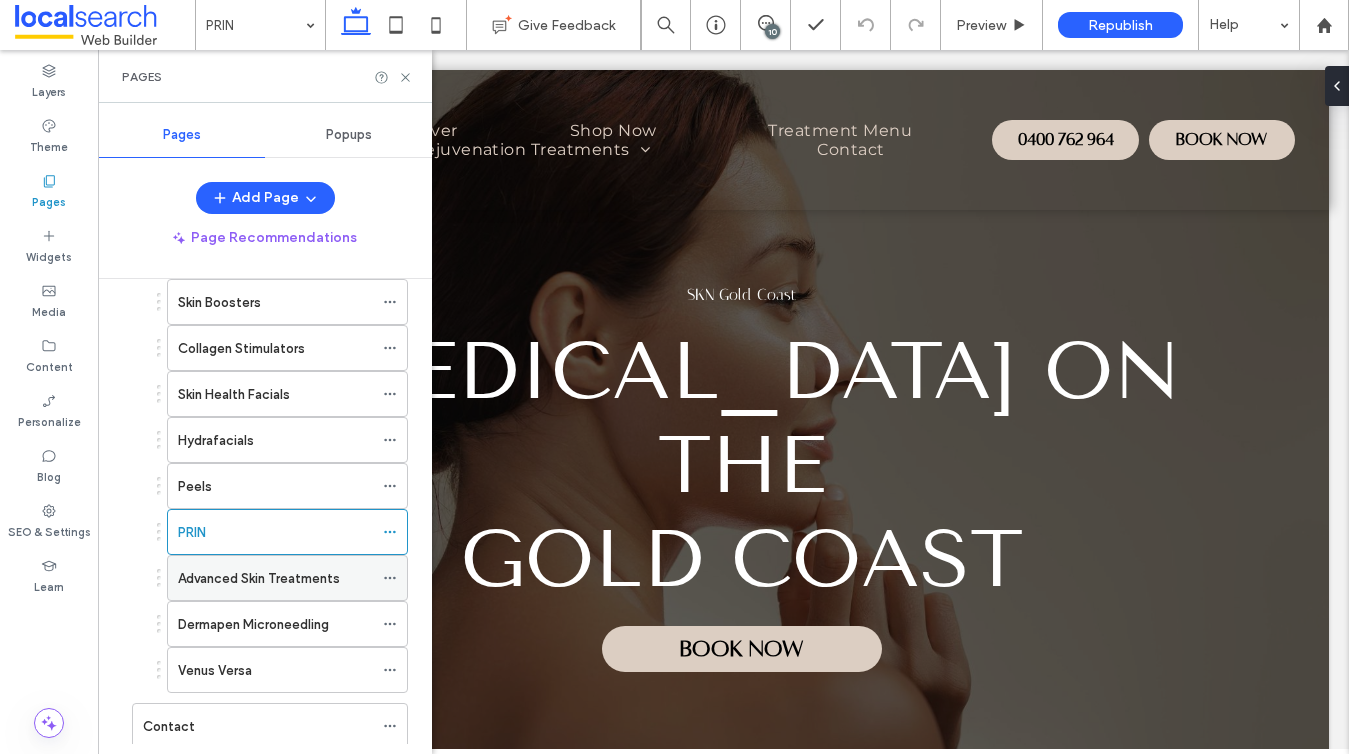 click on "Advanced Skin Treatments" at bounding box center [275, 578] 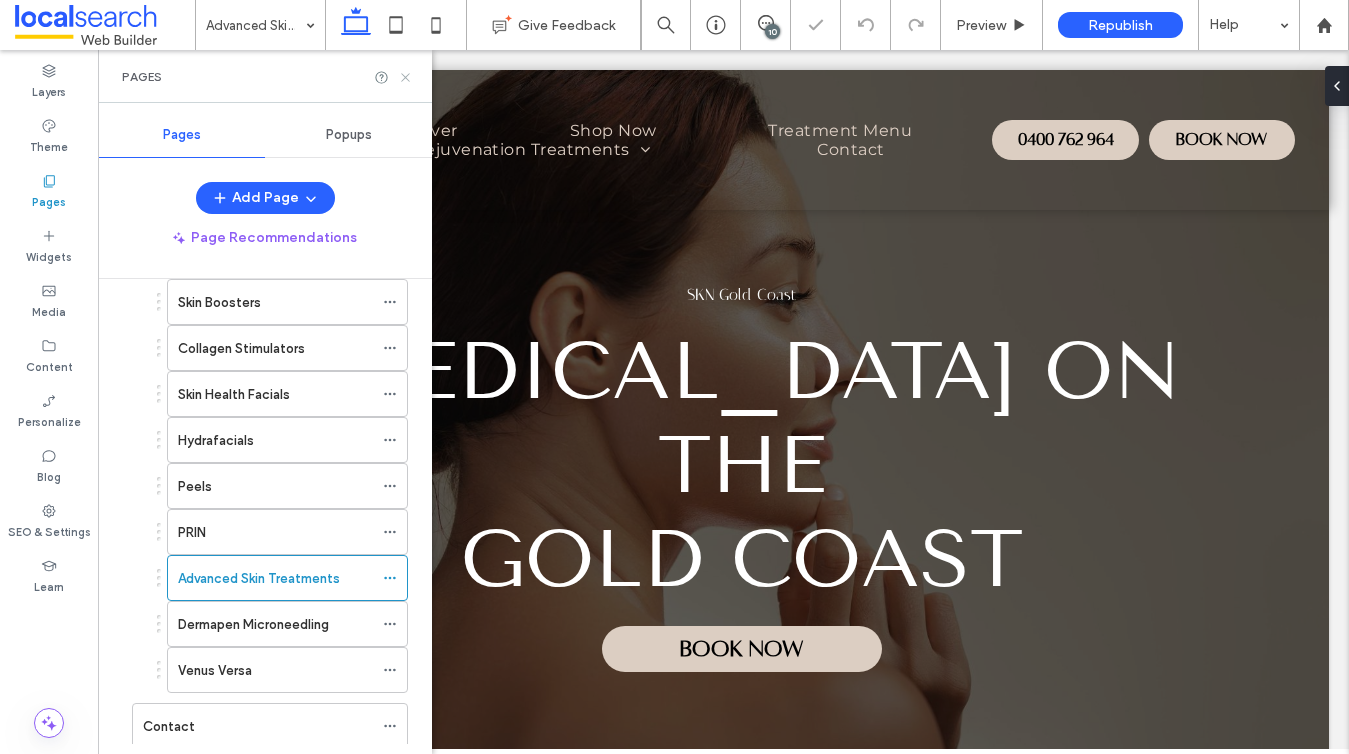 click 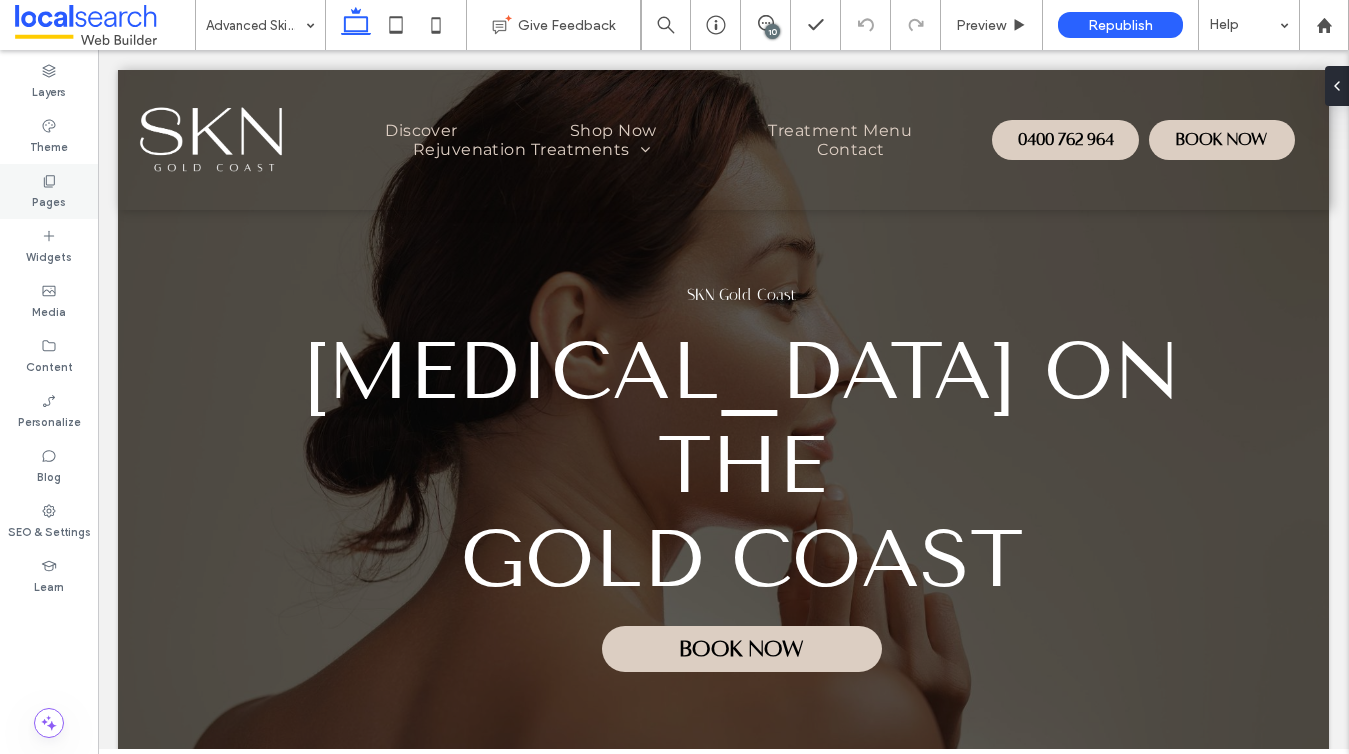 click 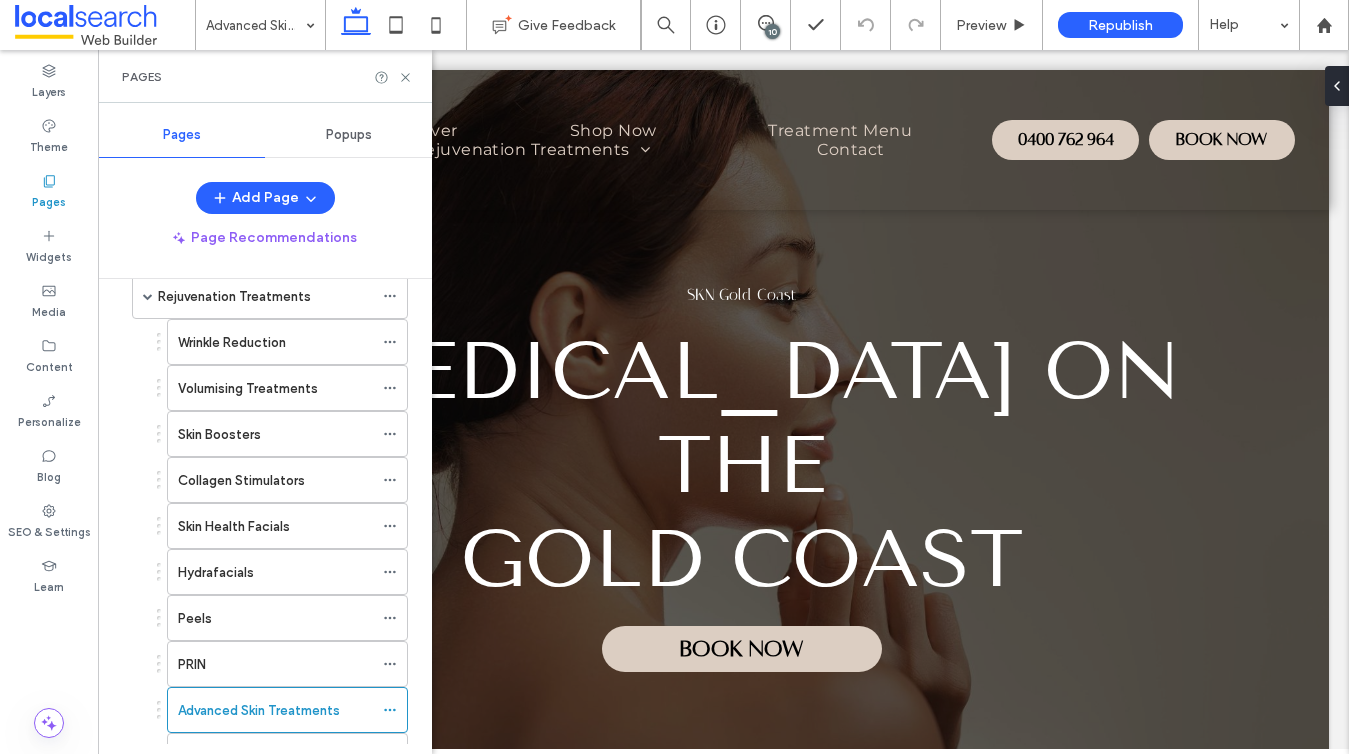 scroll, scrollTop: 414, scrollLeft: 0, axis: vertical 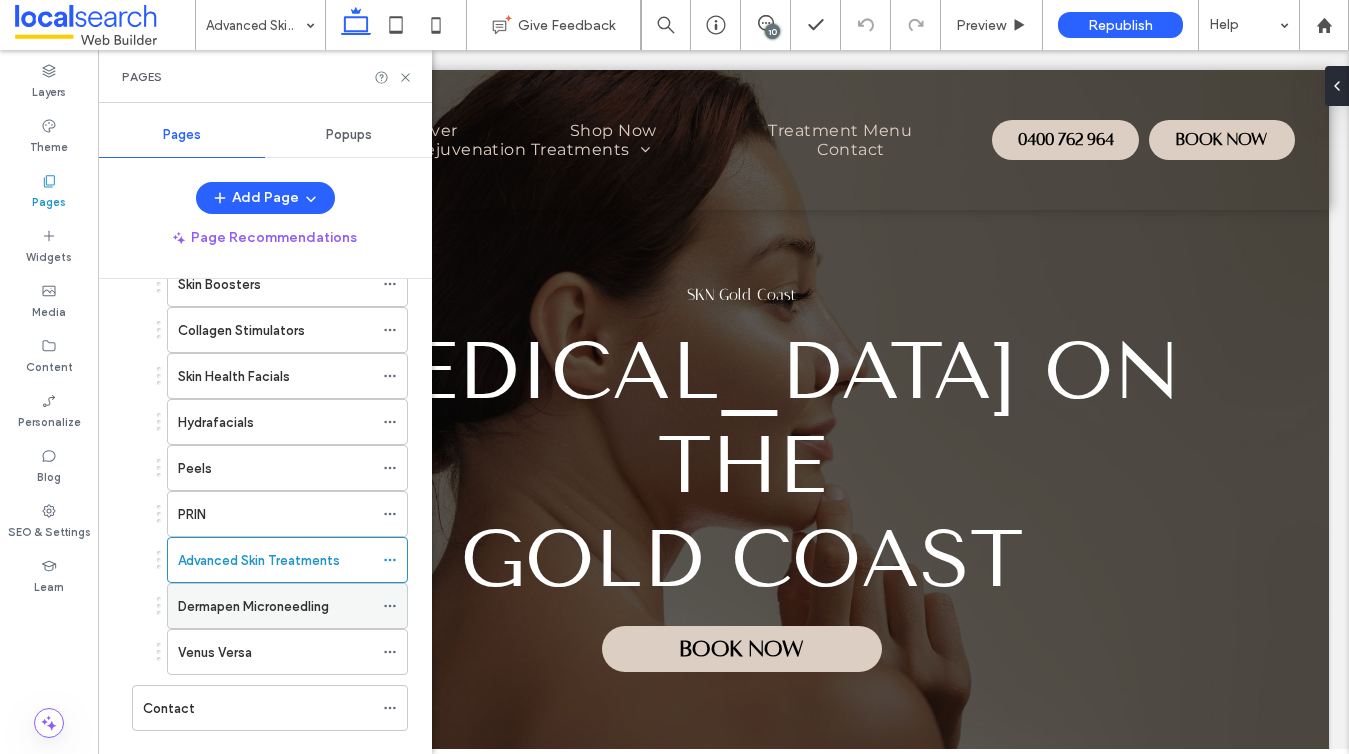 click on "Dermapen Microneedling" at bounding box center [253, 606] 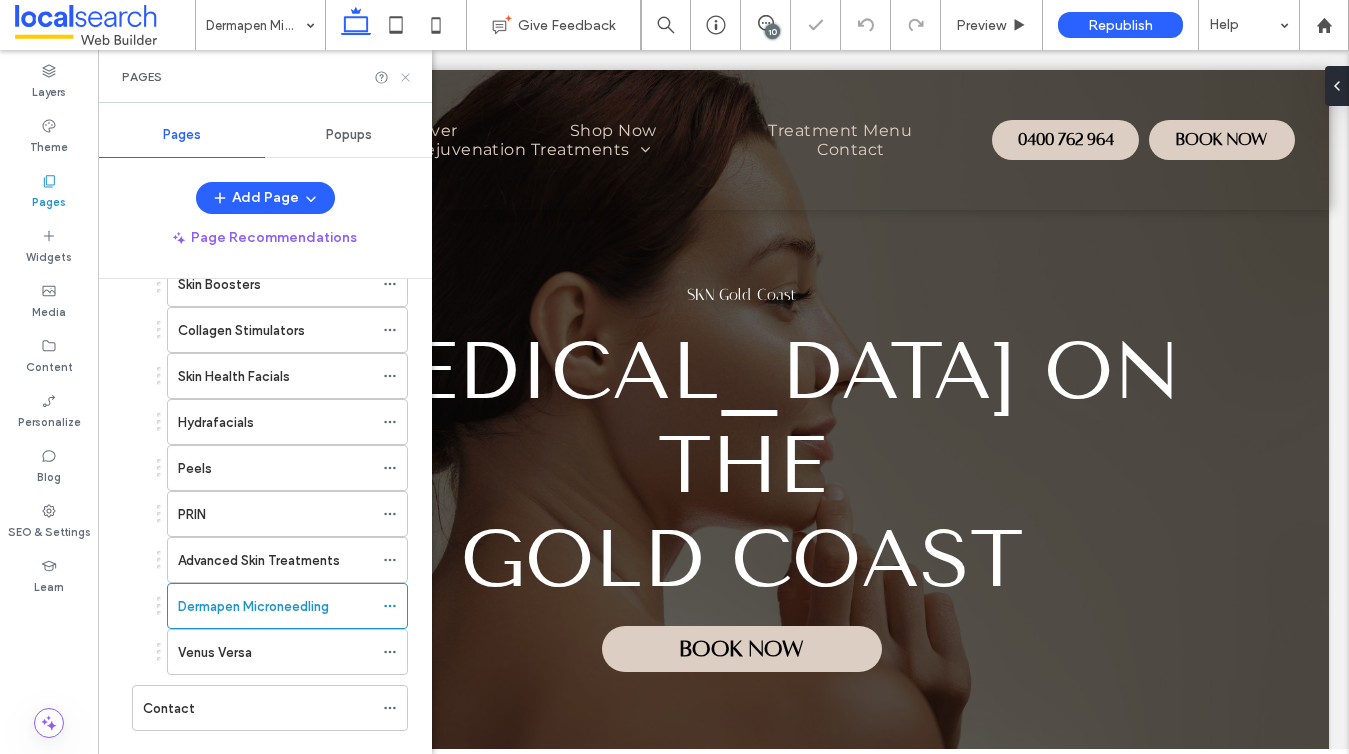 click 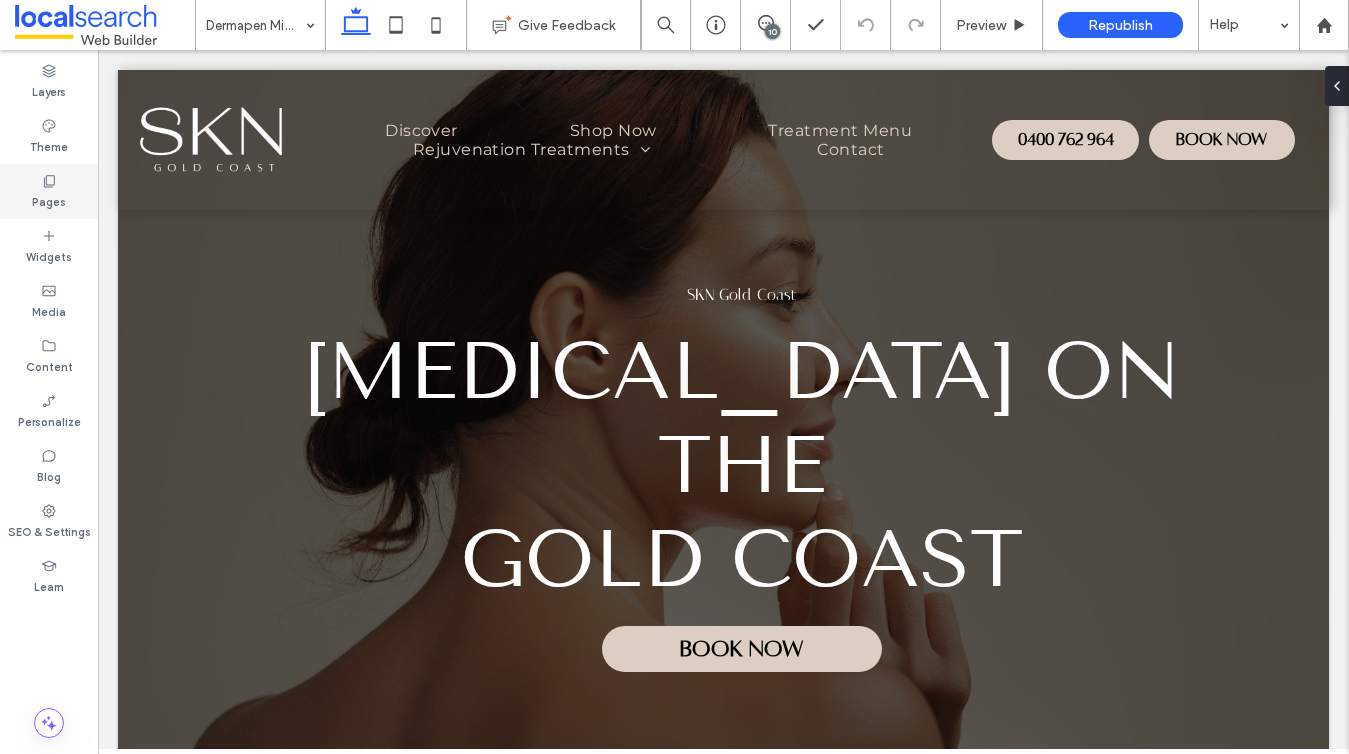 click 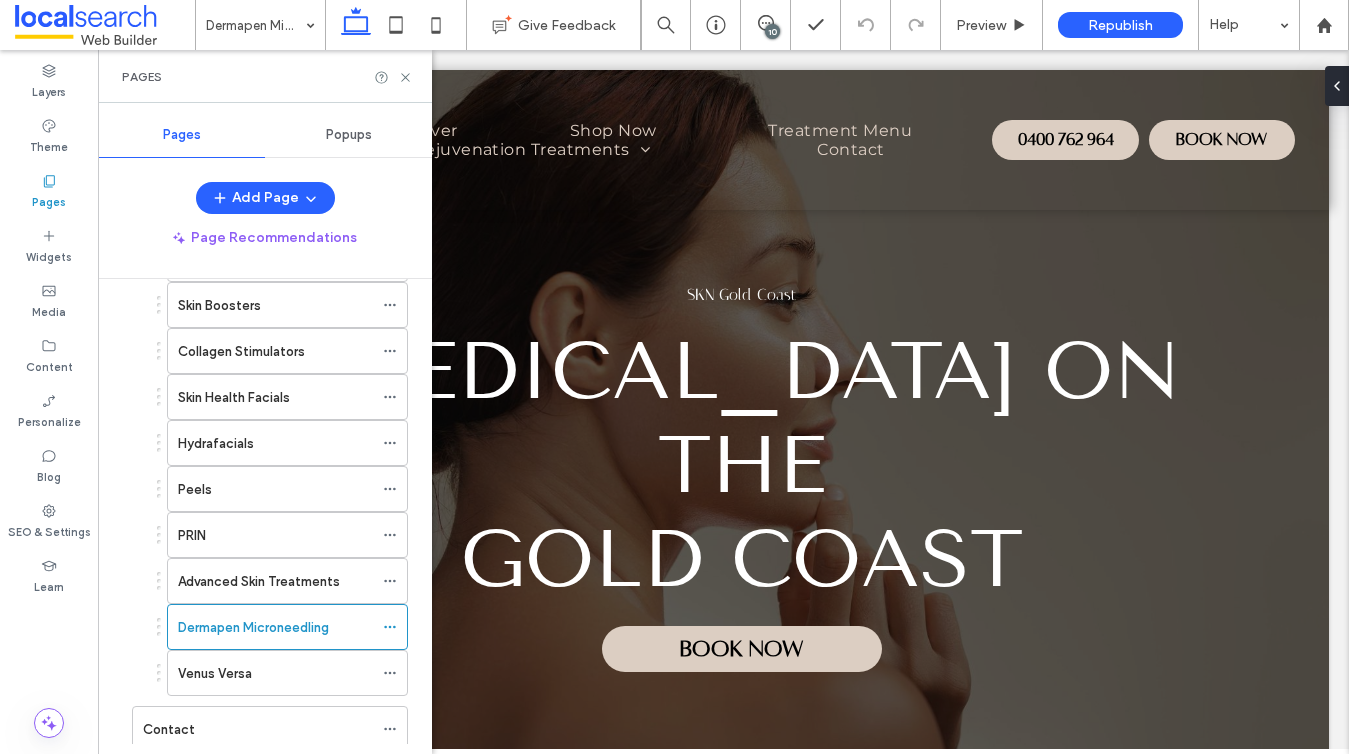 scroll, scrollTop: 451, scrollLeft: 0, axis: vertical 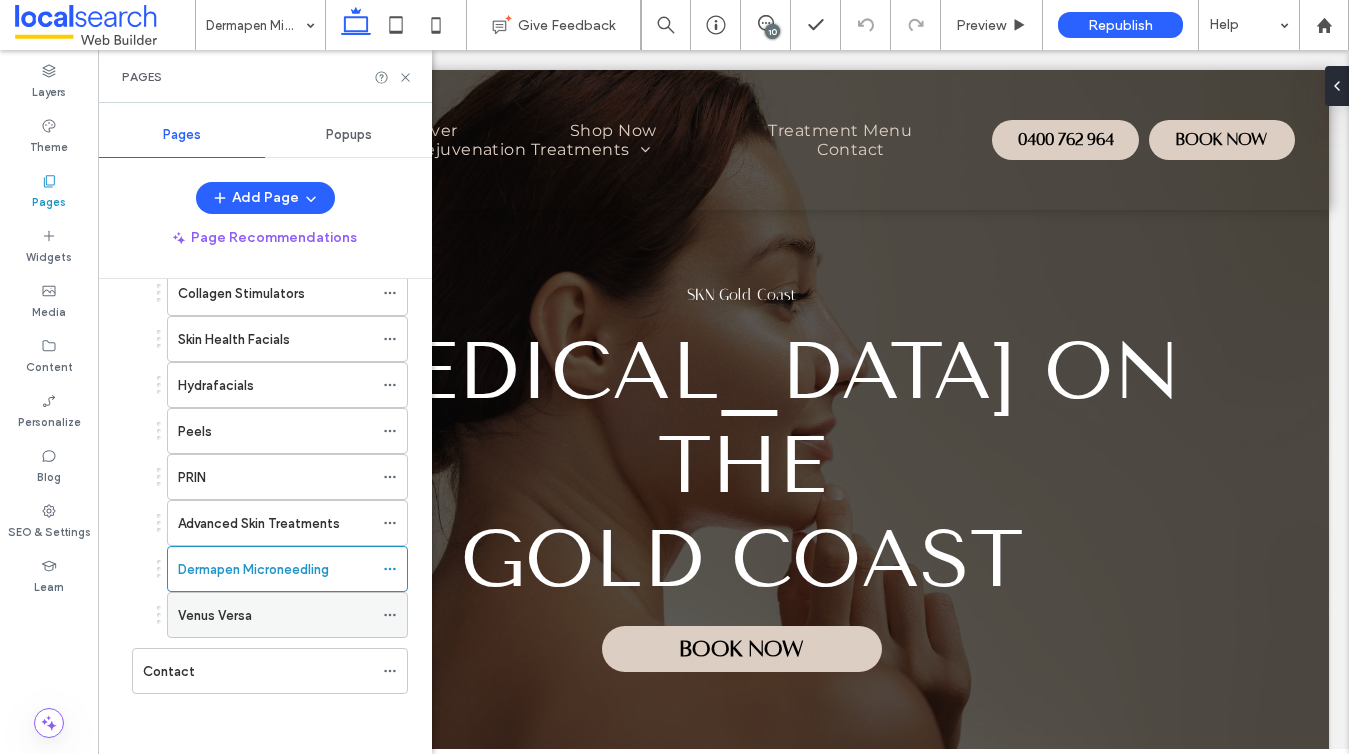 click on "Venus Versa" at bounding box center [215, 615] 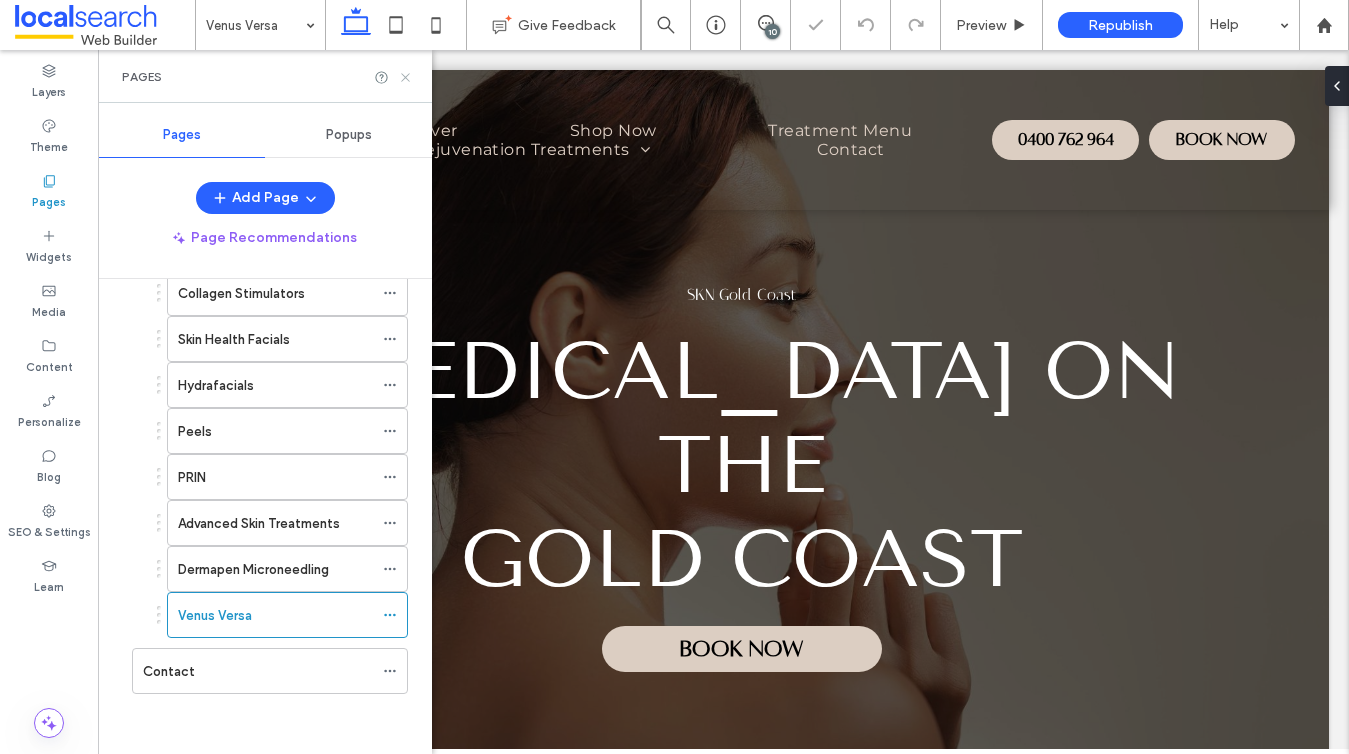 click 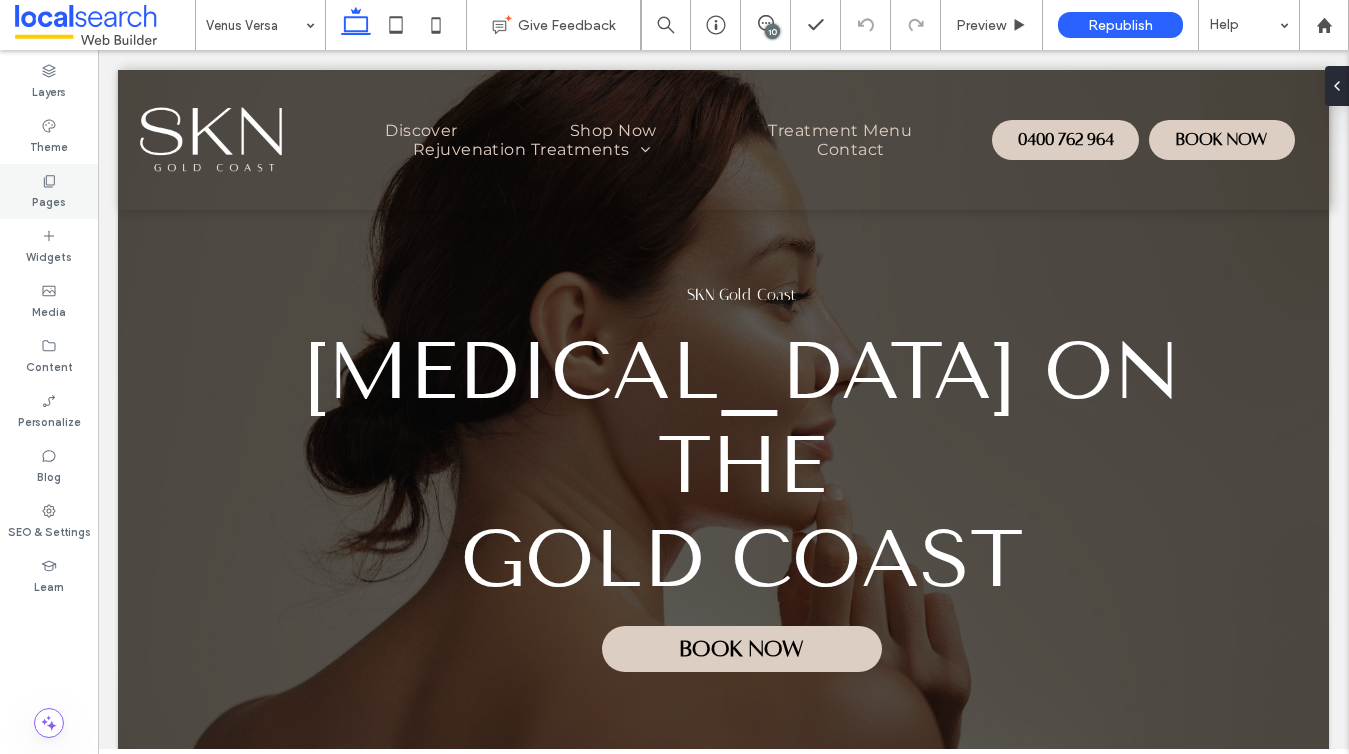 click 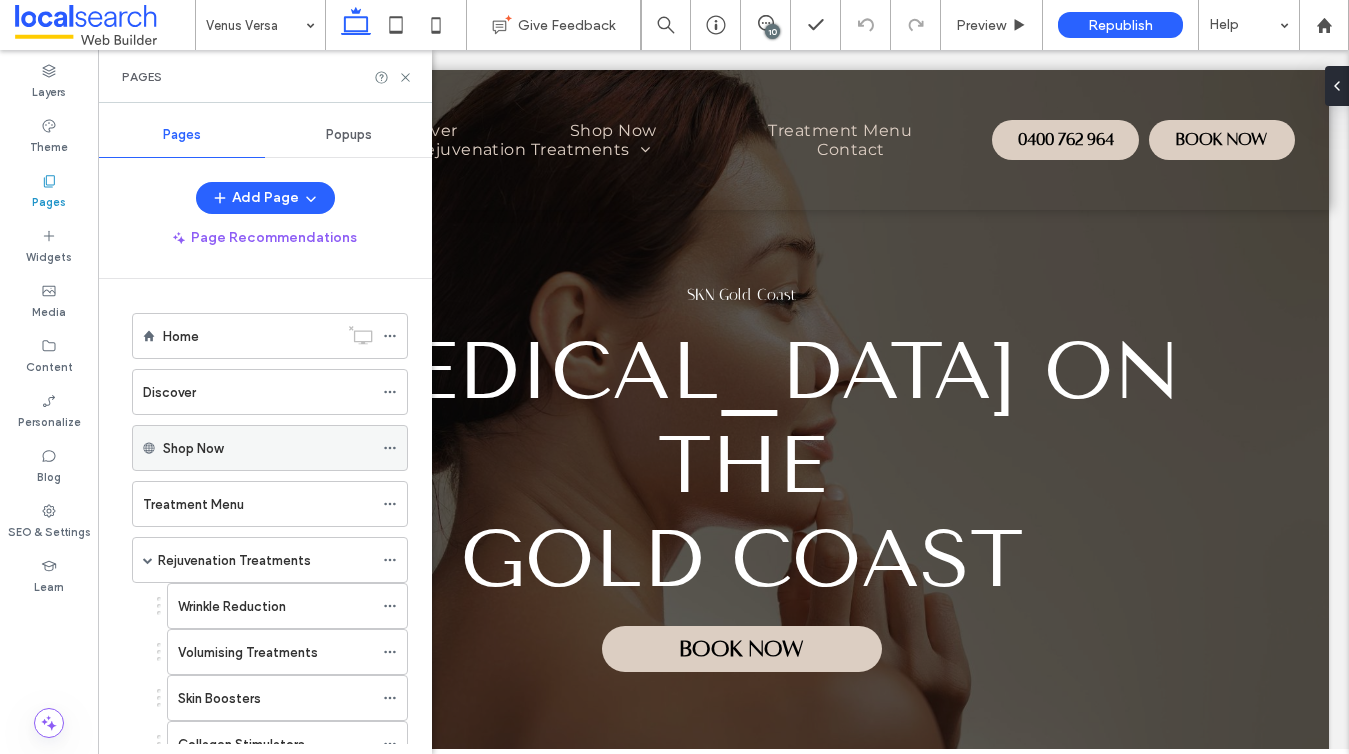 scroll, scrollTop: 451, scrollLeft: 0, axis: vertical 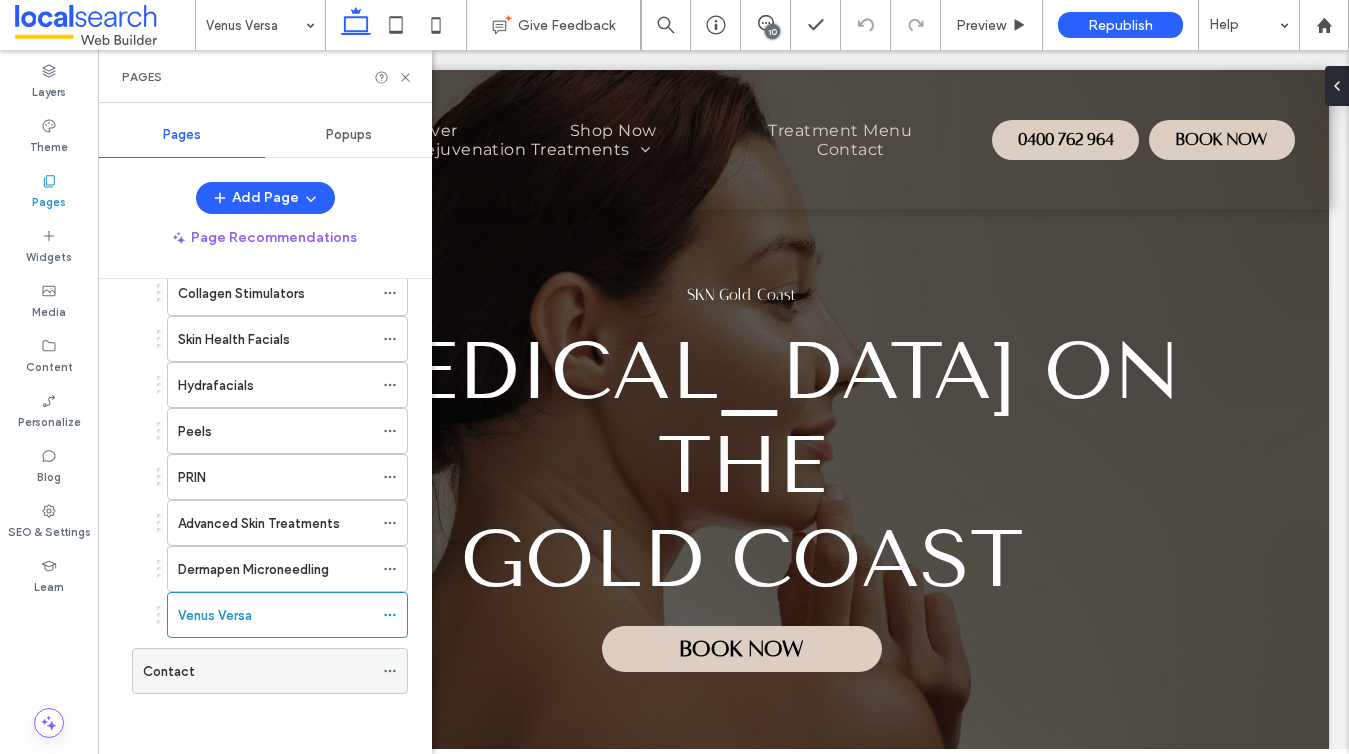 click on "Contact" at bounding box center (258, 671) 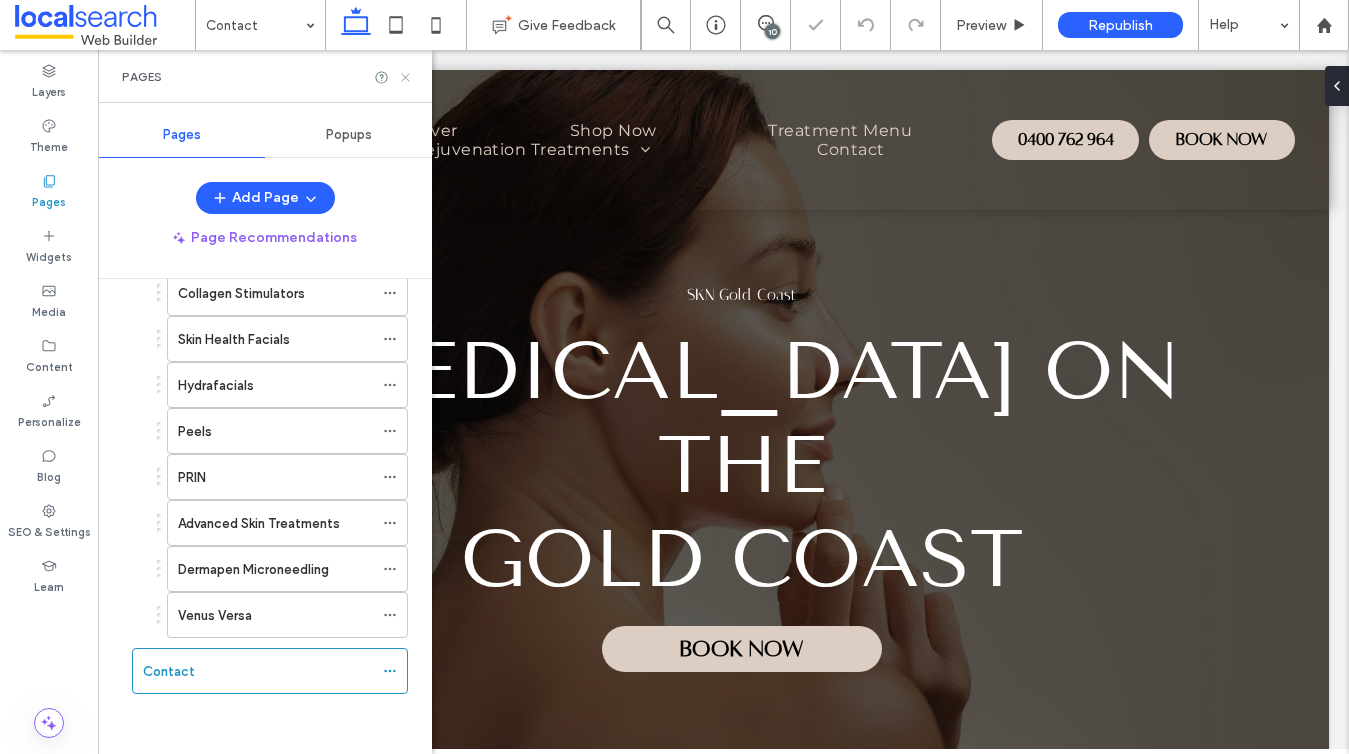 click 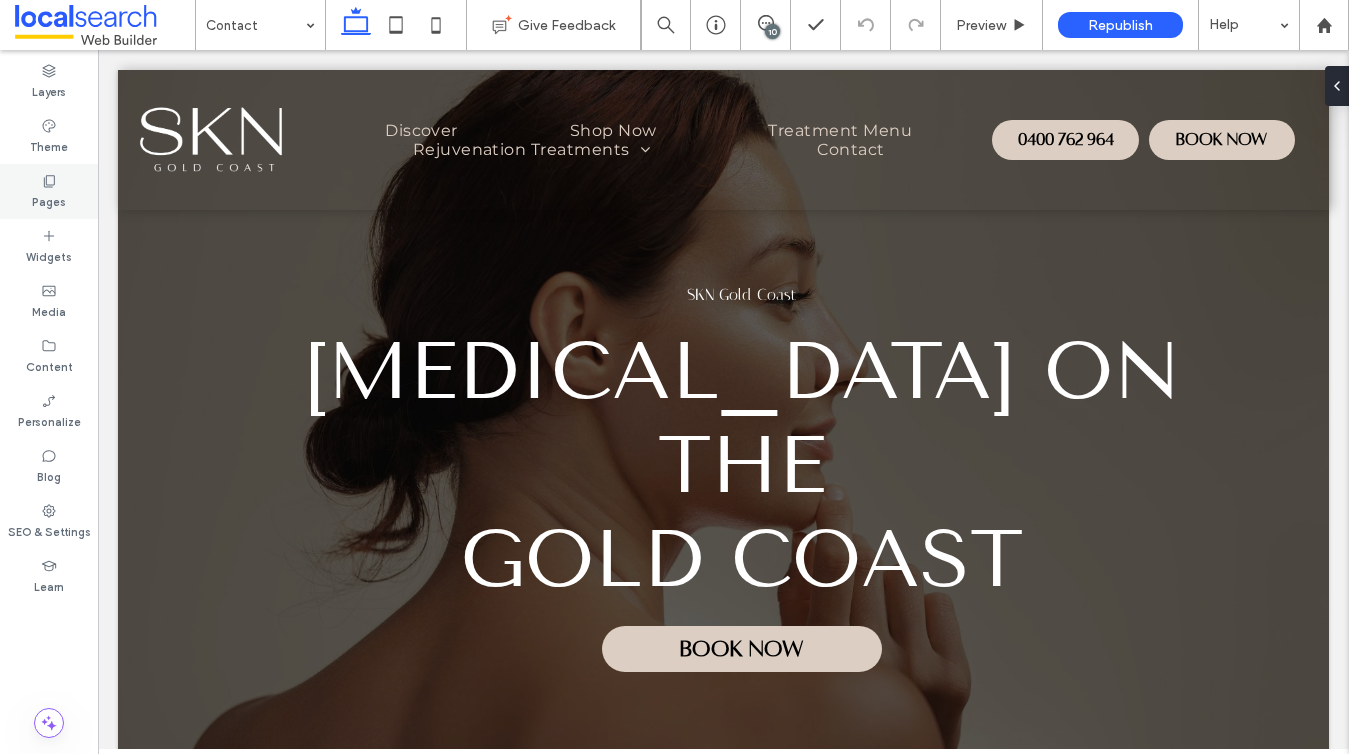 click 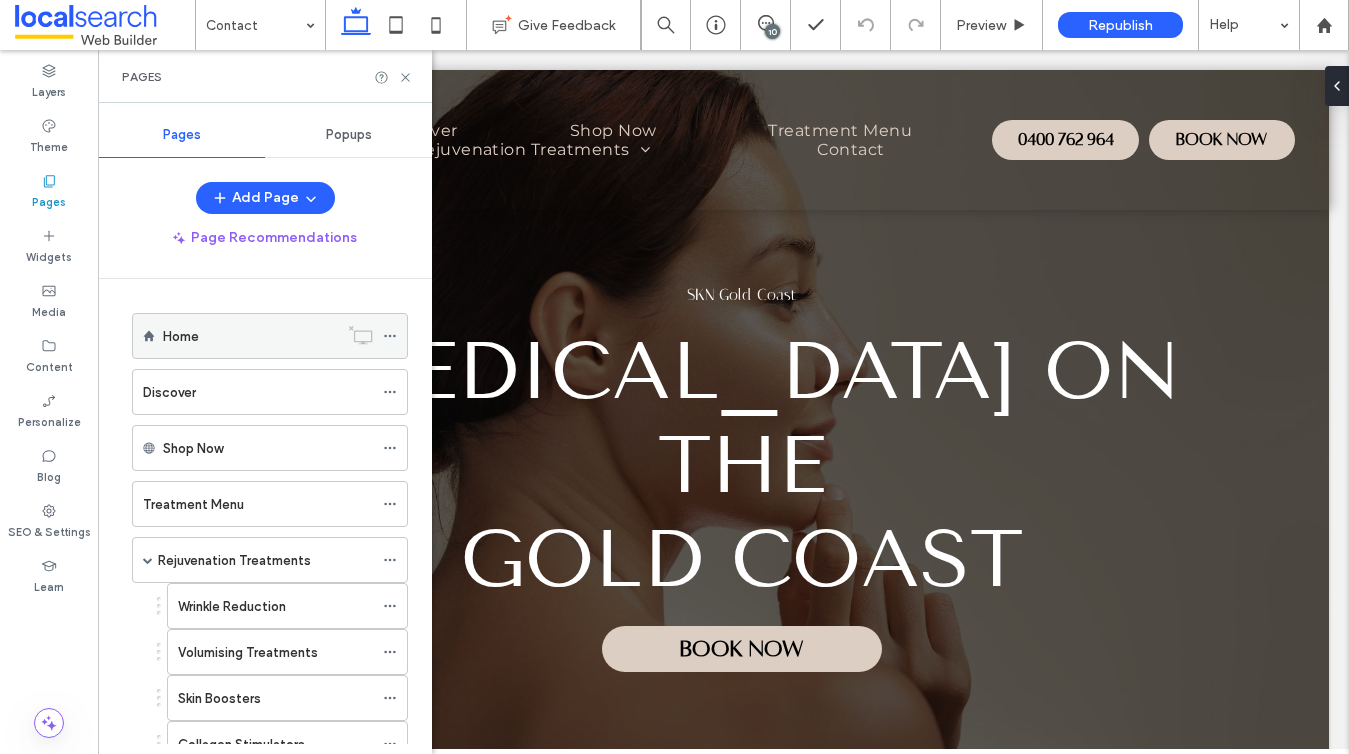 click on "Home" at bounding box center (181, 336) 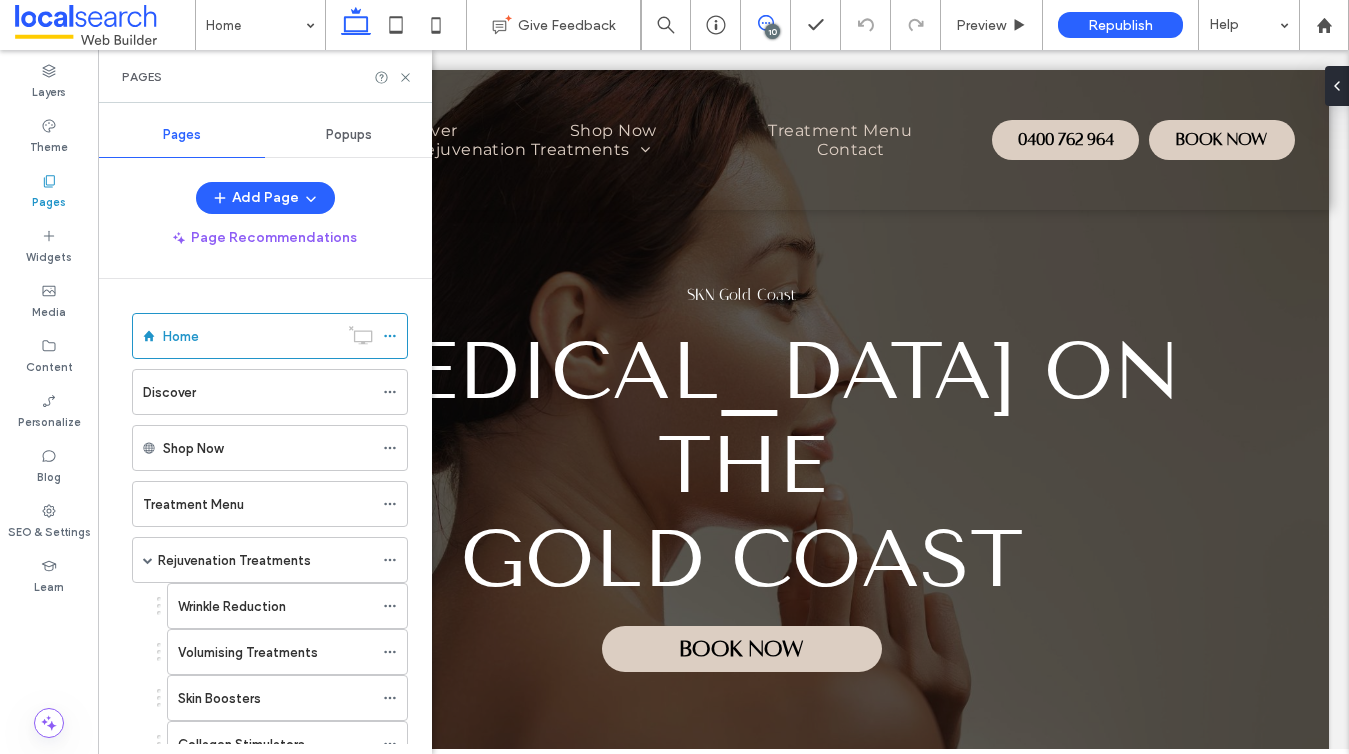 click 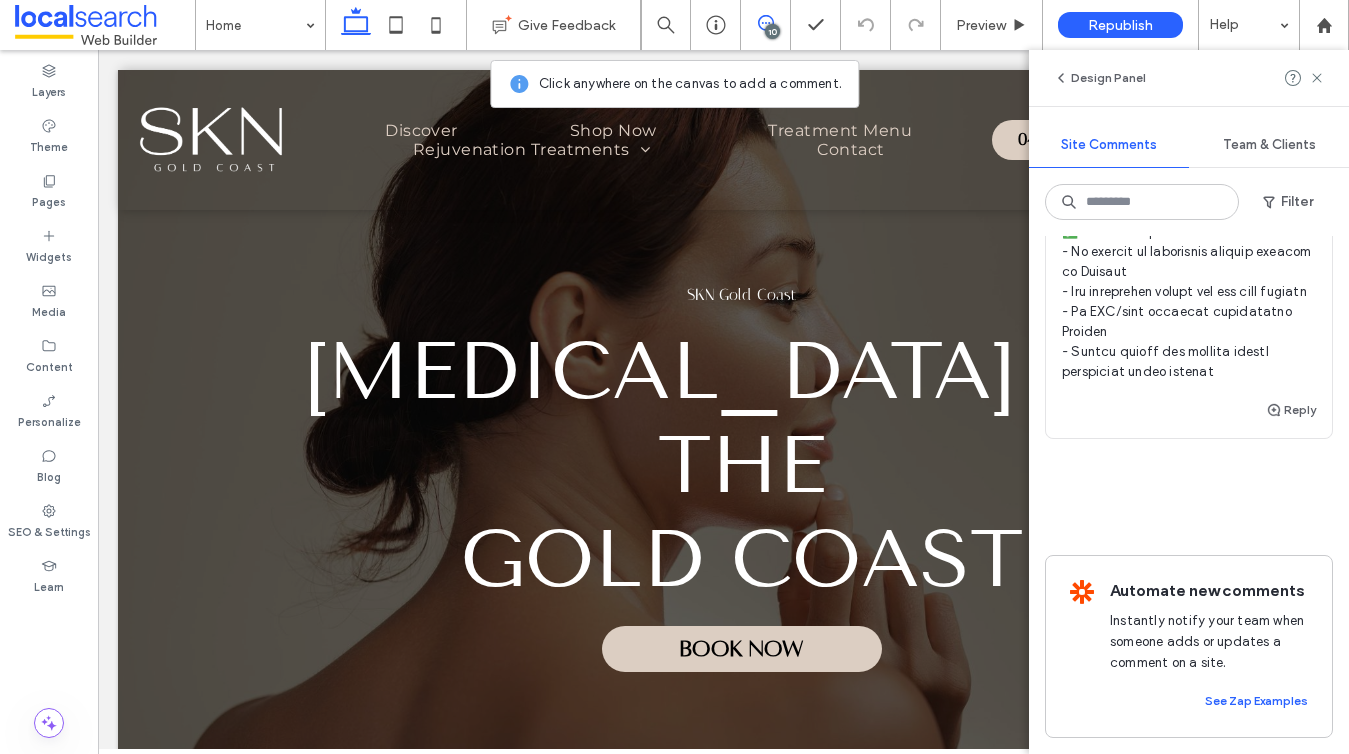 scroll, scrollTop: 8675, scrollLeft: 0, axis: vertical 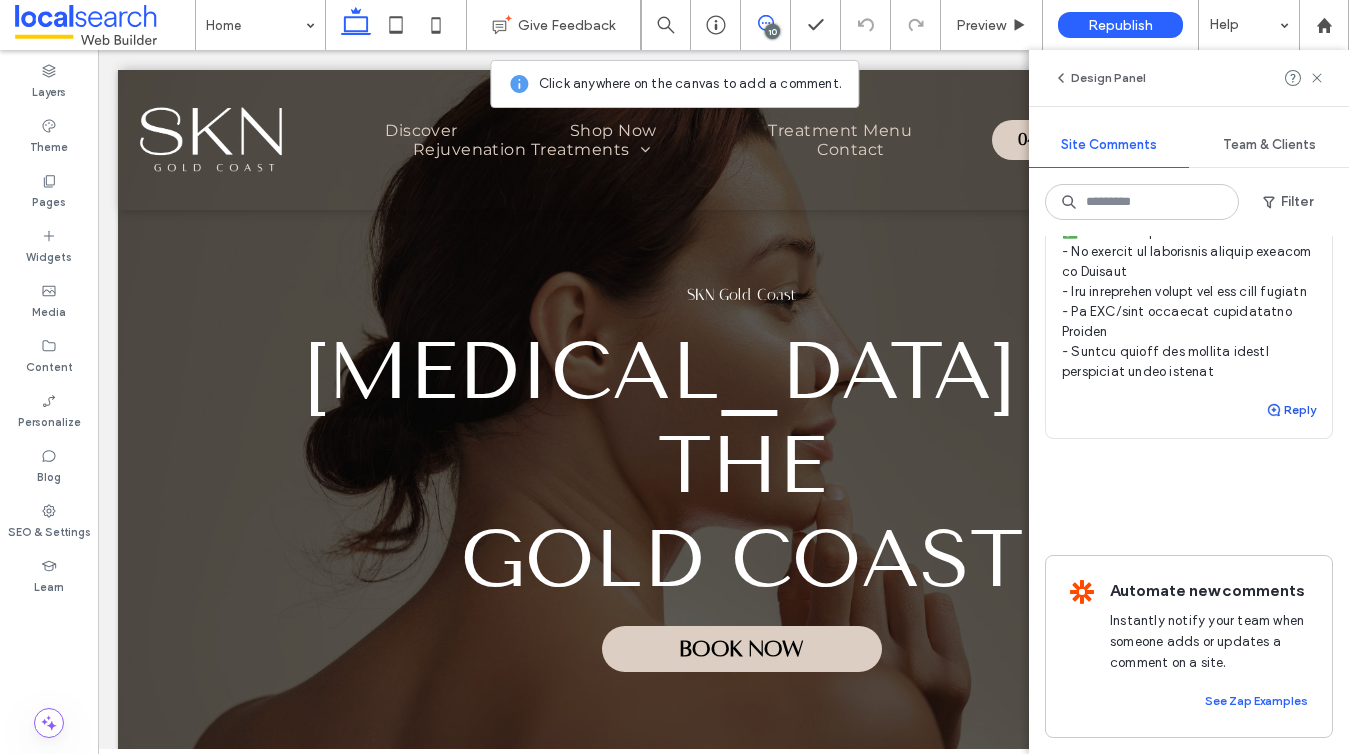 click on "Reply" at bounding box center (1291, 410) 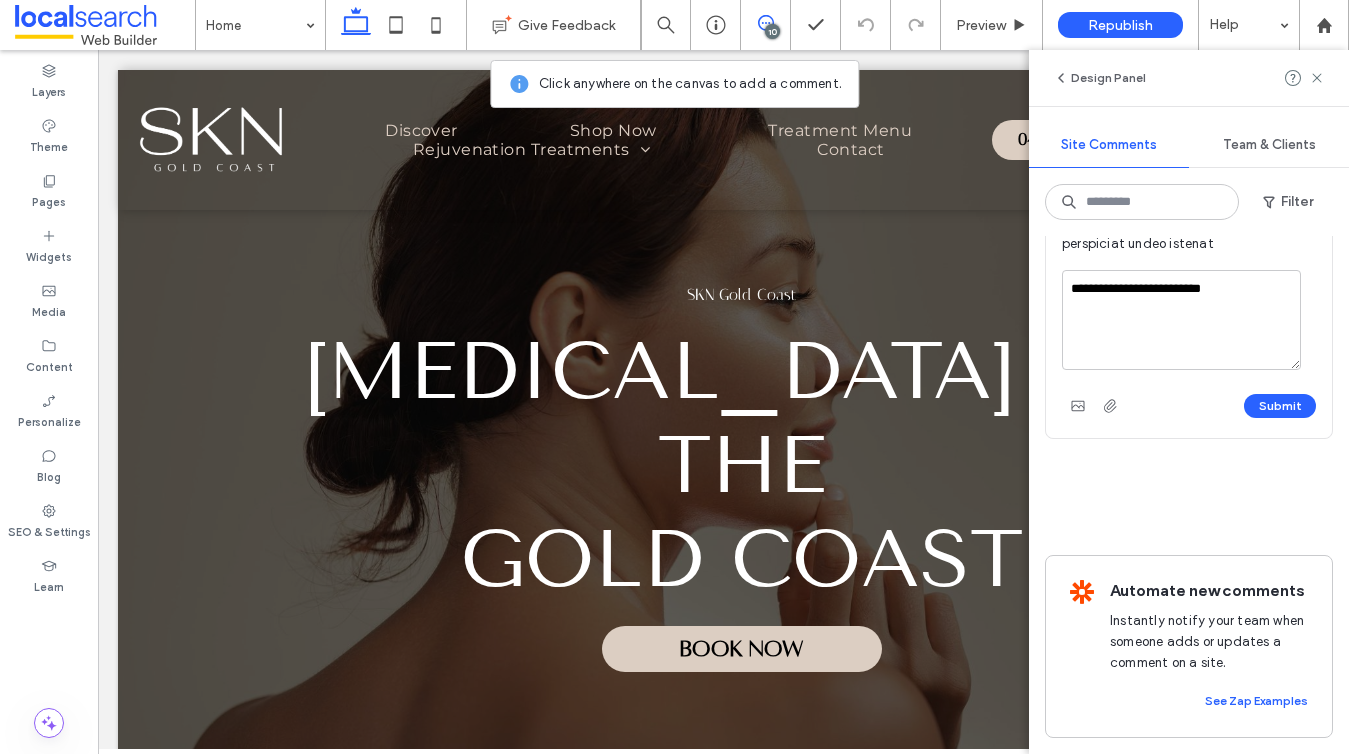 scroll, scrollTop: 8345, scrollLeft: 0, axis: vertical 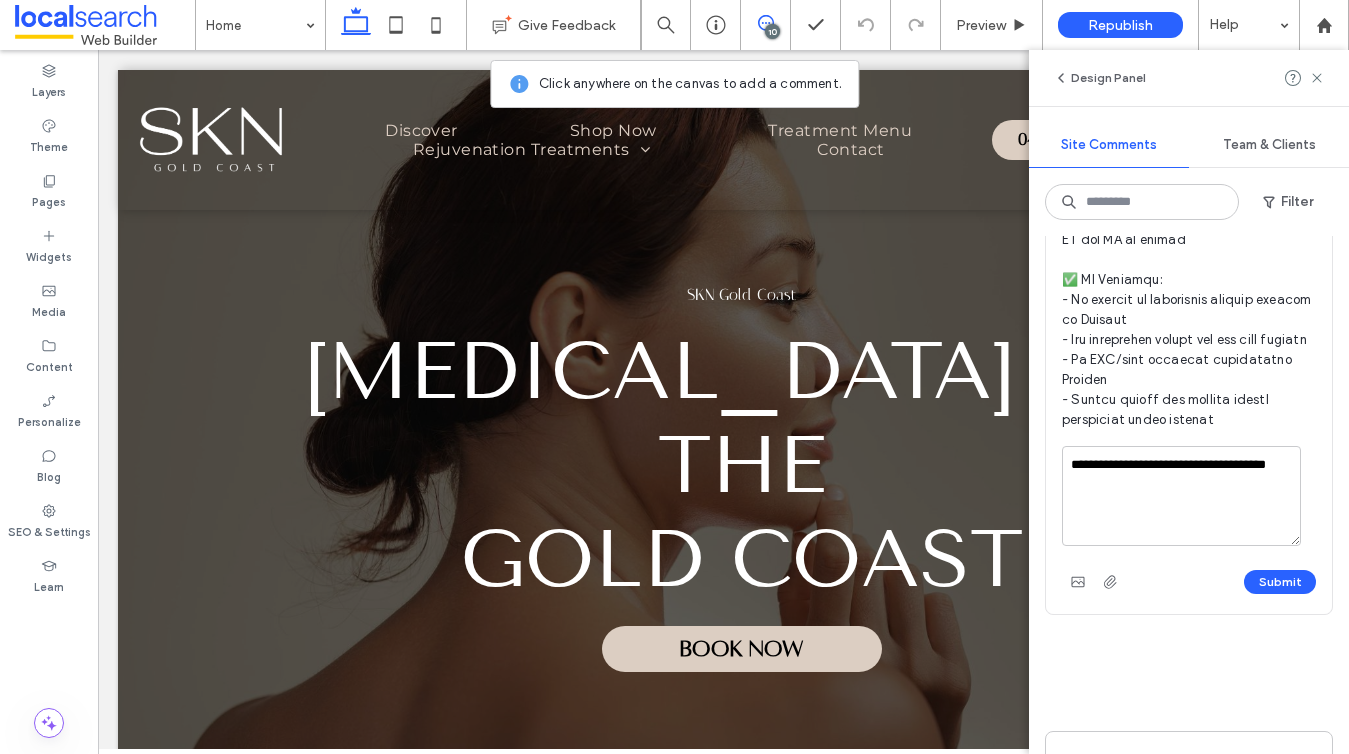 type on "**********" 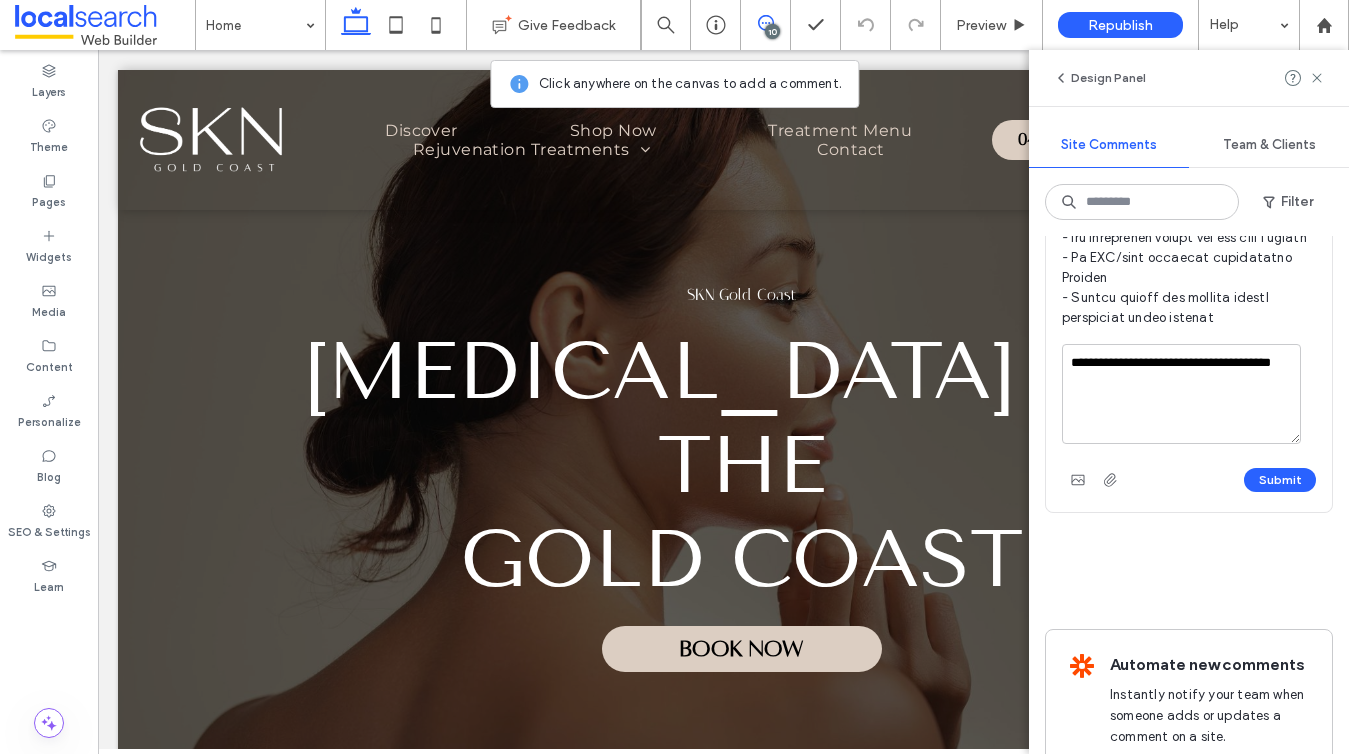 scroll, scrollTop: 8608, scrollLeft: 0, axis: vertical 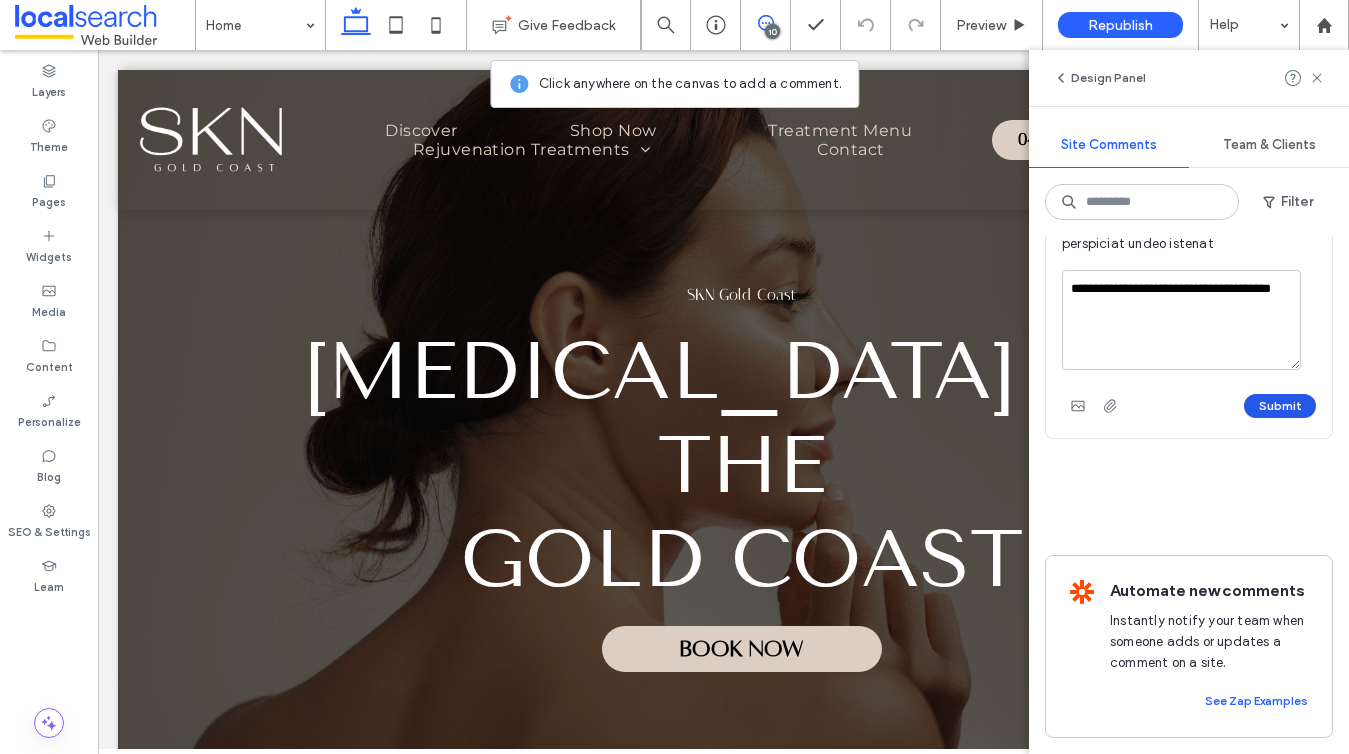 click on "Submit" at bounding box center [1280, 406] 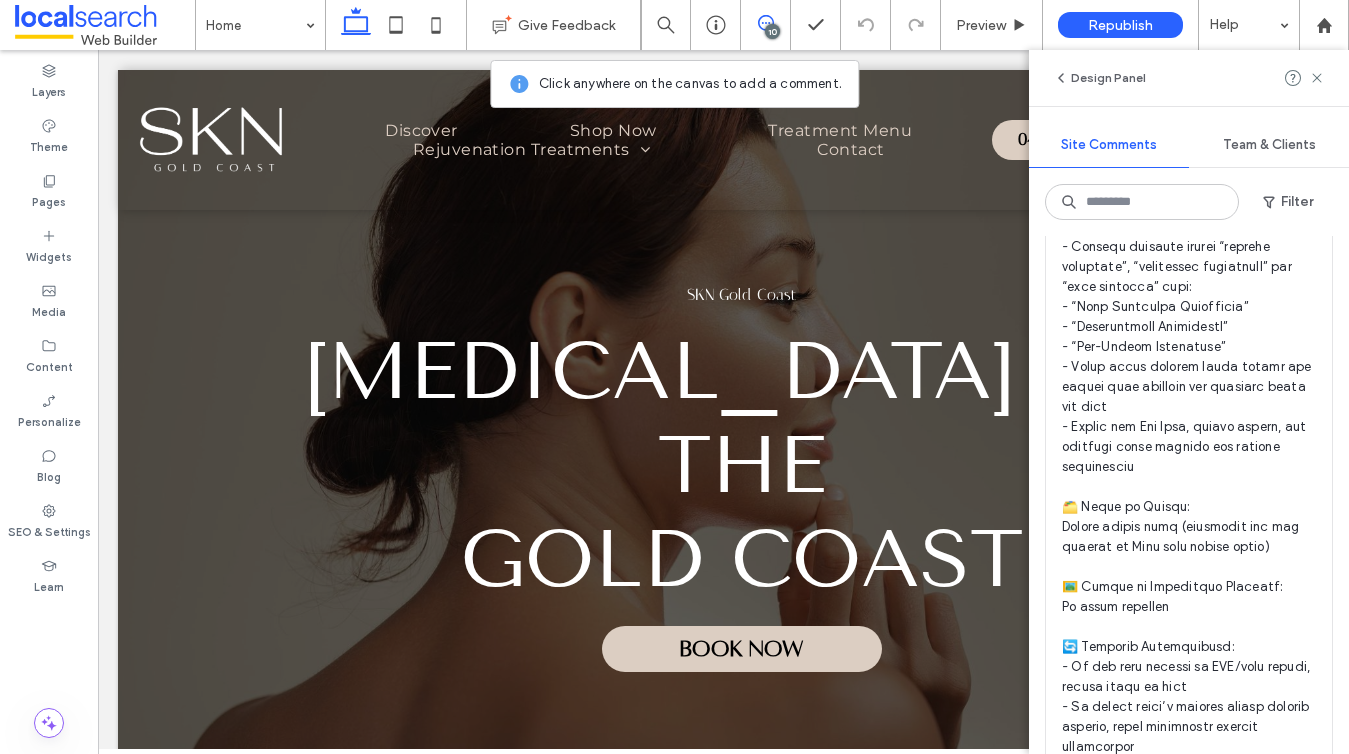 scroll, scrollTop: 6701, scrollLeft: 0, axis: vertical 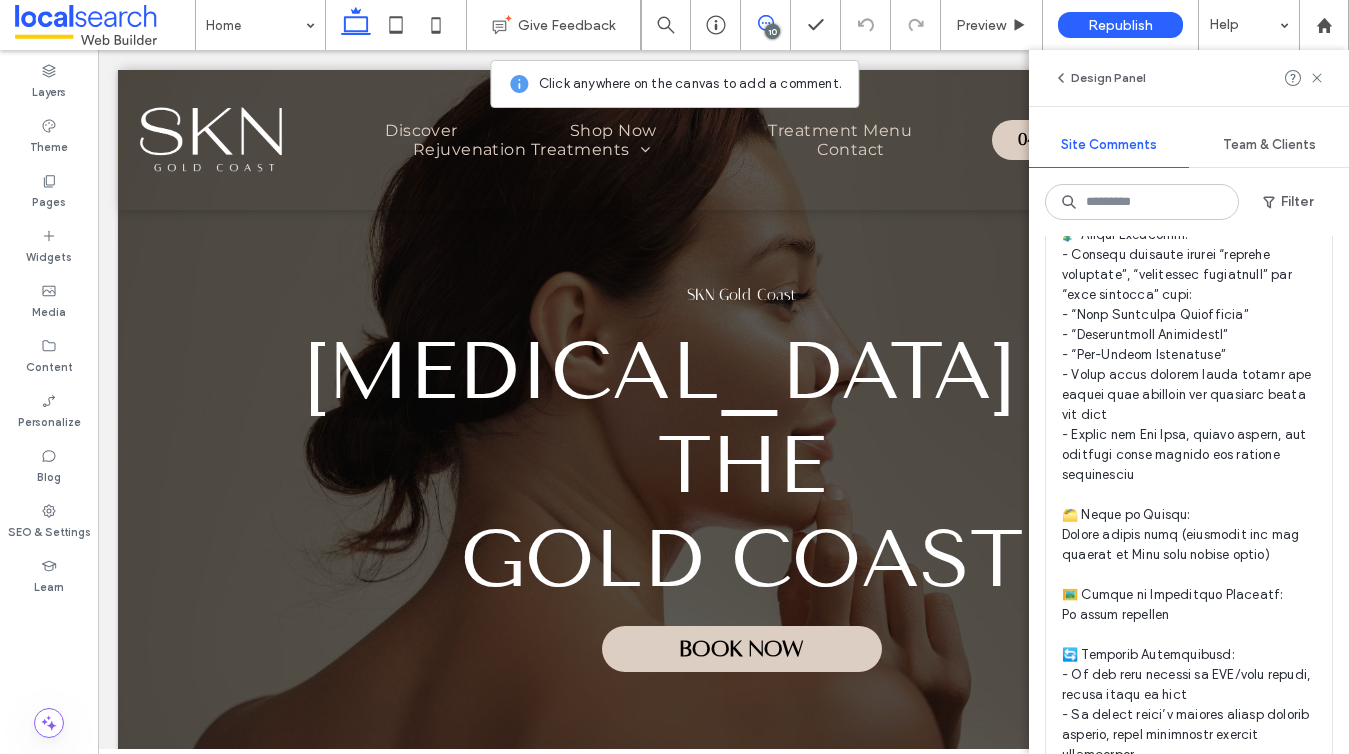 click at bounding box center (1189, 555) 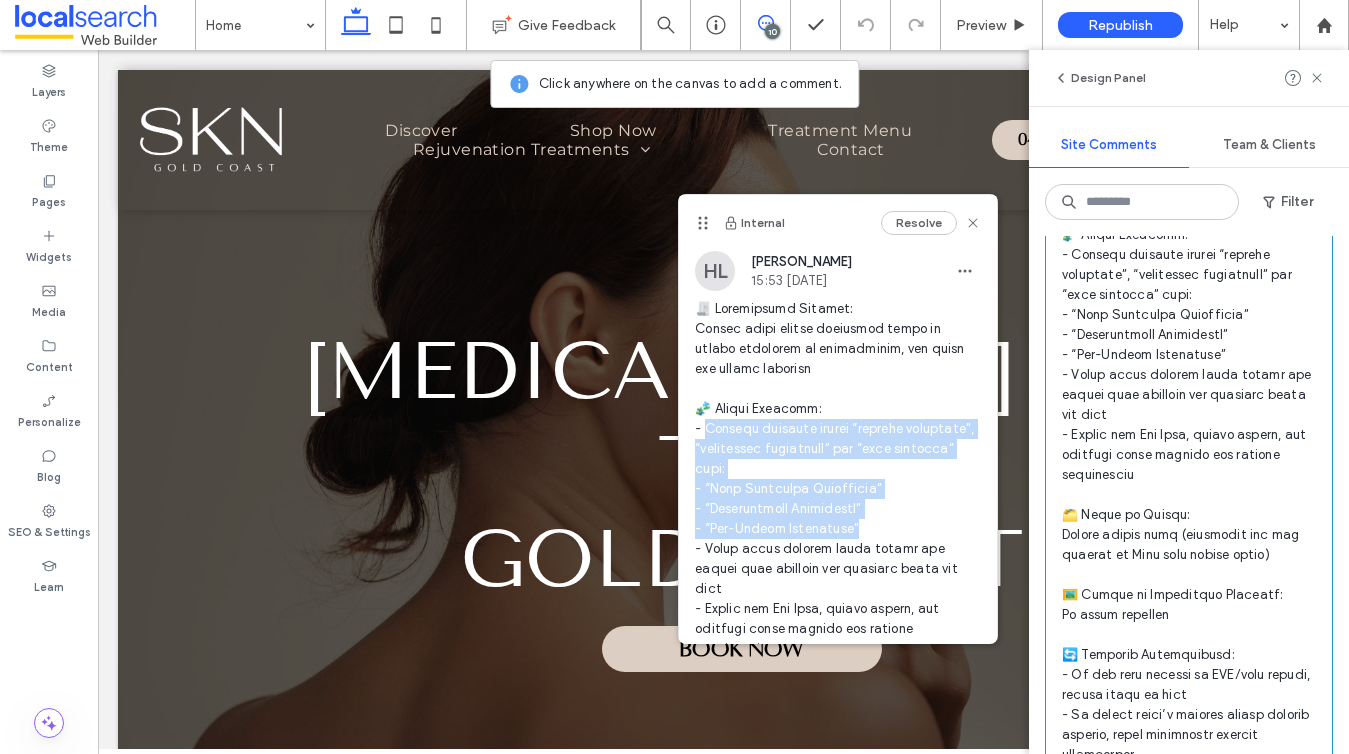 drag, startPoint x: 704, startPoint y: 427, endPoint x: 875, endPoint y: 527, distance: 198.09341 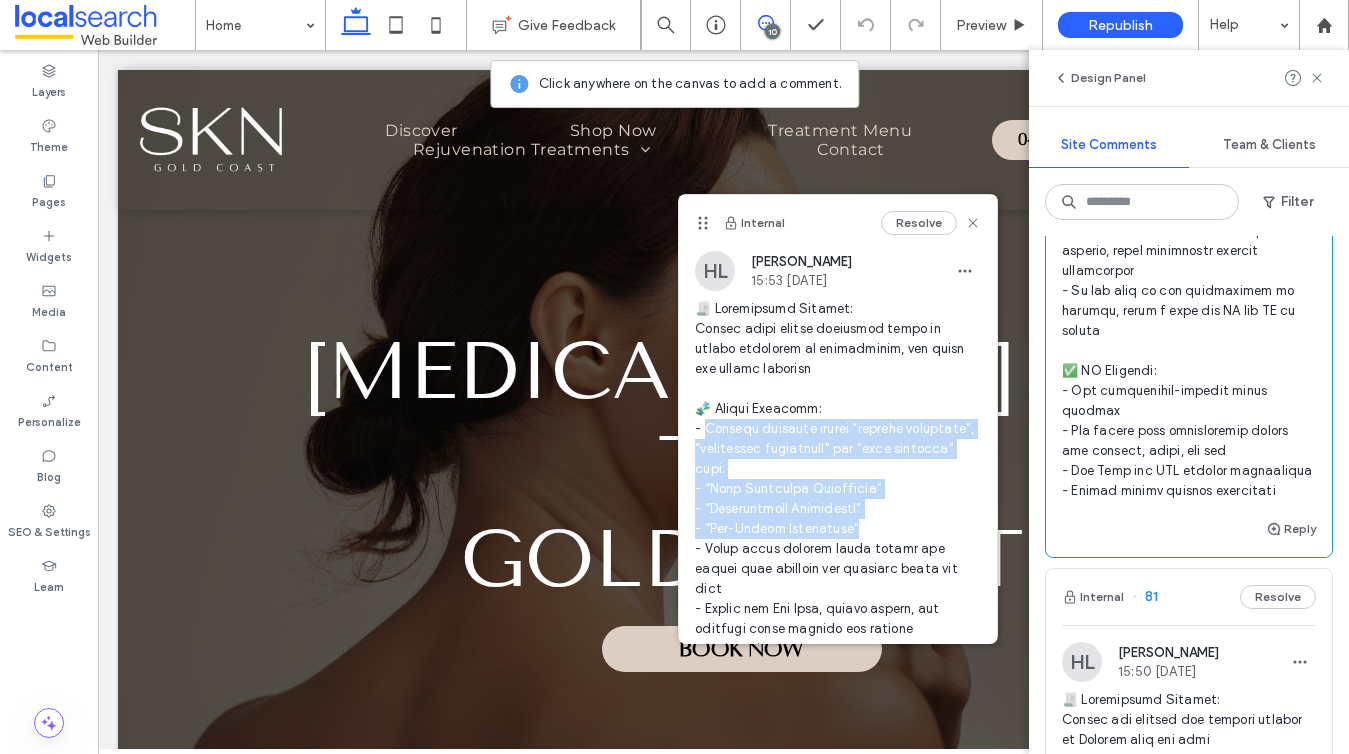 scroll, scrollTop: 7217, scrollLeft: 0, axis: vertical 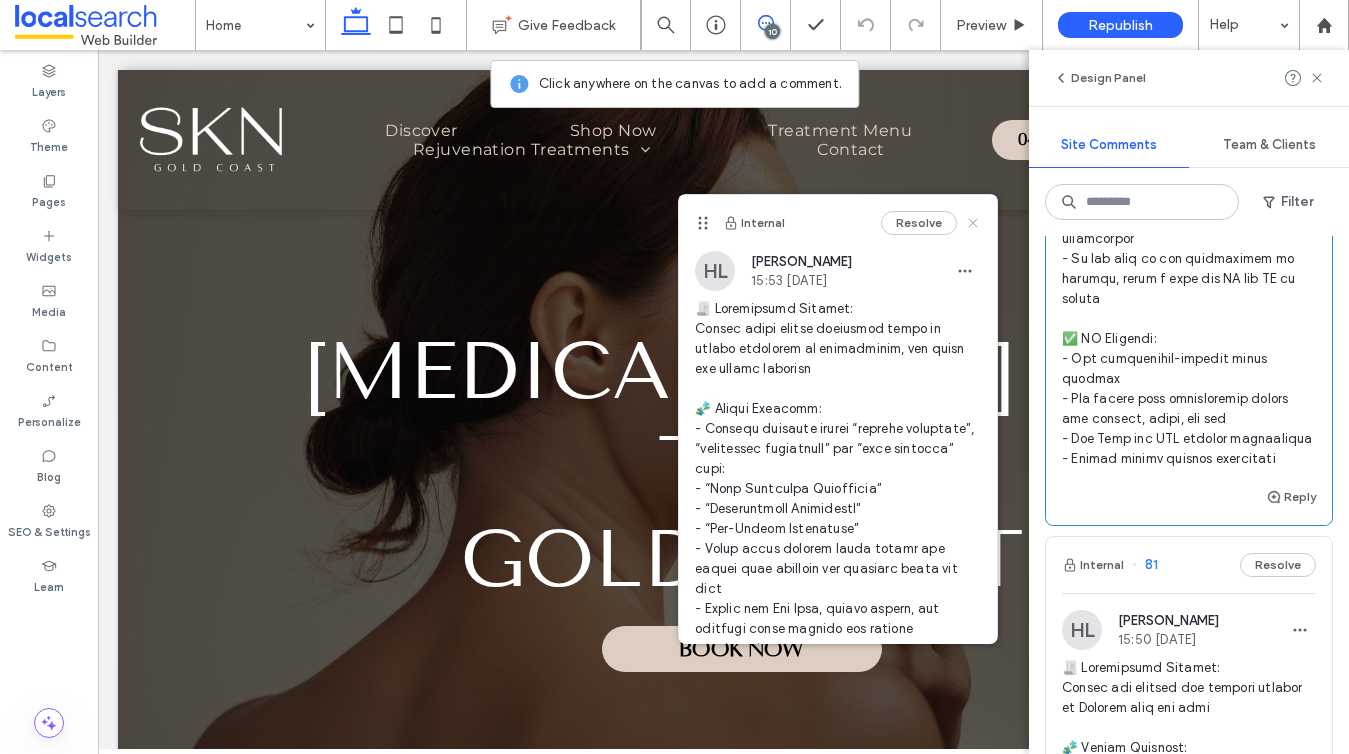 click 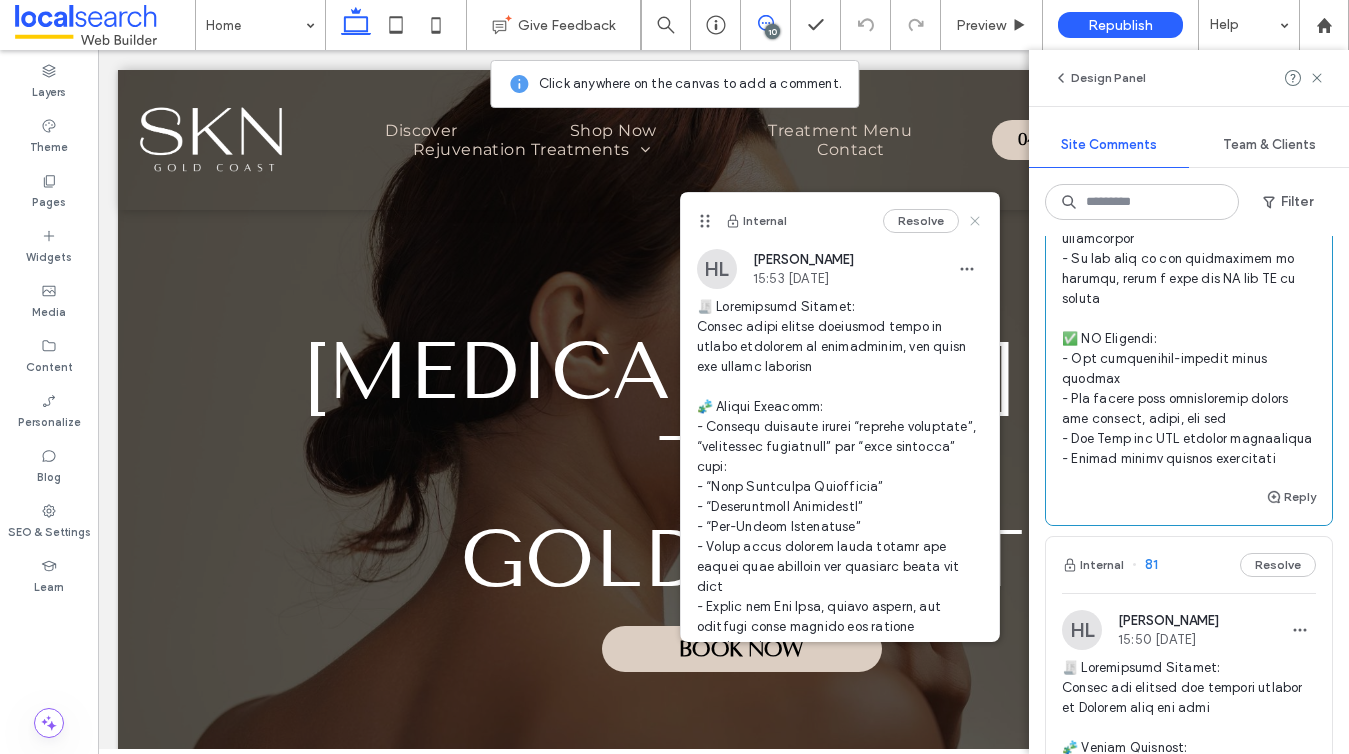 click 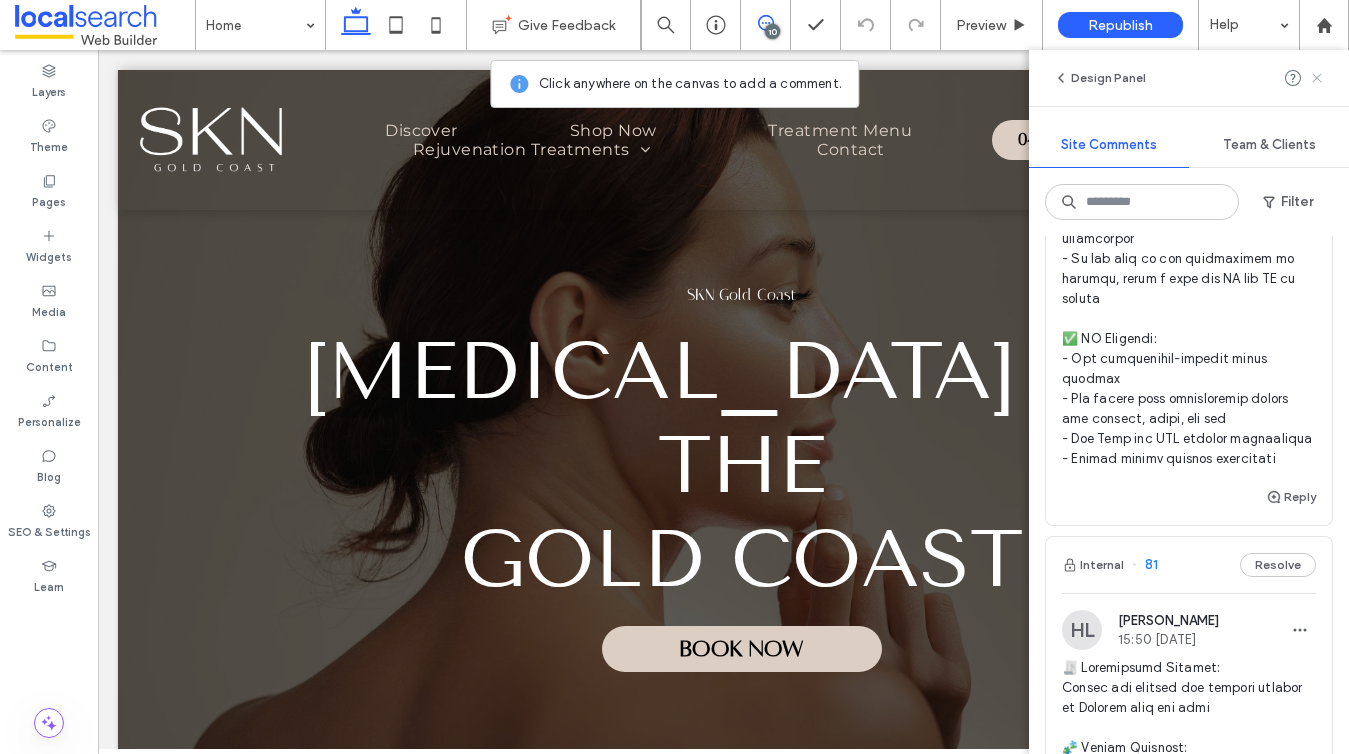 click 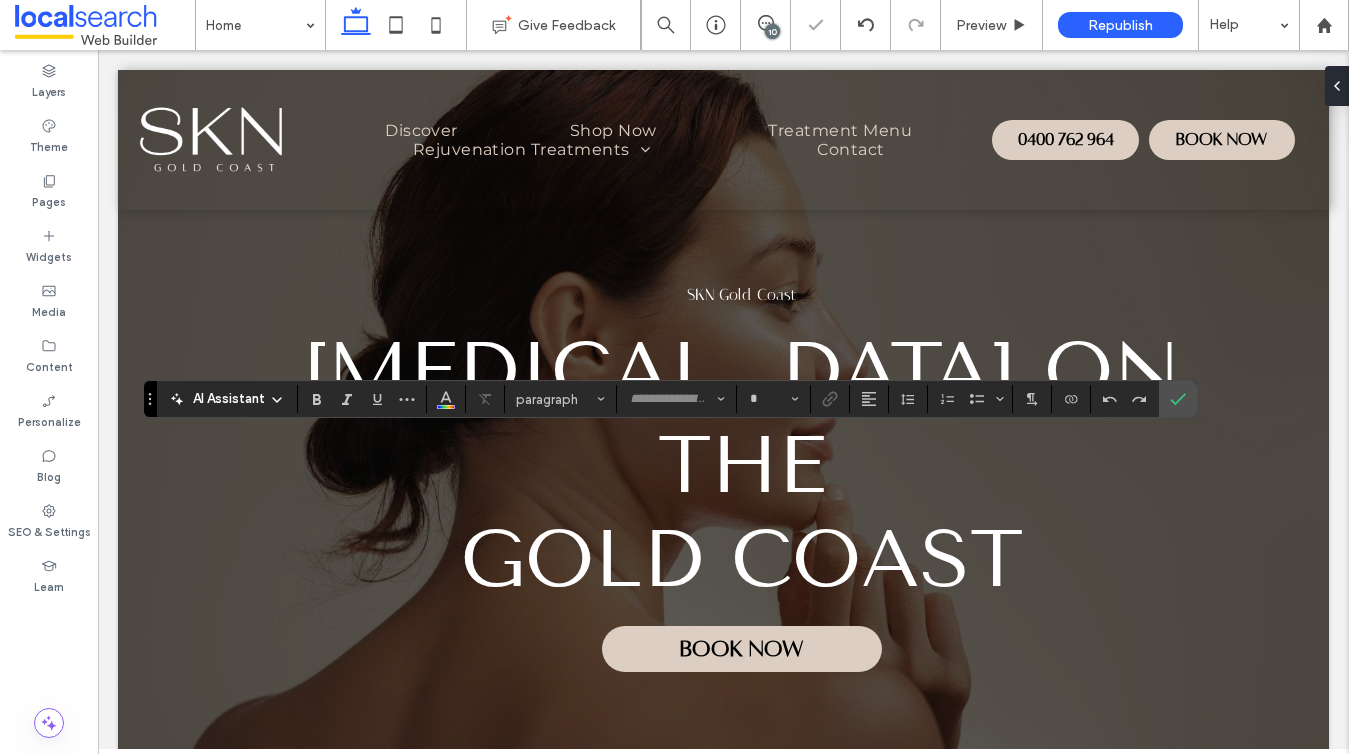 type on "**********" 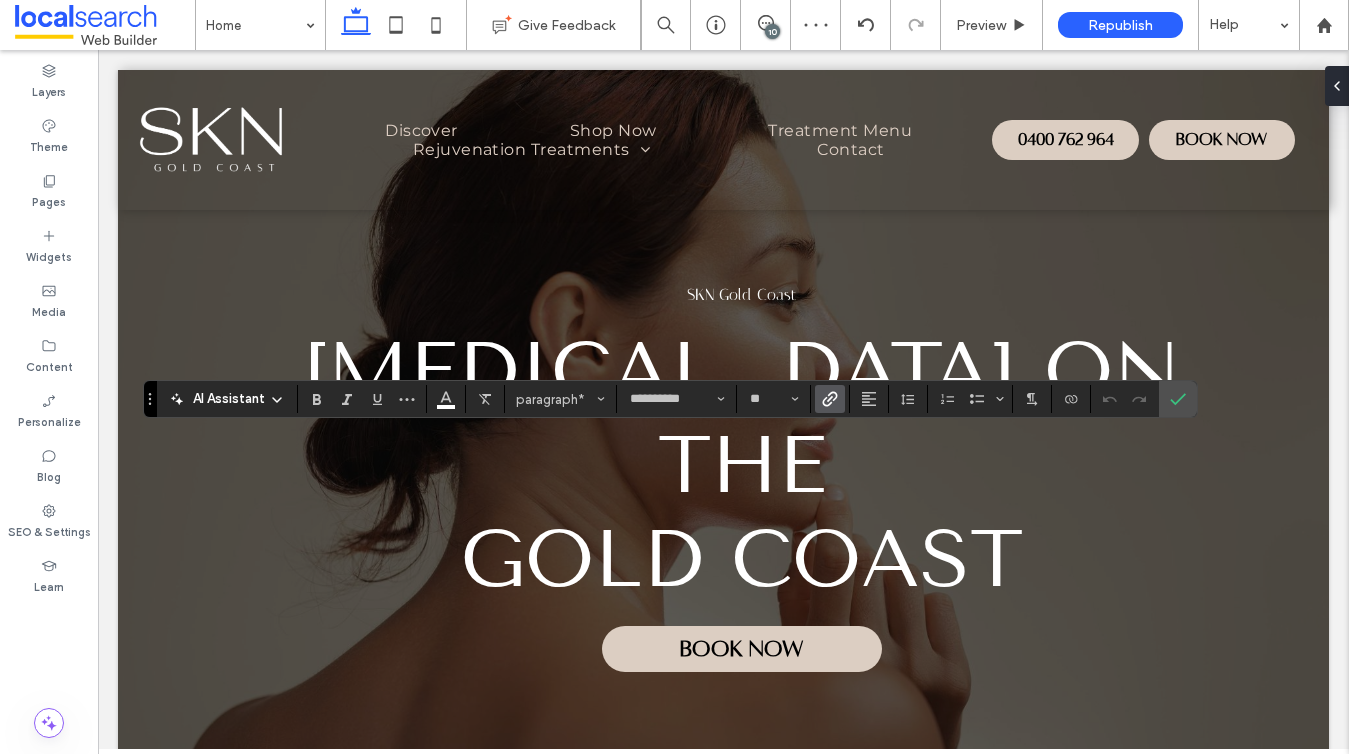 click 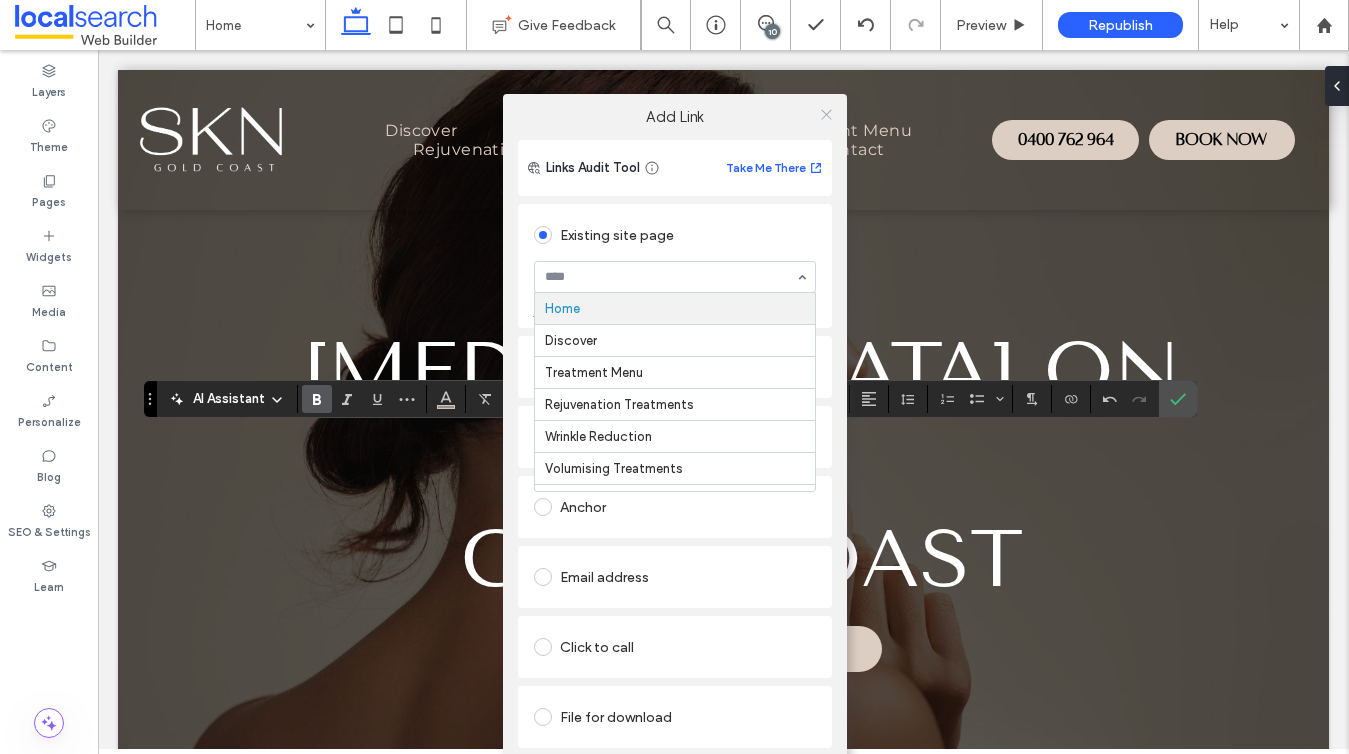 click at bounding box center [826, 114] 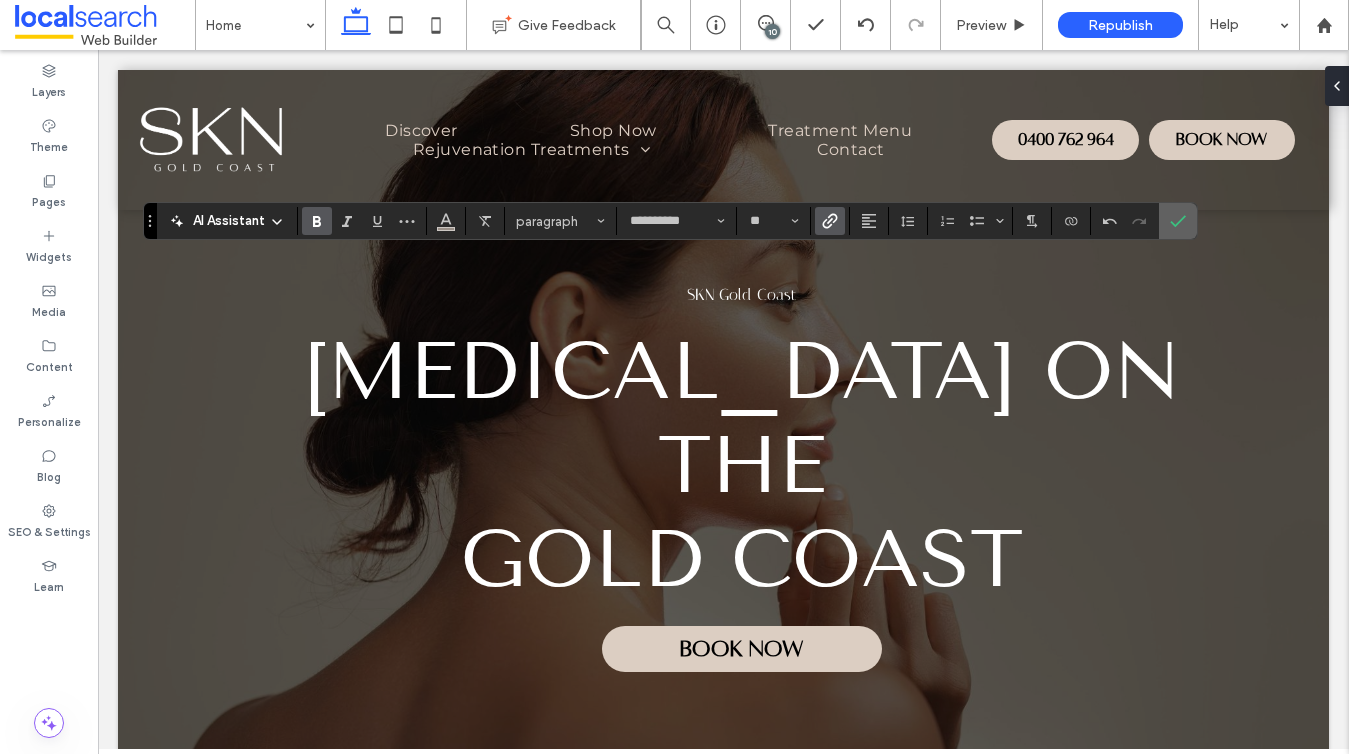 click at bounding box center (1178, 221) 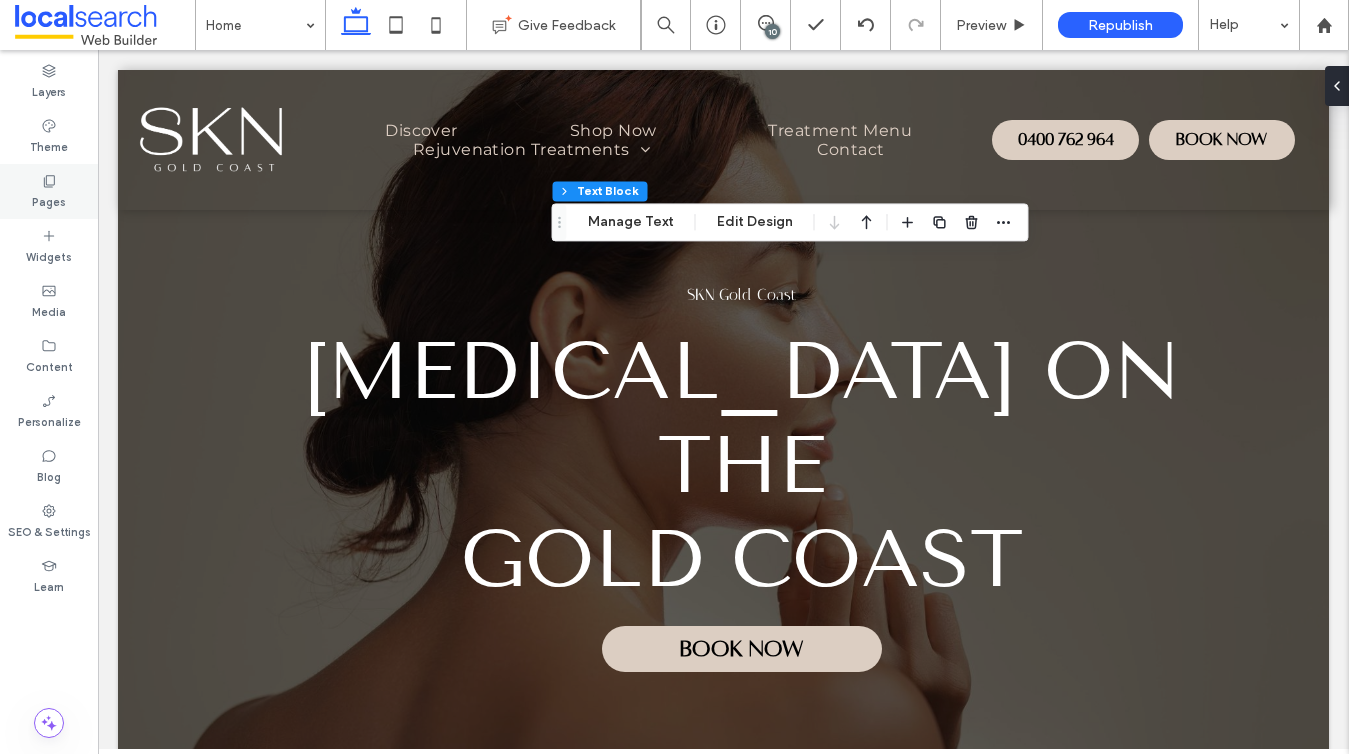 click 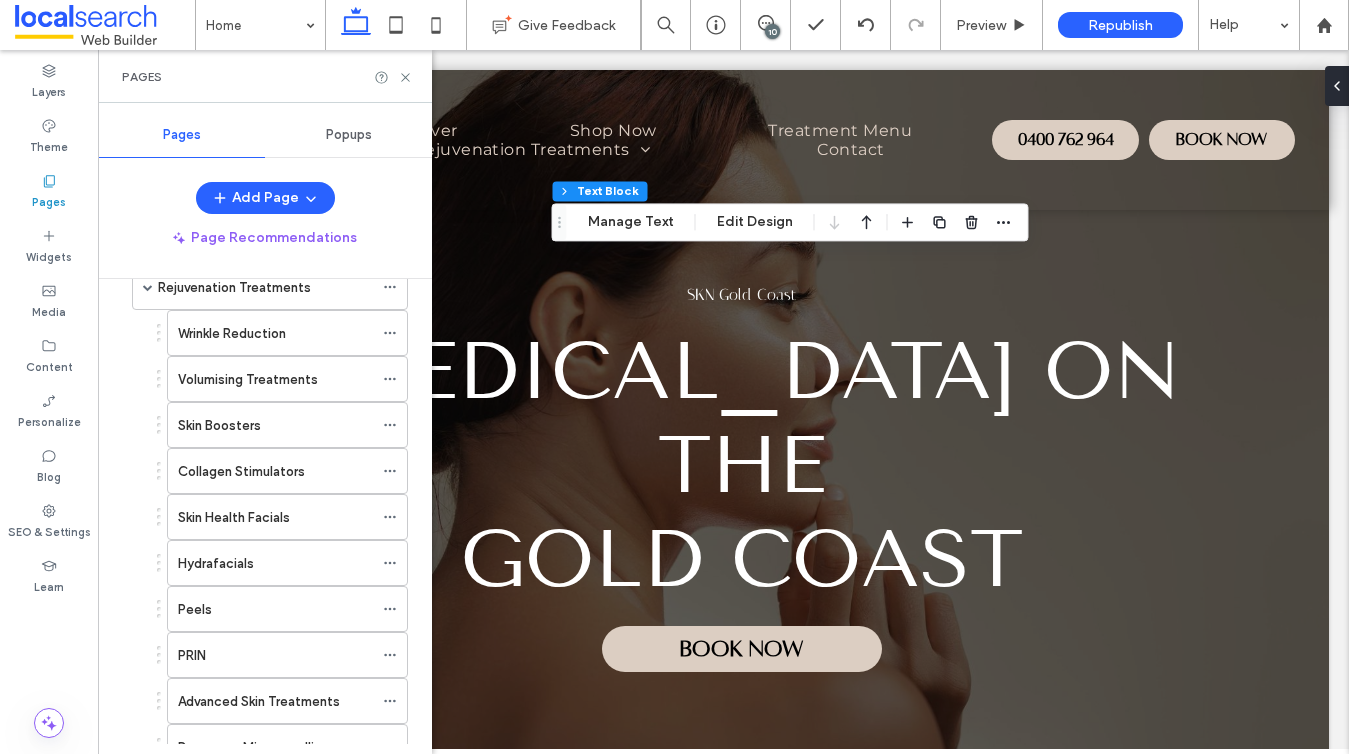 scroll, scrollTop: 234, scrollLeft: 0, axis: vertical 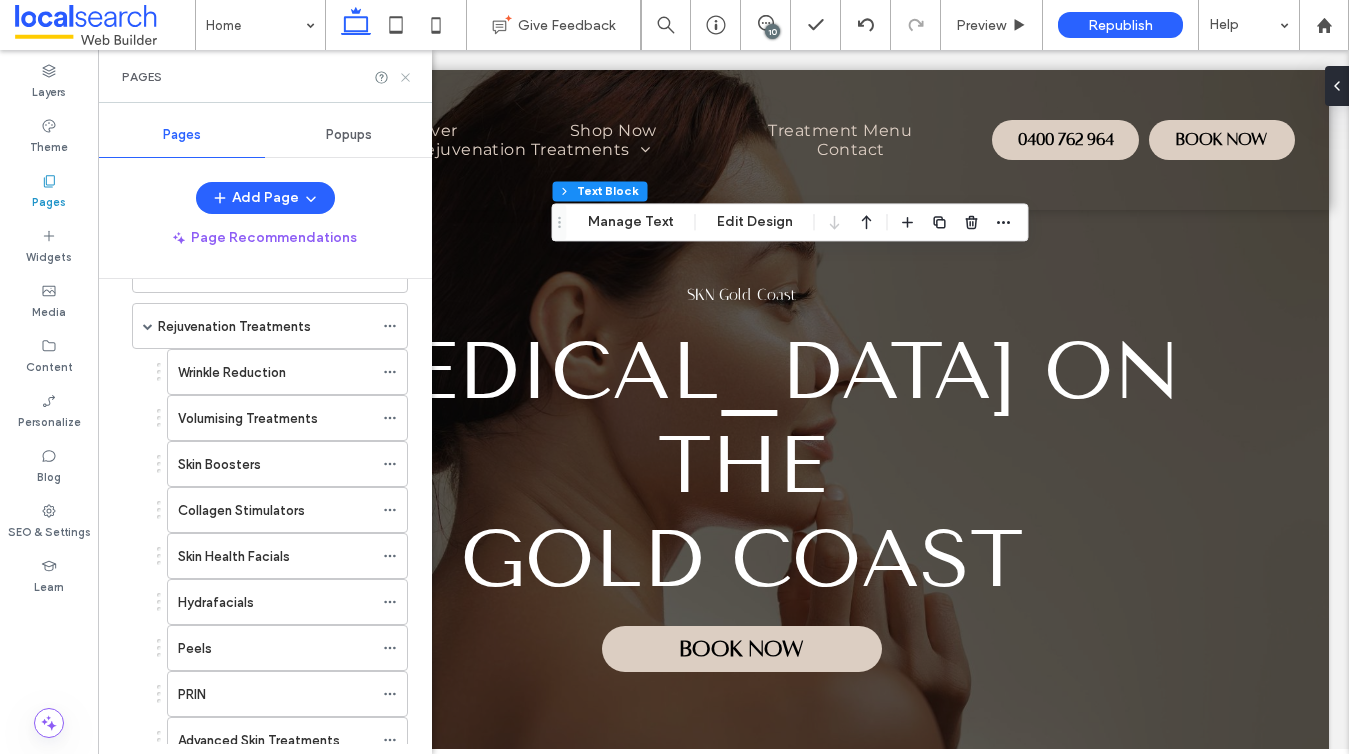 click 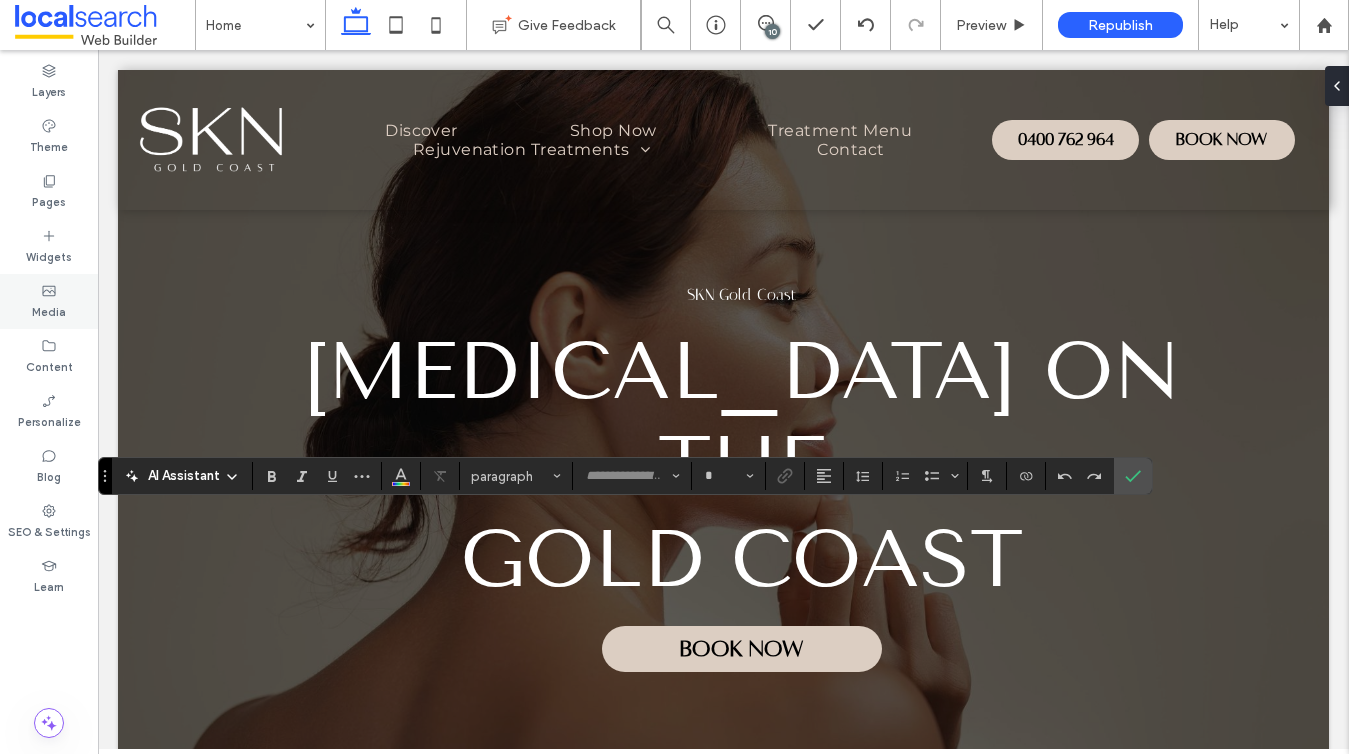 type on "**********" 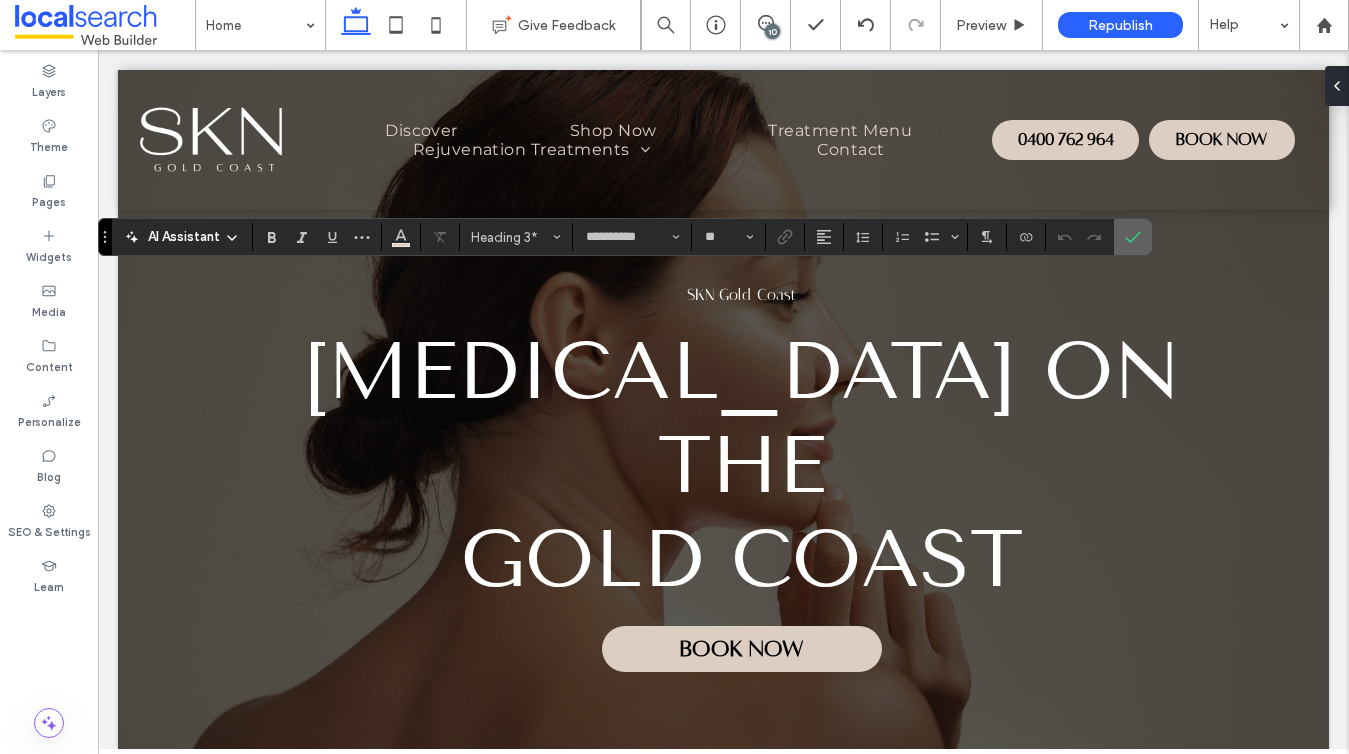 click at bounding box center [1133, 237] 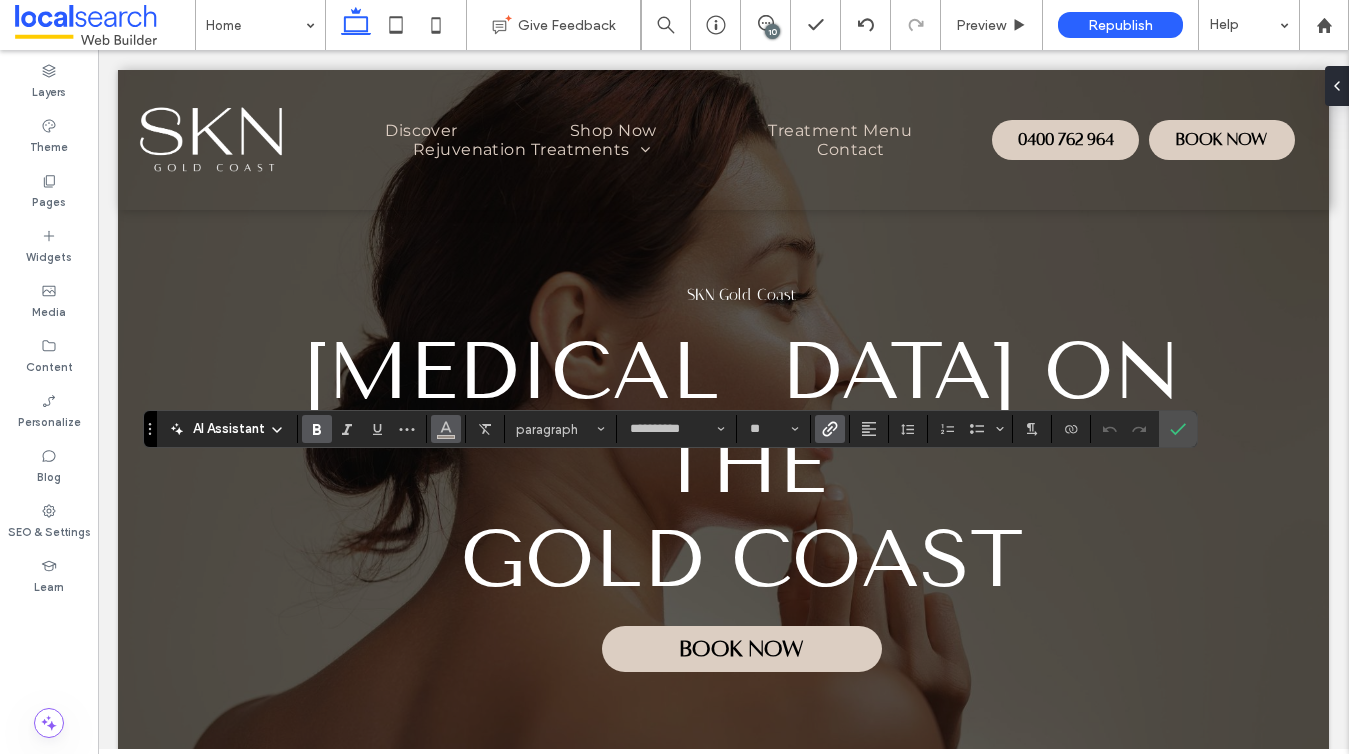 click at bounding box center [446, 429] 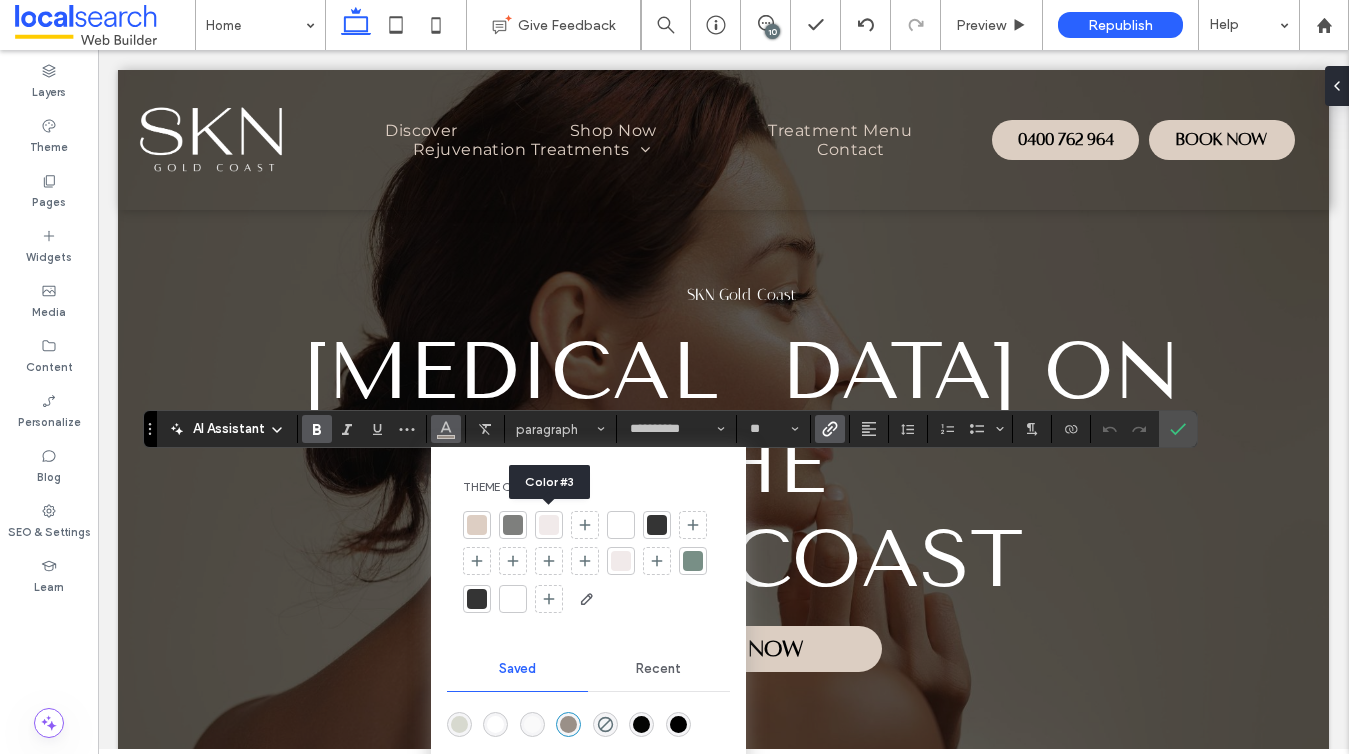 click at bounding box center [549, 525] 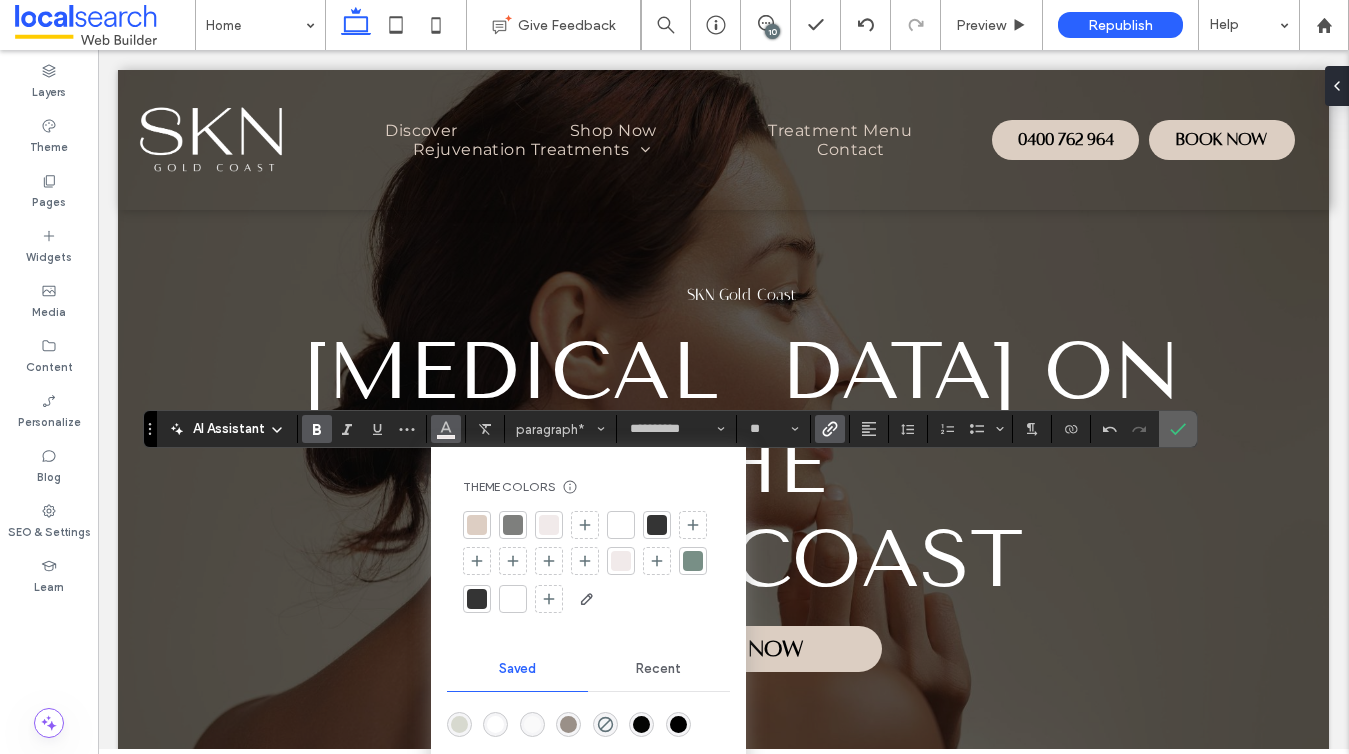 click 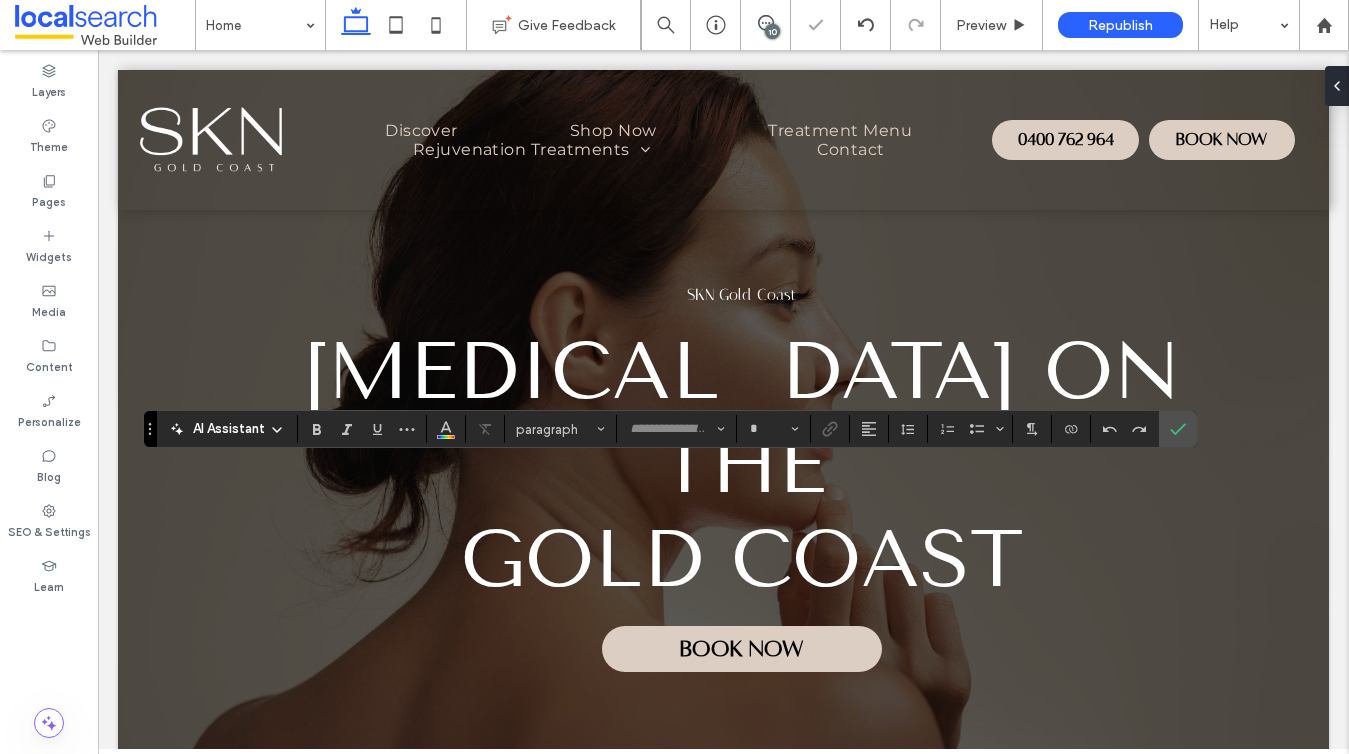 type on "**********" 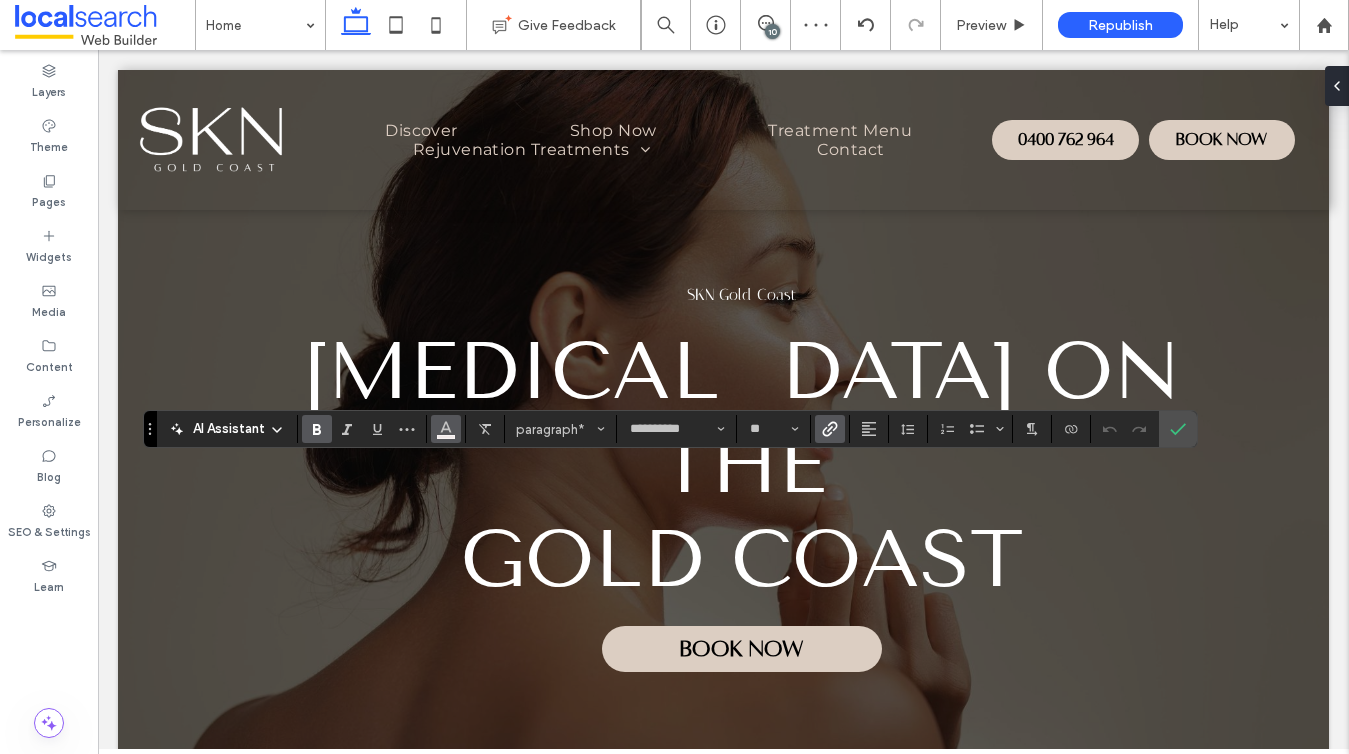 click 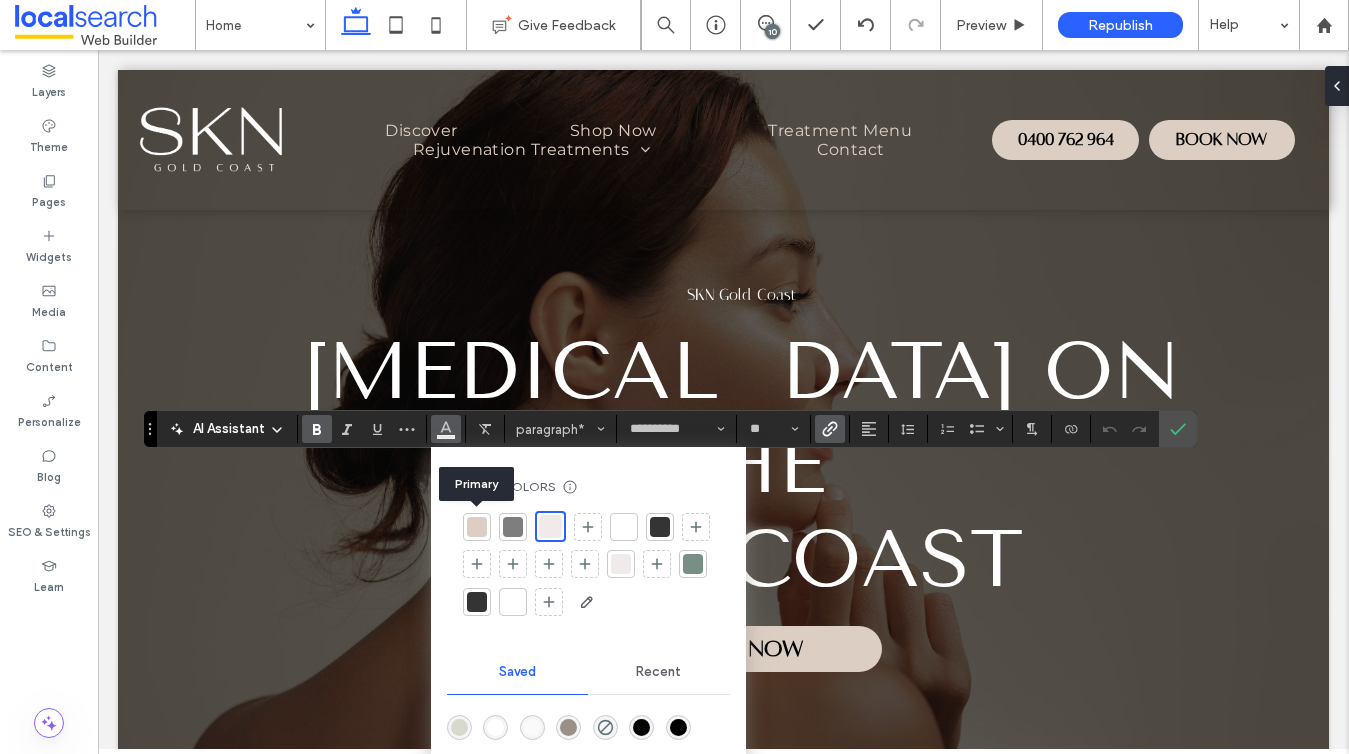 click at bounding box center [477, 527] 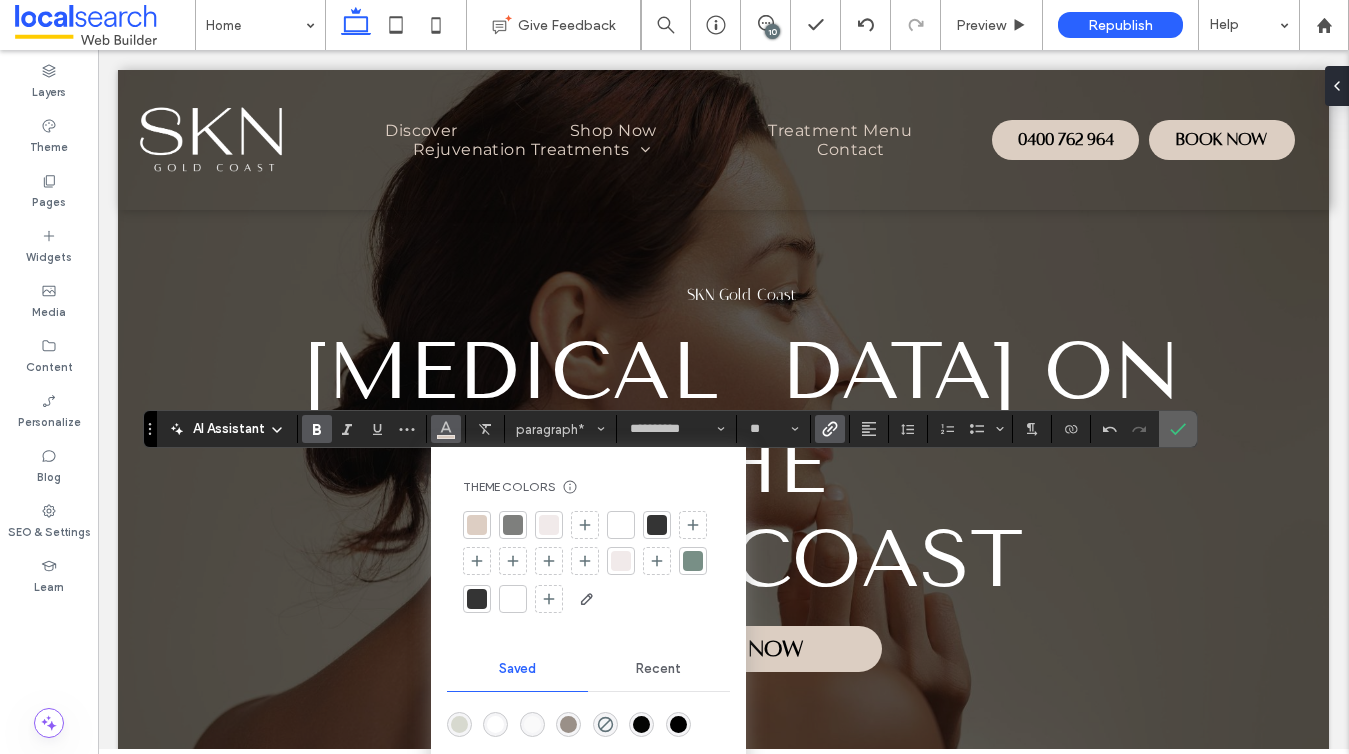 click 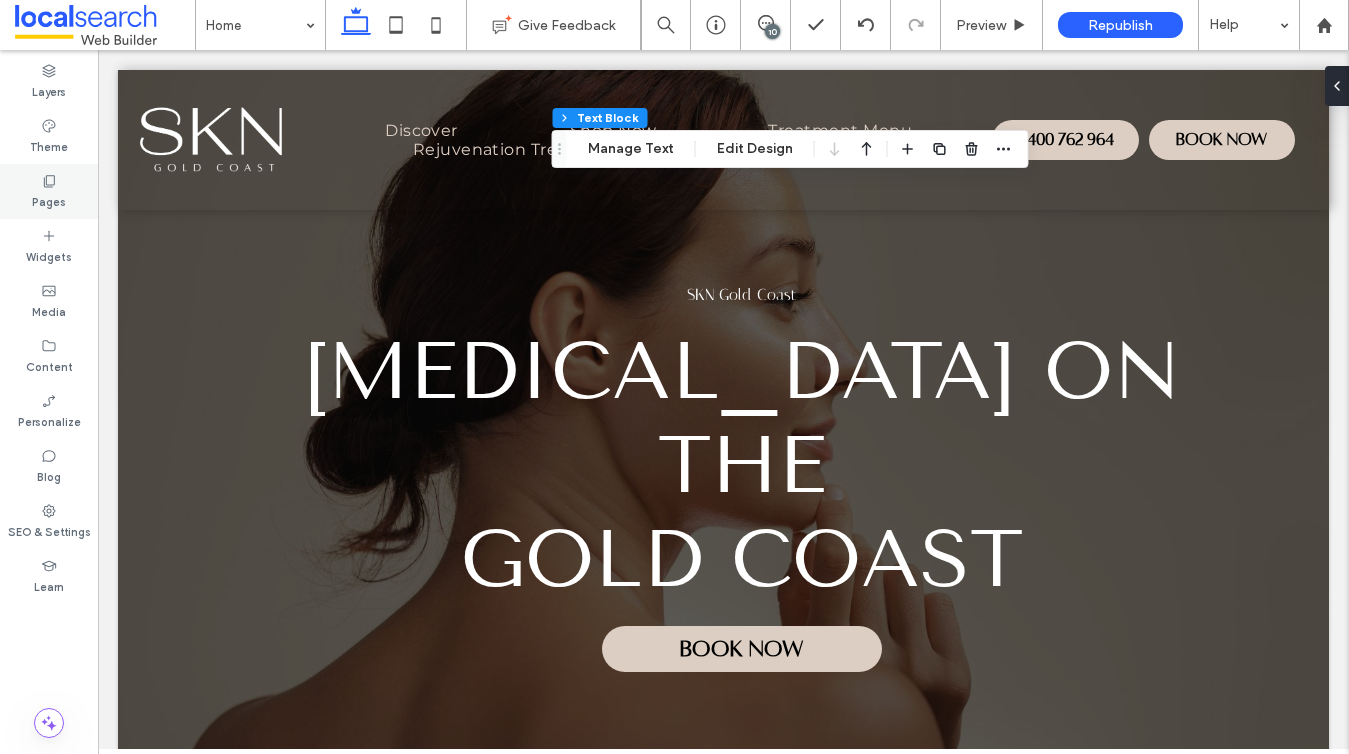 click on "Pages" at bounding box center (49, 191) 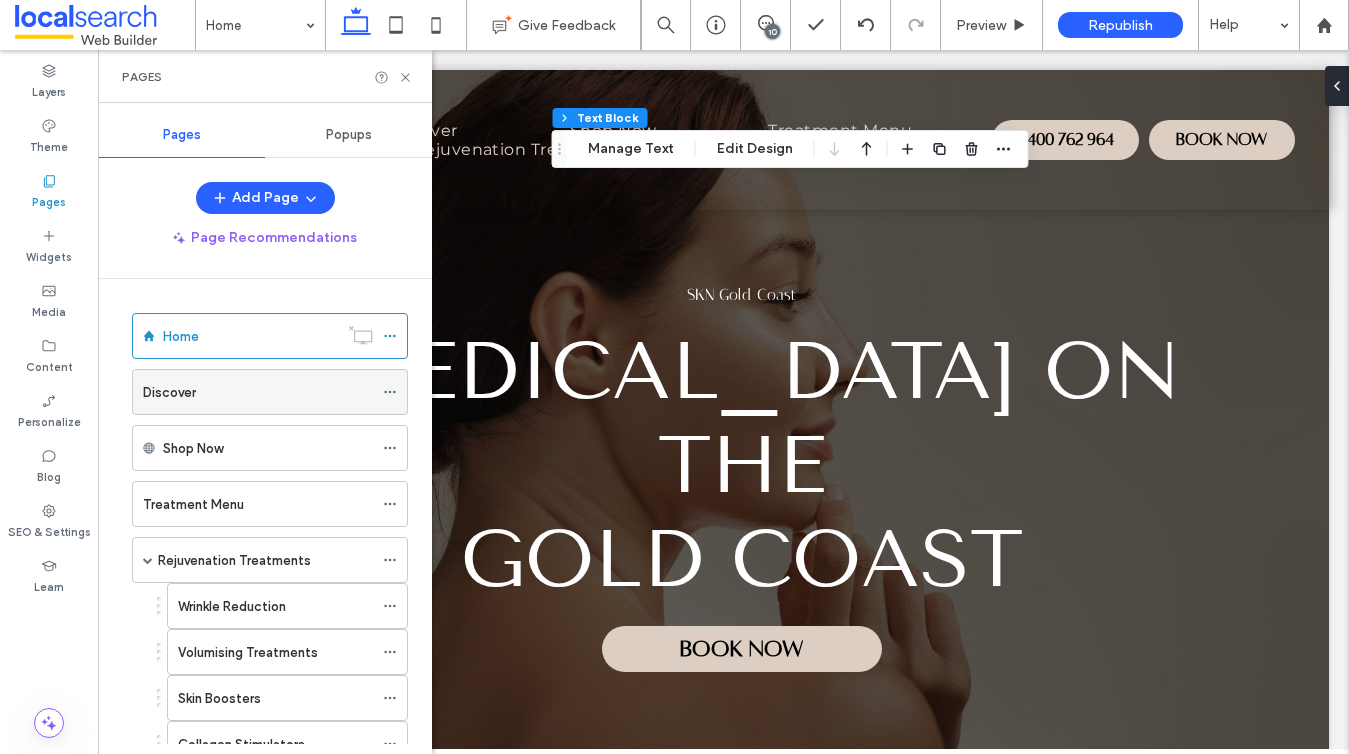 click on "Discover" at bounding box center (258, 392) 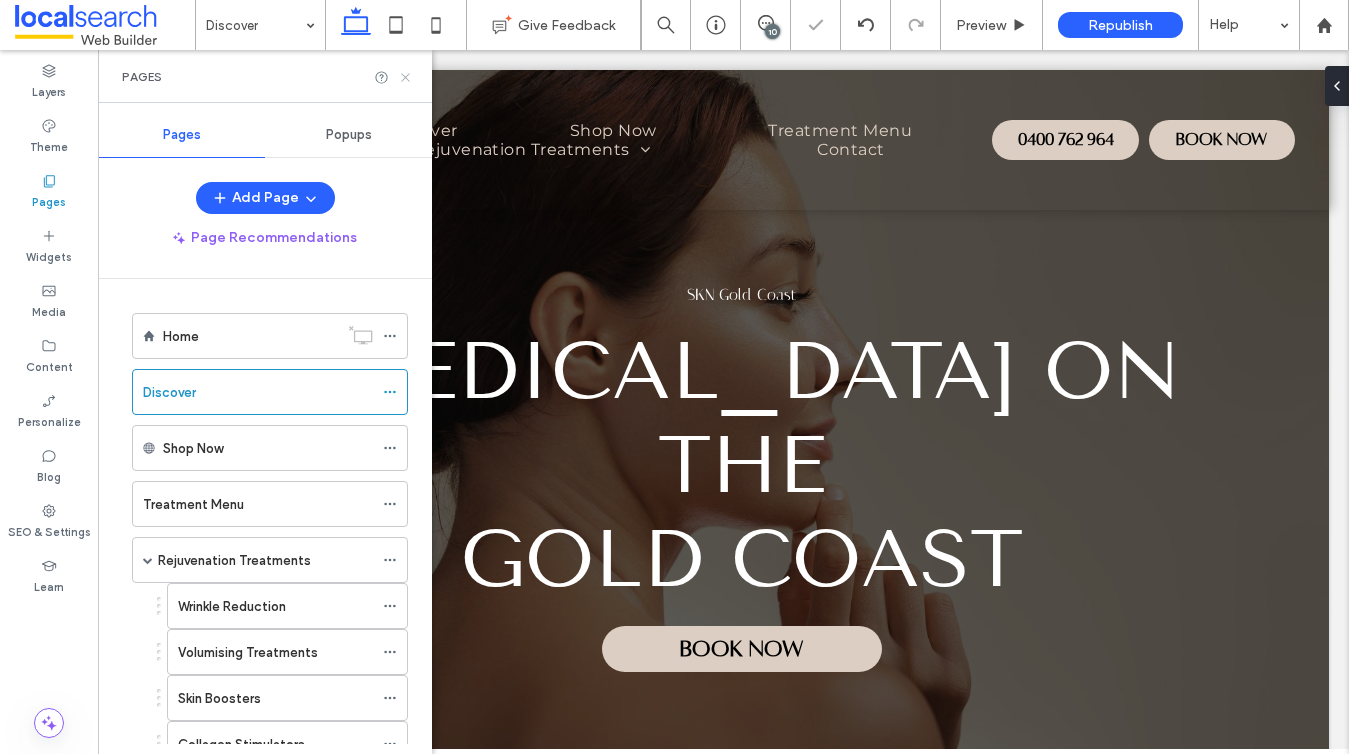 click 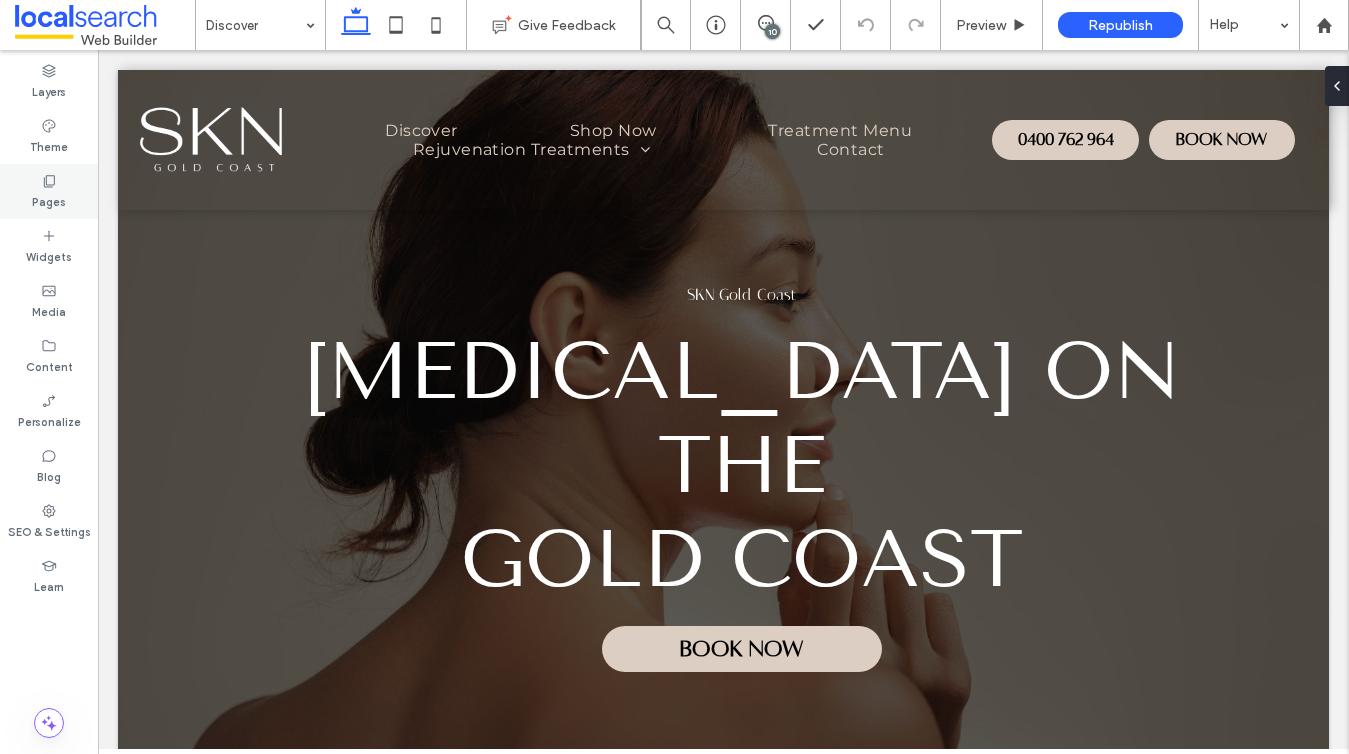 click on "Pages" at bounding box center [49, 191] 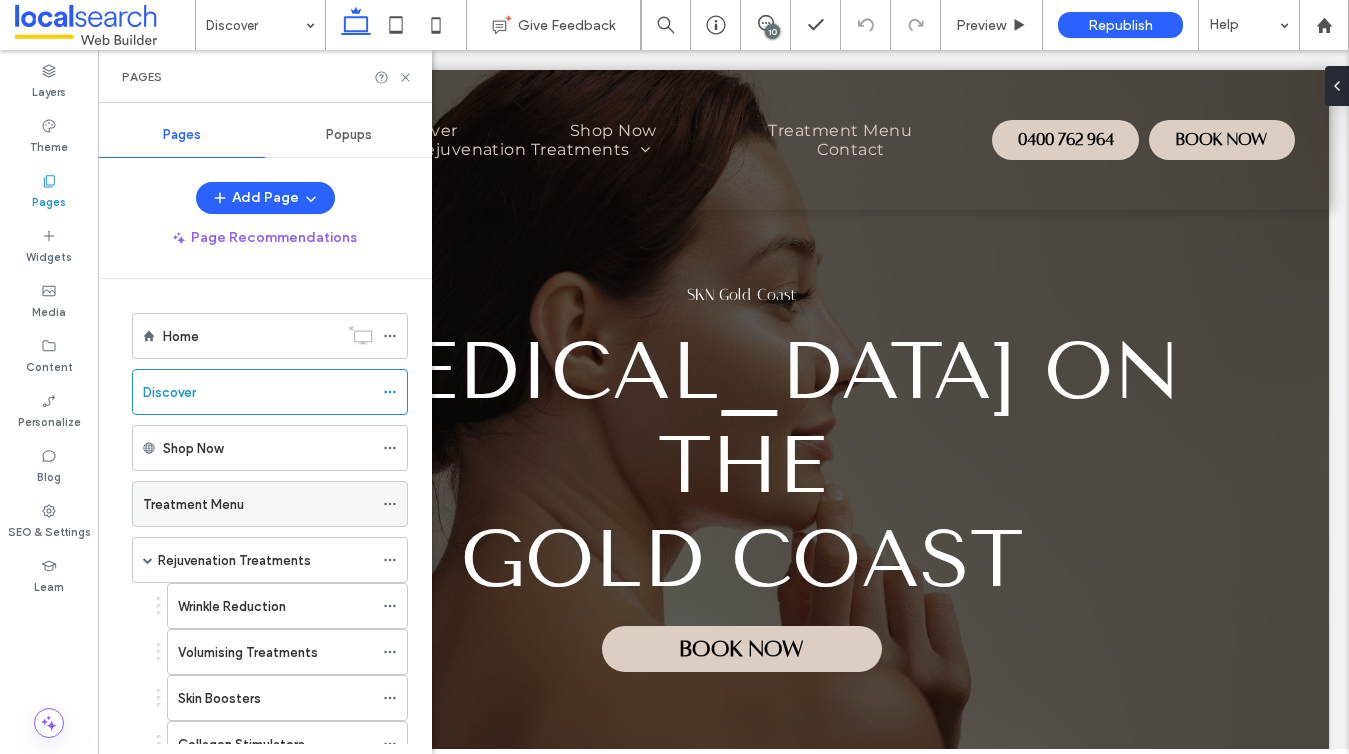 click on "Treatment Menu" at bounding box center [193, 504] 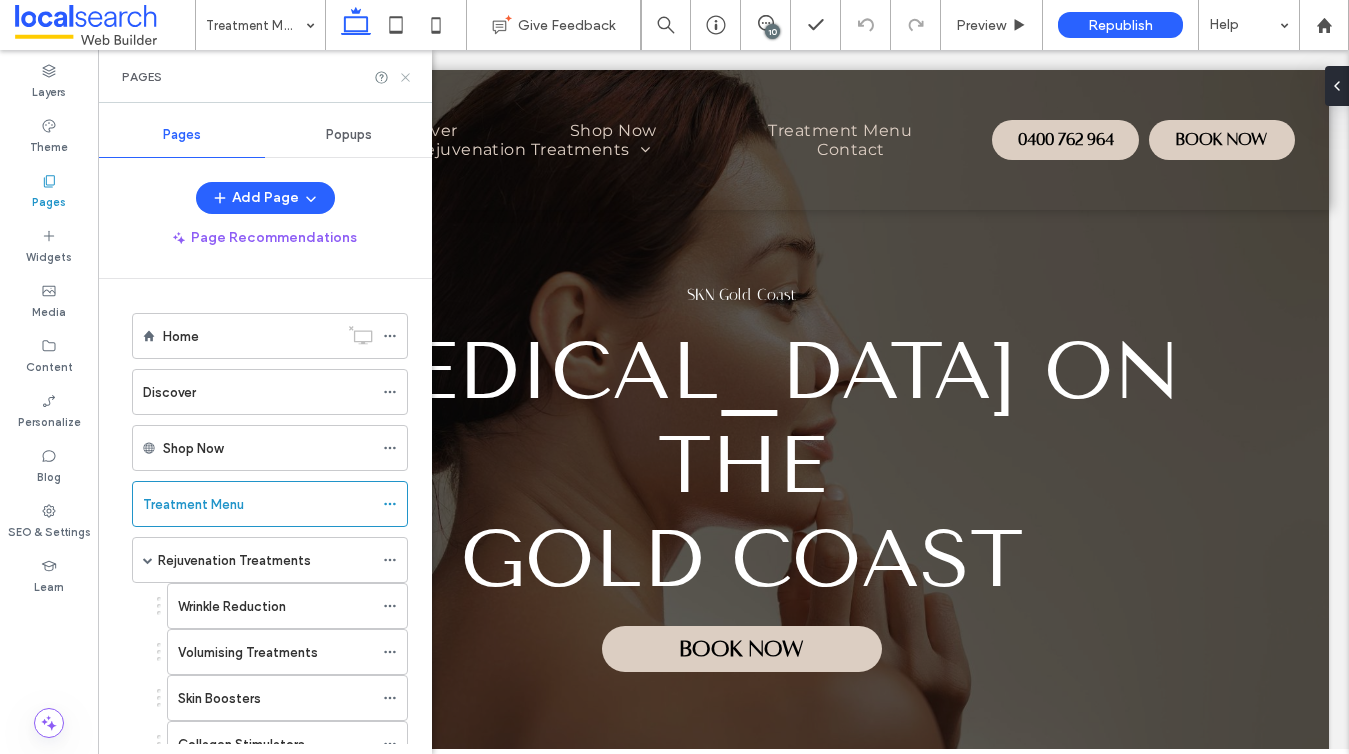 click 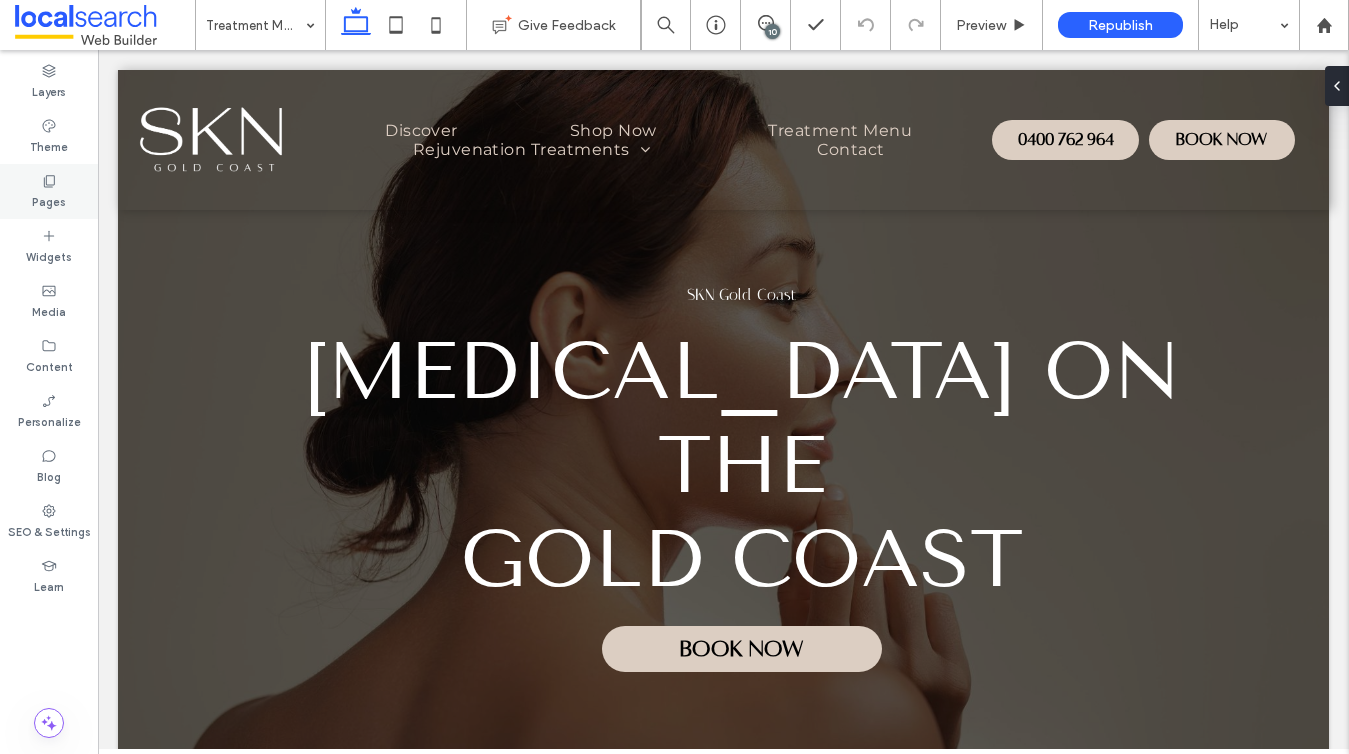 click on "Pages" at bounding box center (49, 200) 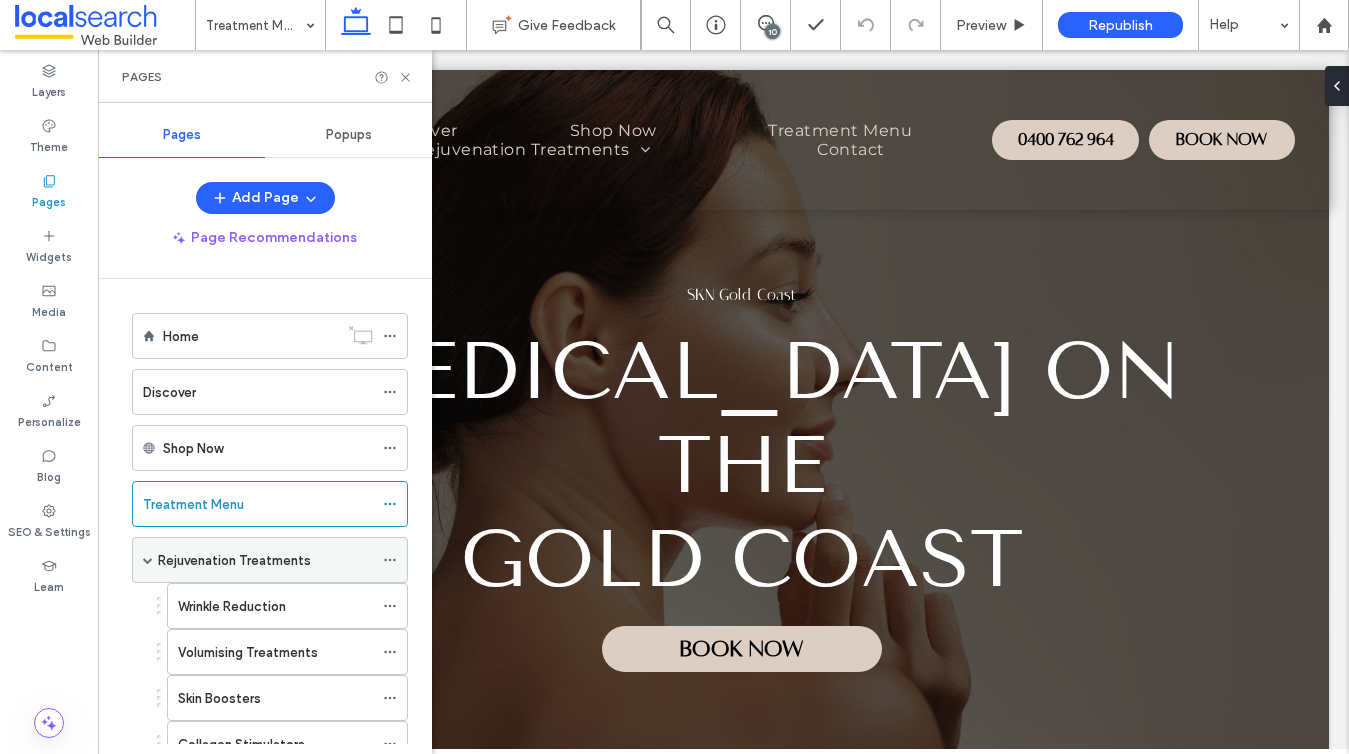 click on "Rejuvenation Treatments" at bounding box center [234, 560] 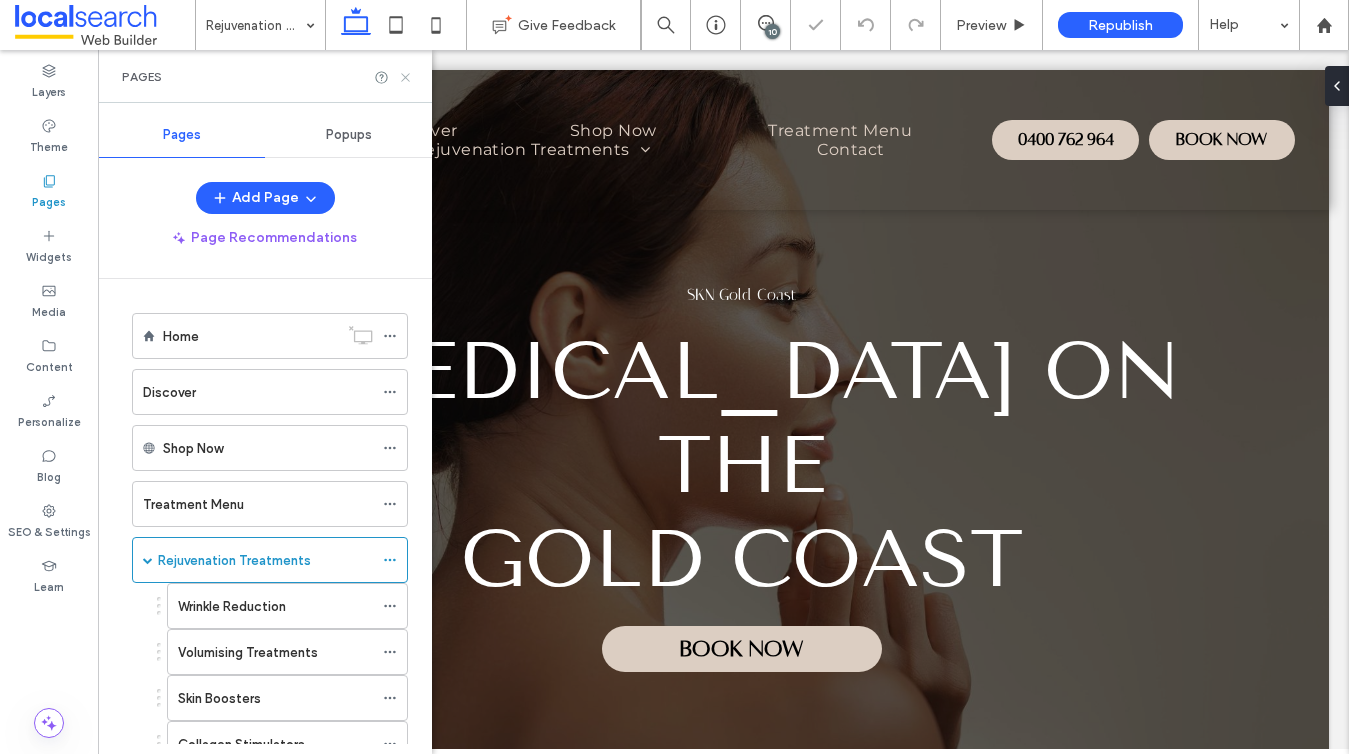click 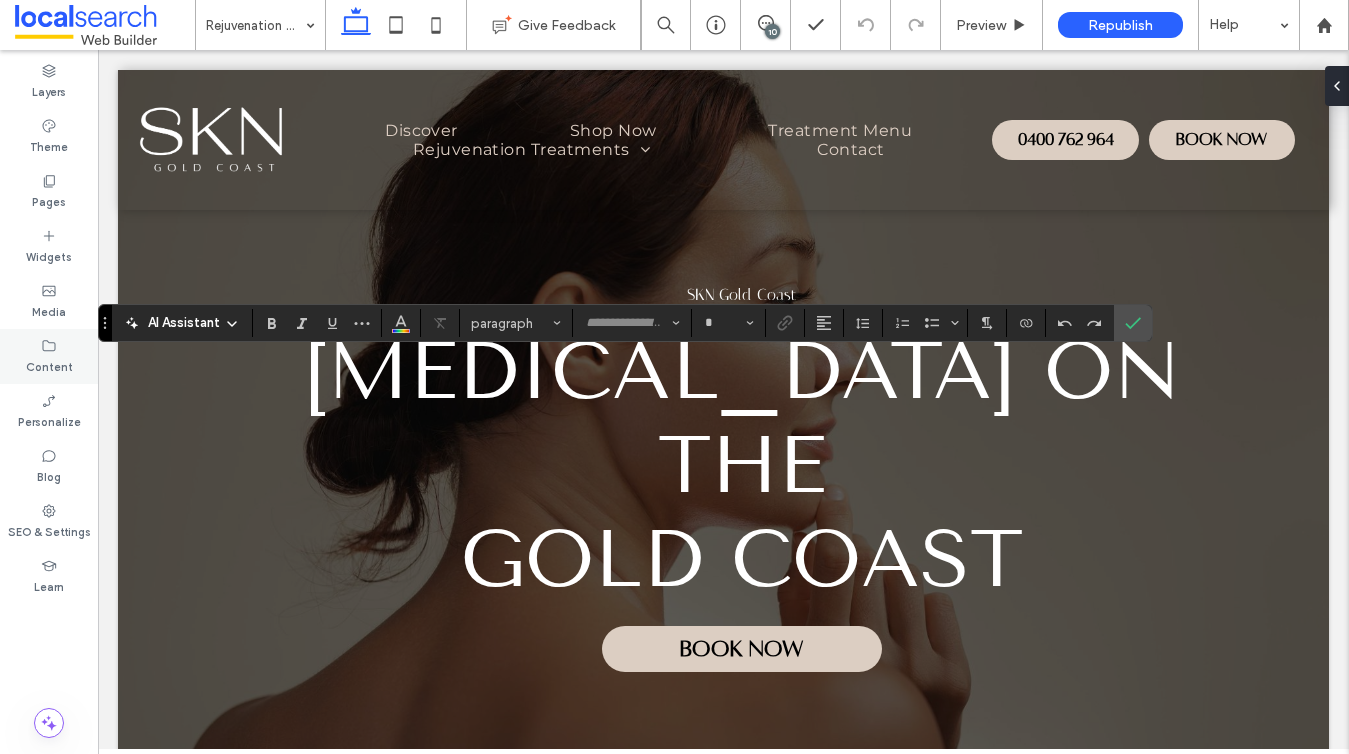 type on "**********" 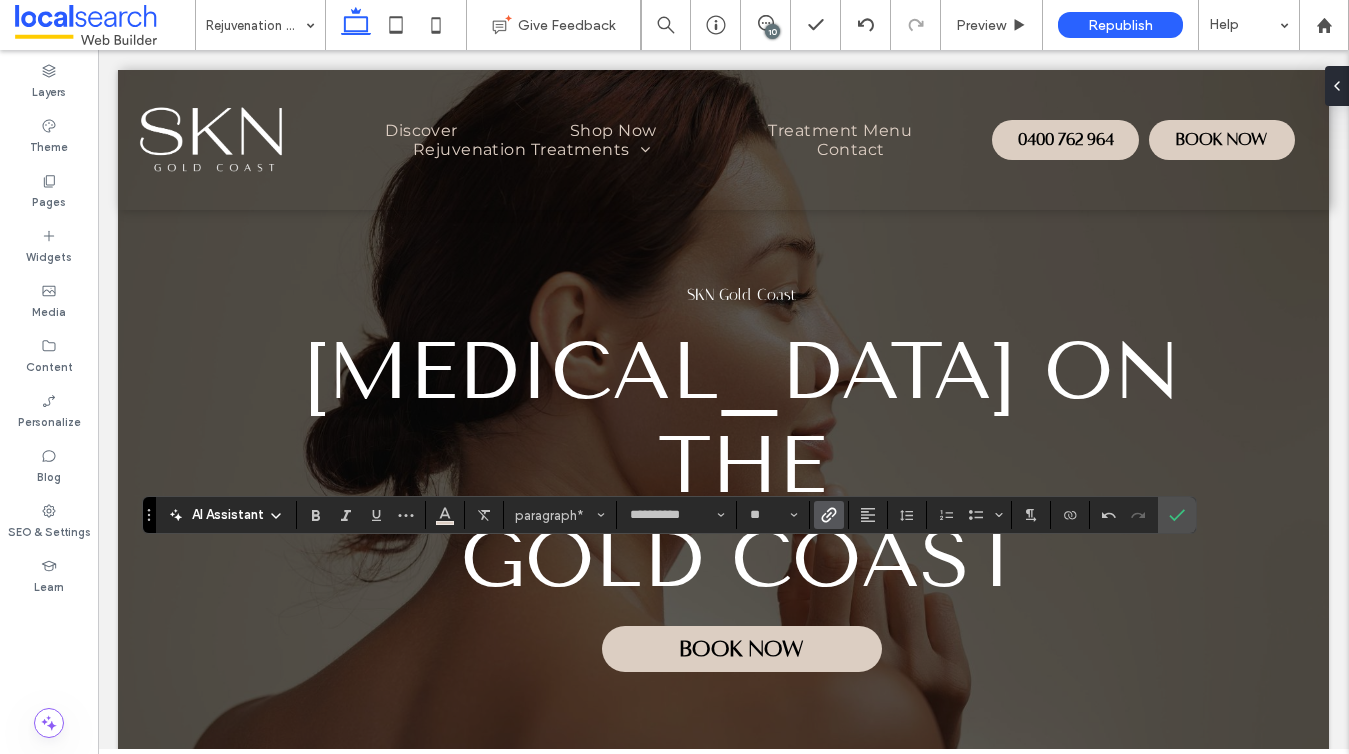 click 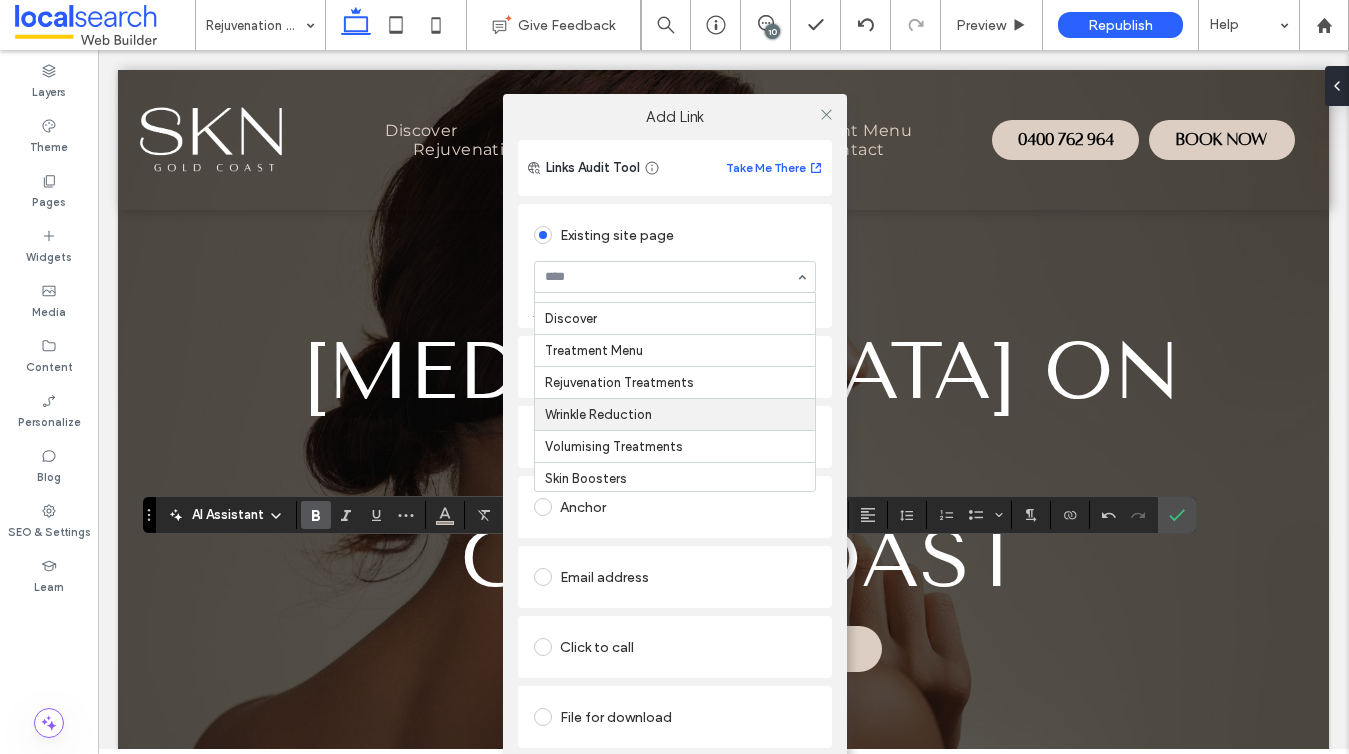 scroll, scrollTop: 27, scrollLeft: 0, axis: vertical 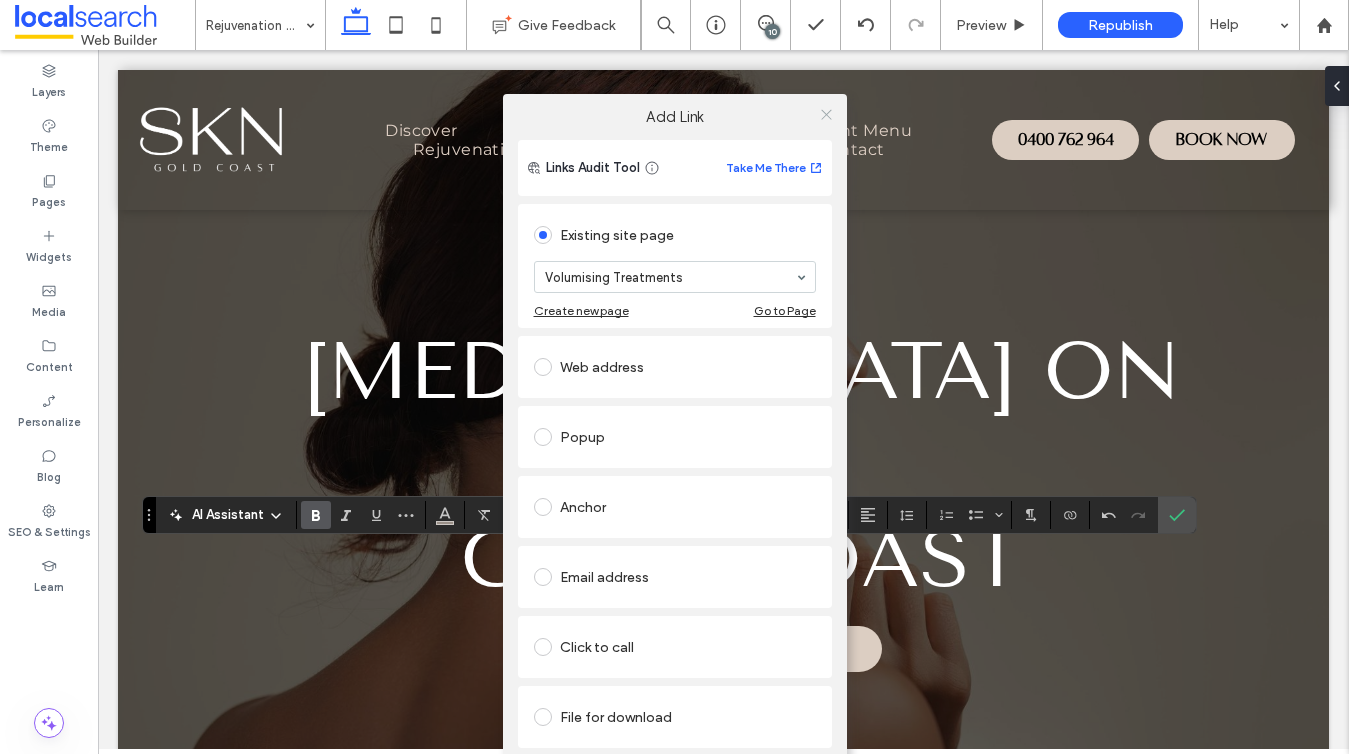 click 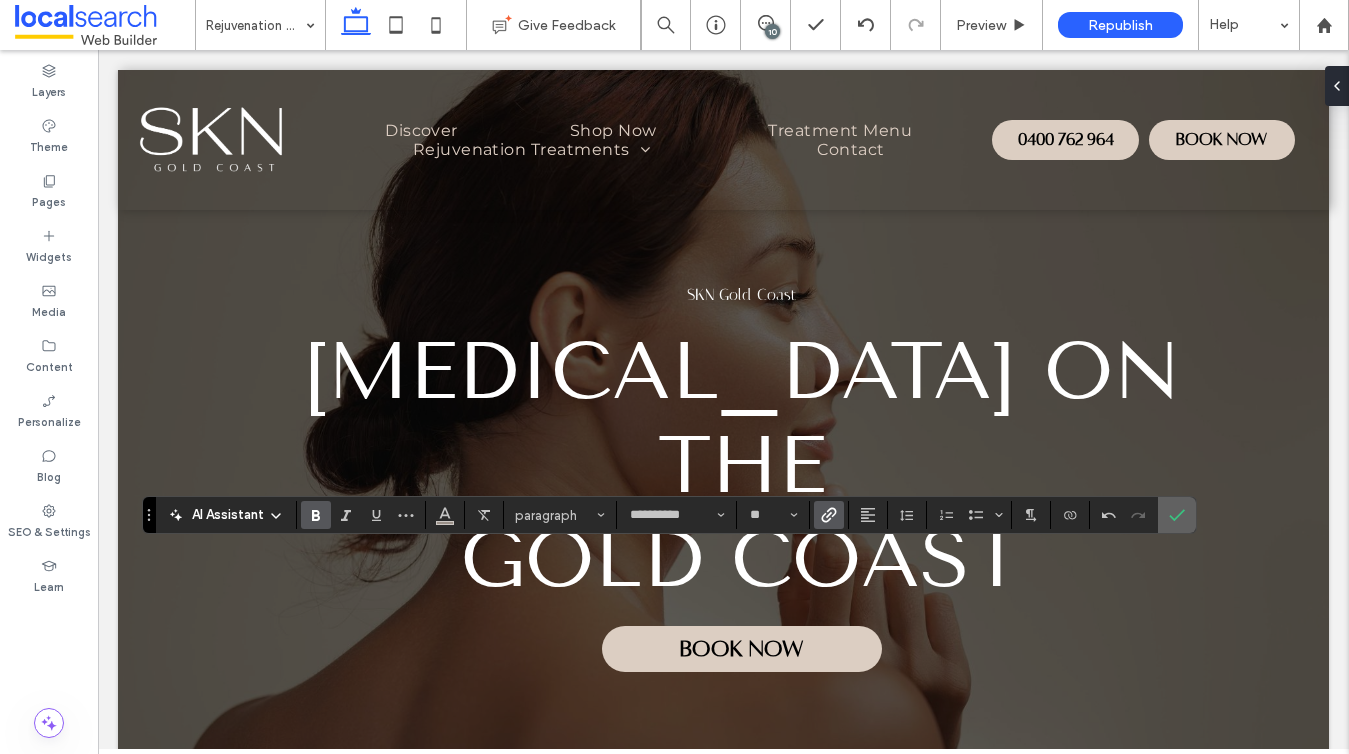 click 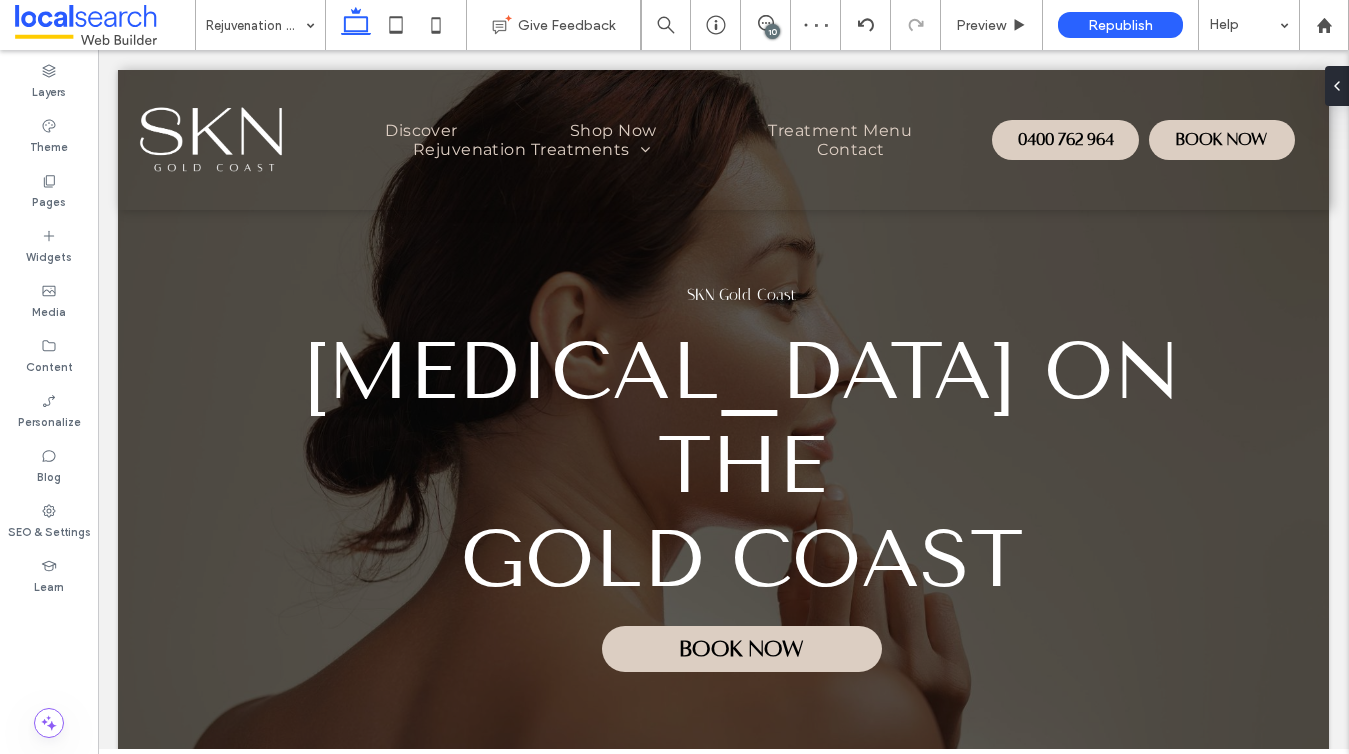 type on "**********" 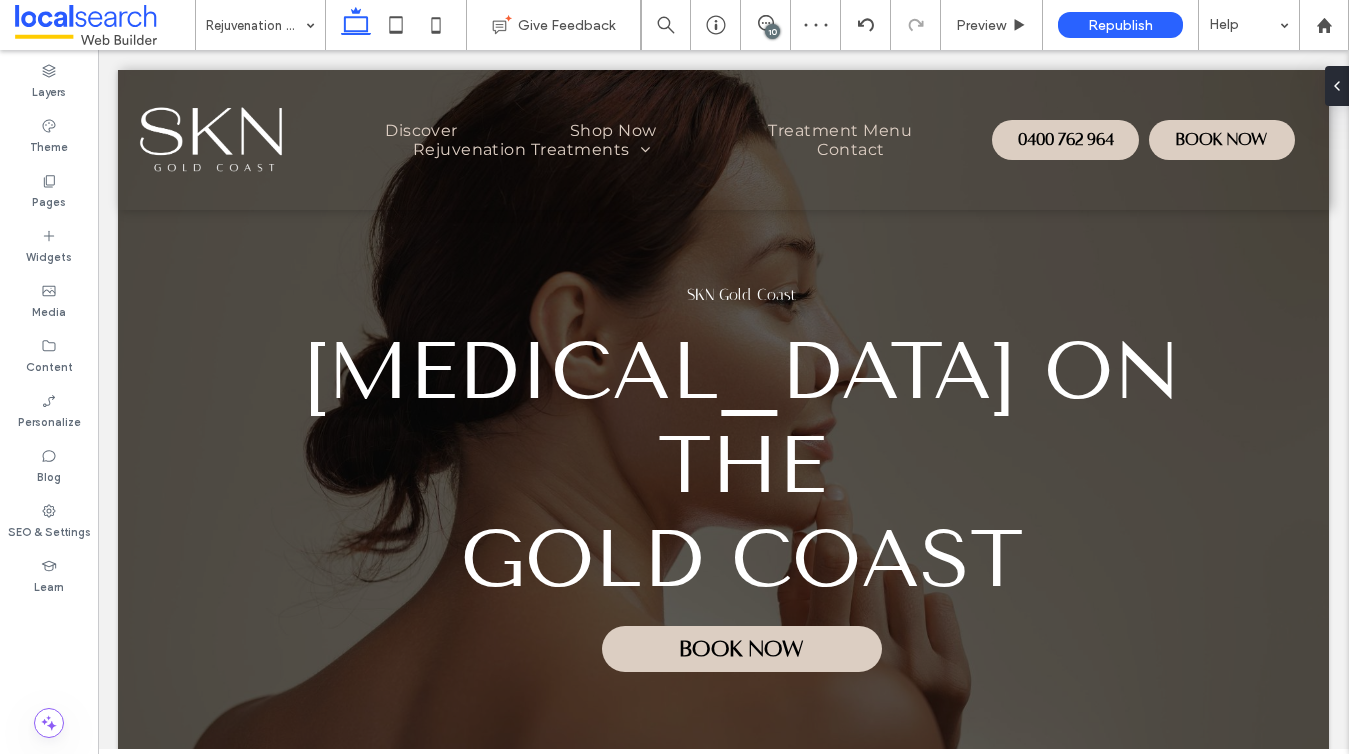 type on "**" 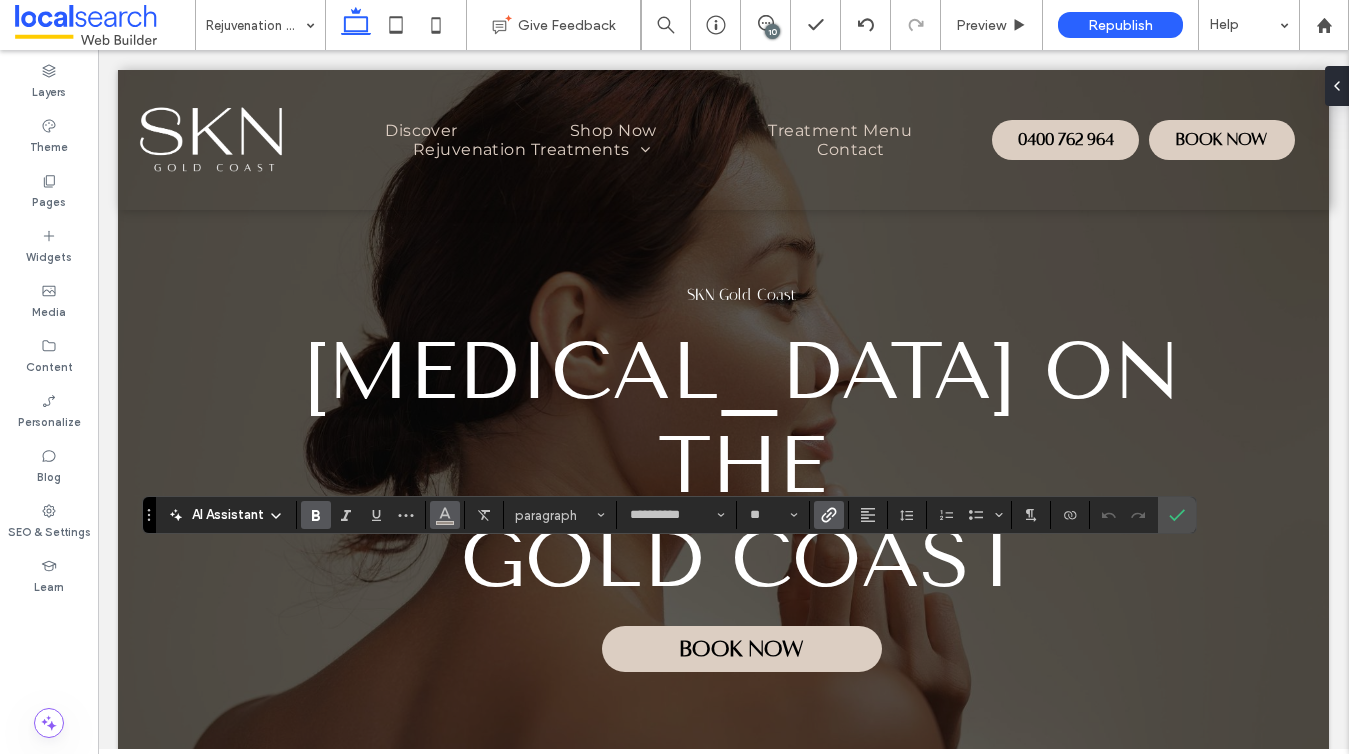 click at bounding box center (445, 515) 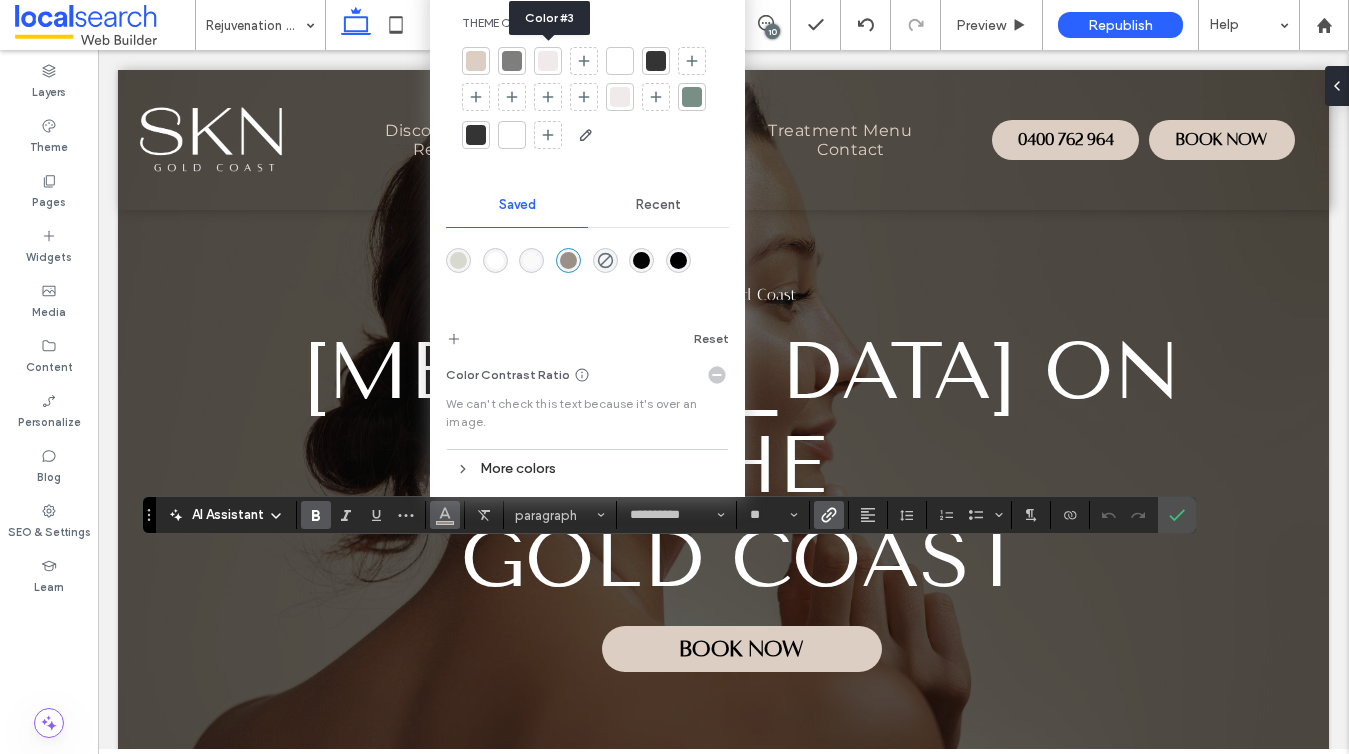 click at bounding box center (548, 61) 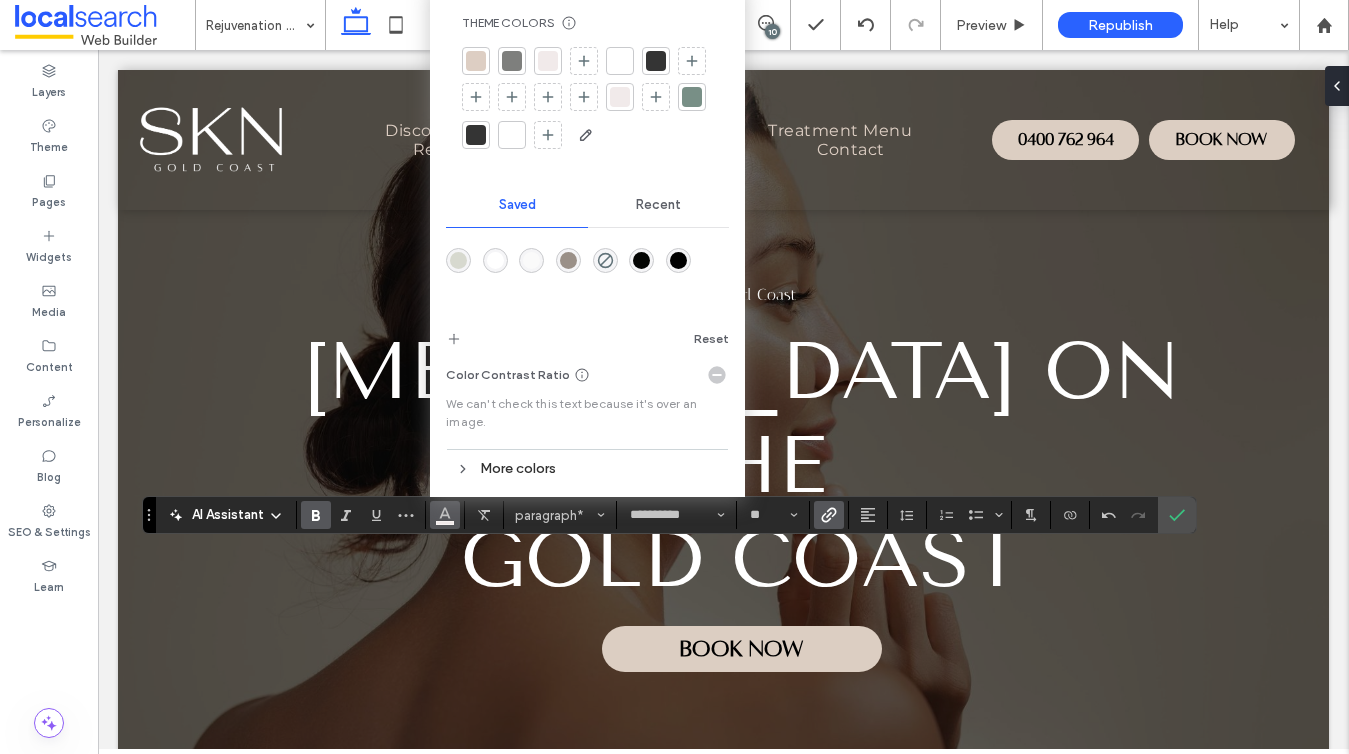 click at bounding box center (476, 61) 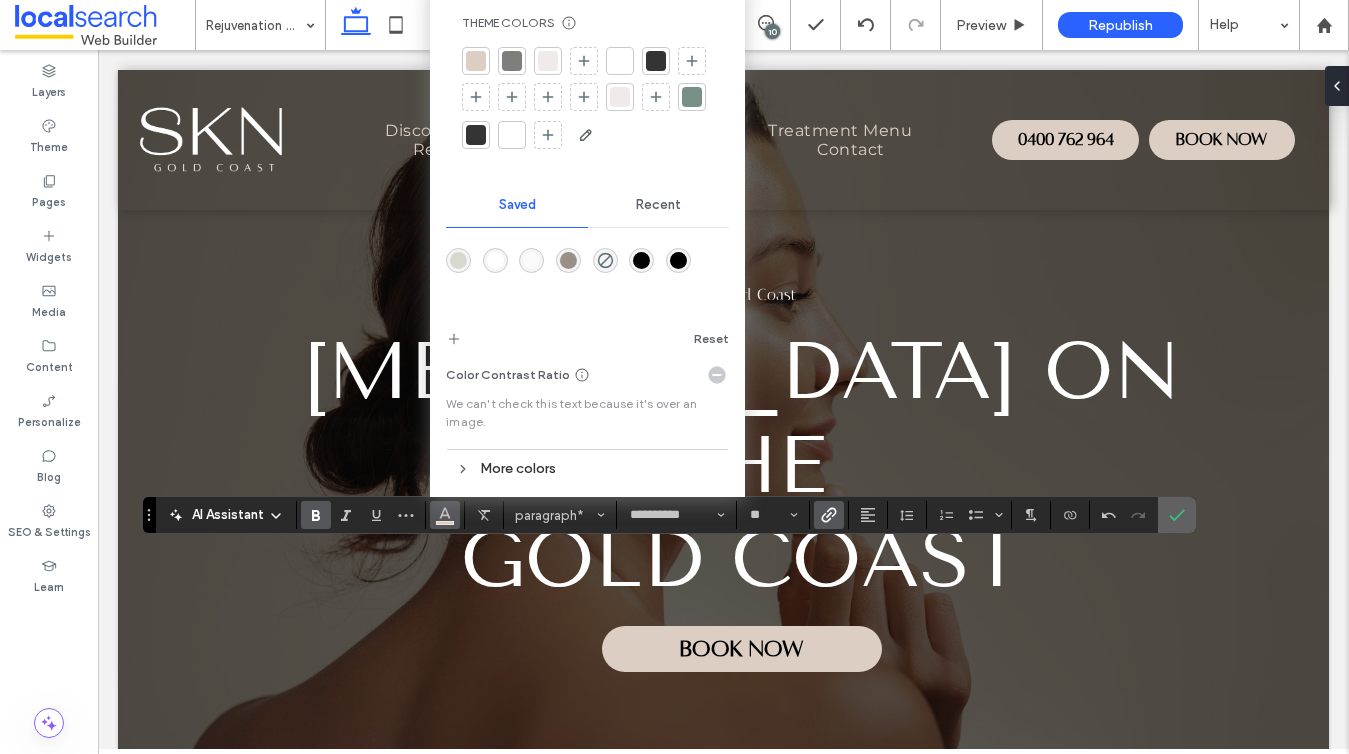 click 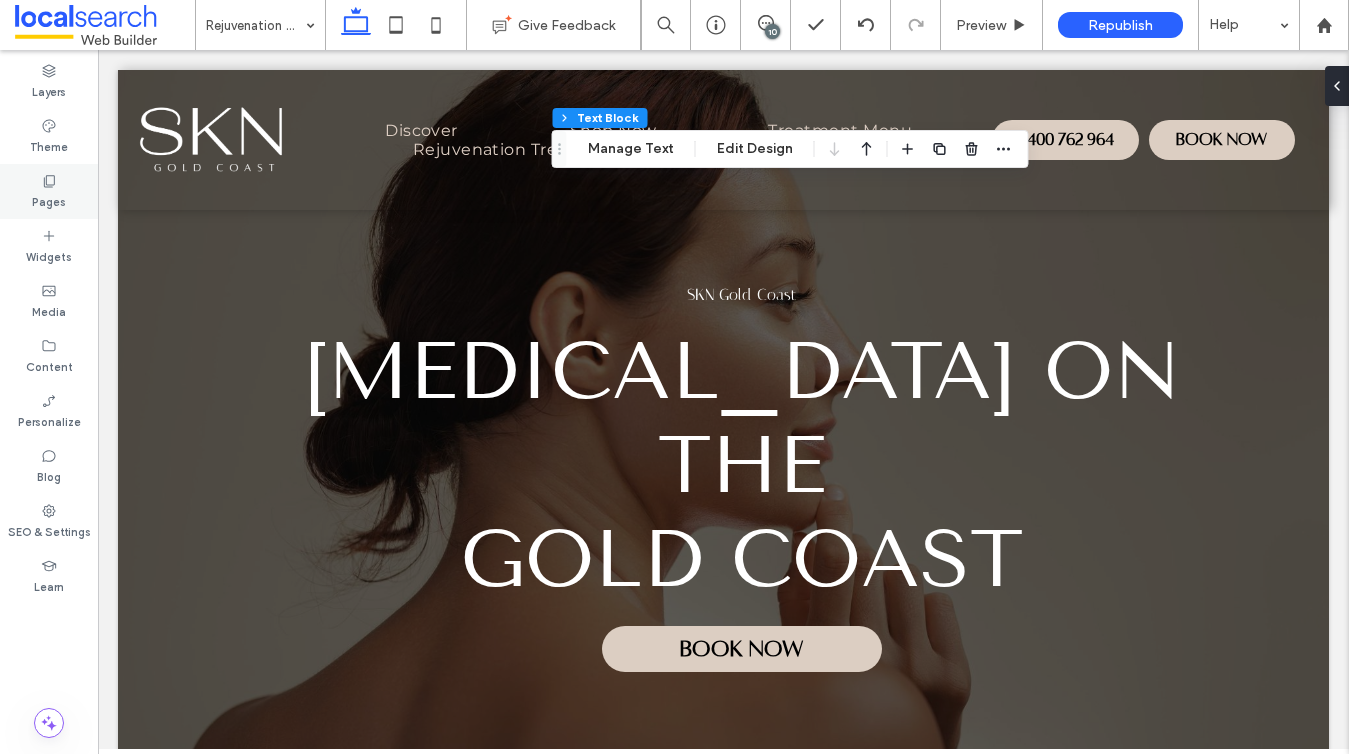 click on "Pages" at bounding box center (49, 191) 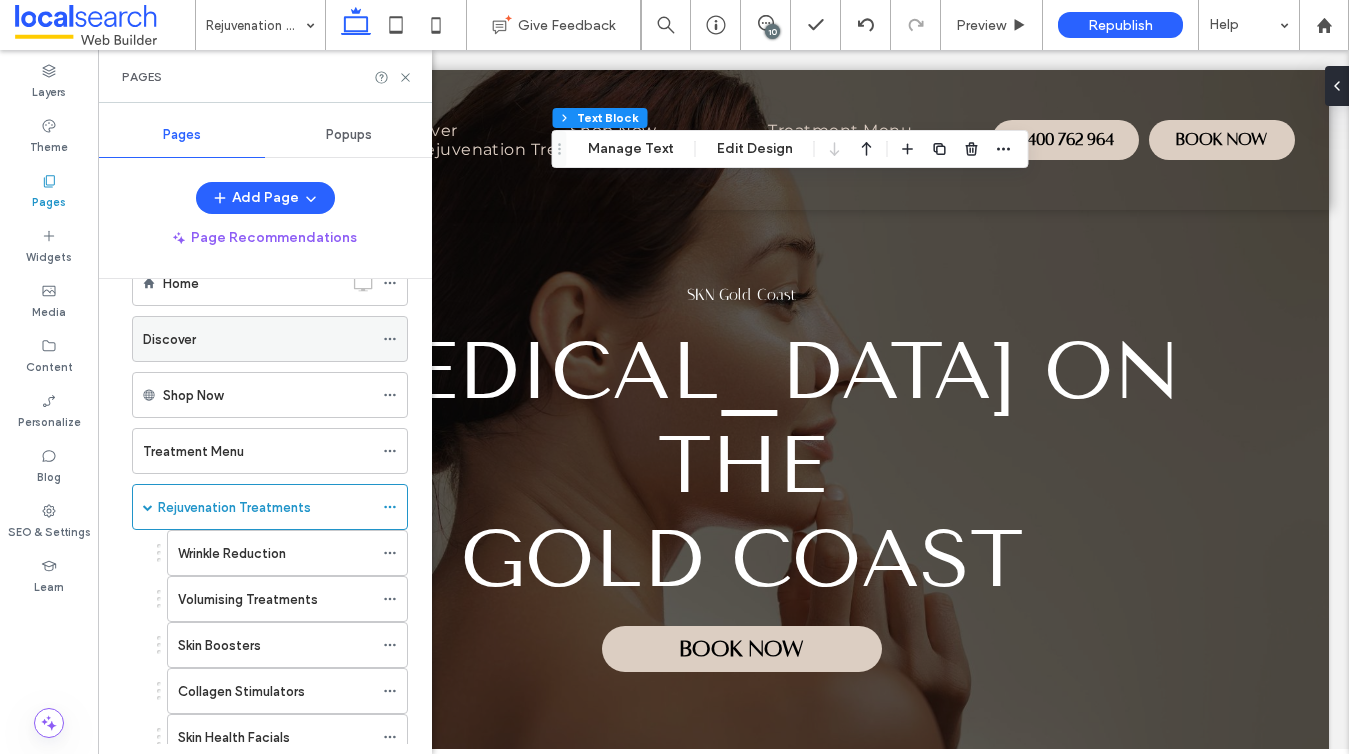 scroll, scrollTop: 155, scrollLeft: 0, axis: vertical 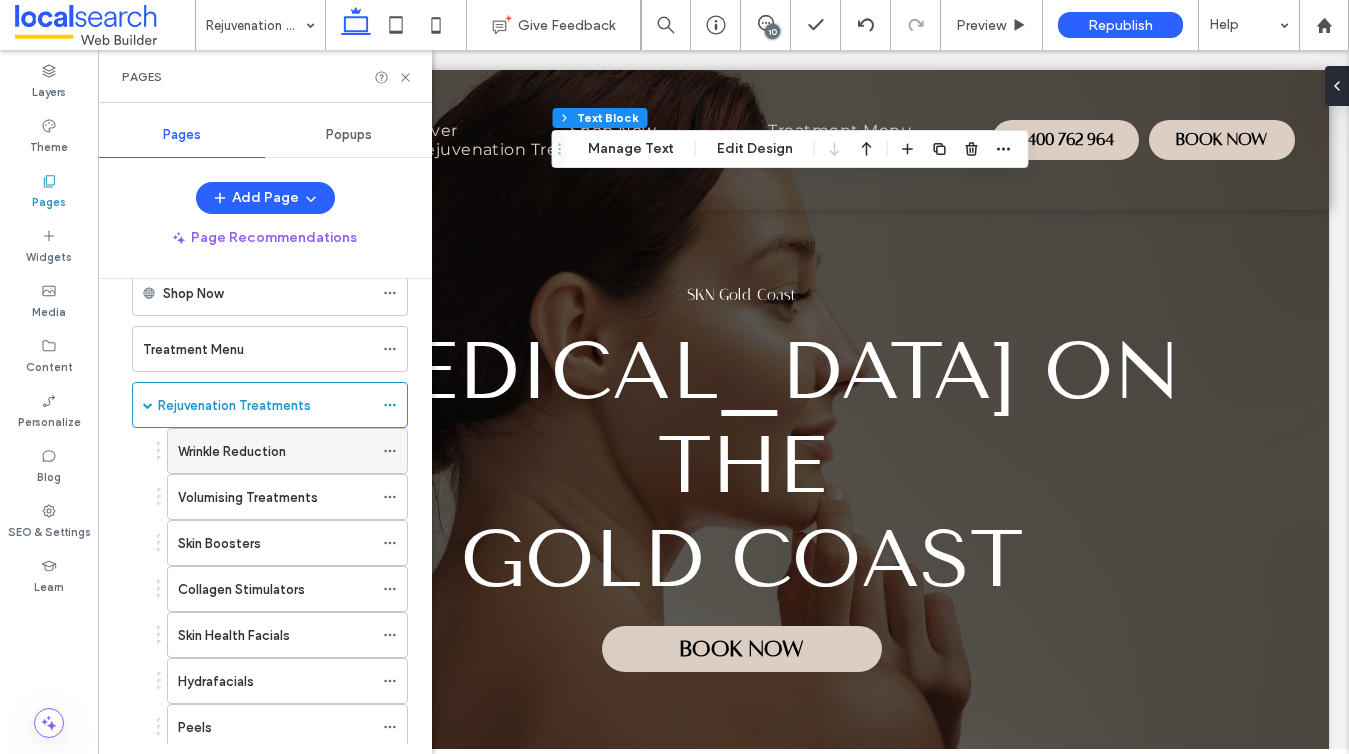 click on "Wrinkle Reduction" at bounding box center [232, 451] 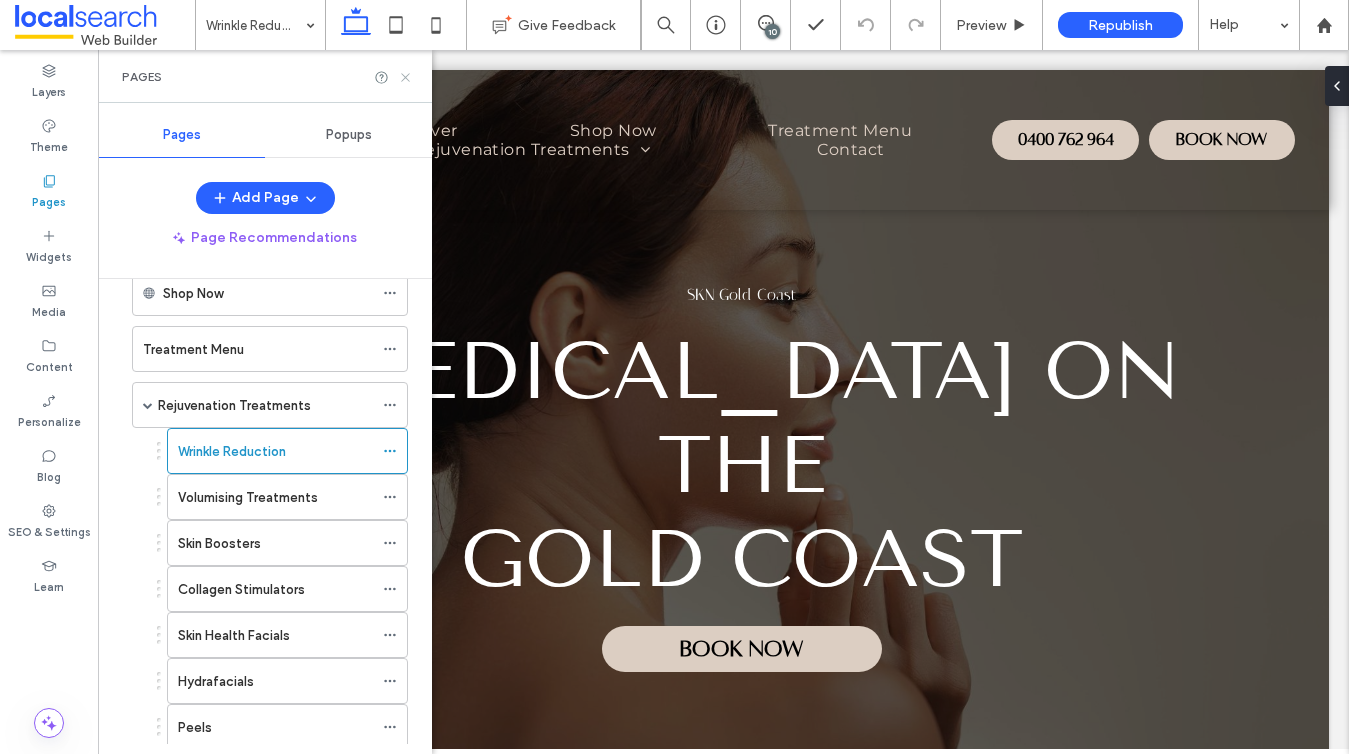 click 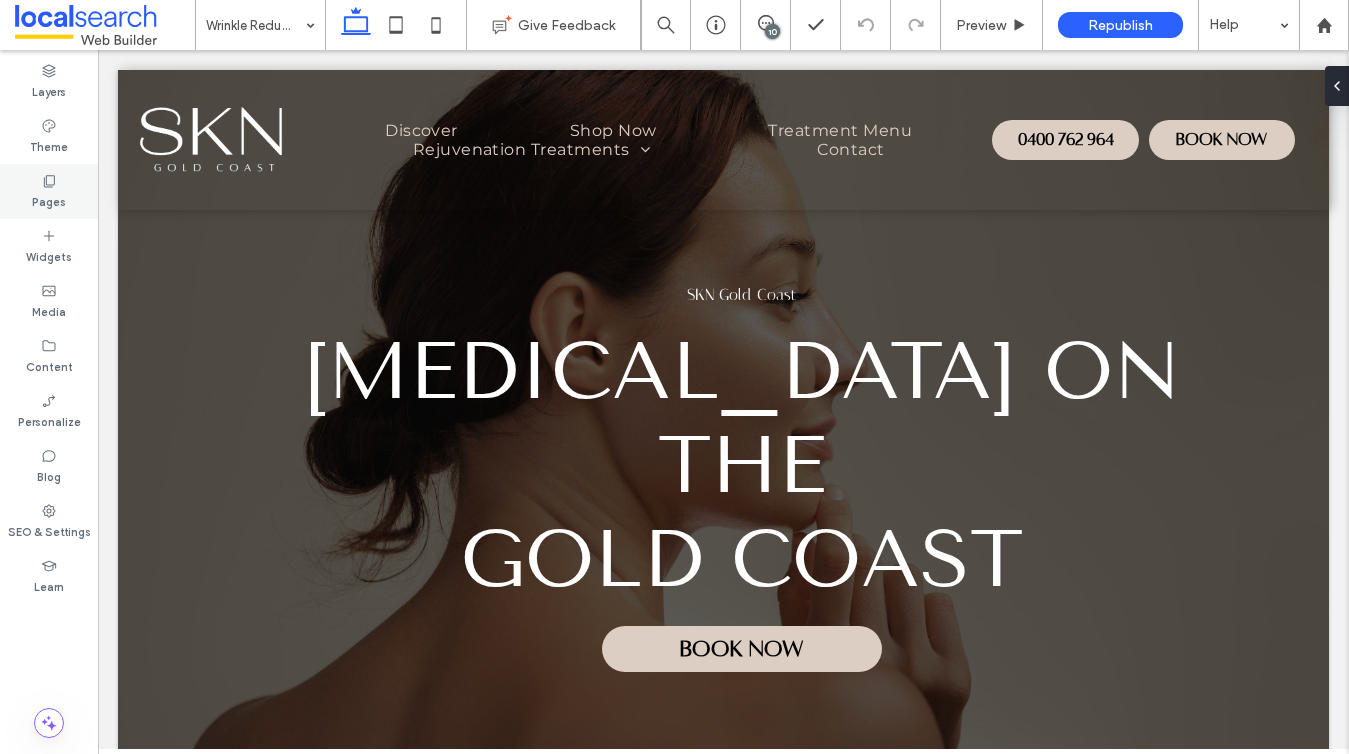 click on "Pages" at bounding box center (49, 191) 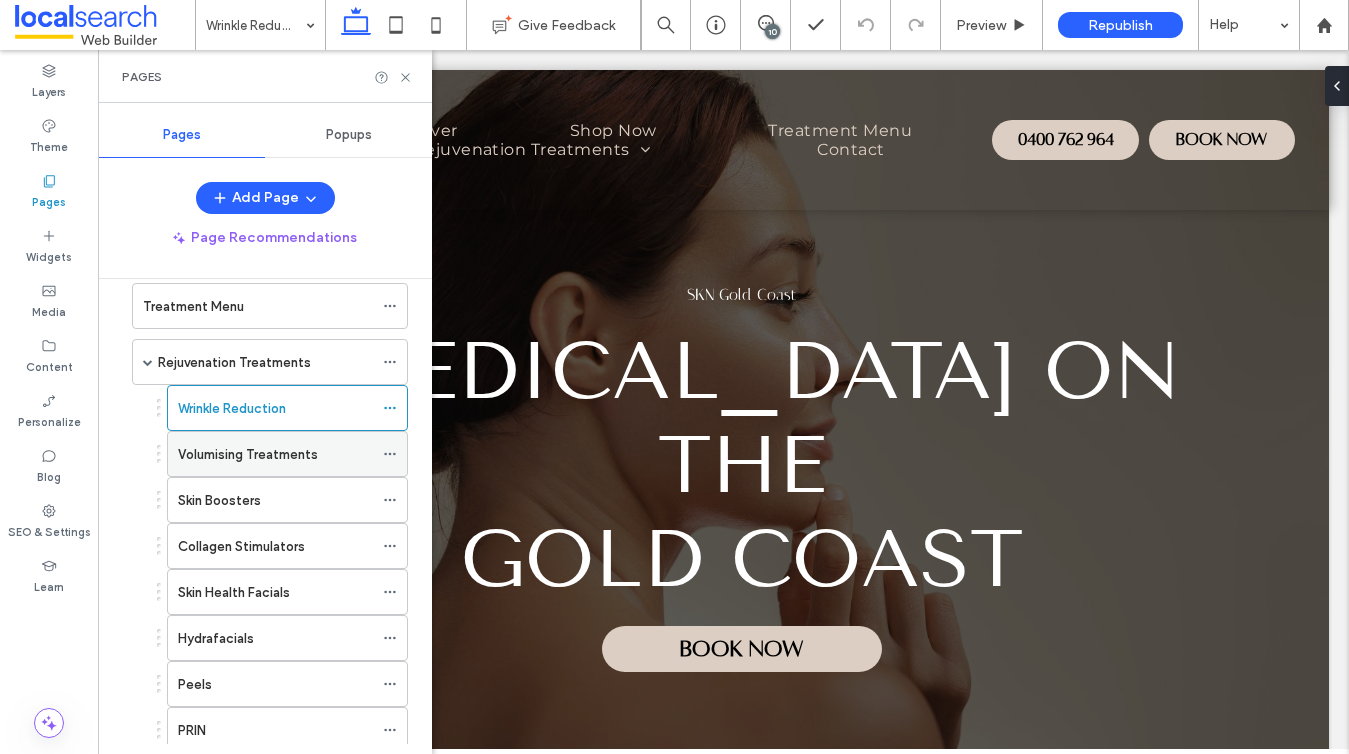 scroll, scrollTop: 219, scrollLeft: 0, axis: vertical 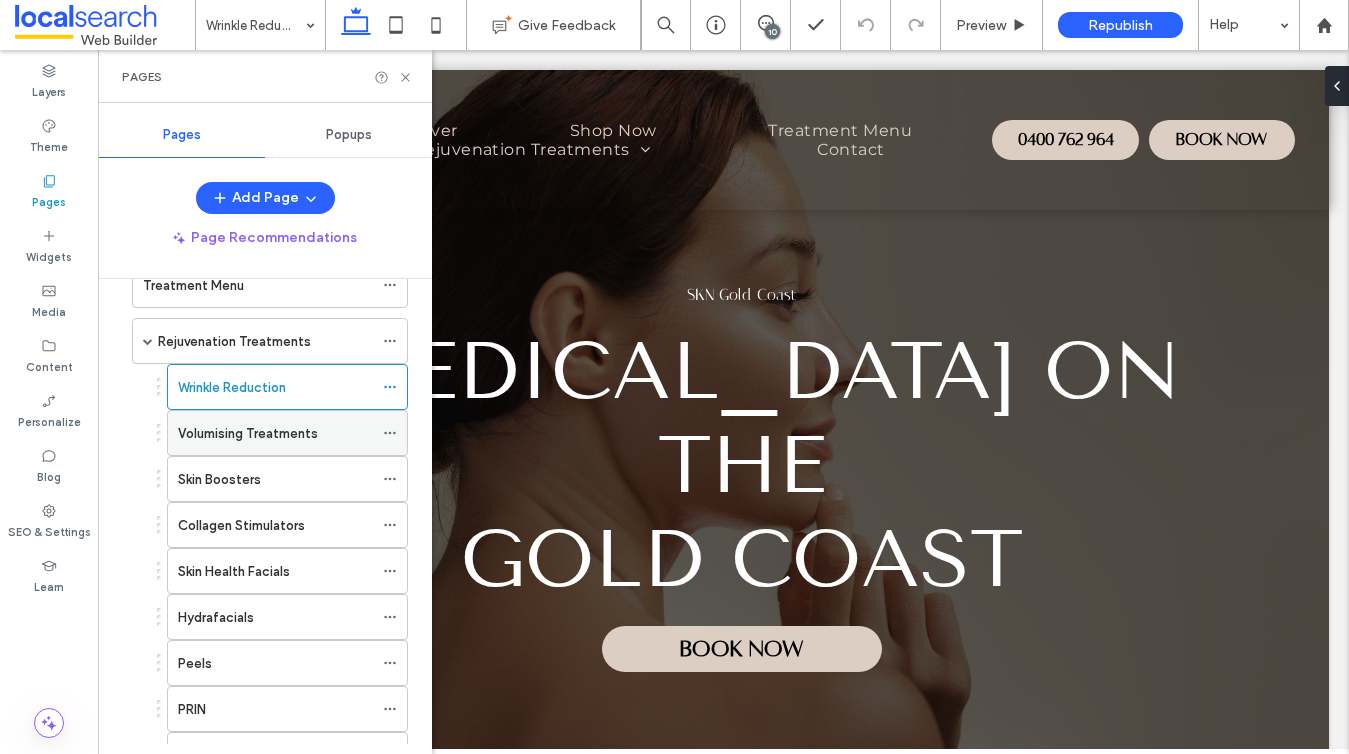 click on "Volumising Treatments" at bounding box center [248, 433] 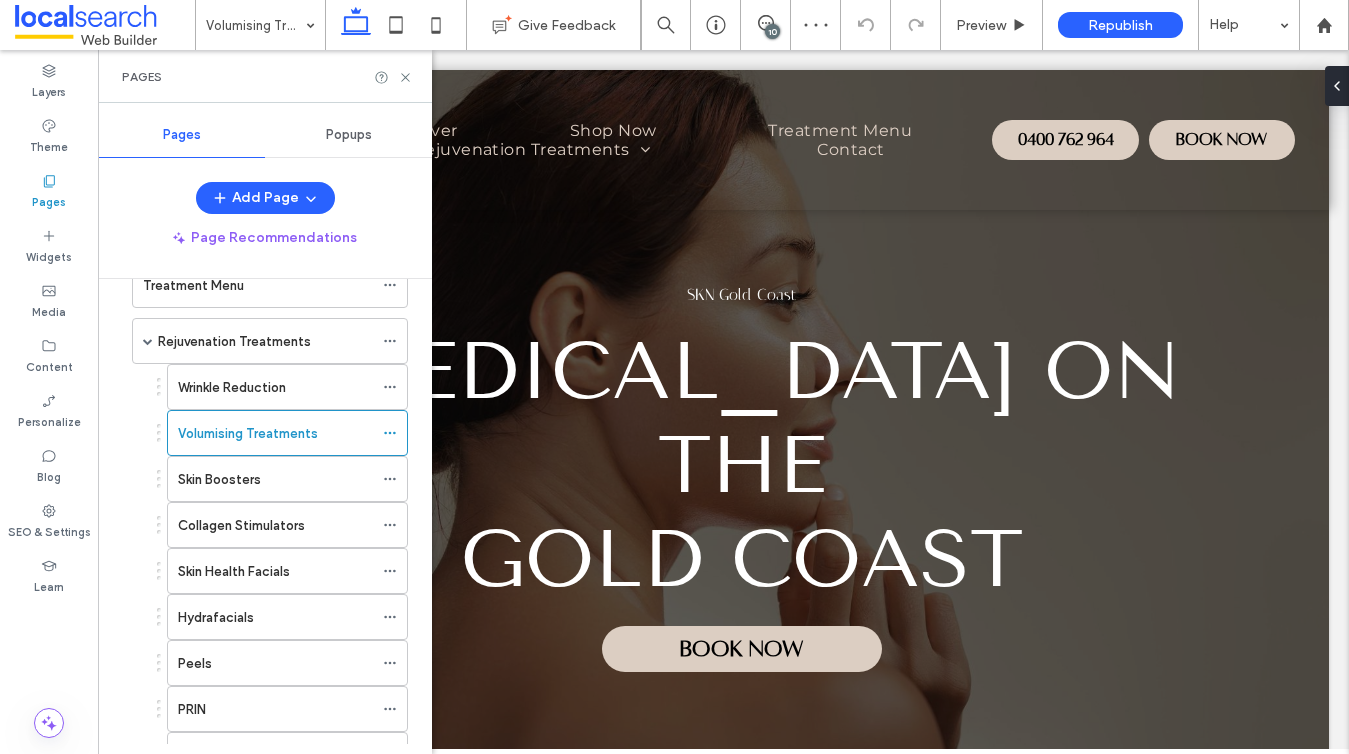 click on "Pages" at bounding box center (265, 76) 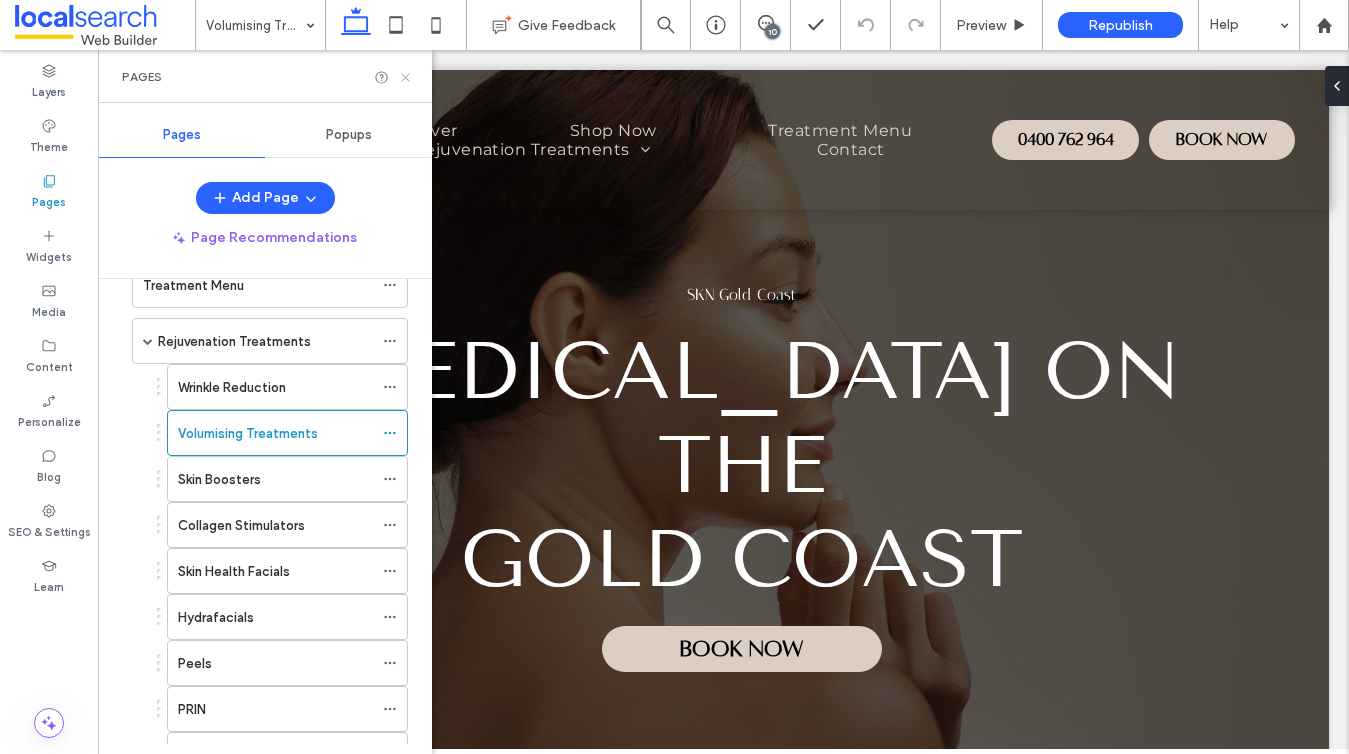 click 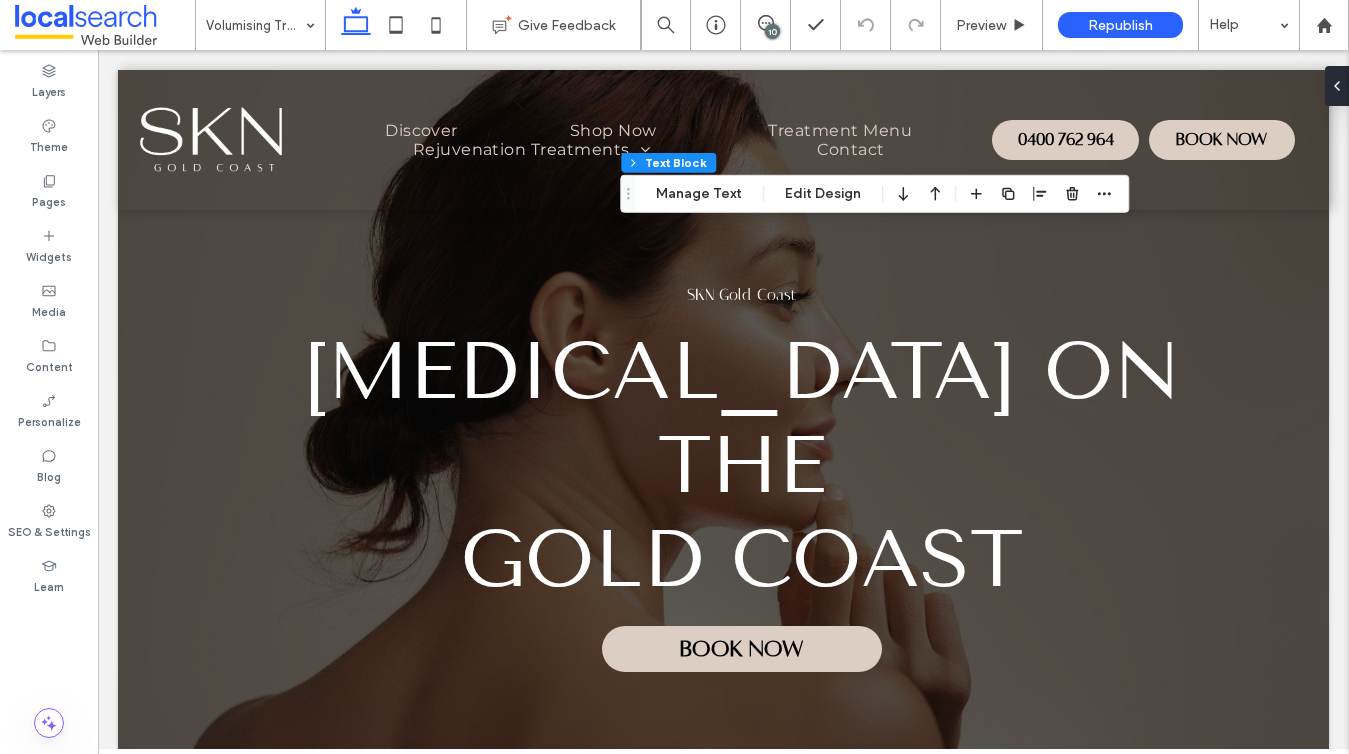 type on "**********" 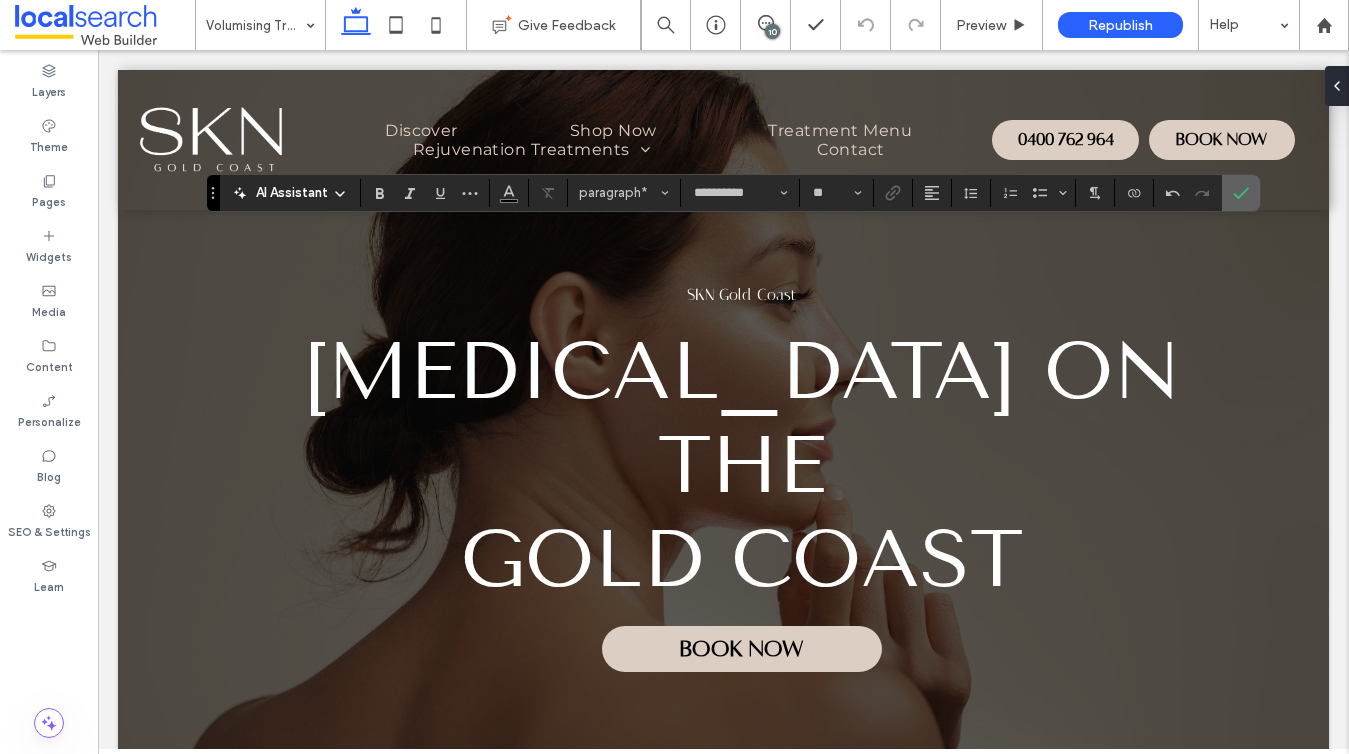 click 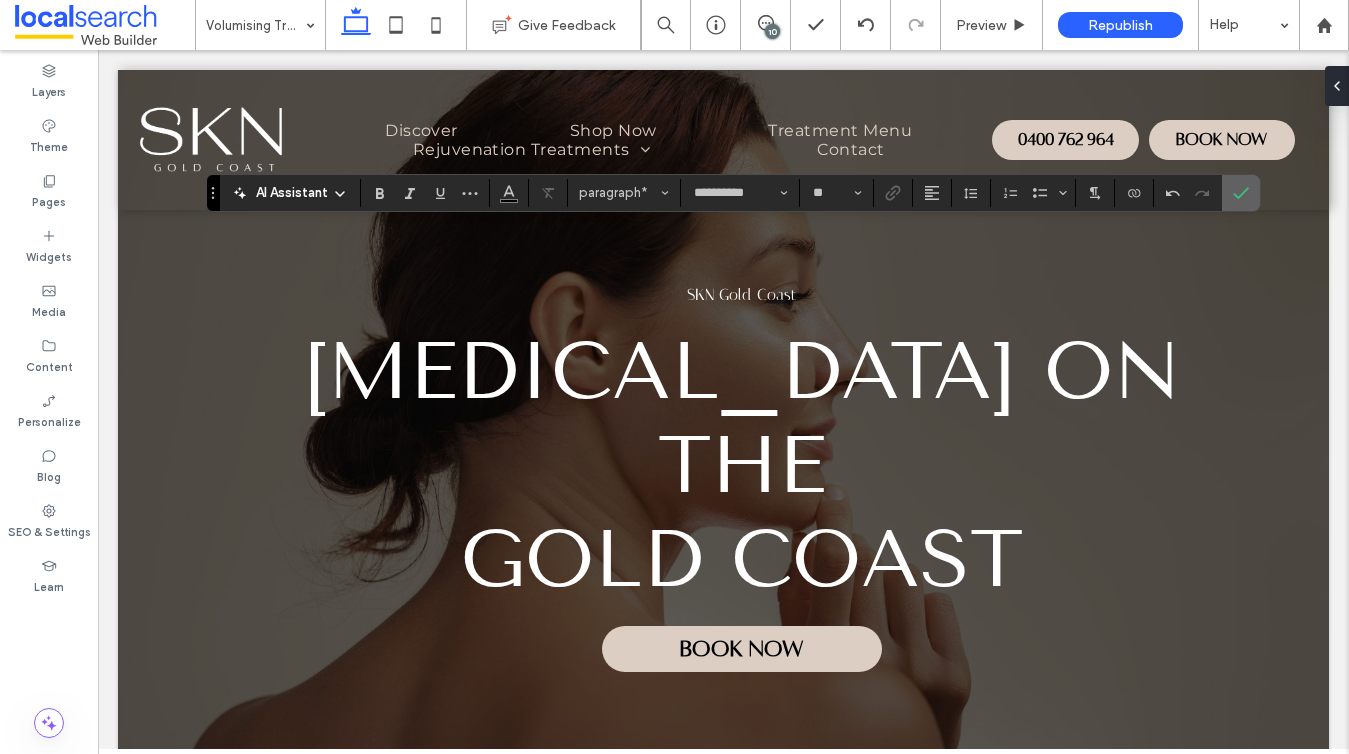 click 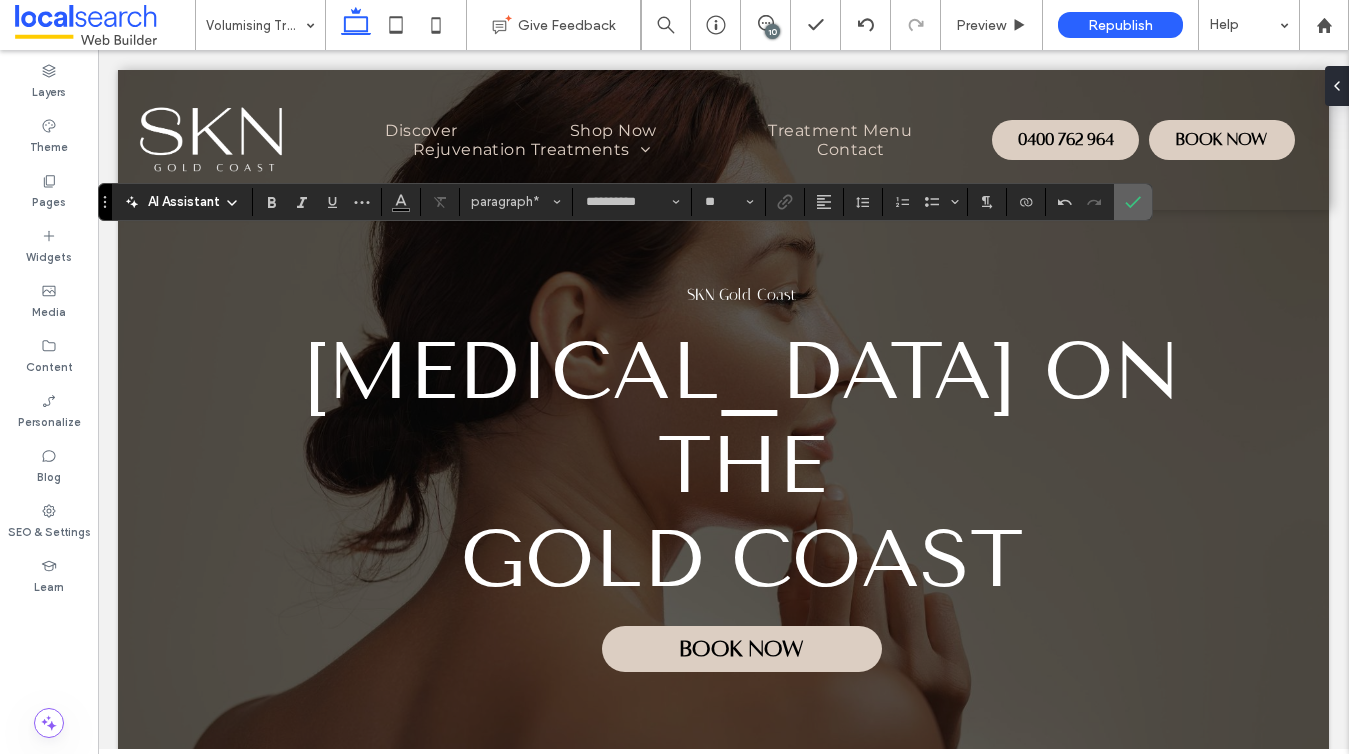 click at bounding box center [1133, 202] 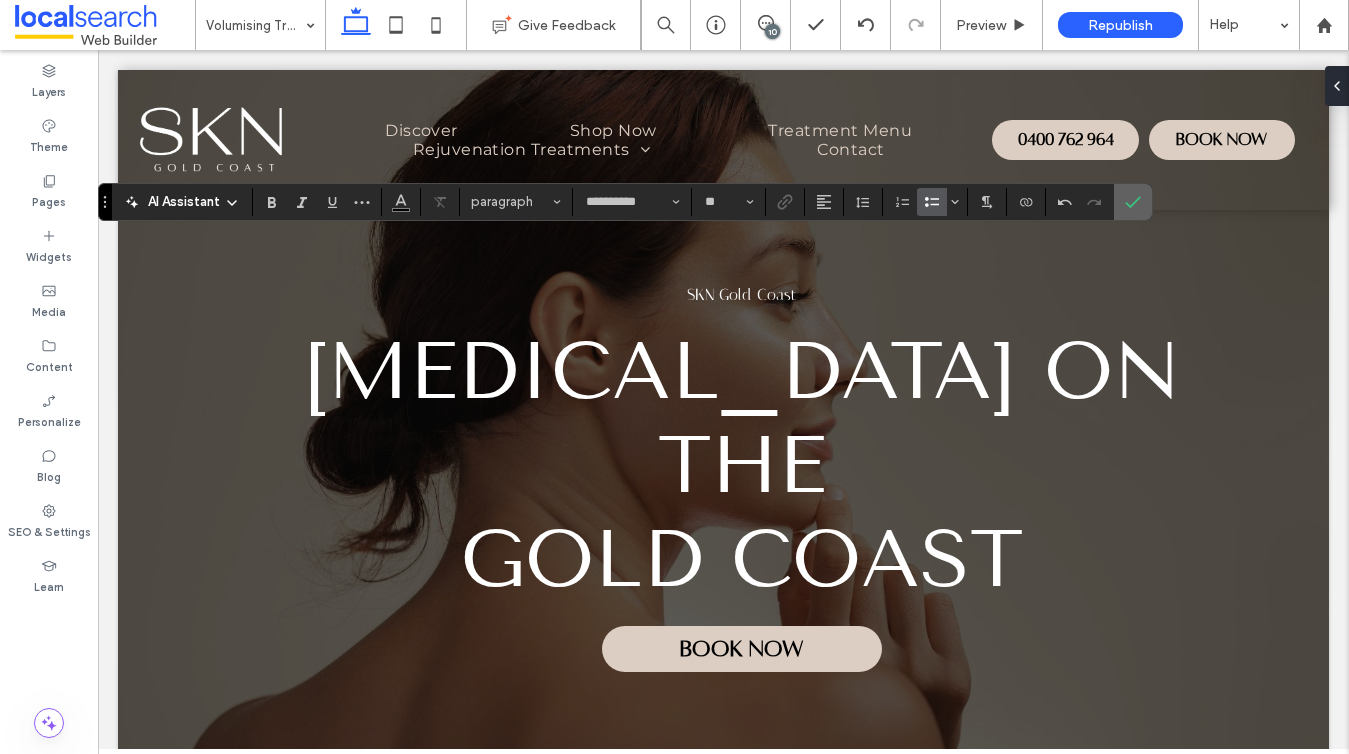 click at bounding box center (1133, 202) 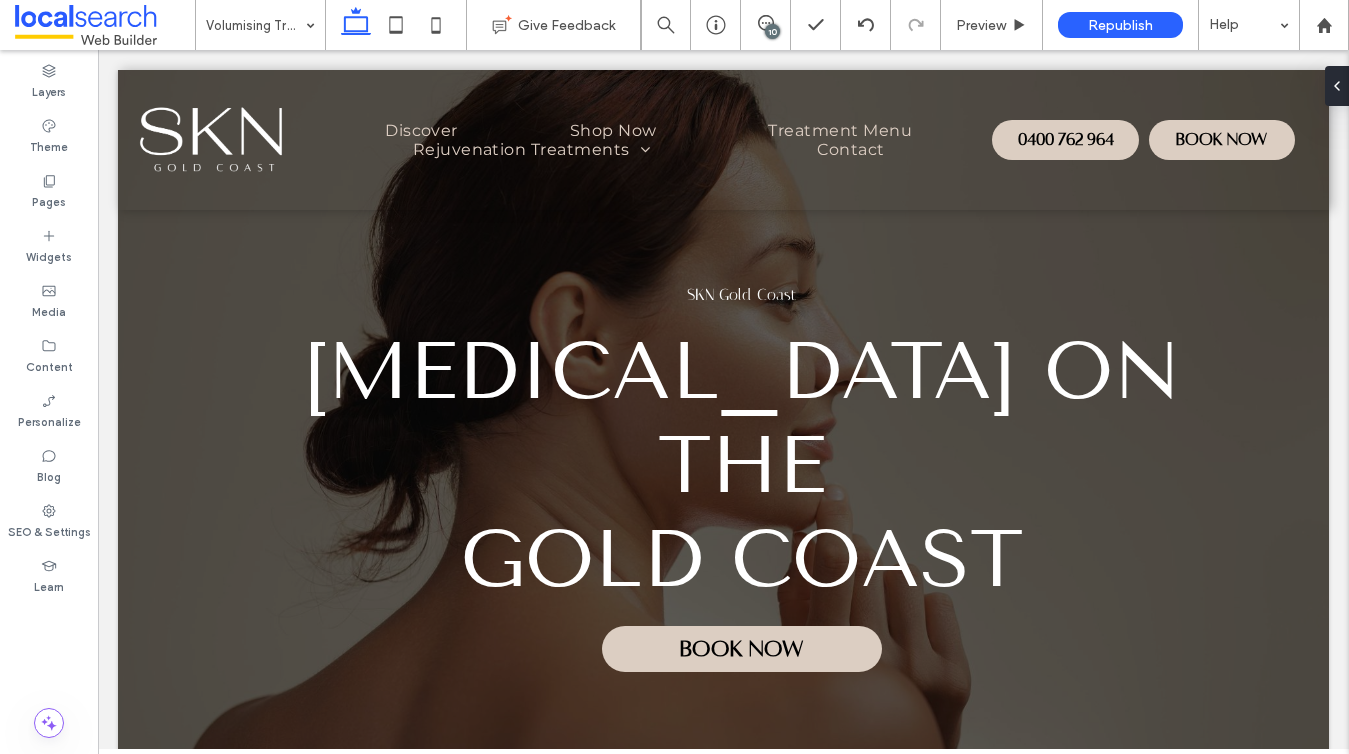 type on "**********" 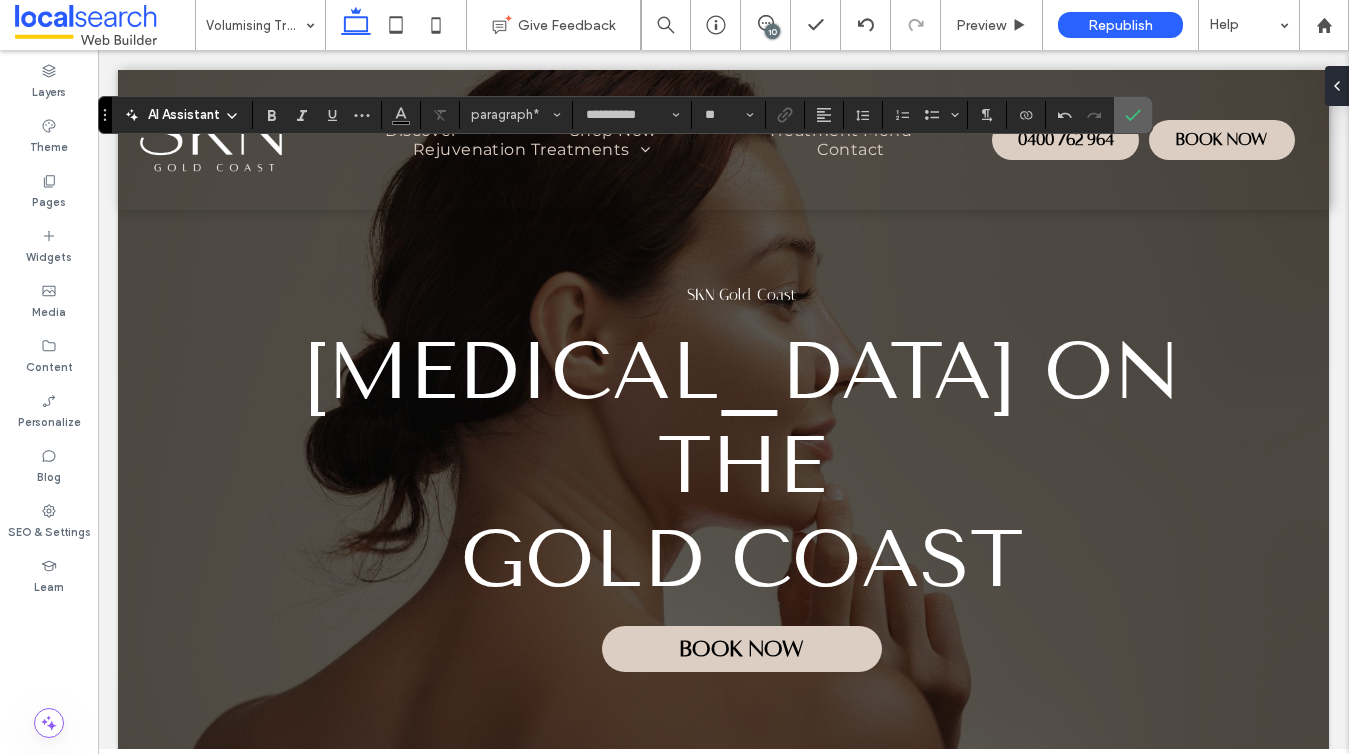 click 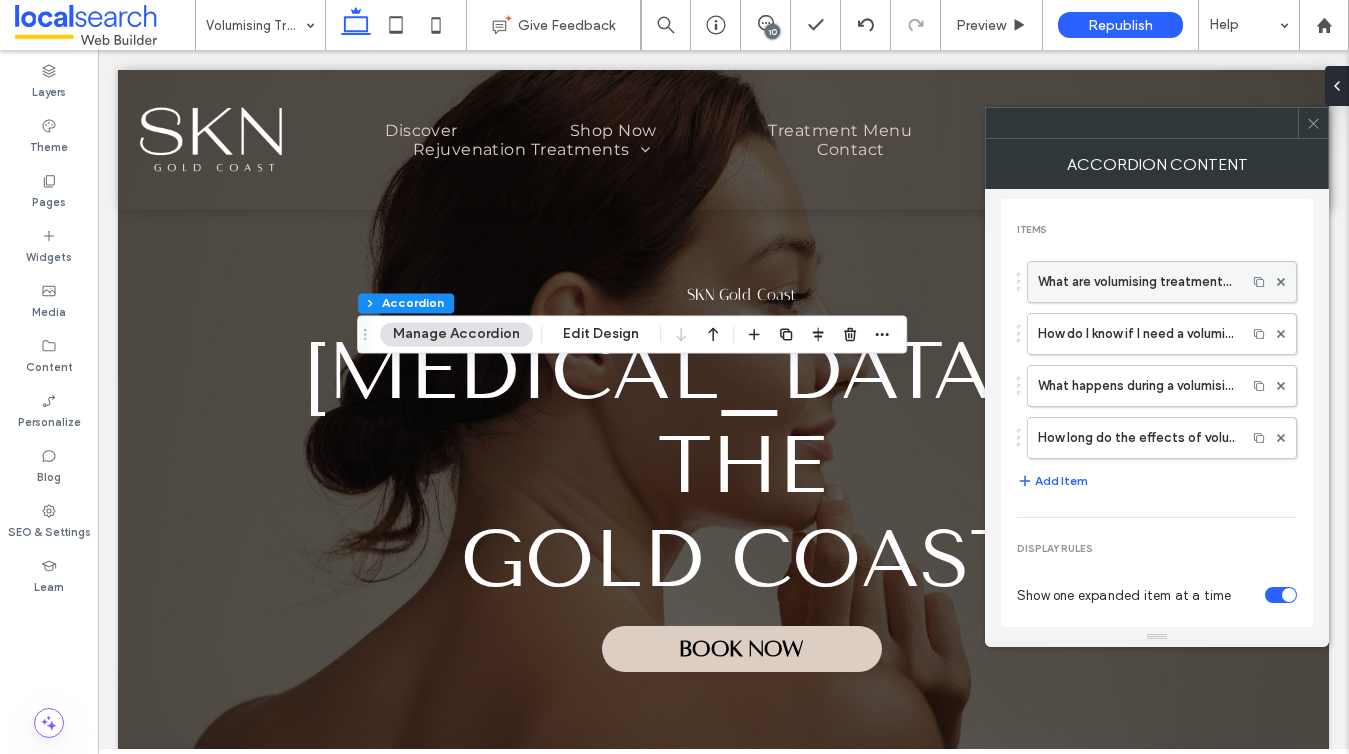click on "What are volumising treatments in cosmetic medicine?" at bounding box center [1137, 282] 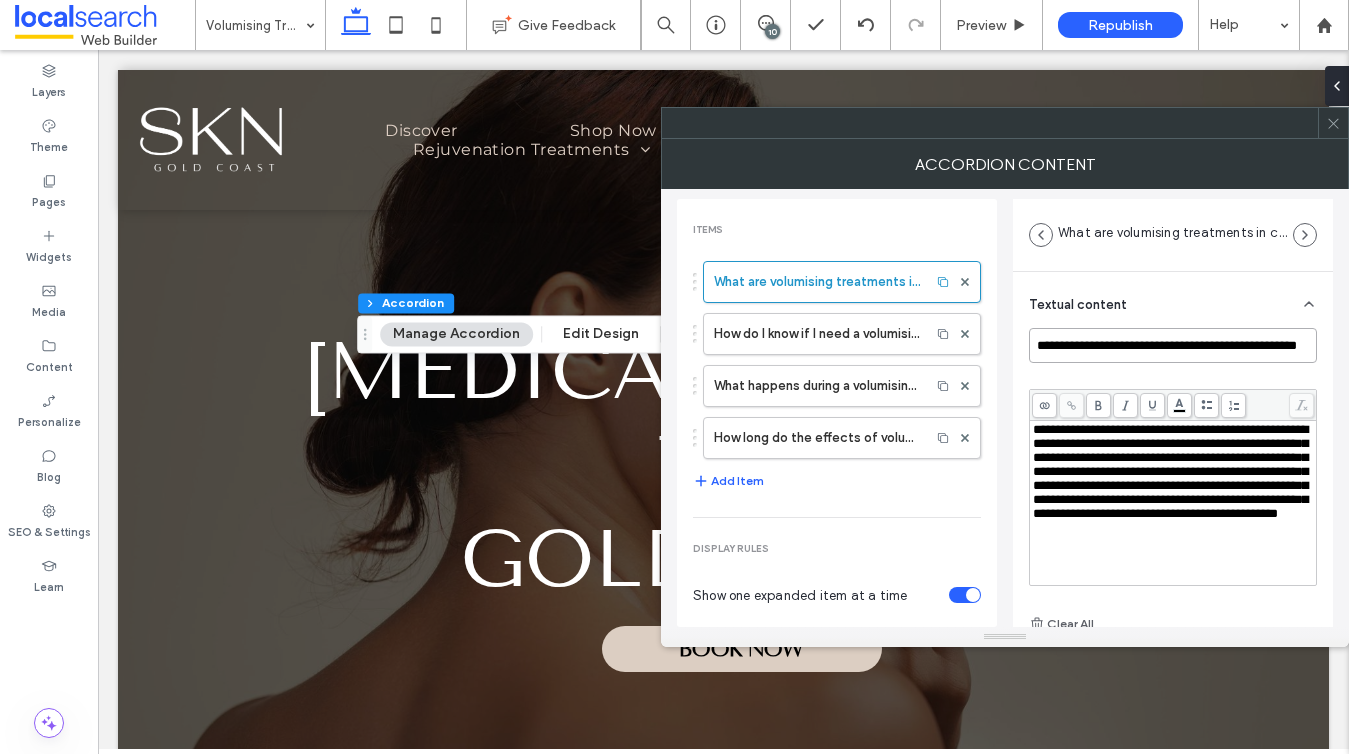 click on "**********" at bounding box center (1173, 345) 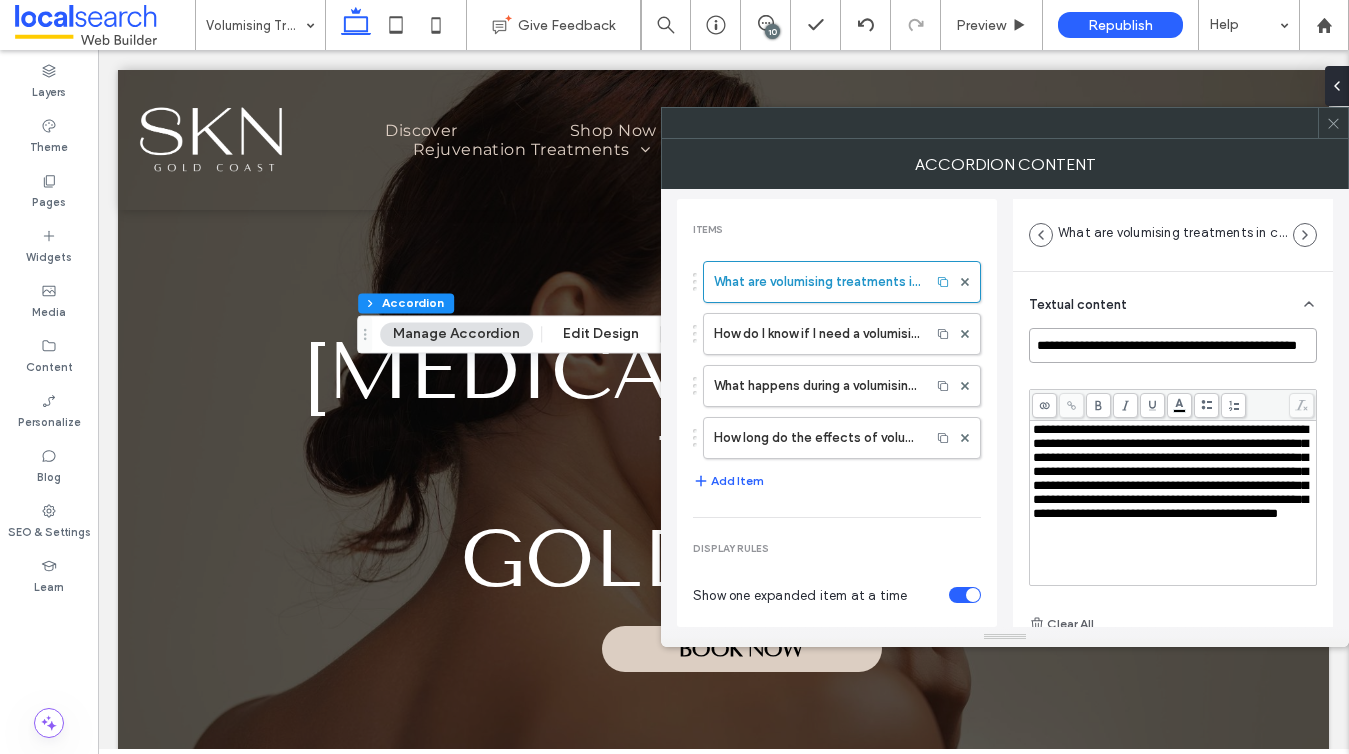 click on "**********" at bounding box center [1173, 345] 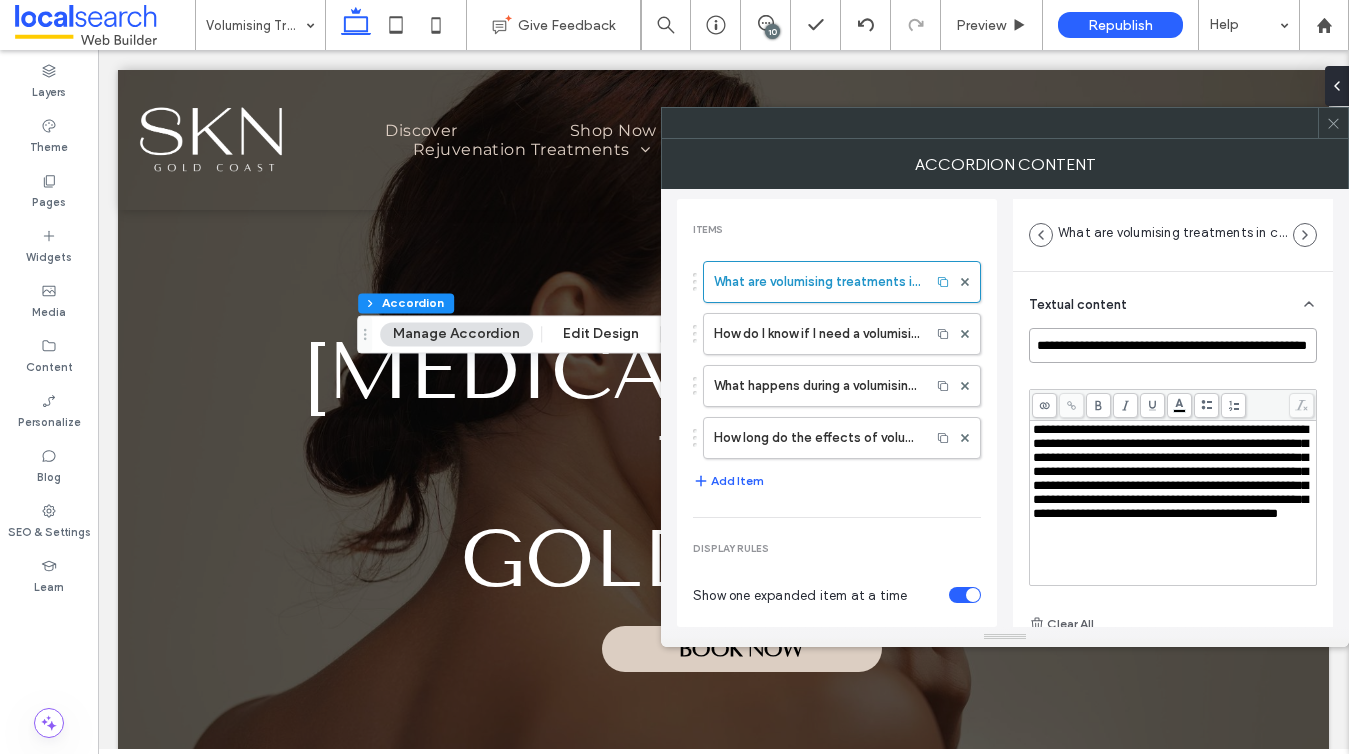 type on "**********" 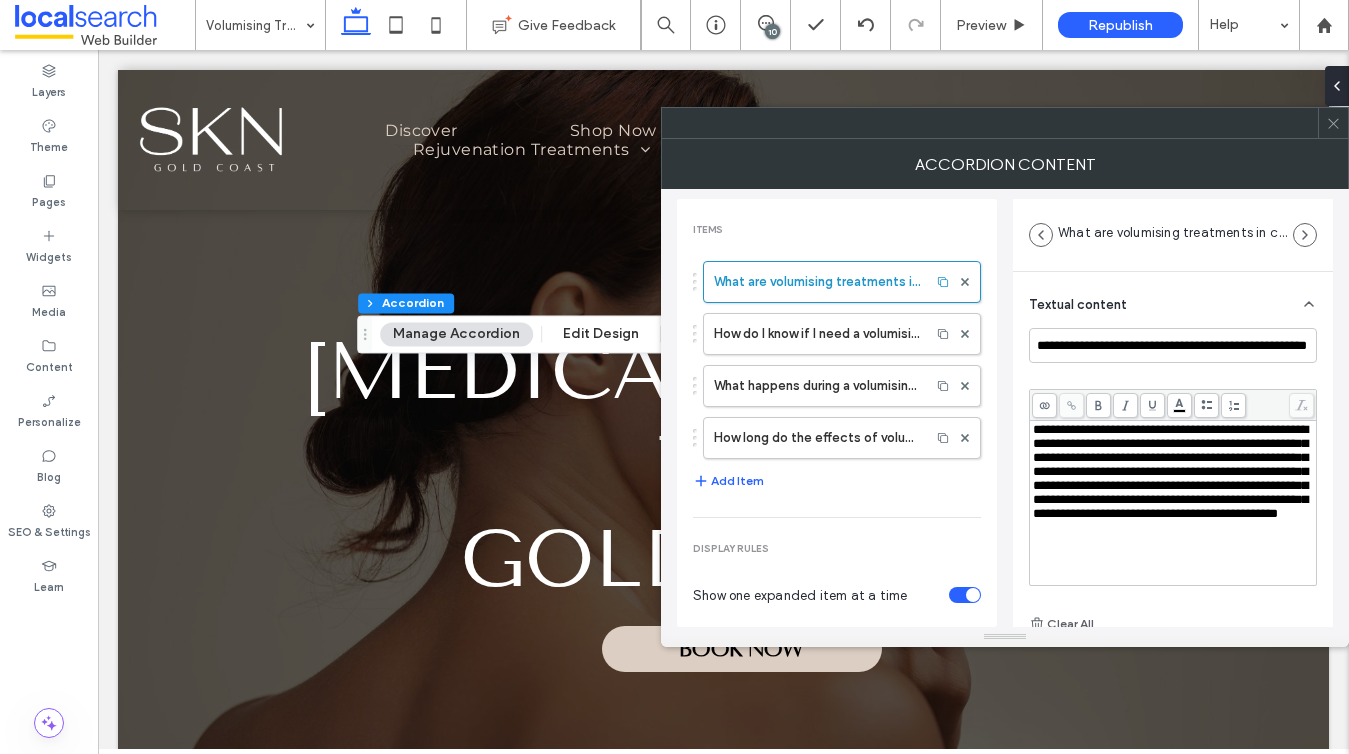 click on "**********" at bounding box center [1170, 471] 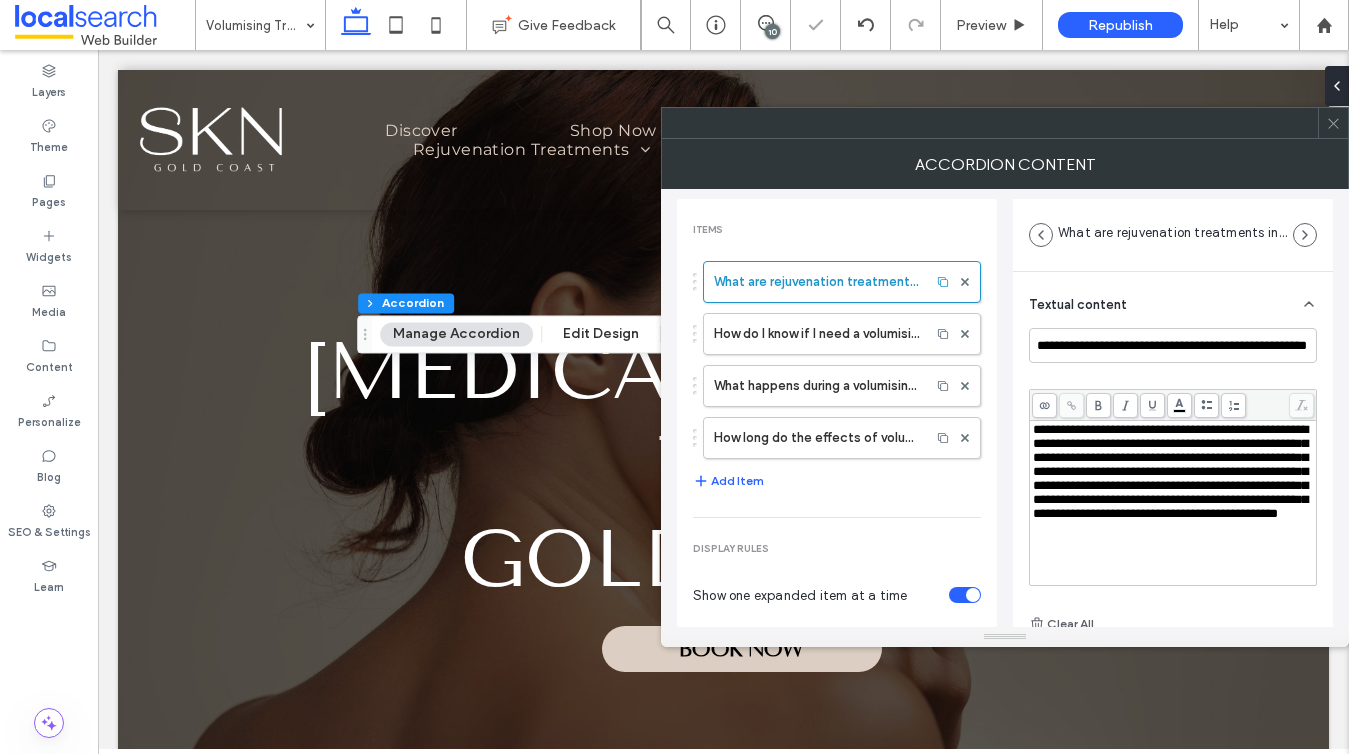 click on "**********" at bounding box center (1170, 471) 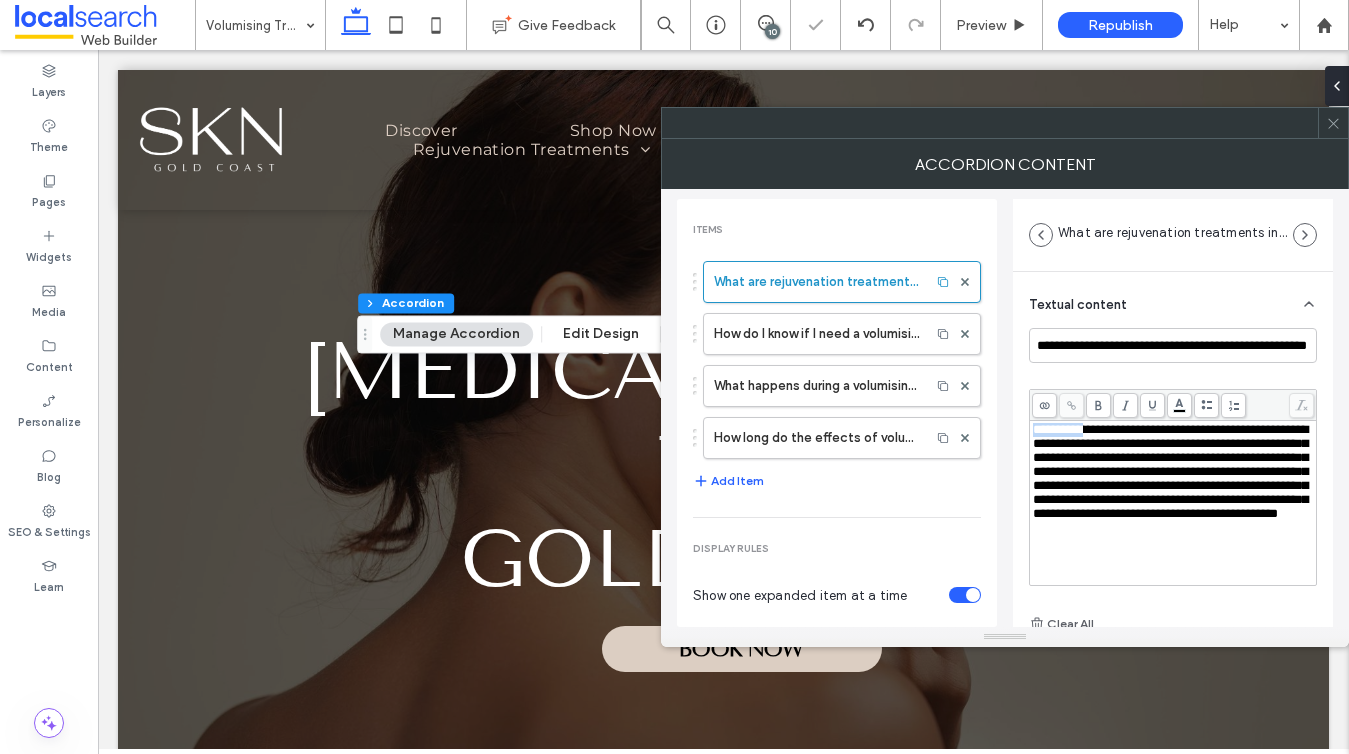 click on "**********" at bounding box center (1170, 471) 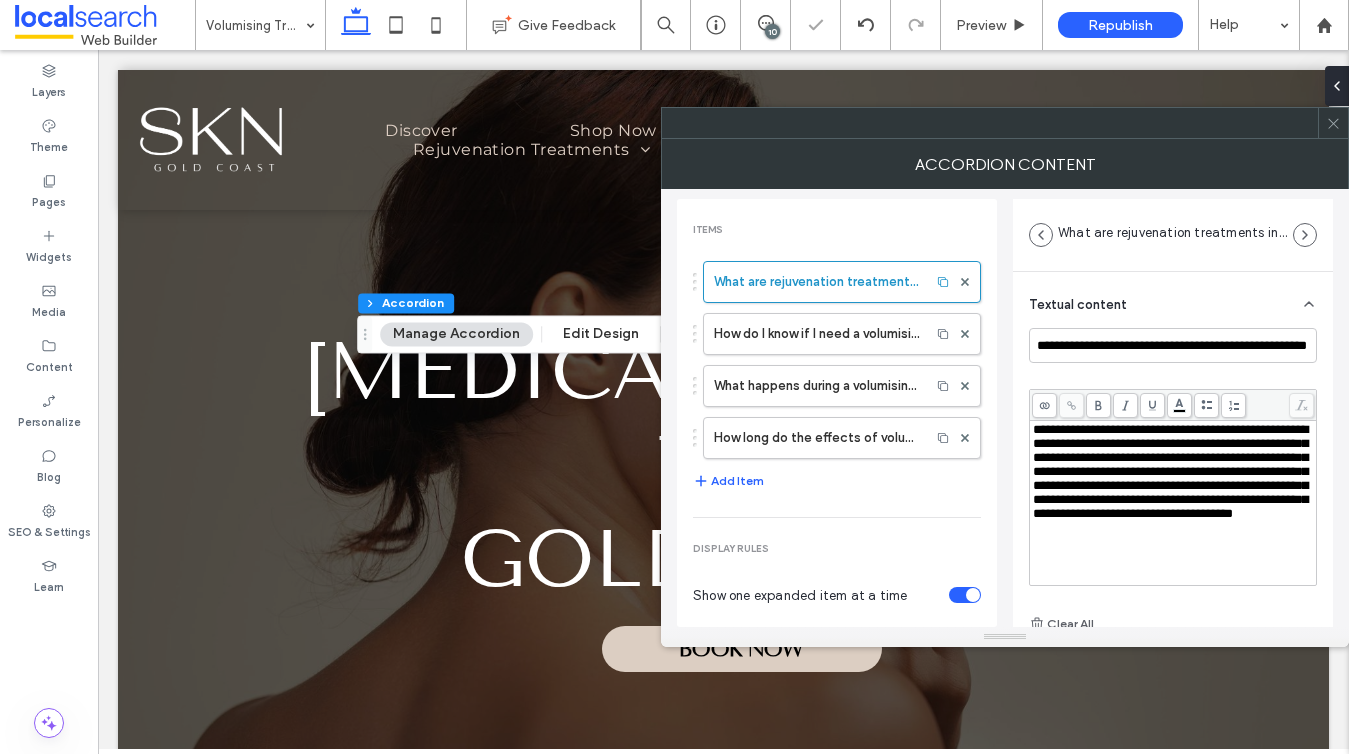 type 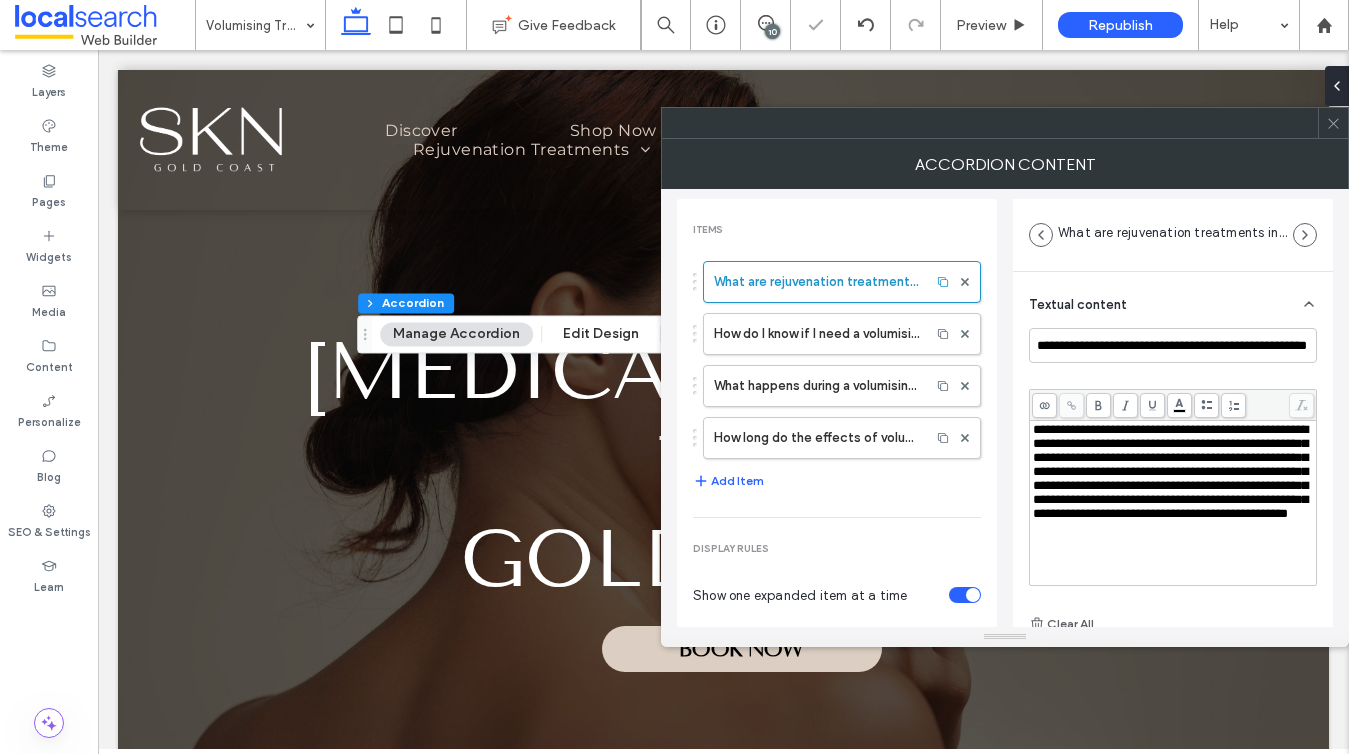 click 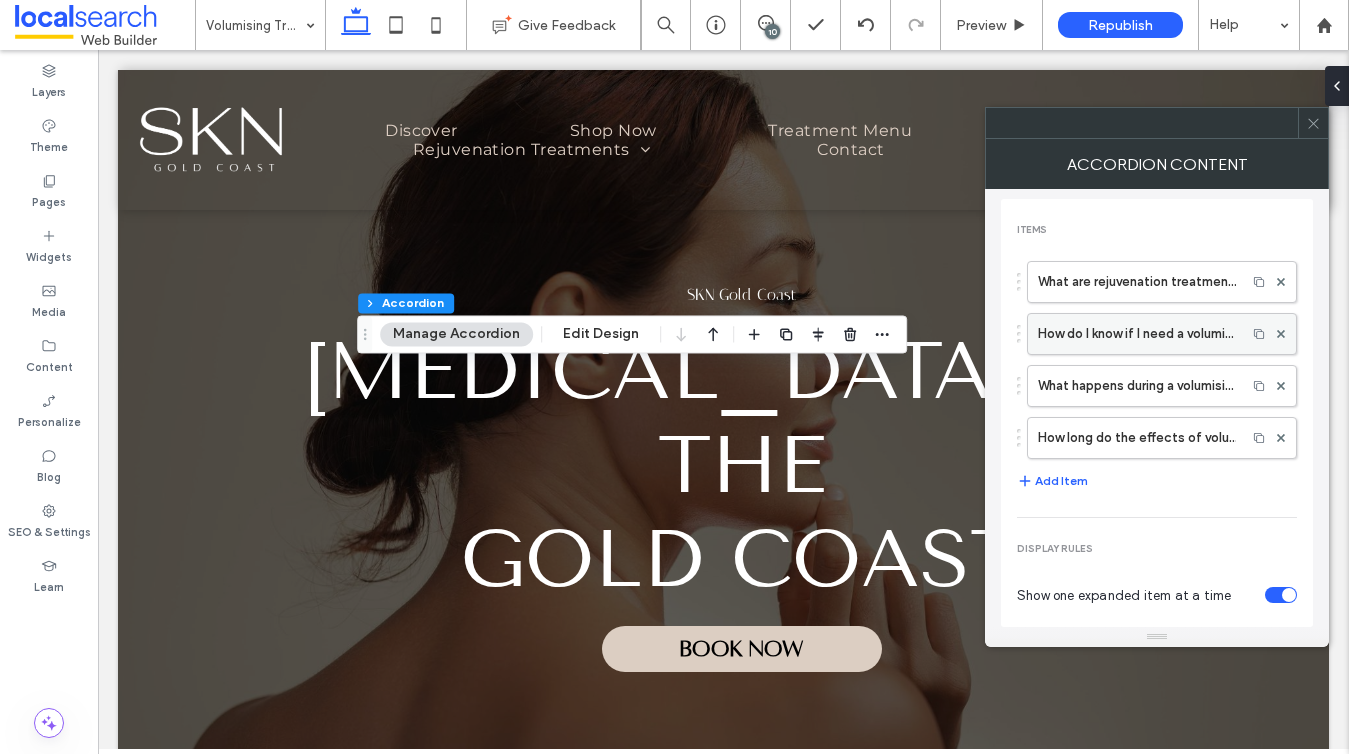 click on "How do I know if I need a volumising treatment?" at bounding box center (1137, 334) 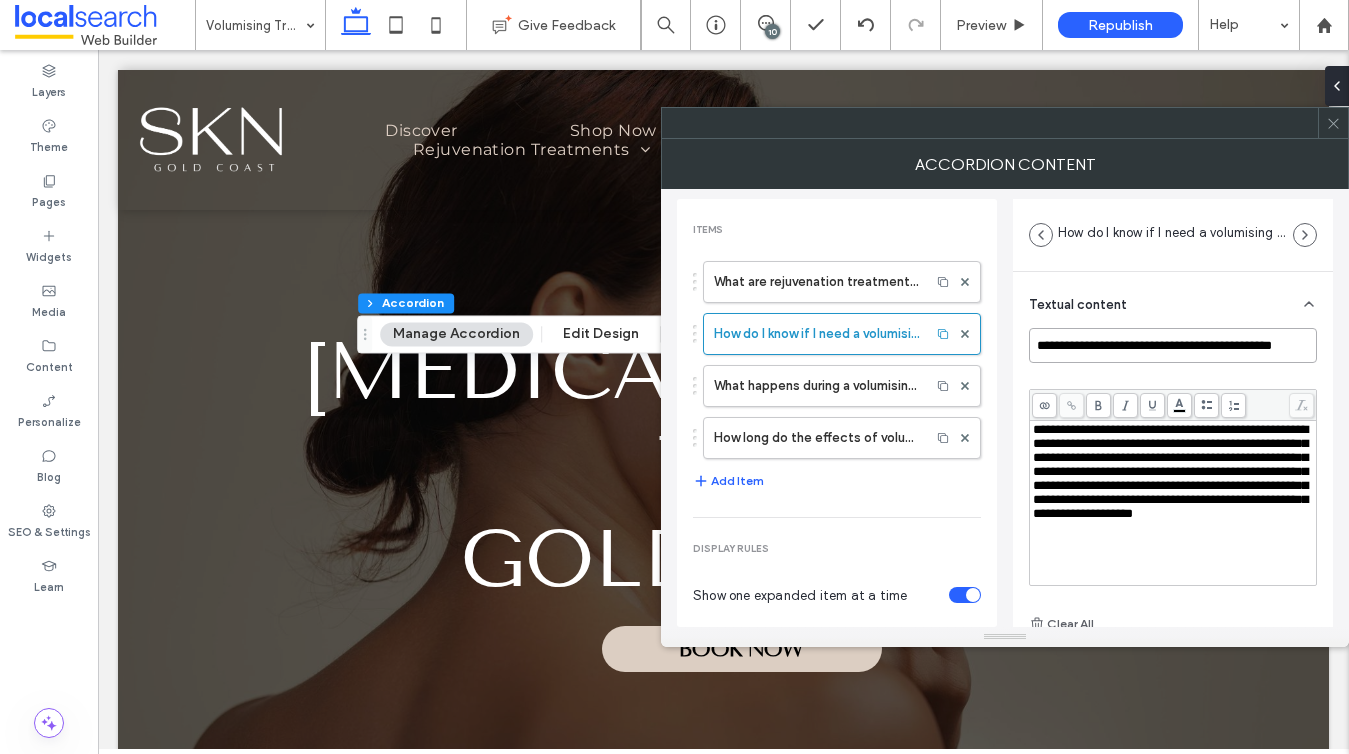 click on "**********" at bounding box center [1173, 345] 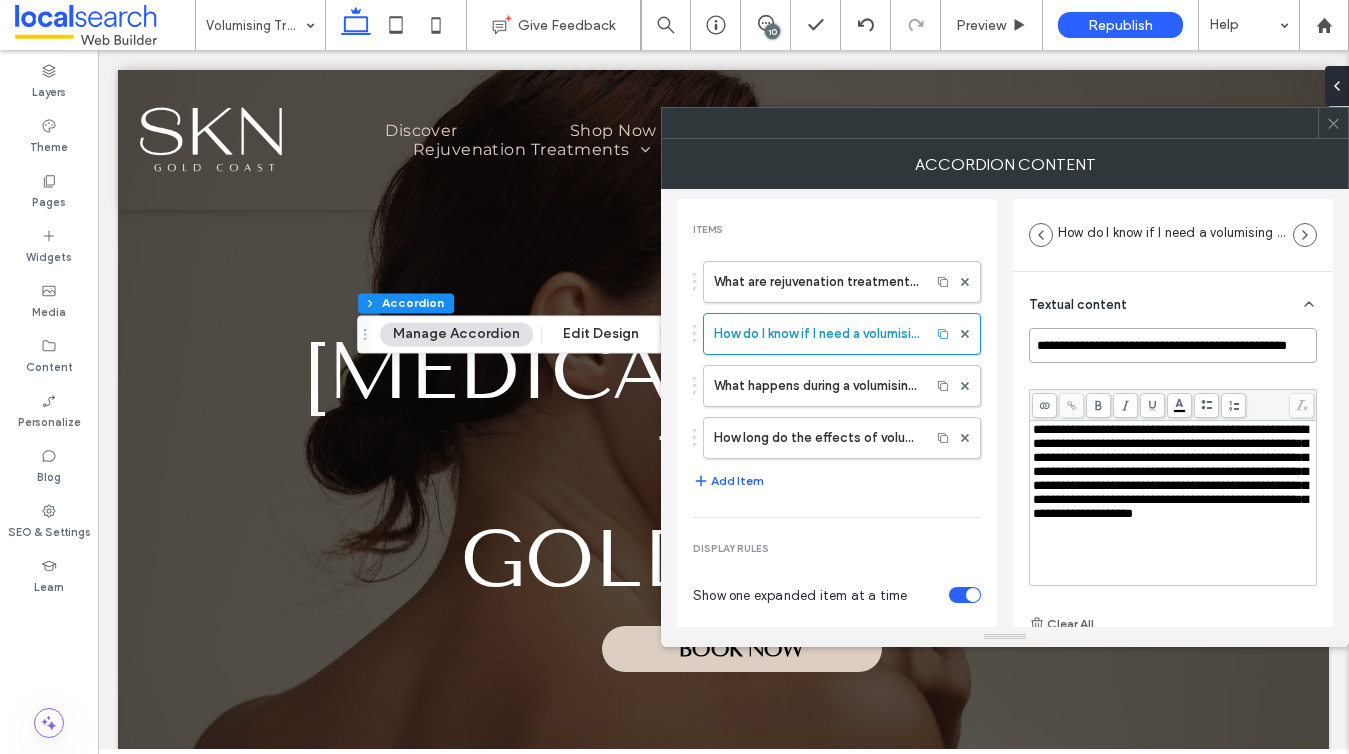 type on "**********" 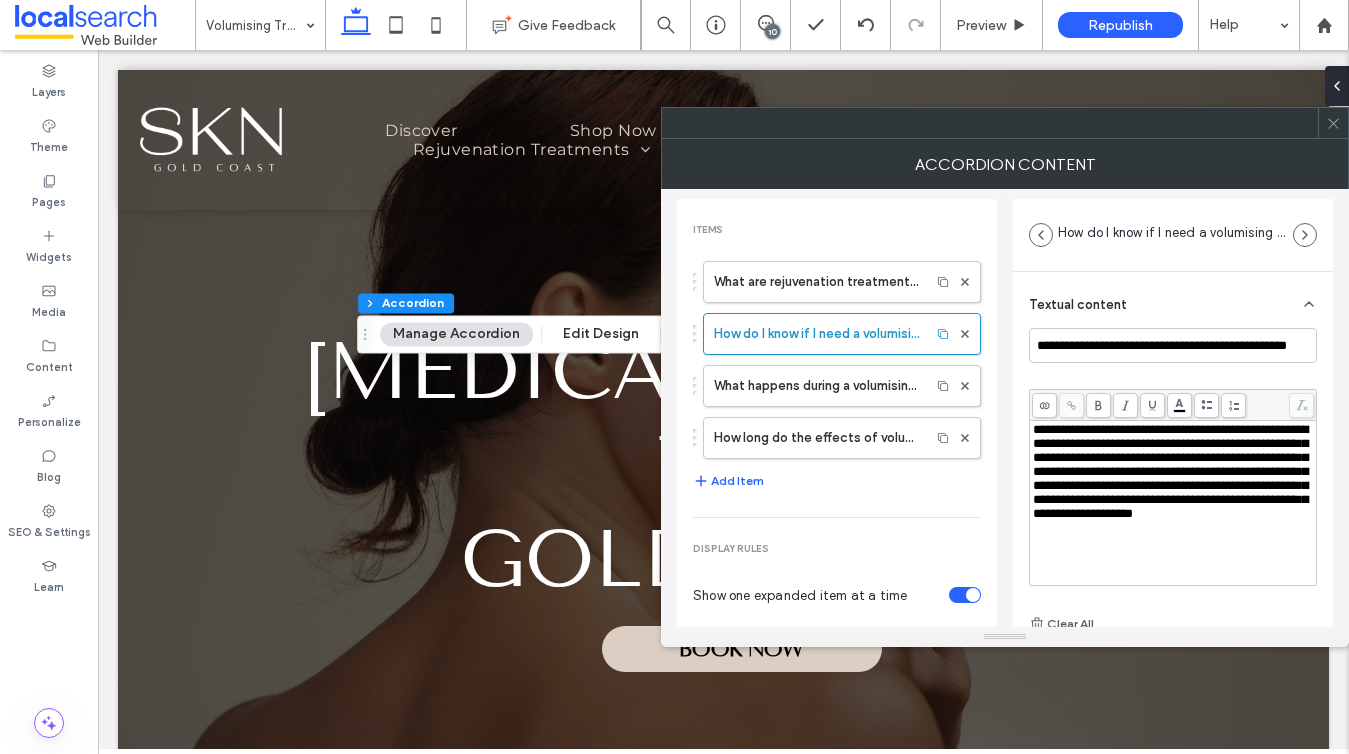 click on "**********" at bounding box center (1170, 471) 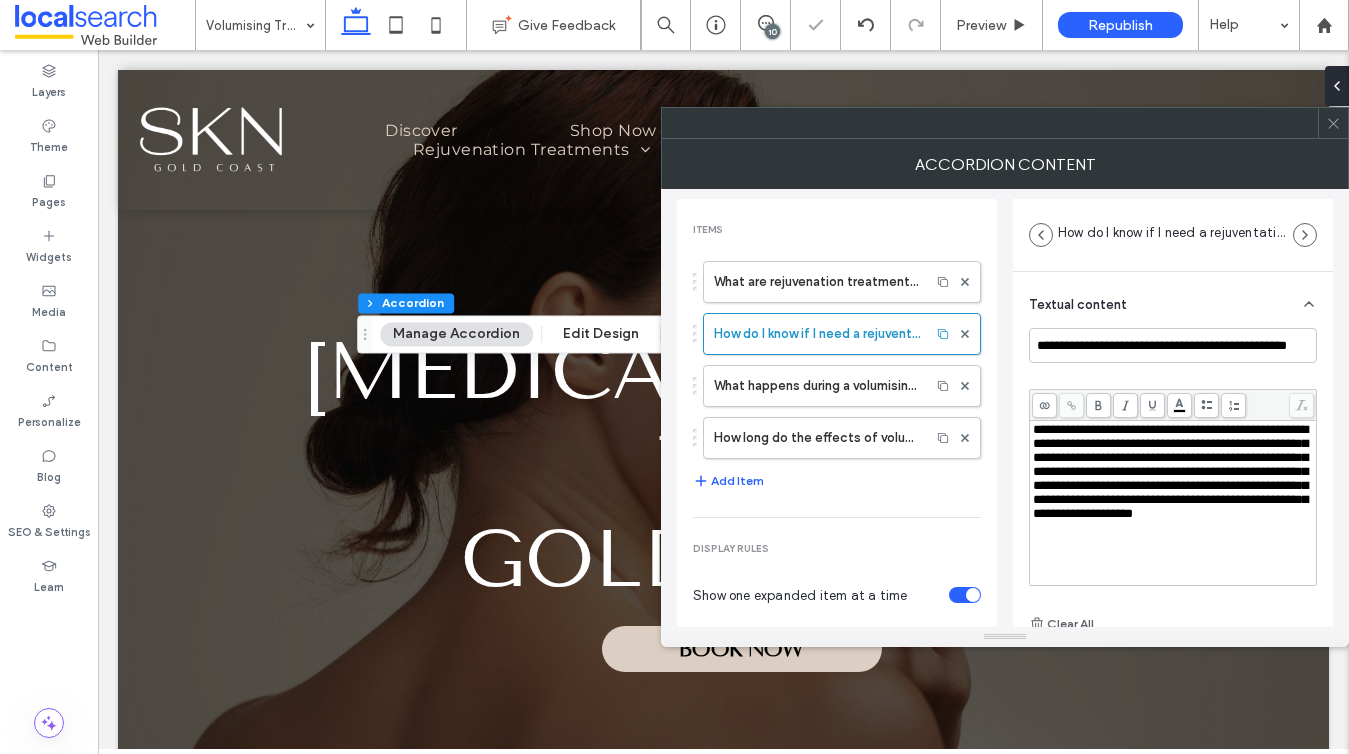 click on "**********" at bounding box center (1170, 471) 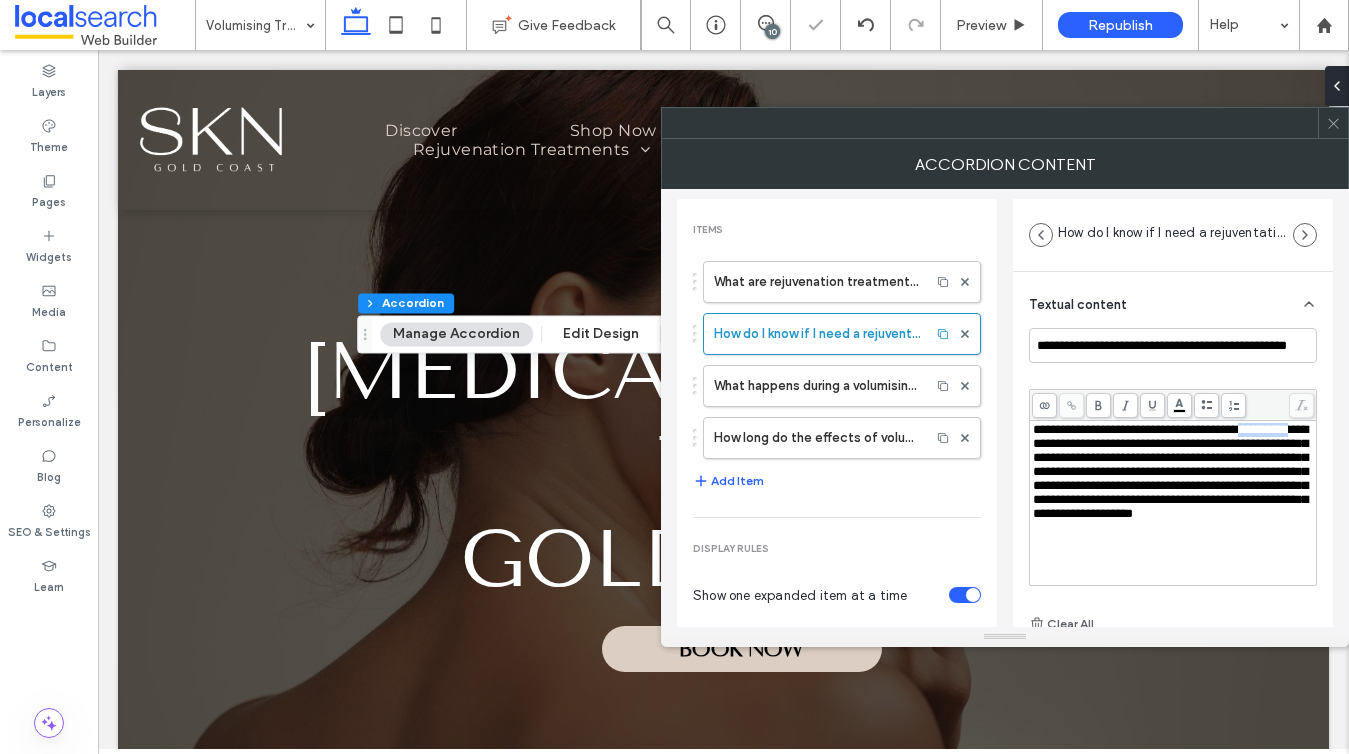 click on "**********" at bounding box center (1170, 471) 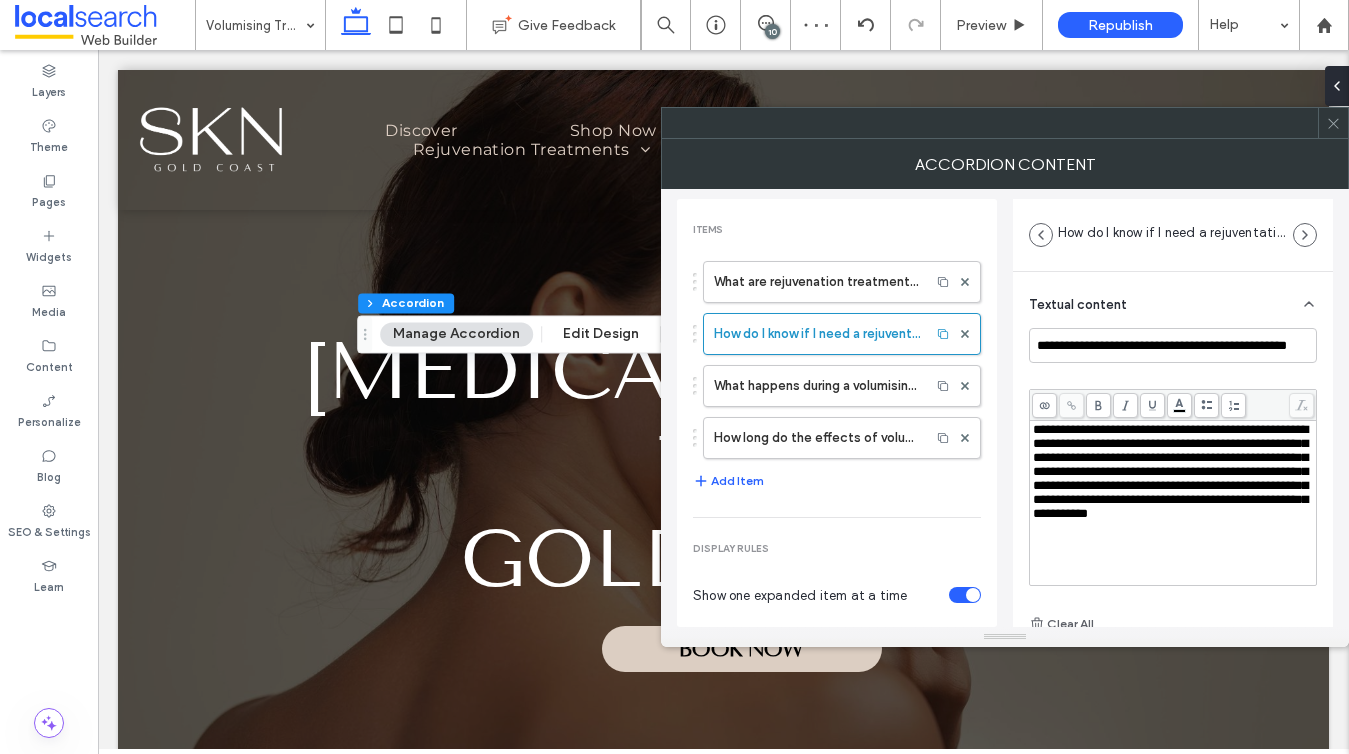 type 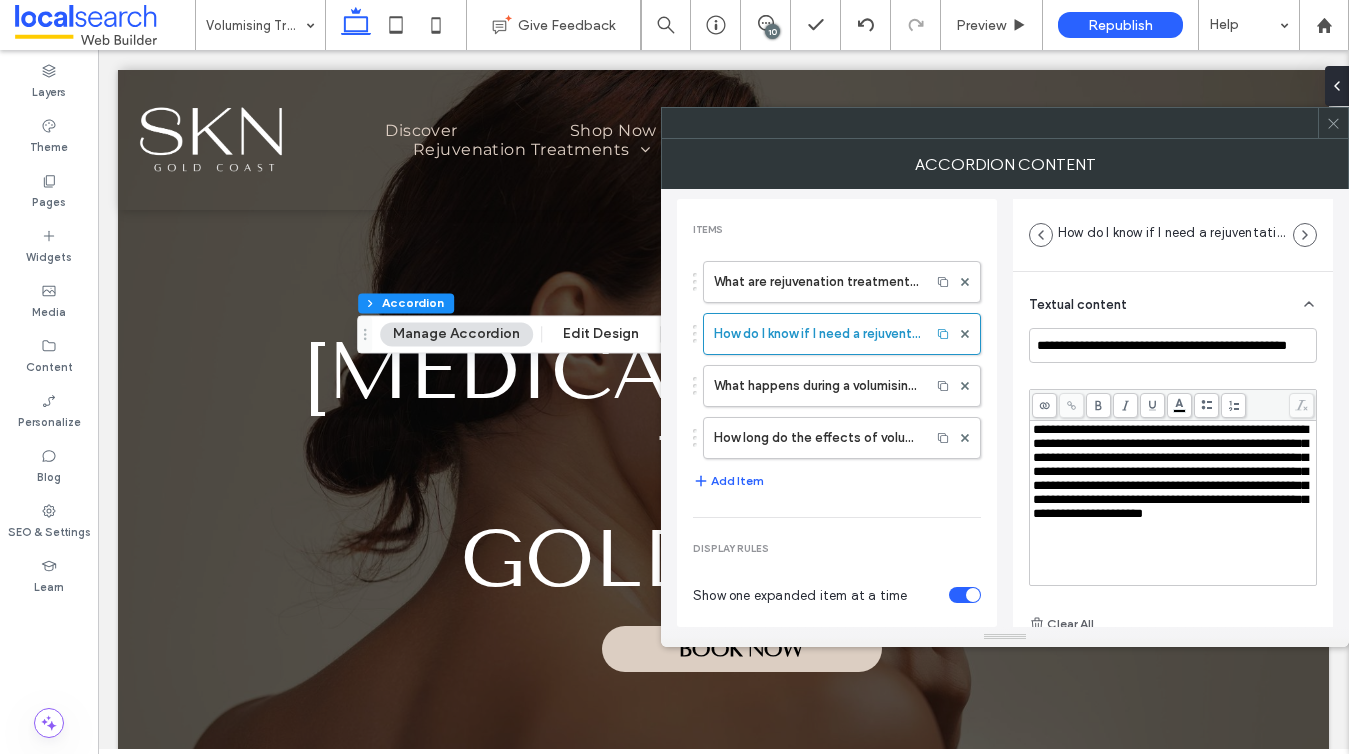 click 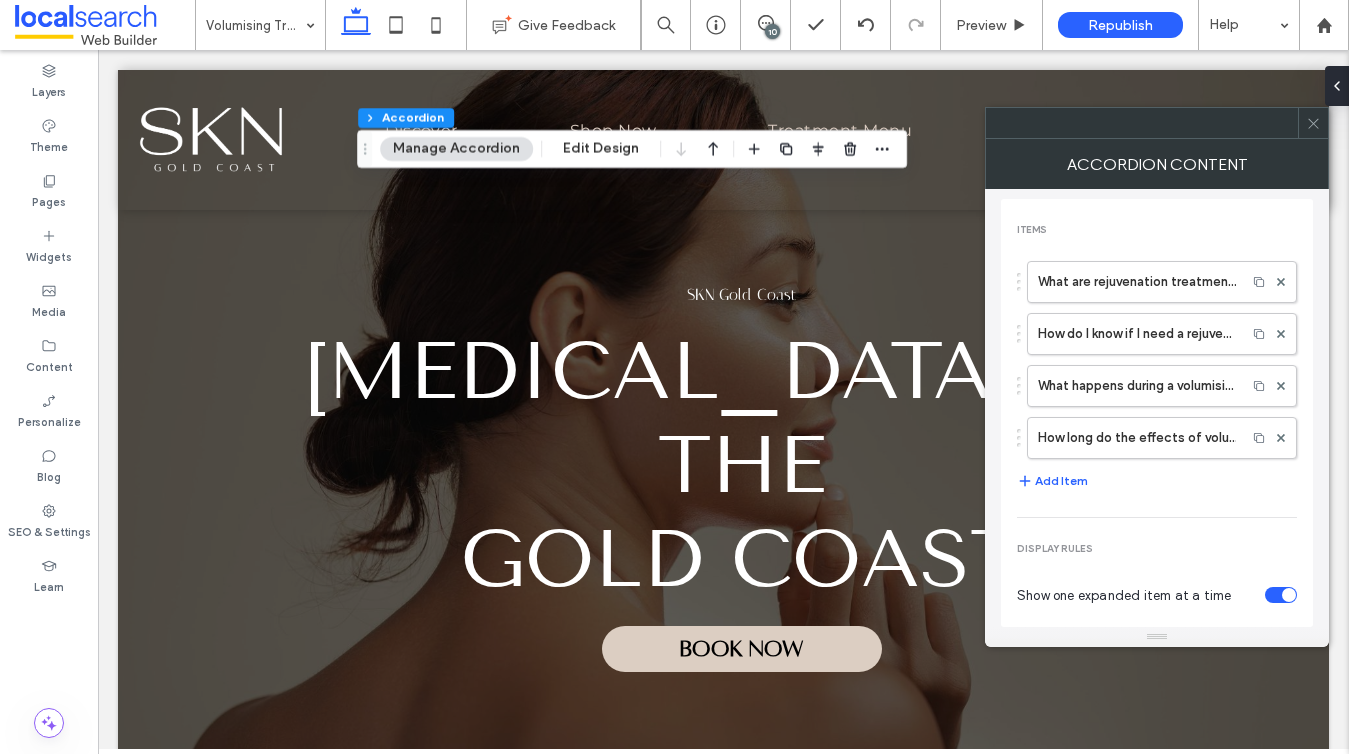 click on "What are rejuvenation treatments in cosmetic medicine? How do I know if I need a rejuventation treatment? What happens during a volumising treatment consultation? How long do the effects of volumising treatments last?" at bounding box center (1157, 355) 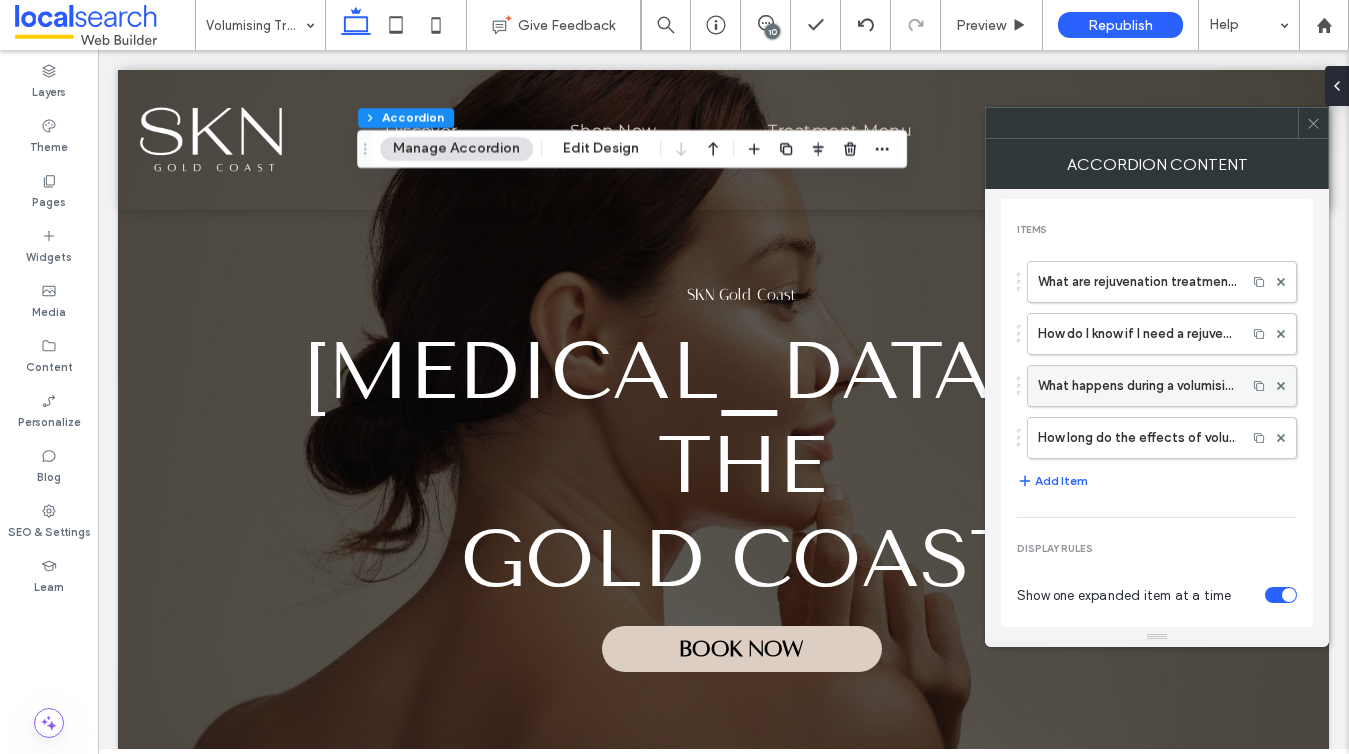 click on "What happens during a volumising treatment consultation?" at bounding box center [1137, 386] 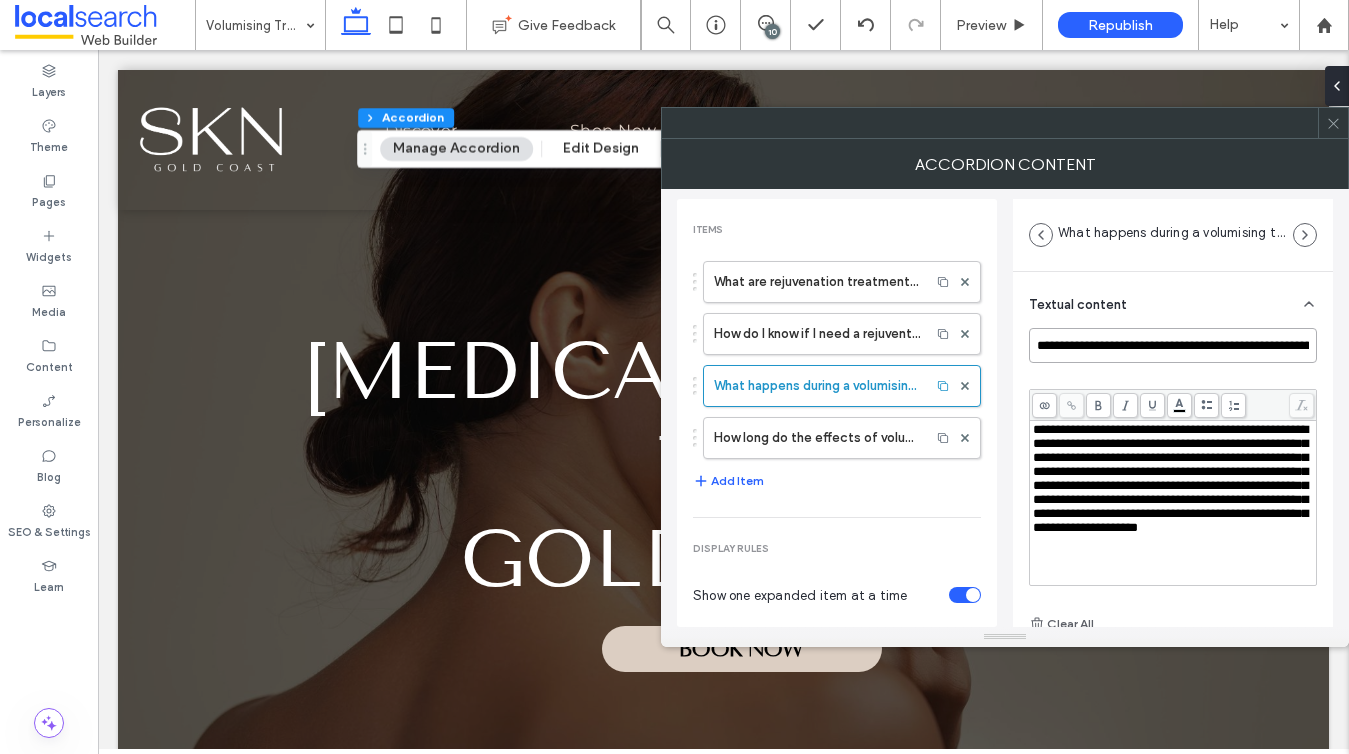 click on "**********" at bounding box center [1173, 345] 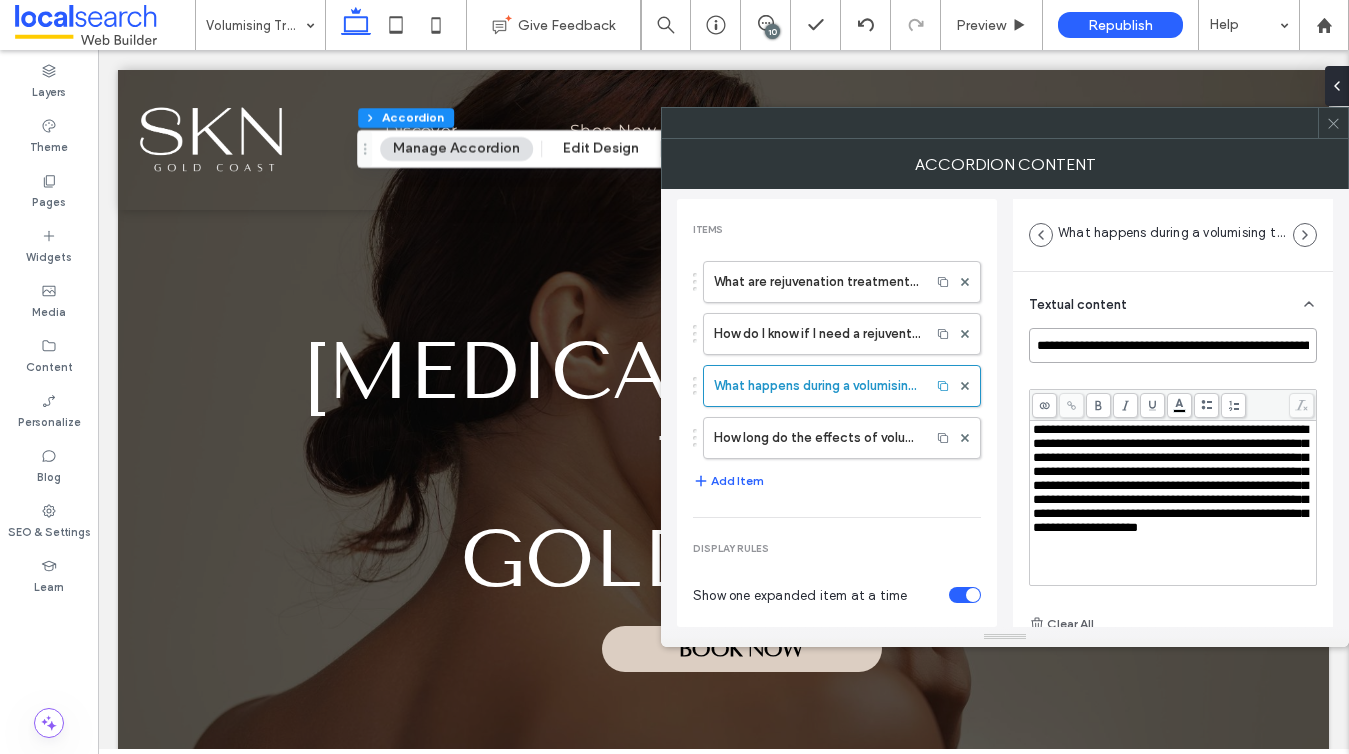 type on "**********" 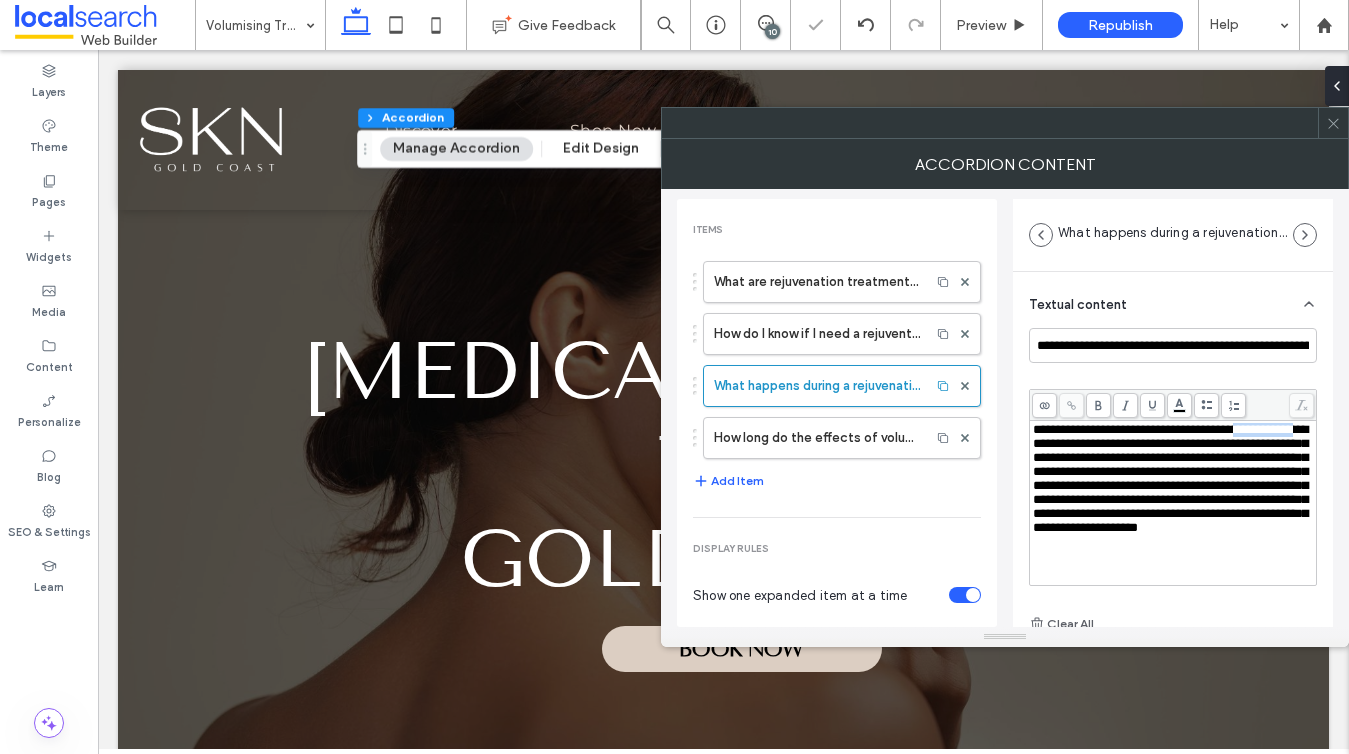 drag, startPoint x: 1114, startPoint y: 446, endPoint x: 1025, endPoint y: 448, distance: 89.02247 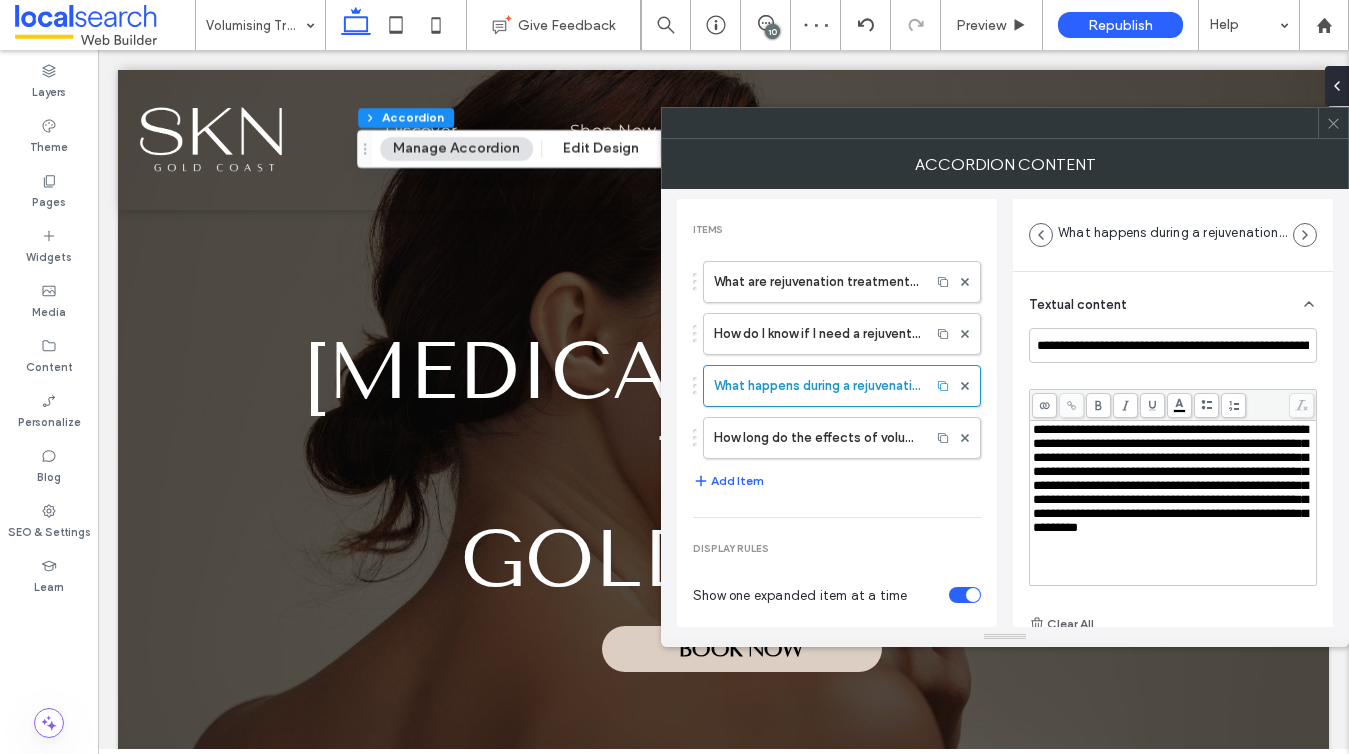 type 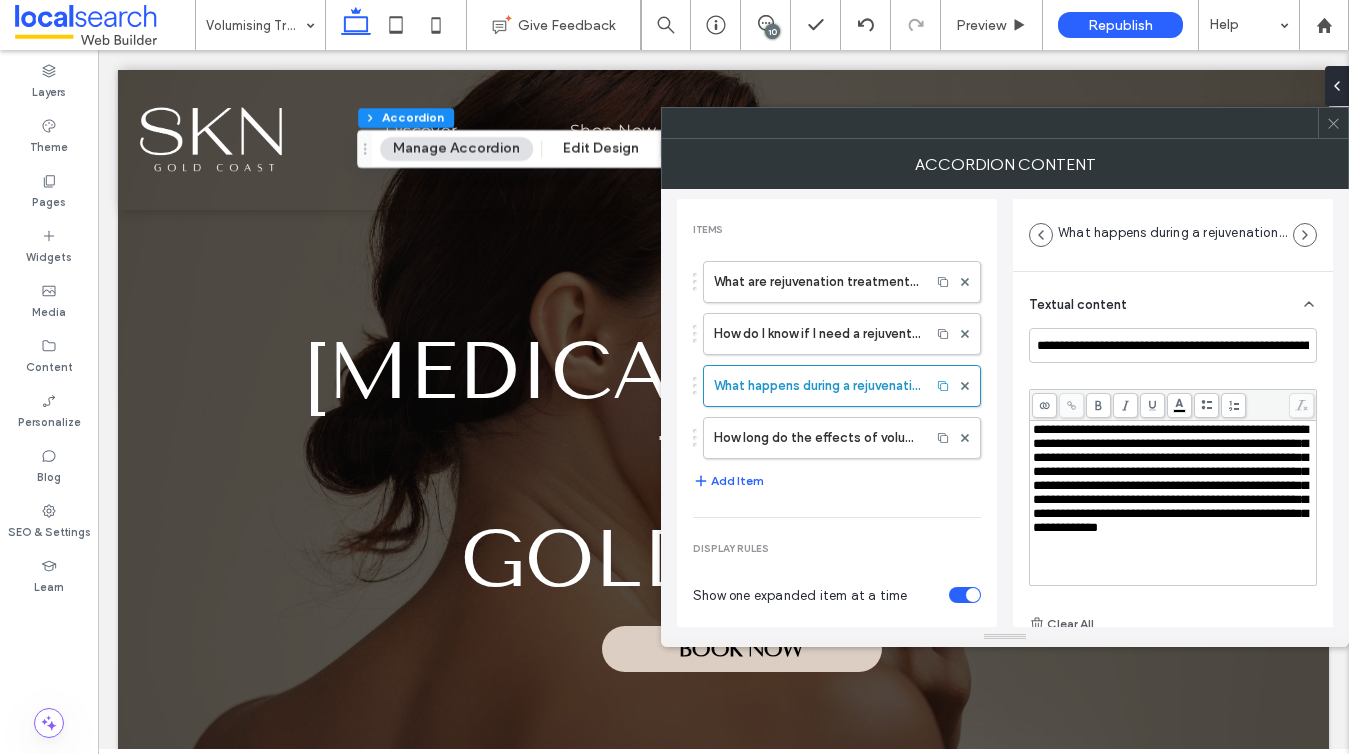 click on "**********" at bounding box center [1170, 478] 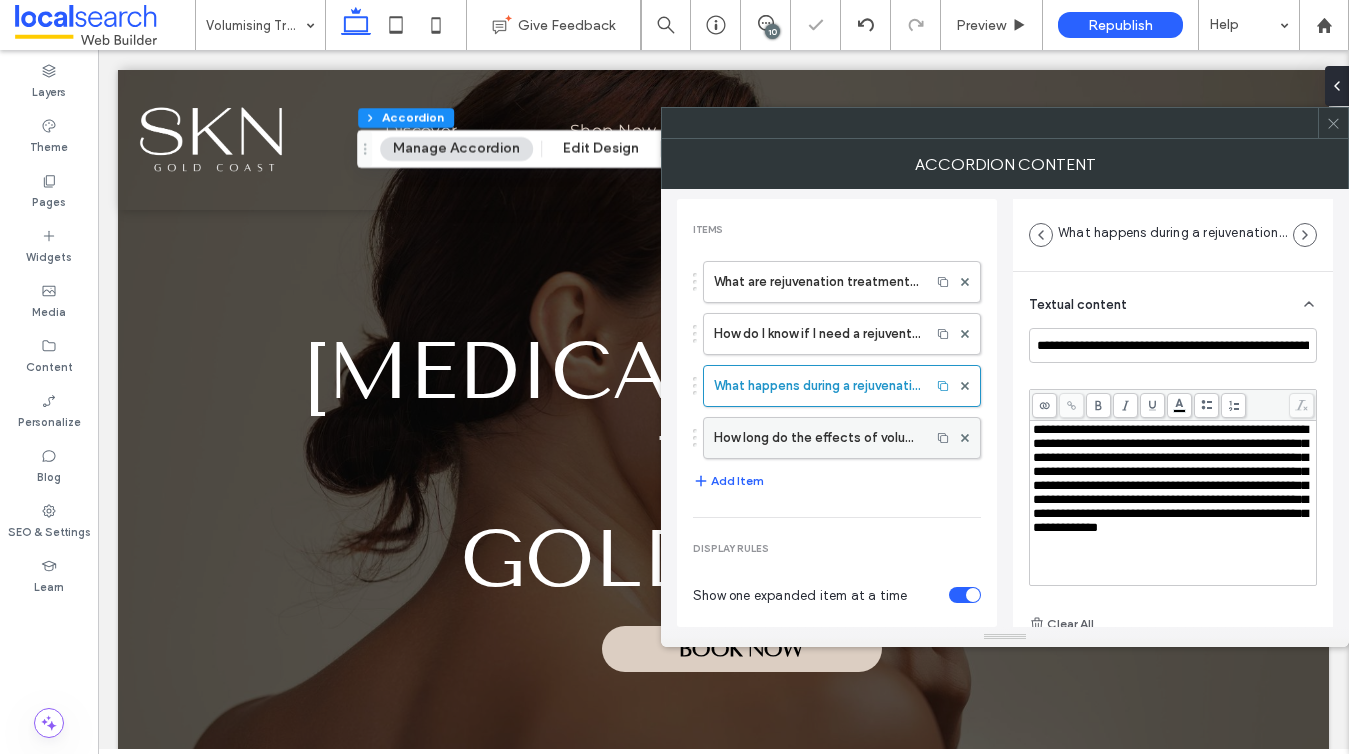 click on "How long do the effects of volumising treatments last?" at bounding box center (817, 438) 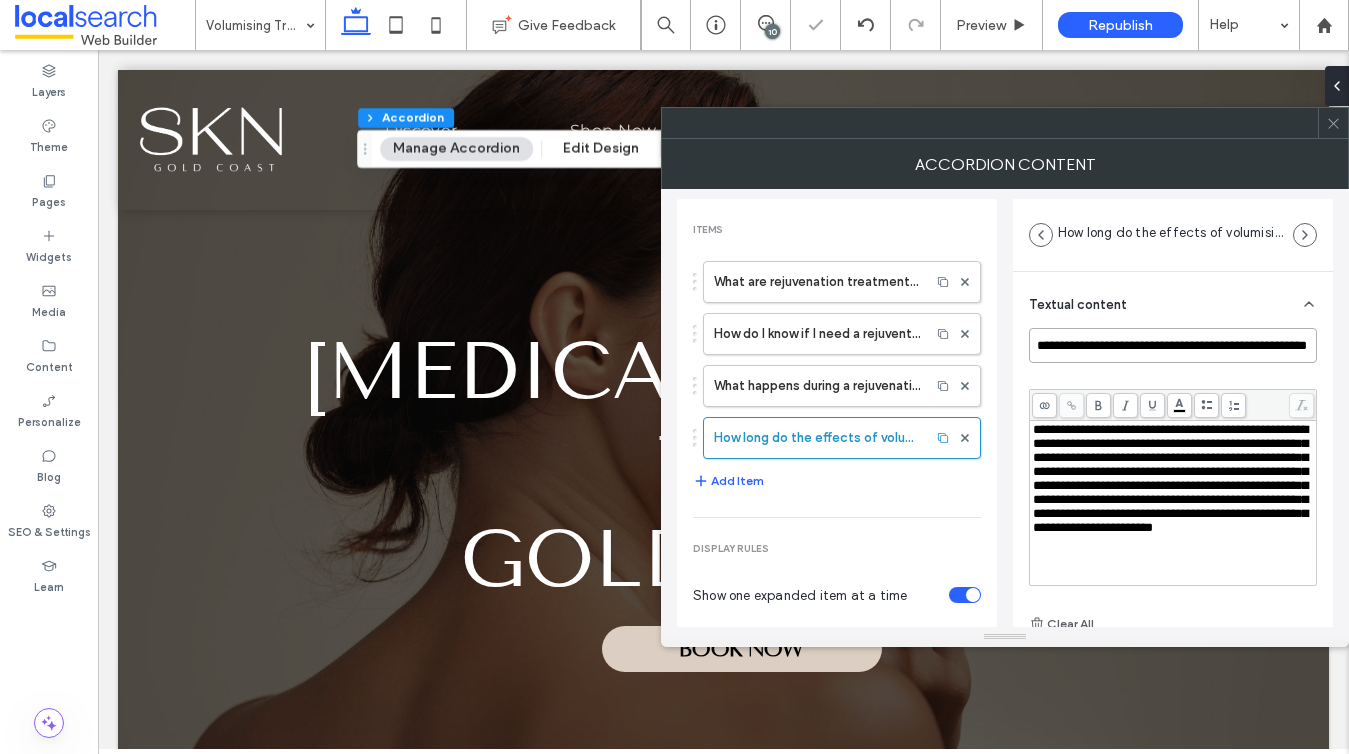 click on "**********" at bounding box center [1173, 345] 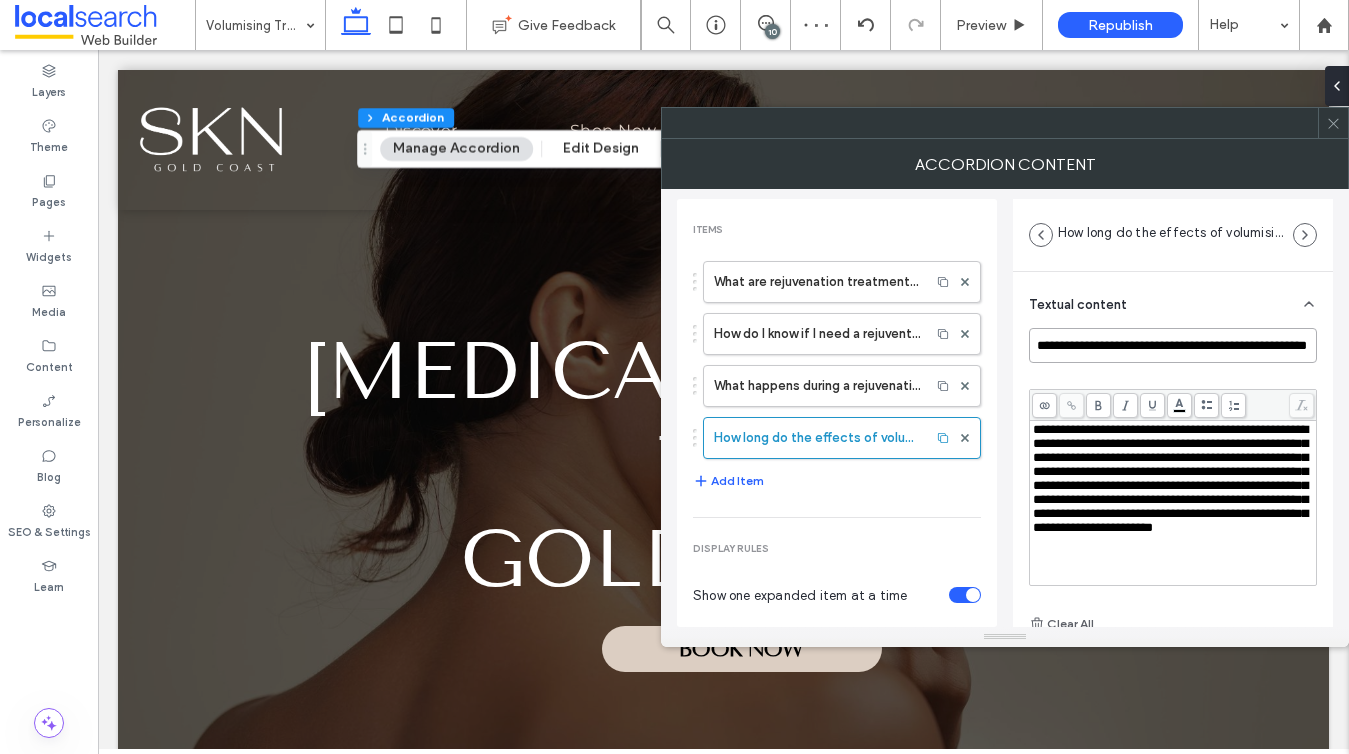 click on "**********" at bounding box center [1173, 345] 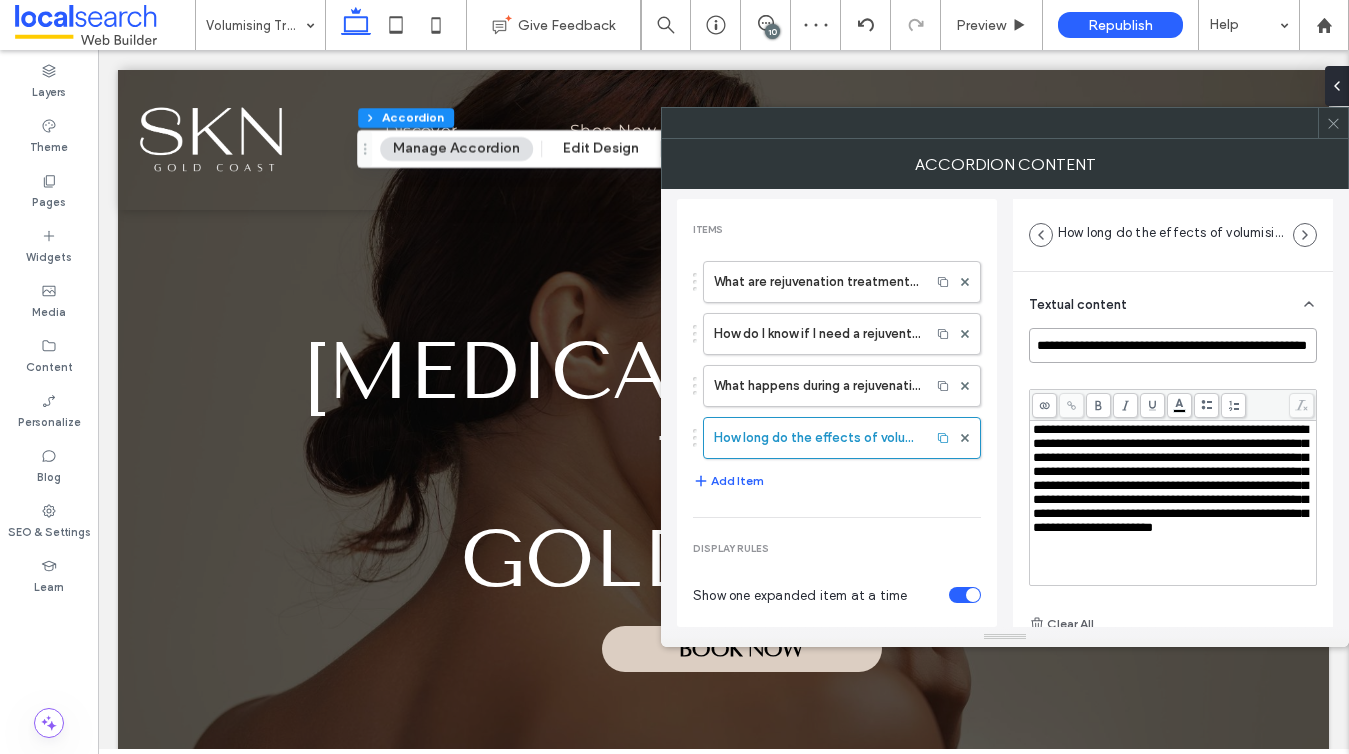 click on "**********" at bounding box center (1173, 345) 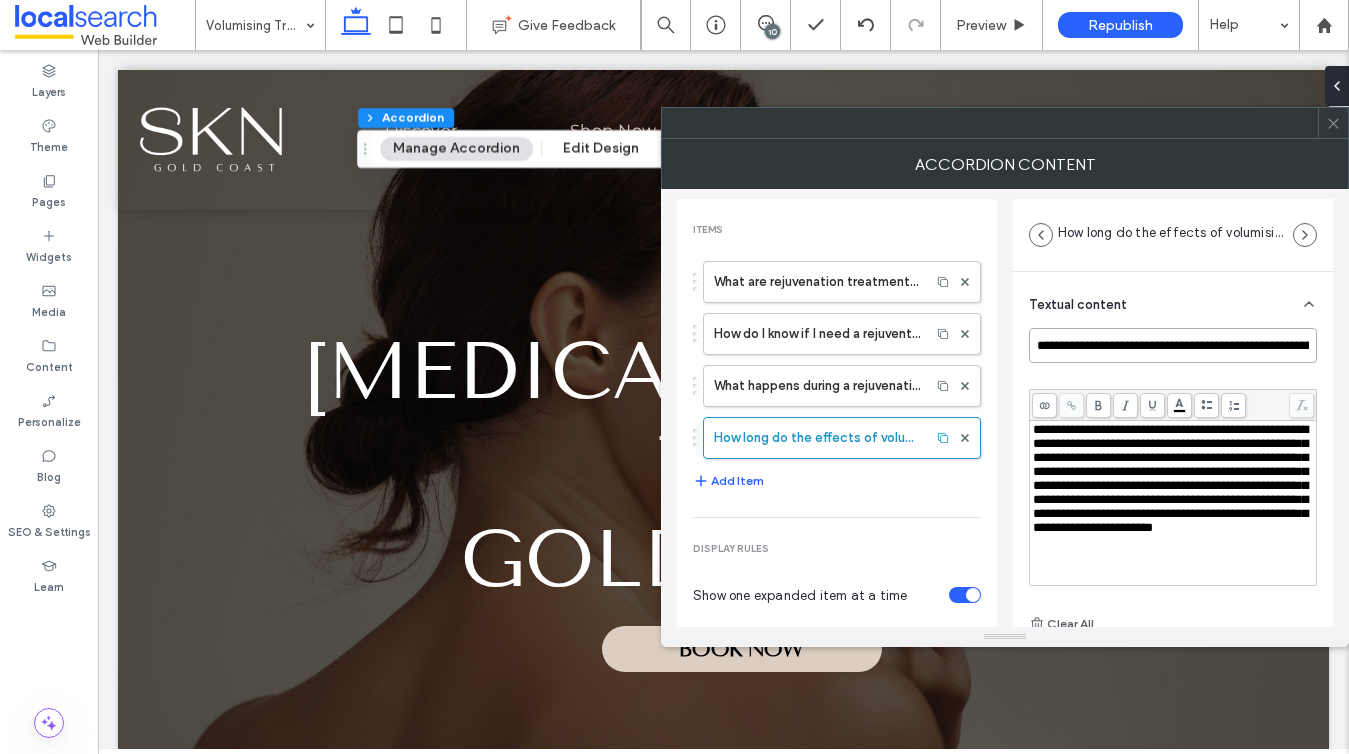 type on "**********" 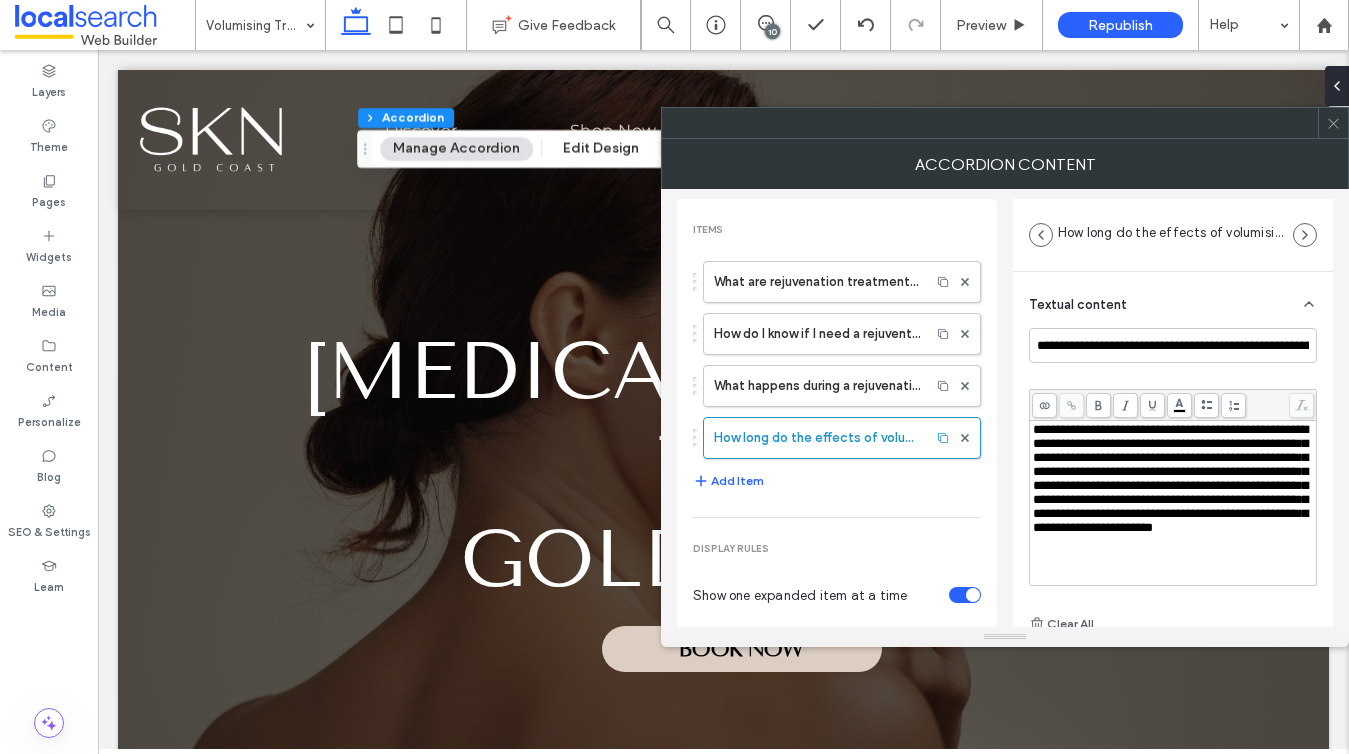 click on "**********" at bounding box center [1170, 478] 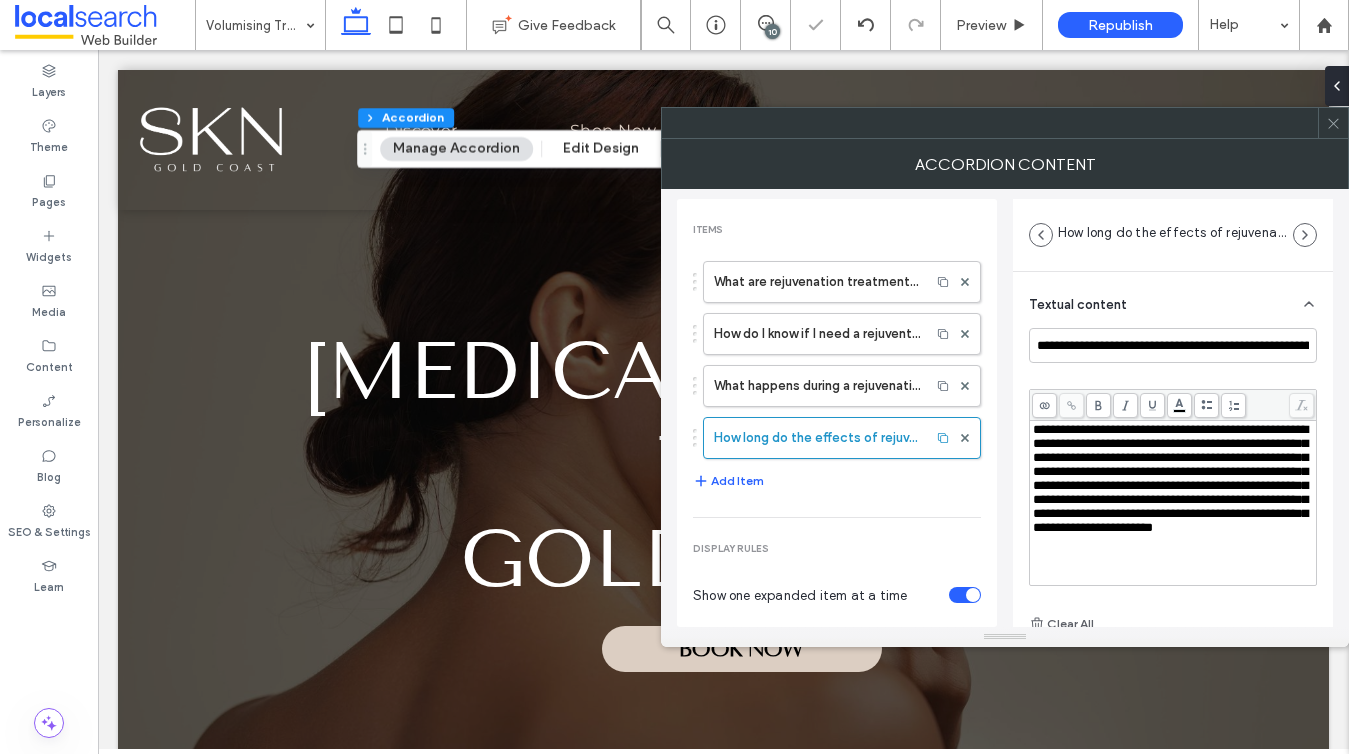 click on "**********" at bounding box center (1170, 478) 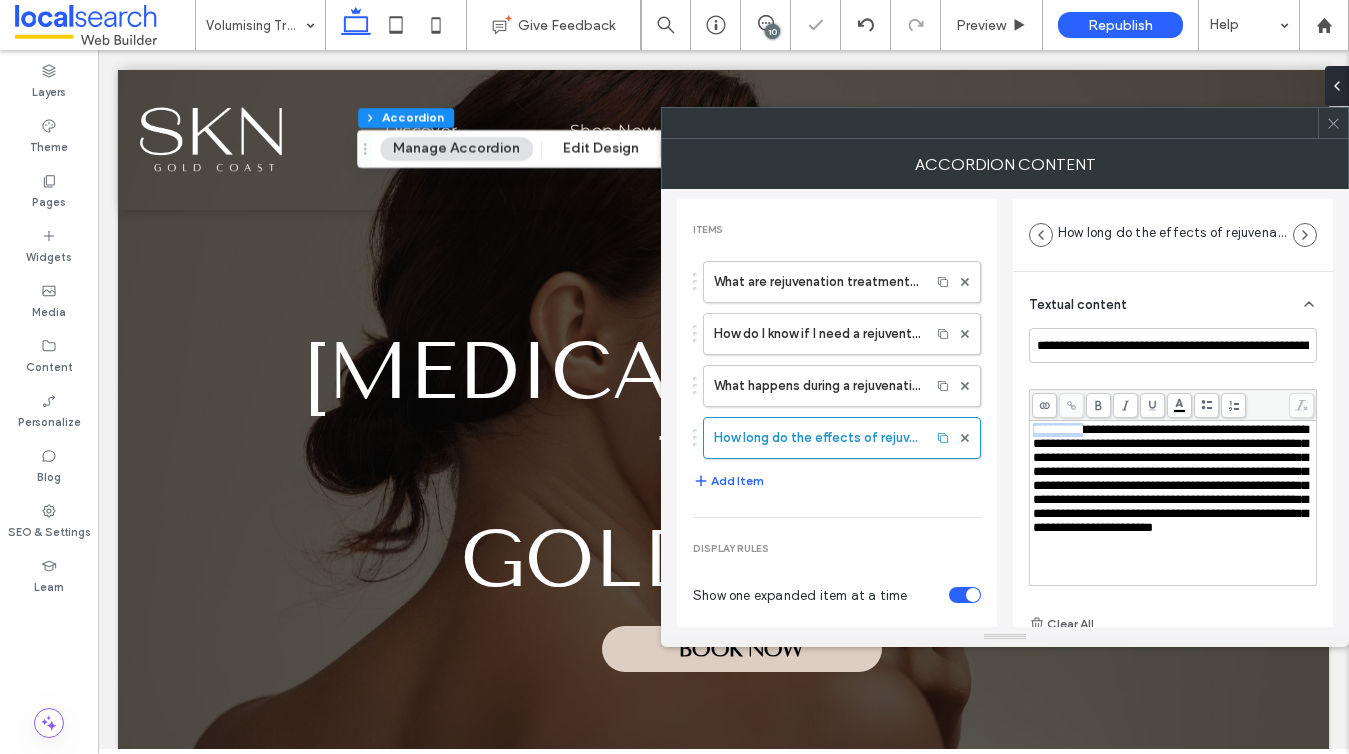 click on "**********" at bounding box center [1170, 478] 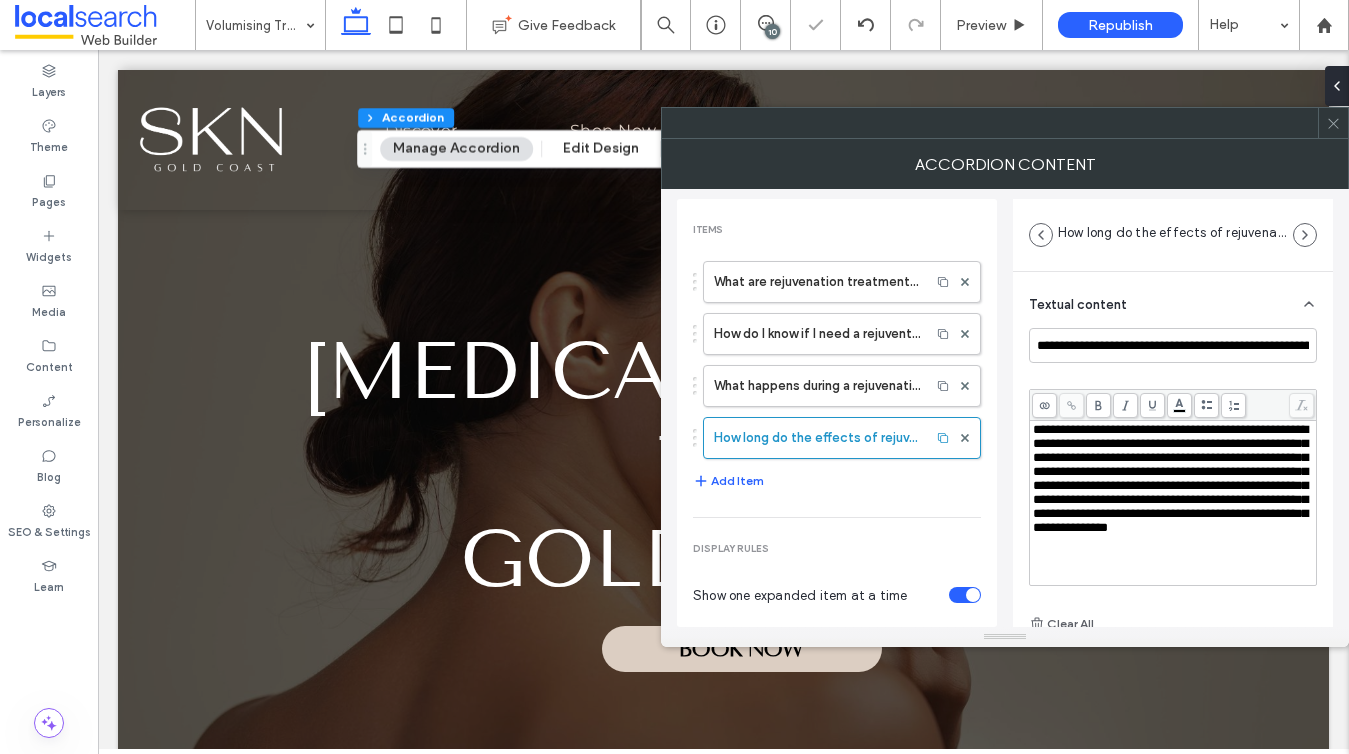 type 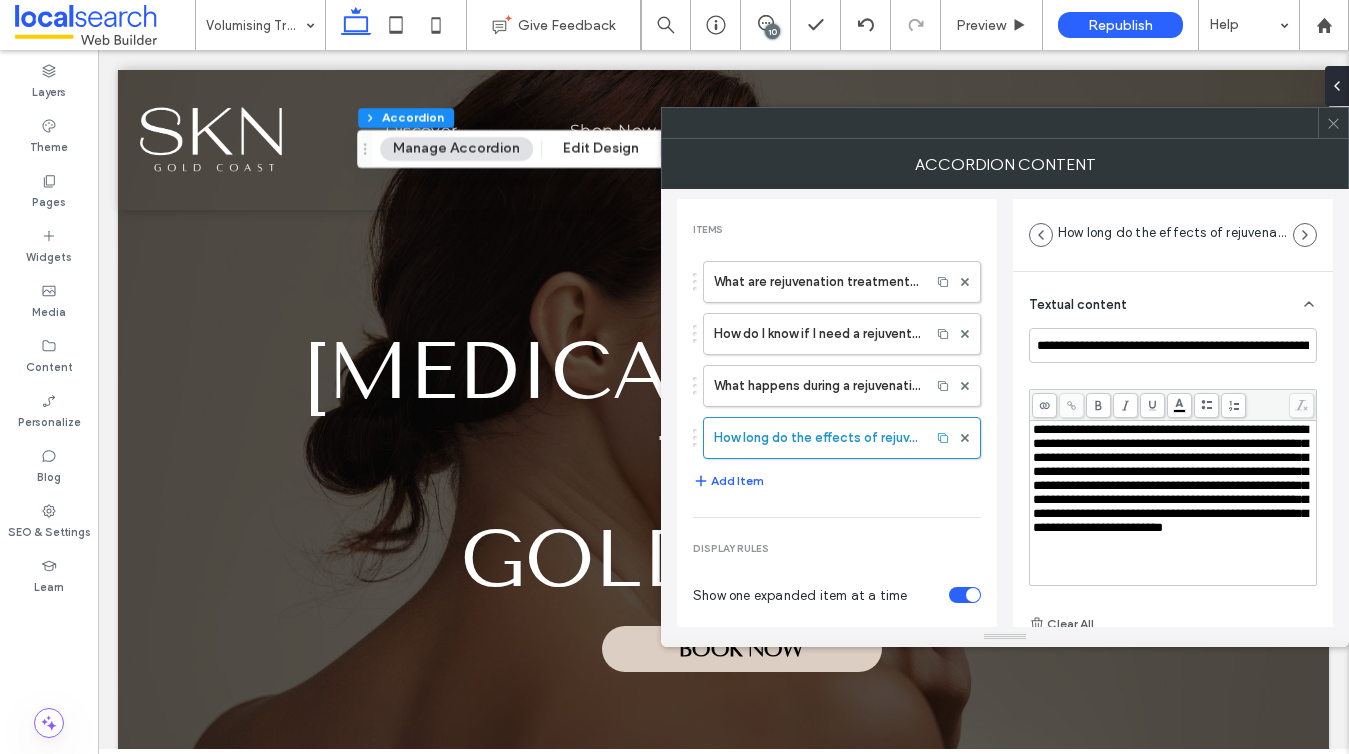 click at bounding box center [1333, 123] 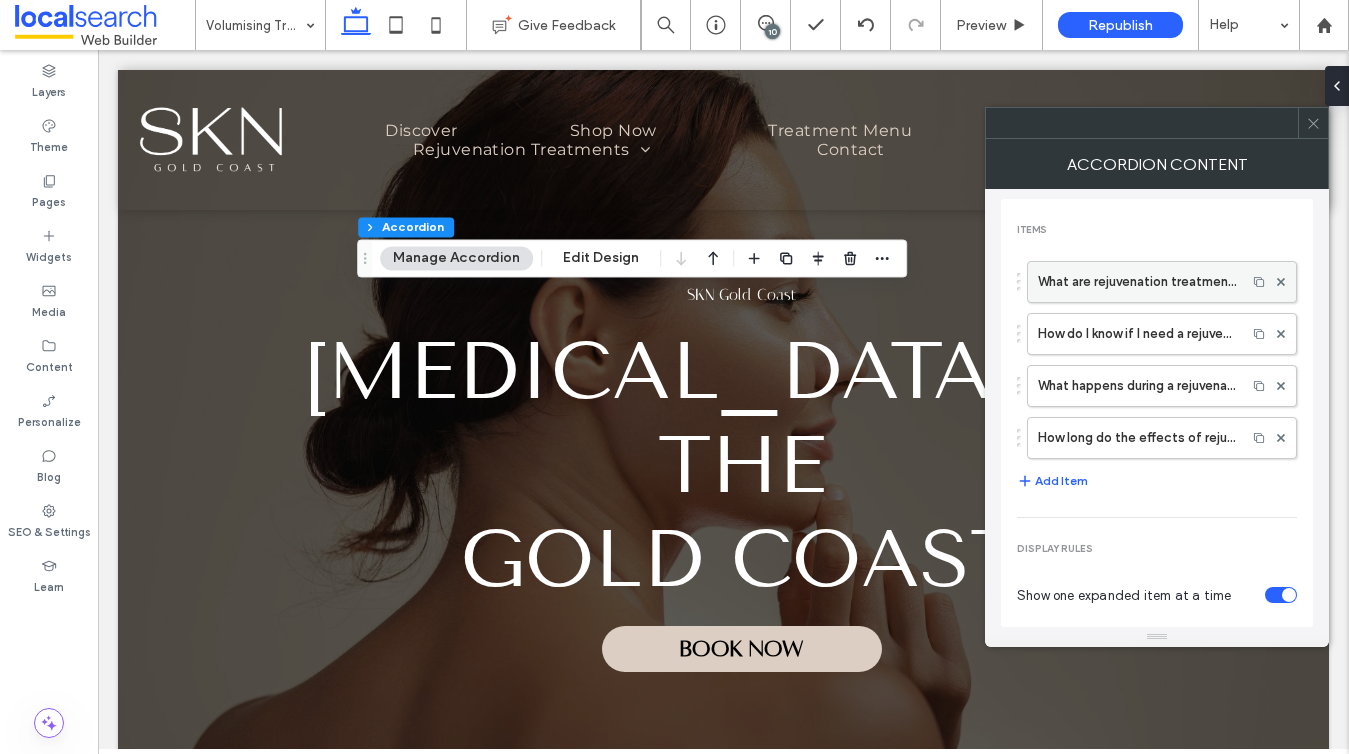 click on "What are rejuvenation treatments in cosmetic medicine?" at bounding box center (1137, 282) 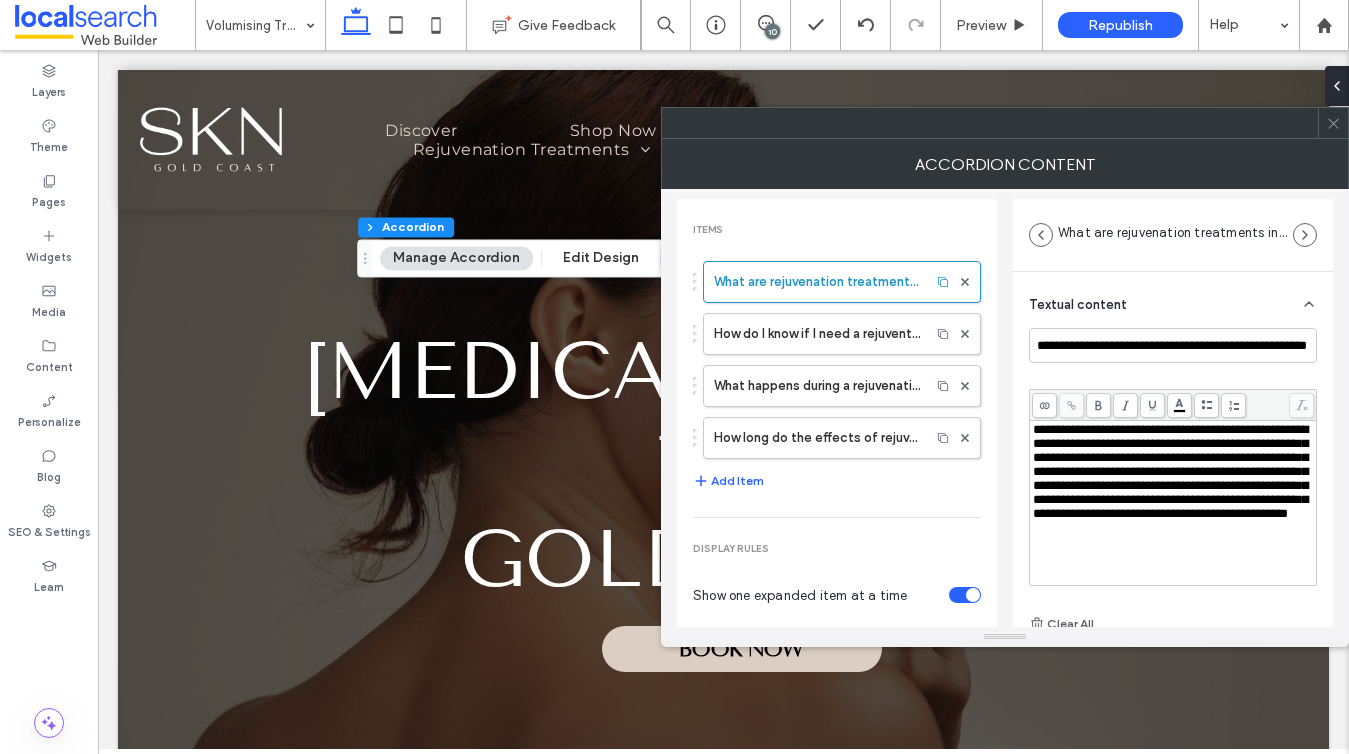 click on "**********" at bounding box center (1170, 471) 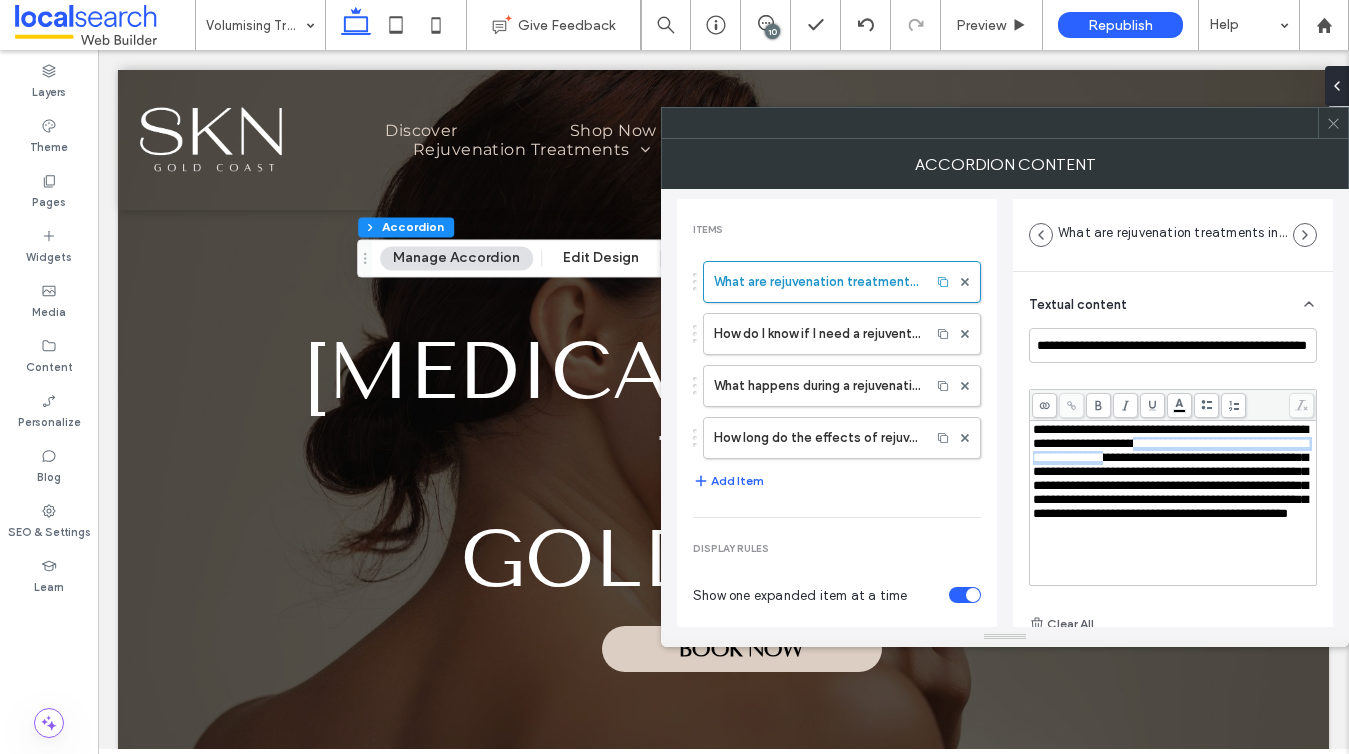 drag, startPoint x: 1101, startPoint y: 474, endPoint x: 1028, endPoint y: 464, distance: 73.68175 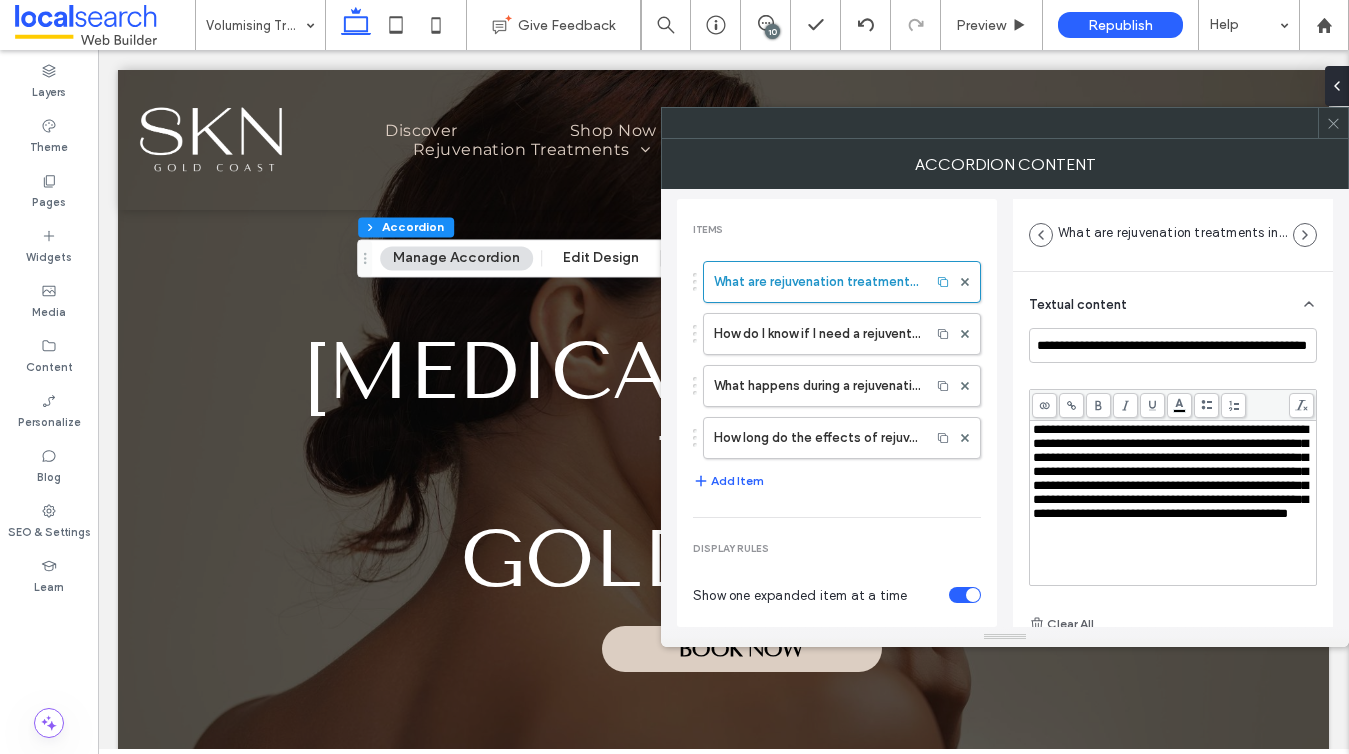 click on "**********" at bounding box center [1170, 471] 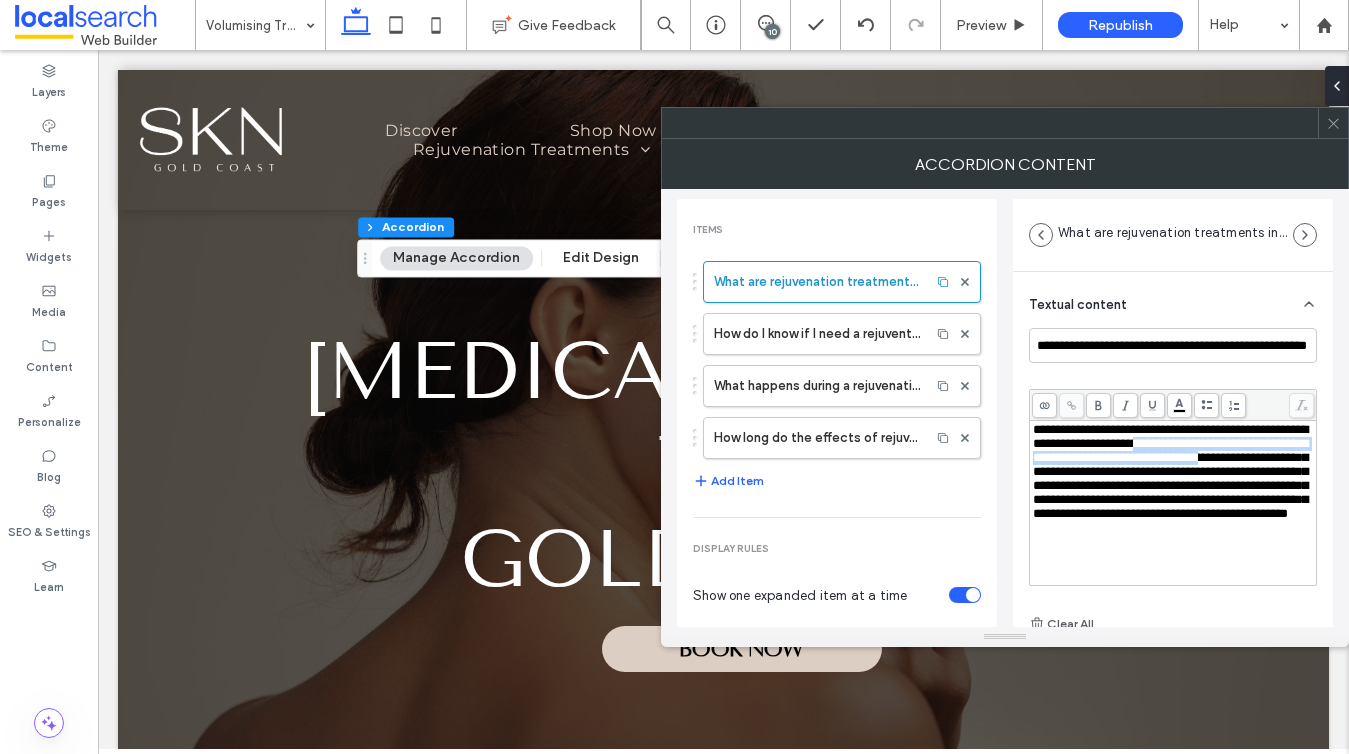 drag, startPoint x: 1234, startPoint y: 473, endPoint x: 1003, endPoint y: 466, distance: 231.10603 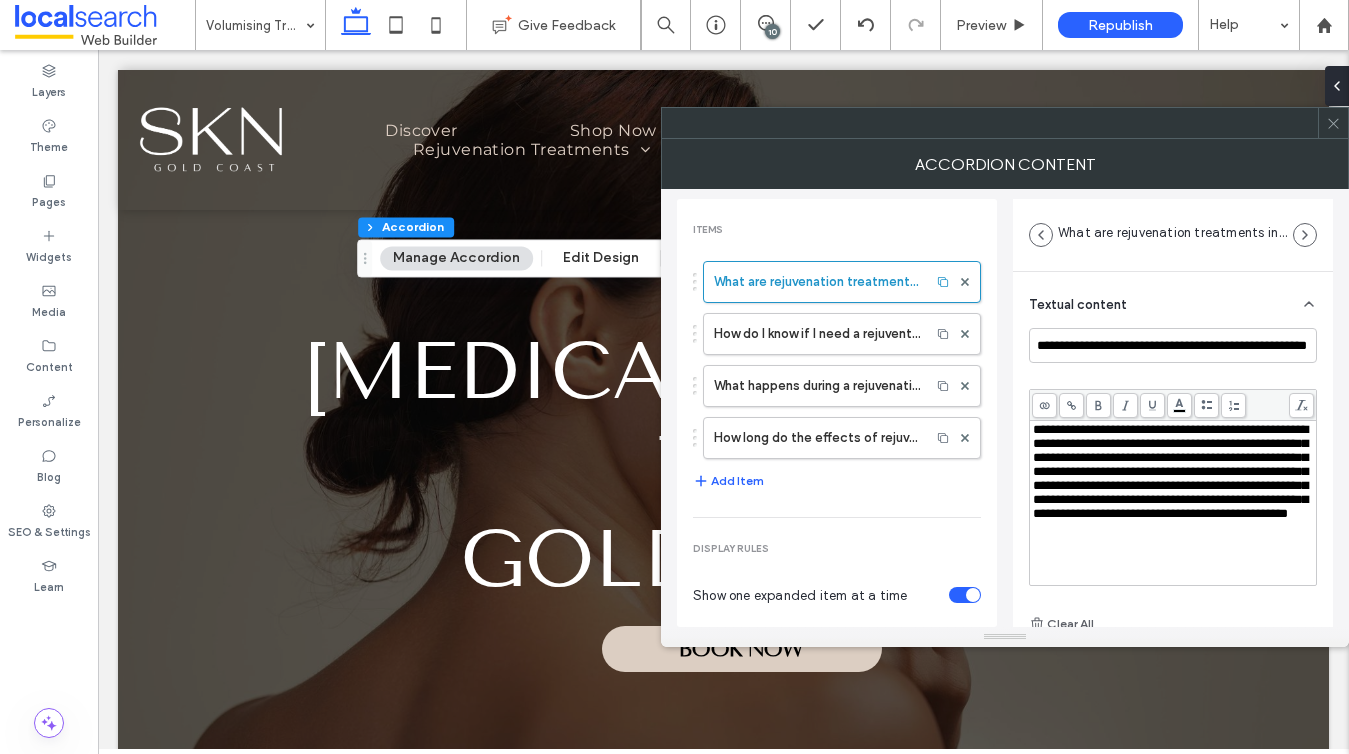 type 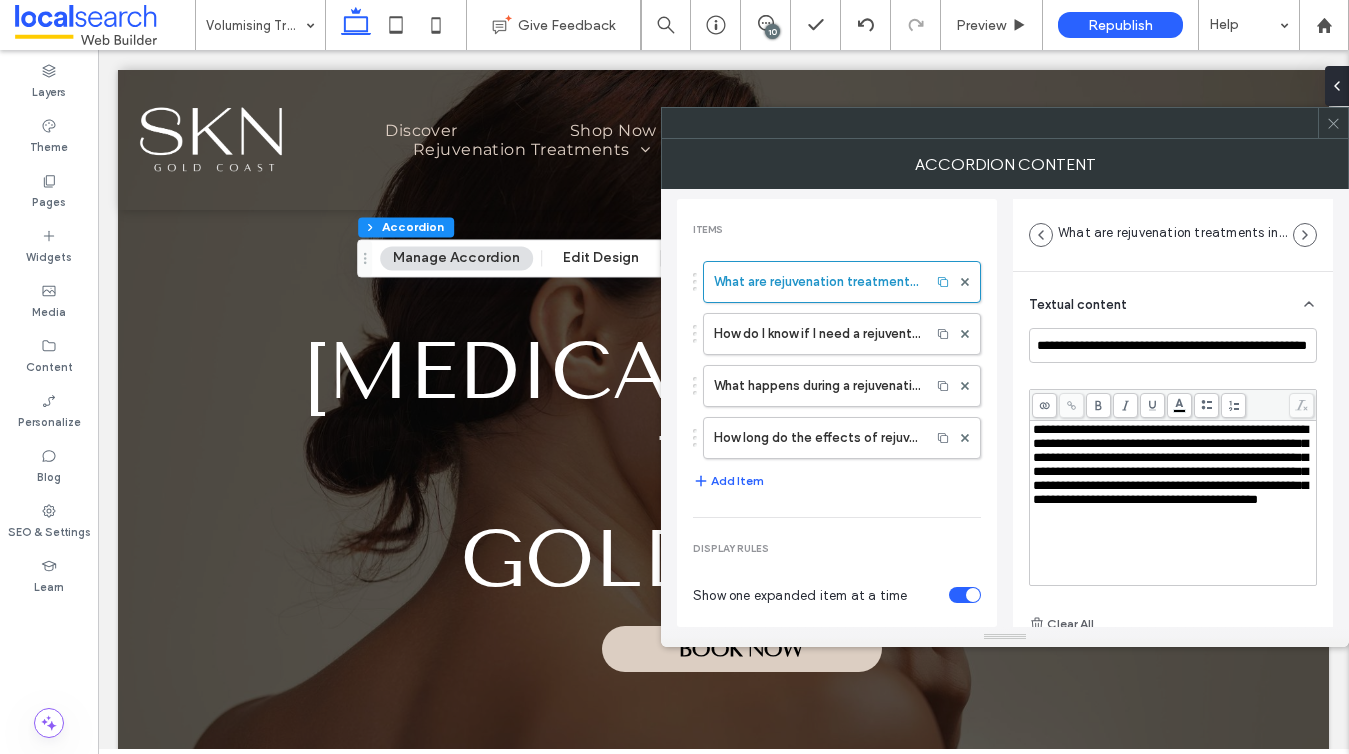 click 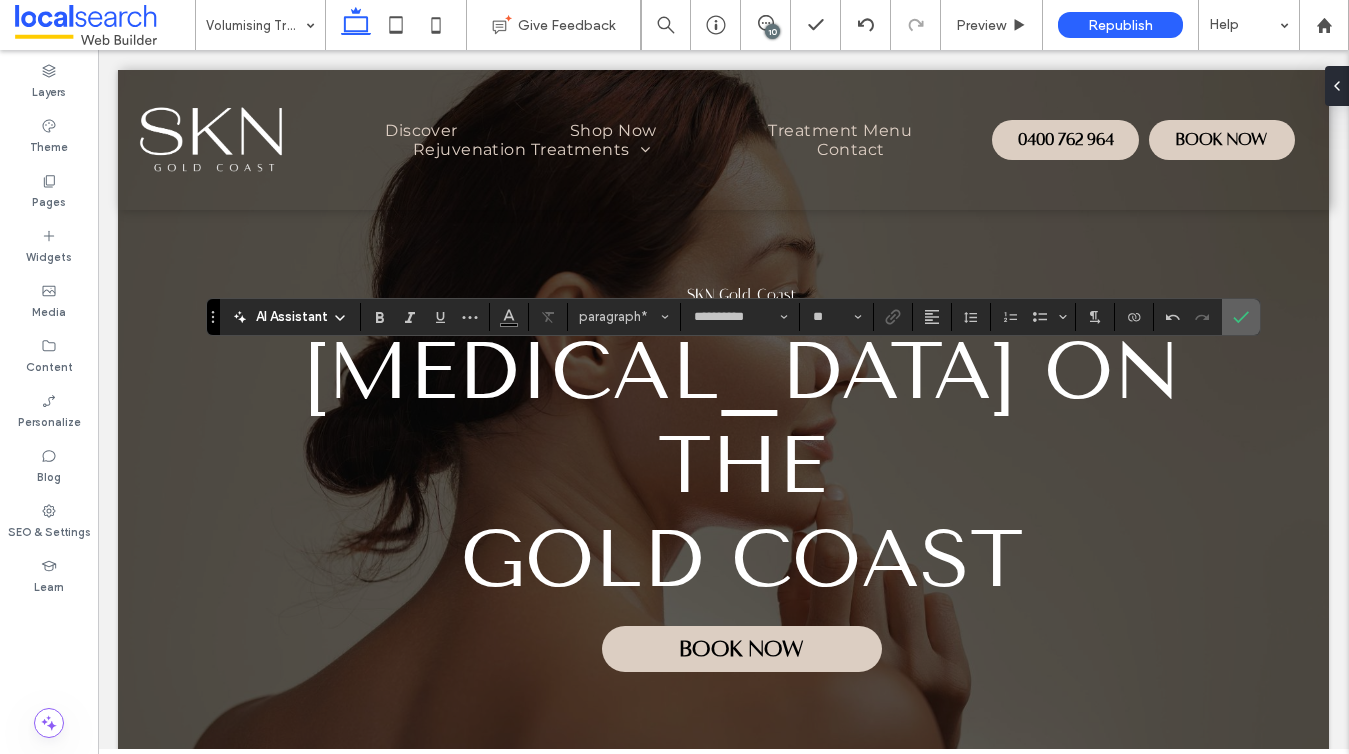 click at bounding box center [1241, 317] 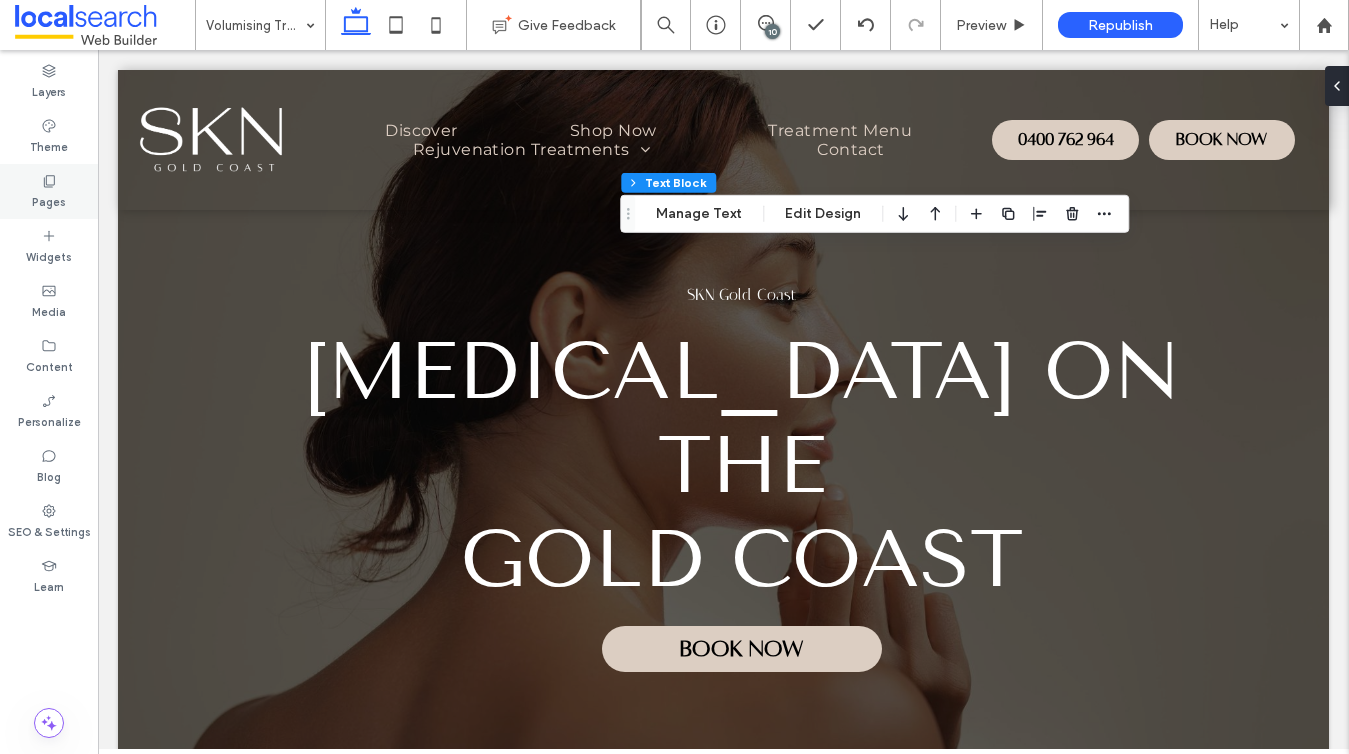 click on "Pages" at bounding box center (49, 200) 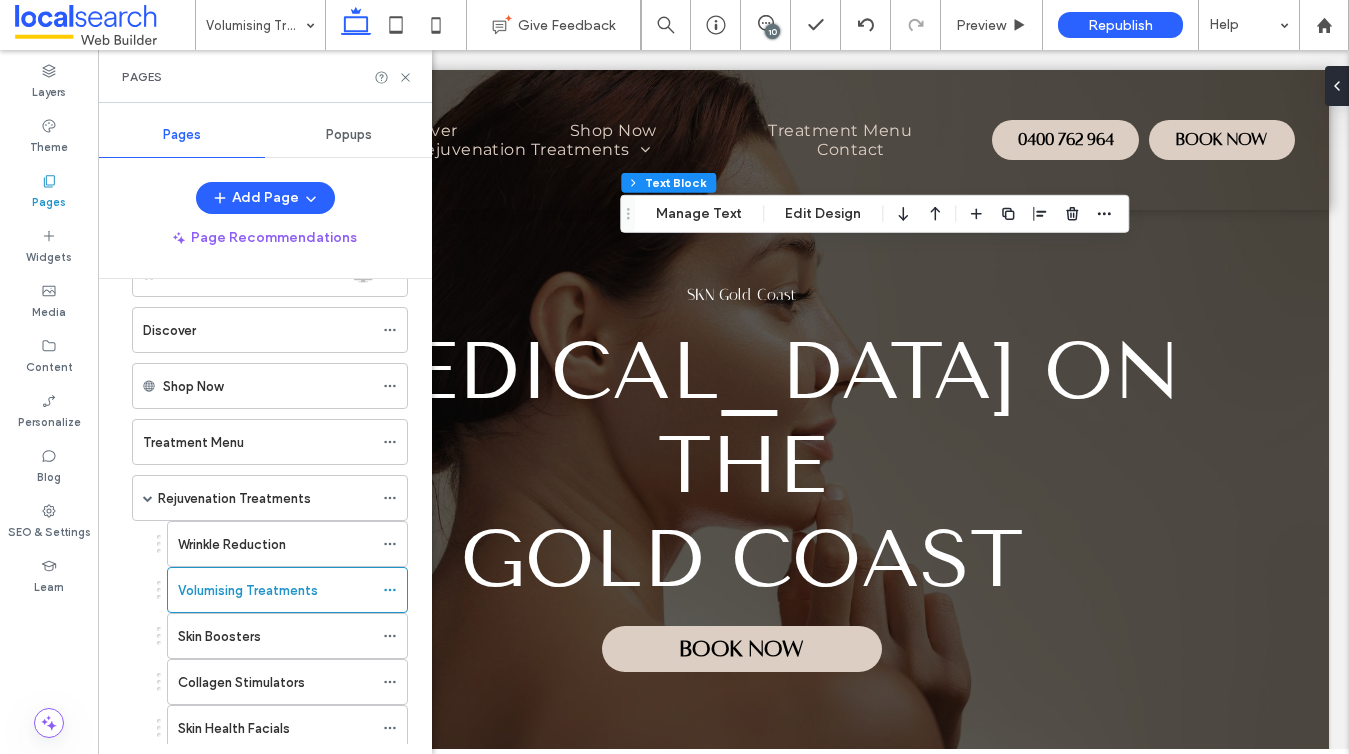 scroll, scrollTop: 66, scrollLeft: 0, axis: vertical 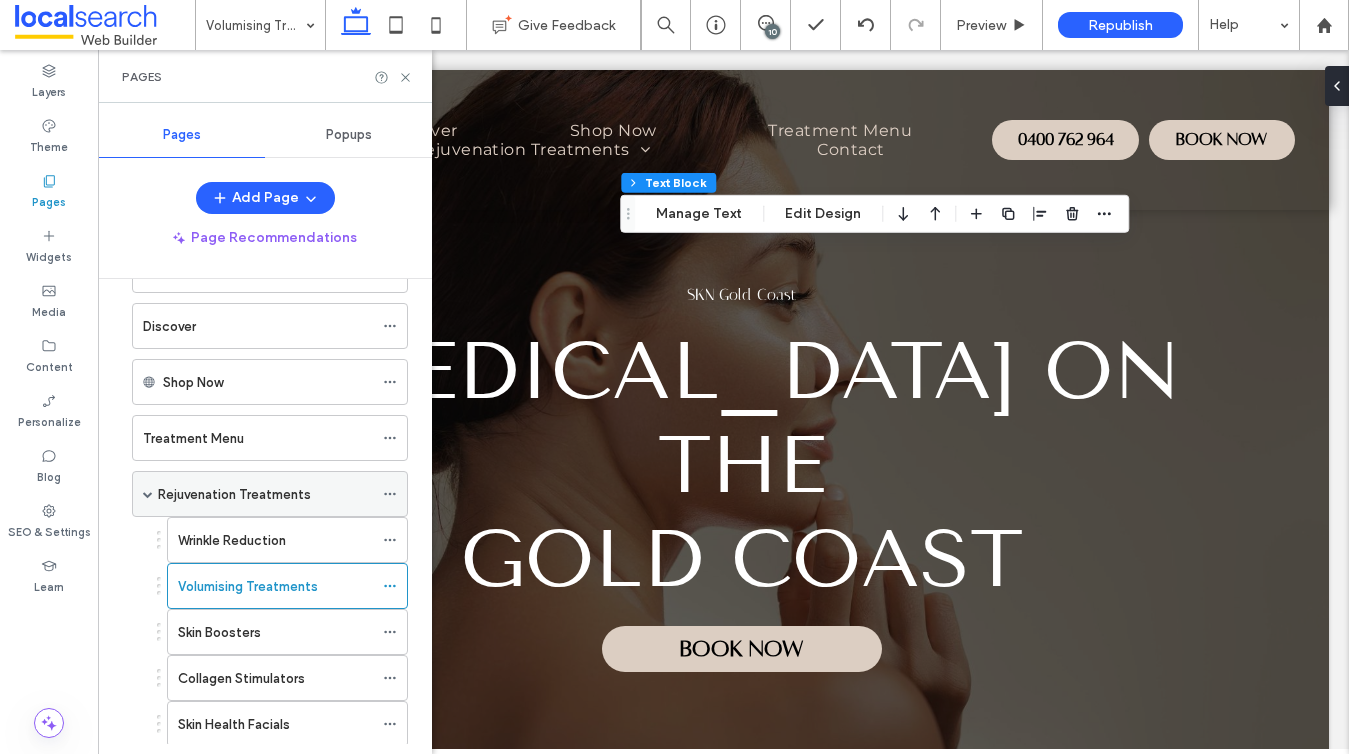 click on "Rejuvenation Treatments" at bounding box center [265, 494] 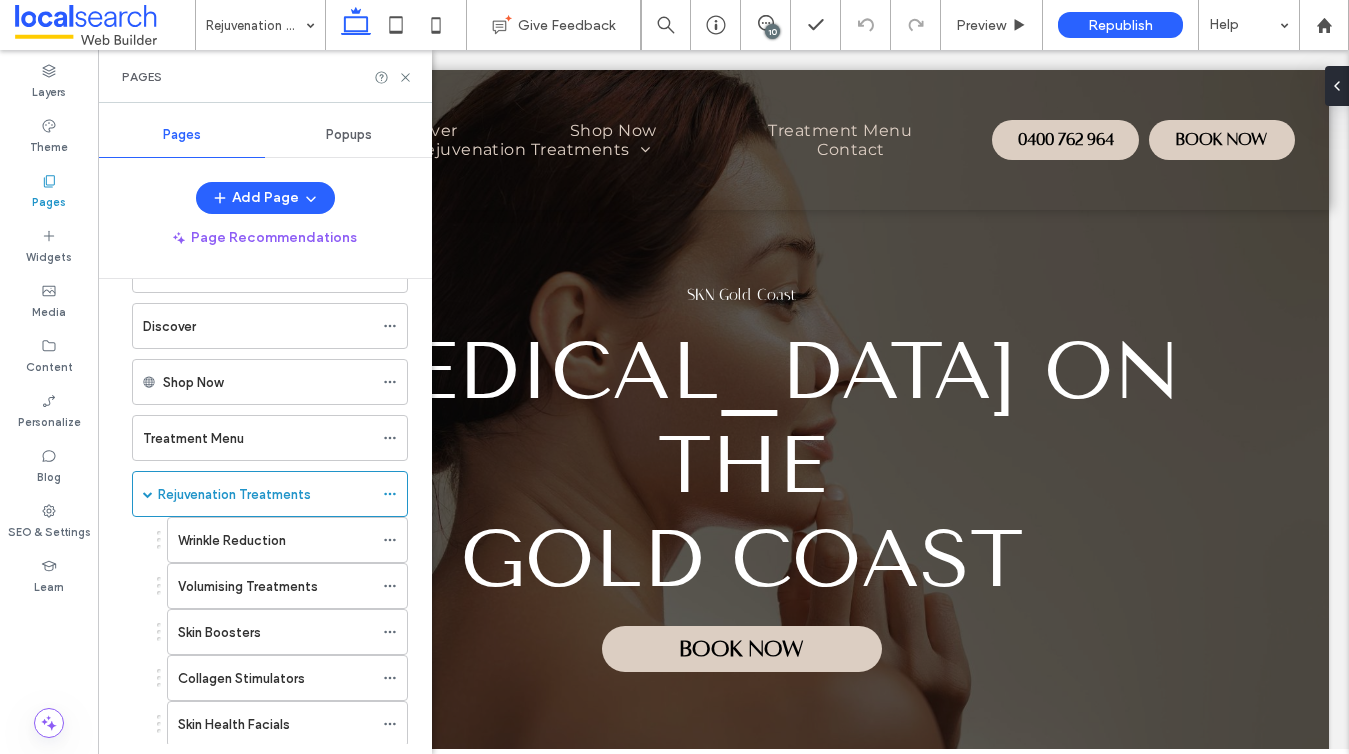 scroll, scrollTop: 203, scrollLeft: 0, axis: vertical 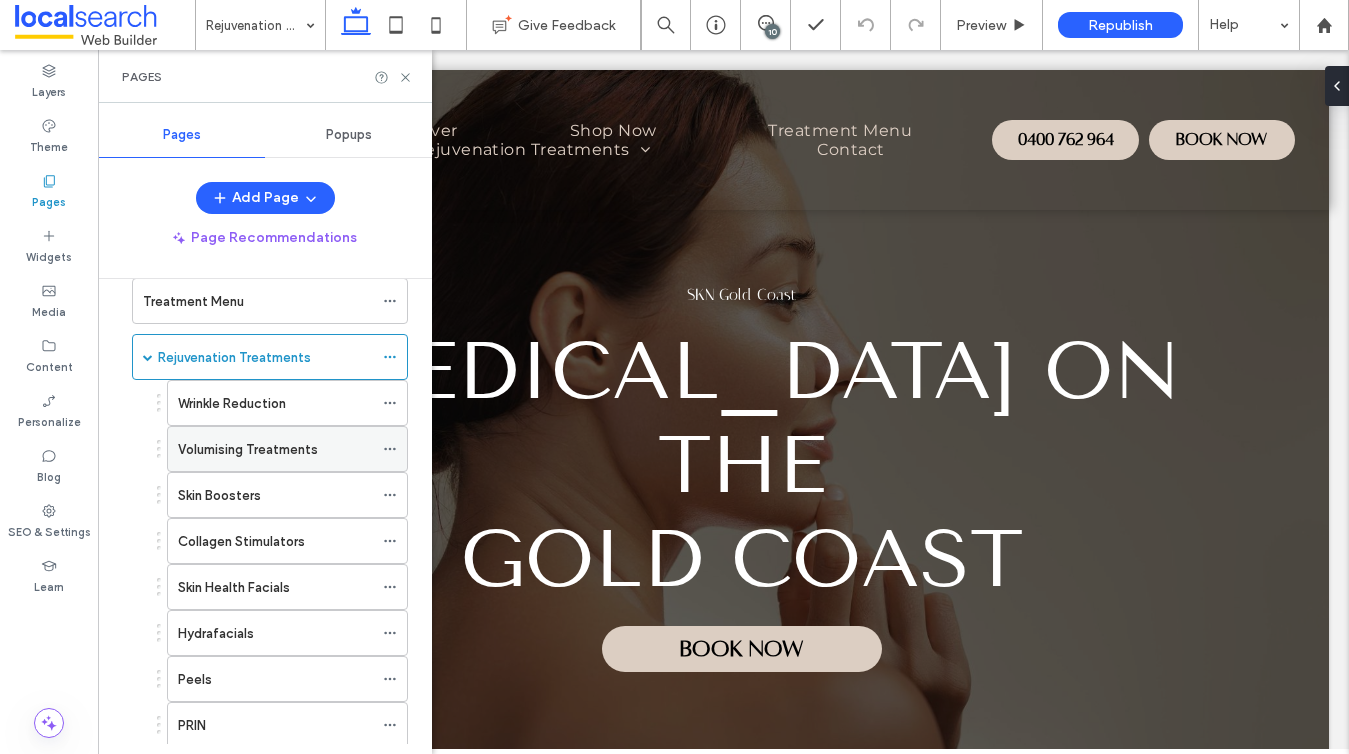click on "Volumising Treatments" at bounding box center [248, 449] 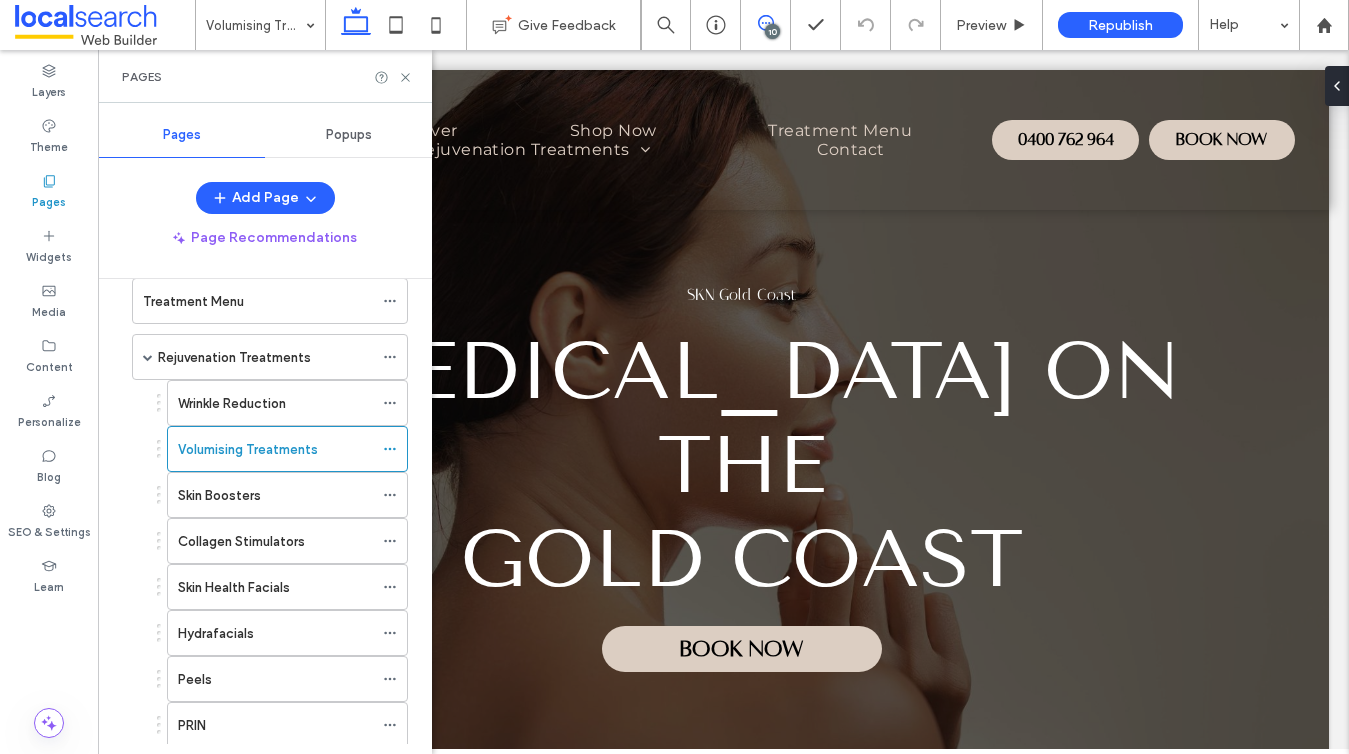 click 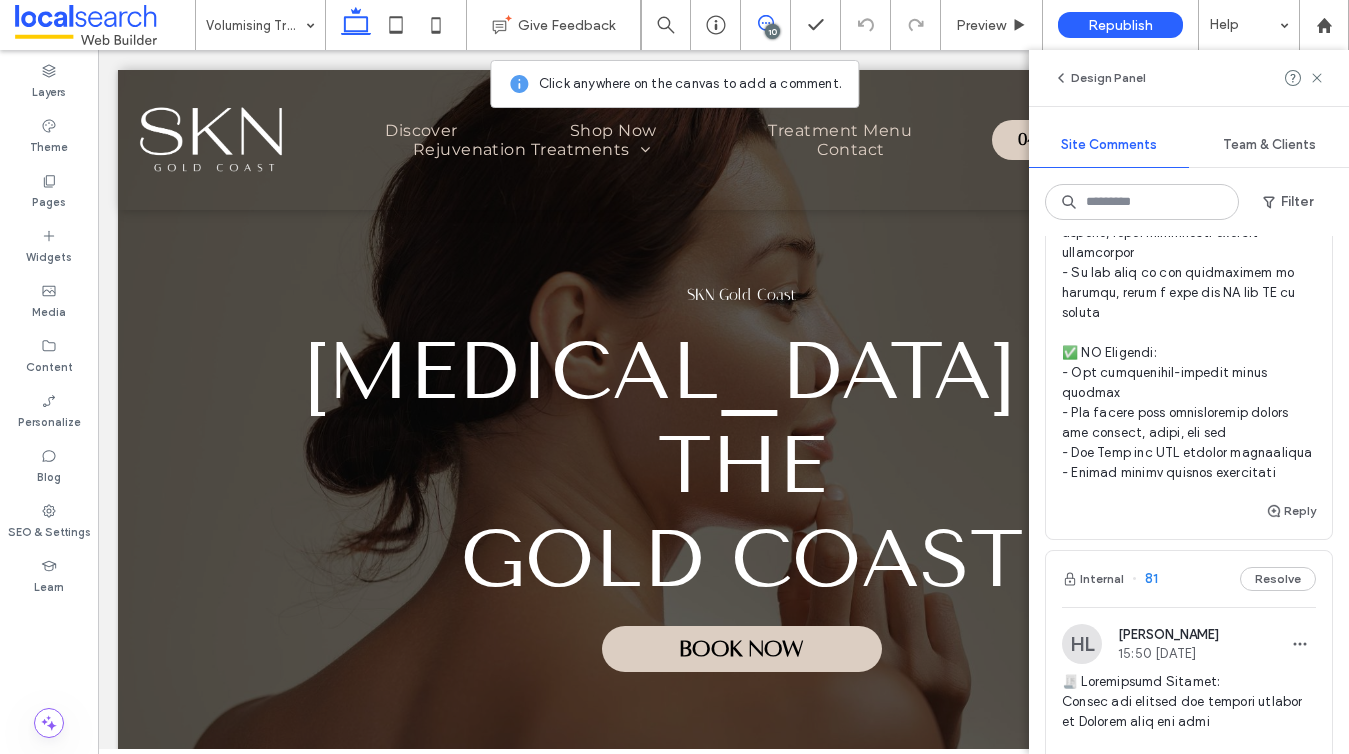 scroll, scrollTop: 7221, scrollLeft: 0, axis: vertical 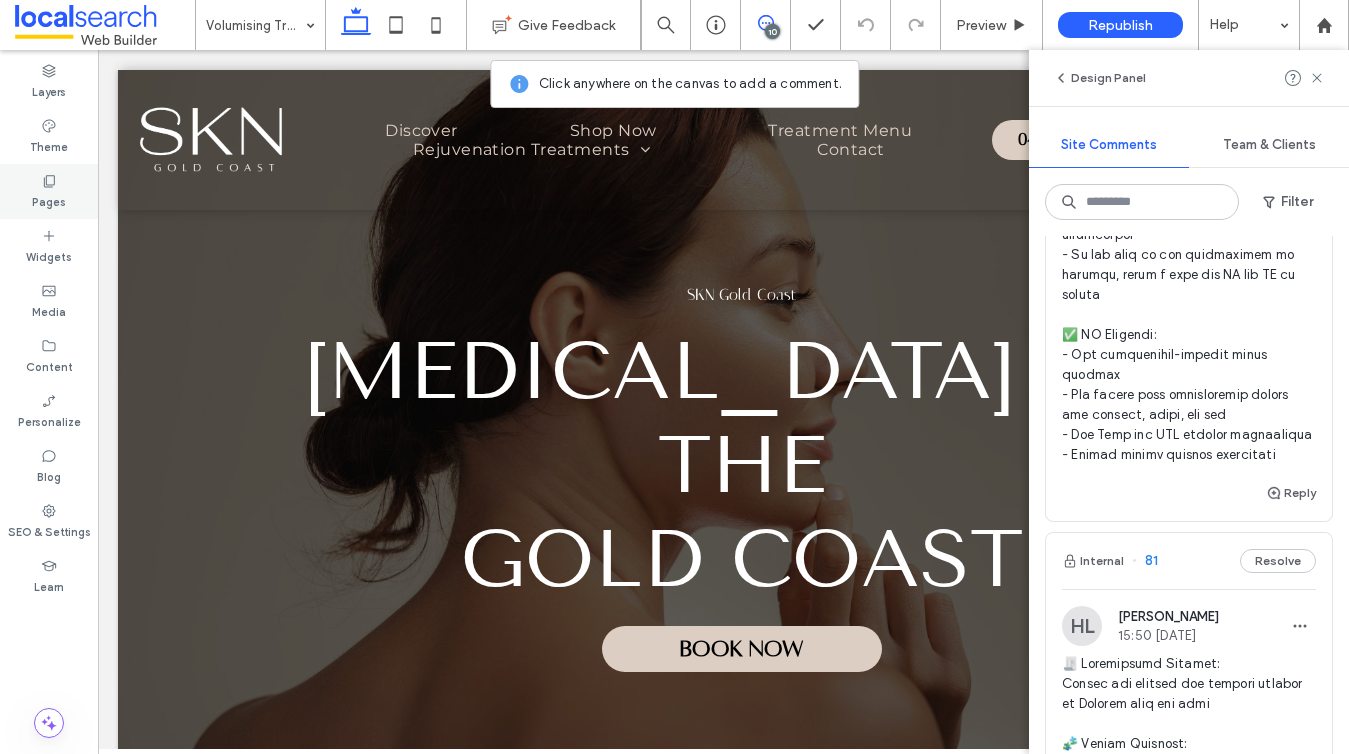 click on "Pages" at bounding box center [49, 191] 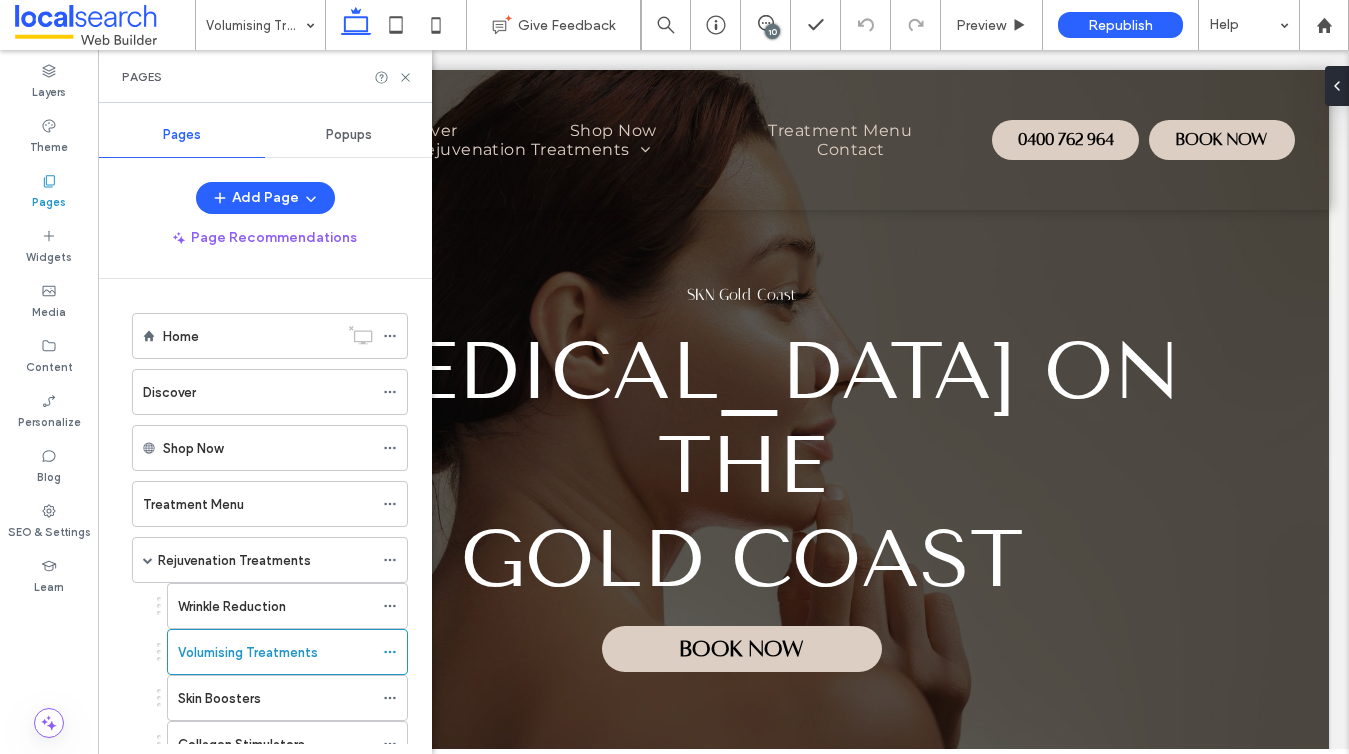 scroll, scrollTop: 0, scrollLeft: 0, axis: both 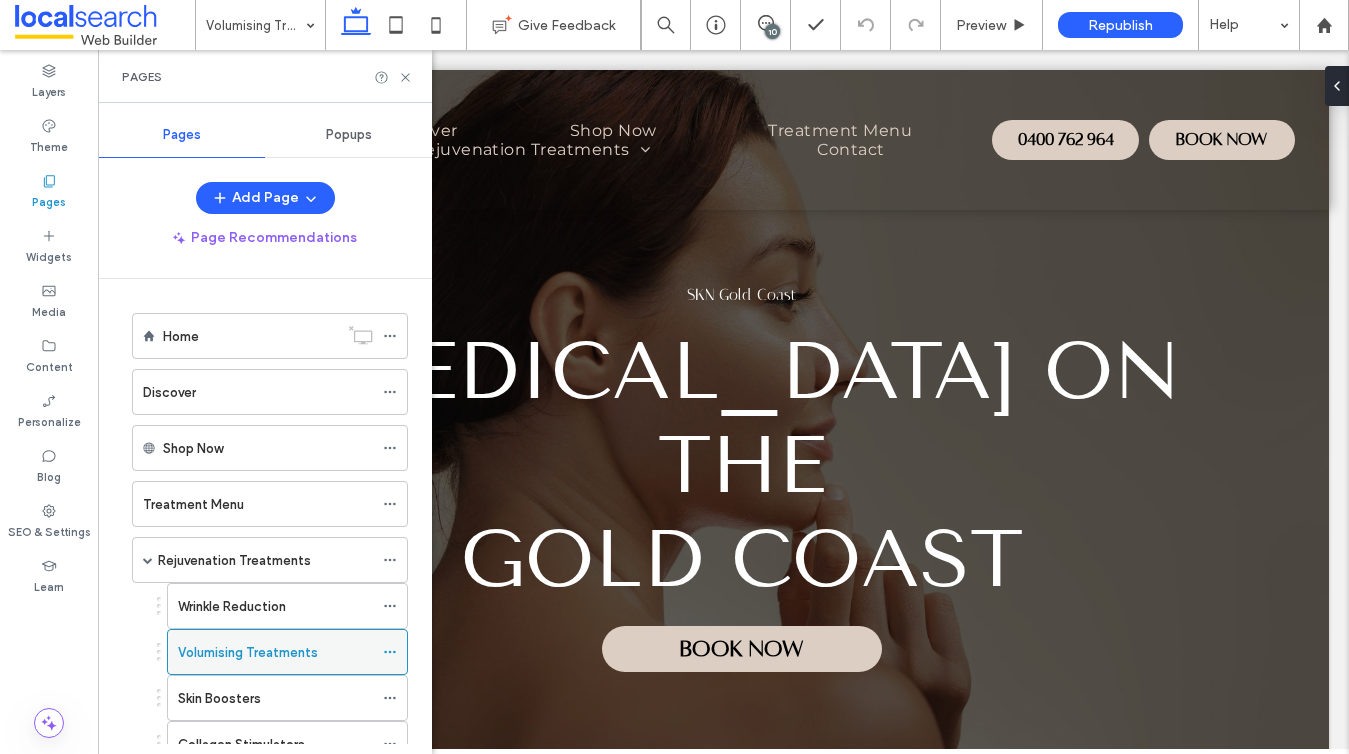 click 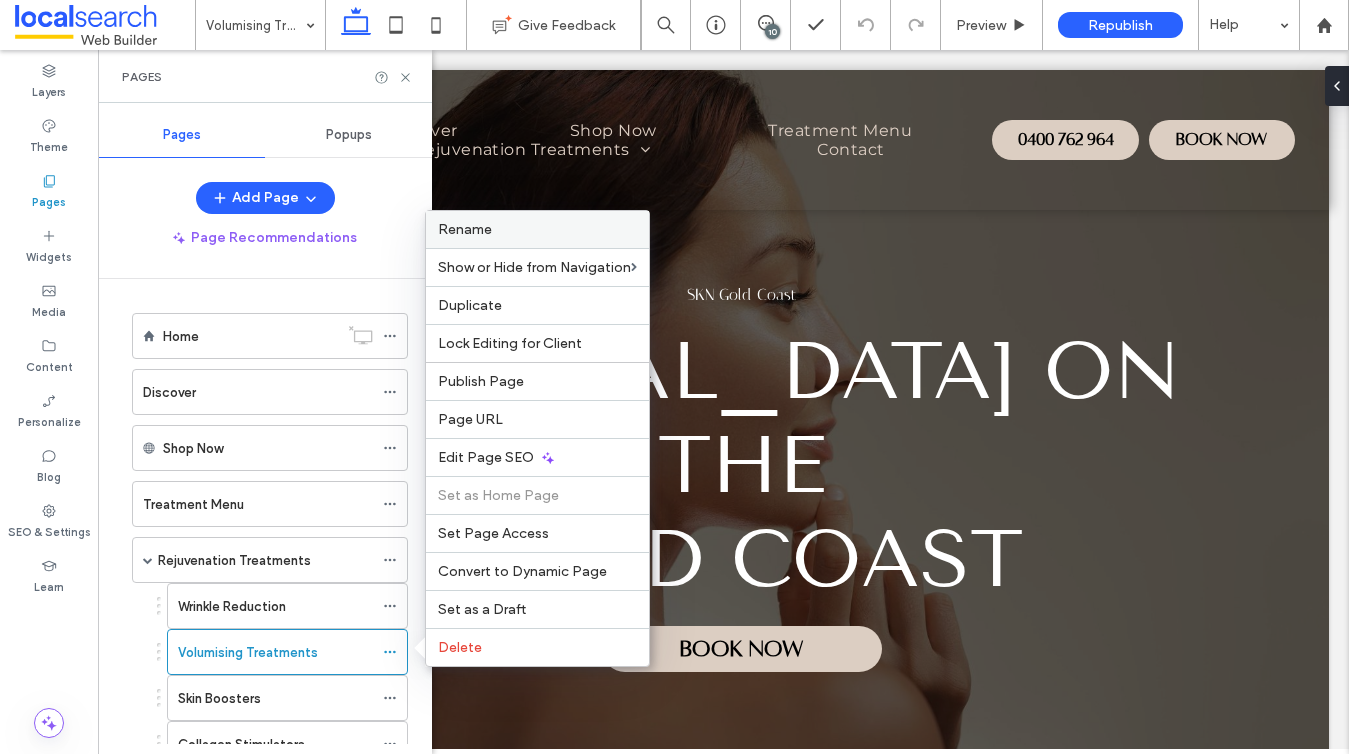 click on "Rename" at bounding box center [537, 229] 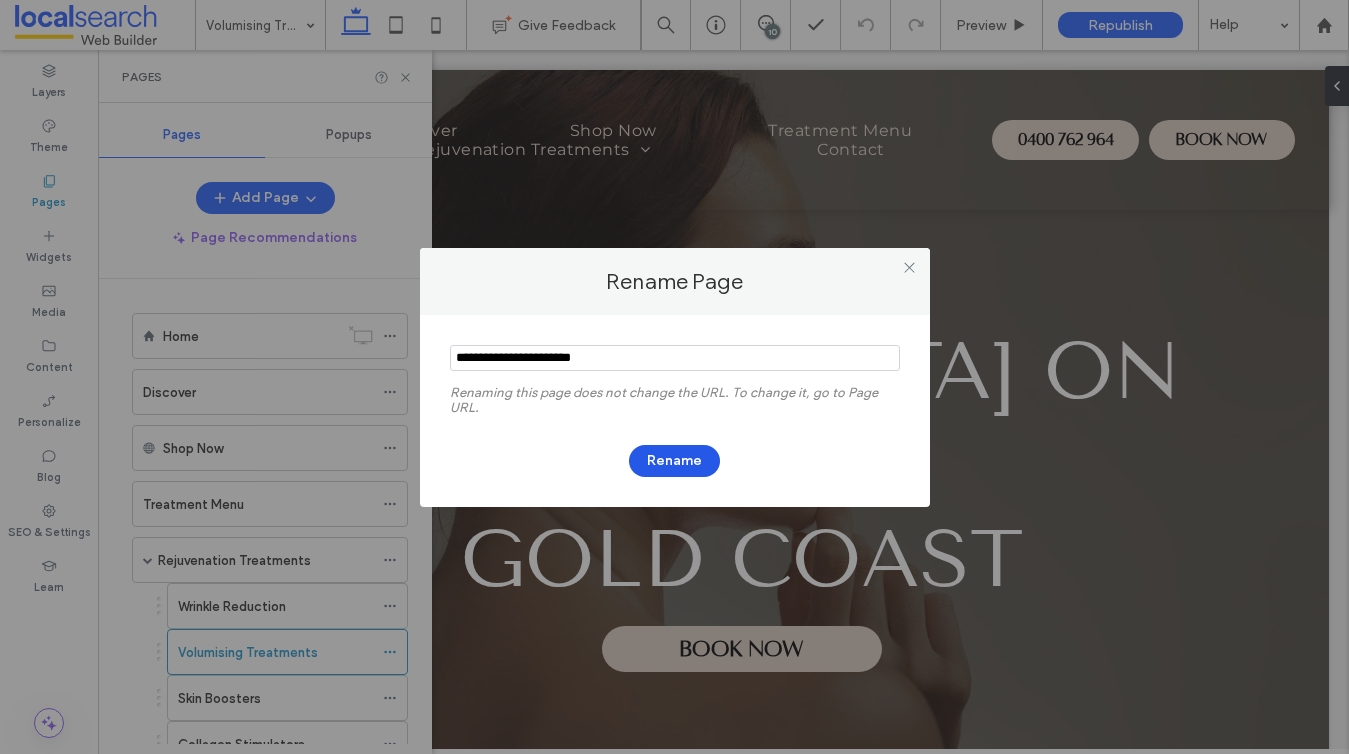 type on "**********" 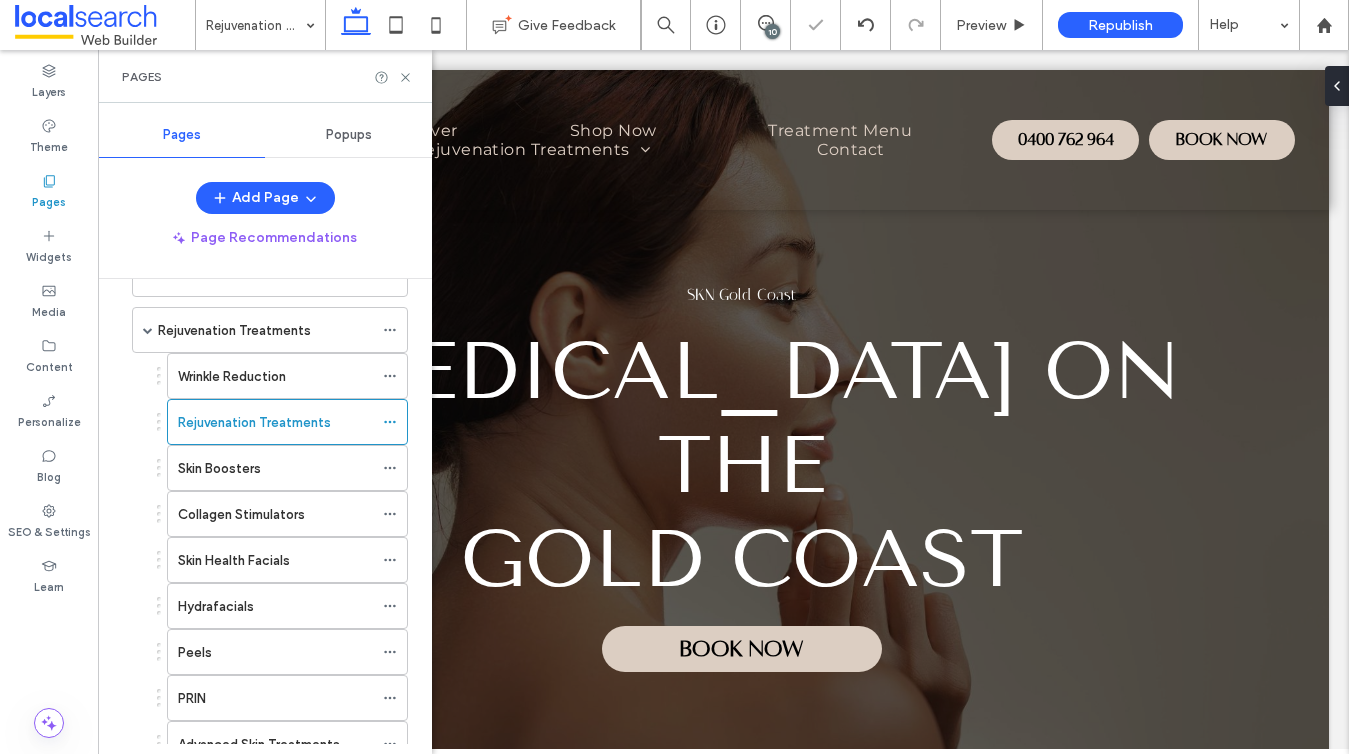scroll, scrollTop: 252, scrollLeft: 0, axis: vertical 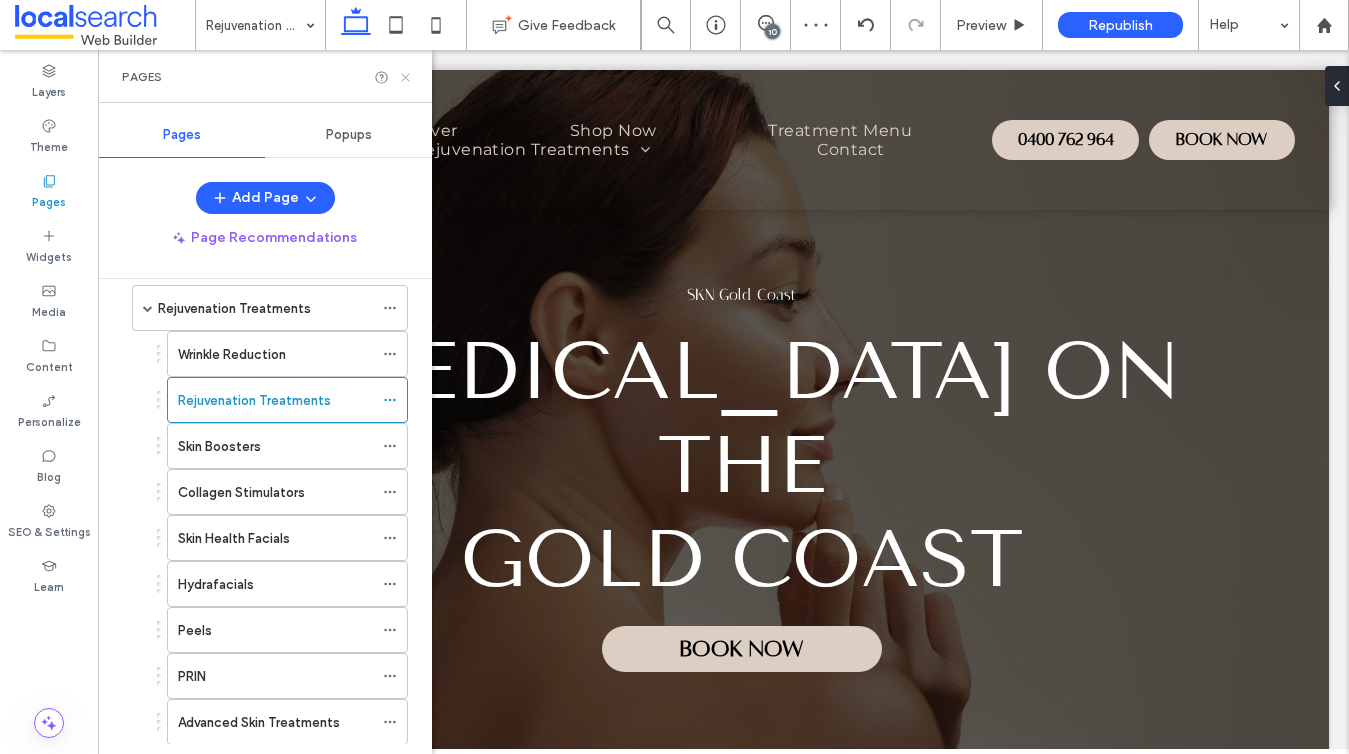 click 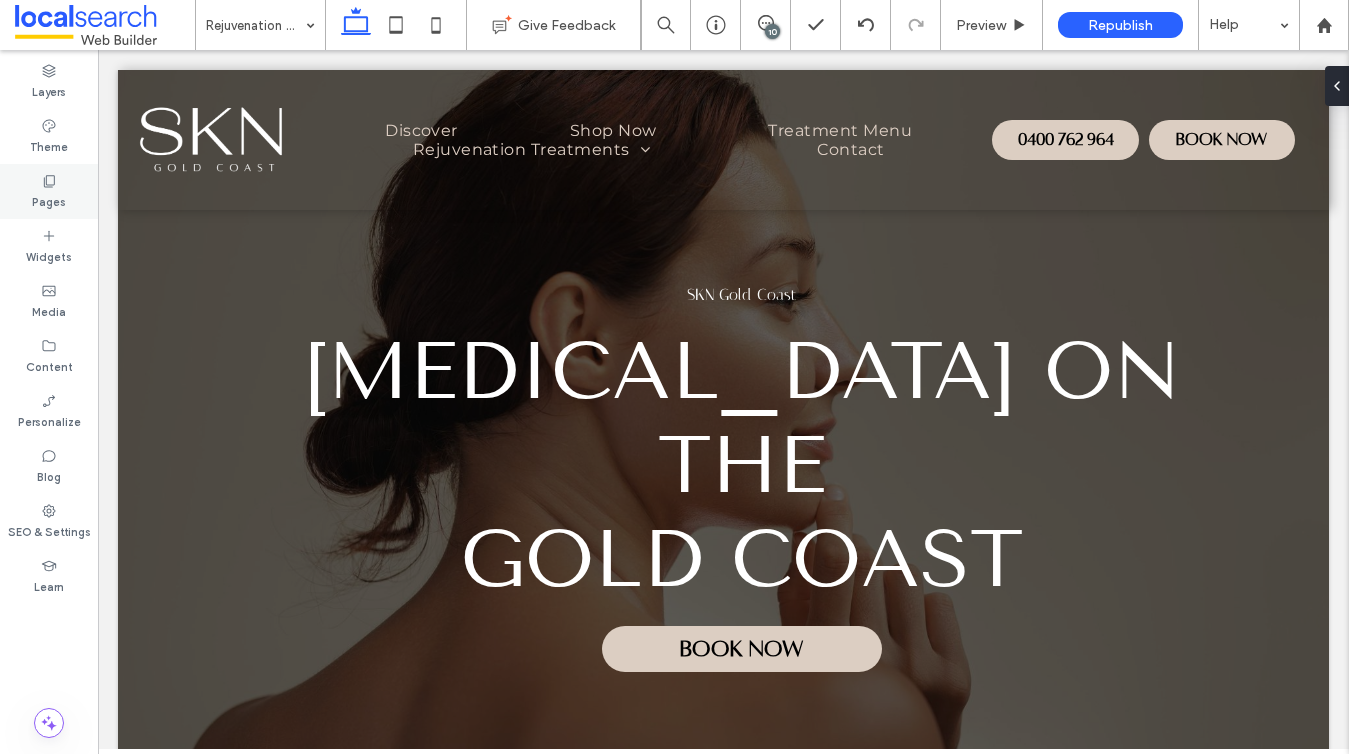 click on "Pages" at bounding box center [49, 191] 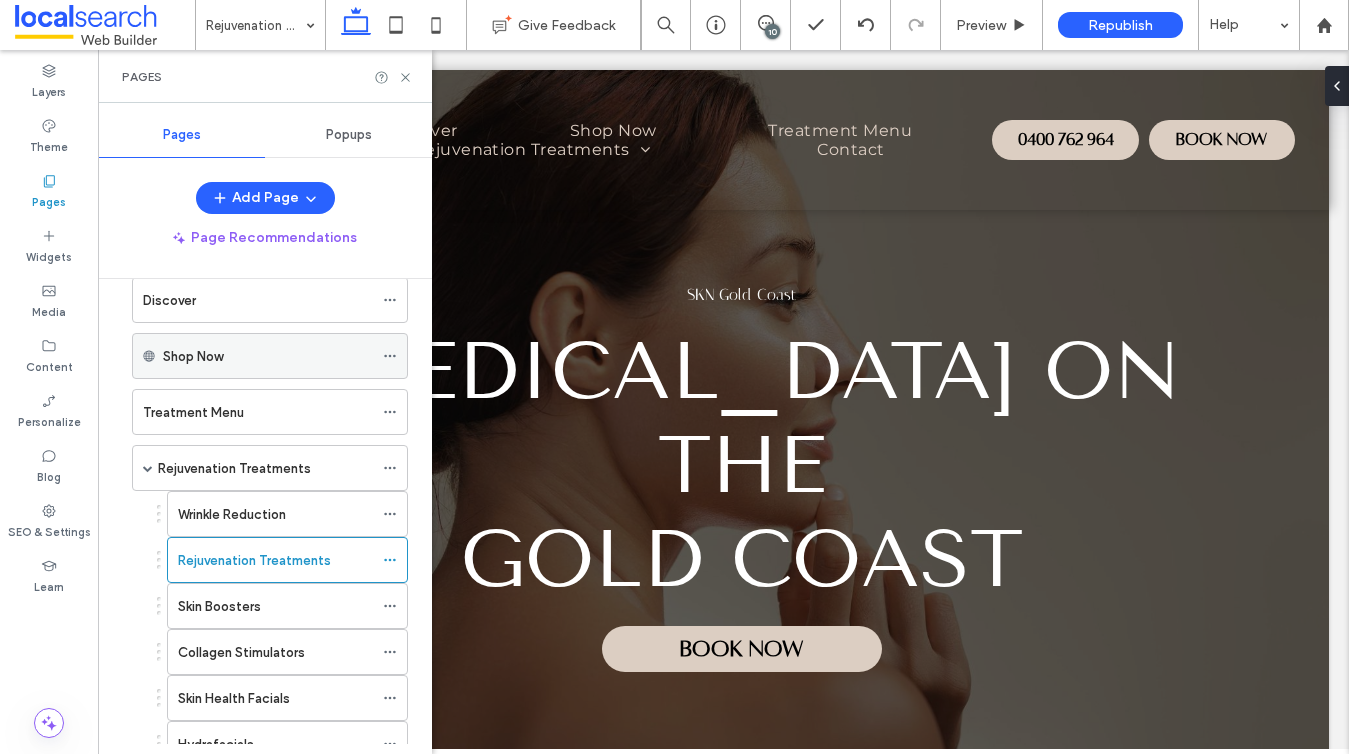 scroll, scrollTop: 183, scrollLeft: 0, axis: vertical 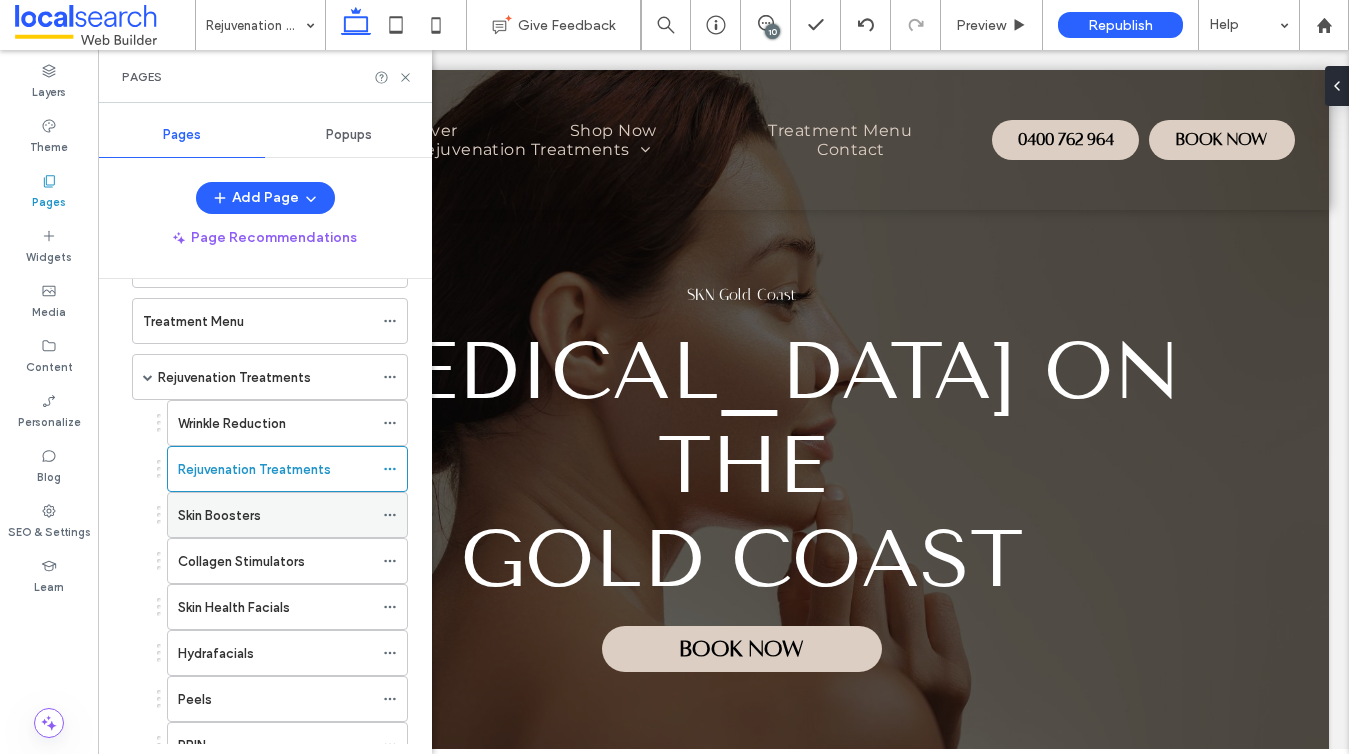 click on "Skin Boosters" at bounding box center (219, 515) 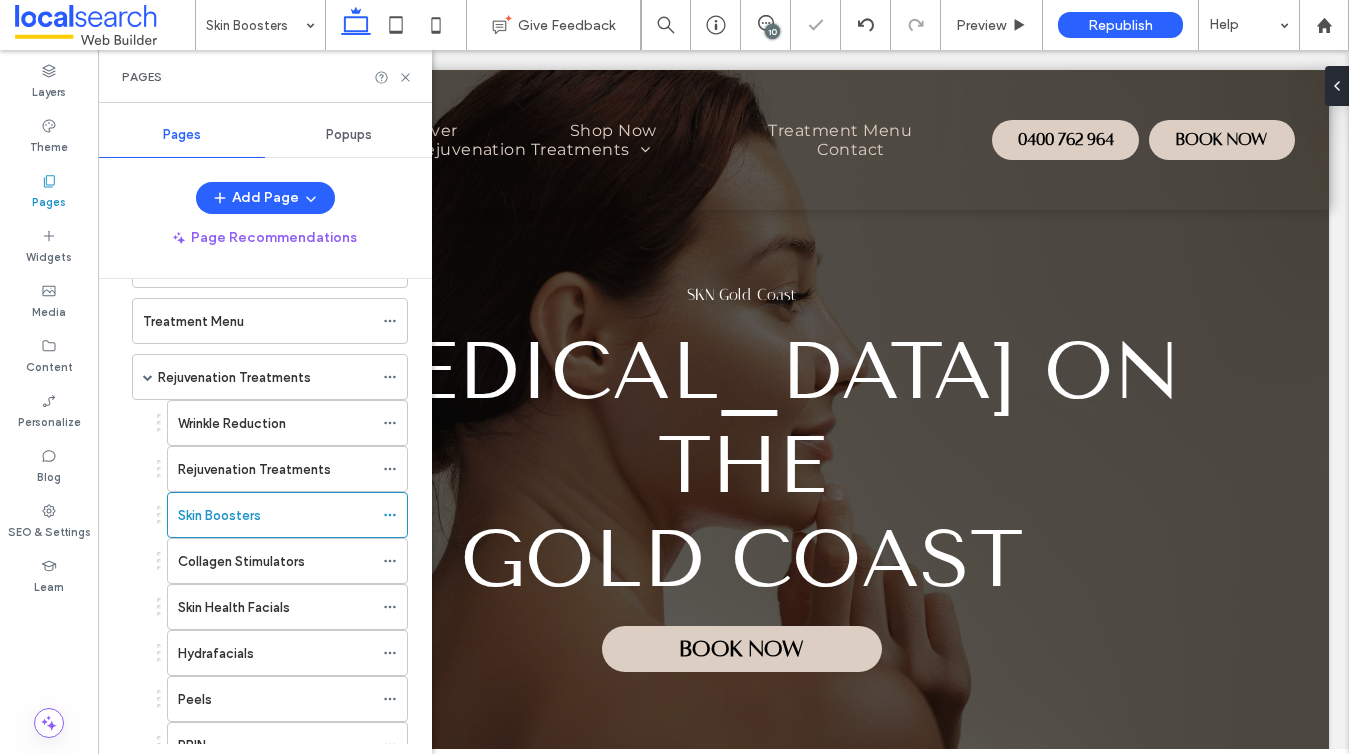 click 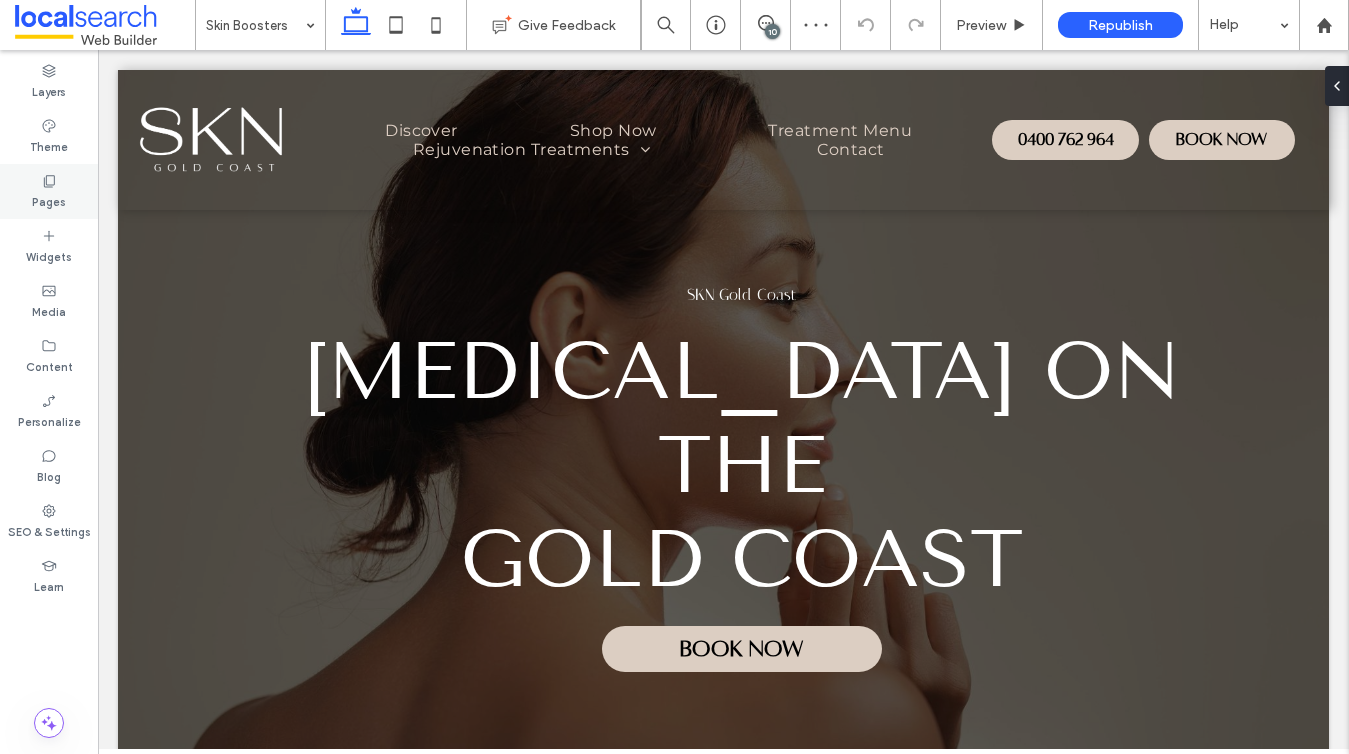 click on "Pages" at bounding box center (49, 200) 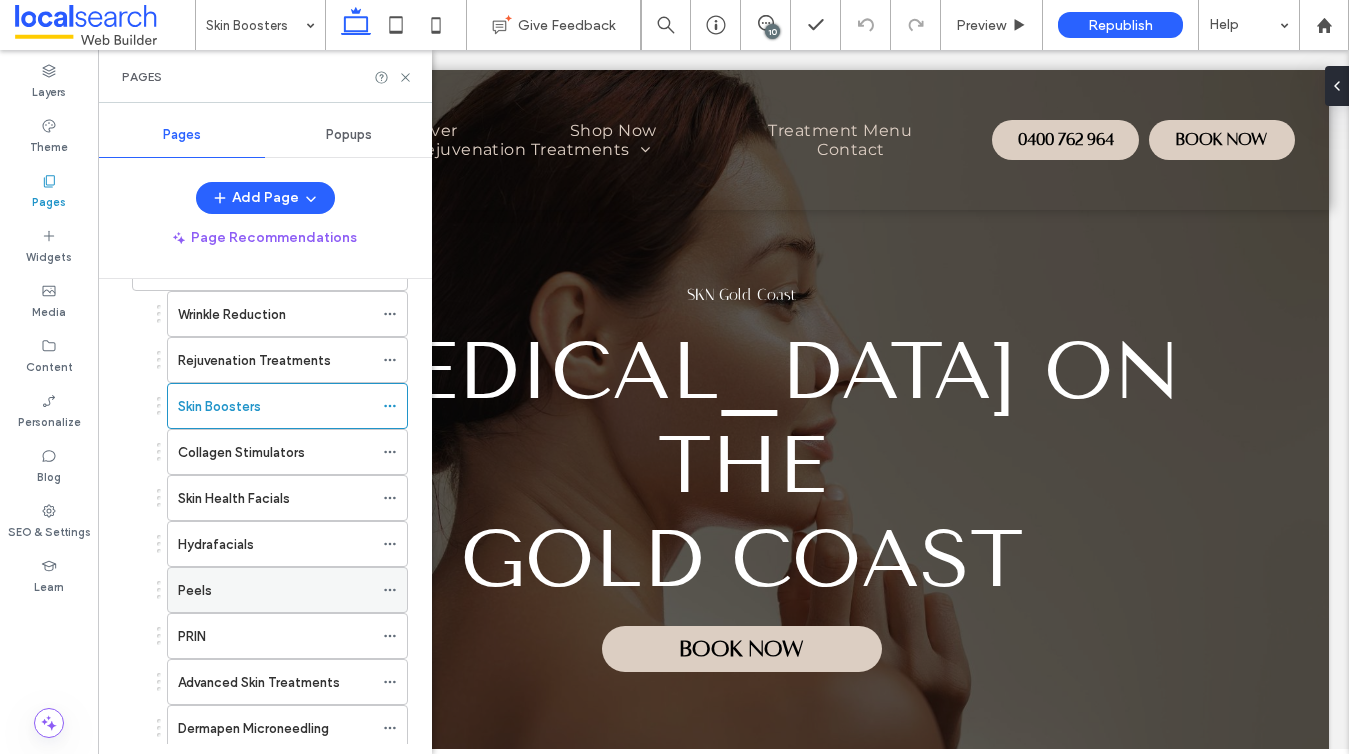 scroll, scrollTop: 326, scrollLeft: 0, axis: vertical 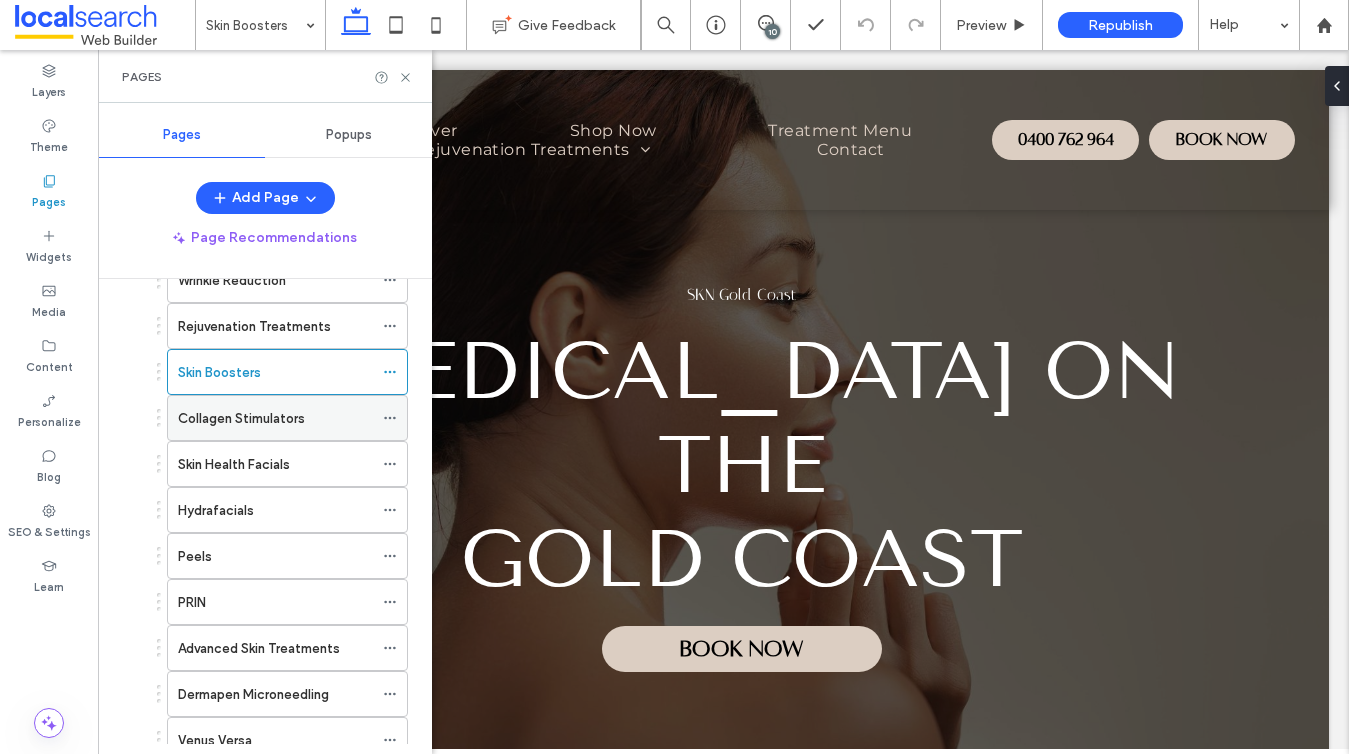 click on "Collagen Stimulators" at bounding box center (241, 418) 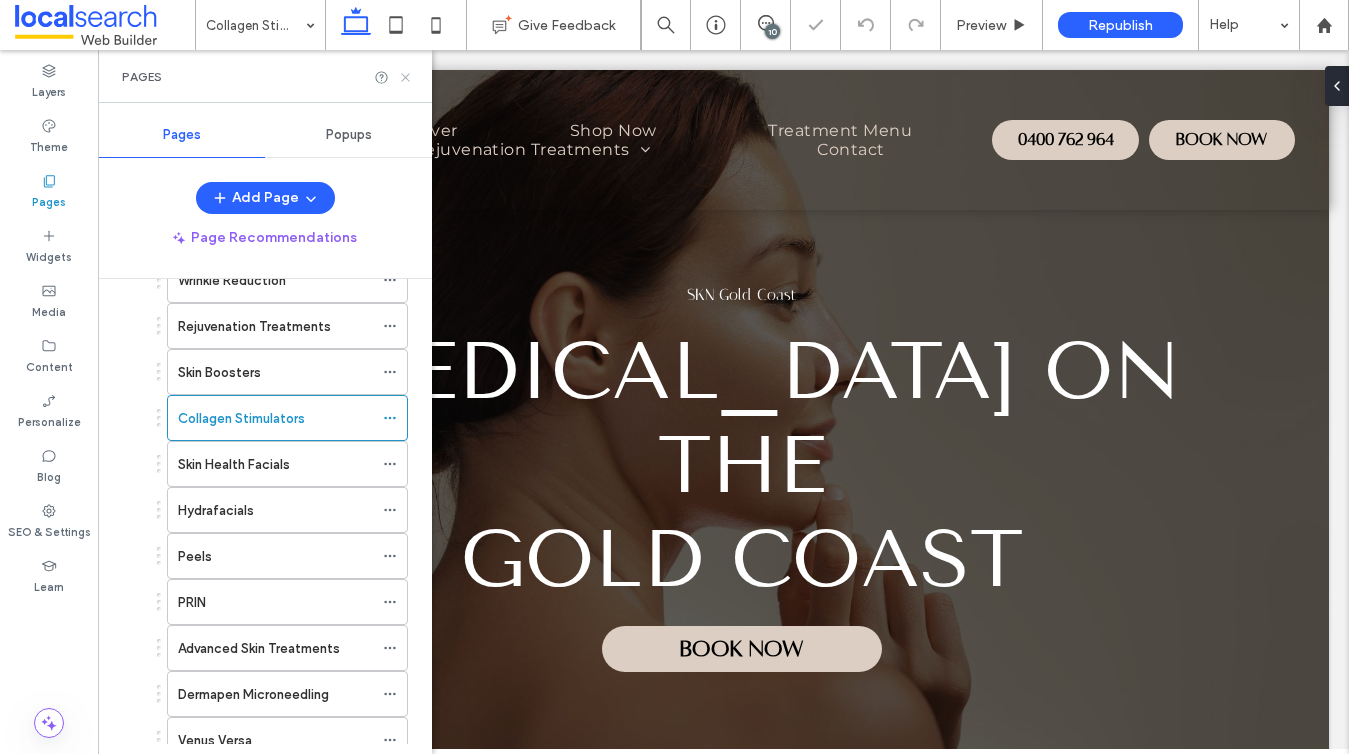 click 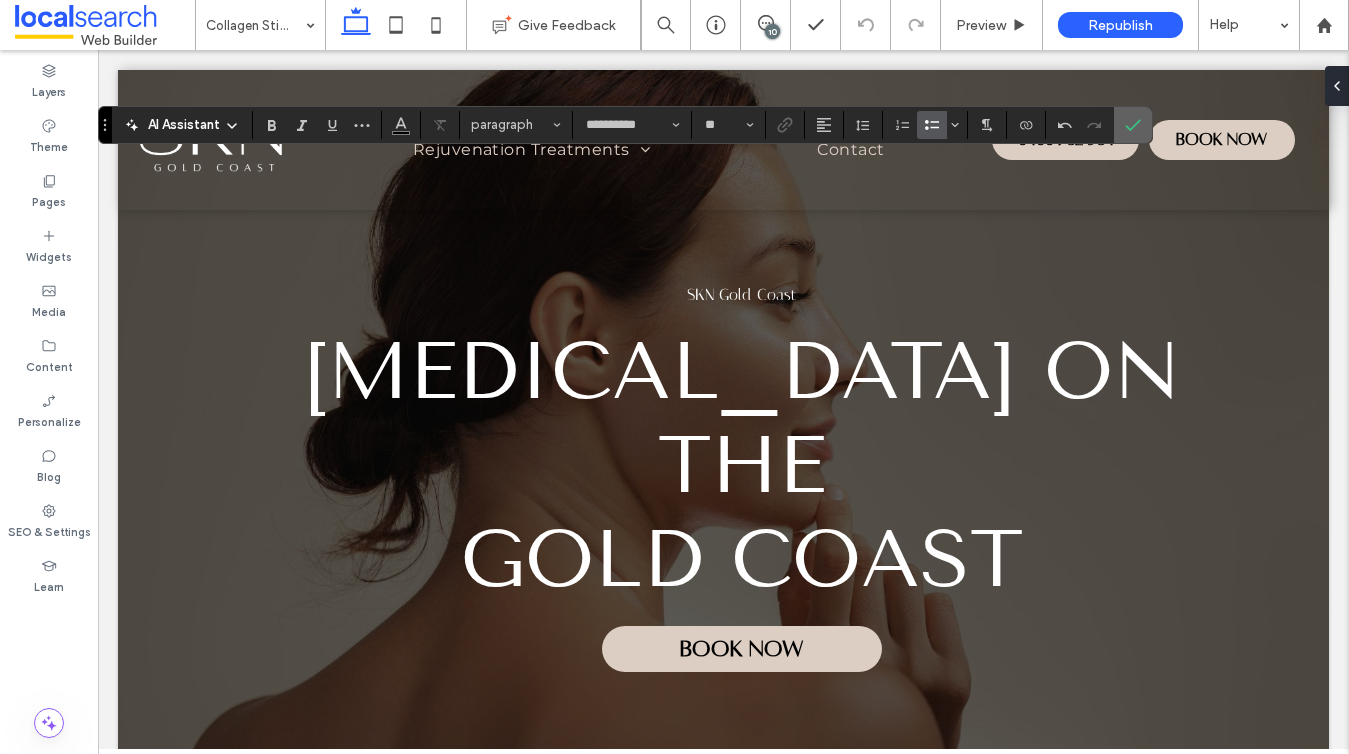 click 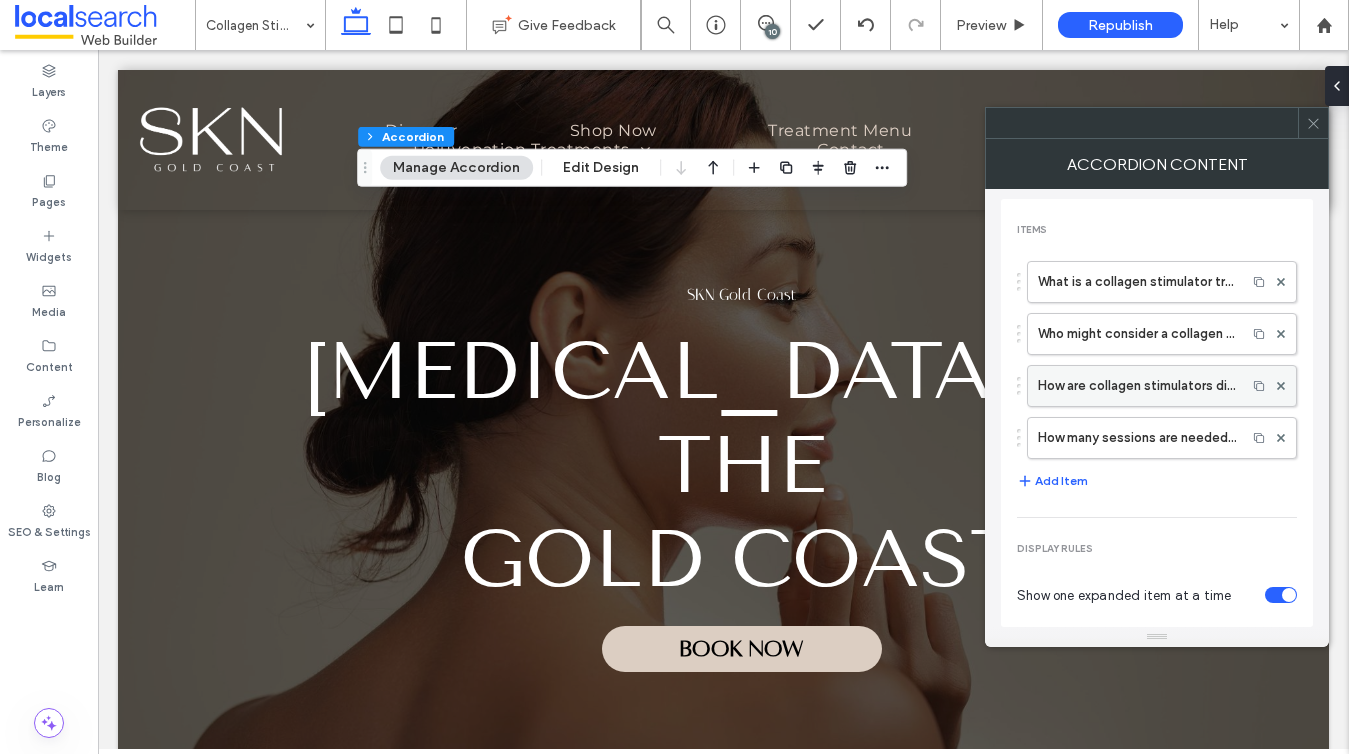 click on "How are collagen stimulators different from volume treatments?" at bounding box center (1137, 386) 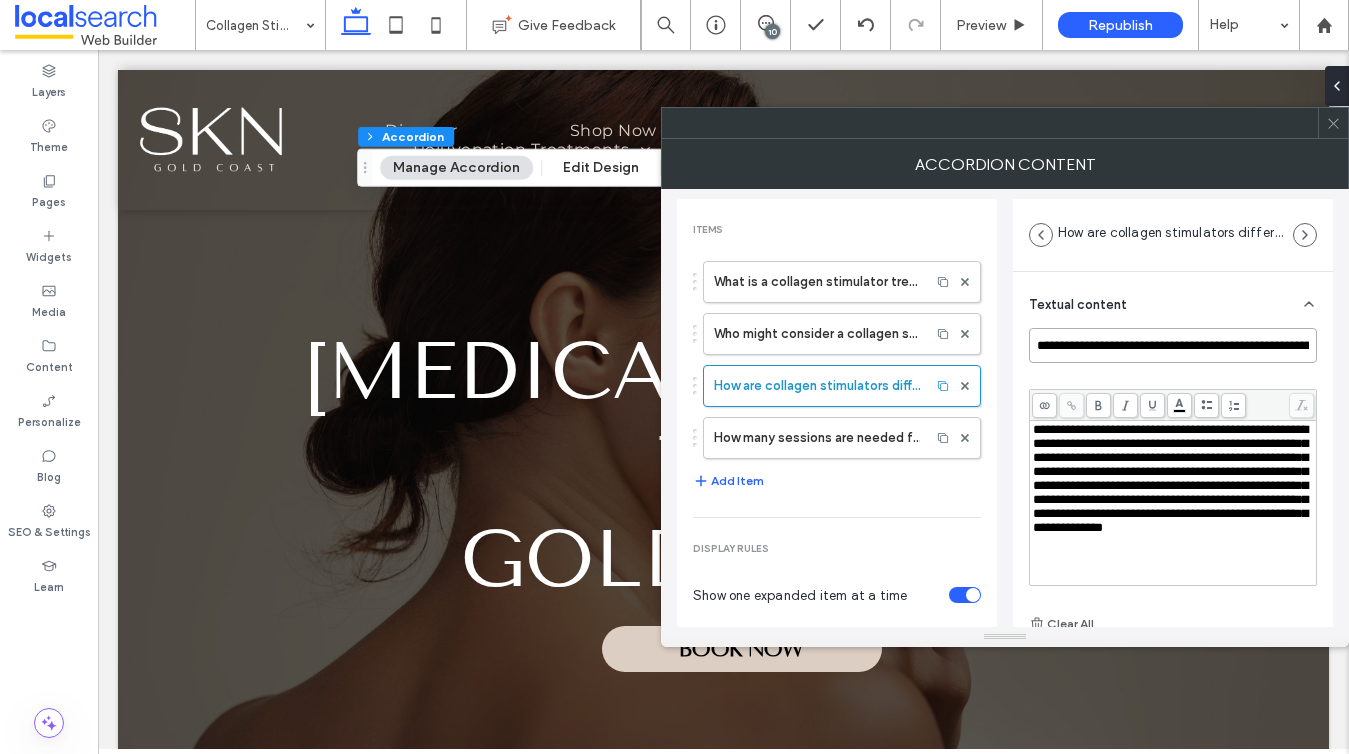 click on "**********" at bounding box center (1173, 345) 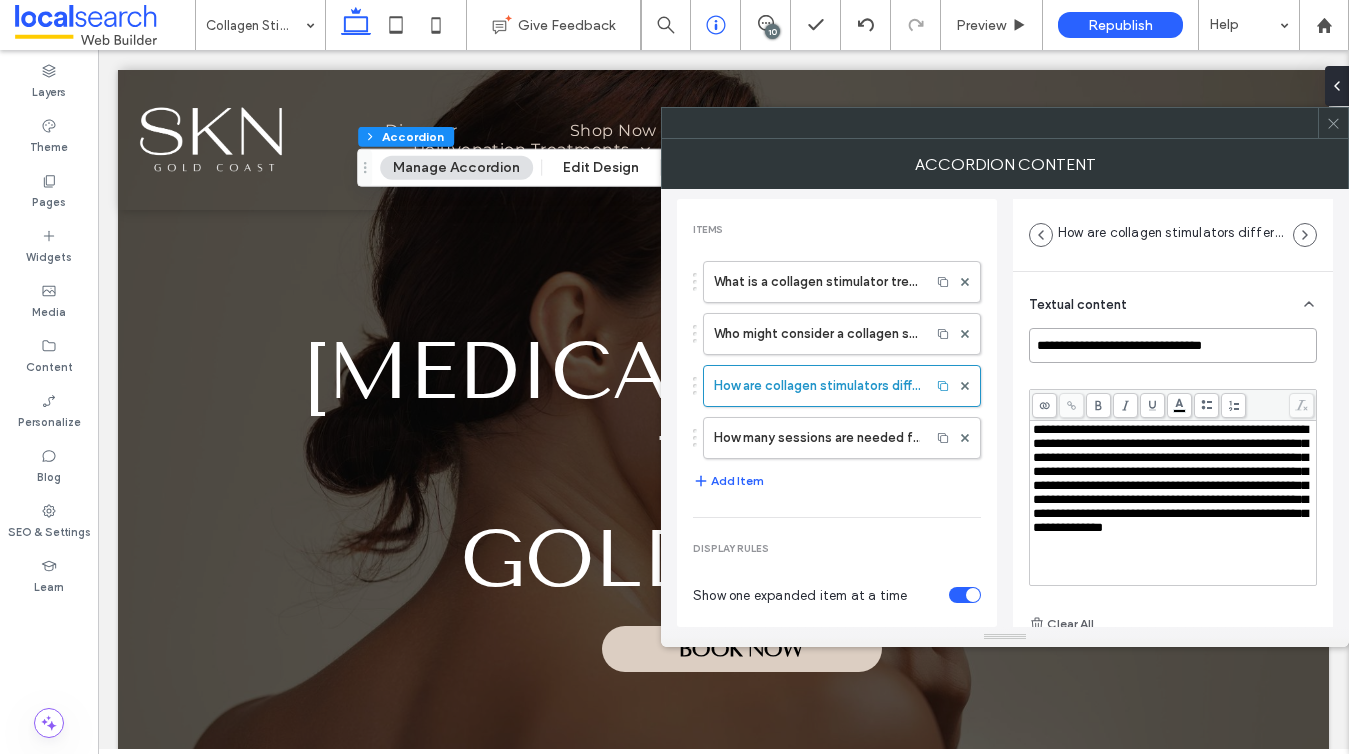 type on "**********" 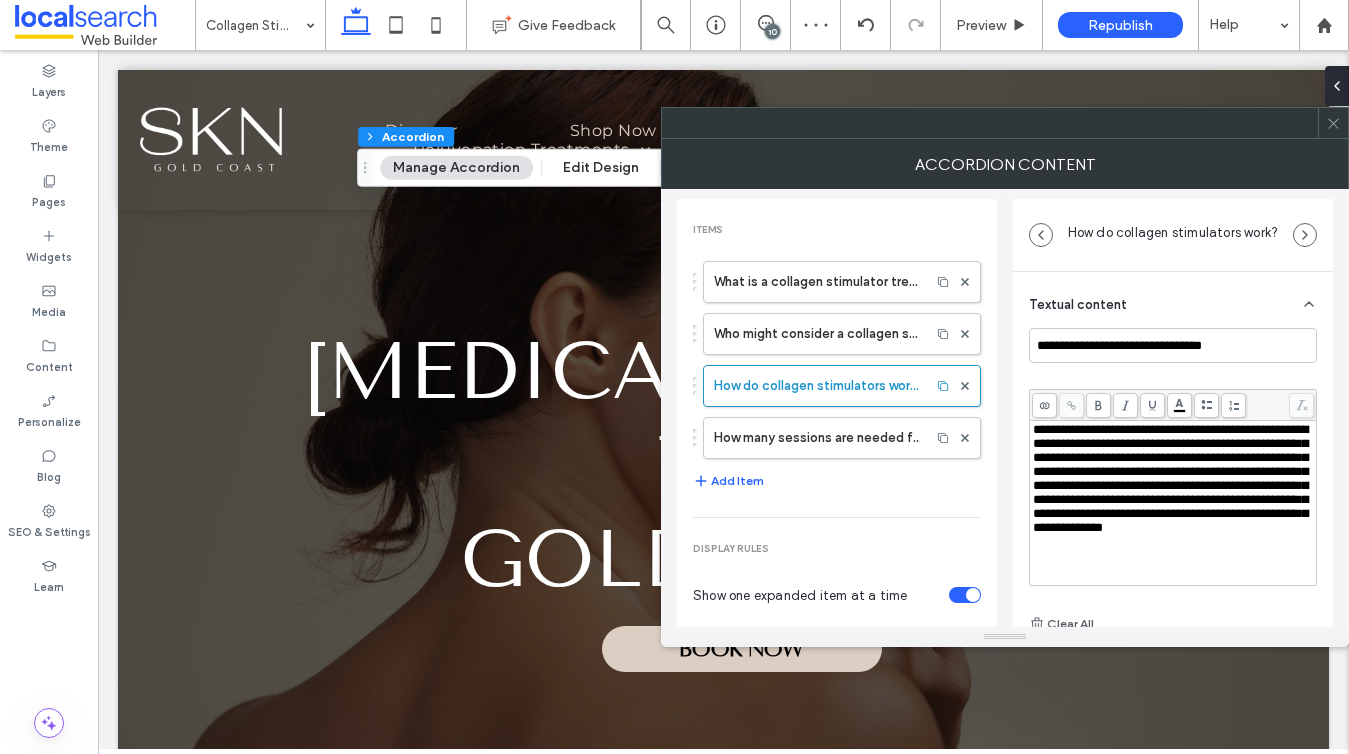 click on "**********" at bounding box center (1170, 478) 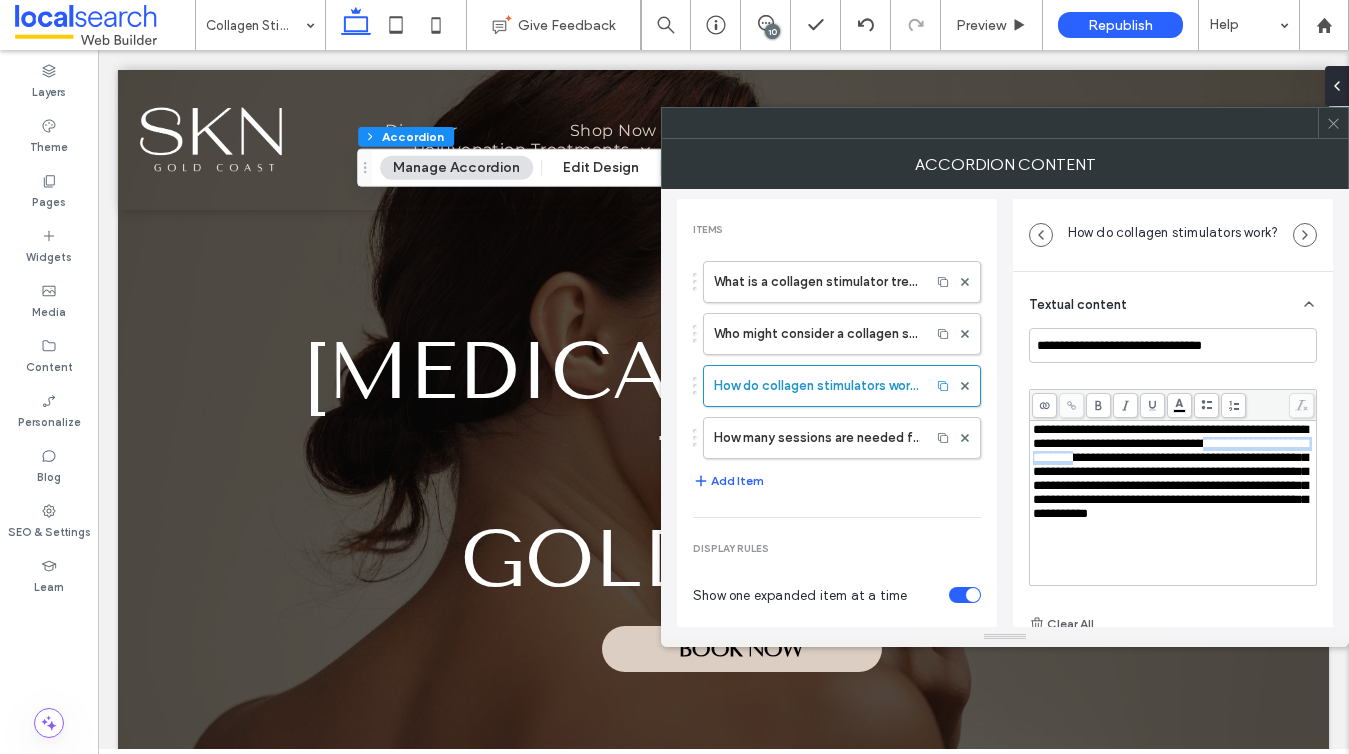 drag, startPoint x: 1255, startPoint y: 461, endPoint x: 1090, endPoint y: 457, distance: 165.04848 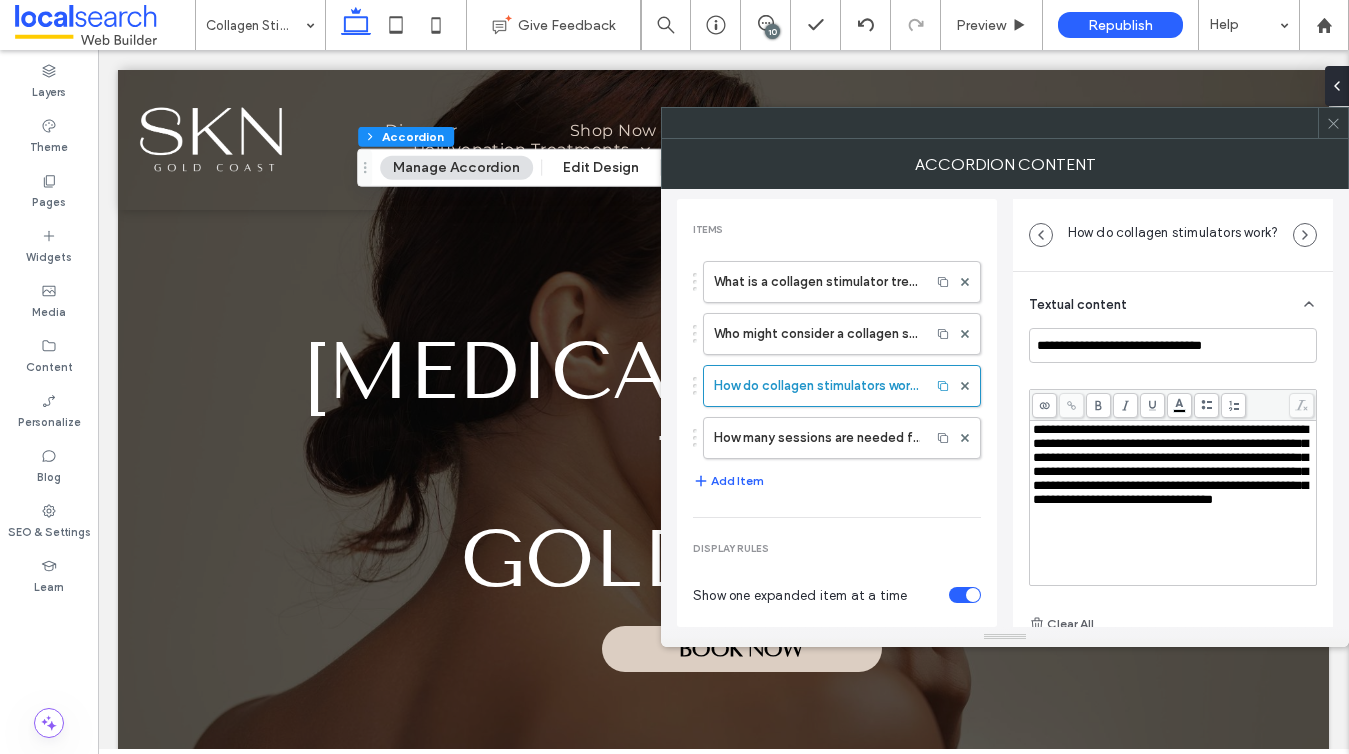 type 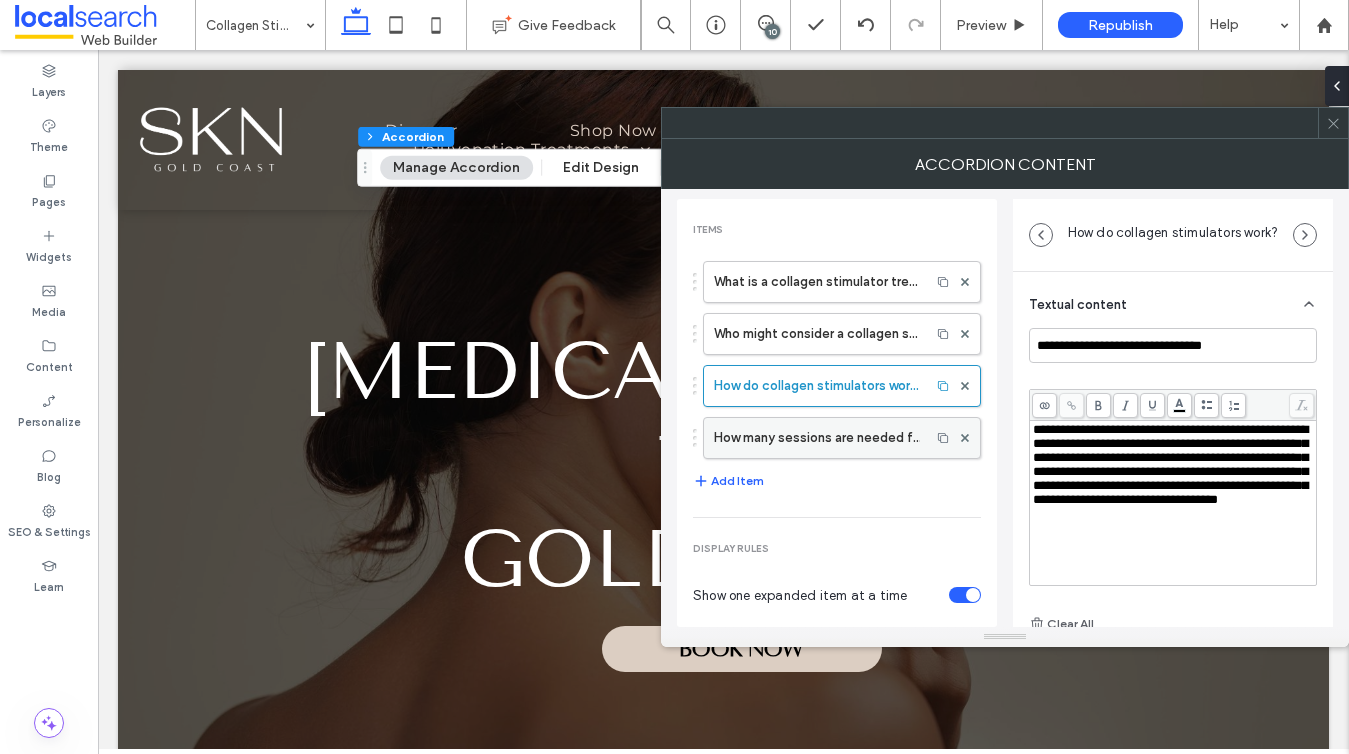 click on "How many sessions are needed for a collagen stimulator?" at bounding box center (817, 438) 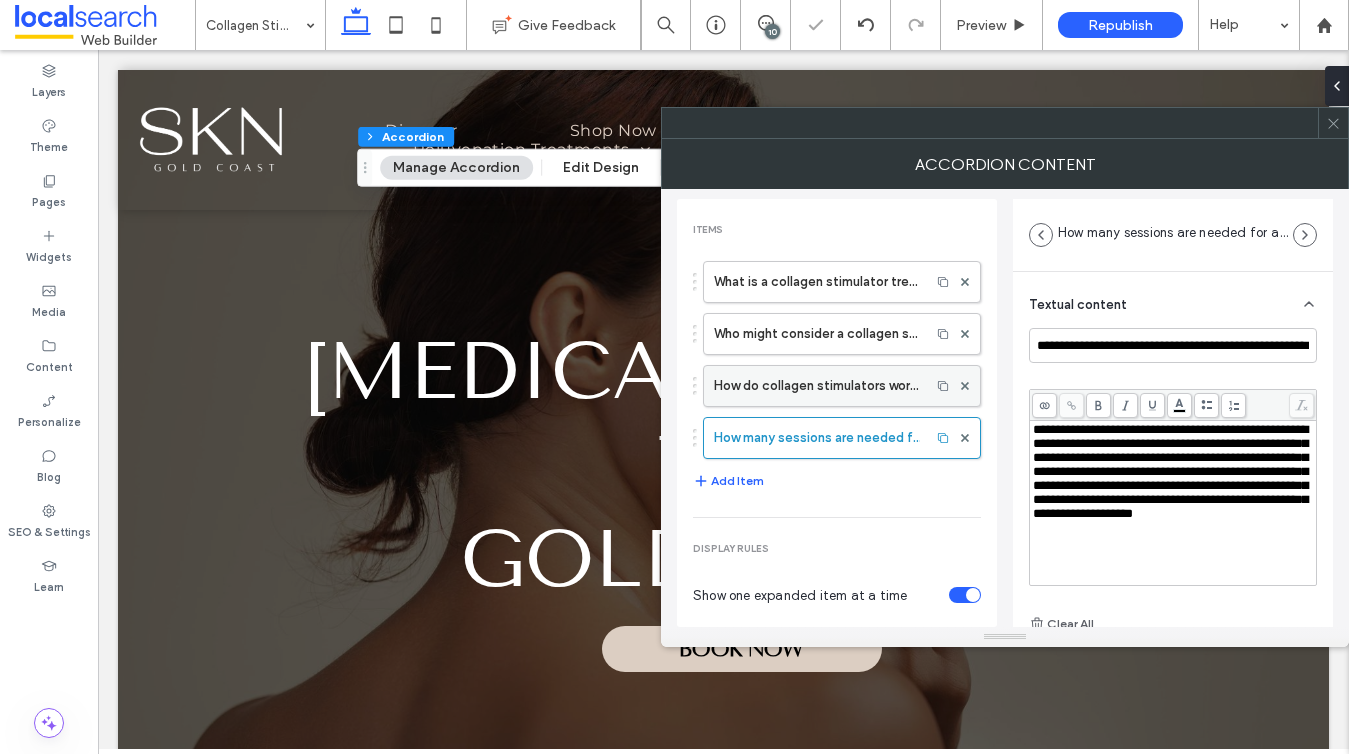 click on "How do collagen stimulators work?" at bounding box center (817, 386) 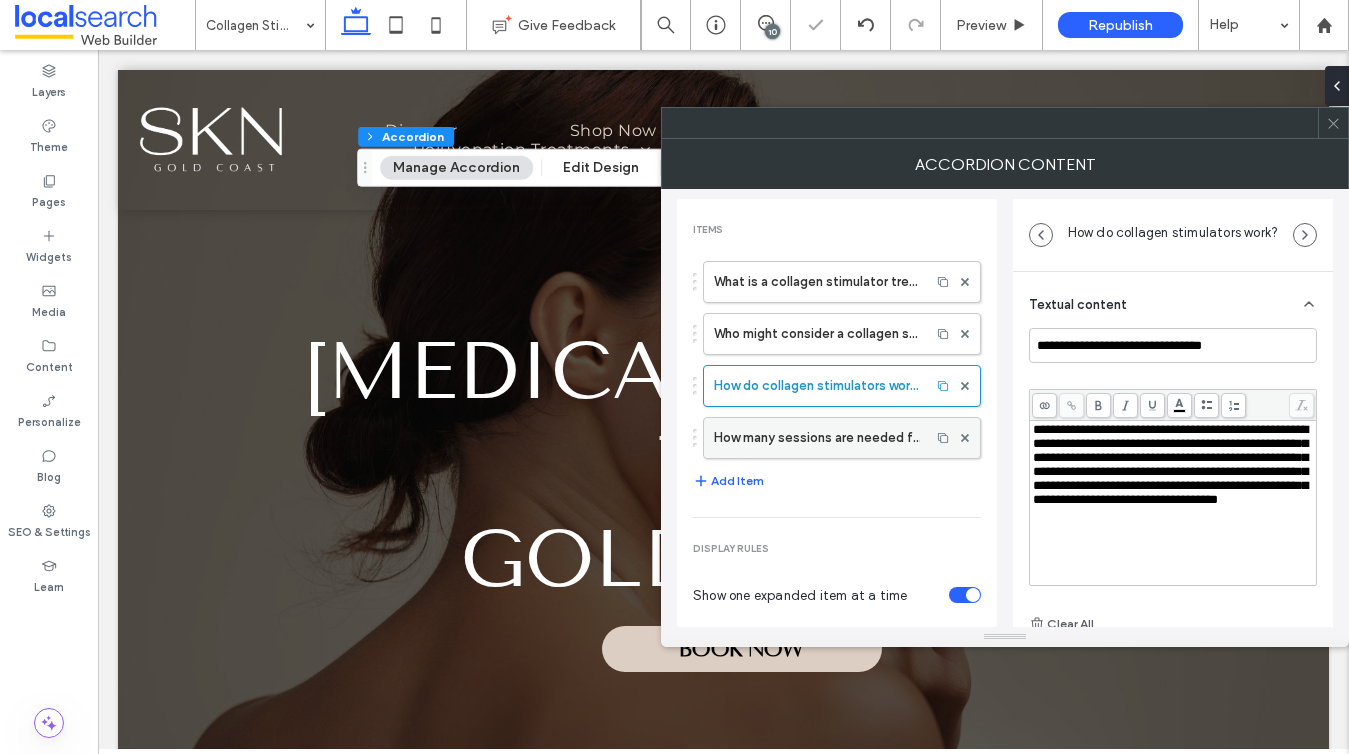 click on "How many sessions are needed for a collagen stimulator?" at bounding box center (817, 438) 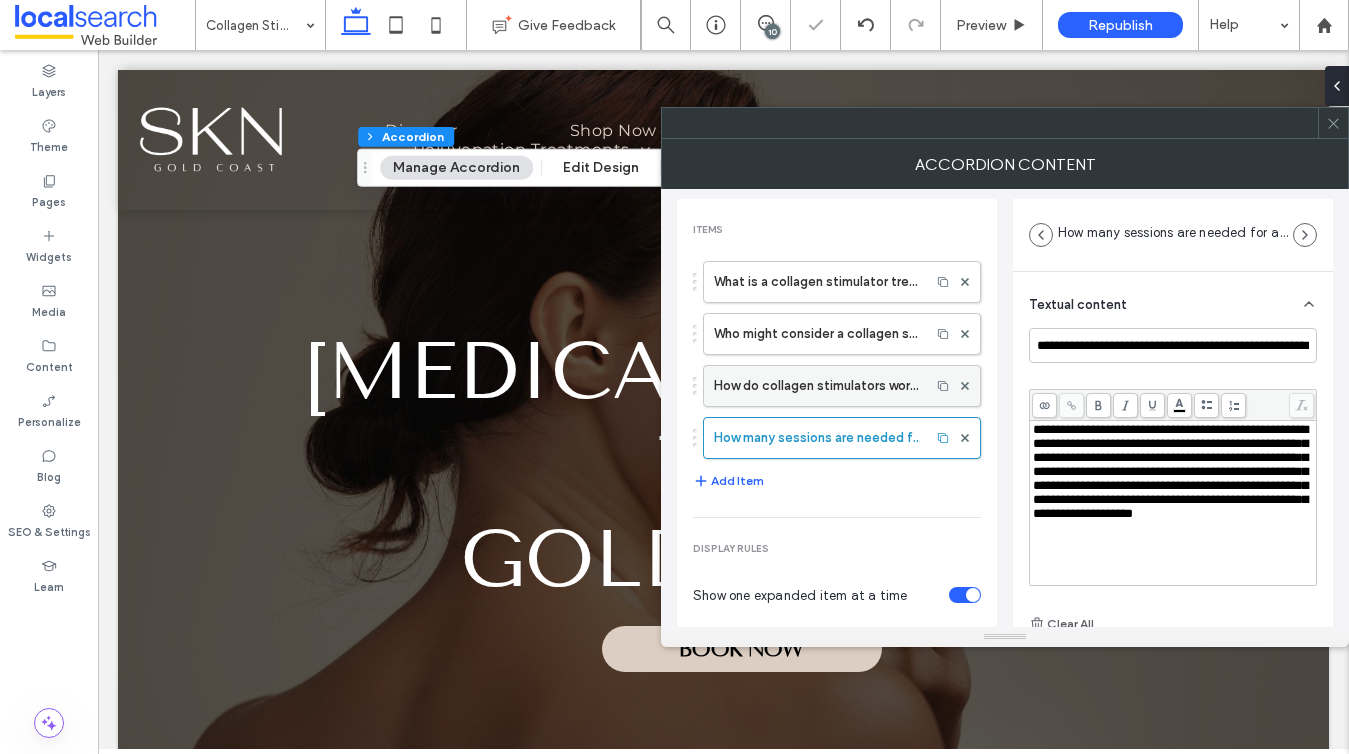 click on "How do collagen stimulators work?" at bounding box center [817, 386] 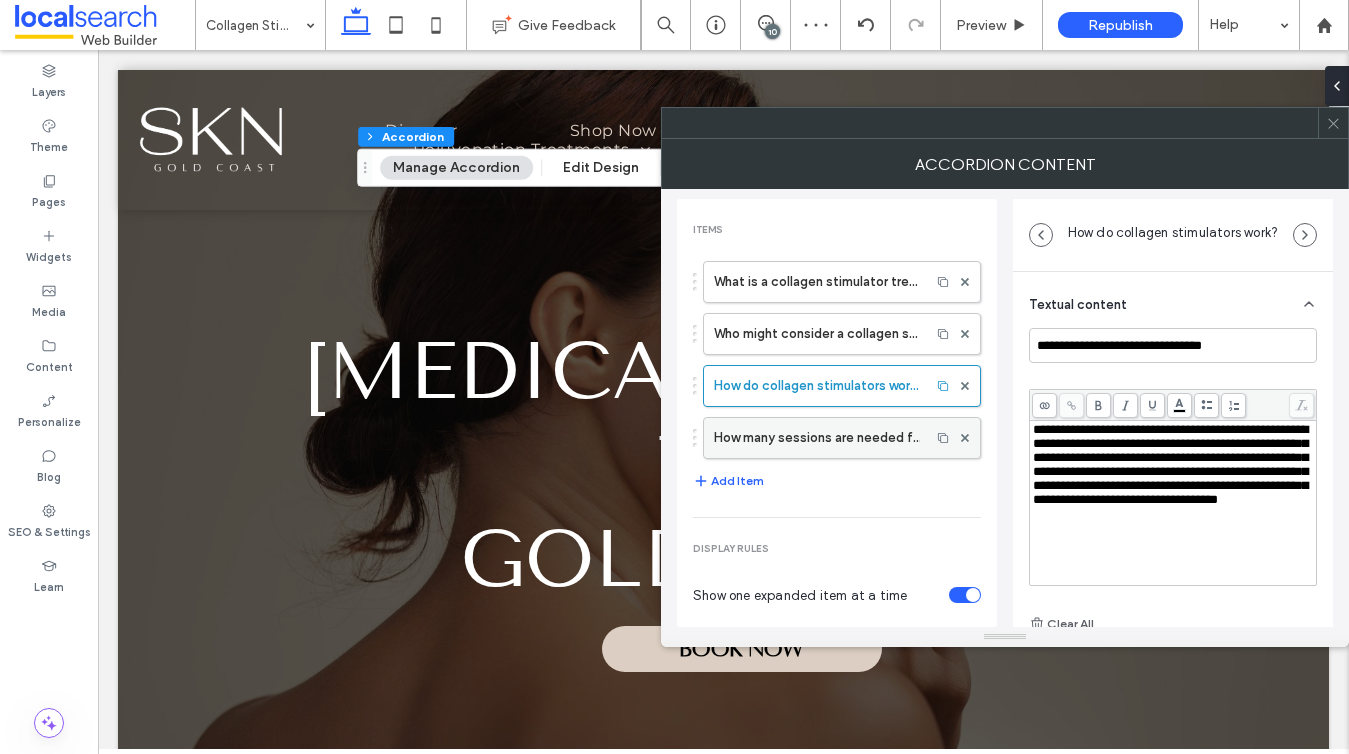 click on "How many sessions are needed for a collagen stimulator?" at bounding box center [817, 438] 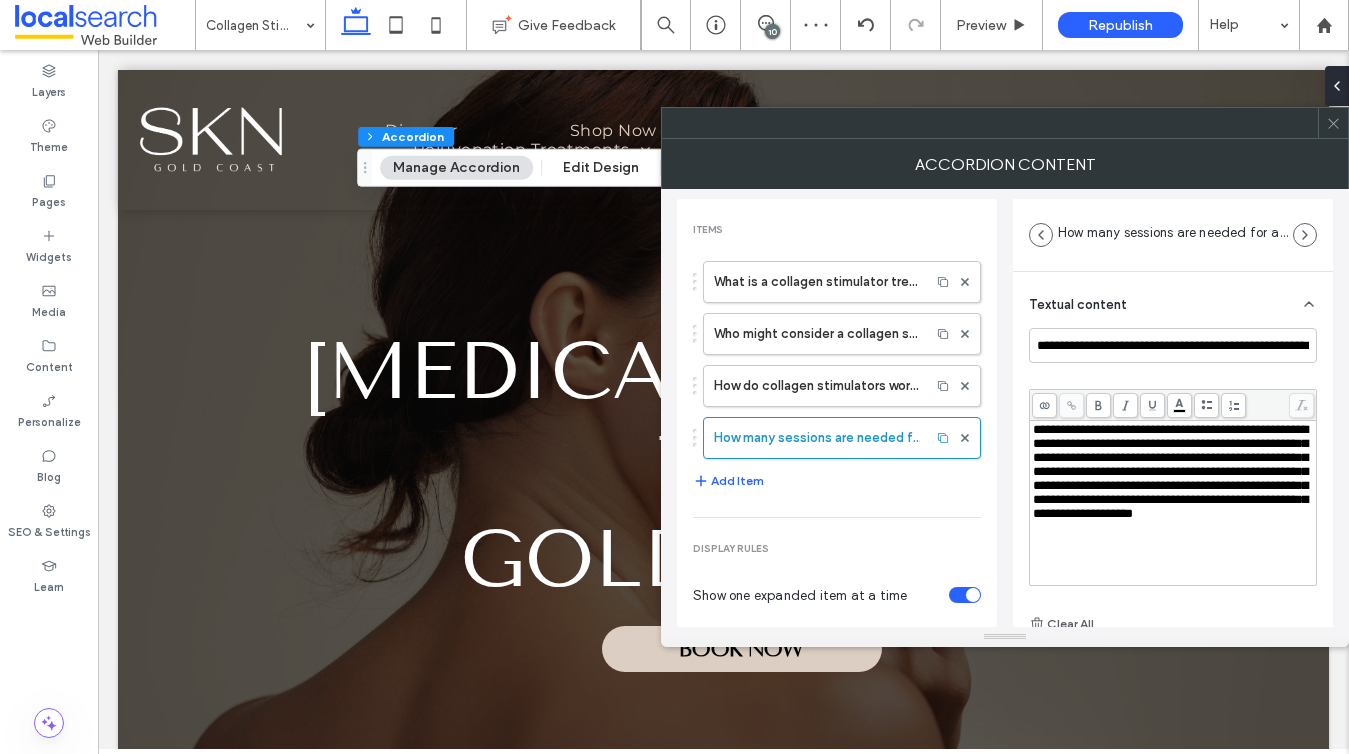 click on "**********" at bounding box center (1173, 519) 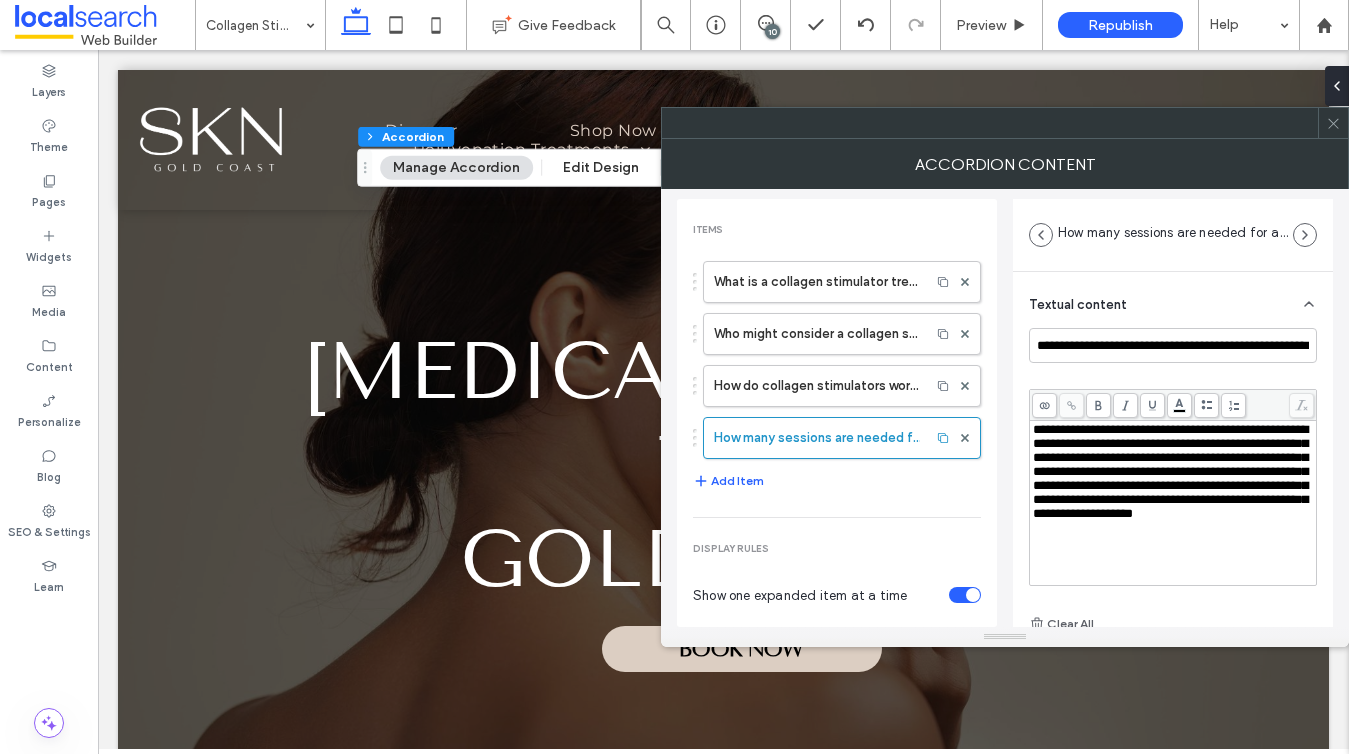 click 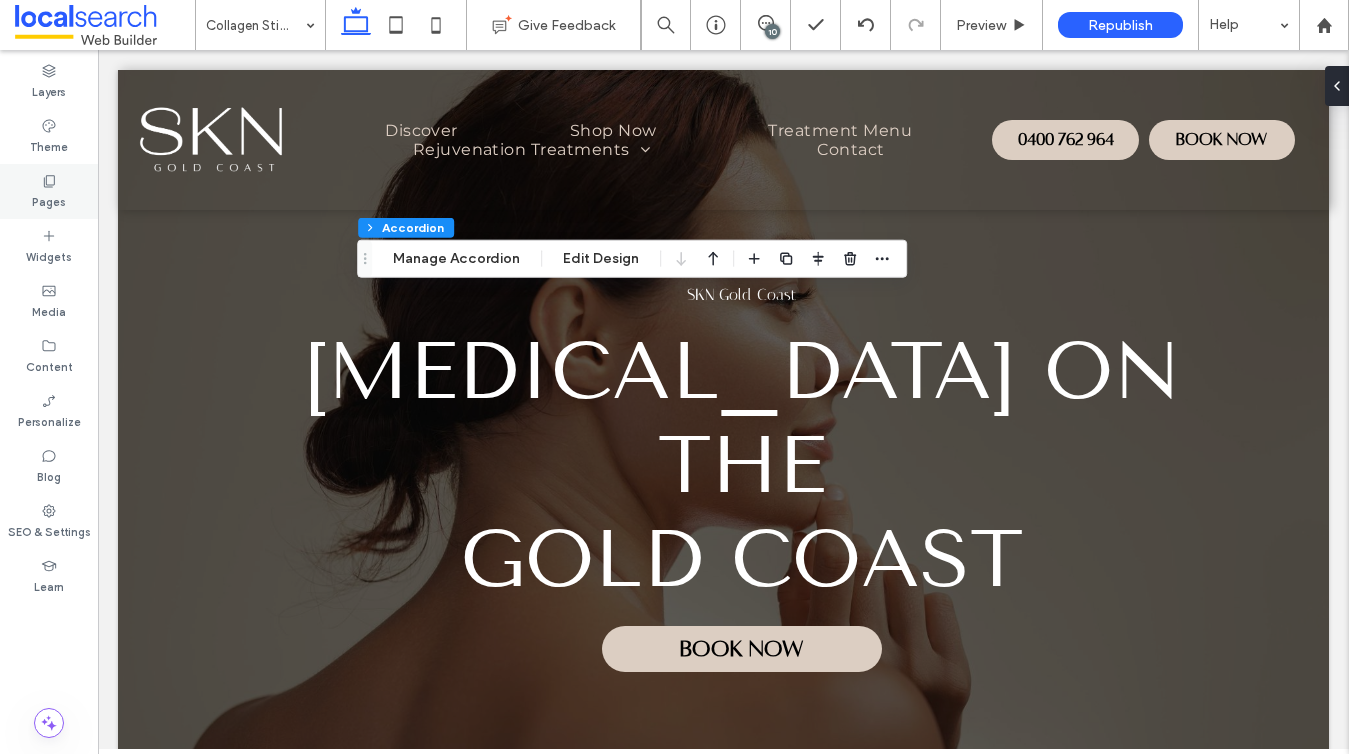 click on "Pages" at bounding box center [49, 191] 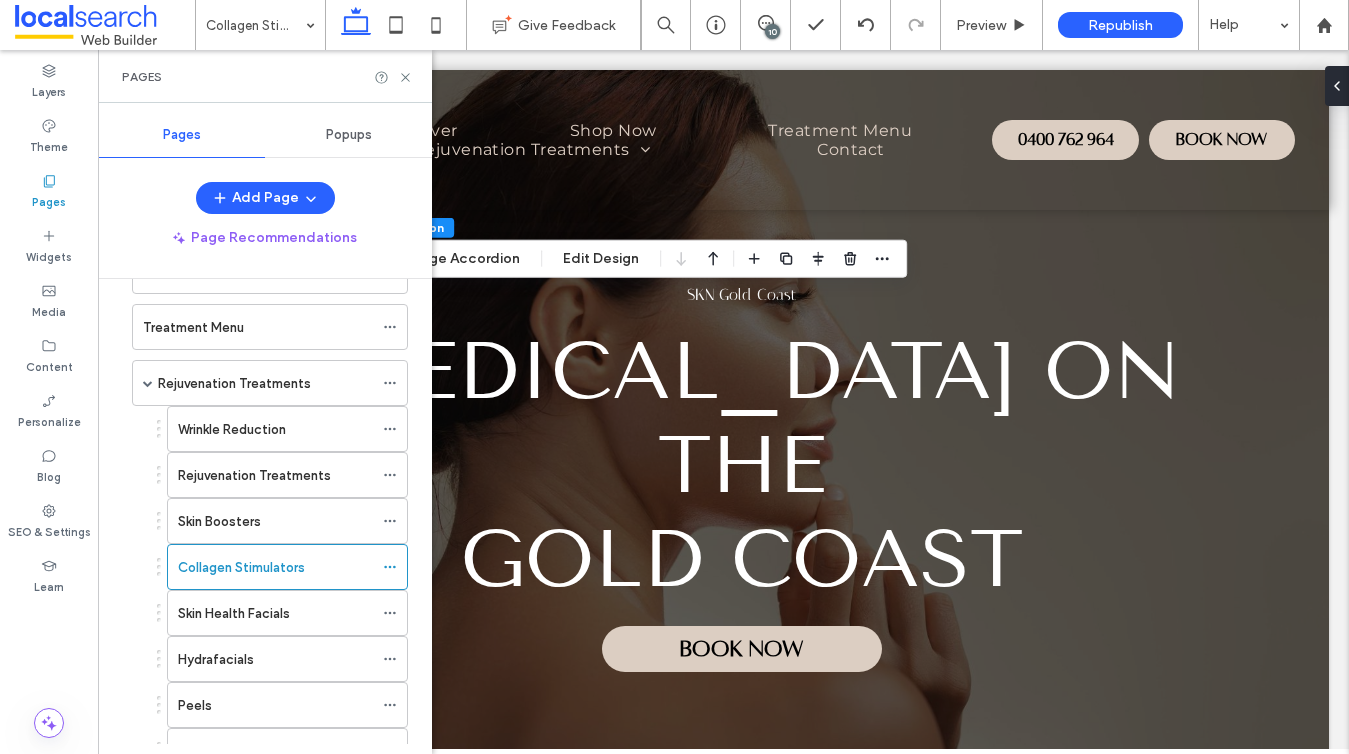 scroll, scrollTop: 389, scrollLeft: 0, axis: vertical 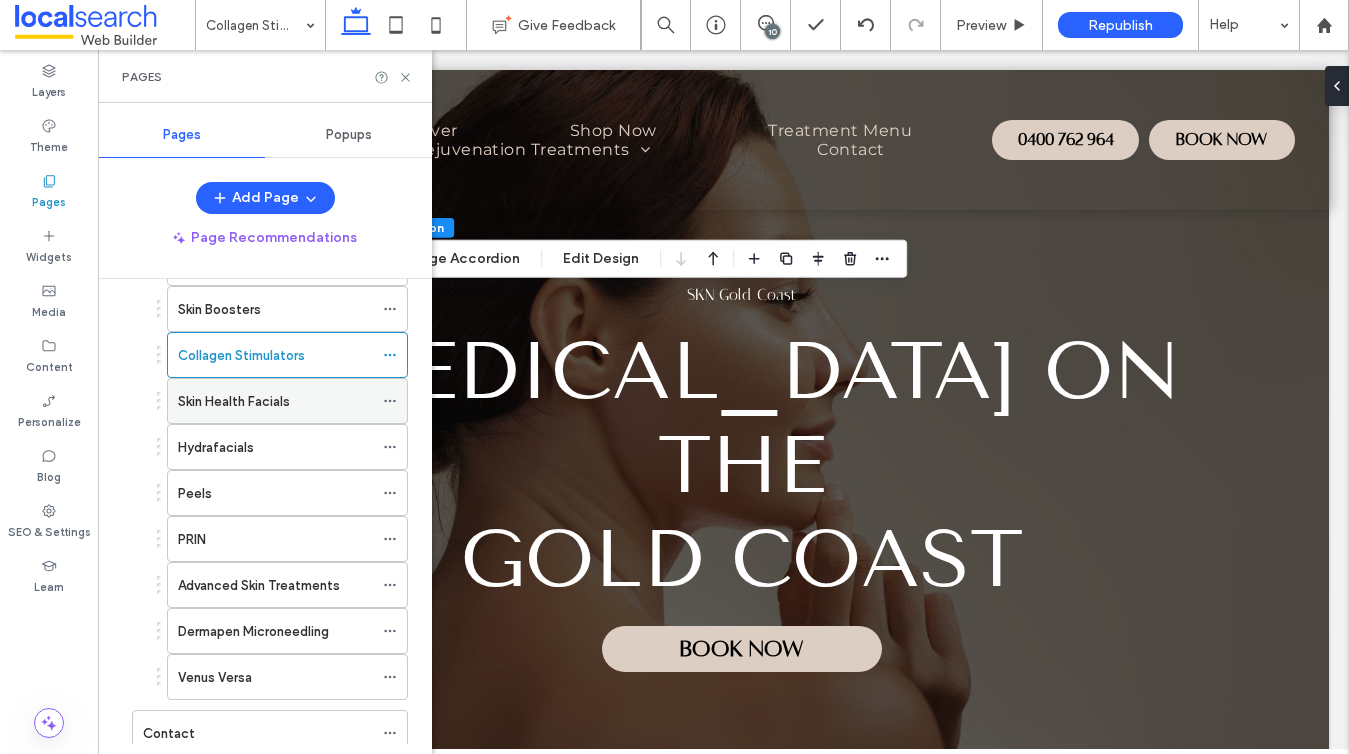click on "Skin Health Facials" at bounding box center [234, 401] 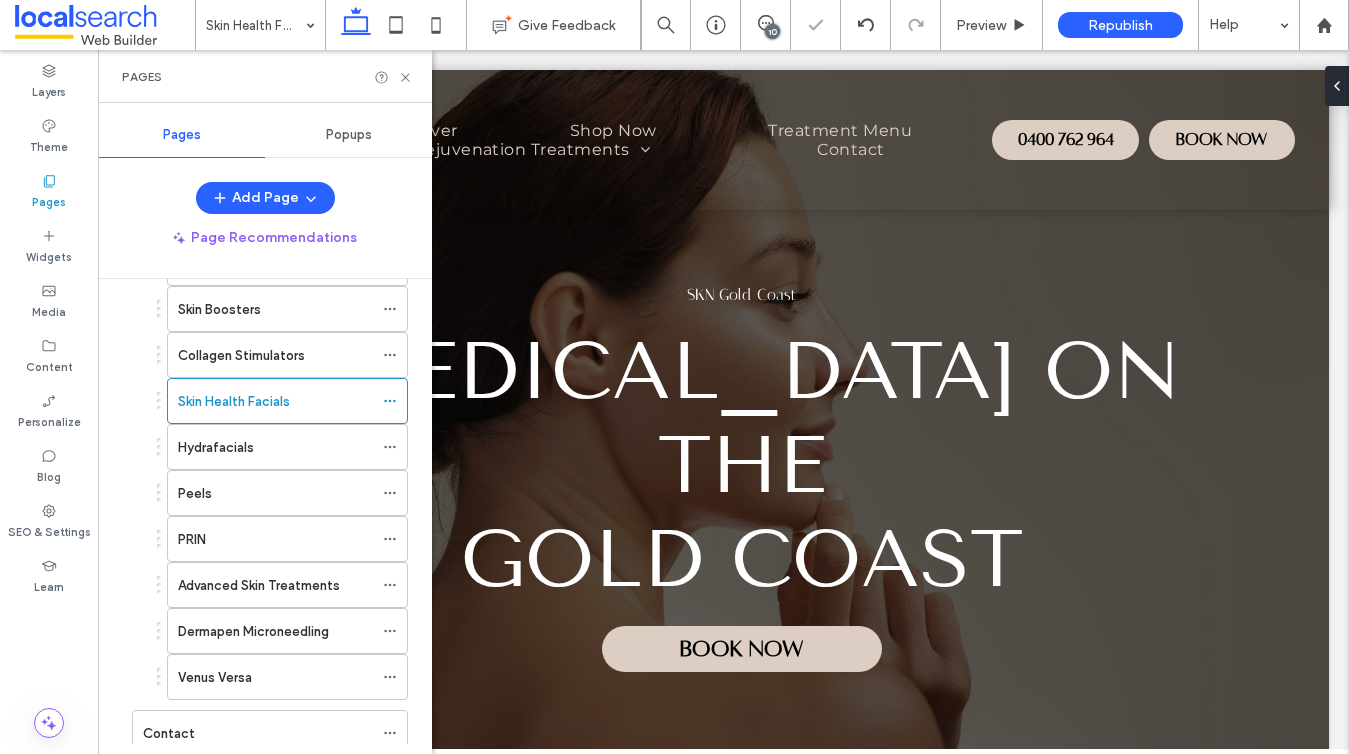 click on "Pages" at bounding box center (265, 77) 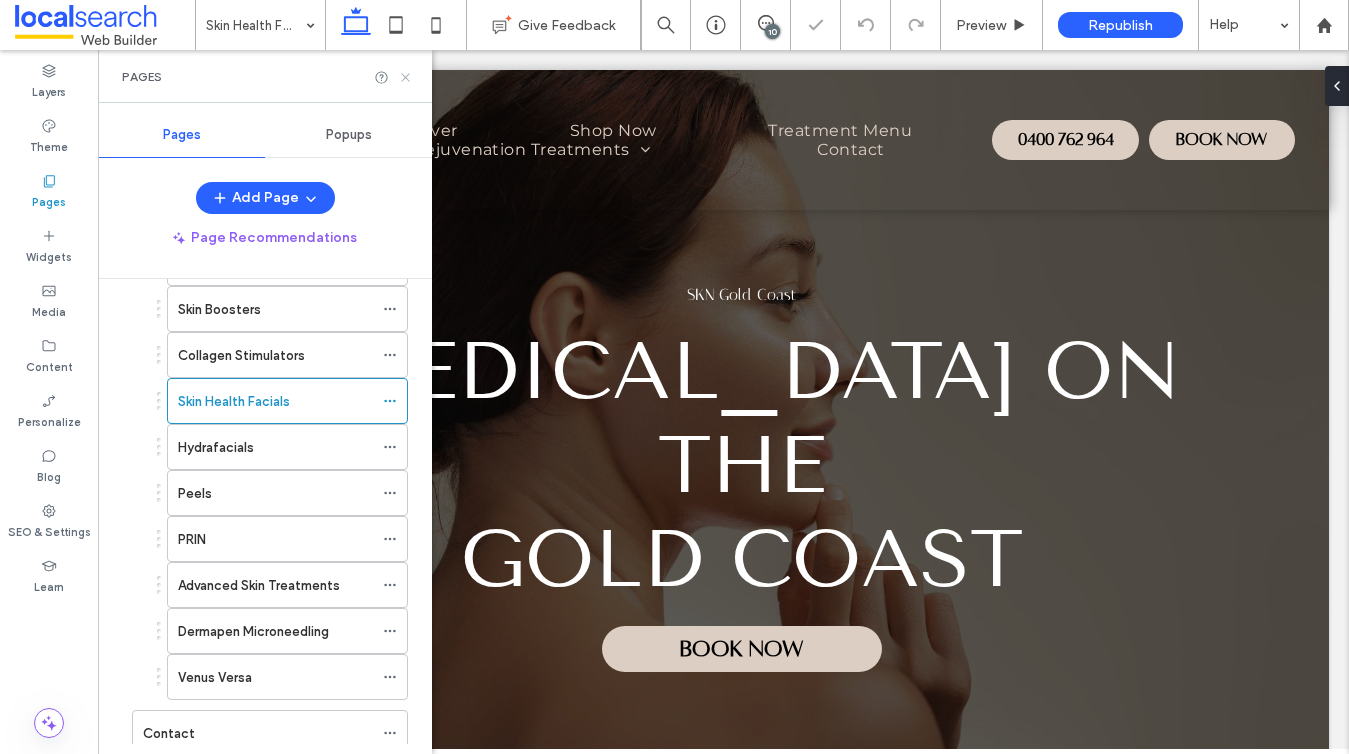 click 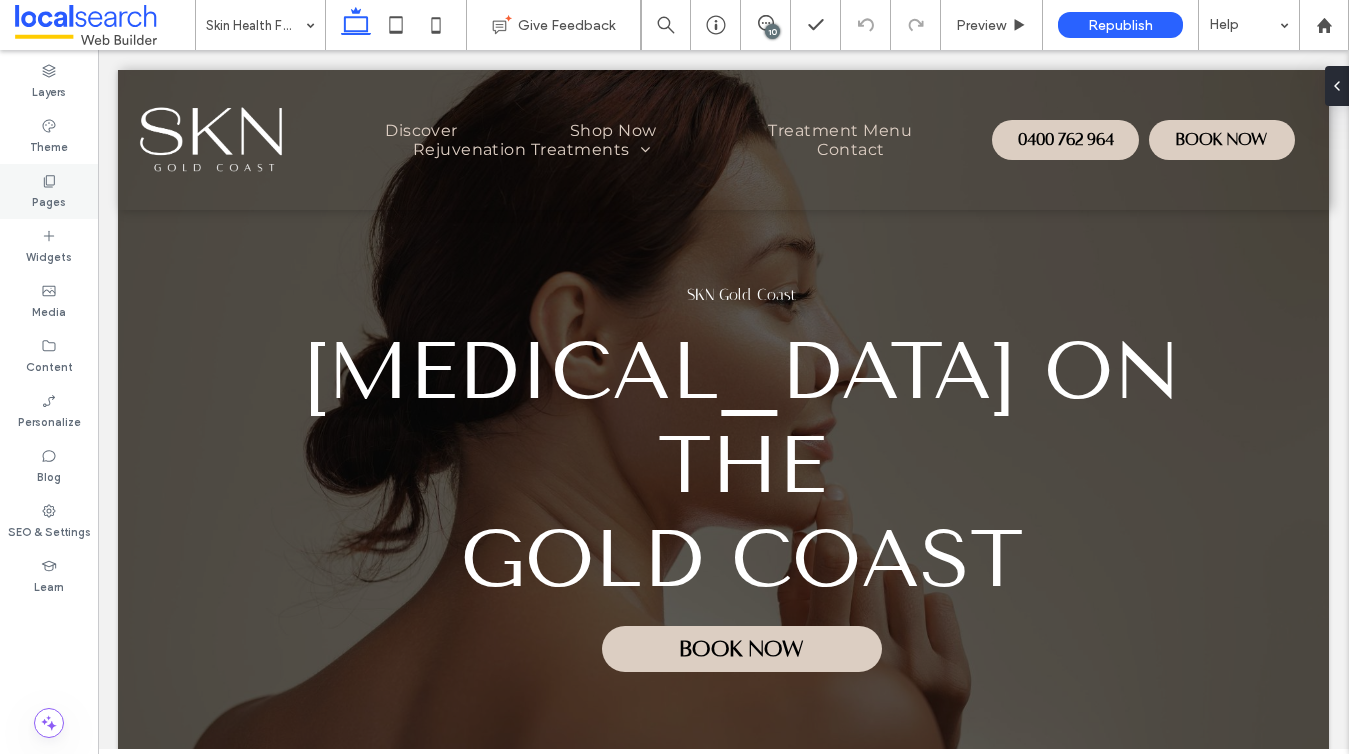 click on "Pages" at bounding box center [49, 200] 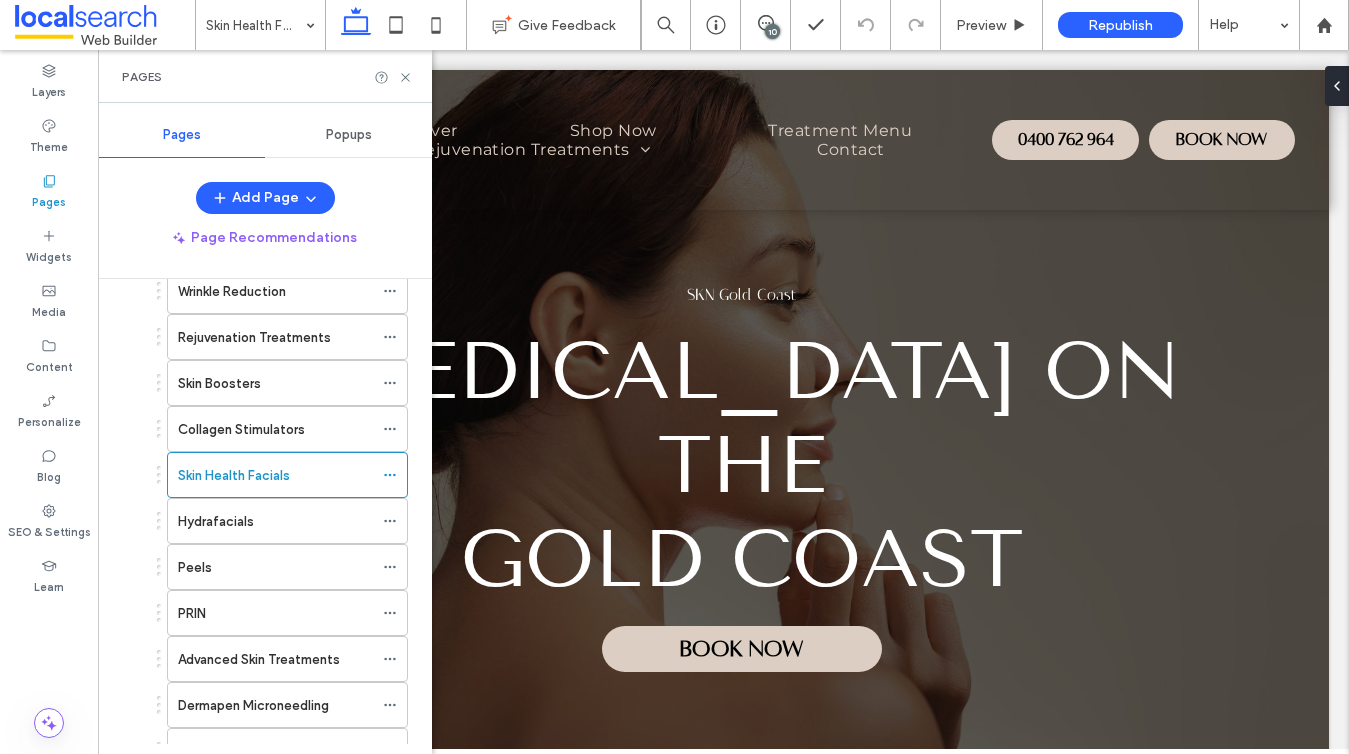 scroll, scrollTop: 409, scrollLeft: 0, axis: vertical 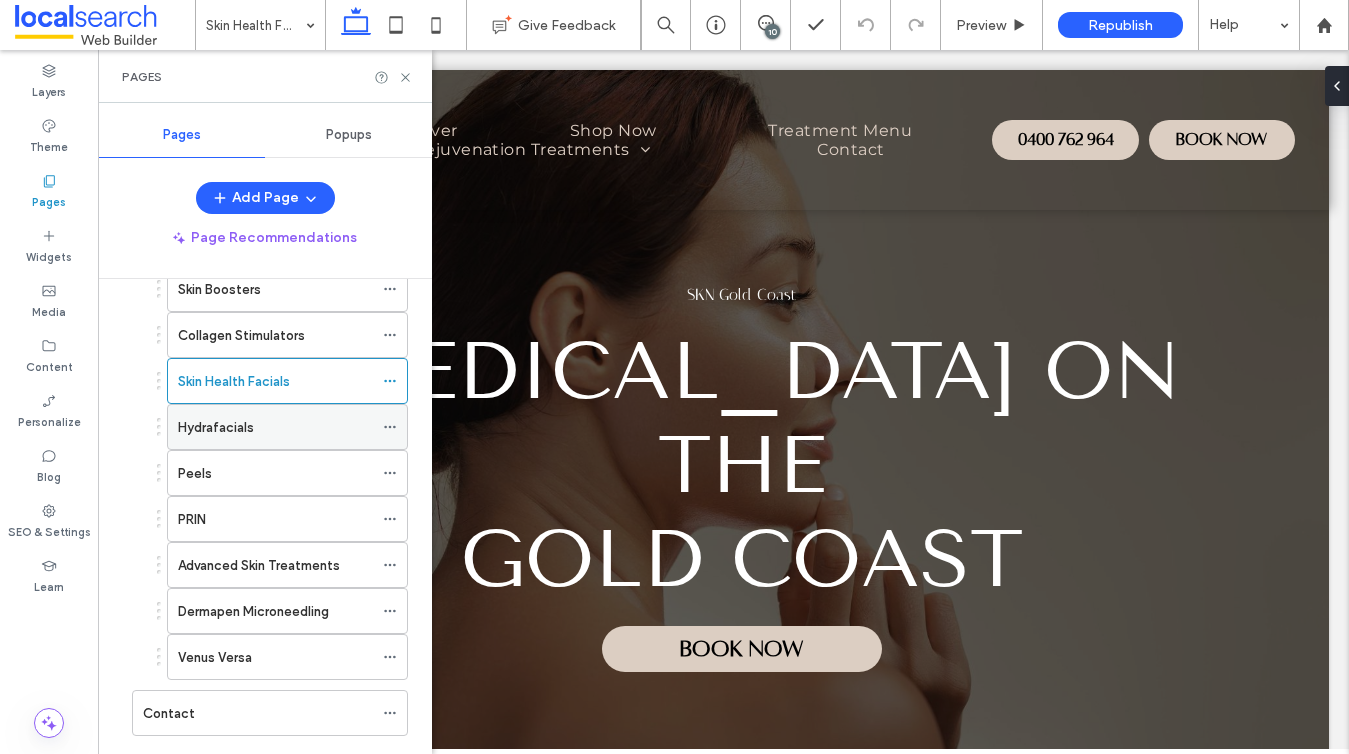 click on "Hydrafacials" at bounding box center (275, 427) 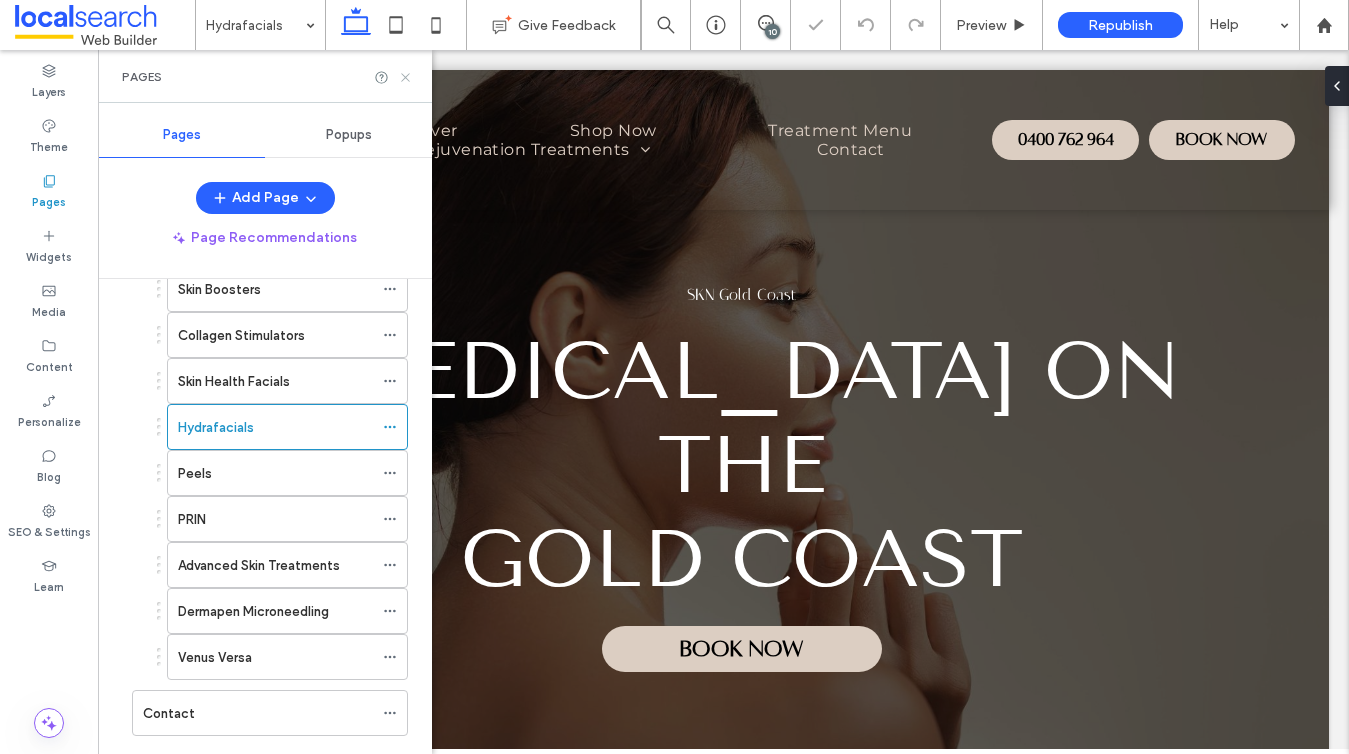 click 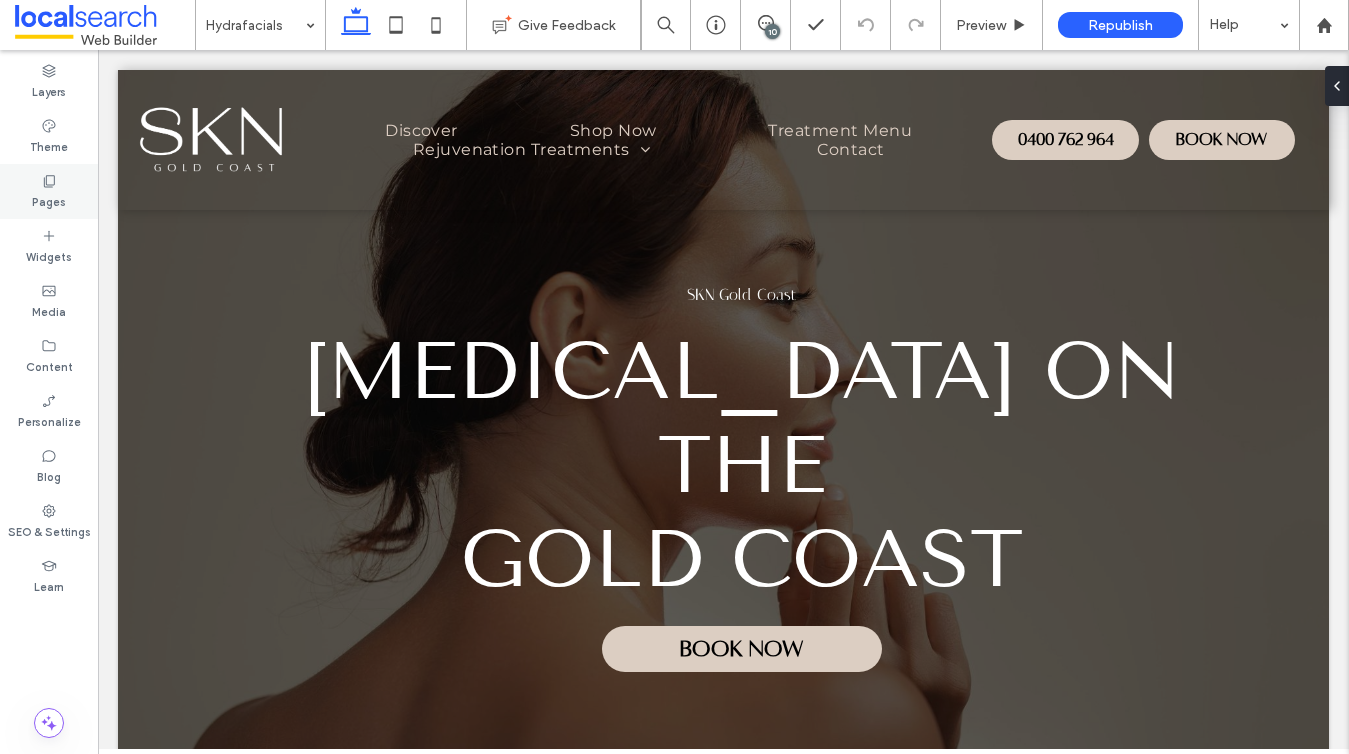 click on "Pages" at bounding box center [49, 200] 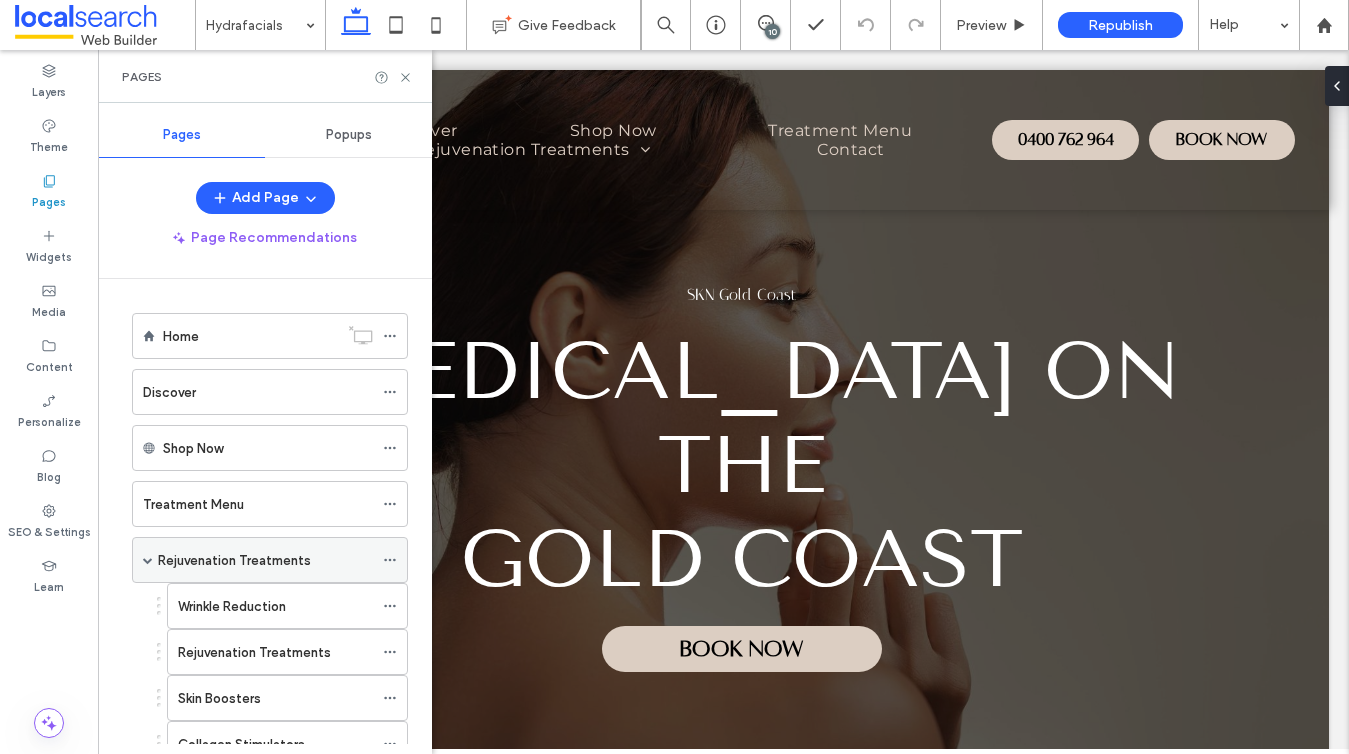 scroll, scrollTop: 349, scrollLeft: 0, axis: vertical 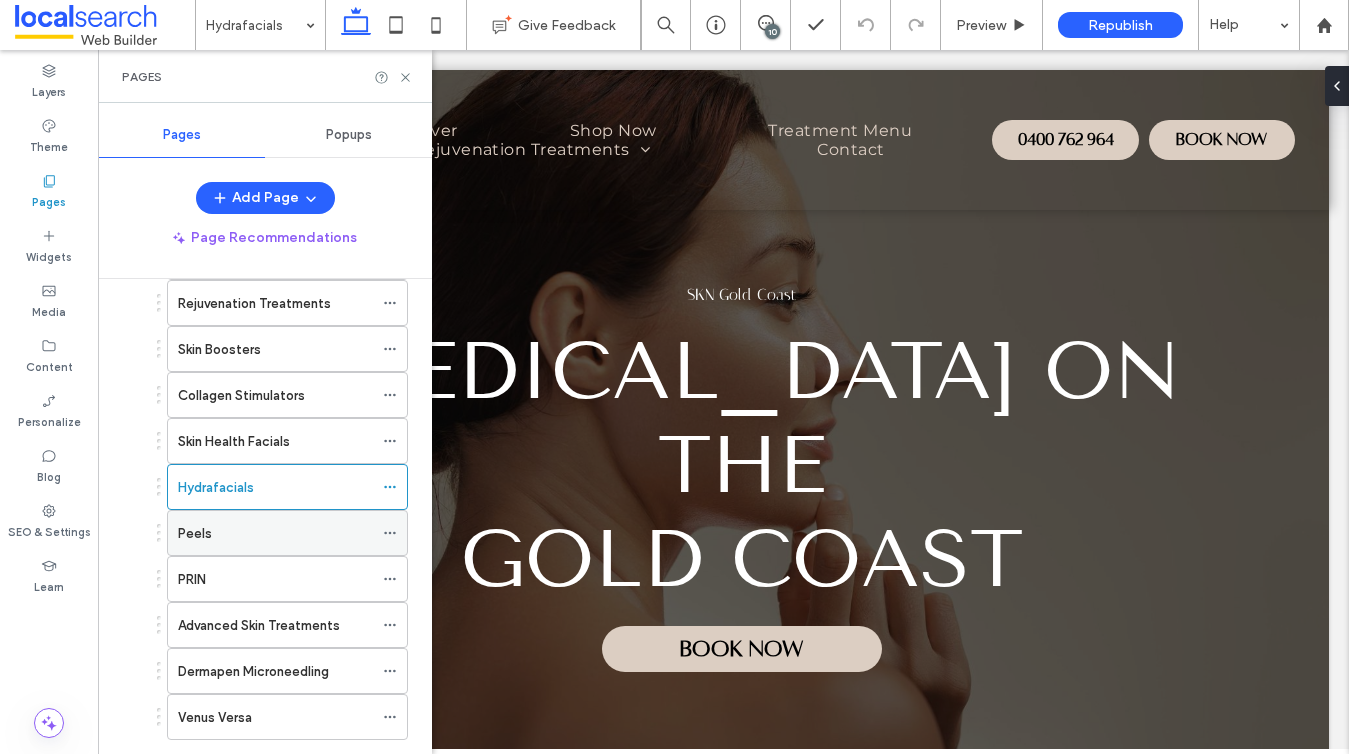 click on "Peels" at bounding box center [275, 533] 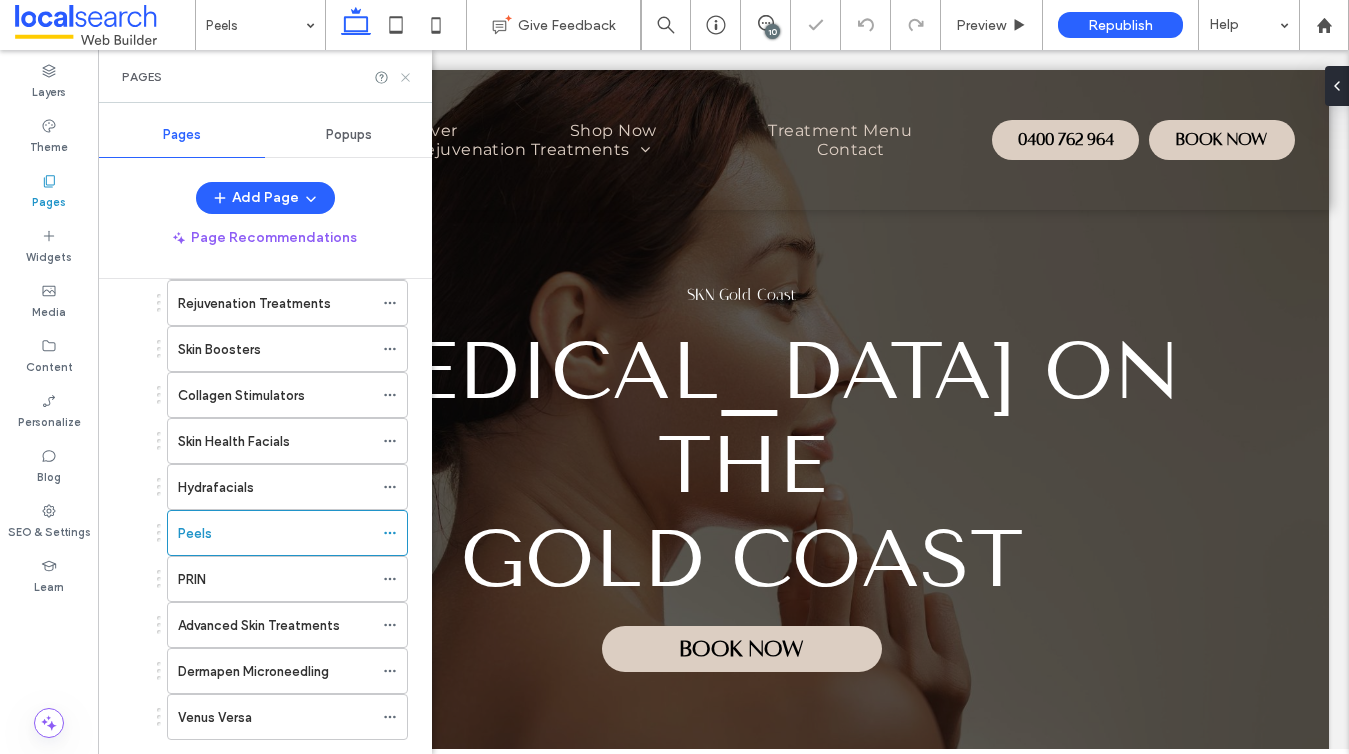 click 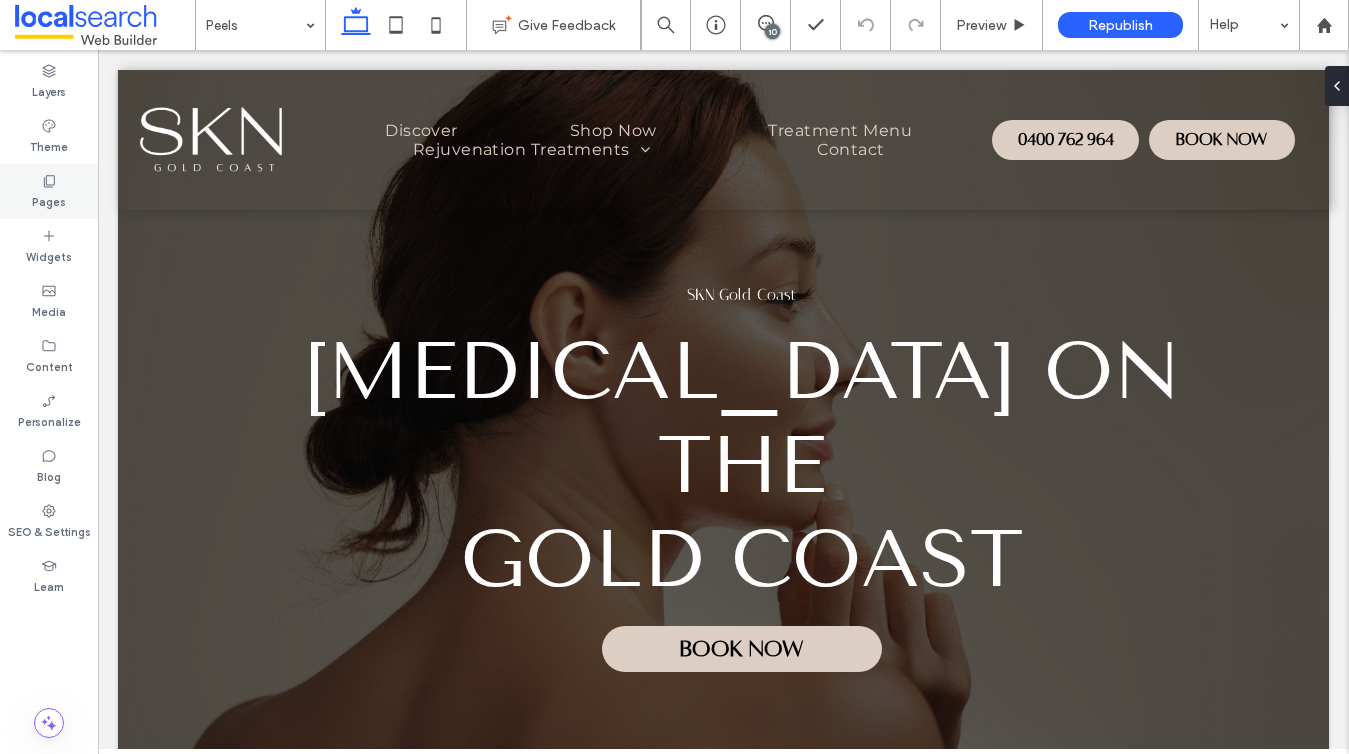 click on "Pages" at bounding box center [49, 191] 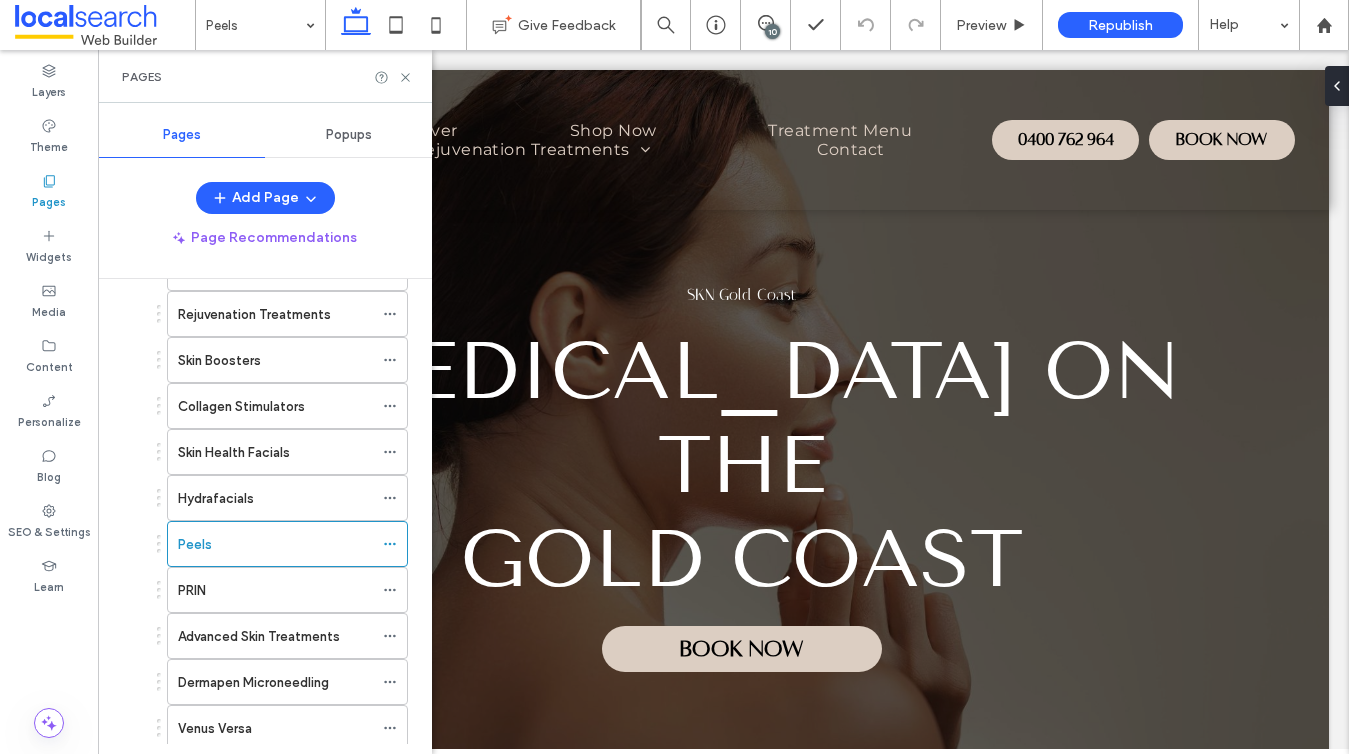 scroll, scrollTop: 409, scrollLeft: 0, axis: vertical 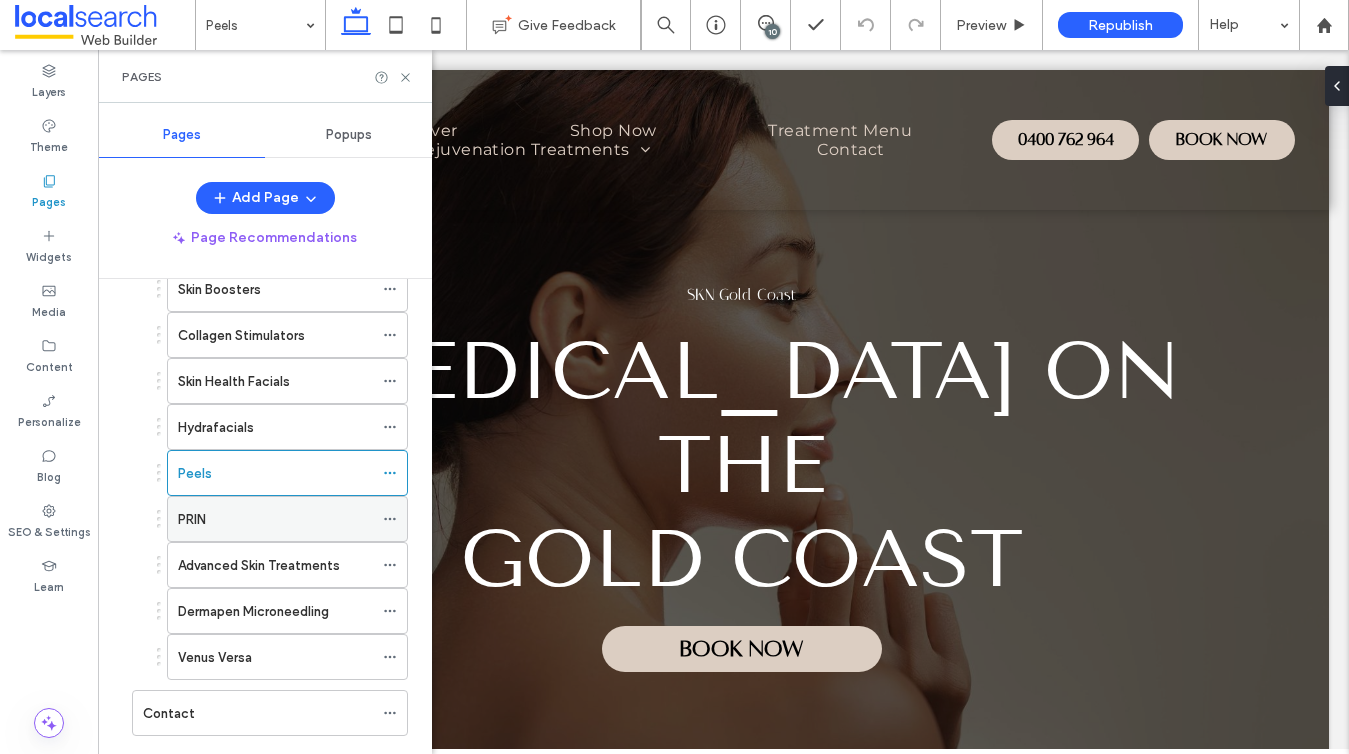 click on "PRIN" at bounding box center [275, 519] 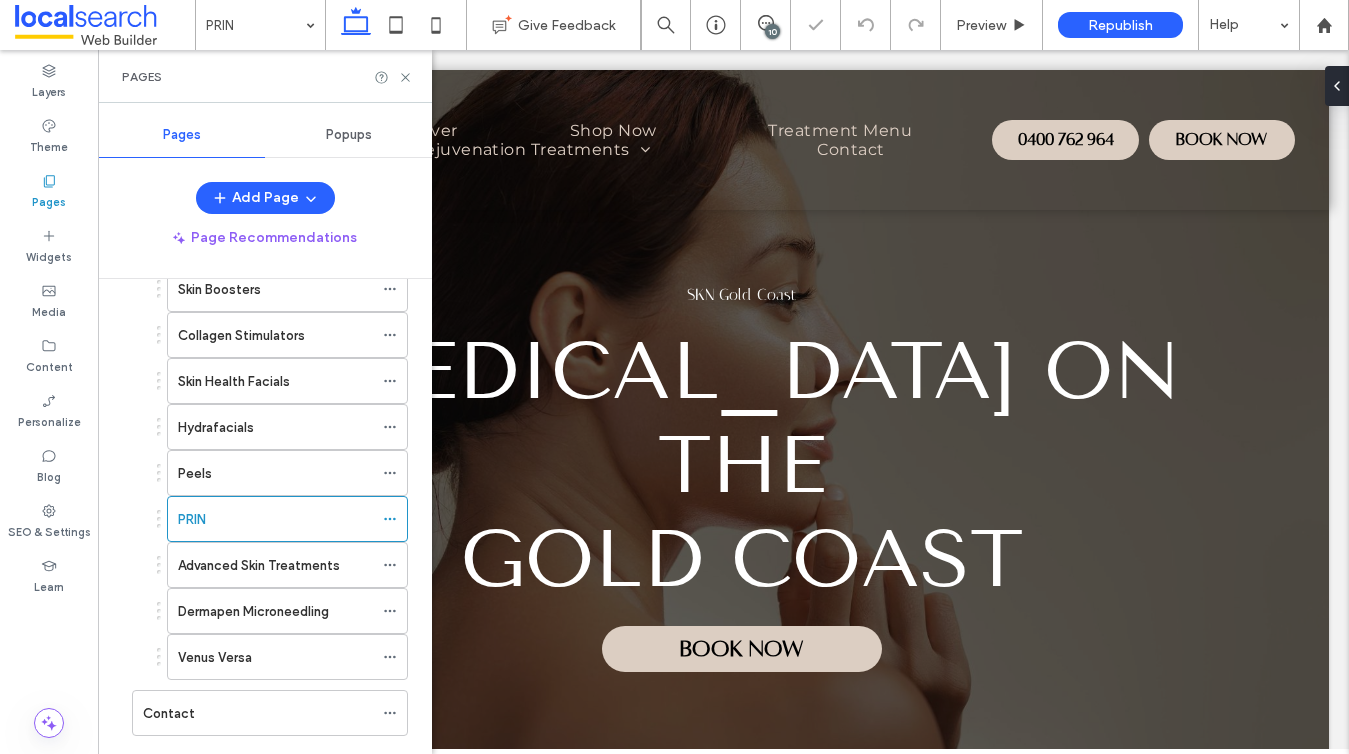 click 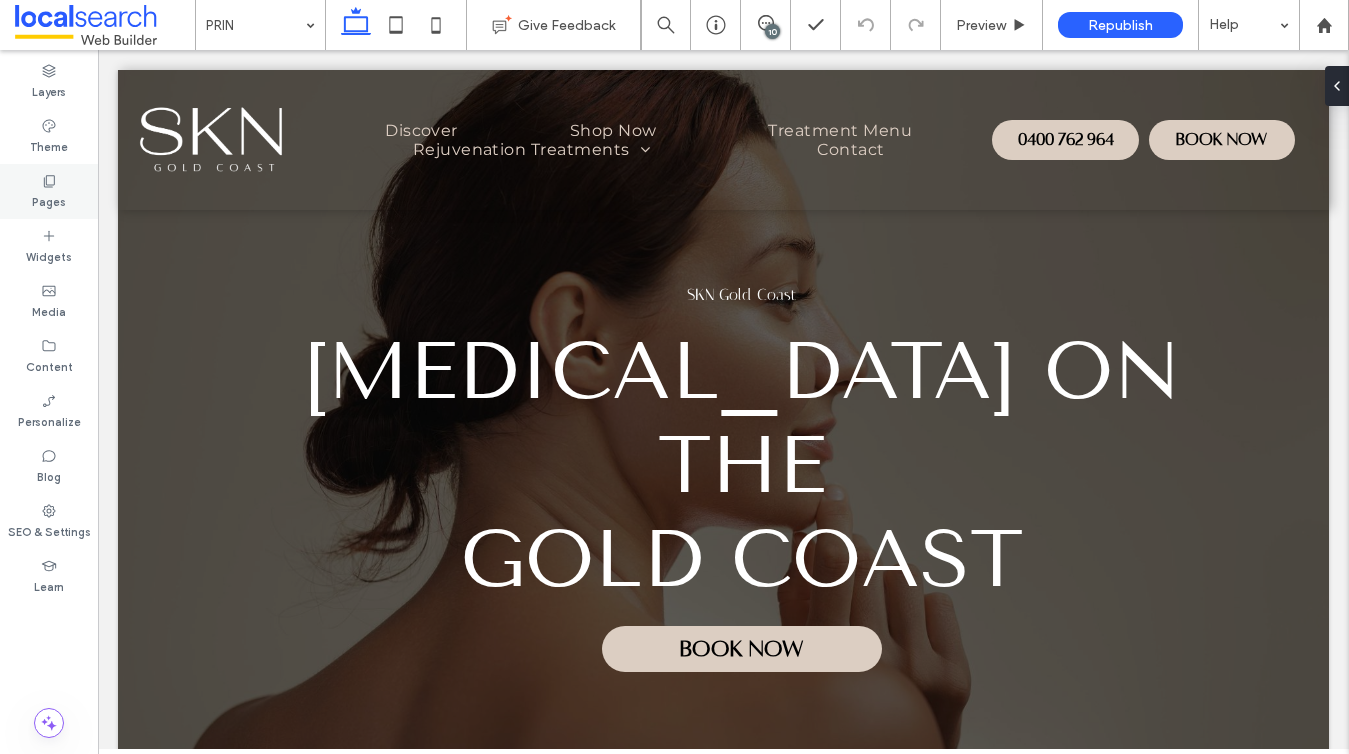 click on "Pages" at bounding box center [49, 191] 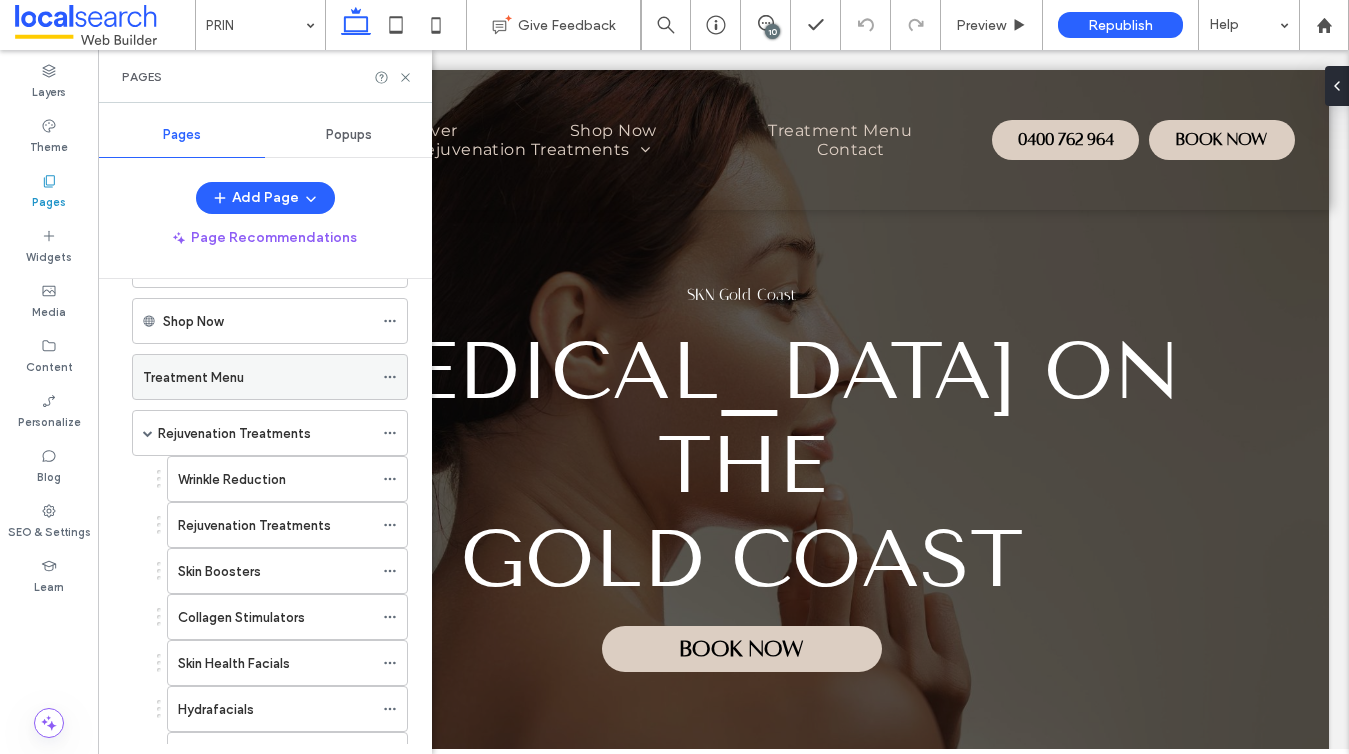 scroll, scrollTop: 332, scrollLeft: 0, axis: vertical 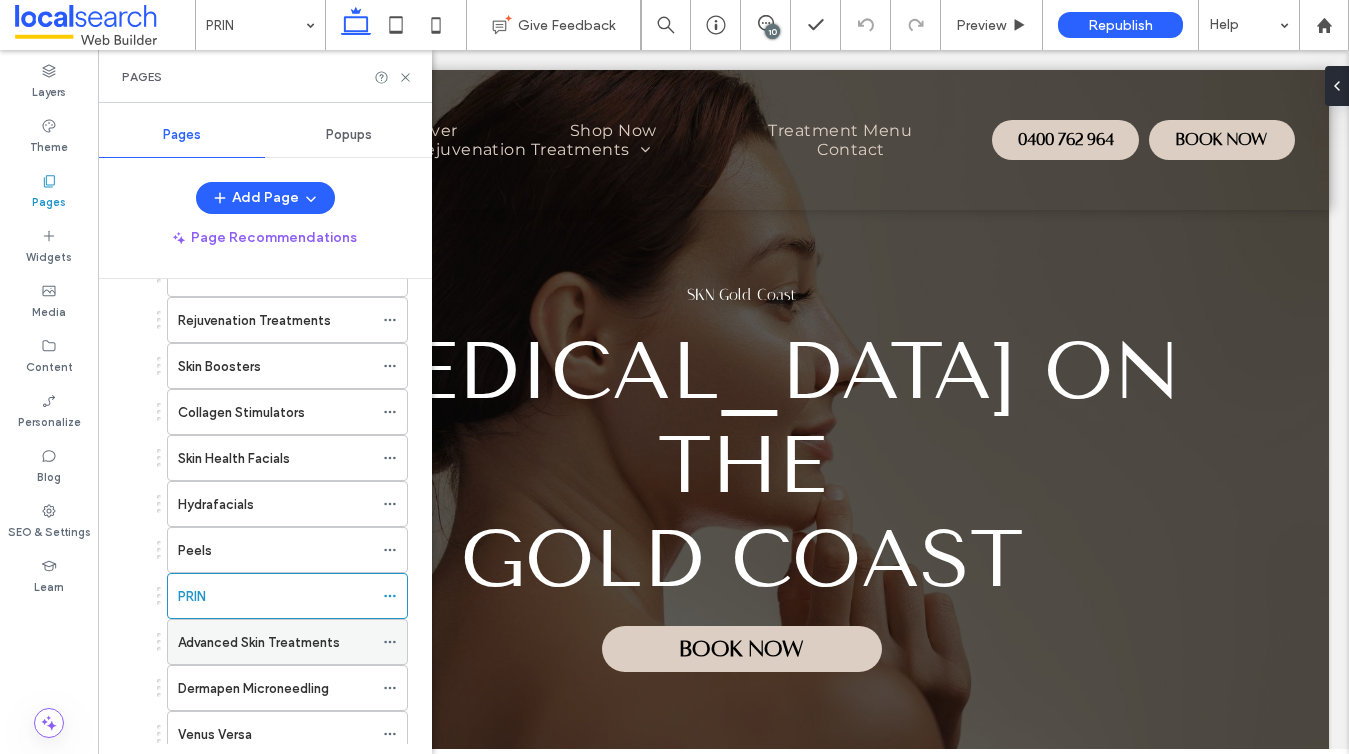 click on "Advanced Skin Treatments" at bounding box center (275, 642) 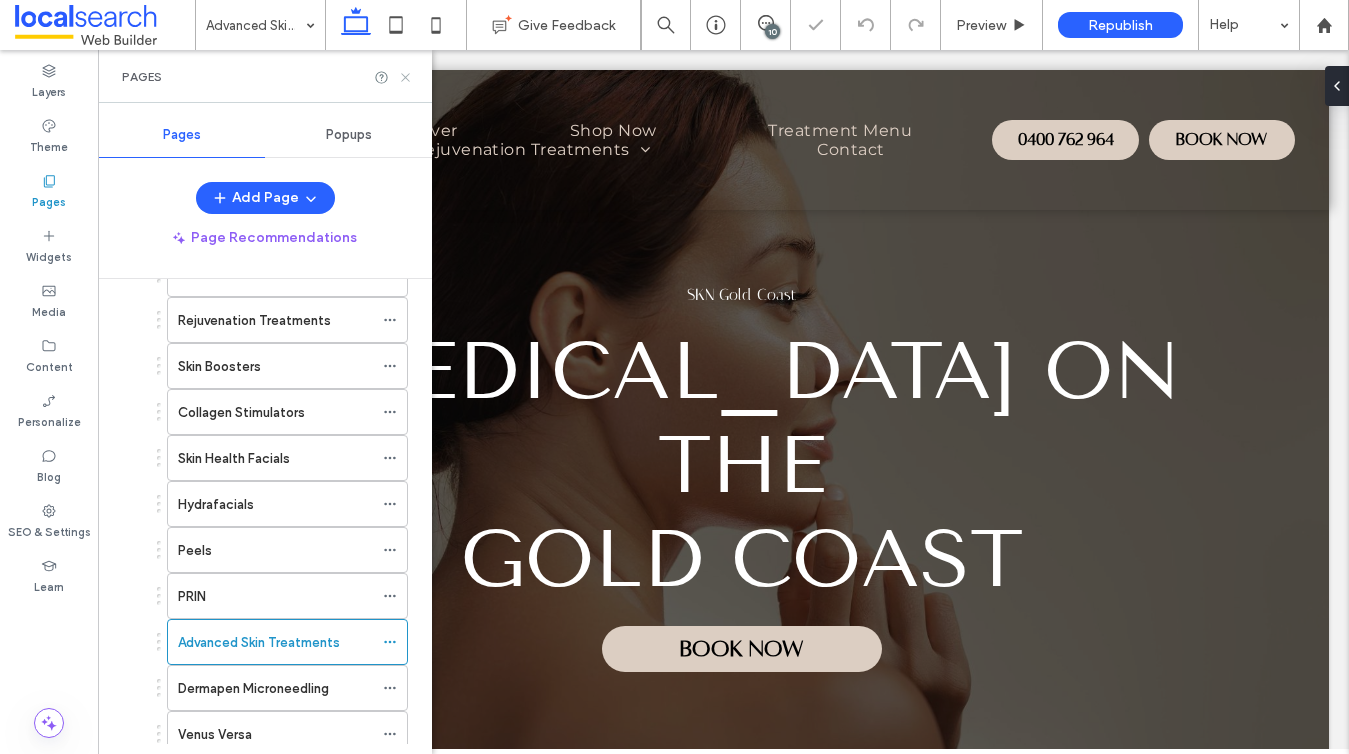 click 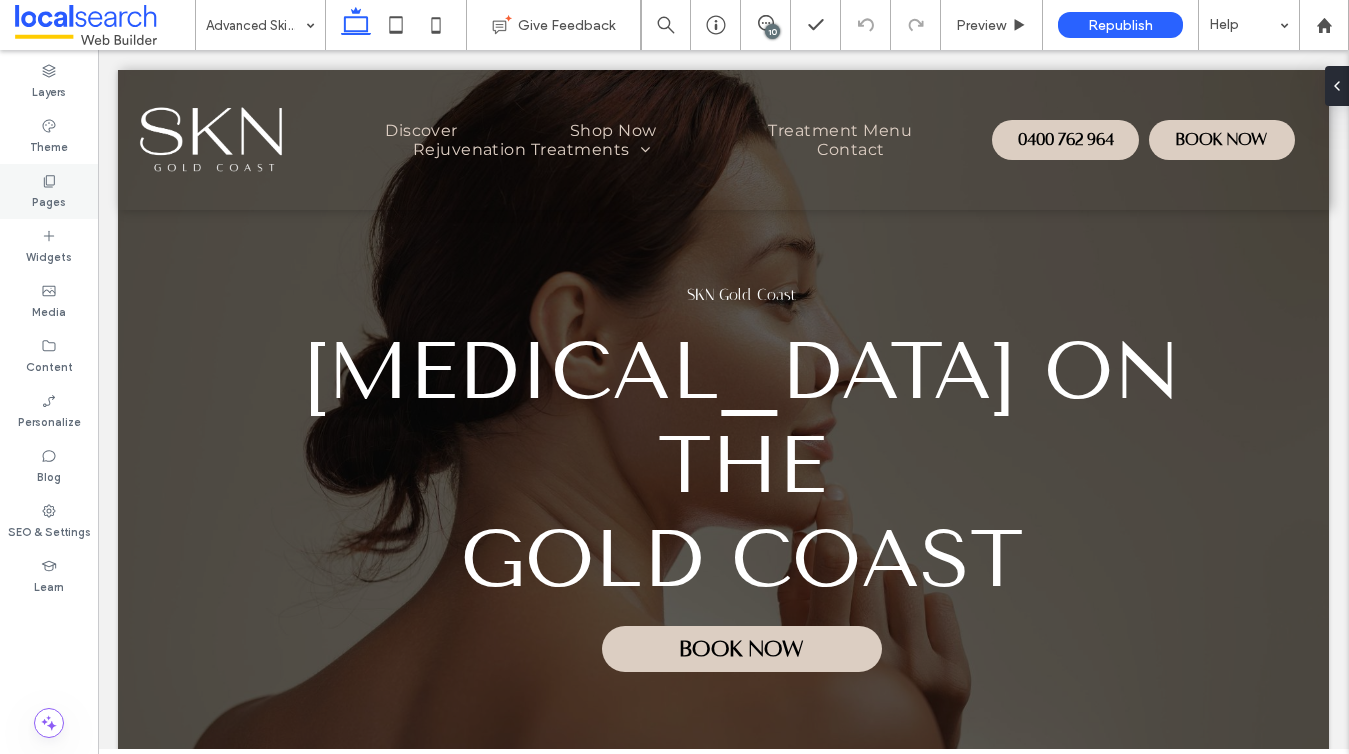 click on "Pages" at bounding box center [49, 191] 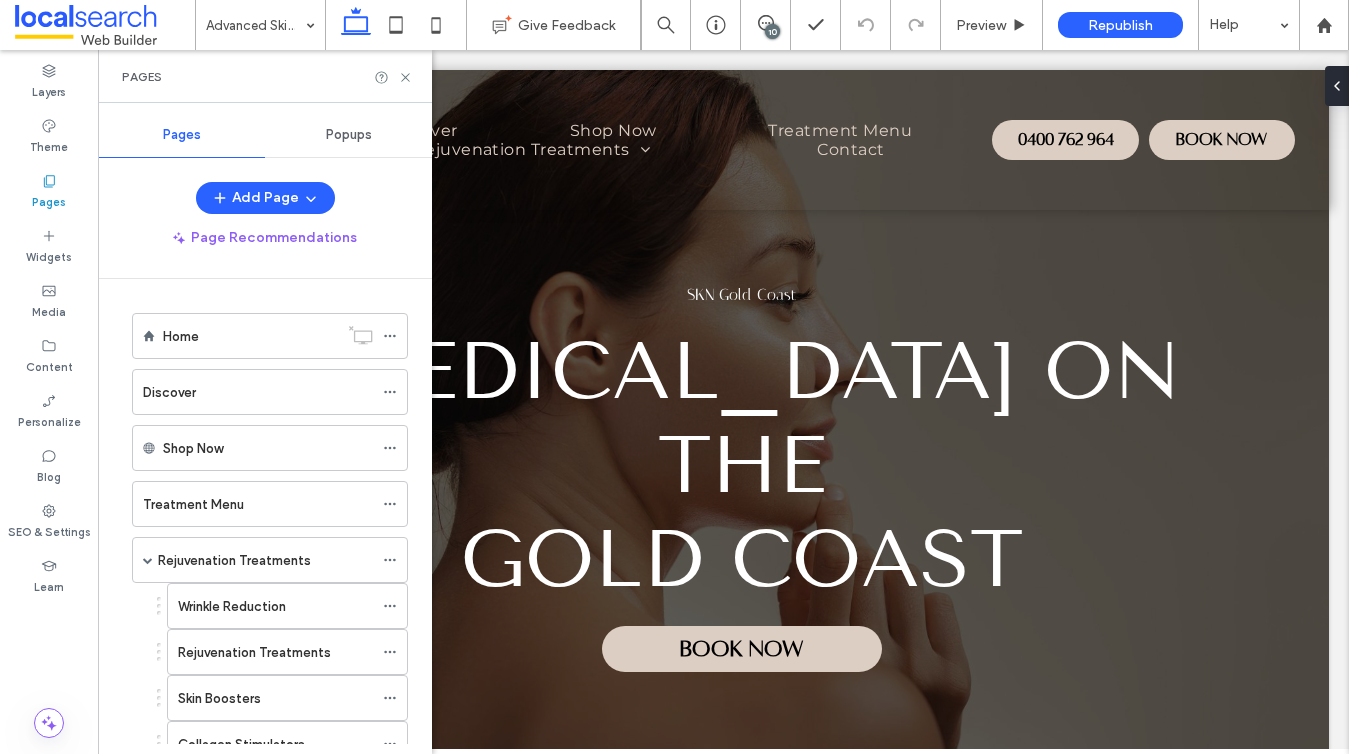 scroll, scrollTop: 451, scrollLeft: 0, axis: vertical 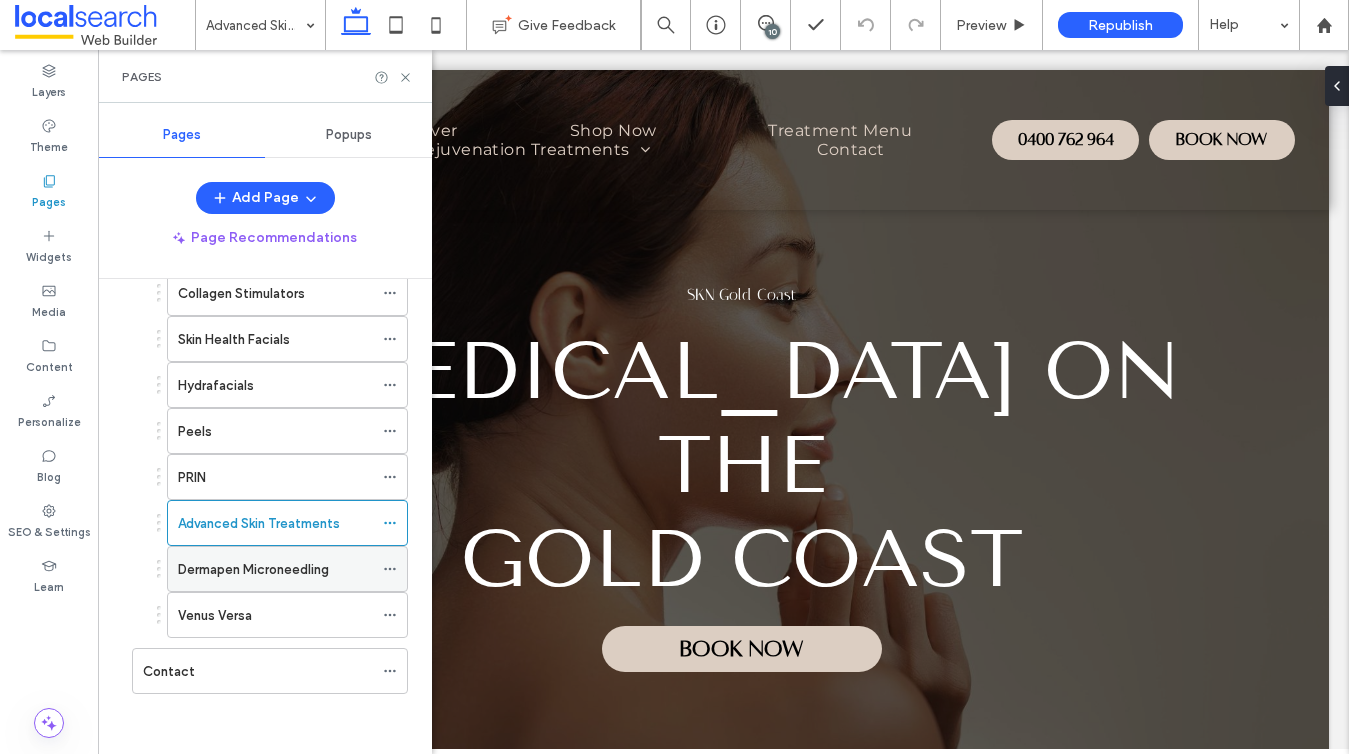 click on "Dermapen Microneedling" at bounding box center (275, 569) 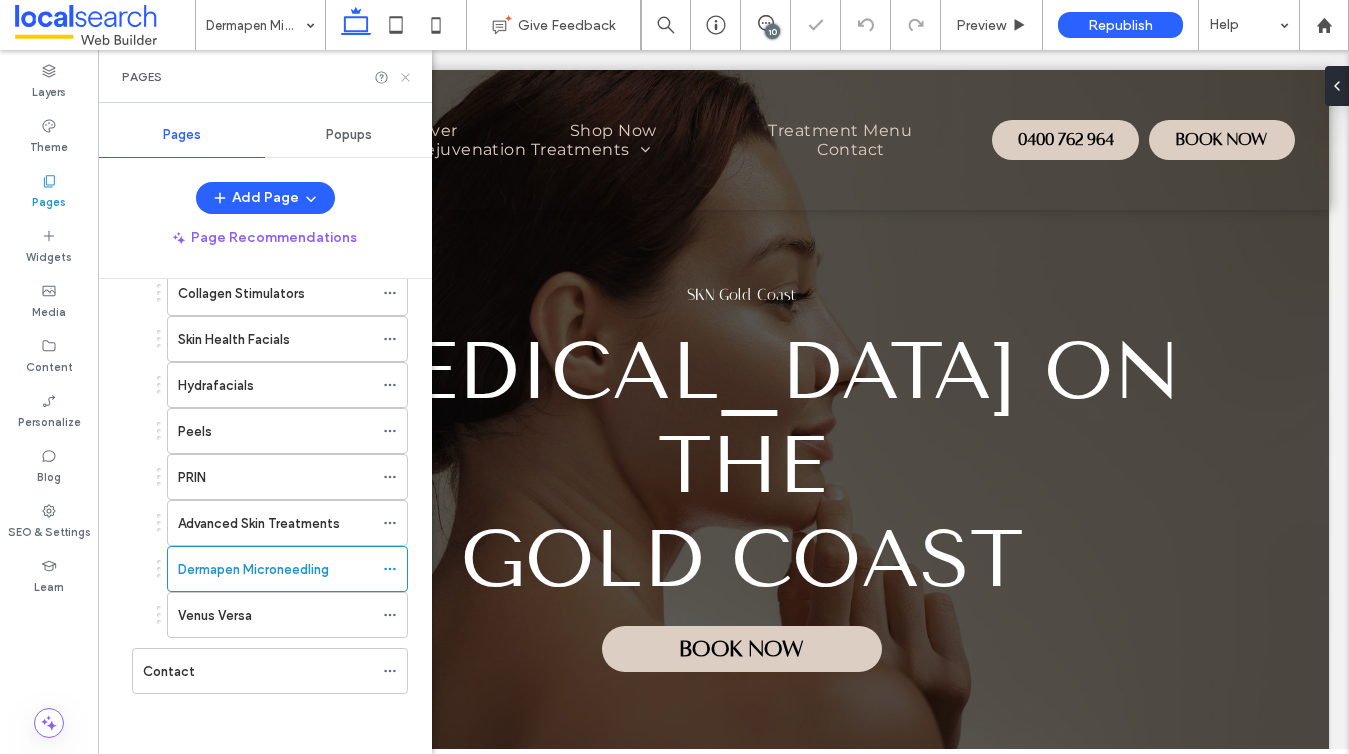 click 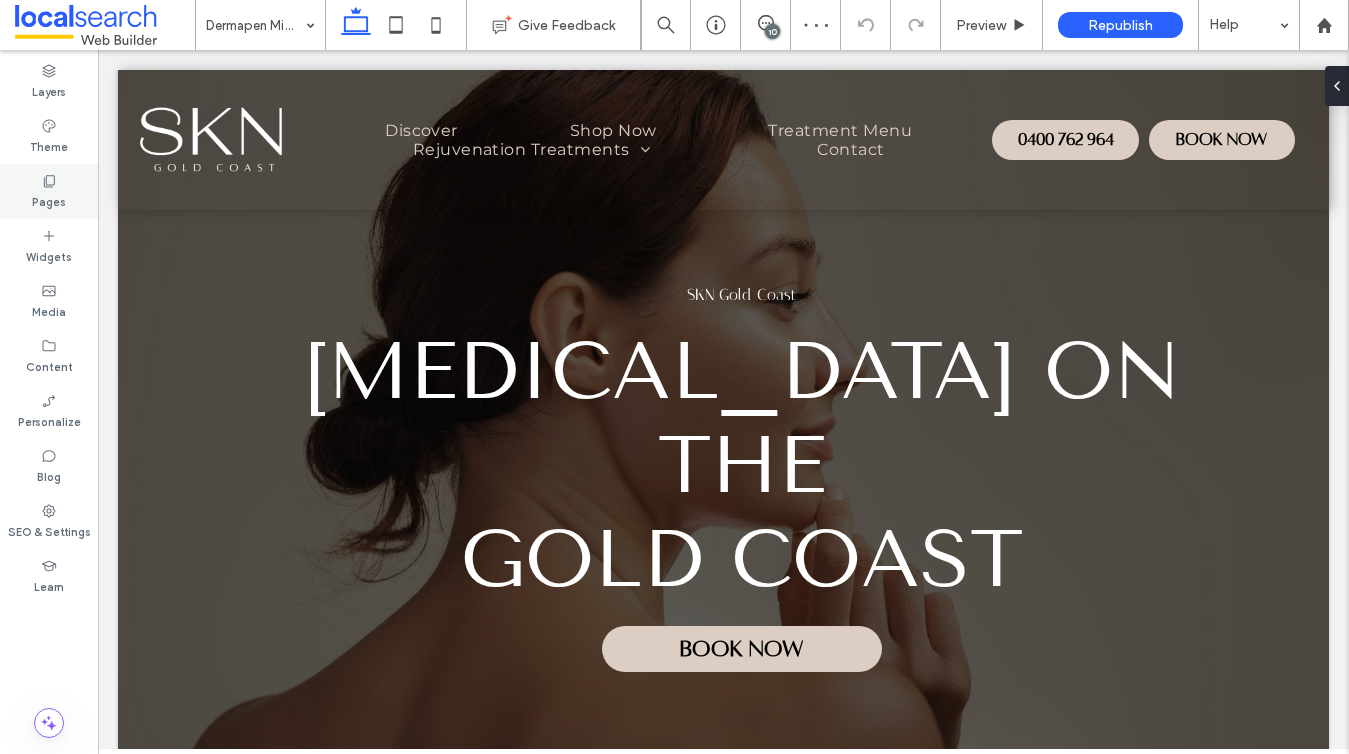 click on "Pages" at bounding box center [49, 200] 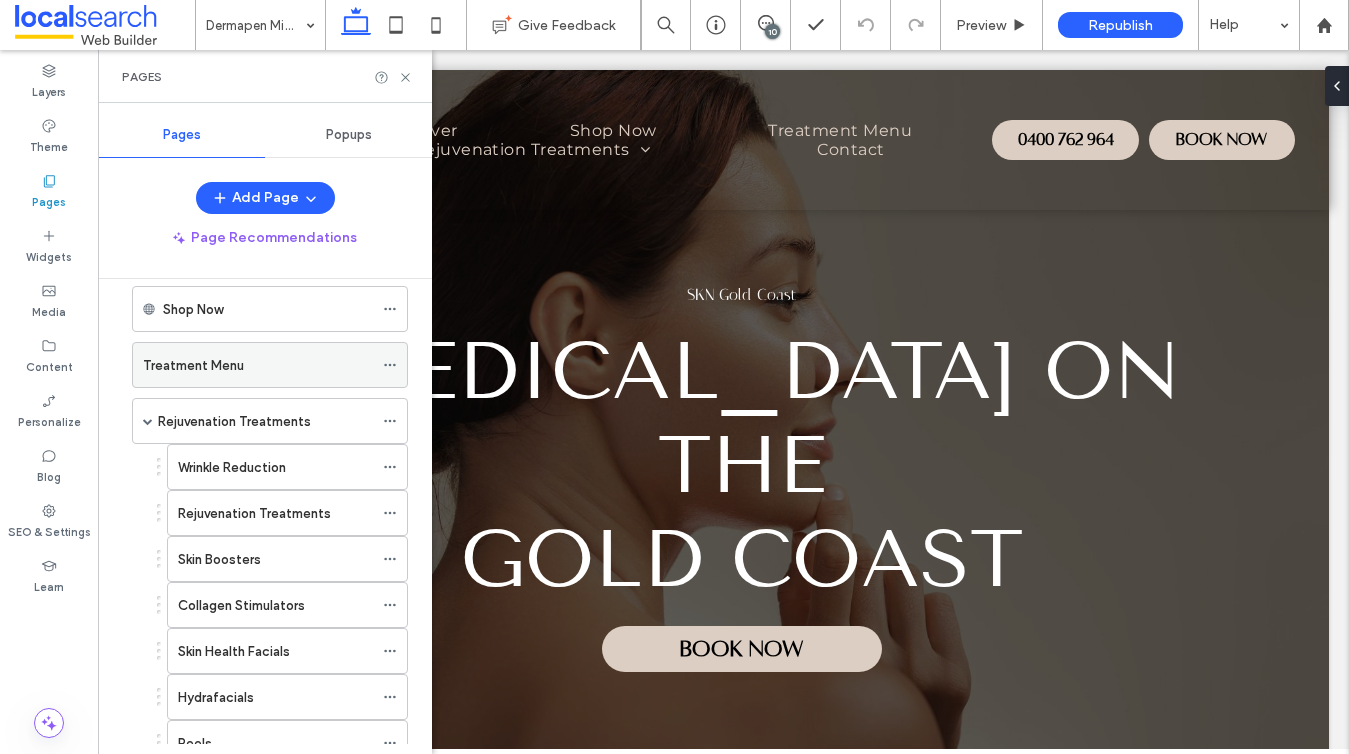 scroll, scrollTop: 451, scrollLeft: 0, axis: vertical 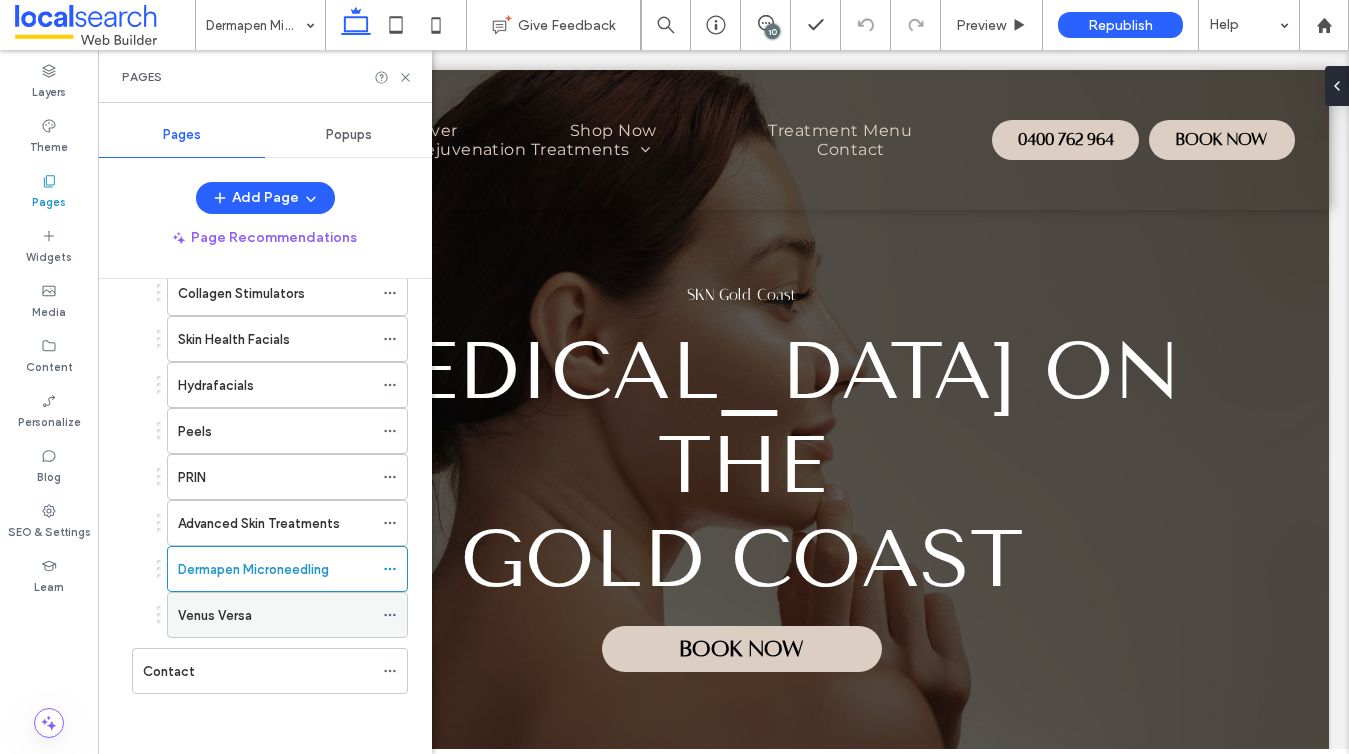 click on "Venus Versa" at bounding box center (215, 615) 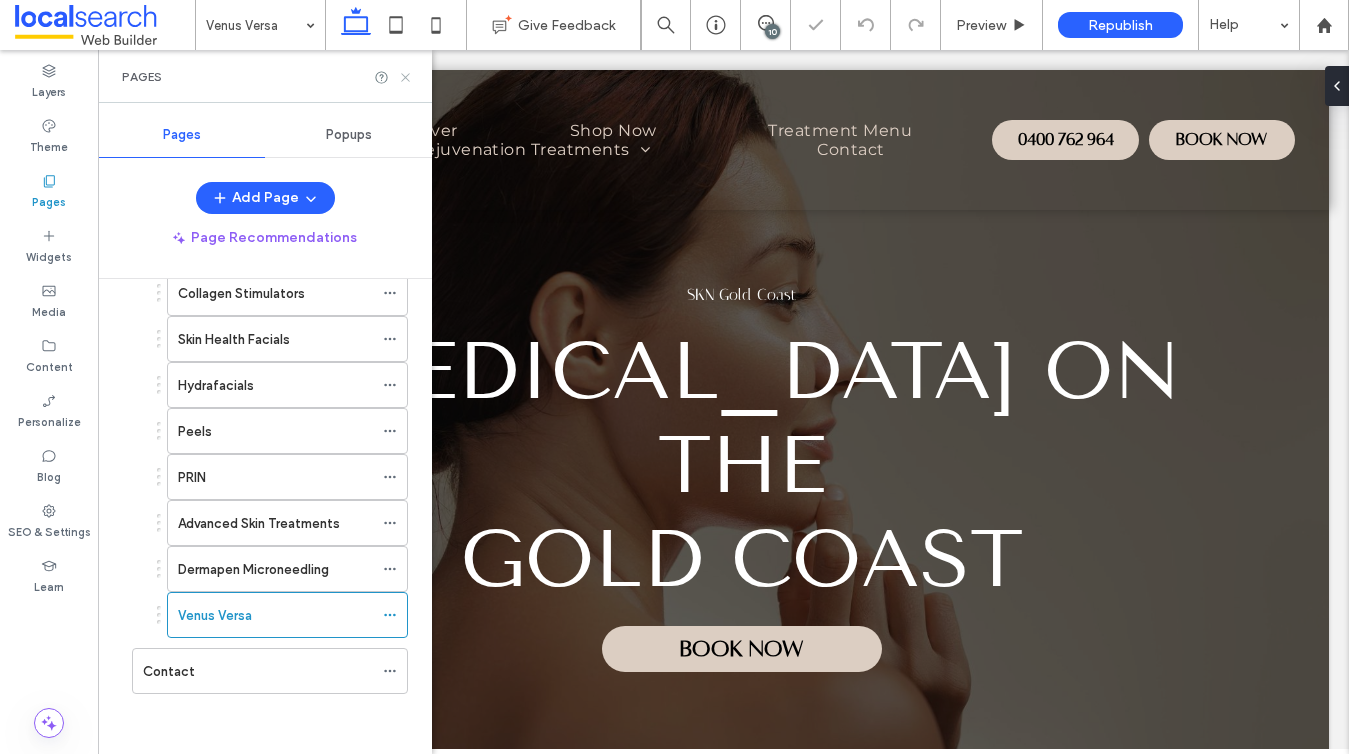 click 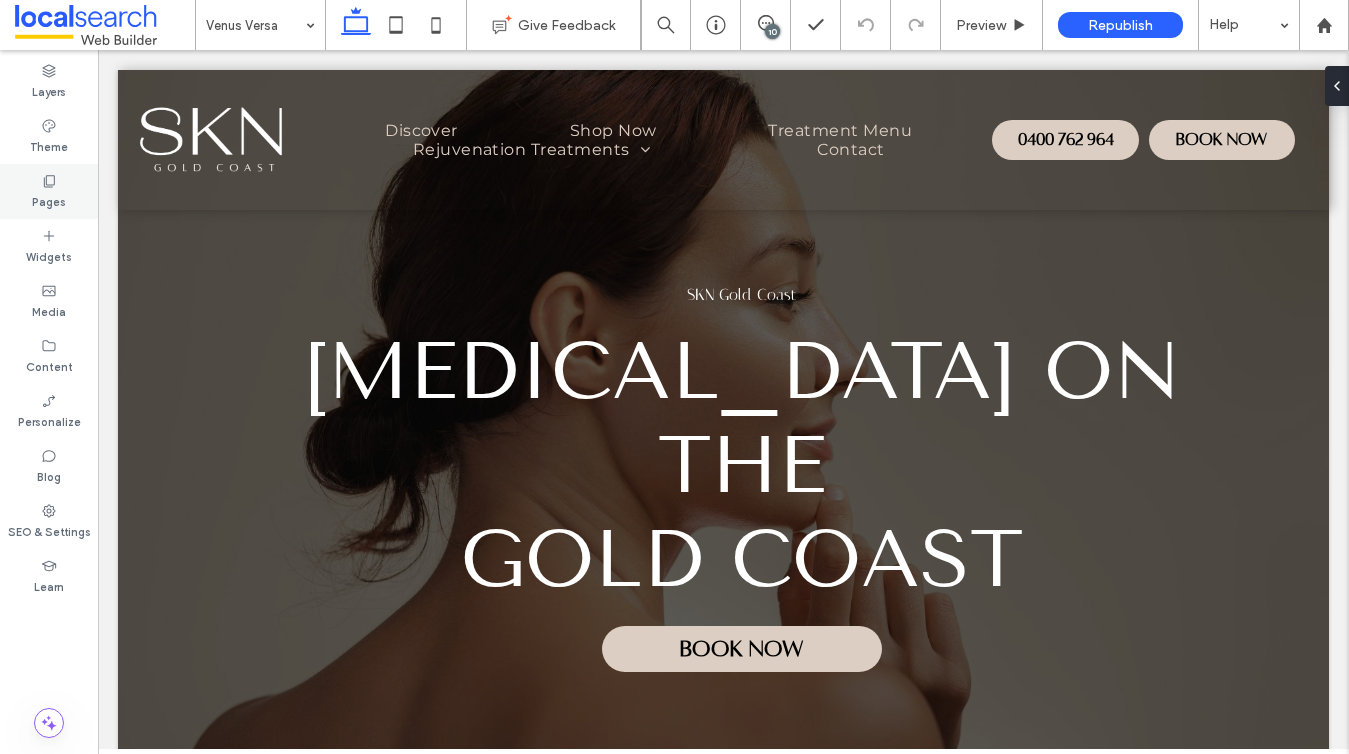 click on "Pages" at bounding box center [49, 200] 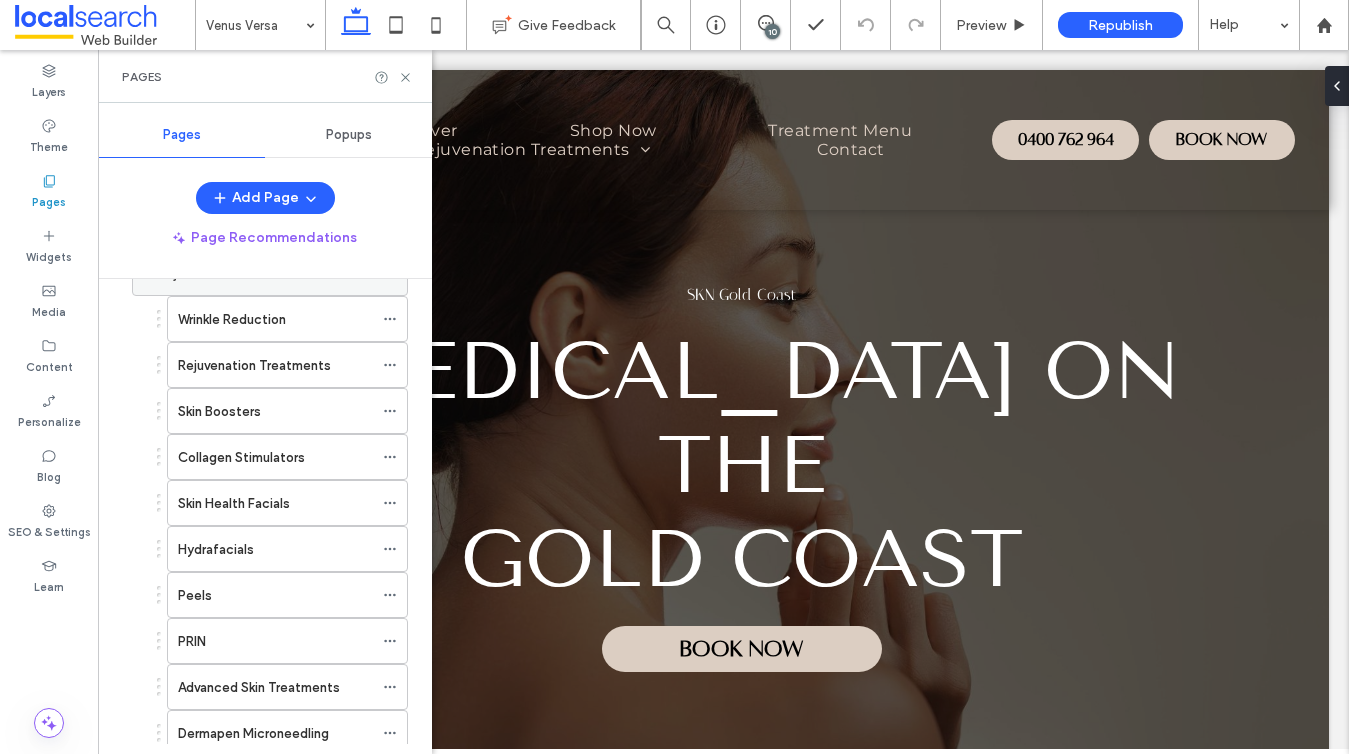 scroll, scrollTop: 451, scrollLeft: 0, axis: vertical 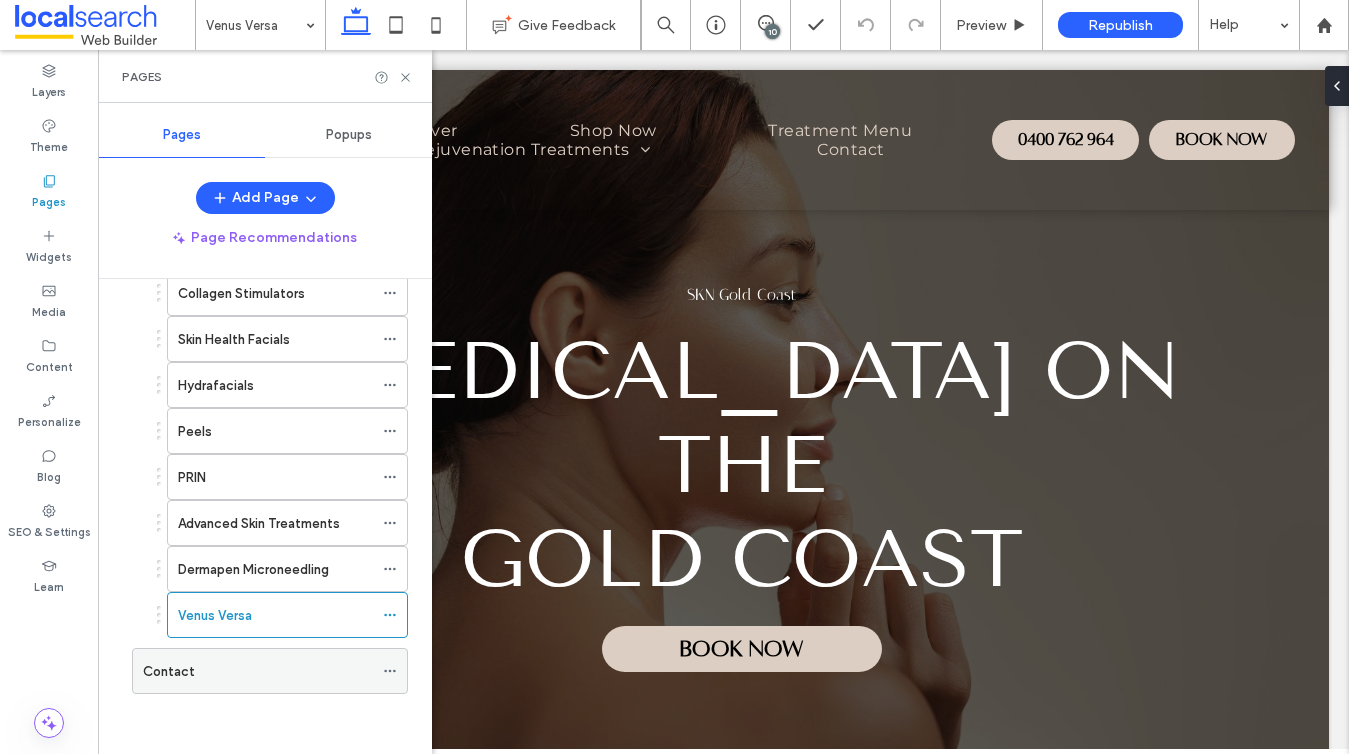 click on "Contact" at bounding box center (258, 671) 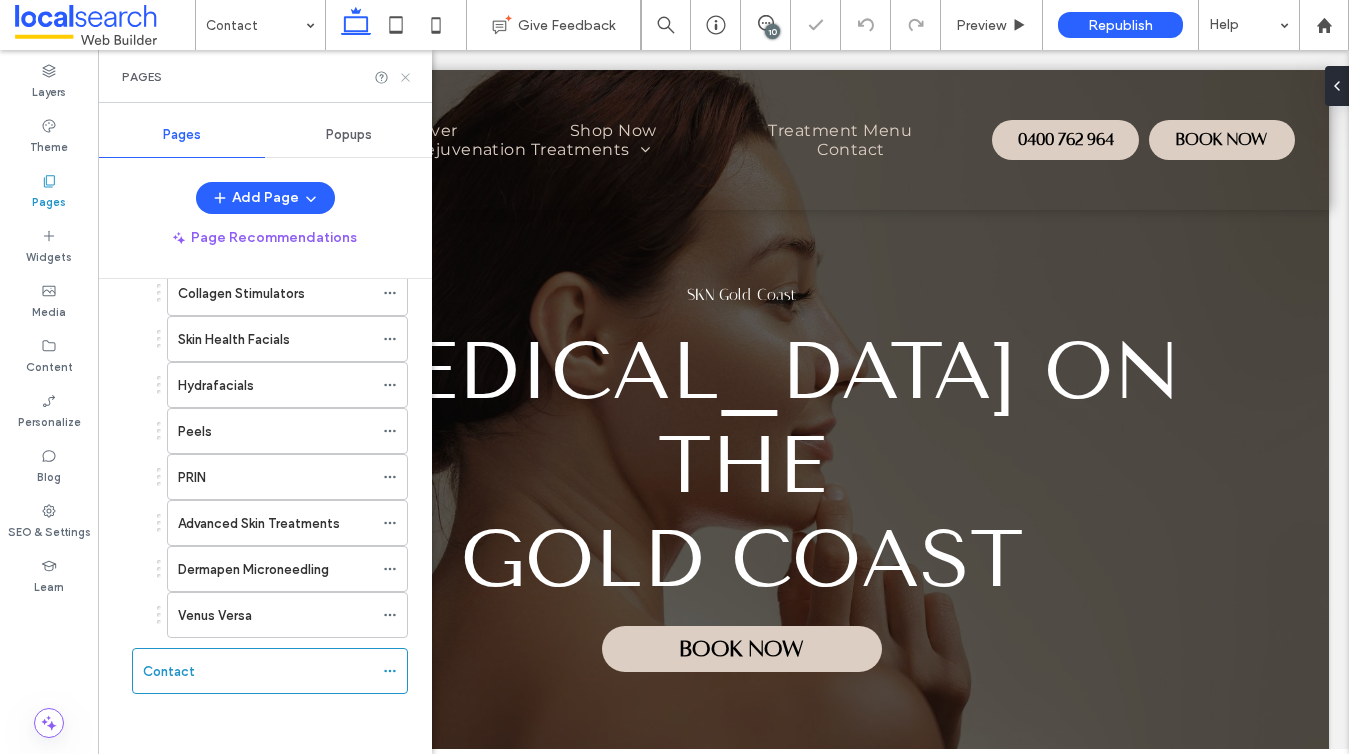 click 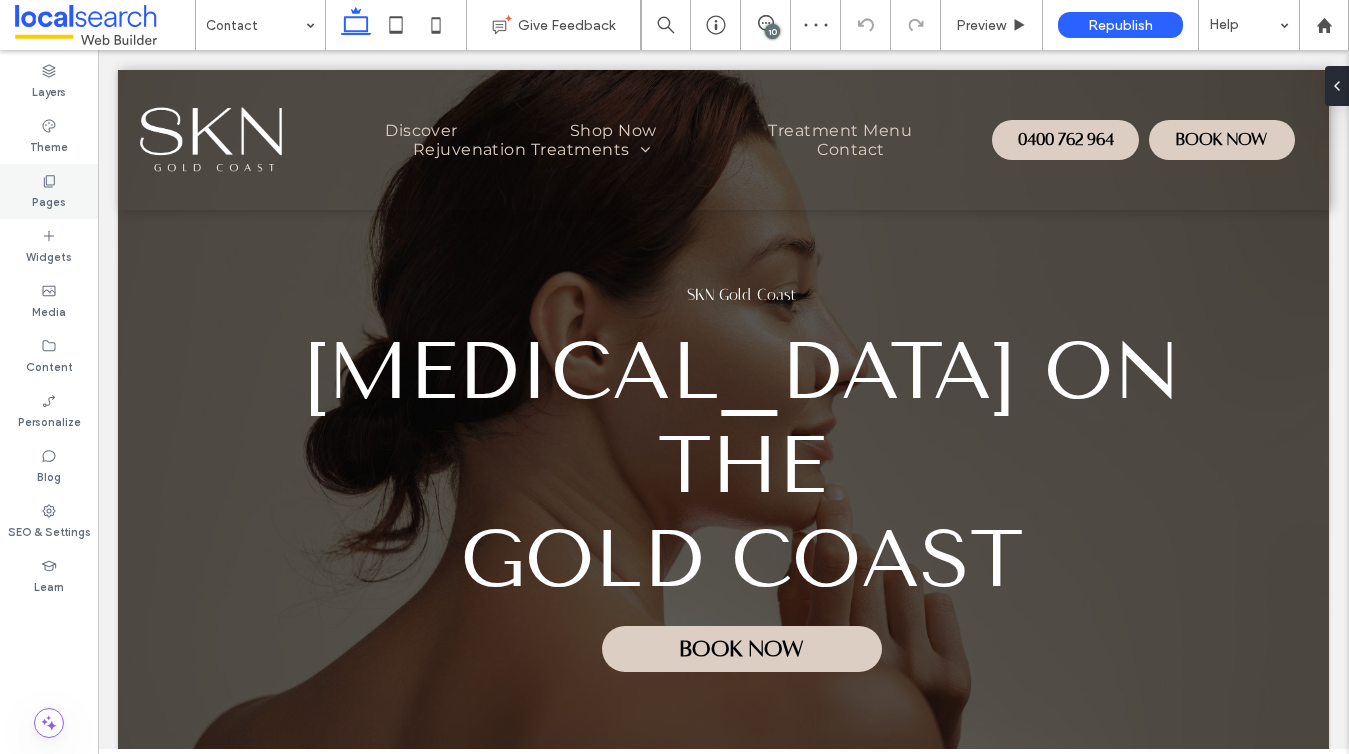click on "Pages" at bounding box center (49, 200) 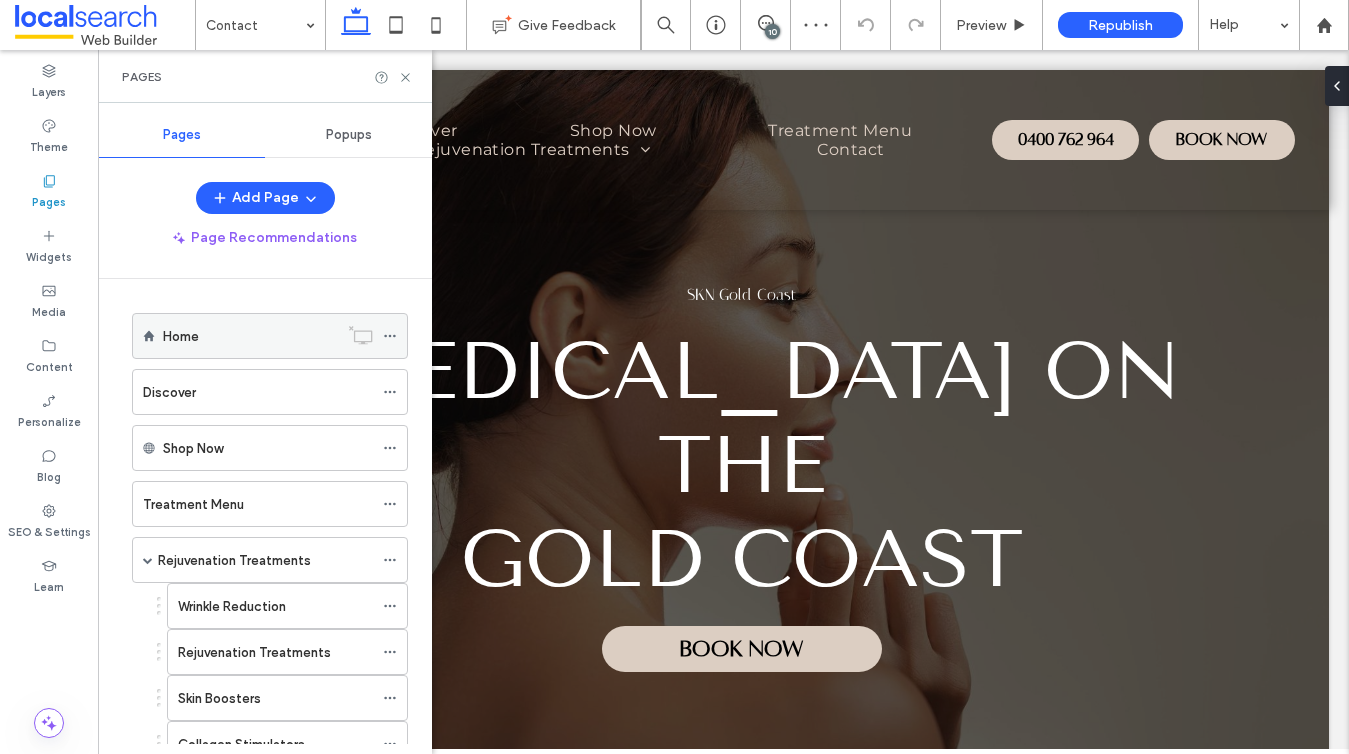 click on "Home" at bounding box center (250, 336) 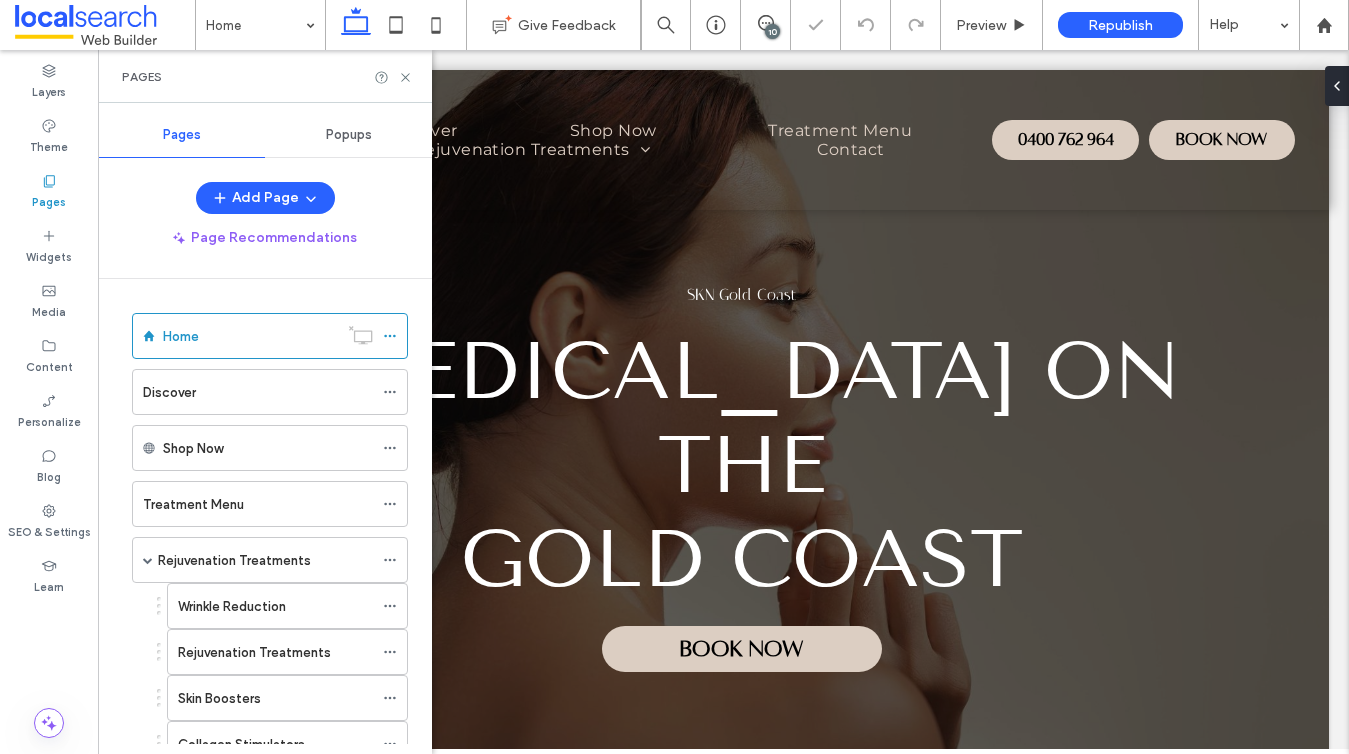click 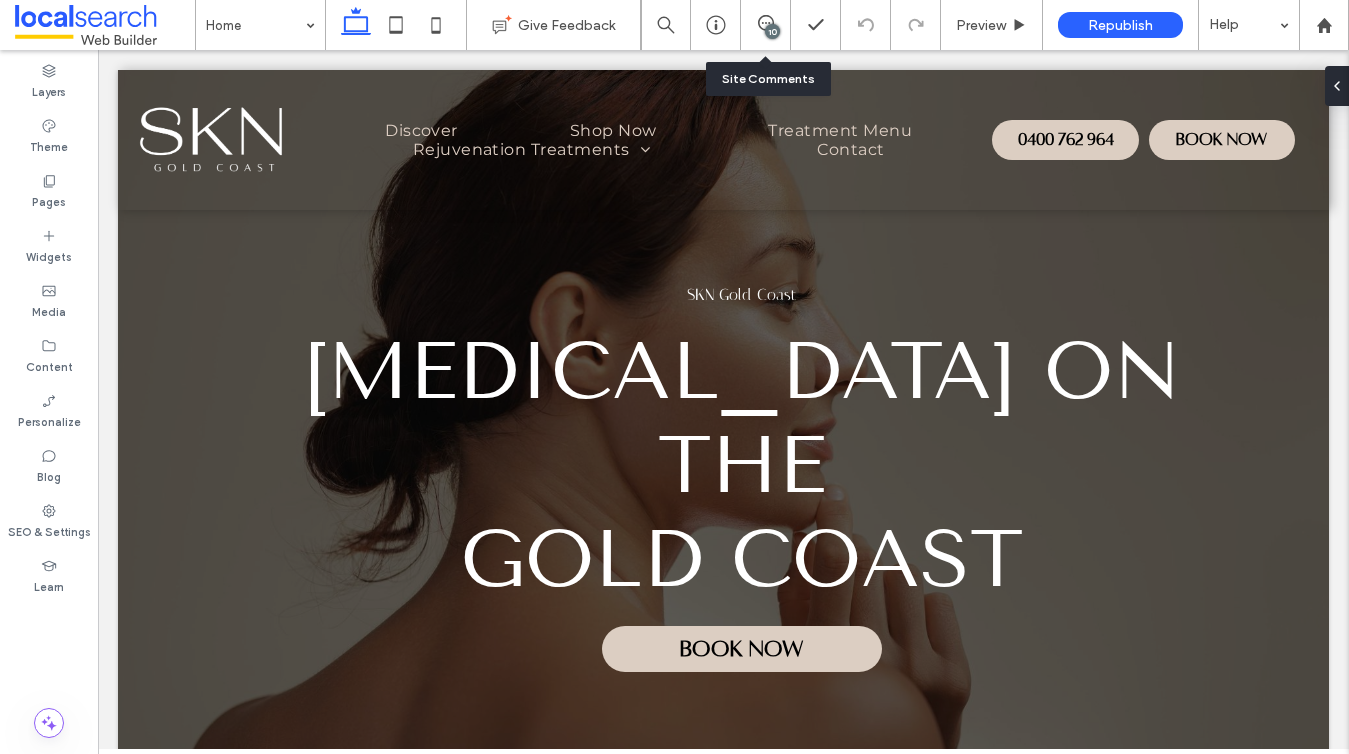 click on "10" at bounding box center [766, 25] 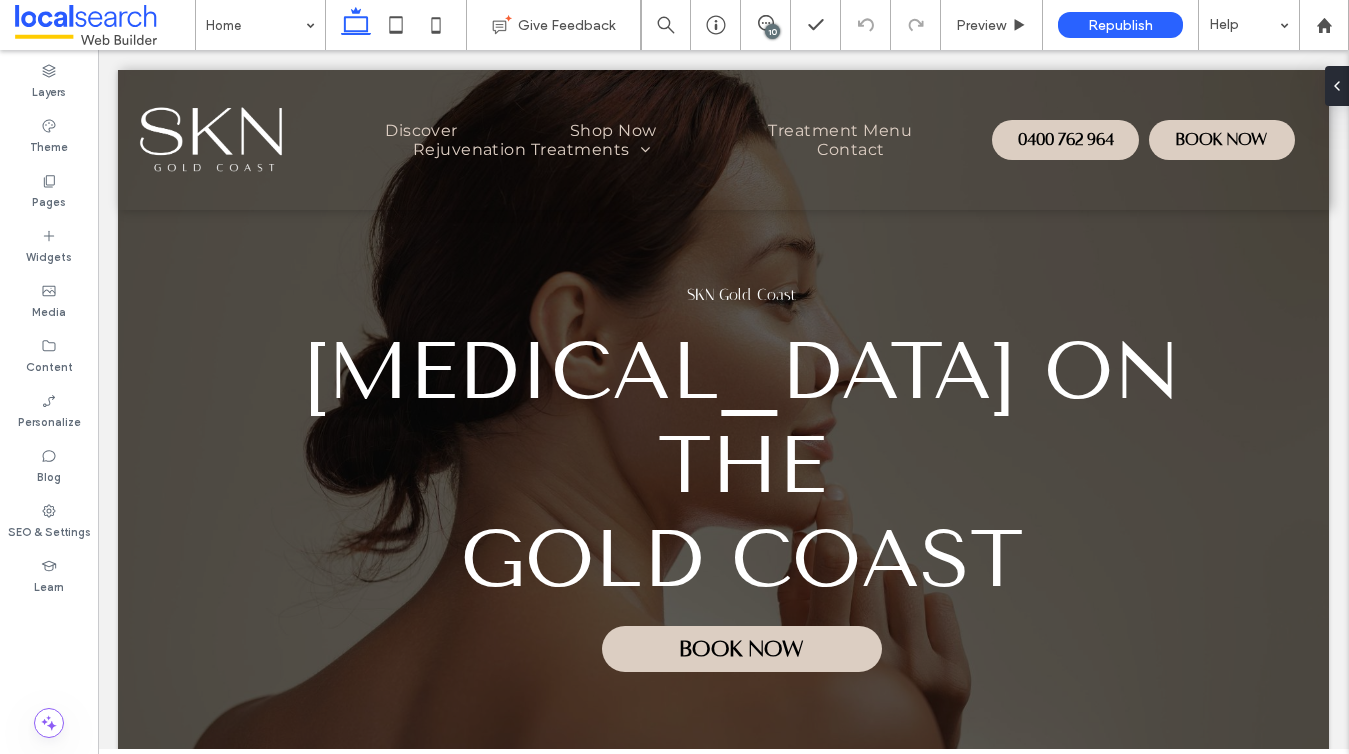 click on "10" at bounding box center [772, 31] 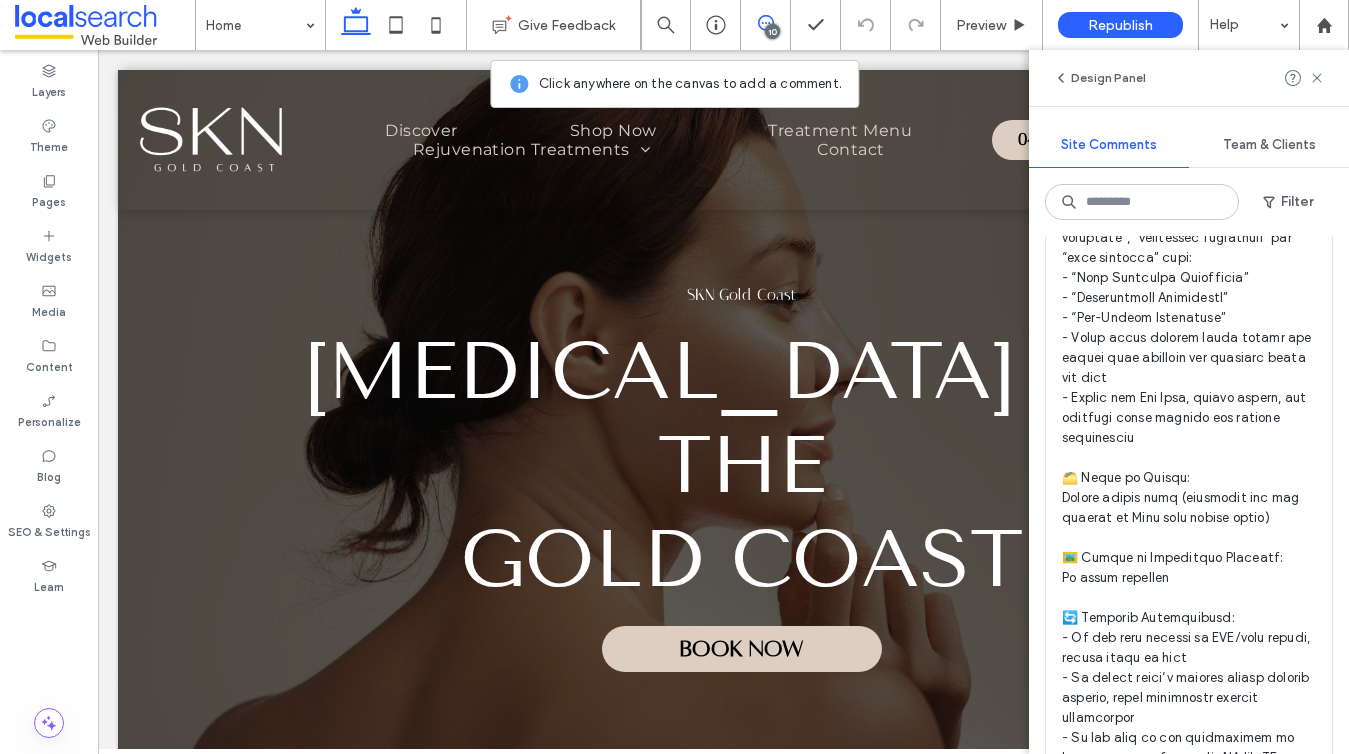 scroll, scrollTop: 6739, scrollLeft: 0, axis: vertical 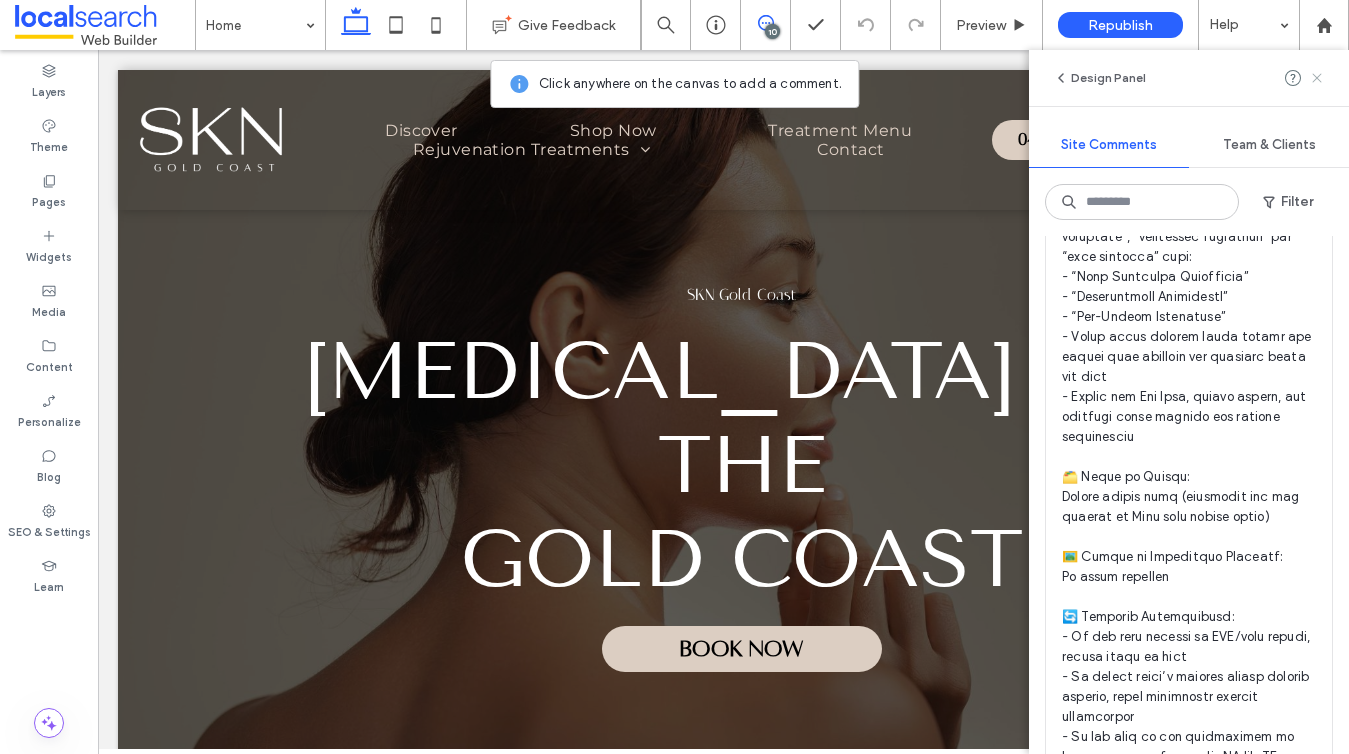 click 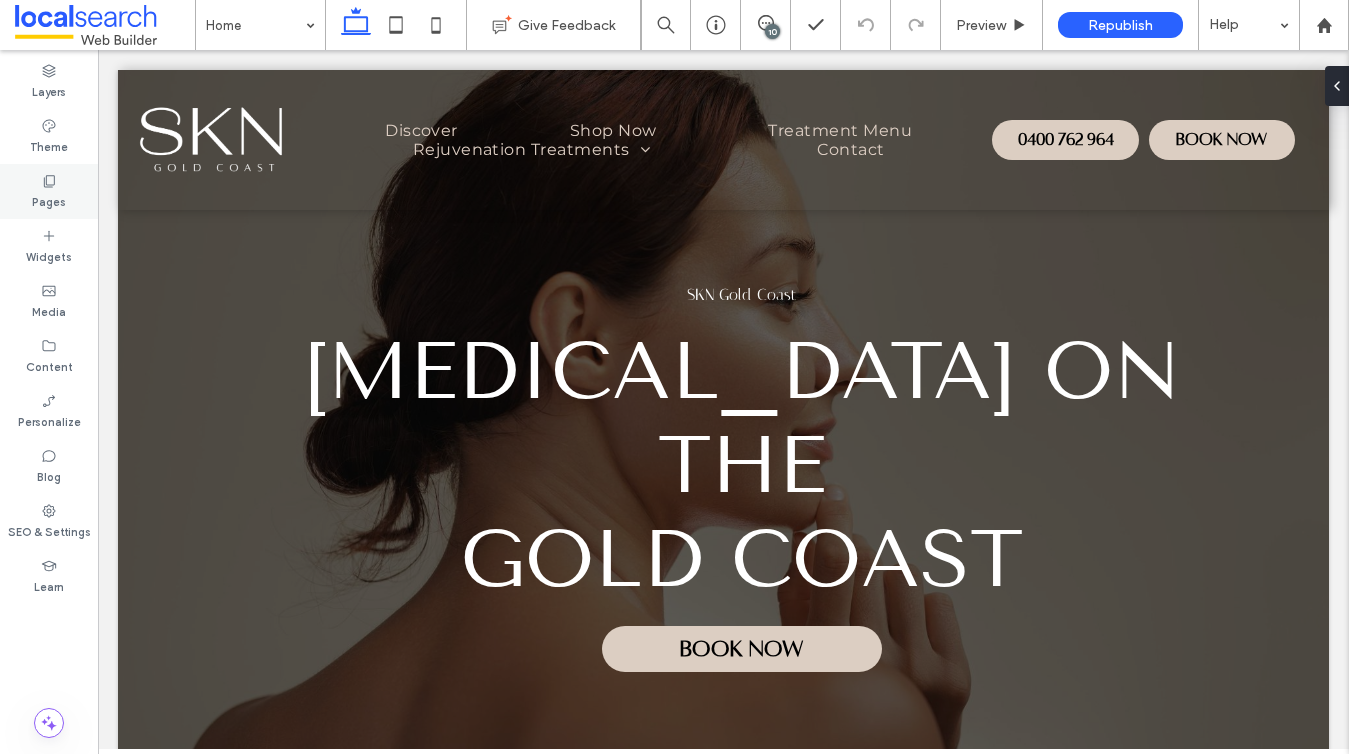 click 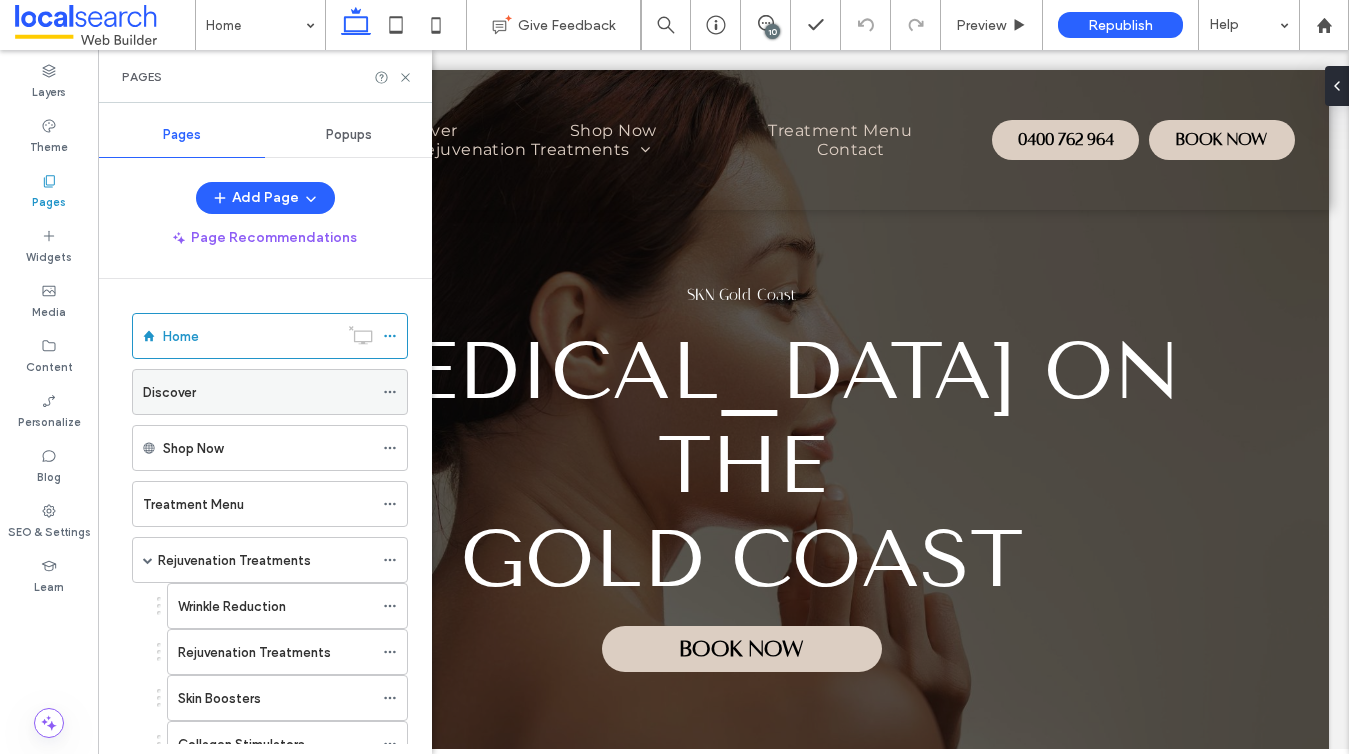click on "Discover" at bounding box center [258, 392] 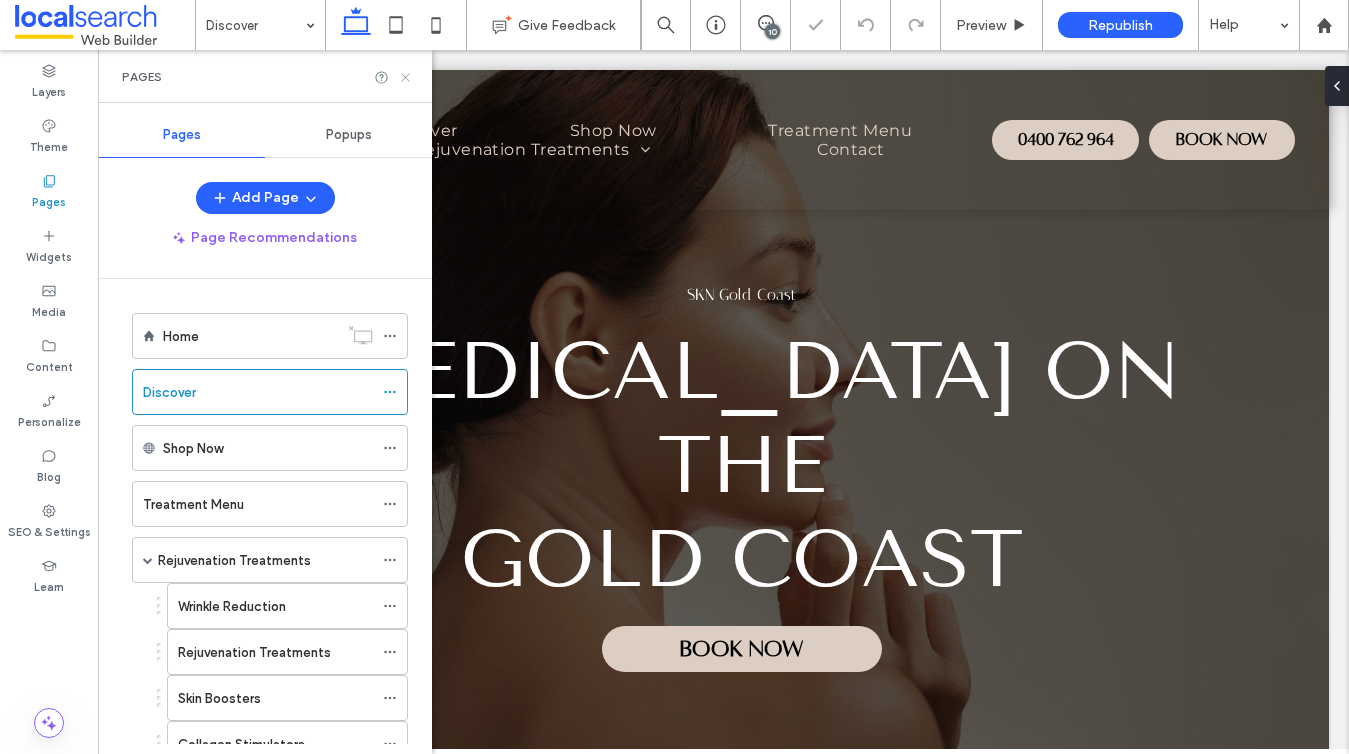 click 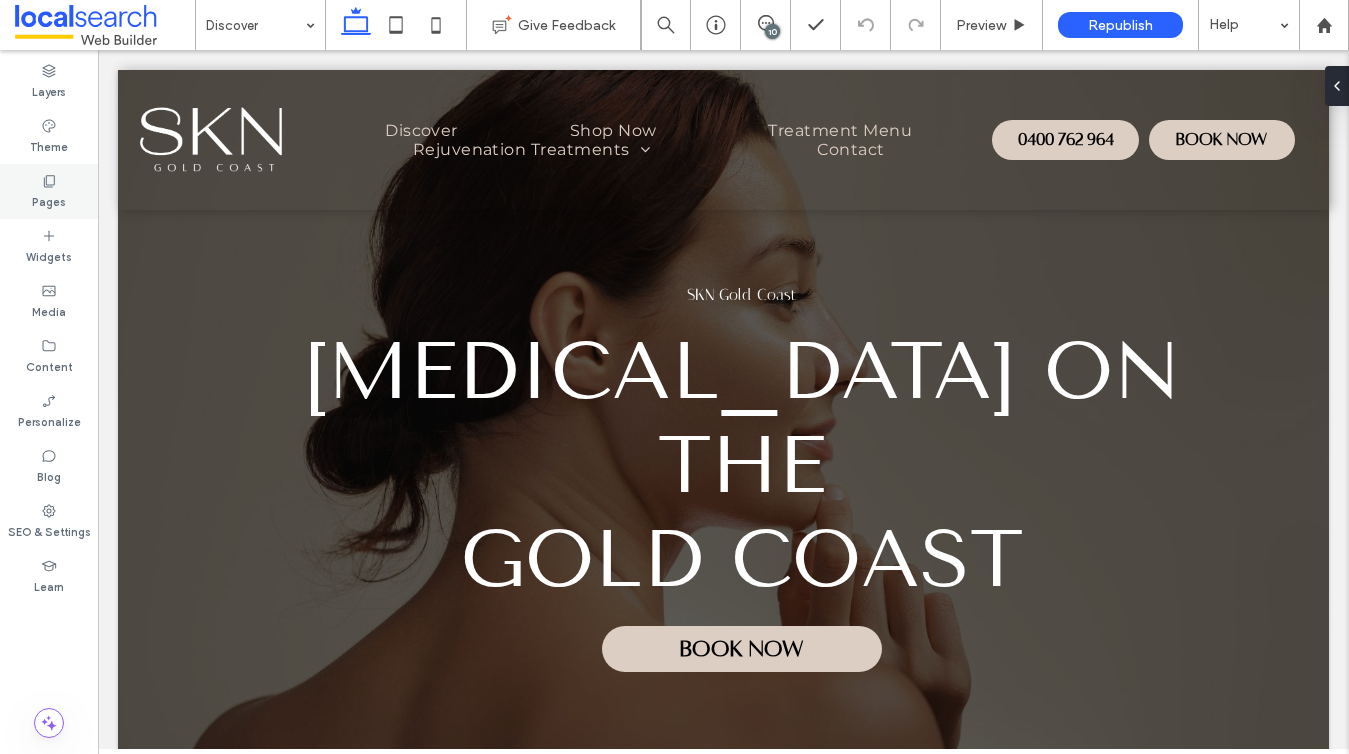 click 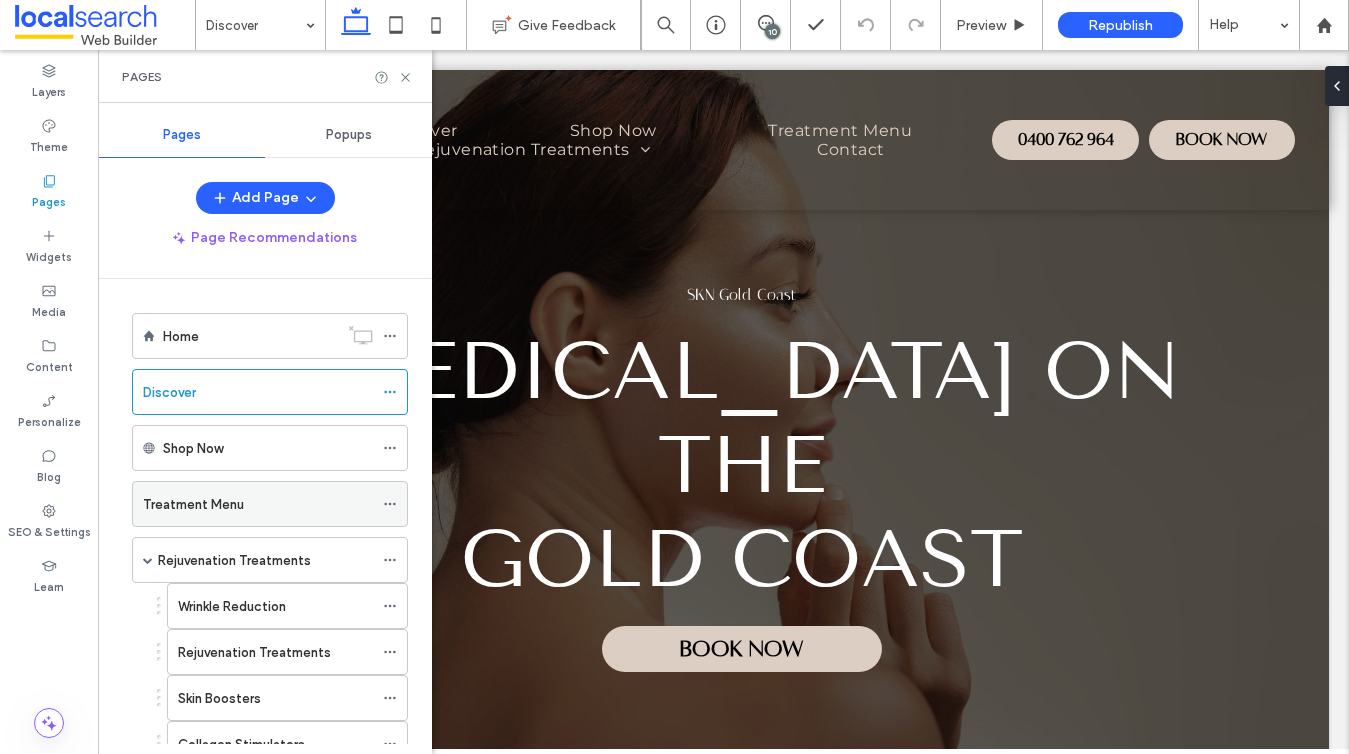 click on "Treatment Menu" at bounding box center (258, 504) 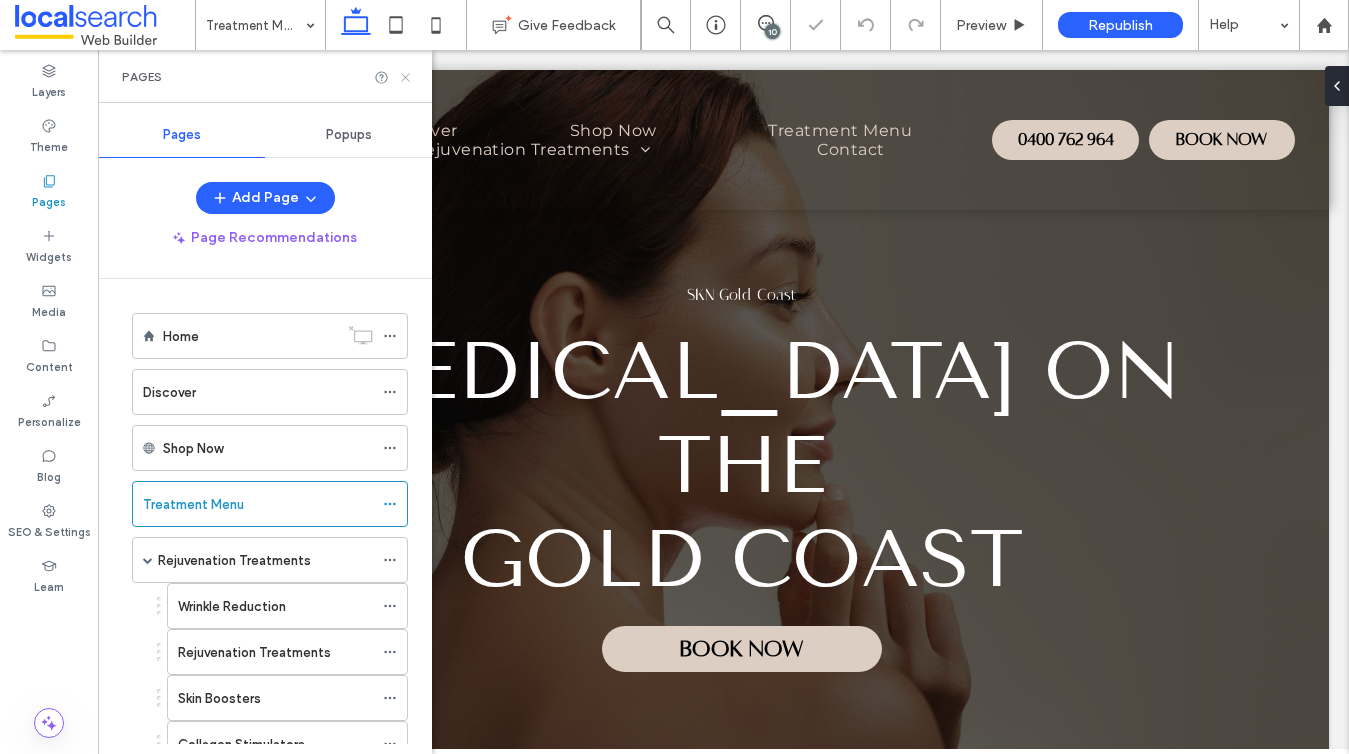 click 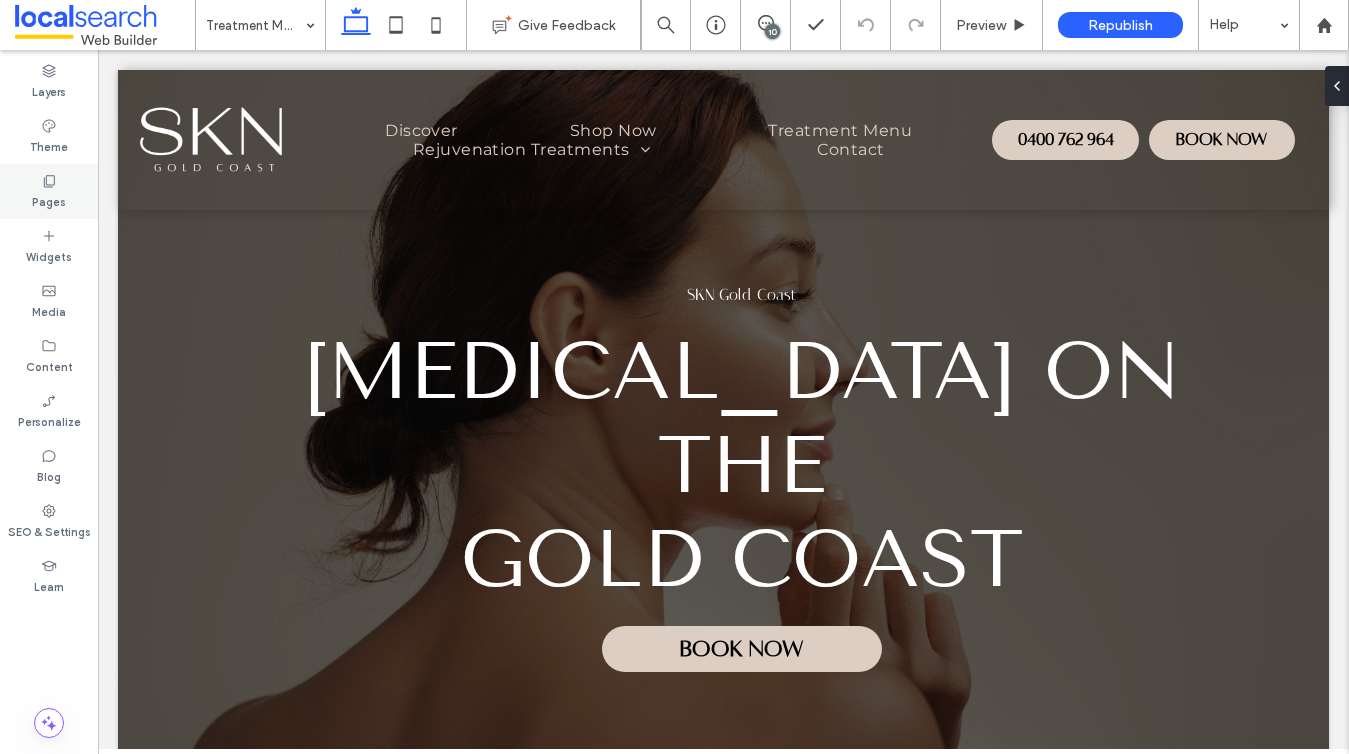 click on "Pages" at bounding box center (49, 191) 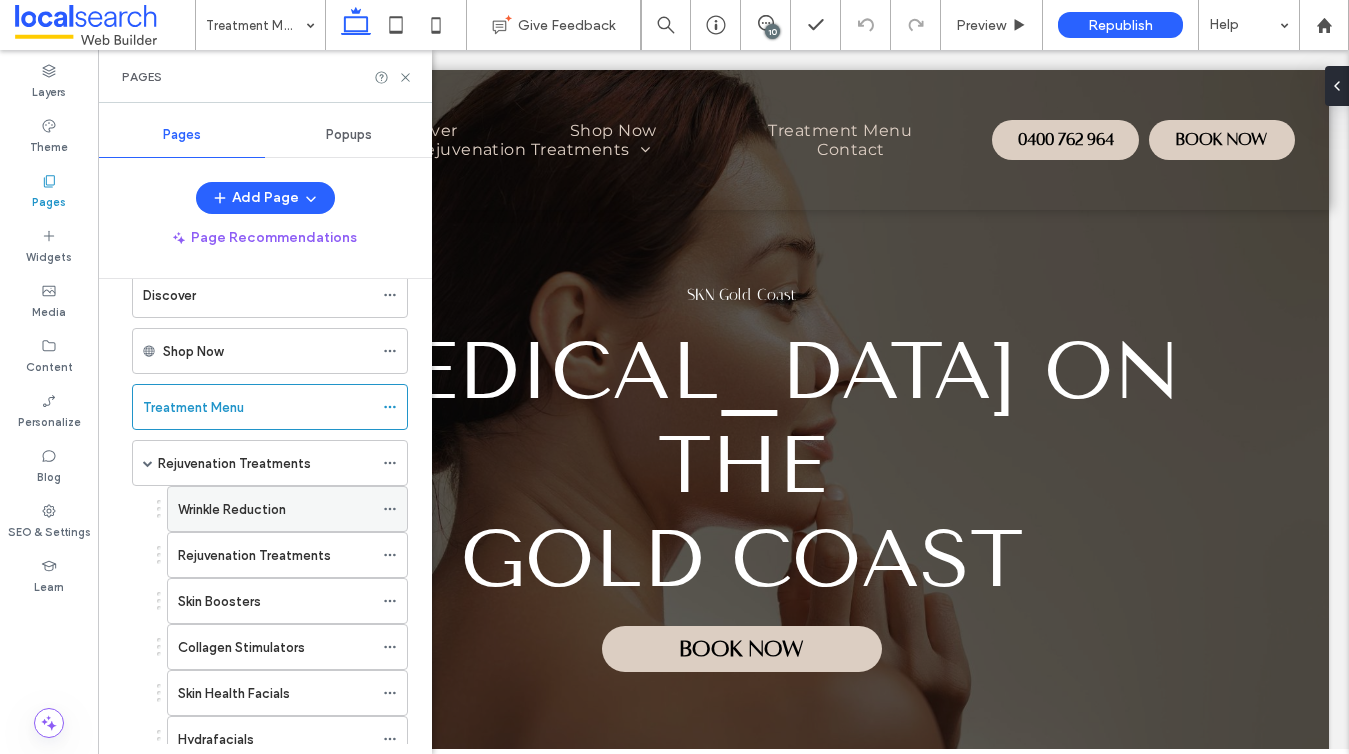 scroll, scrollTop: 100, scrollLeft: 0, axis: vertical 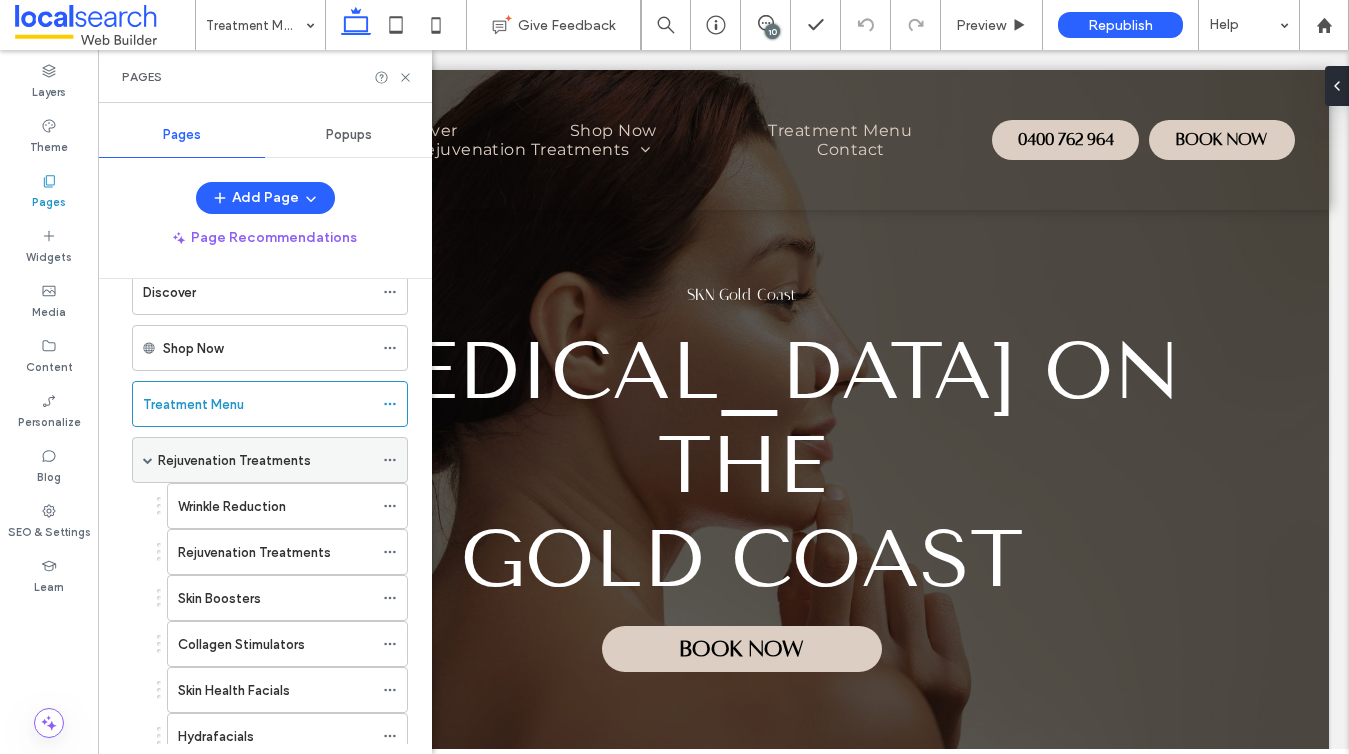 click on "Rejuvenation Treatments" at bounding box center [234, 460] 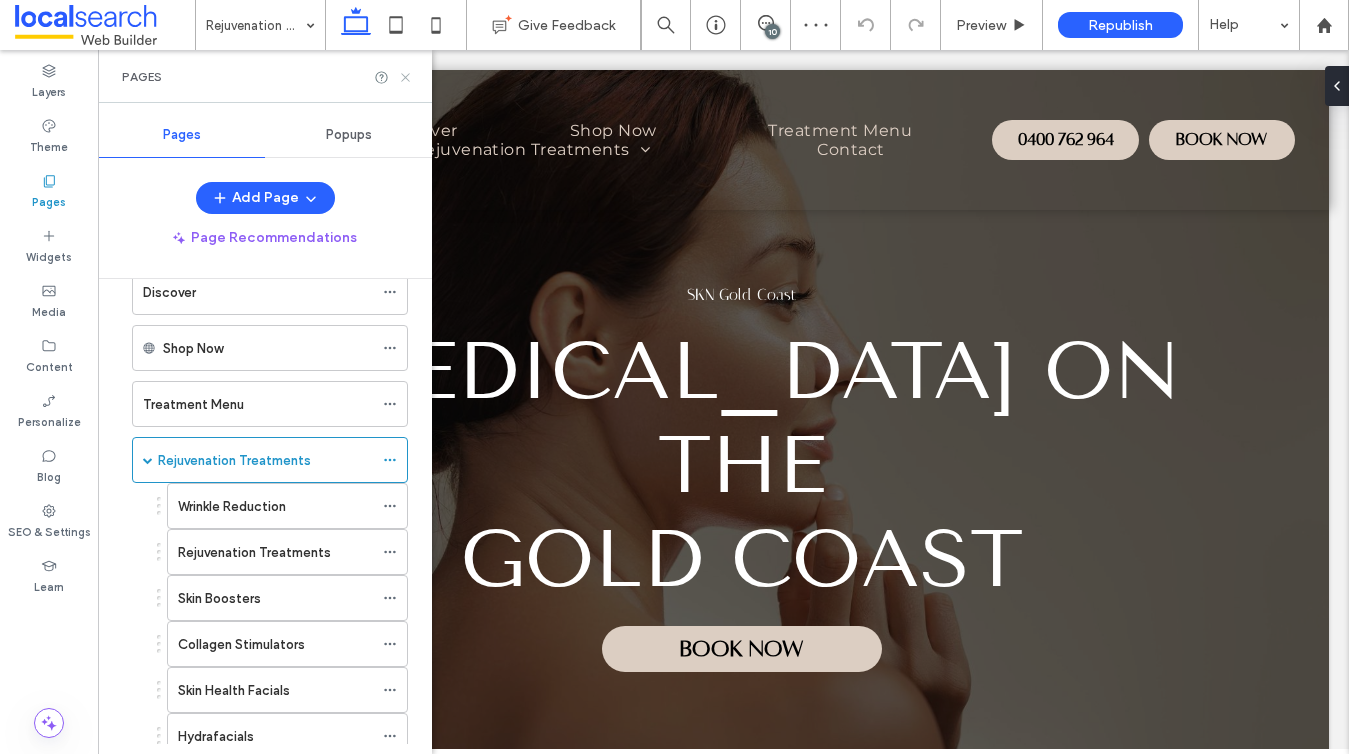 click 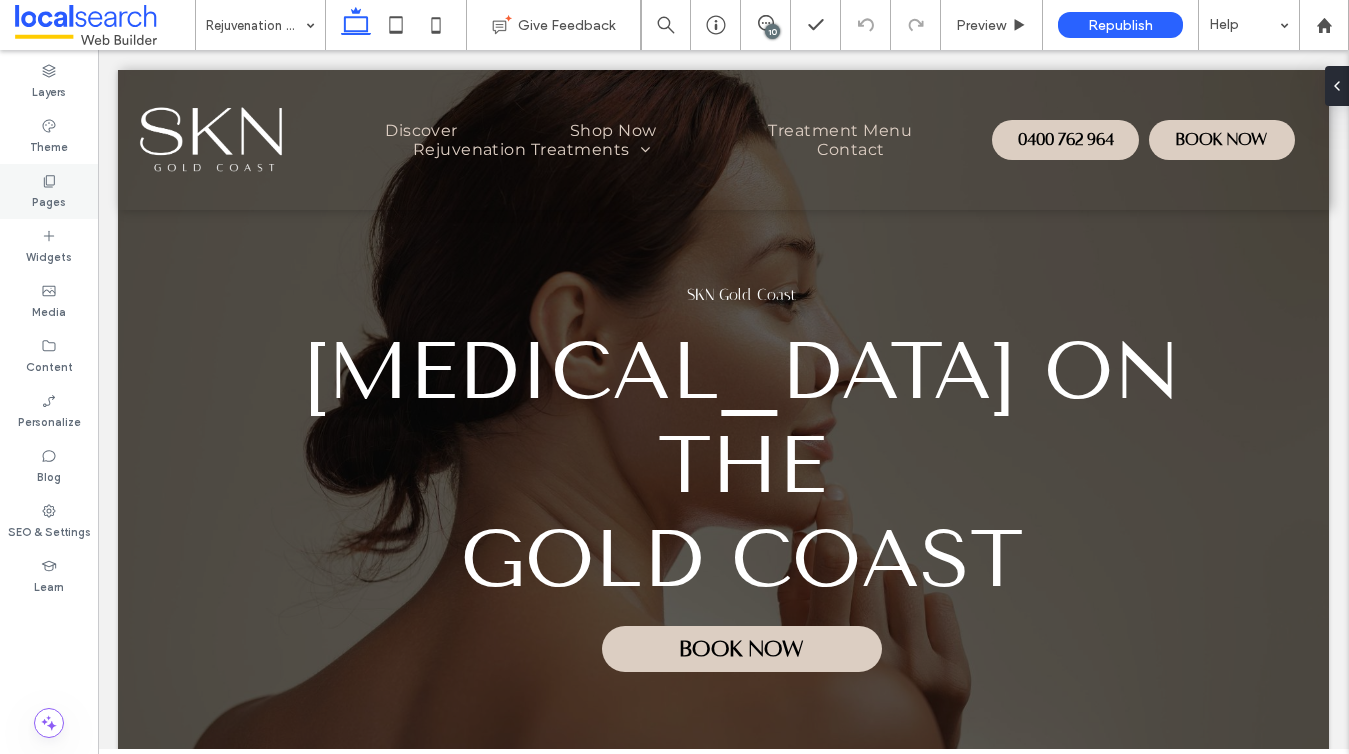 click on "Pages" at bounding box center (49, 191) 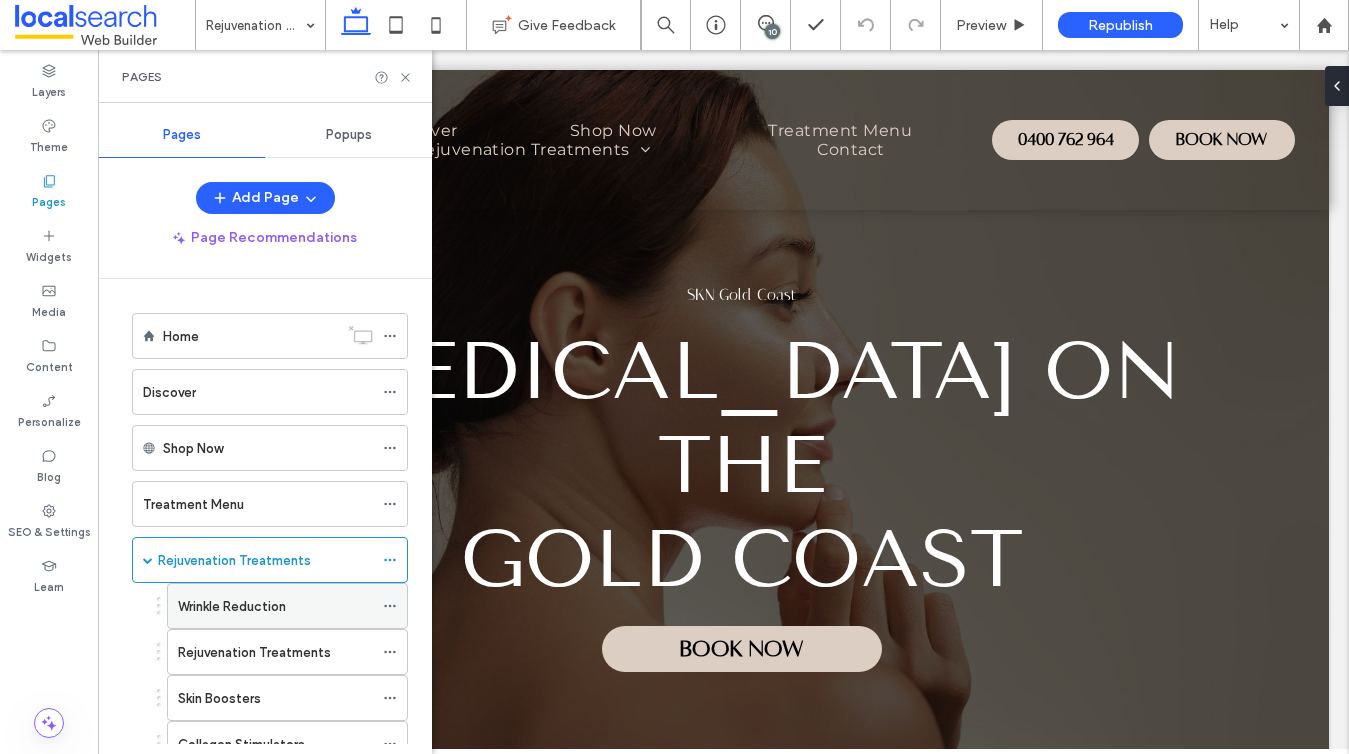 click on "Wrinkle Reduction" at bounding box center (275, 606) 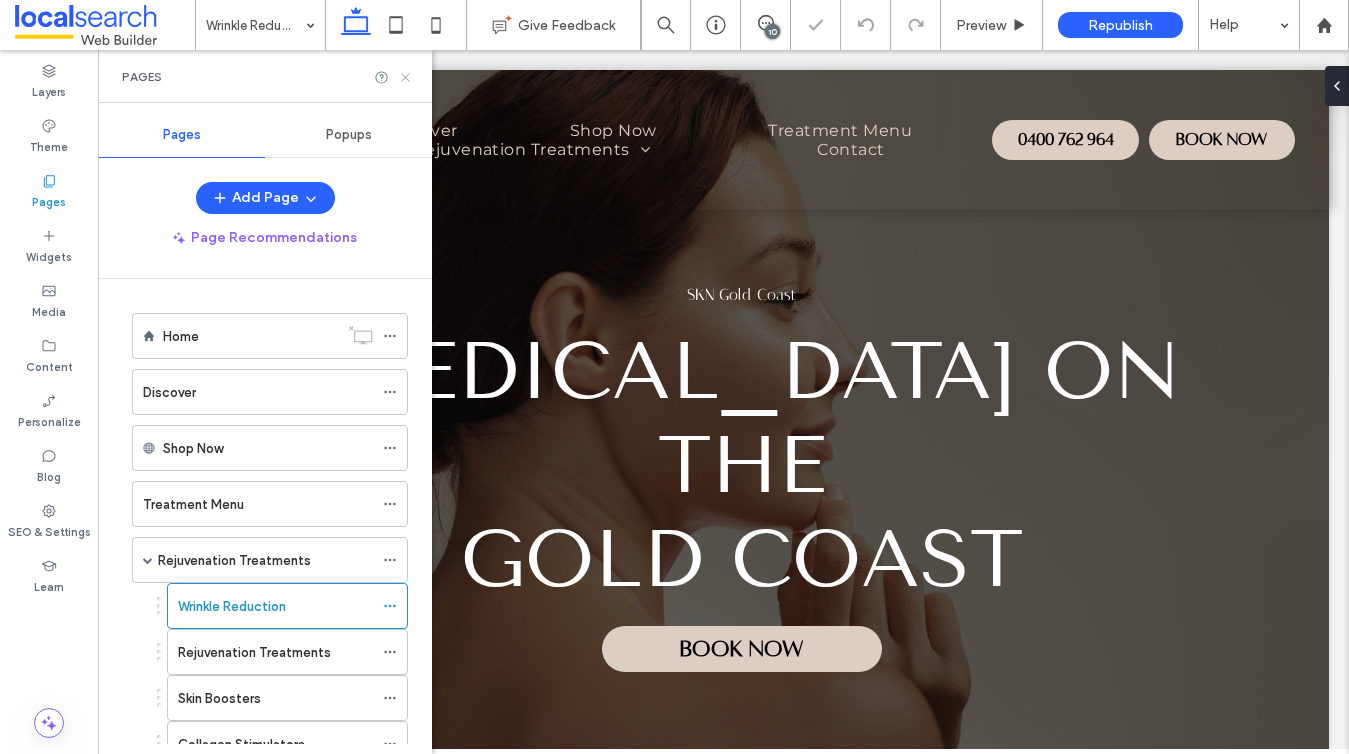 click 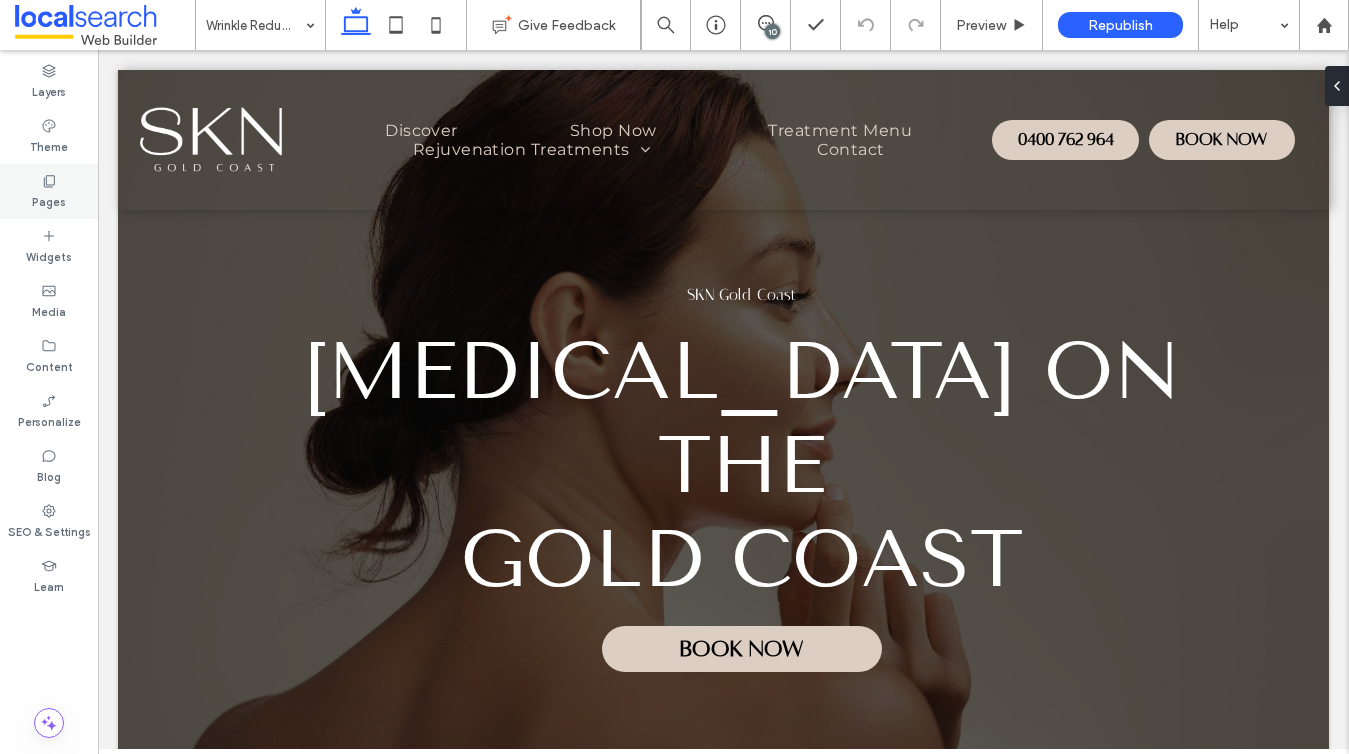 click on "Pages" at bounding box center [49, 200] 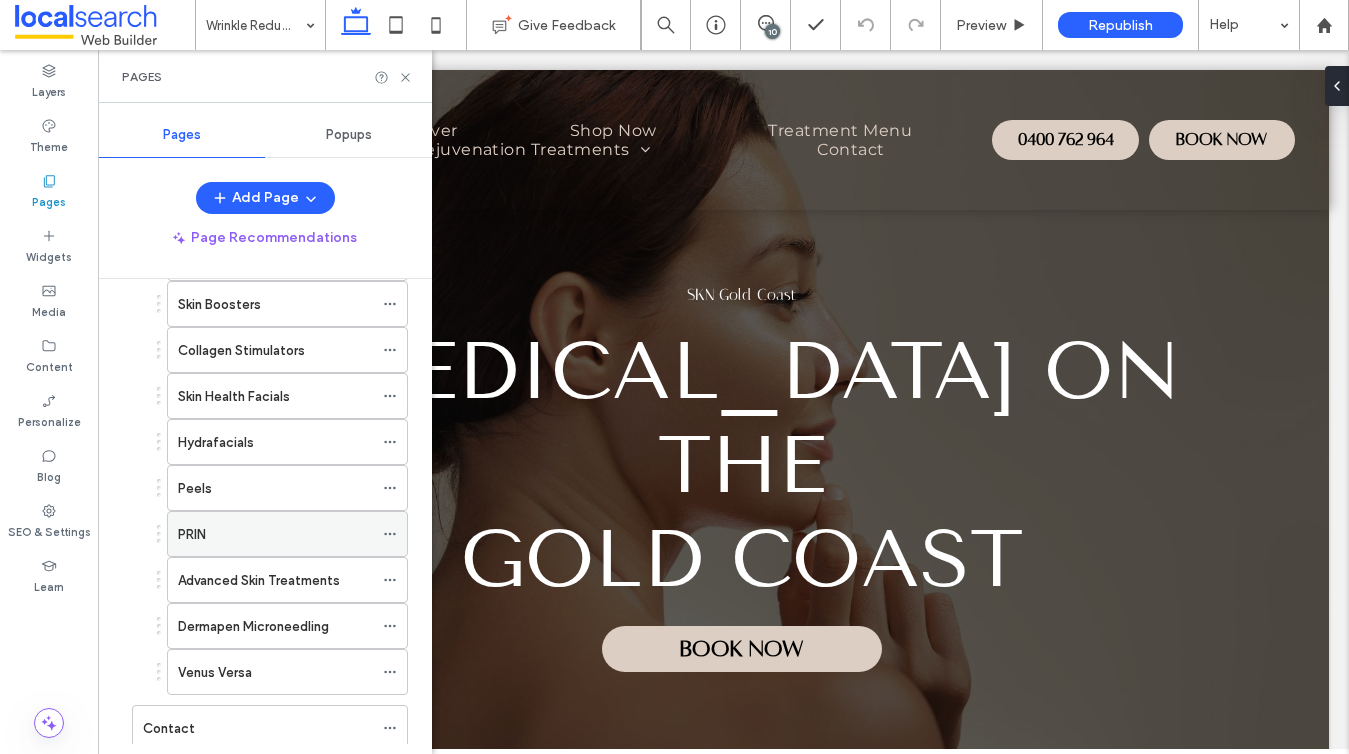 scroll, scrollTop: 335, scrollLeft: 0, axis: vertical 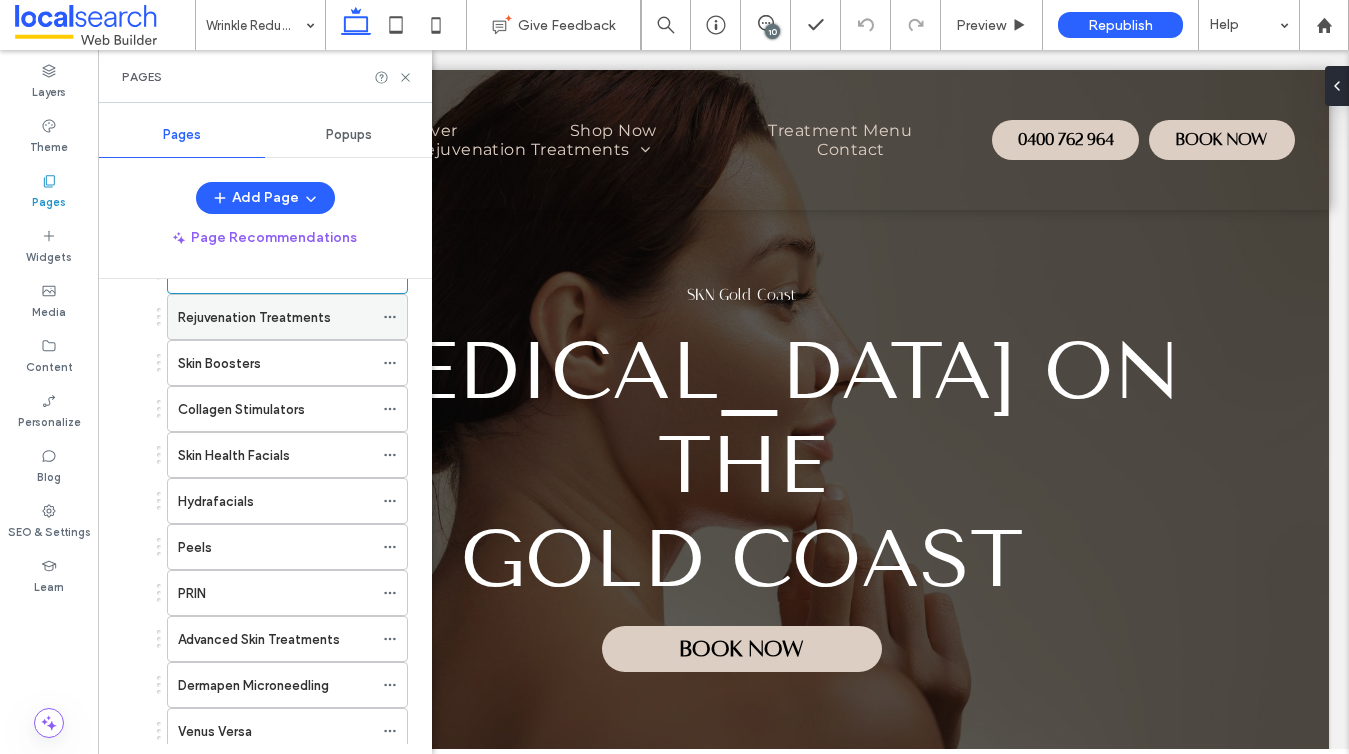 click on "Rejuvenation Treatments" 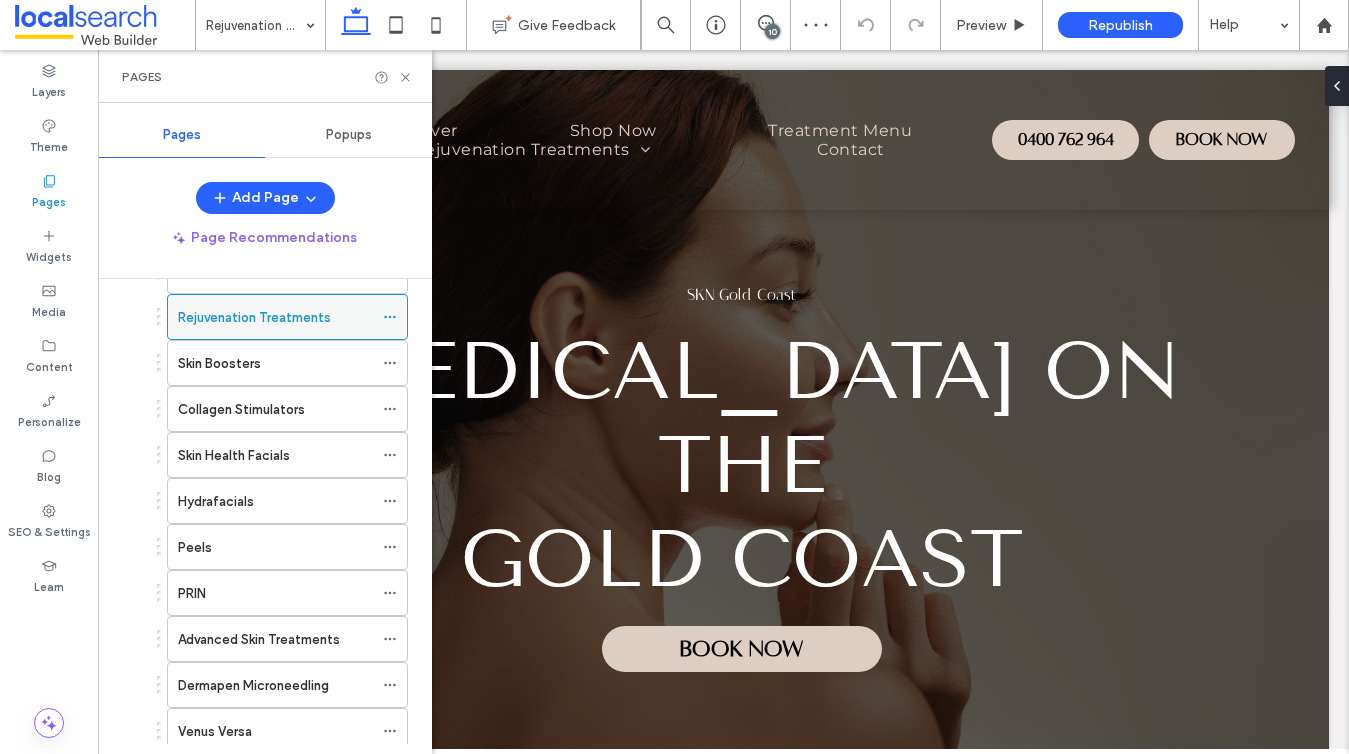 click 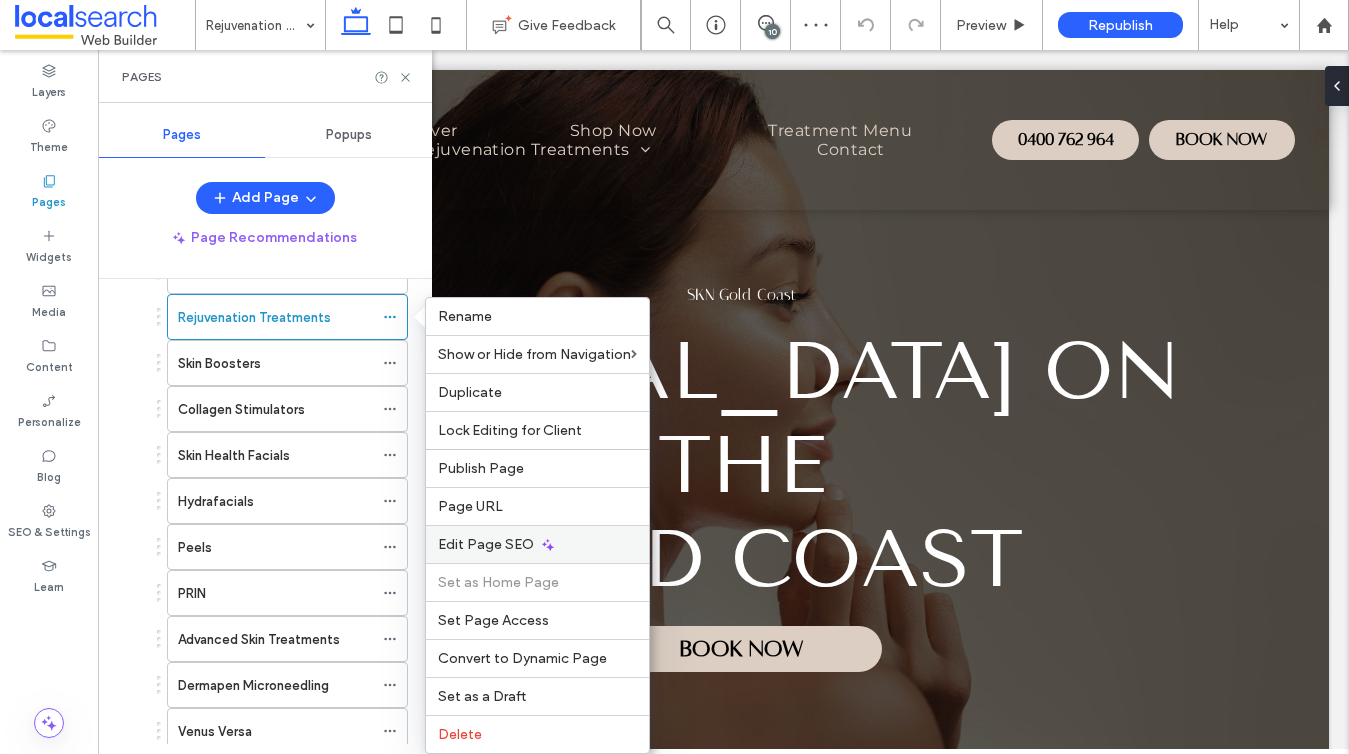 click on "Edit Page SEO" 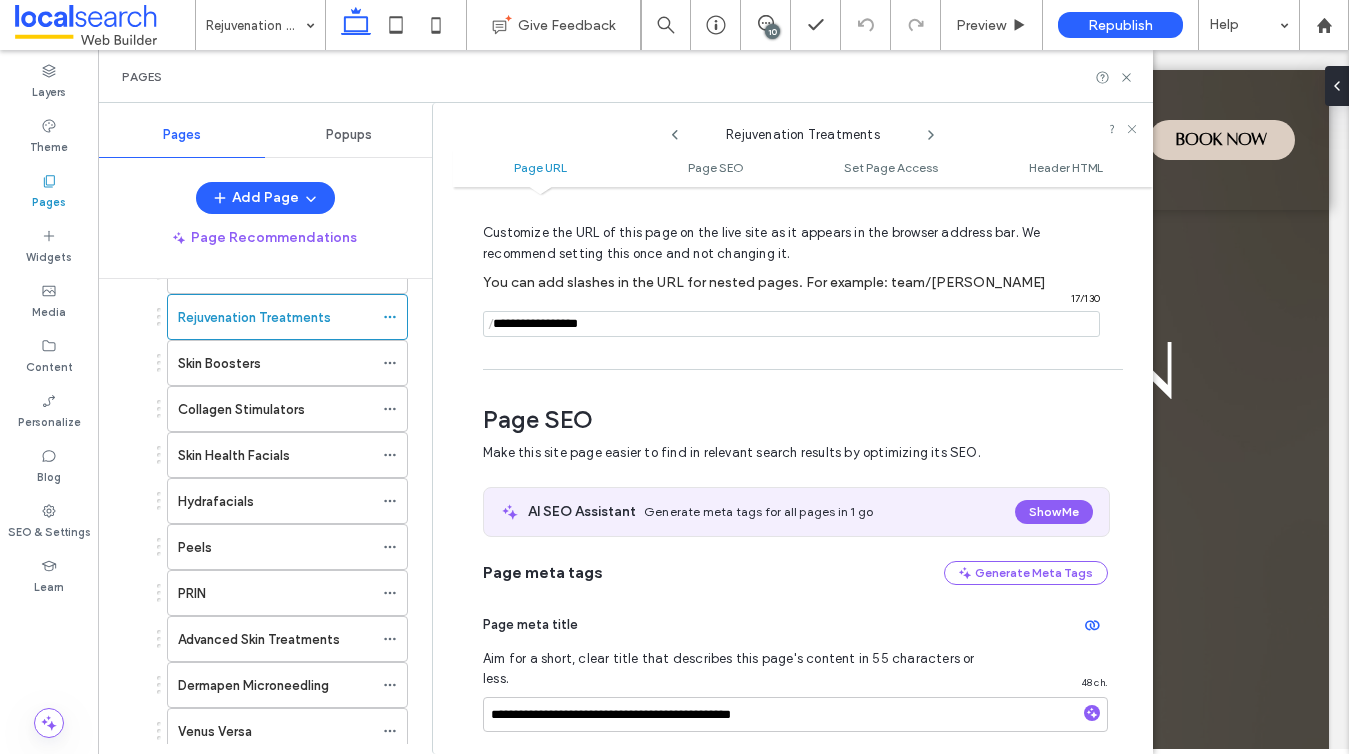 scroll, scrollTop: 274, scrollLeft: 0, axis: vertical 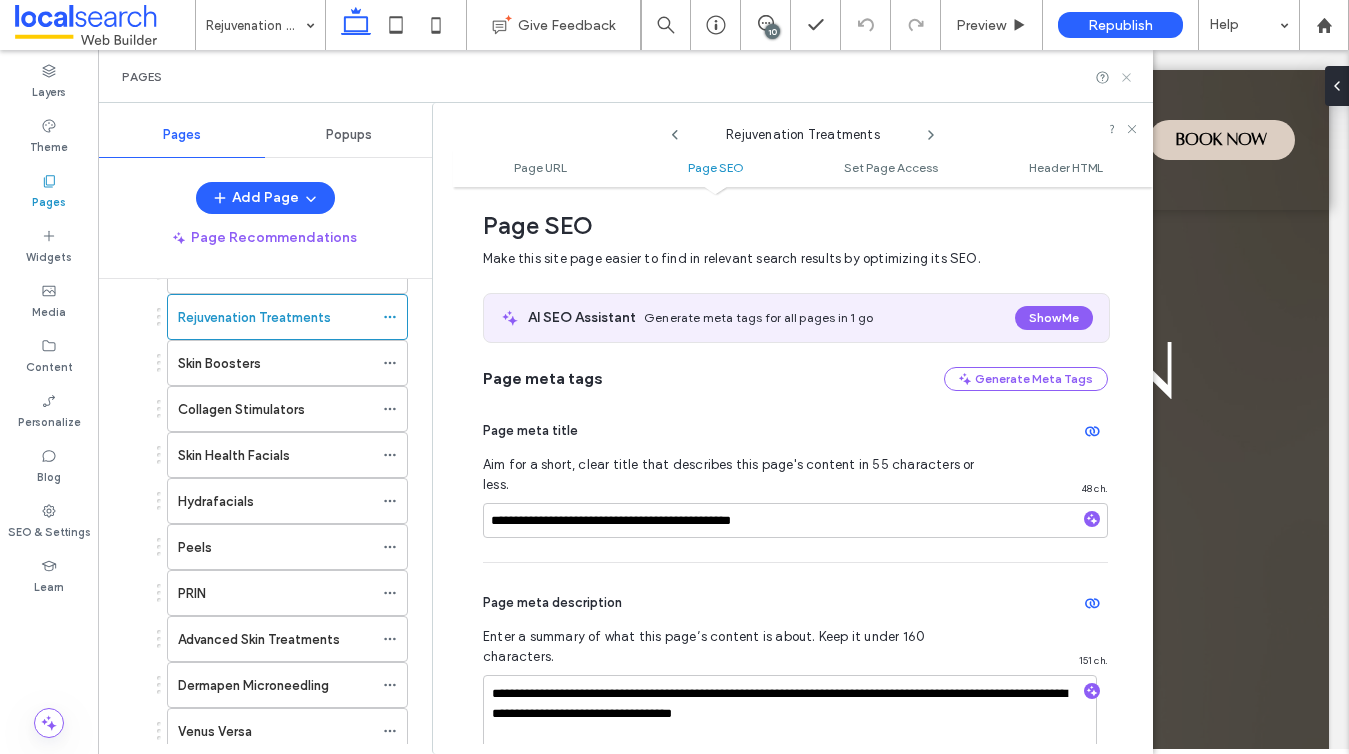 click 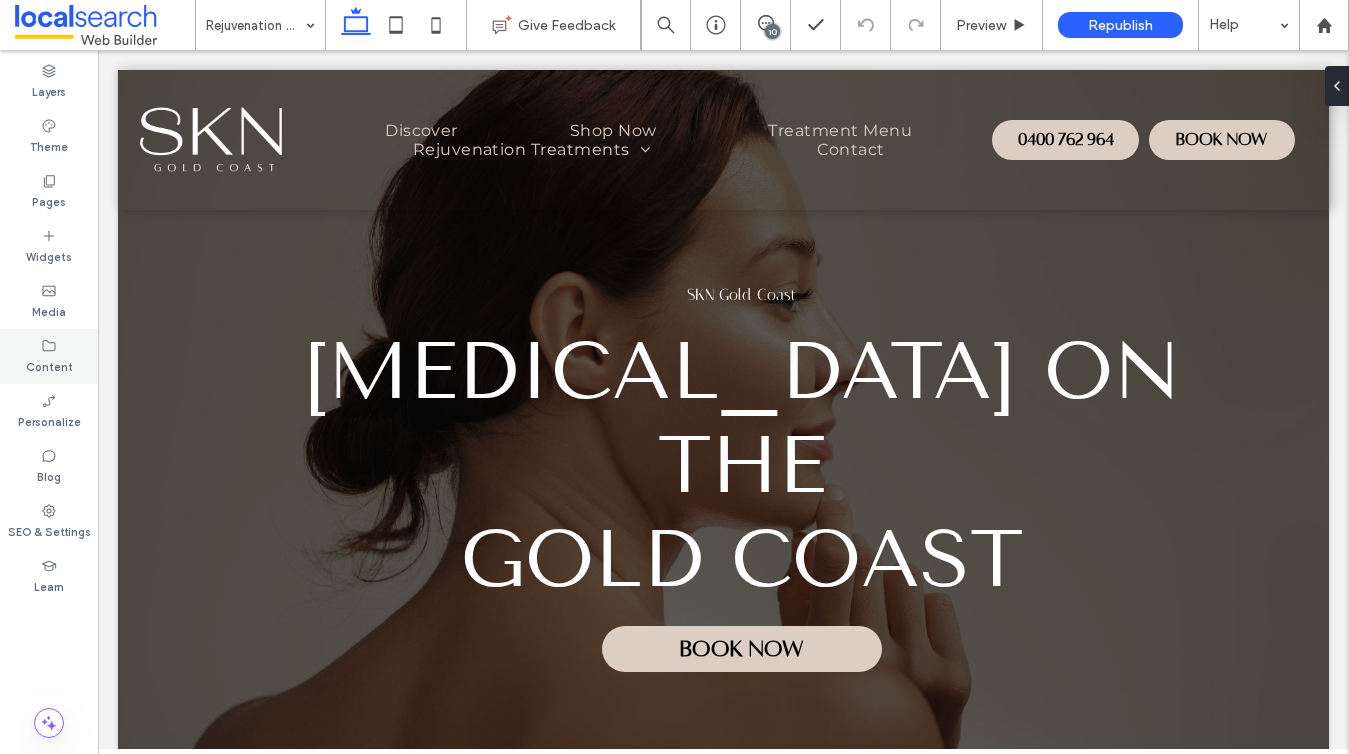 type on "**********" 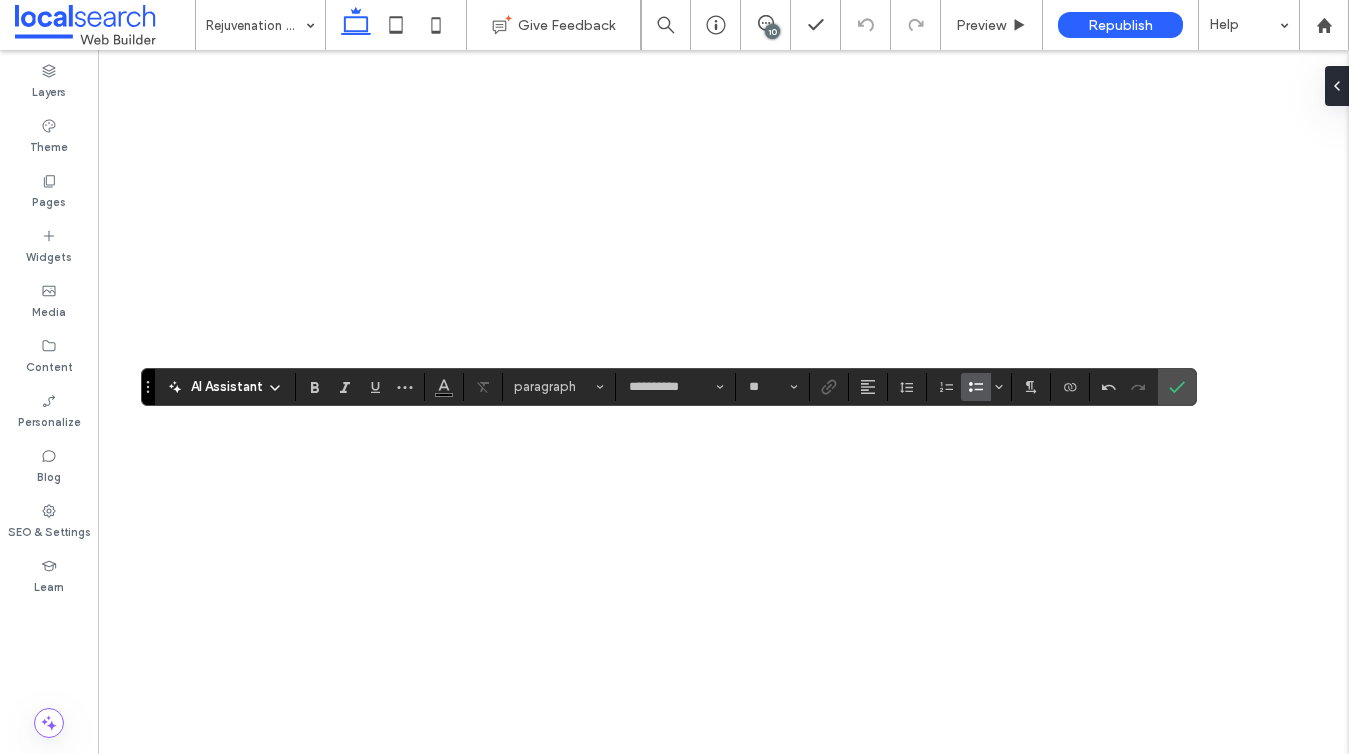 scroll, scrollTop: 0, scrollLeft: 0, axis: both 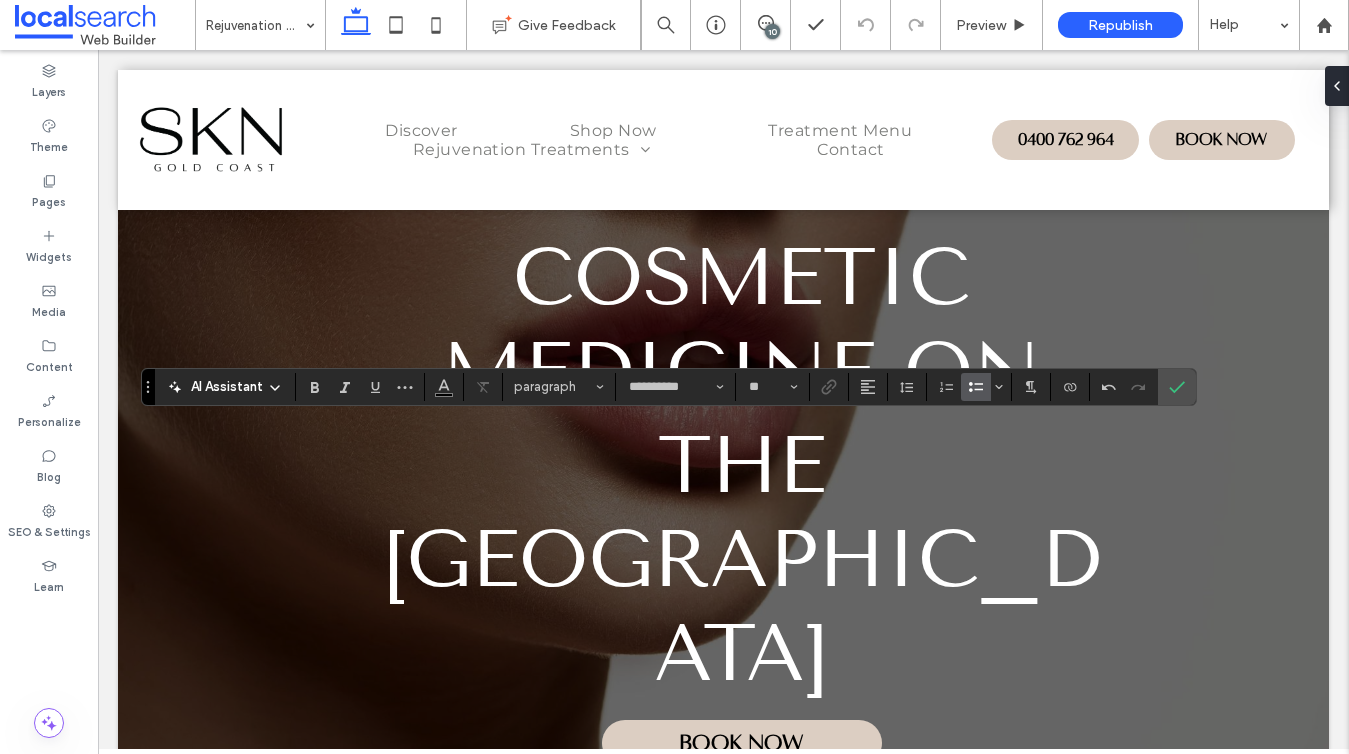 type 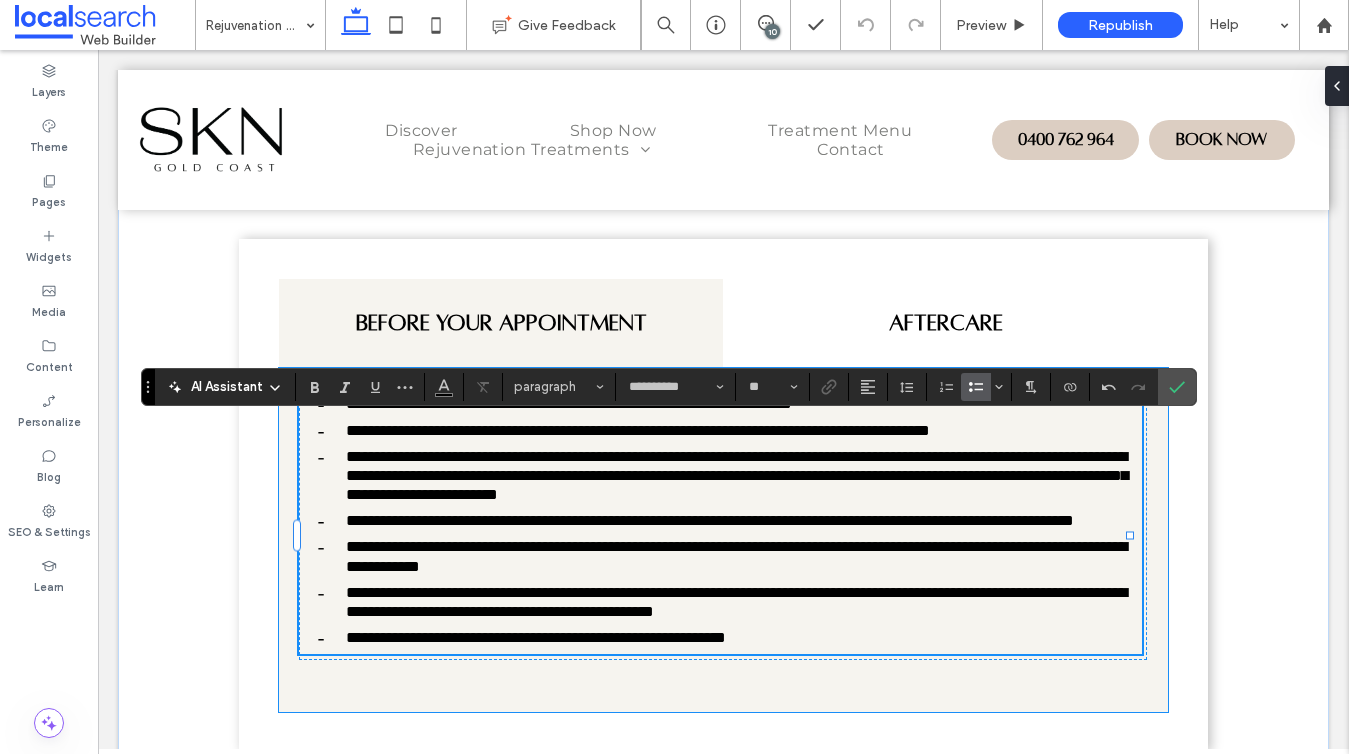 scroll, scrollTop: 0, scrollLeft: 0, axis: both 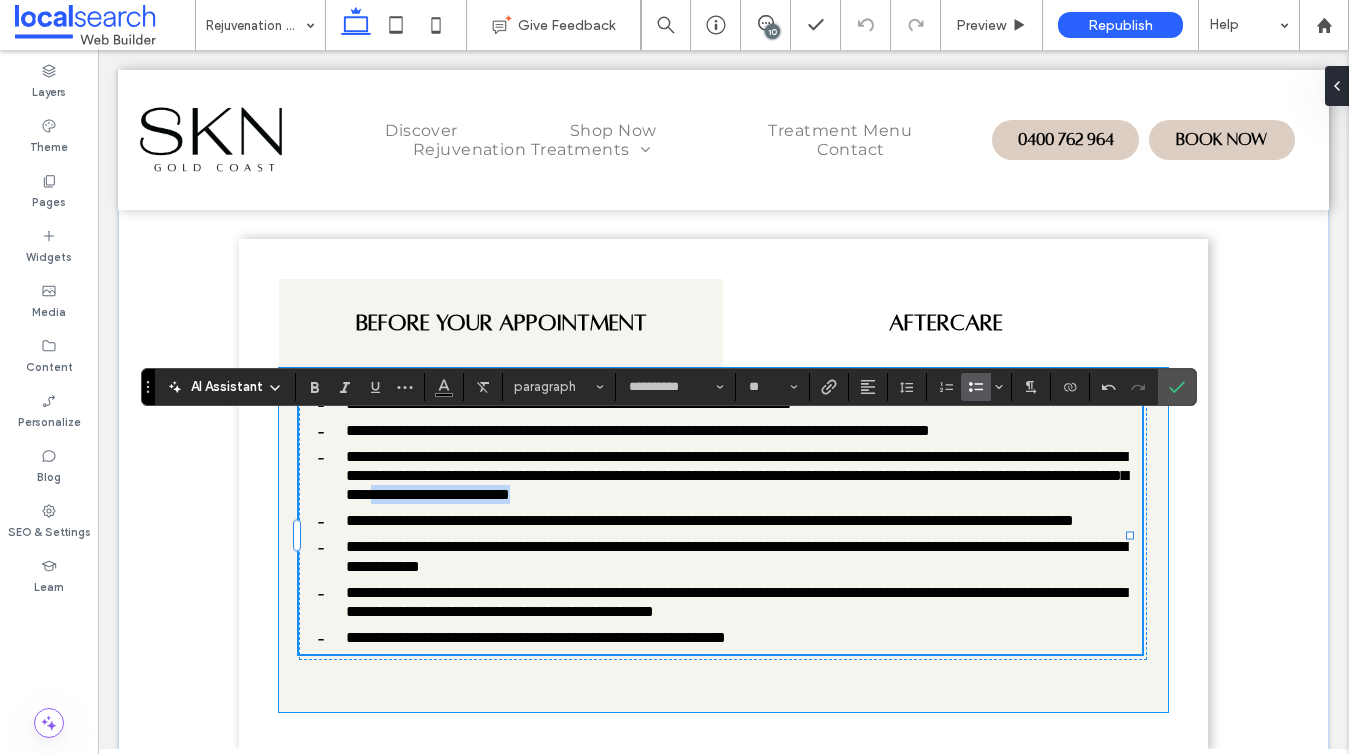 drag, startPoint x: 1080, startPoint y: 523, endPoint x: 917, endPoint y: 523, distance: 163 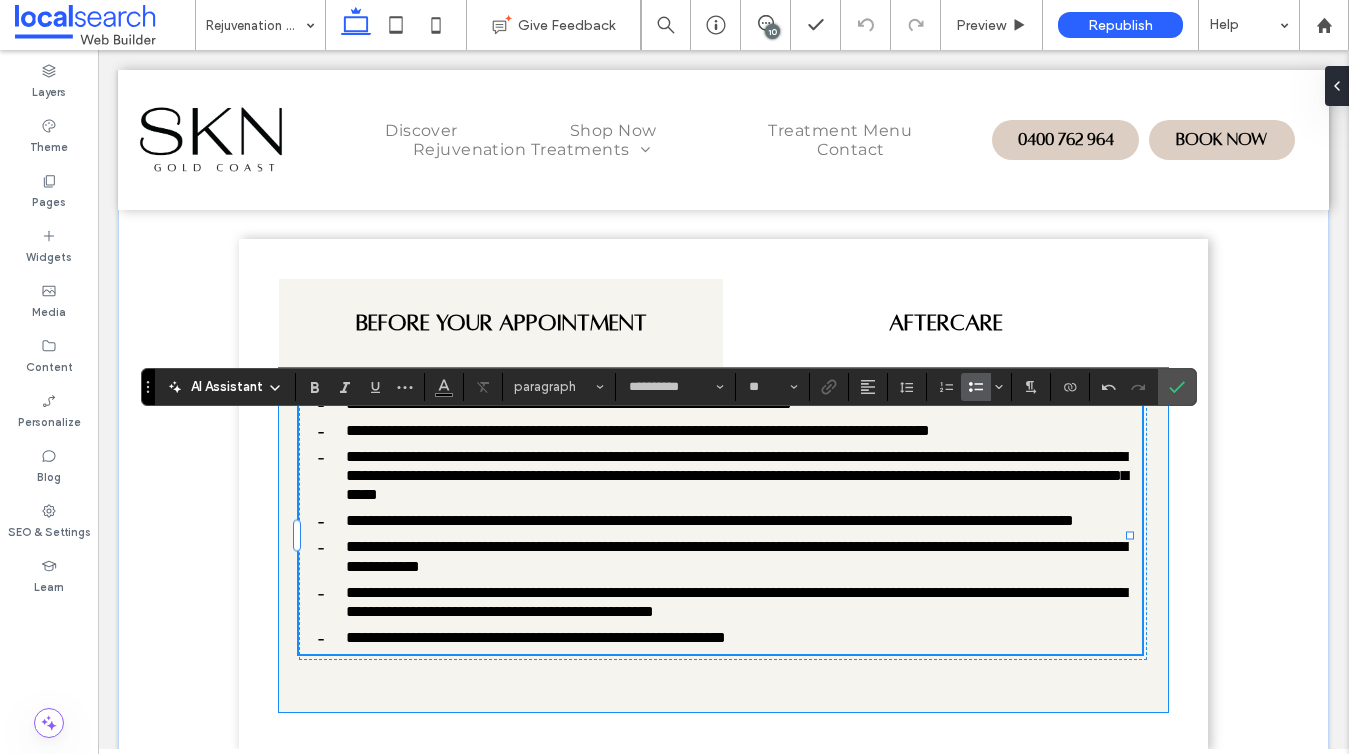 click on "**********" at bounding box center (737, 475) 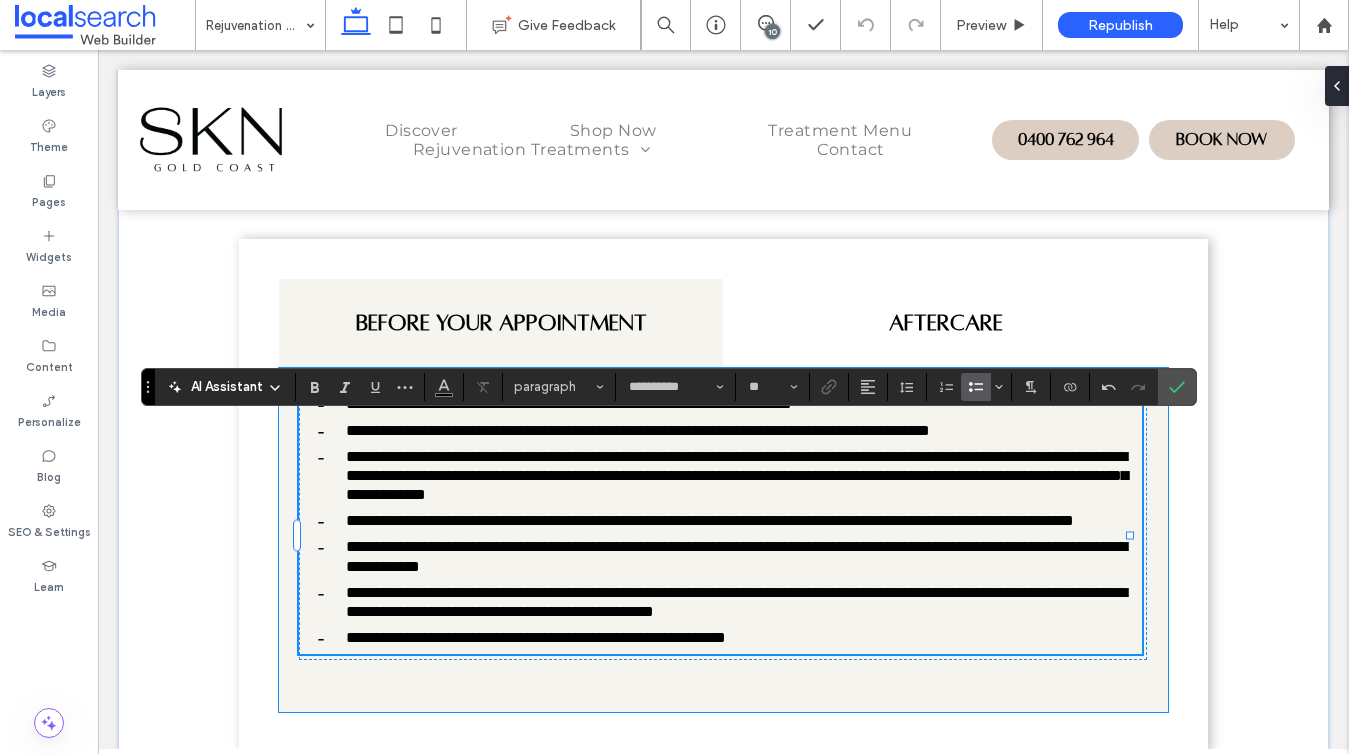 click on "**********" at bounding box center [726, 476] 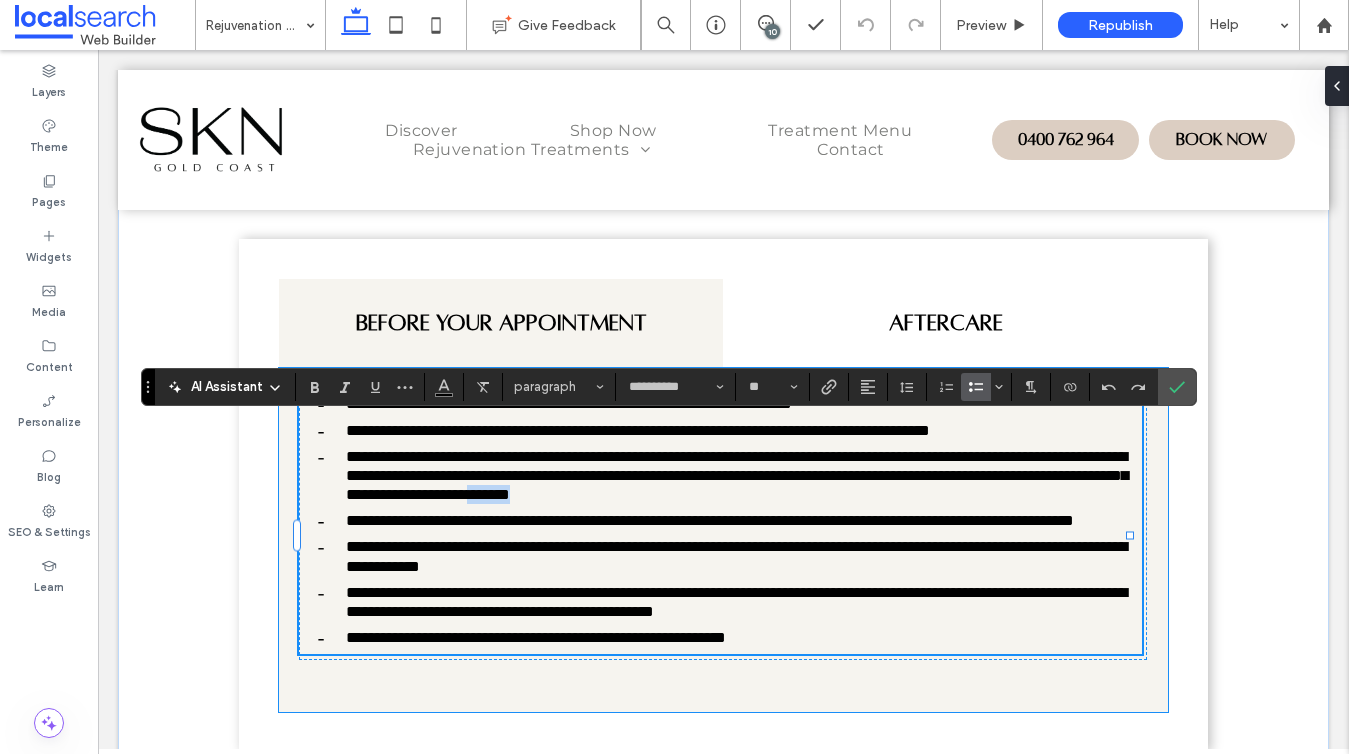 drag, startPoint x: 1115, startPoint y: 516, endPoint x: 1032, endPoint y: 525, distance: 83.48653 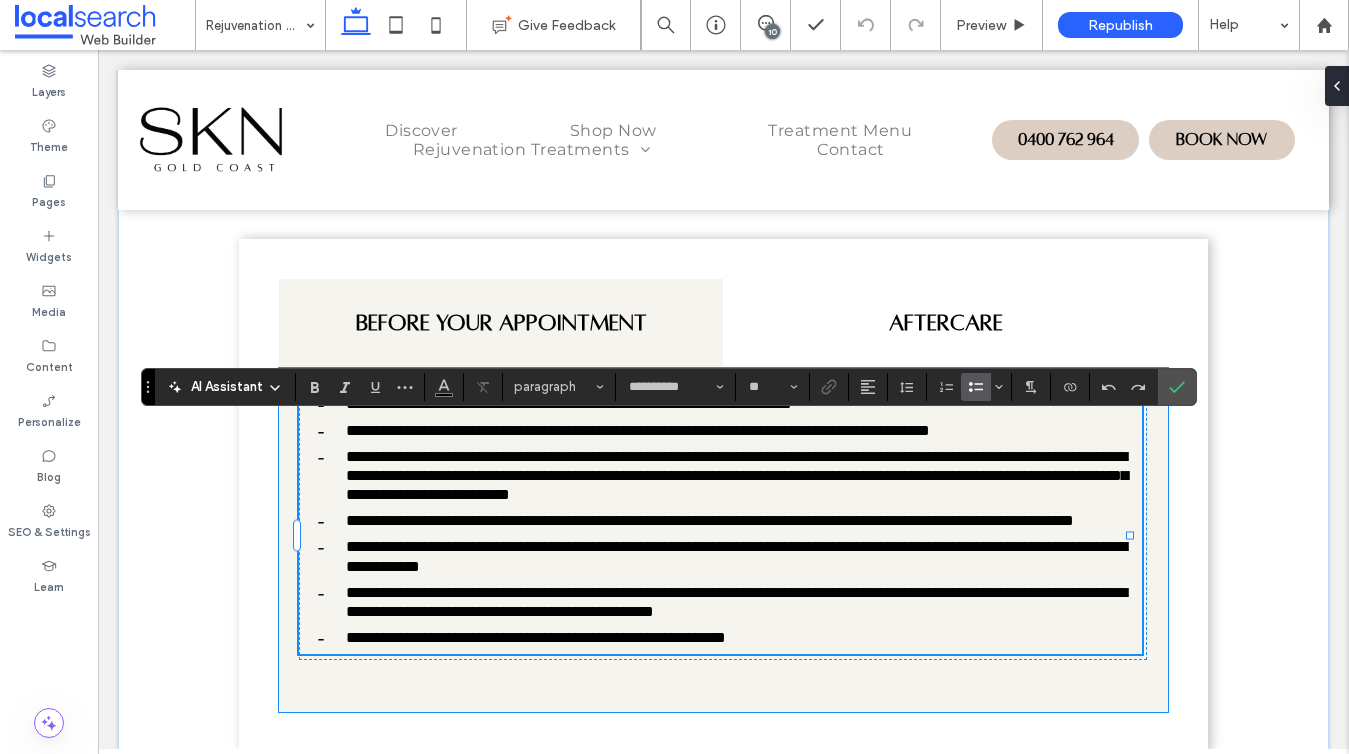 click on "**********" at bounding box center [737, 475] 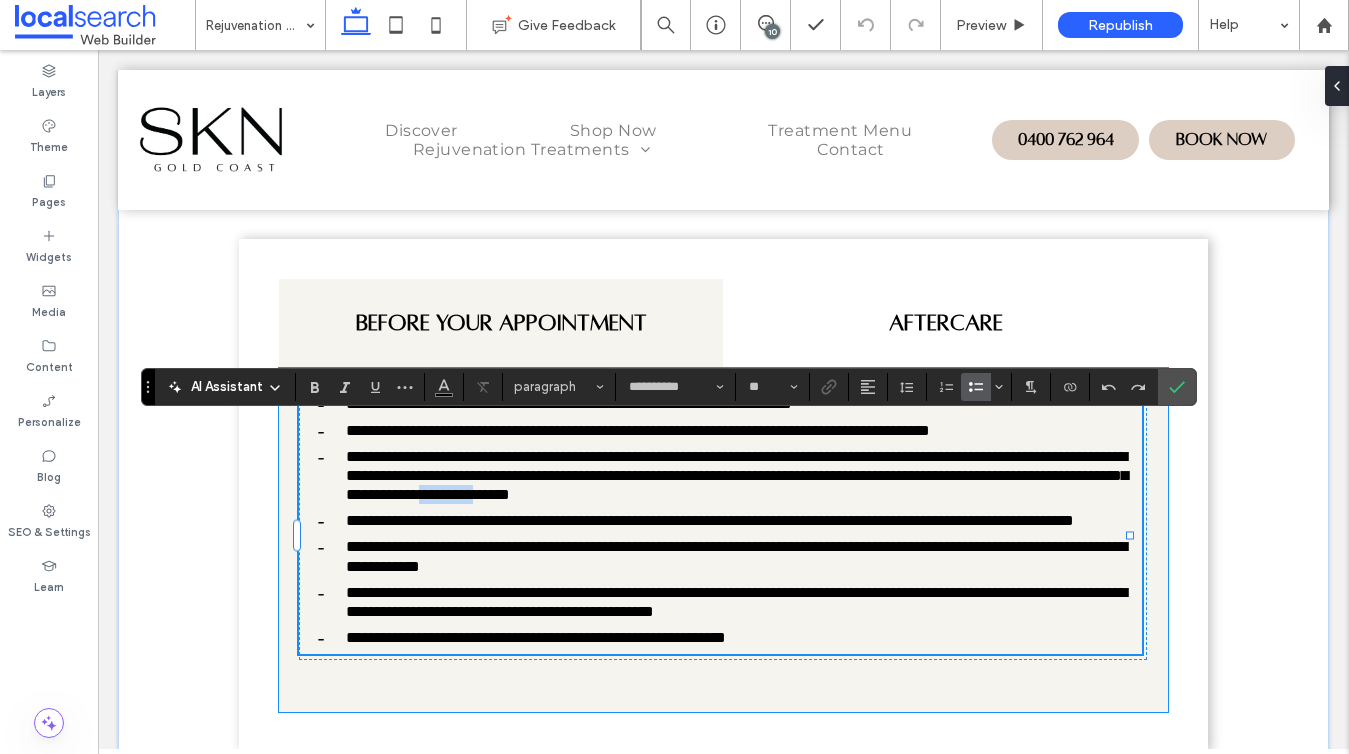 click on "**********" at bounding box center (737, 475) 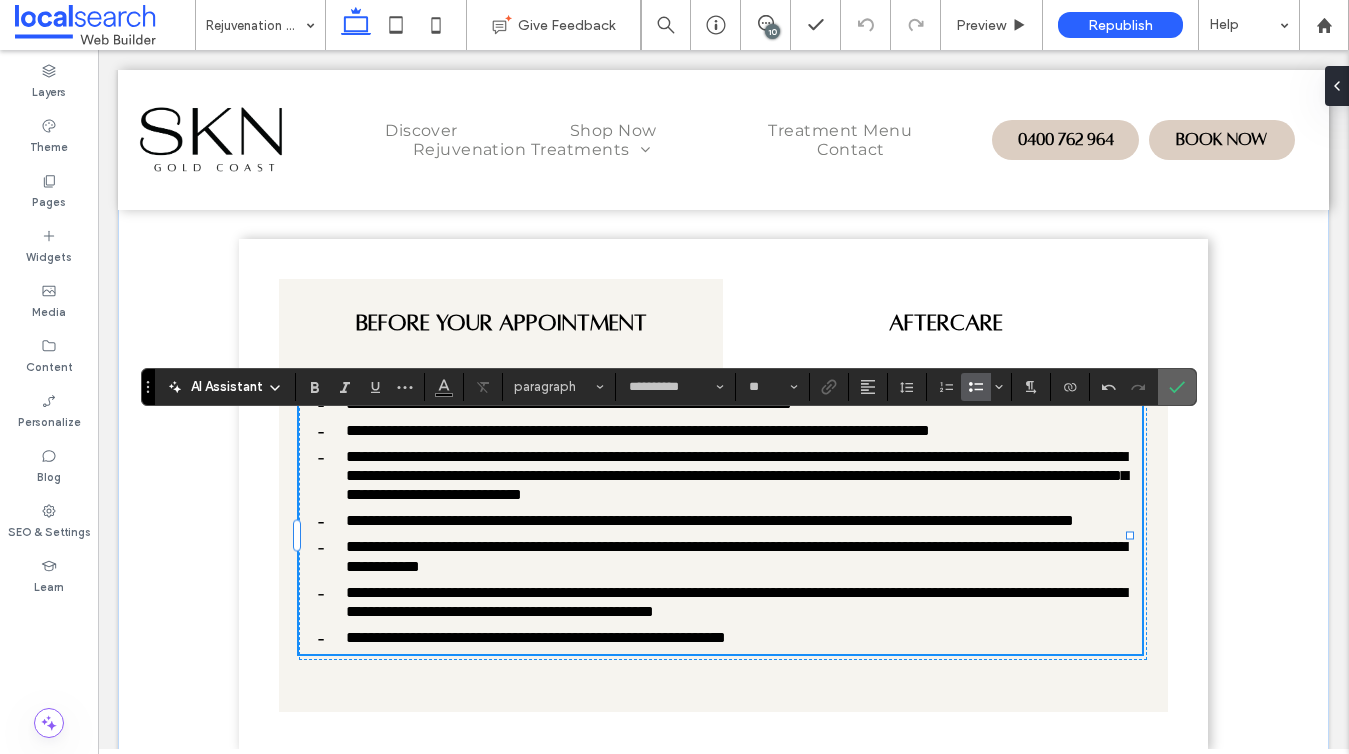 click 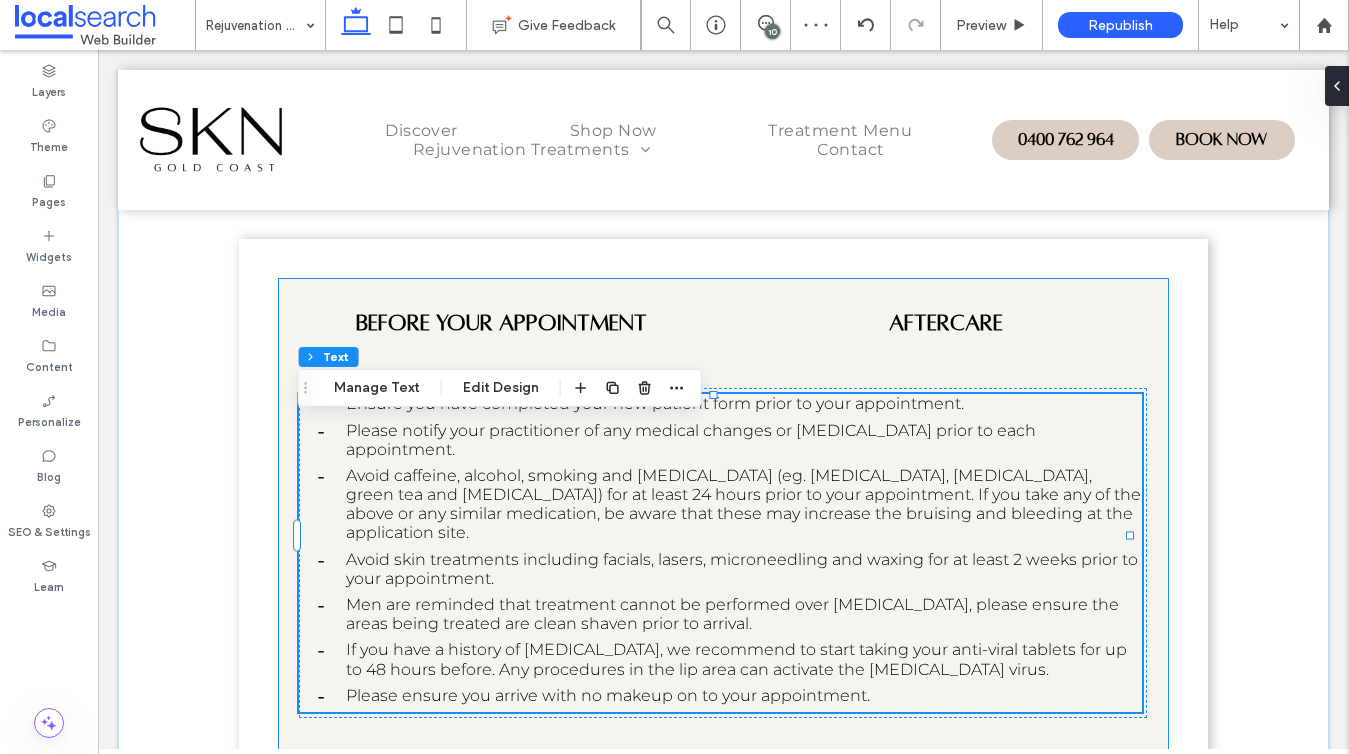 click on "Aftercare" at bounding box center (945, 324) 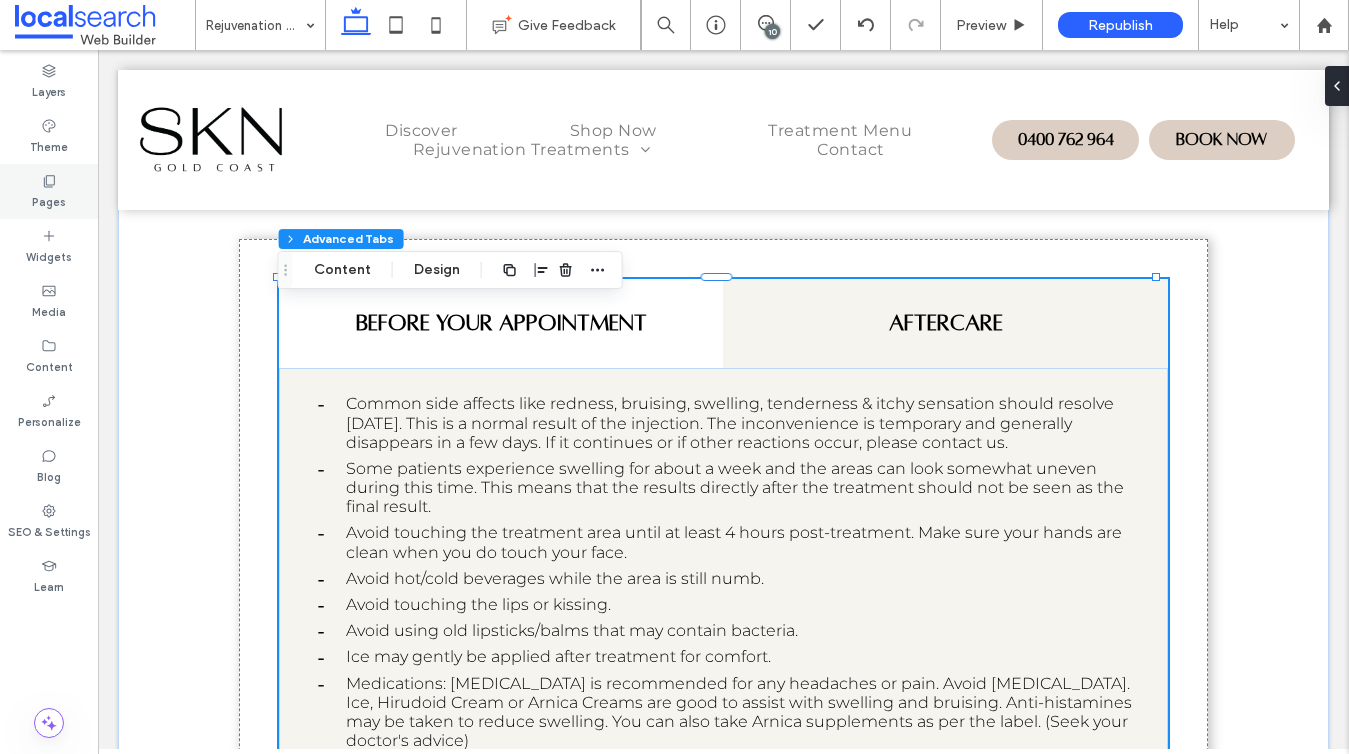 click on "Pages" at bounding box center (49, 191) 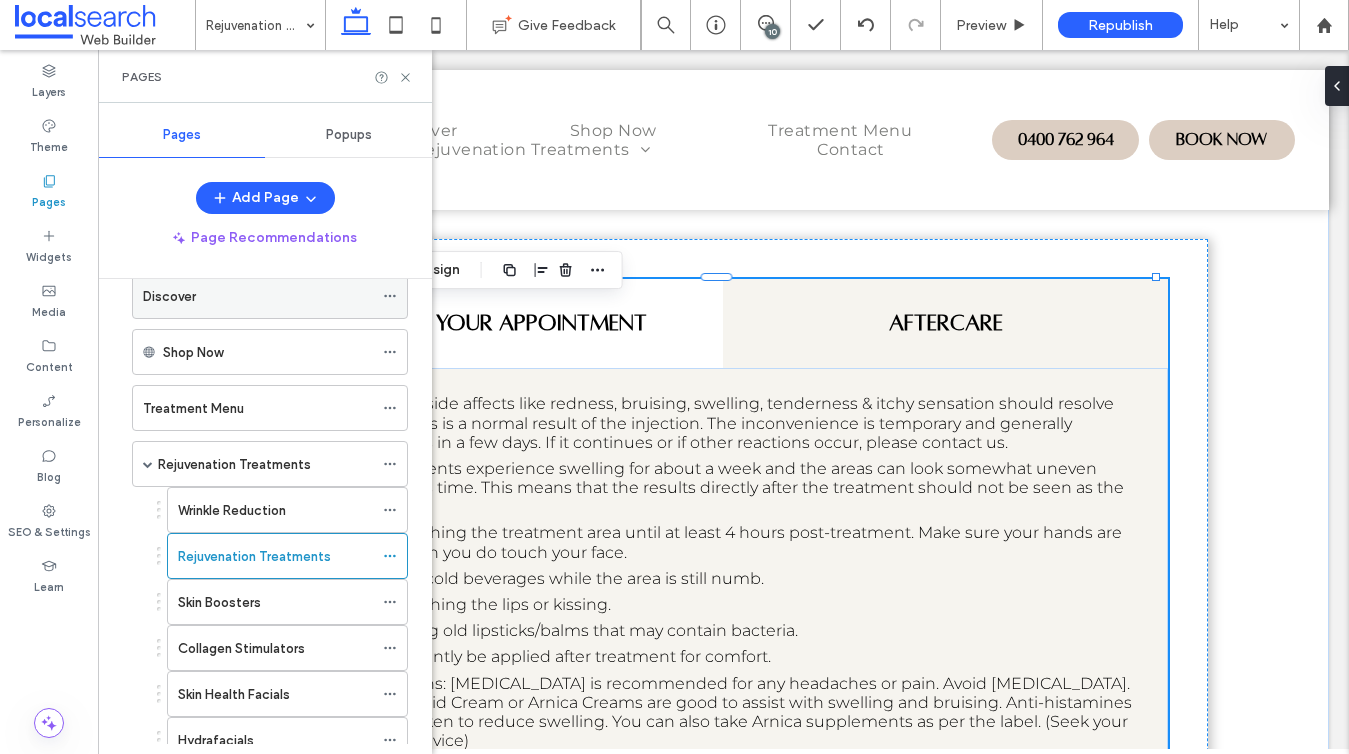 scroll, scrollTop: 269, scrollLeft: 0, axis: vertical 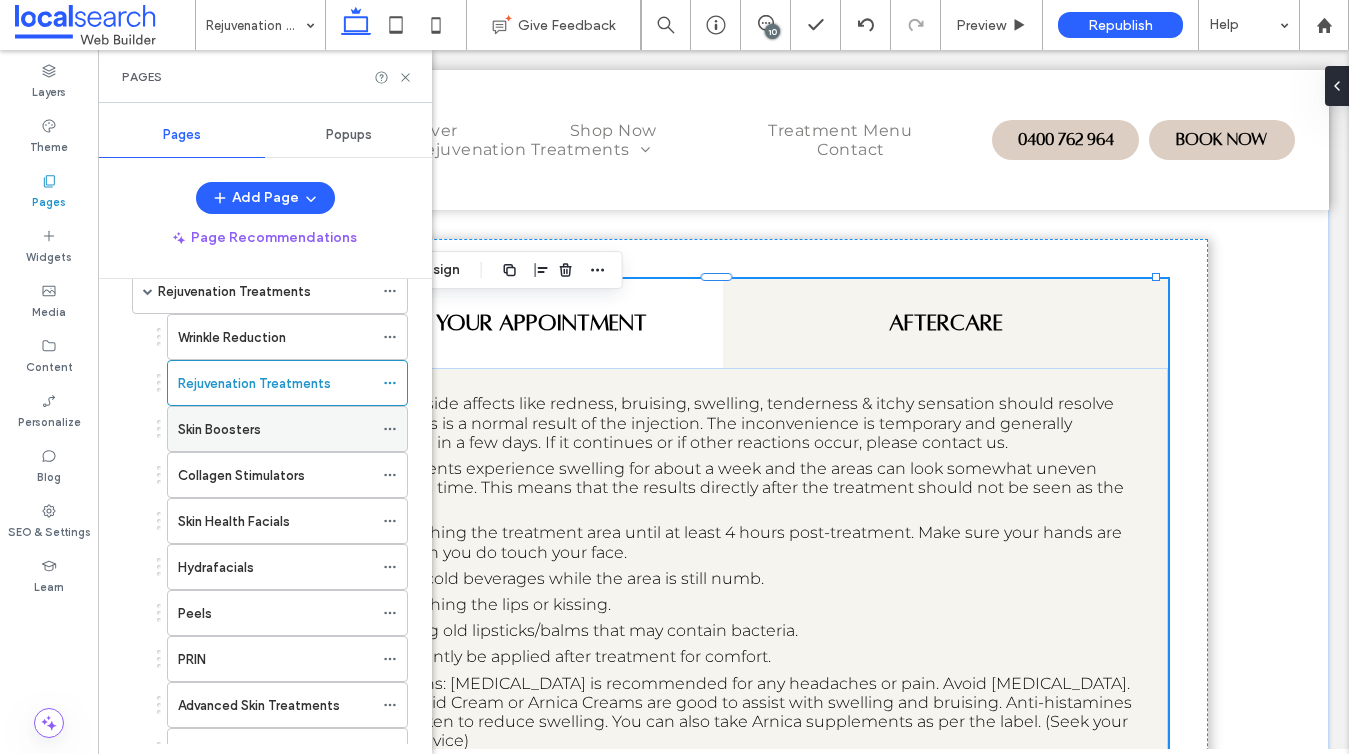 click on "Skin Boosters" at bounding box center [219, 429] 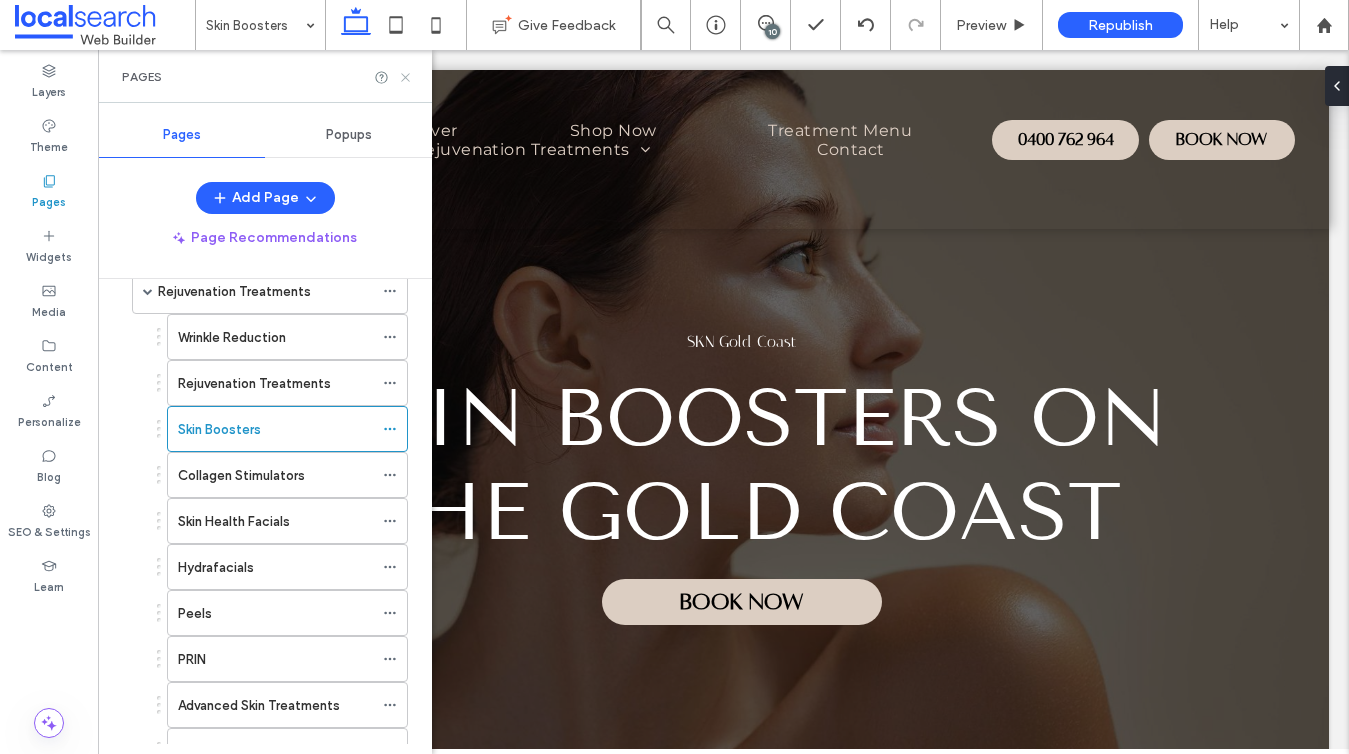 scroll, scrollTop: 2715, scrollLeft: 0, axis: vertical 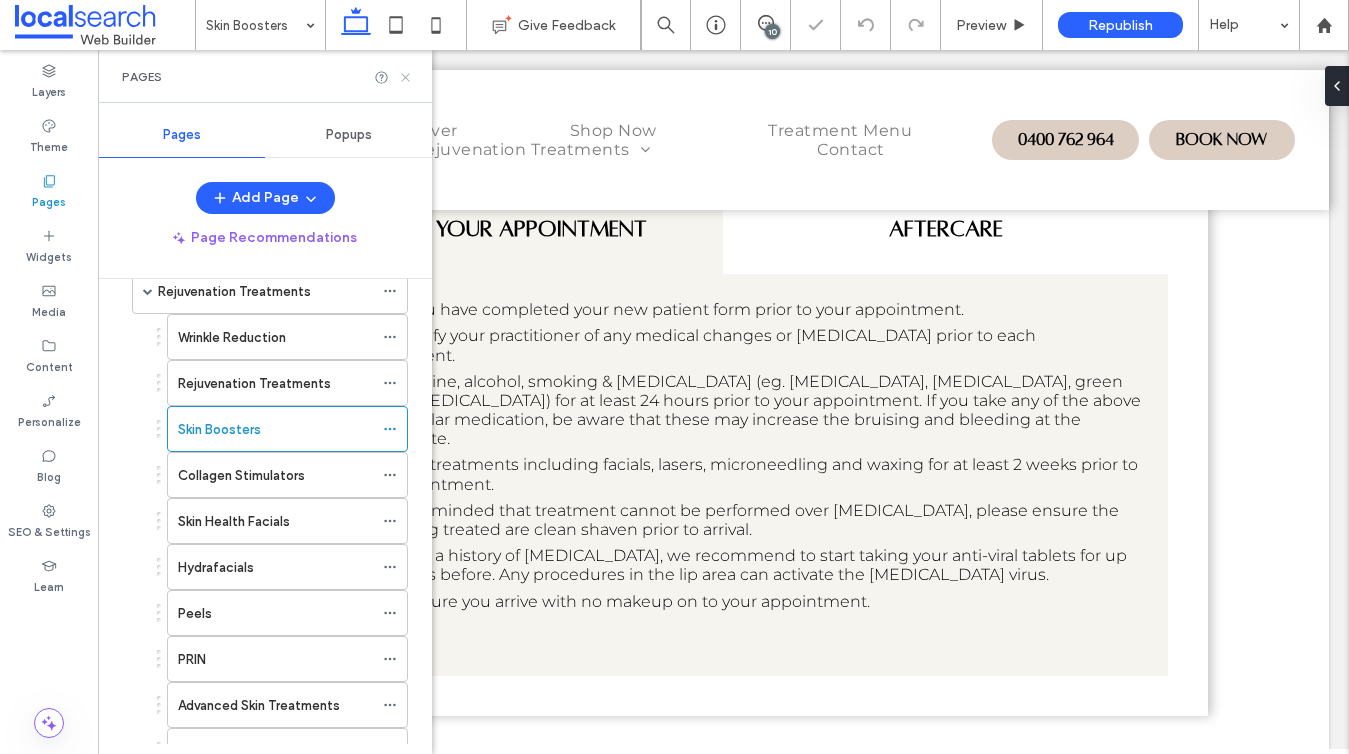 click 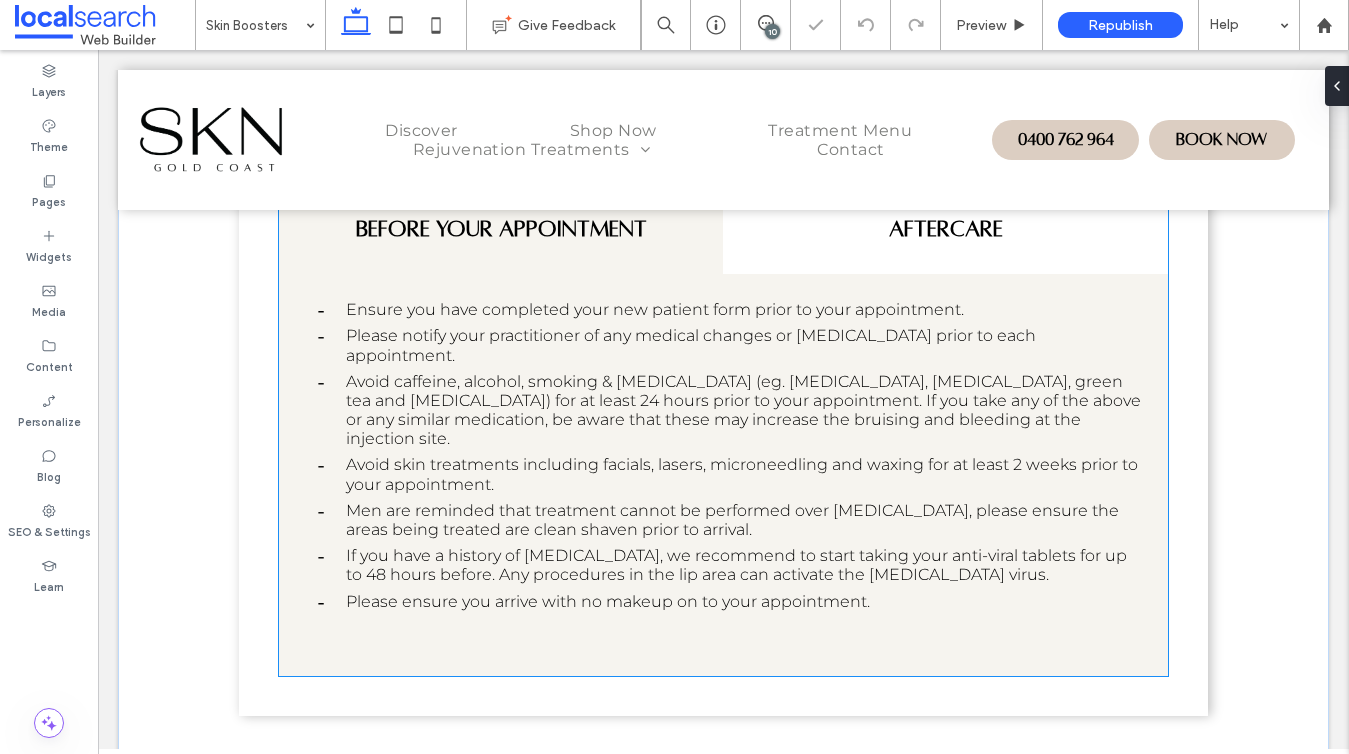 click on "Avoid caffeine, alcohol, smoking & blood thinners (eg. fish oil, aspirin, green tea and Vitamin E) for at least 24 hours prior to your appointment. If you take any of the above or any similar medication, be aware that these may increase the bruising and bleeding at the injection site." at bounding box center (743, 410) 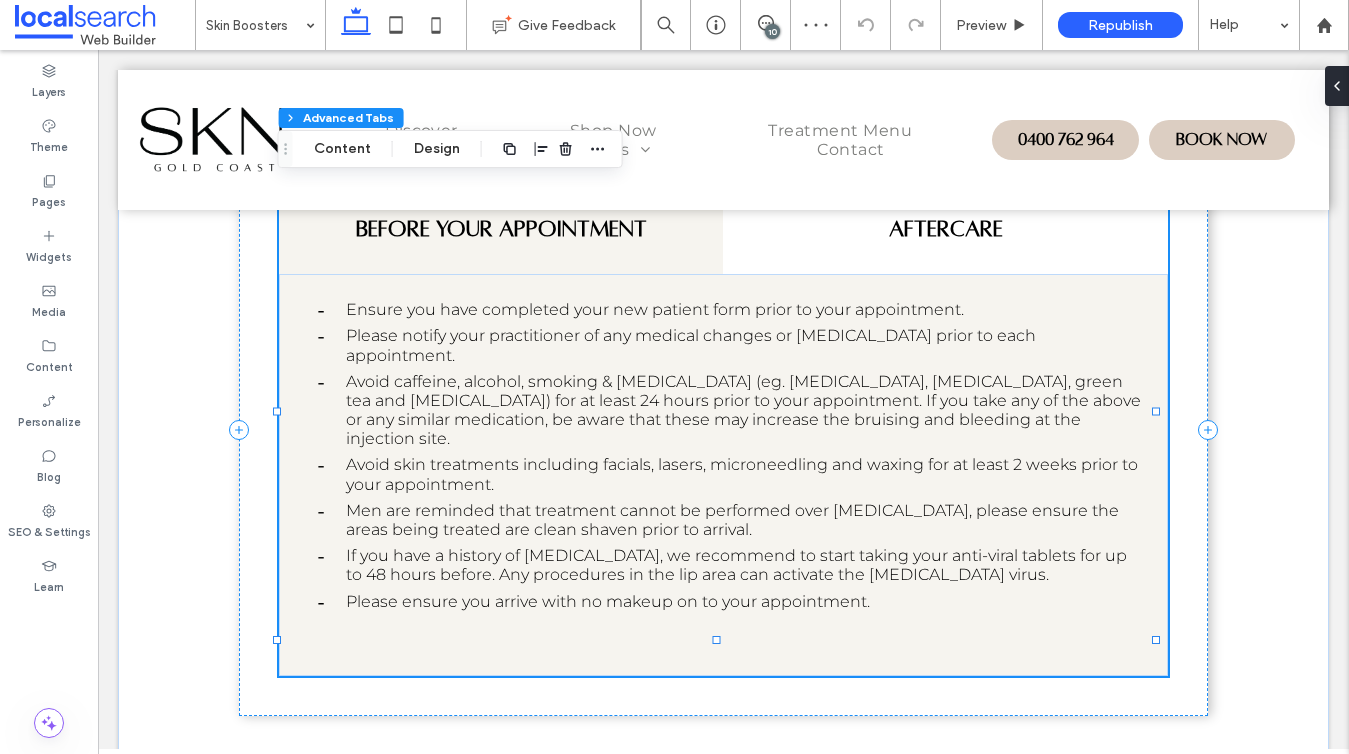 click on "Avoid caffeine, alcohol, smoking & blood thinners (eg. fish oil, aspirin, green tea and Vitamin E) for at least 24 hours prior to your appointment. If you take any of the above or any similar medication, be aware that these may increase the bruising and bleeding at the injection site." at bounding box center (743, 410) 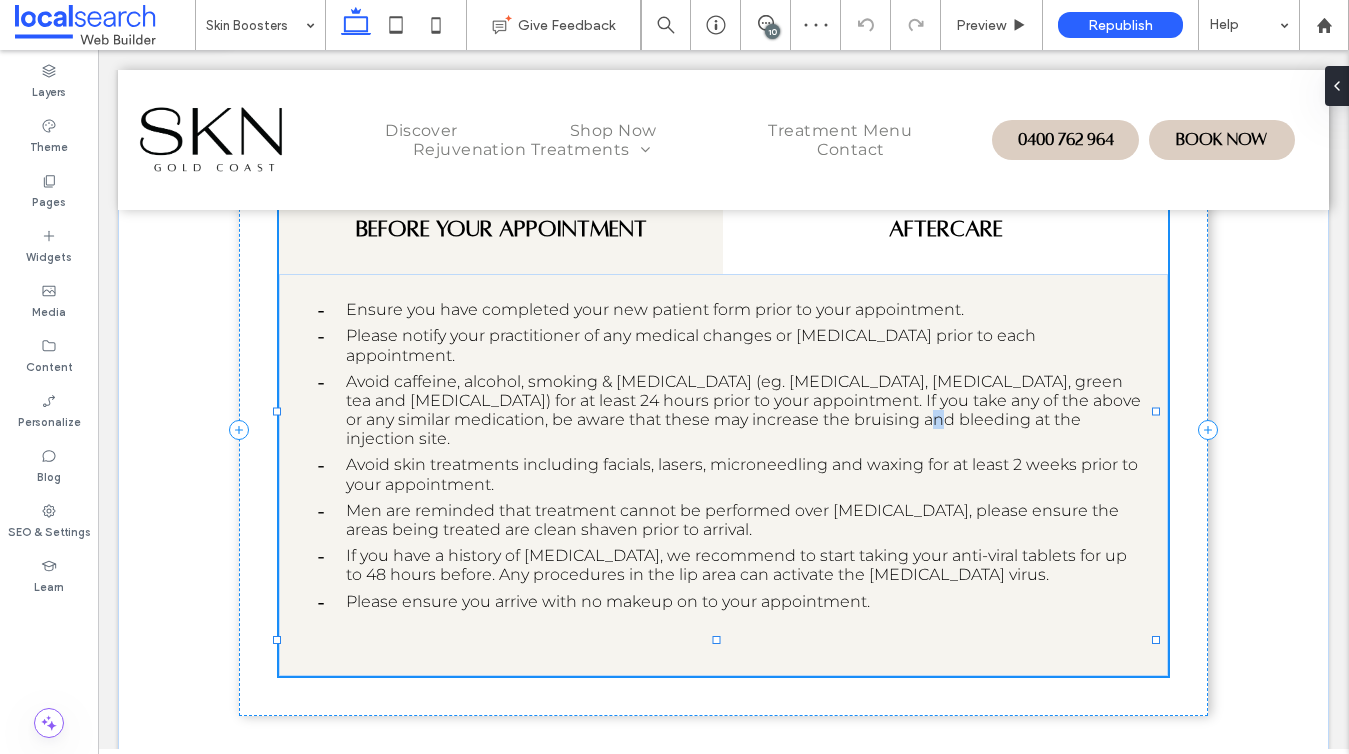 click on "Avoid caffeine, alcohol, smoking & blood thinners (eg. fish oil, aspirin, green tea and Vitamin E) for at least 24 hours prior to your appointment. If you take any of the above or any similar medication, be aware that these may increase the bruising and bleeding at the injection site." at bounding box center (743, 410) 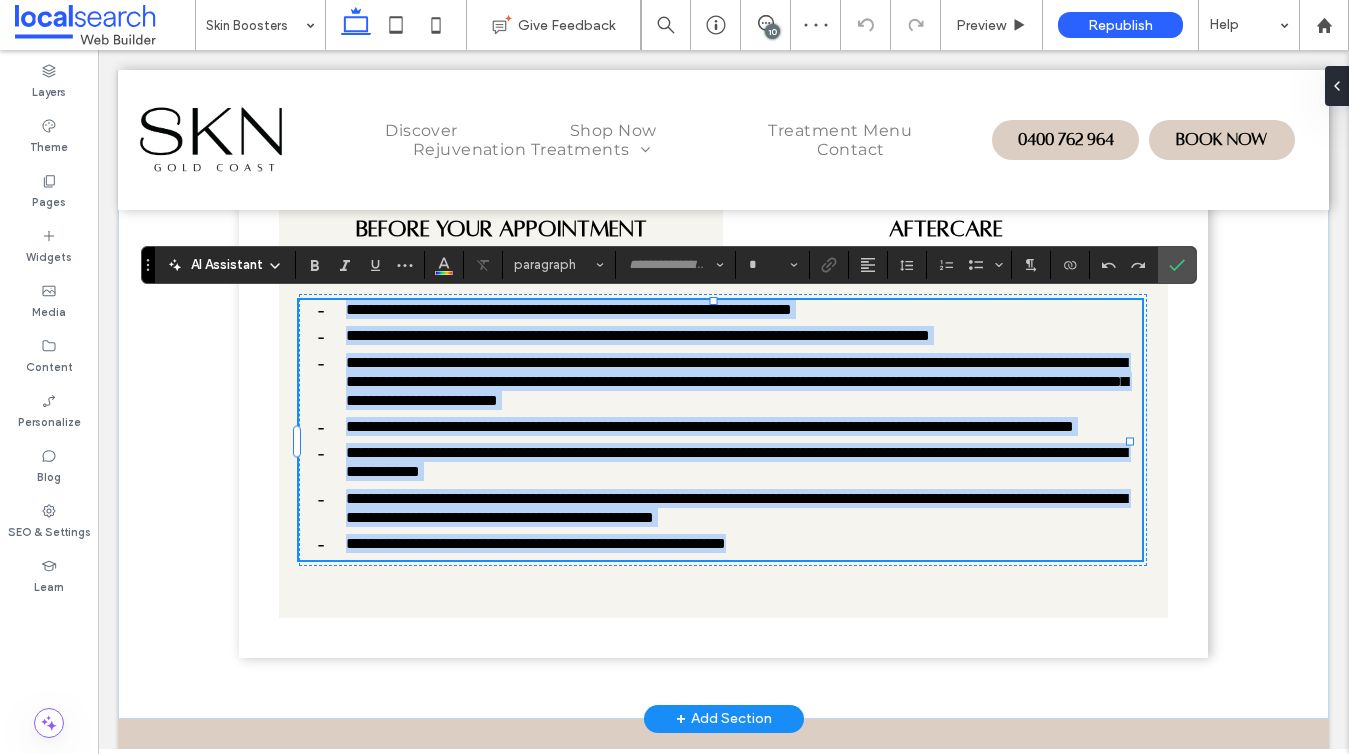 type on "**********" 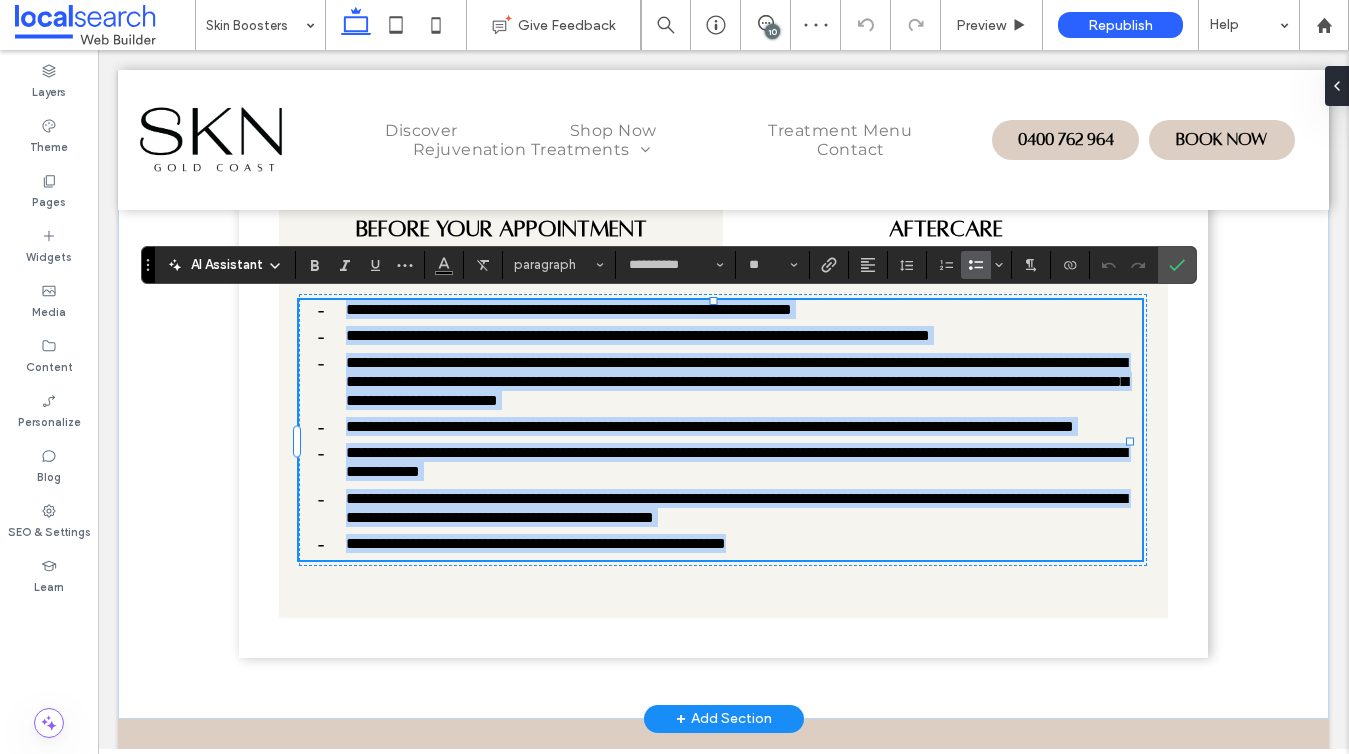 click on "**********" at bounding box center (737, 381) 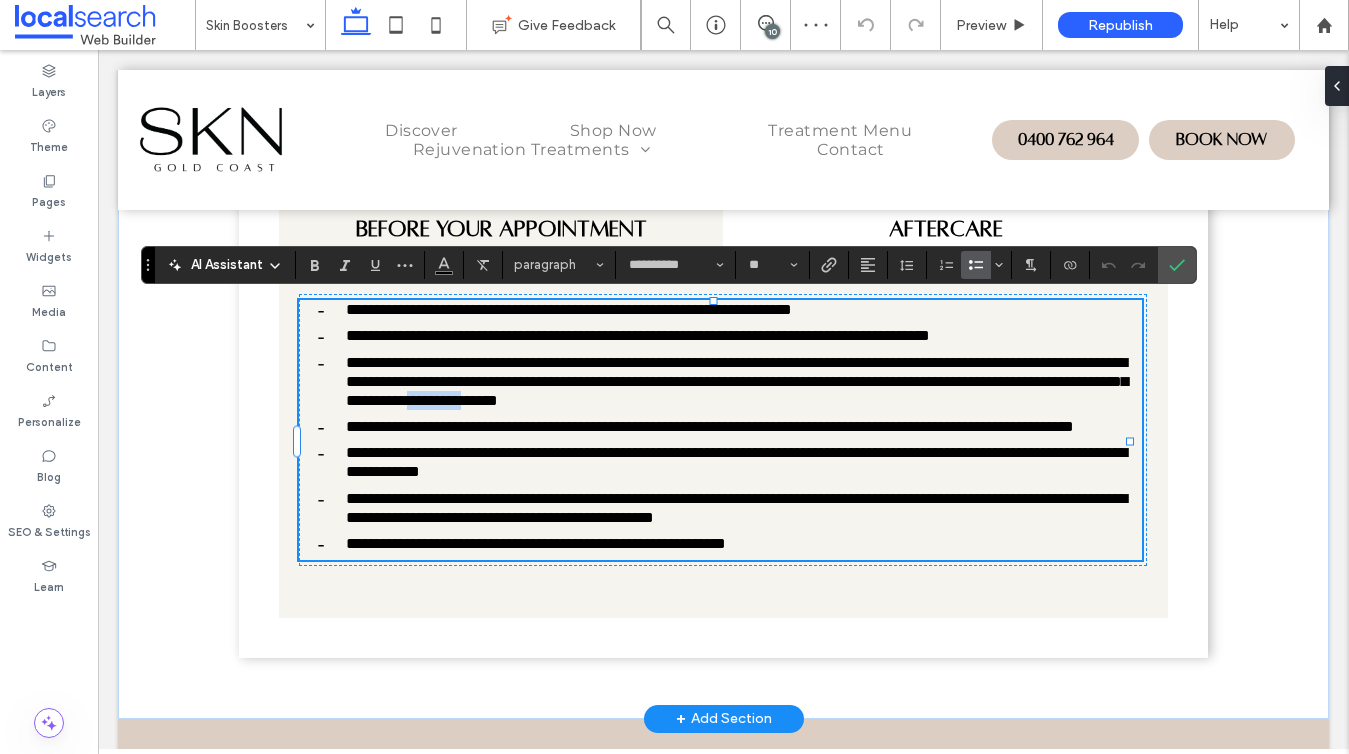 click on "**********" at bounding box center (737, 381) 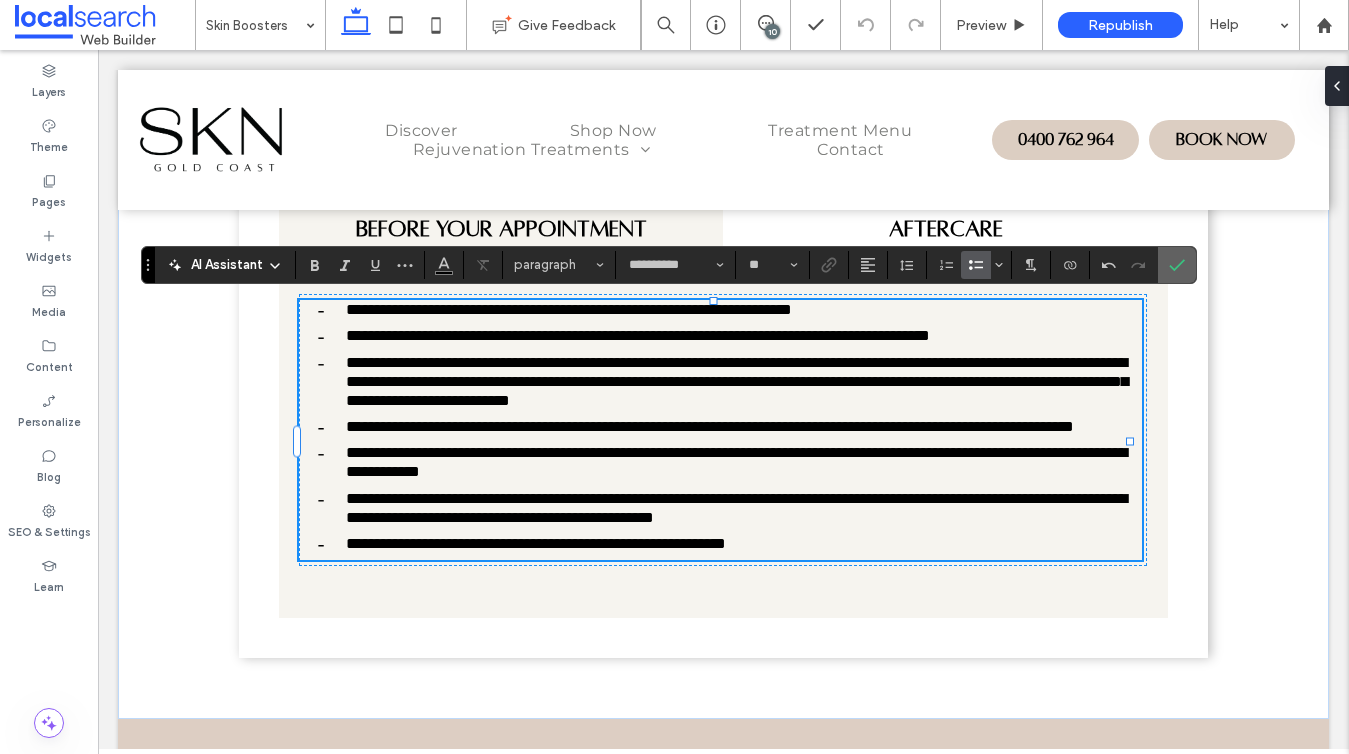 click 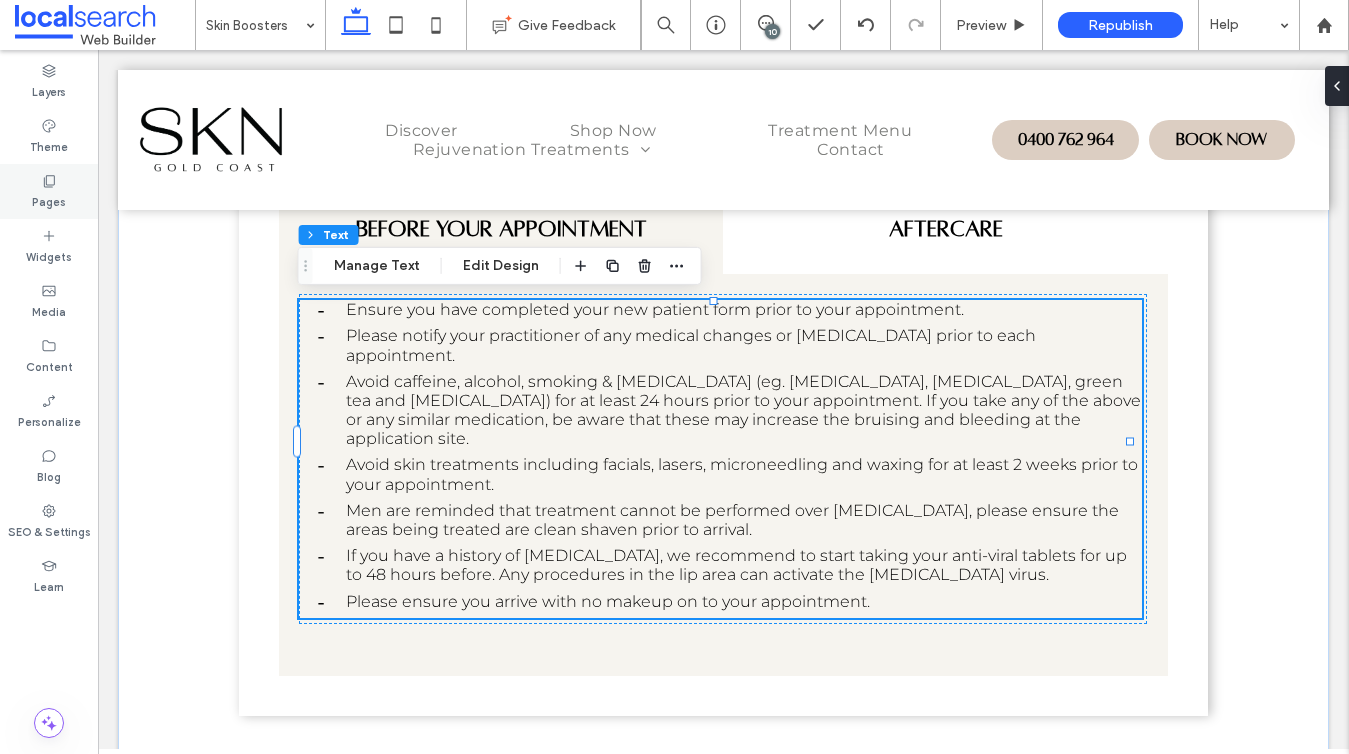 click on "Pages" at bounding box center (49, 200) 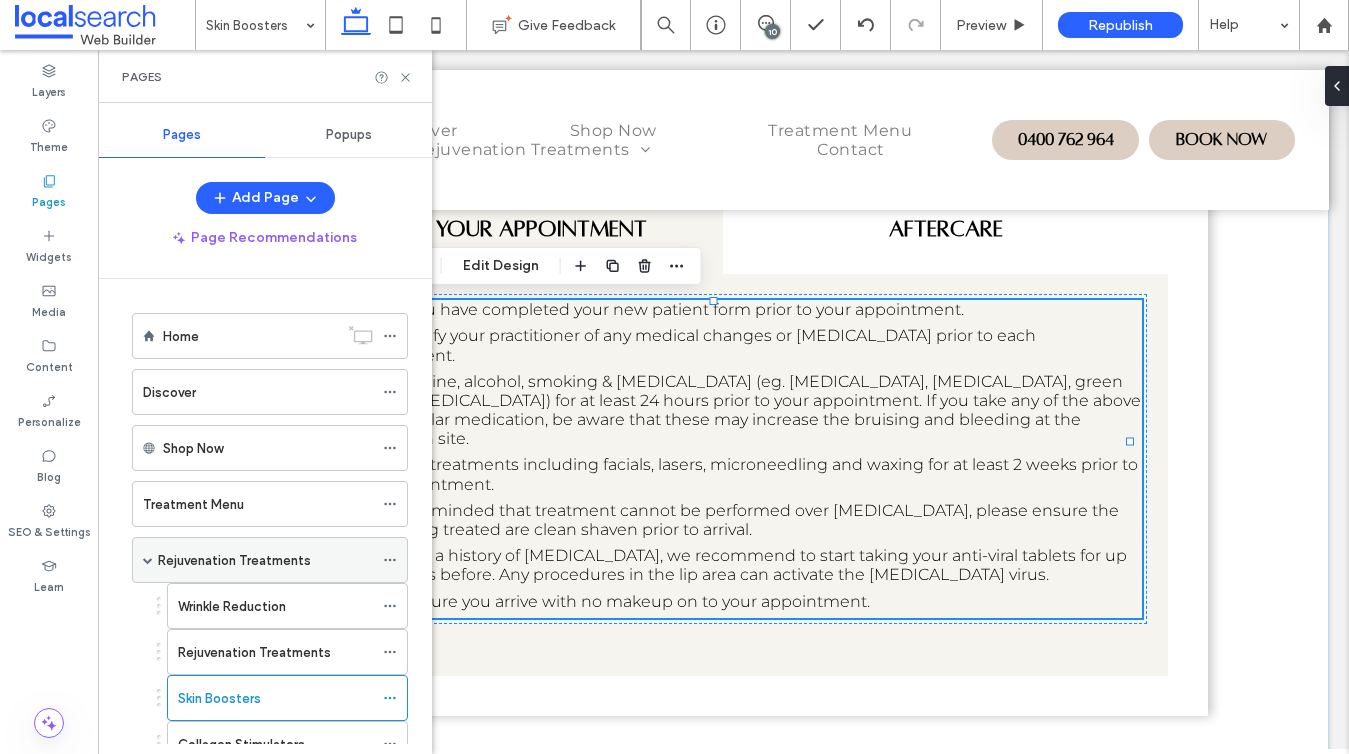 scroll, scrollTop: 204, scrollLeft: 0, axis: vertical 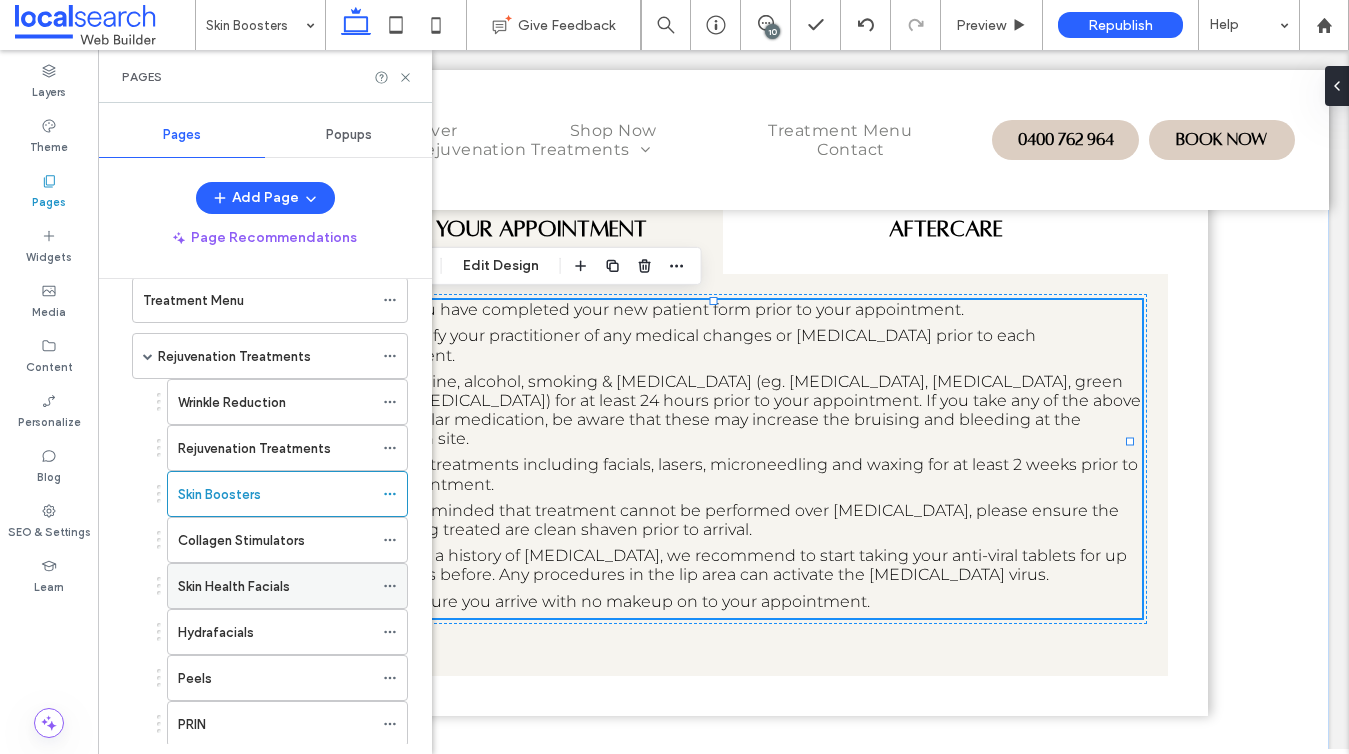 click on "Skin Health Facials" at bounding box center (275, 586) 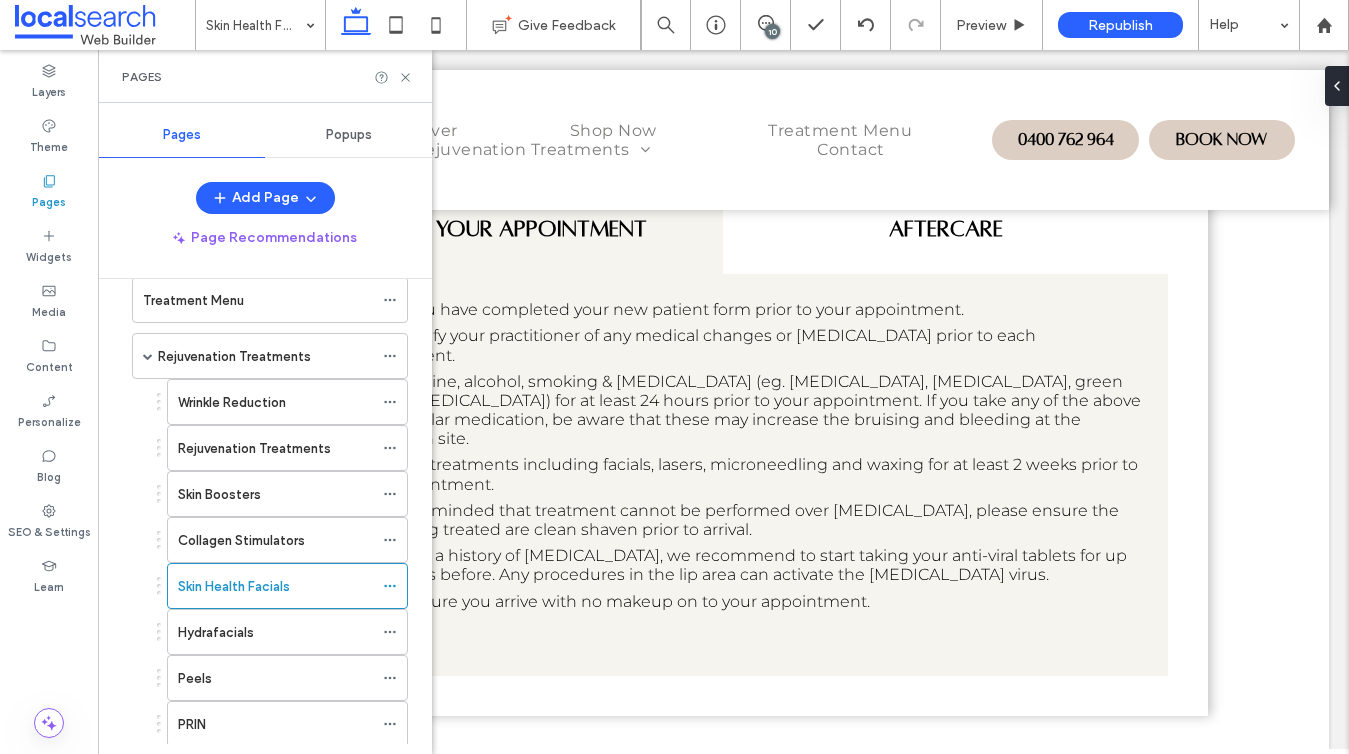 click at bounding box center (674, 377) 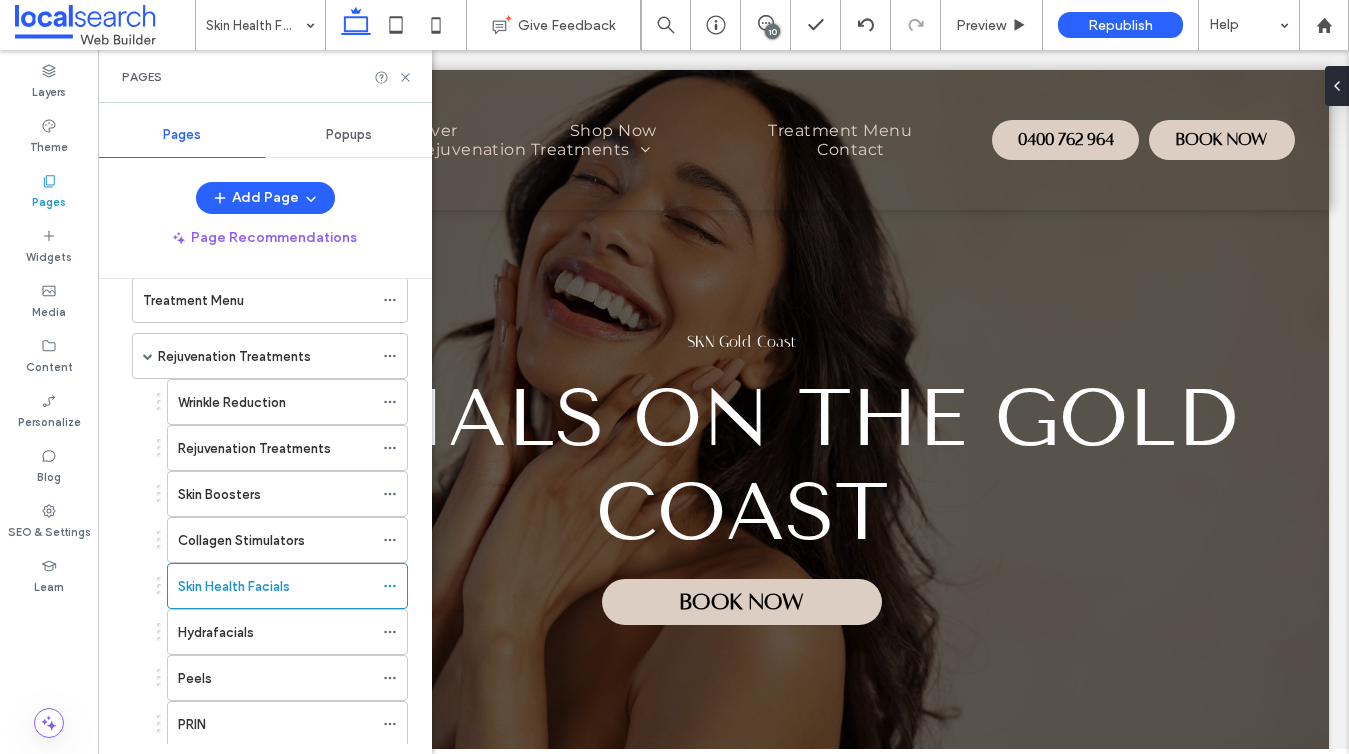 scroll, scrollTop: 0, scrollLeft: 0, axis: both 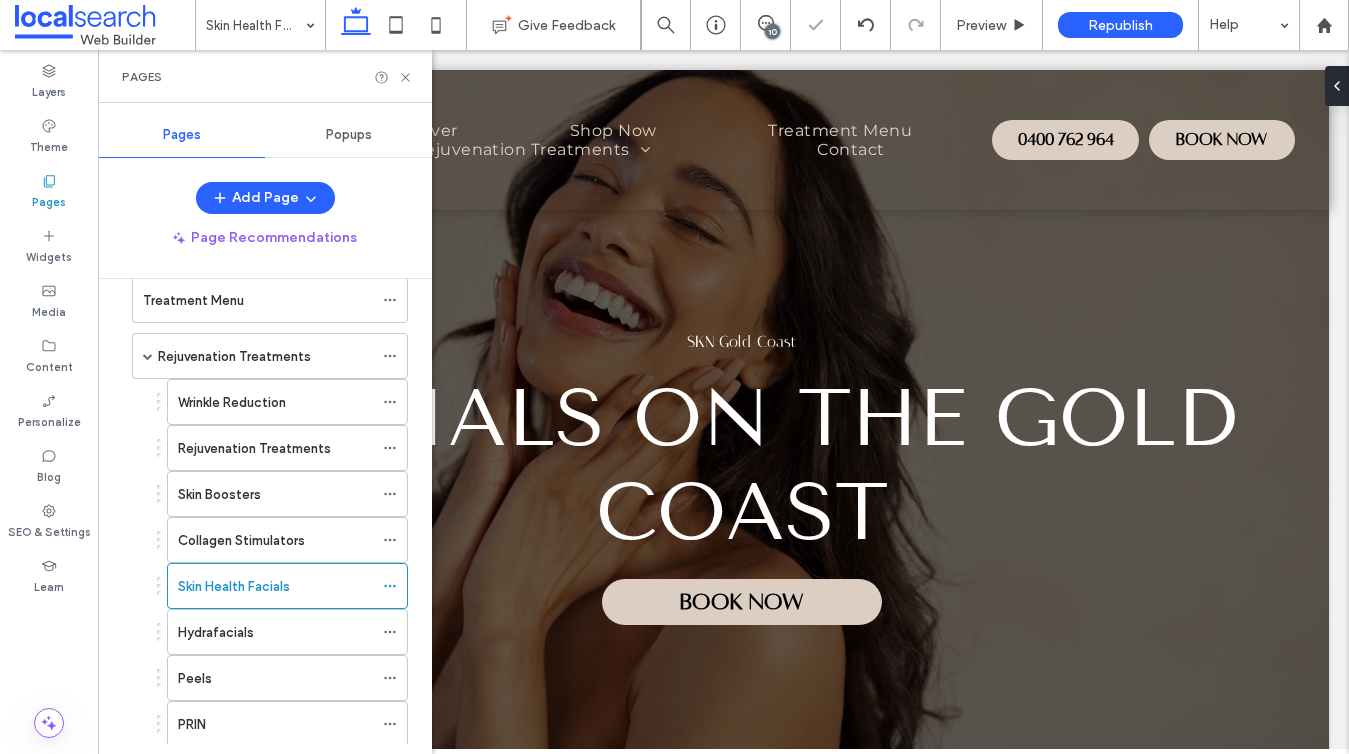 click on "Collagen Stimulators" at bounding box center [241, 540] 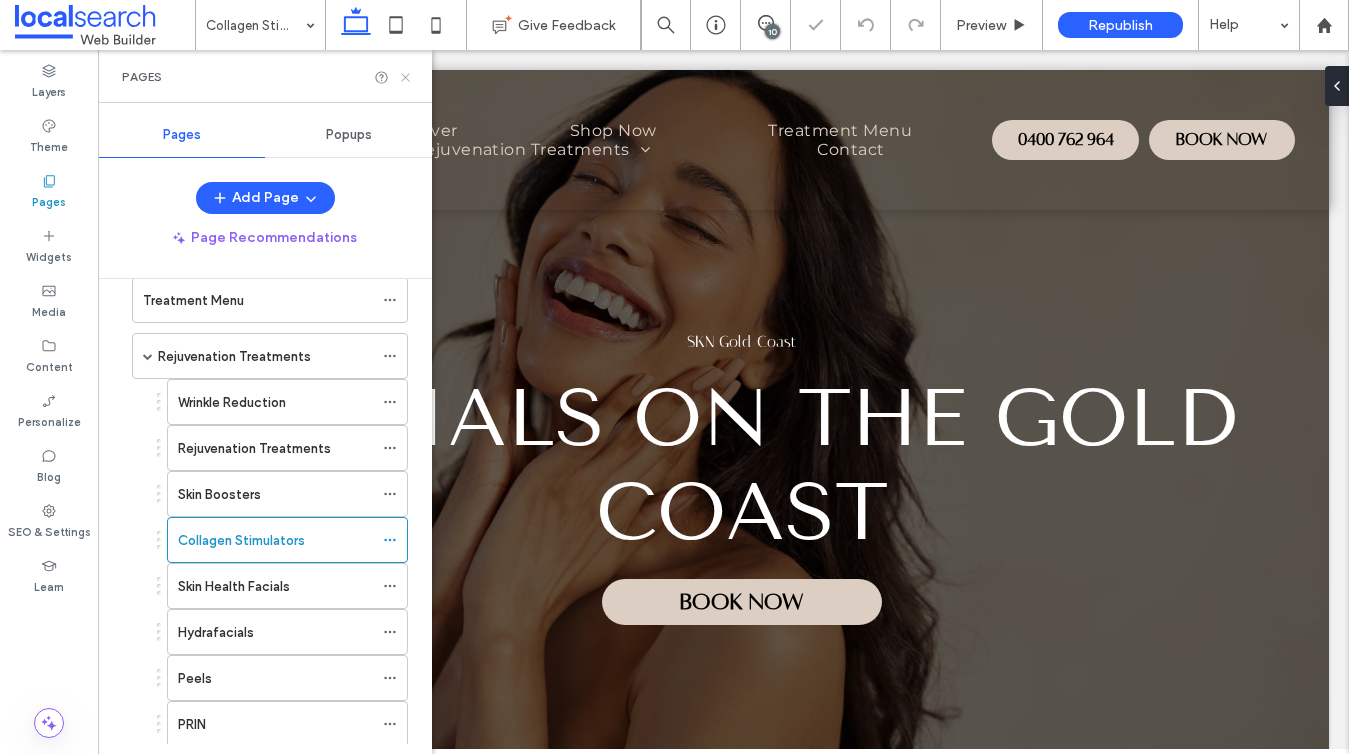 click 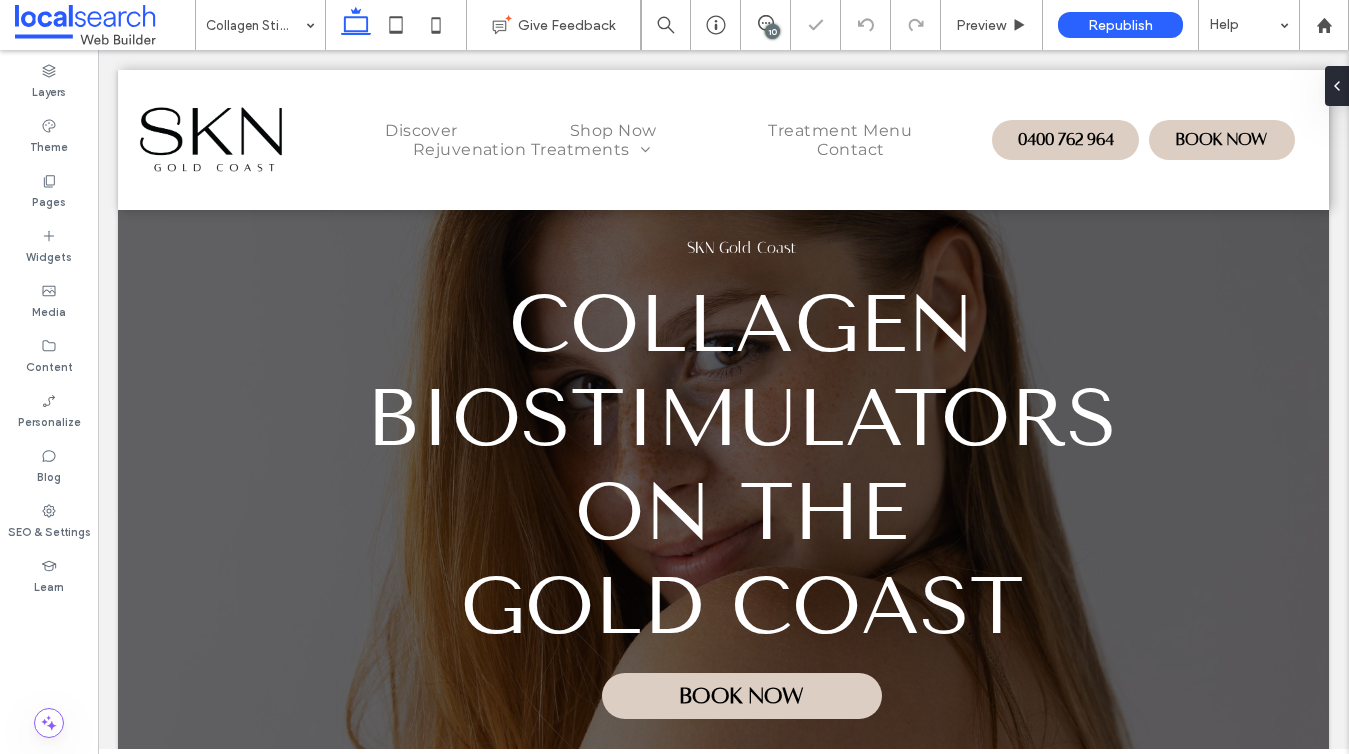 scroll, scrollTop: 2812, scrollLeft: 0, axis: vertical 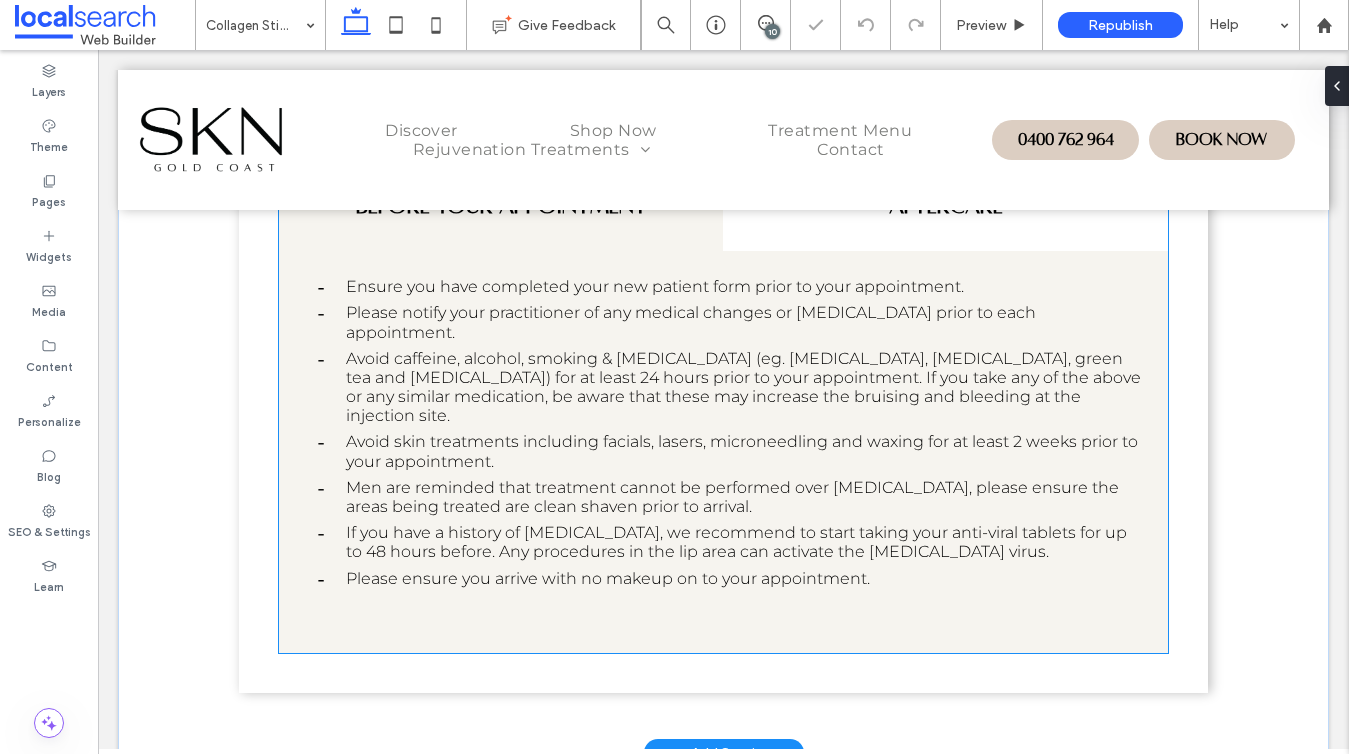 click on "Avoid caffeine, alcohol, smoking & blood thinners (eg. fish oil, aspirin, green tea and Vitamin E) for at least 24 hours prior to your appointment. If you take any of the above or any similar medication, be aware that these may increase the bruising and bleeding at the injection site." at bounding box center [743, 387] 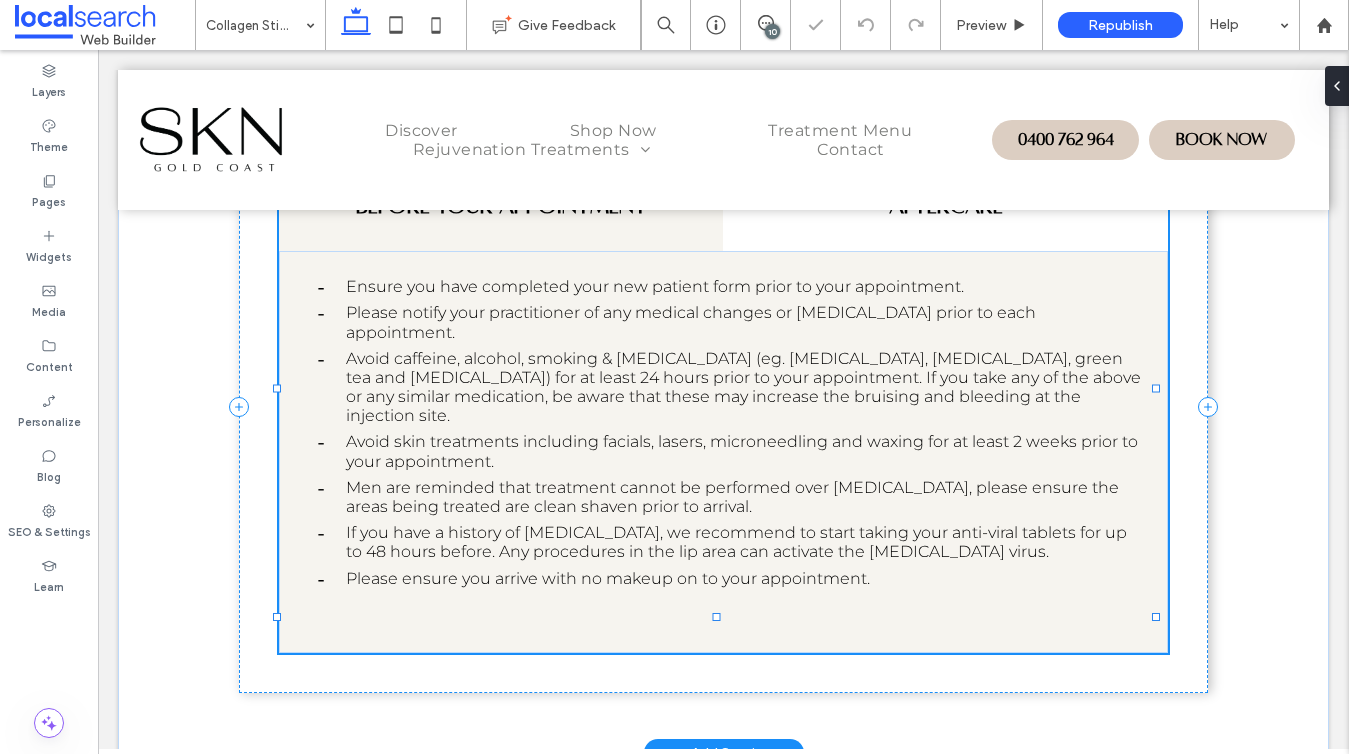 click on "Avoid caffeine, alcohol, smoking & blood thinners (eg. fish oil, aspirin, green tea and Vitamin E) for at least 24 hours prior to your appointment. If you take any of the above or any similar medication, be aware that these may increase the bruising and bleeding at the injection site." at bounding box center (743, 387) 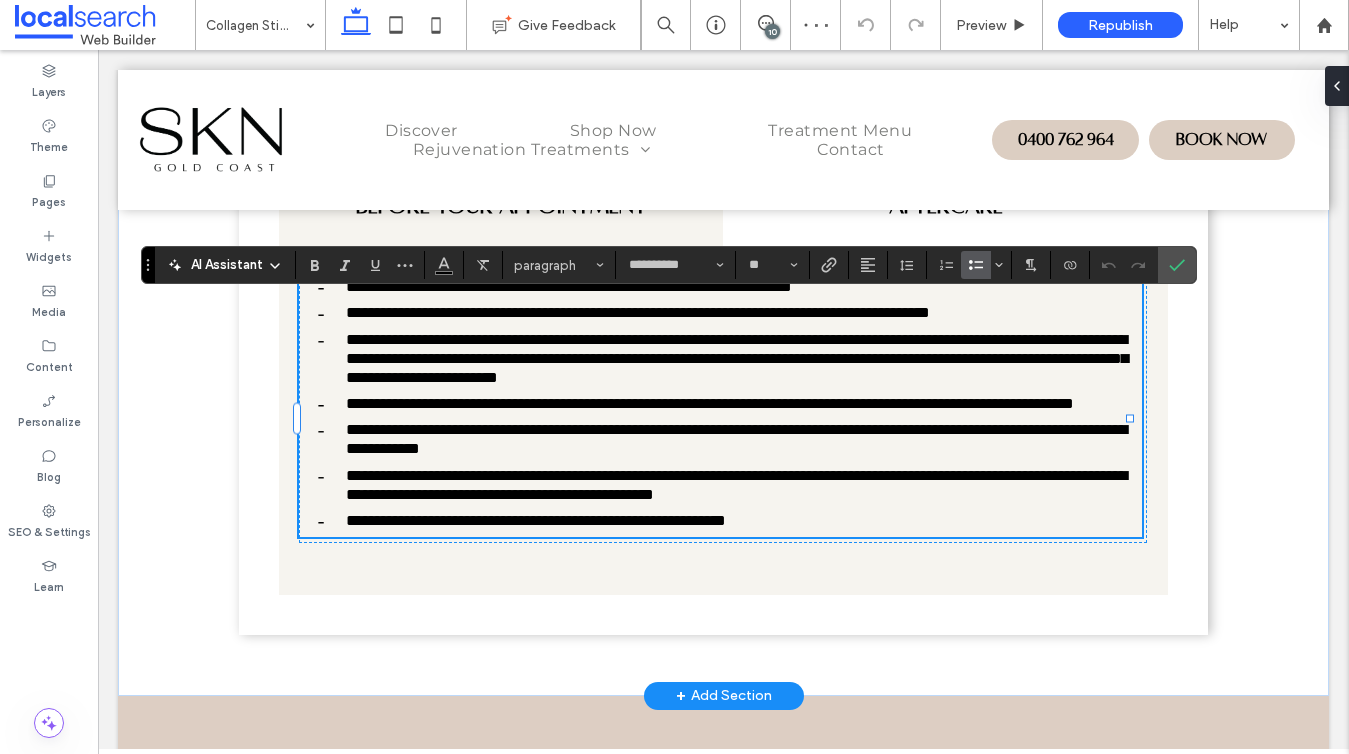click on "**********" at bounding box center (737, 358) 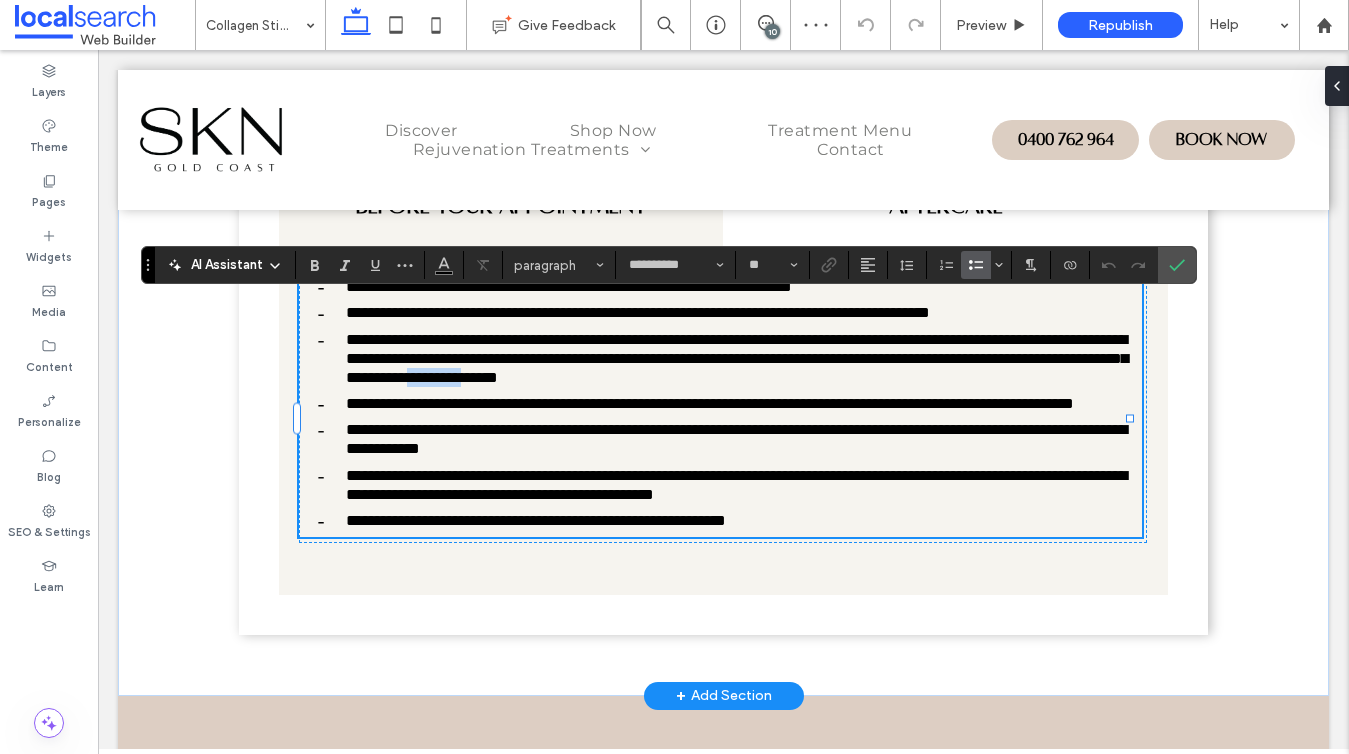 click on "**********" at bounding box center (737, 358) 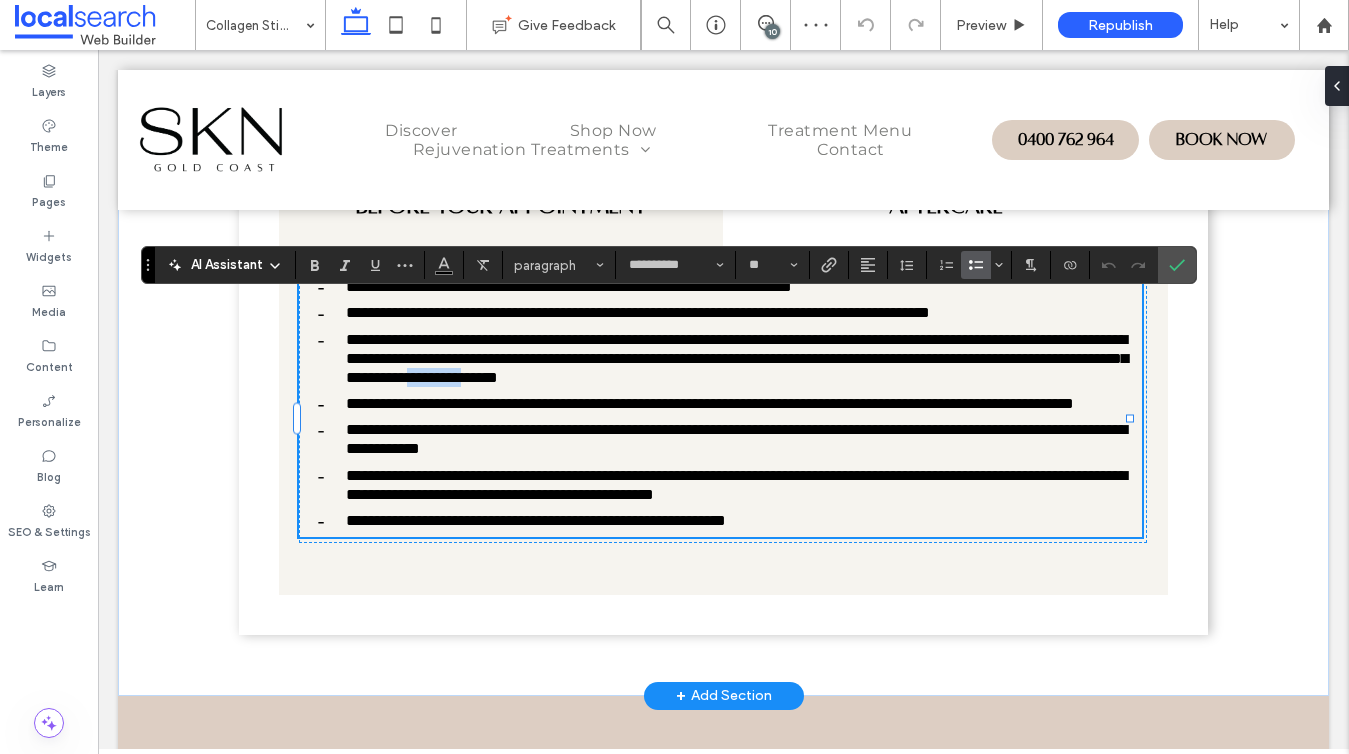 type 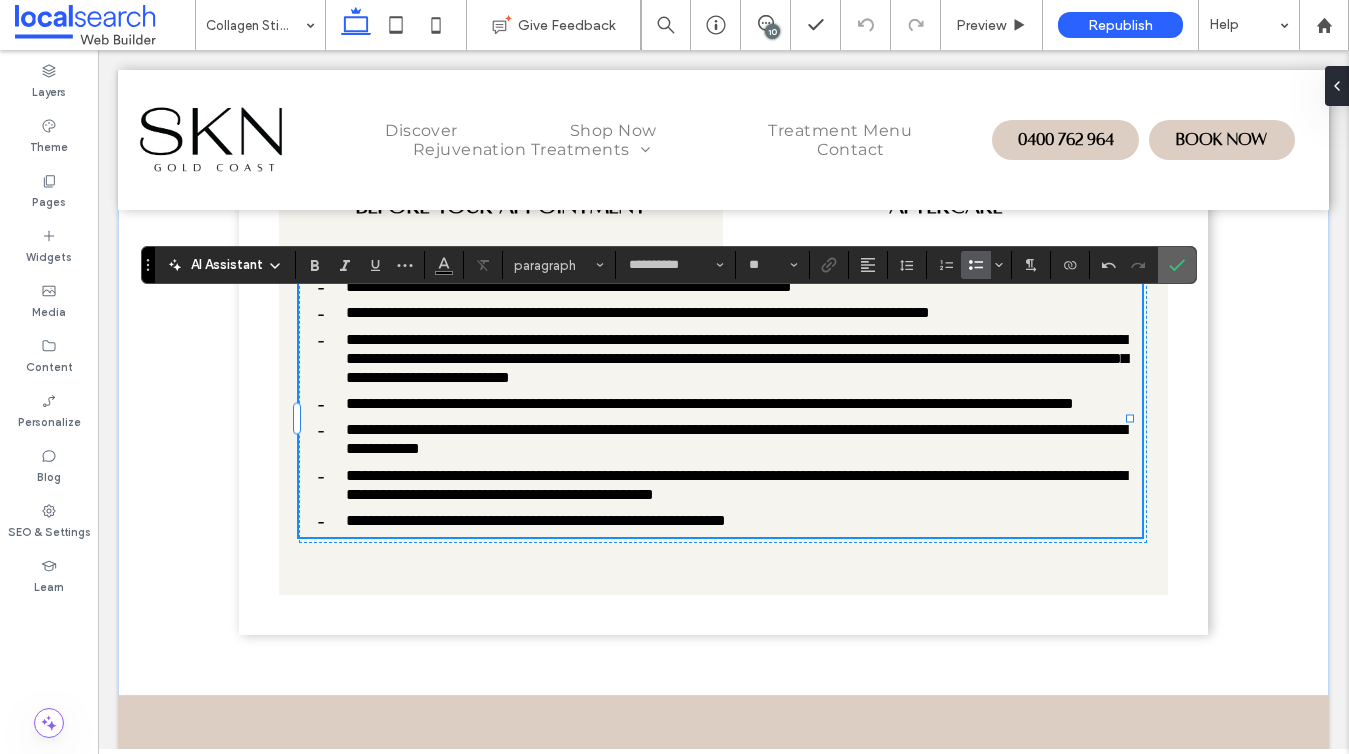click 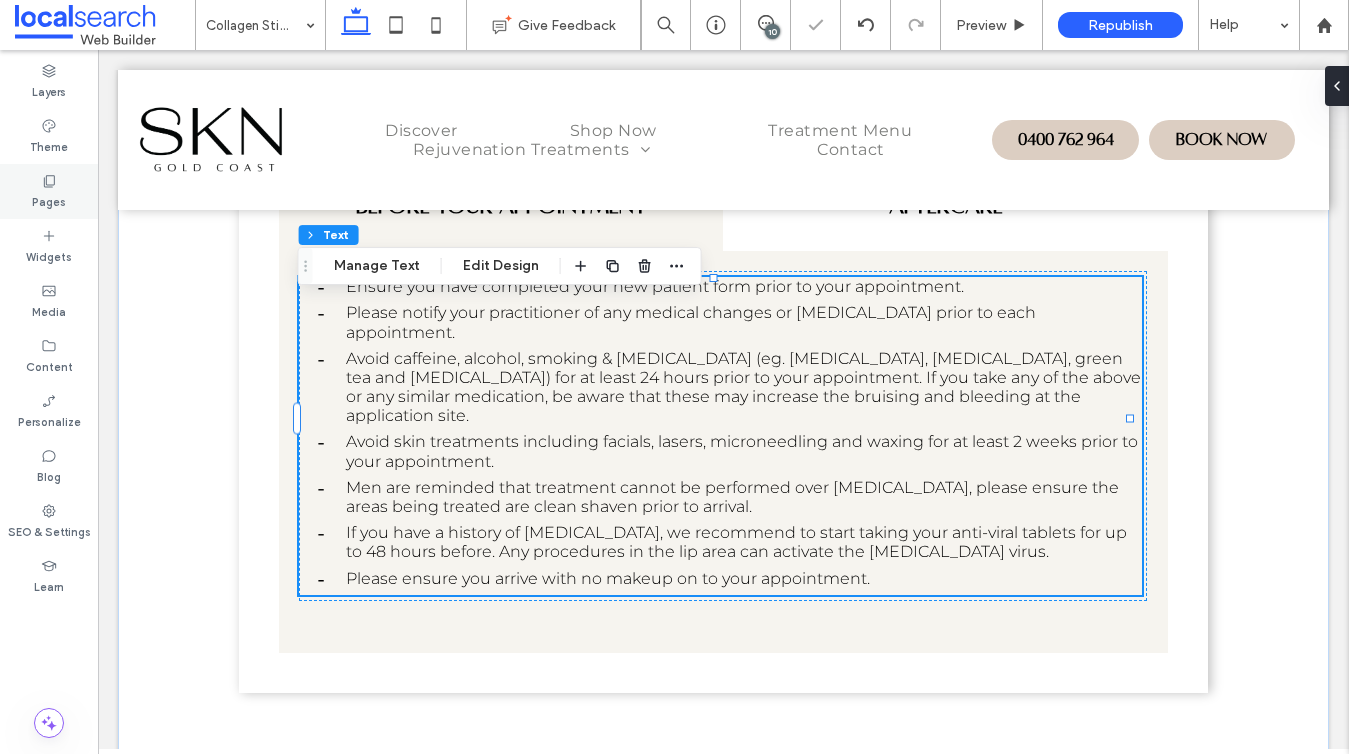 click on "Pages" at bounding box center (49, 200) 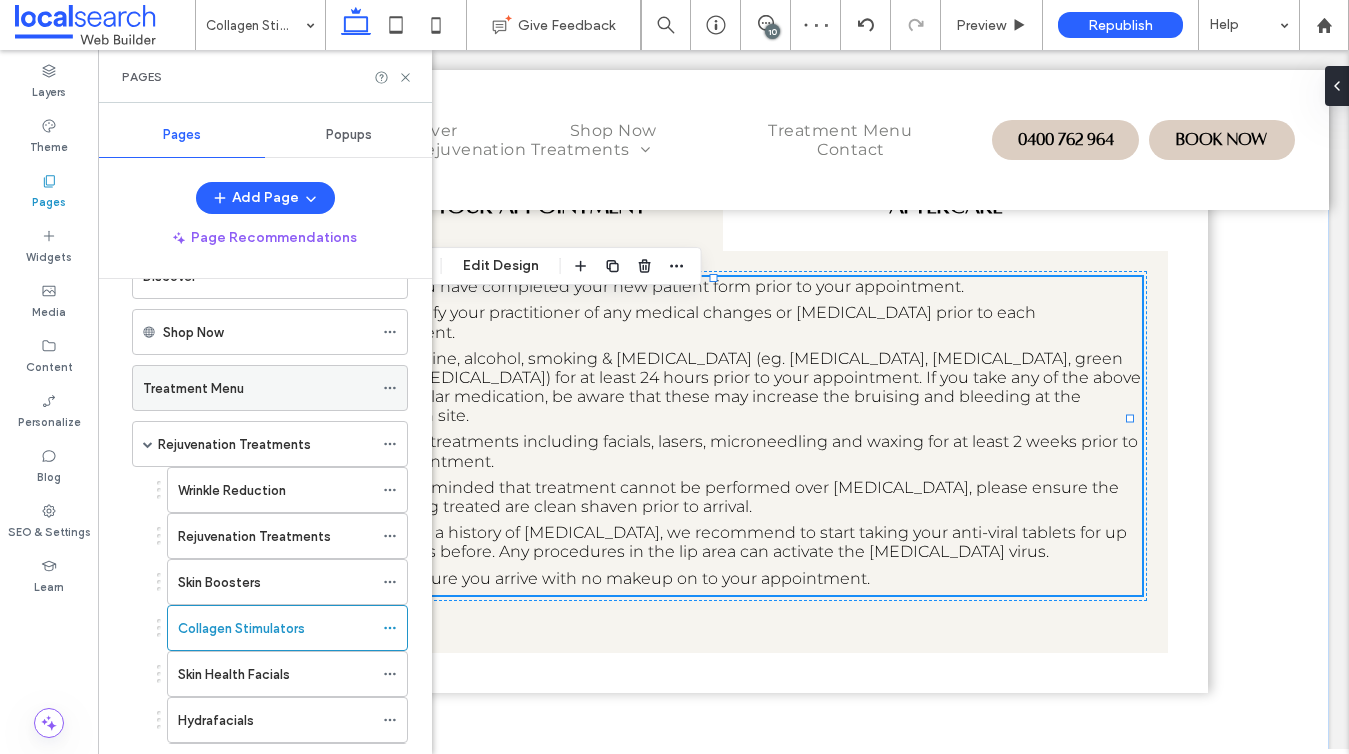 scroll, scrollTop: 223, scrollLeft: 0, axis: vertical 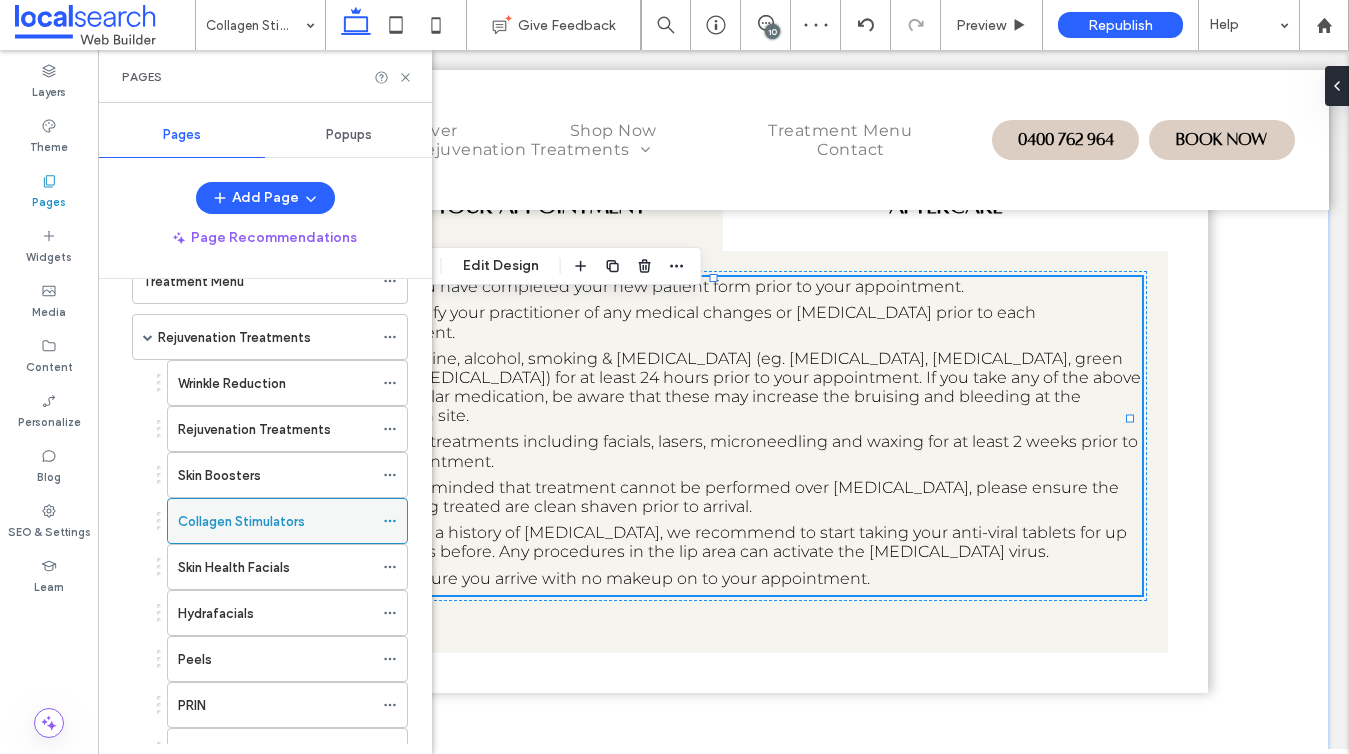 click on "Collagen Stimulators" at bounding box center (275, 521) 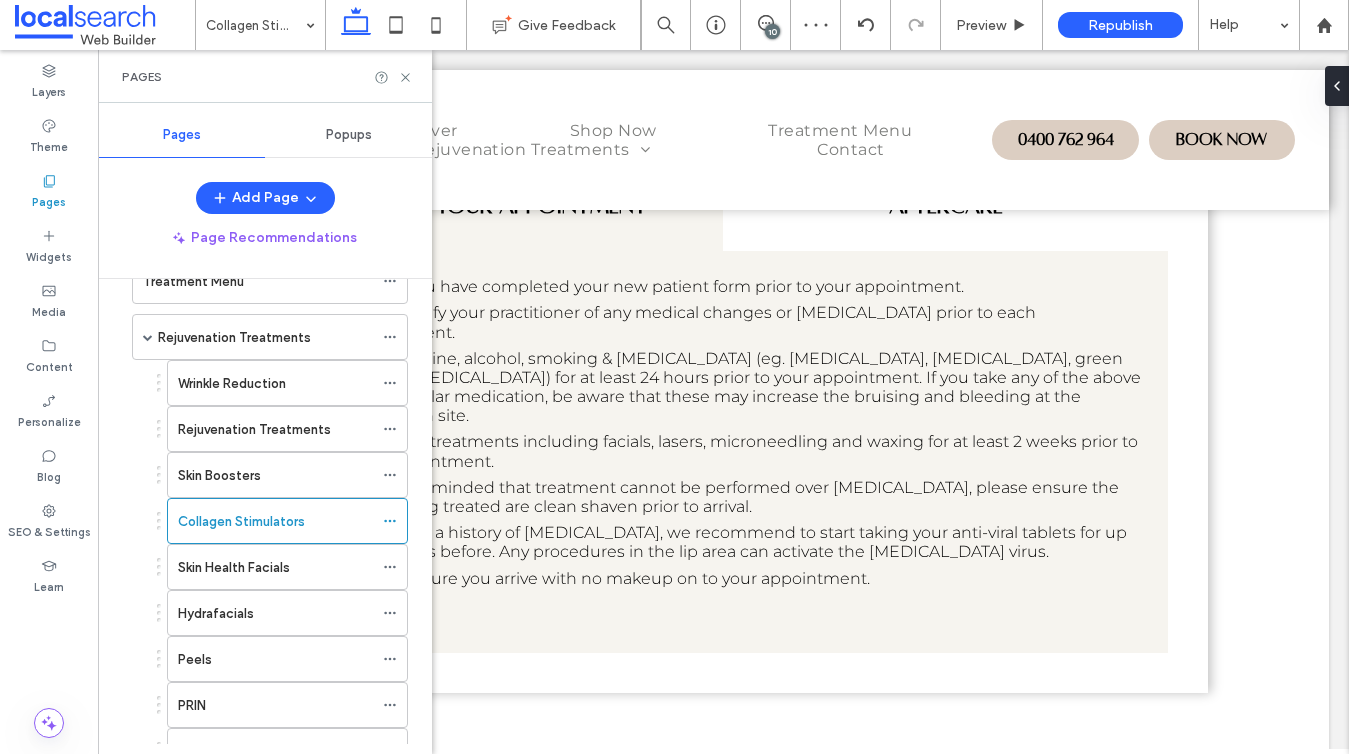 click at bounding box center [674, 377] 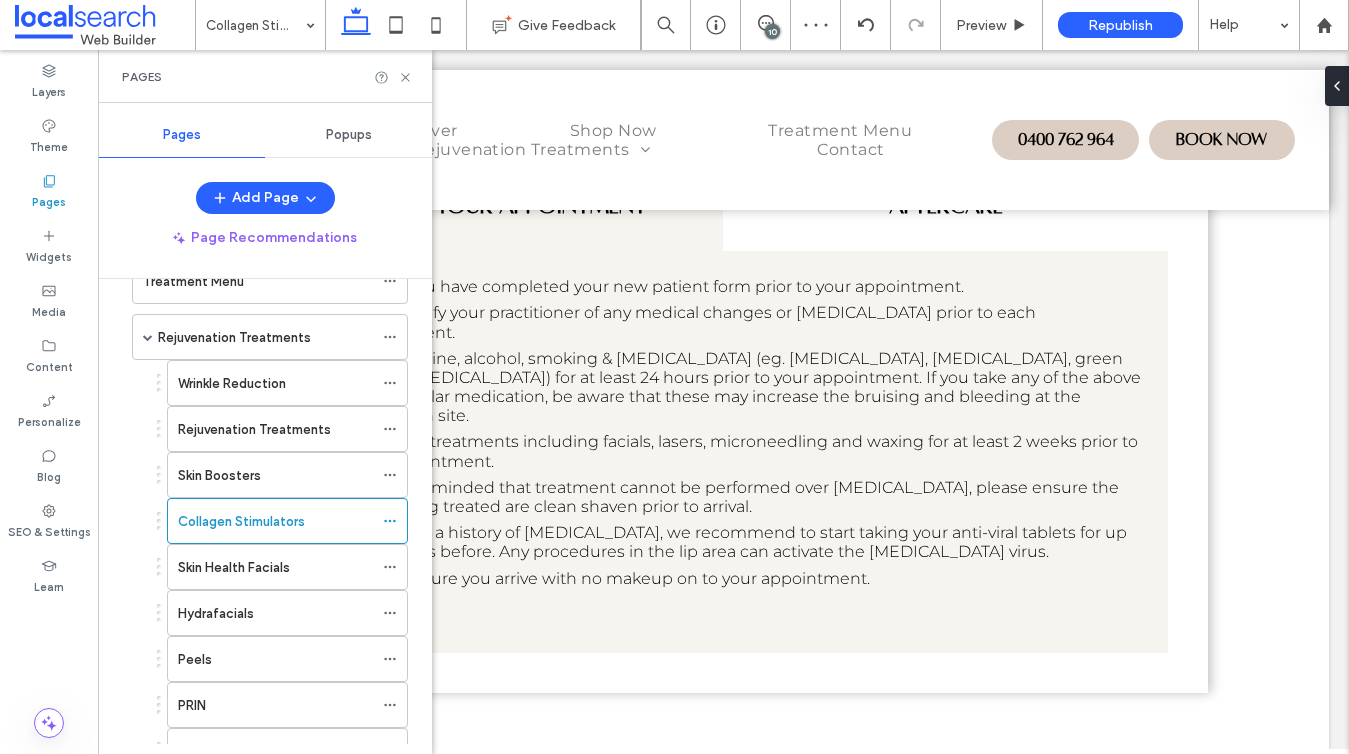 click on "Skin Health Facials" at bounding box center (234, 567) 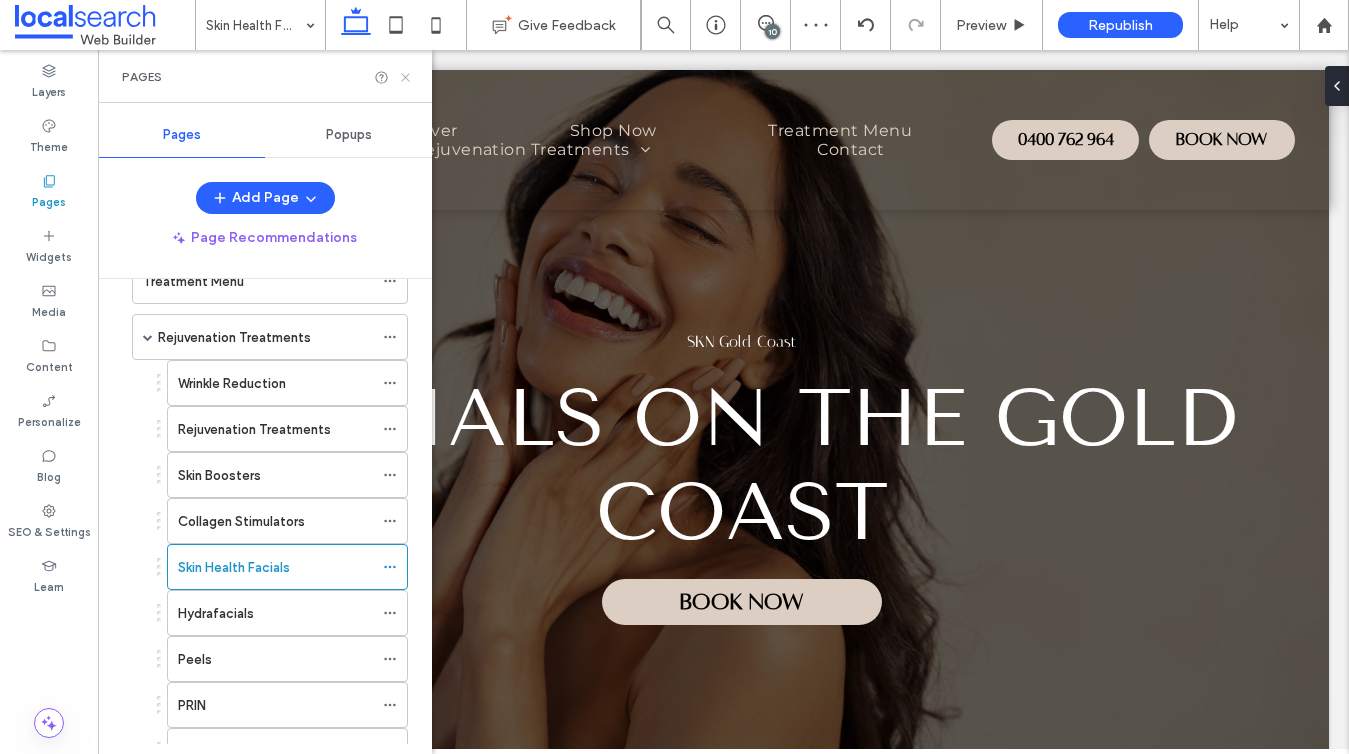 scroll, scrollTop: 0, scrollLeft: 0, axis: both 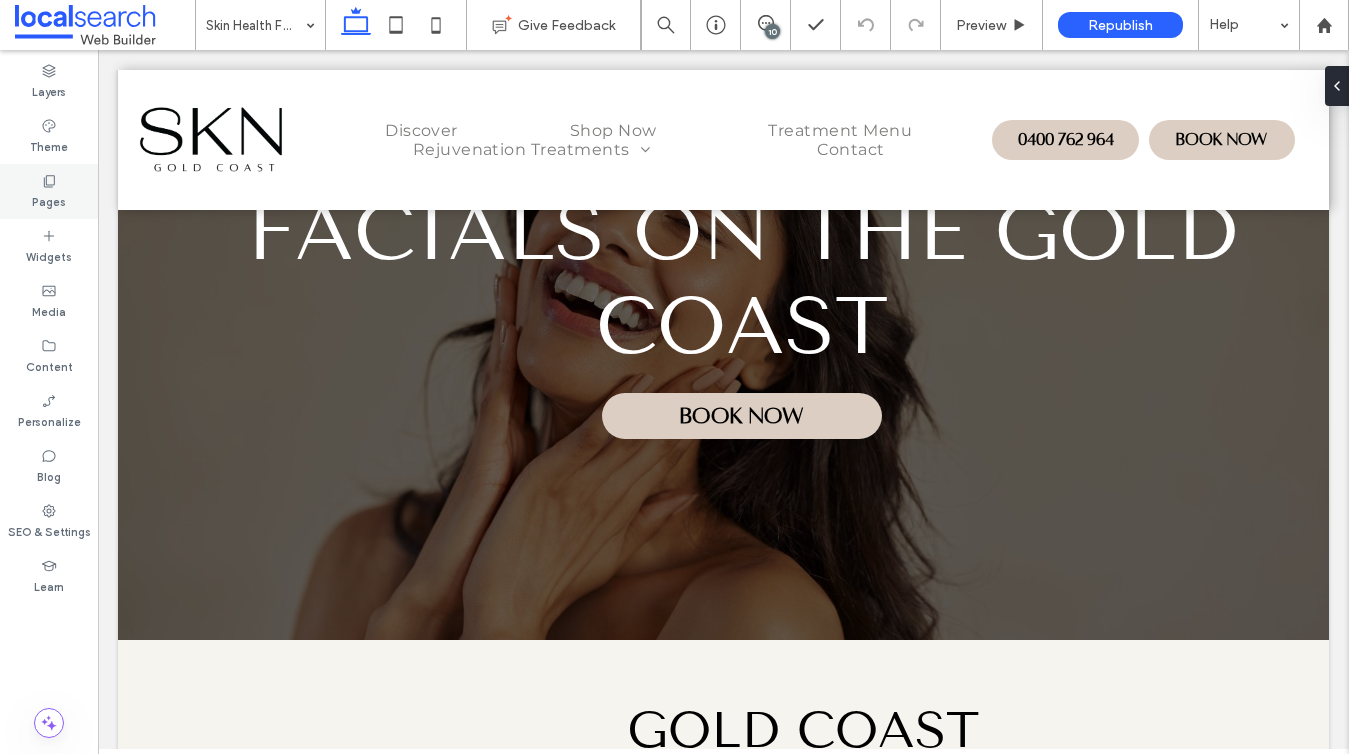 click on "Pages" at bounding box center (49, 200) 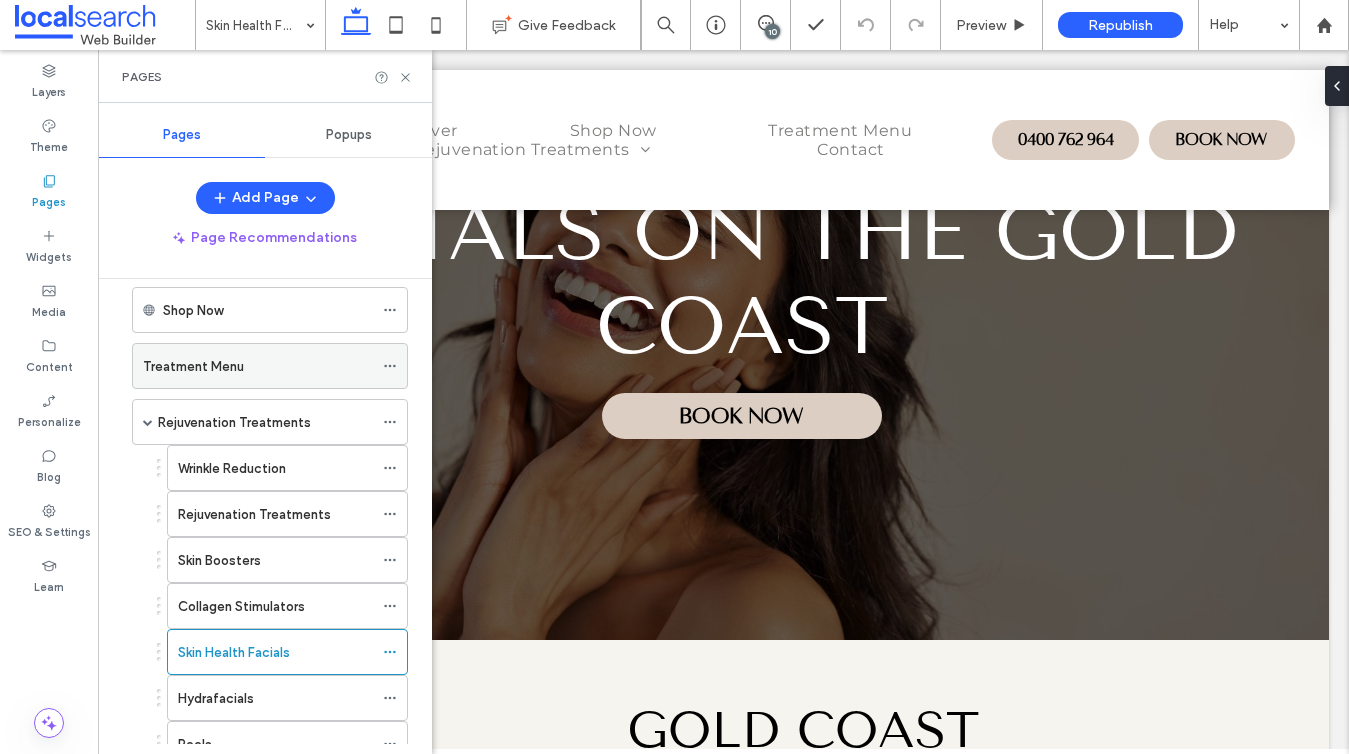 scroll, scrollTop: 352, scrollLeft: 0, axis: vertical 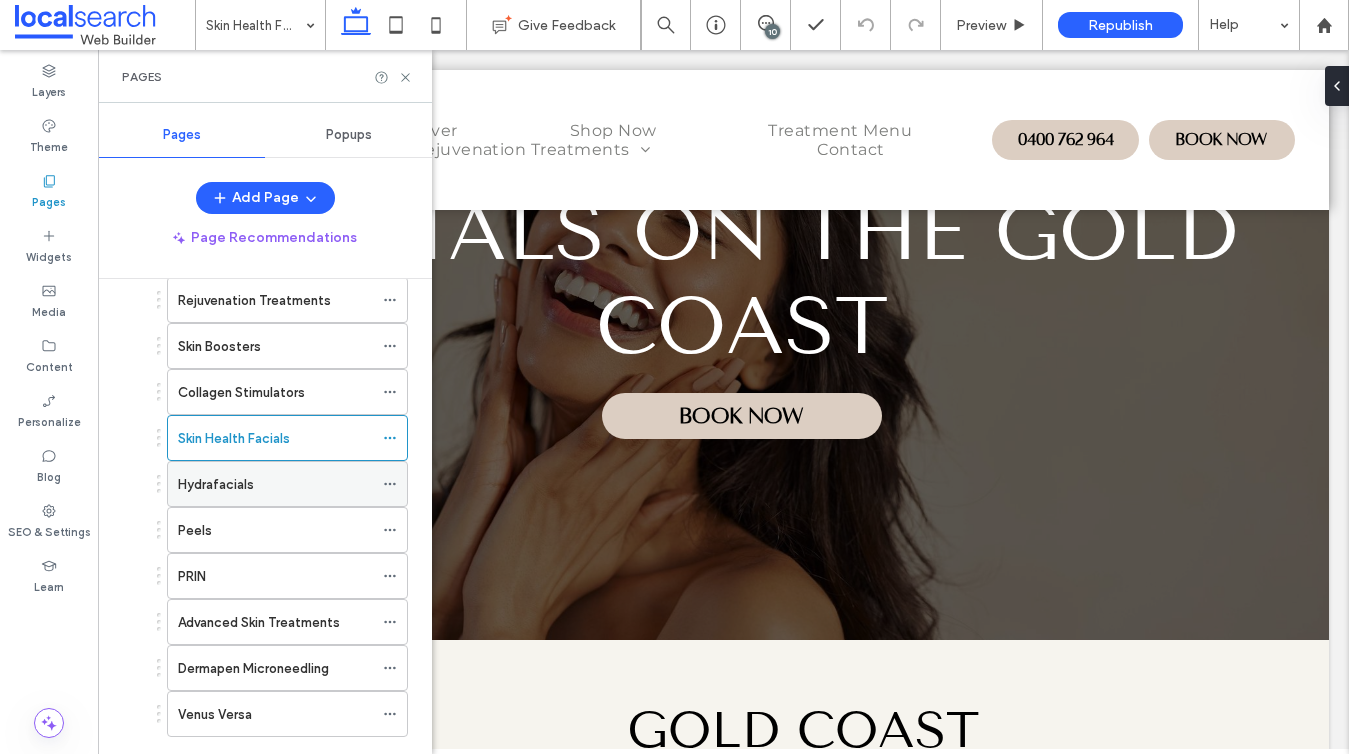 click on "Hydrafacials" at bounding box center (216, 484) 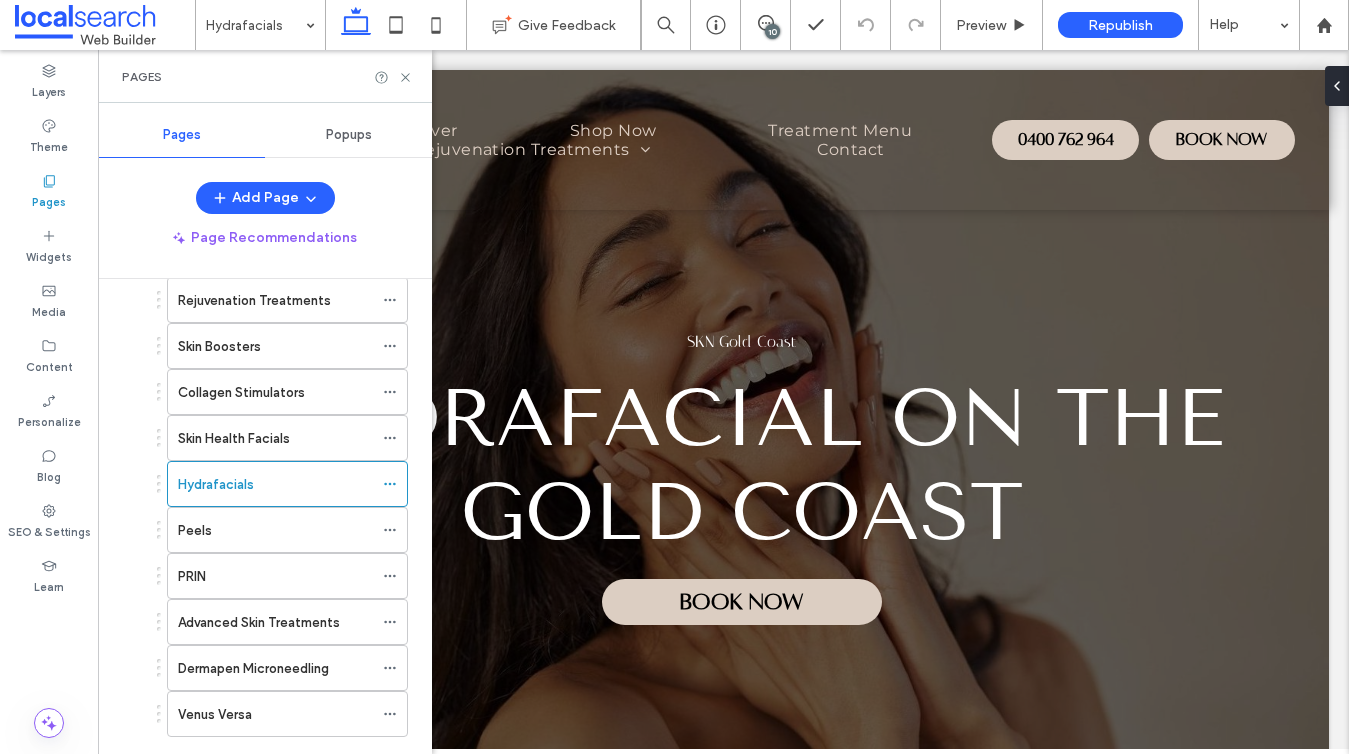 scroll, scrollTop: 0, scrollLeft: 0, axis: both 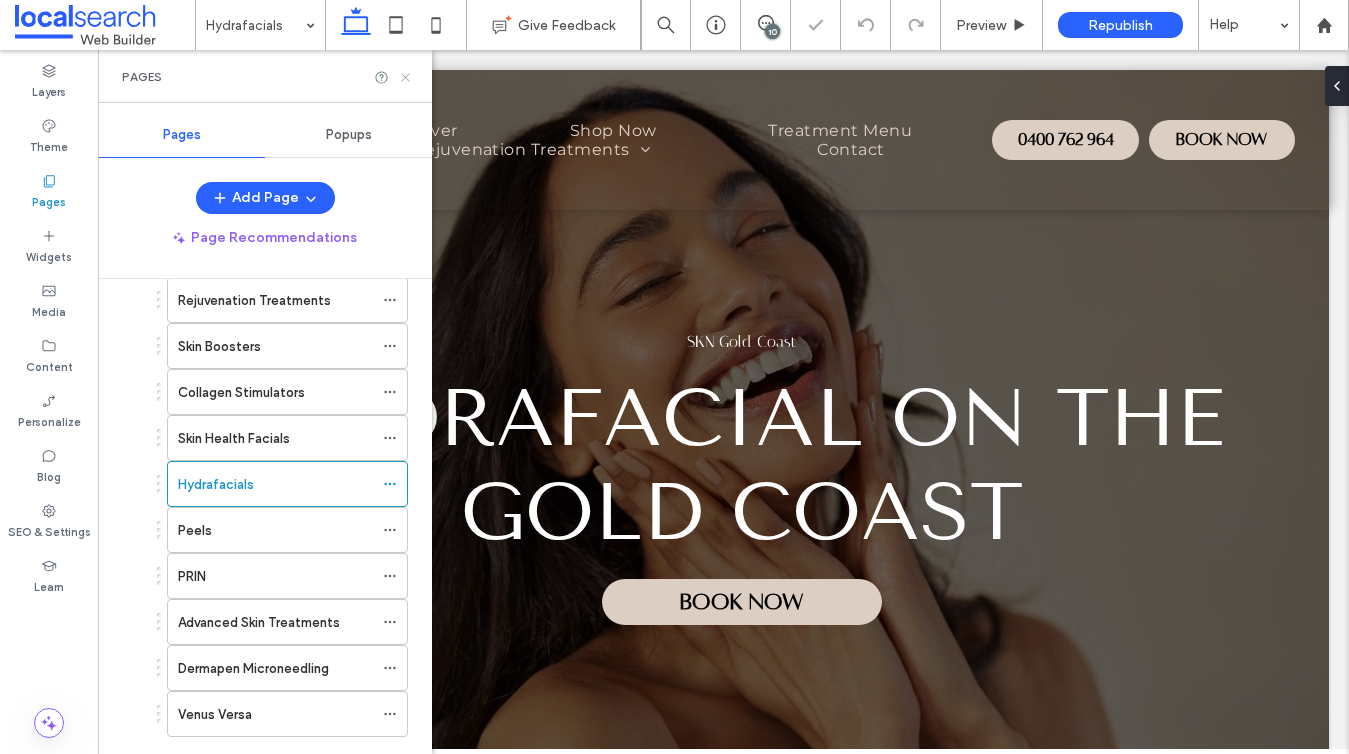 click 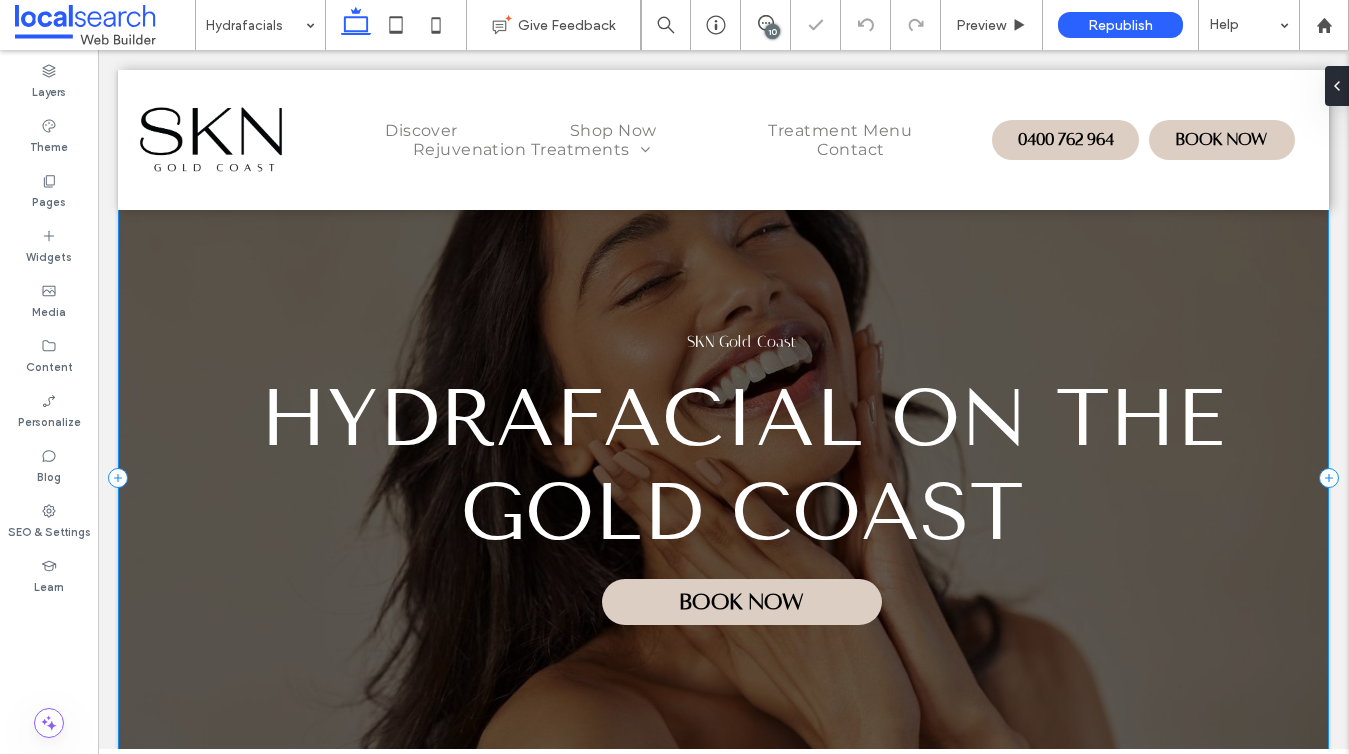 scroll, scrollTop: 131, scrollLeft: 0, axis: vertical 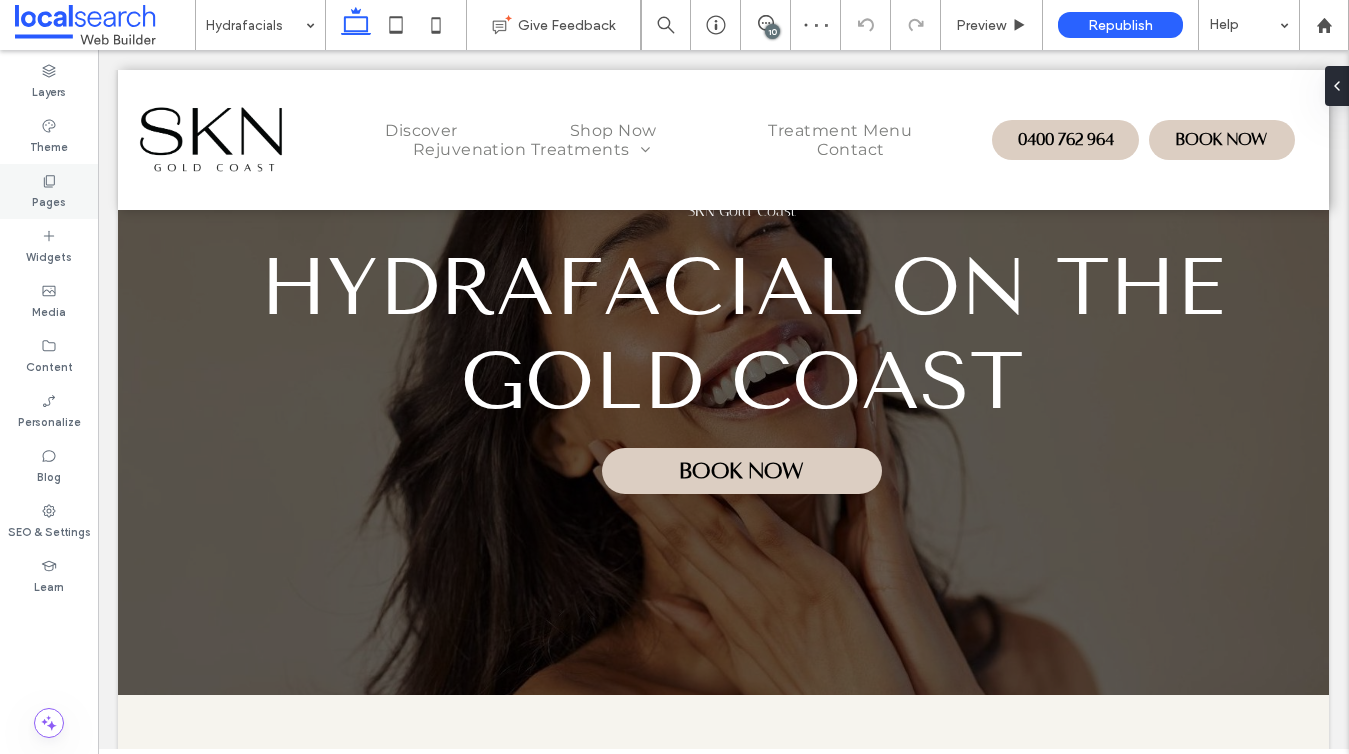 click on "Pages" at bounding box center (49, 200) 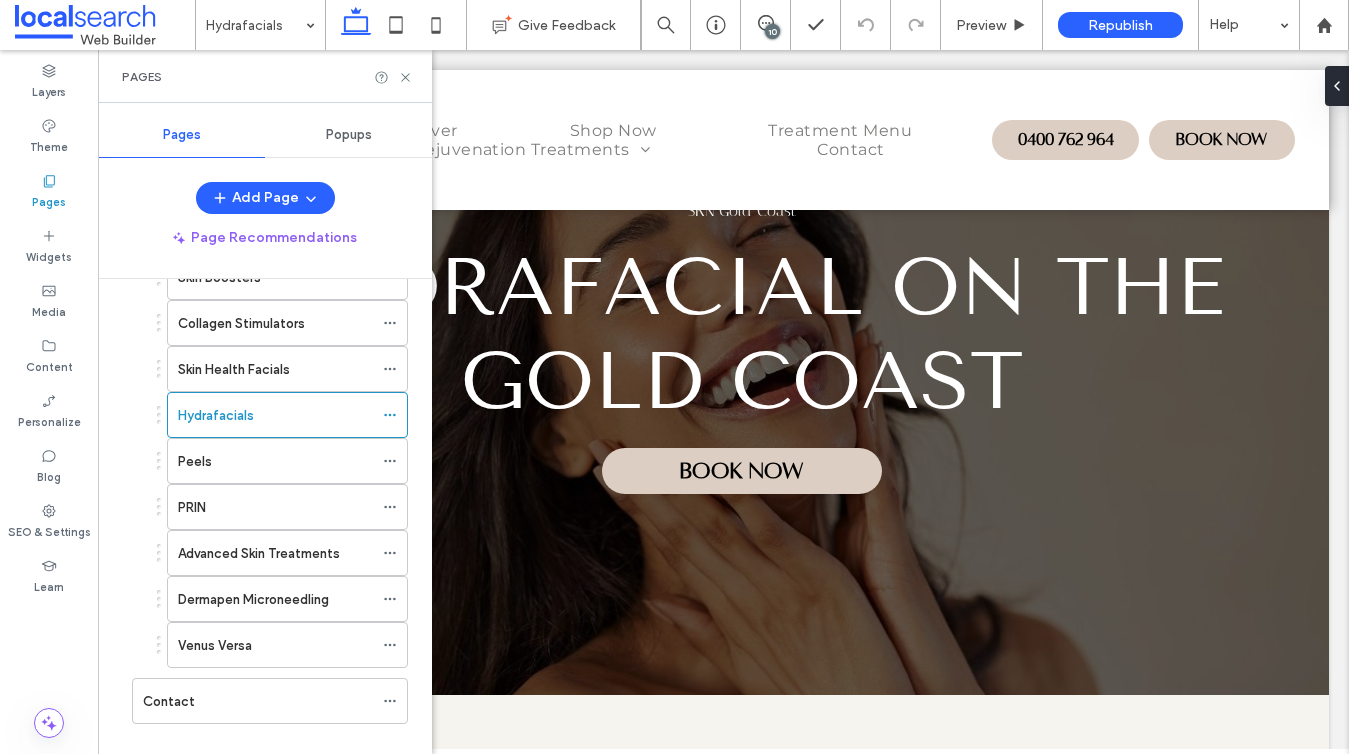 scroll, scrollTop: 451, scrollLeft: 0, axis: vertical 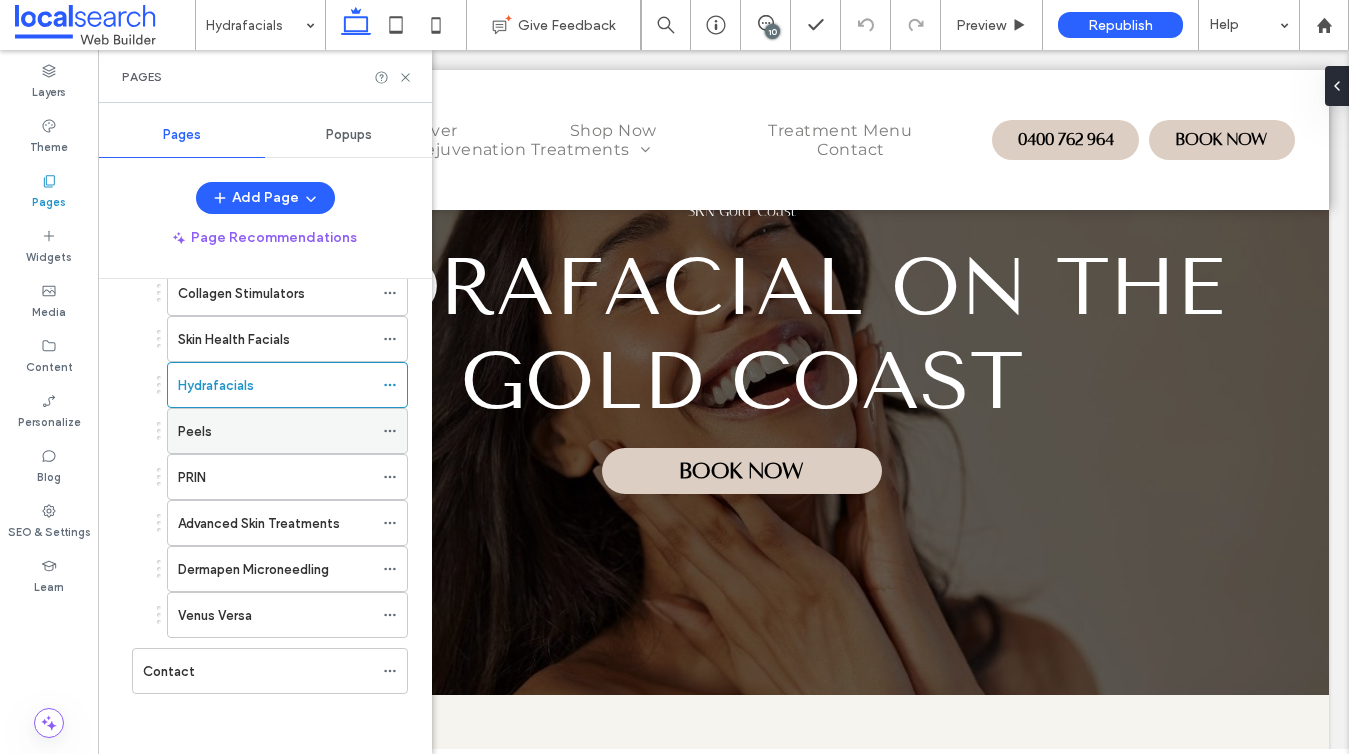 click on "Peels" at bounding box center (195, 431) 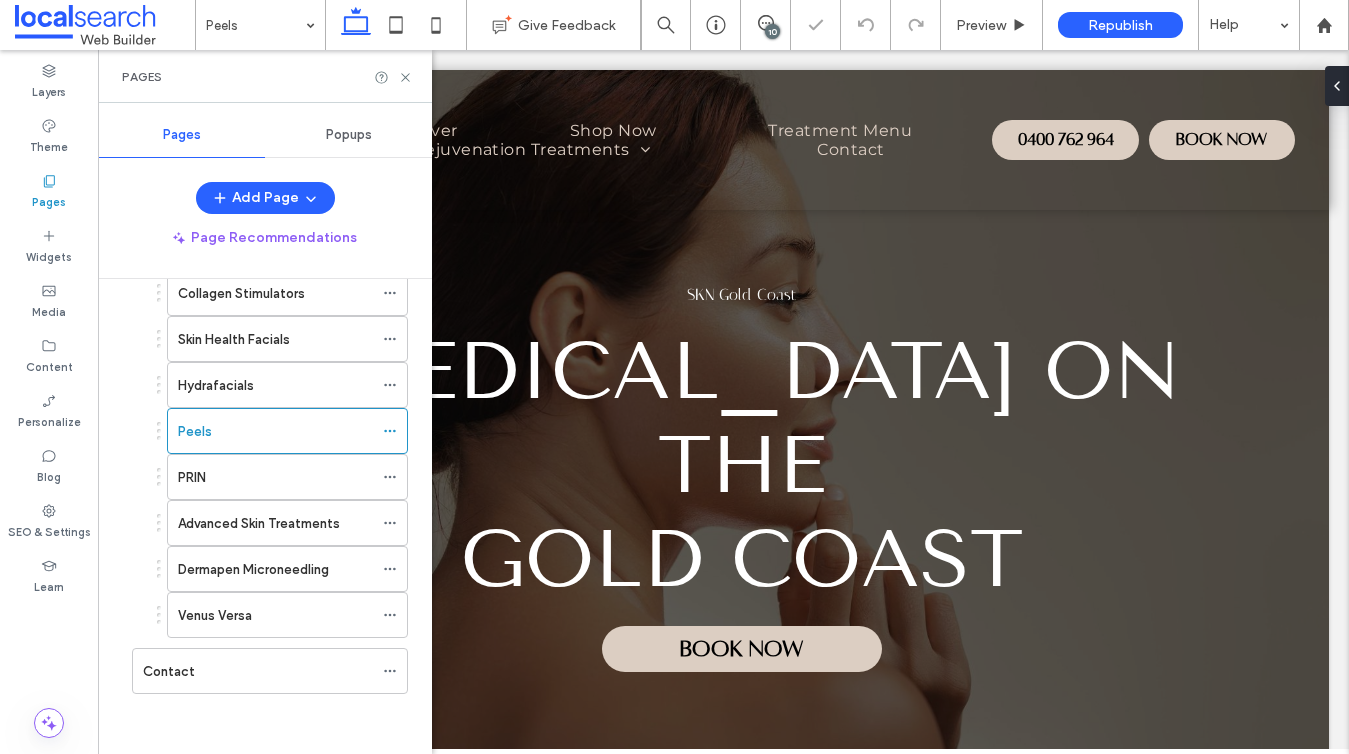 scroll, scrollTop: 0, scrollLeft: 0, axis: both 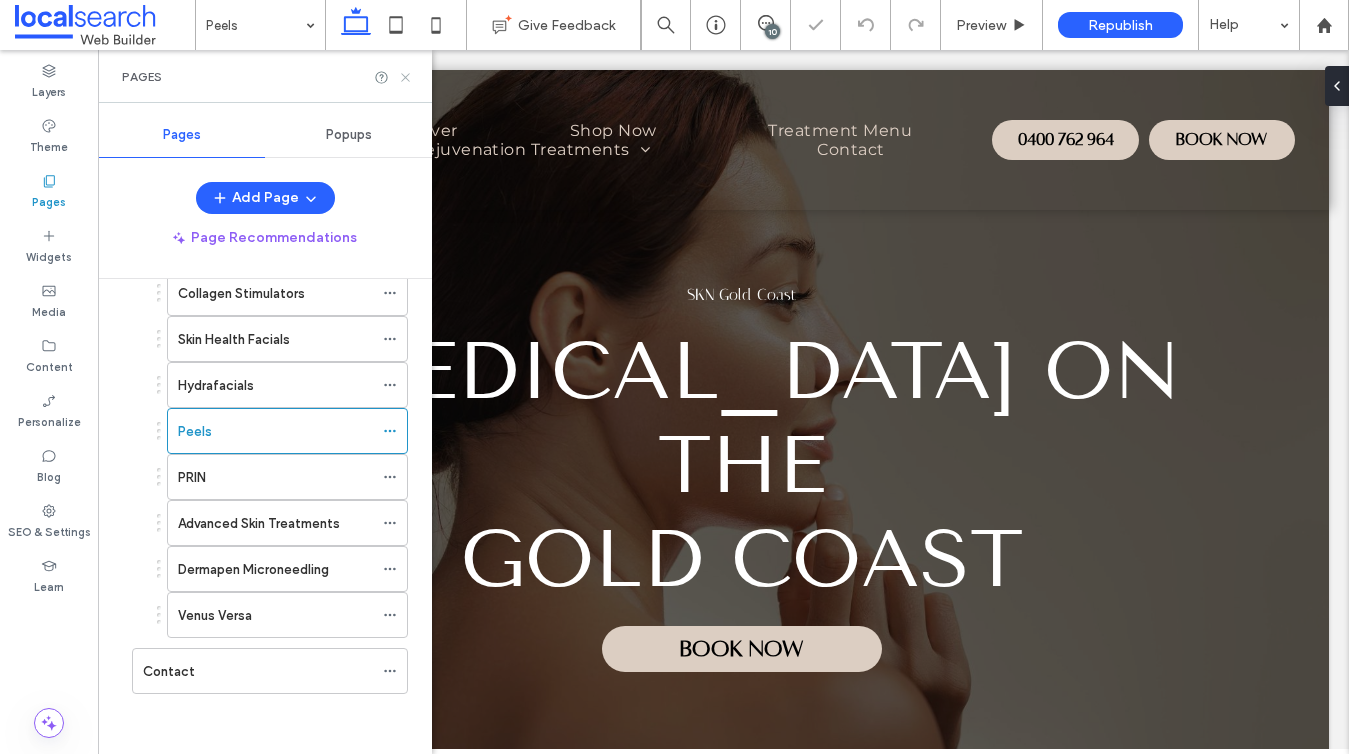 click 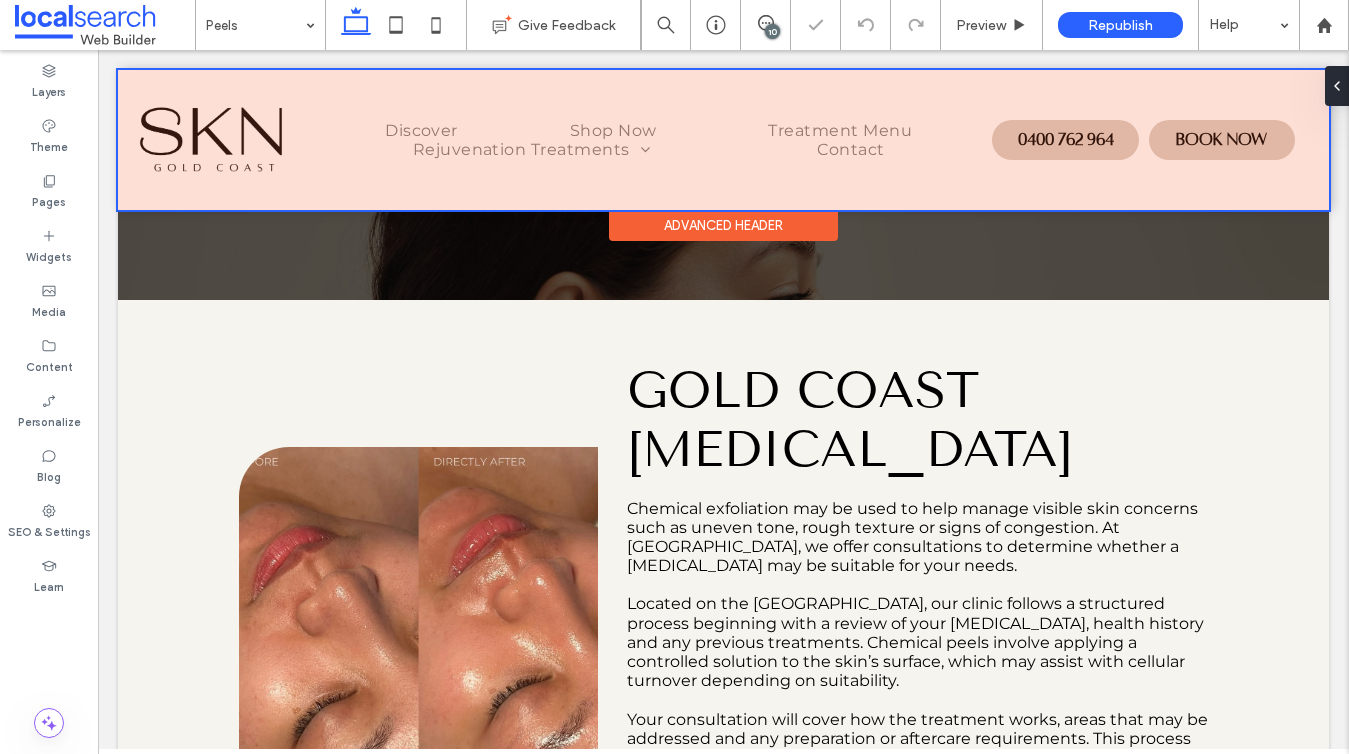 scroll, scrollTop: 579, scrollLeft: 0, axis: vertical 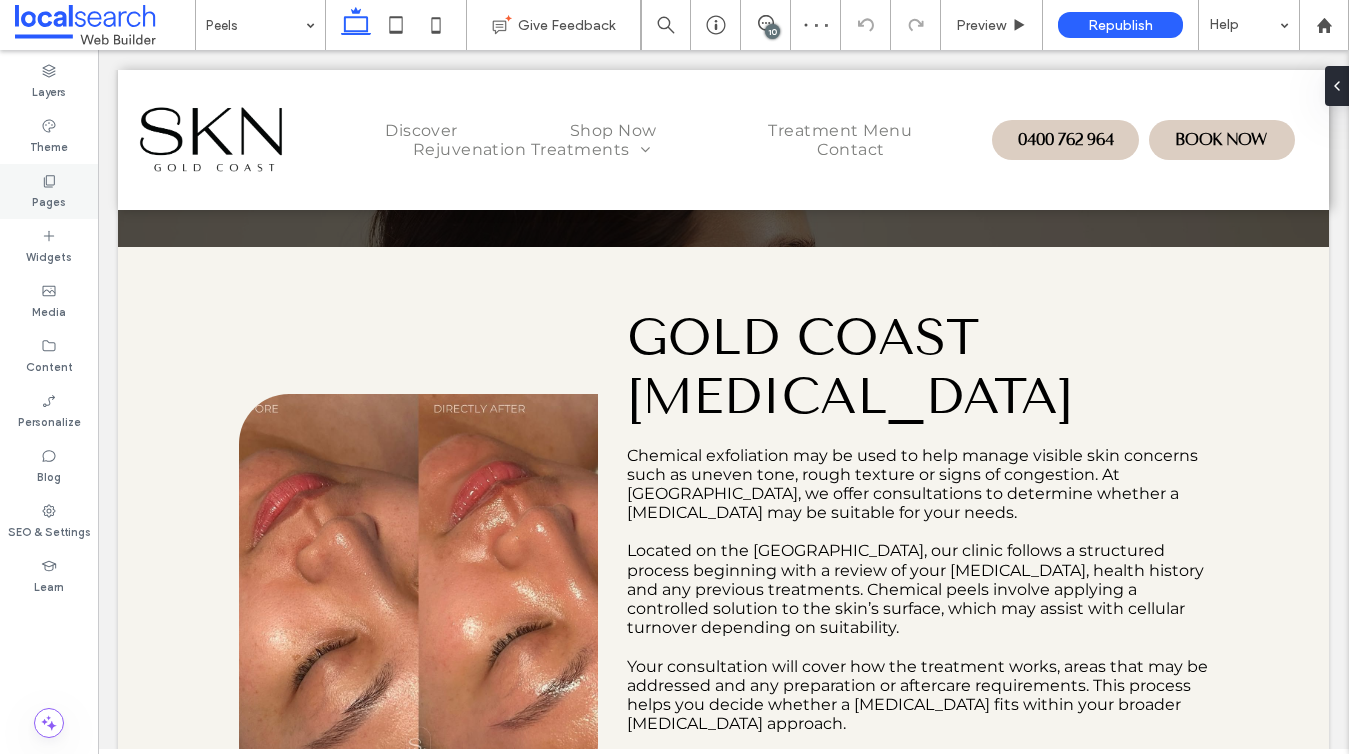 click on "Pages" at bounding box center [49, 191] 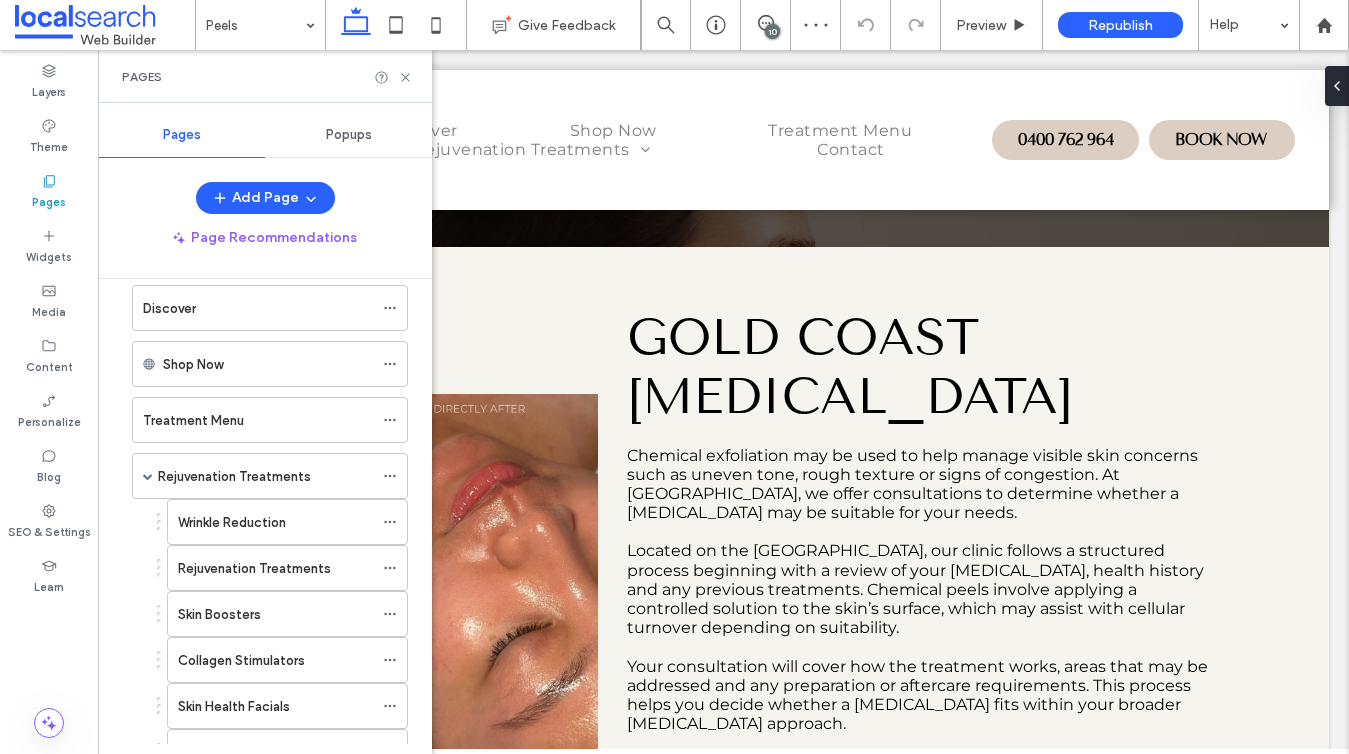 scroll, scrollTop: 264, scrollLeft: 0, axis: vertical 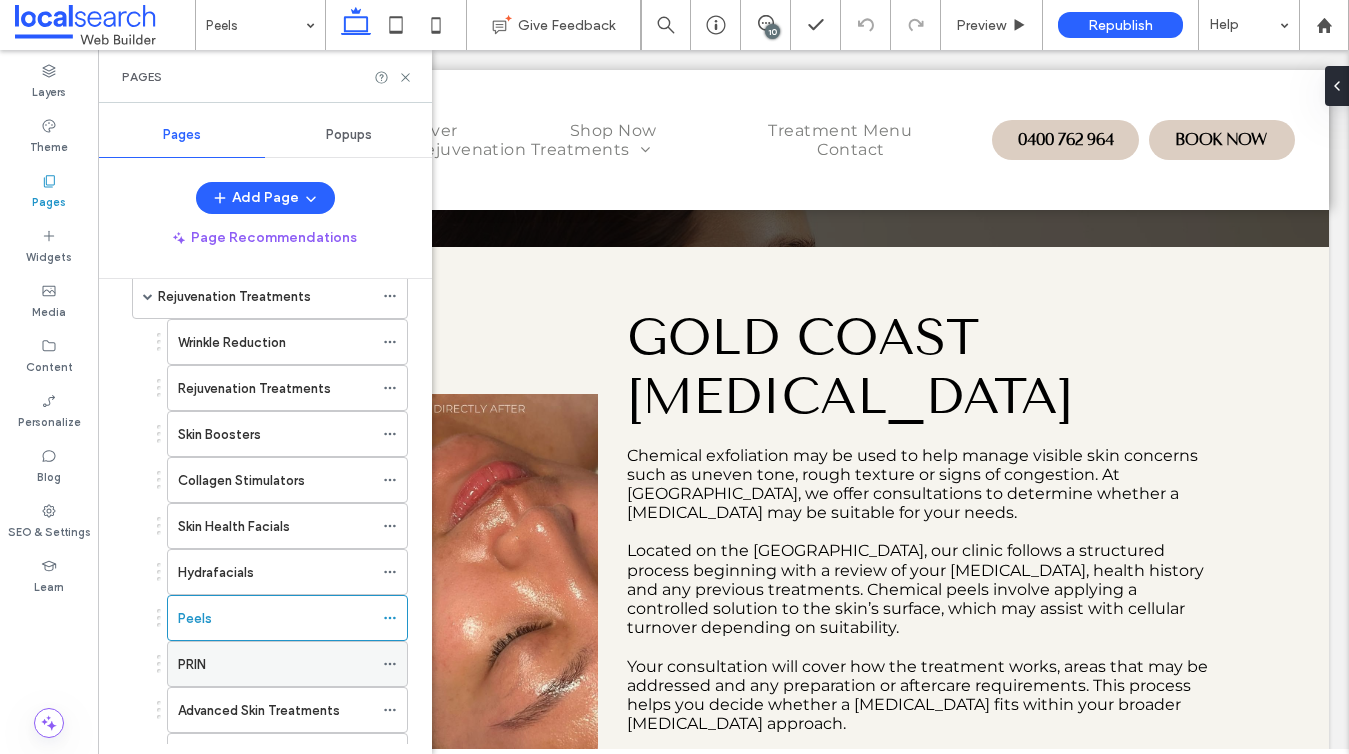 click on "PRIN" at bounding box center (192, 664) 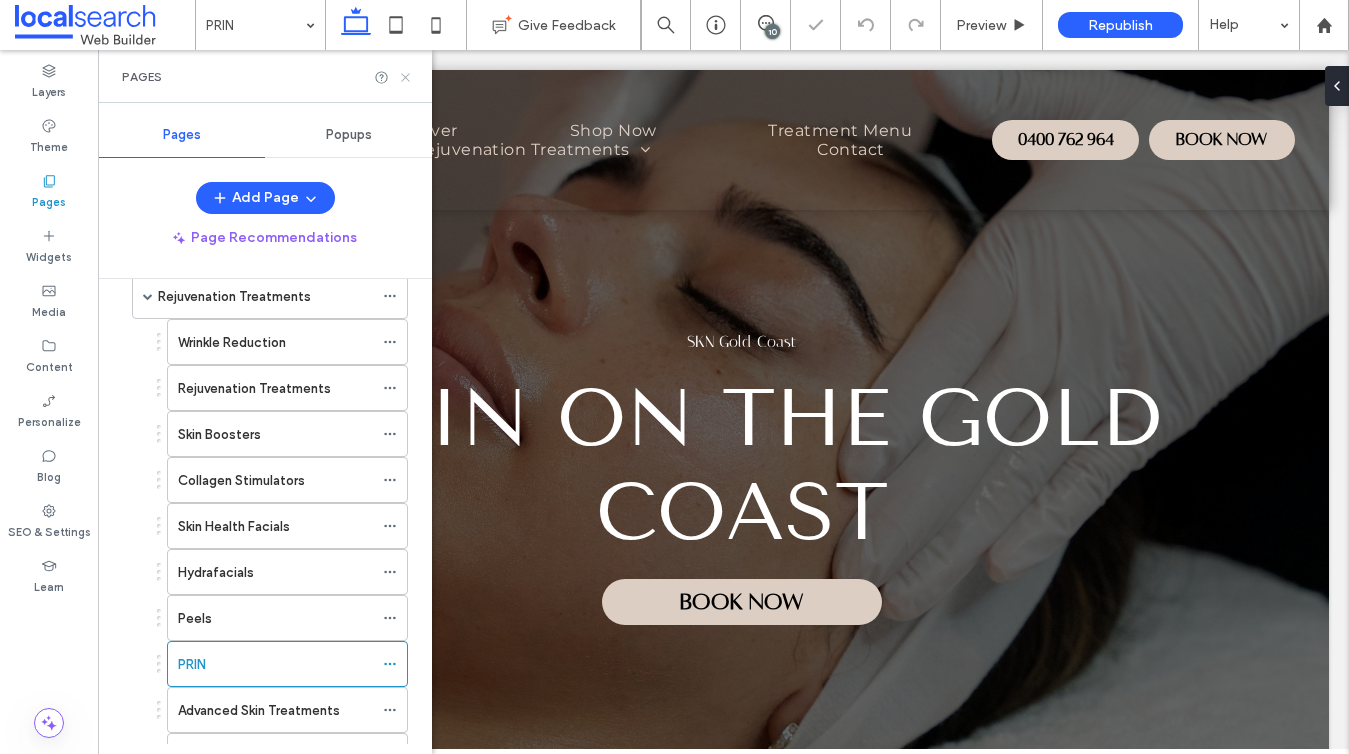 scroll, scrollTop: 0, scrollLeft: 0, axis: both 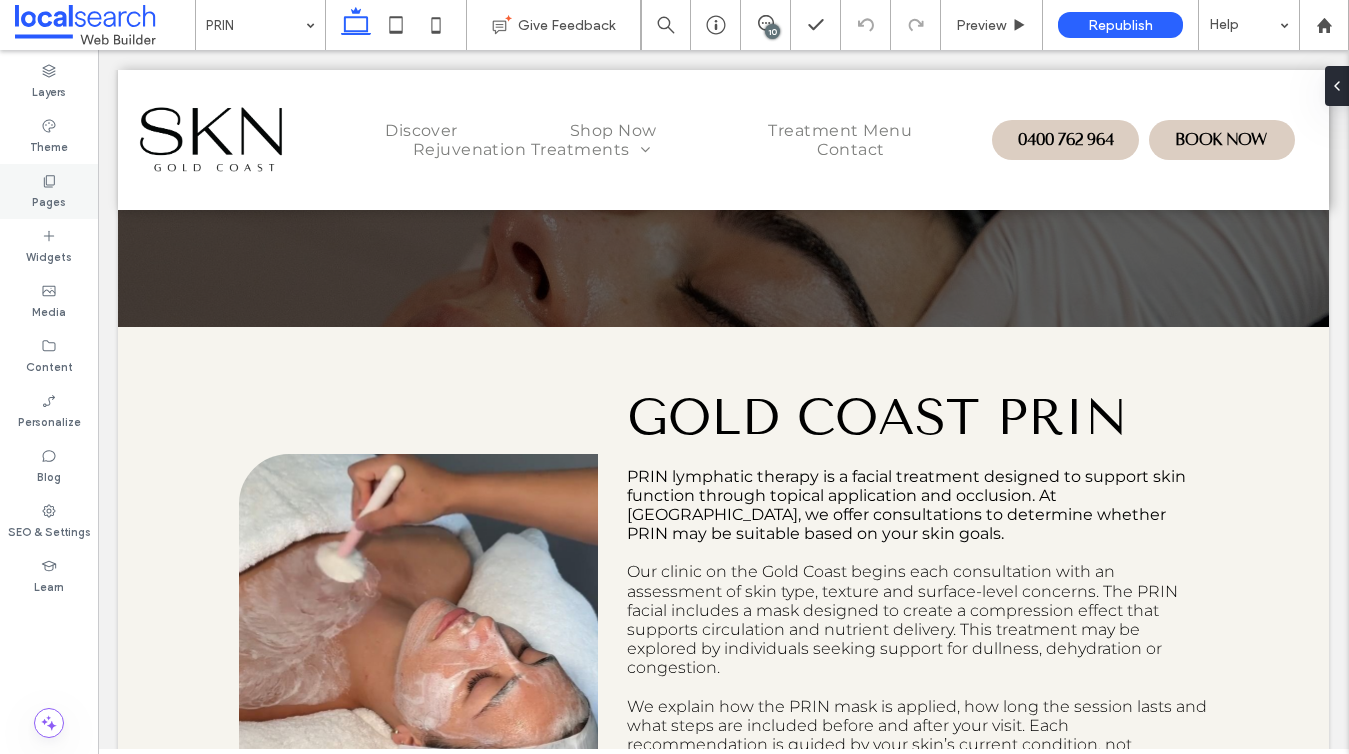 click on "Pages" at bounding box center [49, 191] 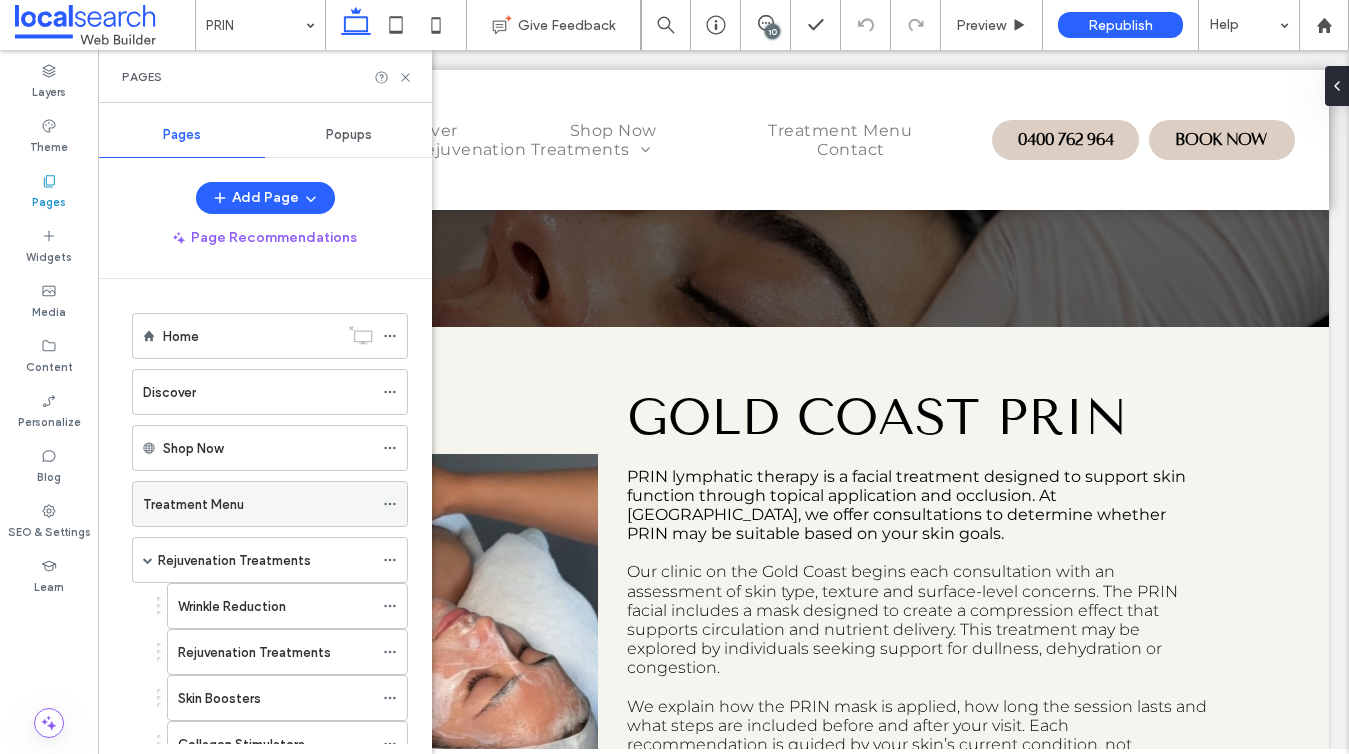 scroll, scrollTop: 451, scrollLeft: 0, axis: vertical 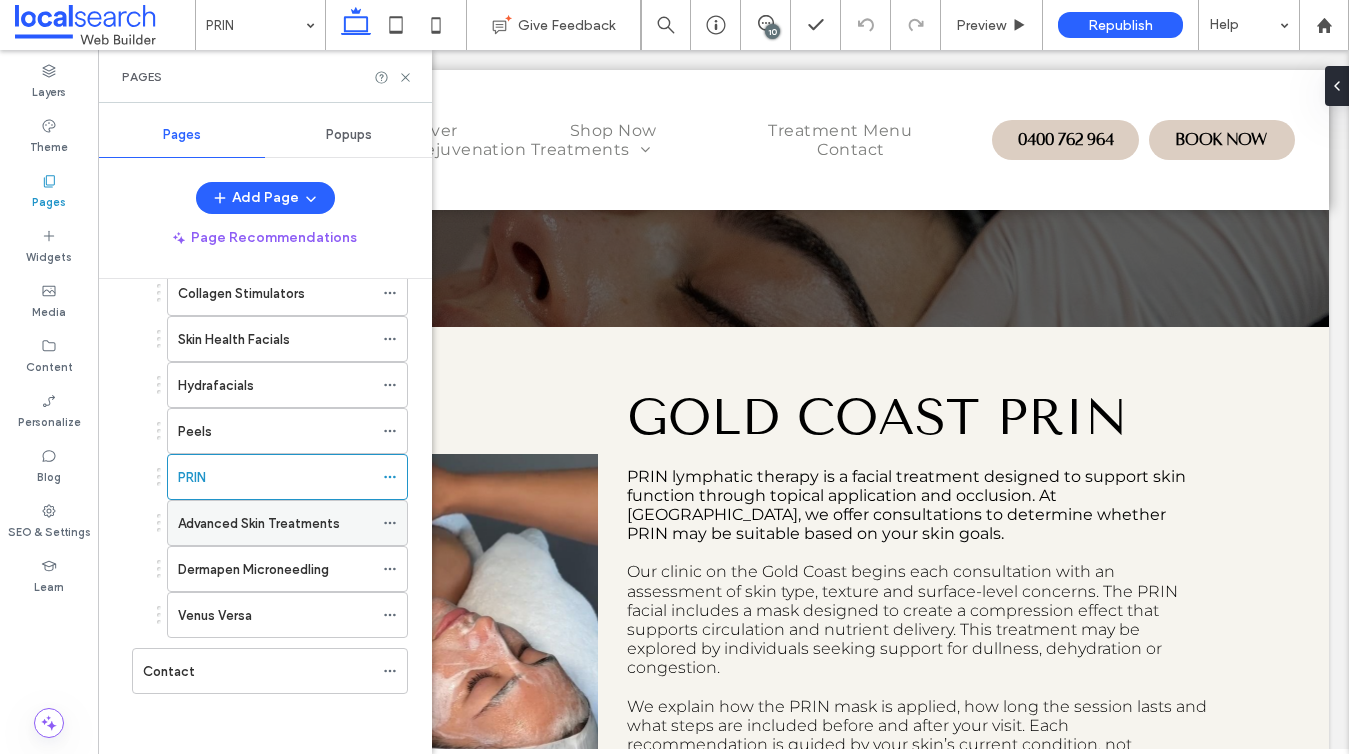 click on "Advanced Skin Treatments" at bounding box center (259, 523) 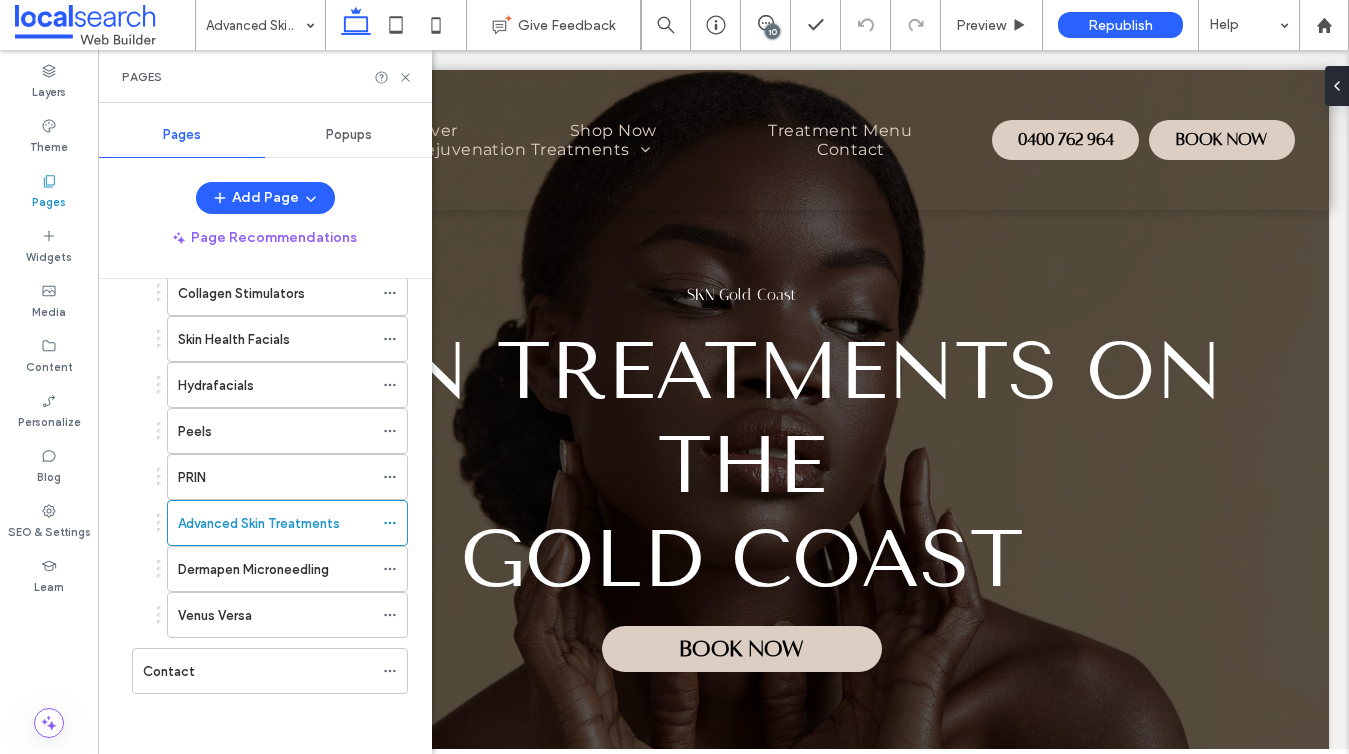 scroll, scrollTop: 0, scrollLeft: 0, axis: both 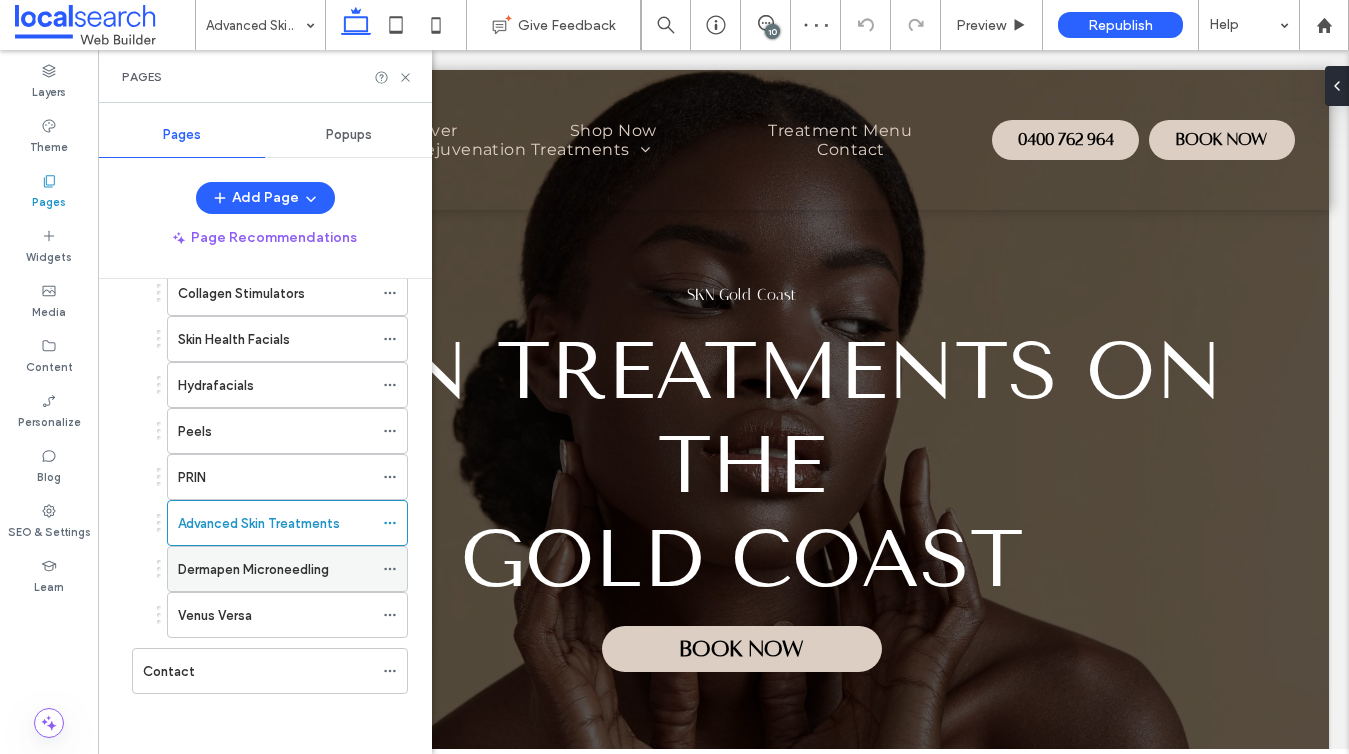 click on "Dermapen Microneedling" at bounding box center (253, 569) 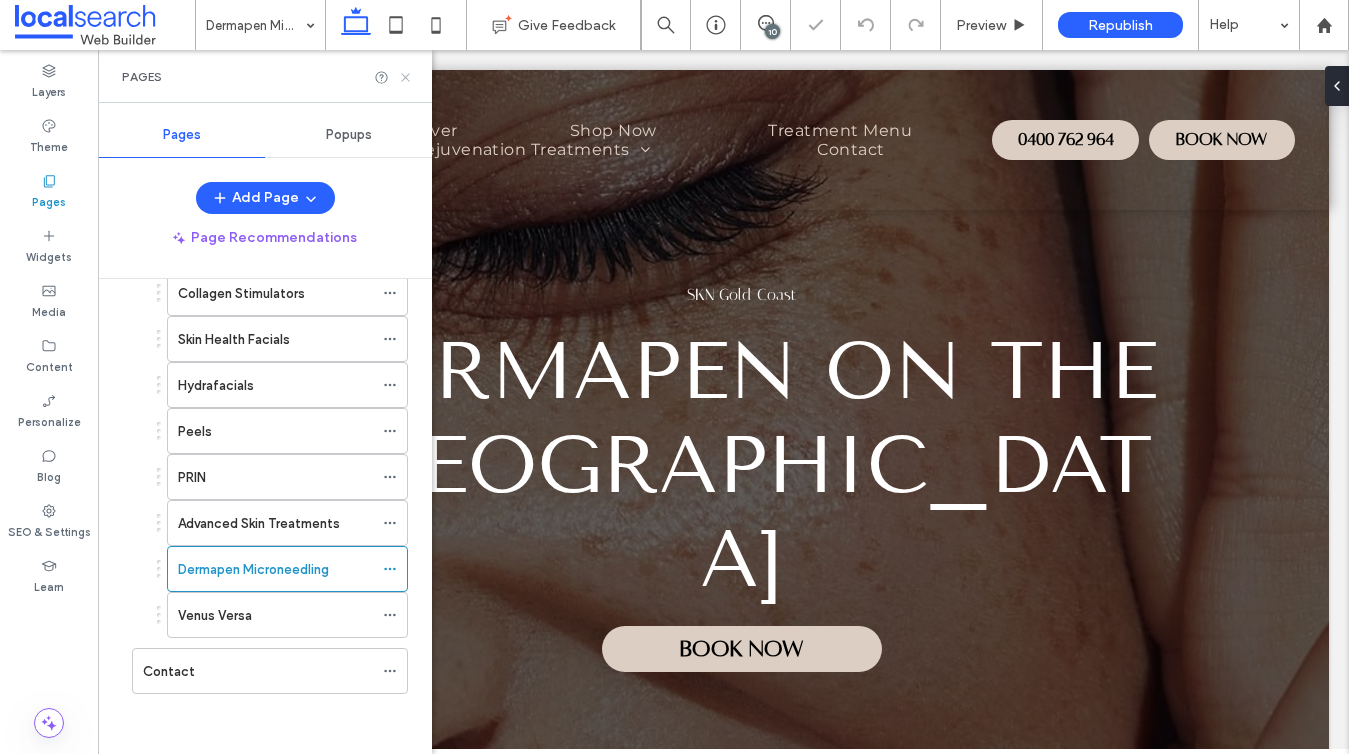 scroll, scrollTop: 0, scrollLeft: 0, axis: both 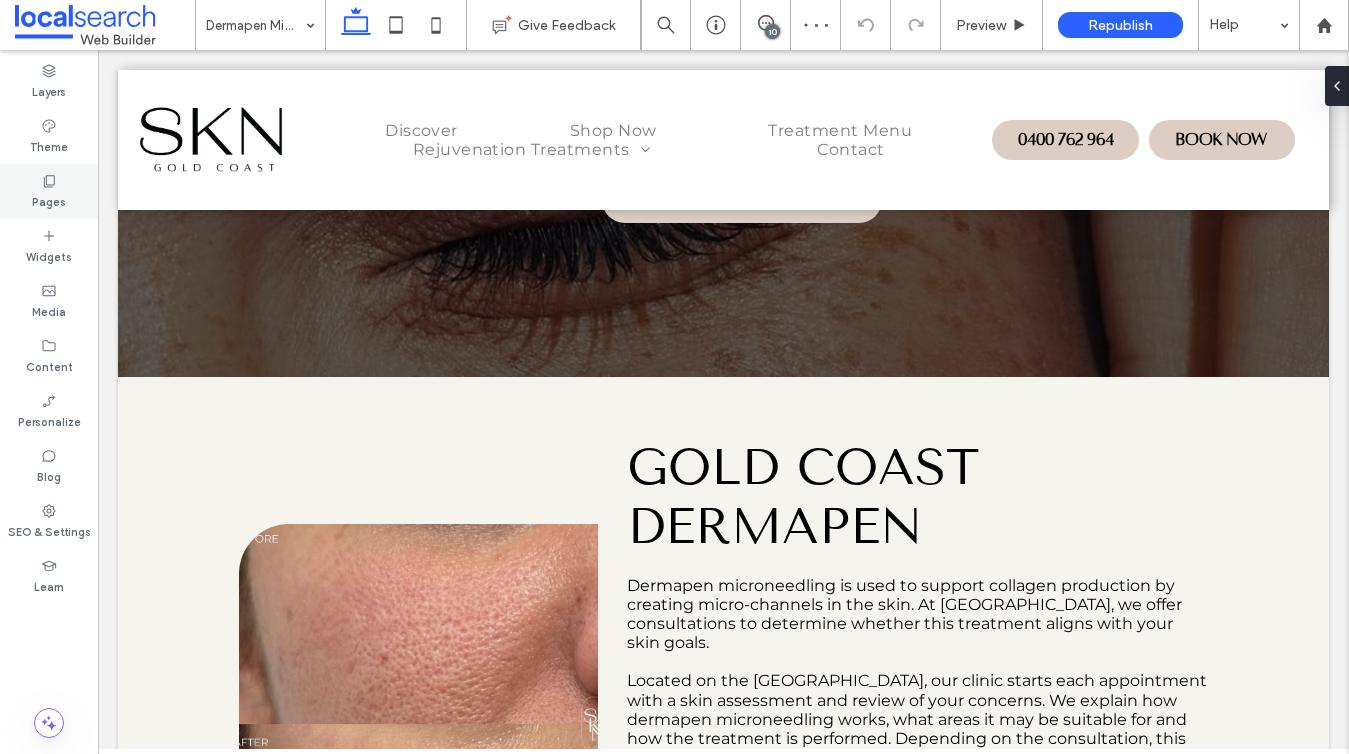 click on "Pages" at bounding box center (49, 200) 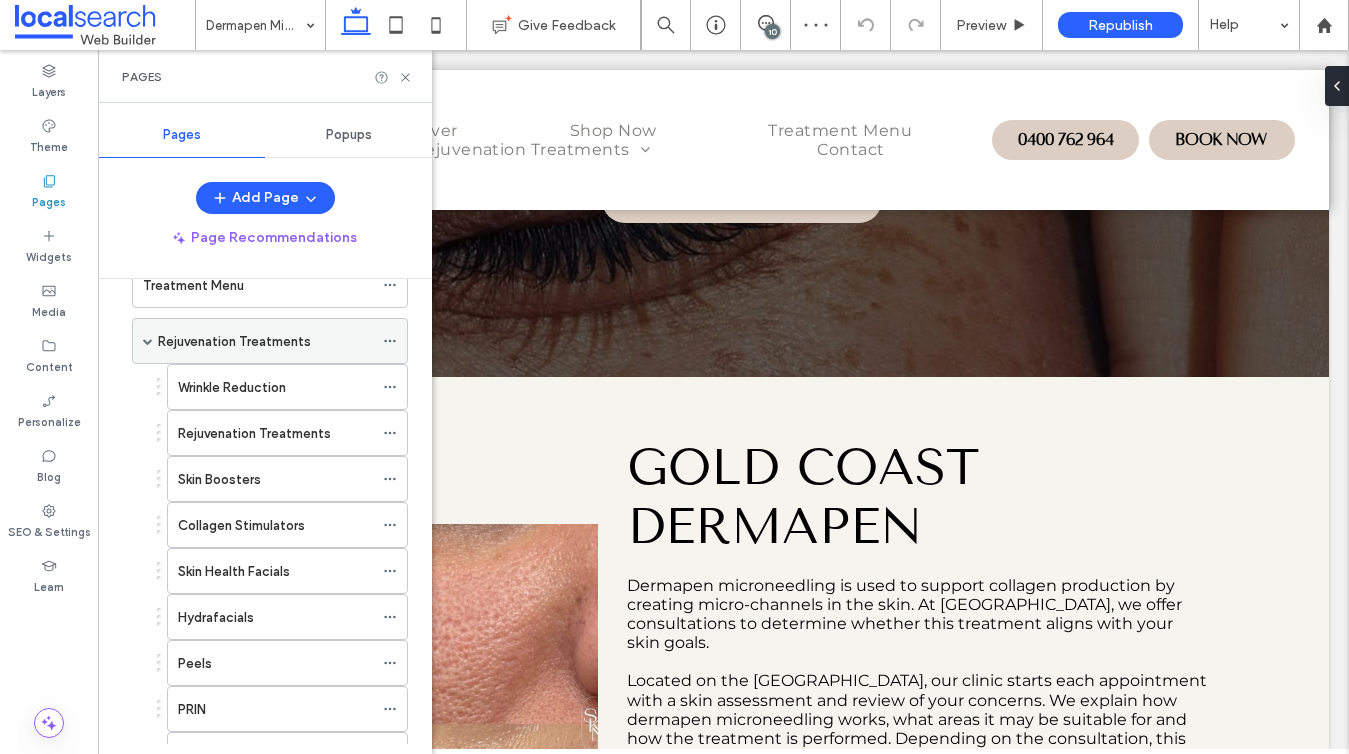 scroll, scrollTop: 451, scrollLeft: 0, axis: vertical 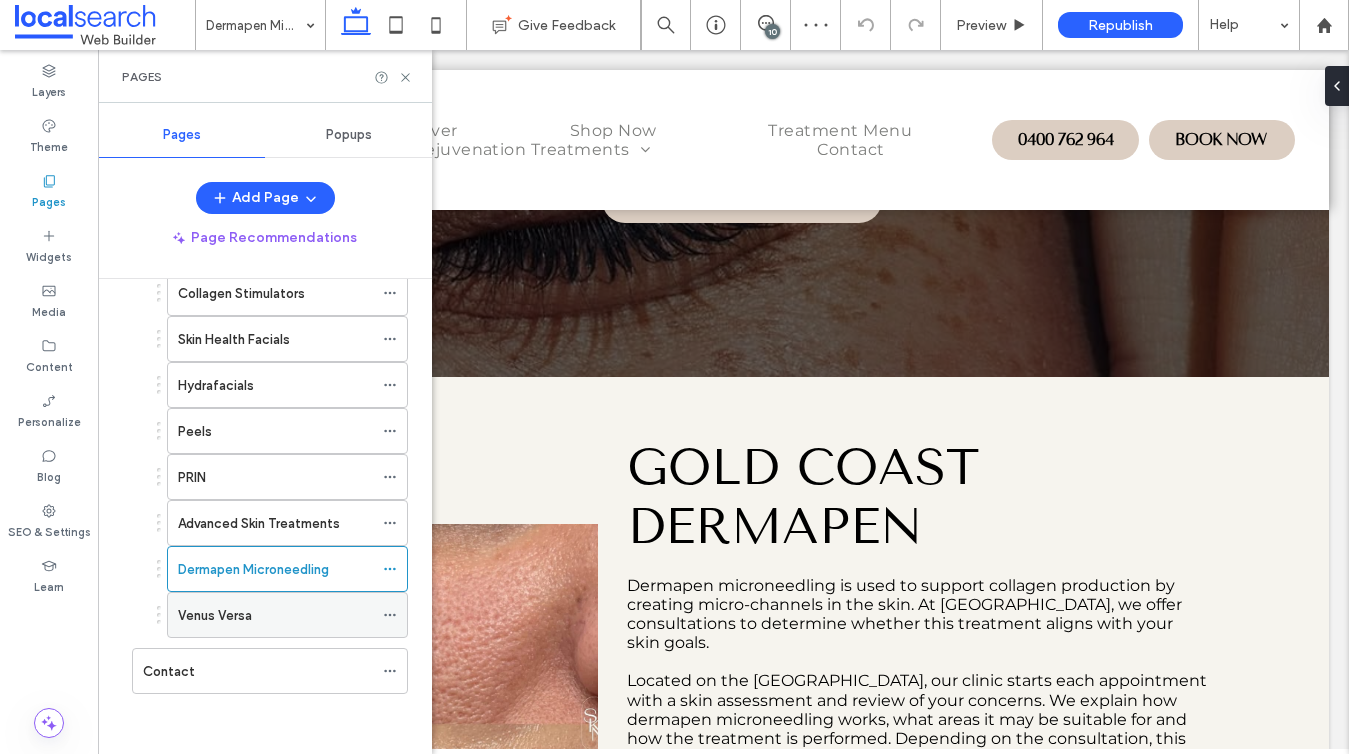 click on "Venus Versa" at bounding box center (215, 615) 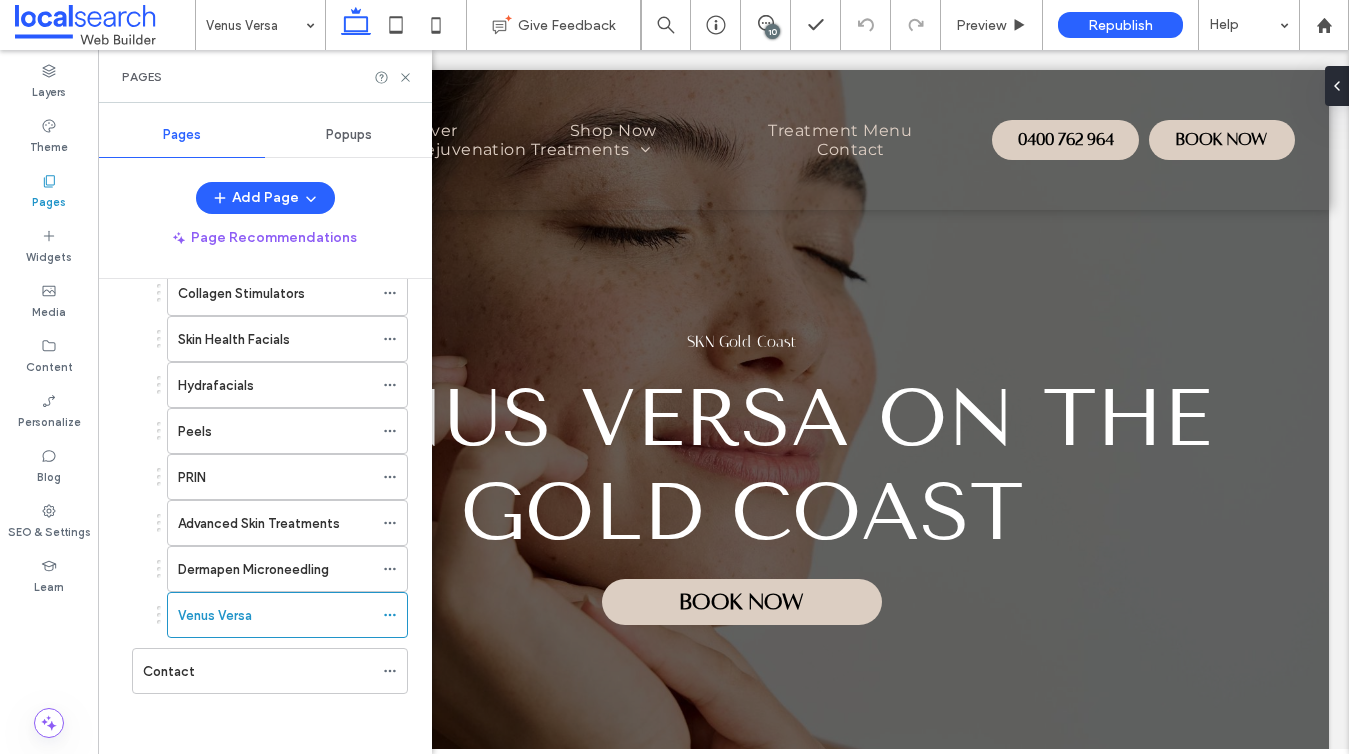 scroll, scrollTop: 0, scrollLeft: 0, axis: both 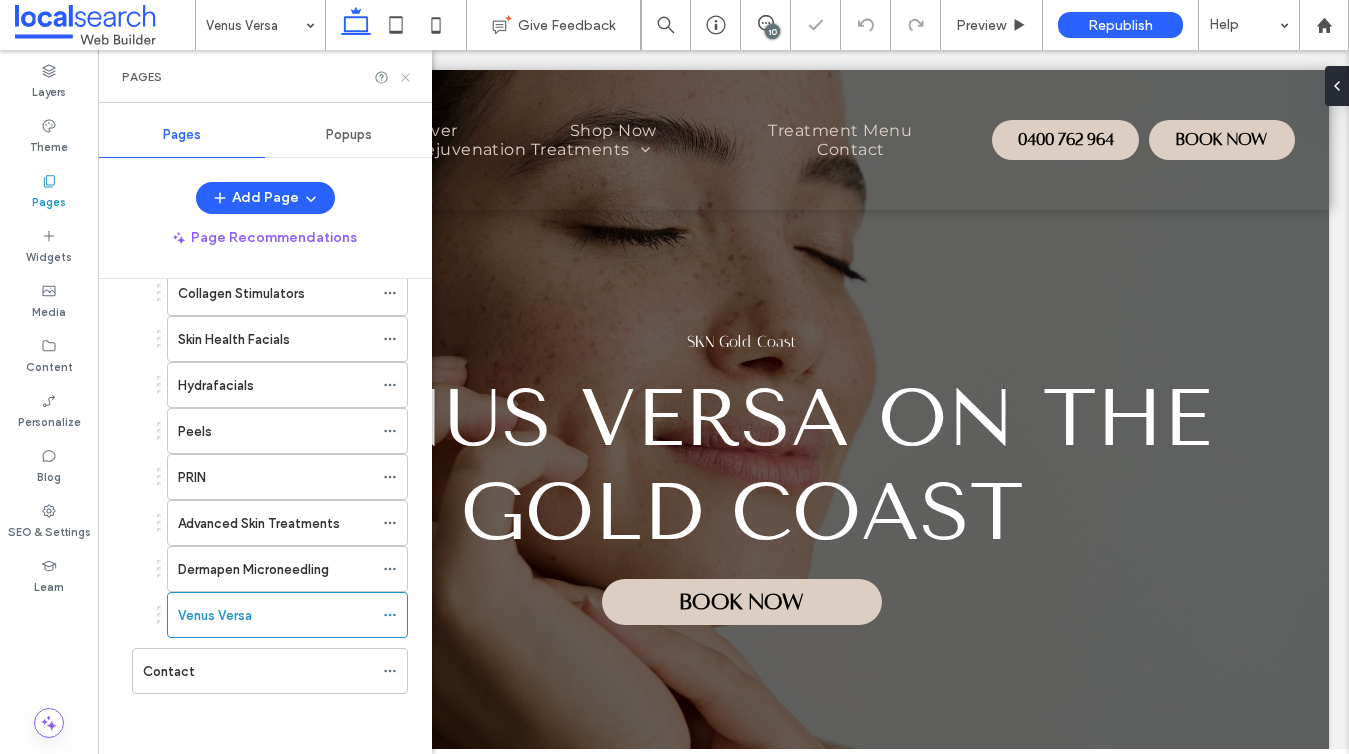 click 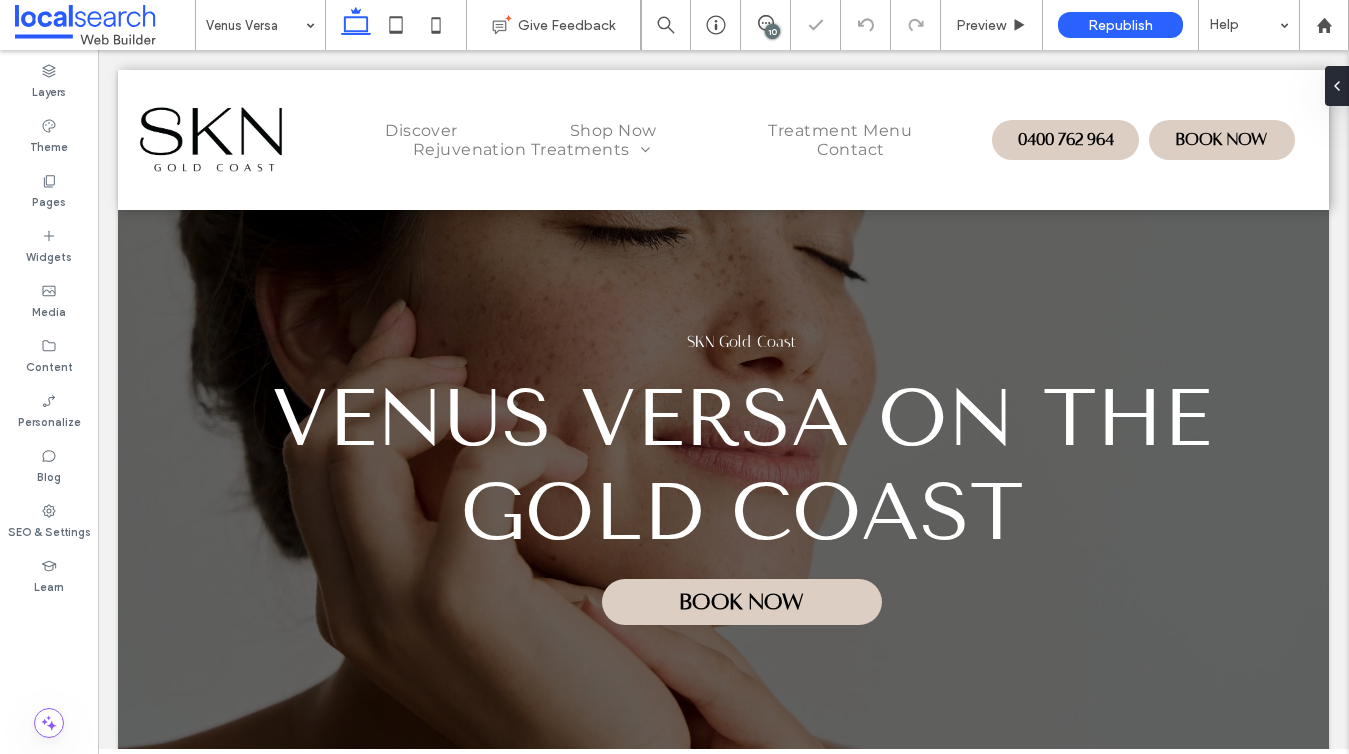 scroll 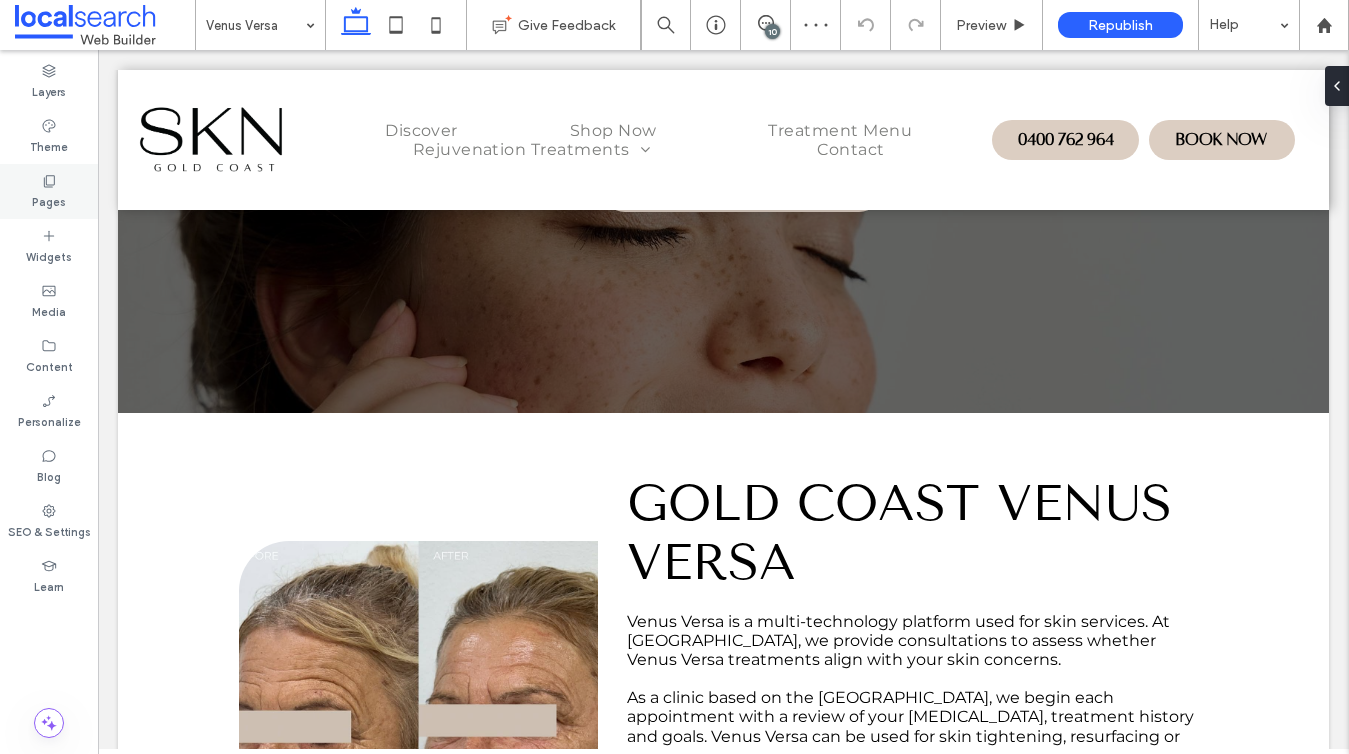 click on "Pages" at bounding box center [49, 191] 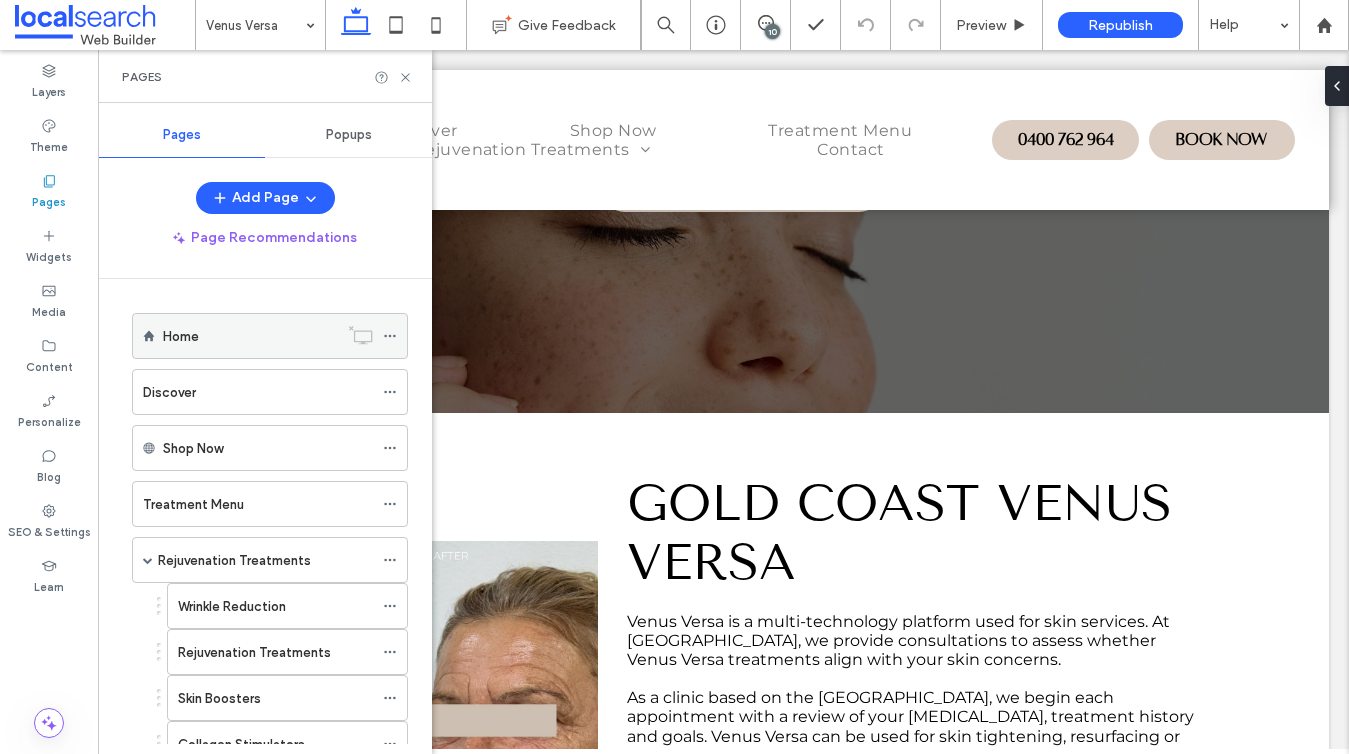 click on "Home" at bounding box center (250, 336) 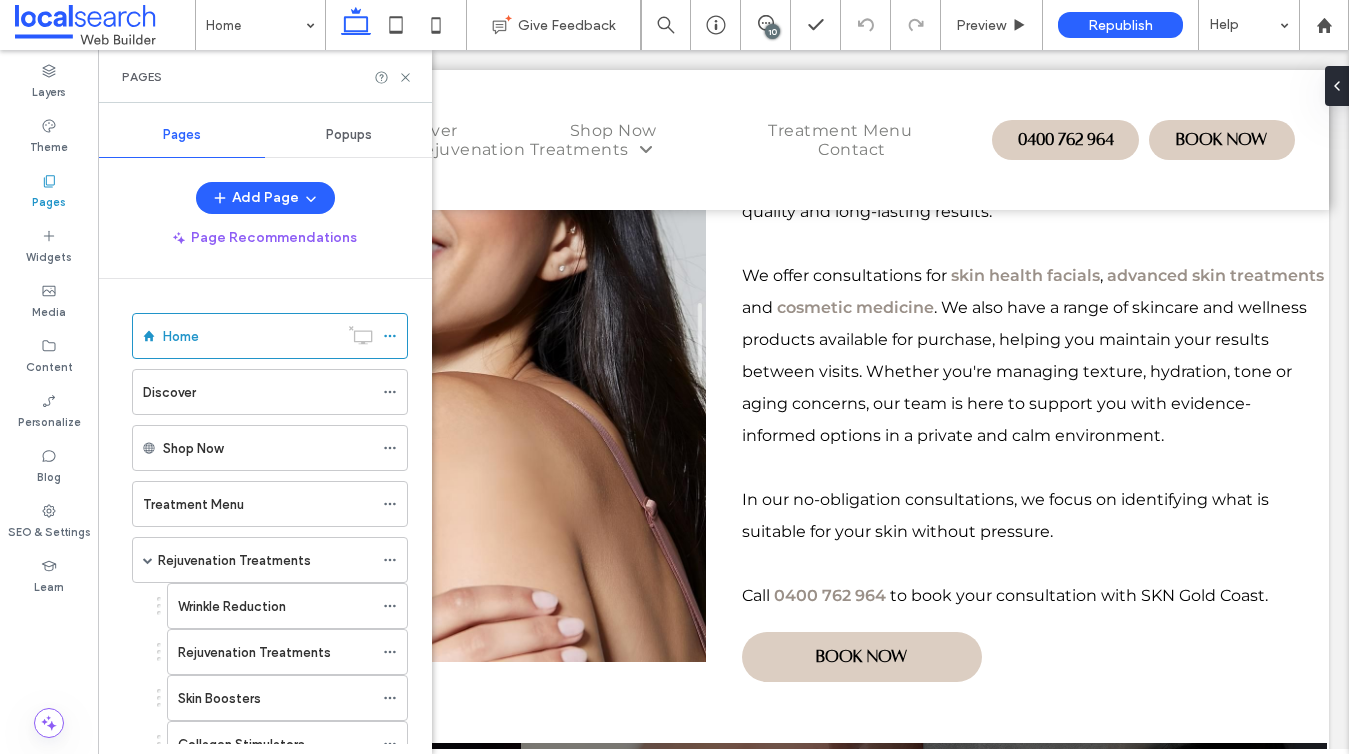 scroll, scrollTop: 1145, scrollLeft: 0, axis: vertical 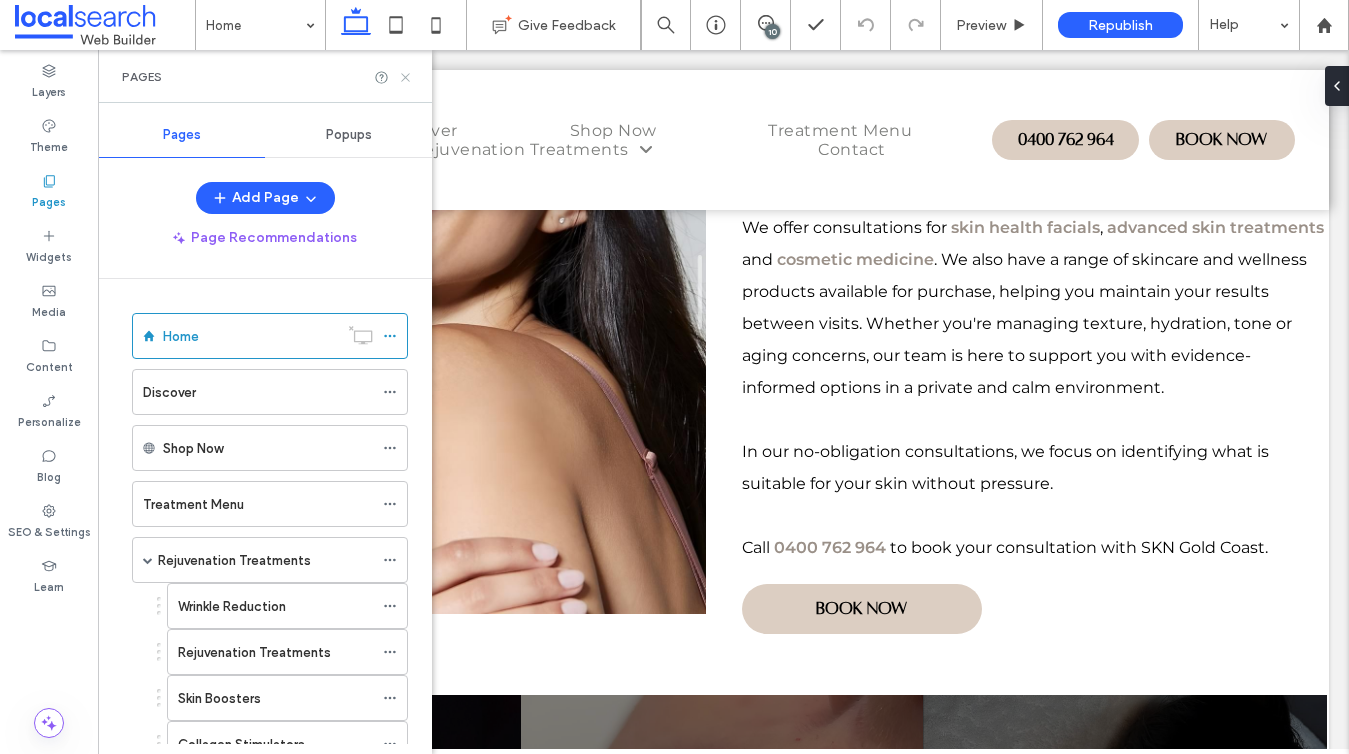 click 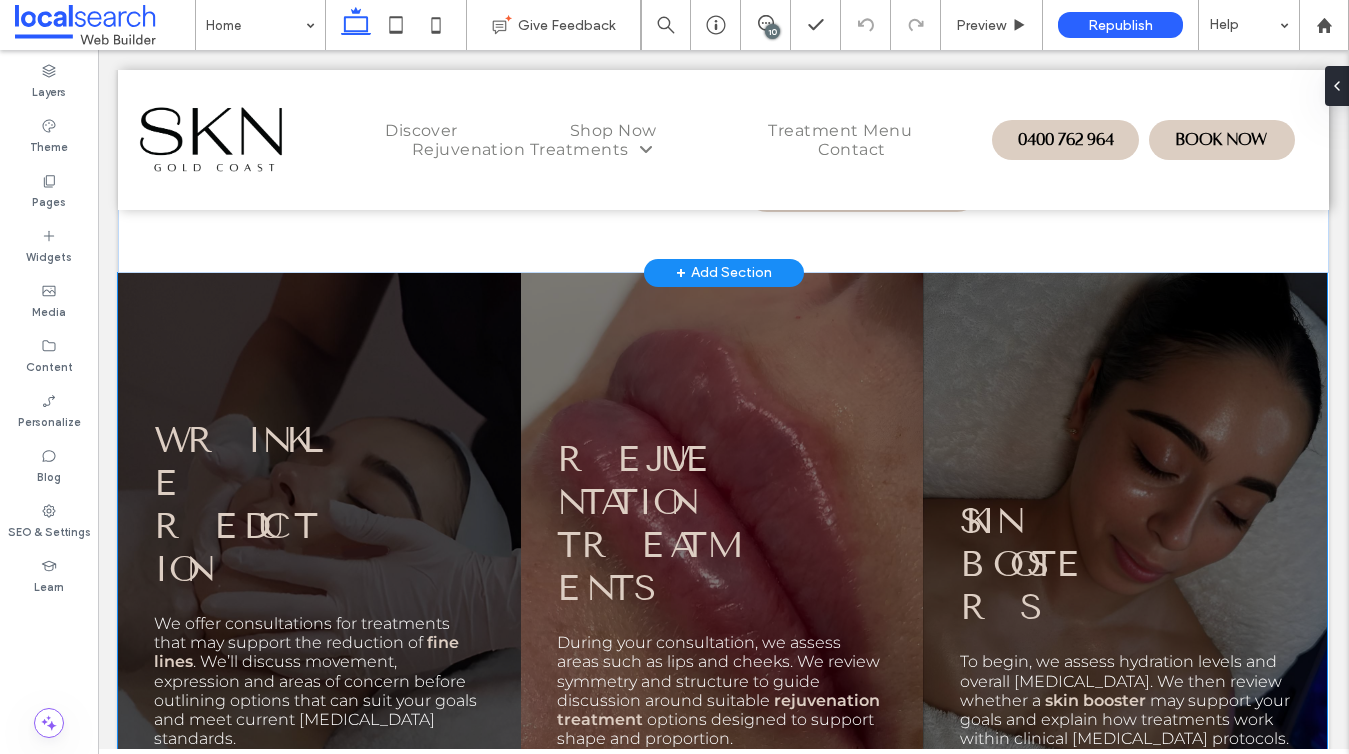 scroll, scrollTop: 1612, scrollLeft: 0, axis: vertical 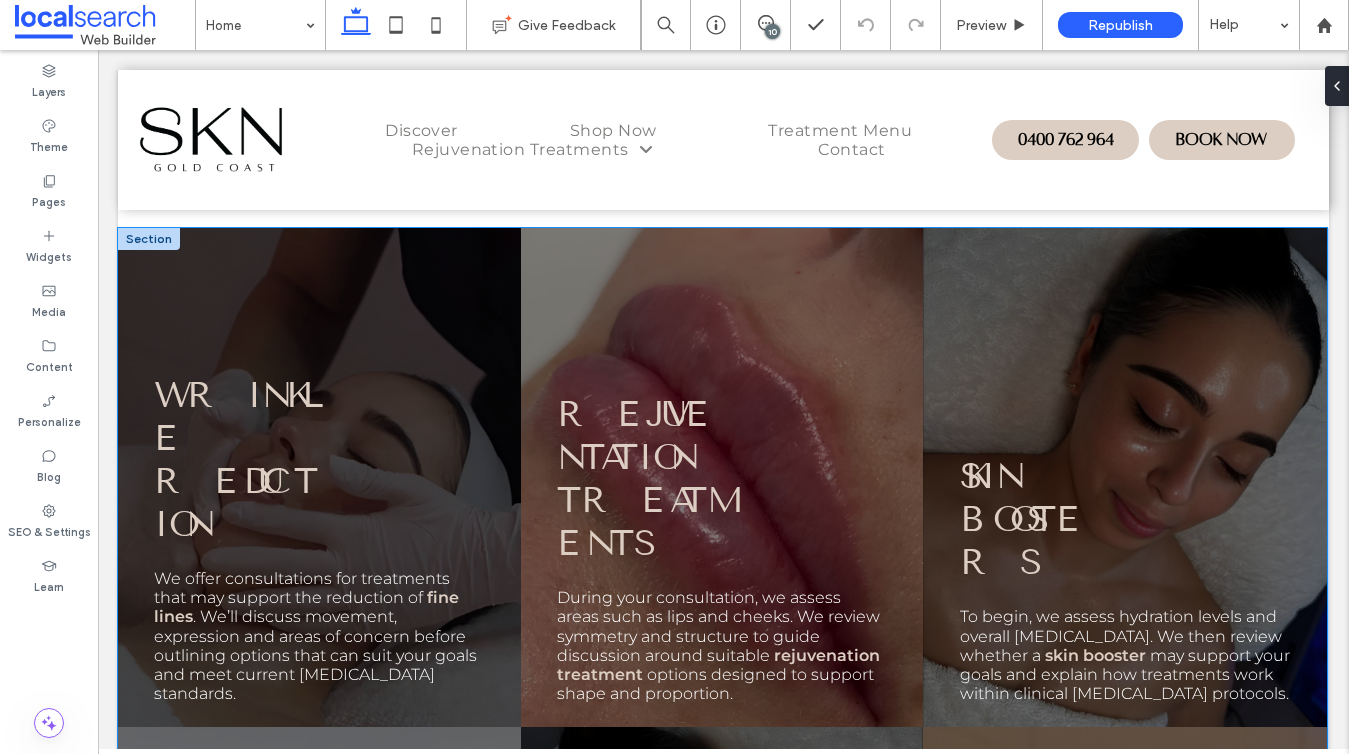 click on "Wrinkle Reduction" at bounding box center [236, 459] 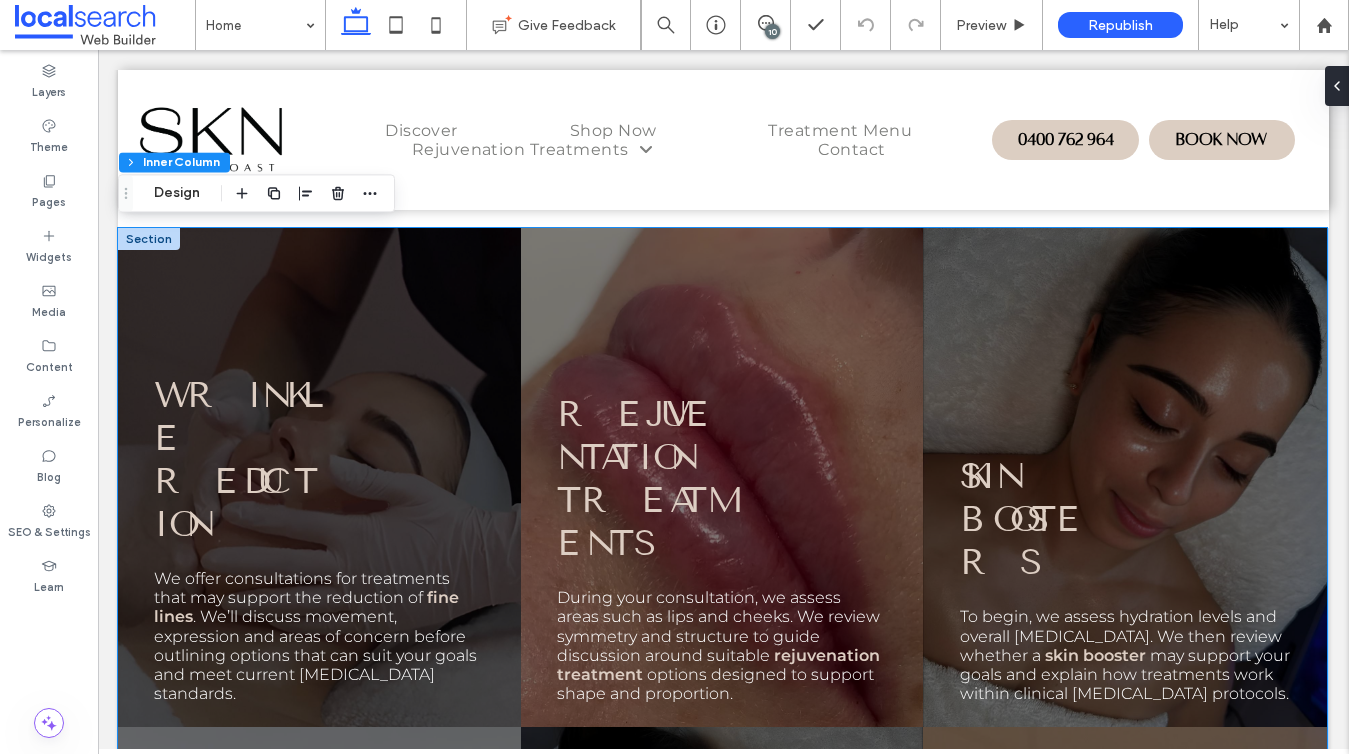 click on "Wrinkle Reduction" at bounding box center [236, 459] 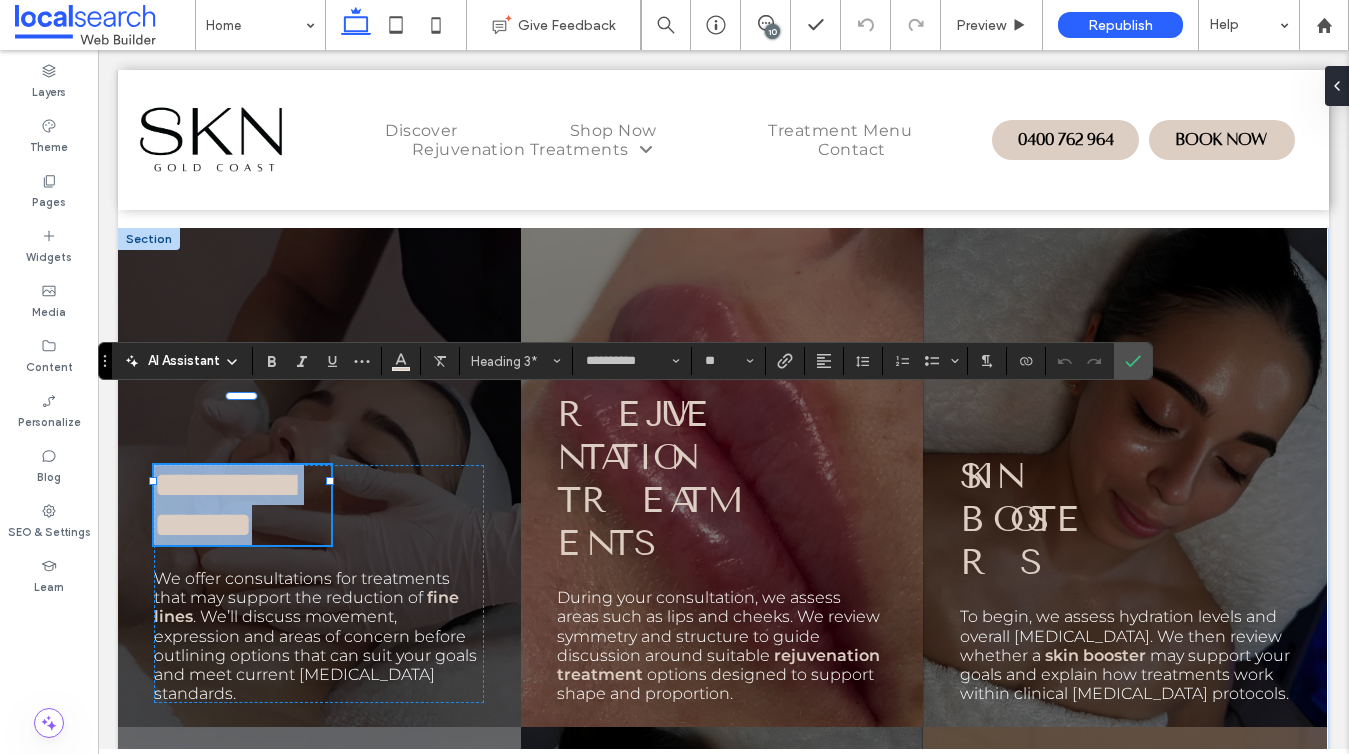 type 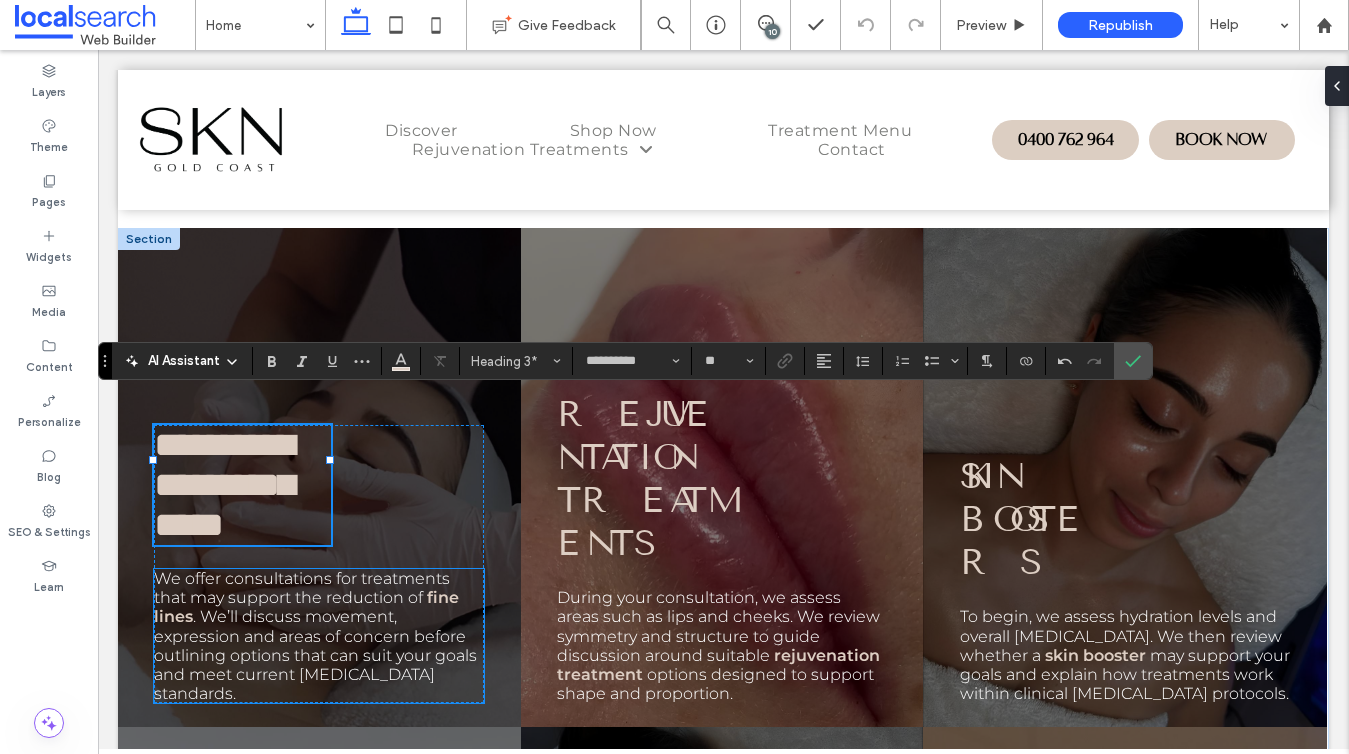 click on ". We’ll discuss movement, expression and areas of concern before outlining options that can suit your goals and meet current skin care standards." at bounding box center [315, 655] 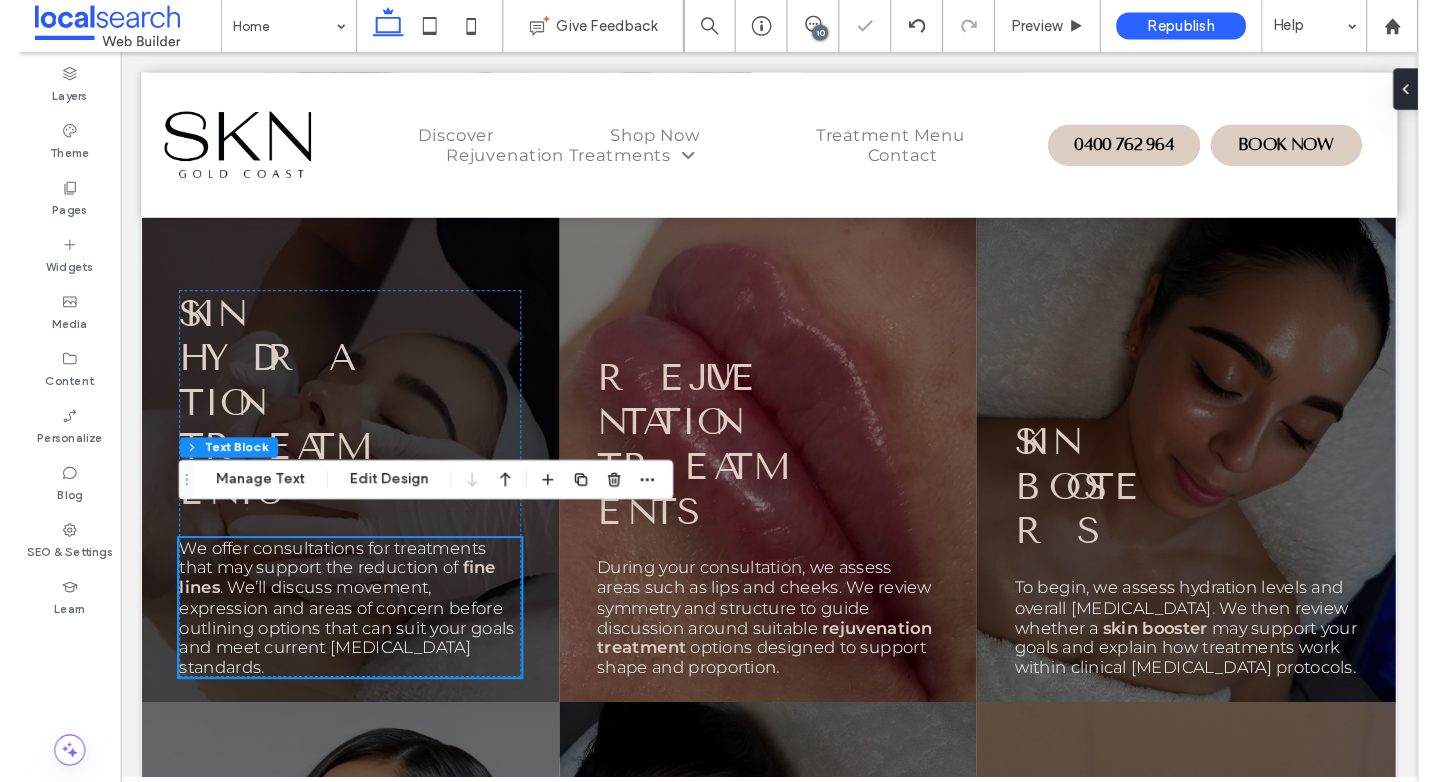 scroll, scrollTop: 1704, scrollLeft: 0, axis: vertical 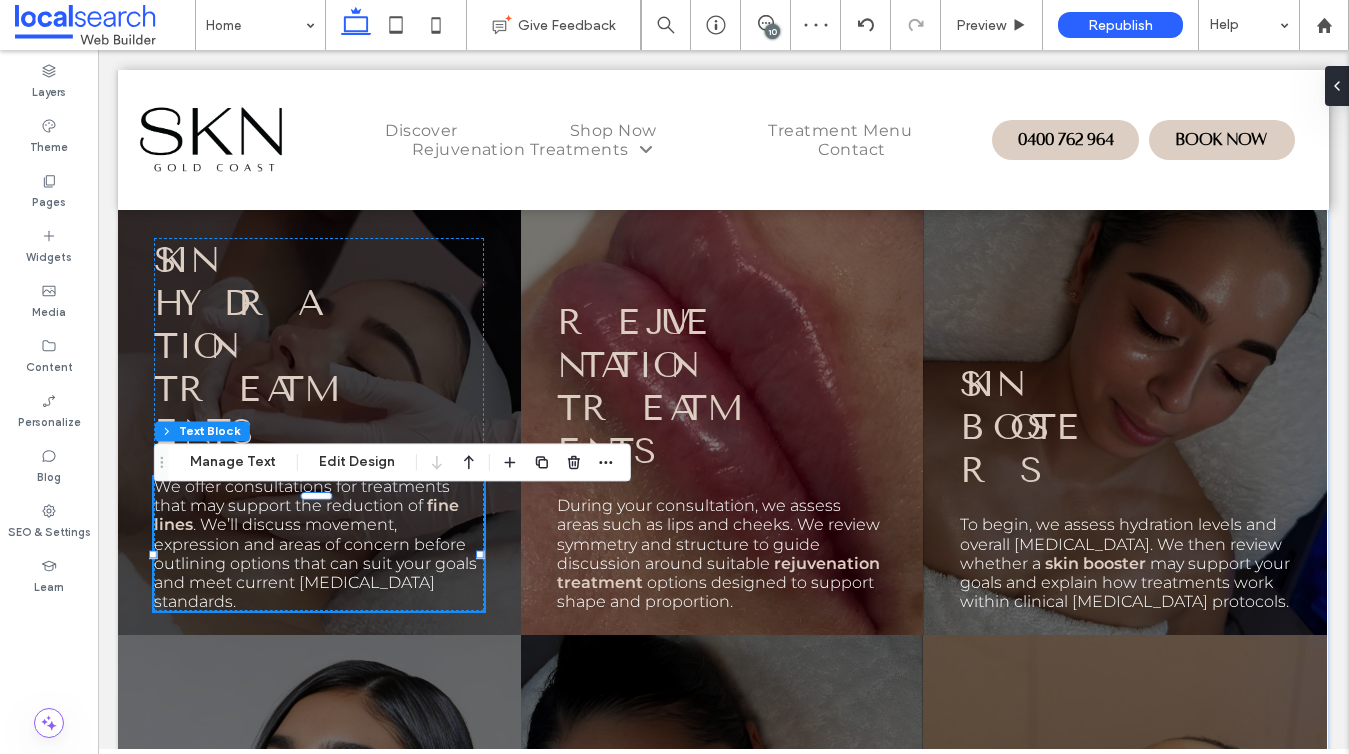 click on ". We’ll discuss movement, expression and areas of concern before outlining options that can suit your goals and meet current skin care standards." at bounding box center (315, 563) 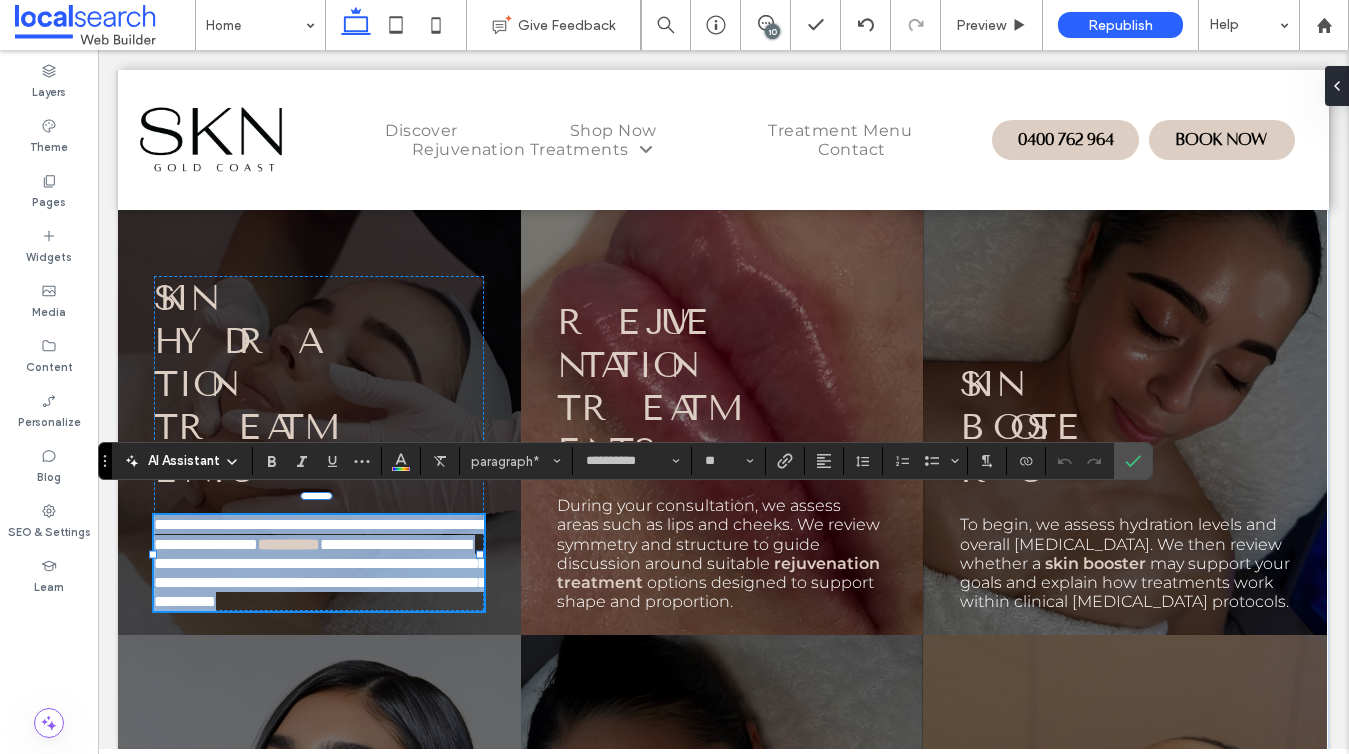 click on "**********" at bounding box center [319, 534] 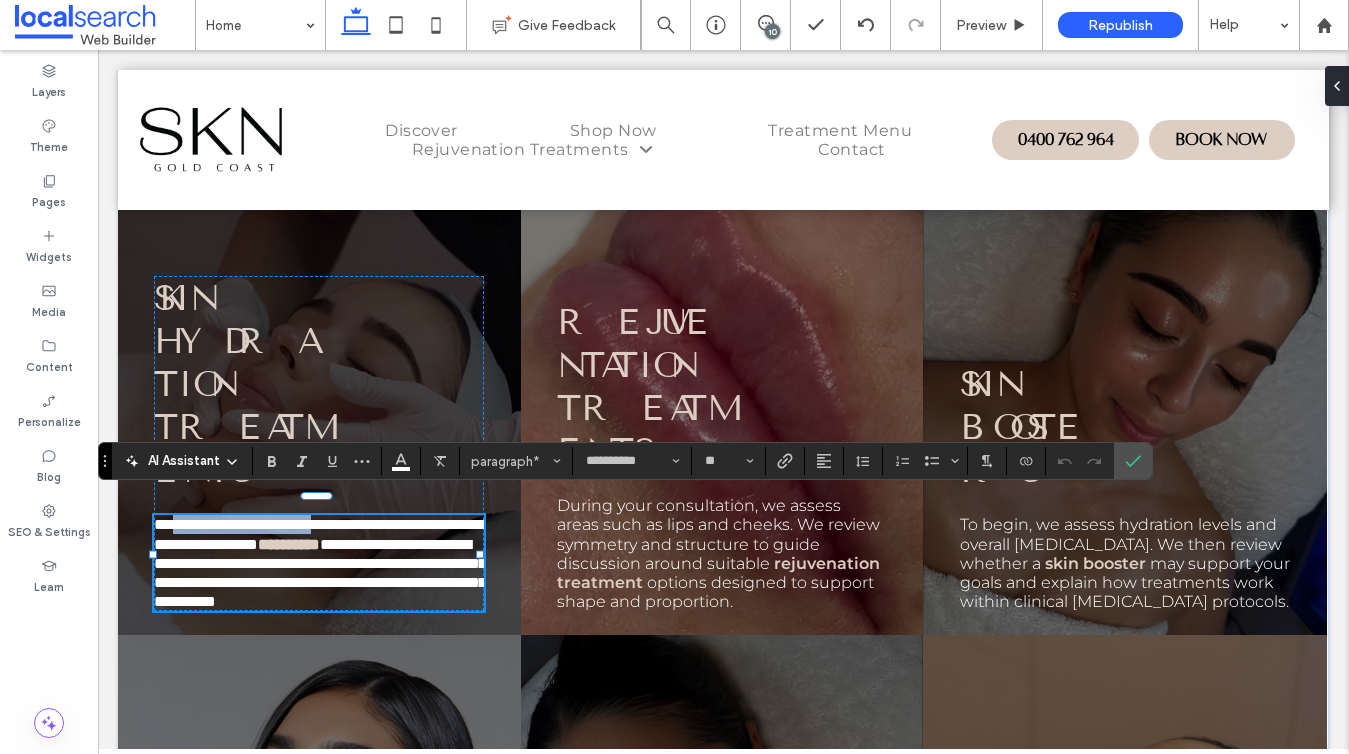 drag, startPoint x: 357, startPoint y: 503, endPoint x: 186, endPoint y: 504, distance: 171.00293 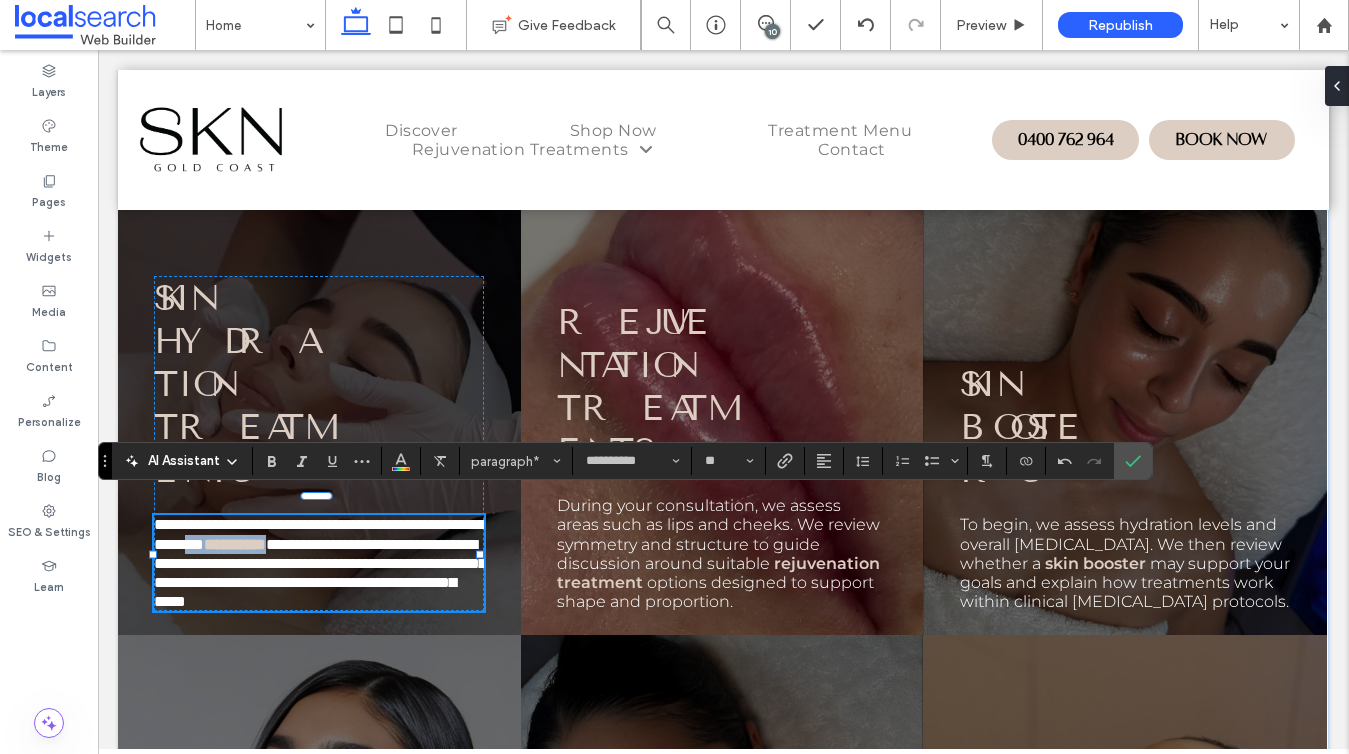 drag, startPoint x: 427, startPoint y: 524, endPoint x: 336, endPoint y: 526, distance: 91.02197 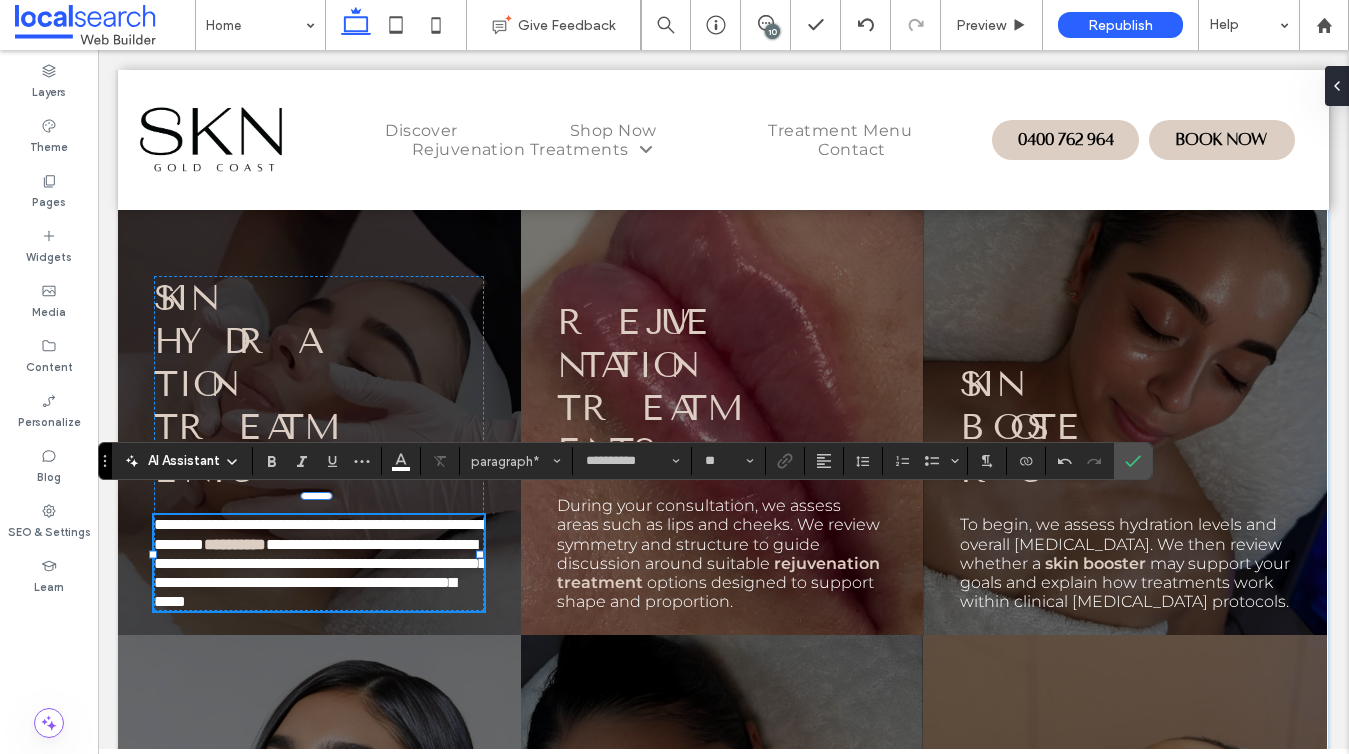 click on "**********" at bounding box center (320, 573) 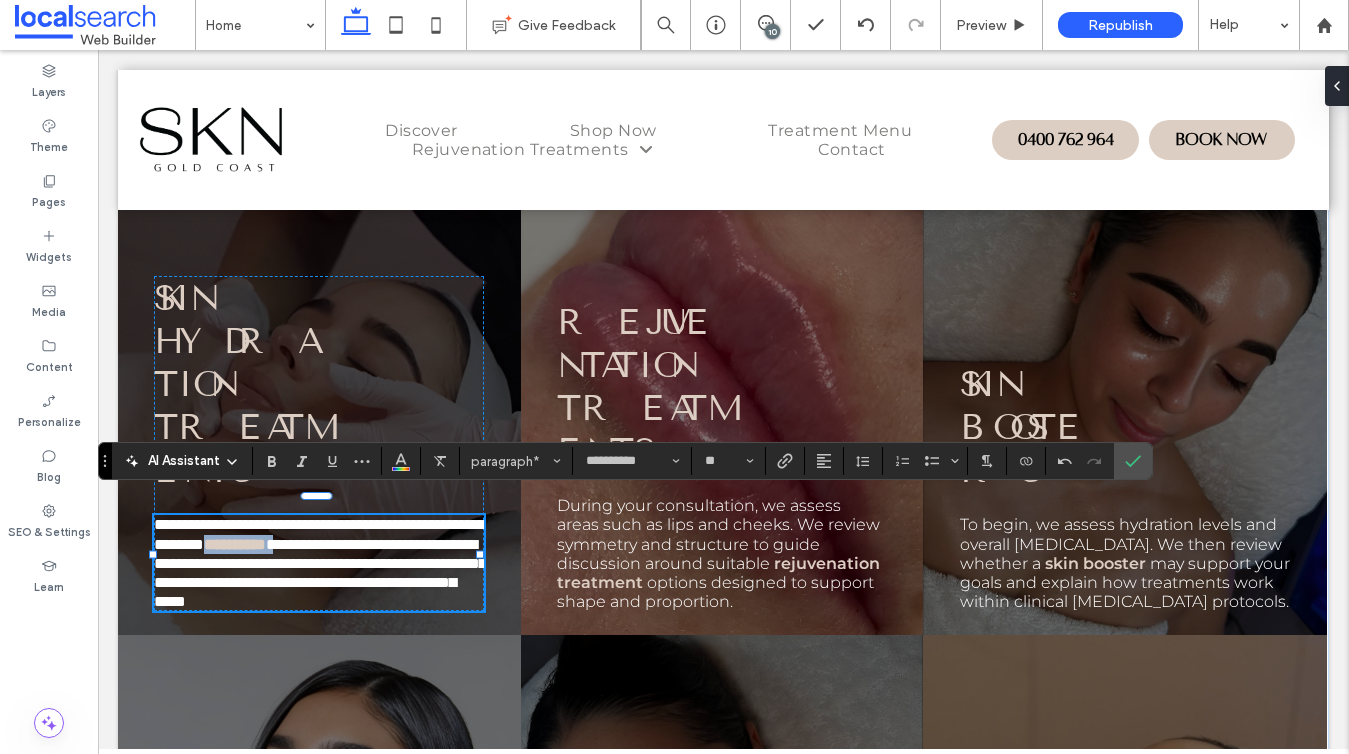 drag, startPoint x: 429, startPoint y: 526, endPoint x: 353, endPoint y: 535, distance: 76.53104 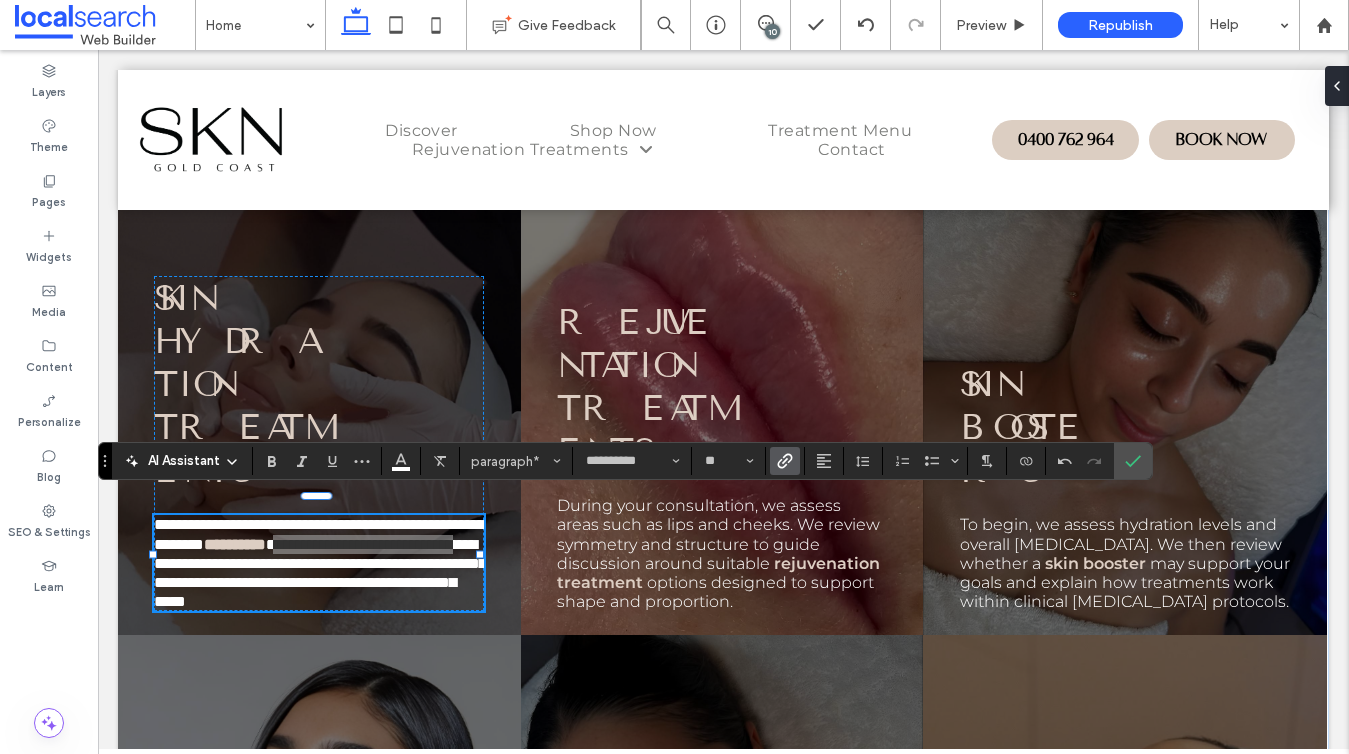 click 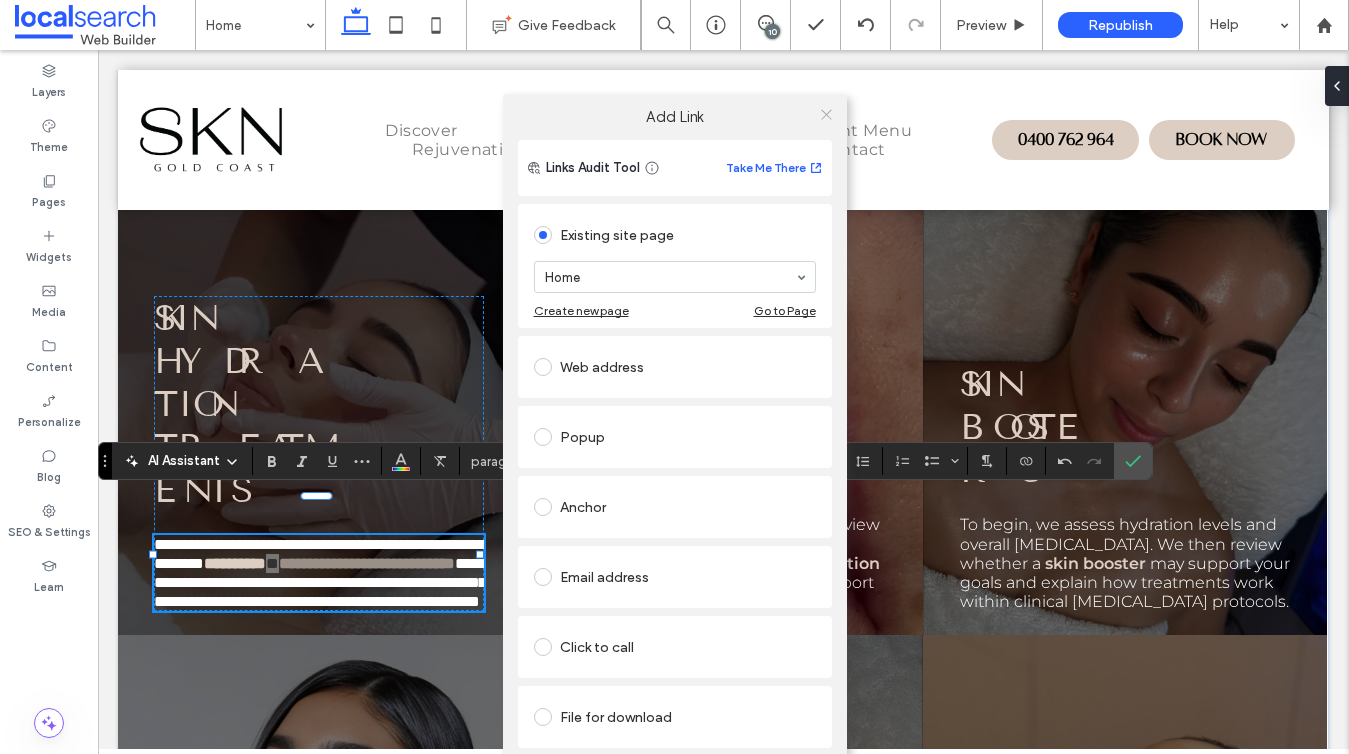 click 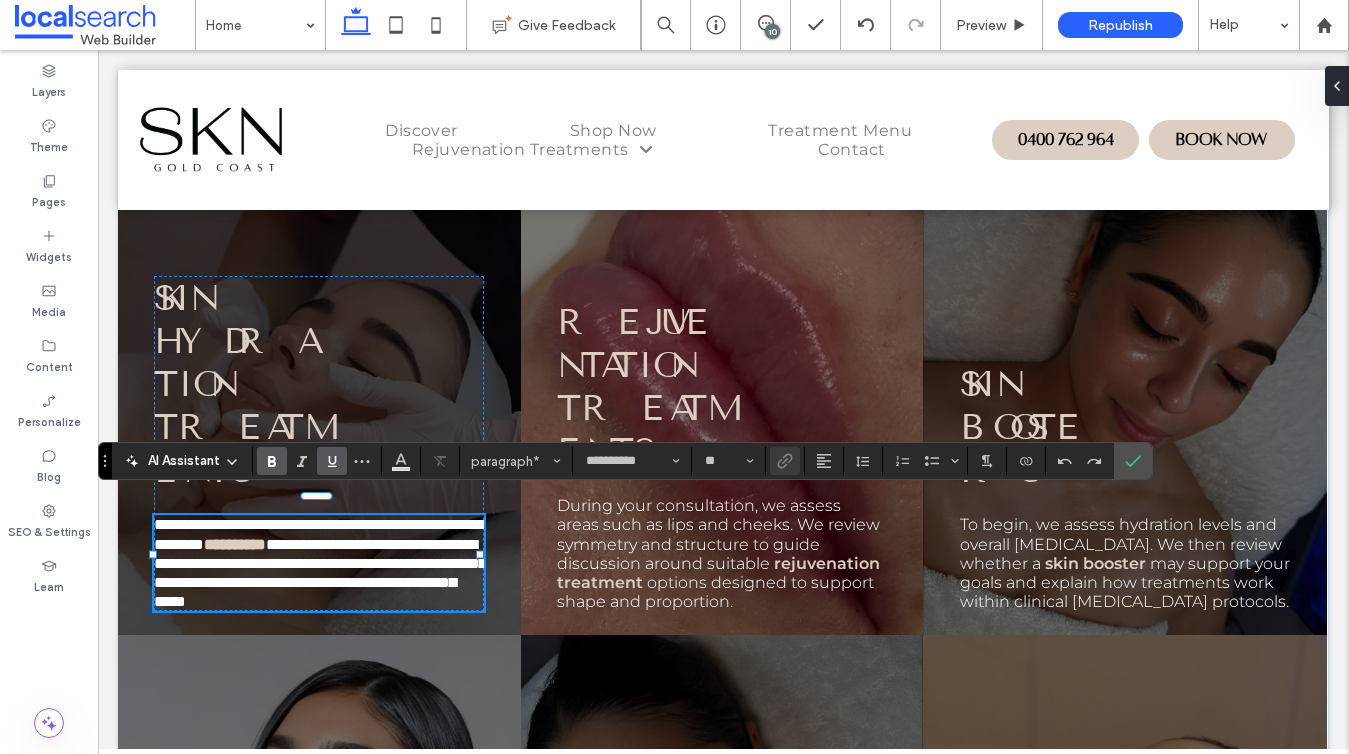 click on "**********" at bounding box center (235, 544) 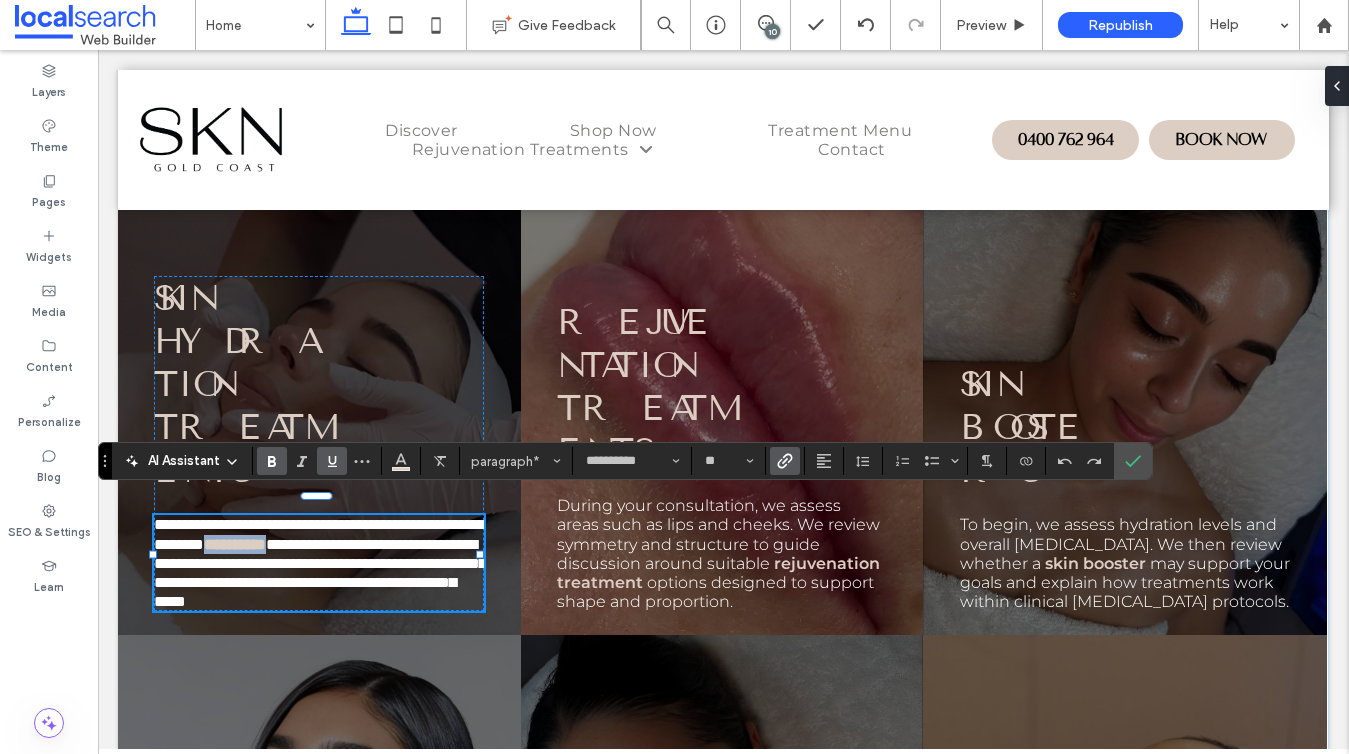 drag, startPoint x: 423, startPoint y: 523, endPoint x: 351, endPoint y: 528, distance: 72.1734 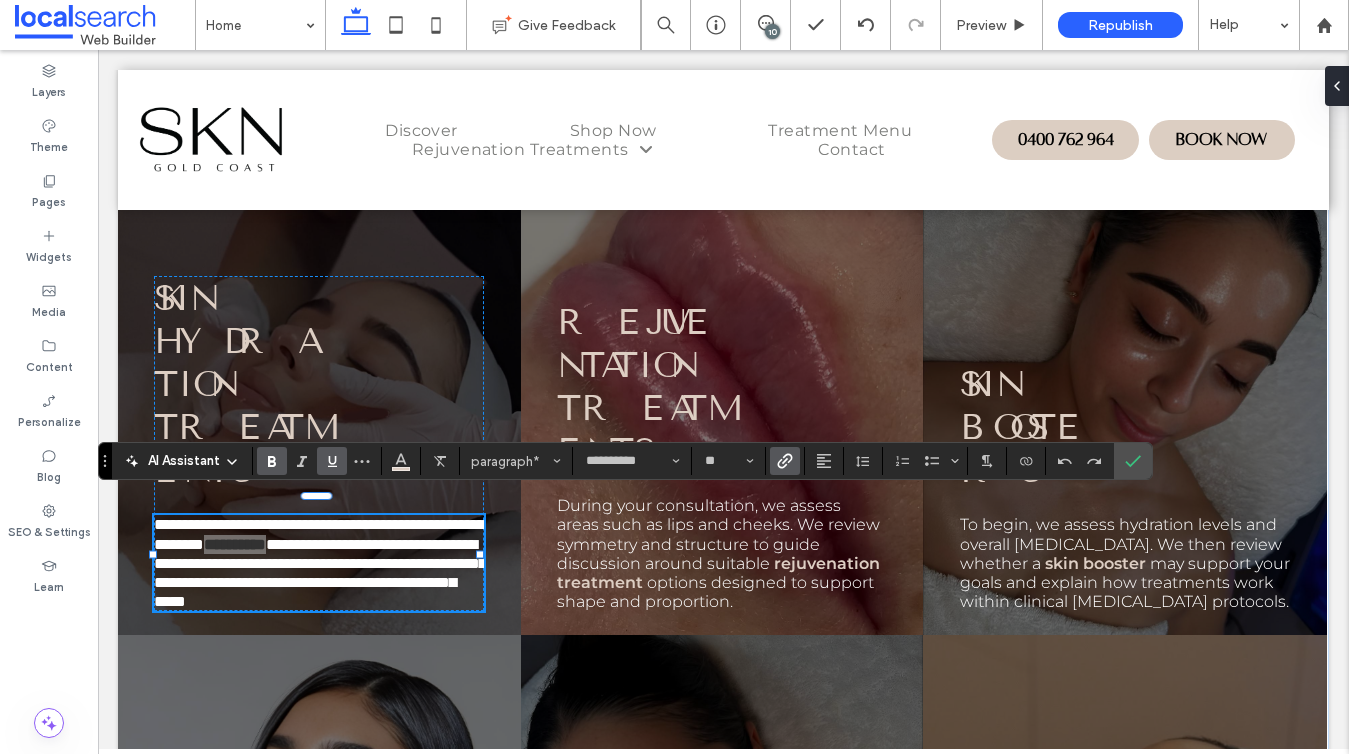 click at bounding box center (785, 461) 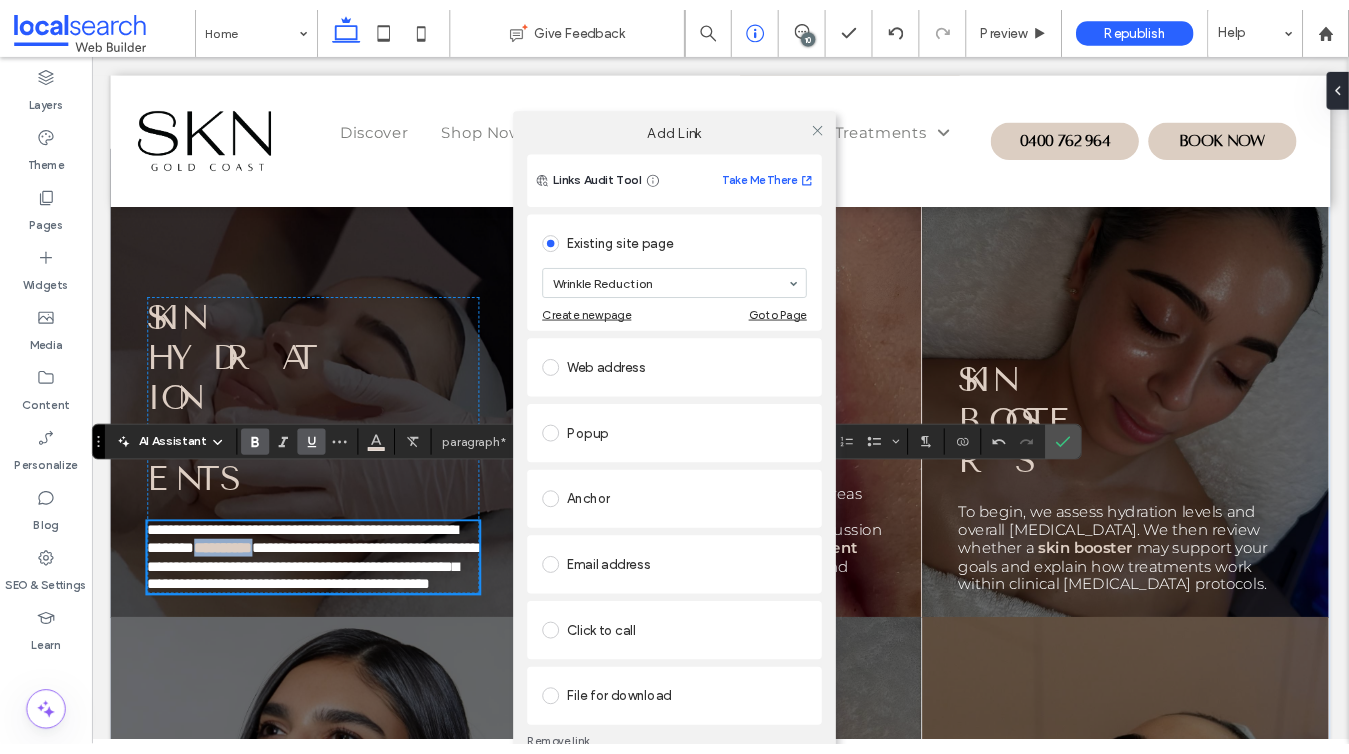 scroll, scrollTop: 1705, scrollLeft: 0, axis: vertical 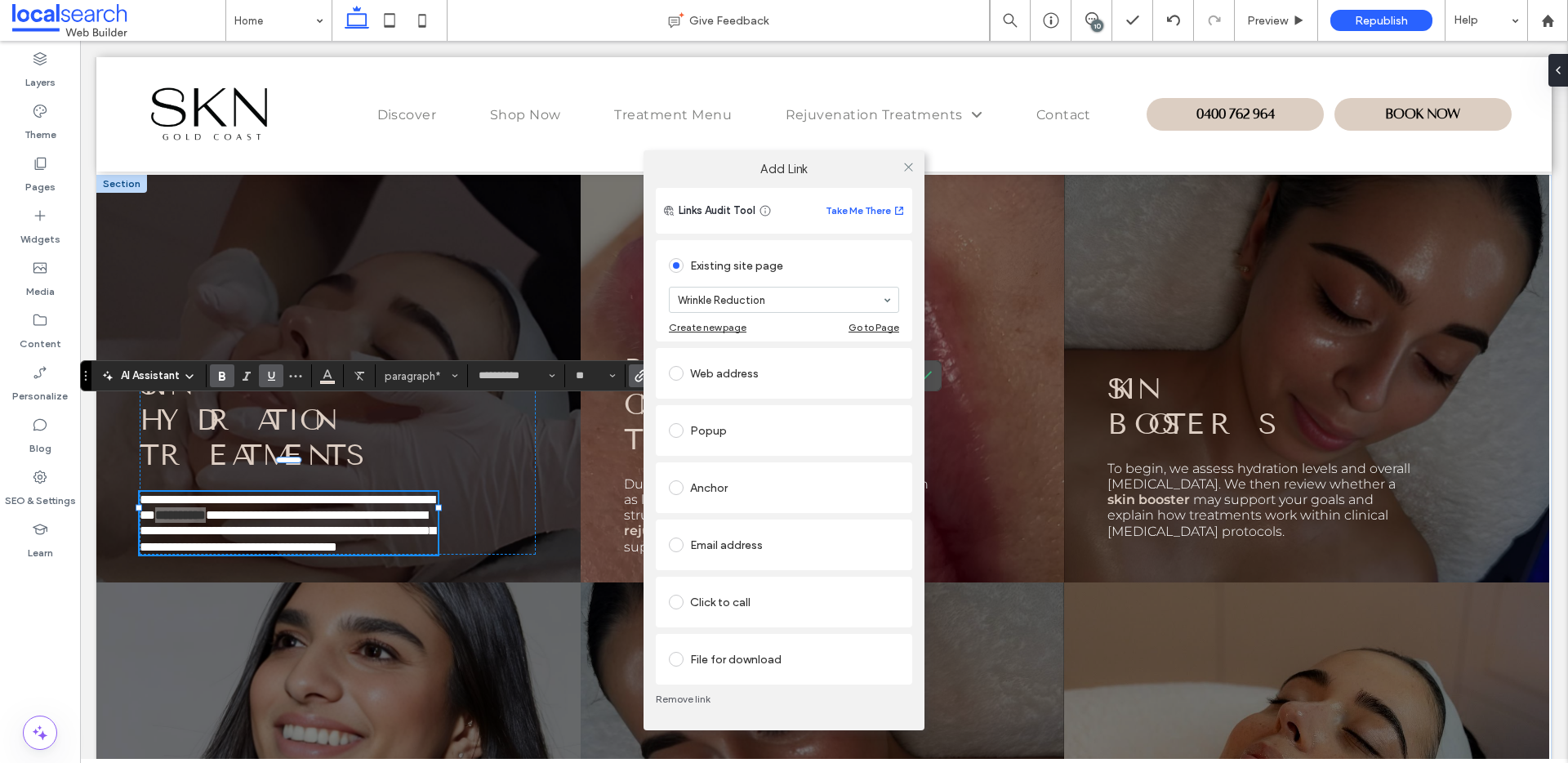 click on "Remove link" at bounding box center (784, 699) 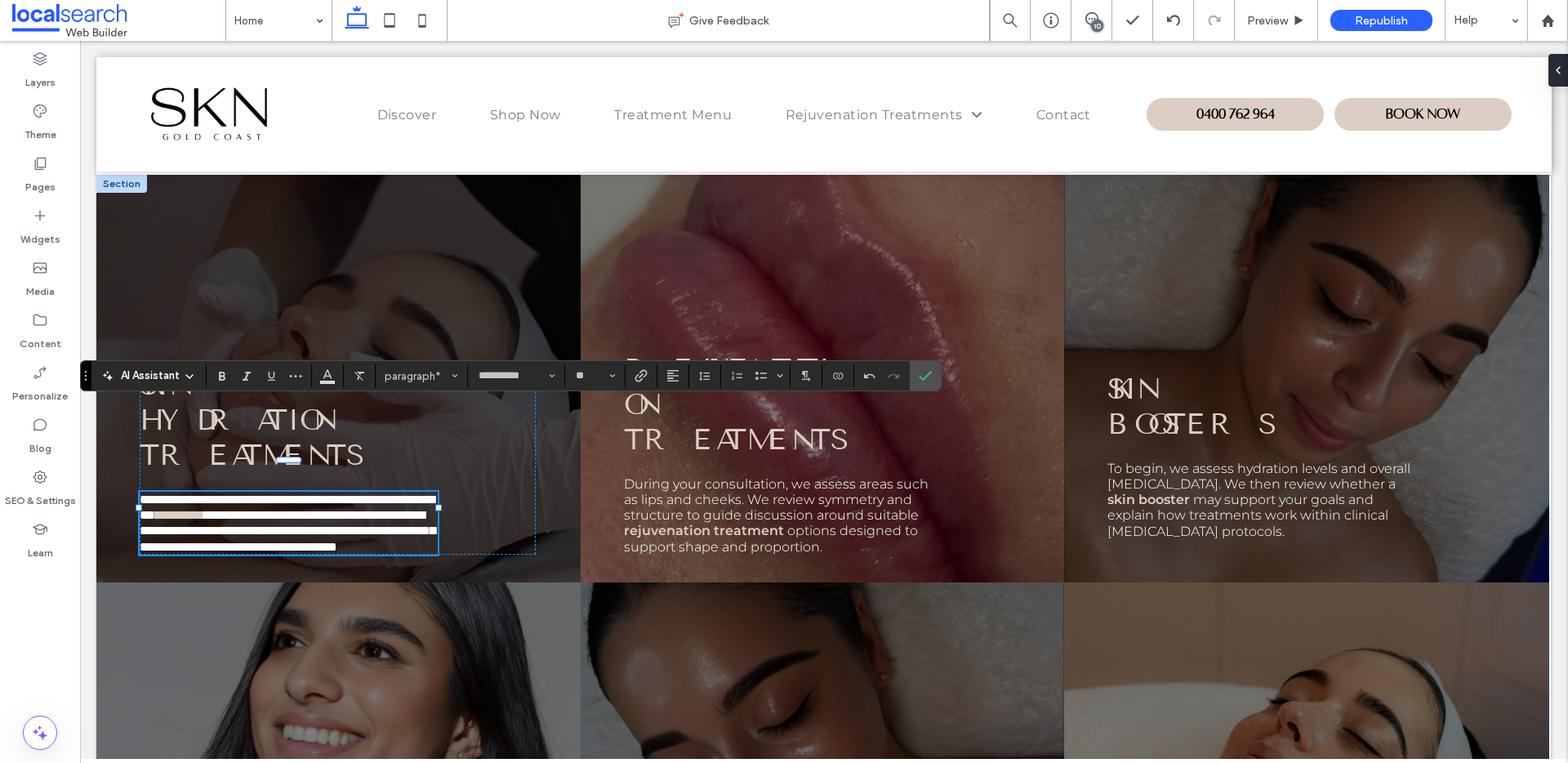 click on "**********" at bounding box center (287, 507) 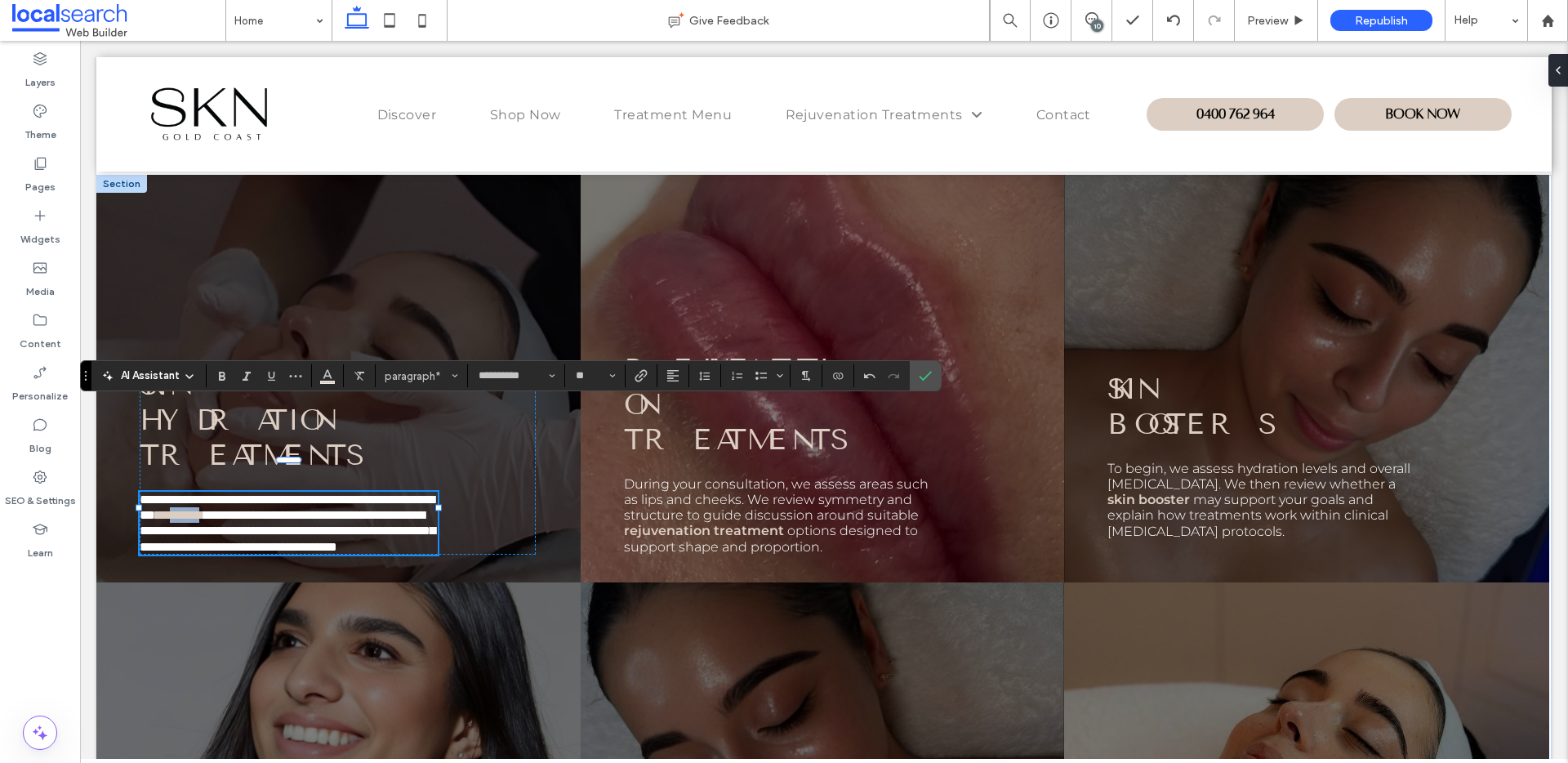 drag, startPoint x: 355, startPoint y: 482, endPoint x: 327, endPoint y: 486, distance: 28.28427 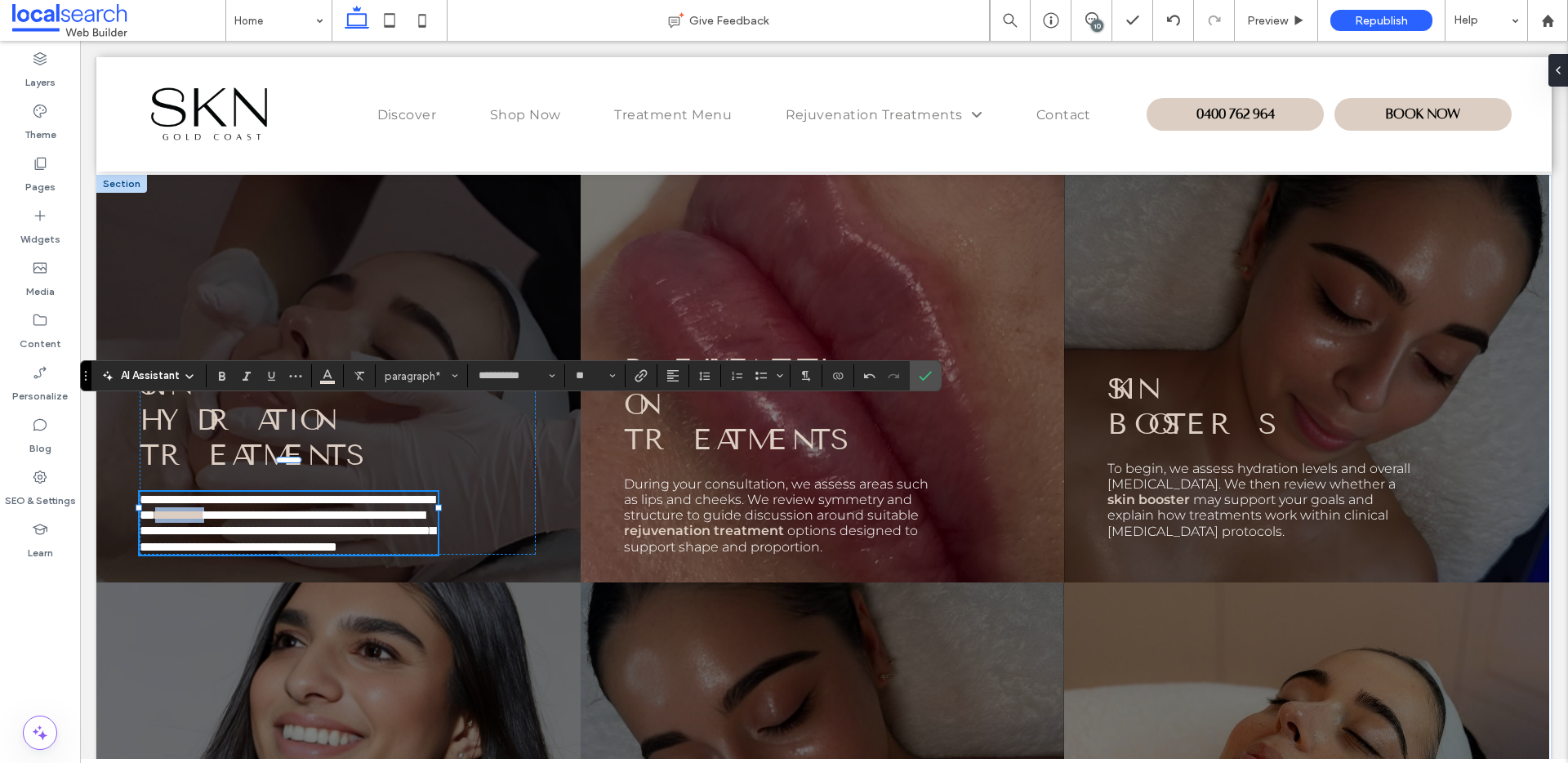 drag, startPoint x: 360, startPoint y: 483, endPoint x: 303, endPoint y: 483, distance: 57 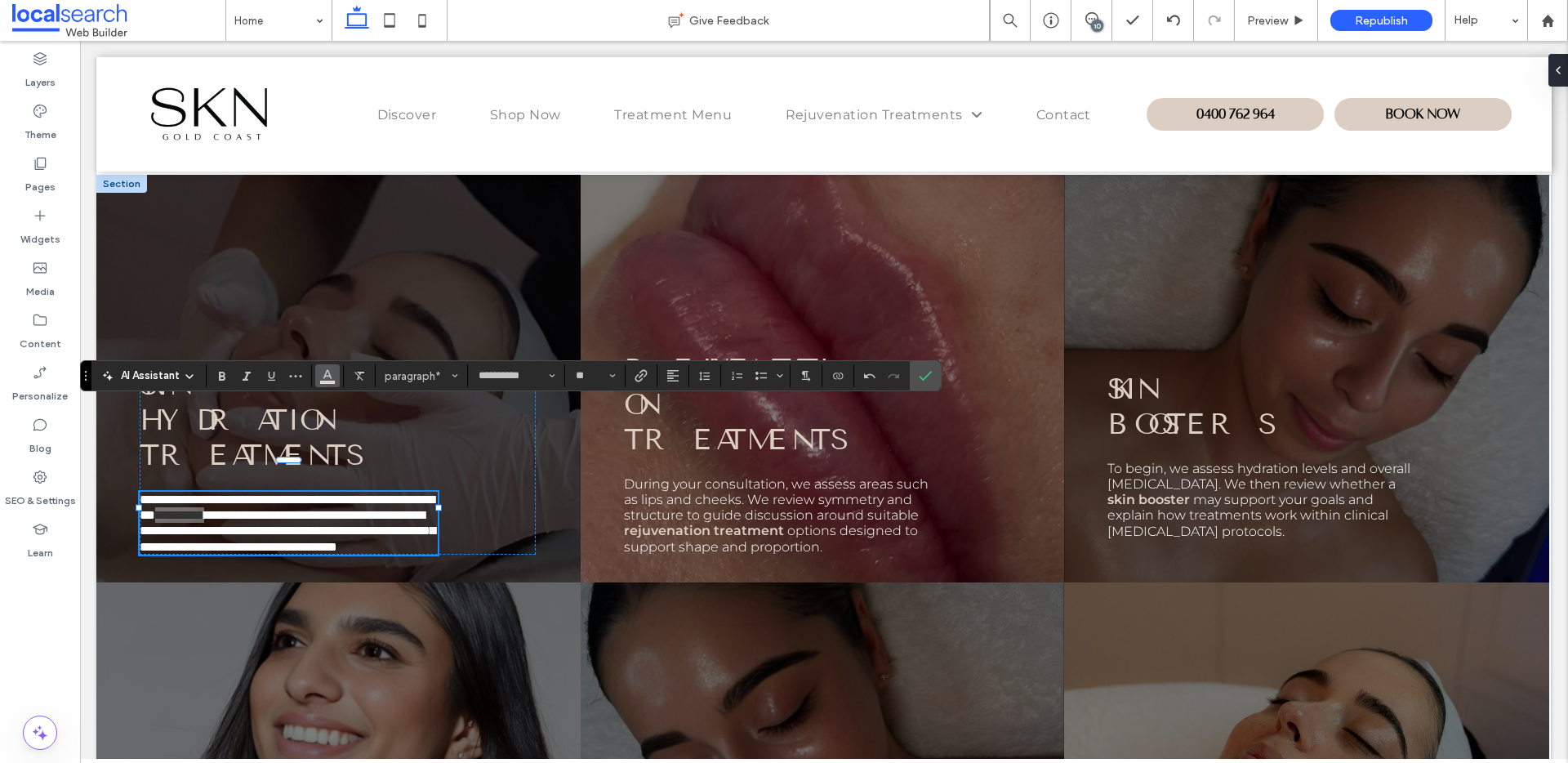 click 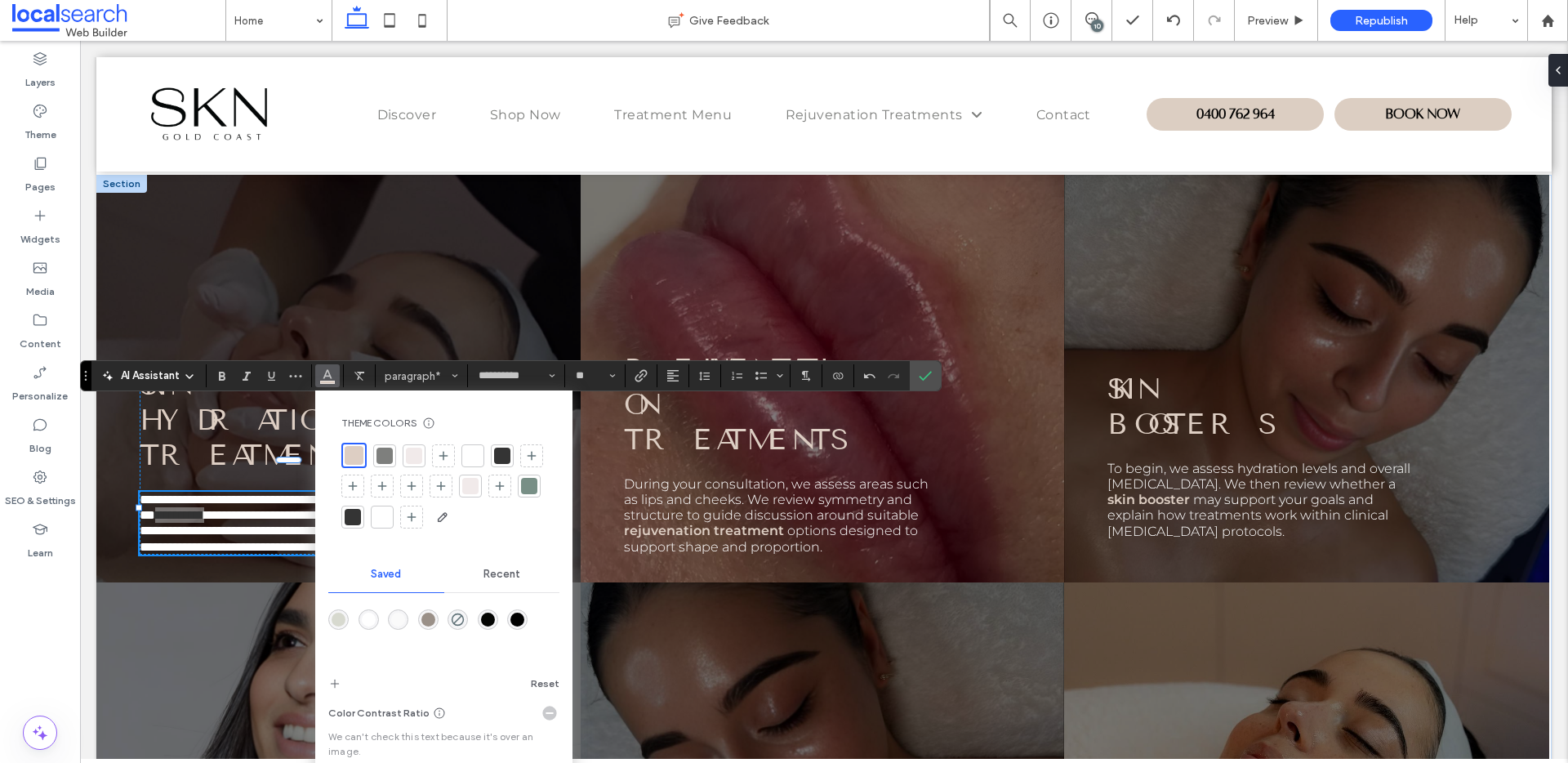 click at bounding box center (473, 456) 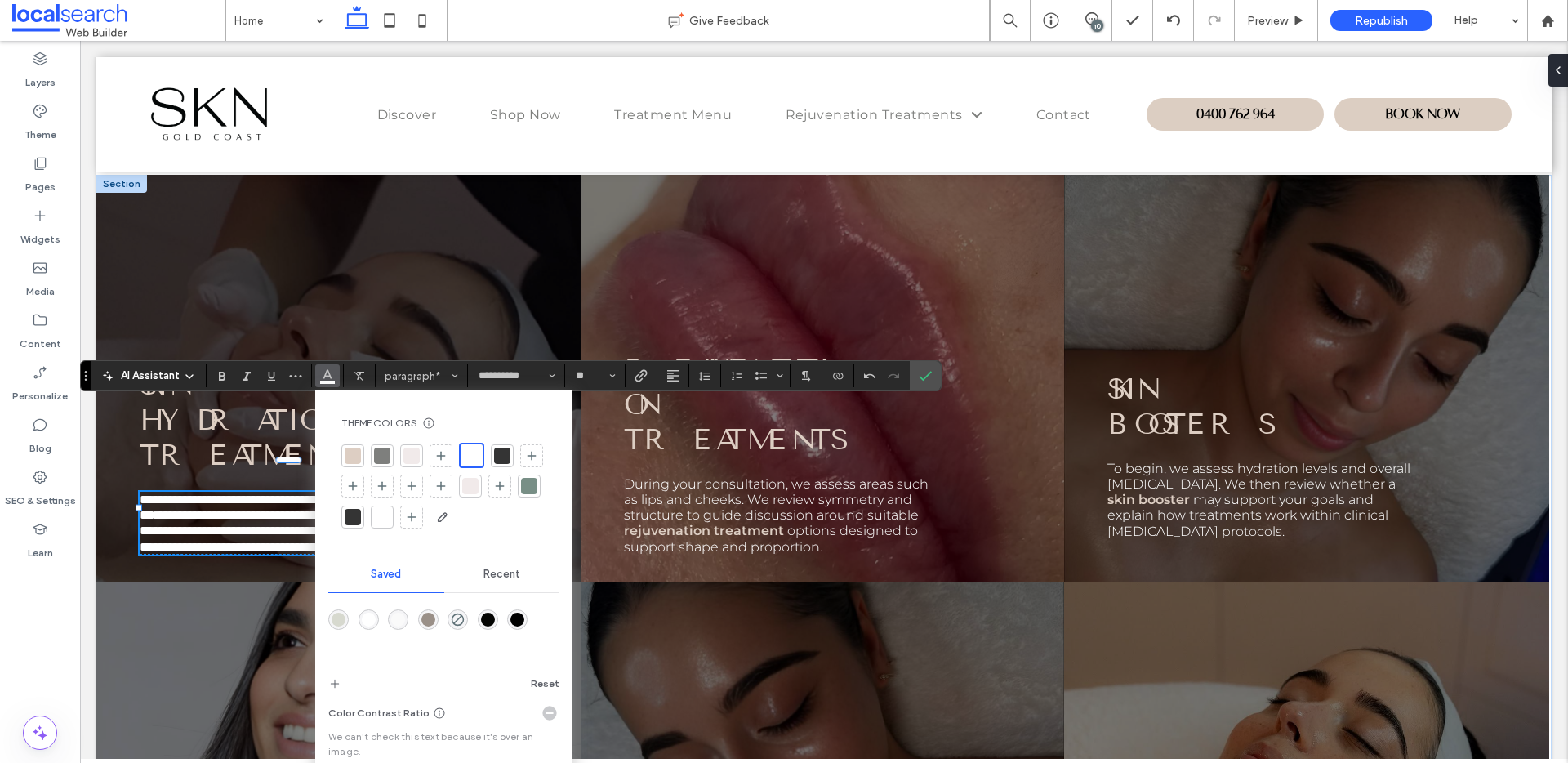 click on "**********" at bounding box center [287, 530] 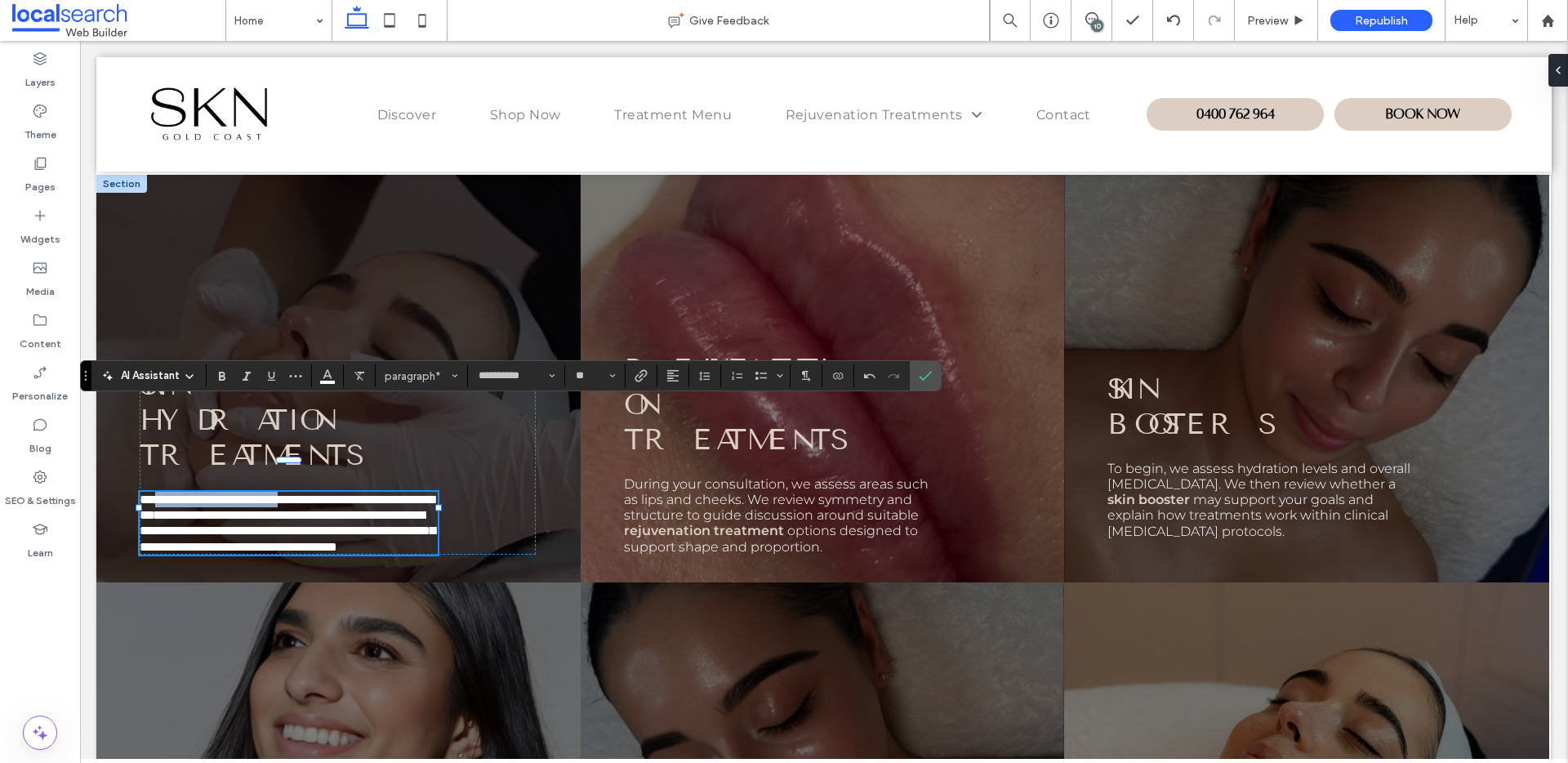 drag, startPoint x: 330, startPoint y: 465, endPoint x: 165, endPoint y: 467, distance: 165.01212 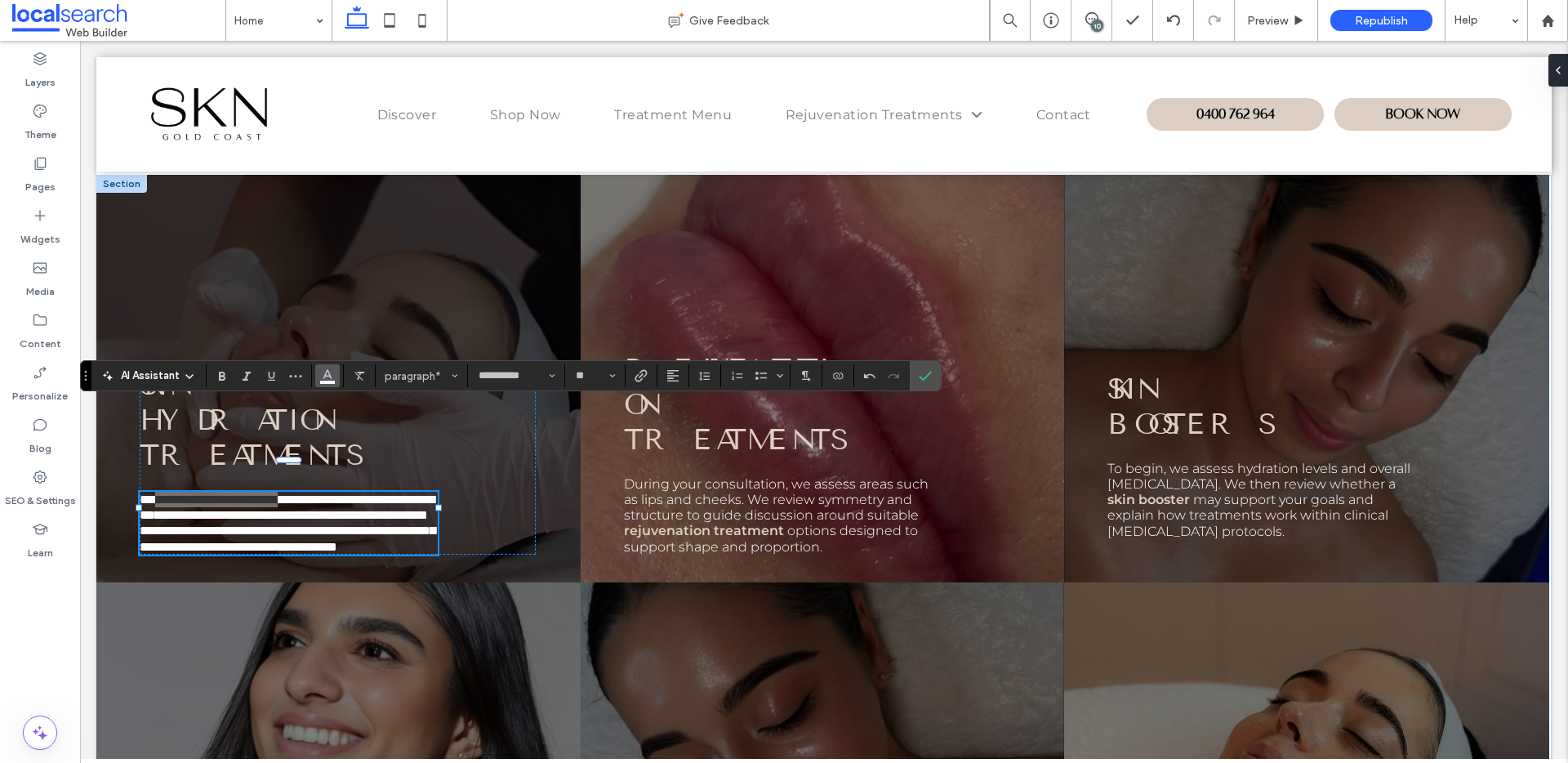 click 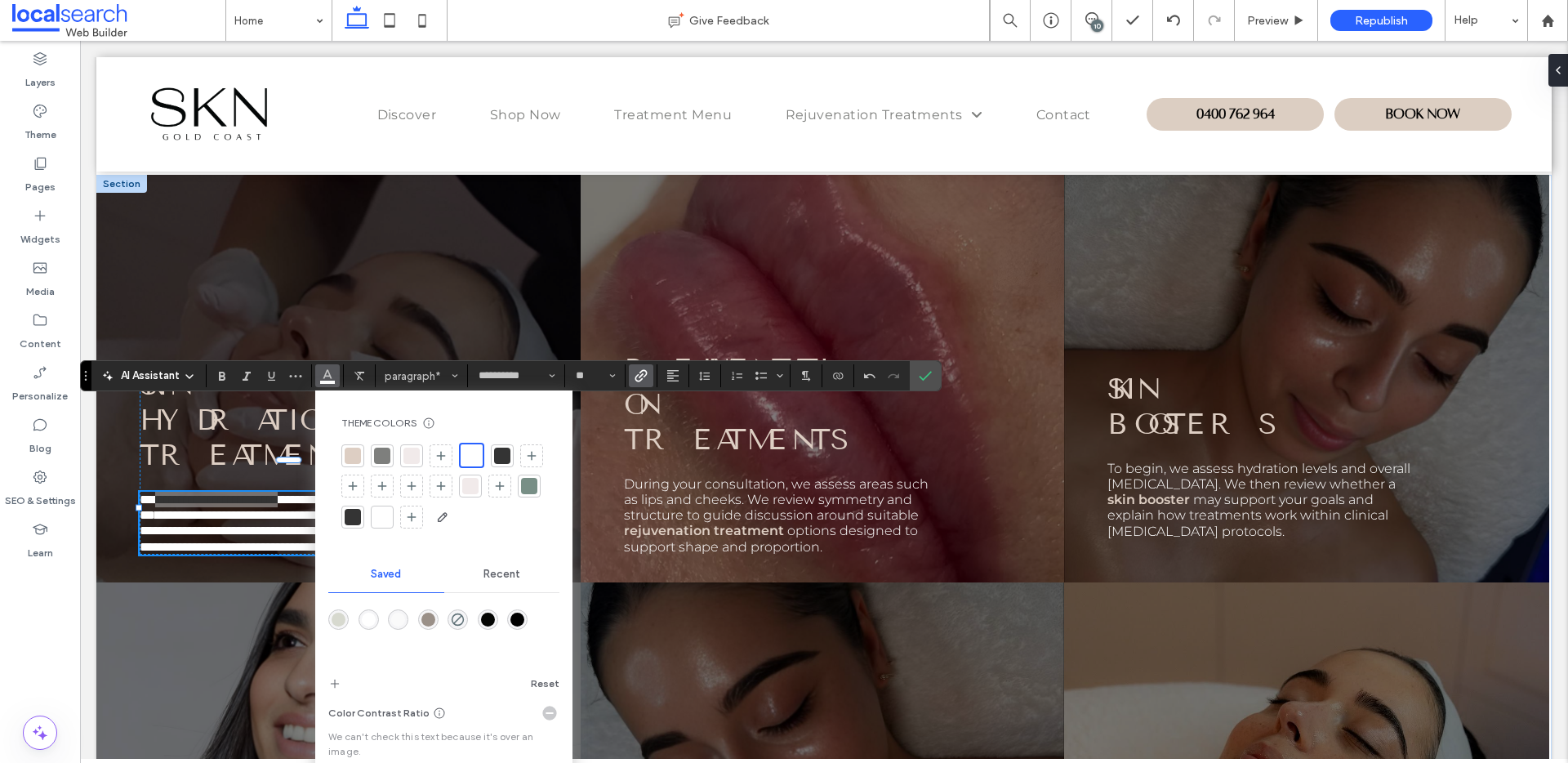 click 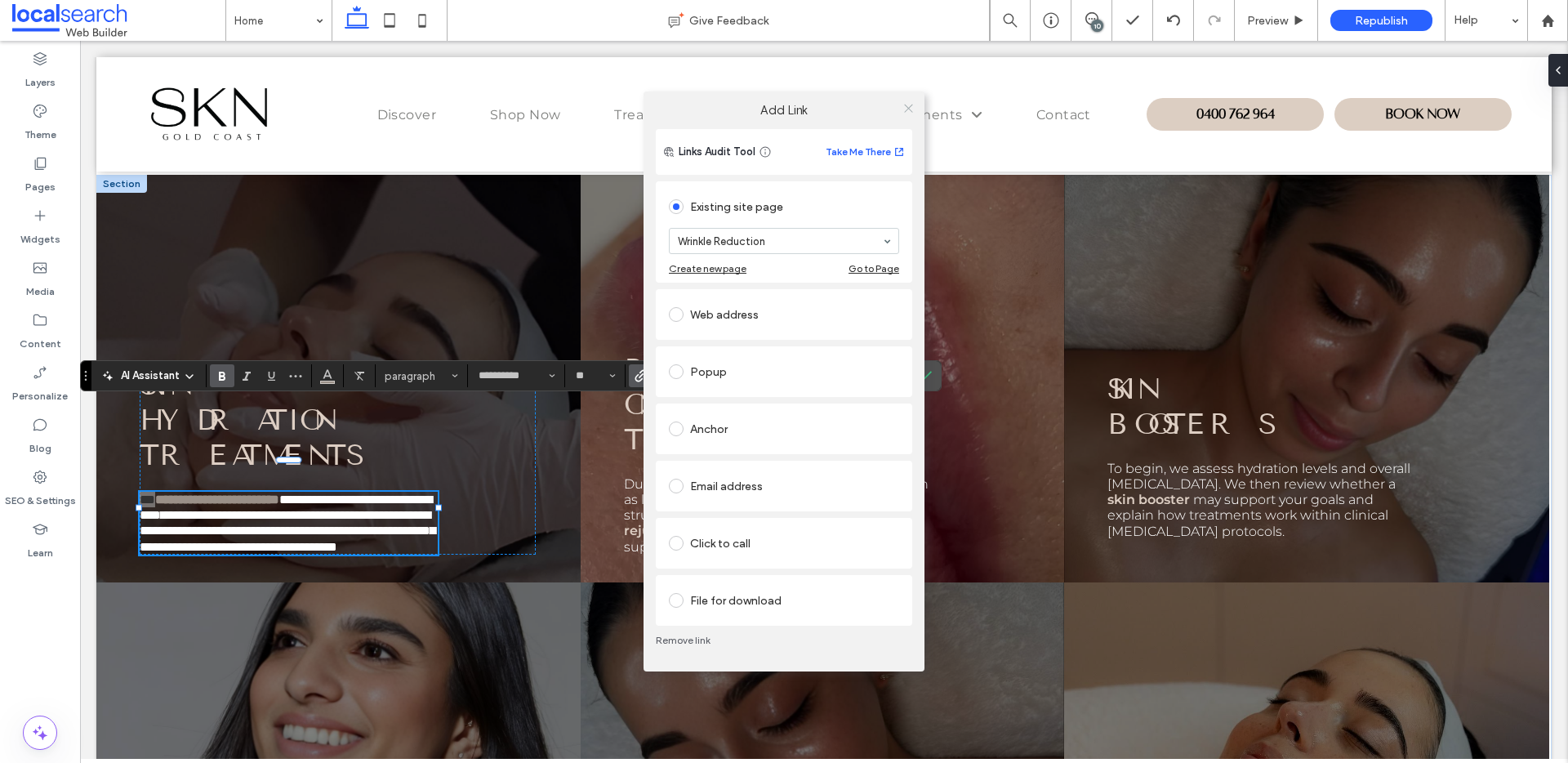 click 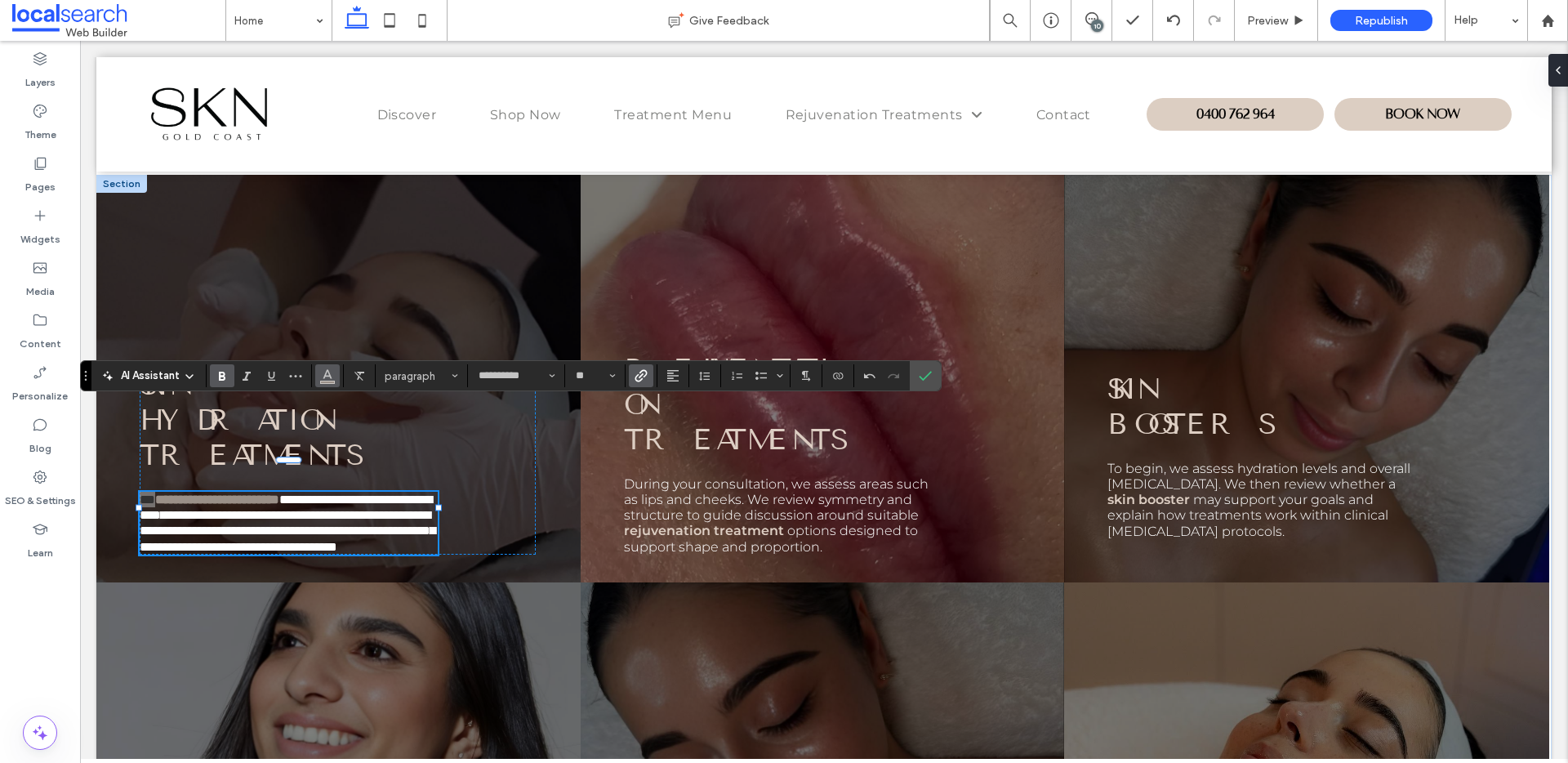click at bounding box center [327, 374] 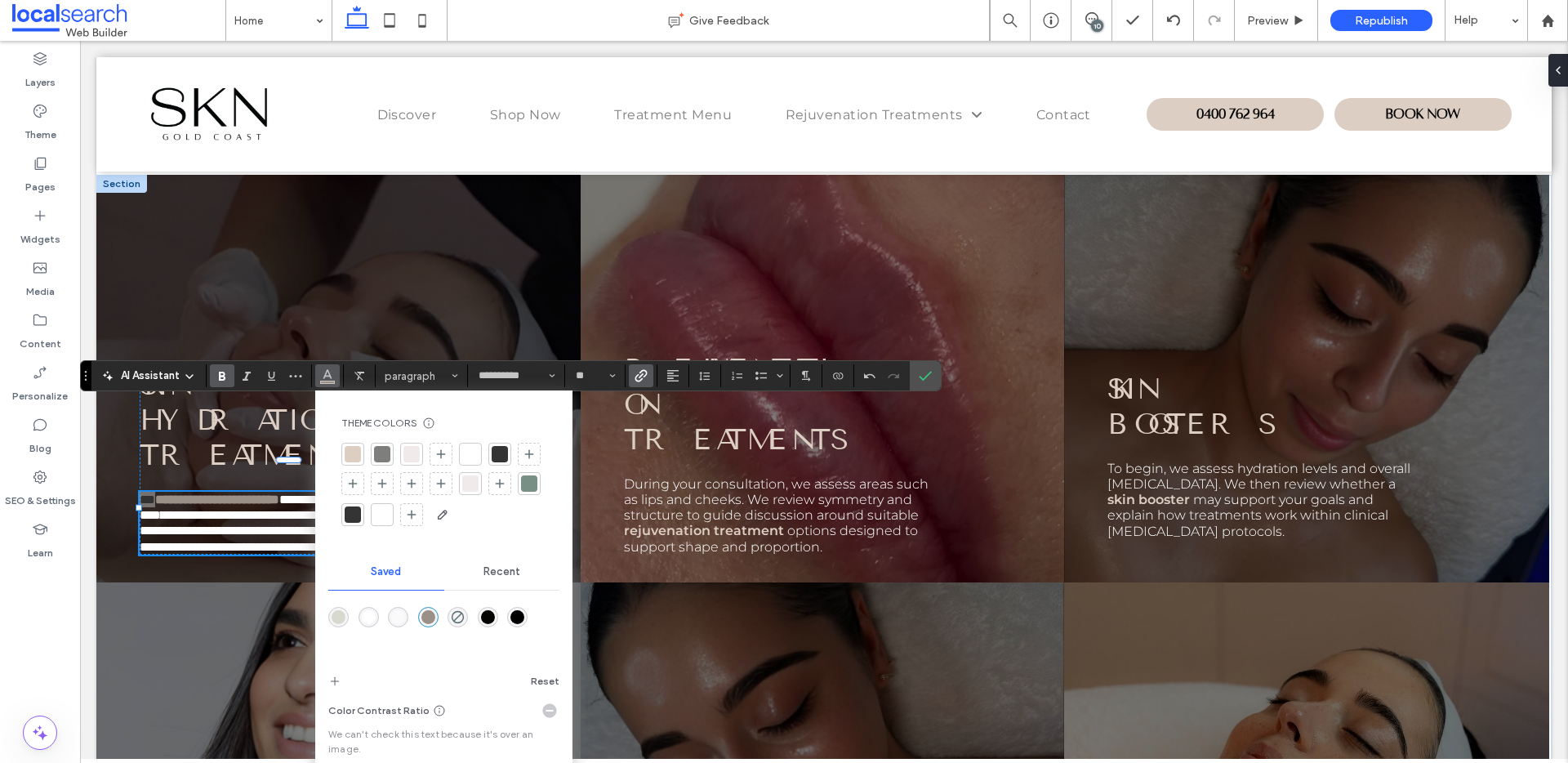 click at bounding box center [412, 454] 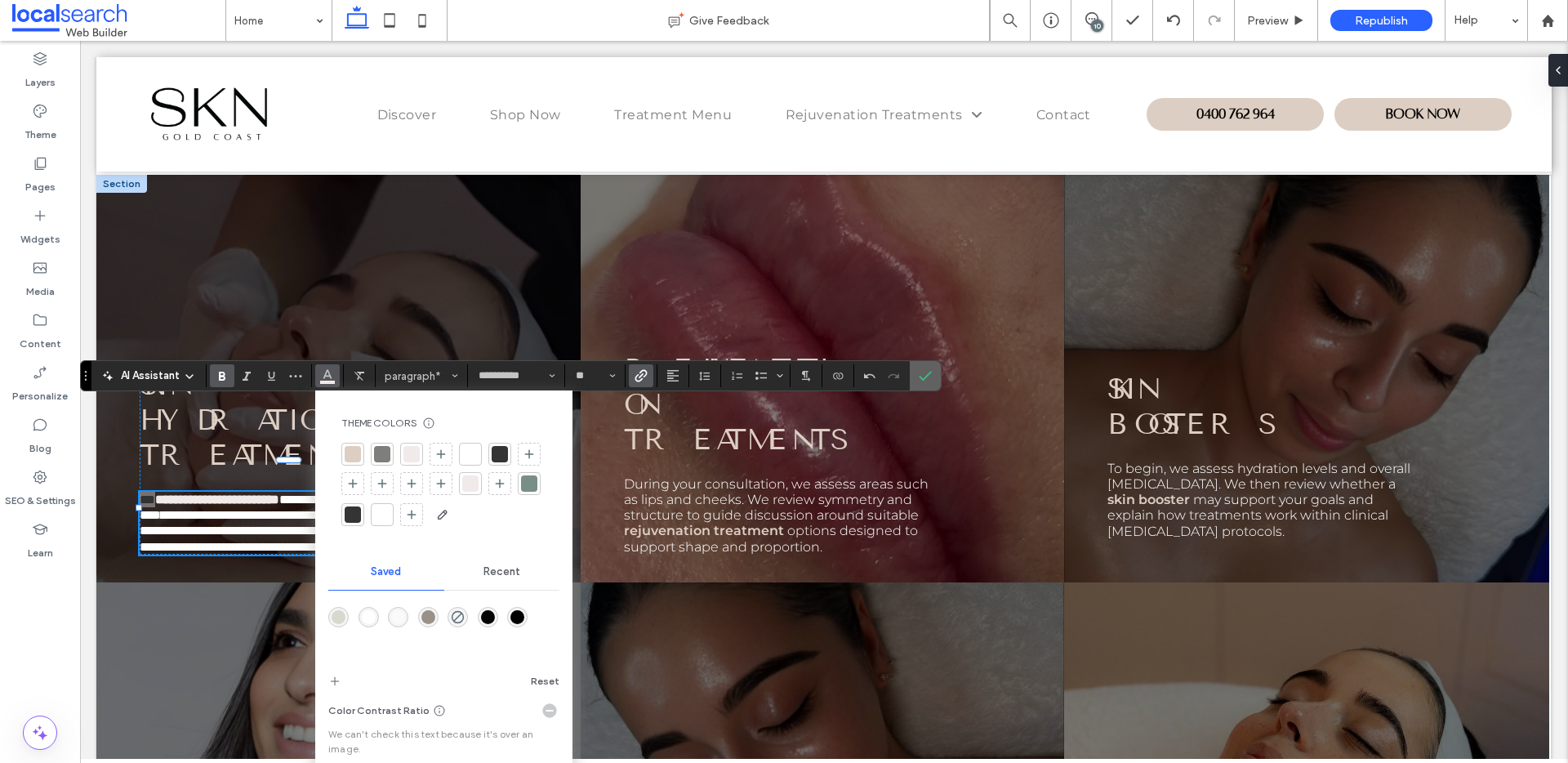 click at bounding box center [925, 376] 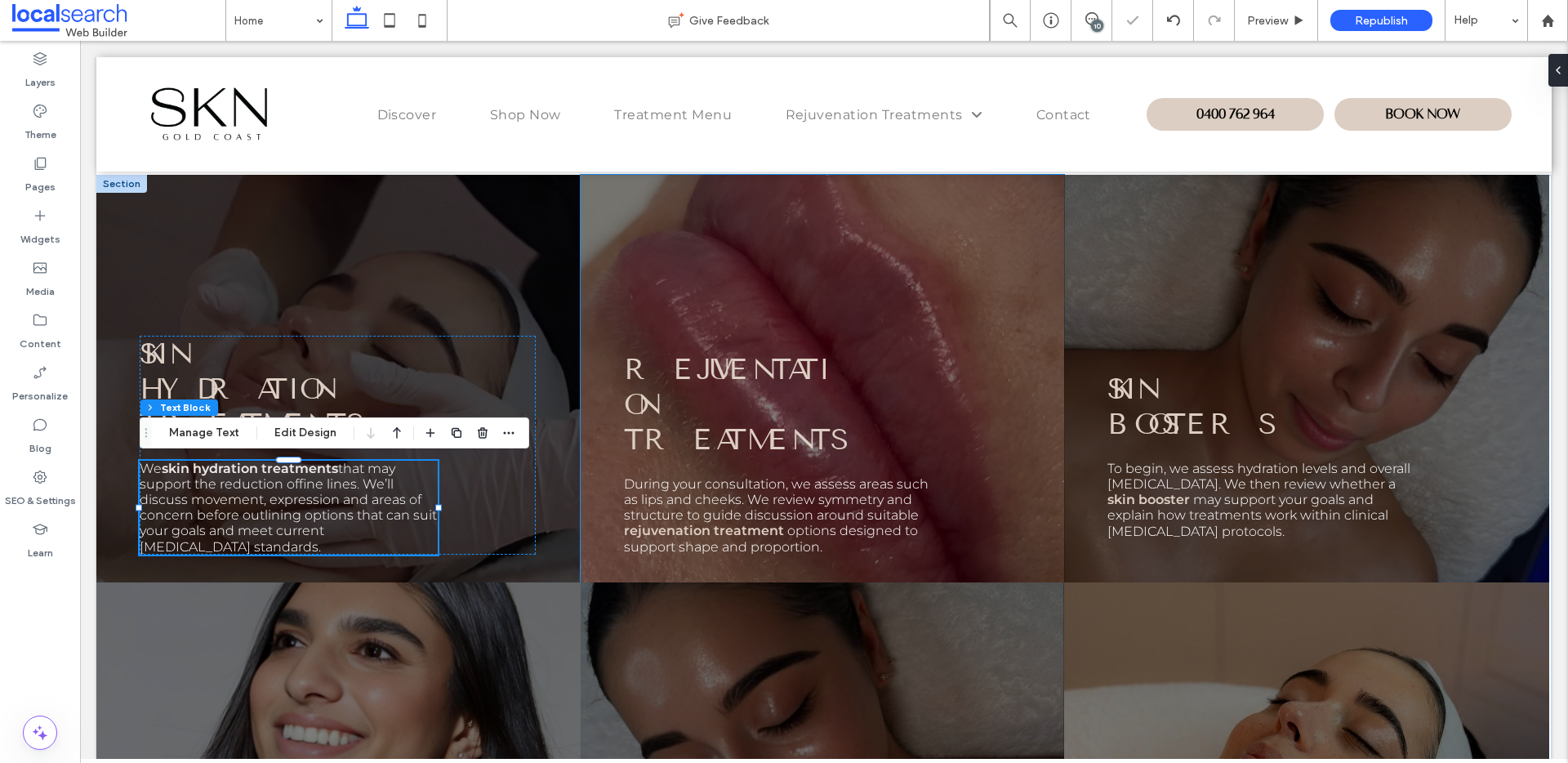 click on "Rejuventation Treatments" at bounding box center [731, 404] 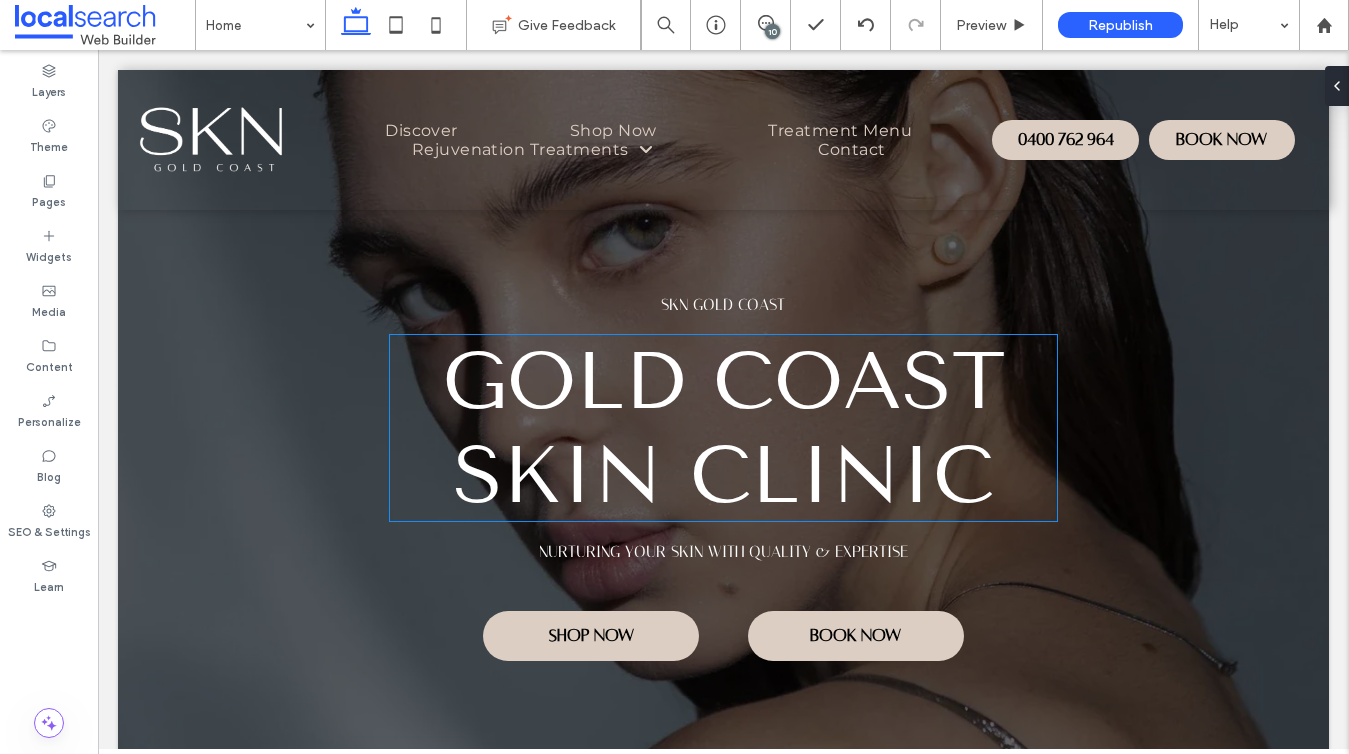 scroll, scrollTop: 5385, scrollLeft: 0, axis: vertical 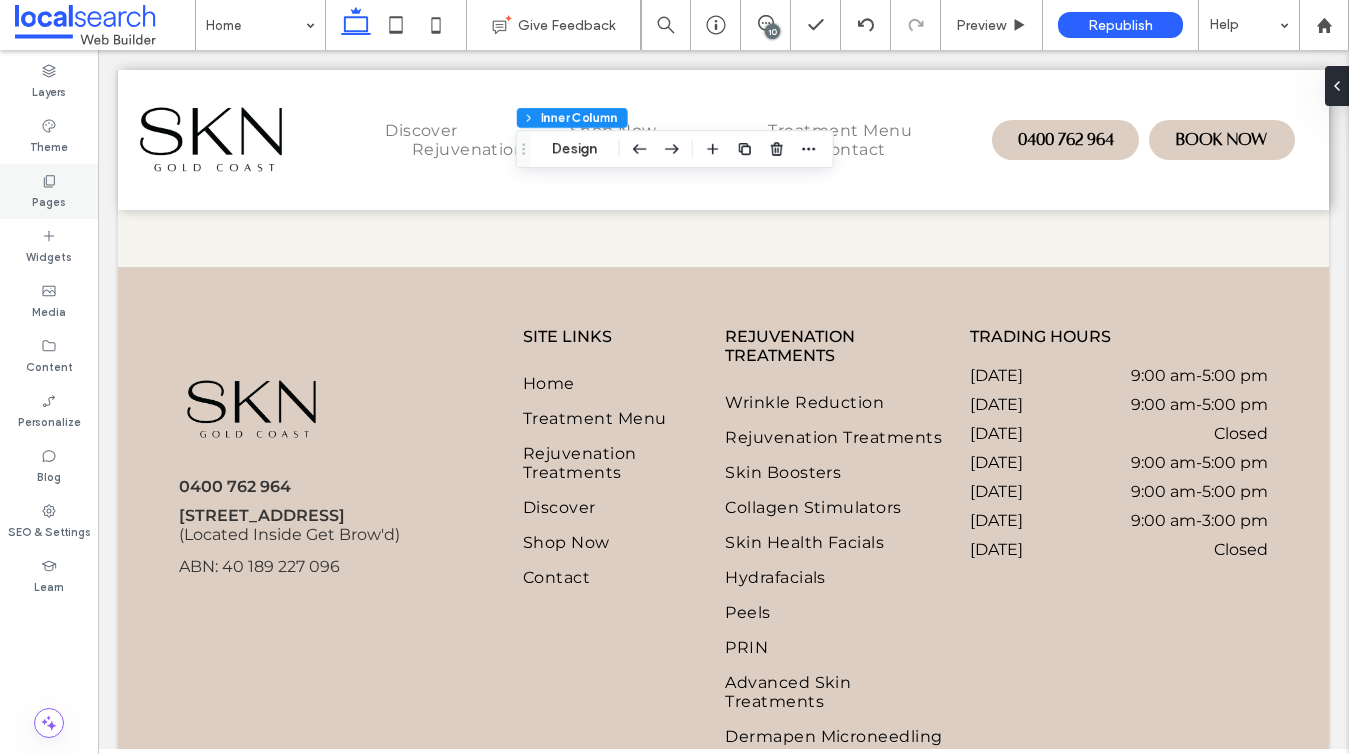 click on "Pages" at bounding box center (49, 191) 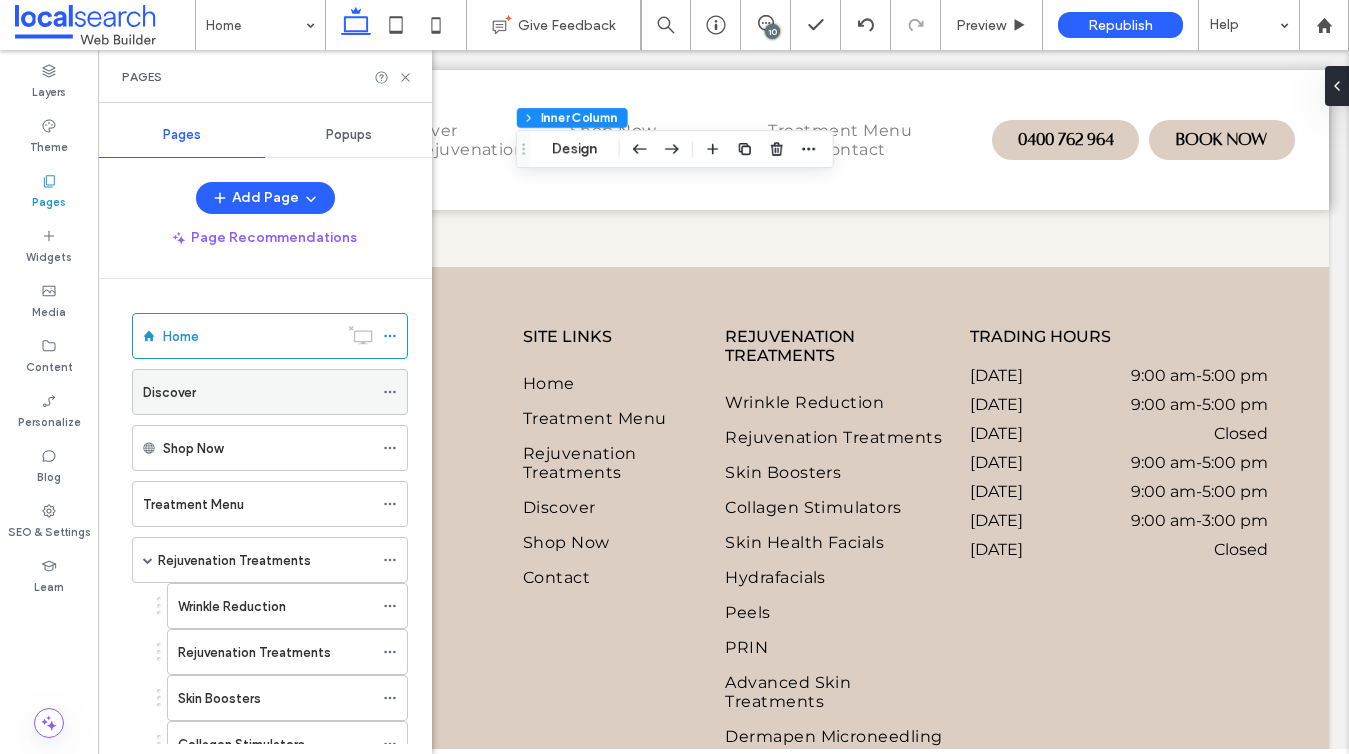 click on "Discover" at bounding box center (258, 392) 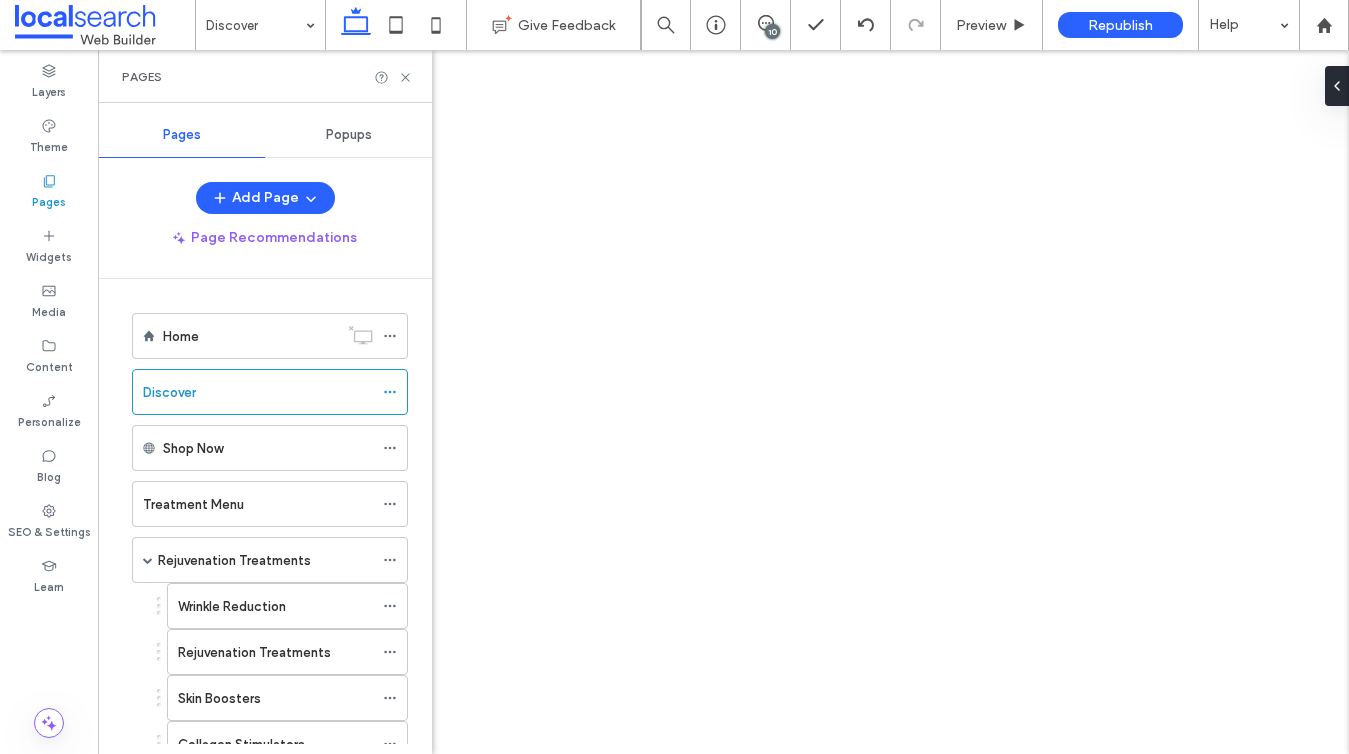 click 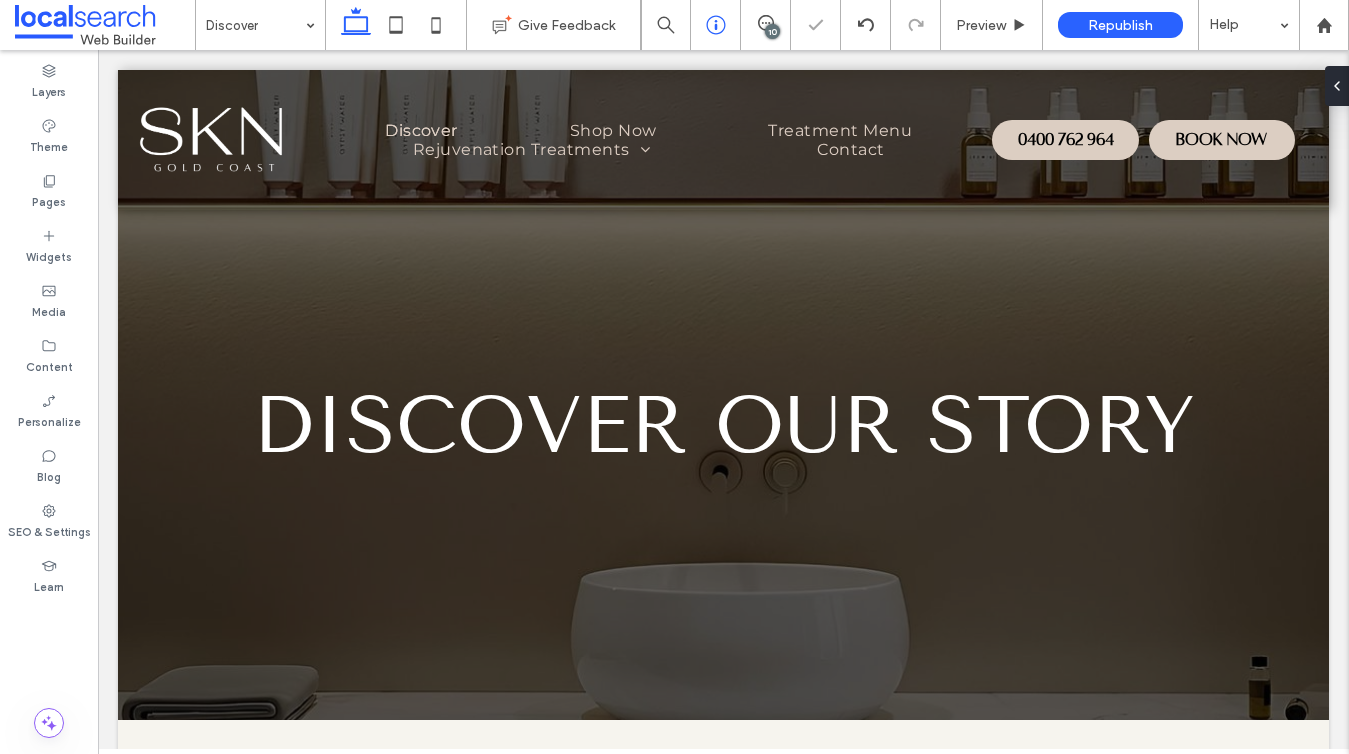 scroll, scrollTop: 0, scrollLeft: 0, axis: both 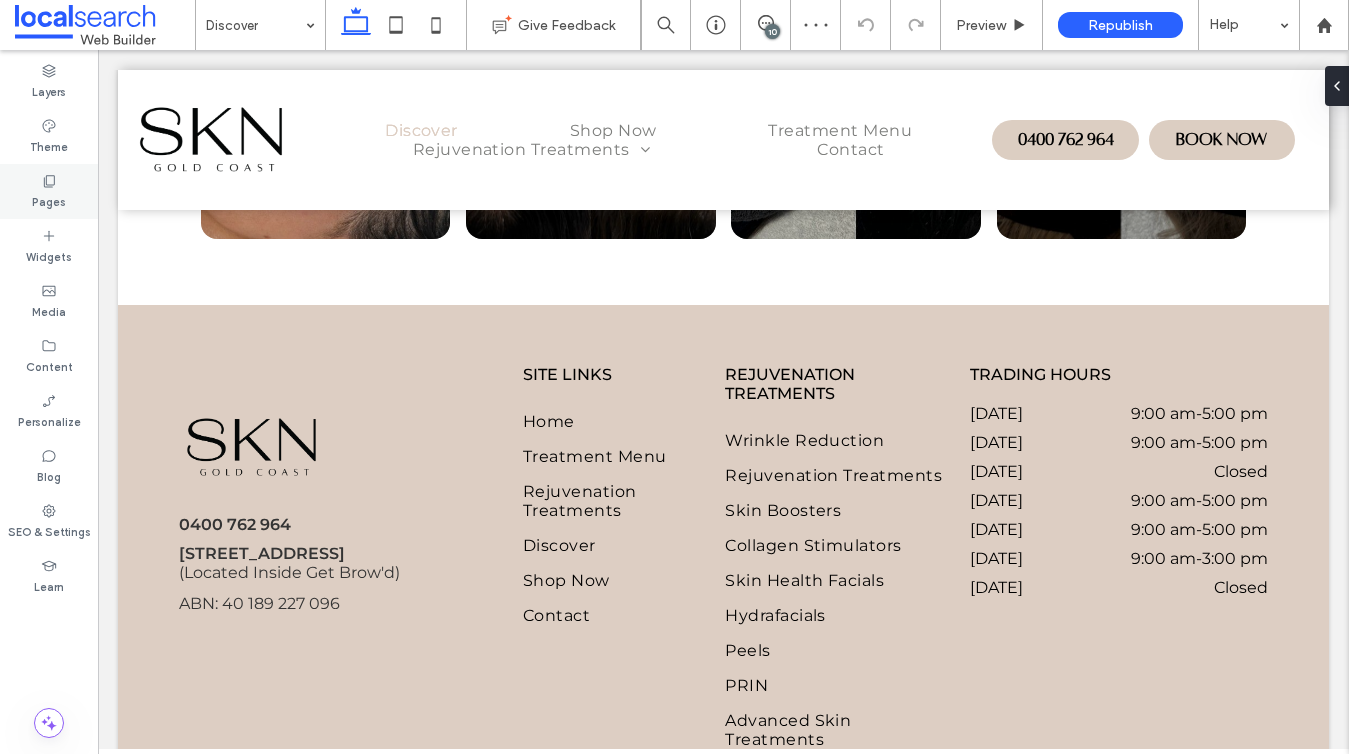 click on "Pages" at bounding box center [49, 191] 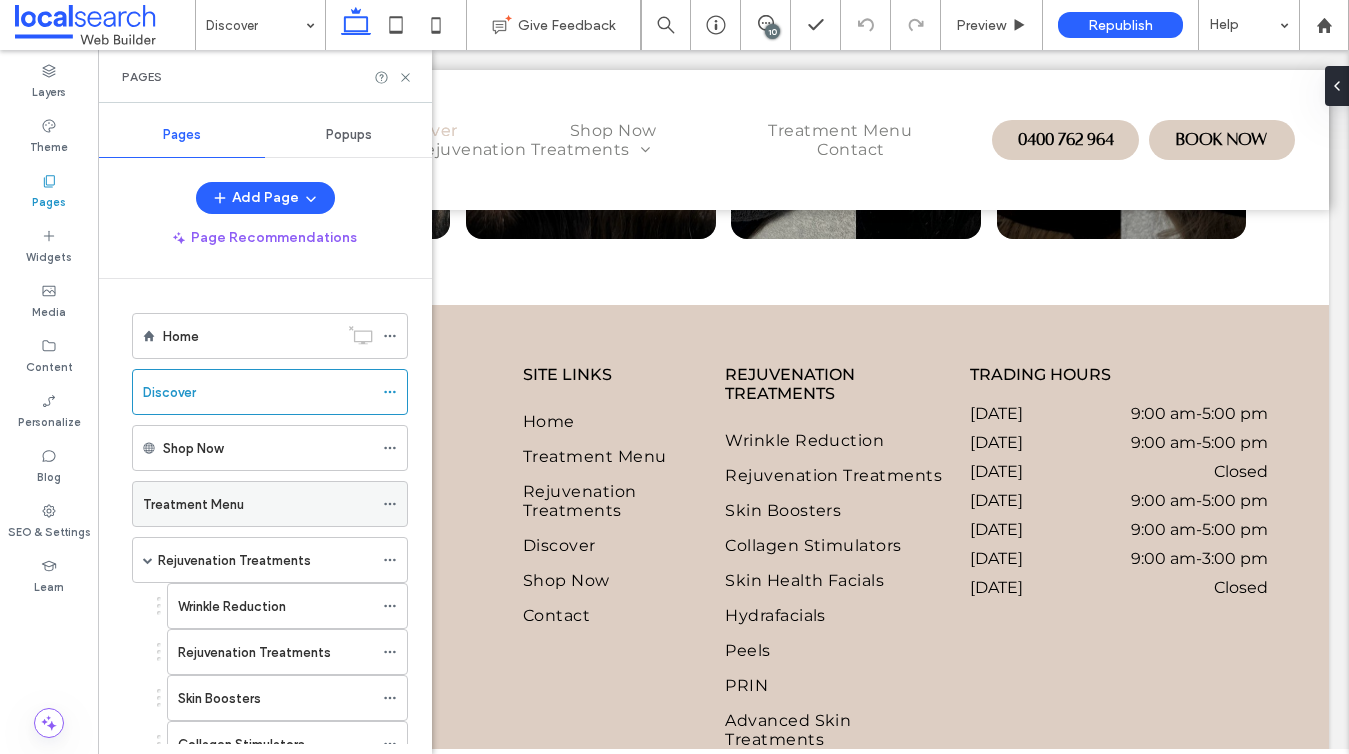 click on "Treatment Menu" at bounding box center [193, 504] 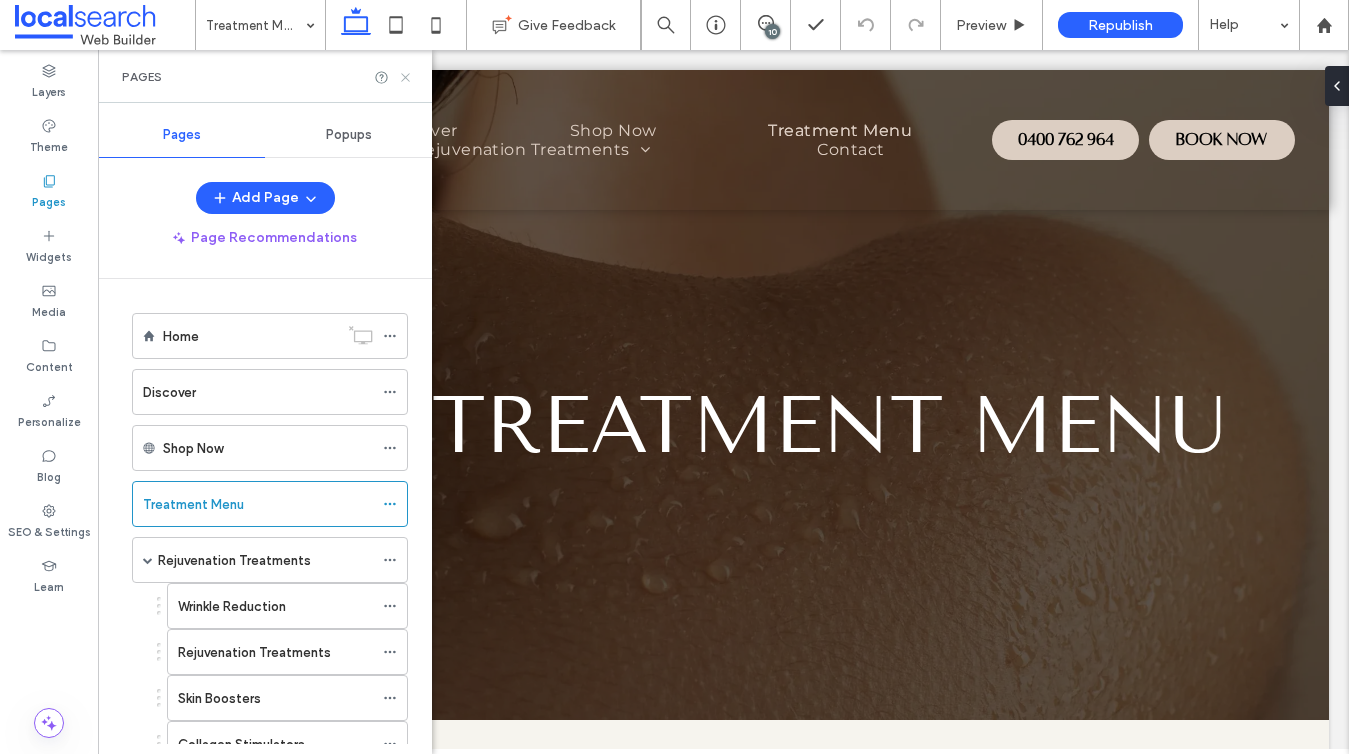 scroll, scrollTop: 0, scrollLeft: 0, axis: both 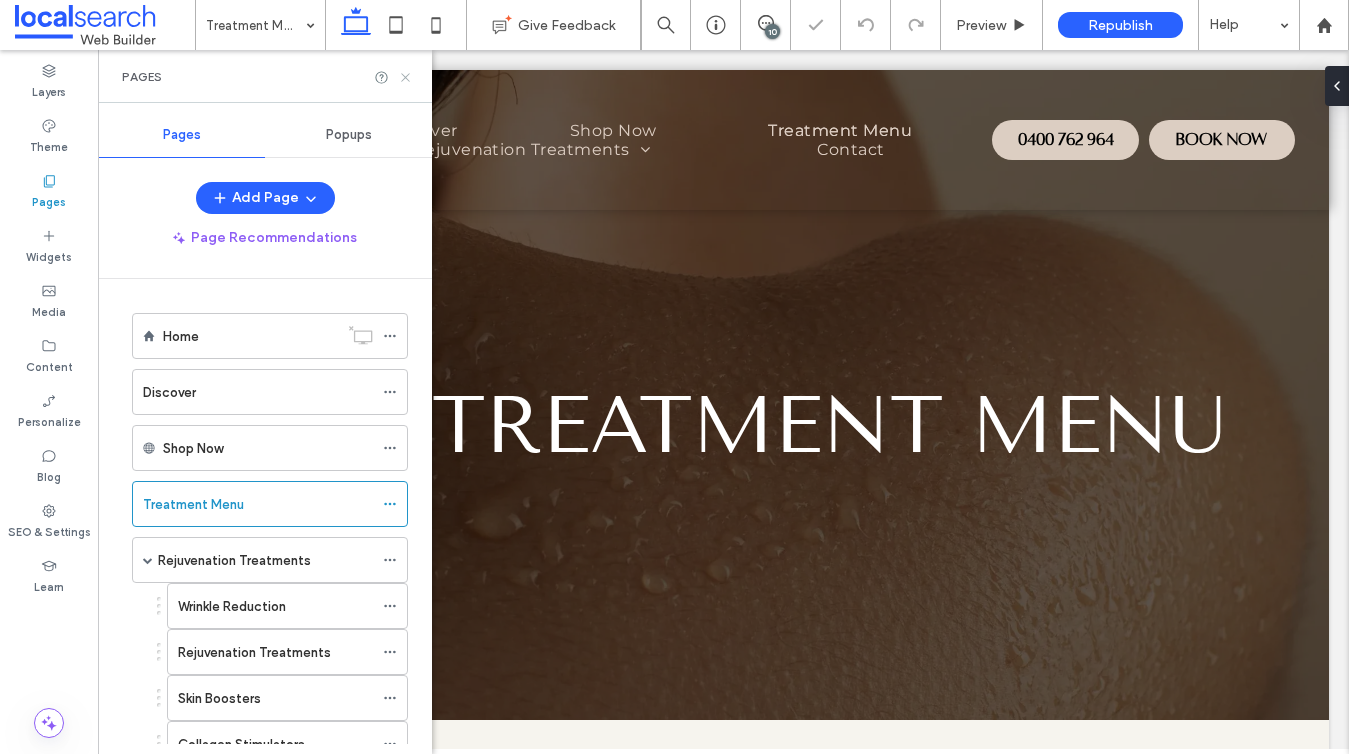 click 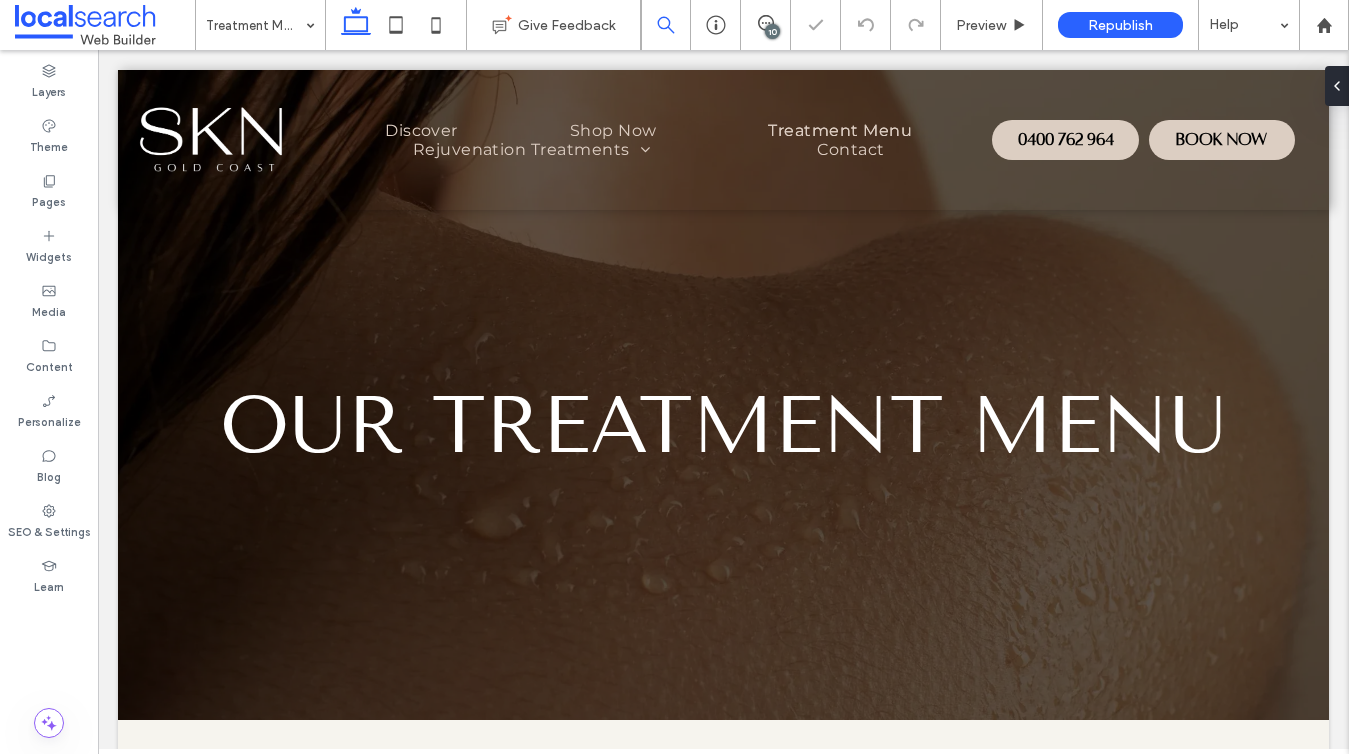 scroll, scrollTop: 5412, scrollLeft: 0, axis: vertical 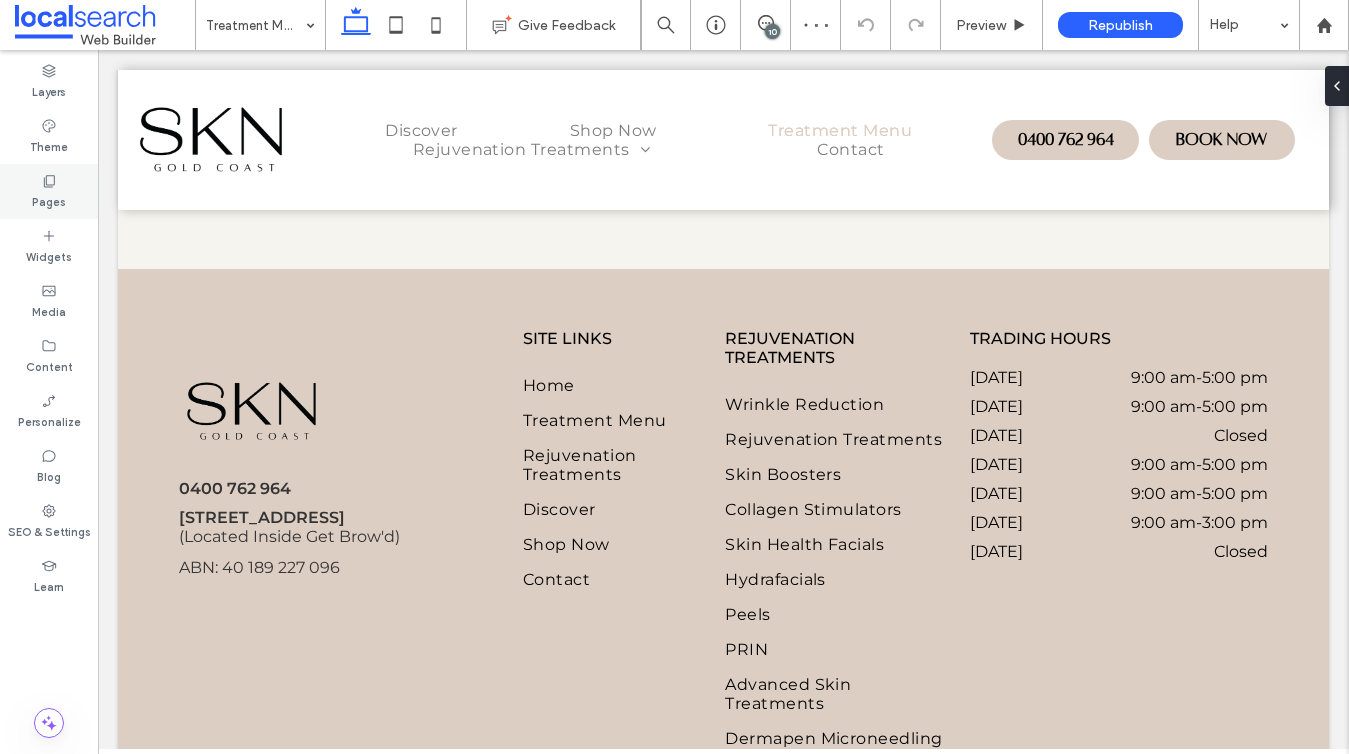 click on "Pages" at bounding box center (49, 191) 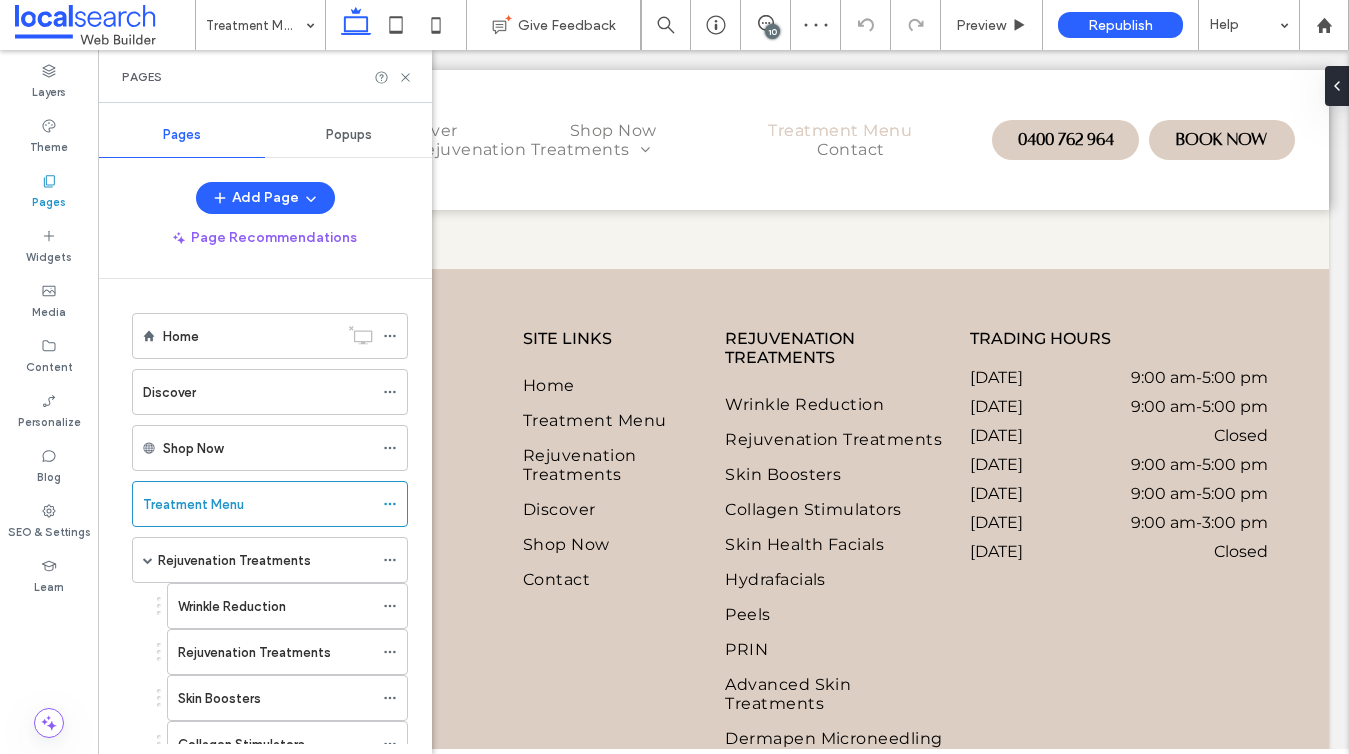 scroll, scrollTop: 57, scrollLeft: 0, axis: vertical 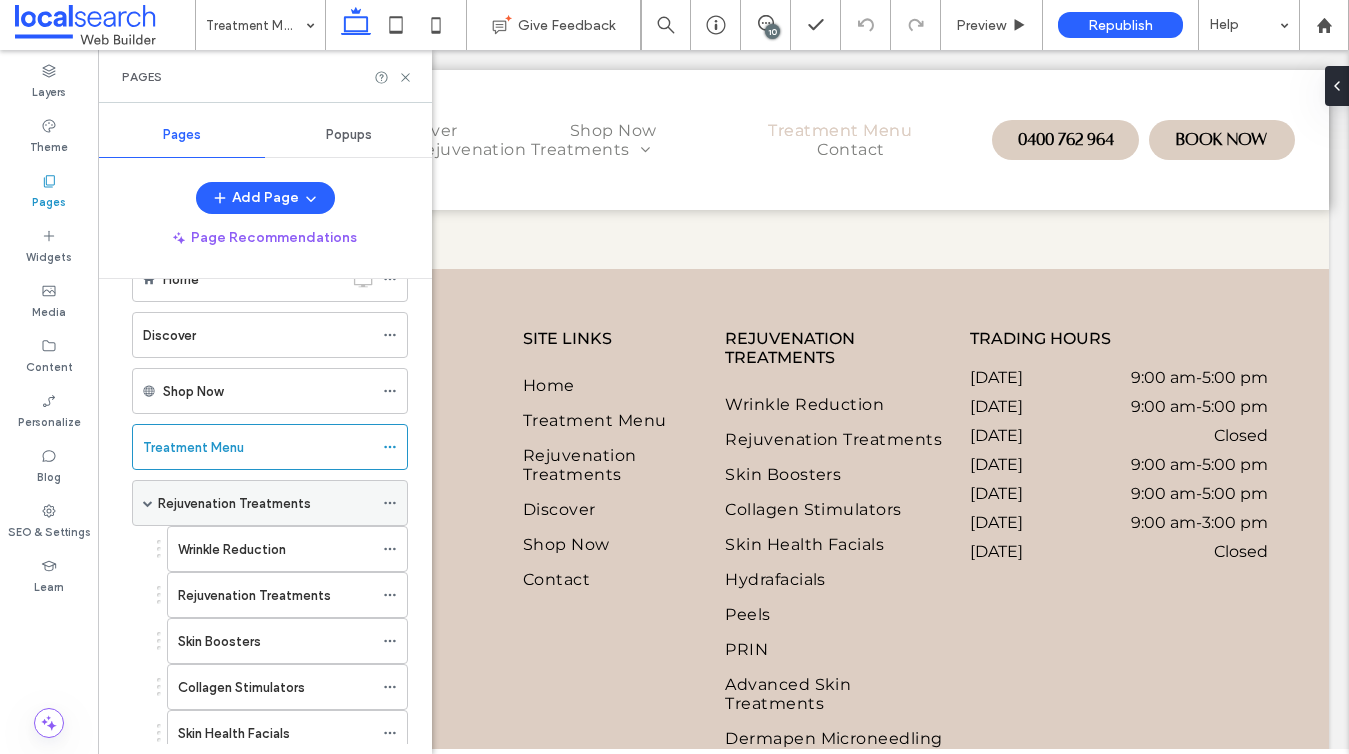 click on "Rejuvenation Treatments" at bounding box center [234, 503] 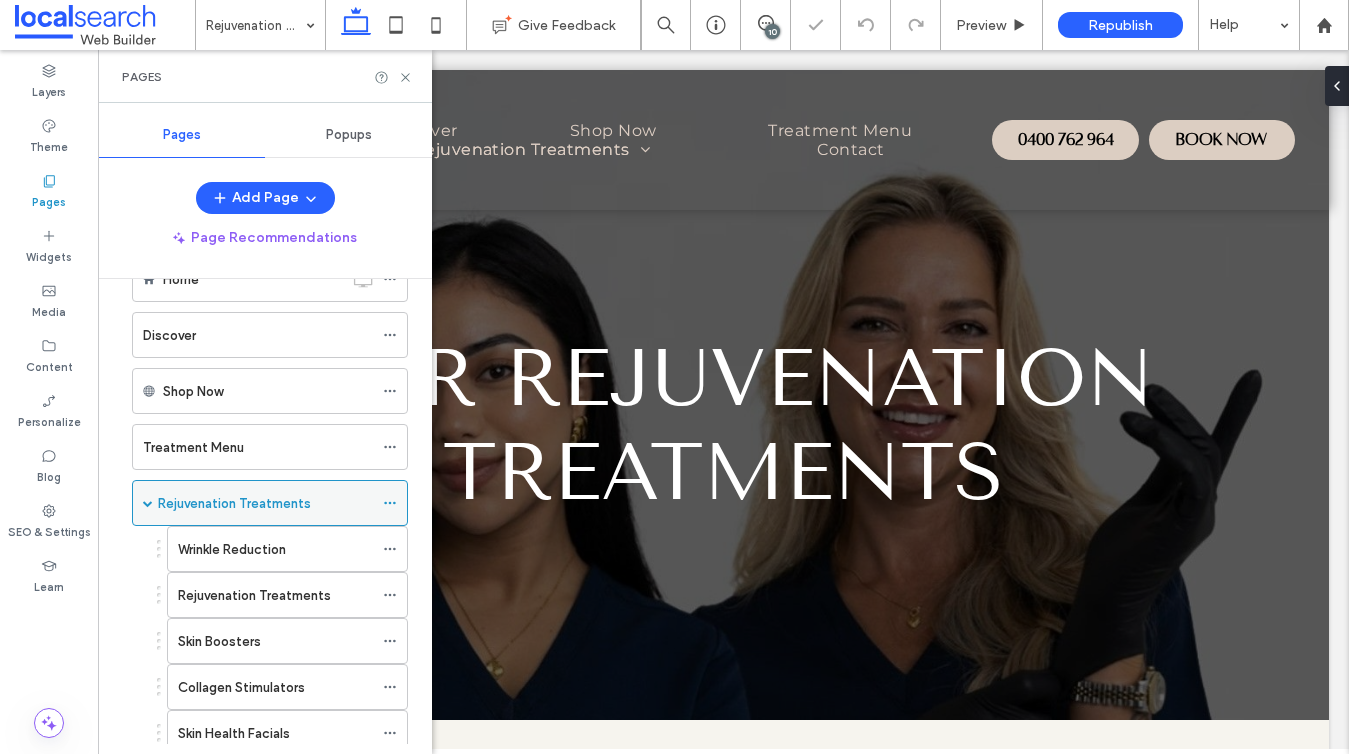 scroll, scrollTop: 0, scrollLeft: 0, axis: both 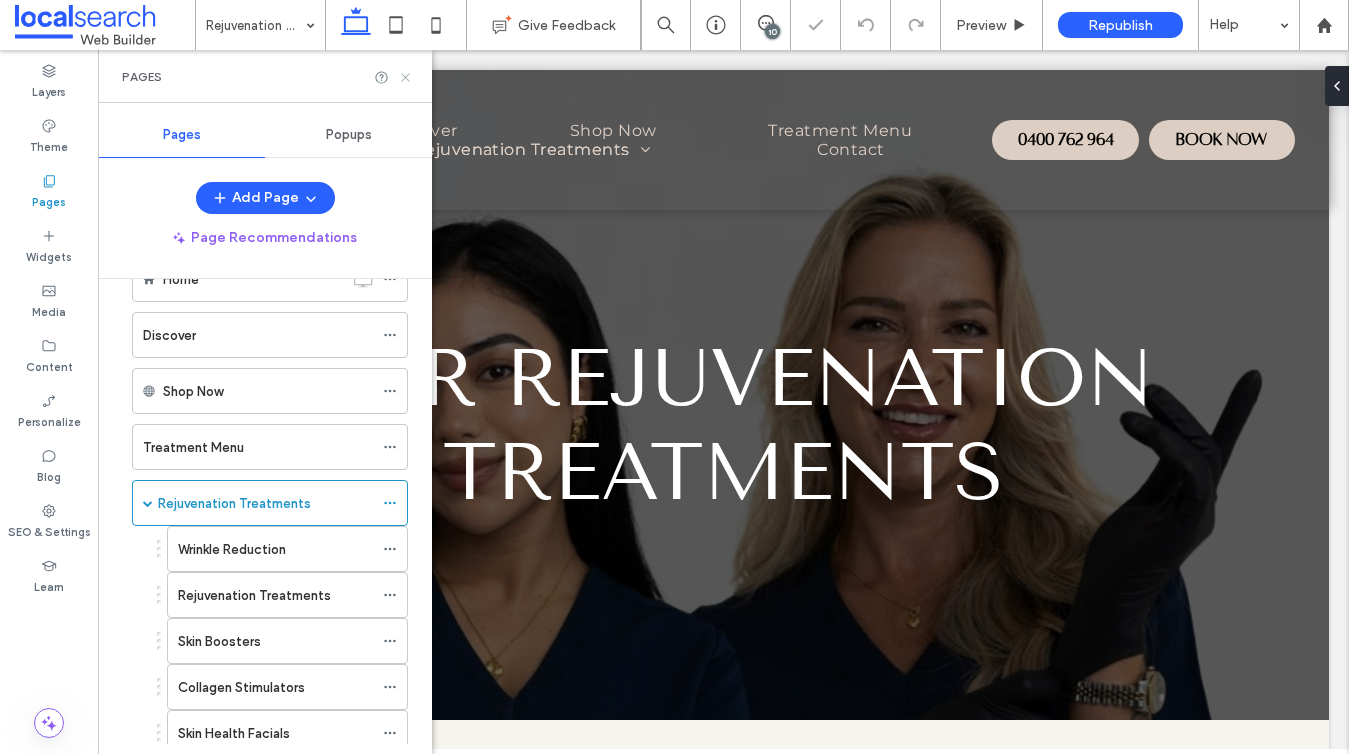 click 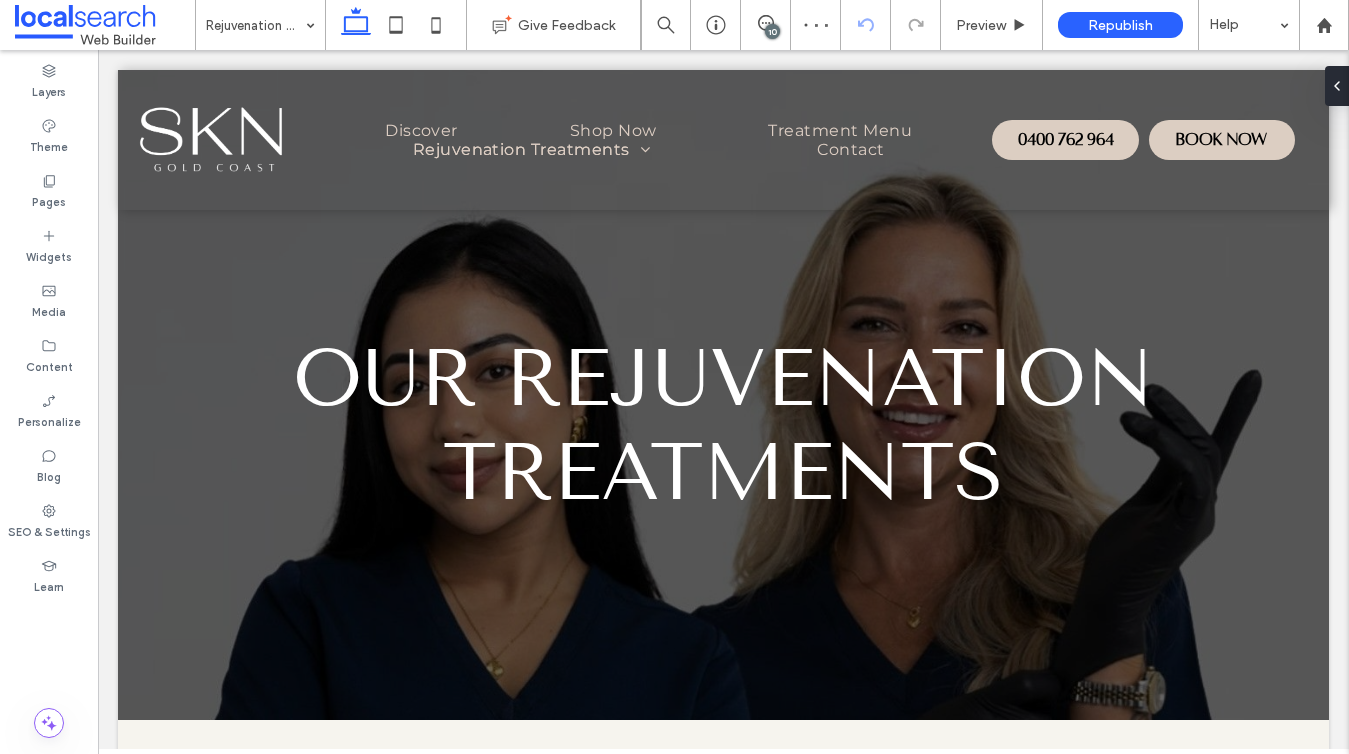 scroll, scrollTop: 1089, scrollLeft: 0, axis: vertical 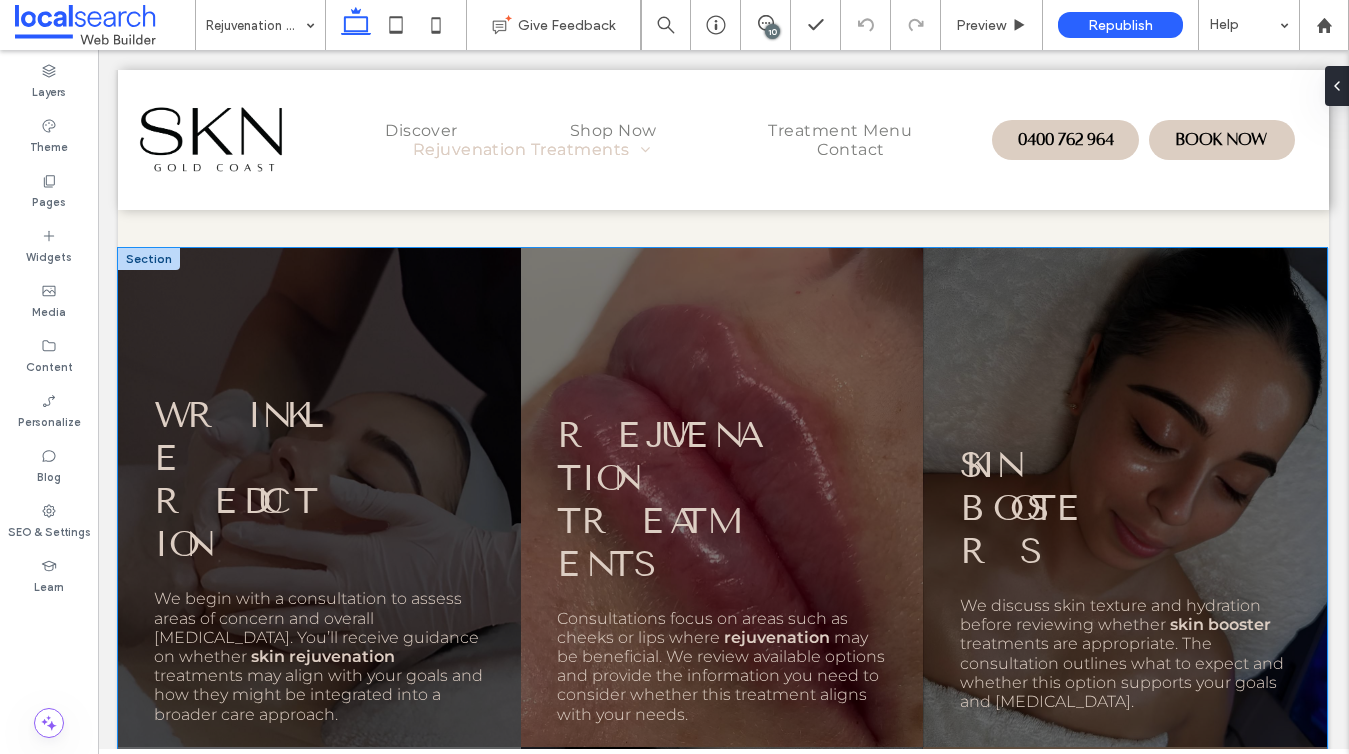 click on "Wrinkle Reduction" at bounding box center [242, 479] 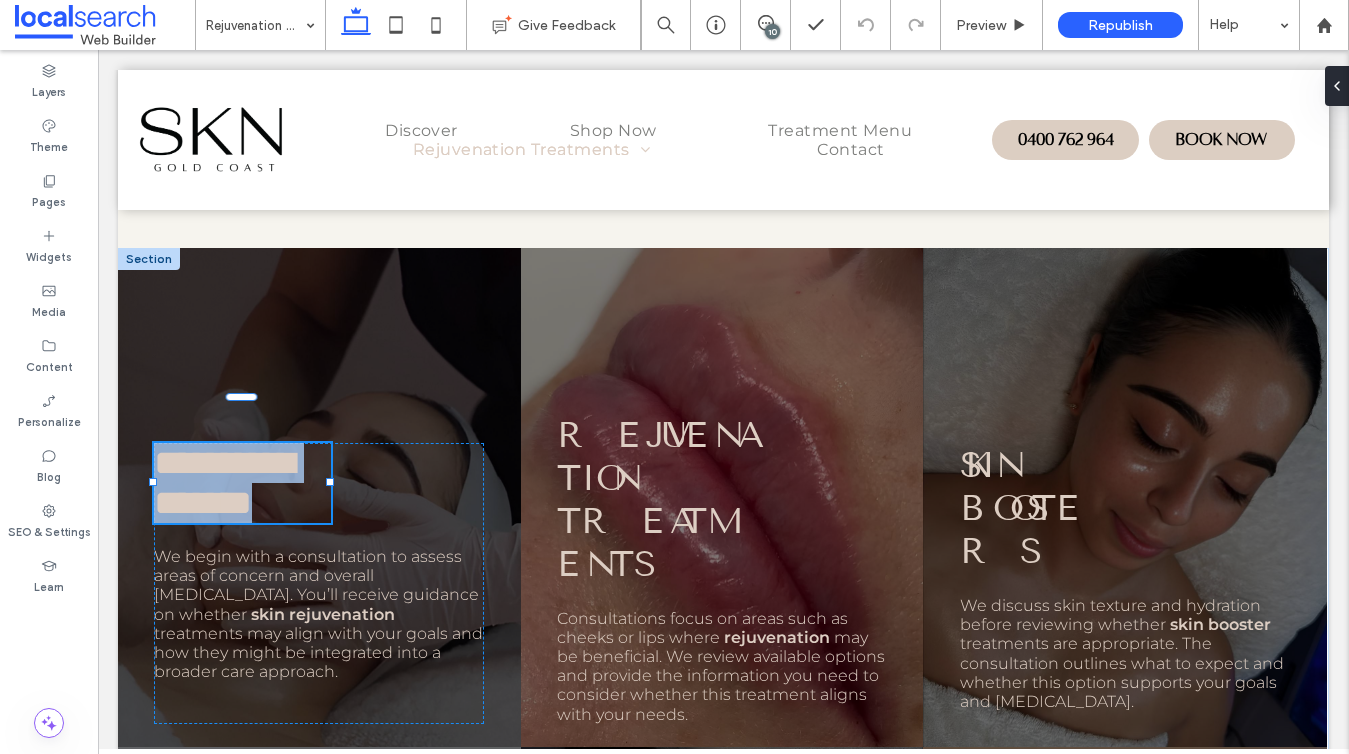 type on "**********" 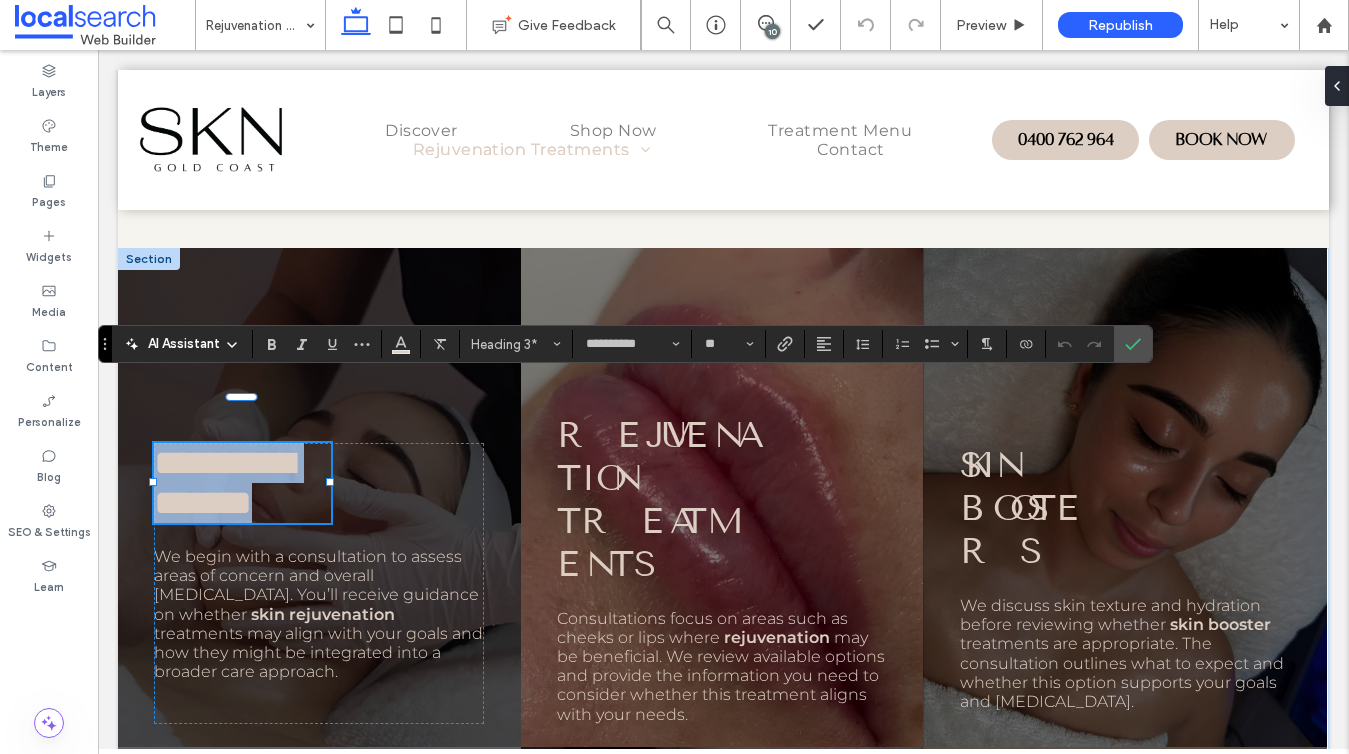click on "**********" at bounding box center [224, 483] 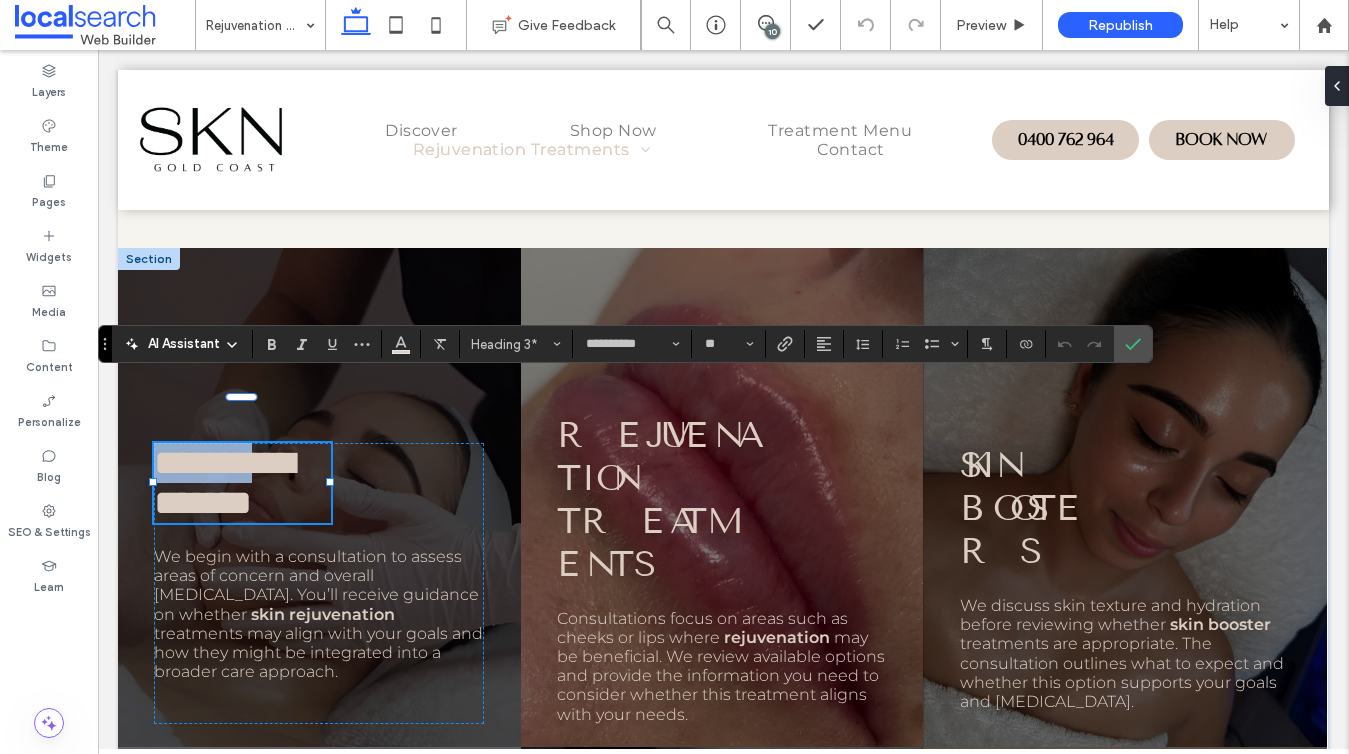 click on "**********" at bounding box center [224, 483] 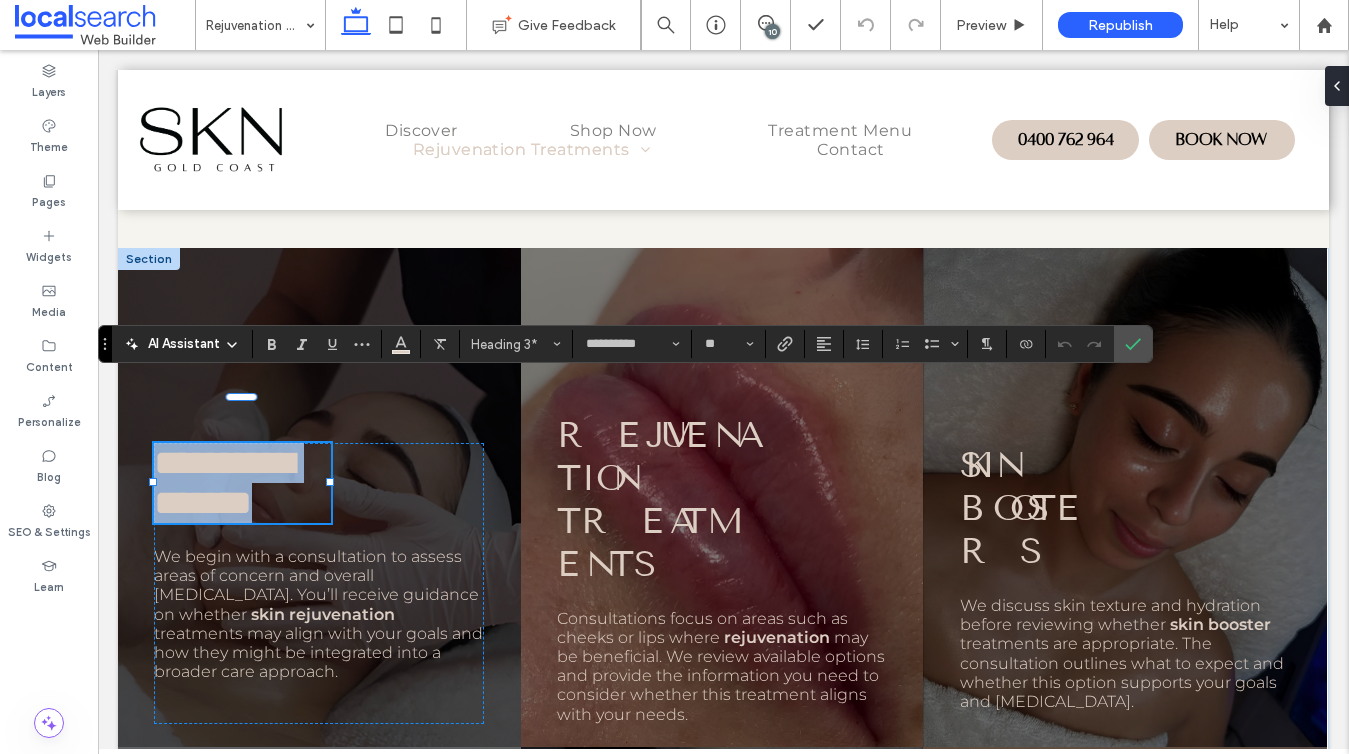 type 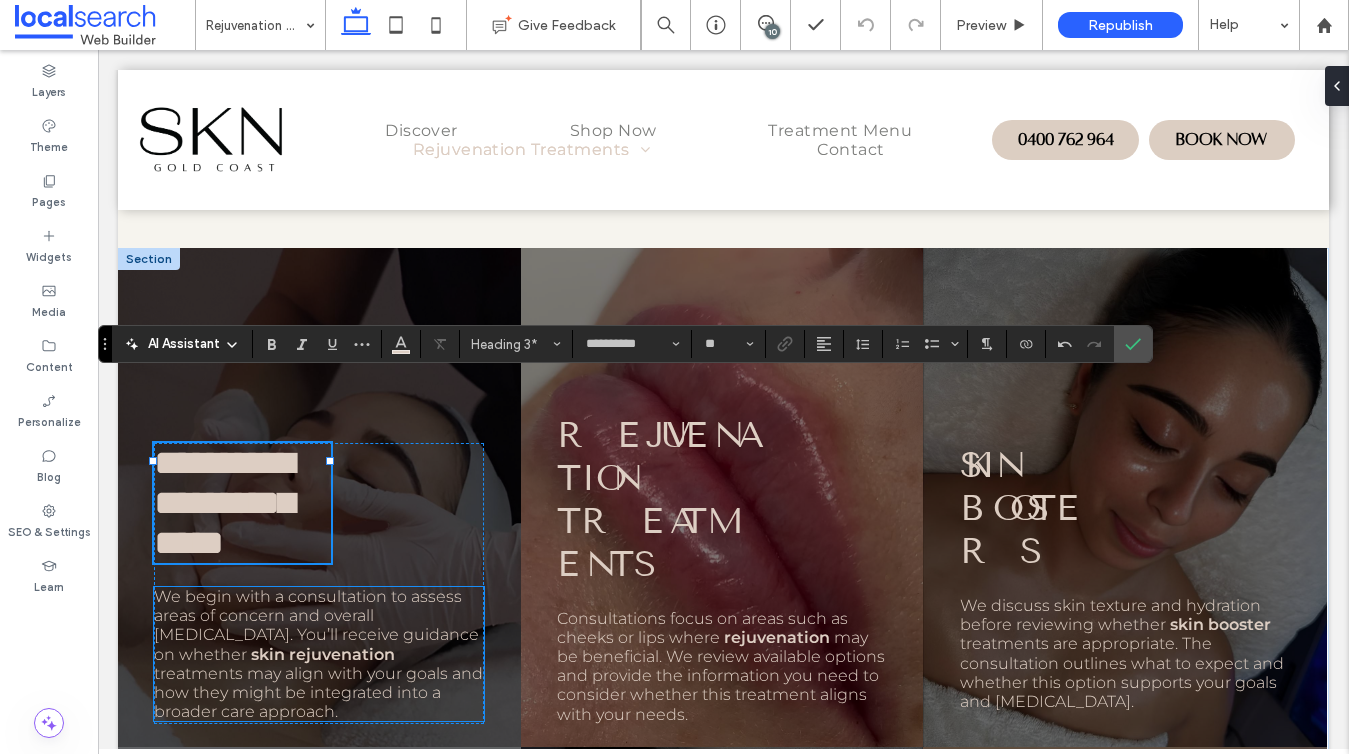 click on "We begin with a consultation to assess areas of concern and overall skin condition. You’ll receive guidance on whether" at bounding box center [316, 625] 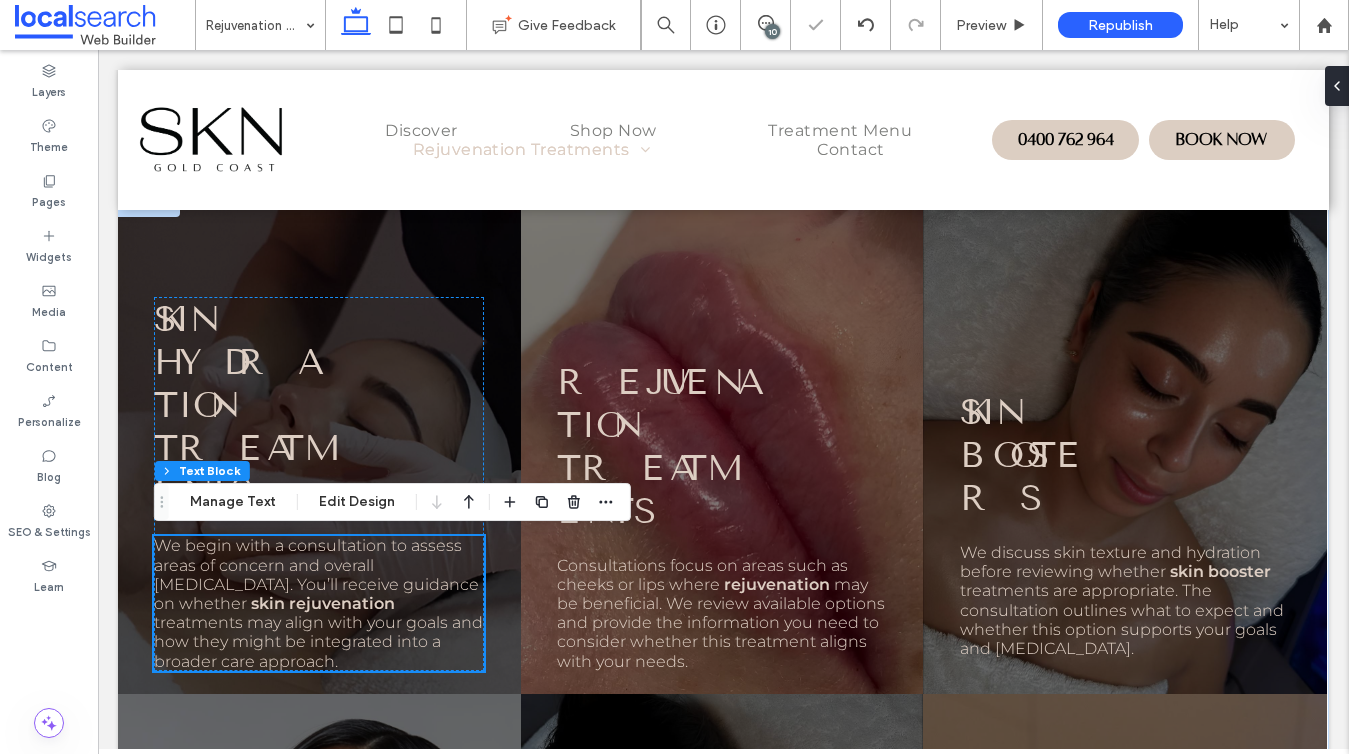 scroll, scrollTop: 1153, scrollLeft: 0, axis: vertical 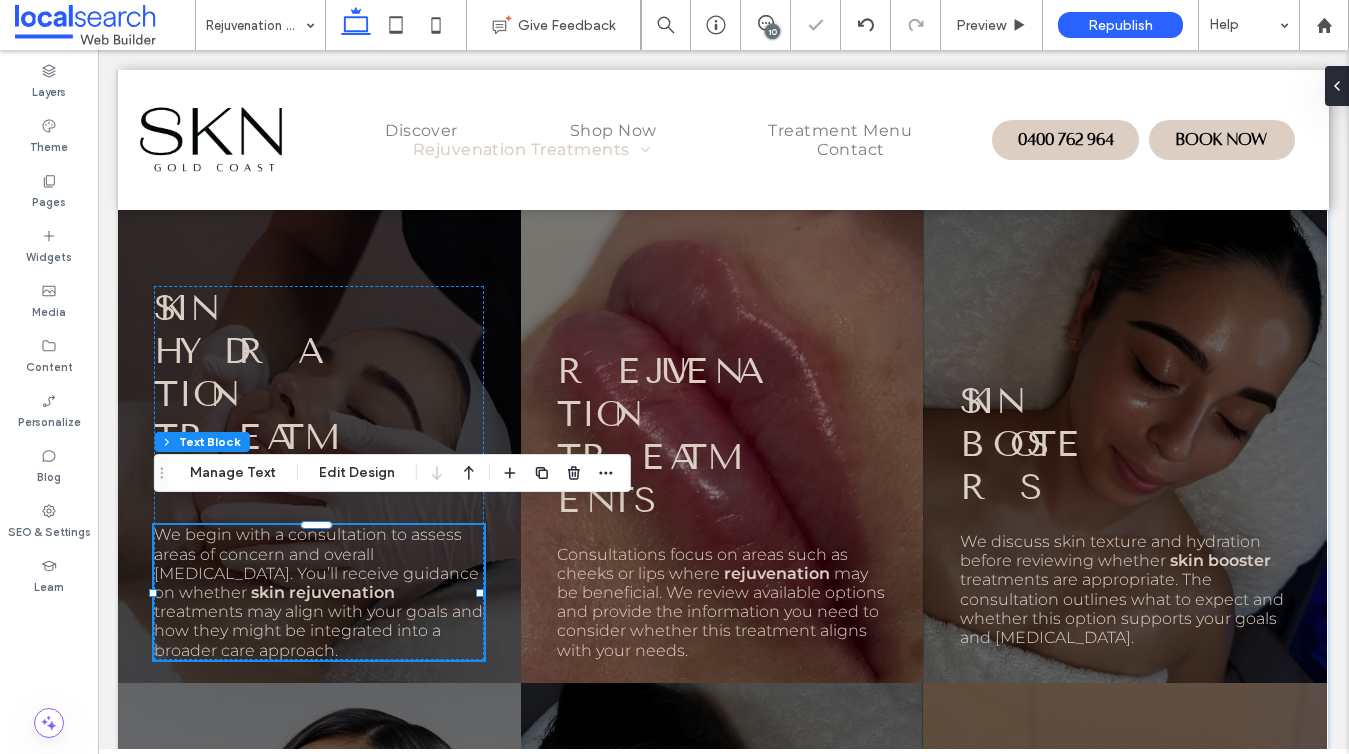 click on "skin rejuvenation" at bounding box center [323, 592] 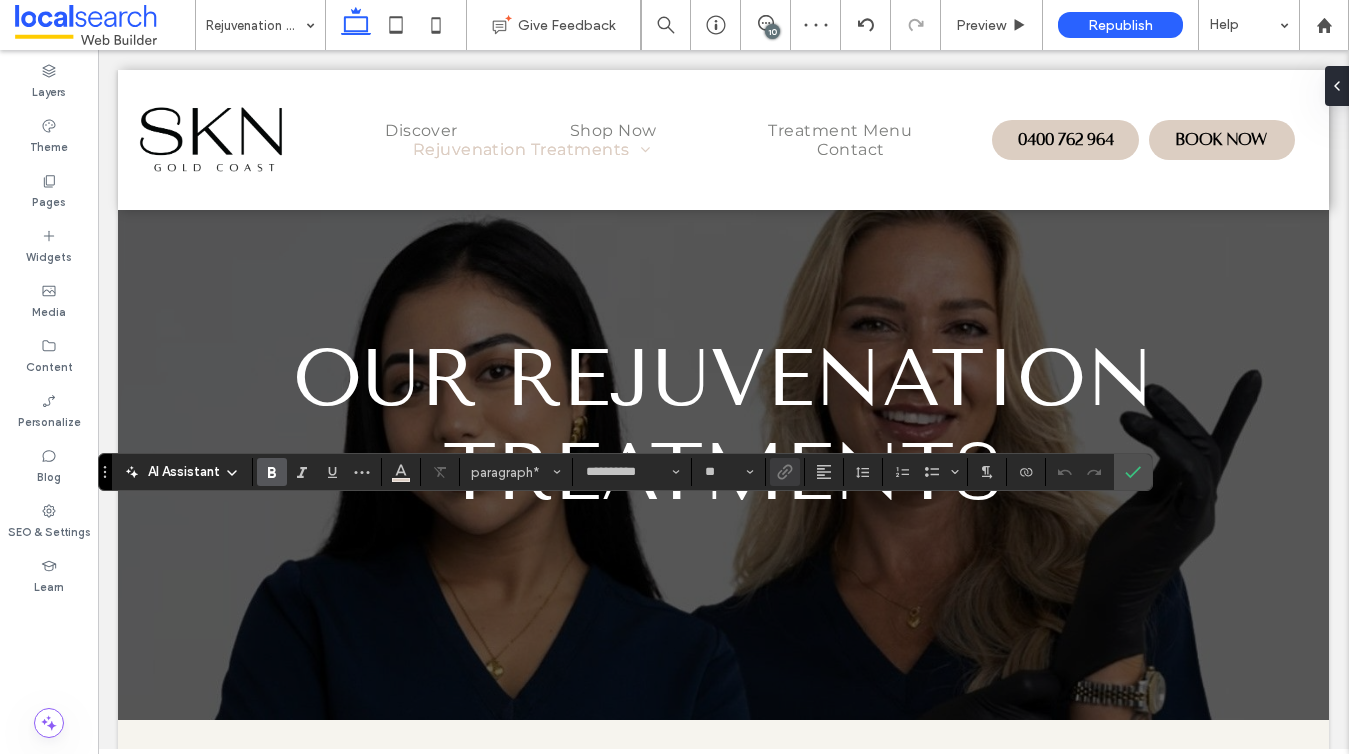 scroll, scrollTop: 1153, scrollLeft: 0, axis: vertical 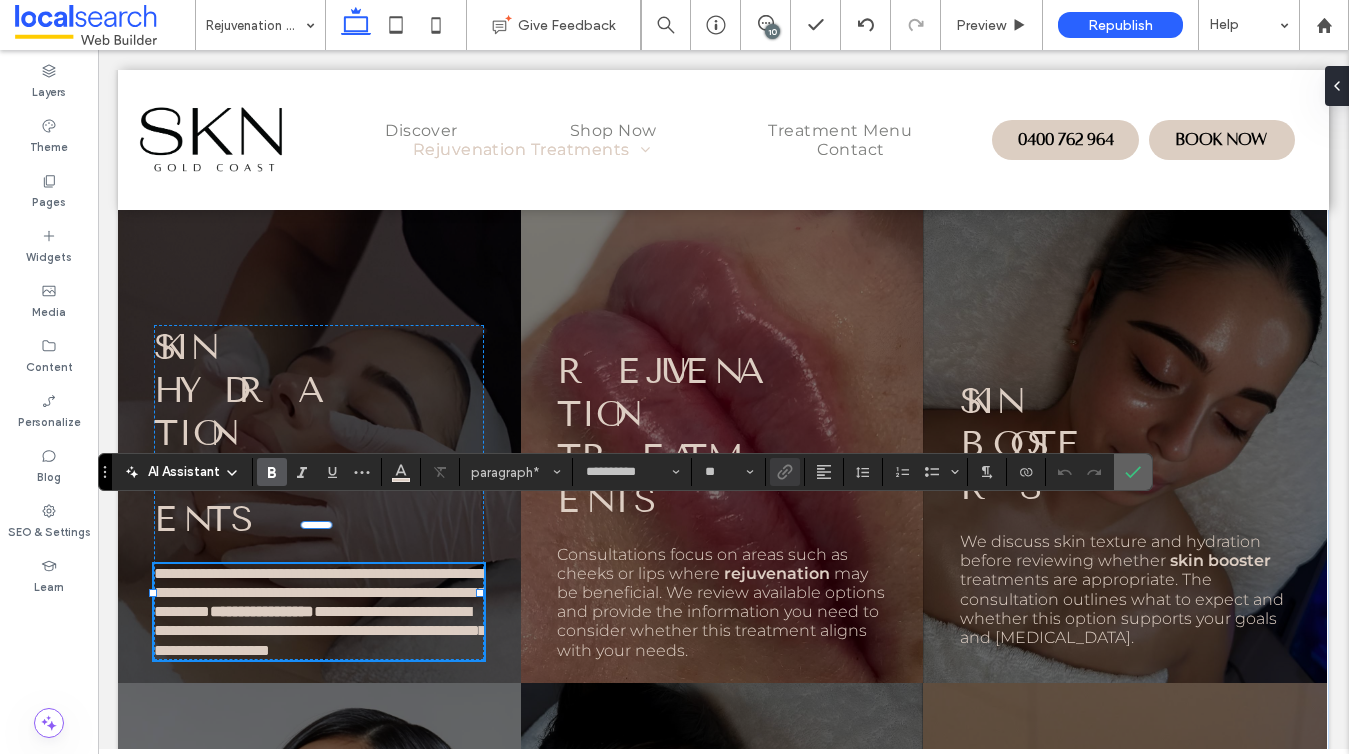 click 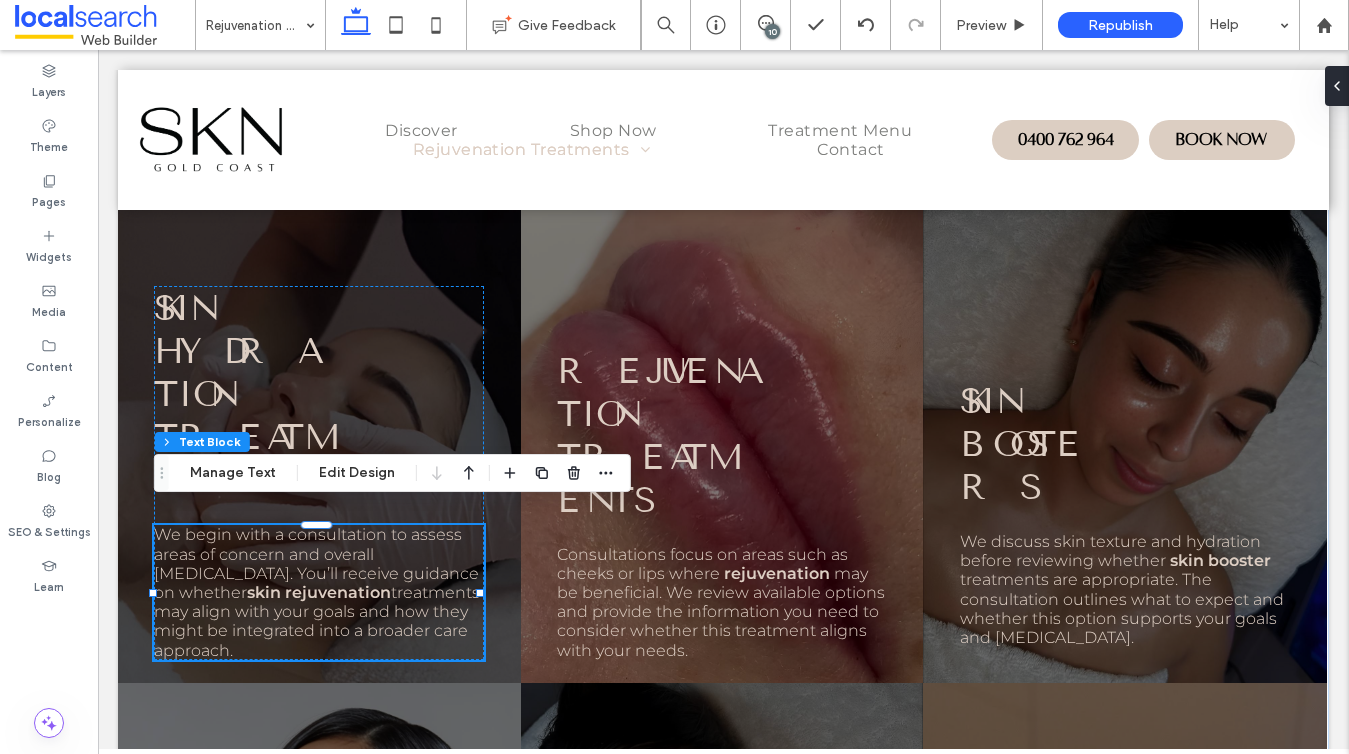 click on "skin rejuvenation" at bounding box center (319, 592) 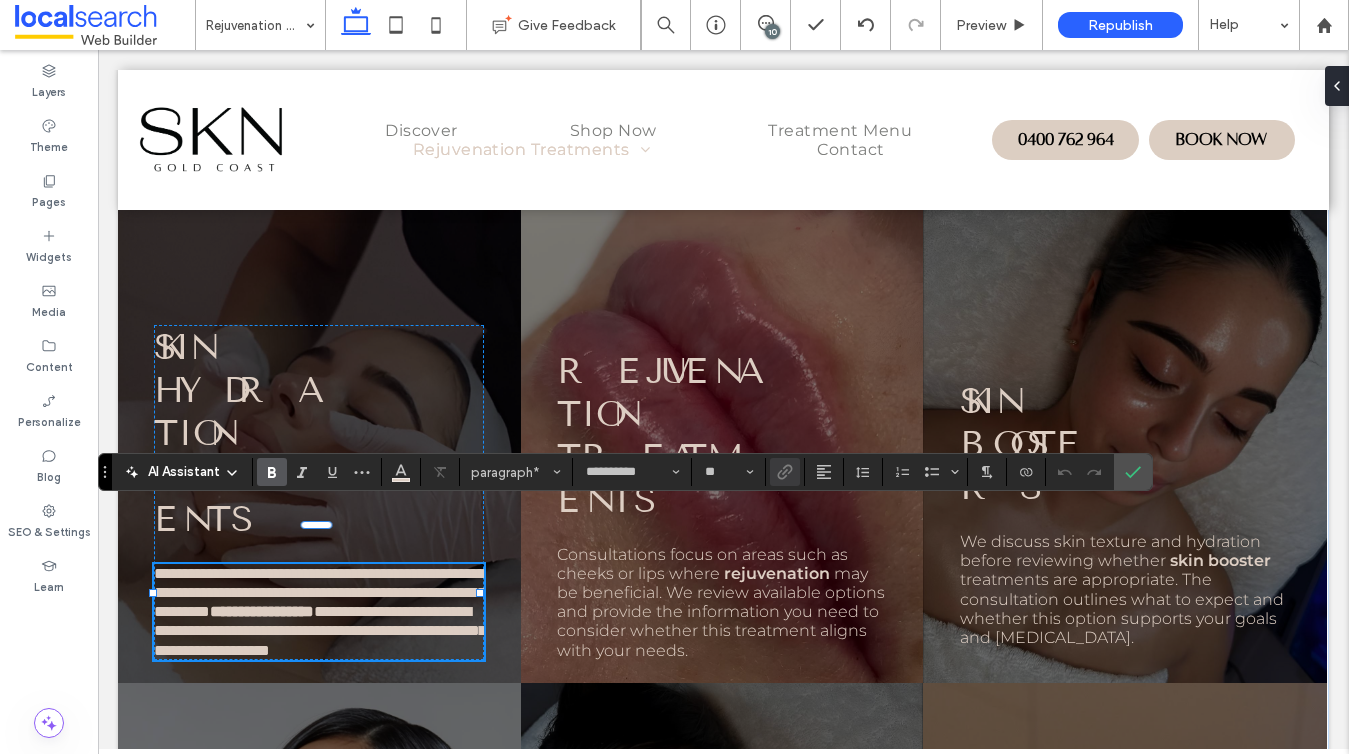 click on "**********" at bounding box center [262, 611] 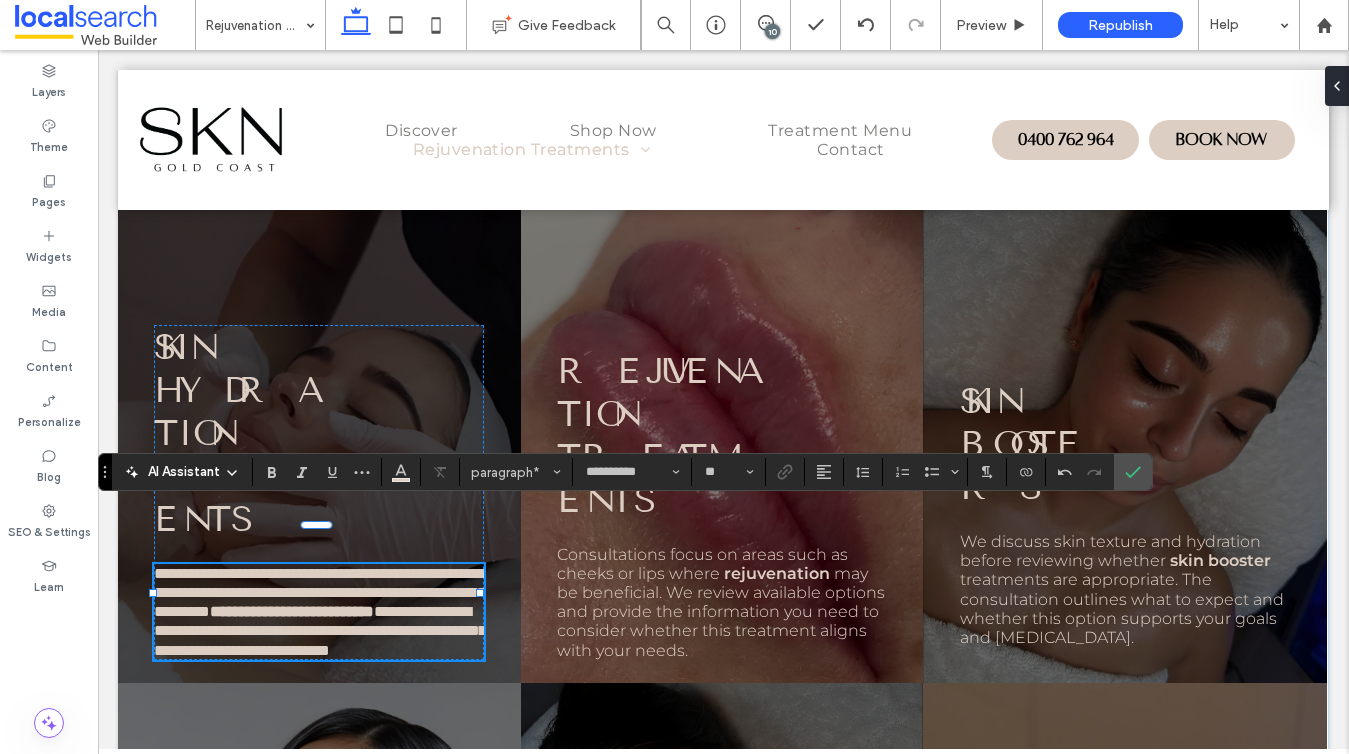 click on "**********" at bounding box center (320, 630) 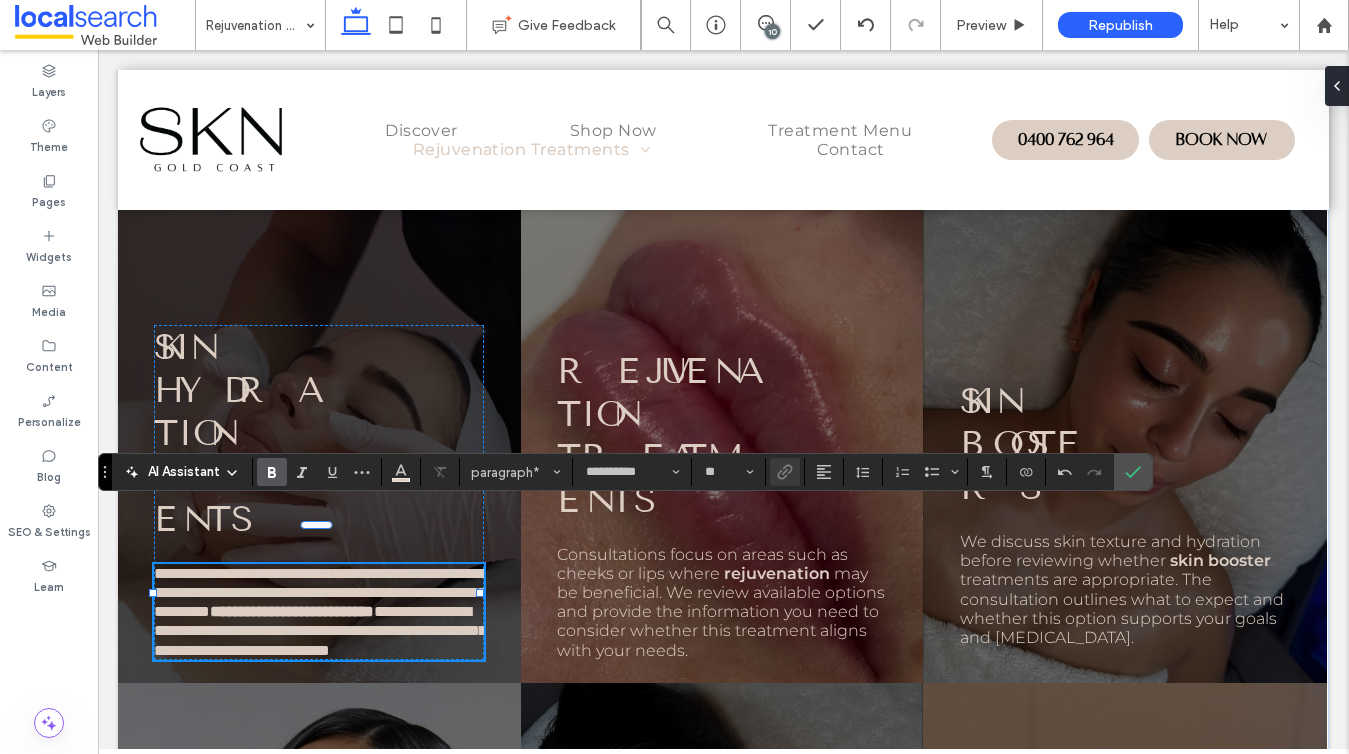 click on "**********" at bounding box center [292, 611] 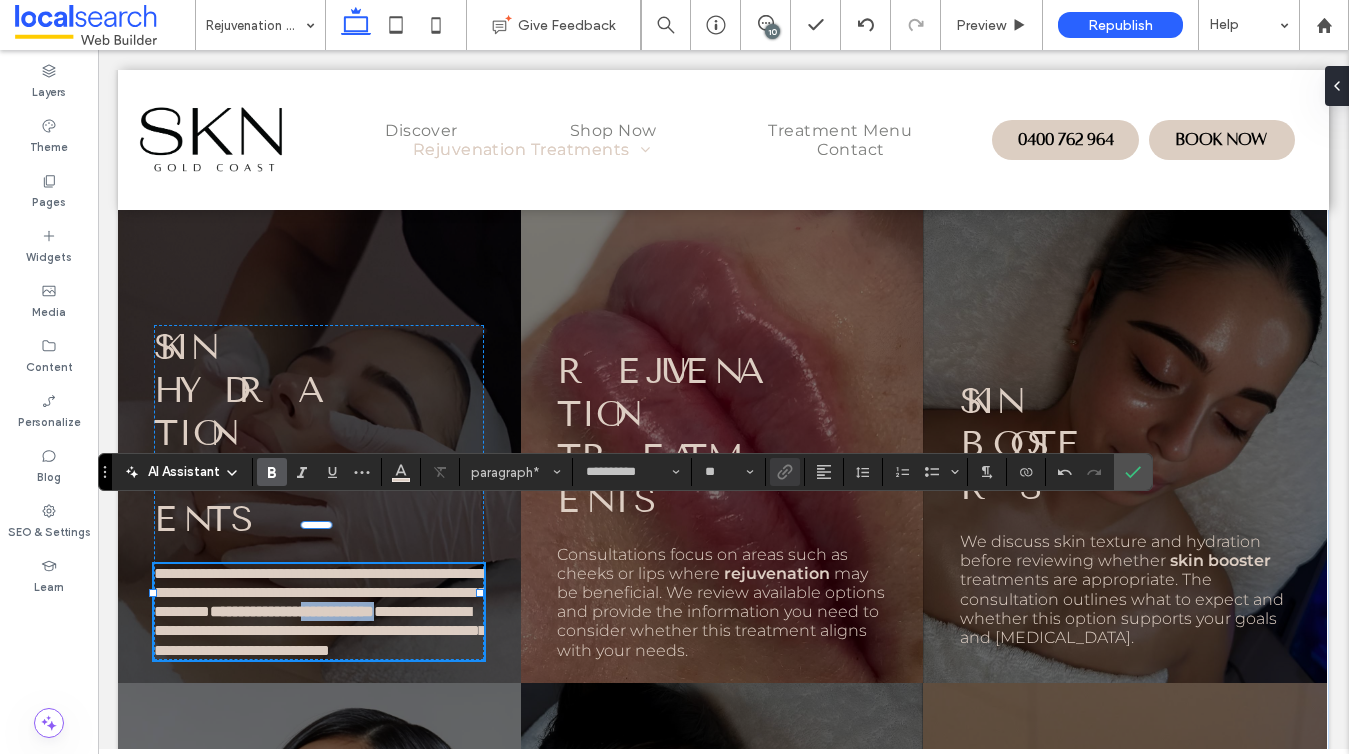 click on "**********" at bounding box center [292, 611] 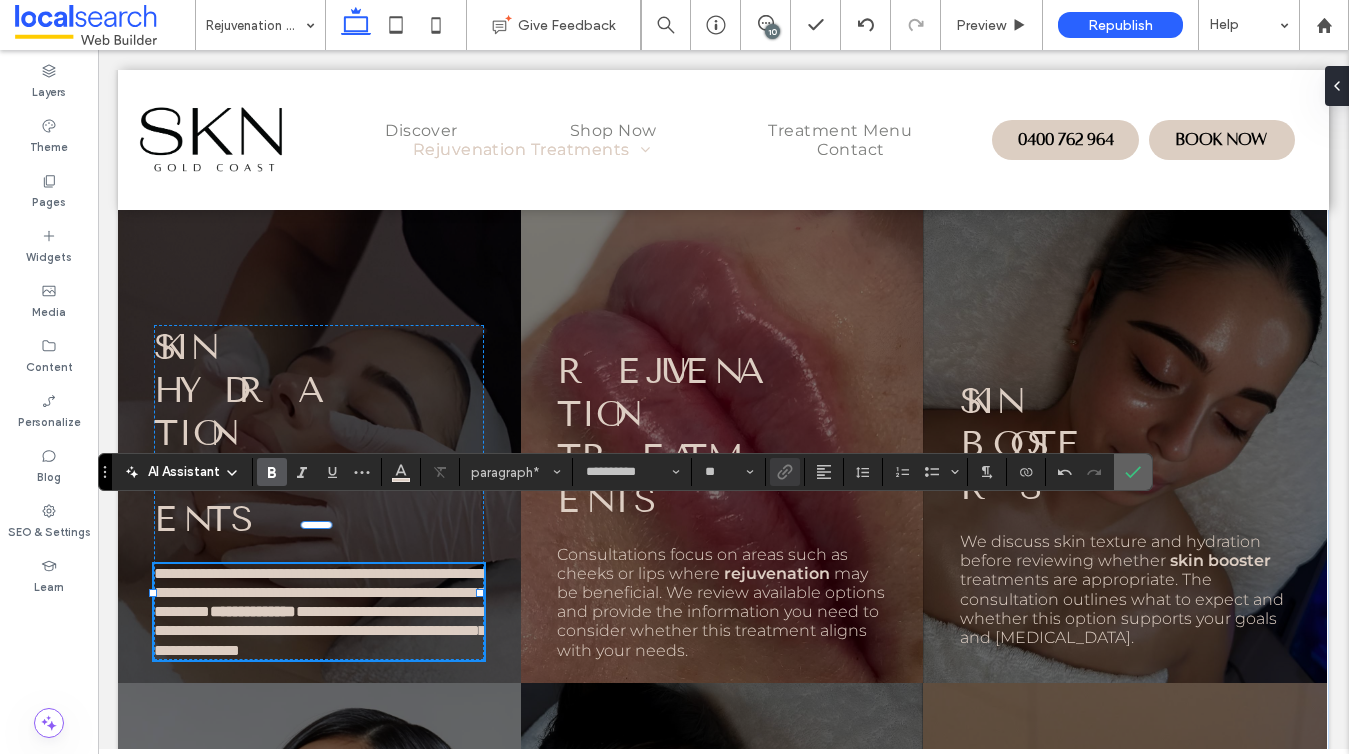 click 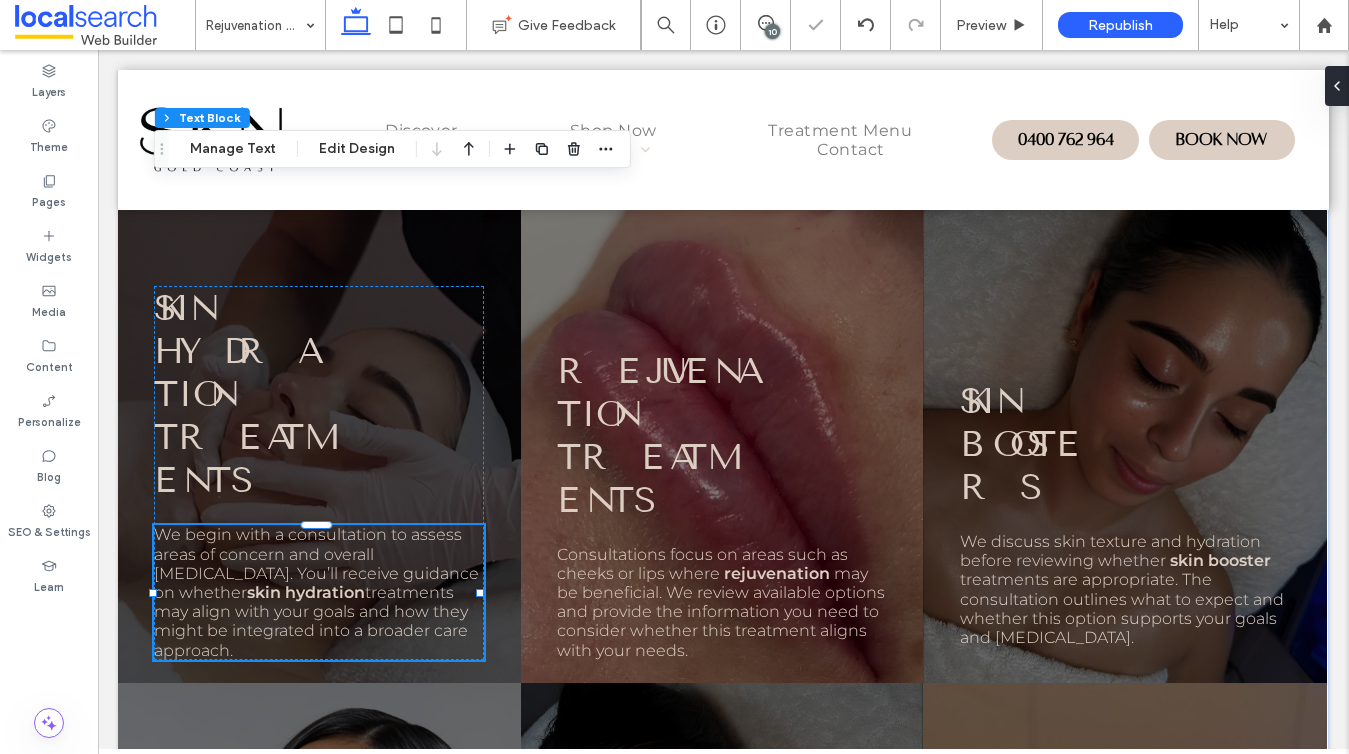 scroll, scrollTop: 3051, scrollLeft: 0, axis: vertical 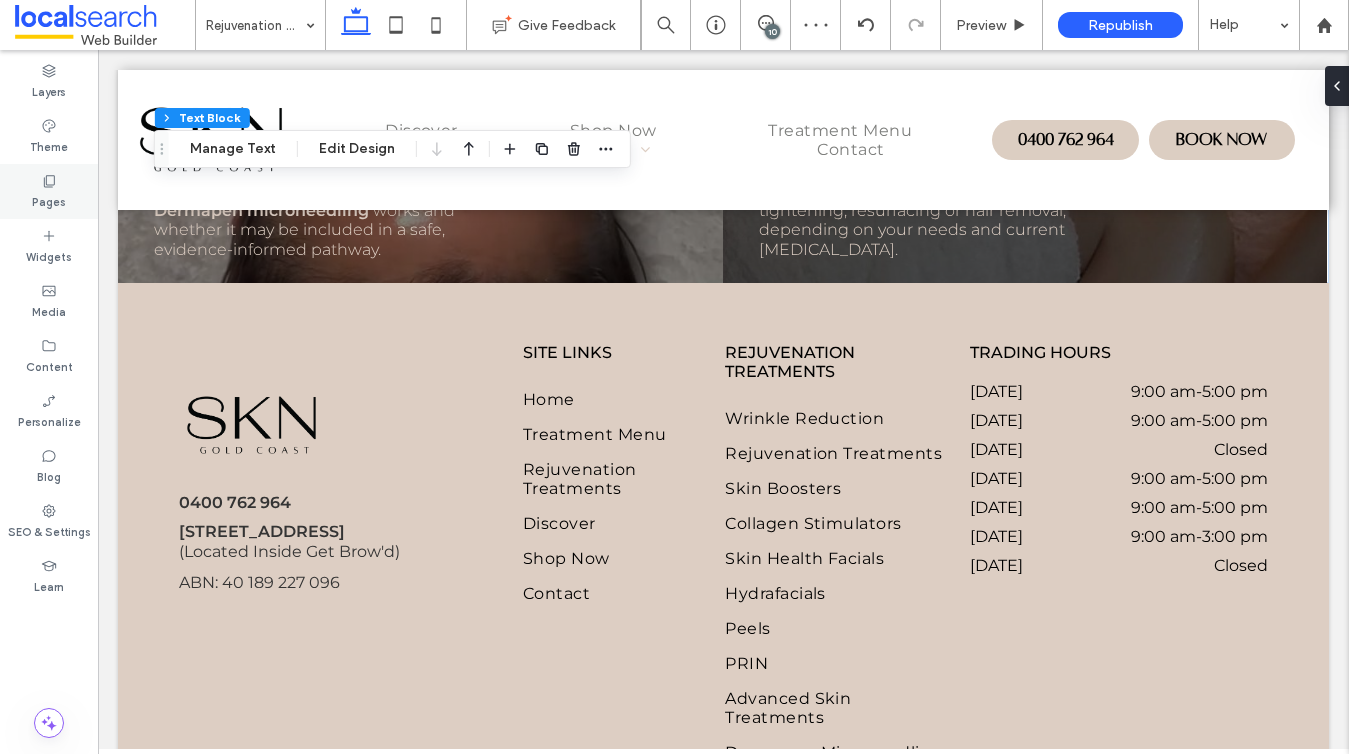 click 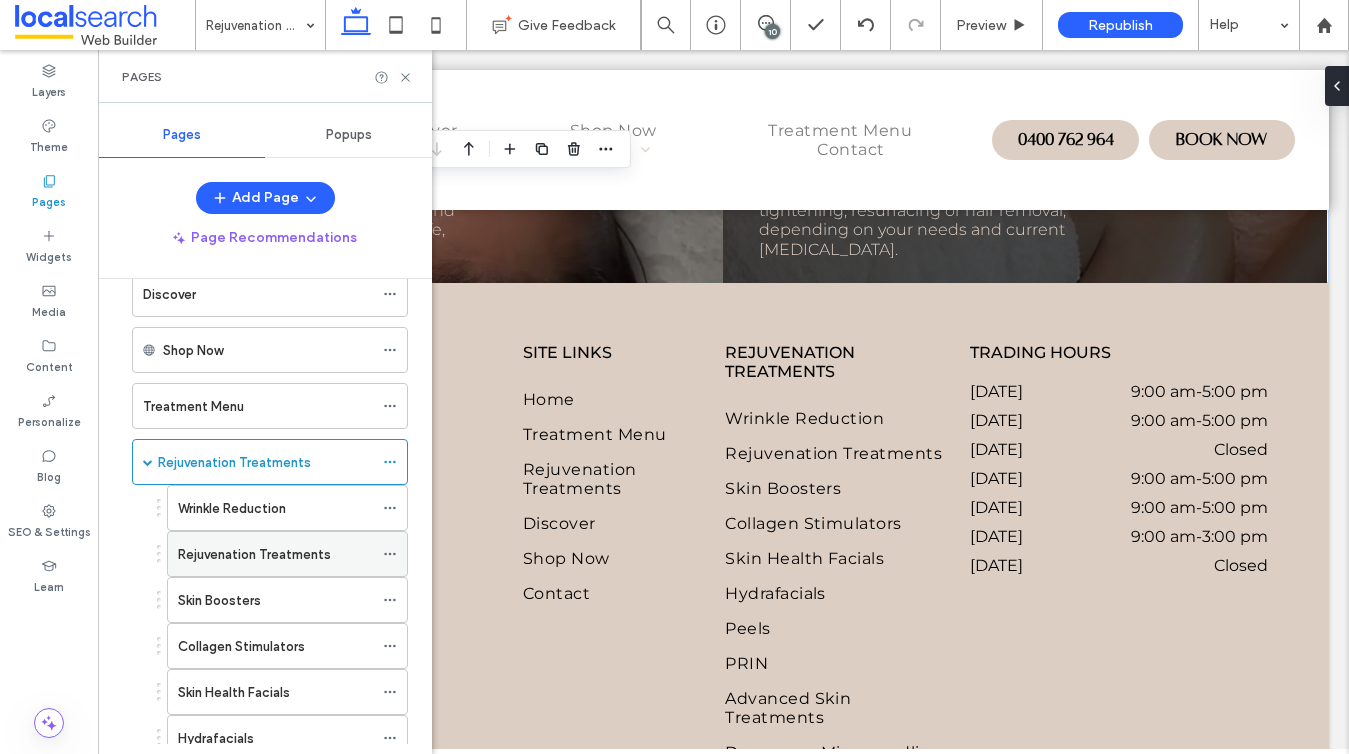 scroll, scrollTop: 108, scrollLeft: 0, axis: vertical 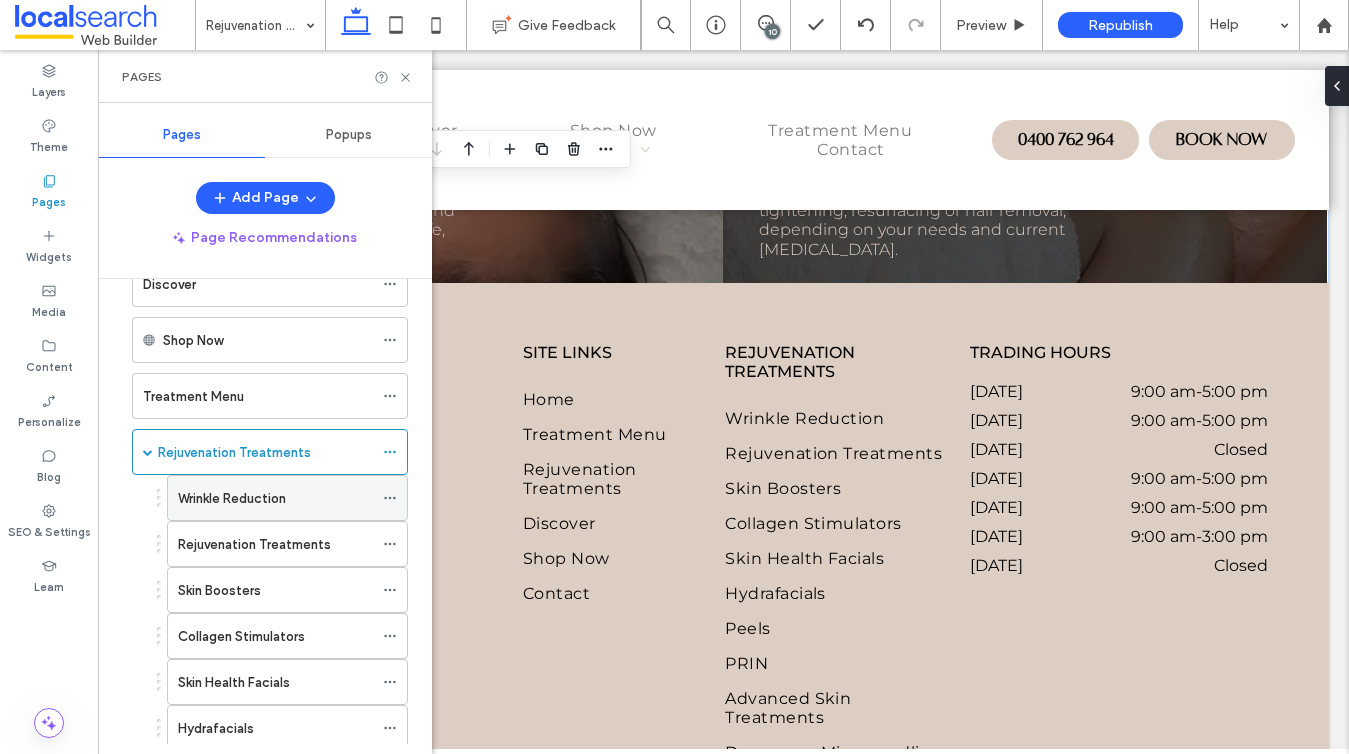 click on "Wrinkle Reduction" at bounding box center [232, 498] 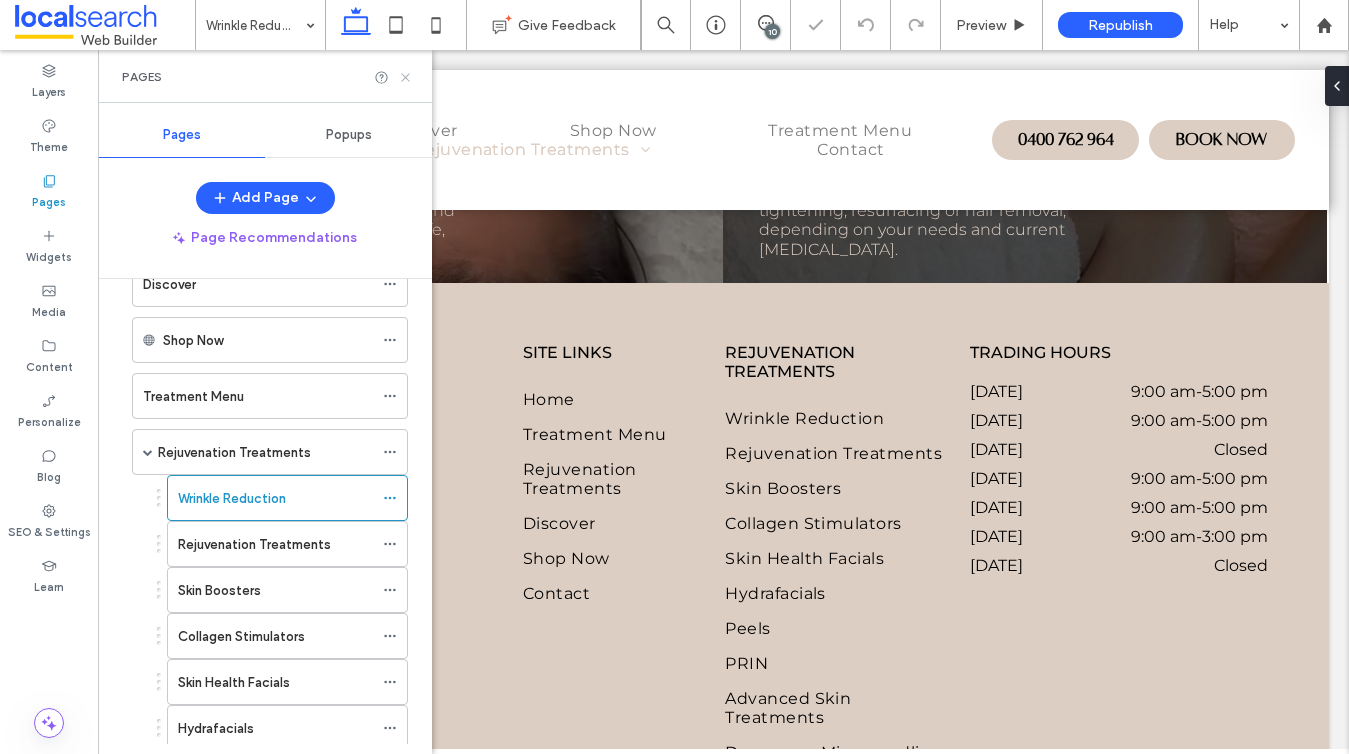 click 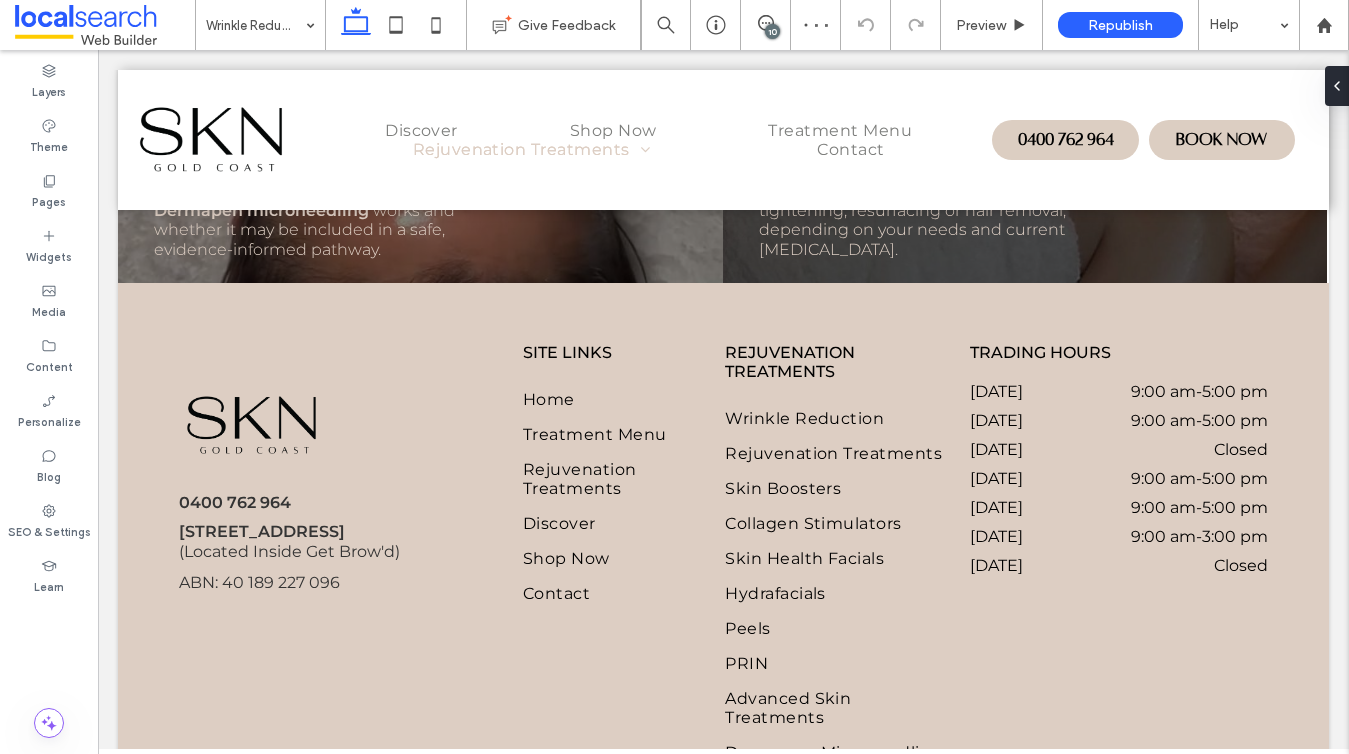 type on "**********" 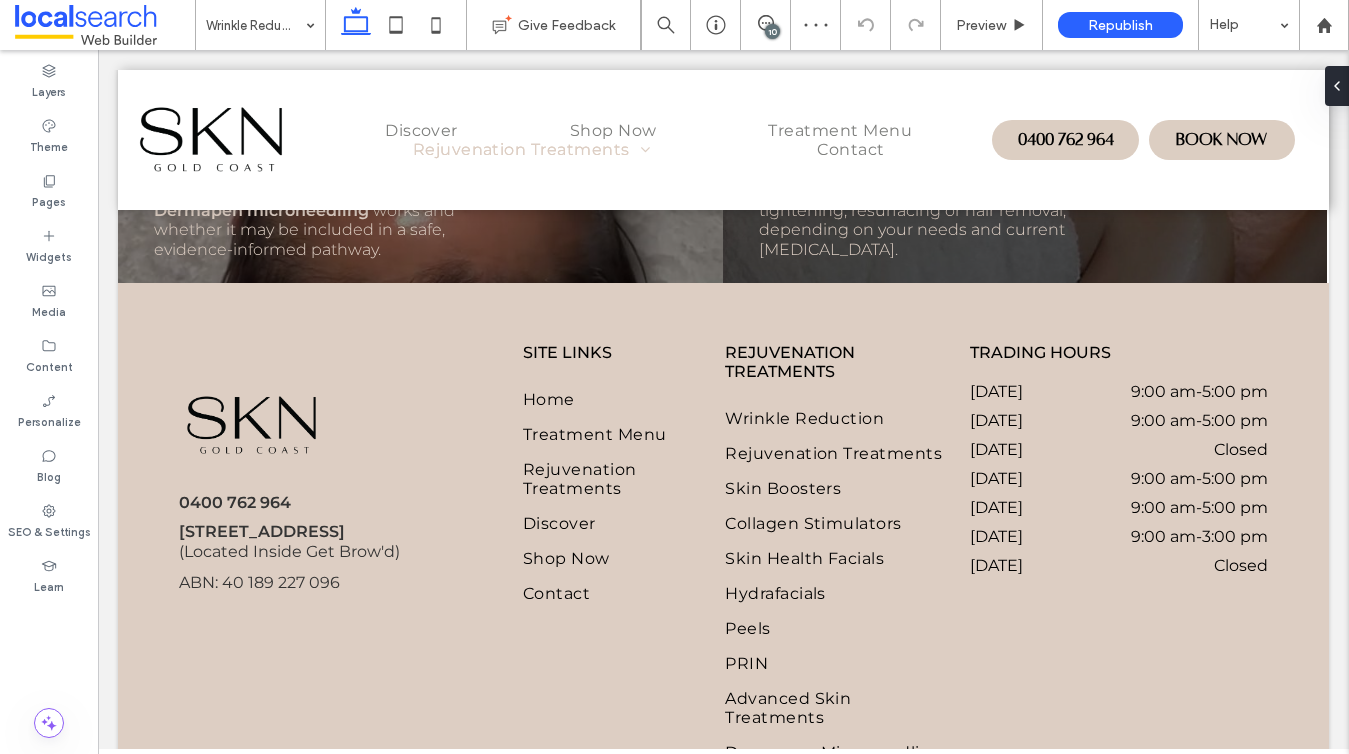 type on "**" 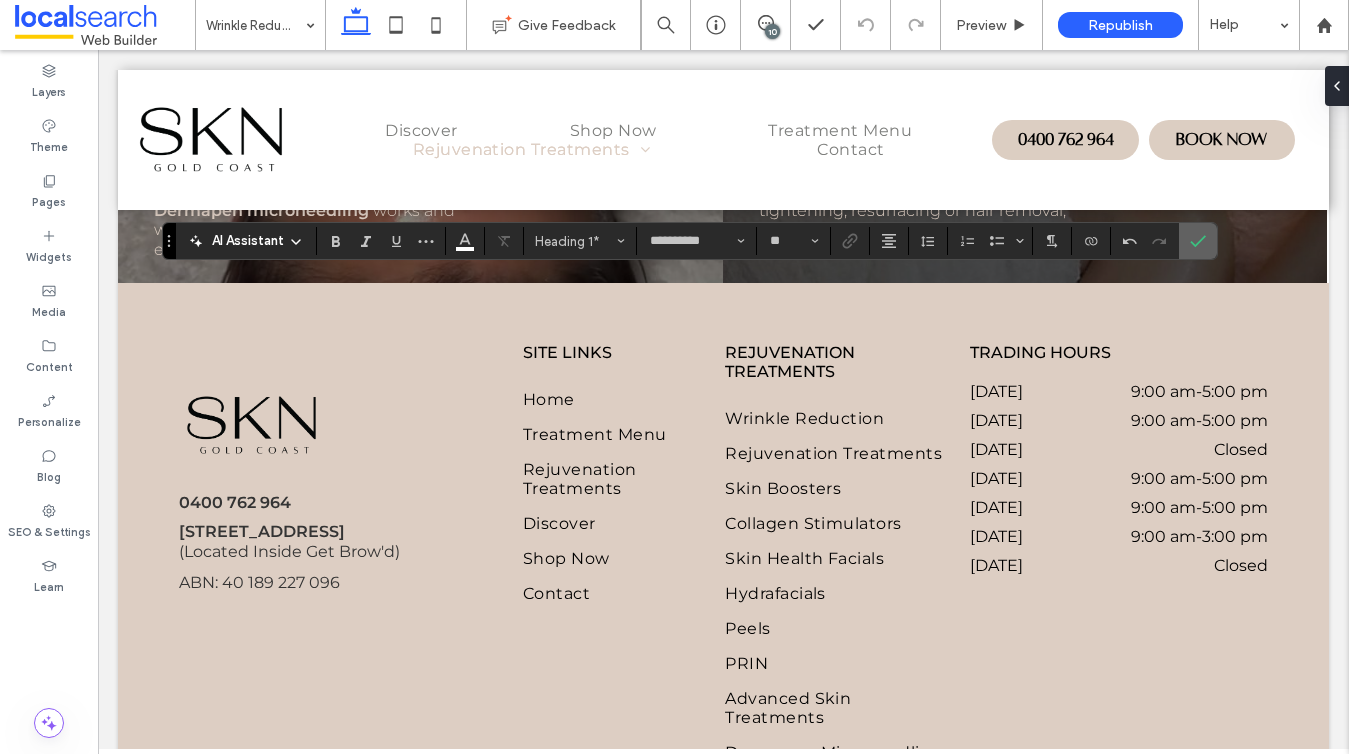 click at bounding box center (1194, 241) 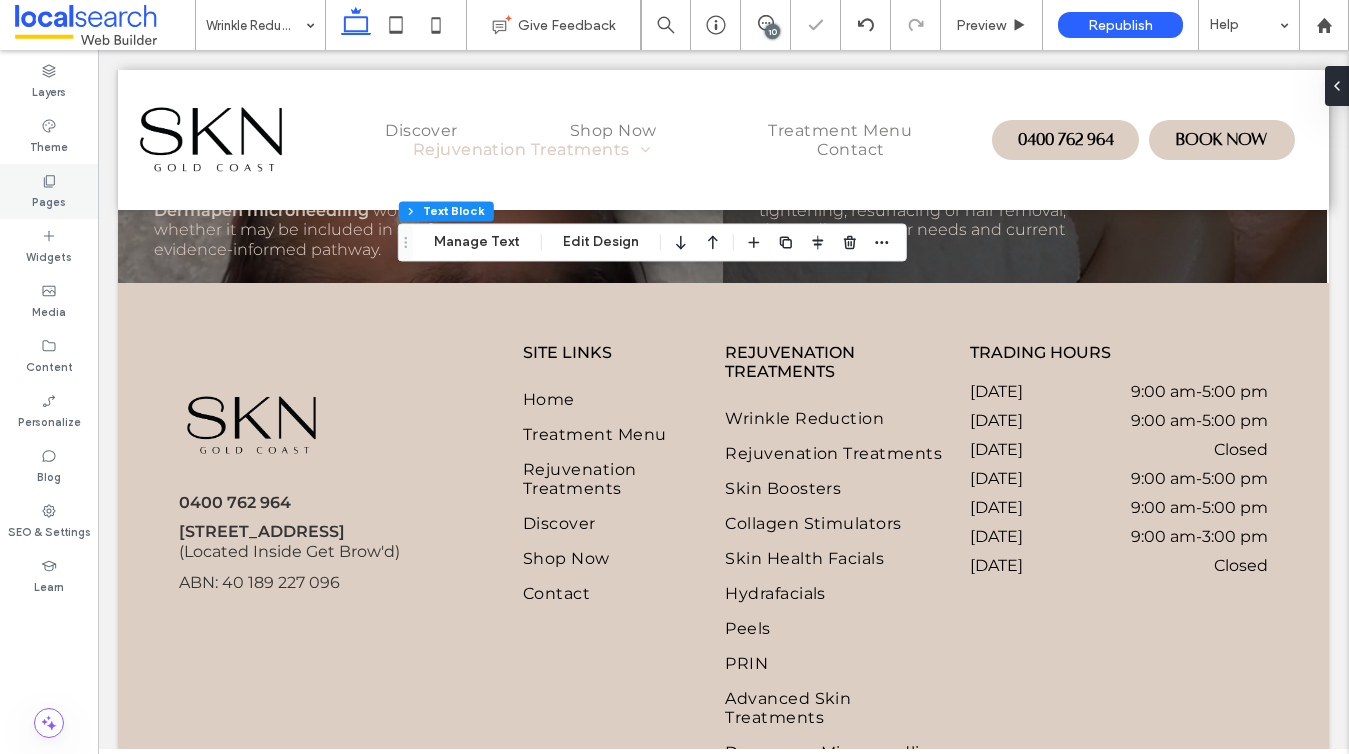 click on "Pages" at bounding box center (49, 200) 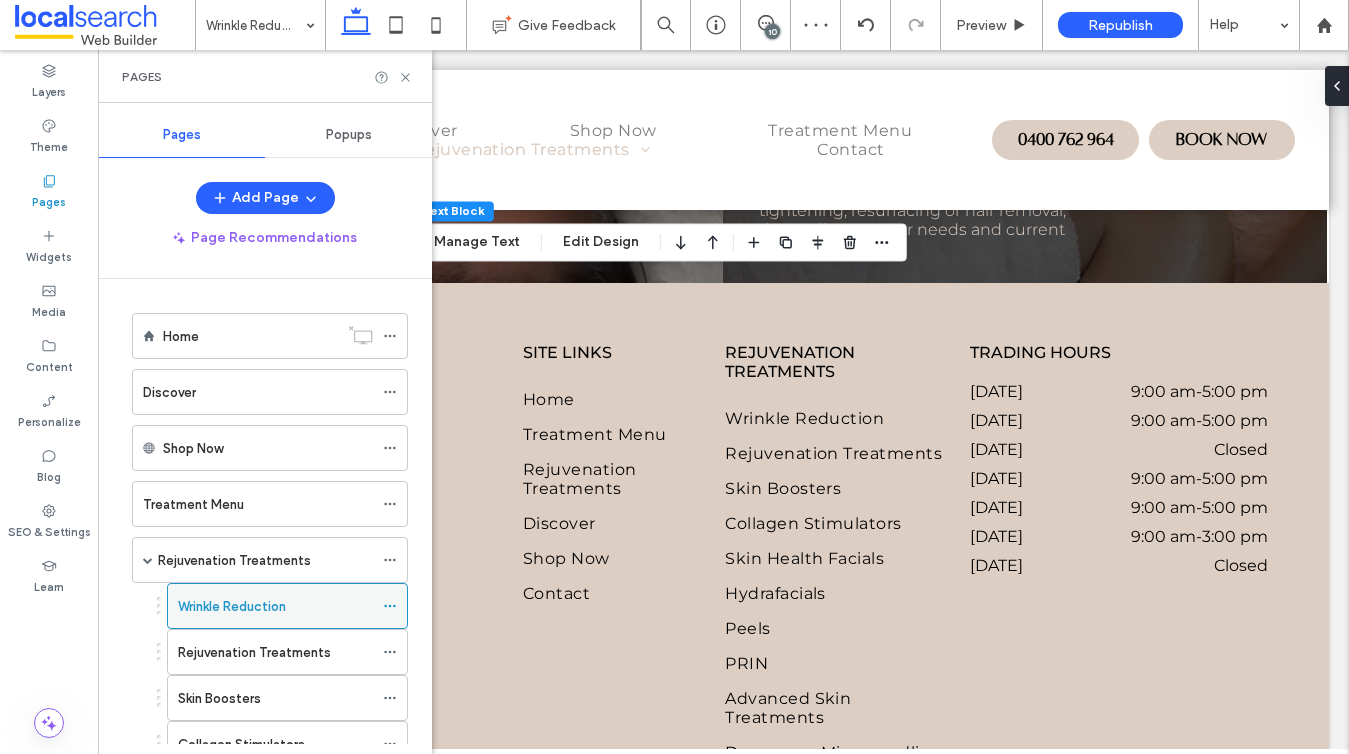 click at bounding box center (395, 606) 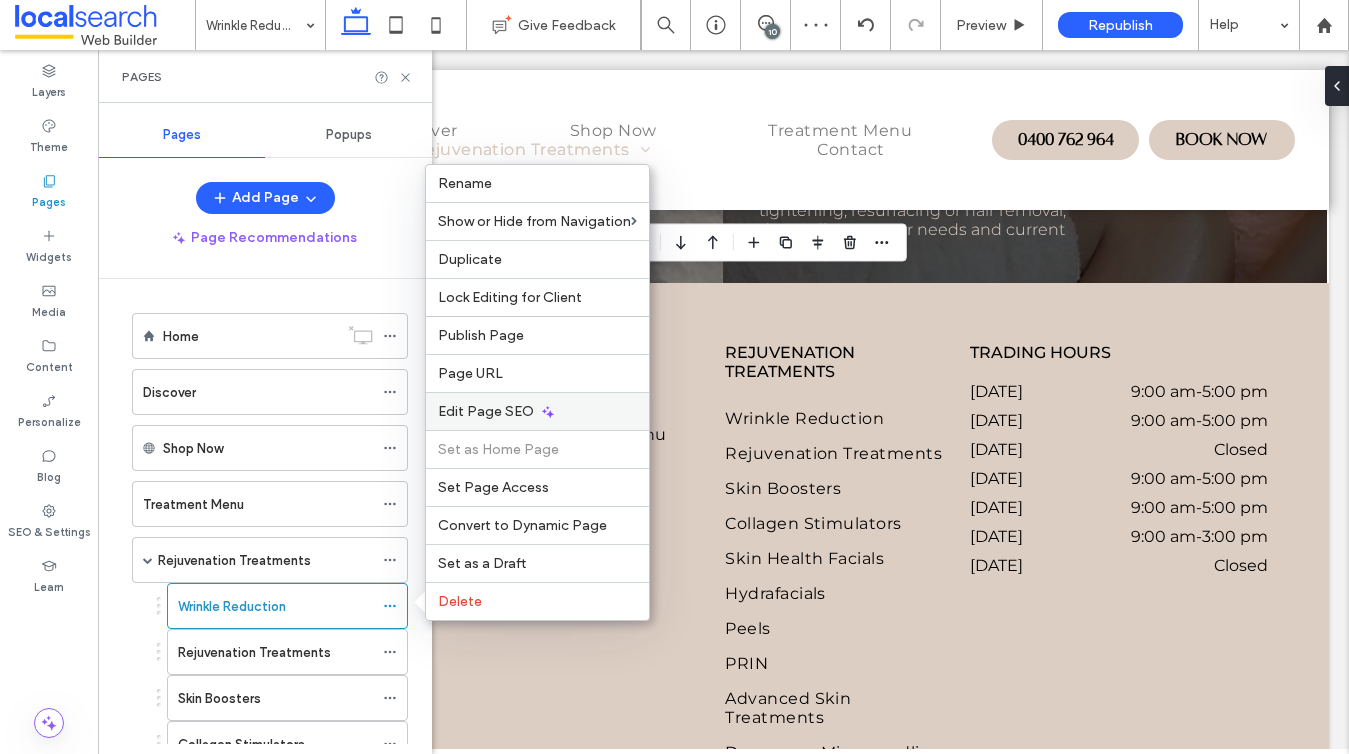 click on "Edit Page SEO" at bounding box center (537, 411) 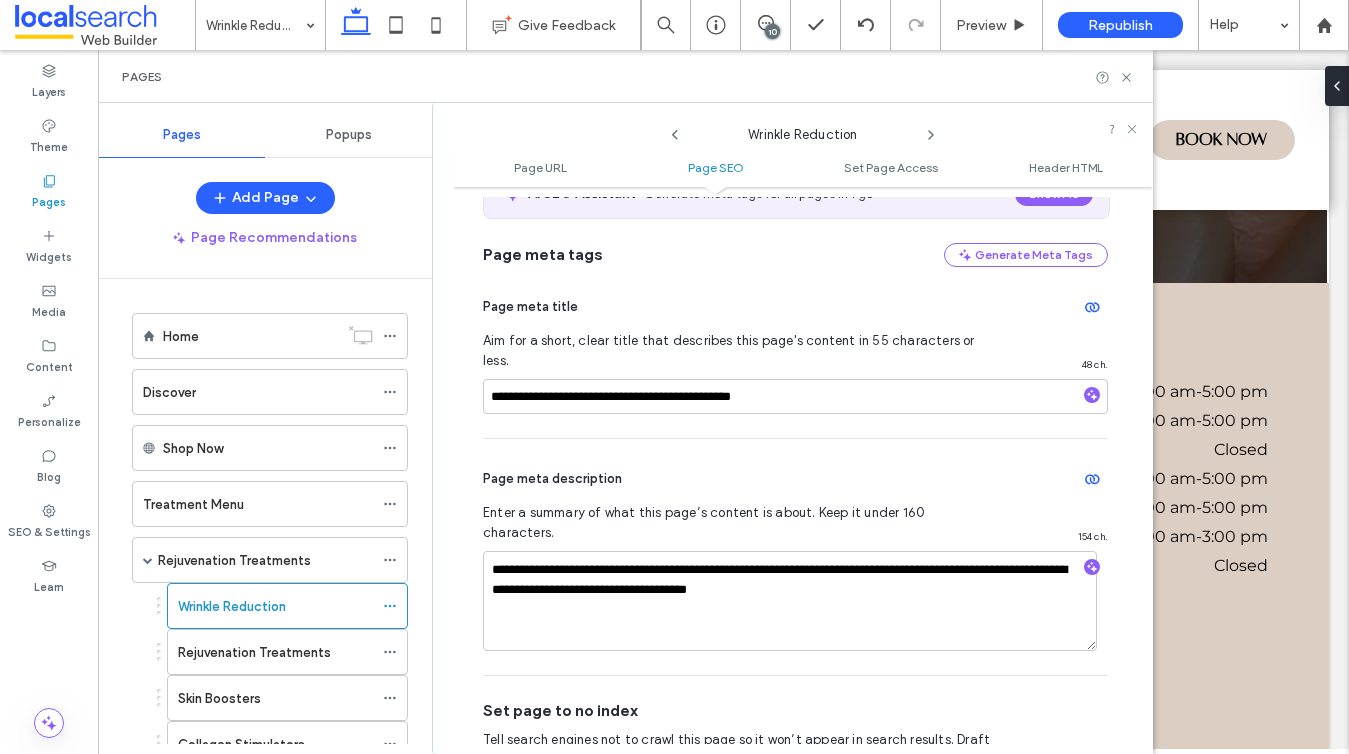 scroll, scrollTop: 368, scrollLeft: 0, axis: vertical 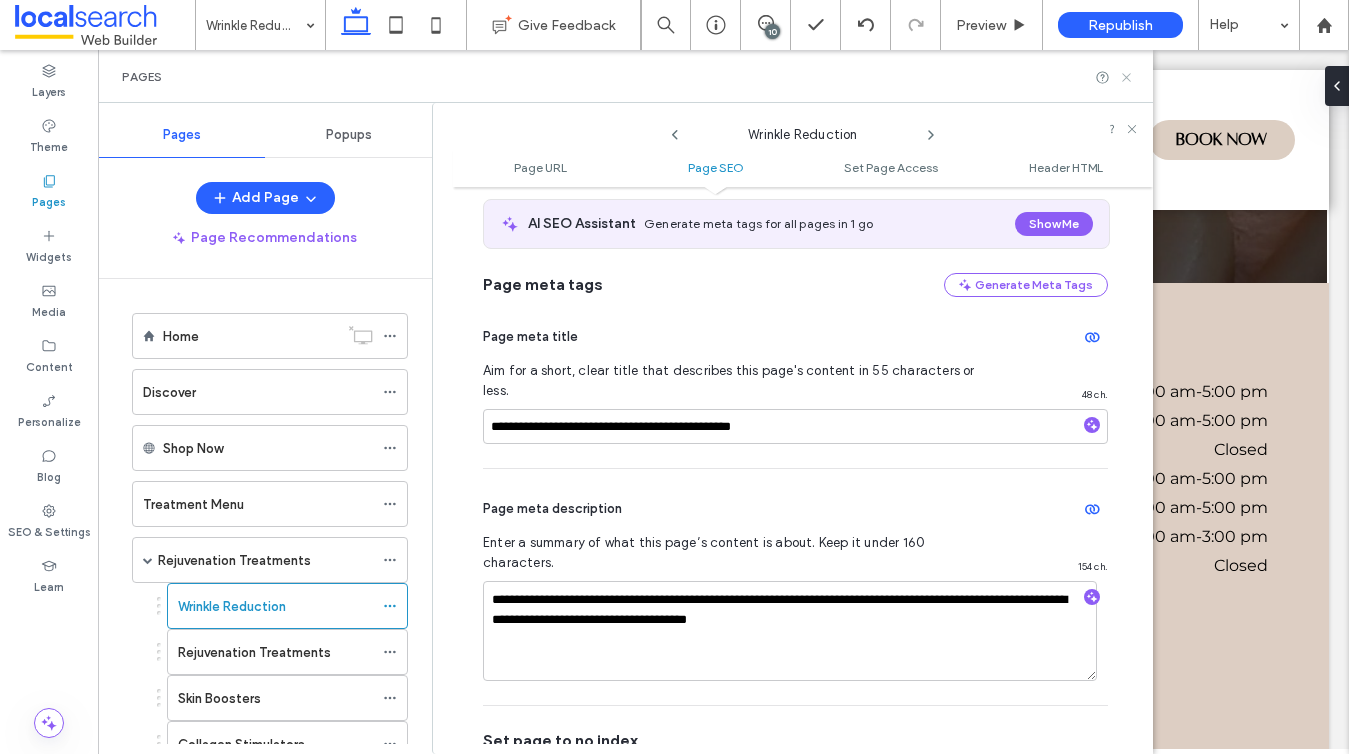 click 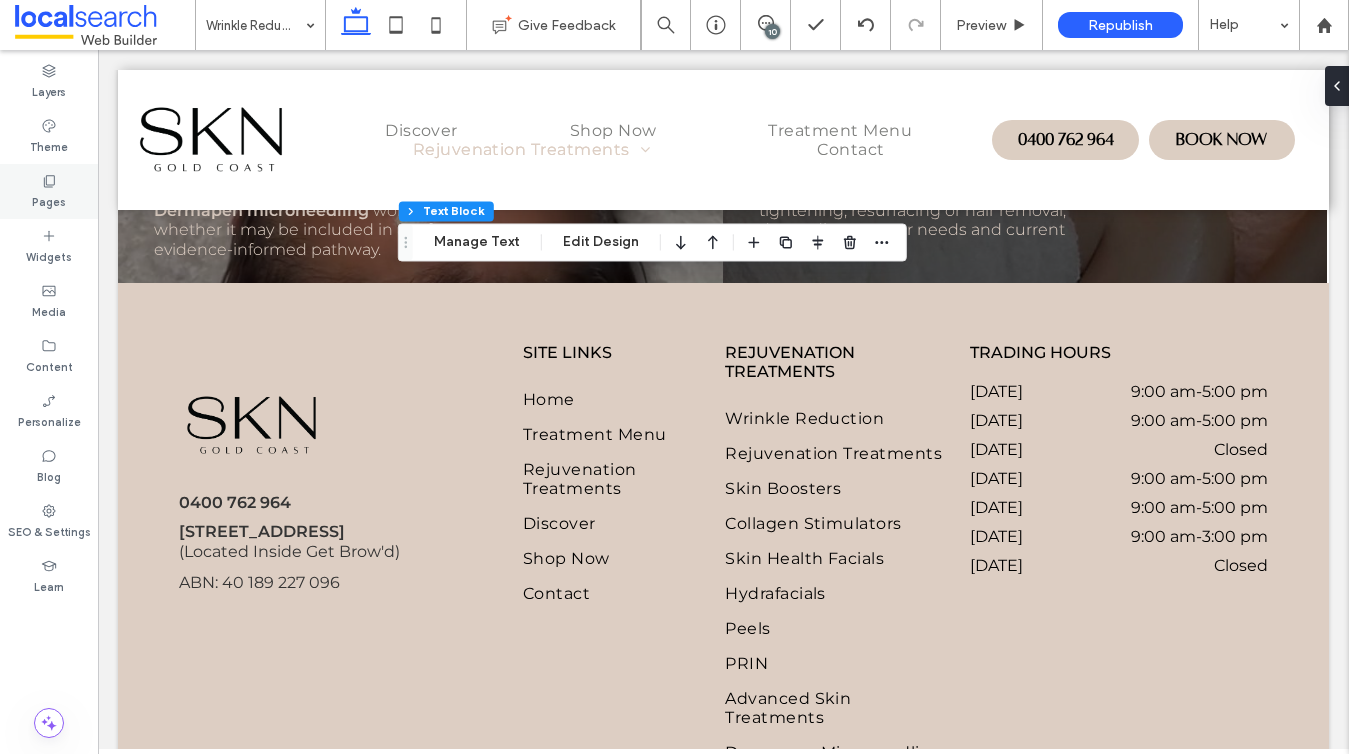 click on "Pages" at bounding box center (49, 200) 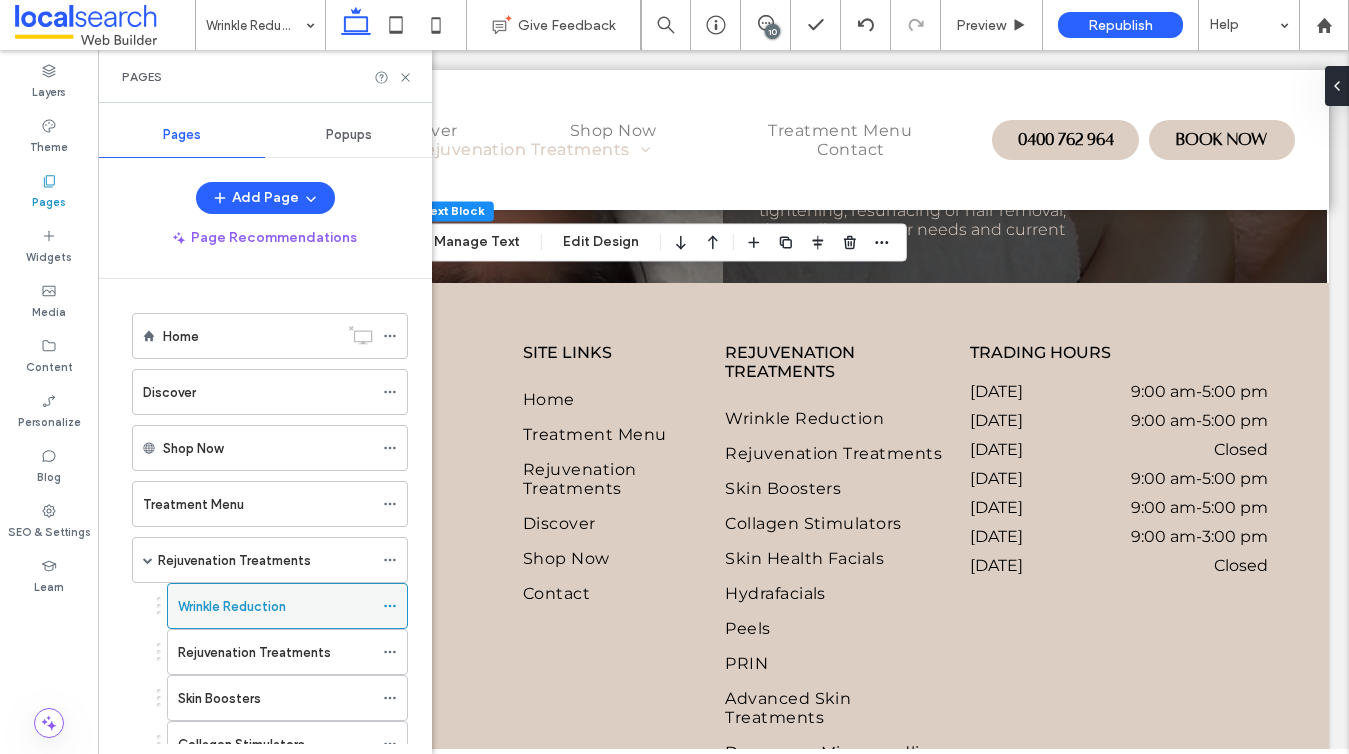 click at bounding box center [390, 606] 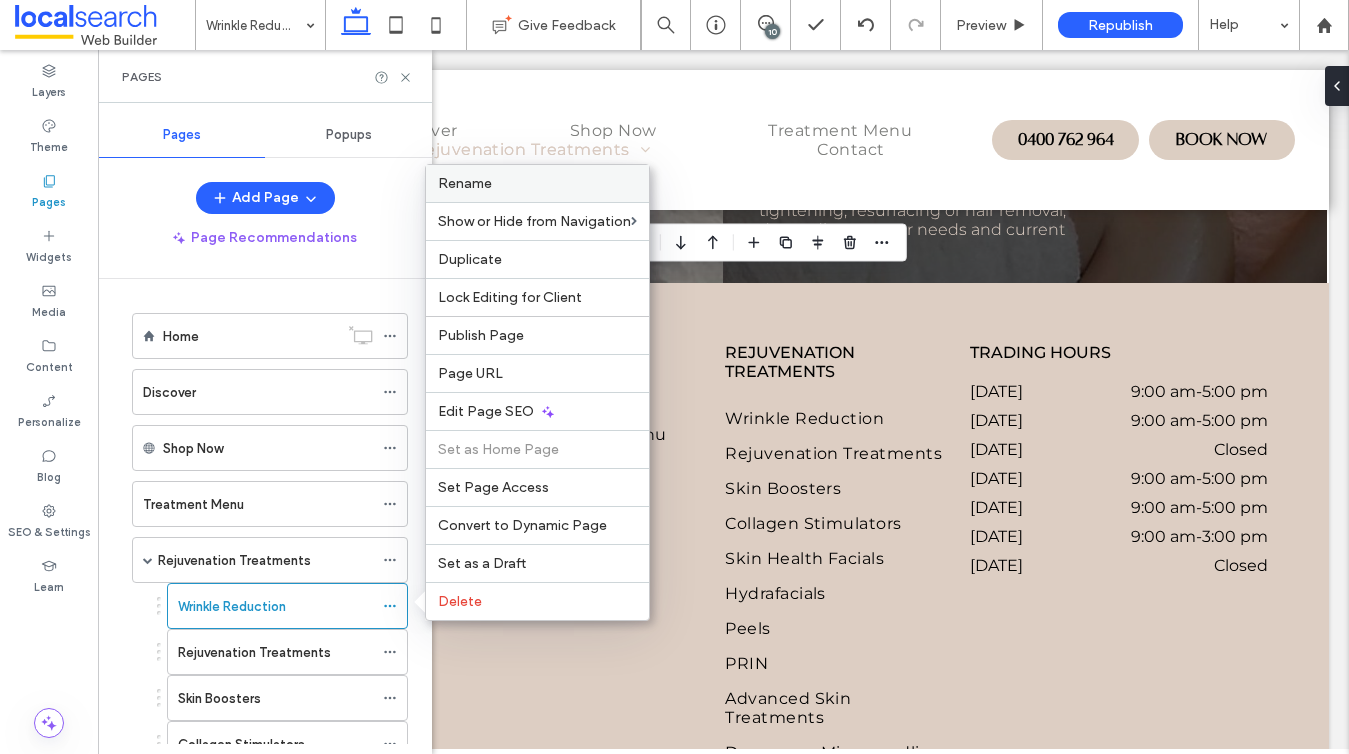 click on "Rename" at bounding box center [465, 183] 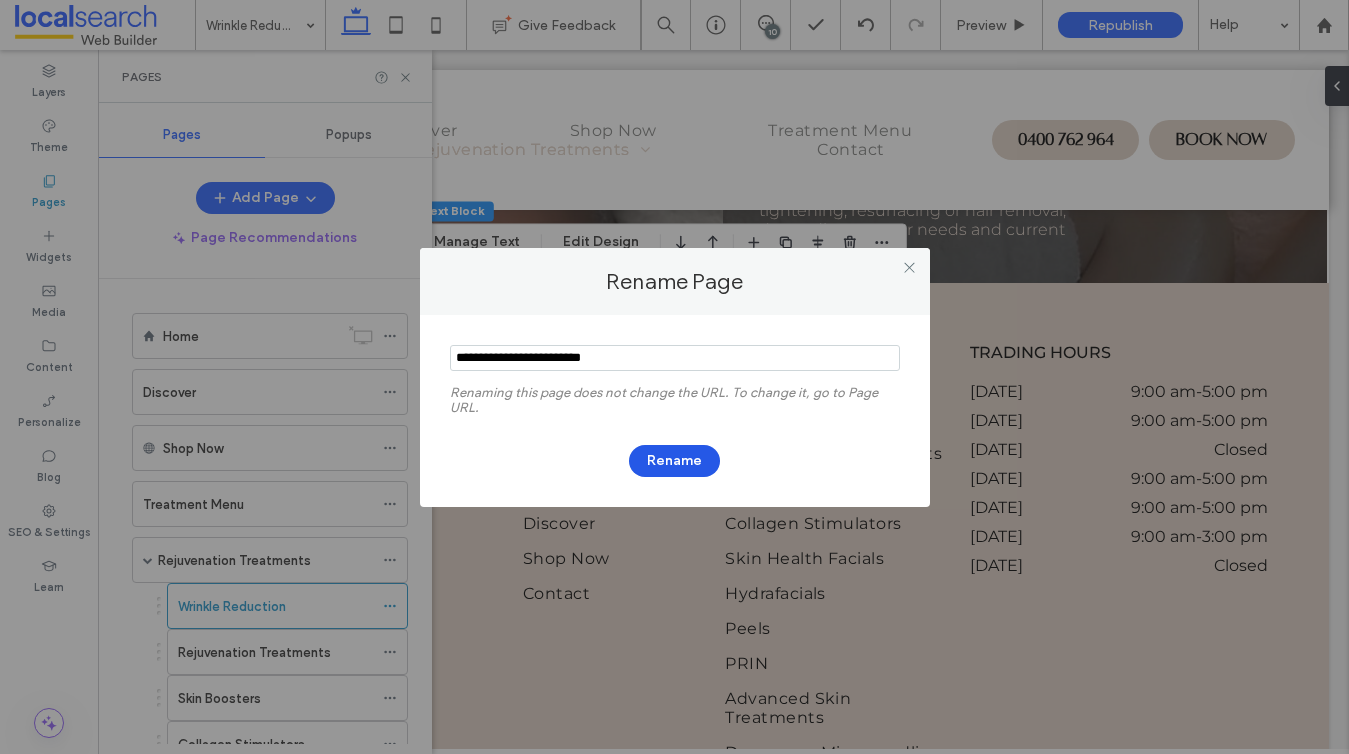 type on "**********" 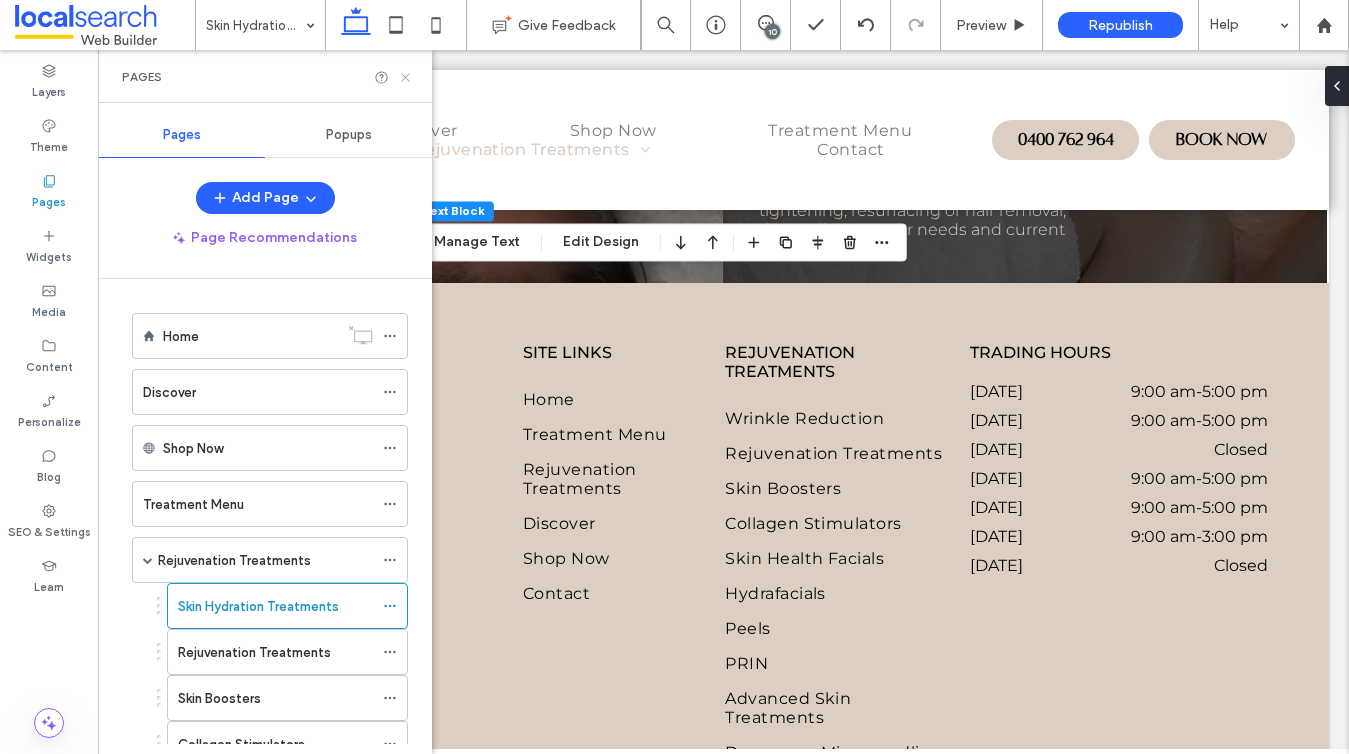 click 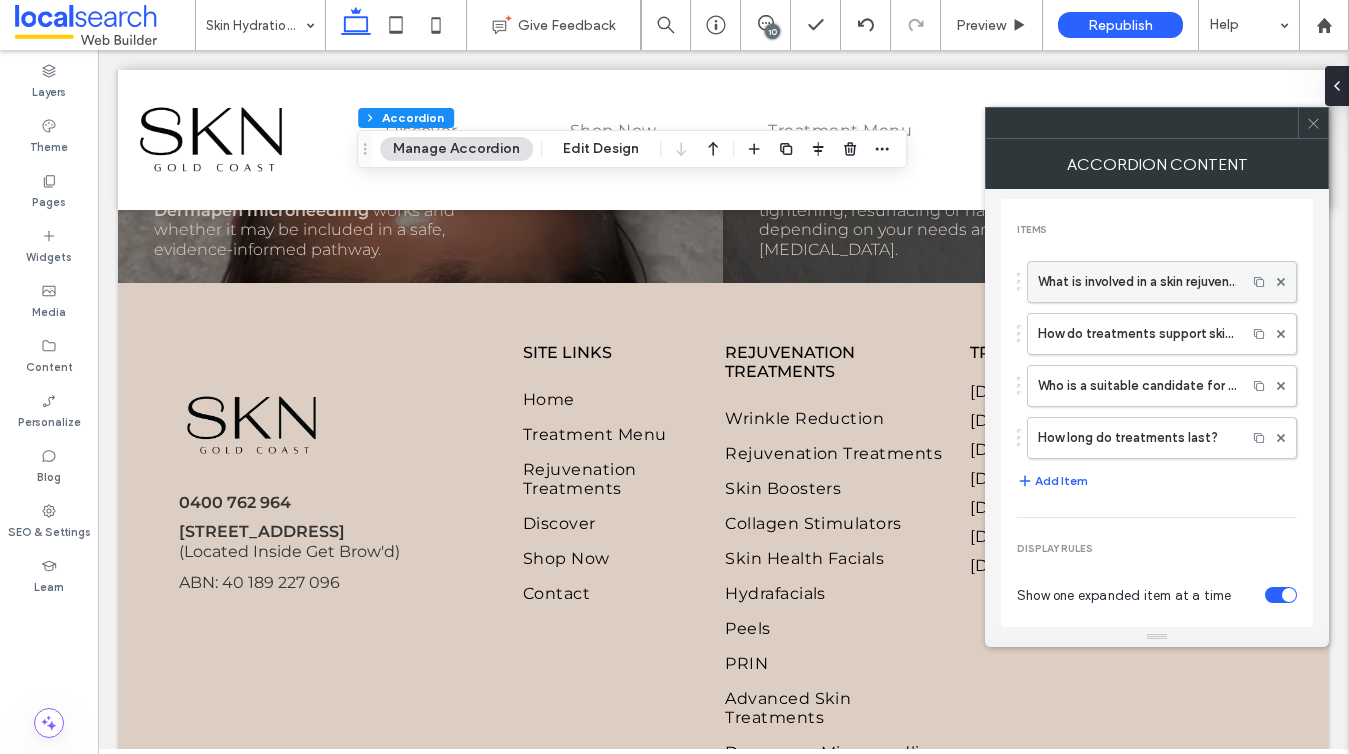 click on "What is involved in a skin rejuvenation treatment consultation?" at bounding box center (1137, 282) 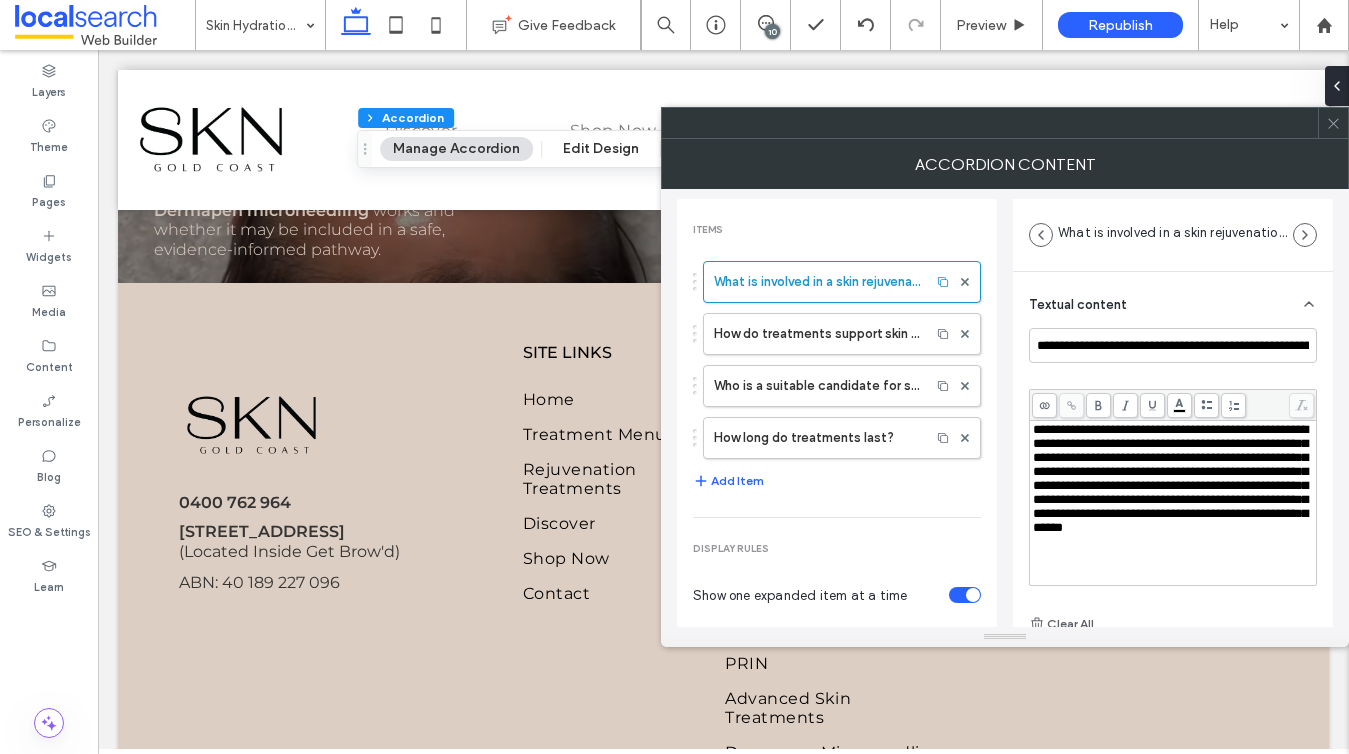 click on "**********" at bounding box center (1170, 478) 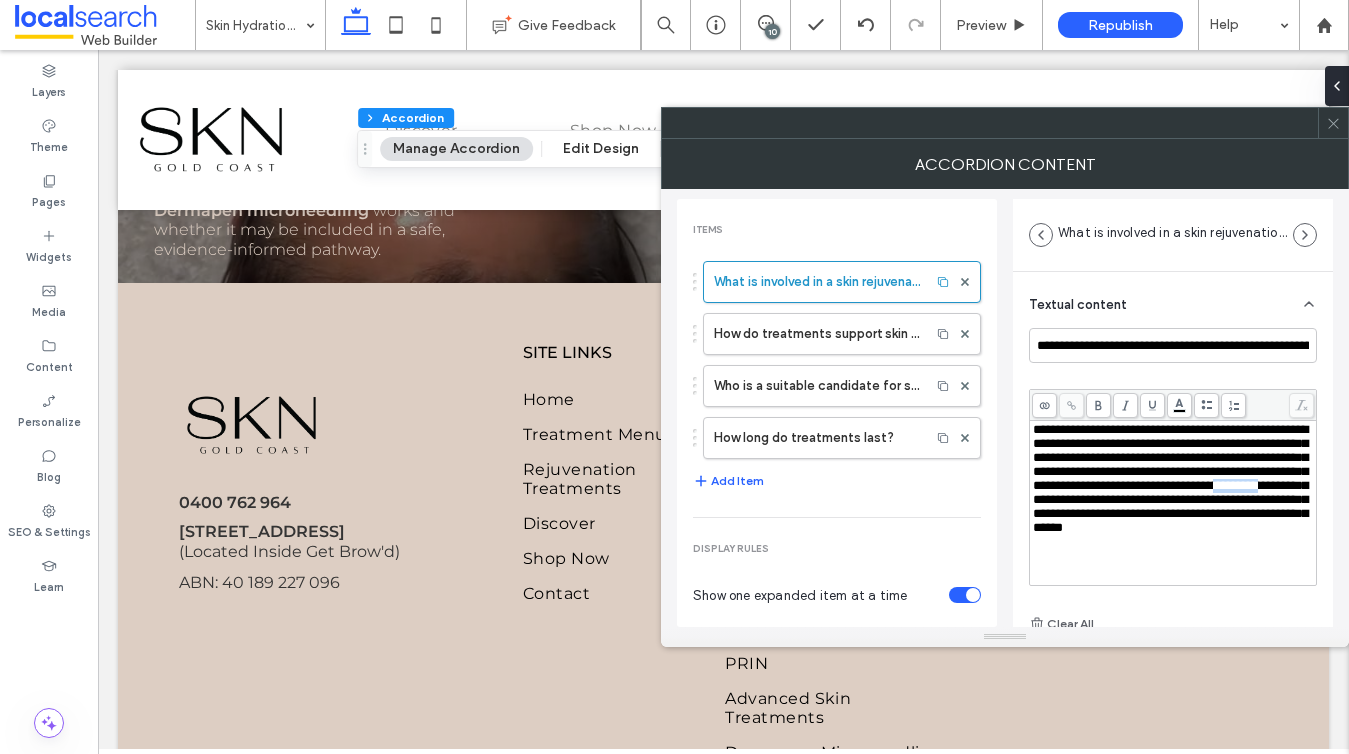 click on "**********" at bounding box center (1170, 478) 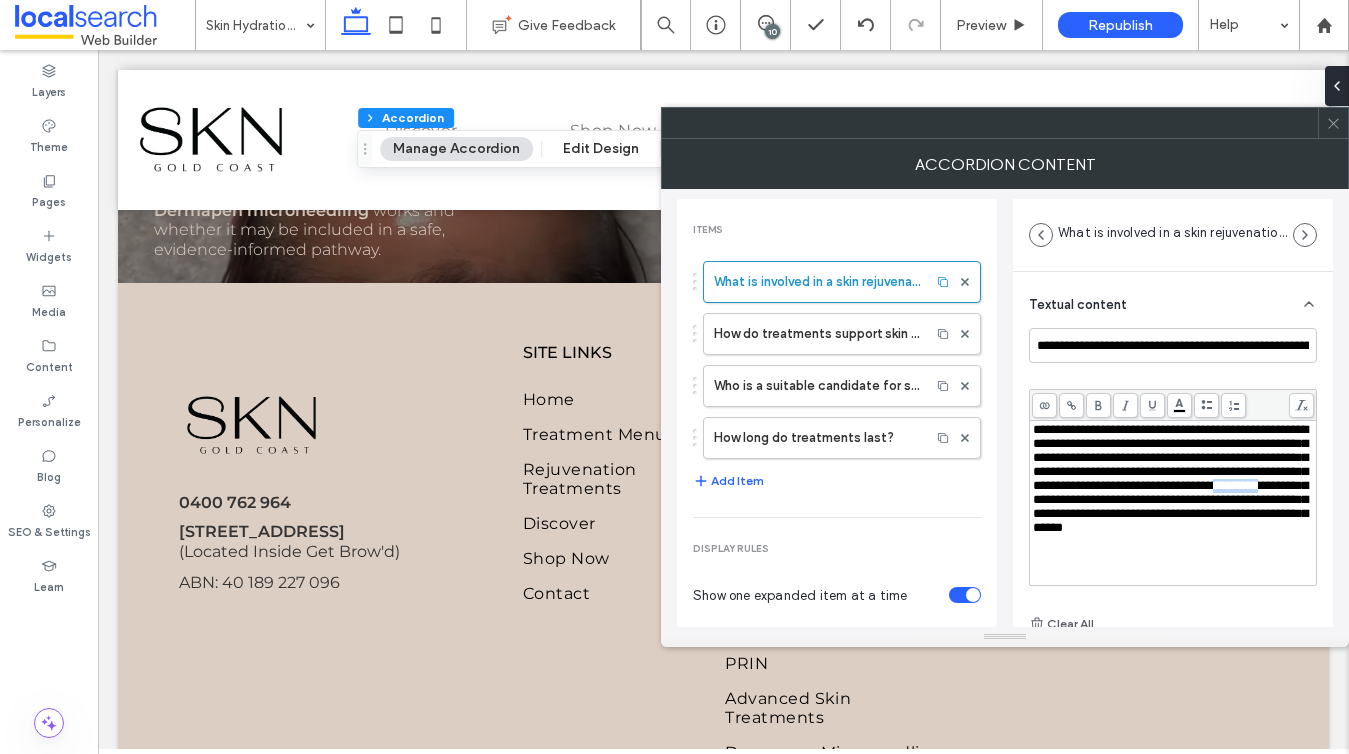 click on "**********" at bounding box center [1170, 478] 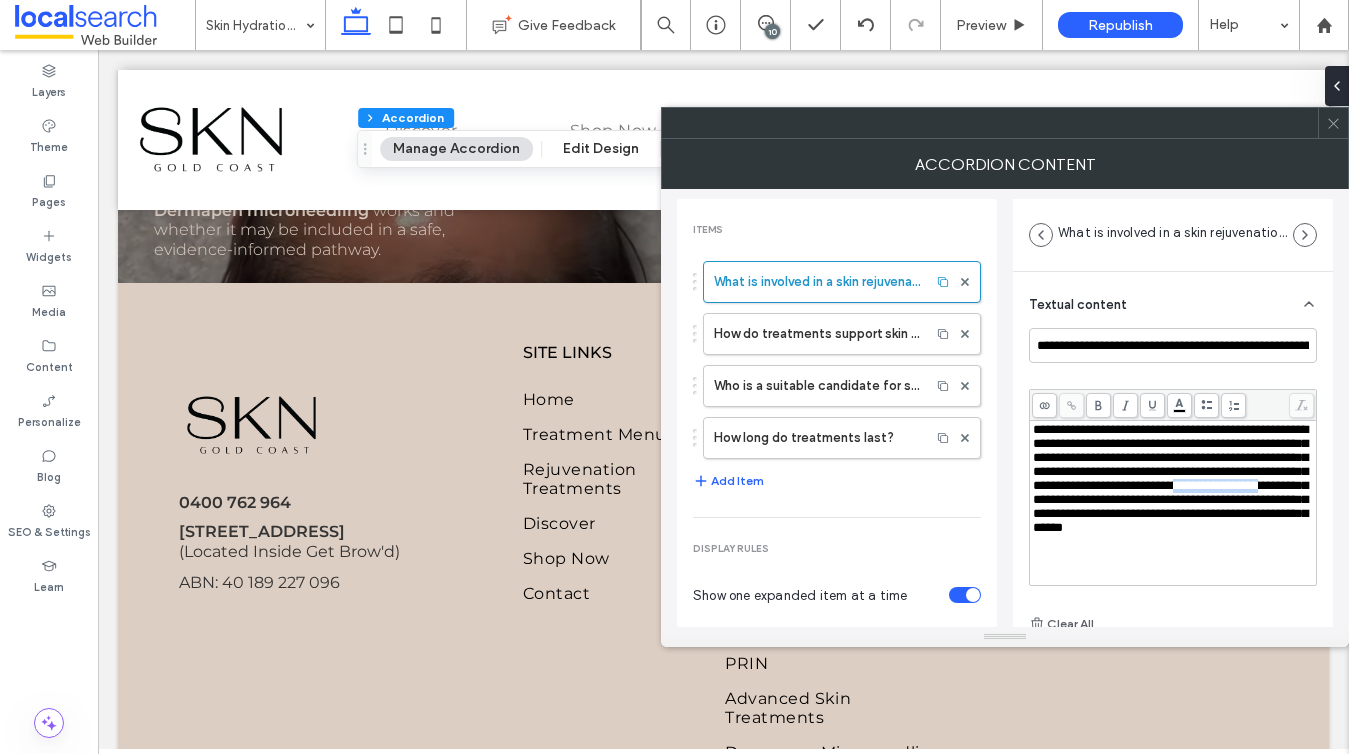 drag, startPoint x: 1210, startPoint y: 521, endPoint x: 1108, endPoint y: 524, distance: 102.044106 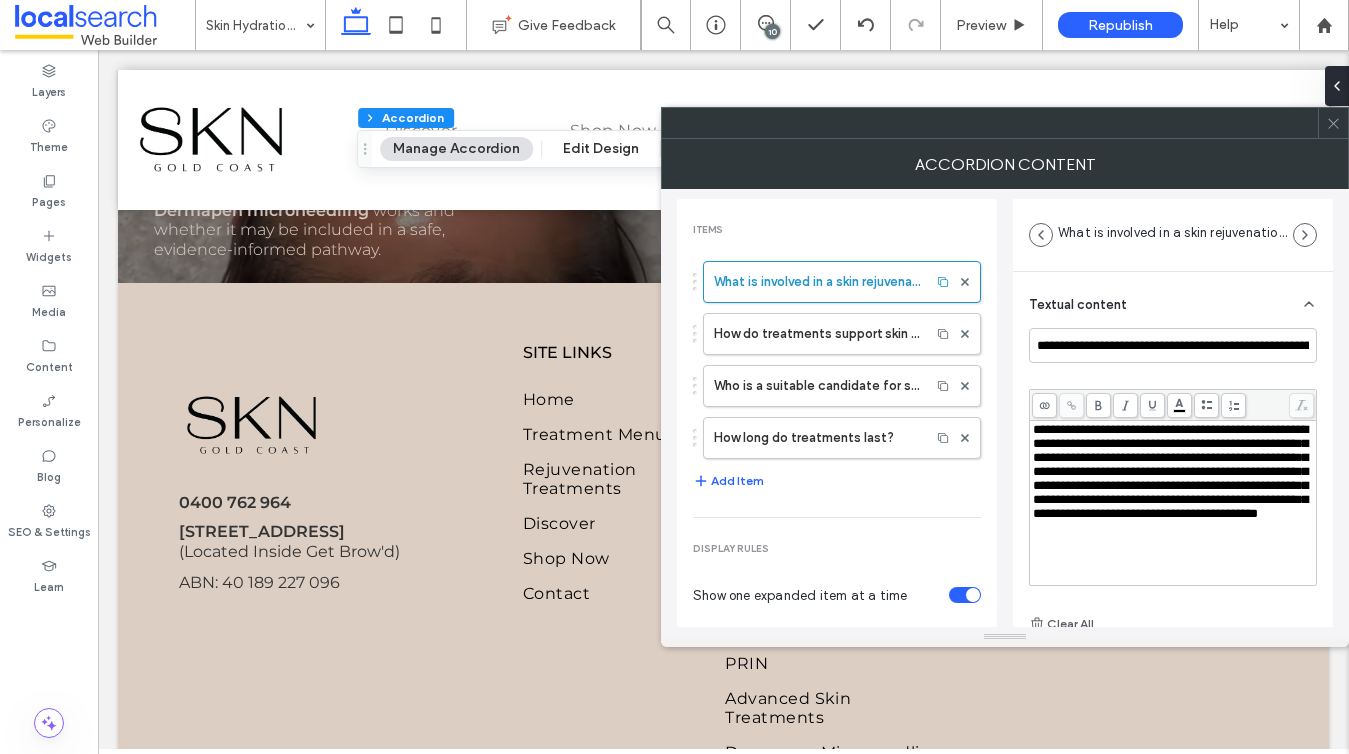 type 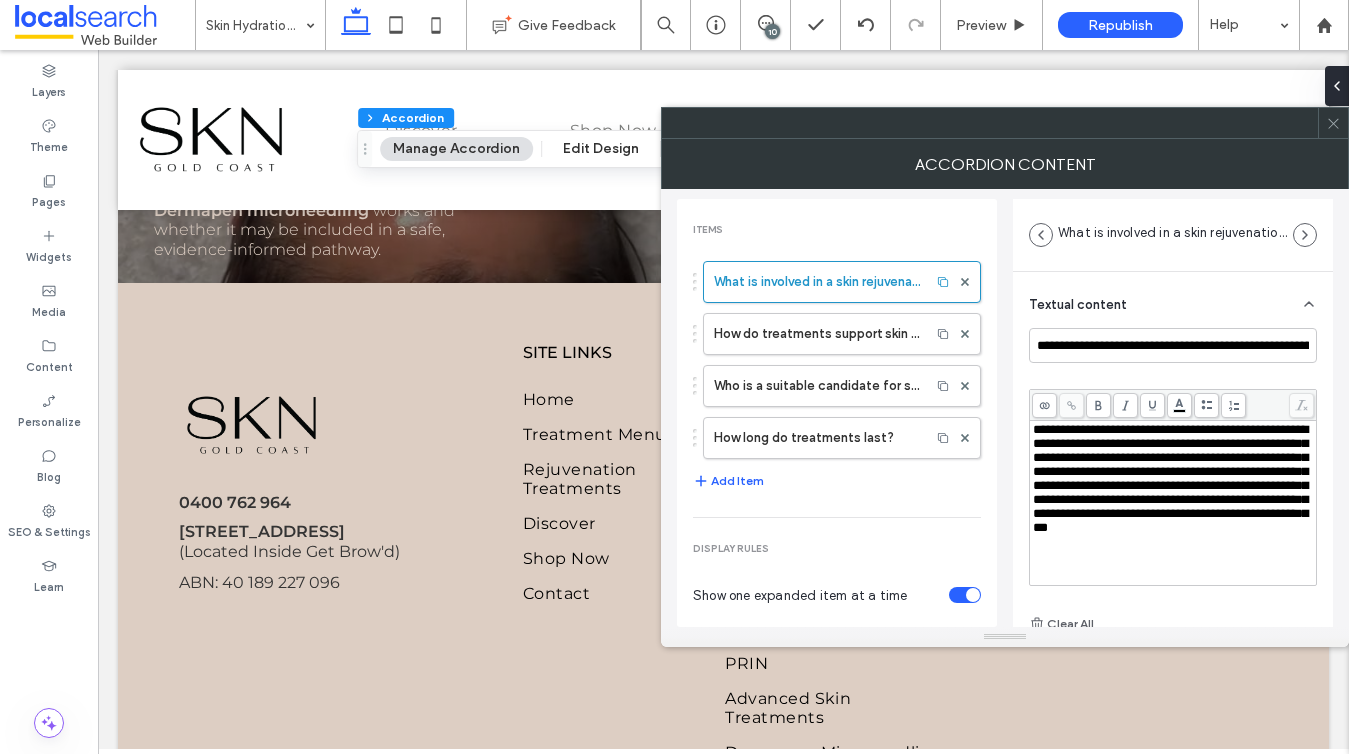 click on "**********" at bounding box center [1173, 479] 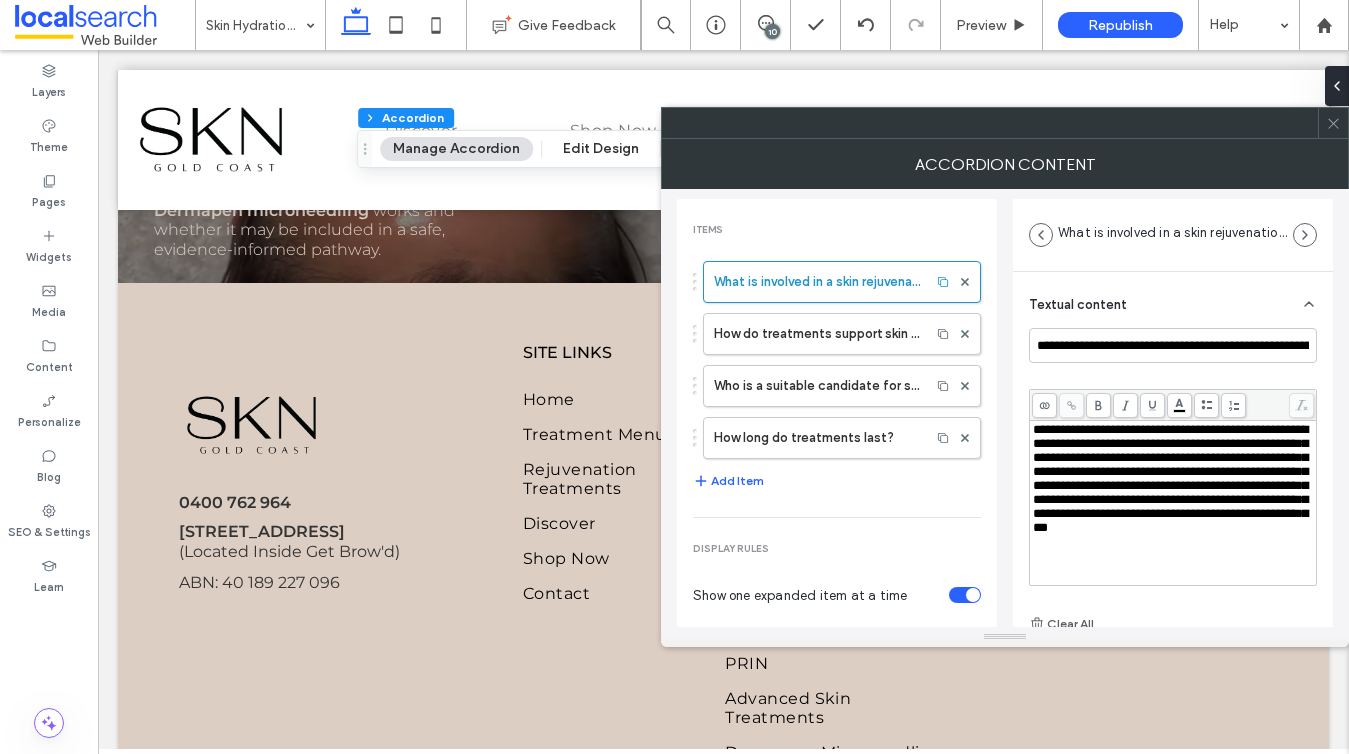click 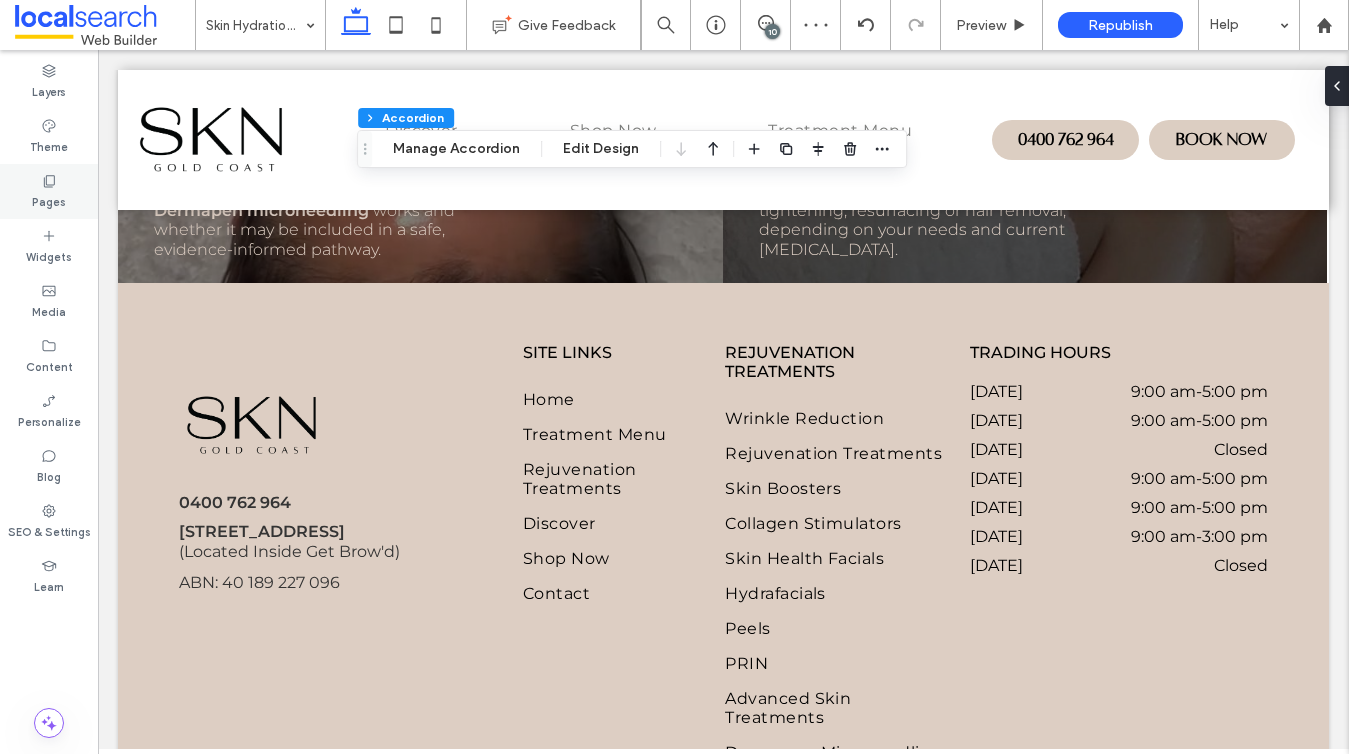 click on "Pages" at bounding box center (49, 200) 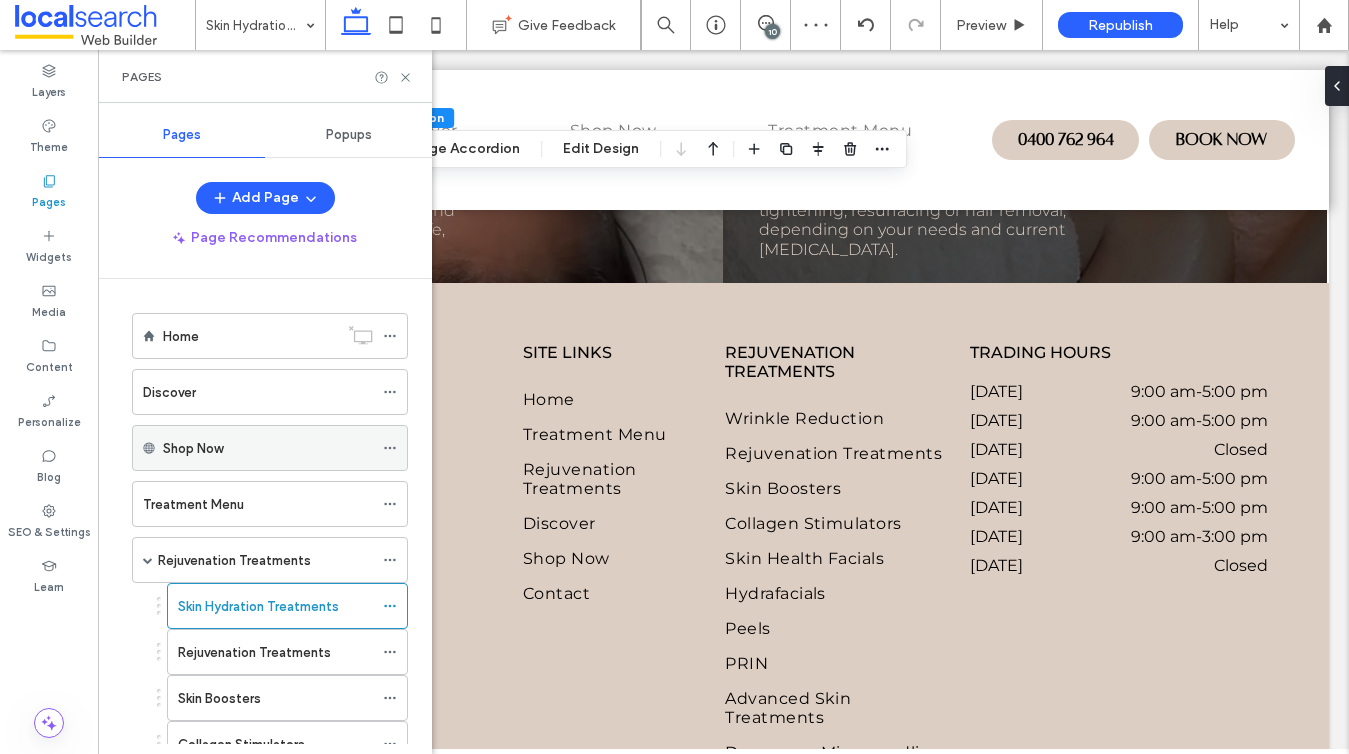 scroll, scrollTop: 127, scrollLeft: 0, axis: vertical 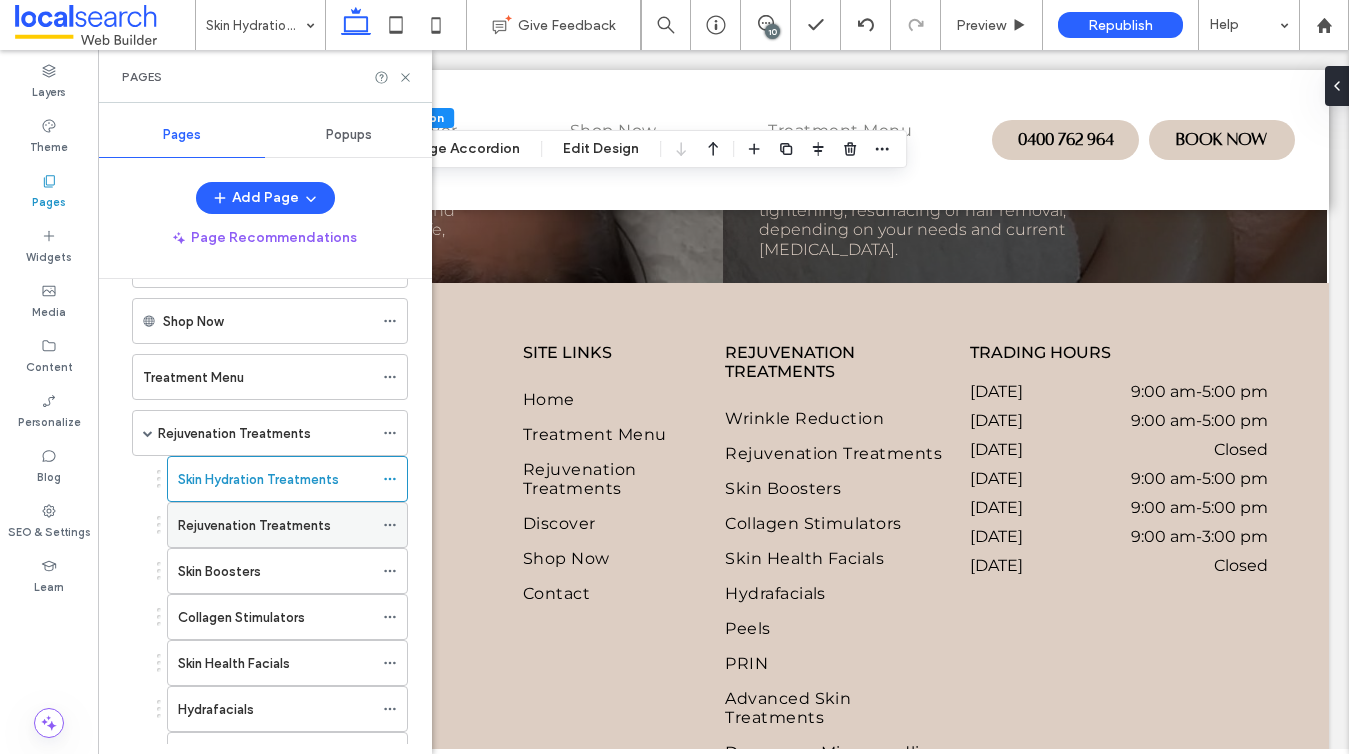 click on "Rejuvenation Treatments" at bounding box center (254, 525) 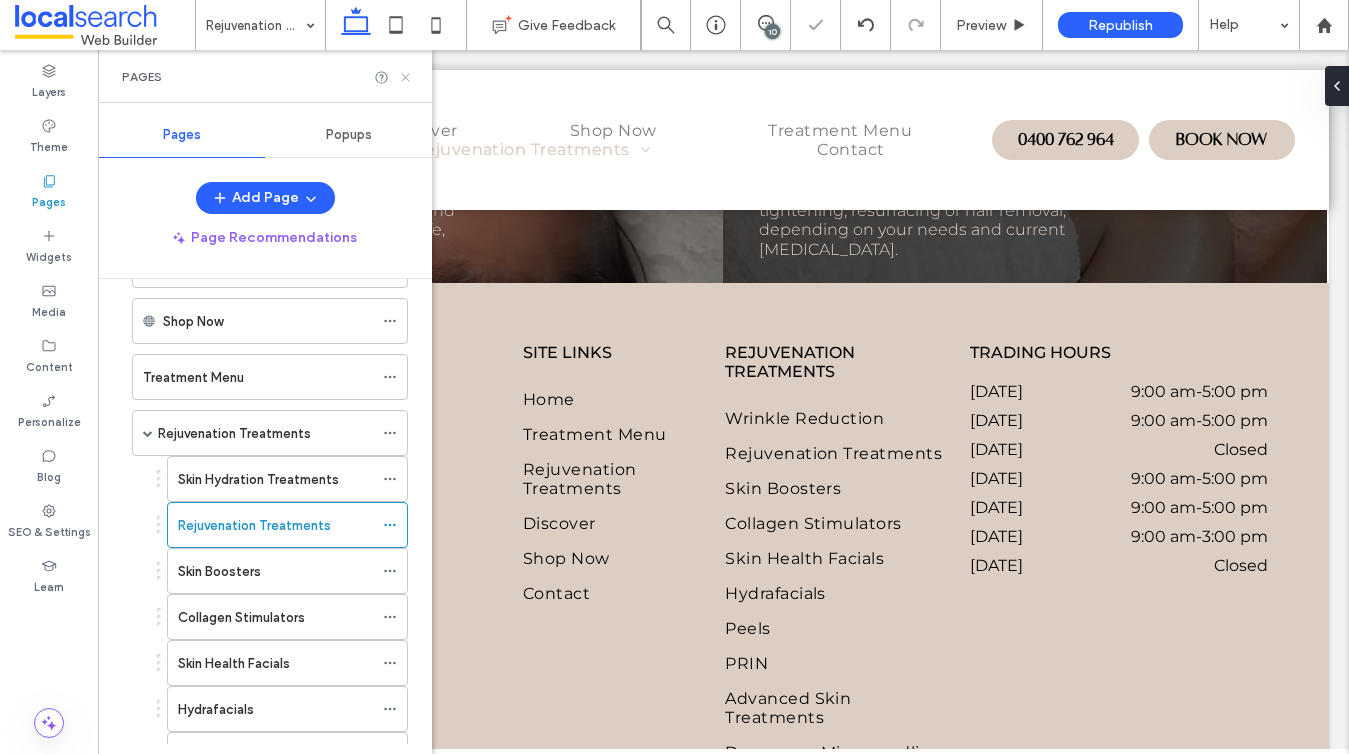 click 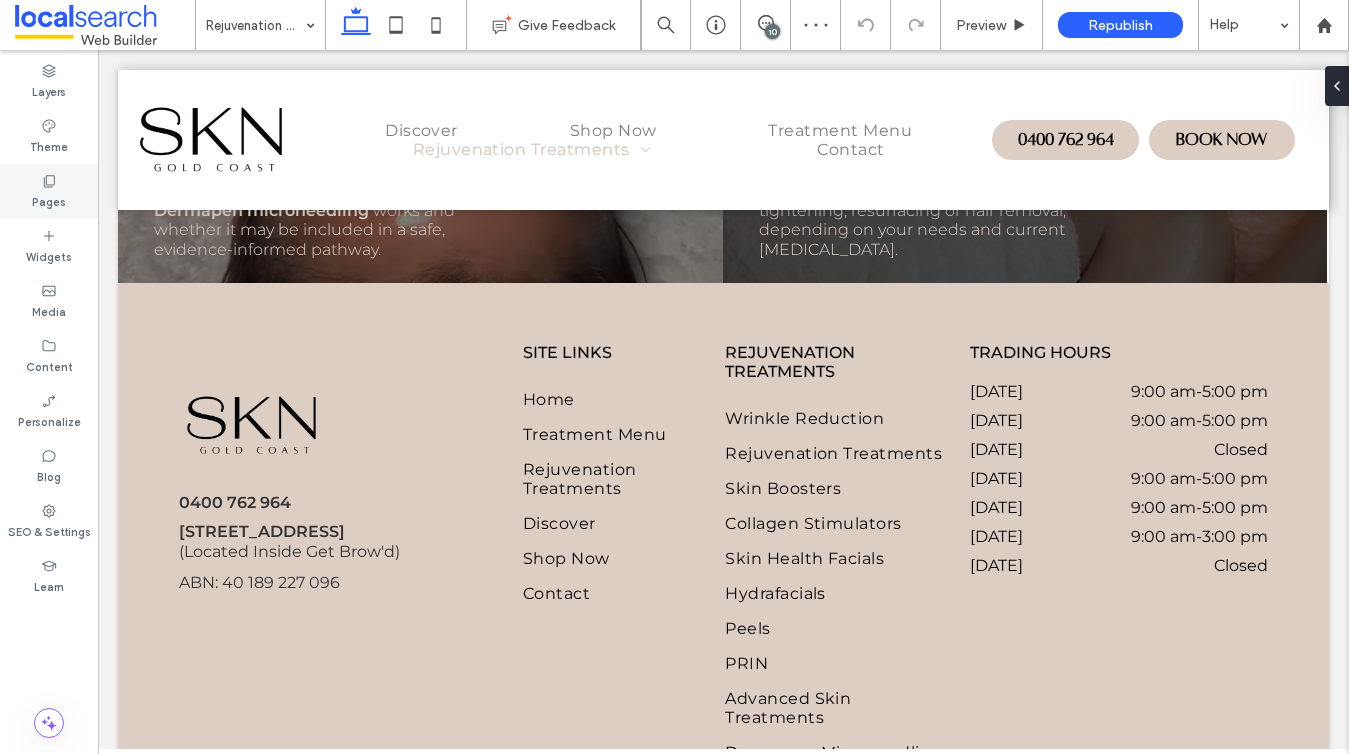 click on "Pages" at bounding box center (49, 191) 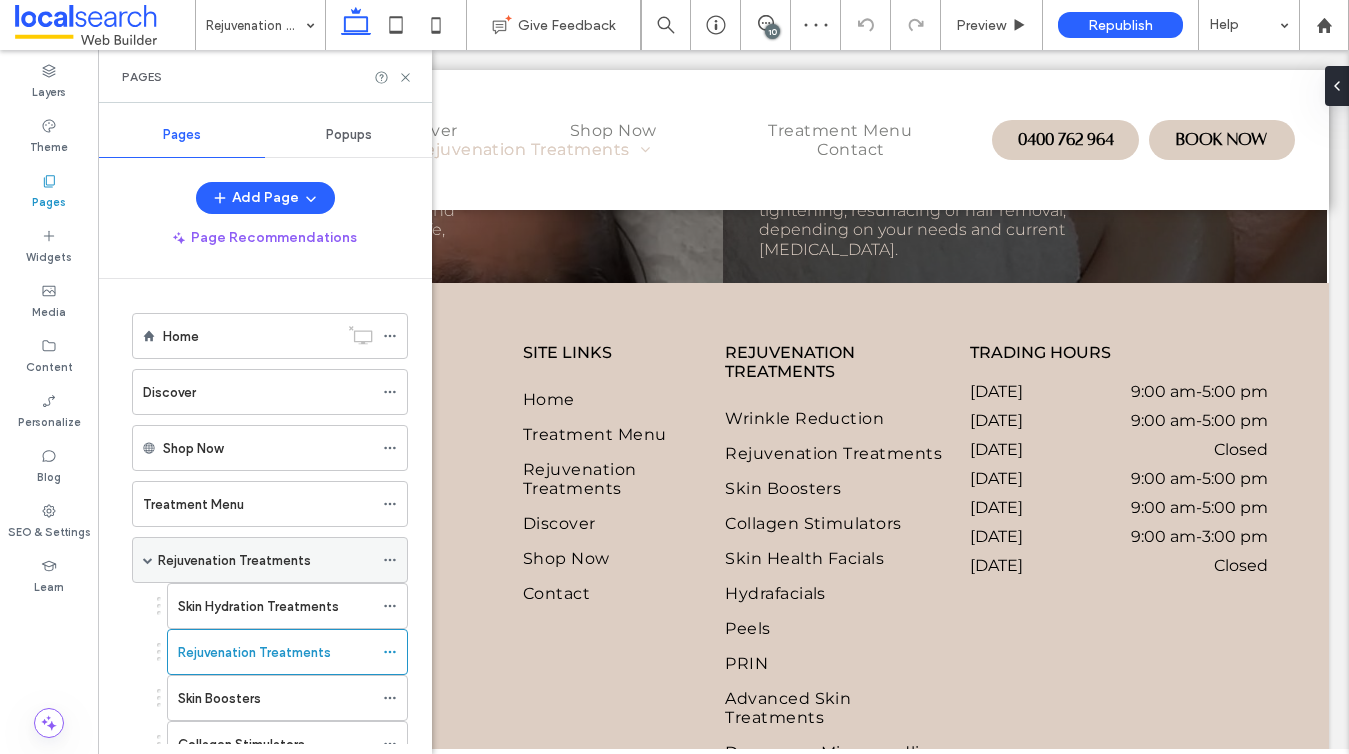 scroll, scrollTop: 213, scrollLeft: 0, axis: vertical 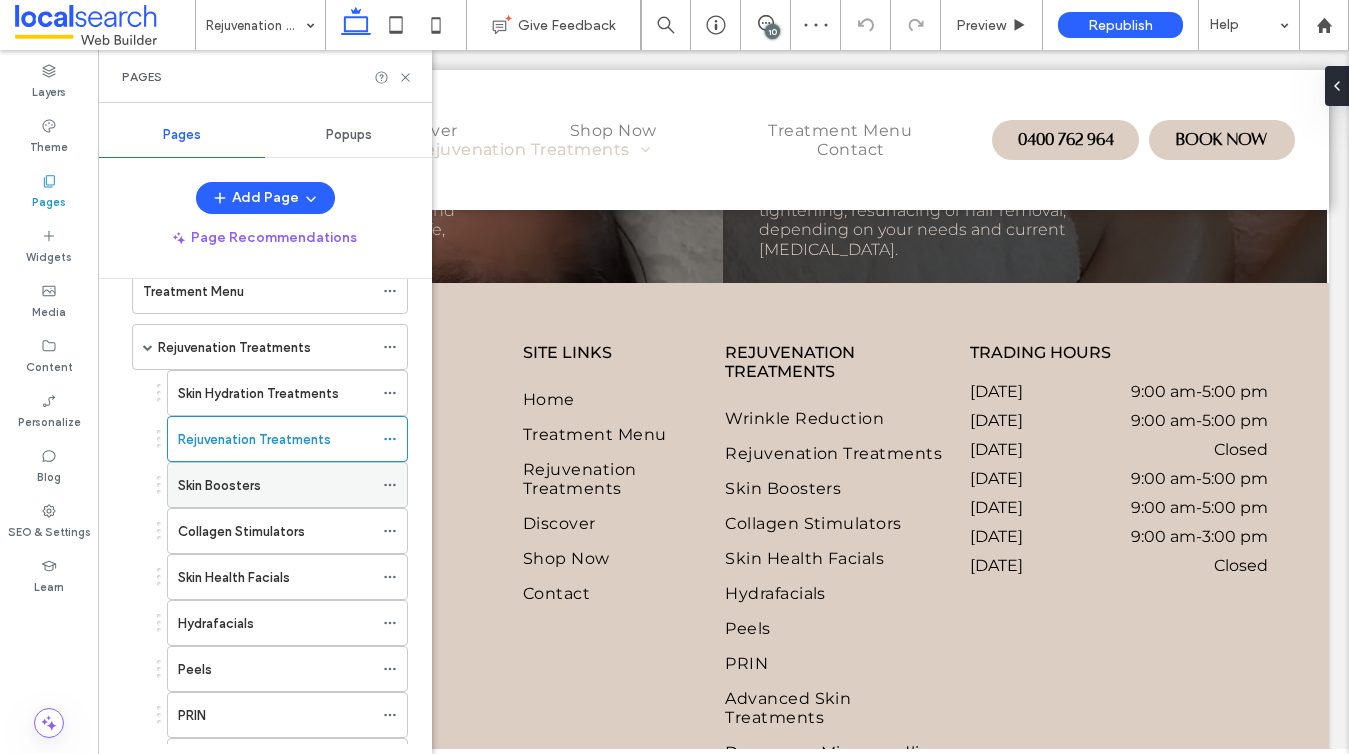 click on "Skin Boosters" at bounding box center (275, 485) 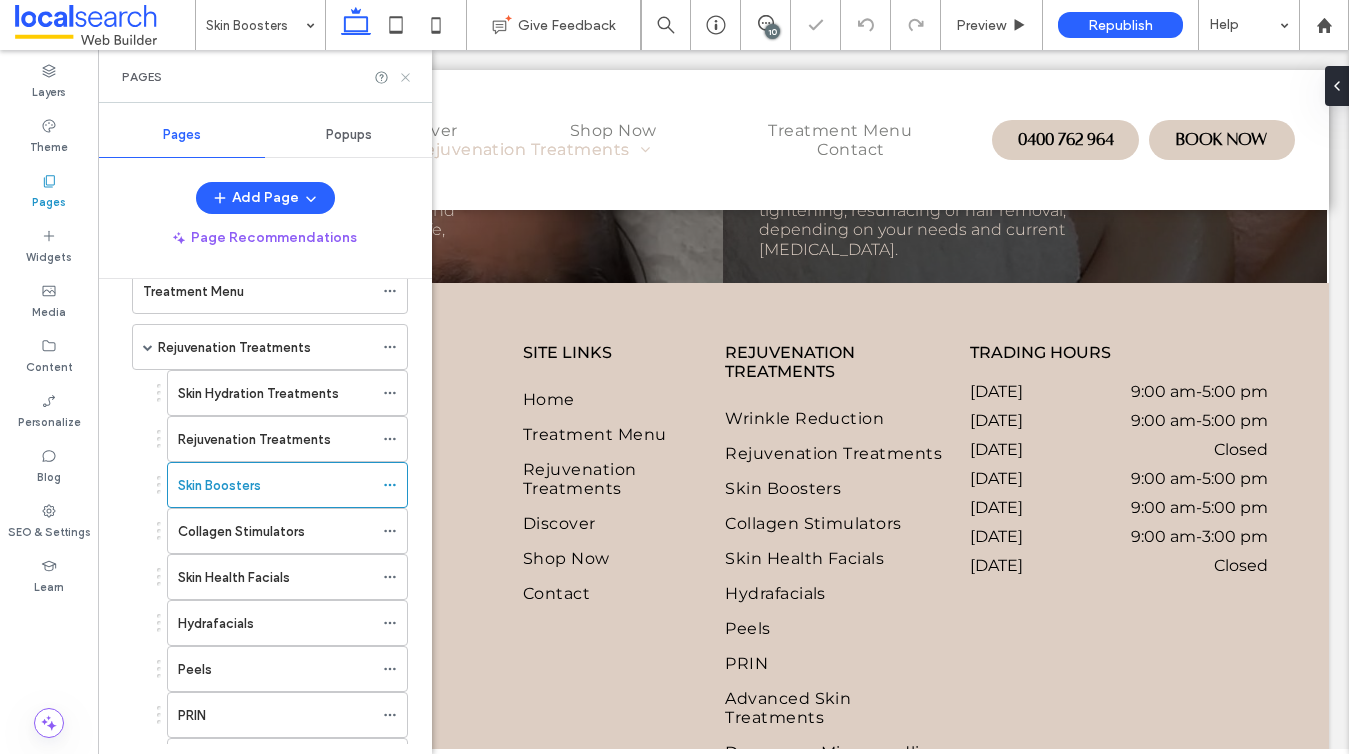click 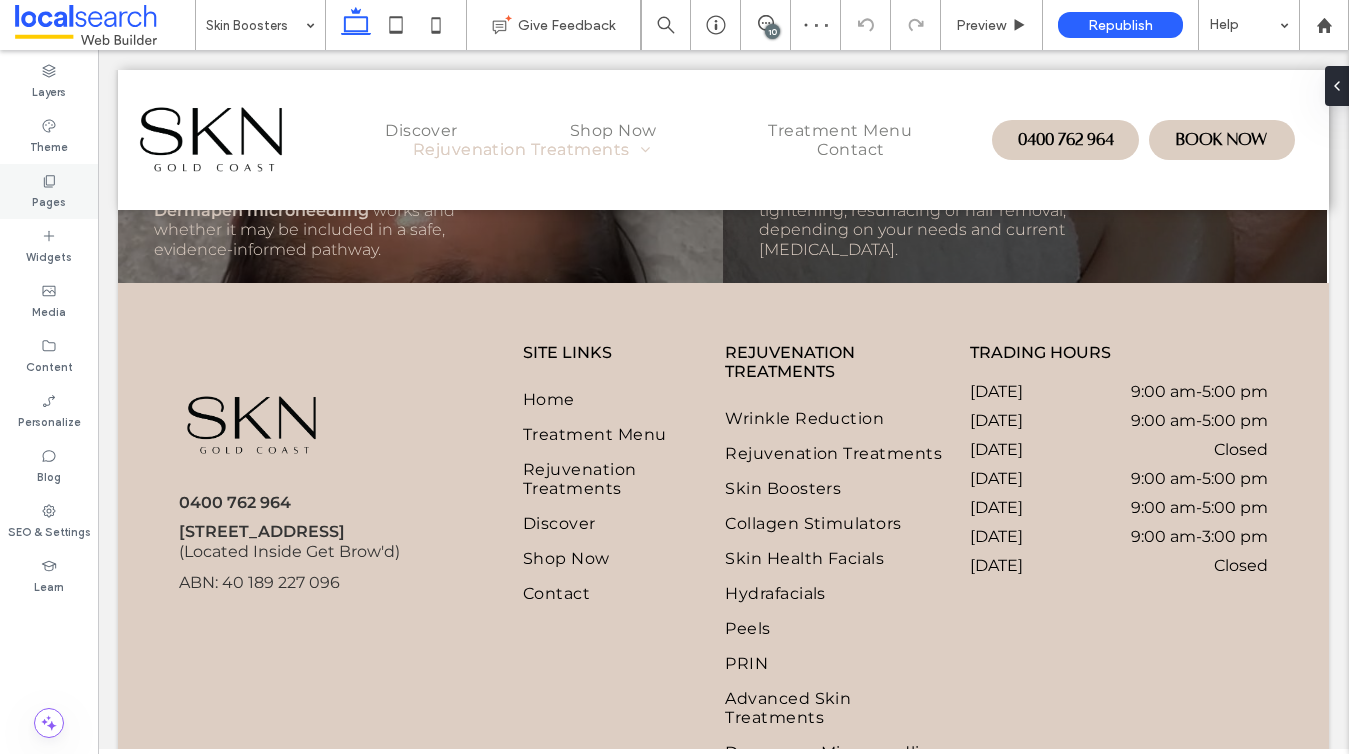 click on "Pages" at bounding box center [49, 200] 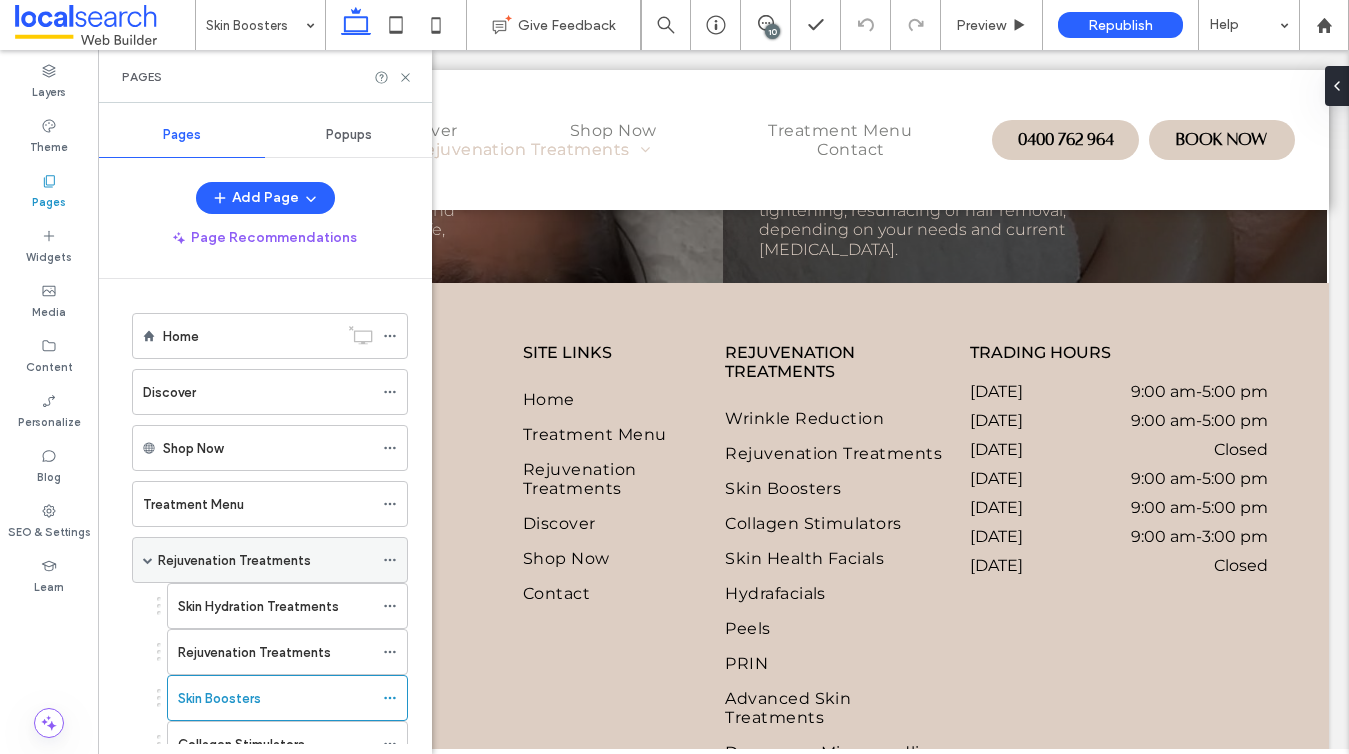 scroll, scrollTop: 300, scrollLeft: 0, axis: vertical 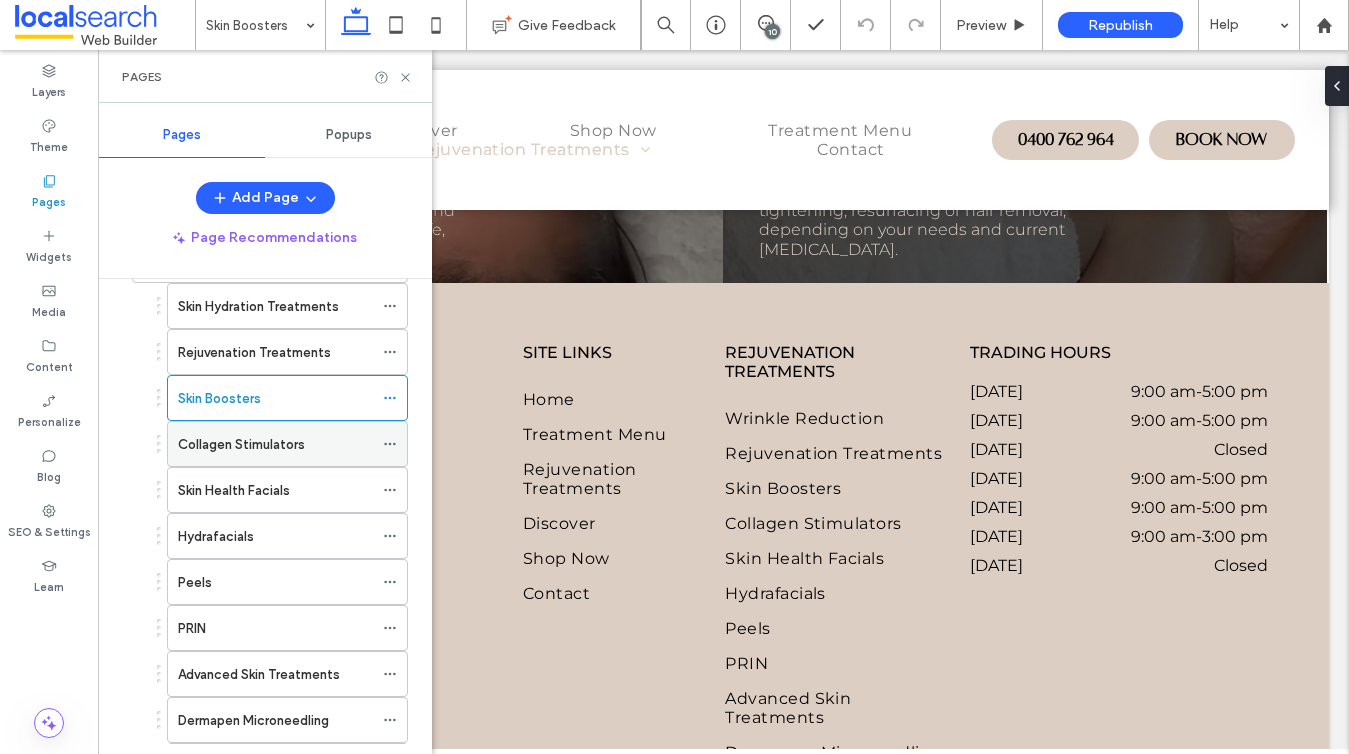 click on "Collagen Stimulators" at bounding box center (275, 444) 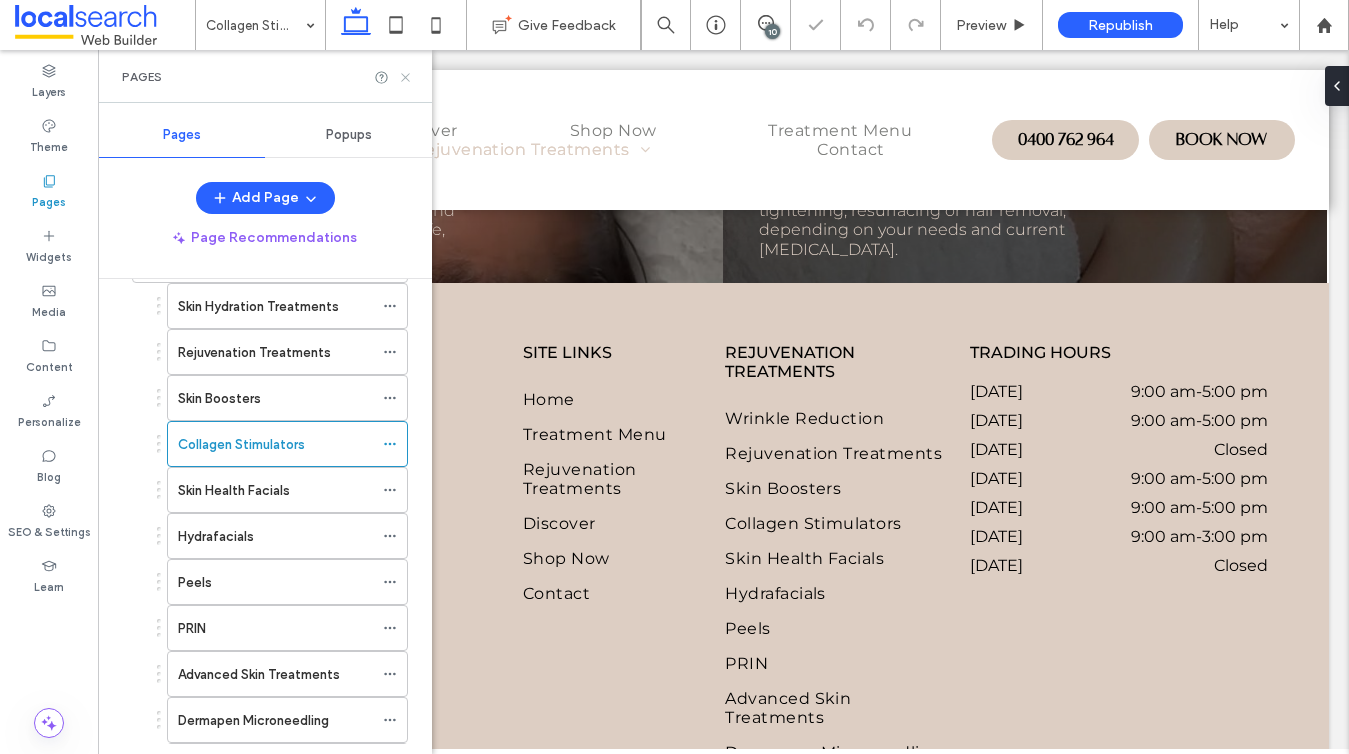 click 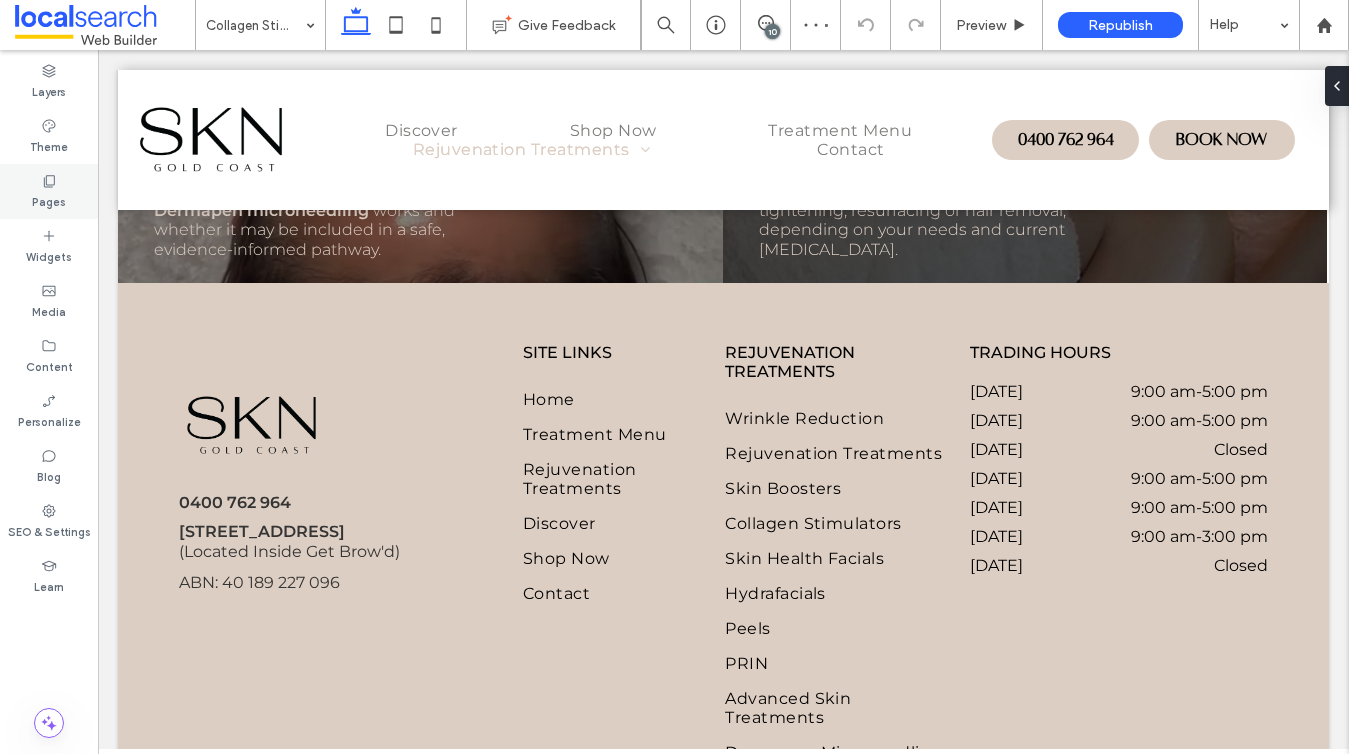 click on "Pages" at bounding box center [49, 191] 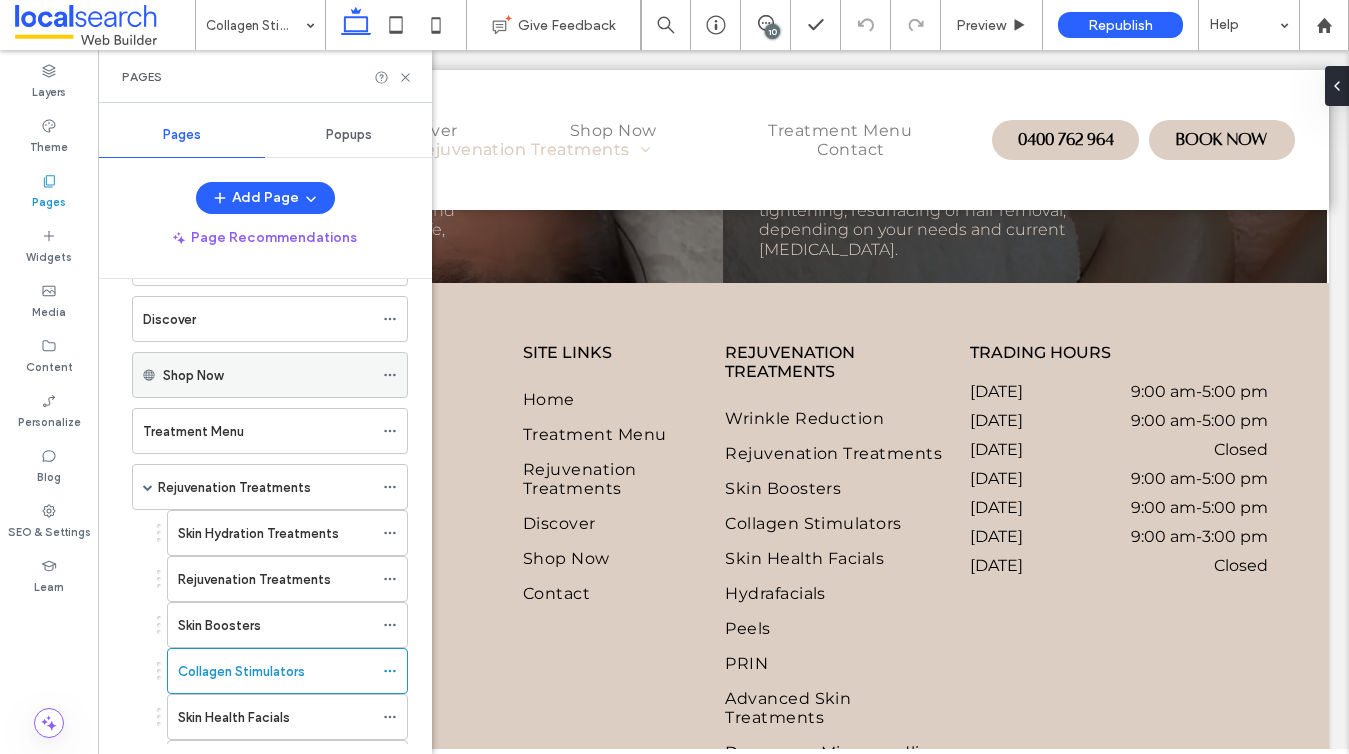 scroll, scrollTop: 168, scrollLeft: 0, axis: vertical 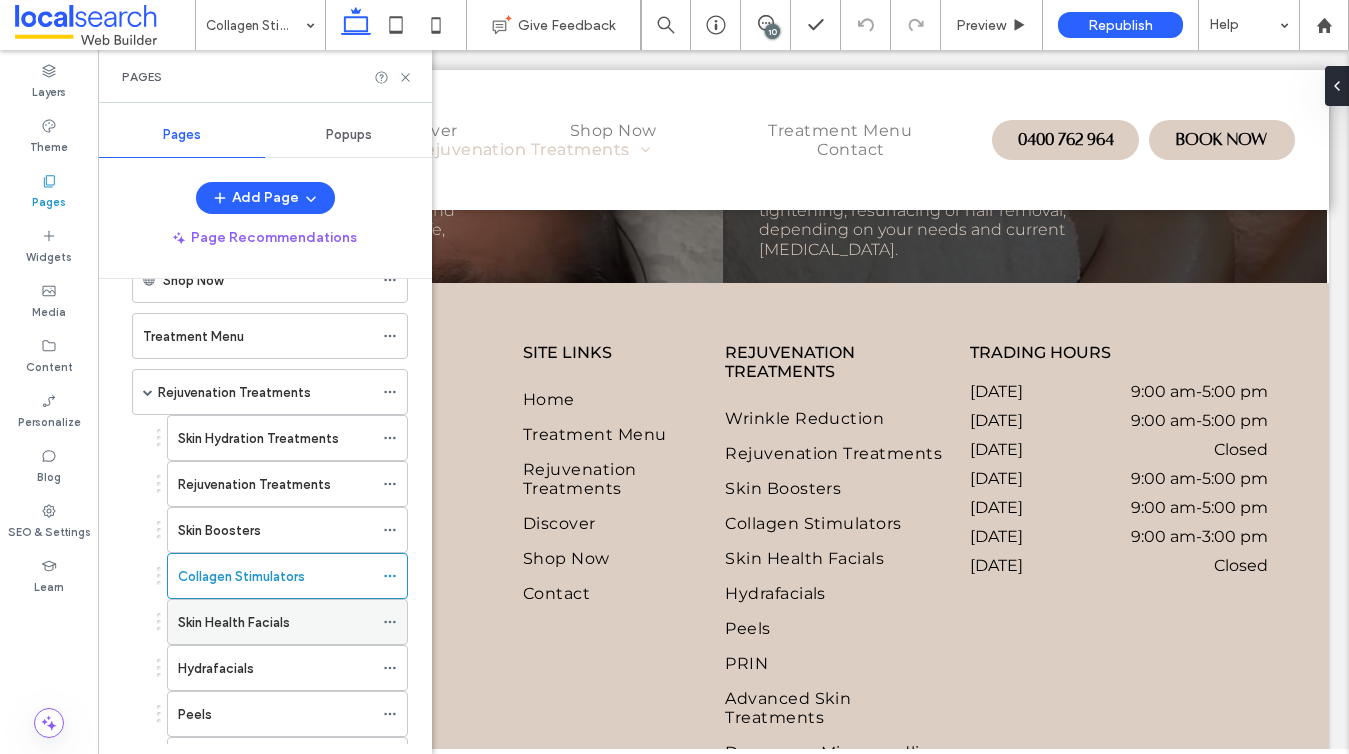 click on "Skin Health Facials" at bounding box center [234, 622] 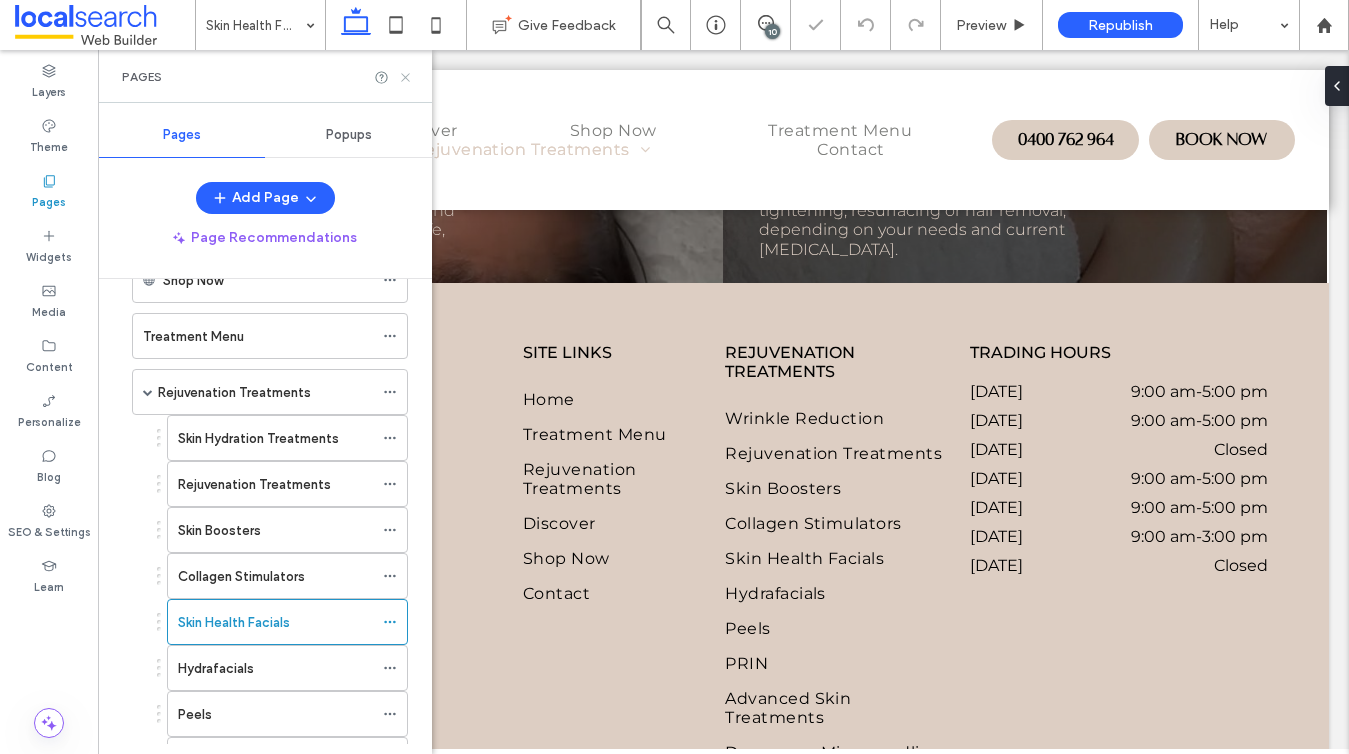 click 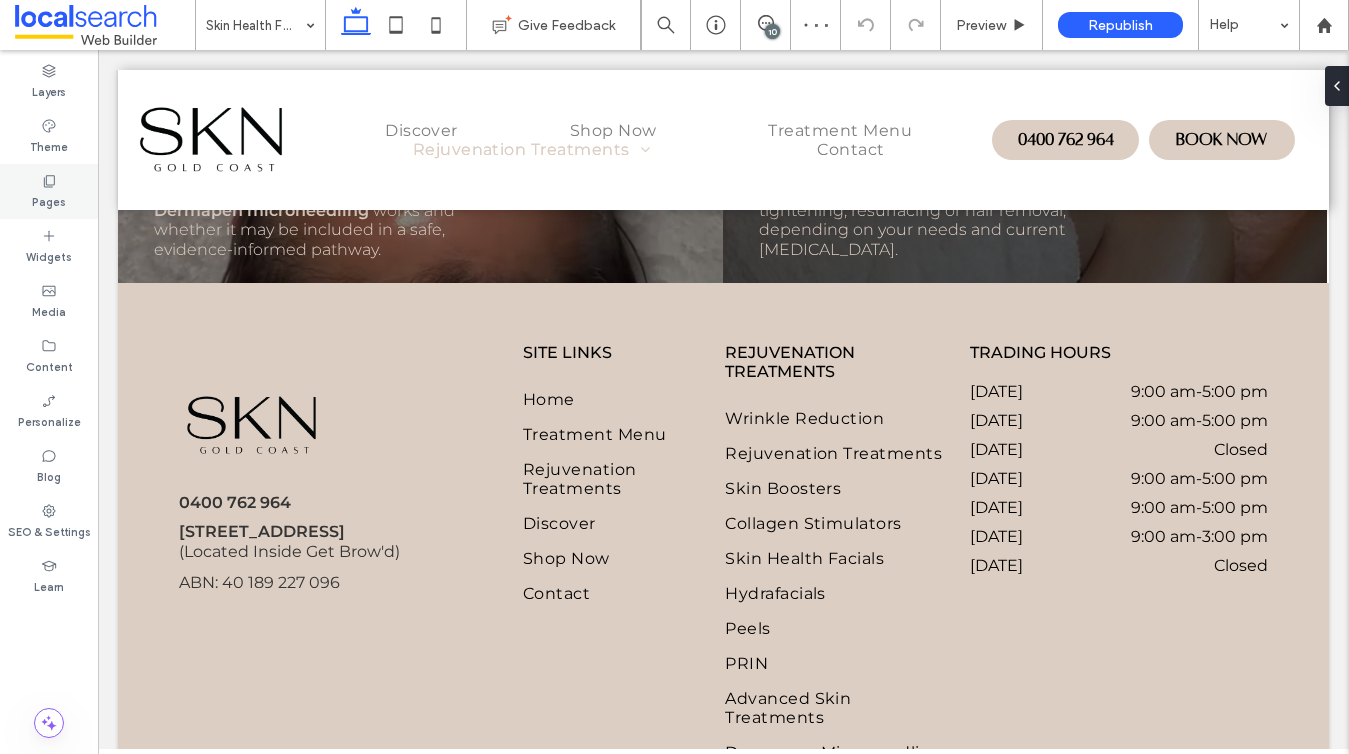 click on "Pages" at bounding box center (49, 191) 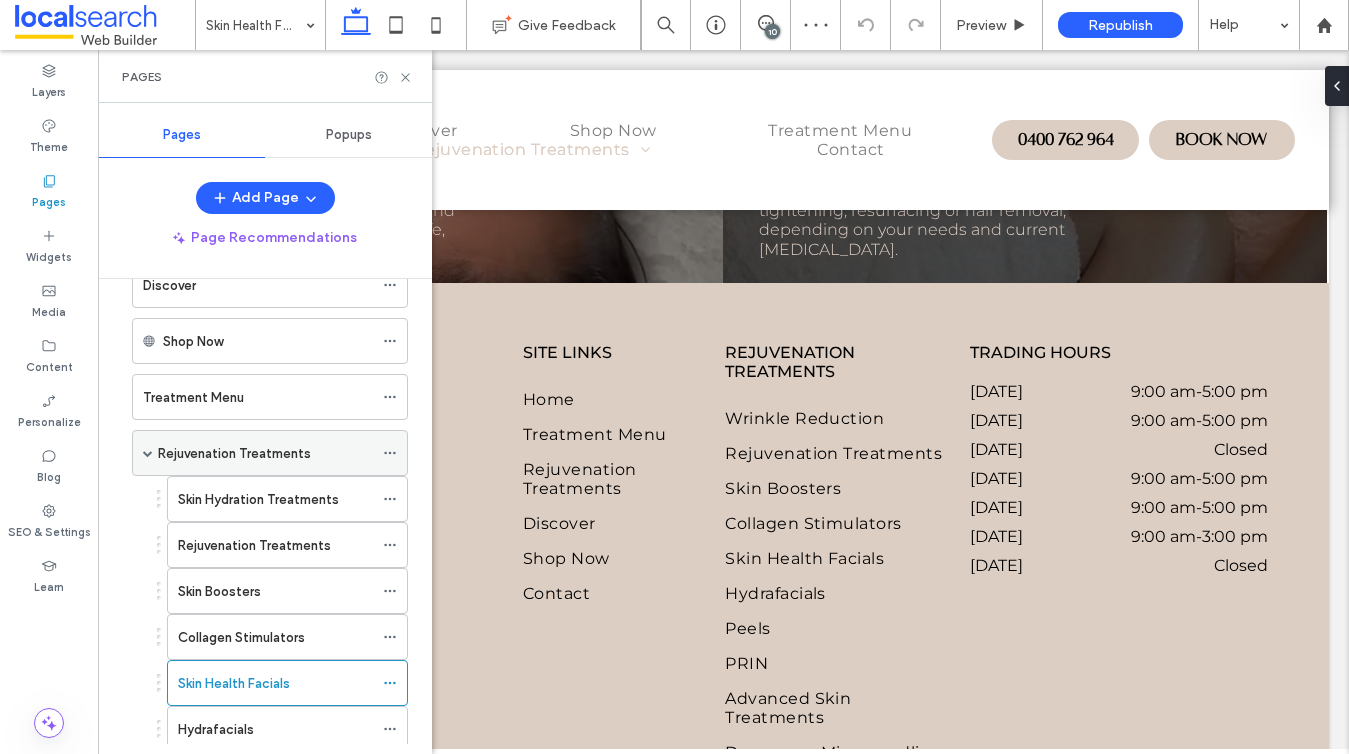 scroll, scrollTop: 421, scrollLeft: 0, axis: vertical 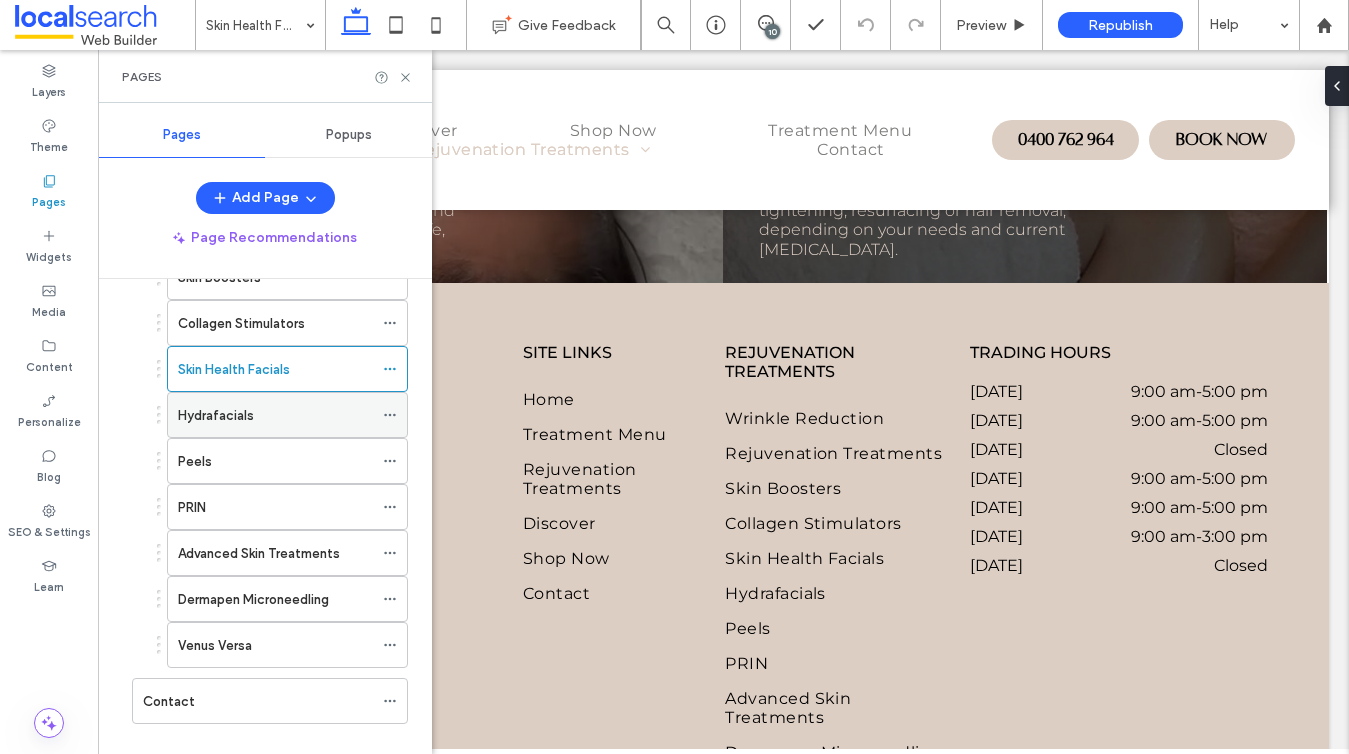 click on "Hydrafacials" at bounding box center [275, 415] 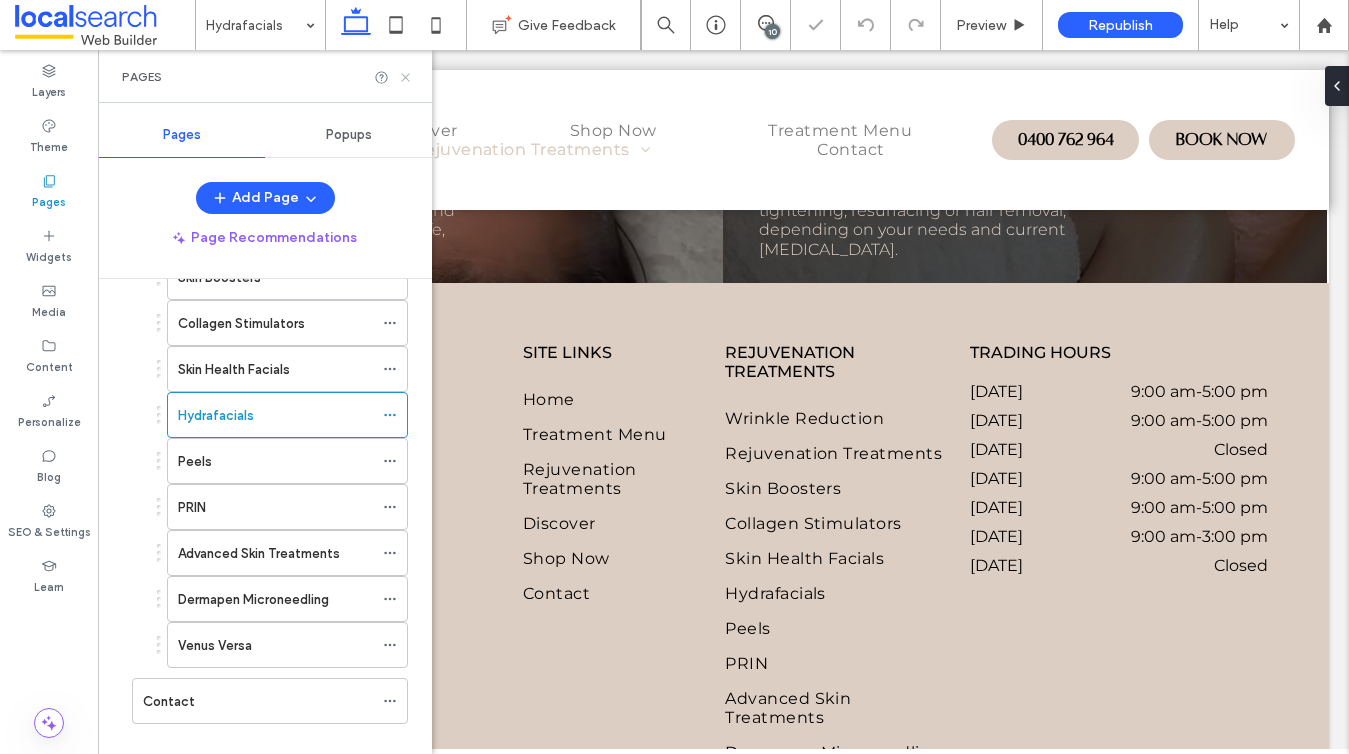 click 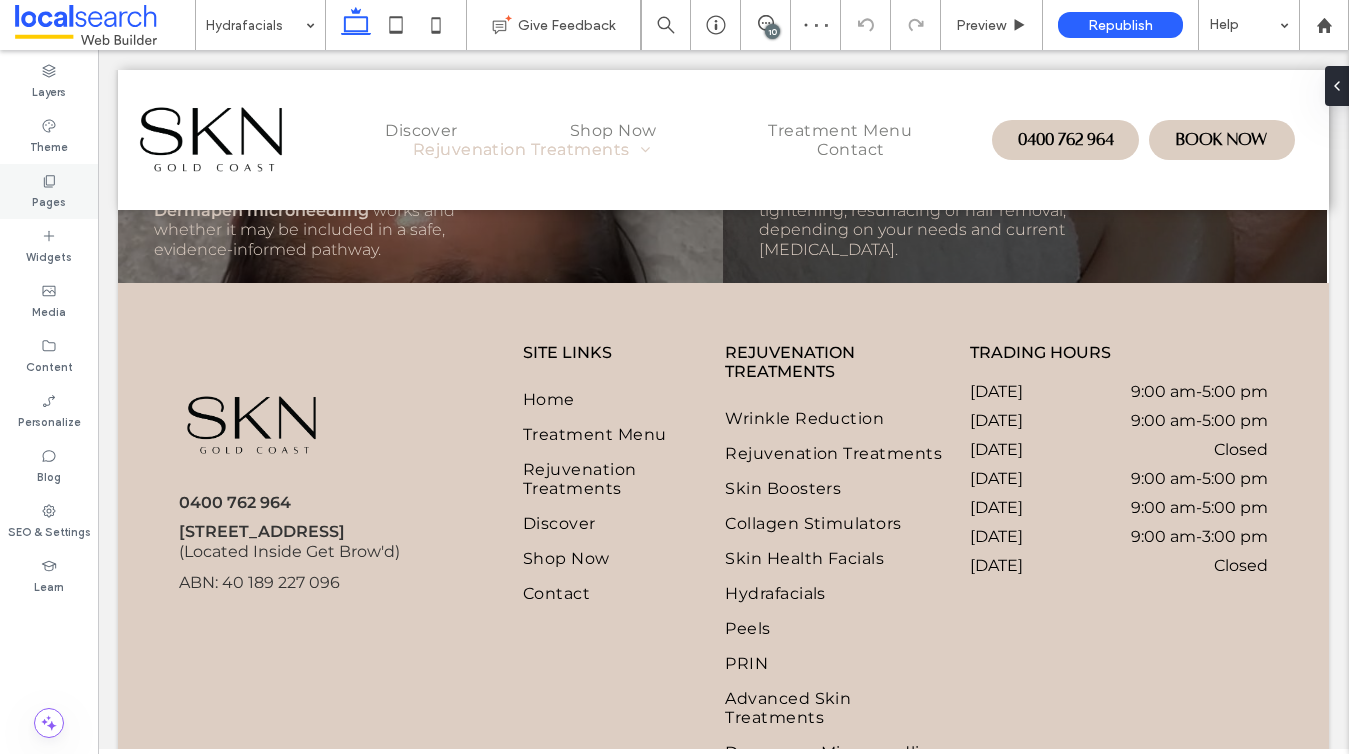click on "Pages" at bounding box center [49, 191] 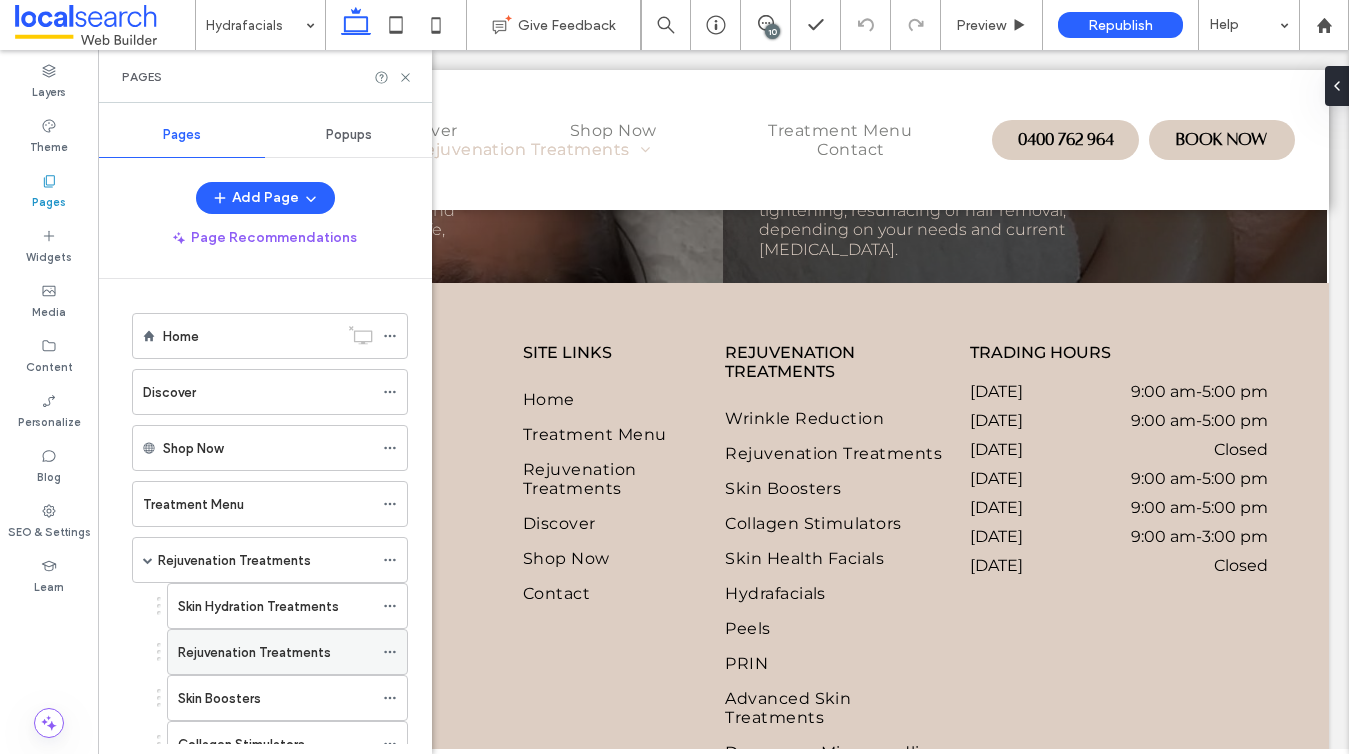 scroll, scrollTop: 359, scrollLeft: 0, axis: vertical 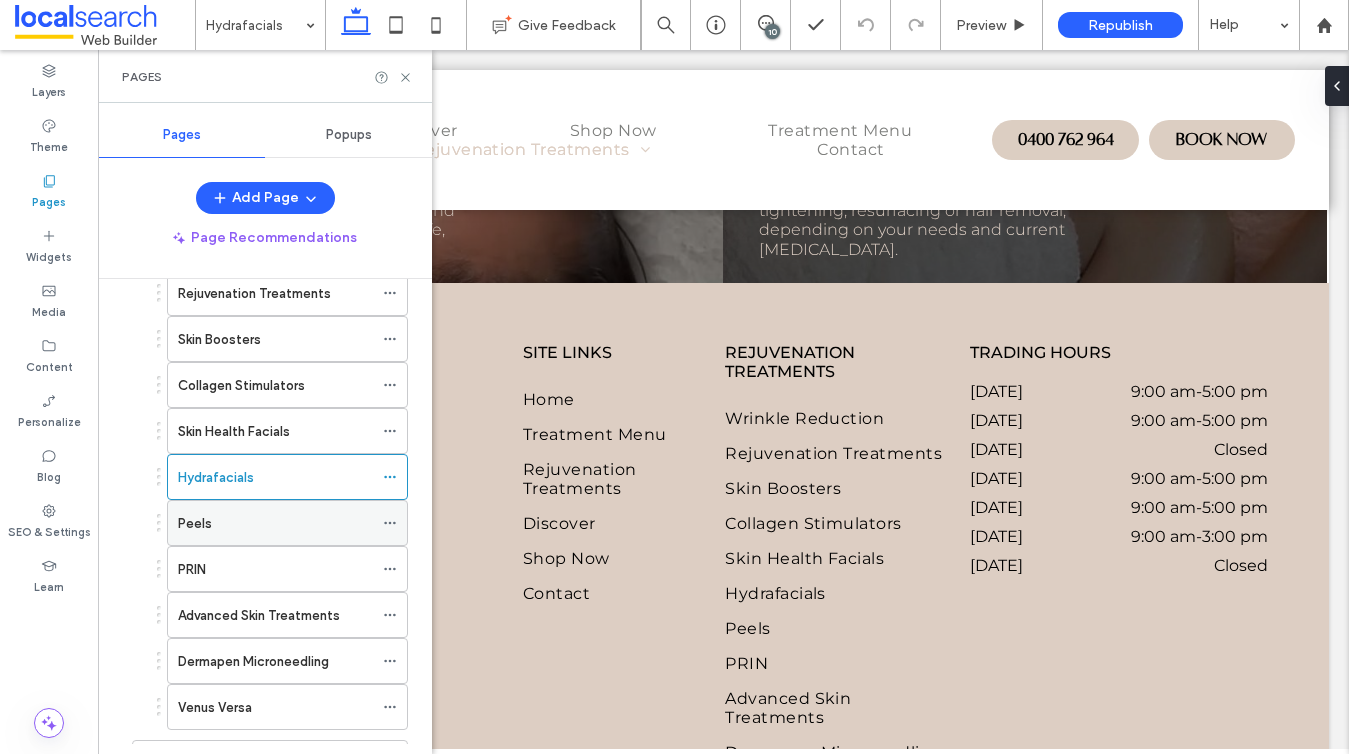 click on "Peels" at bounding box center (275, 523) 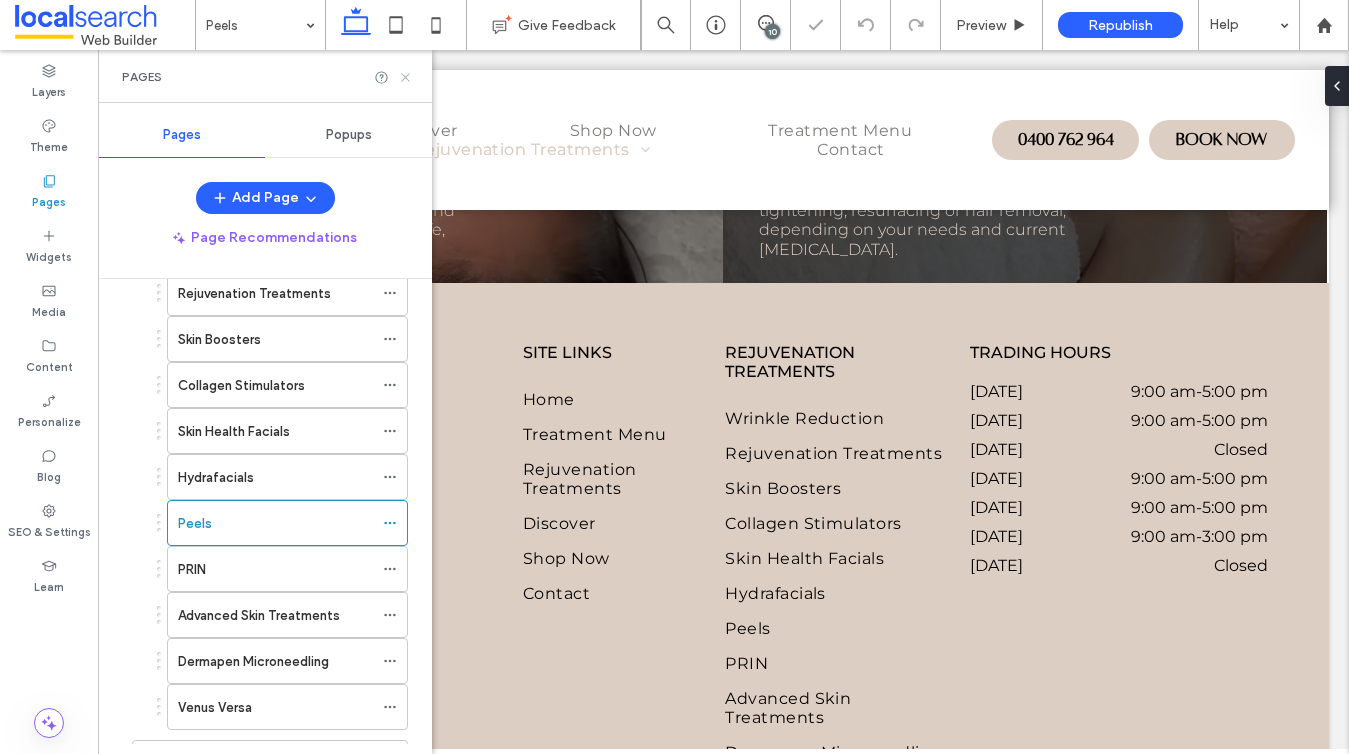 click 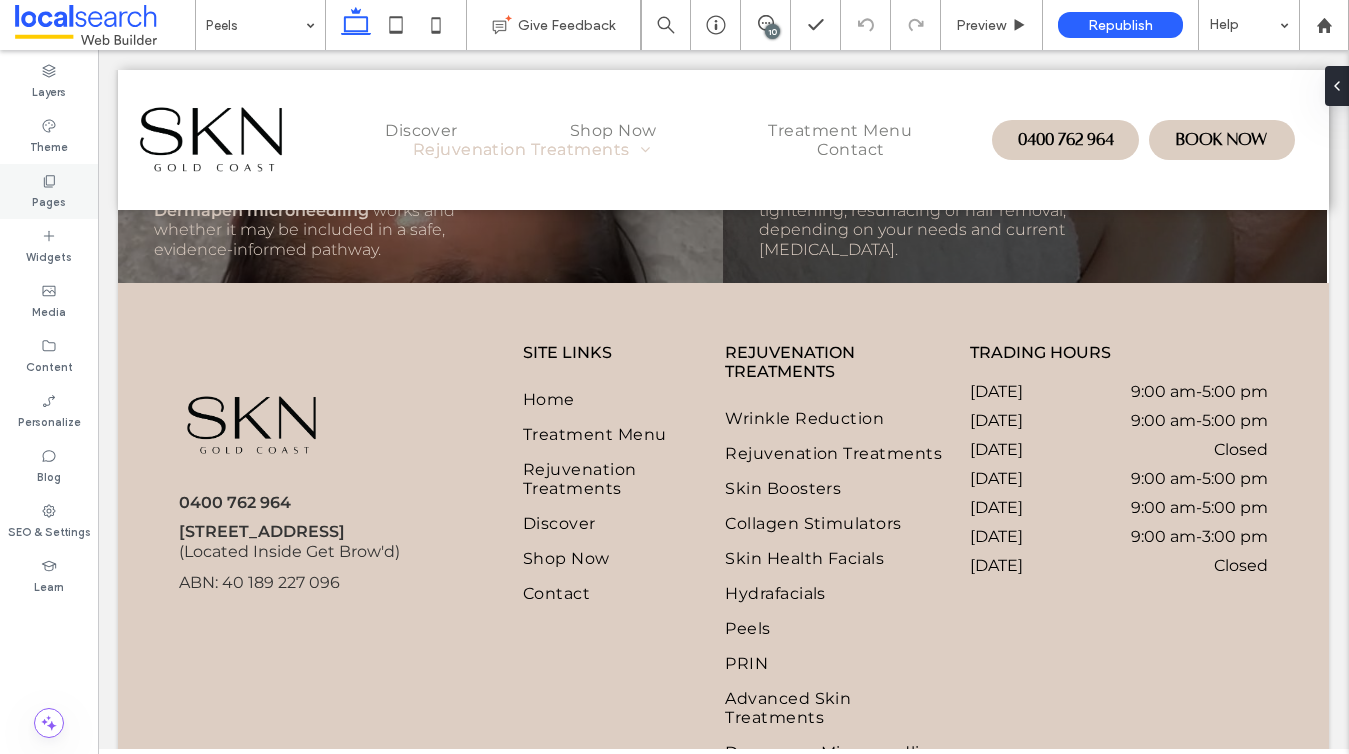 click on "Pages" at bounding box center (49, 200) 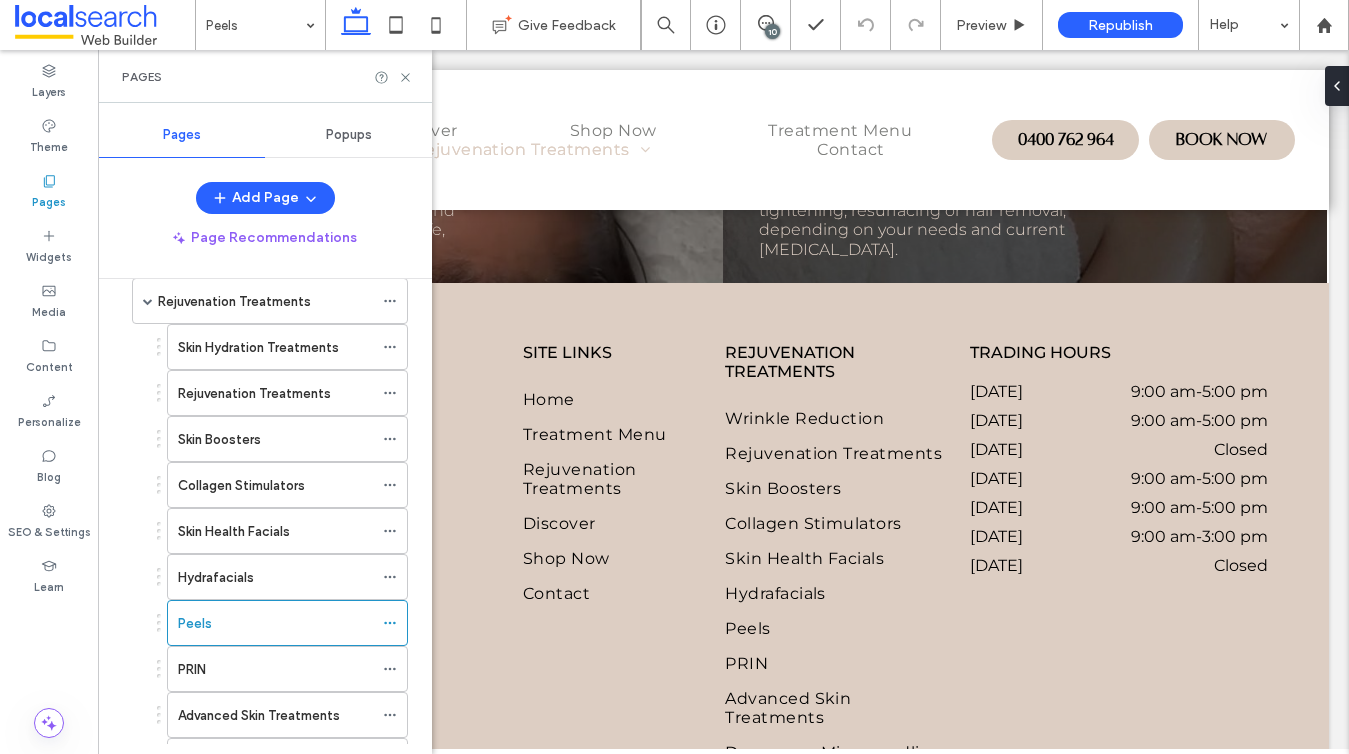 scroll, scrollTop: 374, scrollLeft: 0, axis: vertical 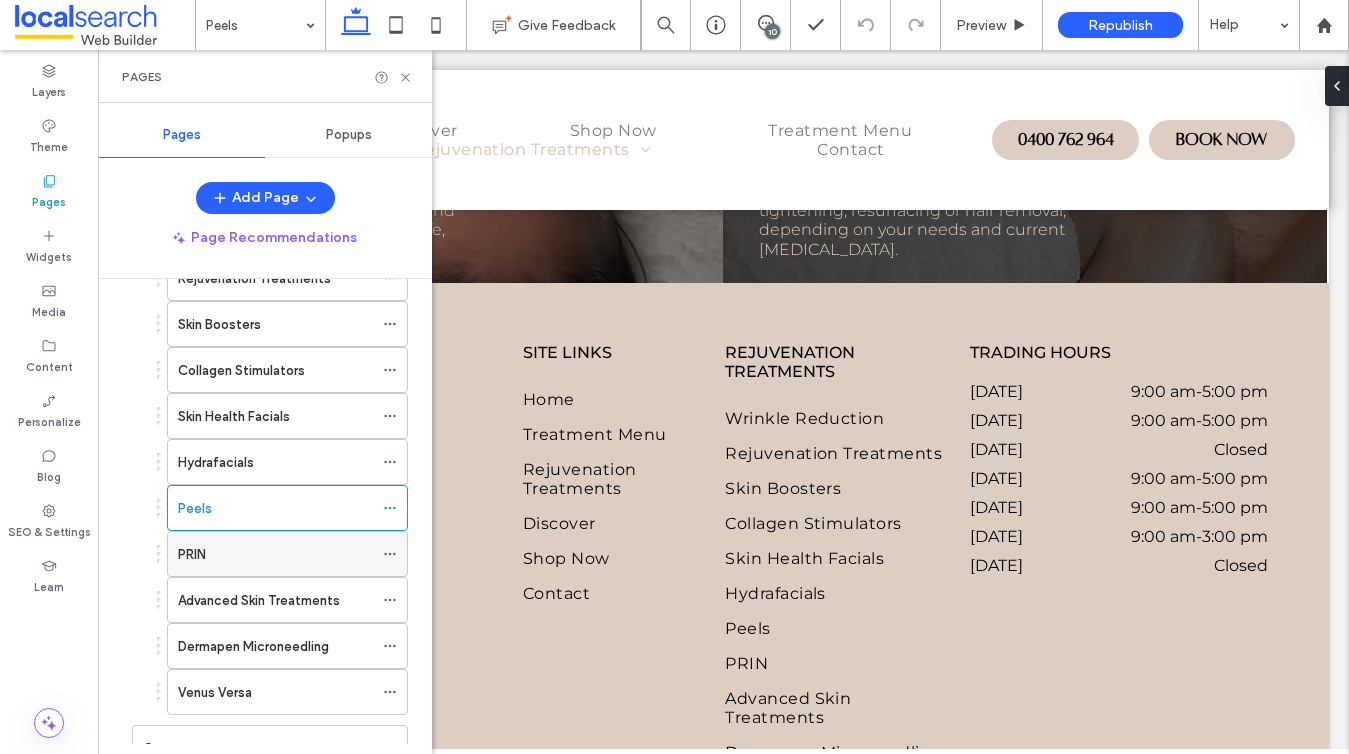 click on "PRIN" at bounding box center [192, 554] 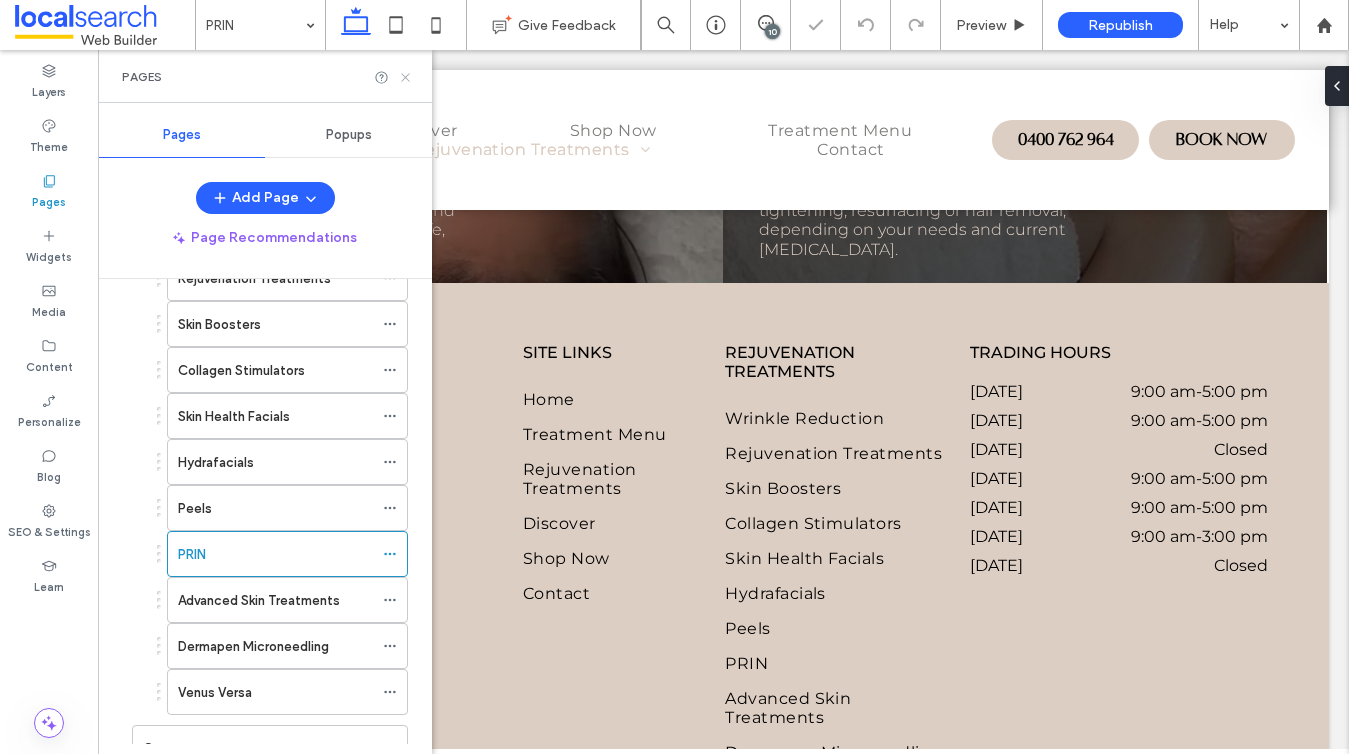 click 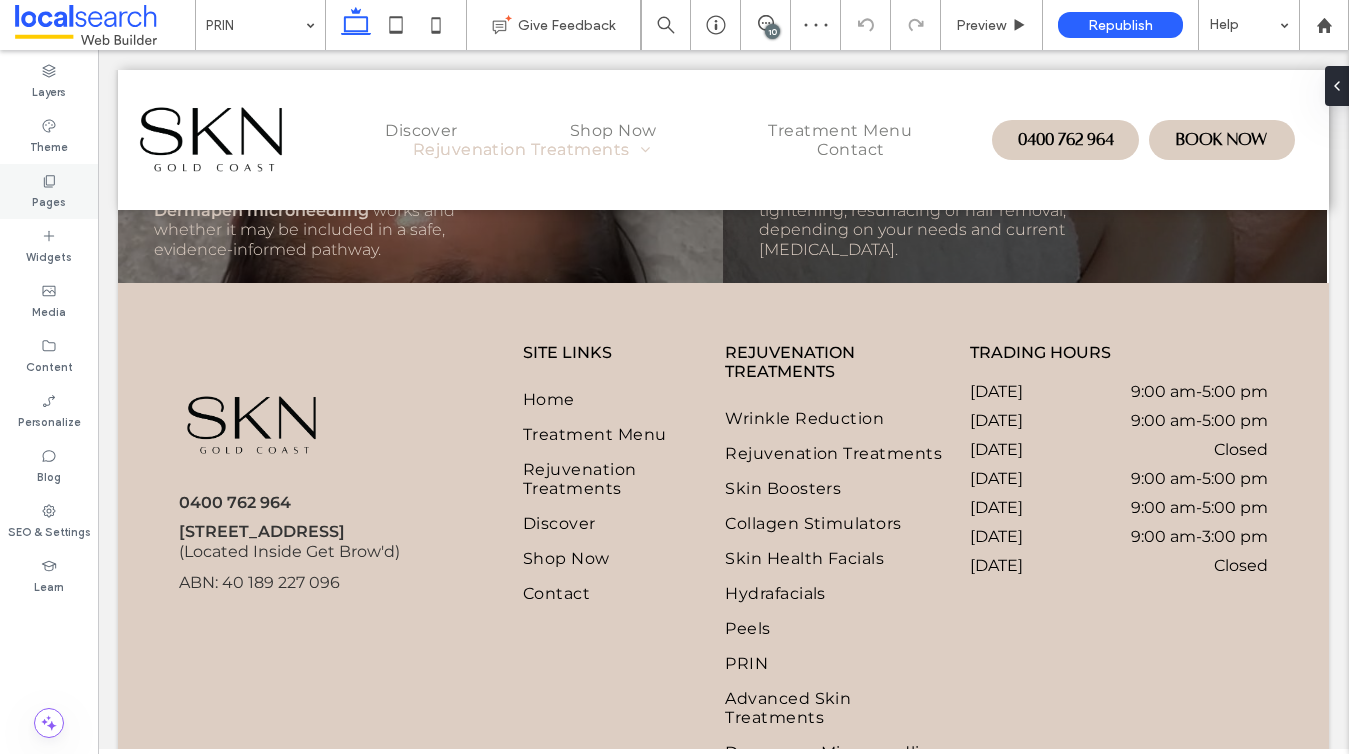 click on "Pages" at bounding box center (49, 200) 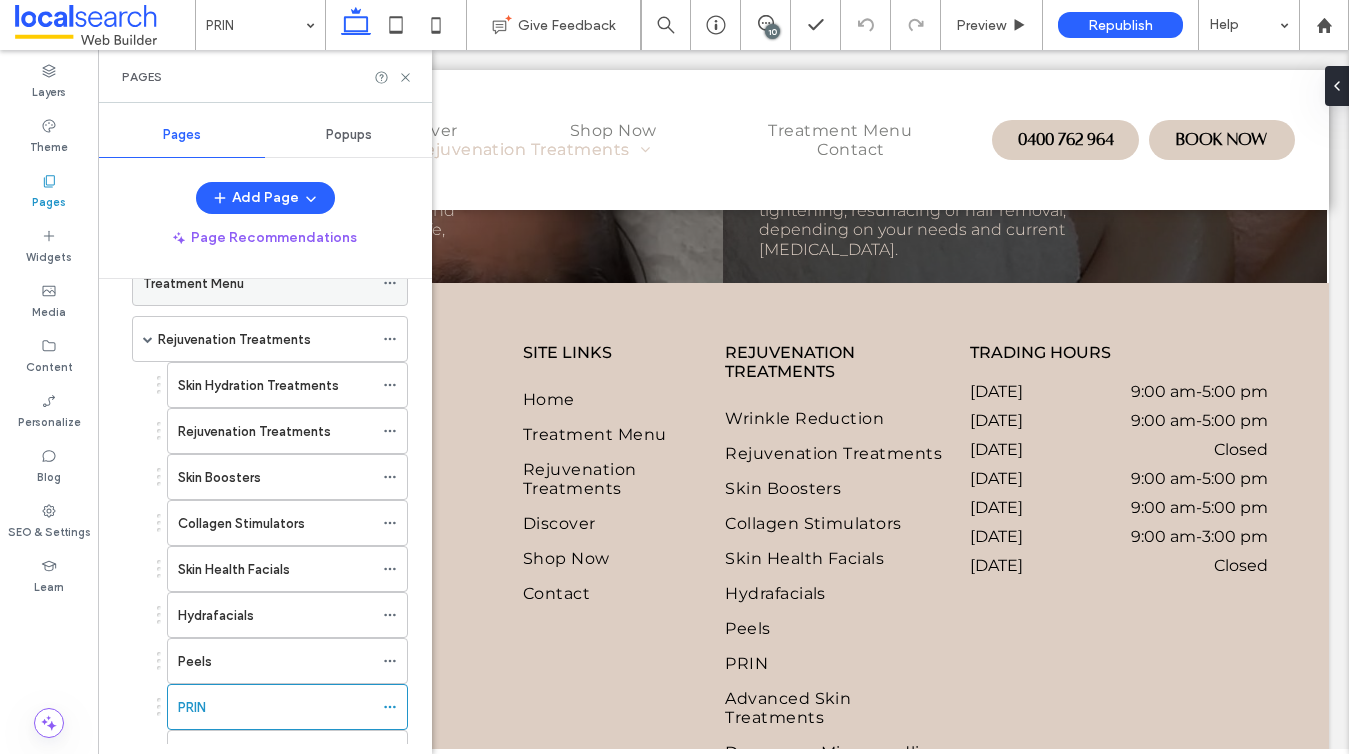 scroll, scrollTop: 306, scrollLeft: 0, axis: vertical 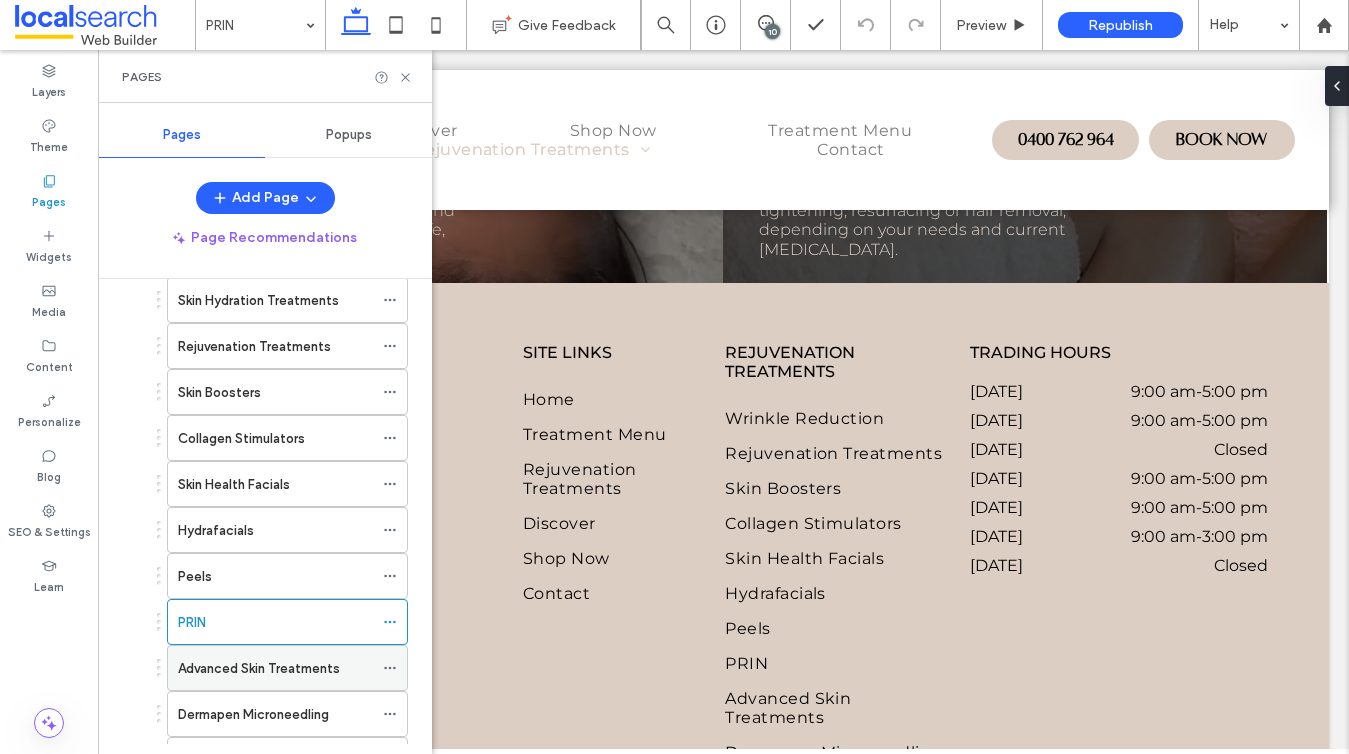 click on "Advanced Skin Treatments" at bounding box center (259, 668) 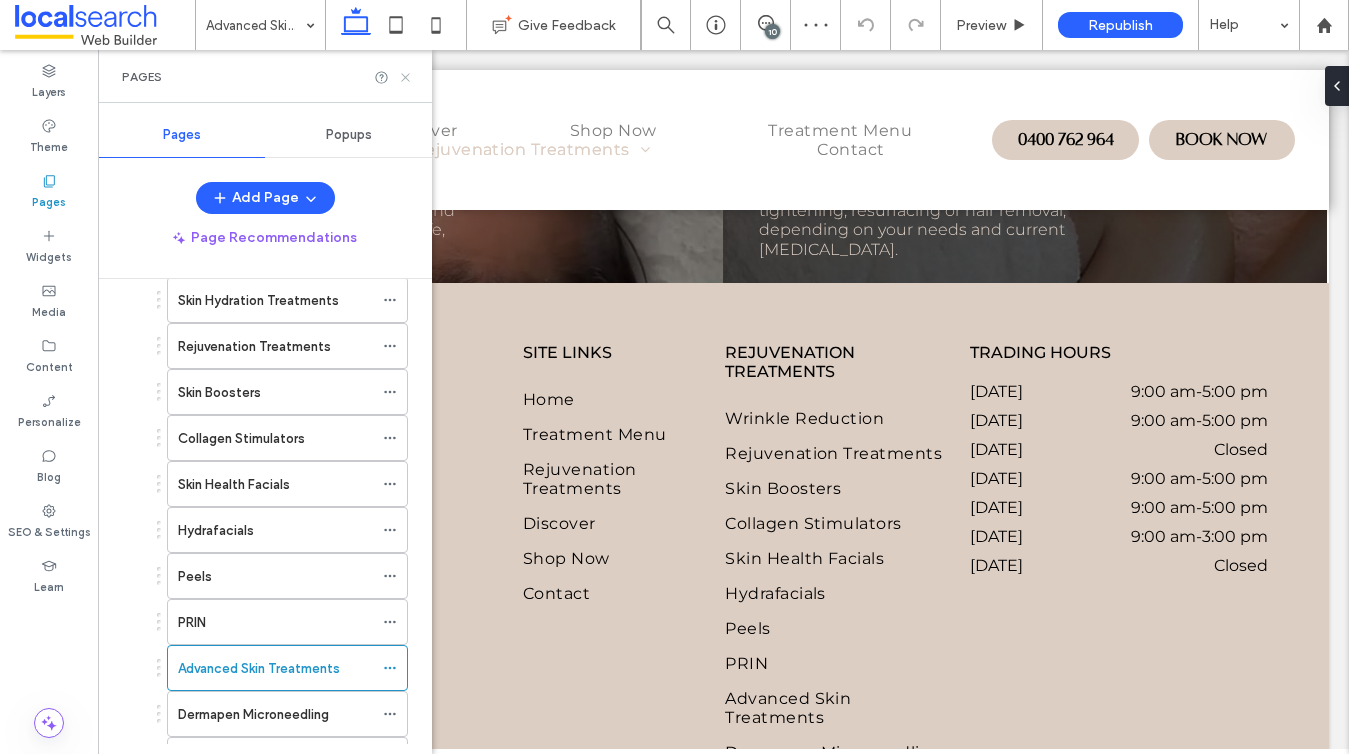 click 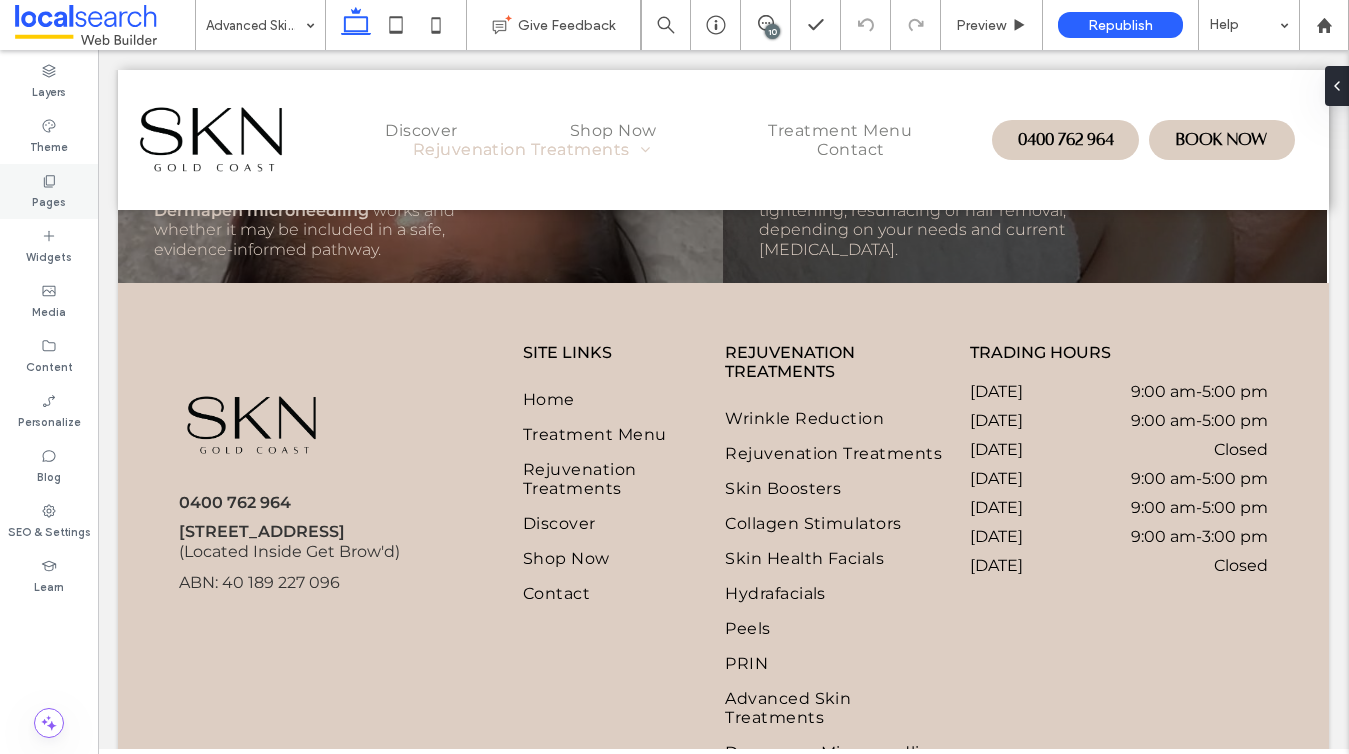 click on "Pages" at bounding box center (49, 200) 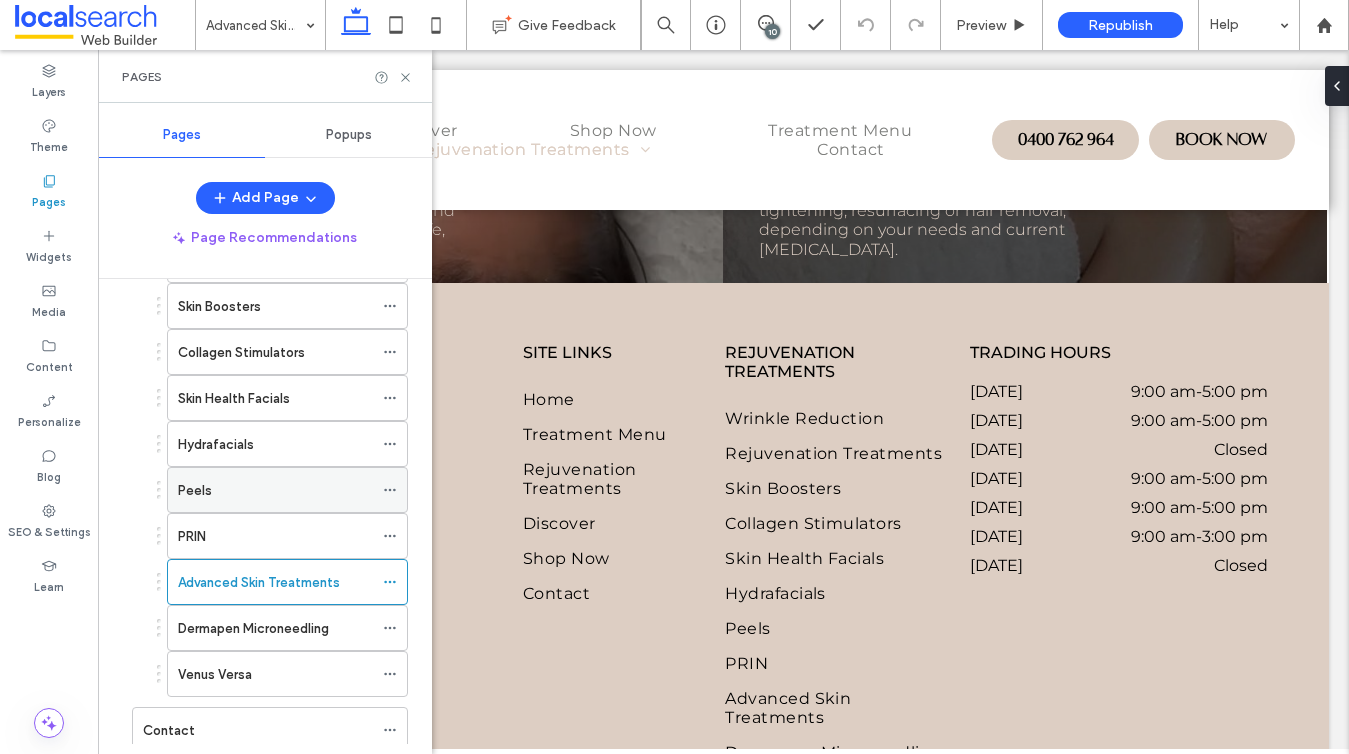 scroll, scrollTop: 429, scrollLeft: 0, axis: vertical 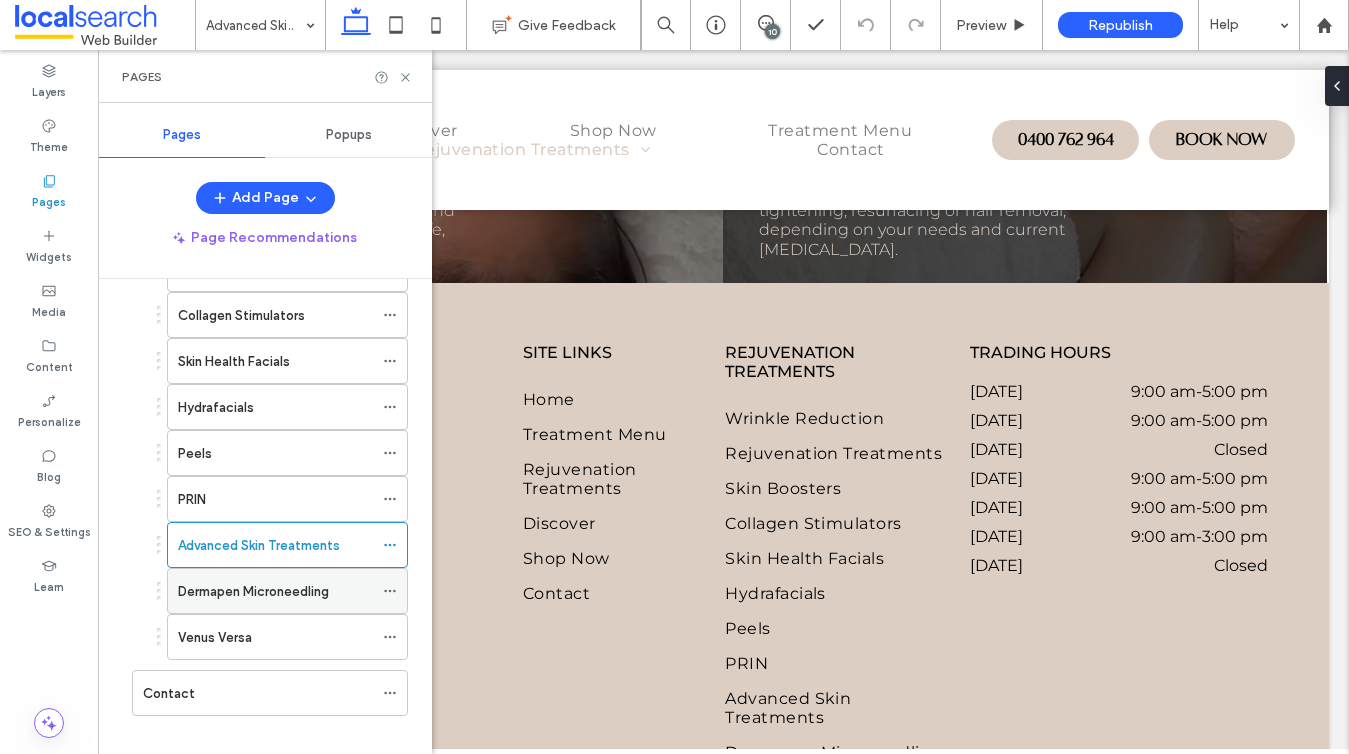 click on "Dermapen Microneedling" at bounding box center [253, 591] 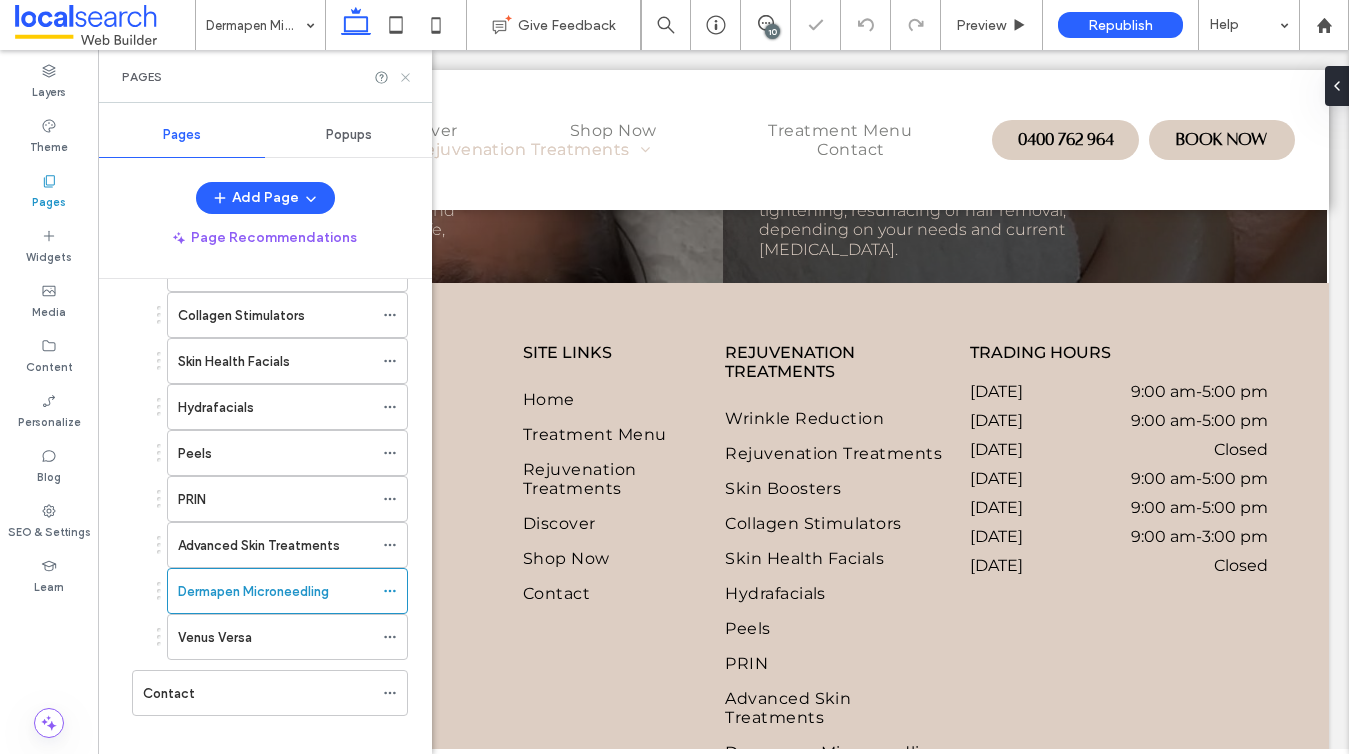 click 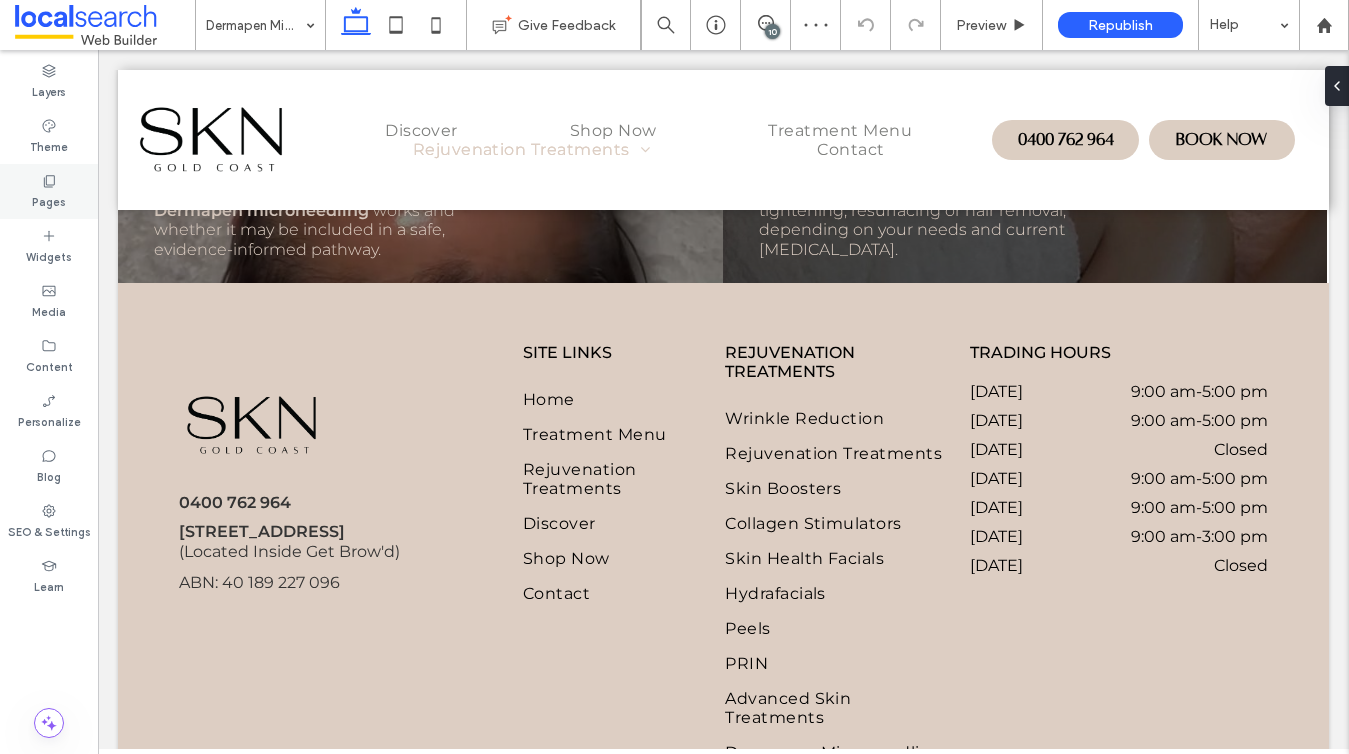 click on "Pages" at bounding box center (49, 191) 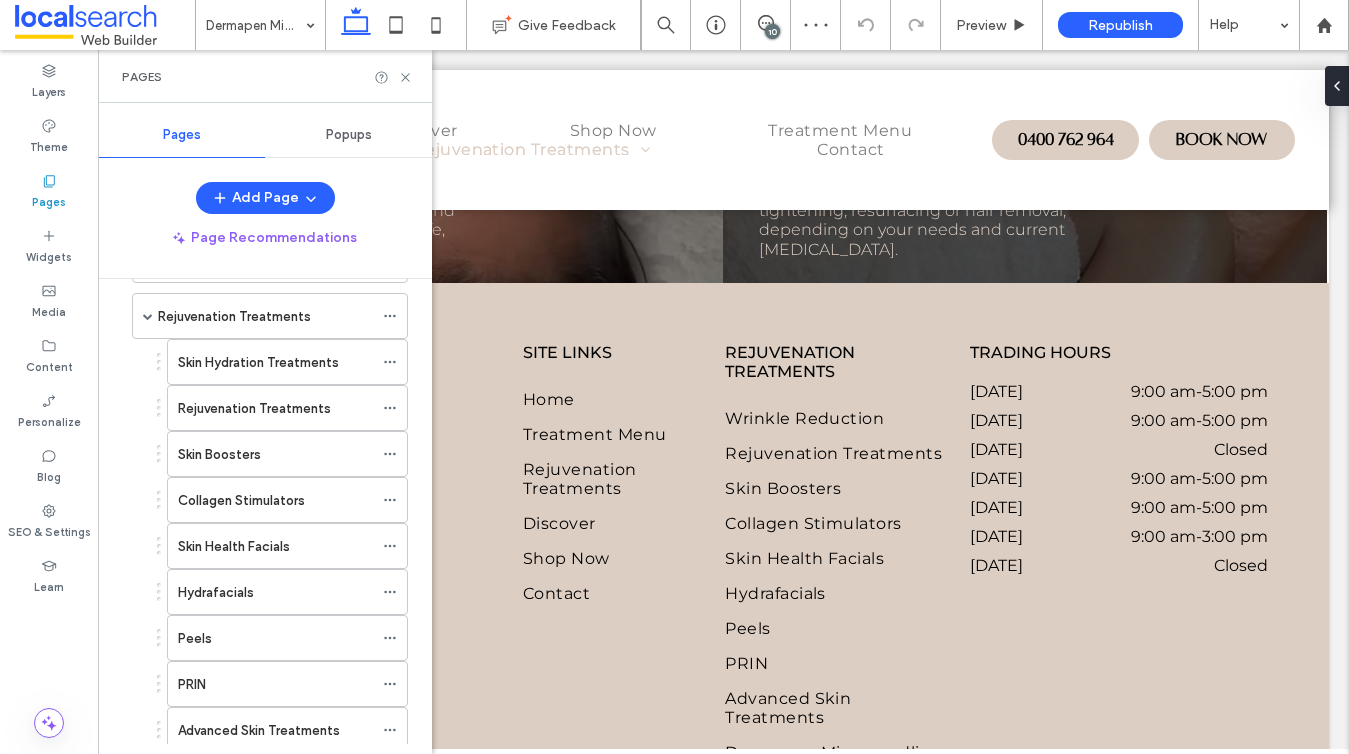 scroll, scrollTop: 451, scrollLeft: 0, axis: vertical 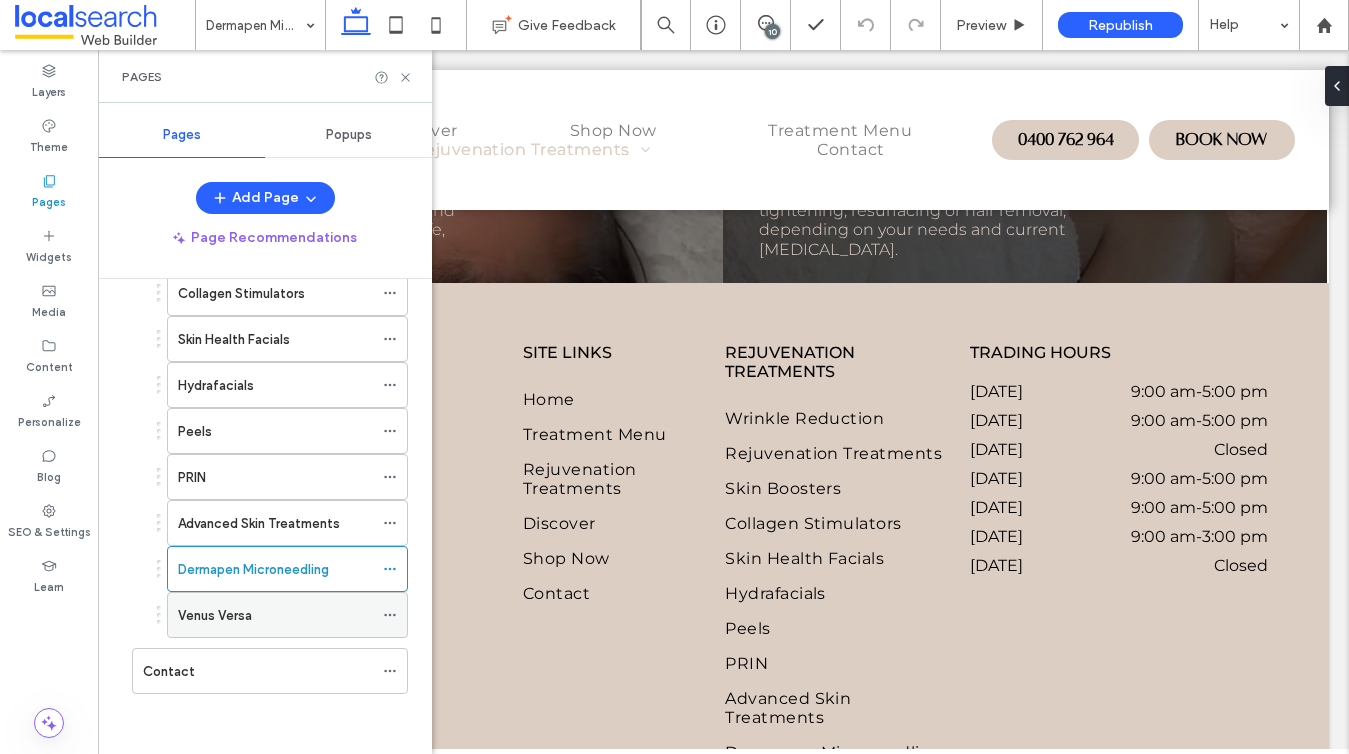 click on "Venus Versa" at bounding box center [215, 615] 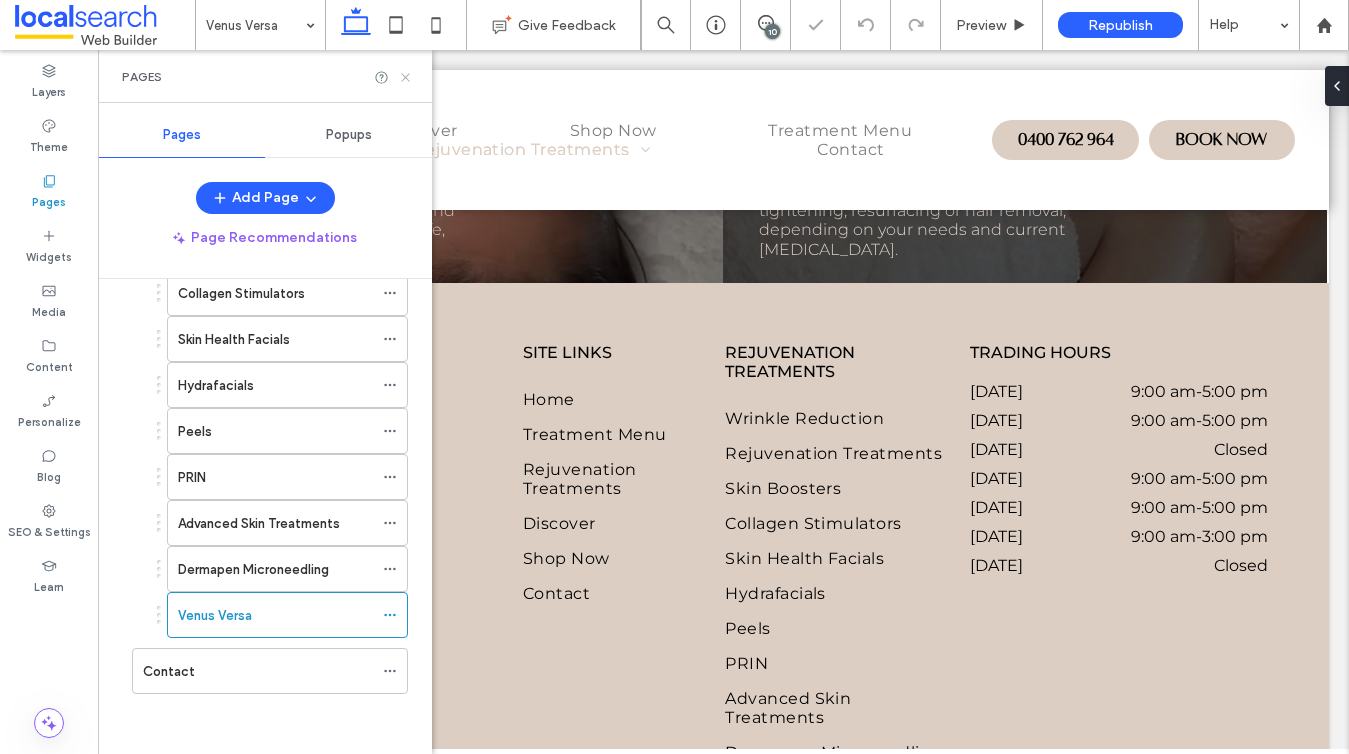 click 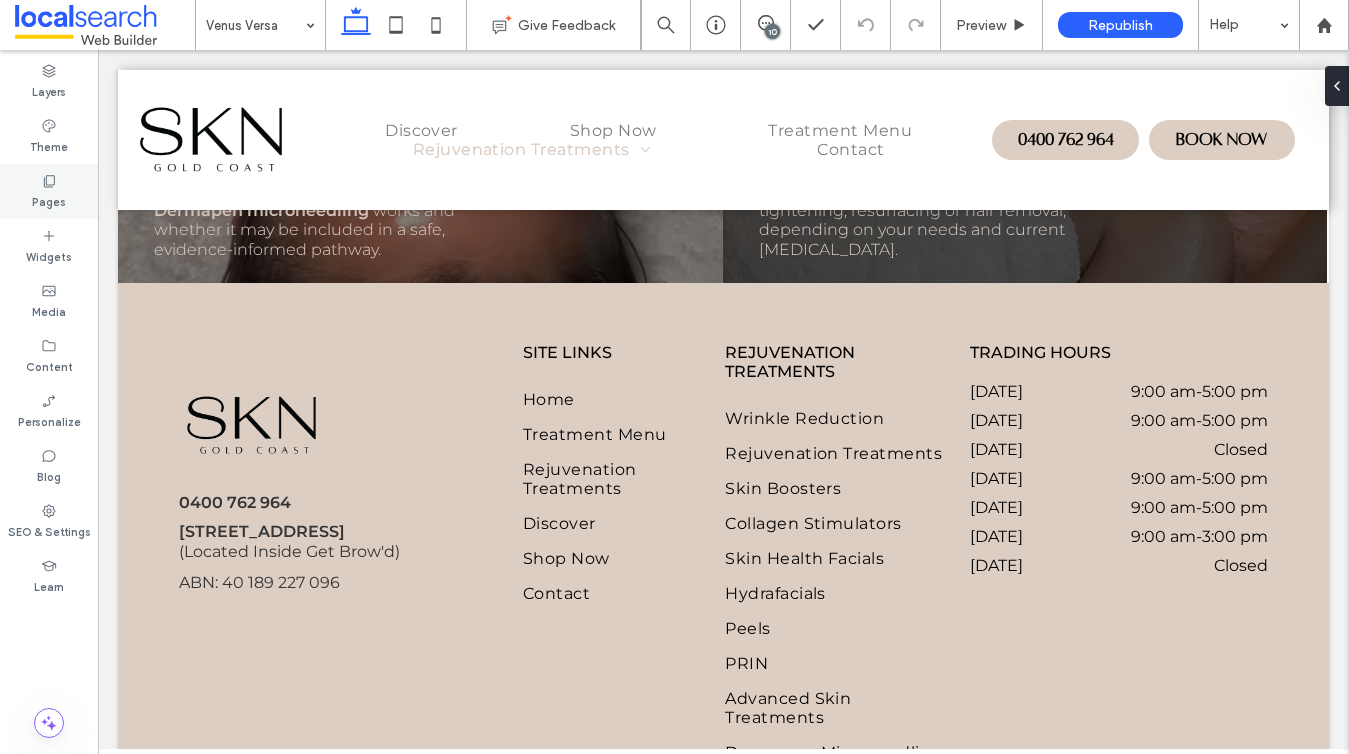 click 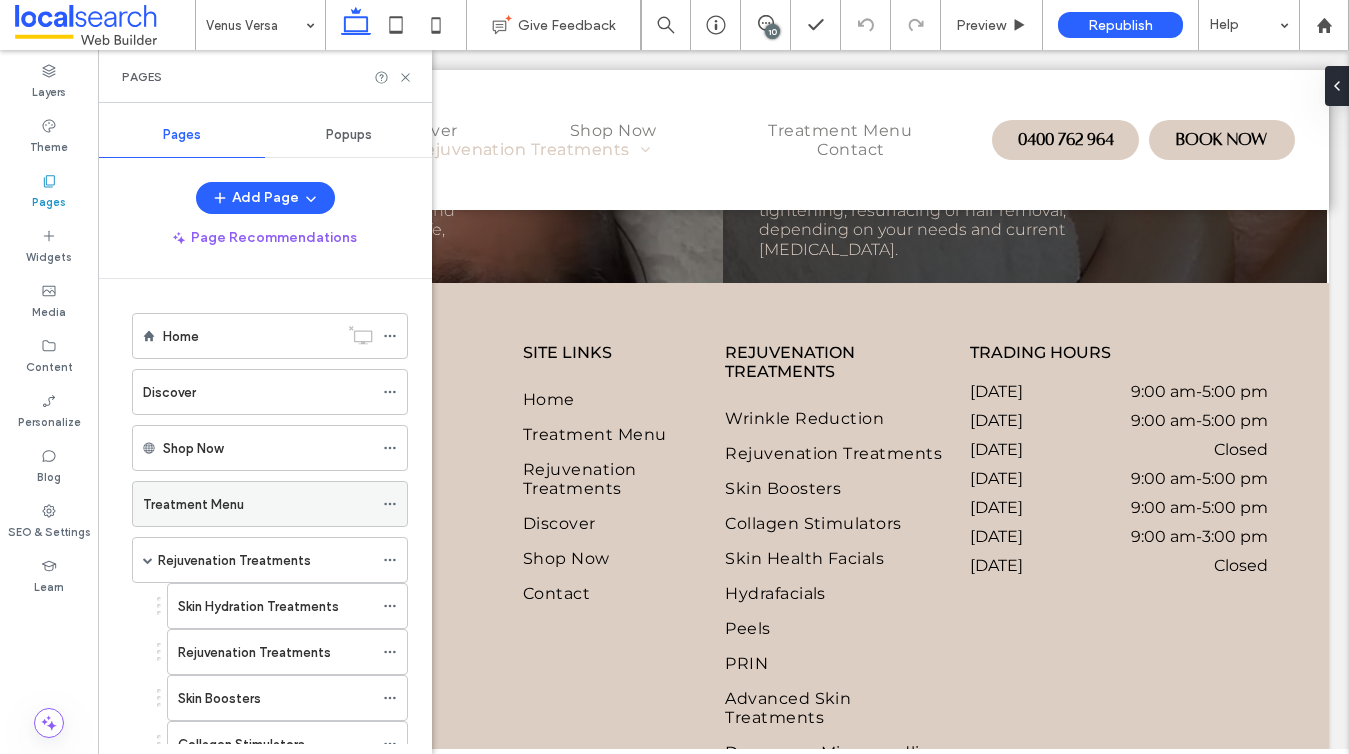 scroll, scrollTop: 451, scrollLeft: 0, axis: vertical 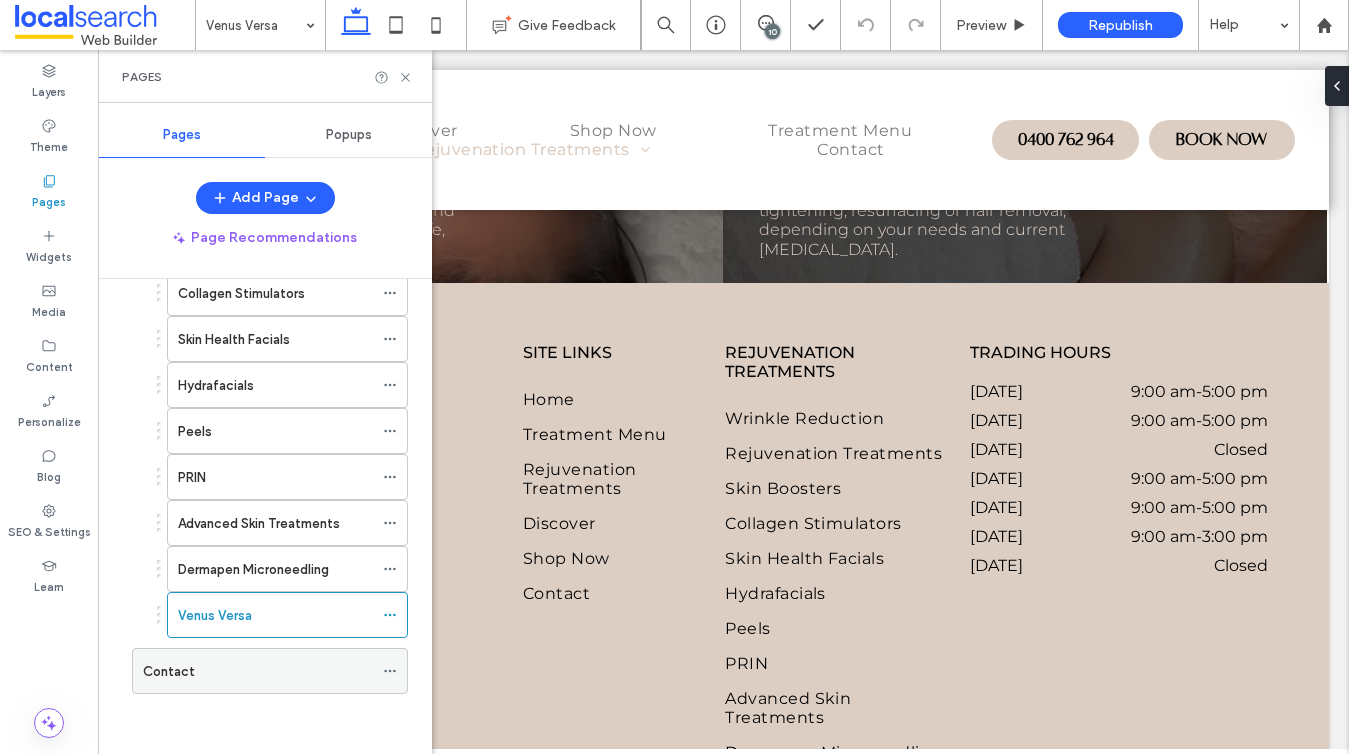 click on "Contact" at bounding box center (258, 671) 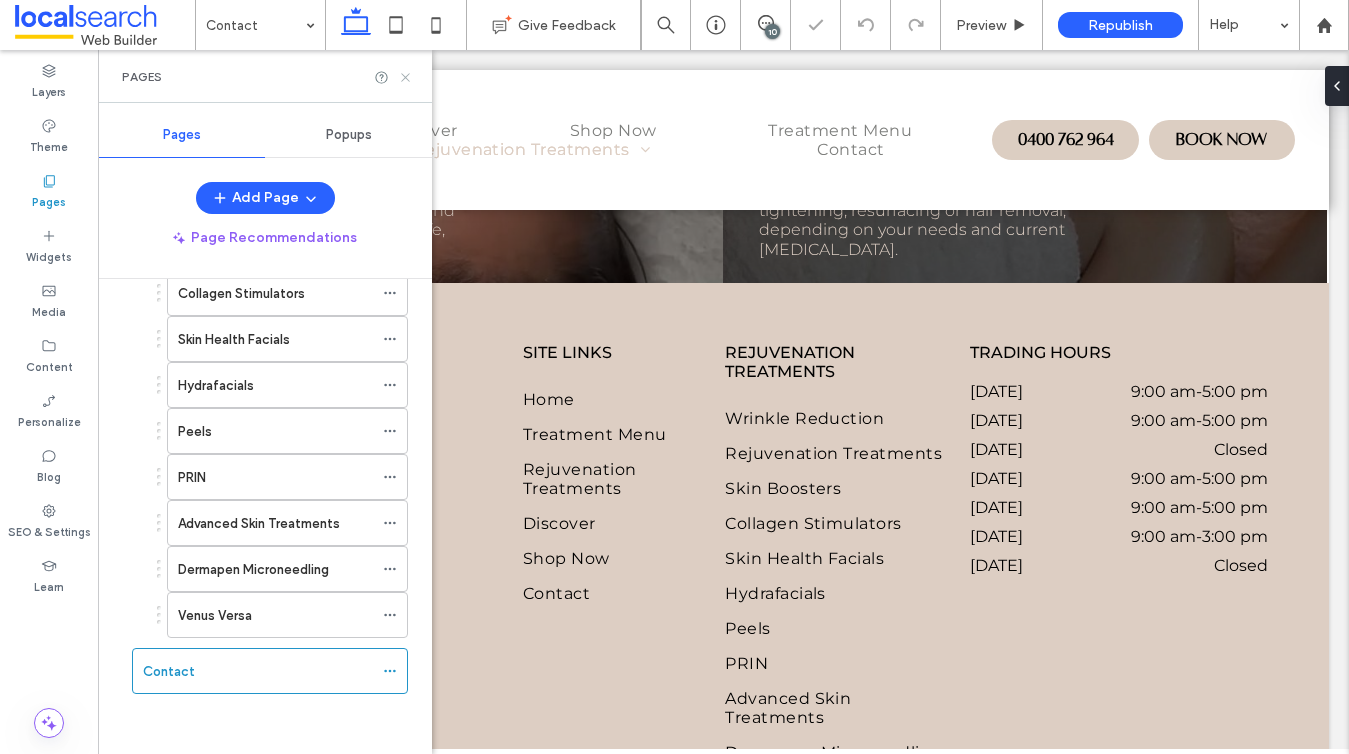 click 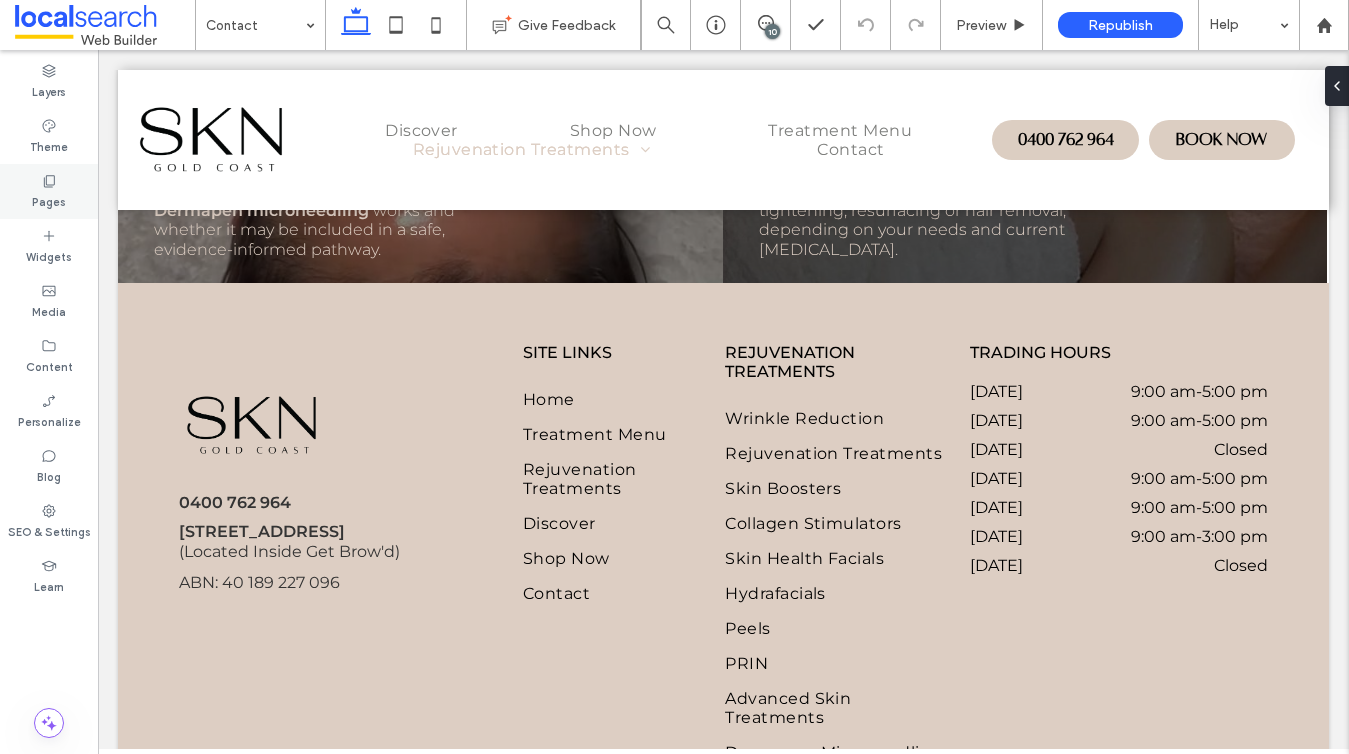 click 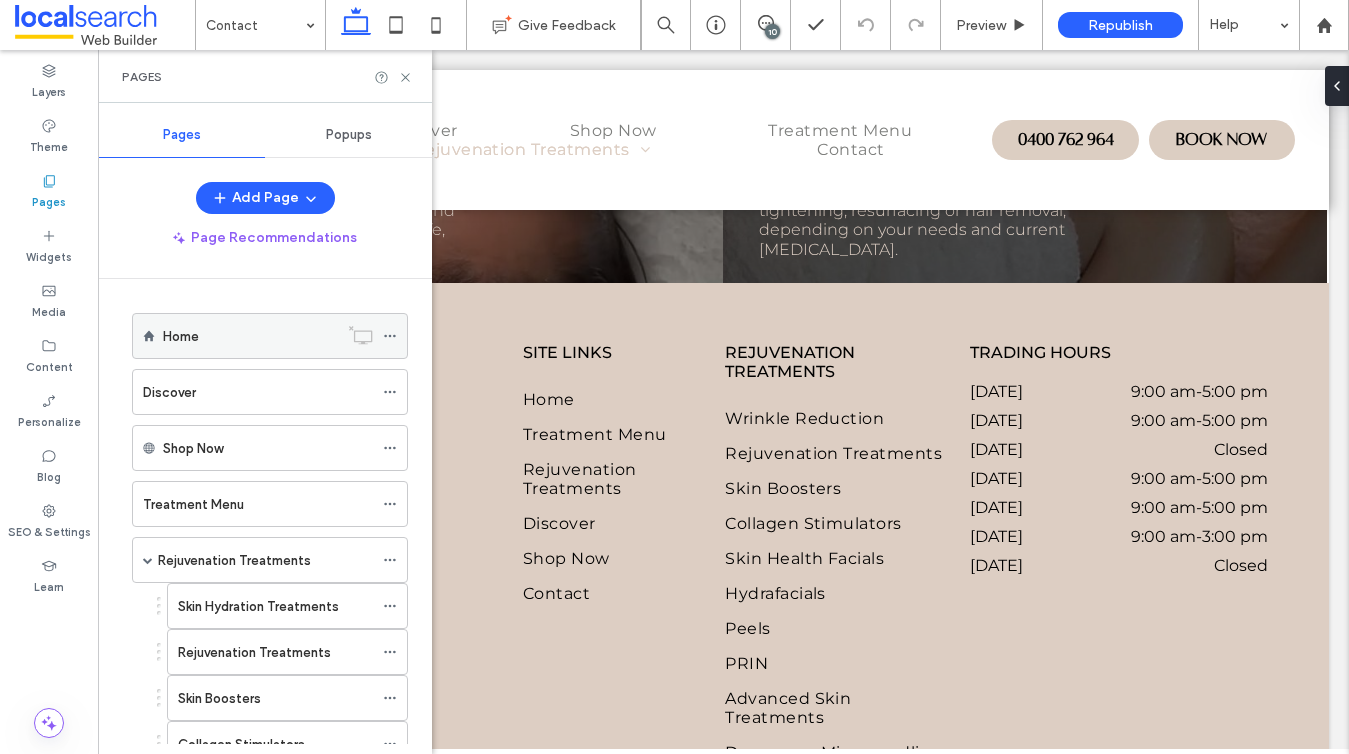 click on "Home" at bounding box center [250, 336] 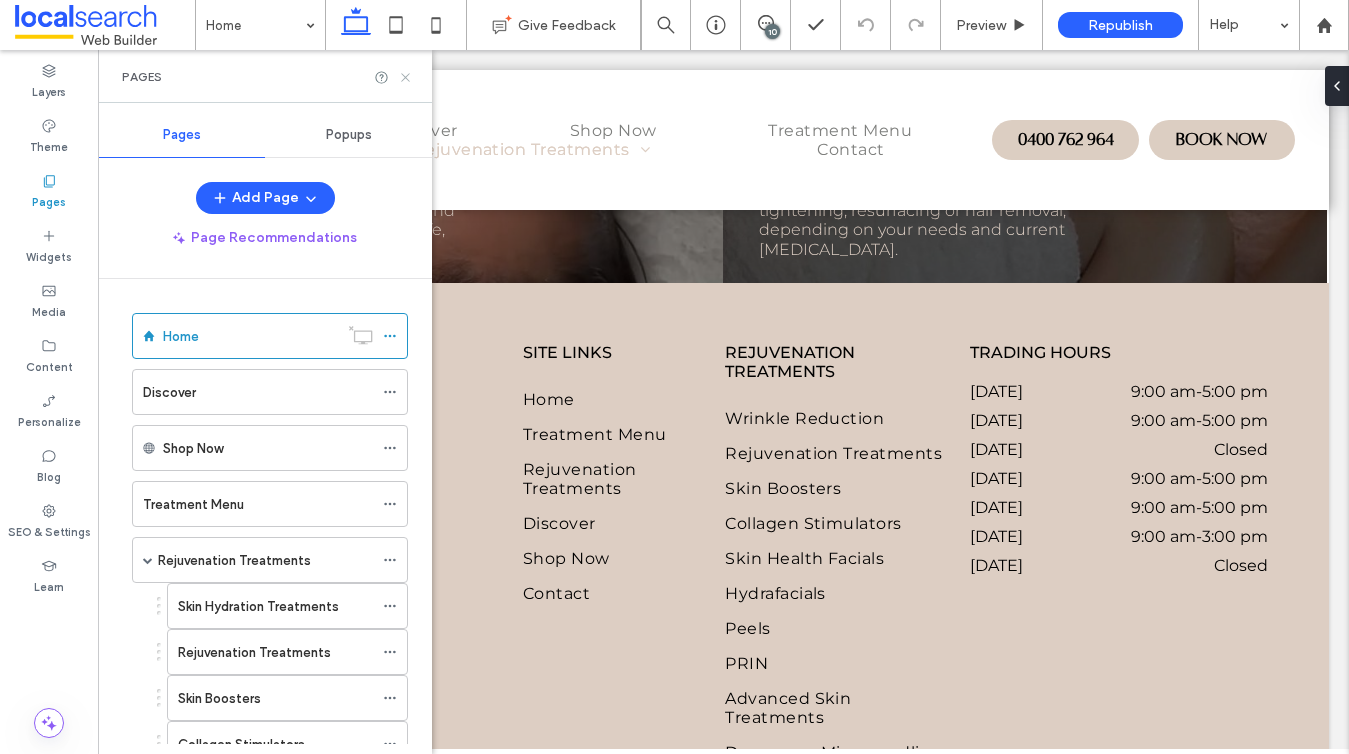 click 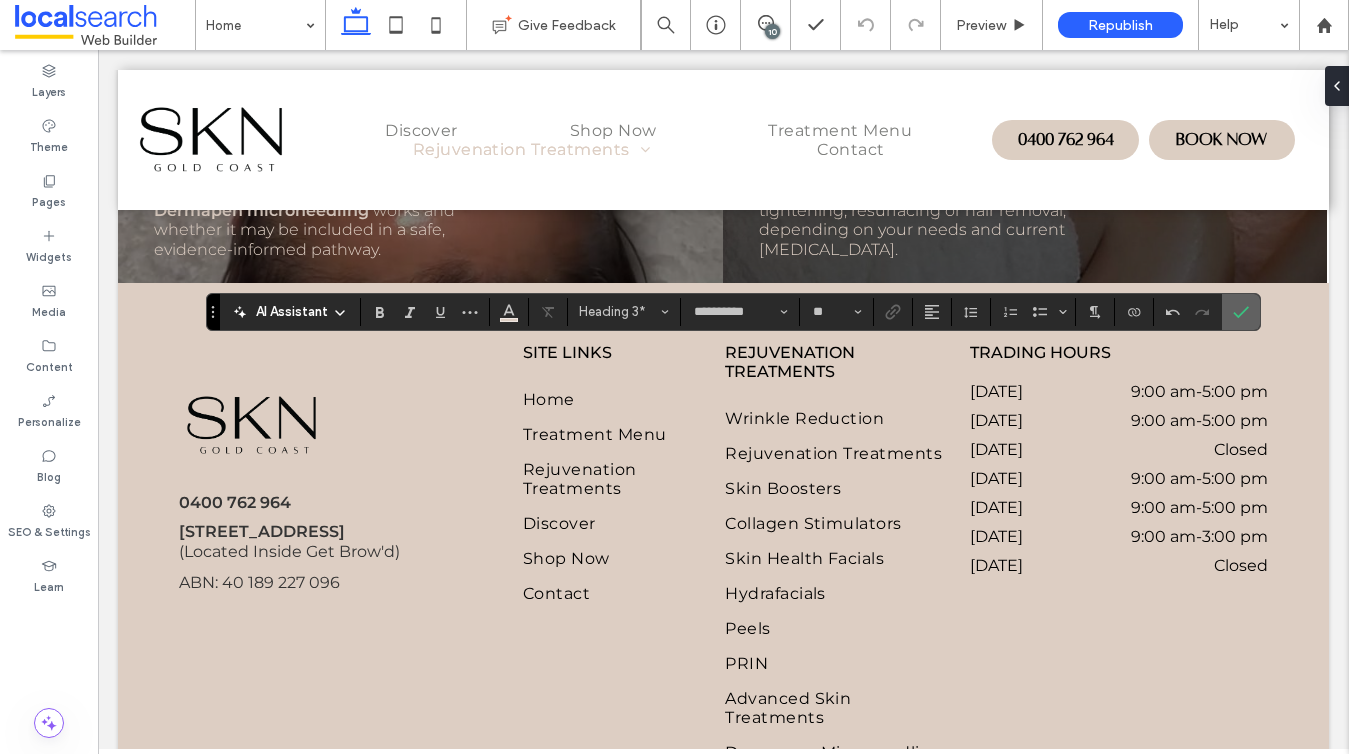 click at bounding box center (1241, 312) 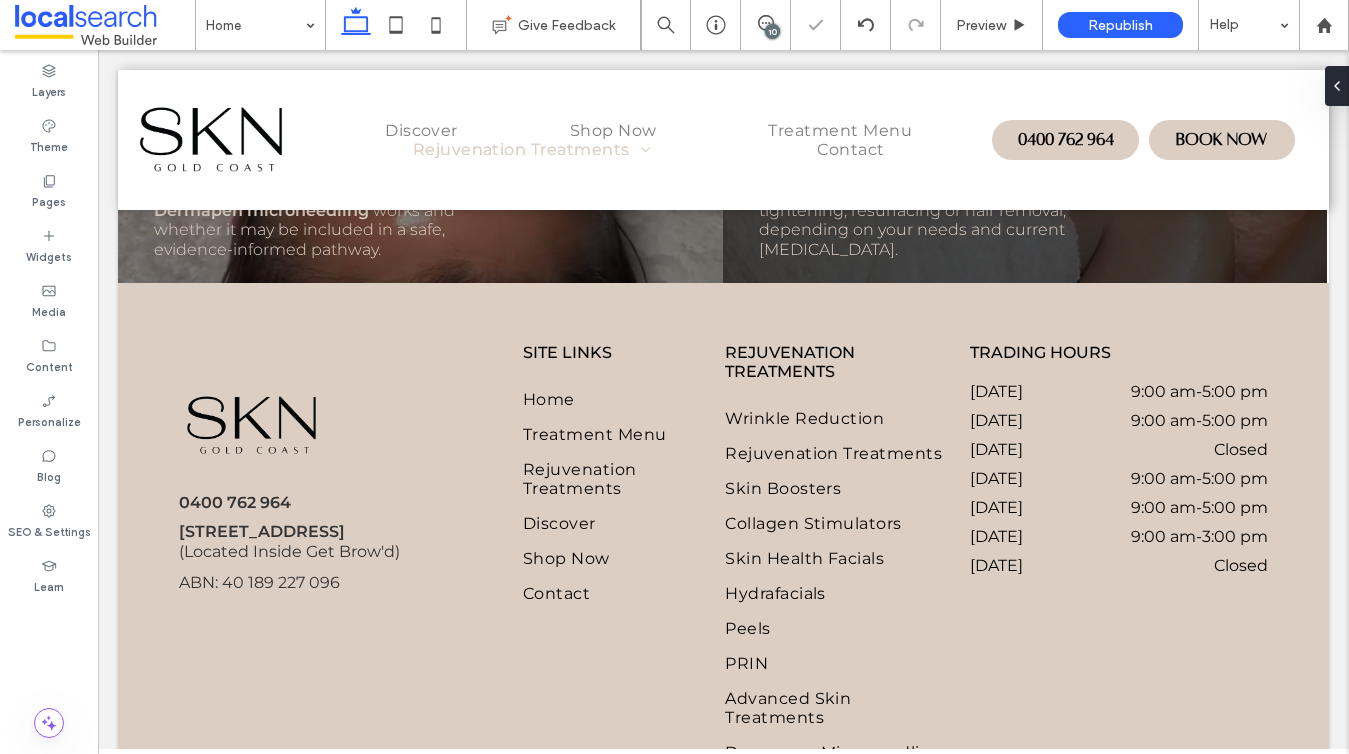 type on "**********" 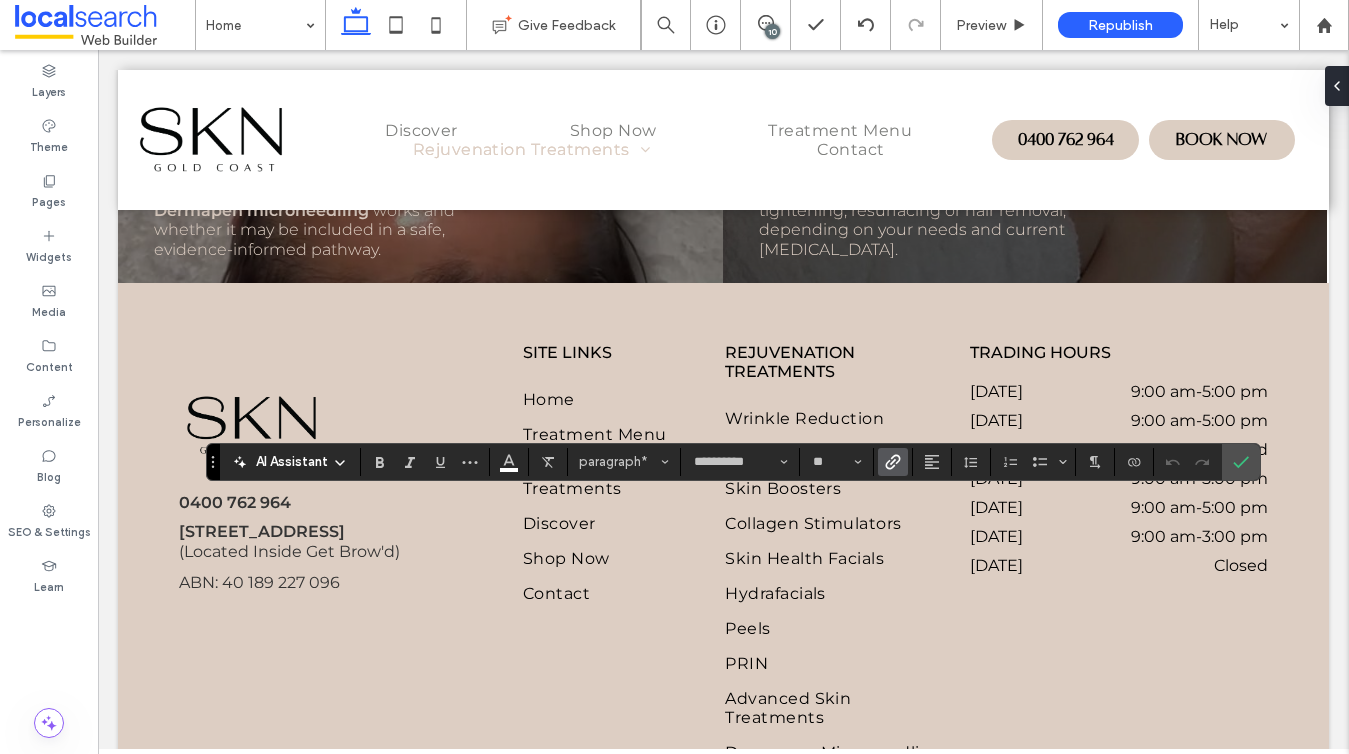 click 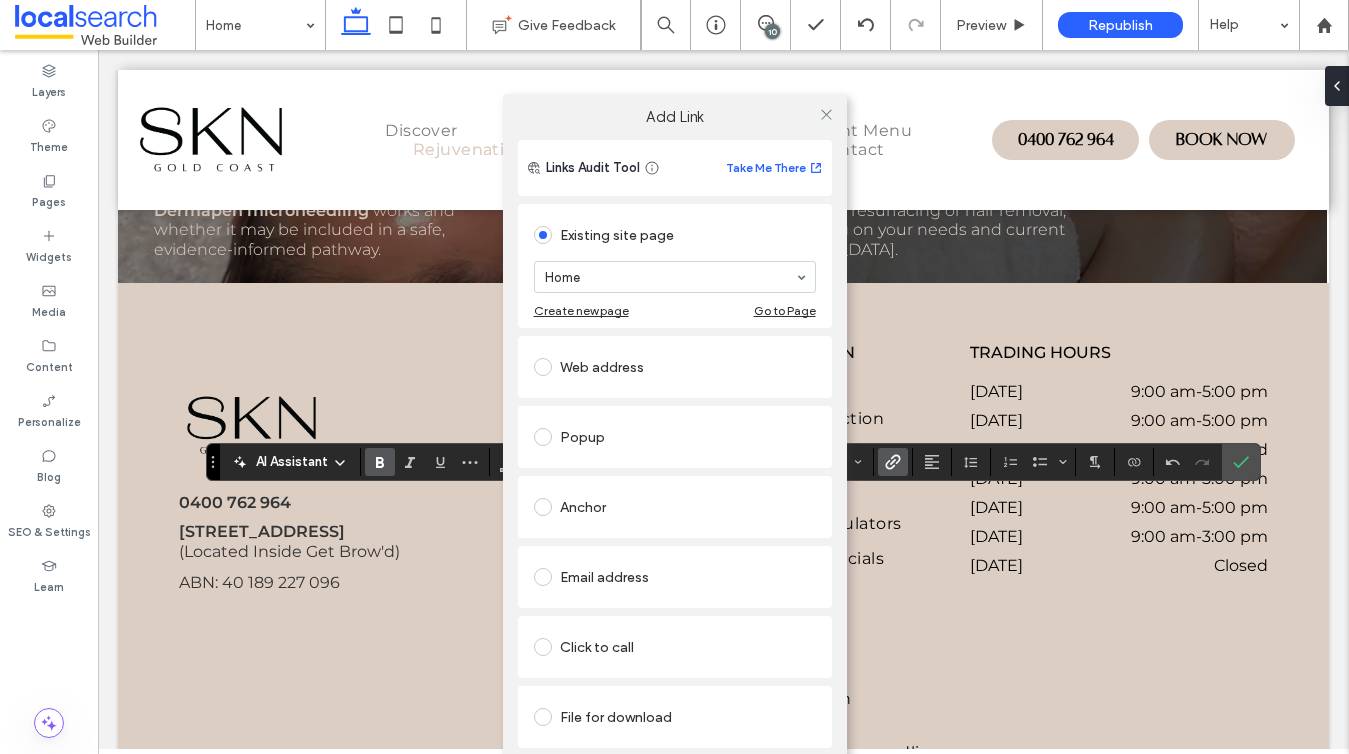 click on "Home" at bounding box center (675, 277) 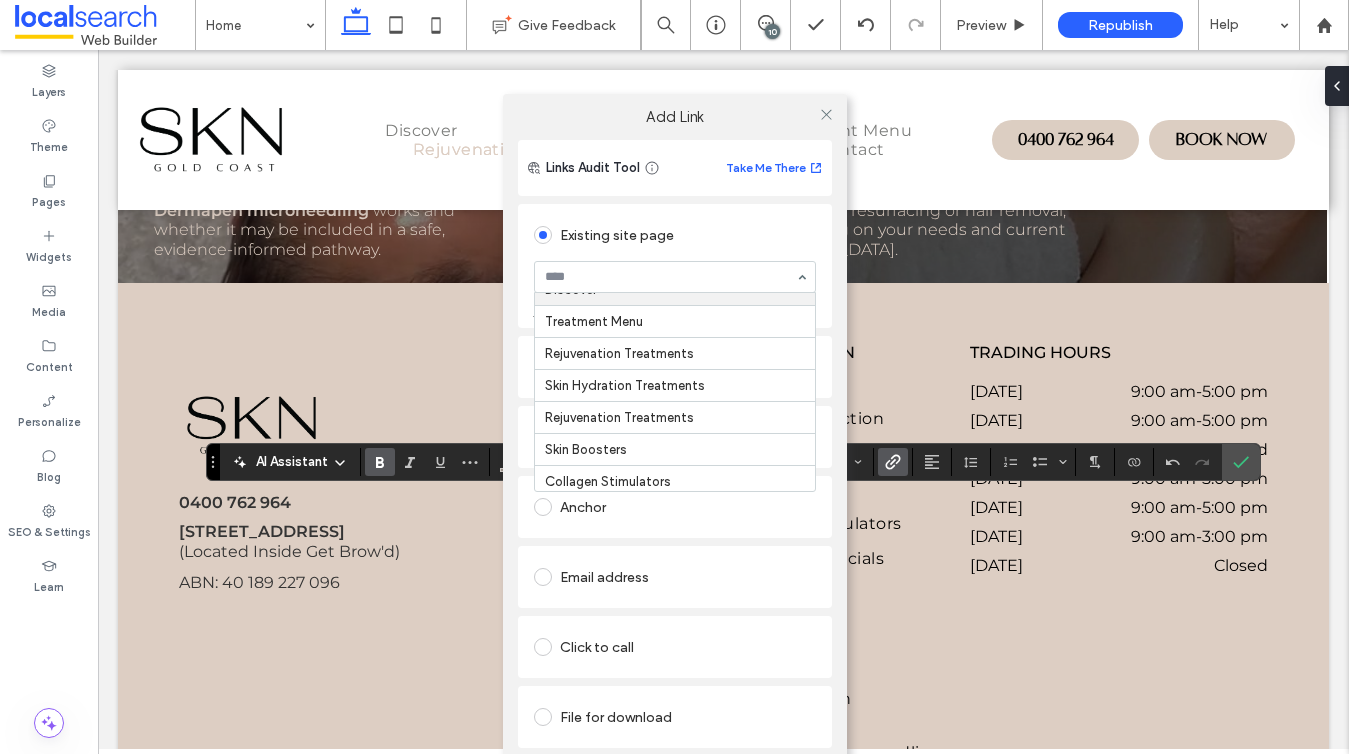 scroll, scrollTop: 68, scrollLeft: 0, axis: vertical 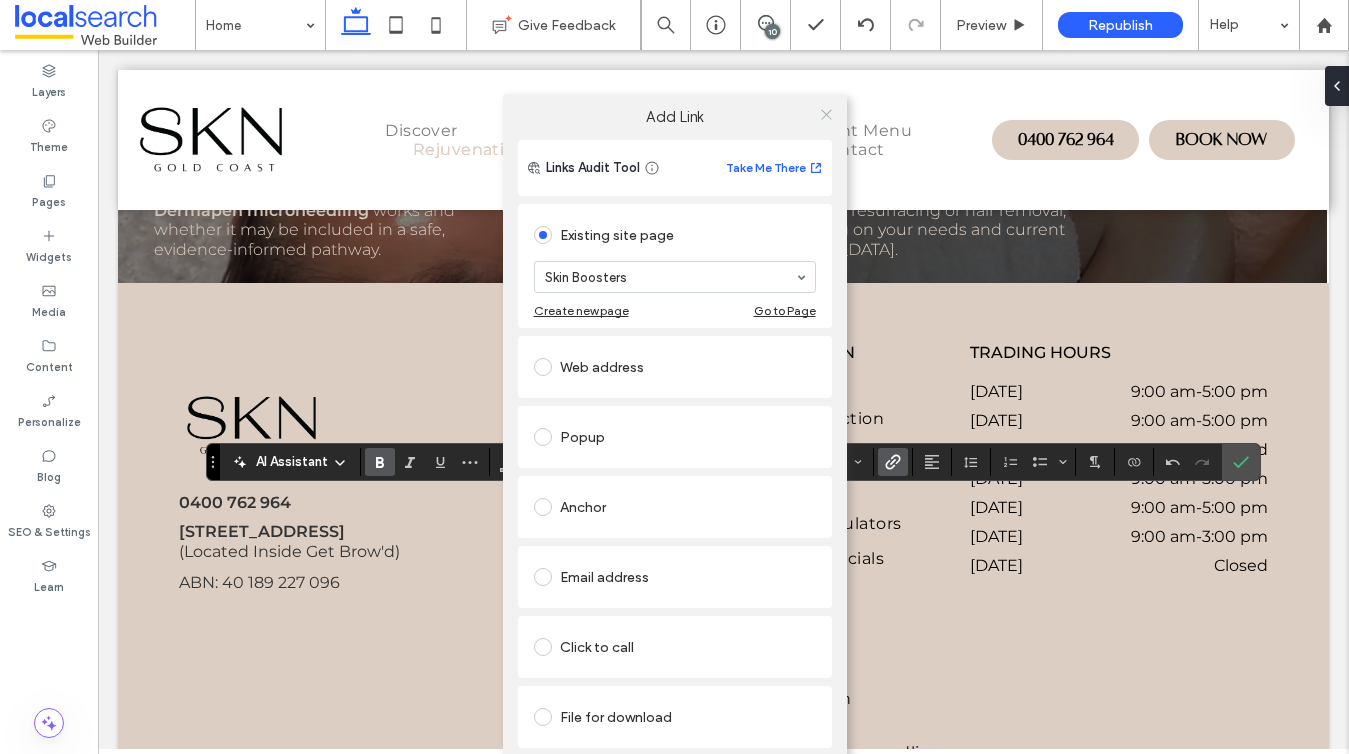click 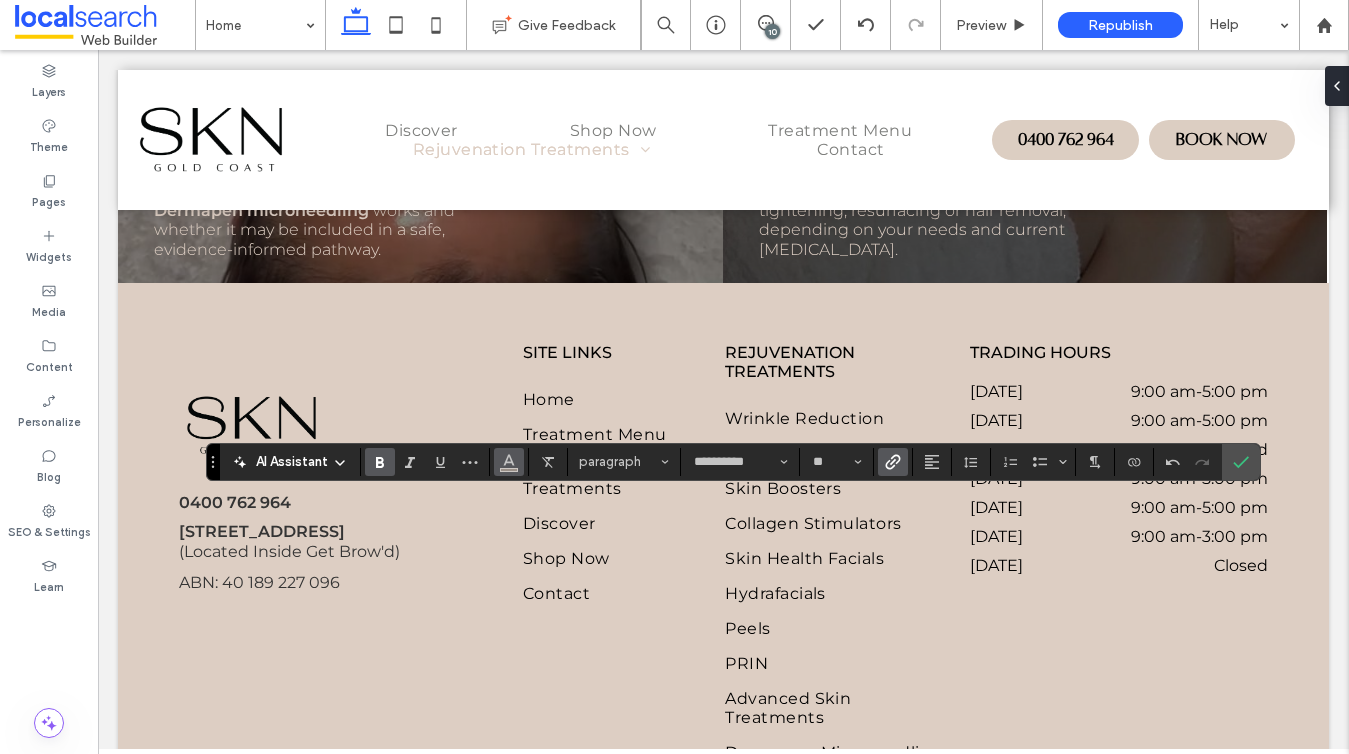 click 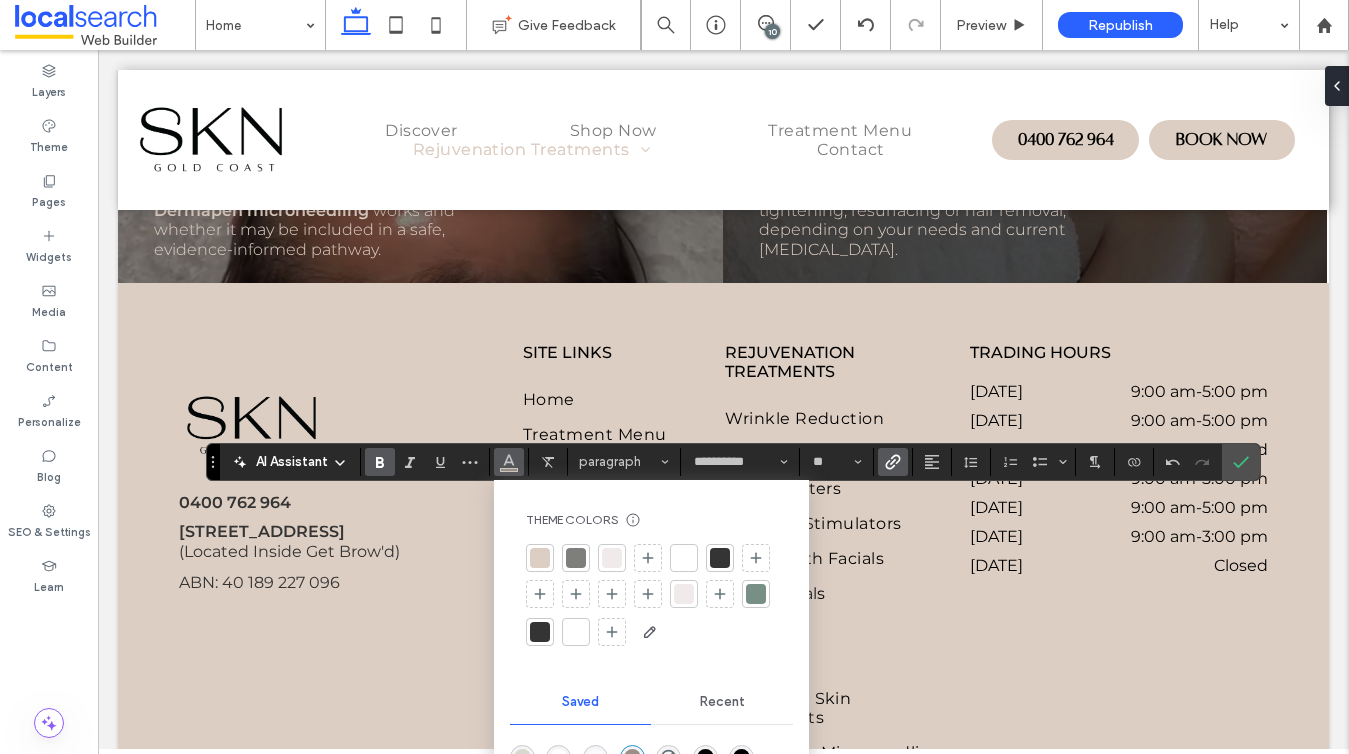 click at bounding box center (612, 558) 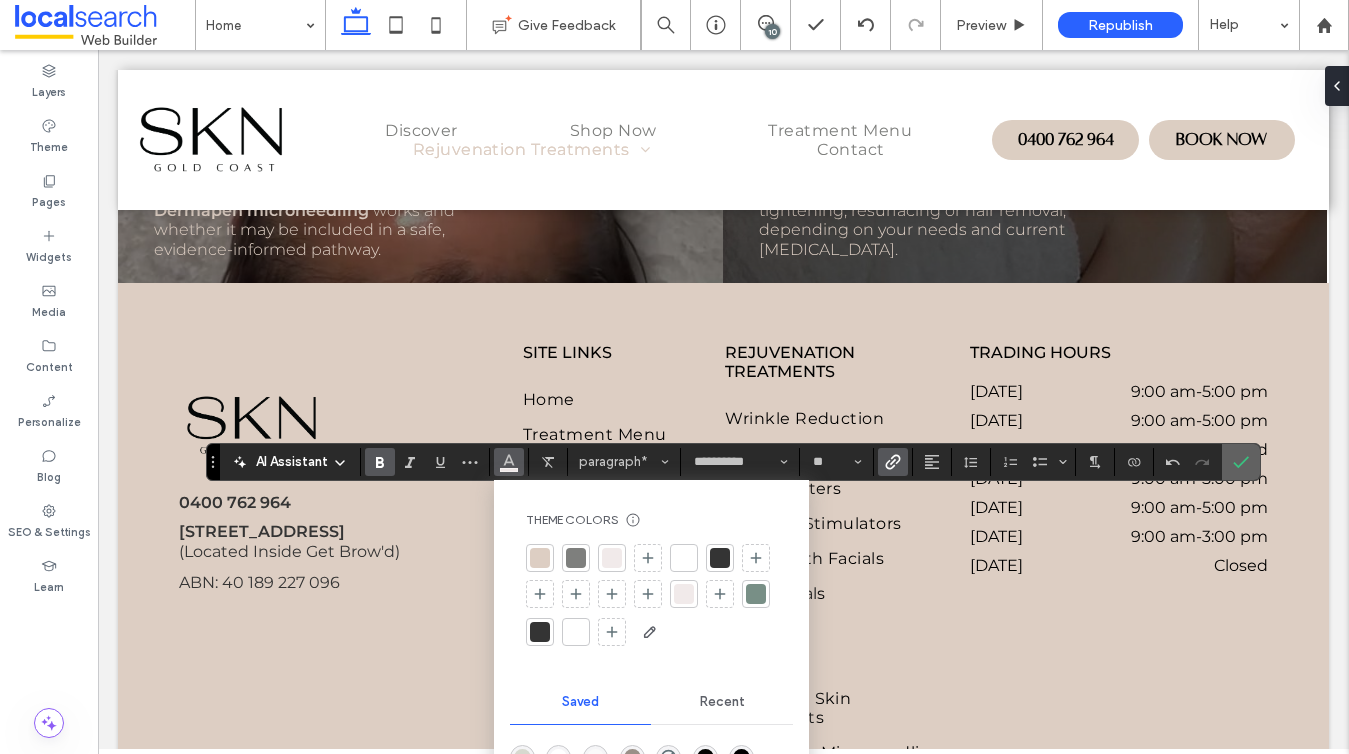 click 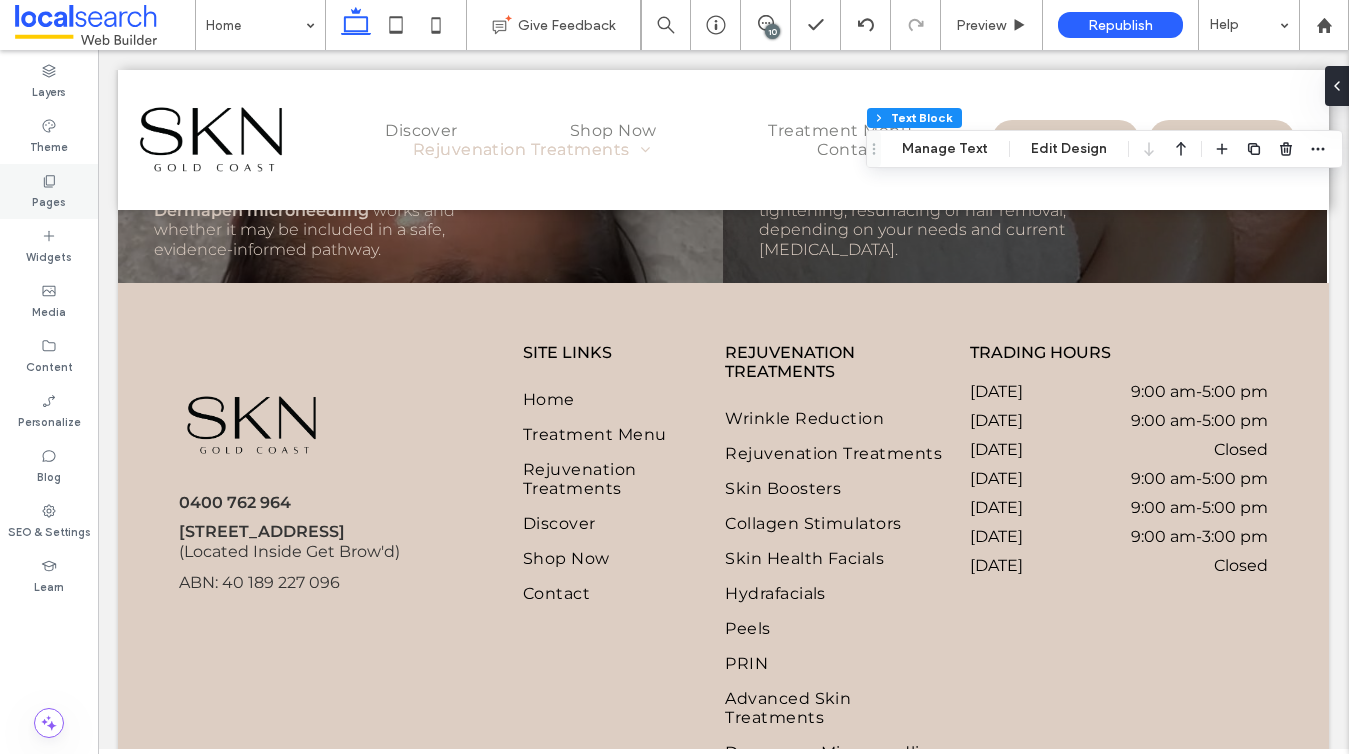 click on "Pages" at bounding box center (49, 191) 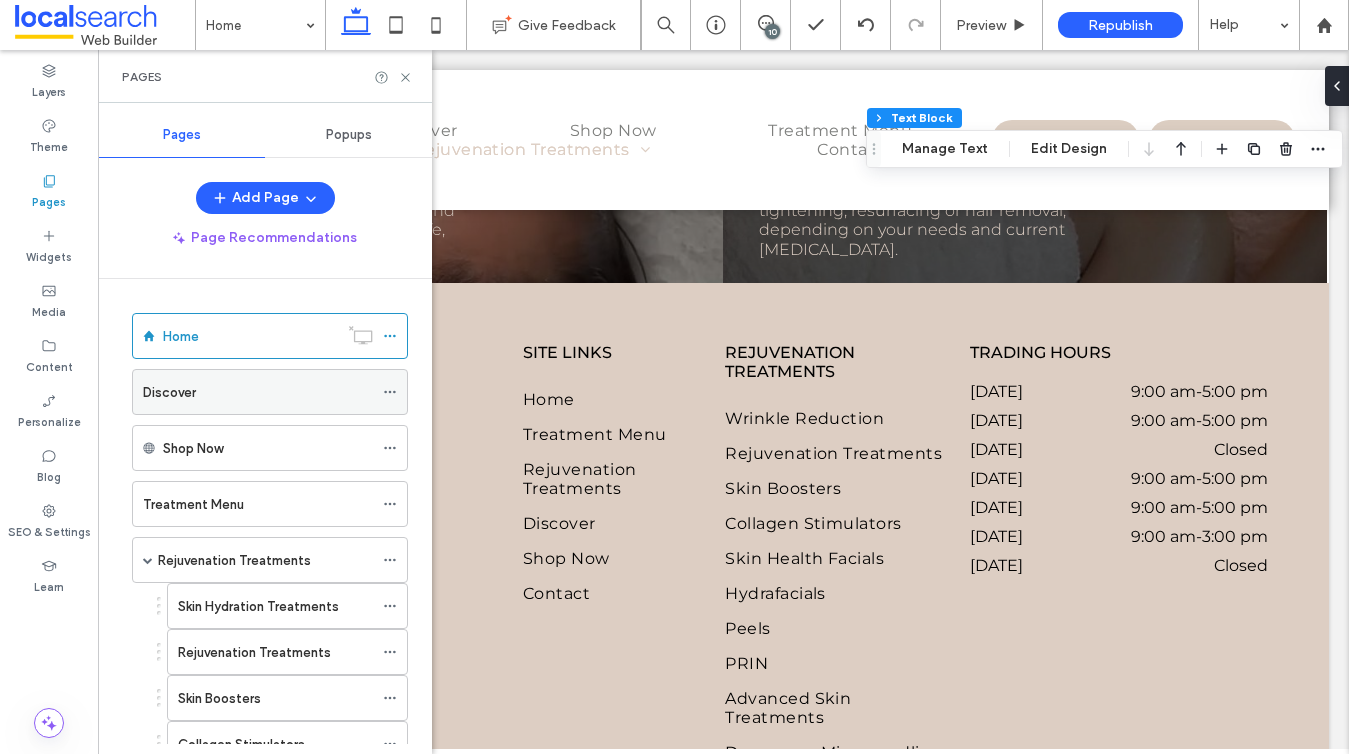 click on "Discover" at bounding box center [258, 392] 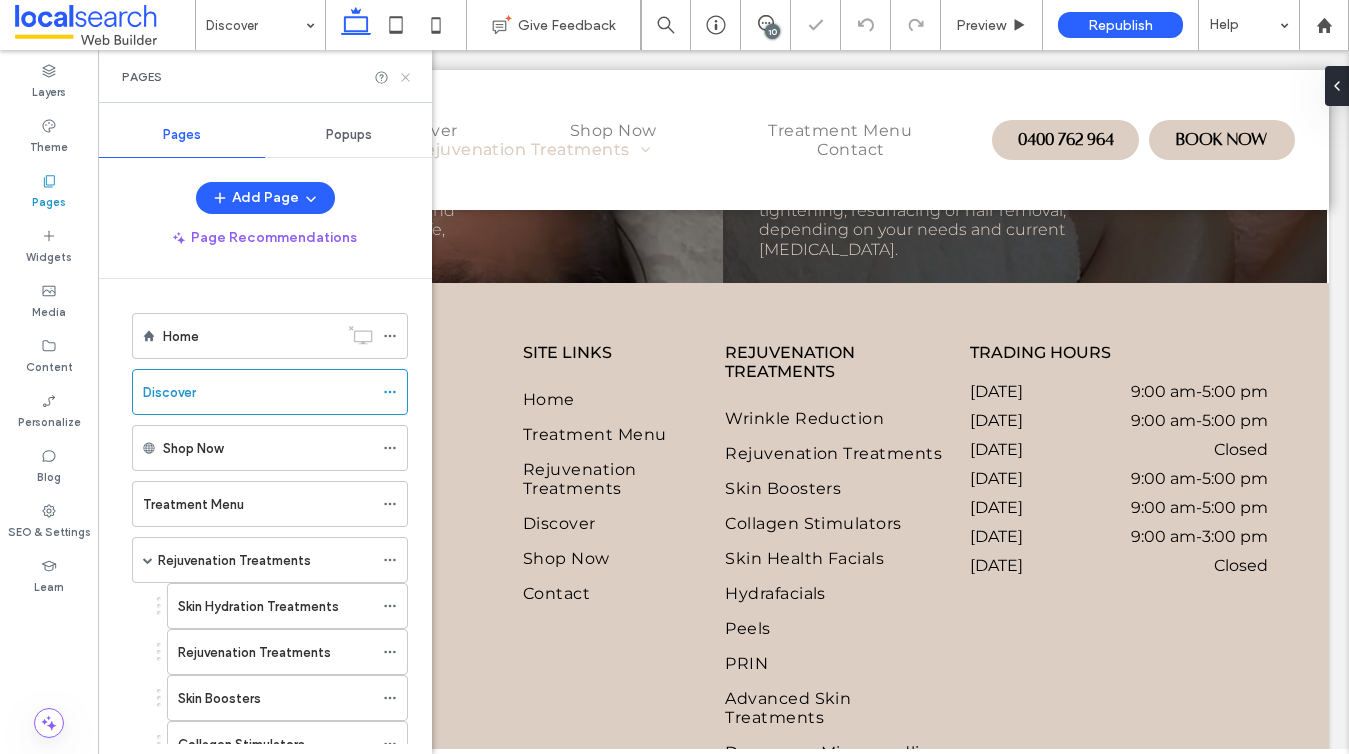 click 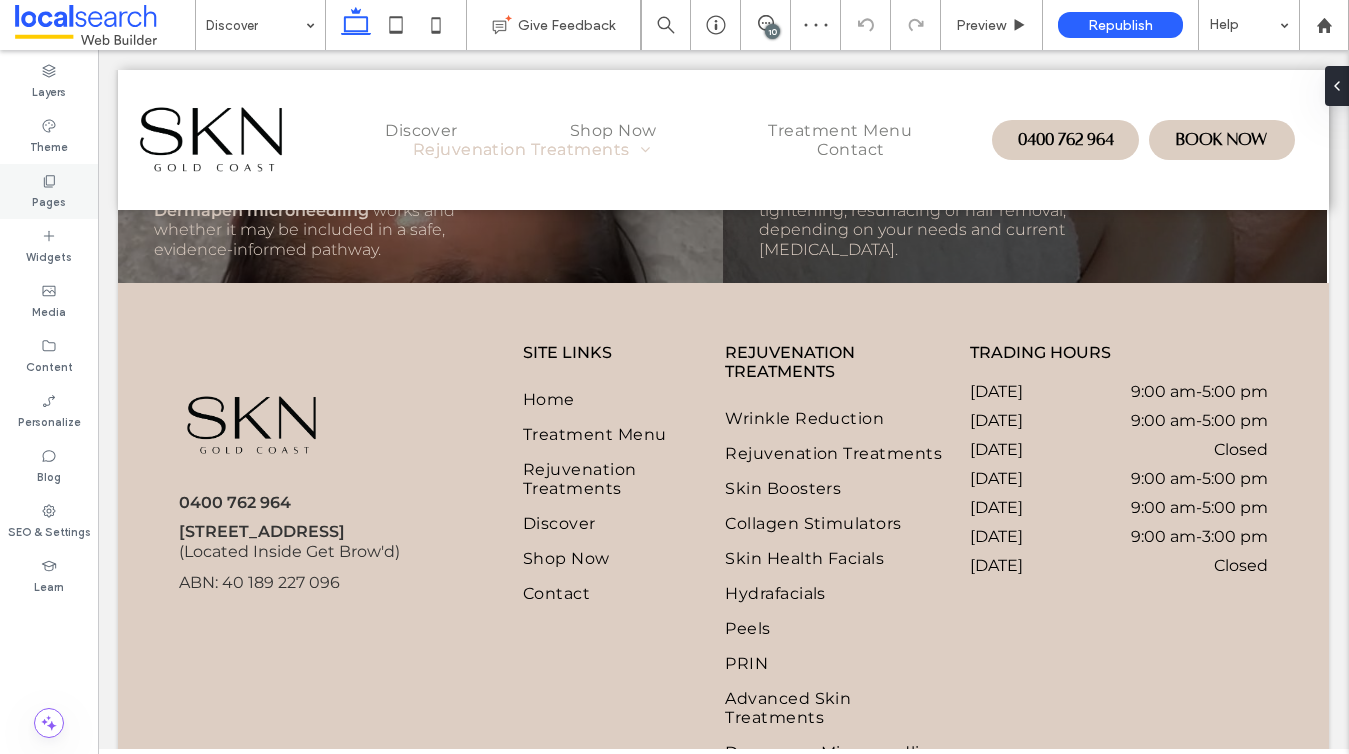 click on "Pages" at bounding box center [49, 200] 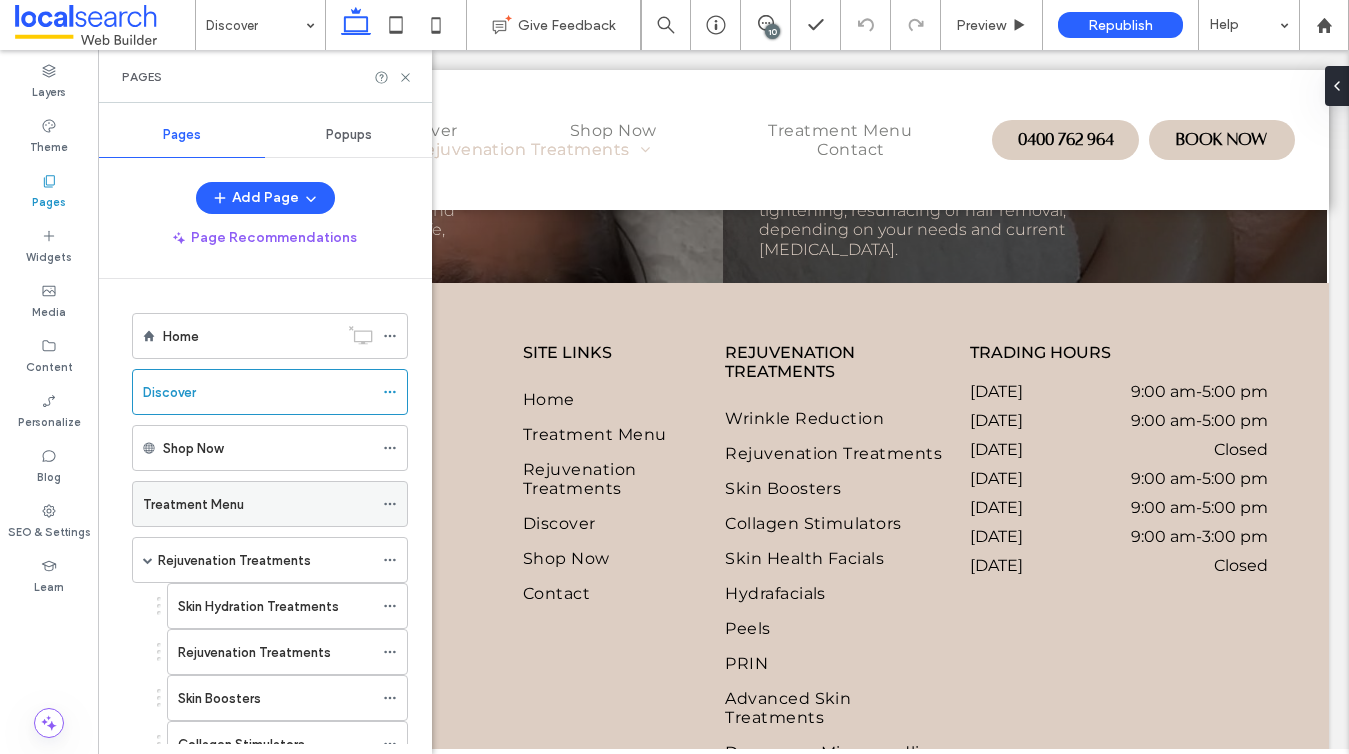 click on "Treatment Menu" at bounding box center [193, 504] 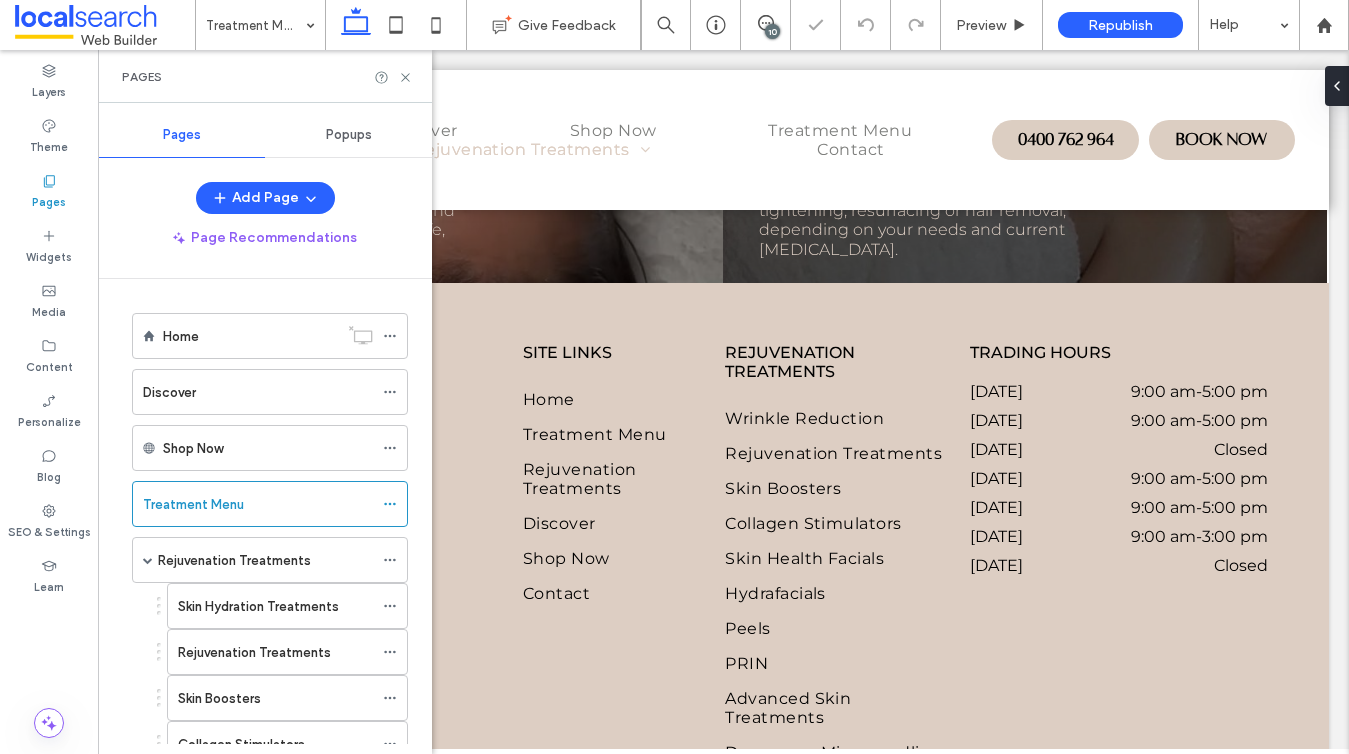 click on "Pages" at bounding box center [265, 76] 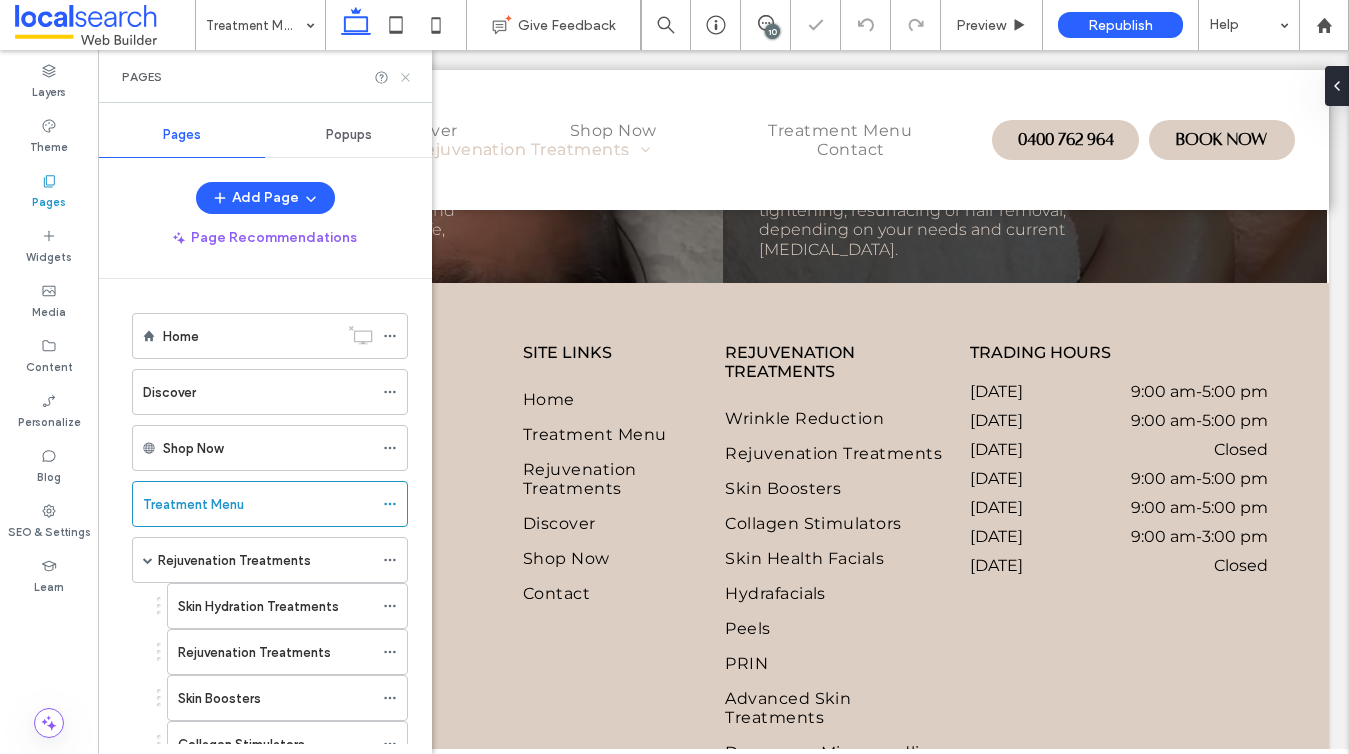 click 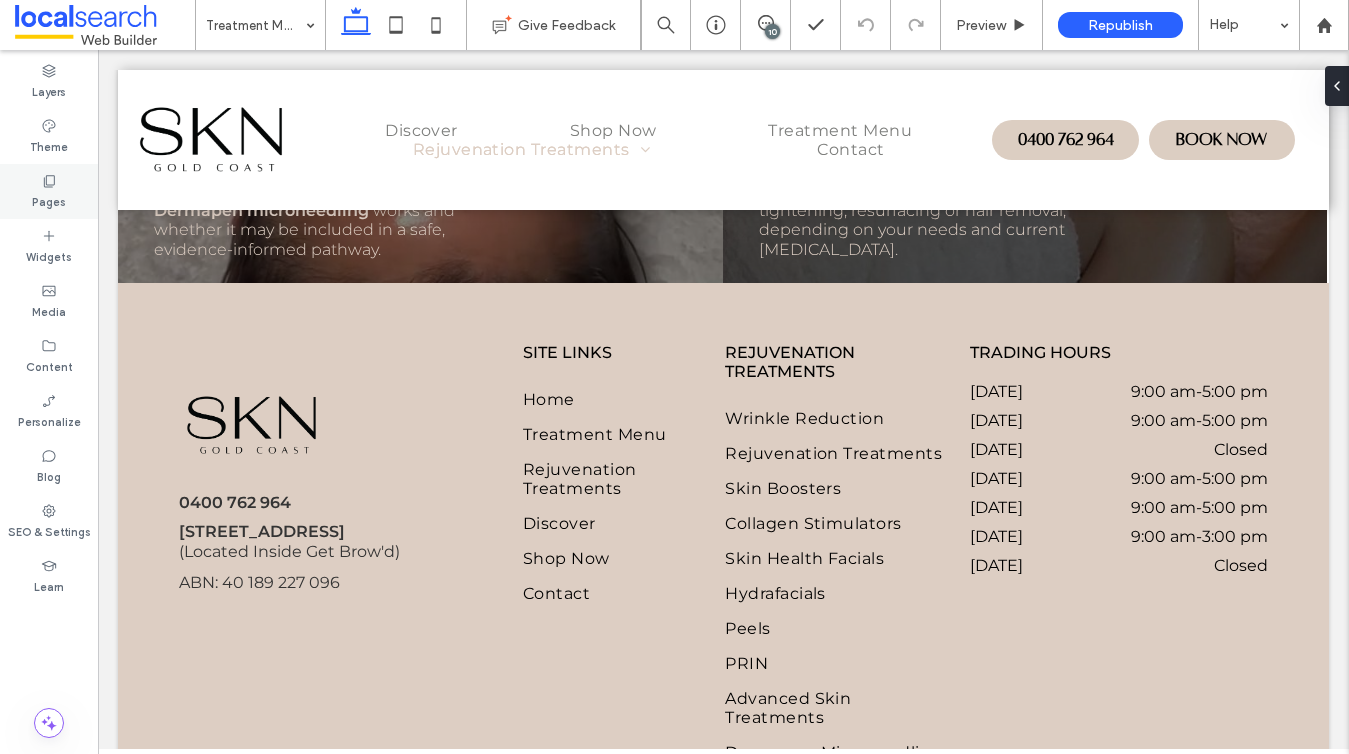 click on "Pages" at bounding box center [49, 200] 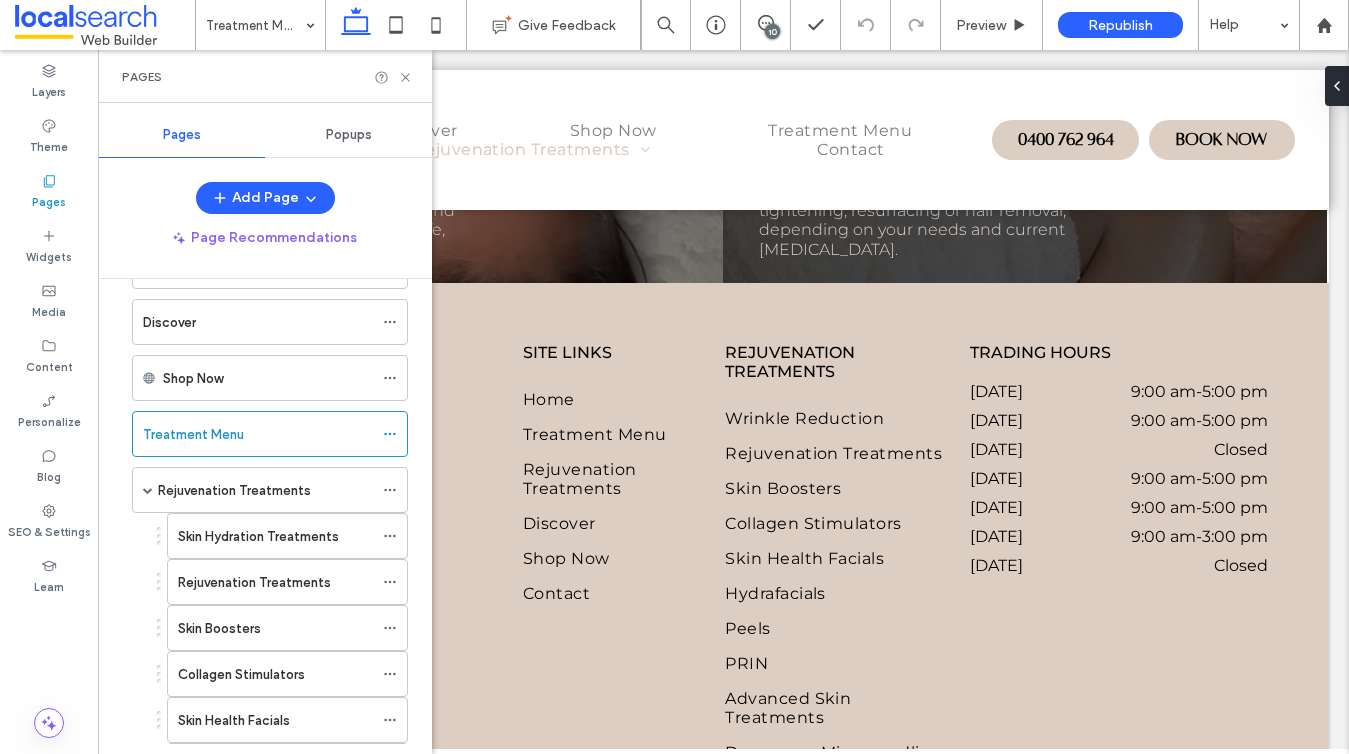 scroll, scrollTop: 103, scrollLeft: 0, axis: vertical 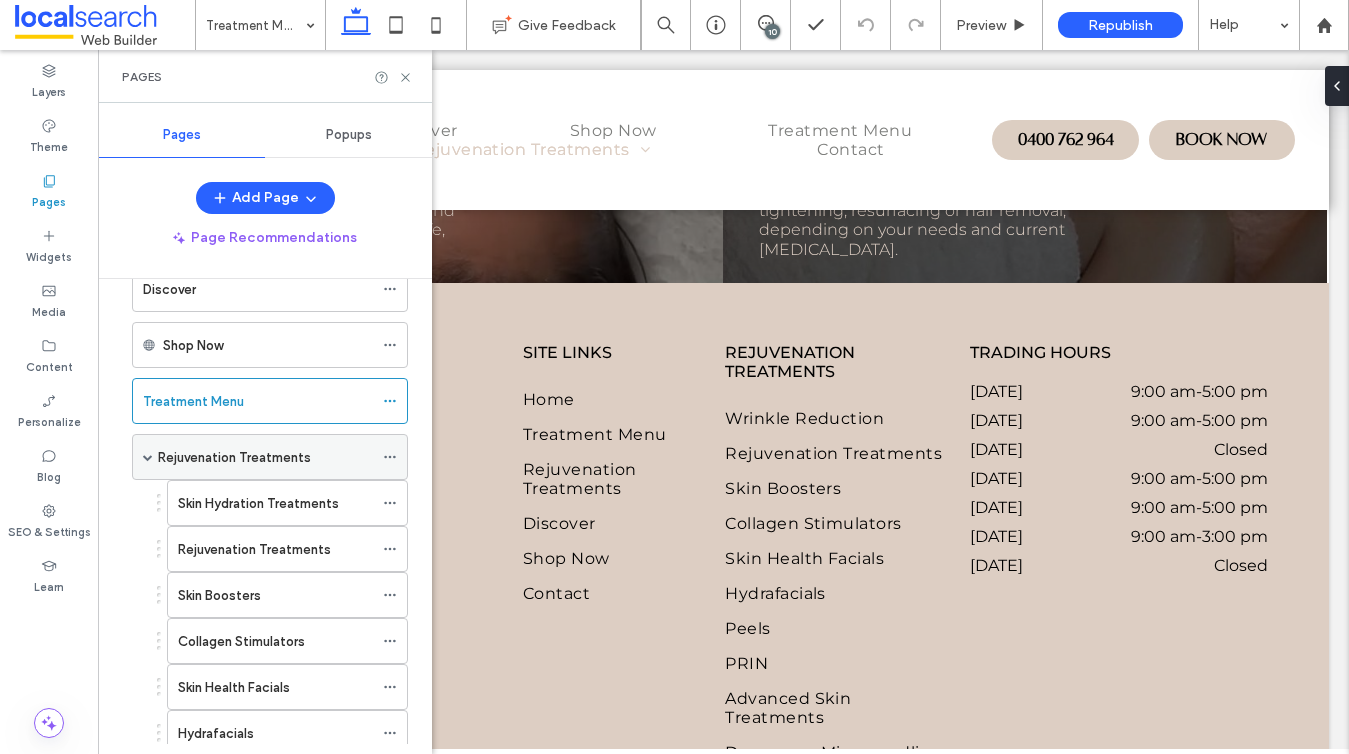 click on "Rejuvenation Treatments" at bounding box center [265, 457] 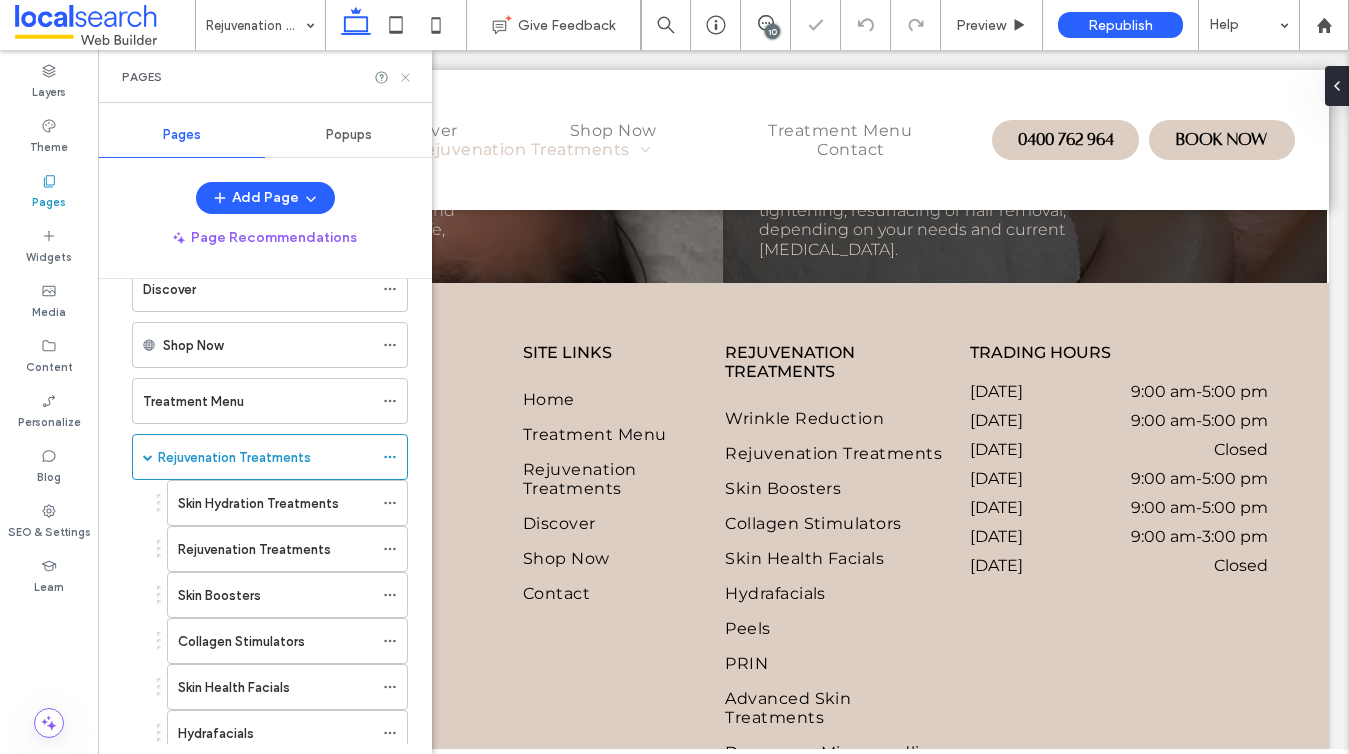 click 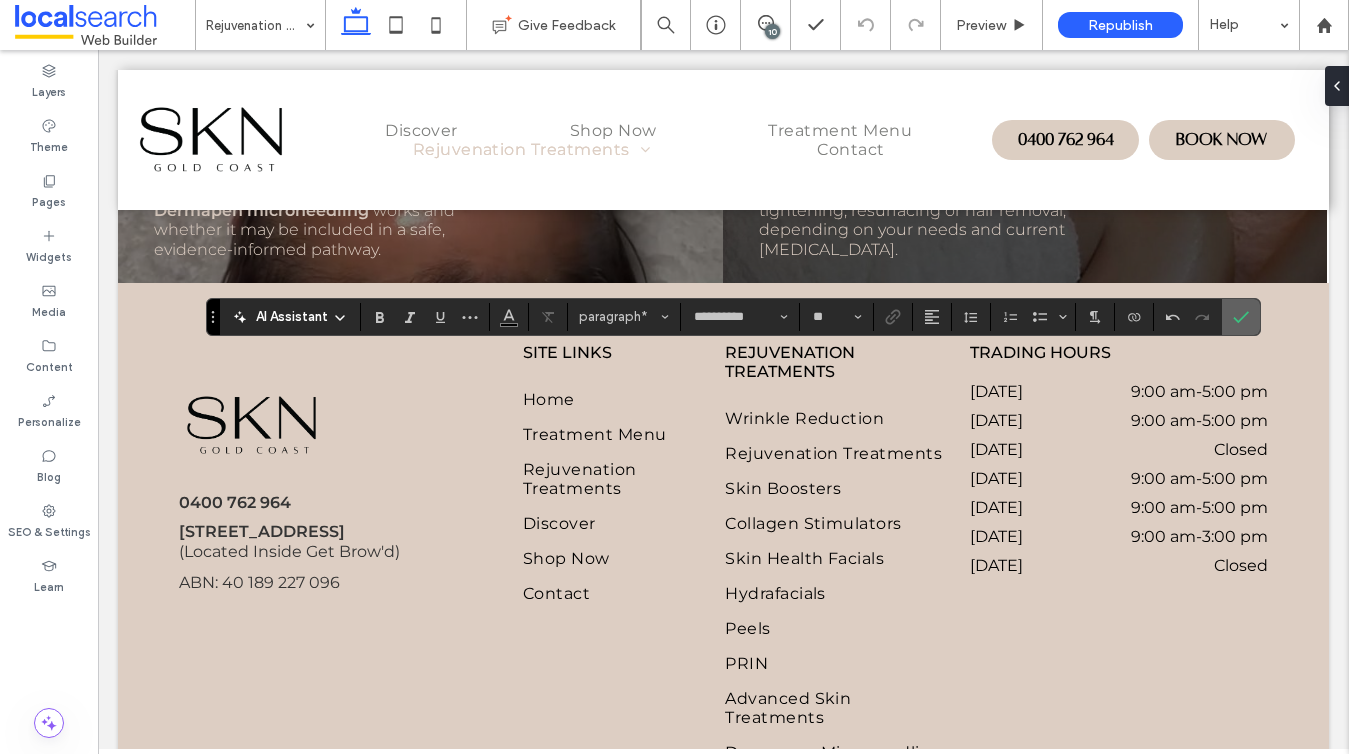 click at bounding box center [1241, 317] 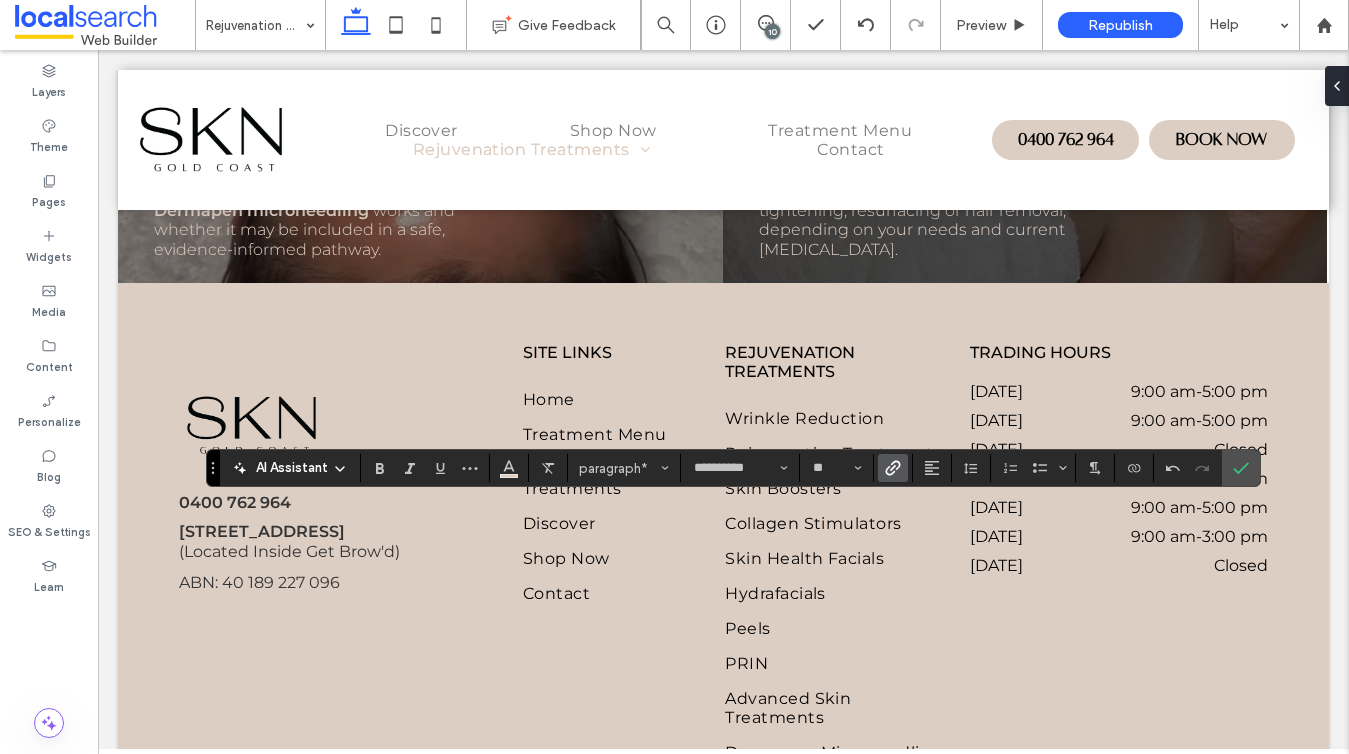 click 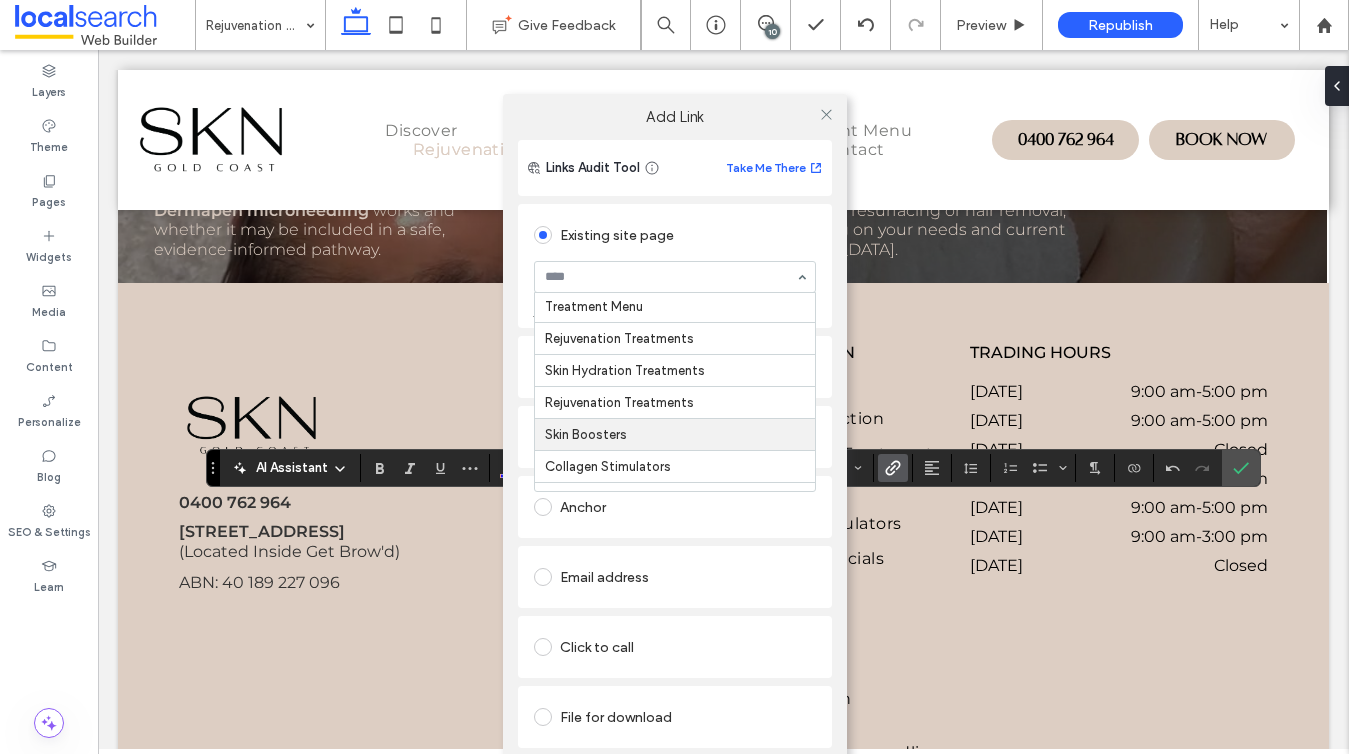 scroll, scrollTop: 68, scrollLeft: 0, axis: vertical 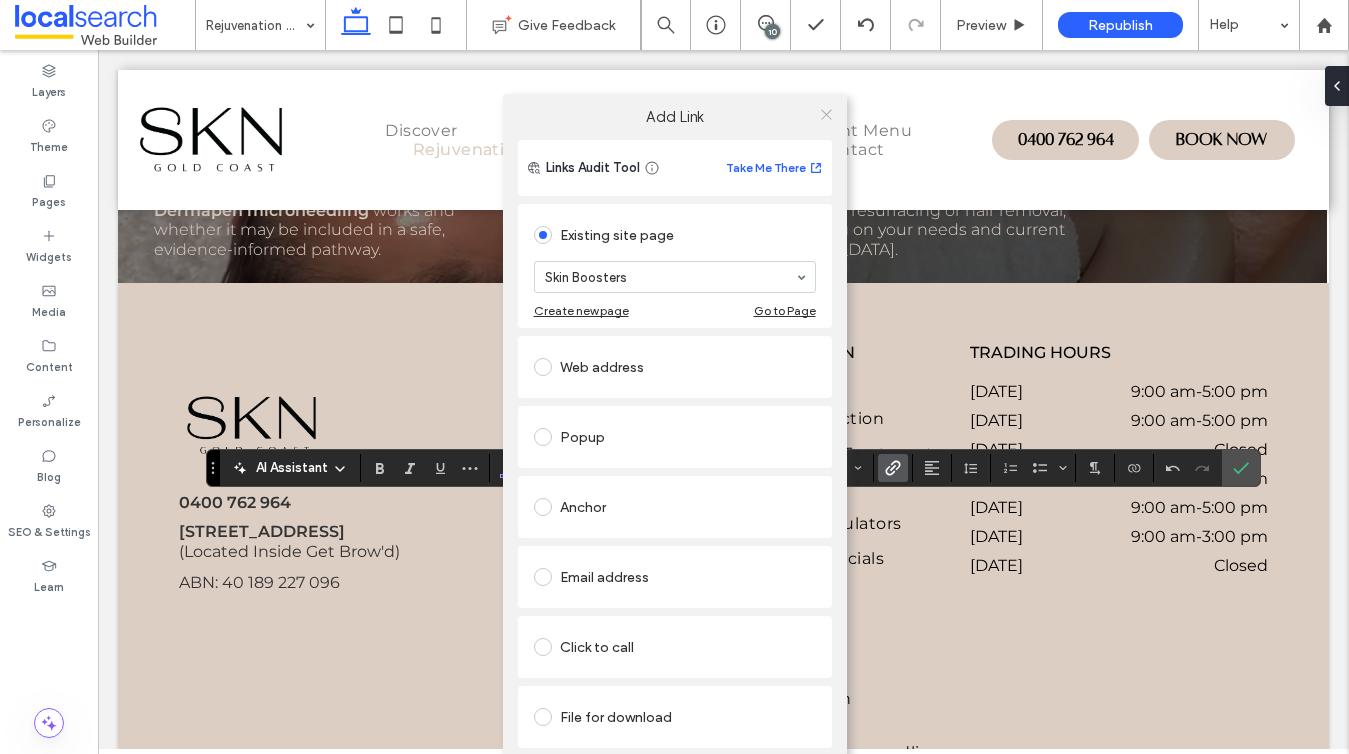 click 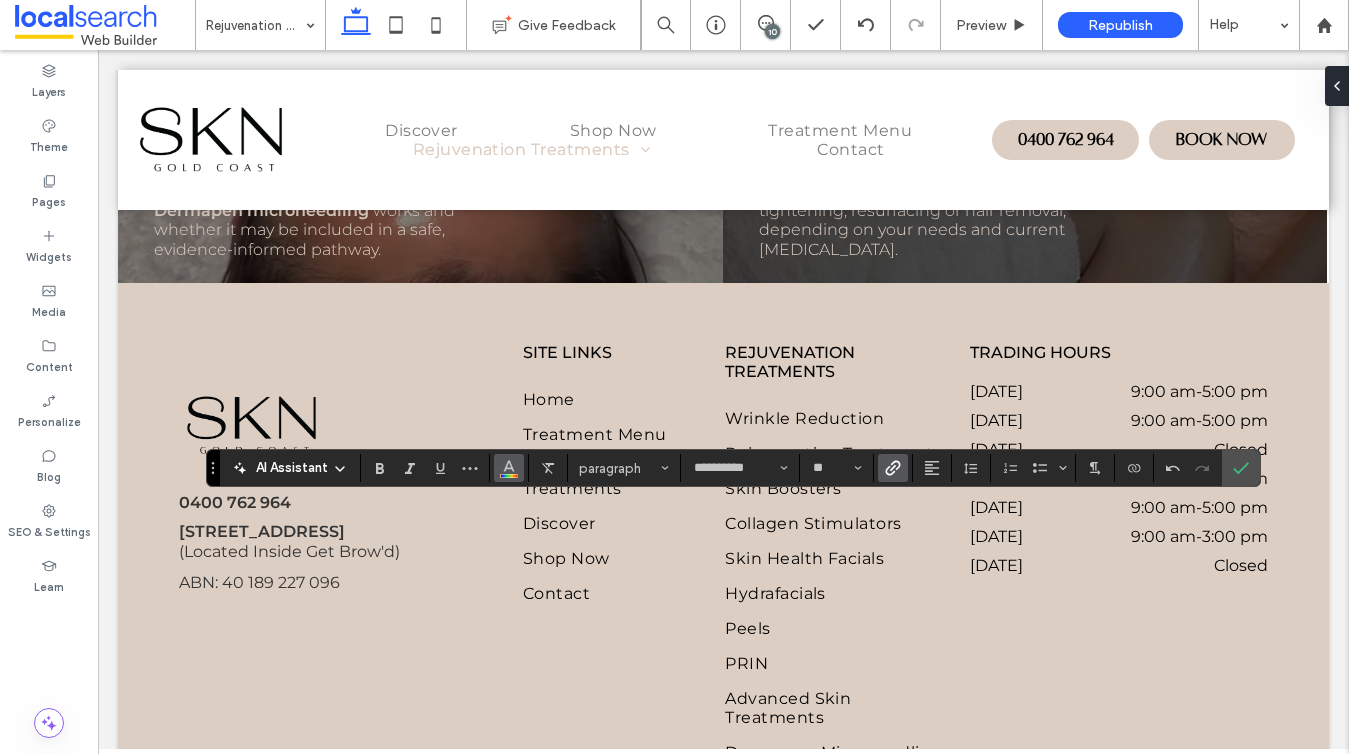 click 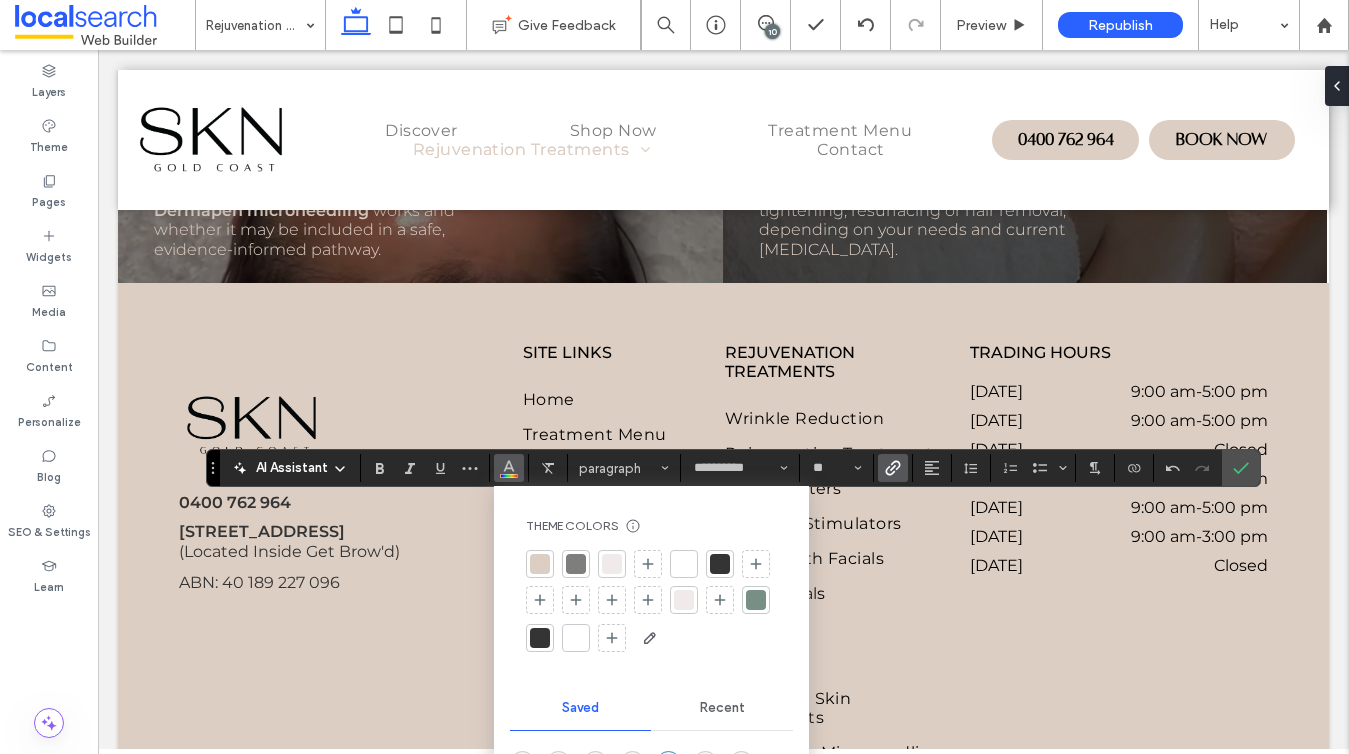 click at bounding box center [612, 564] 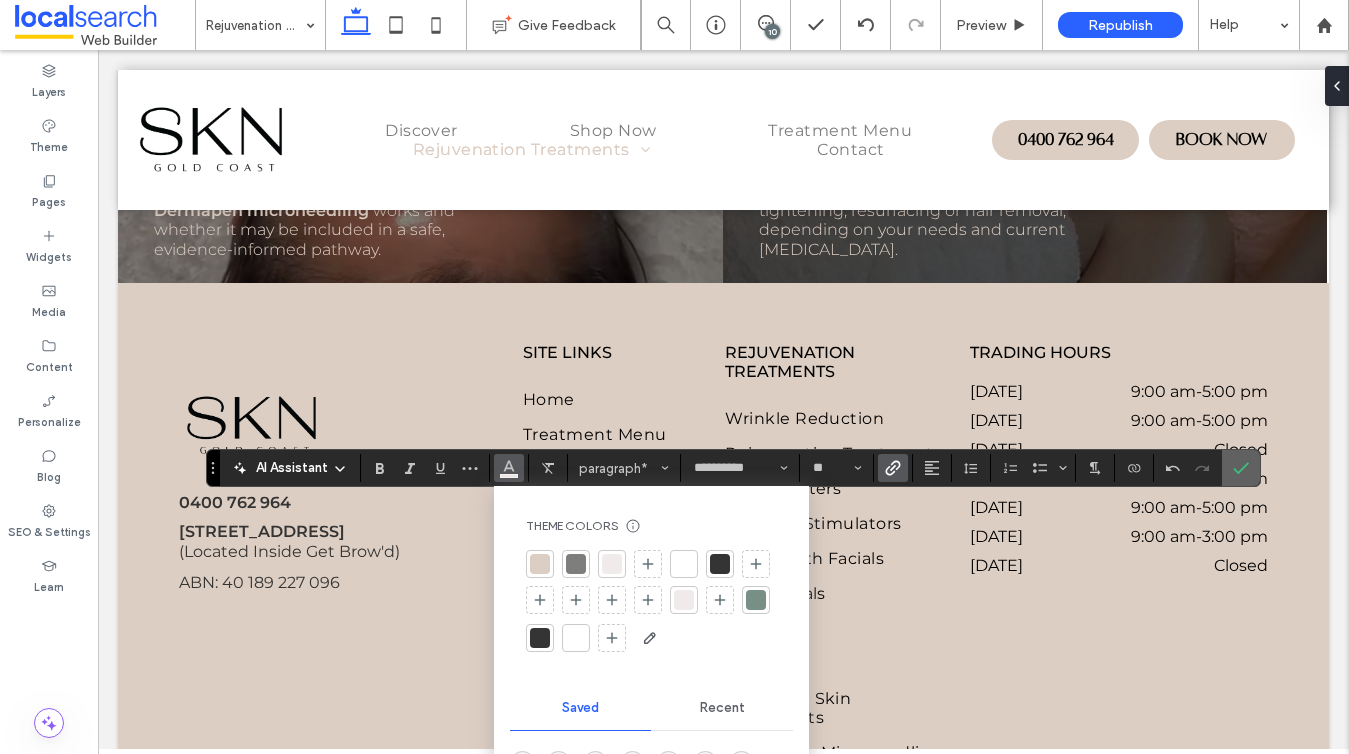 click 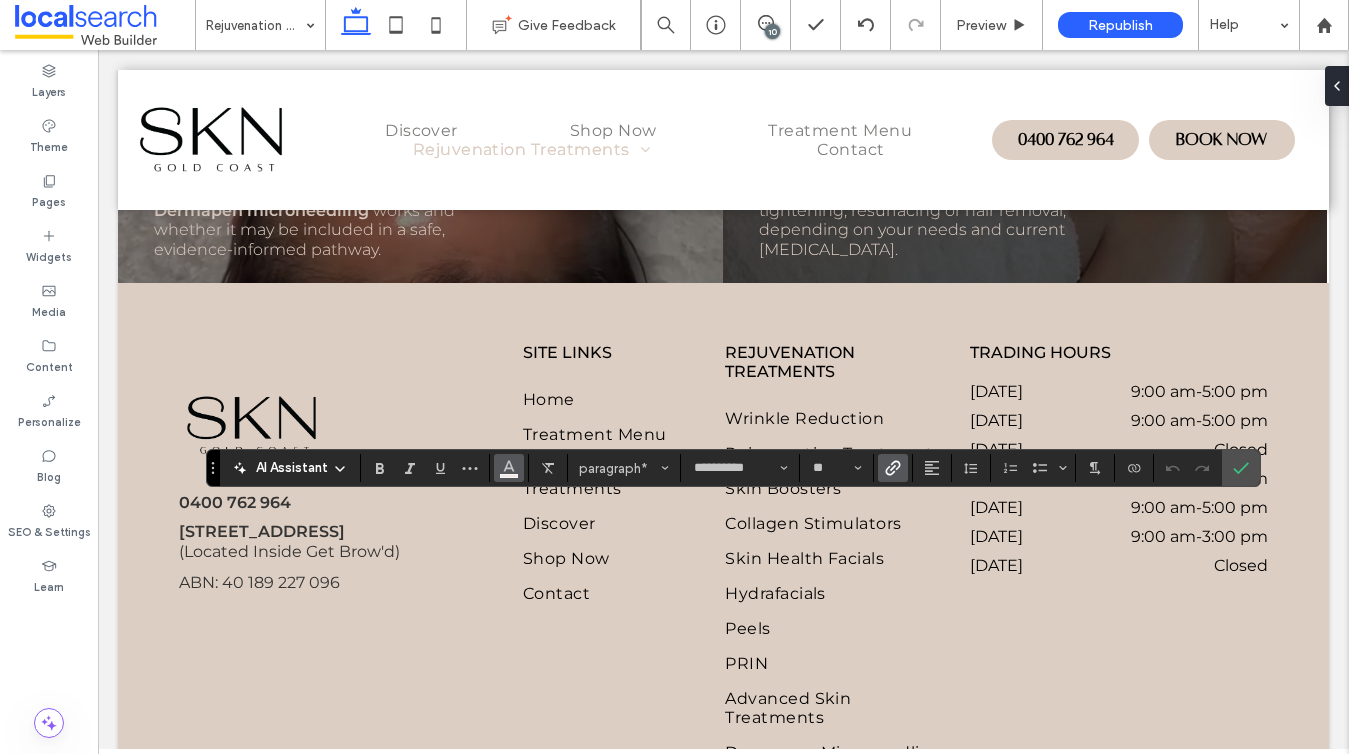 click 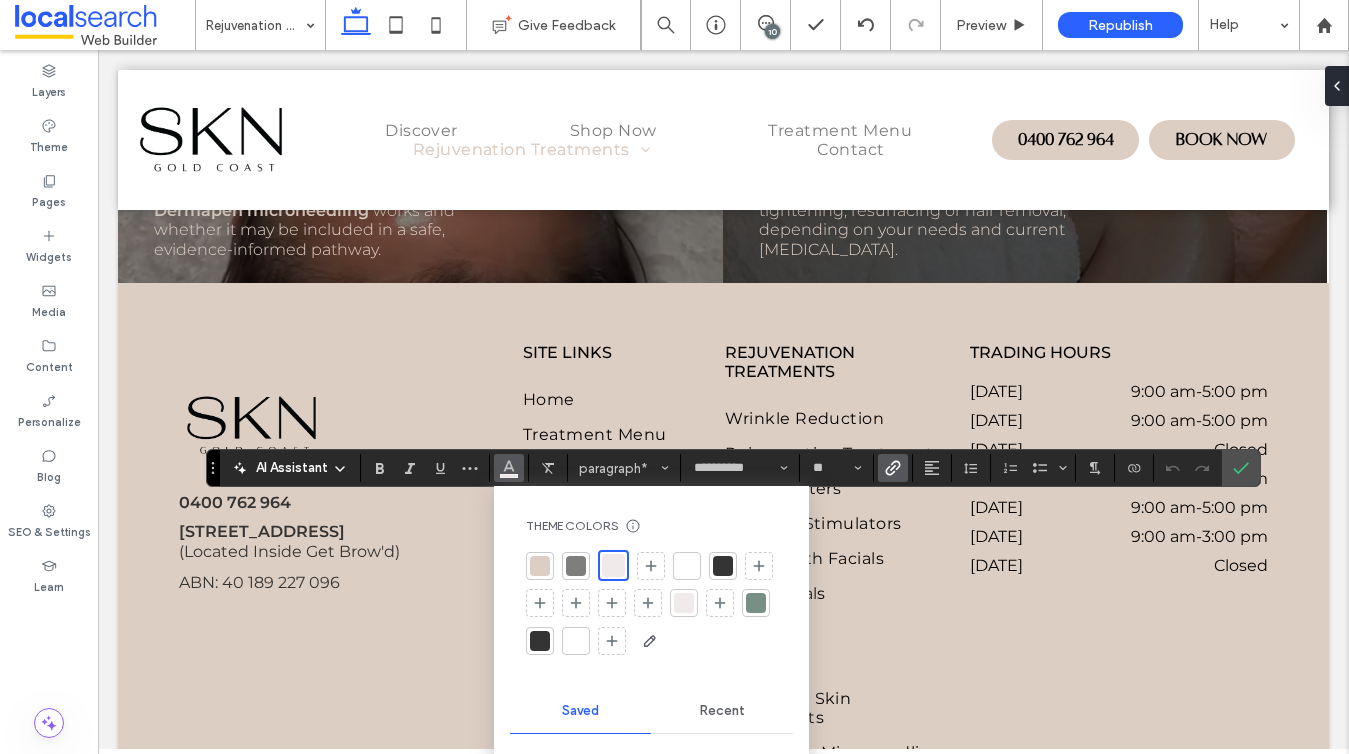 click at bounding box center [540, 566] 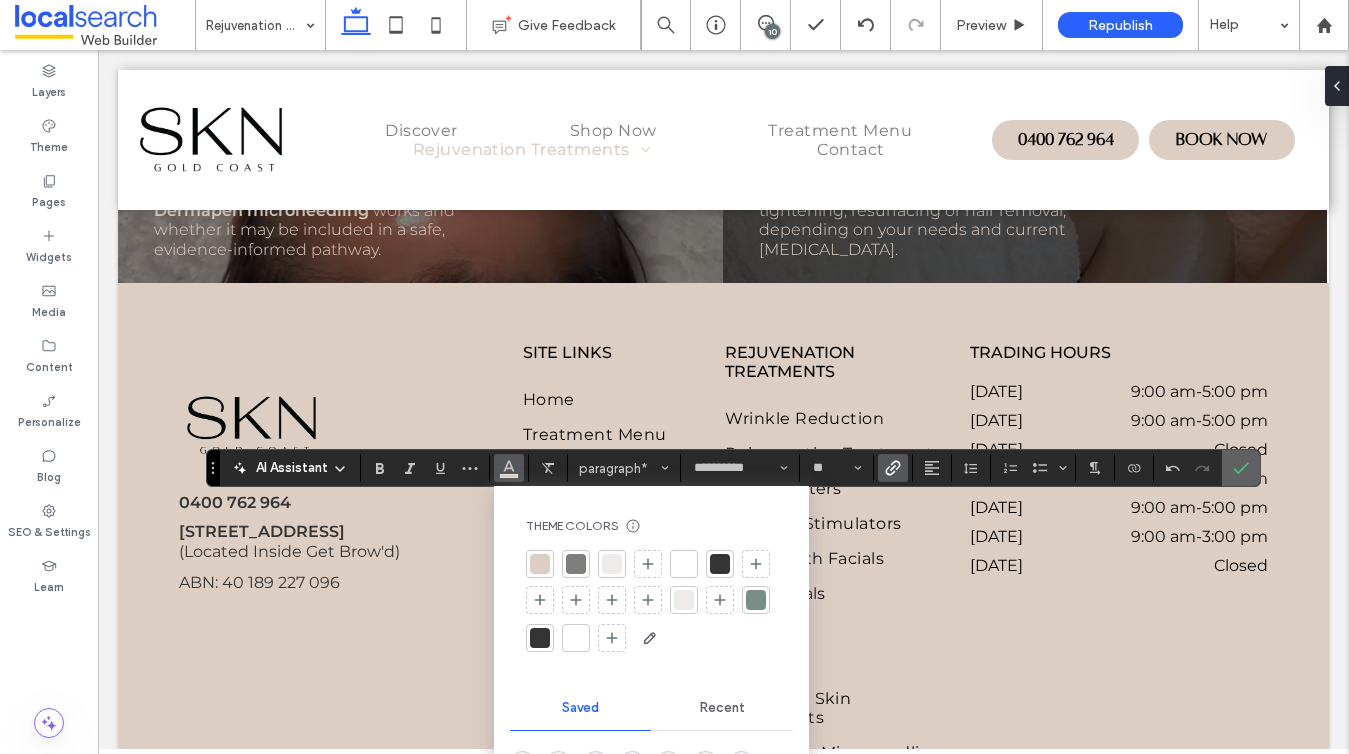 click 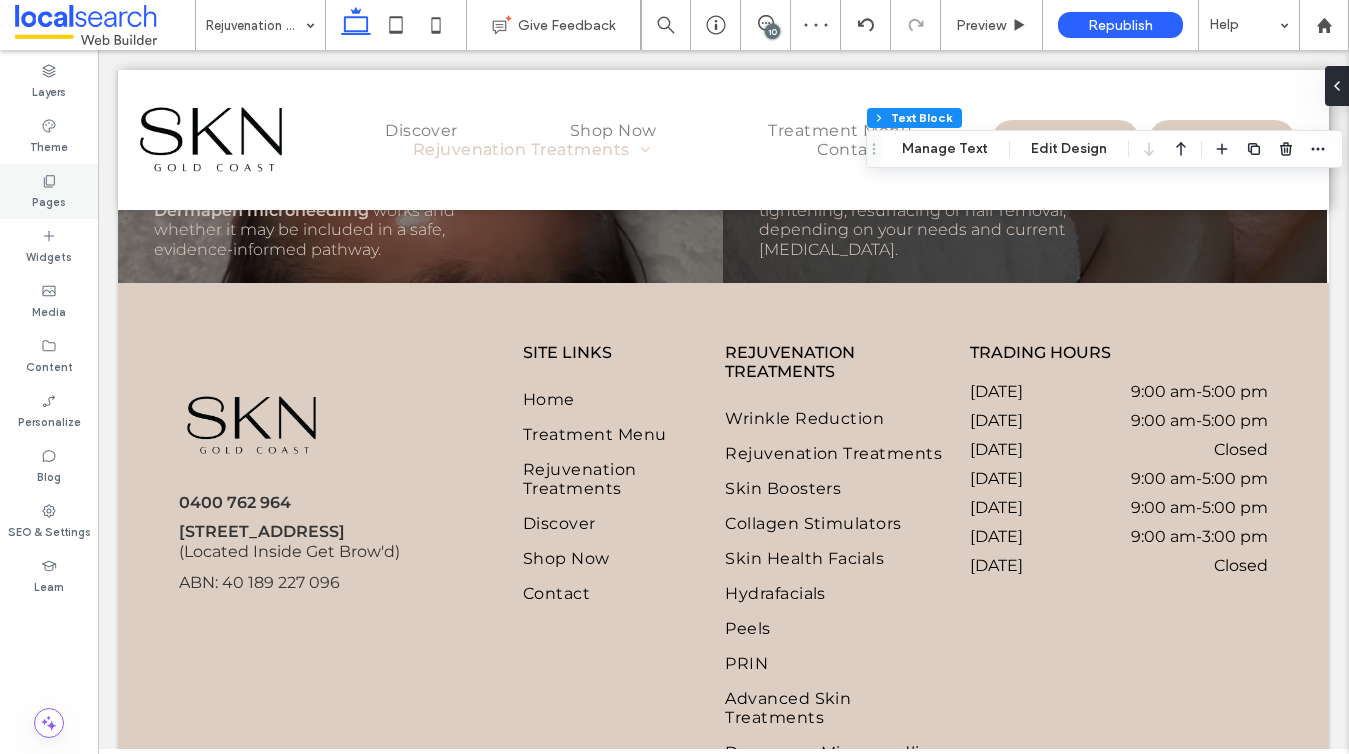 click on "Pages" at bounding box center (49, 191) 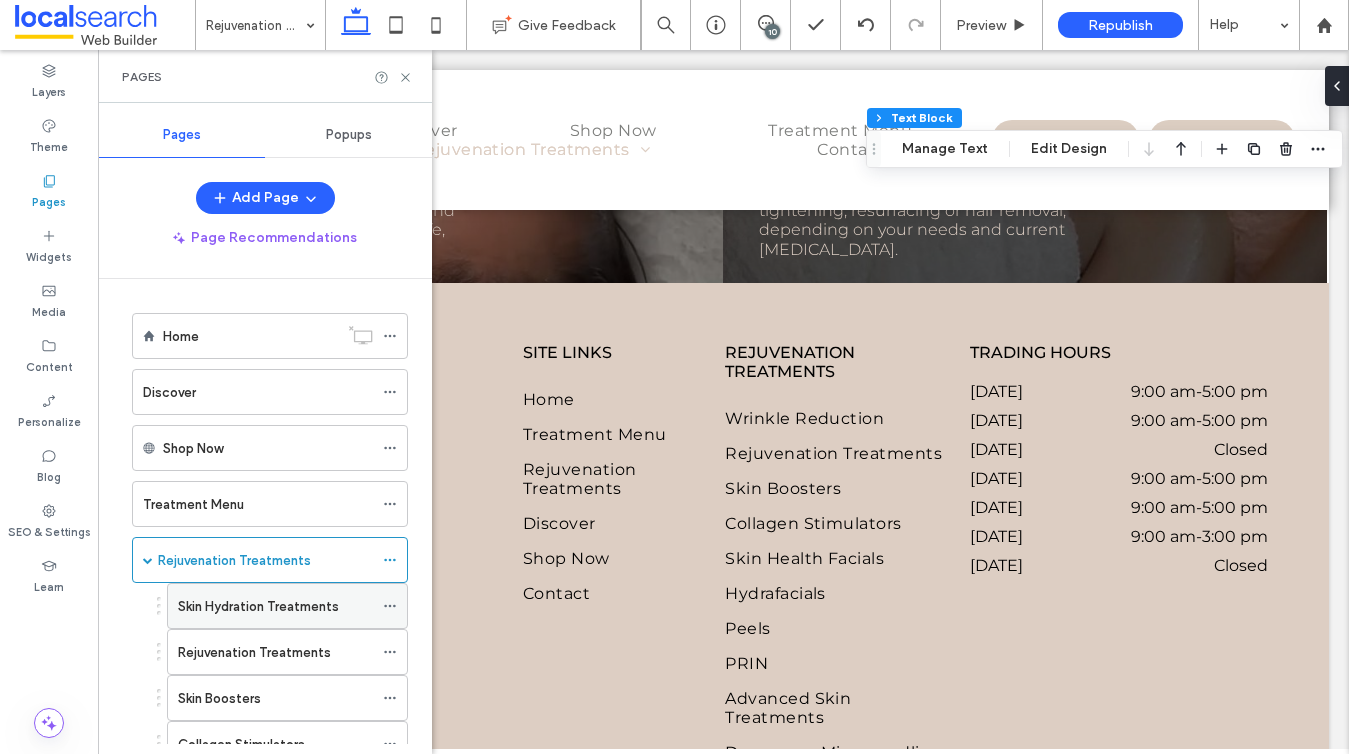 click on "Skin Hydration Treatments" at bounding box center [275, 606] 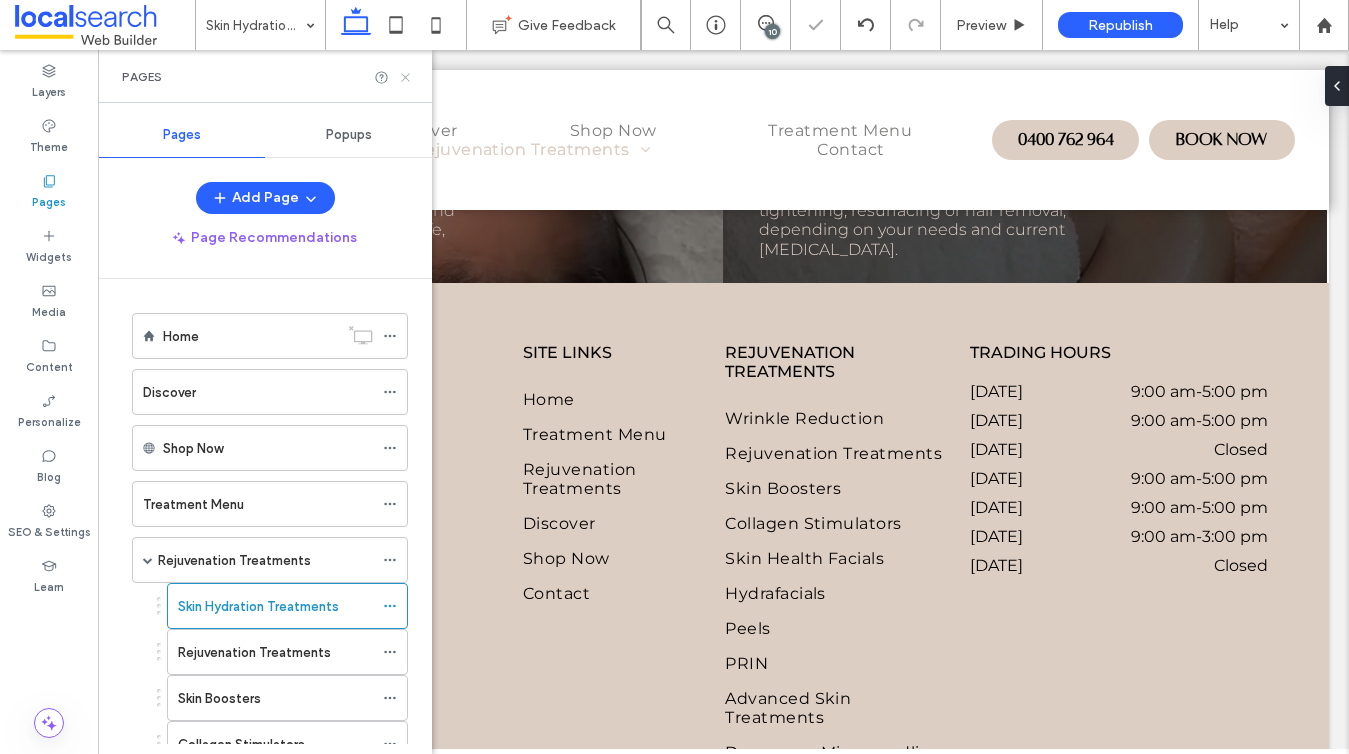 click 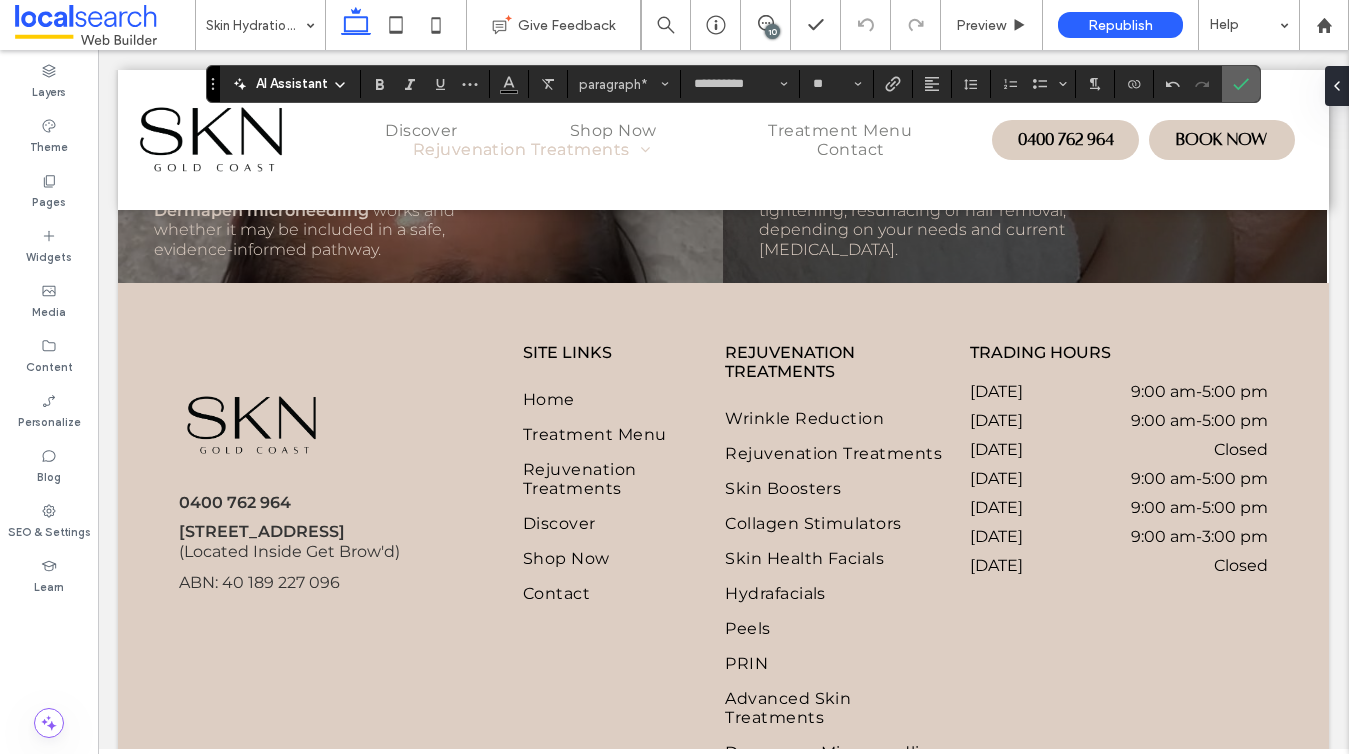 click 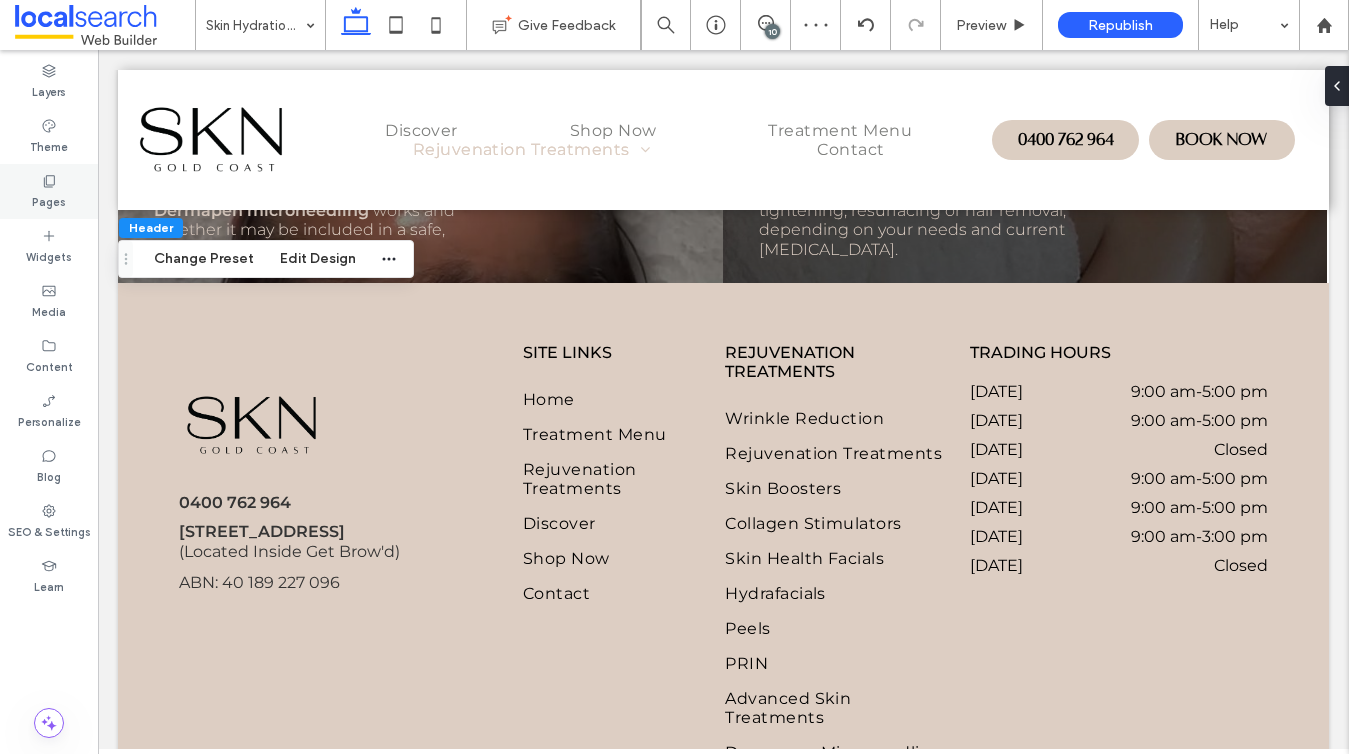 click on "Pages" at bounding box center (49, 191) 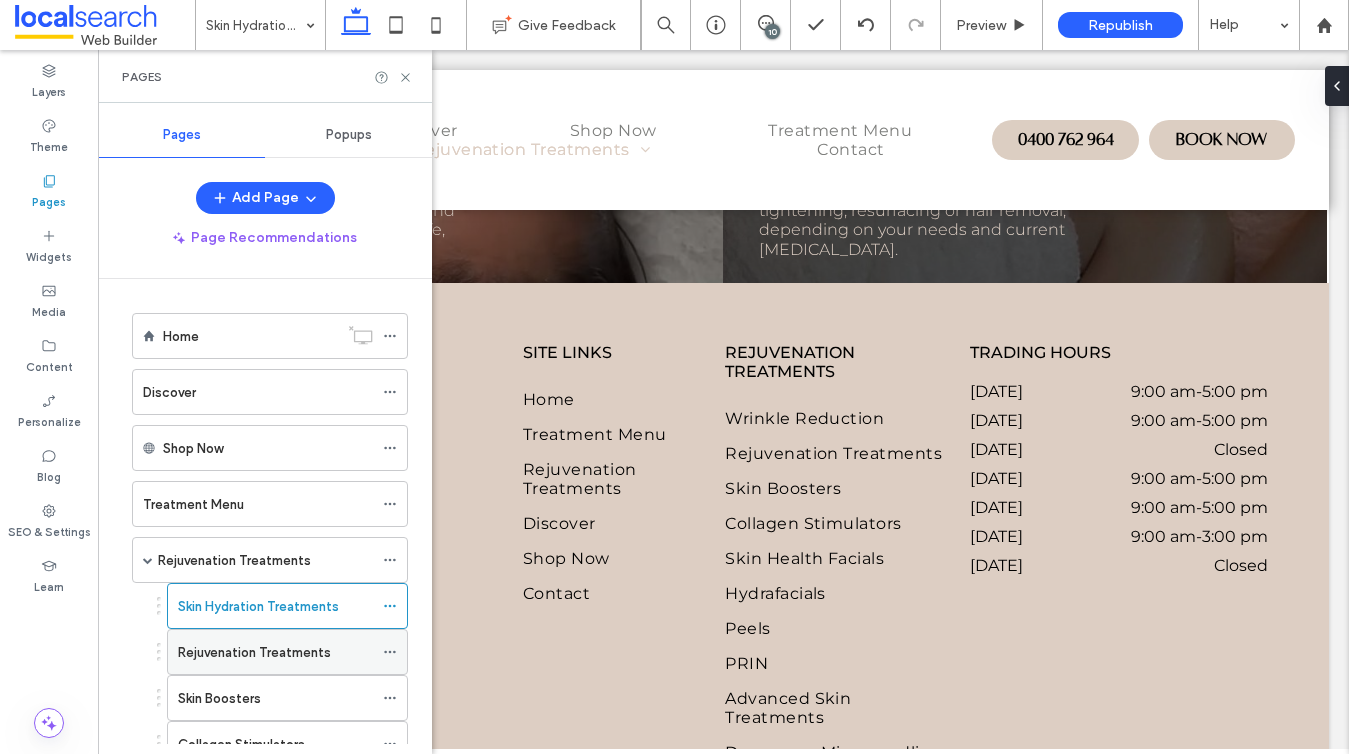 click on "Rejuvenation Treatments" at bounding box center [254, 652] 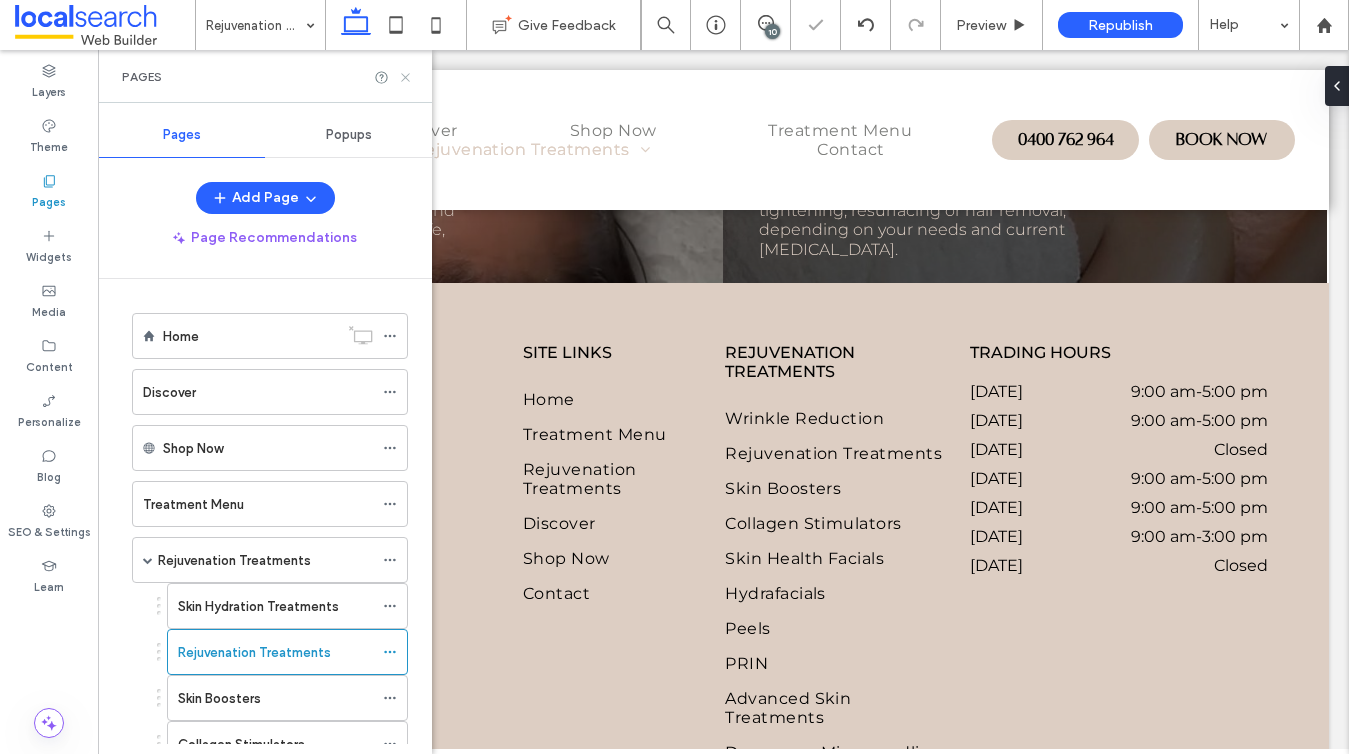 click 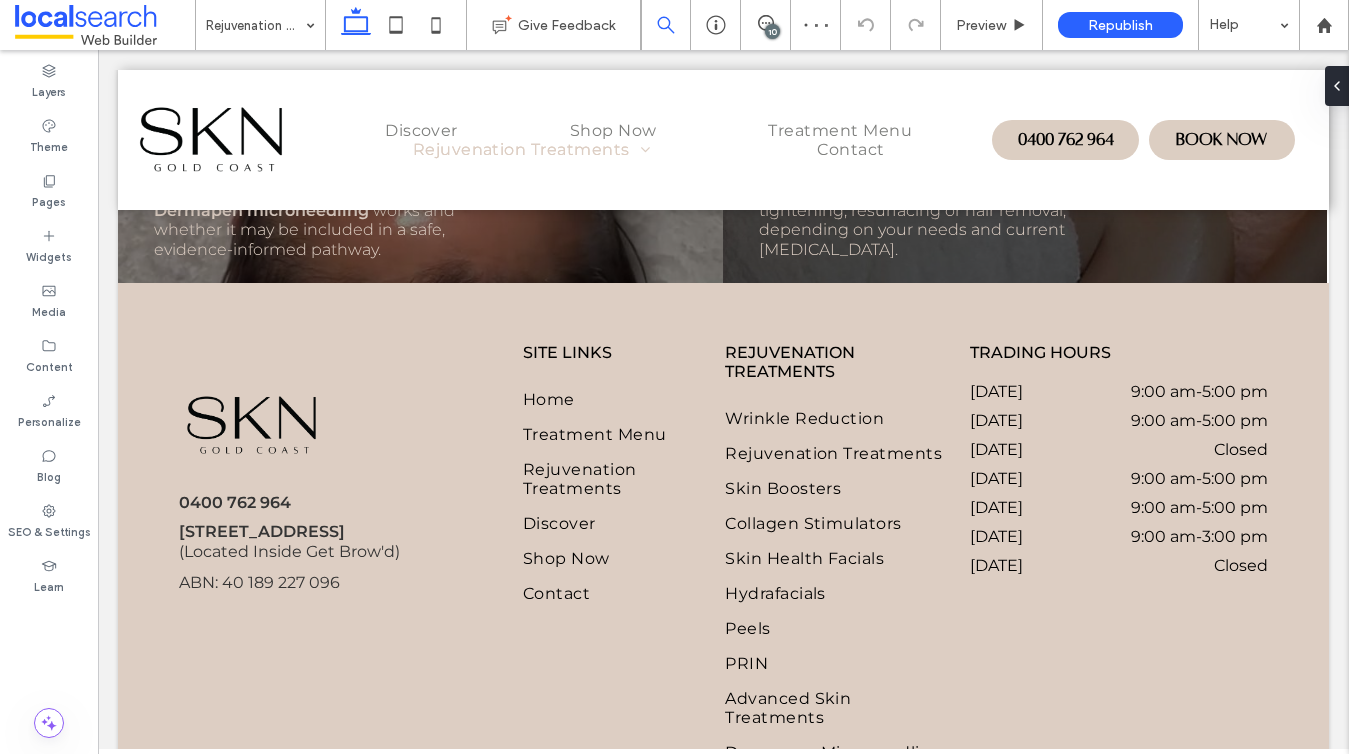 type on "**********" 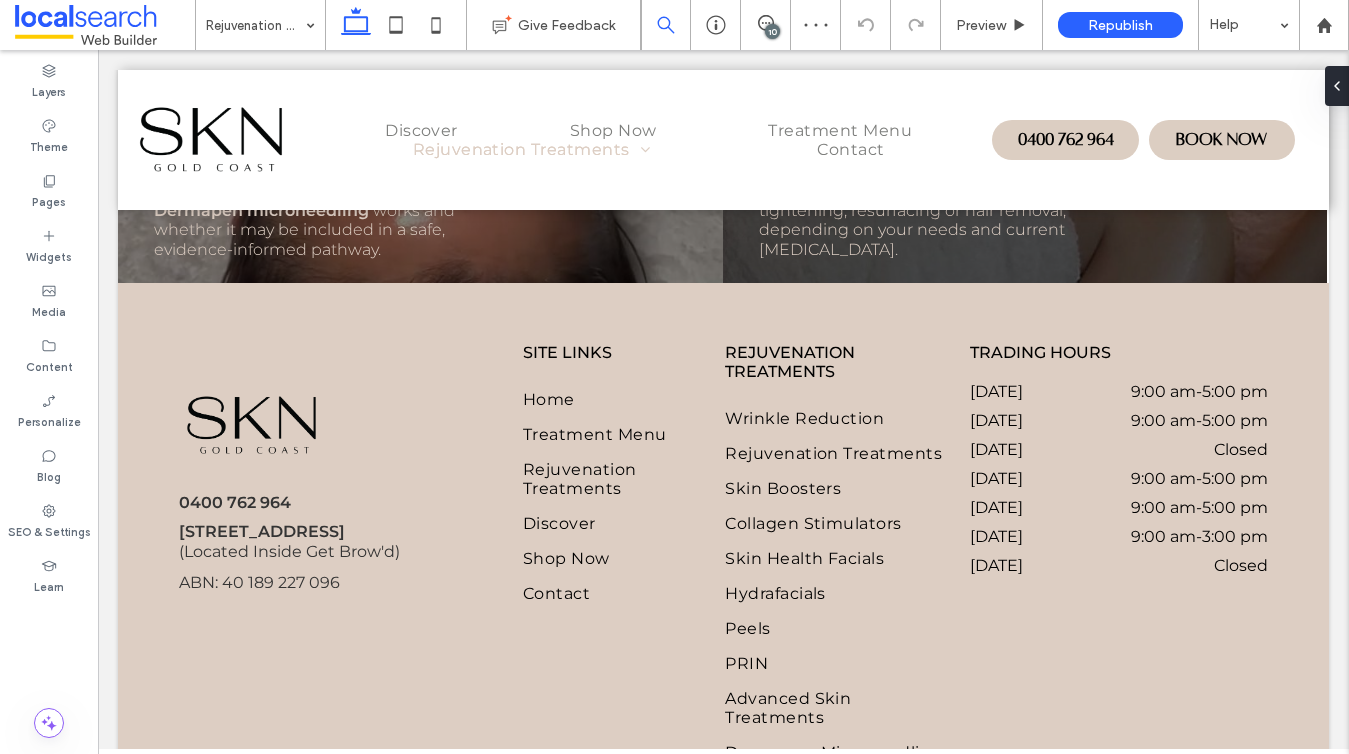 type on "**" 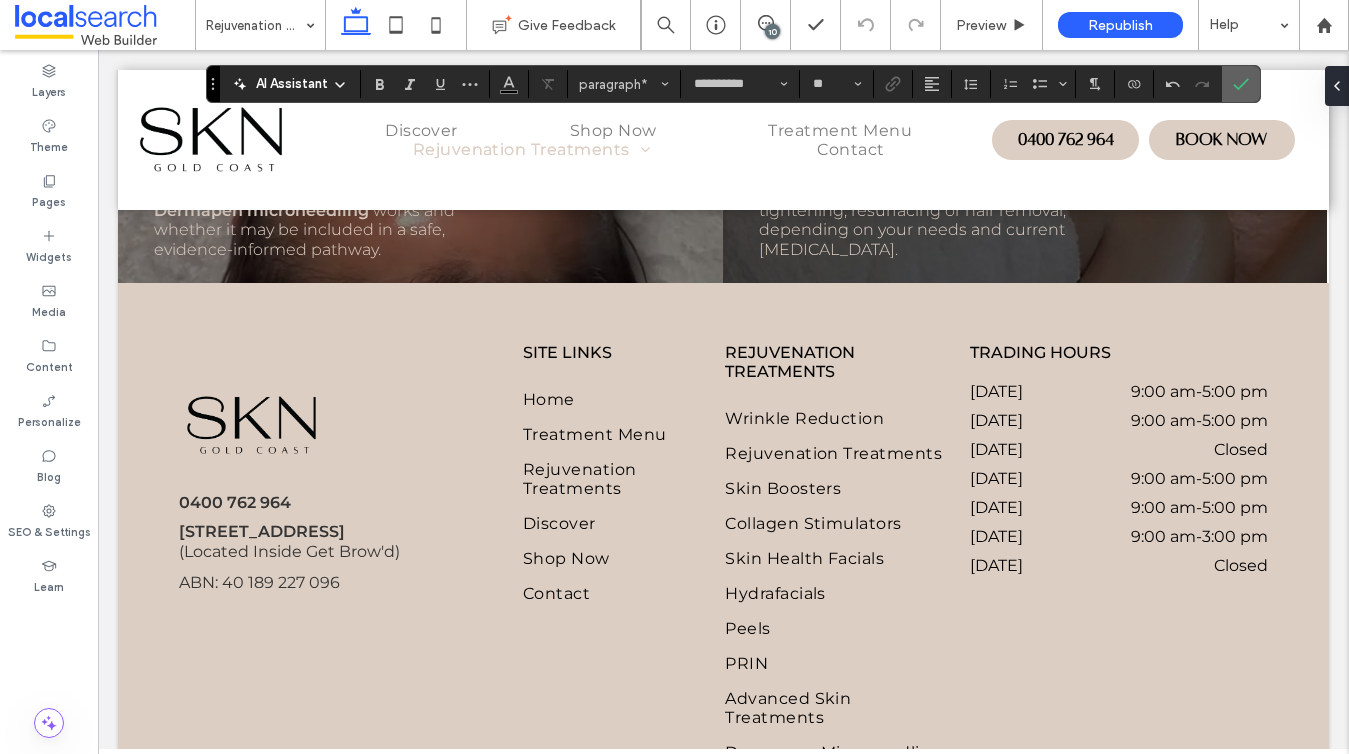 click 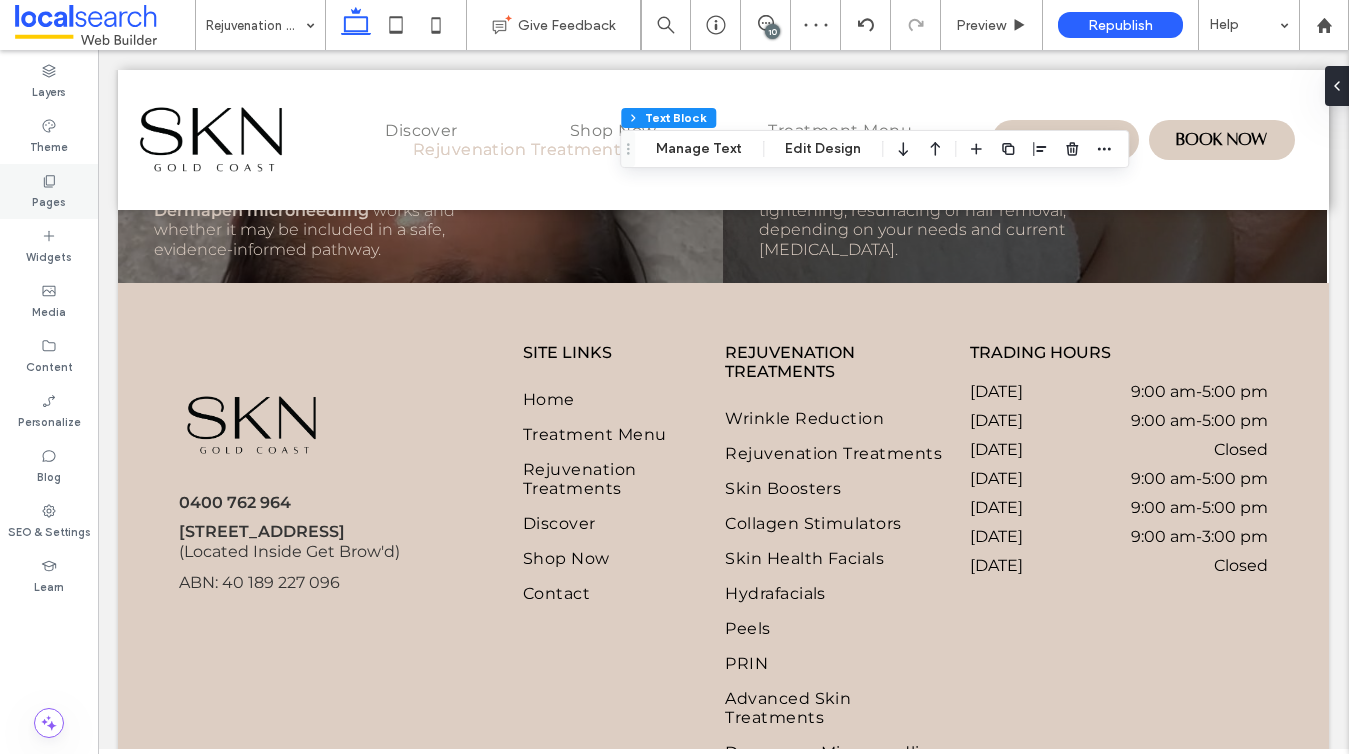 click on "Pages" at bounding box center (49, 200) 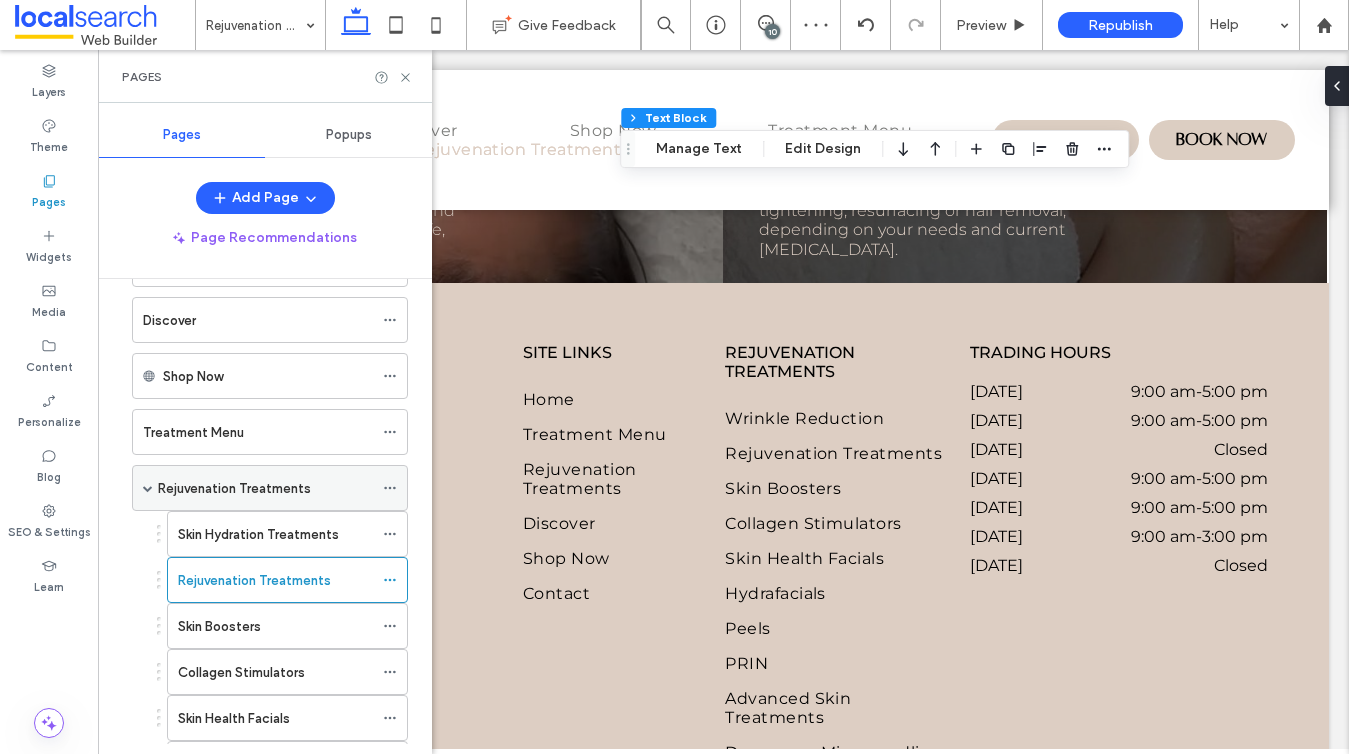 scroll, scrollTop: 119, scrollLeft: 0, axis: vertical 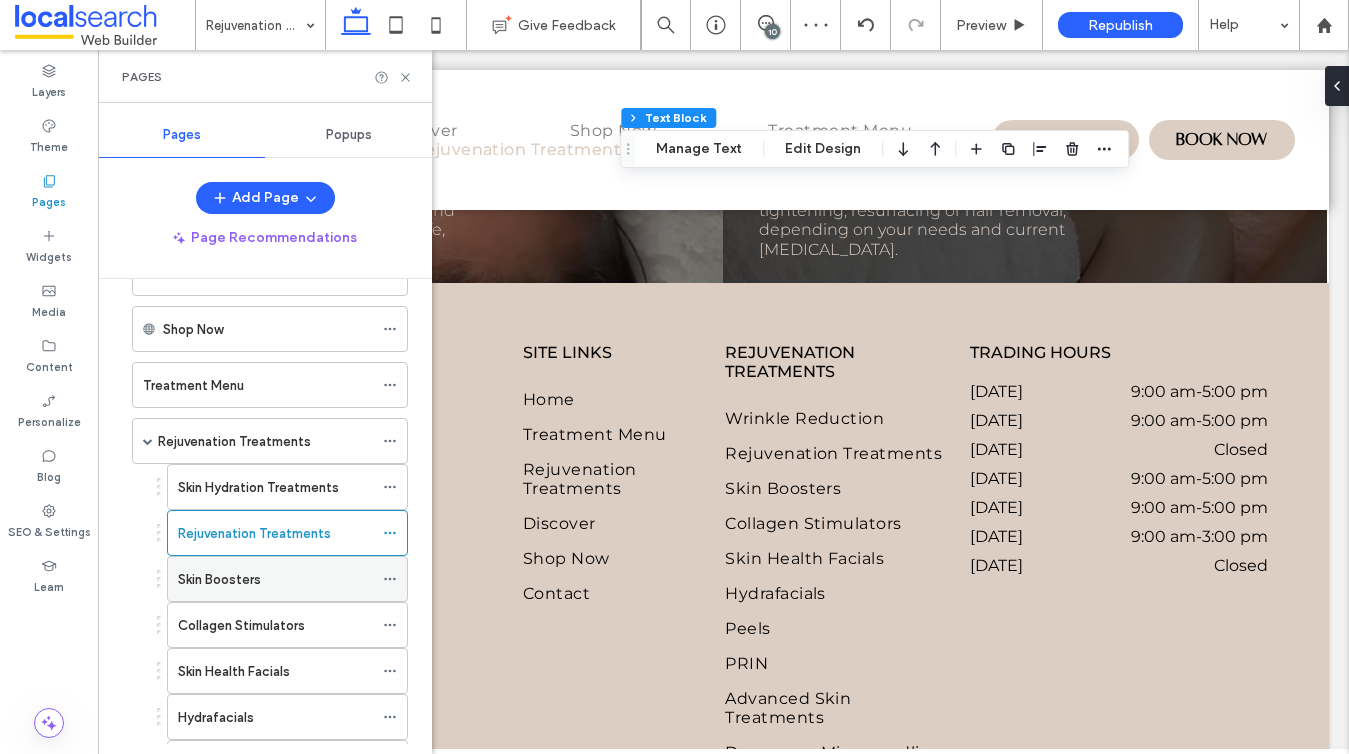 click on "Skin Boosters" at bounding box center [219, 579] 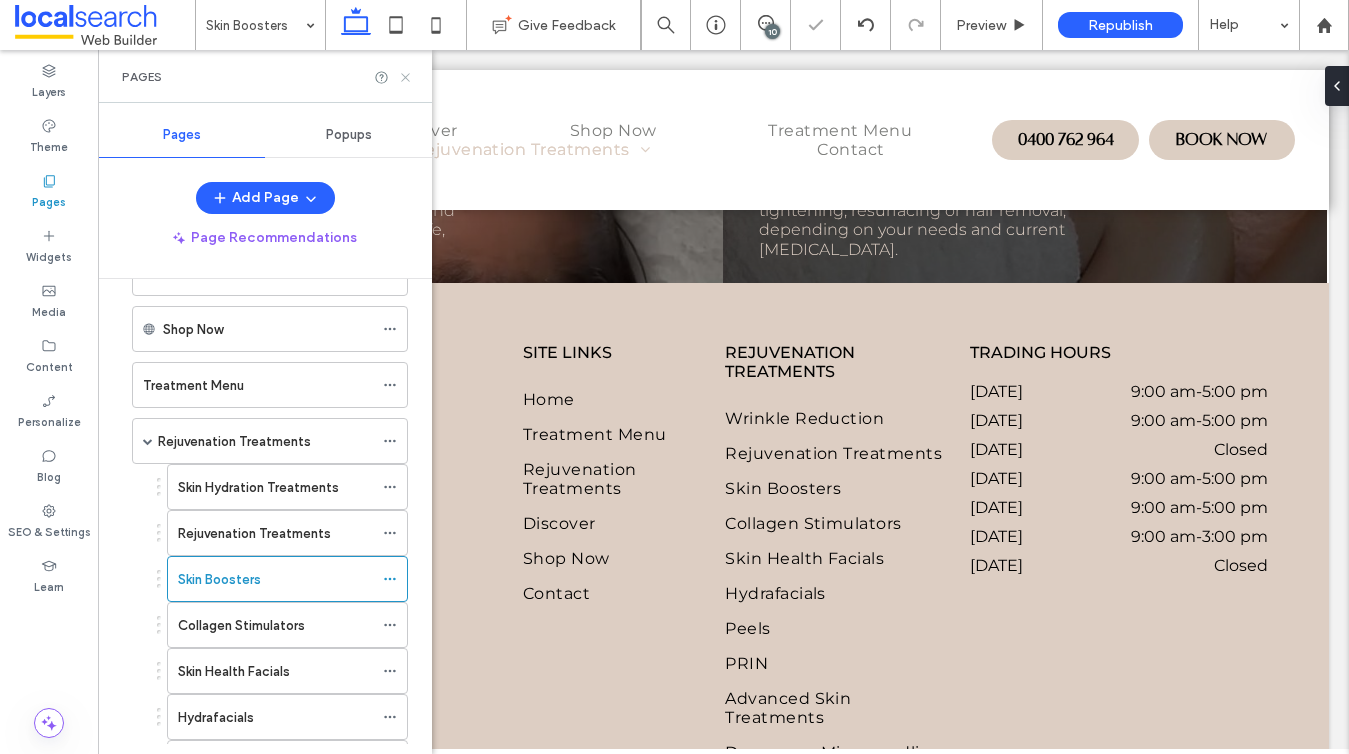 click 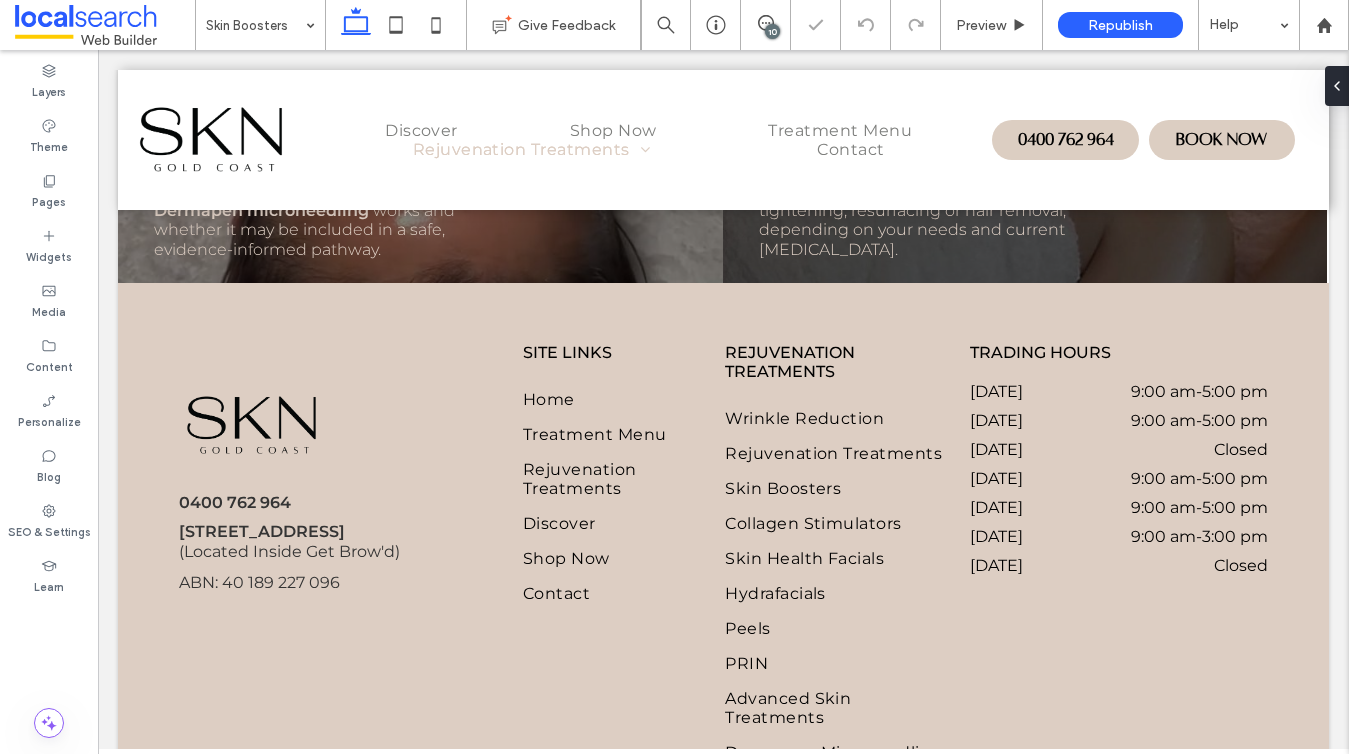 type on "**********" 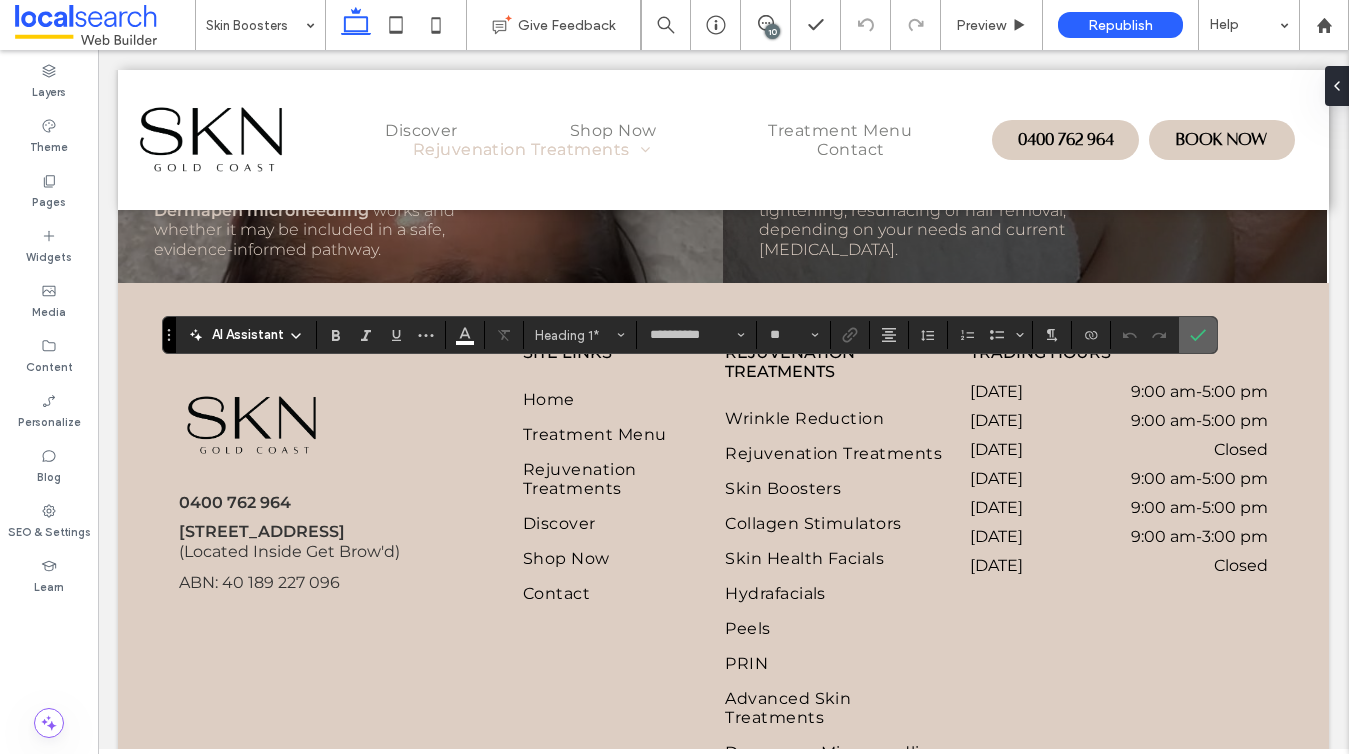 click 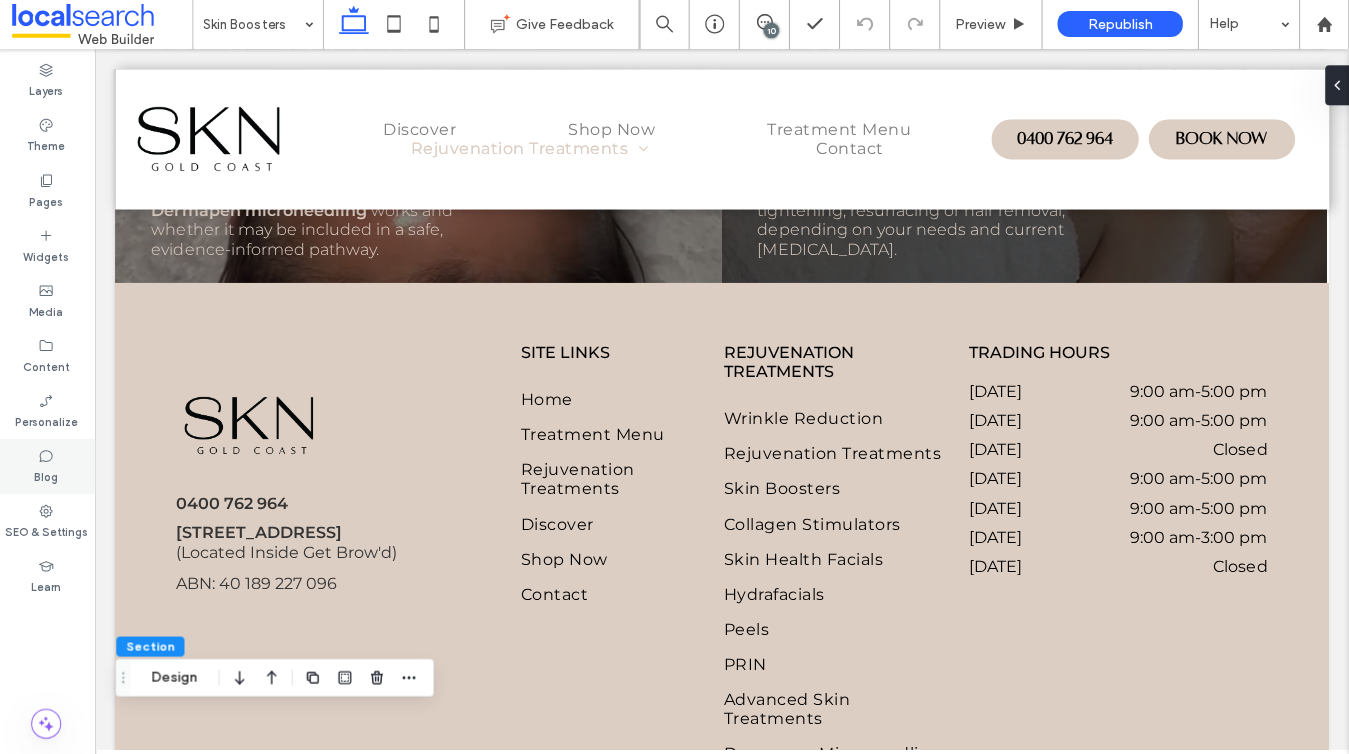 scroll, scrollTop: 0, scrollLeft: 0, axis: both 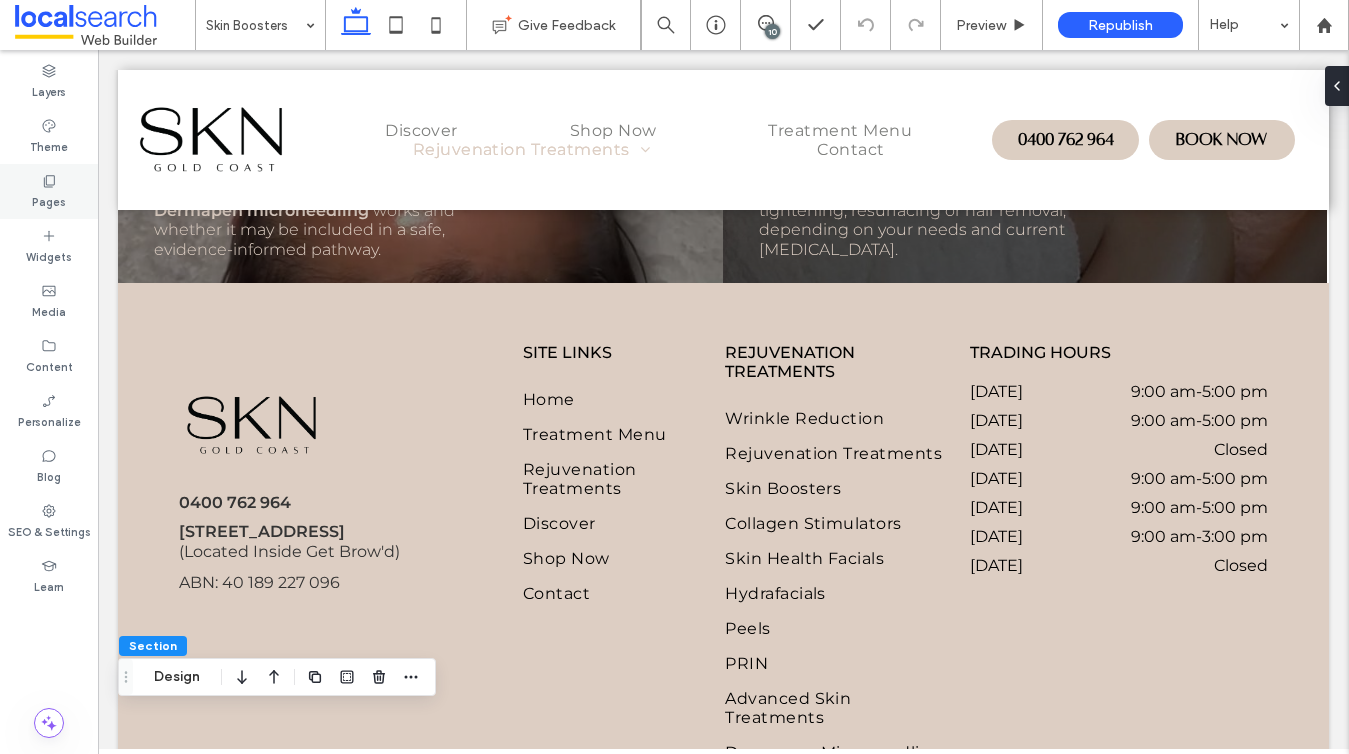 click on "Pages" at bounding box center [49, 200] 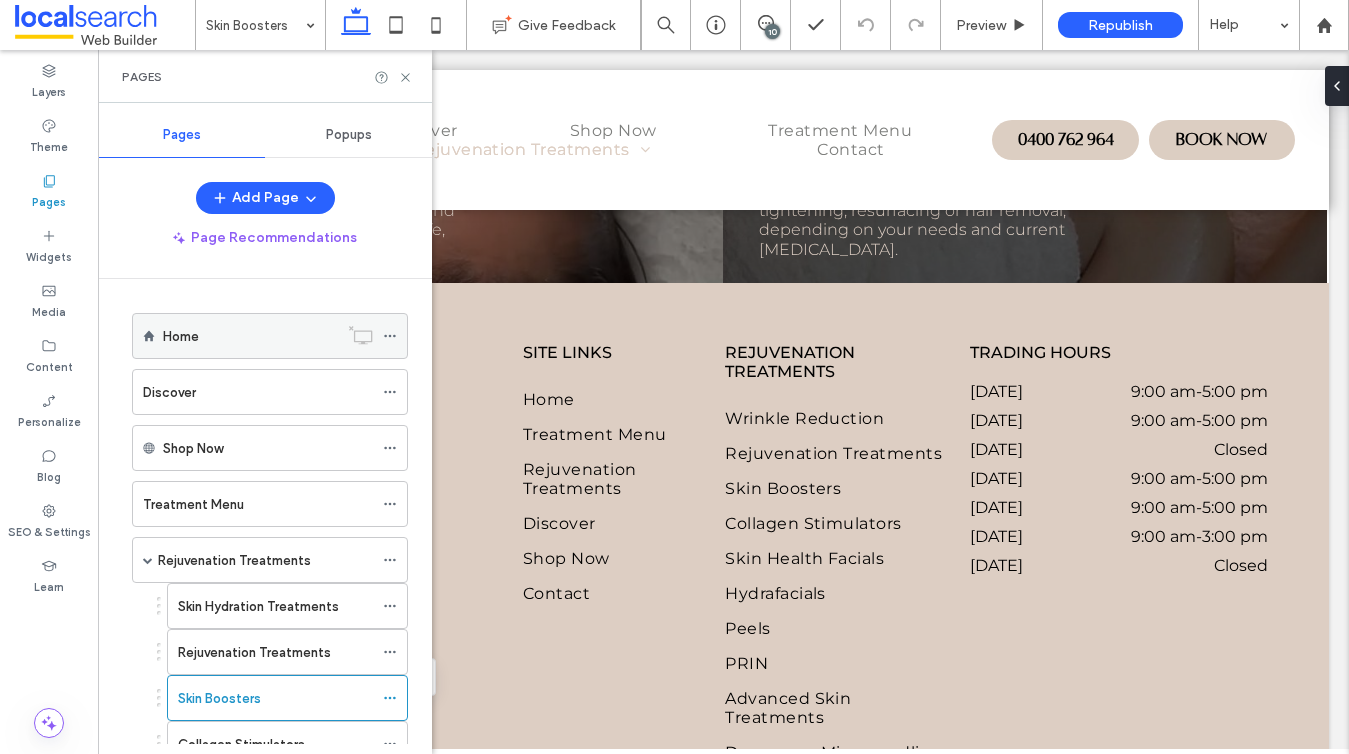 click on "Home" at bounding box center [250, 336] 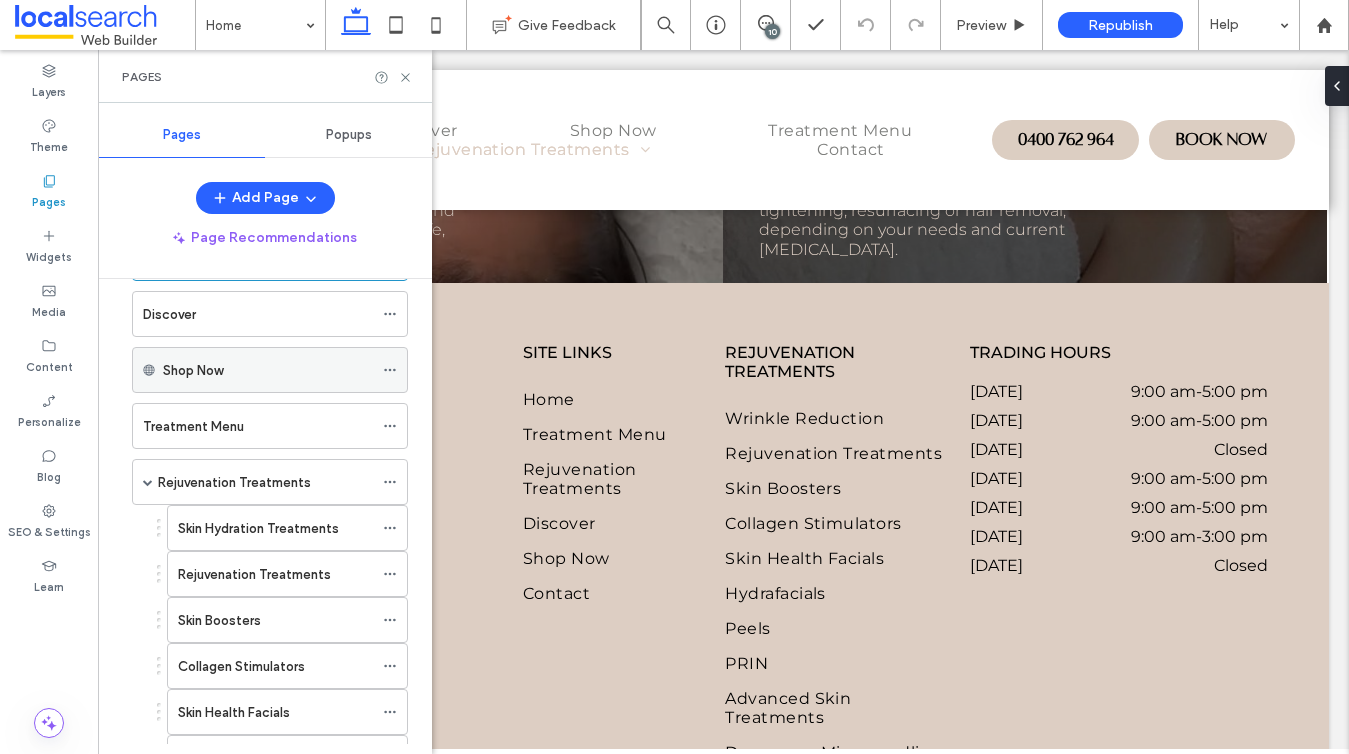 scroll, scrollTop: 184, scrollLeft: 0, axis: vertical 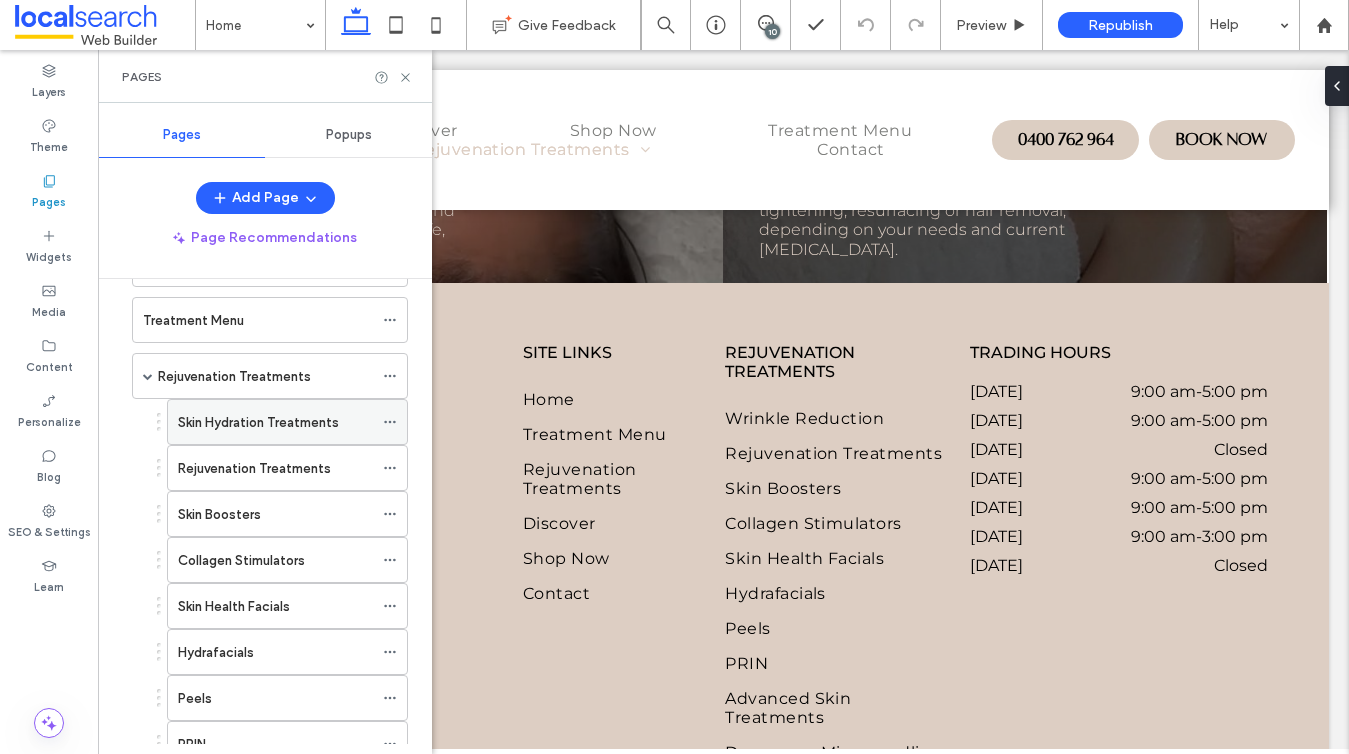 click on "Skin Hydration Treatments" at bounding box center (275, 422) 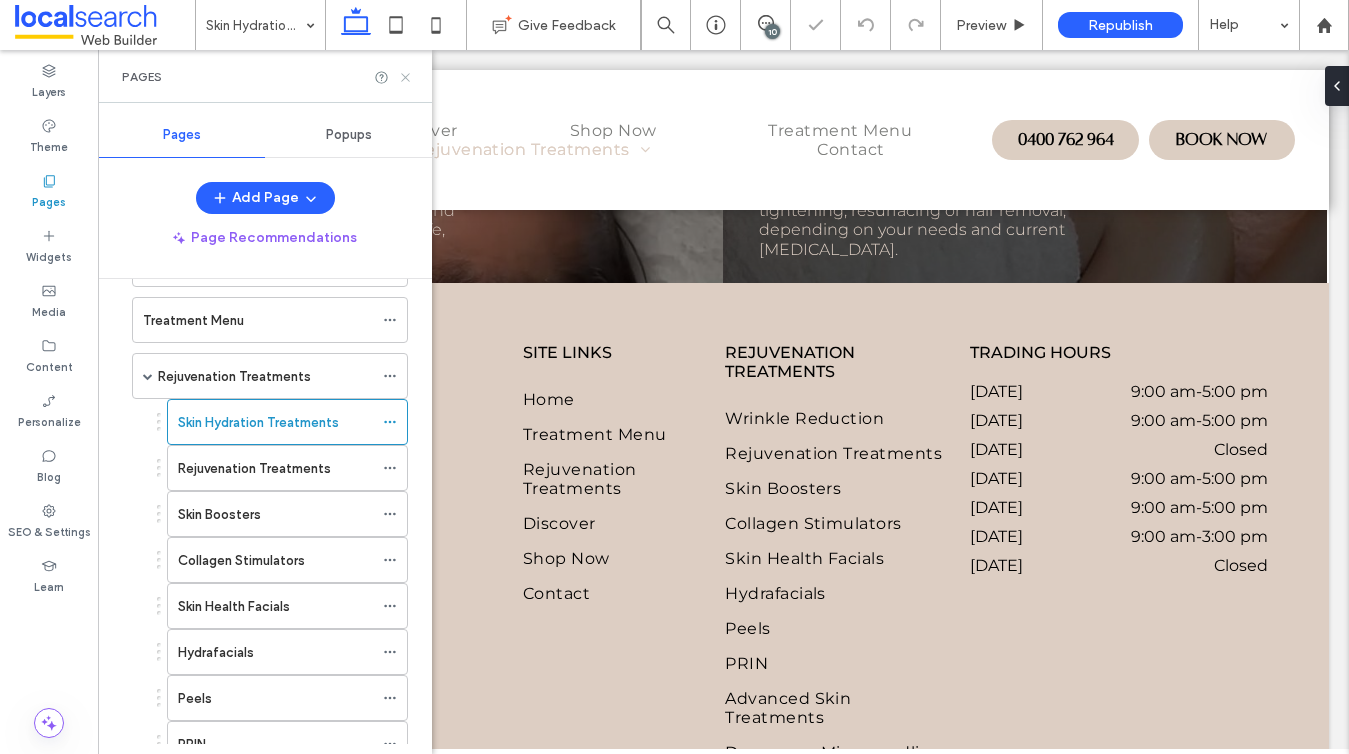 click 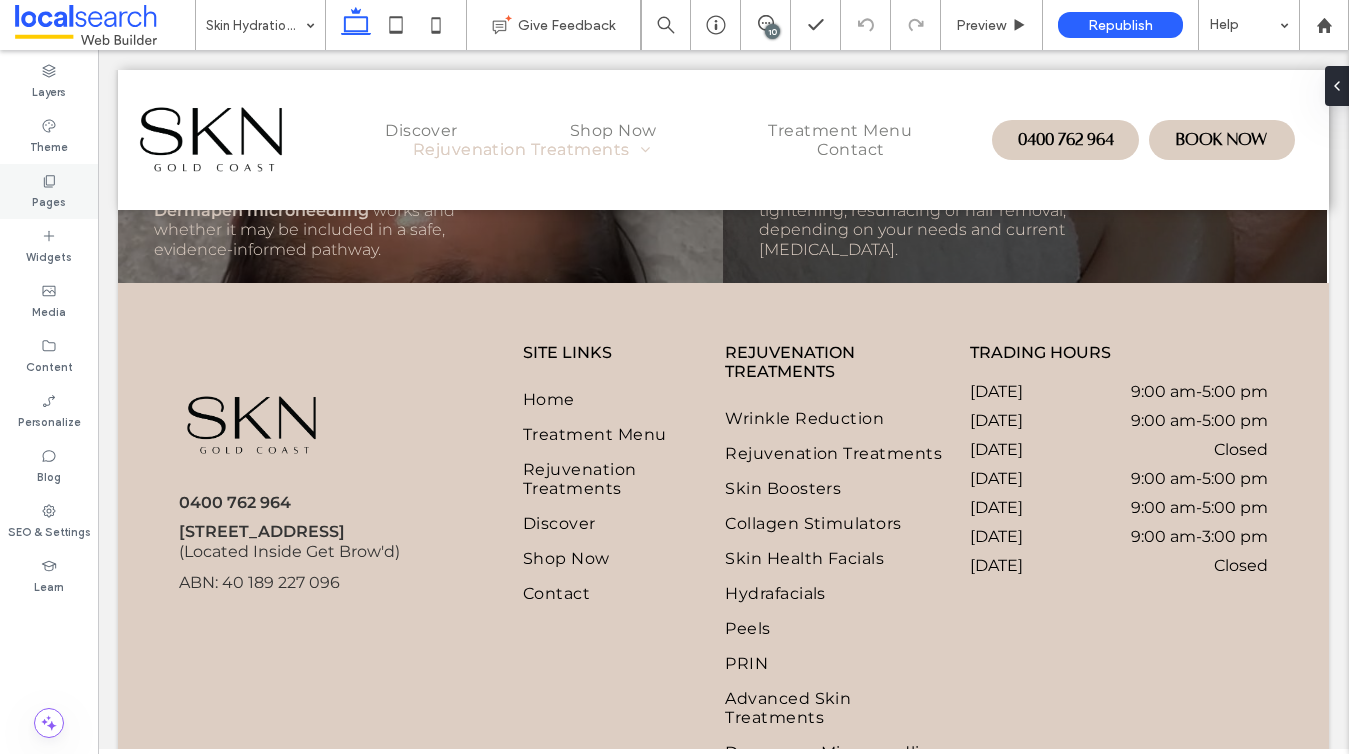 click on "Pages" at bounding box center (49, 191) 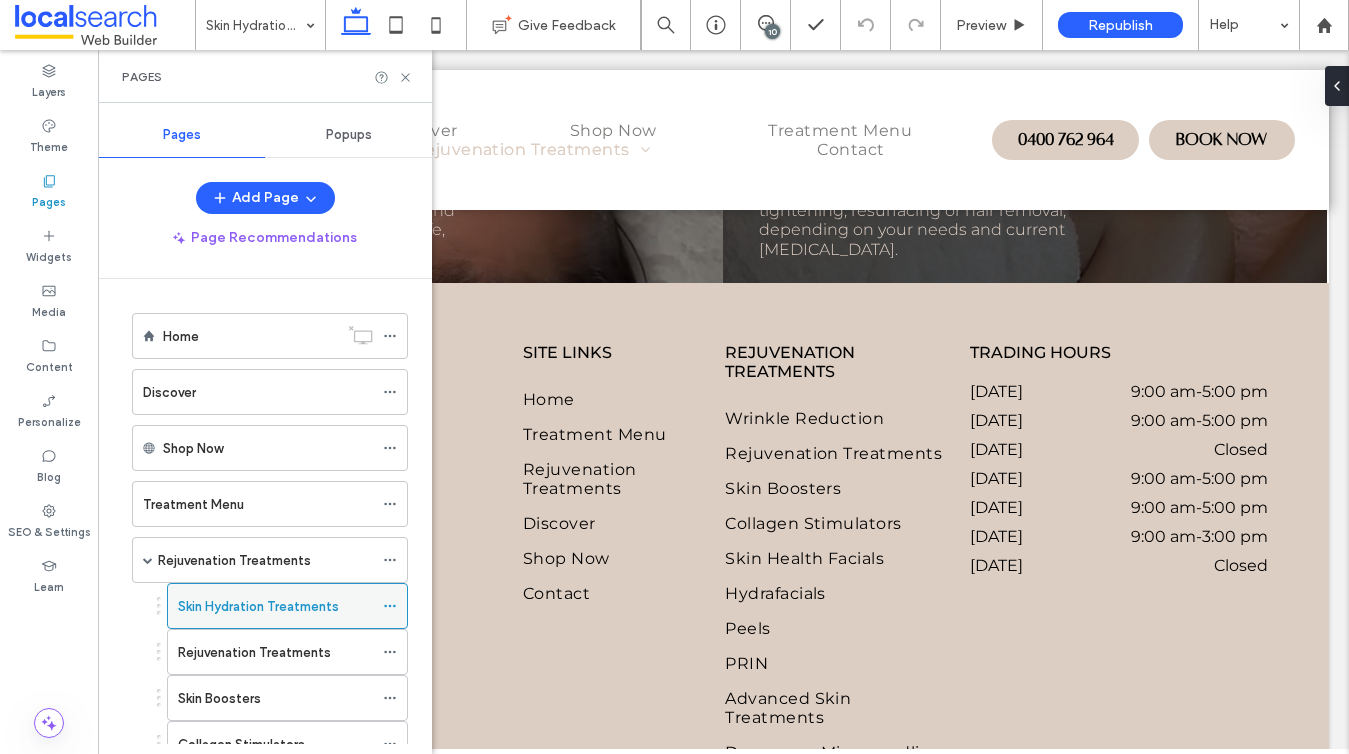 click at bounding box center [390, 606] 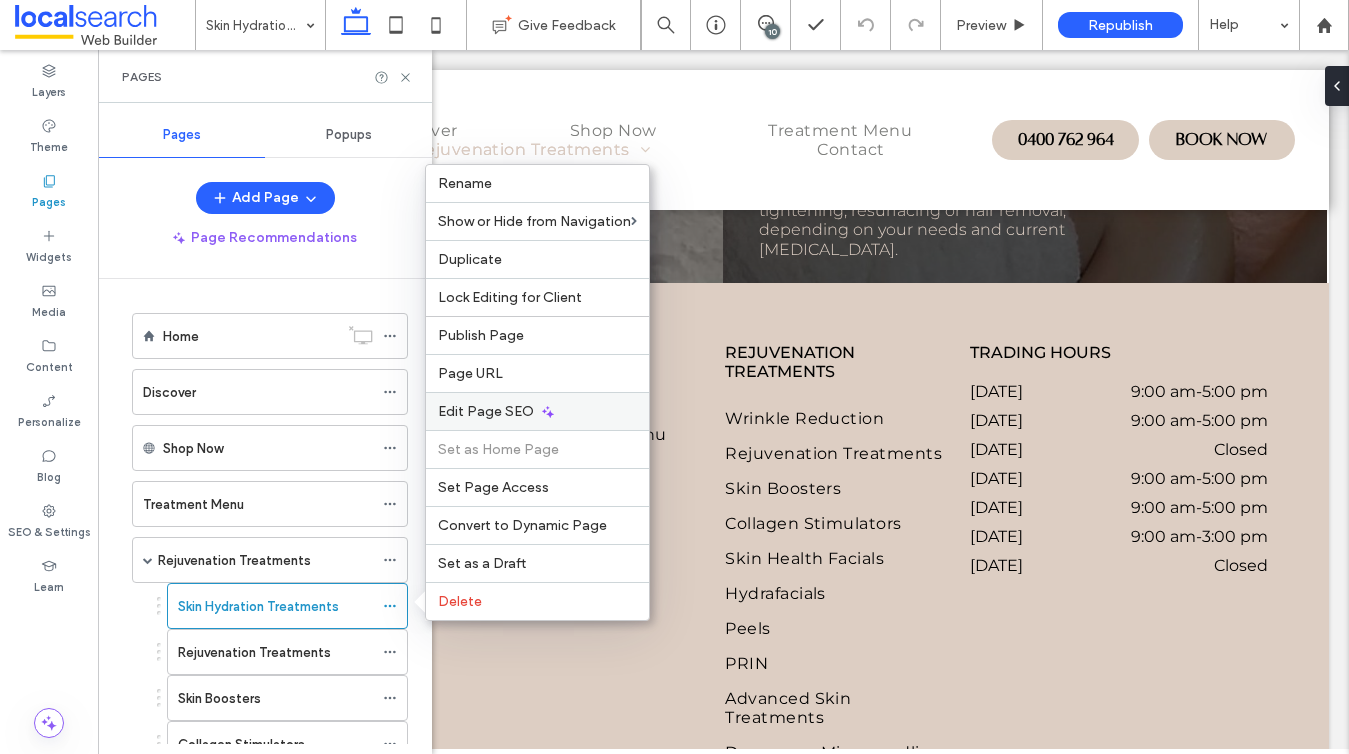 click on "Edit Page SEO" at bounding box center (486, 411) 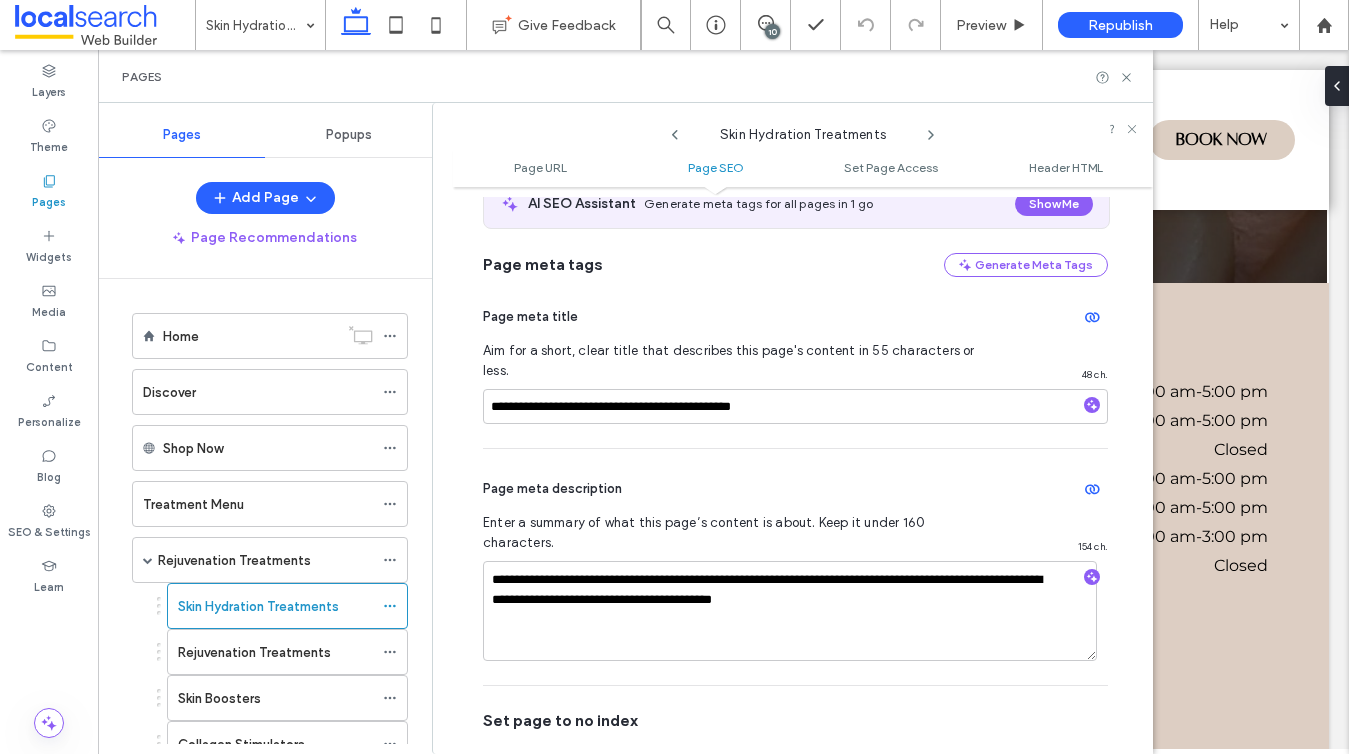 scroll, scrollTop: 413, scrollLeft: 0, axis: vertical 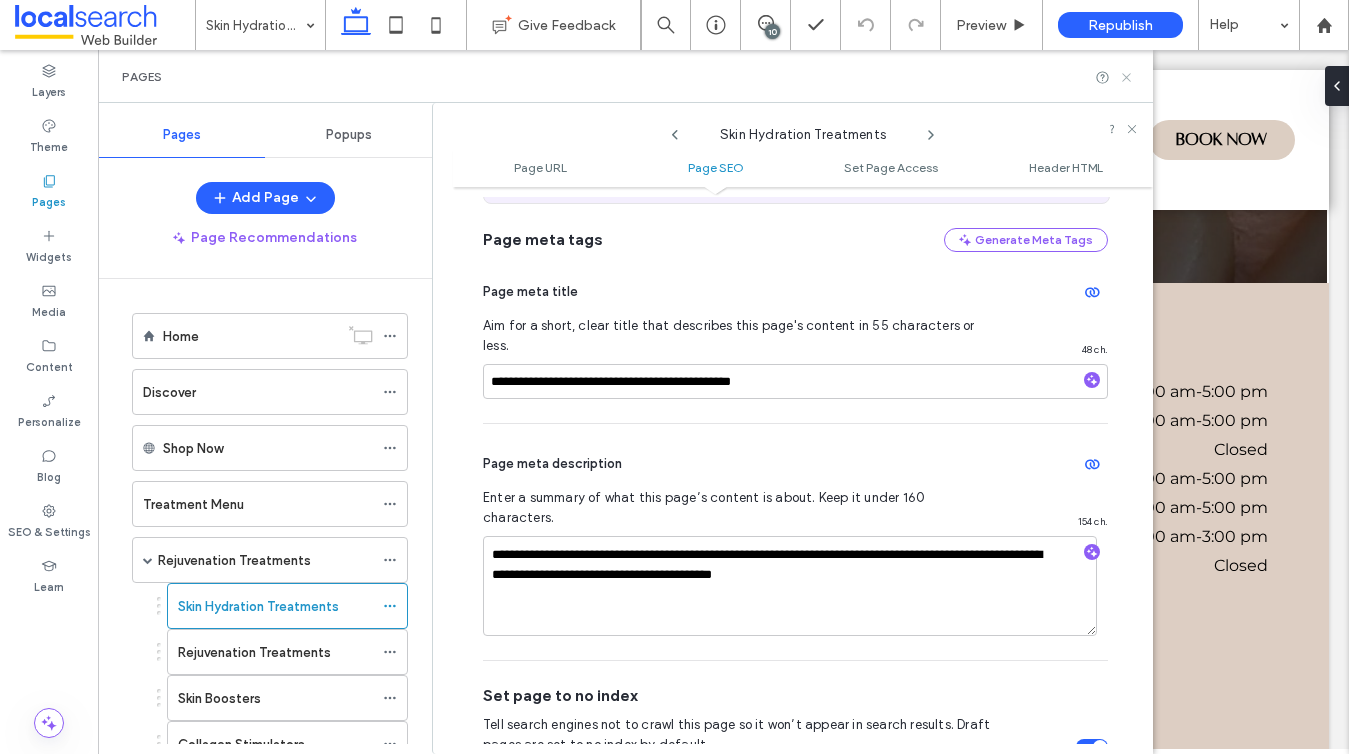 click 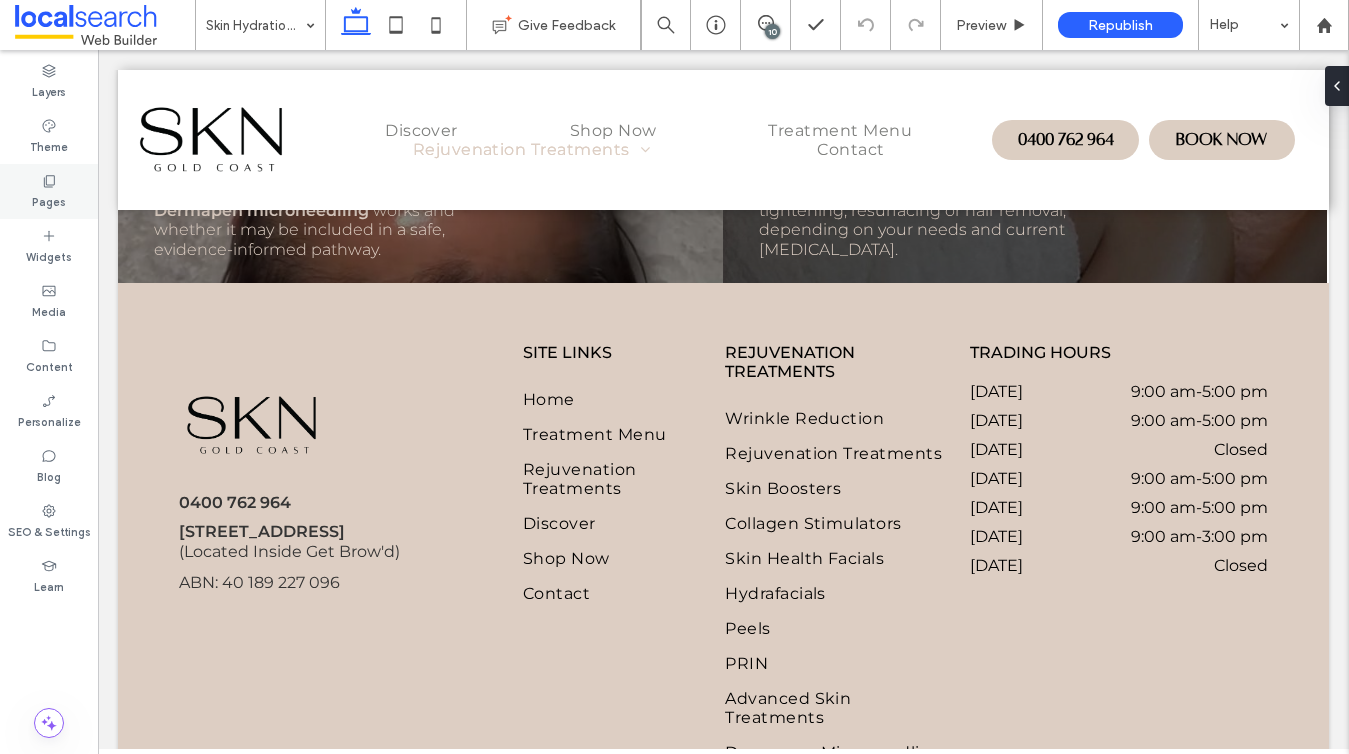 click 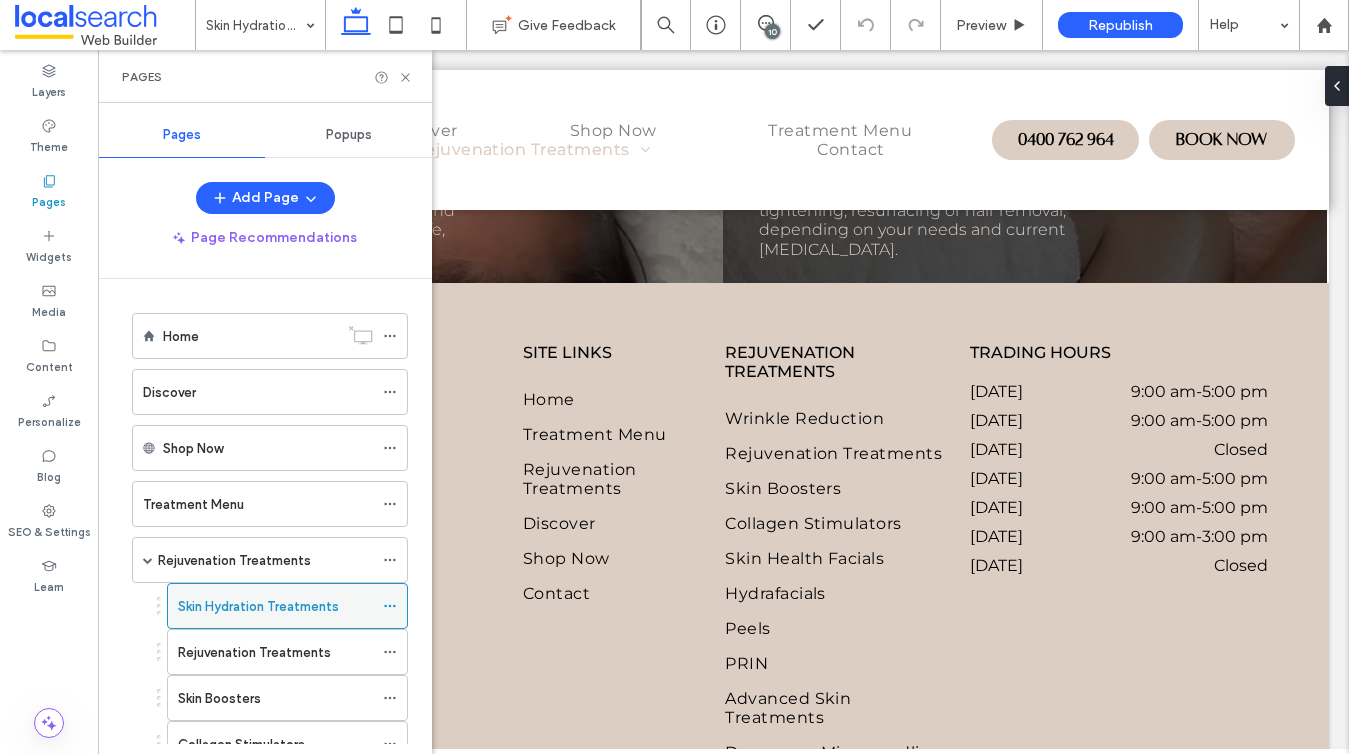click 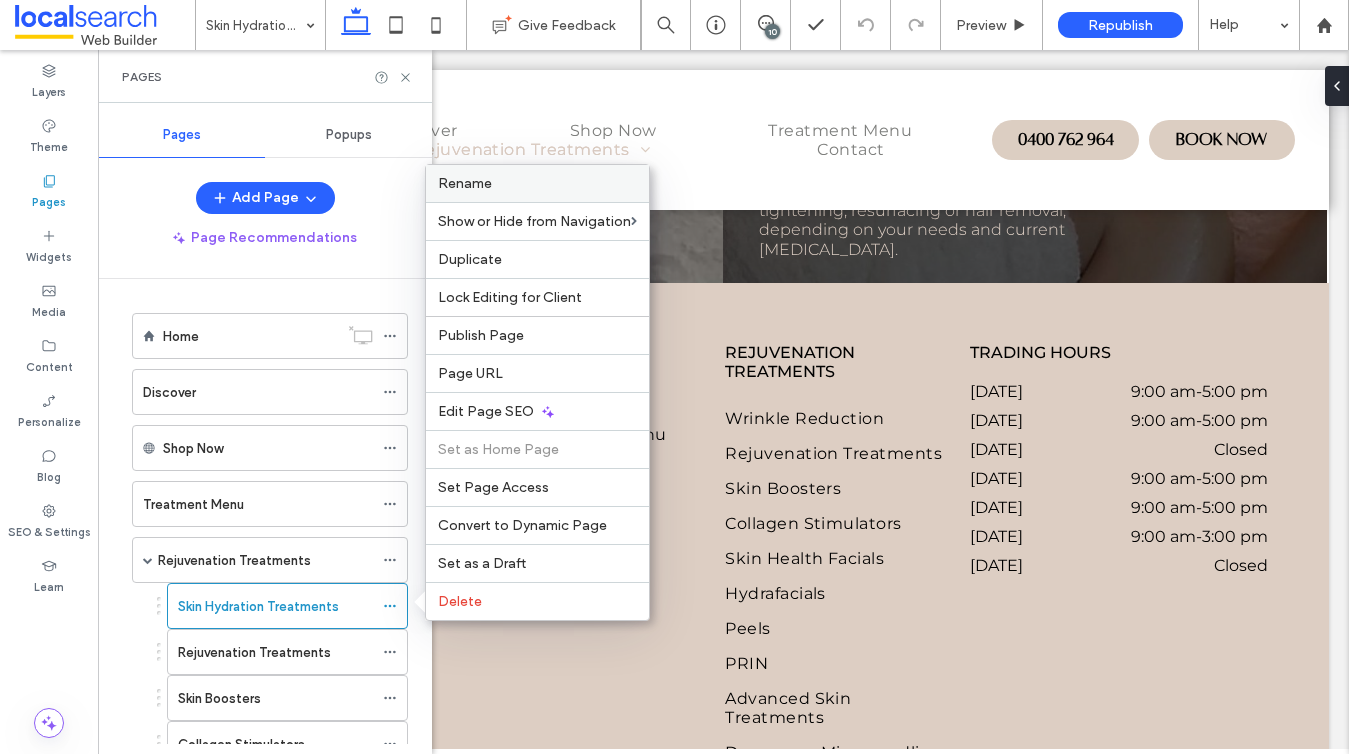 click on "Rename" at bounding box center (465, 183) 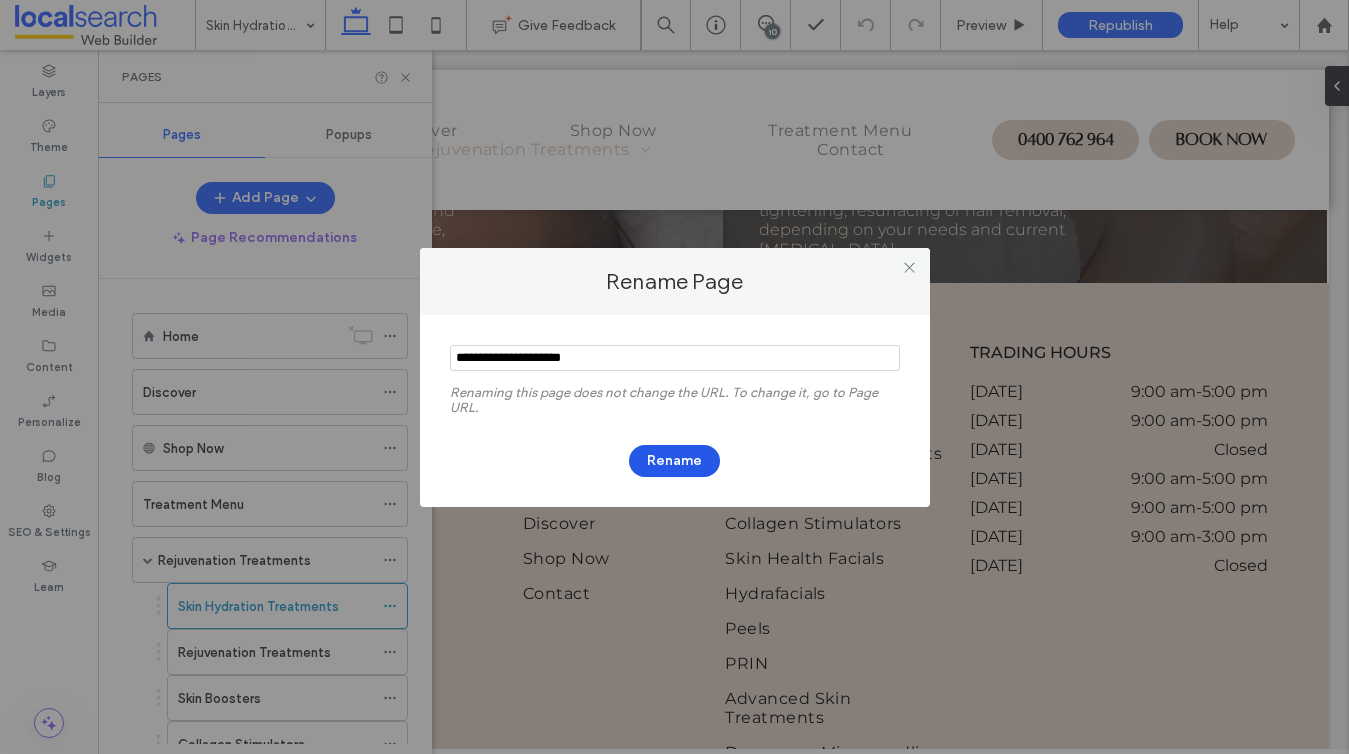 type on "**********" 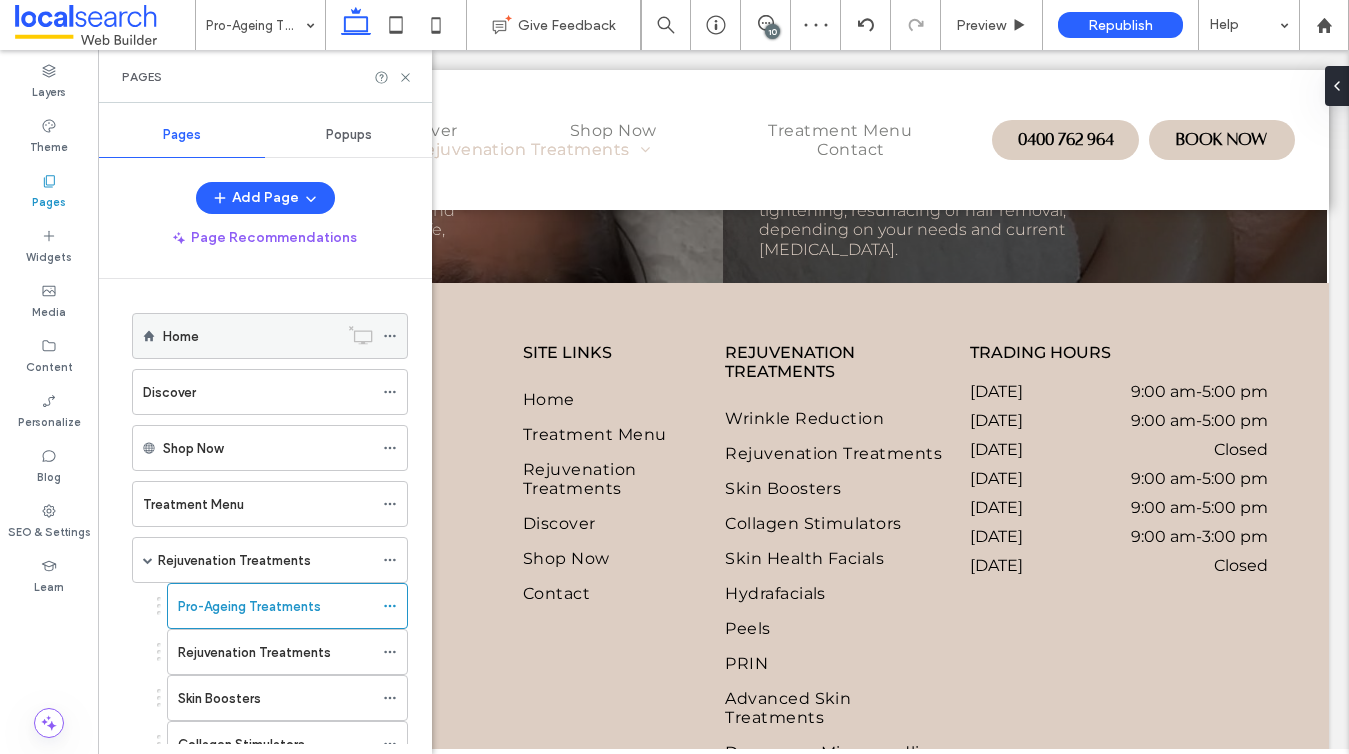 click on "Home" at bounding box center (250, 336) 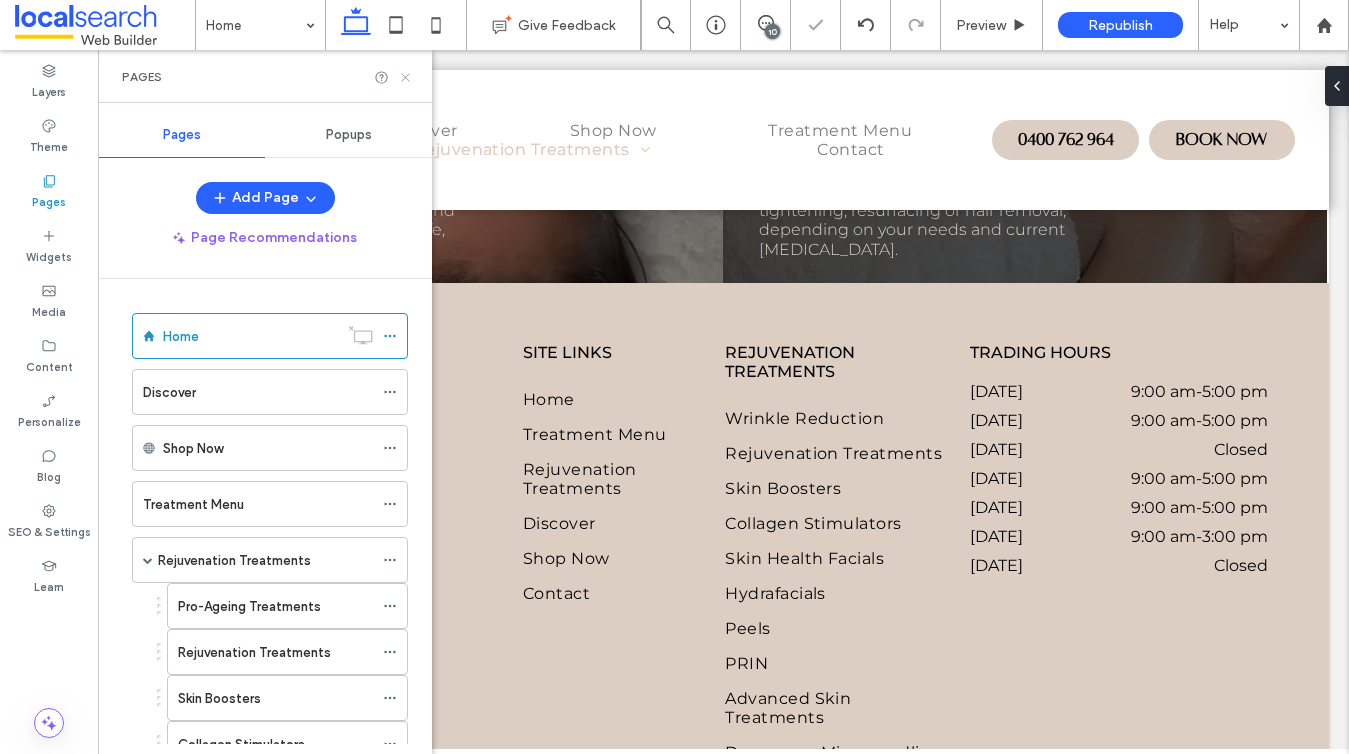 click 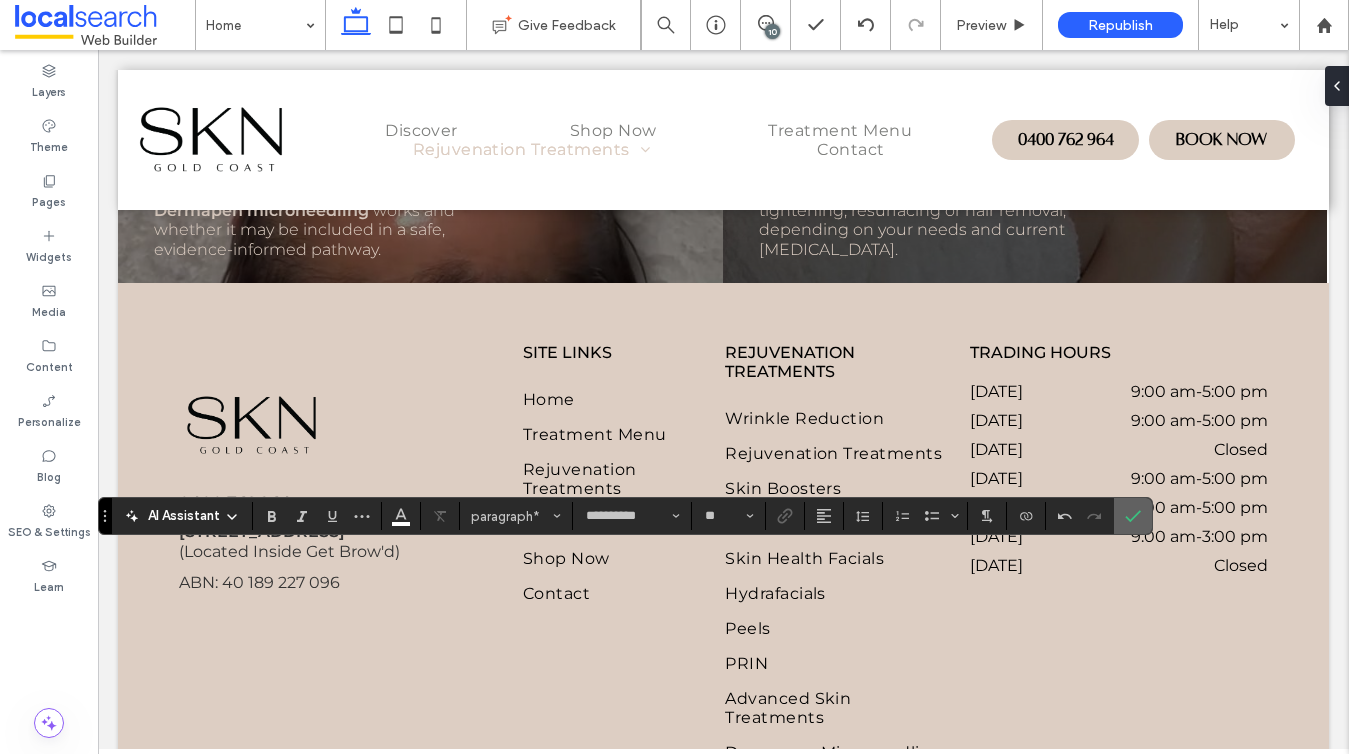 click at bounding box center (1133, 516) 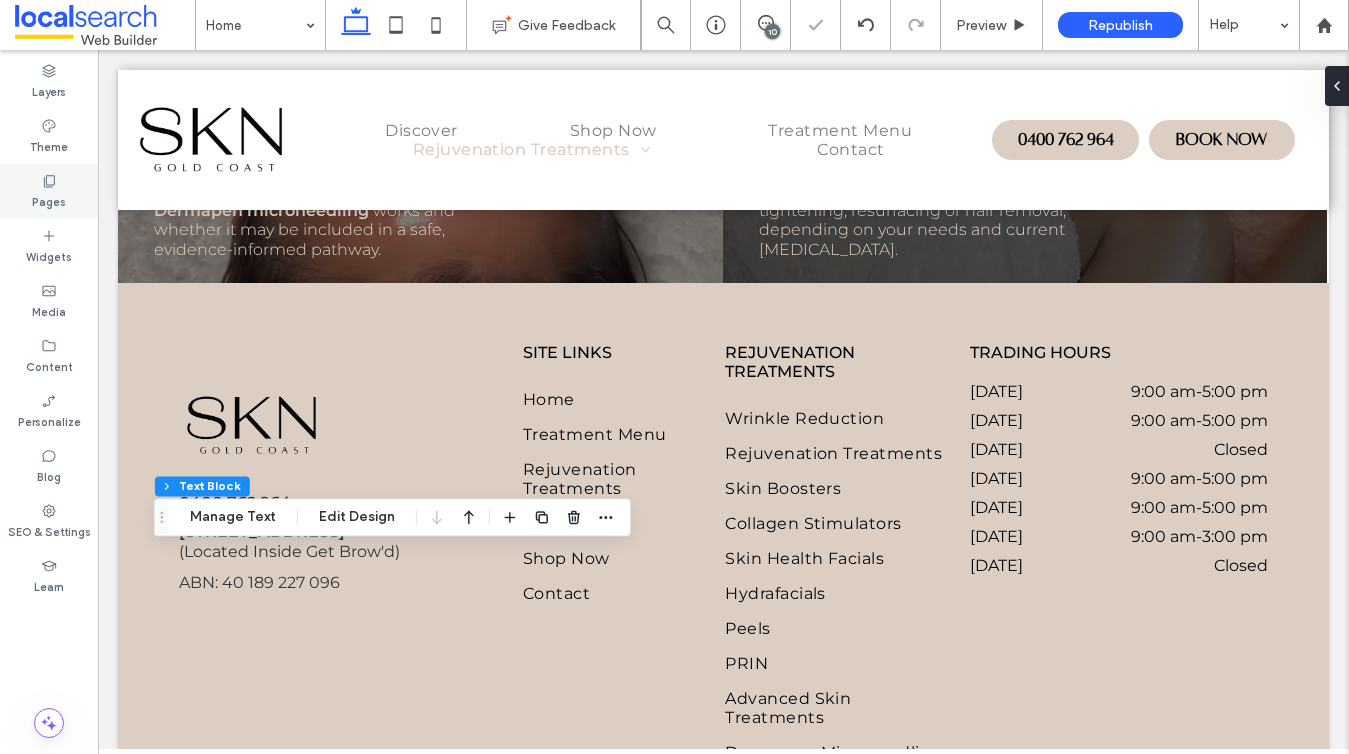 click on "Pages" at bounding box center [49, 200] 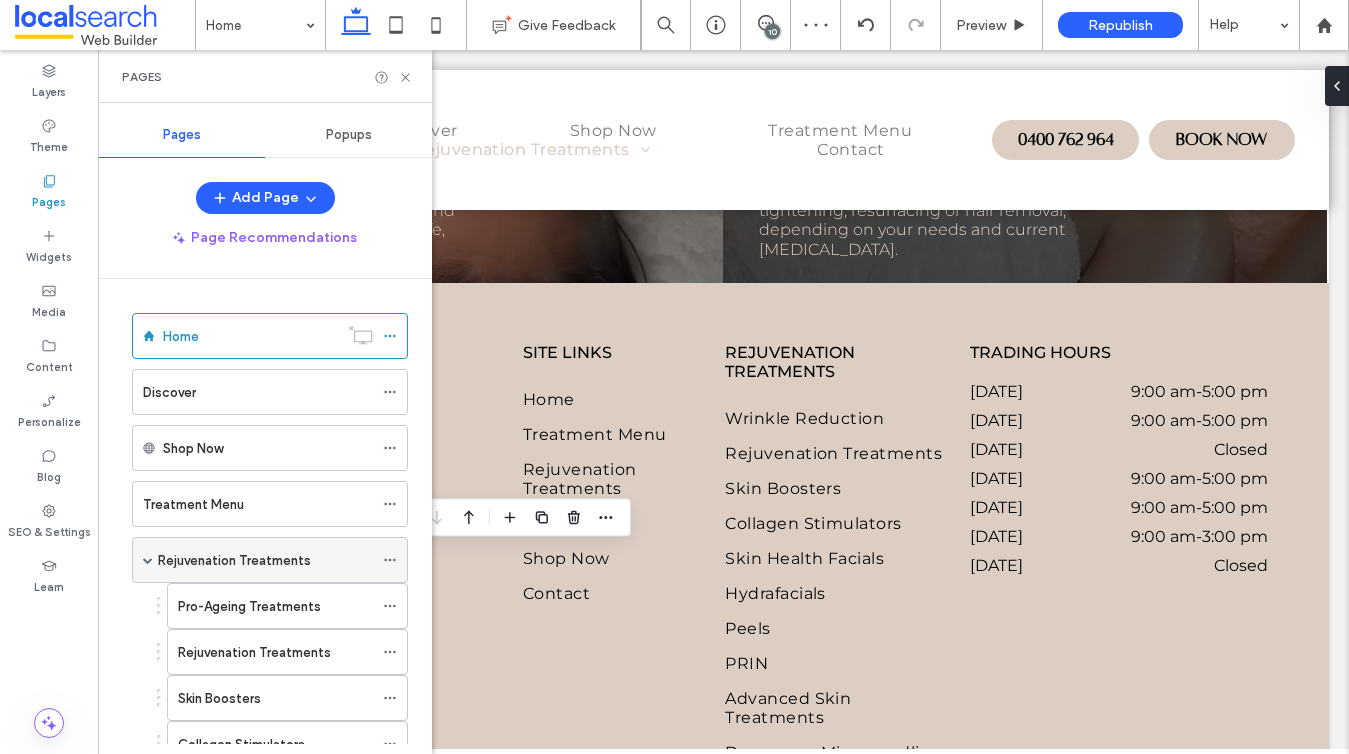 click on "Rejuvenation Treatments" at bounding box center [265, 560] 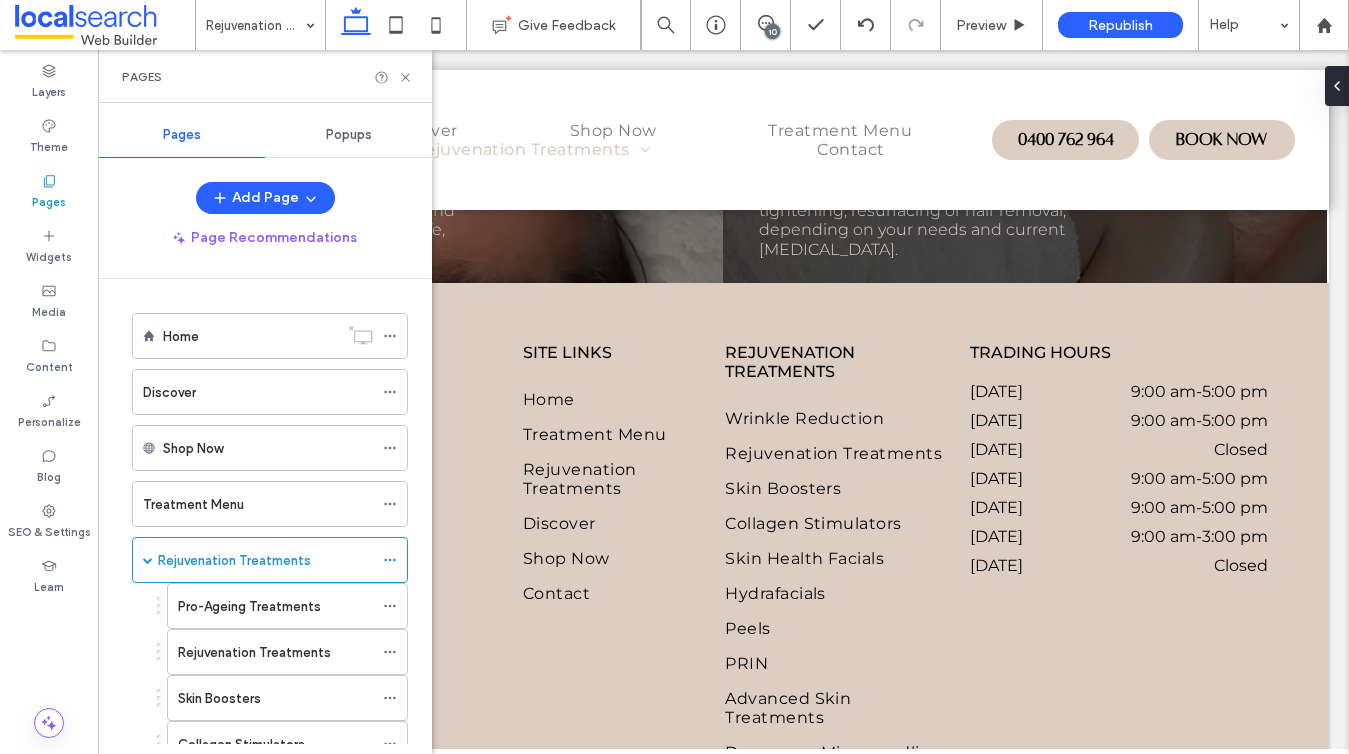 click on "Rejuvenation Treatments Give Feedback 10 Preview Republish Help
Design Panel Site Comments Team & Clients Automate new comments Instantly notify your team when someone adds or updates a comment on a site. See Zap Examples
Layers Theme Pages Widgets Media Content Personalize Blog SEO & Settings Learn Pages Pages Popups Add Page Page Recommendations Home Discover Shop Now Treatment Menu Rejuvenation Treatments Pro-Ageing Treatments Rejuvenation Treatments Skin Boosters Collagen Stimulators Skin Health Facials Hydrafacials Peels PRIN Advanced Skin Treatments Dermapen Microneedling Venus Versa Contact" at bounding box center [674, 377] 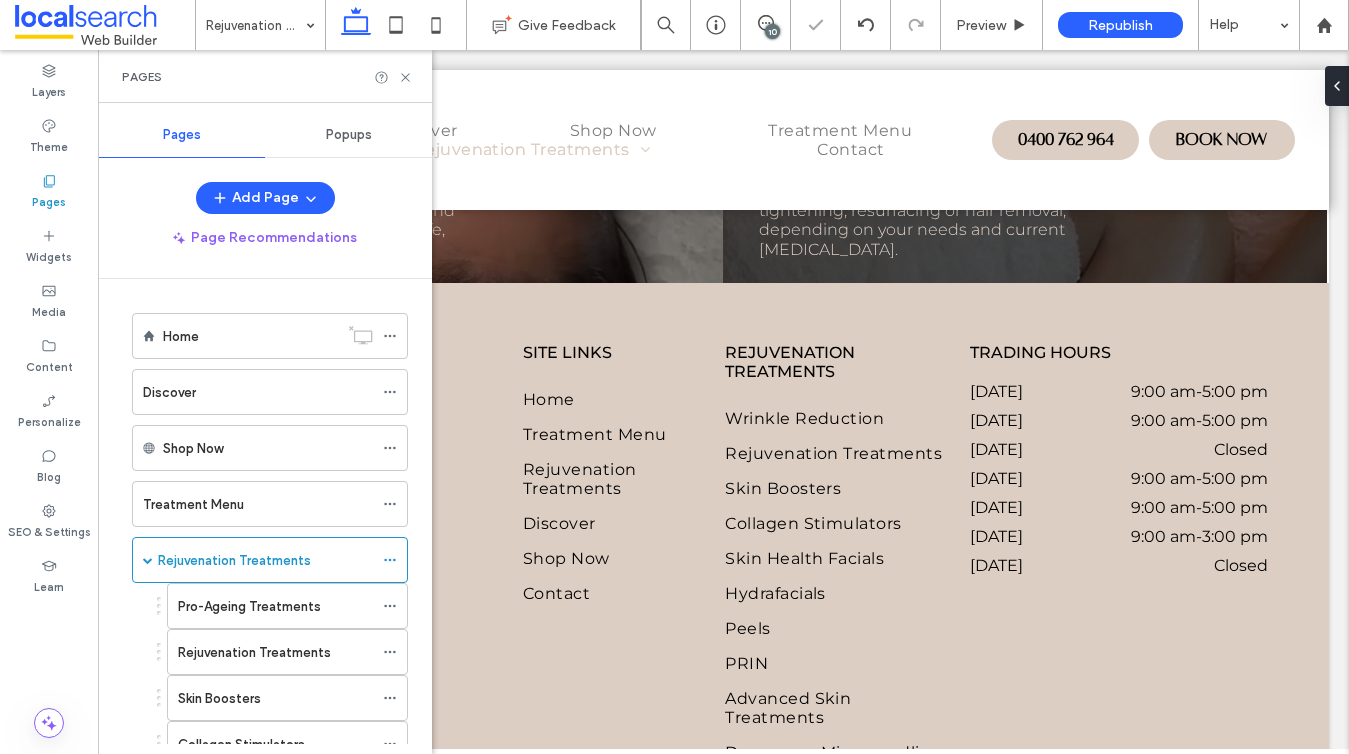 click 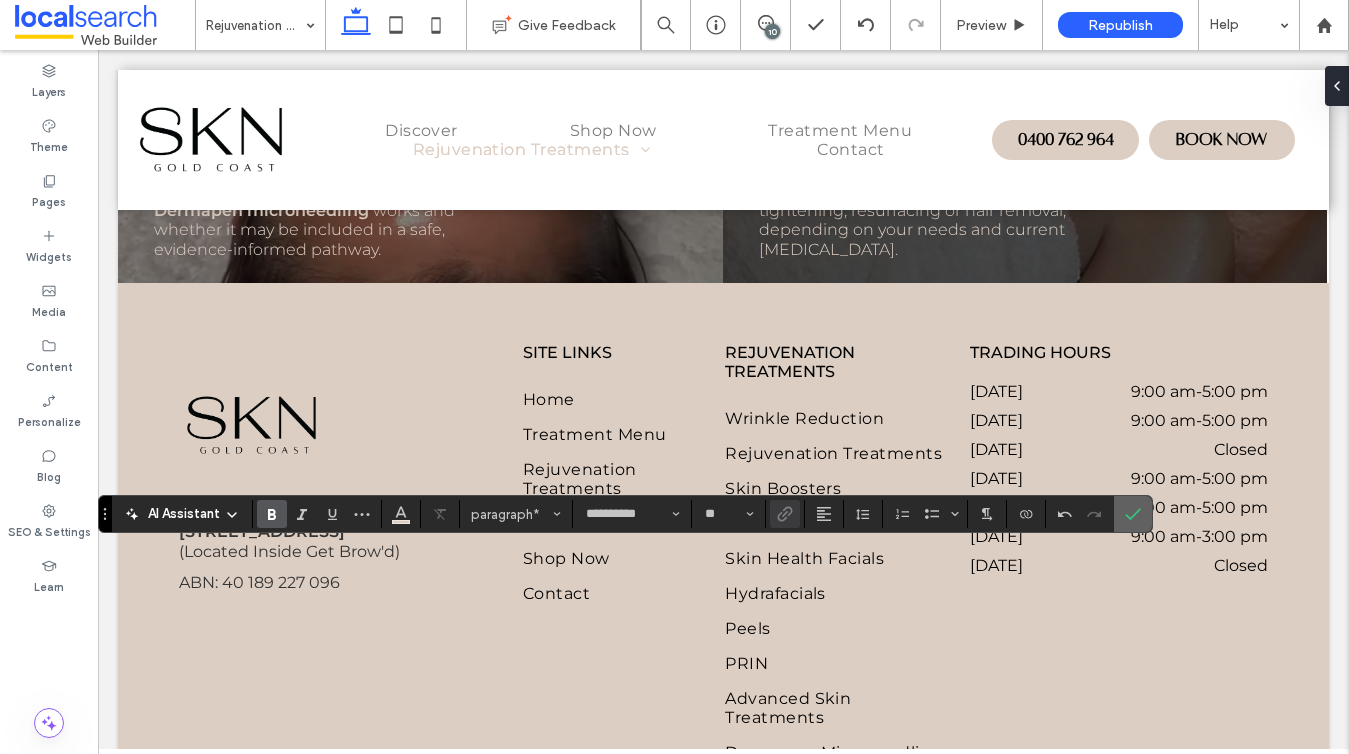 click at bounding box center [1133, 514] 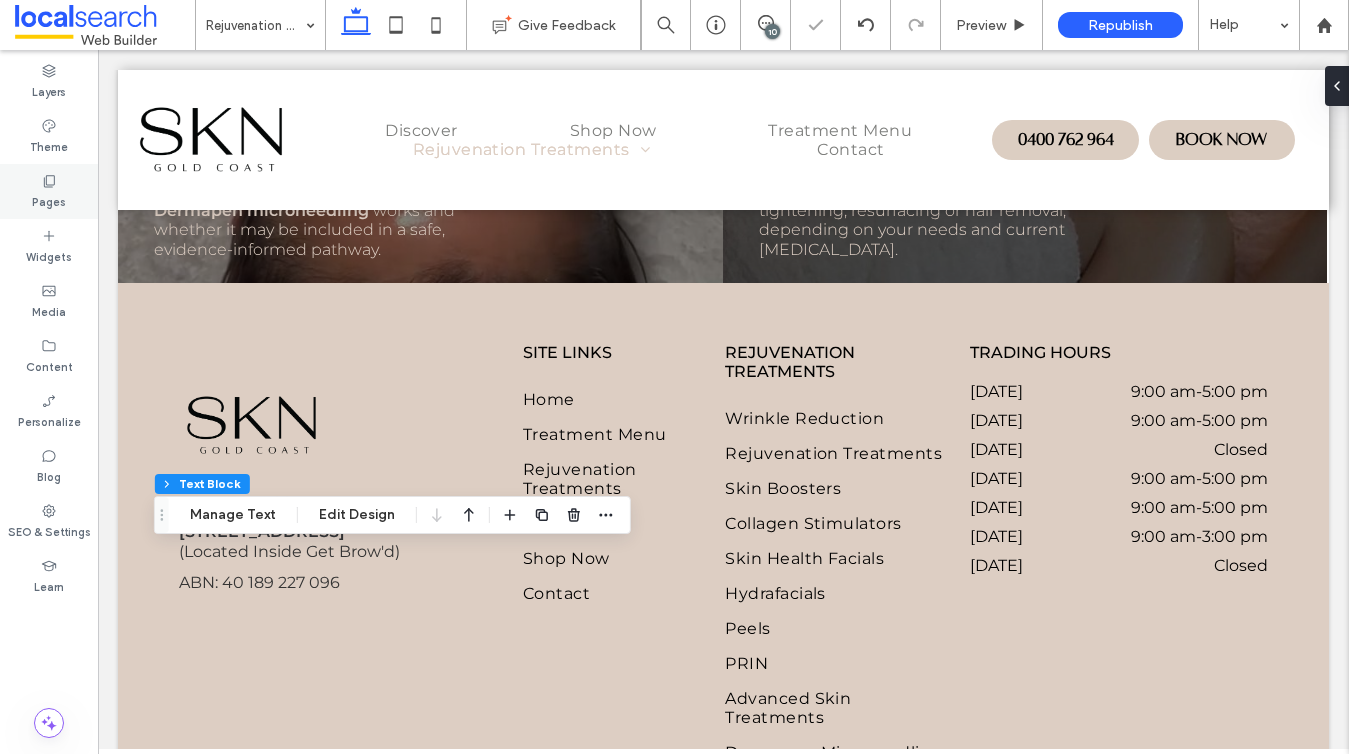 click on "Pages" at bounding box center [49, 200] 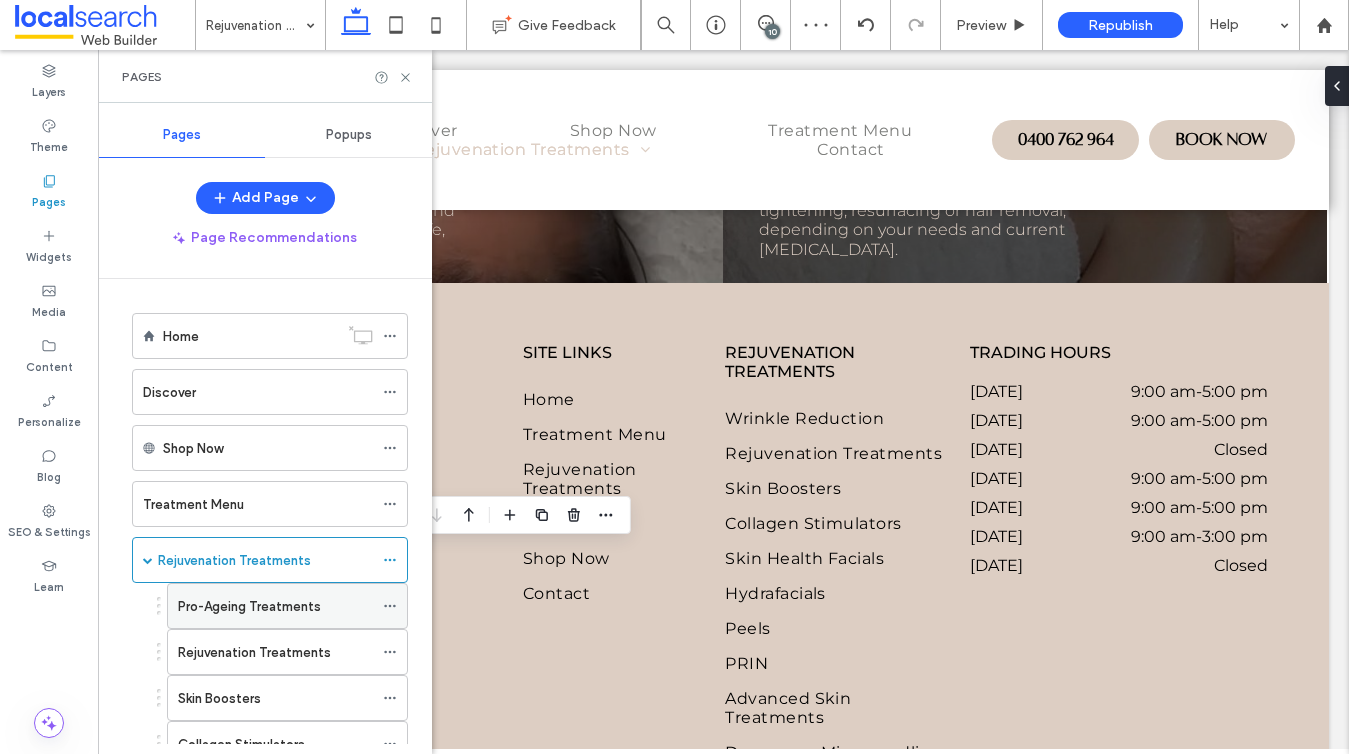 click on "Pro-Ageing Treatments" at bounding box center (249, 606) 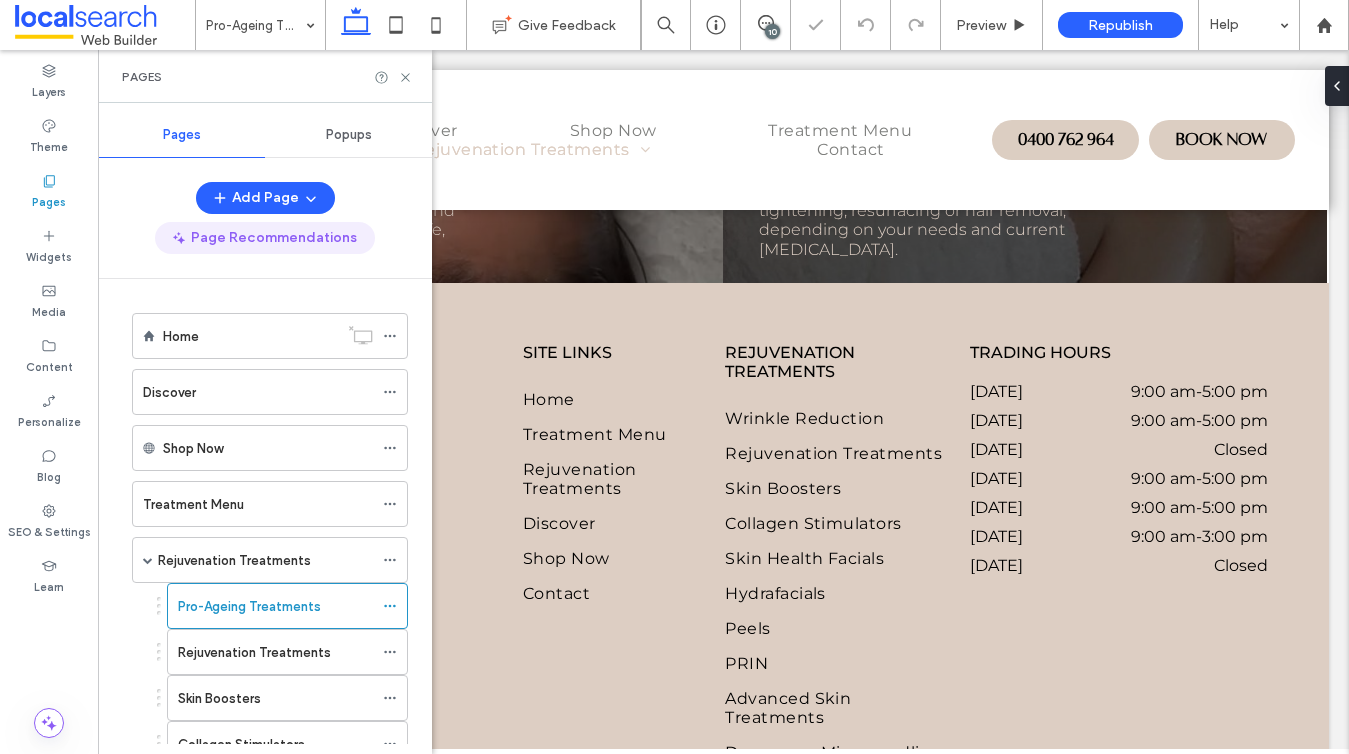 scroll, scrollTop: 5, scrollLeft: 0, axis: vertical 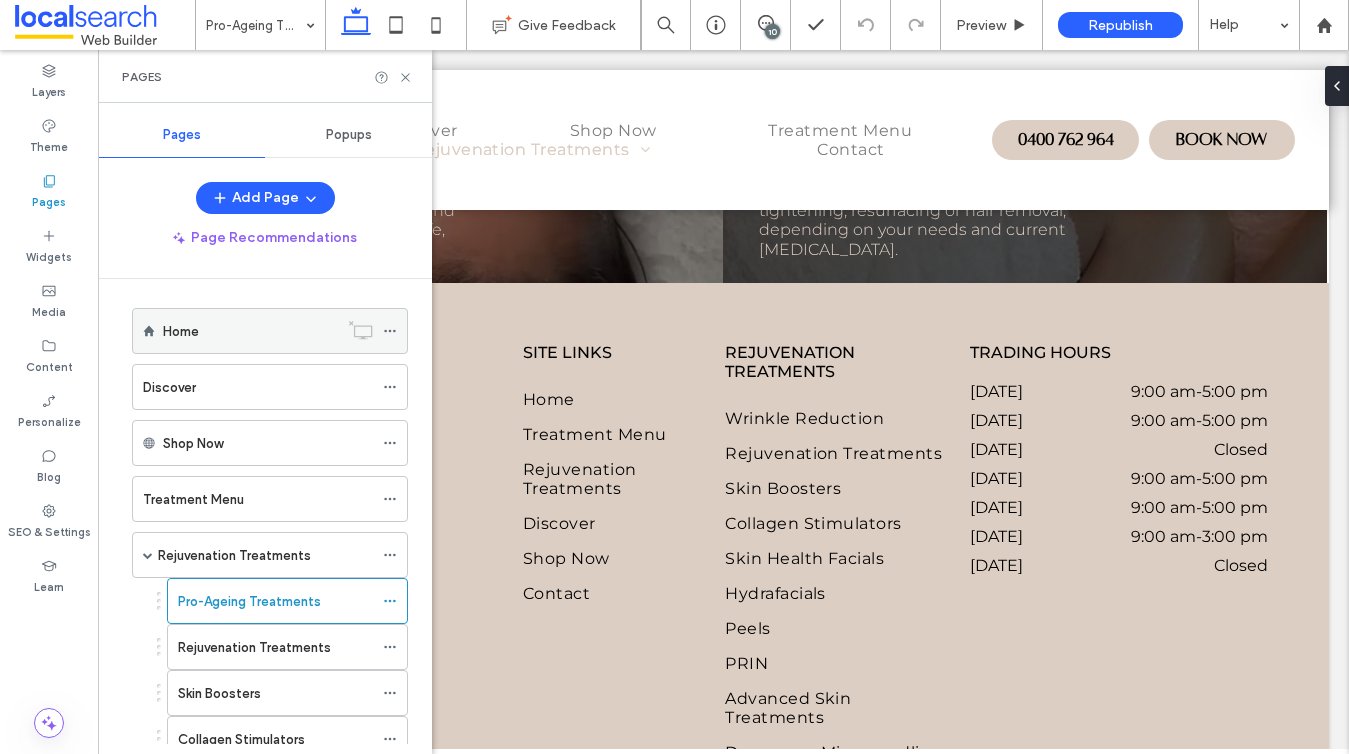 click on "Home" at bounding box center (250, 331) 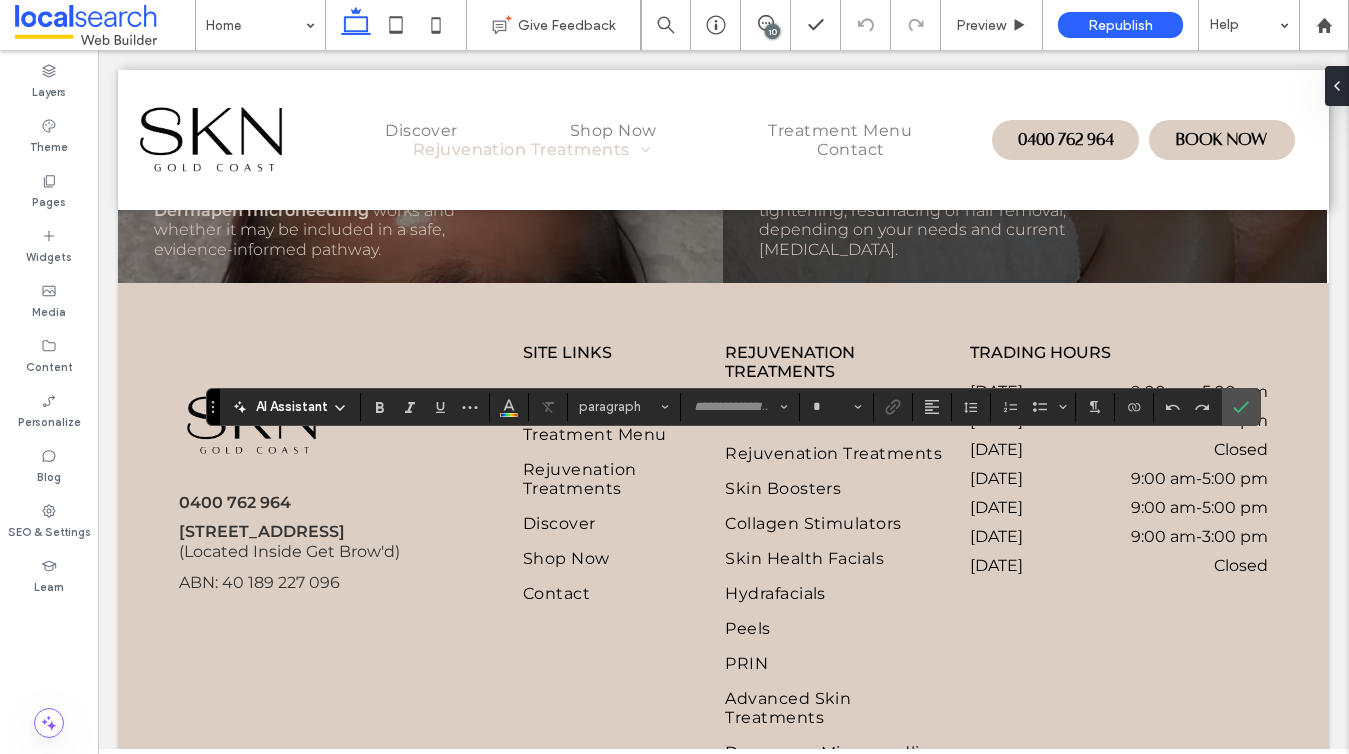 type on "**********" 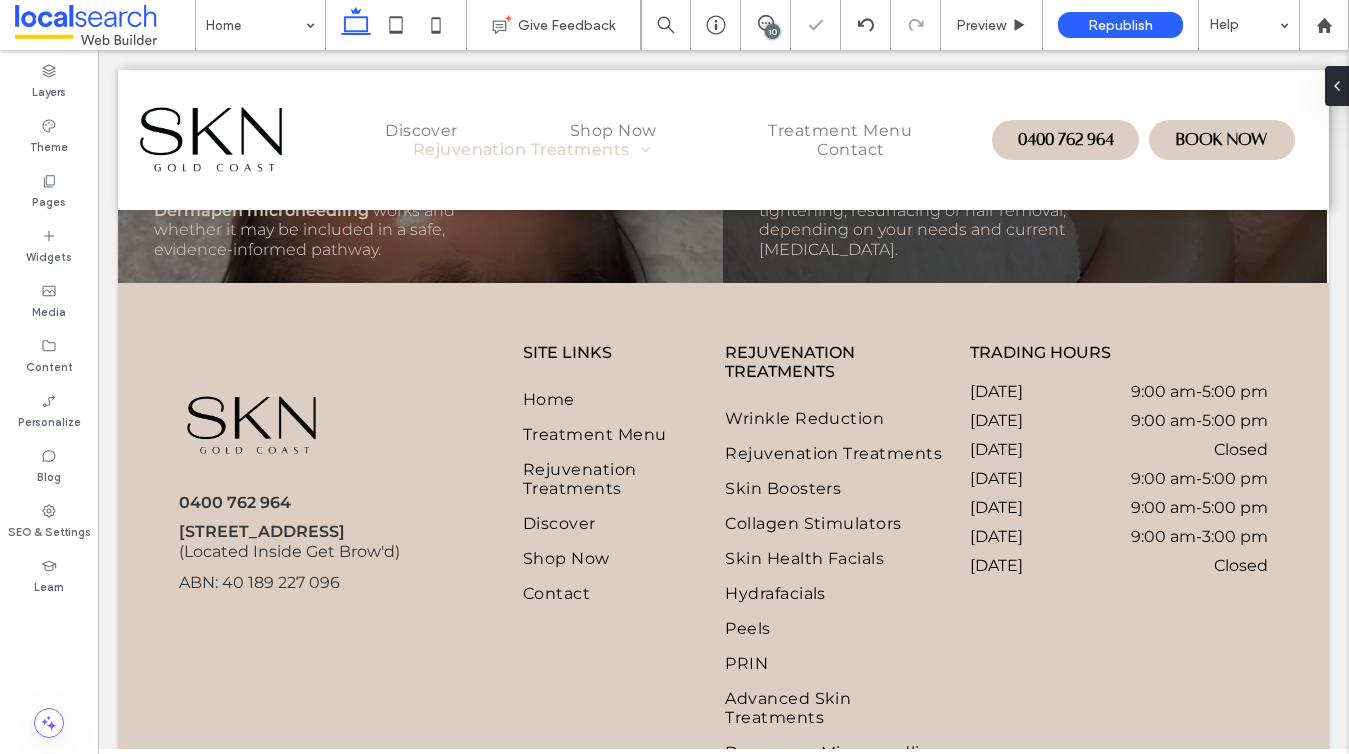 type on "**********" 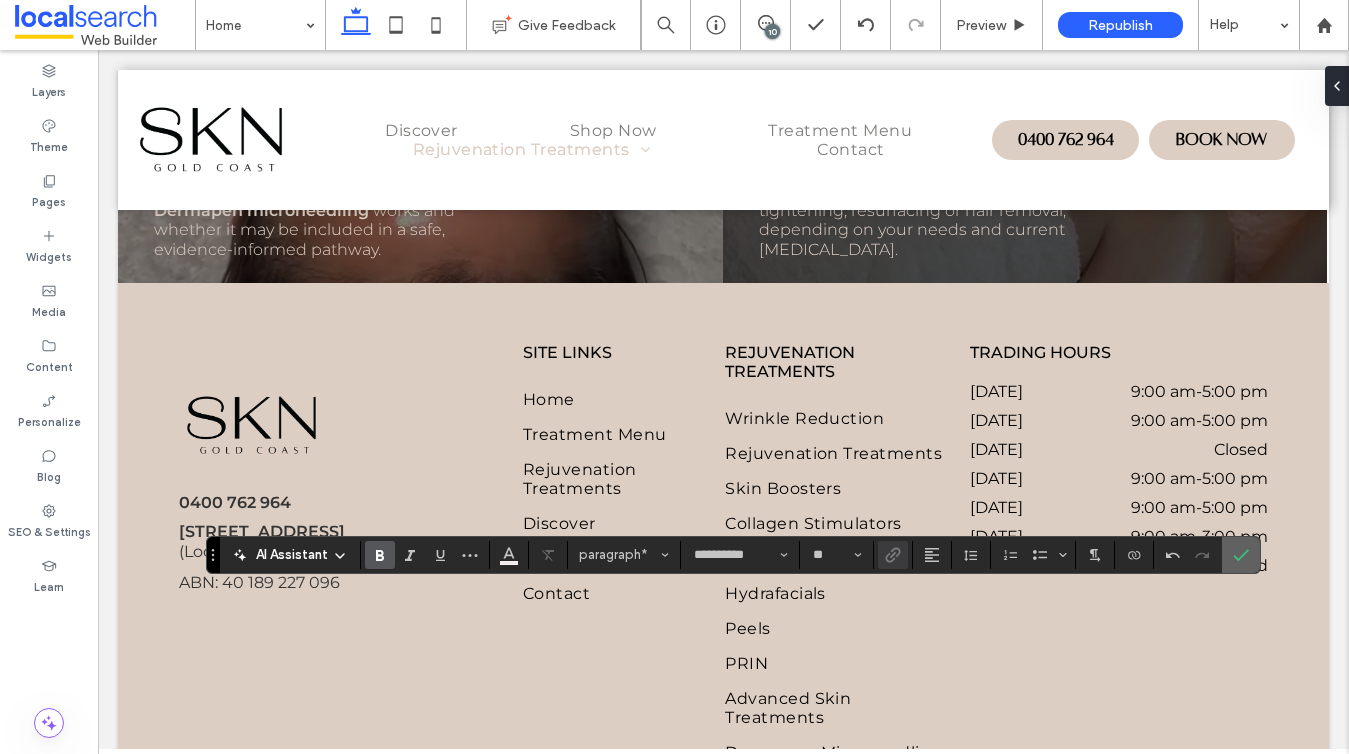 click 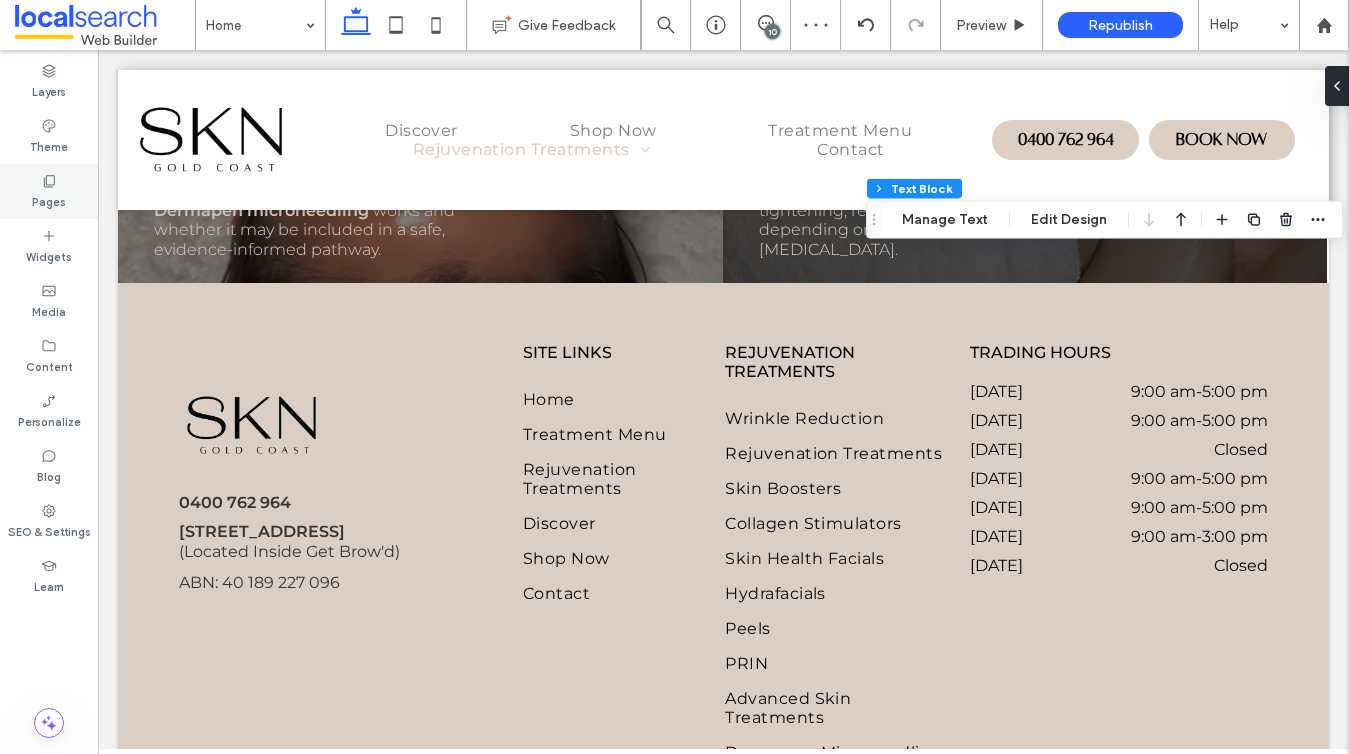 click on "Pages" at bounding box center (49, 191) 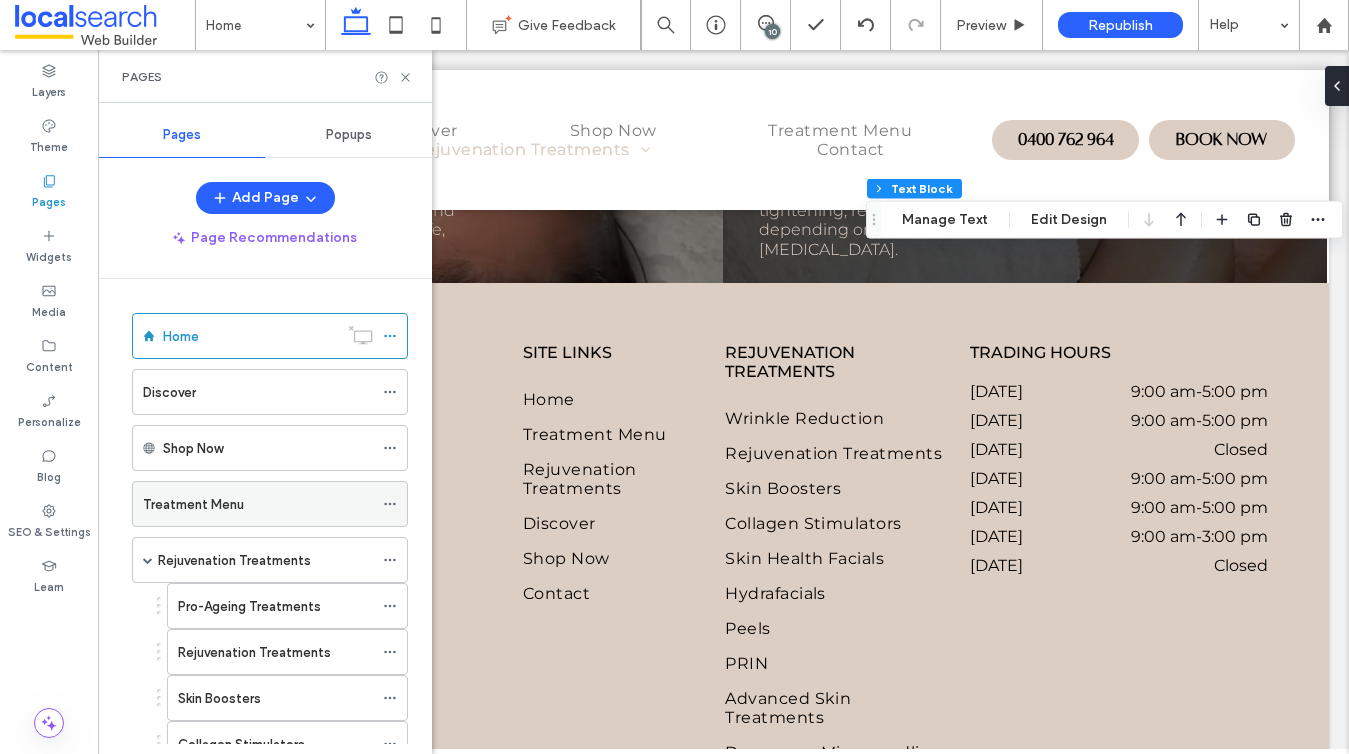click on "Treatment Menu" at bounding box center (193, 504) 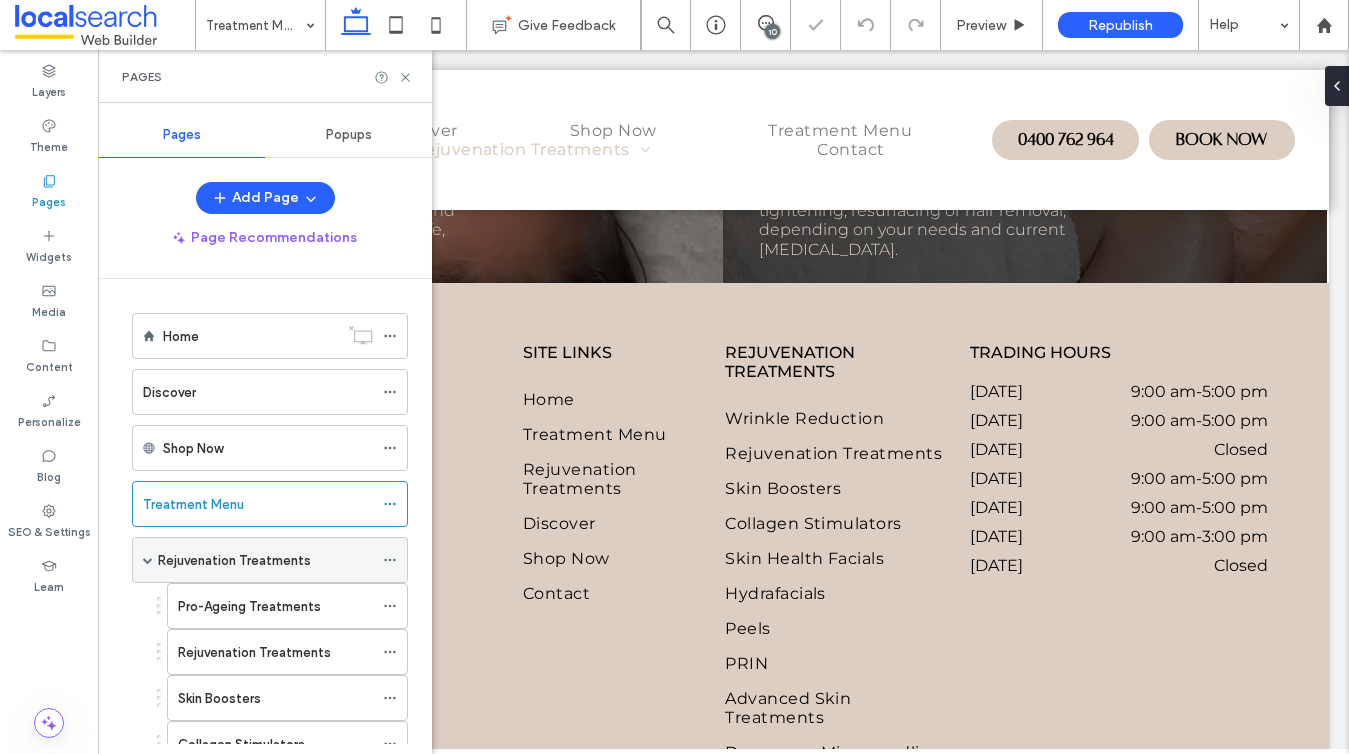 click on "Rejuvenation Treatments" at bounding box center (234, 560) 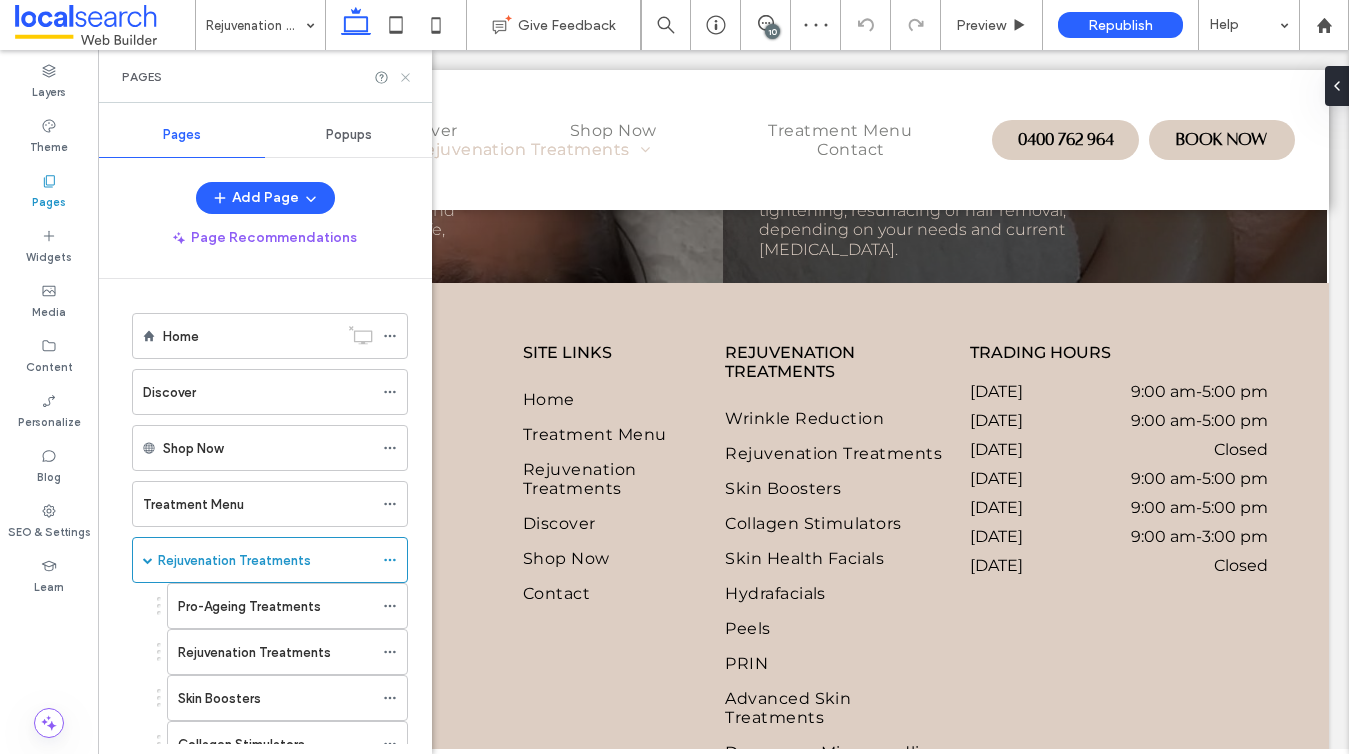 click 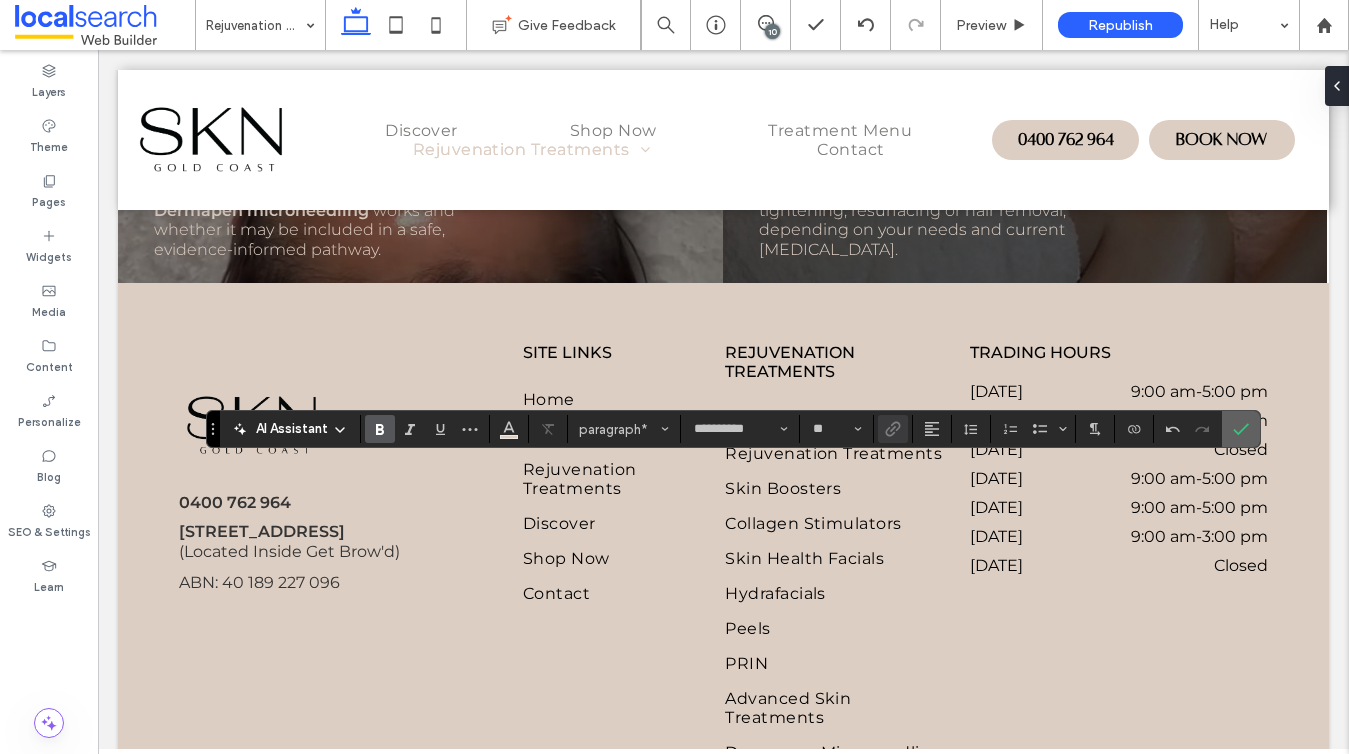 click at bounding box center [1237, 429] 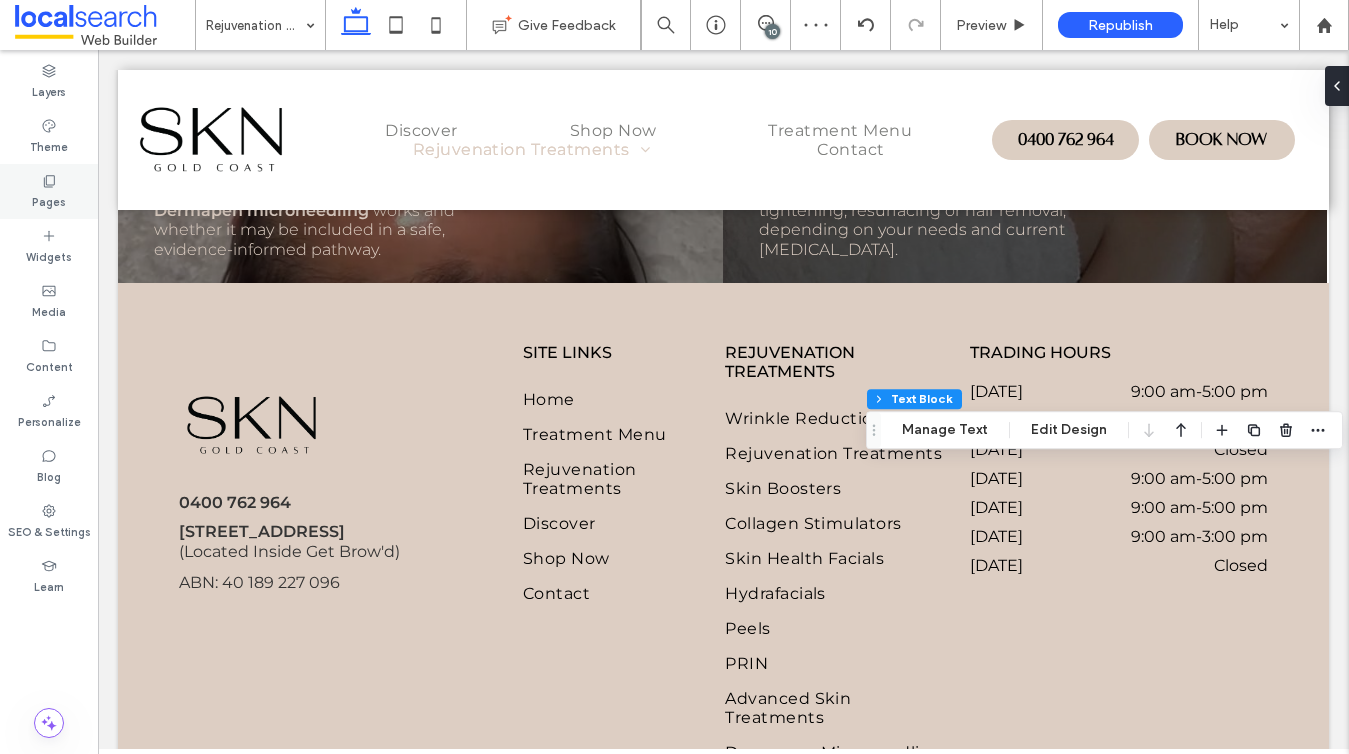 click on "Pages" at bounding box center (49, 191) 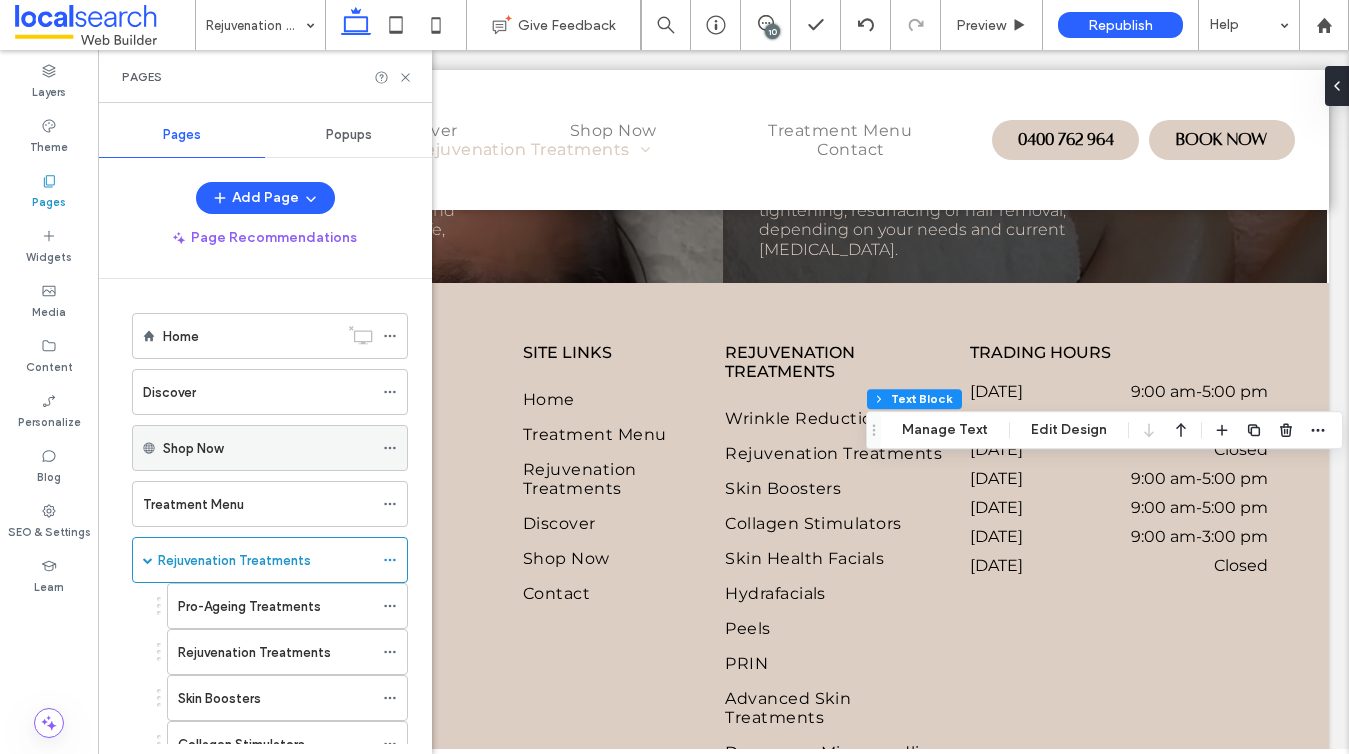 scroll, scrollTop: 143, scrollLeft: 0, axis: vertical 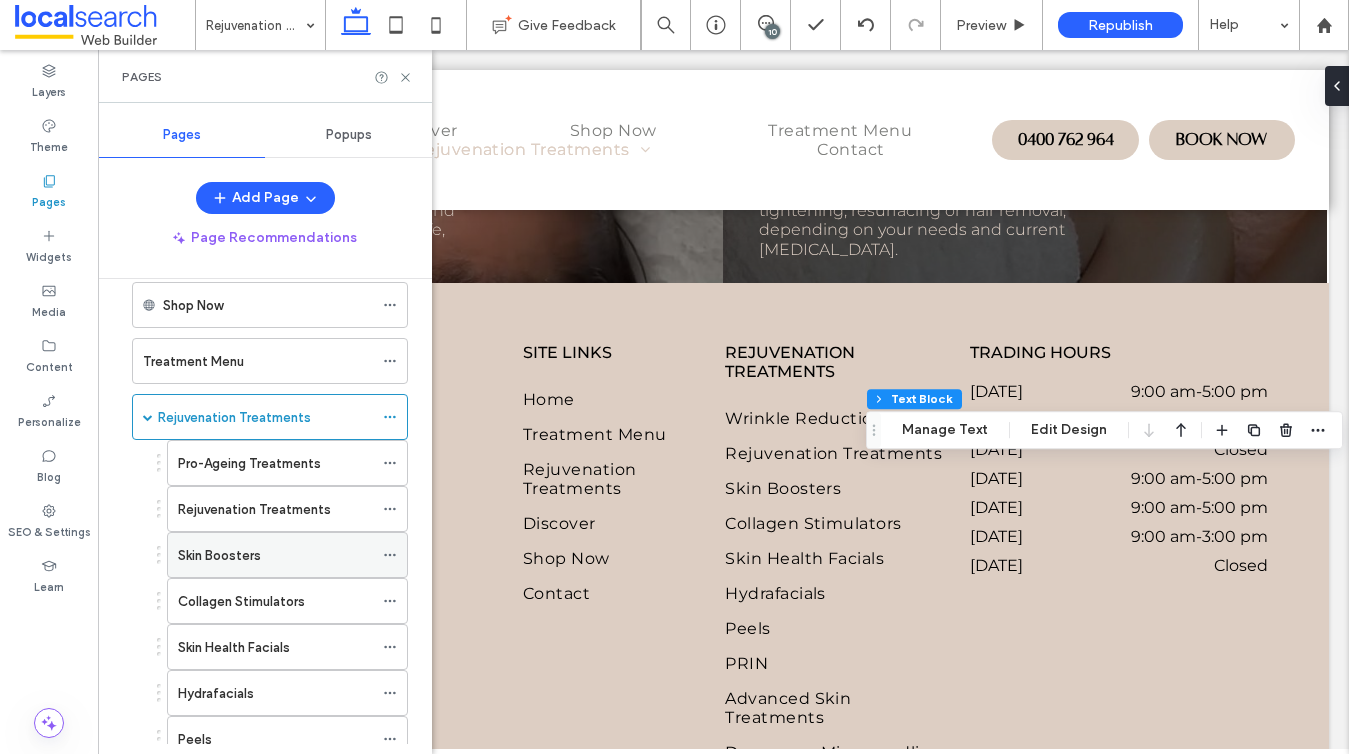 click on "Skin Boosters" at bounding box center (219, 555) 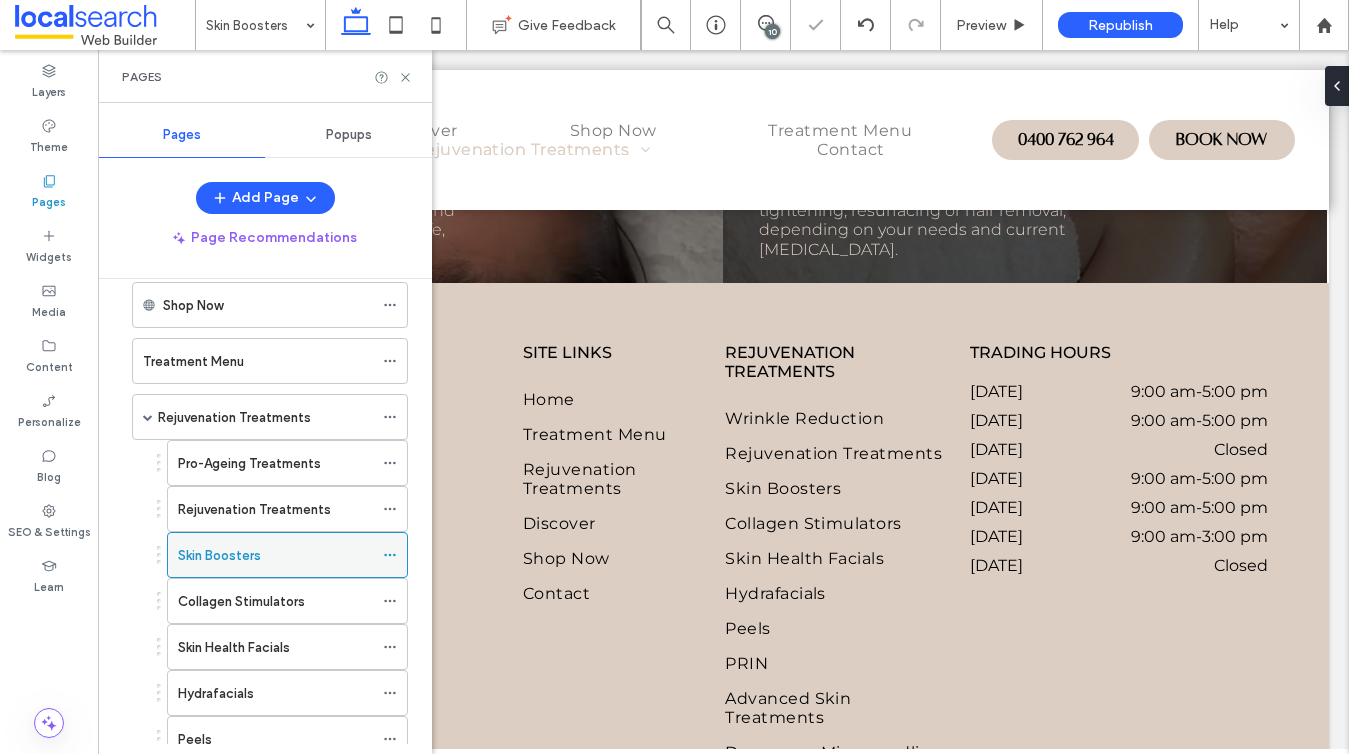 click 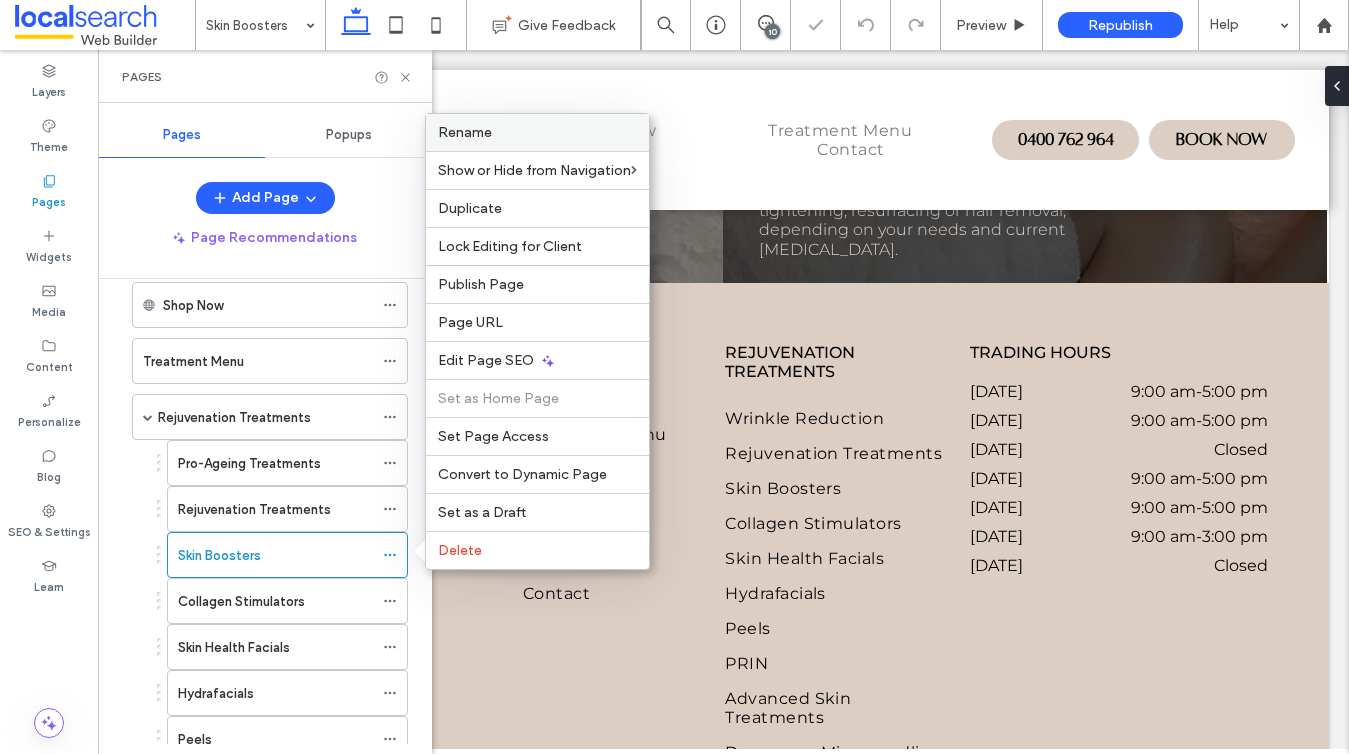 click on "Rename" at bounding box center (537, 132) 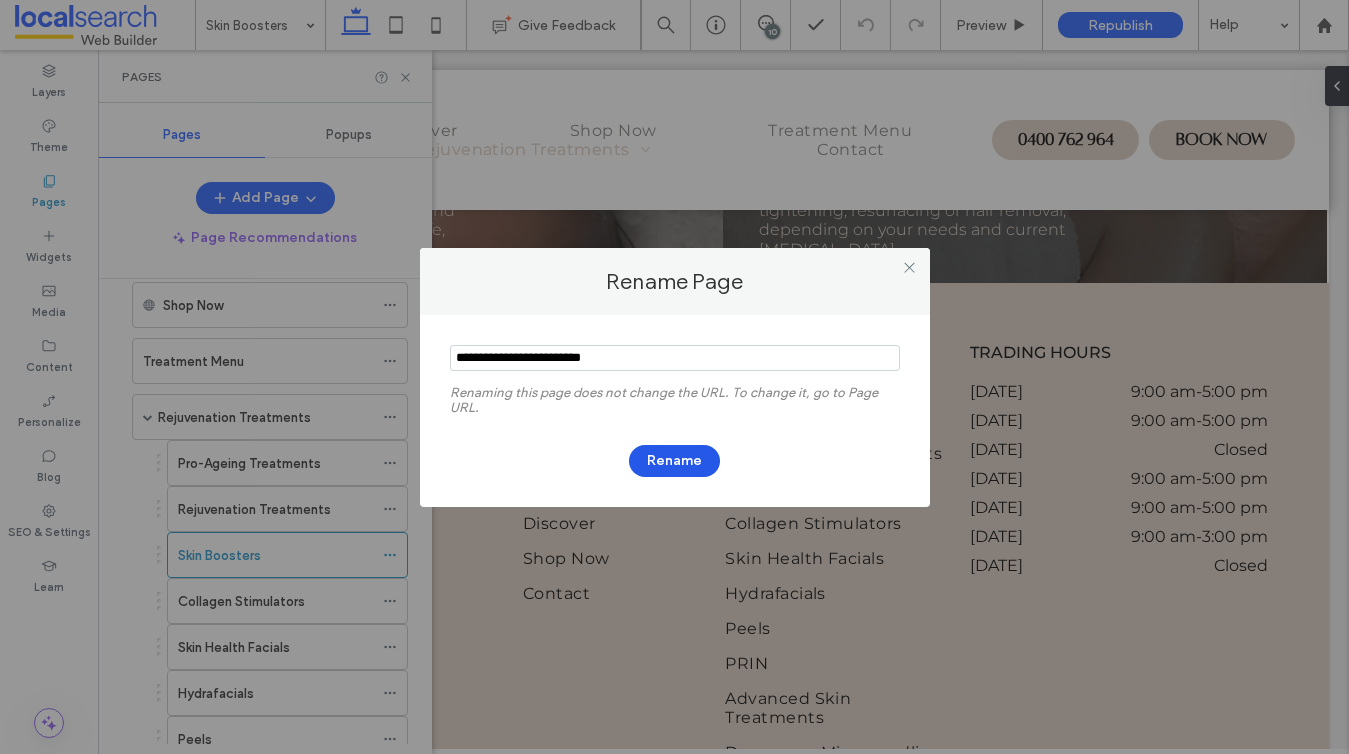 type on "**********" 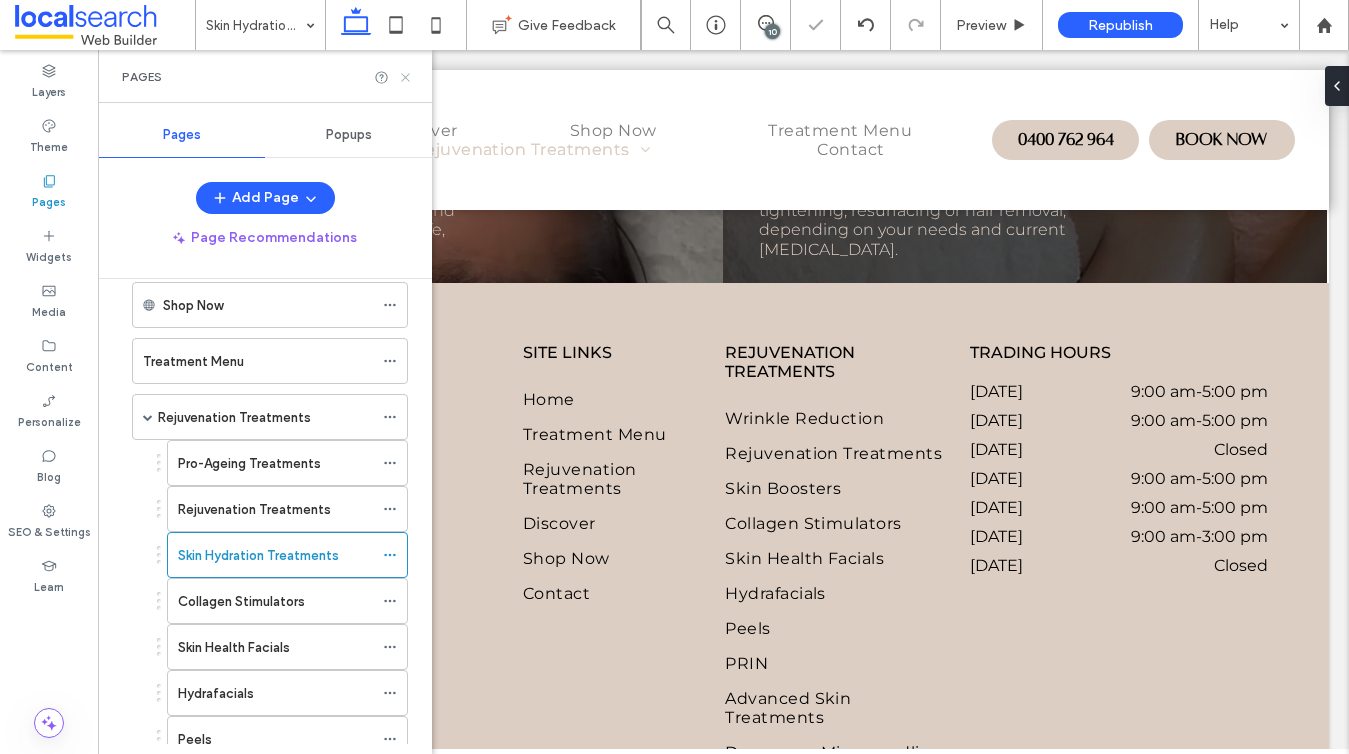 click 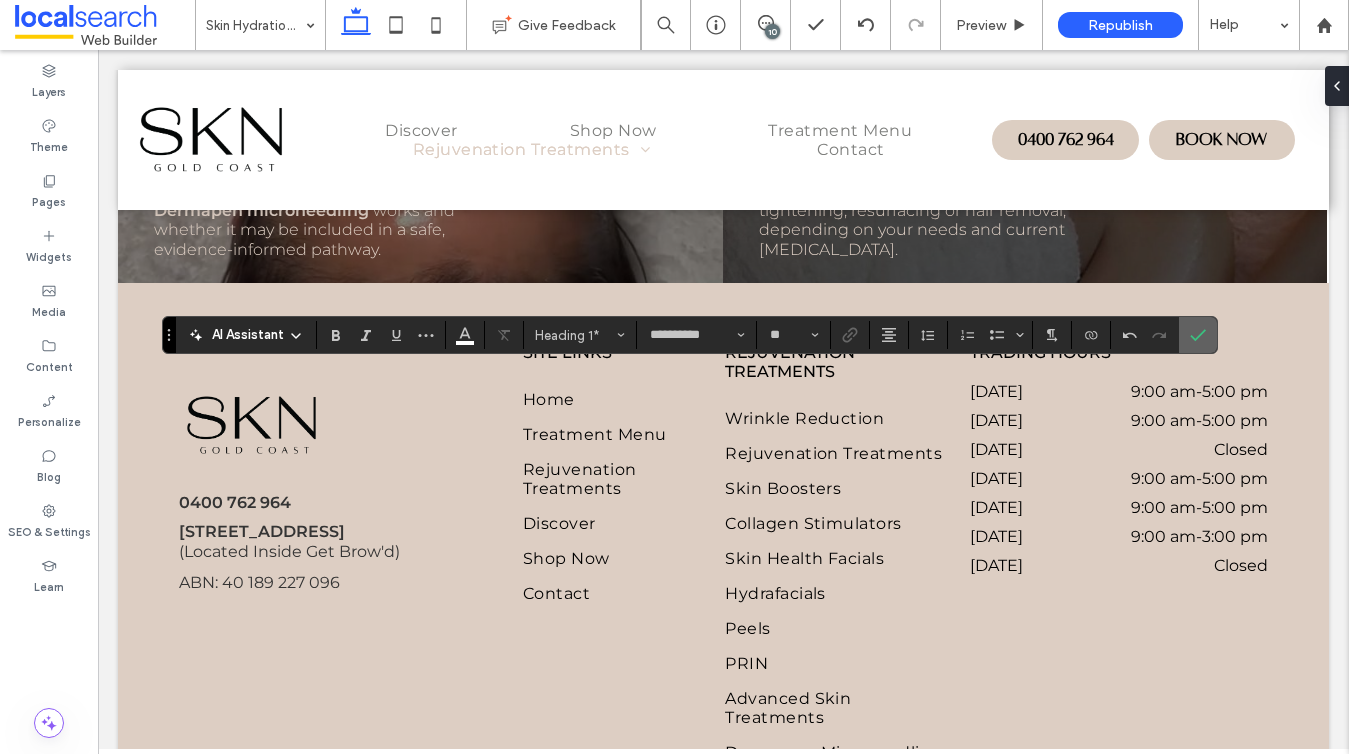 click at bounding box center [1198, 335] 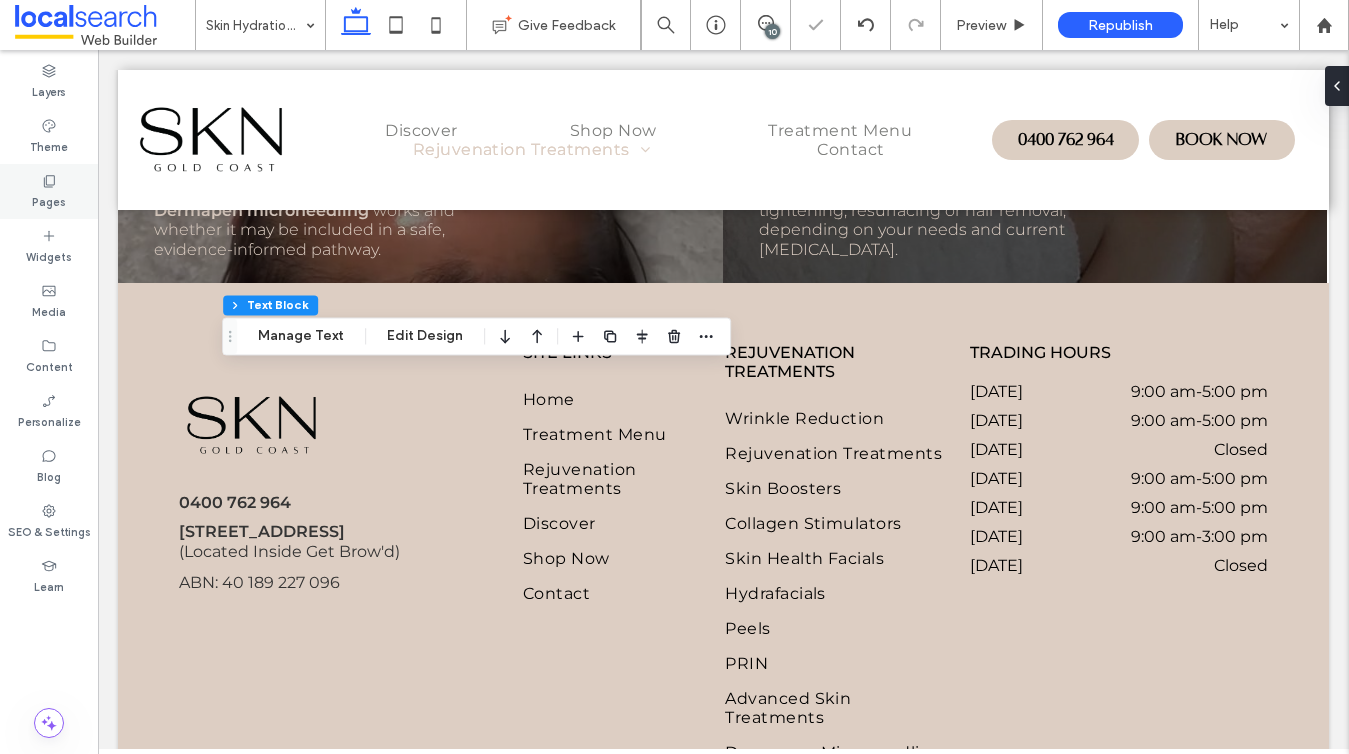 click on "Pages" at bounding box center (49, 191) 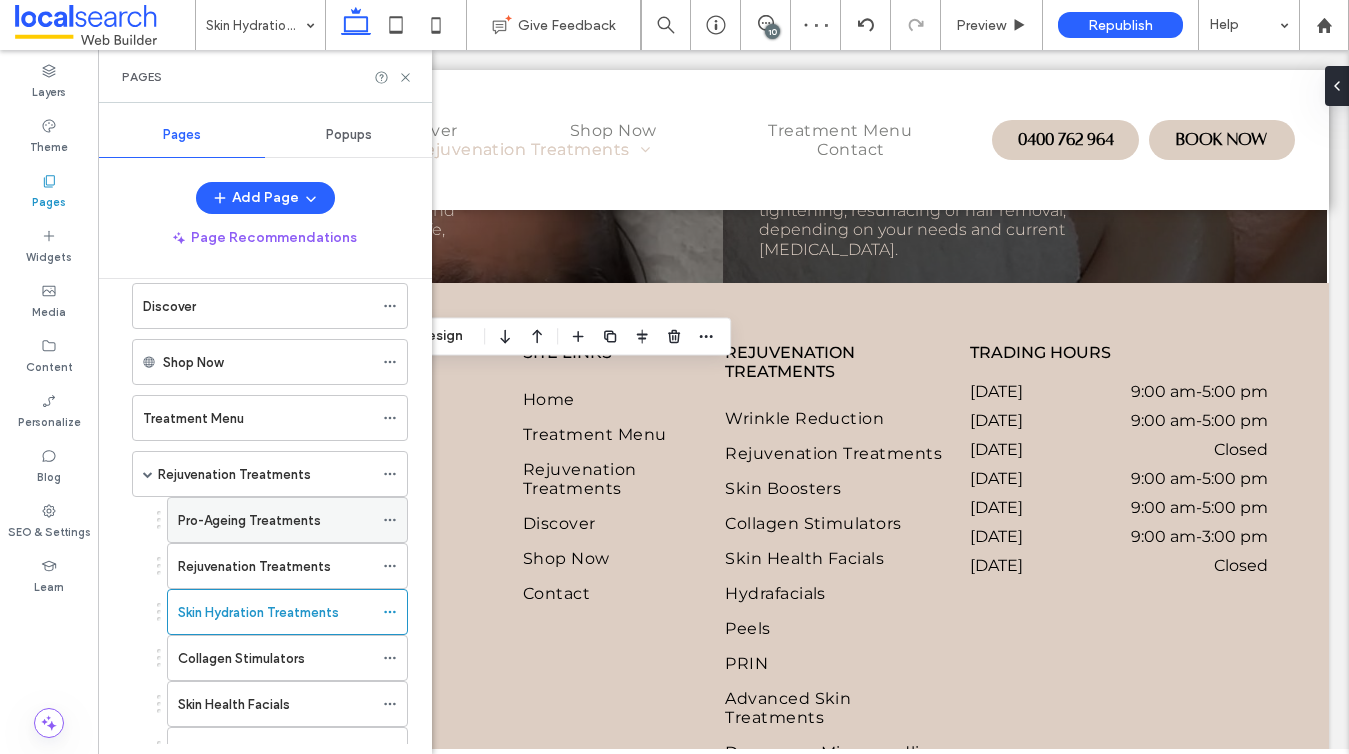 scroll, scrollTop: 146, scrollLeft: 0, axis: vertical 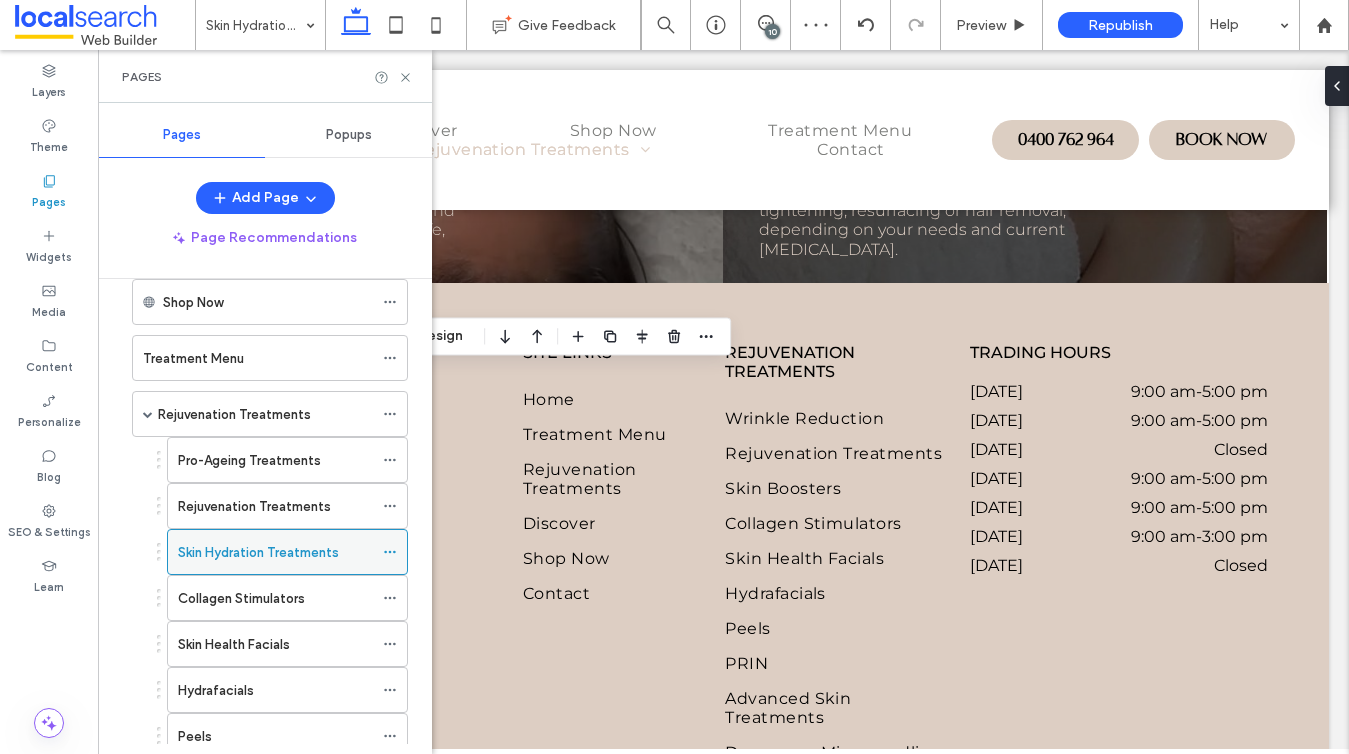 click 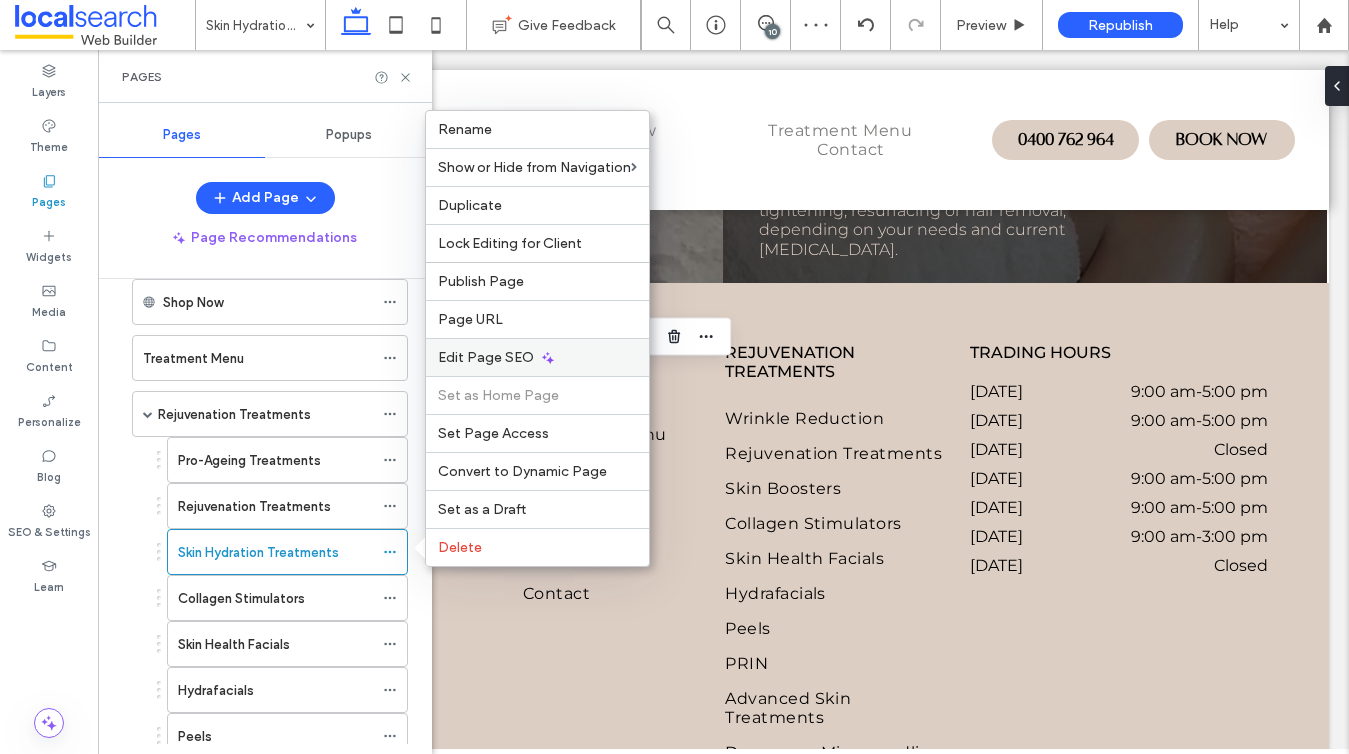 click on "Edit Page SEO" at bounding box center (486, 357) 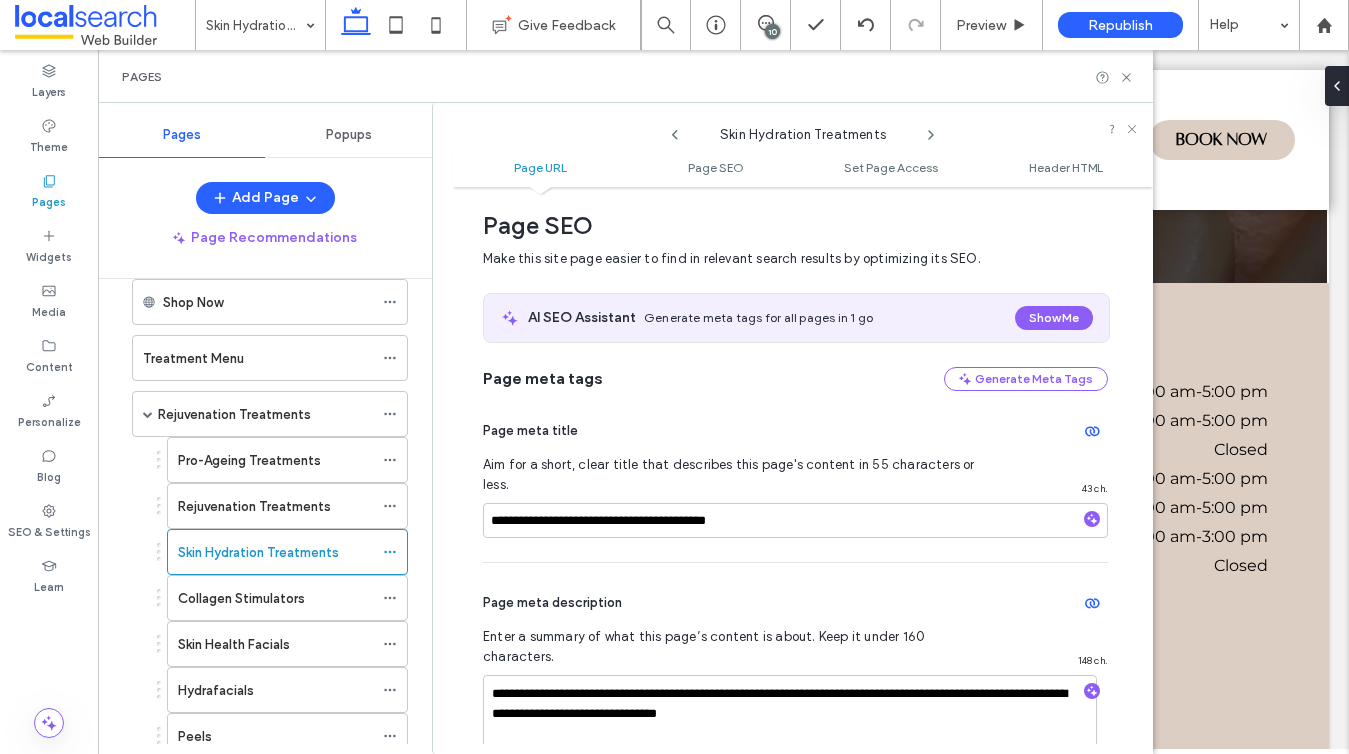 scroll, scrollTop: 0, scrollLeft: 0, axis: both 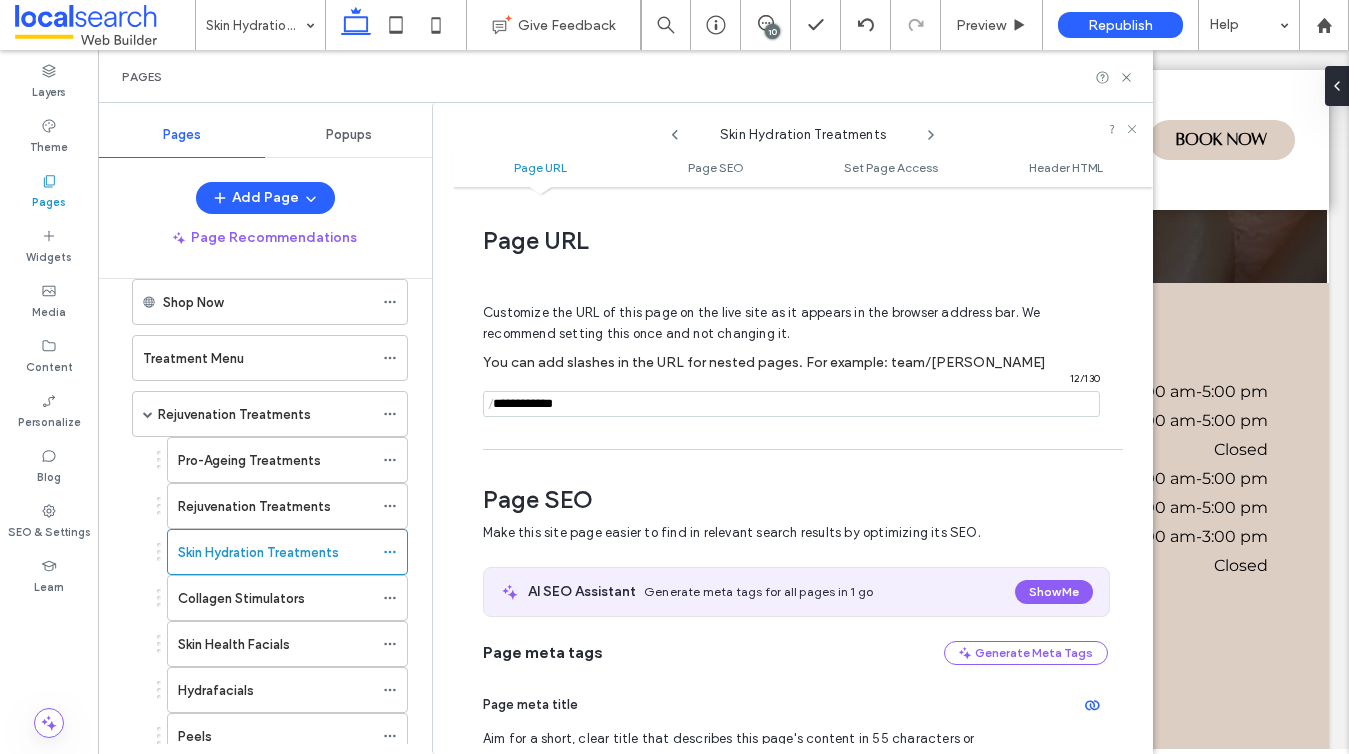 click at bounding box center (791, 404) 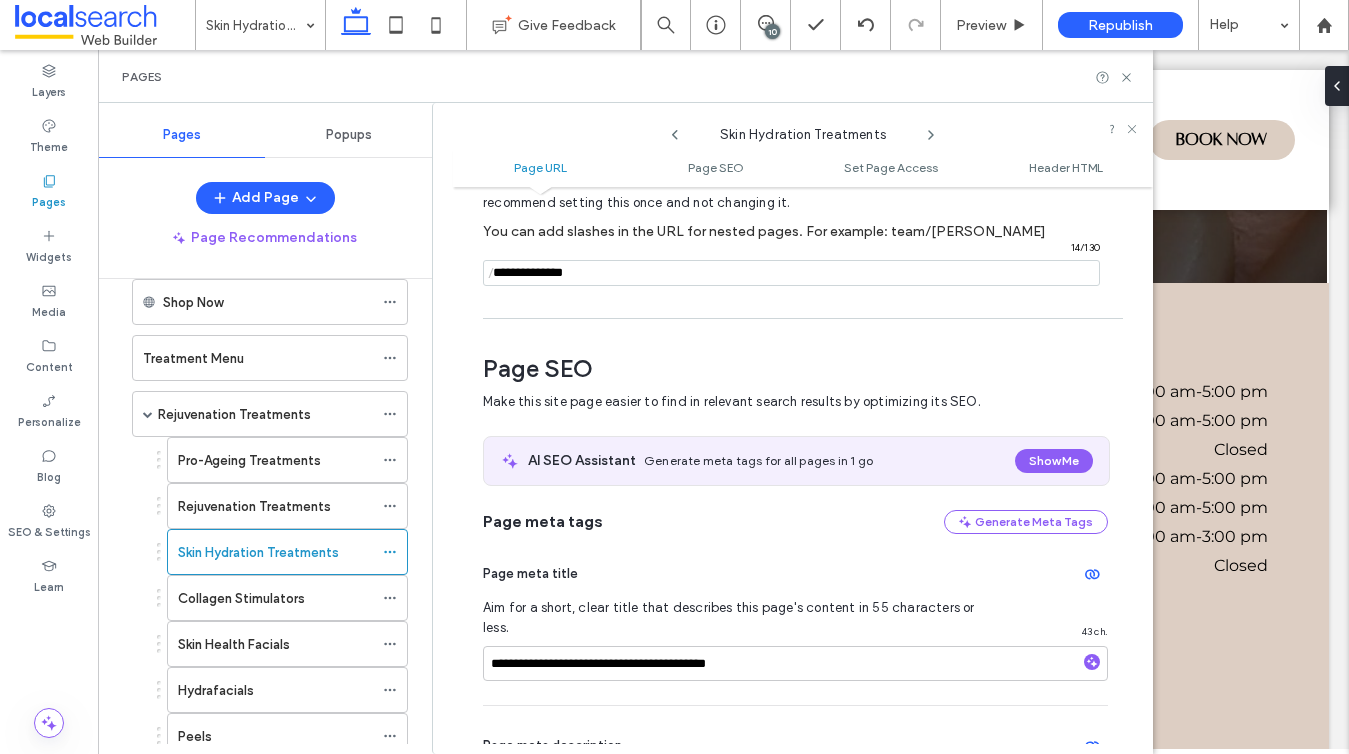 scroll, scrollTop: 286, scrollLeft: 0, axis: vertical 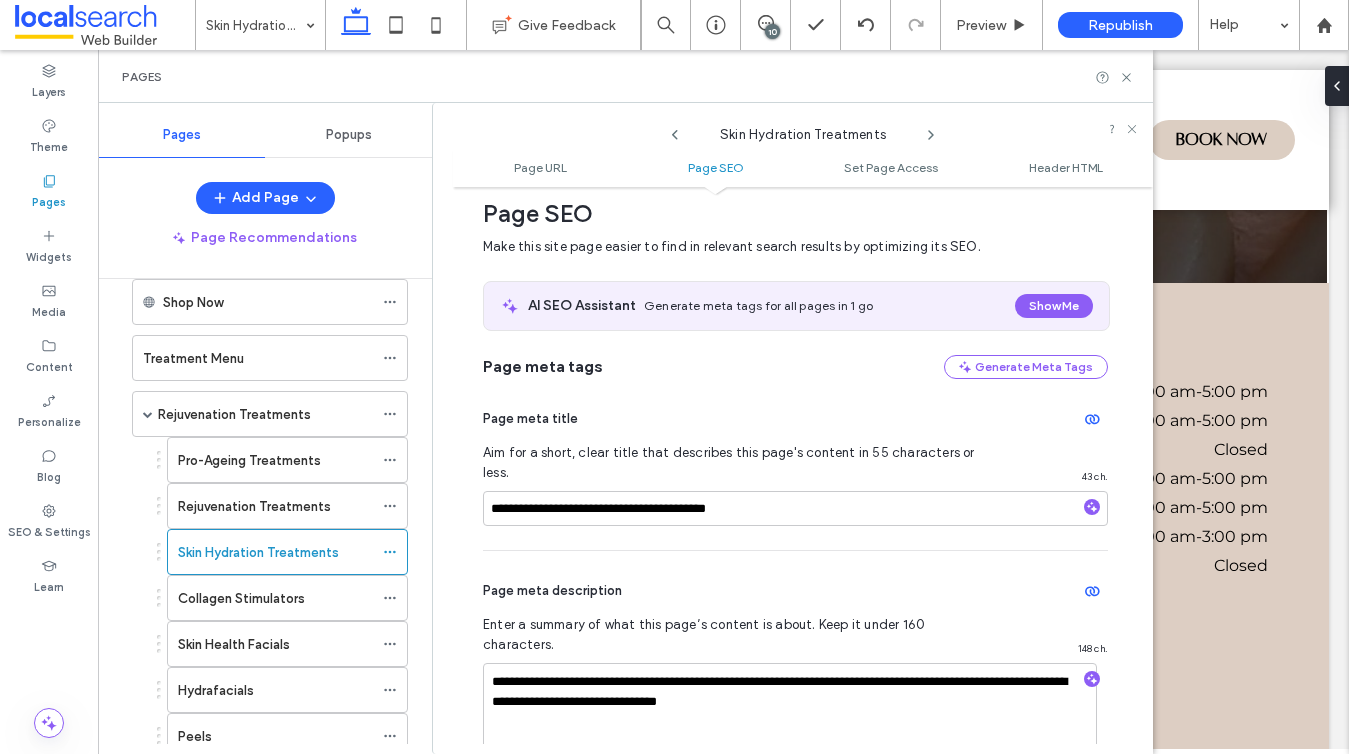 type on "**********" 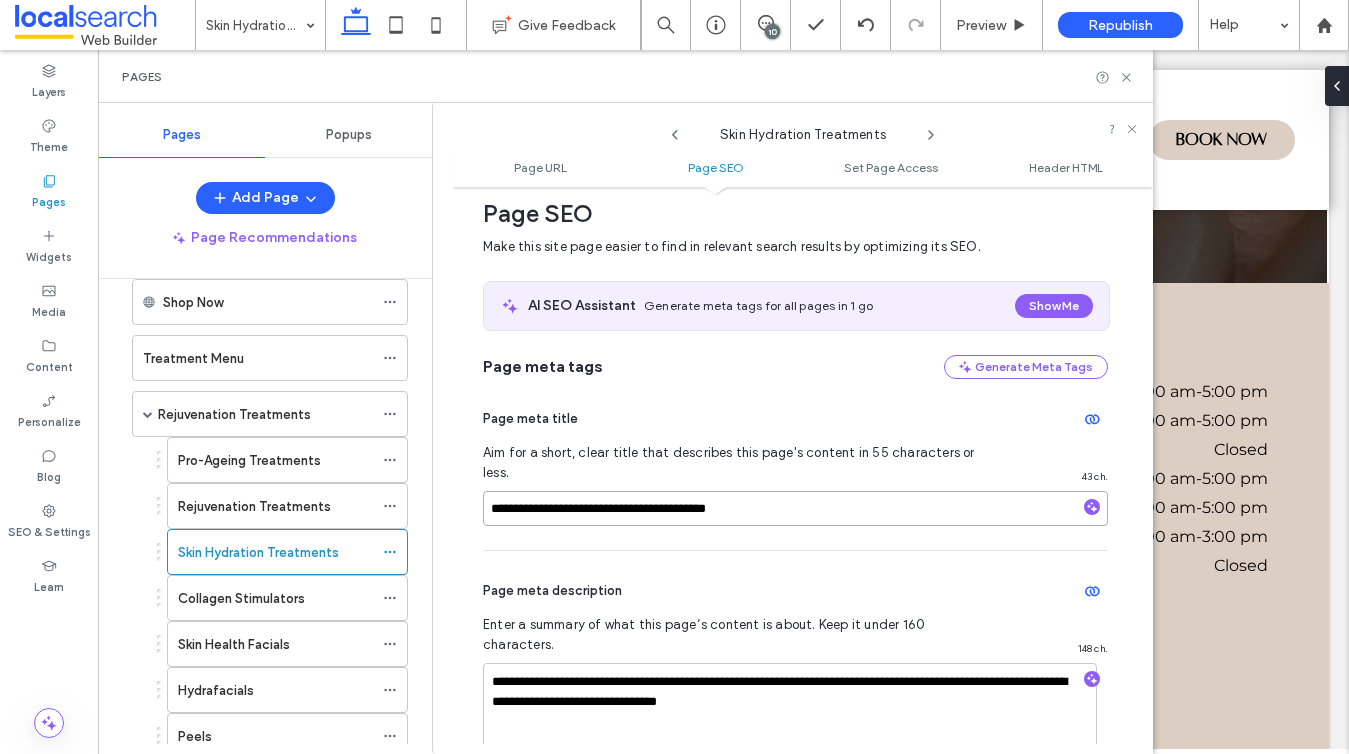 click on "**********" at bounding box center (795, 508) 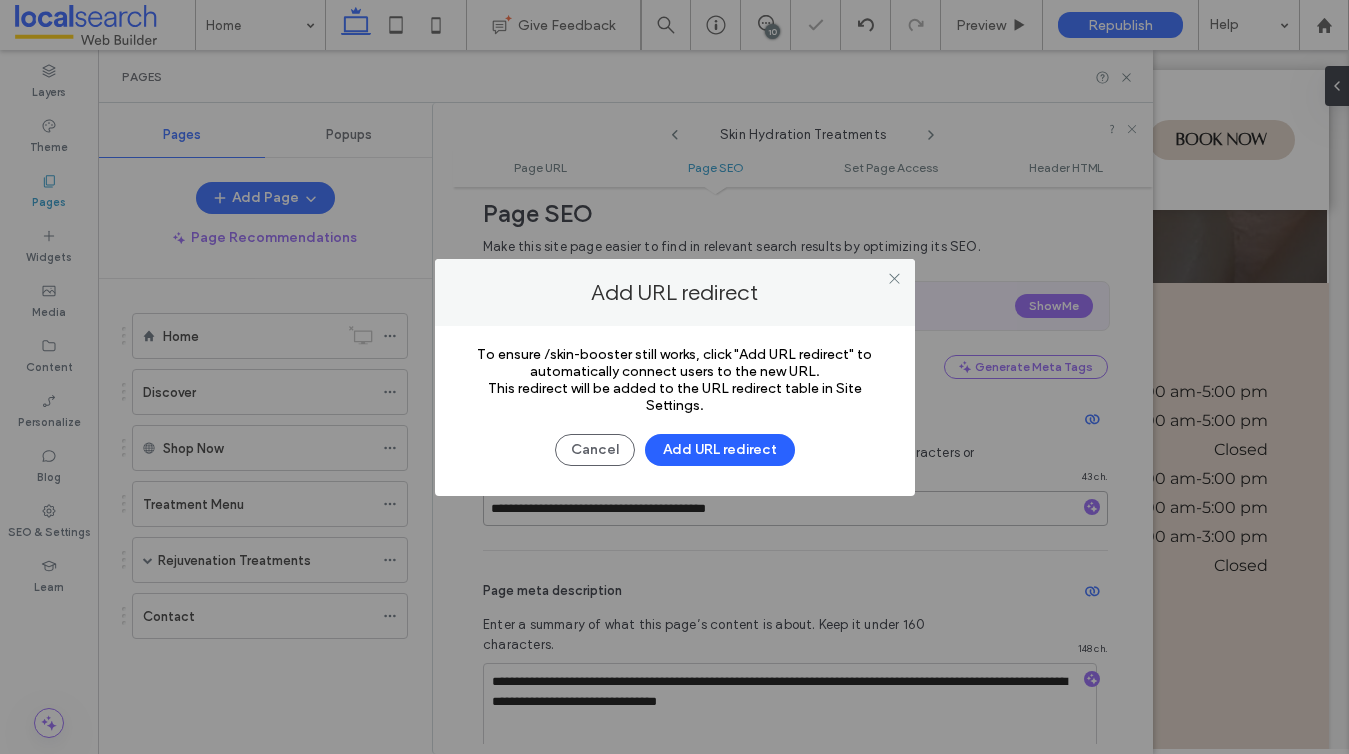 scroll, scrollTop: 0, scrollLeft: 0, axis: both 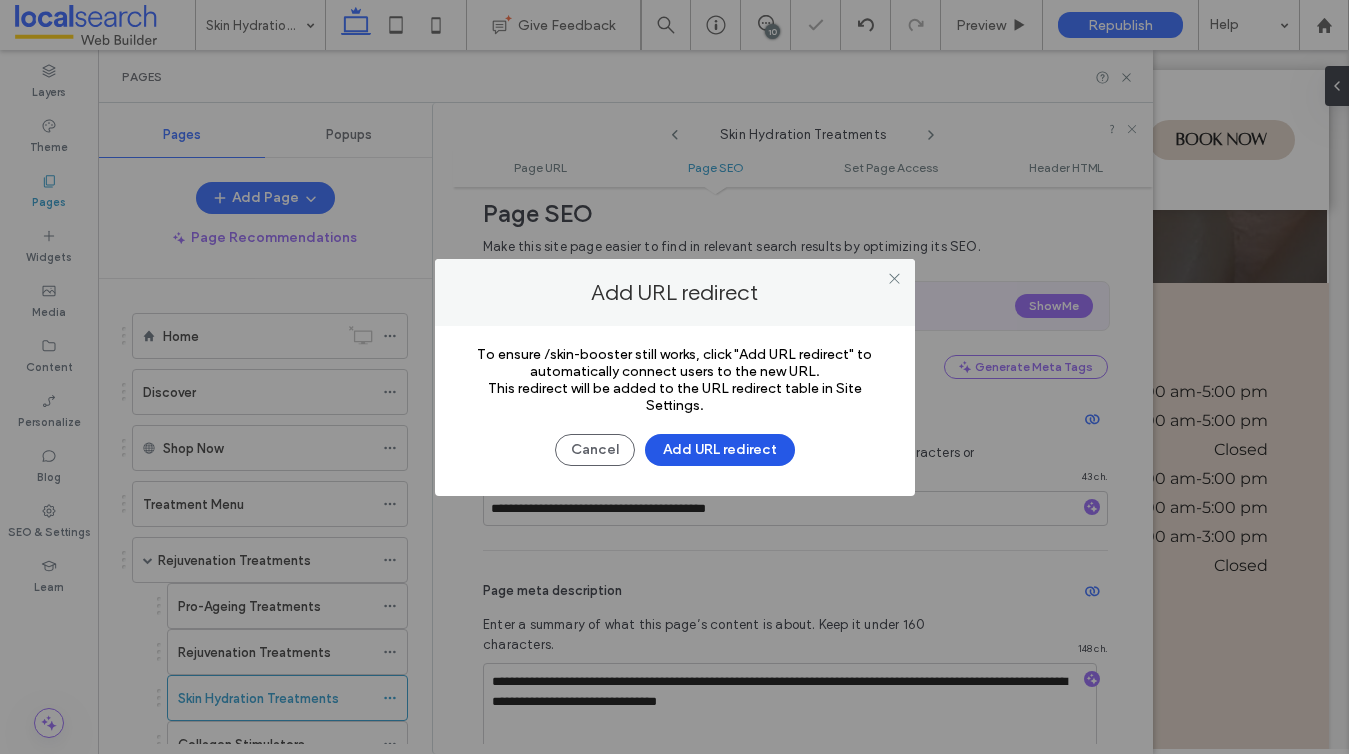 click on "Add URL redirect" at bounding box center (720, 450) 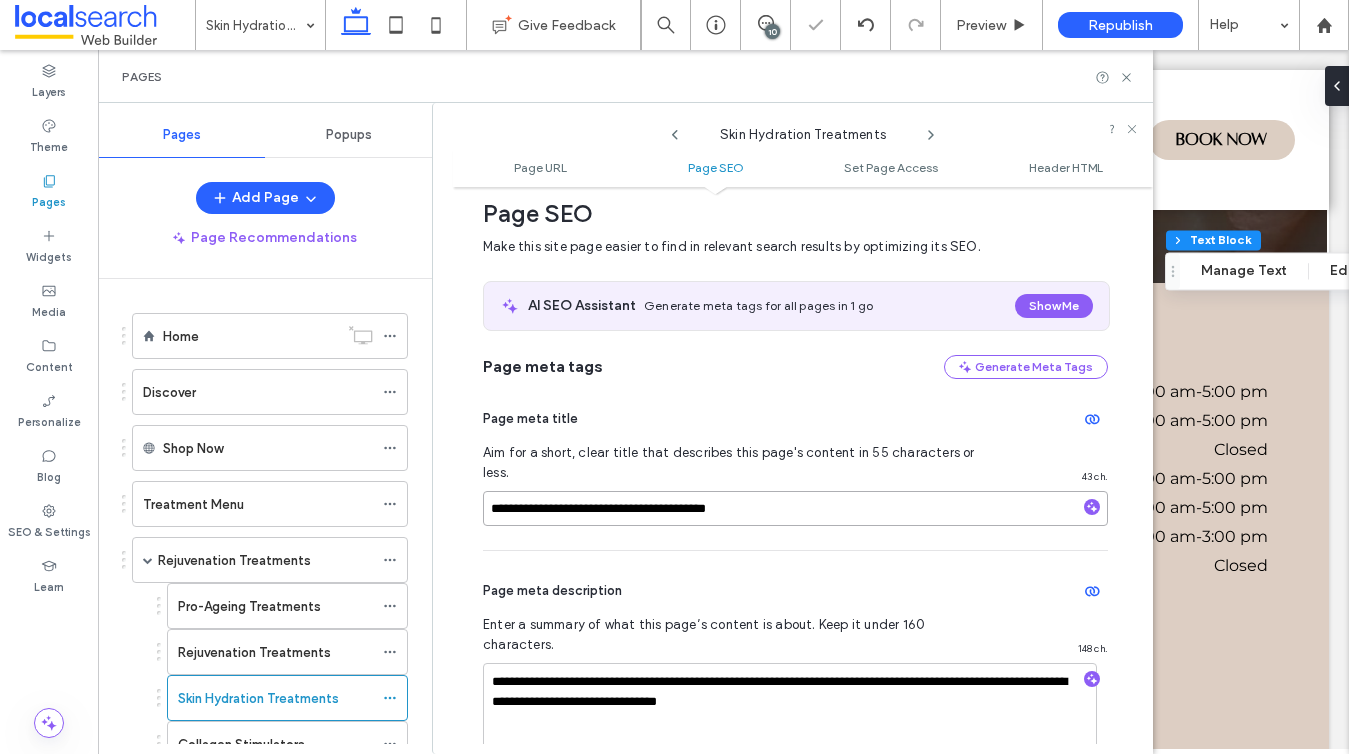 click on "**********" at bounding box center [795, 508] 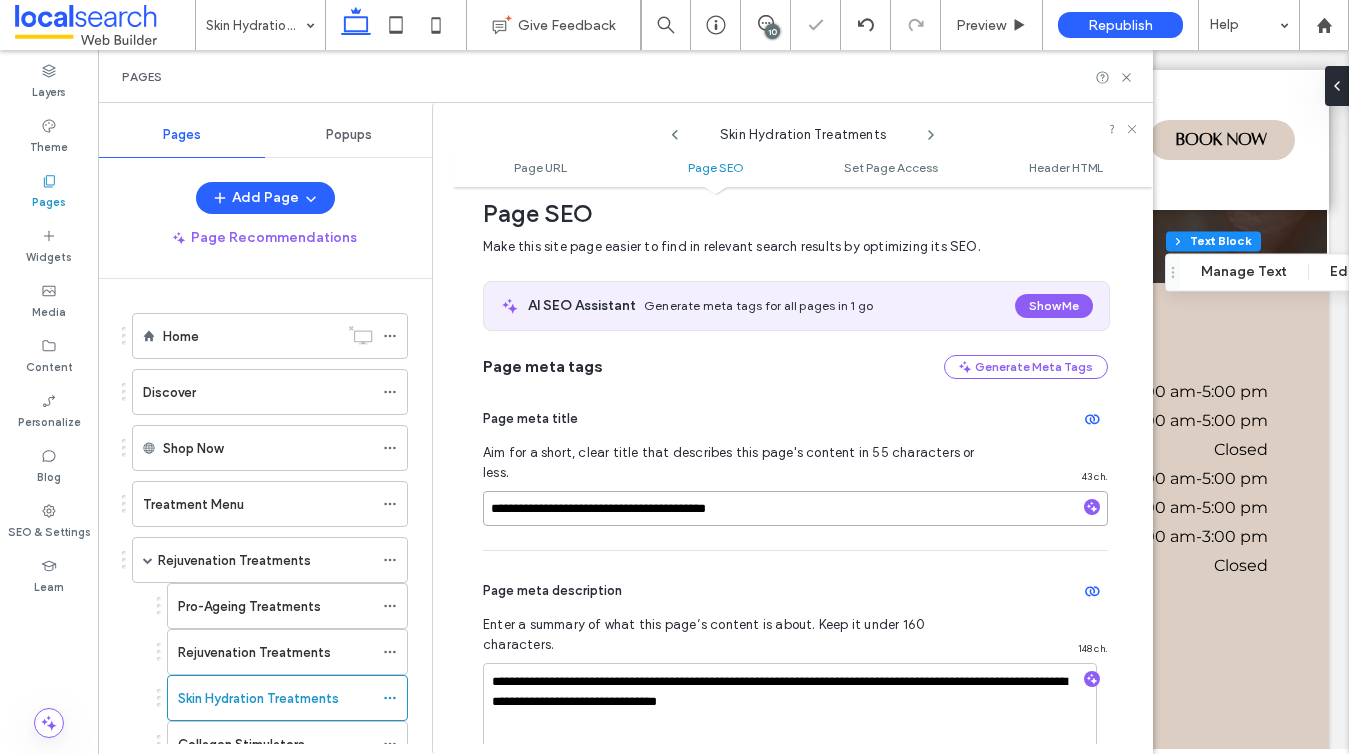 click on "**********" at bounding box center (795, 508) 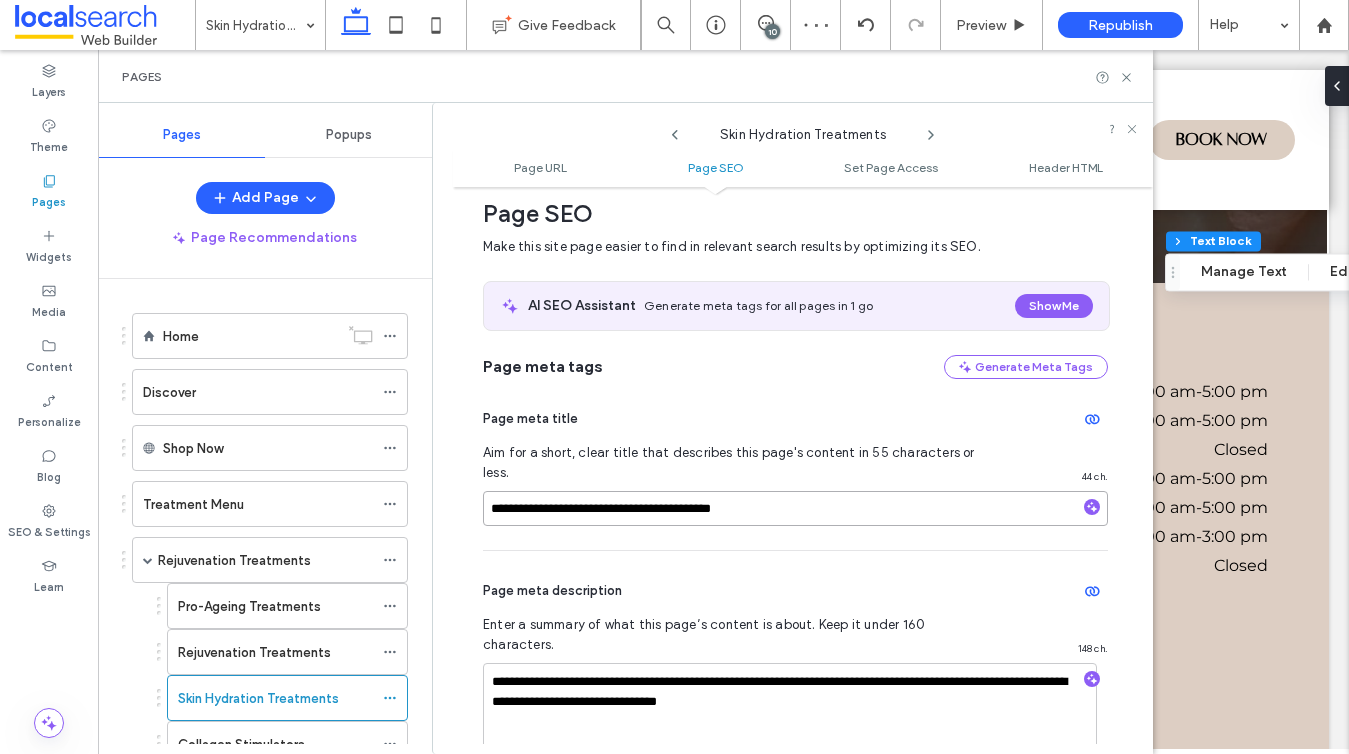 type on "**********" 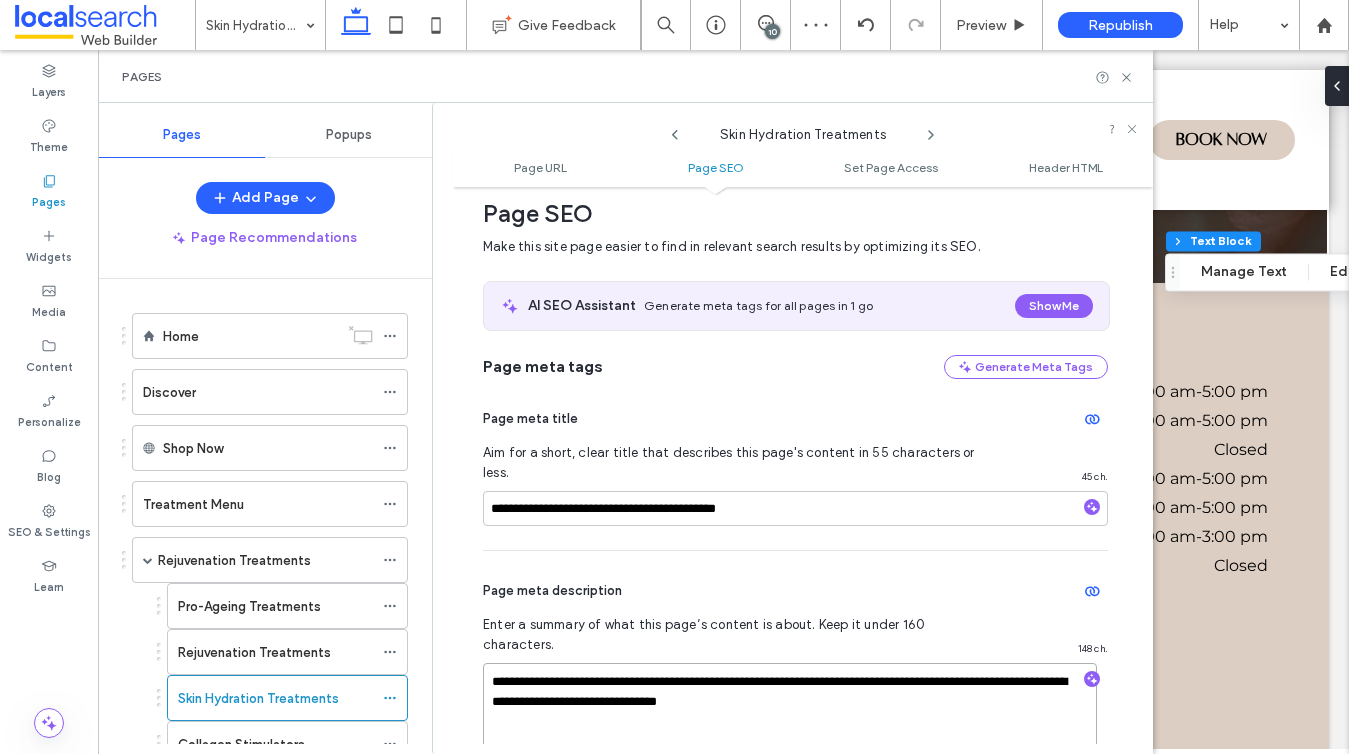 click on "**********" at bounding box center (790, 713) 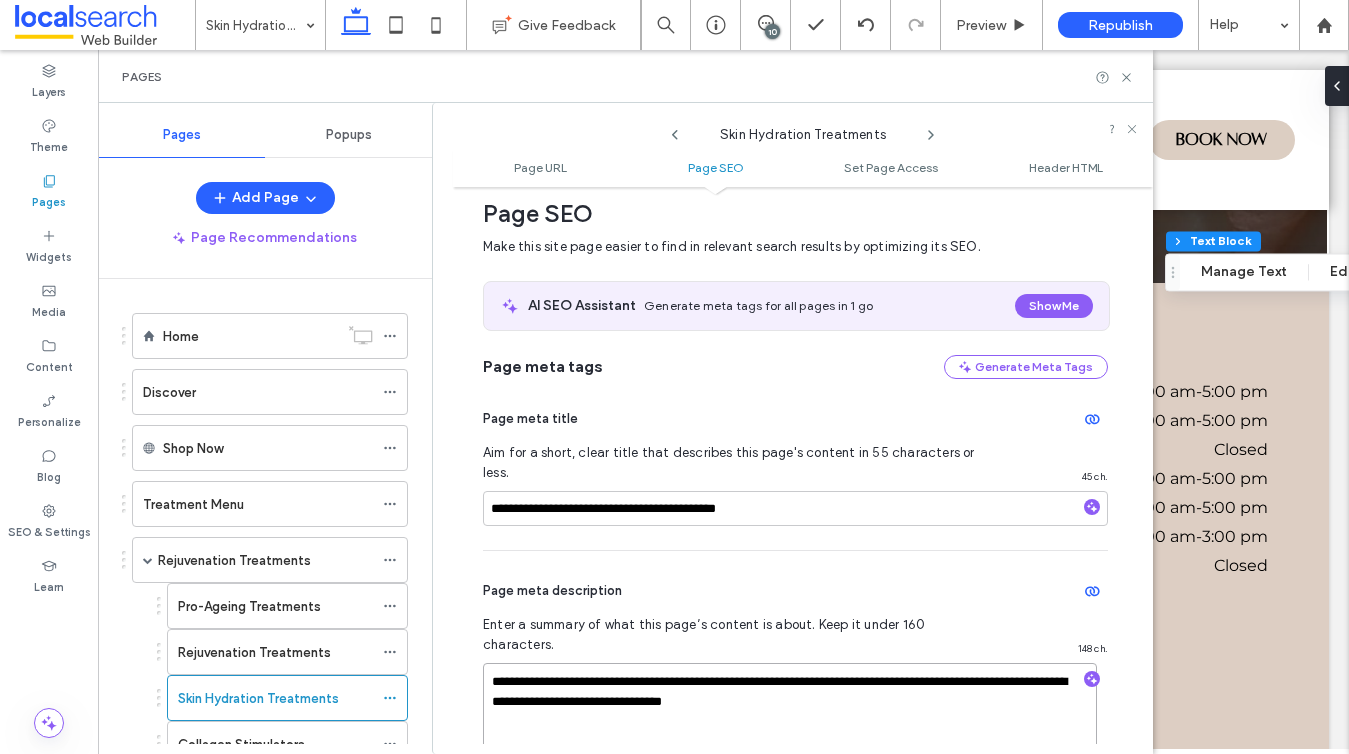 type on "**********" 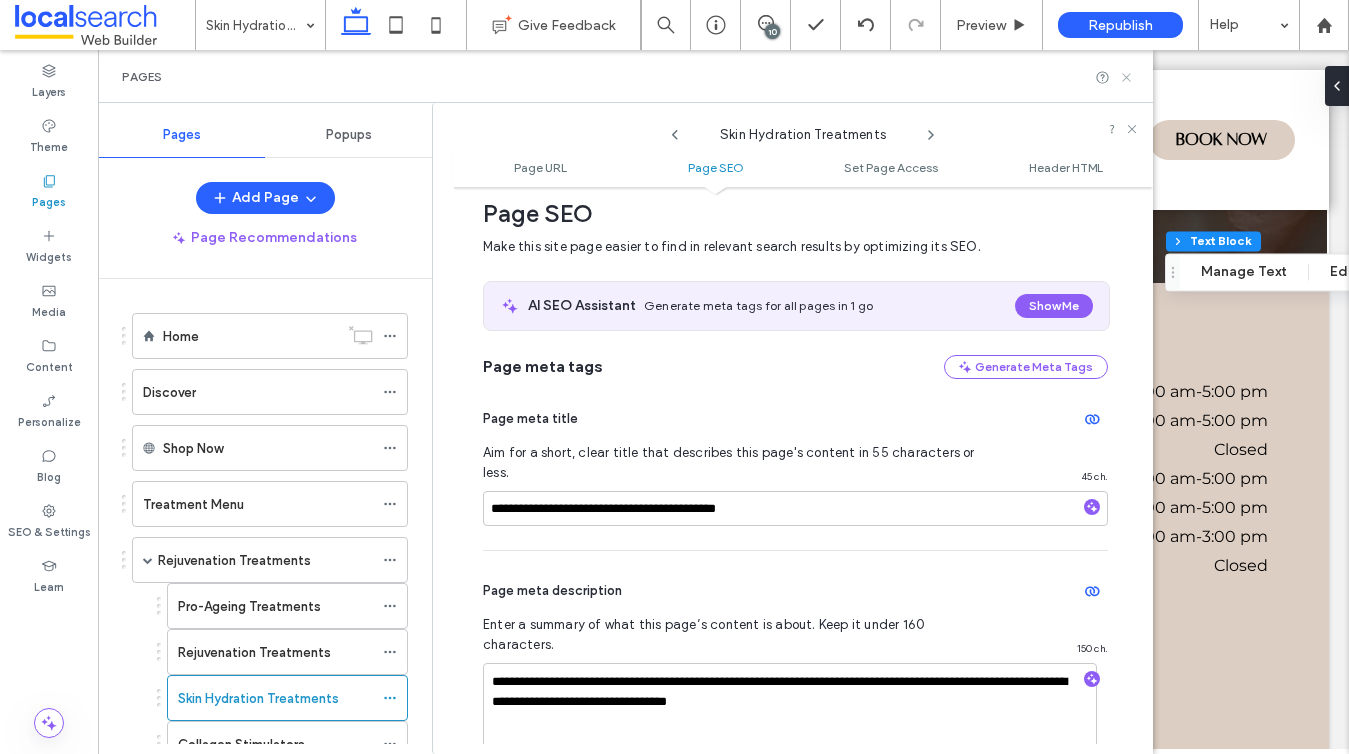 click 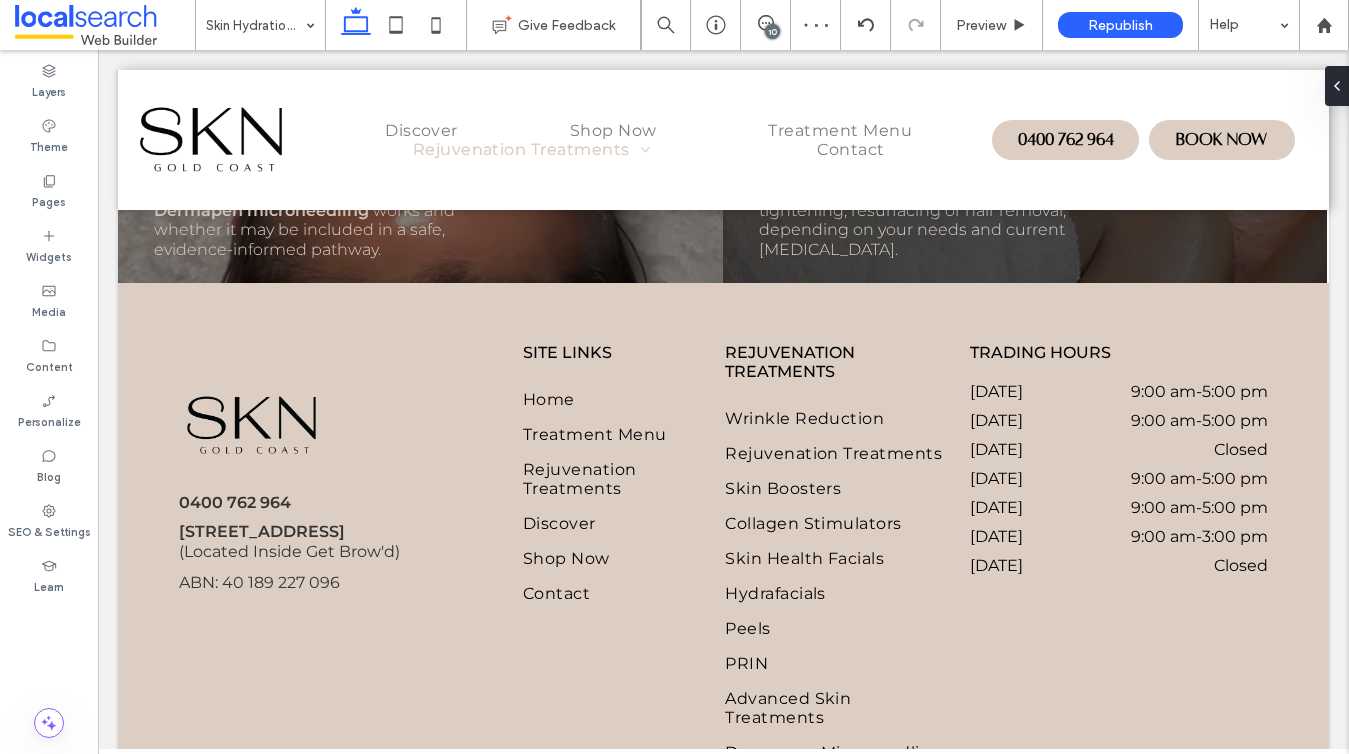type on "**********" 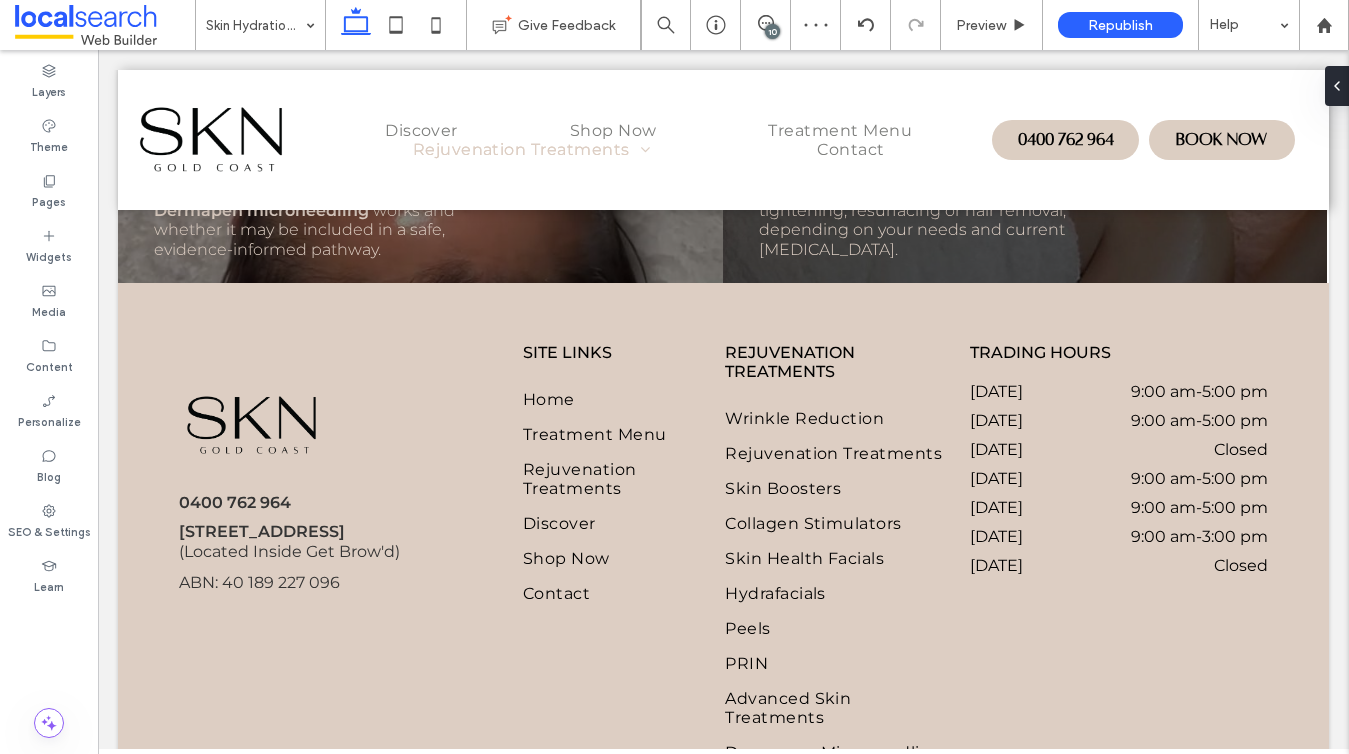 type on "**" 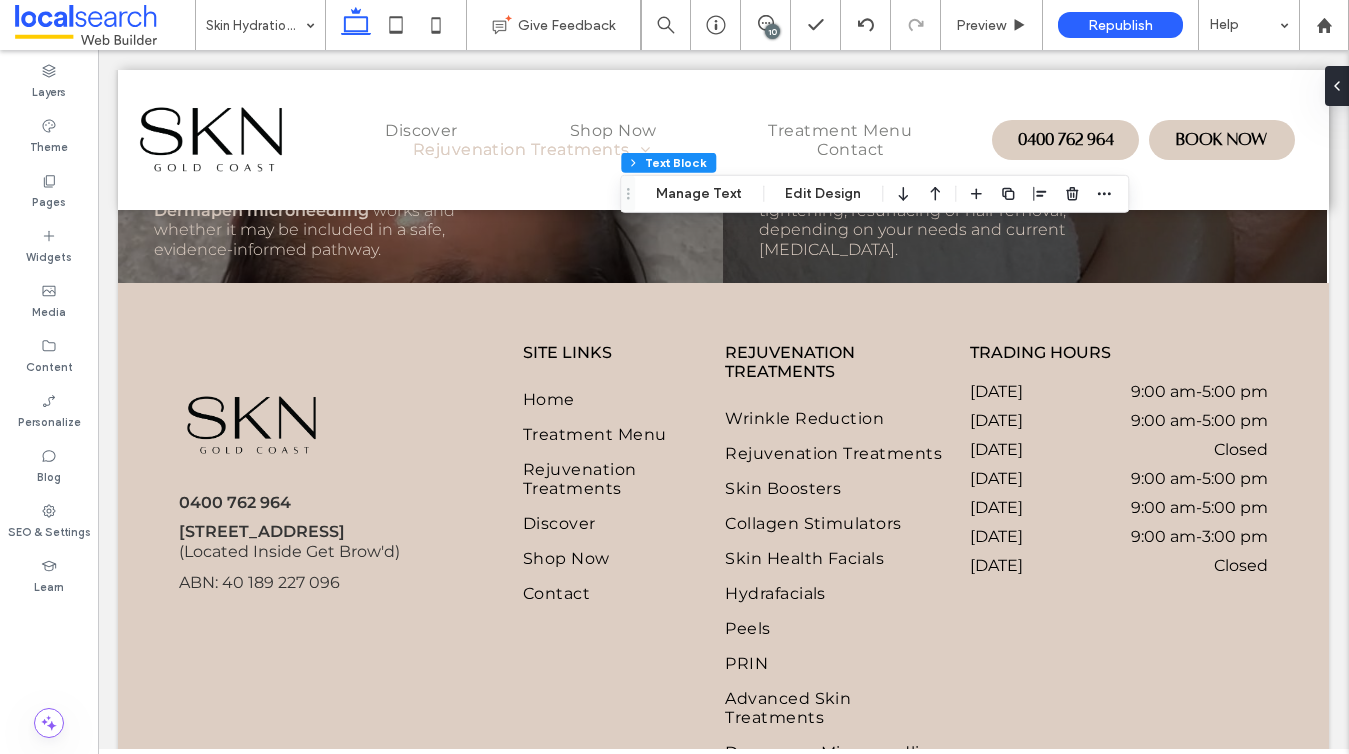 type on "**********" 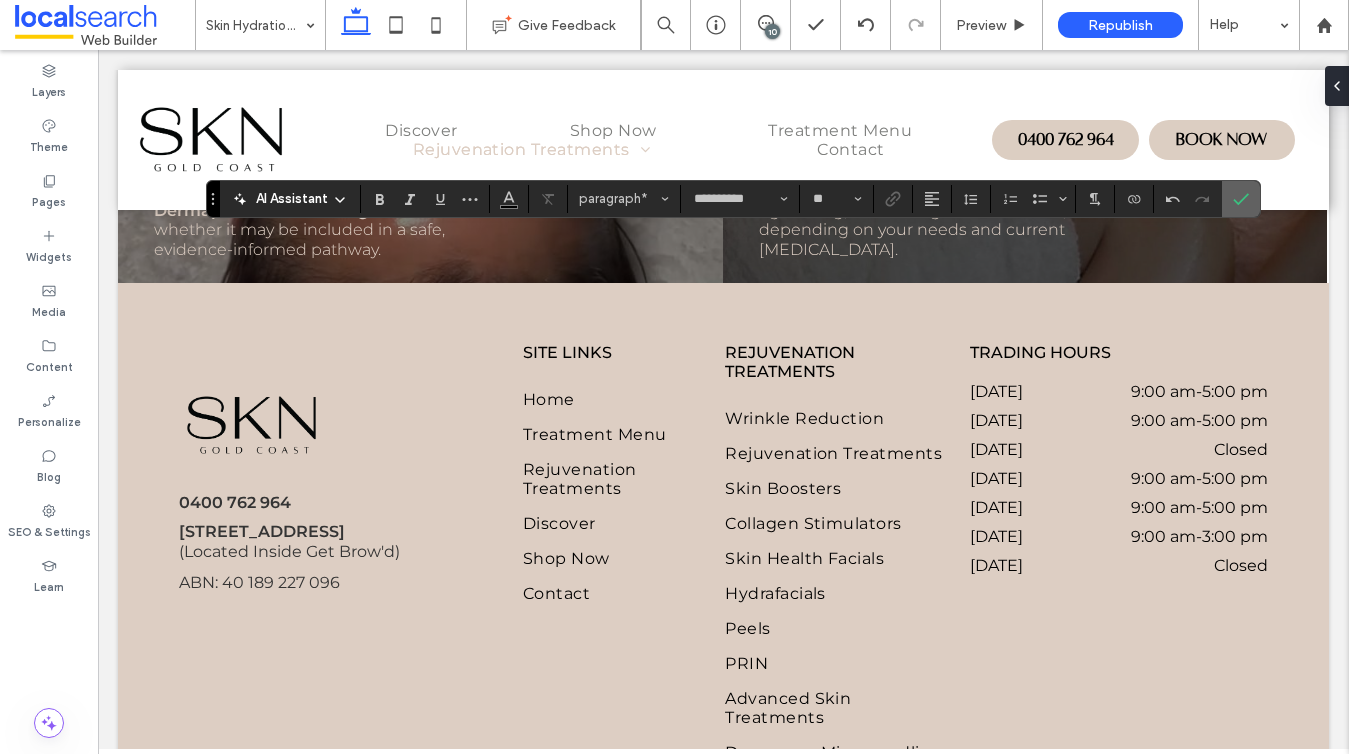 click 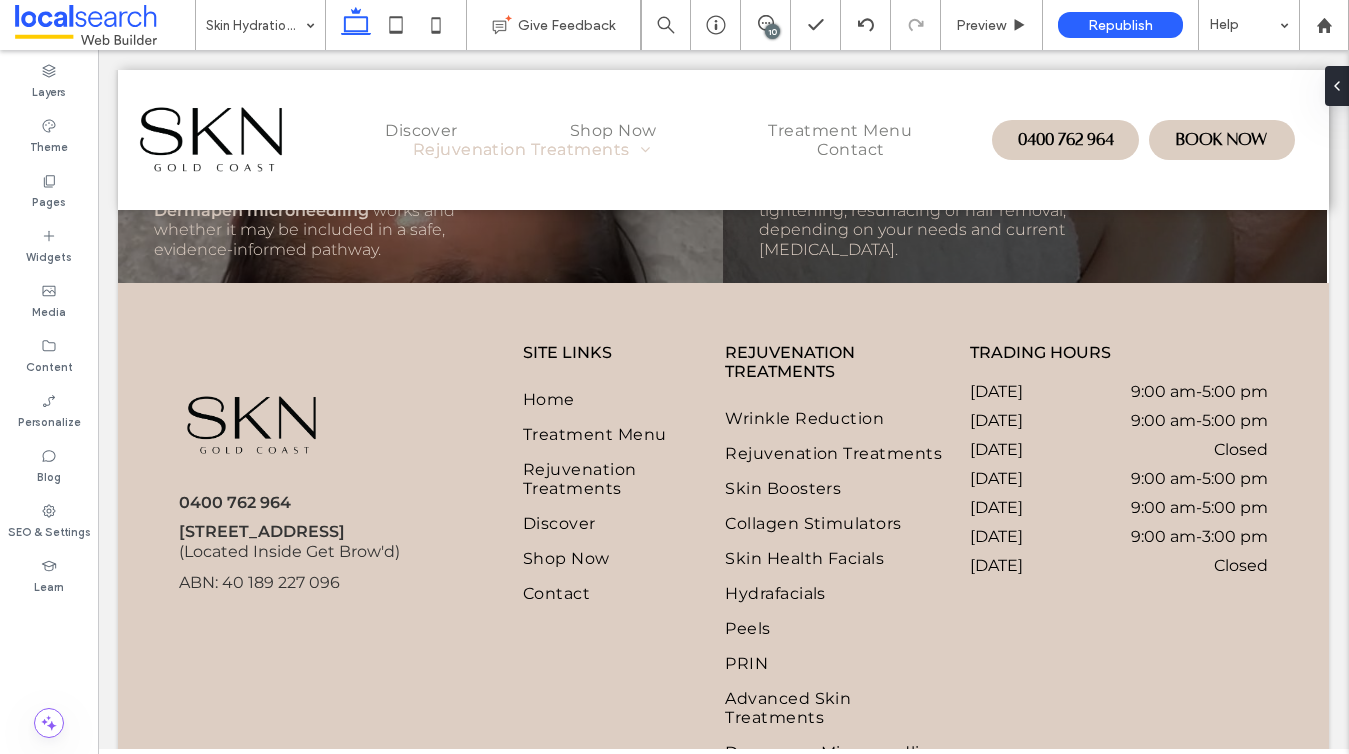 type on "**********" 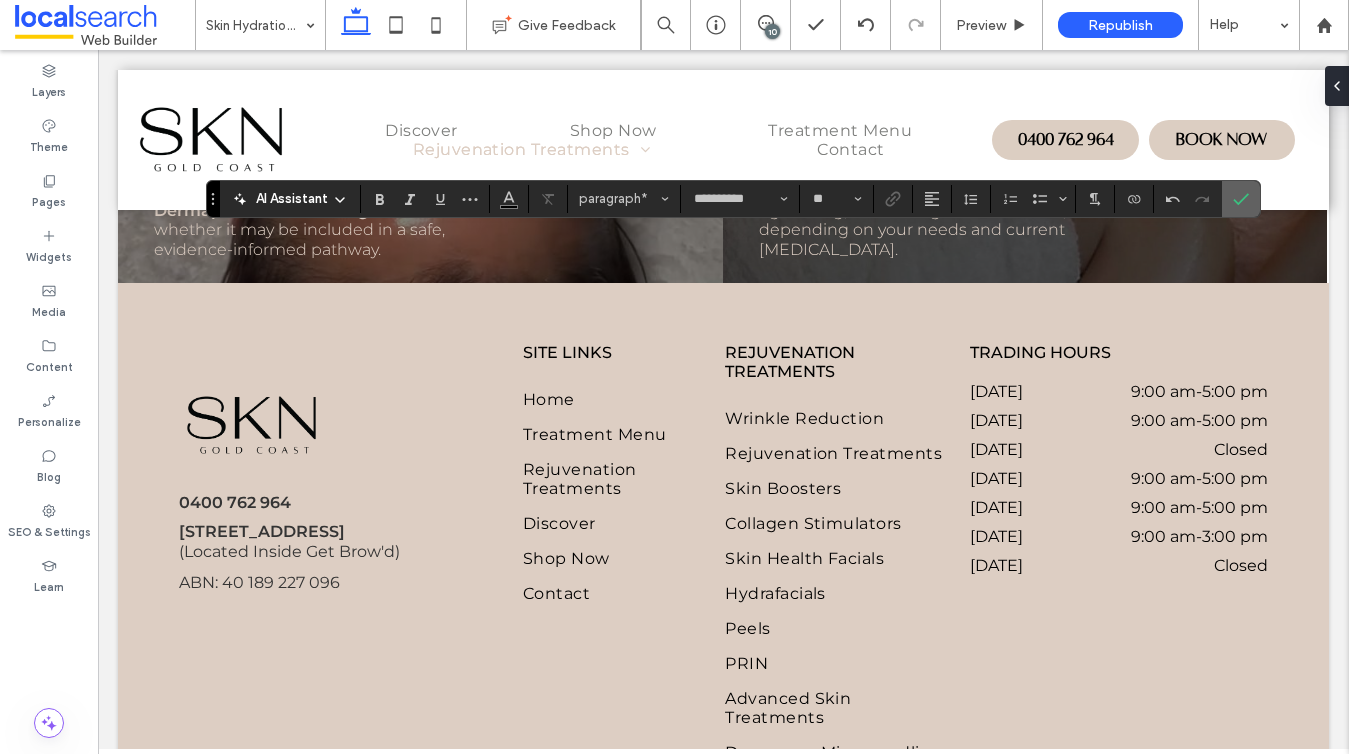 click 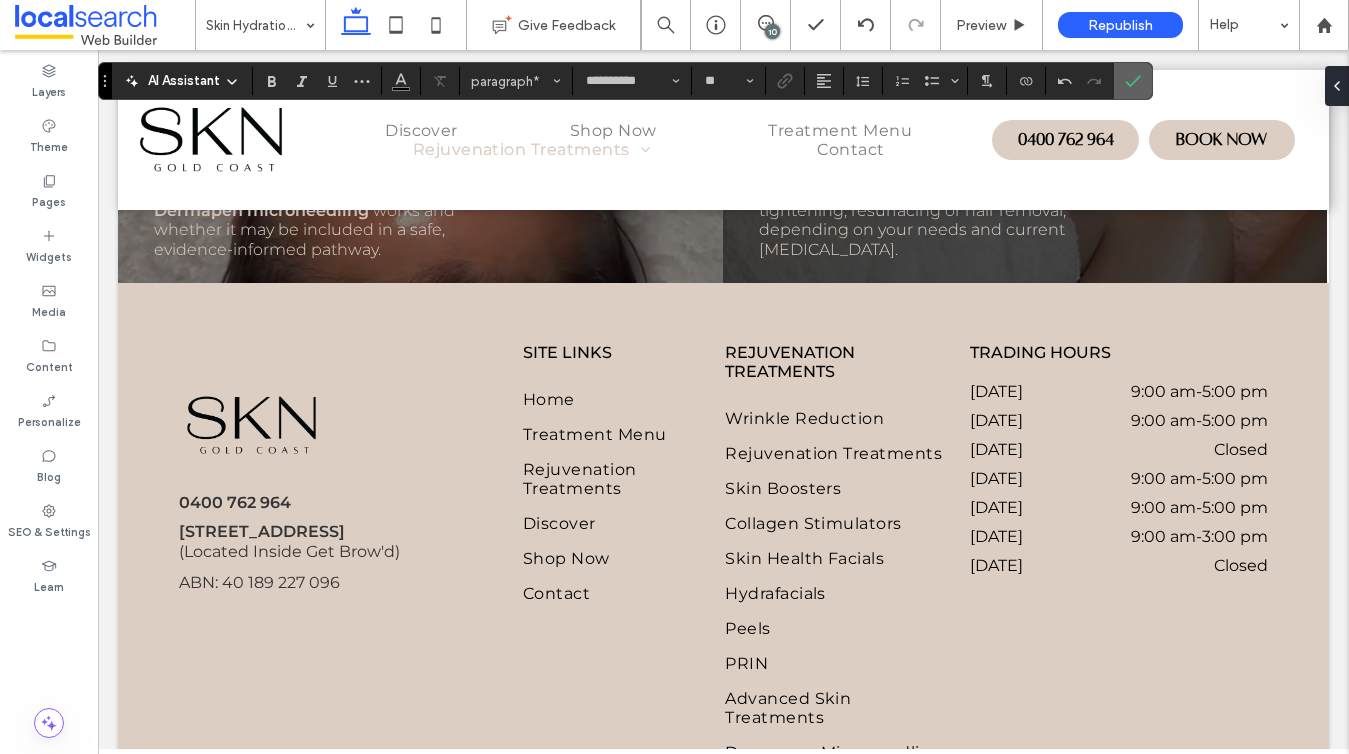 click 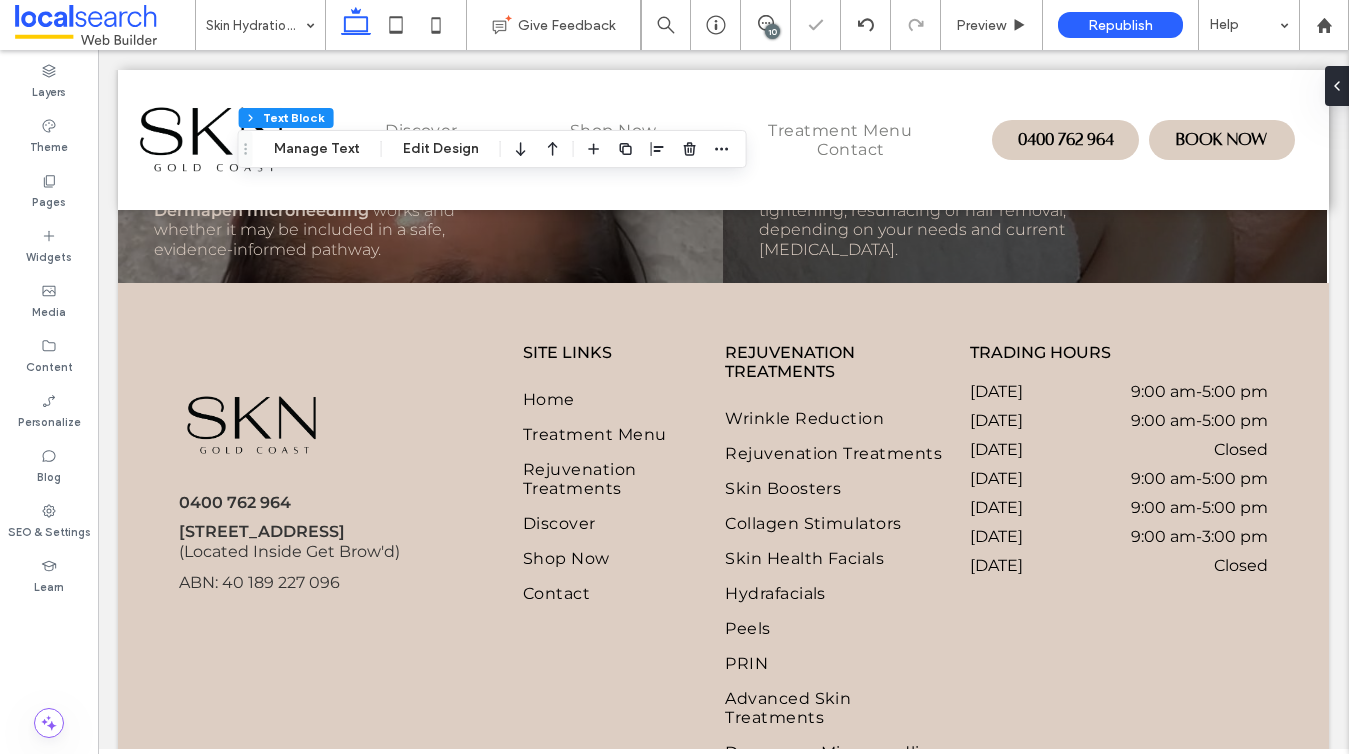 type on "**********" 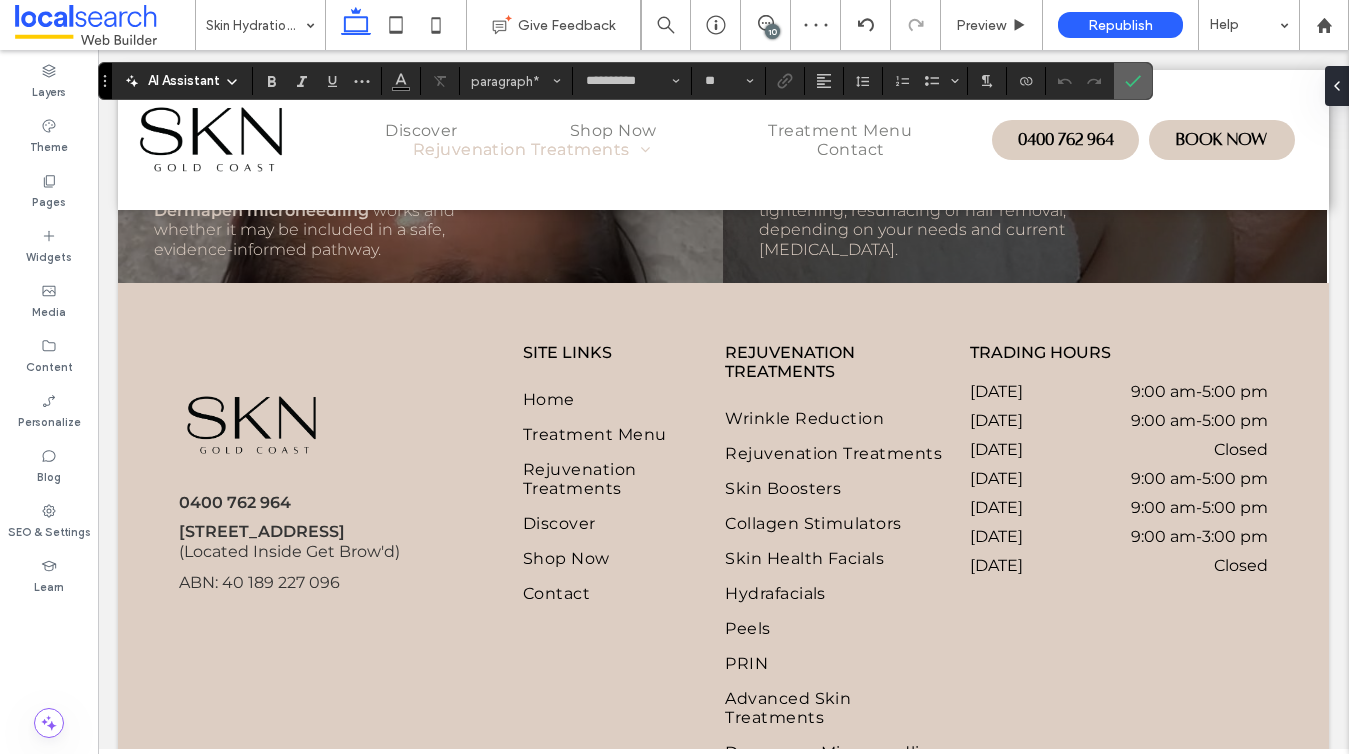 click at bounding box center (1133, 81) 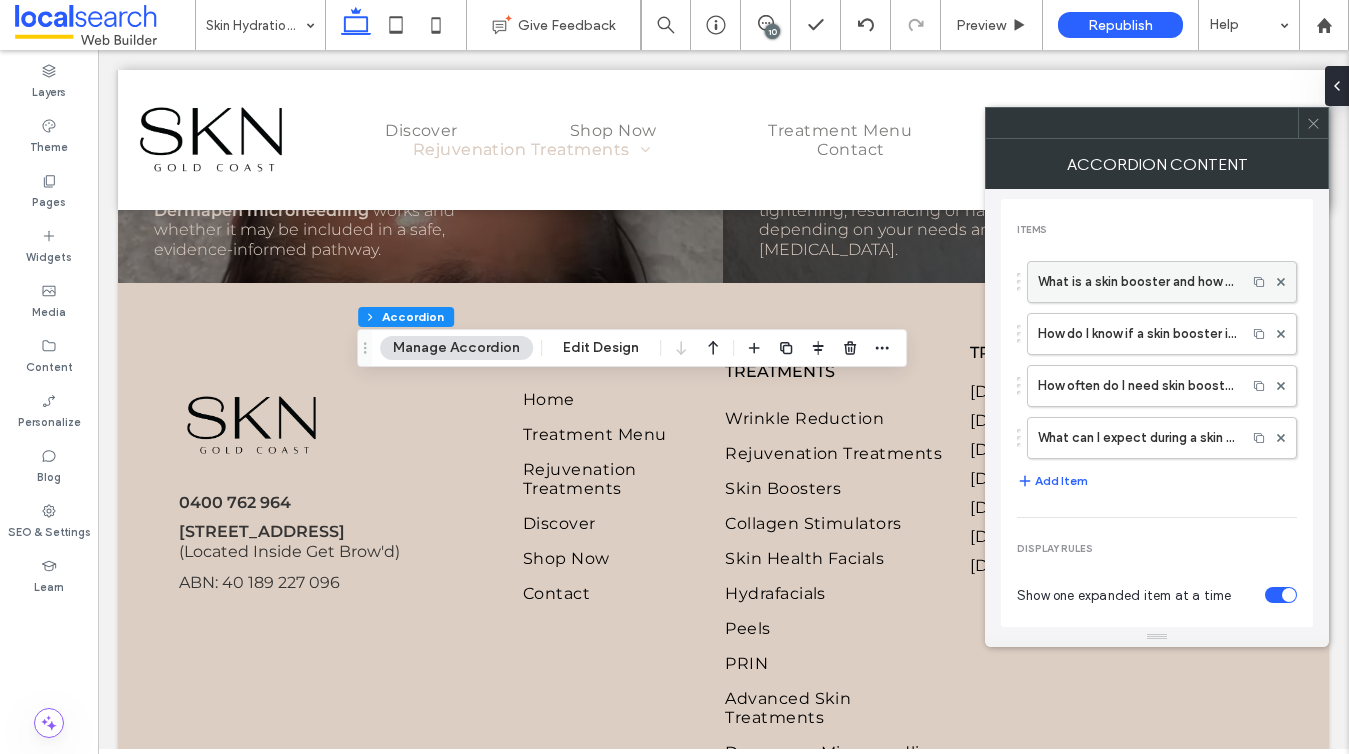 click on "What is a skin booster and how does it work?" at bounding box center (1137, 282) 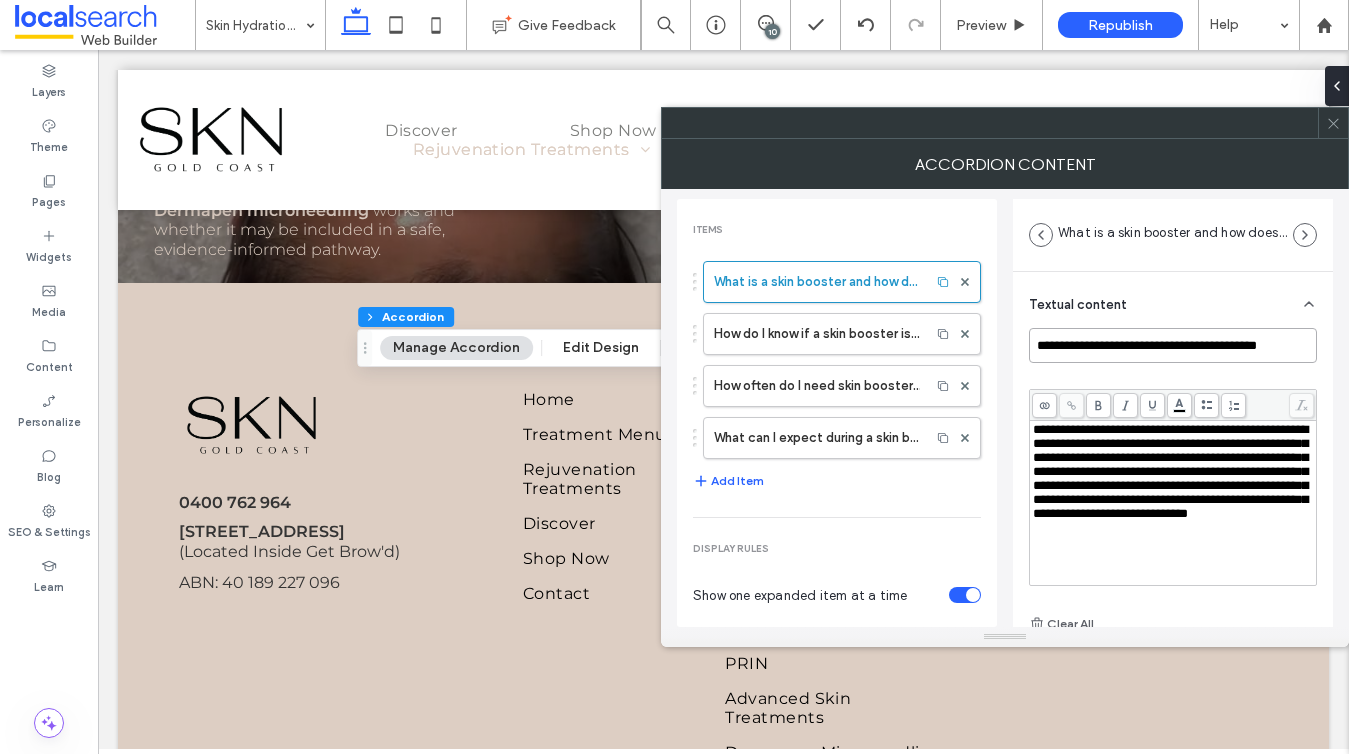click on "**********" at bounding box center (1173, 345) 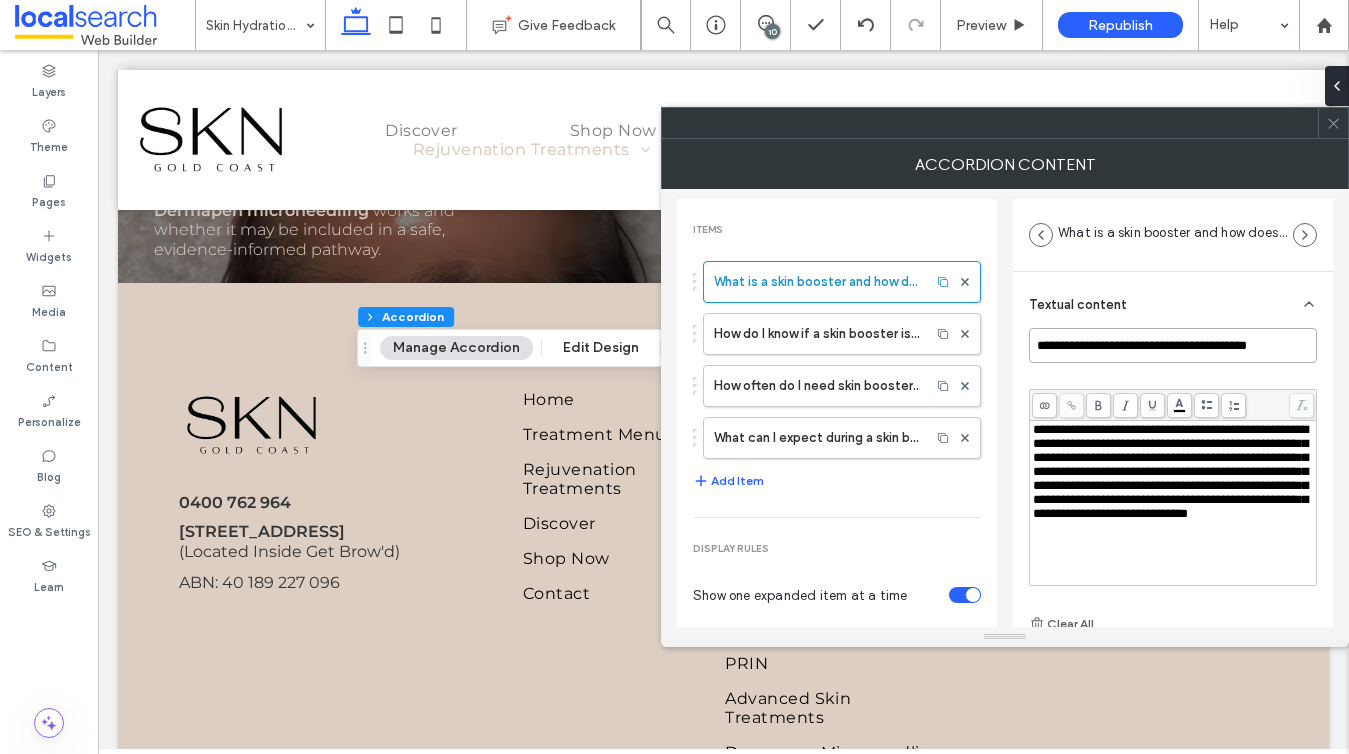 click on "**********" at bounding box center [1173, 345] 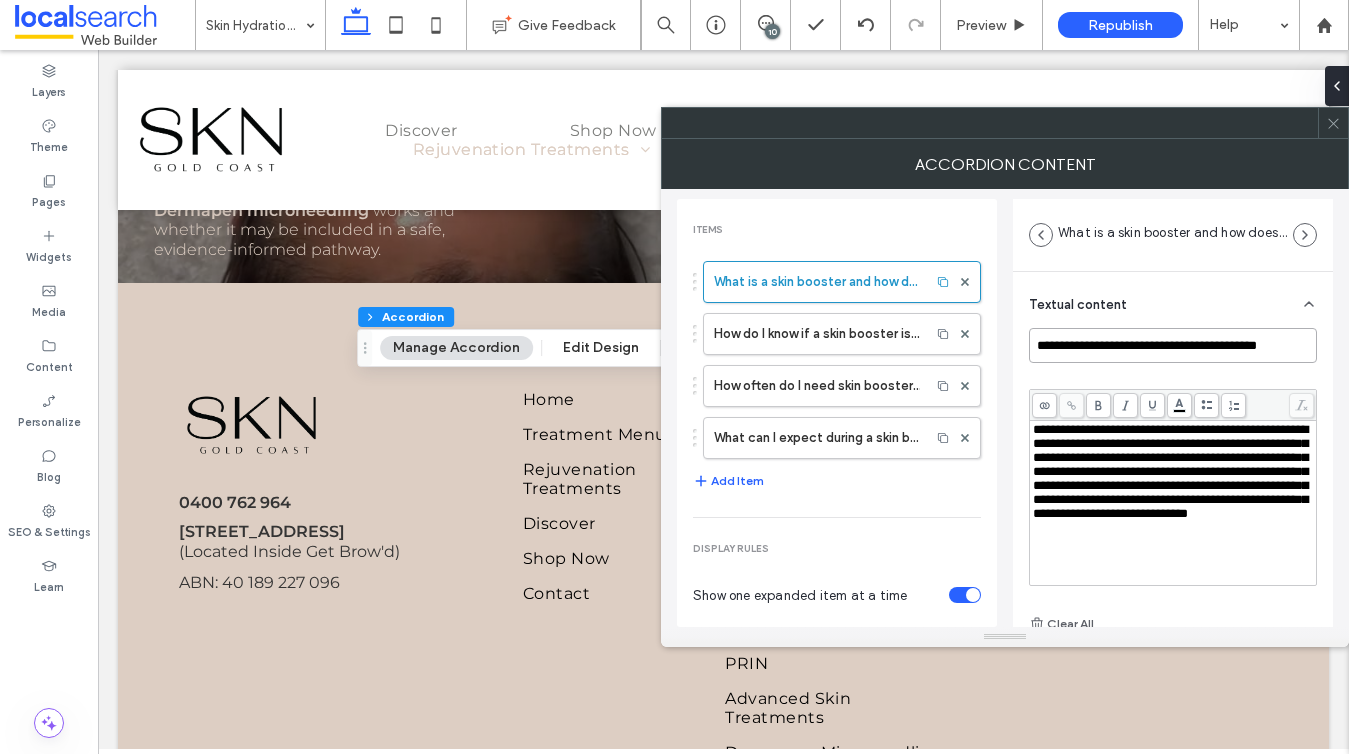 type on "**********" 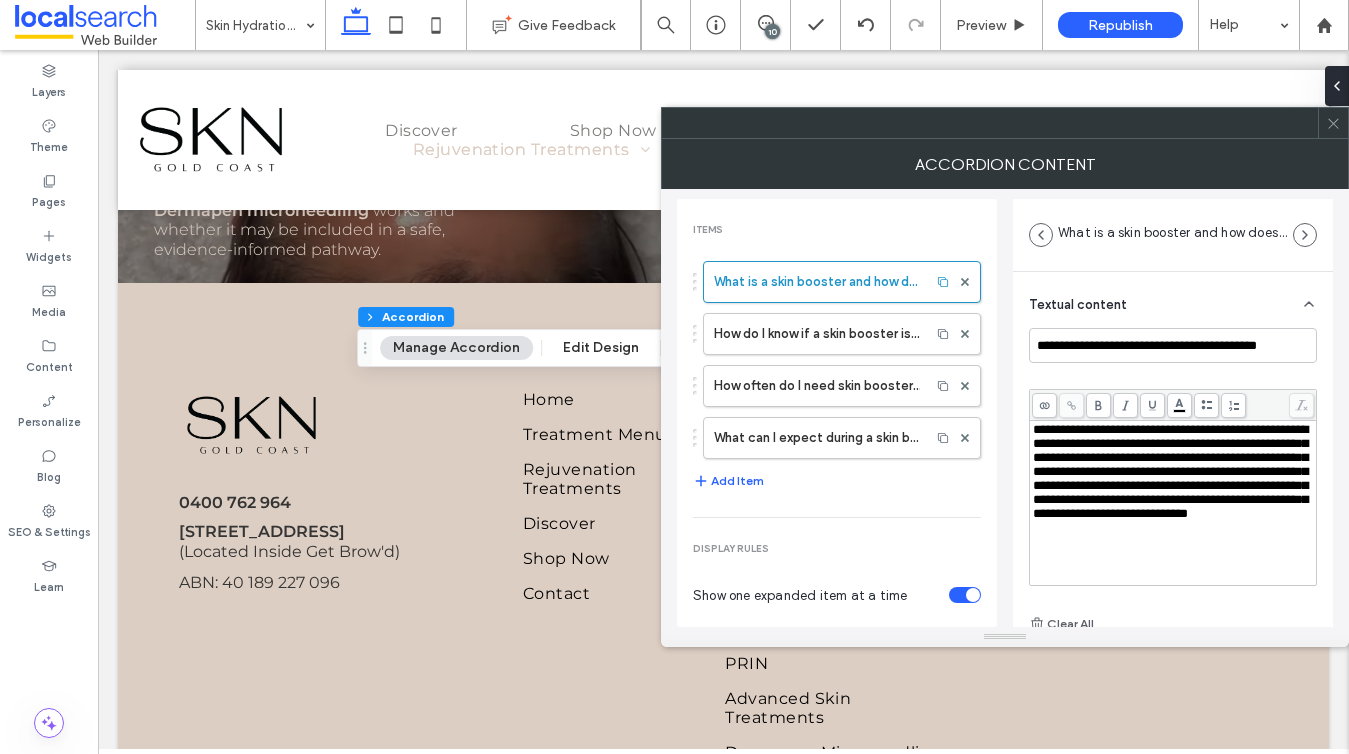 click on "**********" at bounding box center (1170, 471) 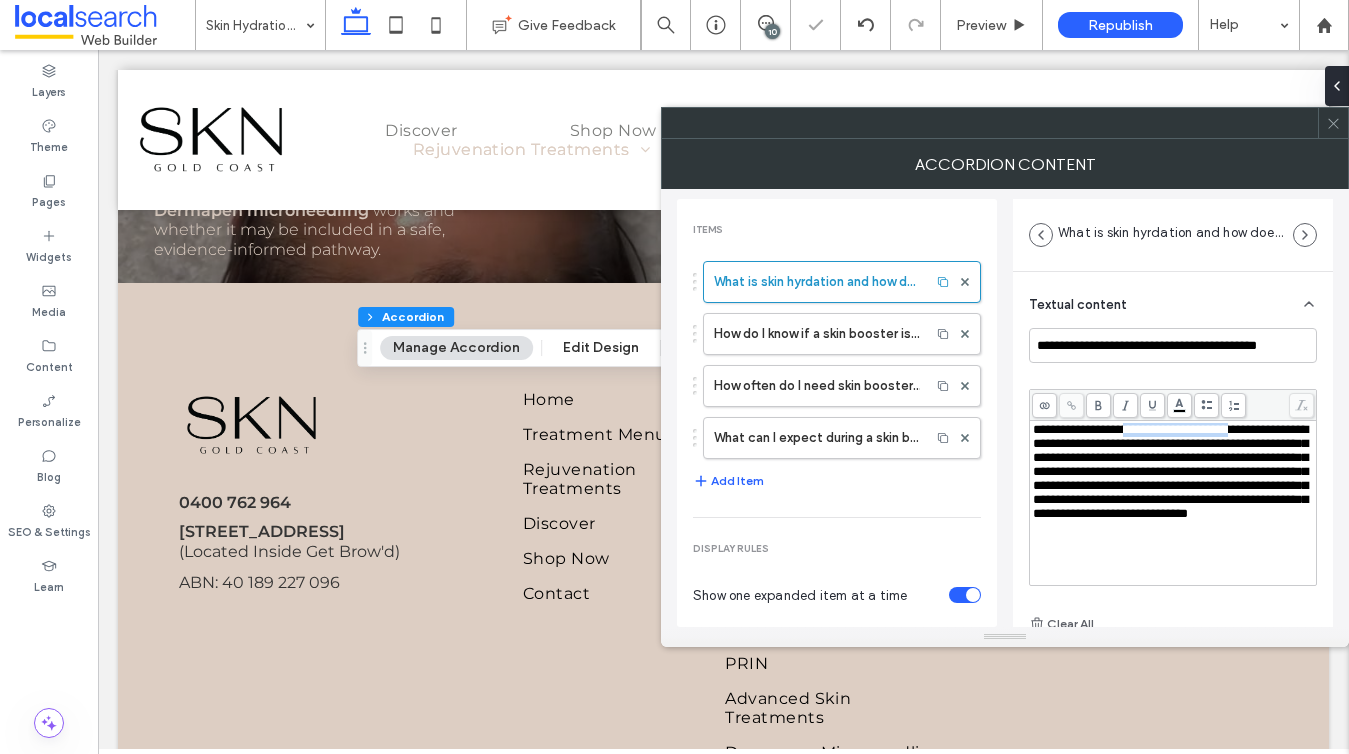 drag, startPoint x: 1131, startPoint y: 433, endPoint x: 991, endPoint y: 446, distance: 140.60228 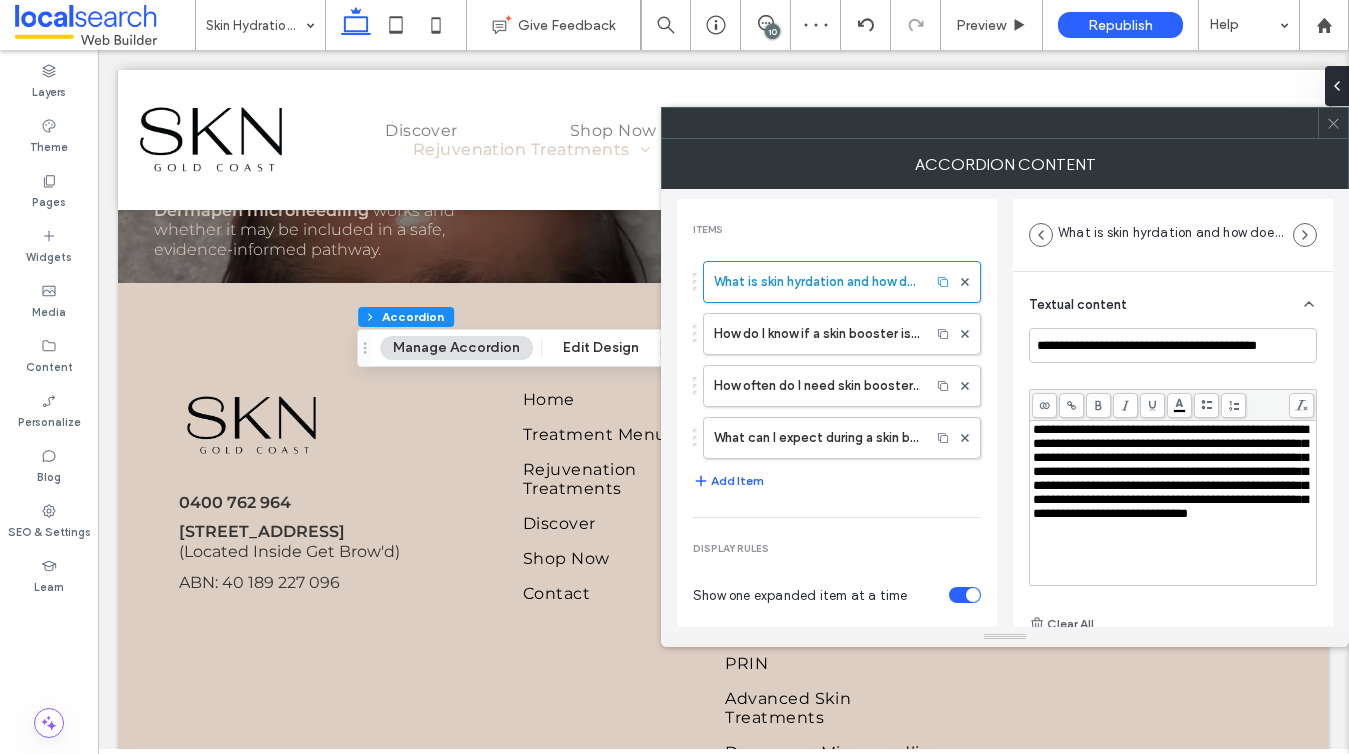 click on "**********" at bounding box center (1170, 471) 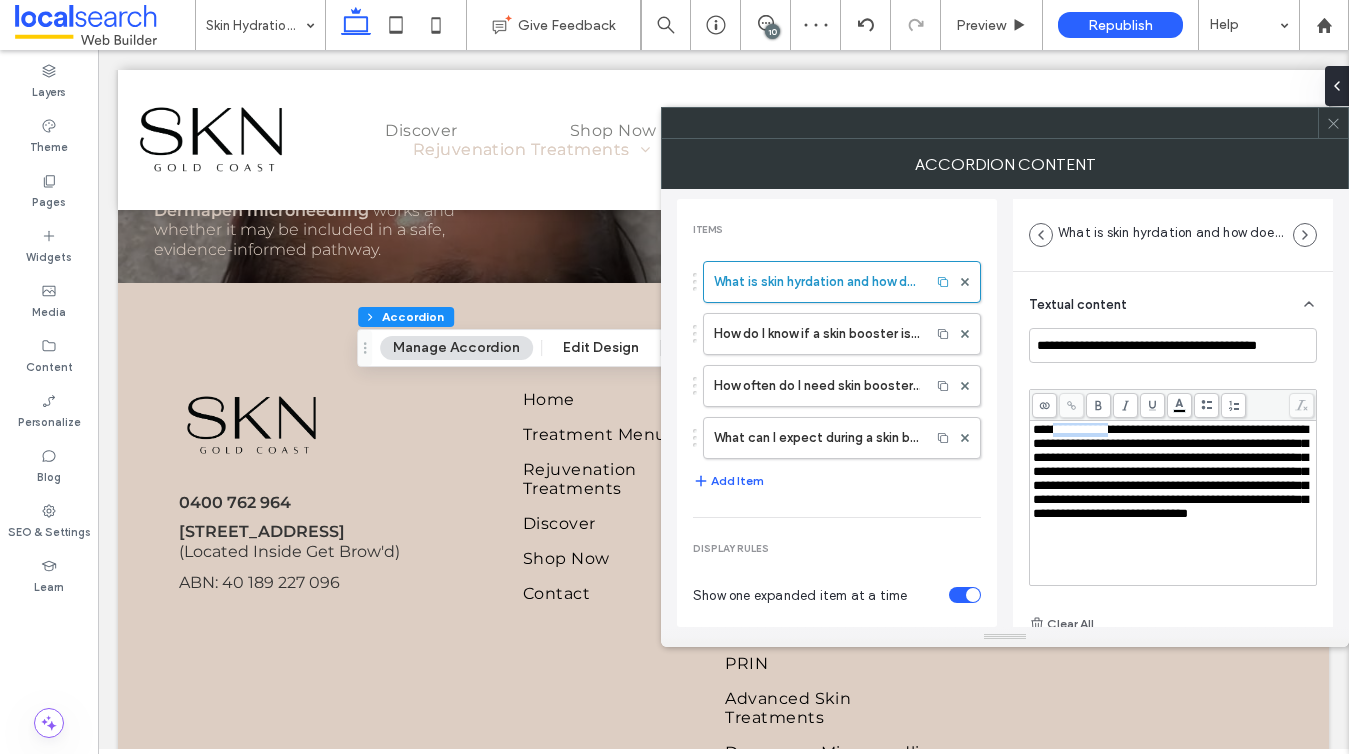 drag, startPoint x: 1119, startPoint y: 426, endPoint x: 1053, endPoint y: 428, distance: 66.0303 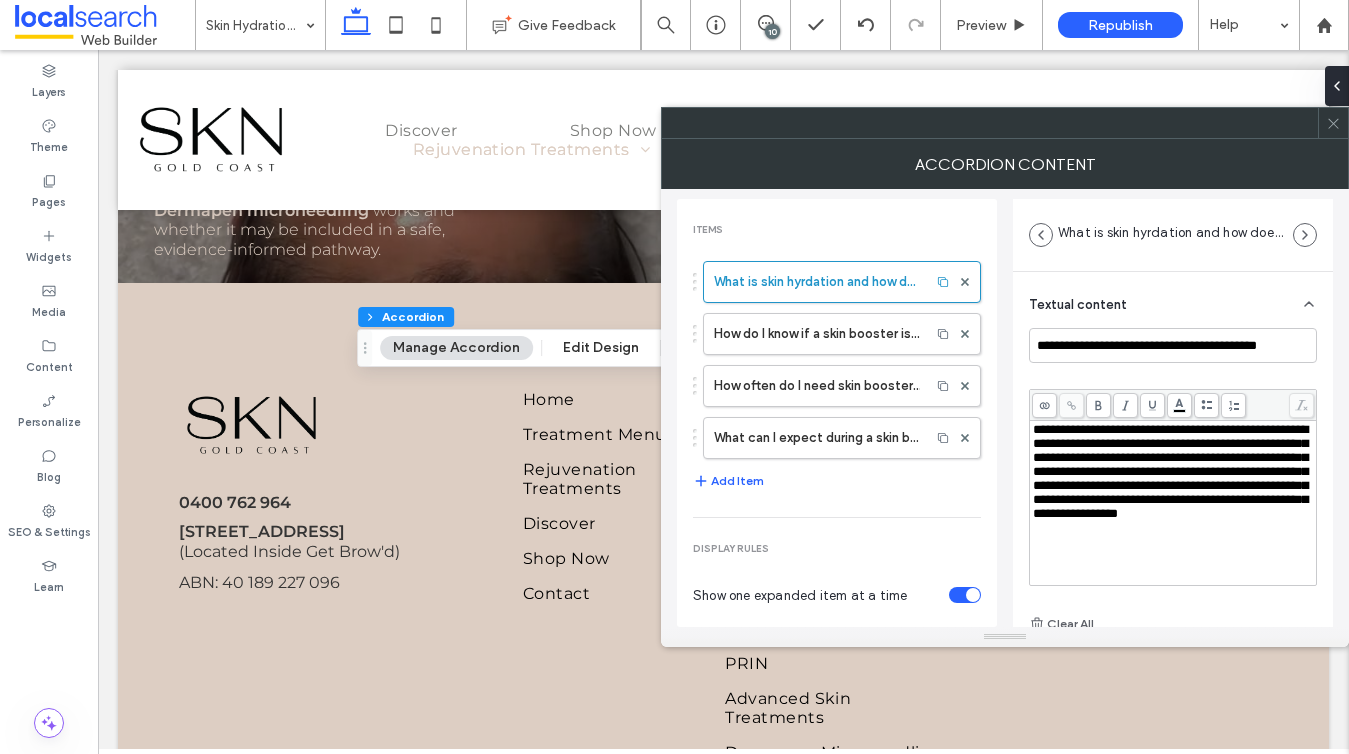 type 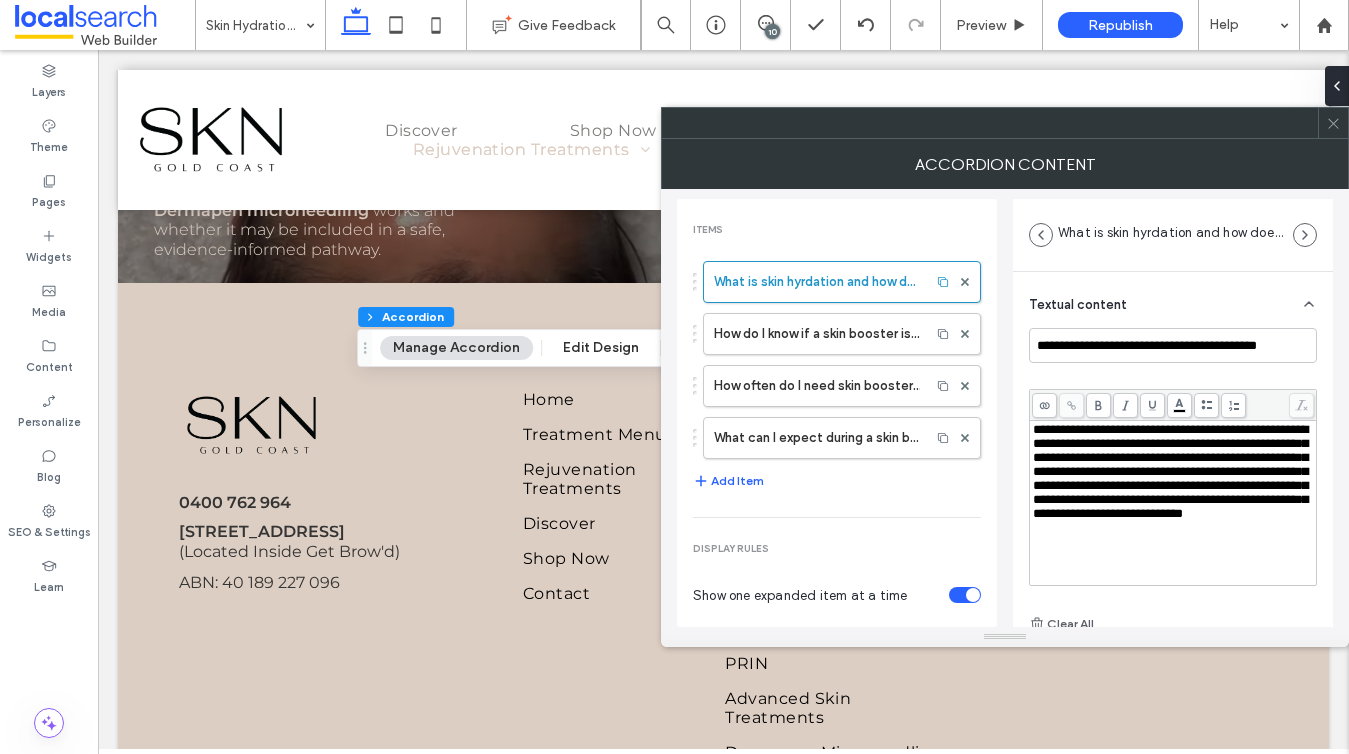 click on "**********" at bounding box center [1170, 471] 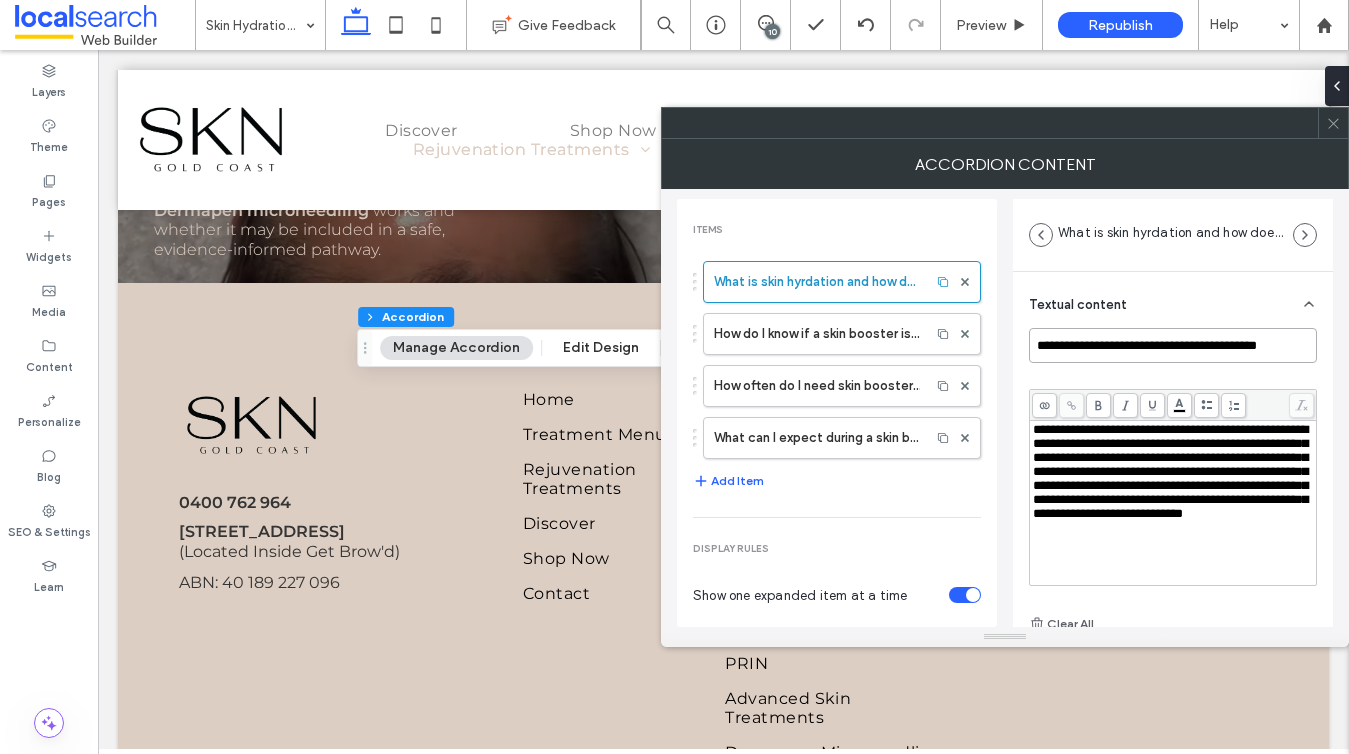 click on "**********" at bounding box center (1173, 345) 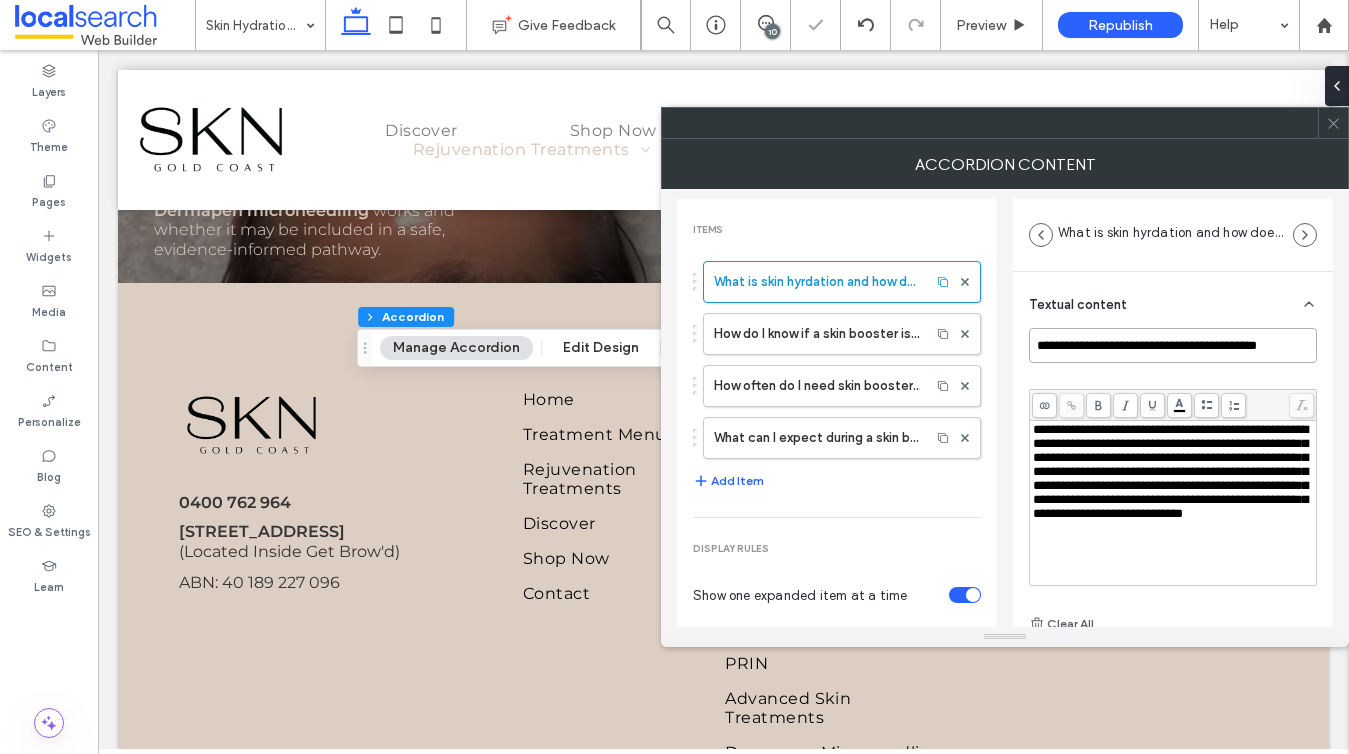click on "**********" at bounding box center [1173, 345] 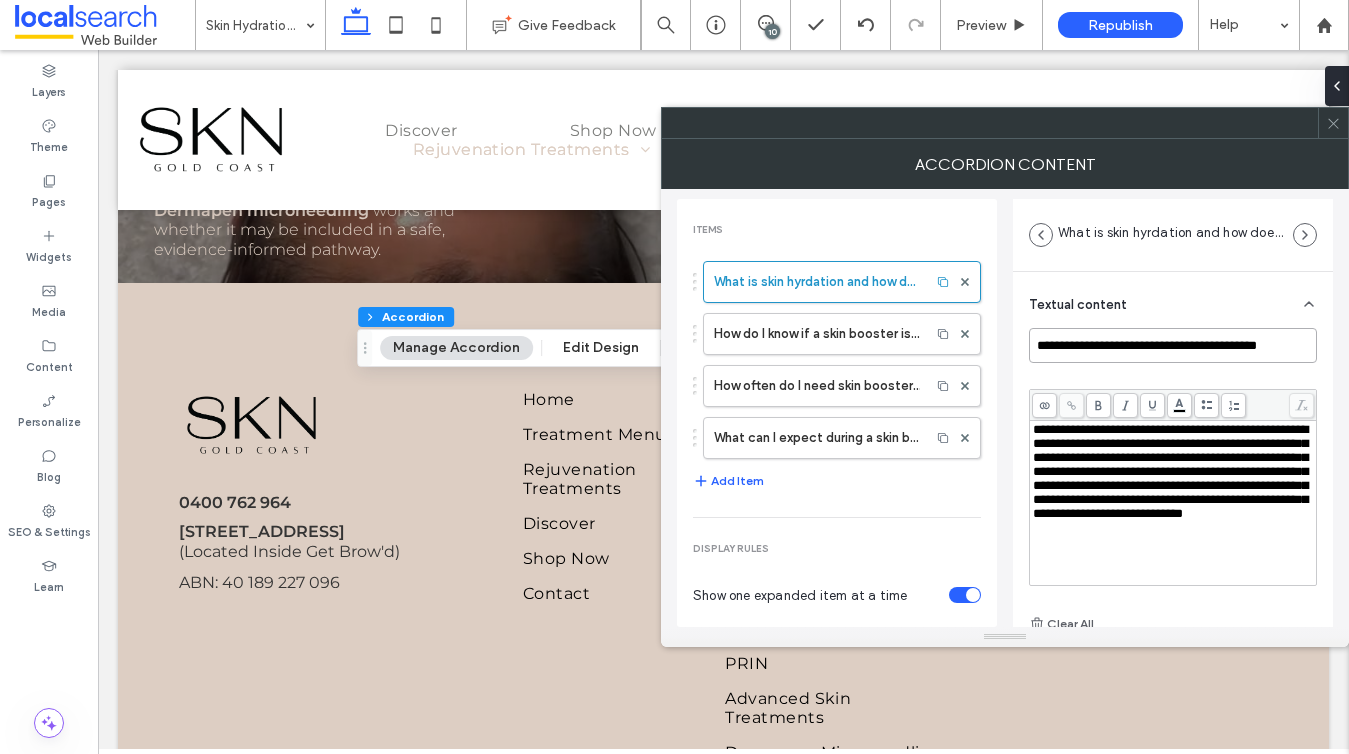 click on "**********" at bounding box center [1173, 345] 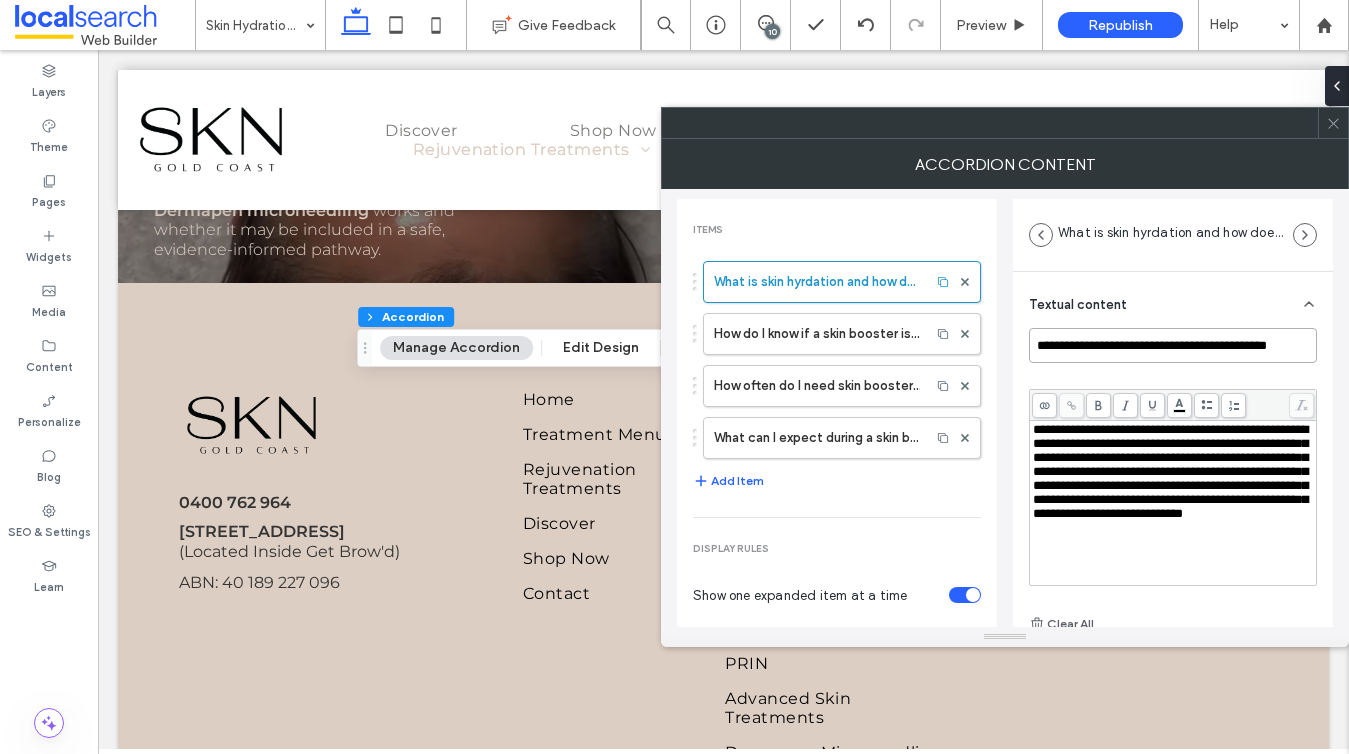 click on "**********" at bounding box center (1173, 345) 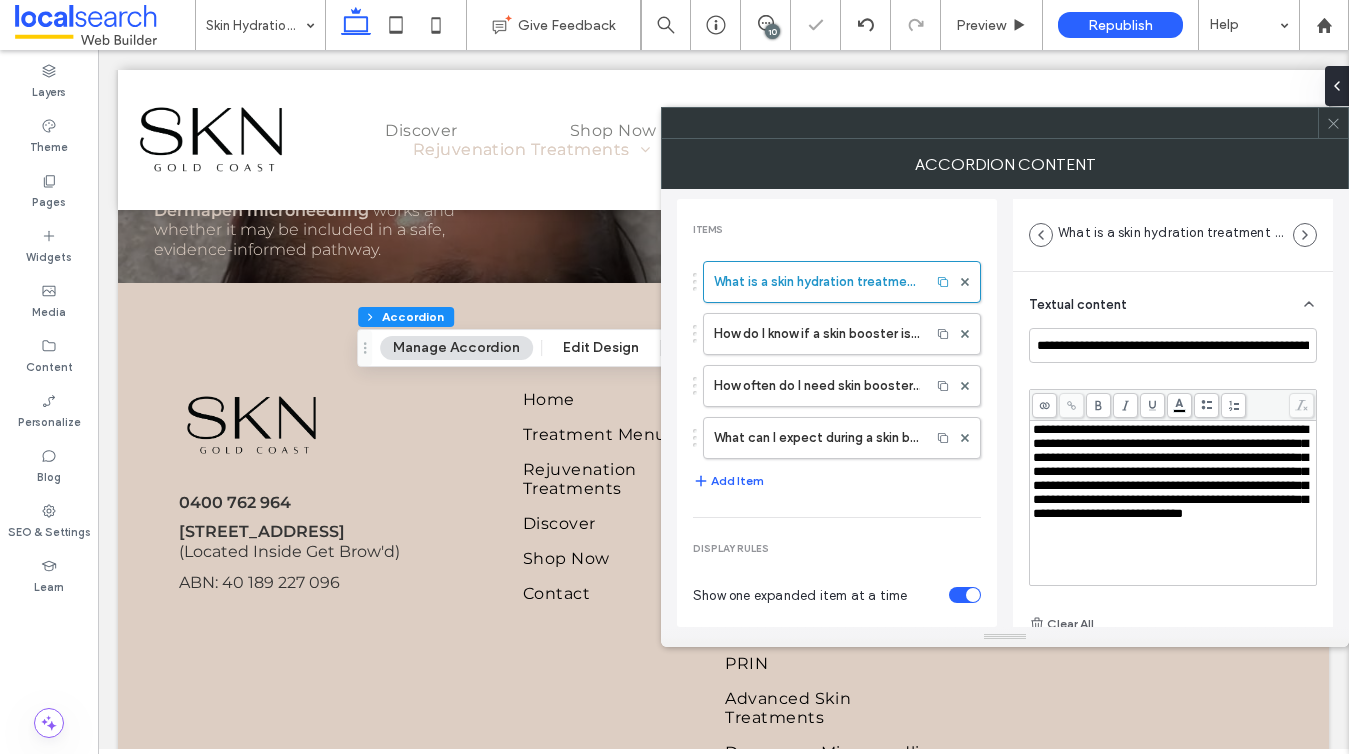click on "**********" at bounding box center (1170, 471) 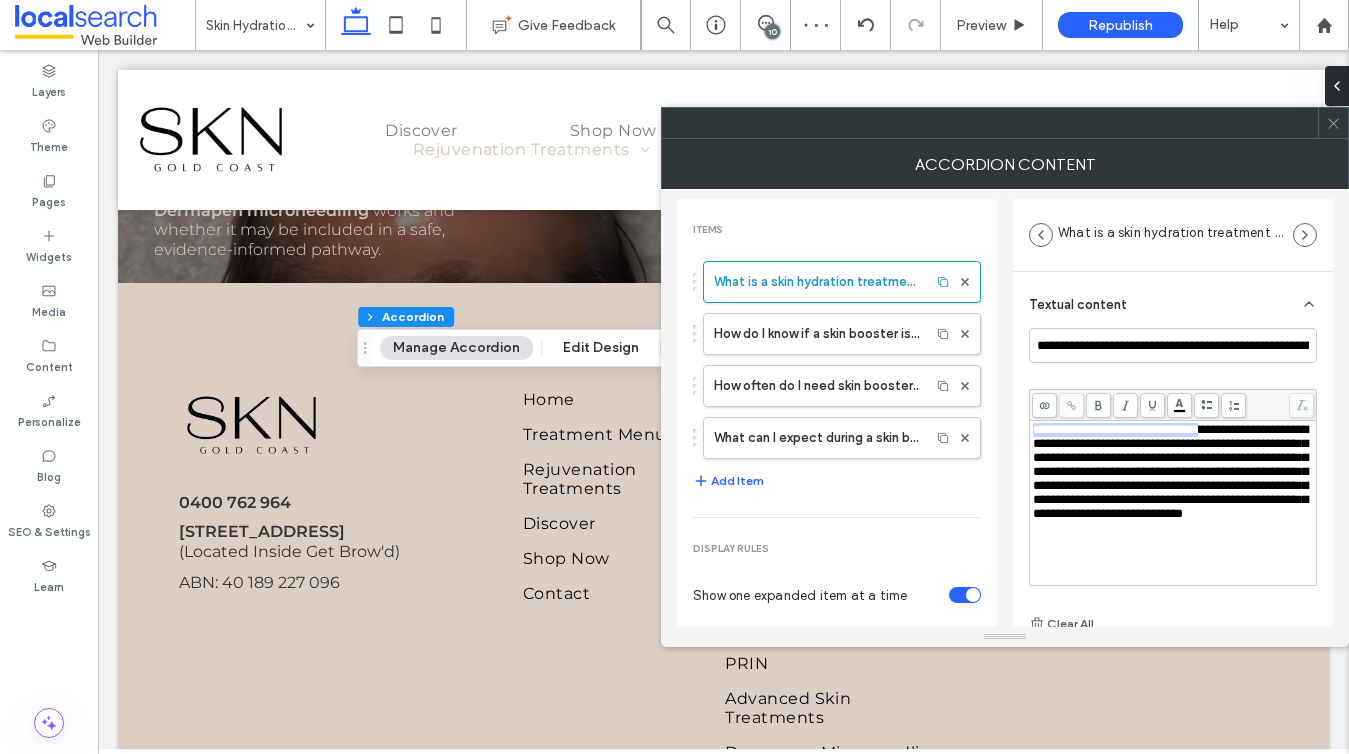 drag, startPoint x: 1221, startPoint y: 431, endPoint x: 1003, endPoint y: 431, distance: 218 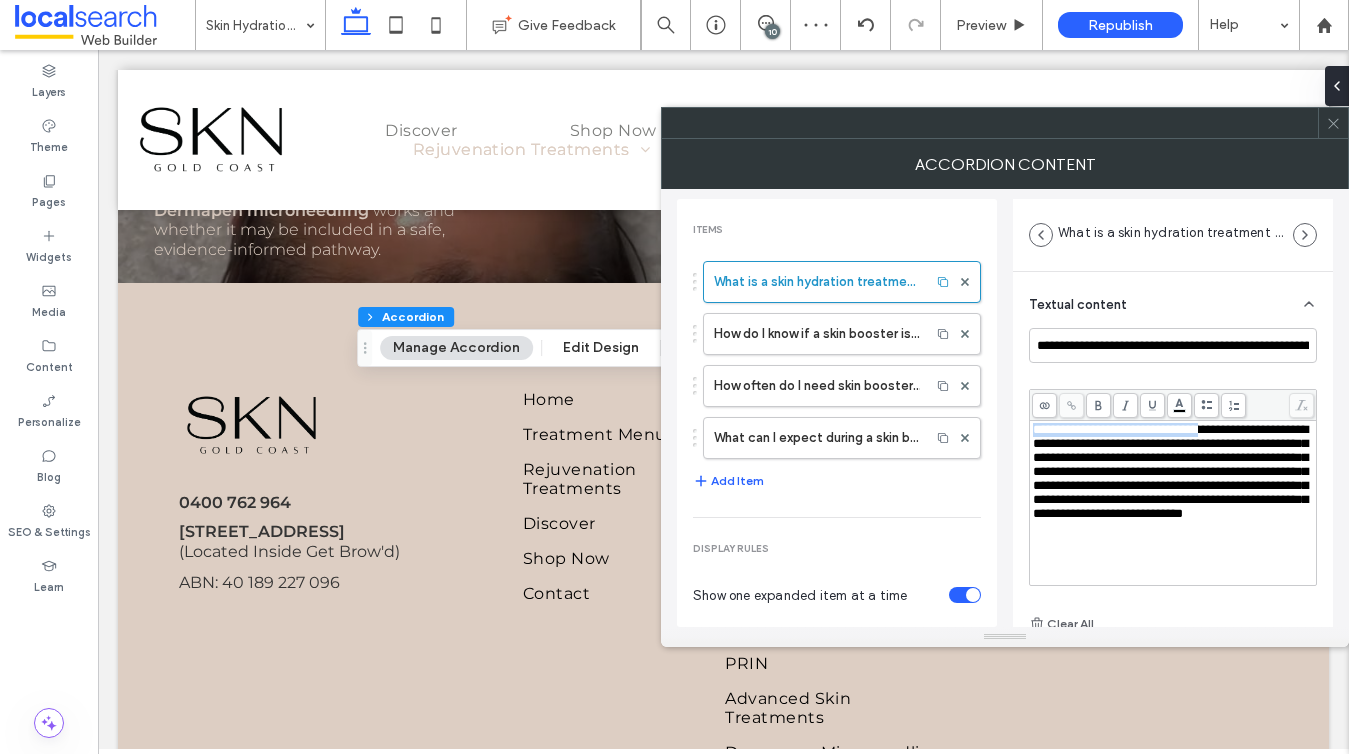 click on "**********" at bounding box center [1005, 408] 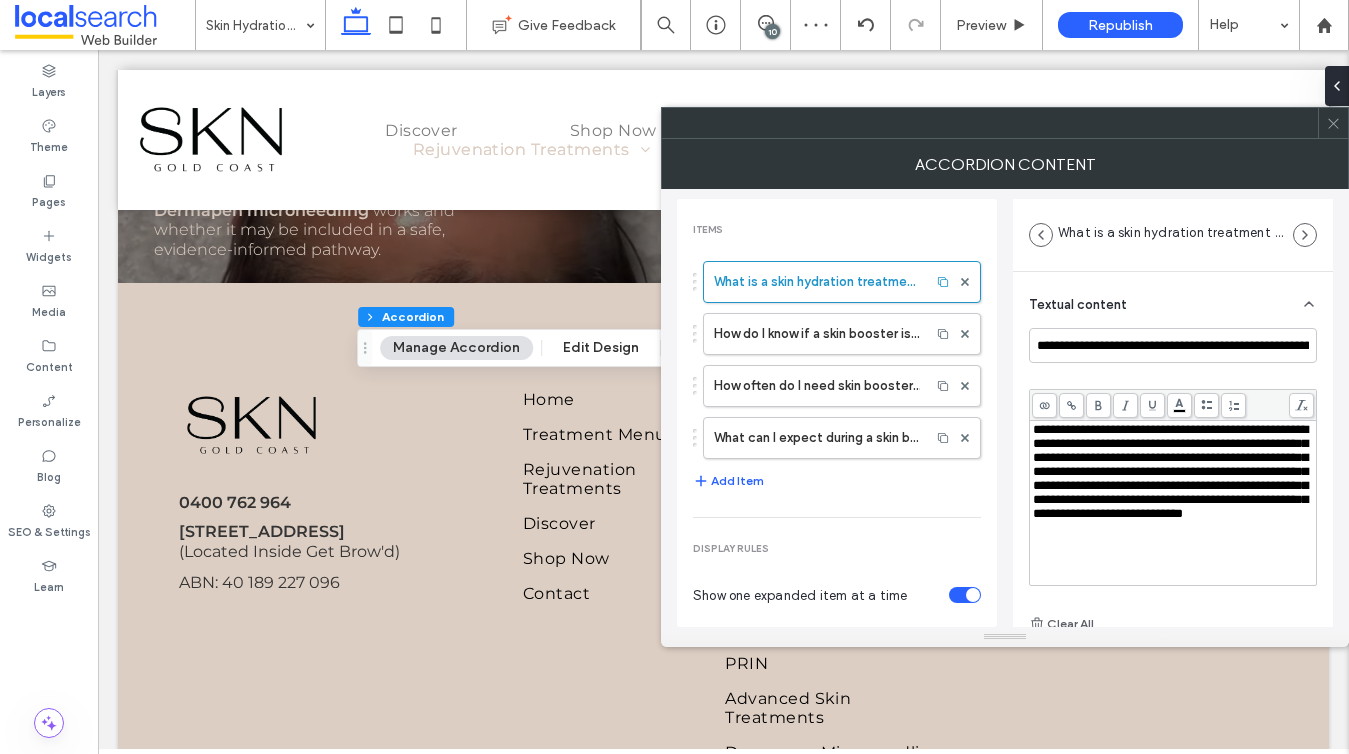click on "**********" at bounding box center (1170, 471) 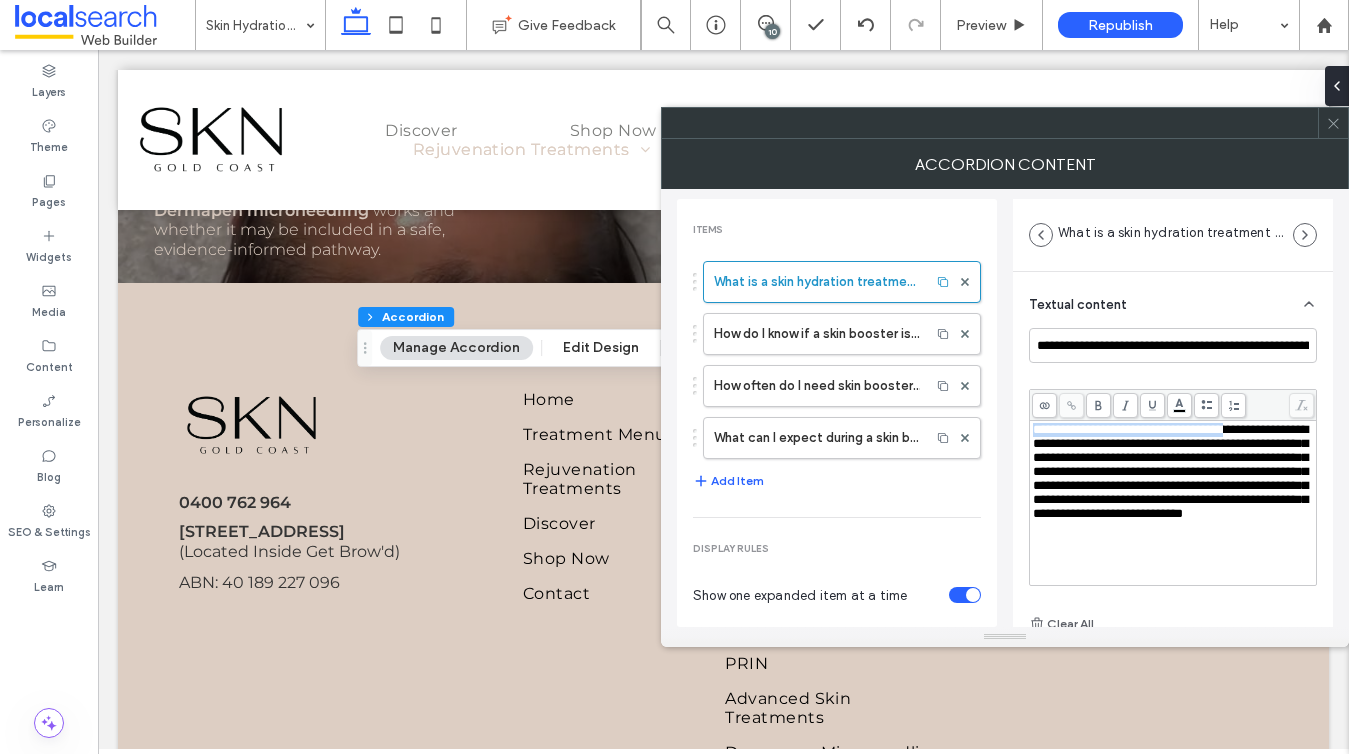drag, startPoint x: 1253, startPoint y: 424, endPoint x: 1027, endPoint y: 419, distance: 226.0553 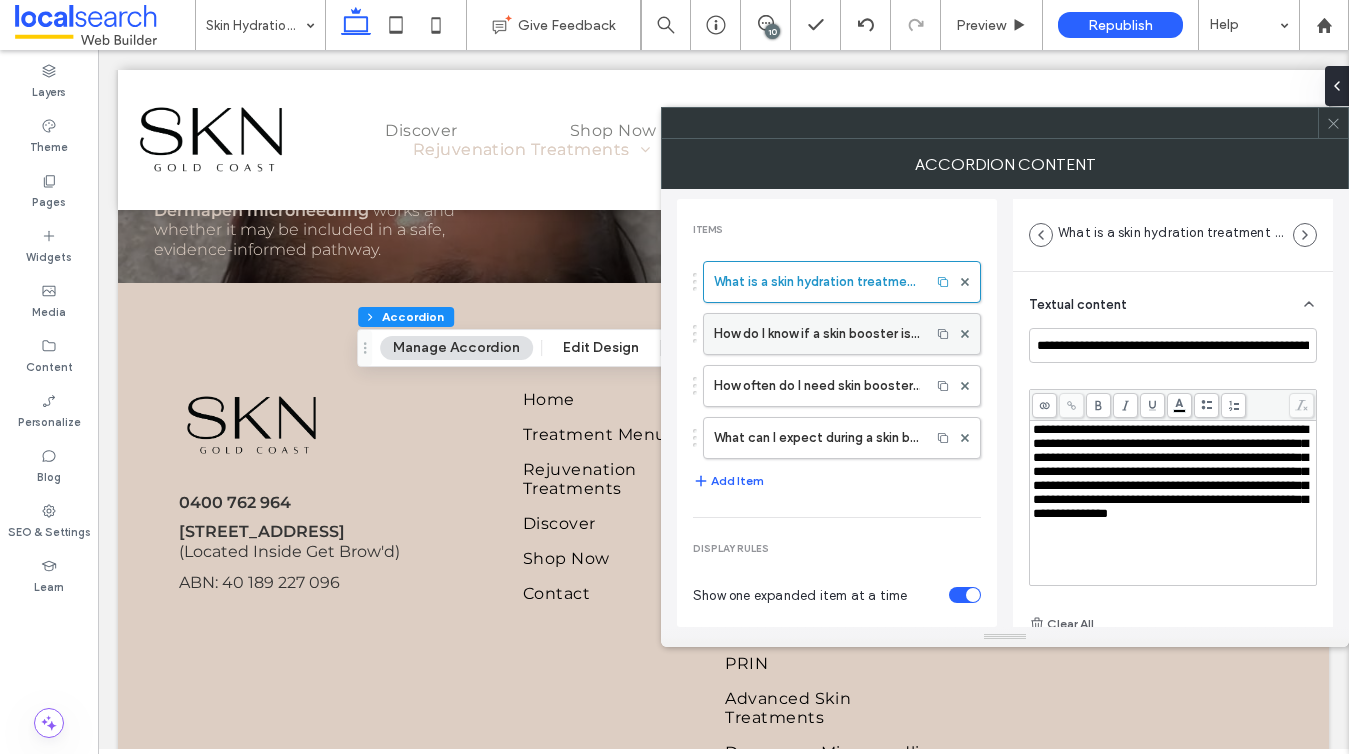 click on "How do I know if a skin booster is right for me?" at bounding box center [817, 334] 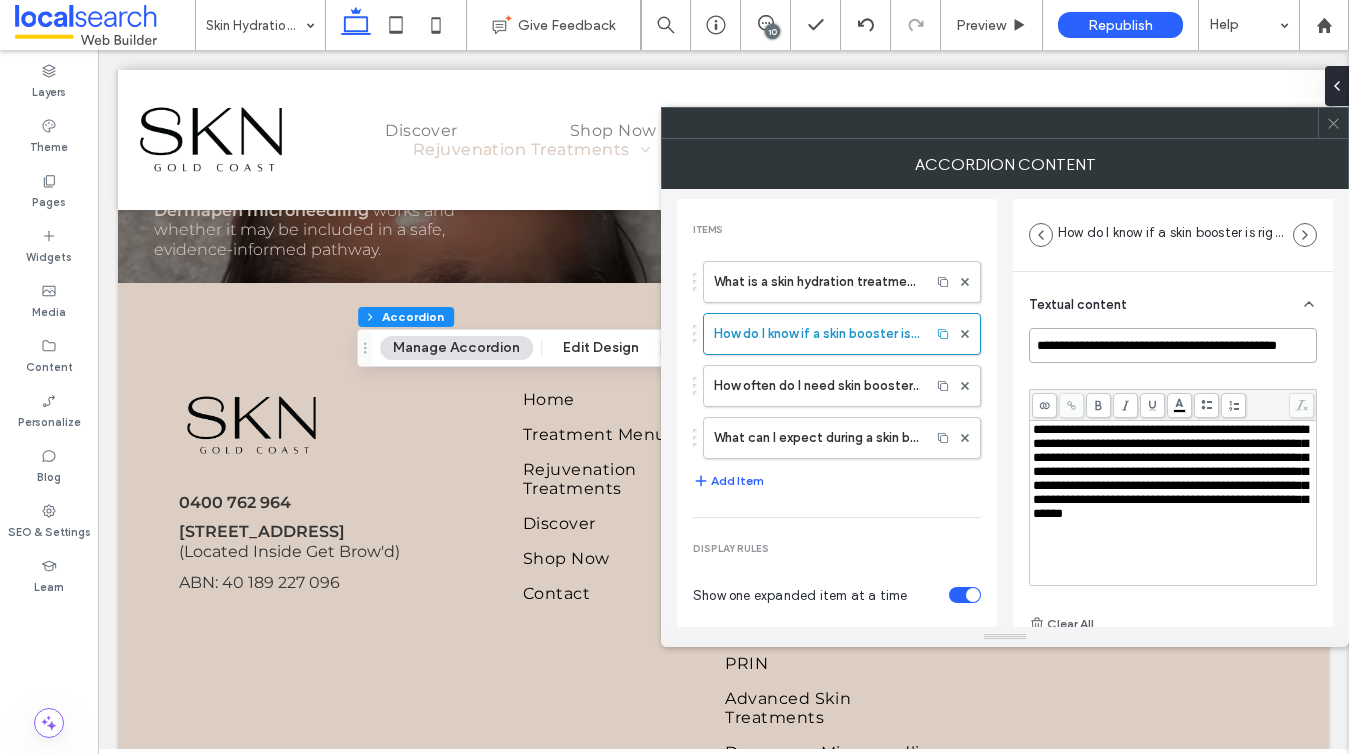 click on "**********" at bounding box center (1173, 345) 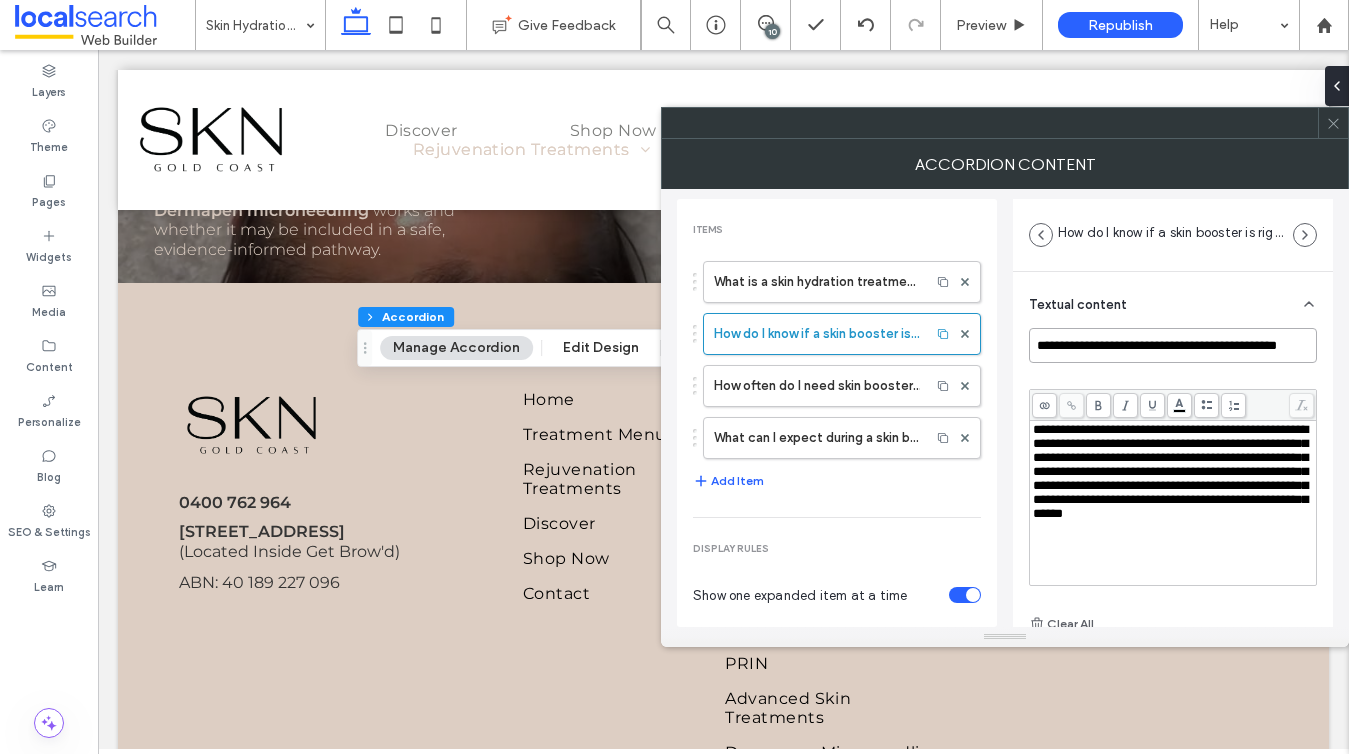 click on "**********" at bounding box center (1173, 345) 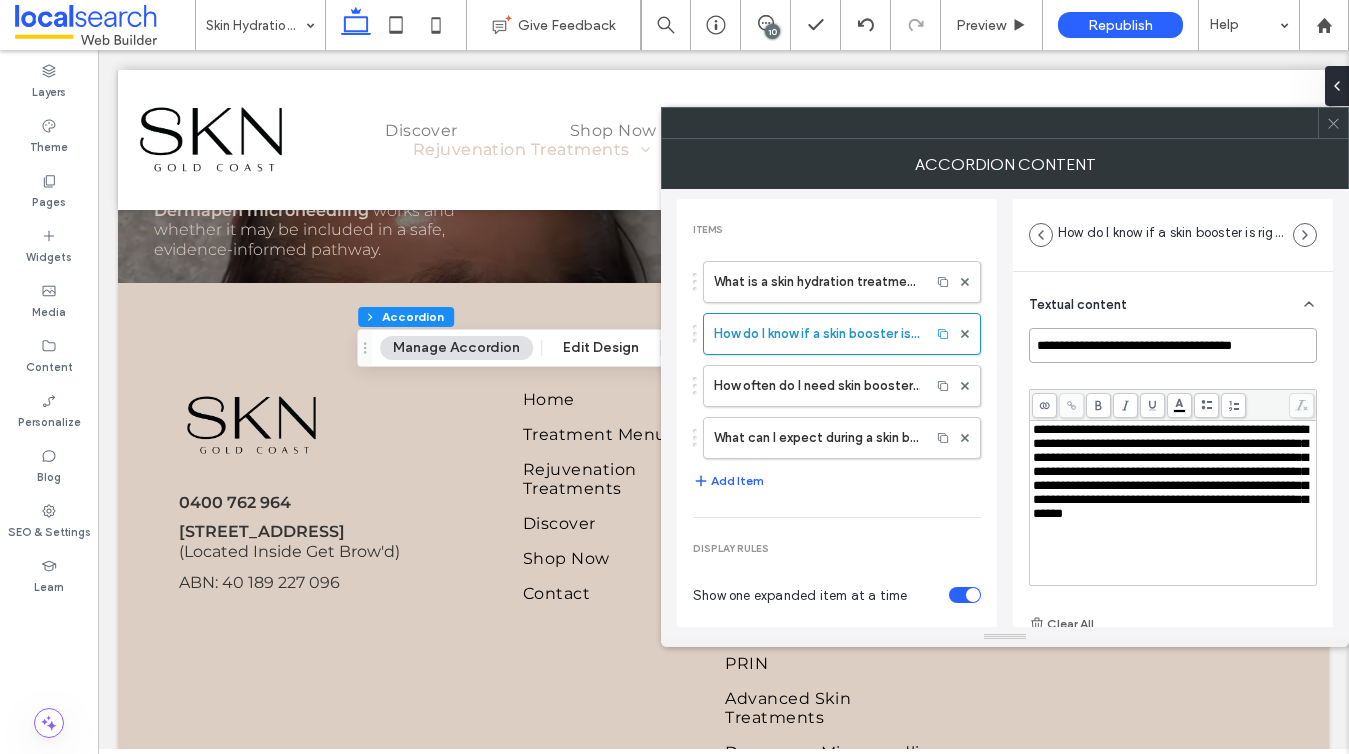 click on "**********" at bounding box center [1173, 345] 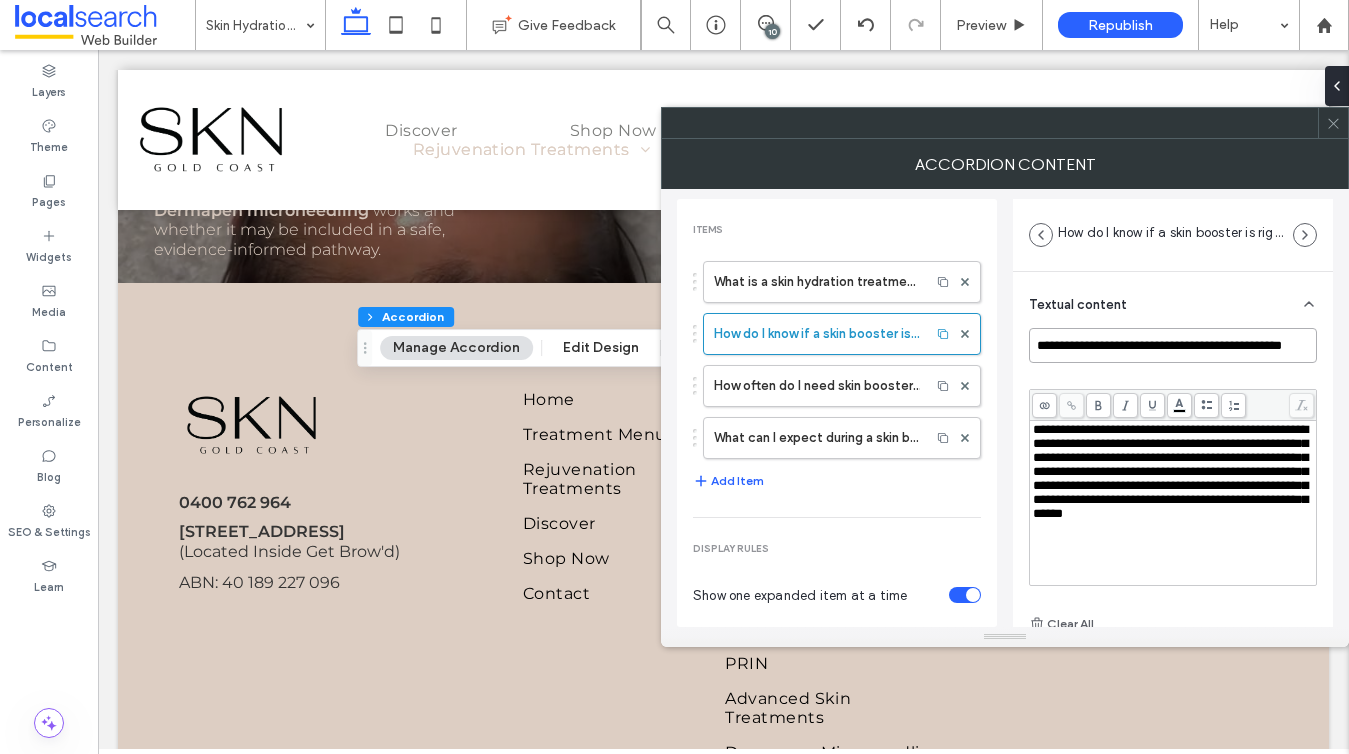type on "**********" 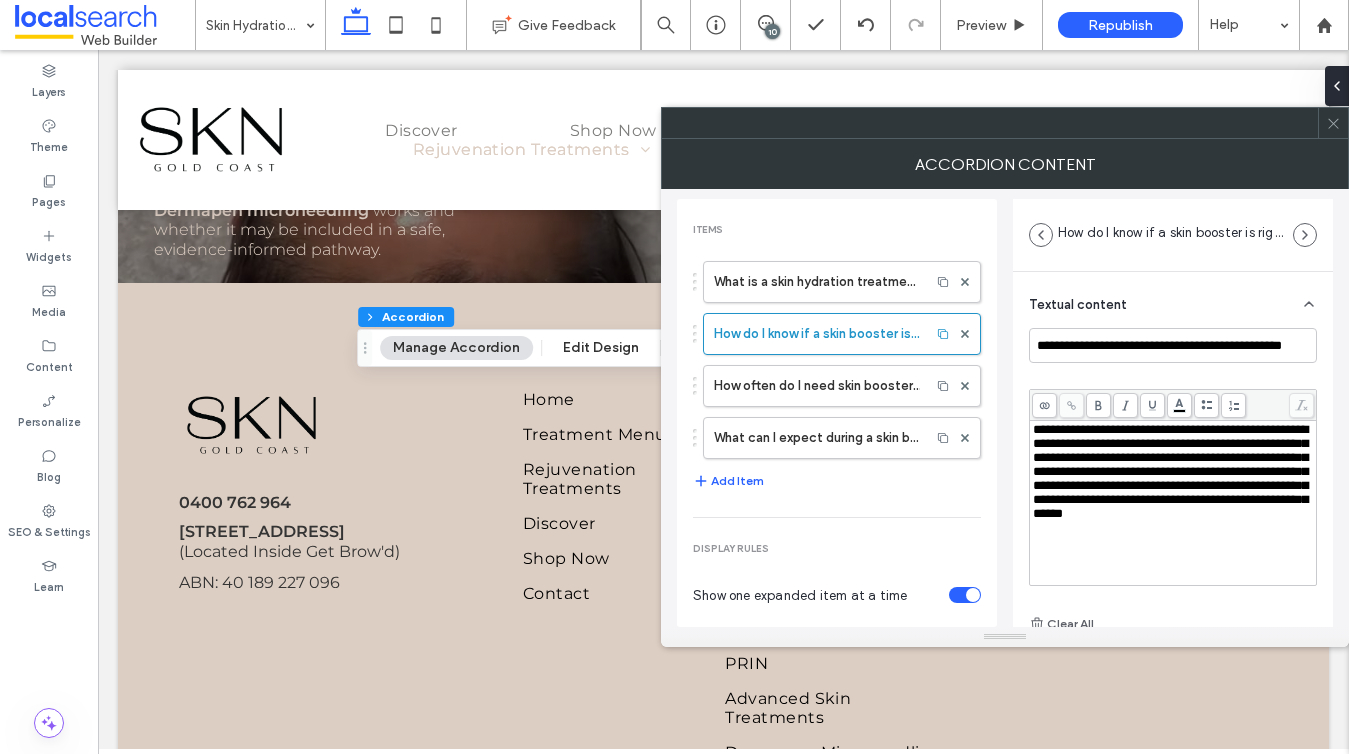 click on "**********" at bounding box center (1170, 471) 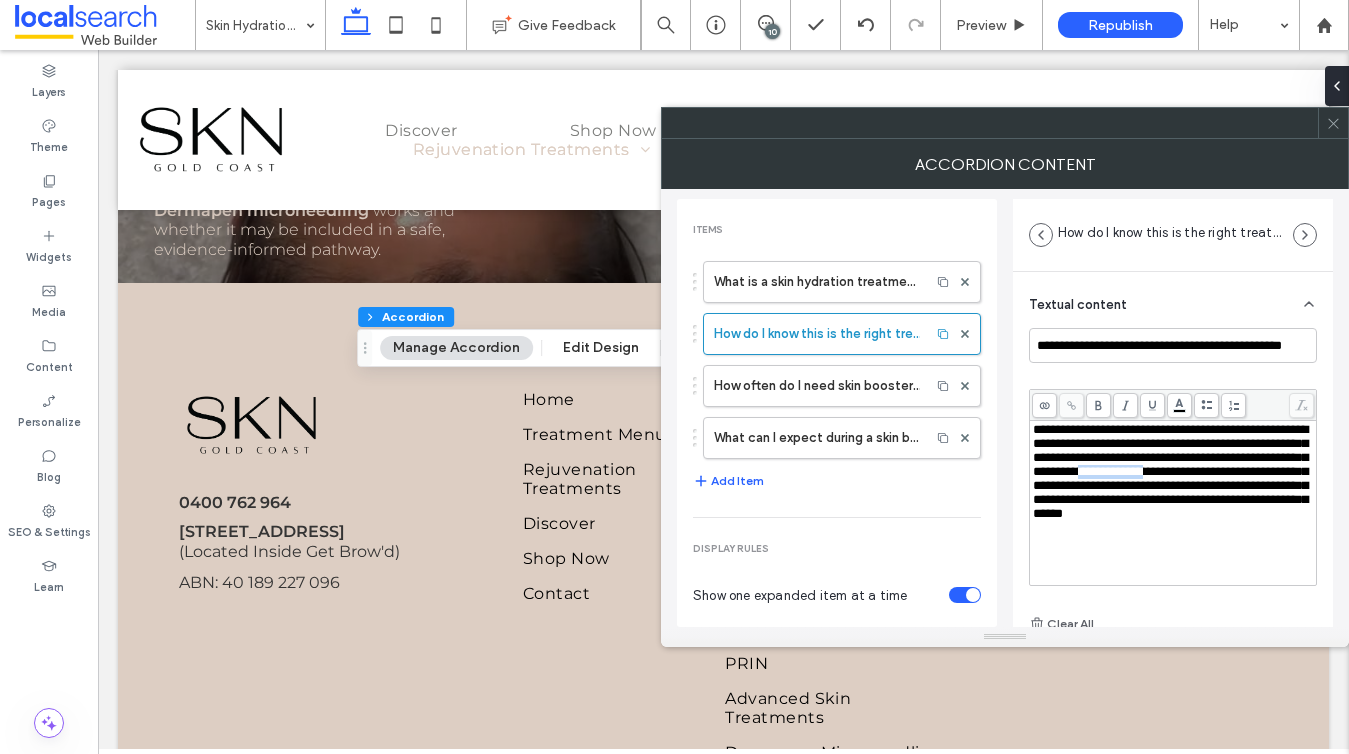 drag, startPoint x: 1187, startPoint y: 492, endPoint x: 1109, endPoint y: 496, distance: 78.10249 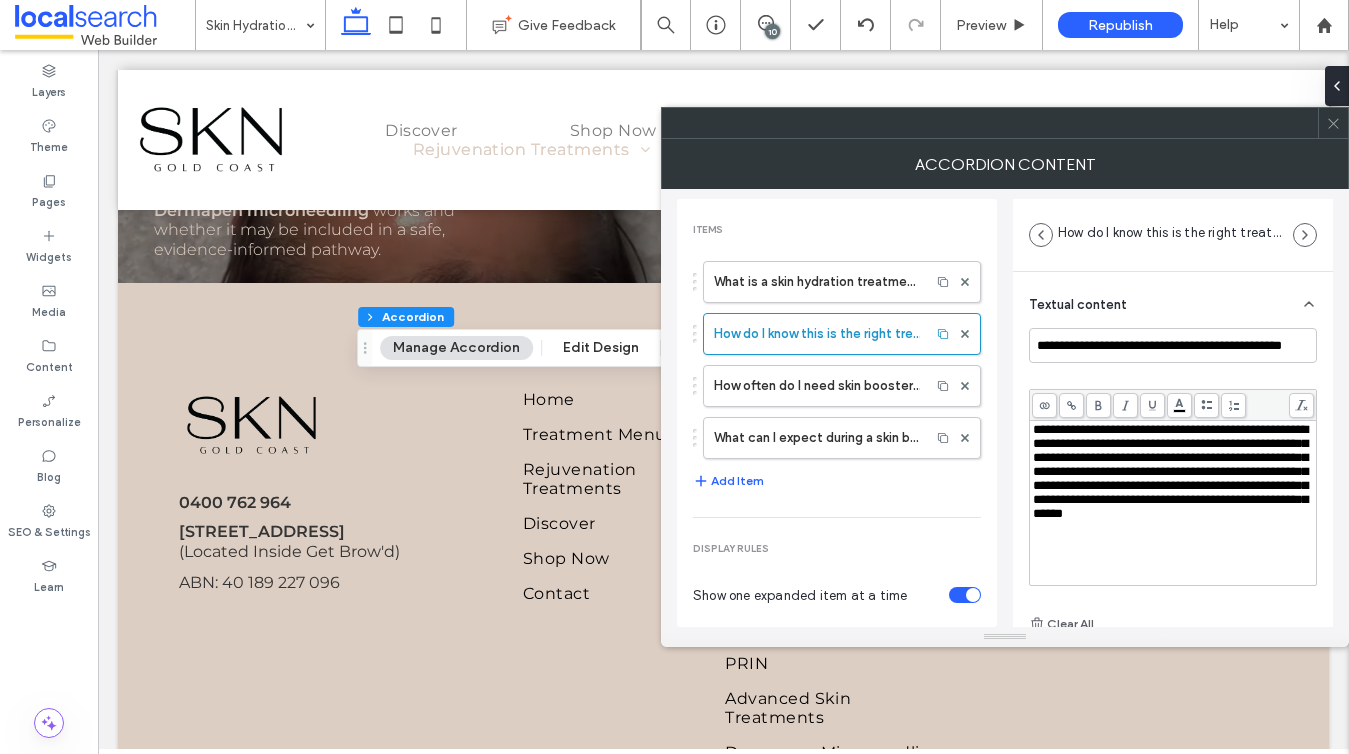 click on "**********" at bounding box center (1170, 471) 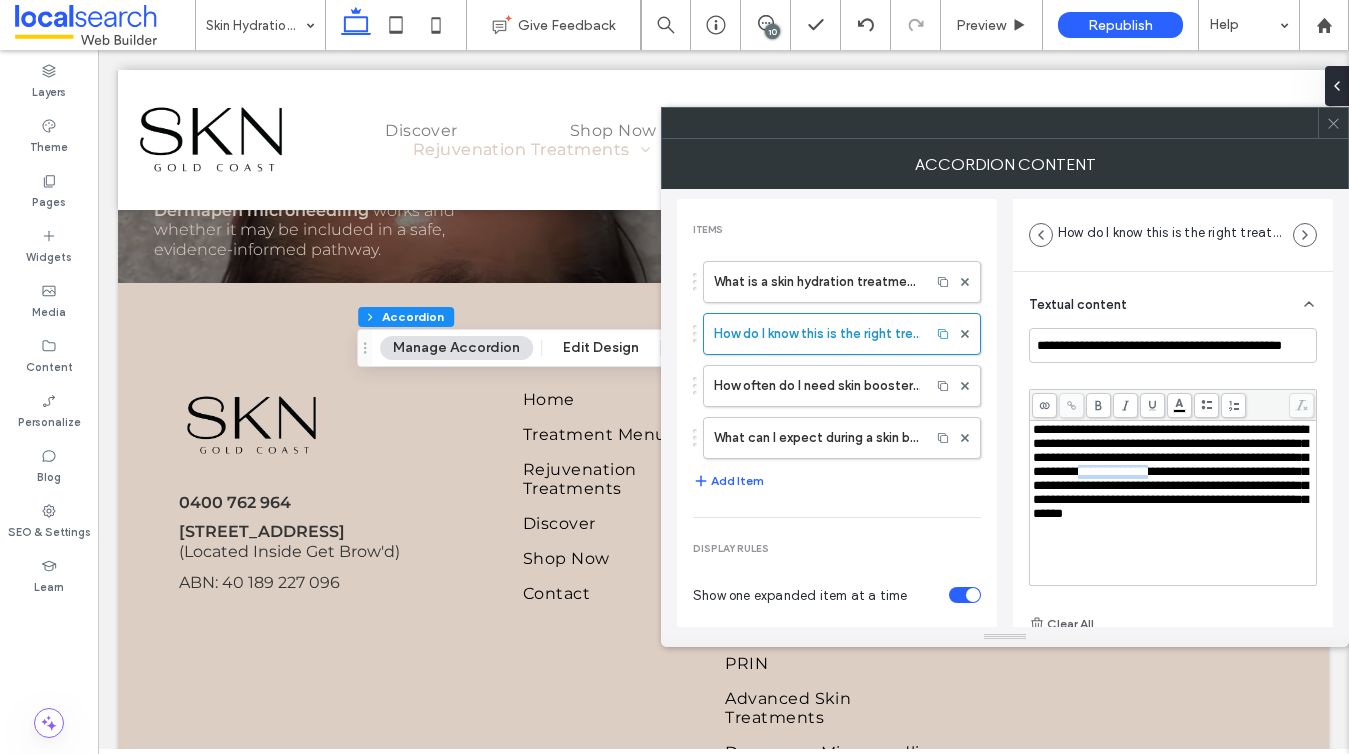 drag, startPoint x: 1192, startPoint y: 493, endPoint x: 1109, endPoint y: 492, distance: 83.00603 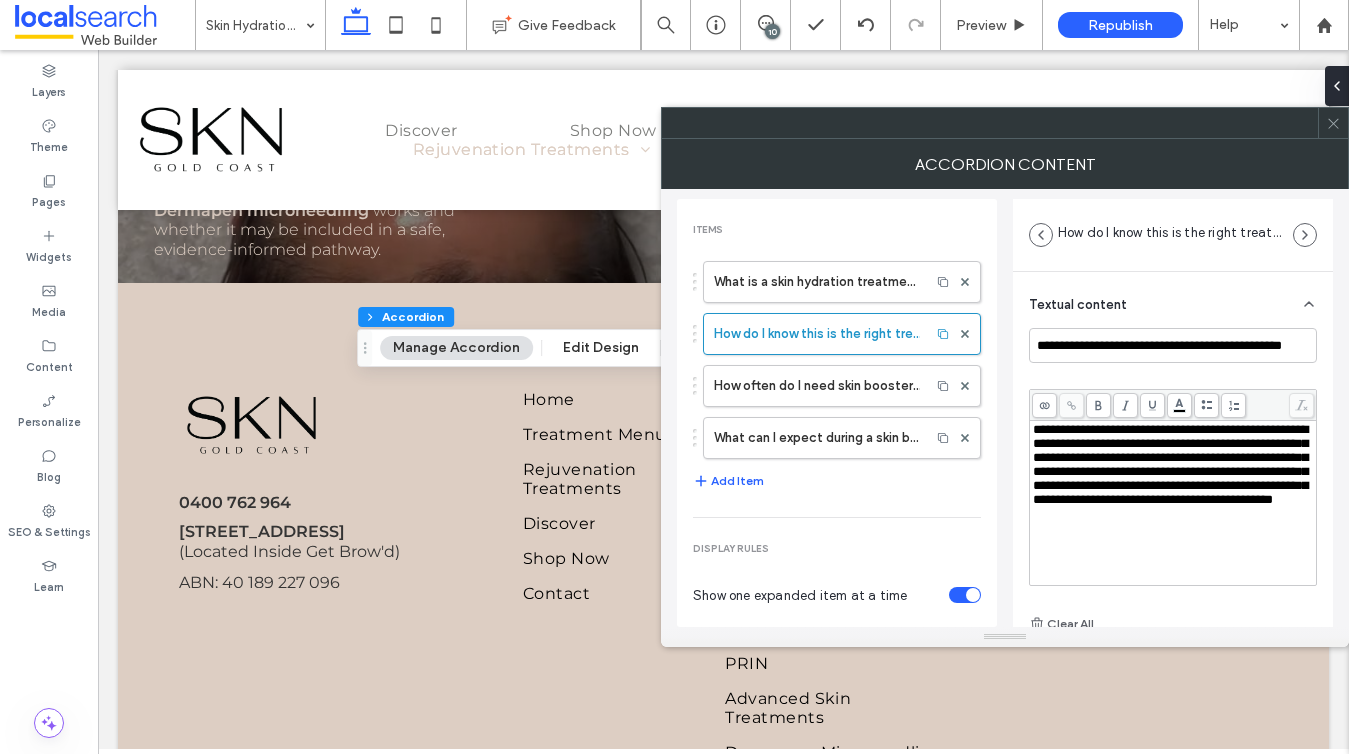 type 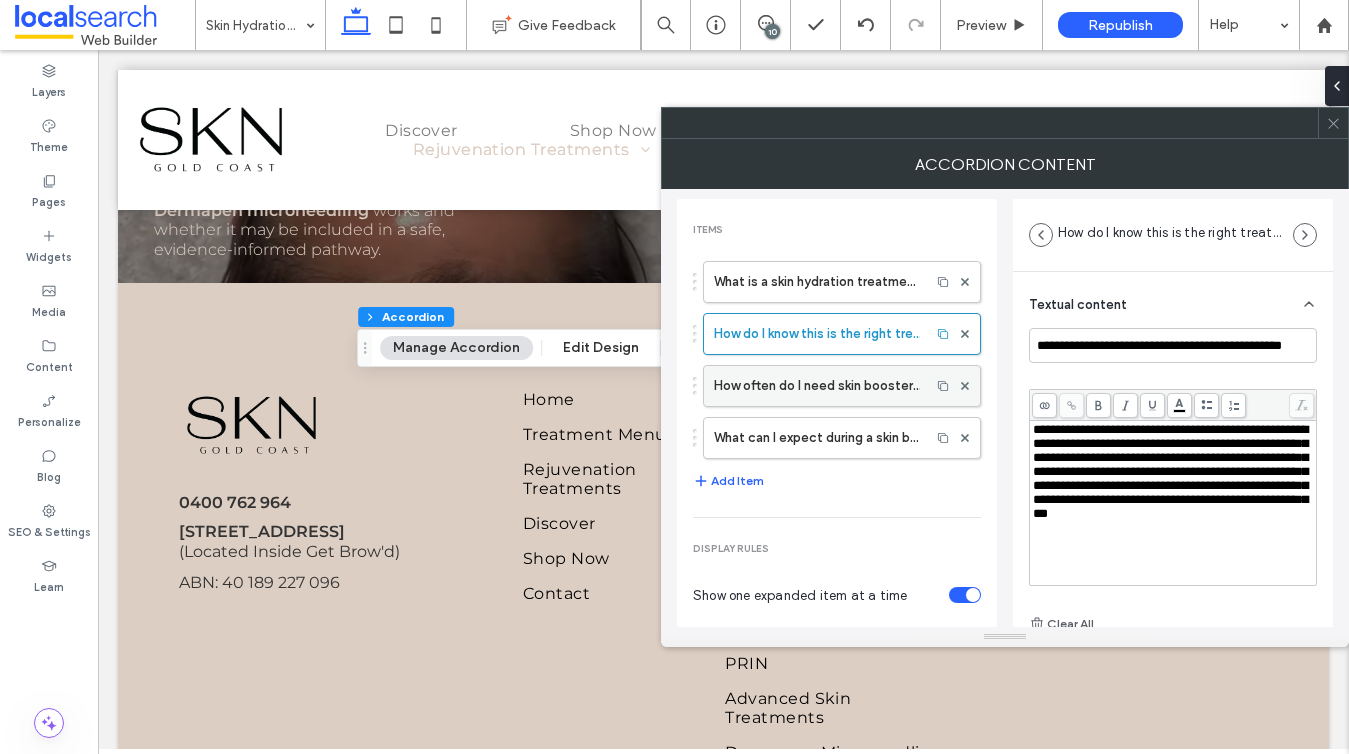 click on "How often do I need skin booster treatments?" at bounding box center [817, 386] 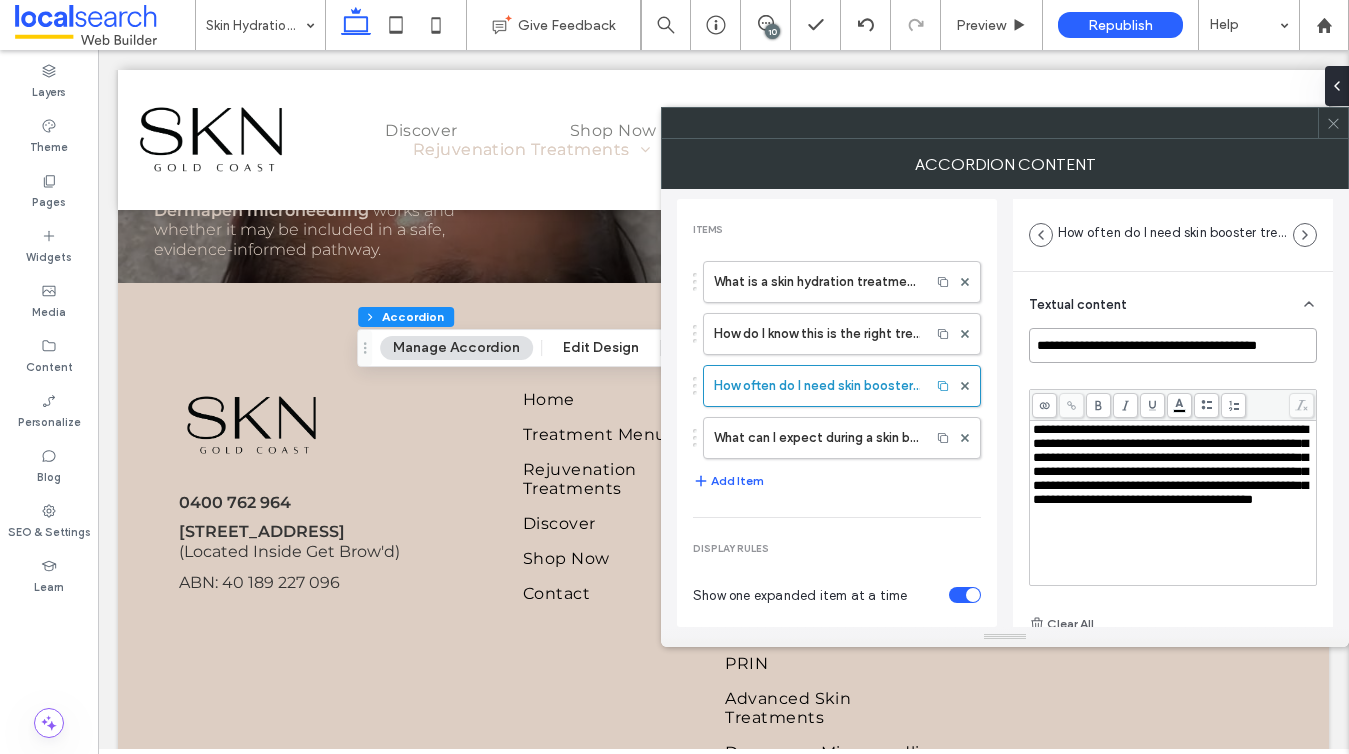 click on "**********" at bounding box center [1173, 345] 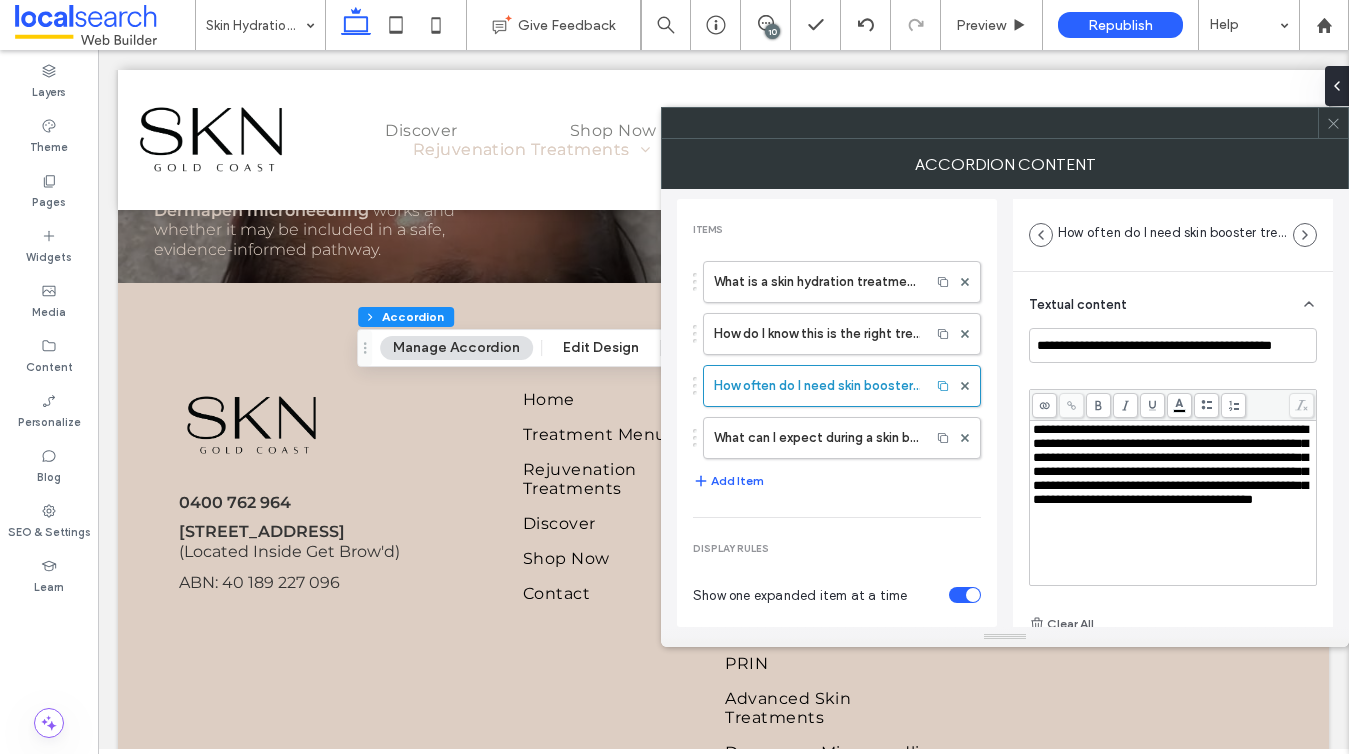 click on "**********" at bounding box center [1170, 464] 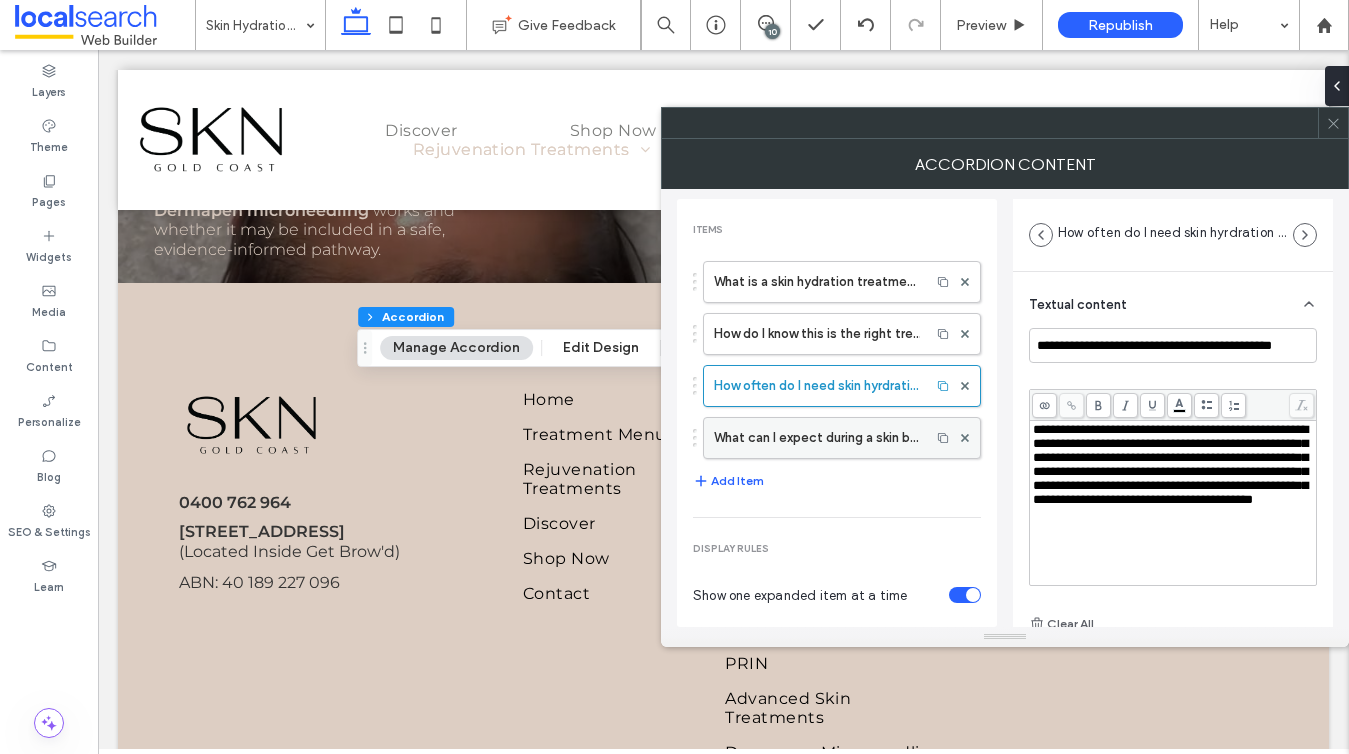 click on "What can I expect during a skin booster consultation?" at bounding box center [817, 438] 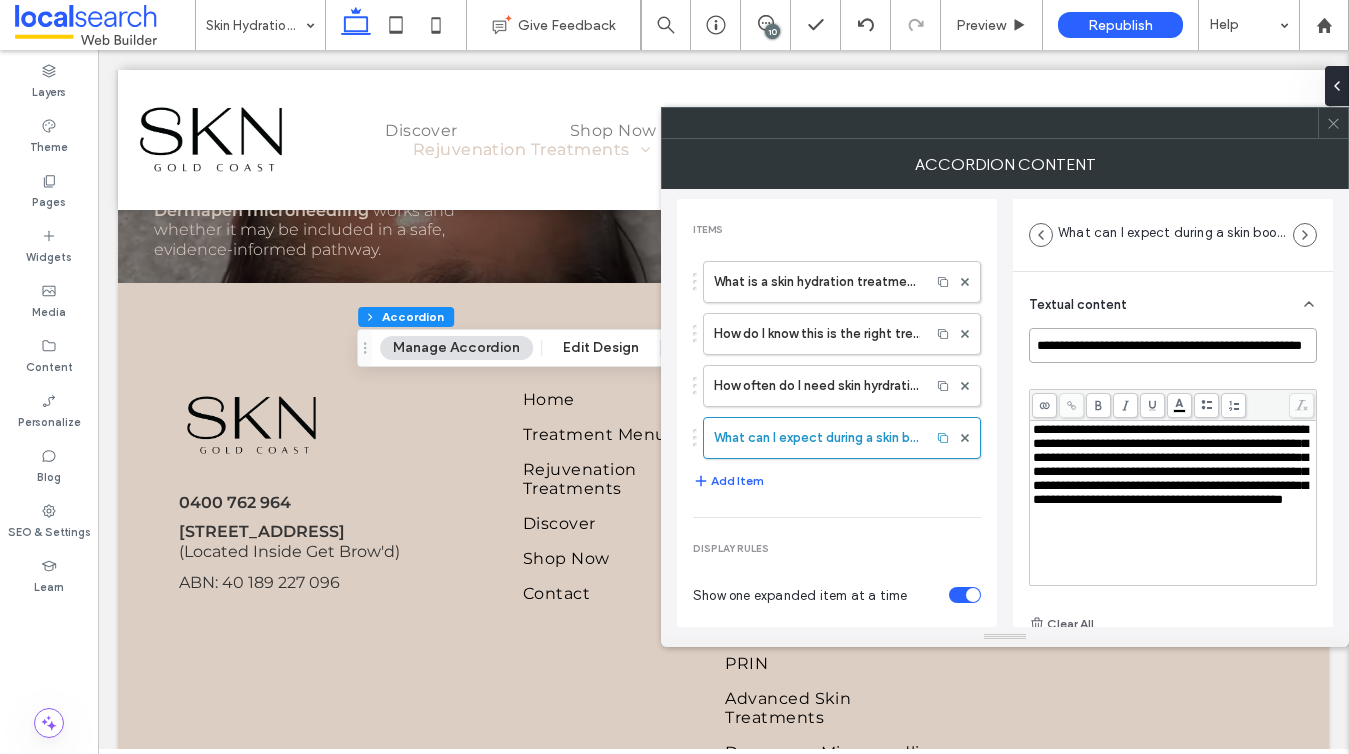 click on "**********" at bounding box center [1173, 345] 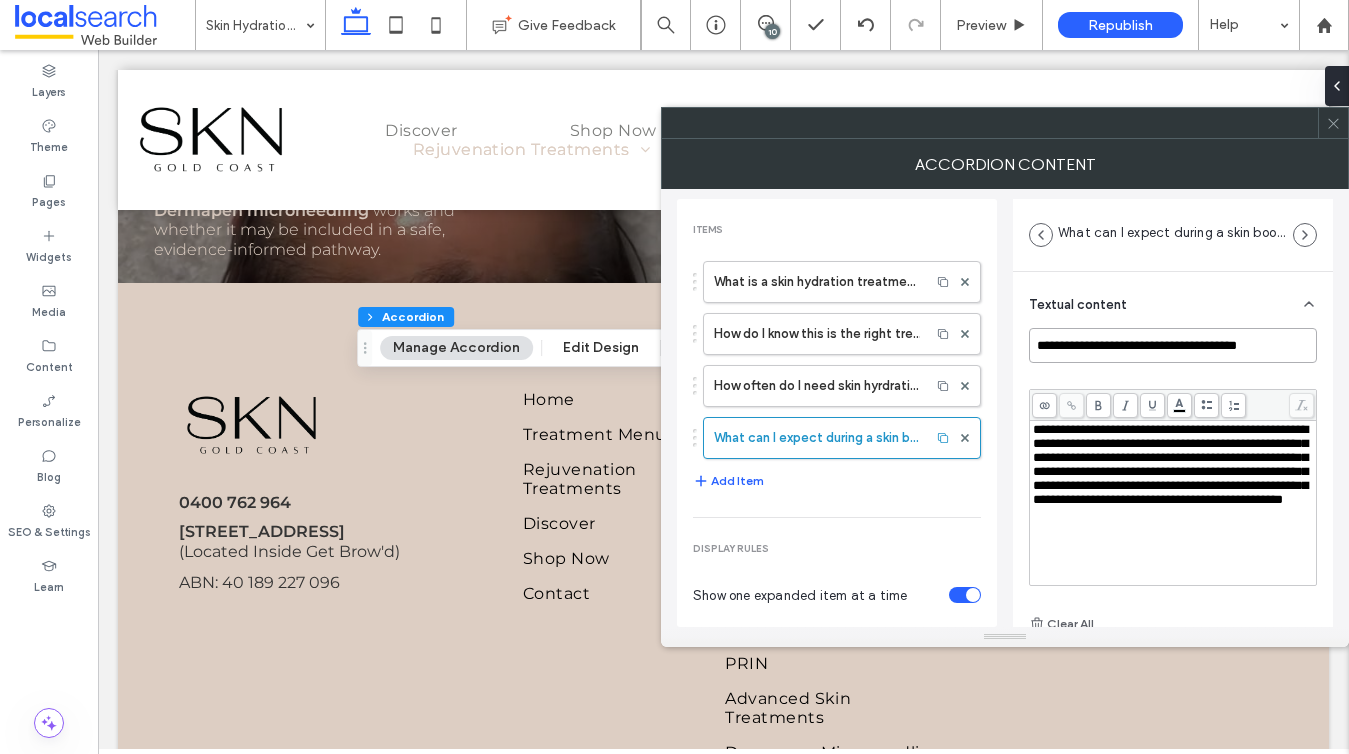 type on "**********" 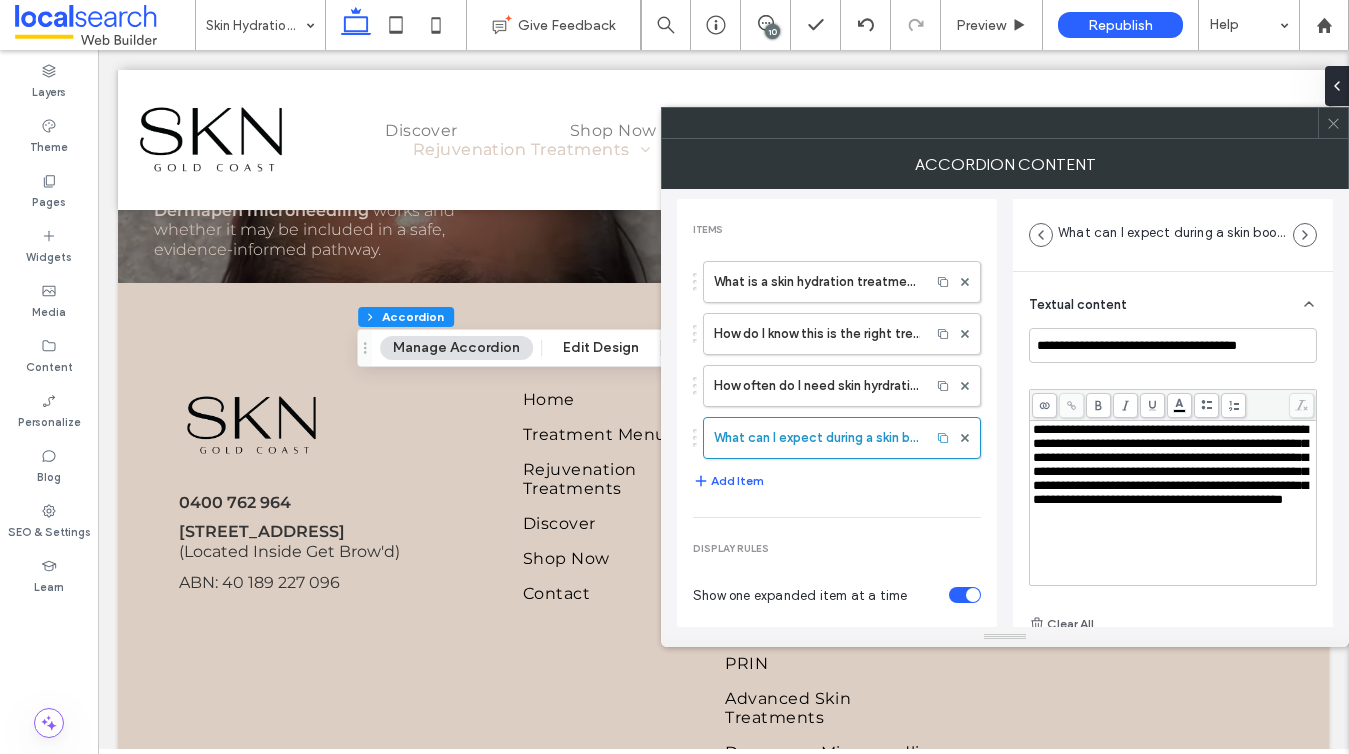 click on "**********" at bounding box center [1170, 464] 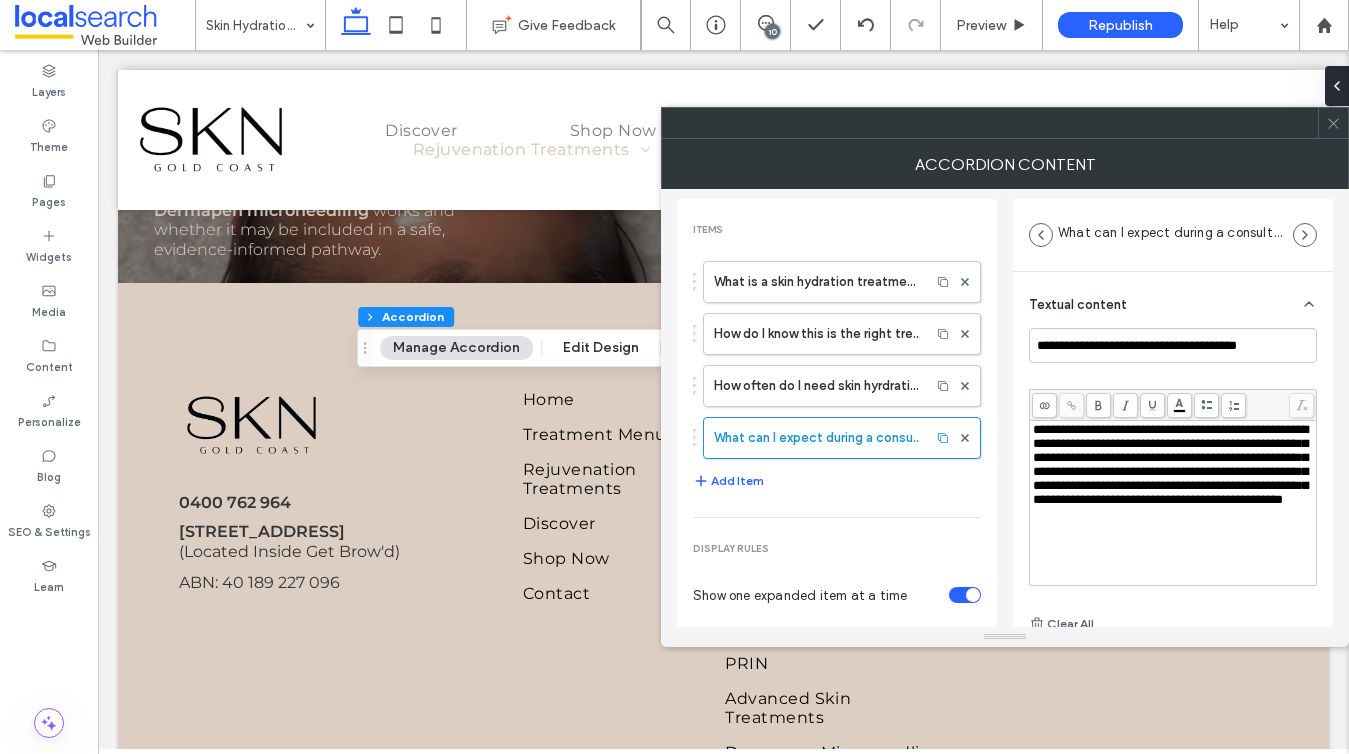 click on "**********" at bounding box center [1170, 464] 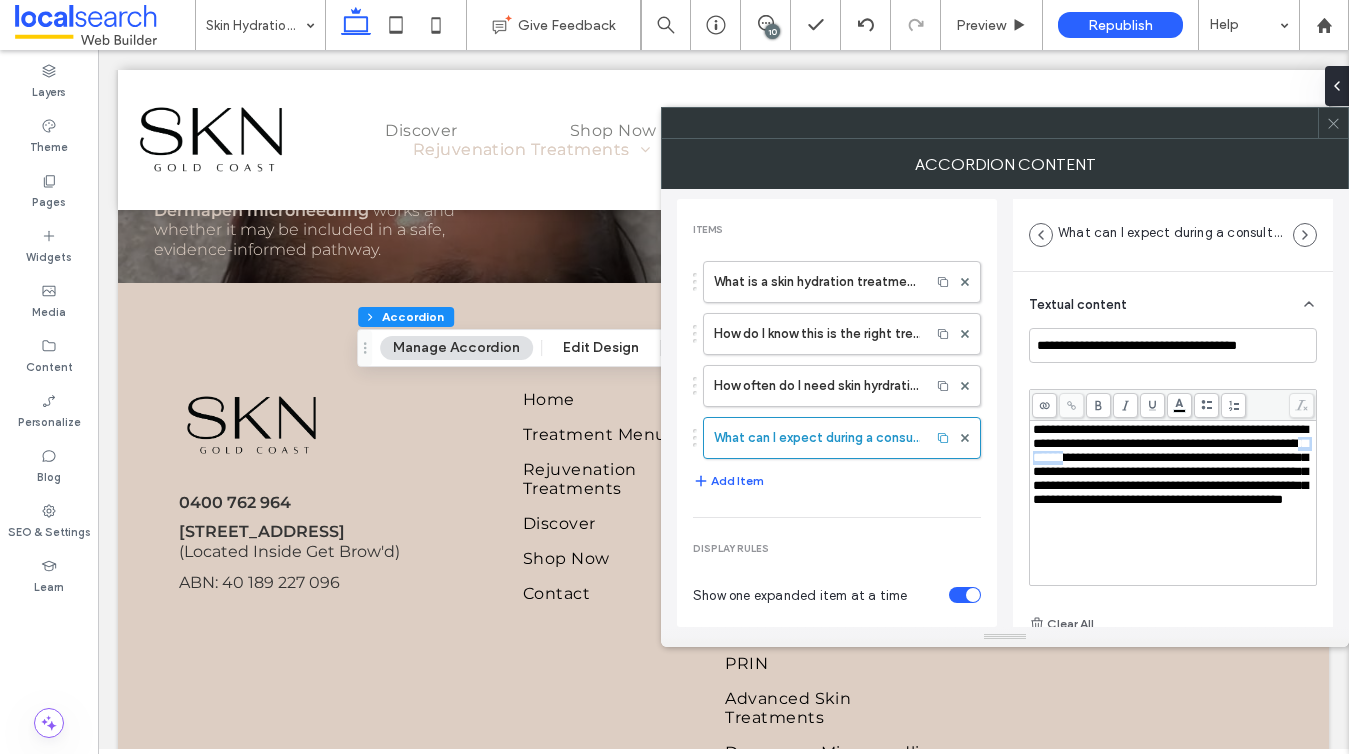 click on "**********" at bounding box center [1170, 464] 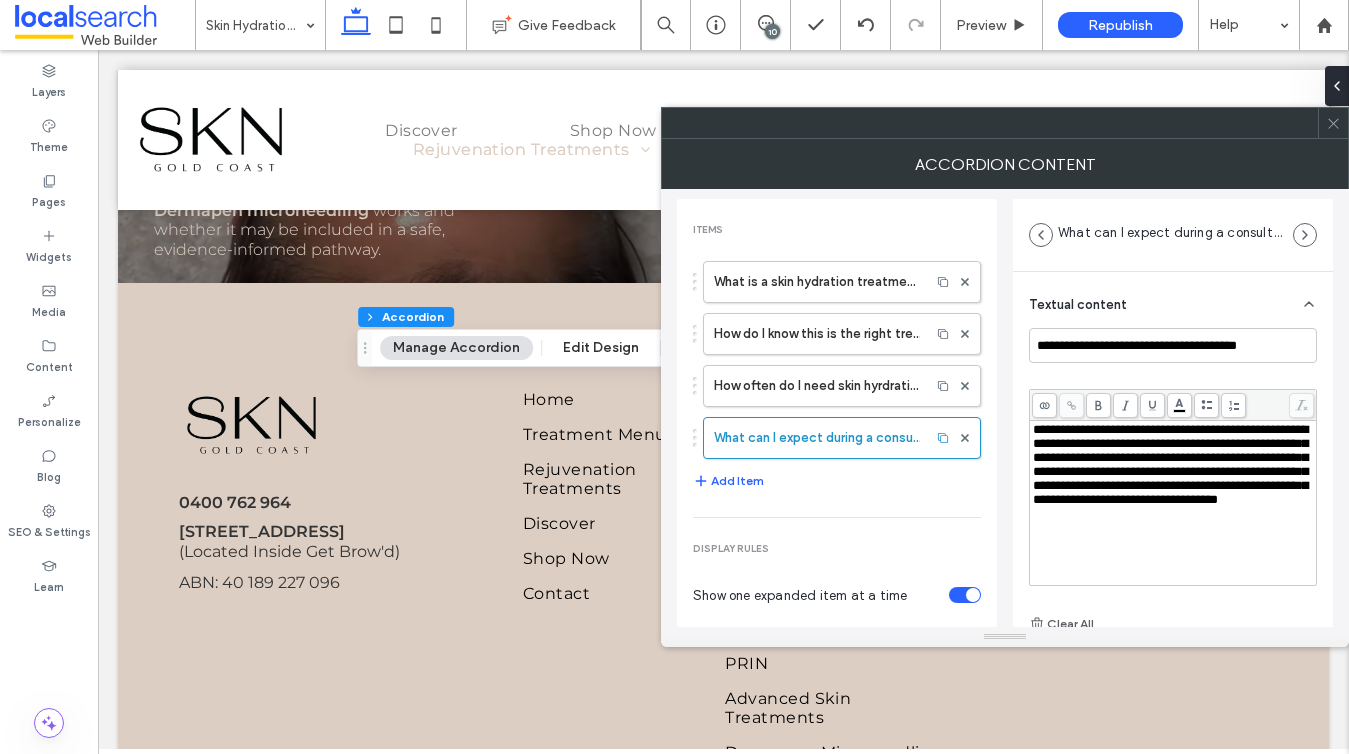 type 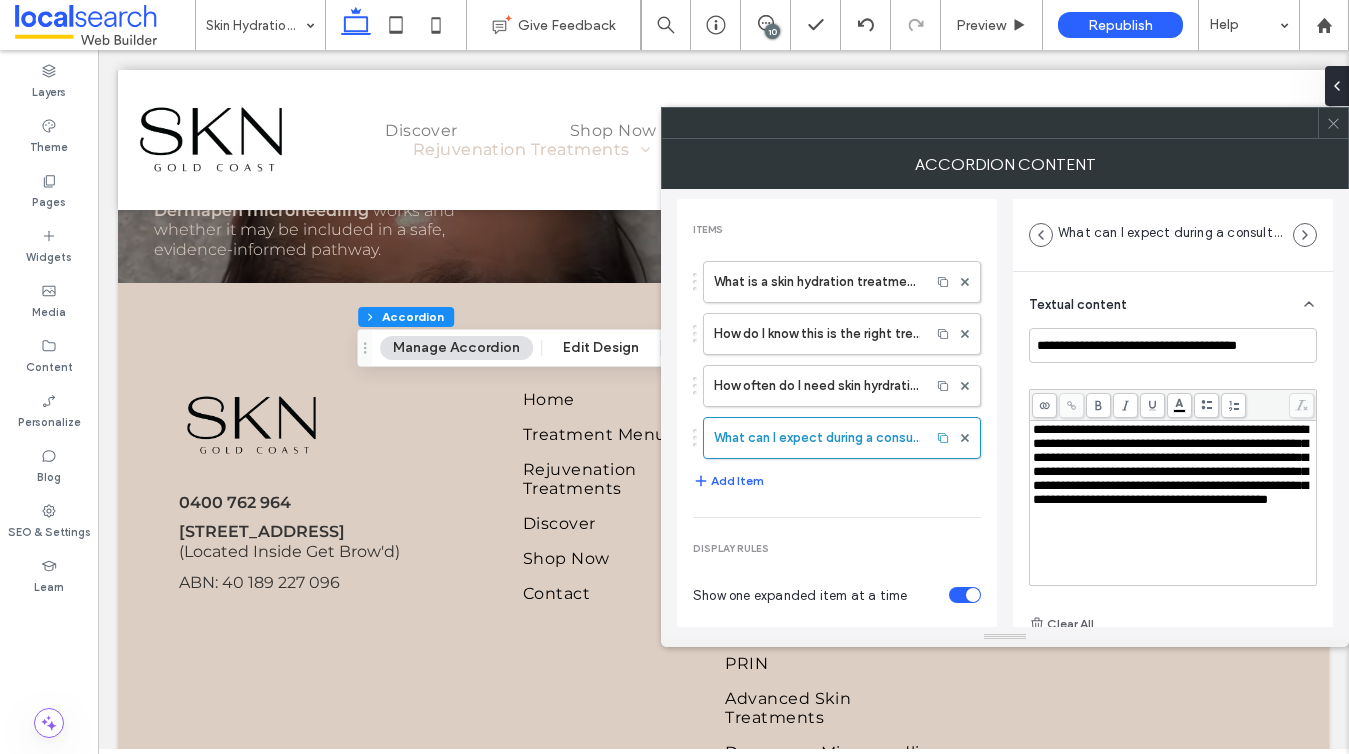 click on "**********" at bounding box center [1170, 464] 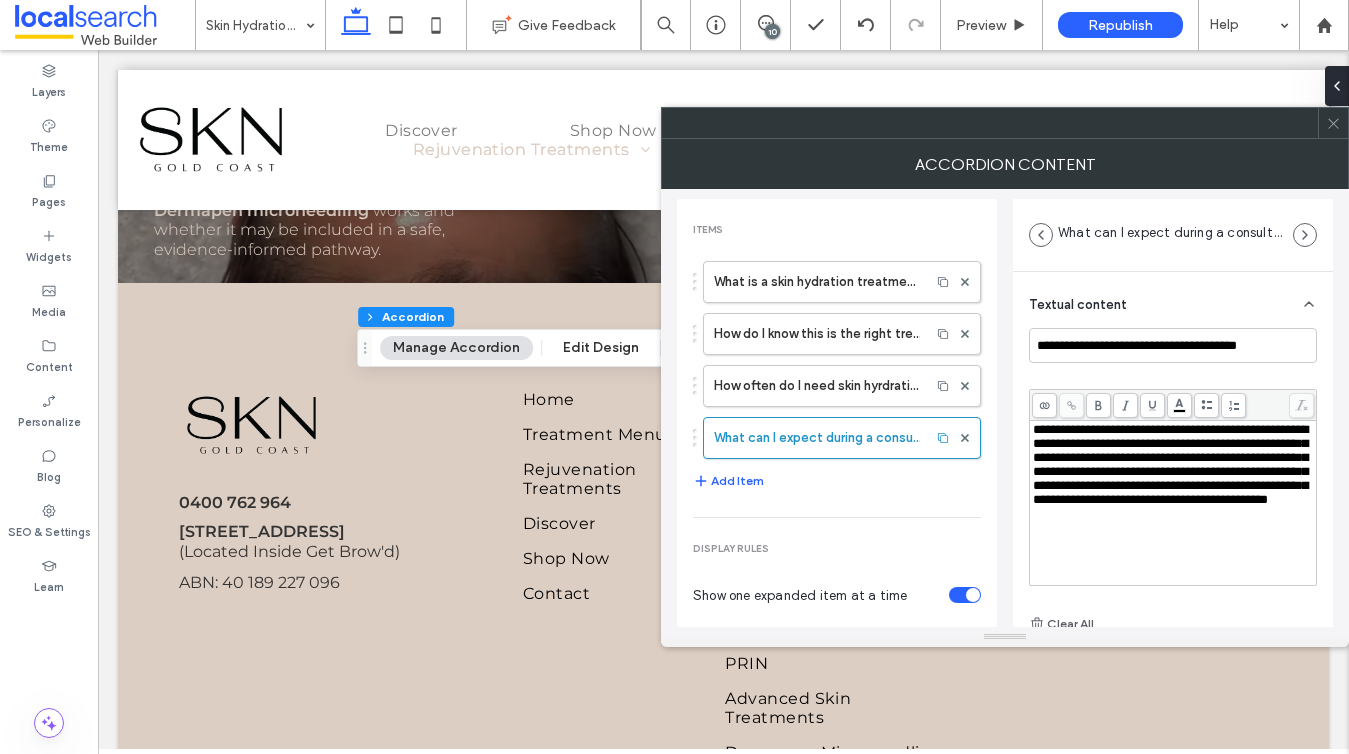 click on "**********" at bounding box center [1170, 464] 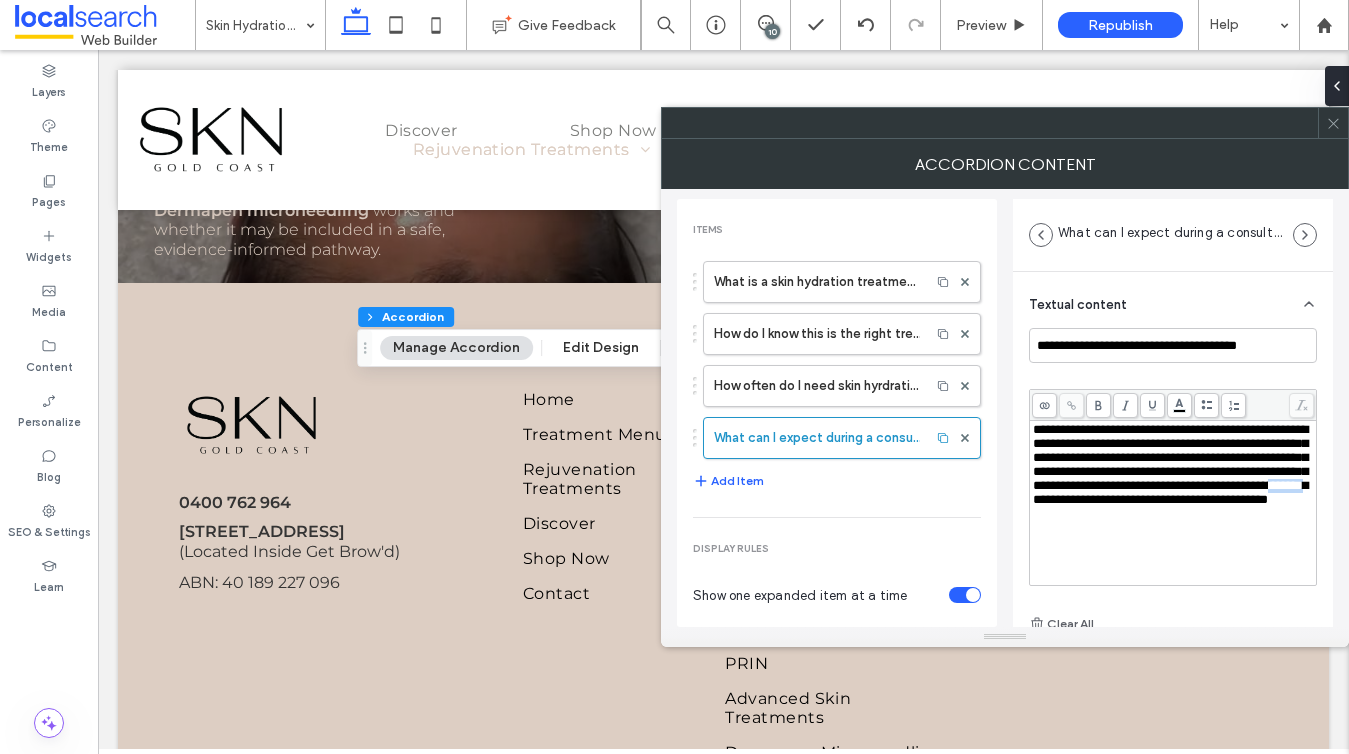 click on "**********" at bounding box center [1170, 464] 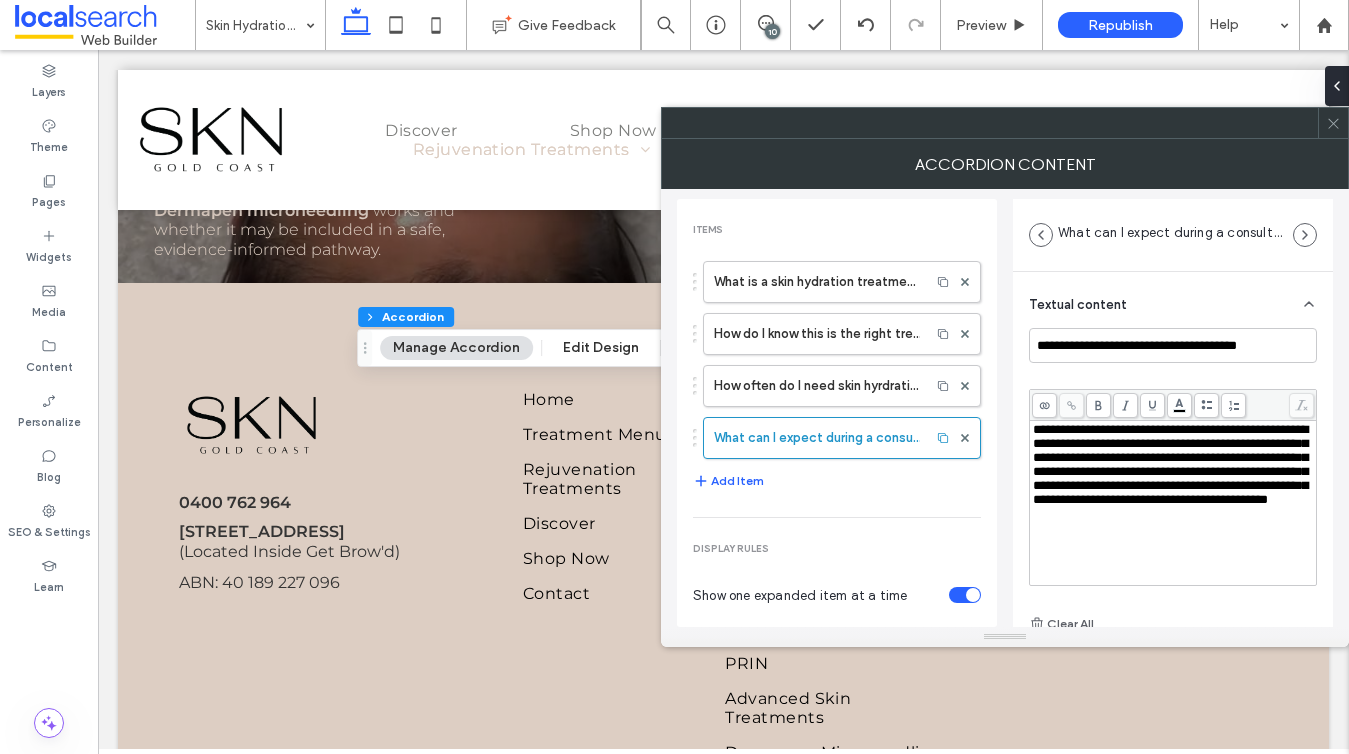 click on "**********" at bounding box center (1170, 464) 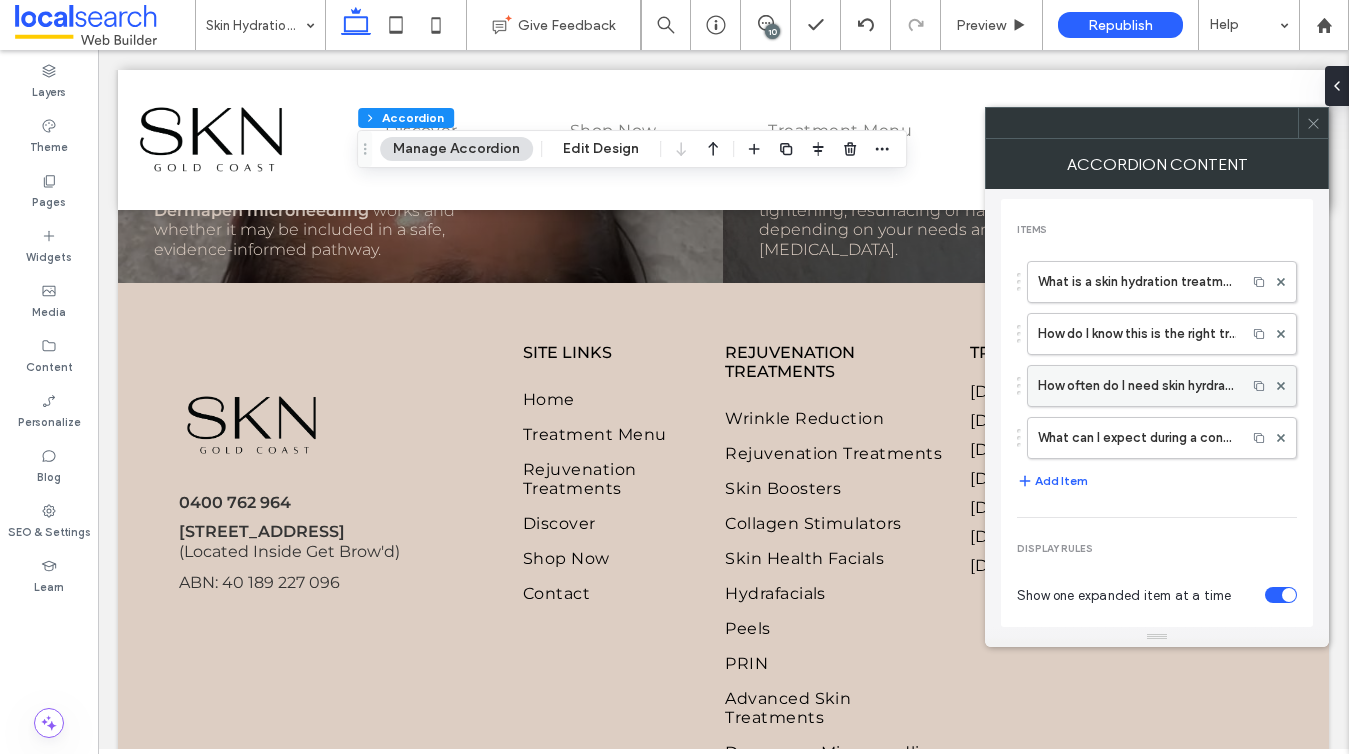 click on "How often do I need skin hyrdration treatments?" at bounding box center [1137, 386] 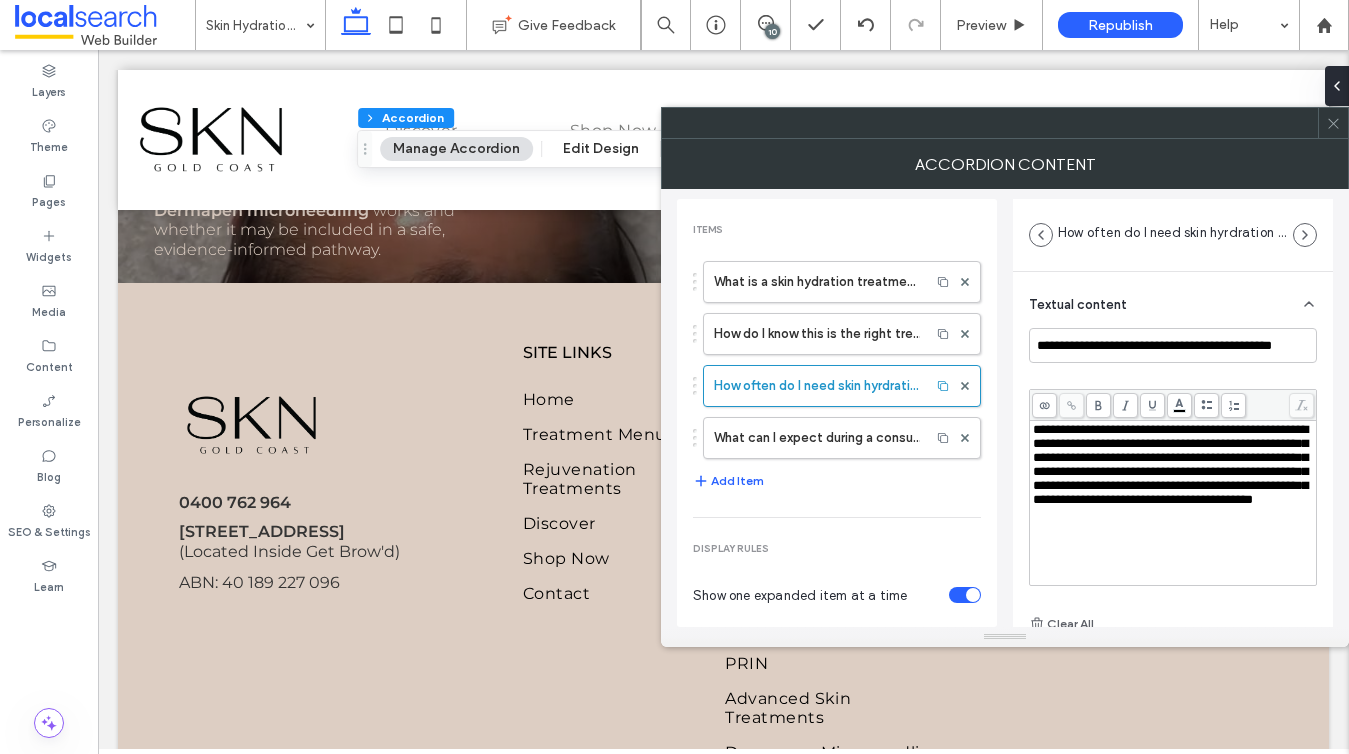 click on "**********" at bounding box center [1170, 464] 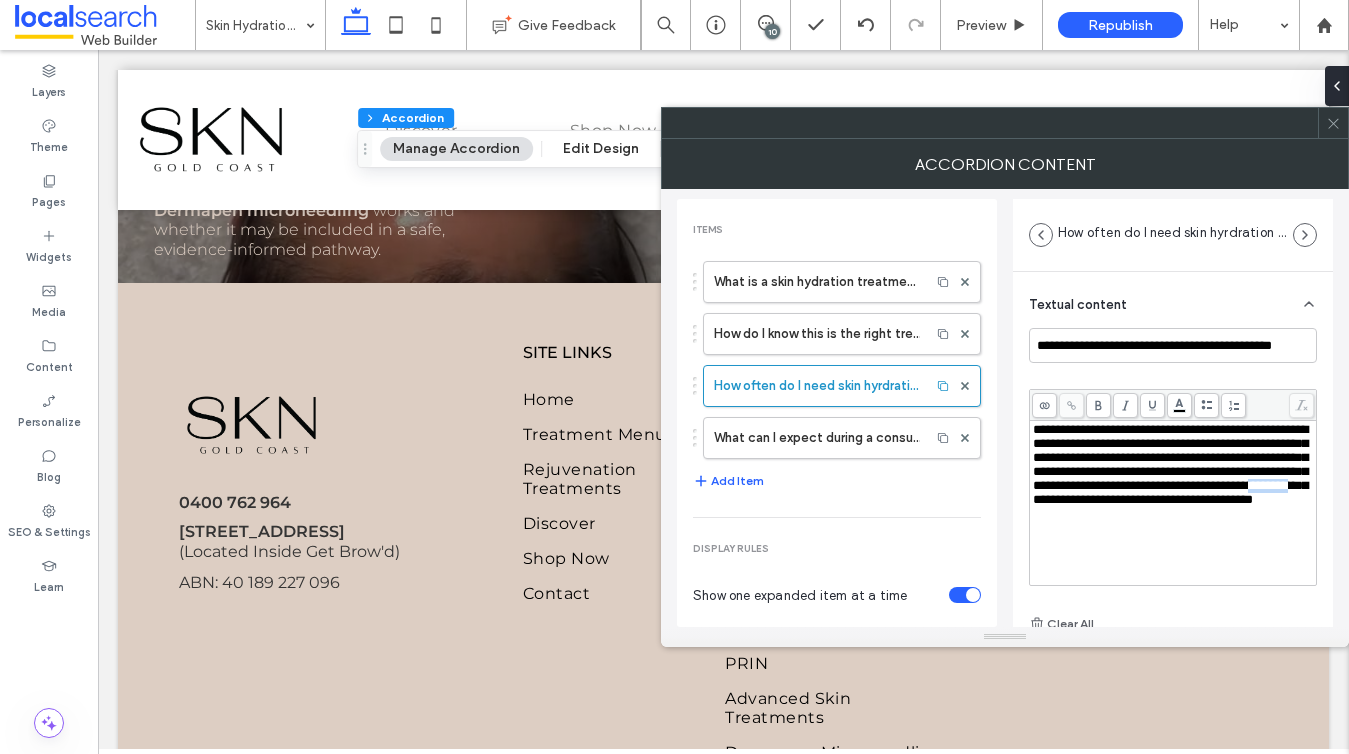 click on "**********" at bounding box center [1170, 464] 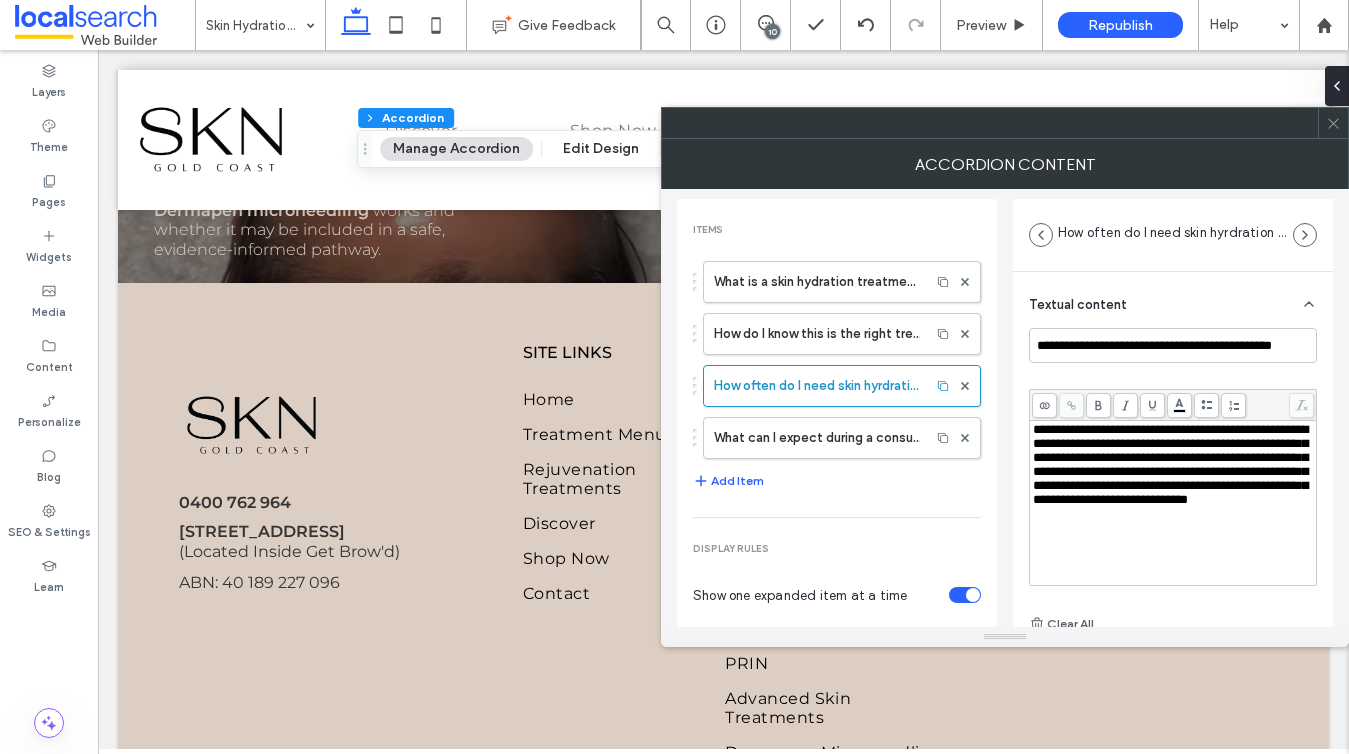 type 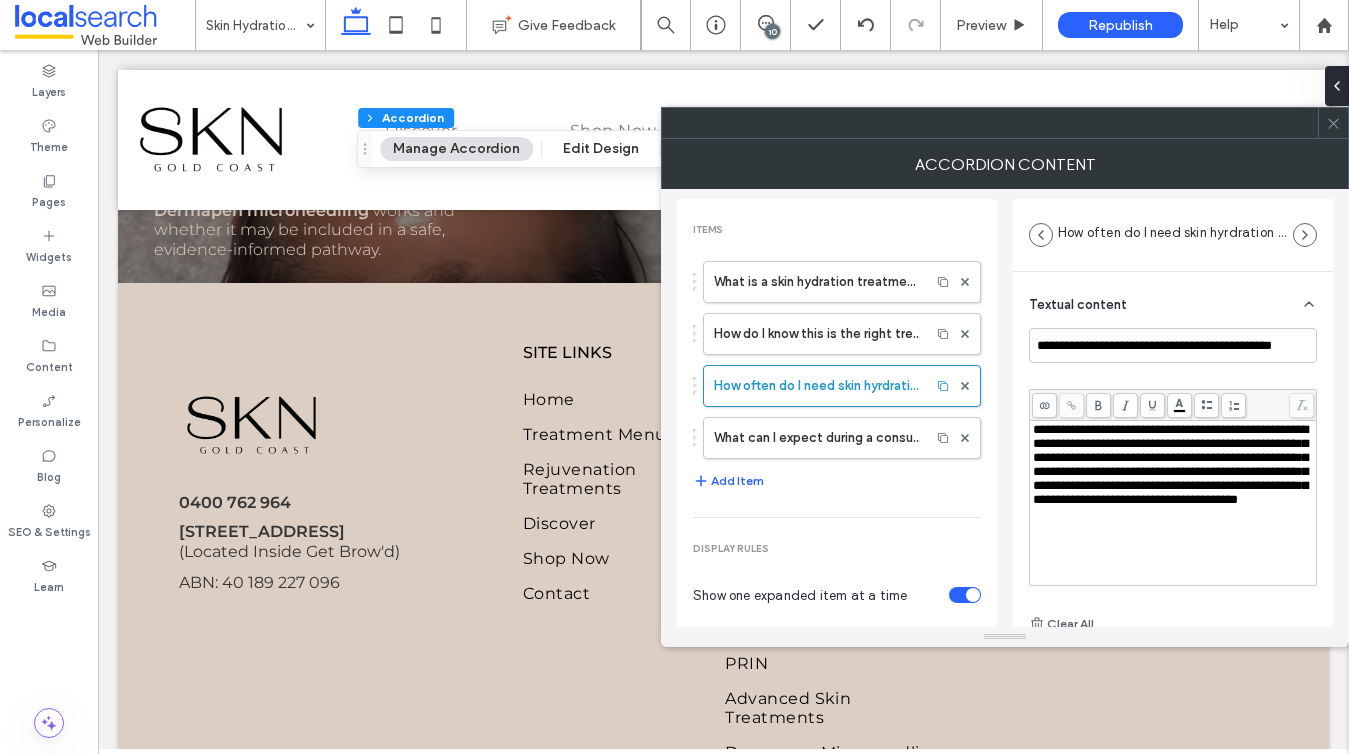 click on "**********" at bounding box center [1170, 464] 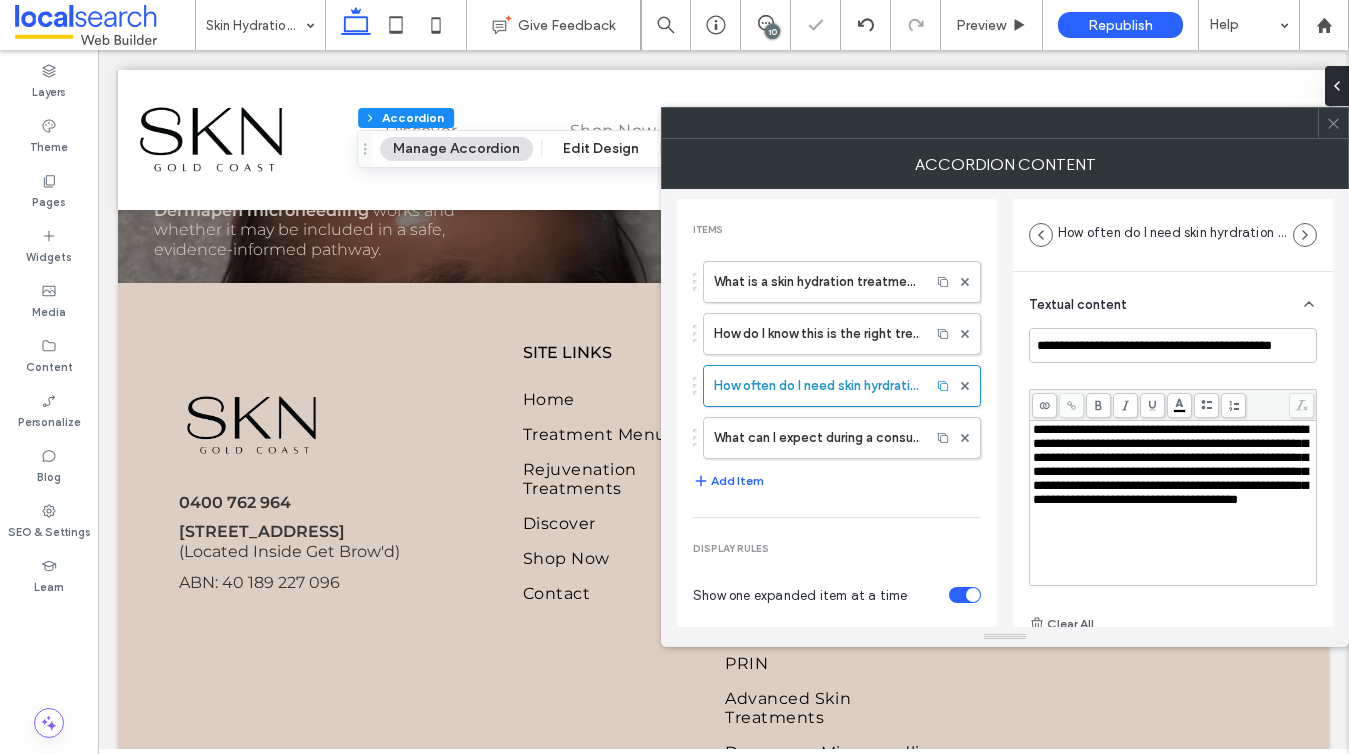 click 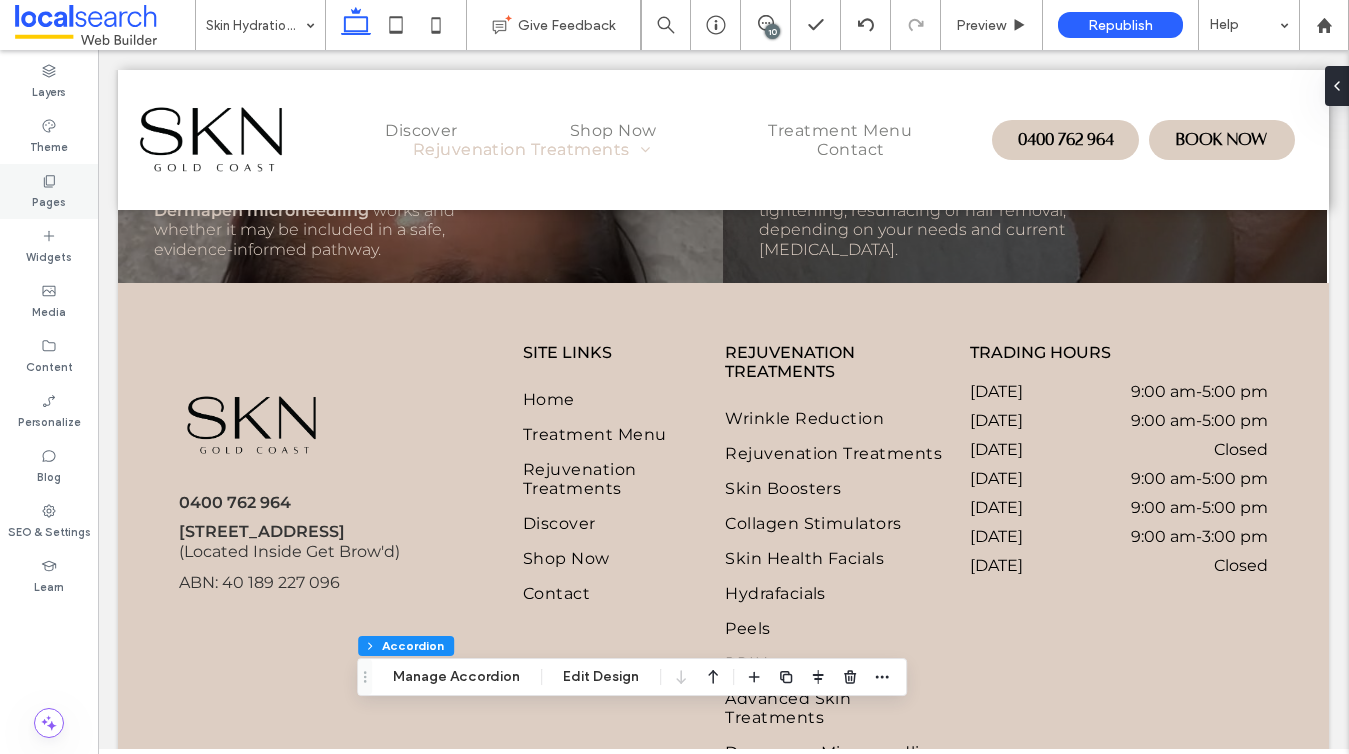 click on "Pages" at bounding box center (49, 200) 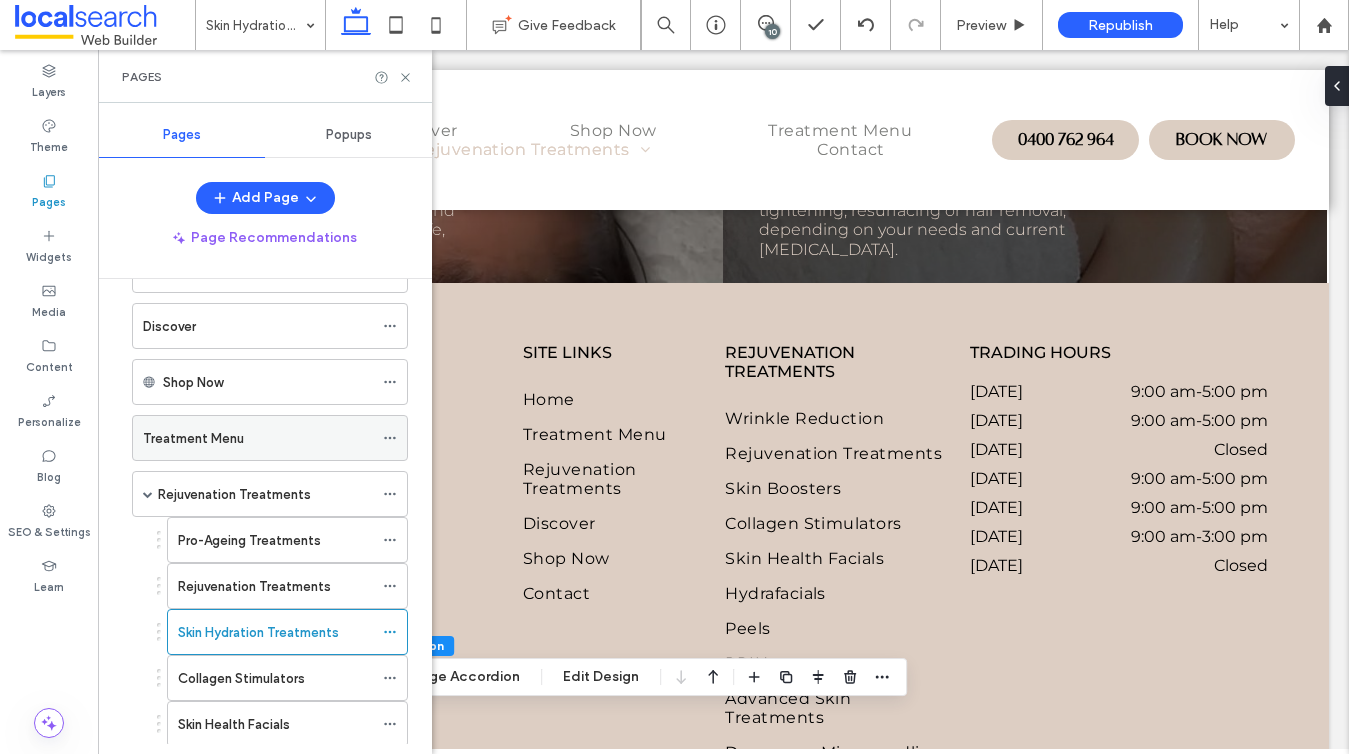scroll, scrollTop: 152, scrollLeft: 0, axis: vertical 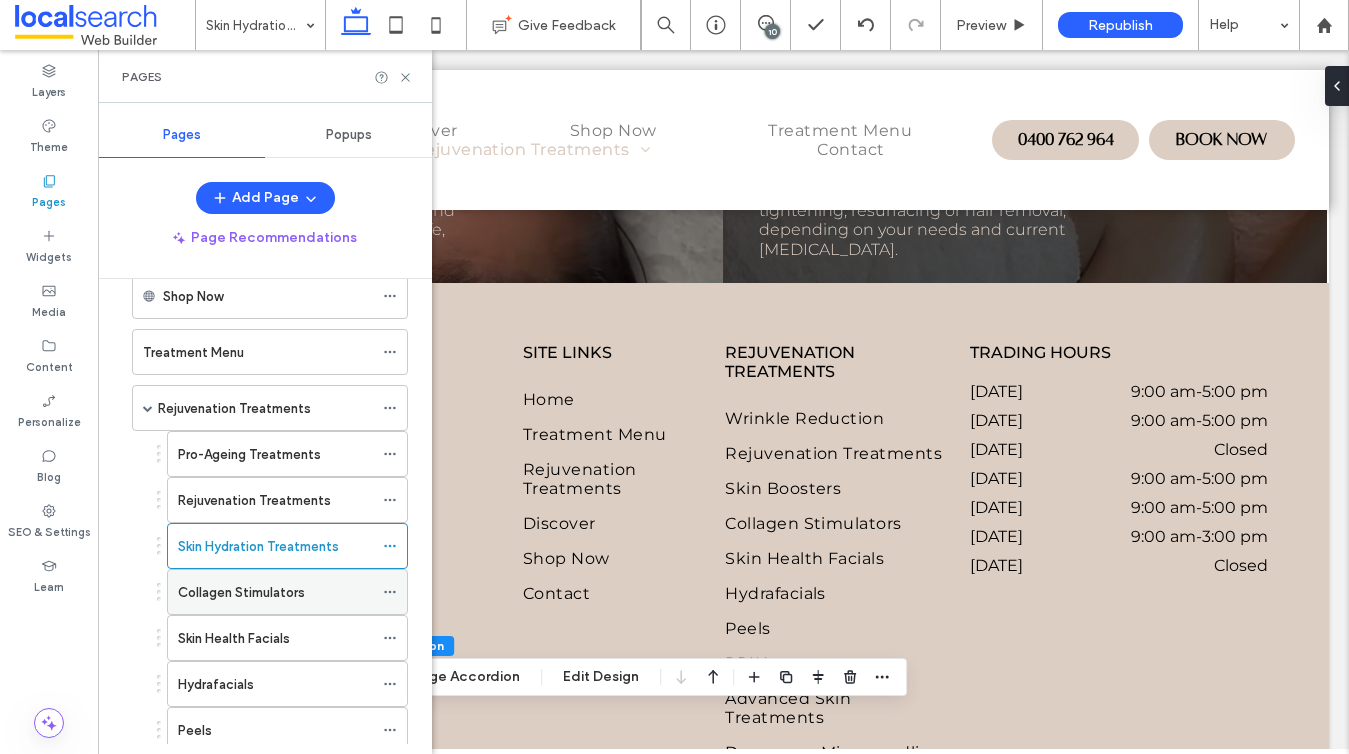 click on "Collagen Stimulators" at bounding box center [241, 592] 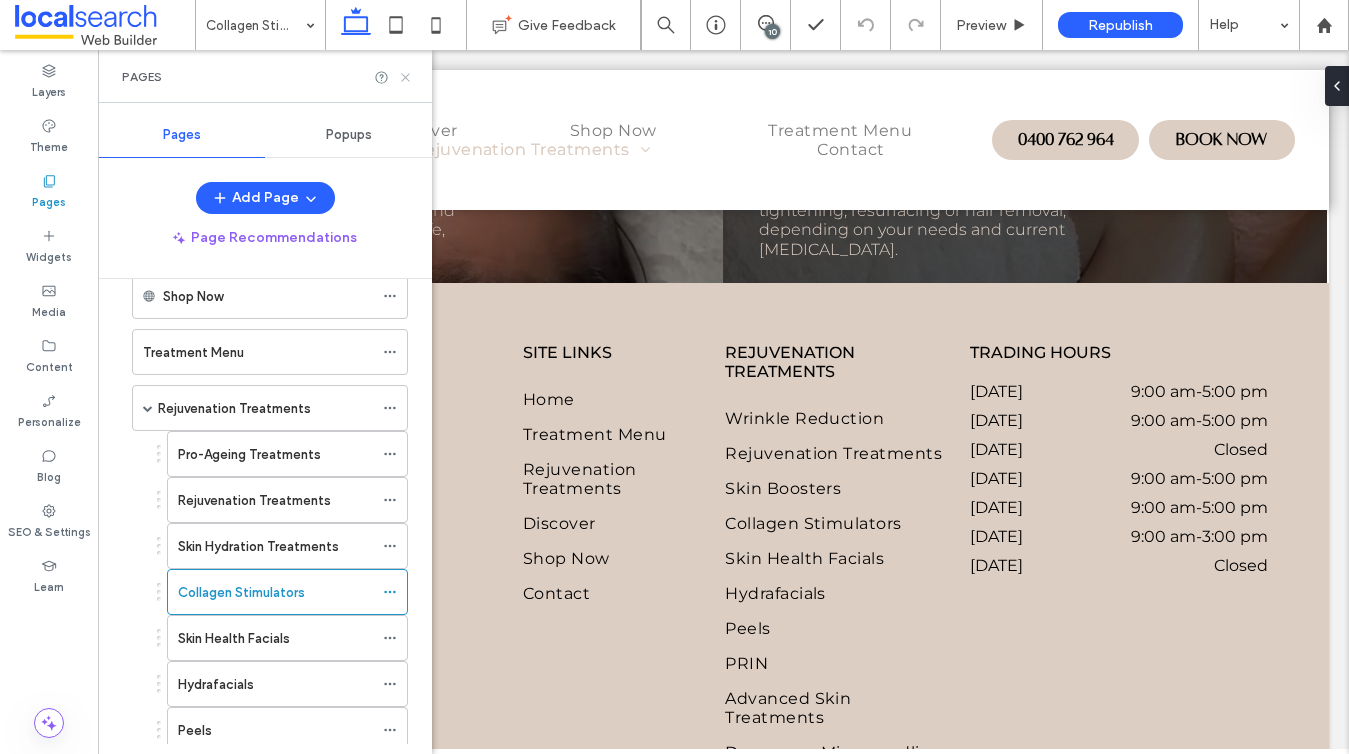 click 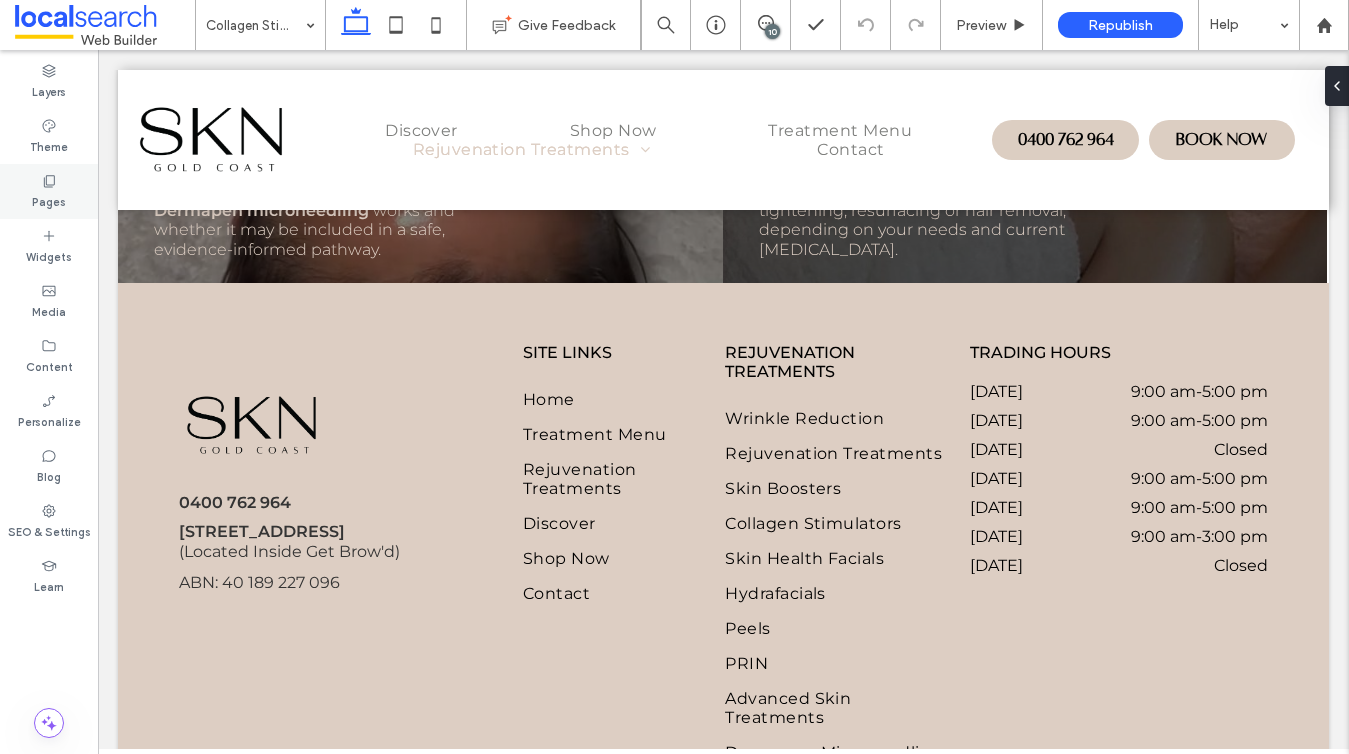 click on "Pages" at bounding box center [49, 191] 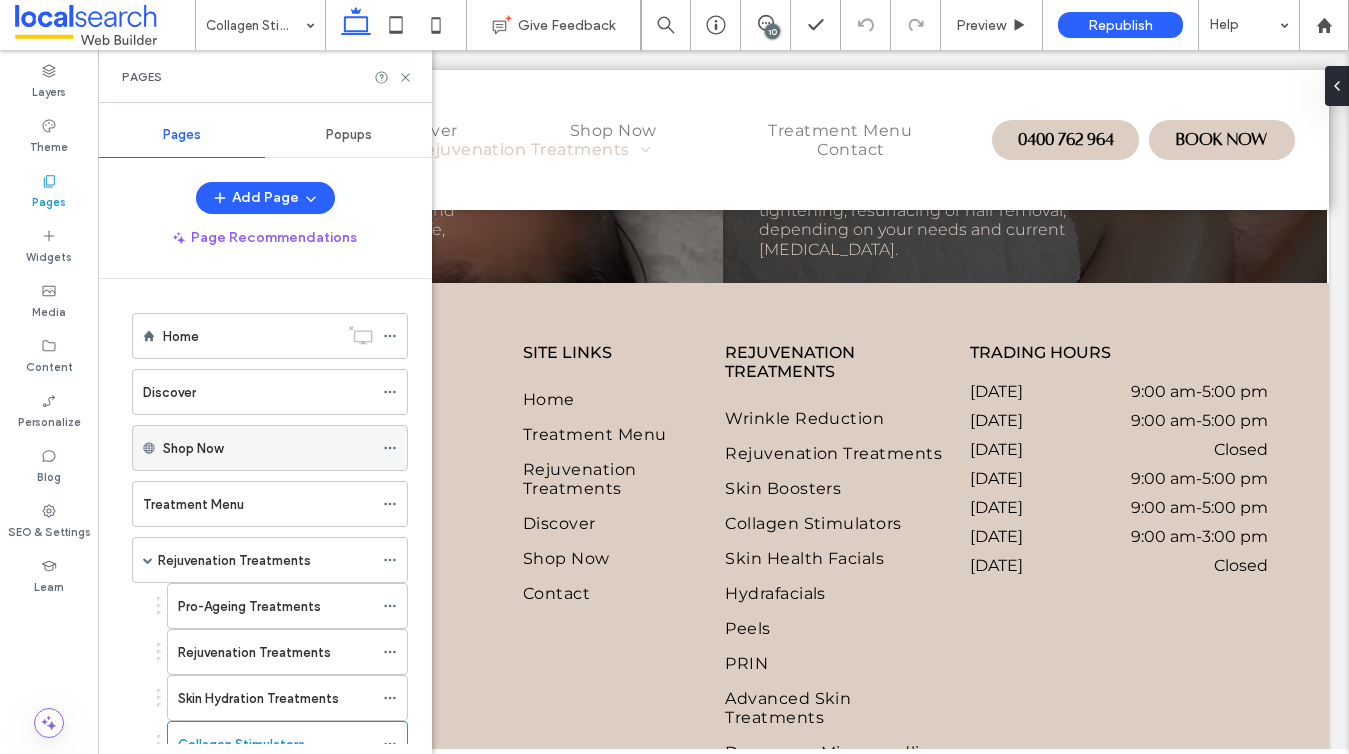 scroll, scrollTop: 167, scrollLeft: 0, axis: vertical 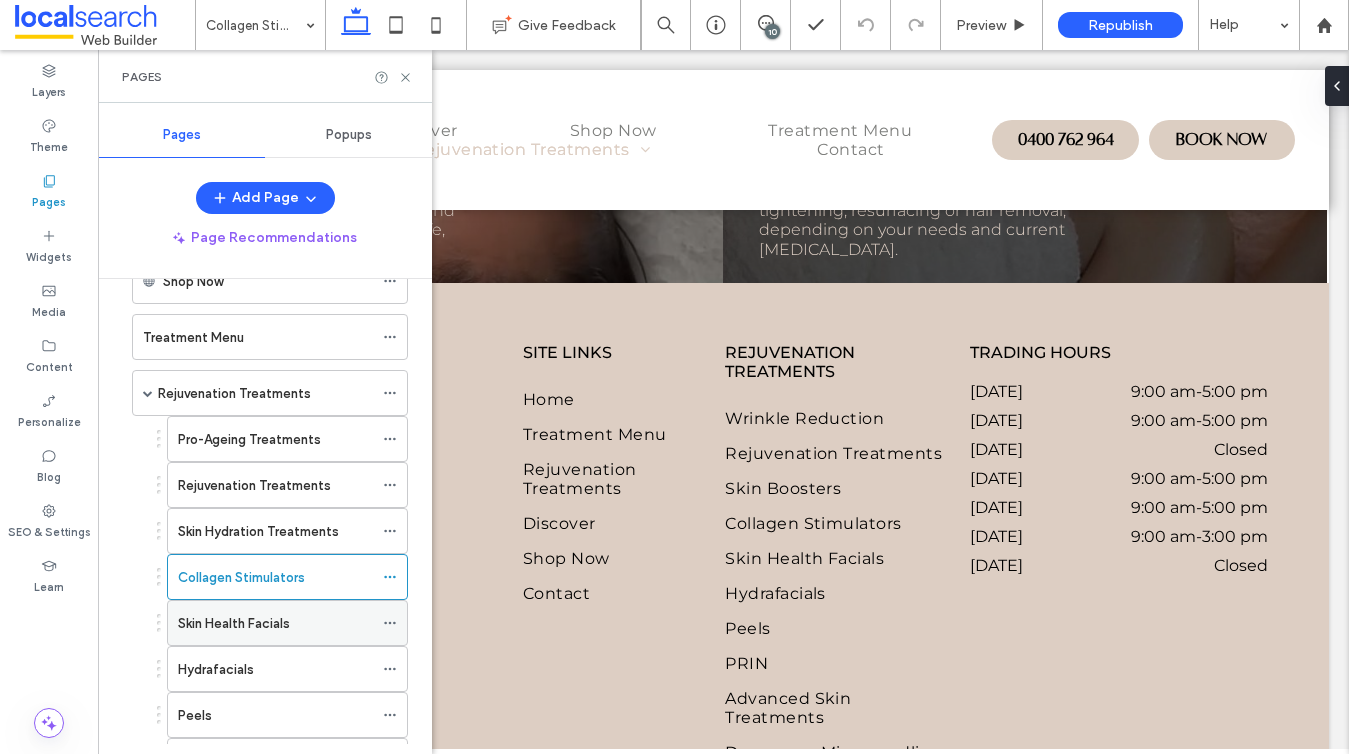 click on "Skin Health Facials" at bounding box center [234, 623] 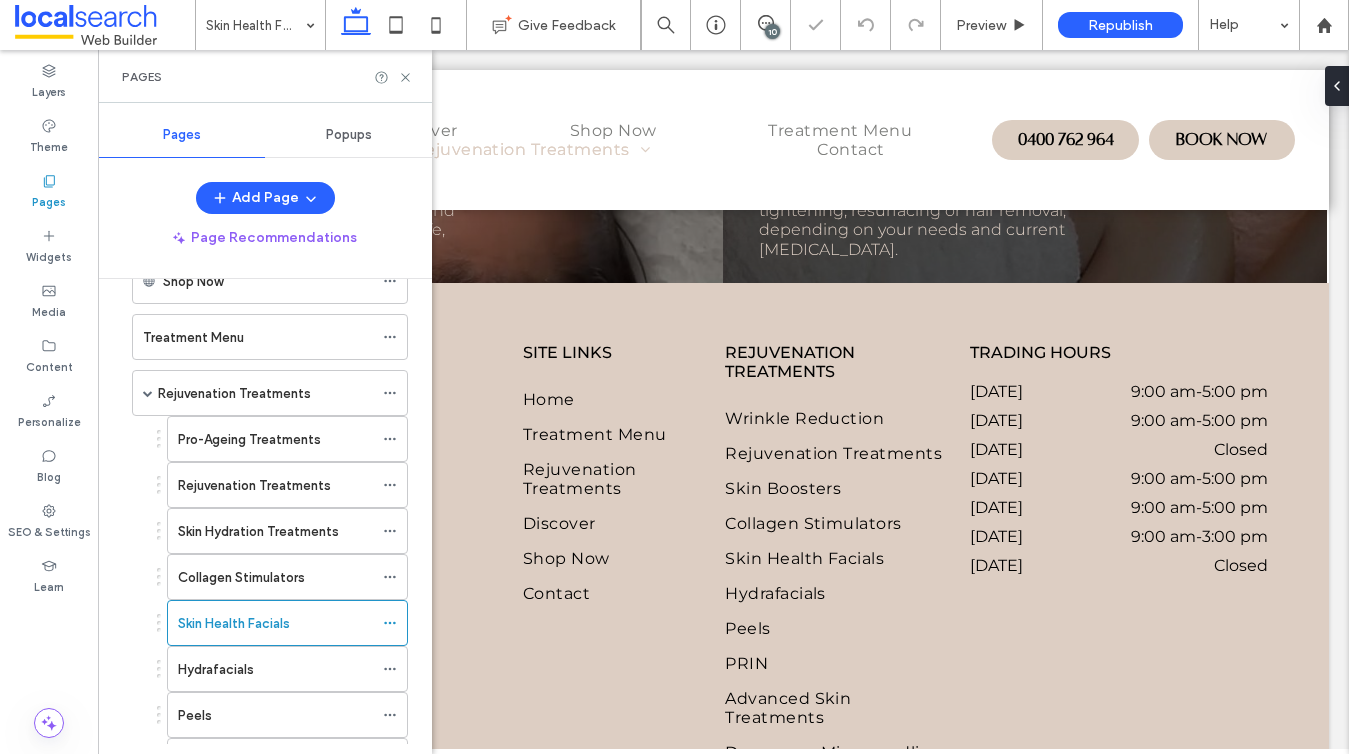 click 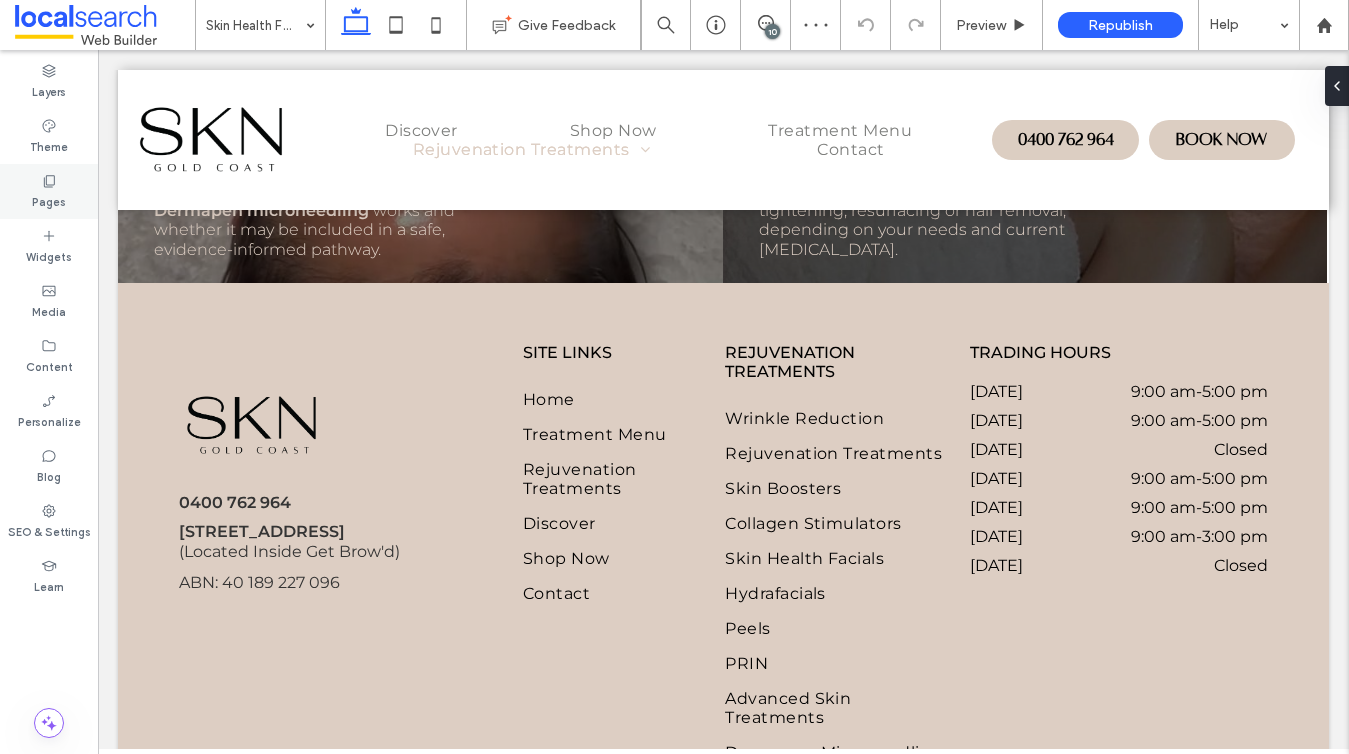 click on "Pages" at bounding box center [49, 200] 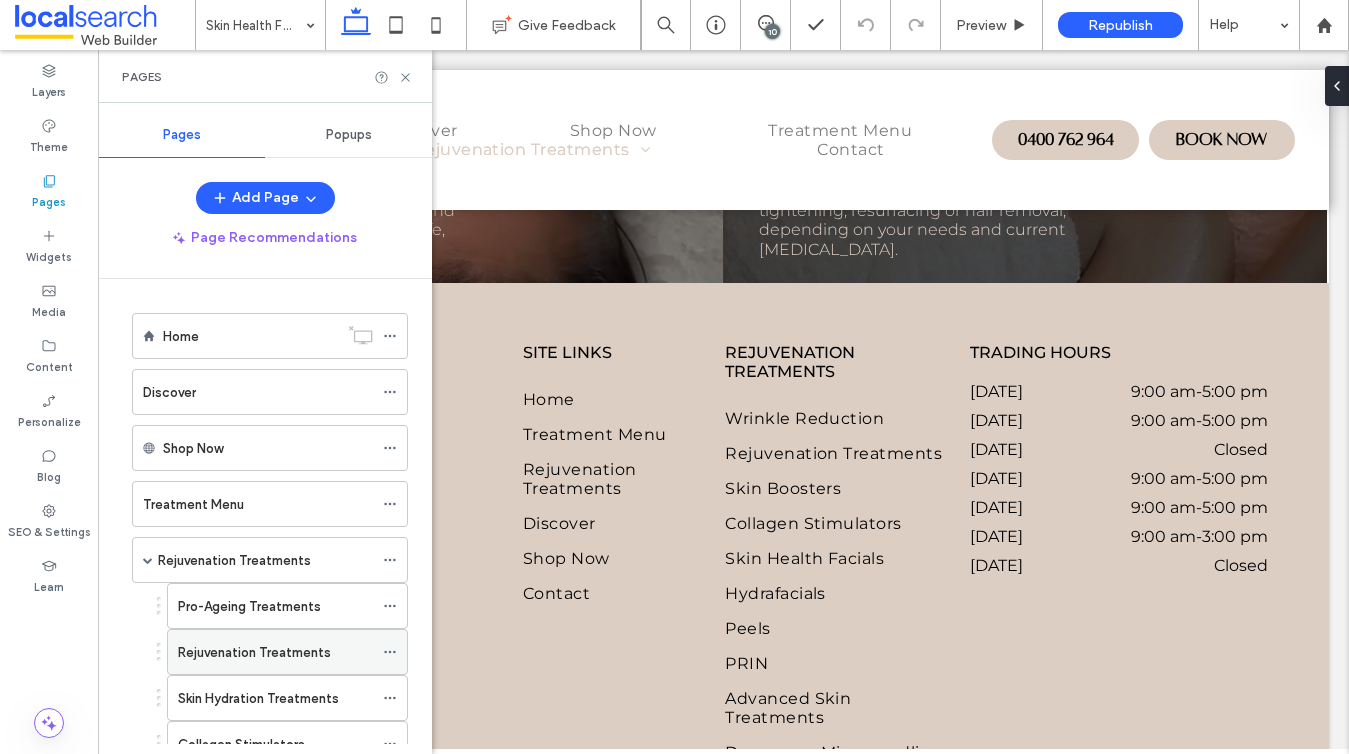 click on "Rejuvenation Treatments" at bounding box center (275, 652) 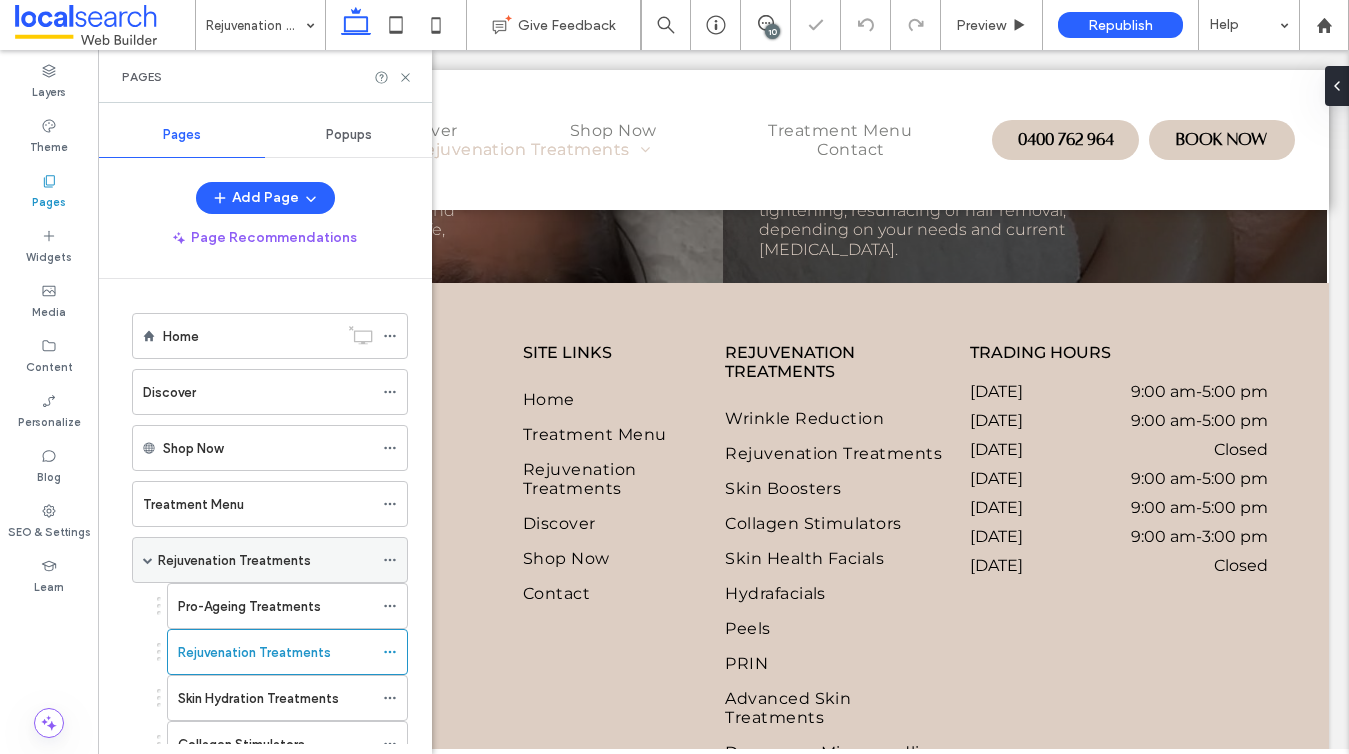 scroll, scrollTop: 273, scrollLeft: 0, axis: vertical 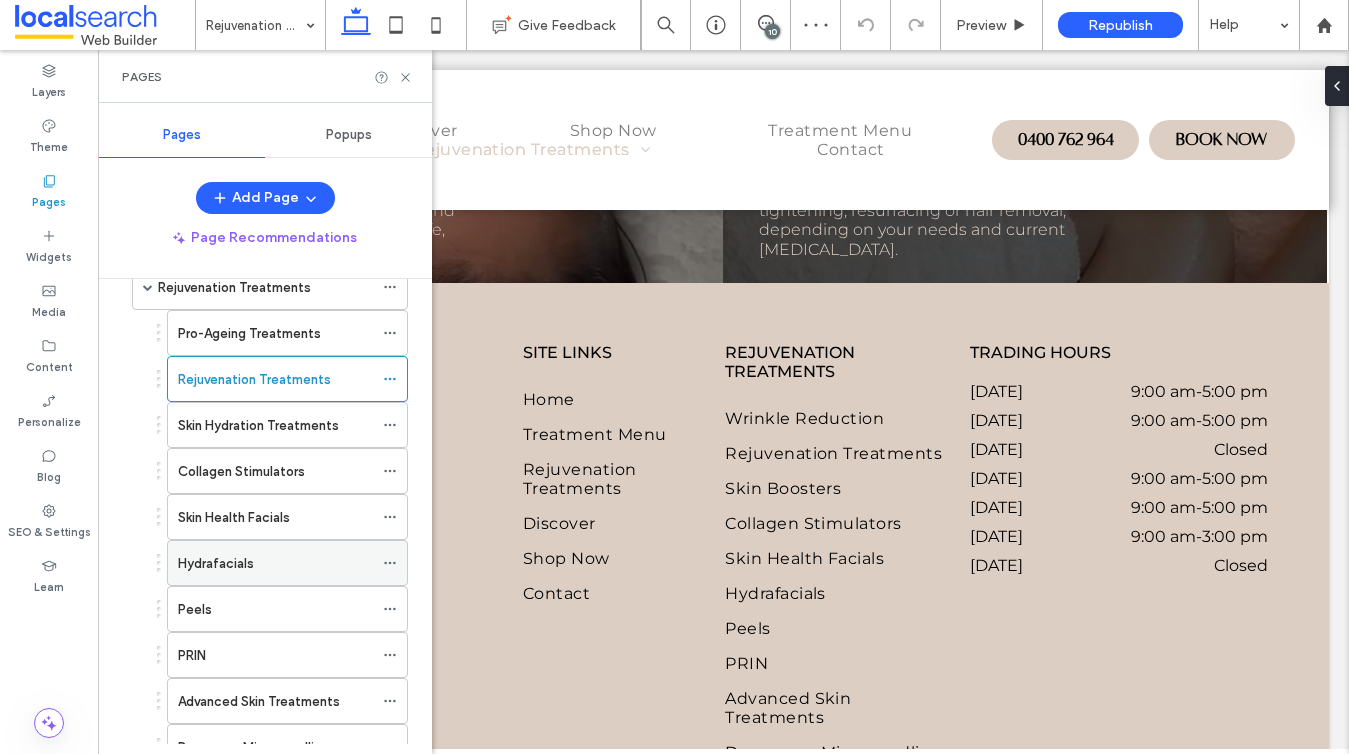 click on "Hydrafacials" at bounding box center (216, 563) 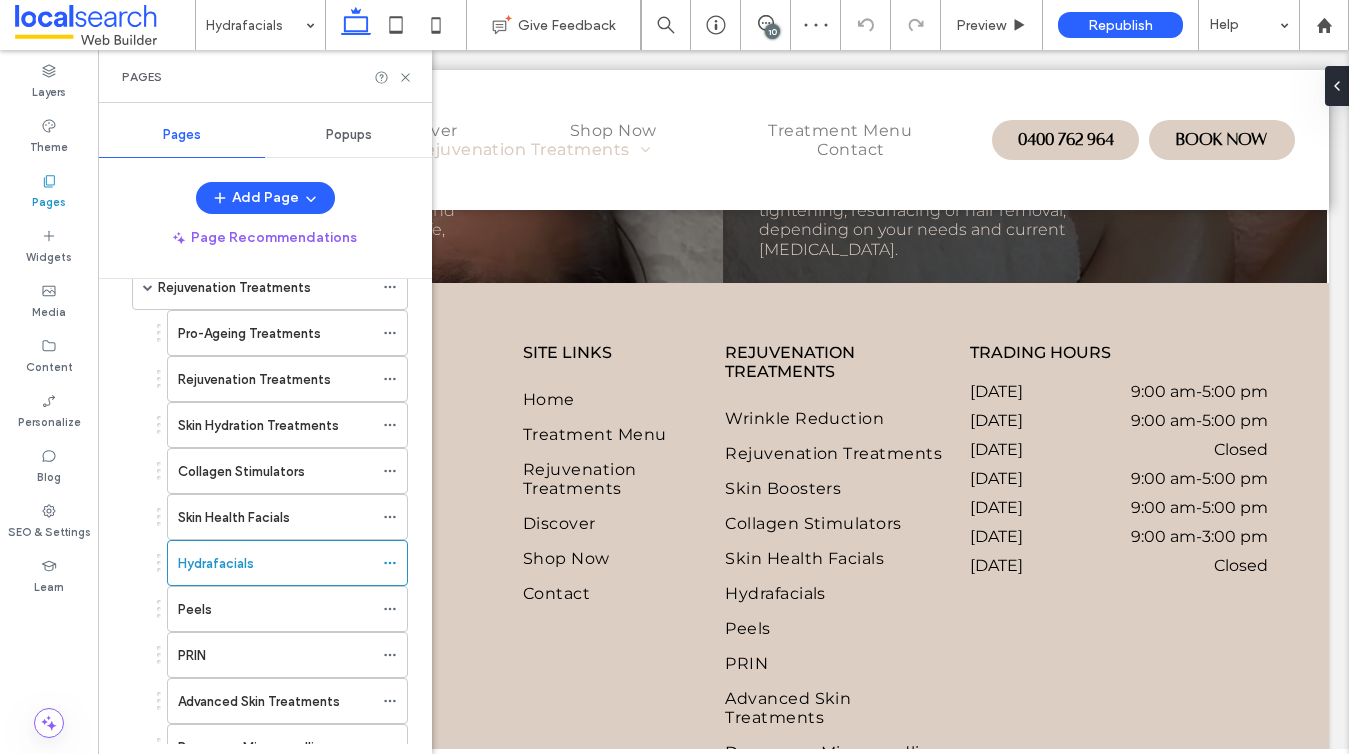 click on "Pages" at bounding box center (265, 76) 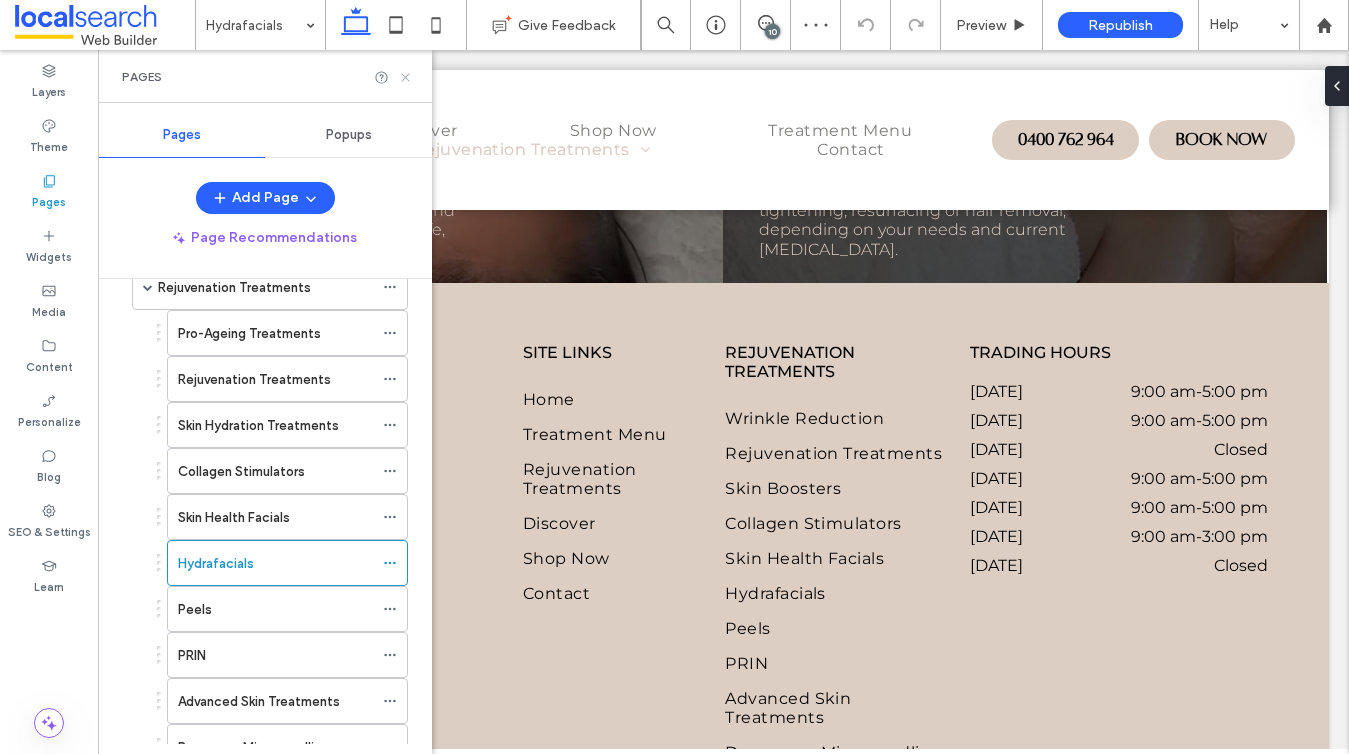 click 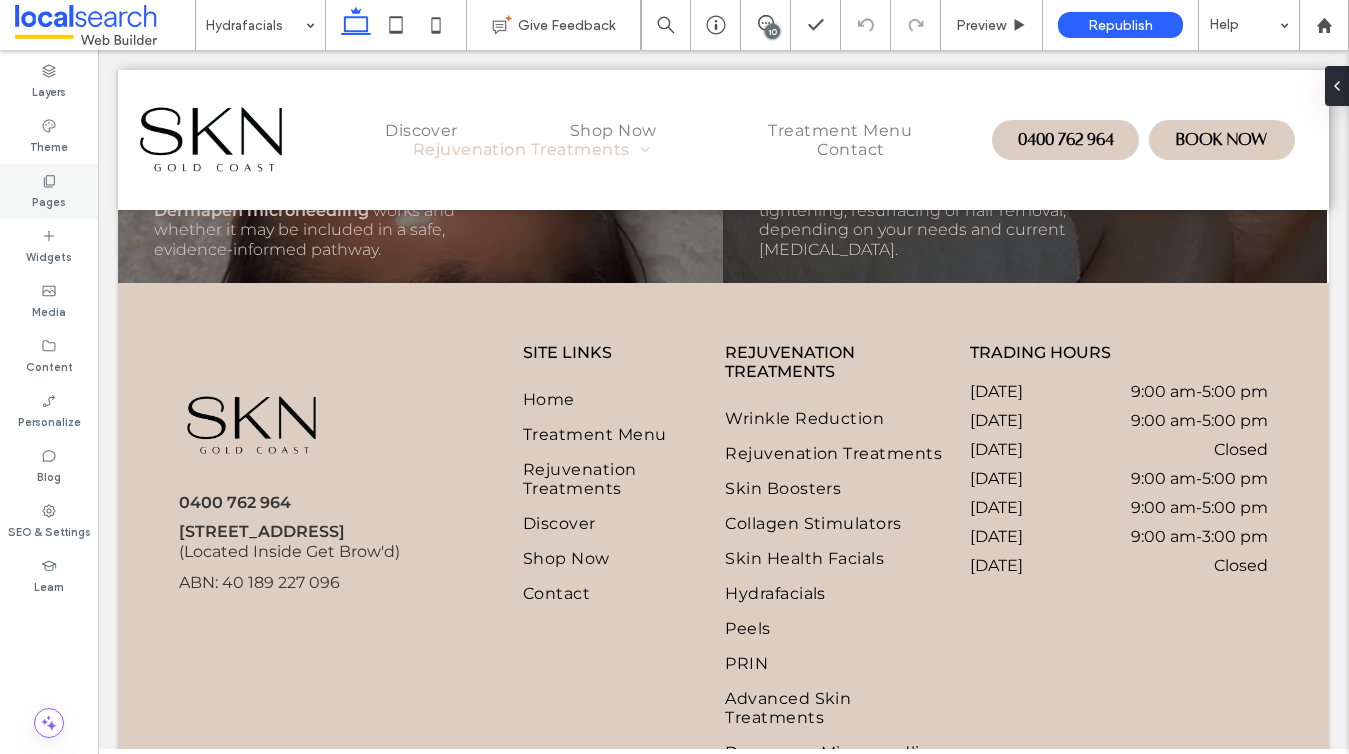 click on "Pages" at bounding box center [49, 200] 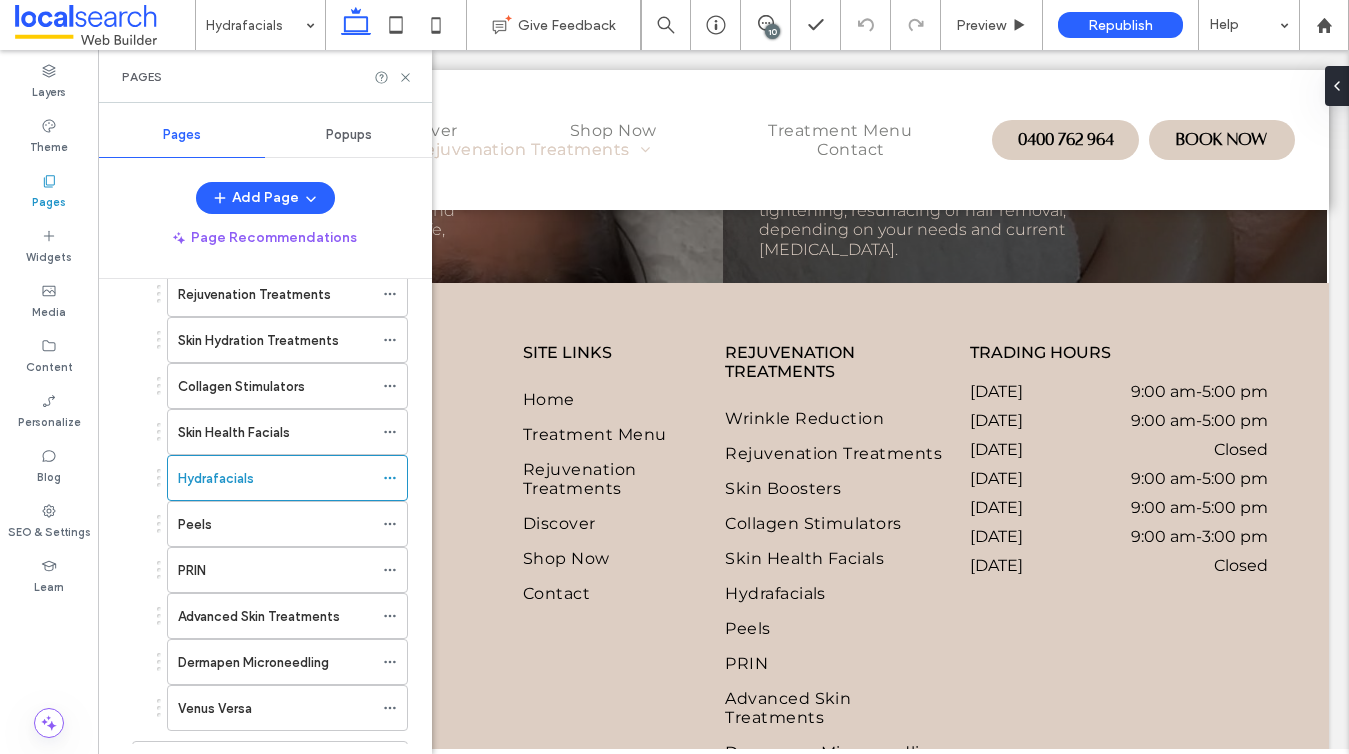 scroll, scrollTop: 393, scrollLeft: 0, axis: vertical 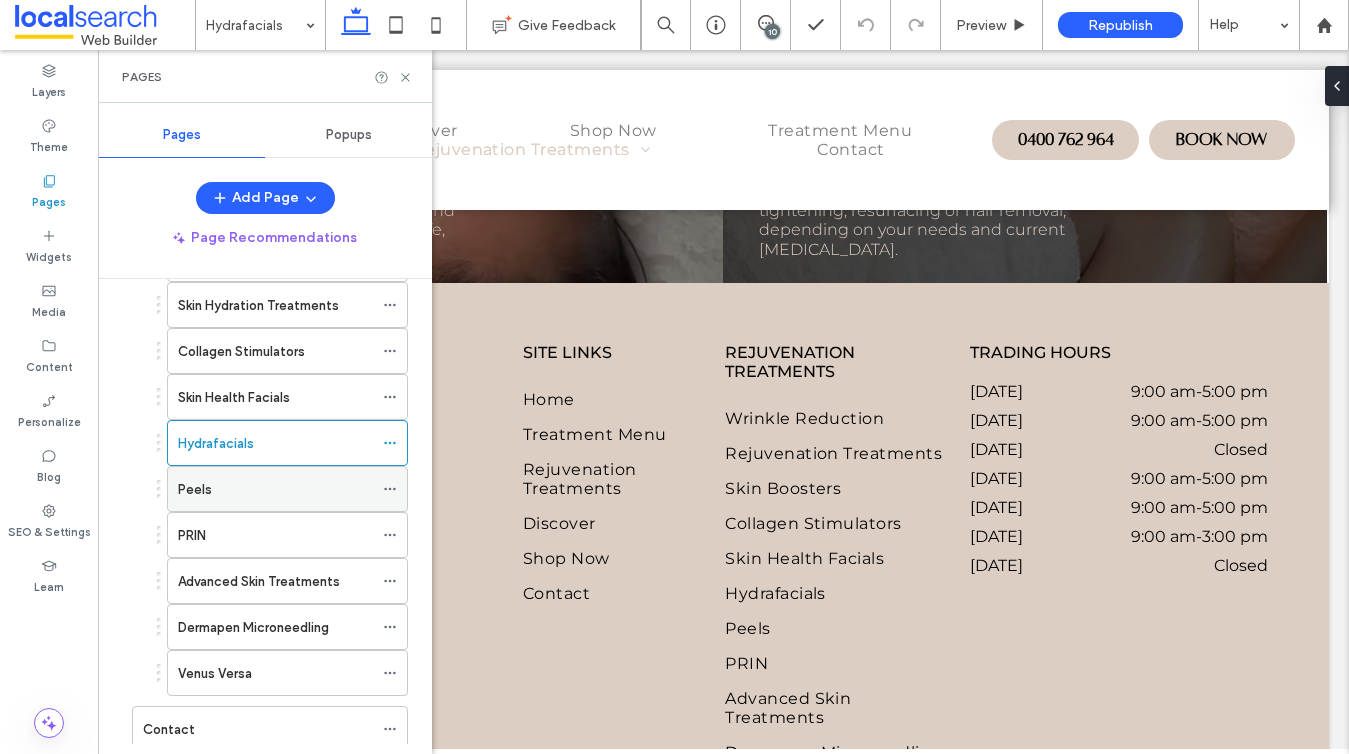 click on "Peels" at bounding box center [195, 489] 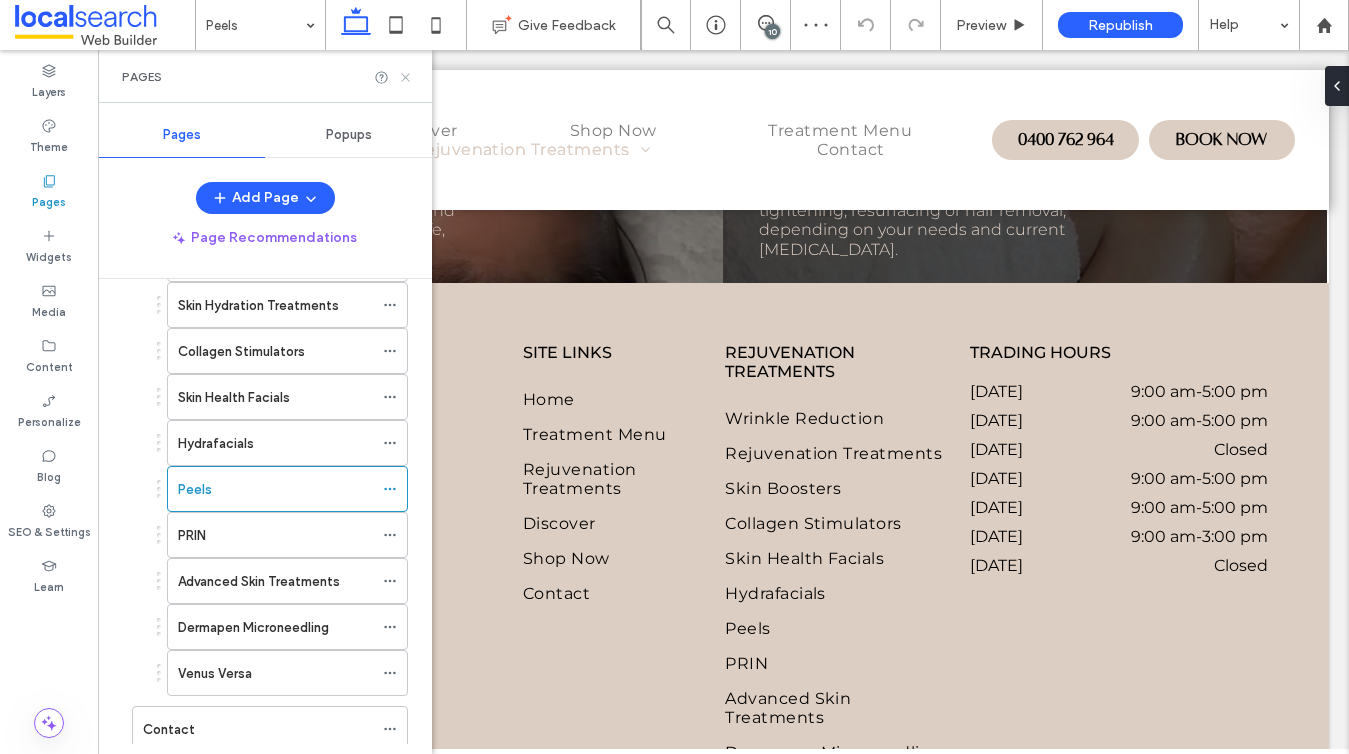 click 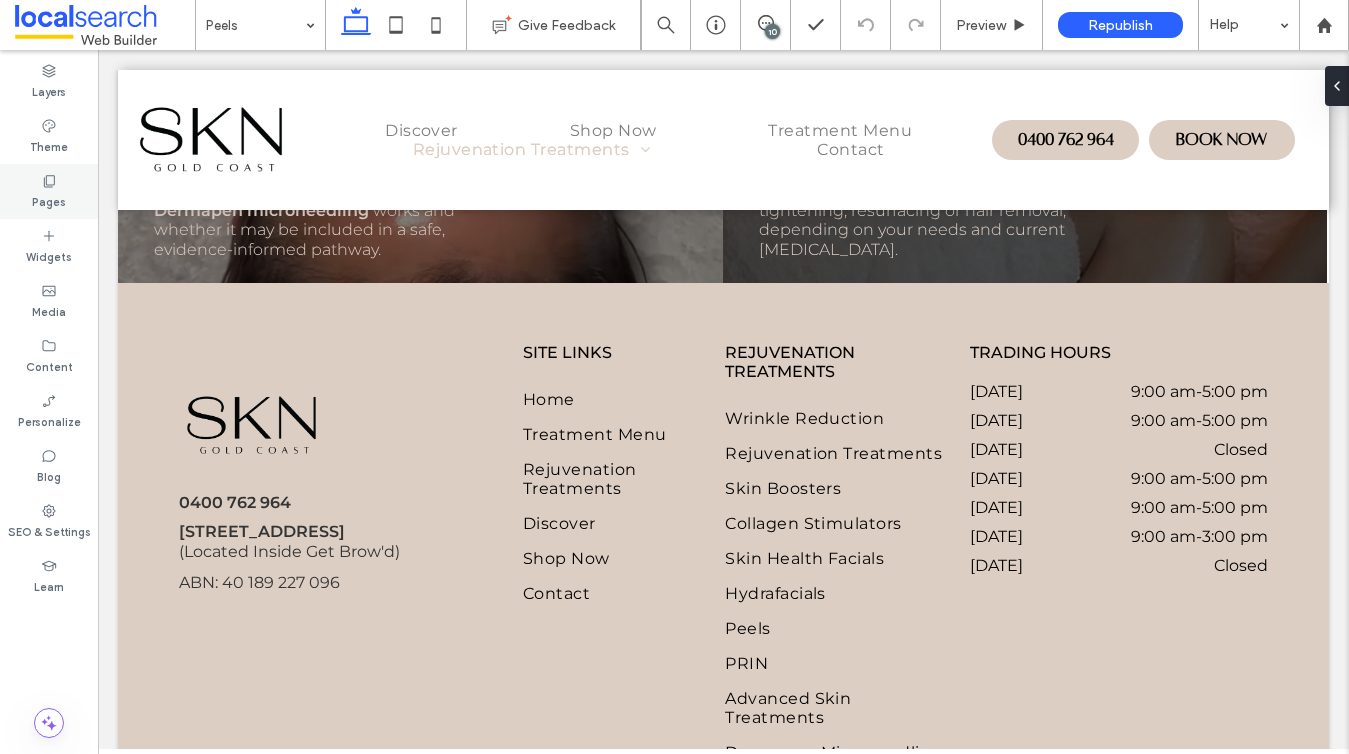 click on "Pages" at bounding box center (49, 200) 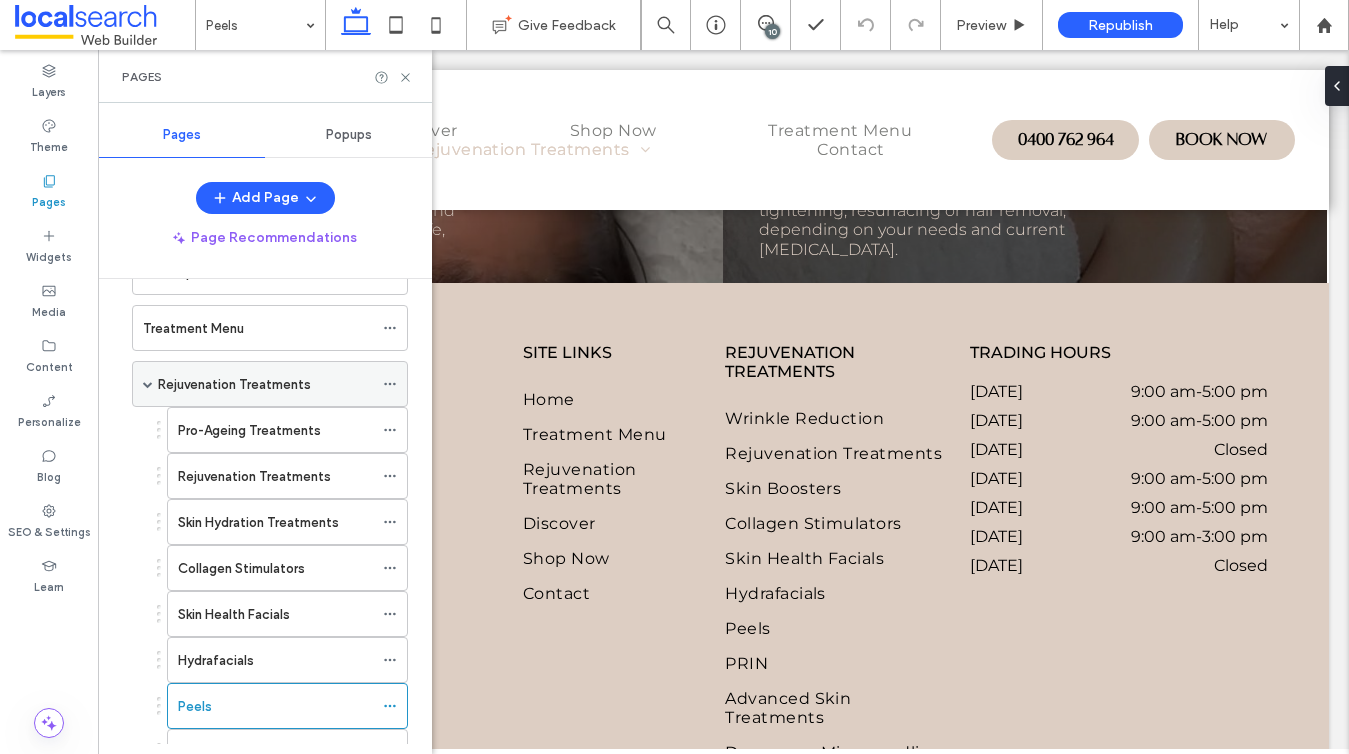 scroll, scrollTop: 451, scrollLeft: 0, axis: vertical 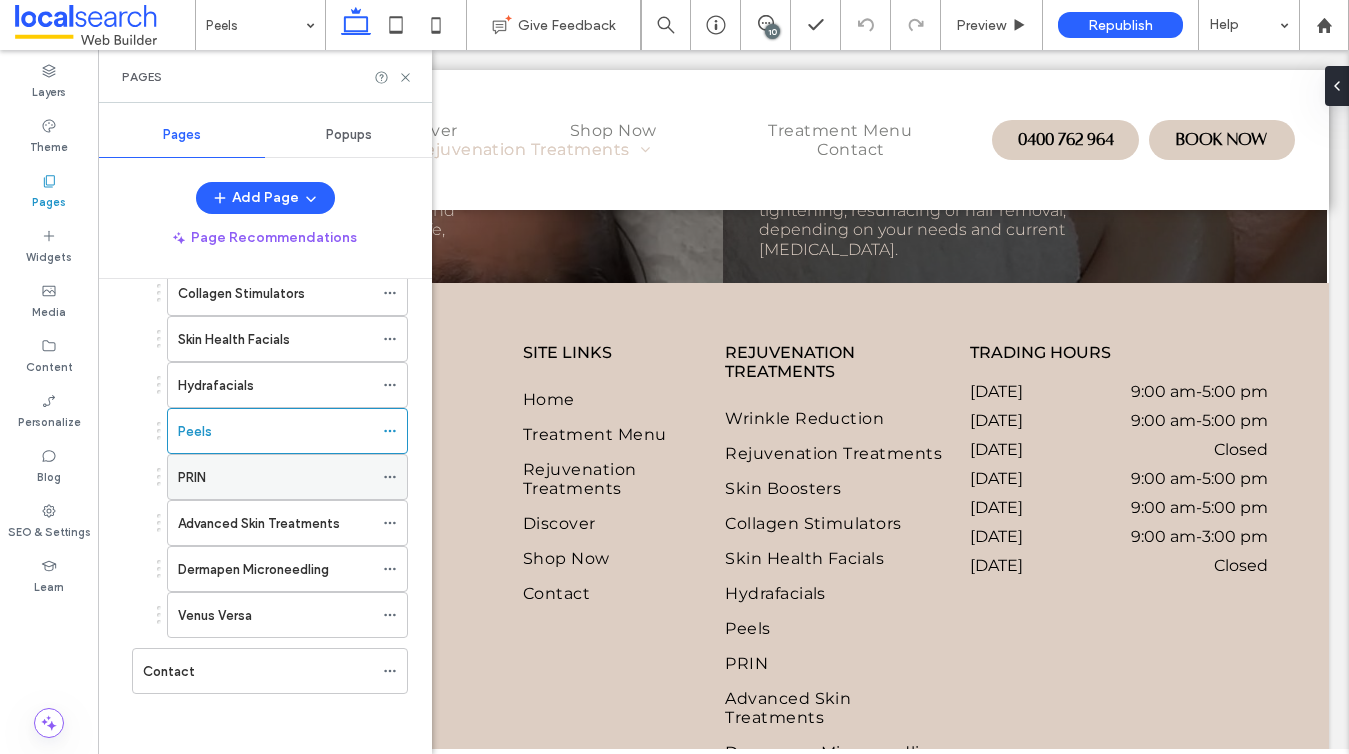 click on "PRIN" at bounding box center [275, 477] 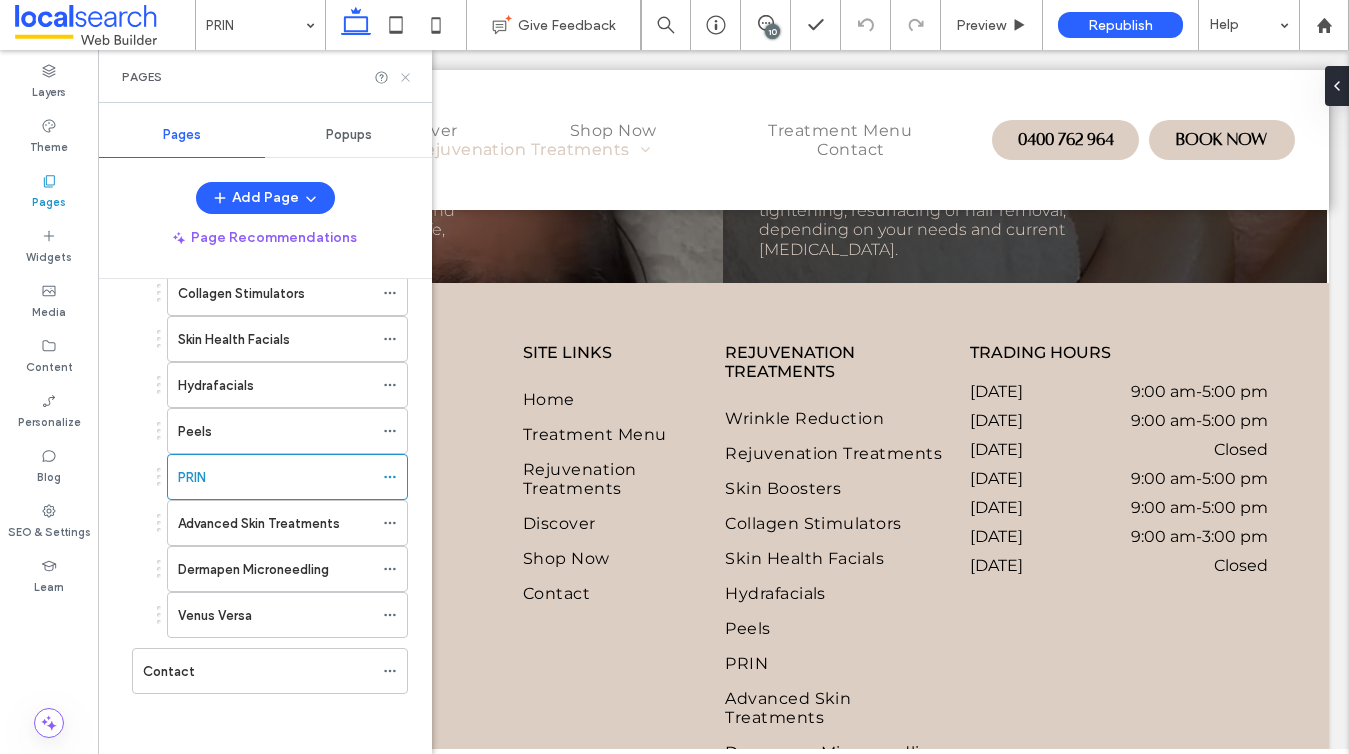 click 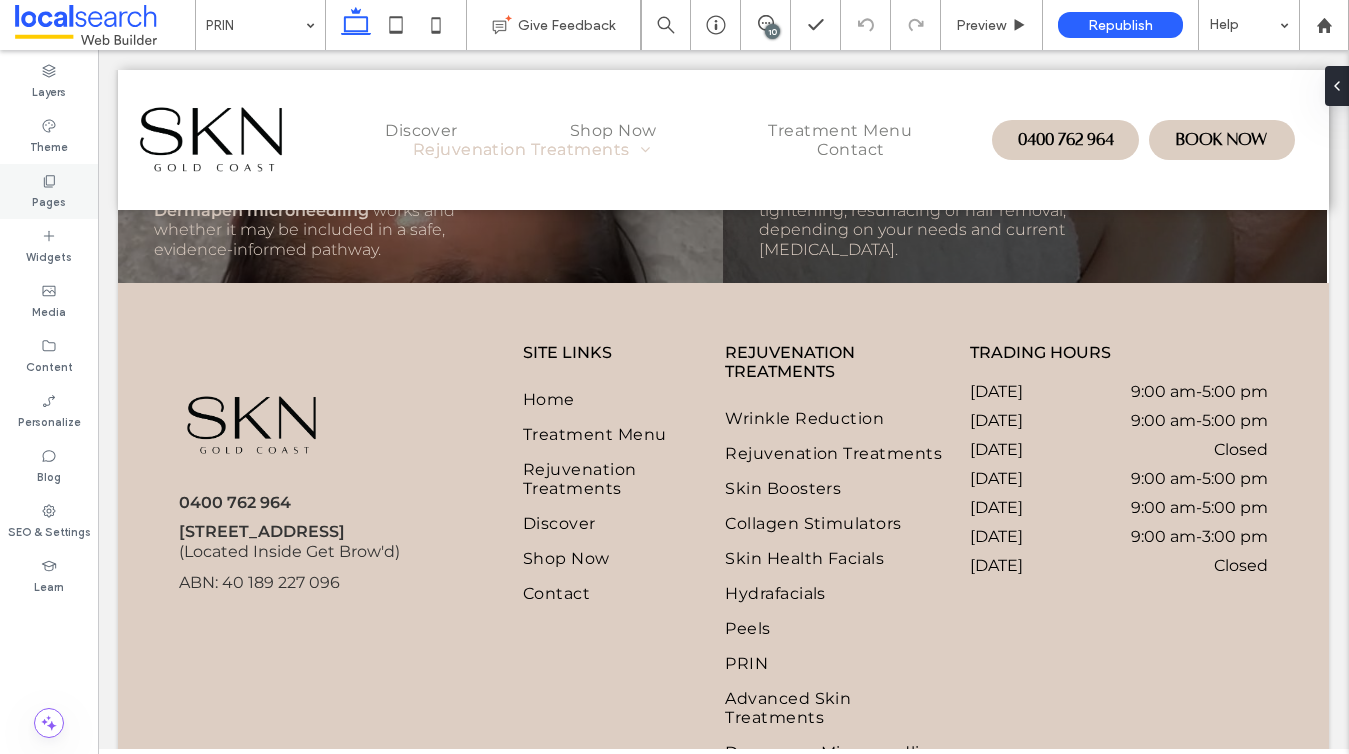click on "Pages" at bounding box center [49, 200] 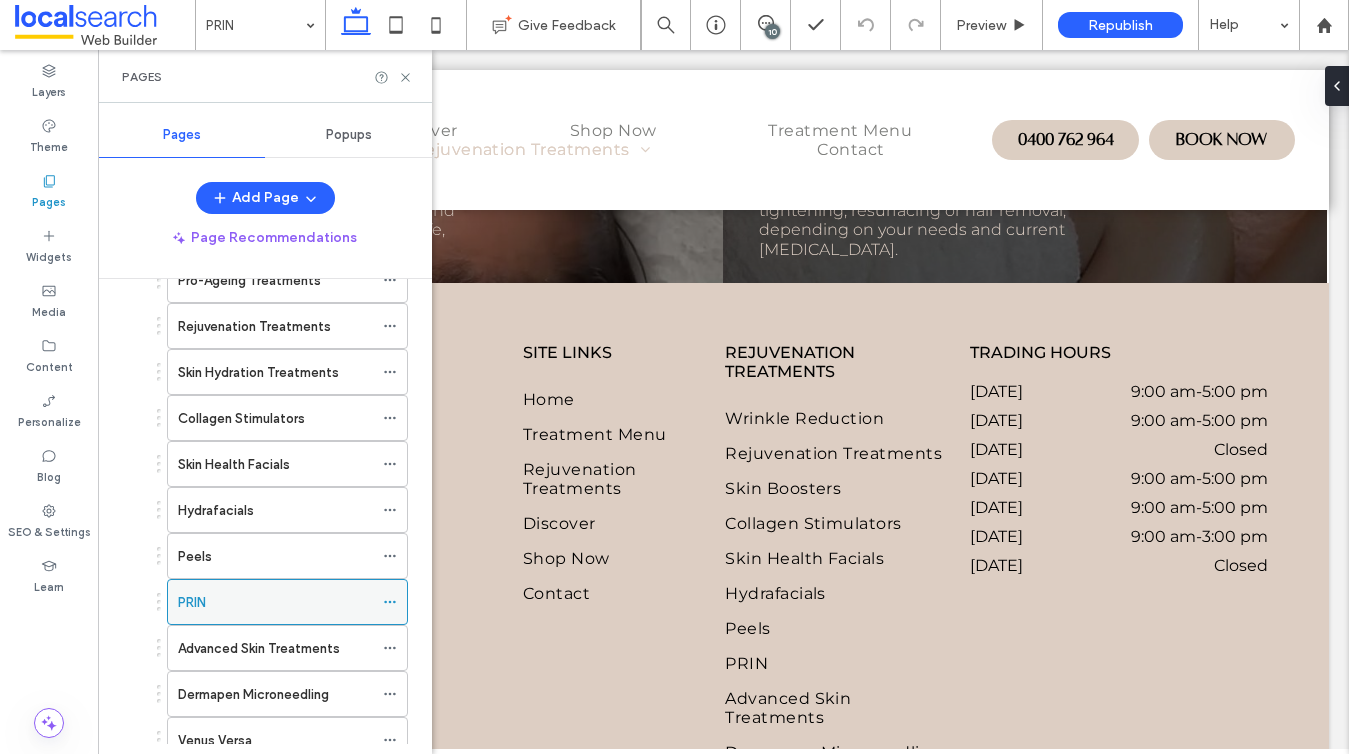 scroll, scrollTop: 397, scrollLeft: 0, axis: vertical 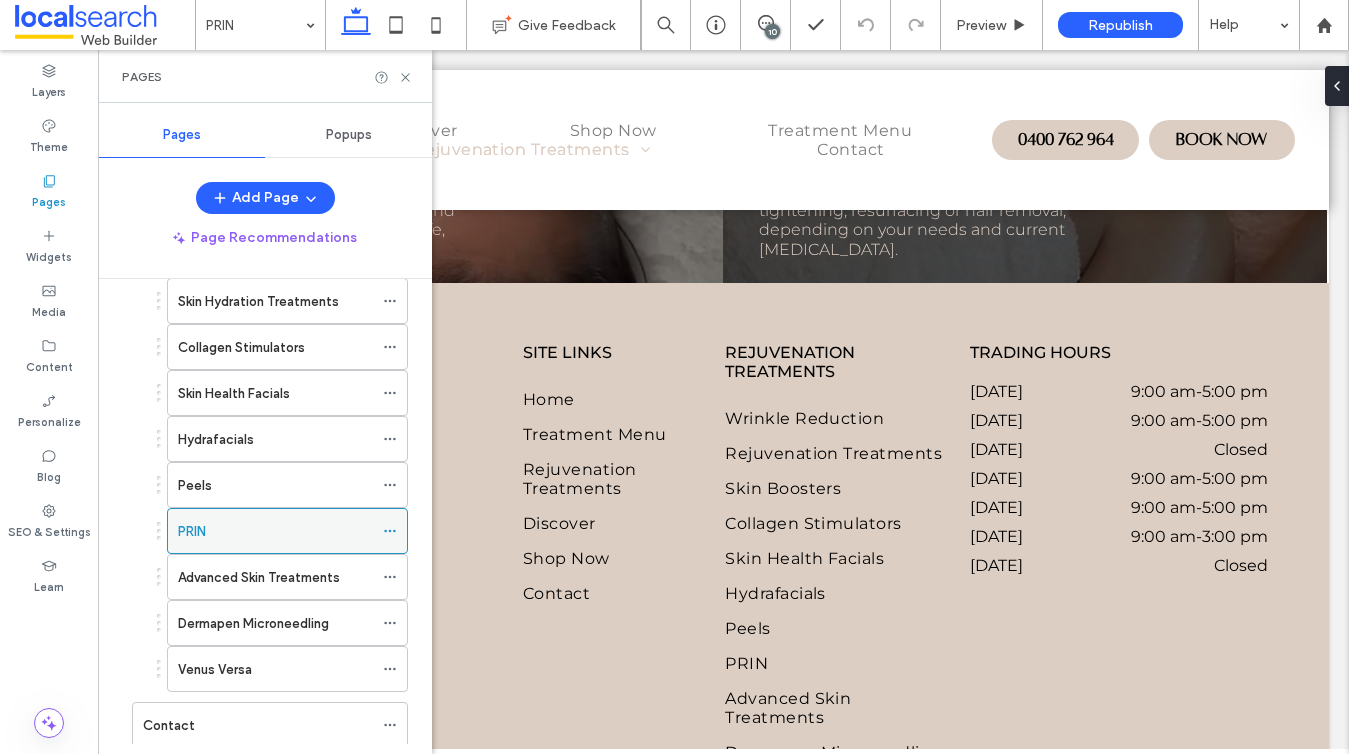 click on "Advanced Skin Treatments" at bounding box center (275, 577) 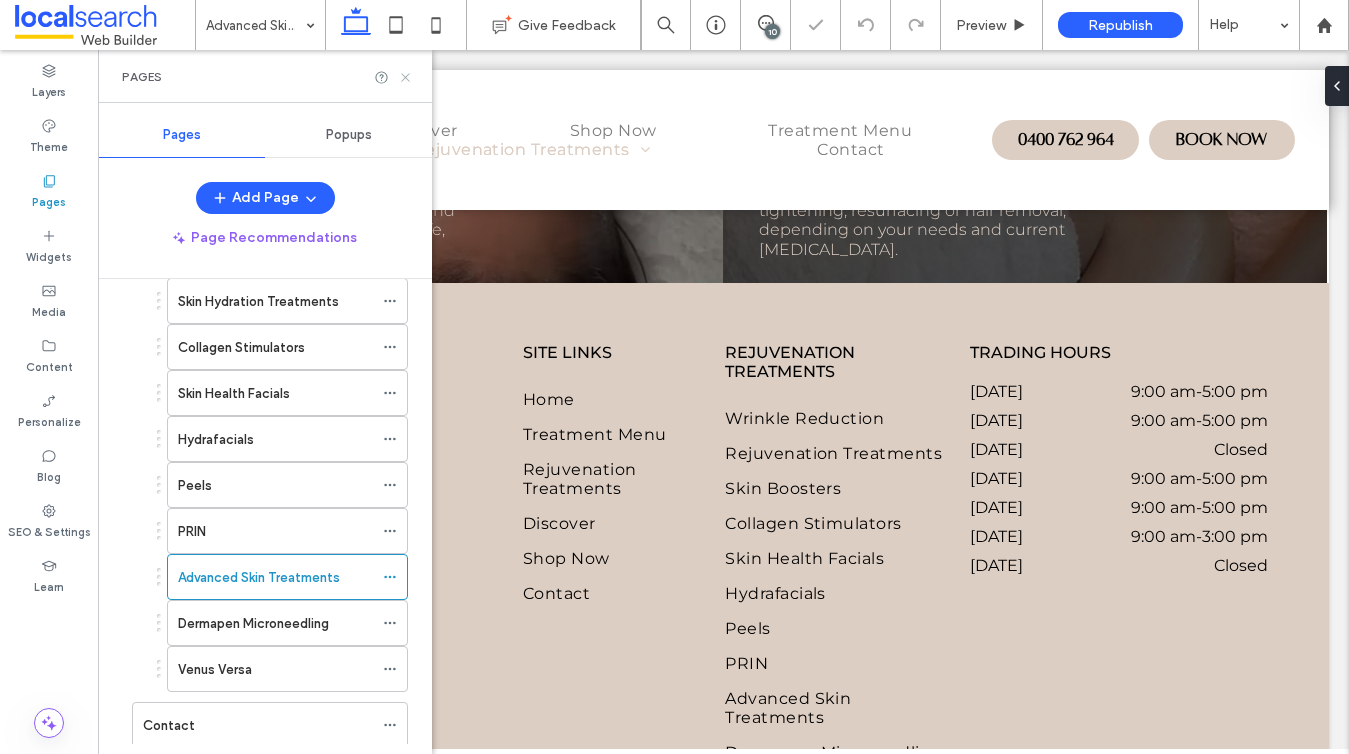 click 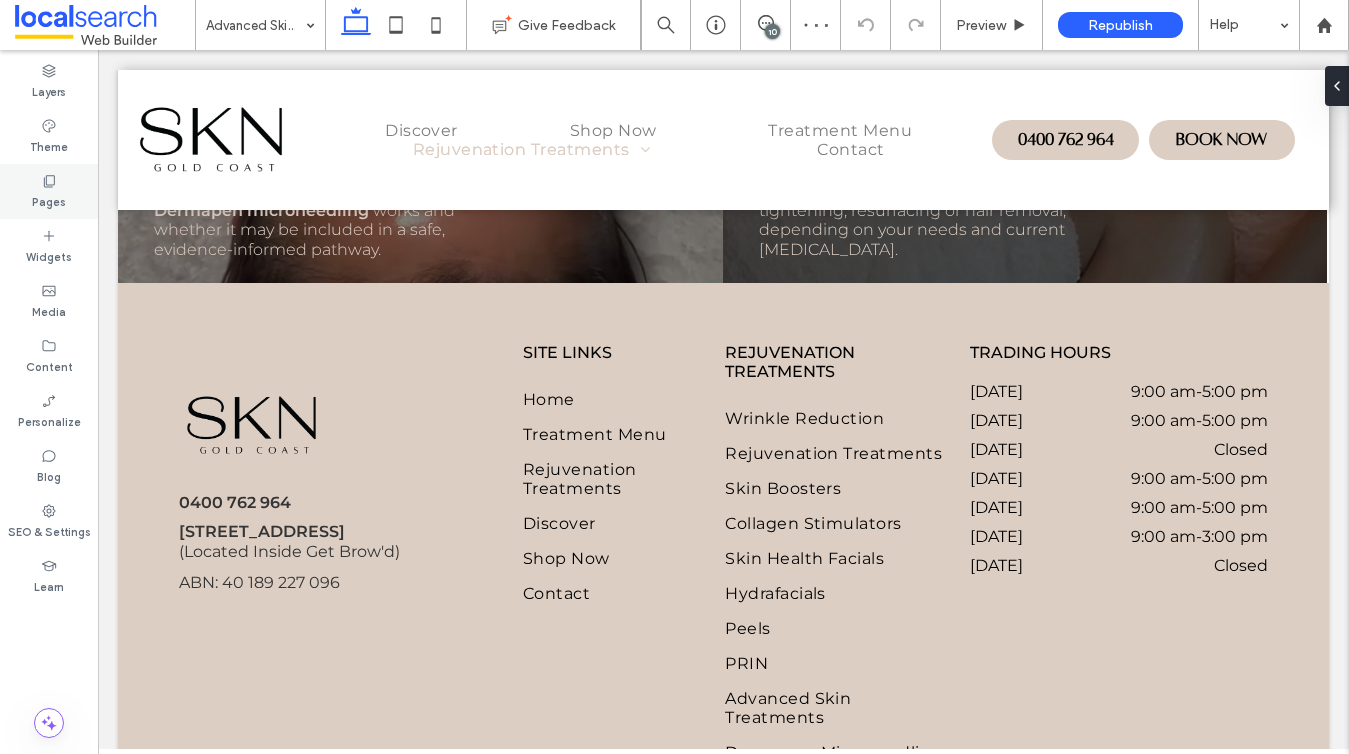 click on "Pages" at bounding box center (49, 191) 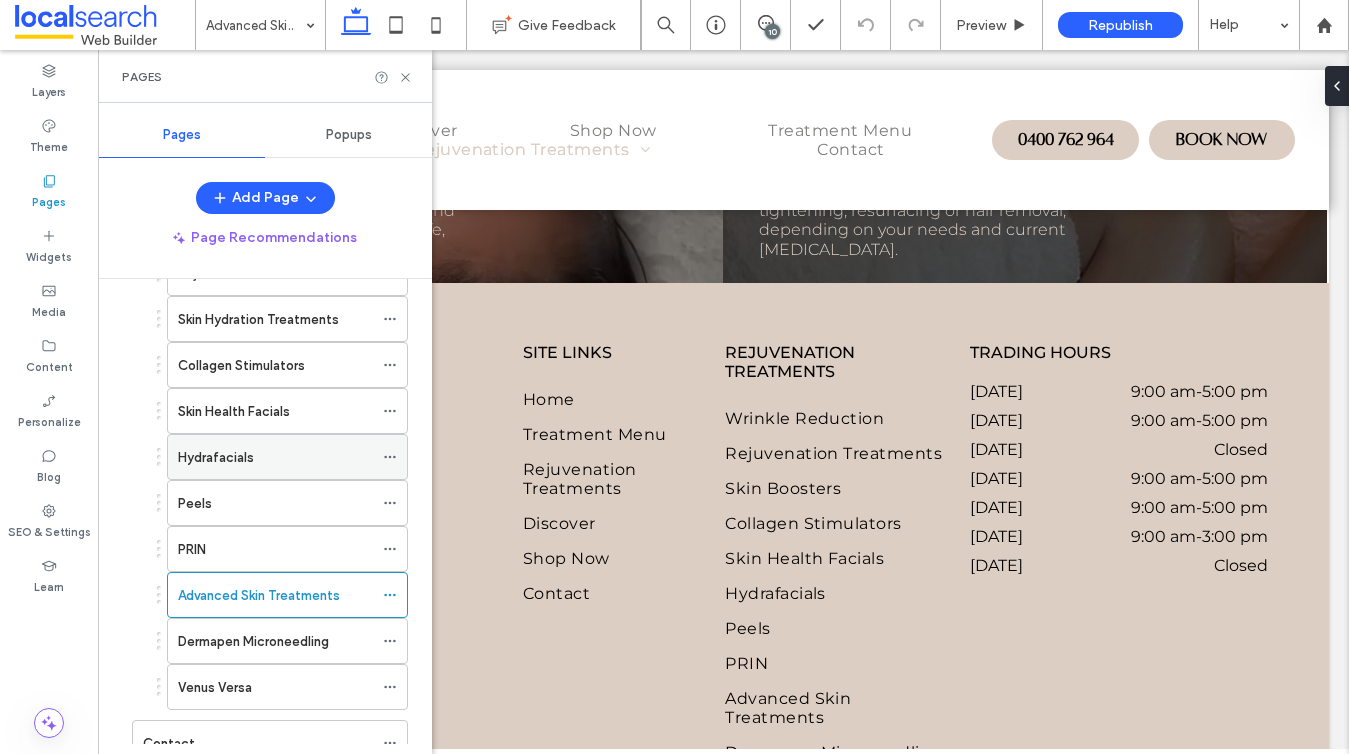 scroll, scrollTop: 430, scrollLeft: 0, axis: vertical 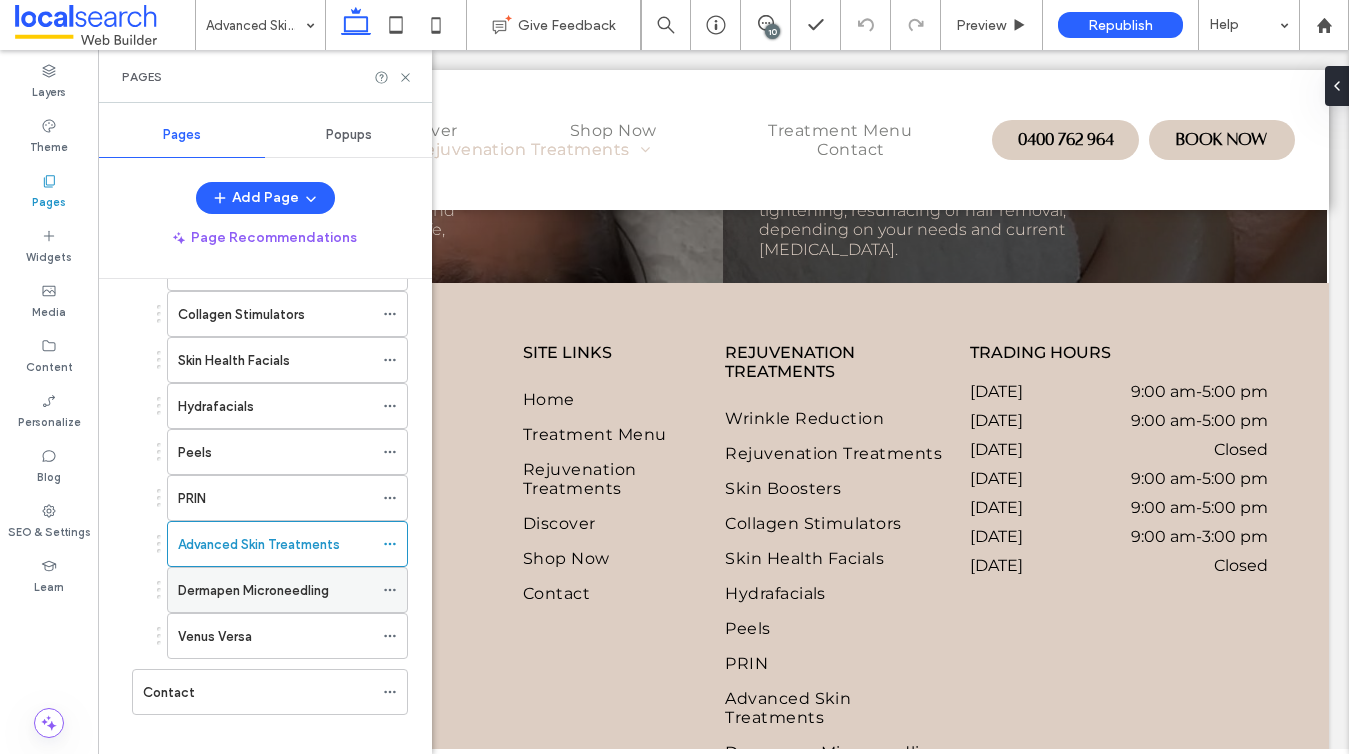 click on "Dermapen Microneedling" at bounding box center (275, 590) 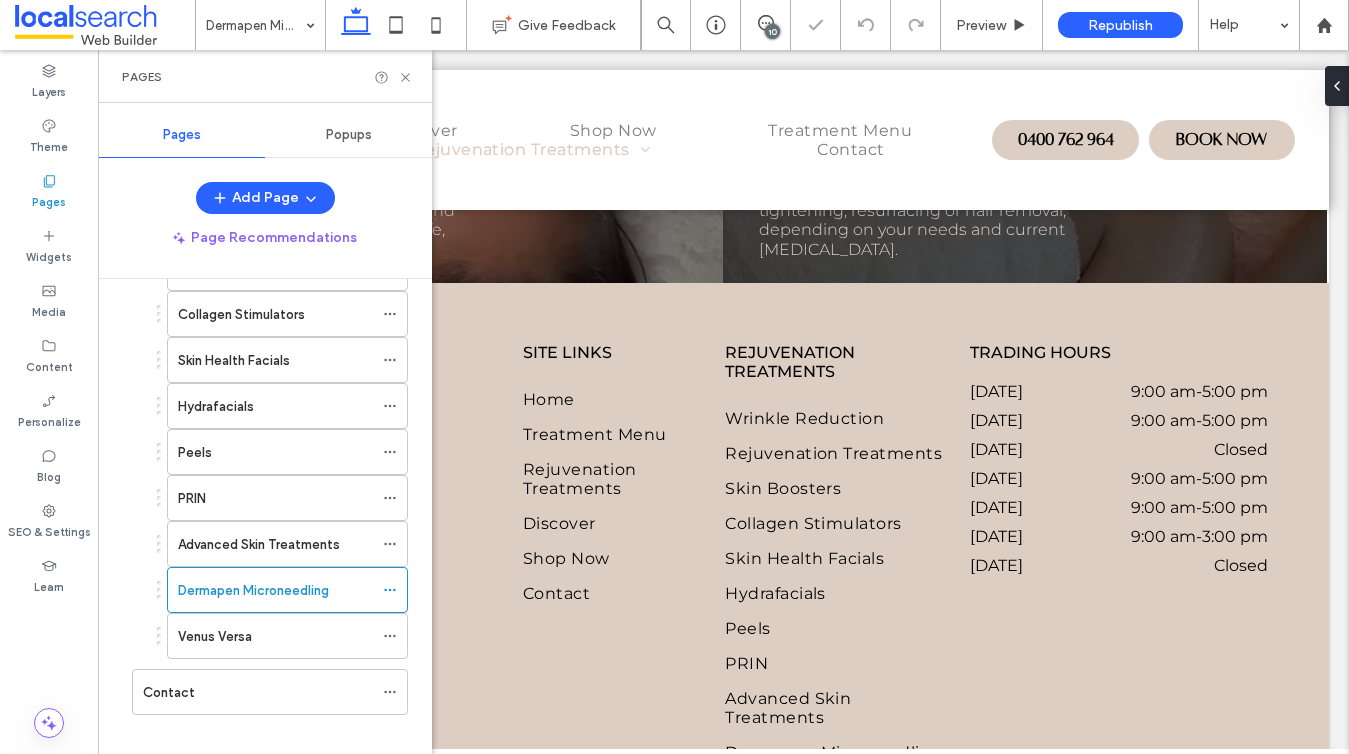 click 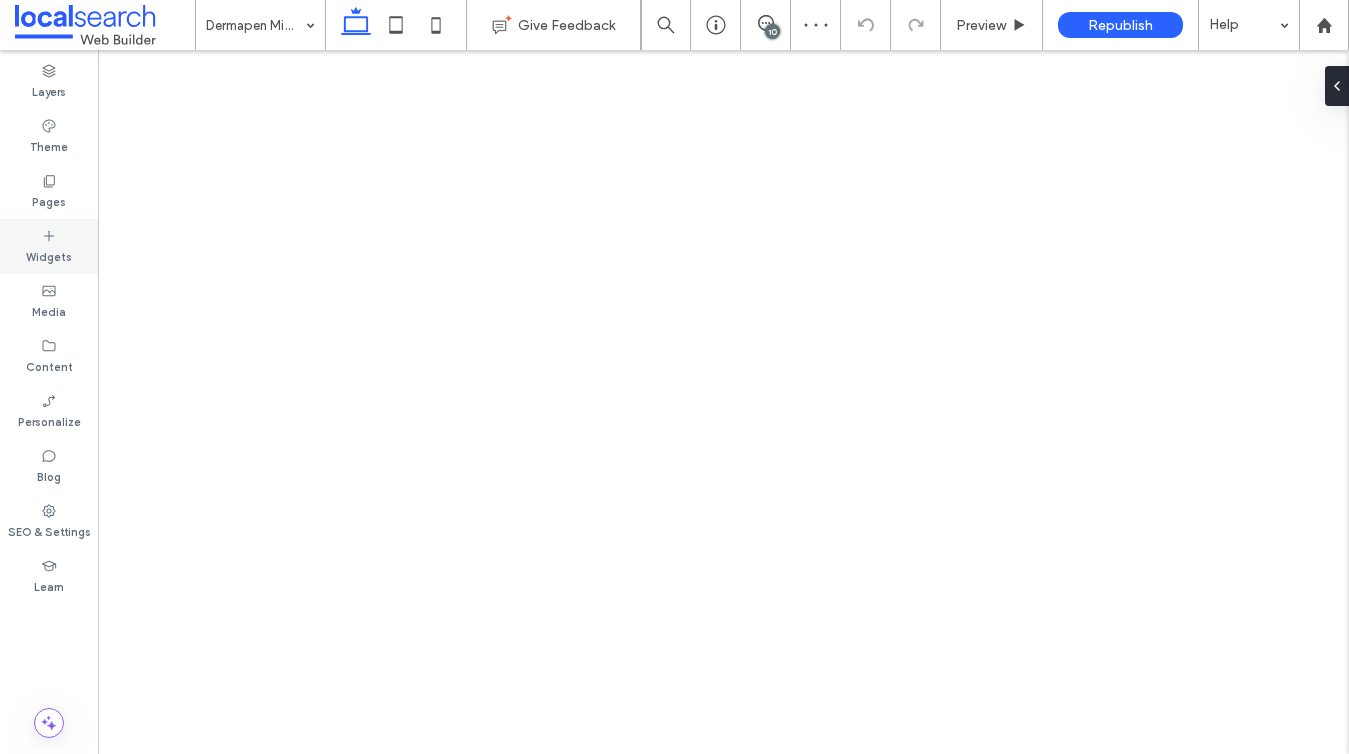 scroll, scrollTop: 0, scrollLeft: 0, axis: both 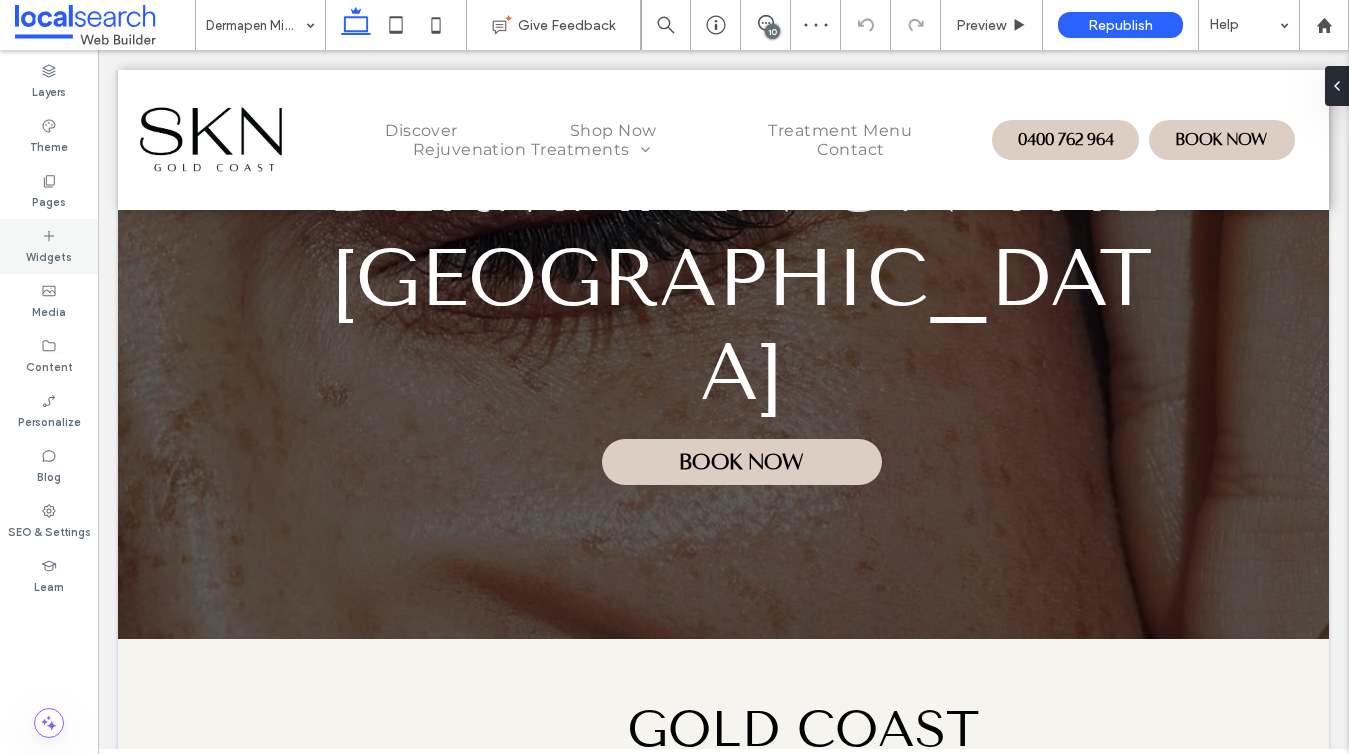 click on "Widgets" at bounding box center (49, 246) 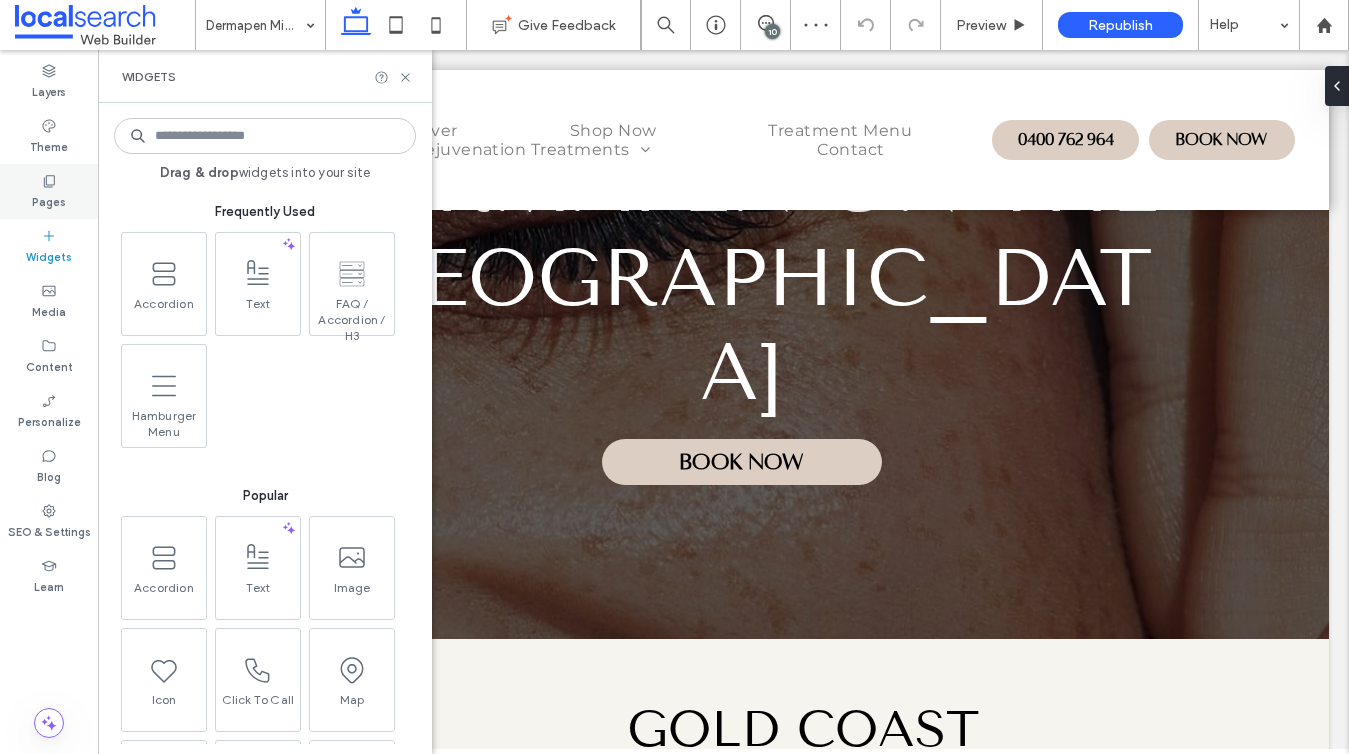 click on "Pages" at bounding box center (49, 200) 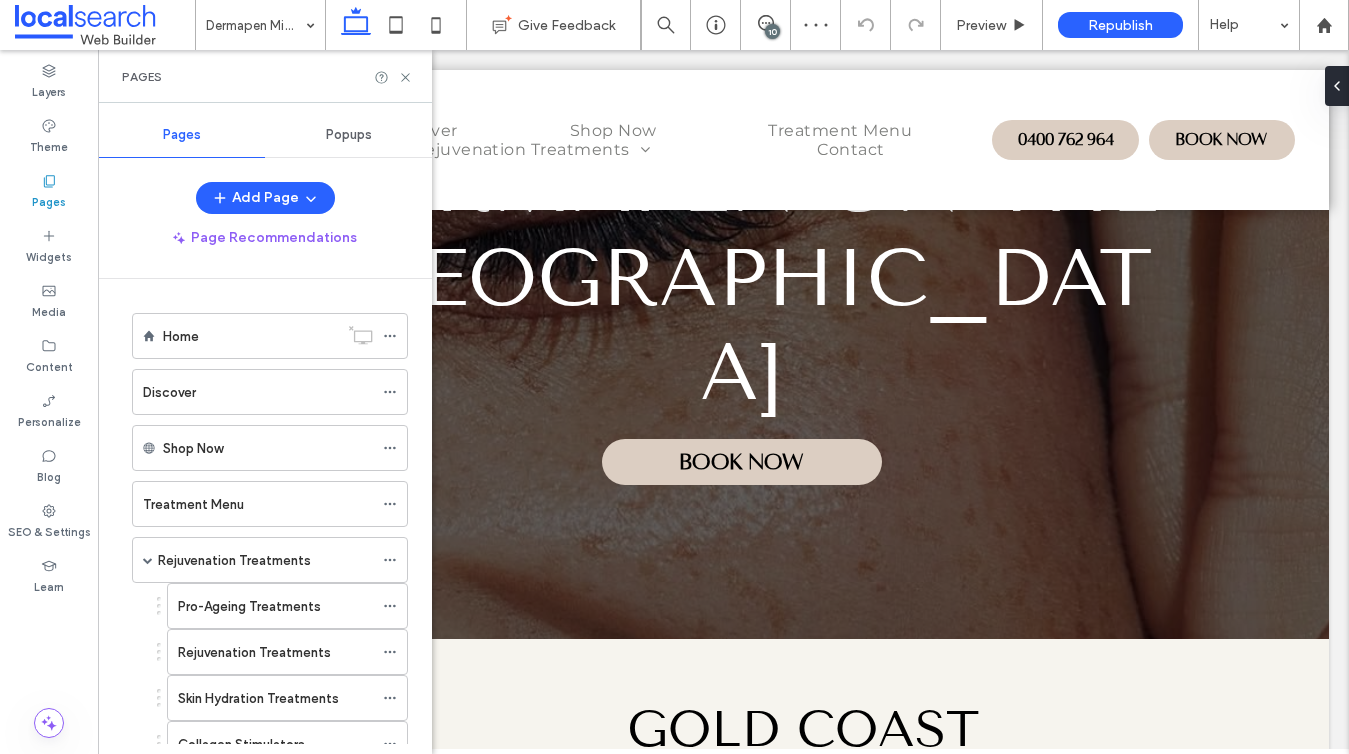 scroll, scrollTop: 0, scrollLeft: 0, axis: both 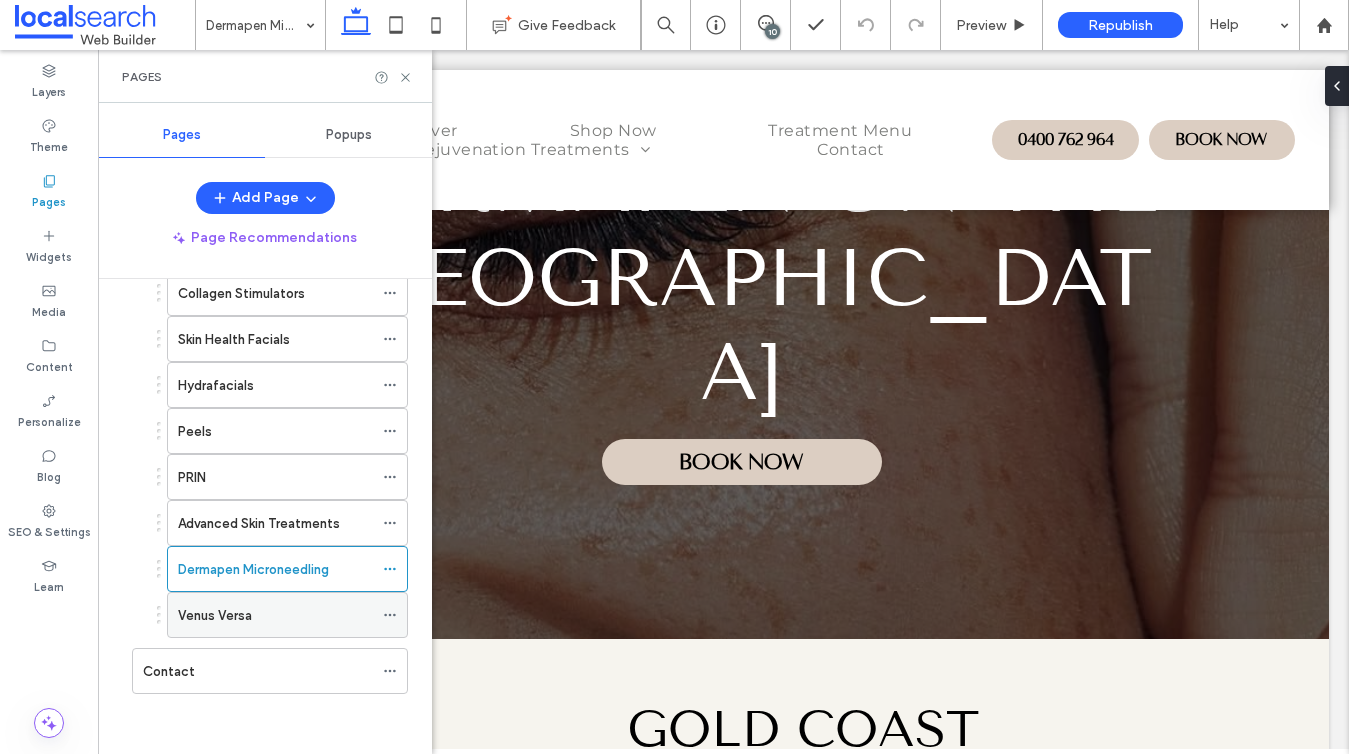 click on "Venus Versa" at bounding box center [215, 615] 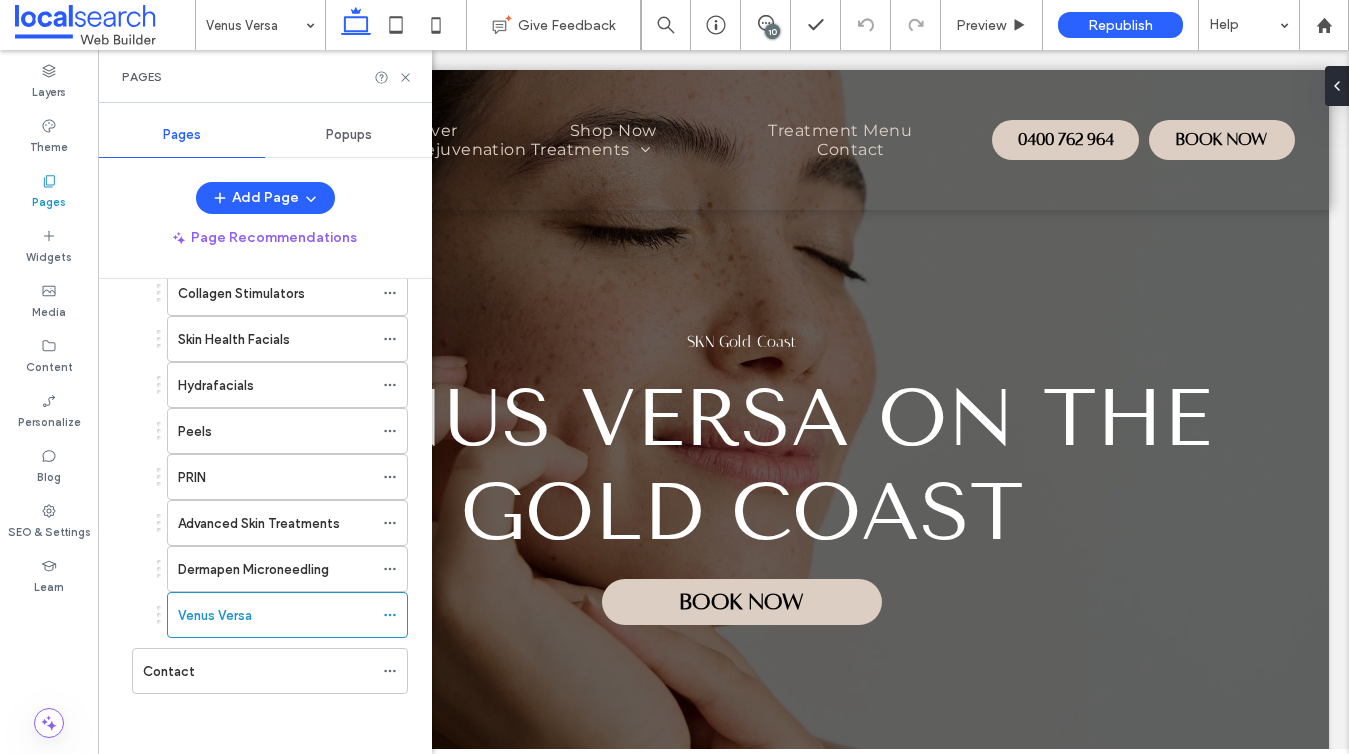 scroll, scrollTop: 0, scrollLeft: 0, axis: both 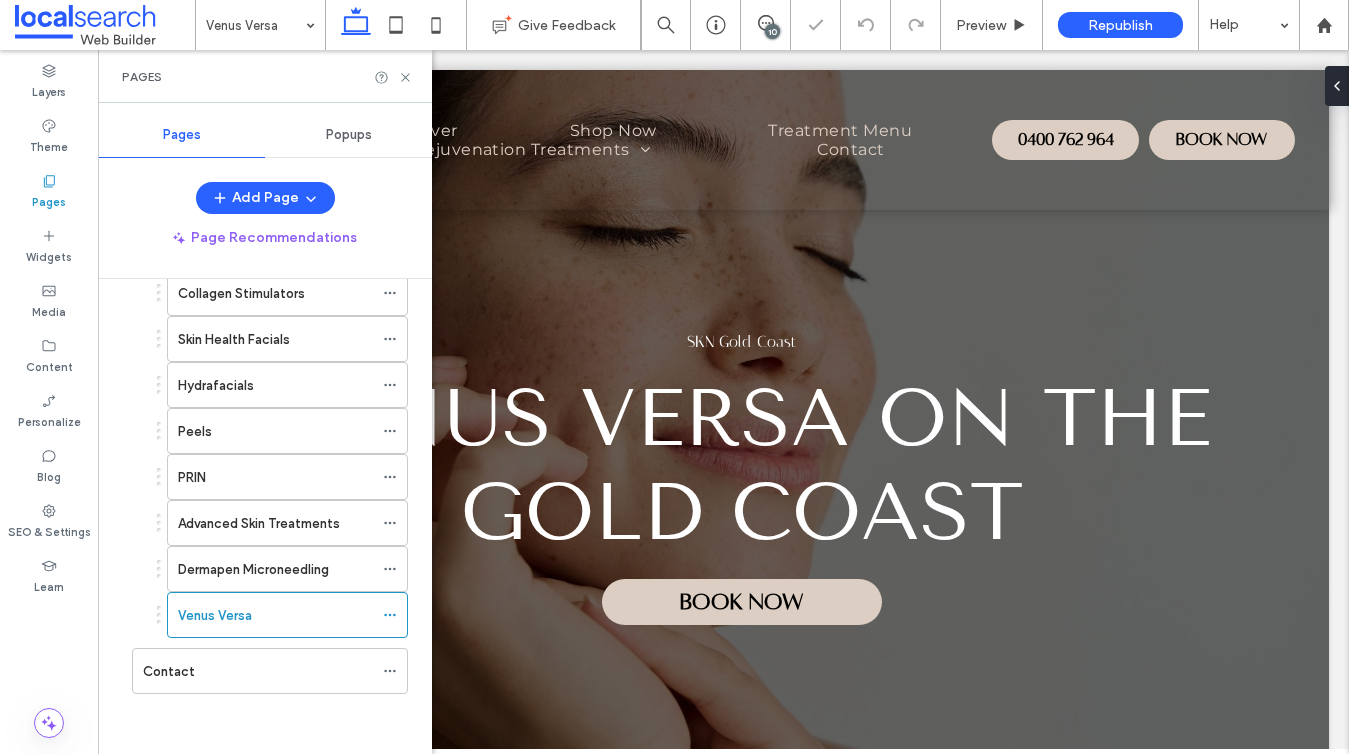 click 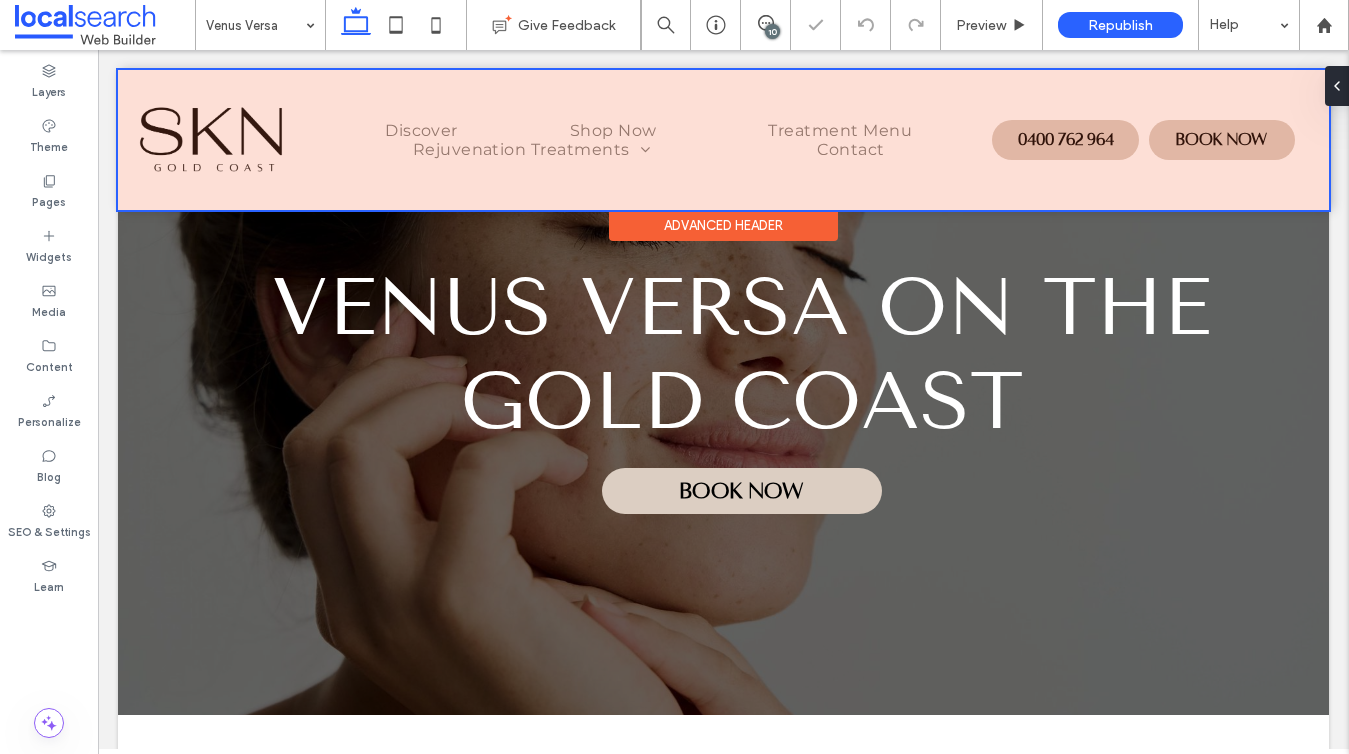 scroll, scrollTop: 205, scrollLeft: 0, axis: vertical 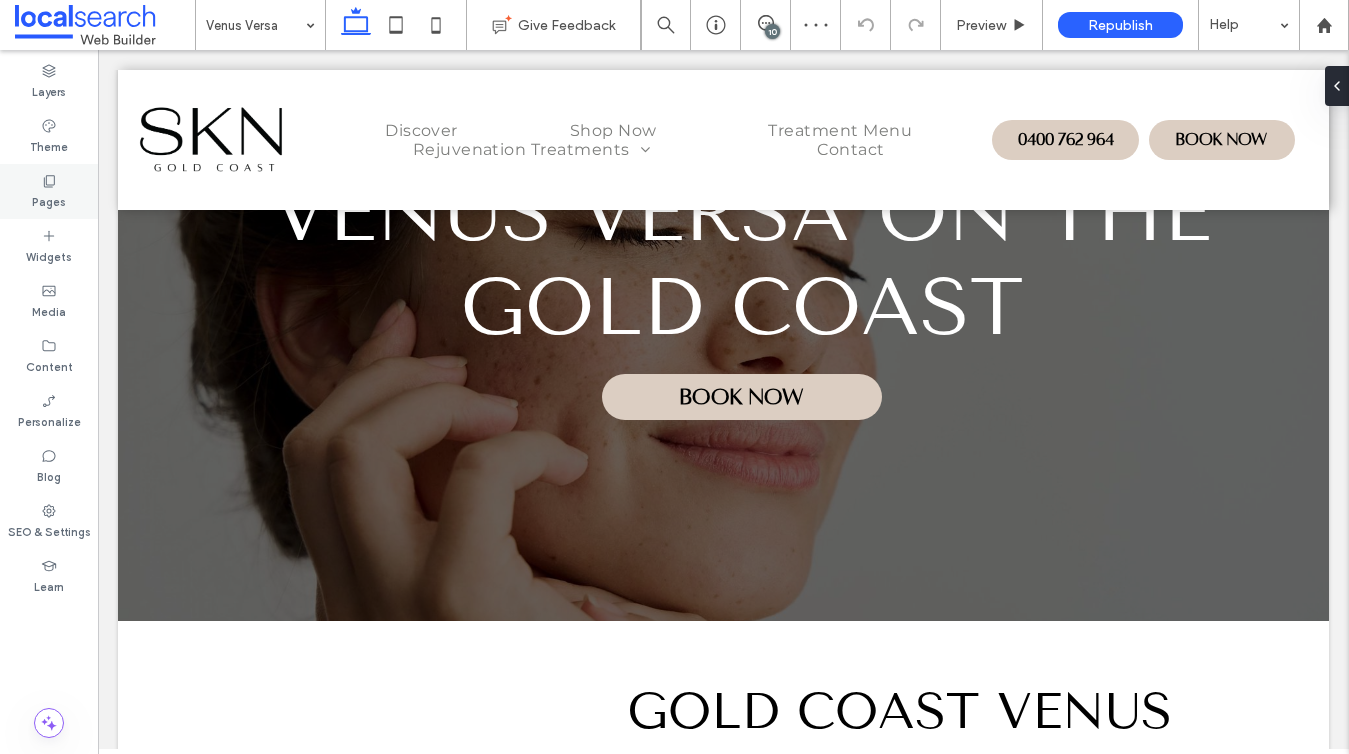 click on "Pages" at bounding box center (49, 200) 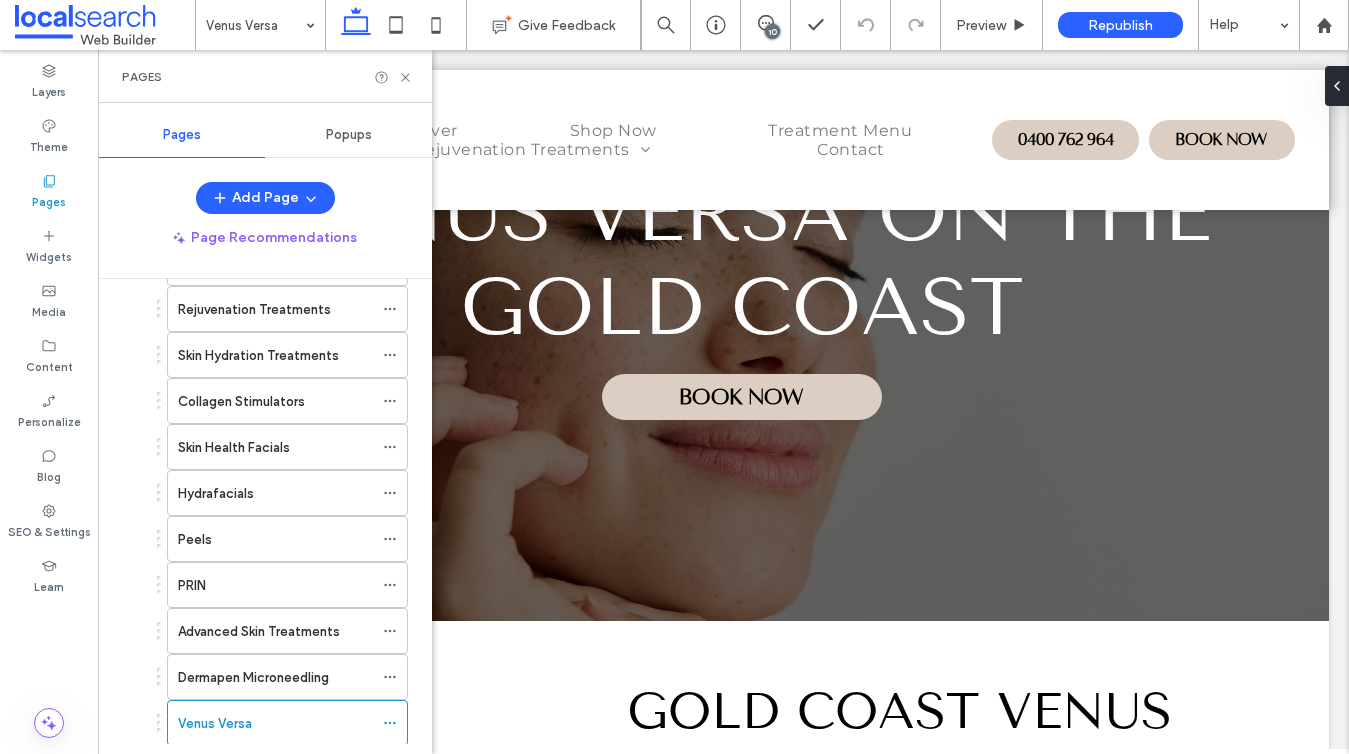 scroll, scrollTop: 451, scrollLeft: 0, axis: vertical 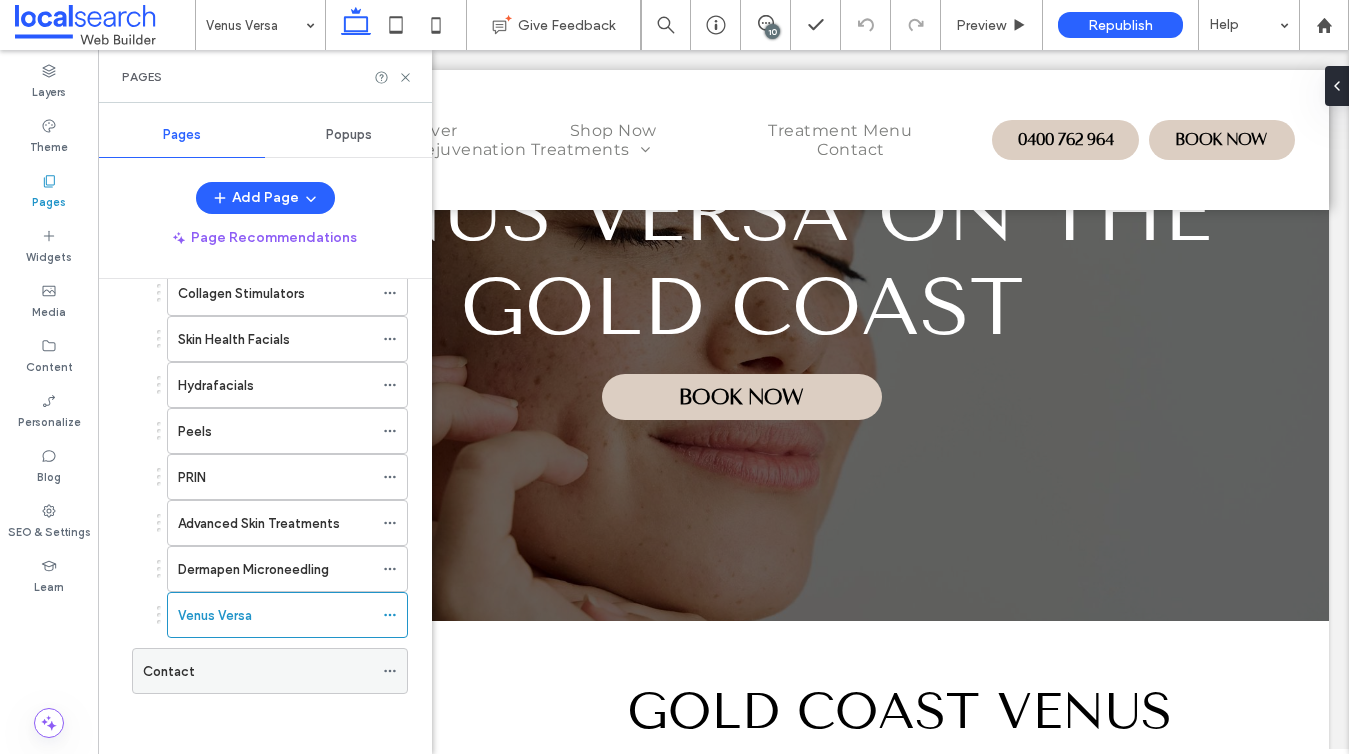 click on "Contact" at bounding box center [258, 671] 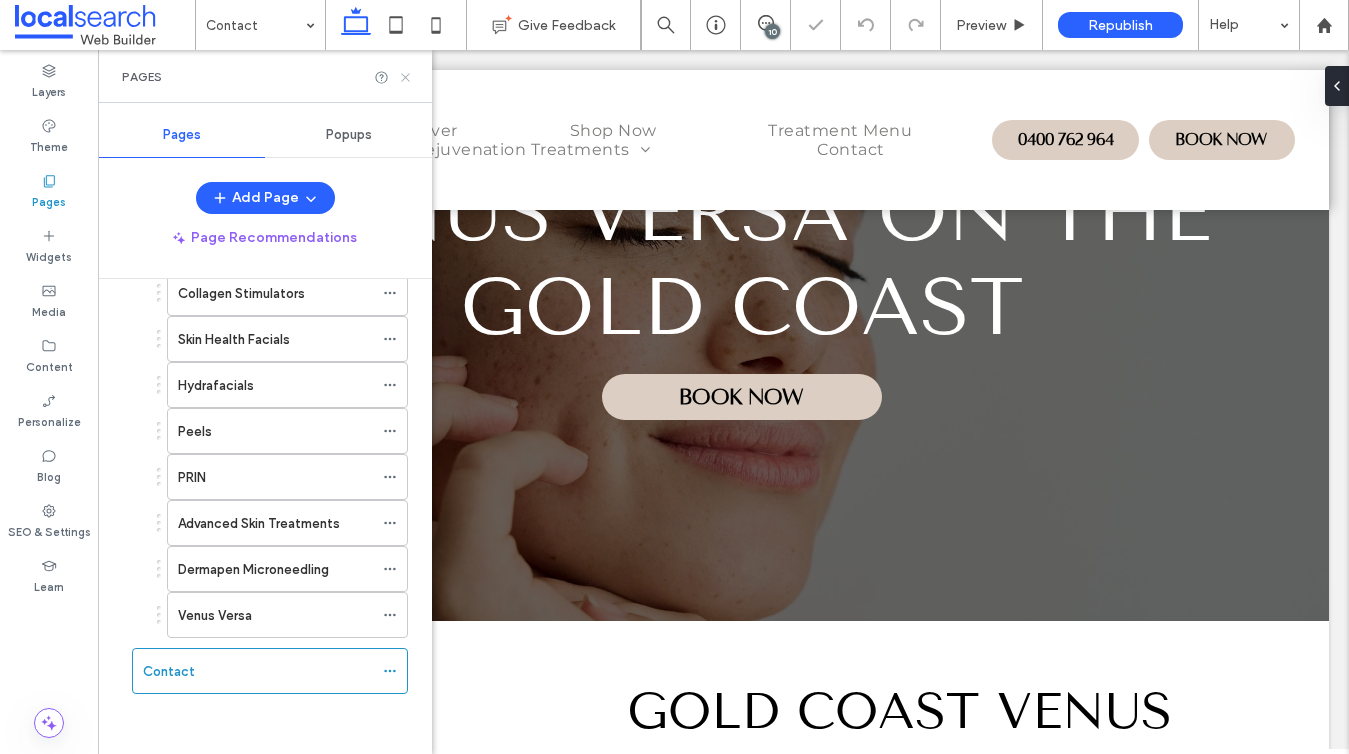 click 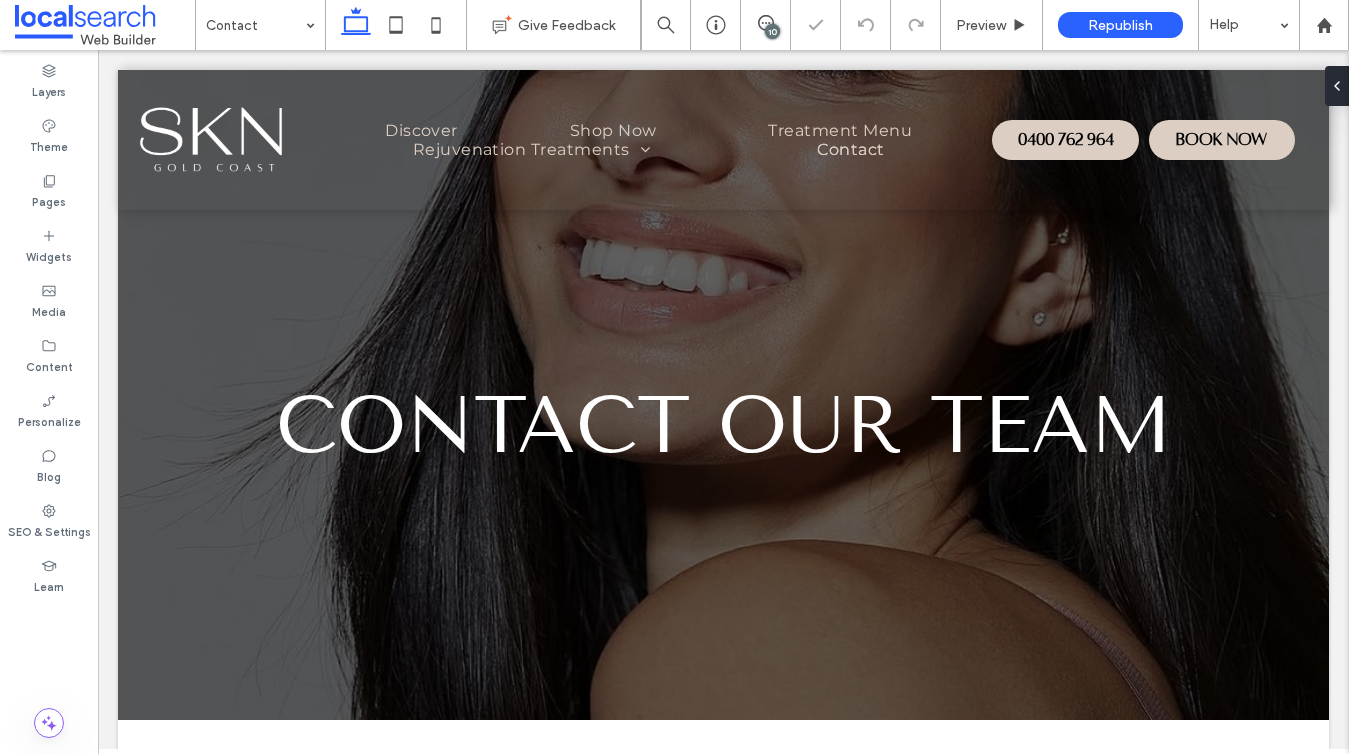 scroll, scrollTop: 0, scrollLeft: 0, axis: both 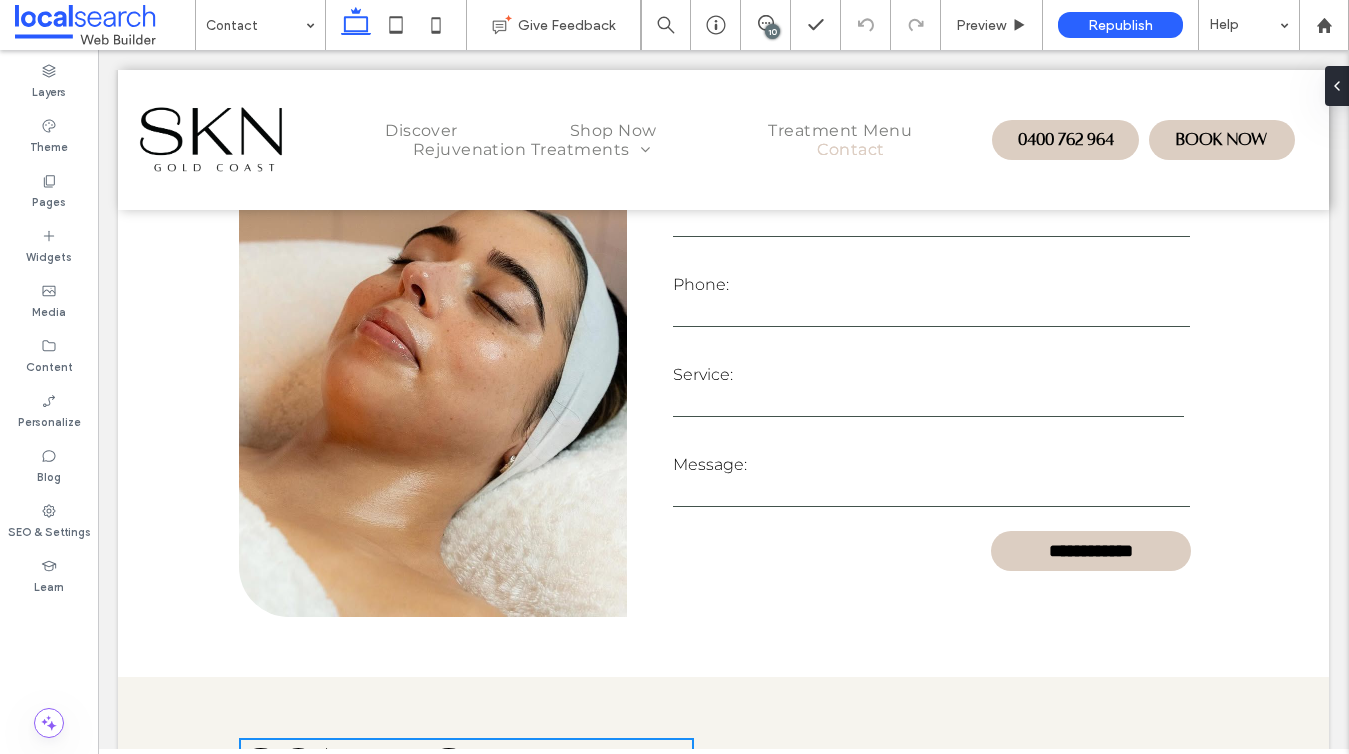 click on "10" at bounding box center (772, 31) 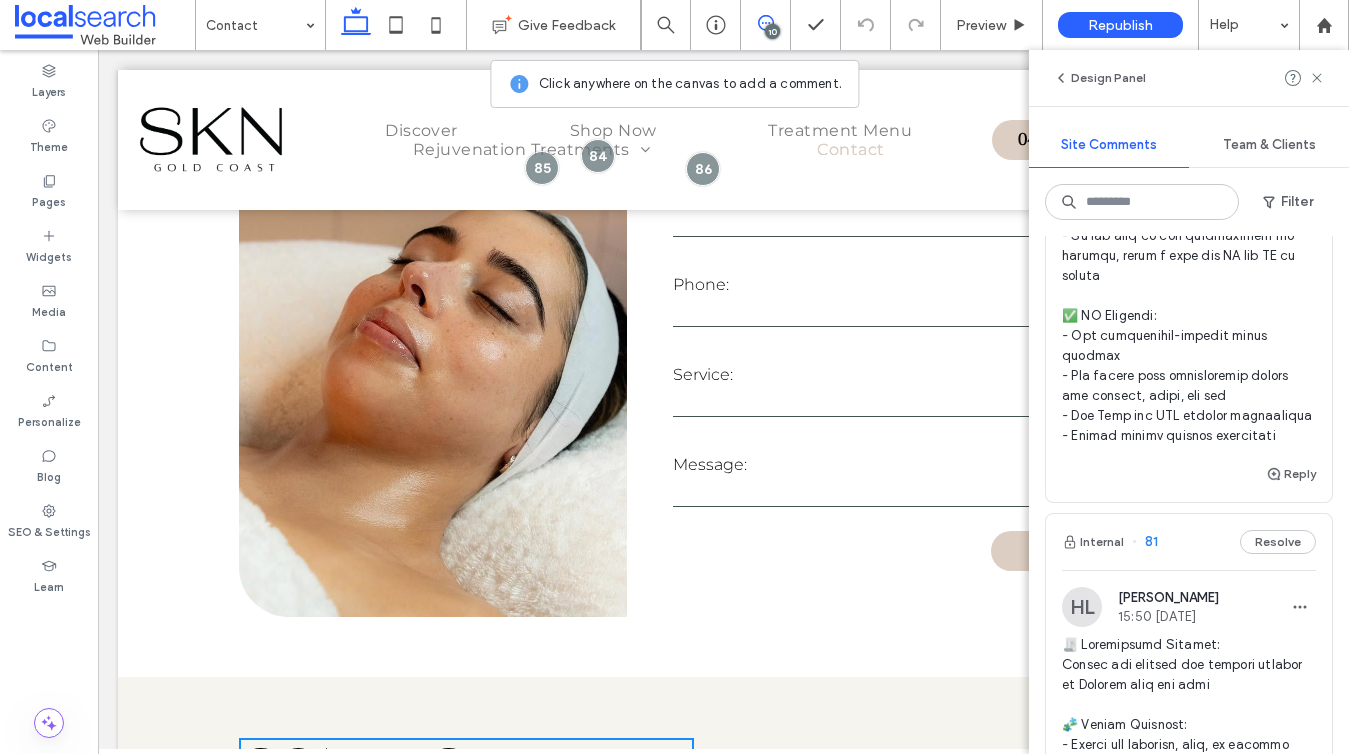 scroll, scrollTop: 7326, scrollLeft: 0, axis: vertical 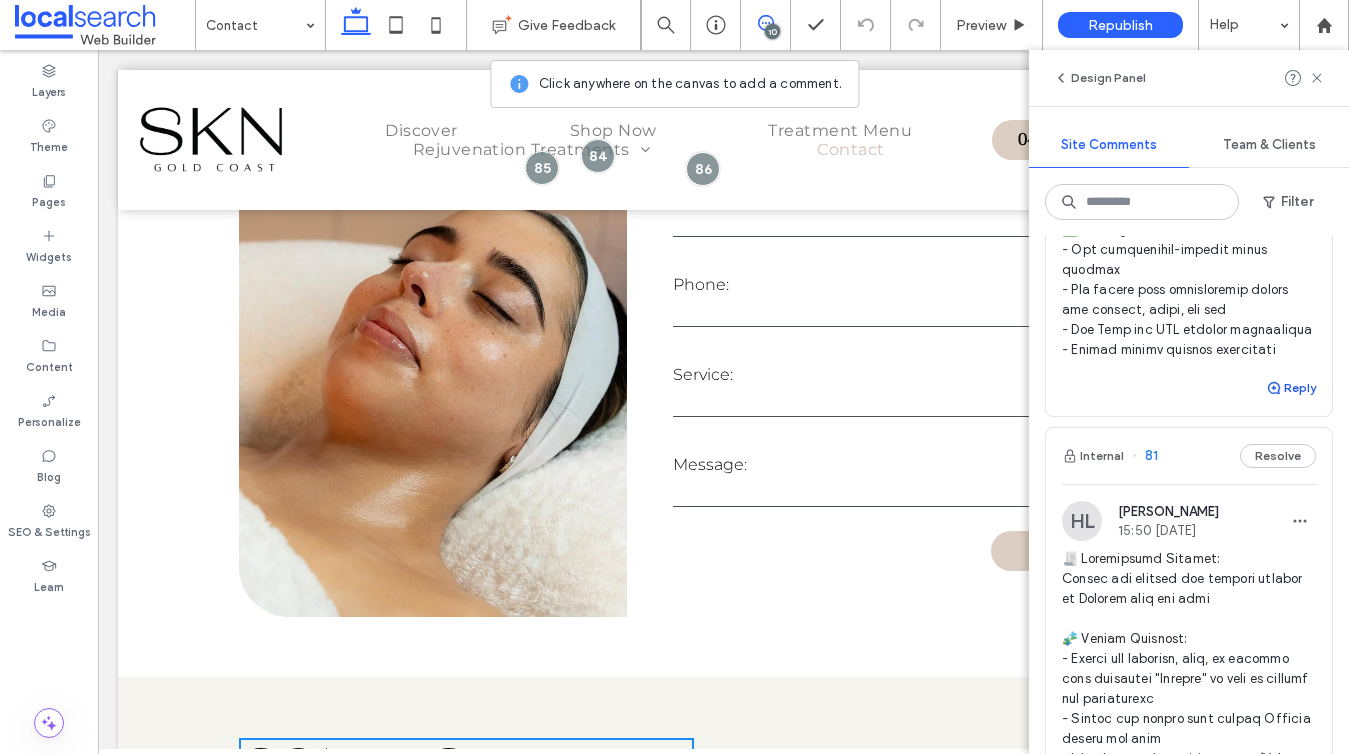 click on "Reply" at bounding box center (1291, 388) 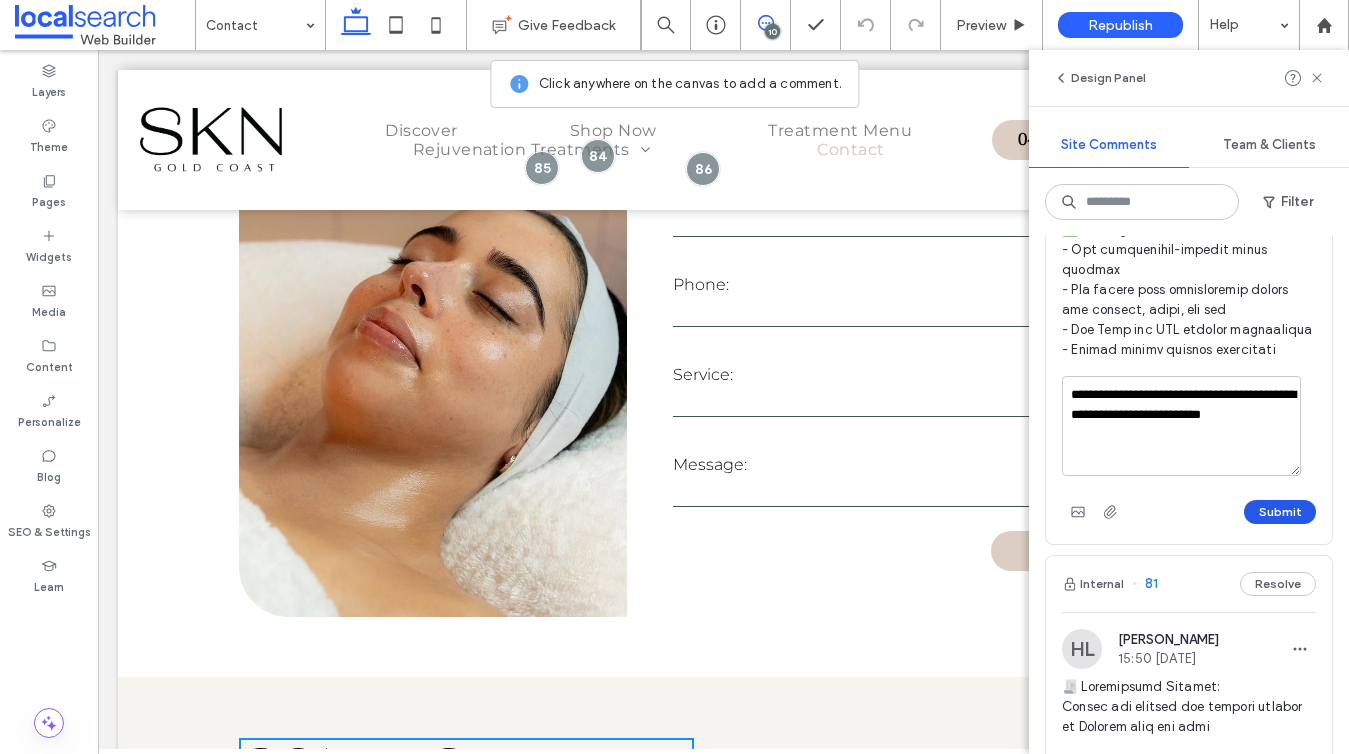 type on "**********" 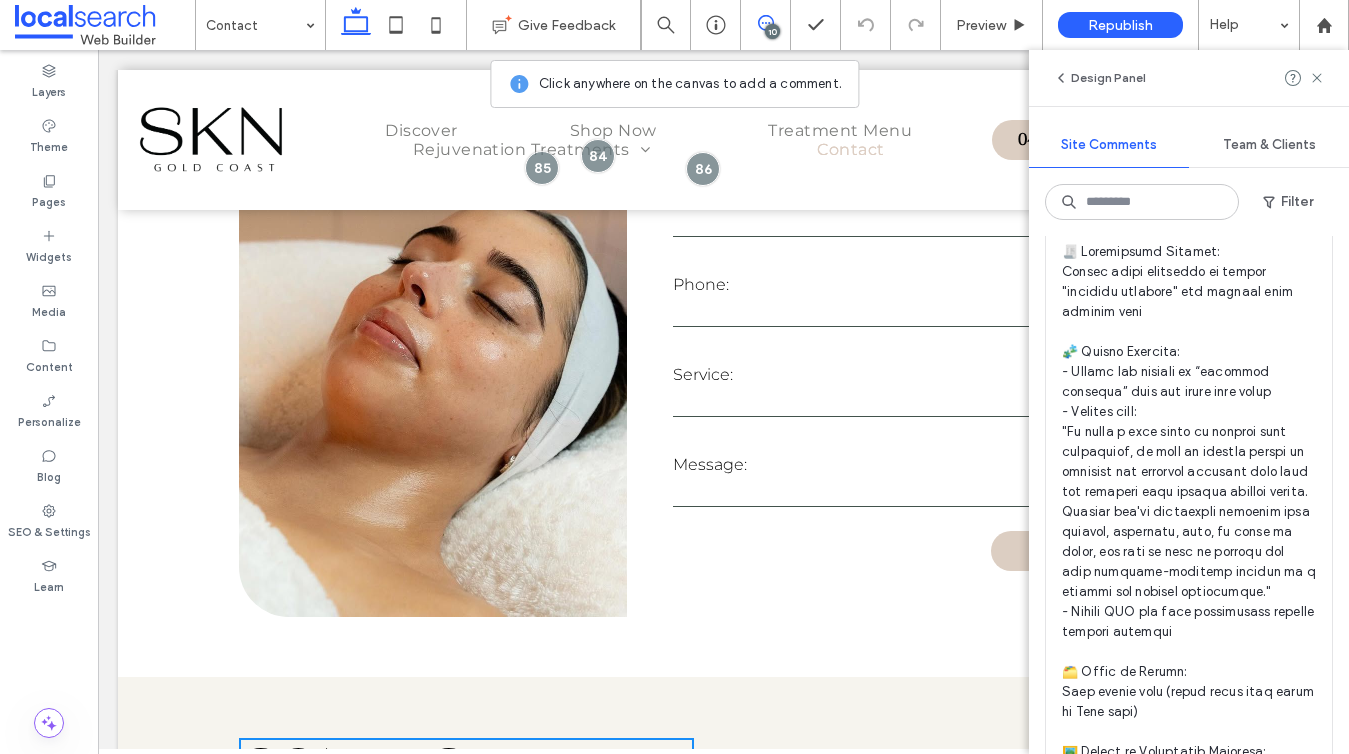 scroll, scrollTop: 5521, scrollLeft: 0, axis: vertical 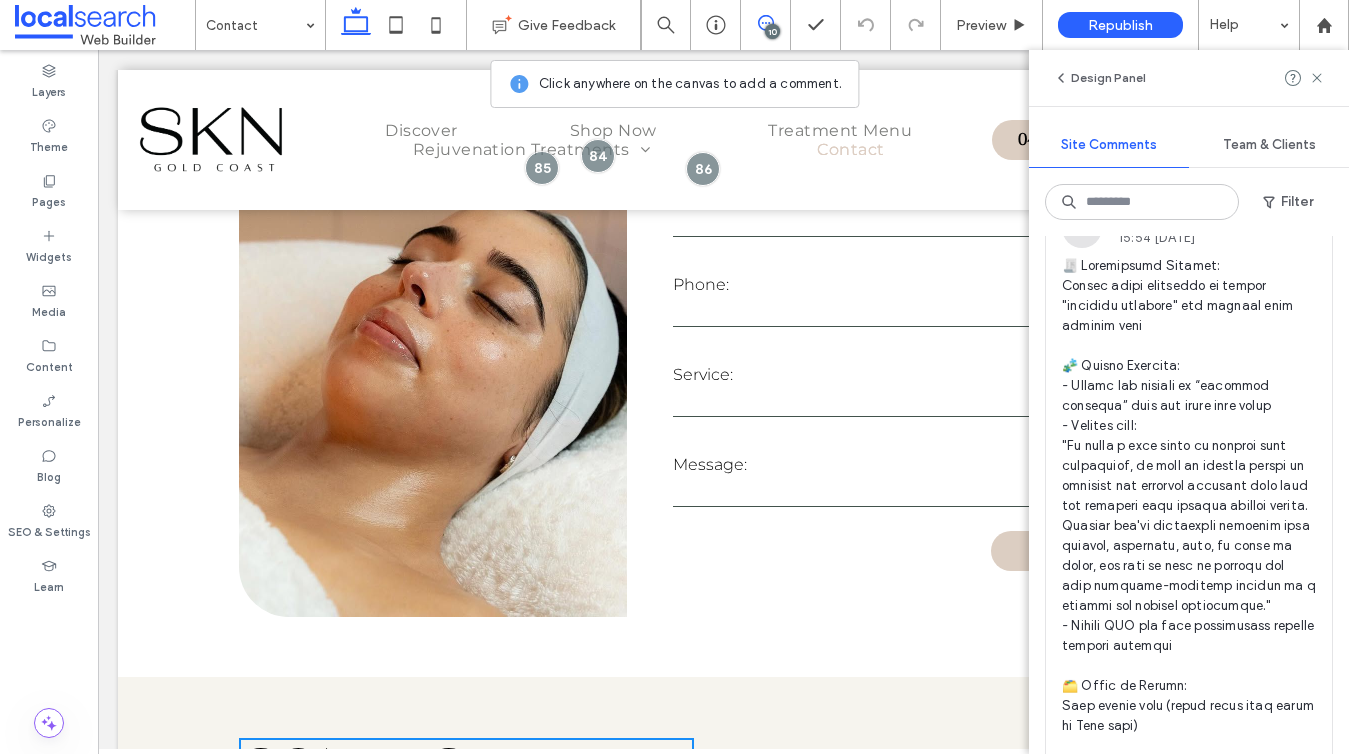 click at bounding box center [1189, 686] 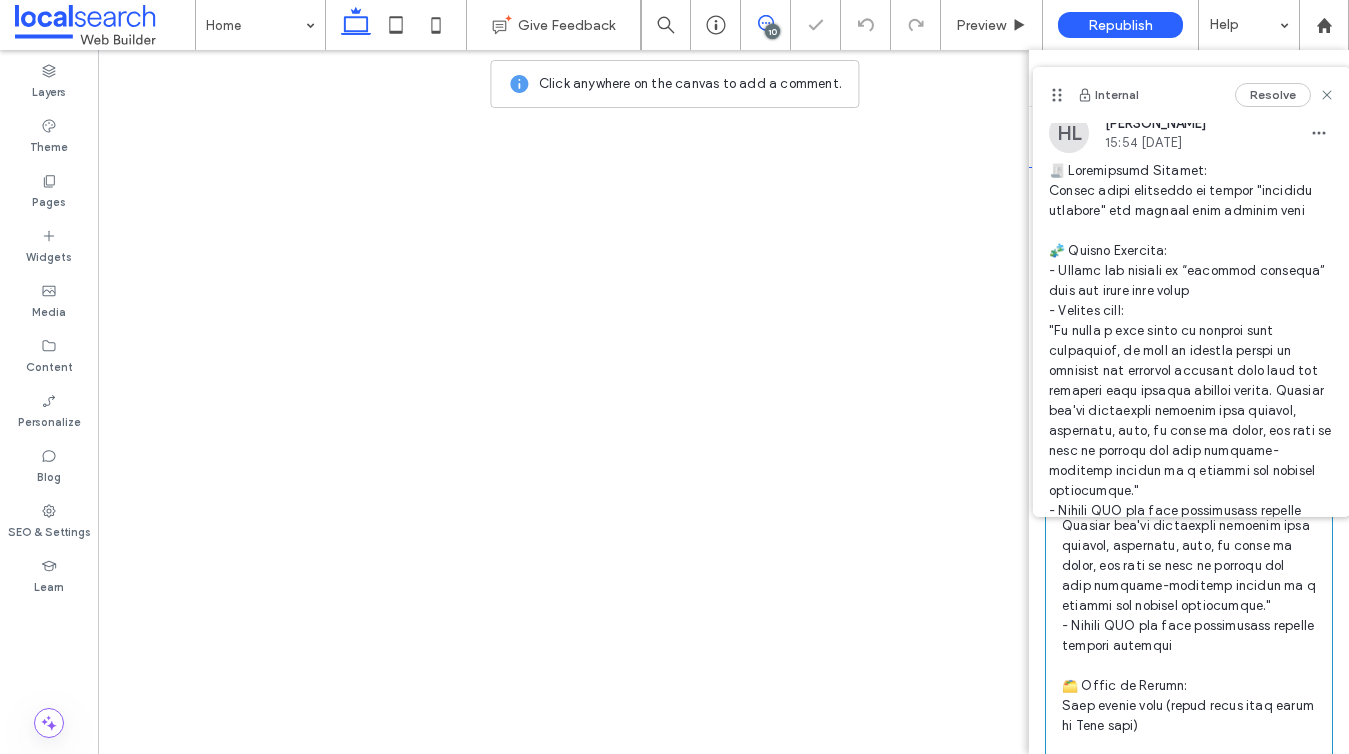 scroll, scrollTop: 21, scrollLeft: 0, axis: vertical 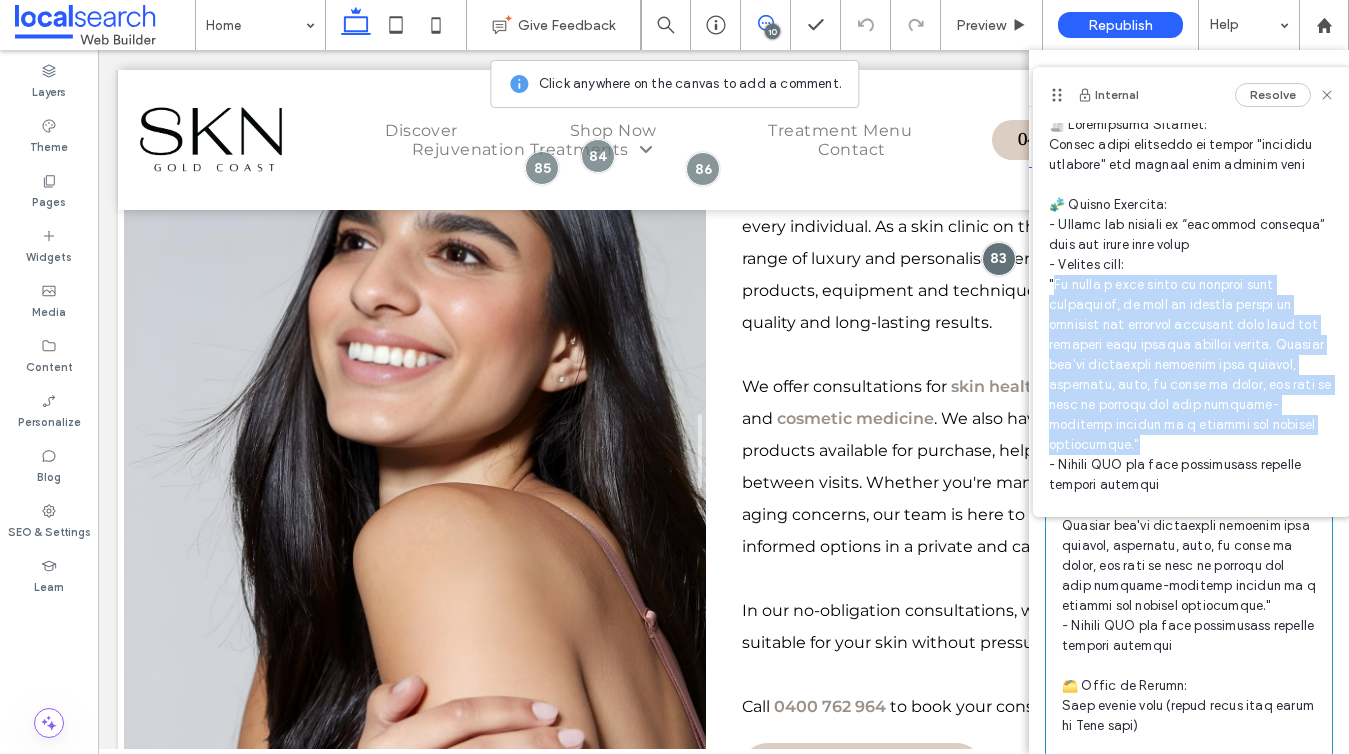 drag, startPoint x: 1187, startPoint y: 440, endPoint x: 1057, endPoint y: 287, distance: 200.77101 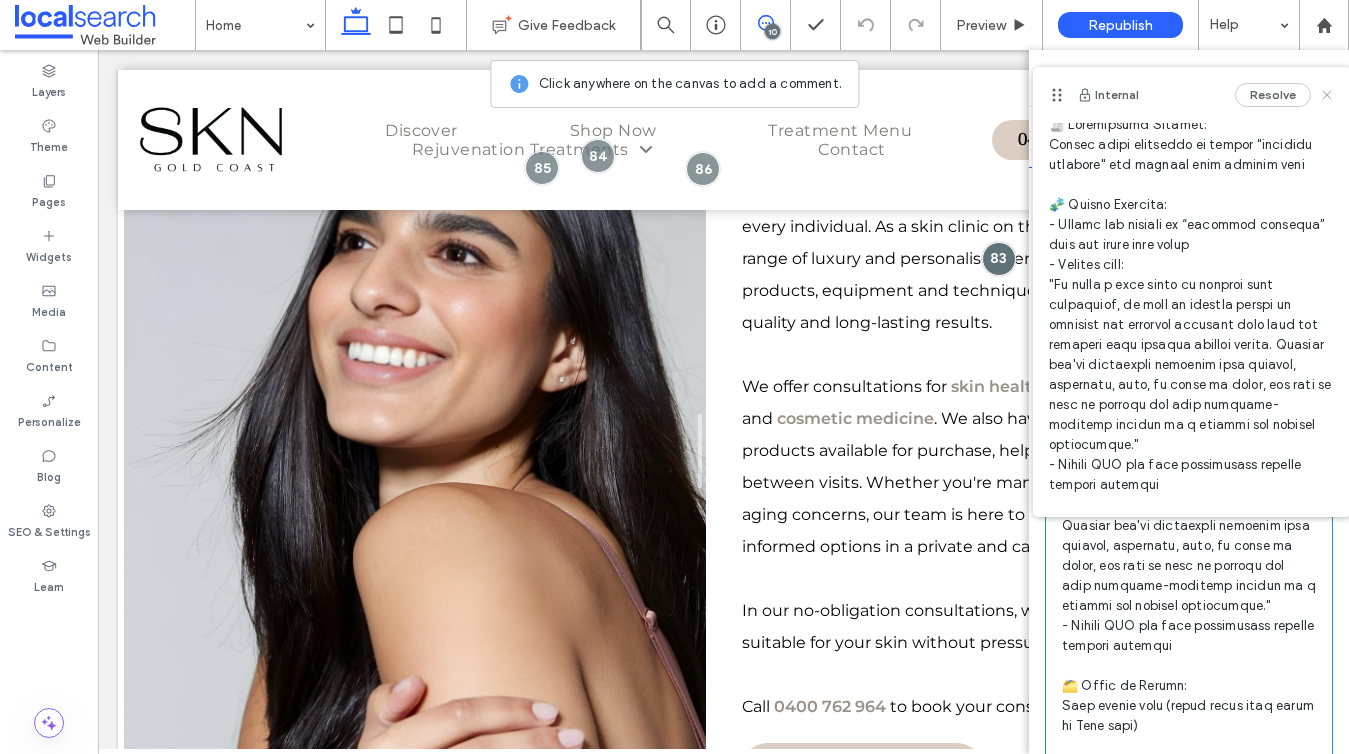 click 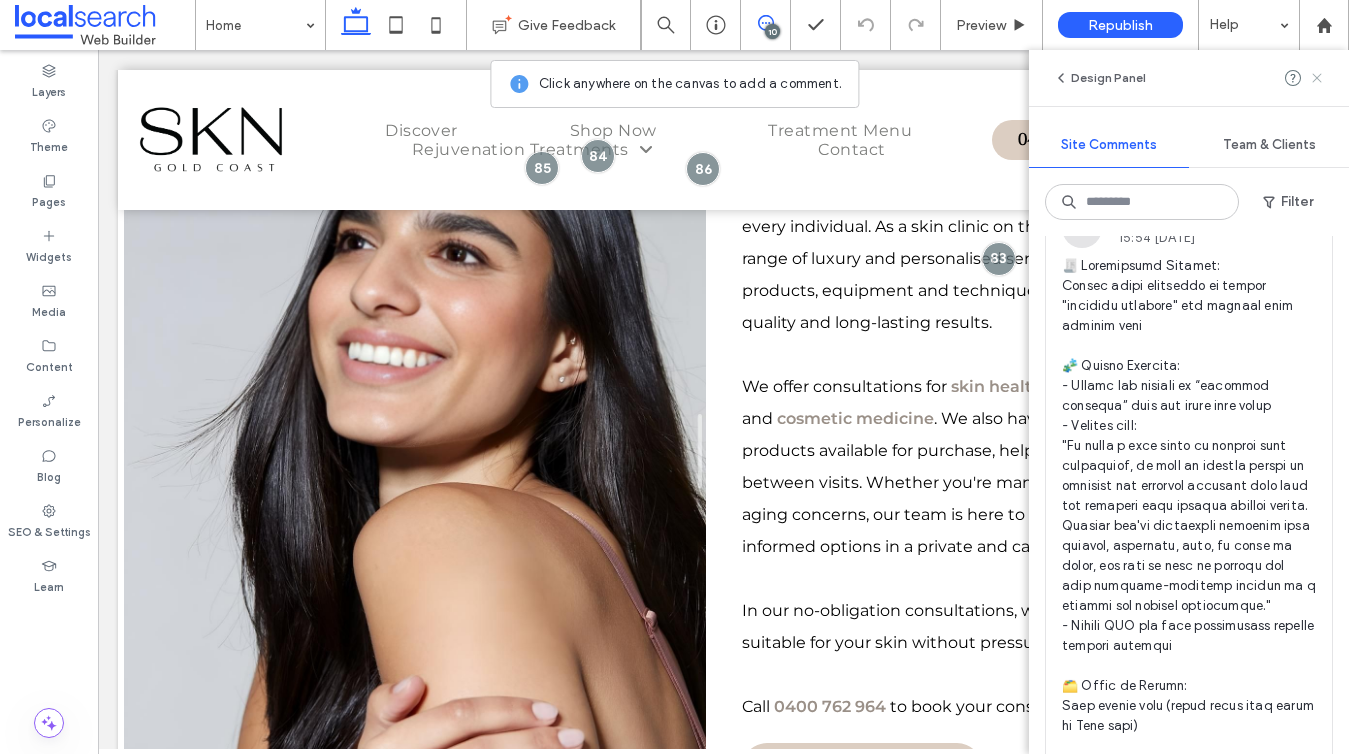 click at bounding box center [1317, 78] 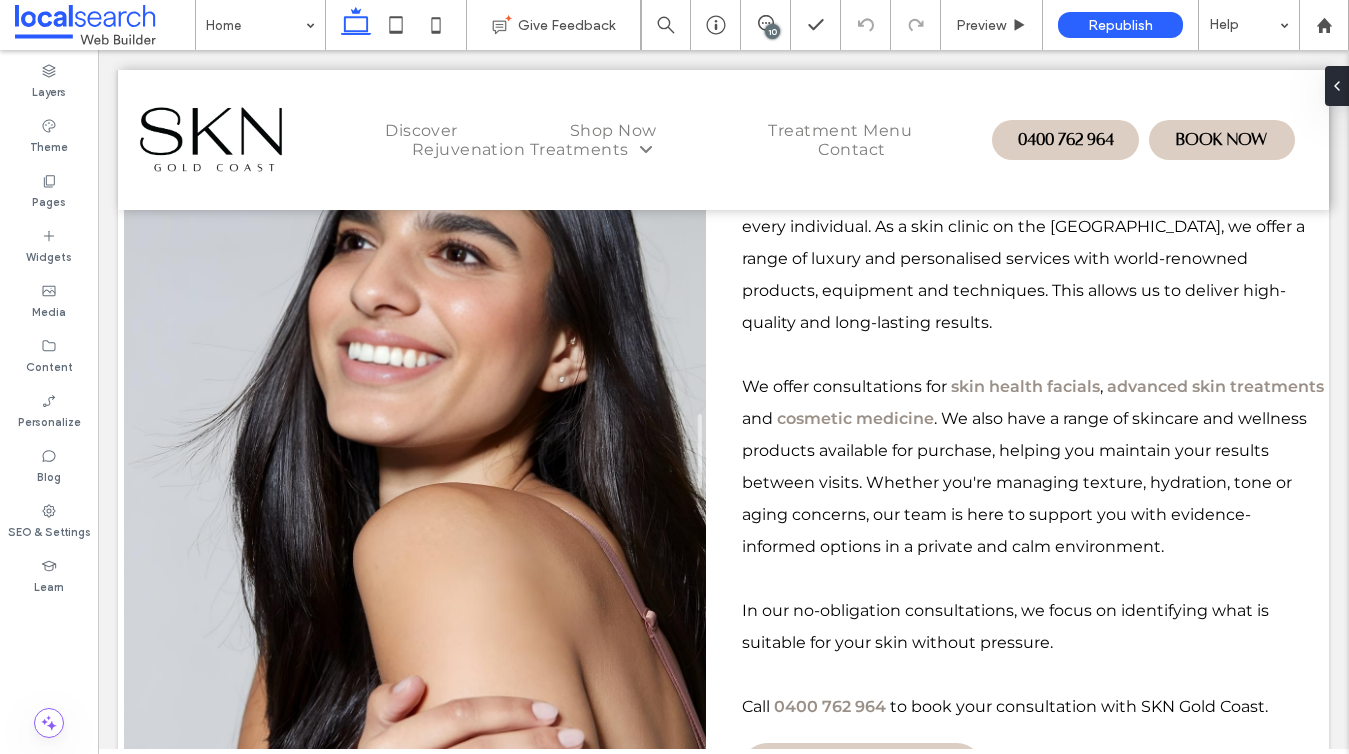 scroll, scrollTop: 0, scrollLeft: 0, axis: both 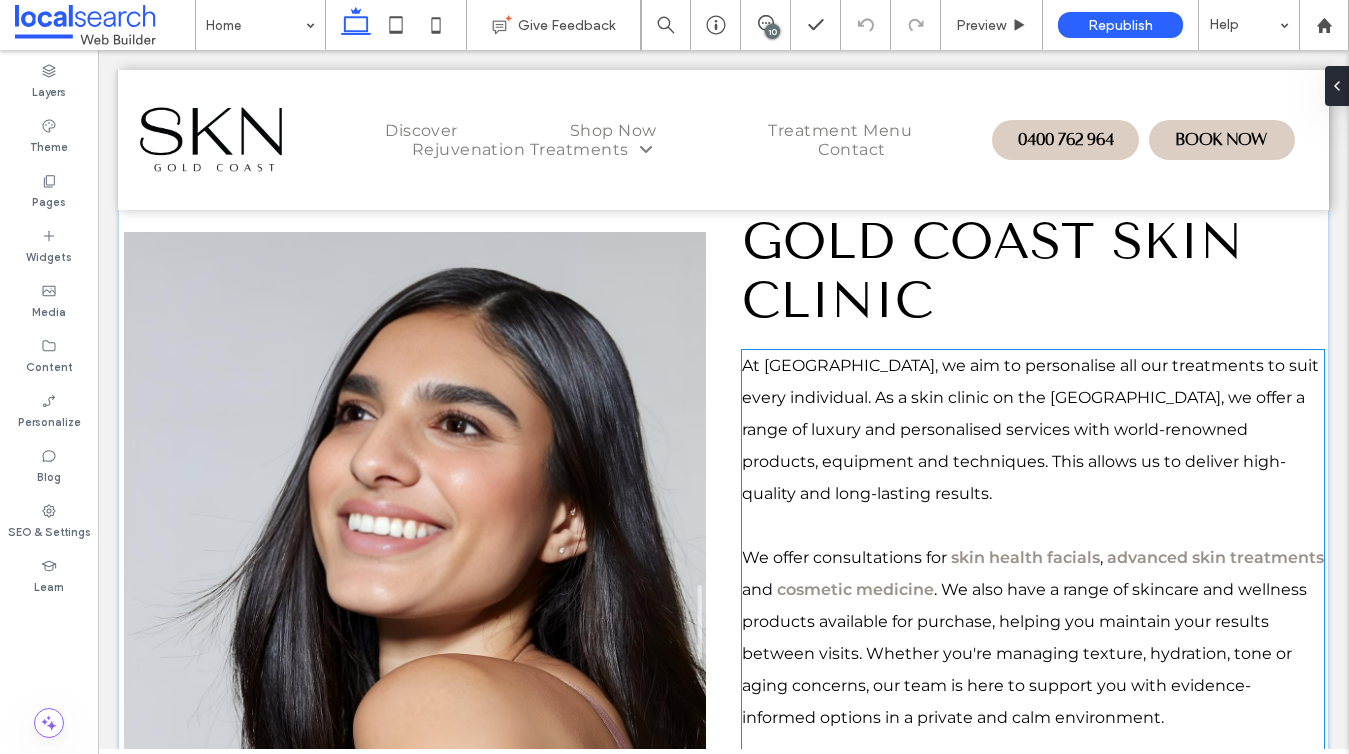 click on "At [GEOGRAPHIC_DATA], we aim to personalise all our treatments to suit every individual. As a skin clinic on the [GEOGRAPHIC_DATA], we offer a range of luxury and personalised services with world-renowned products, equipment and techniques. This allows us to deliver high-quality and long-lasting results." at bounding box center [1033, 430] 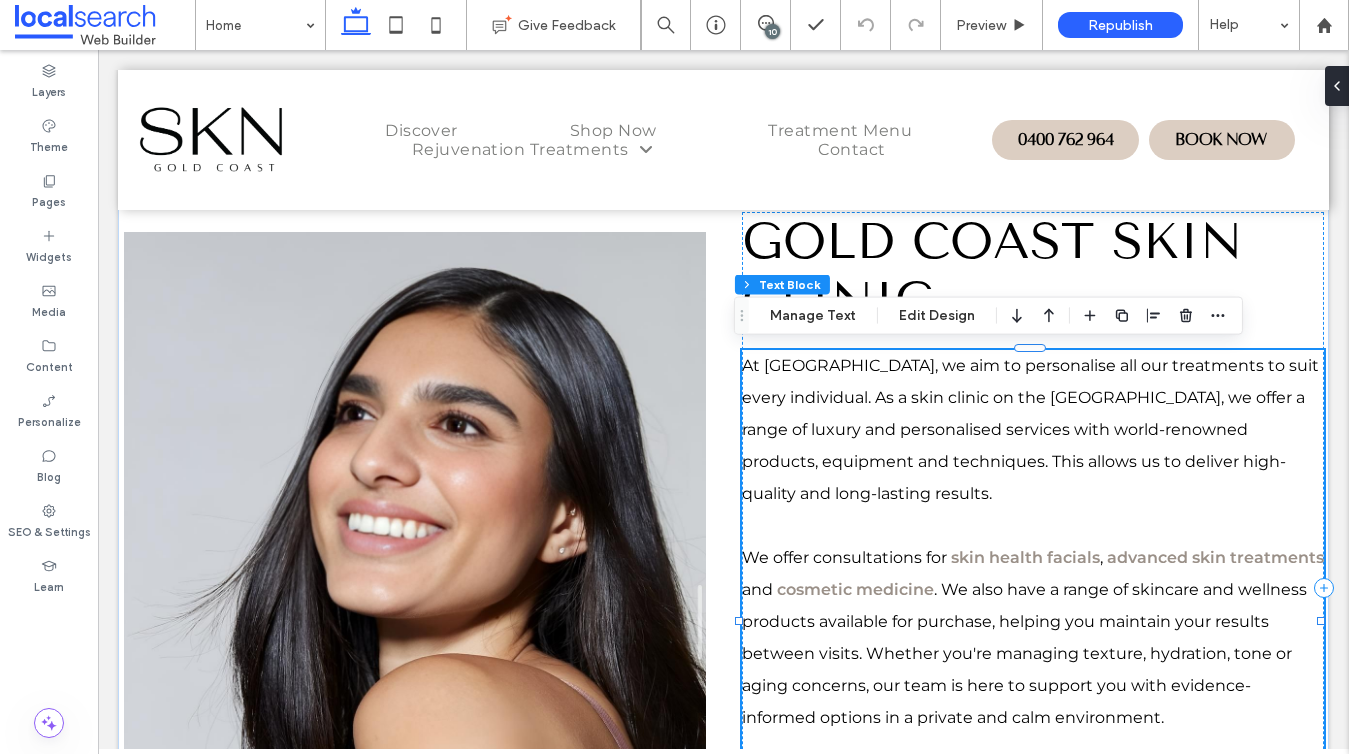 click on "At [GEOGRAPHIC_DATA], we aim to personalise all our treatments to suit every individual. As a skin clinic on the [GEOGRAPHIC_DATA], we offer a range of luxury and personalised services with world-renowned products, equipment and techniques. This allows us to deliver high-quality and long-lasting results." at bounding box center (1033, 430) 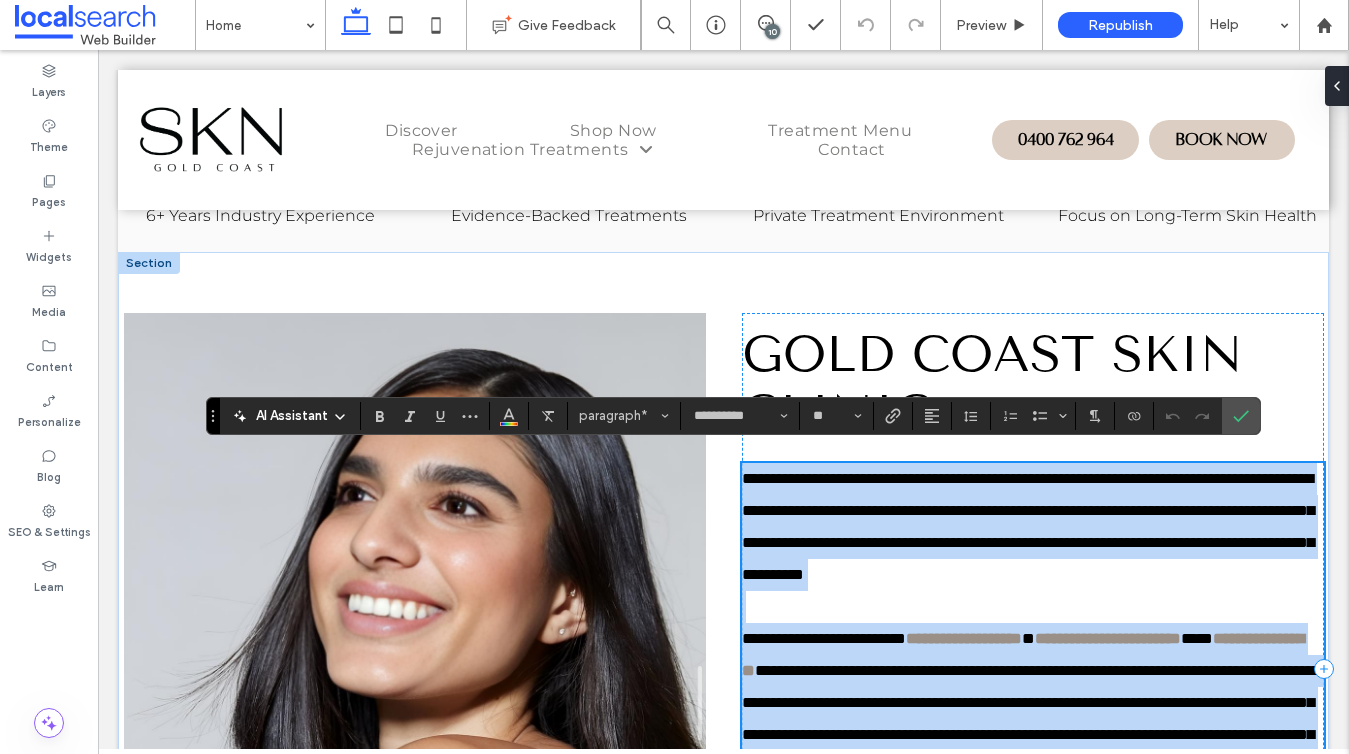 scroll, scrollTop: 626, scrollLeft: 0, axis: vertical 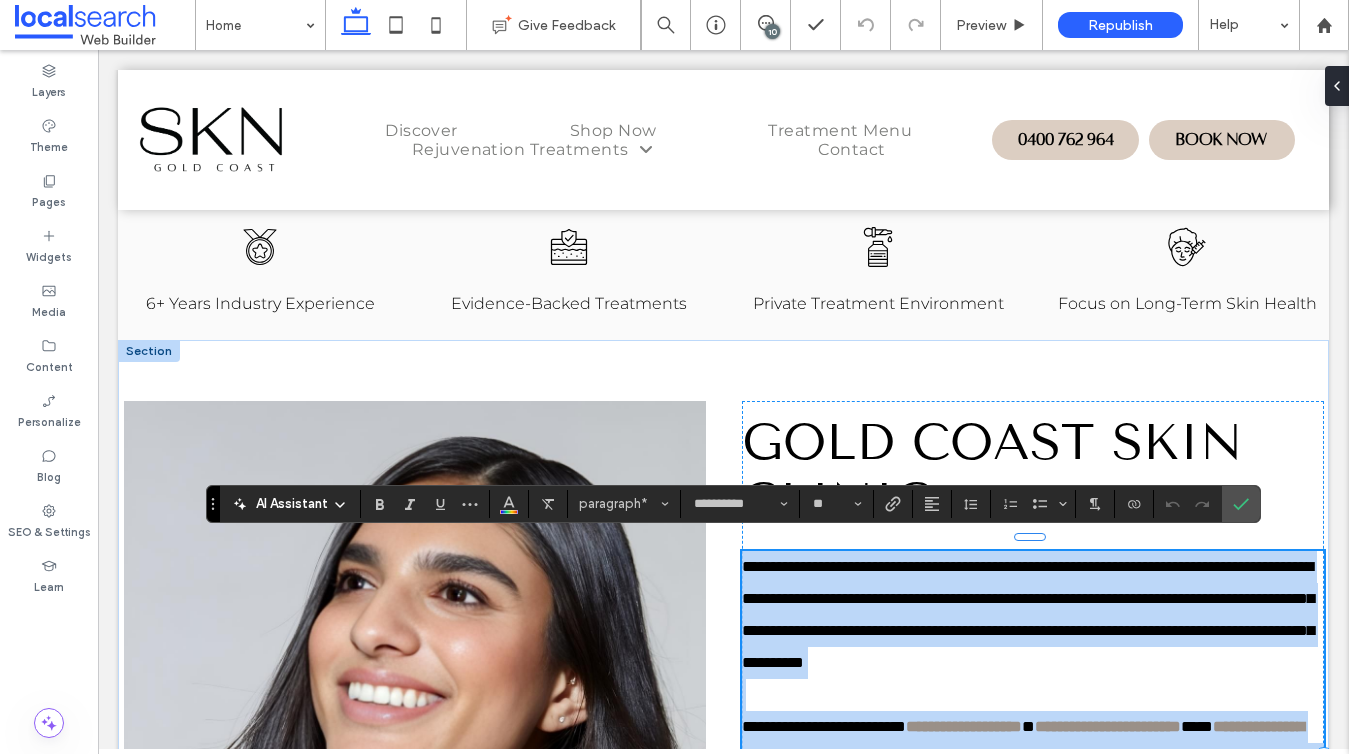 click on "**********" at bounding box center [1033, 615] 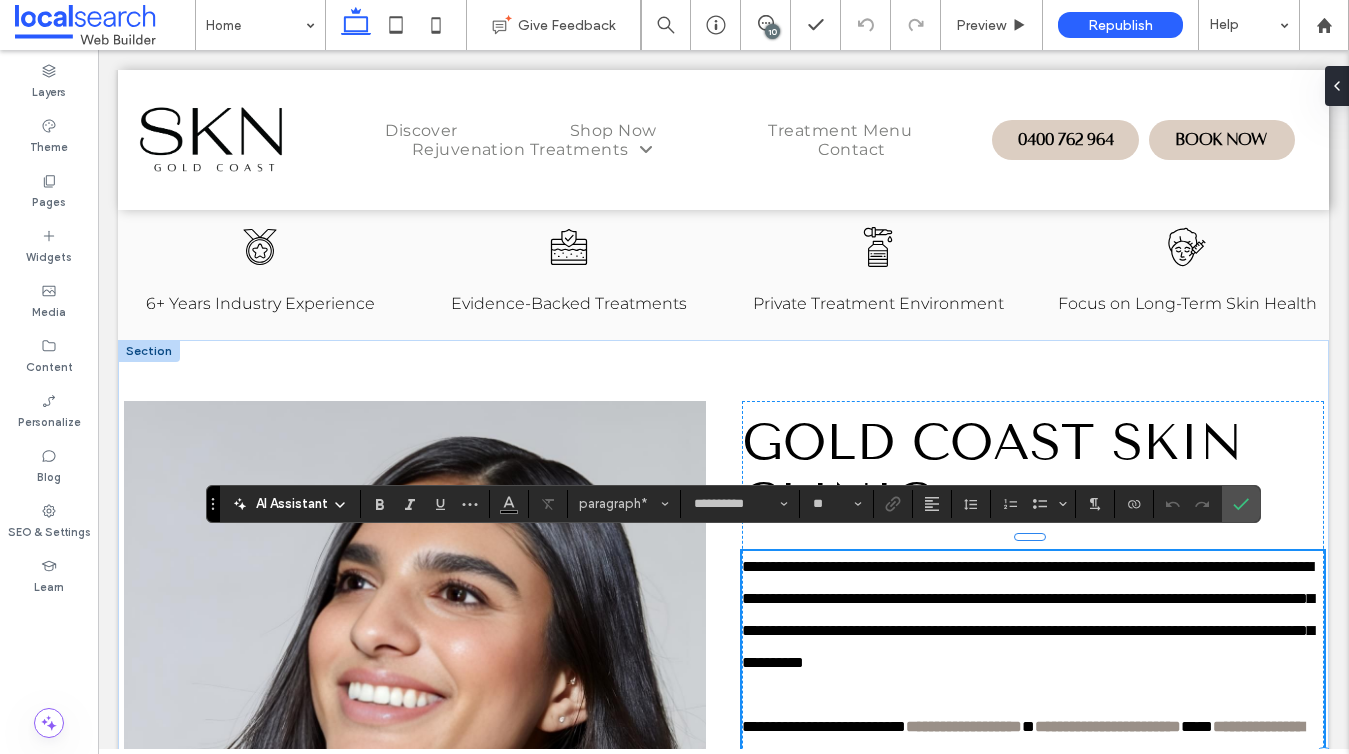 click on "**********" at bounding box center (1033, 615) 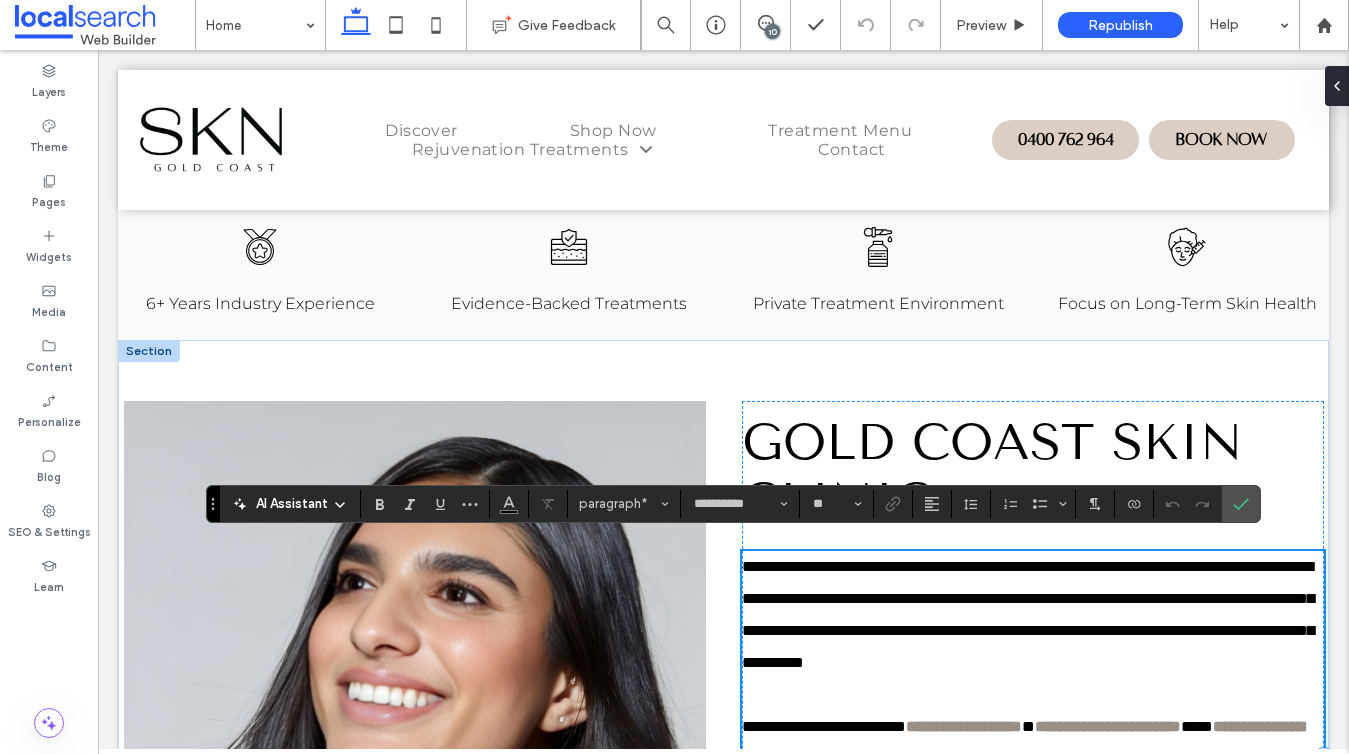 scroll, scrollTop: 760, scrollLeft: 0, axis: vertical 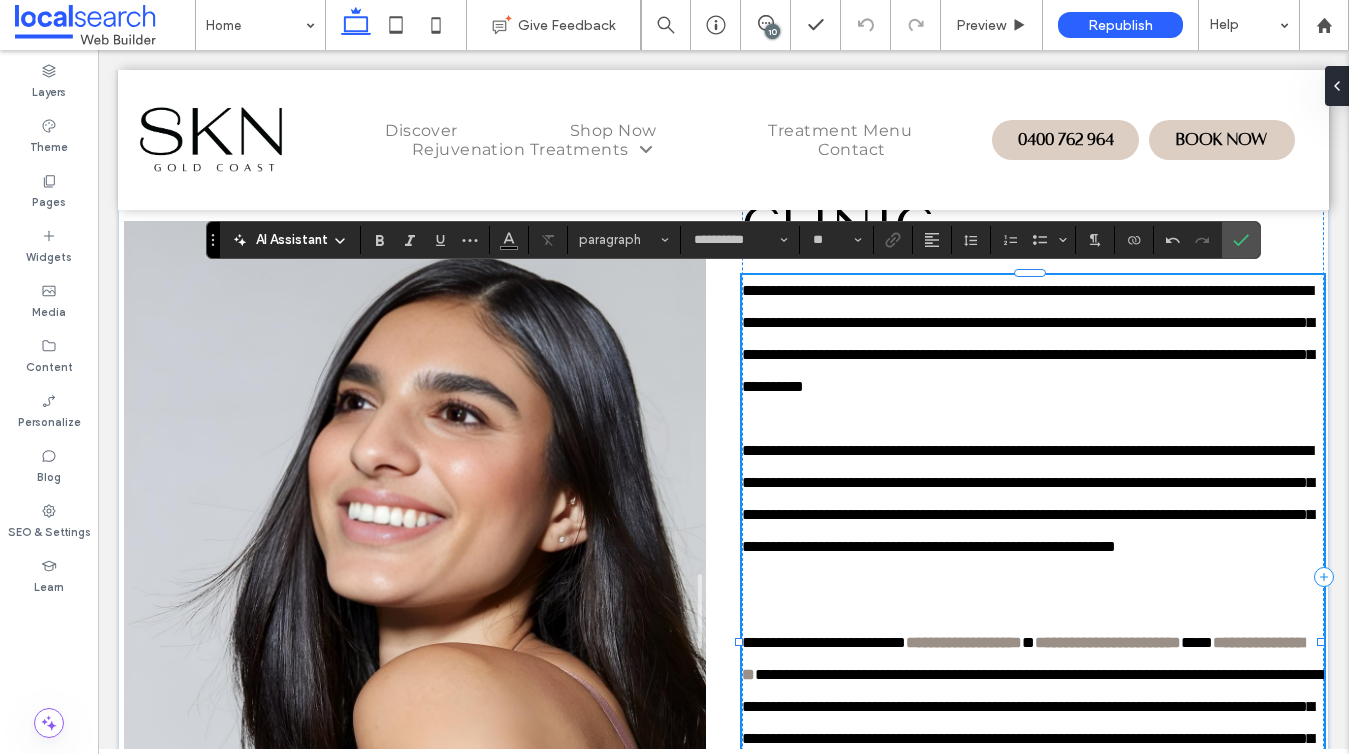 type 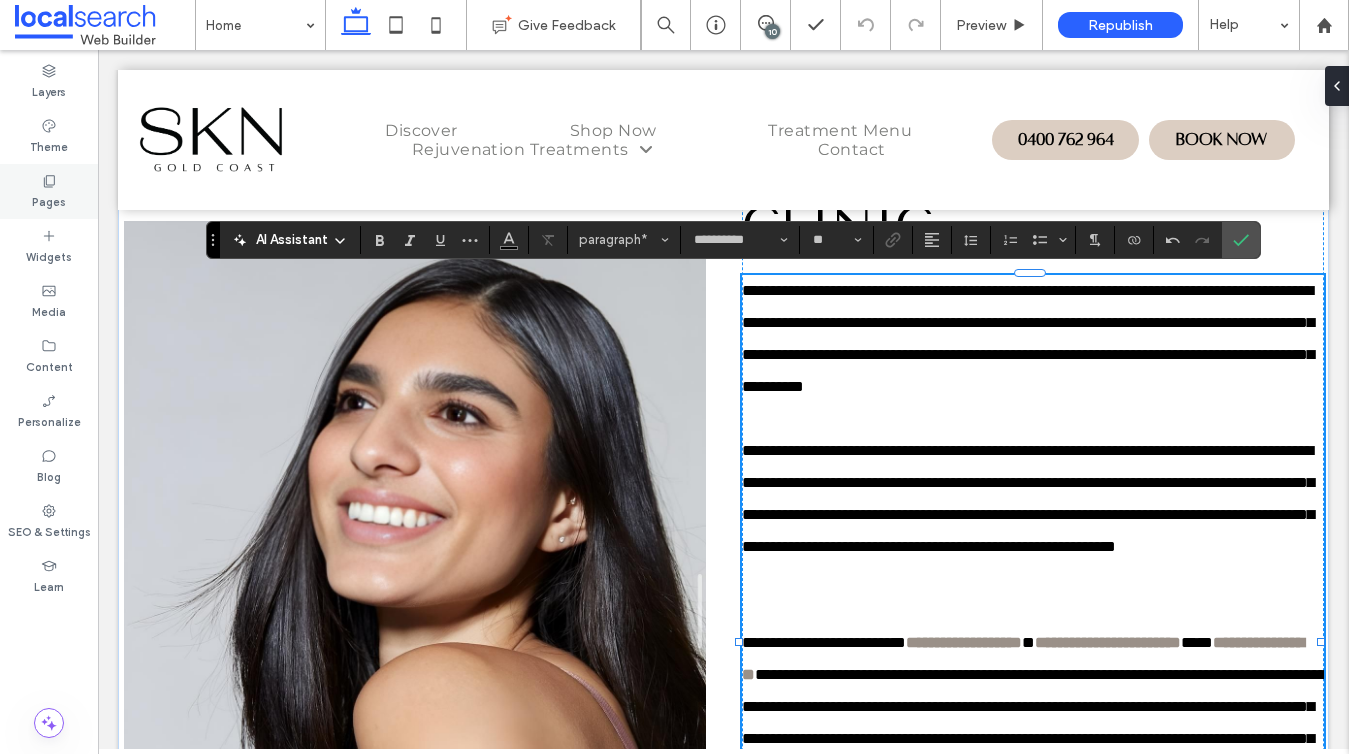 click on "Pages" at bounding box center [49, 200] 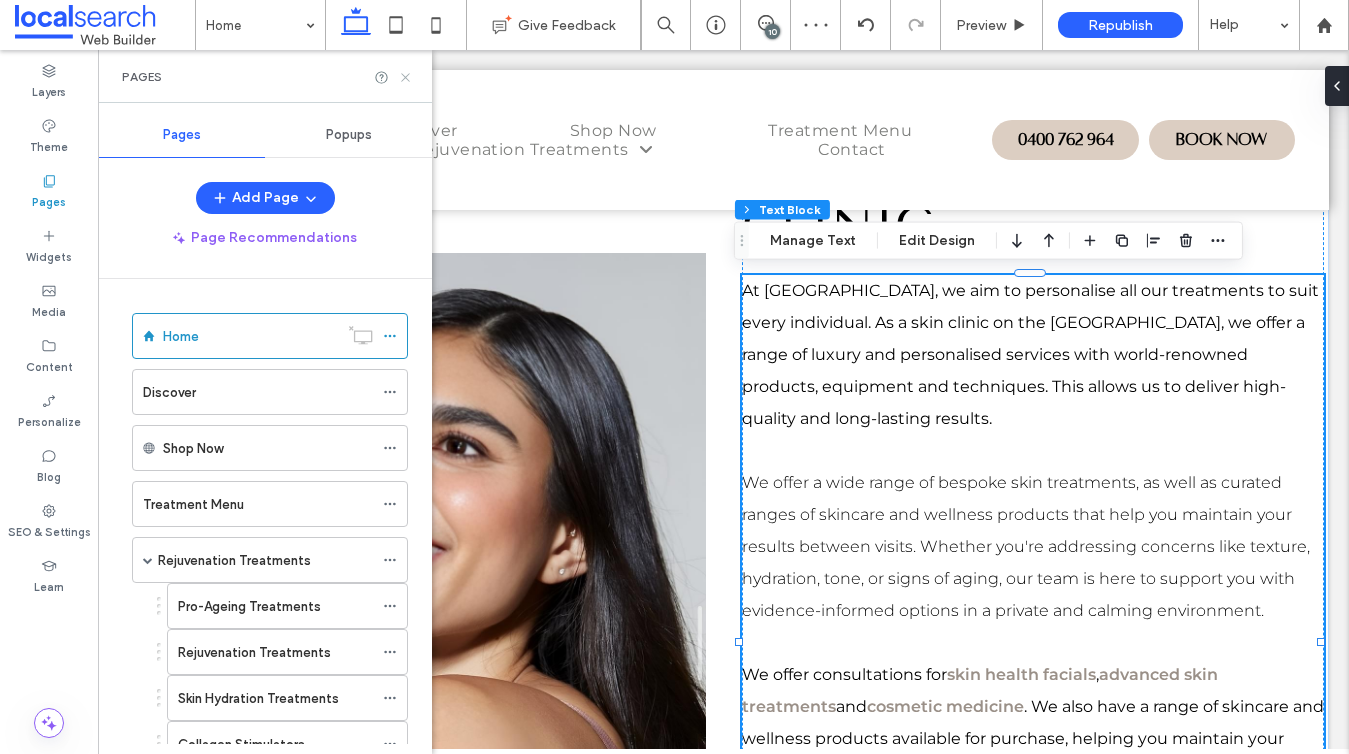 click 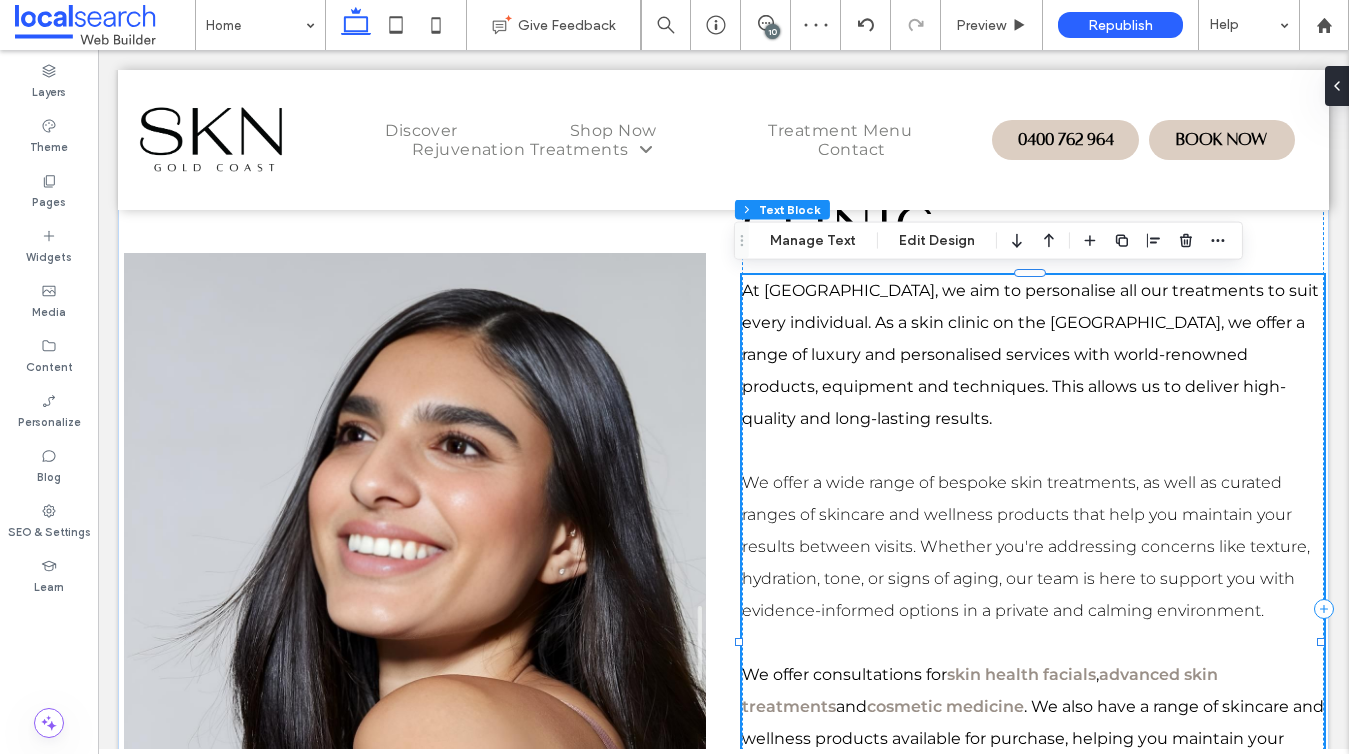 click on "We offer a wide range of bespoke skin treatments, as well as curated ranges of skincare and wellness products that help you maintain your results between visits. Whether you're addressing concerns like texture, hydration, tone, or signs of aging, our team is here to support you with evidence-informed options in a private and calming environment. ﻿" at bounding box center (1033, 547) 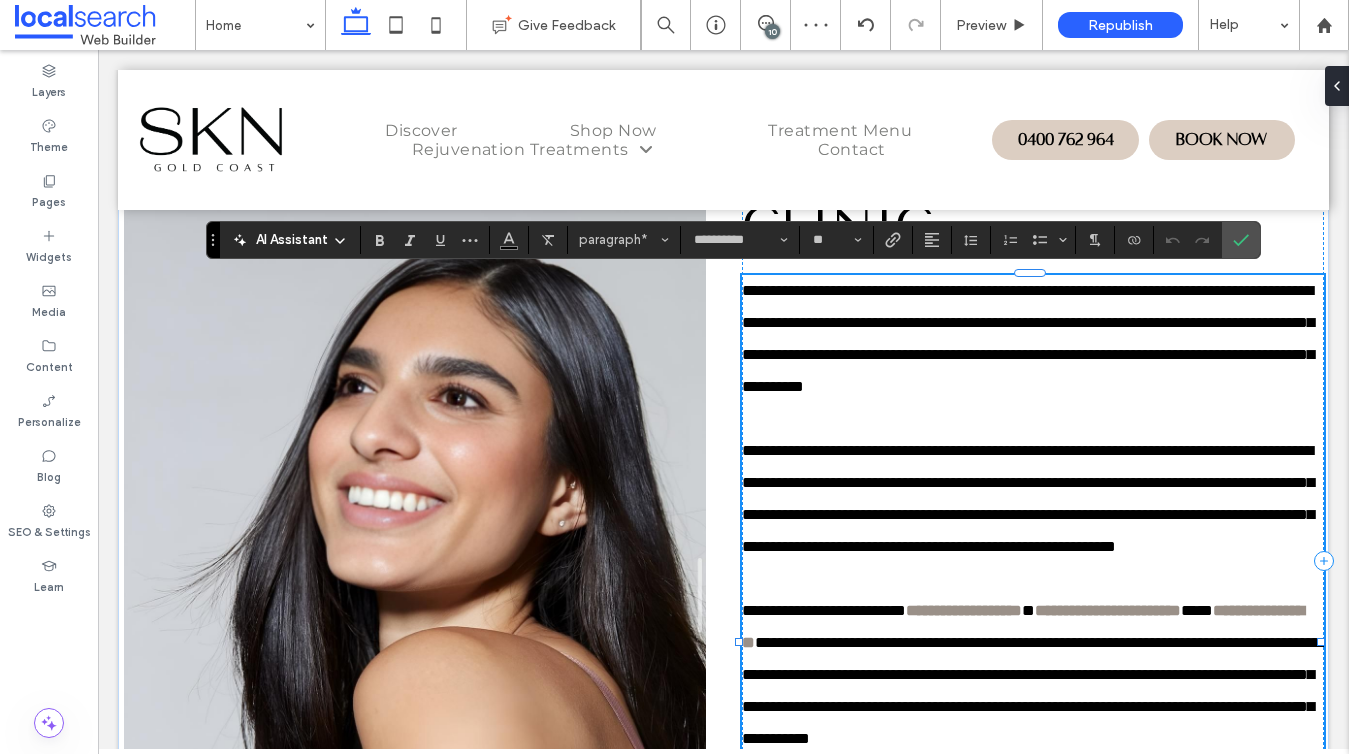 click on "**********" at bounding box center [1033, 499] 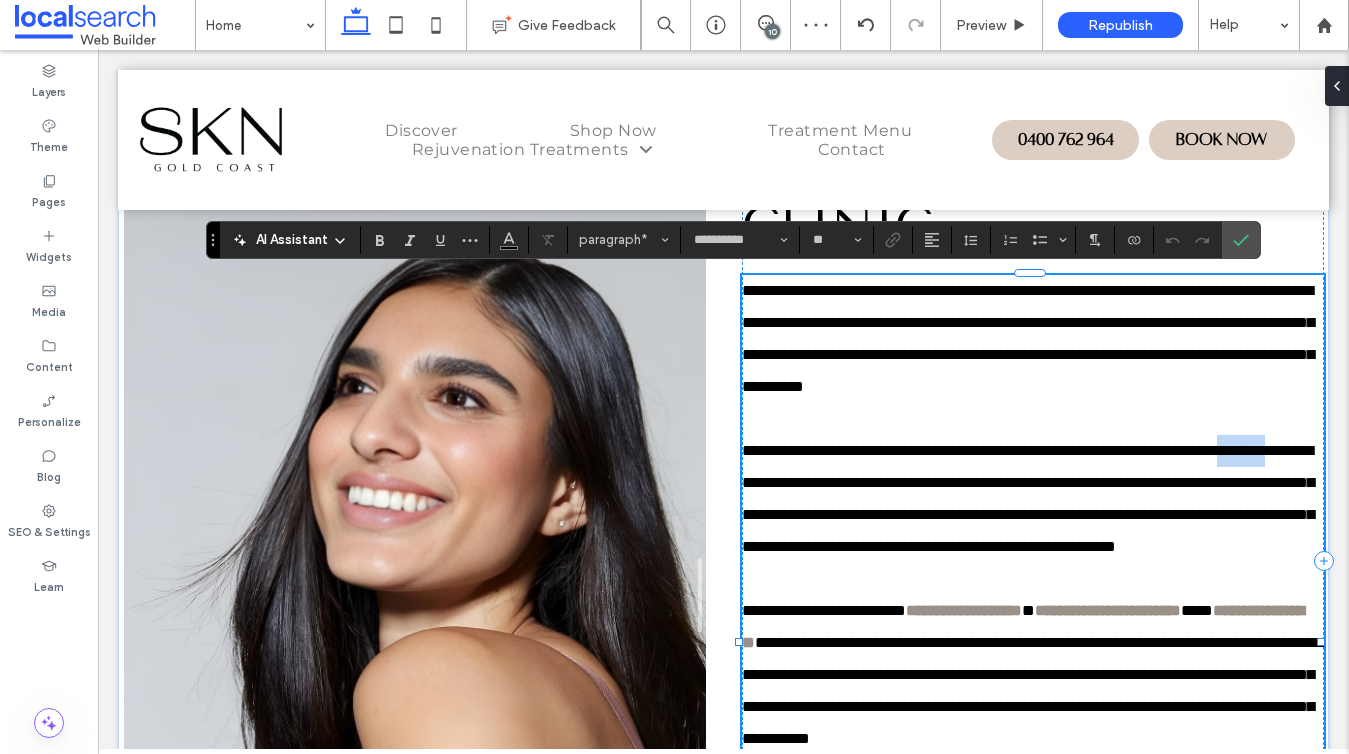 click on "**********" at bounding box center [1033, 499] 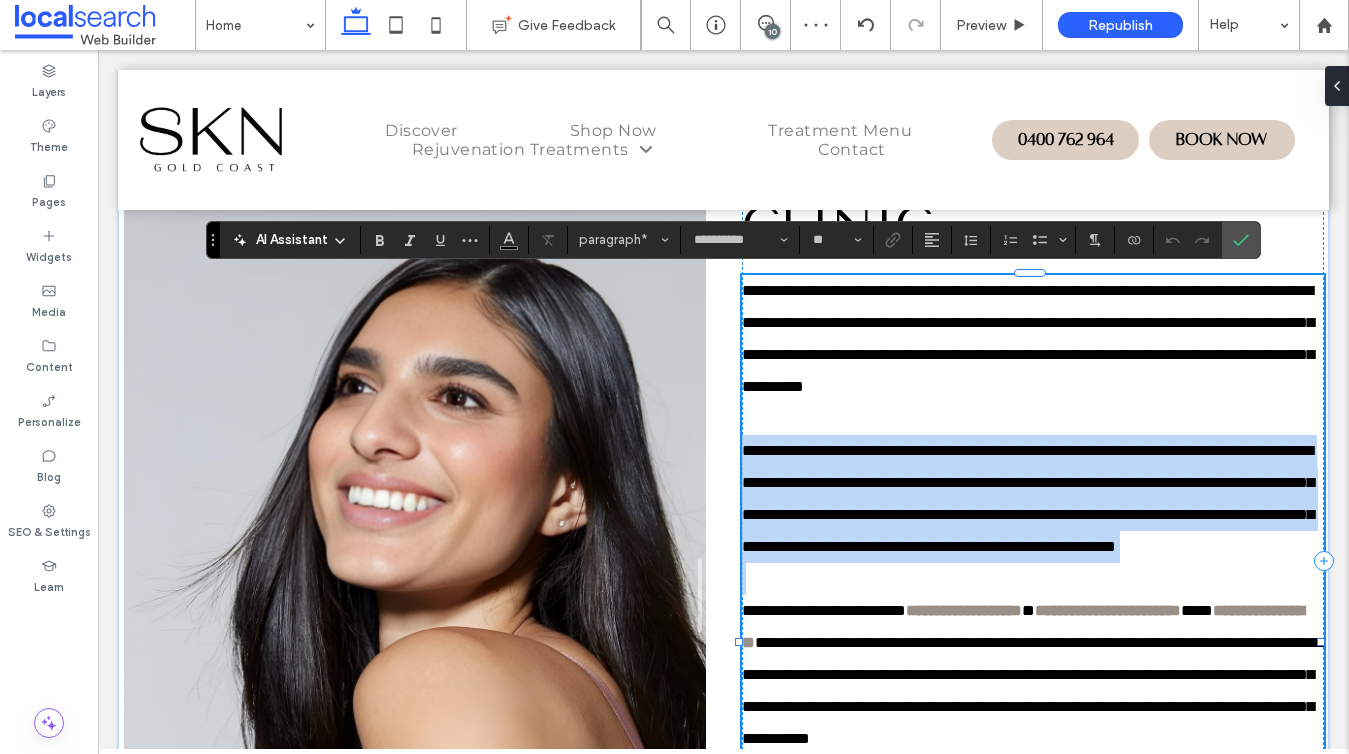 click on "**********" at bounding box center [1033, 499] 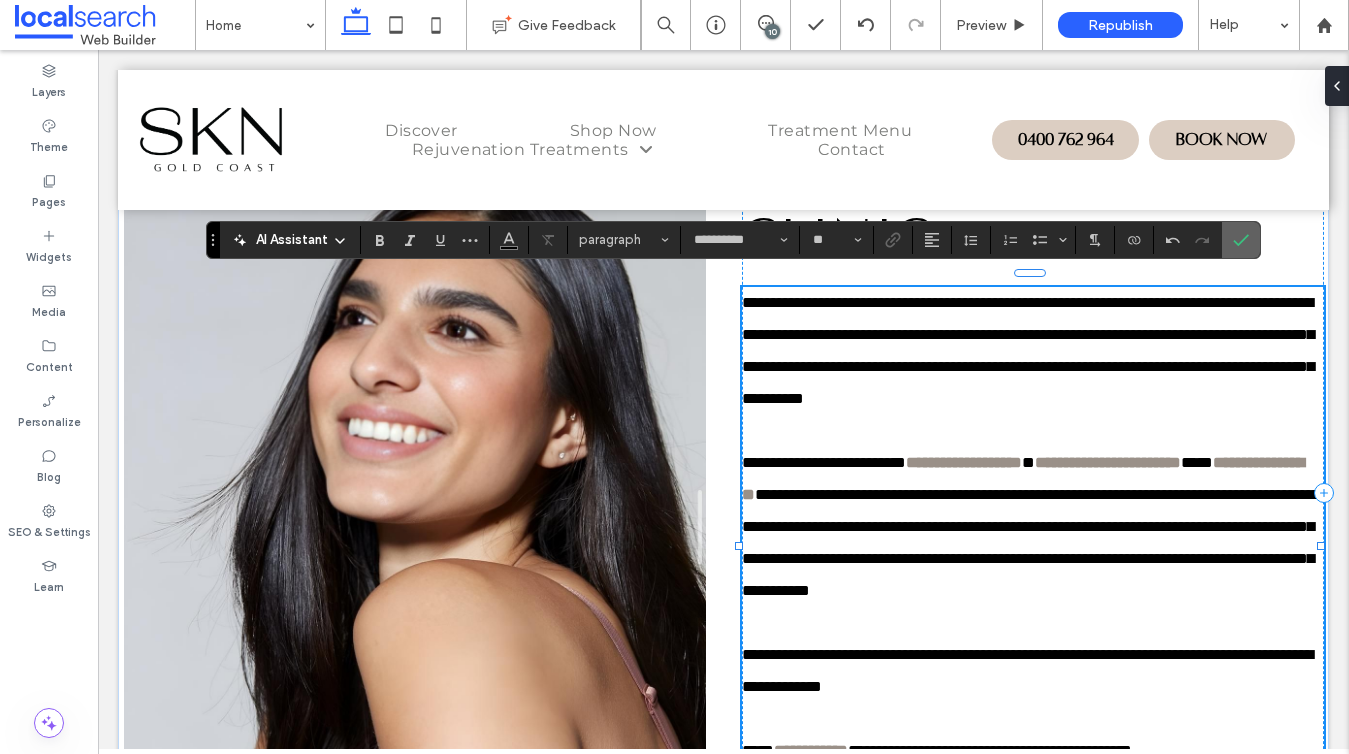 click 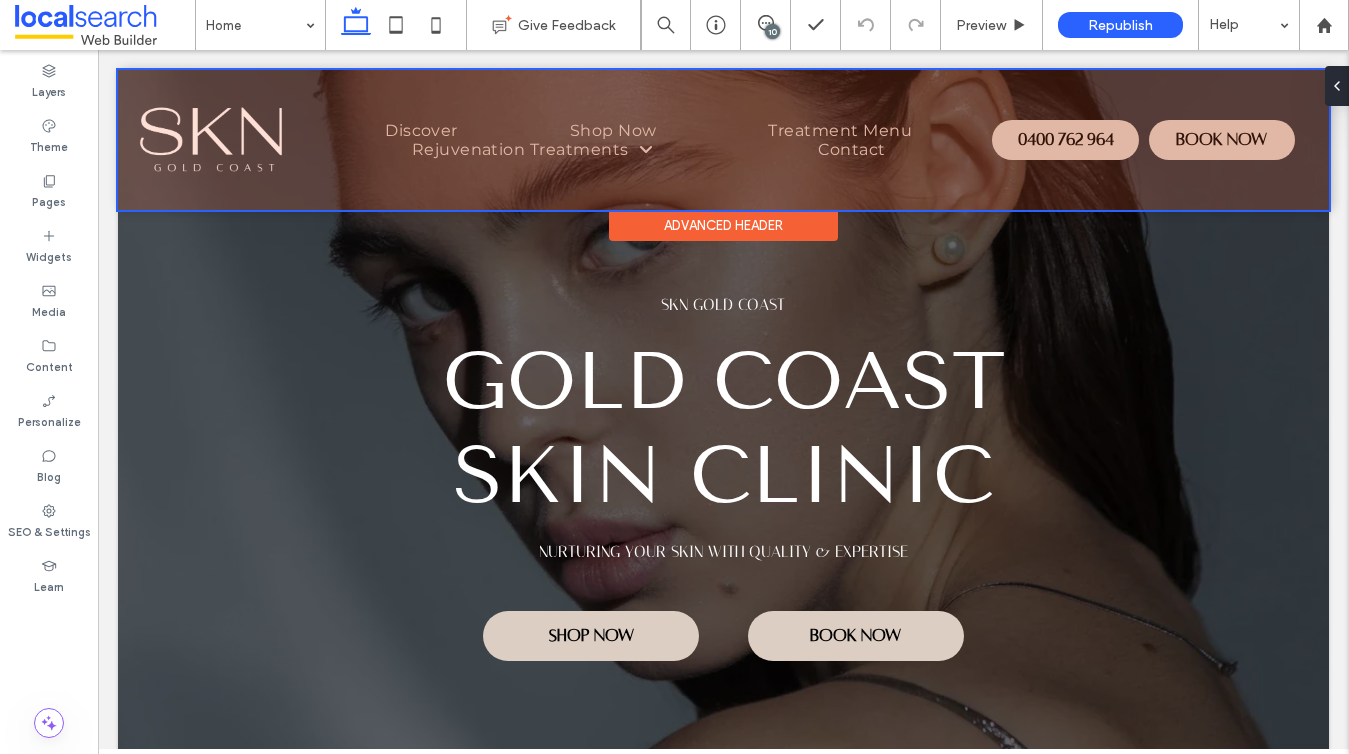 scroll, scrollTop: 0, scrollLeft: 0, axis: both 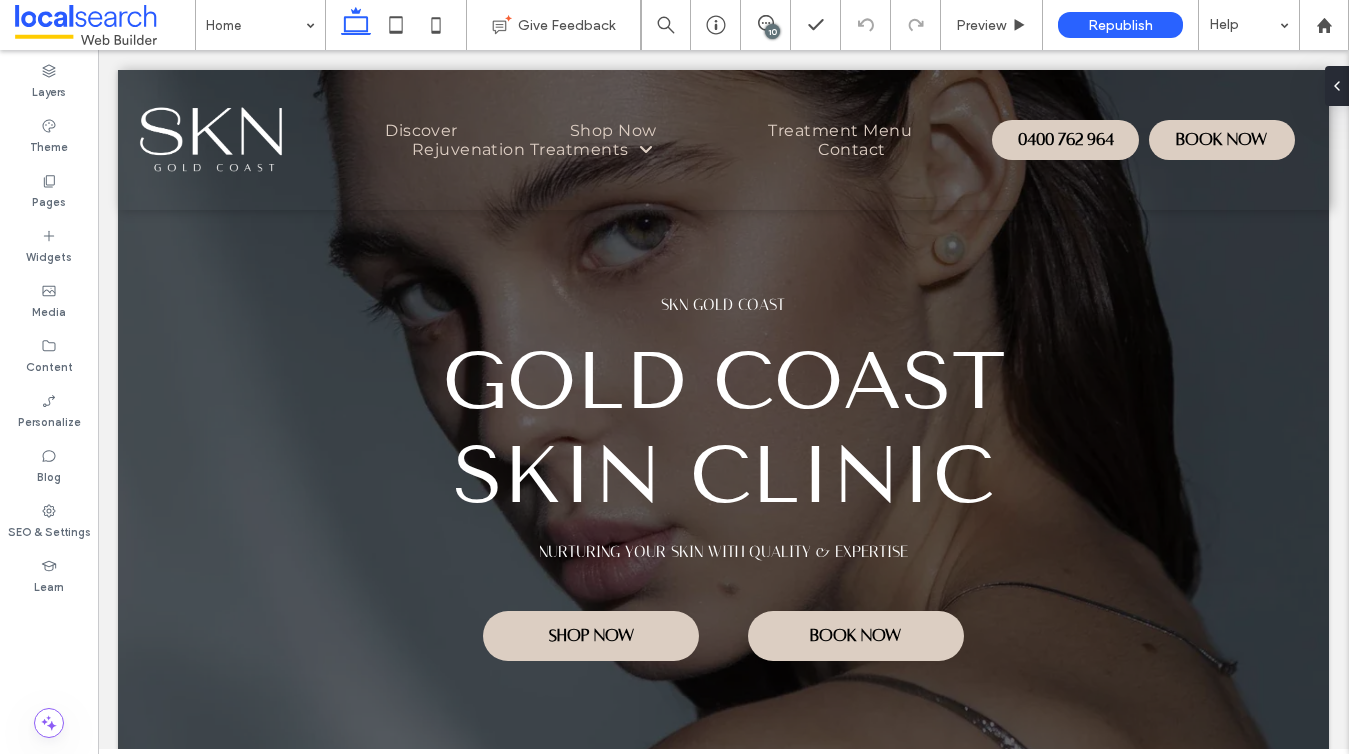 click on "10" at bounding box center [772, 31] 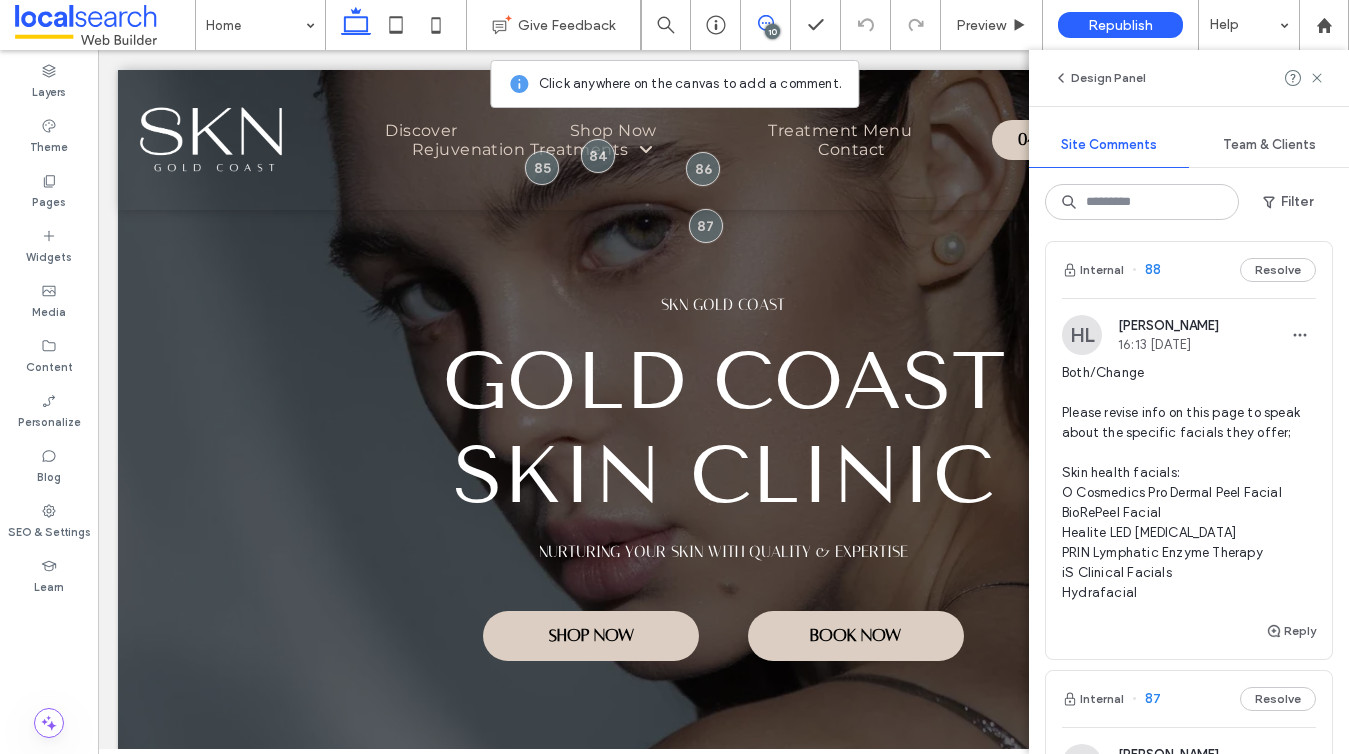 scroll, scrollTop: 1943, scrollLeft: 0, axis: vertical 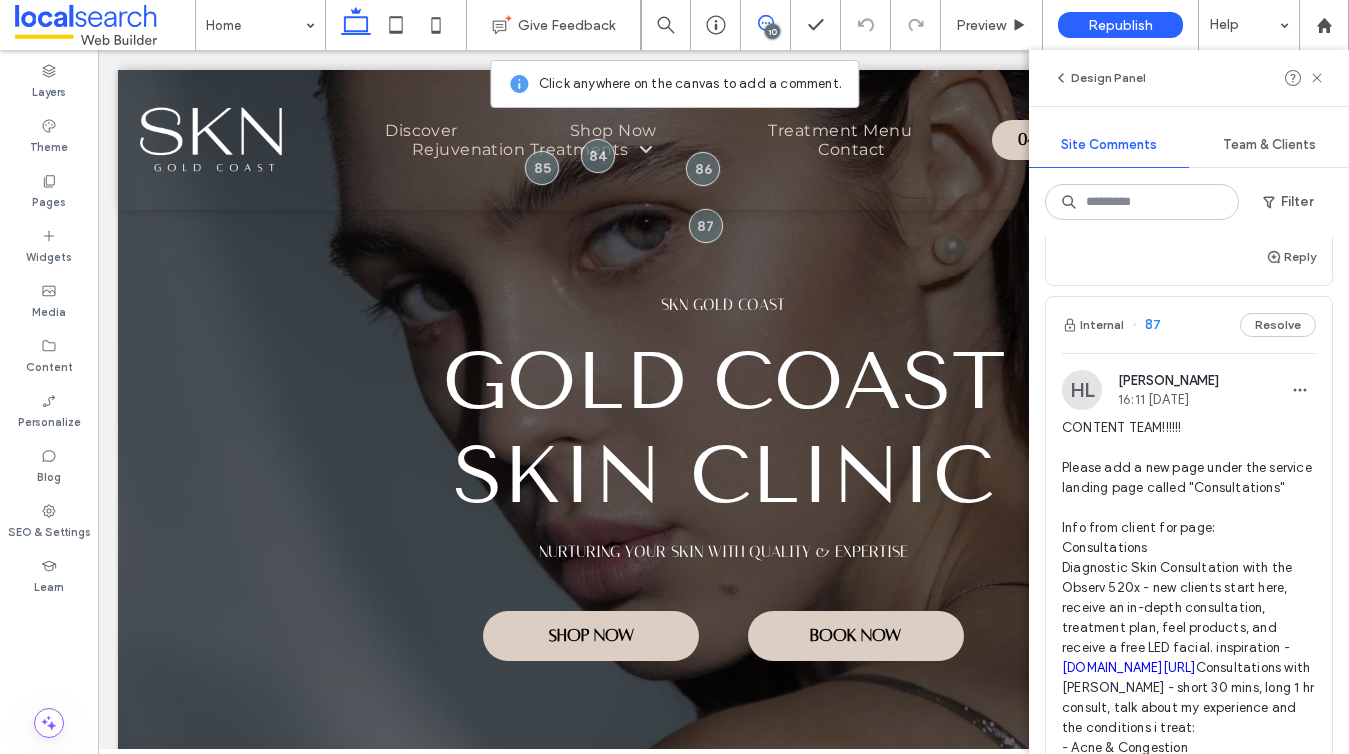 click on "CONTENT TEAM!!!!!!
Please add a new page under the service landing page called "Consultations"
Info from client for page:
Consultations
Diagnostic Skin Consultation with the Observ 520x - new clients start here, receive an in-depth consultation, treatment plan, feel products, and receive a free LED facial. inspiration -  [DOMAIN_NAME][URL]
Consultations with Nurse Sheniah - short 30 mins, long 1 hr consult, talk about my experience and the conditions i treat:
- Acne & Congestion
- Skin Laxity
- Scarring & Texture
- Dehydration
- Pigmentation
- Fine lines & wrinkles
- Facial balancing
- Pro-ageing & rejuvenation
Review consultations - check results, photos comparison, complimentary led" at bounding box center [1189, 678] 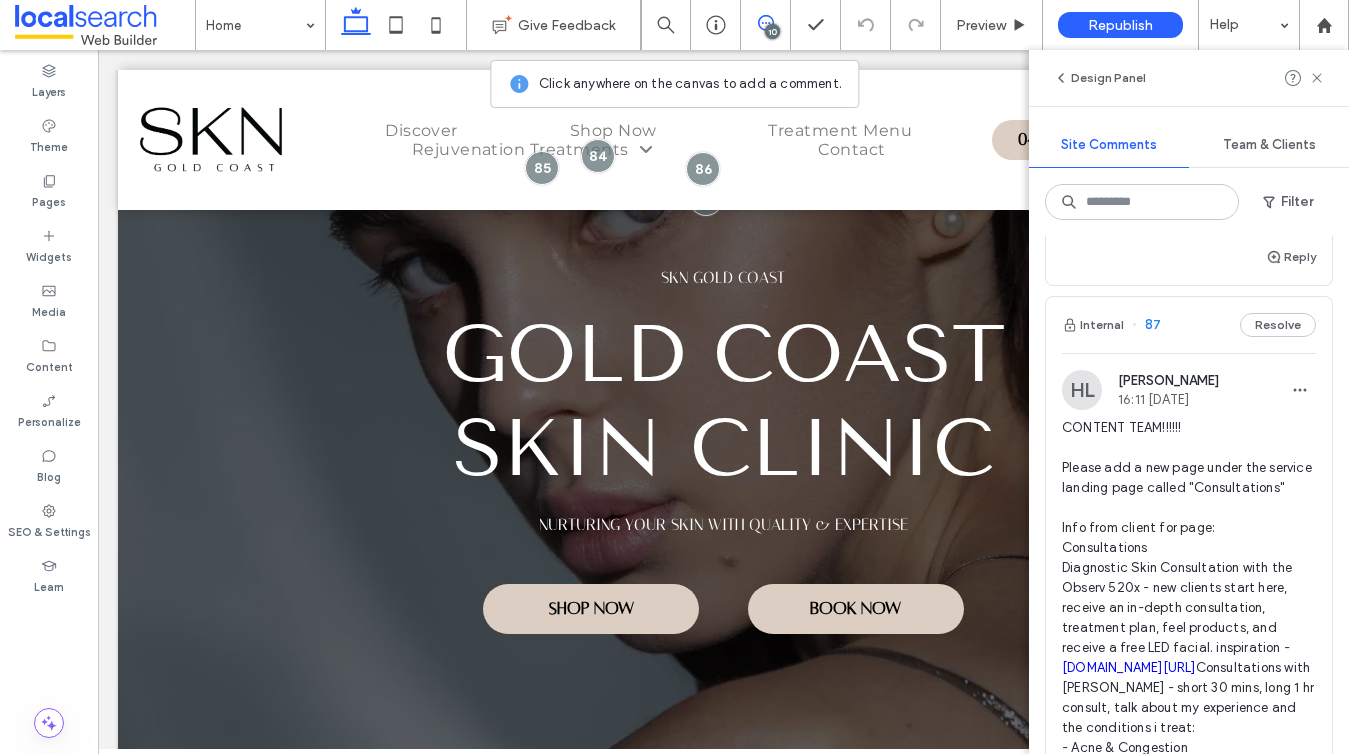 scroll, scrollTop: 28, scrollLeft: 0, axis: vertical 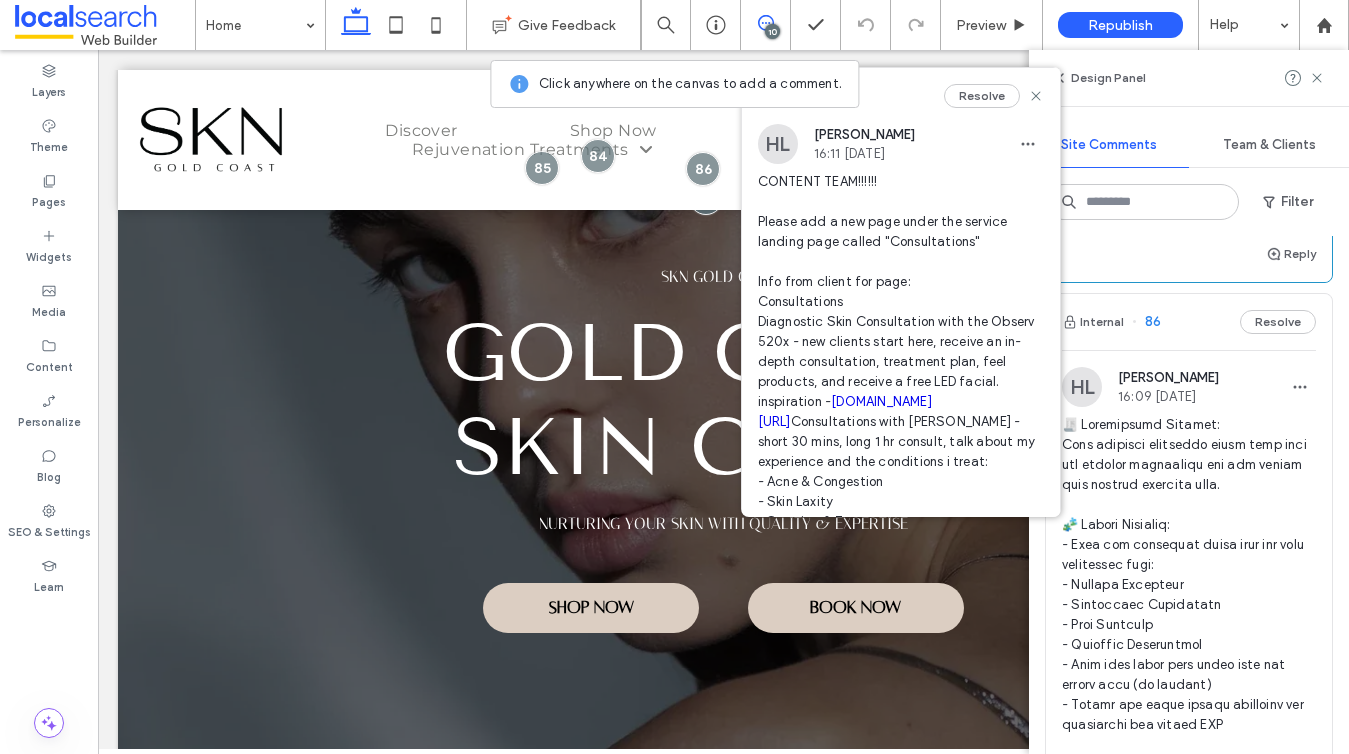 click on "Resolve" at bounding box center [994, 96] 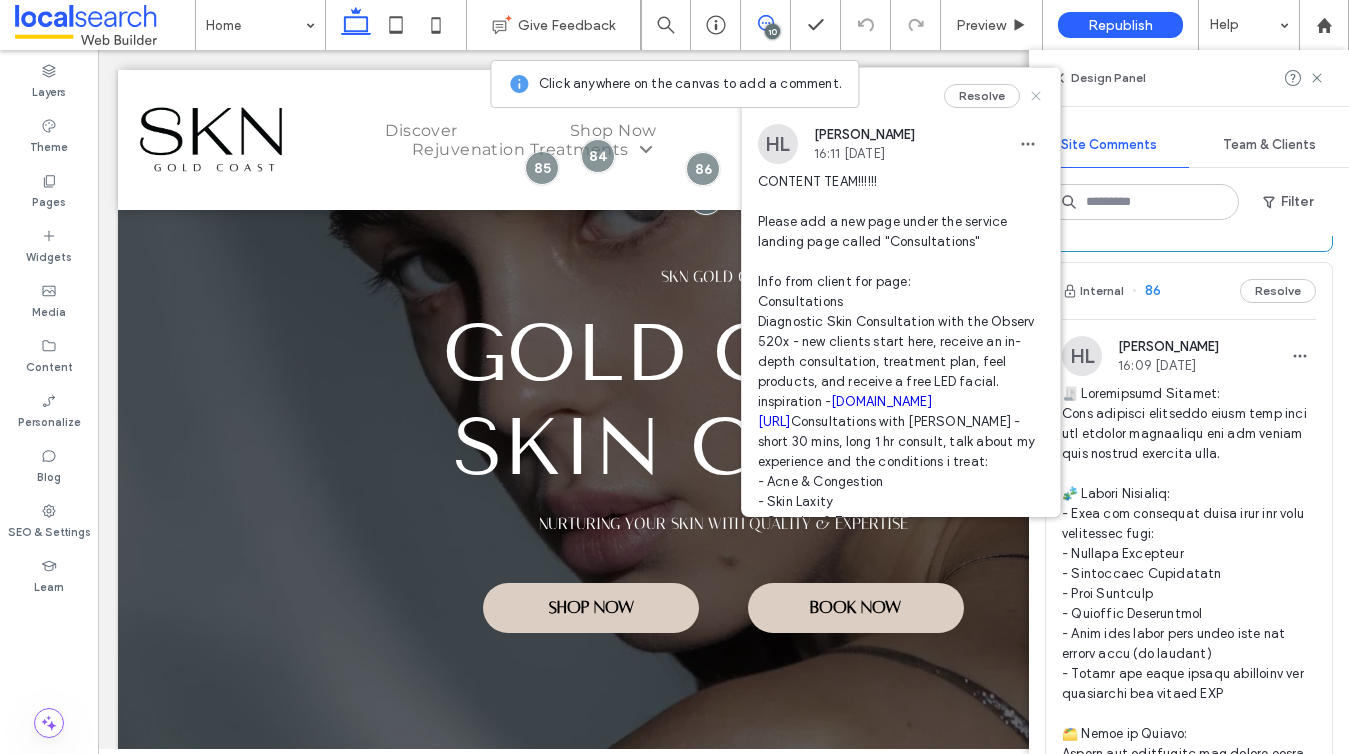 click 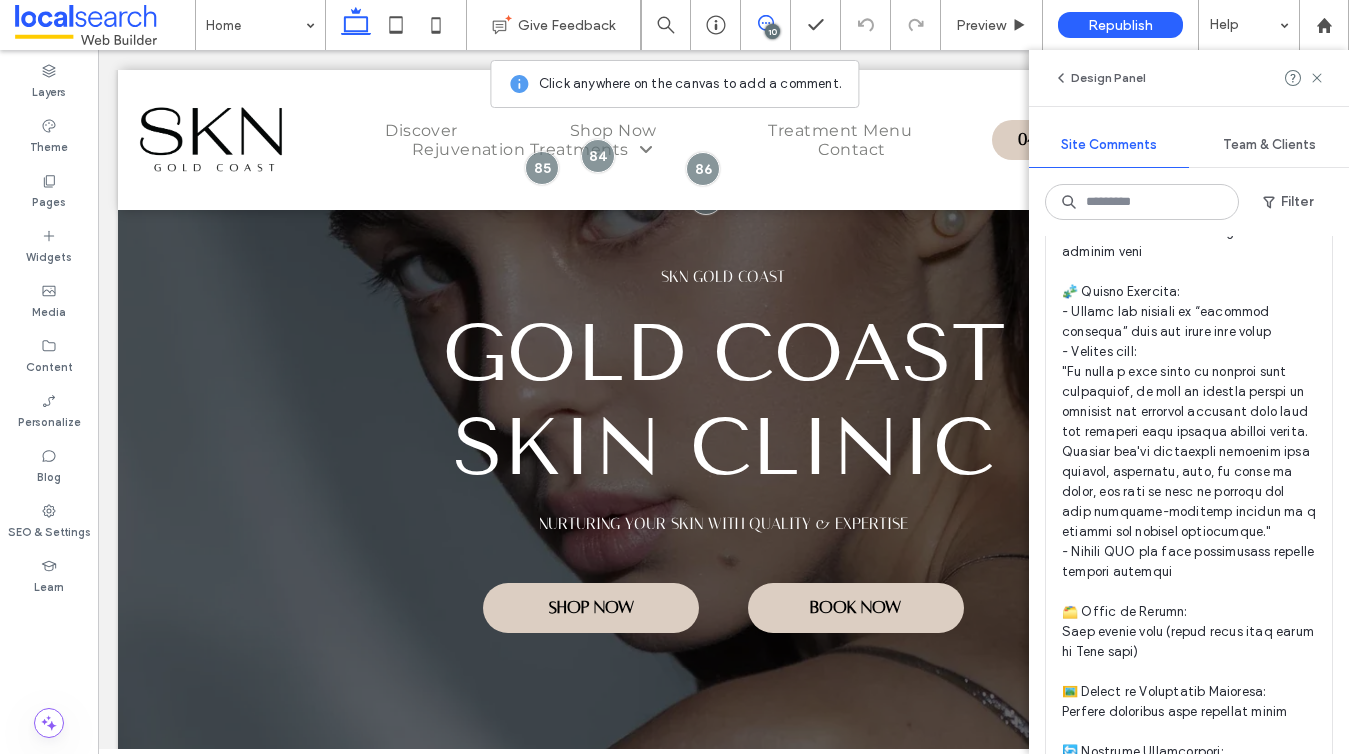 scroll, scrollTop: 5640, scrollLeft: 0, axis: vertical 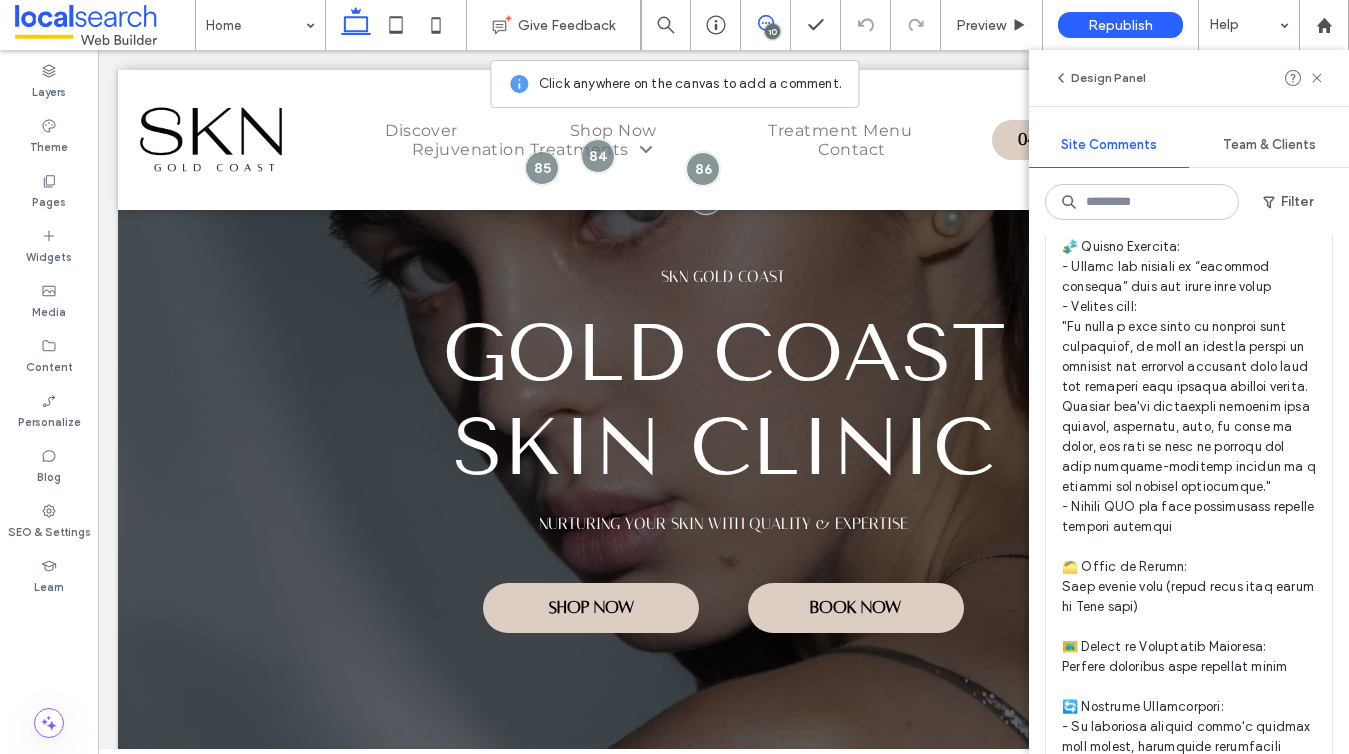 click at bounding box center [1189, 567] 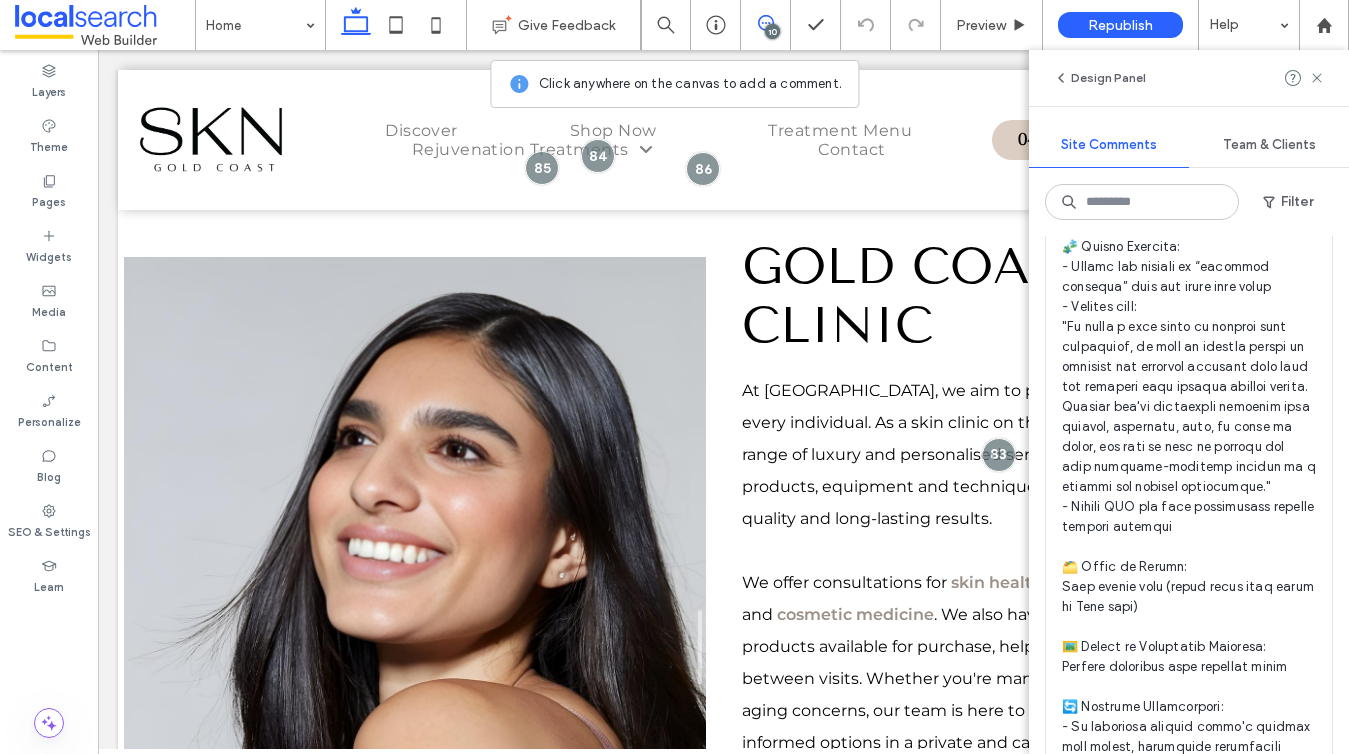 scroll, scrollTop: 986, scrollLeft: 0, axis: vertical 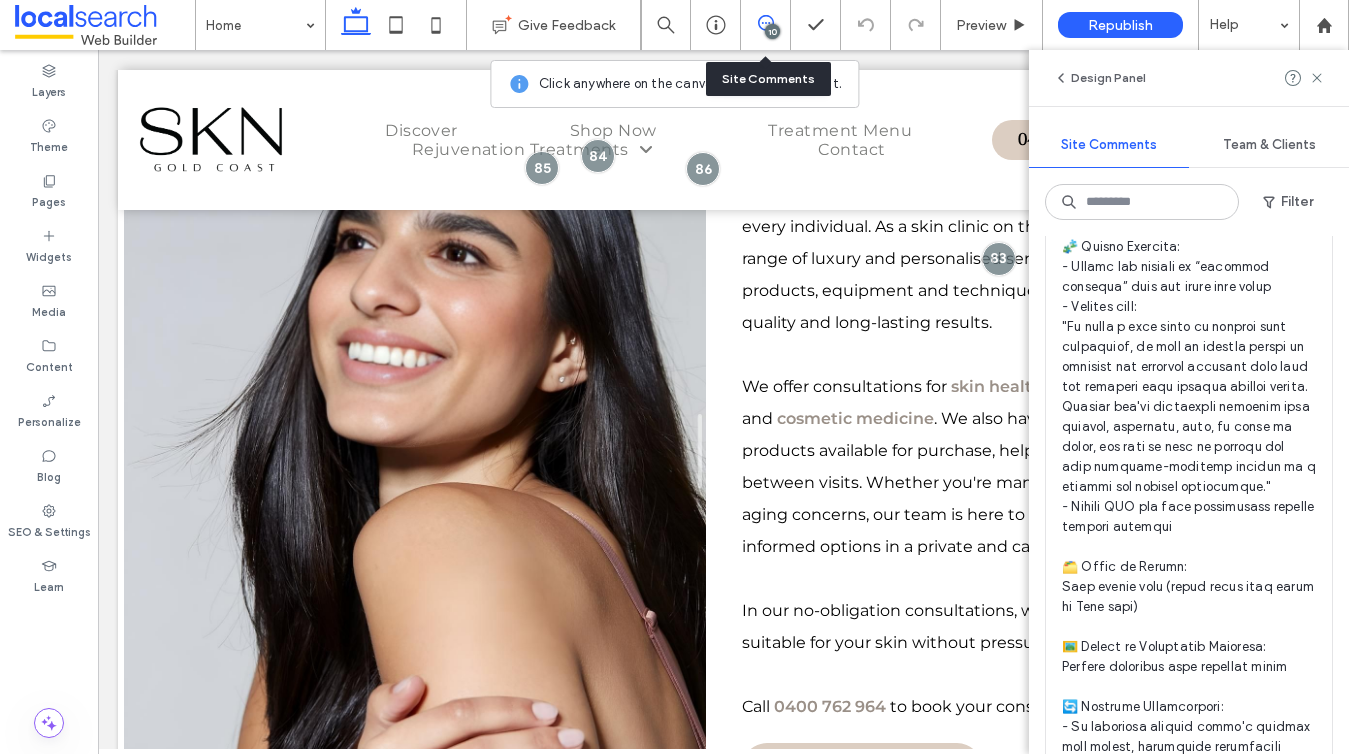 click 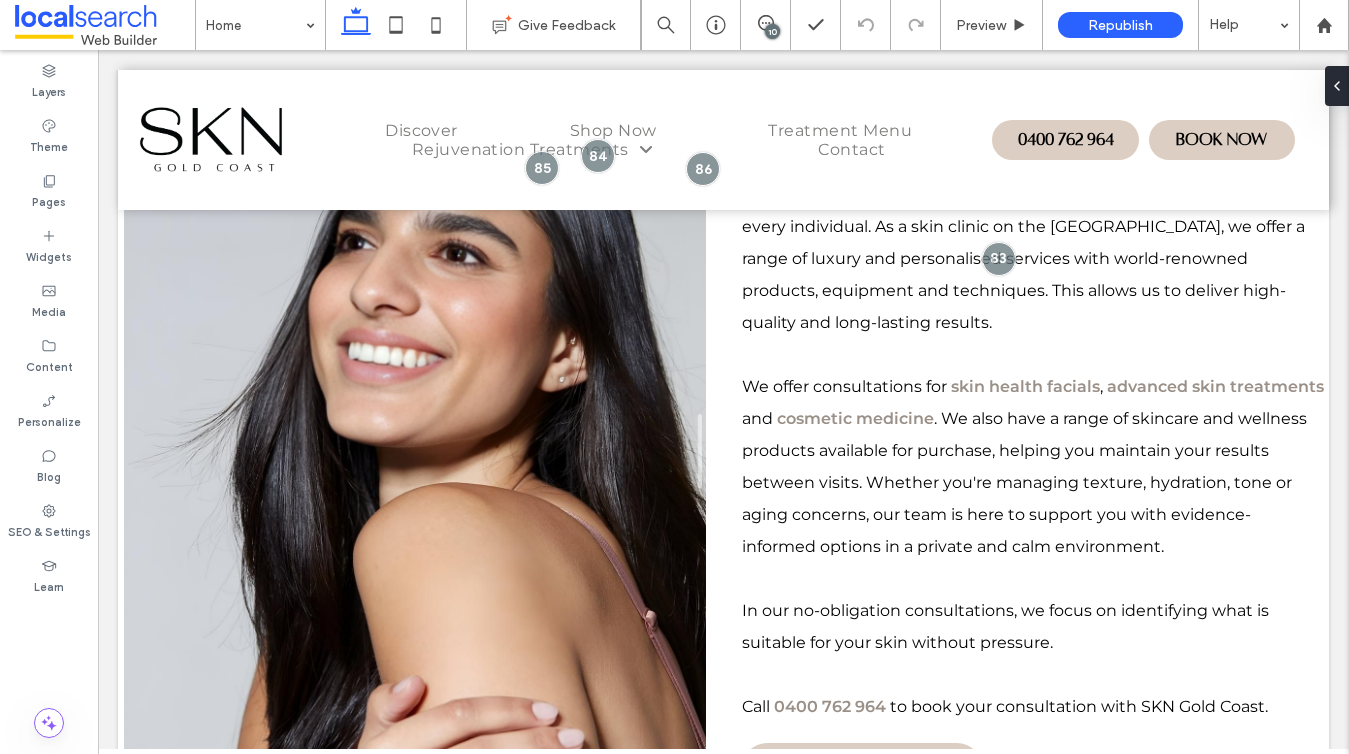scroll, scrollTop: 0, scrollLeft: 0, axis: both 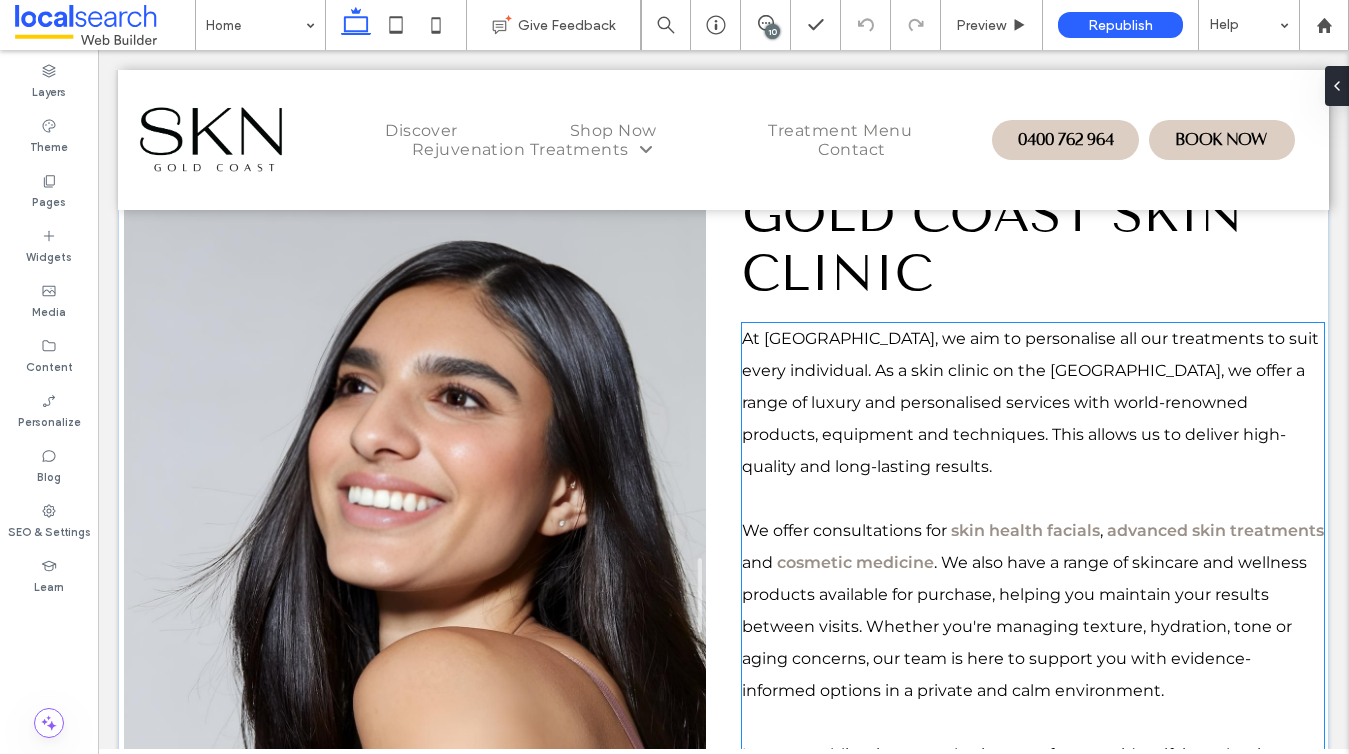 click on "At SKN Gold Coast, we aim to personalise all our treatments to suit every individual. As a skin clinic on the Gold Coast, we offer a range of luxury and personalised services with world-renowned products, equipment and techniques. This allows us to deliver high-quality and long-lasting results." at bounding box center (1033, 419) 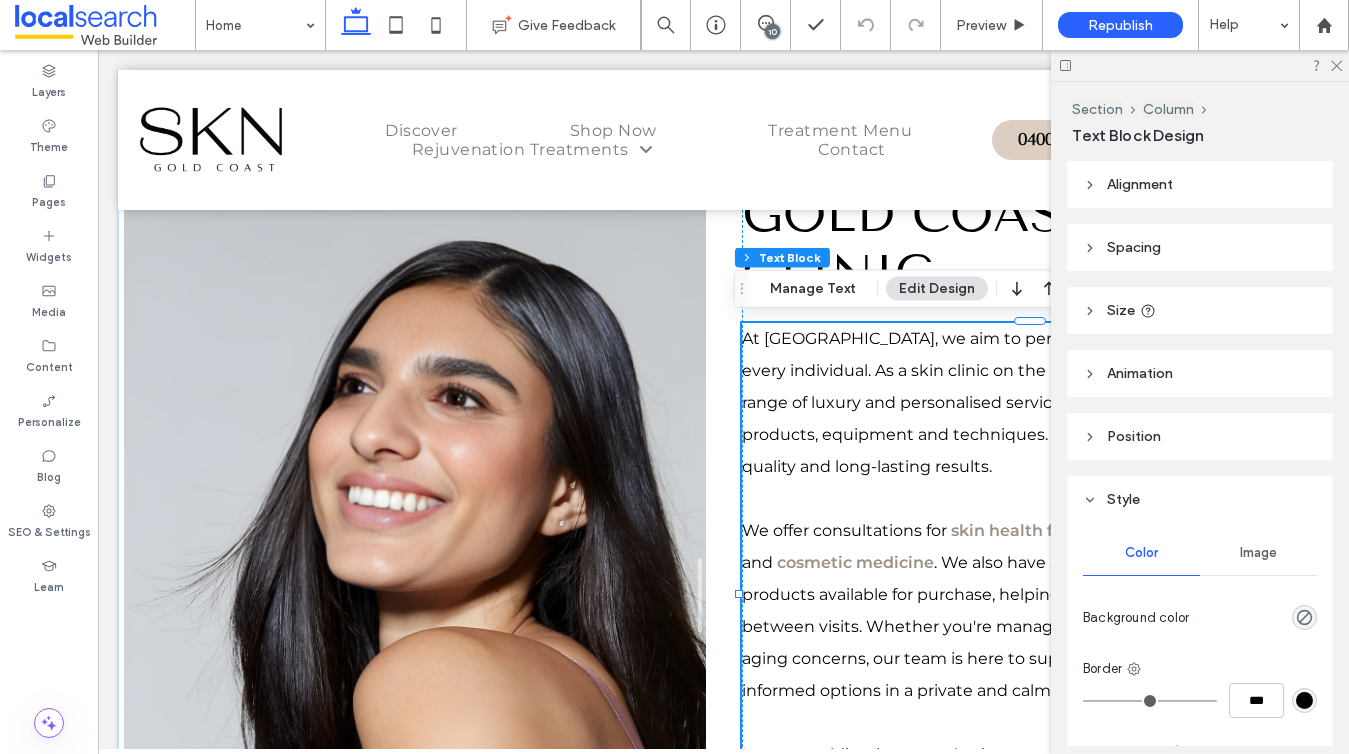 click on "At SKN Gold Coast, we aim to personalise all our treatments to suit every individual. As a skin clinic on the Gold Coast, we offer a range of luxury and personalised services with world-renowned products, equipment and techniques. This allows us to deliver high-quality and long-lasting results." at bounding box center (1033, 419) 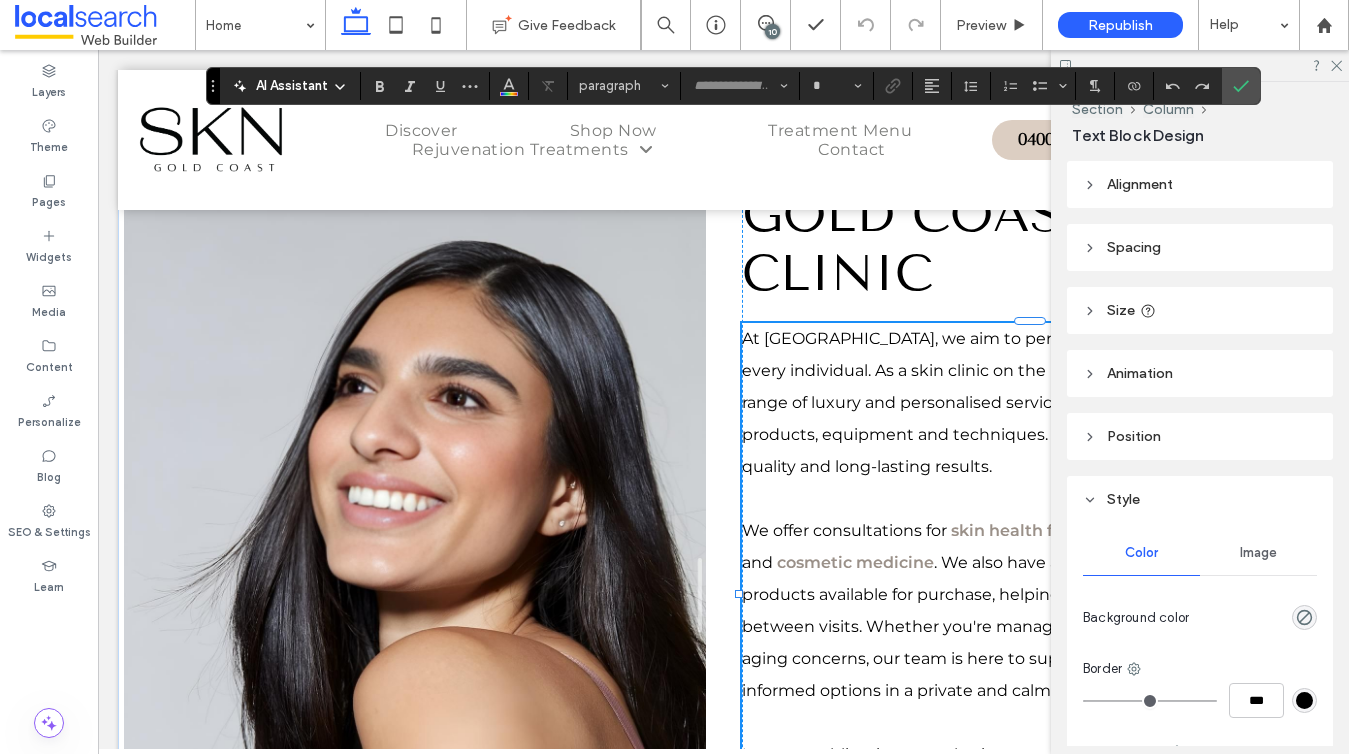 type on "**********" 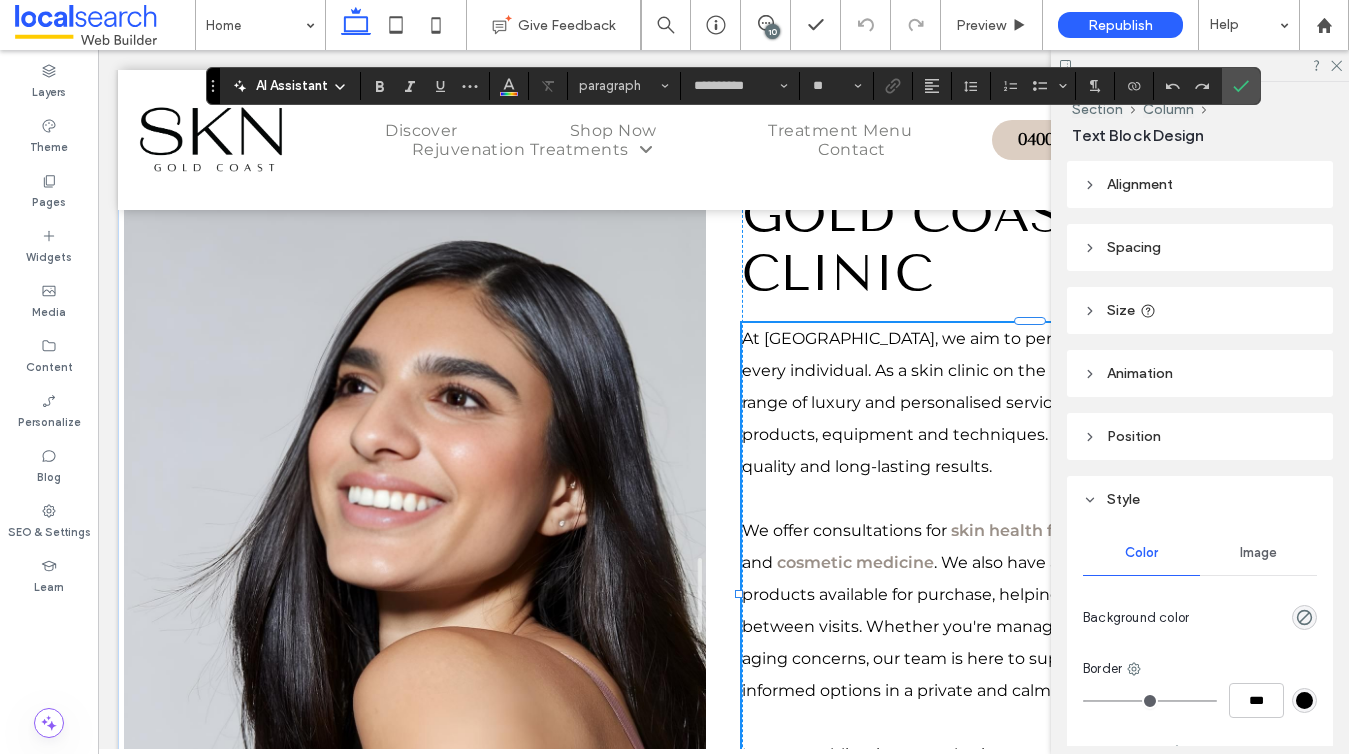 scroll, scrollTop: 1044, scrollLeft: 0, axis: vertical 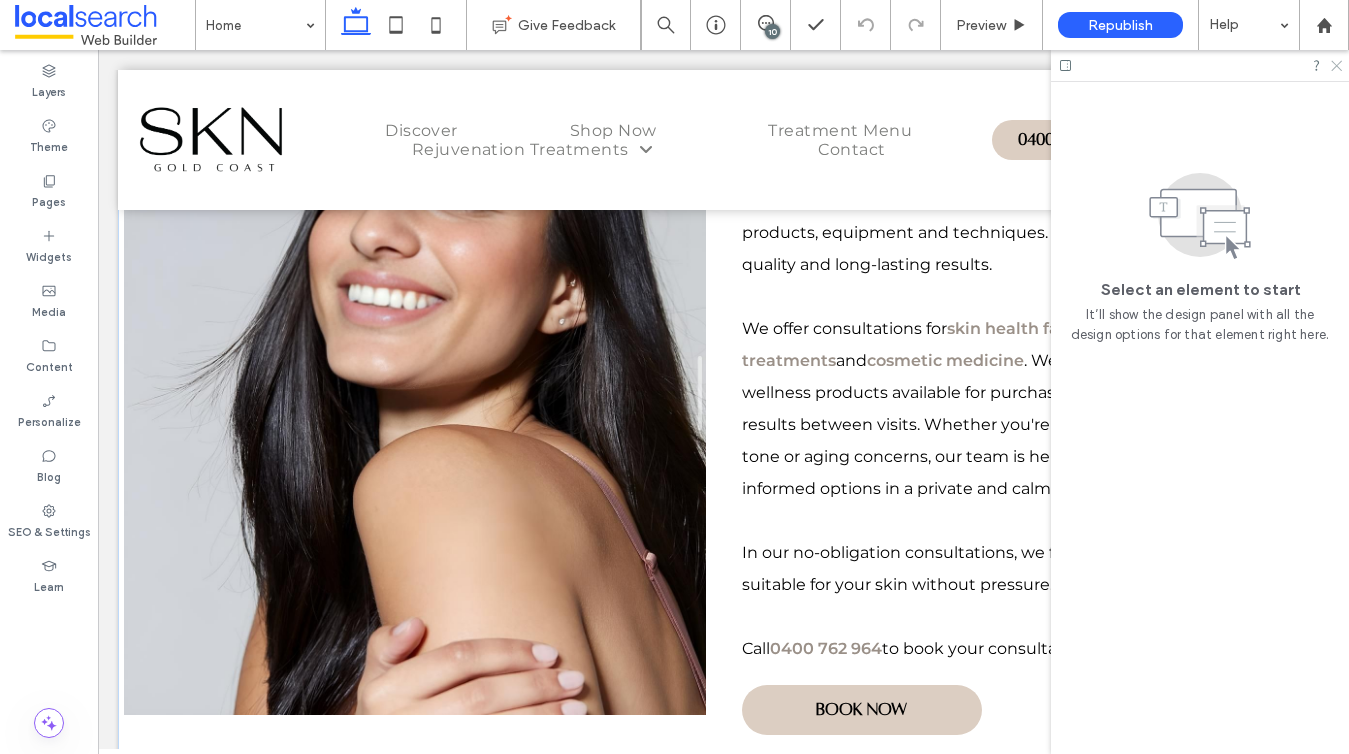 click 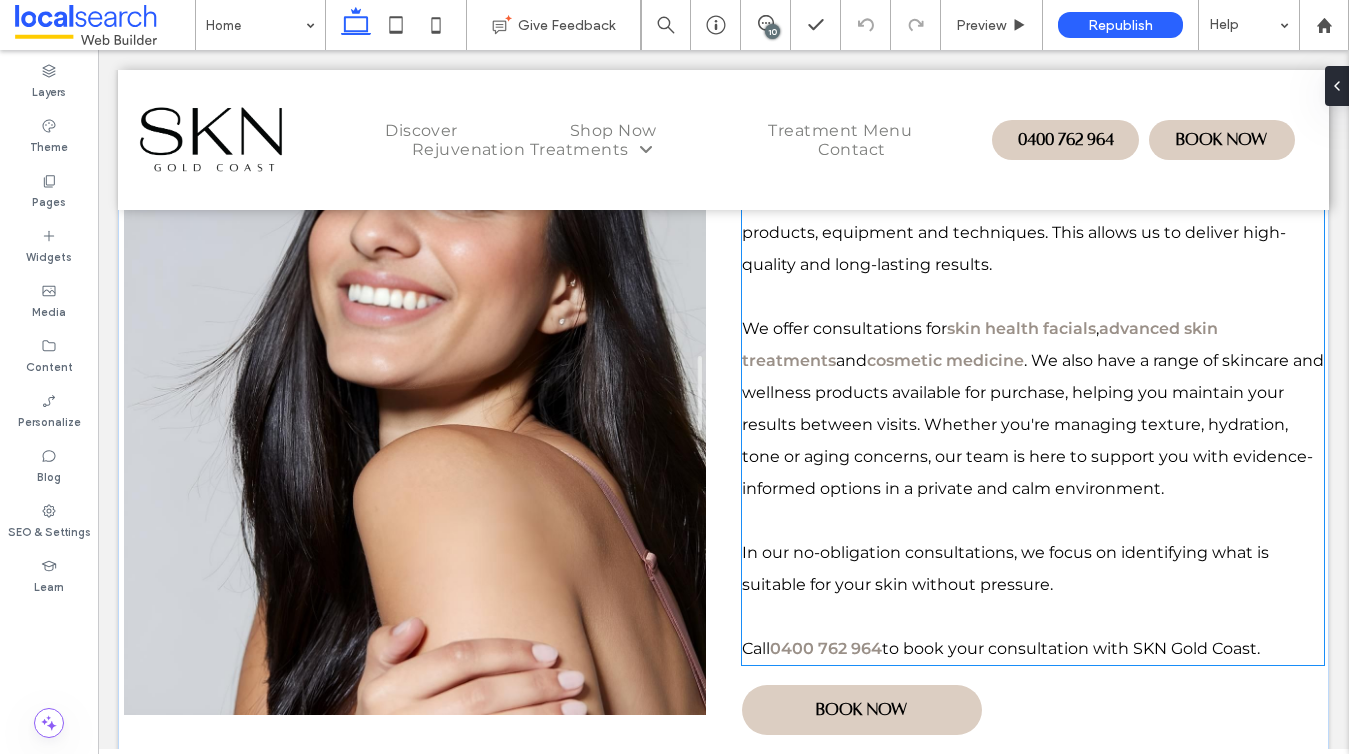 click on ". We also have a range of skincare and wellness products available for purchase, helping you maintain your results between visits. Whether you're managing texture, hydration, tone or aging concerns, our team is here to support you with evidence-informed options in a private and calm environment." at bounding box center (1033, 424) 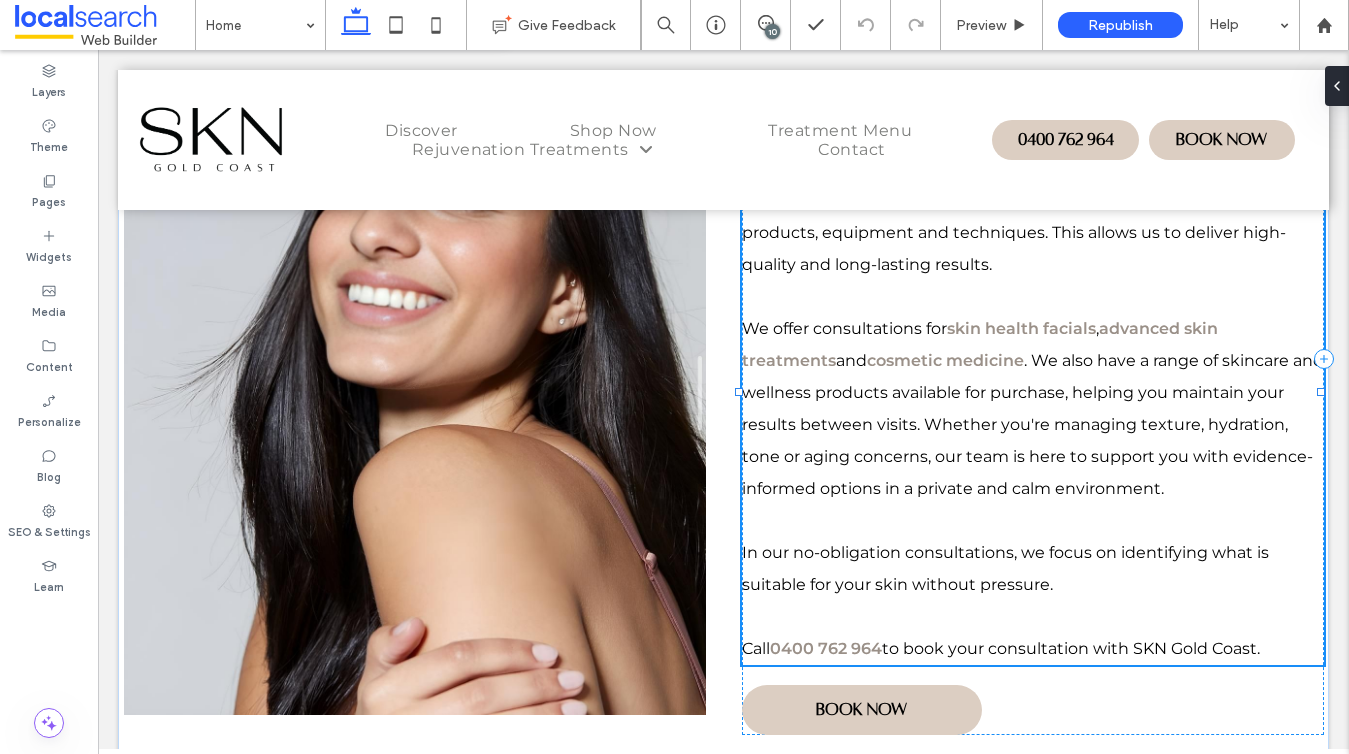click on ". We also have a range of skincare and wellness products available for purchase, helping you maintain your results between visits. Whether you're managing texture, hydration, tone or aging concerns, our team is here to support you with evidence-informed options in a private and calm environment." at bounding box center (1033, 424) 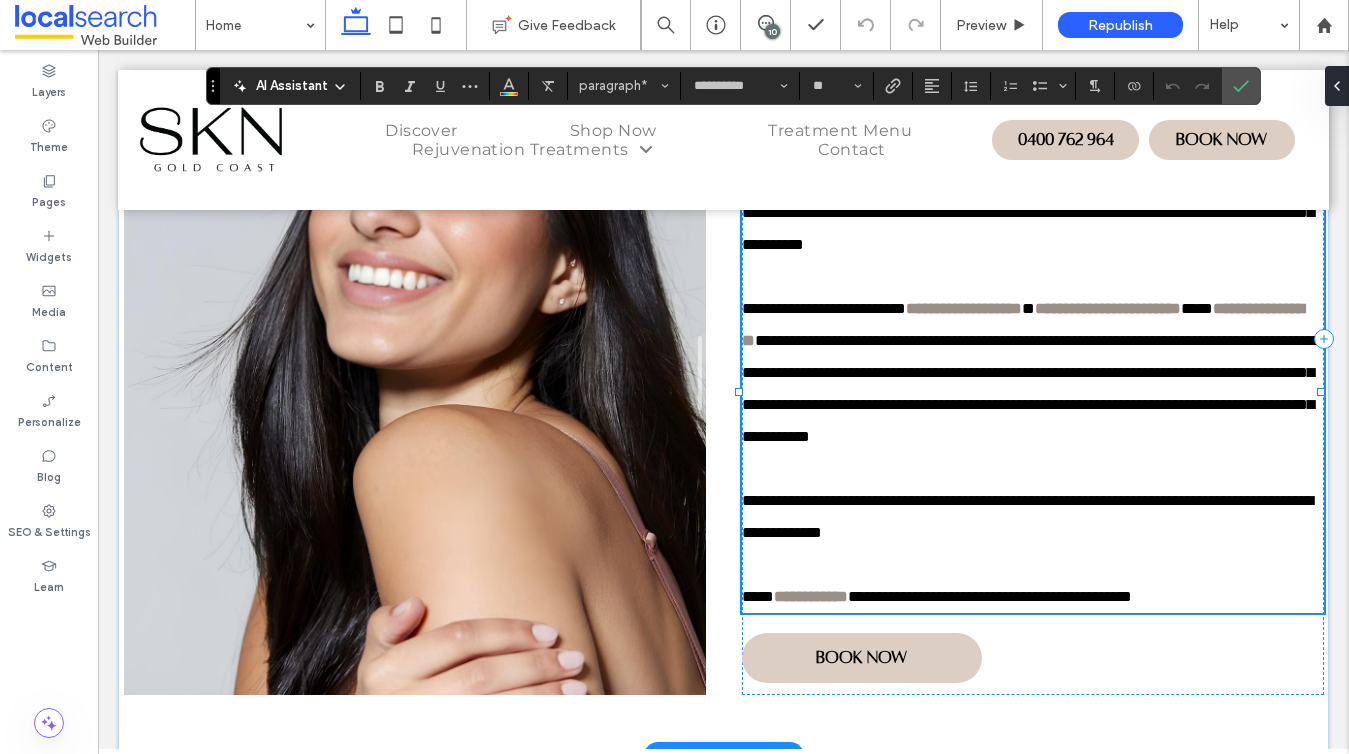 click on "**********" at bounding box center [1033, 373] 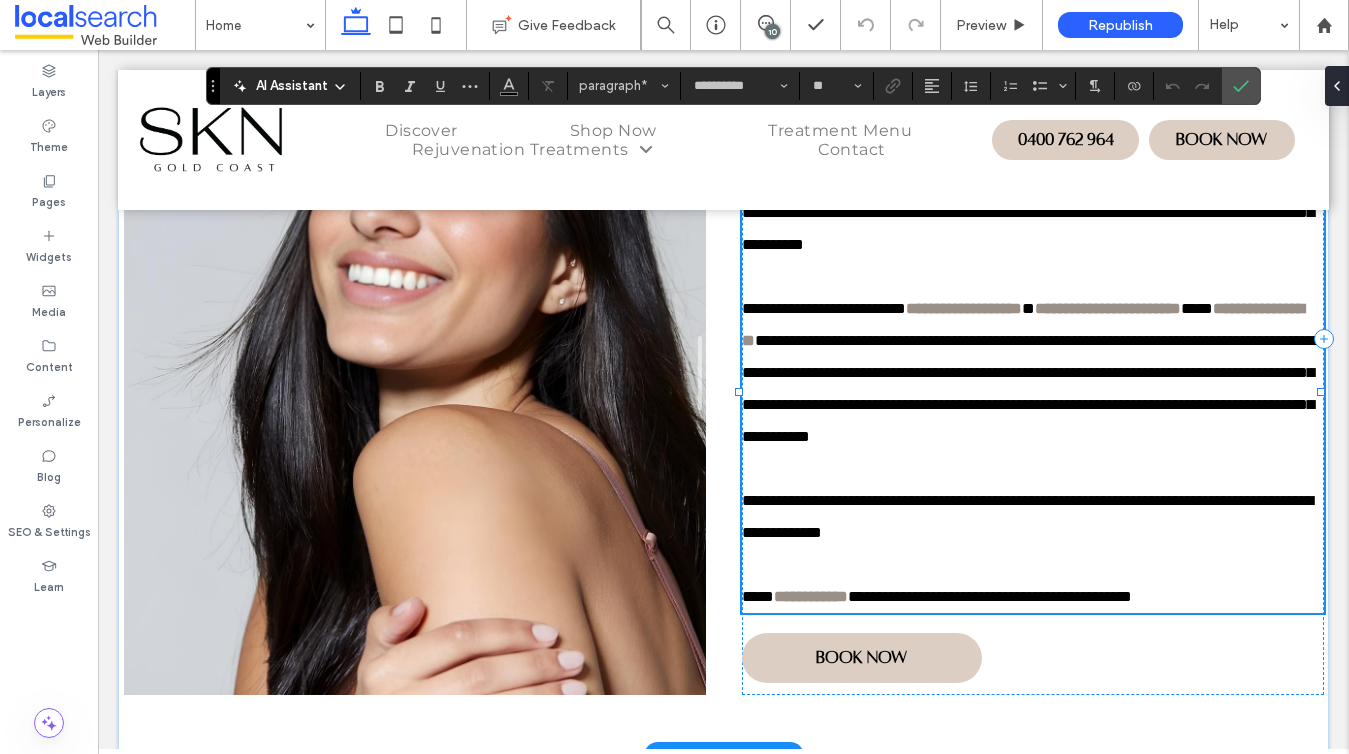 click on "**********" at bounding box center (1033, 213) 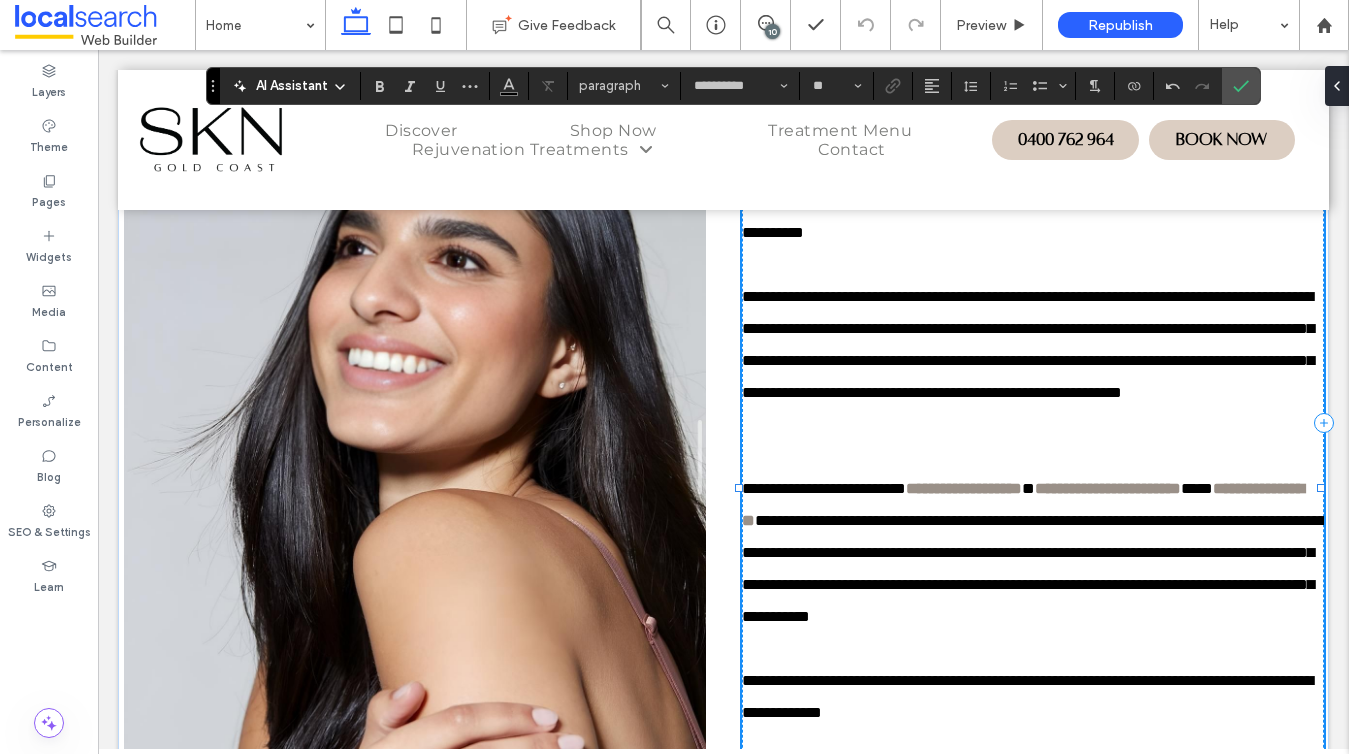 click on "**********" at bounding box center [1032, 361] 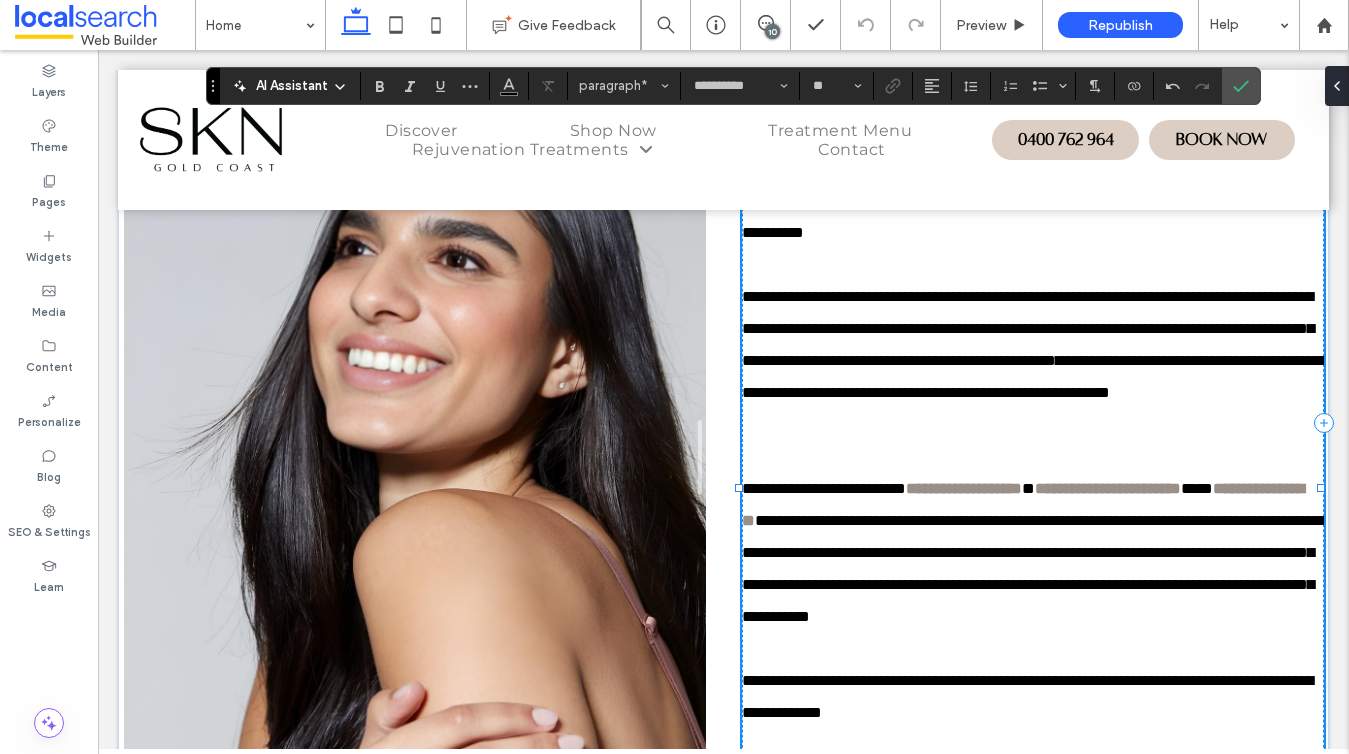 type 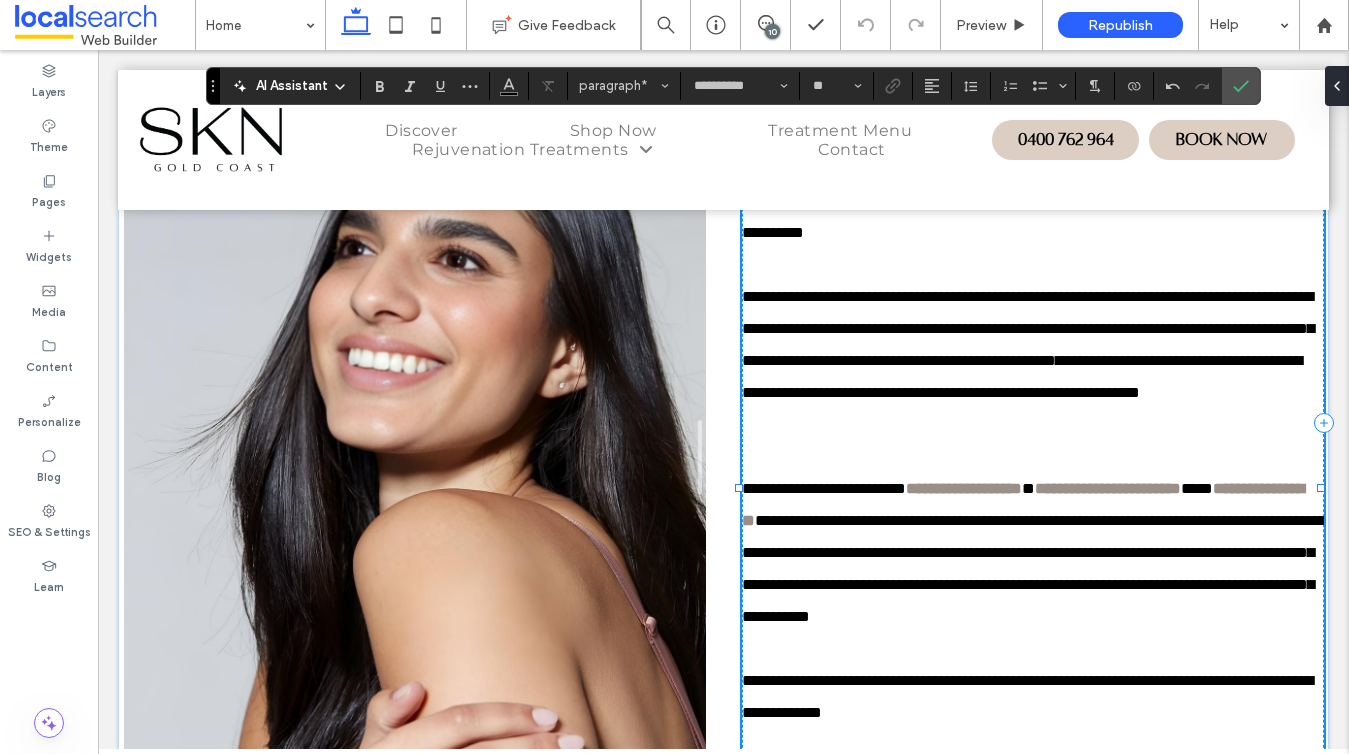 click on "**********" at bounding box center [1032, 361] 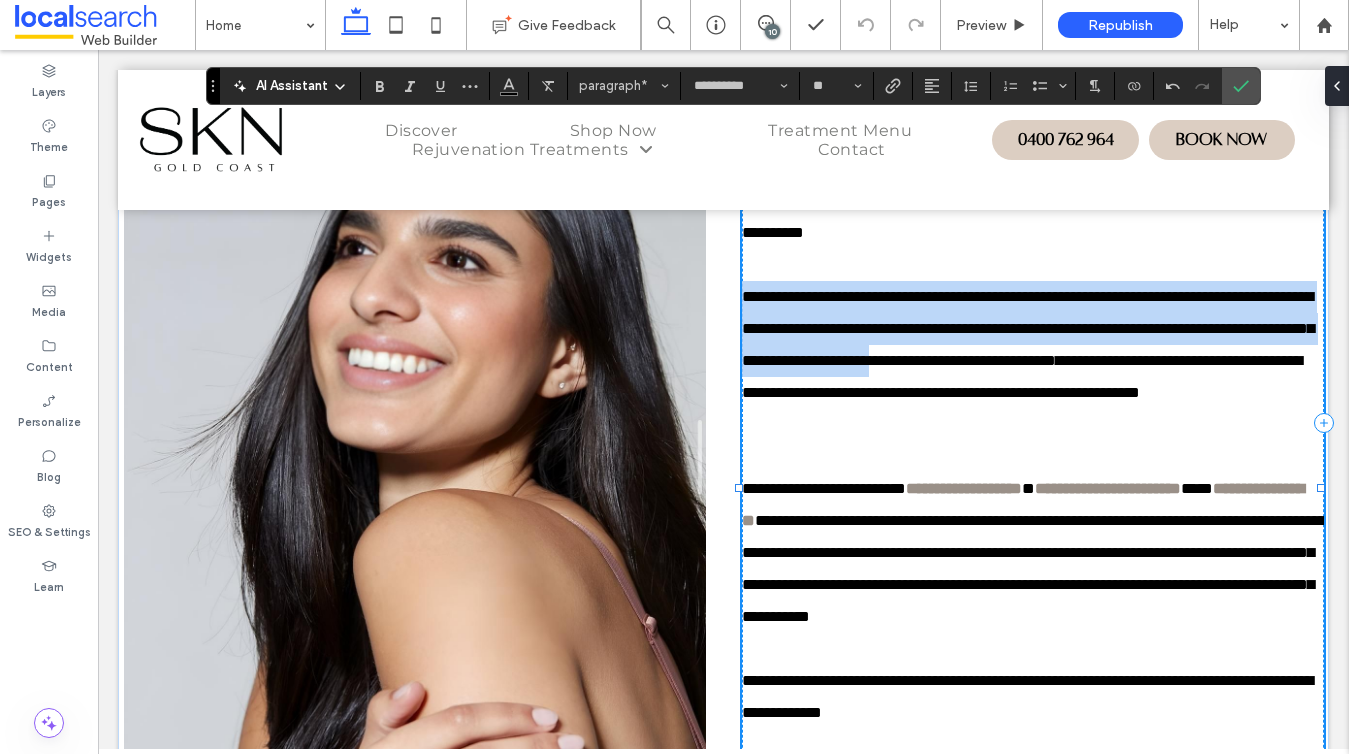 click on "**********" at bounding box center [1032, 361] 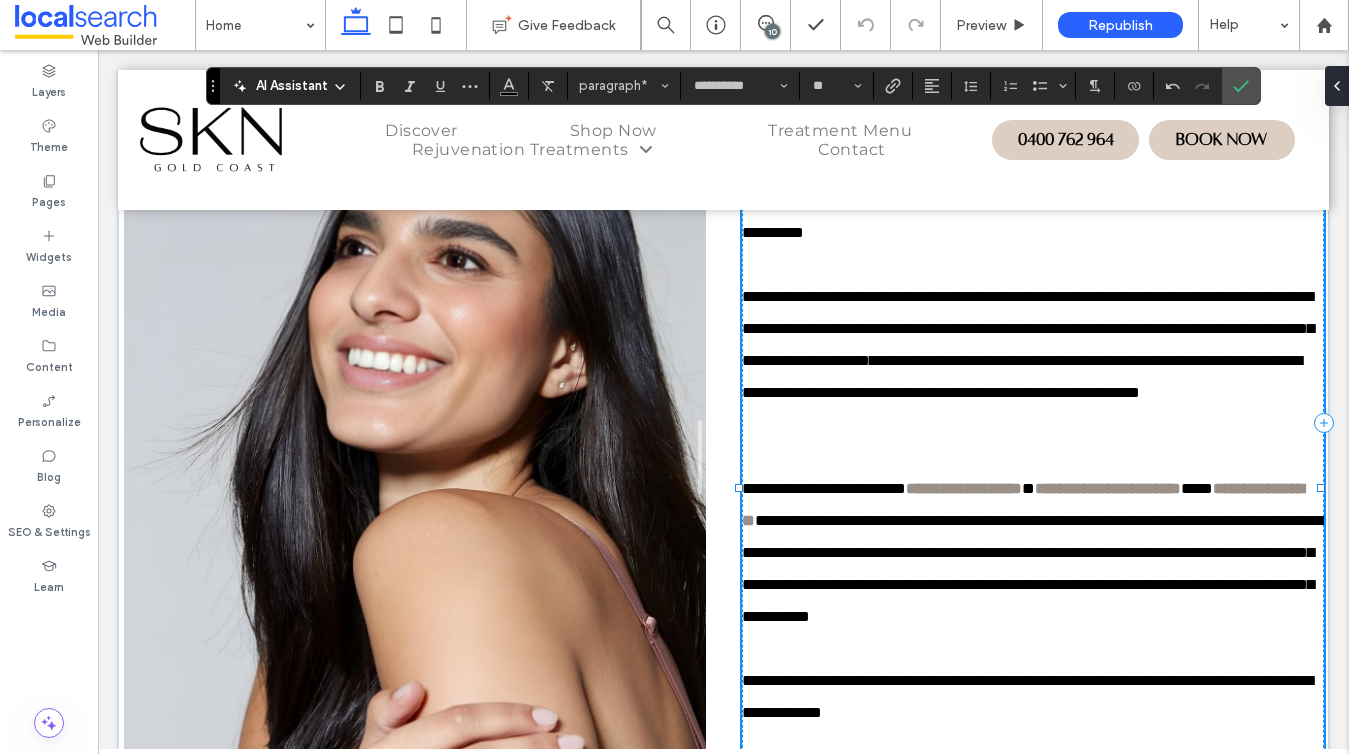 click on "**********" at bounding box center [1032, 361] 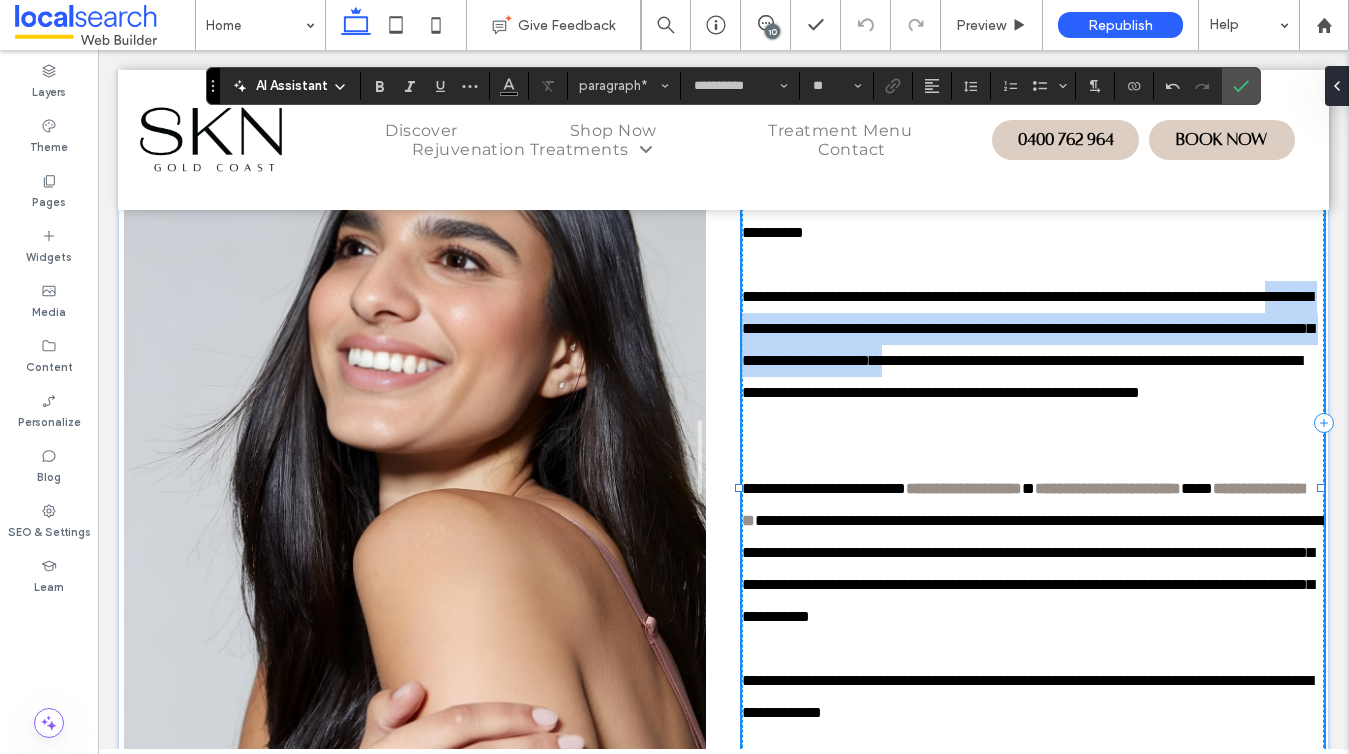 click on "**********" at bounding box center (1032, 361) 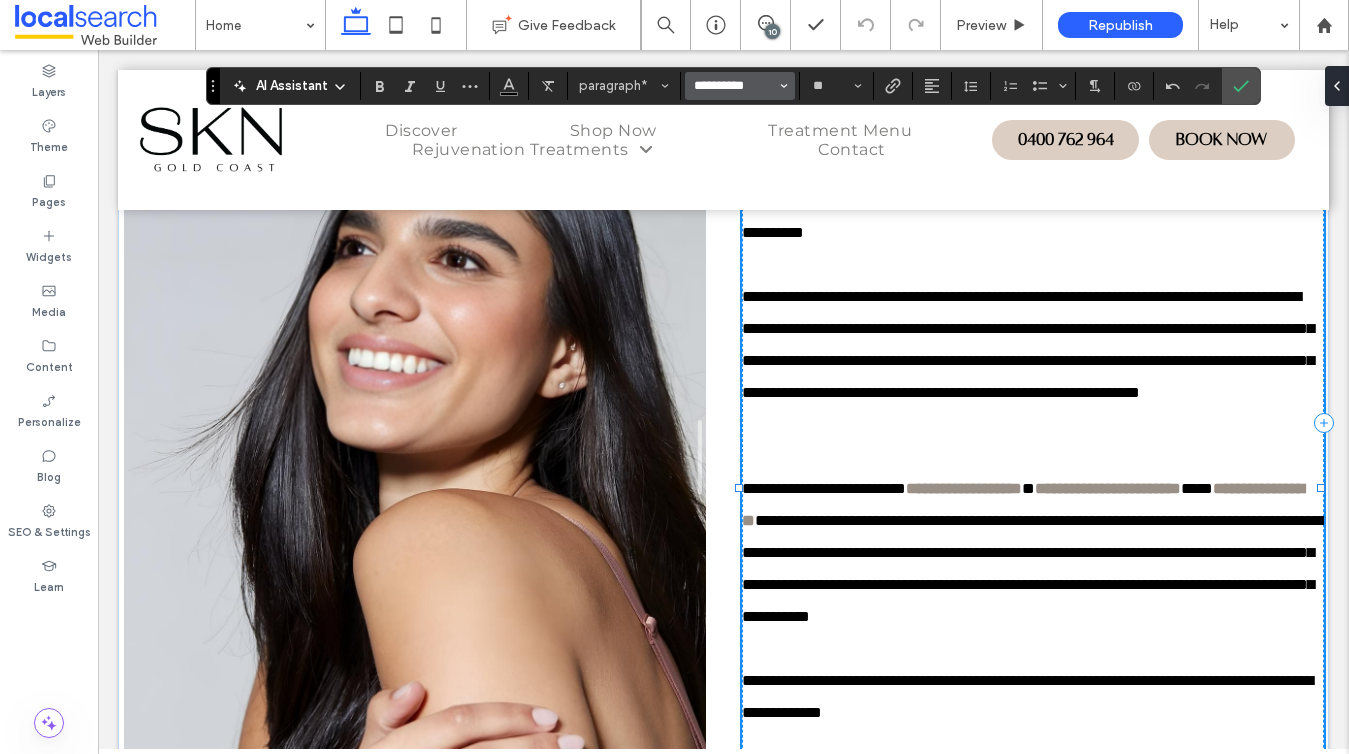 click on "**********" at bounding box center [734, 86] 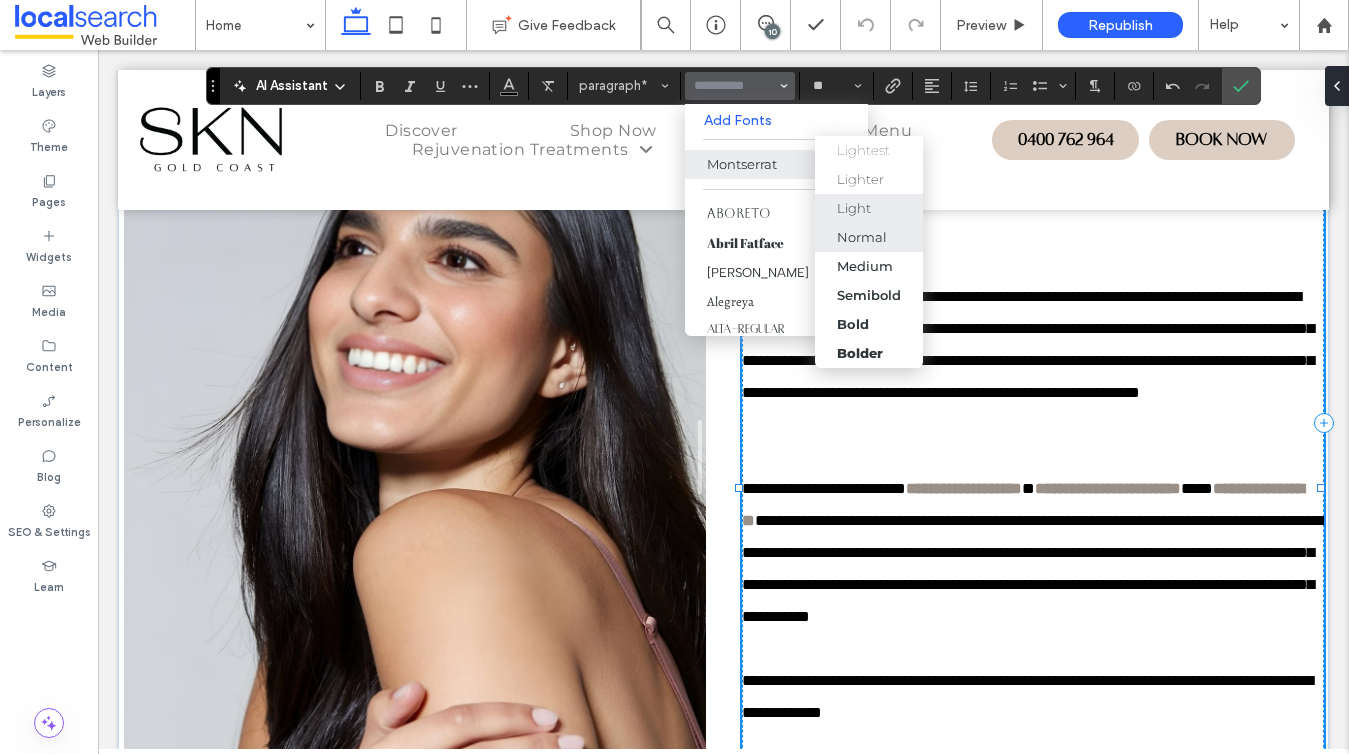 click on "Normal" at bounding box center [862, 237] 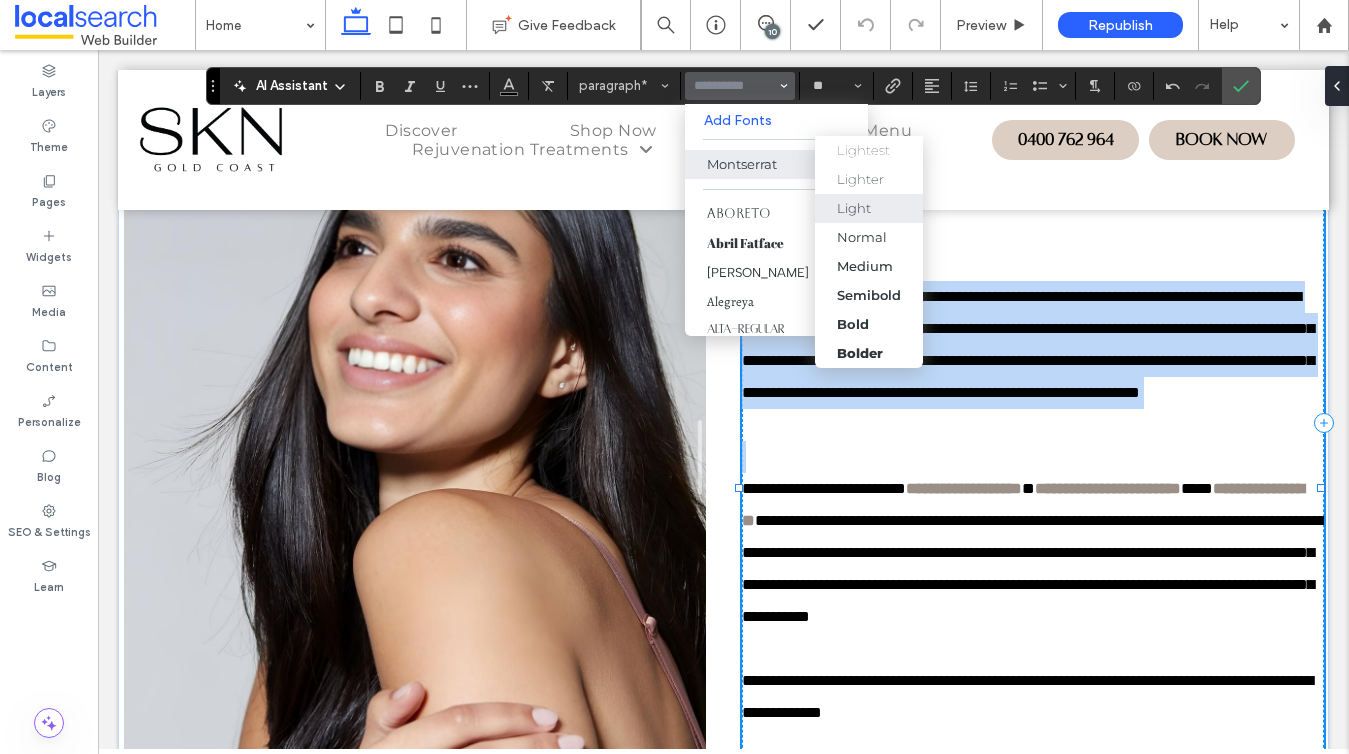 type on "**********" 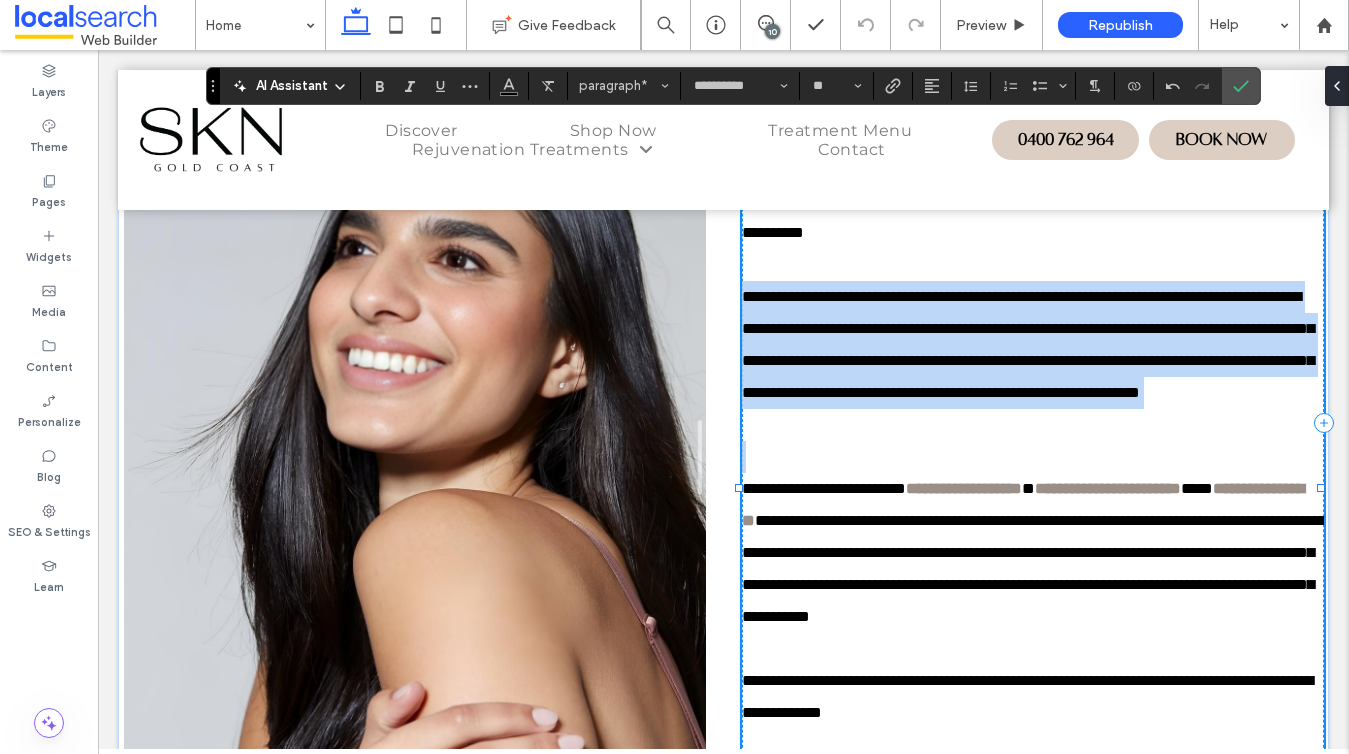 click on "**********" at bounding box center [1032, 361] 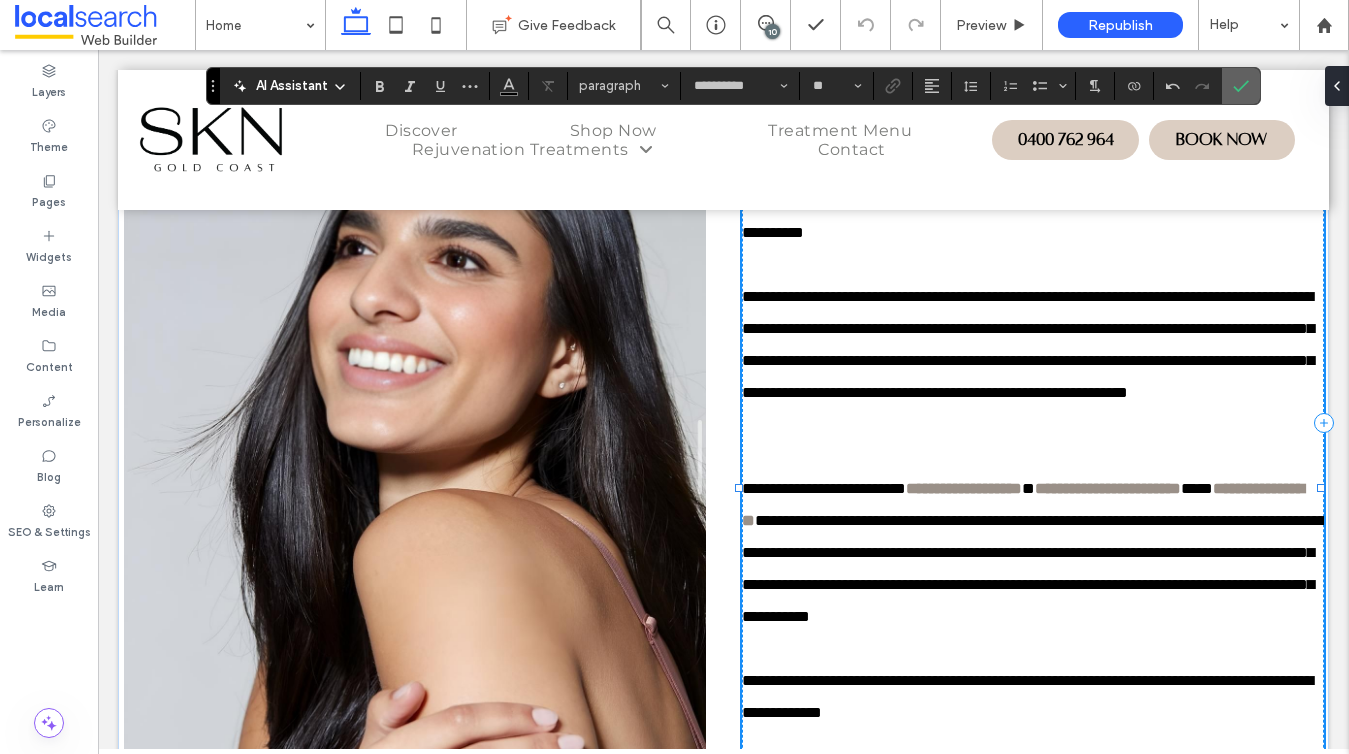 click 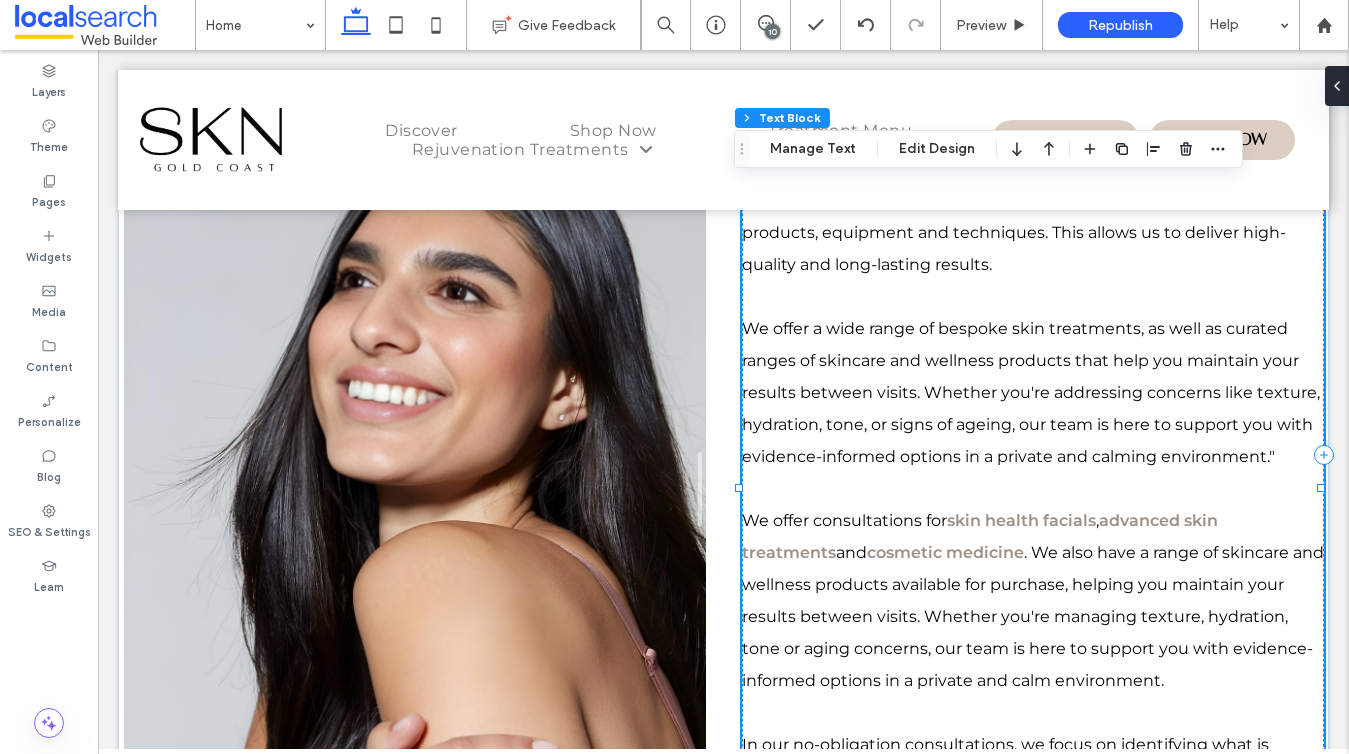 click on "We offer a wide range of bespoke skin treatments, as well as curated ranges of skincare and wellness products that help you maintain your results between visits. Whether you're addressing concerns like texture, hydration, tone, or signs of ageing, our team is here to support you with evidence-informed options in a private and calming environment."" at bounding box center (1031, 392) 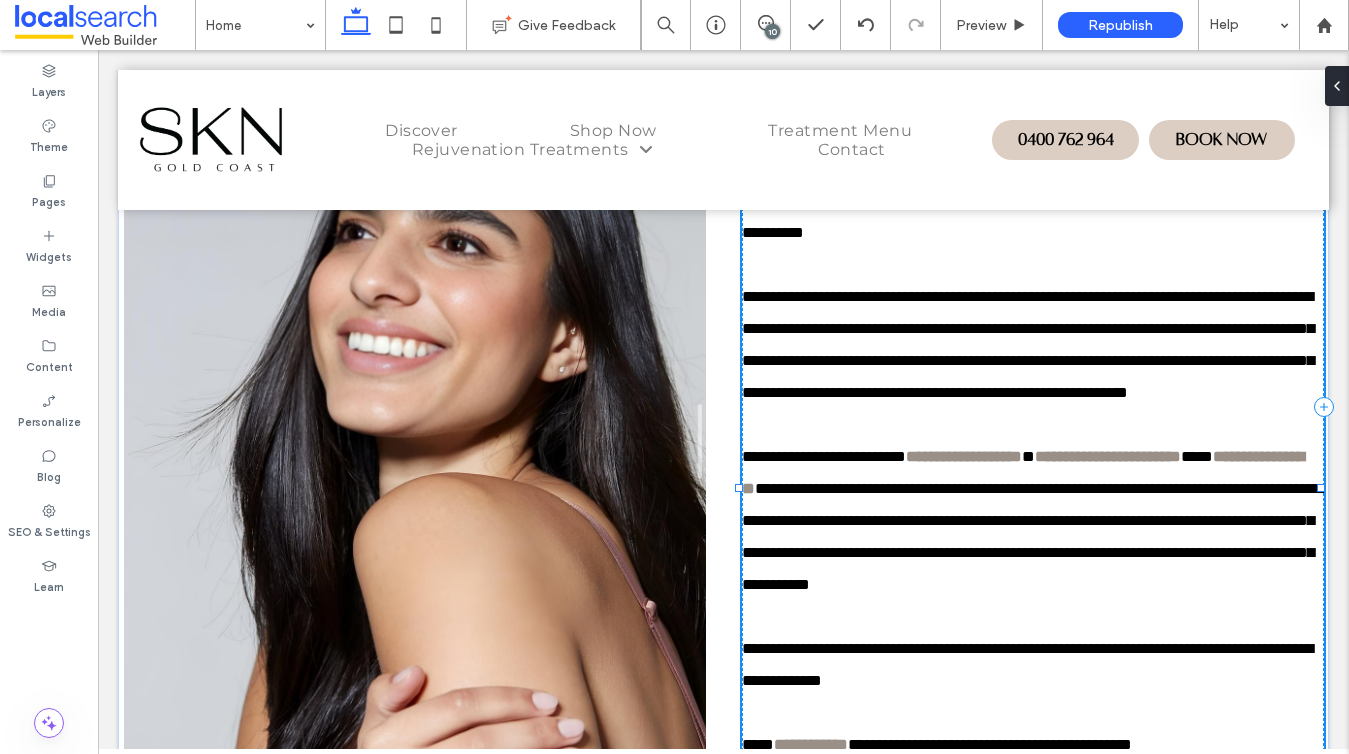 type on "**********" 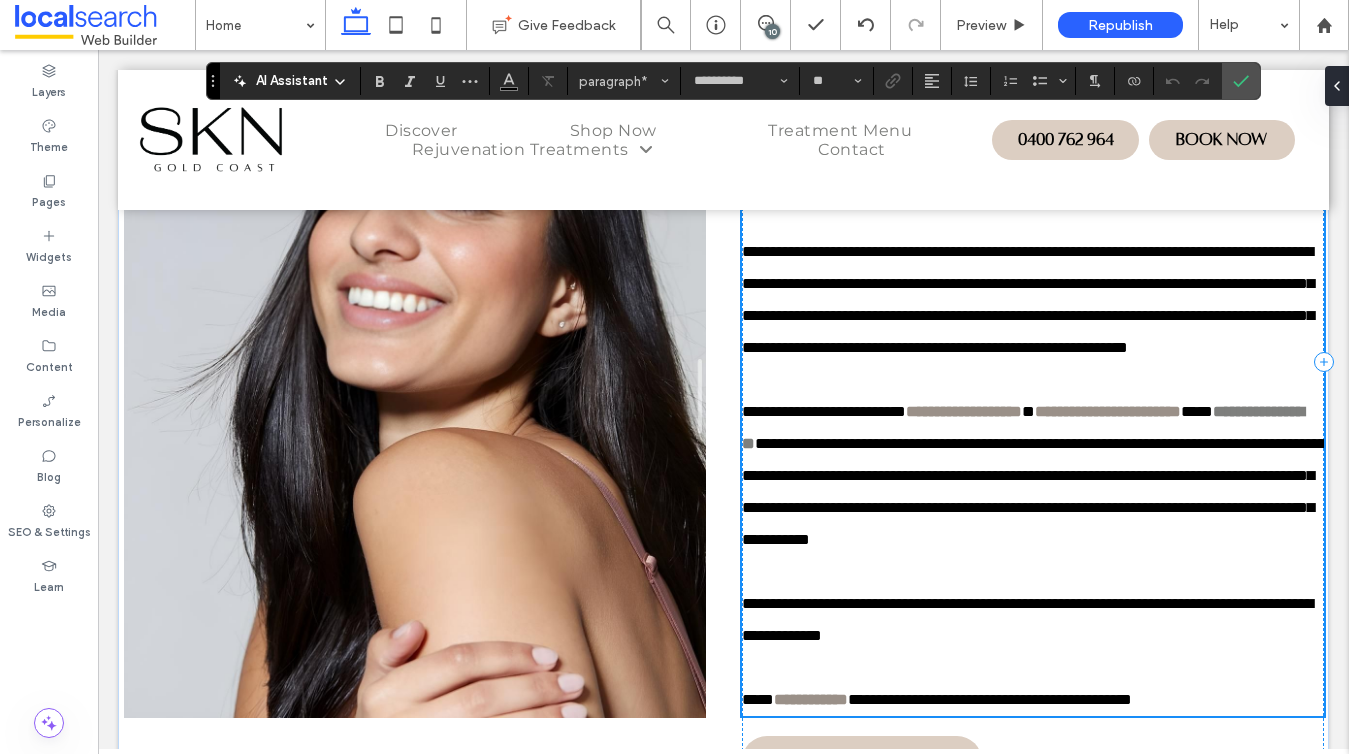 scroll, scrollTop: 1059, scrollLeft: 0, axis: vertical 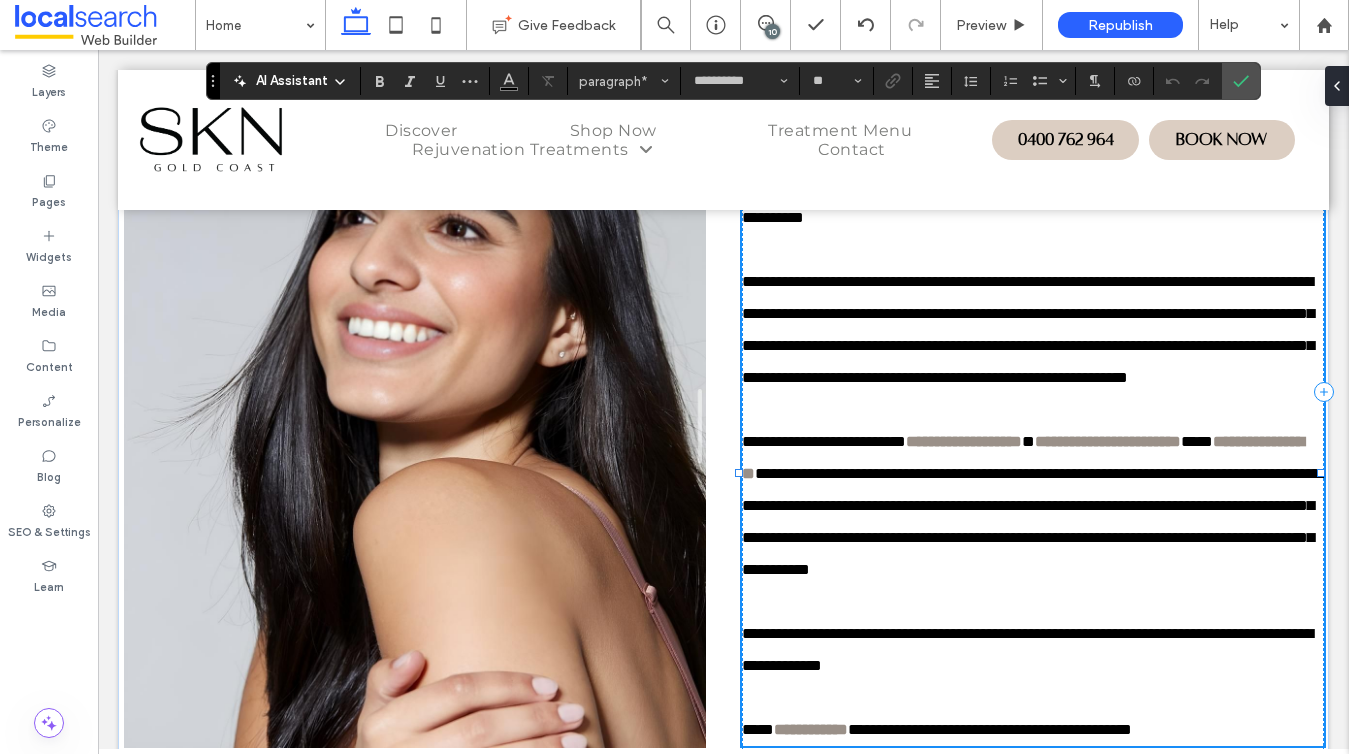 click on "**********" at bounding box center [1028, 329] 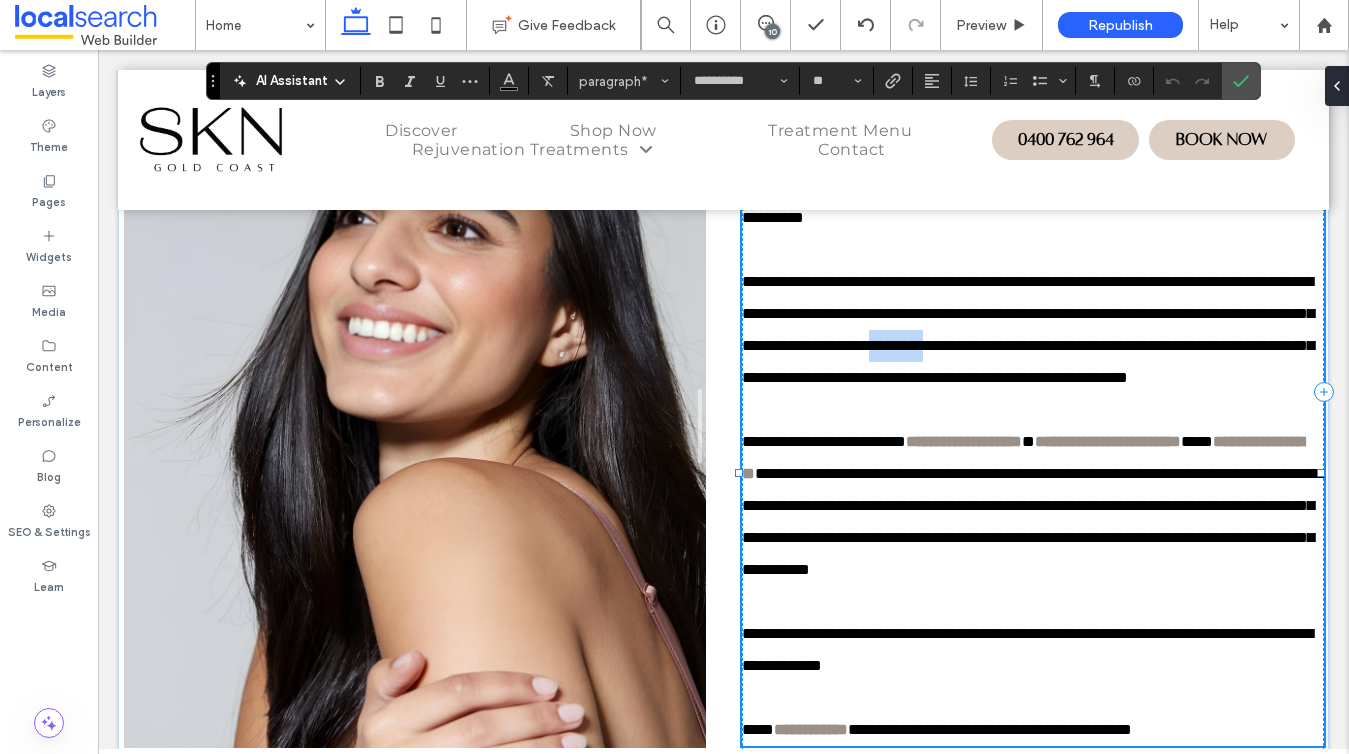 click on "**********" at bounding box center (1028, 329) 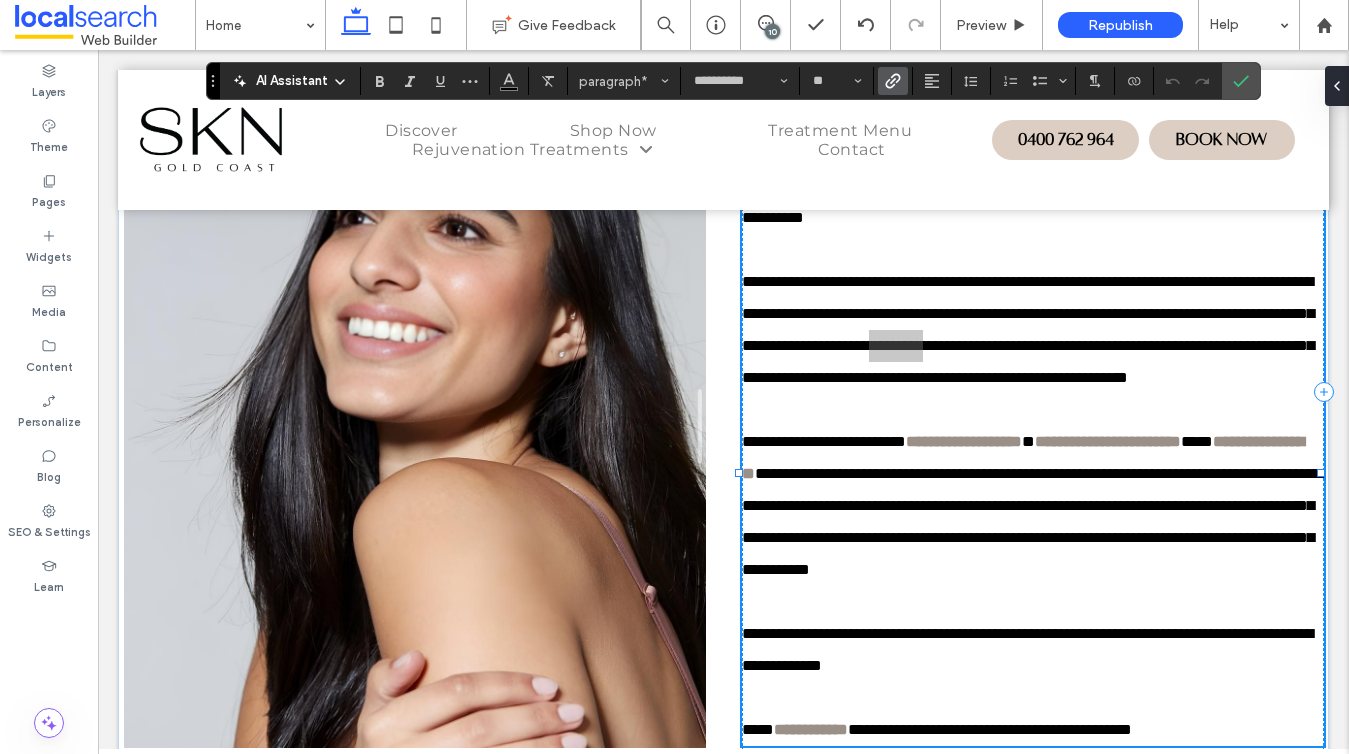 click 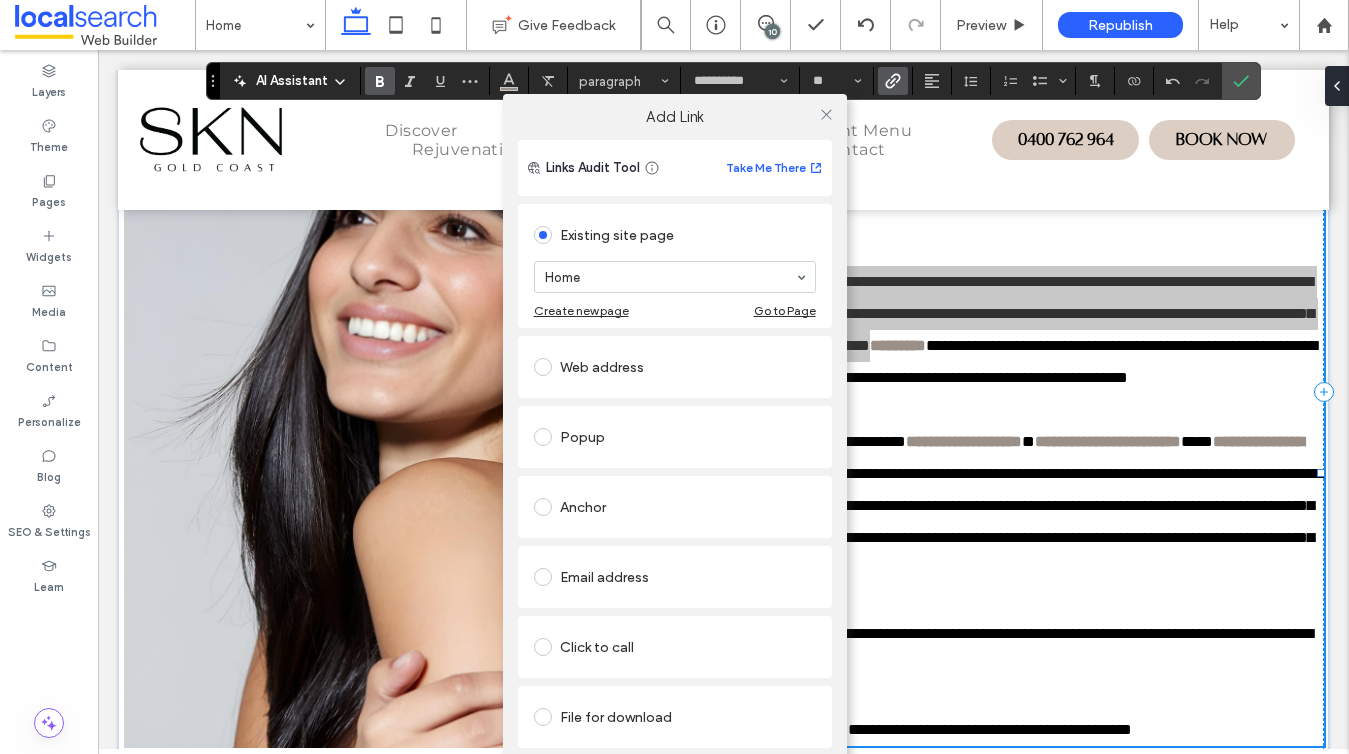 click on "Home" at bounding box center [675, 277] 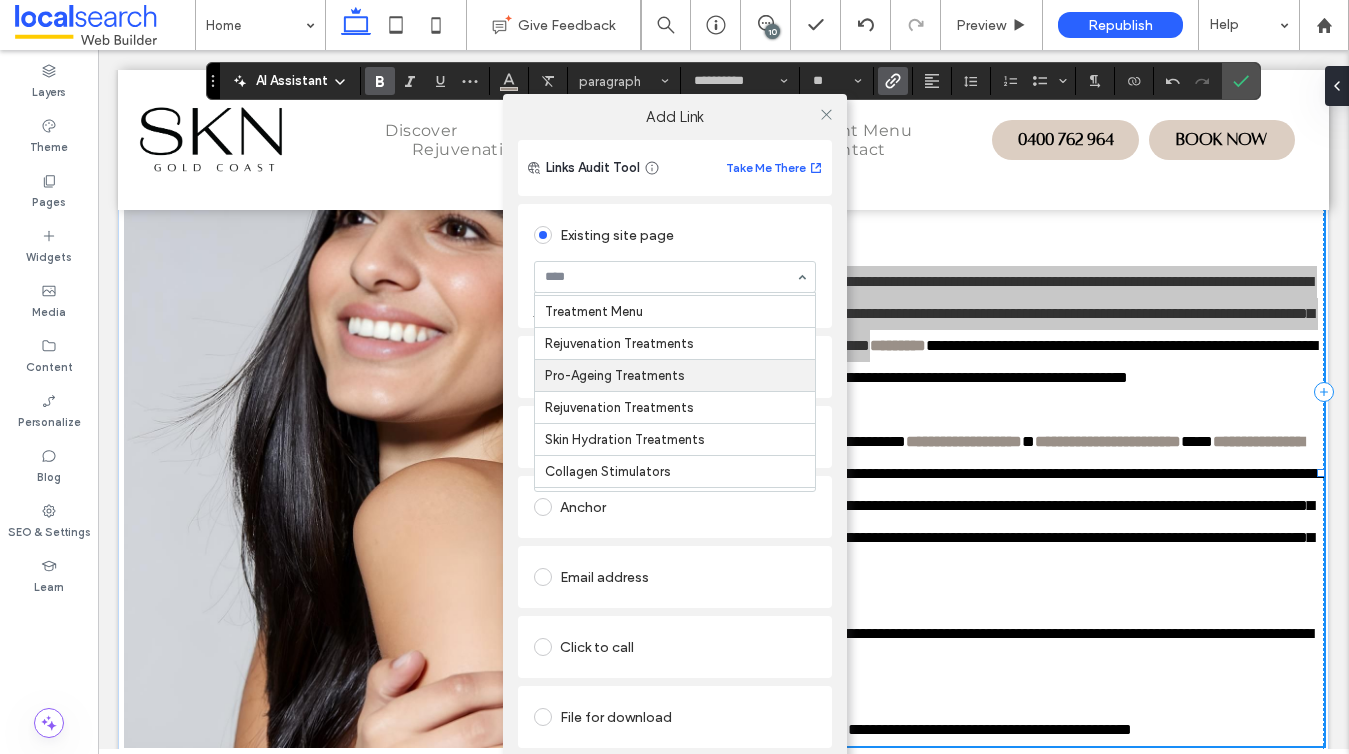 scroll, scrollTop: 68, scrollLeft: 0, axis: vertical 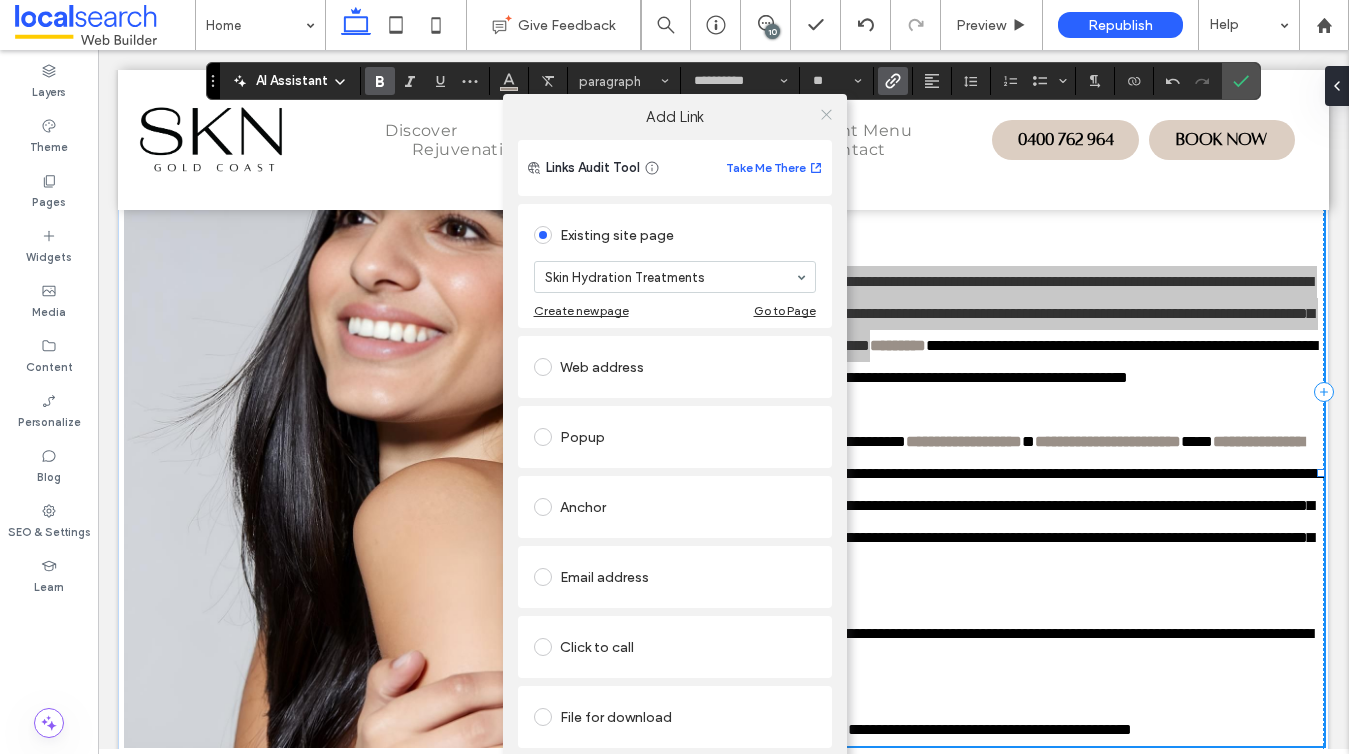 click 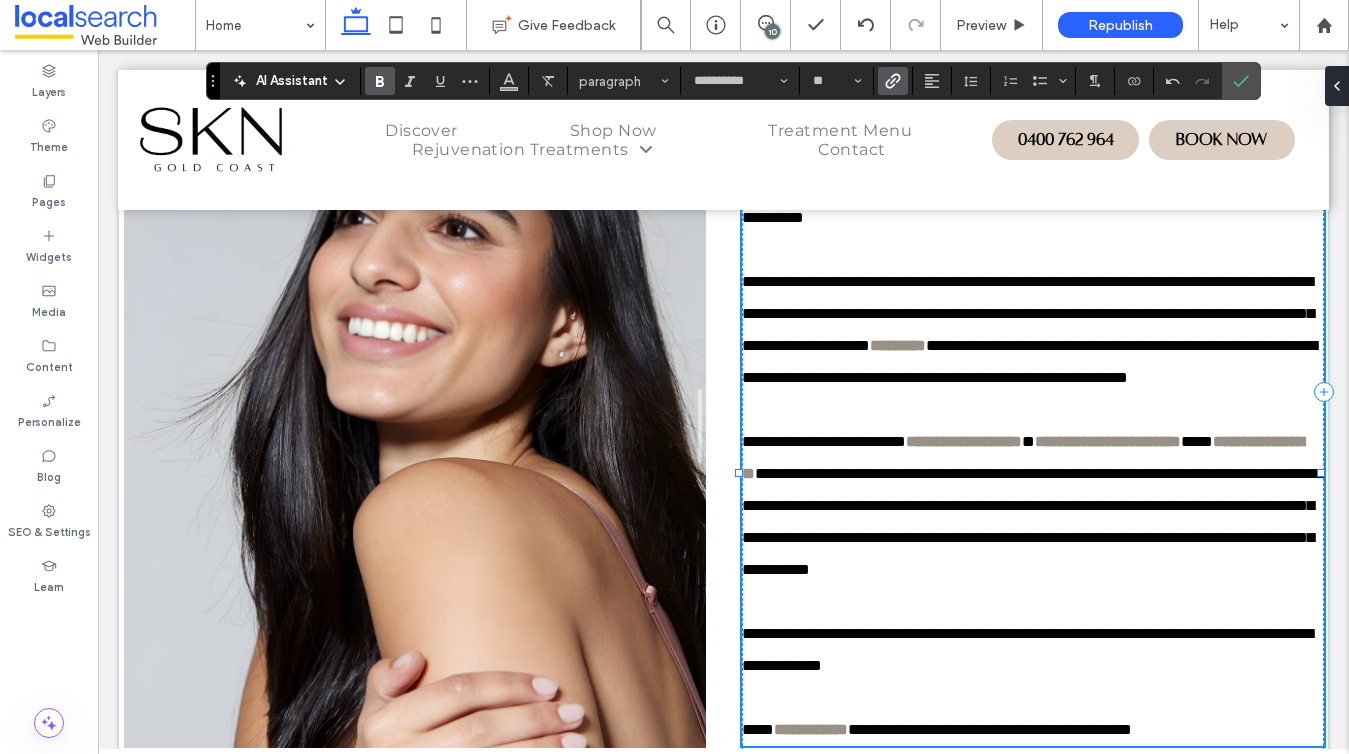 click on "**********" at bounding box center [1028, 313] 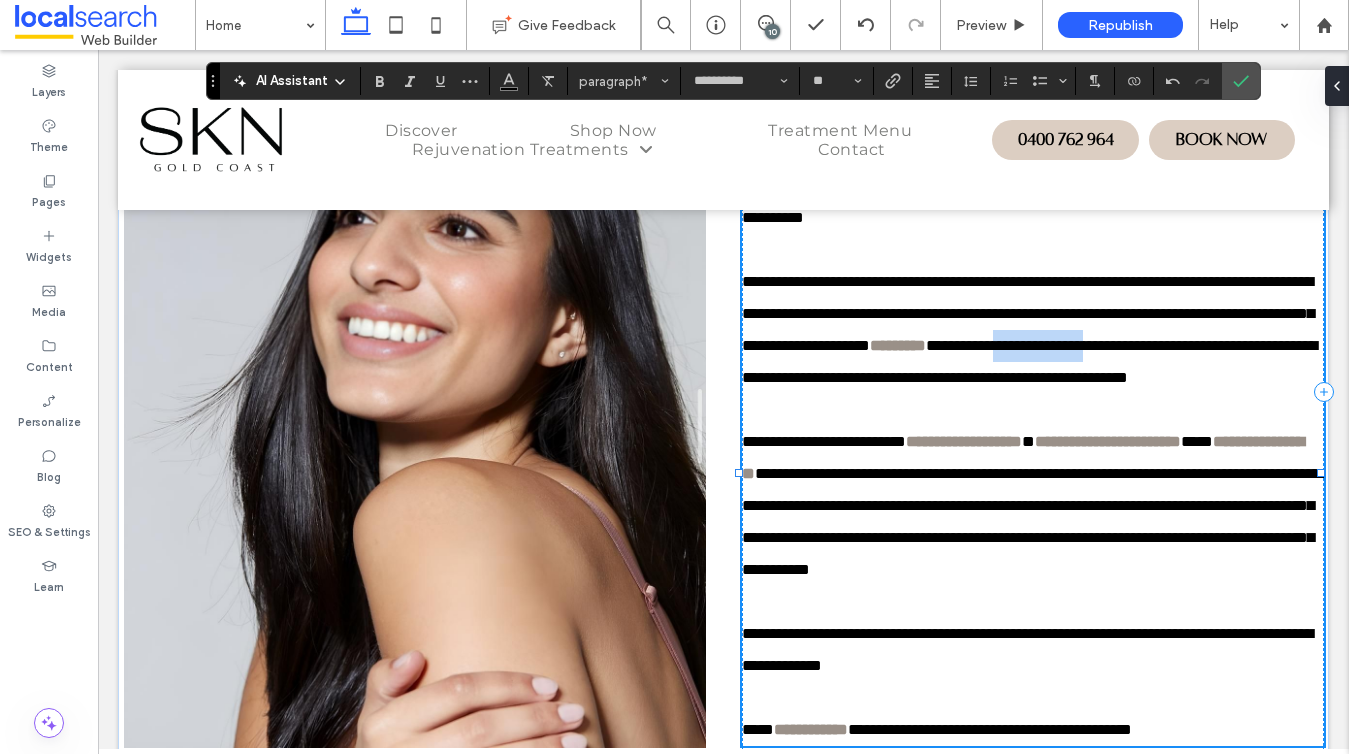 drag, startPoint x: 1006, startPoint y: 408, endPoint x: 887, endPoint y: 411, distance: 119.03781 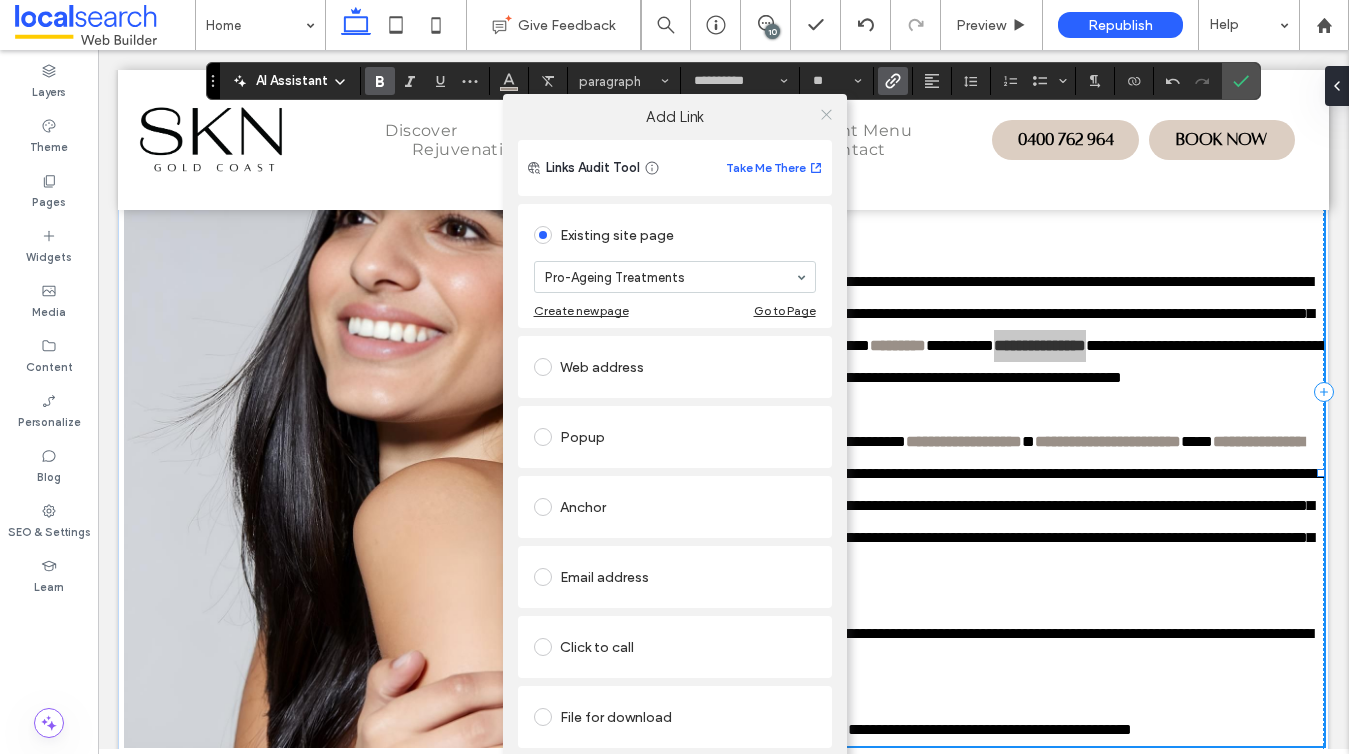 click 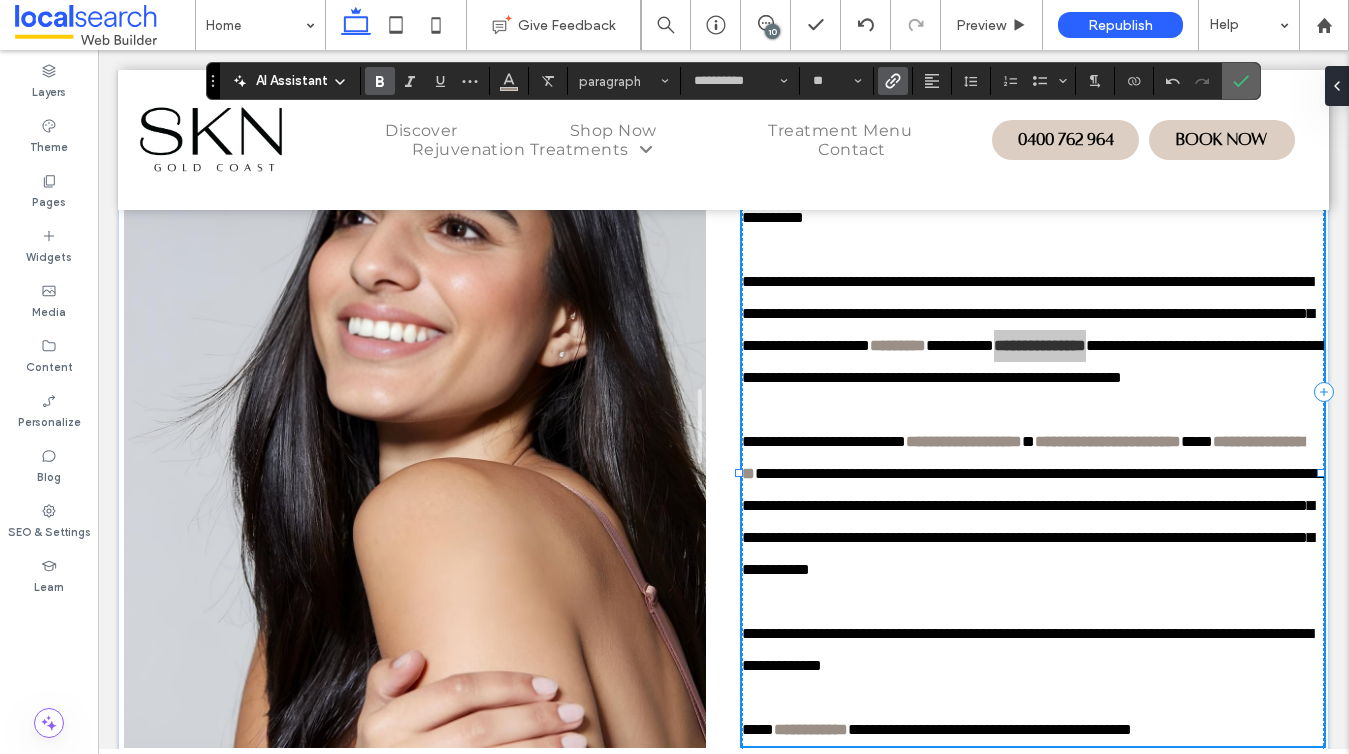 click at bounding box center (1241, 81) 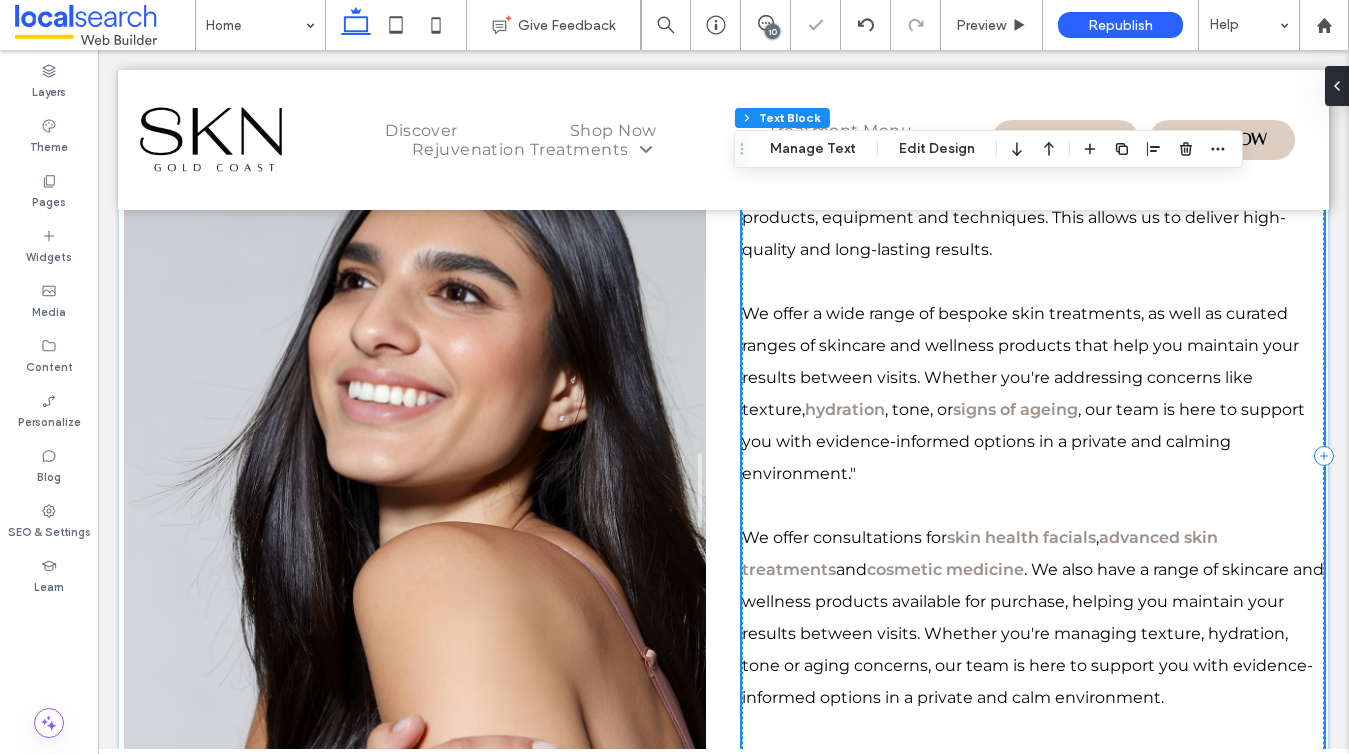 scroll, scrollTop: 1080, scrollLeft: 0, axis: vertical 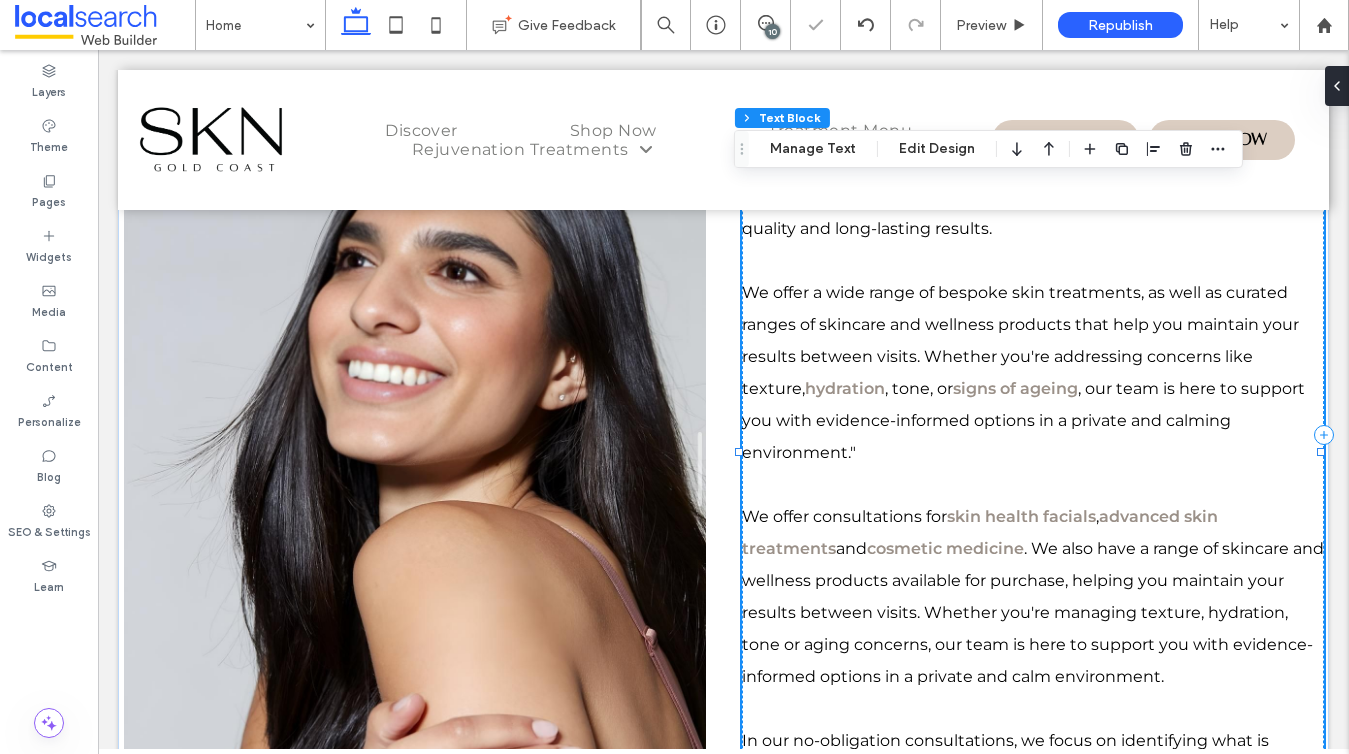 click on ". We also have a range of skincare and wellness products available for purchase, helping you maintain your results between visits. Whether you're managing texture, hydration, tone or aging concerns, our team is here to support you with evidence-informed options in a private and calm environment." at bounding box center (1033, 612) 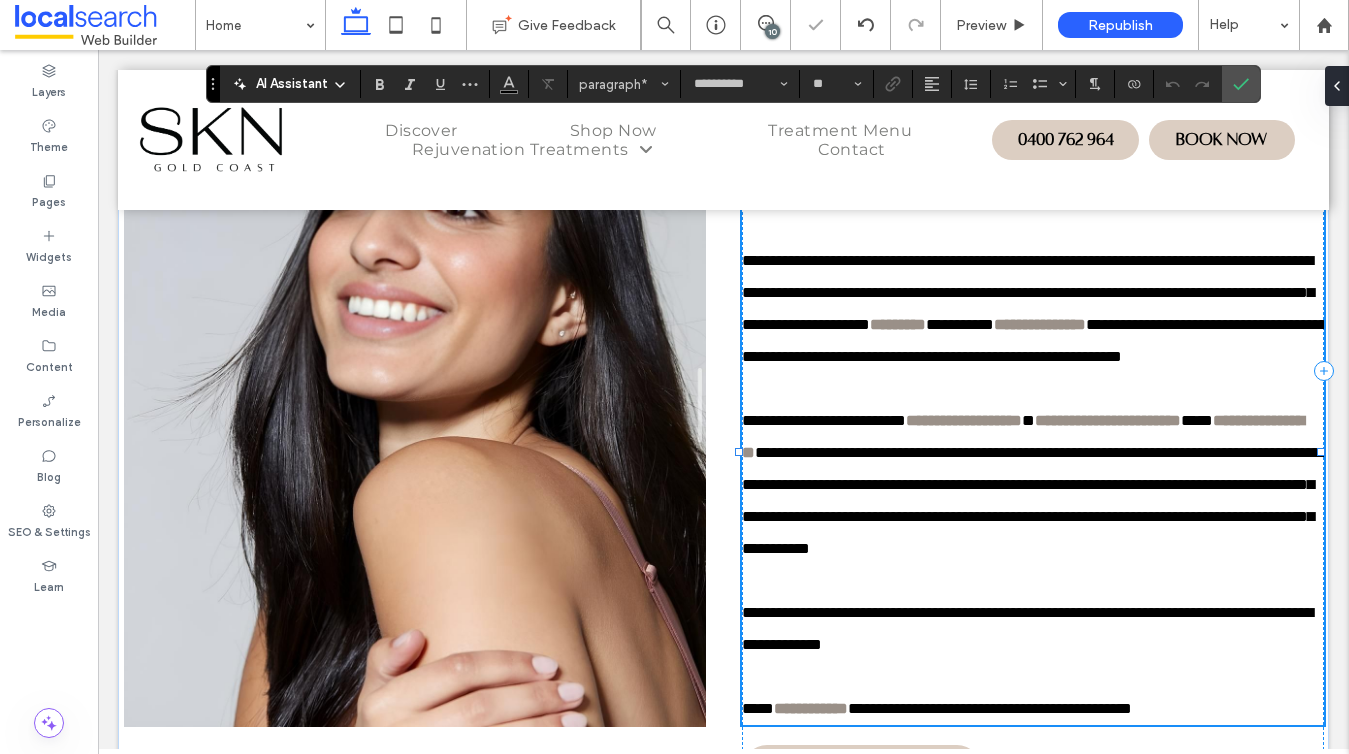 click on "**********" at bounding box center [1034, 500] 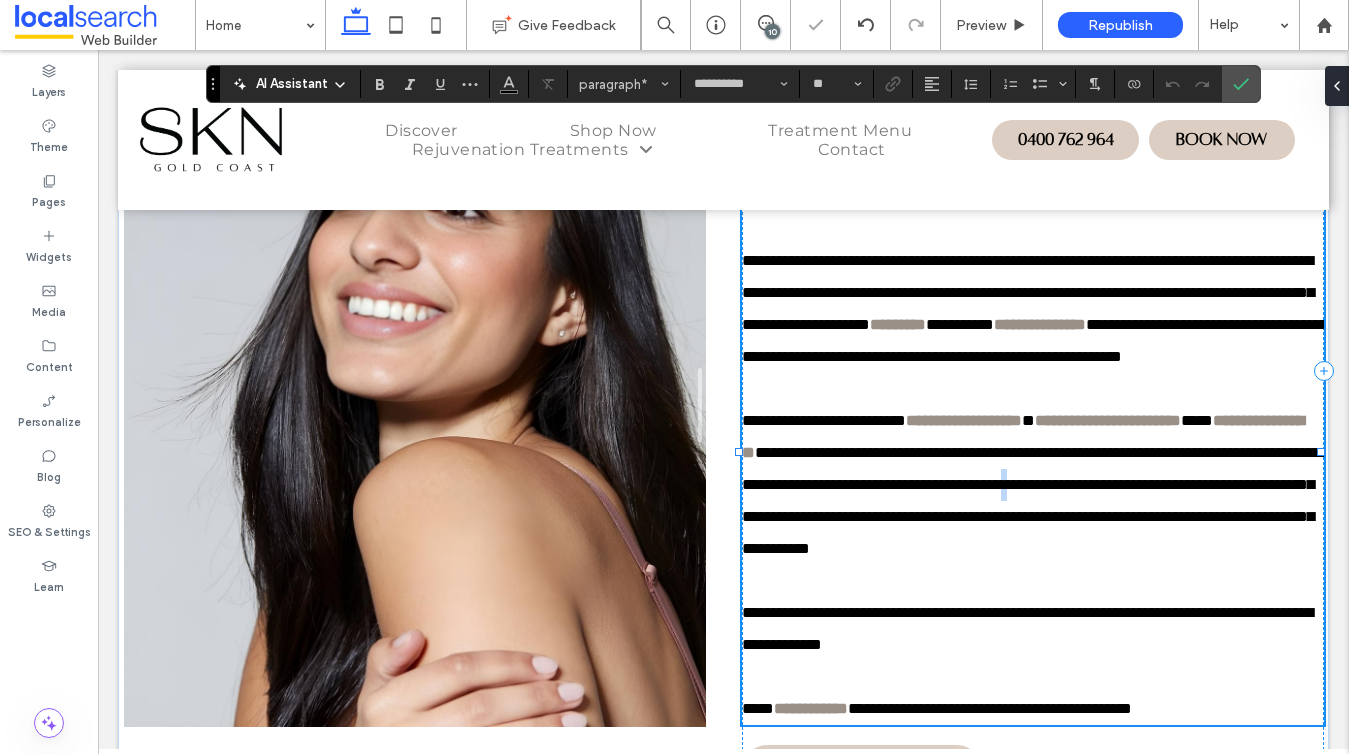 click on "**********" at bounding box center (1034, 500) 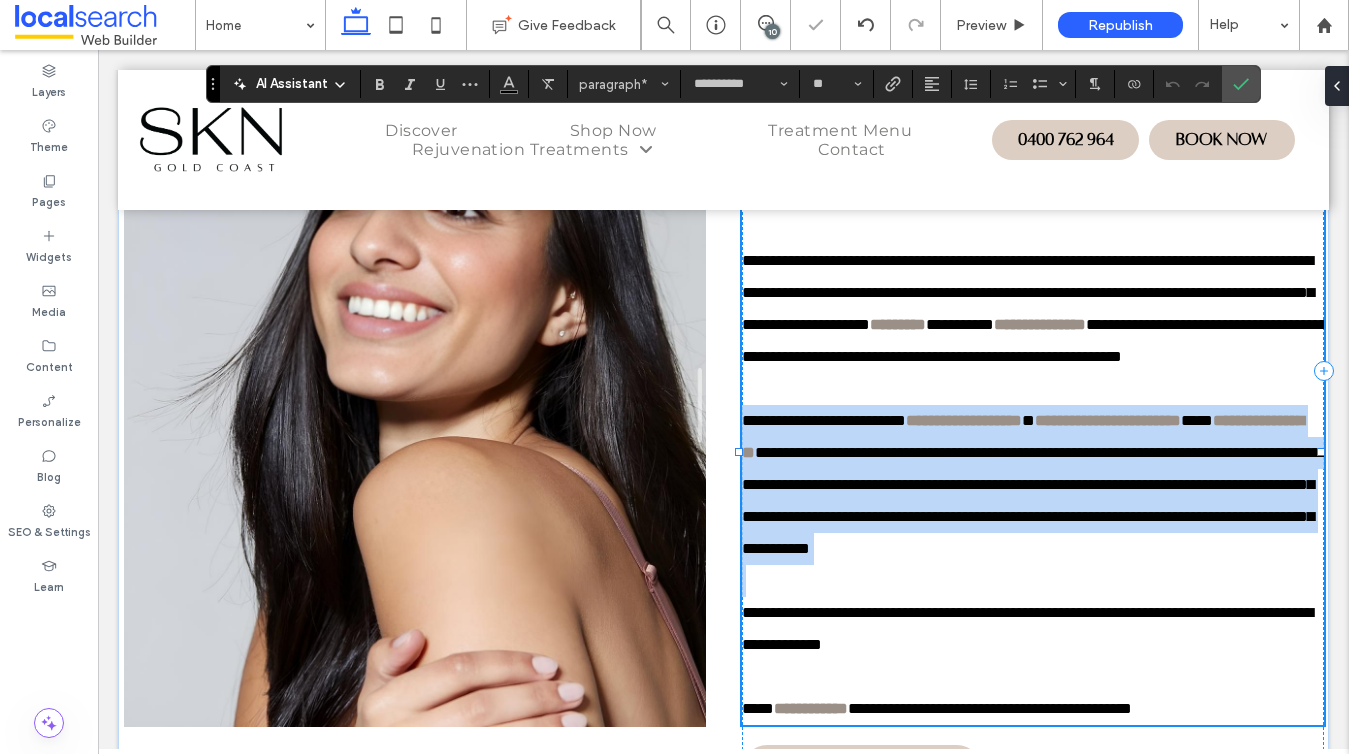 click on "**********" at bounding box center (1034, 500) 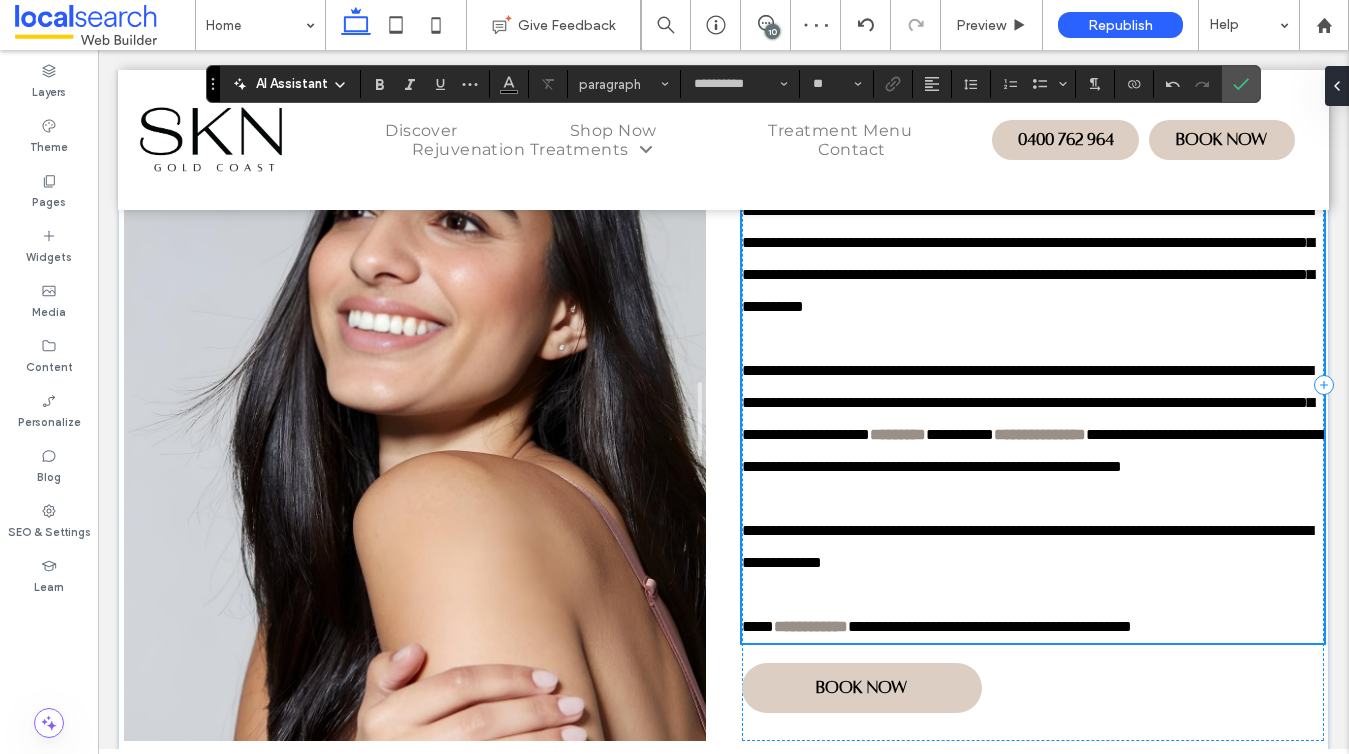 scroll, scrollTop: 741, scrollLeft: 0, axis: vertical 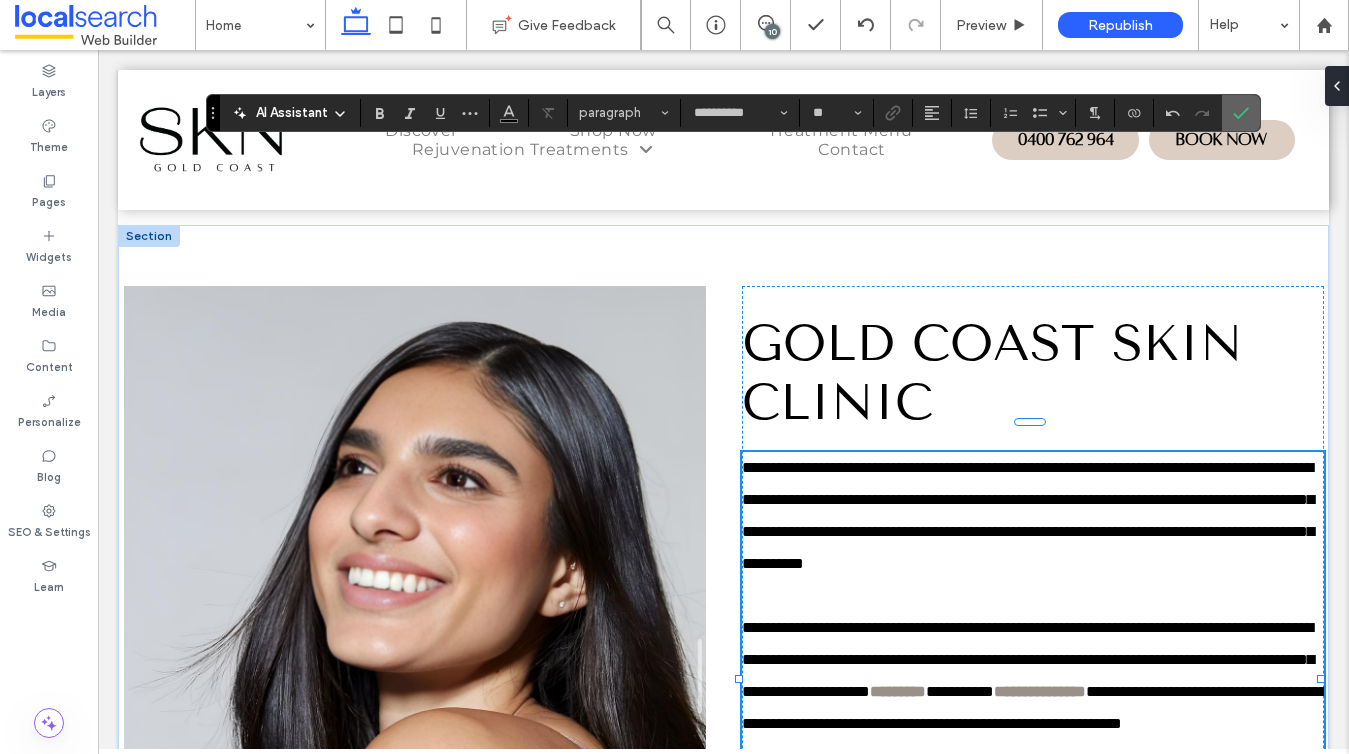 click 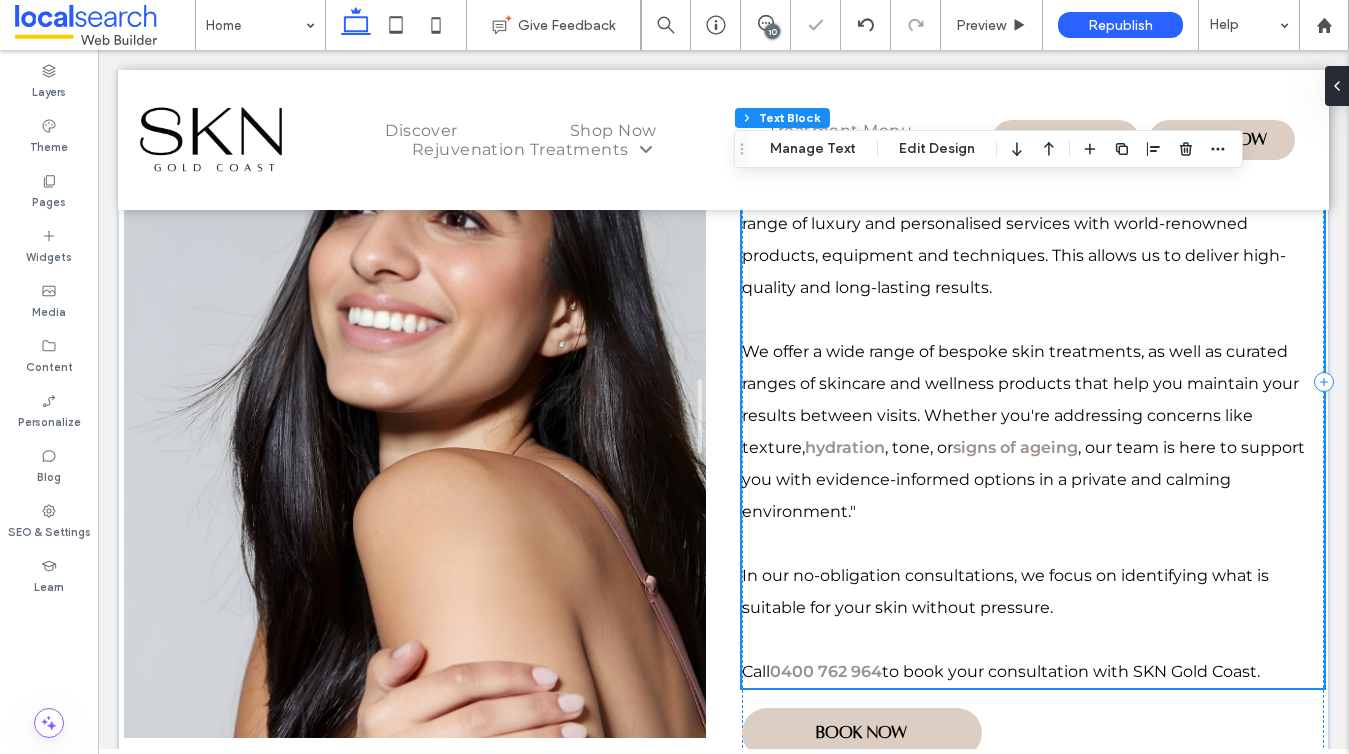 scroll, scrollTop: 1057, scrollLeft: 0, axis: vertical 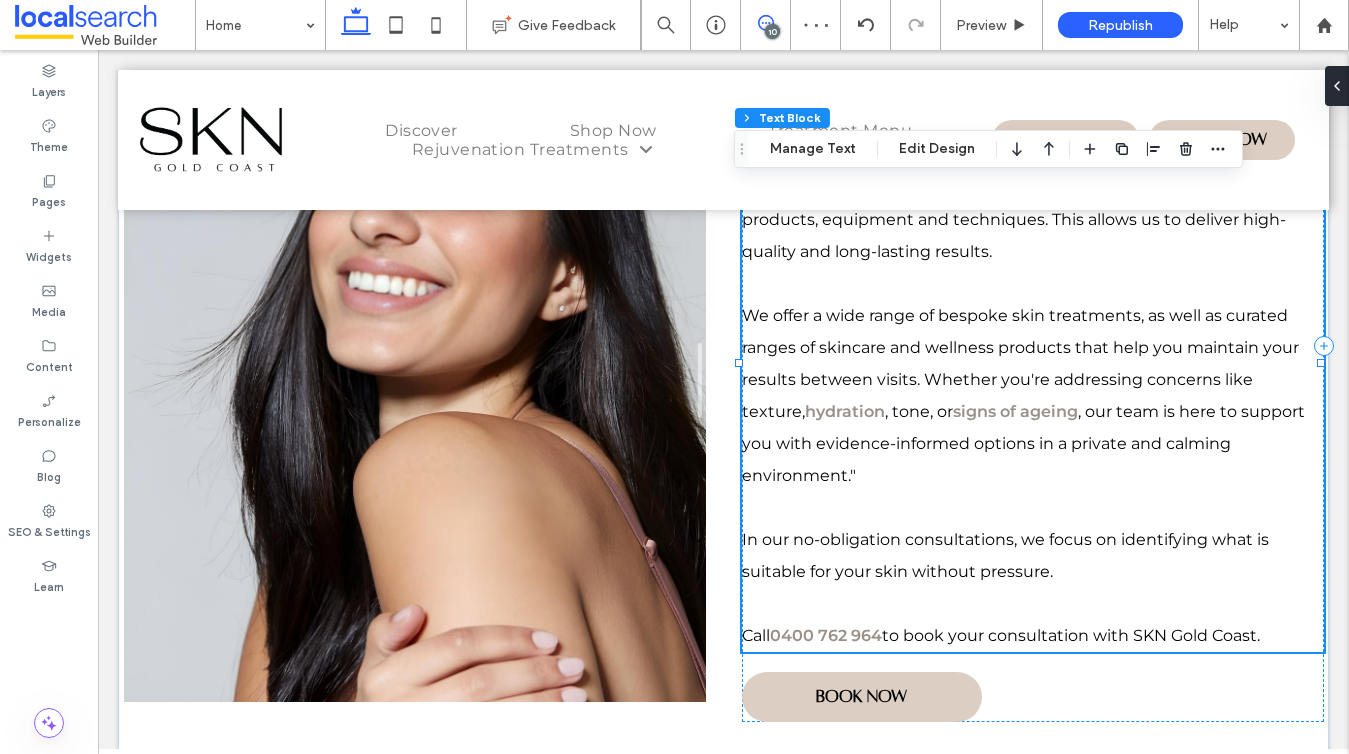 click 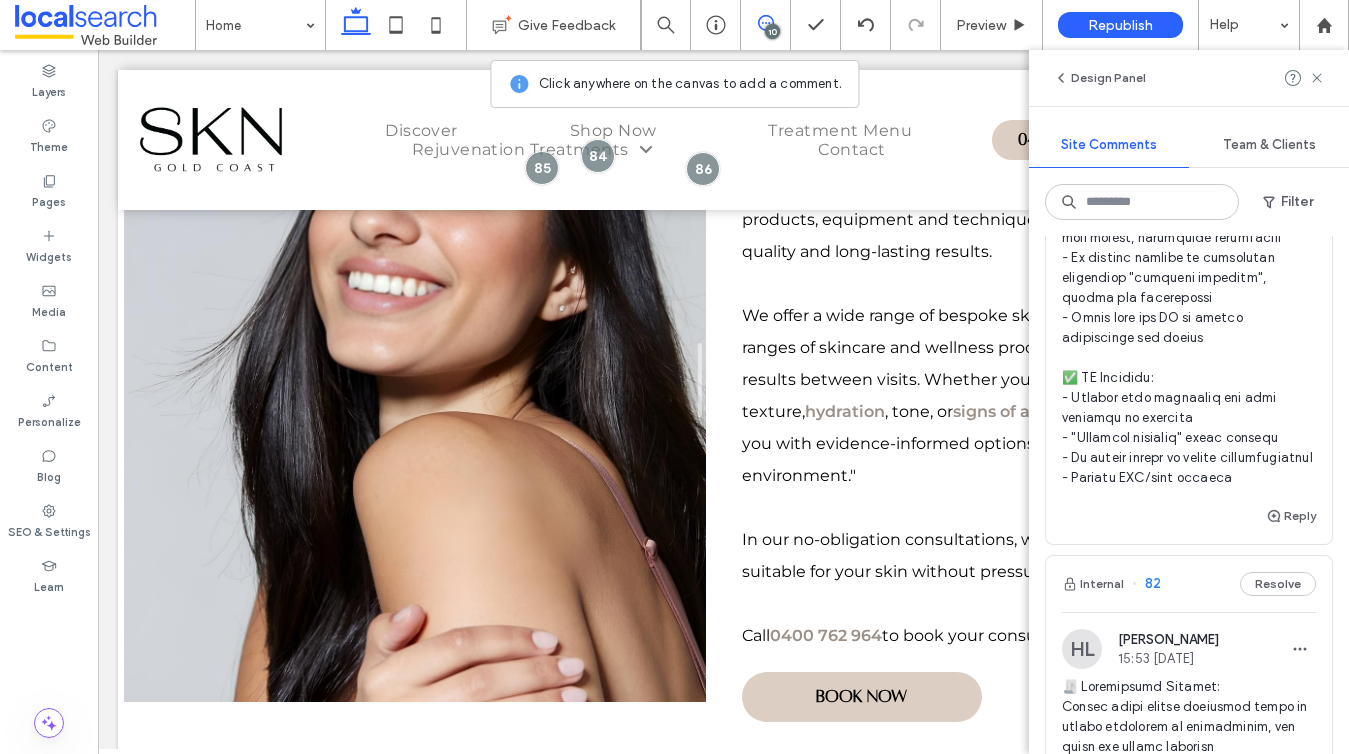 scroll, scrollTop: 6230, scrollLeft: 0, axis: vertical 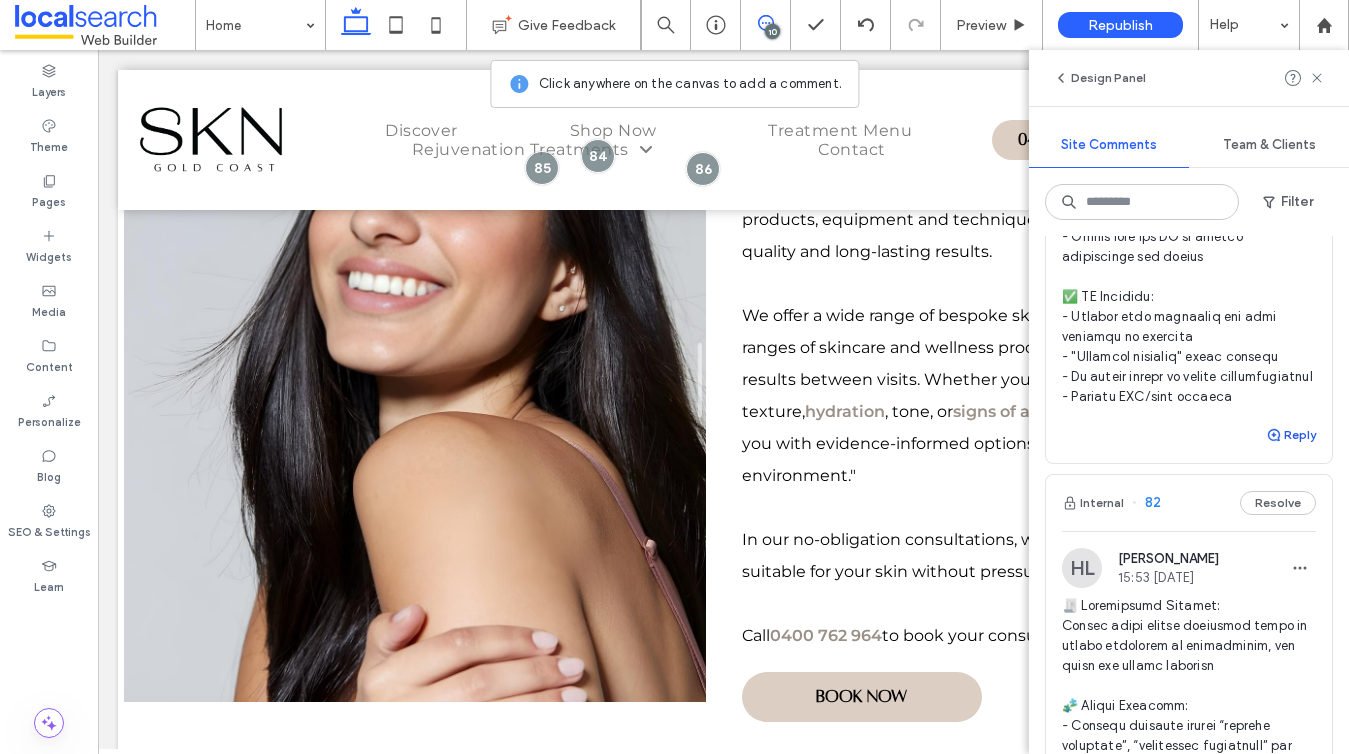 click on "Reply" at bounding box center [1291, 435] 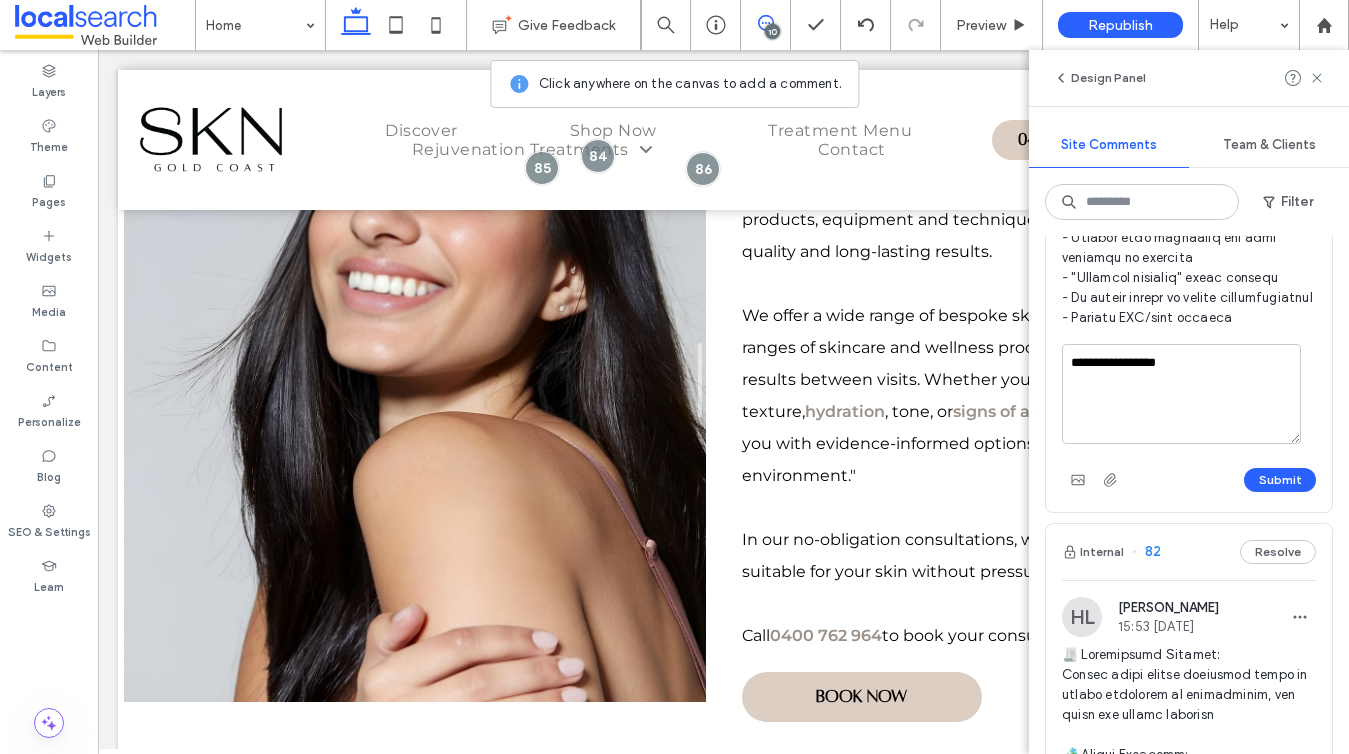 scroll, scrollTop: 6339, scrollLeft: 0, axis: vertical 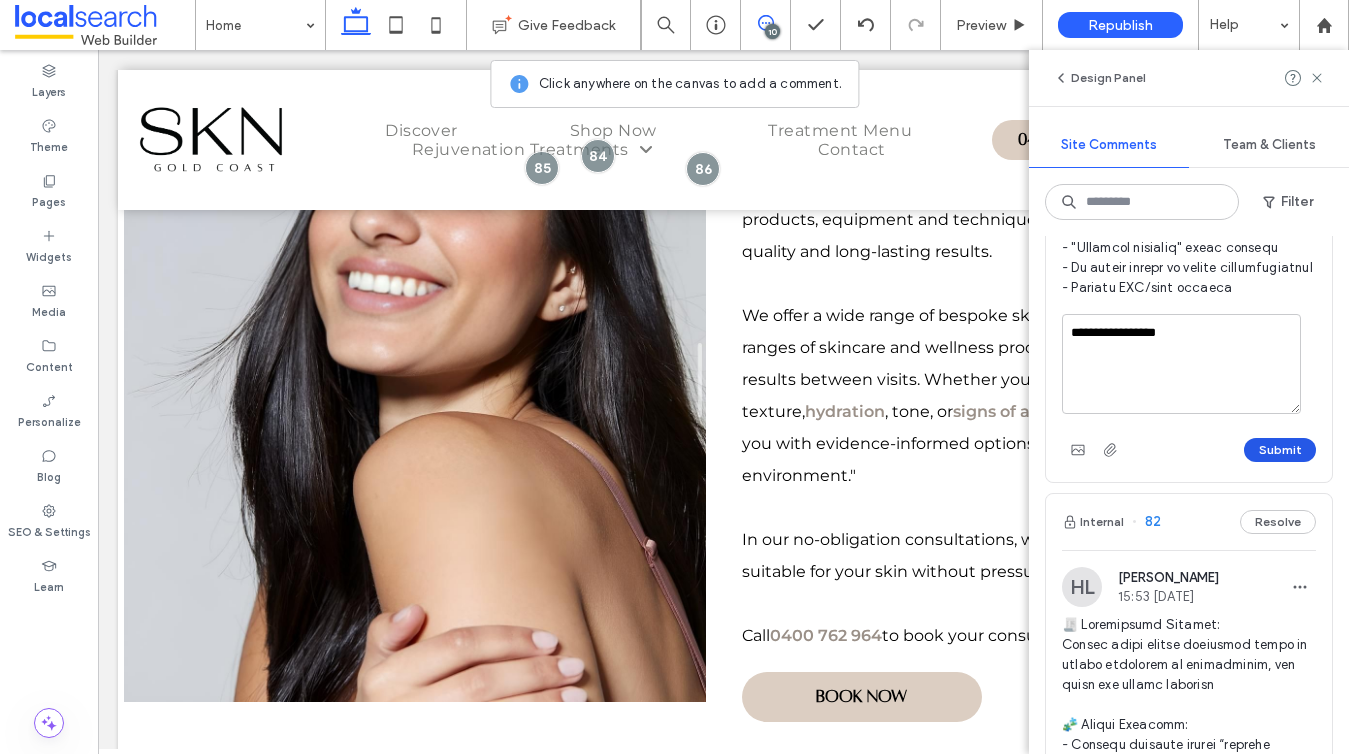 type on "**********" 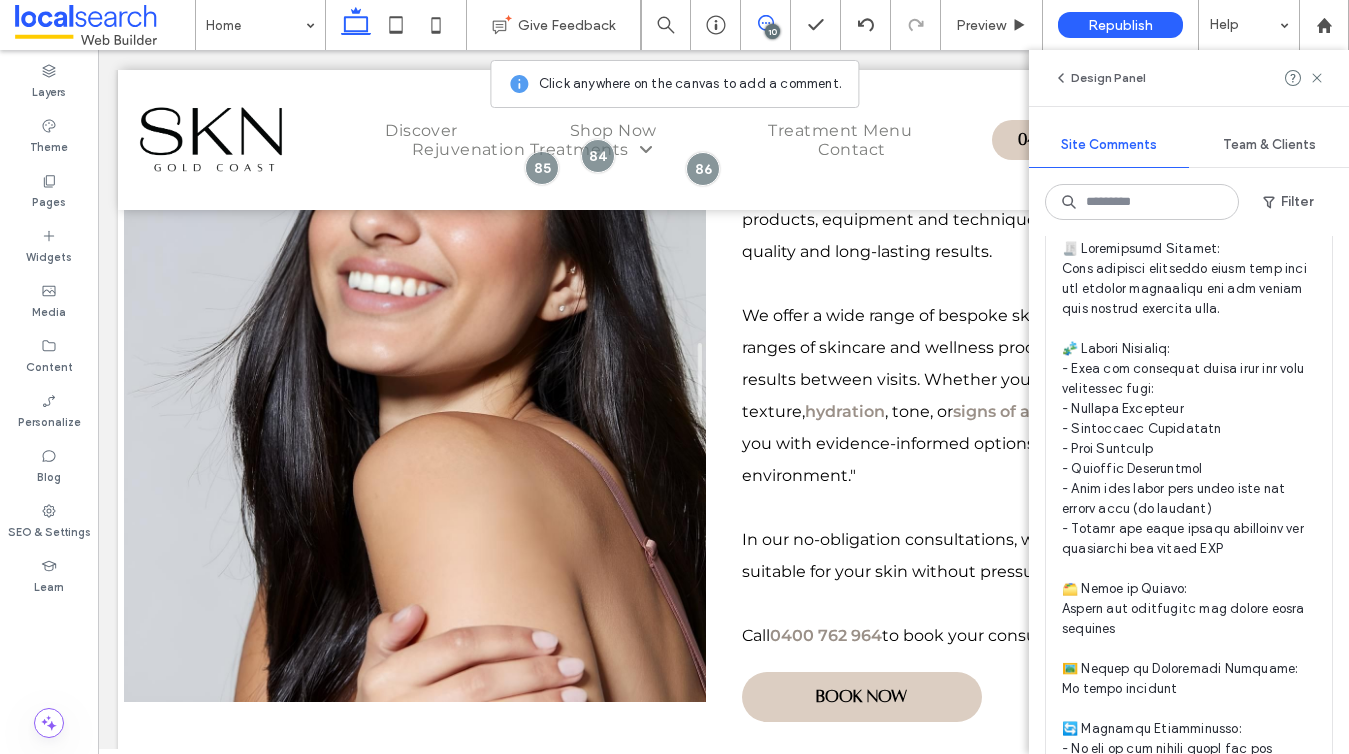 scroll, scrollTop: 2832, scrollLeft: 0, axis: vertical 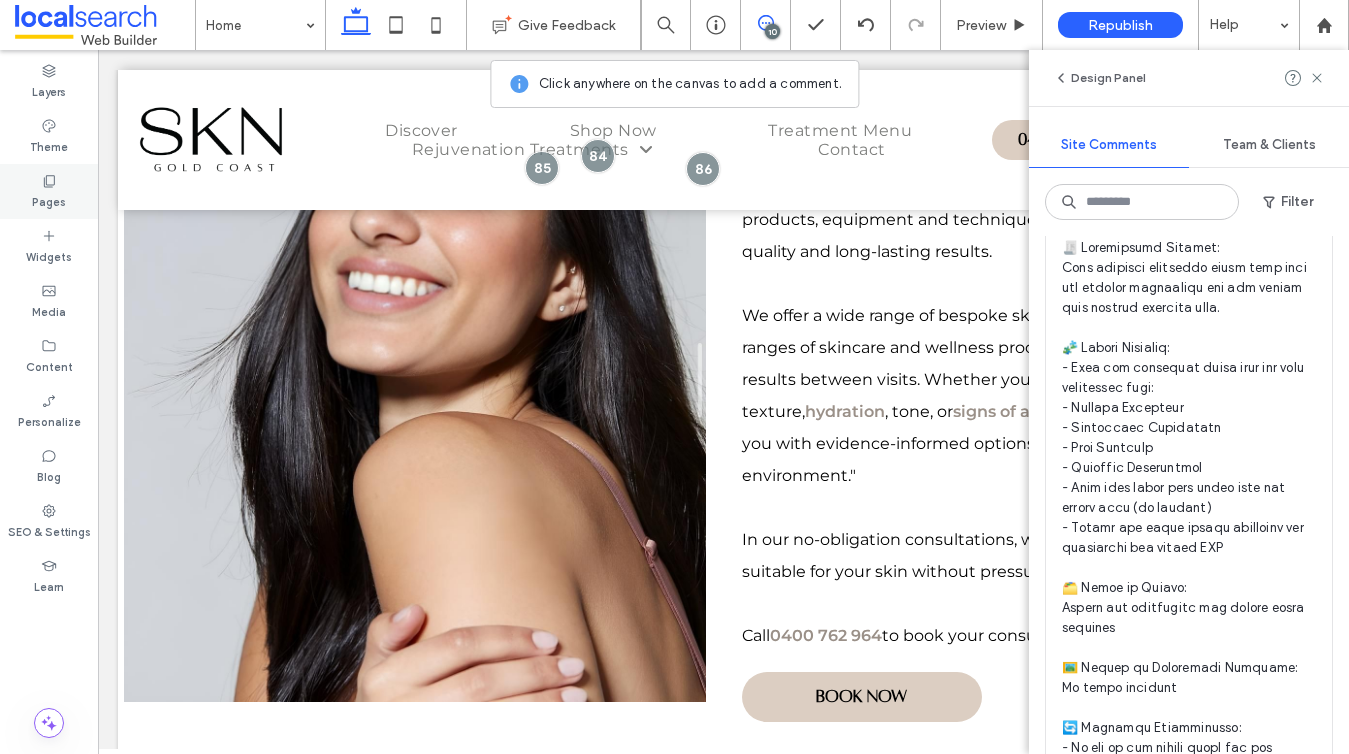 click on "Pages" at bounding box center (49, 200) 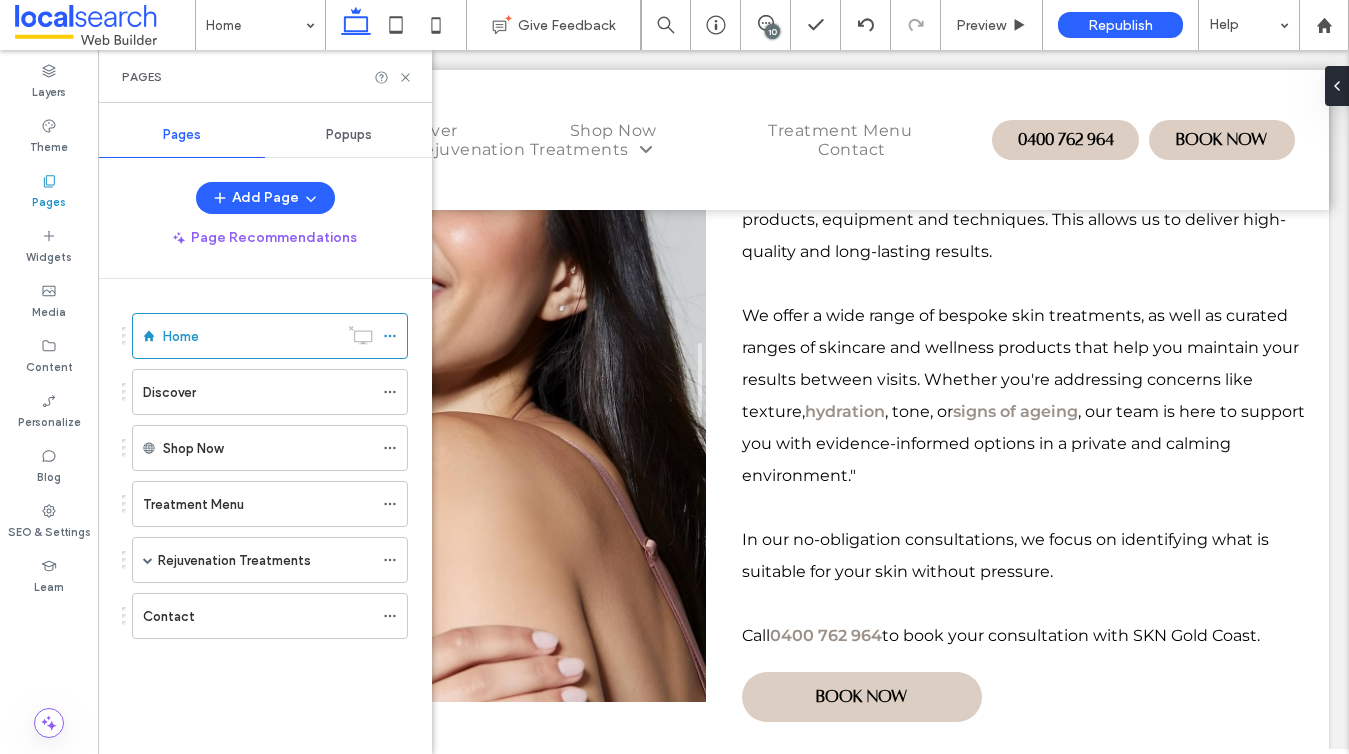 scroll, scrollTop: 0, scrollLeft: 0, axis: both 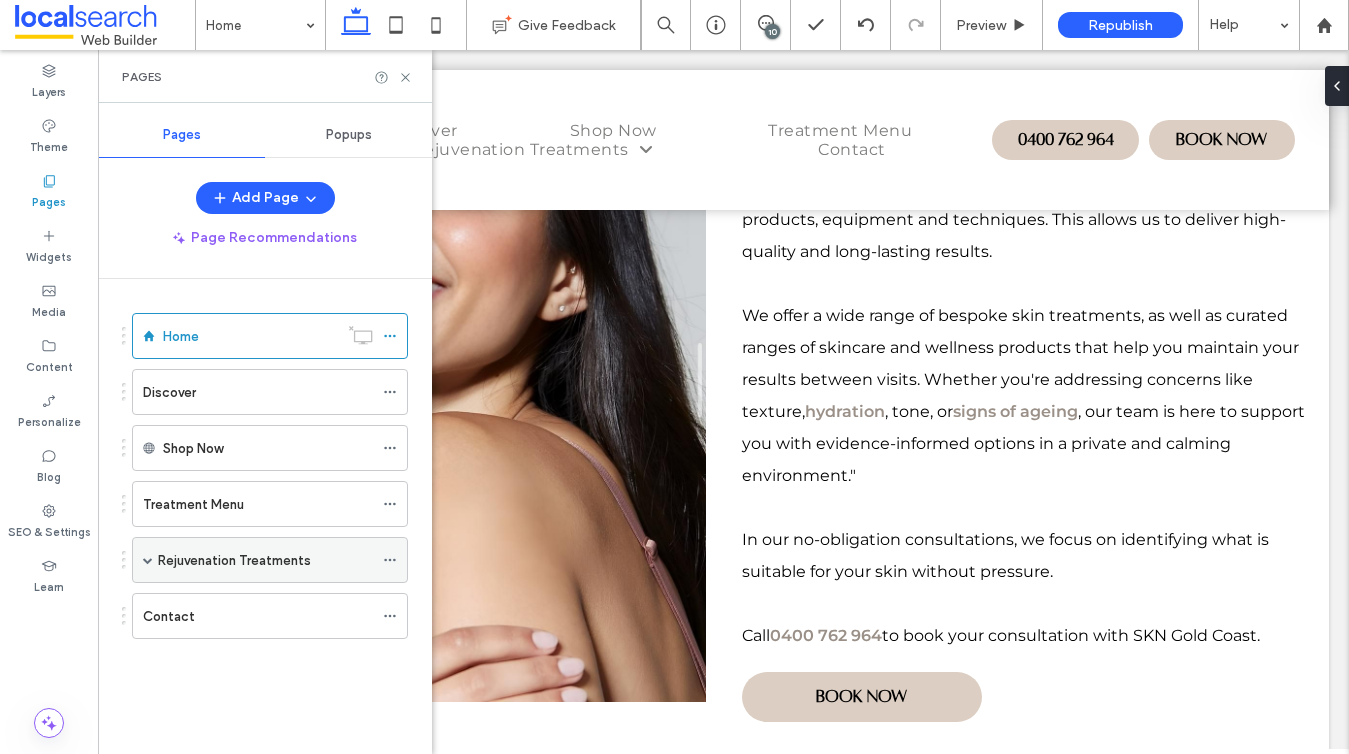 click on "Rejuvenation Treatments" at bounding box center (234, 560) 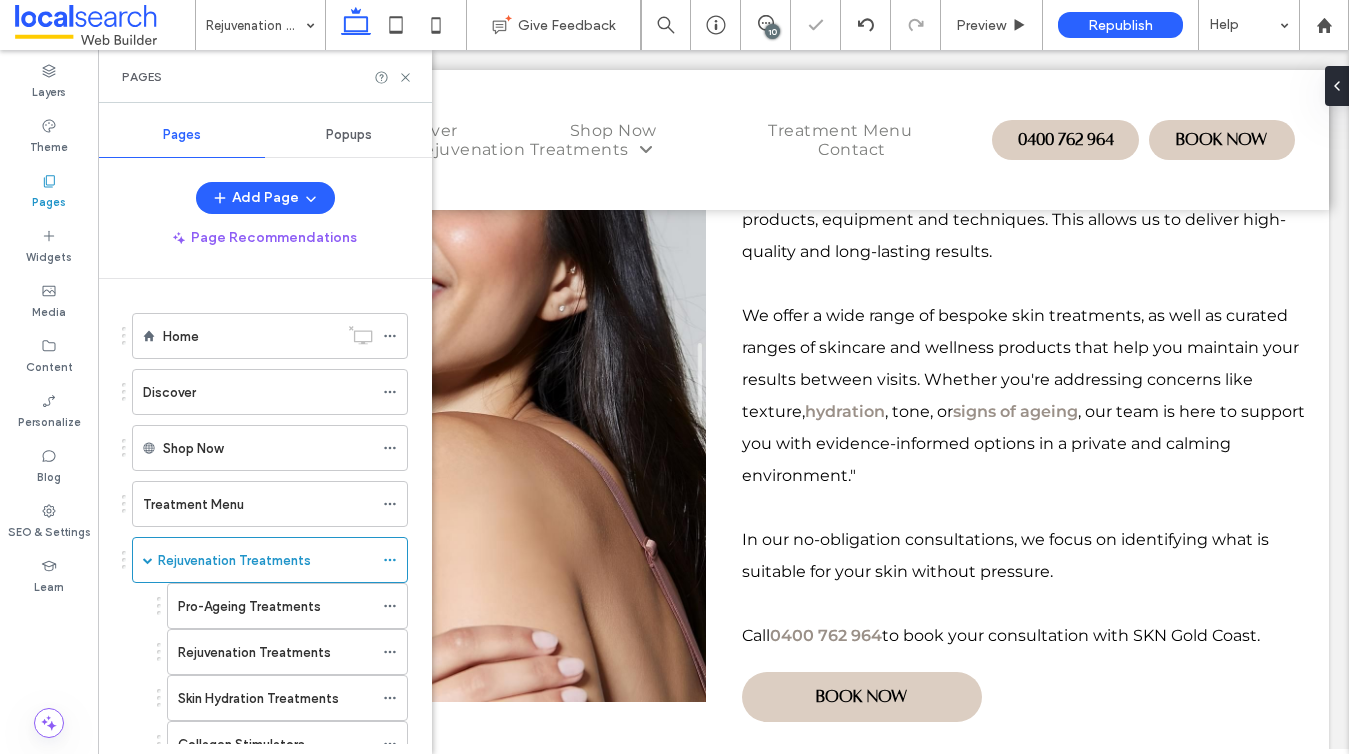 click on "Pro-Ageing Treatments" at bounding box center (249, 606) 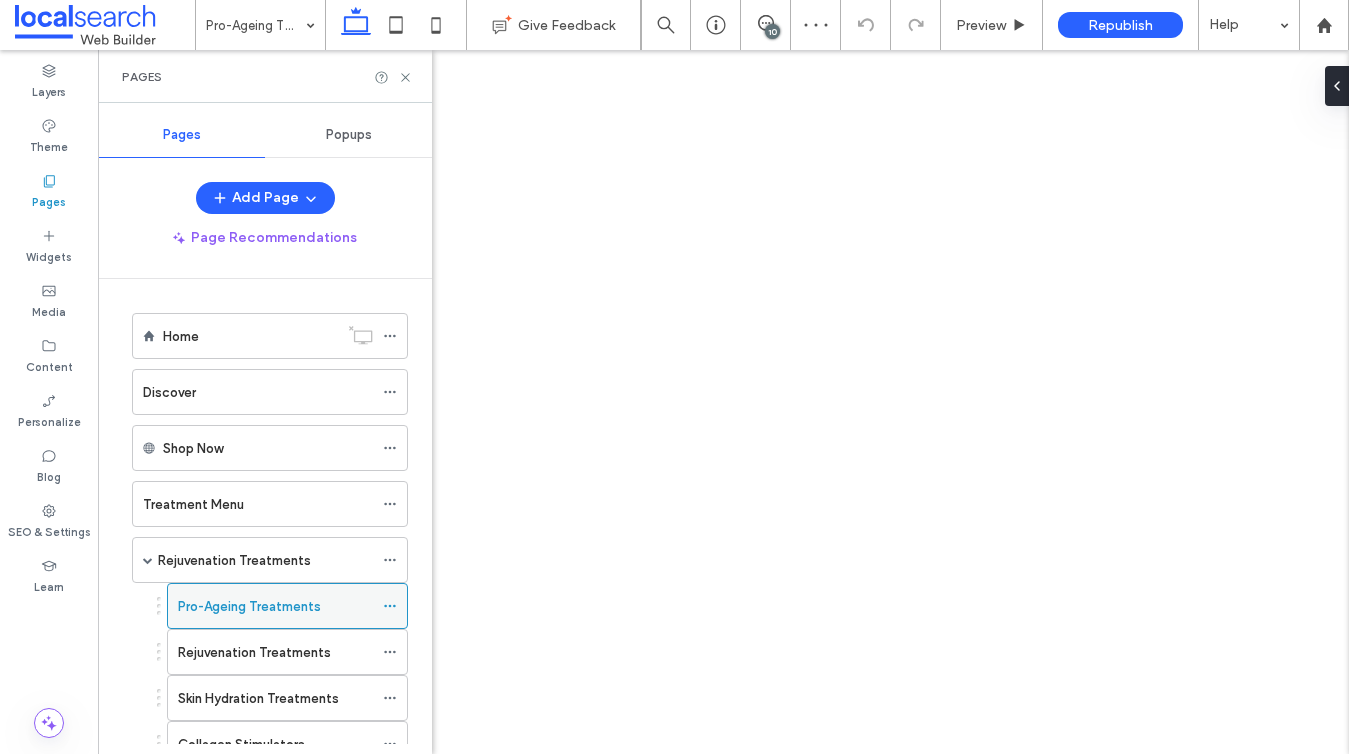 scroll, scrollTop: 0, scrollLeft: 0, axis: both 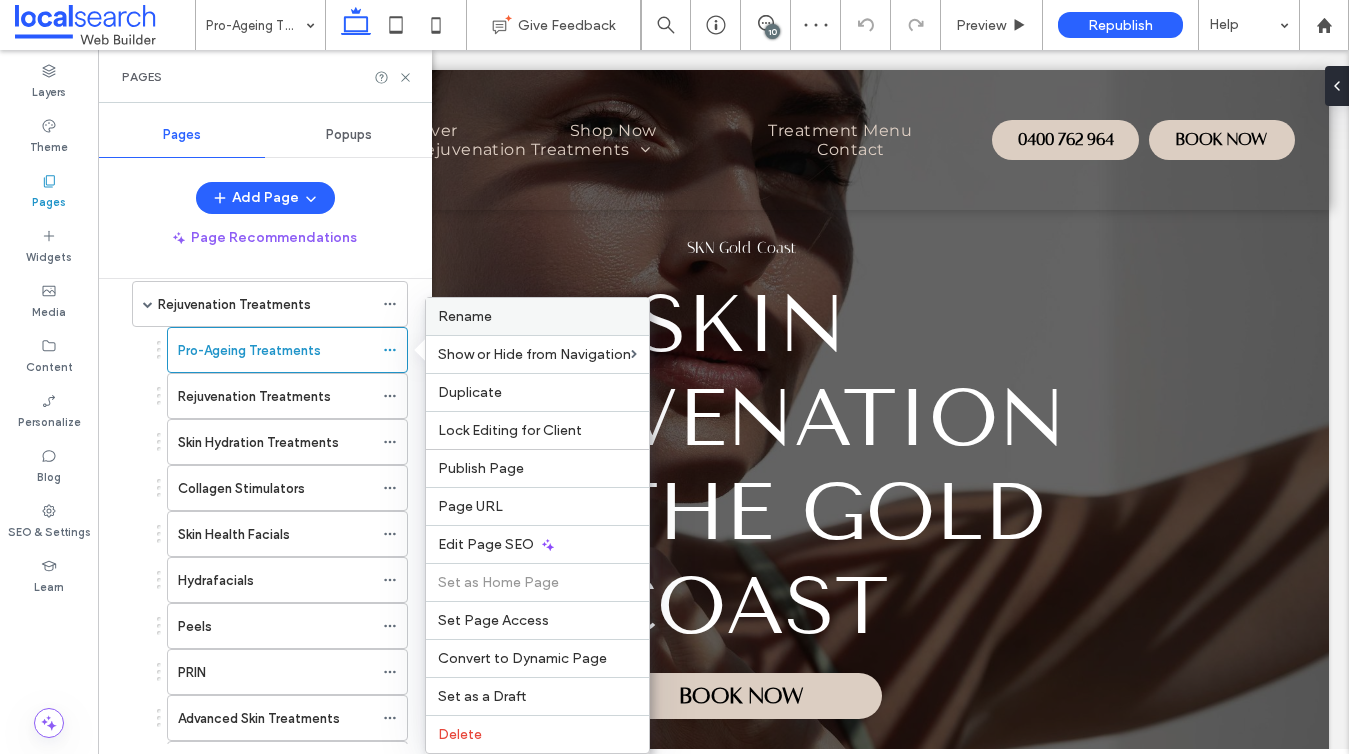 click on "Rename" at bounding box center (465, 316) 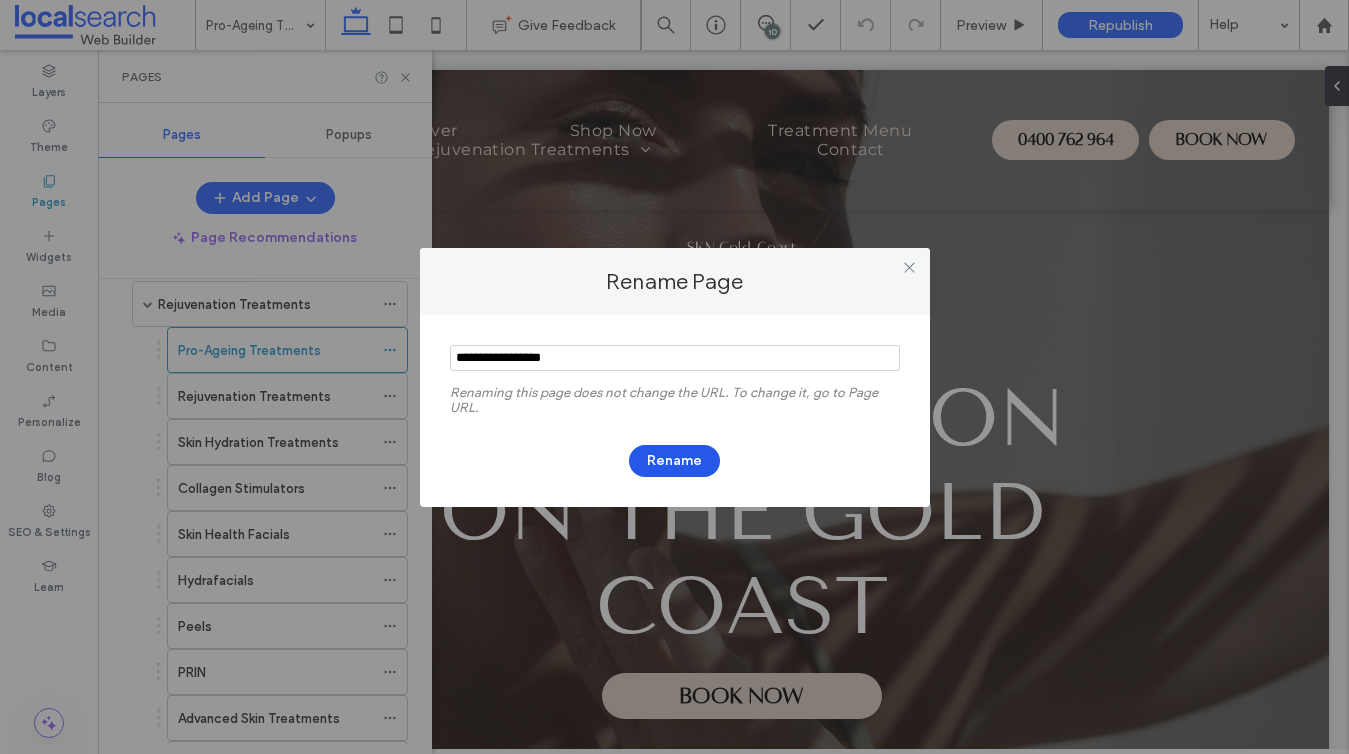 type on "**********" 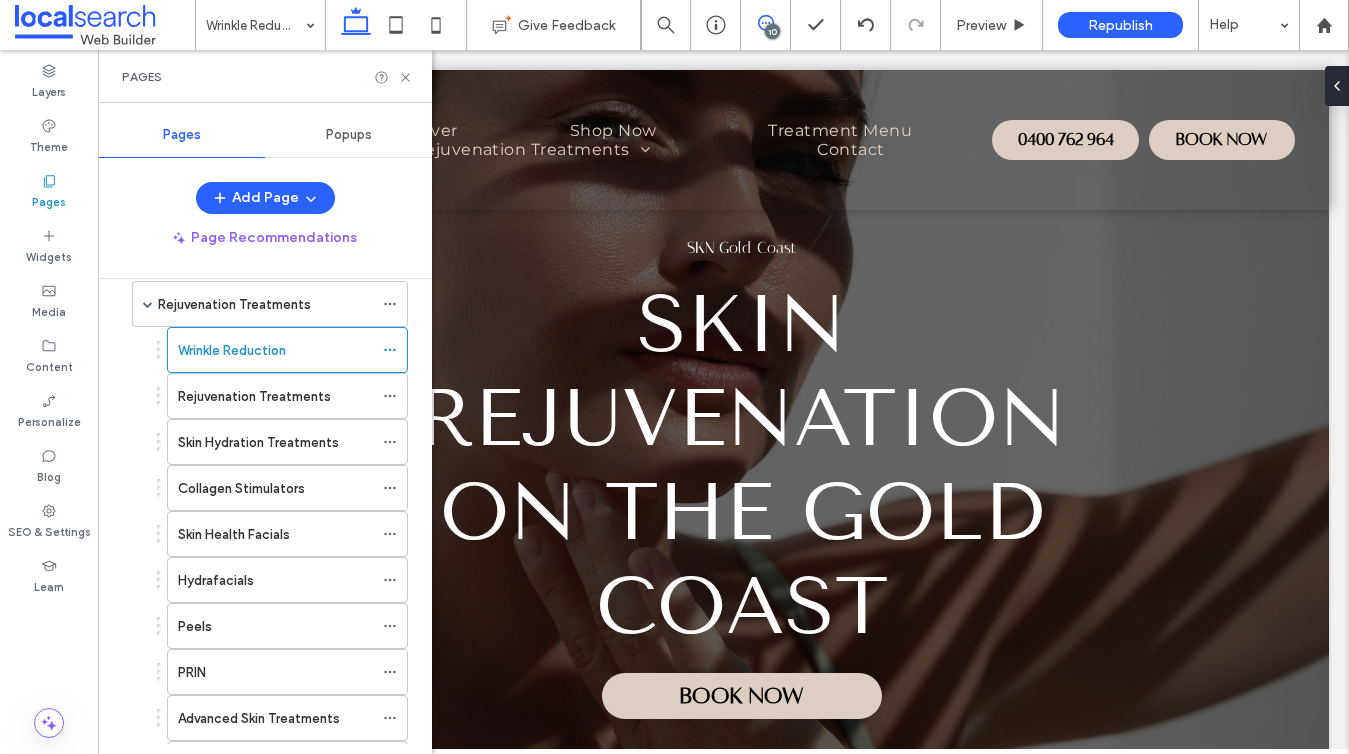 click 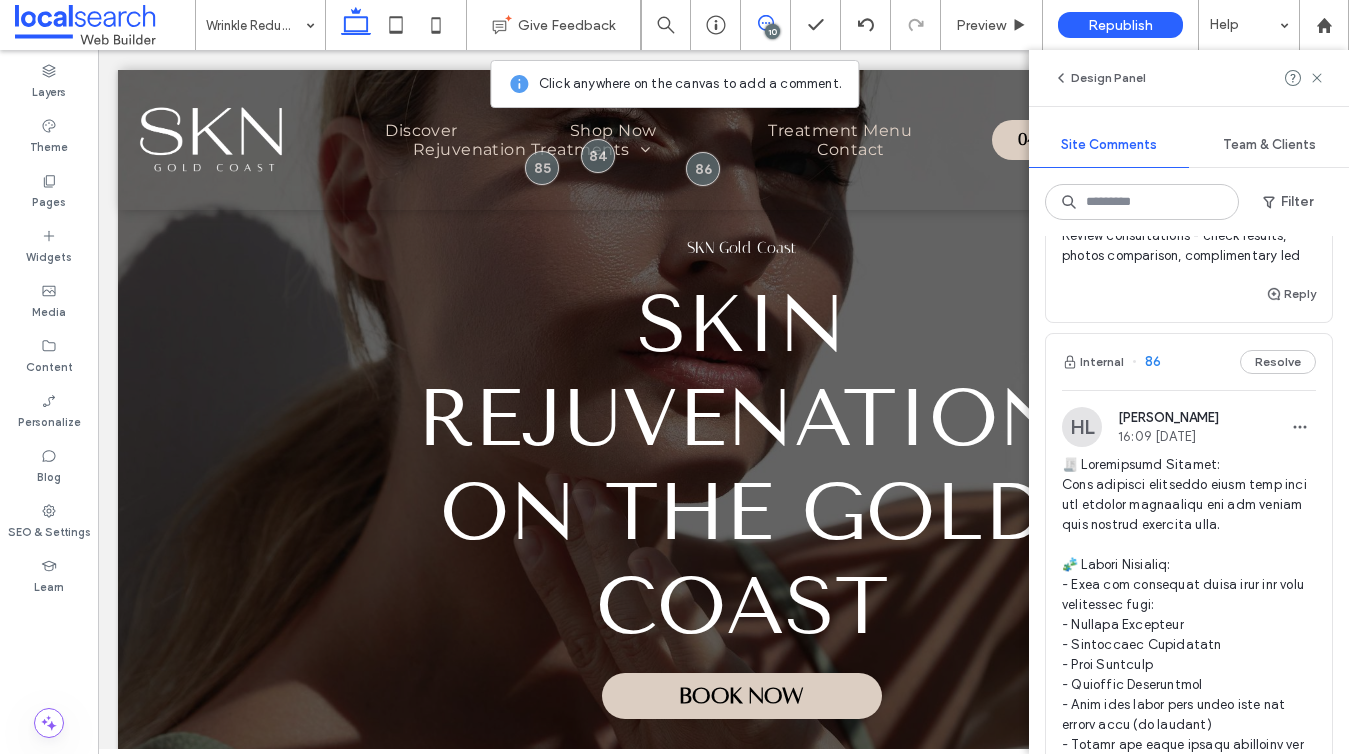 scroll, scrollTop: 2790, scrollLeft: 0, axis: vertical 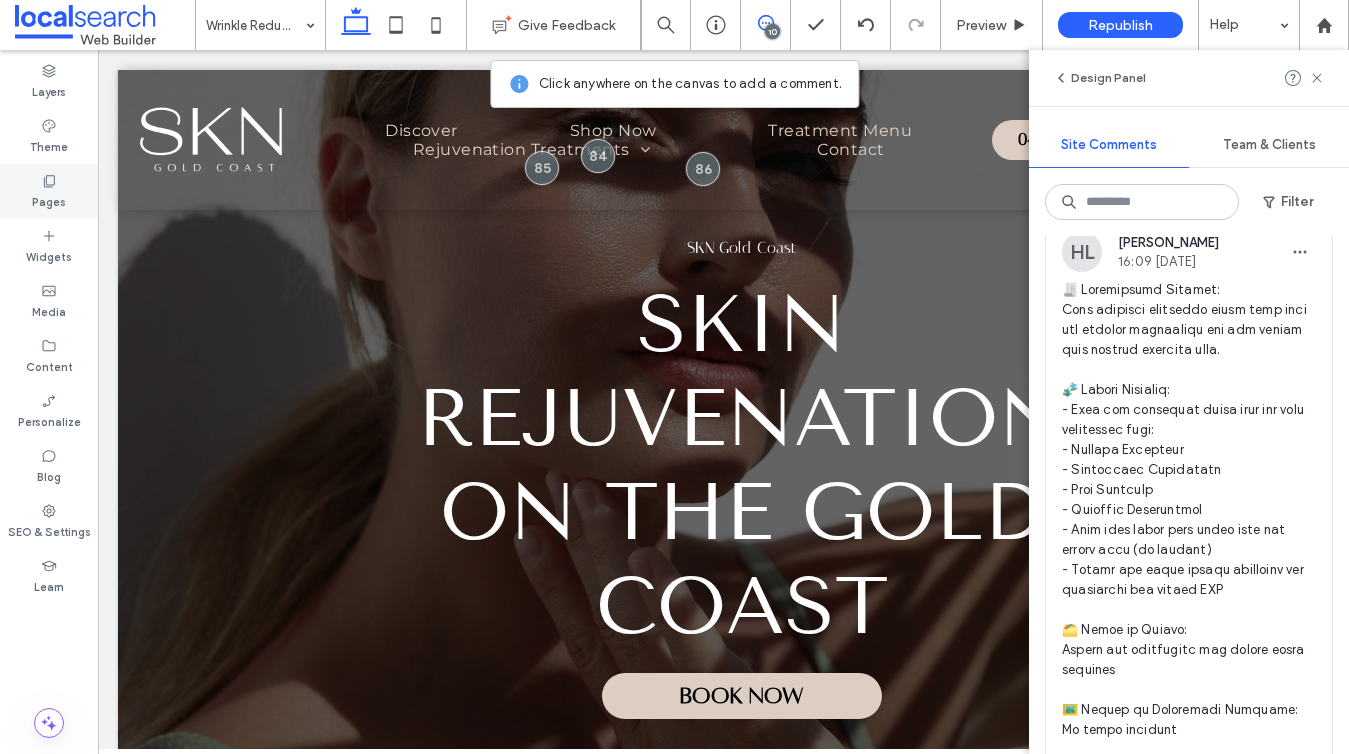 click on "Pages" at bounding box center (49, 191) 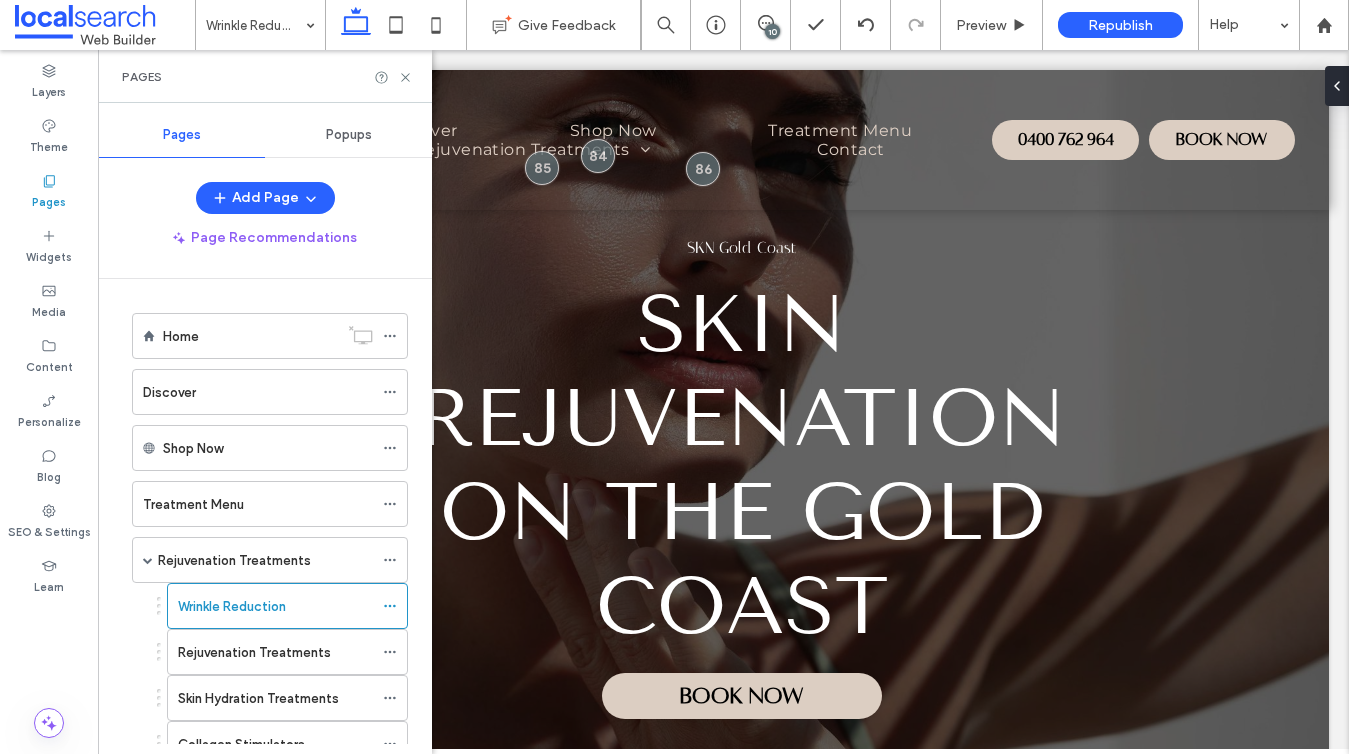 scroll, scrollTop: 0, scrollLeft: 0, axis: both 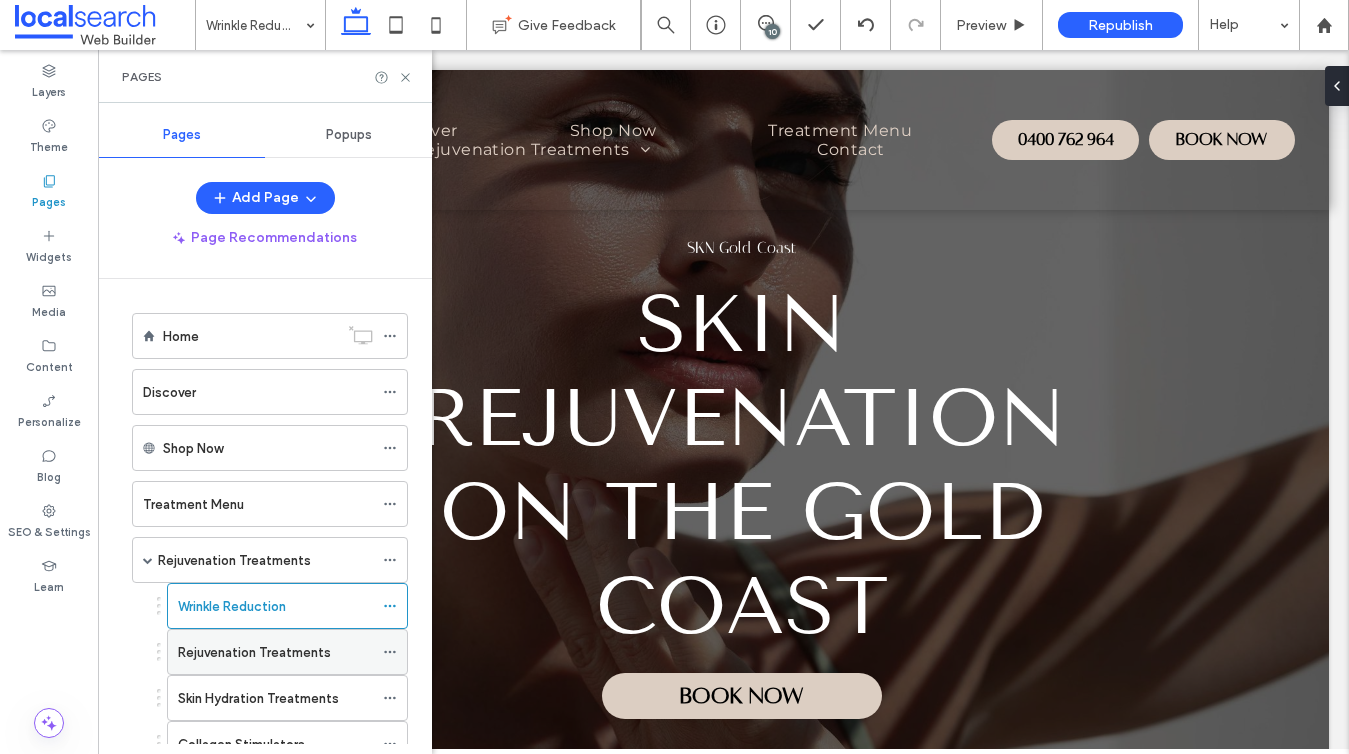 click at bounding box center [390, 652] 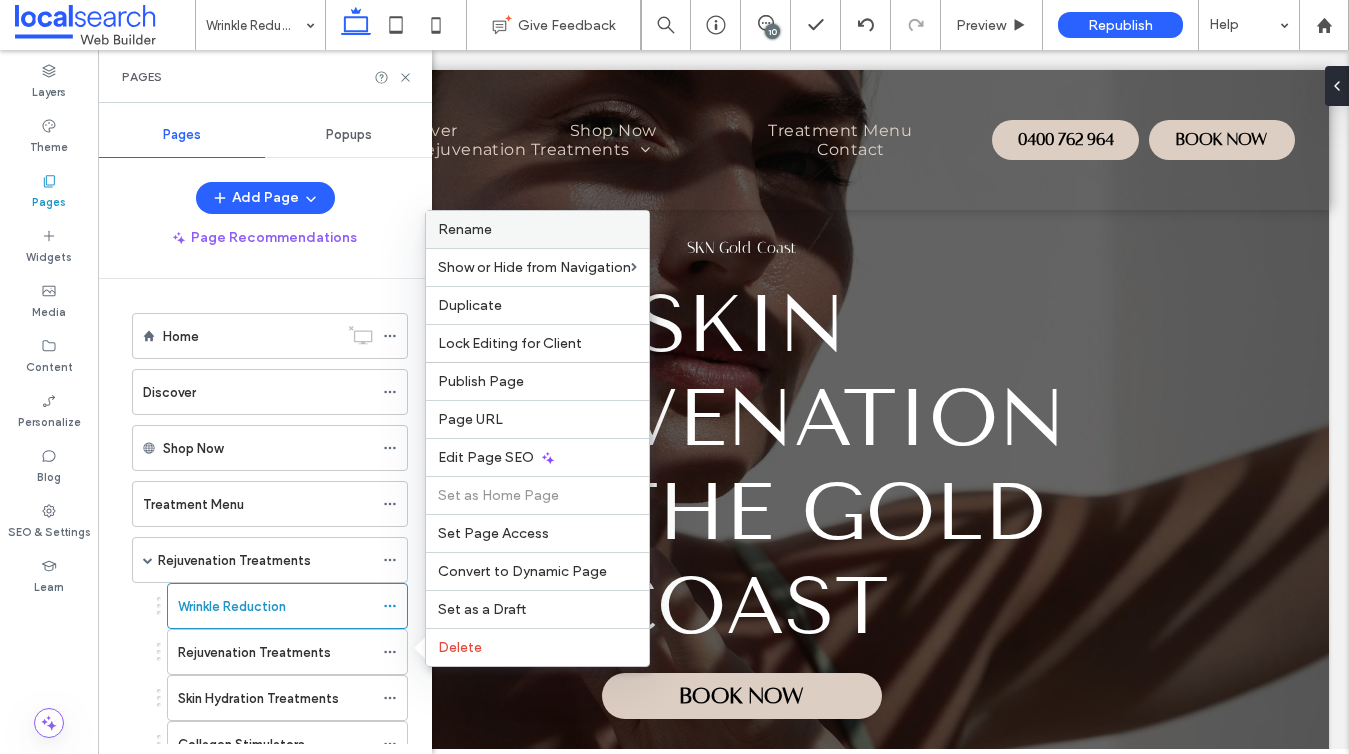 click on "Rename" at bounding box center (465, 229) 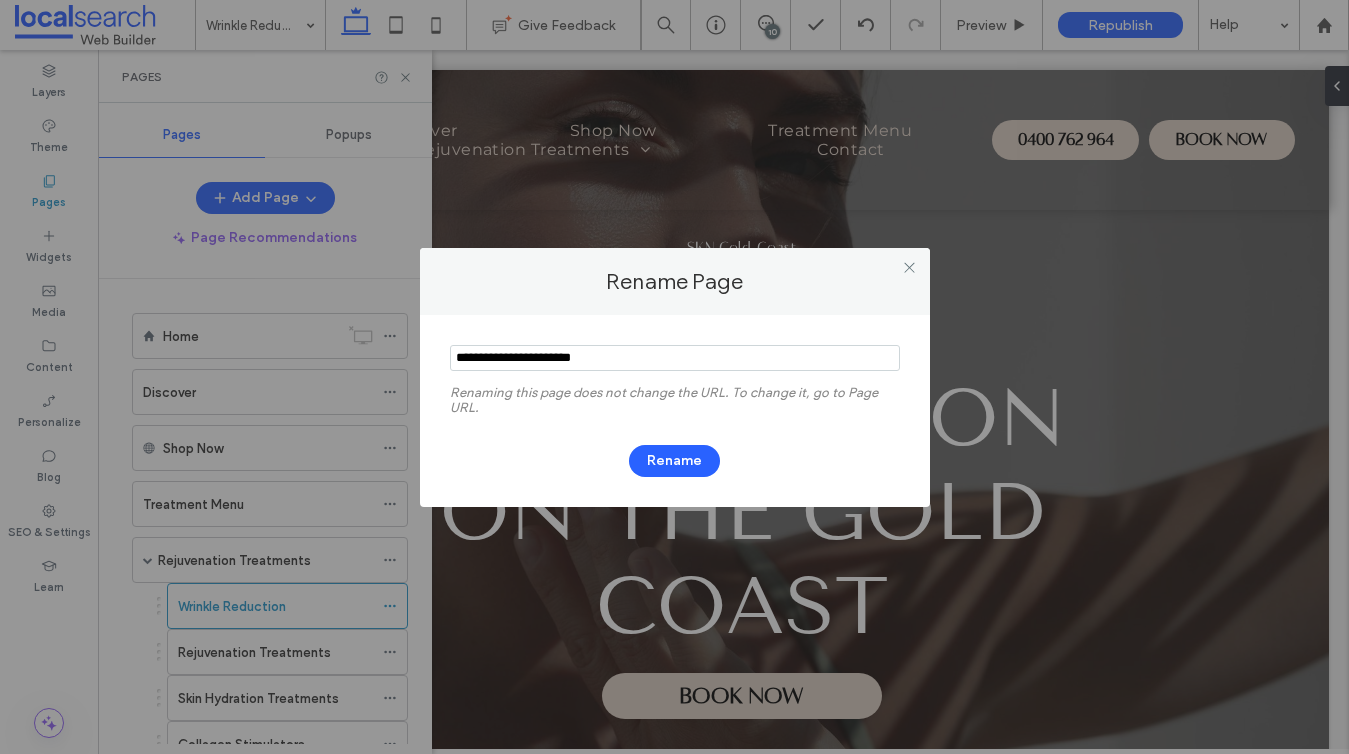 click at bounding box center (675, 358) 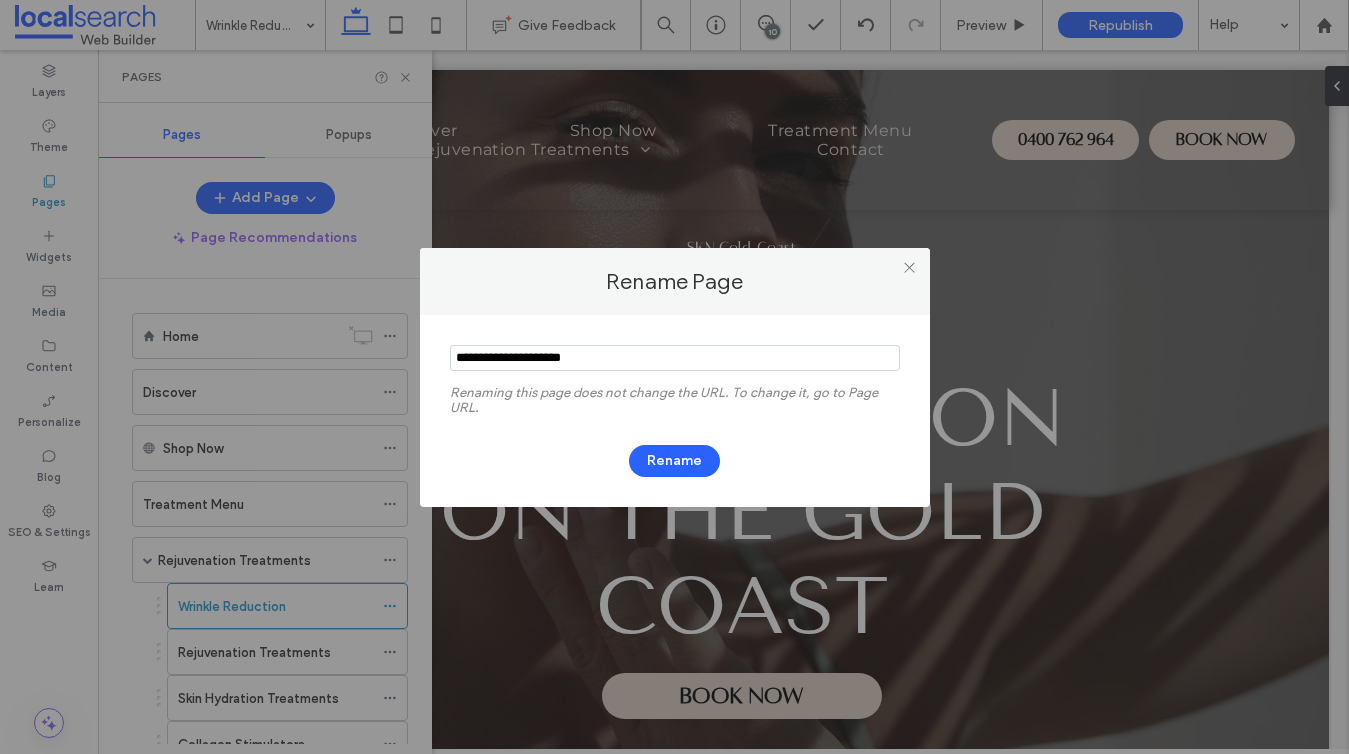 click at bounding box center [675, 358] 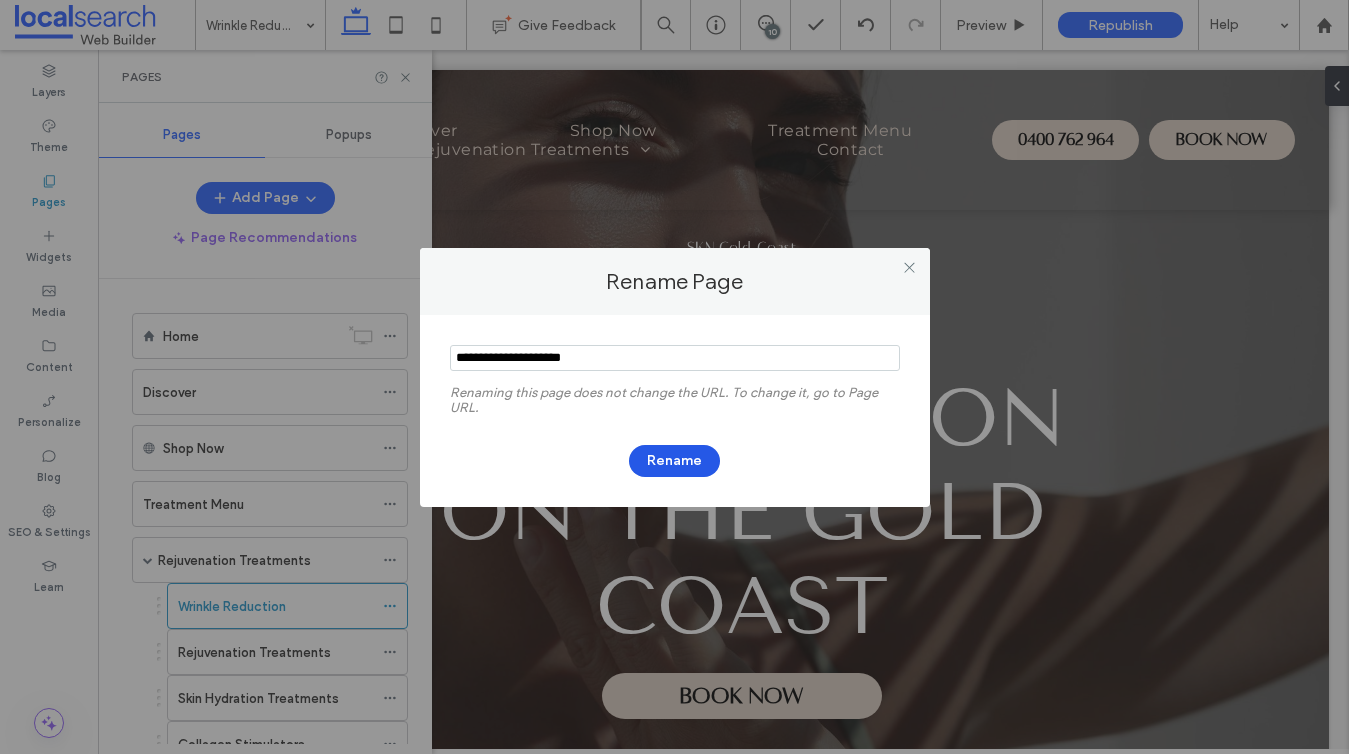 type on "**********" 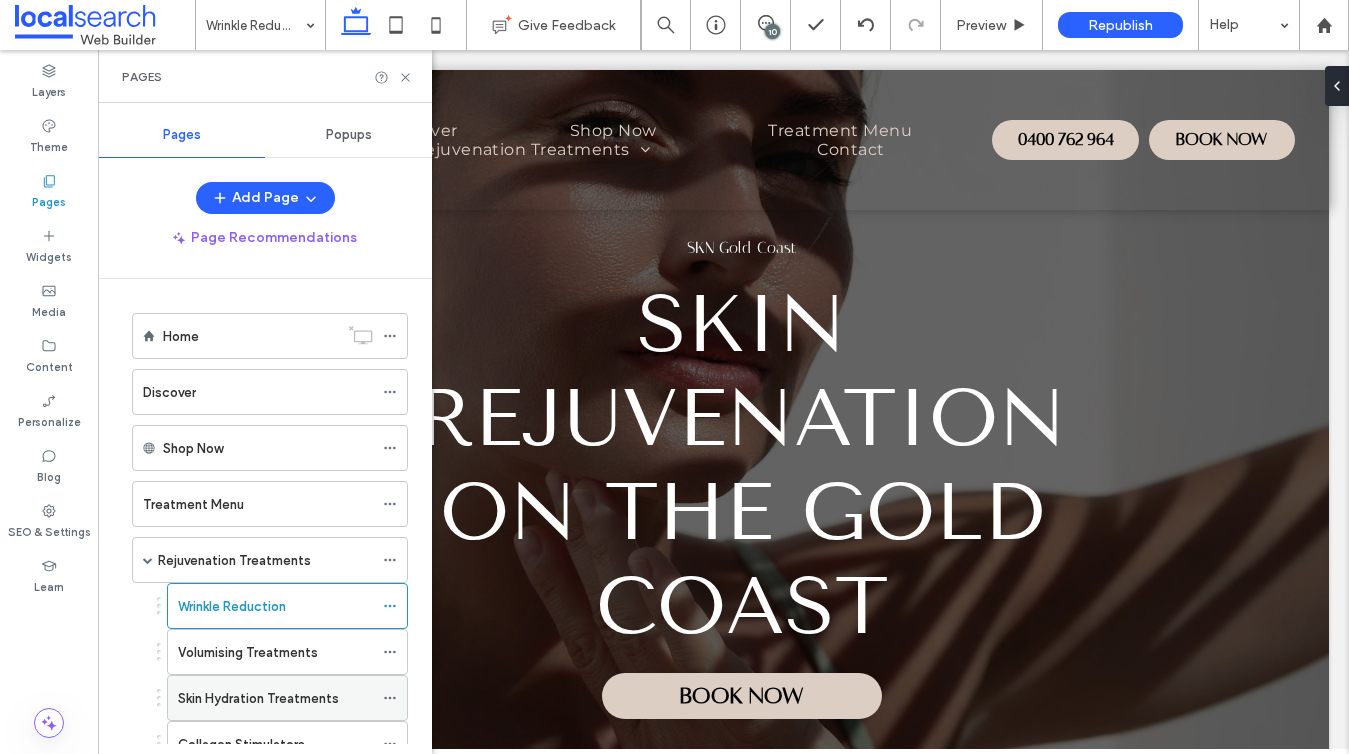 click 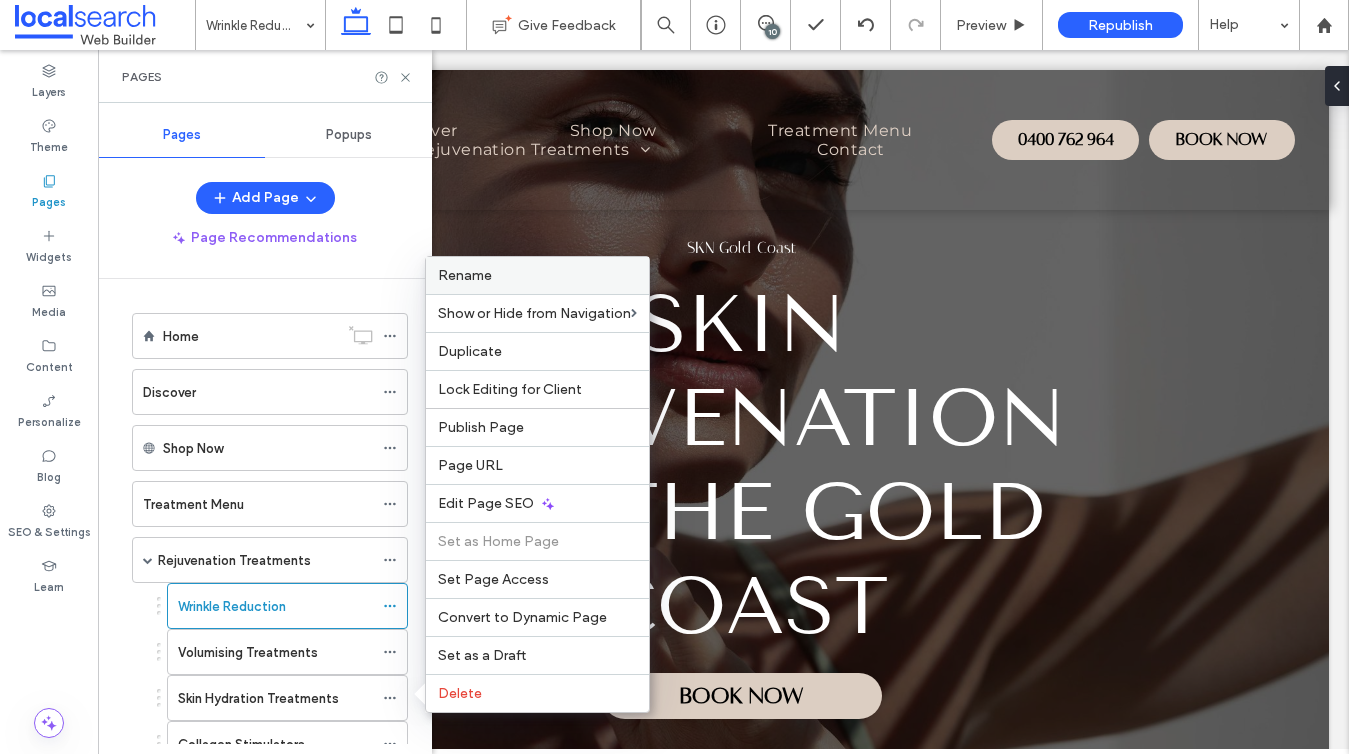click on "Rename" at bounding box center [465, 275] 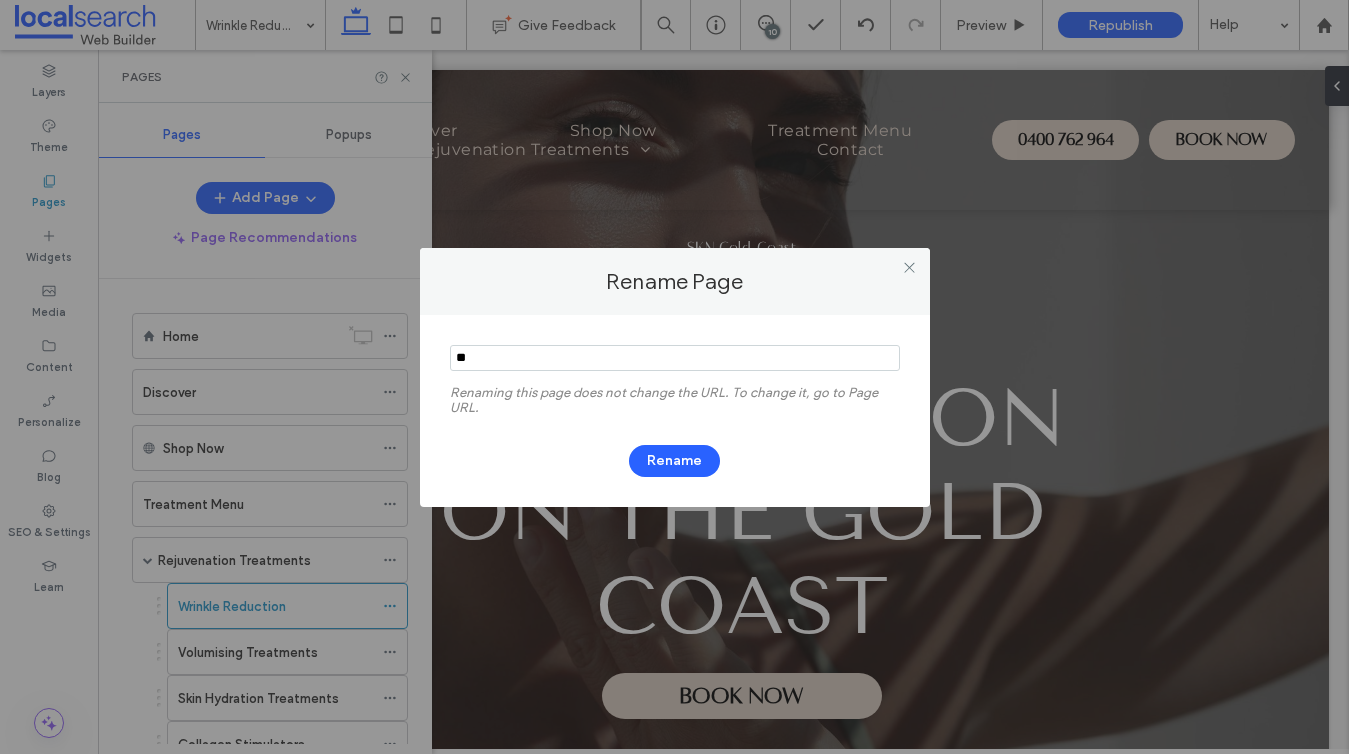 type on "***" 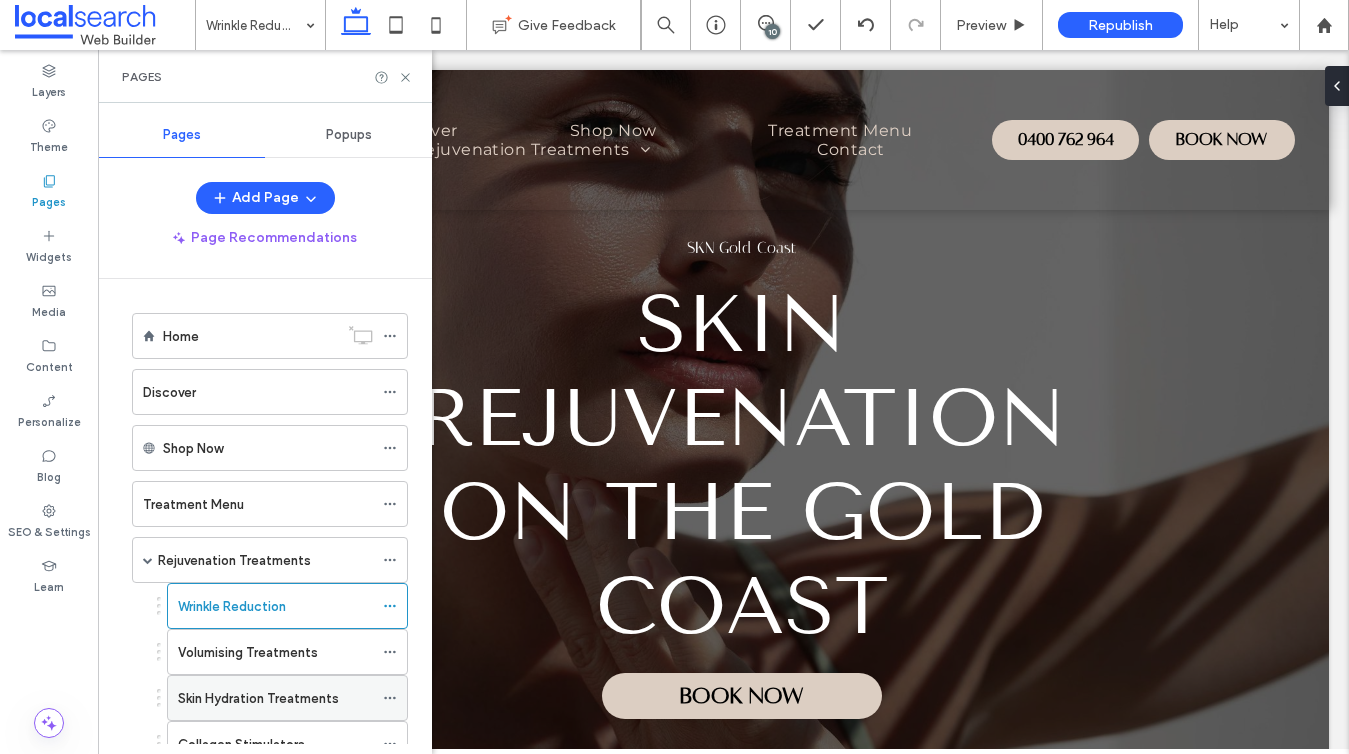 click 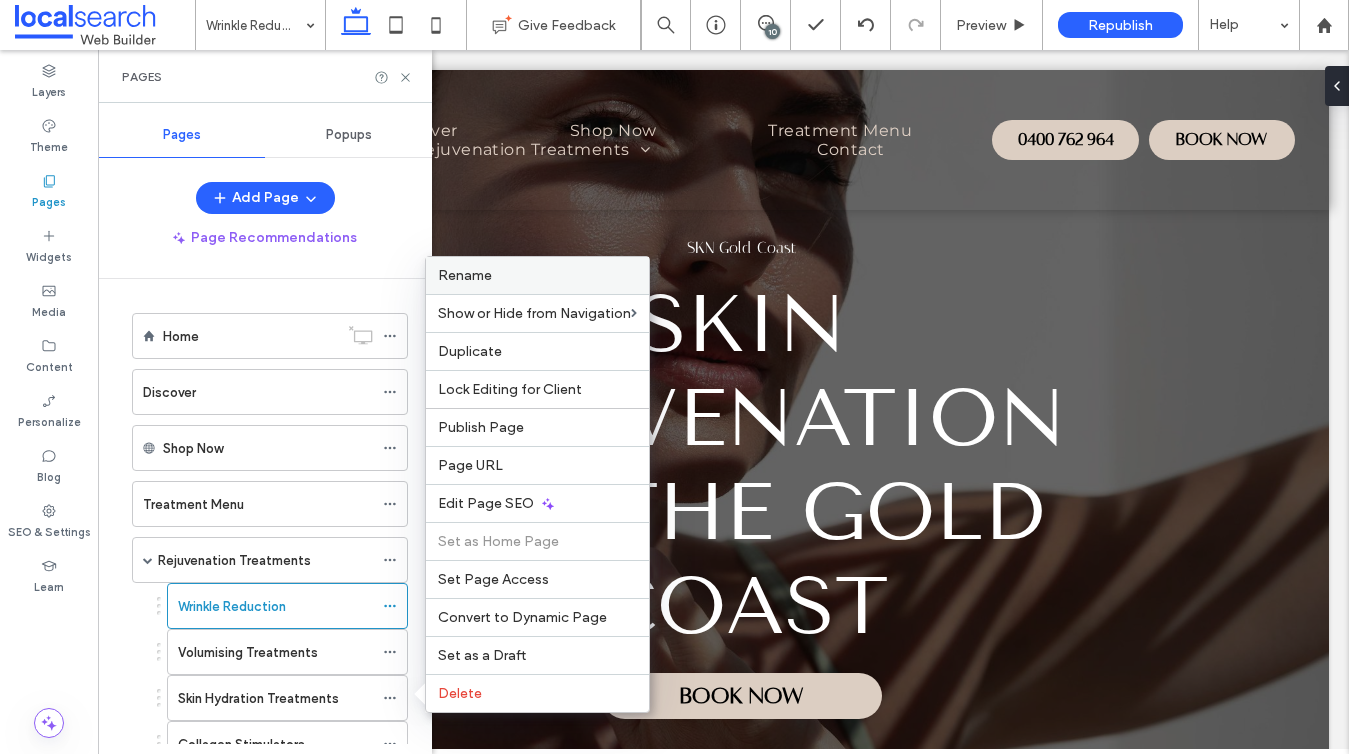 click on "Rename" at bounding box center (537, 275) 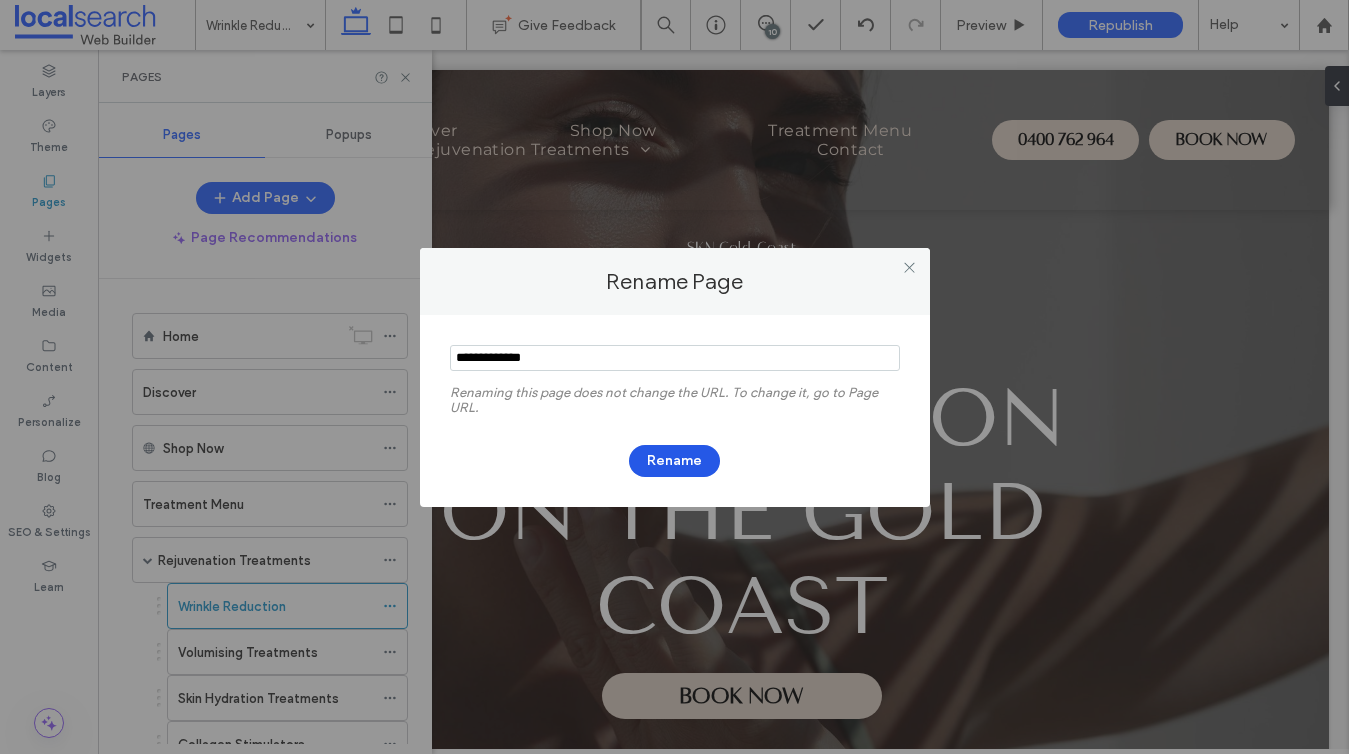 type on "**********" 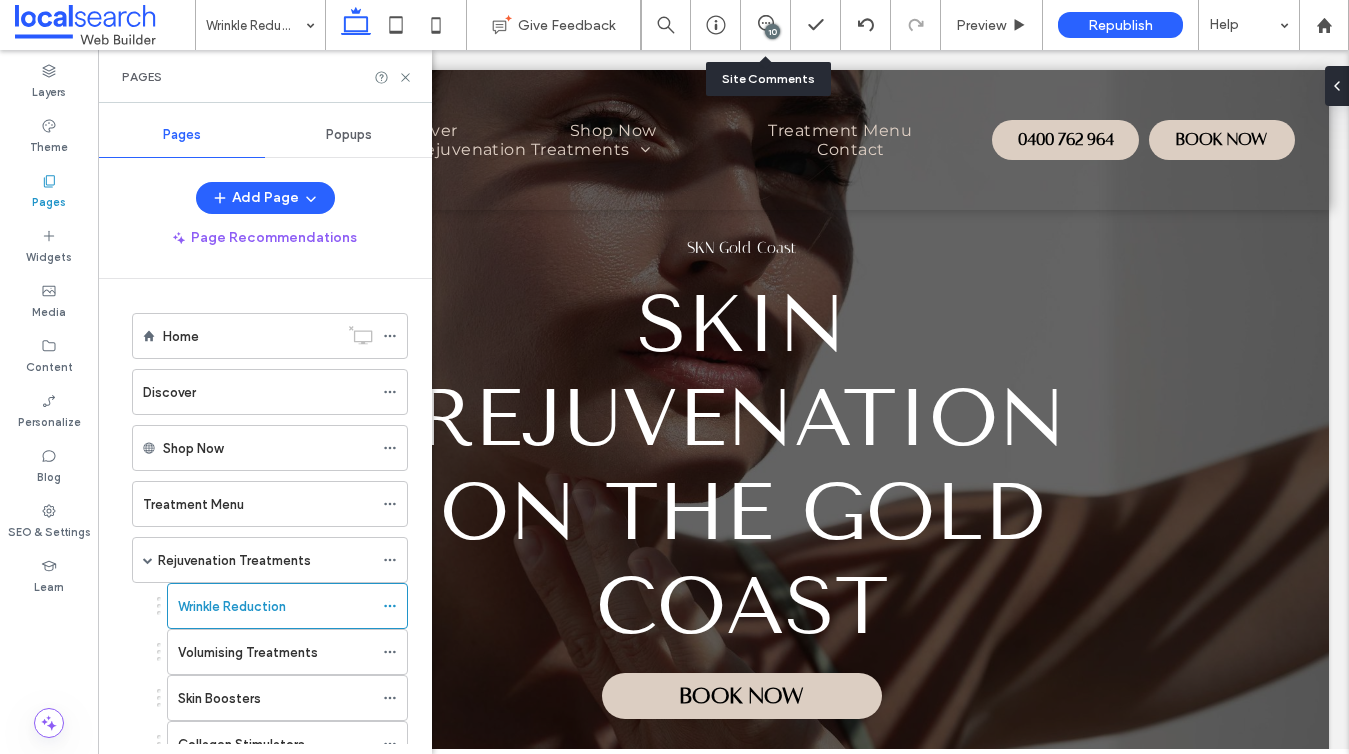 click on "10" at bounding box center [766, 25] 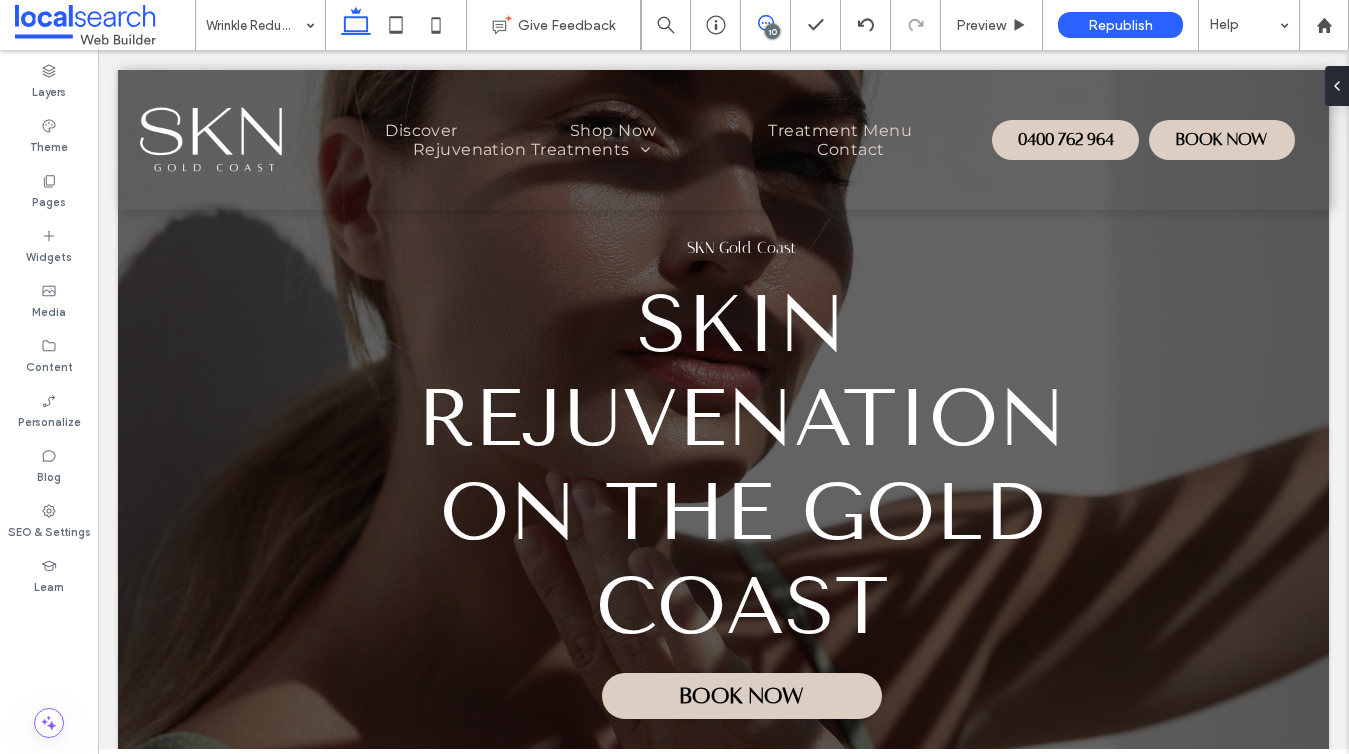click 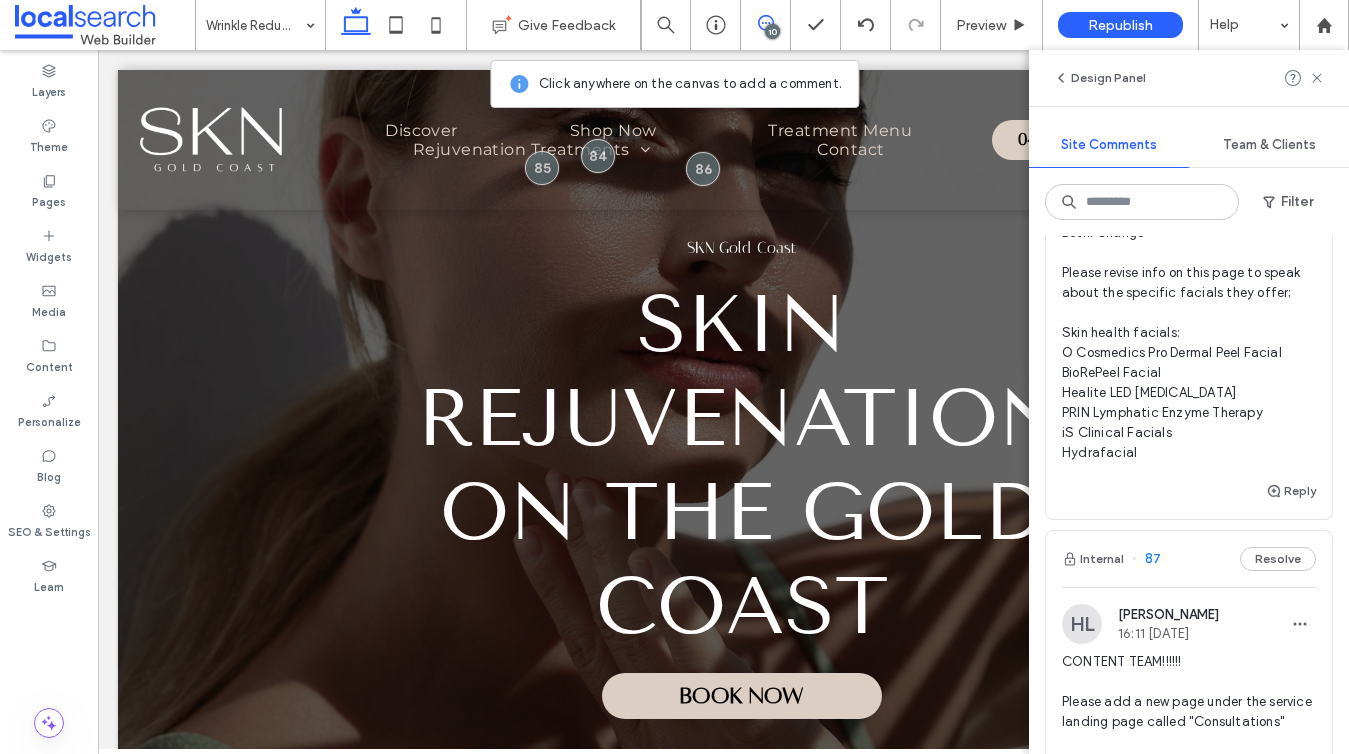 scroll, scrollTop: 1657, scrollLeft: 0, axis: vertical 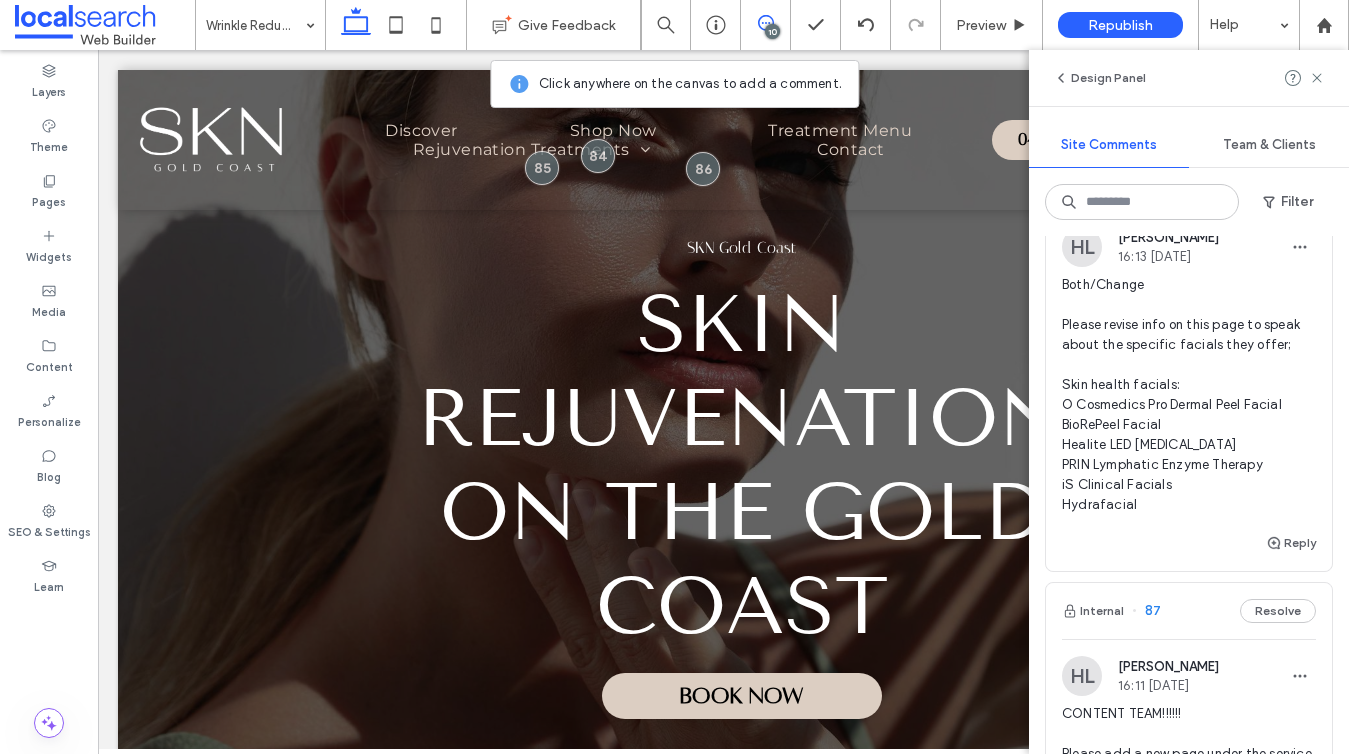 click on "Both/Change
Please revise info on this page to speak about the specific facials they offer;
Skin health facials:
O Cosmedics Pro Dermal Peel Facial
BioRePeel Facial
Healite LED [MEDICAL_DATA]
PRIN Lymphatic Enzyme Therapy
iS Clinical Facials
Hydrafacial" at bounding box center (1189, 395) 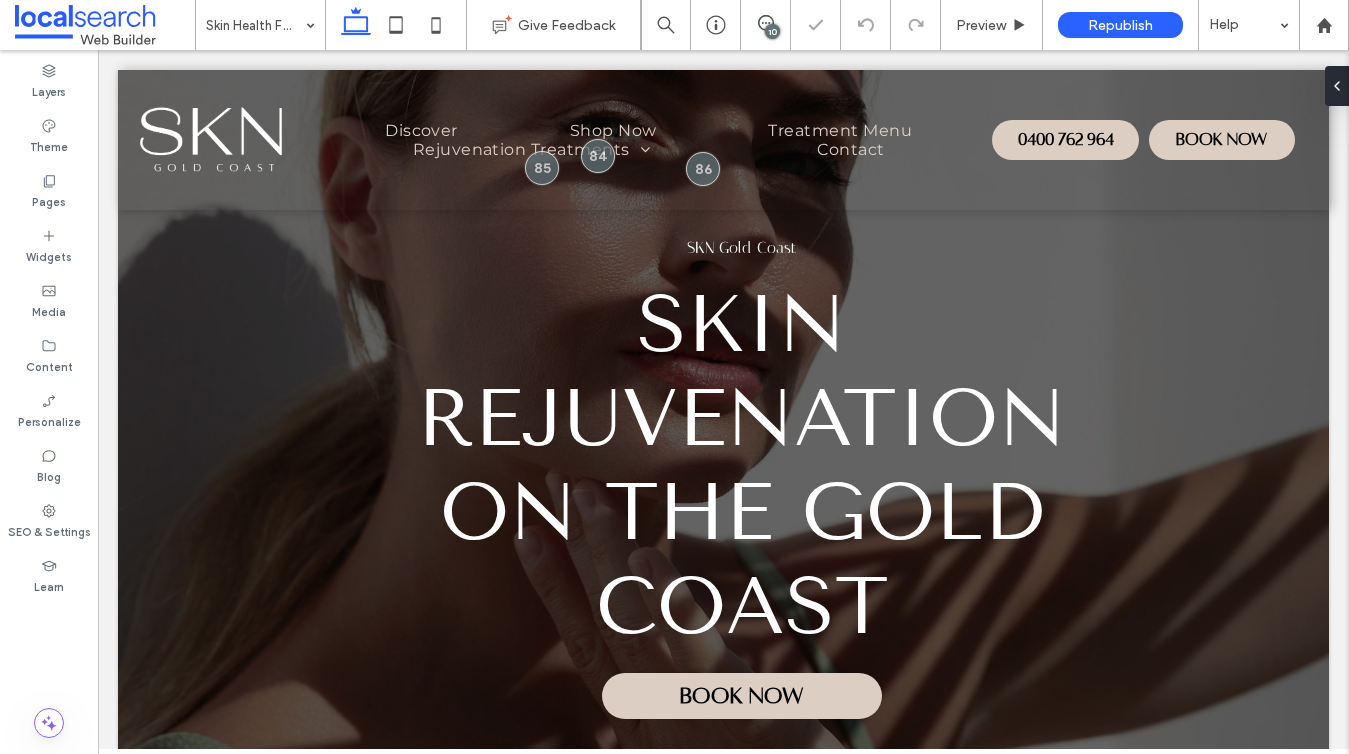scroll, scrollTop: 0, scrollLeft: 0, axis: both 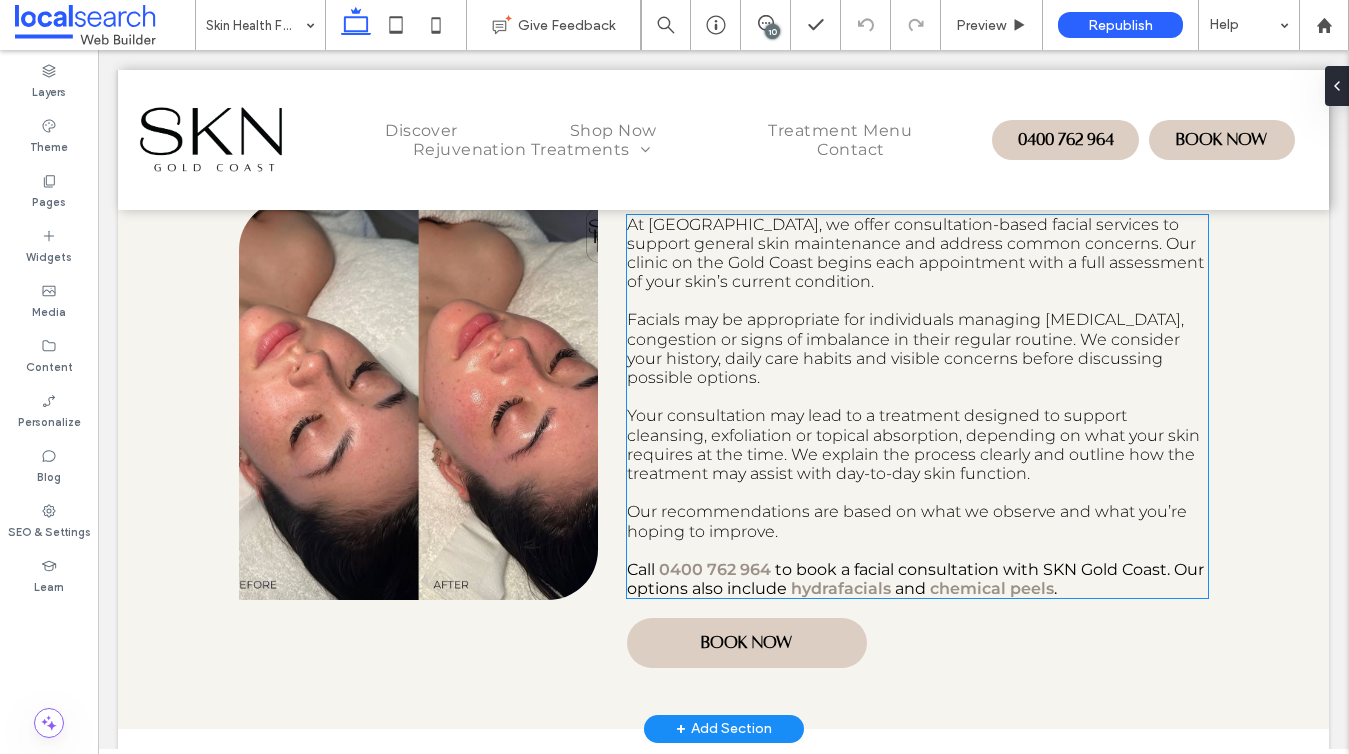 click on "Facials may be appropriate for individuals managing [MEDICAL_DATA], congestion or signs of imbalance in their regular routine. We consider your history, daily care habits and visible concerns before discussing possible options." at bounding box center (905, 348) 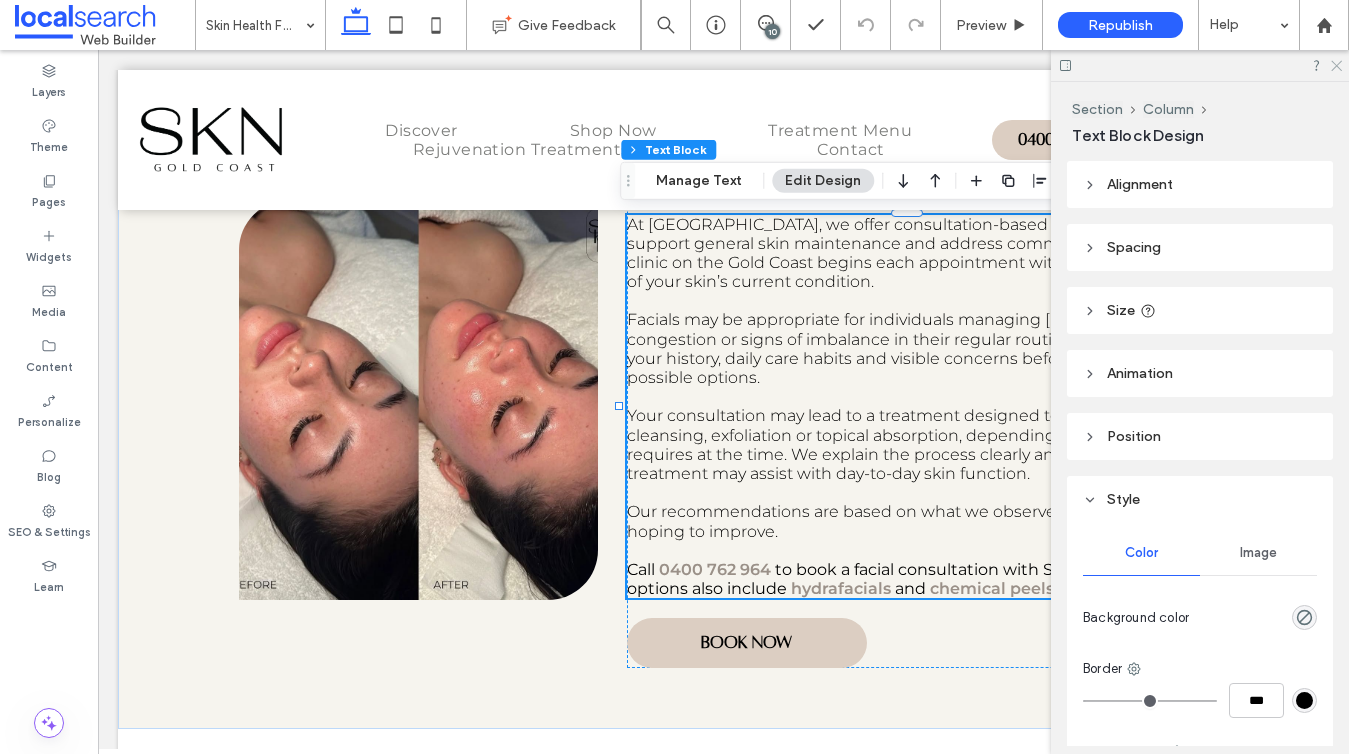 click 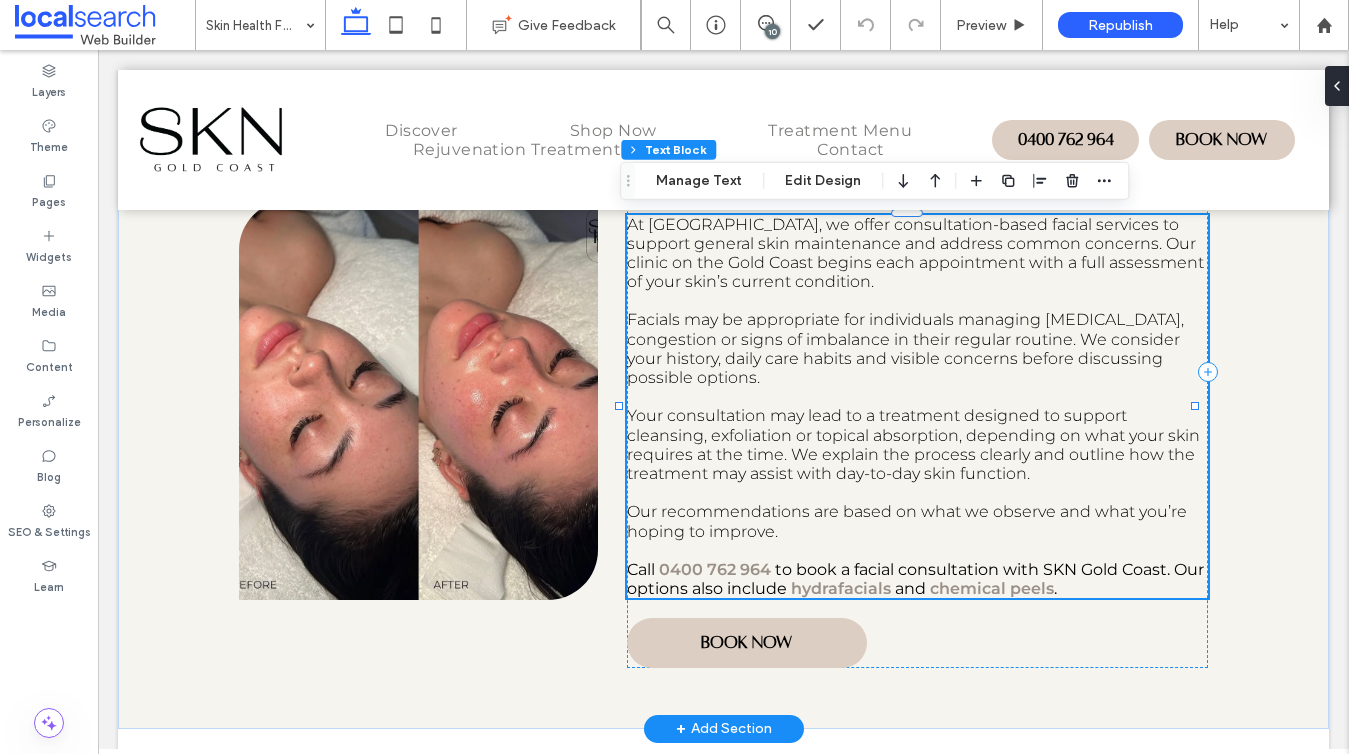 click on "Facials may be appropriate for individuals managing [MEDICAL_DATA], congestion or signs of imbalance in their regular routine. We consider your history, daily care habits and visible concerns before discussing possible options." at bounding box center (917, 348) 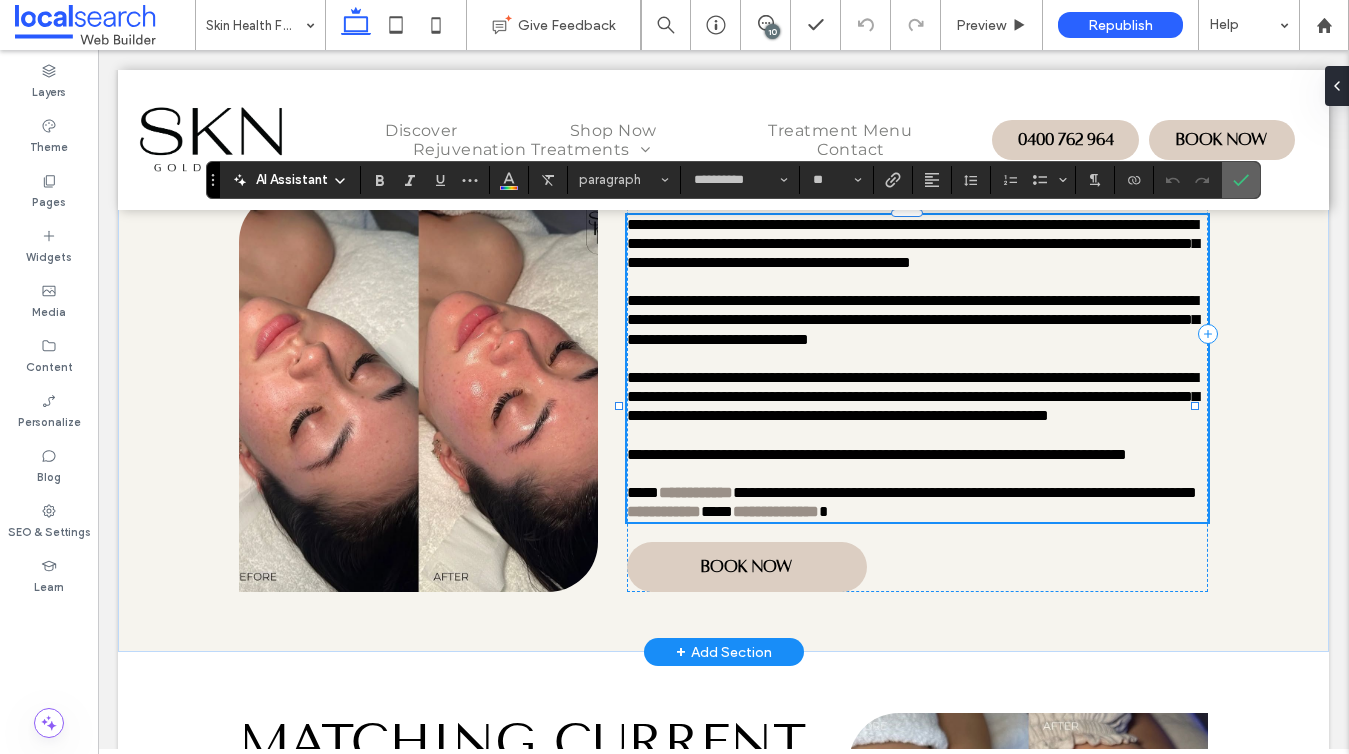 click 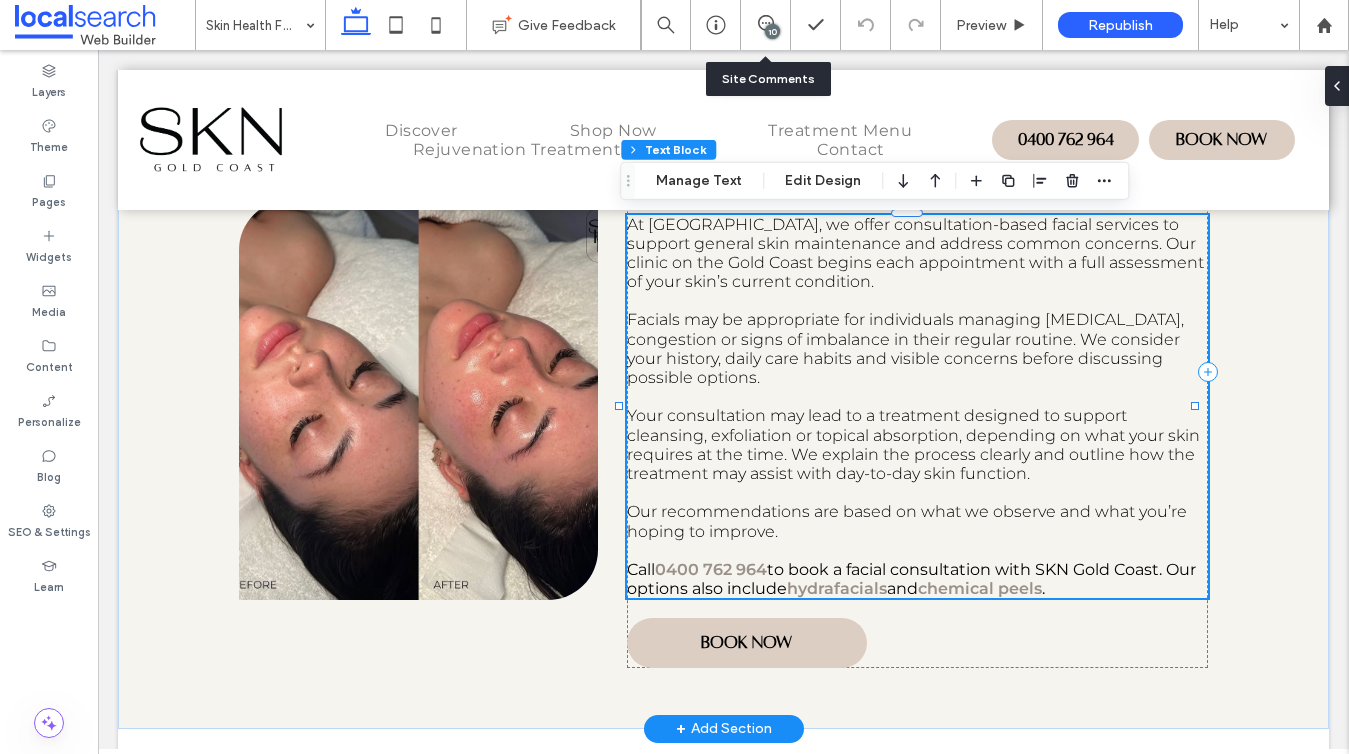 click on "10" at bounding box center [766, 25] 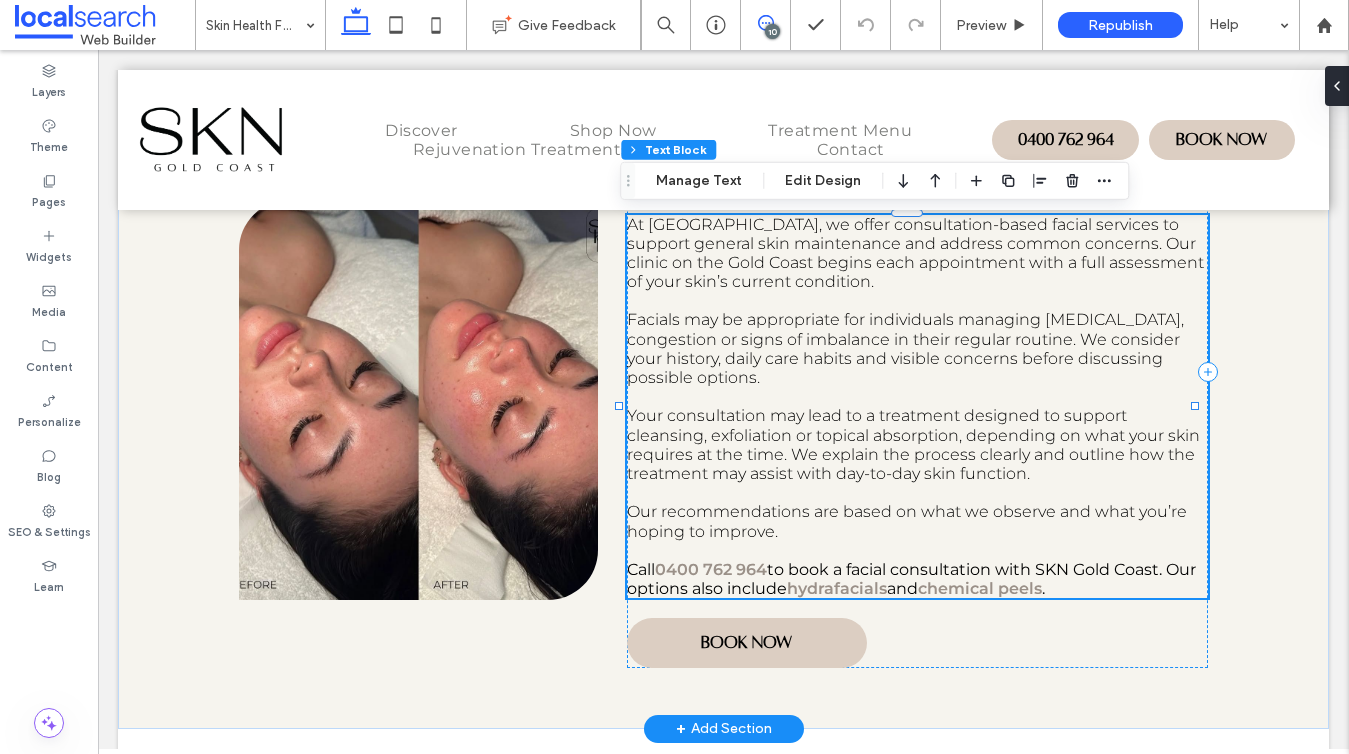 click at bounding box center (765, 23) 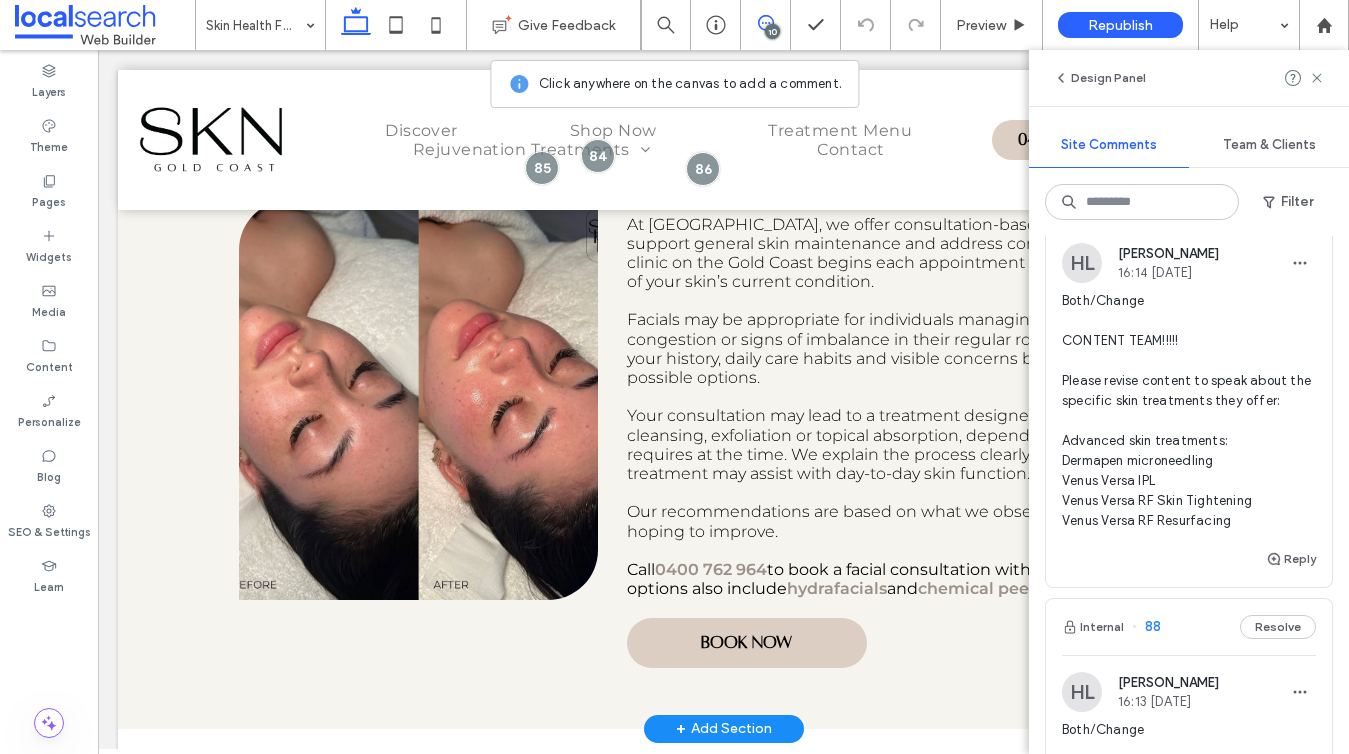 scroll, scrollTop: 1529, scrollLeft: 0, axis: vertical 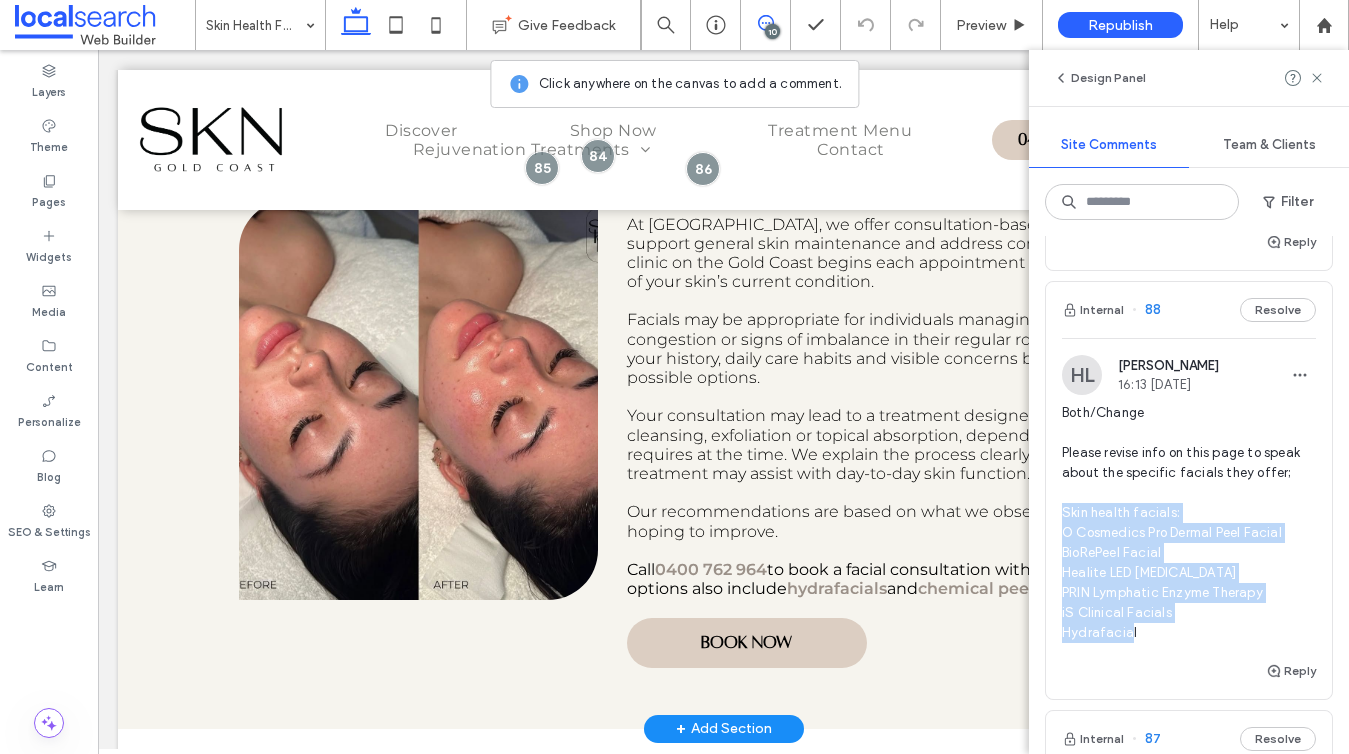 drag, startPoint x: 1064, startPoint y: 533, endPoint x: 1160, endPoint y: 669, distance: 166.46922 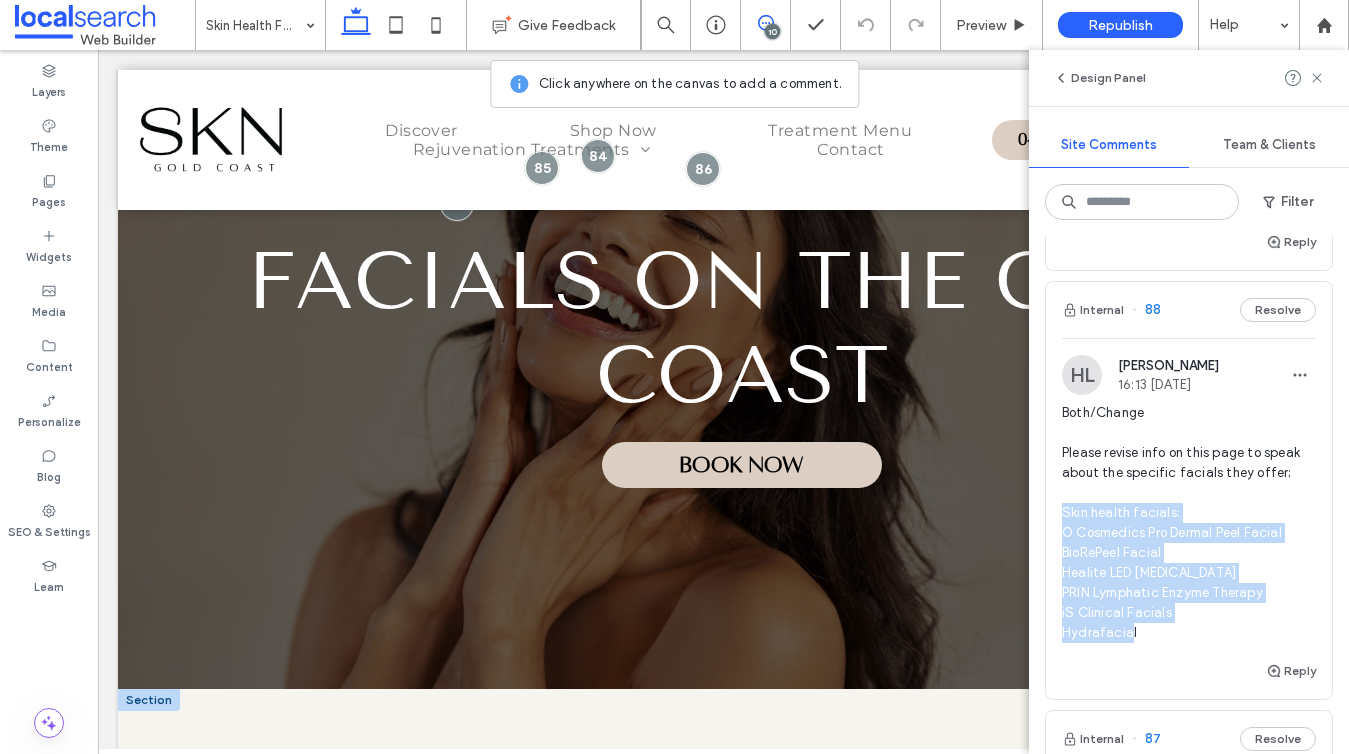 scroll, scrollTop: 28, scrollLeft: 0, axis: vertical 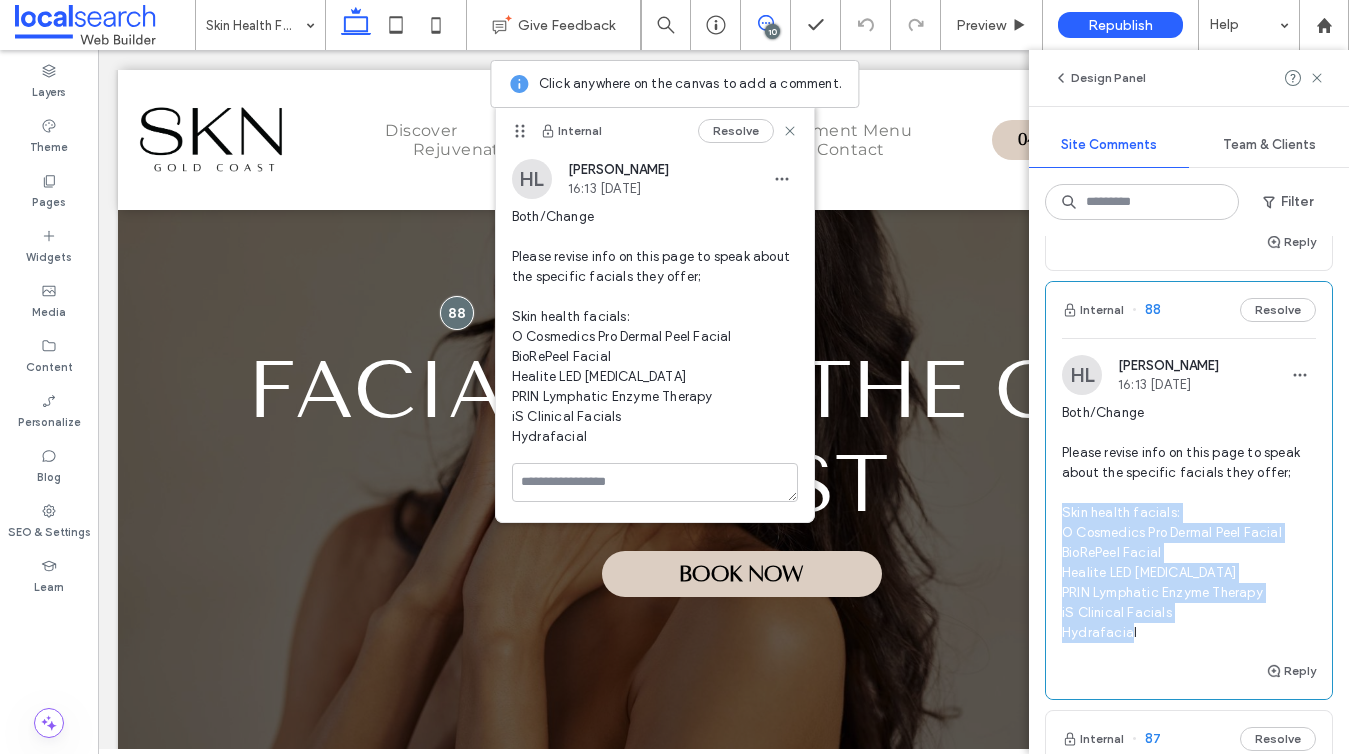 click on "Both/Change
Please revise info on this page to speak about the specific facials they offer;
Skin health facials:
O Cosmedics Pro Dermal Peel Facial
BioRePeel Facial
Healite LED [MEDICAL_DATA]
PRIN Lymphatic Enzyme Therapy
iS Clinical Facials
Hydrafacial" at bounding box center (1189, 523) 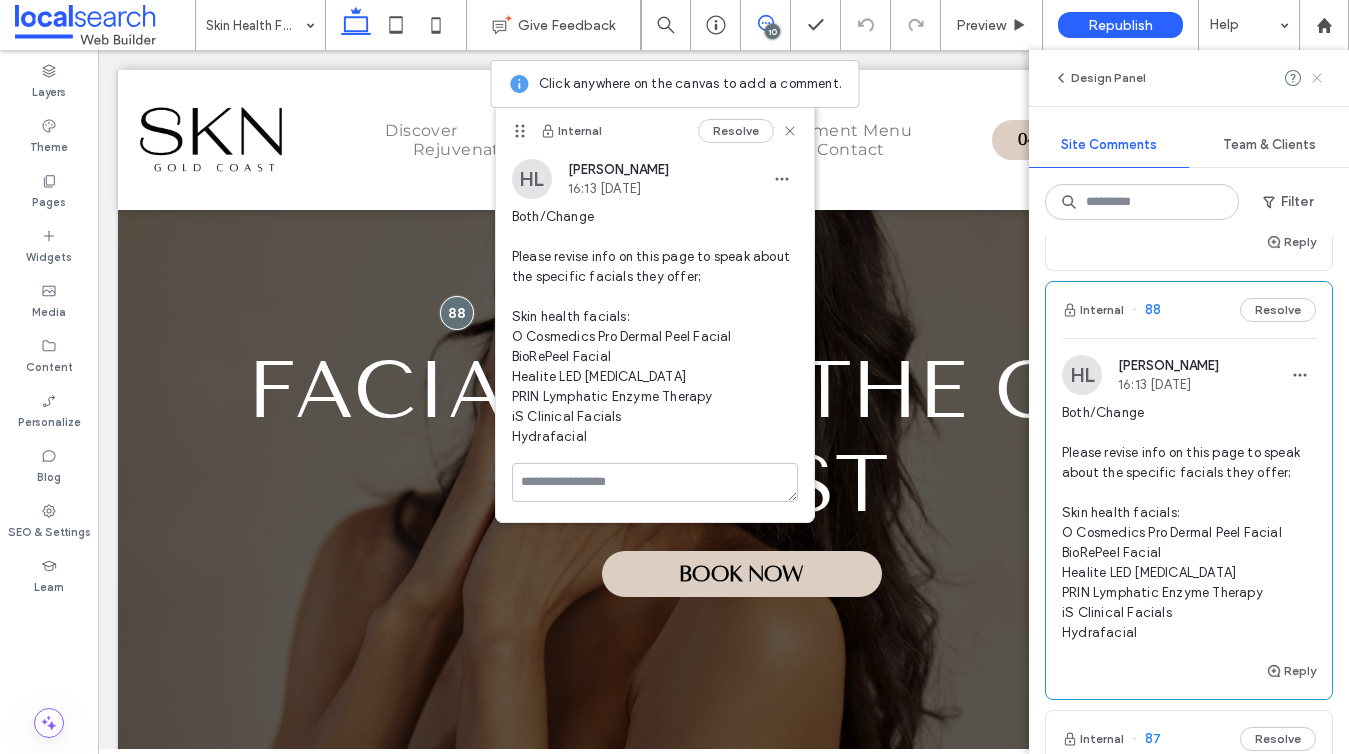 click 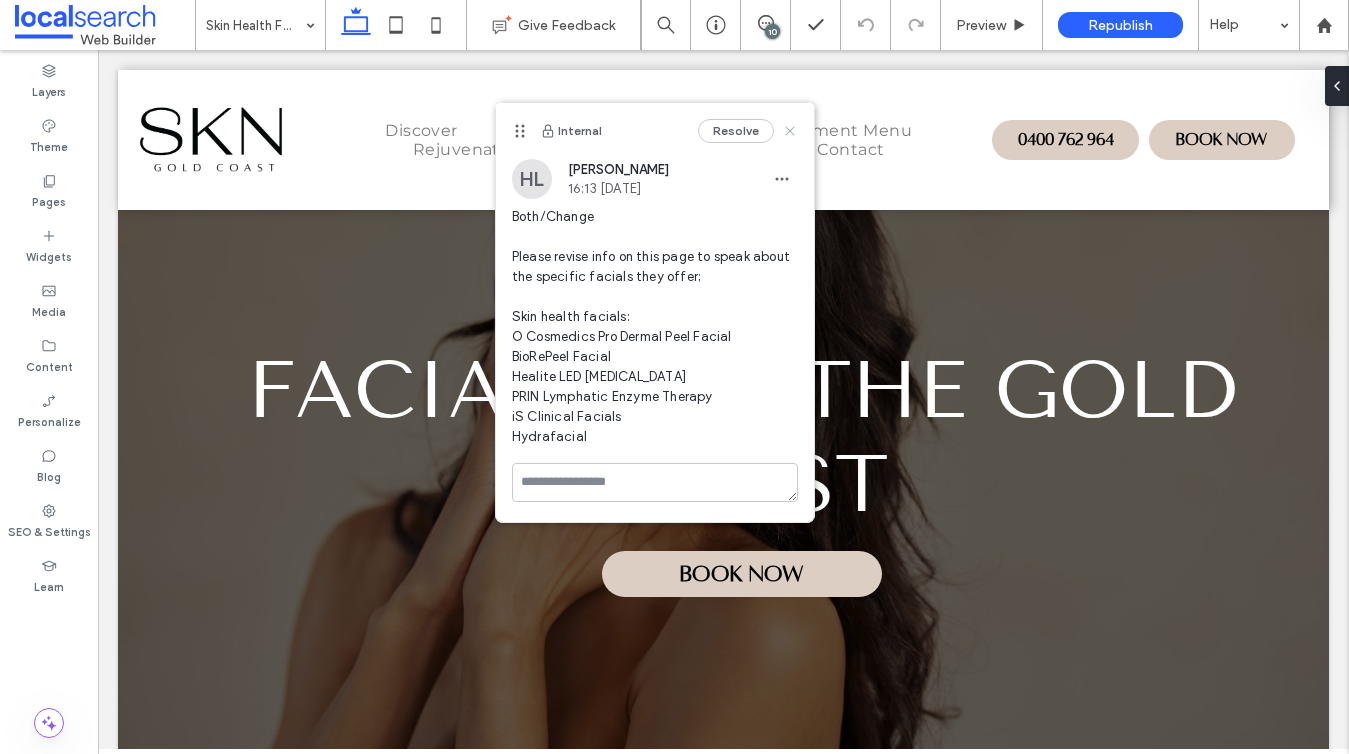 drag, startPoint x: 781, startPoint y: 128, endPoint x: 683, endPoint y: 125, distance: 98.045906 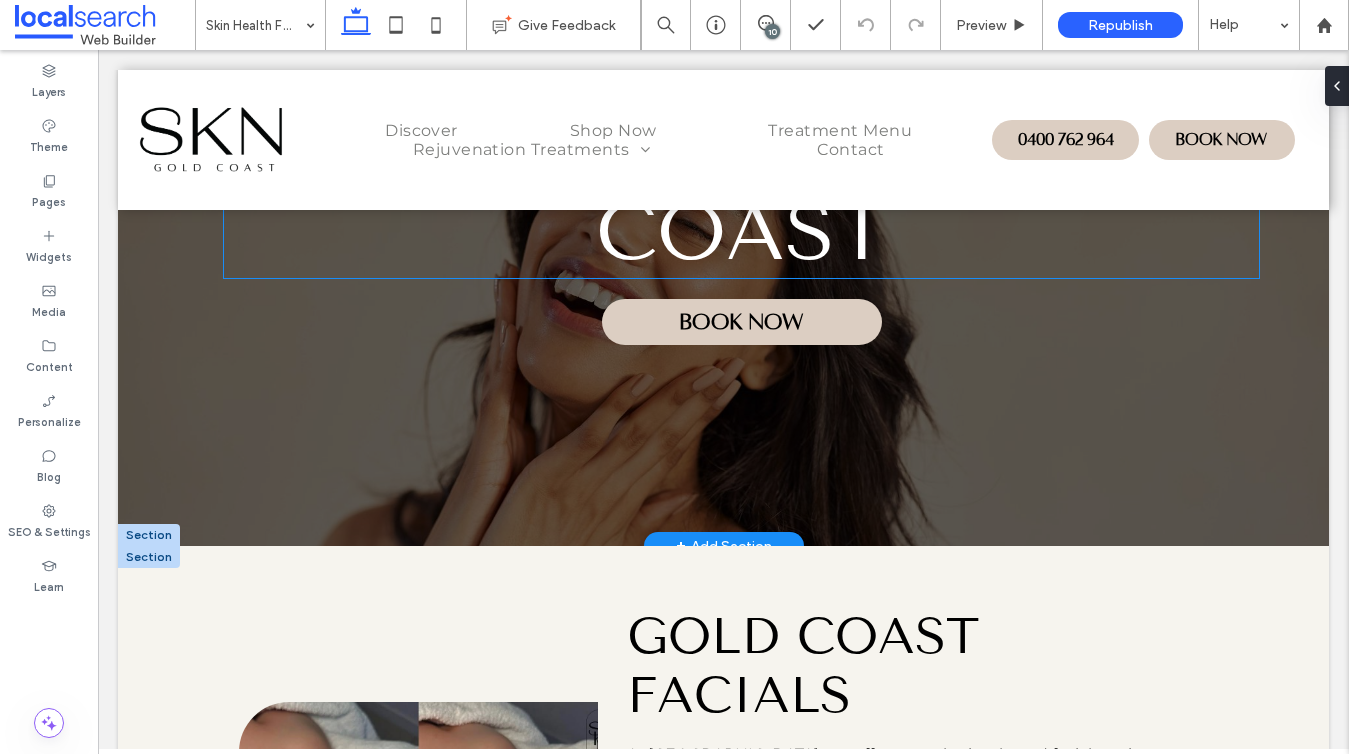 scroll, scrollTop: 617, scrollLeft: 0, axis: vertical 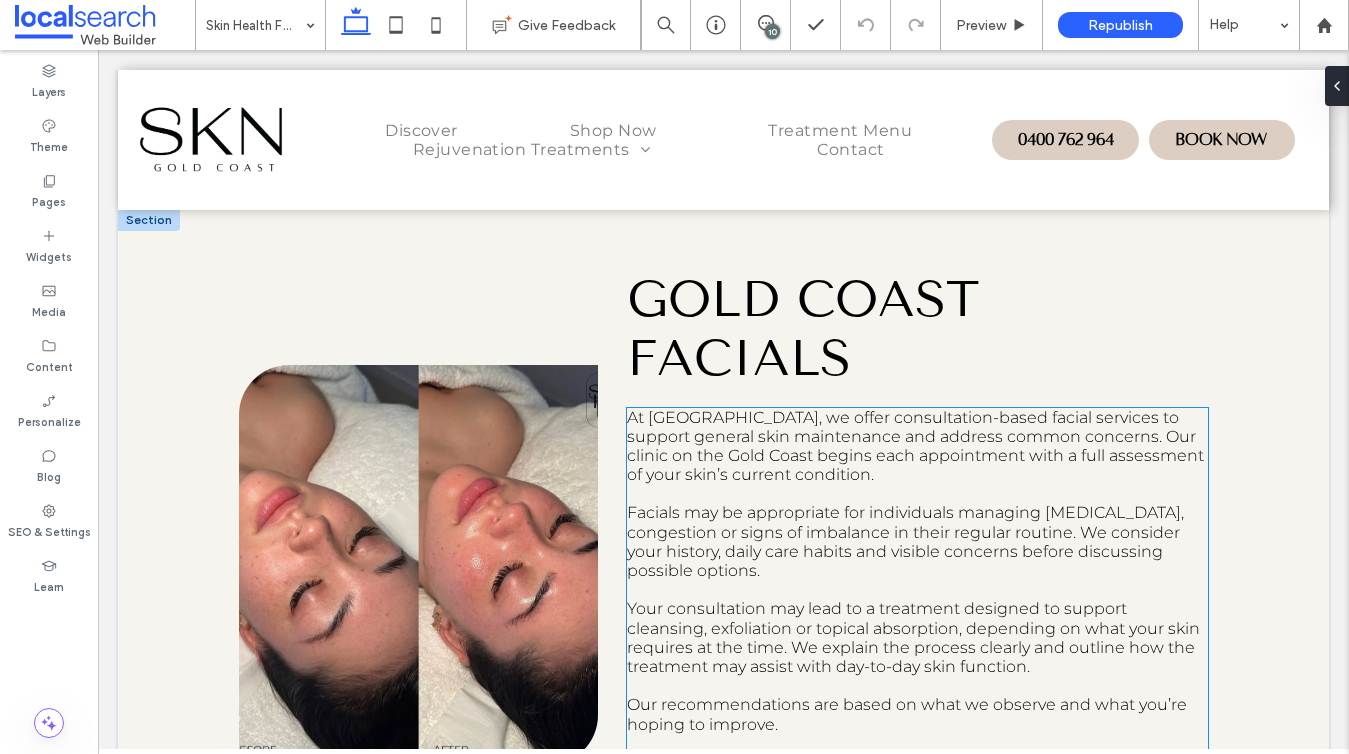 click on "At [GEOGRAPHIC_DATA], we offer consultation-based facial services to support general skin maintenance and address common concerns. Our clinic on the Gold Coast begins each appointment with a full assessment of your skin’s current condition." at bounding box center [915, 446] 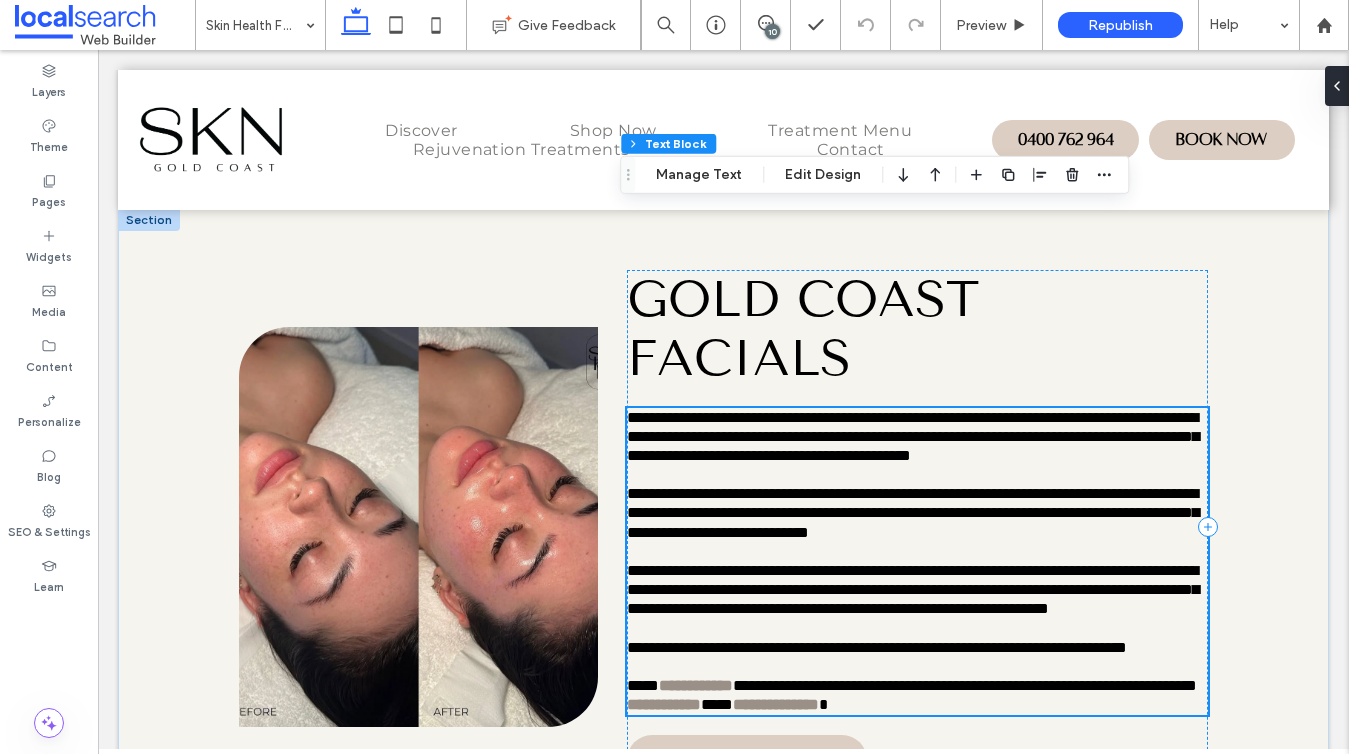 type on "**********" 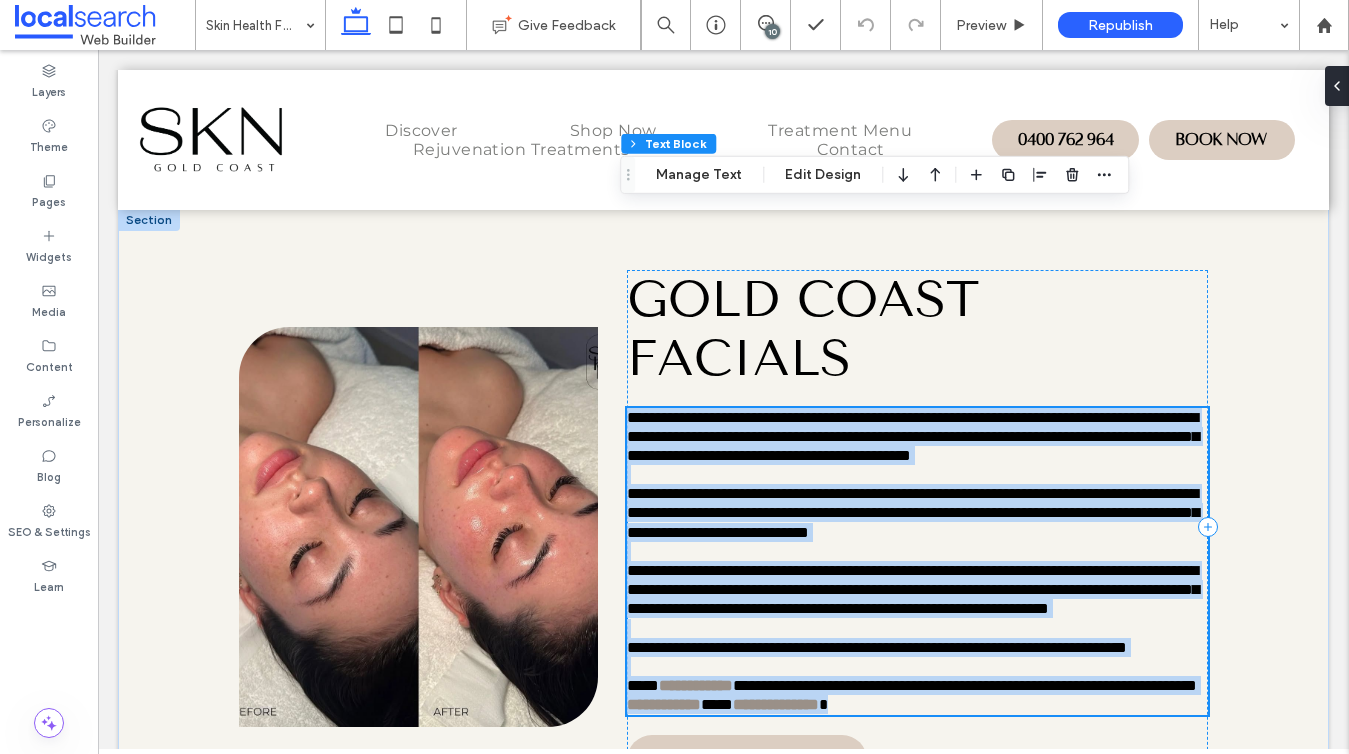 scroll, scrollTop: 816, scrollLeft: 0, axis: vertical 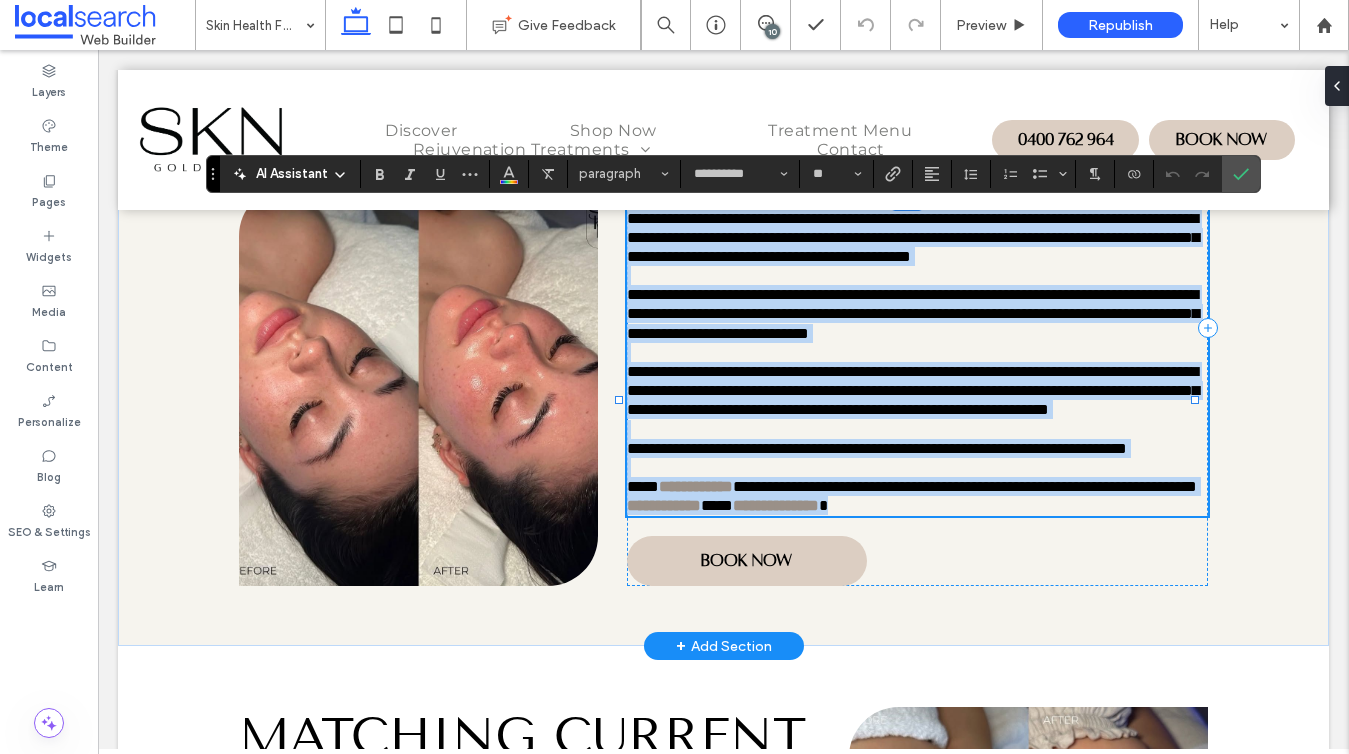 click on "**********" at bounding box center (913, 237) 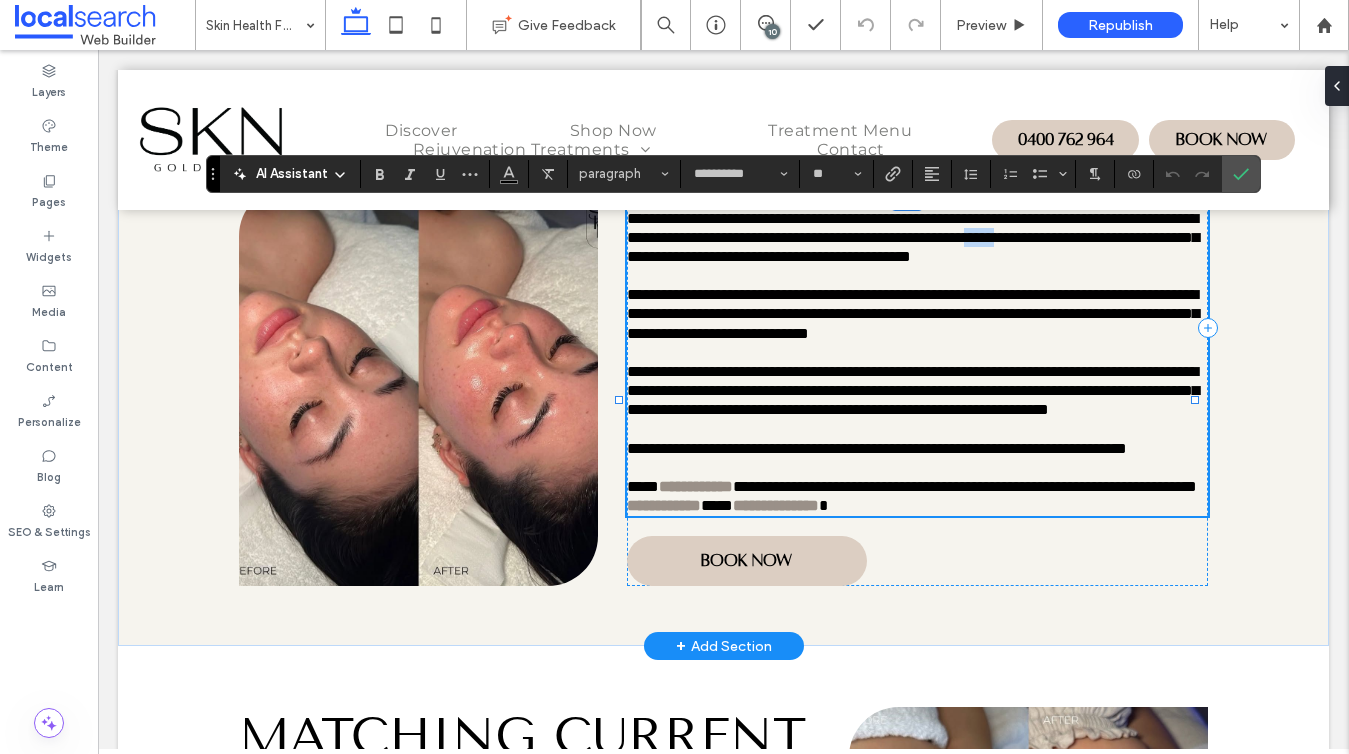 click on "**********" at bounding box center (913, 237) 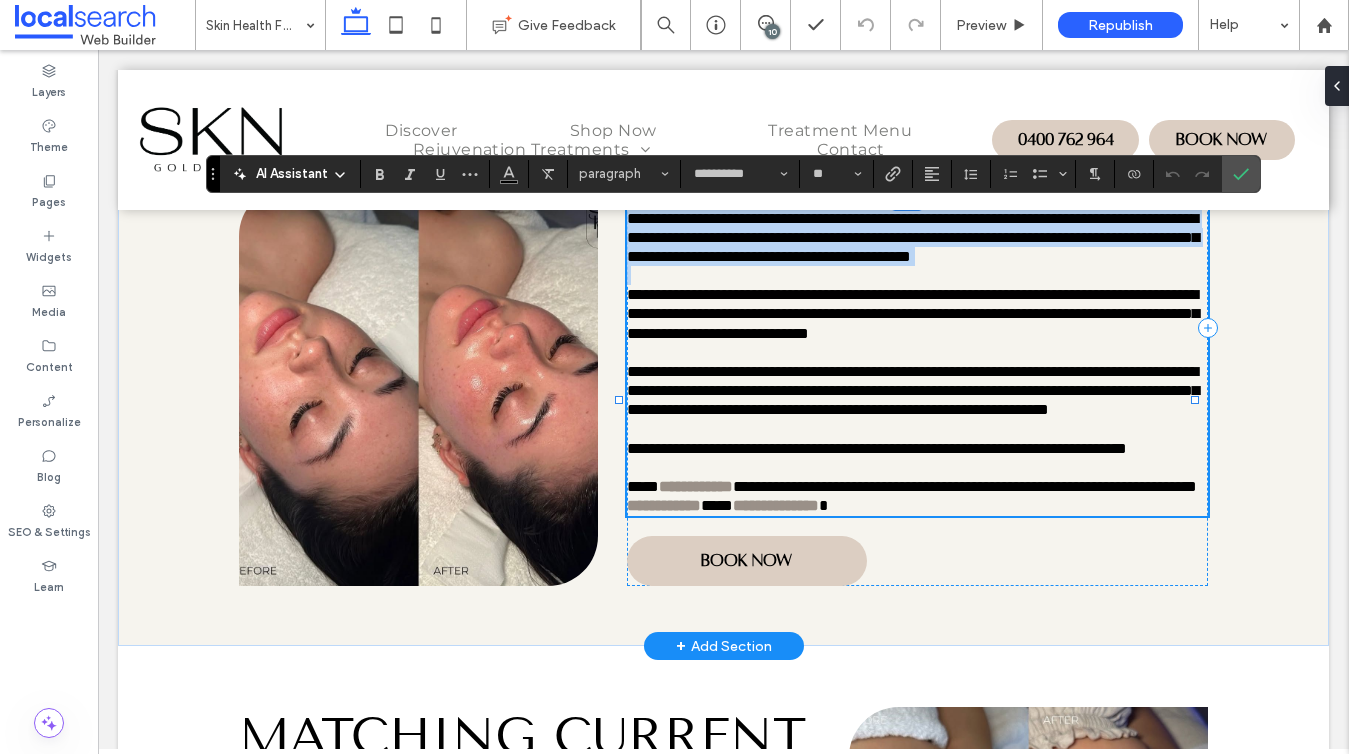 click on "**********" at bounding box center [913, 237] 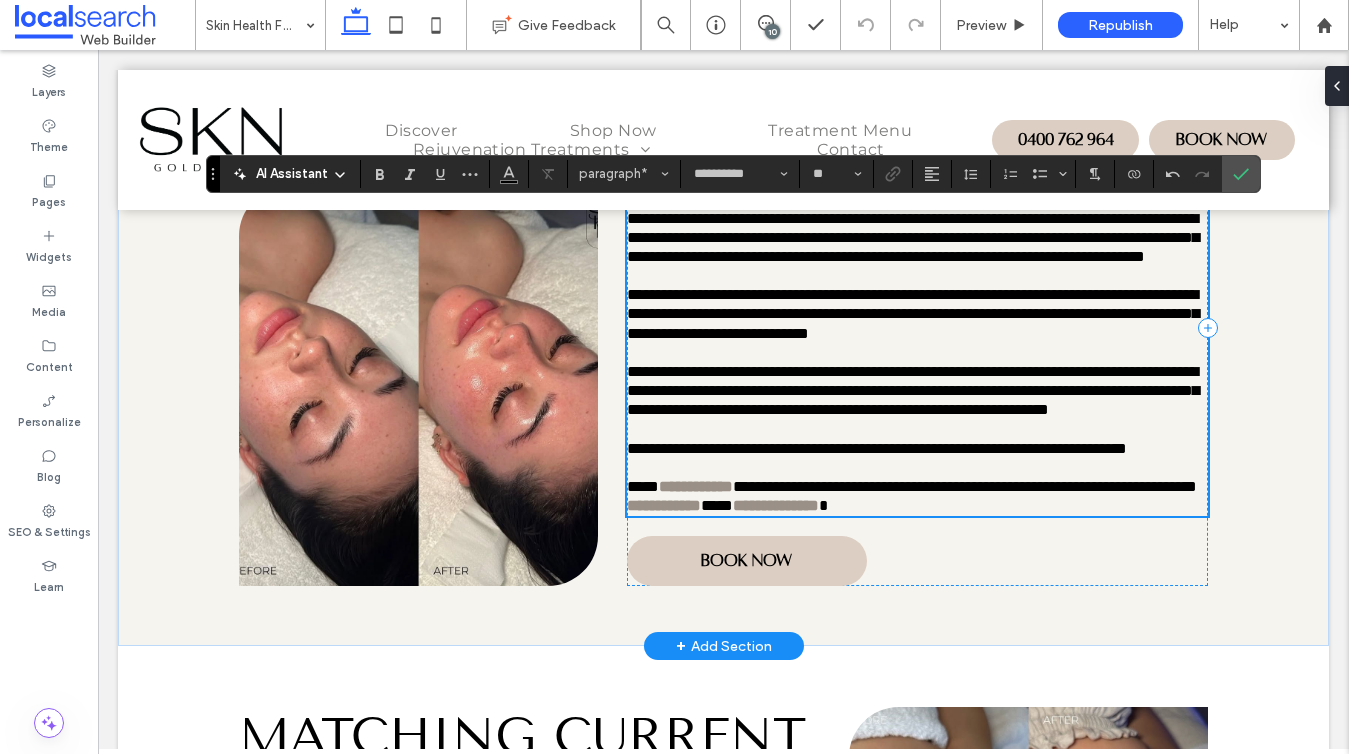 scroll, scrollTop: 769, scrollLeft: 0, axis: vertical 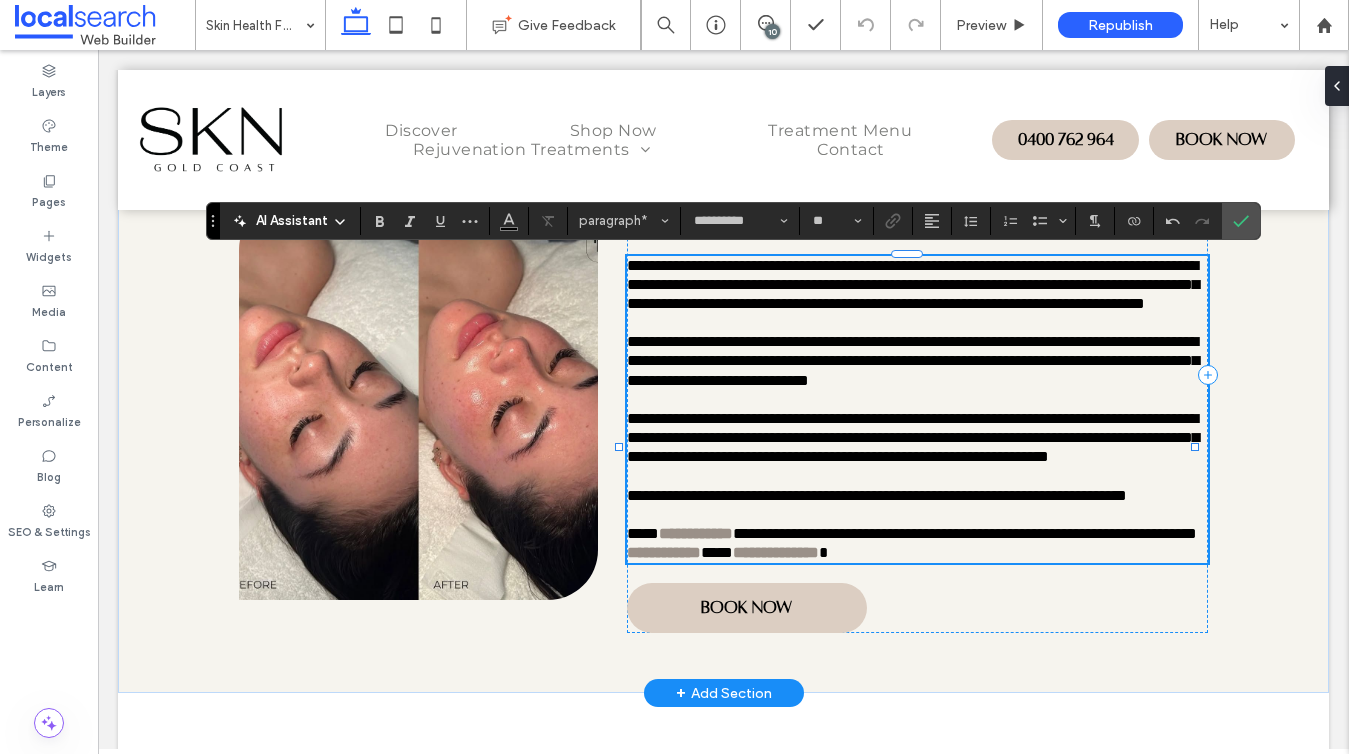 click on "**********" at bounding box center (913, 284) 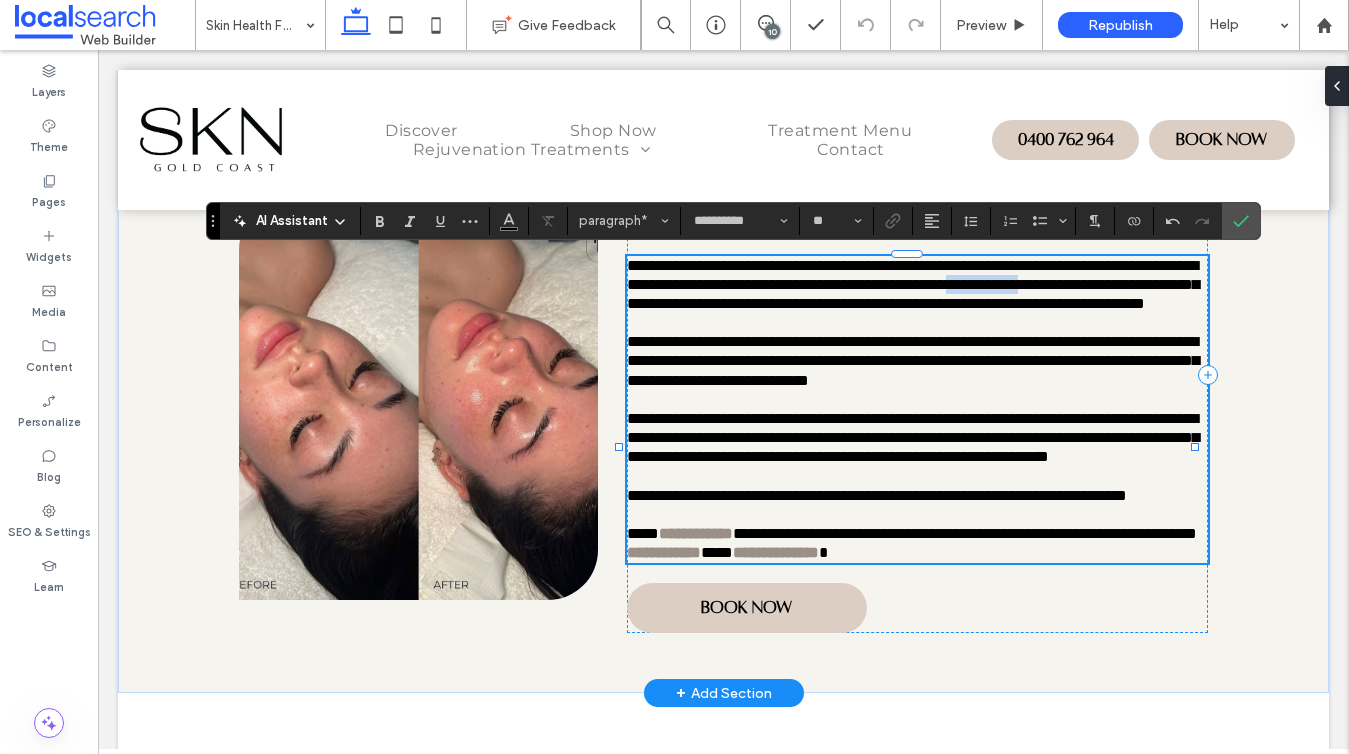 click on "**********" at bounding box center [913, 284] 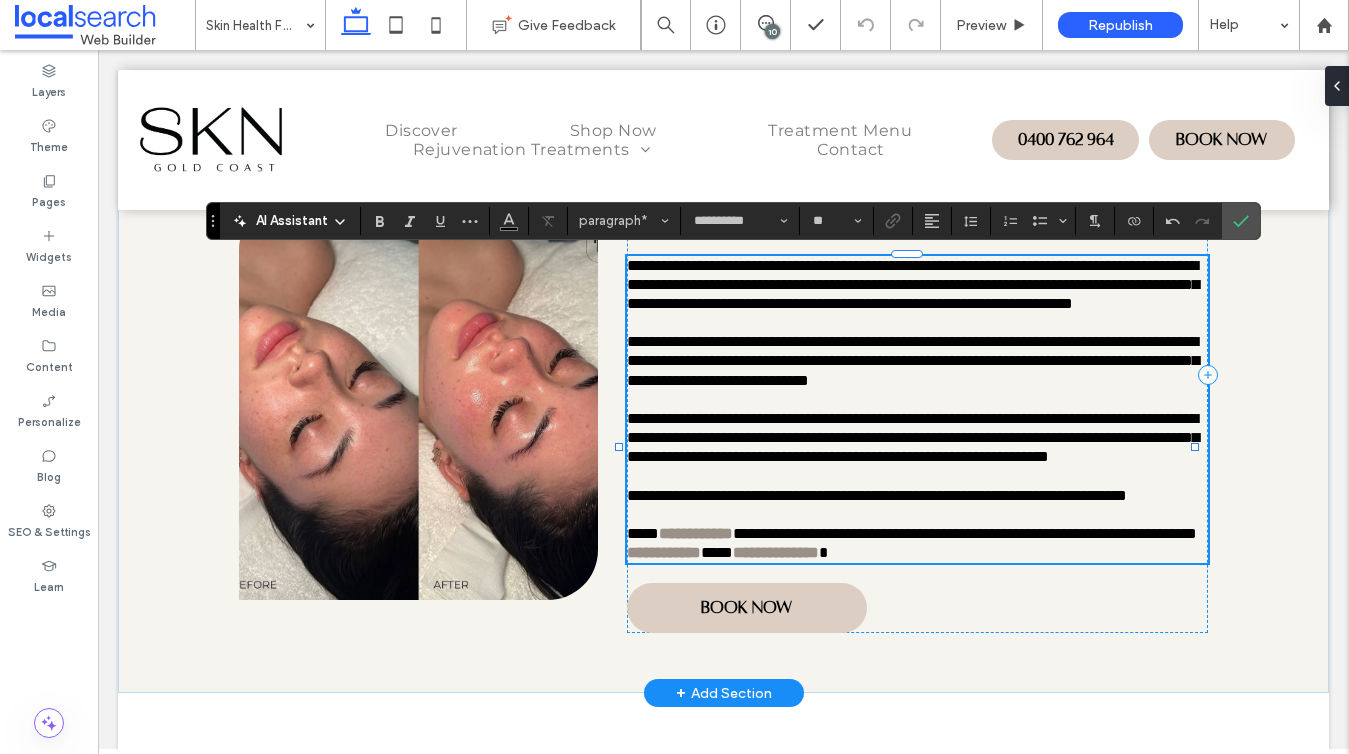 type 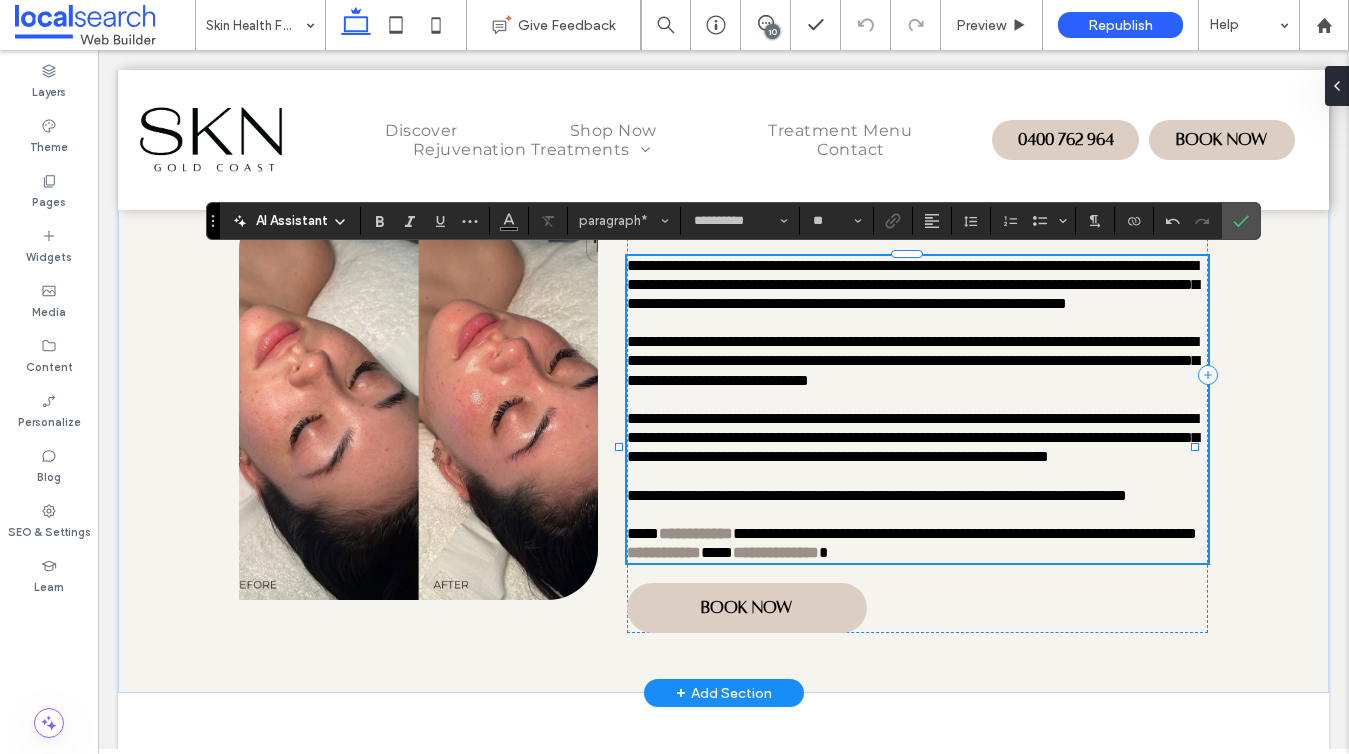 click on "**********" at bounding box center [913, 360] 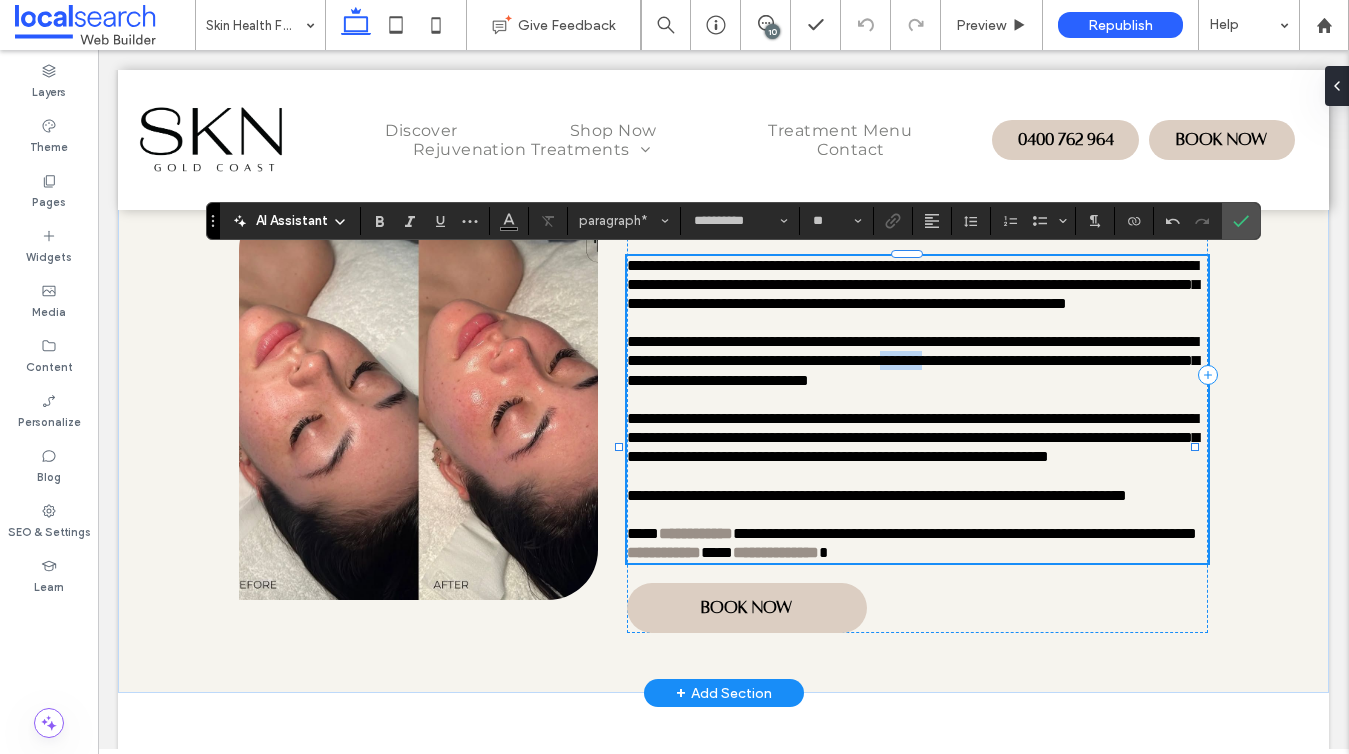 click on "**********" at bounding box center [913, 360] 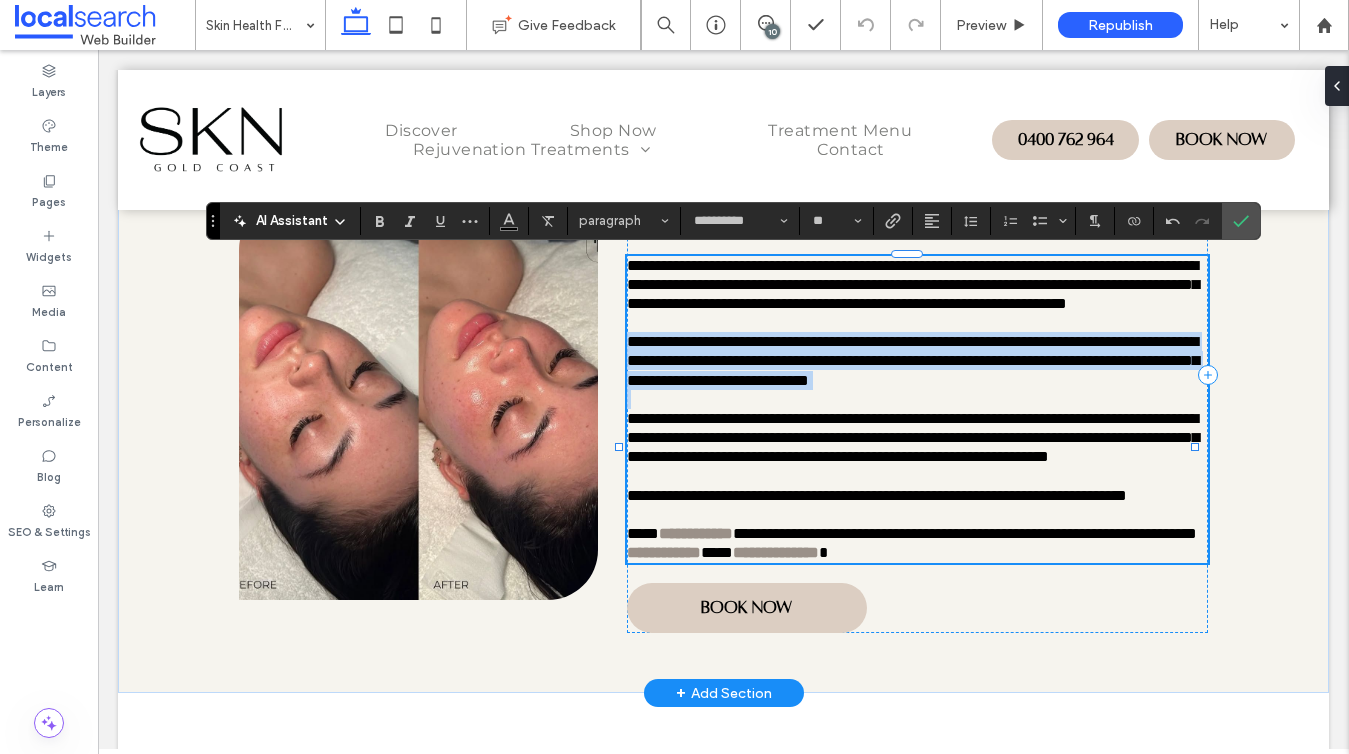 click on "**********" at bounding box center (913, 360) 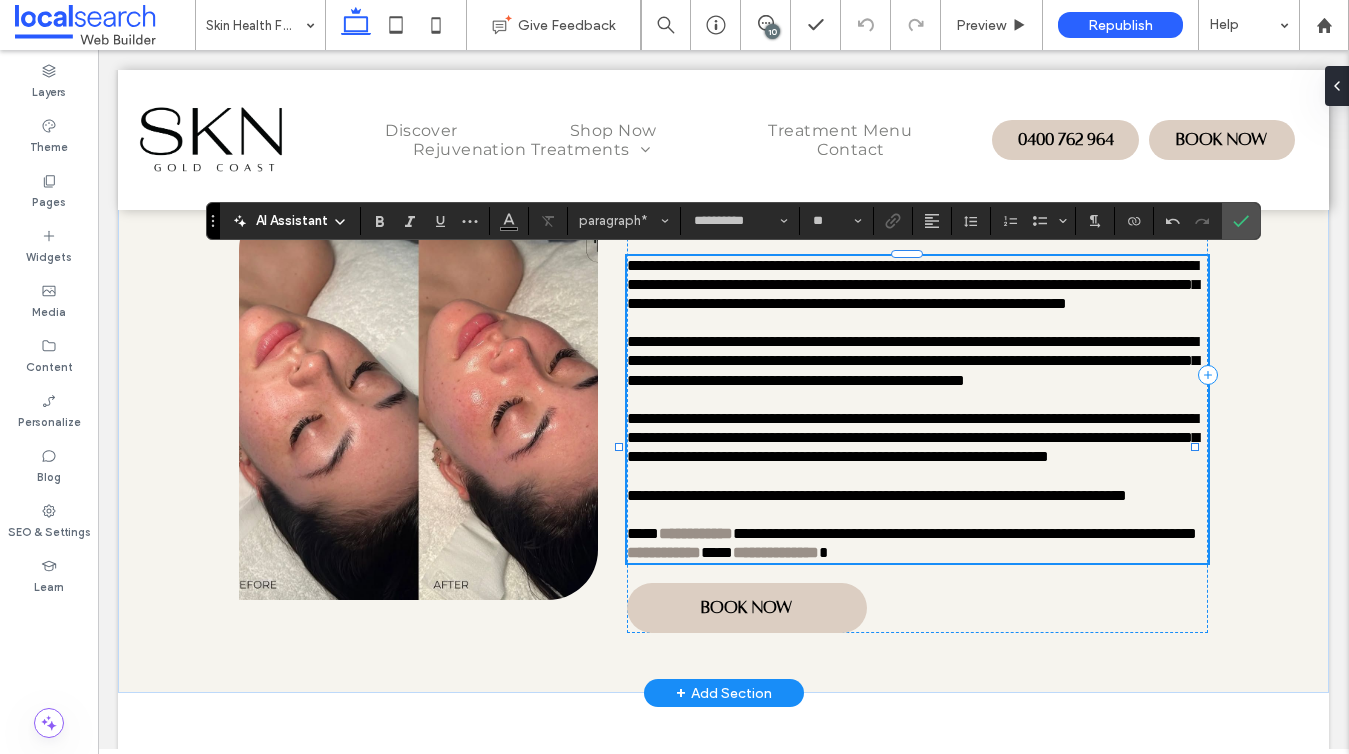 click on "**********" at bounding box center (913, 437) 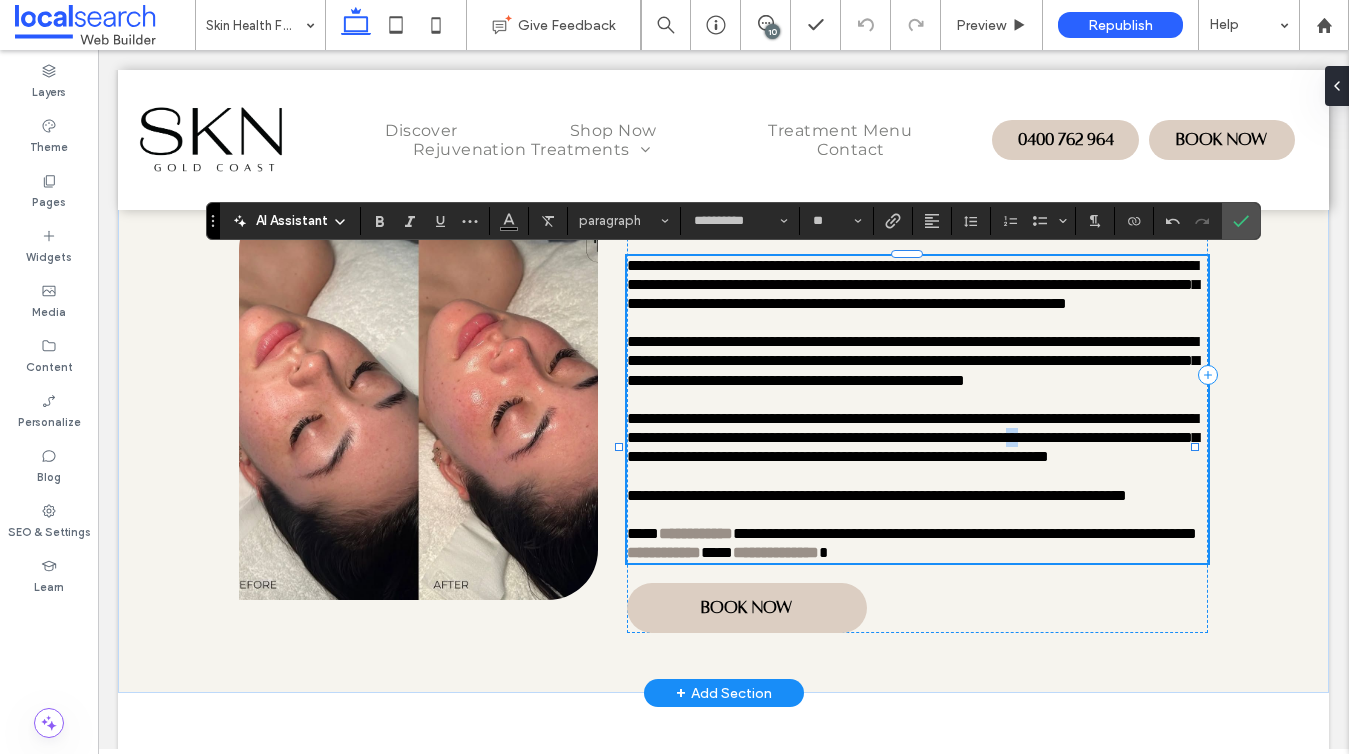 click on "**********" at bounding box center [913, 437] 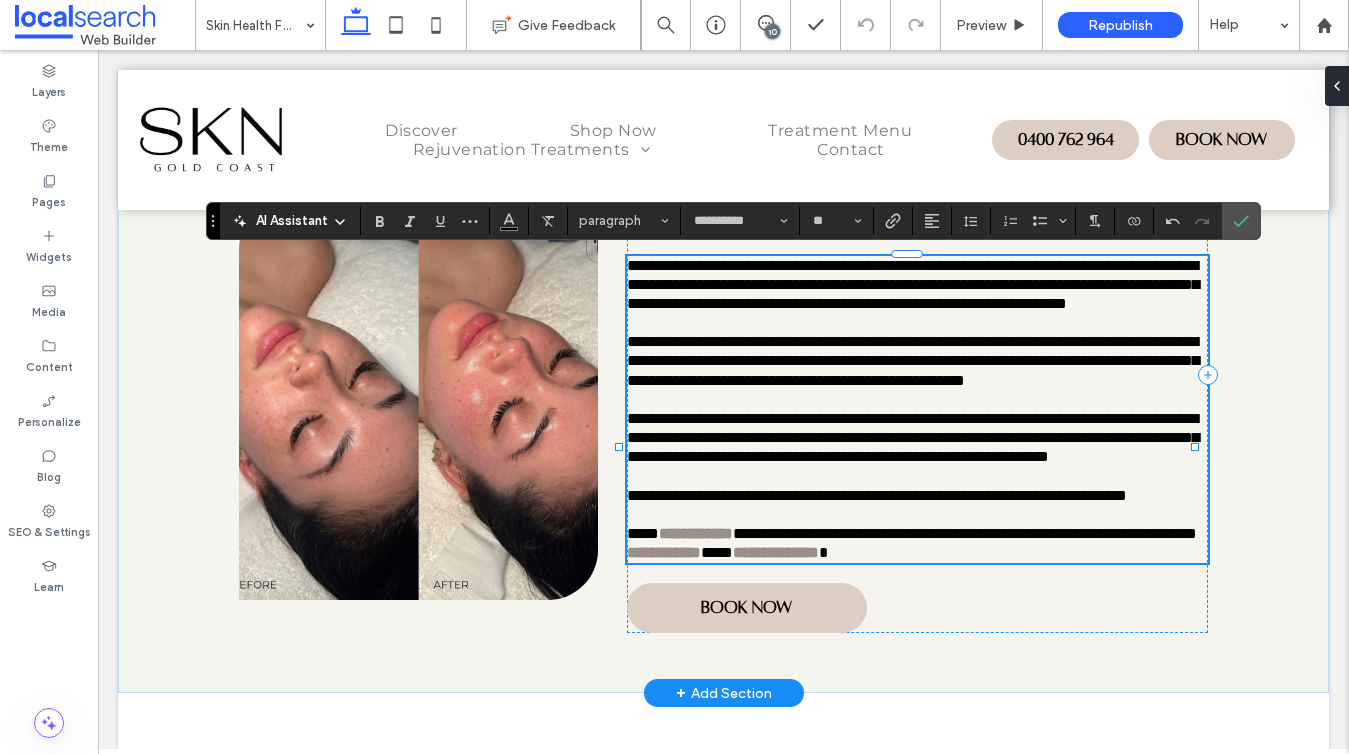click on "**********" at bounding box center (877, 495) 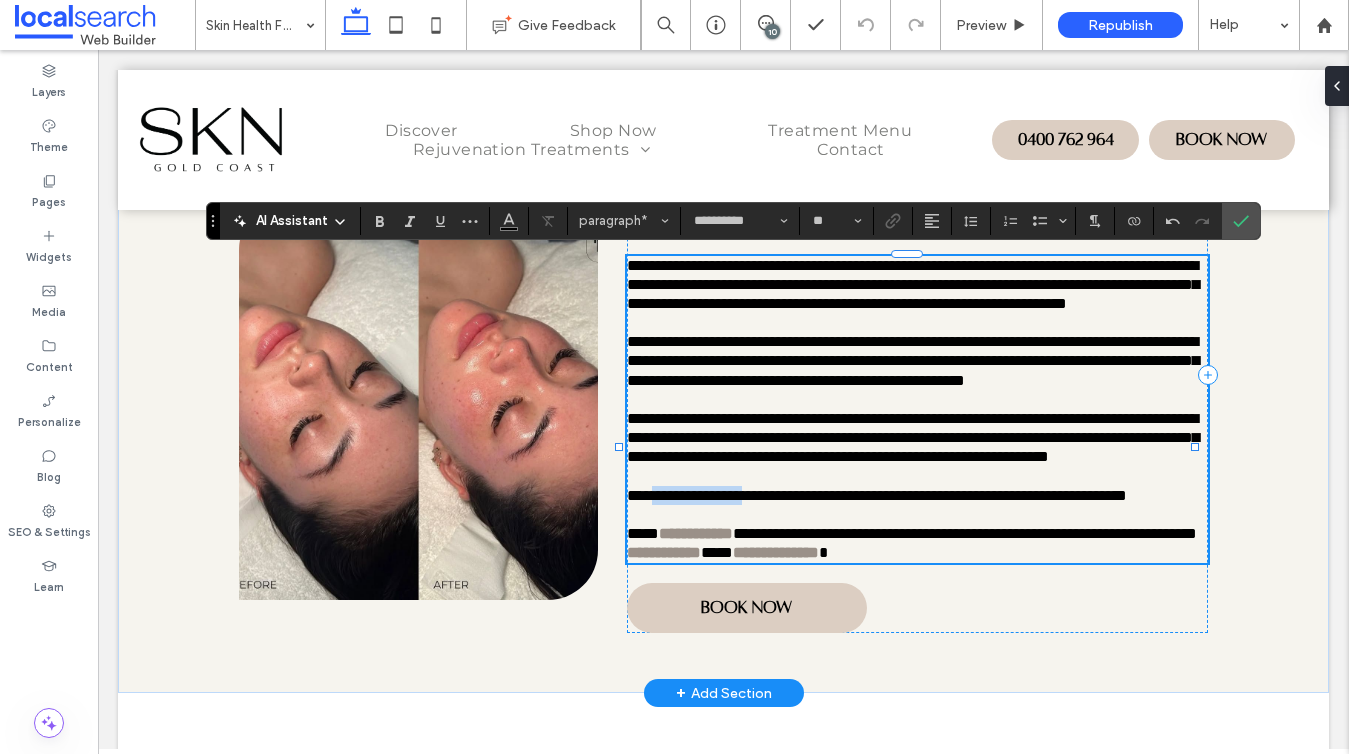 click on "**********" at bounding box center [877, 495] 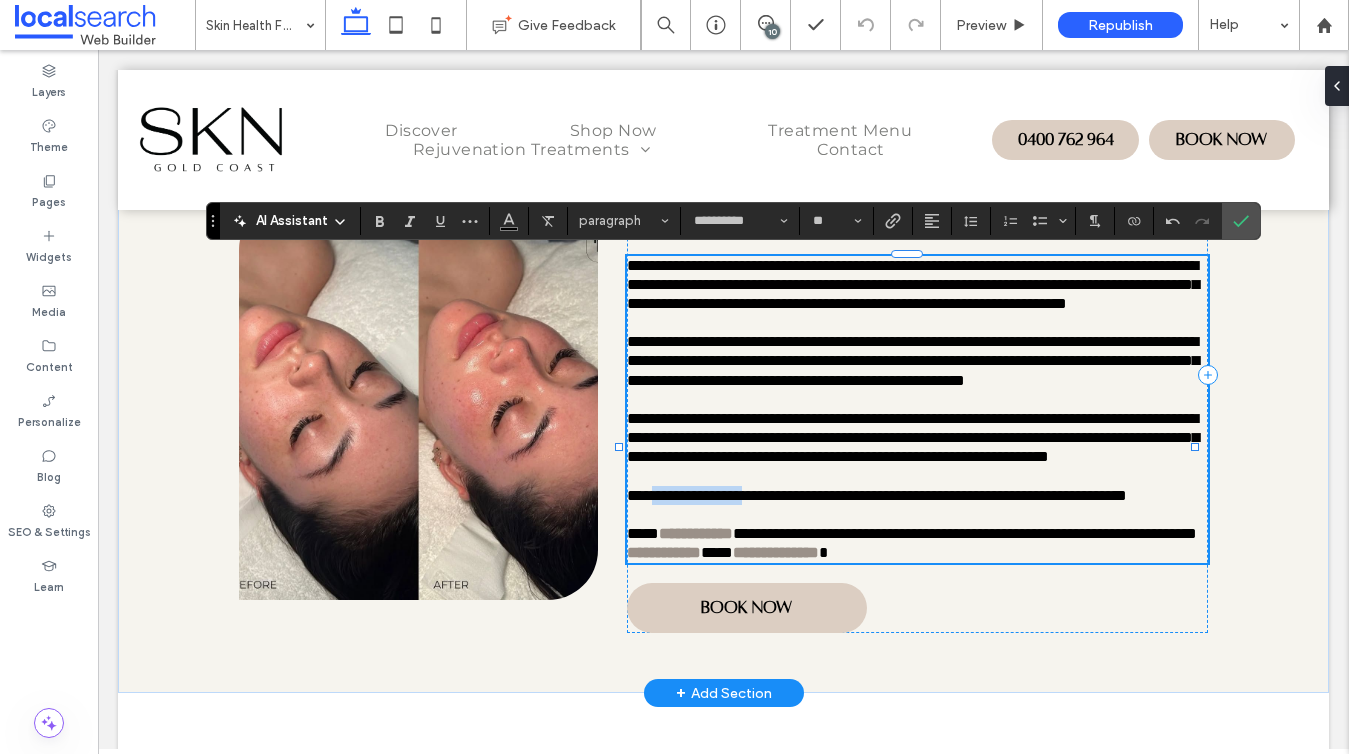 click on "**********" at bounding box center (877, 495) 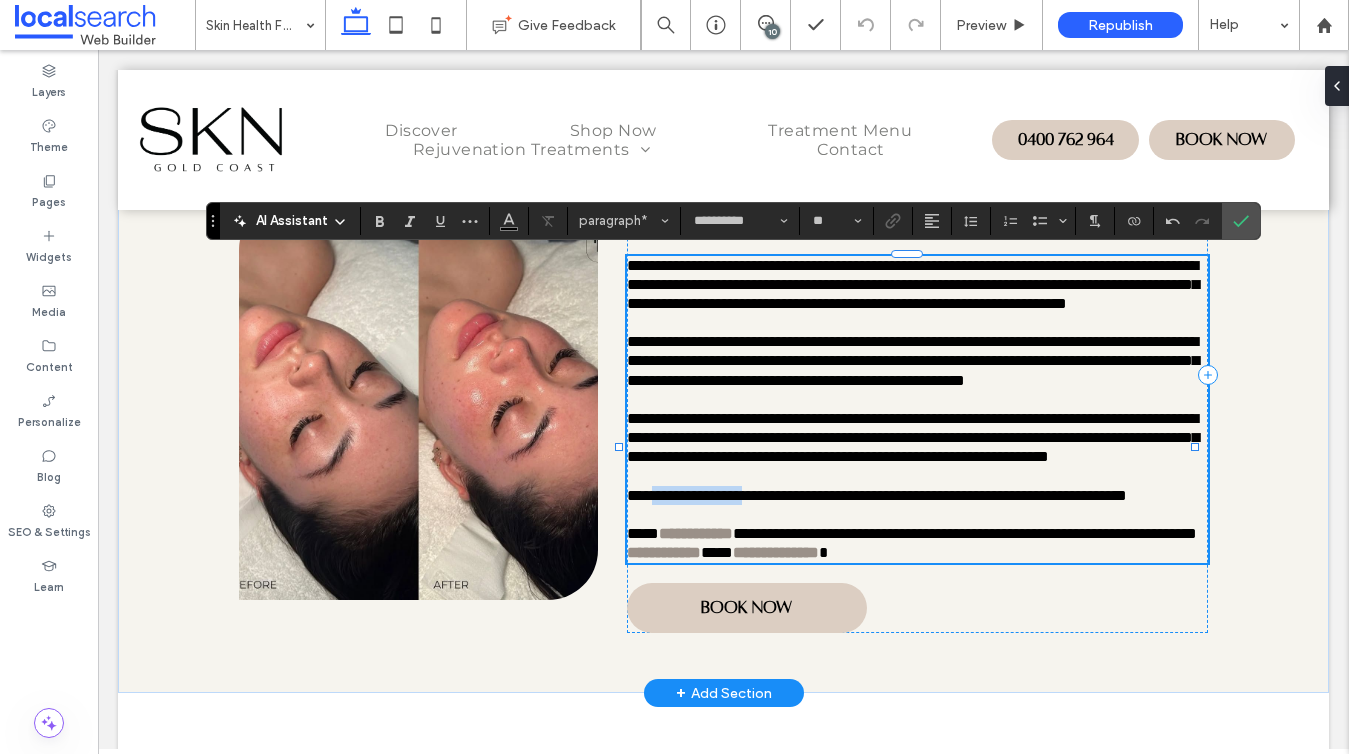 click on "**********" at bounding box center [877, 495] 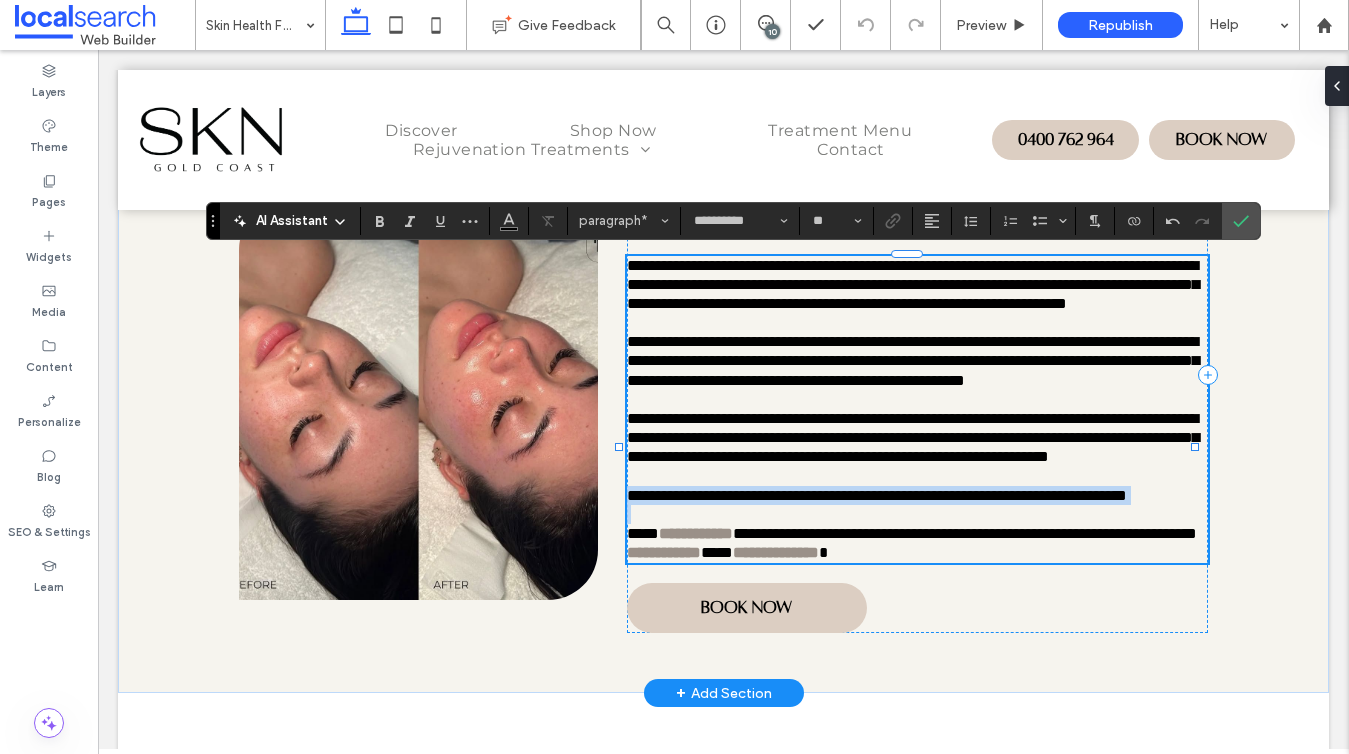 click on "**********" at bounding box center [877, 495] 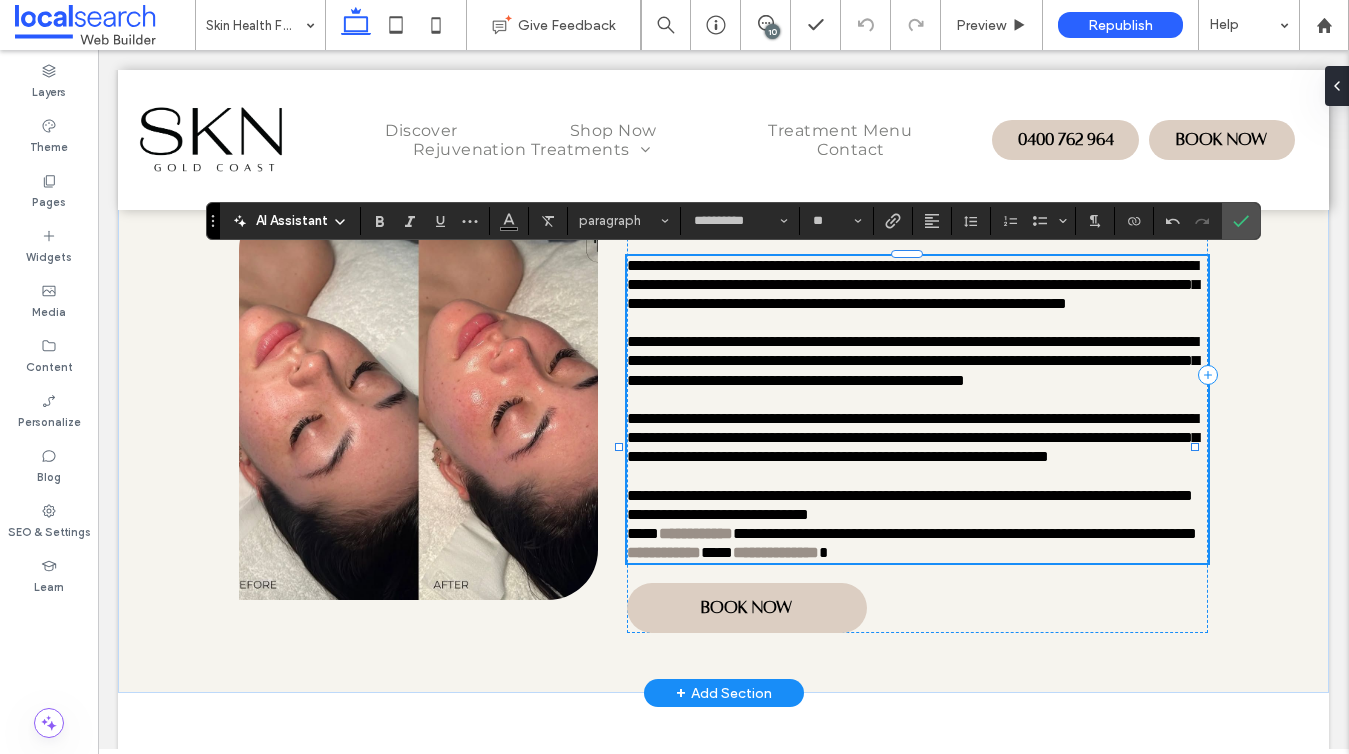 scroll, scrollTop: 0, scrollLeft: 0, axis: both 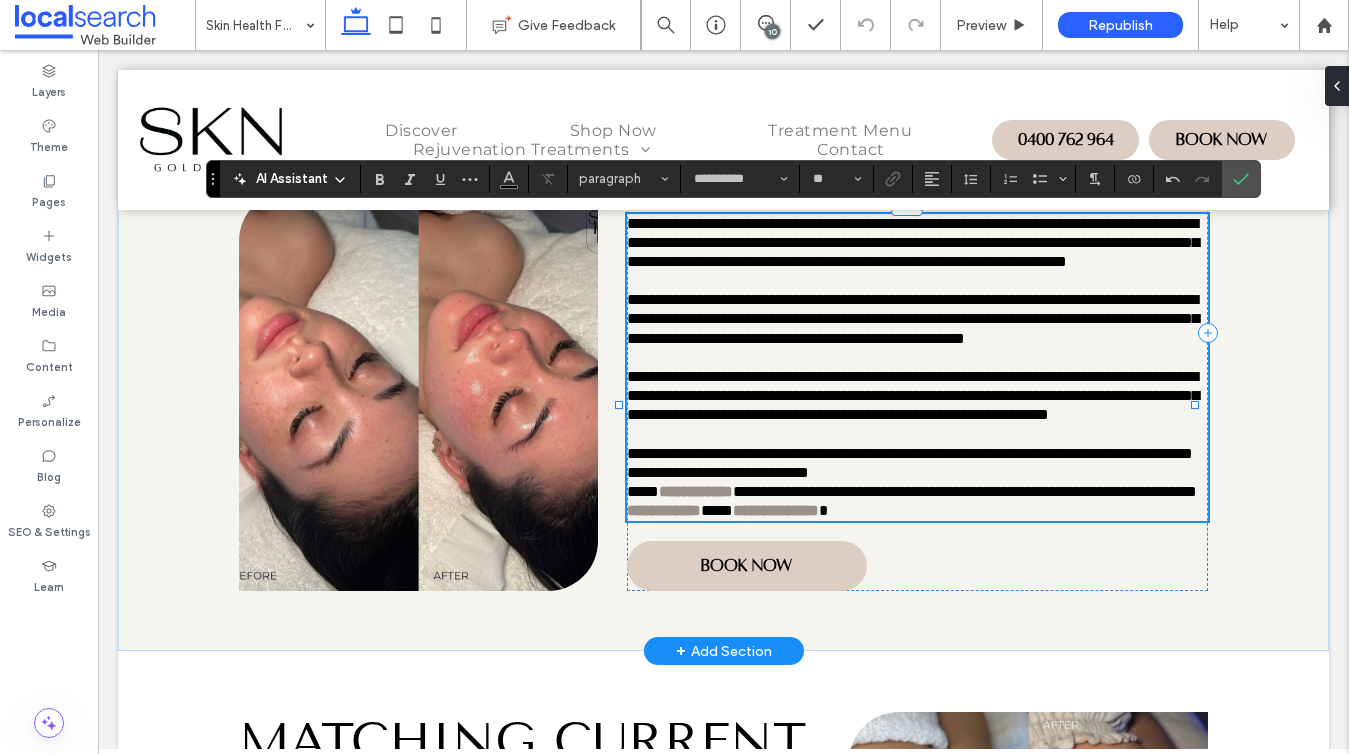click on "**********" at bounding box center [718, 472] 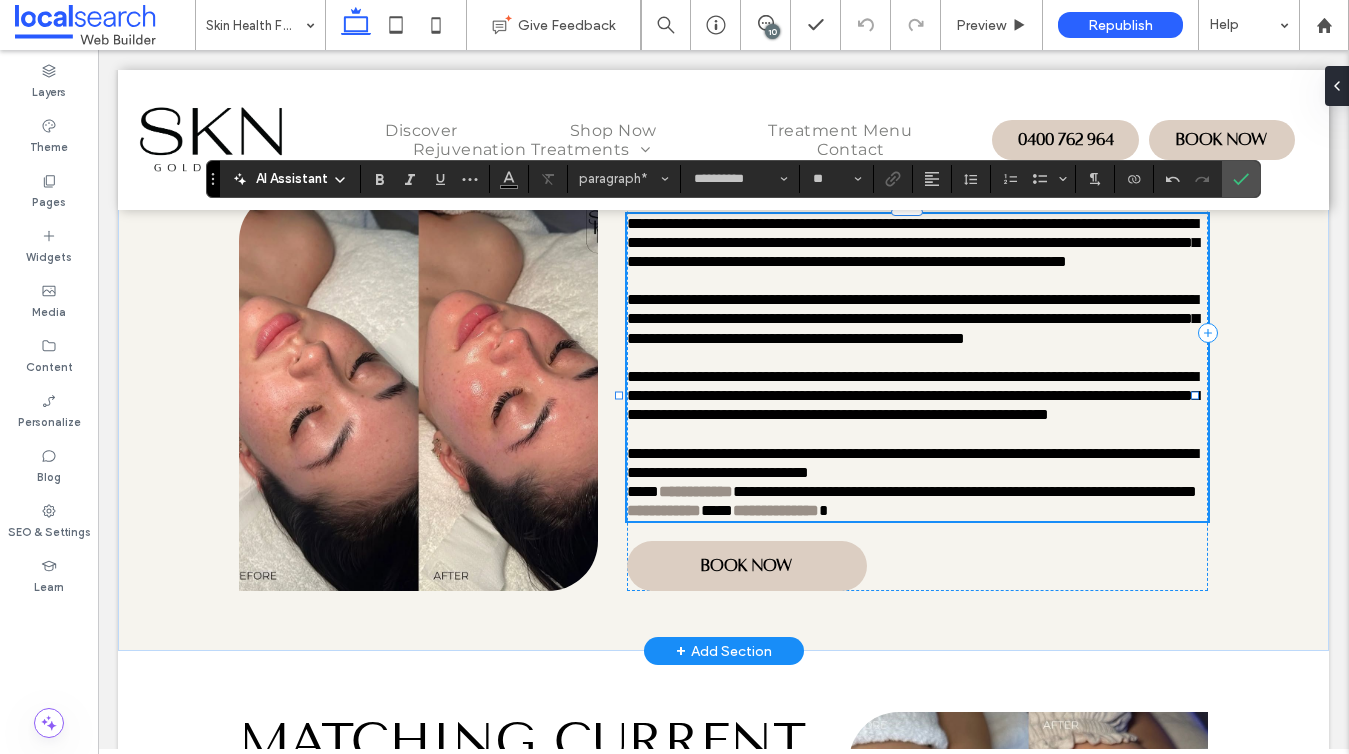 click on "**********" at bounding box center (917, 463) 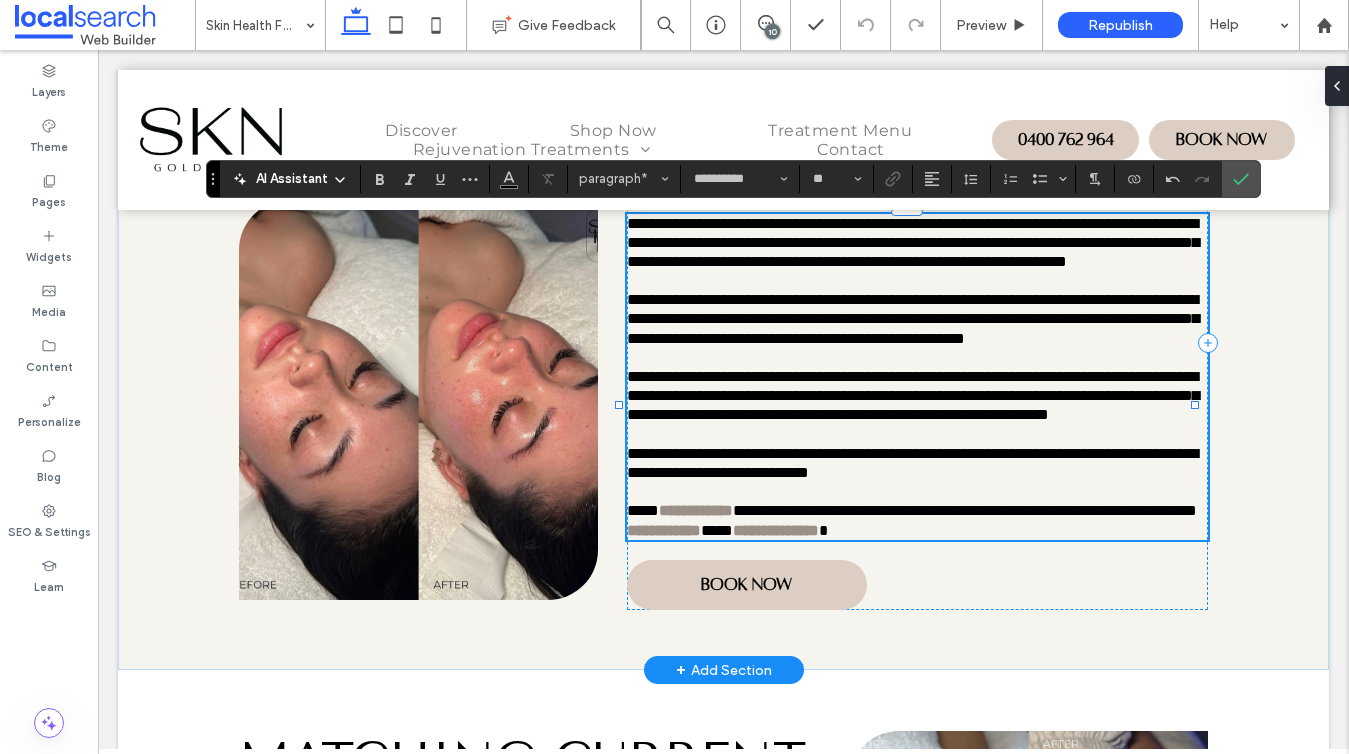 click on "﻿" at bounding box center (917, 491) 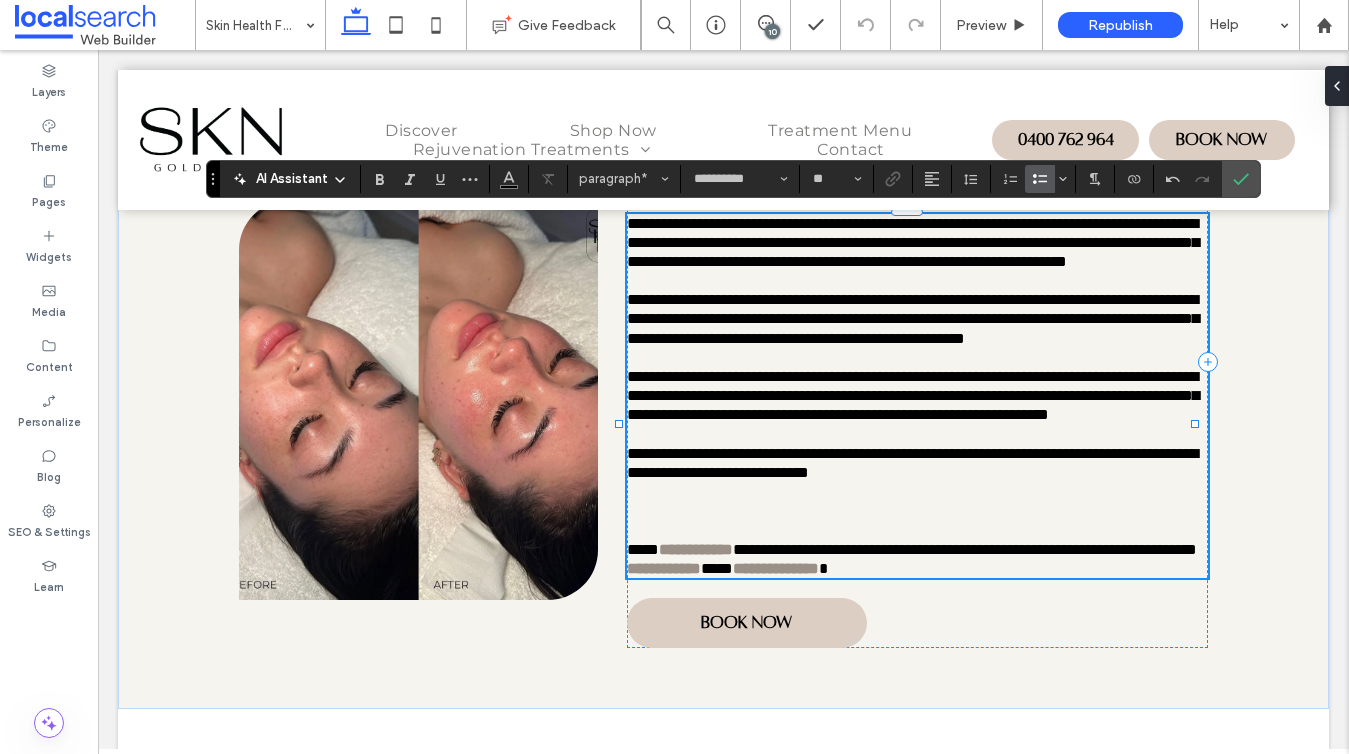 click 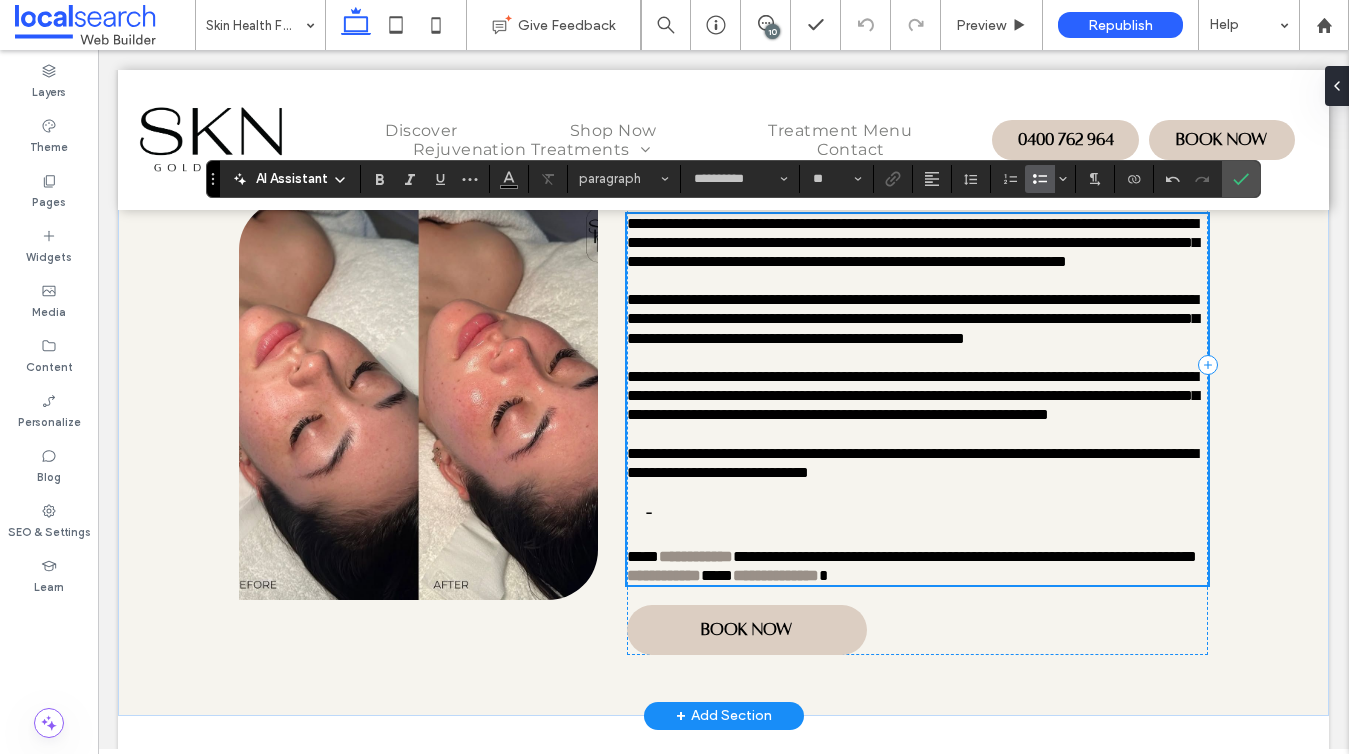 scroll, scrollTop: 885, scrollLeft: 0, axis: vertical 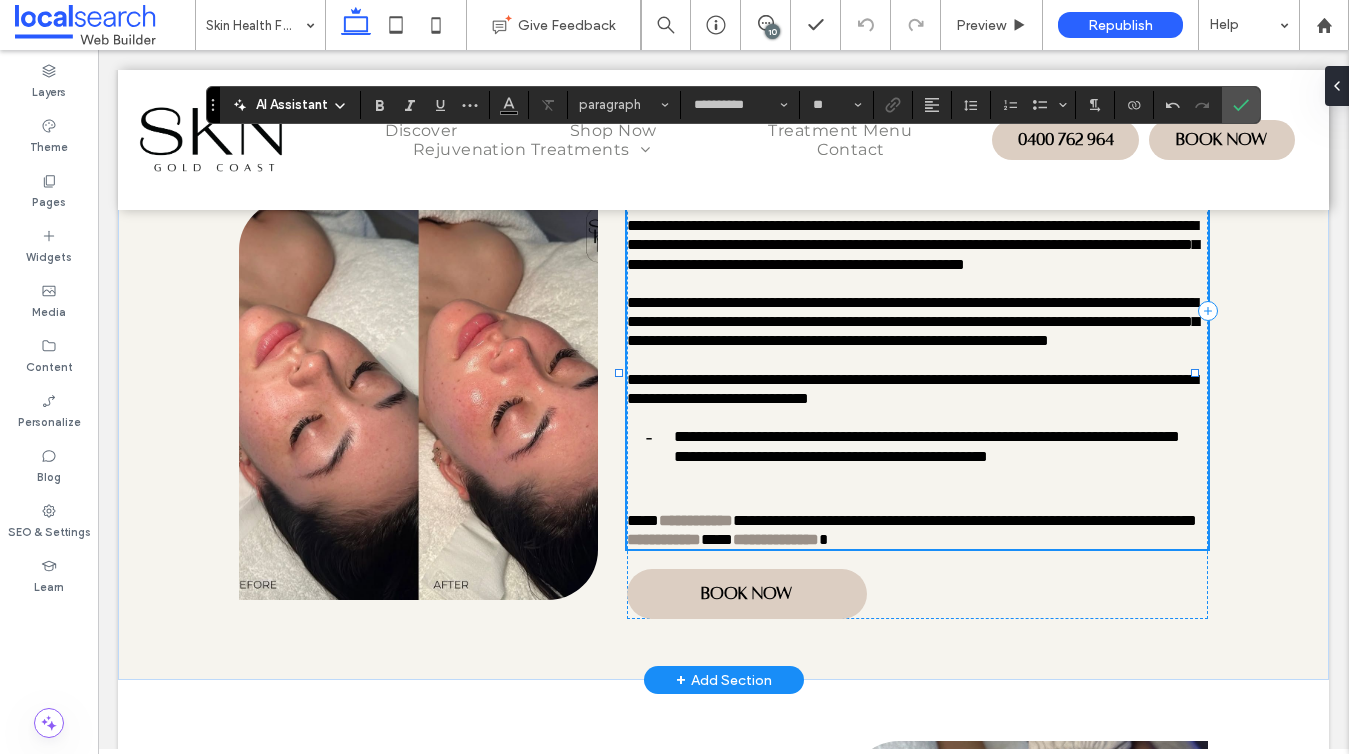 click on "**********" at bounding box center [920, 456] 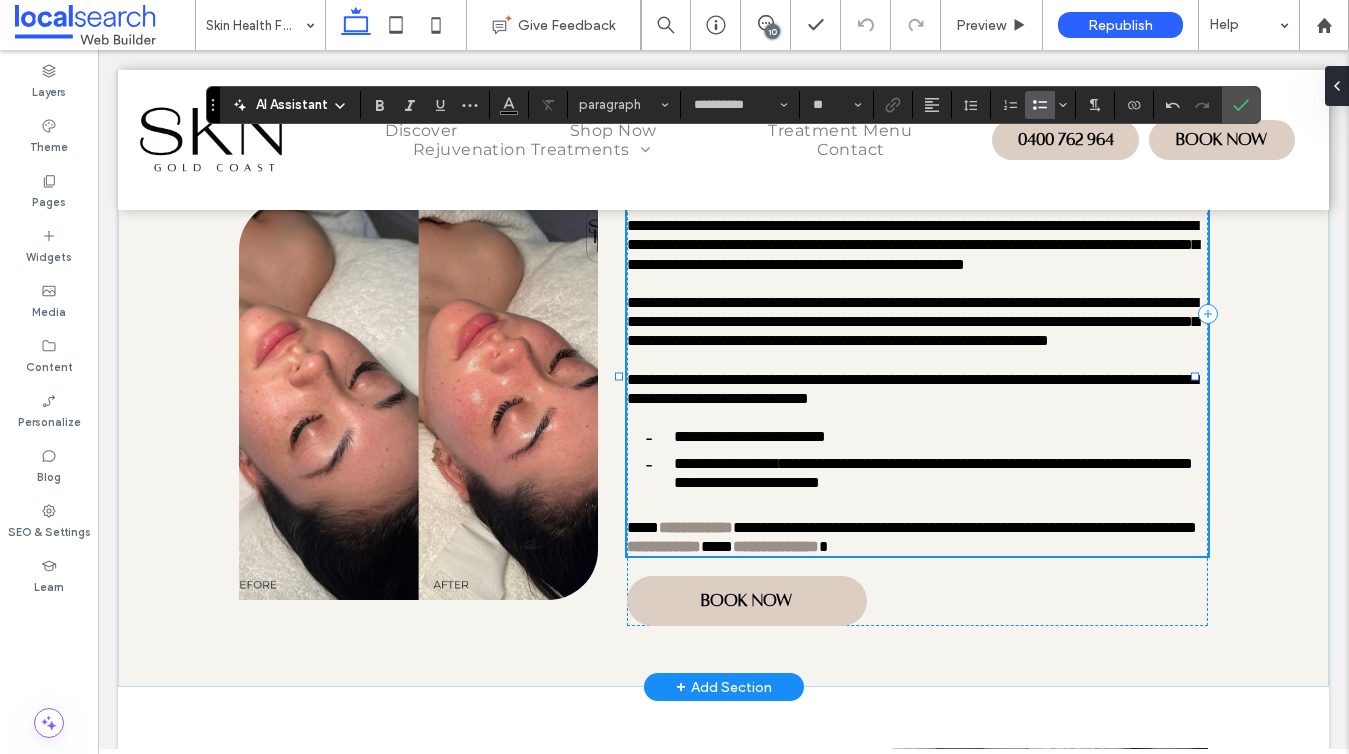 click on "**********" at bounding box center (920, 473) 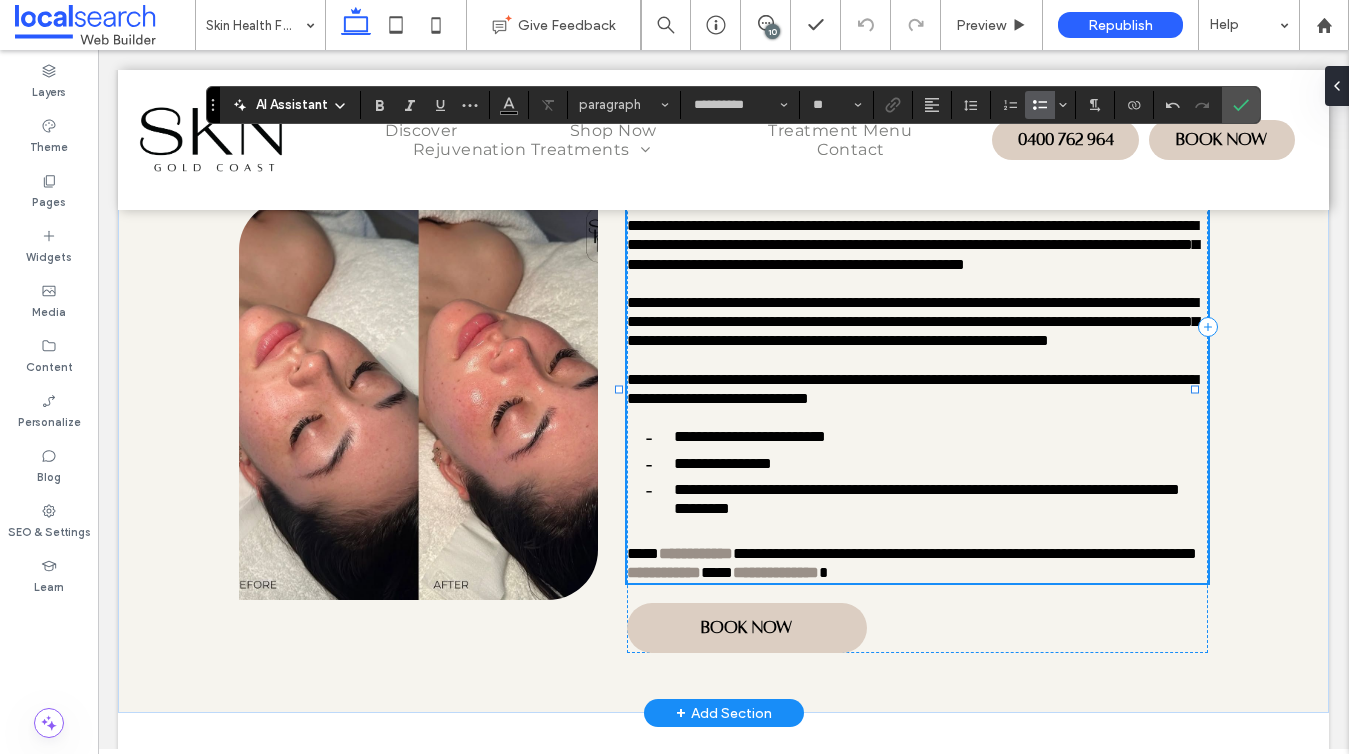 click on "**********" at bounding box center (920, 499) 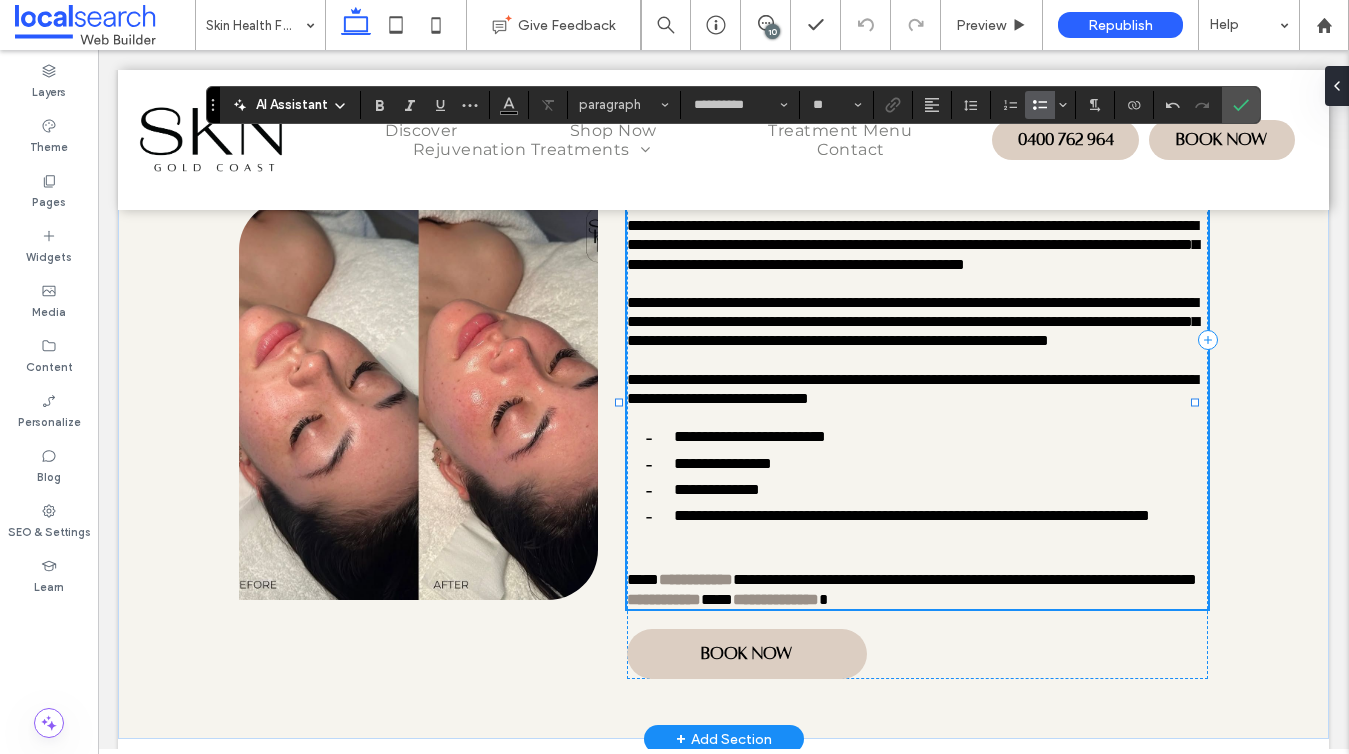 click on "**********" at bounding box center (920, 525) 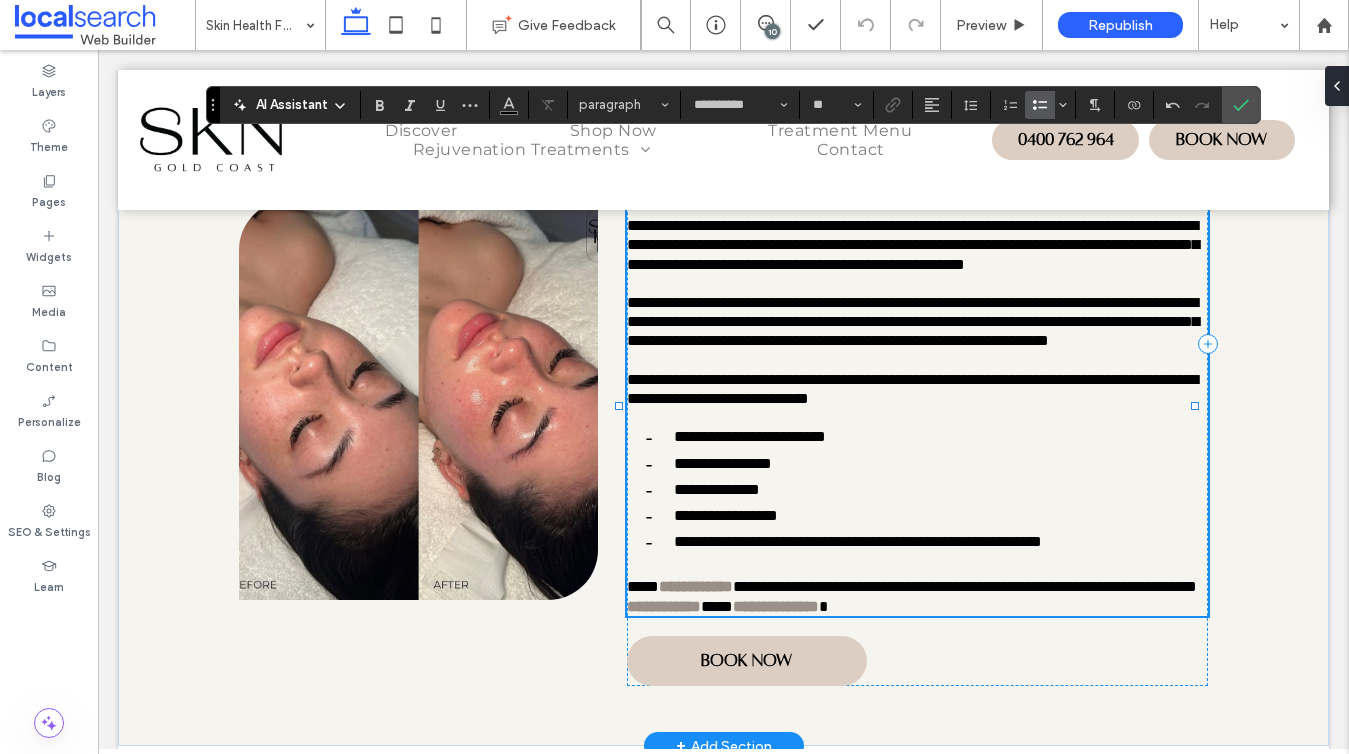 click on "**********" at bounding box center [920, 541] 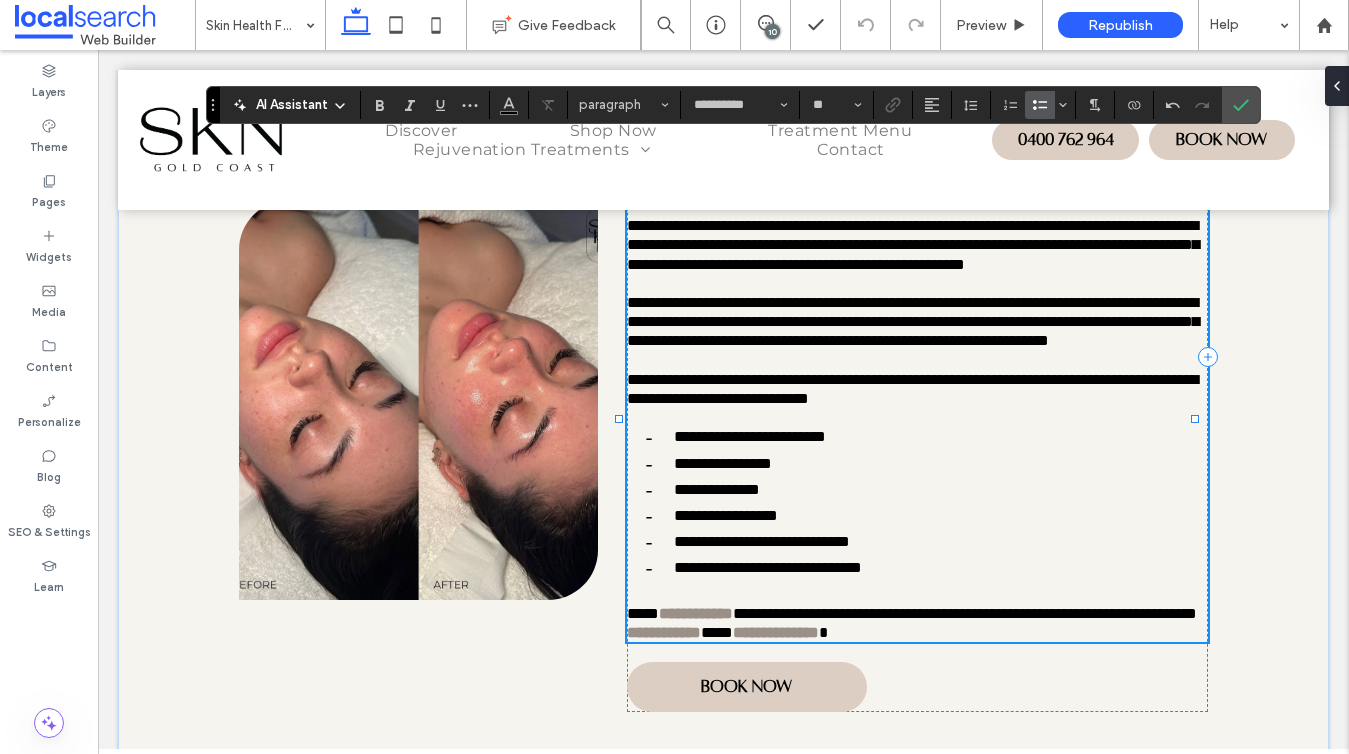 click on "**********" at bounding box center (920, 567) 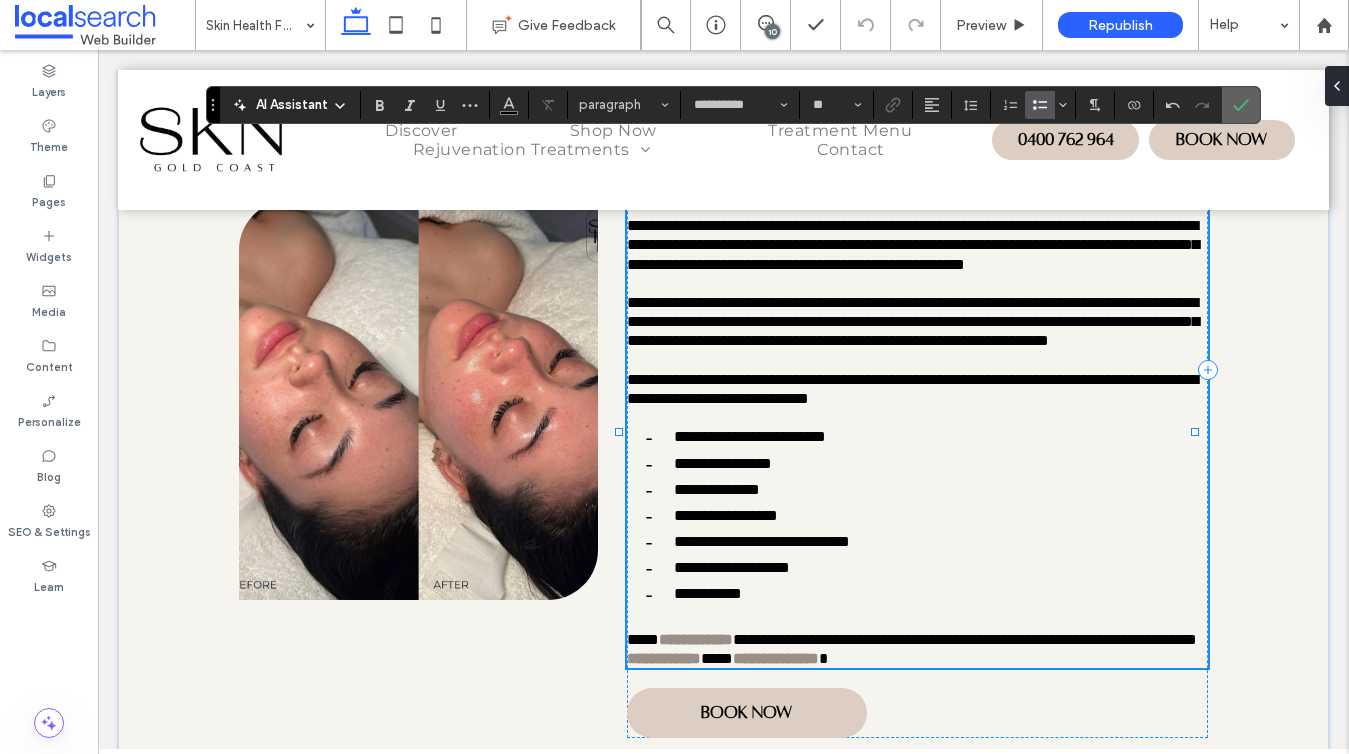 click 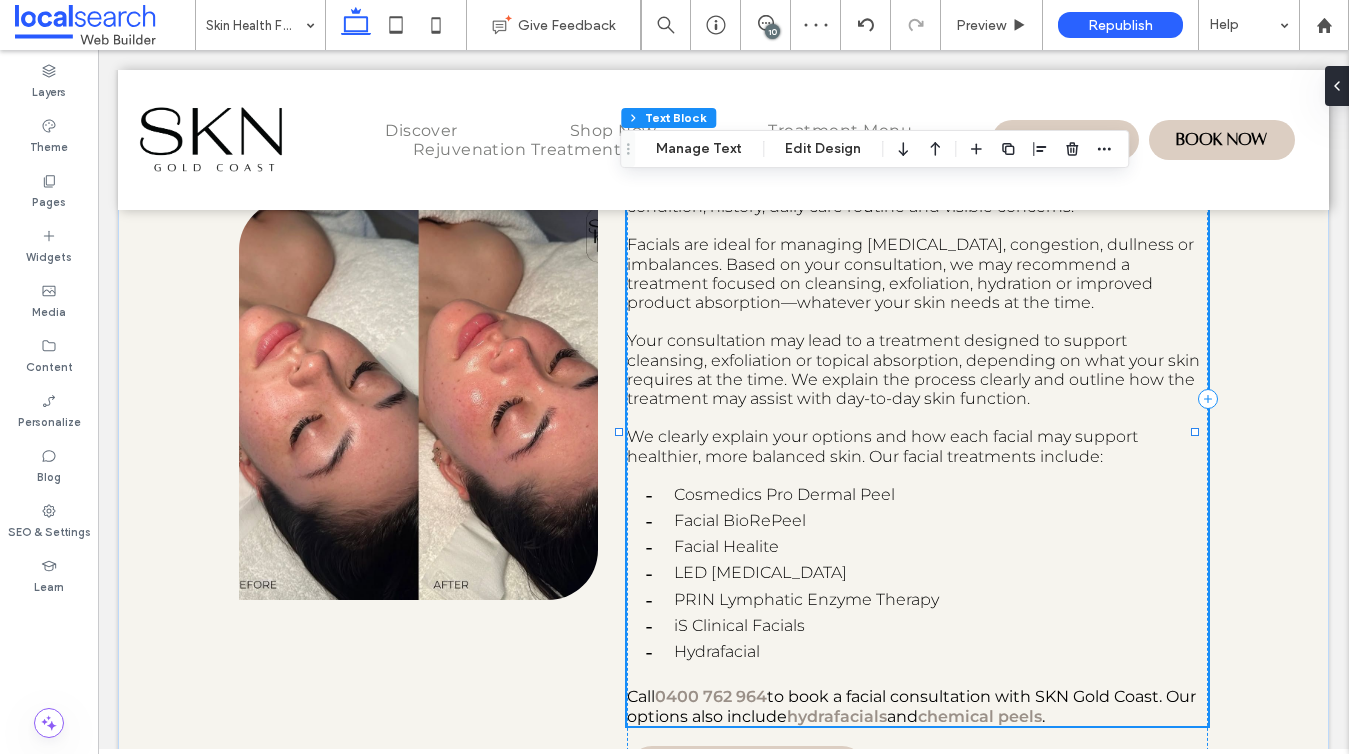 click on "At SKN Gold Coast, we offer consultation-based facials to support overall skin health and target specific concerns. Every appointment begins with a skin assessment, where we consider your skin’s current condition, history, daily care routine and visible concerns. Facials are ideal for managing dryness, congestion, dullness or imbalances. Based on your consultation, we may recommend a treatment focused on cleansing, exfoliation, hydration or improved product absorption—whatever your skin needs at the time. Your consultation may lead to a treatment designed to support cleansing, exfoliation or topical absorption, depending on what your skin requires at the time. We explain the process clearly and outline how the treatment may assist with day-to-day skin function. We clearly explain your options and how each facial may support healthier, more balanced skin. Our facial treatments include: Cosmedics Pro Dermal Peel  Facial BioRePeel  Facial Healite  LED Light Therapy  PRIN Lymphatic Enzyme Therapy  ﻿ Call  ." at bounding box center (917, 433) 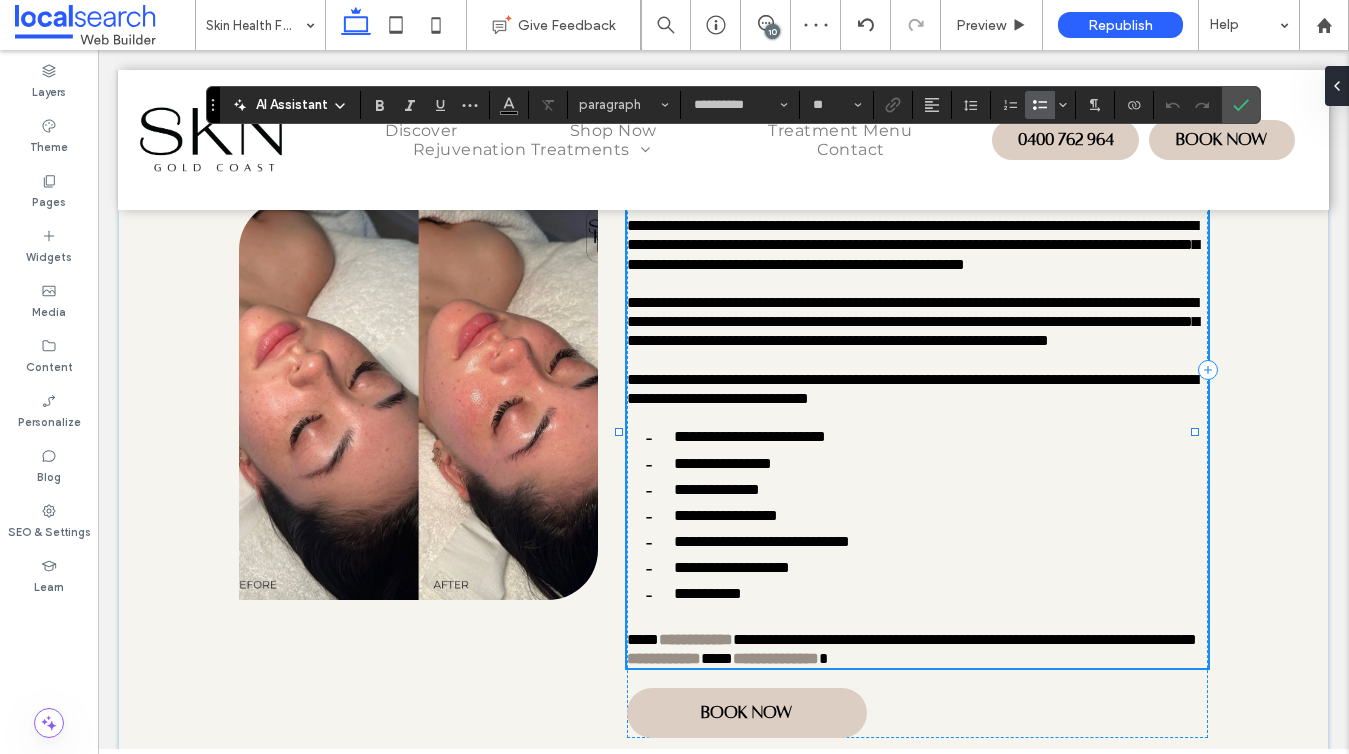 click on "**********" at bounding box center (708, 593) 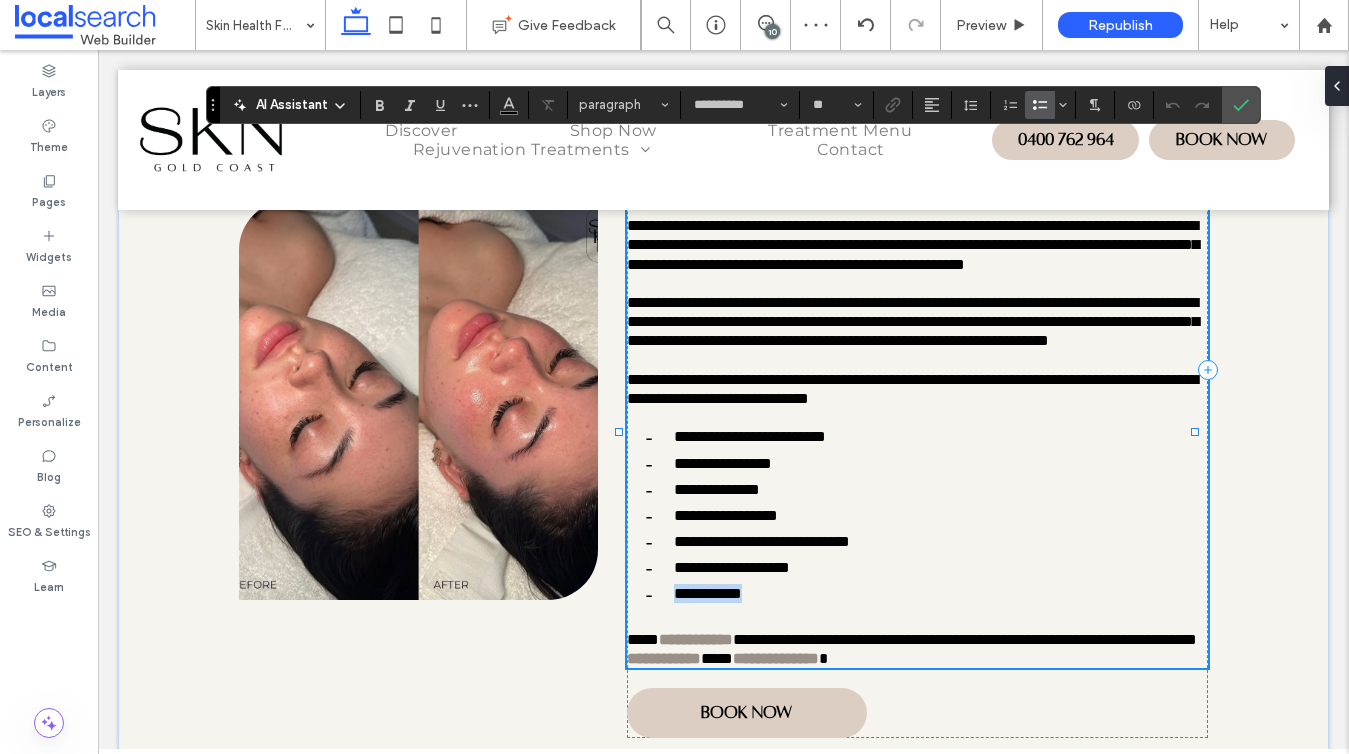 click on "**********" at bounding box center (708, 593) 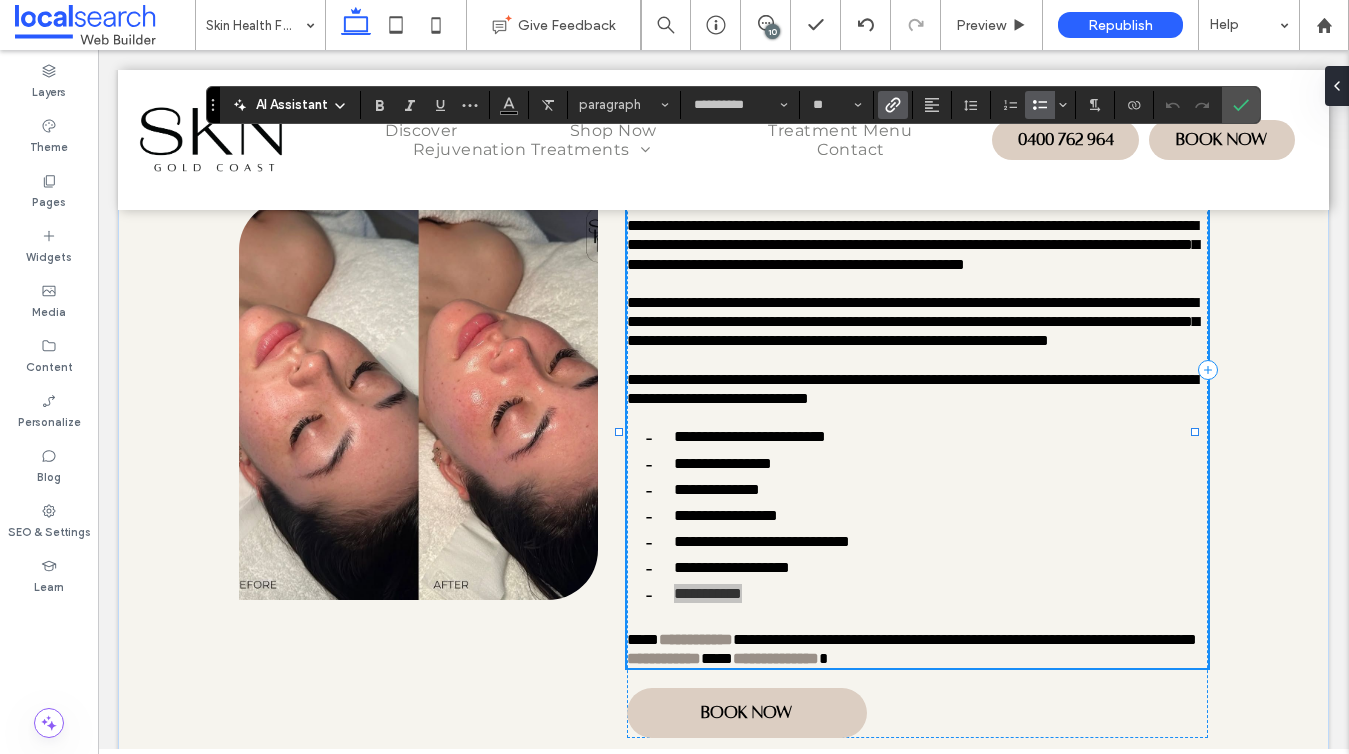 click at bounding box center [893, 105] 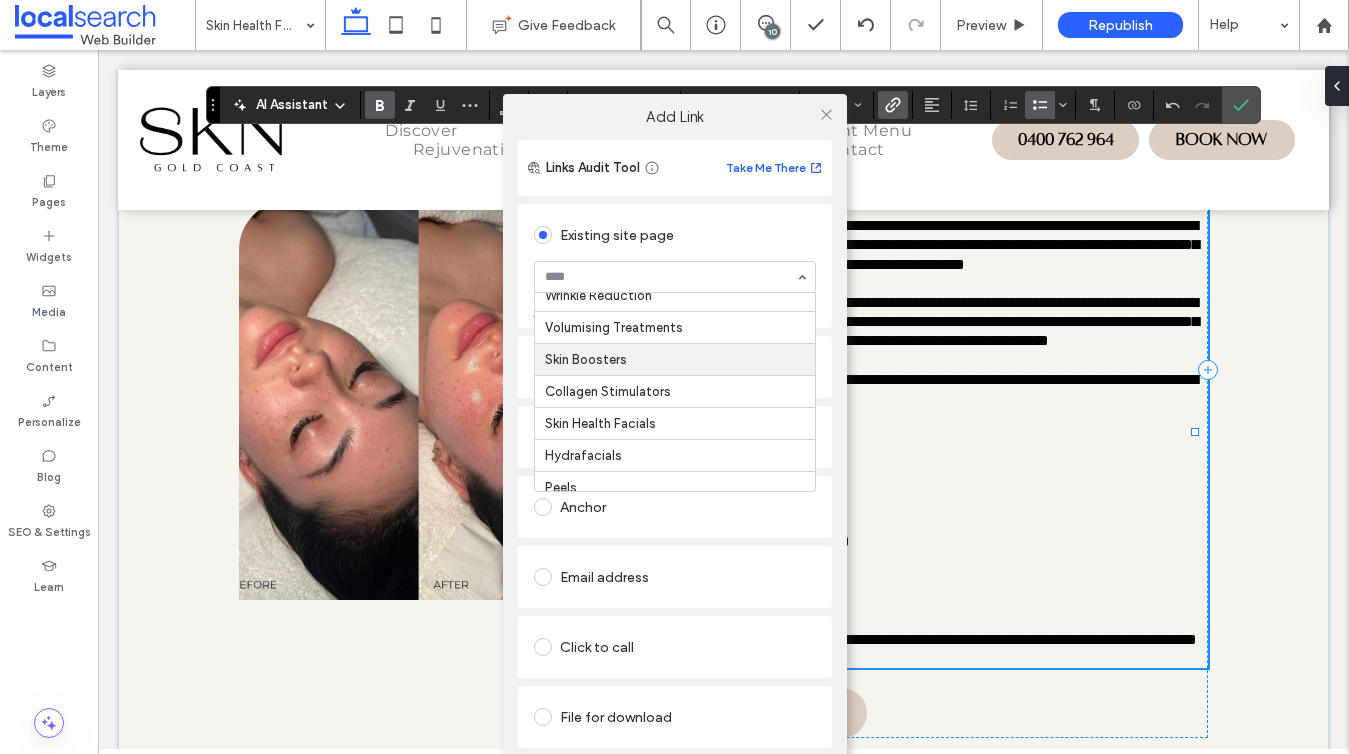 scroll, scrollTop: 208, scrollLeft: 0, axis: vertical 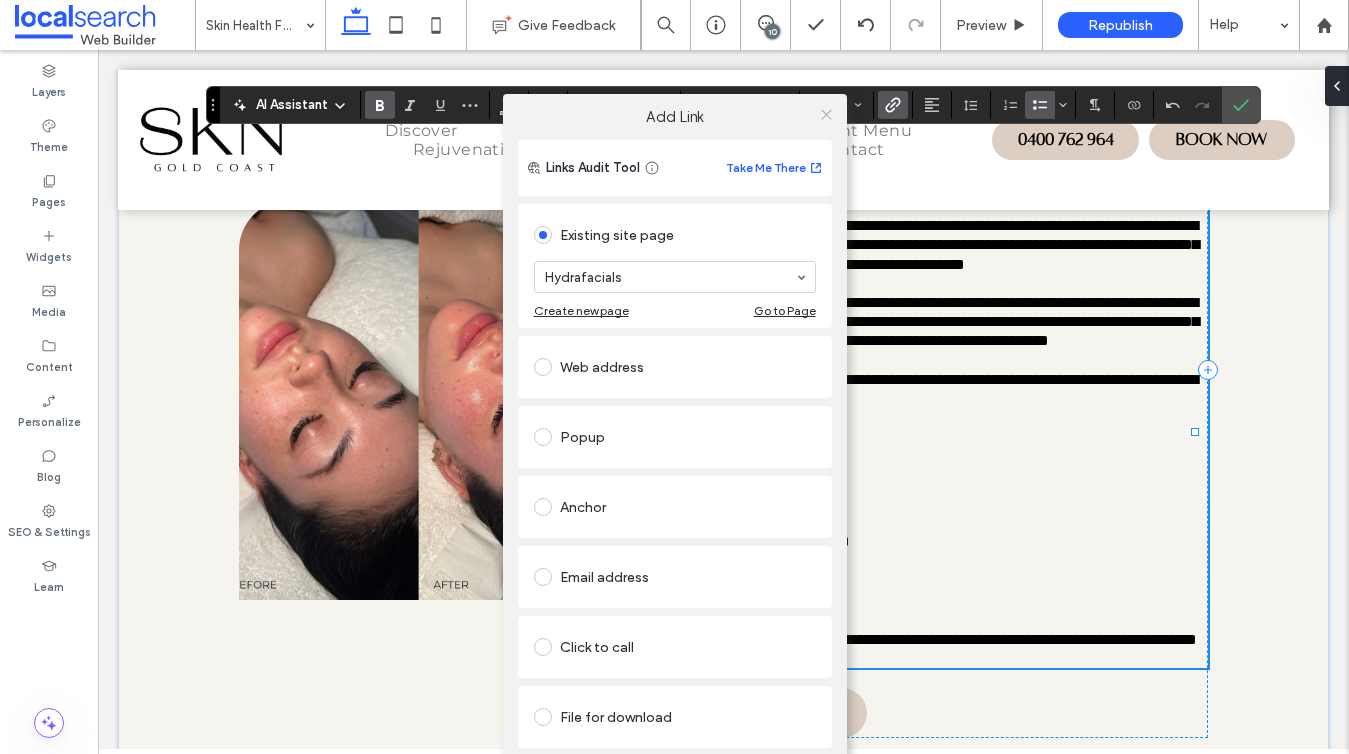click 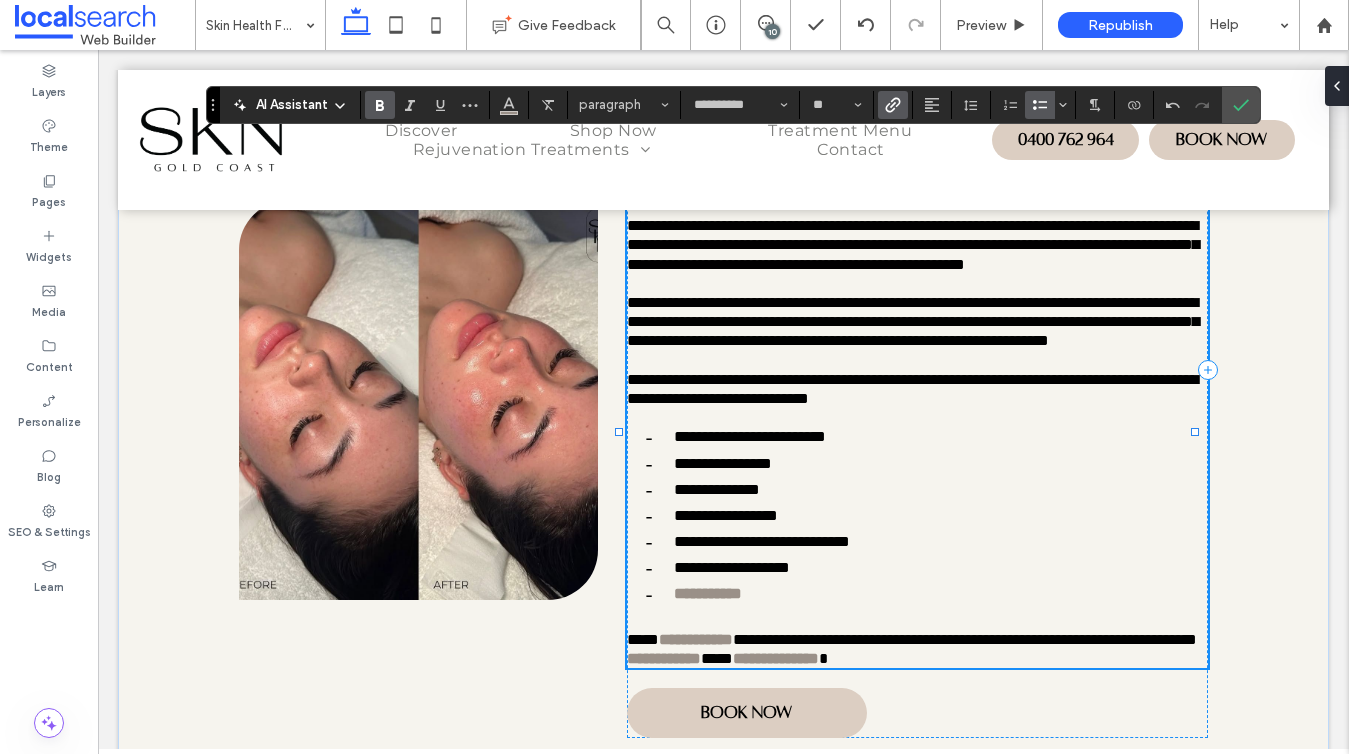 click on "**********" at bounding box center [907, 515] 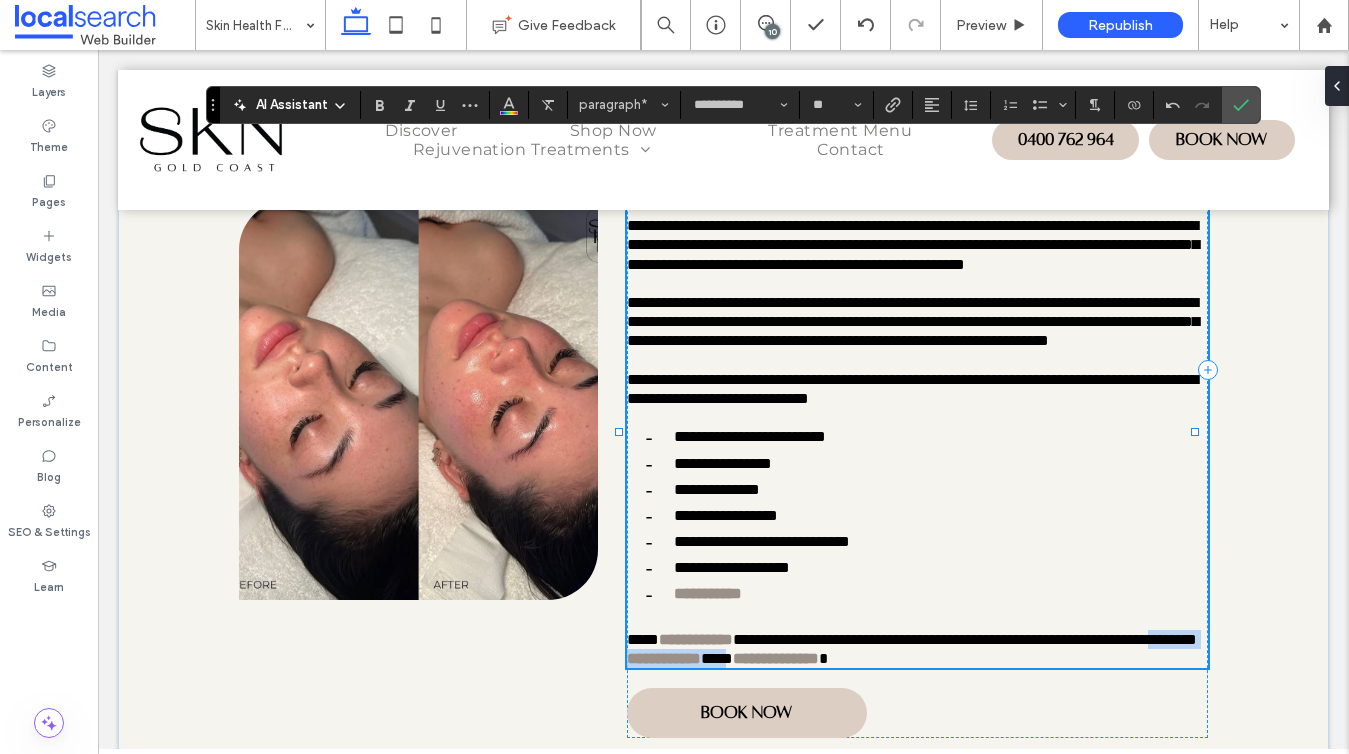 drag, startPoint x: 951, startPoint y: 712, endPoint x: 757, endPoint y: 712, distance: 194 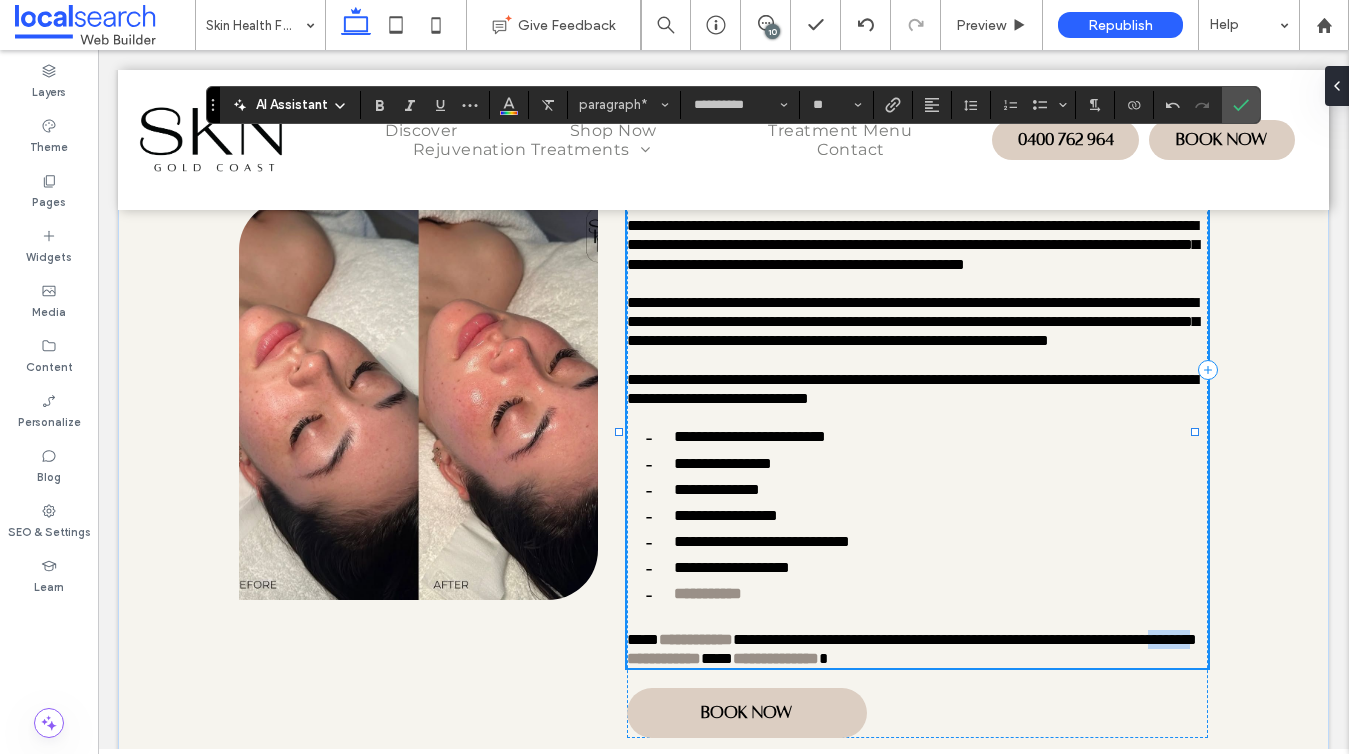 click on "**********" at bounding box center (965, 639) 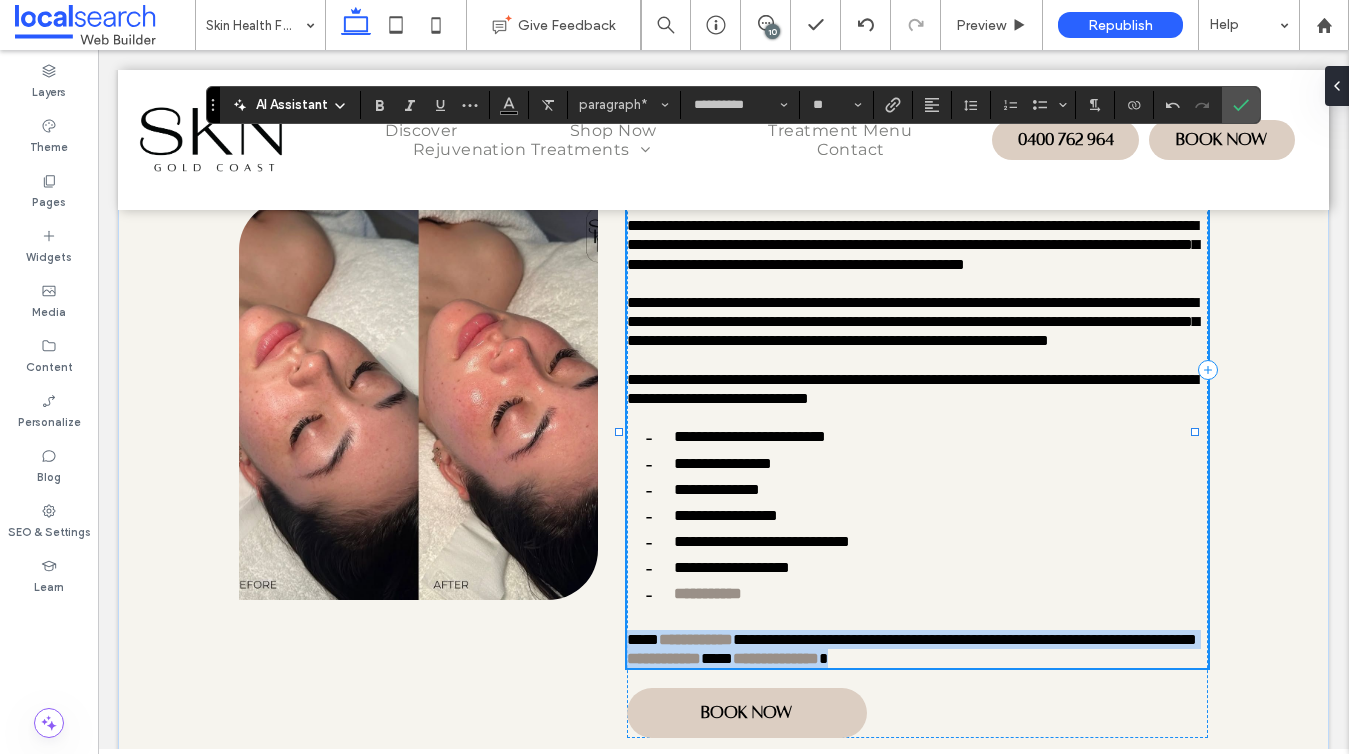 click on "**********" at bounding box center (965, 639) 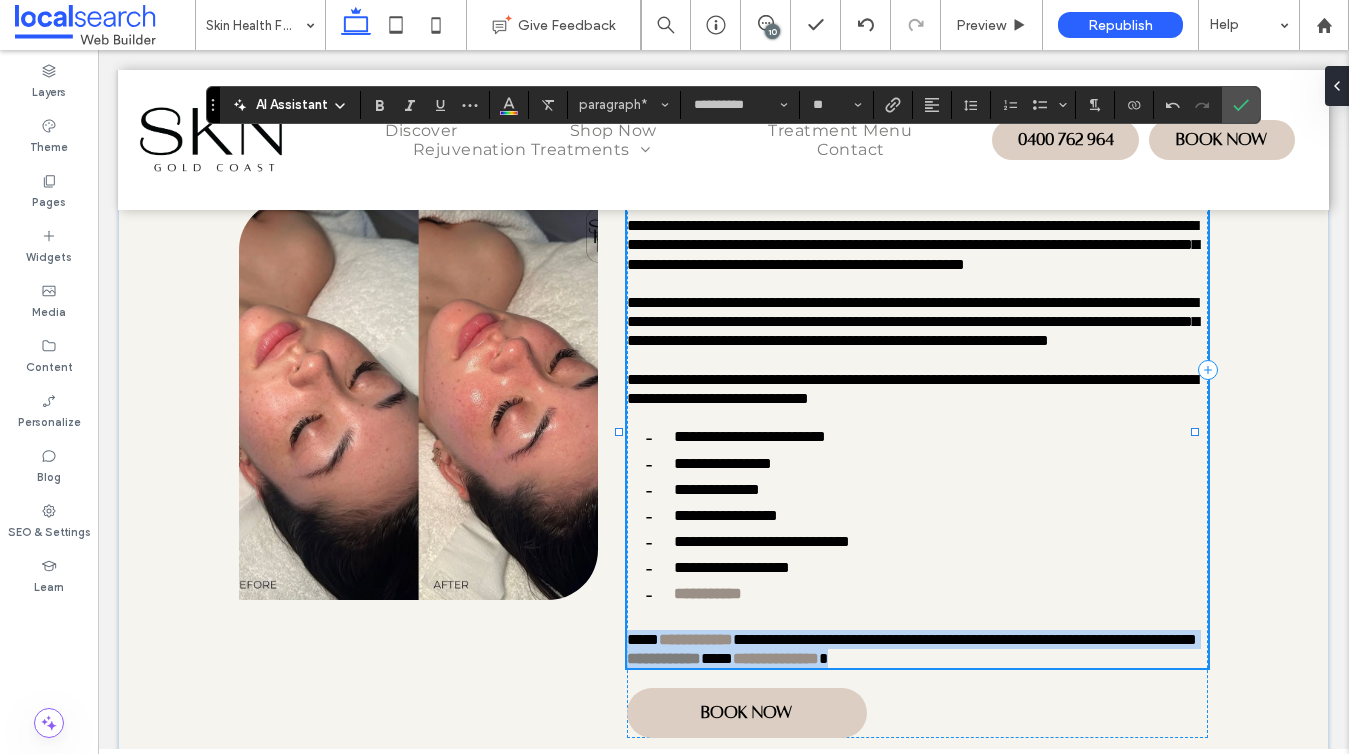 click on "**********" at bounding box center [664, 658] 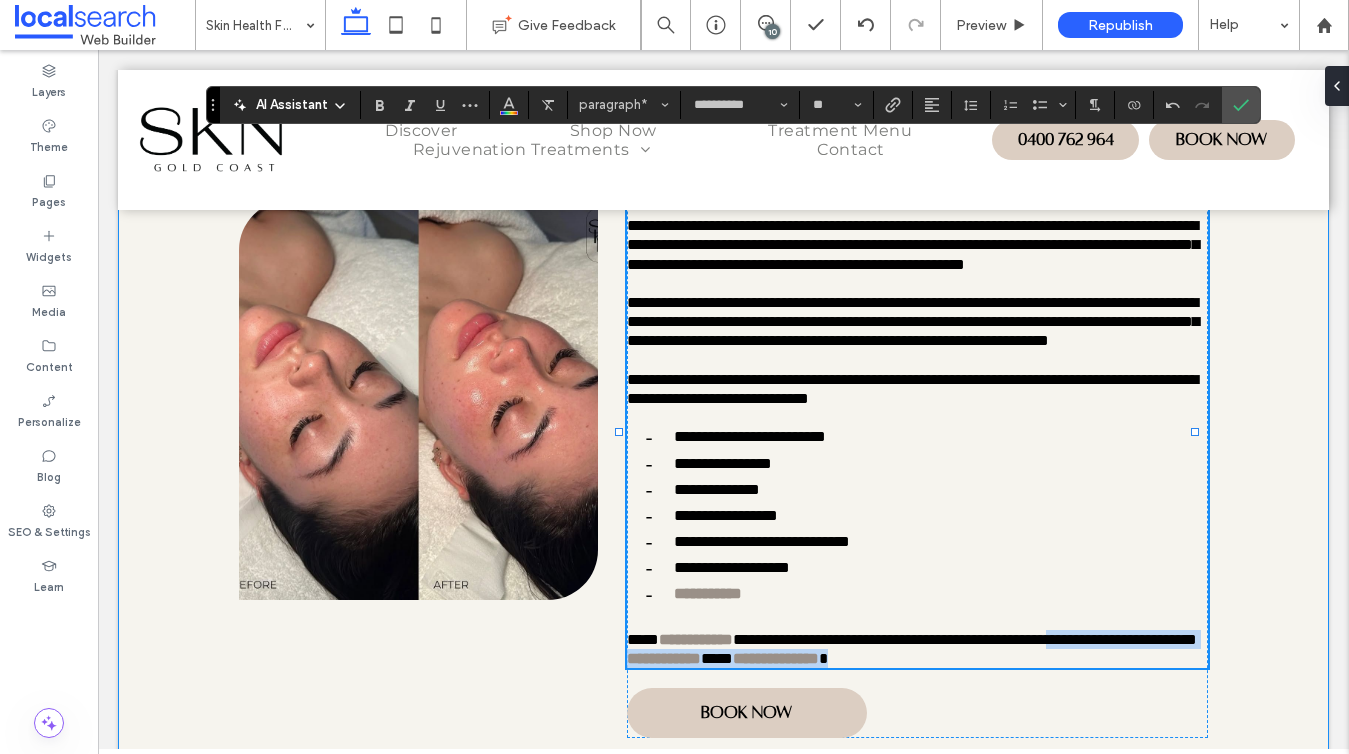 drag, startPoint x: 1100, startPoint y: 716, endPoint x: 612, endPoint y: 715, distance: 488.00104 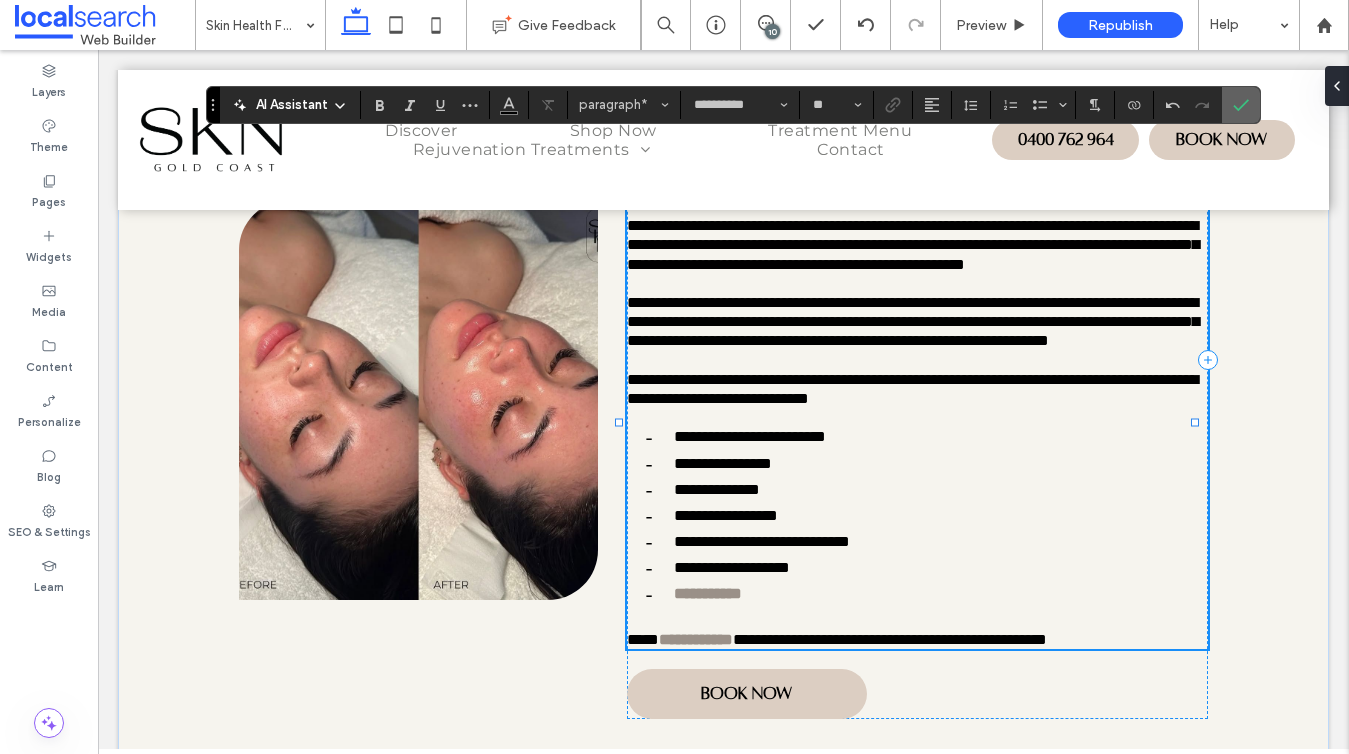 click 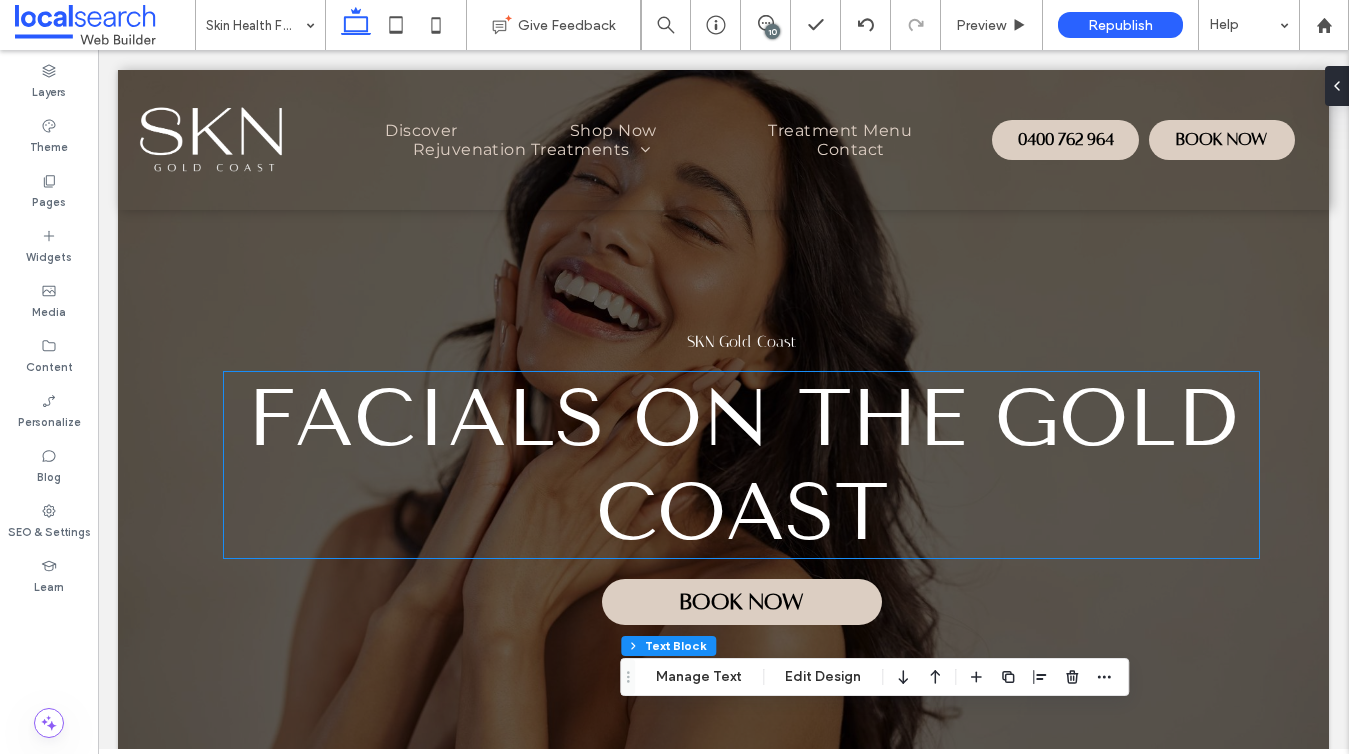 scroll, scrollTop: 1, scrollLeft: 0, axis: vertical 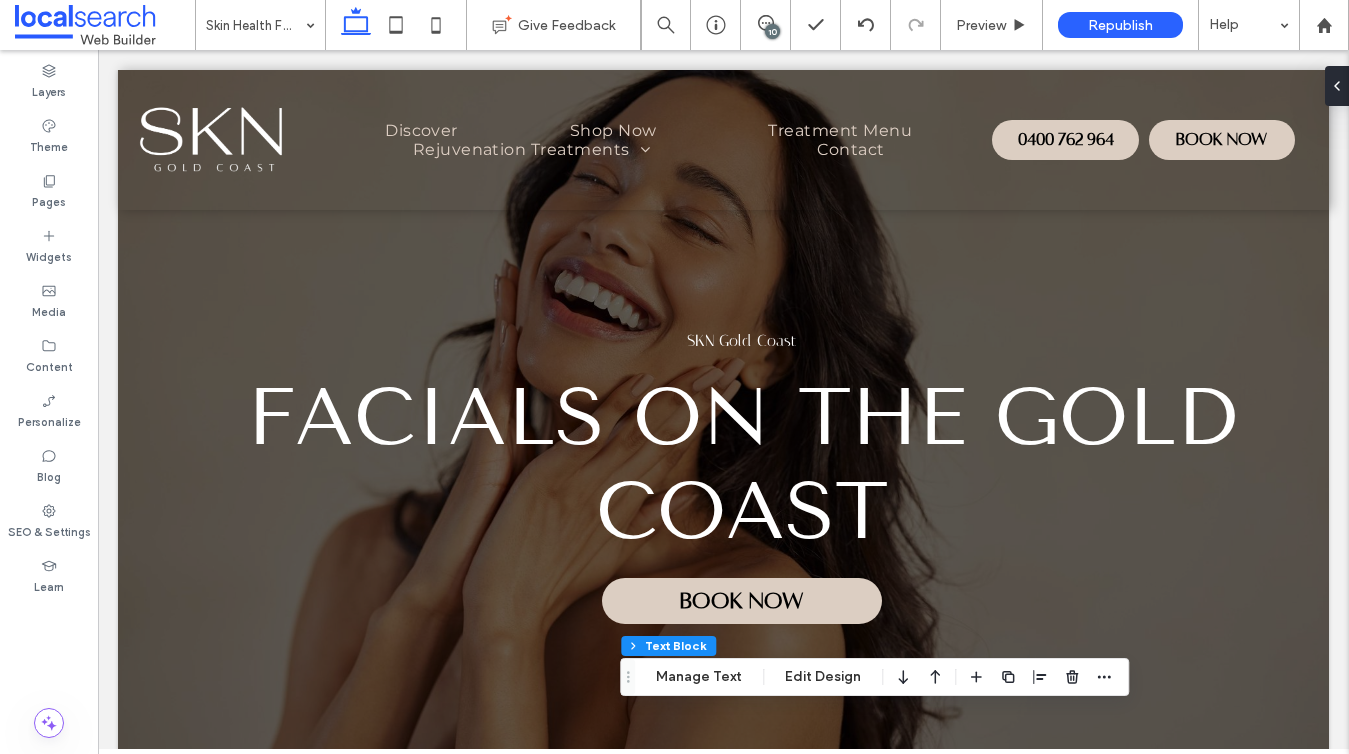 click on "10" at bounding box center (772, 31) 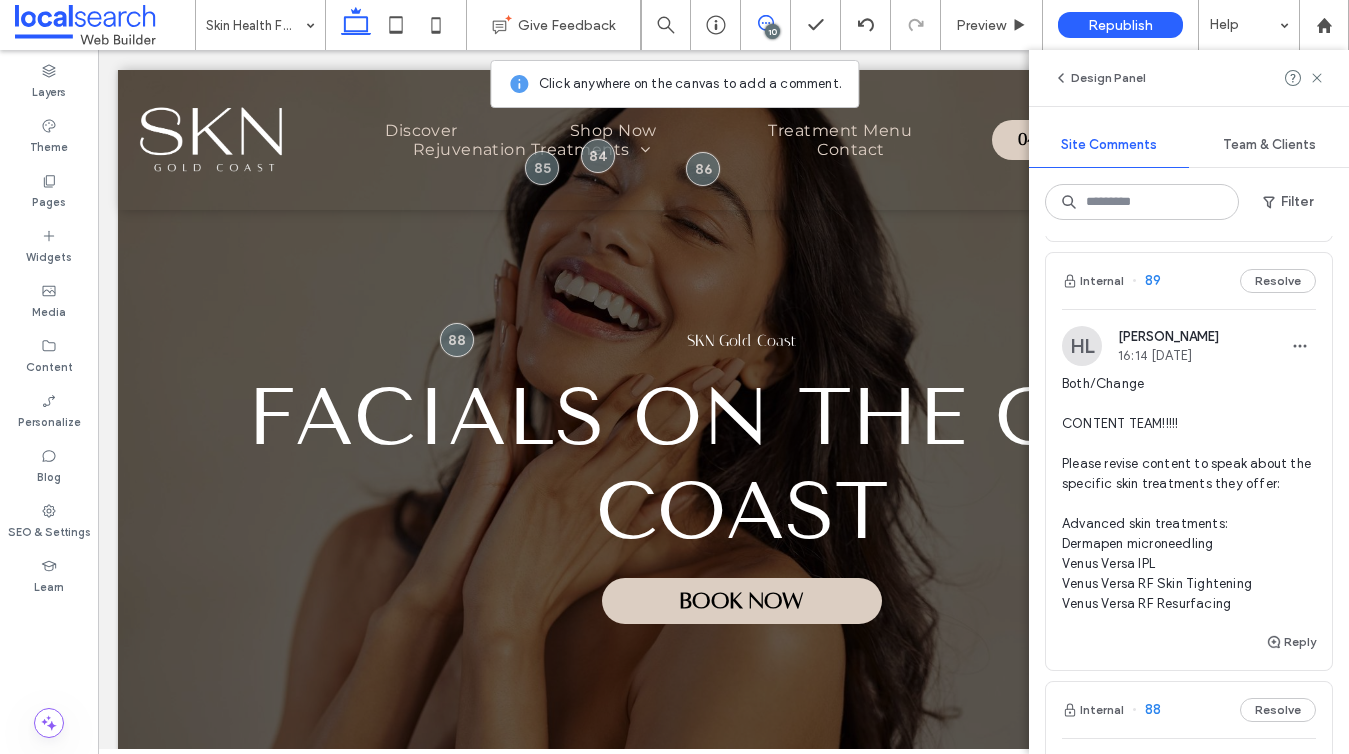 scroll, scrollTop: 1630, scrollLeft: 0, axis: vertical 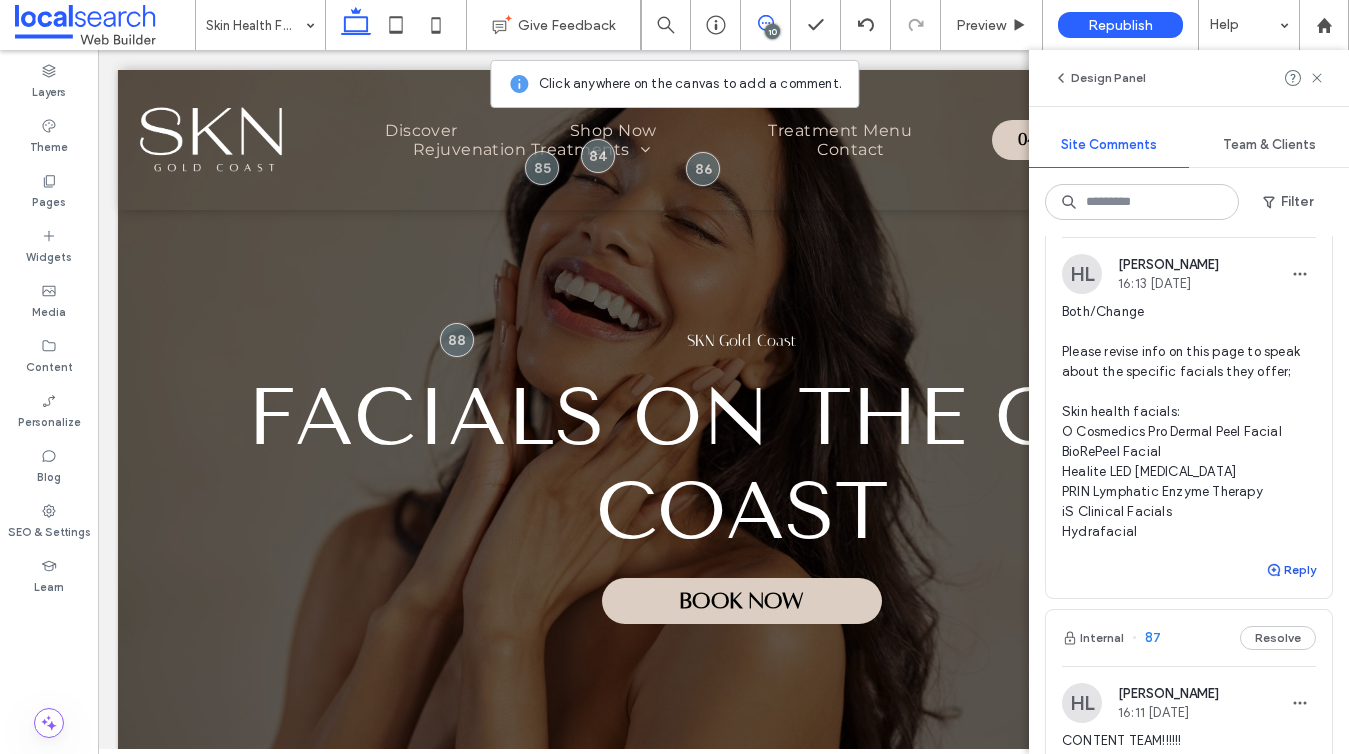 click on "Reply" at bounding box center (1291, 570) 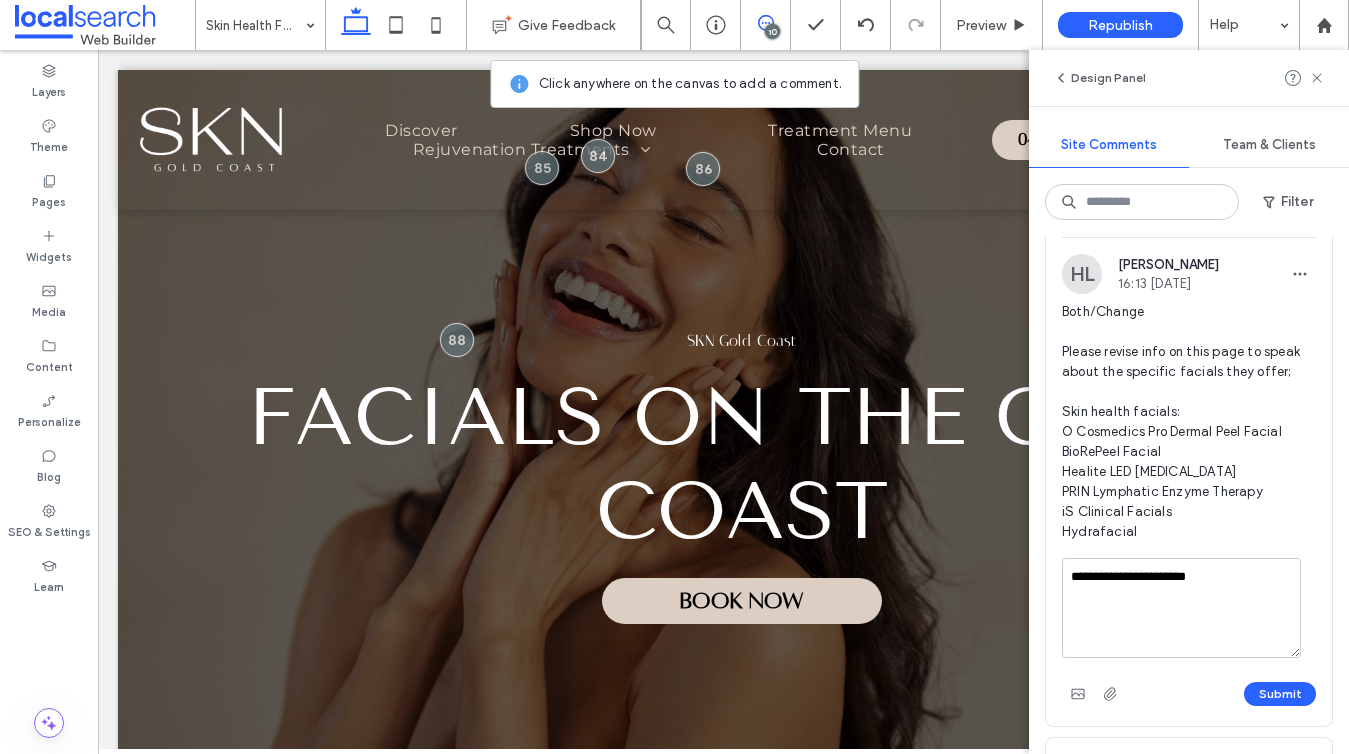 click on "Both/Change
Please revise info on this page to speak about the specific facials they offer;
Skin health facials:
O Cosmedics Pro Dermal Peel Facial
BioRePeel Facial
Healite LED Light Therapy
PRIN Lymphatic Enzyme Therapy
iS Clinical Facials
Hydrafacial" at bounding box center (1189, 422) 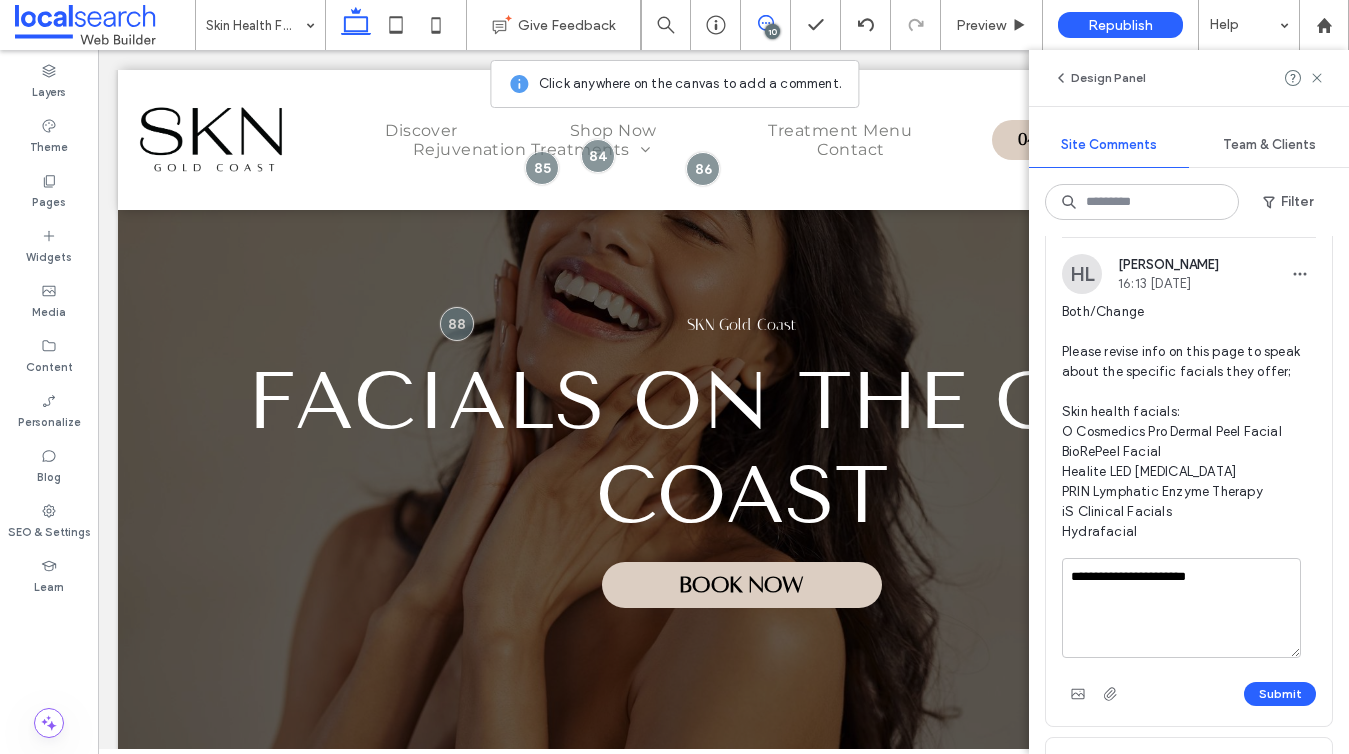 scroll, scrollTop: 28, scrollLeft: 0, axis: vertical 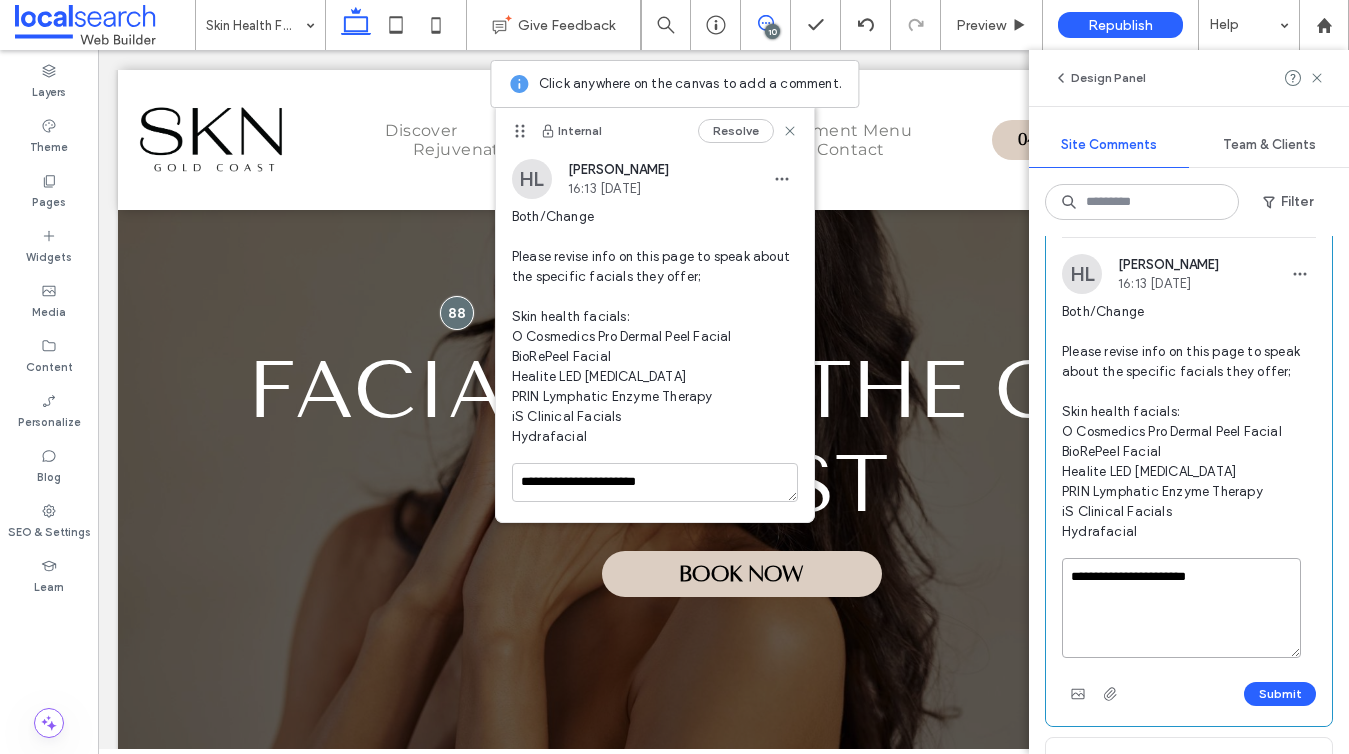 click on "**********" at bounding box center (1181, 608) 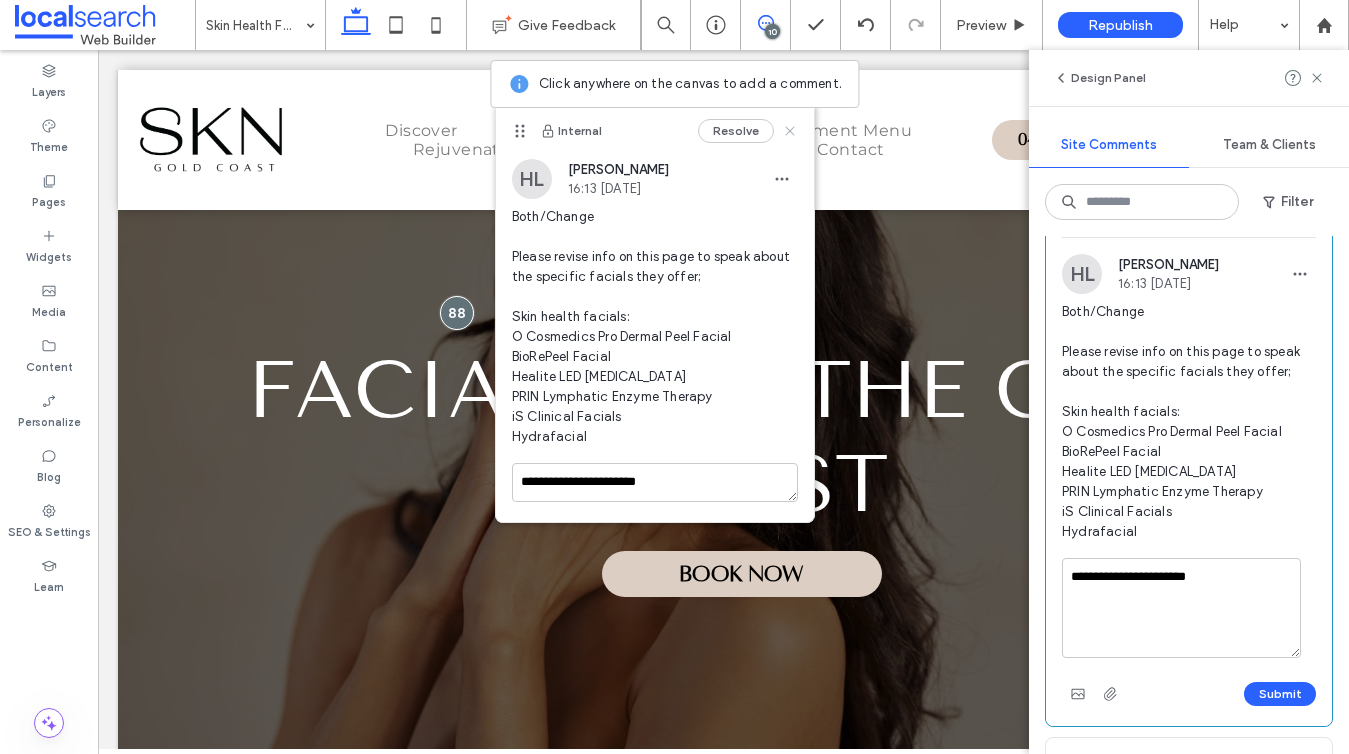 click 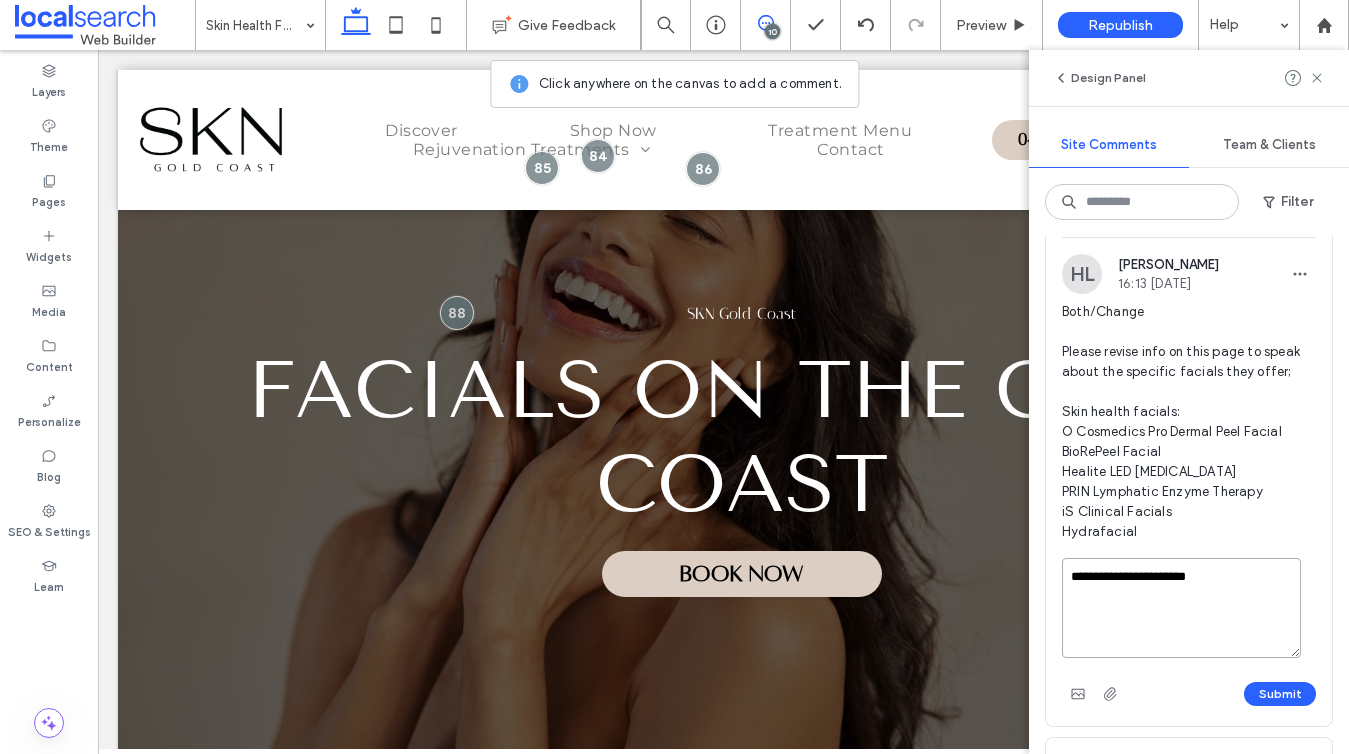 click on "**********" at bounding box center [1181, 608] 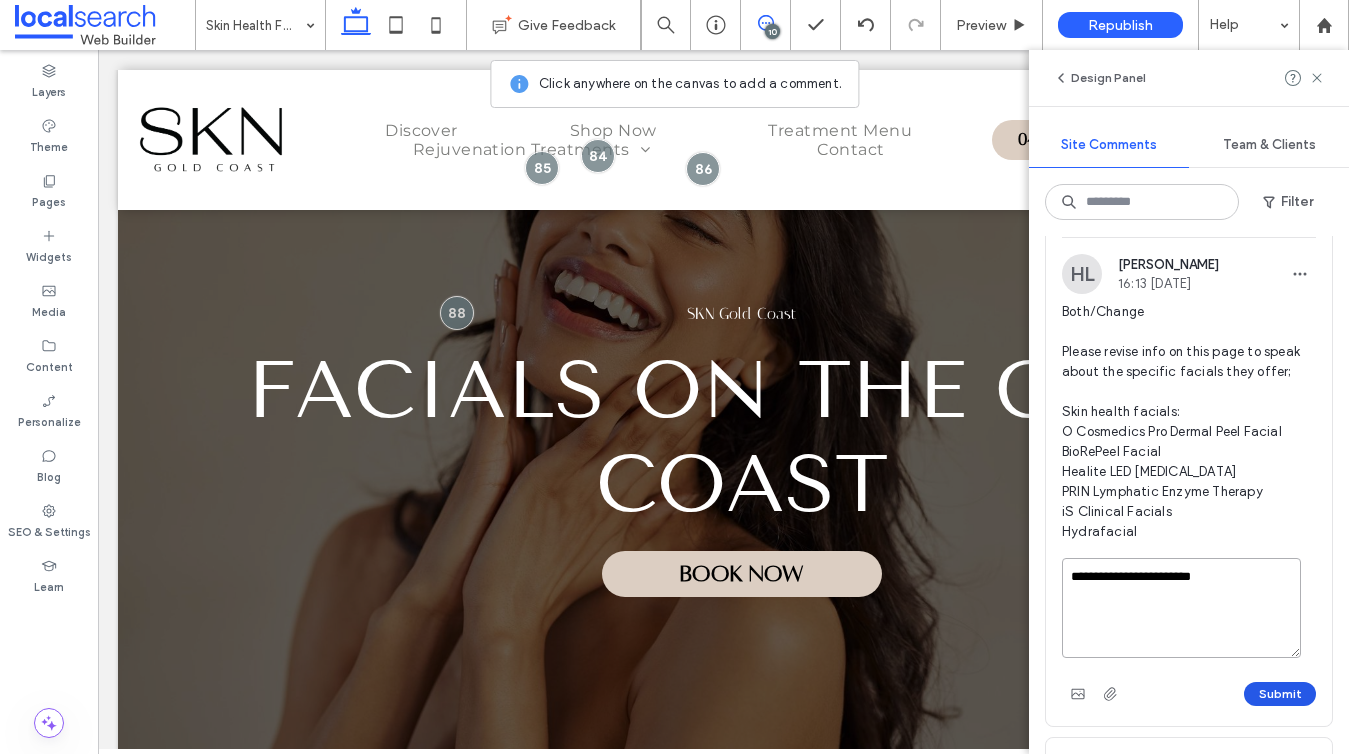 type on "**********" 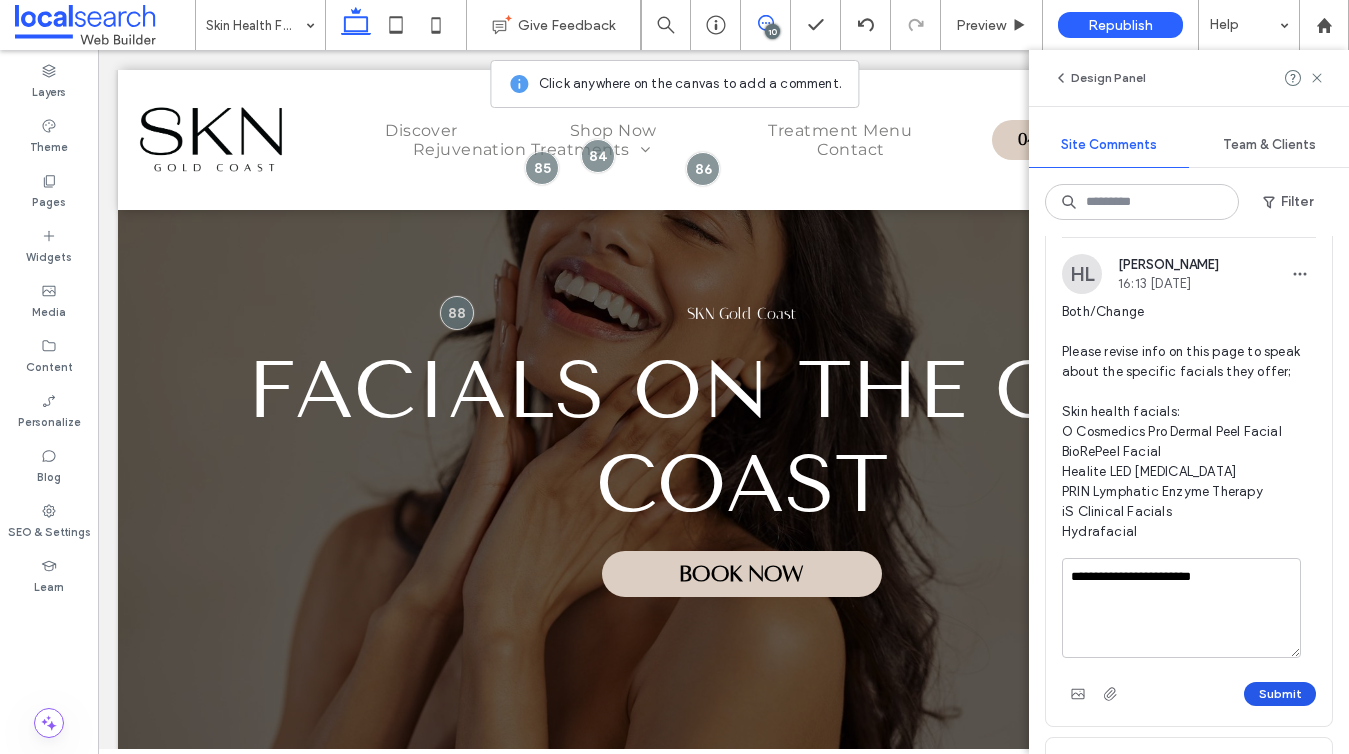click on "Submit" at bounding box center (1280, 694) 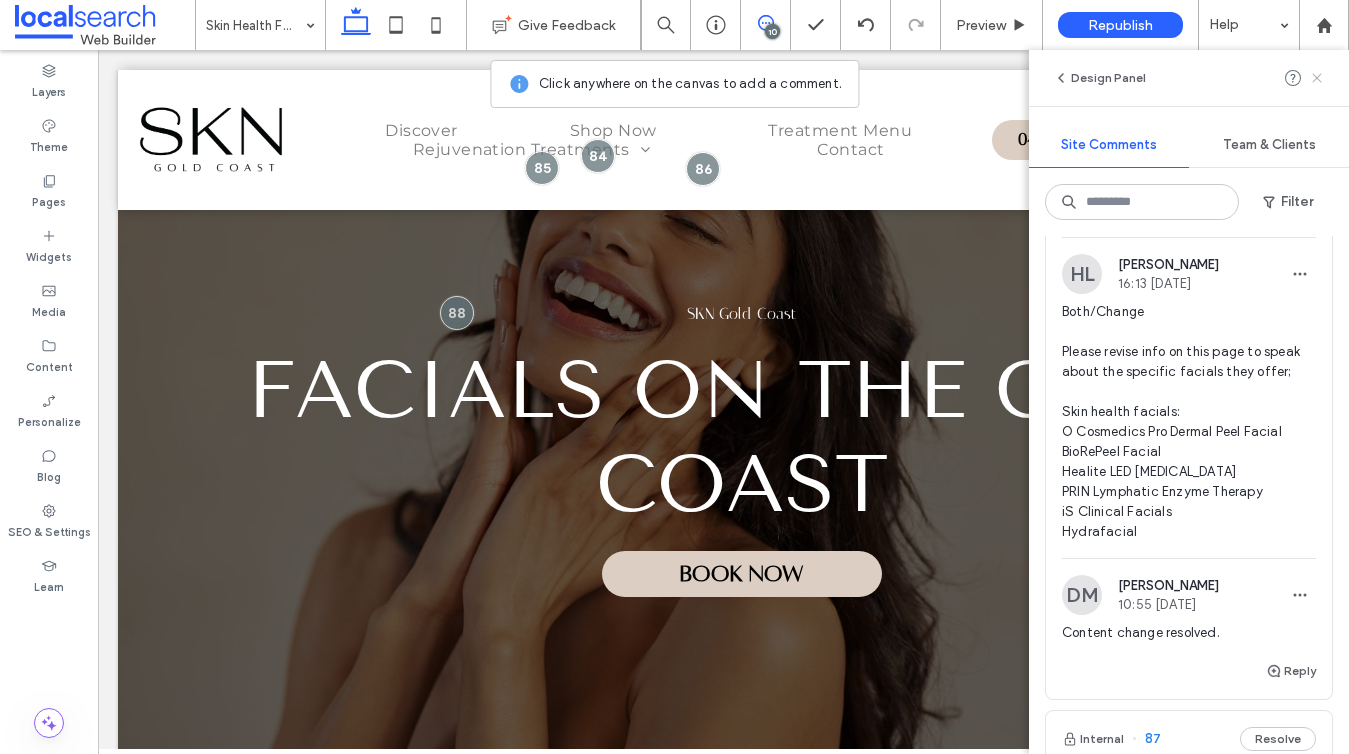 click 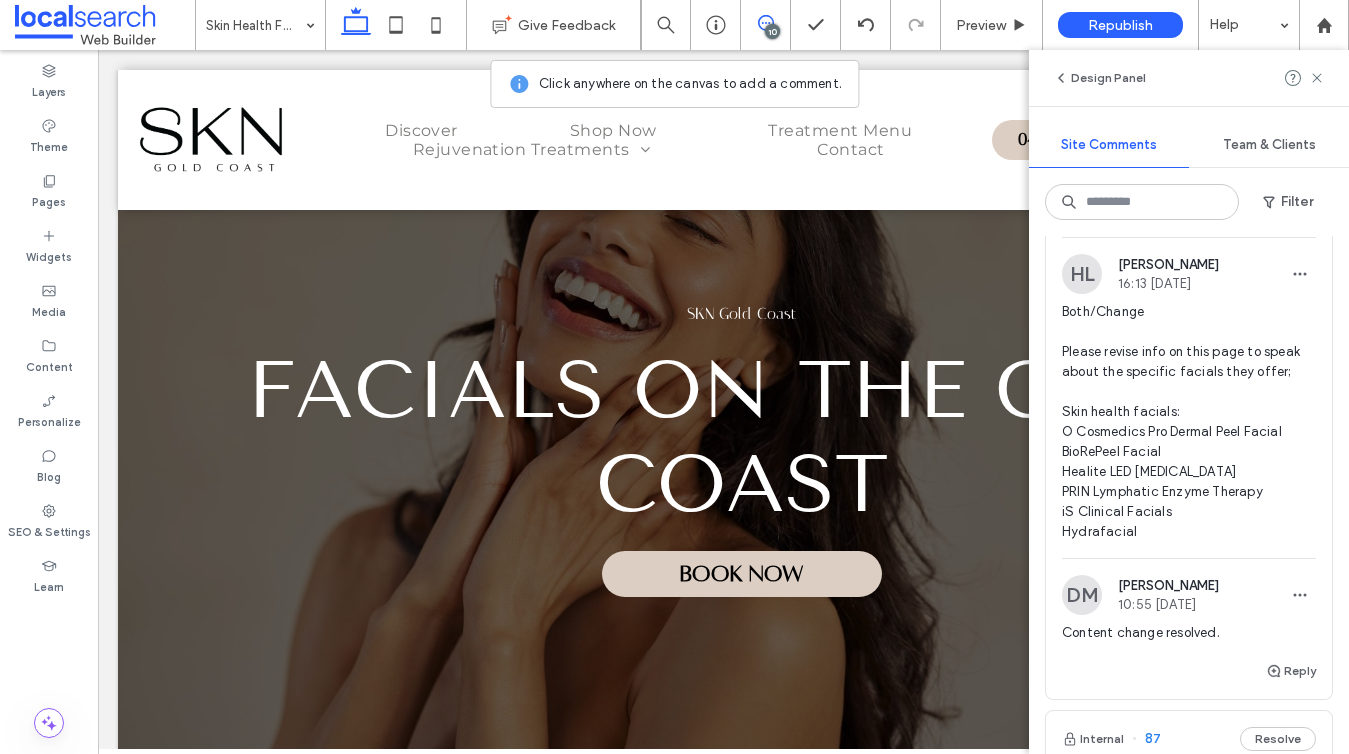 scroll, scrollTop: 0, scrollLeft: 0, axis: both 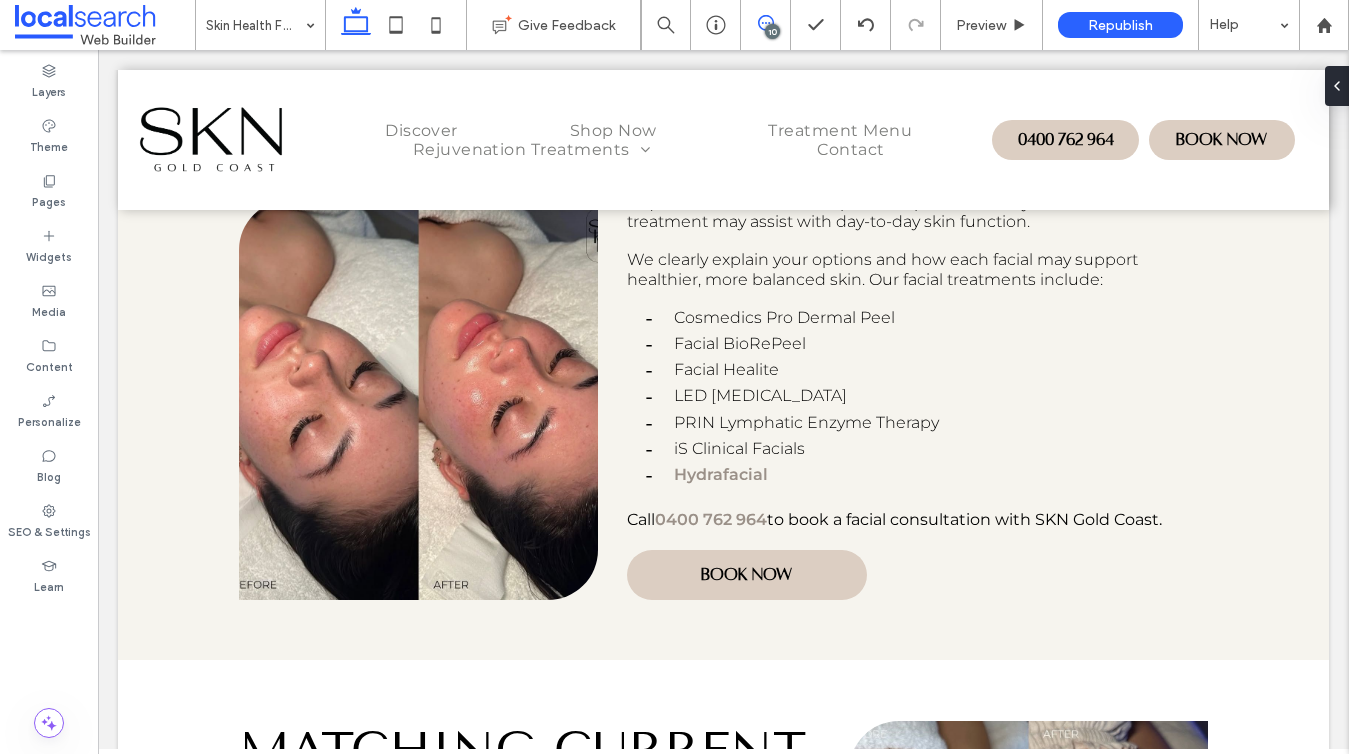 click 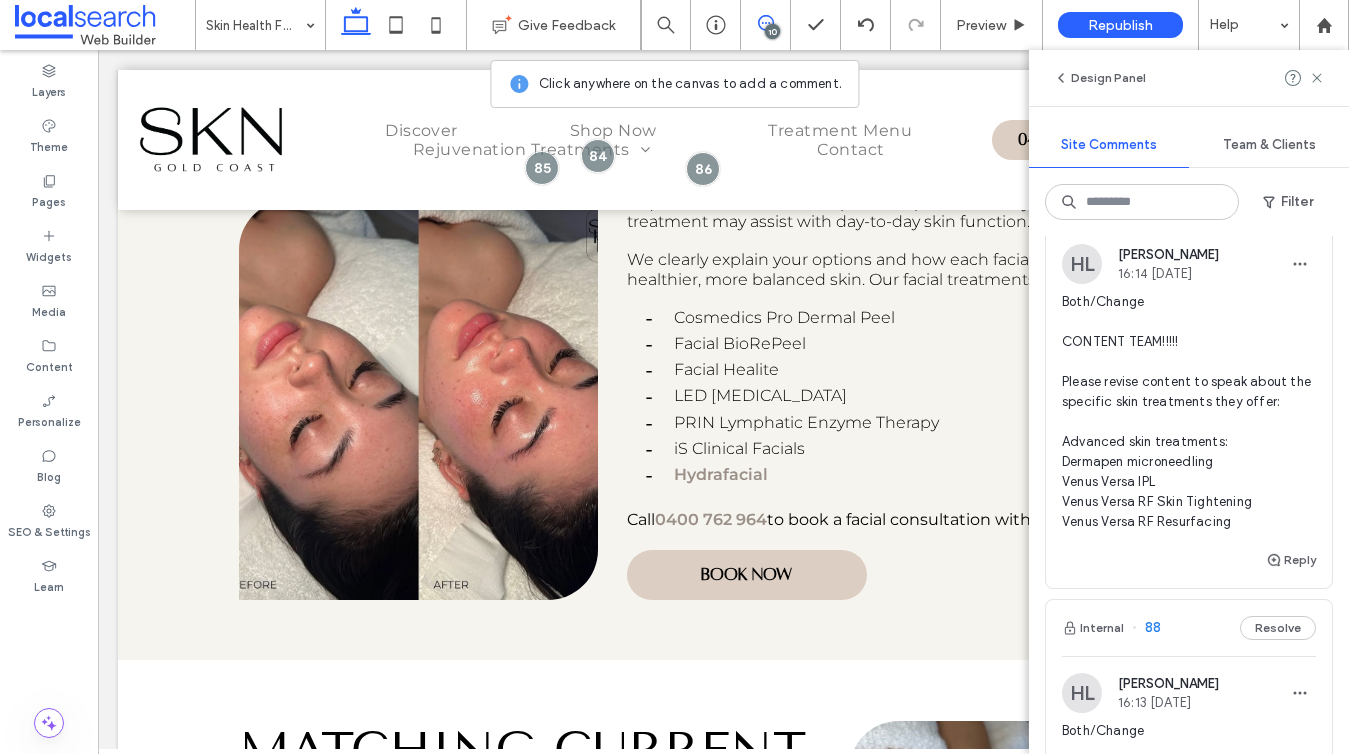 scroll, scrollTop: 1130, scrollLeft: 0, axis: vertical 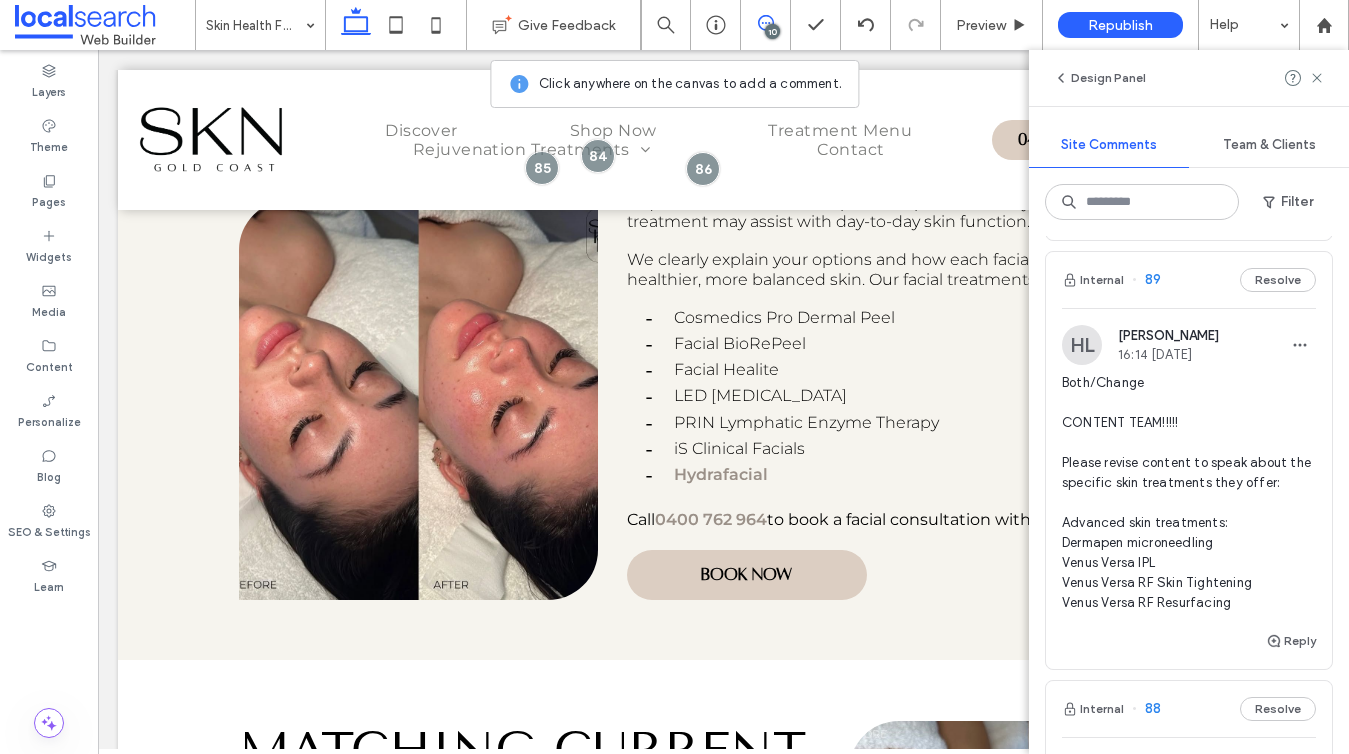 click on "Both/Change
CONTENT TEAM!!!!!
Please revise content to speak about the specific skin treatments they offer:
Advanced skin treatments:
Dermapen microneedling
Venus Versa IPL
Venus Versa RF Skin Tightening
Venus Versa RF Resurfacing" at bounding box center [1189, 493] 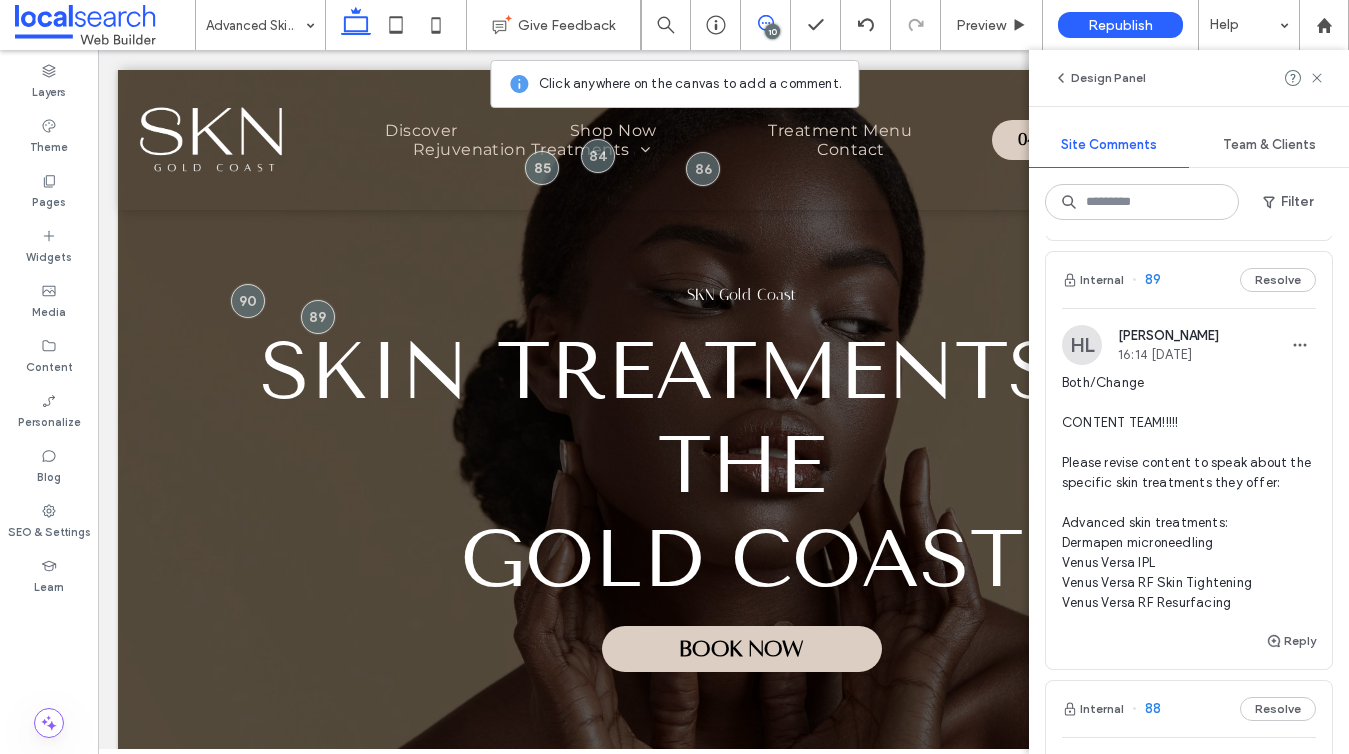 scroll, scrollTop: 19, scrollLeft: 0, axis: vertical 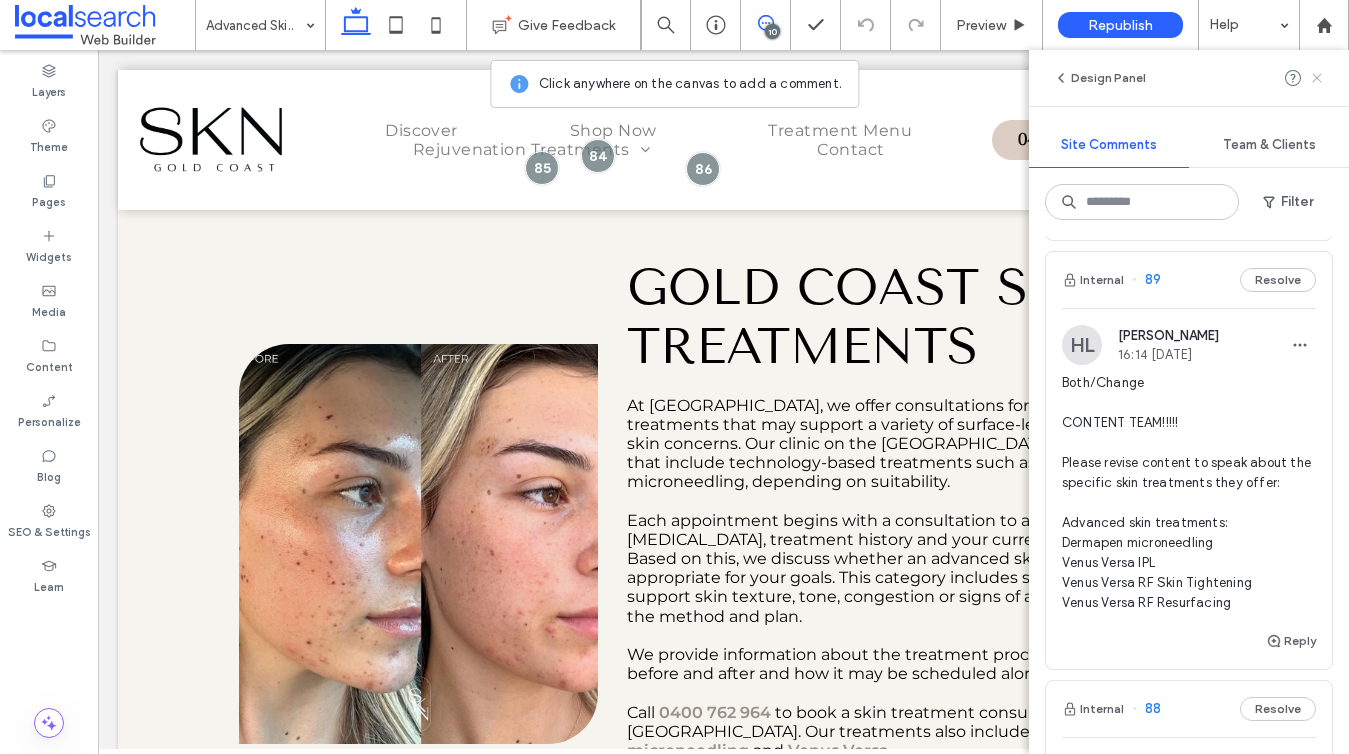 click 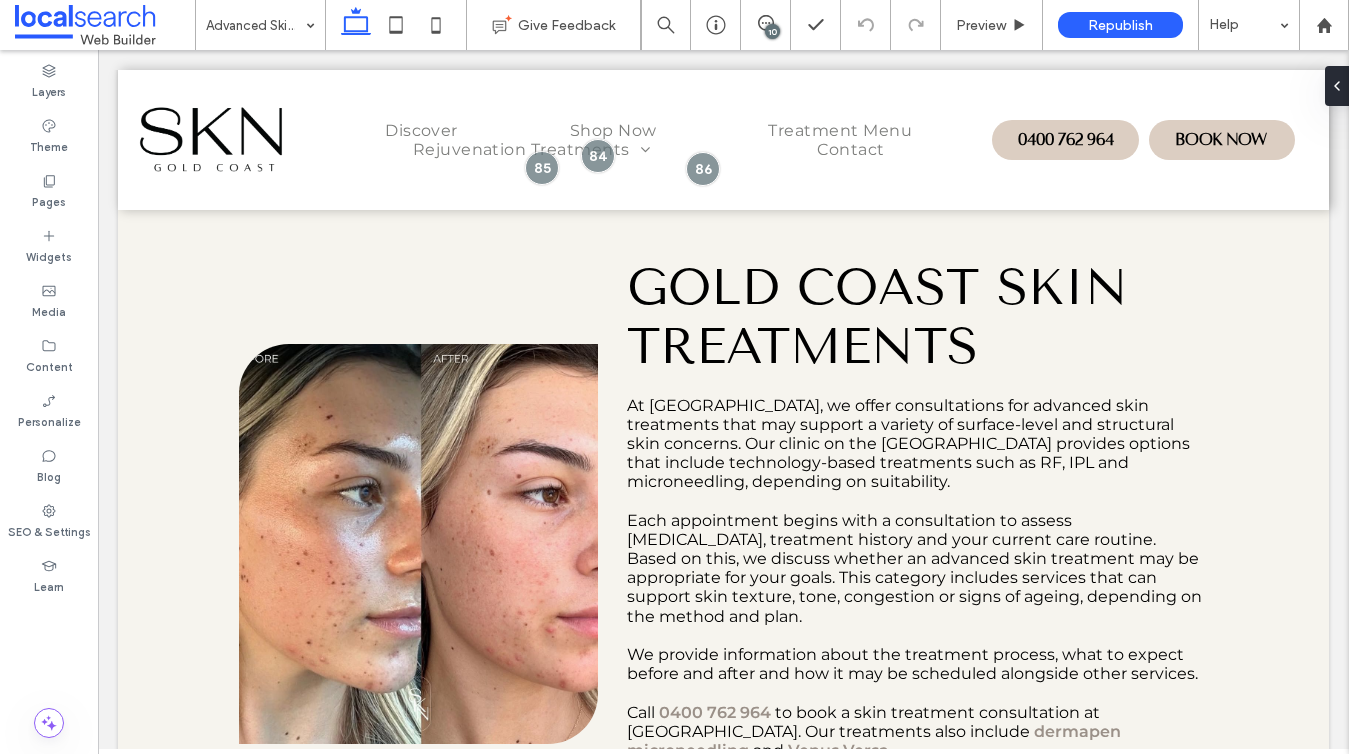 scroll, scrollTop: 0, scrollLeft: 0, axis: both 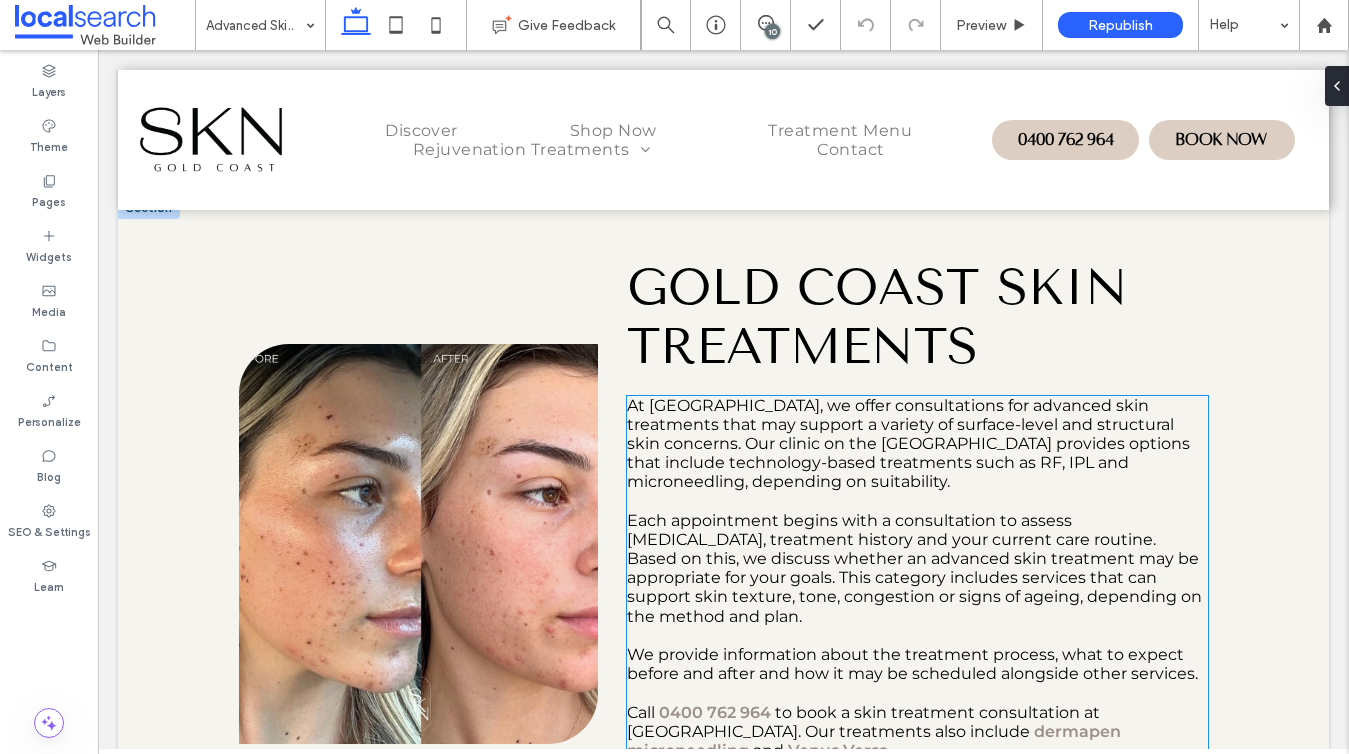 click on "At SKN Gold Coast, we offer consultations for advanced skin treatments that may support a variety of surface-level and structural skin concerns. Our clinic on the Gold Coast provides options that include technology-based treatments such as RF, IPL and microneedling, depending on suitability." at bounding box center [917, 444] 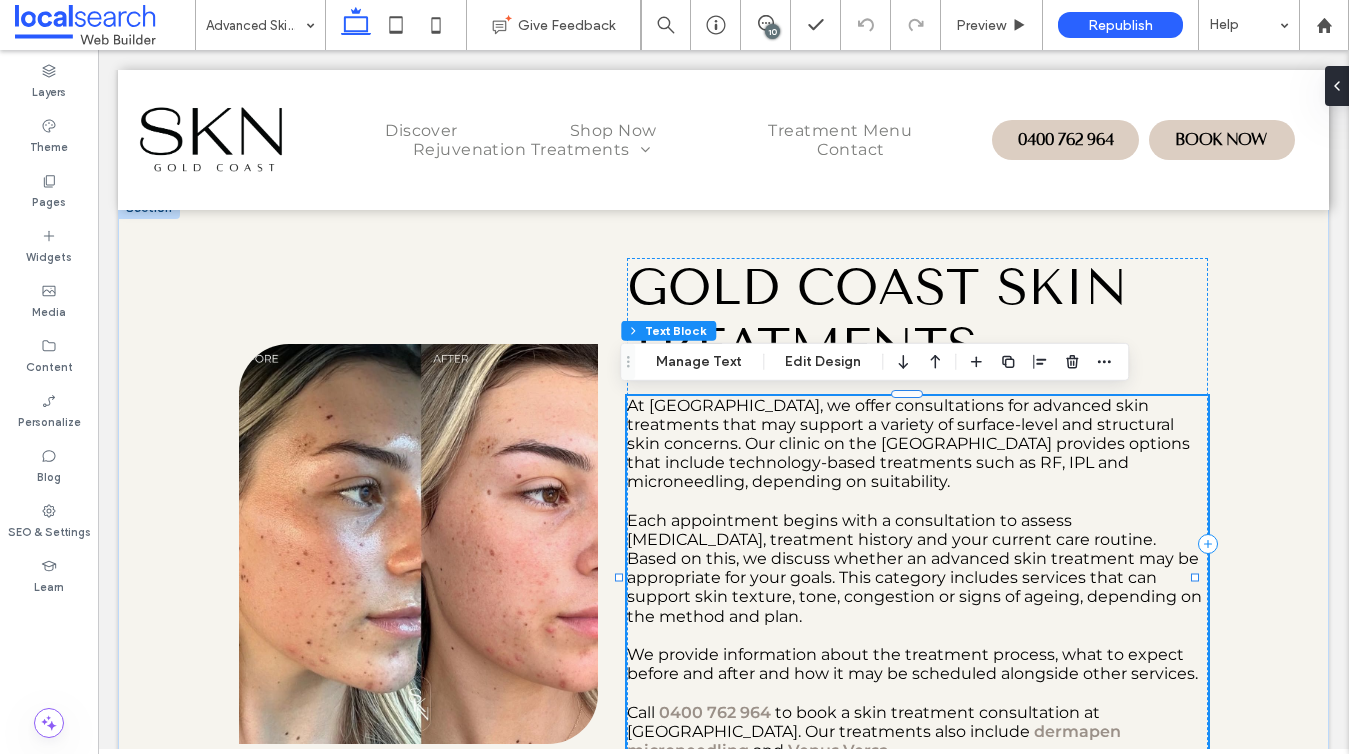 click on "At SKN Gold Coast, we offer consultations for advanced skin treatments that may support a variety of surface-level and structural skin concerns. Our clinic on the Gold Coast provides options that include technology-based treatments such as RF, IPL and microneedling, depending on suitability." at bounding box center (917, 444) 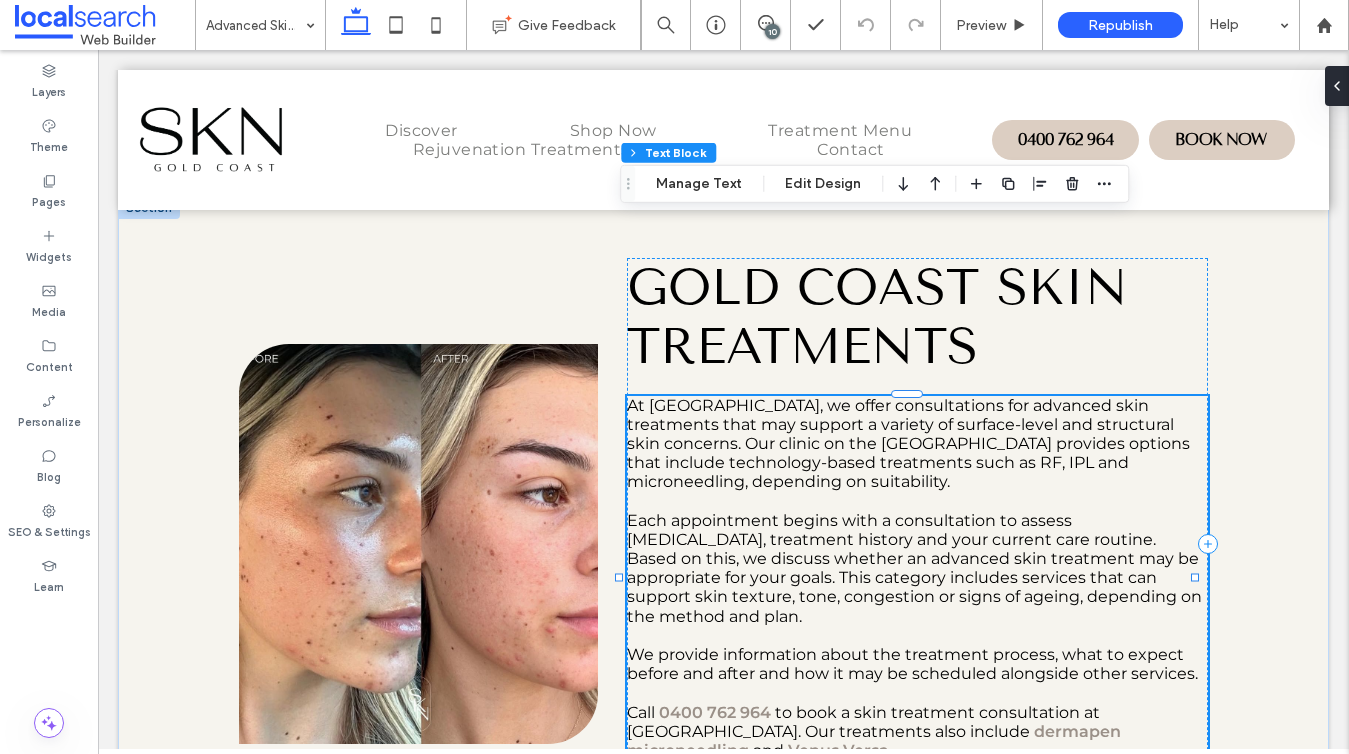 type on "**********" 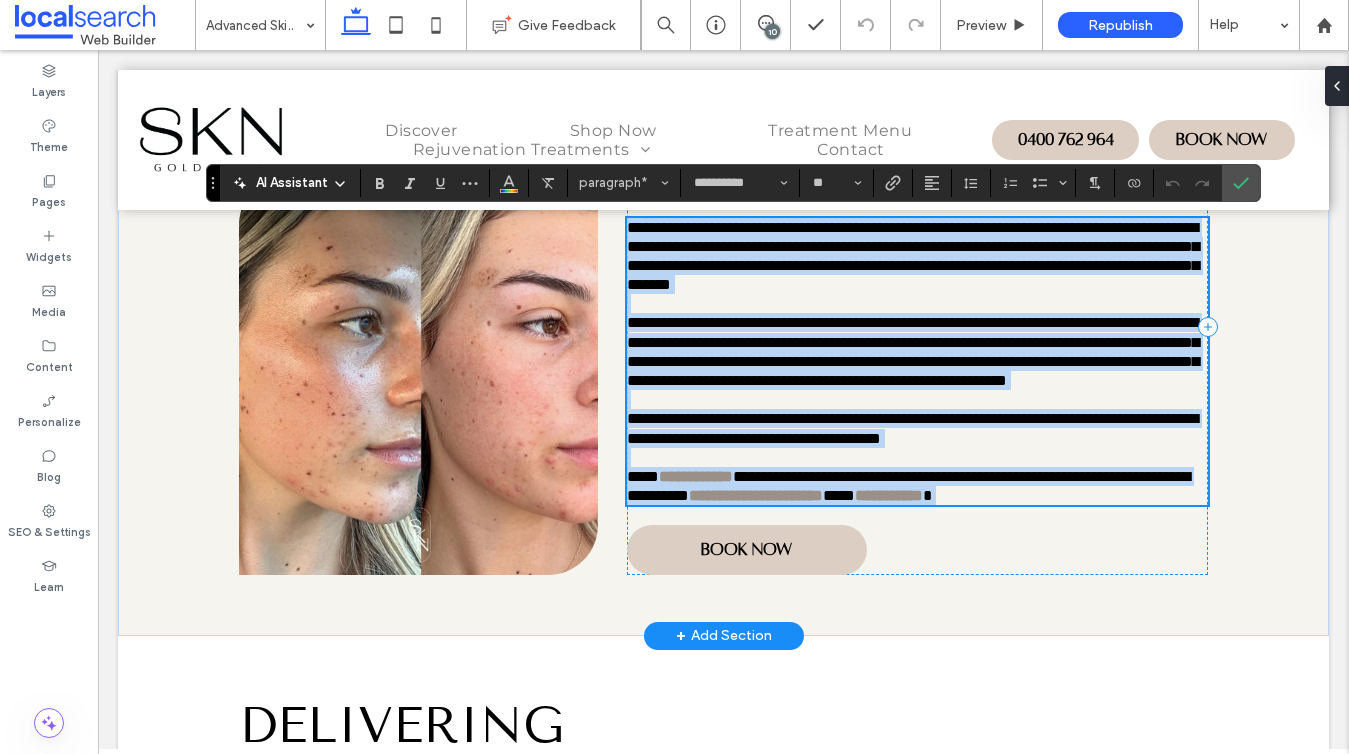 scroll, scrollTop: 790, scrollLeft: 0, axis: vertical 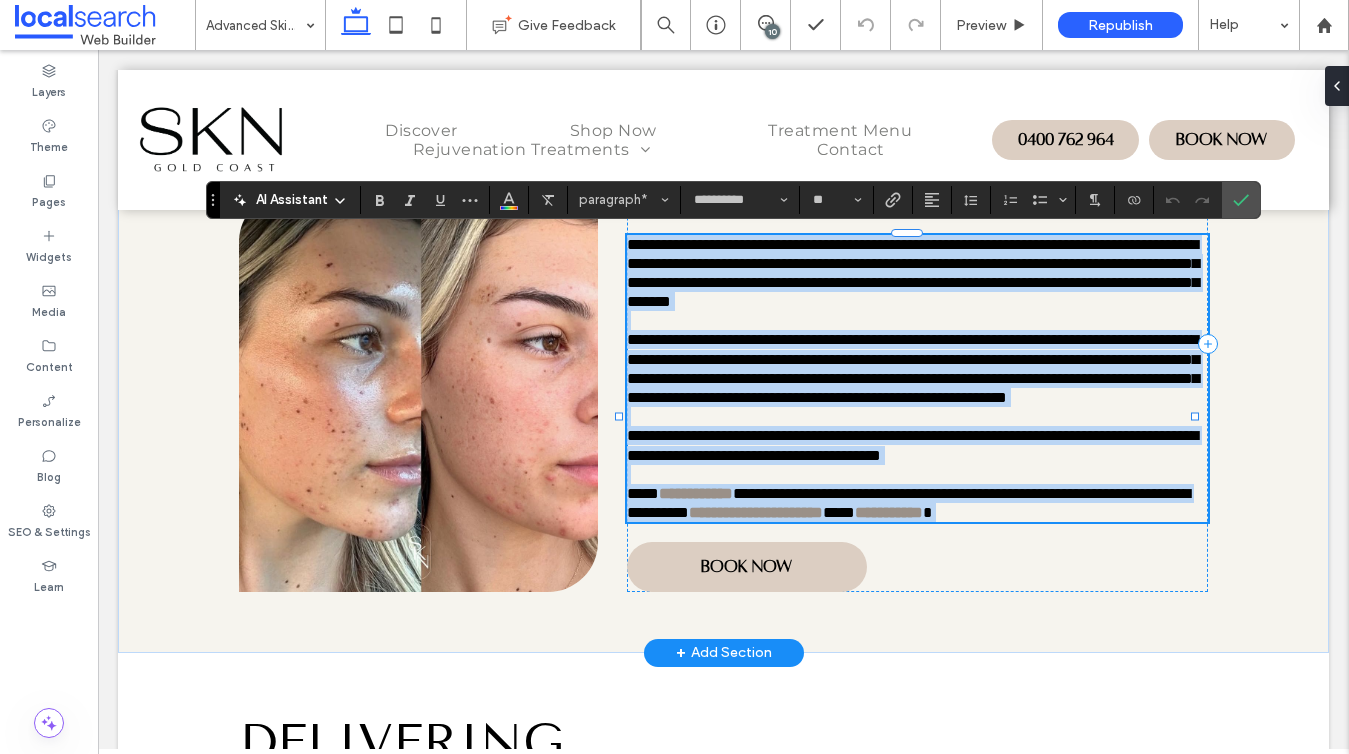 click on "**********" at bounding box center [913, 273] 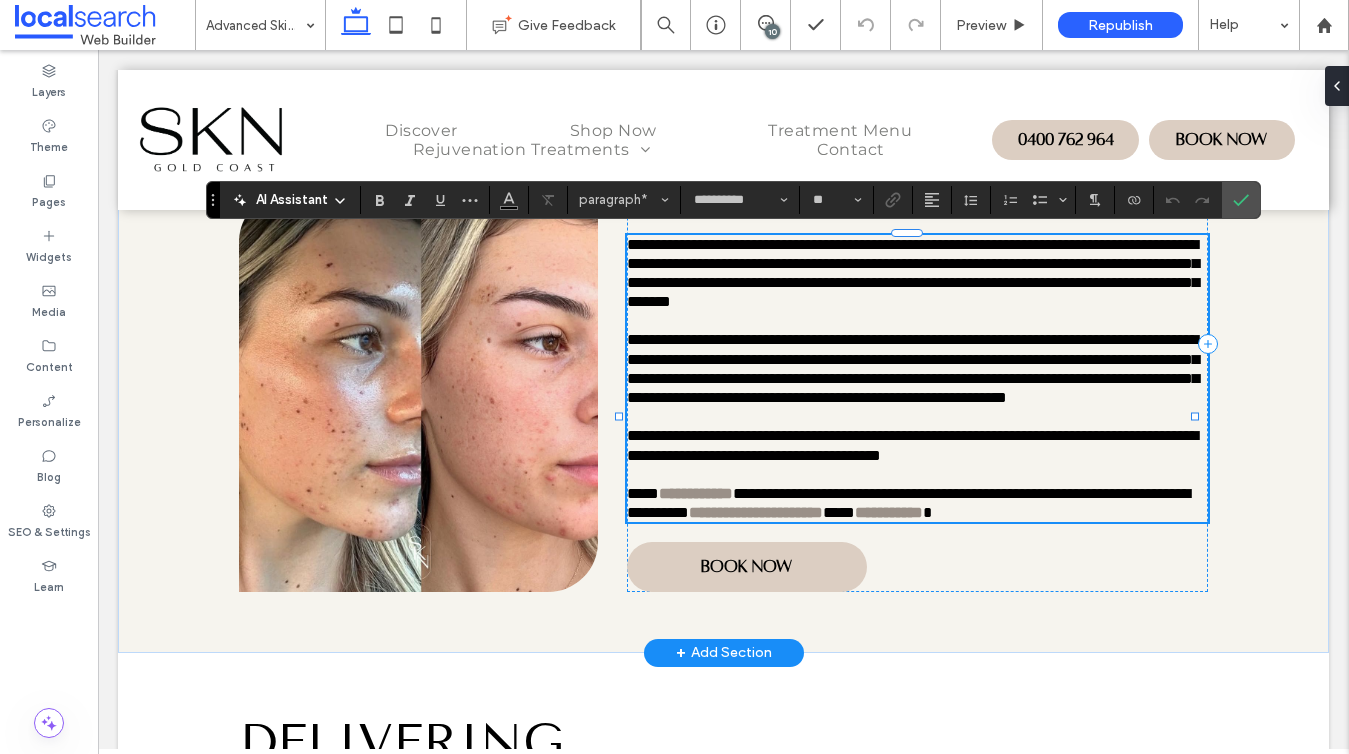 type 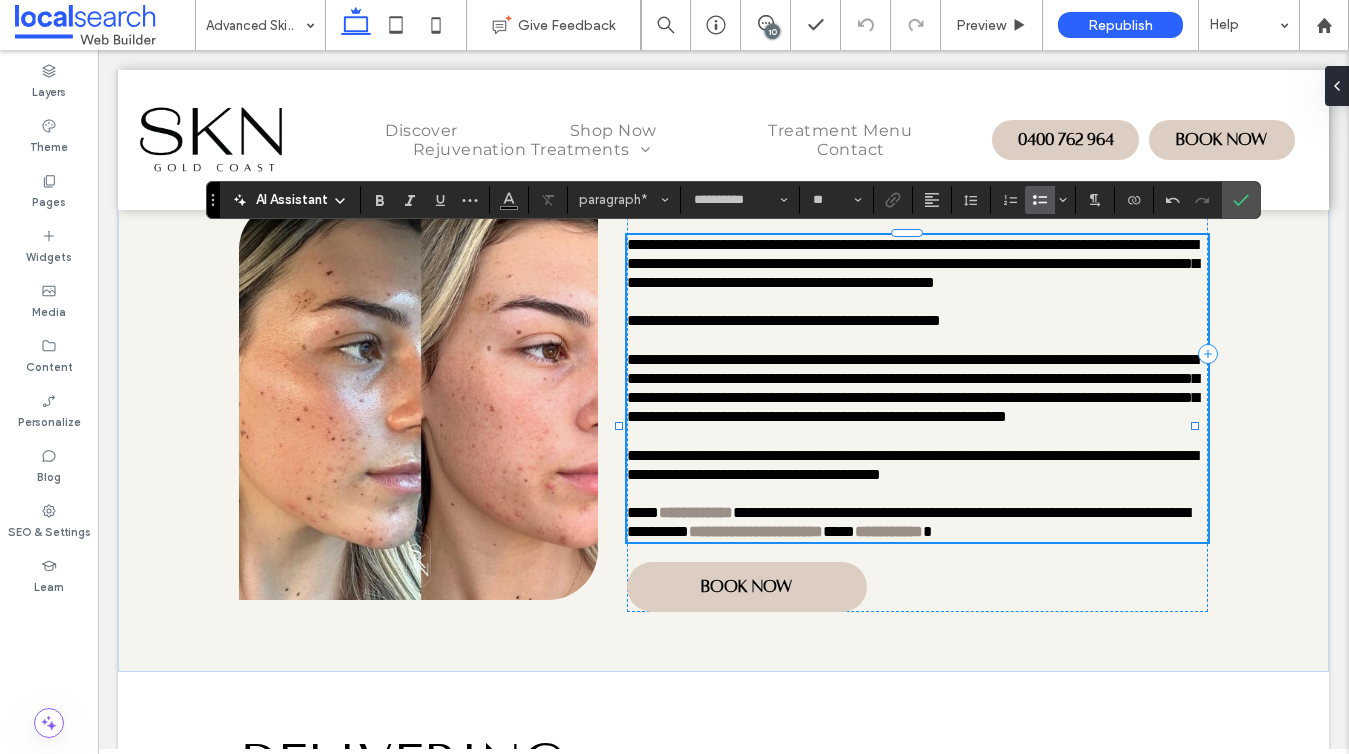 click 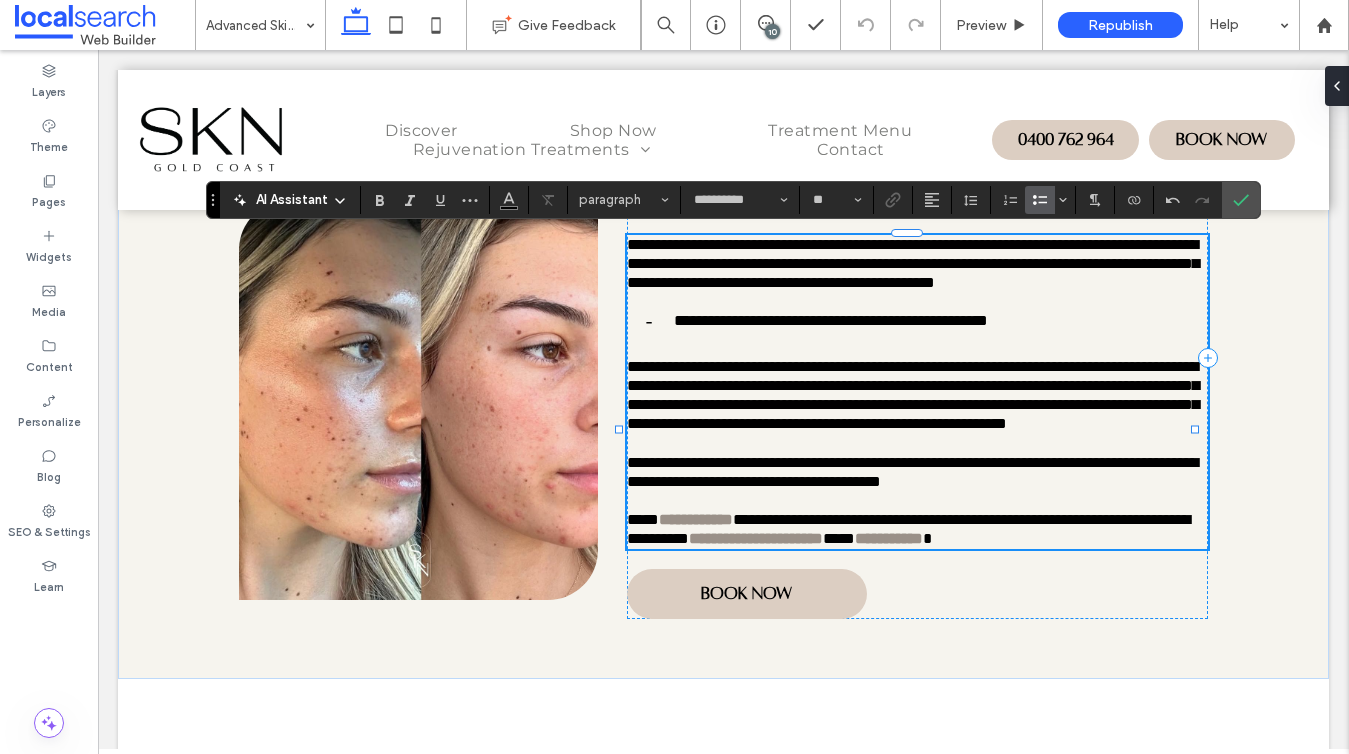 click 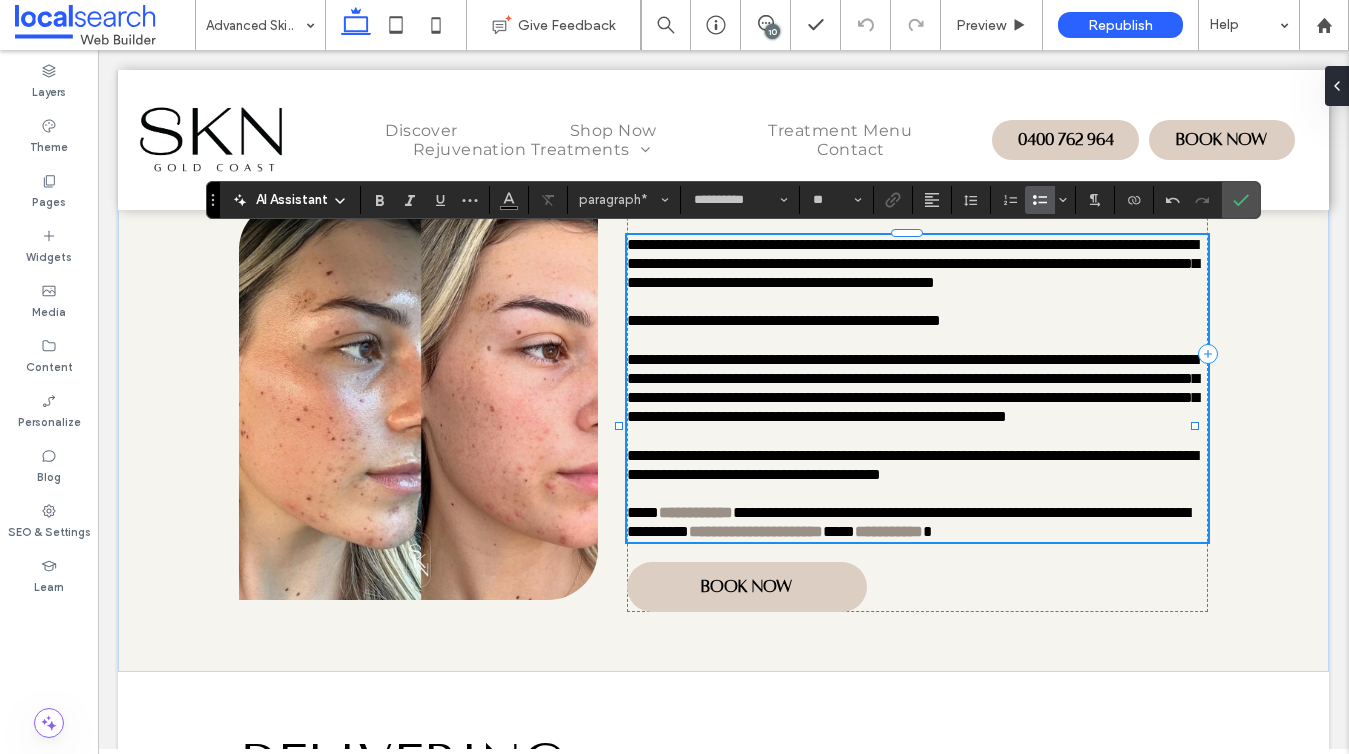 click 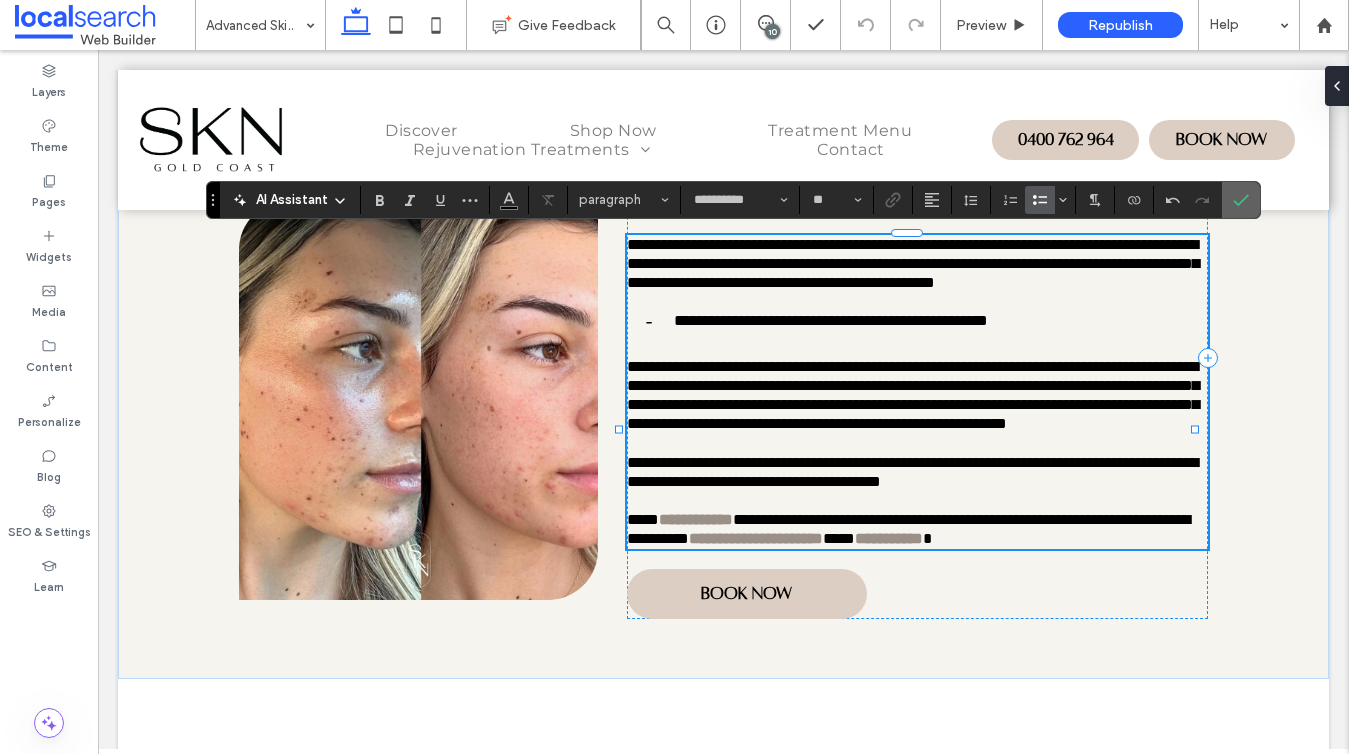 click 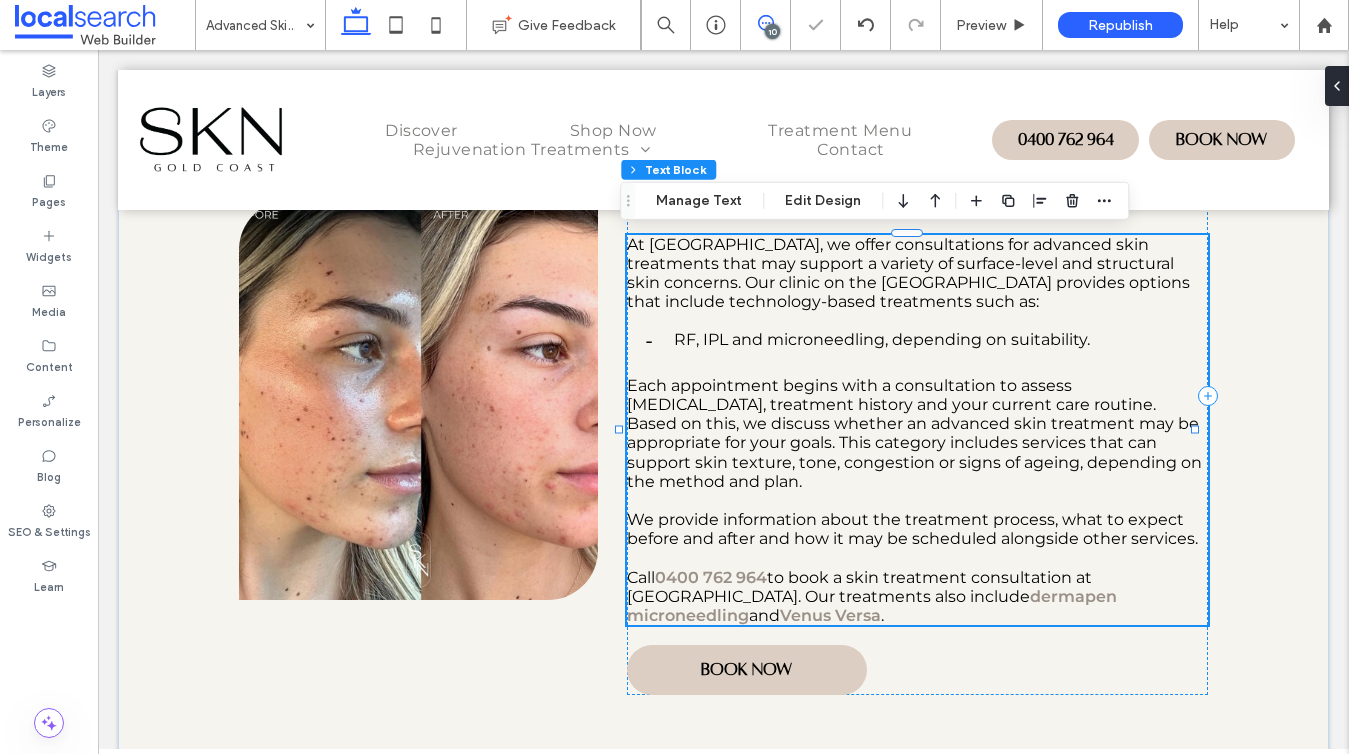 click 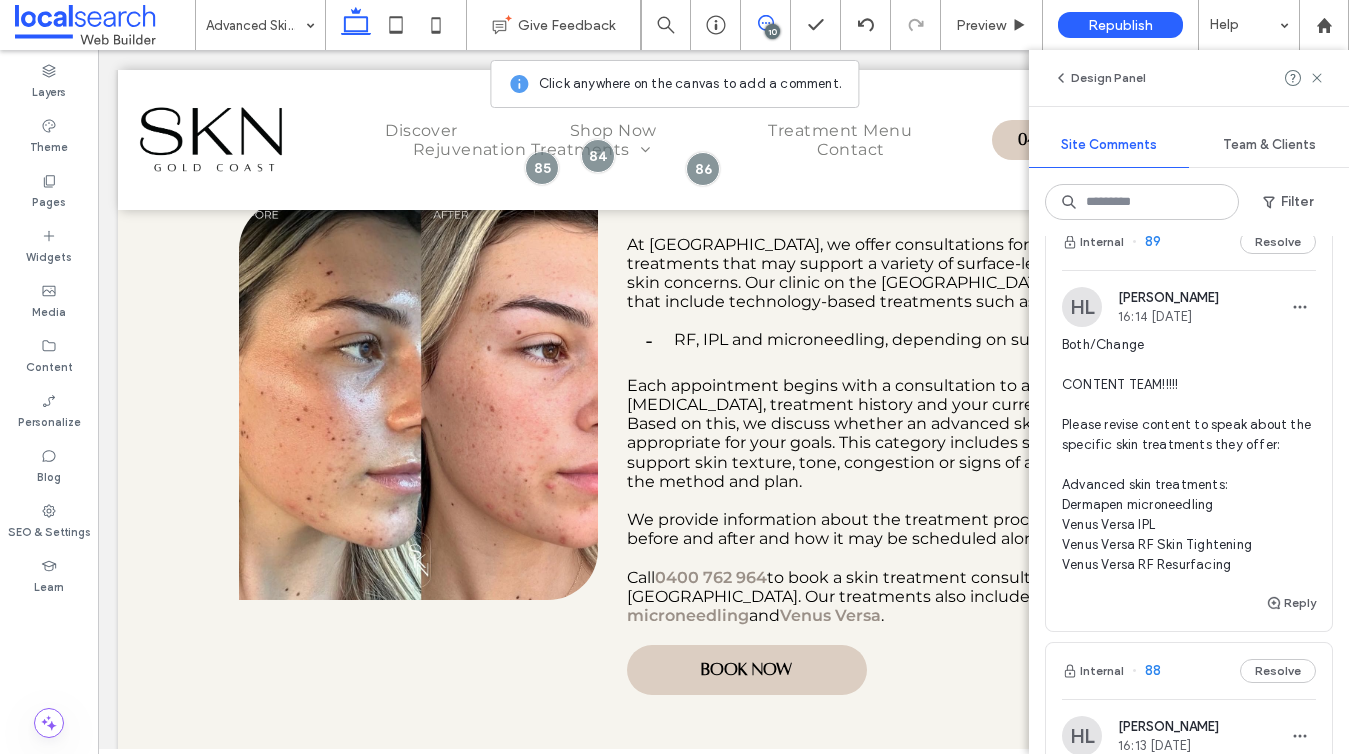 scroll, scrollTop: 1223, scrollLeft: 0, axis: vertical 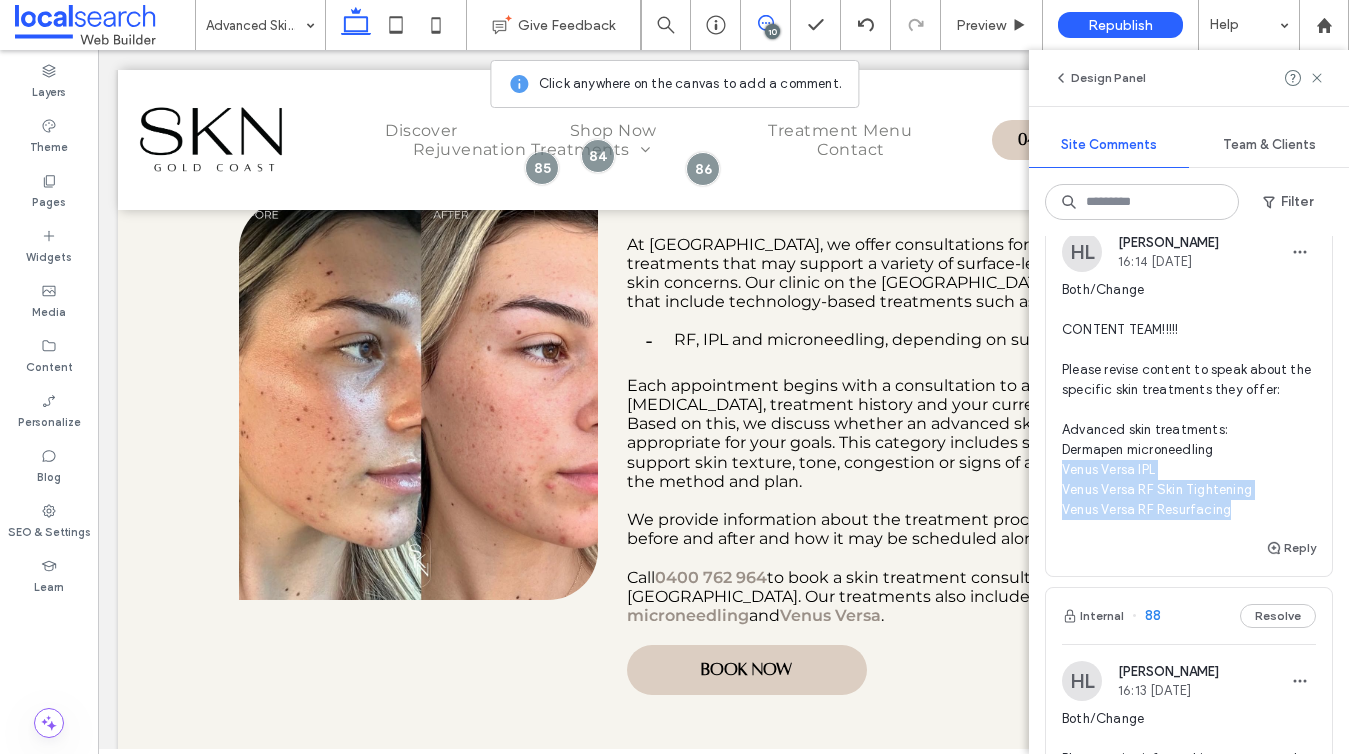 drag, startPoint x: 1062, startPoint y: 489, endPoint x: 1239, endPoint y: 520, distance: 179.69418 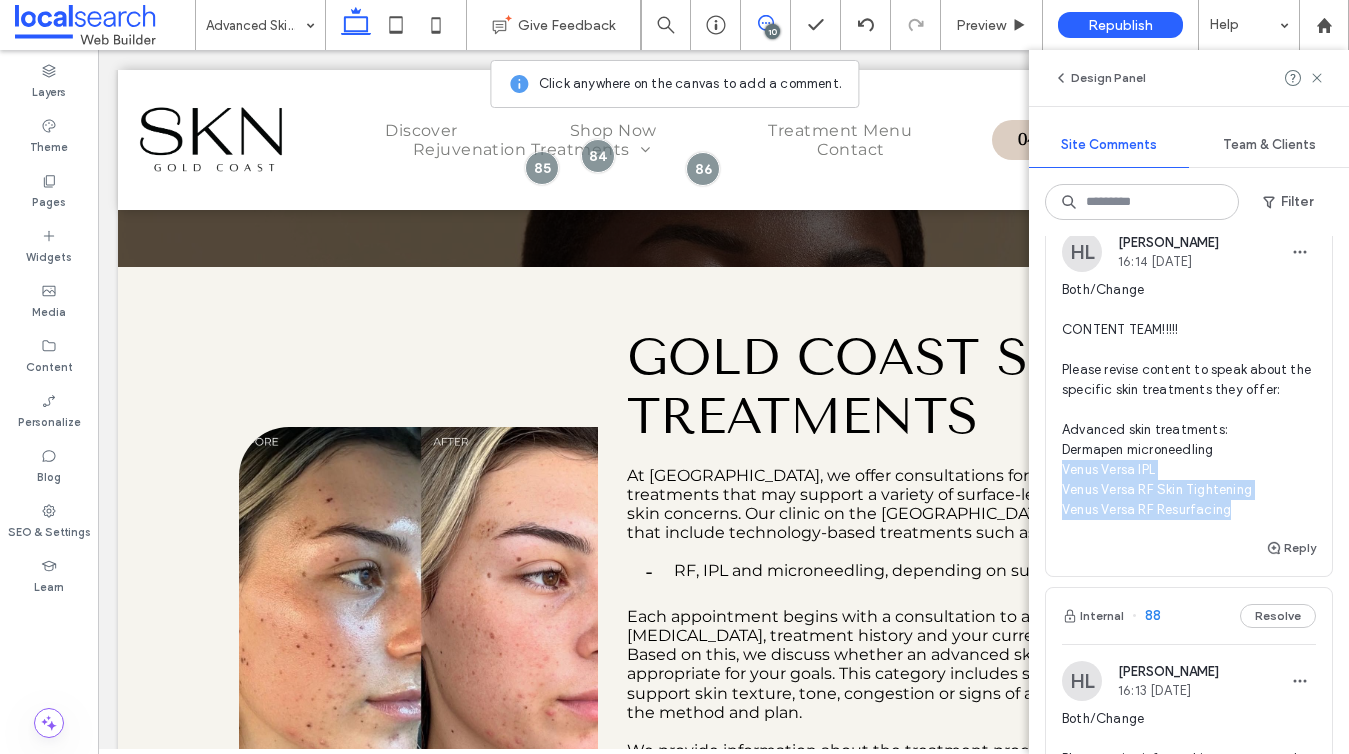 scroll, scrollTop: 28, scrollLeft: 0, axis: vertical 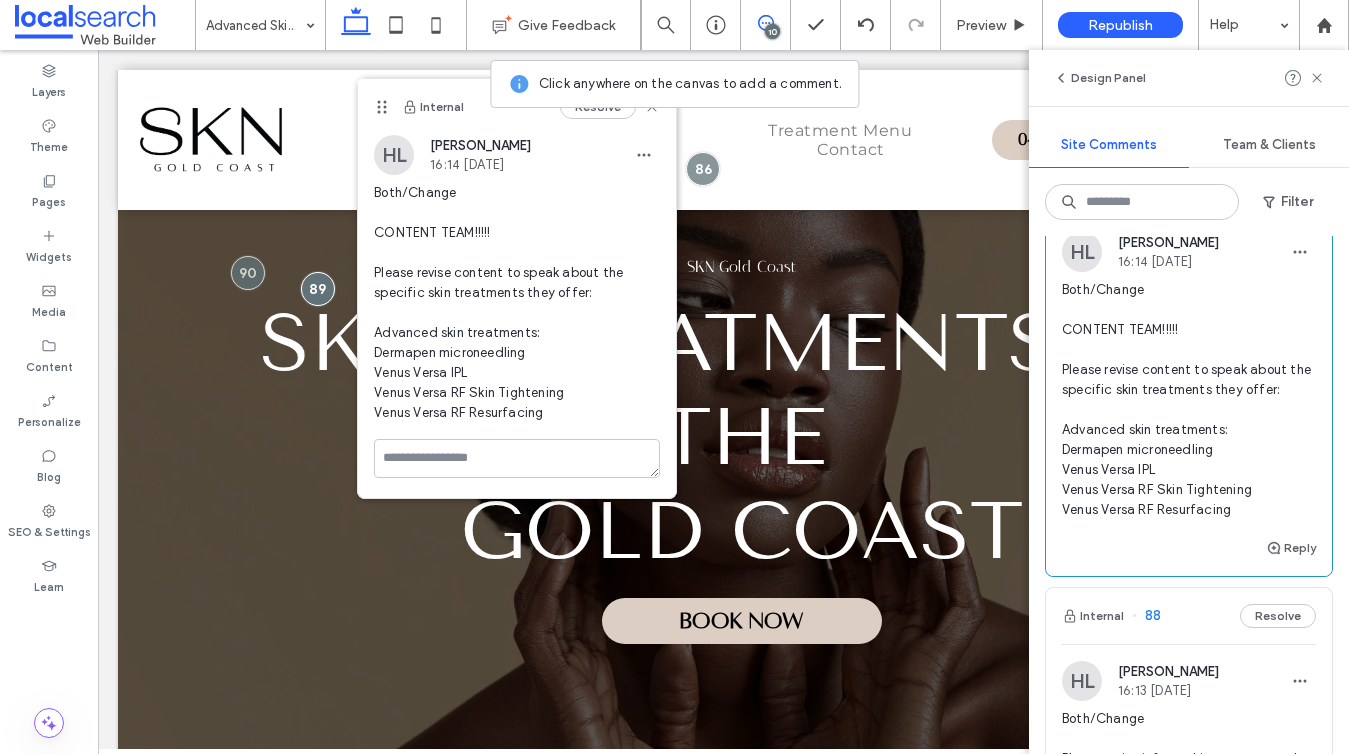 click on "Both/Change
CONTENT TEAM!!!!!
Please revise content to speak about the specific skin treatments they offer:
Advanced skin treatments:
Dermapen microneedling
Venus Versa IPL
Venus Versa RF Skin Tightening
Venus Versa RF Resurfacing" at bounding box center [1189, 400] 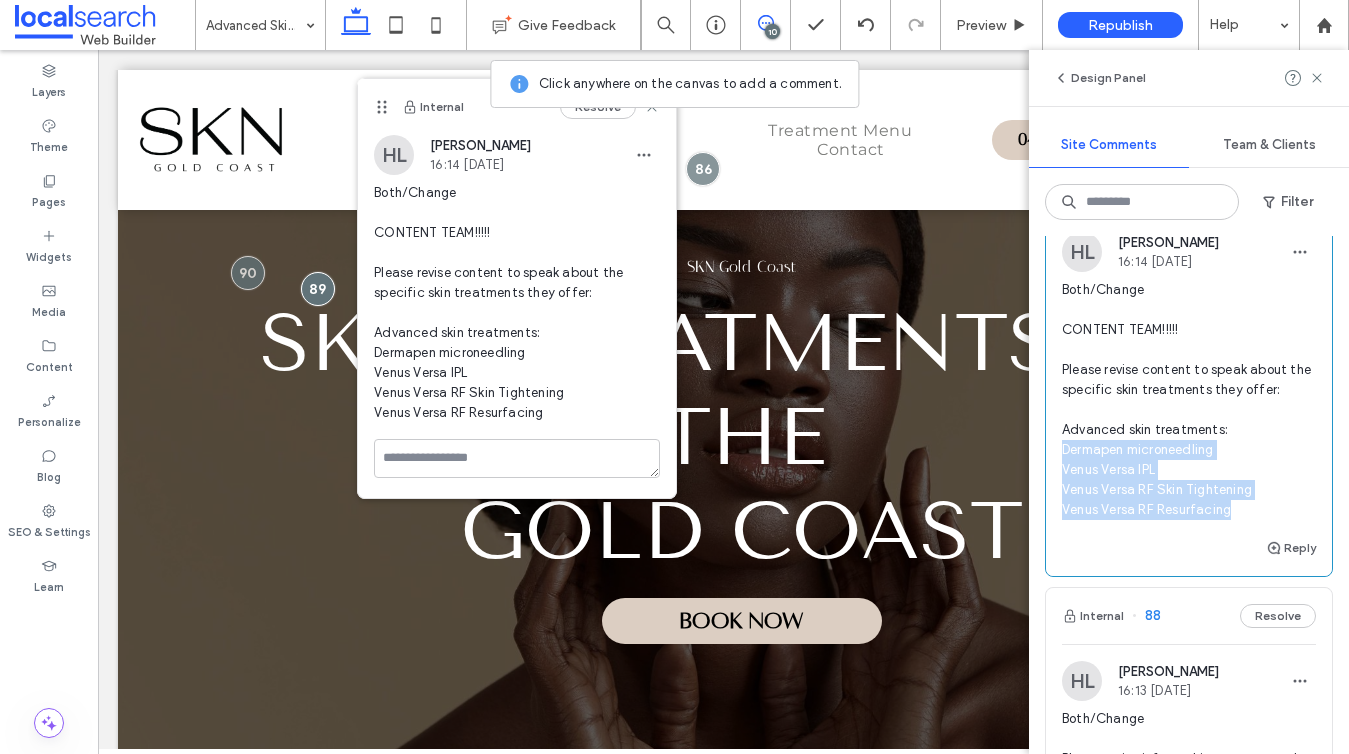 drag, startPoint x: 1058, startPoint y: 466, endPoint x: 1267, endPoint y: 546, distance: 223.78784 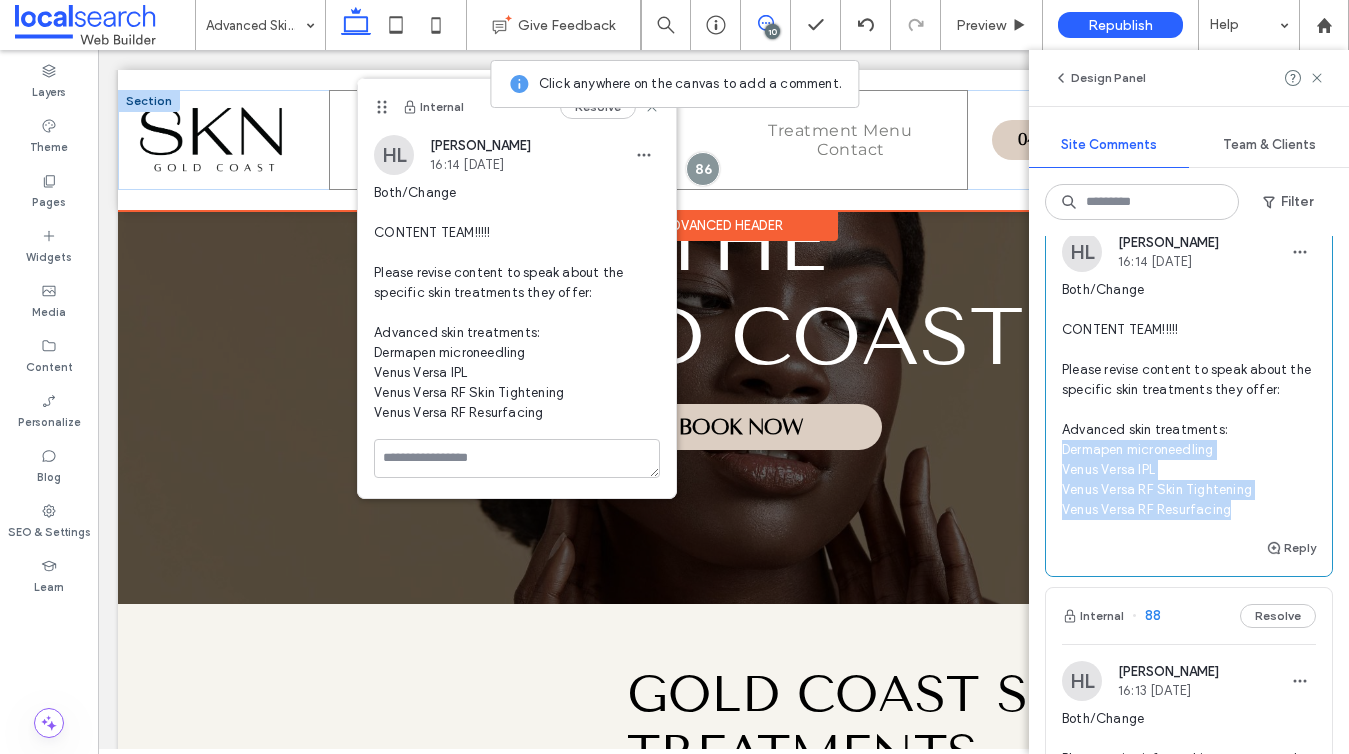 scroll, scrollTop: 381, scrollLeft: 0, axis: vertical 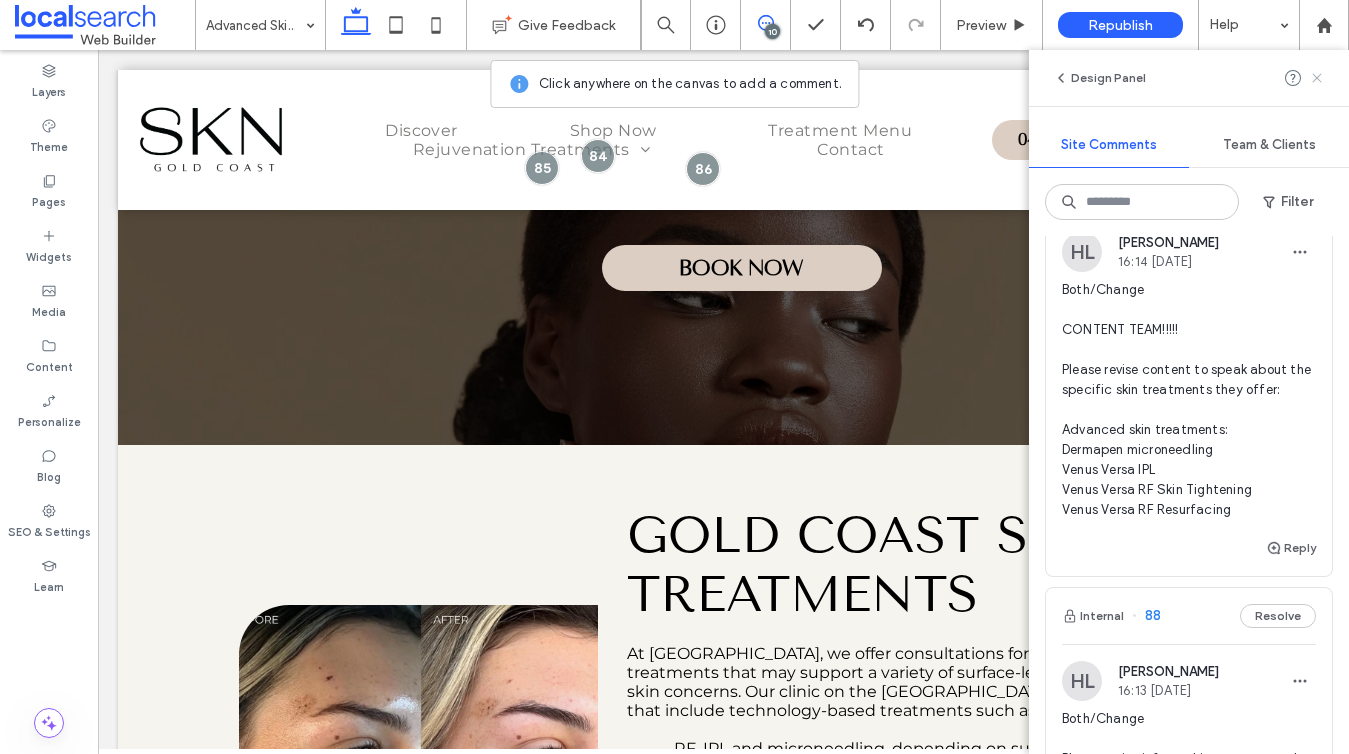 click 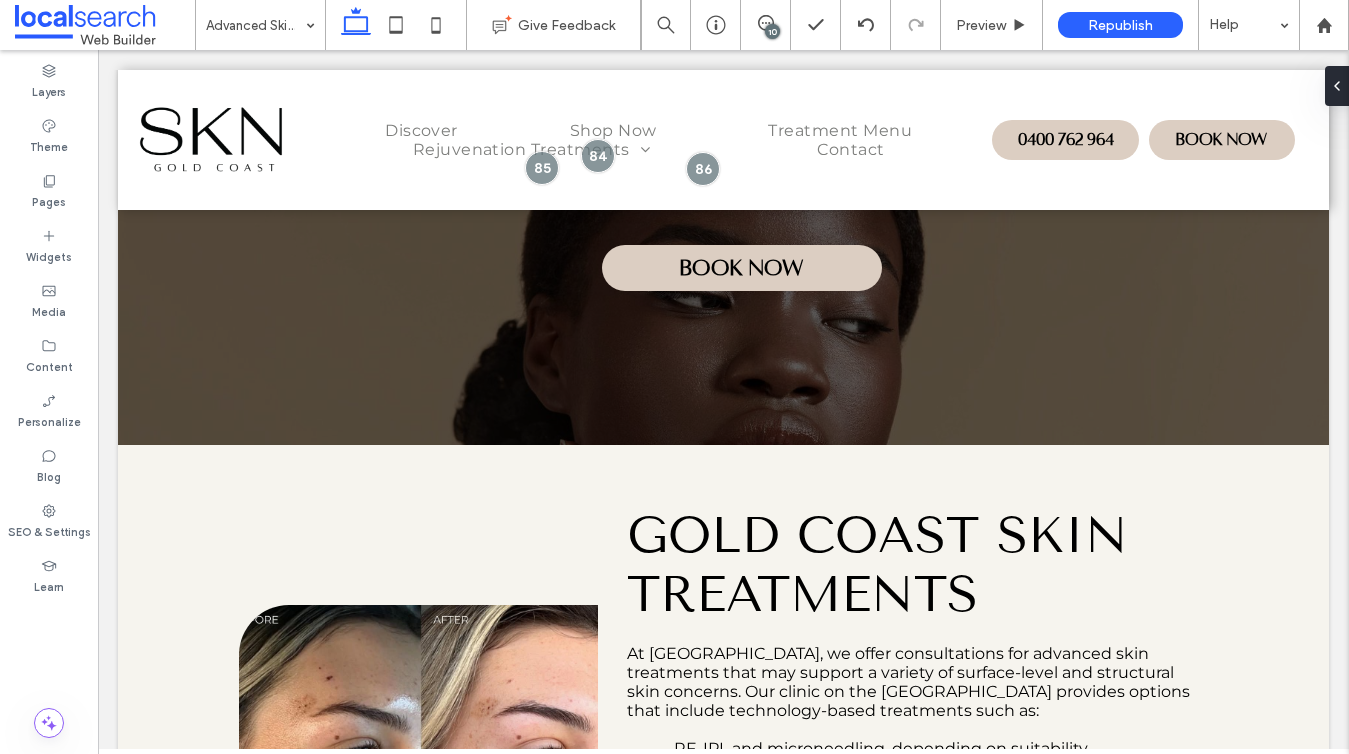 scroll, scrollTop: 0, scrollLeft: 0, axis: both 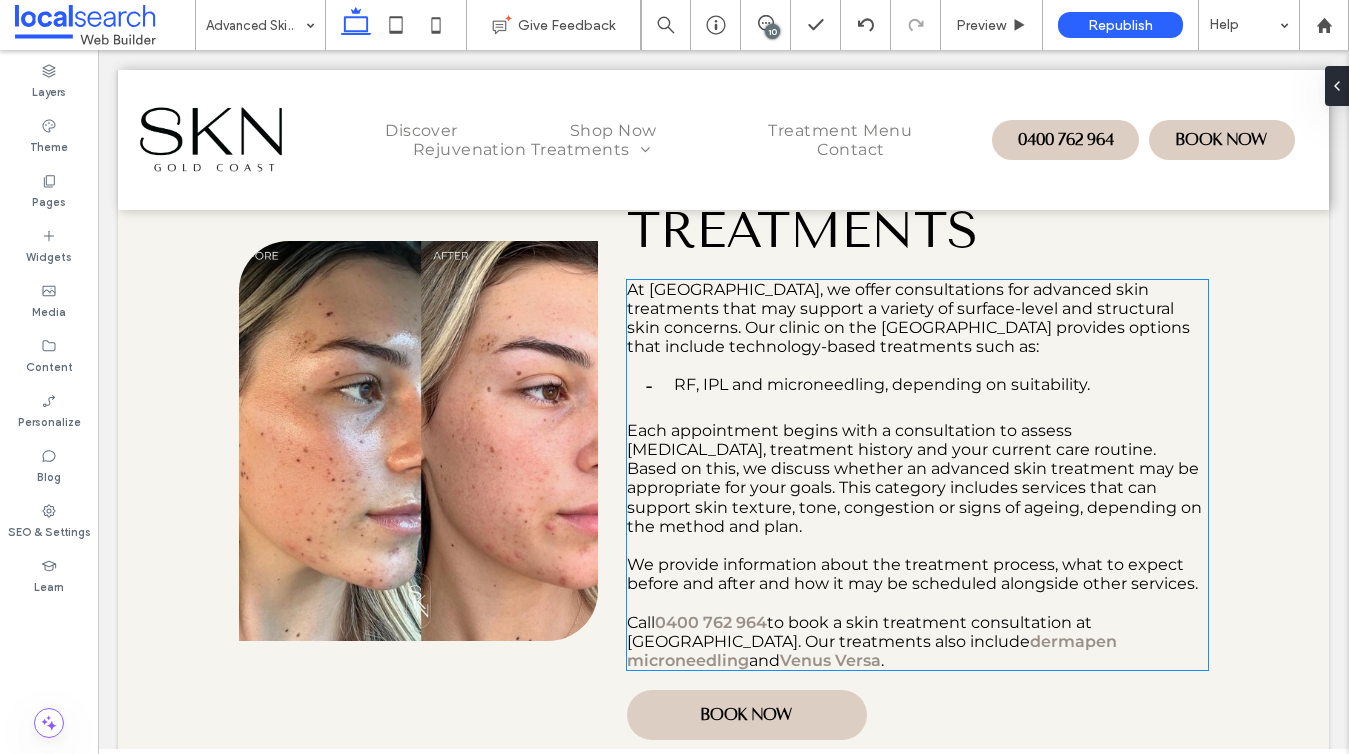 click on "Each appointment begins with a consultation to assess skin condition, treatment history and your current care routine. Based on this, we discuss whether an advanced skin treatment may be appropriate for your goals. This category includes services that can support skin texture, tone, congestion or signs of ageing, depending on the method and plan." at bounding box center (914, 478) 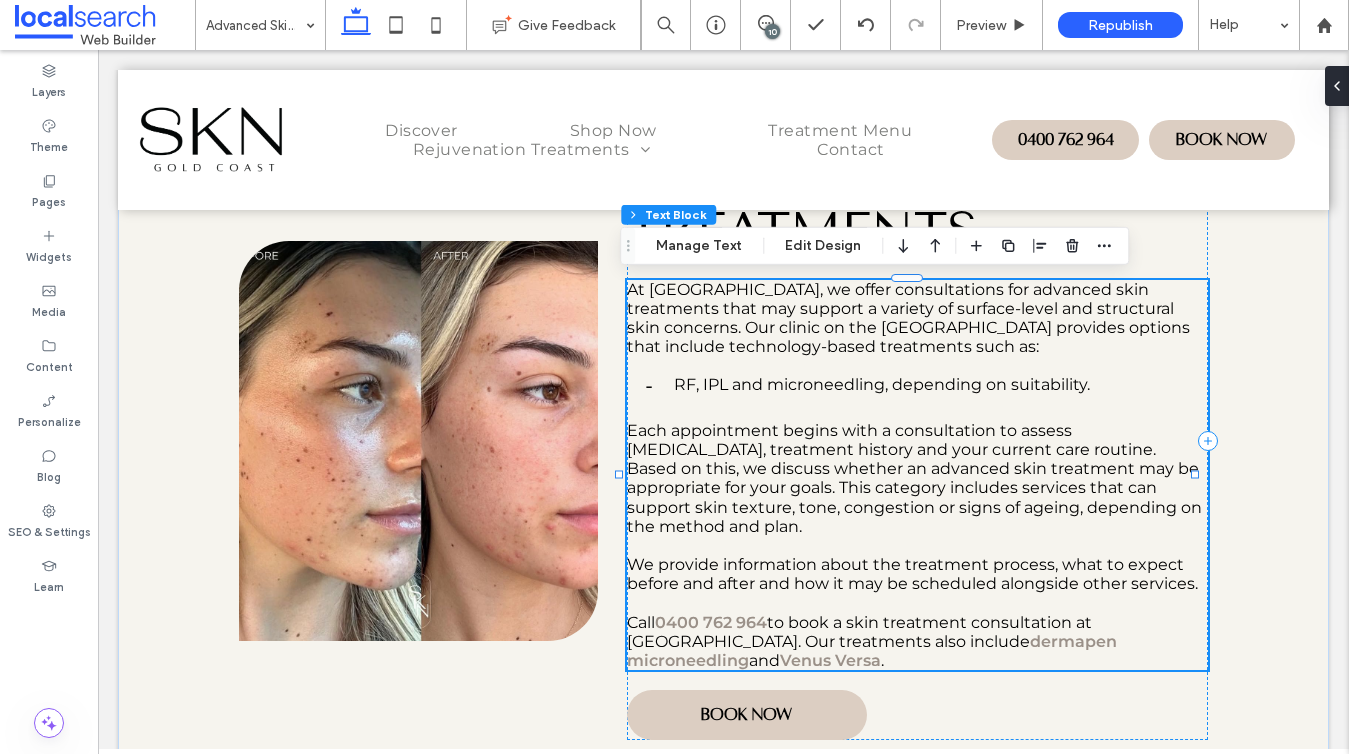 click on "At SKN Gold Coast, we offer consultations for advanced skin treatments that may support a variety of surface-level and structural skin concerns. Our clinic on the Gold Coast provides options that include technology-based treatments such as:  ﻿ RF, IPL and microneedling, depending on suitability. Each appointment begins with a consultation to assess skin condition, treatment history and your current care routine. Based on this, we discuss whether an advanced skin treatment may be appropriate for your goals. This category includes services that can support skin texture, tone, congestion or signs of ageing, depending on the method and plan. We provide information about the treatment process, what to expect before and after and how it may be scheduled alongside other services. Call  0400 762 964  to book a skin treatment consultation at SKN Gold Coast. Our treatments also include  dermapen microneedling  and  Venus Versa ." at bounding box center (917, 475) 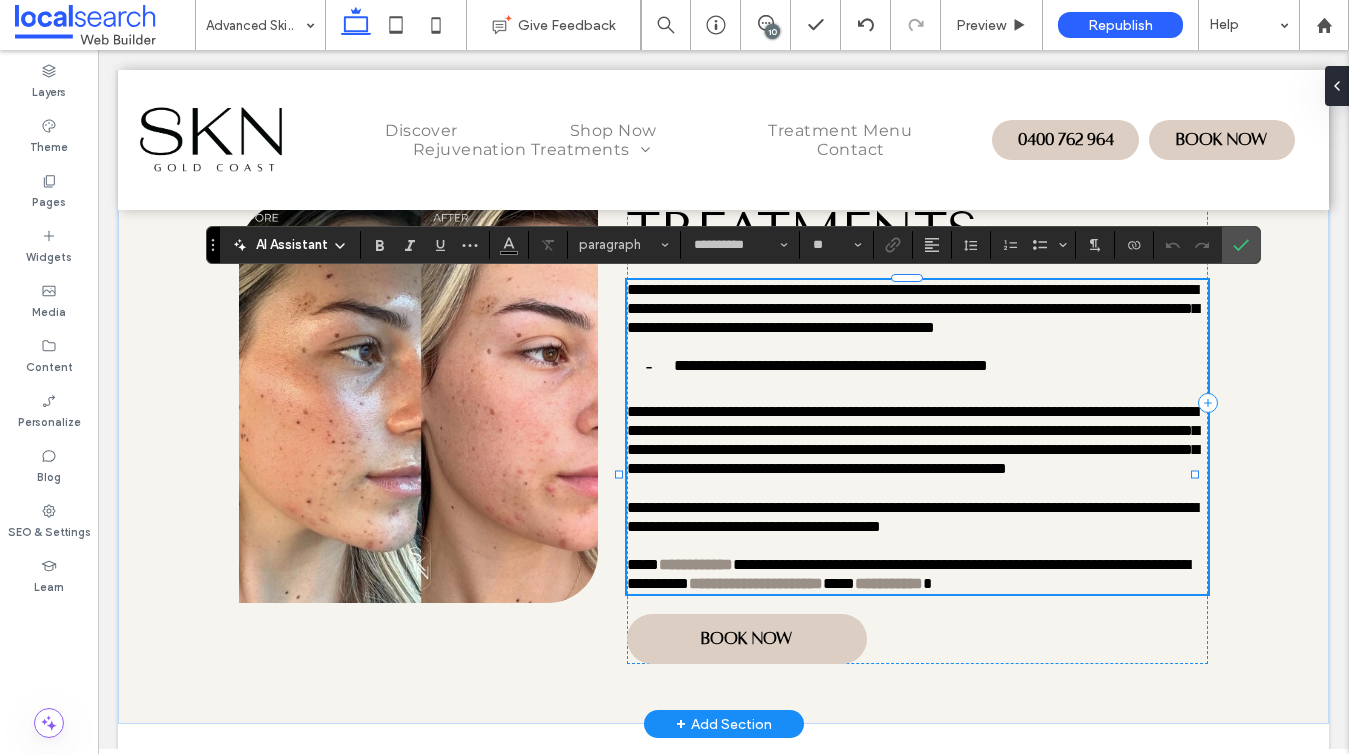 click on "**********" at bounding box center (917, 437) 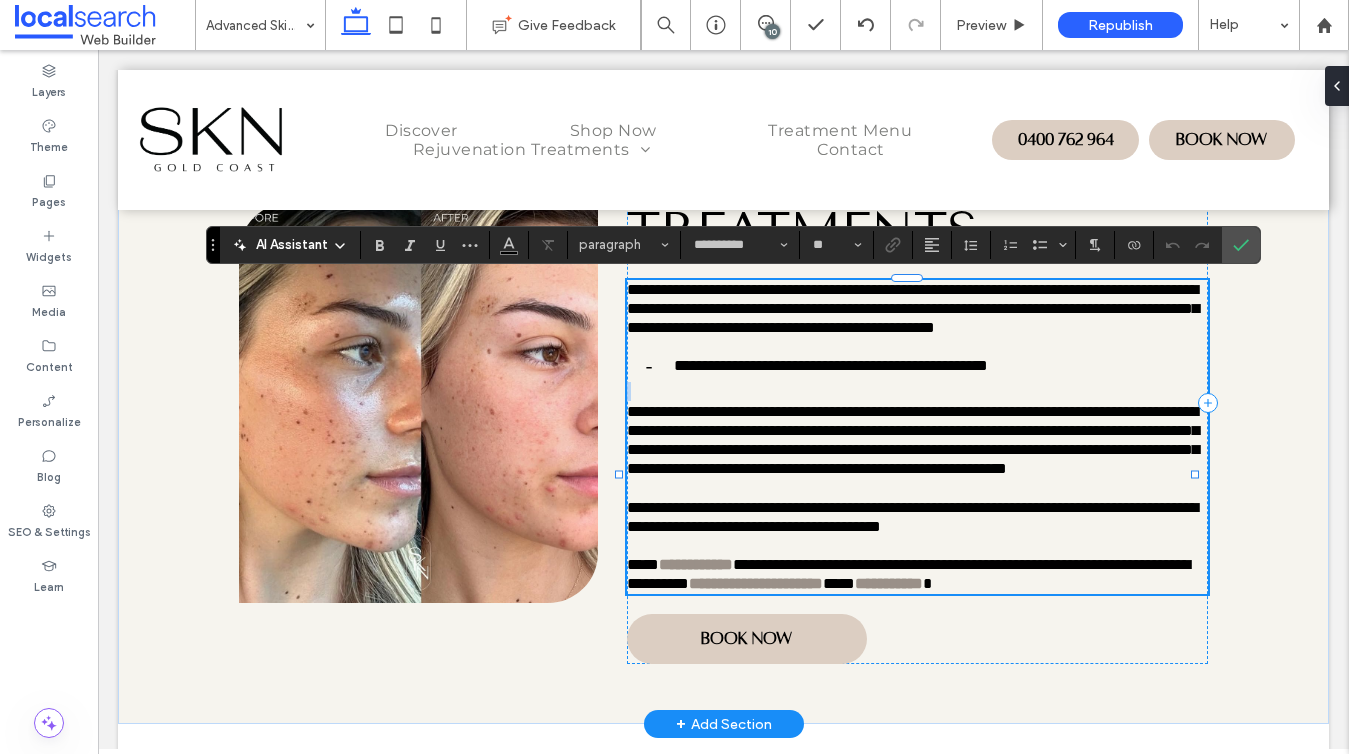 click on "**********" at bounding box center [917, 437] 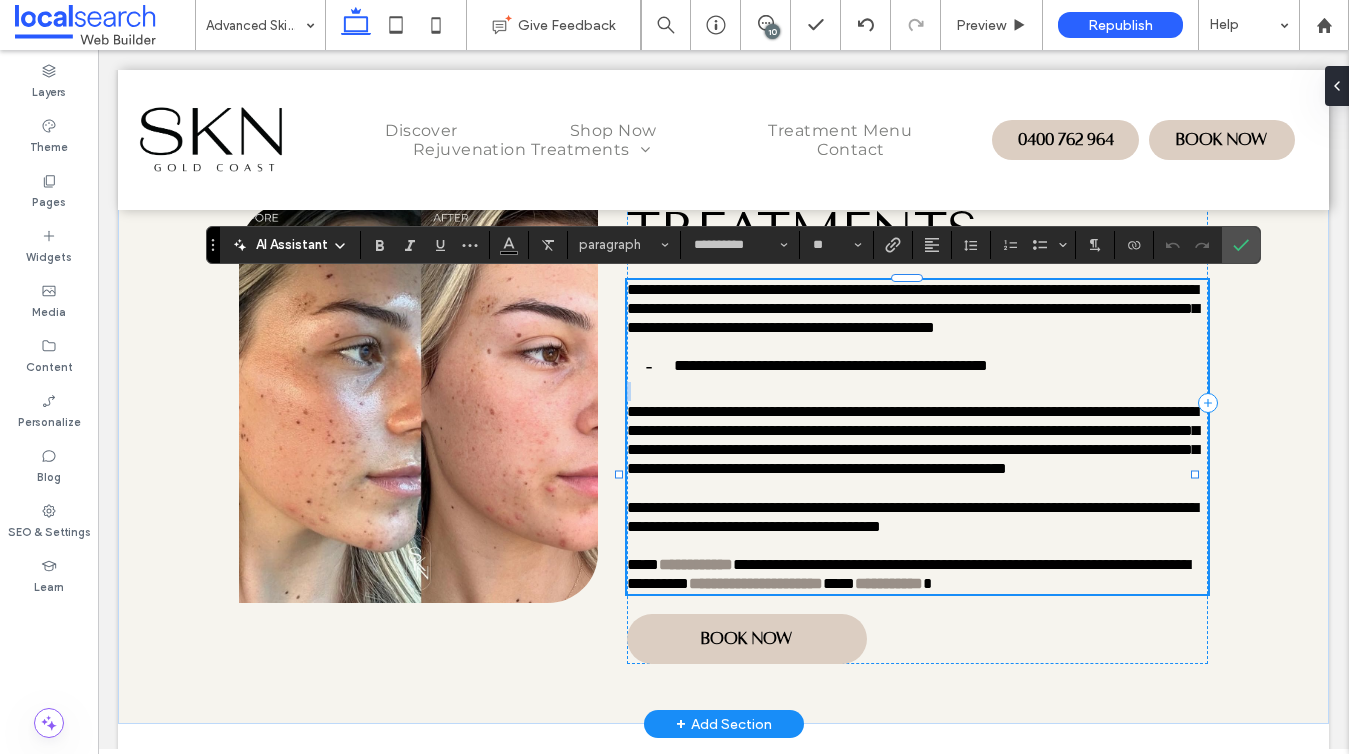 click on "**********" at bounding box center [917, 437] 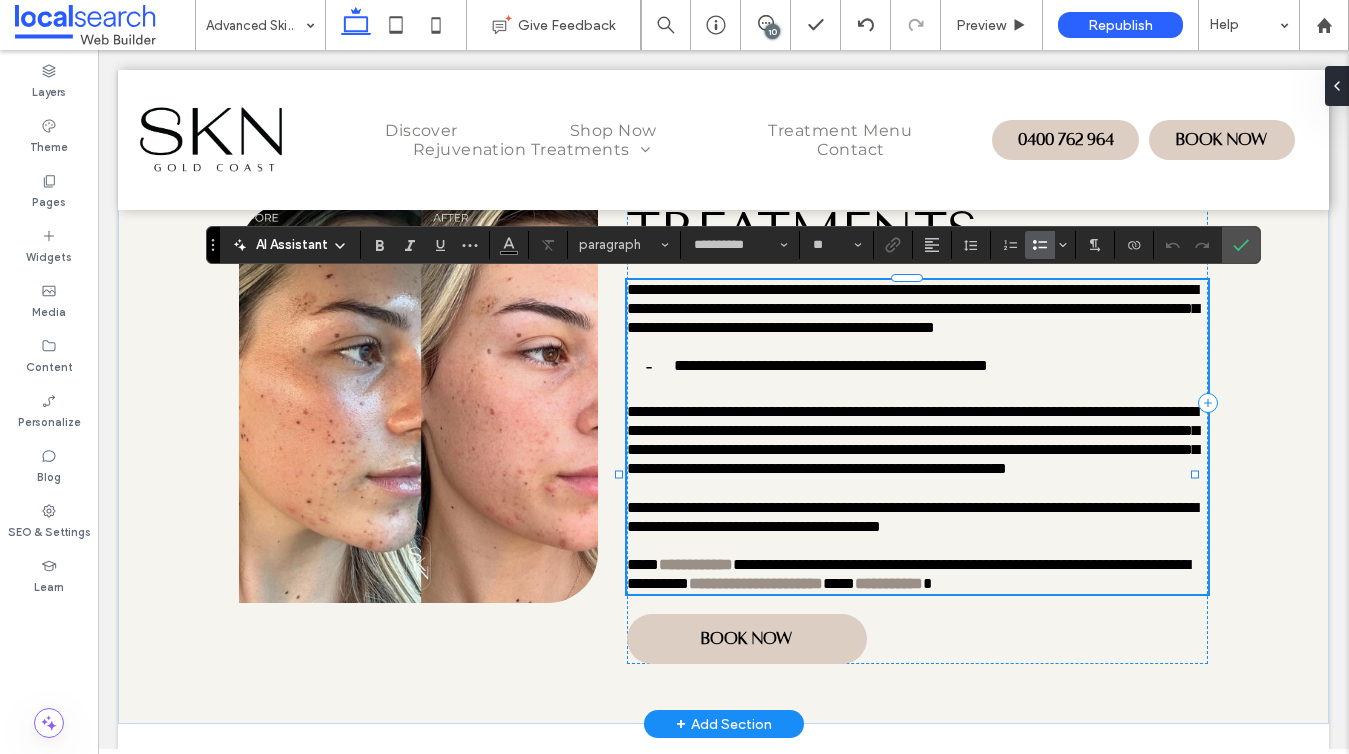 click on "**********" at bounding box center (831, 365) 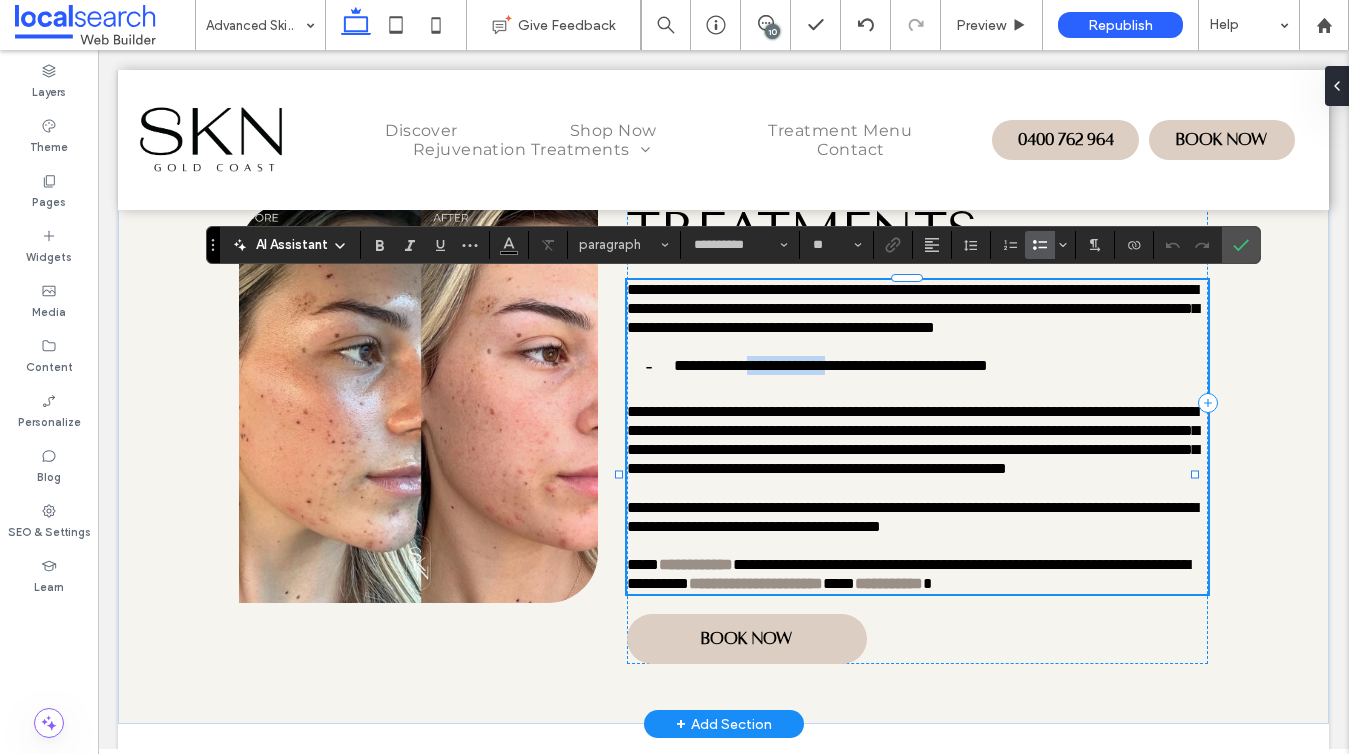 click on "**********" at bounding box center (831, 365) 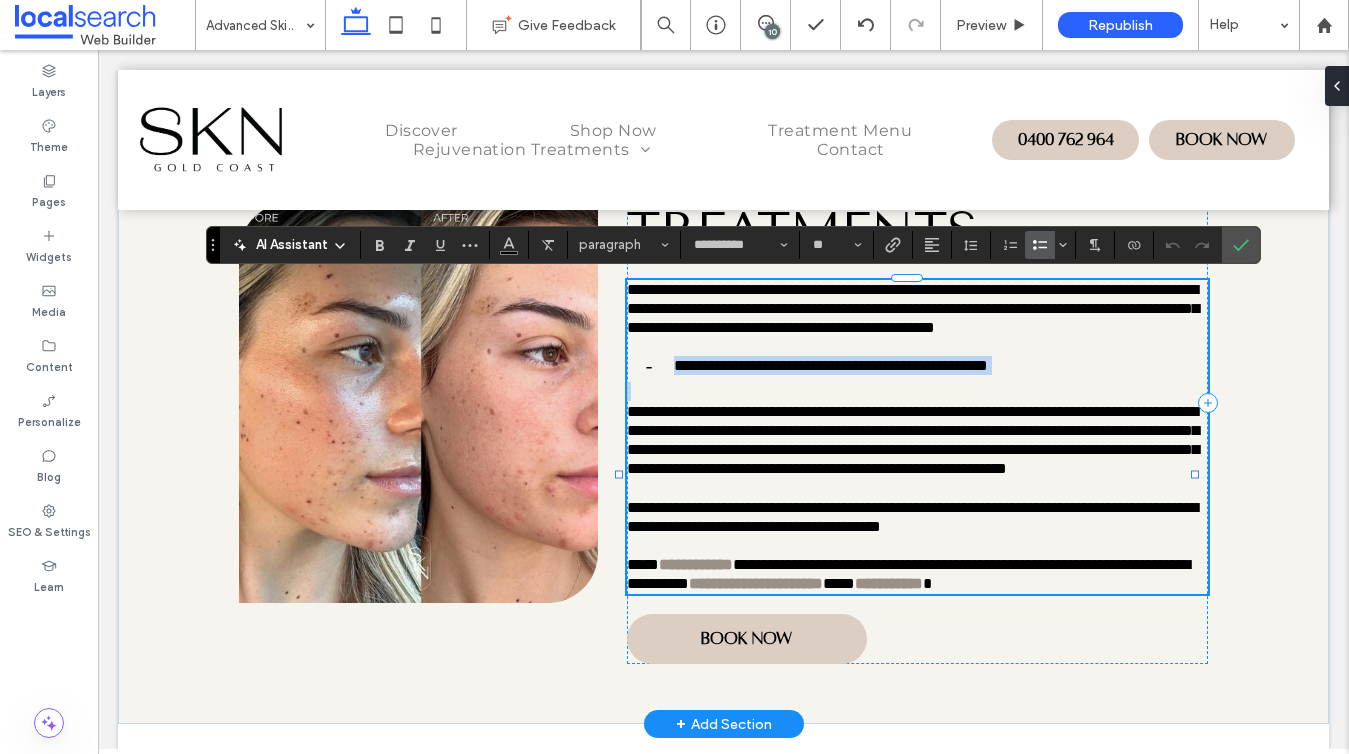 click on "**********" at bounding box center [831, 365] 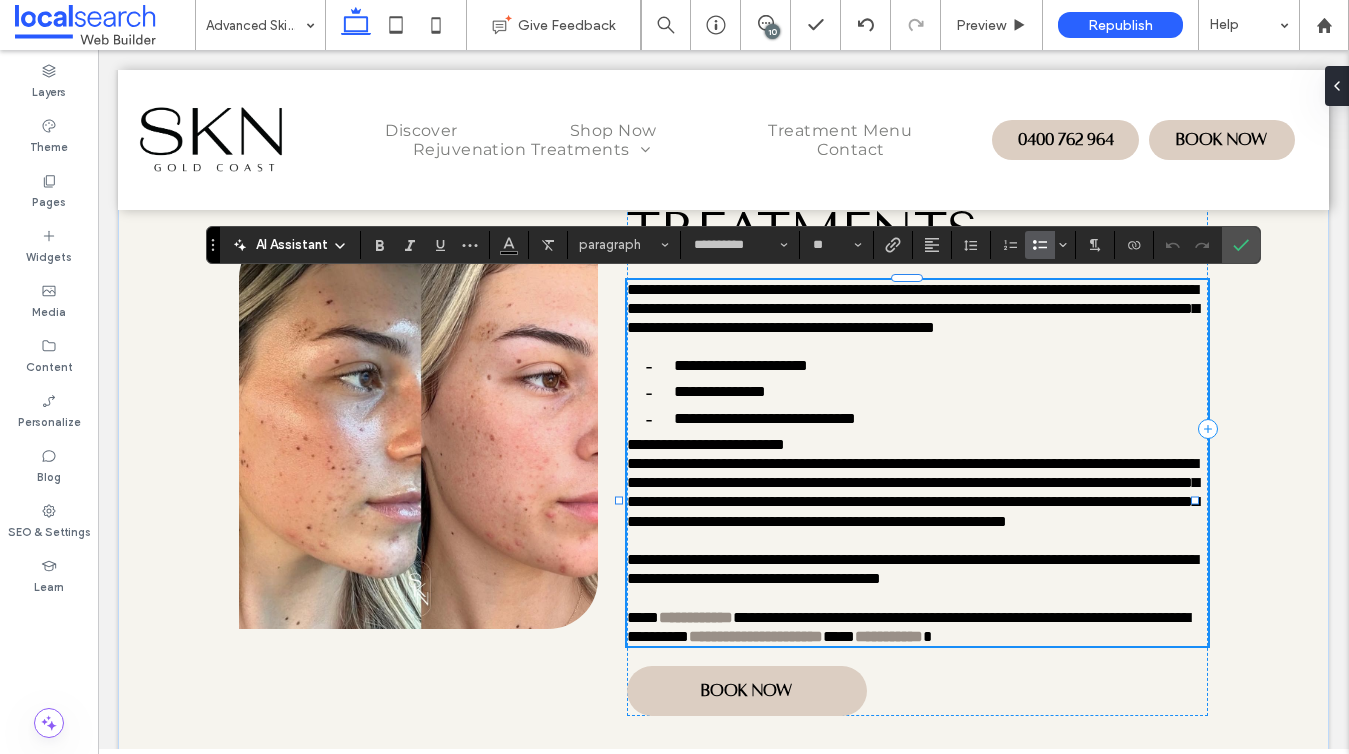scroll, scrollTop: 0, scrollLeft: 0, axis: both 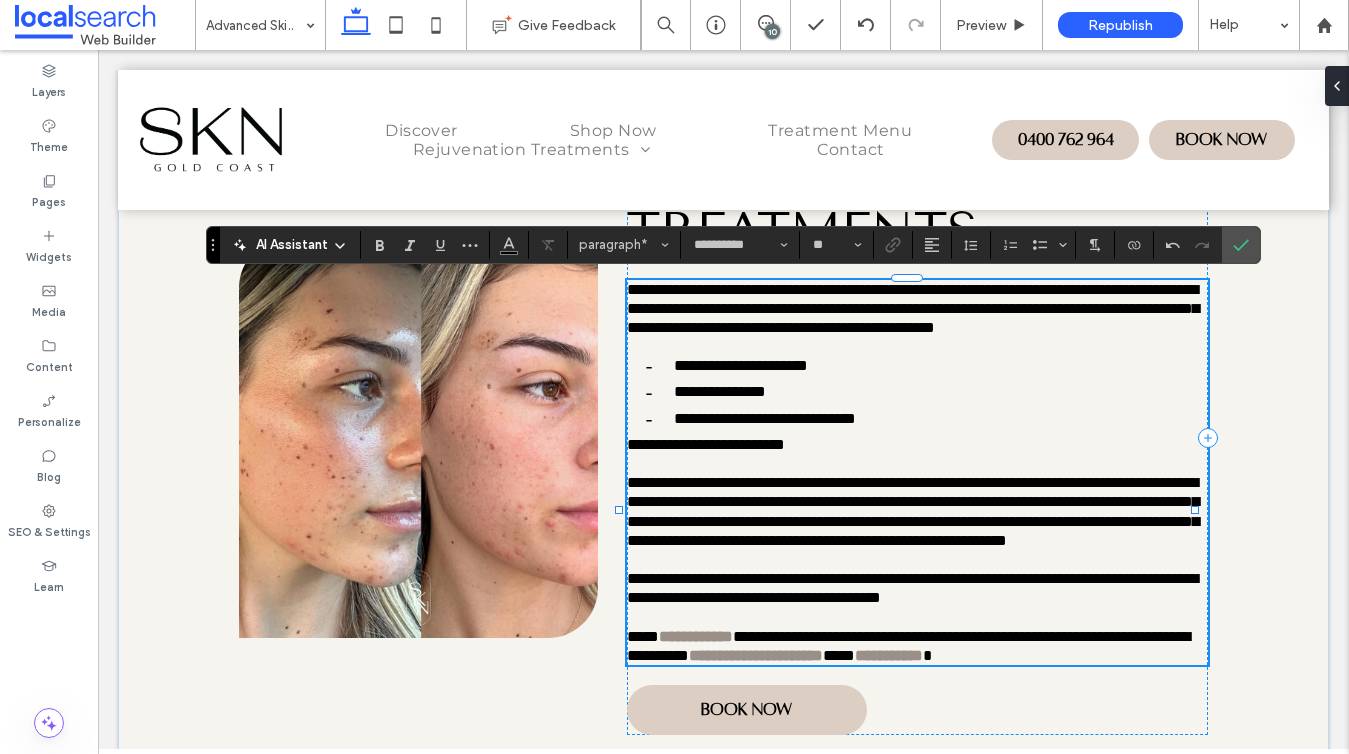 click on "**********" at bounding box center (706, 444) 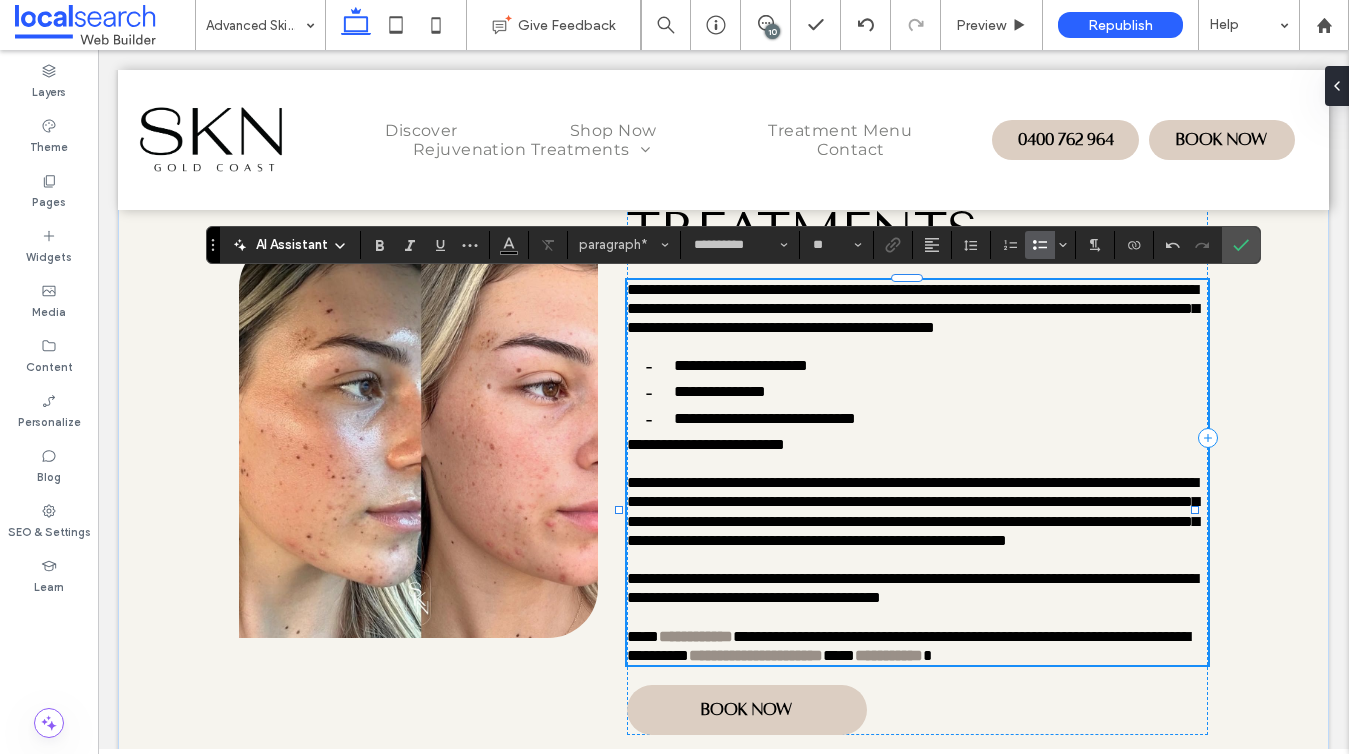 click 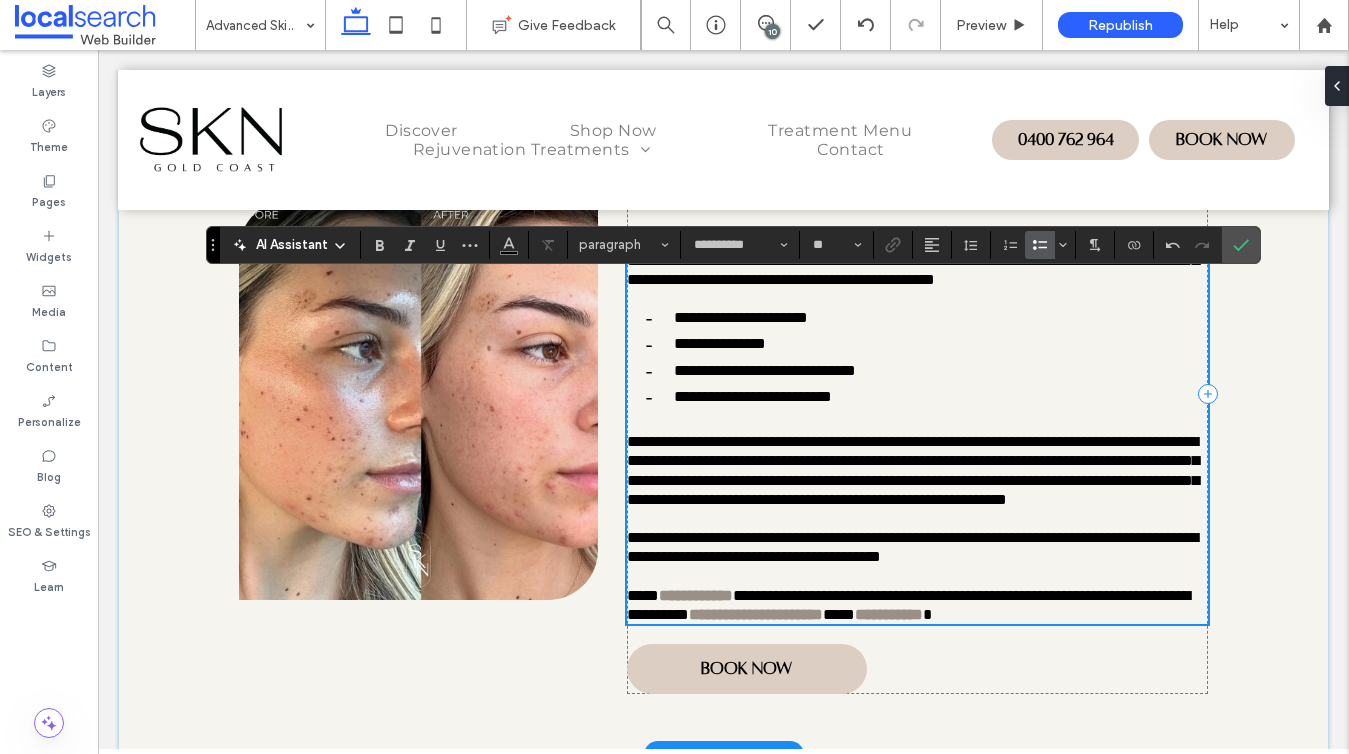 scroll, scrollTop: 803, scrollLeft: 0, axis: vertical 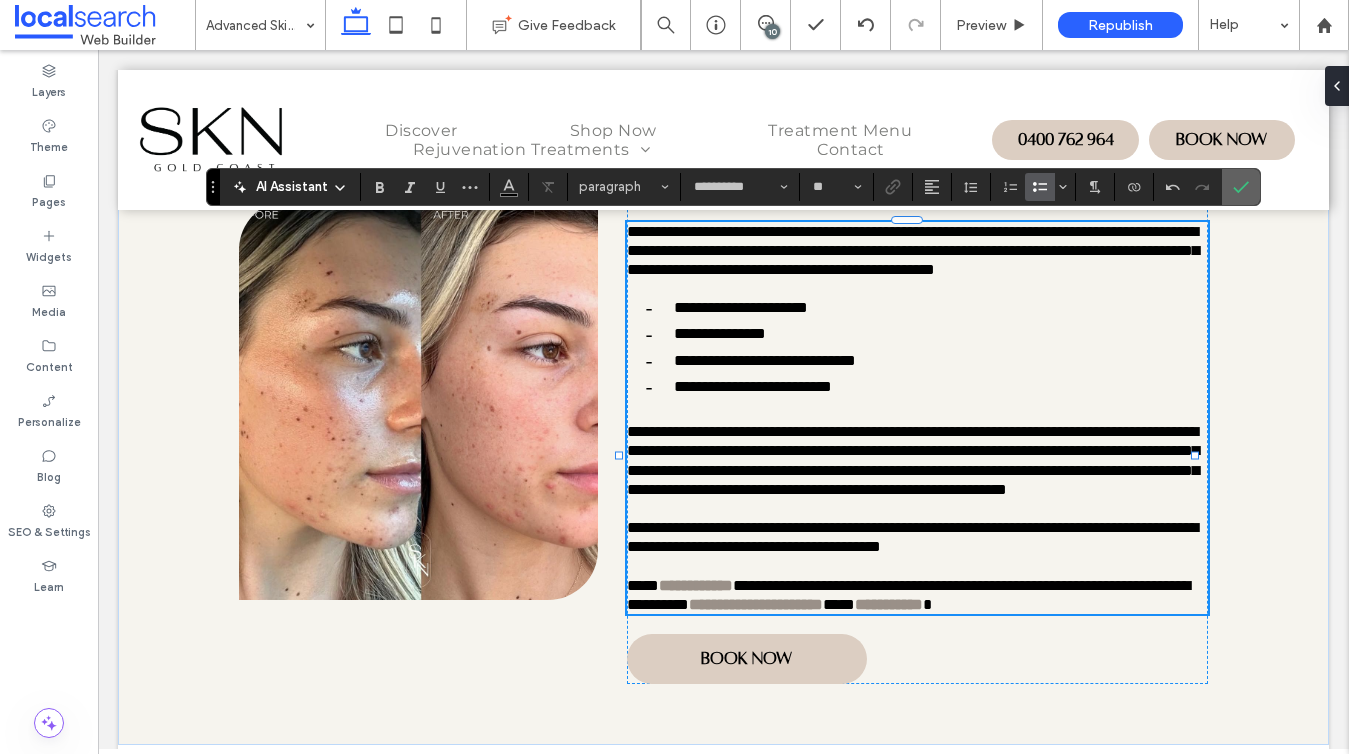 click at bounding box center (1241, 187) 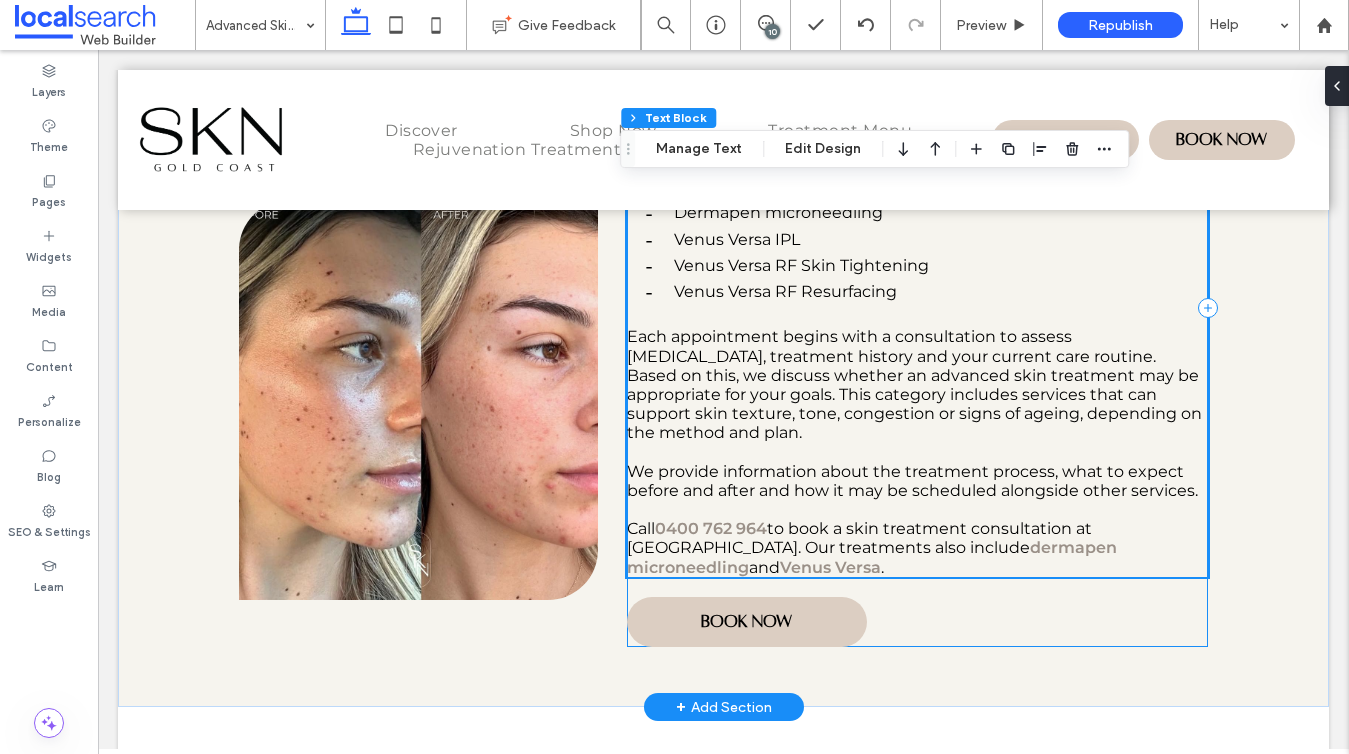 scroll, scrollTop: 889, scrollLeft: 0, axis: vertical 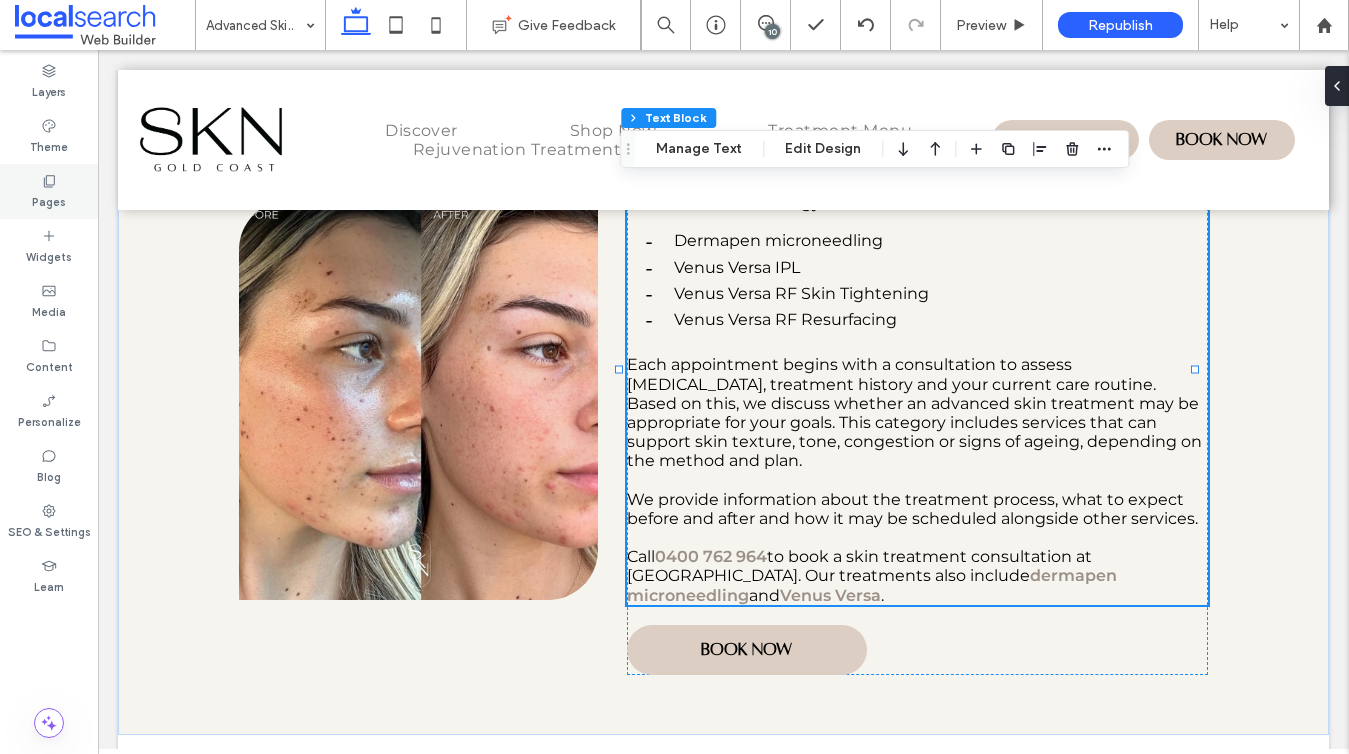 click on "Pages" at bounding box center (49, 200) 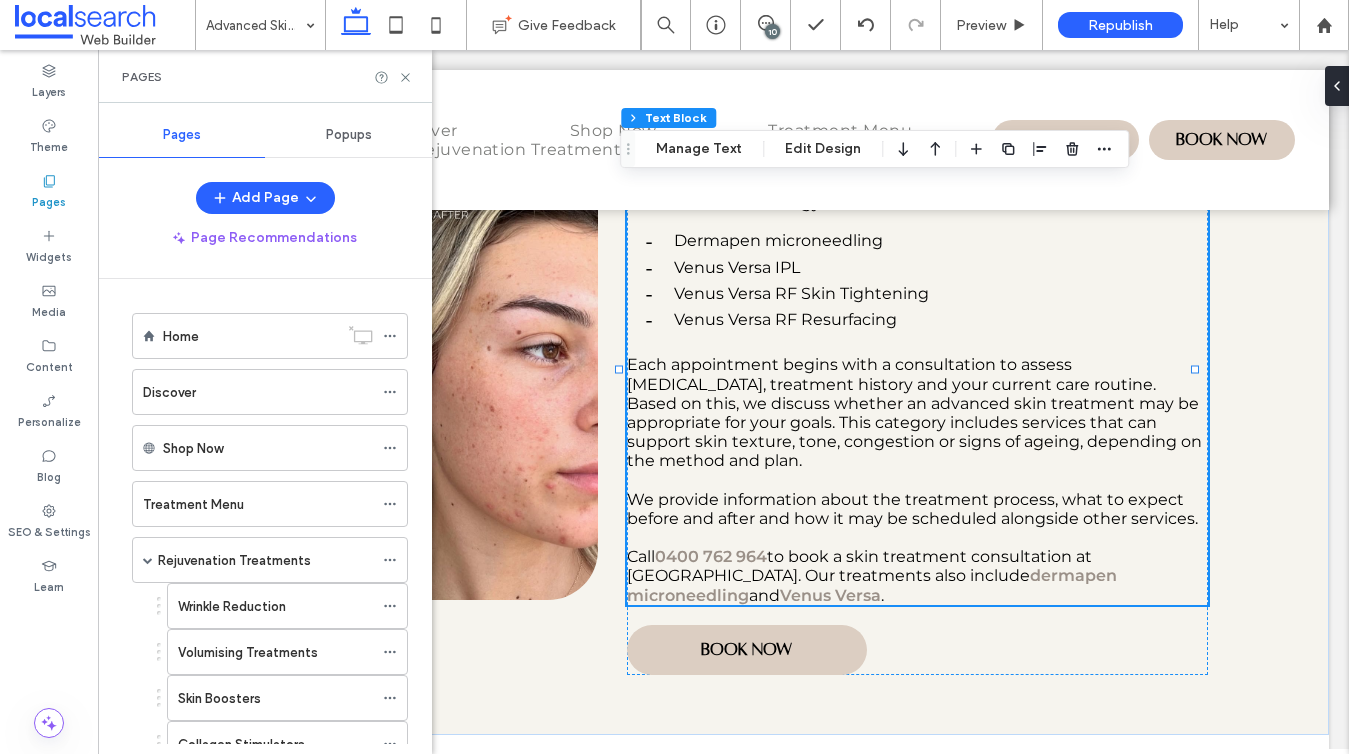 scroll, scrollTop: 54, scrollLeft: 0, axis: vertical 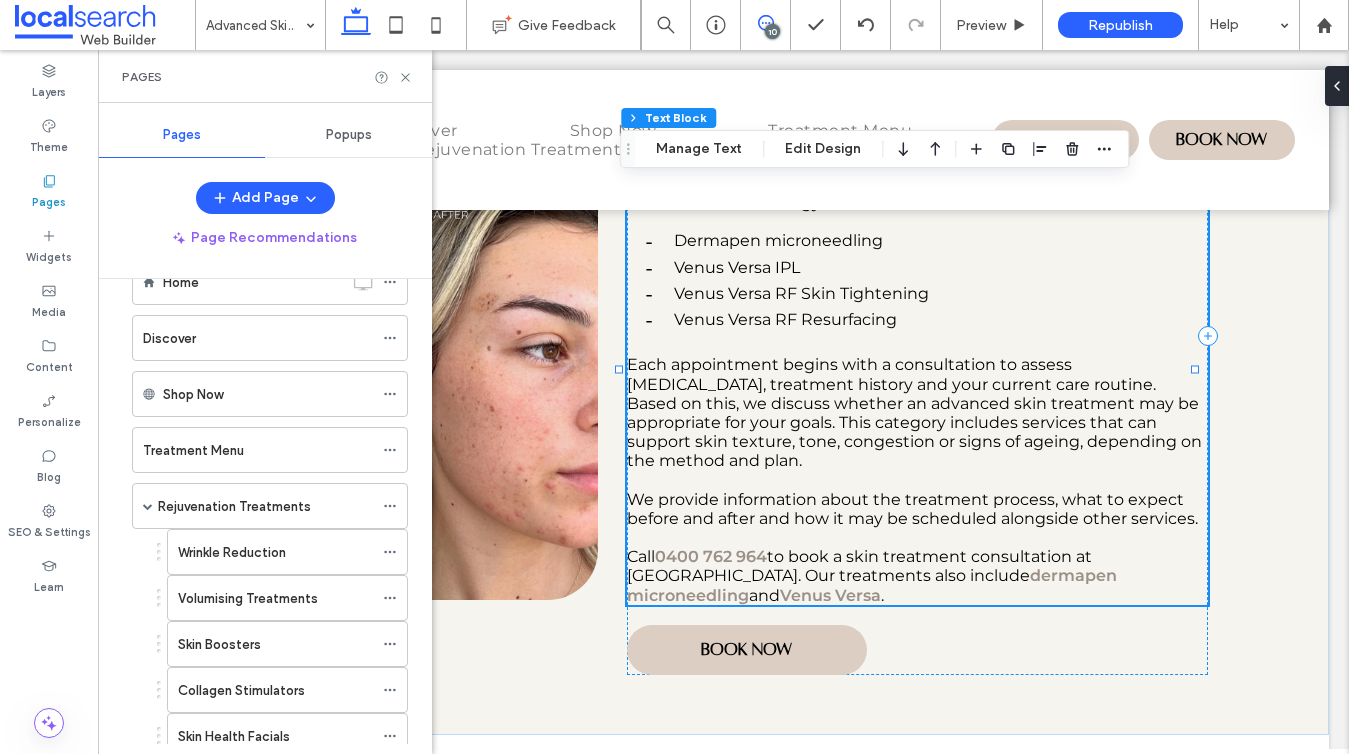click at bounding box center (765, 23) 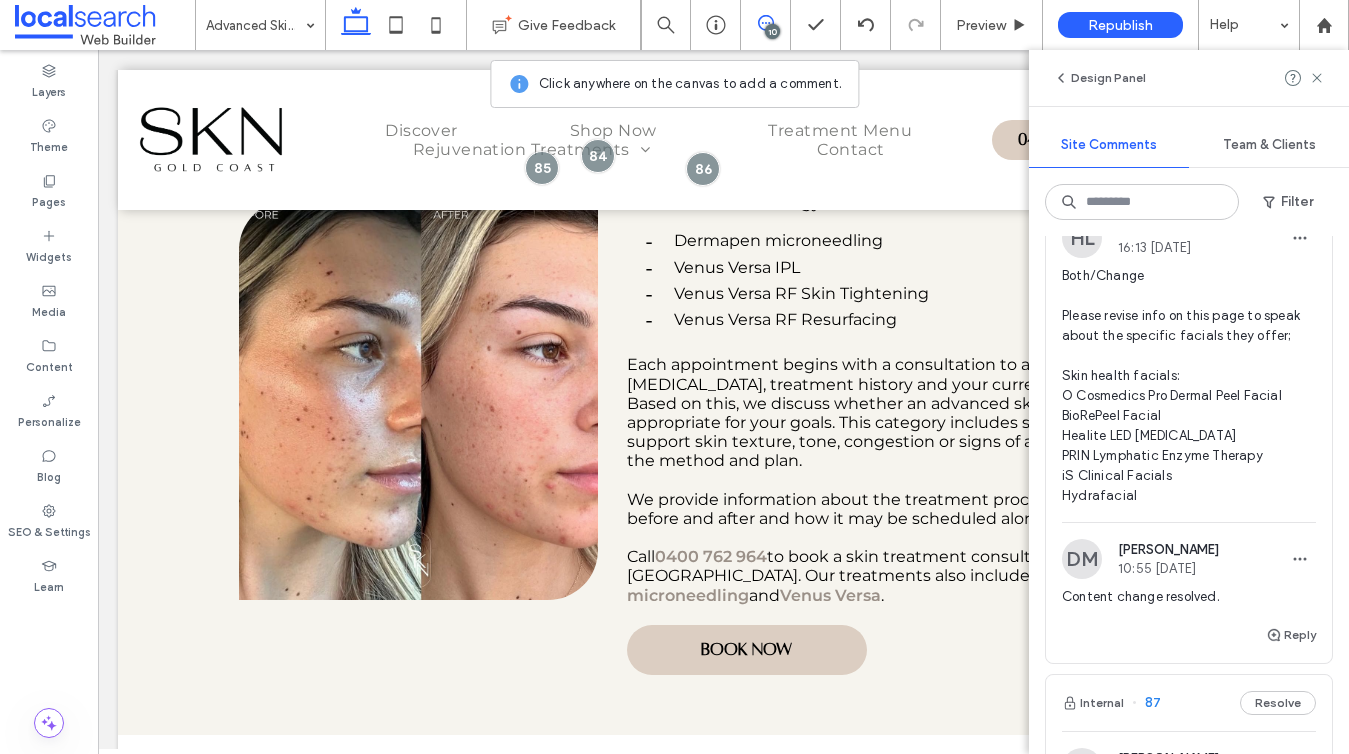 scroll, scrollTop: 1689, scrollLeft: 0, axis: vertical 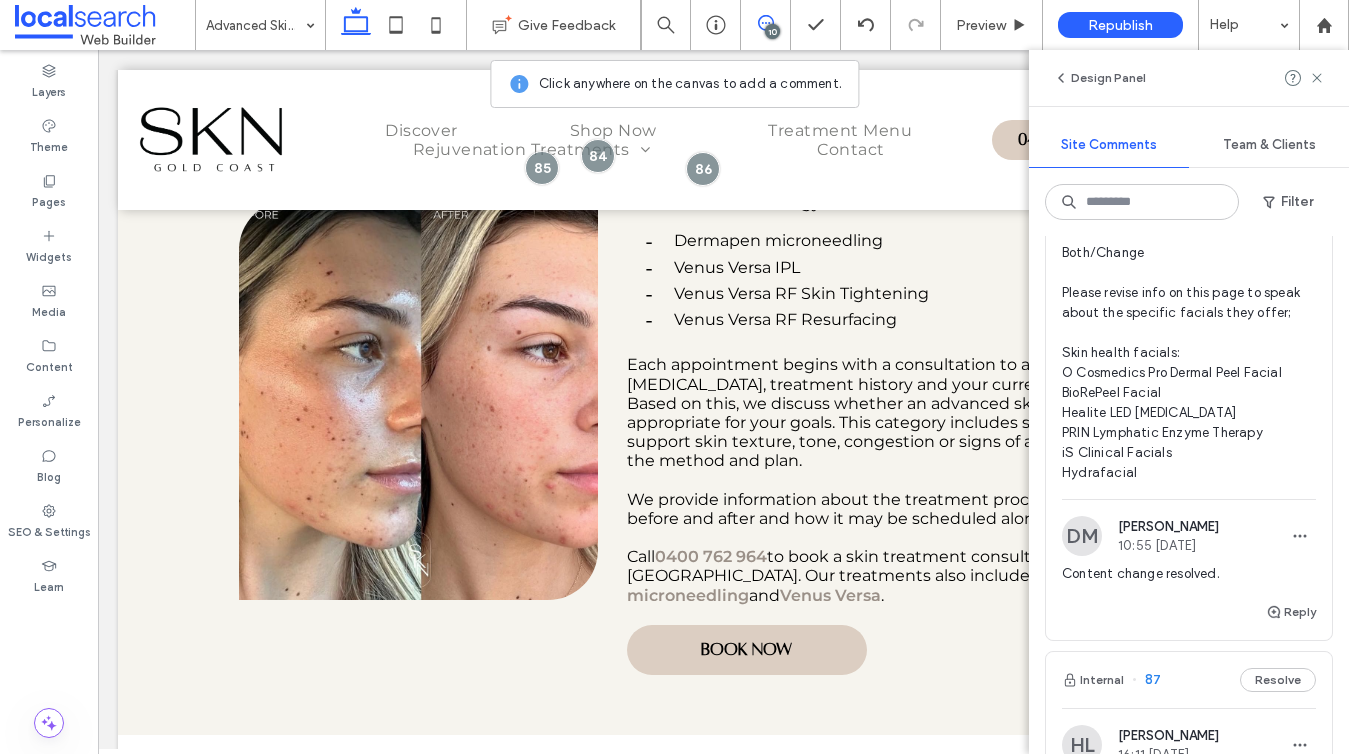 click on "Both/Change
Please revise info on this page to speak about the specific facials they offer;
Skin health facials:
O Cosmedics Pro Dermal Peel Facial
BioRePeel Facial
Healite LED Light Therapy
PRIN Lymphatic Enzyme Therapy
iS Clinical Facials
Hydrafacial" at bounding box center (1189, 363) 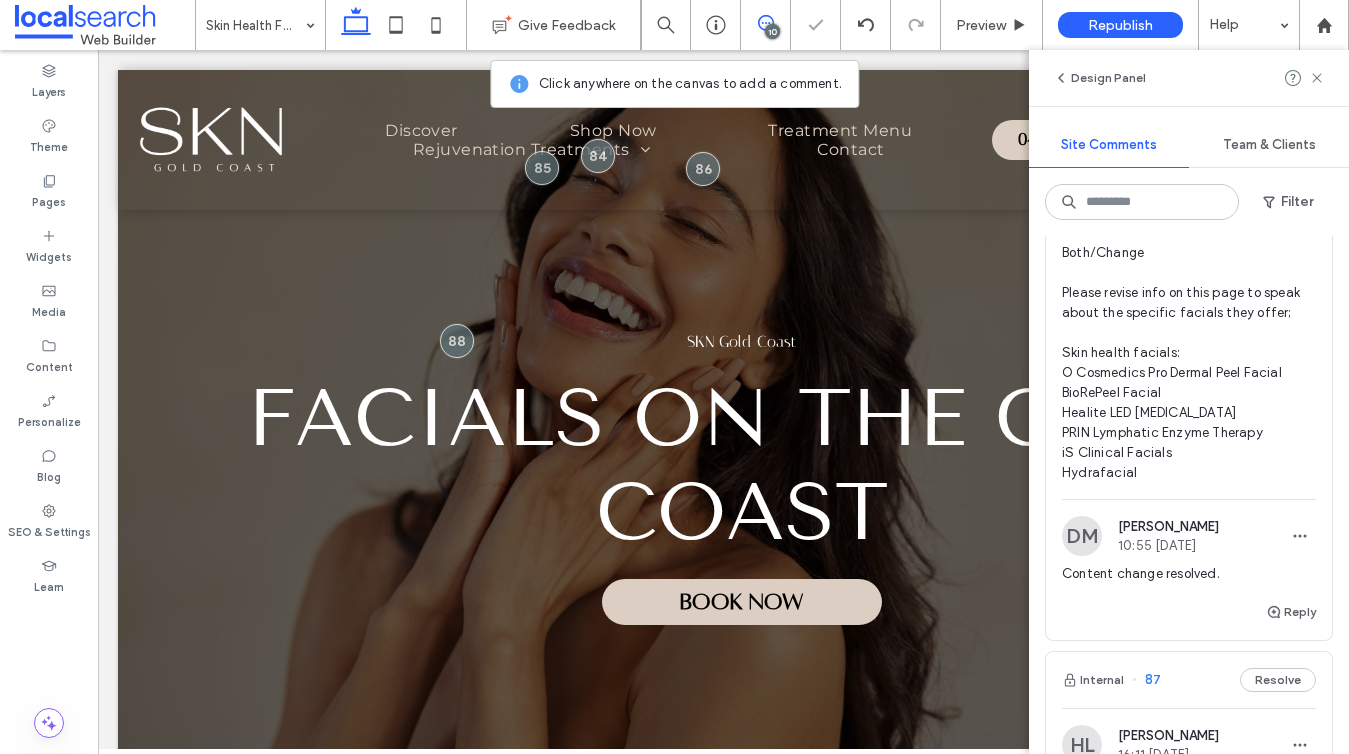 scroll, scrollTop: 13, scrollLeft: 0, axis: vertical 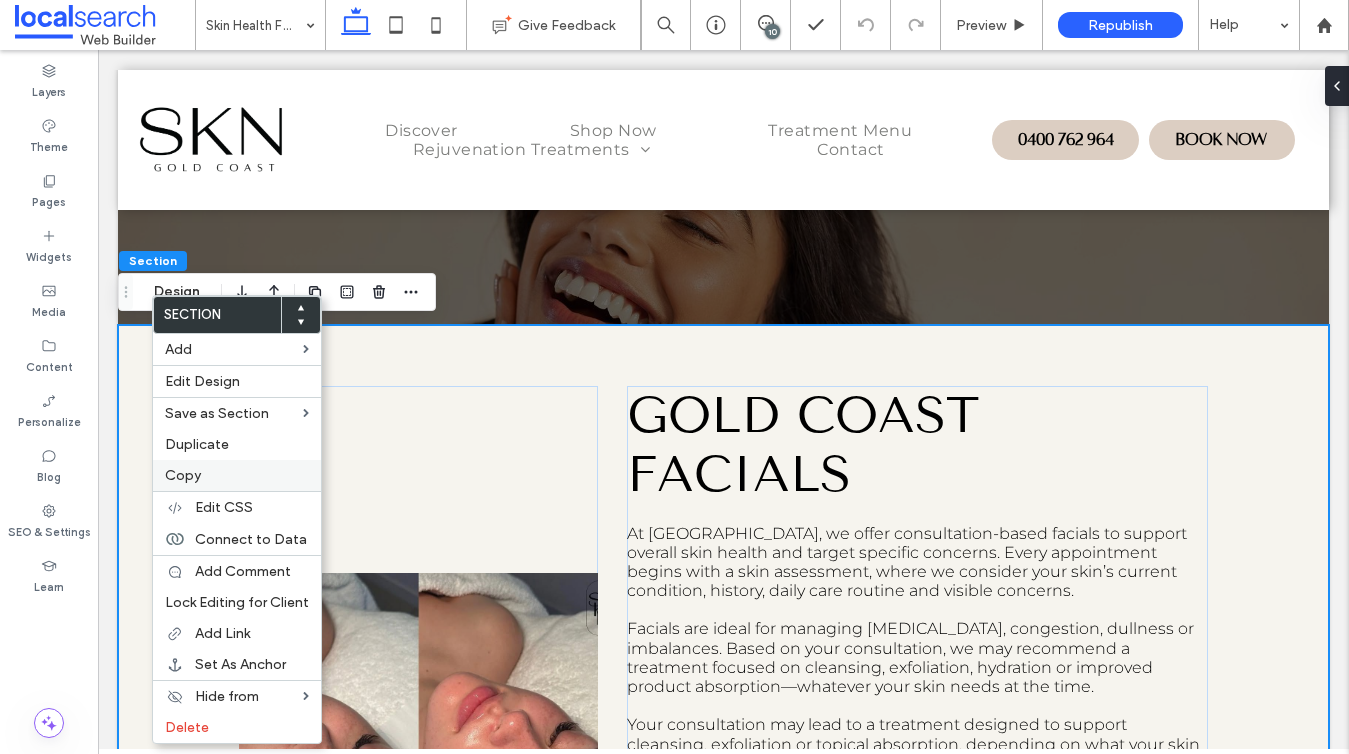 click on "Copy" at bounding box center (237, 475) 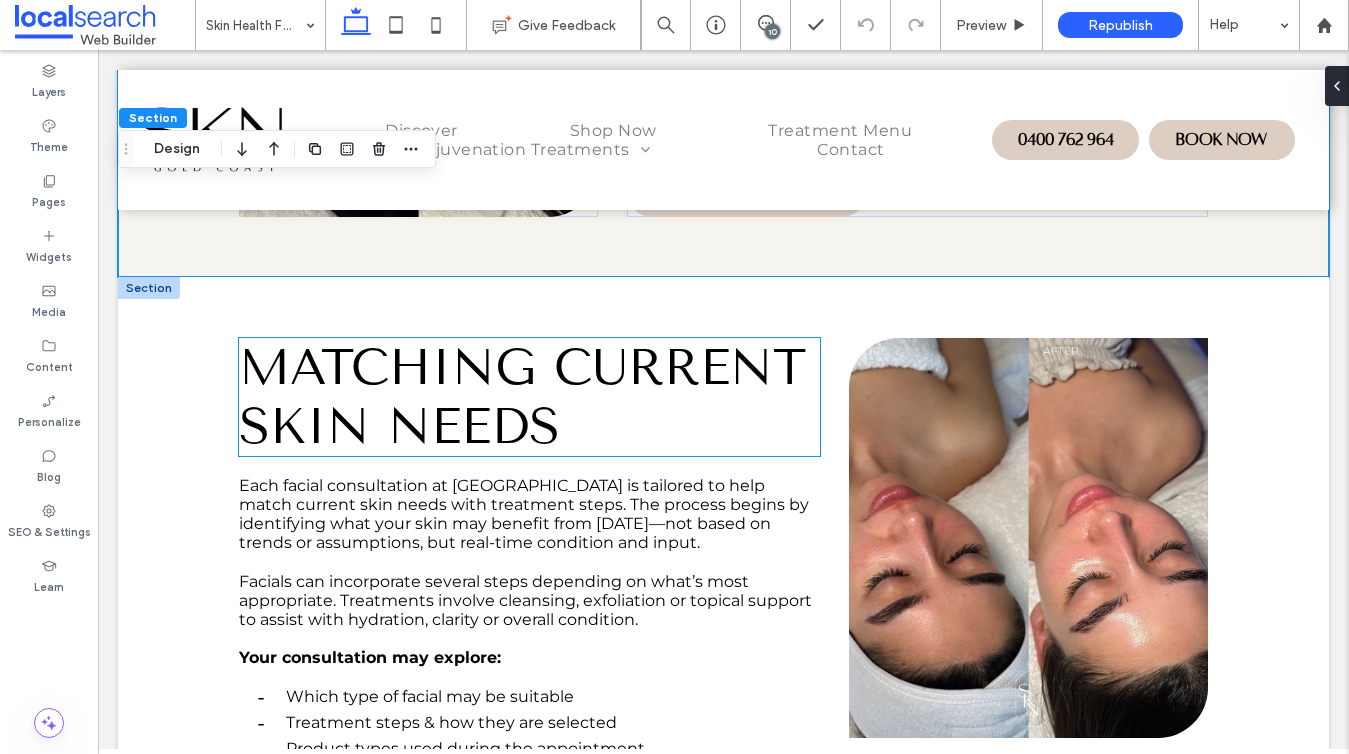 scroll, scrollTop: 1411, scrollLeft: 0, axis: vertical 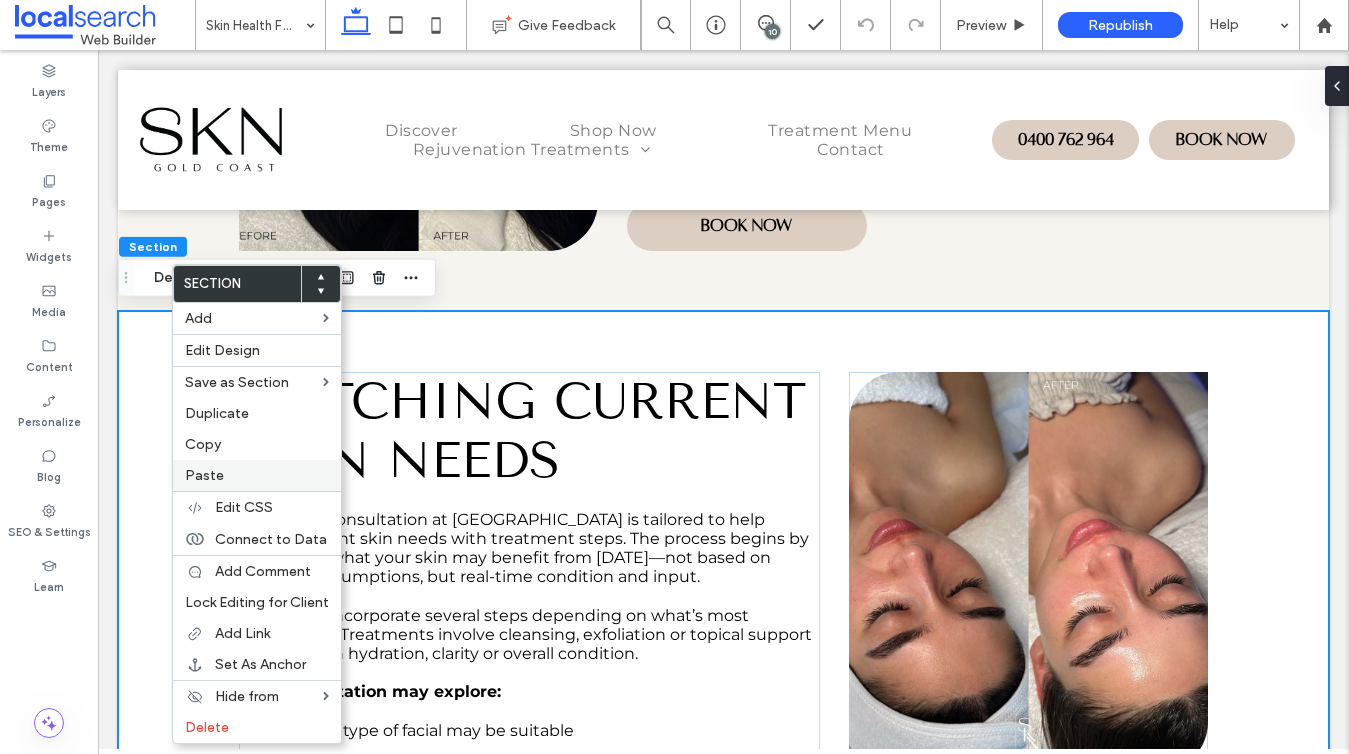 click on "Paste" at bounding box center [204, 475] 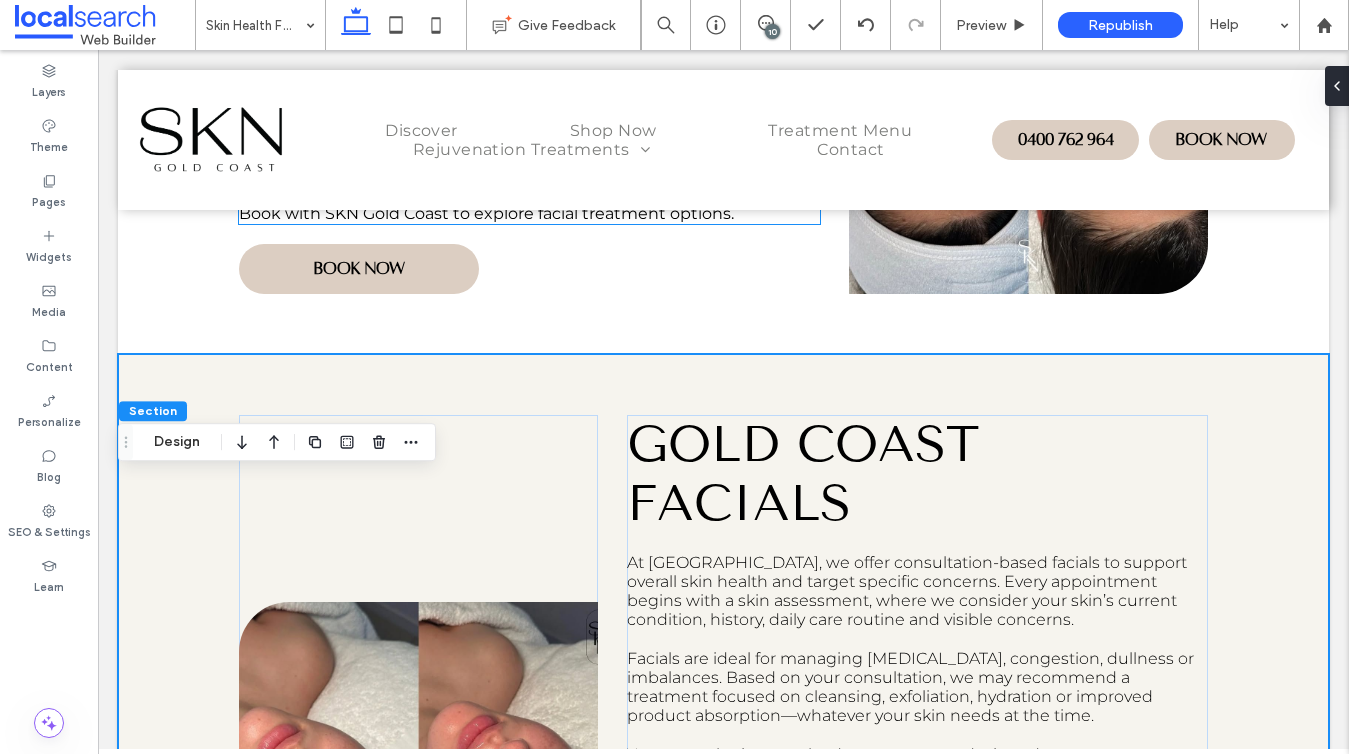 scroll, scrollTop: 2189, scrollLeft: 0, axis: vertical 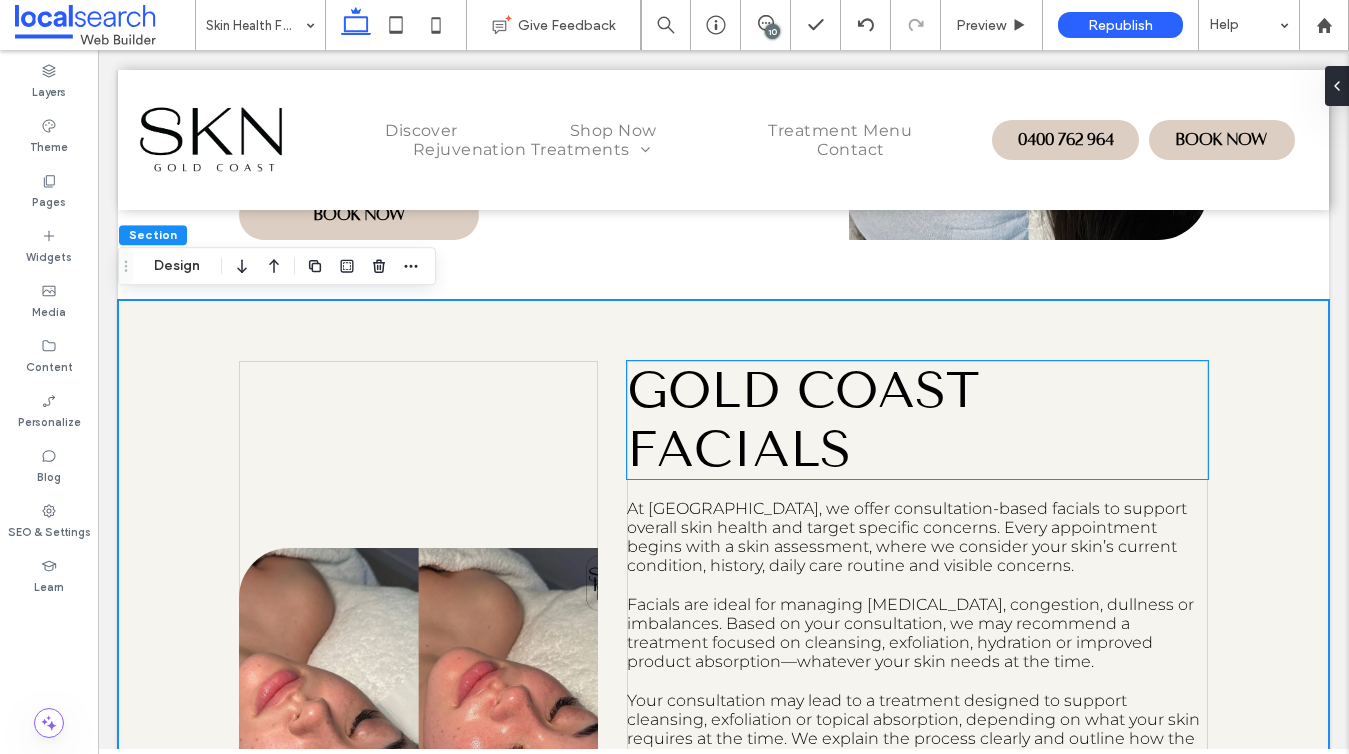 click on "Gold Coast Facials" at bounding box center (803, 420) 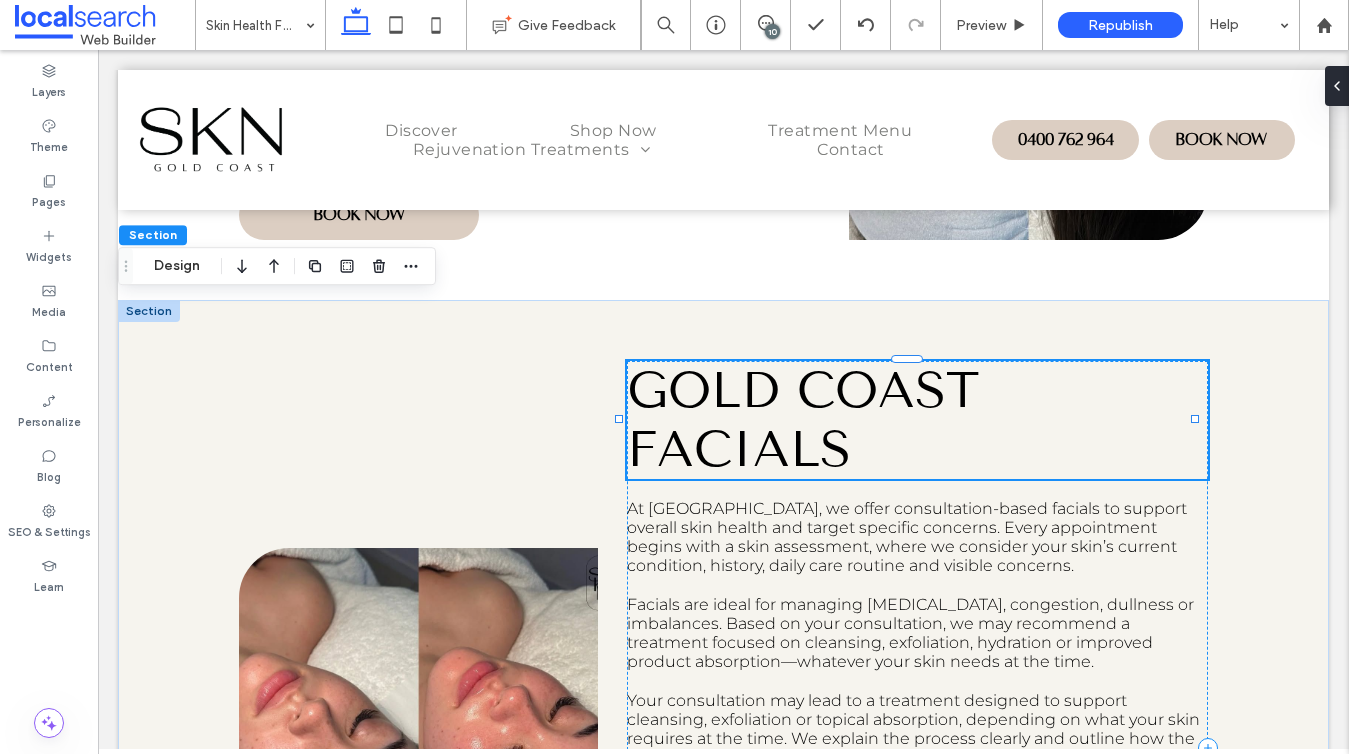 click on "Gold Coast Facials" at bounding box center [803, 420] 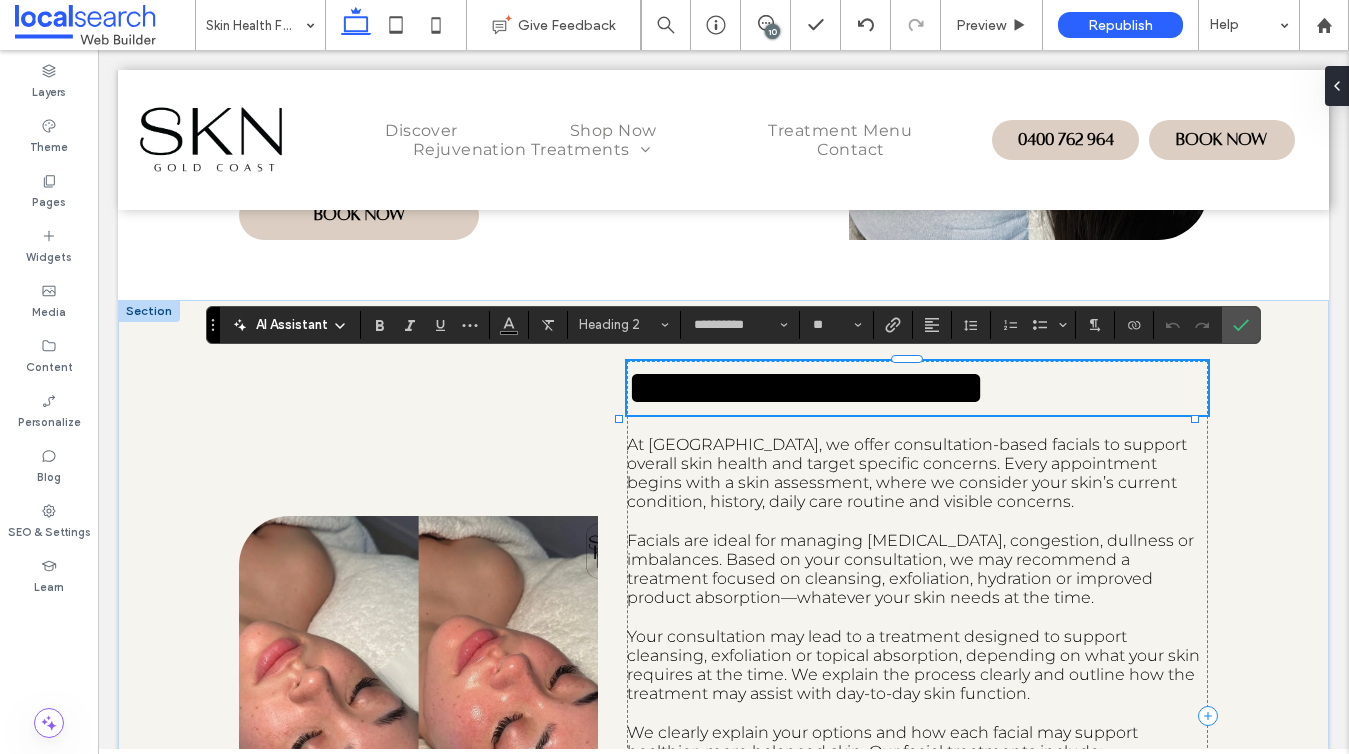 type 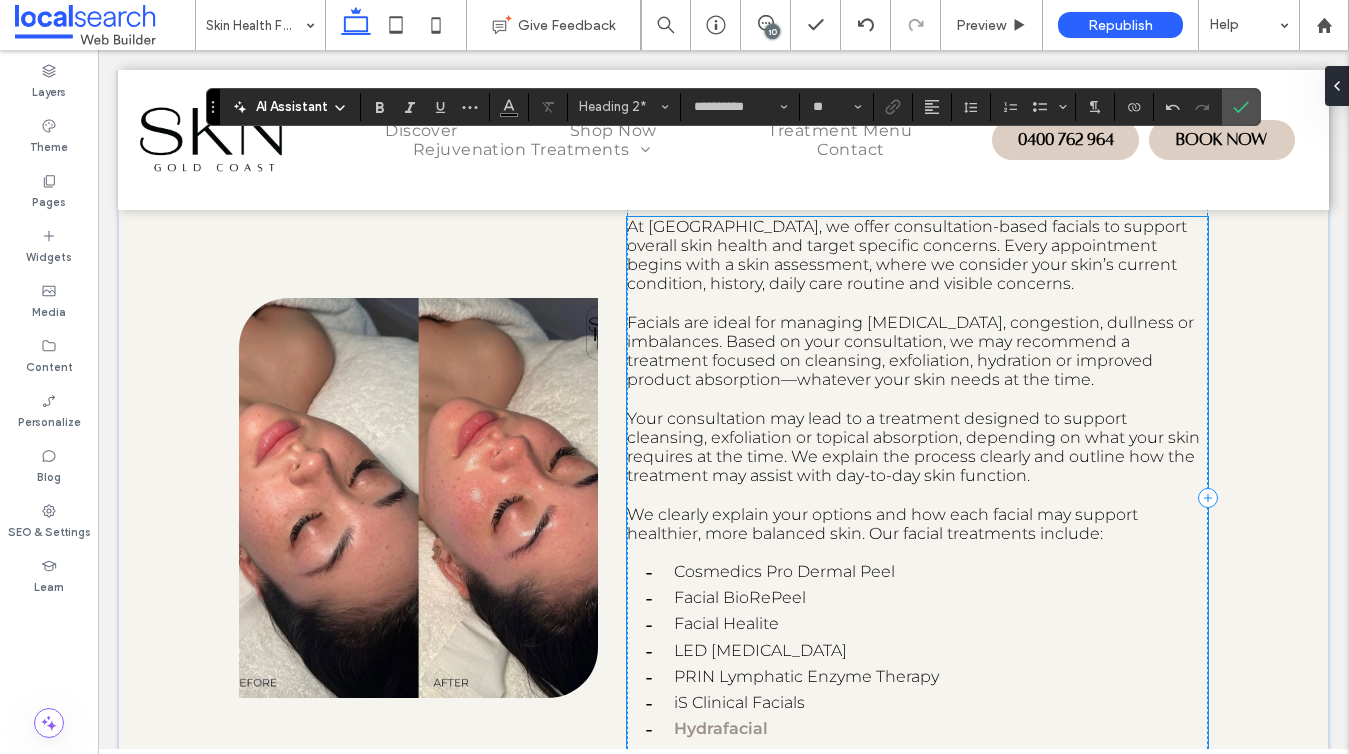 click on "Facials are ideal for managing dryness, congestion, dullness or imbalances. Based on your consultation, we may recommend a treatment focused on cleansing, exfoliation, hydration or improved product absorption—whatever your skin needs at the time." at bounding box center (910, 351) 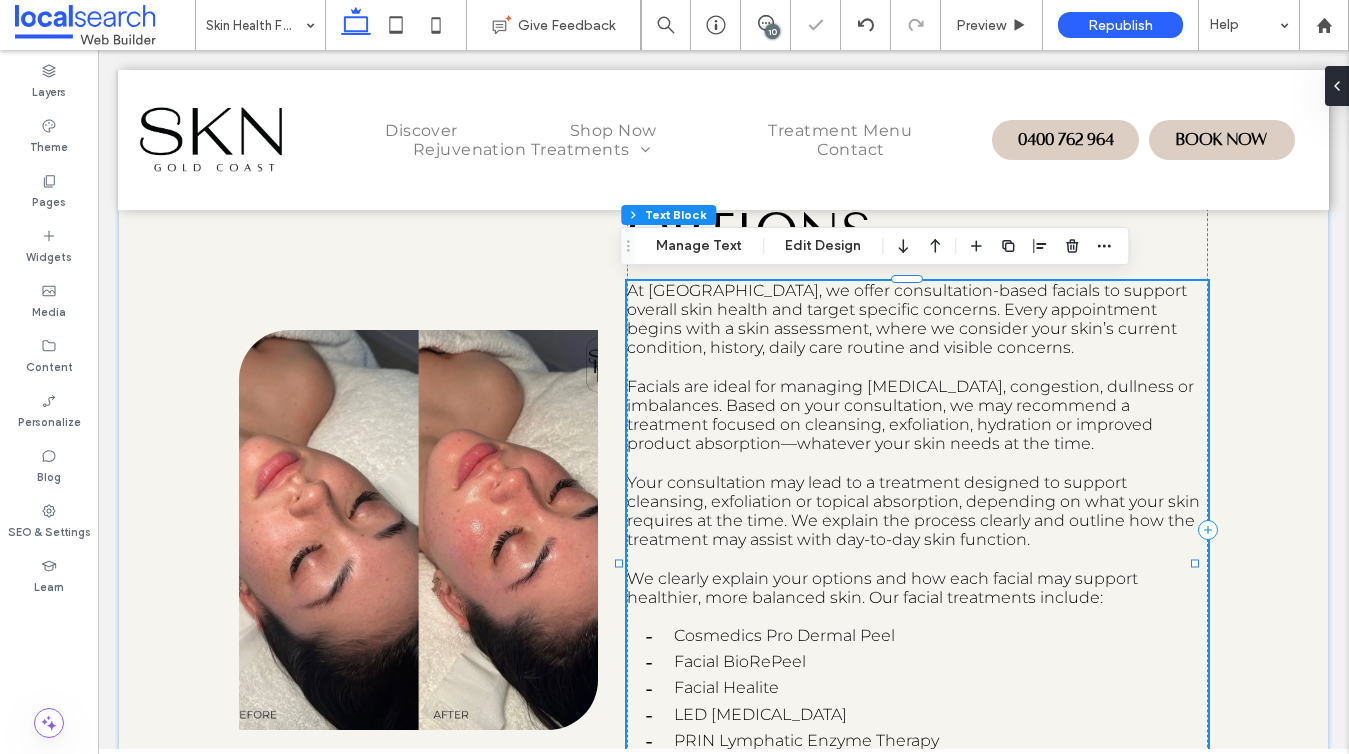 click on "Facials are ideal for managing dryness, congestion, dullness or imbalances. Based on your consultation, we may recommend a treatment focused on cleansing, exfoliation, hydration or improved product absorption—whatever your skin needs at the time." at bounding box center (910, 415) 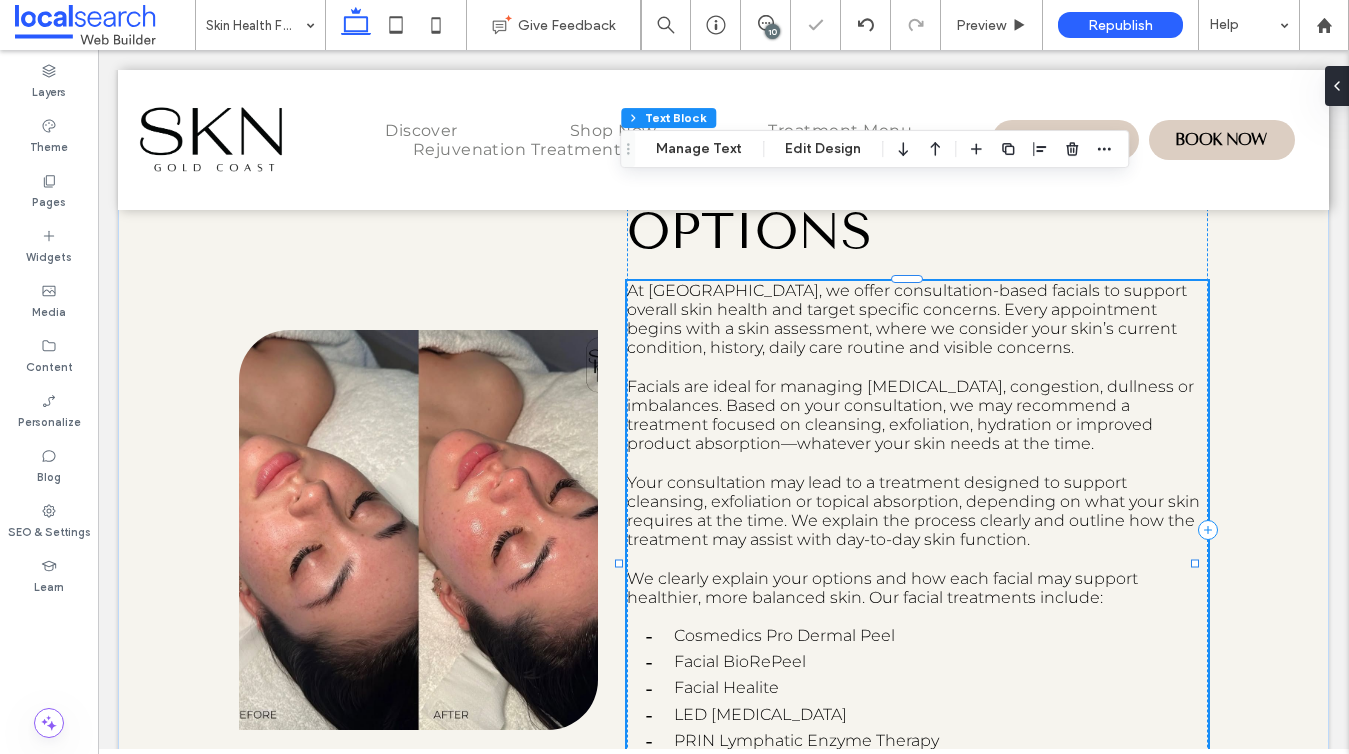 type on "**********" 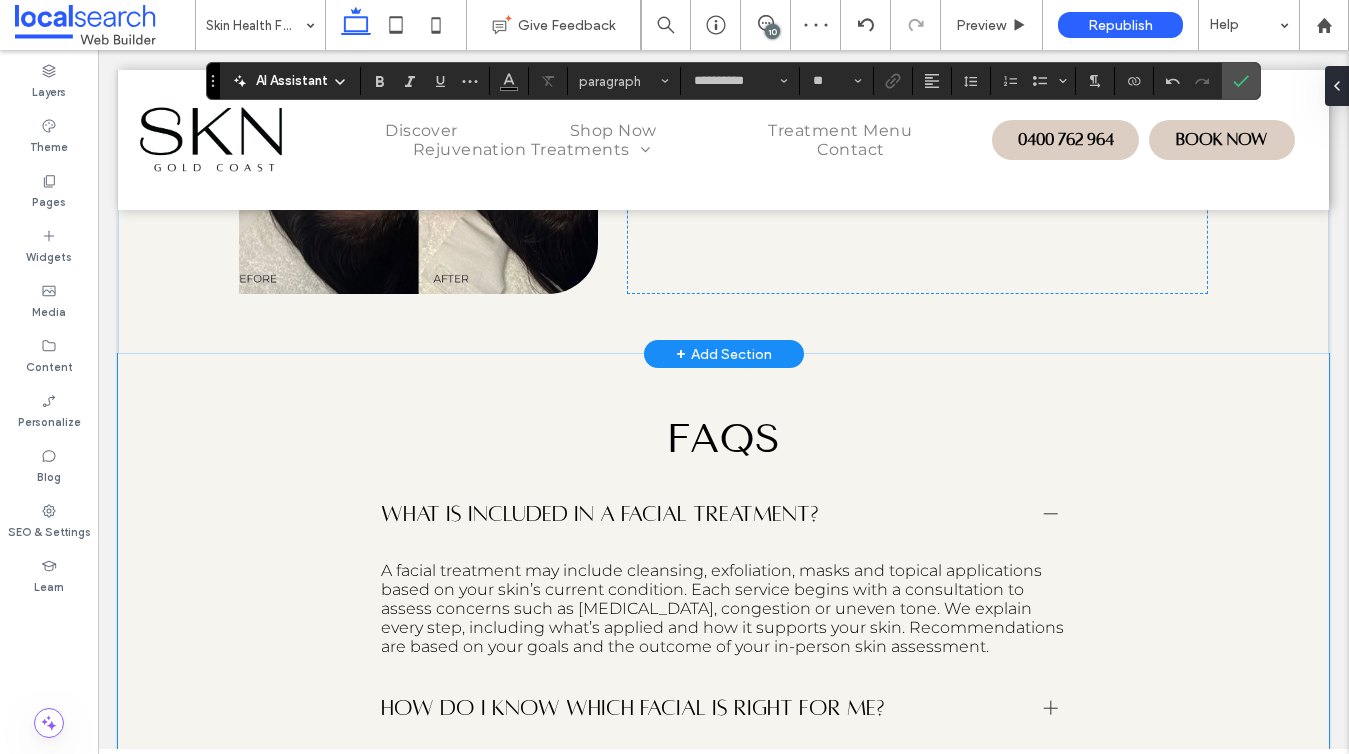 scroll, scrollTop: 2480, scrollLeft: 0, axis: vertical 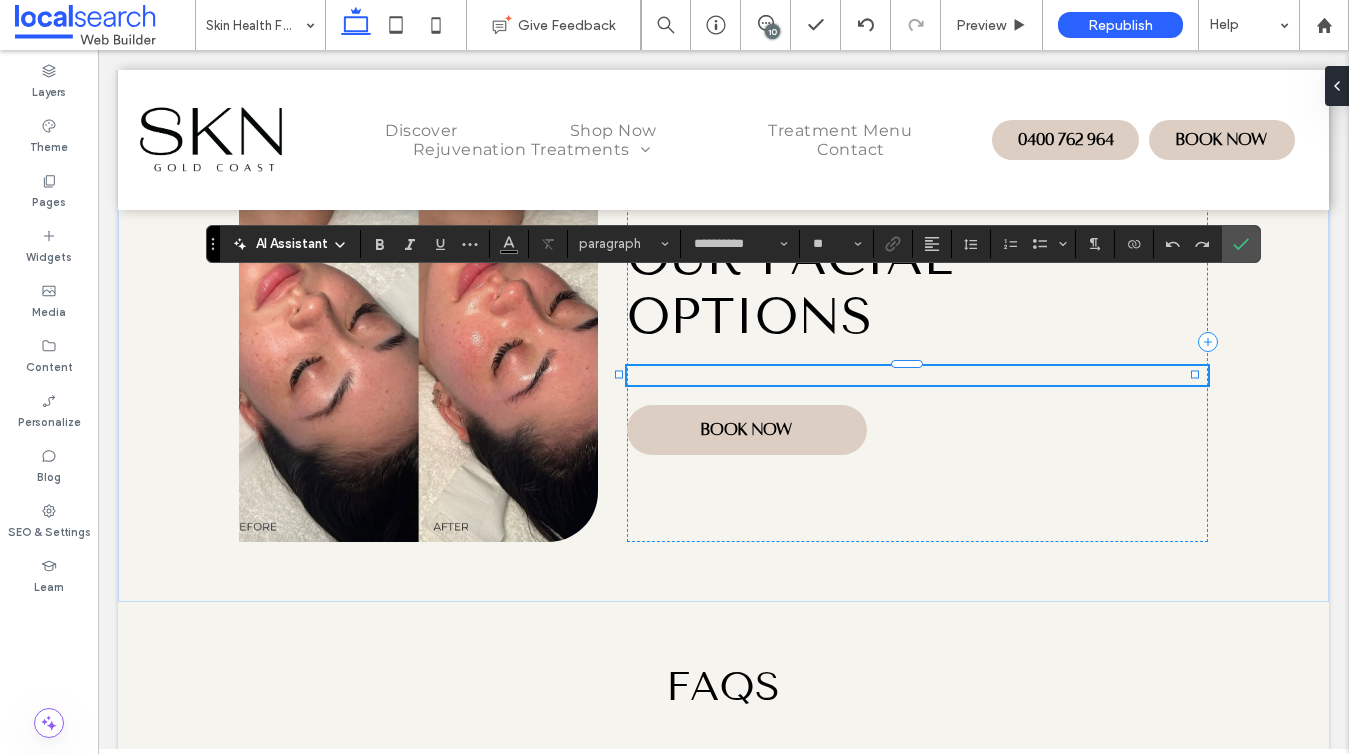 click at bounding box center (917, 375) 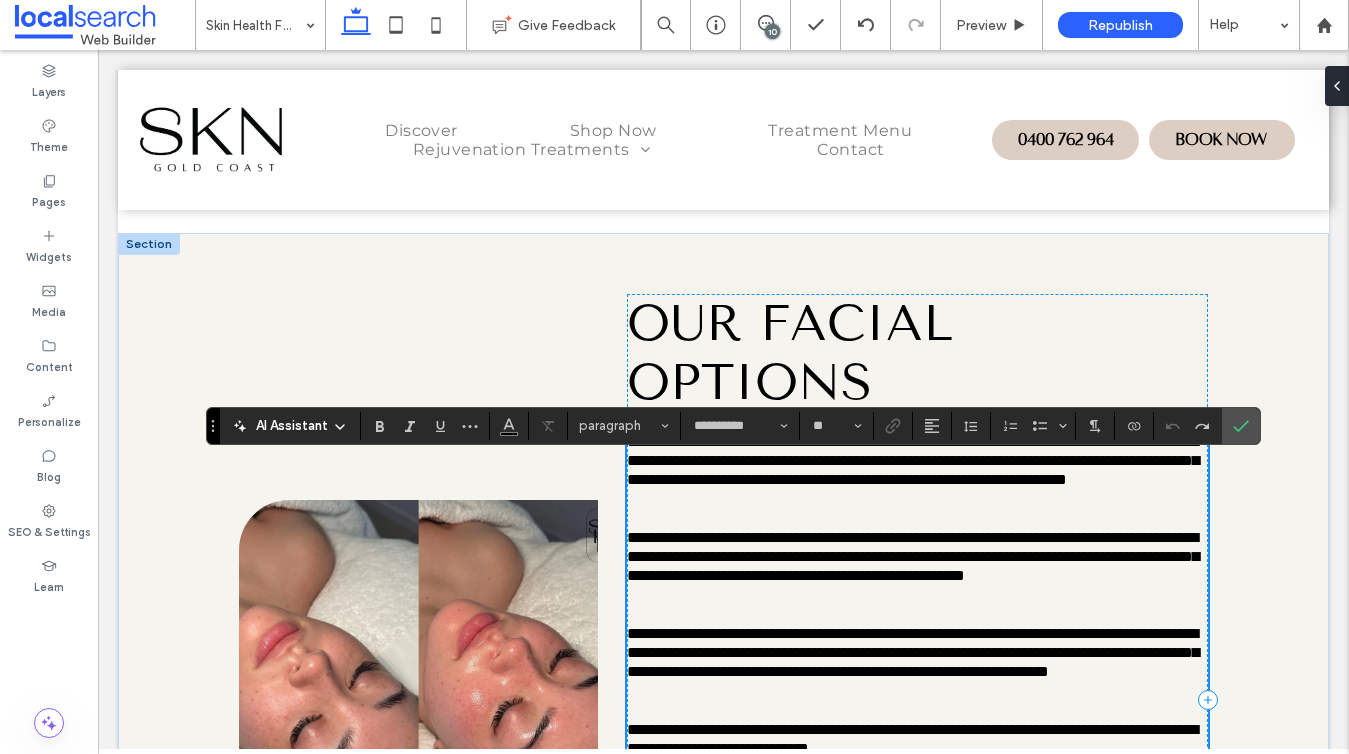 scroll, scrollTop: 2319, scrollLeft: 0, axis: vertical 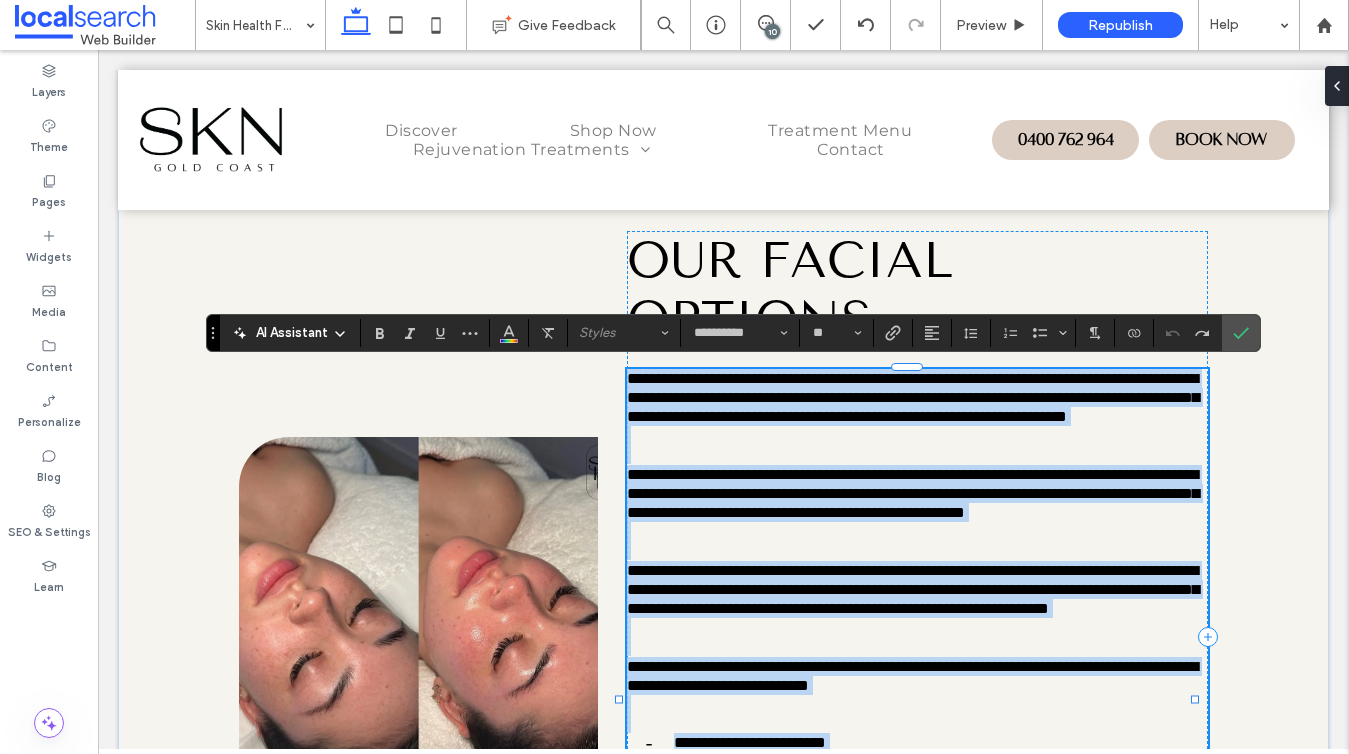 click on "**********" at bounding box center (913, 493) 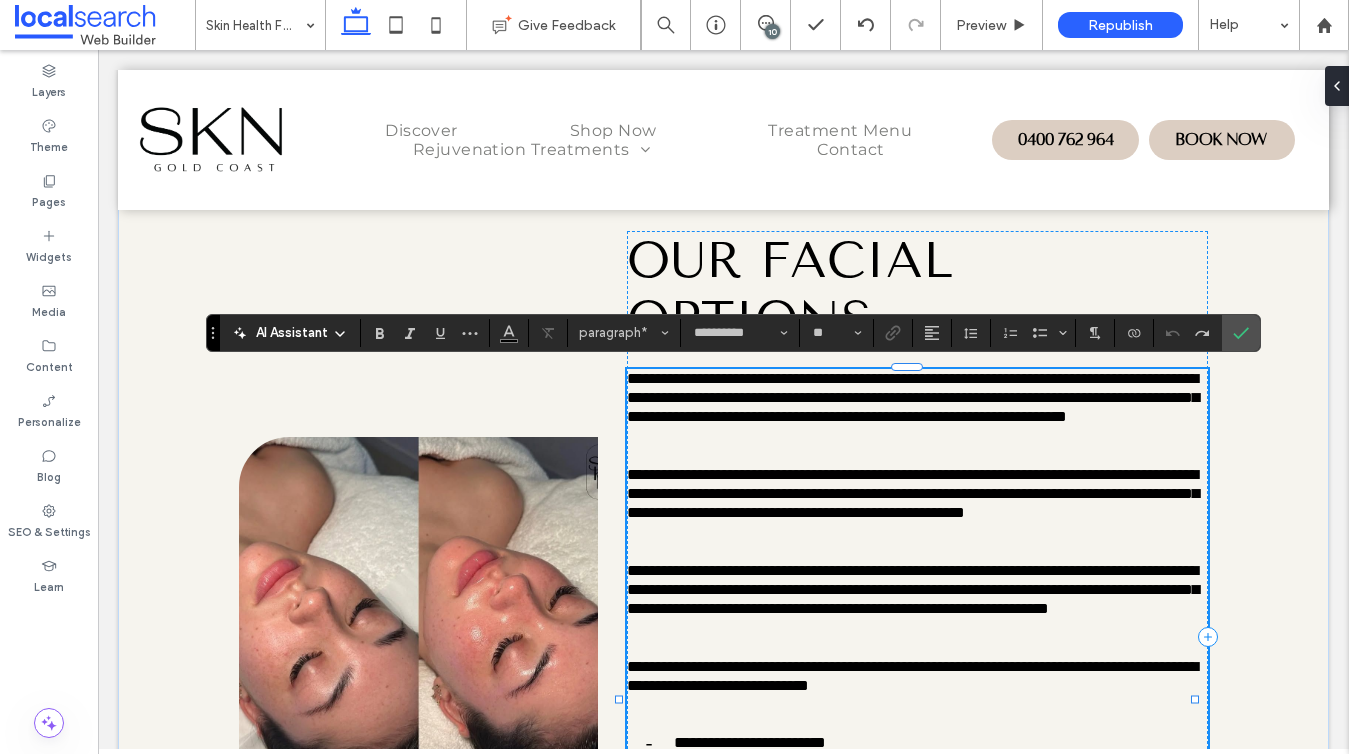 click on "**********" at bounding box center [913, 493] 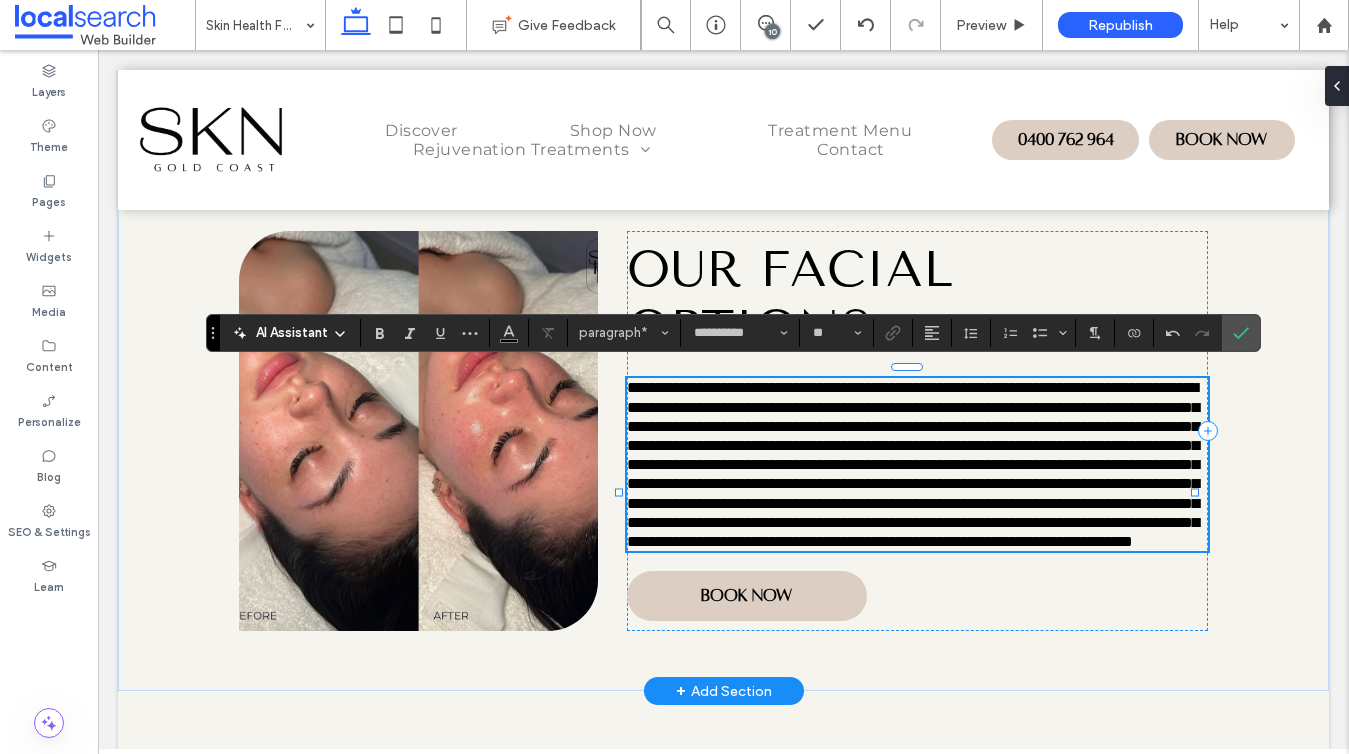 click on "**********" at bounding box center [913, 464] 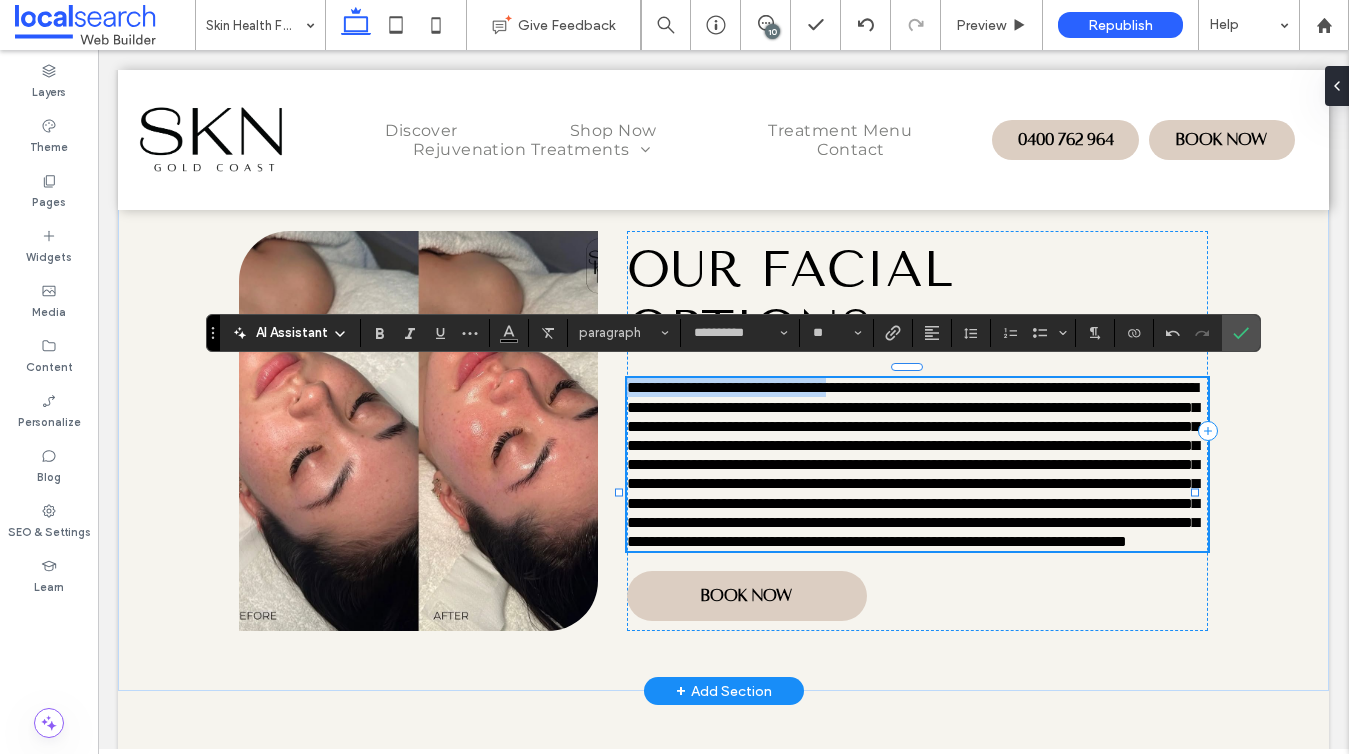 drag, startPoint x: 892, startPoint y: 379, endPoint x: 610, endPoint y: 386, distance: 282.08685 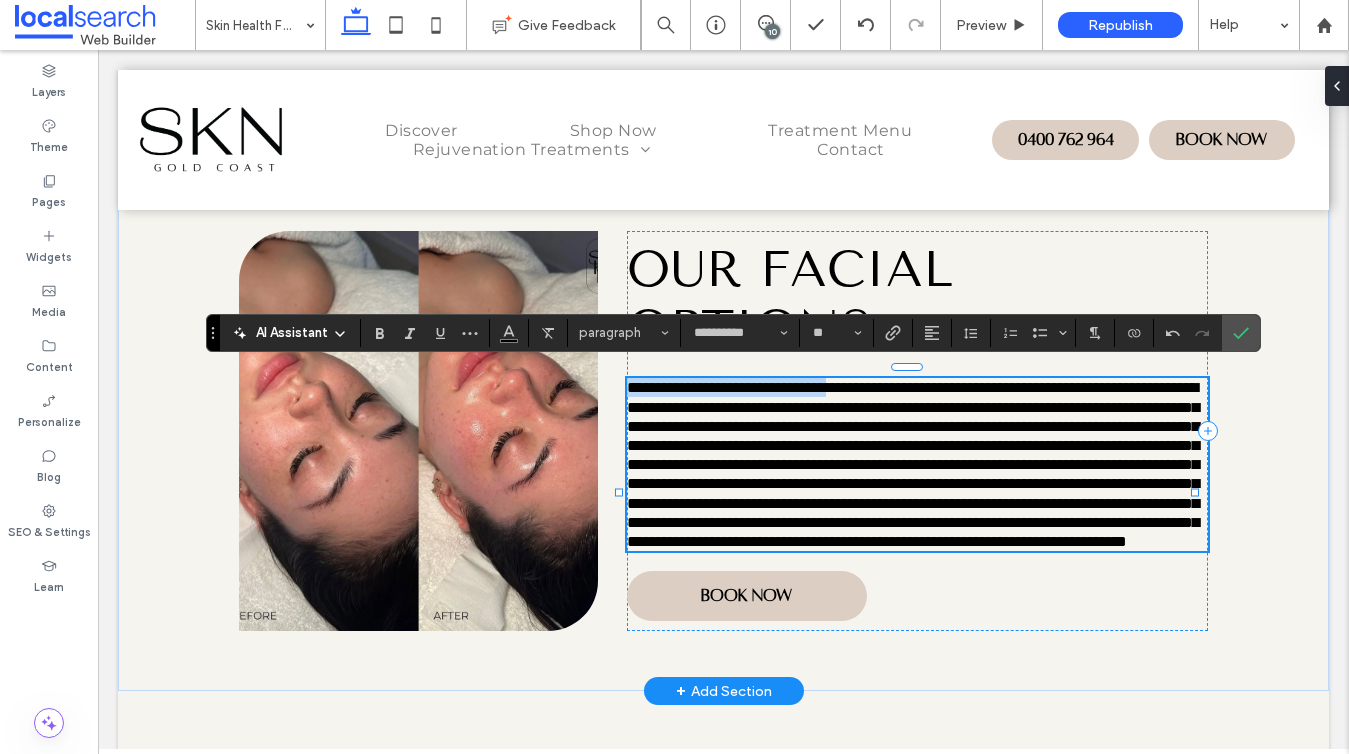 click on "**********" at bounding box center [723, 430] 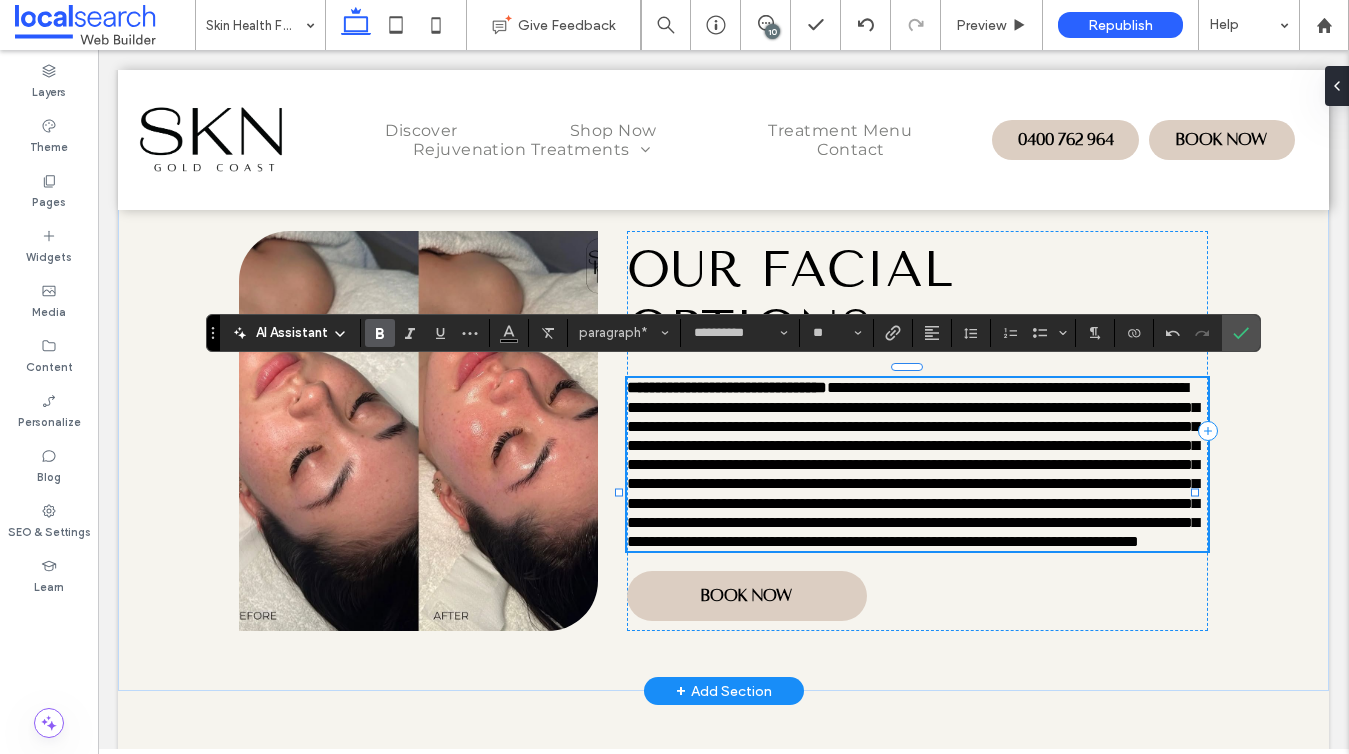 click on "**********" at bounding box center (913, 464) 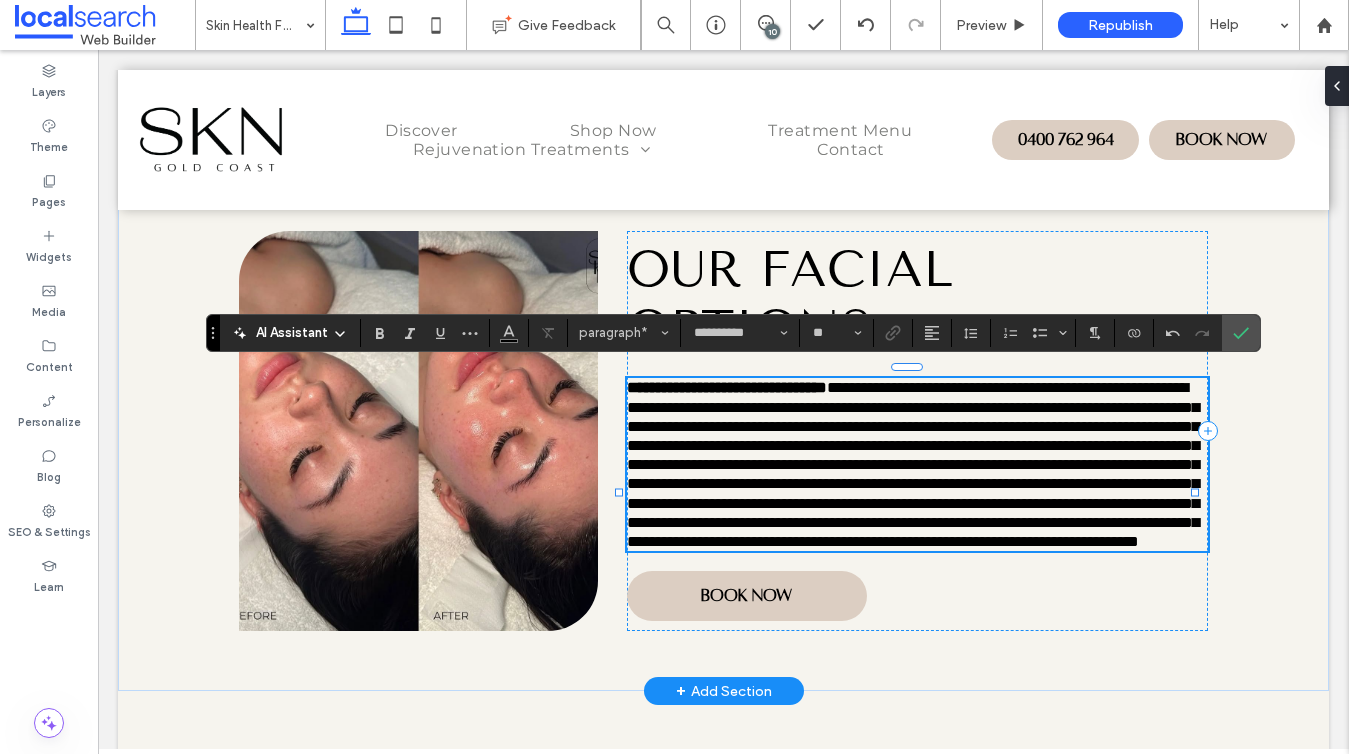 click on "**********" at bounding box center (913, 464) 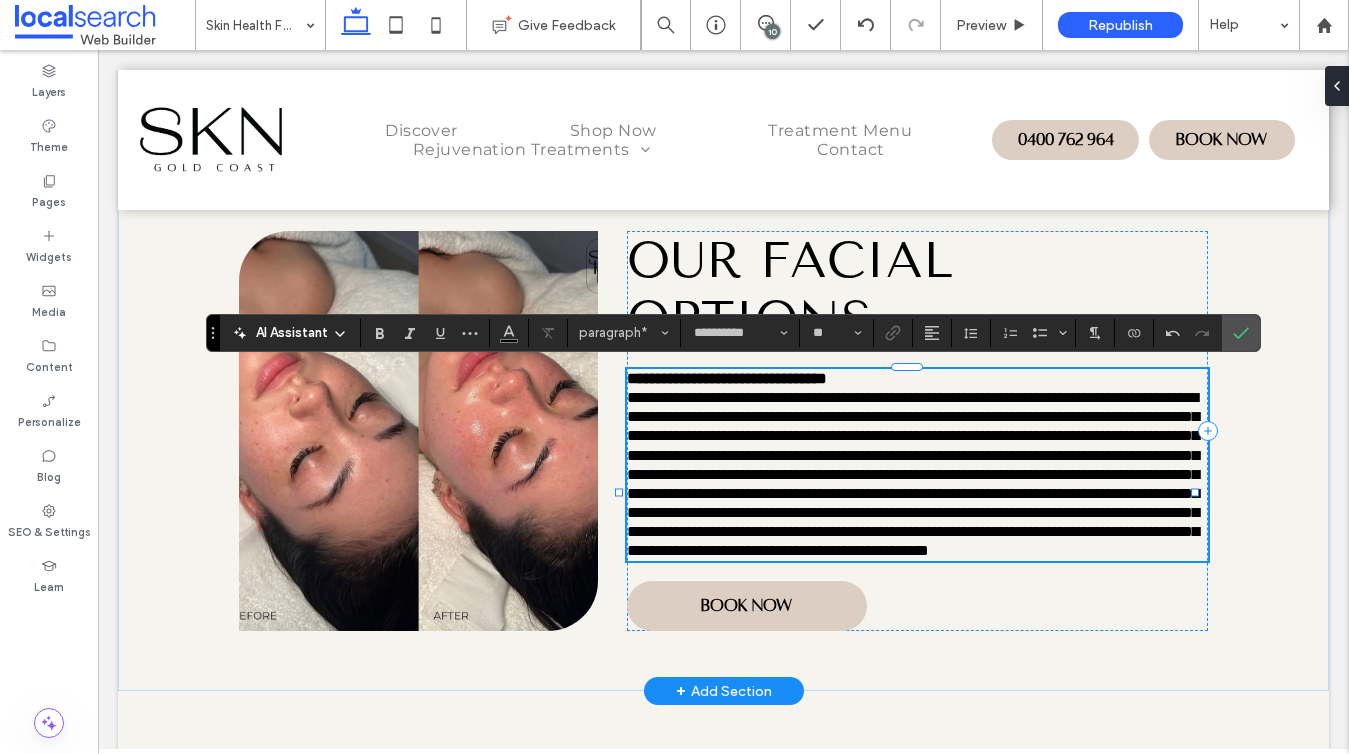 click on "**********" at bounding box center (913, 474) 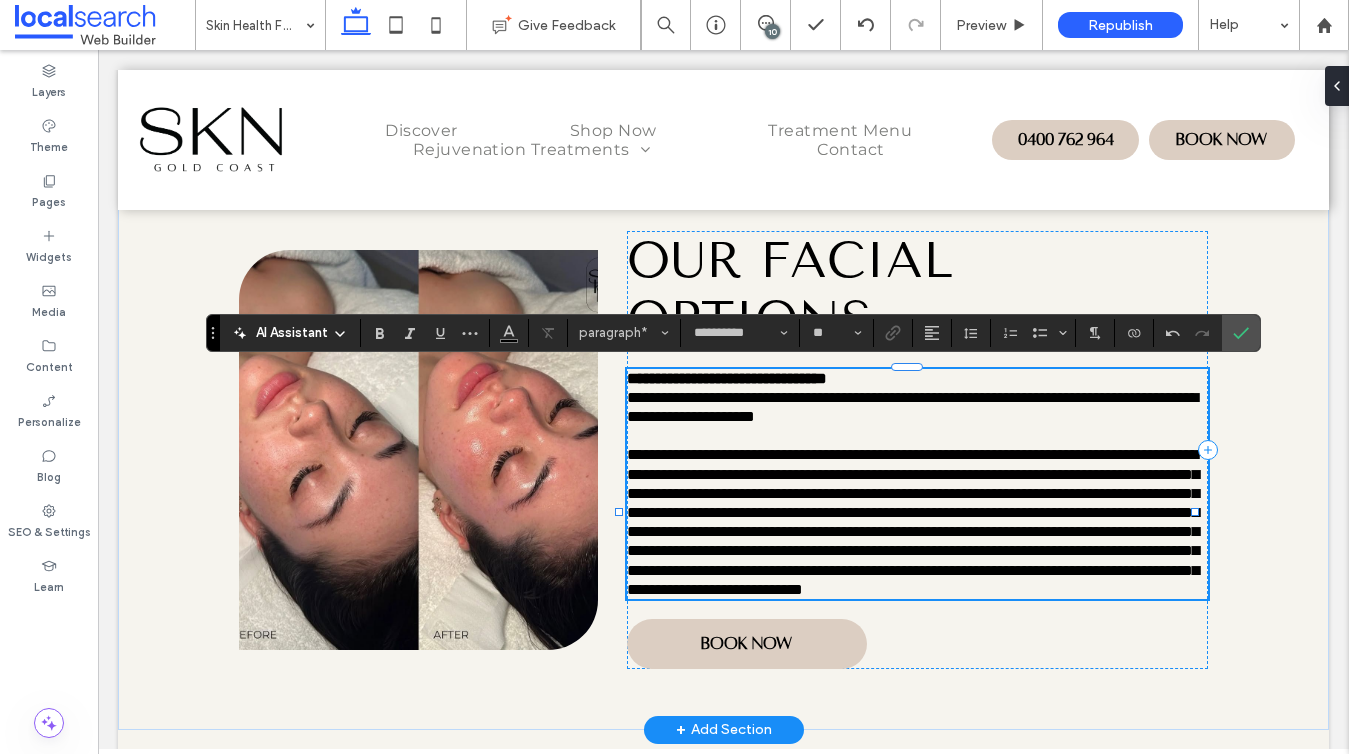 click on "**********" at bounding box center [913, 521] 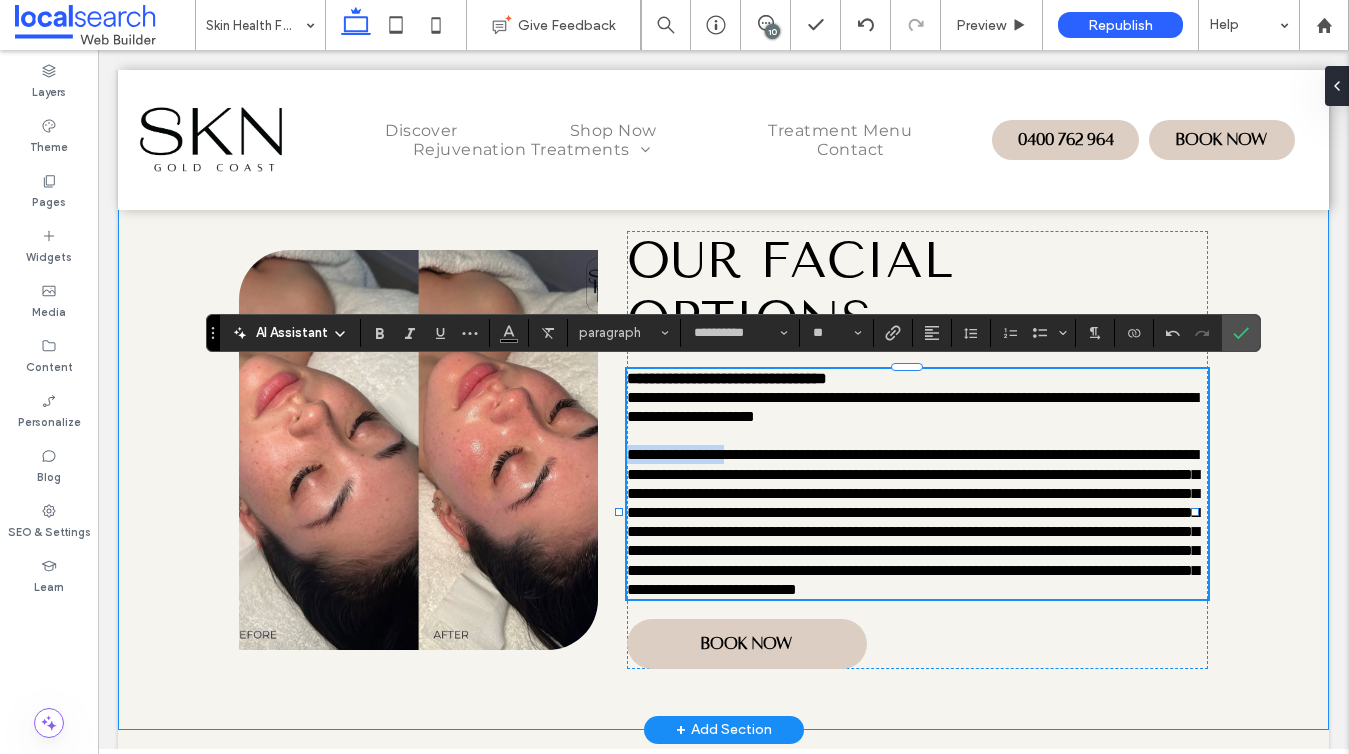 drag, startPoint x: 751, startPoint y: 450, endPoint x: 600, endPoint y: 462, distance: 151.47607 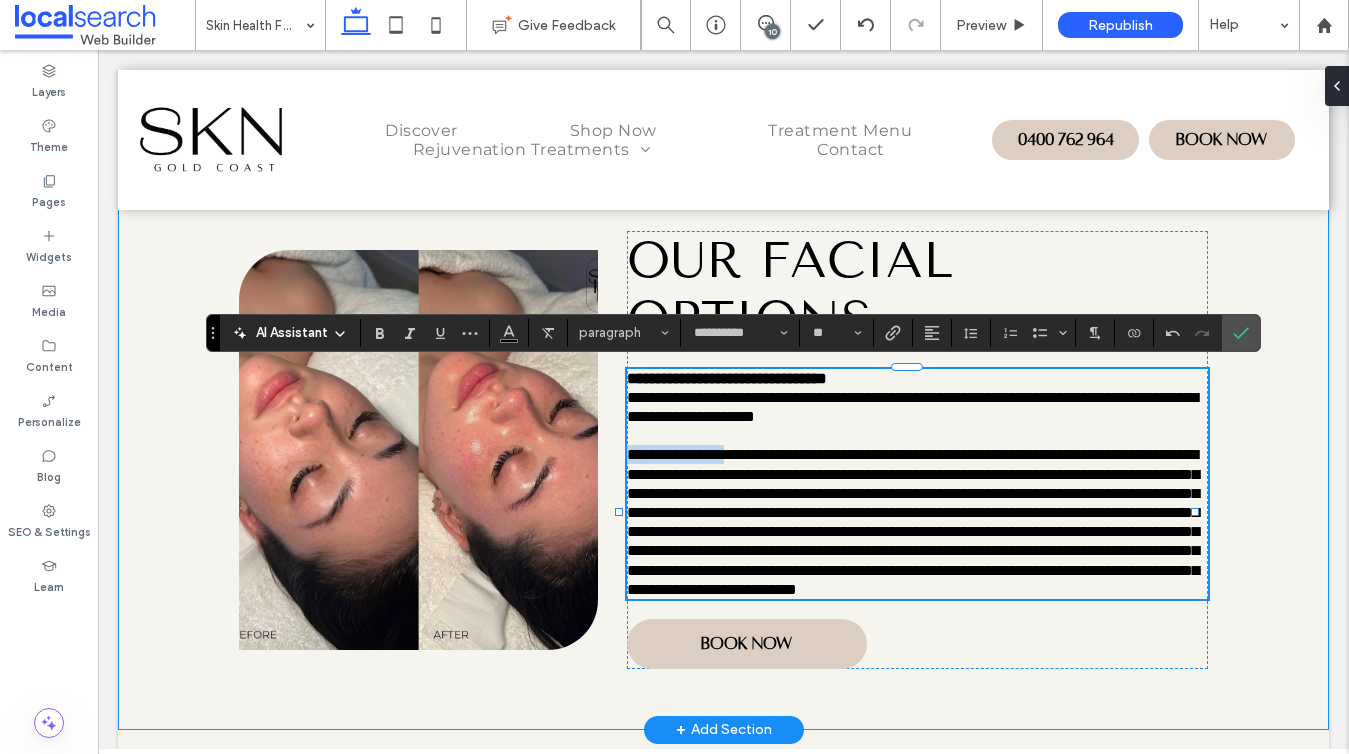 click on "**********" at bounding box center [723, 449] 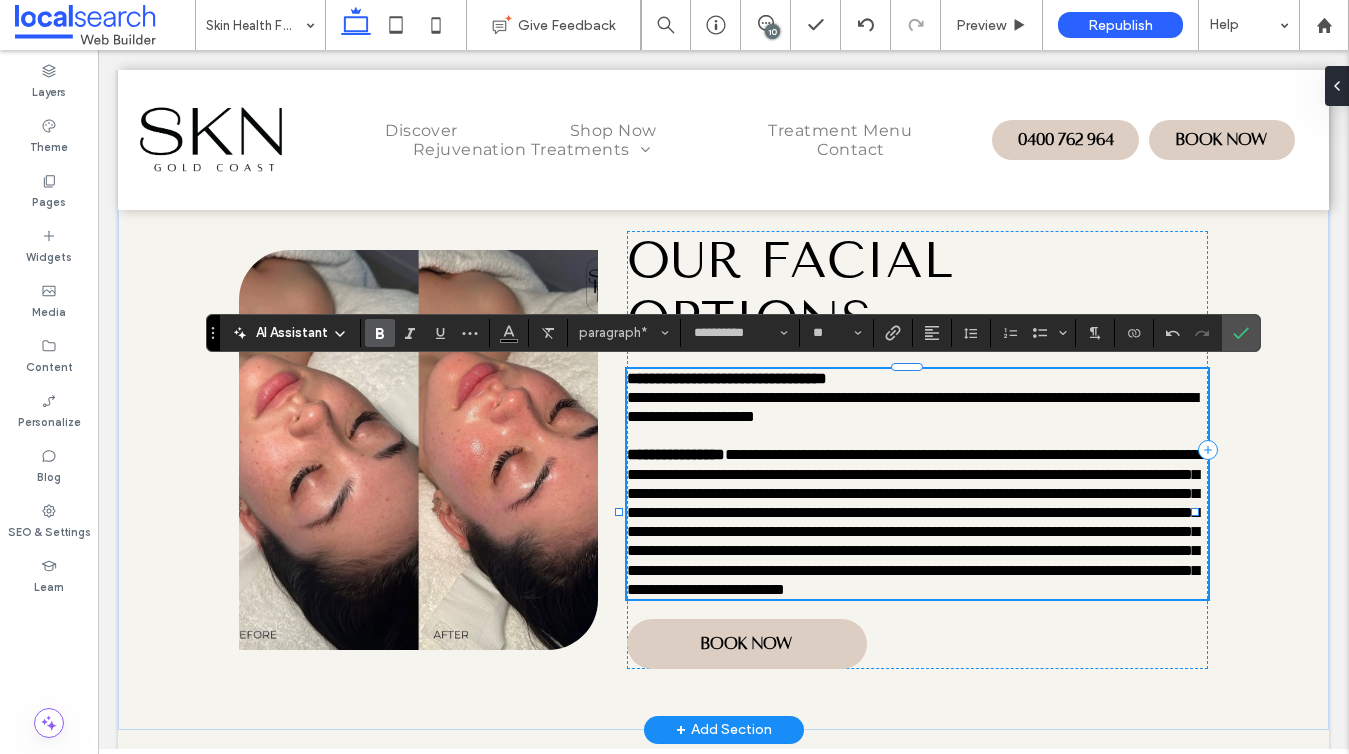 click on "**********" at bounding box center (919, 521) 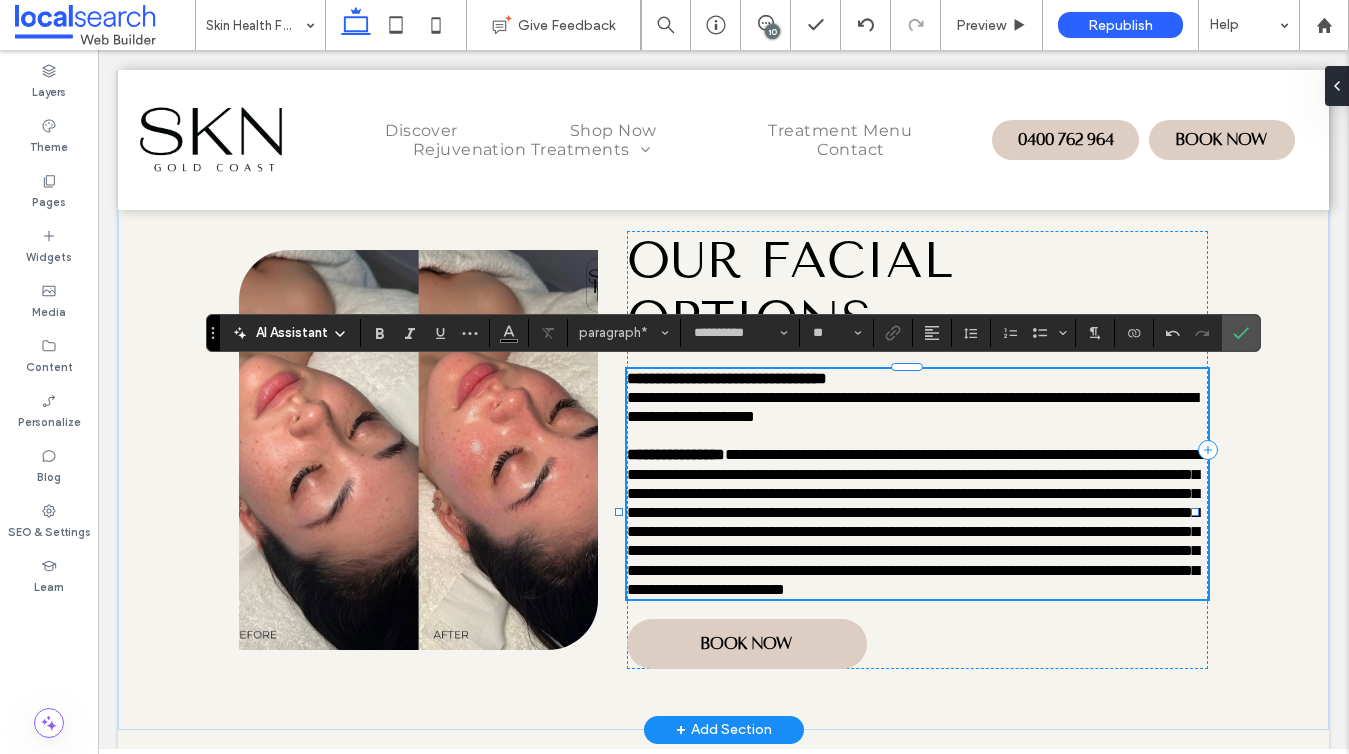 click on "**********" at bounding box center (919, 521) 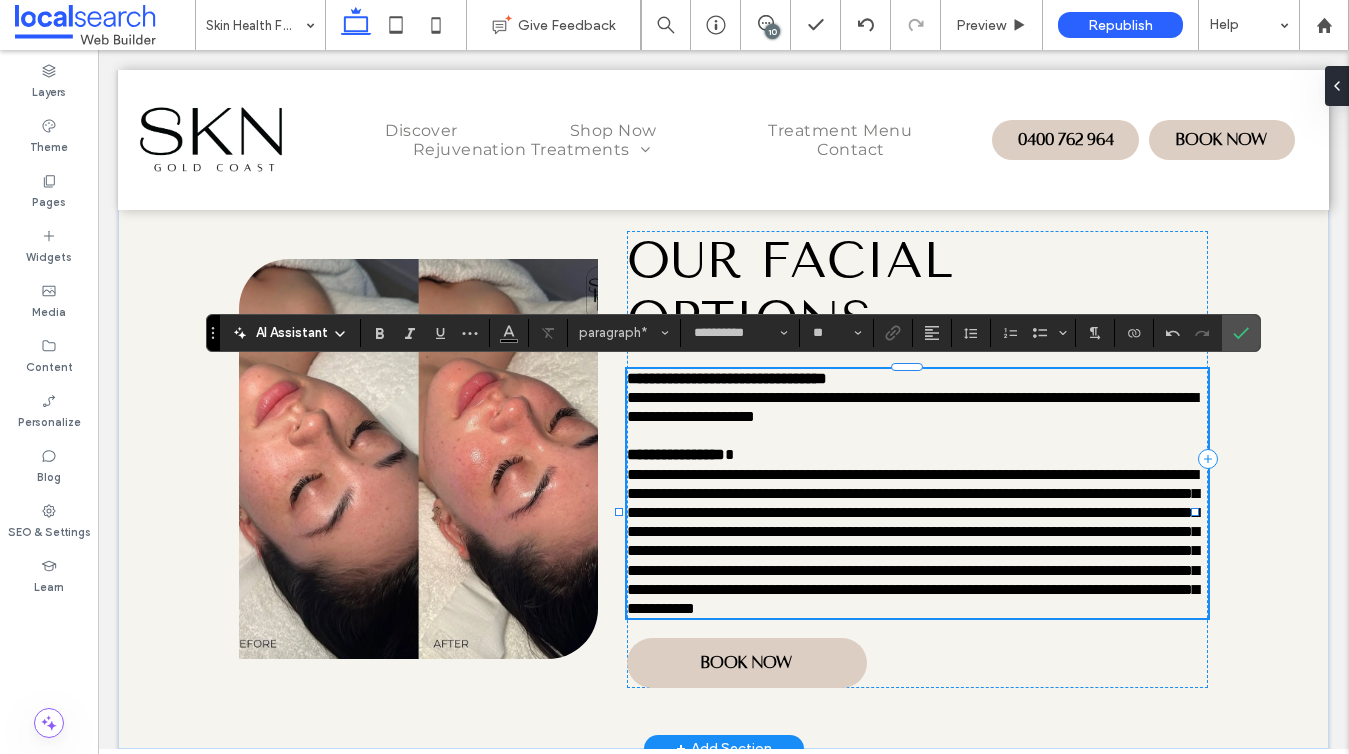 click on "**********" at bounding box center [913, 541] 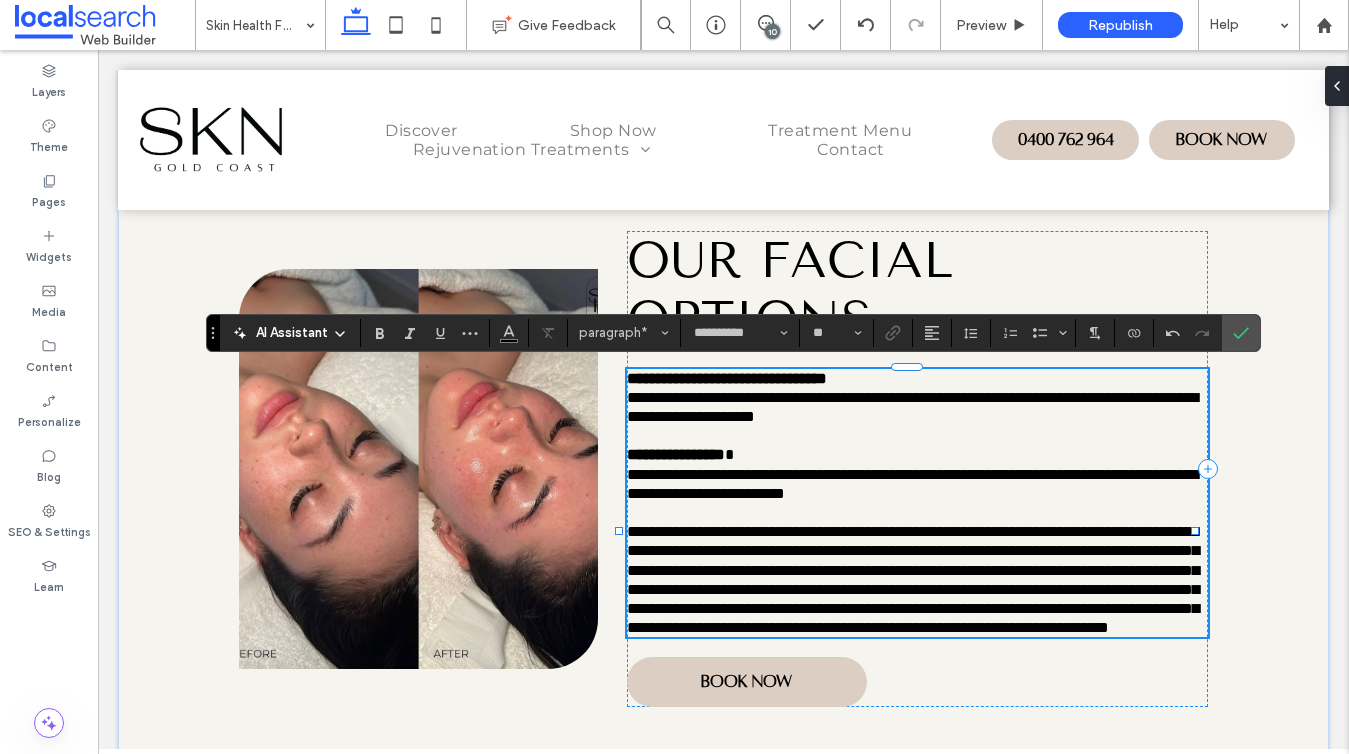 click on "**********" at bounding box center (913, 579) 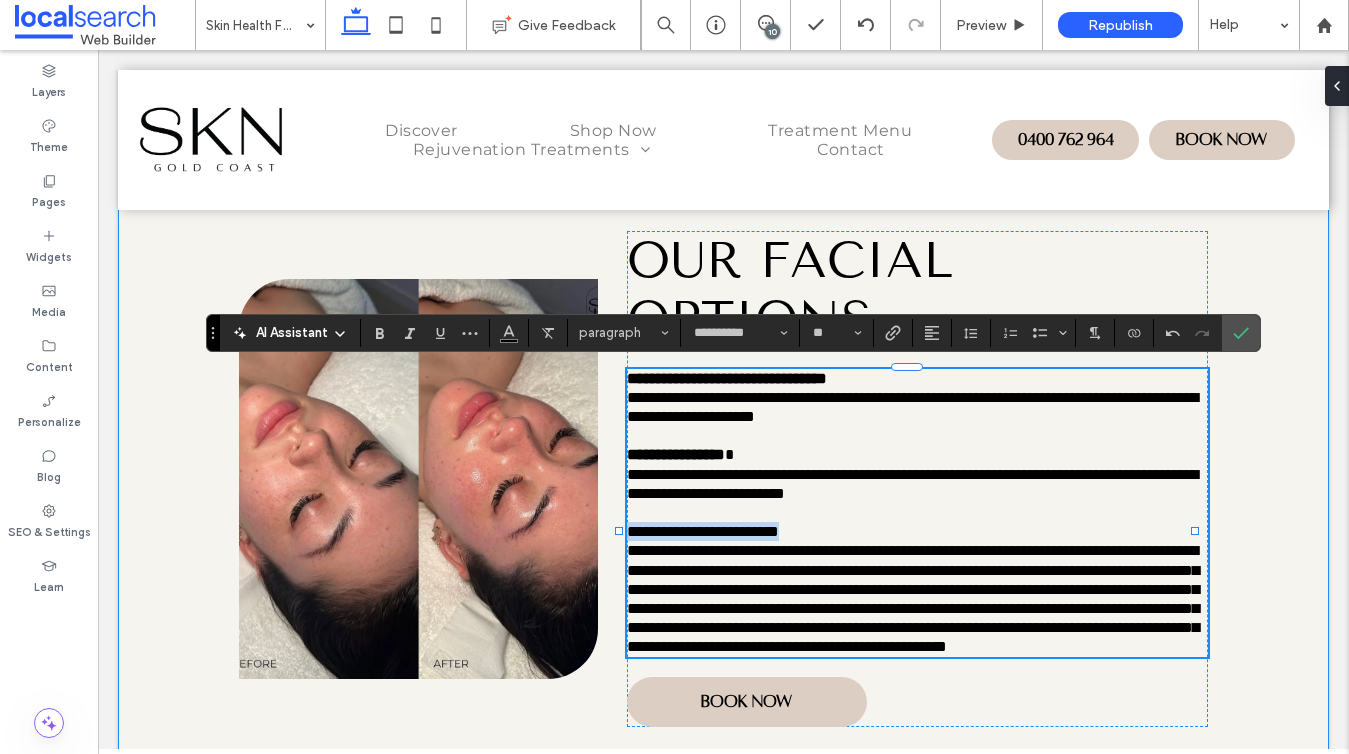 drag, startPoint x: 846, startPoint y: 523, endPoint x: 604, endPoint y: 531, distance: 242.1322 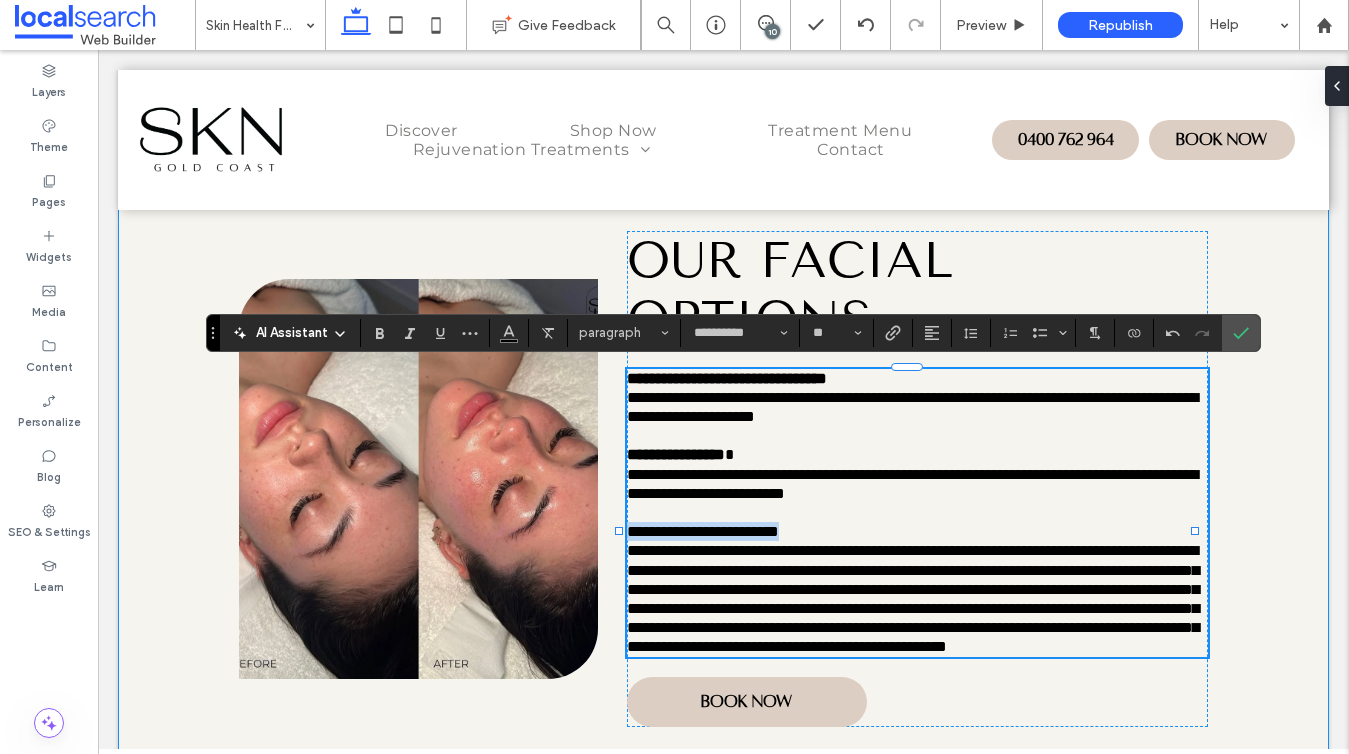 click on "**********" at bounding box center (723, 478) 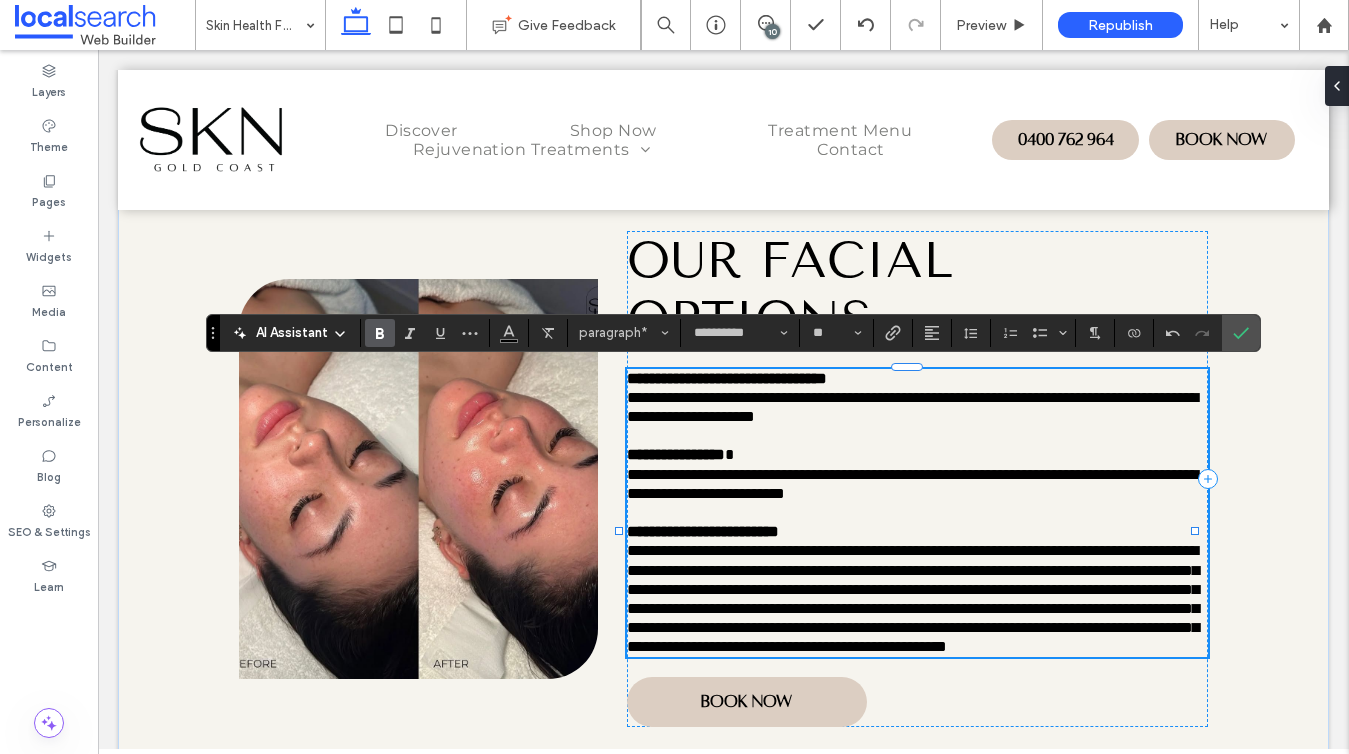 click on "**********" at bounding box center [913, 598] 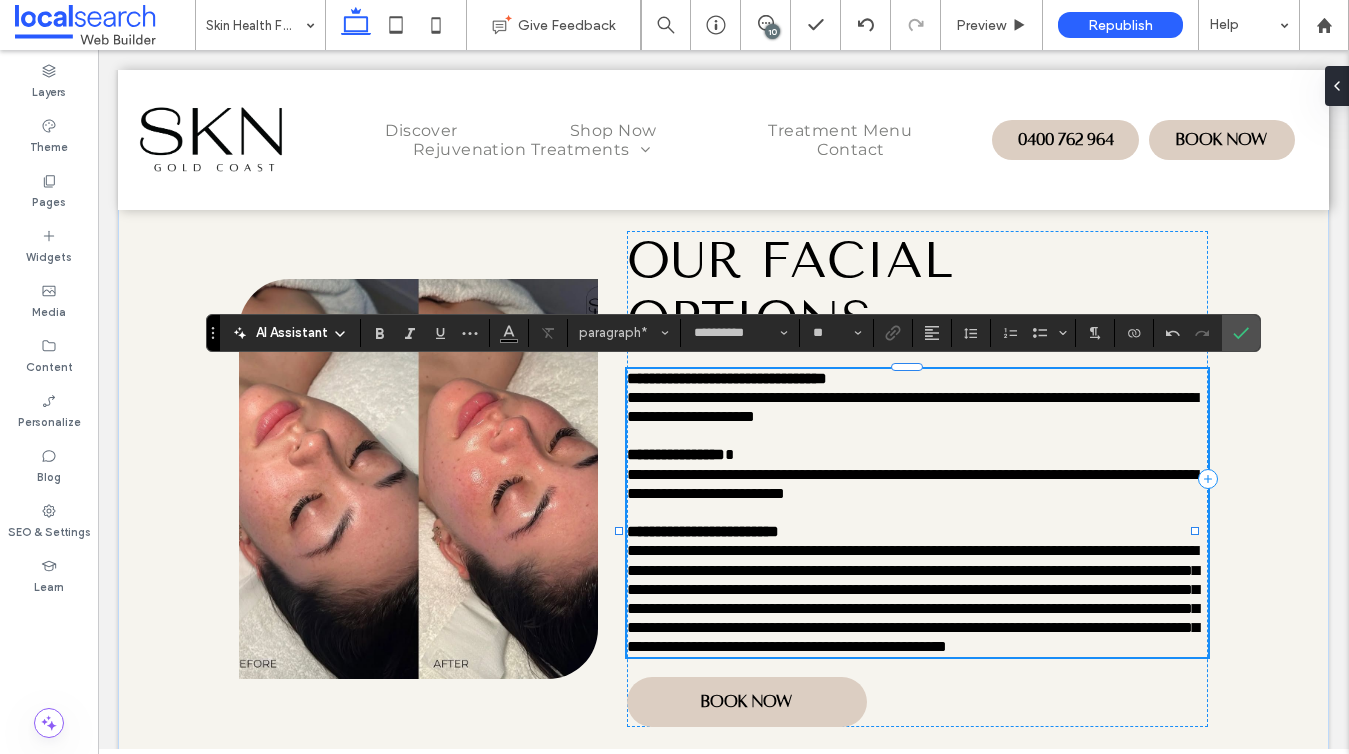 click on "**********" at bounding box center [913, 598] 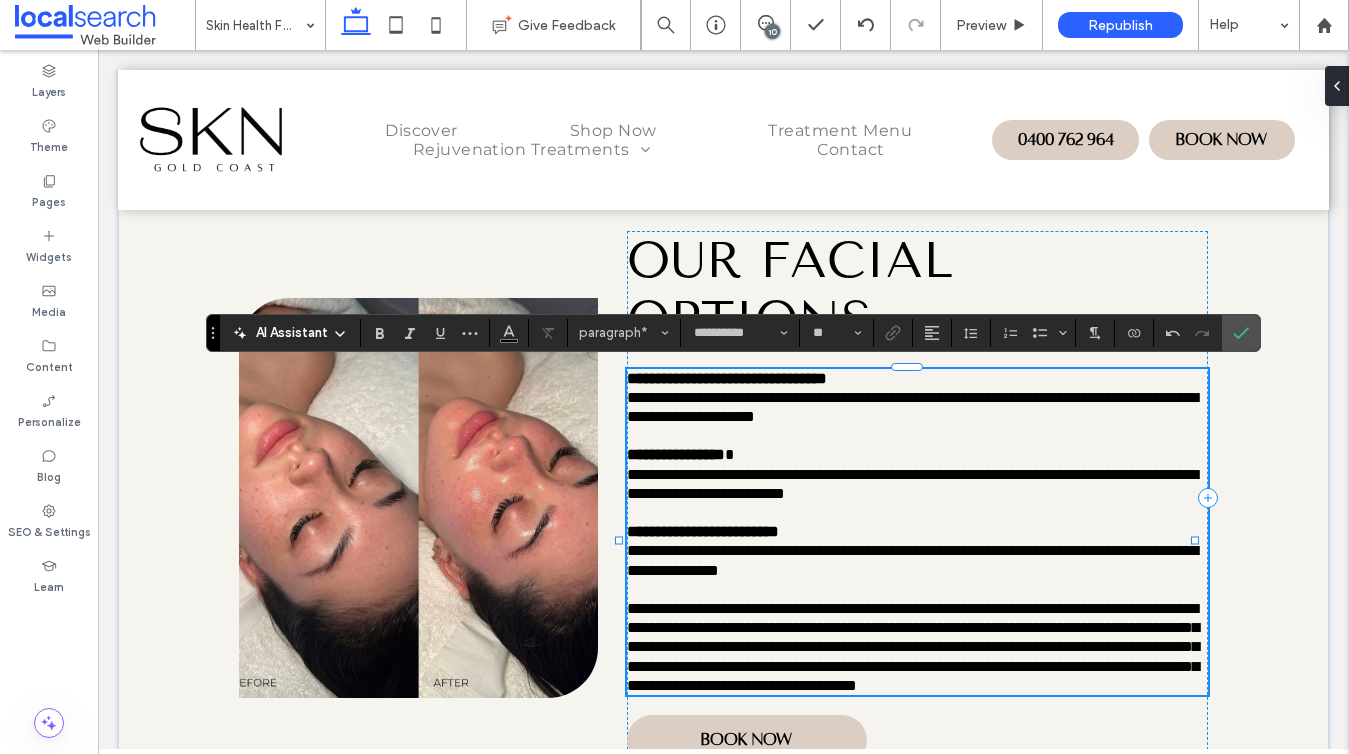 click on "**********" at bounding box center (913, 647) 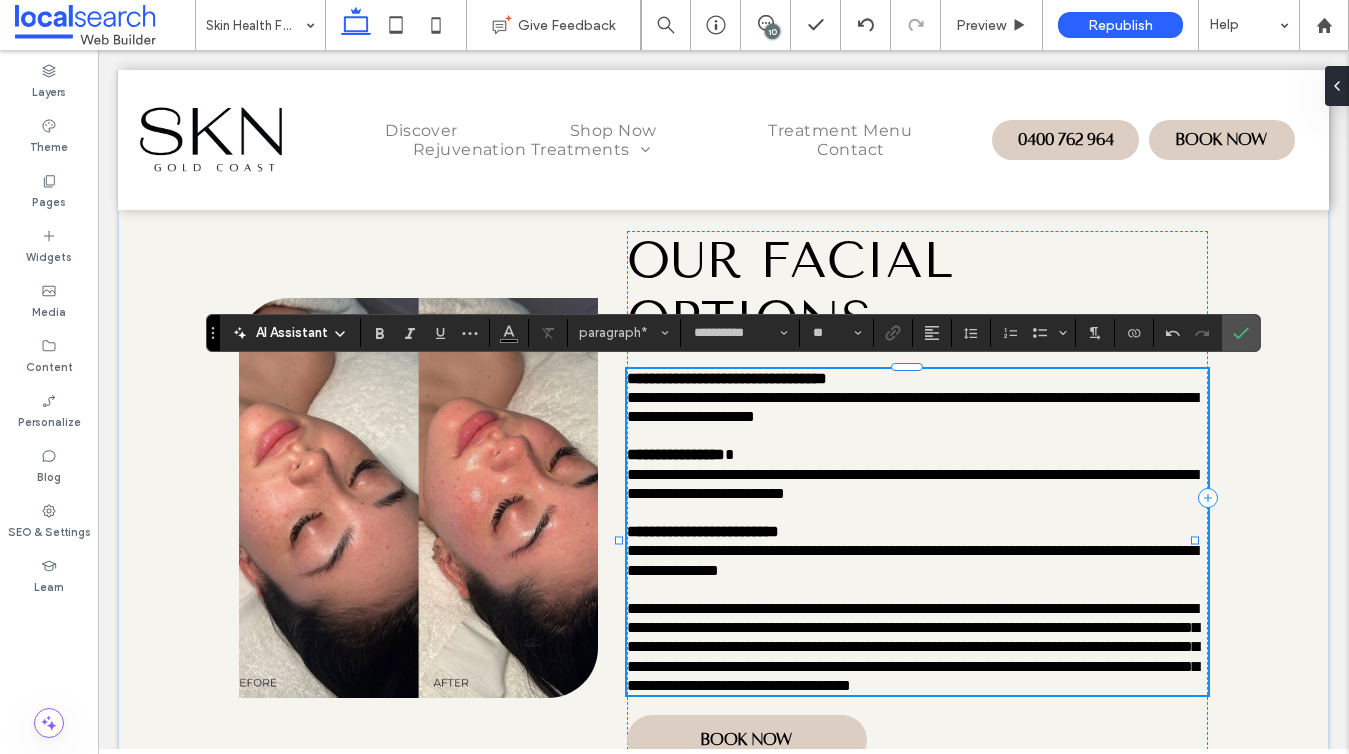 click on "**********" at bounding box center [913, 647] 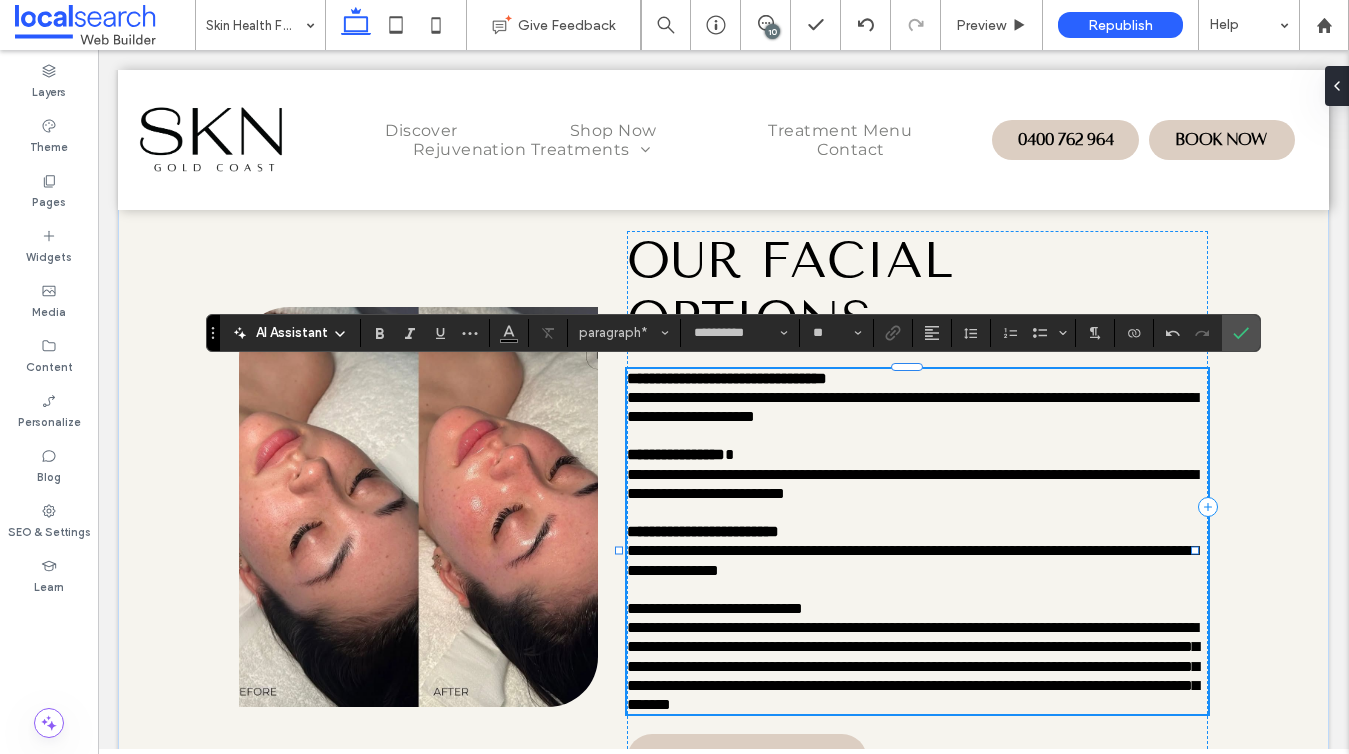 click on "**********" at bounding box center [715, 608] 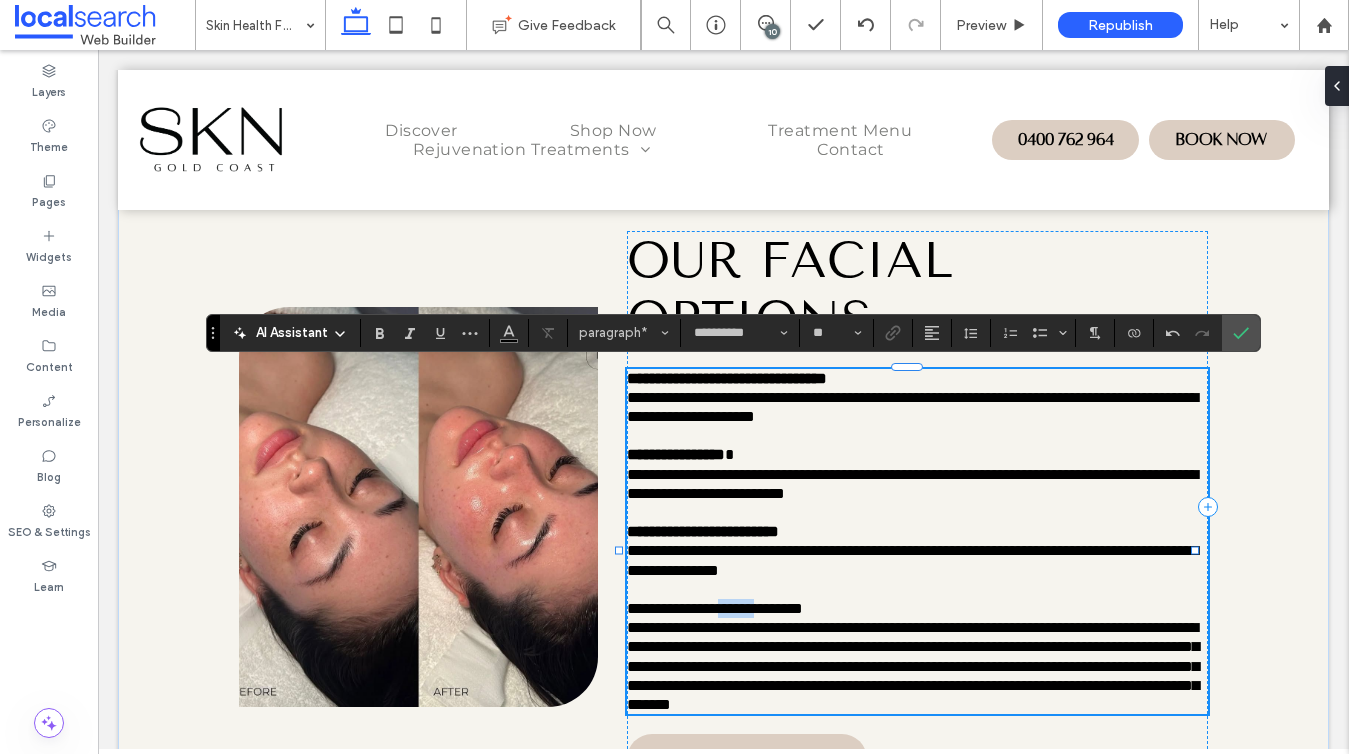 click on "**********" at bounding box center [715, 608] 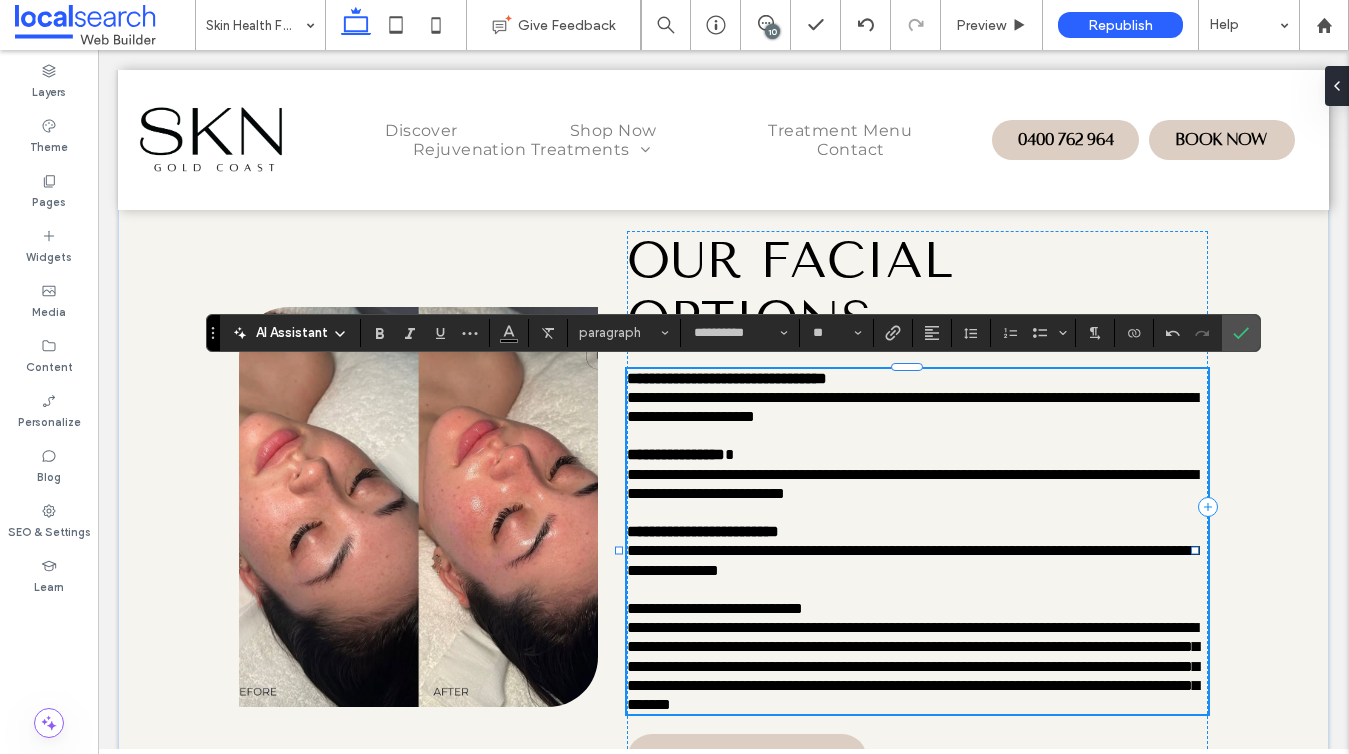 click on "﻿" at bounding box center [917, 589] 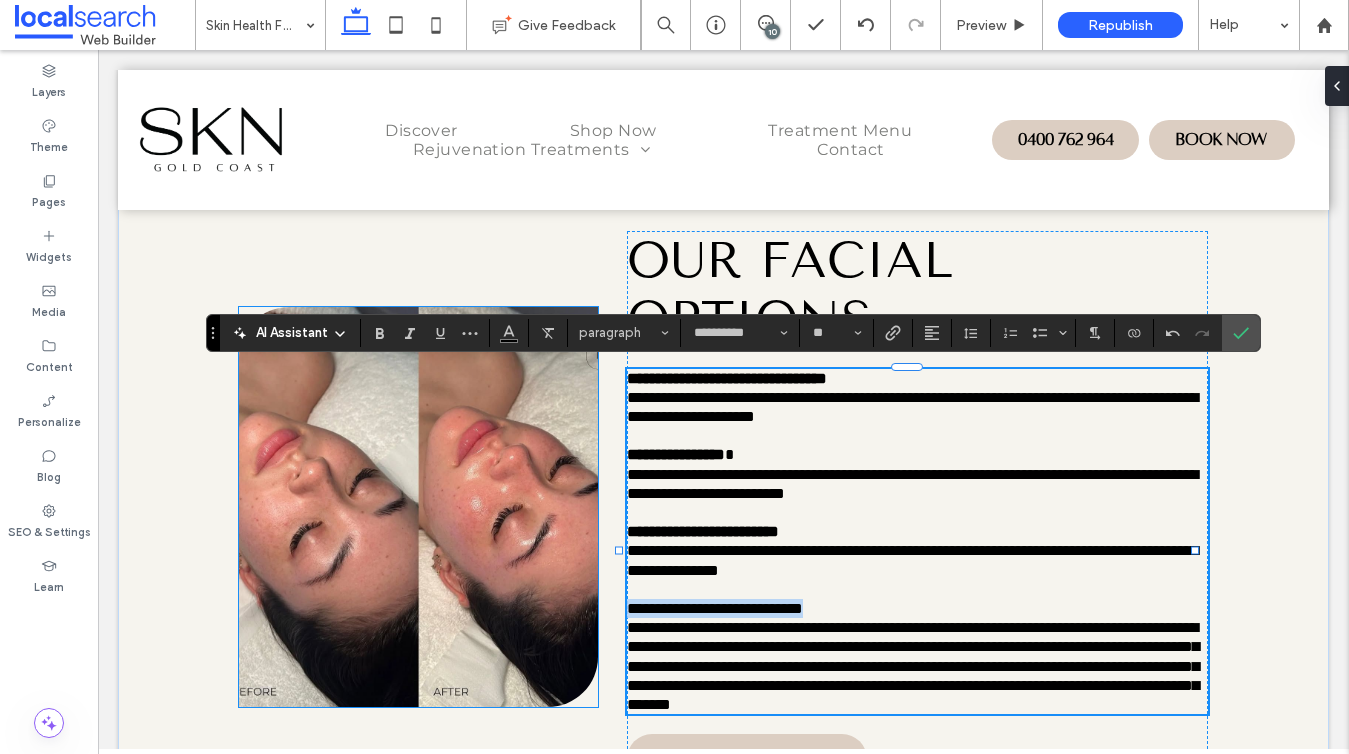 drag, startPoint x: 889, startPoint y: 613, endPoint x: 579, endPoint y: 616, distance: 310.01453 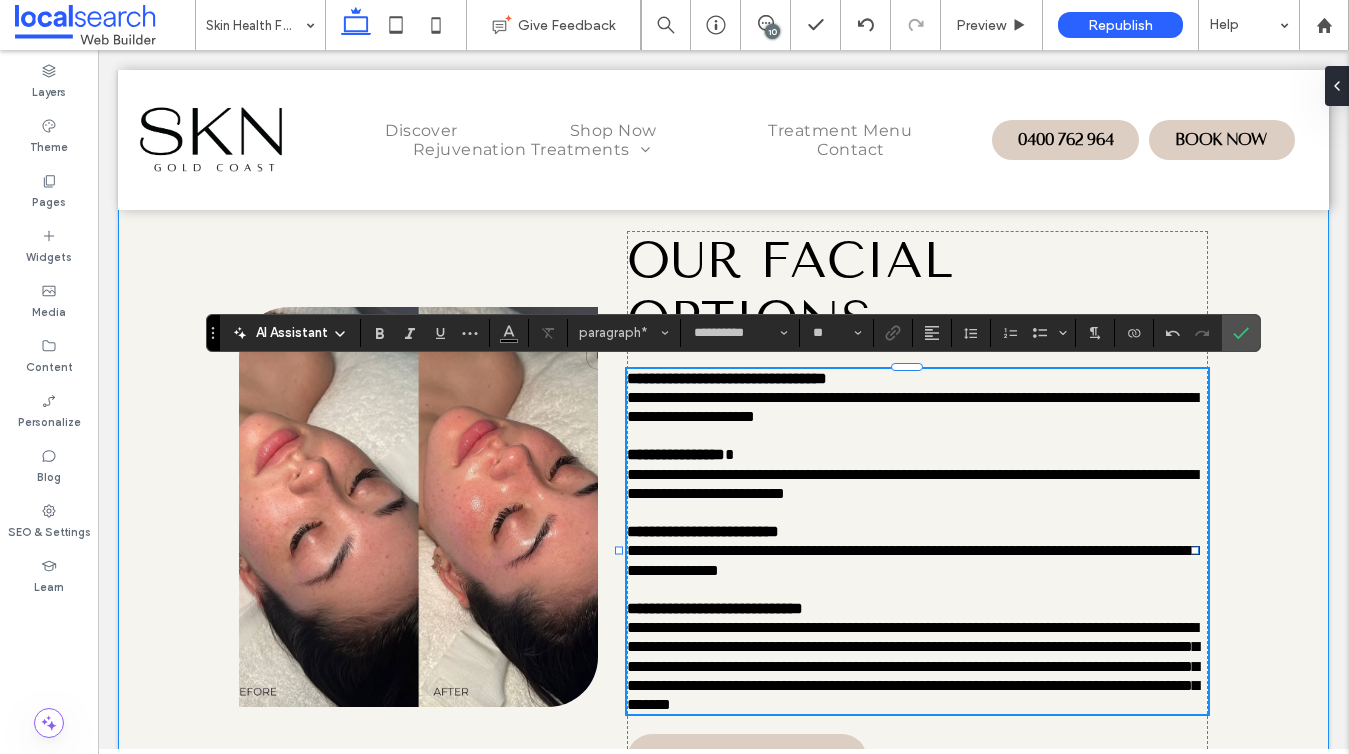 click on "**********" at bounding box center [913, 666] 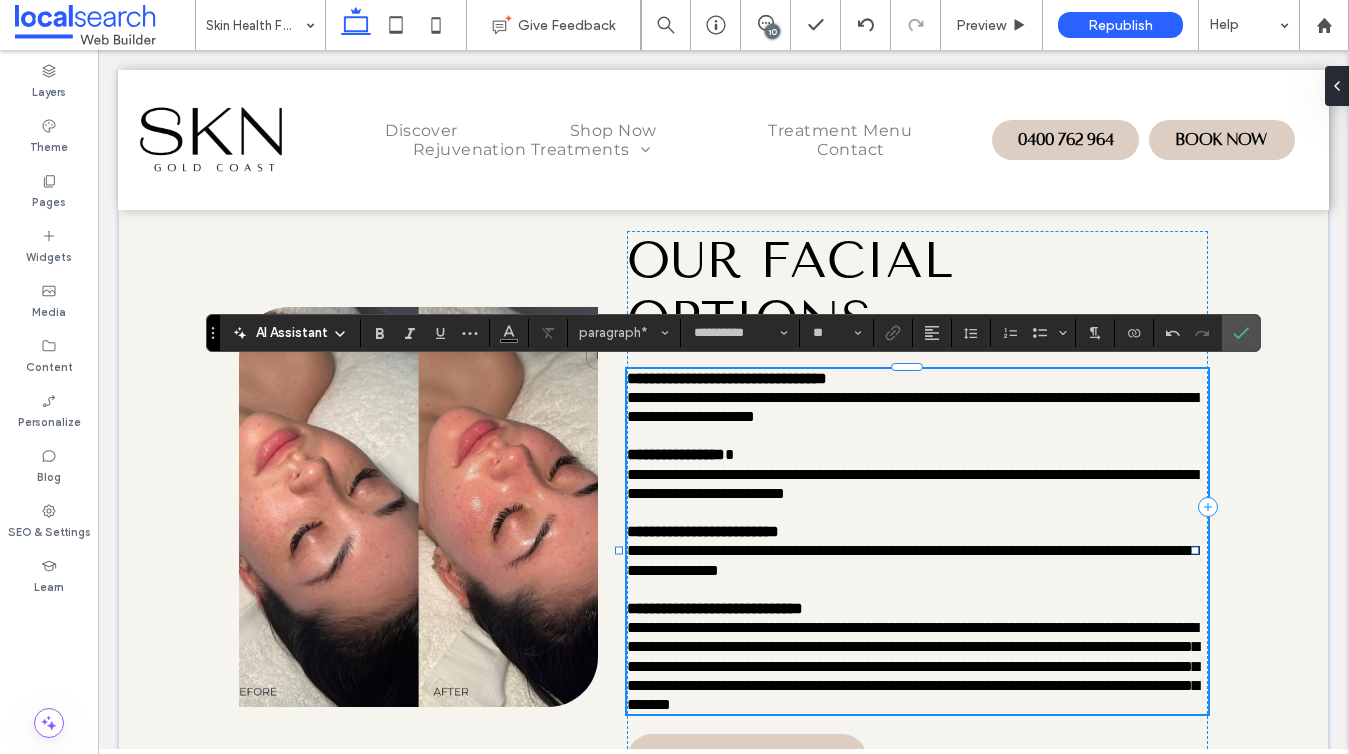 click on "**********" at bounding box center (913, 666) 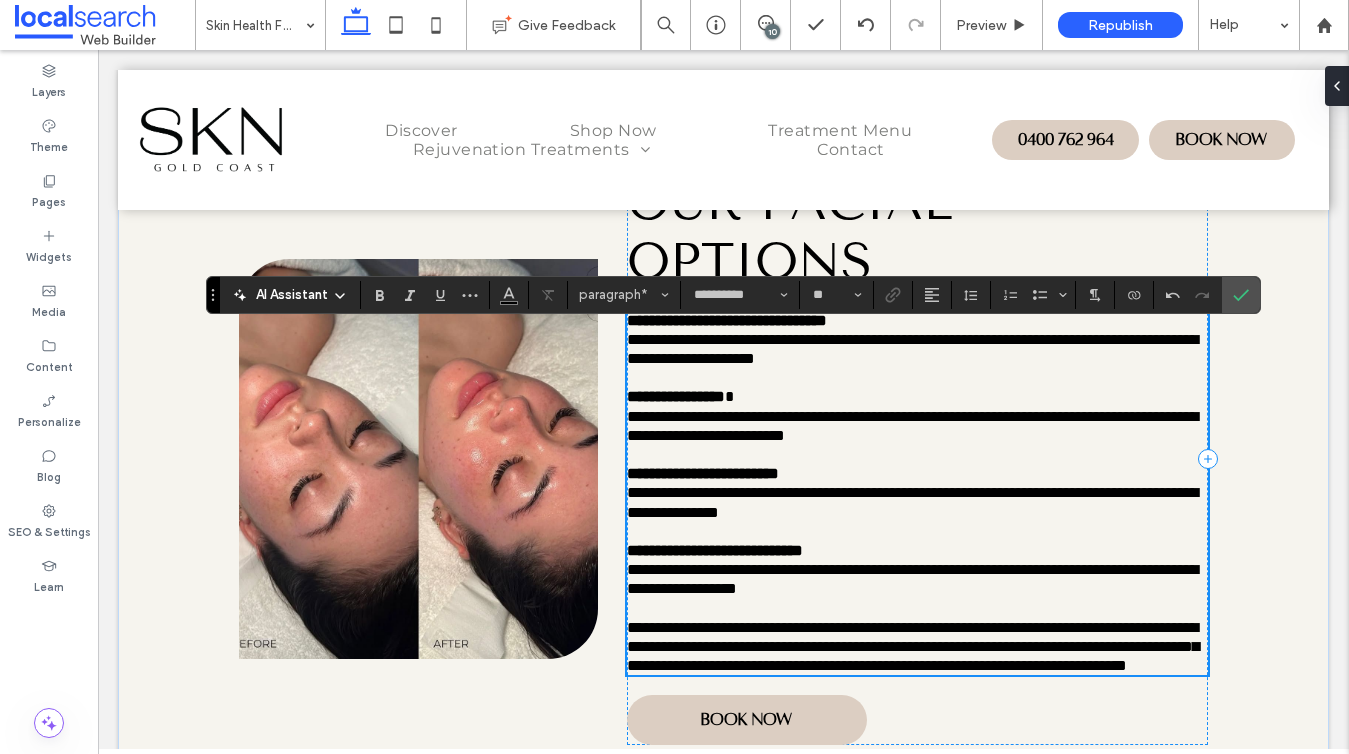 scroll, scrollTop: 2416, scrollLeft: 0, axis: vertical 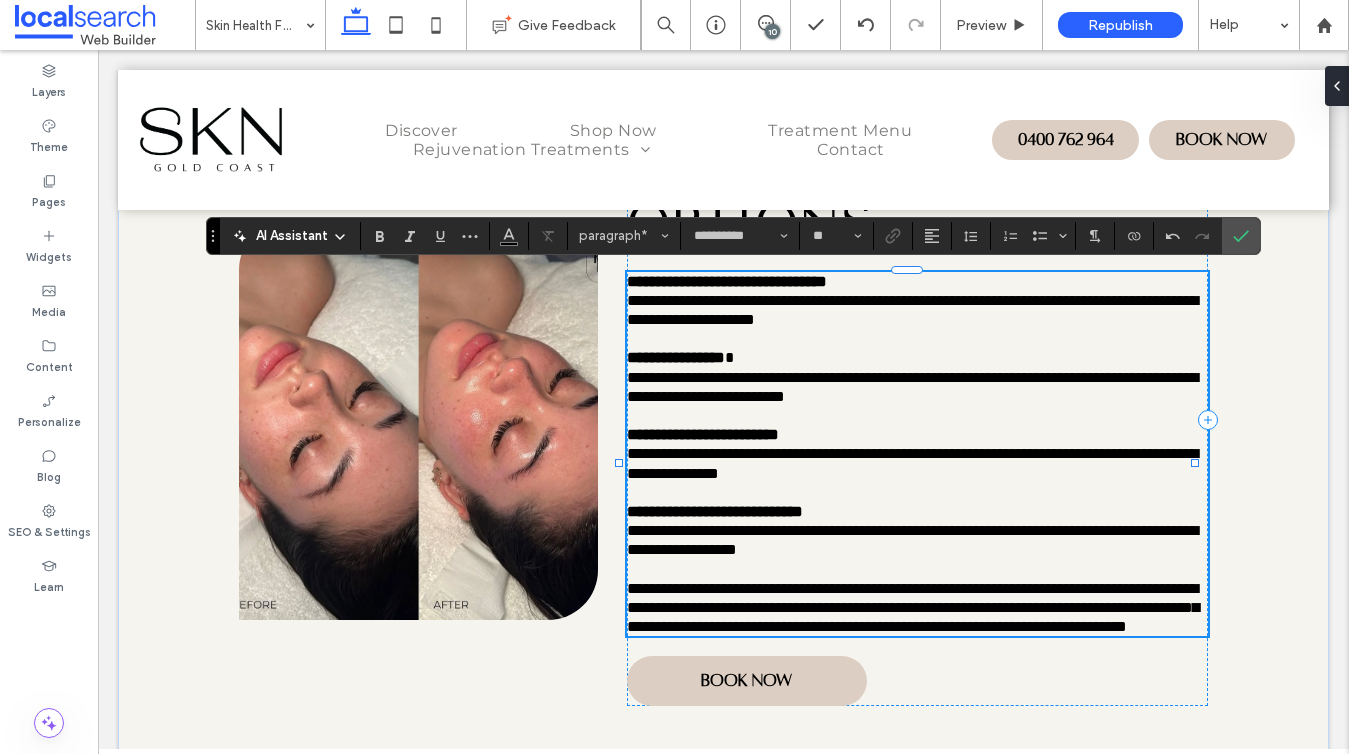 click on "**********" at bounding box center (913, 607) 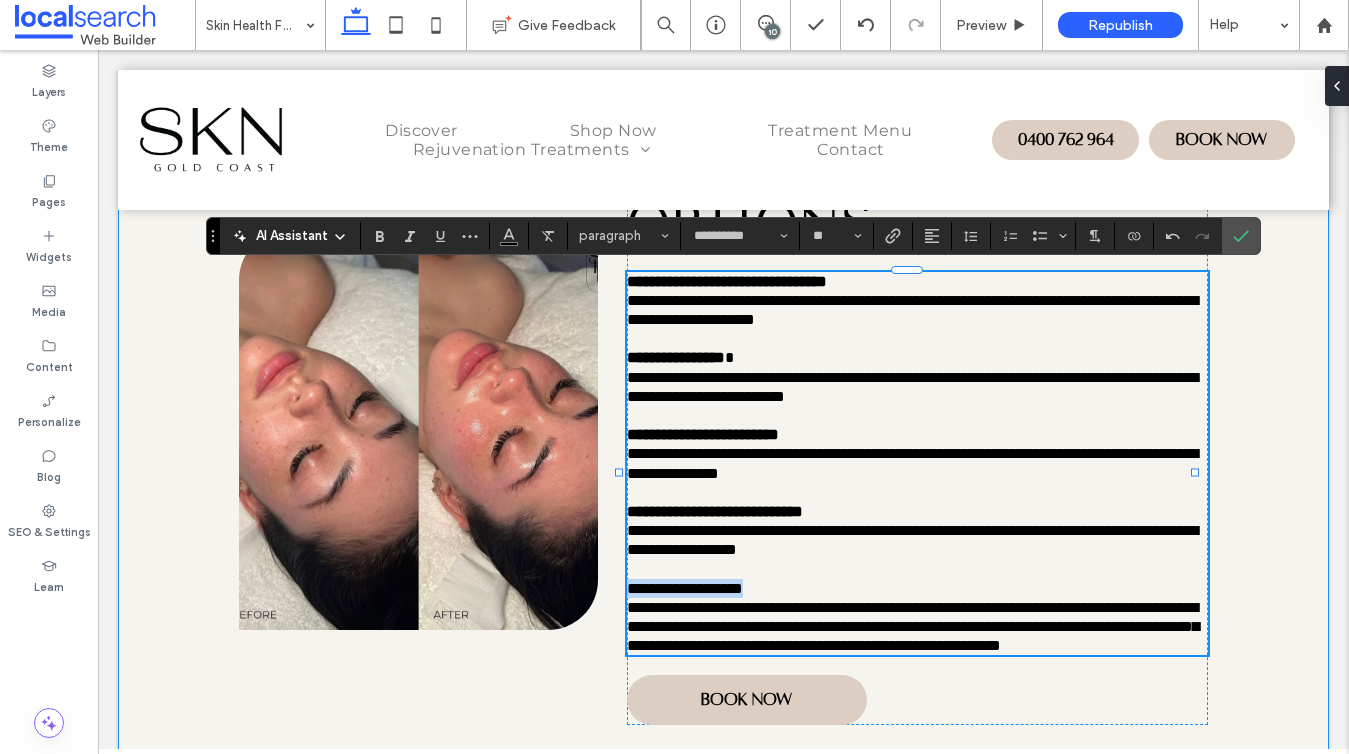 drag, startPoint x: 784, startPoint y: 585, endPoint x: 599, endPoint y: 577, distance: 185.1729 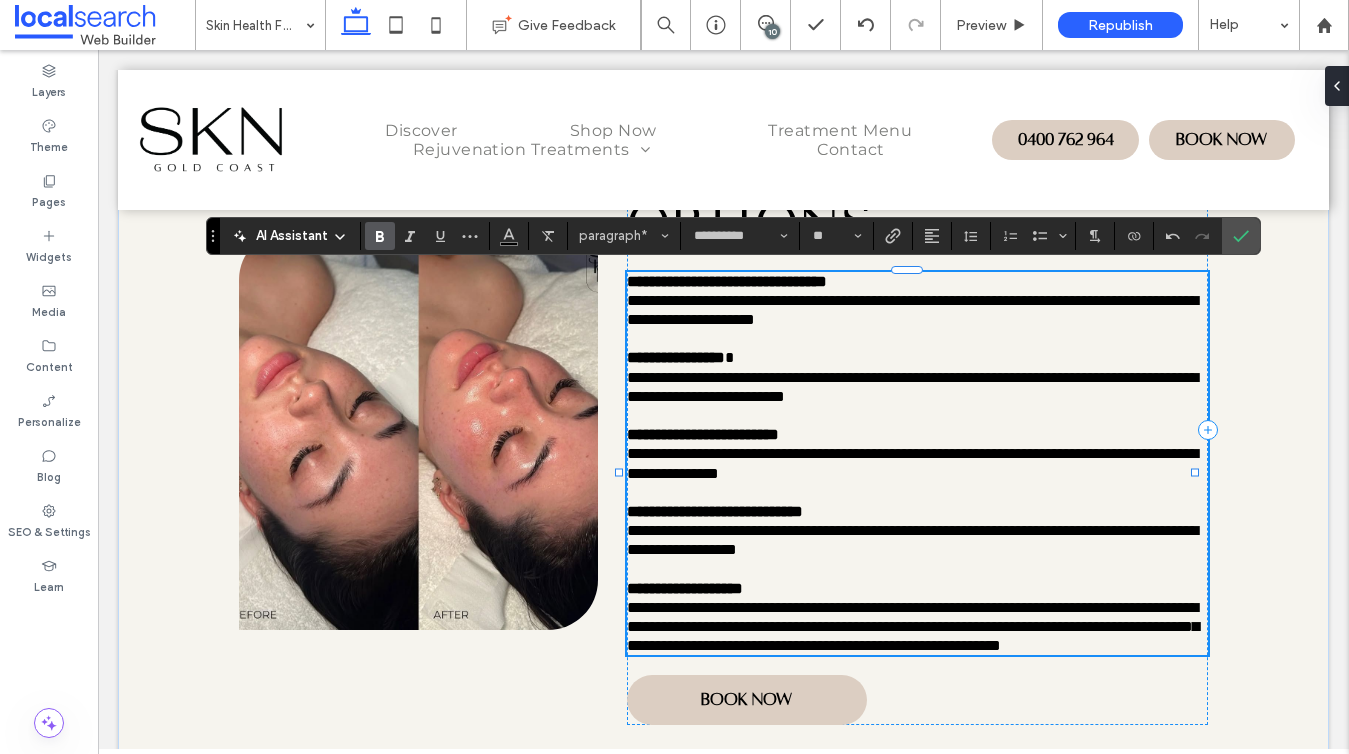 click on "**********" at bounding box center [917, 588] 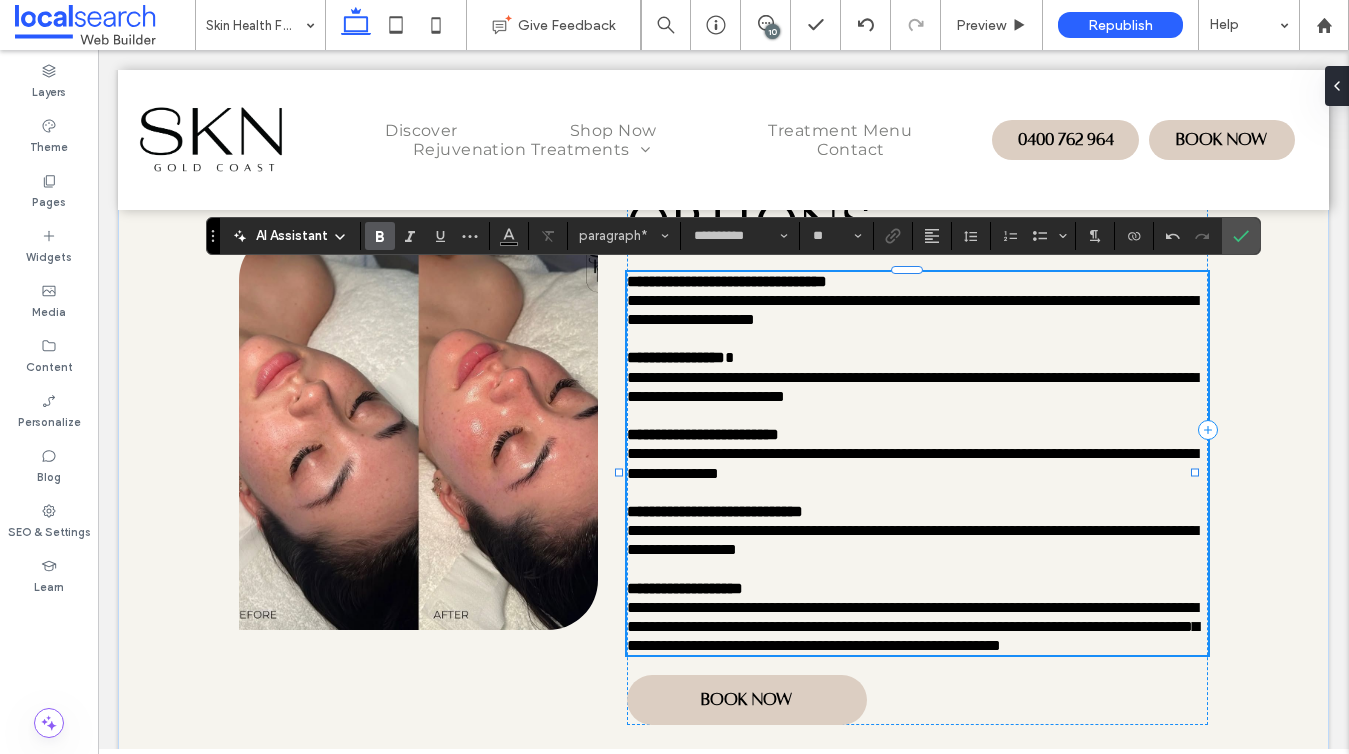 click on "**********" at bounding box center [913, 626] 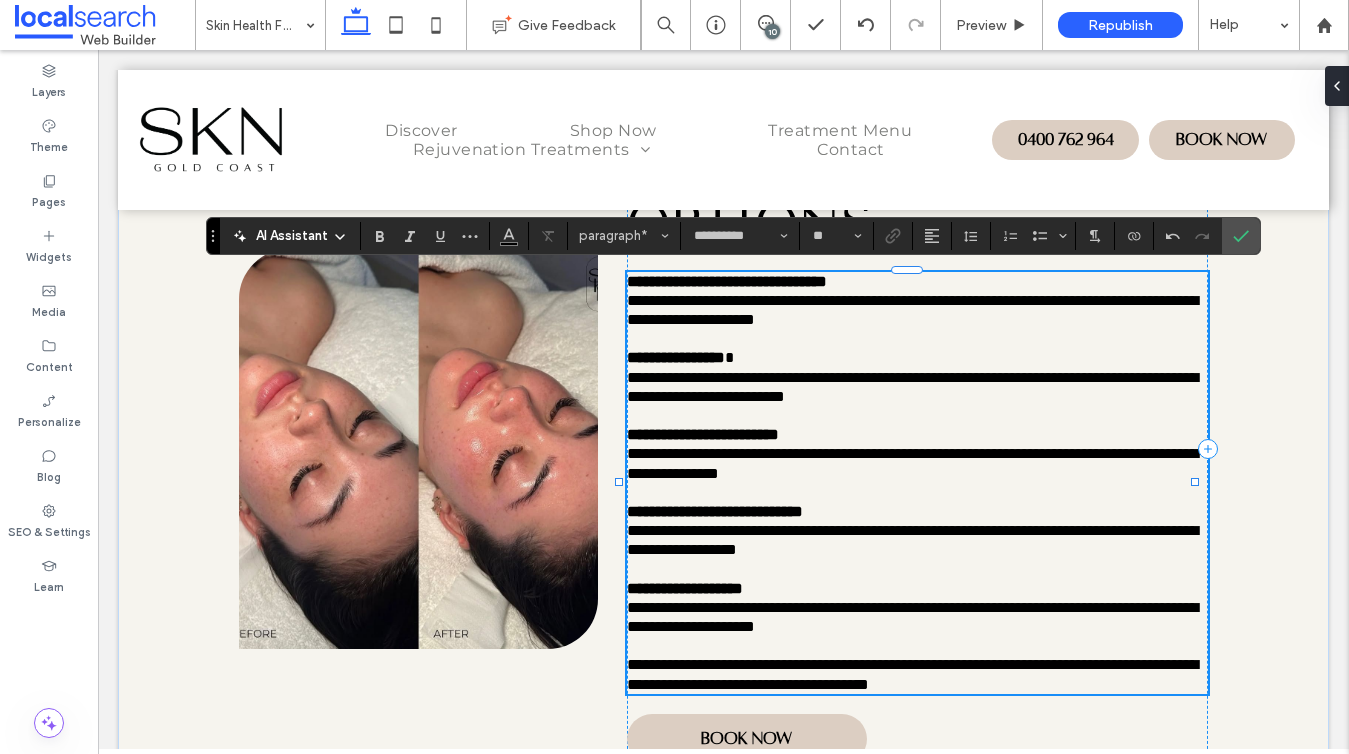 click on "**********" at bounding box center [912, 674] 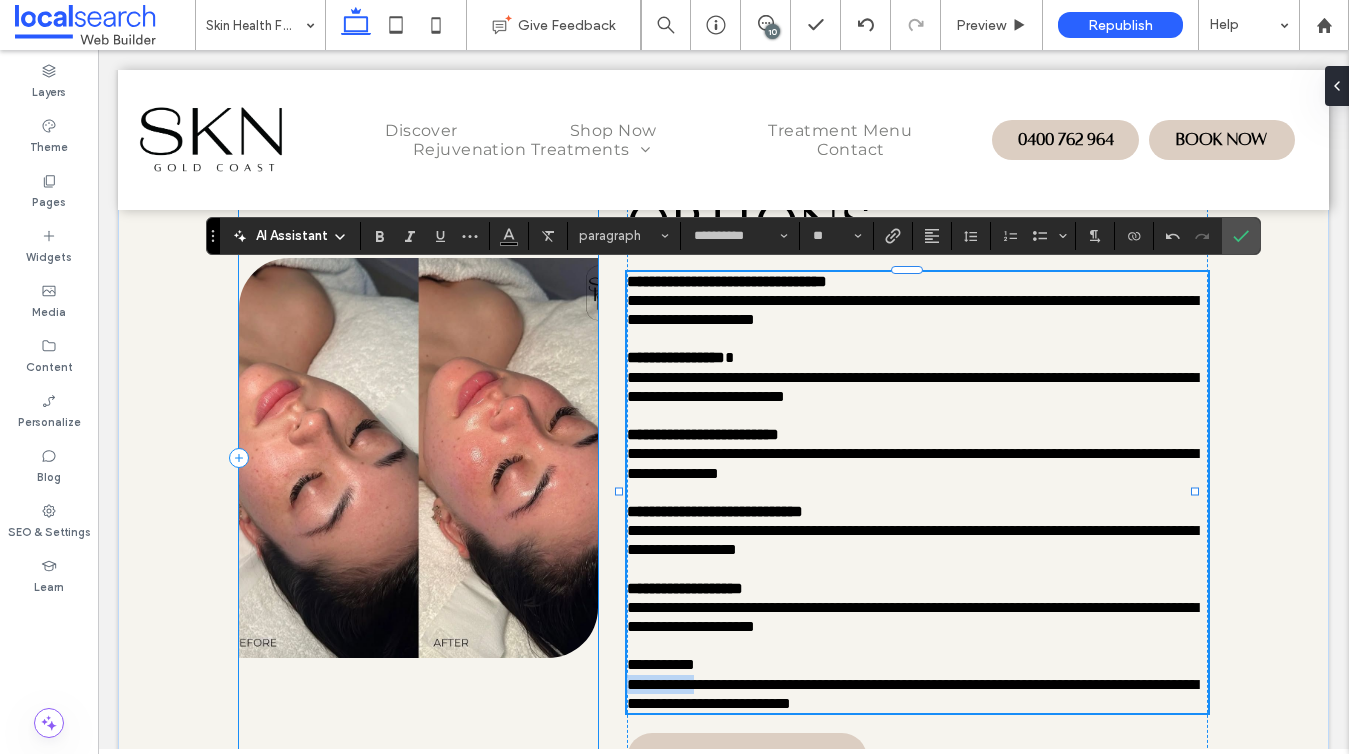 drag, startPoint x: 709, startPoint y: 673, endPoint x: 569, endPoint y: 673, distance: 140 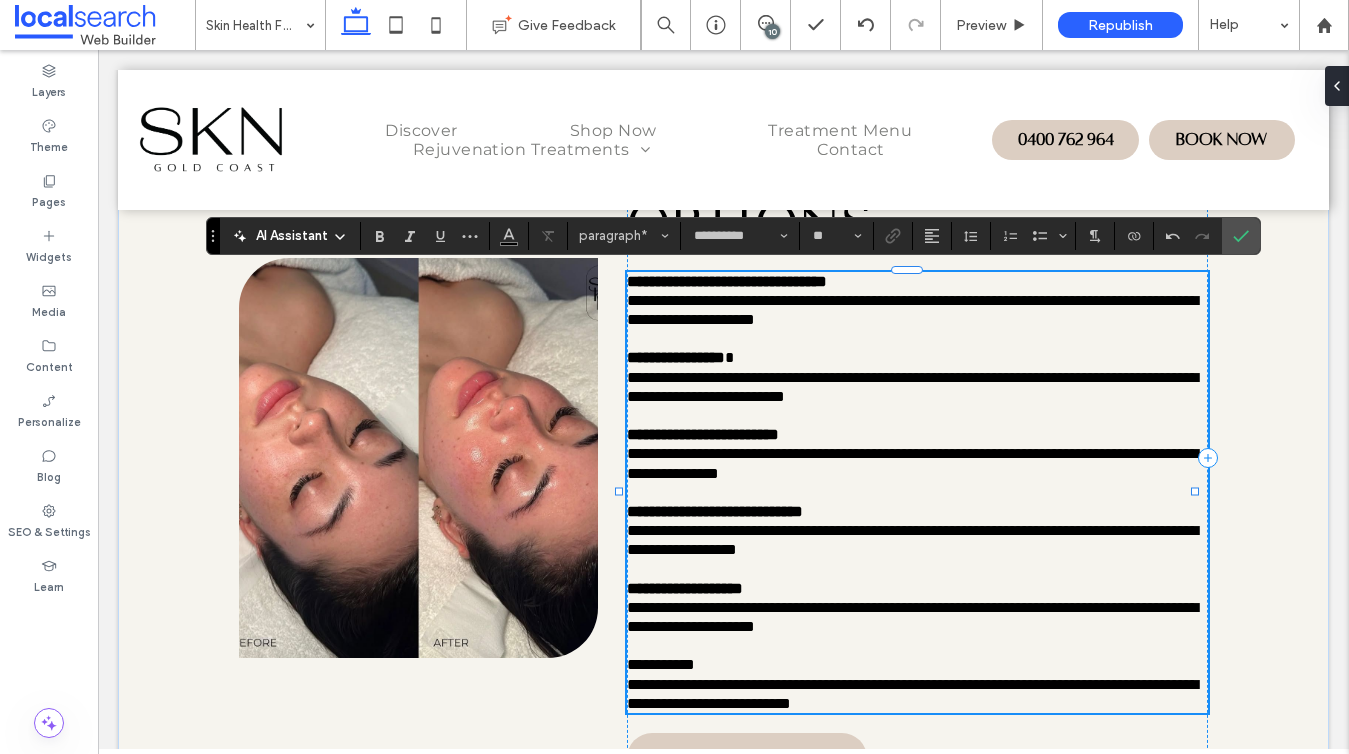 click on "**********" at bounding box center [917, 664] 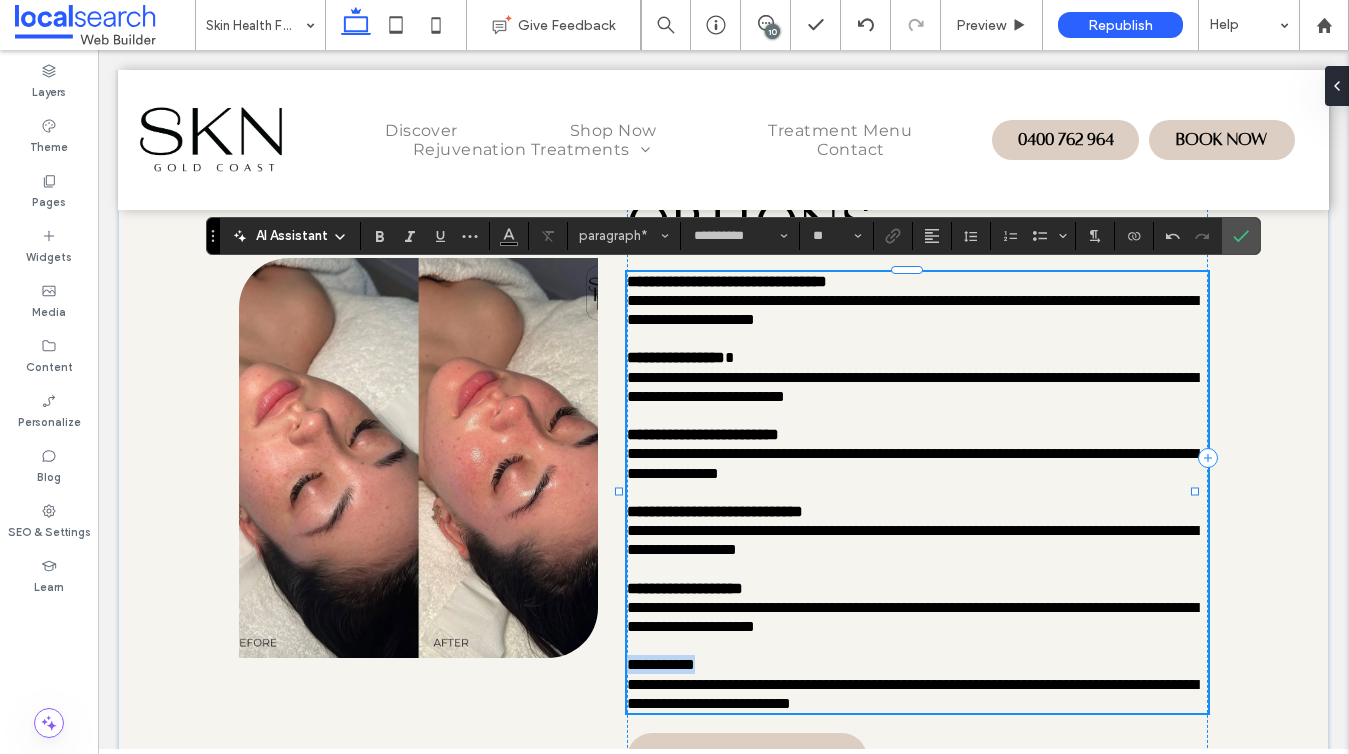 click on "**********" at bounding box center (661, 664) 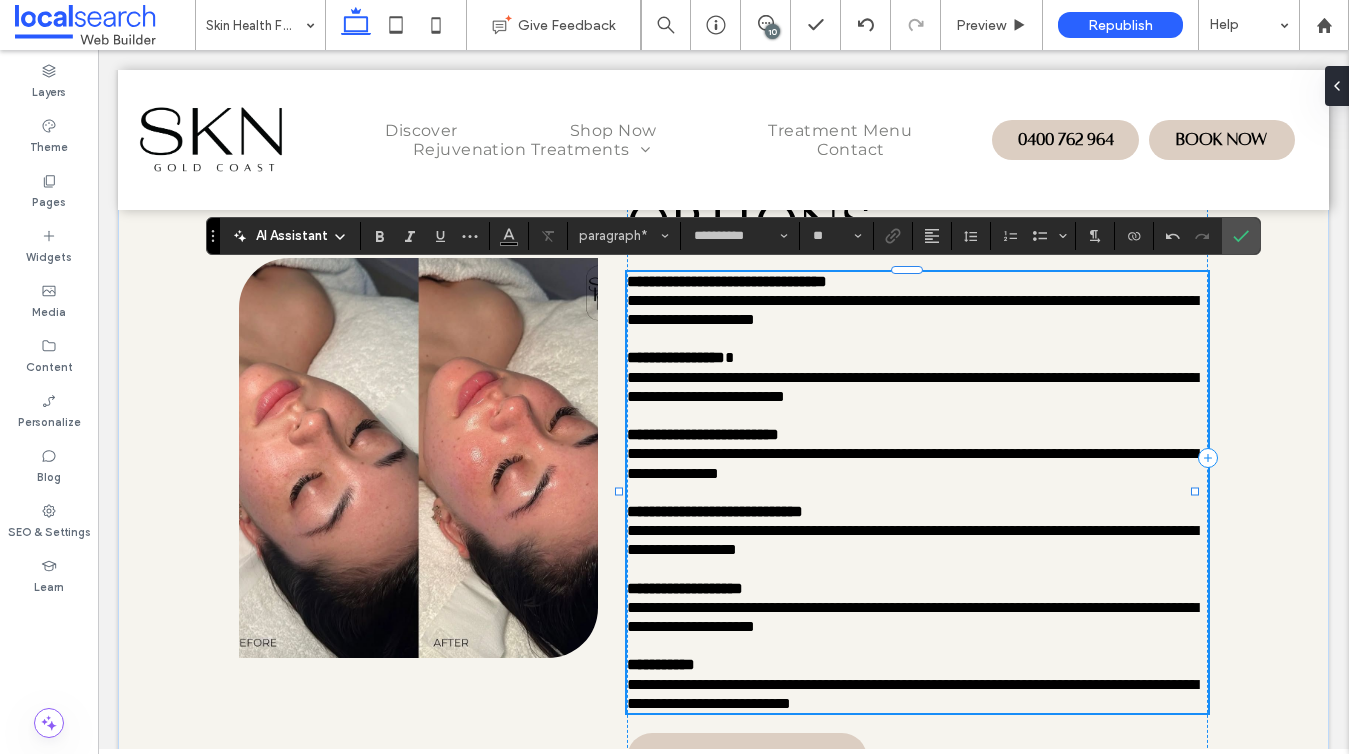 click at bounding box center [917, 569] 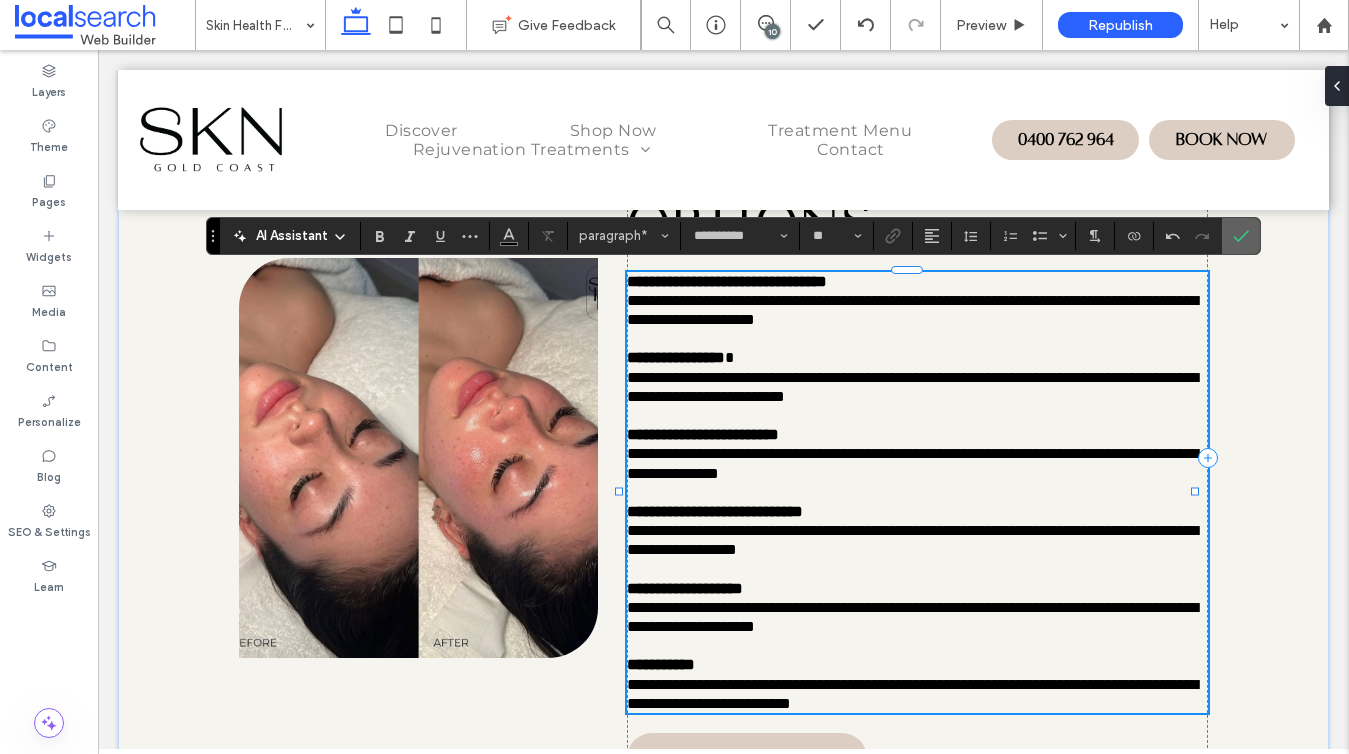 click at bounding box center (1237, 236) 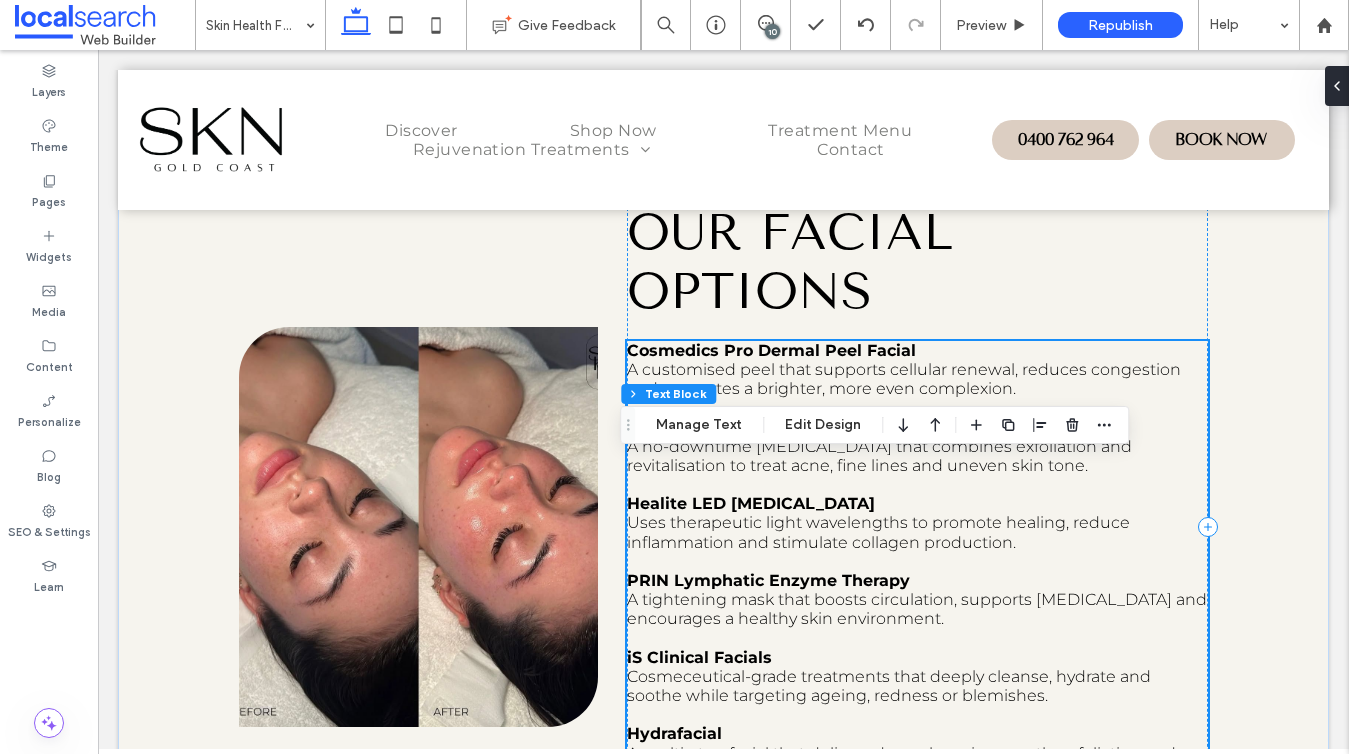 scroll, scrollTop: 2506, scrollLeft: 0, axis: vertical 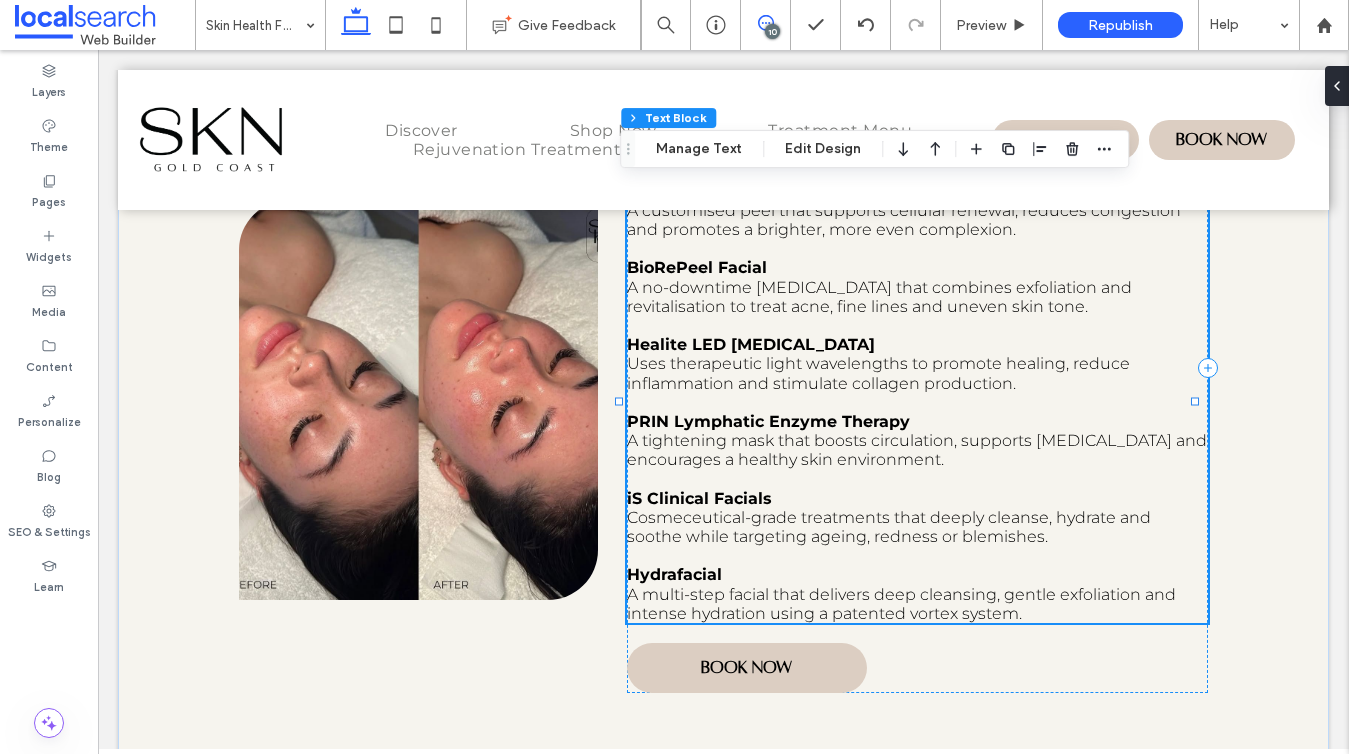 click 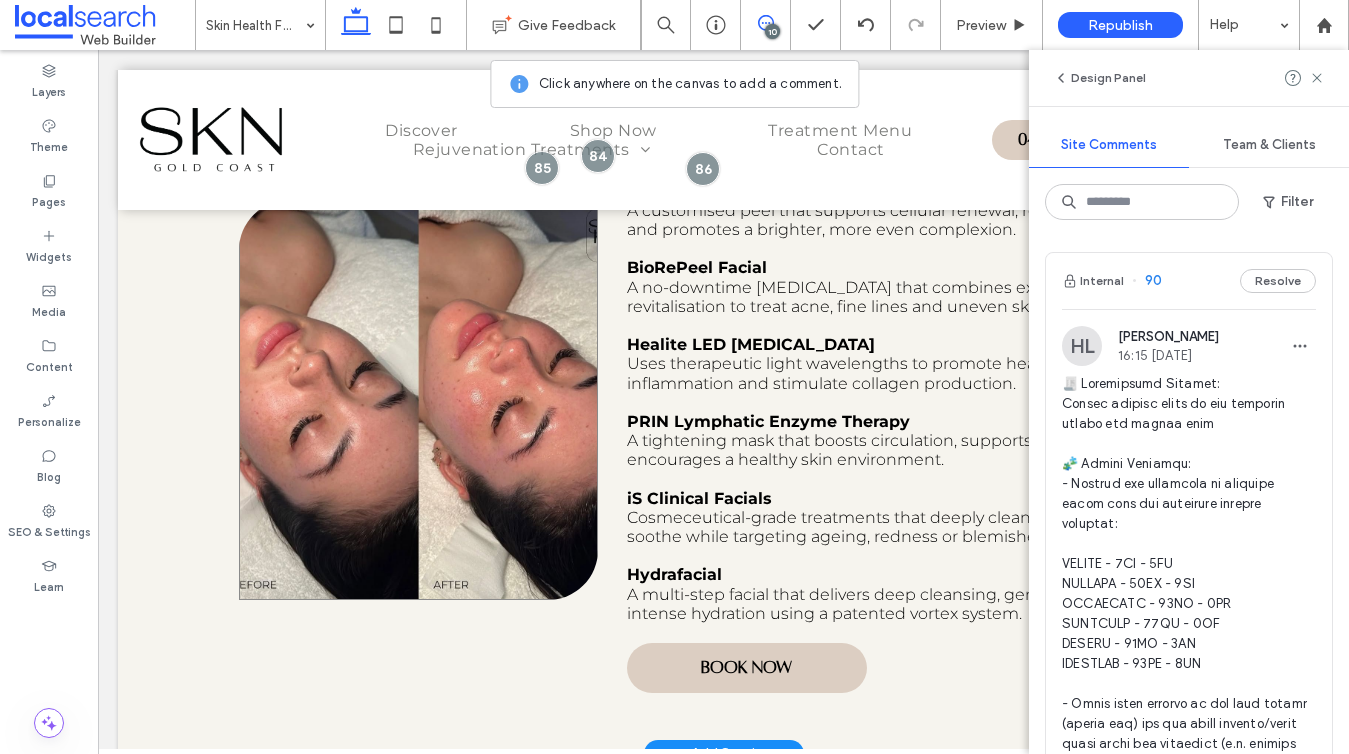 click at bounding box center (418, 400) 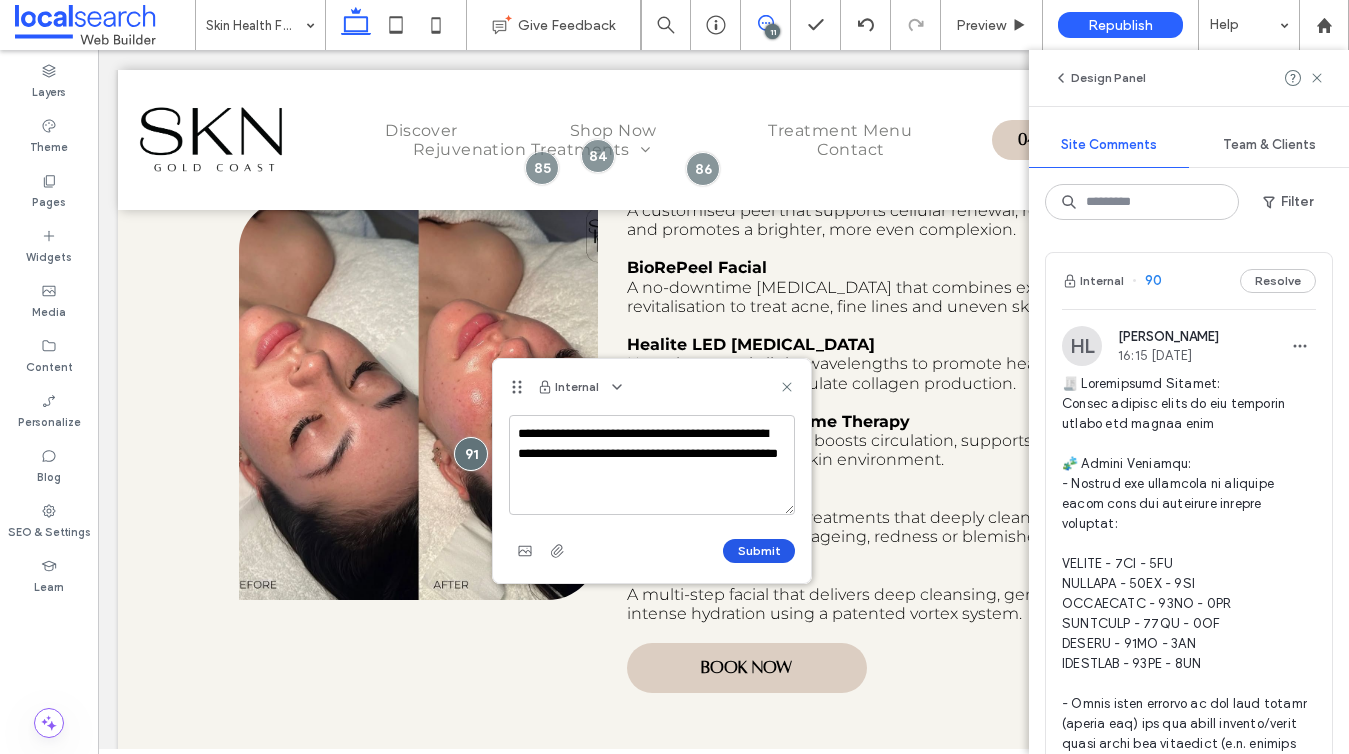 type on "**********" 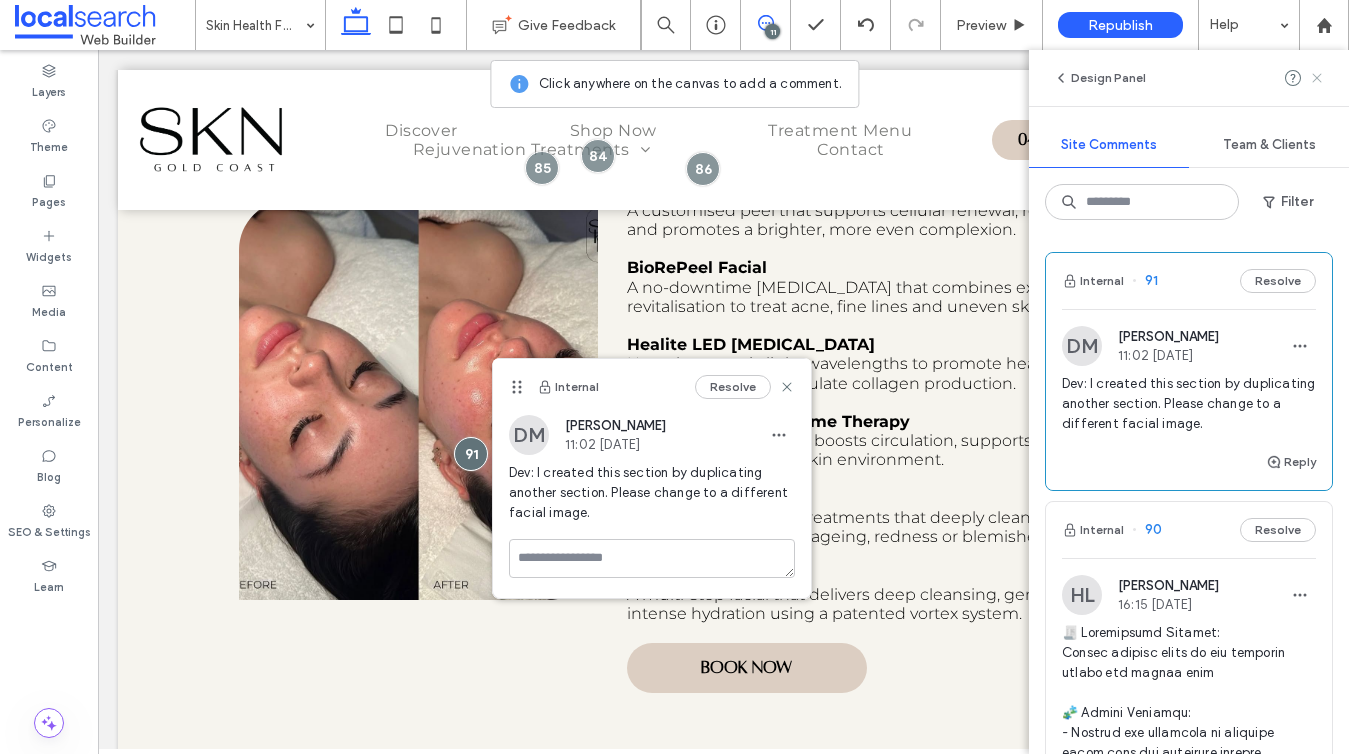 click at bounding box center (1317, 78) 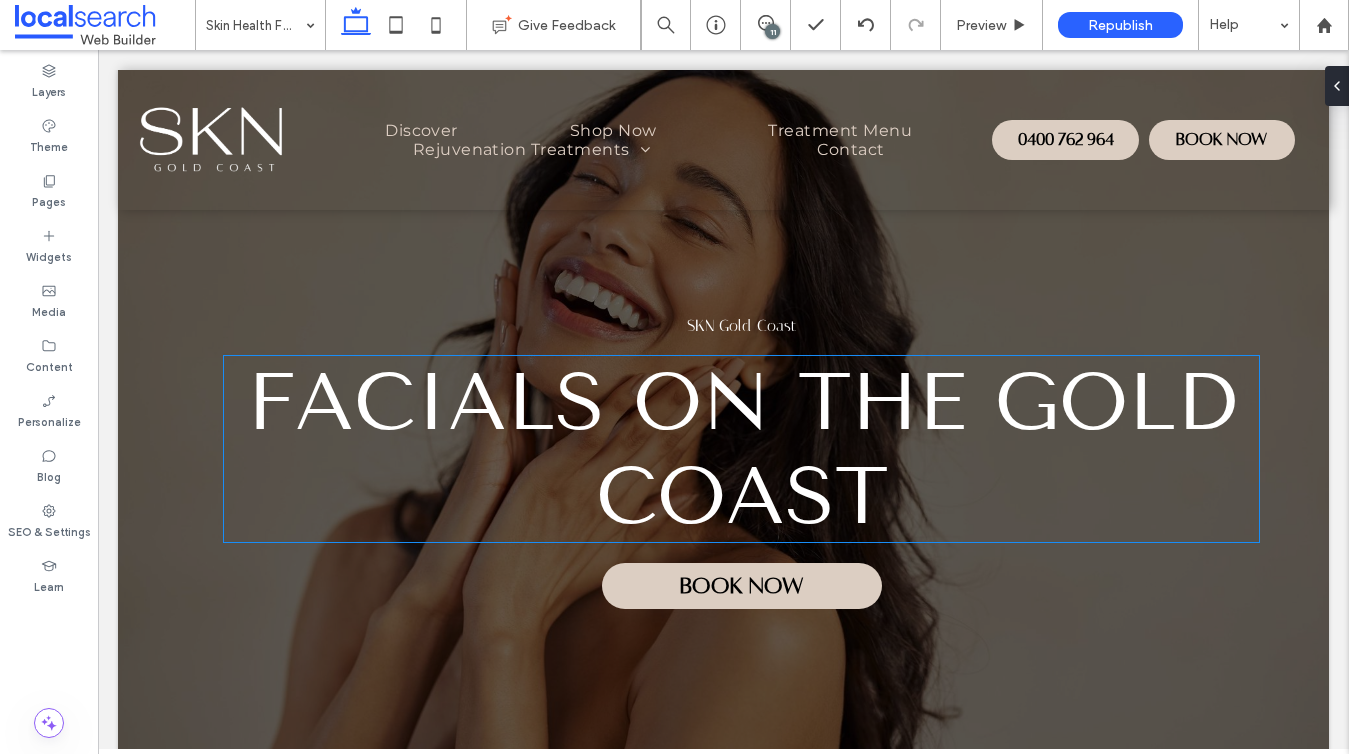 scroll, scrollTop: 0, scrollLeft: 0, axis: both 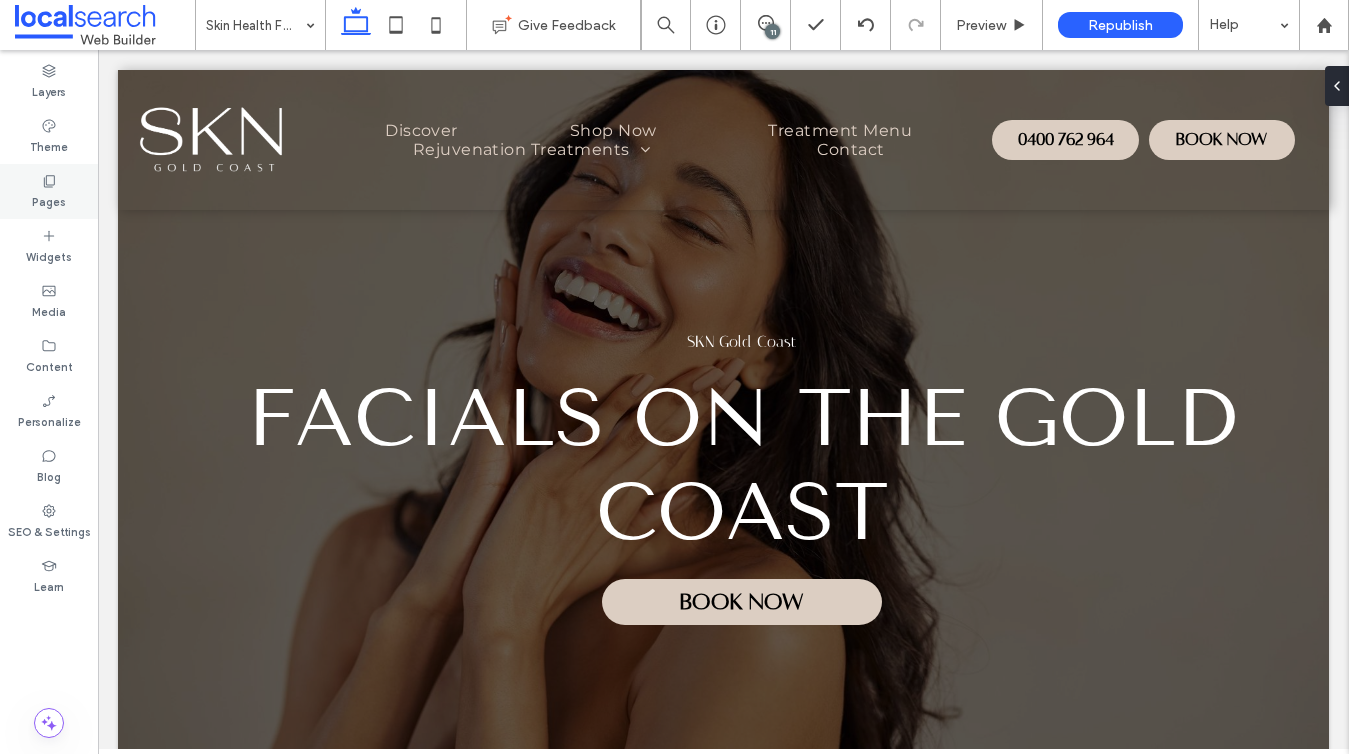 click on "Pages" at bounding box center (49, 191) 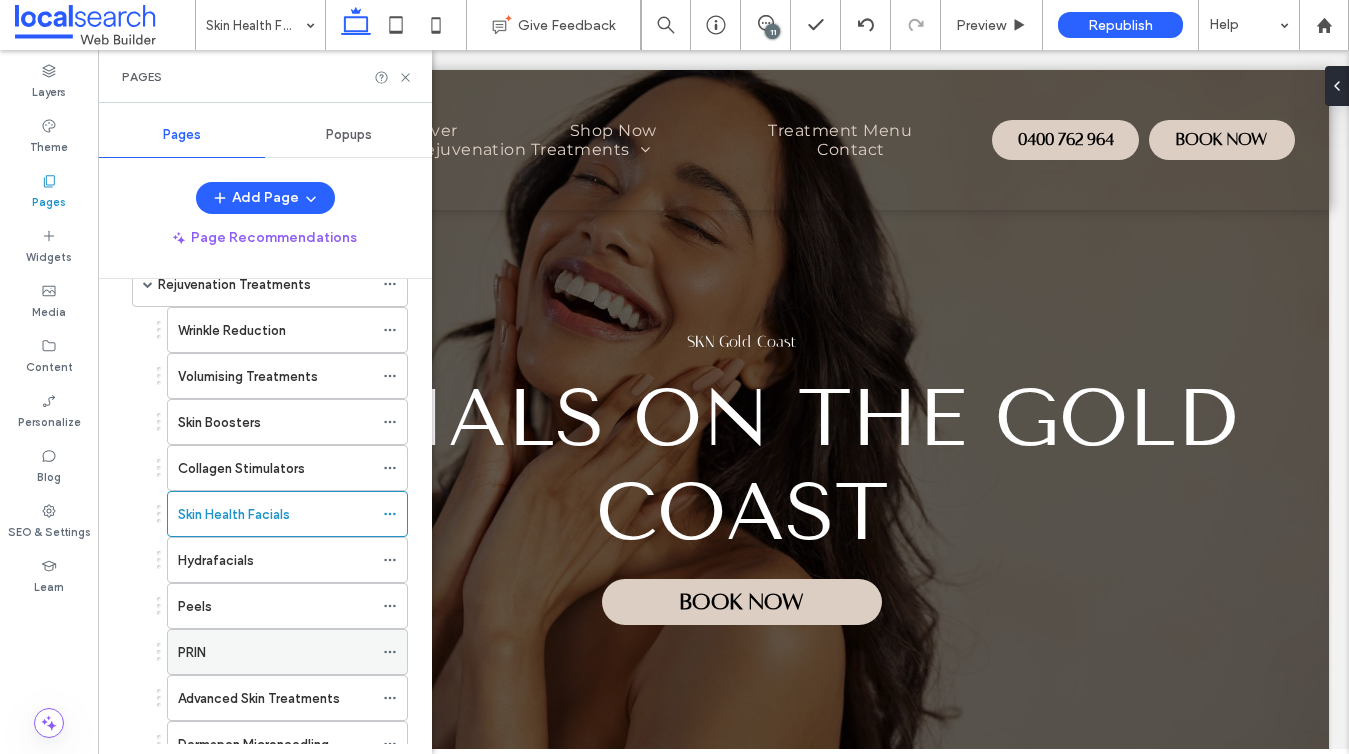 scroll, scrollTop: 409, scrollLeft: 0, axis: vertical 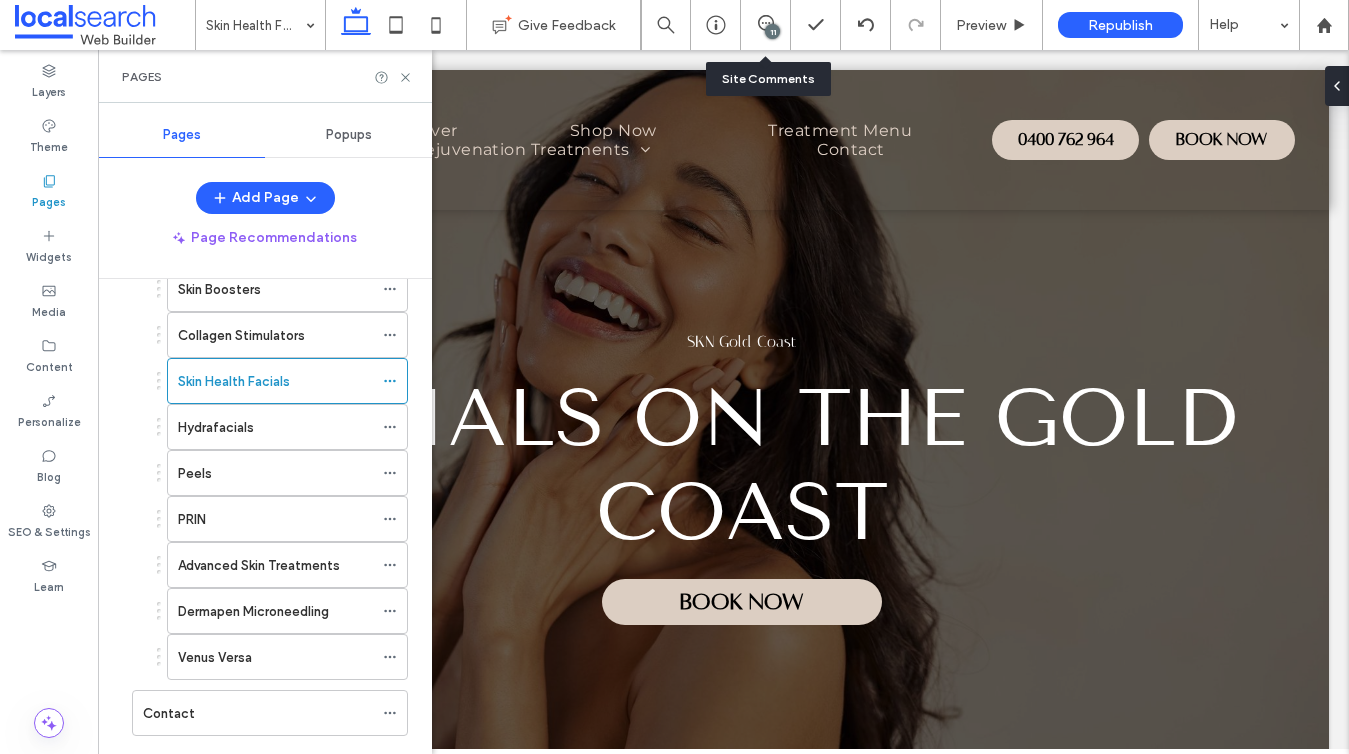 click on "11" at bounding box center (765, 25) 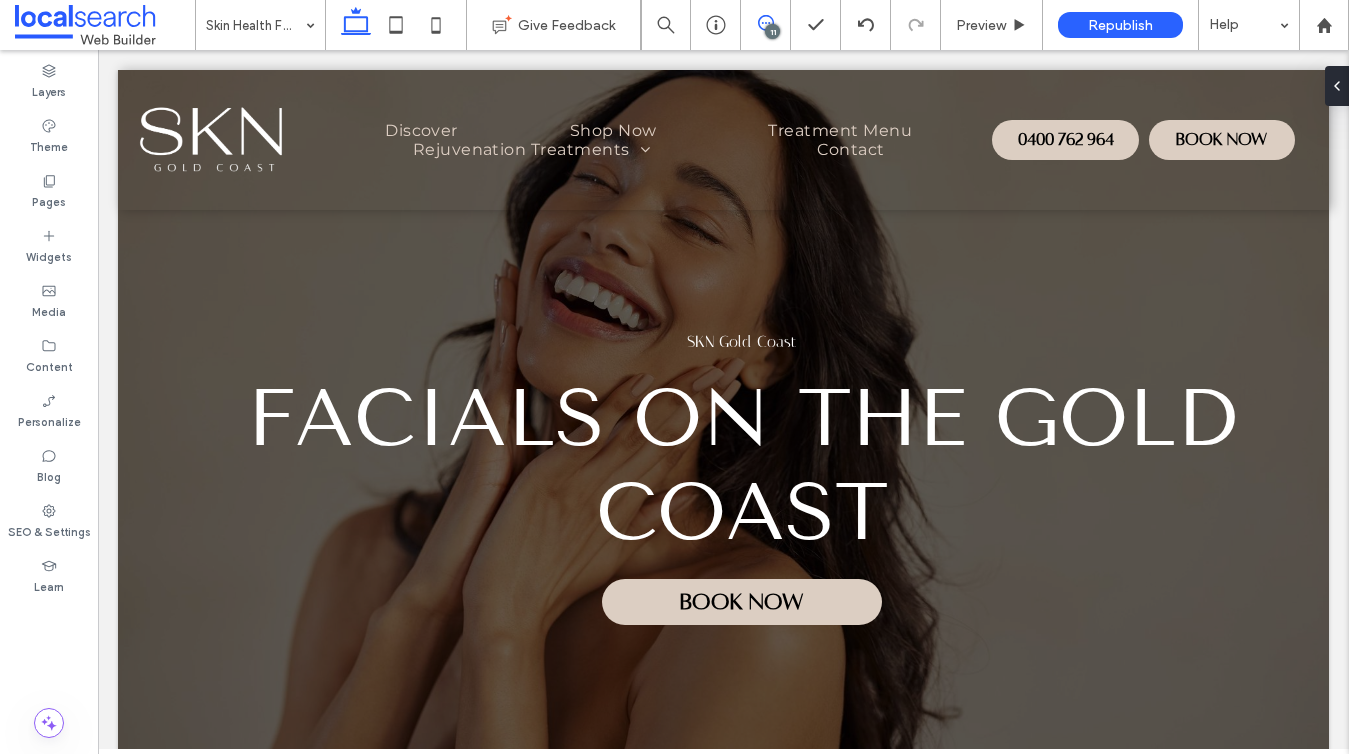 click at bounding box center [765, 23] 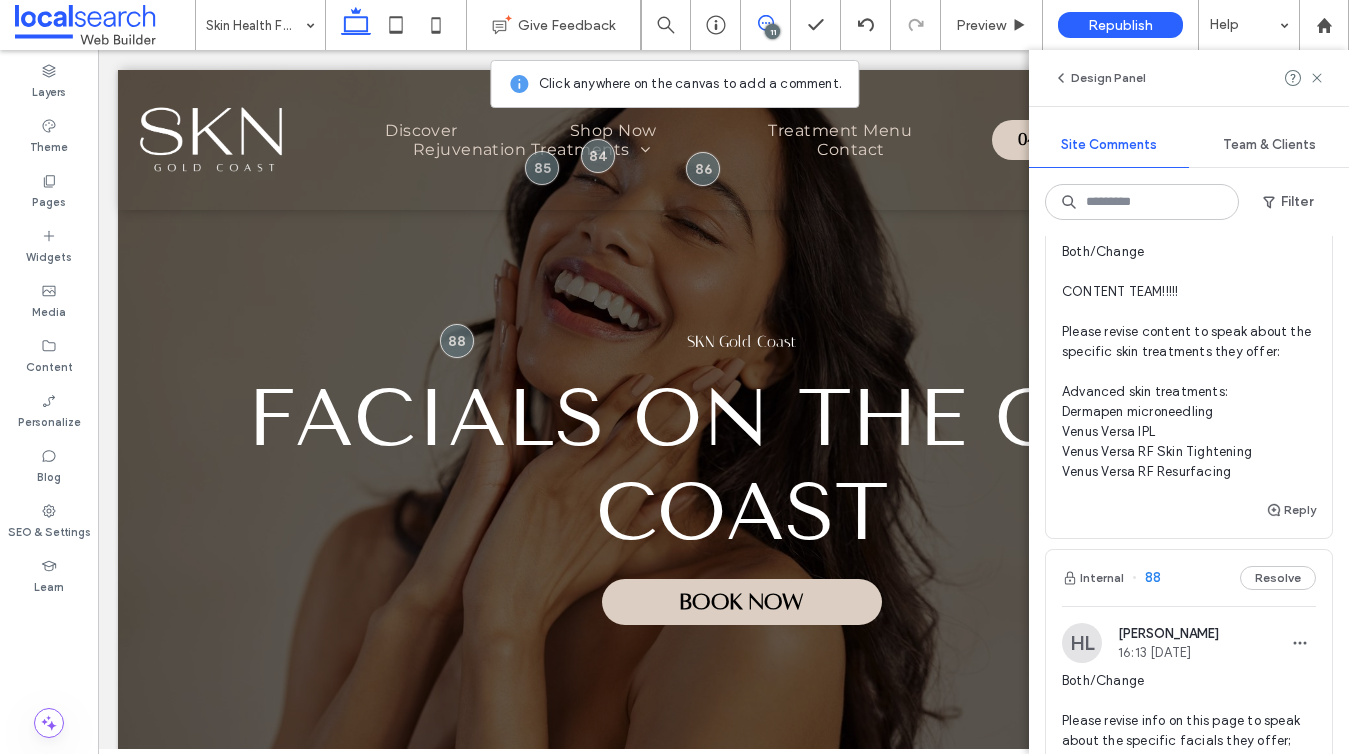 scroll, scrollTop: 1512, scrollLeft: 0, axis: vertical 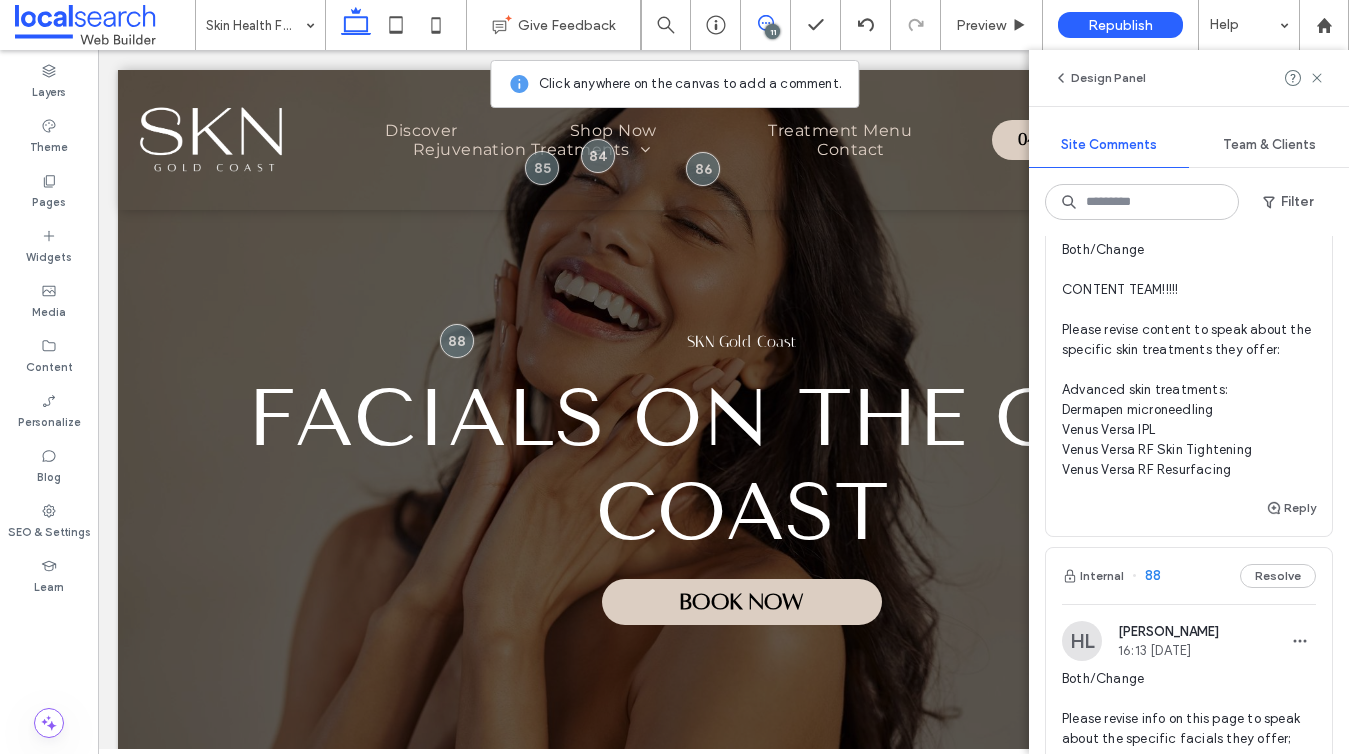 click on "Both/Change
CONTENT TEAM!!!!!
Please revise content to speak about the specific skin treatments they offer:
Advanced skin treatments:
Dermapen microneedling
Venus Versa IPL
Venus Versa RF Skin Tightening
Venus Versa RF Resurfacing" at bounding box center (1189, 360) 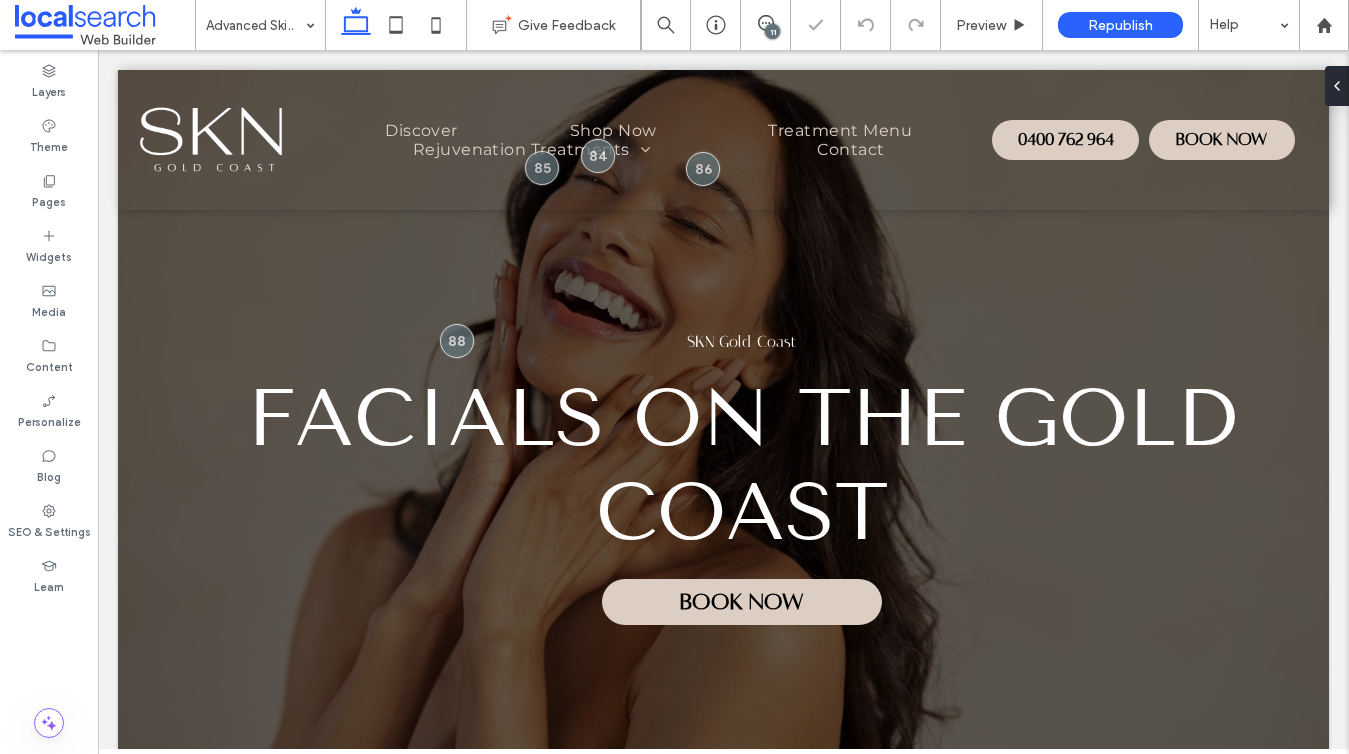 scroll, scrollTop: 0, scrollLeft: 0, axis: both 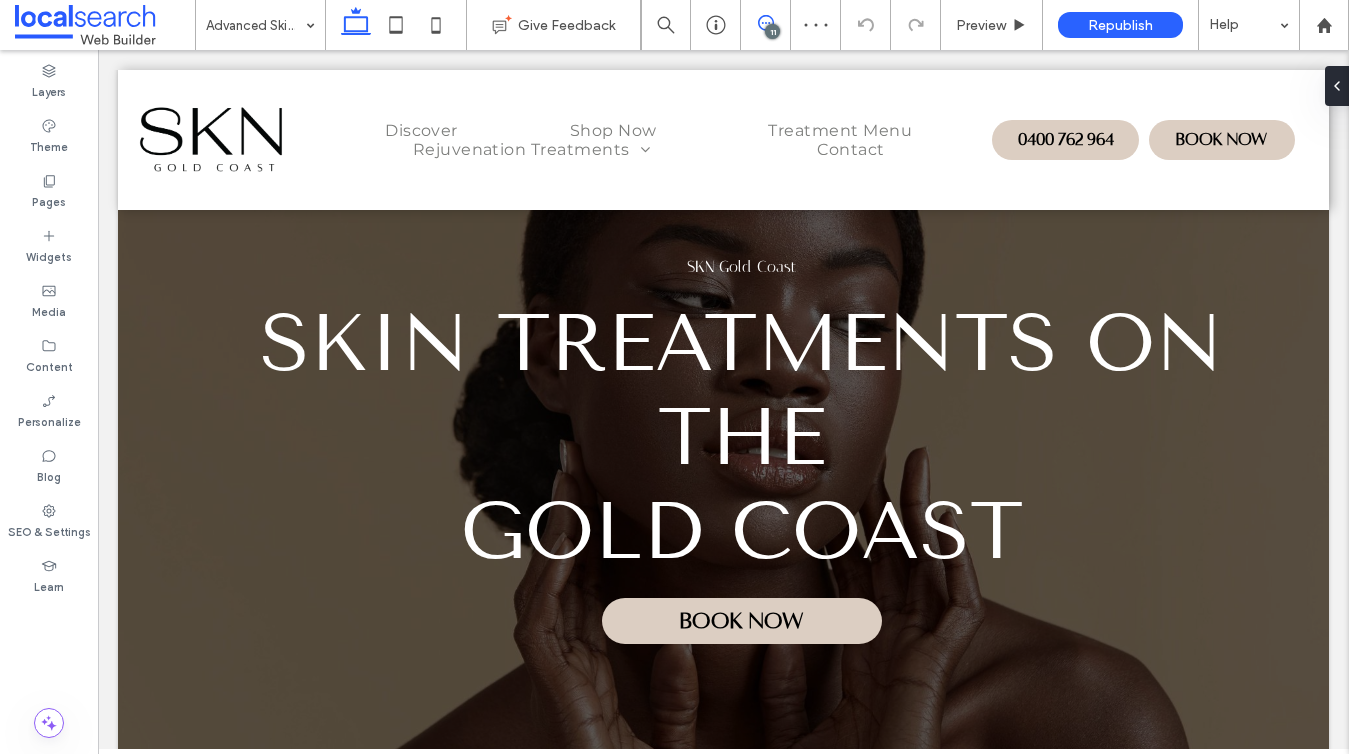 click 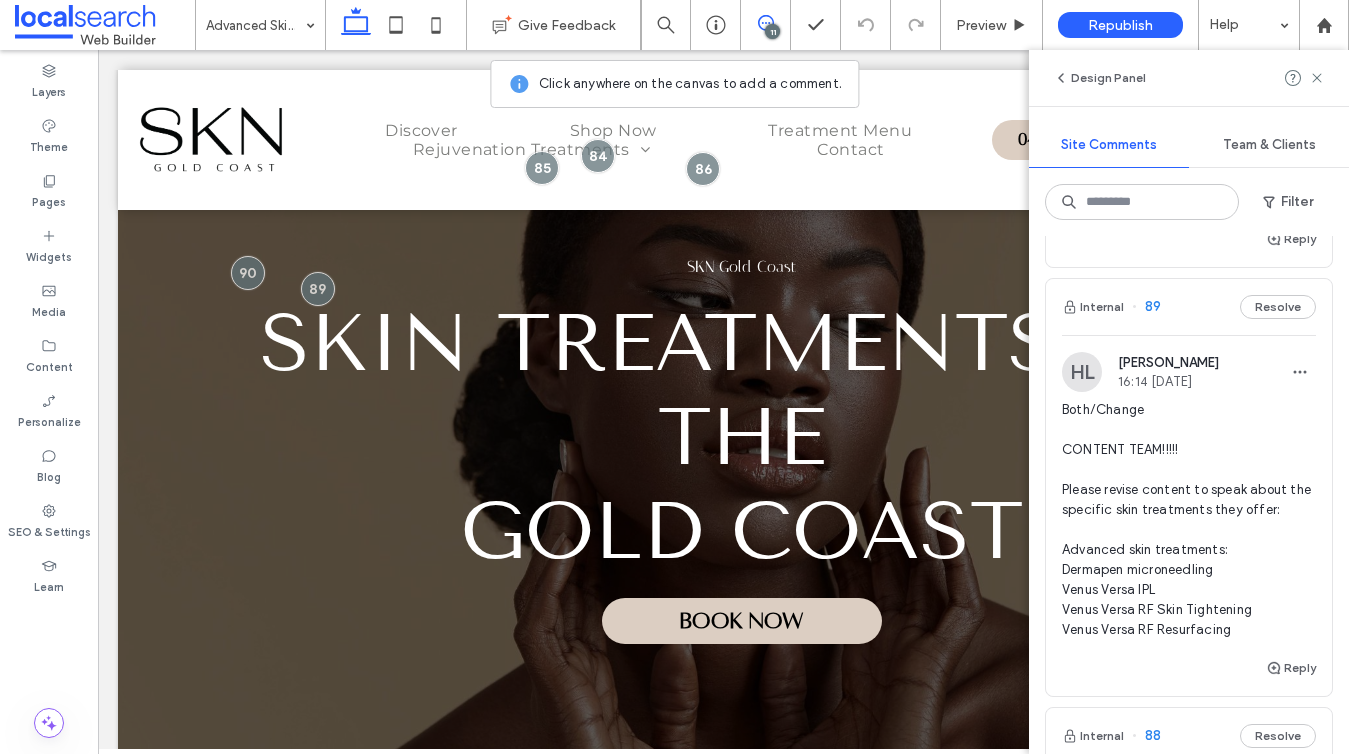 scroll, scrollTop: 1437, scrollLeft: 0, axis: vertical 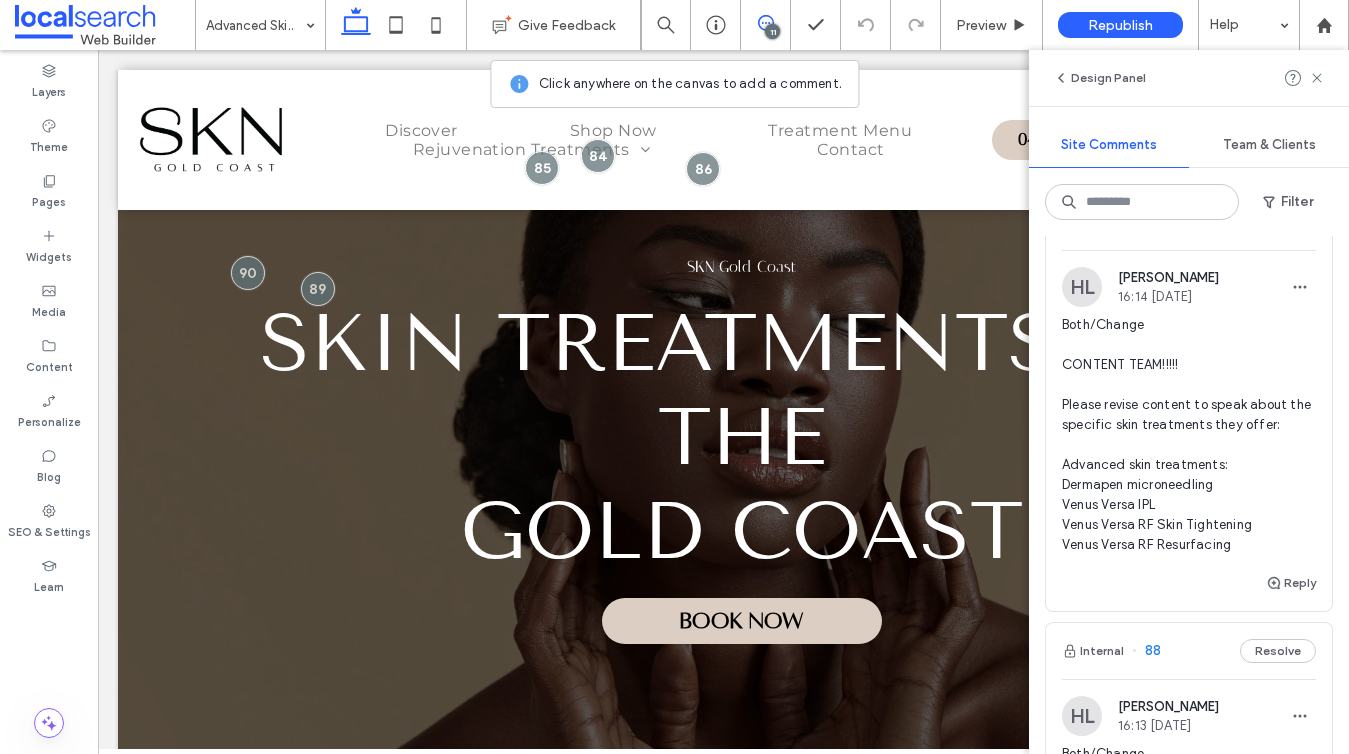 drag, startPoint x: 1066, startPoint y: 484, endPoint x: 1163, endPoint y: 540, distance: 112.00446 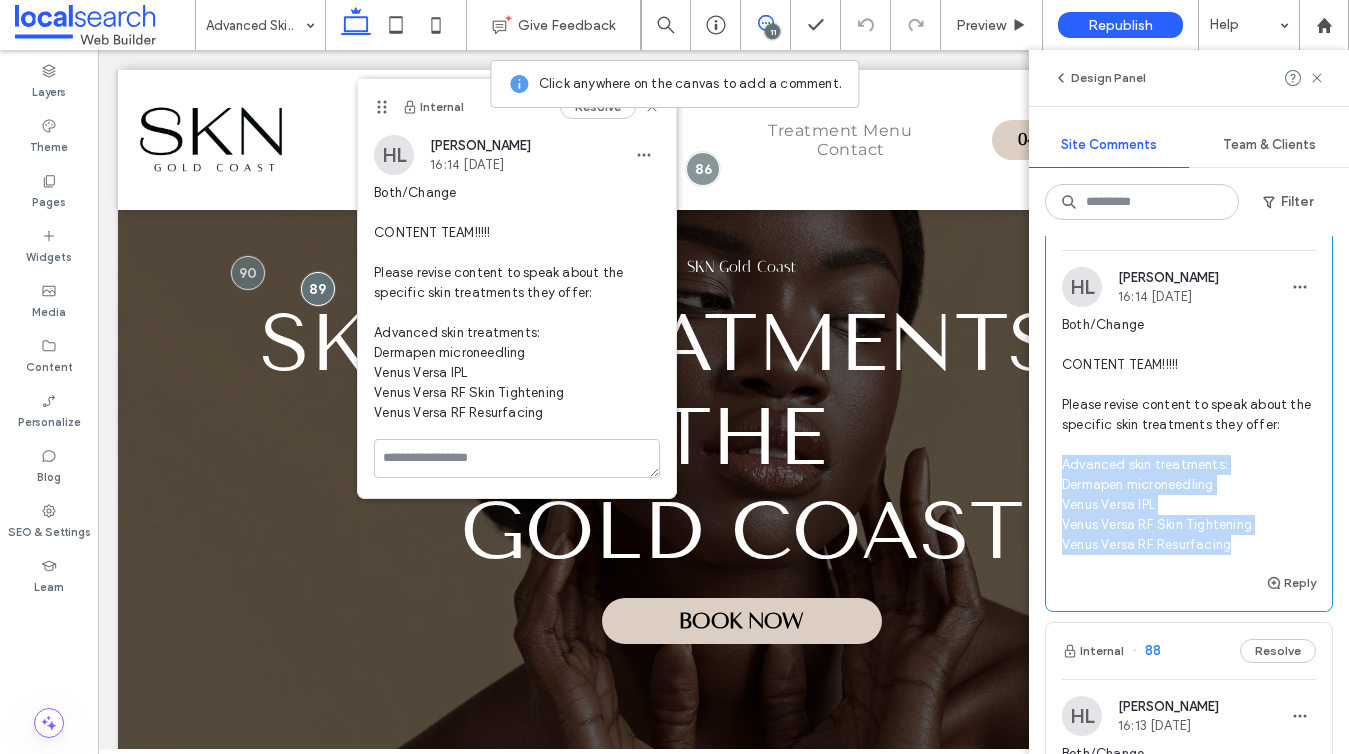 drag, startPoint x: 1238, startPoint y: 562, endPoint x: 1056, endPoint y: 489, distance: 196.09436 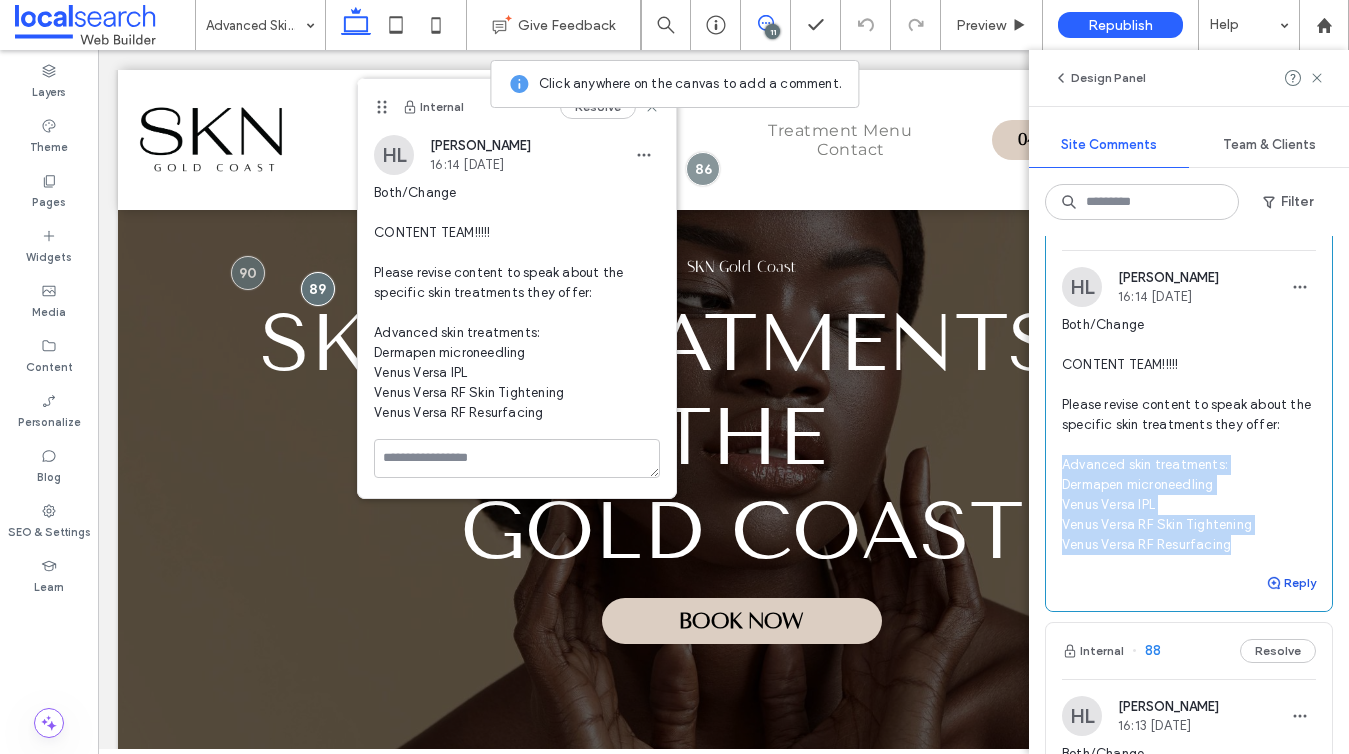 click on "Reply" at bounding box center (1291, 583) 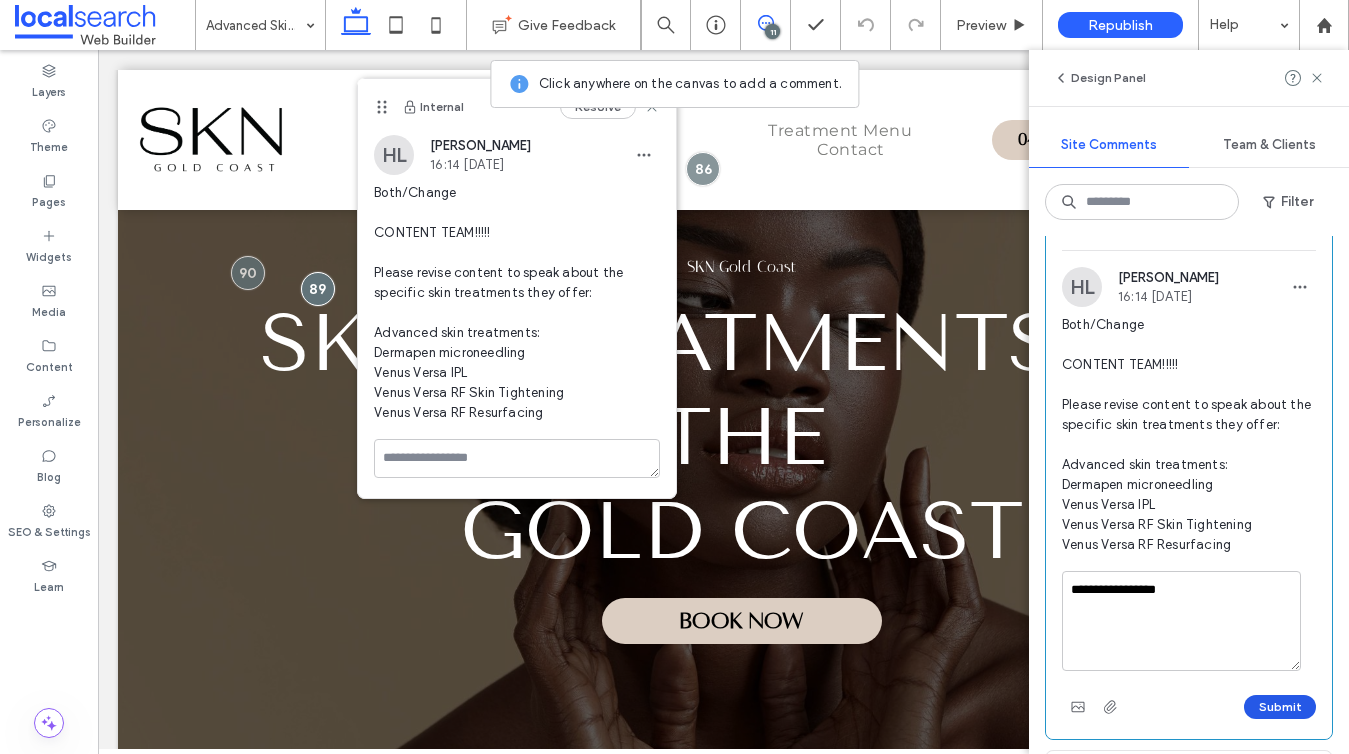 type on "**********" 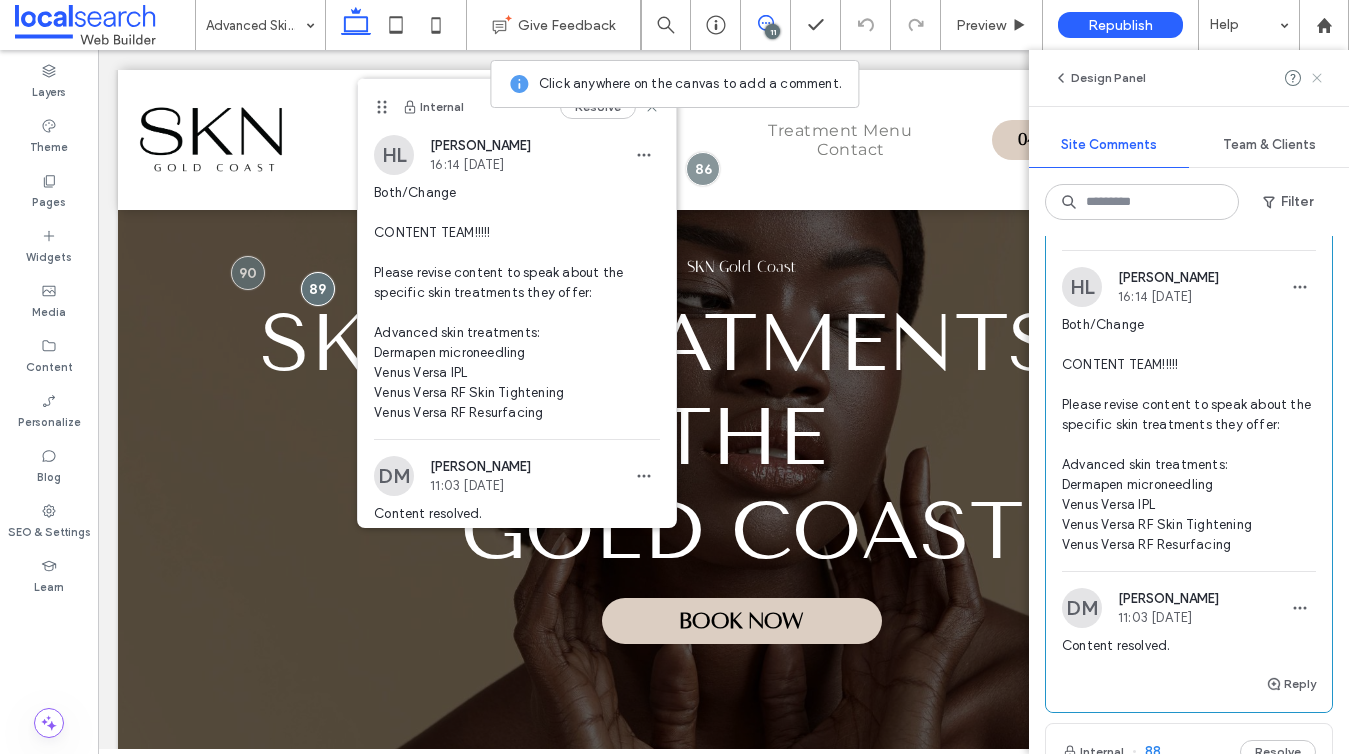 click 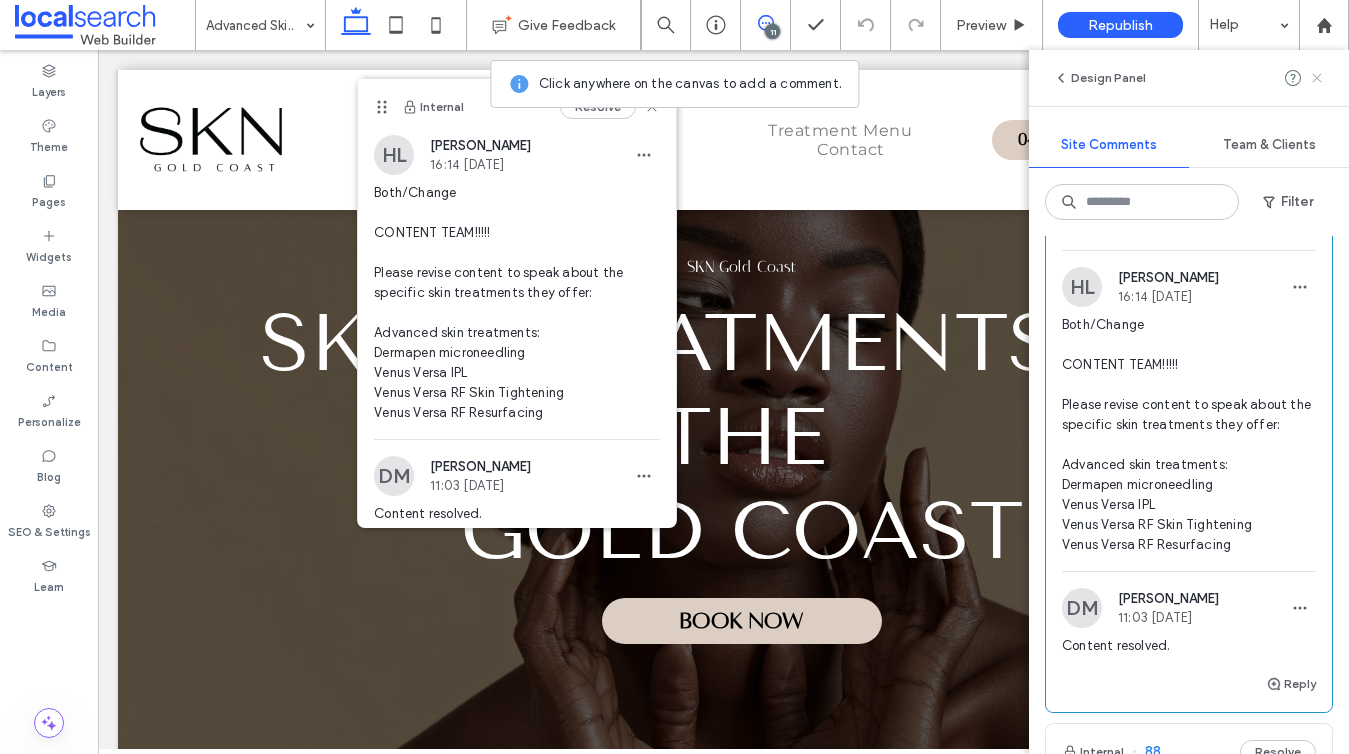 scroll, scrollTop: 0, scrollLeft: 0, axis: both 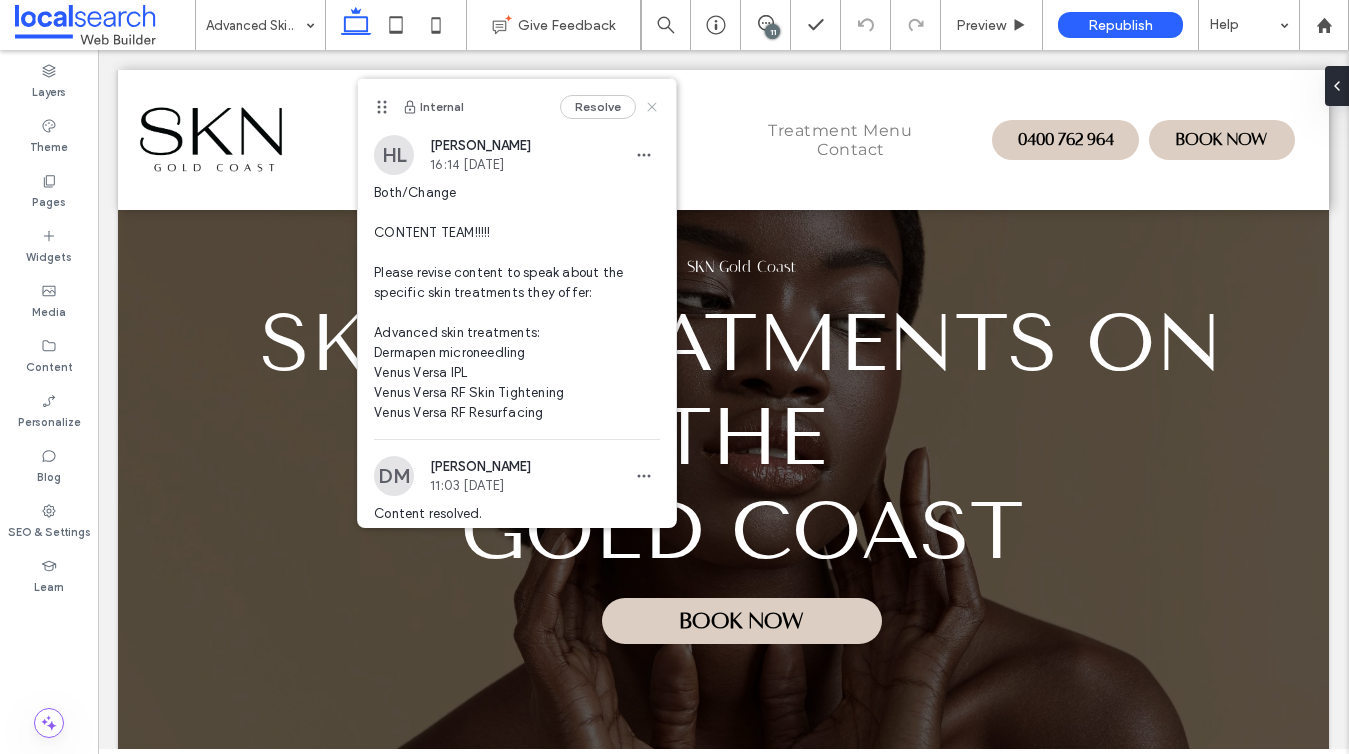 click 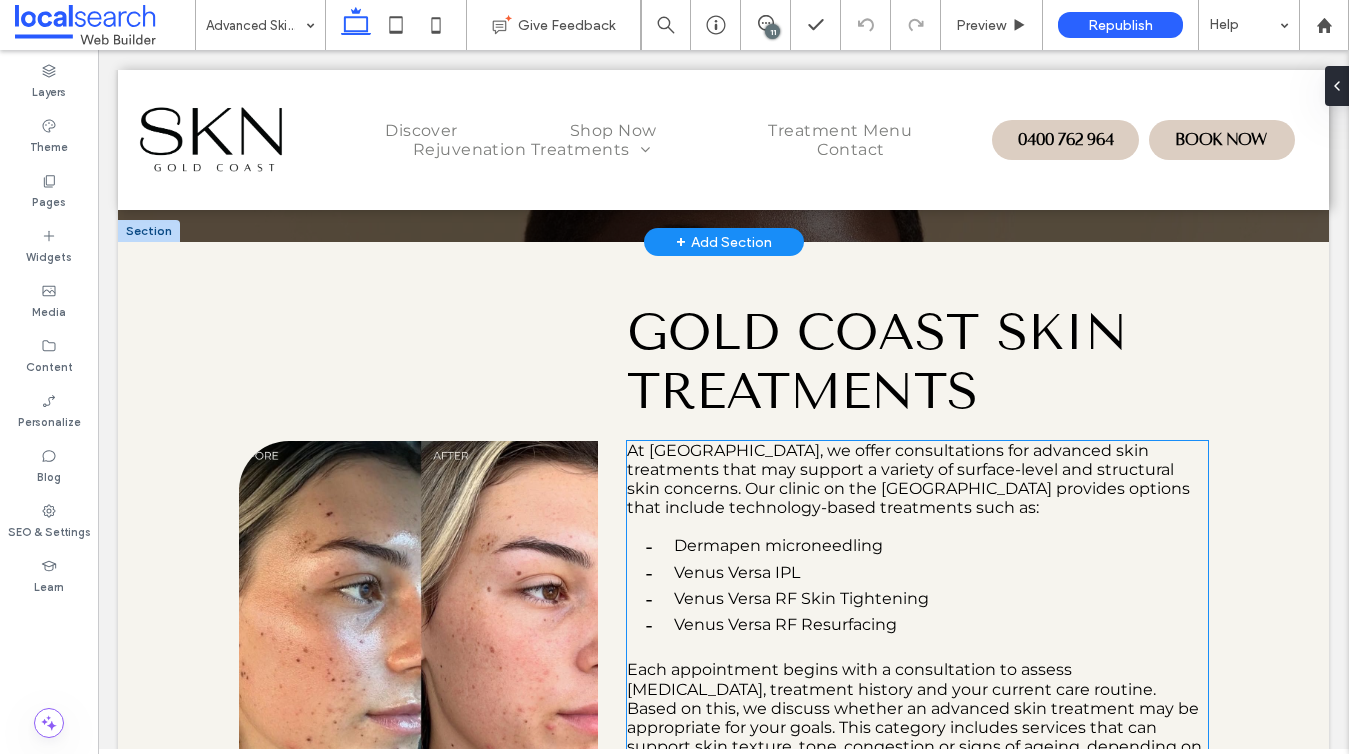 scroll, scrollTop: 417, scrollLeft: 0, axis: vertical 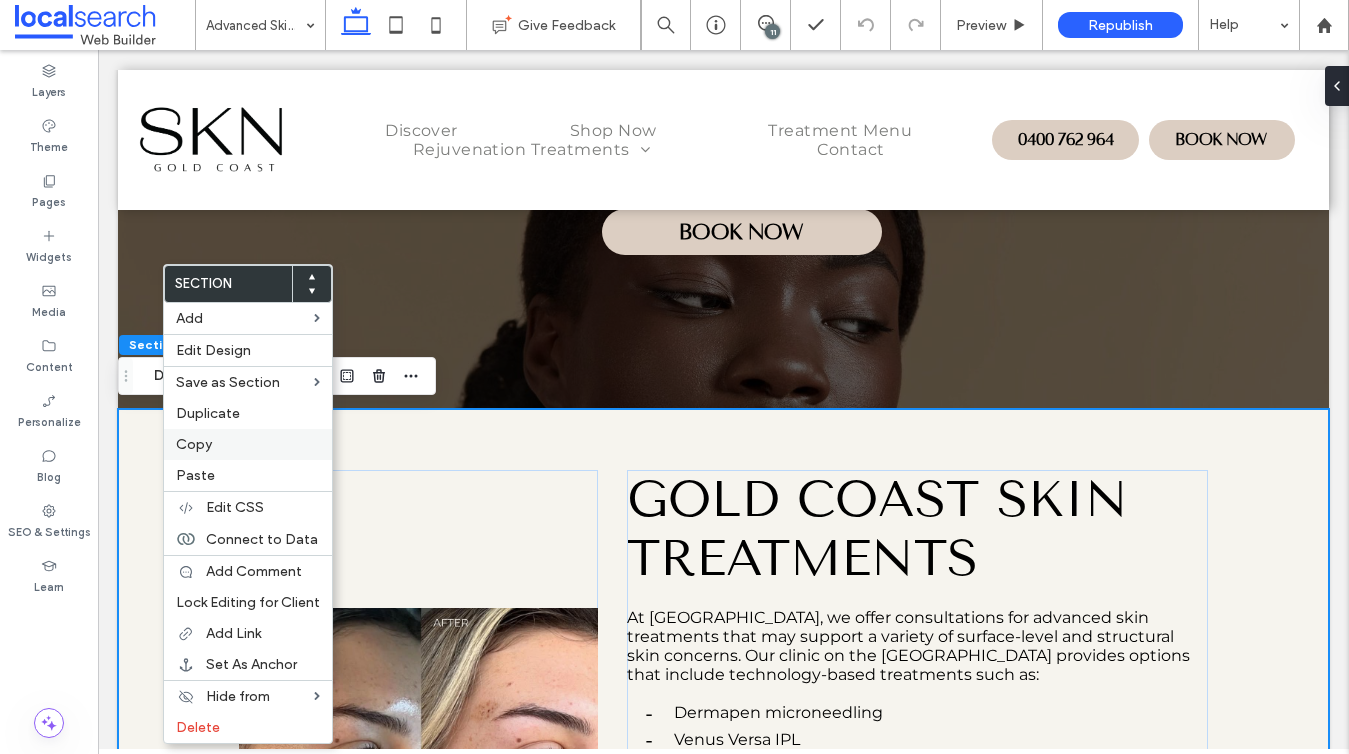click on "Copy" at bounding box center [194, 444] 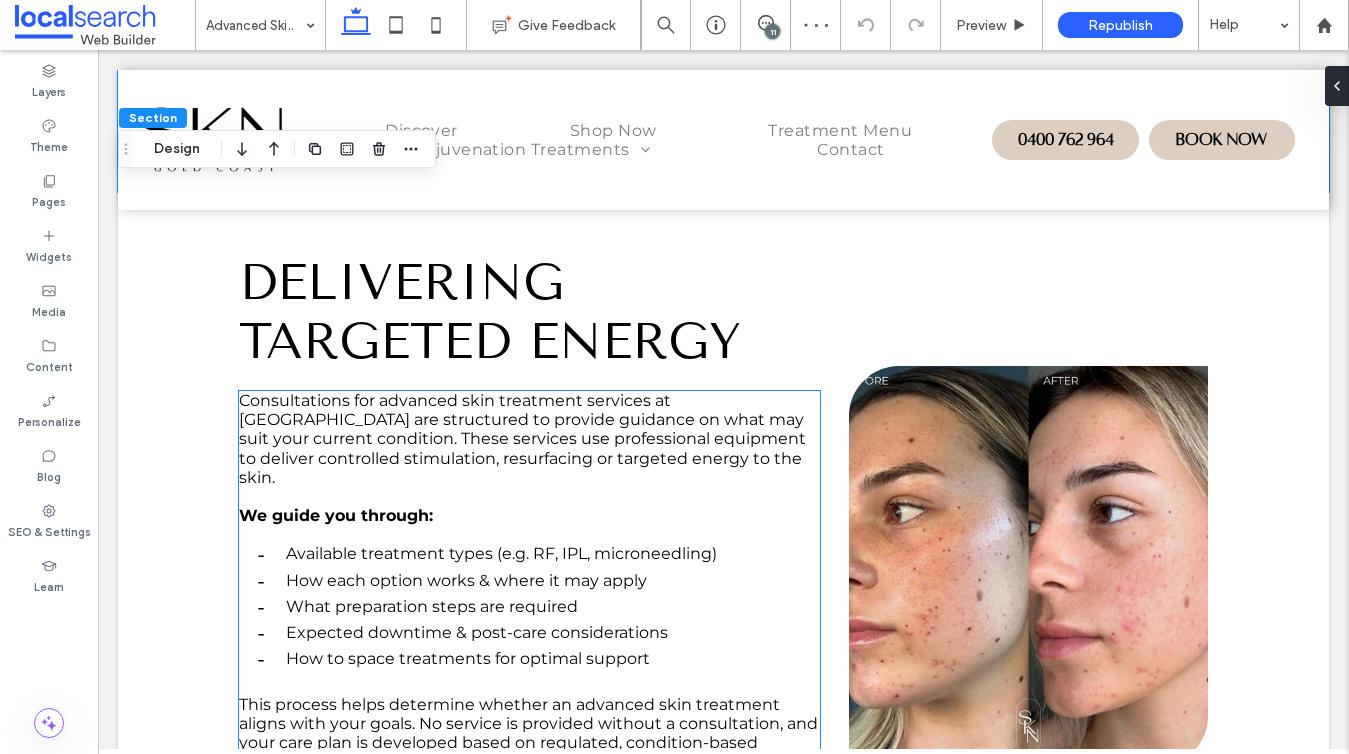 scroll, scrollTop: 1371, scrollLeft: 0, axis: vertical 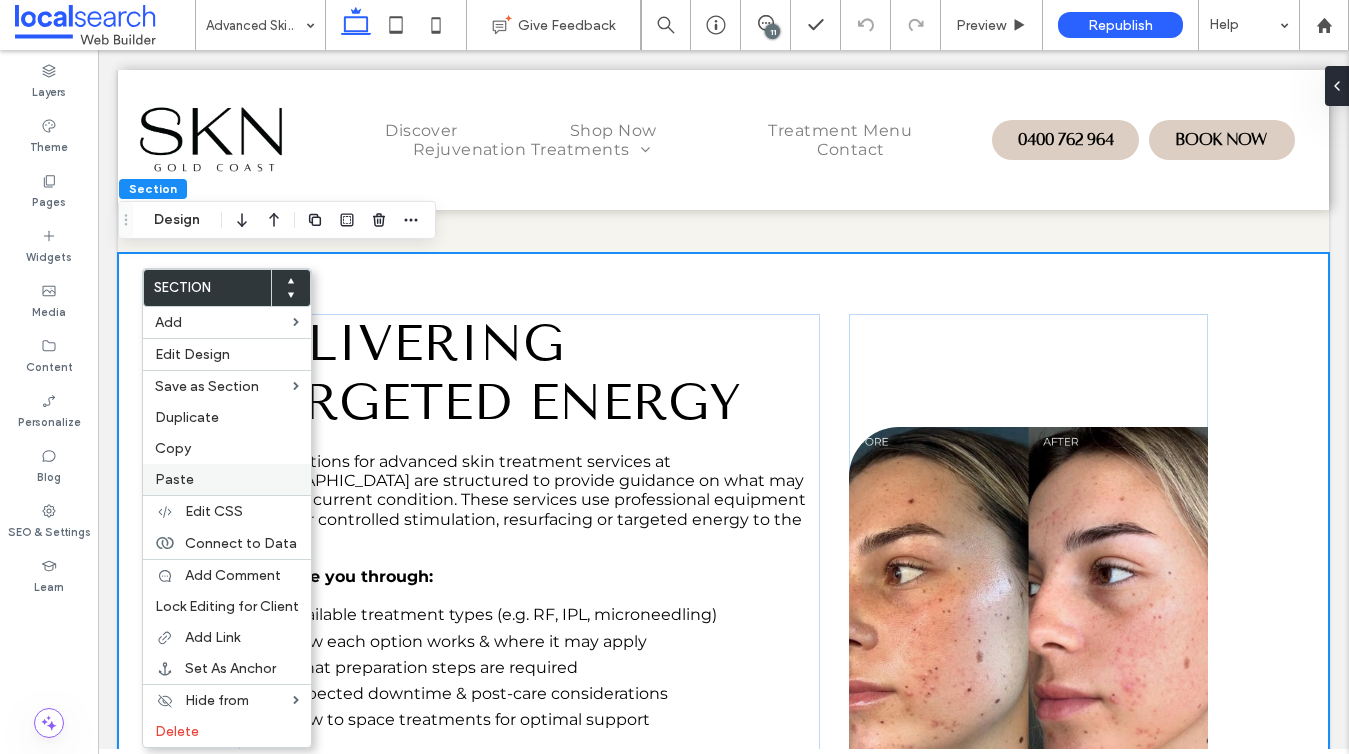 click on "Paste" at bounding box center (227, 479) 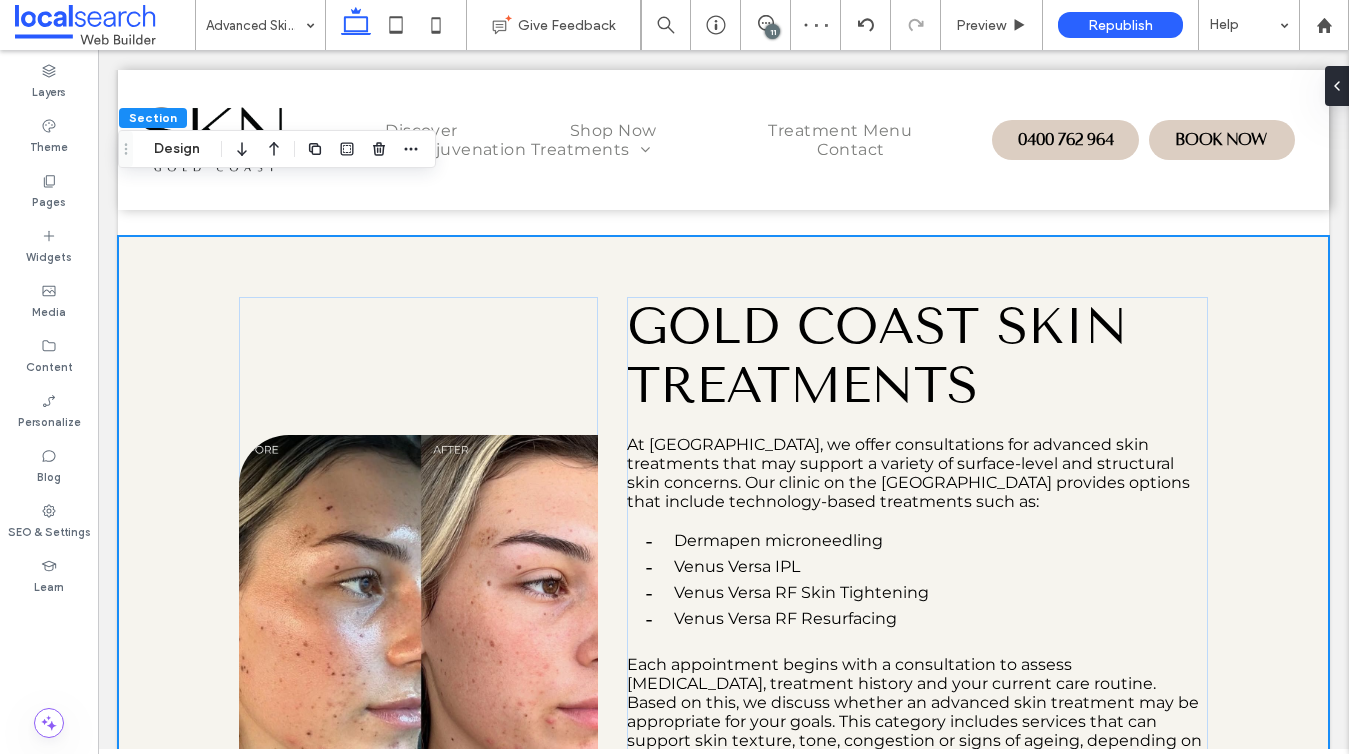 scroll, scrollTop: 2122, scrollLeft: 0, axis: vertical 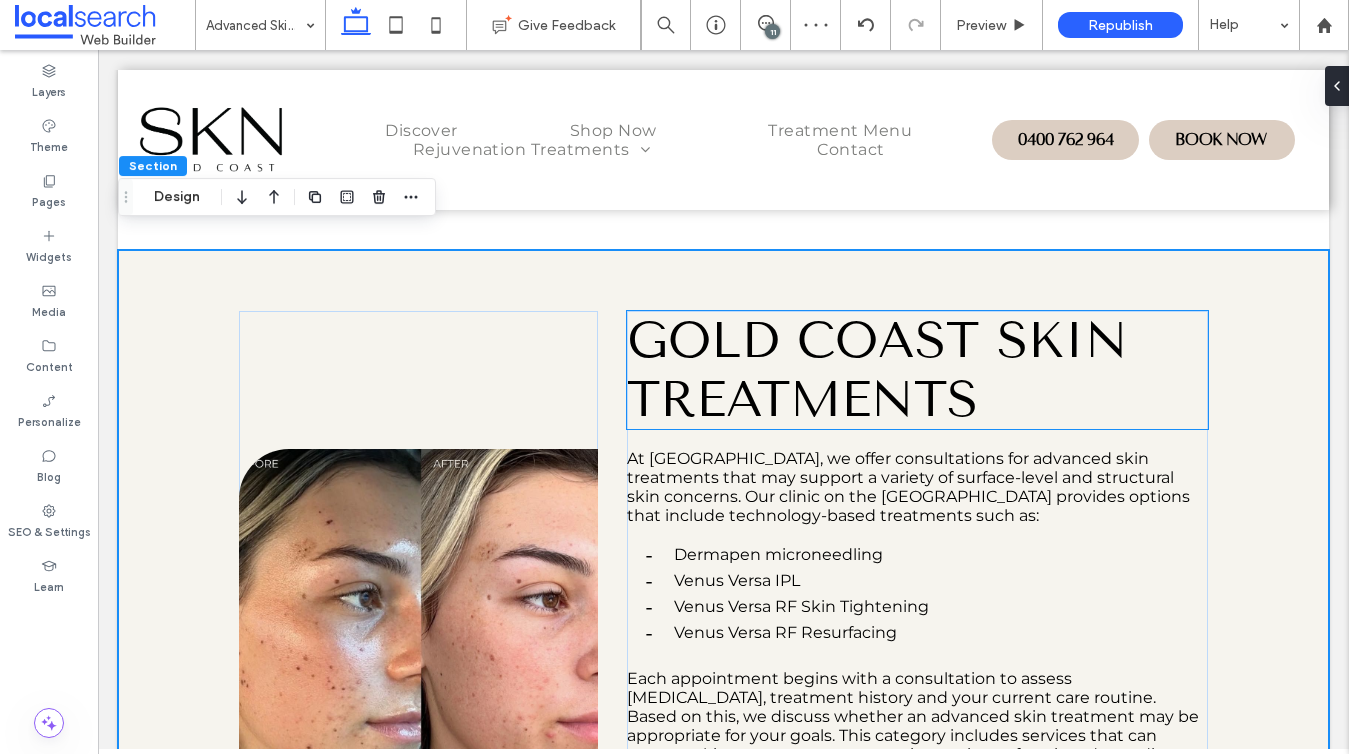 click on "Gold Coast Skin Treatments" at bounding box center [877, 370] 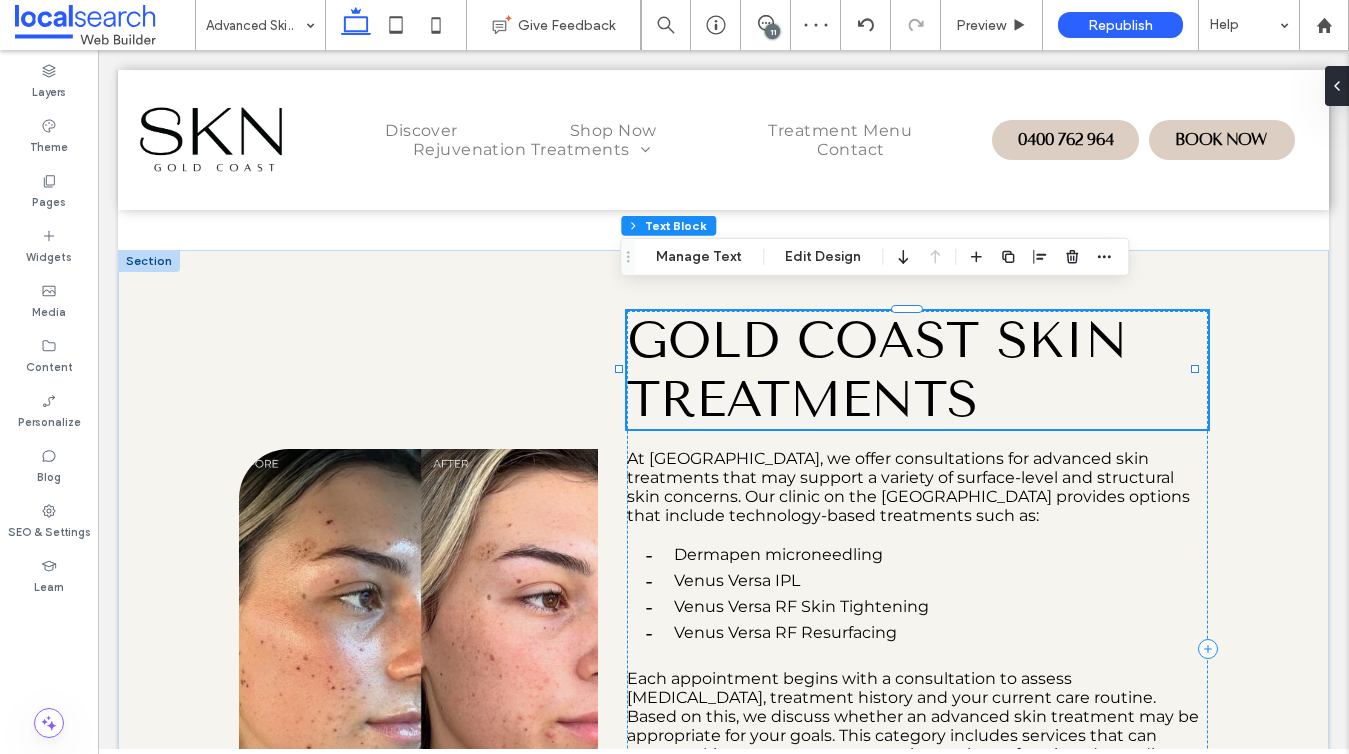 click on "Gold Coast Skin Treatments" at bounding box center (877, 370) 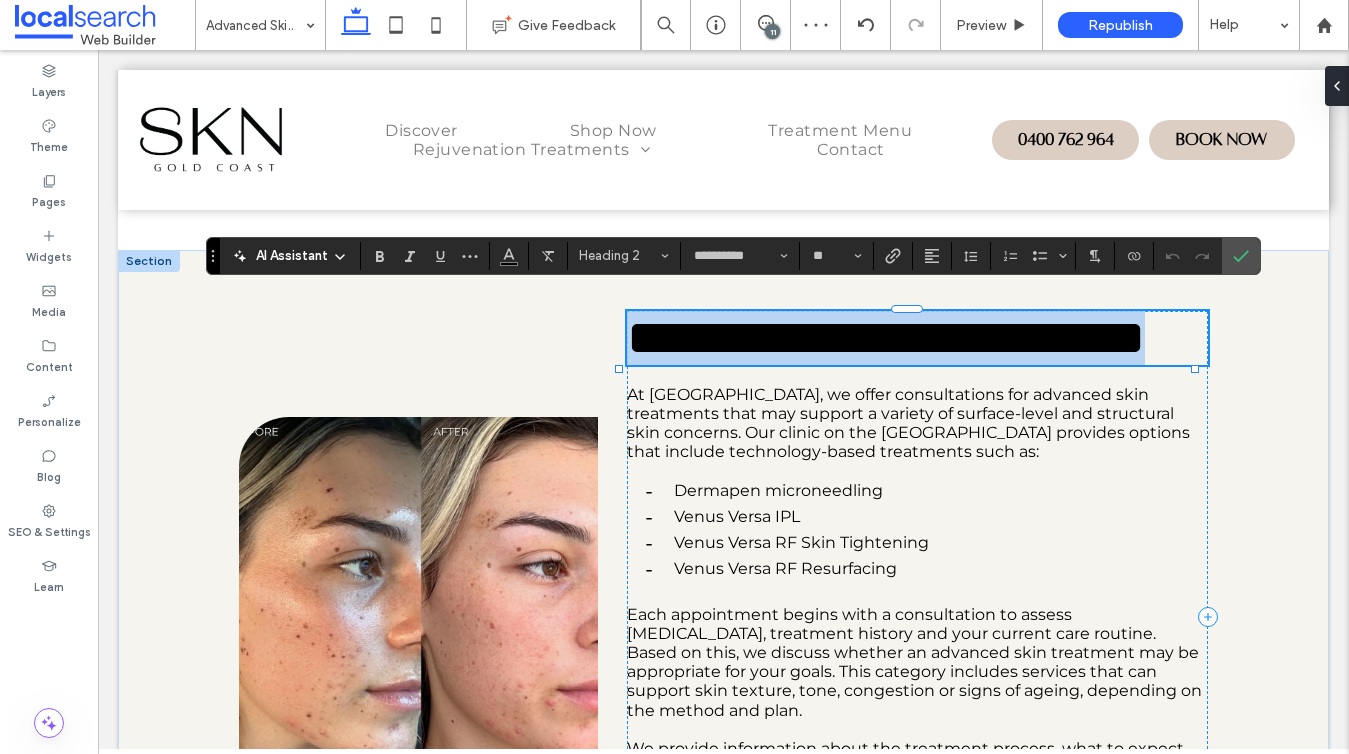 click on "**********" at bounding box center (886, 337) 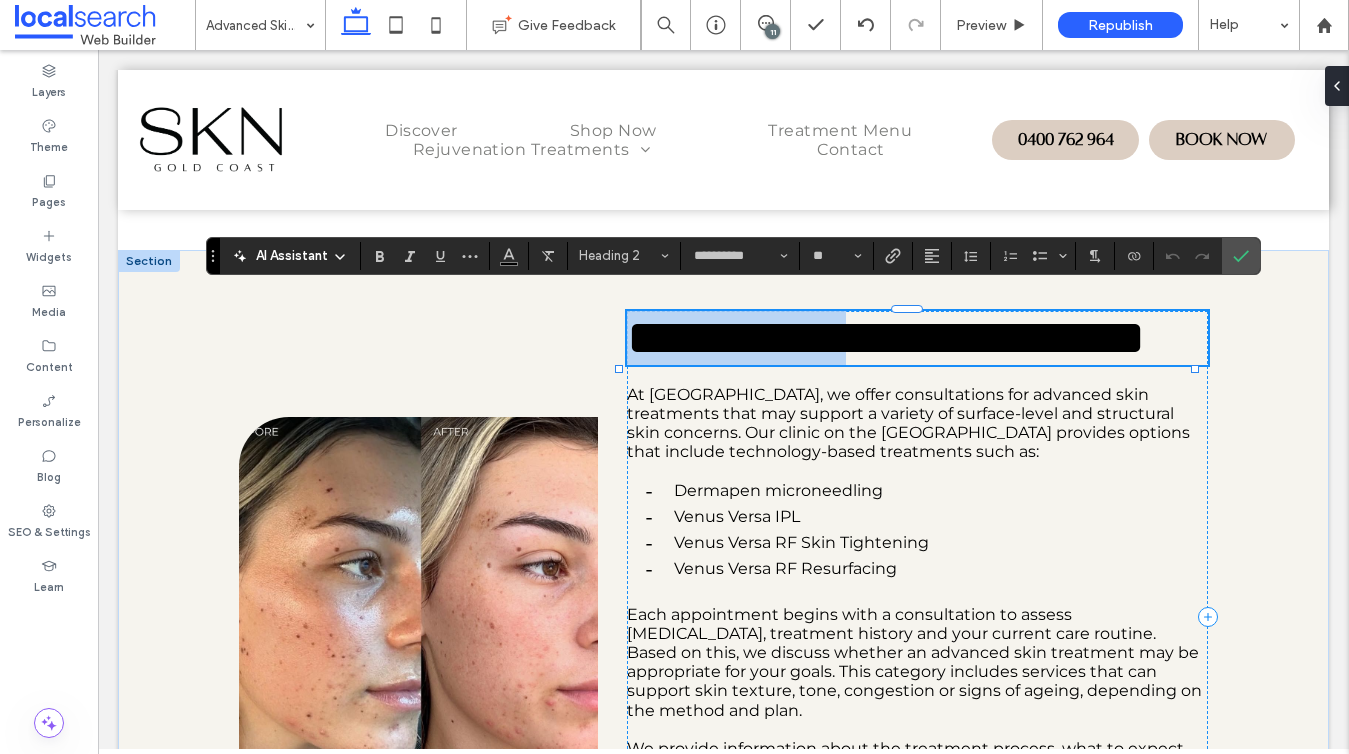 drag, startPoint x: 987, startPoint y: 333, endPoint x: 666, endPoint y: 290, distance: 323.86725 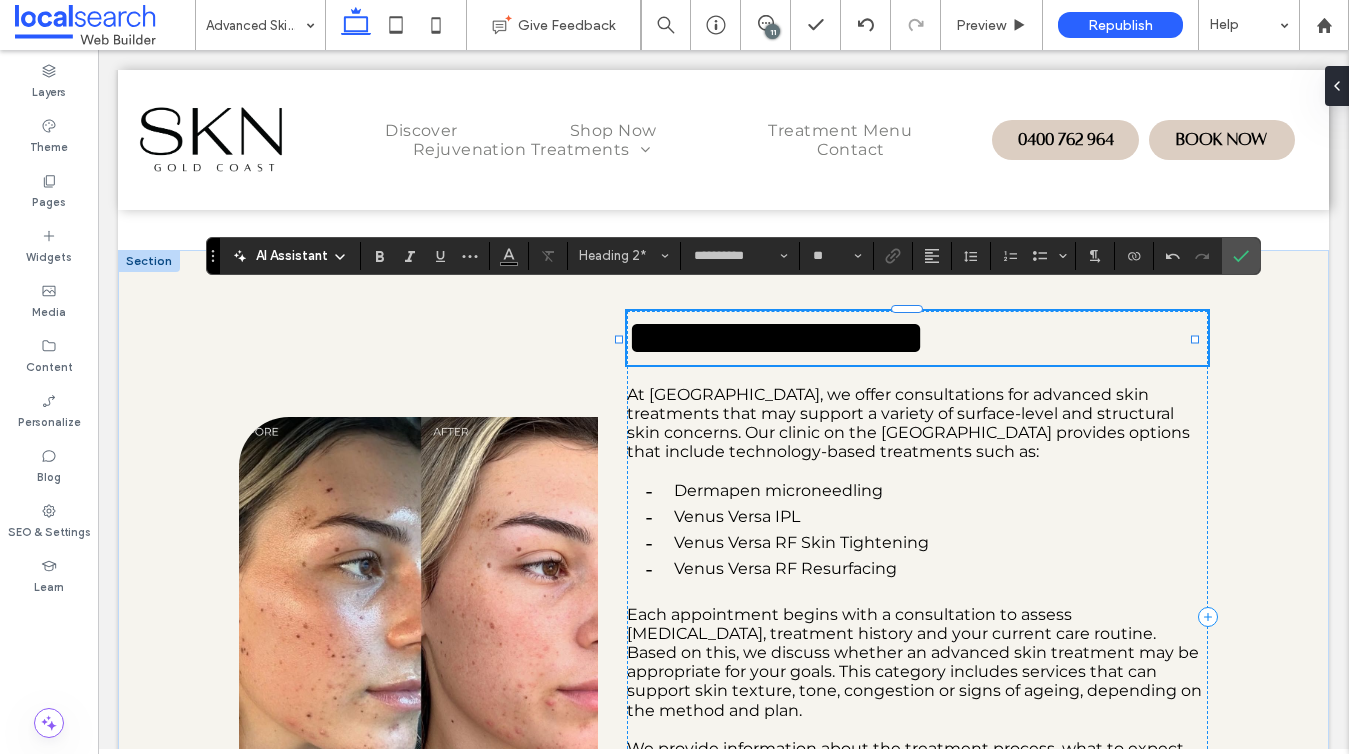 click on "**********" at bounding box center [917, 338] 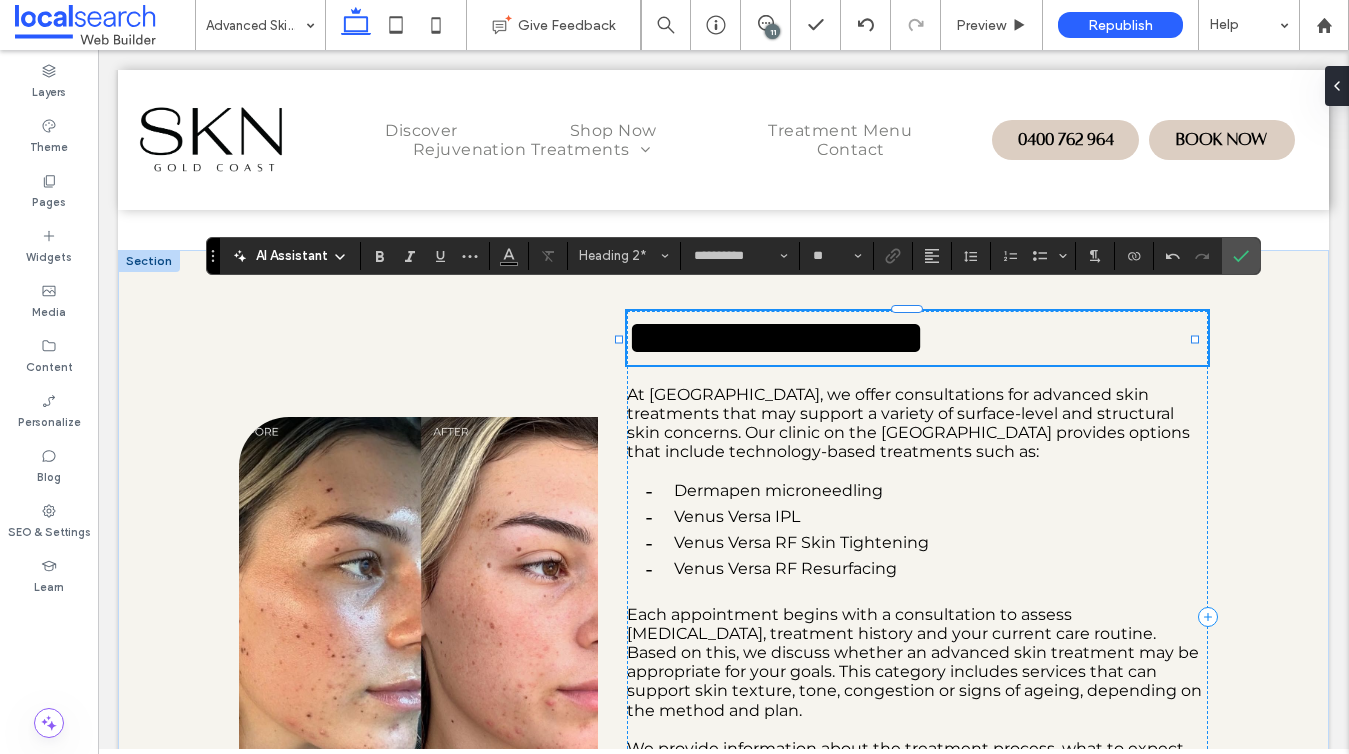 type 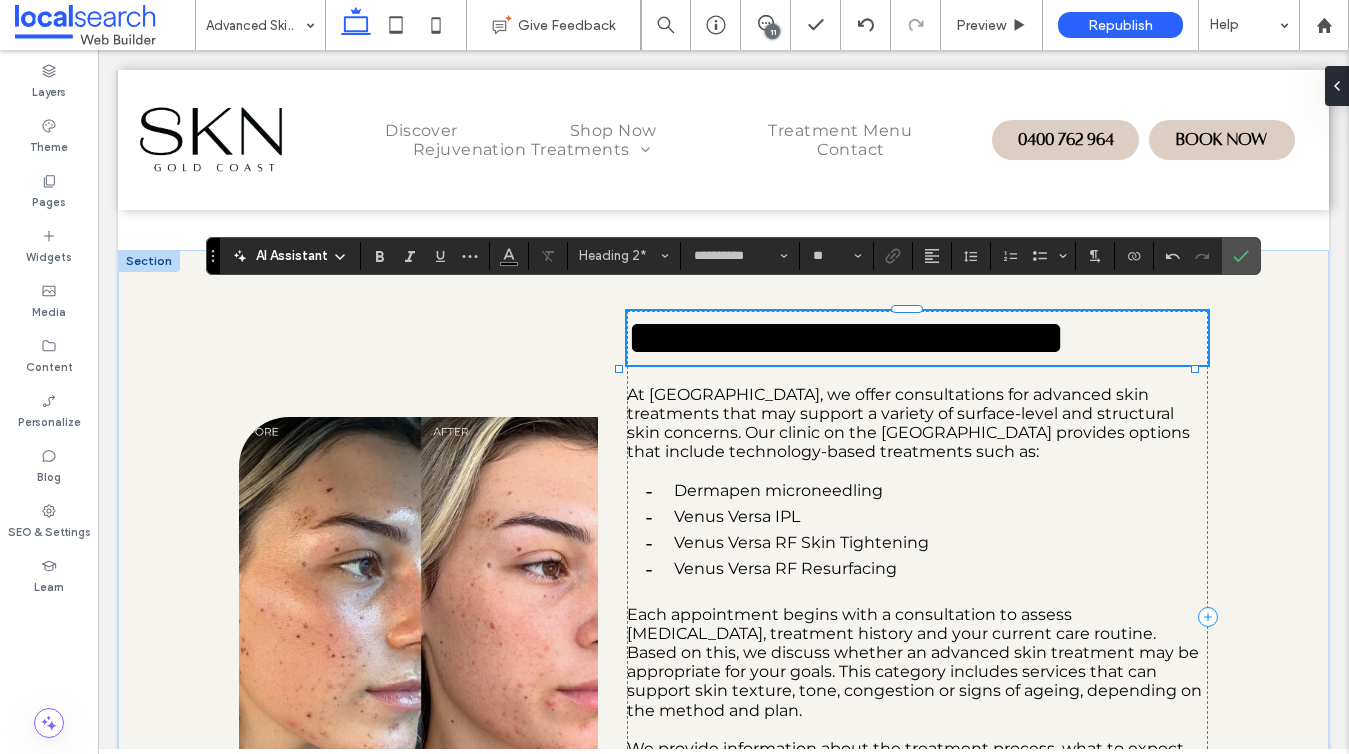 click on "**********" at bounding box center [846, 337] 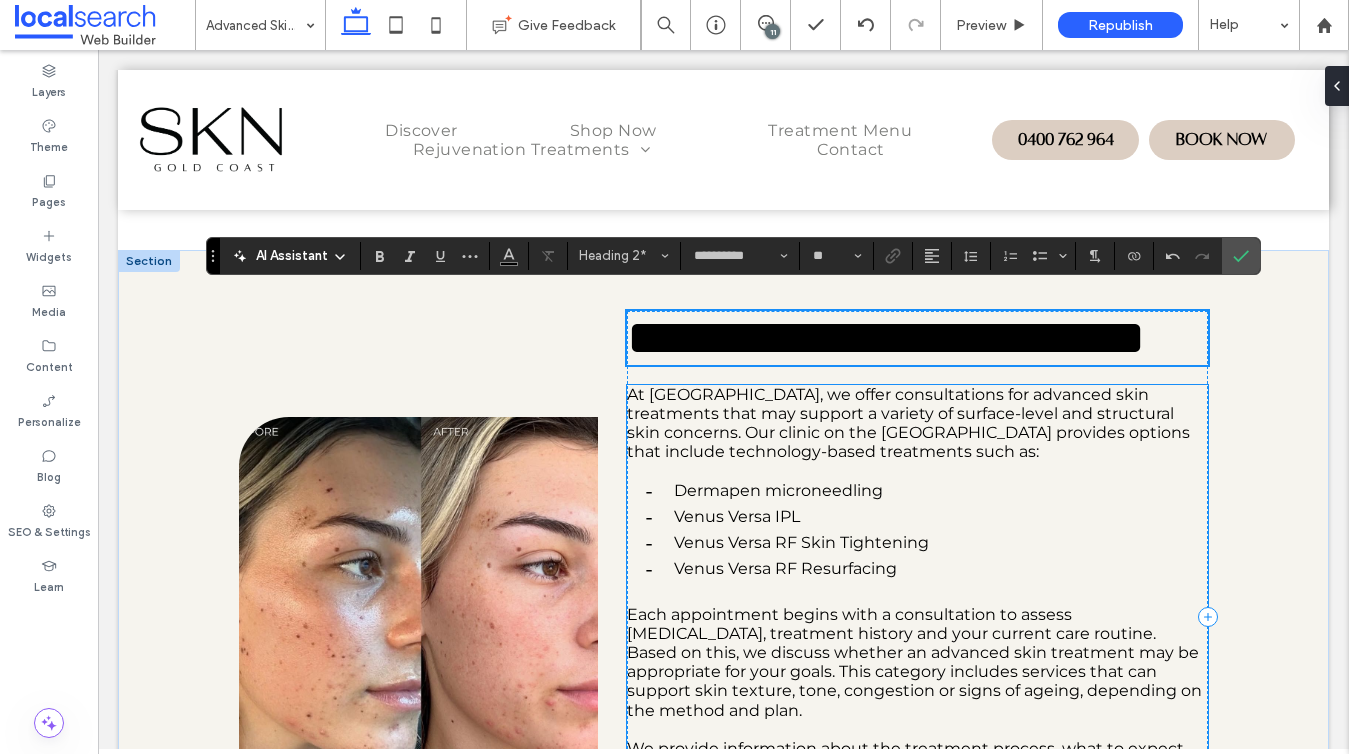 scroll, scrollTop: 2449, scrollLeft: 0, axis: vertical 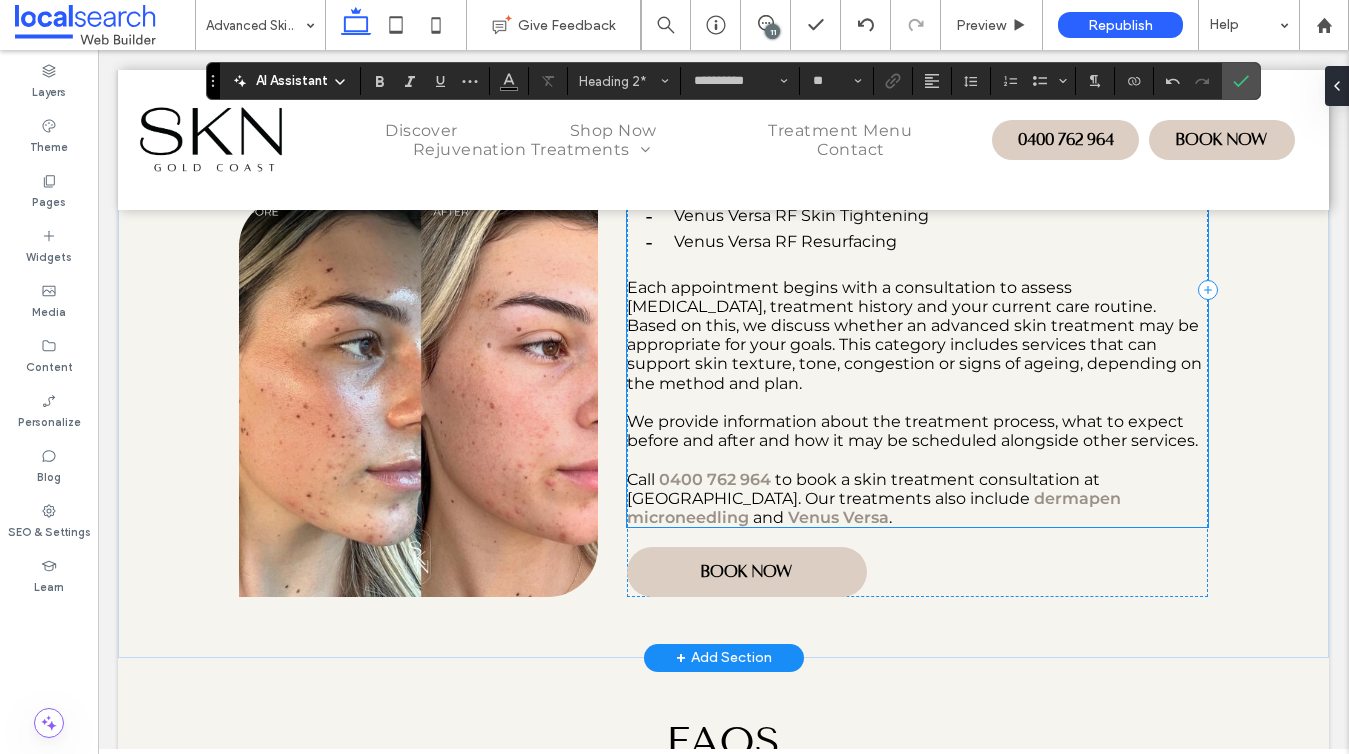 click at bounding box center (917, 267) 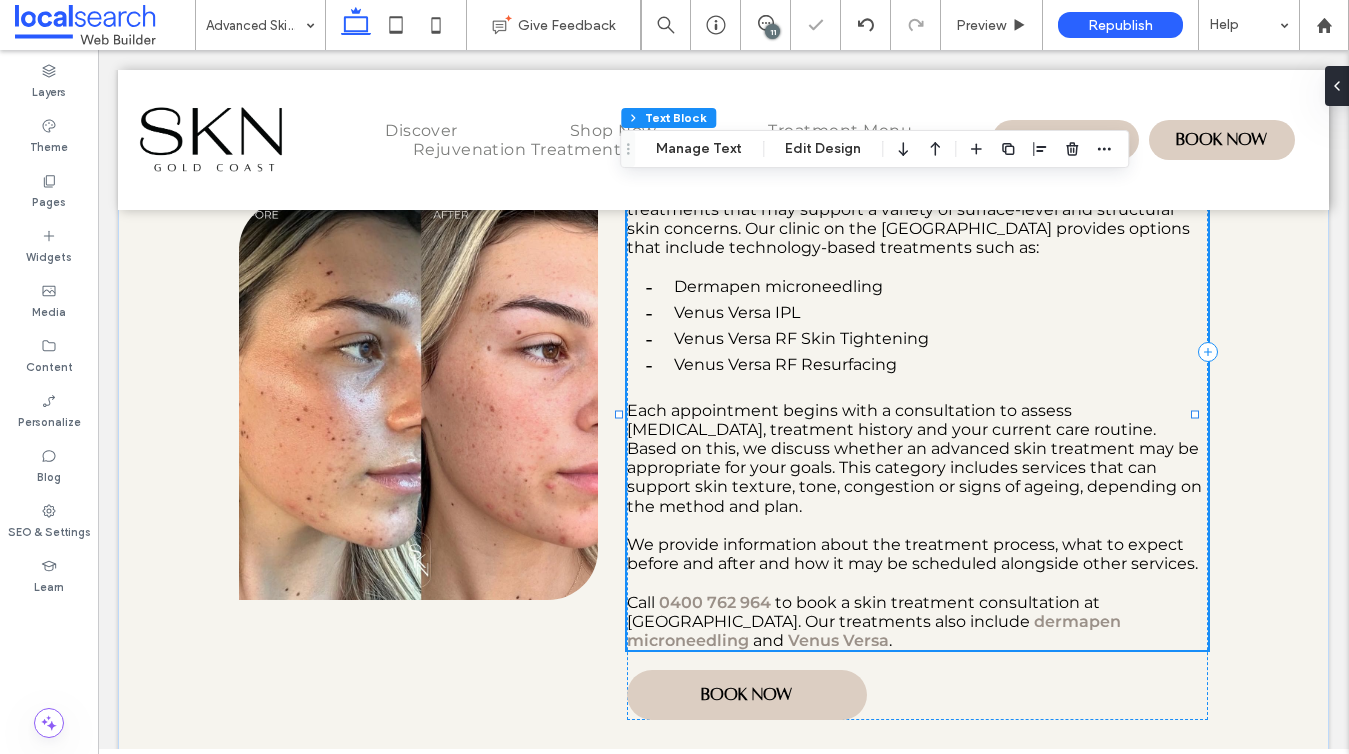 click at bounding box center (917, 390) 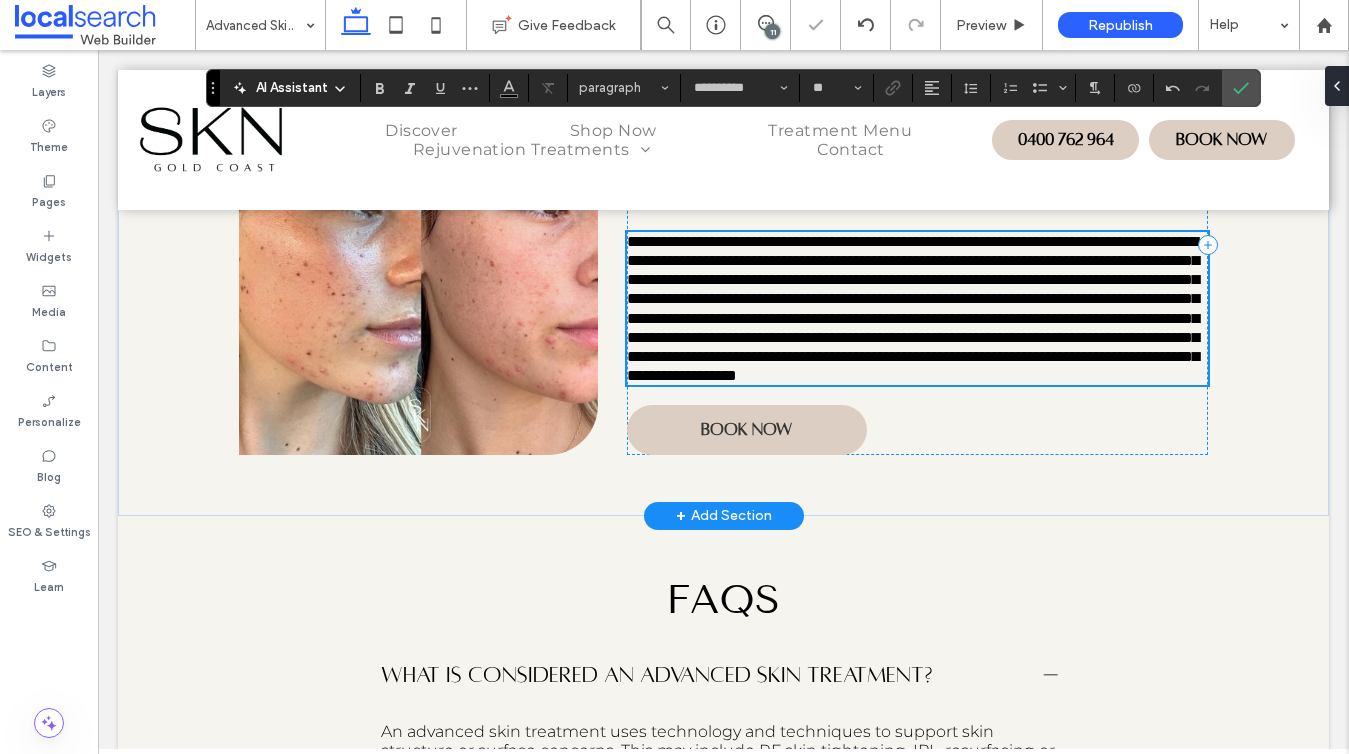 scroll, scrollTop: 2242, scrollLeft: 0, axis: vertical 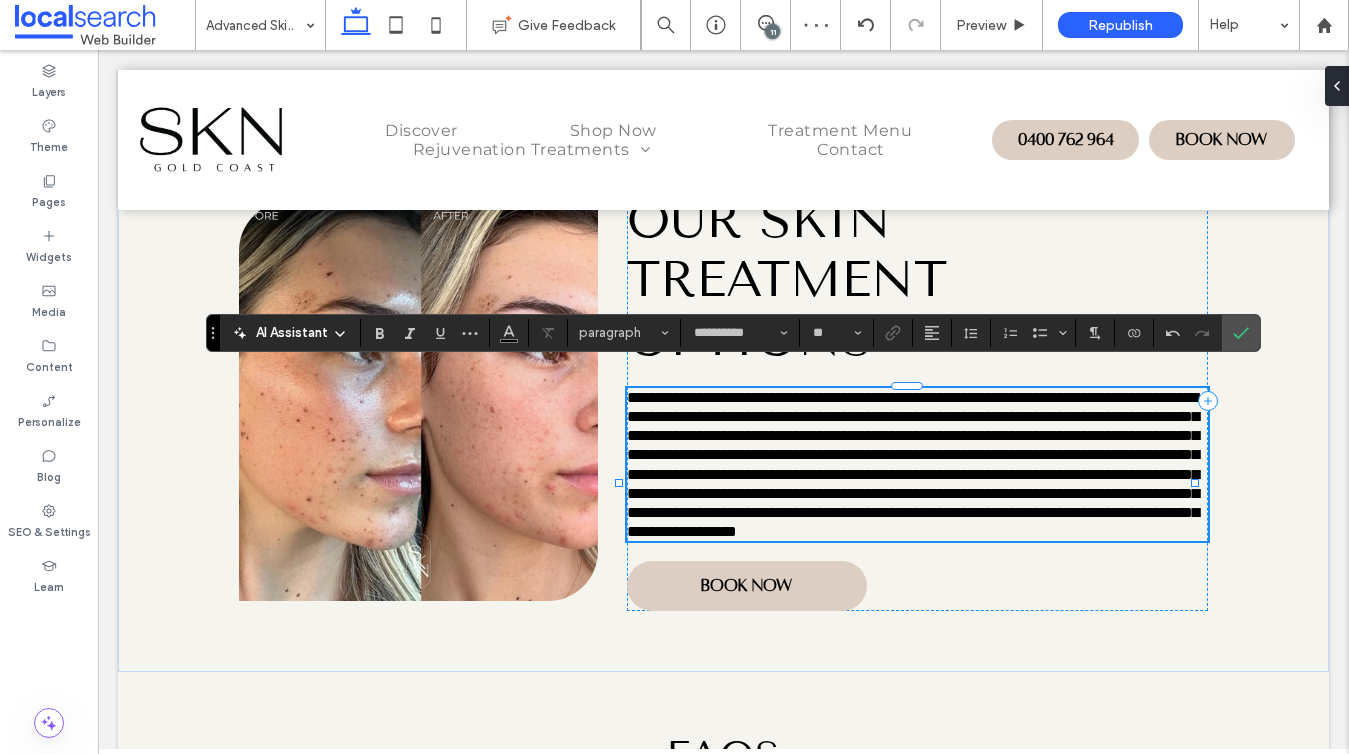 click on "**********" at bounding box center (913, 464) 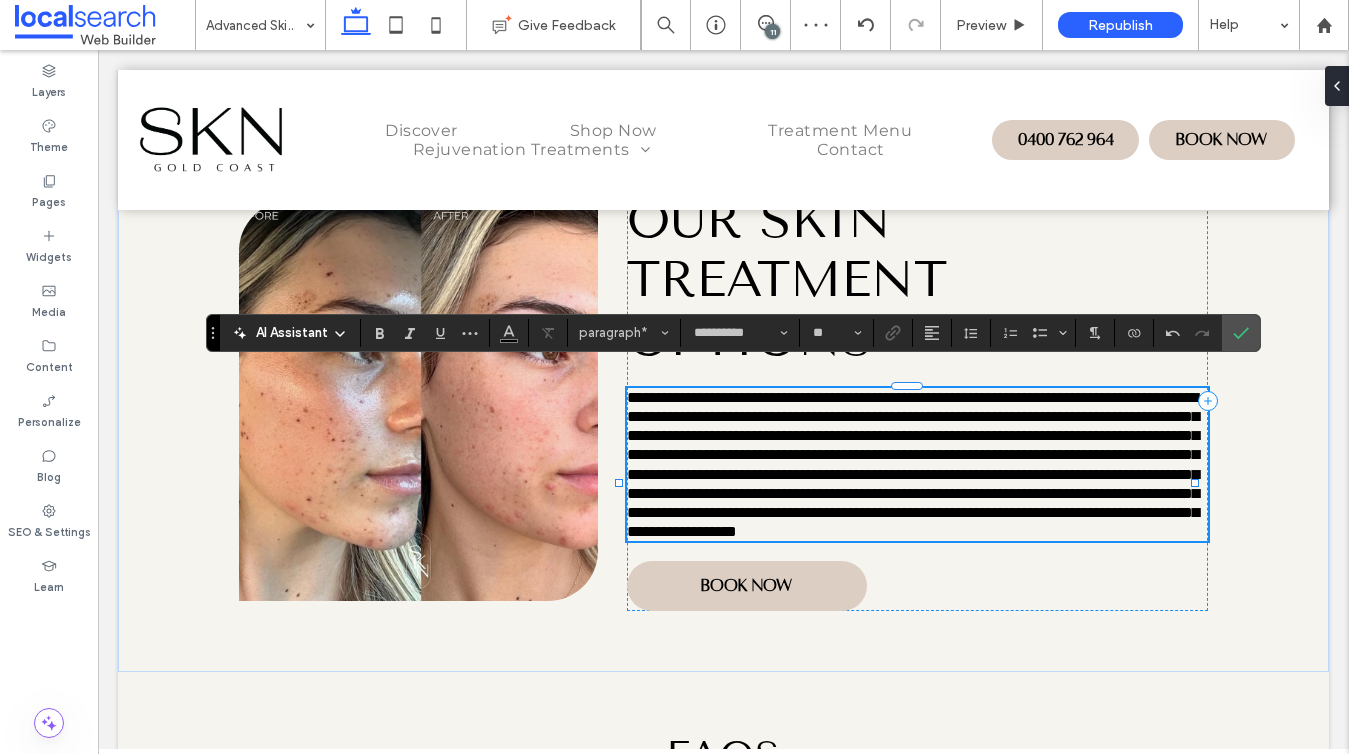 type 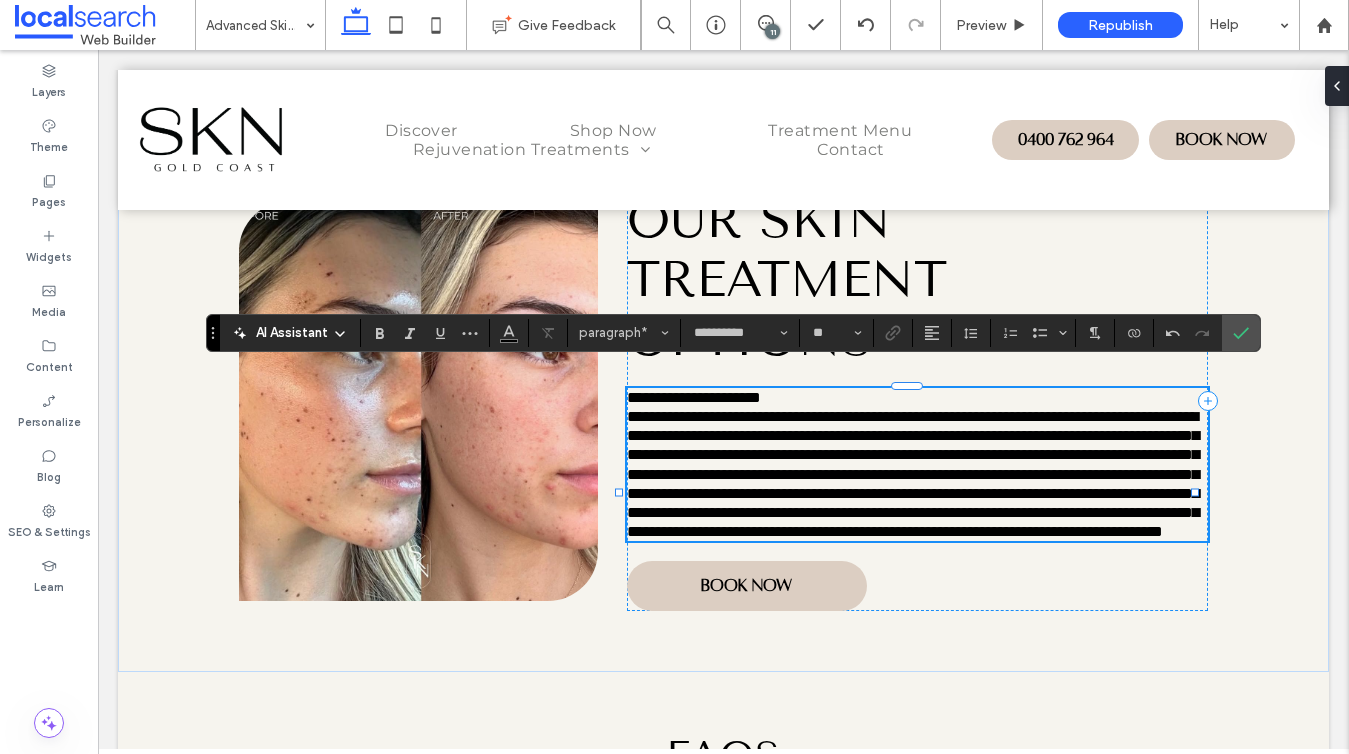 click on "**********" at bounding box center (694, 397) 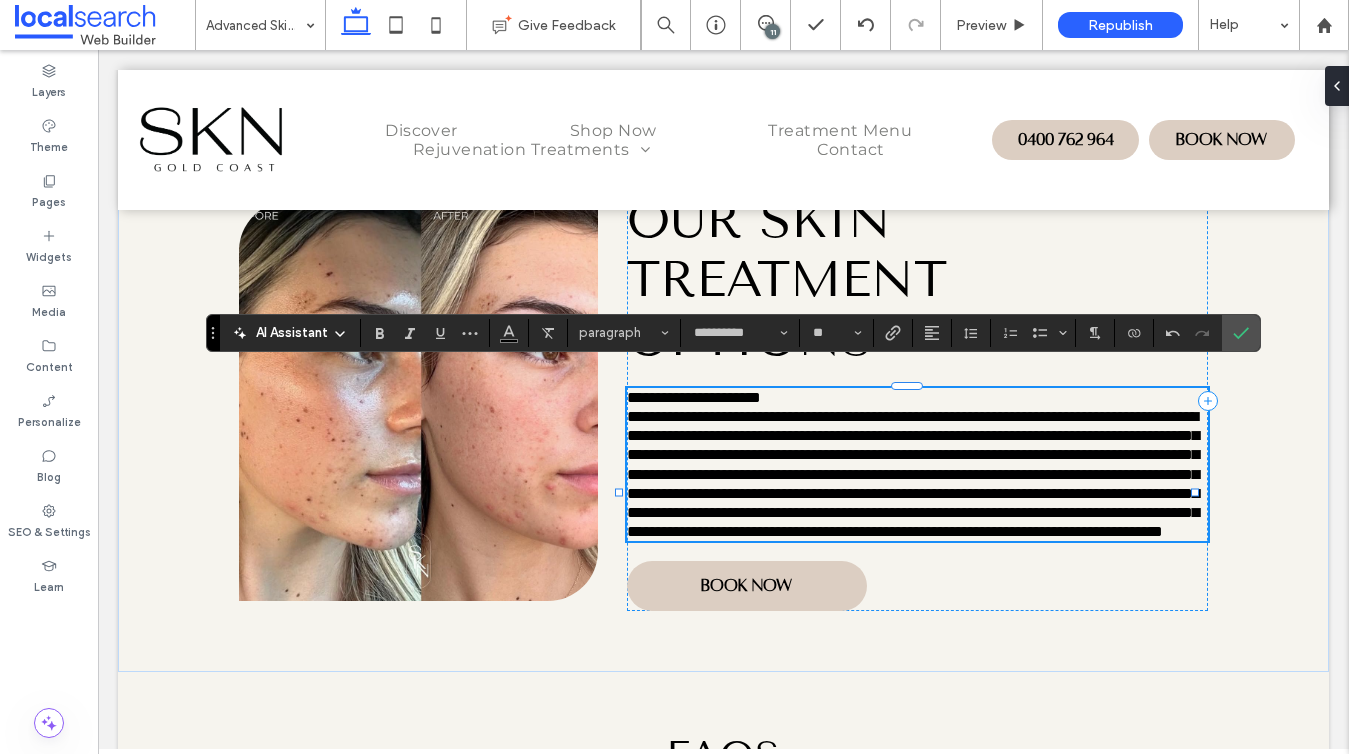 click on "**********" at bounding box center (694, 397) 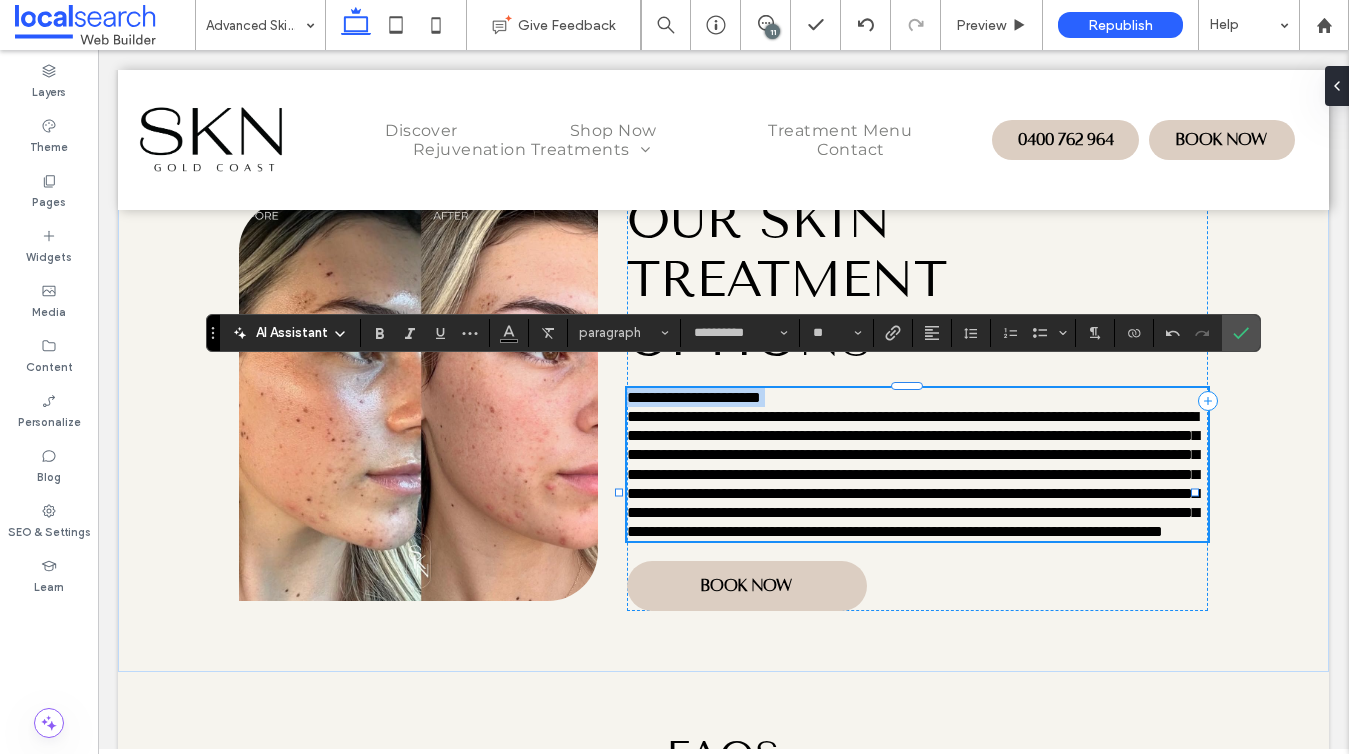click on "**********" at bounding box center [694, 397] 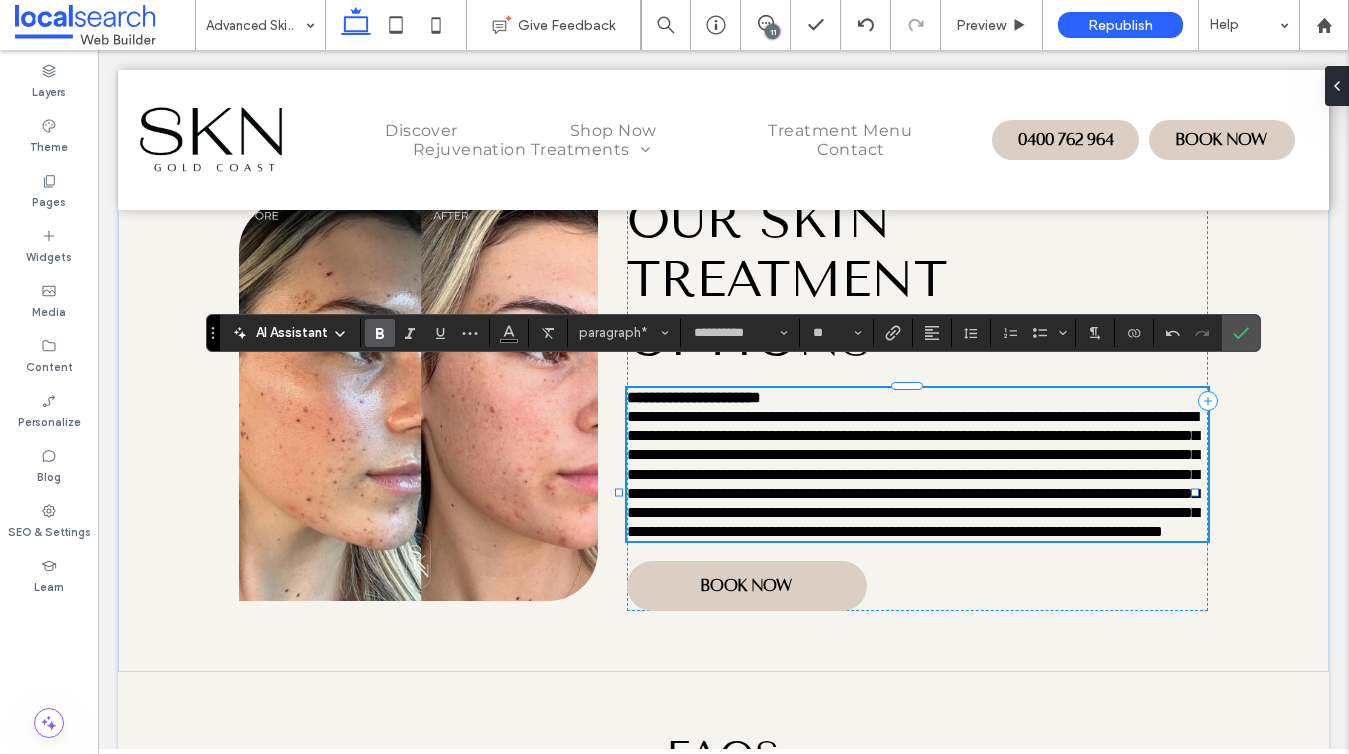 click on "**********" at bounding box center [913, 474] 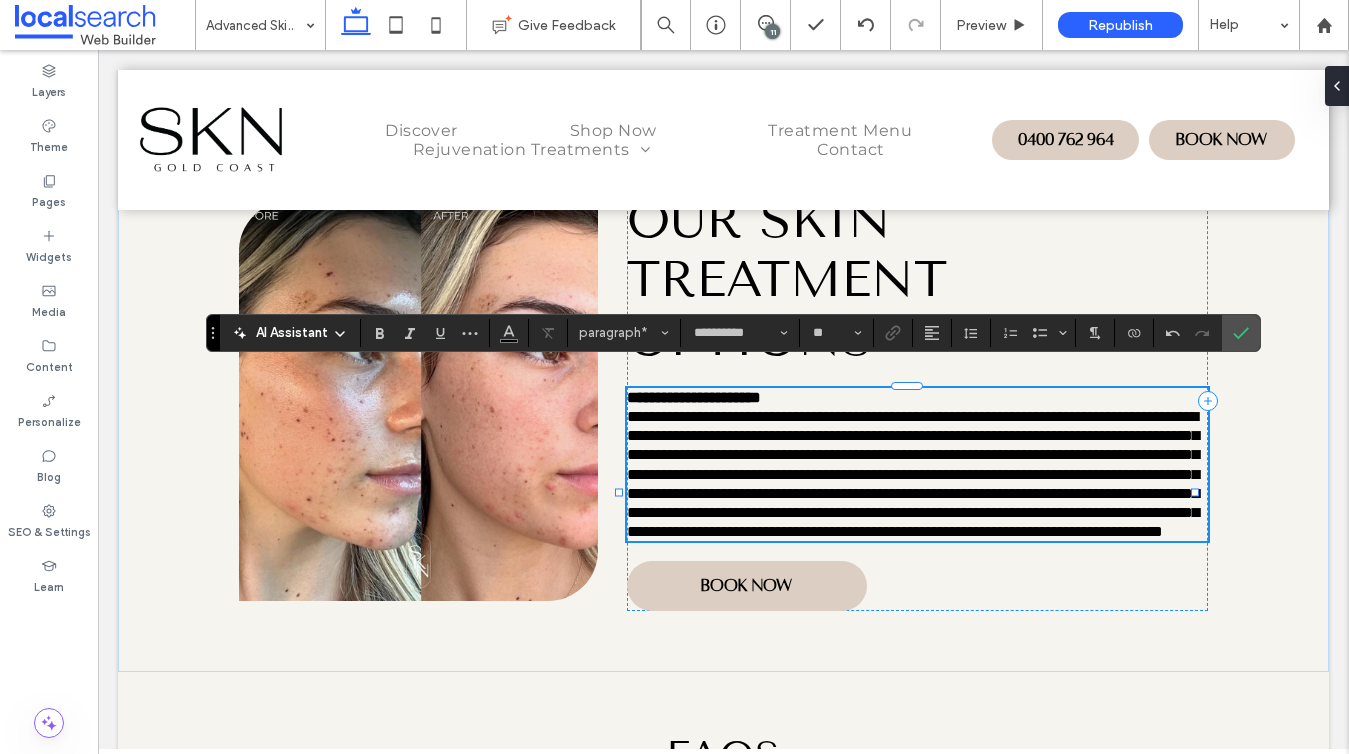 click on "**********" at bounding box center (913, 474) 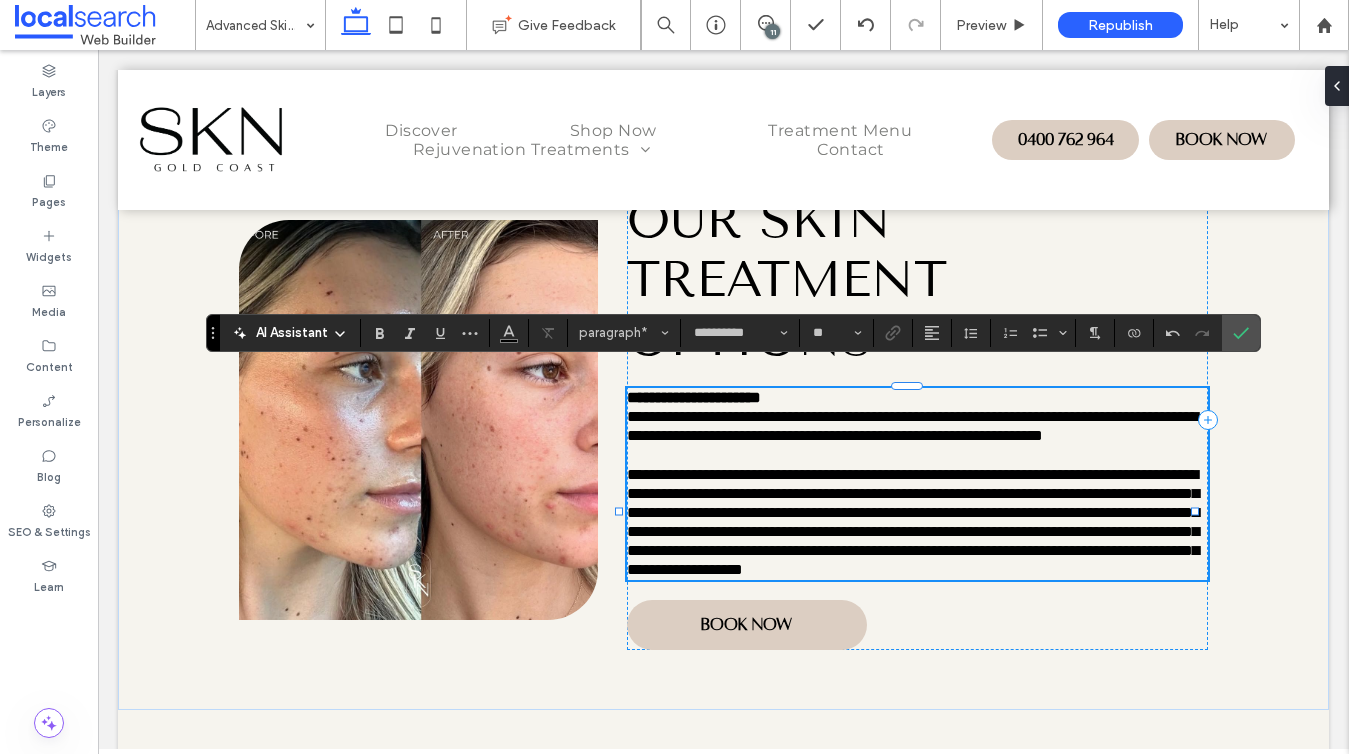 click on "**********" at bounding box center (913, 522) 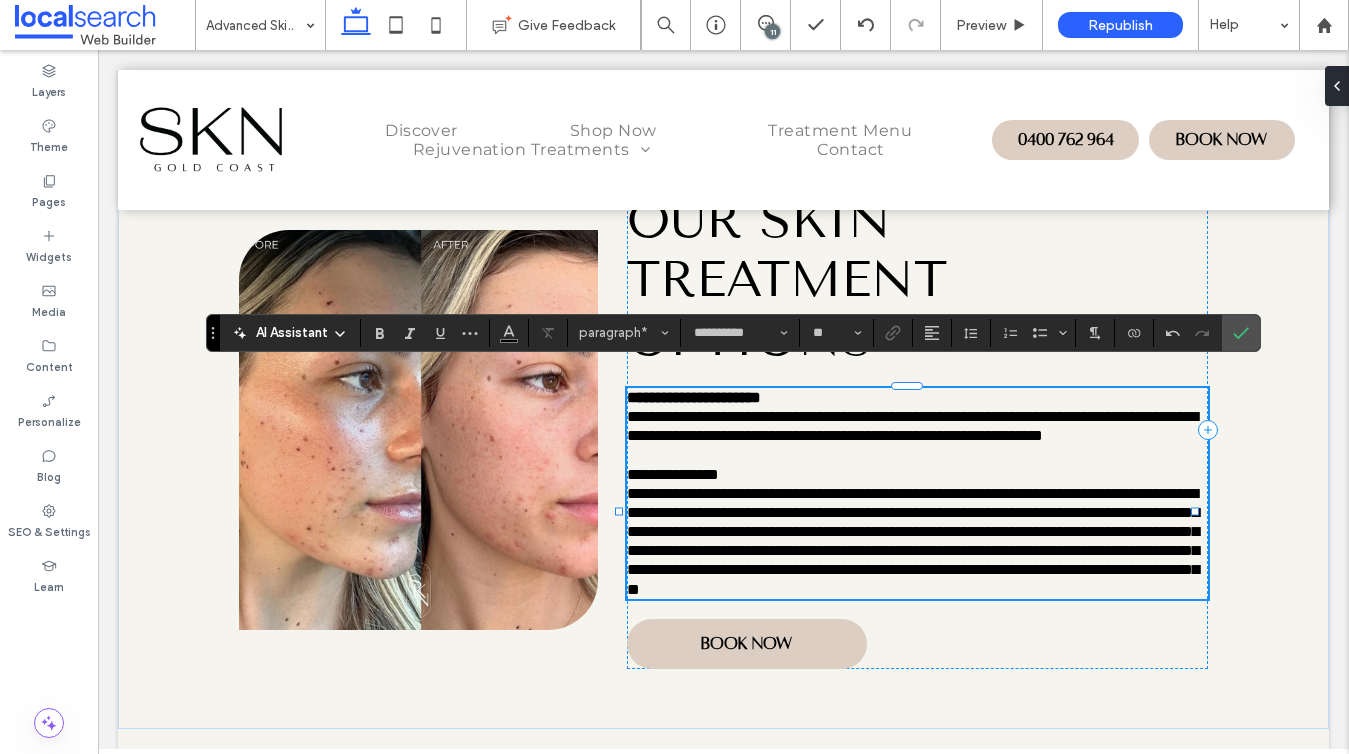 click on "**********" at bounding box center (673, 474) 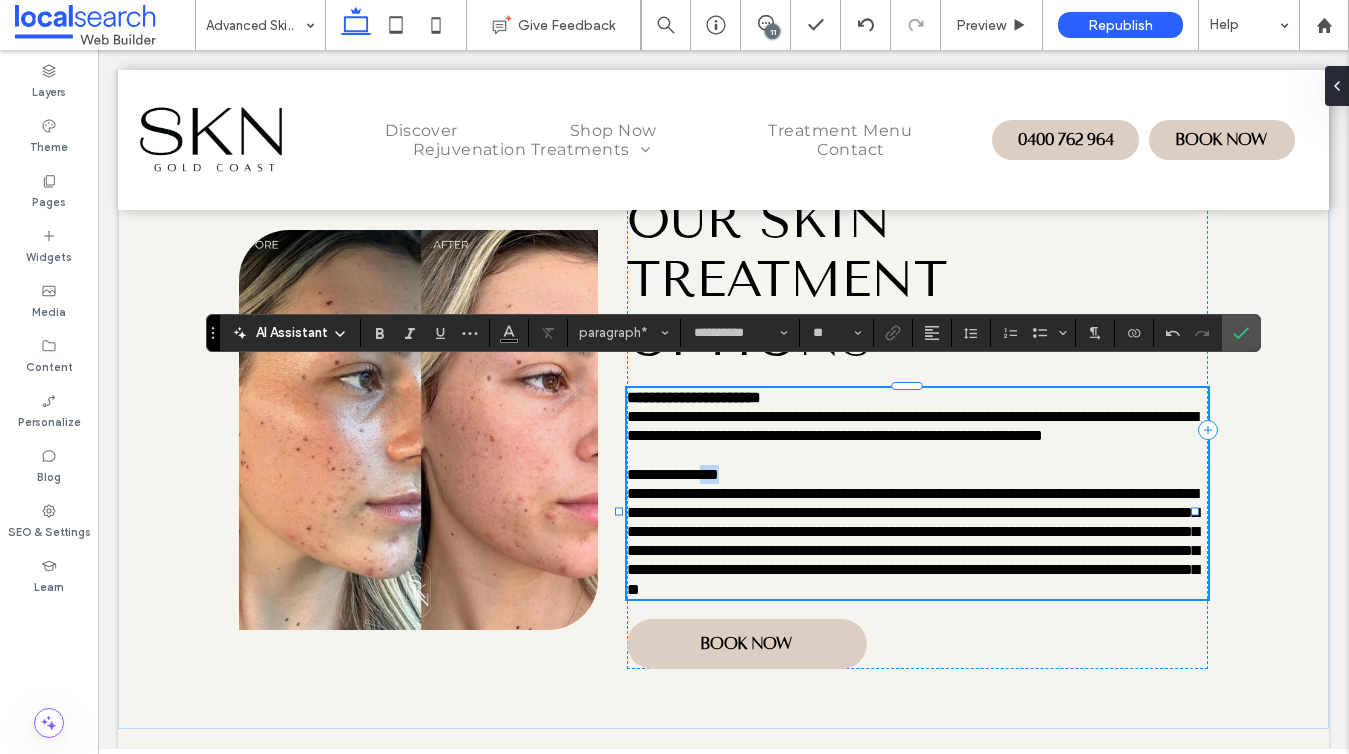 click on "**********" at bounding box center (673, 474) 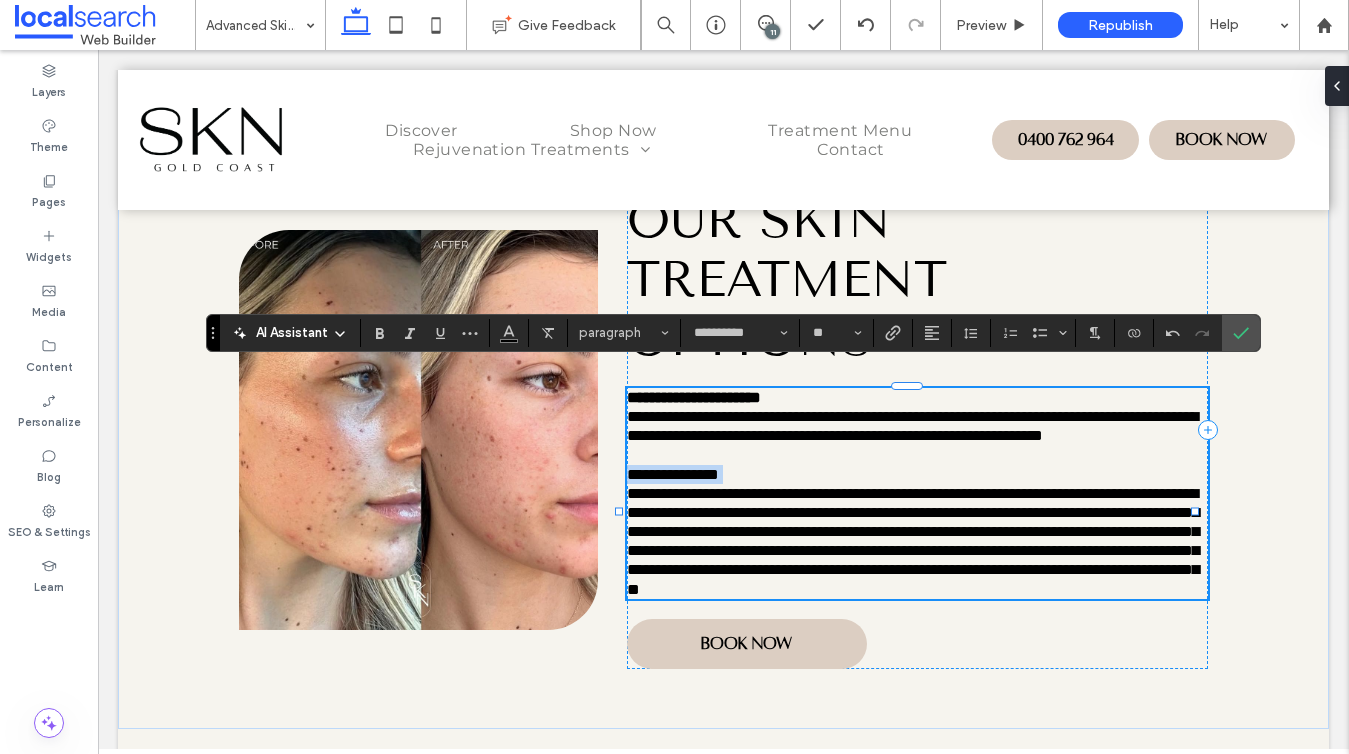click on "**********" at bounding box center (673, 474) 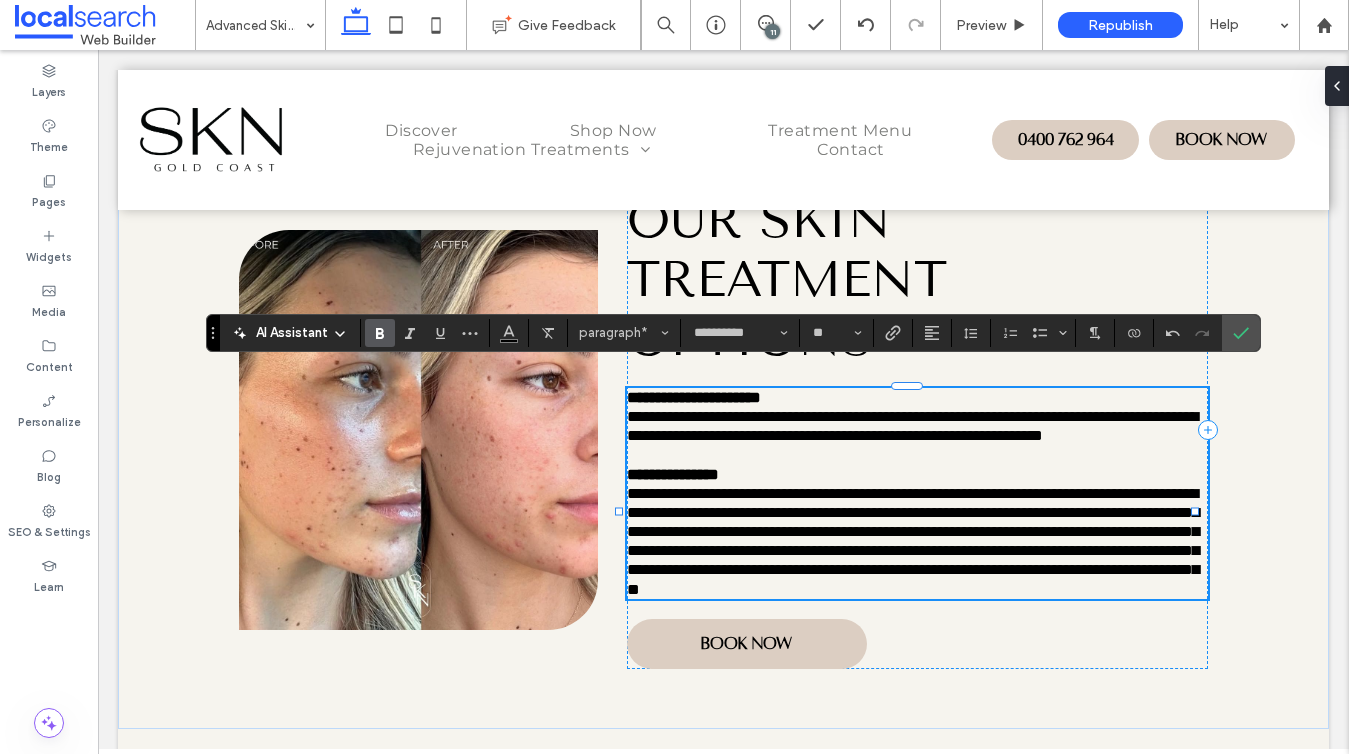 click on "**********" at bounding box center [913, 541] 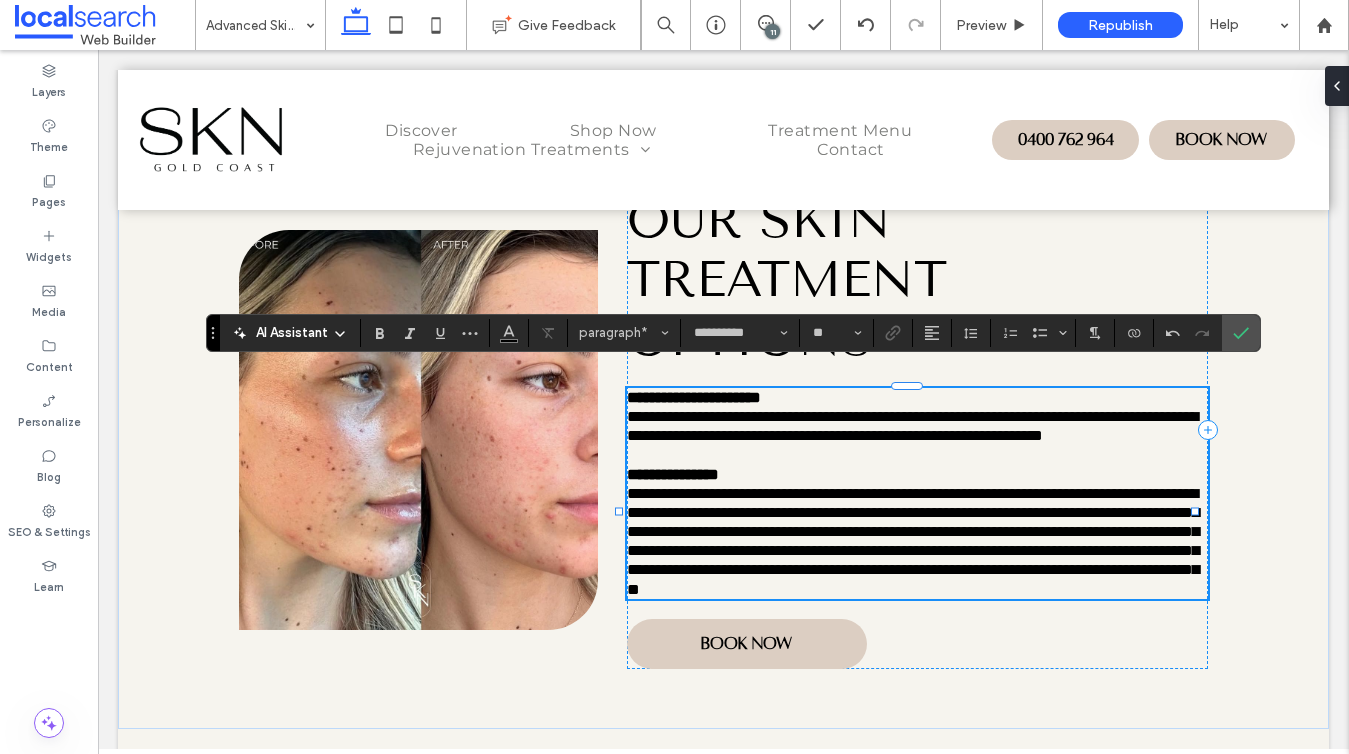 click on "**********" at bounding box center (913, 541) 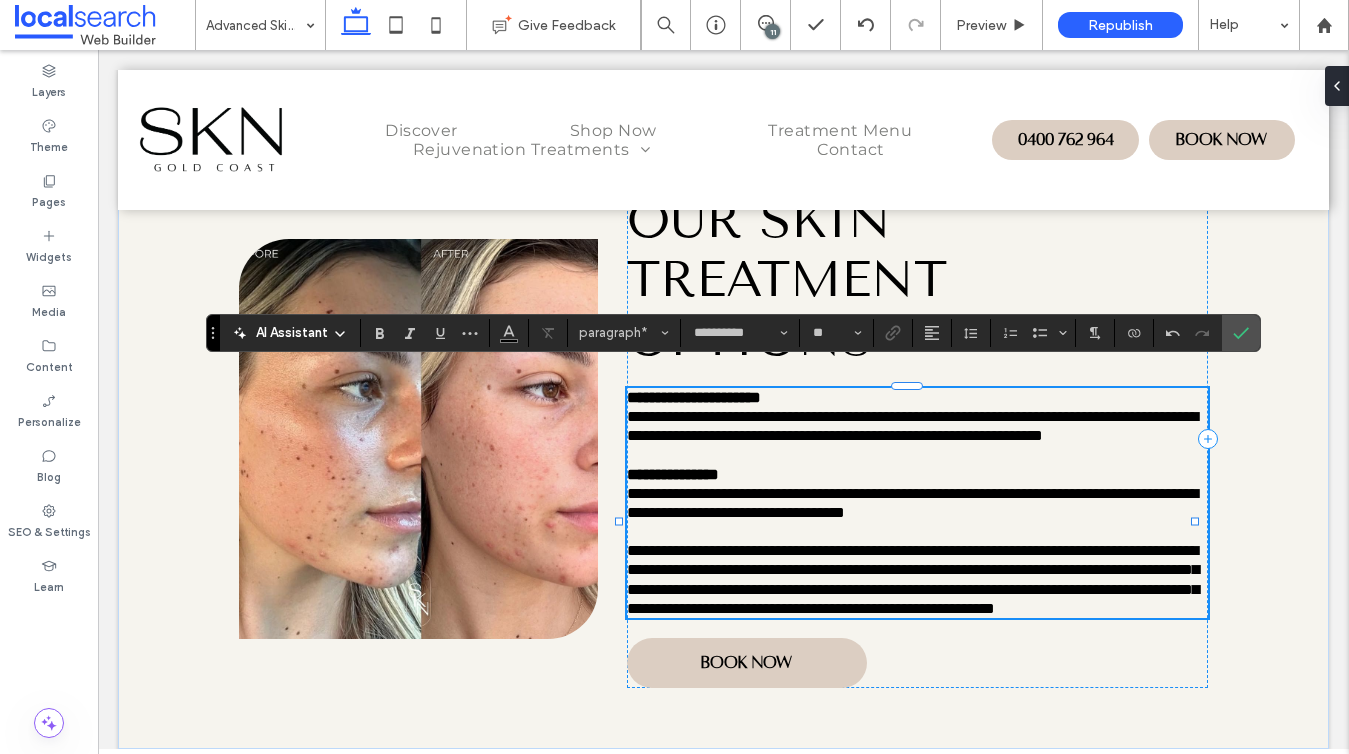 click on "**********" at bounding box center (913, 579) 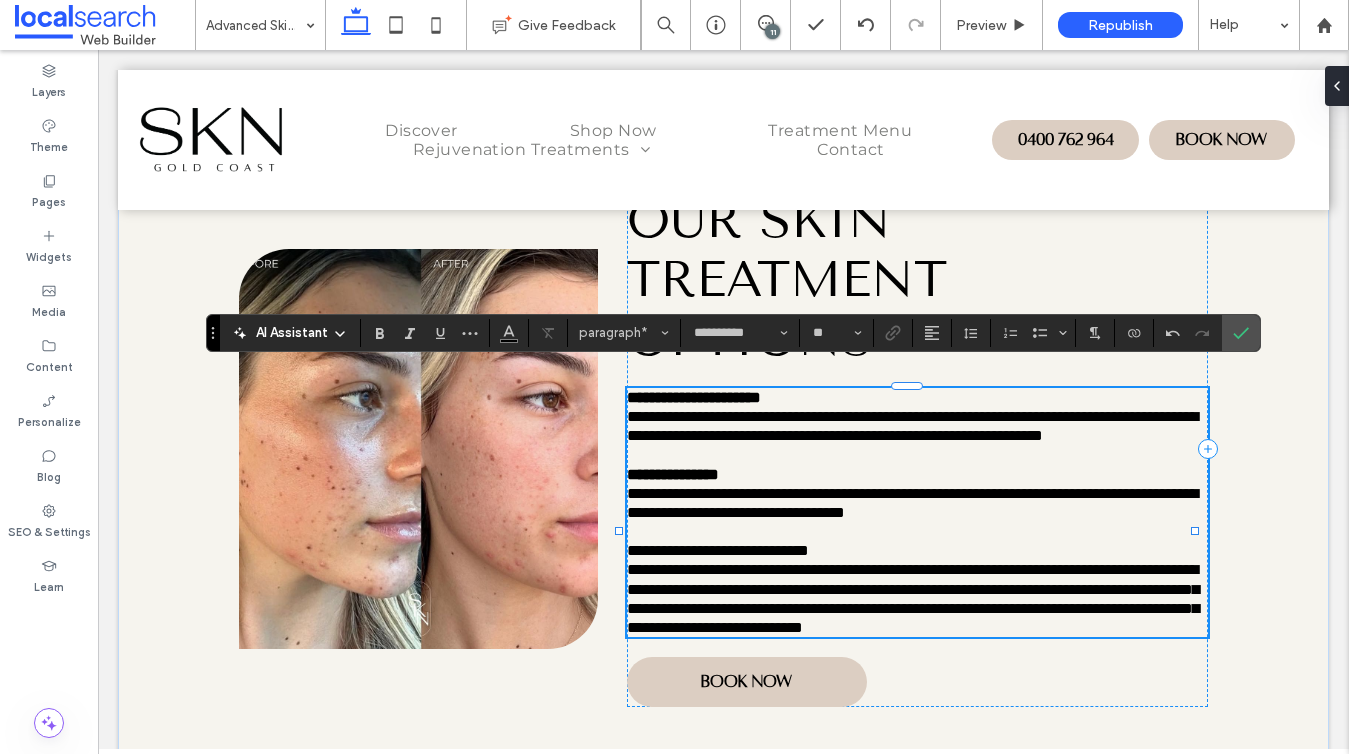 click on "**********" at bounding box center [913, 598] 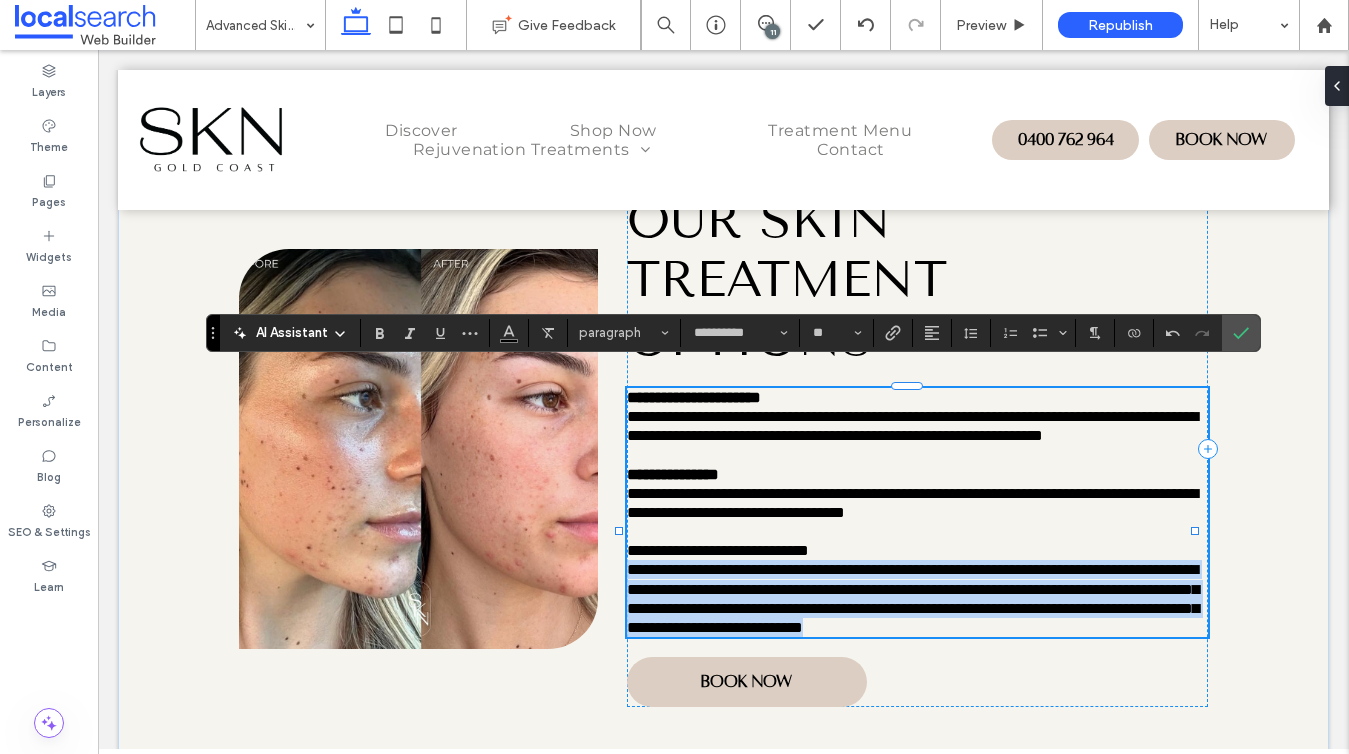 click on "**********" at bounding box center [913, 598] 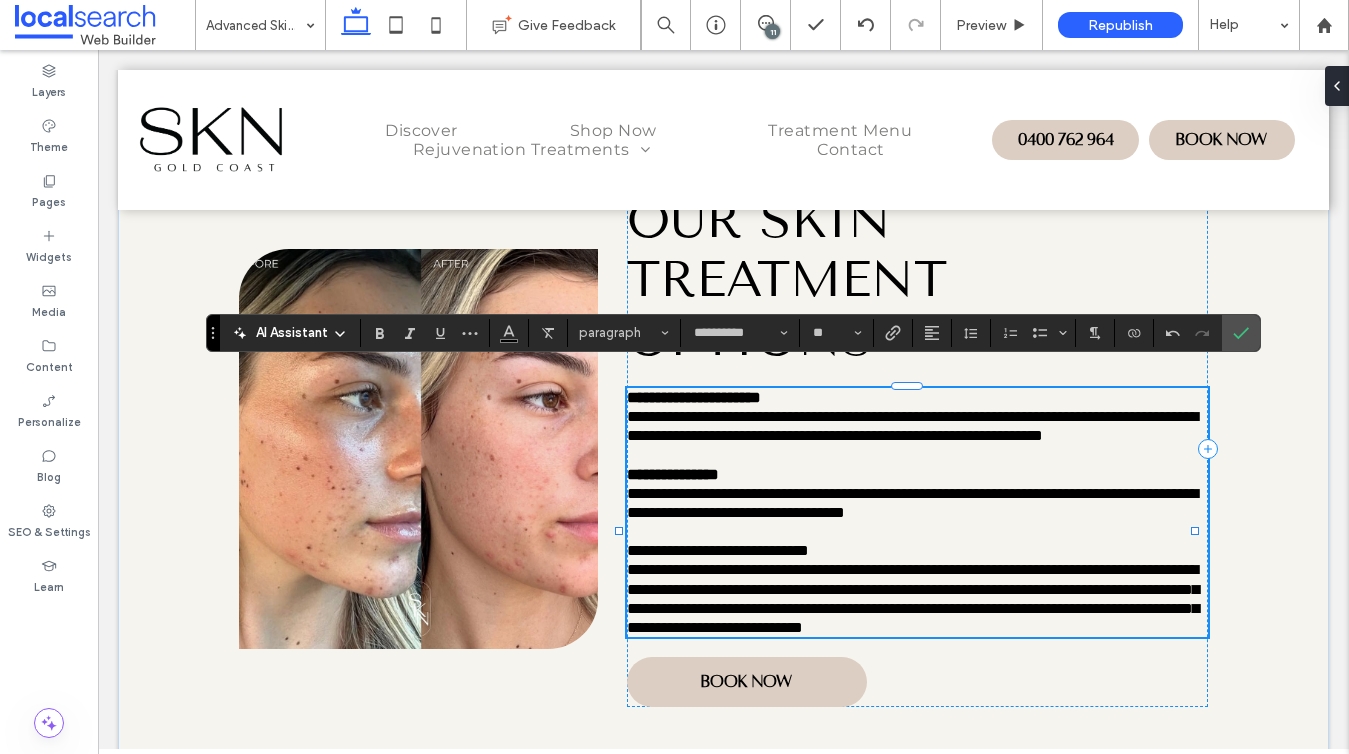 click on "**********" at bounding box center [718, 550] 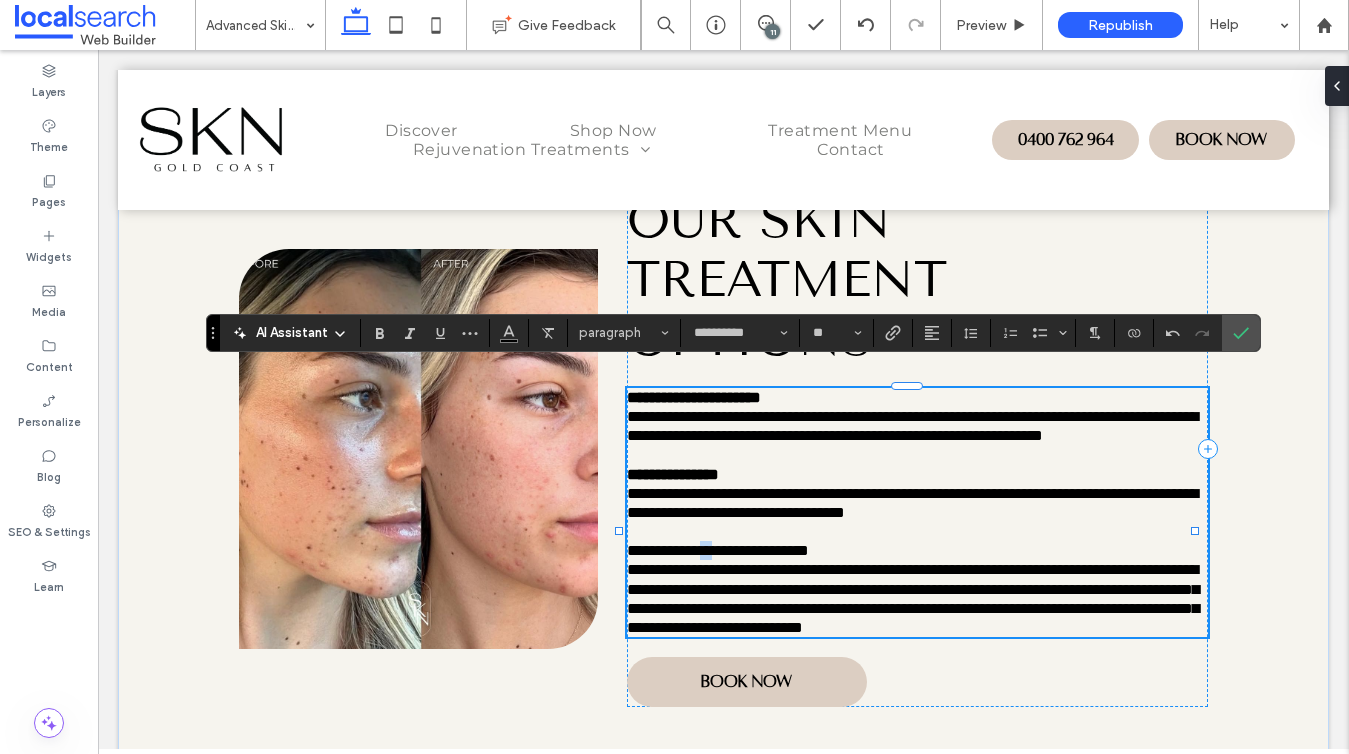 click on "**********" at bounding box center (718, 550) 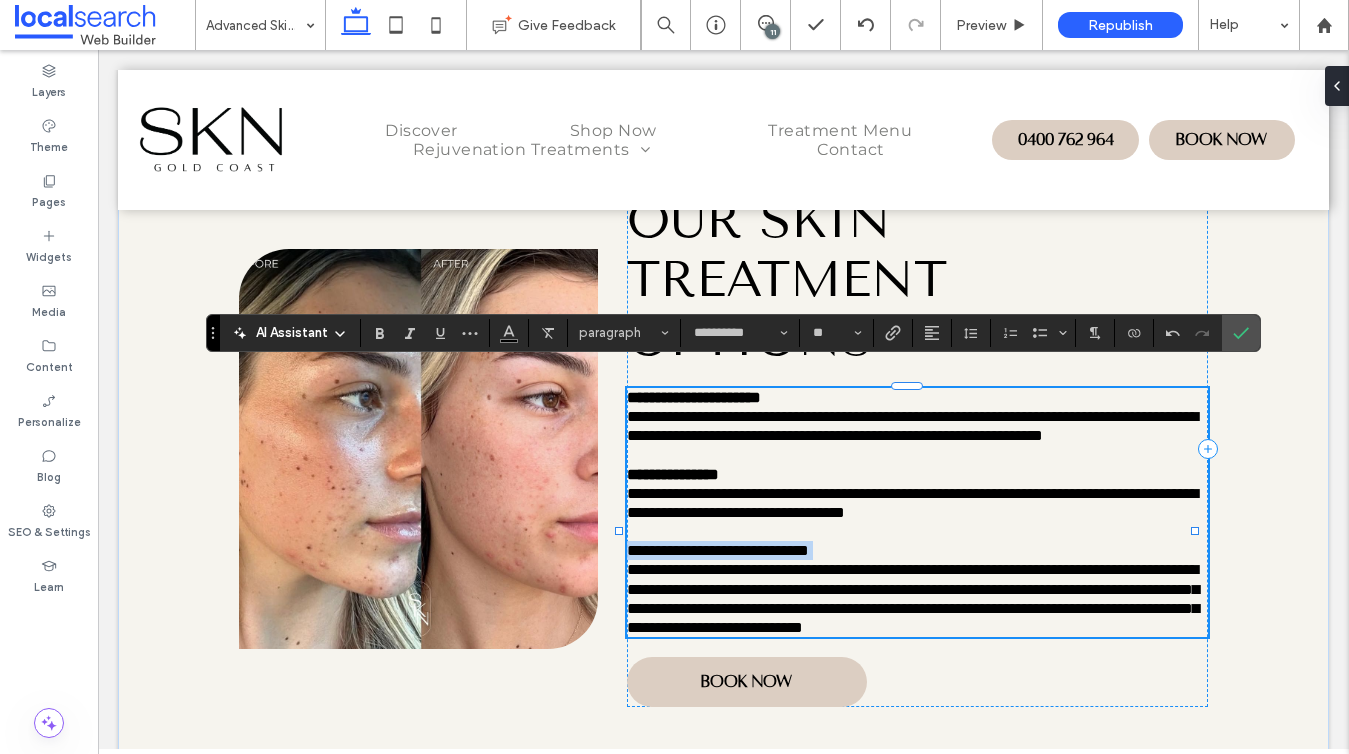 click on "**********" at bounding box center [718, 550] 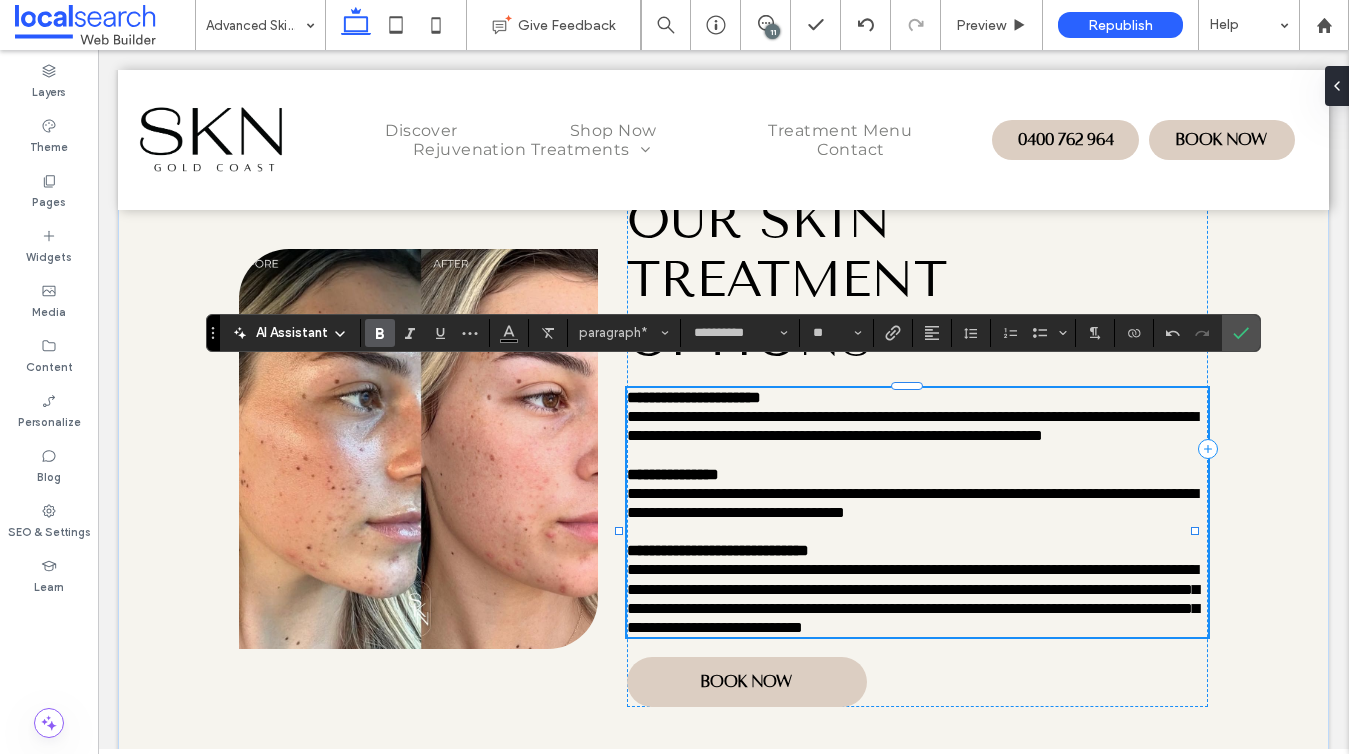 click on "**********" at bounding box center [913, 598] 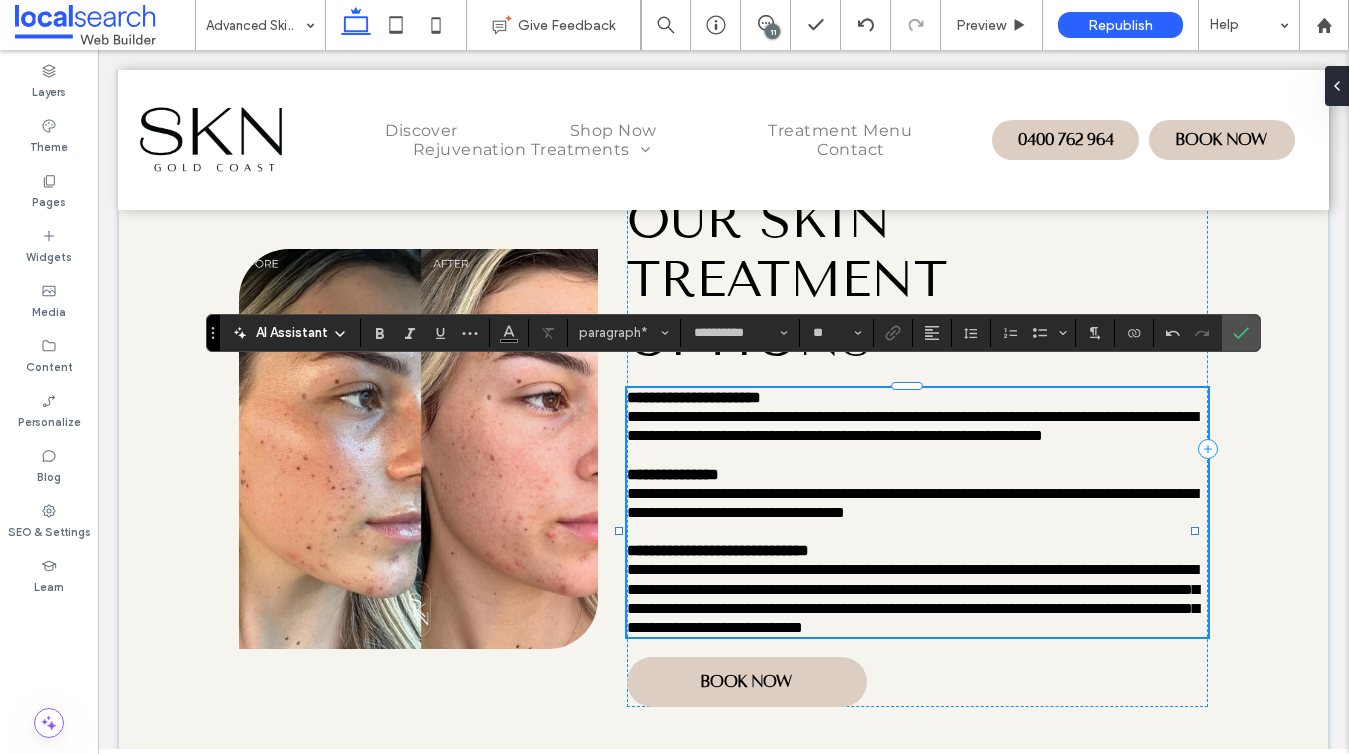 click on "**********" at bounding box center [913, 598] 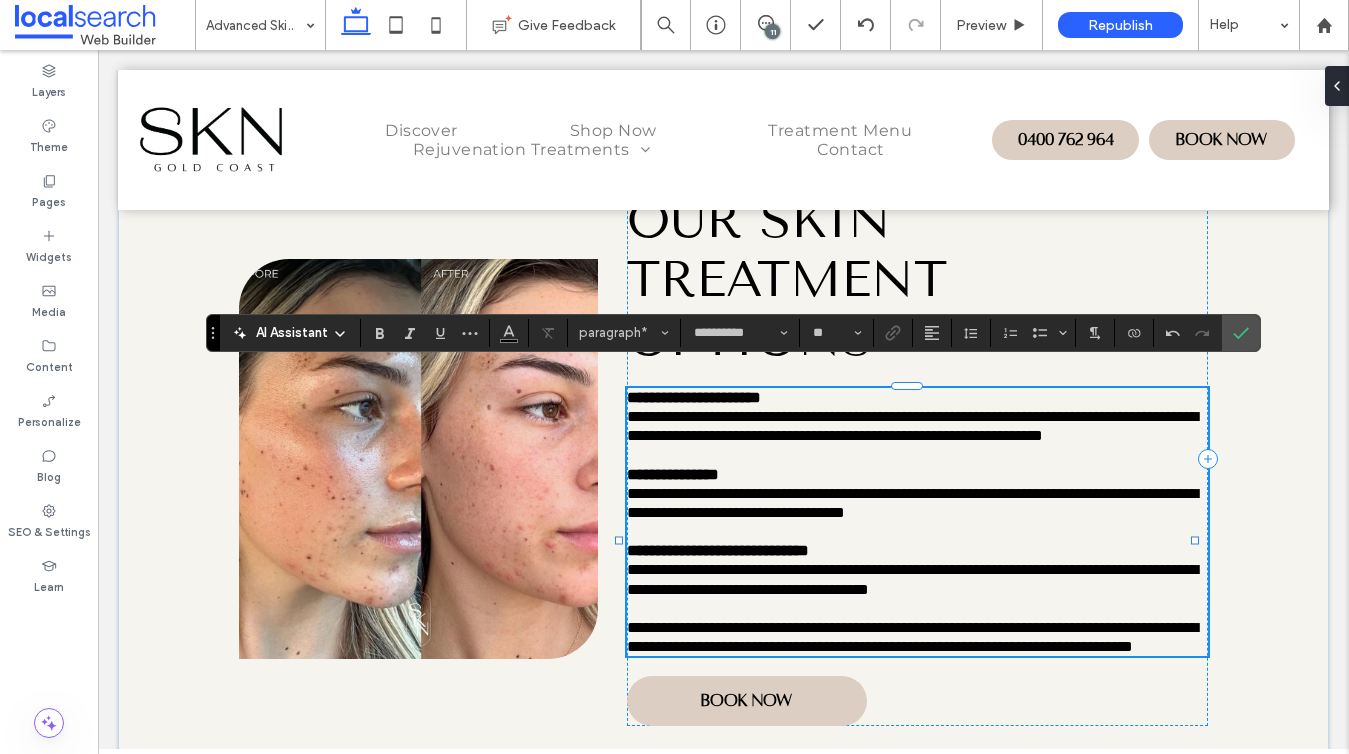 click on "**********" at bounding box center [912, 637] 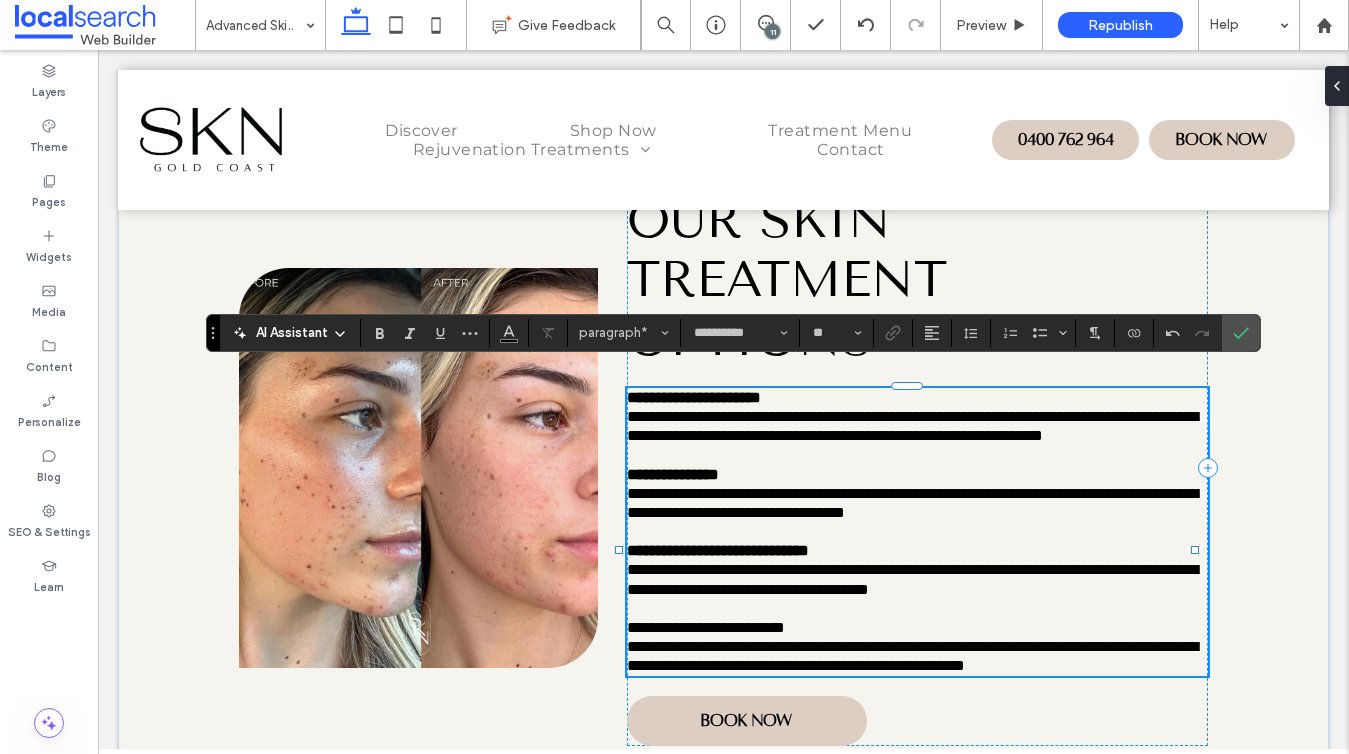 click on "**********" at bounding box center [706, 627] 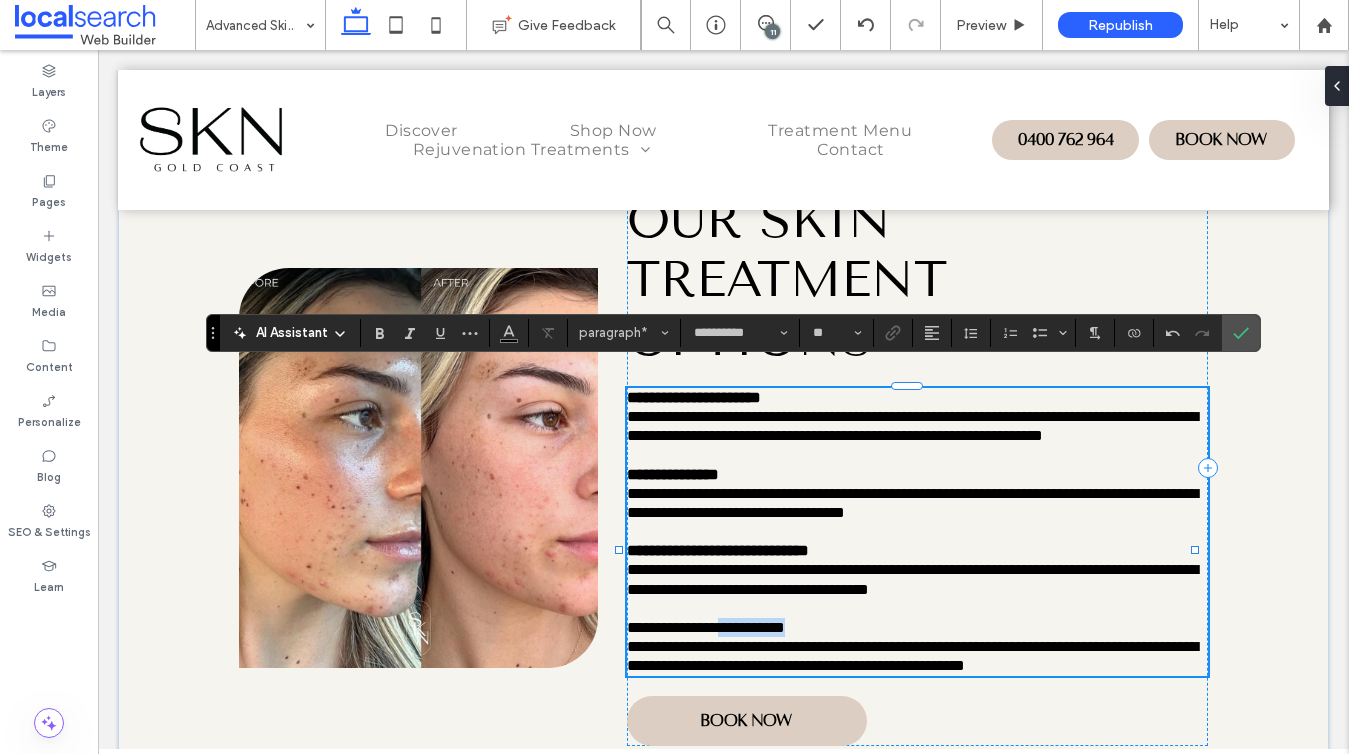 click on "**********" at bounding box center (706, 627) 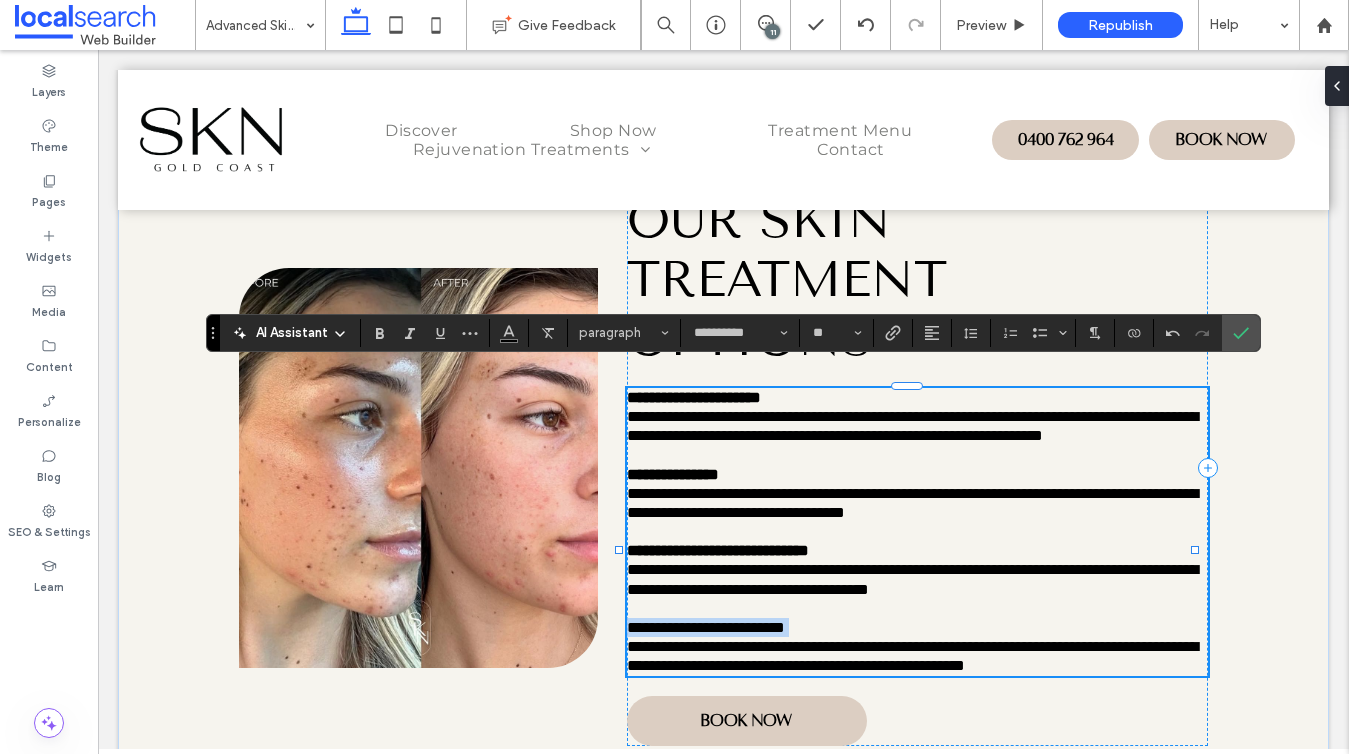 click on "**********" at bounding box center [706, 627] 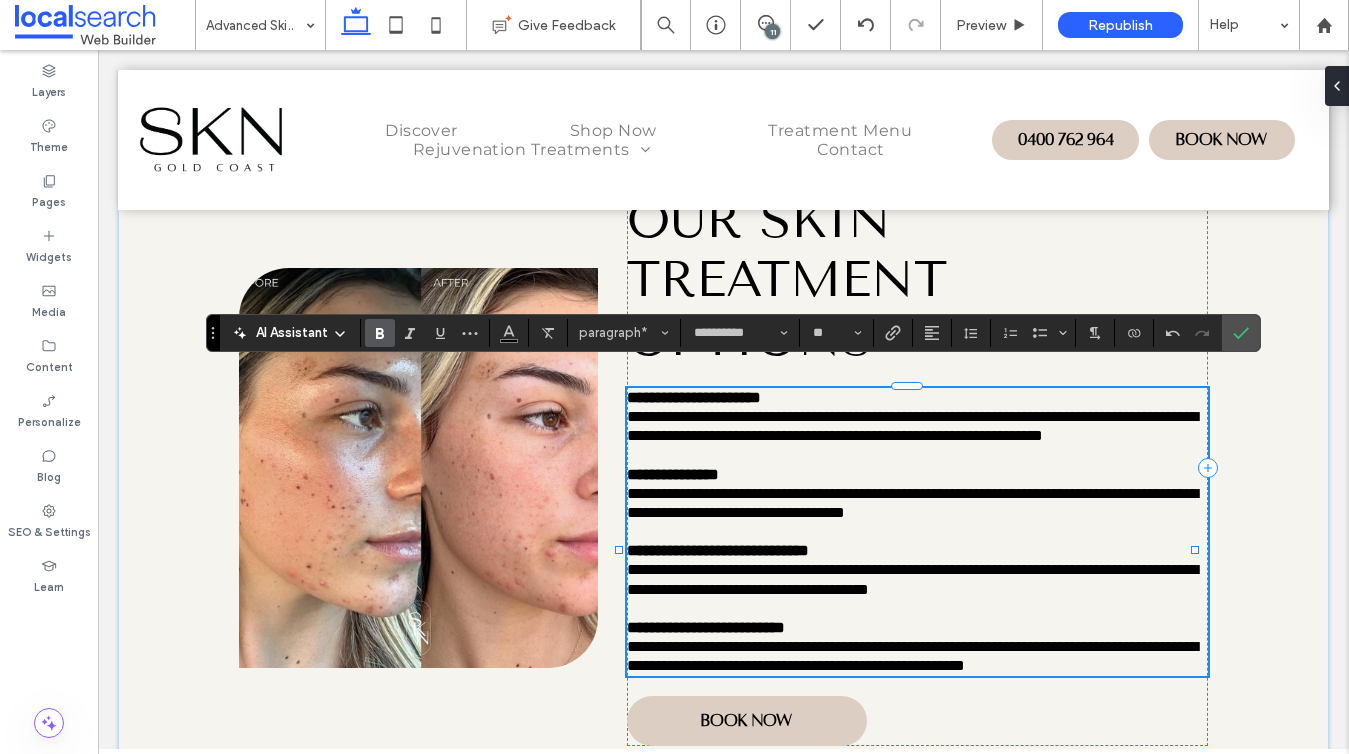 click on "**********" at bounding box center [912, 579] 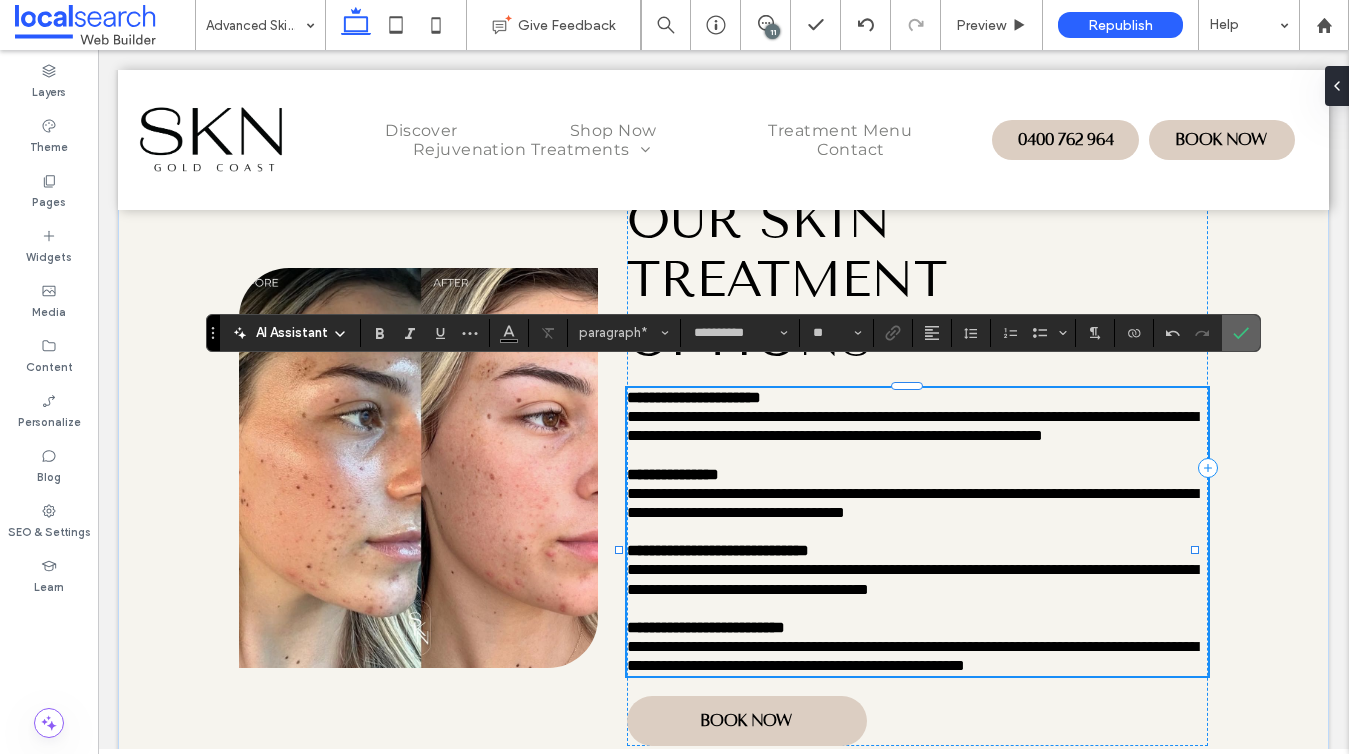 click at bounding box center (1241, 333) 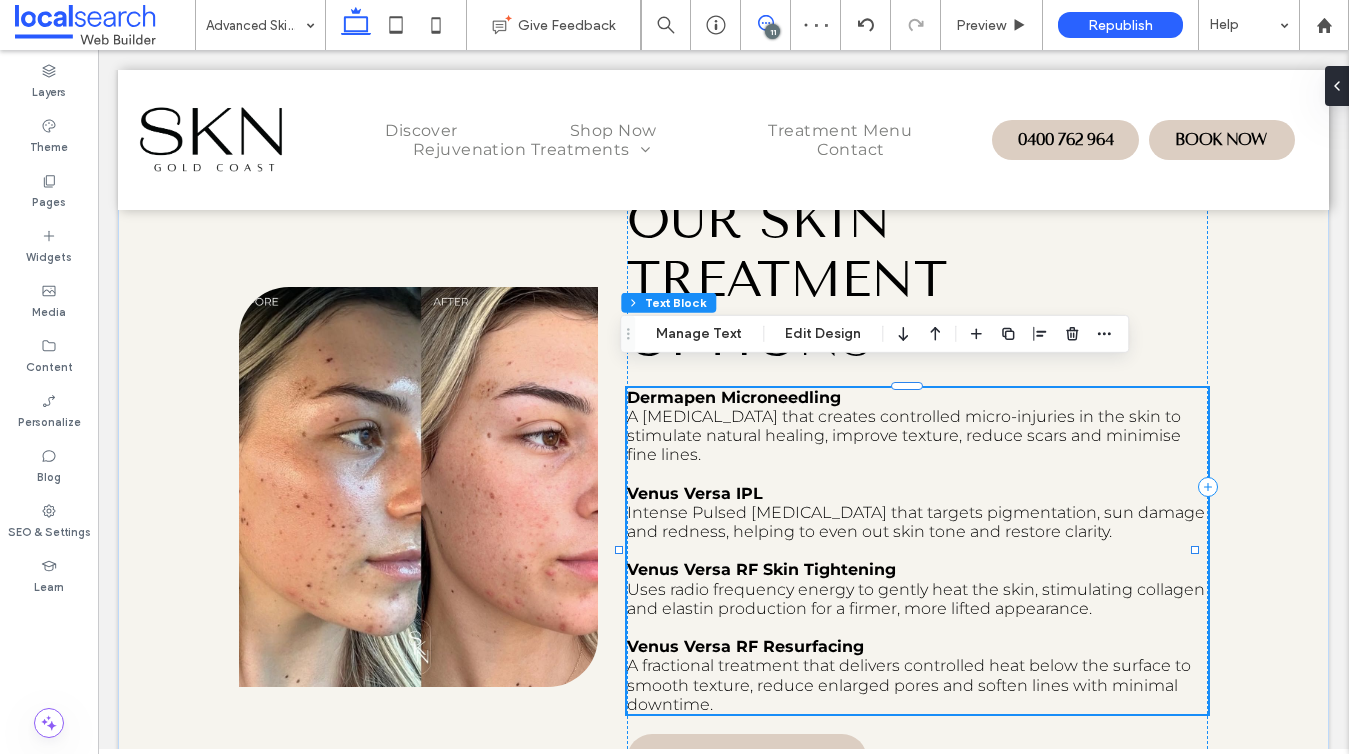 click at bounding box center (765, 23) 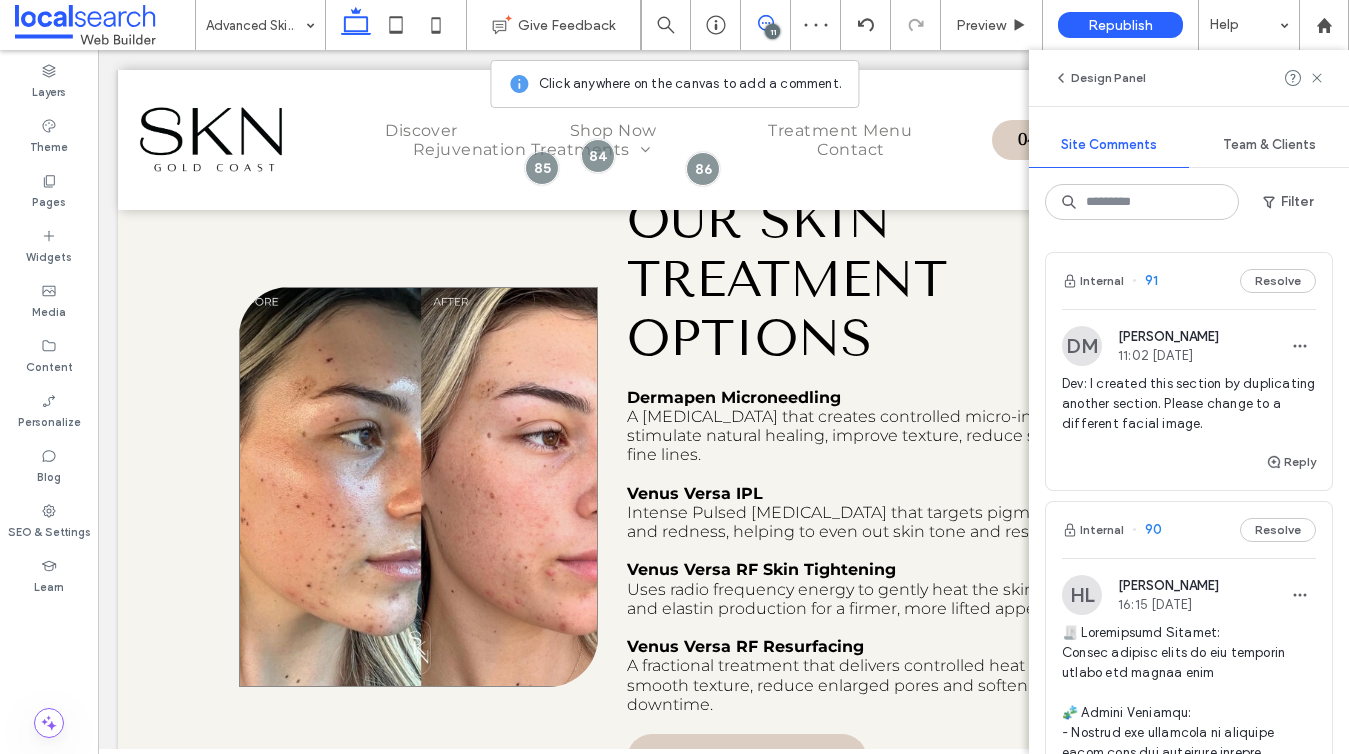 click at bounding box center [418, 487] 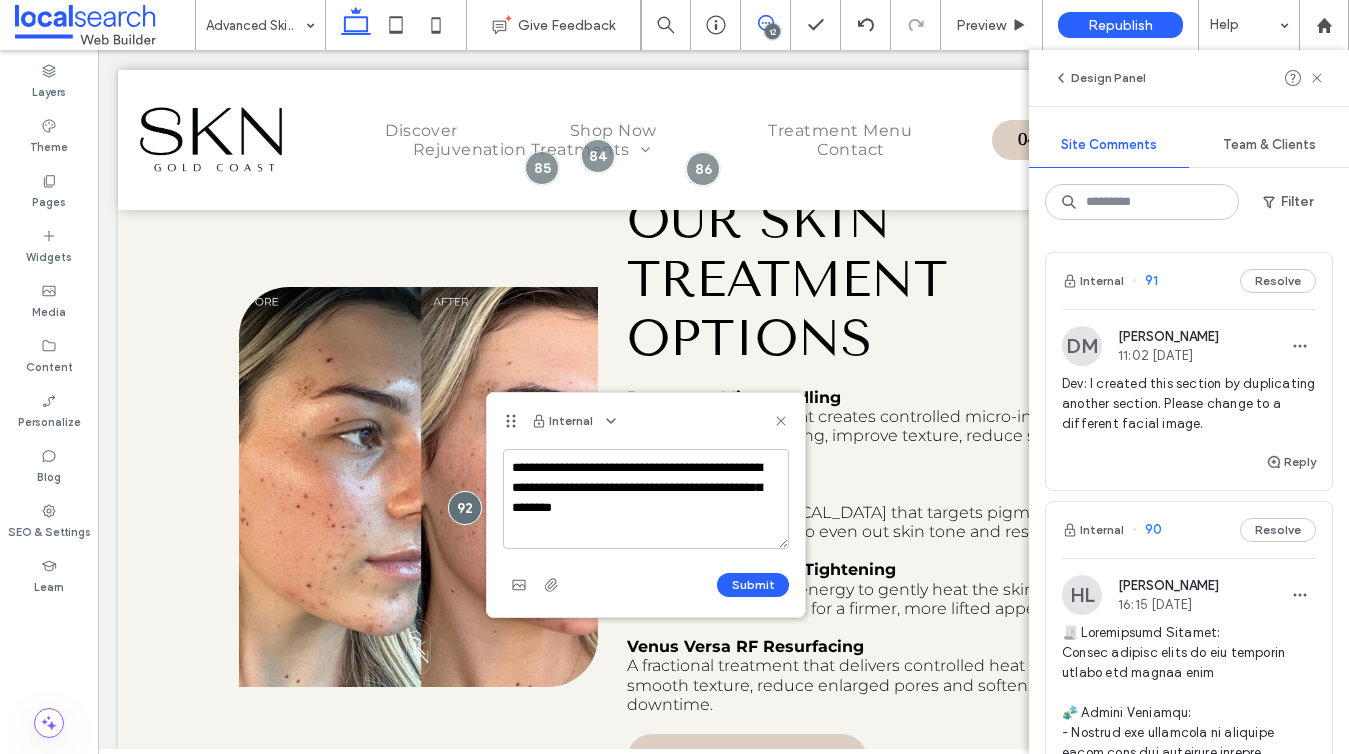 type on "**********" 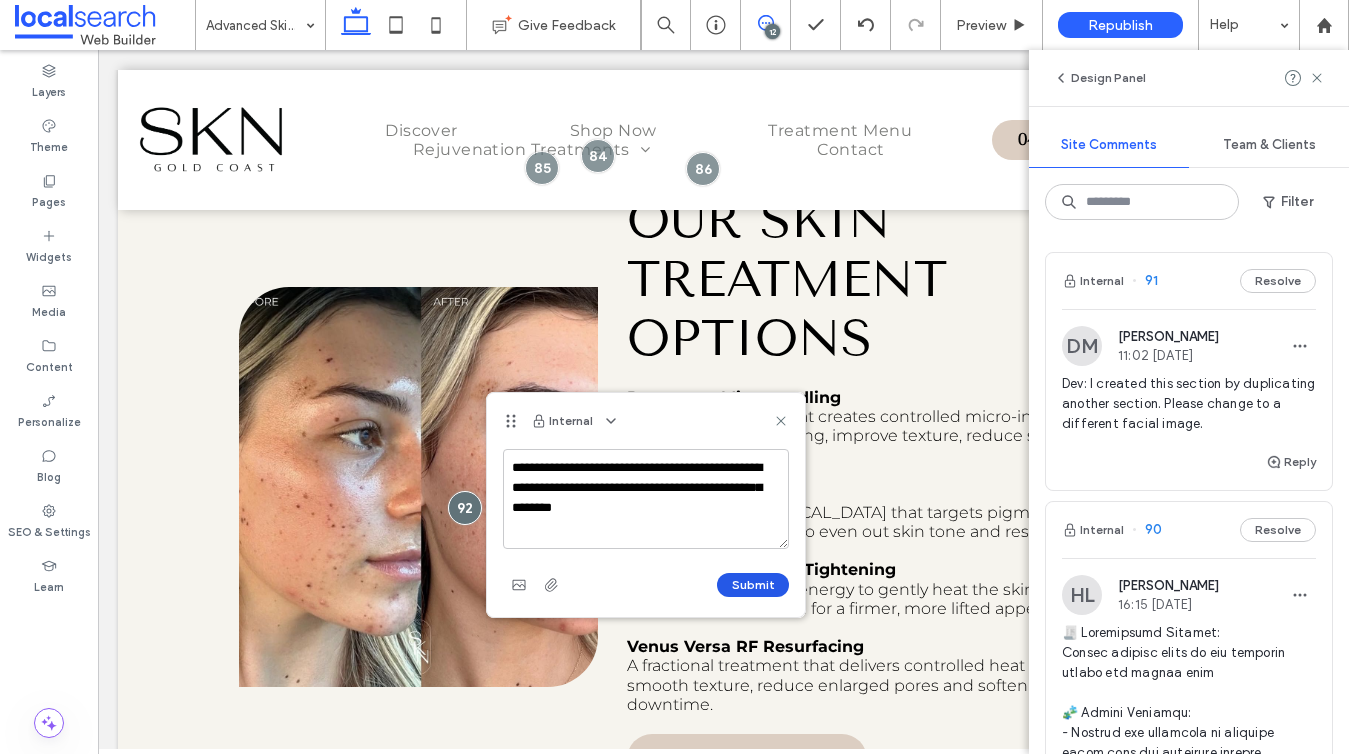 click on "Submit" 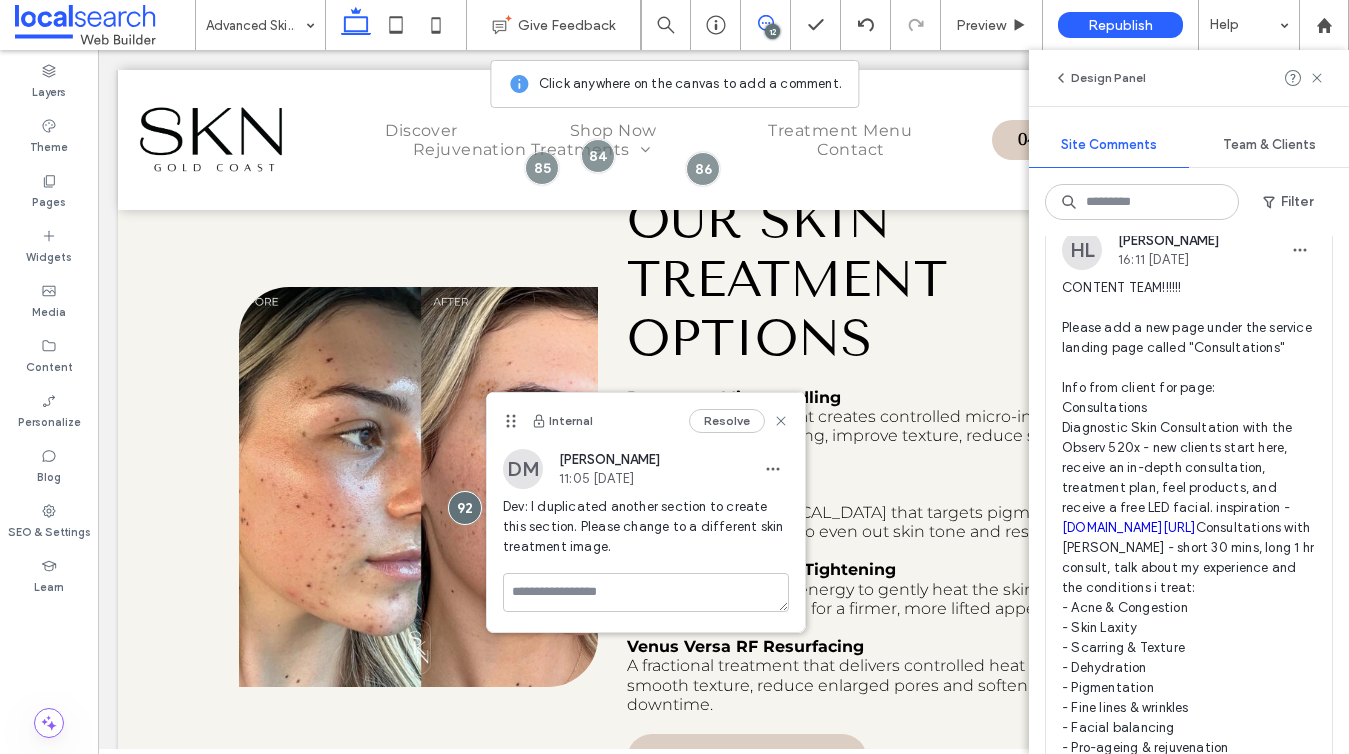 scroll, scrollTop: 2786, scrollLeft: 0, axis: vertical 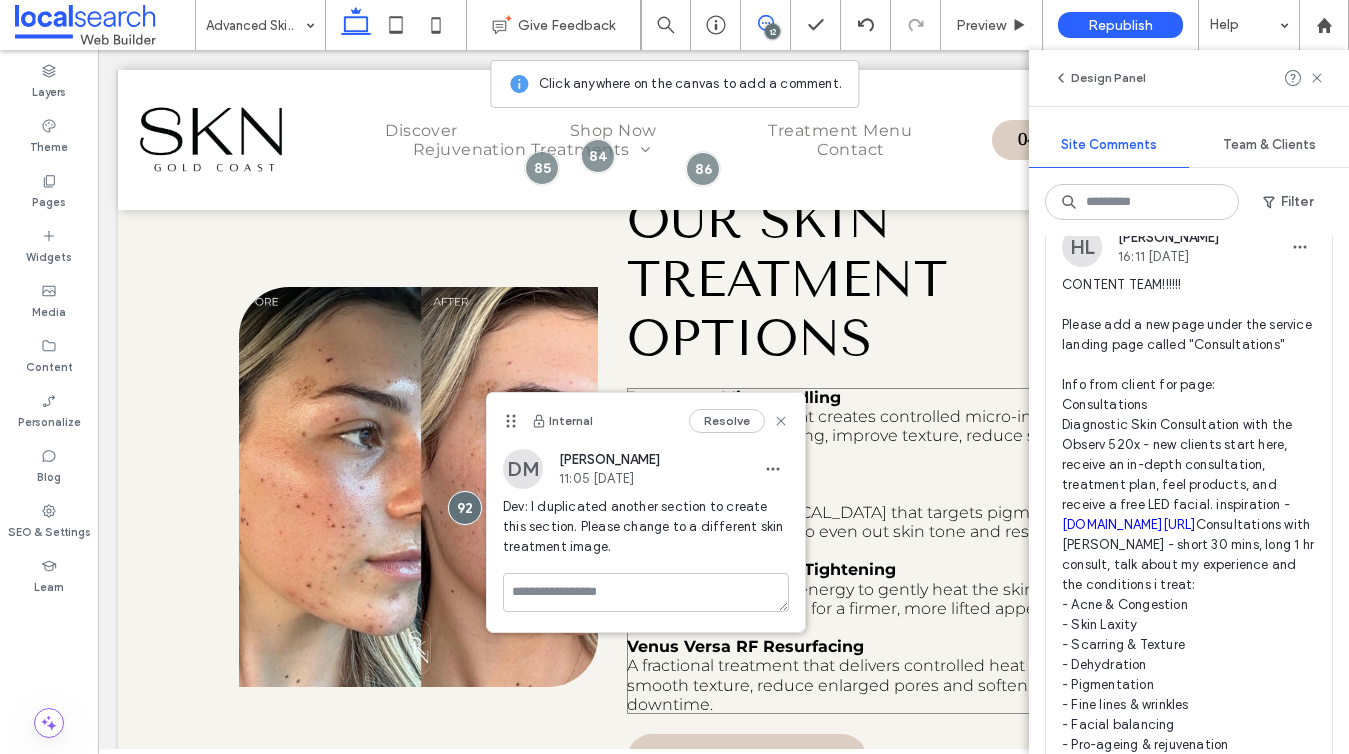 click on "A collagen induction therapy that creates controlled micro-injuries in the skin to stimulate natural healing, improve texture, reduce scars and minimise fine lines." 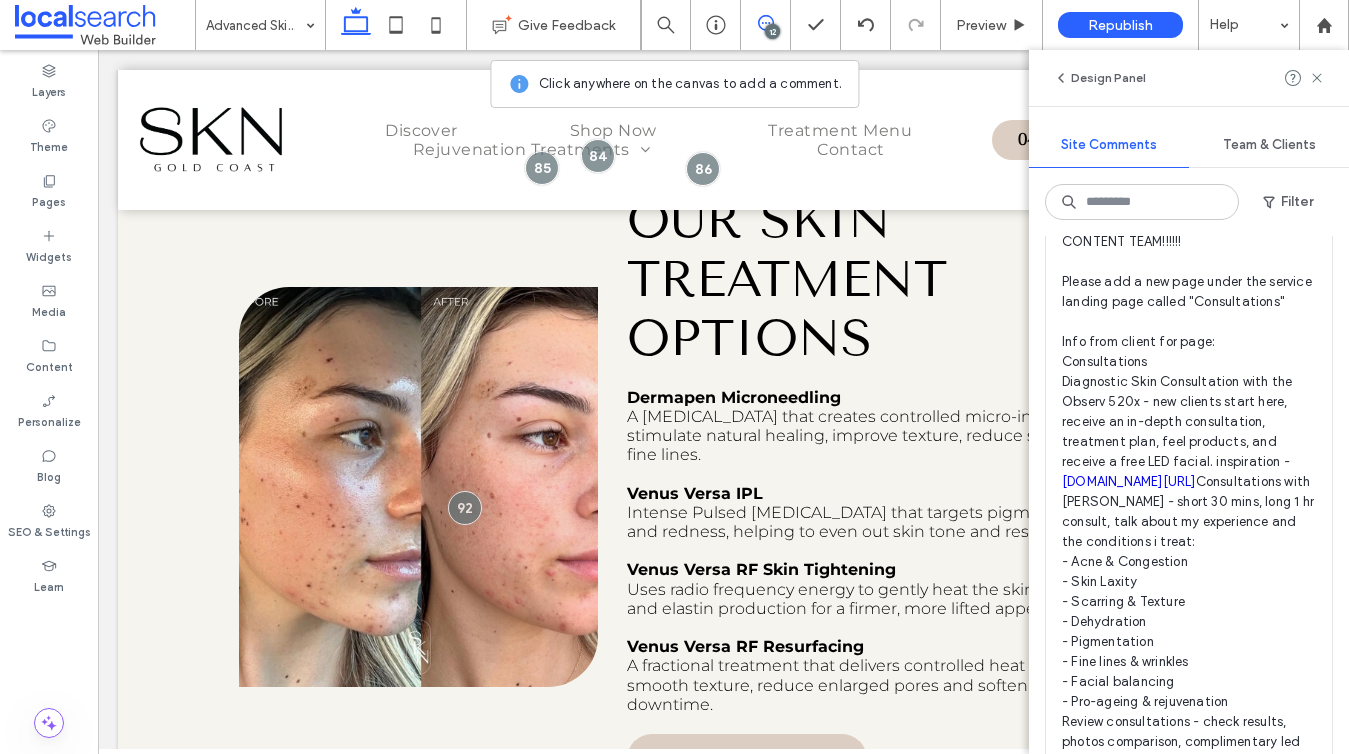 scroll, scrollTop: 2825, scrollLeft: 0, axis: vertical 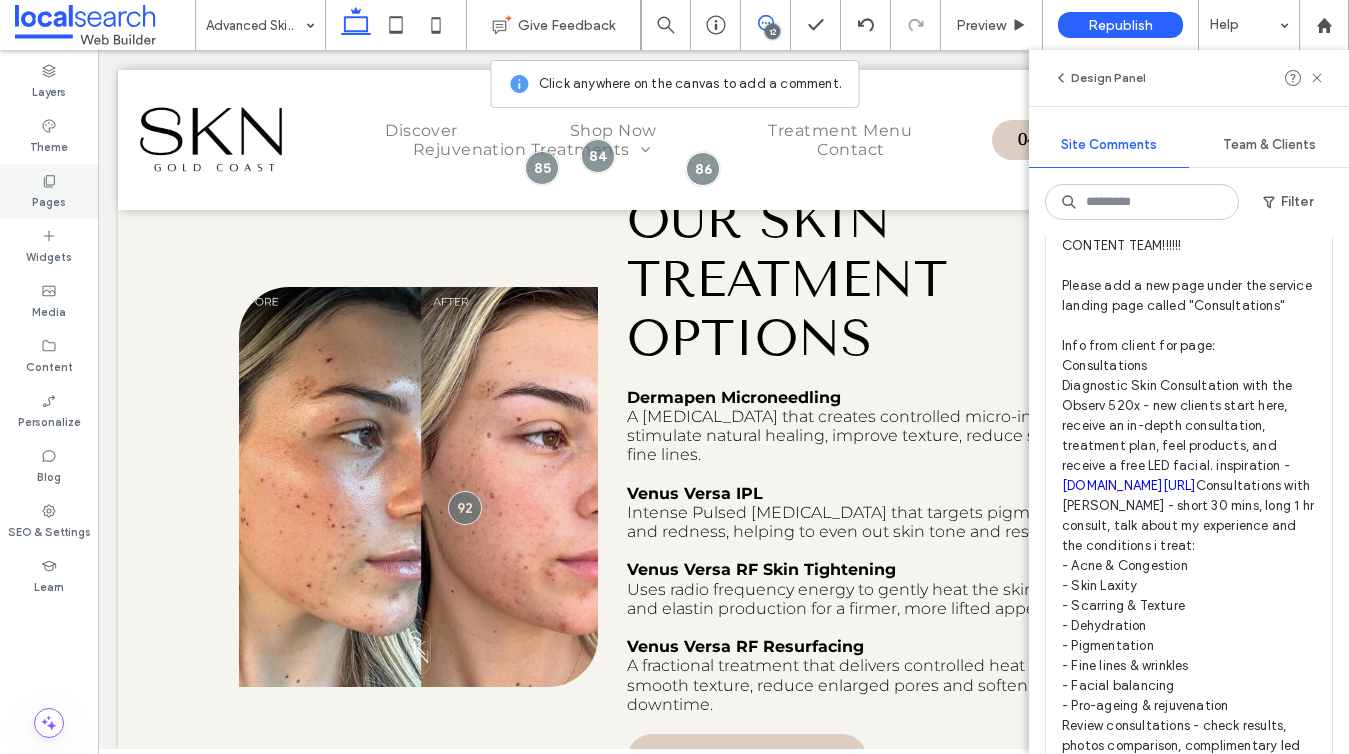 click on "Pages" 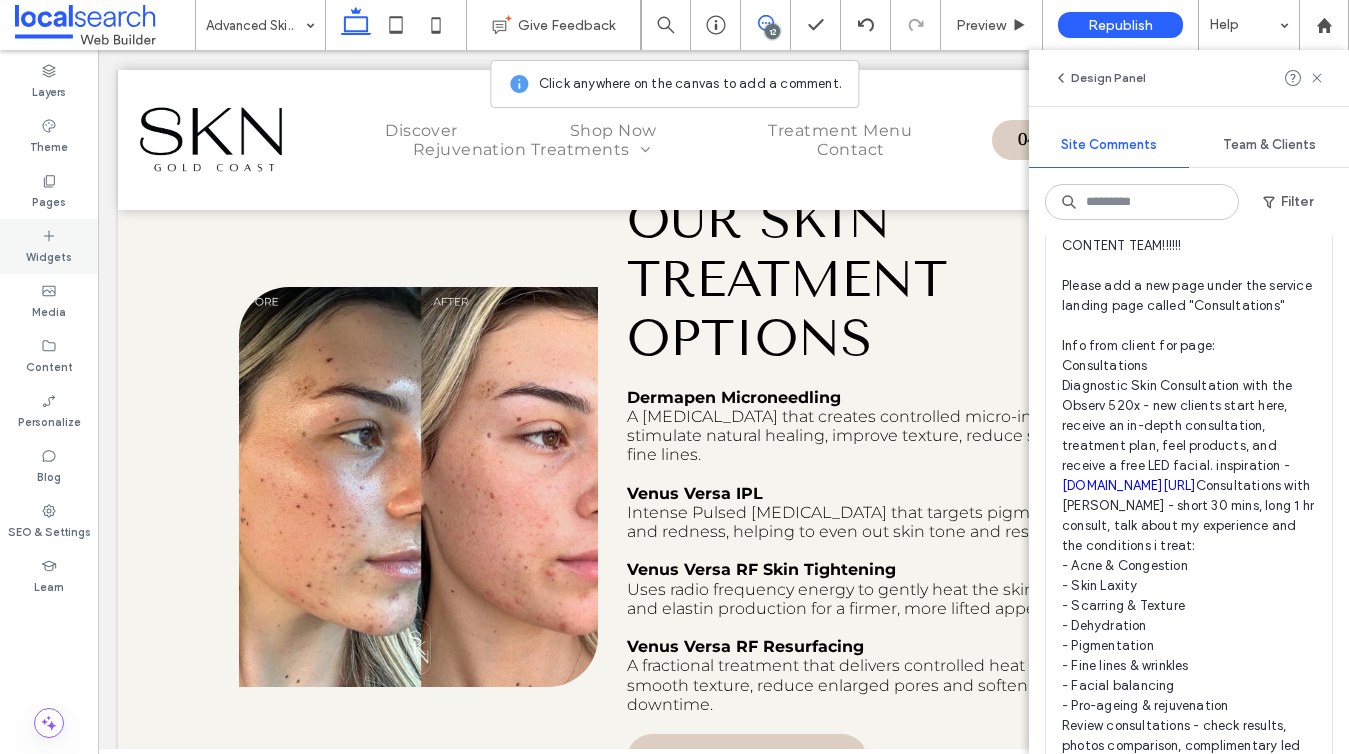 scroll, scrollTop: 0, scrollLeft: 0, axis: both 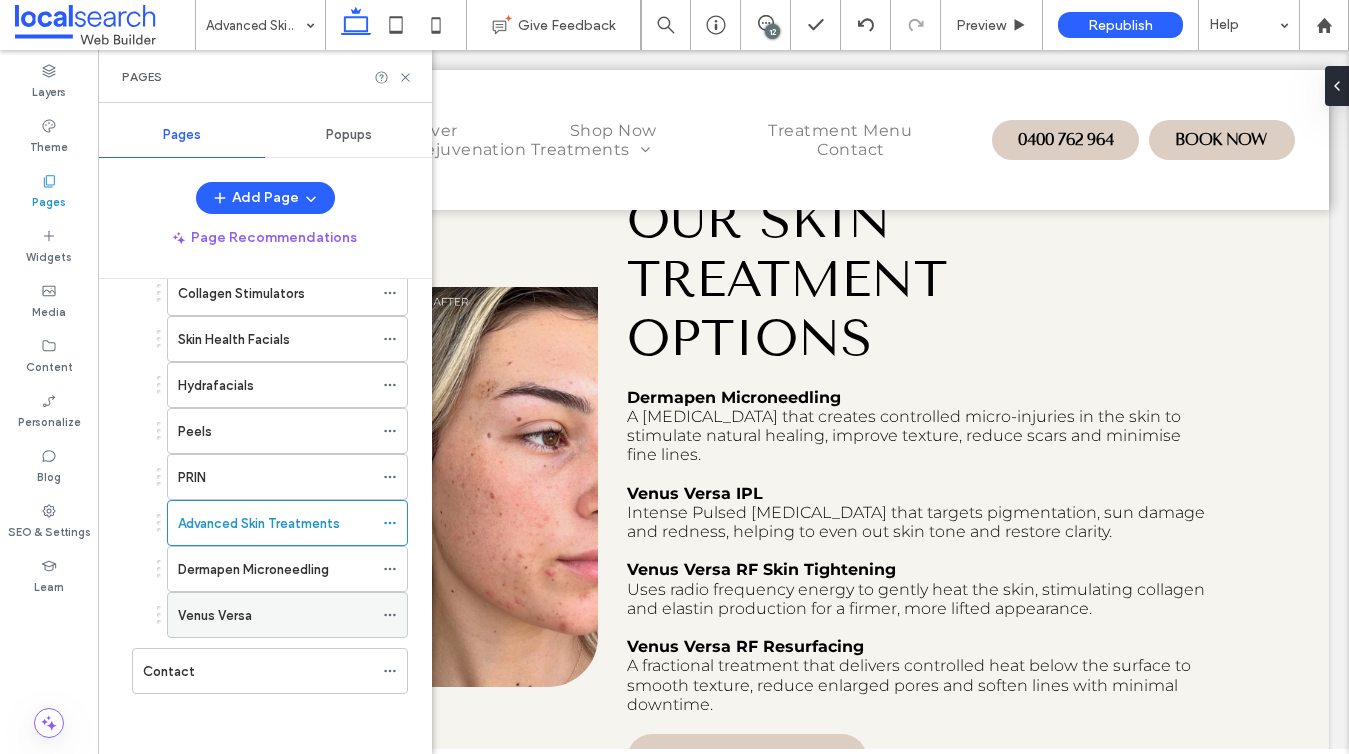 click on "Venus Versa" 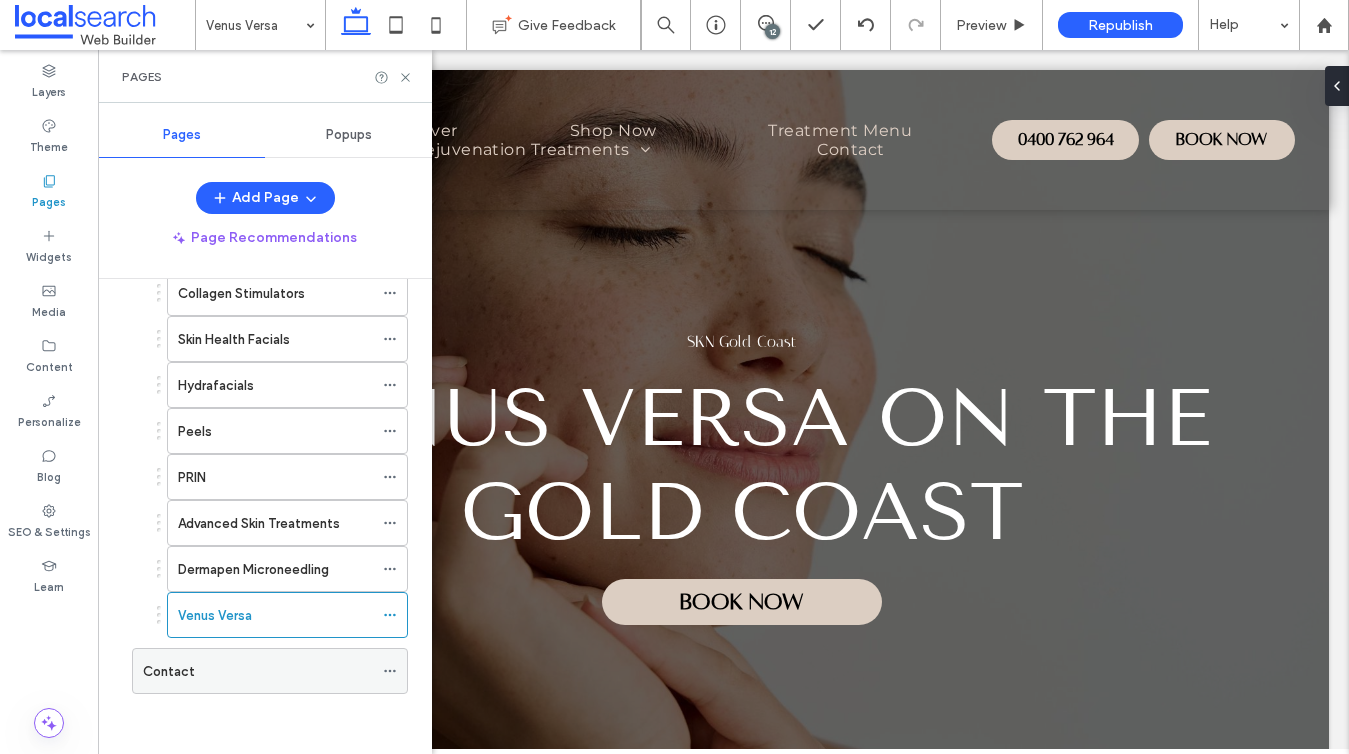 scroll, scrollTop: 0, scrollLeft: 0, axis: both 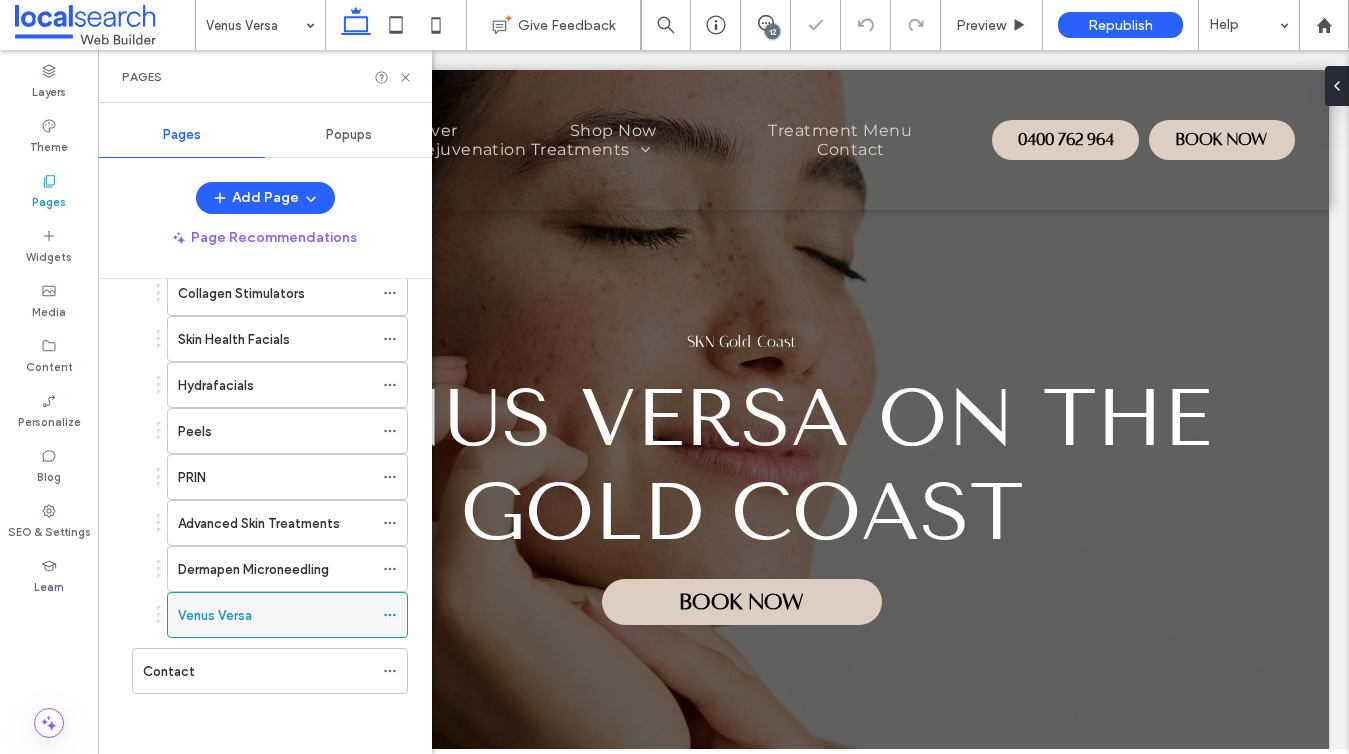 click 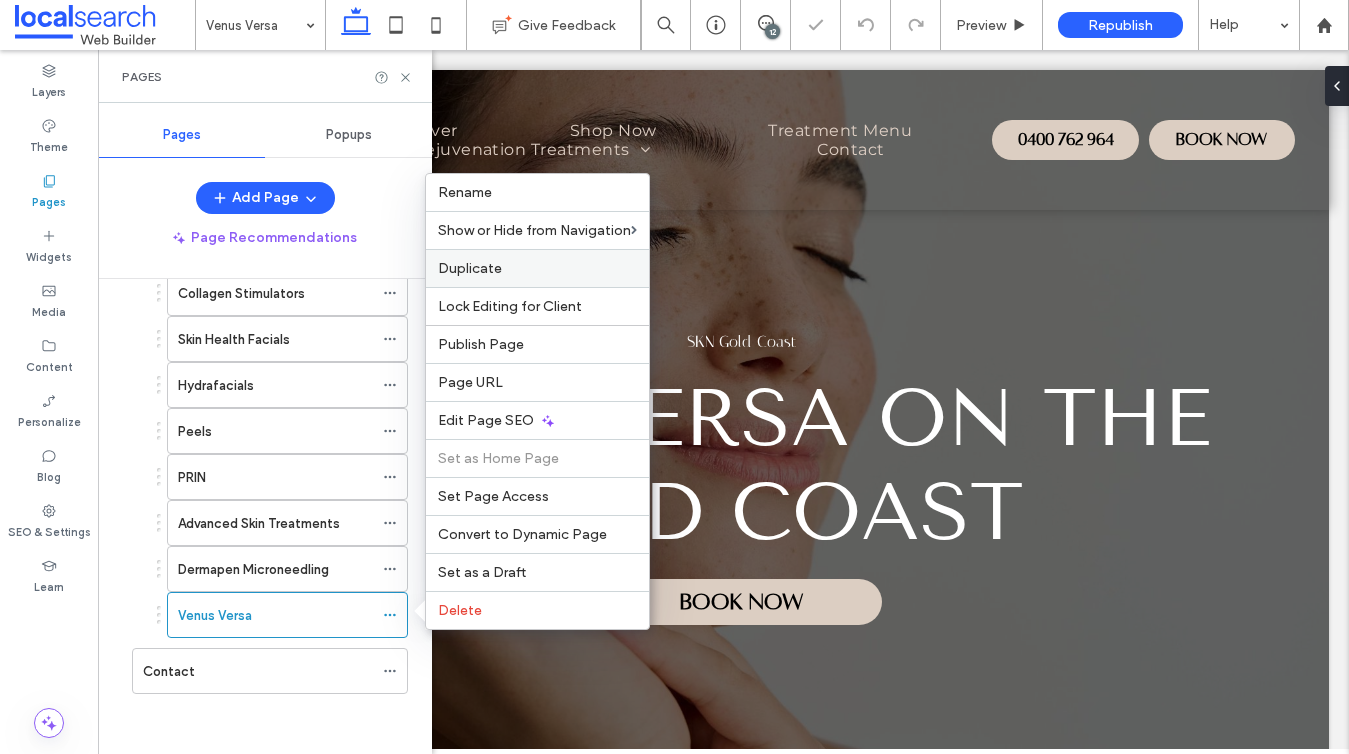 click on "Duplicate" 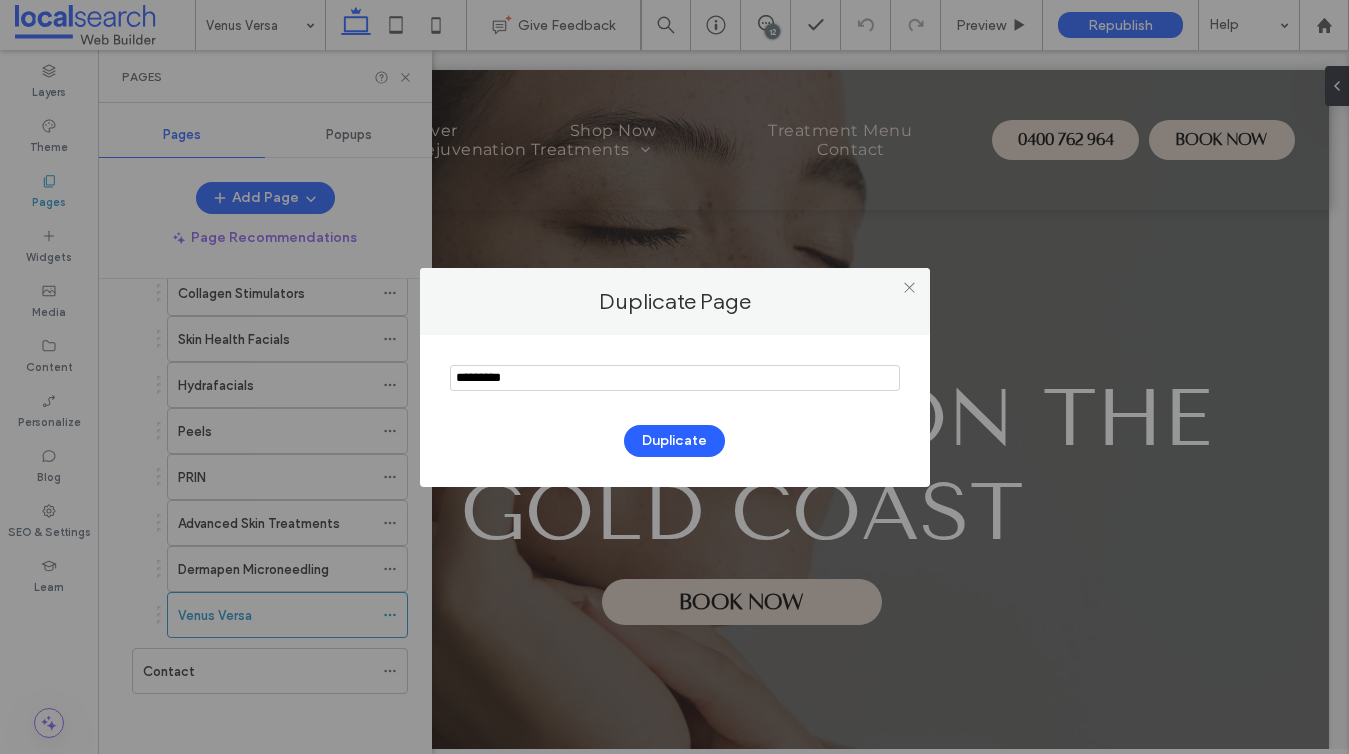 type on "**********" 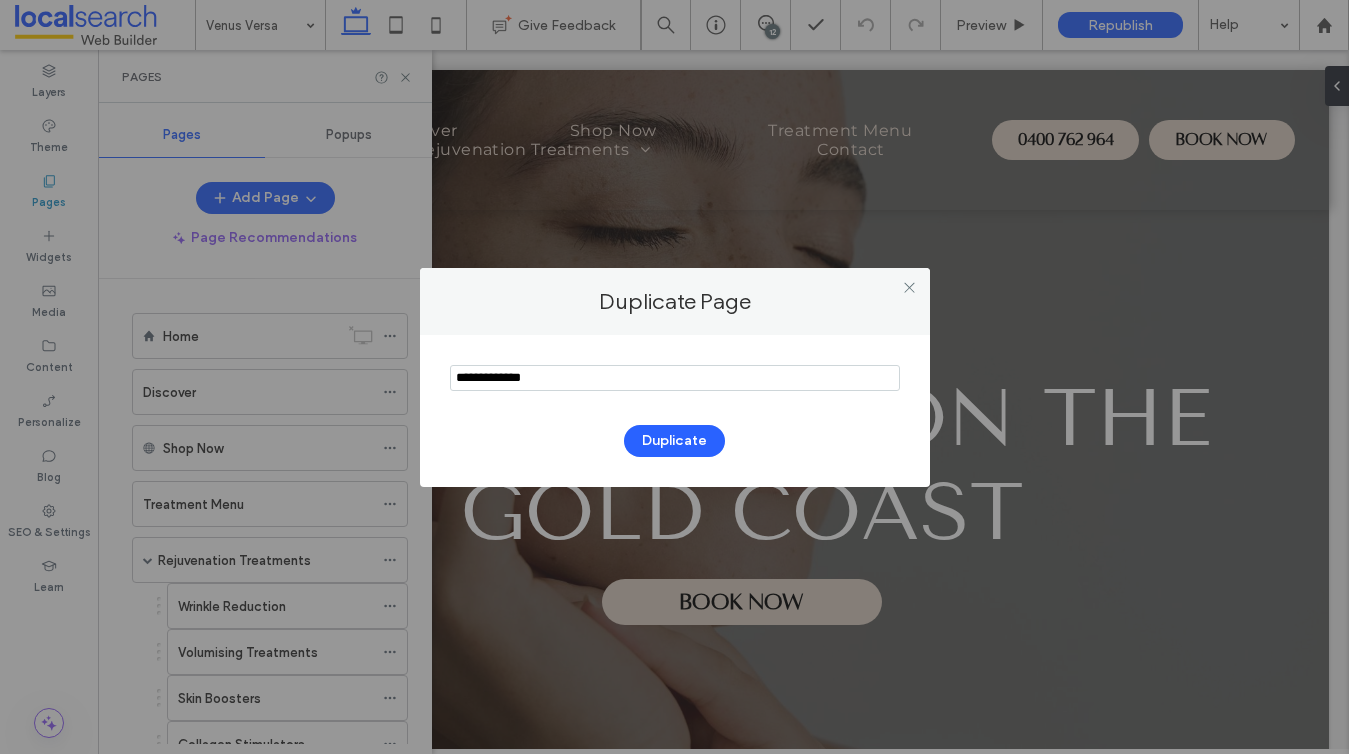 scroll, scrollTop: 0, scrollLeft: 0, axis: both 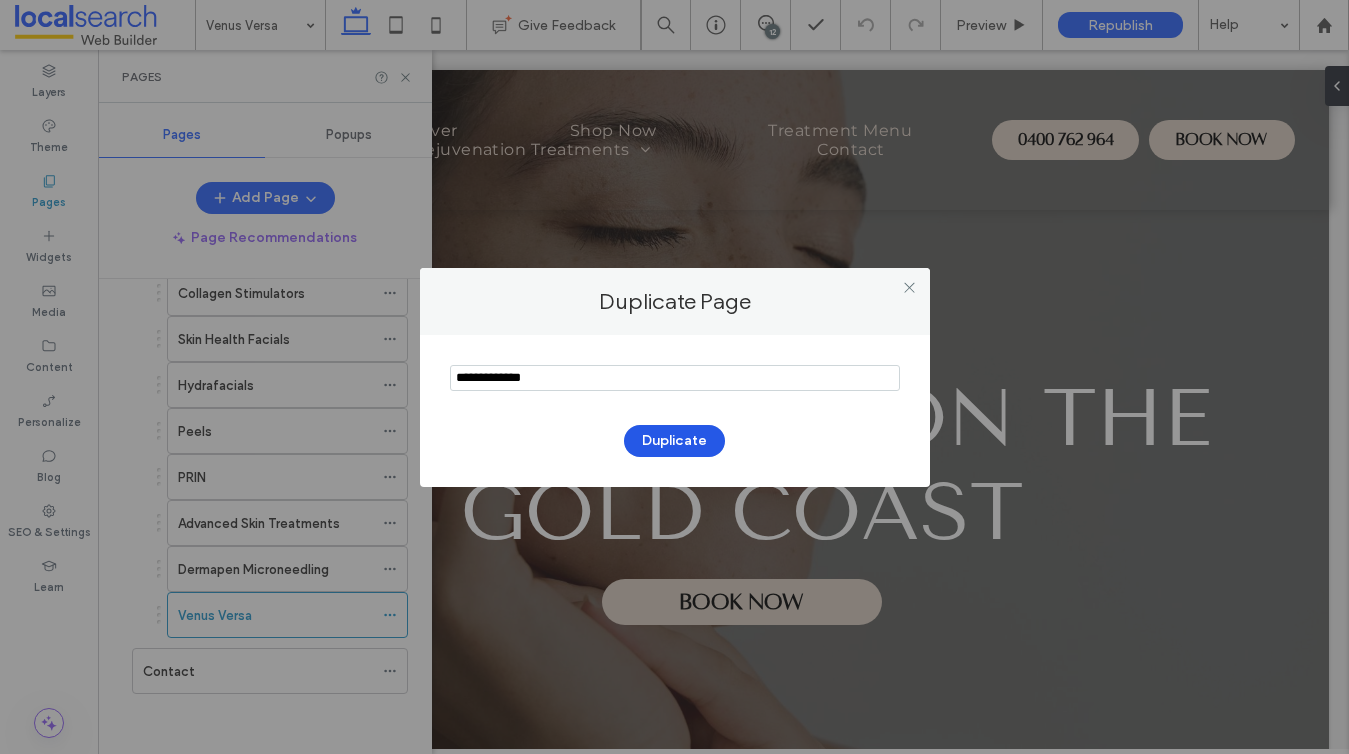 type on "**********" 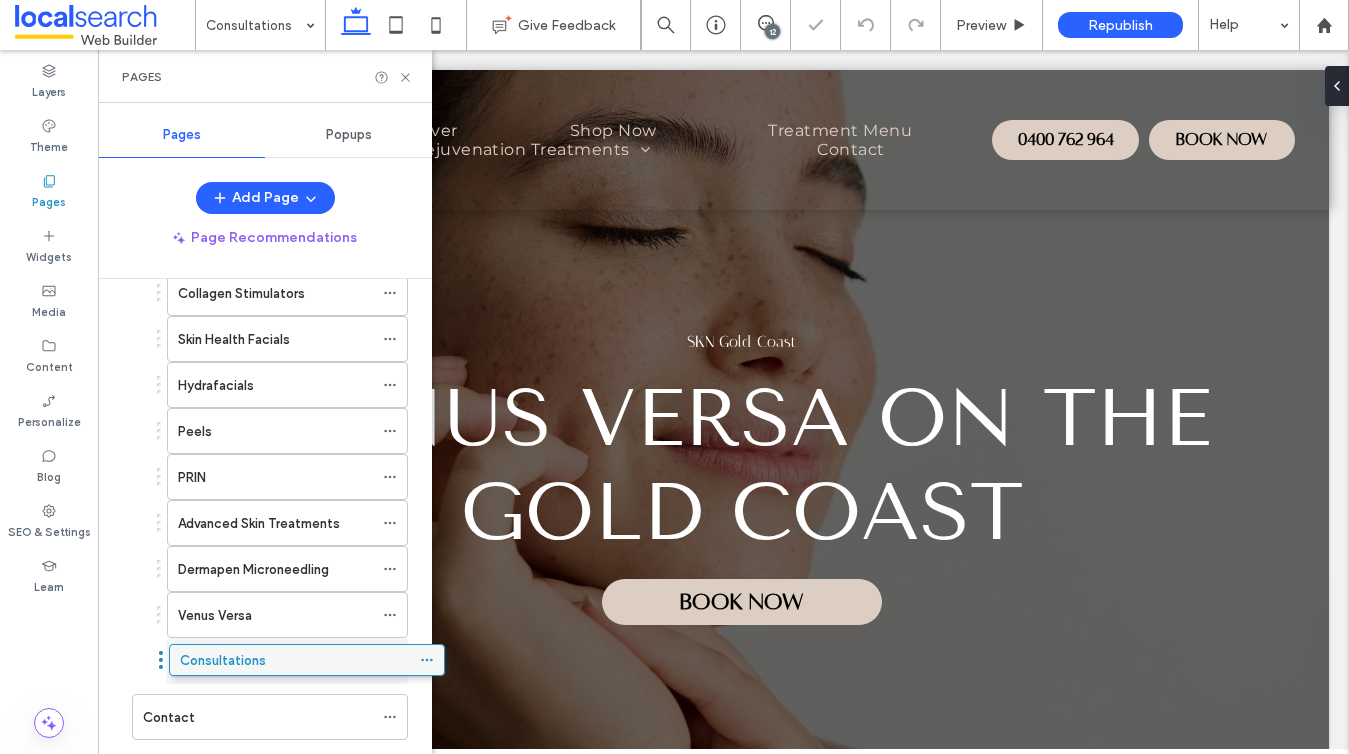 drag, startPoint x: 243, startPoint y: 720, endPoint x: 279, endPoint y: 659, distance: 70.83079 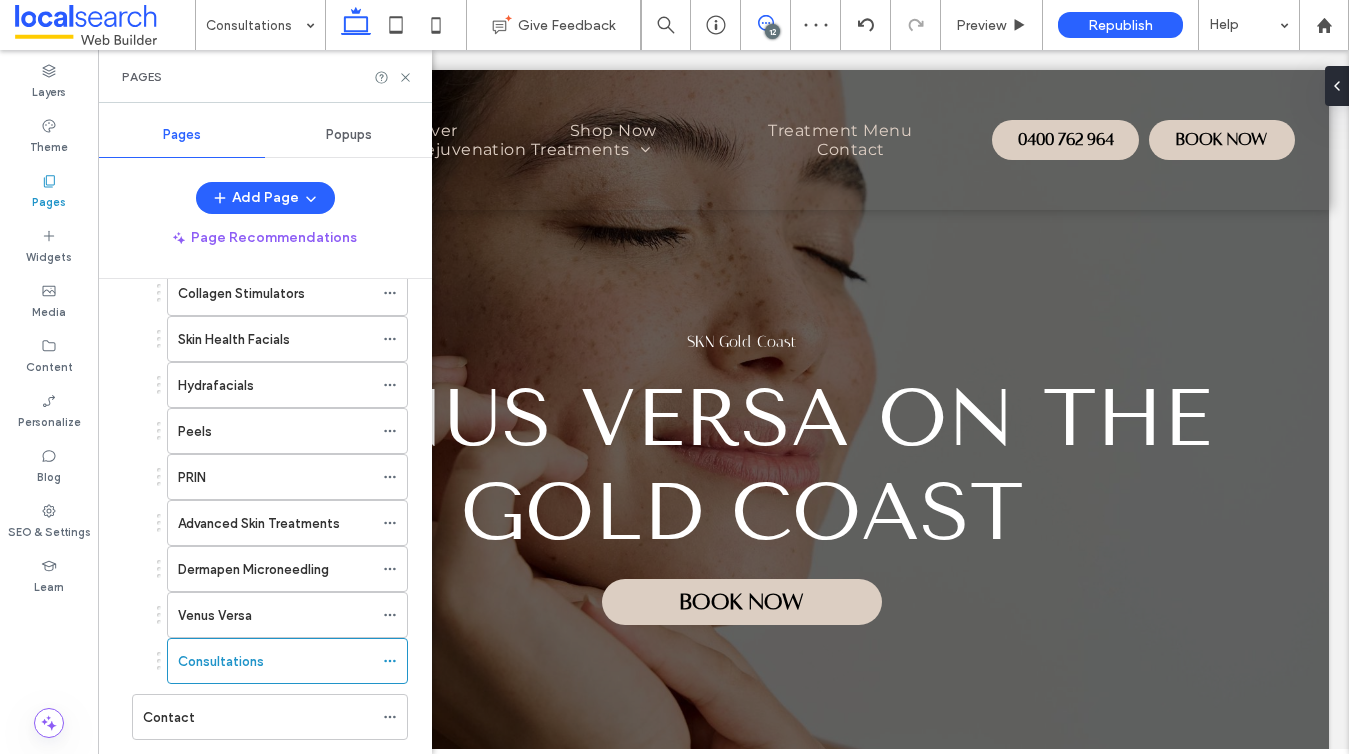 click 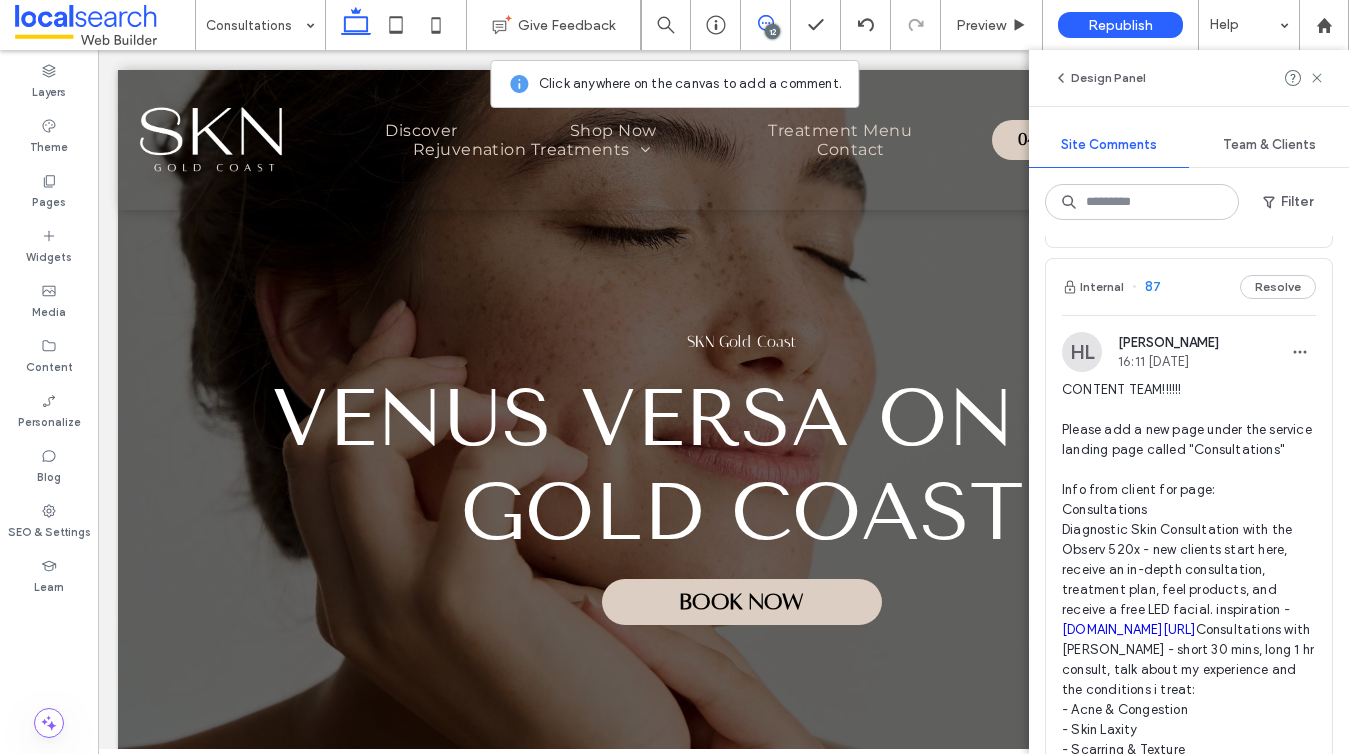 scroll, scrollTop: 2770, scrollLeft: 0, axis: vertical 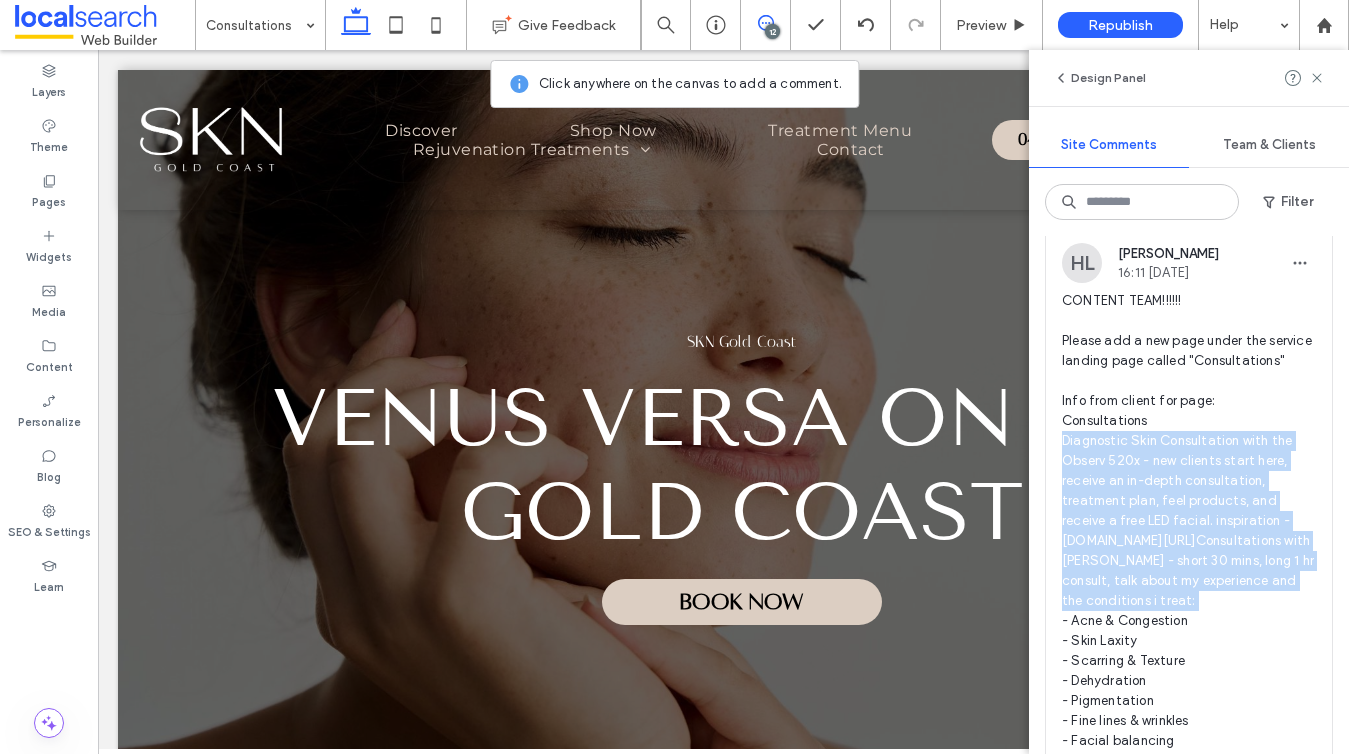 drag, startPoint x: 1063, startPoint y: 484, endPoint x: 1231, endPoint y: 671, distance: 251.38217 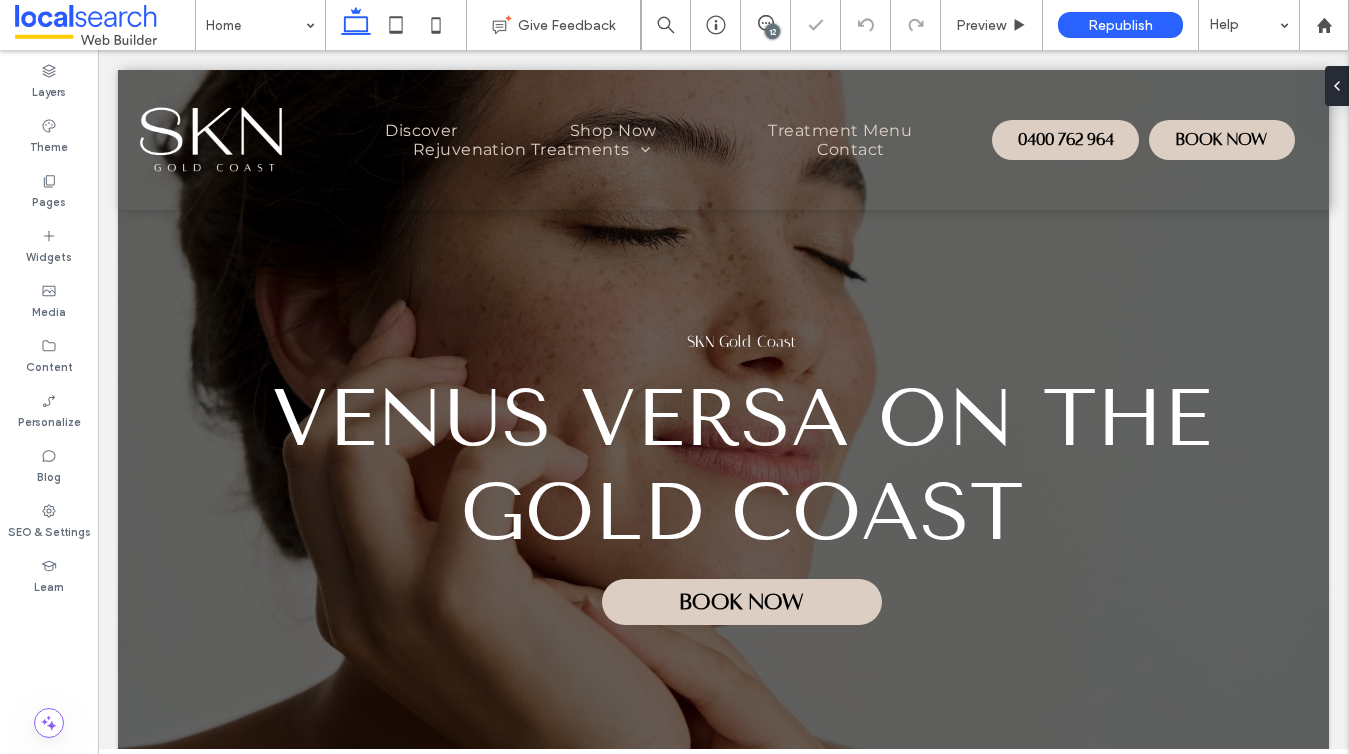 scroll, scrollTop: 0, scrollLeft: 0, axis: both 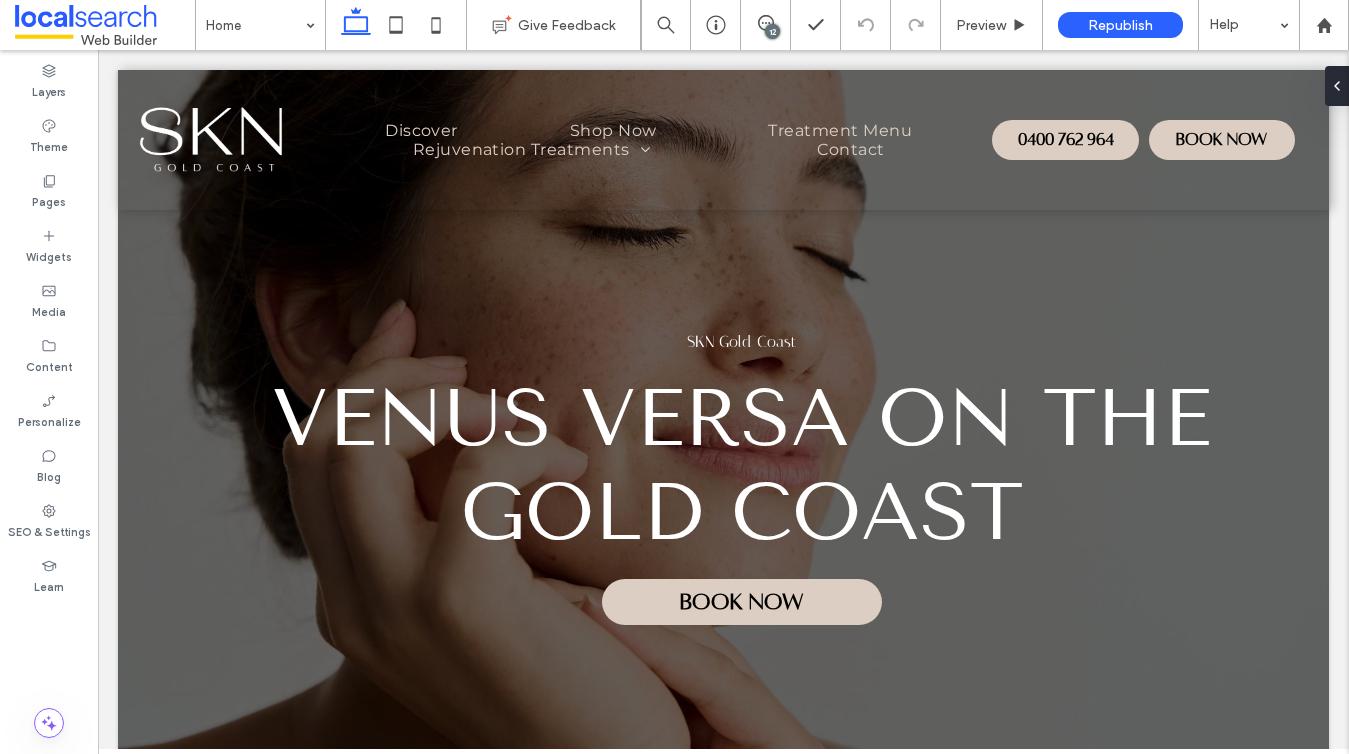 click on "12" at bounding box center (772, 31) 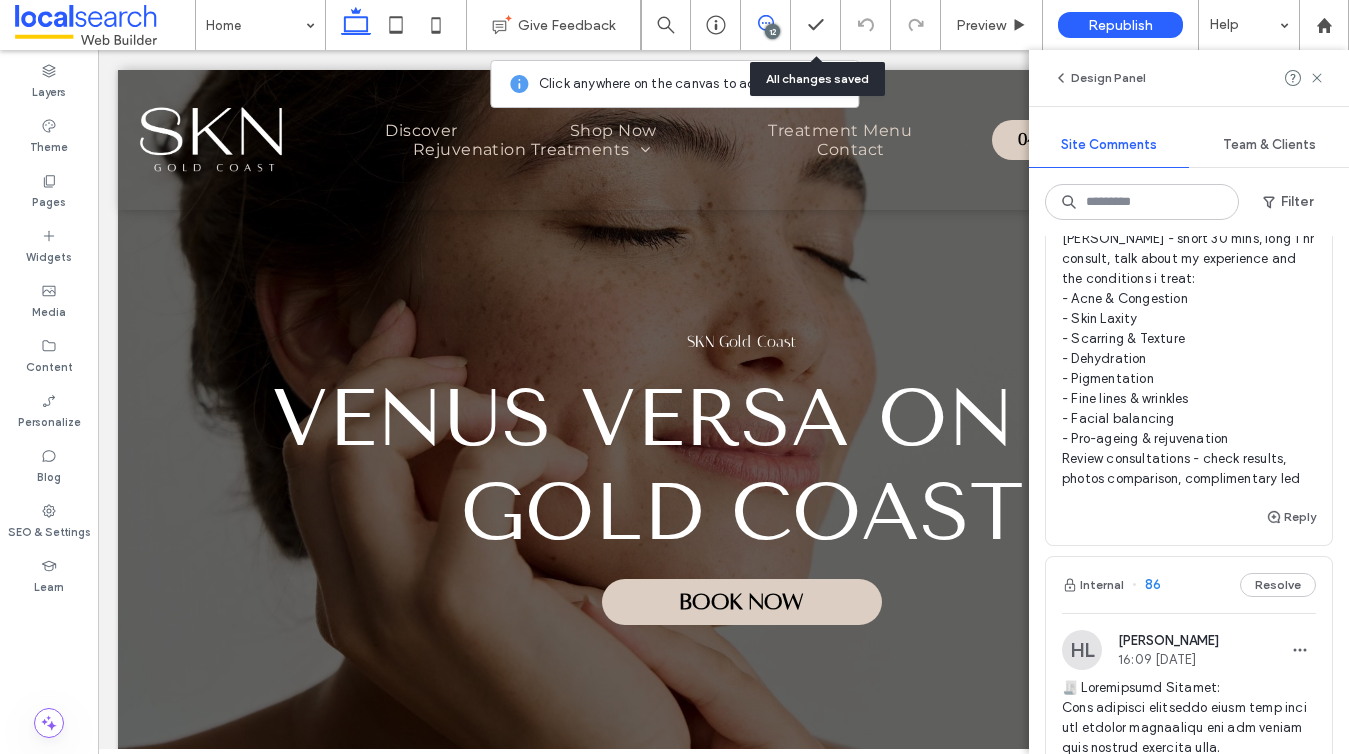 scroll, scrollTop: 3113, scrollLeft: 0, axis: vertical 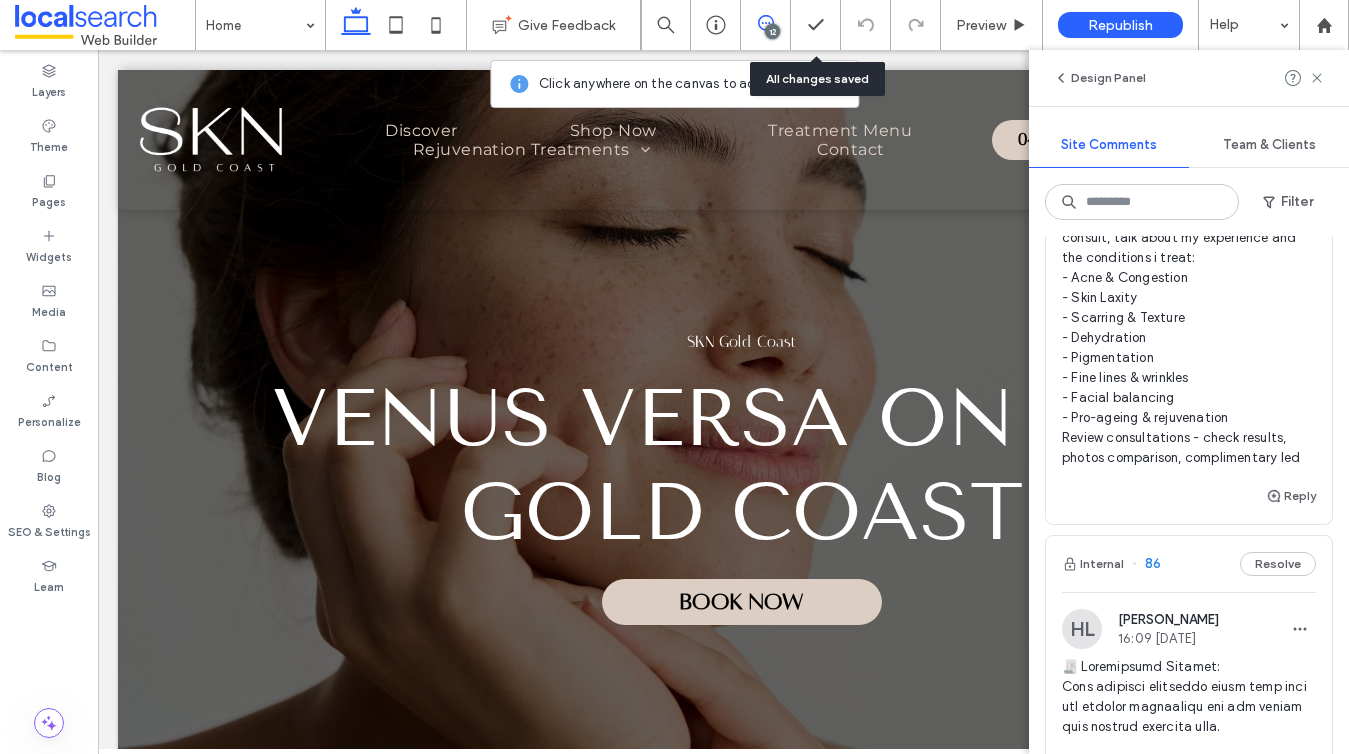 drag, startPoint x: 1062, startPoint y: 358, endPoint x: 1300, endPoint y: 529, distance: 293.06143 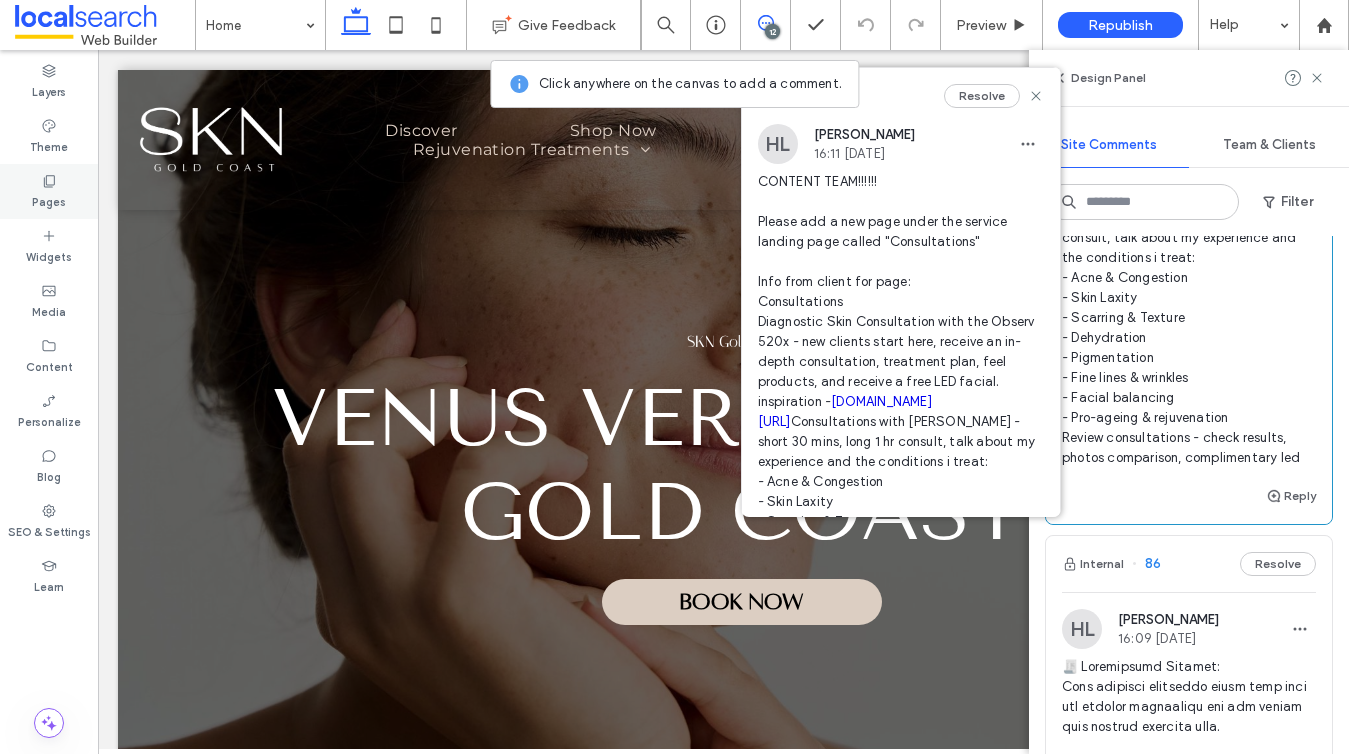 click on "Pages" at bounding box center (49, 200) 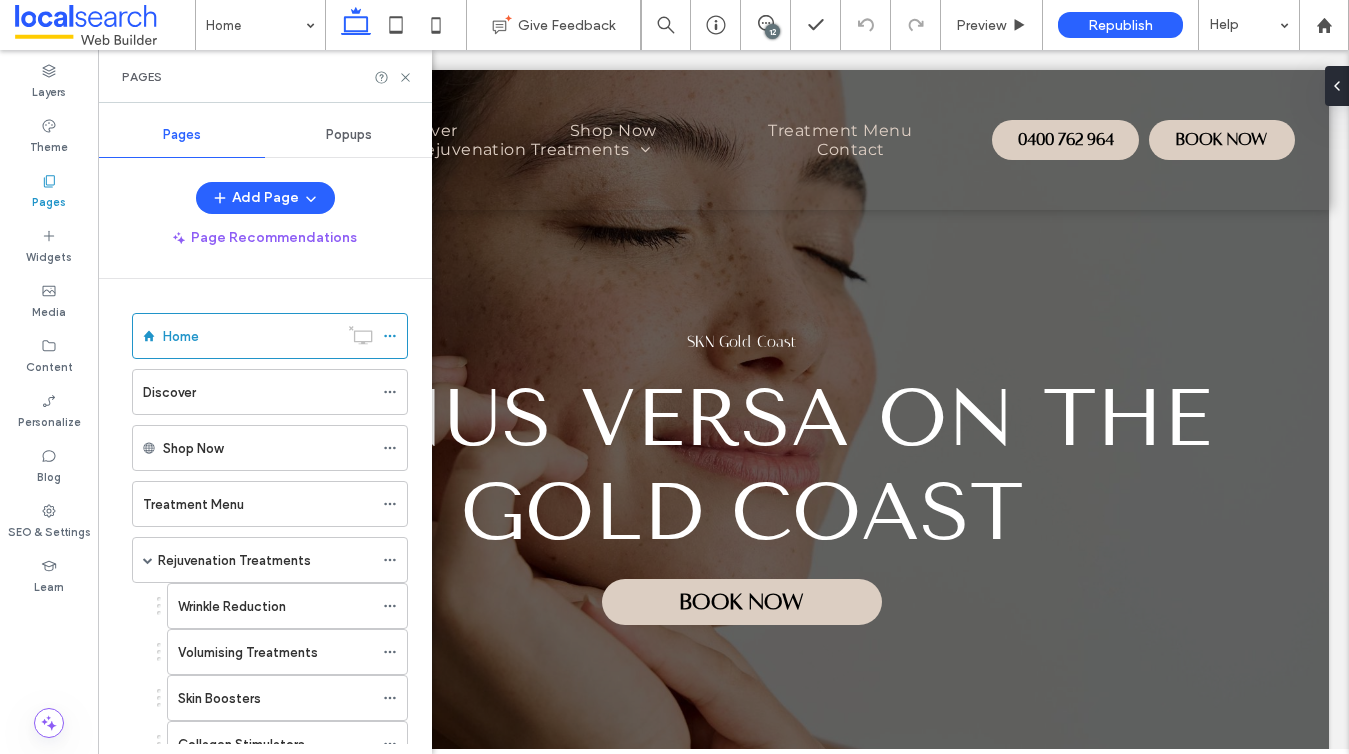 scroll, scrollTop: 0, scrollLeft: 0, axis: both 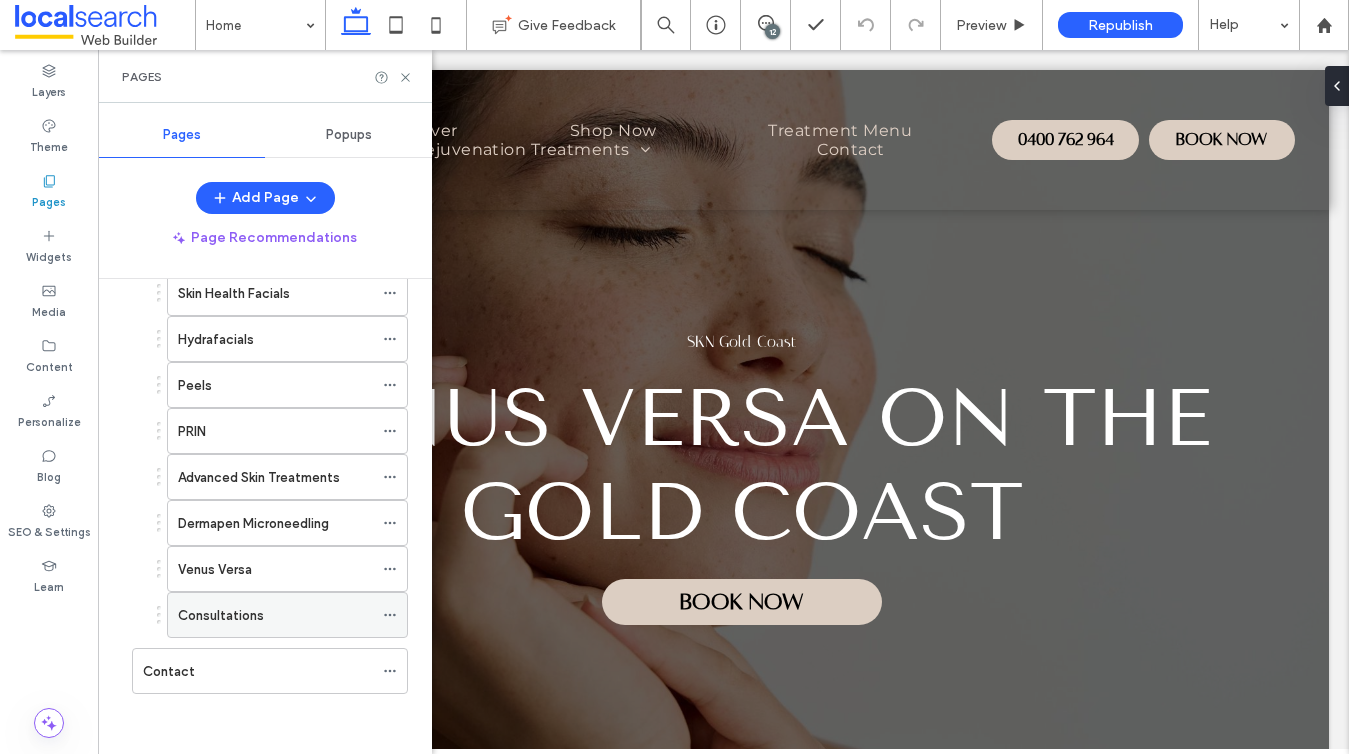 click on "Consultations" at bounding box center [275, 615] 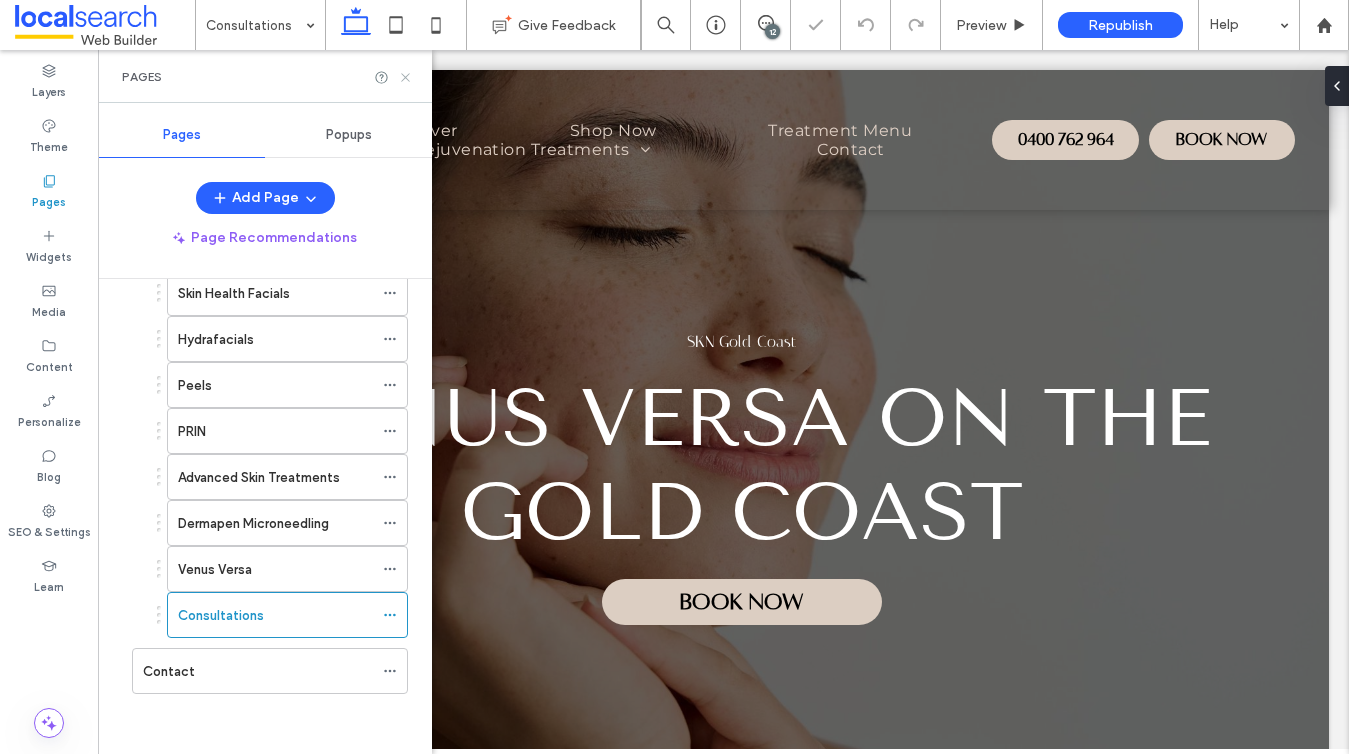 click 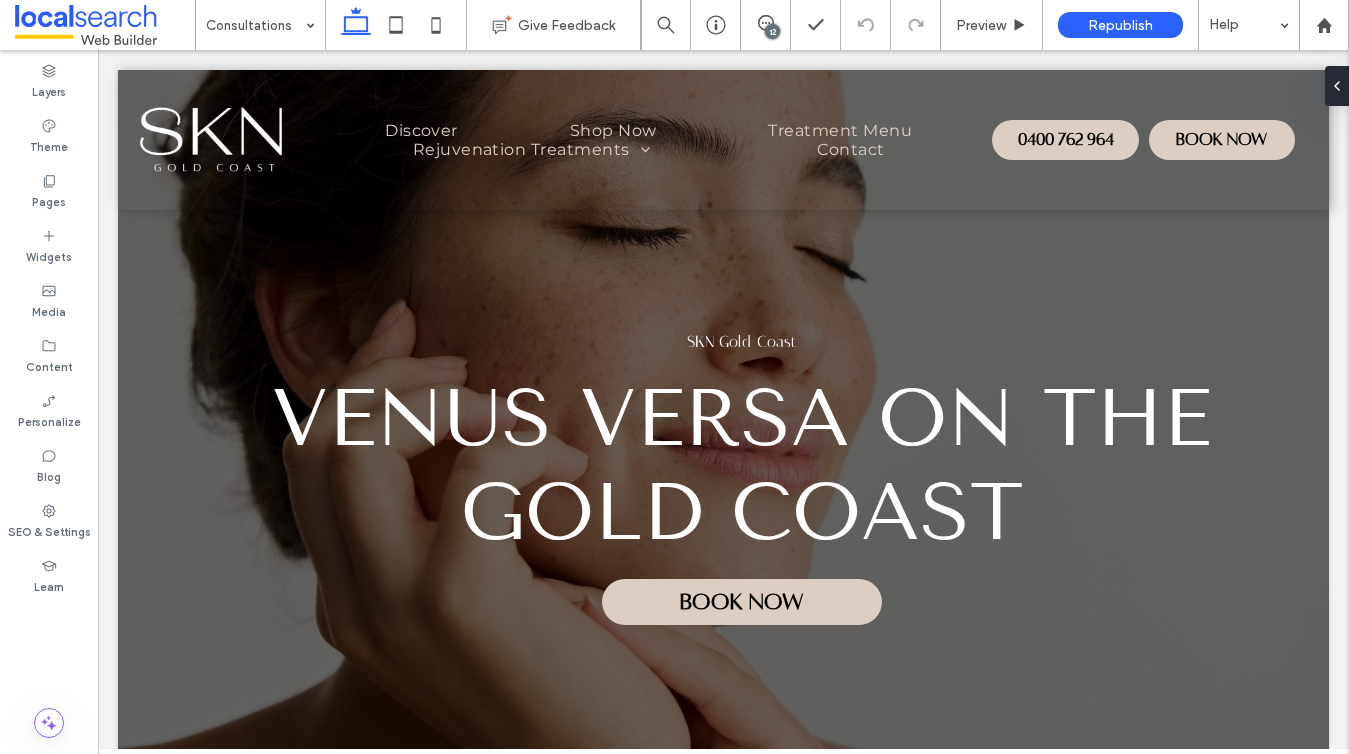 type on "**********" 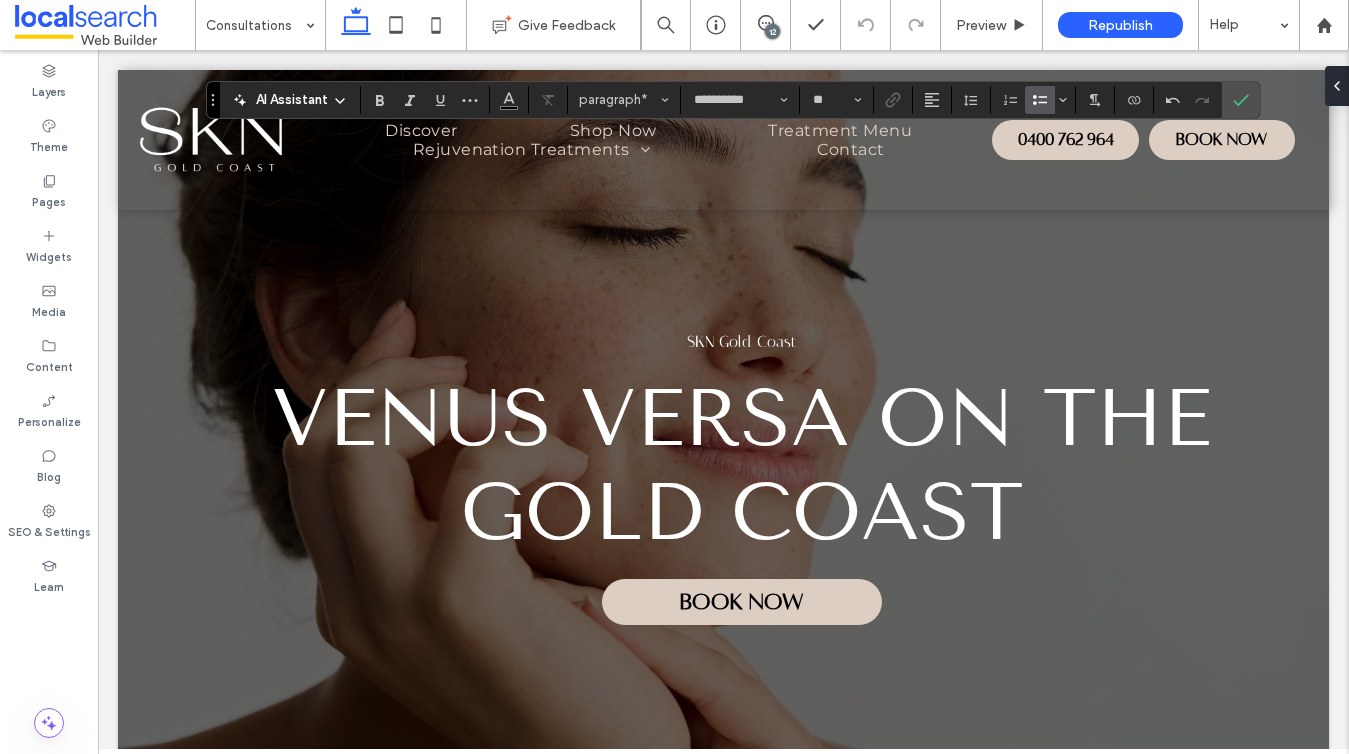 click 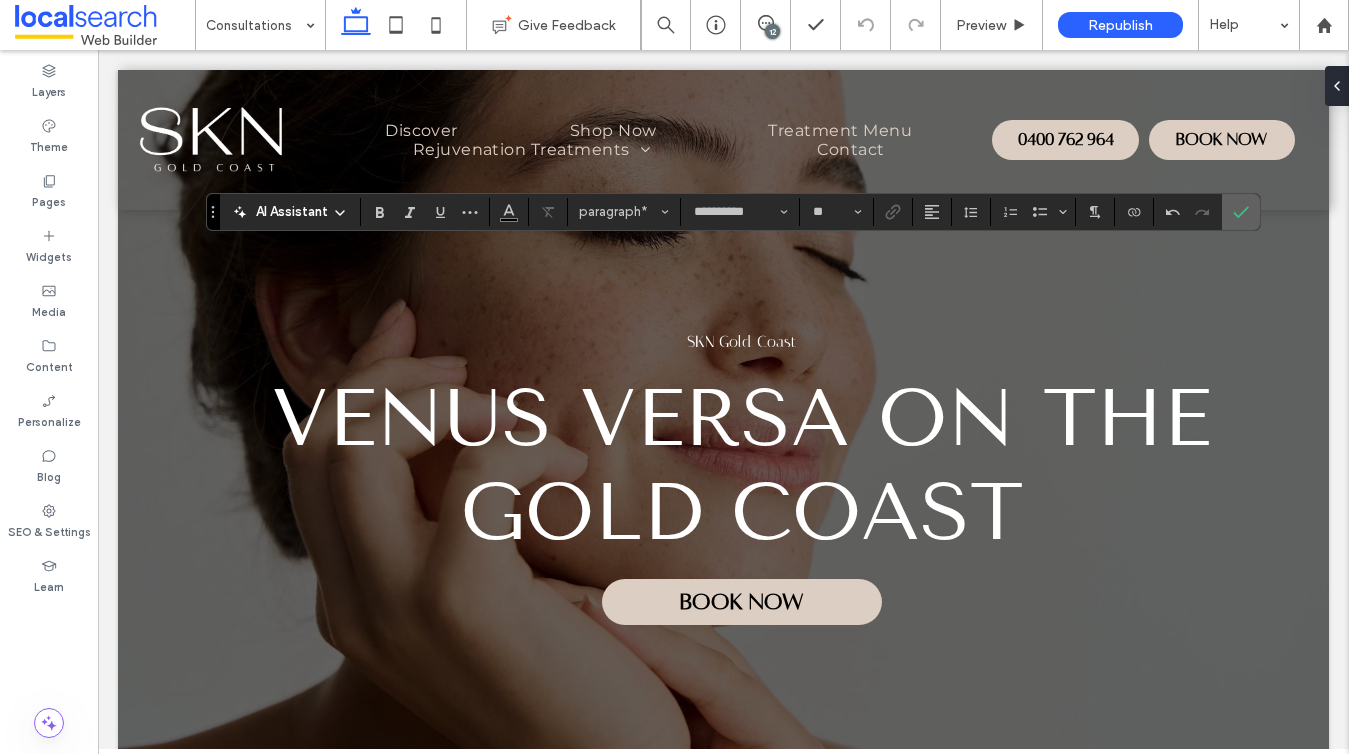 click at bounding box center (1241, 212) 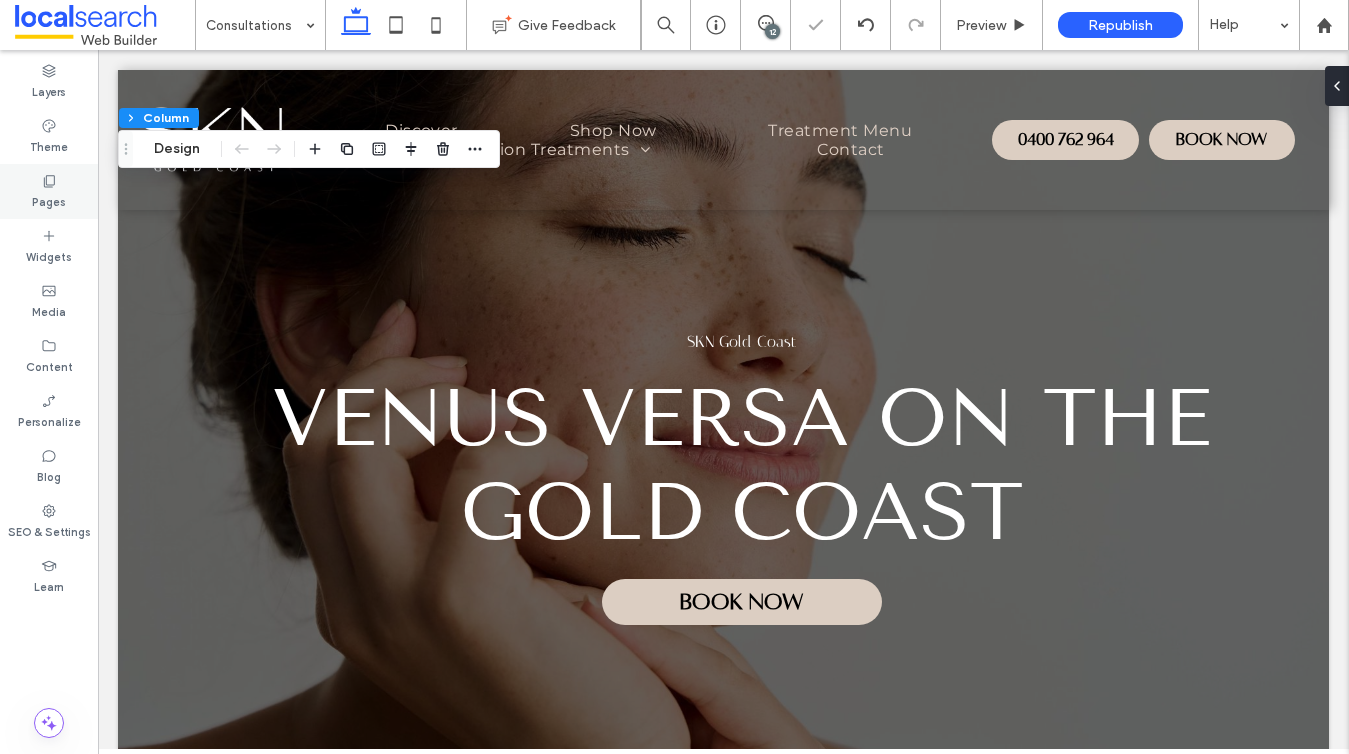 click on "Pages" at bounding box center (49, 200) 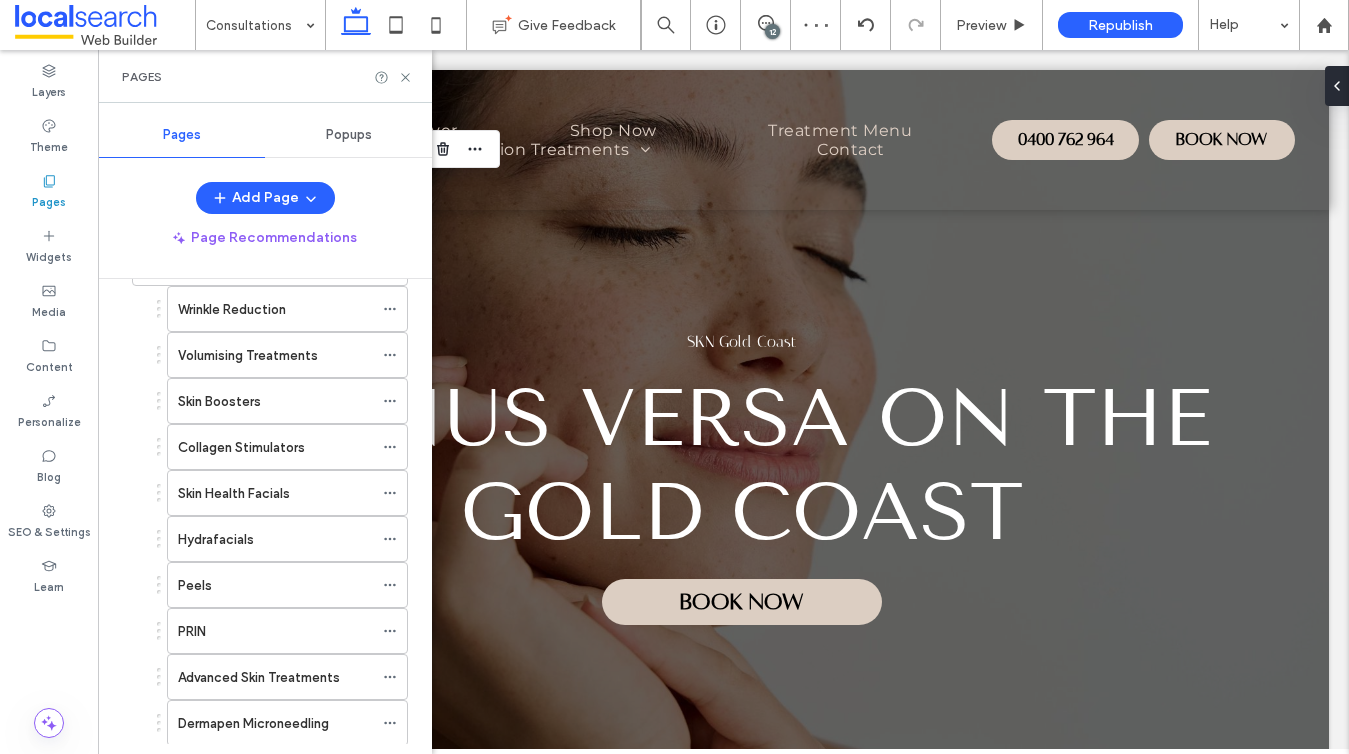 scroll, scrollTop: 497, scrollLeft: 0, axis: vertical 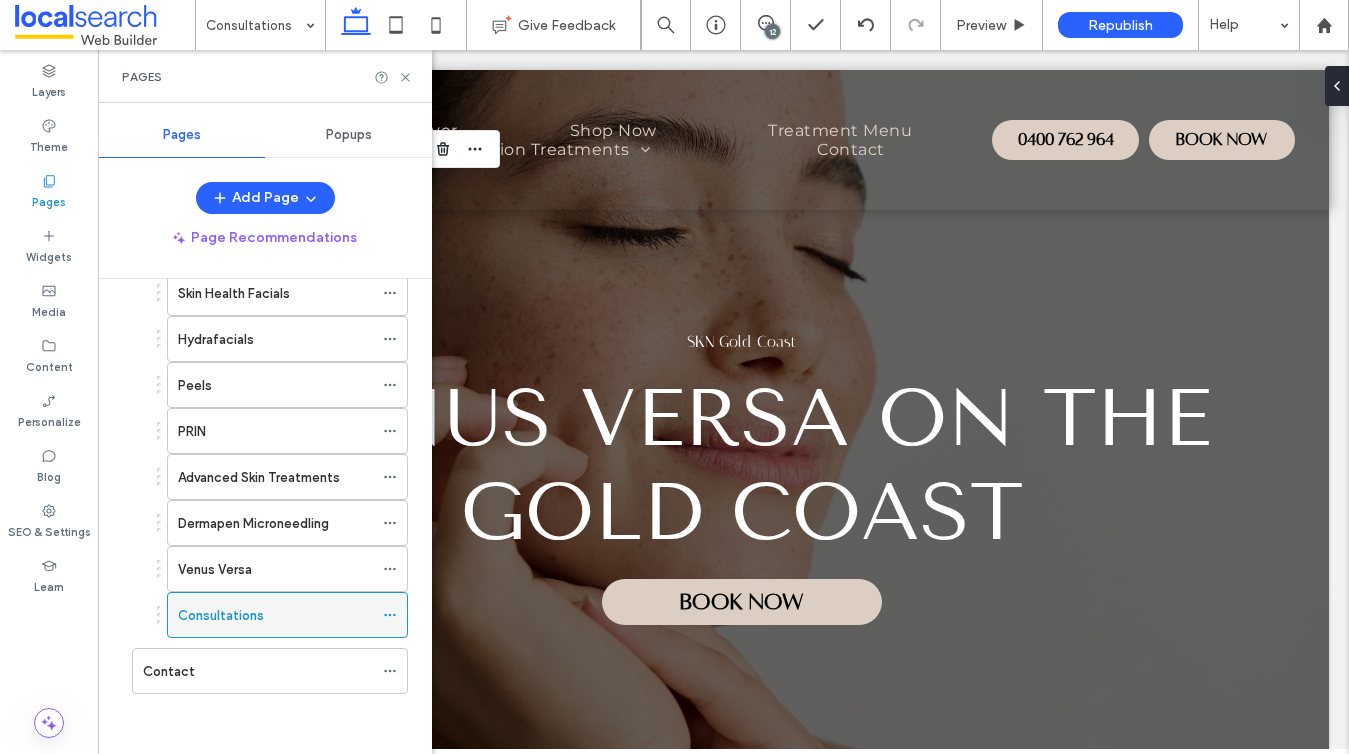 click 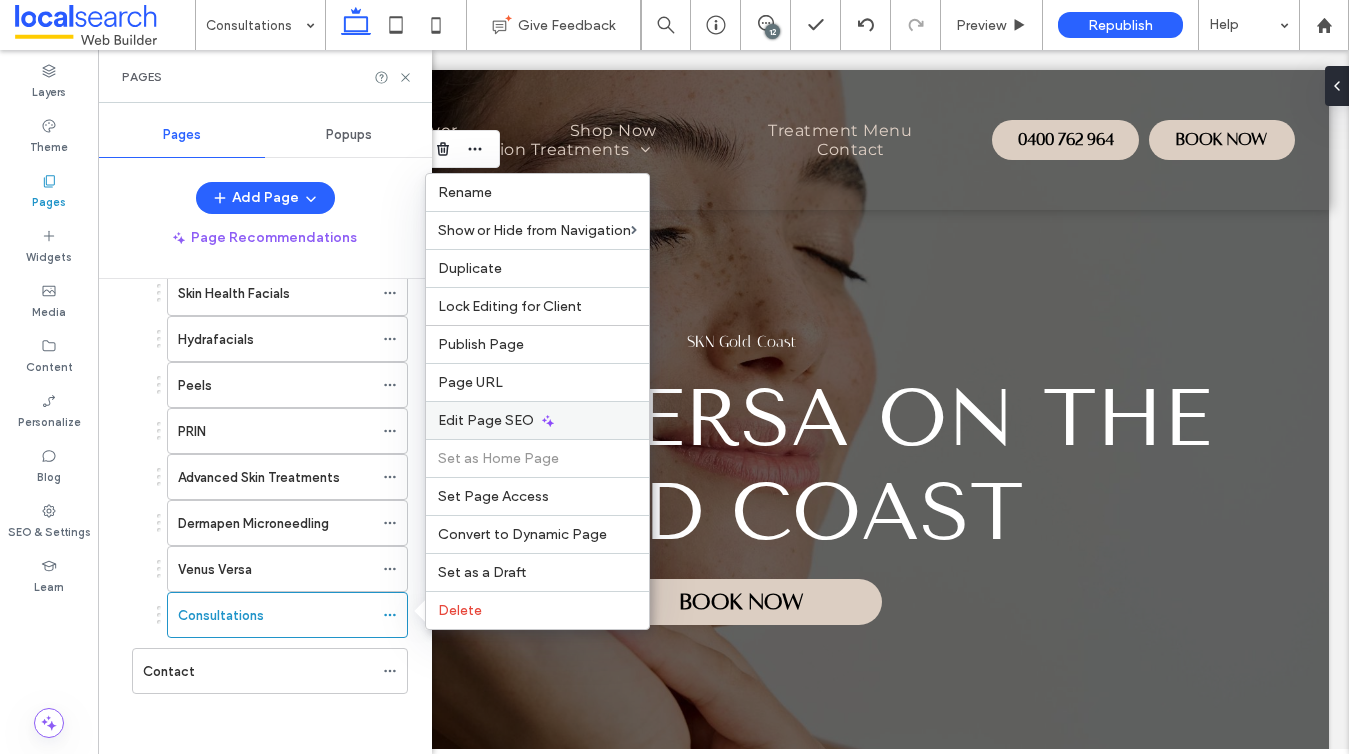 click on "Edit Page SEO" at bounding box center [486, 420] 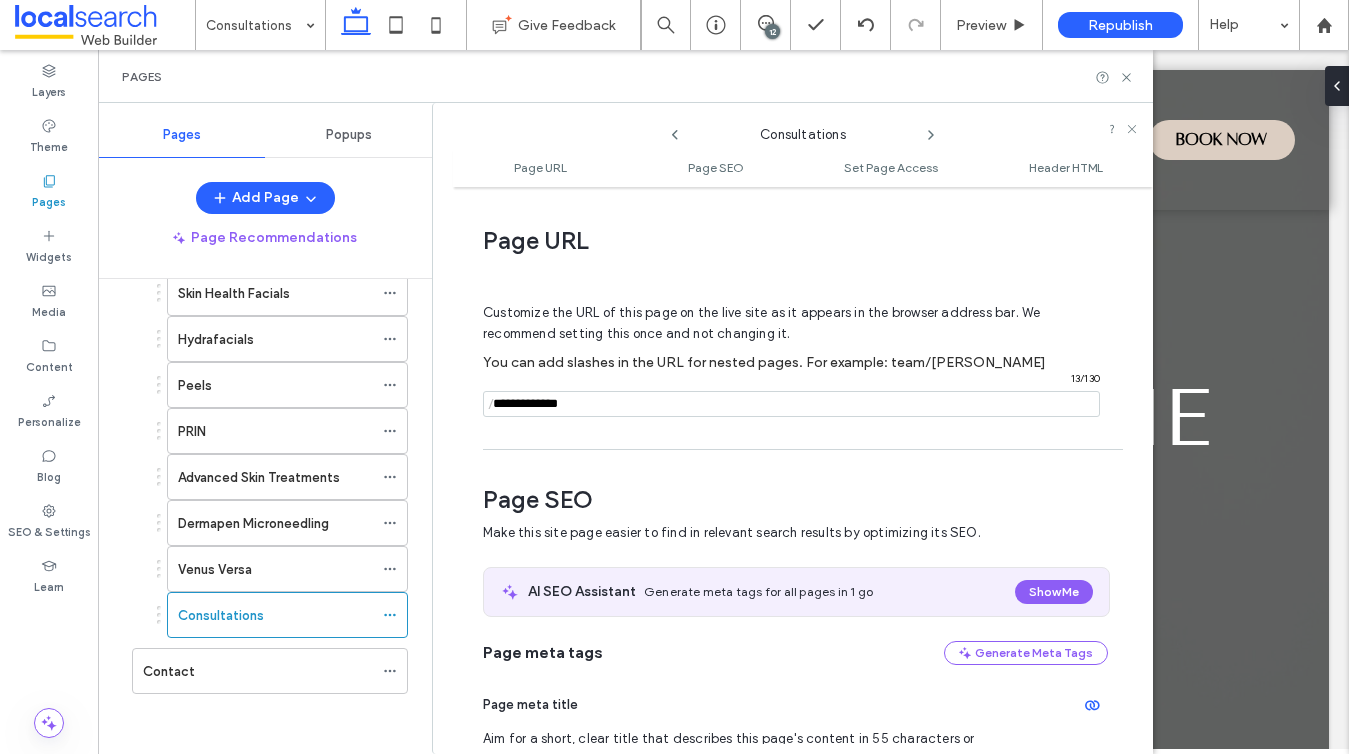 scroll, scrollTop: 274, scrollLeft: 0, axis: vertical 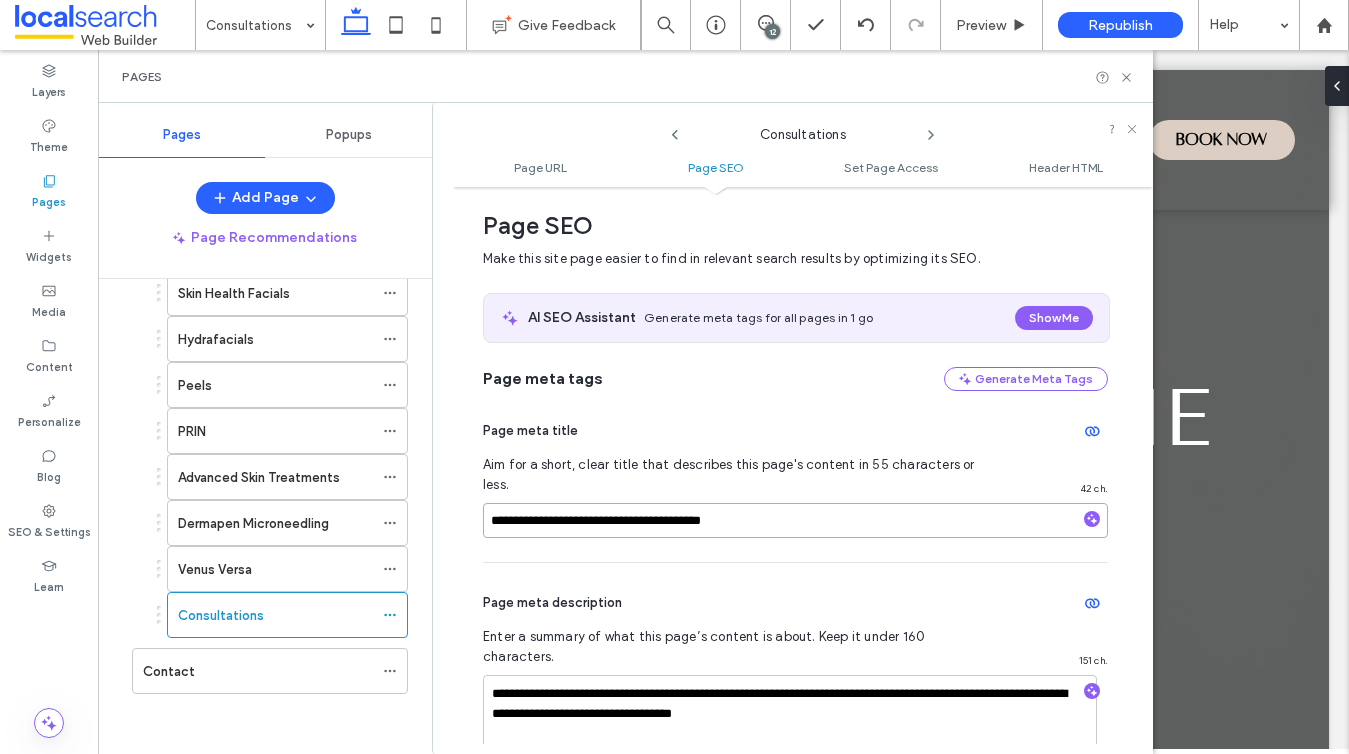 drag, startPoint x: 563, startPoint y: 503, endPoint x: 446, endPoint y: 503, distance: 117 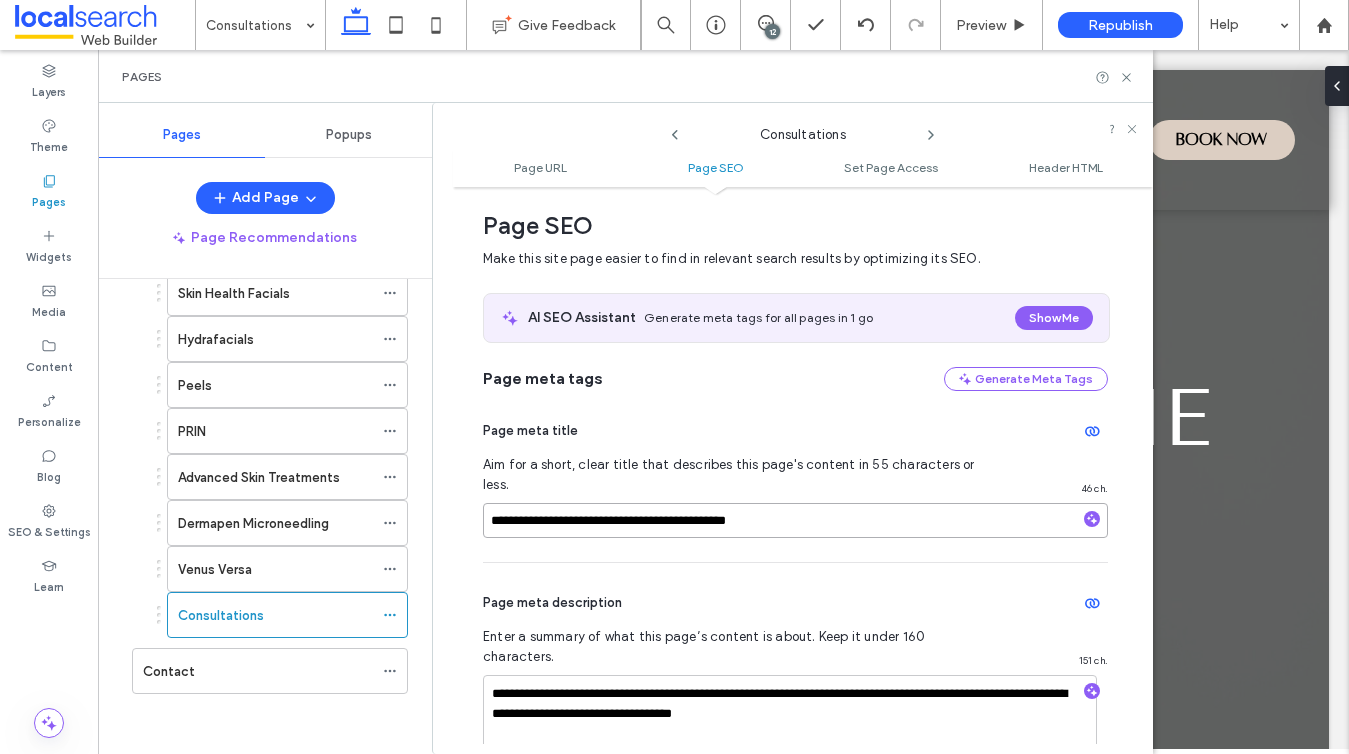 type on "**********" 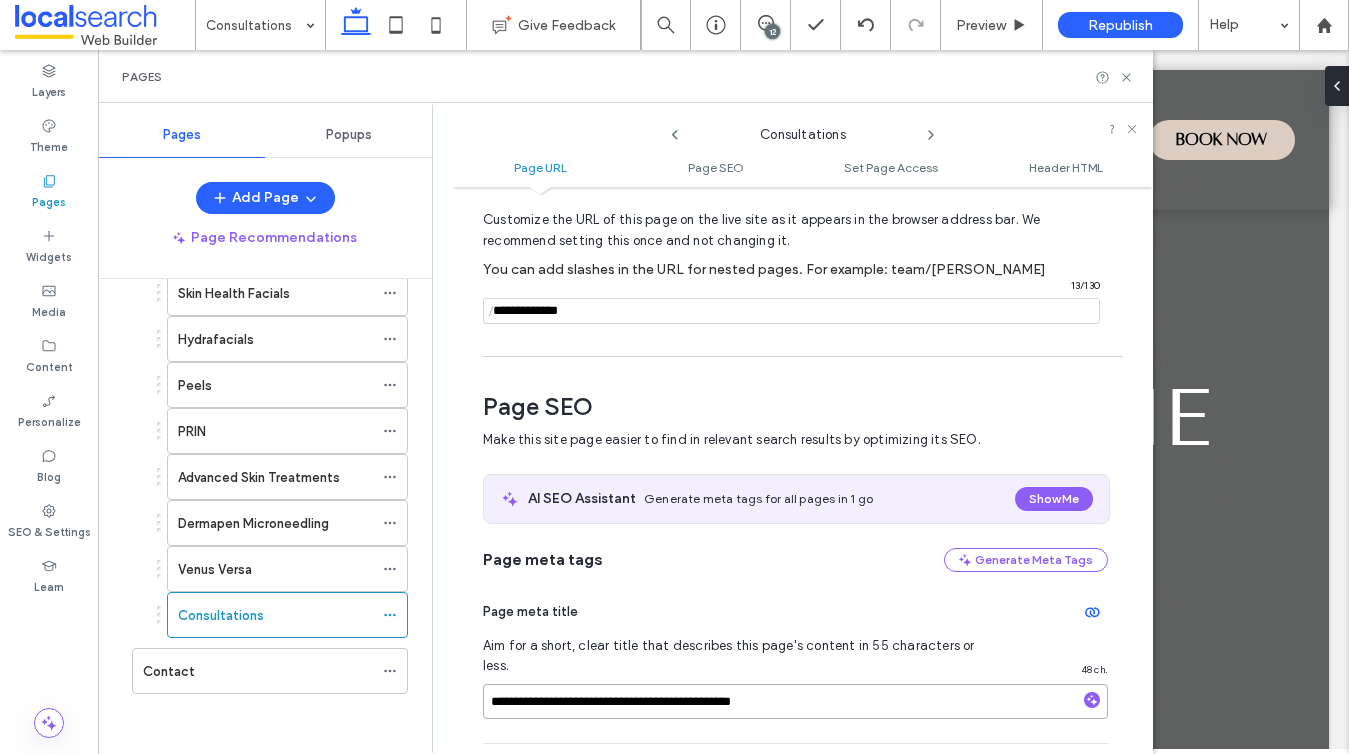 scroll, scrollTop: 0, scrollLeft: 0, axis: both 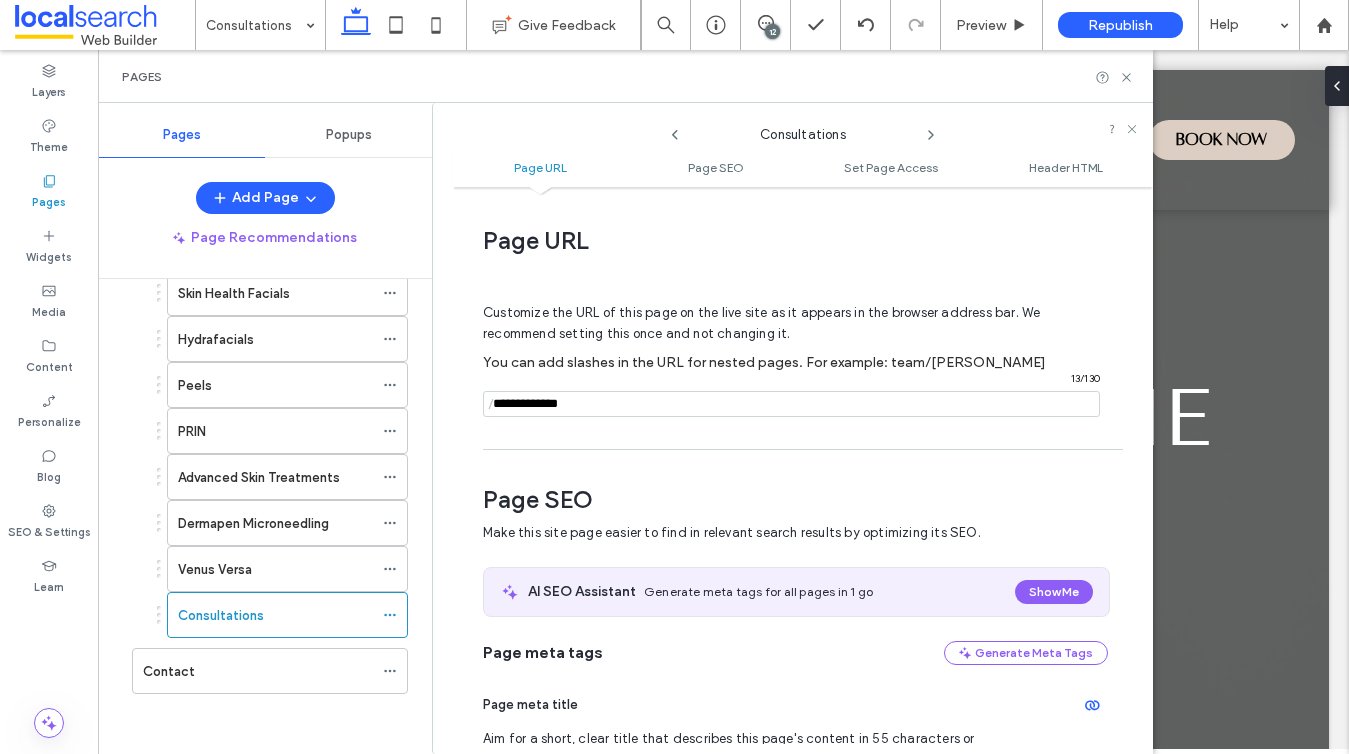 click at bounding box center [791, 404] 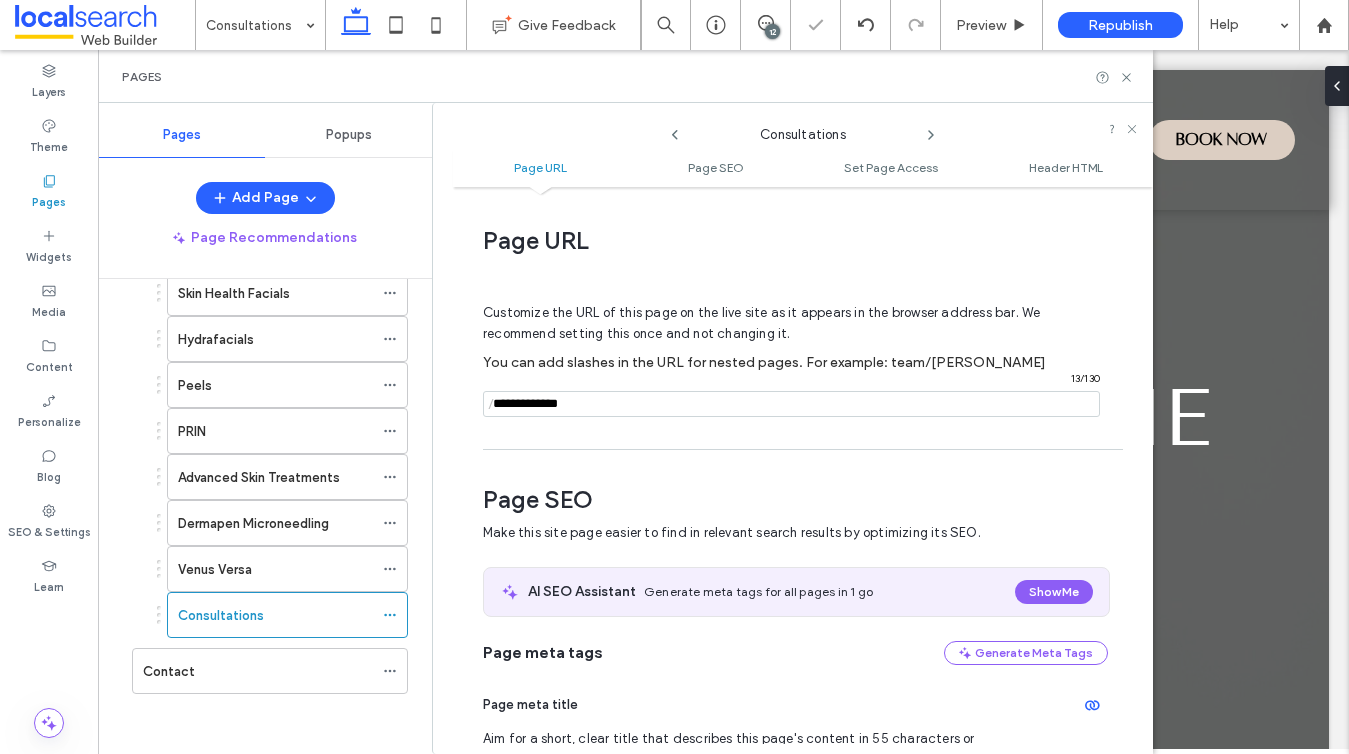 click at bounding box center [791, 404] 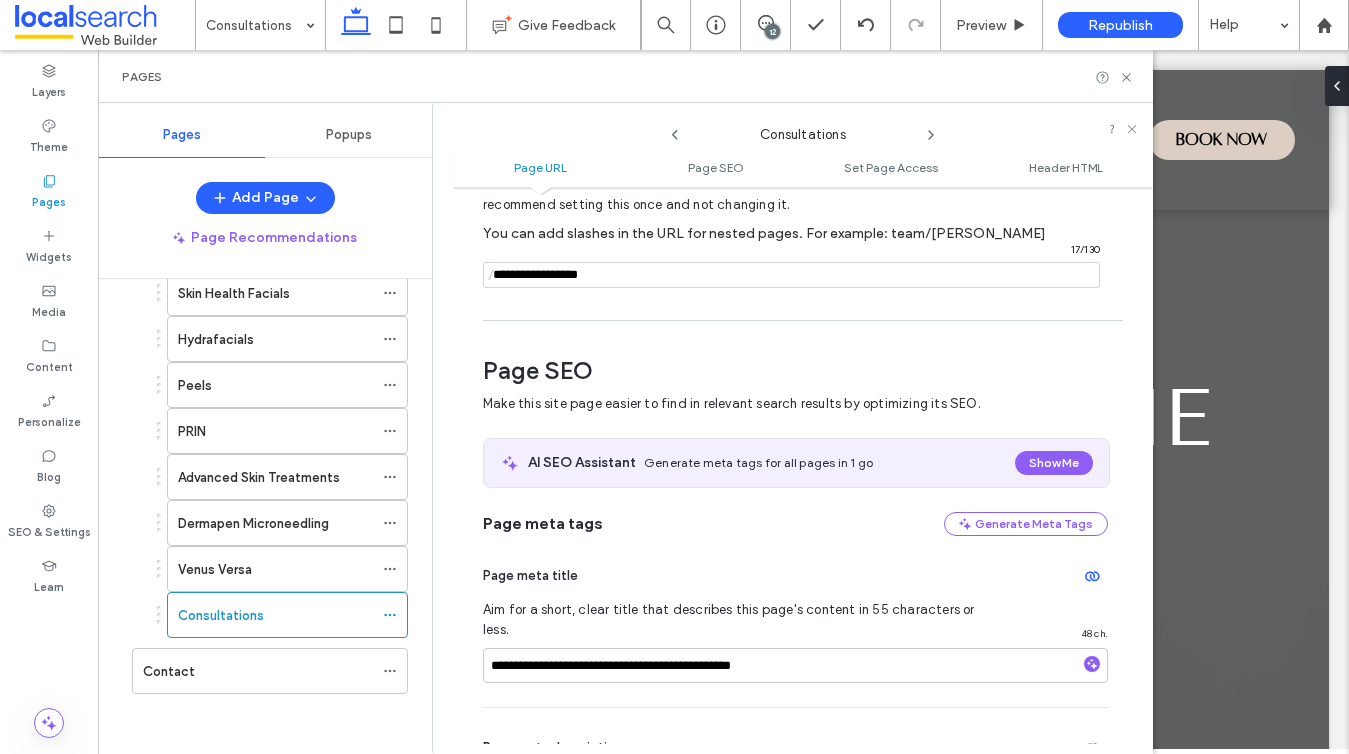 scroll, scrollTop: 370, scrollLeft: 0, axis: vertical 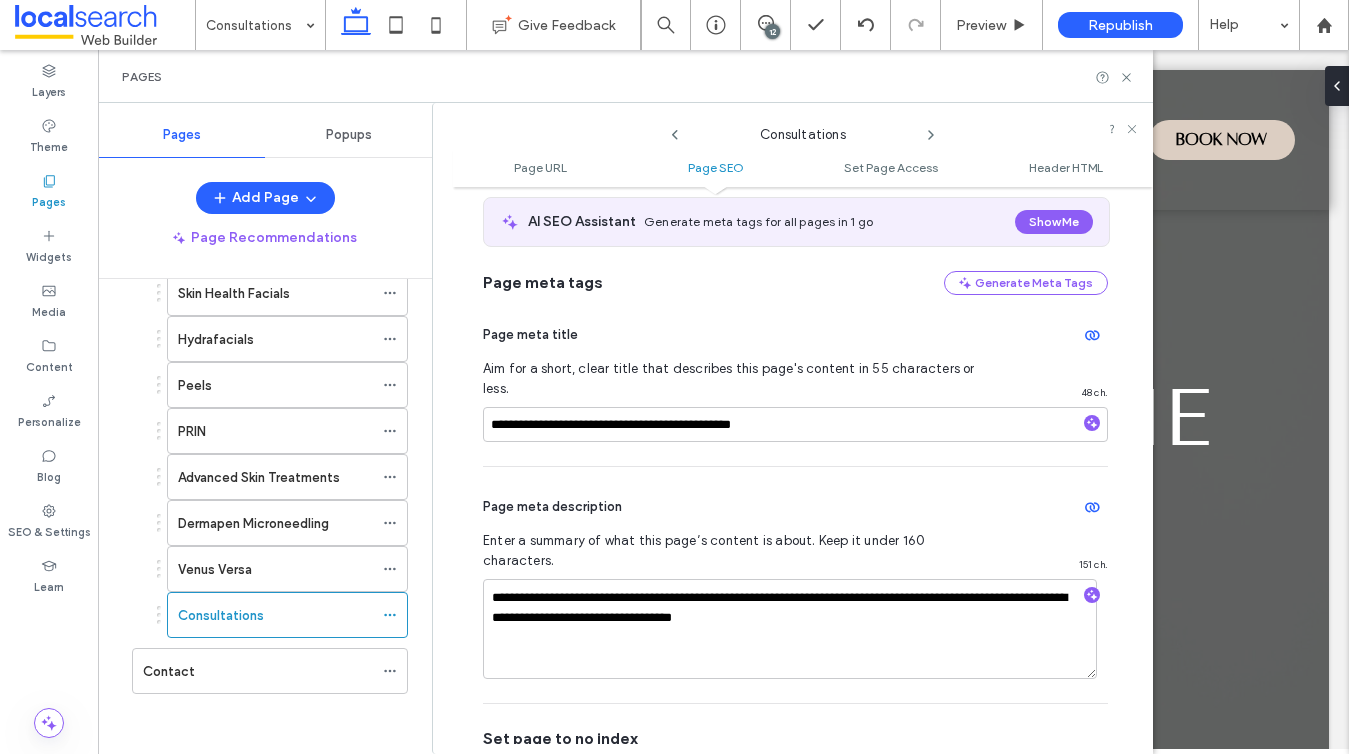 type on "**********" 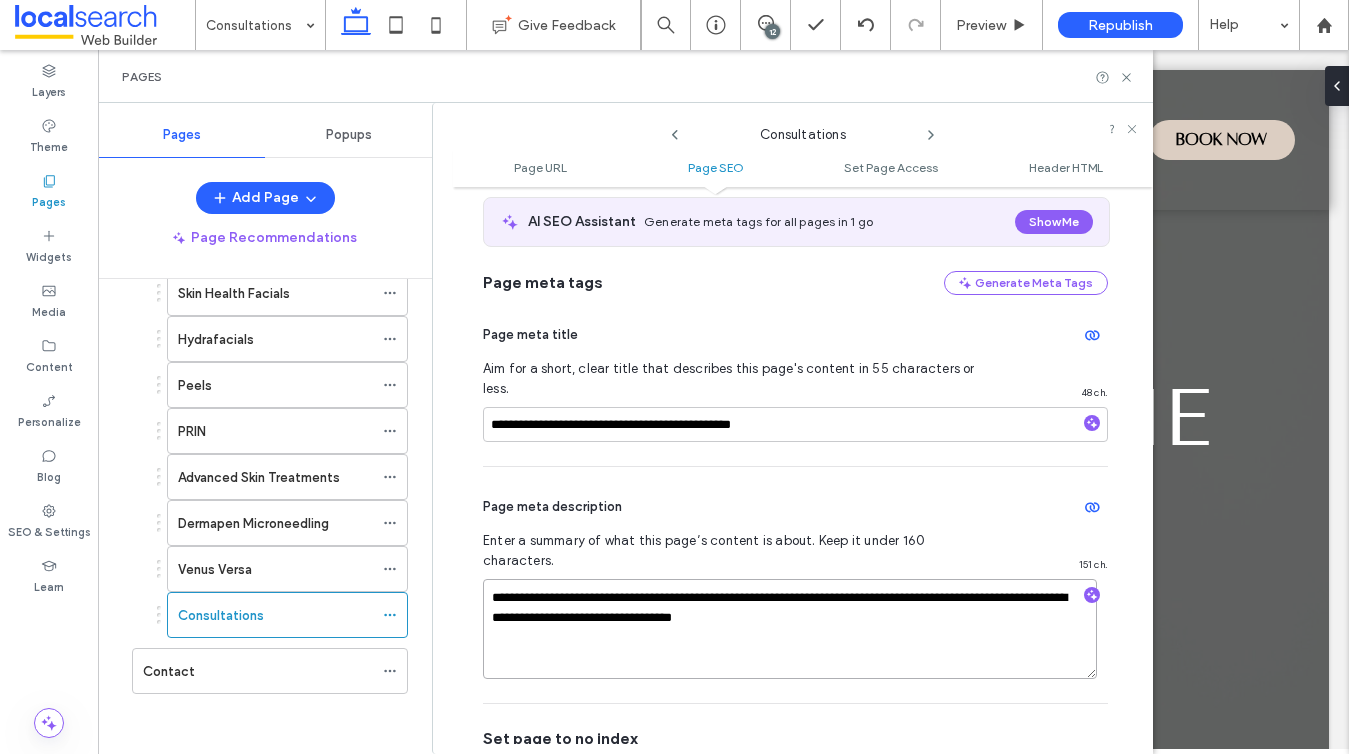 click on "**********" at bounding box center (790, 629) 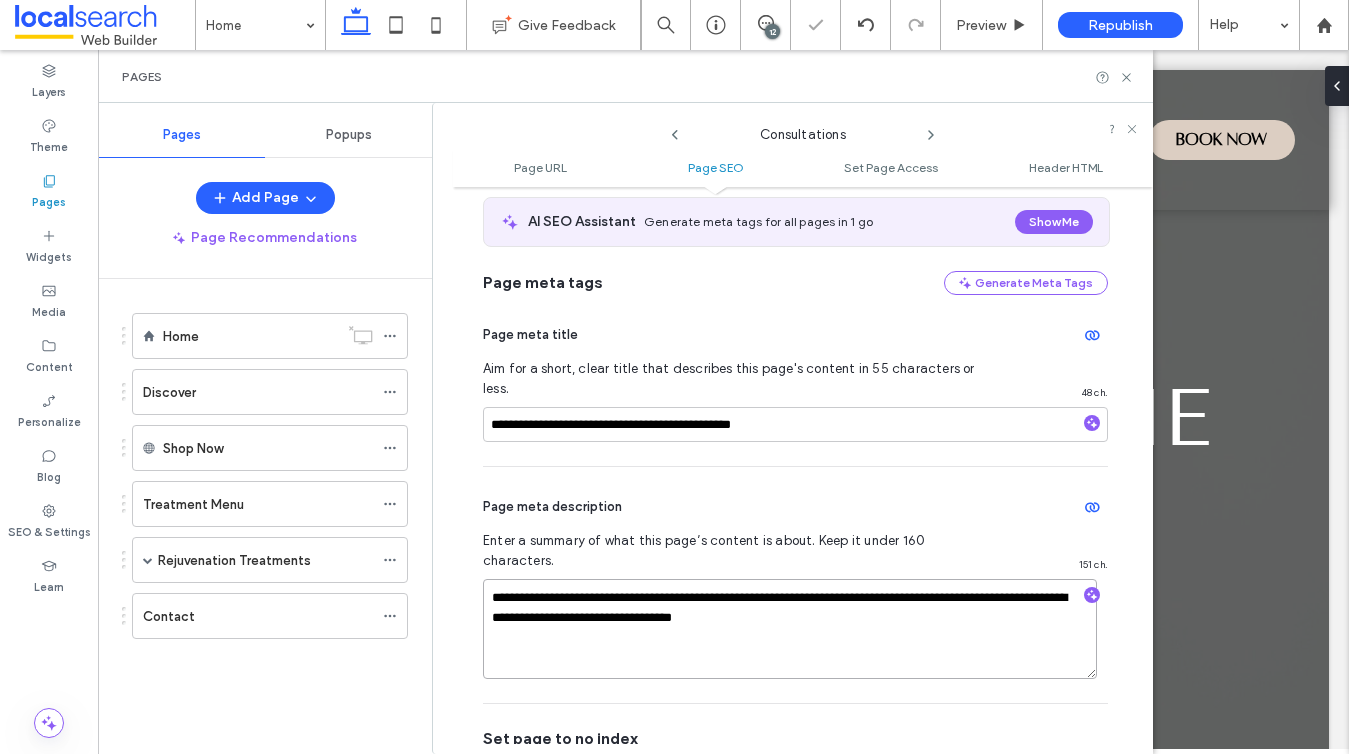 scroll, scrollTop: 0, scrollLeft: 0, axis: both 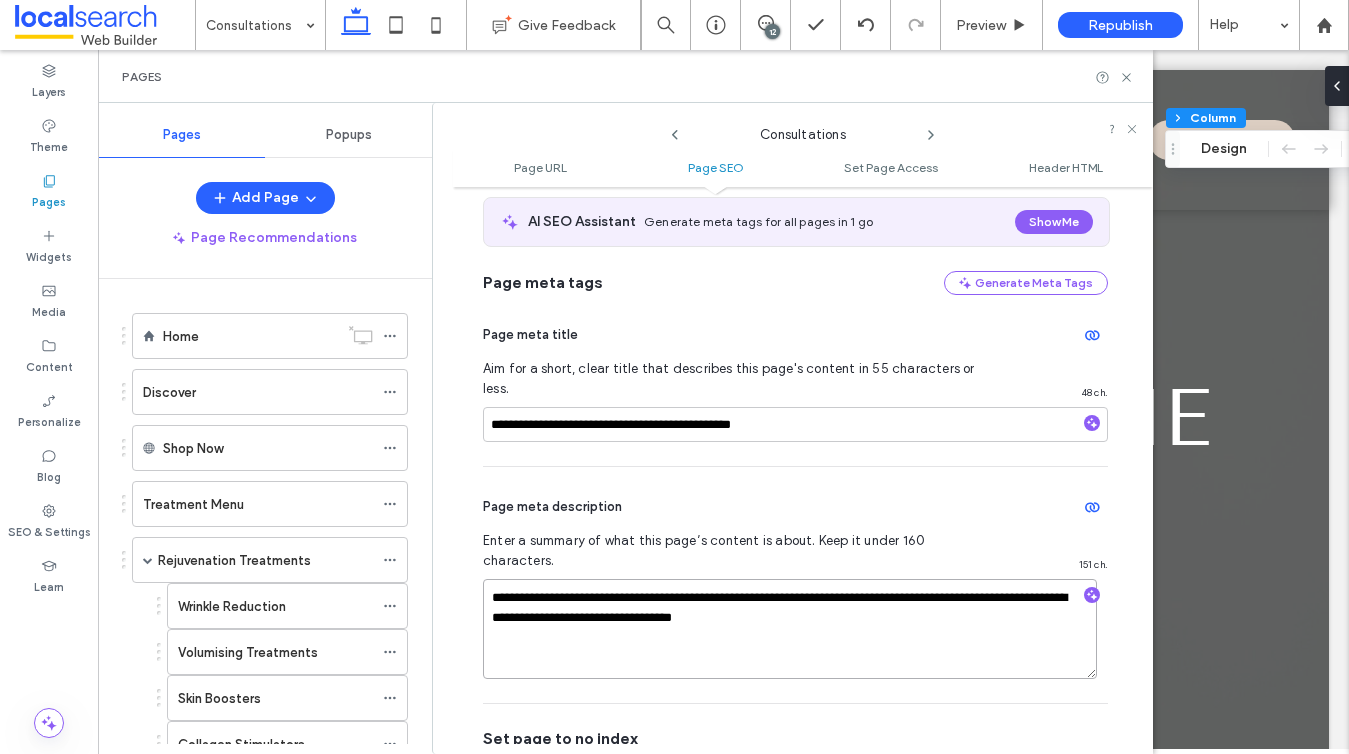 drag, startPoint x: 793, startPoint y: 559, endPoint x: 439, endPoint y: 557, distance: 354.00565 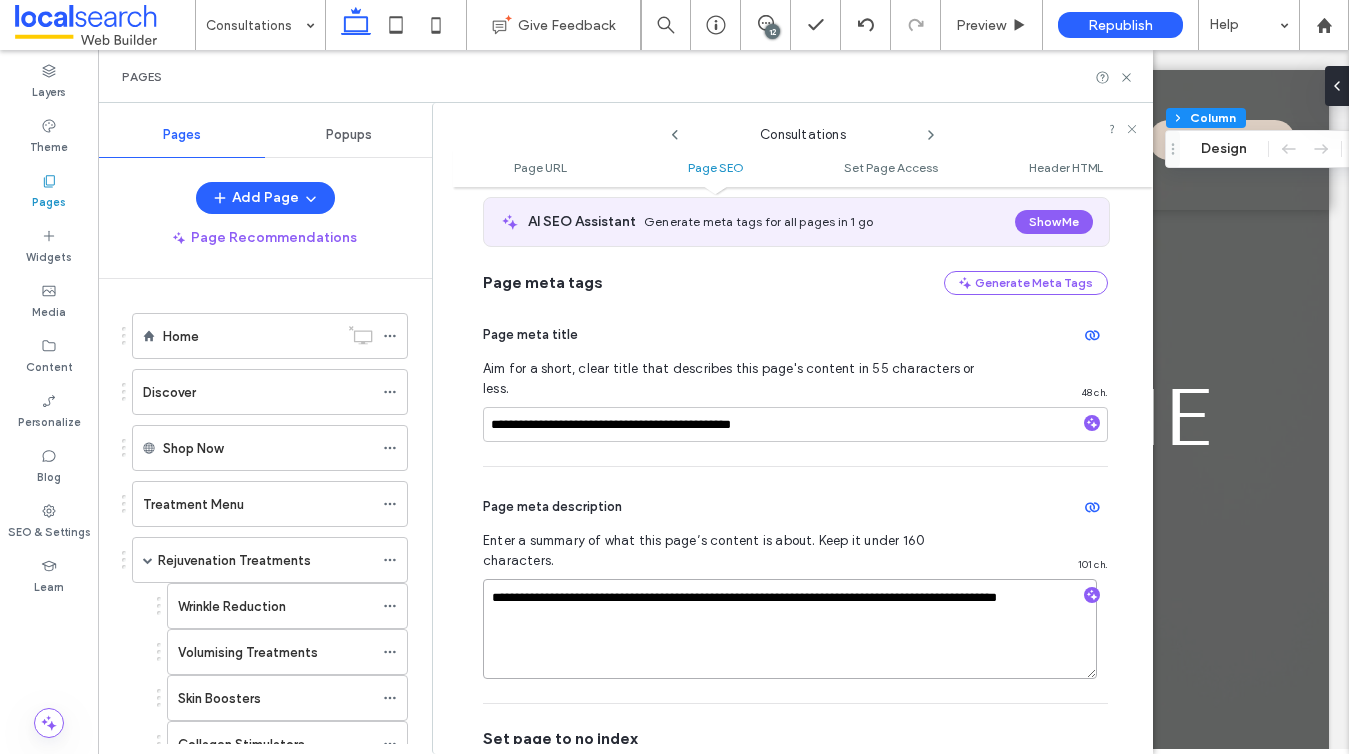 click on "**********" at bounding box center [790, 629] 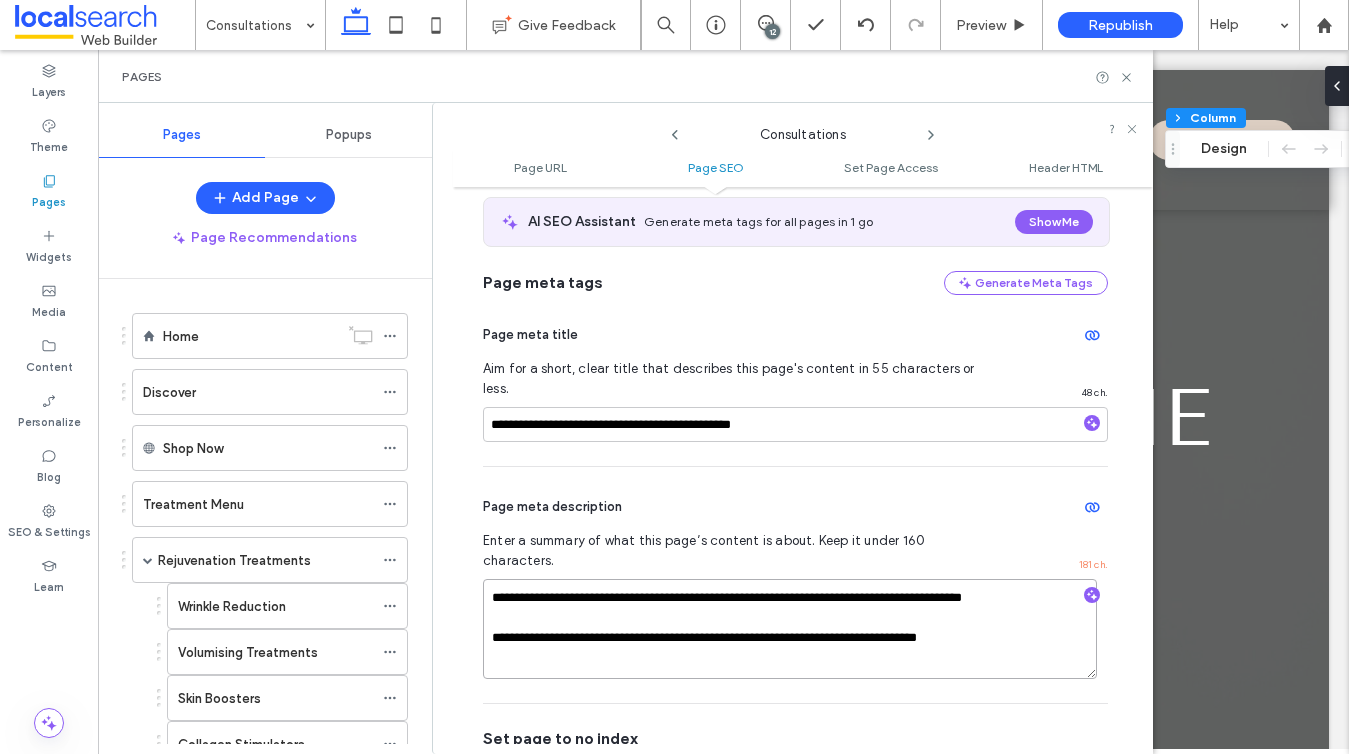click on "**********" at bounding box center (790, 629) 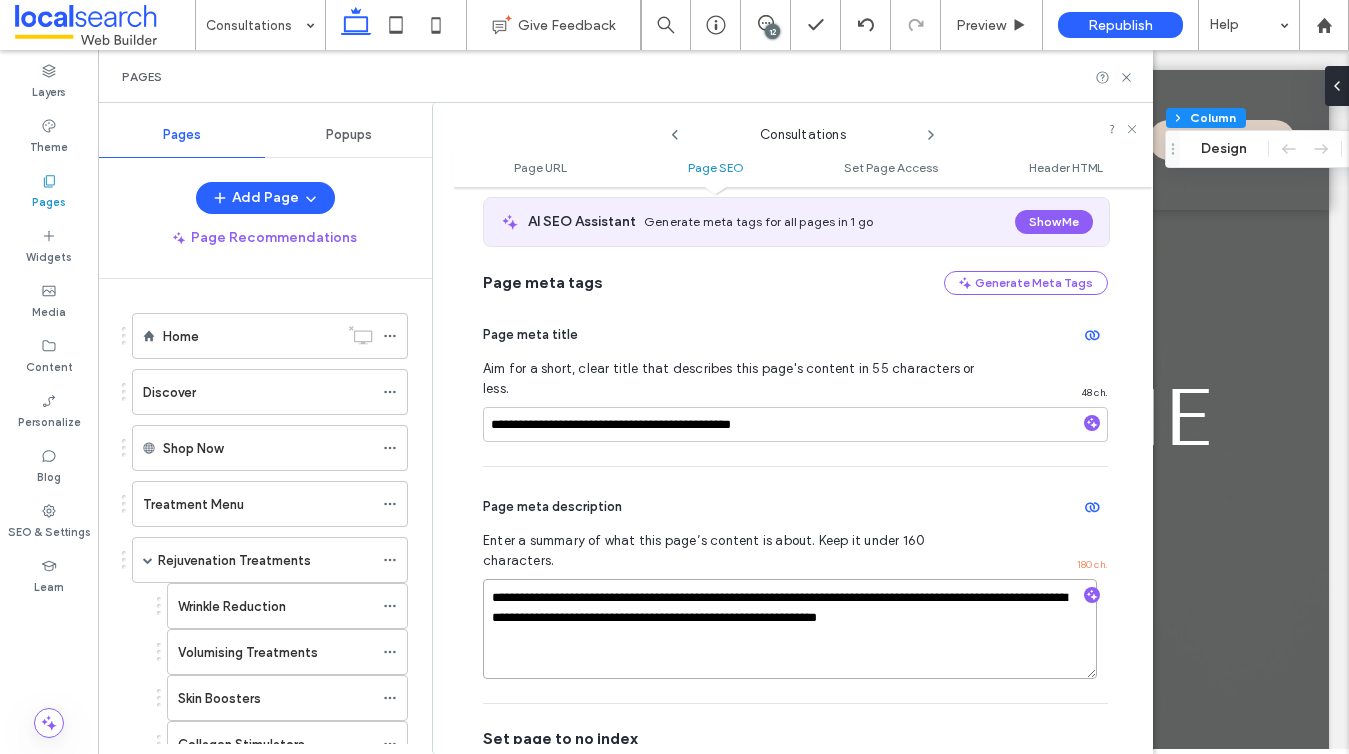drag, startPoint x: 1064, startPoint y: 580, endPoint x: 845, endPoint y: 575, distance: 219.05707 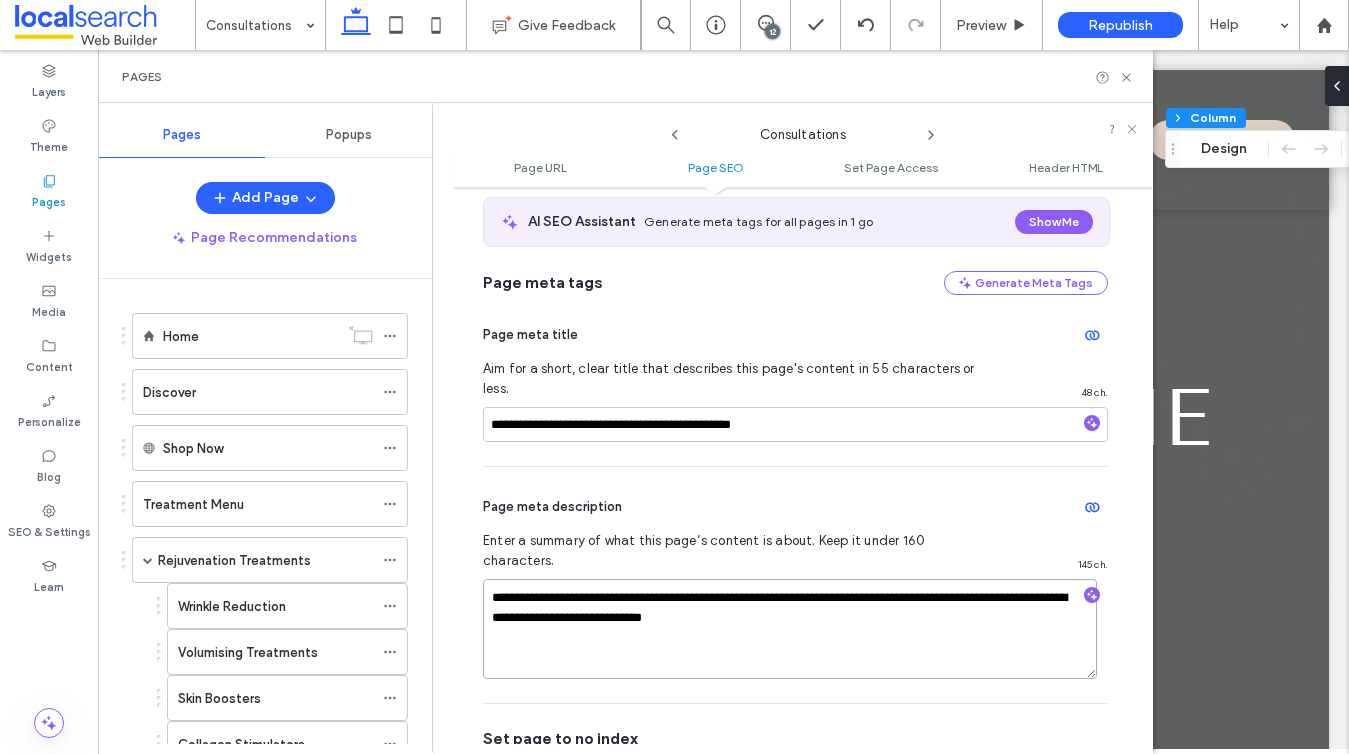 drag, startPoint x: 862, startPoint y: 584, endPoint x: 667, endPoint y: 584, distance: 195 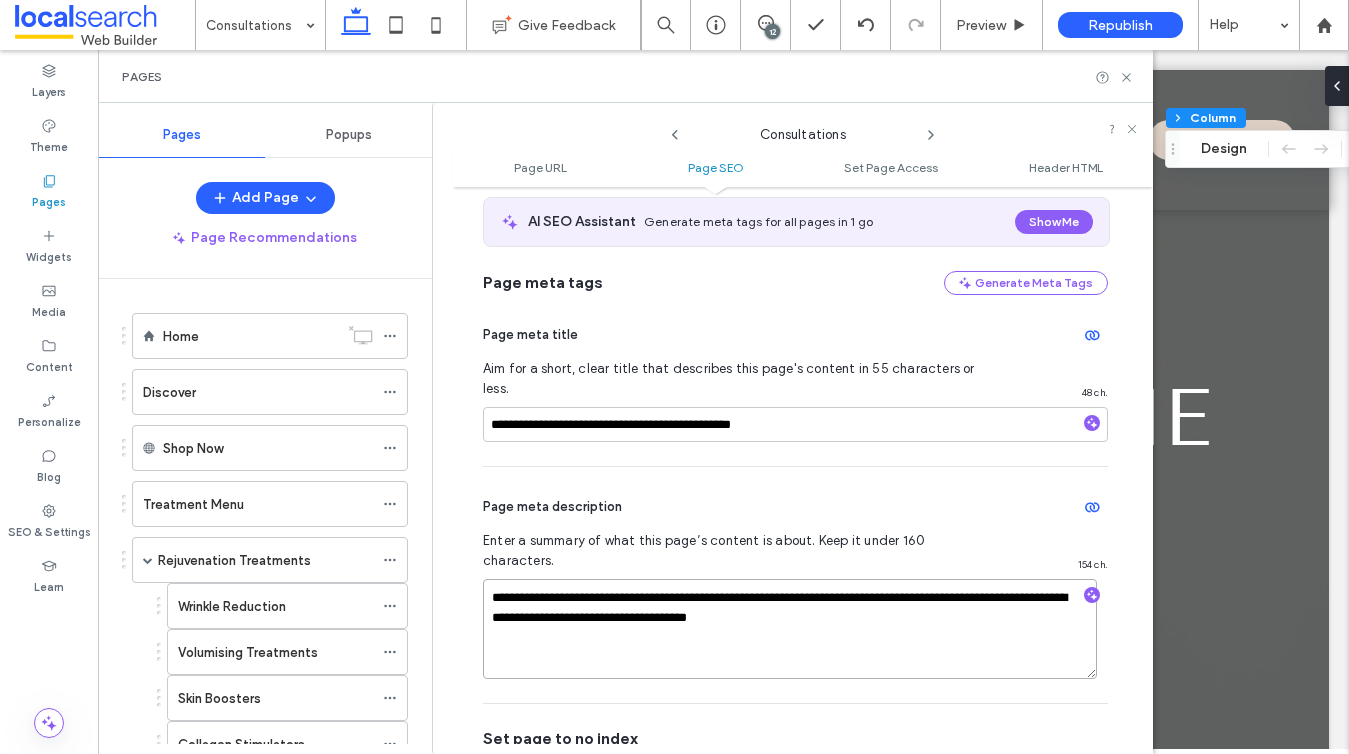 type on "**********" 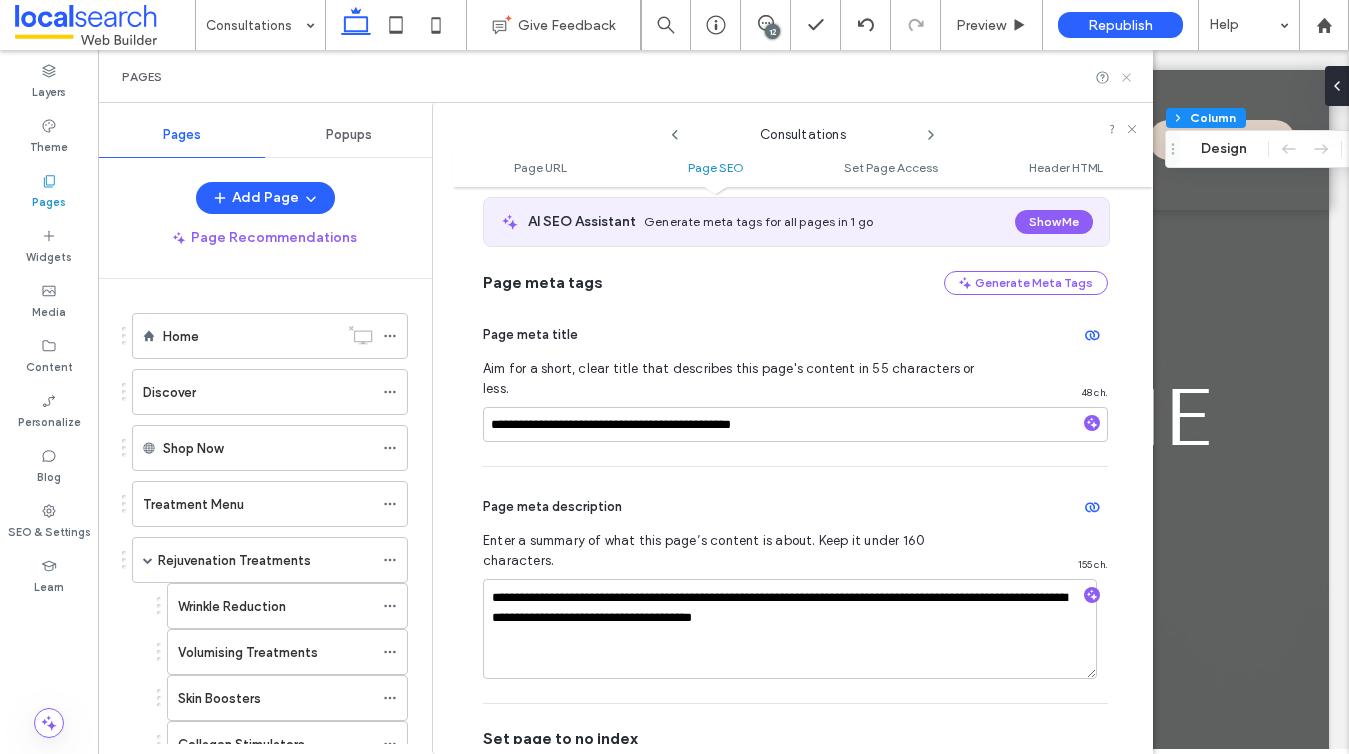 click 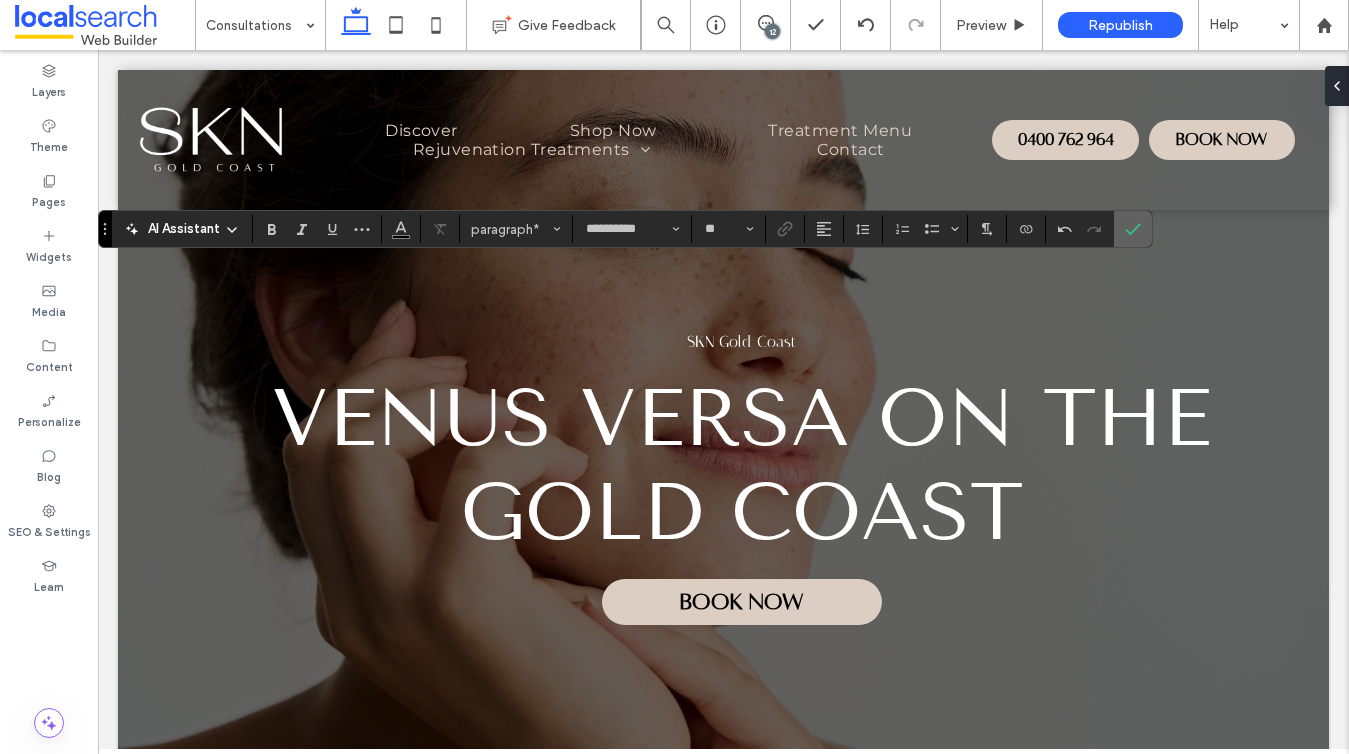 click 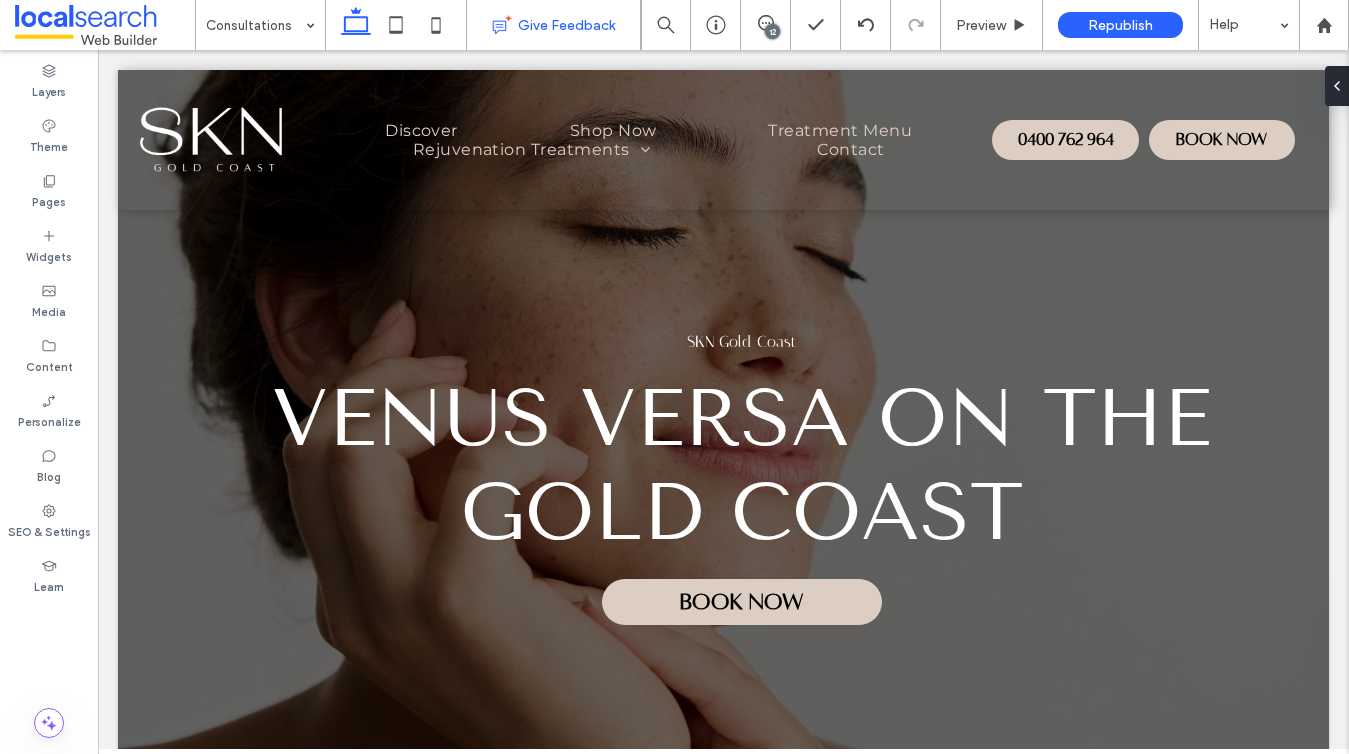 type on "**********" 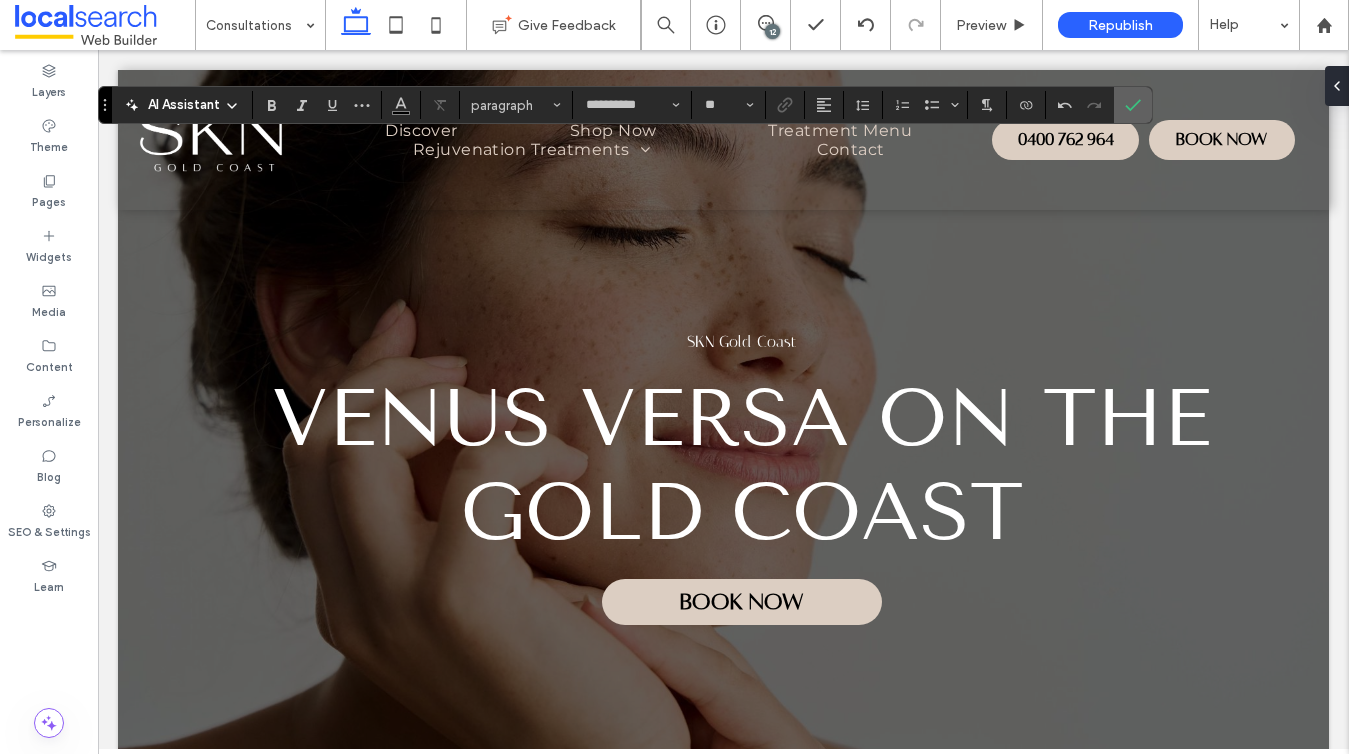 click 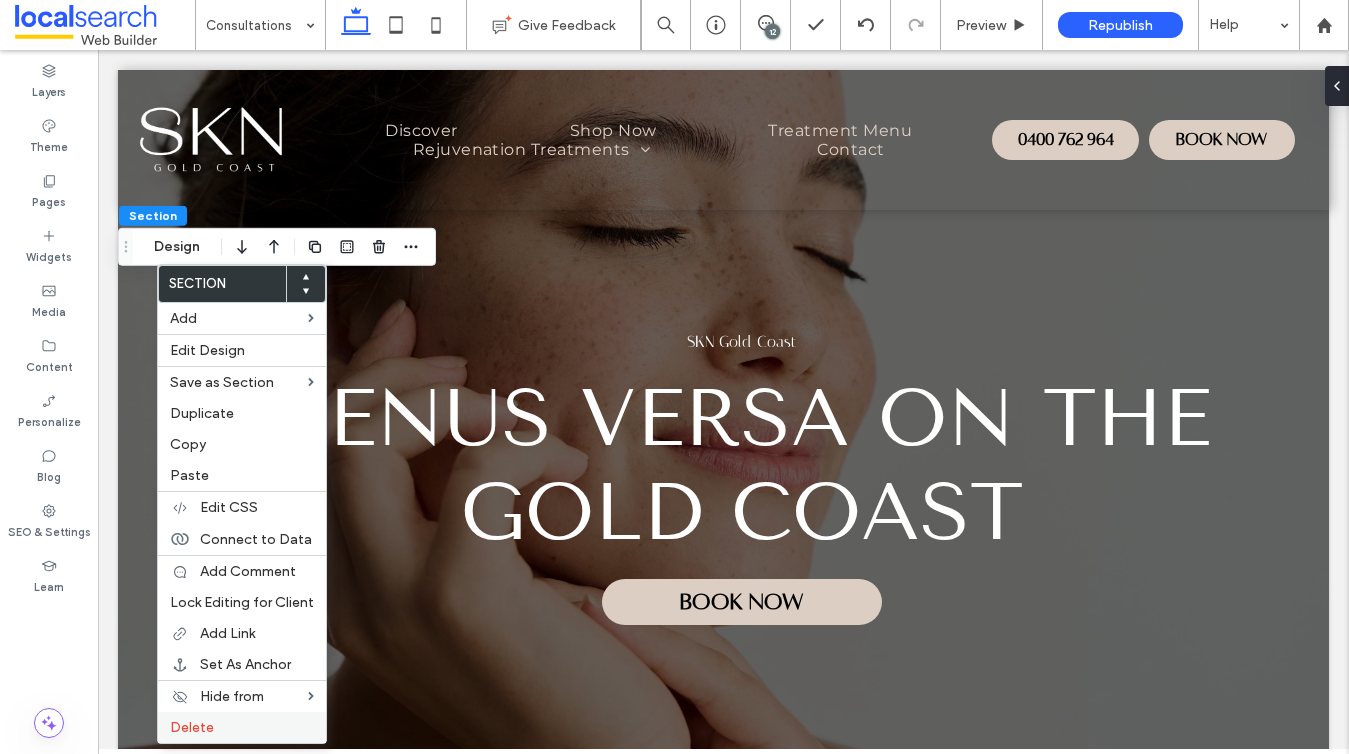 click on "Delete" at bounding box center [242, 727] 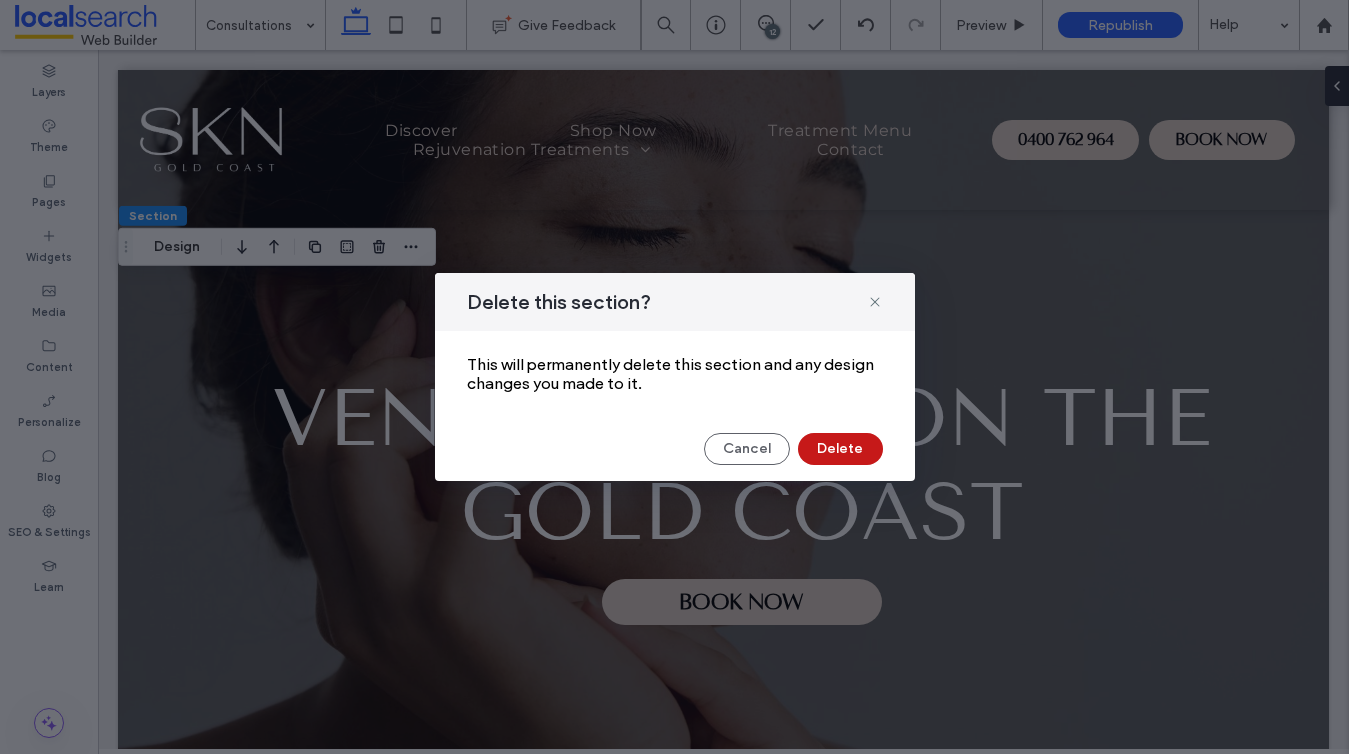 click on "Delete" at bounding box center [840, 449] 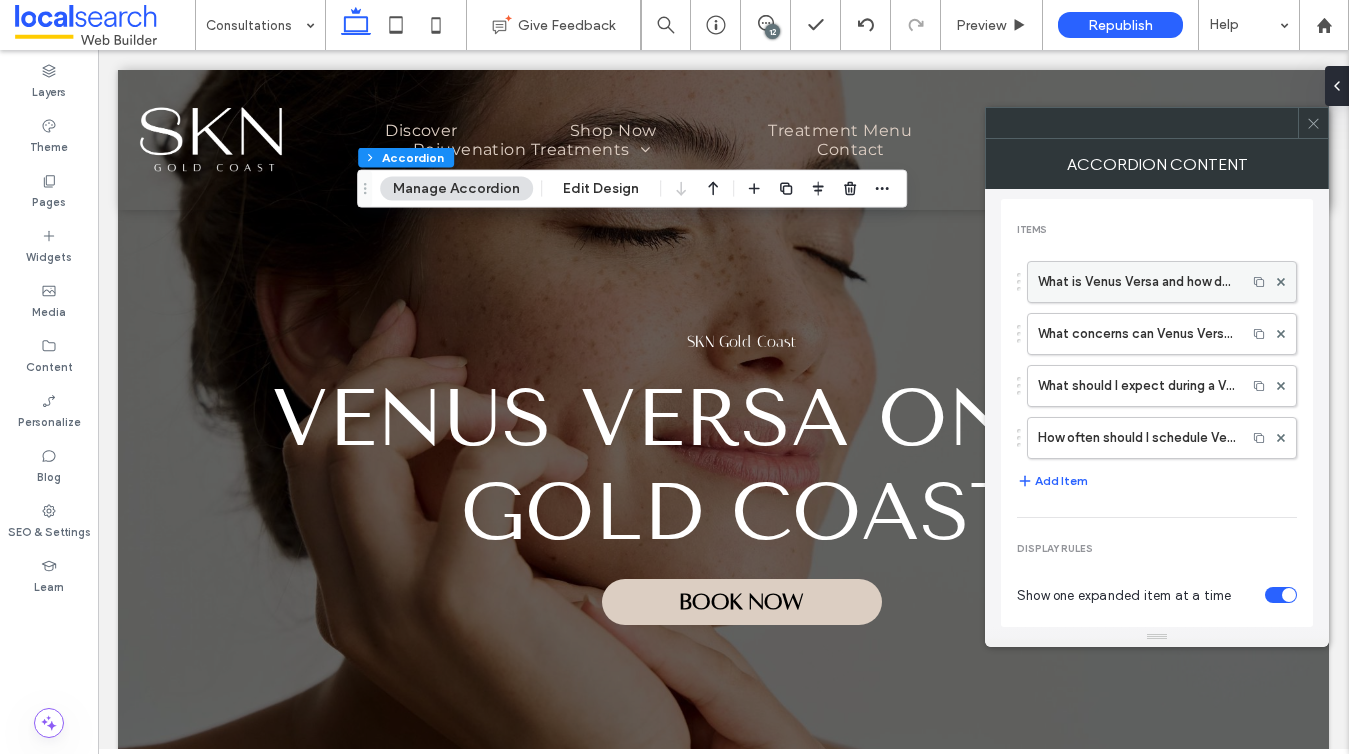click on "What is Venus Versa and how does it work?" at bounding box center [1137, 282] 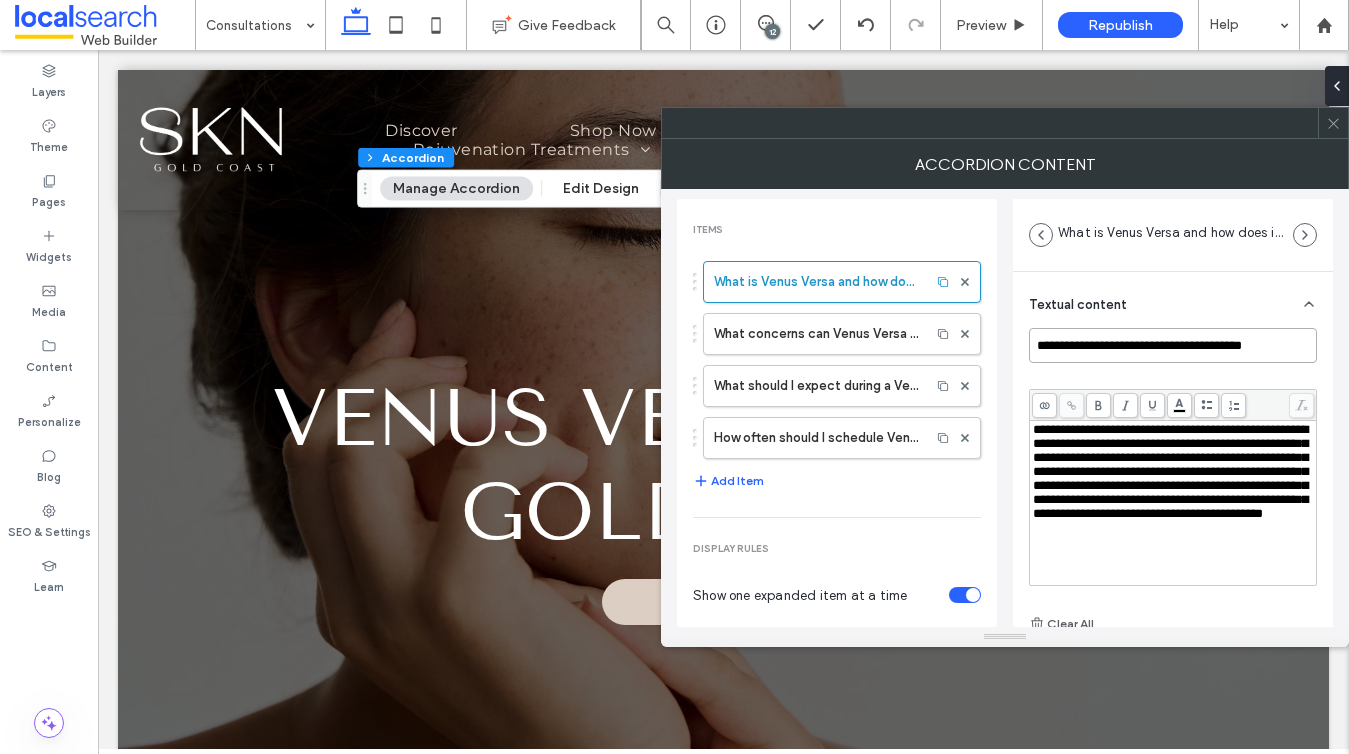 click on "**********" at bounding box center [1173, 345] 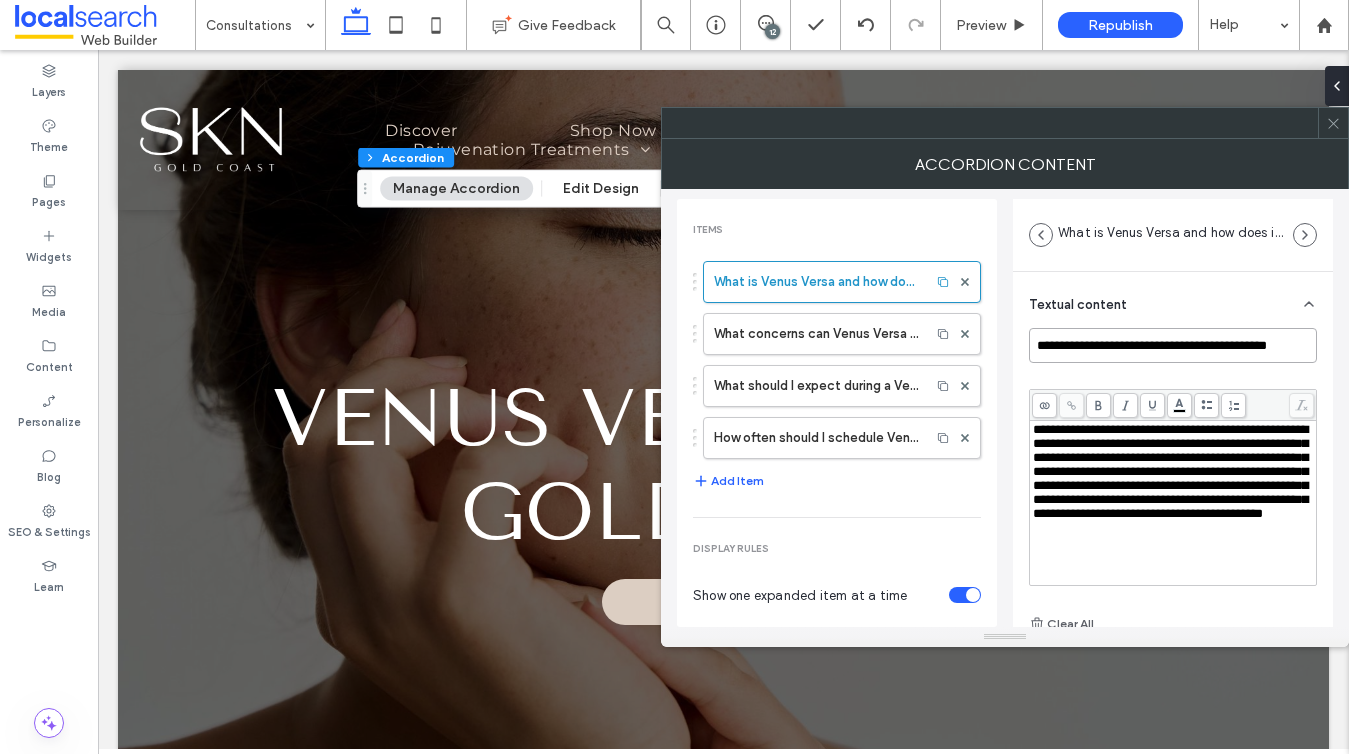 scroll, scrollTop: 0, scrollLeft: 22, axis: horizontal 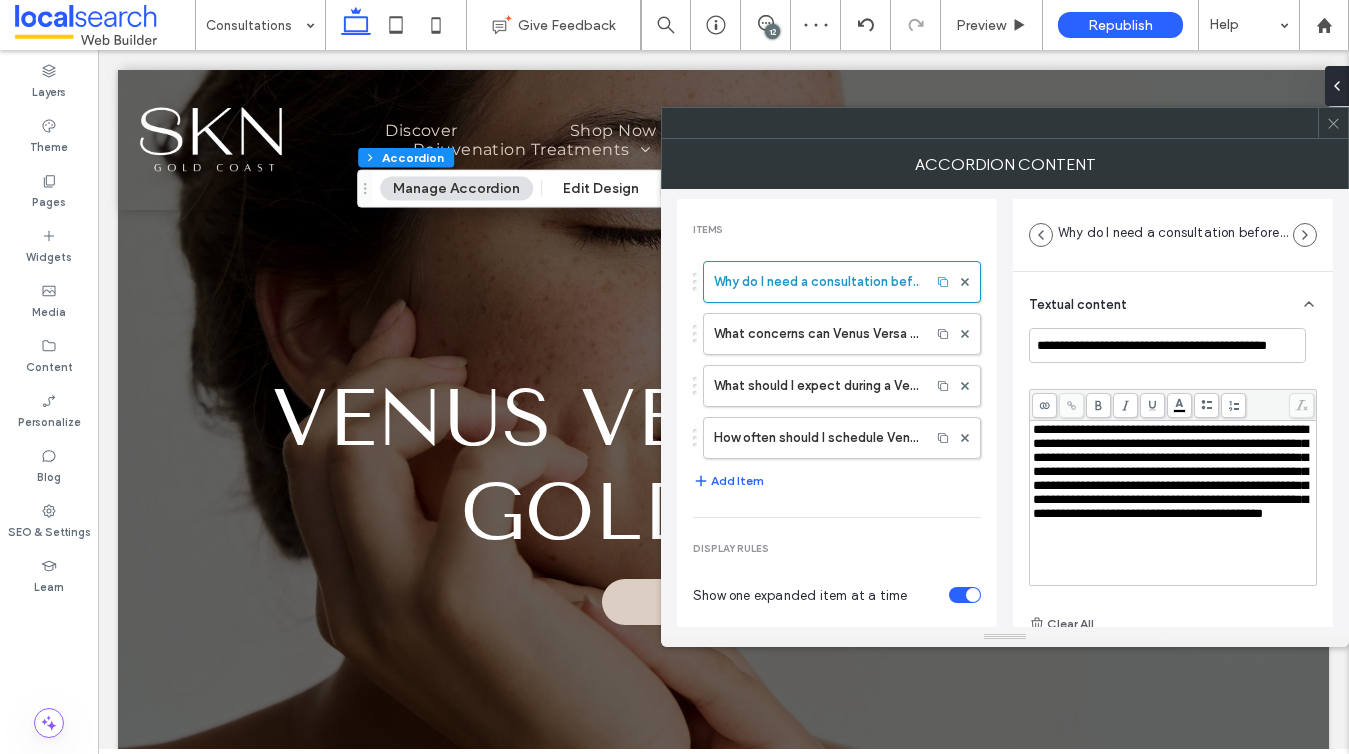 click on "**********" at bounding box center [1170, 471] 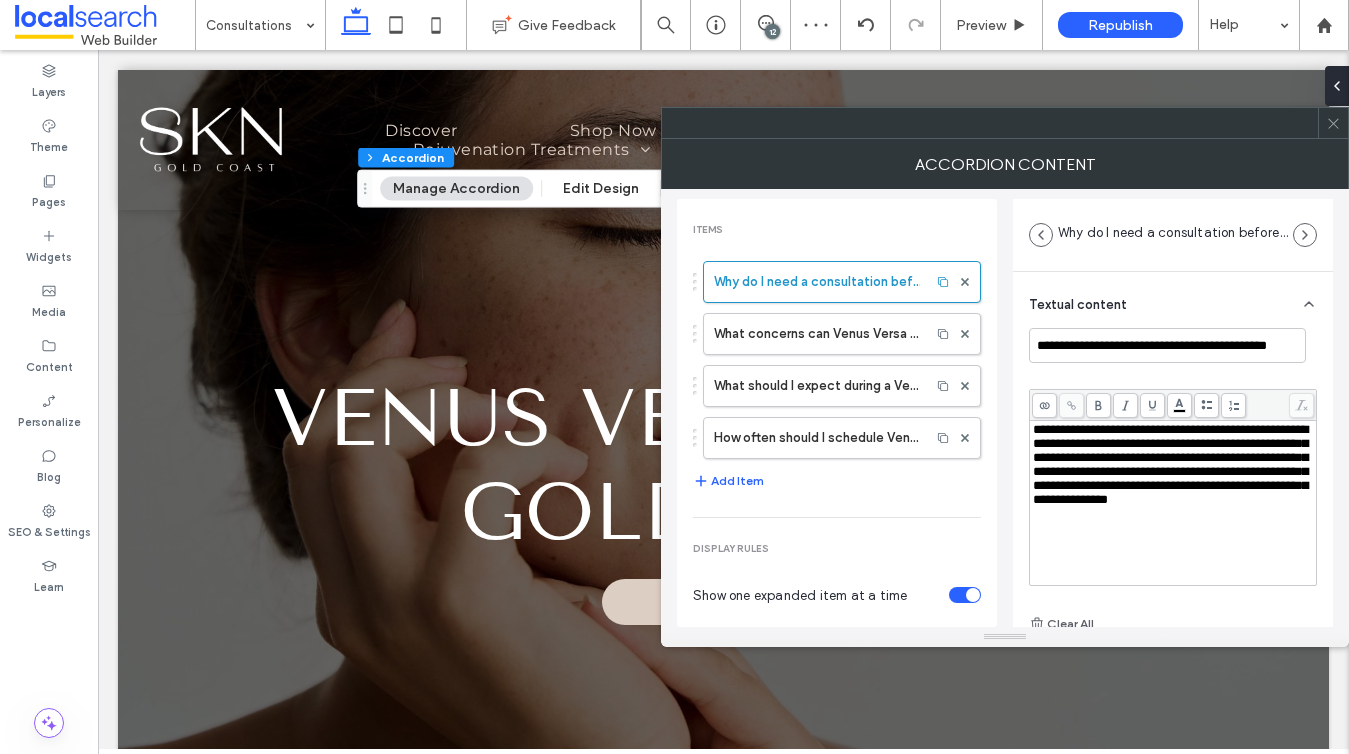 click on "**********" at bounding box center (1173, 465) 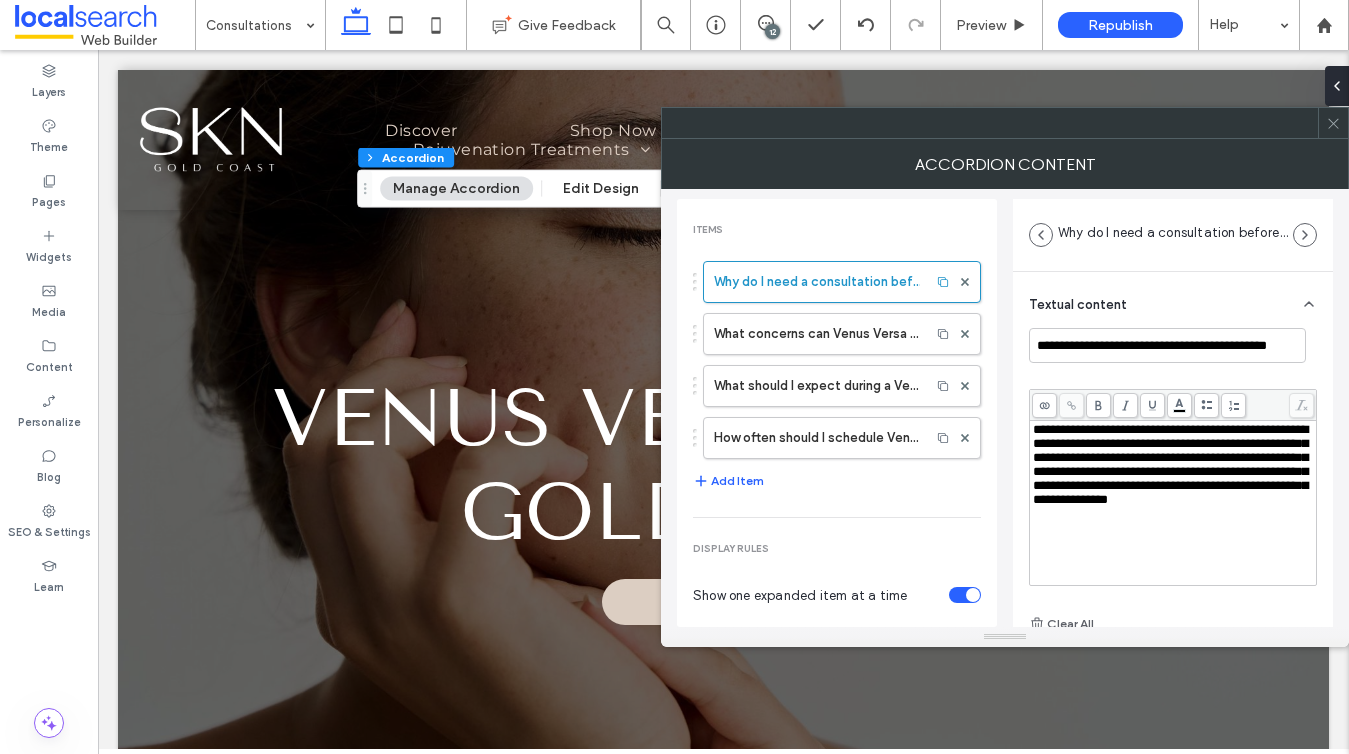 click on "**********" at bounding box center (1173, 465) 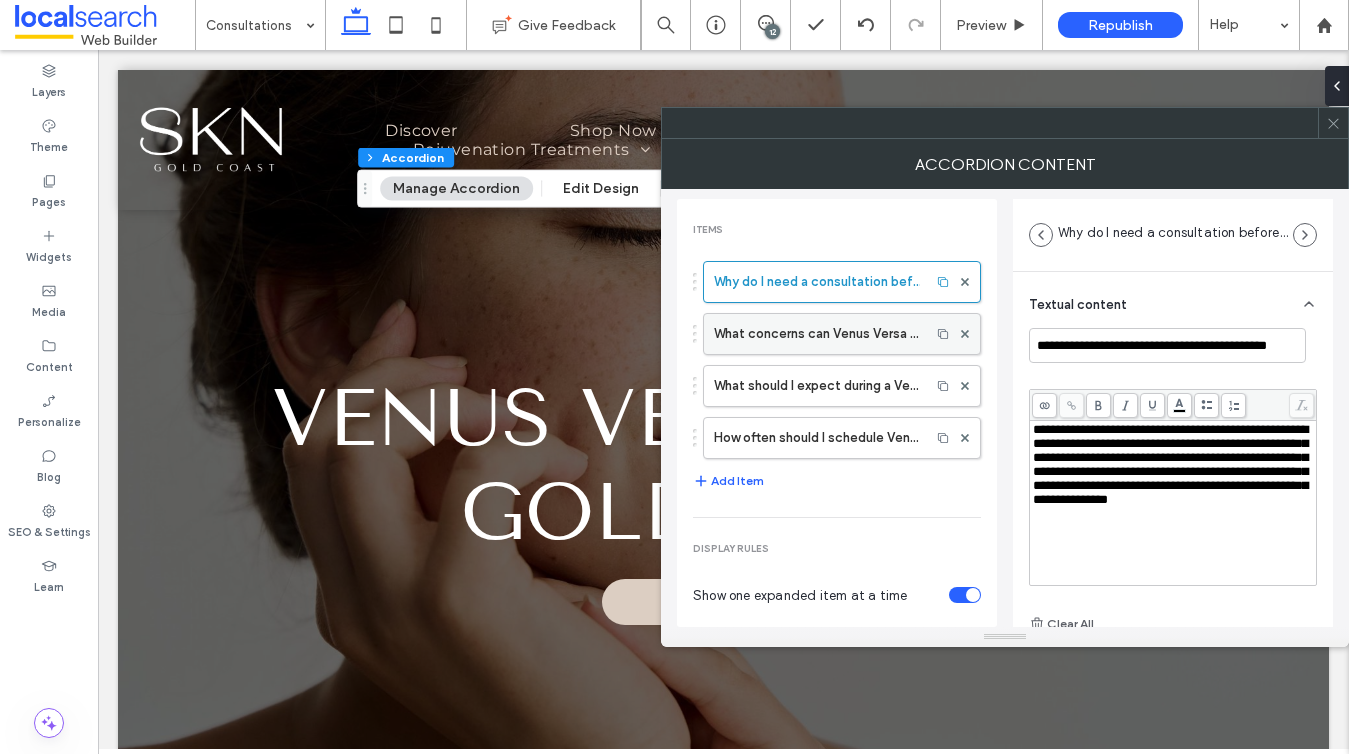 click on "What concerns can Venus Versa treatments address?" at bounding box center [817, 334] 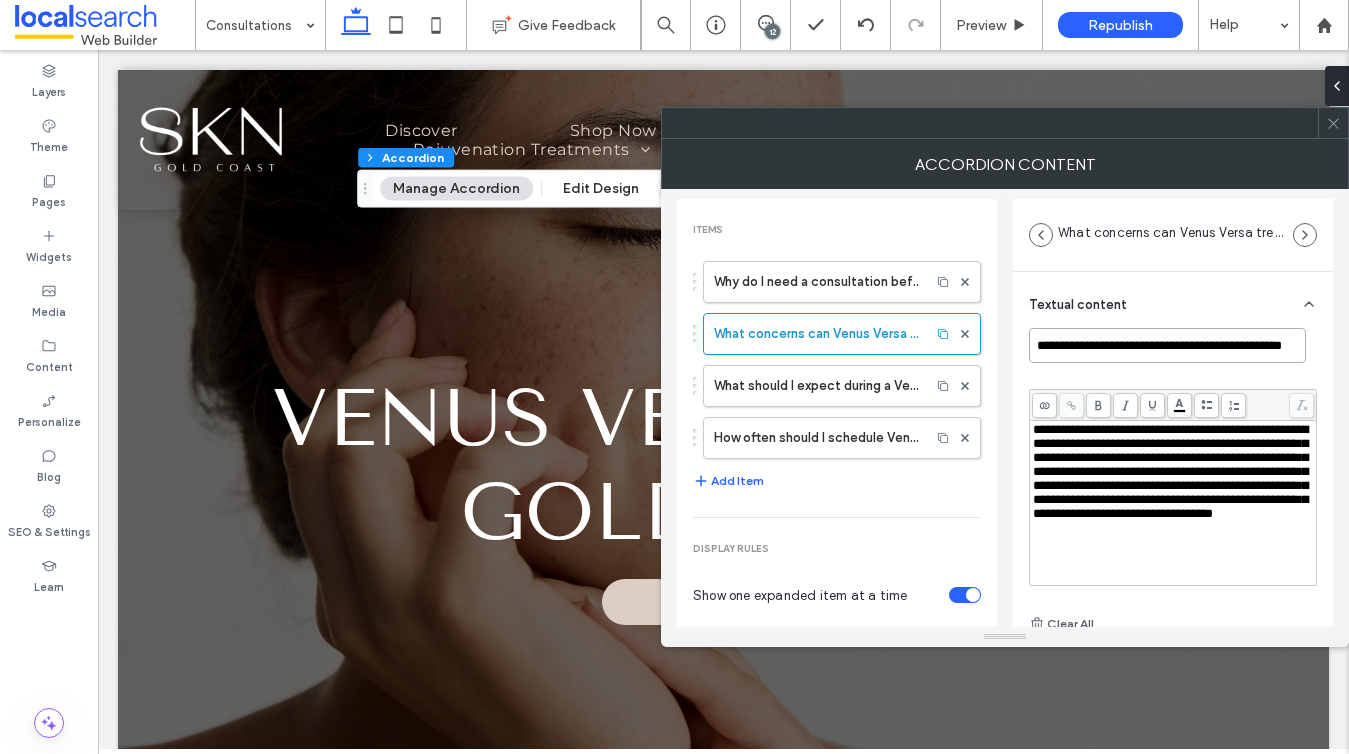 click on "**********" at bounding box center [1167, 345] 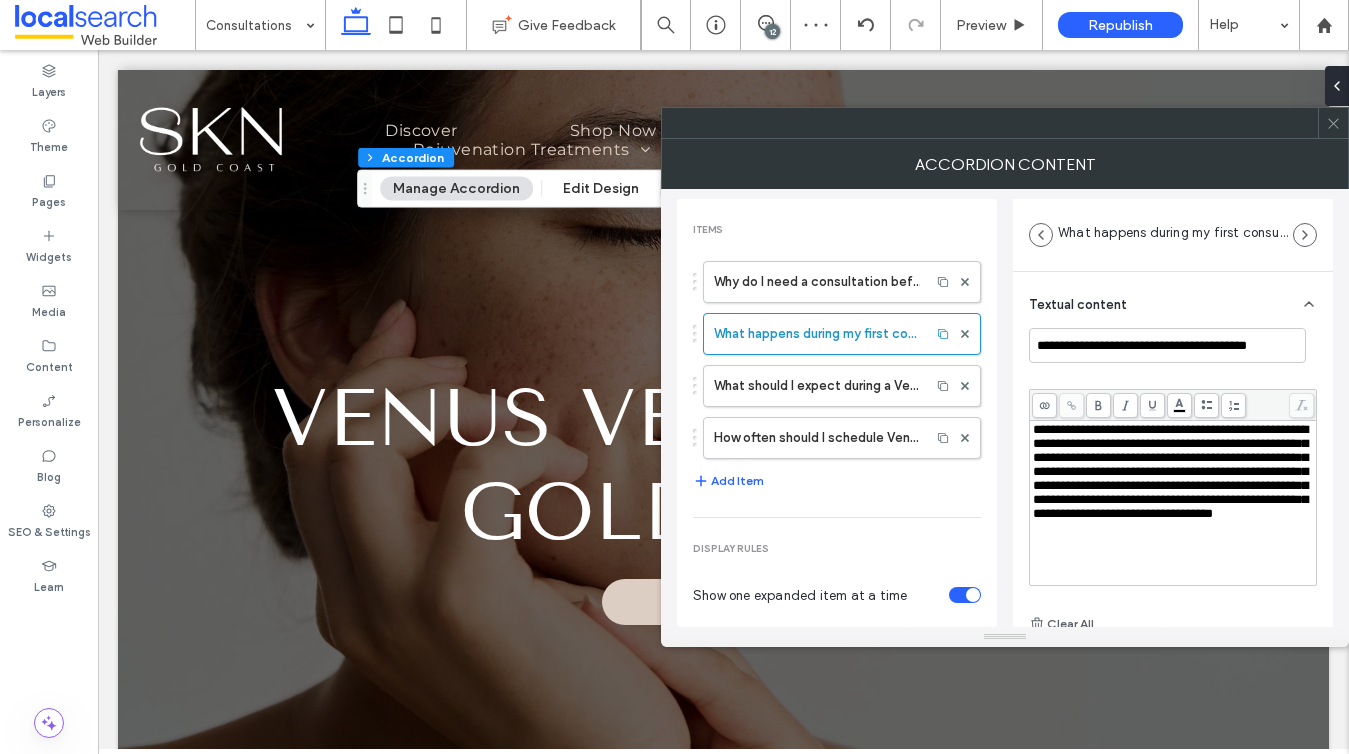 click on "**********" at bounding box center (1170, 471) 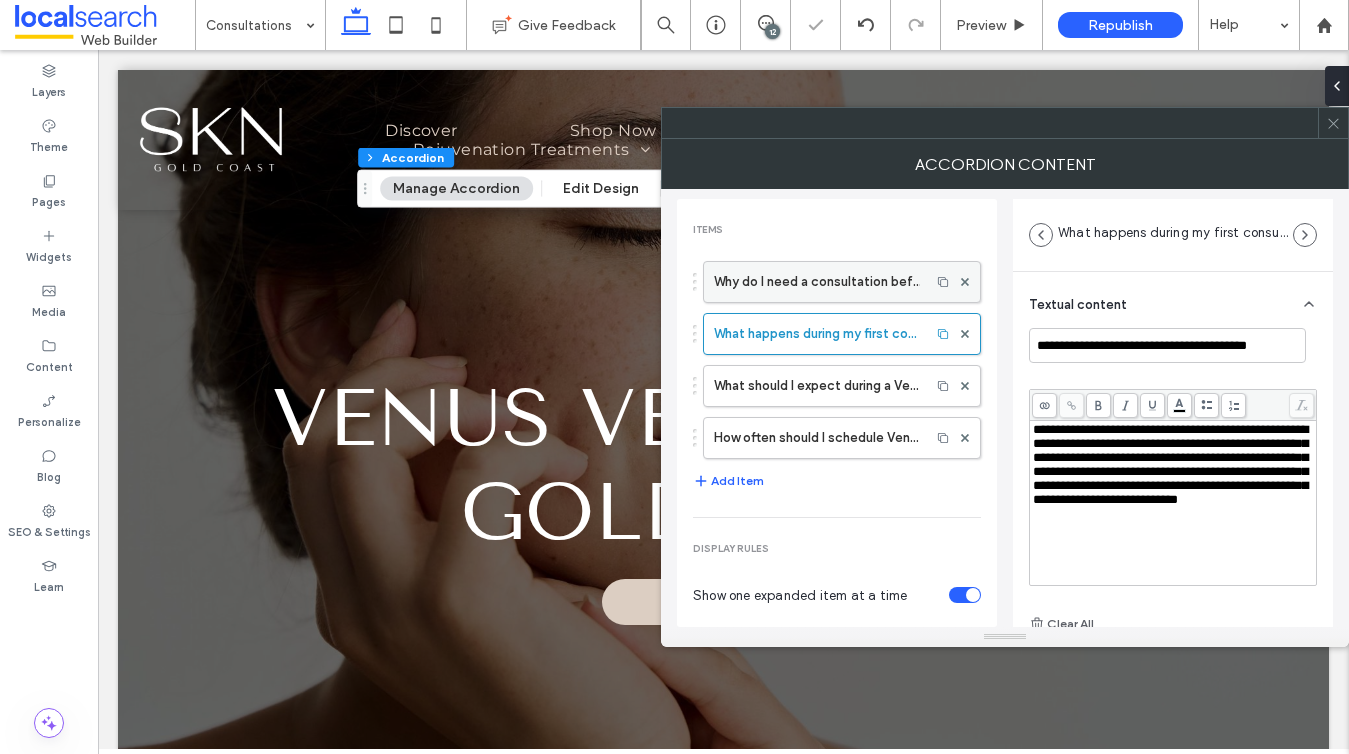 click on "Why do I need a consultation before treatment?" at bounding box center (817, 282) 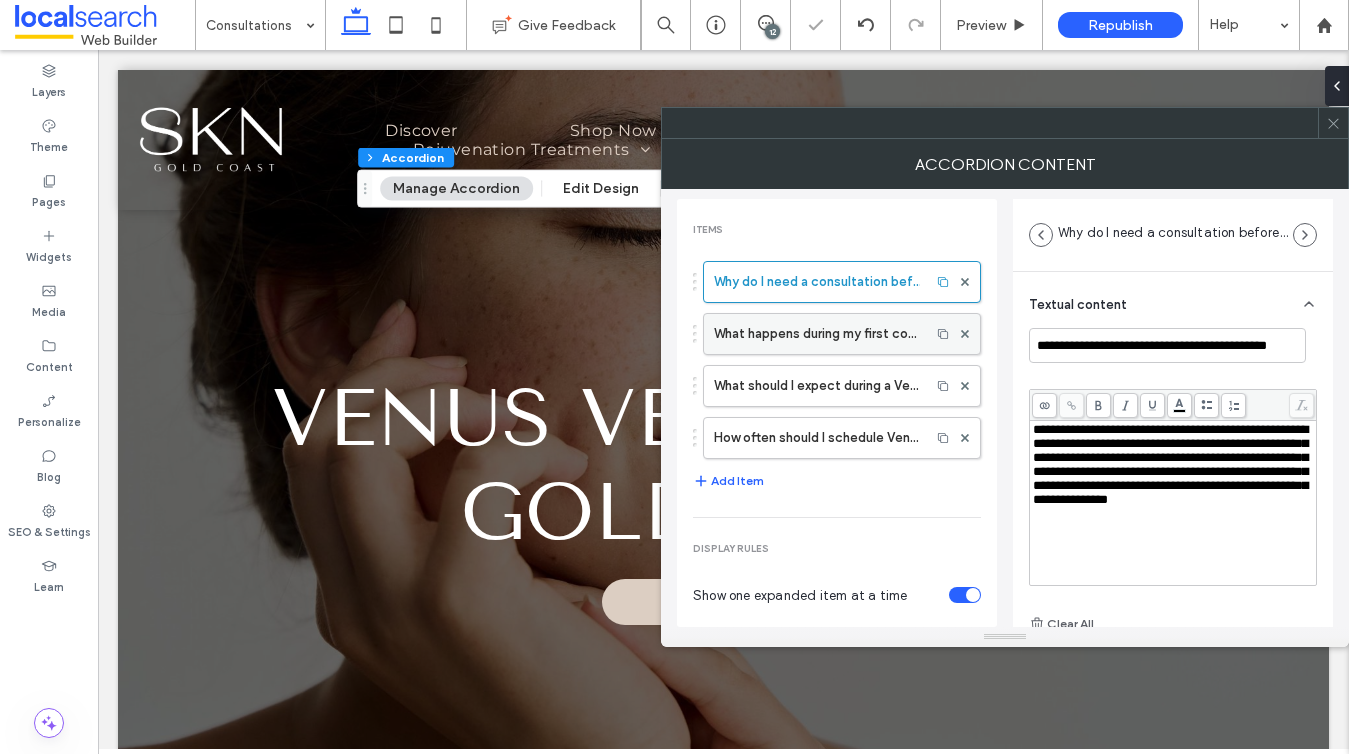 click on "What happens during my first consultation?" at bounding box center [817, 334] 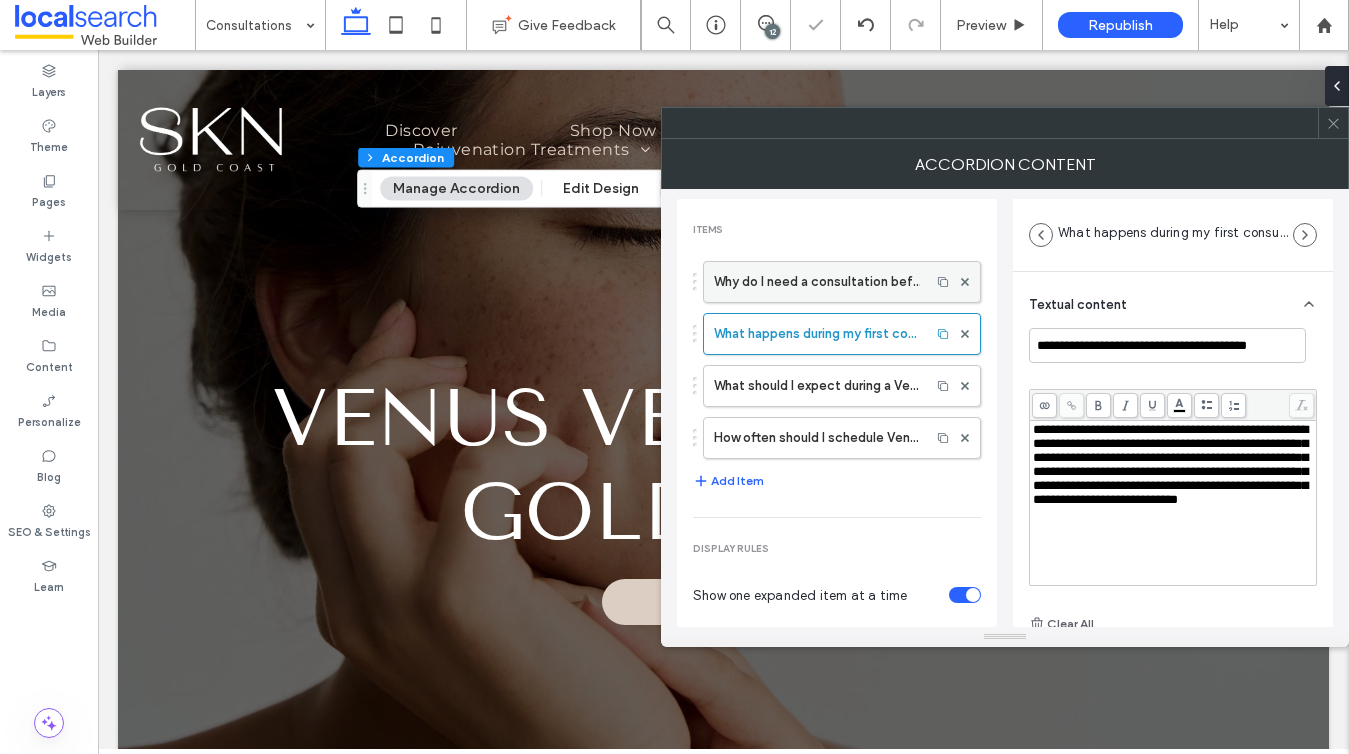click on "Why do I need a consultation before treatment?" at bounding box center (817, 282) 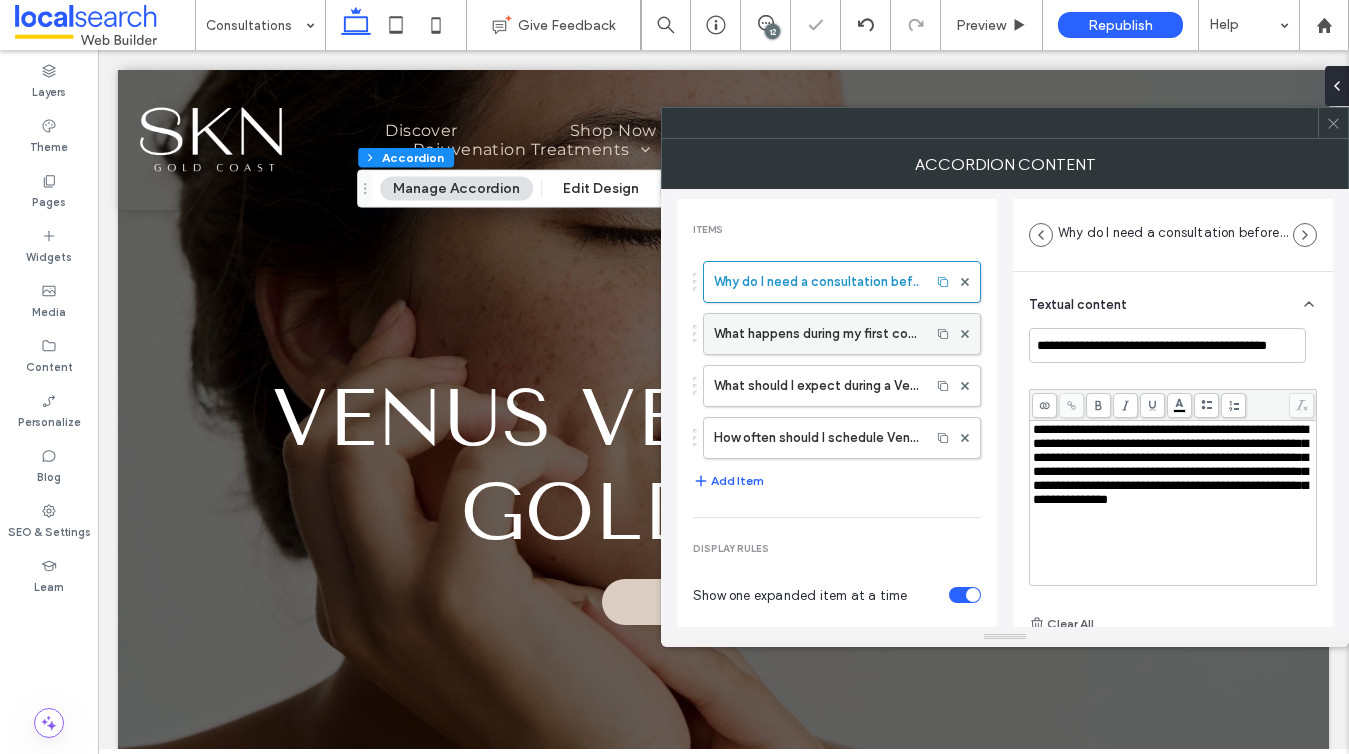 click on "What happens during my first consultation?" at bounding box center [817, 334] 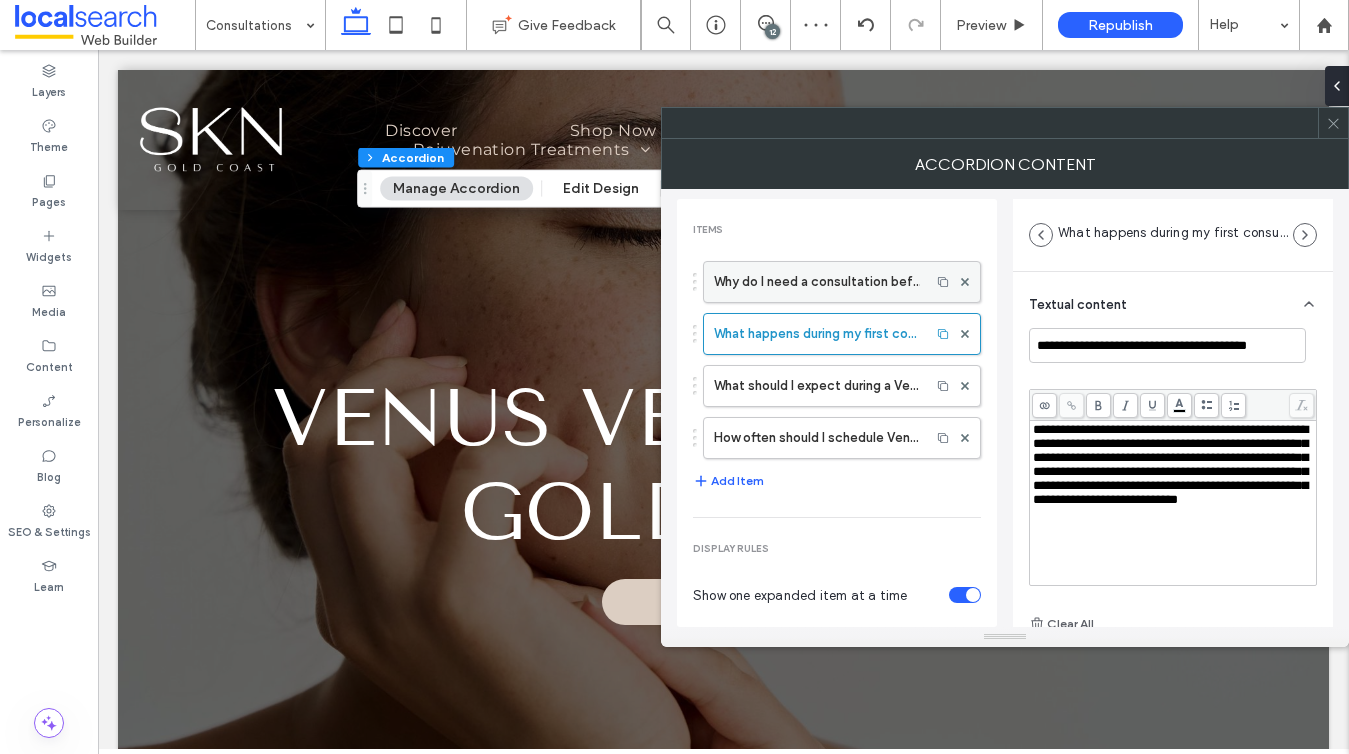 click on "Why do I need a consultation before treatment?" at bounding box center (842, 282) 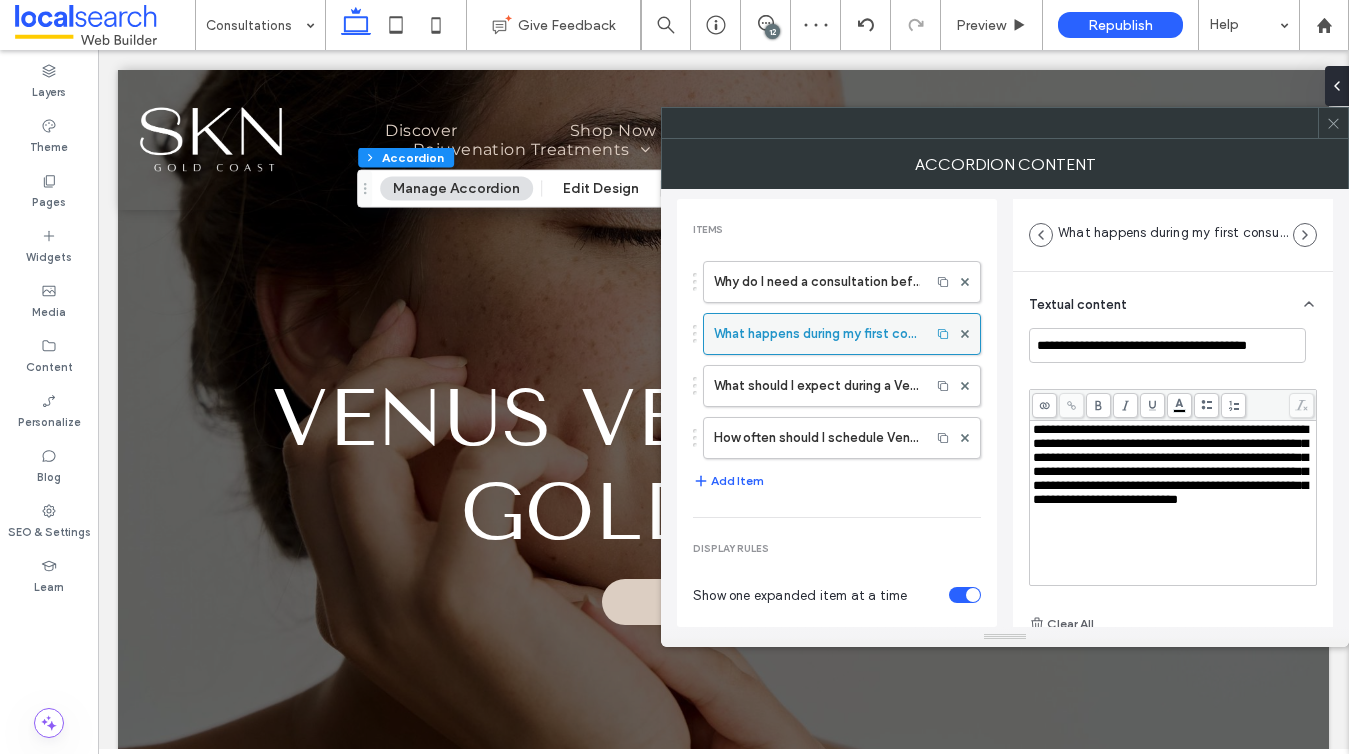click on "What happens during my first consultation?" at bounding box center [817, 334] 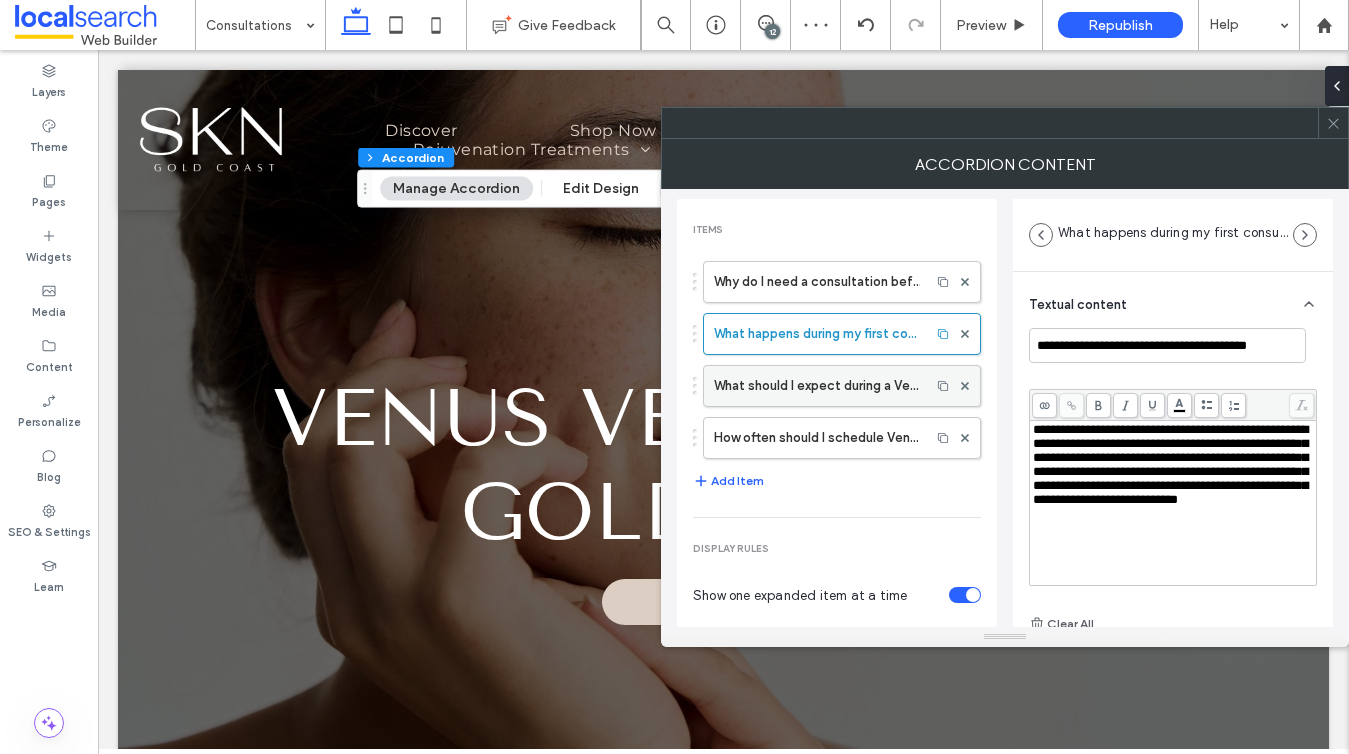 click on "What should I expect during a Venus Versa treatment?" at bounding box center [817, 386] 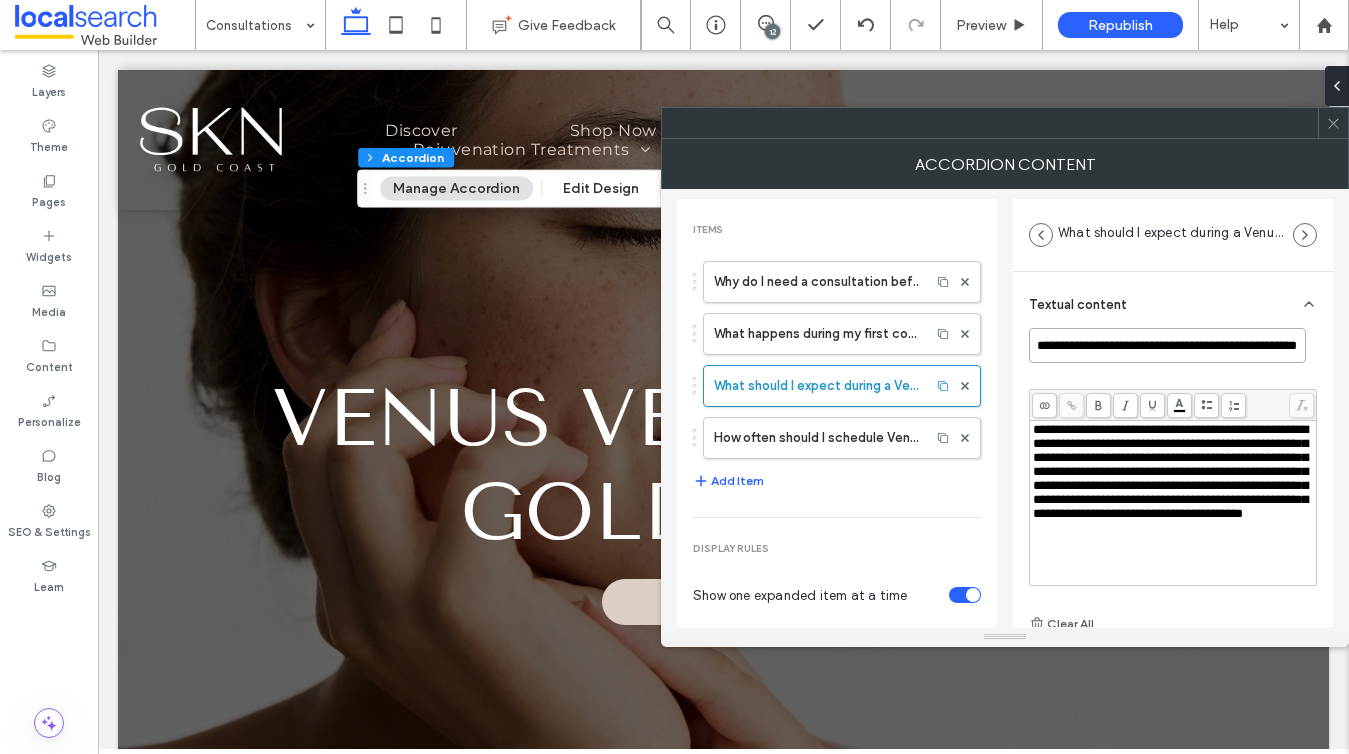 click on "**********" at bounding box center [1167, 345] 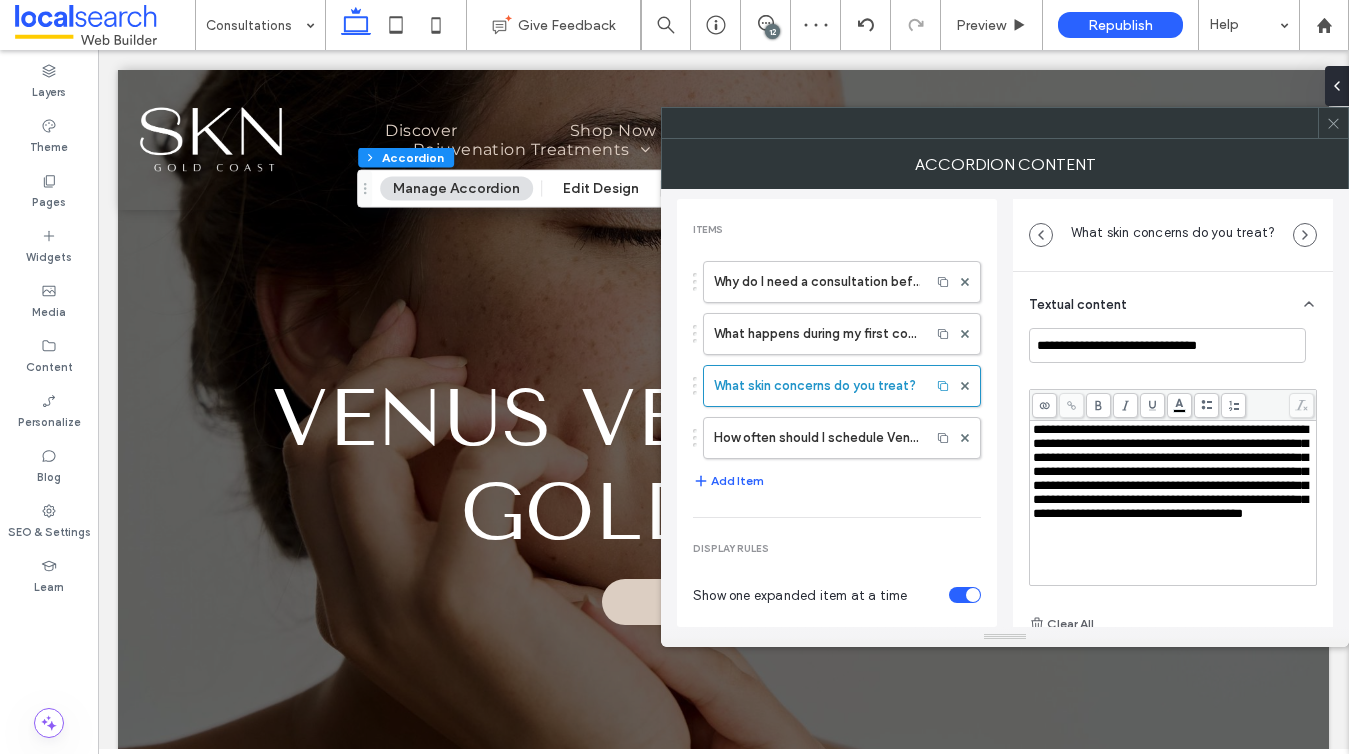 click on "**********" at bounding box center [1170, 471] 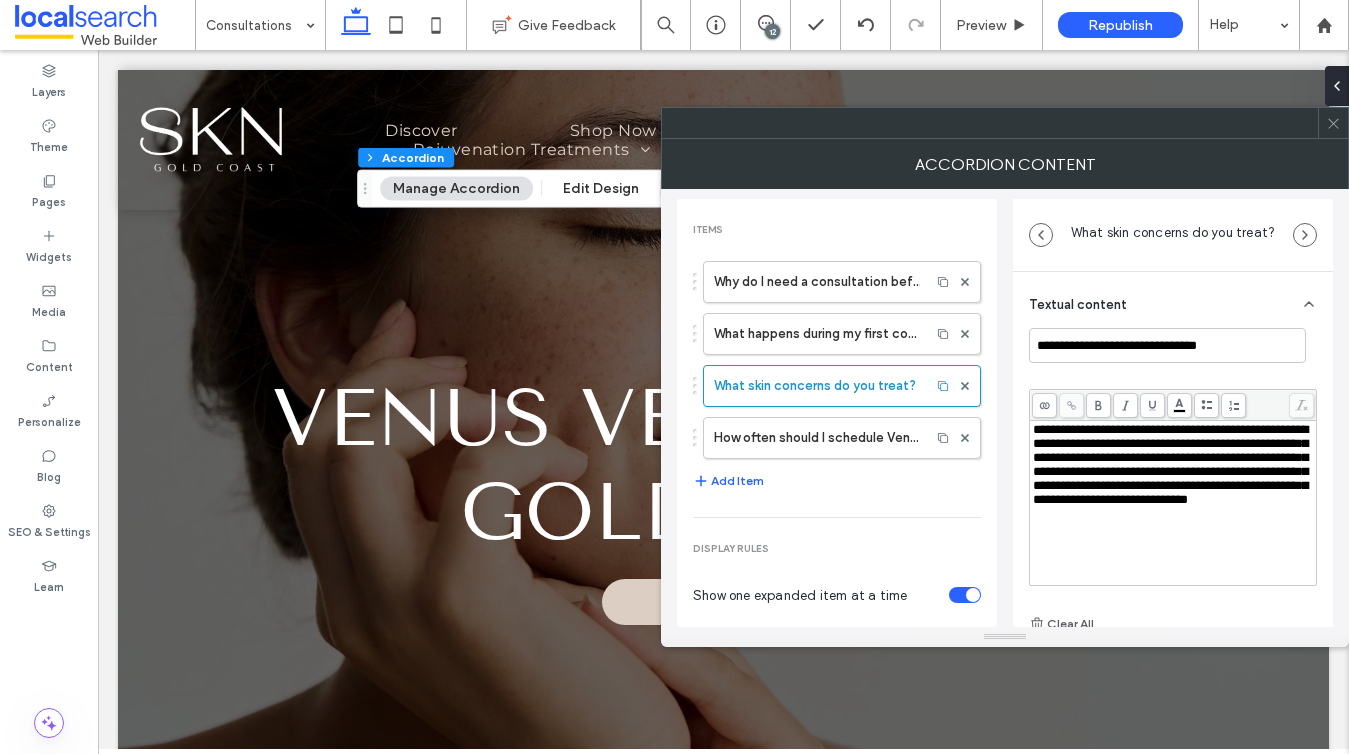 click on "**********" at bounding box center [1173, 465] 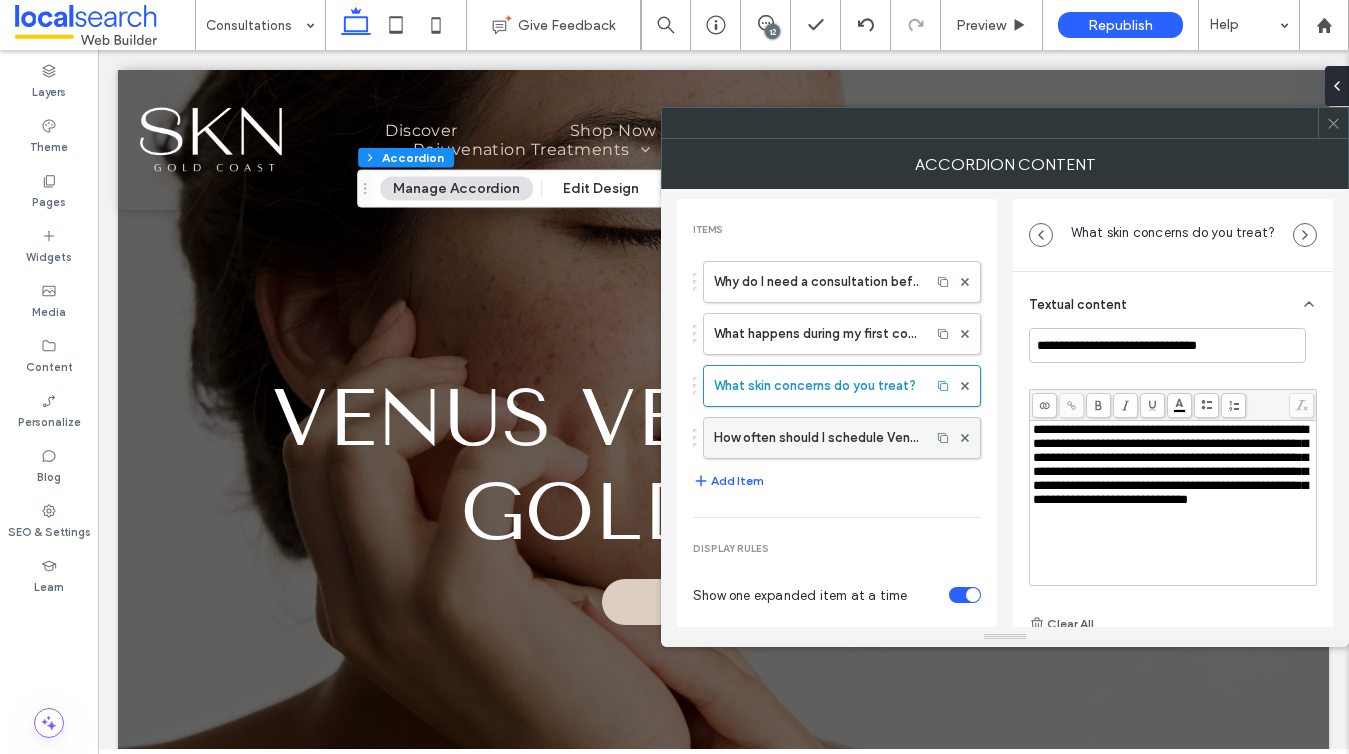 click on "How often should I schedule Venus Versa sessions?" at bounding box center (817, 438) 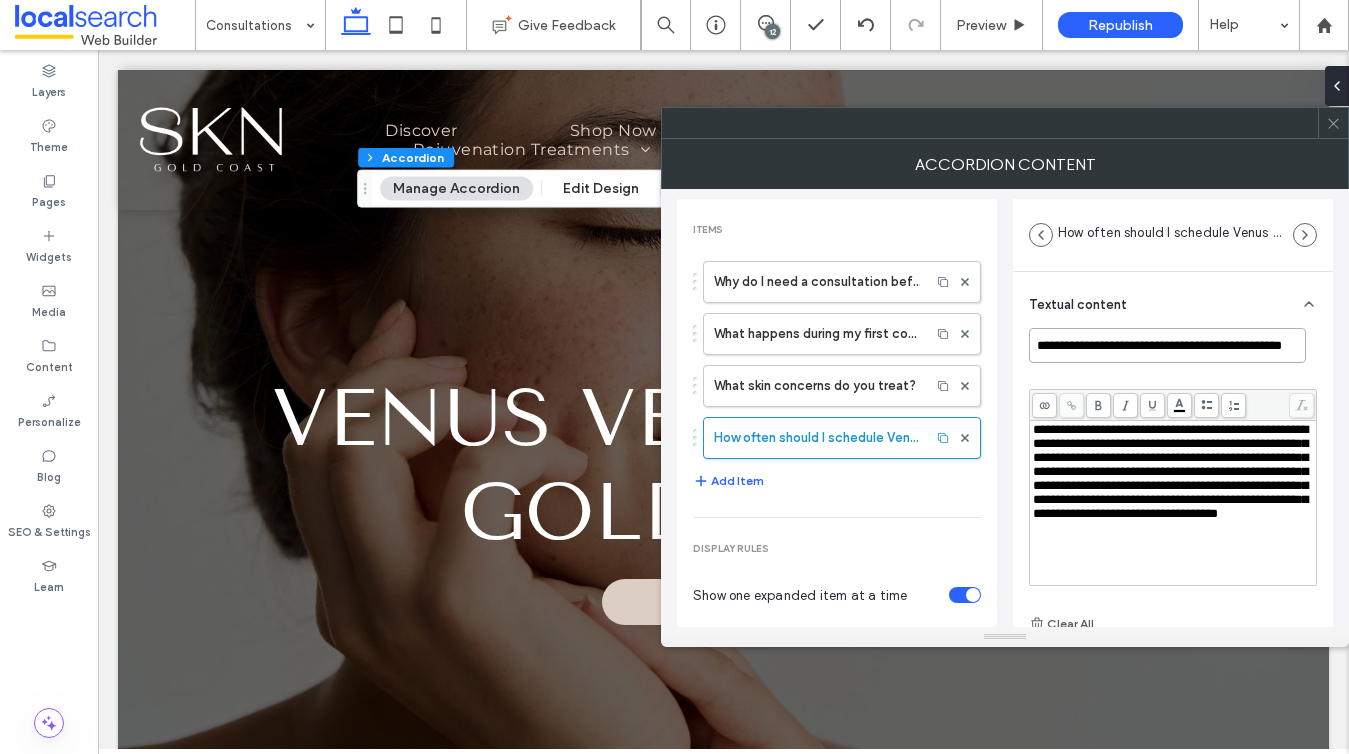 click on "**********" at bounding box center (1167, 345) 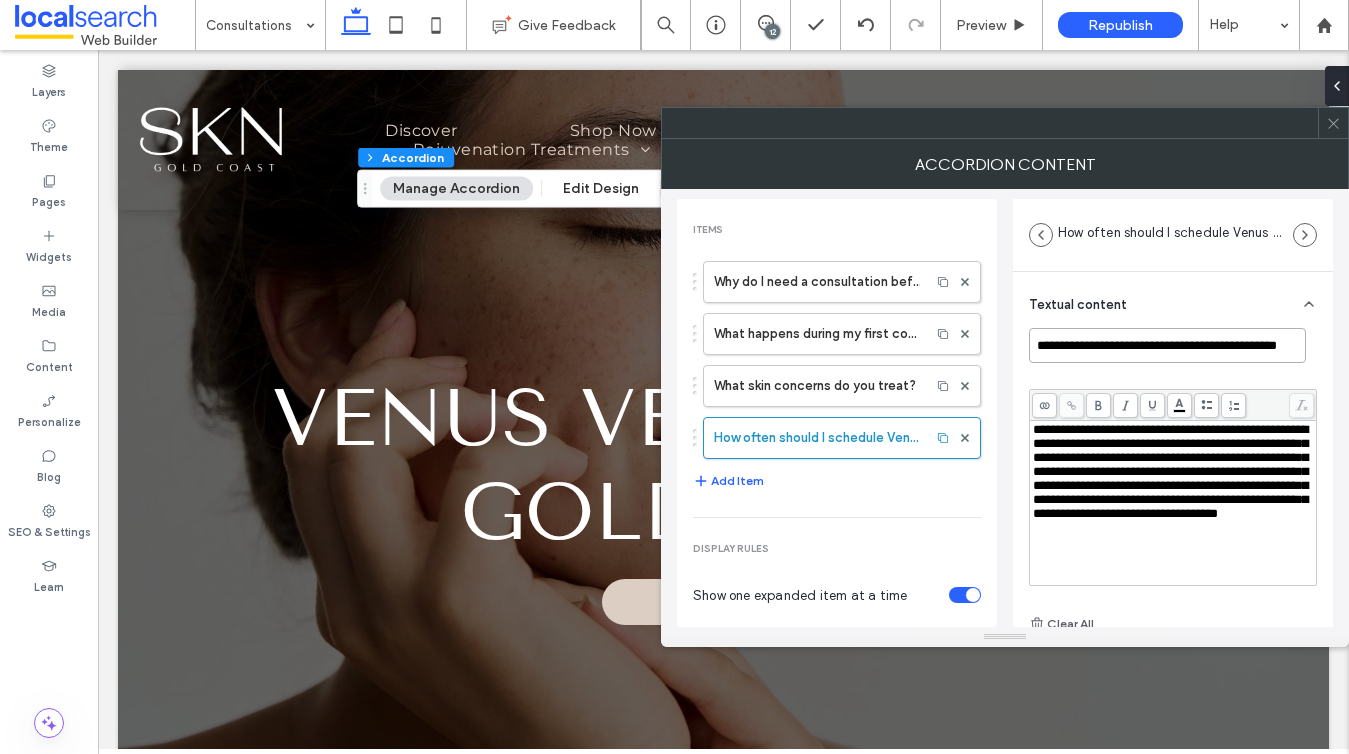 scroll, scrollTop: 0, scrollLeft: 27, axis: horizontal 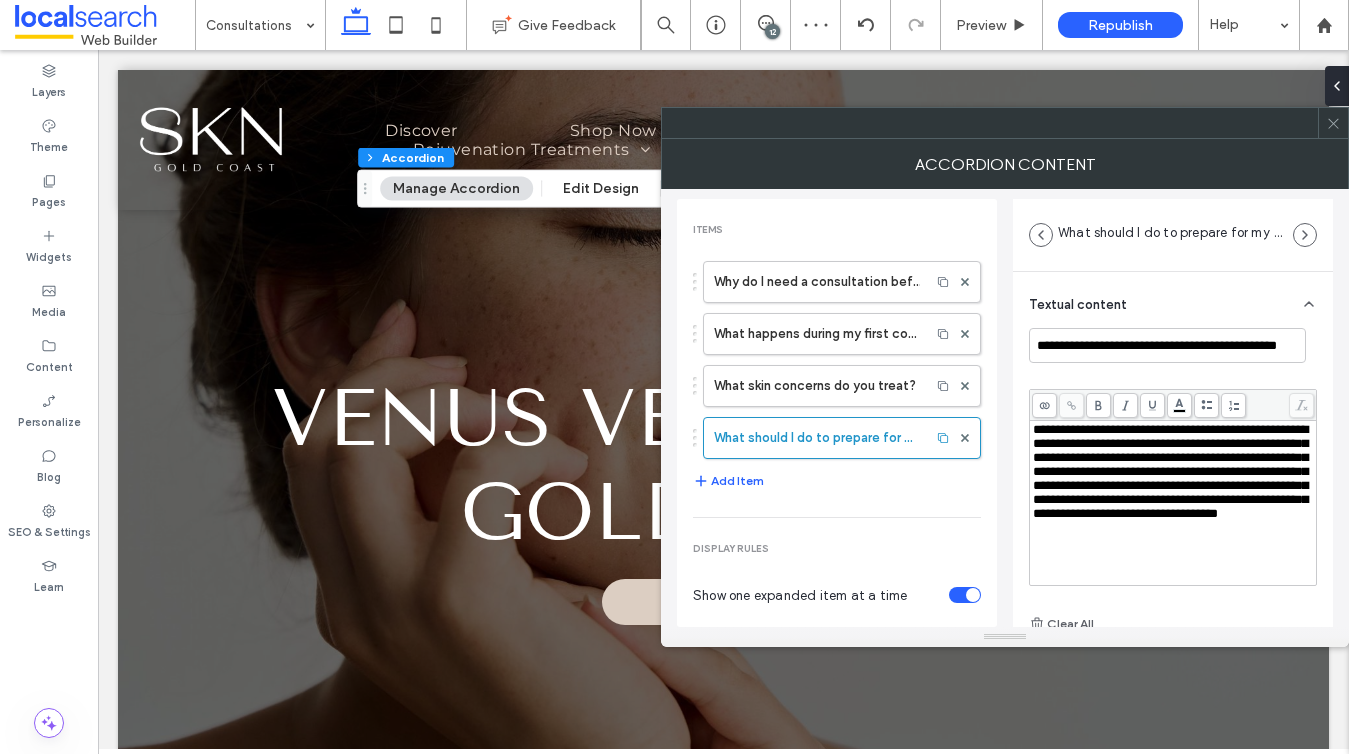click on "**********" at bounding box center (1170, 471) 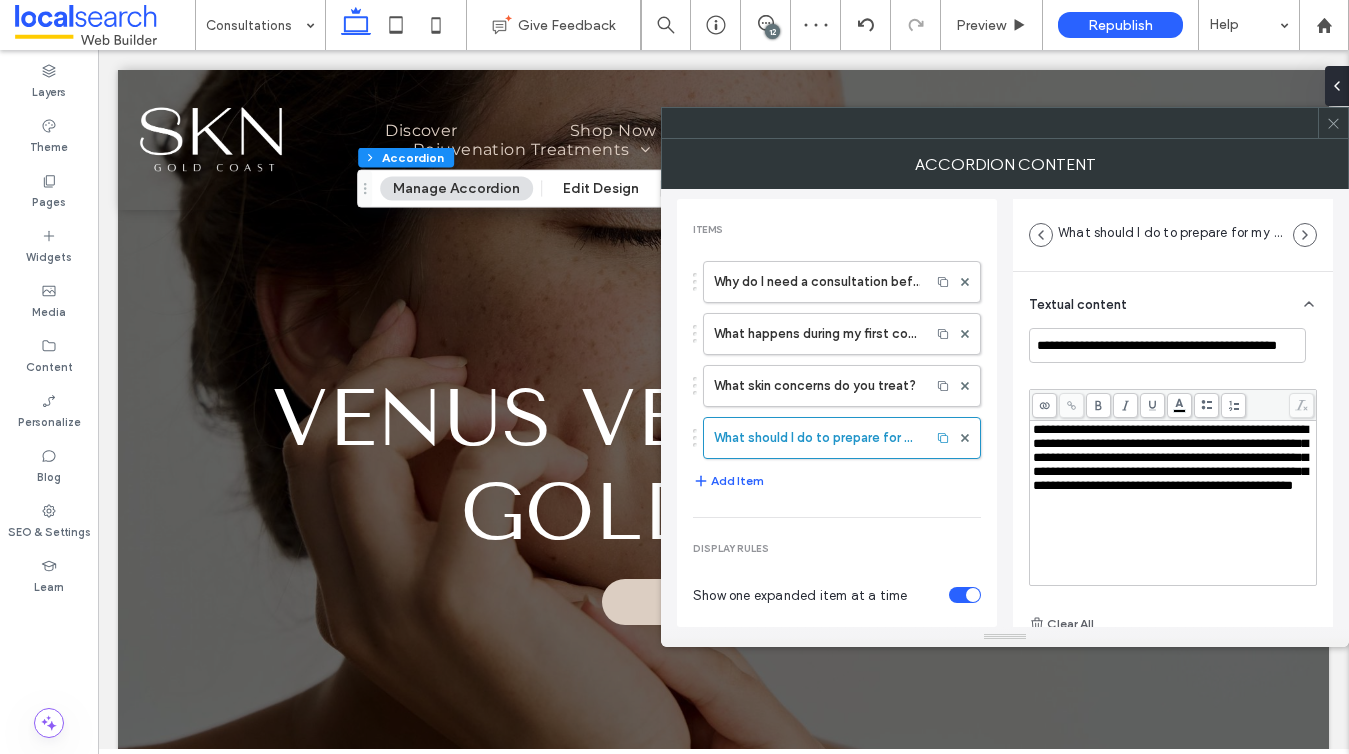 scroll, scrollTop: 6, scrollLeft: 0, axis: vertical 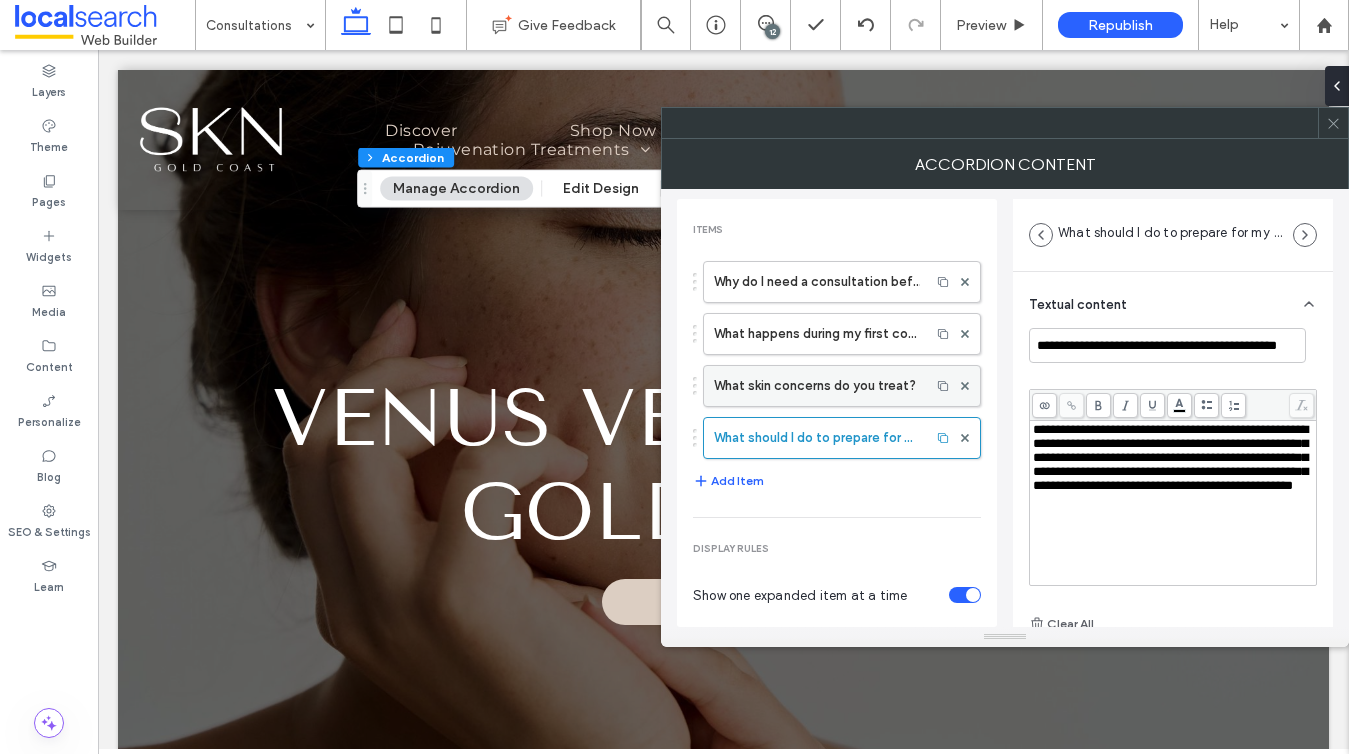click on "What skin concerns do you treat?" at bounding box center [817, 386] 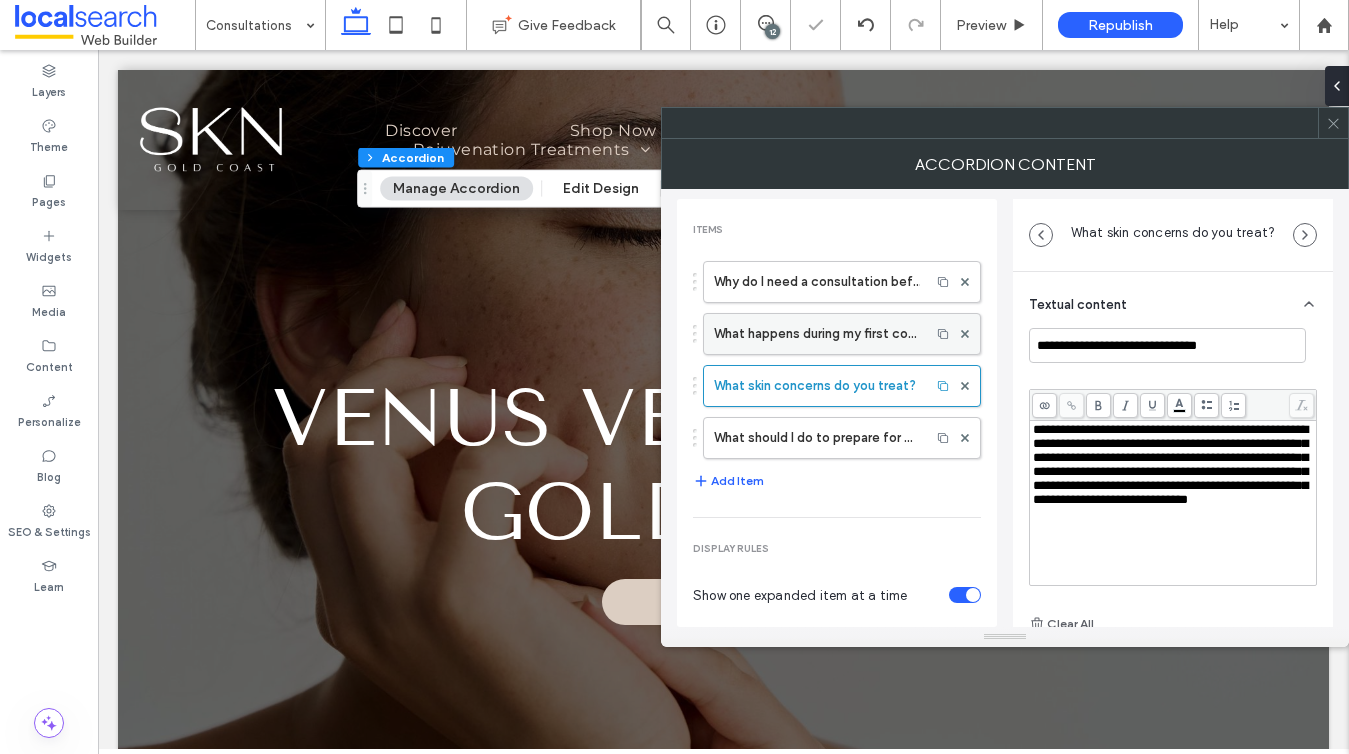 click on "What happens during my first consultation?" at bounding box center [817, 334] 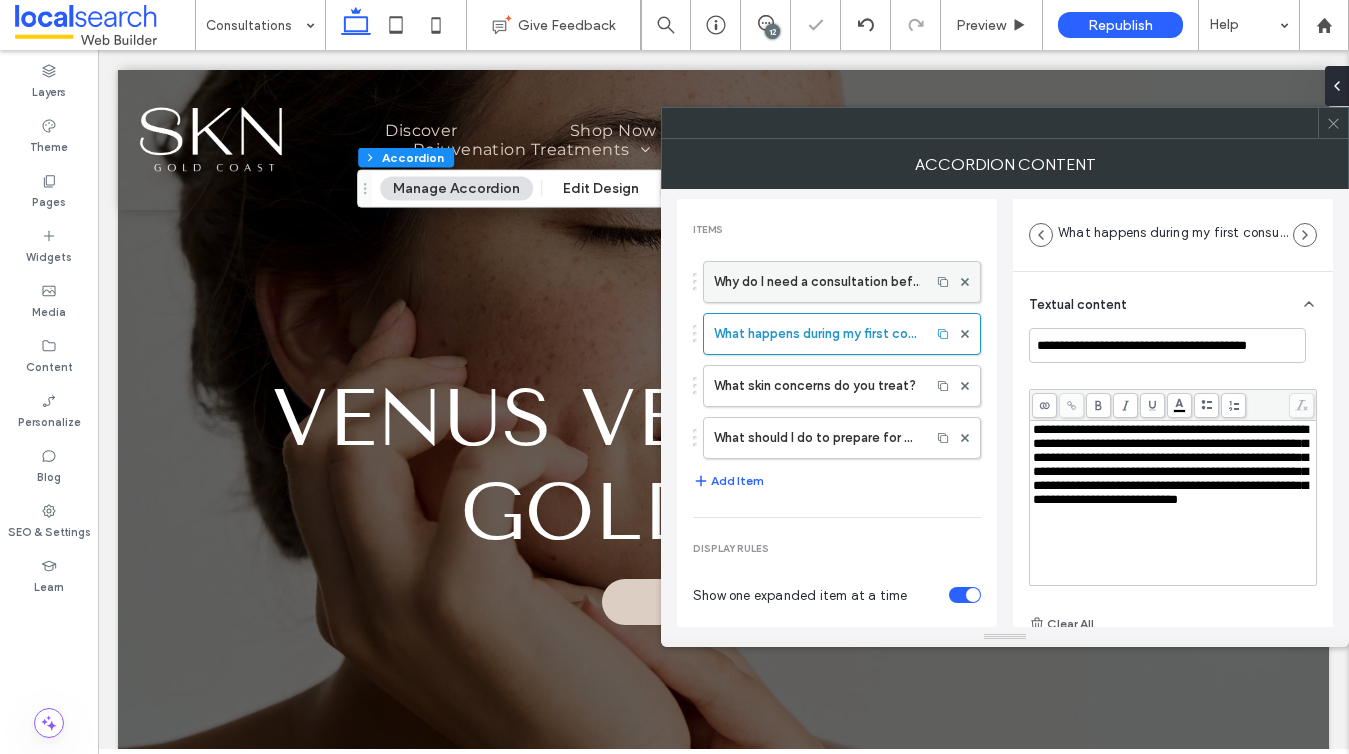 click on "Why do I need a consultation before treatment?" at bounding box center [817, 282] 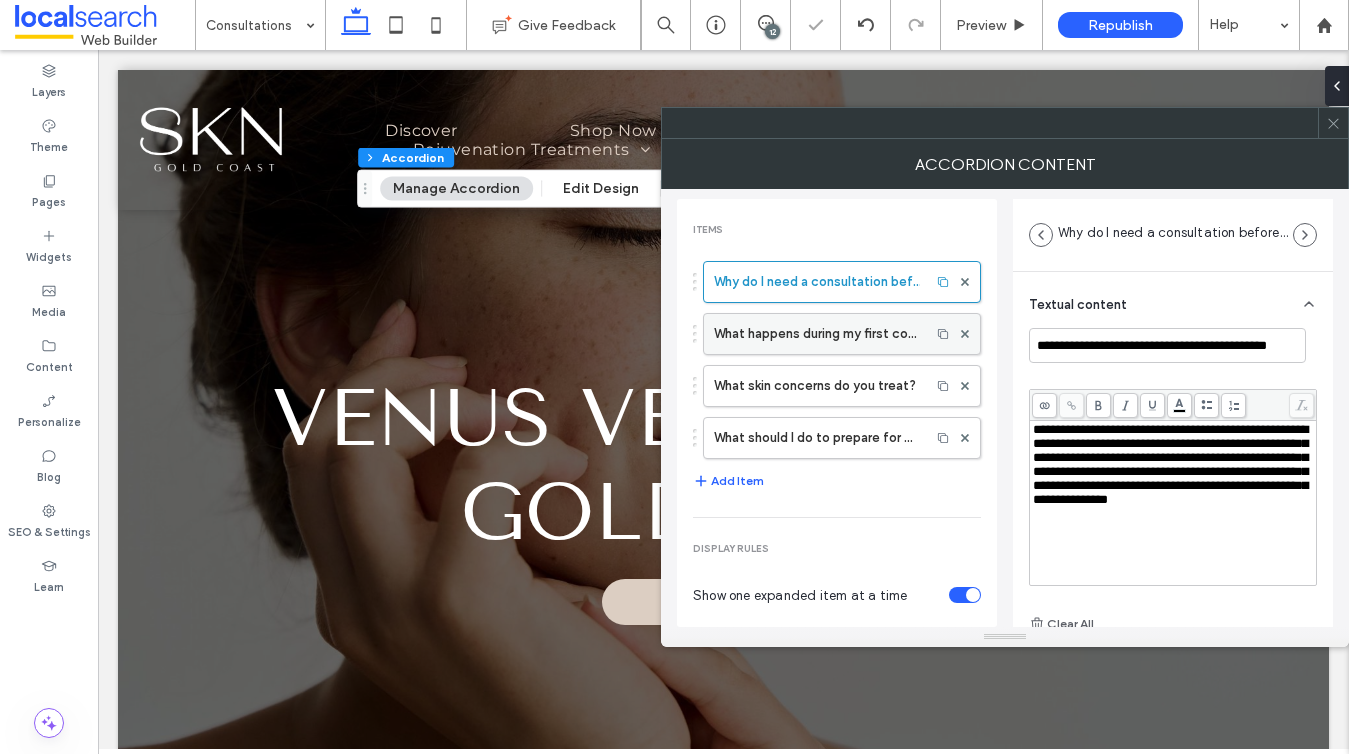 click on "What happens during my first consultation?" at bounding box center [817, 334] 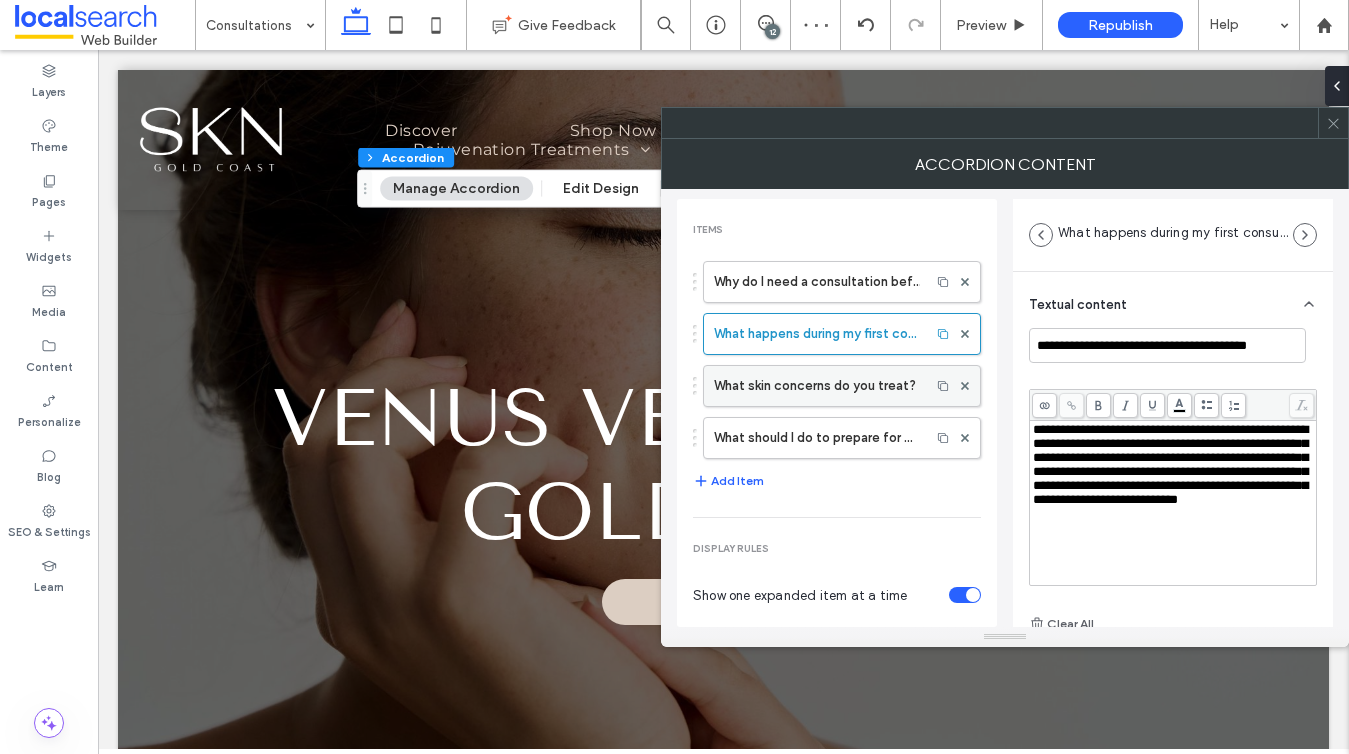 click on "What skin concerns do you treat?" at bounding box center (817, 386) 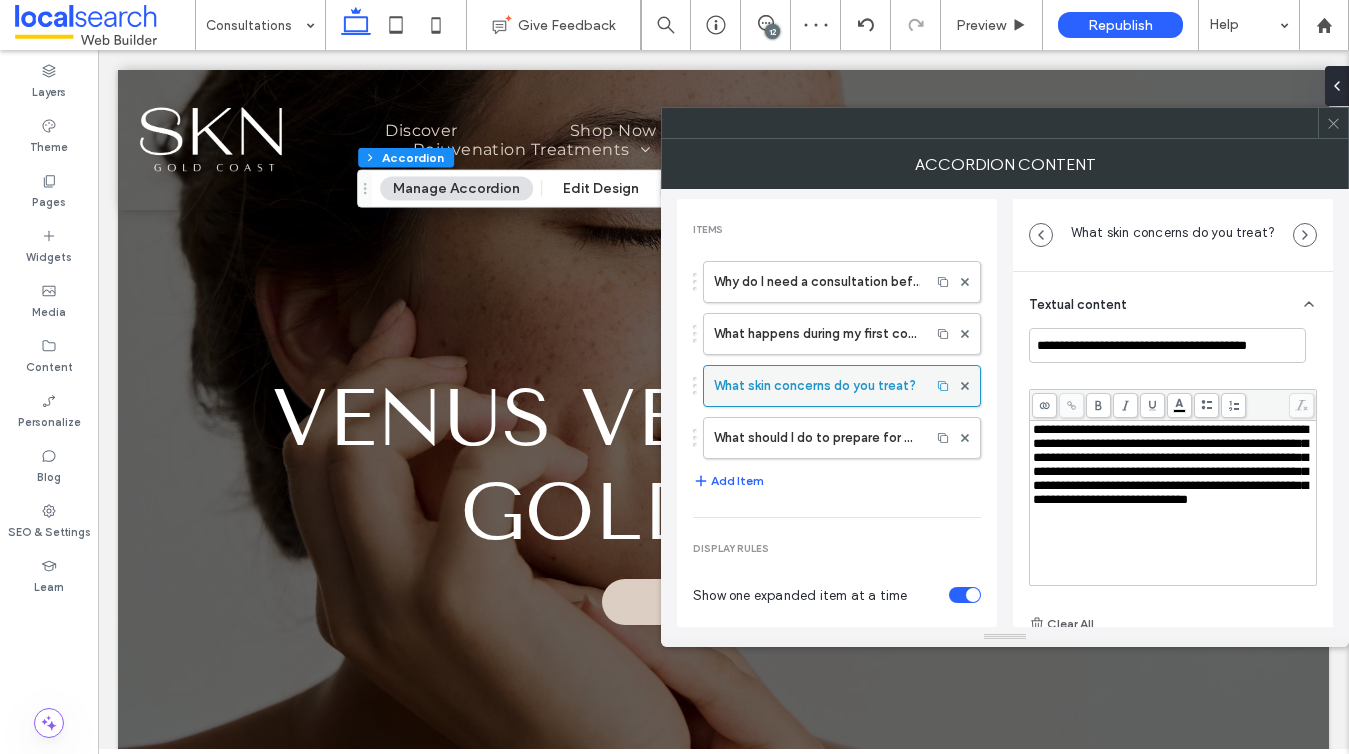 type on "**********" 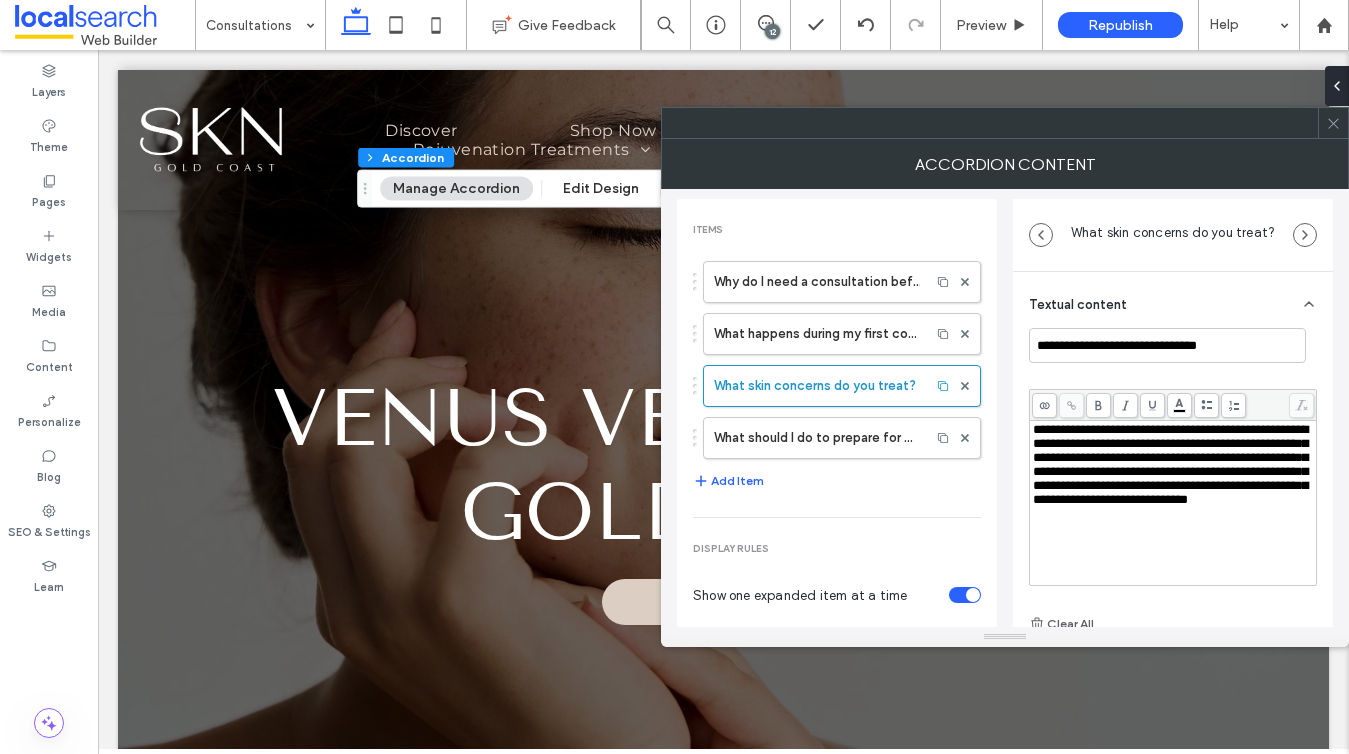 click 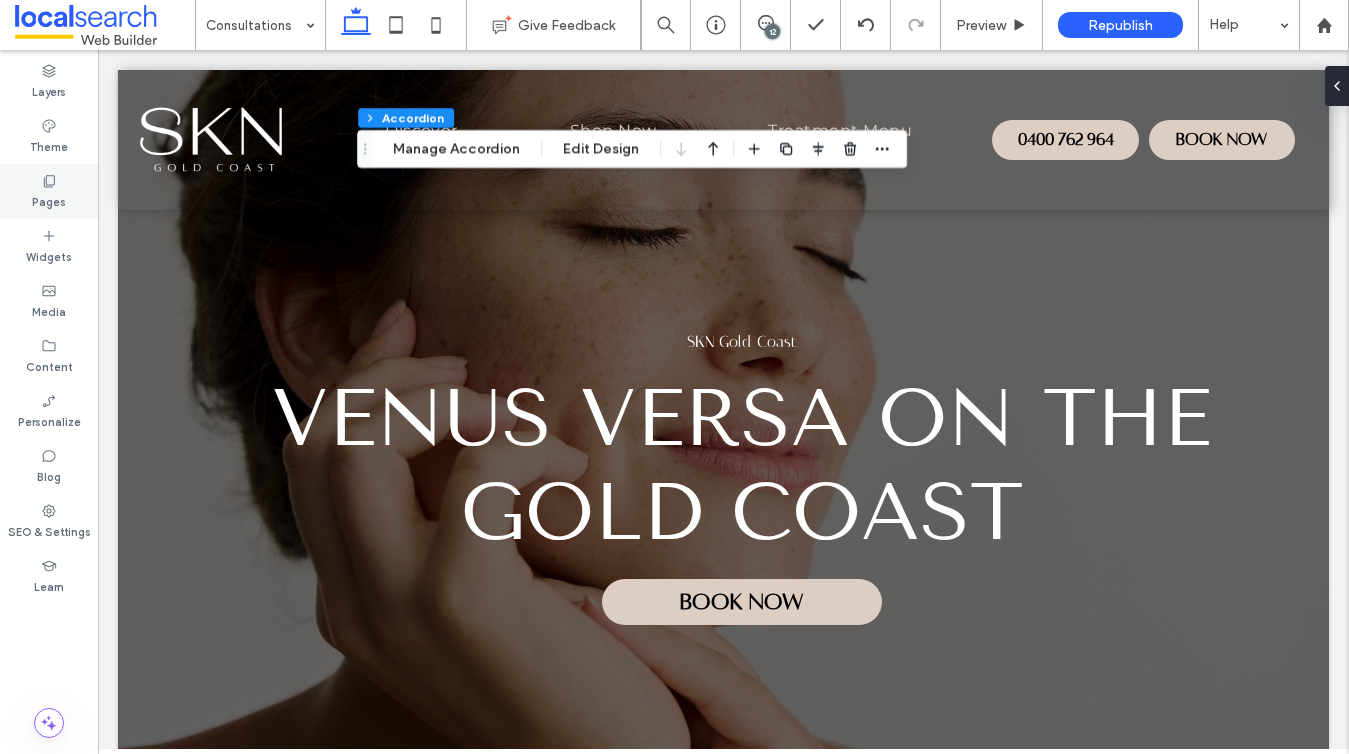 click 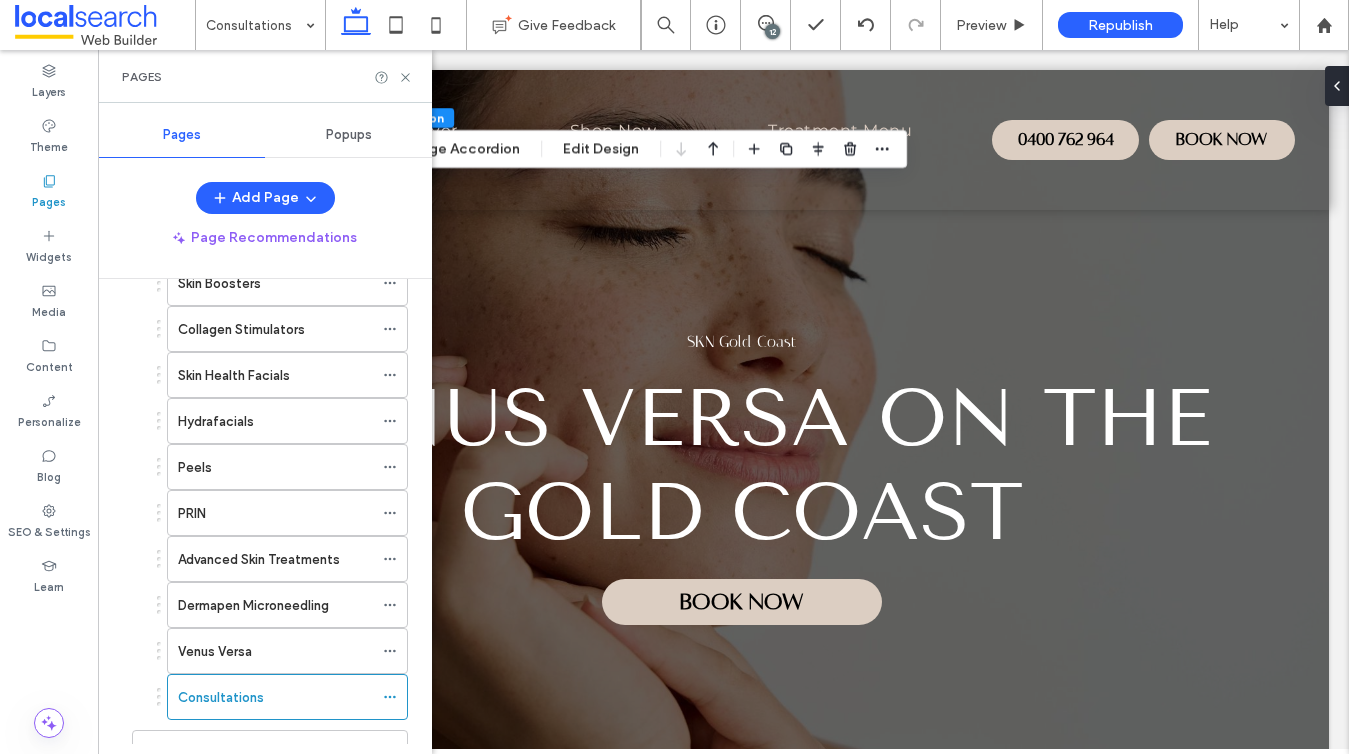scroll, scrollTop: 473, scrollLeft: 0, axis: vertical 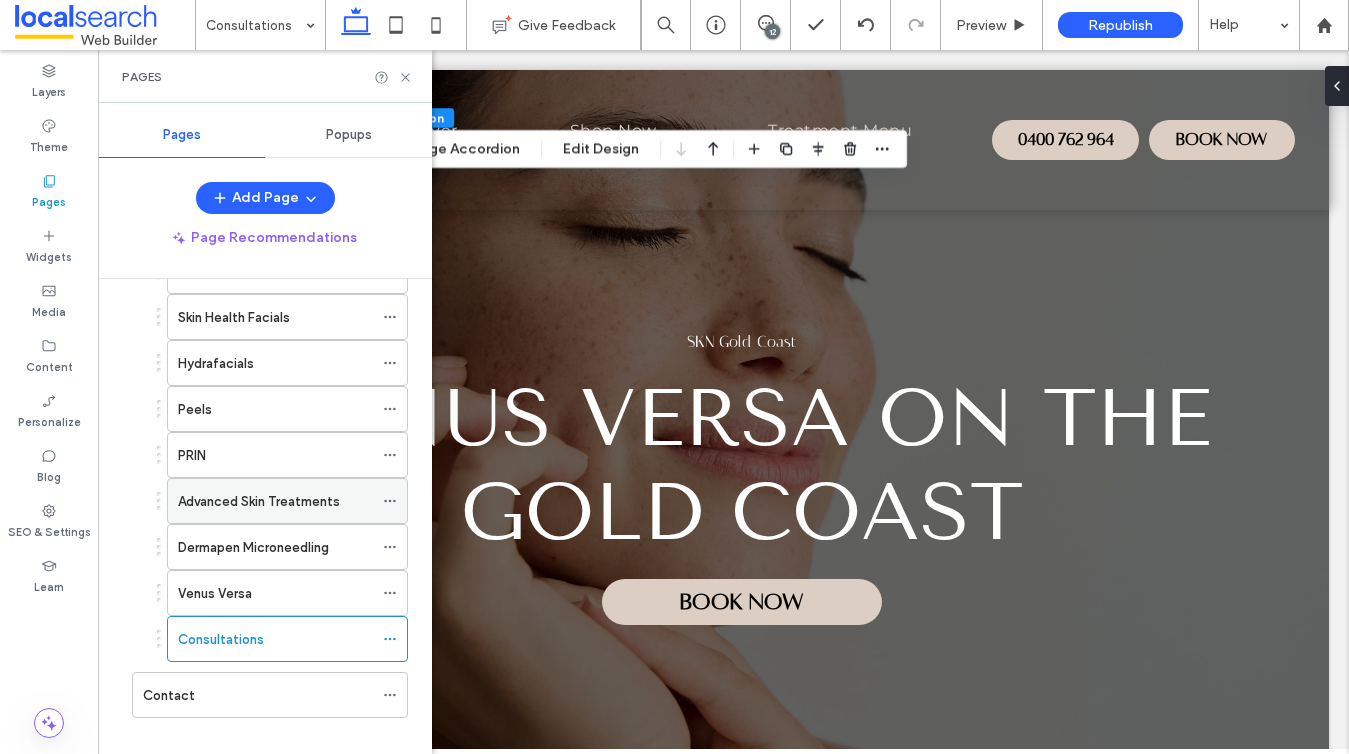 click on "Advanced Skin Treatments" at bounding box center (259, 501) 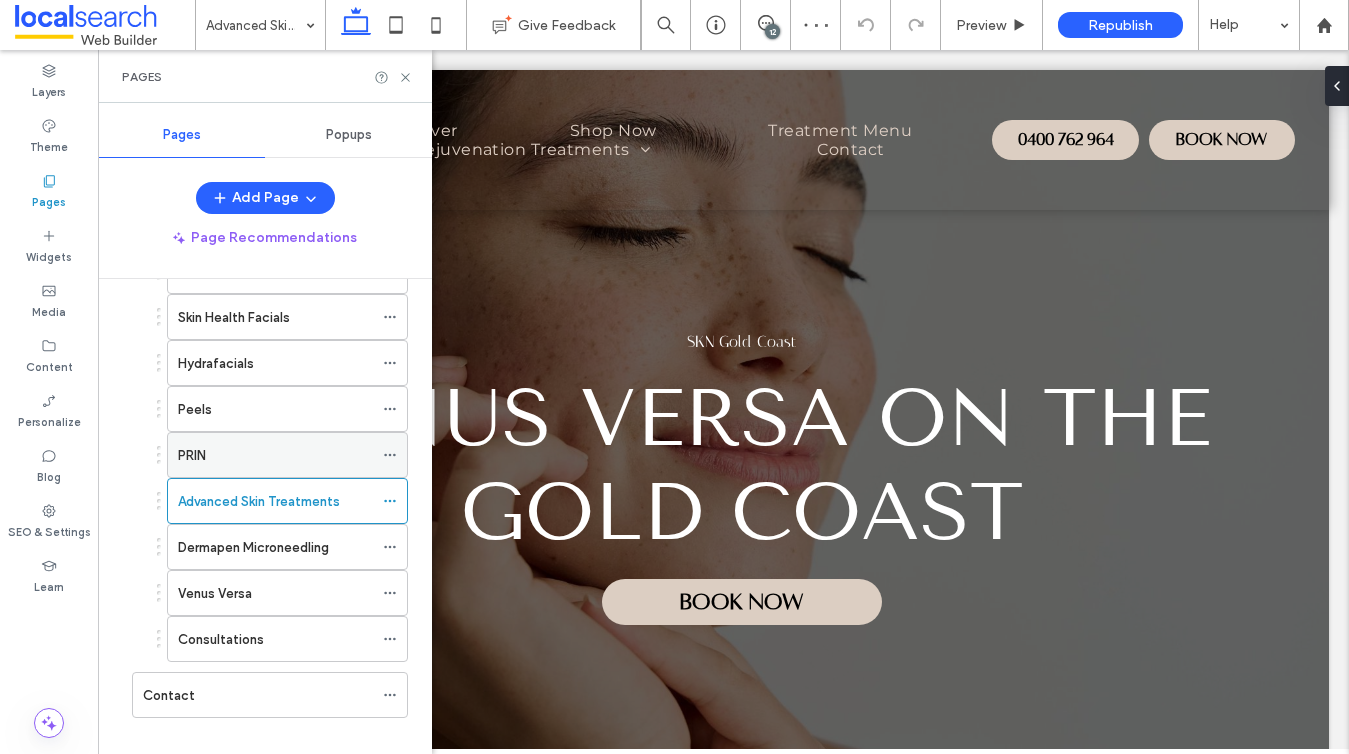 click on "PRIN" at bounding box center (275, 455) 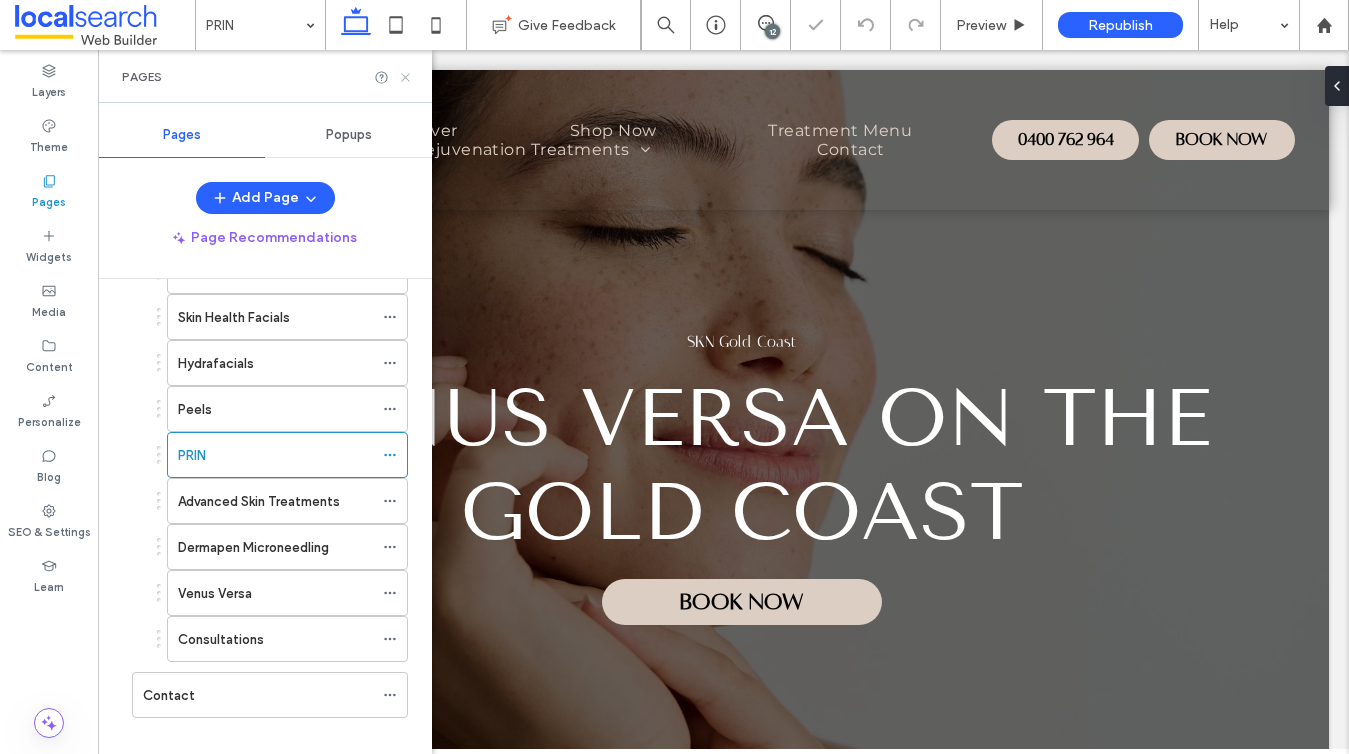 click 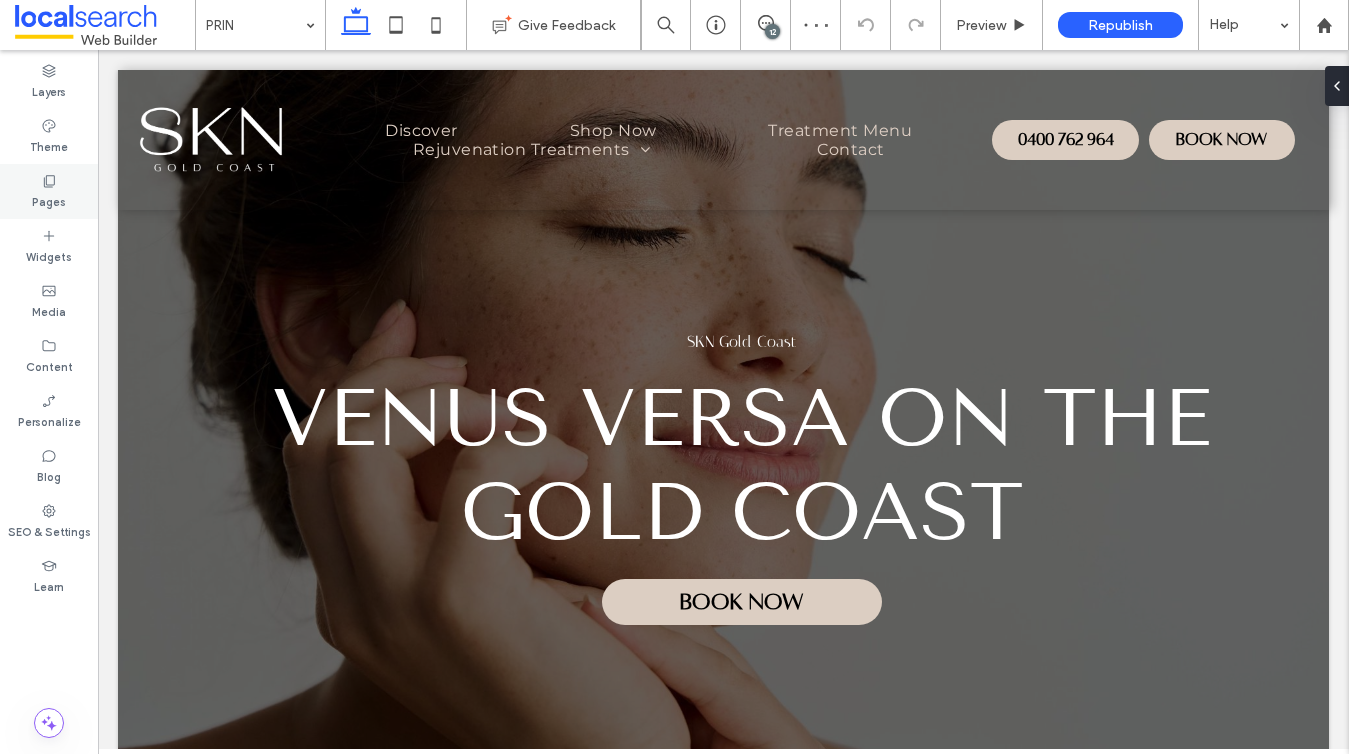 click on "Pages" at bounding box center (49, 191) 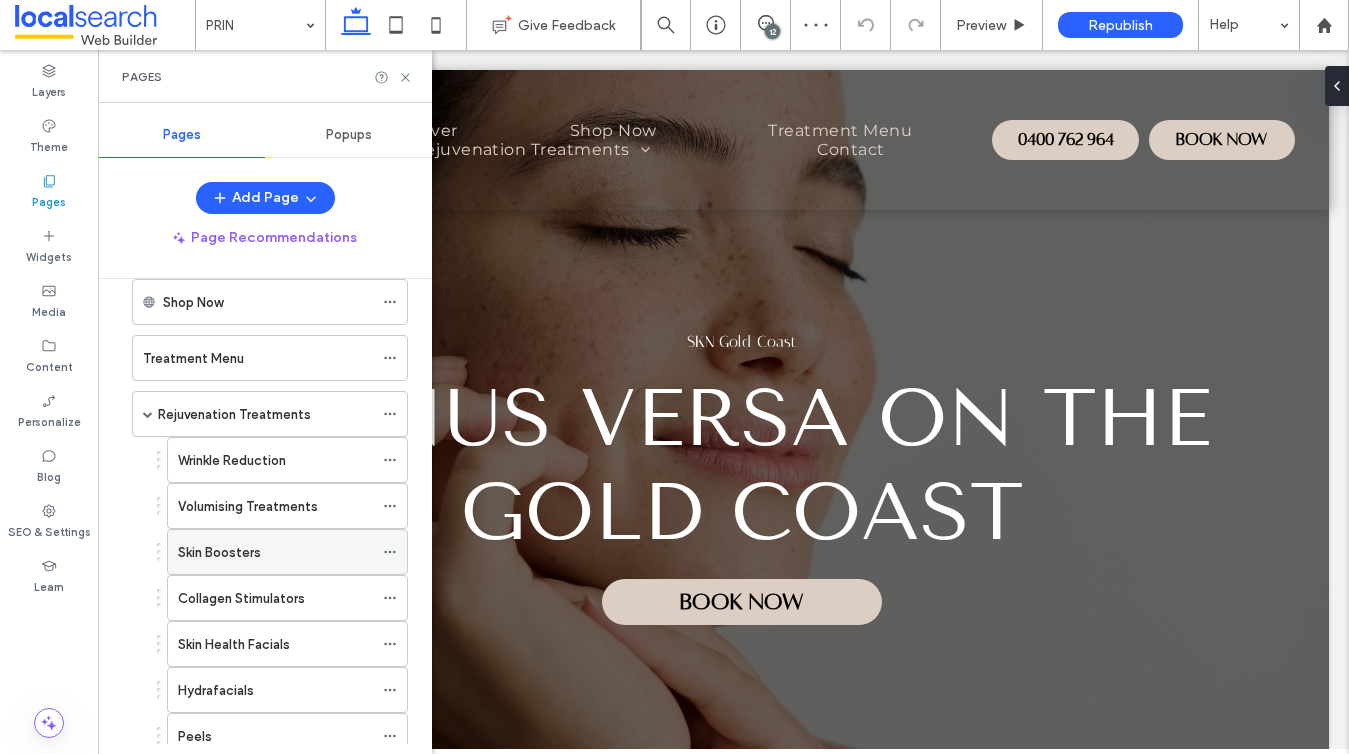 scroll, scrollTop: 172, scrollLeft: 0, axis: vertical 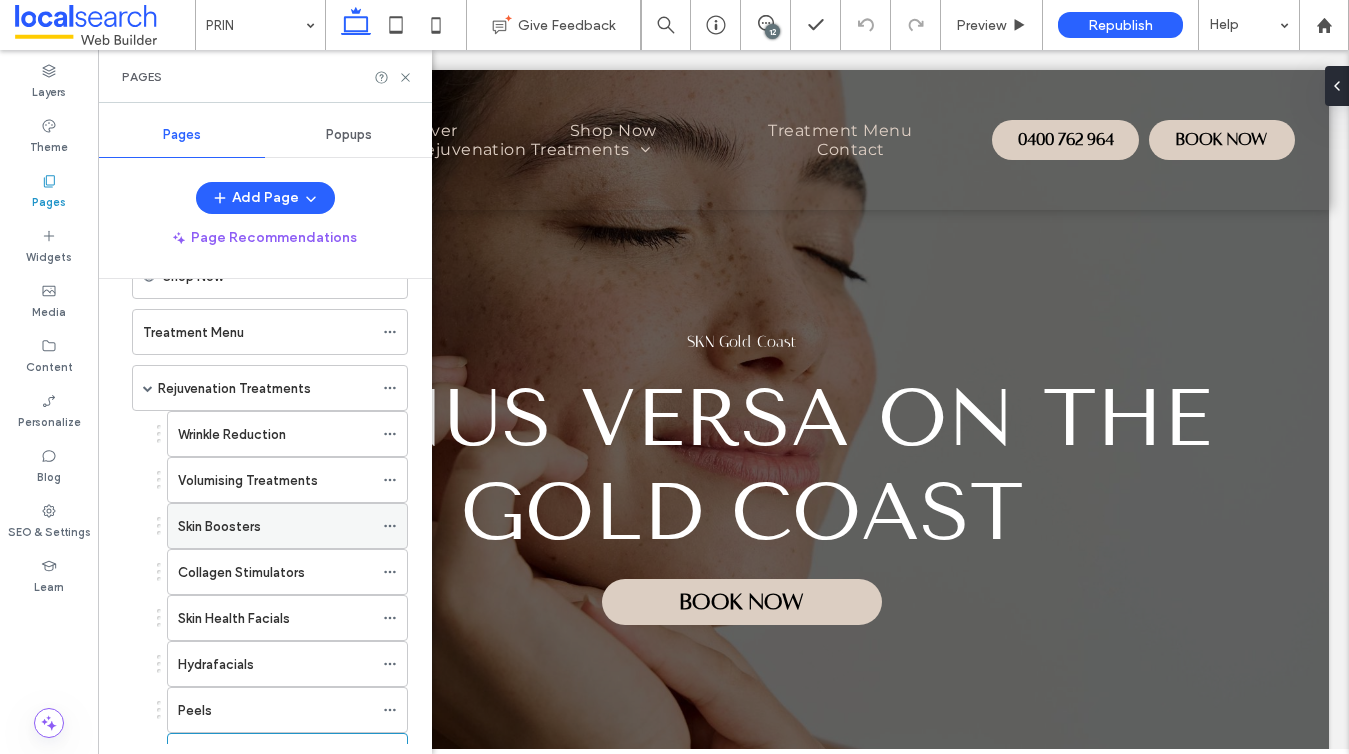 click on "Skin Boosters" at bounding box center [219, 526] 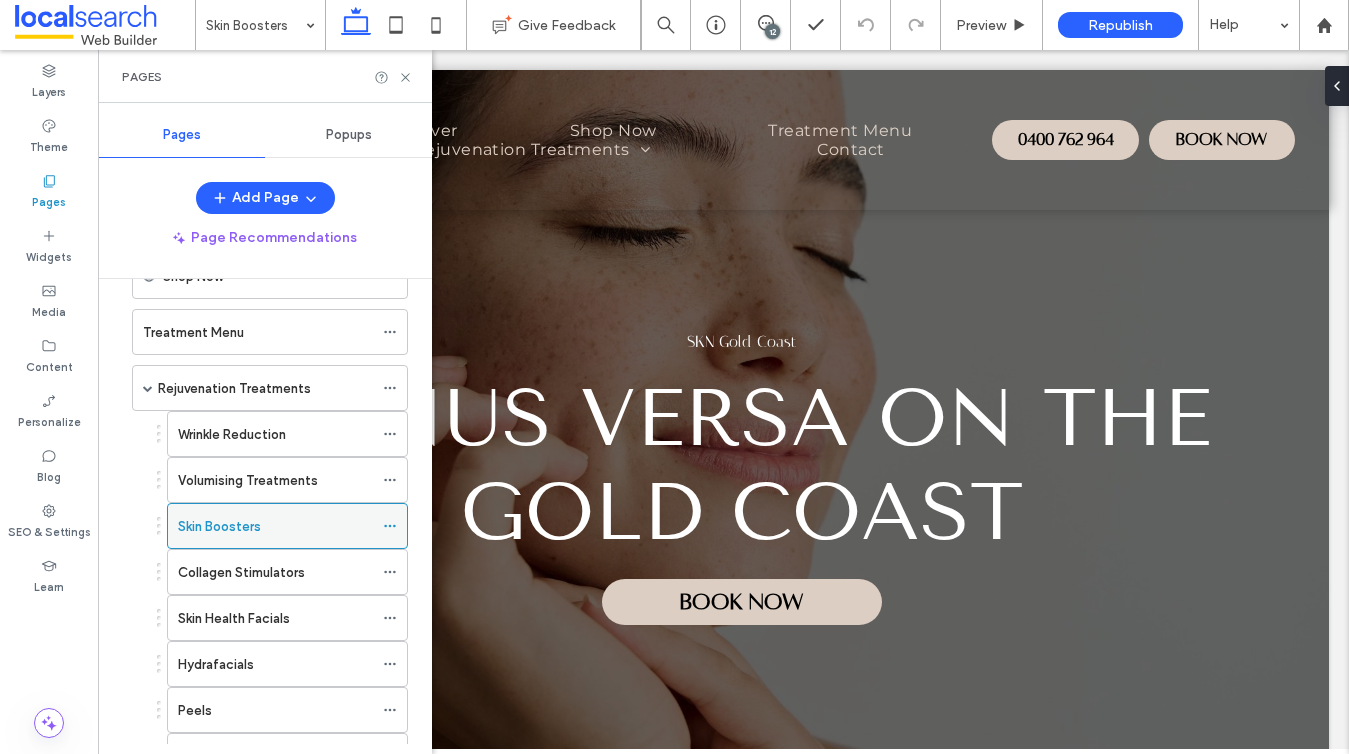 scroll, scrollTop: 497, scrollLeft: 0, axis: vertical 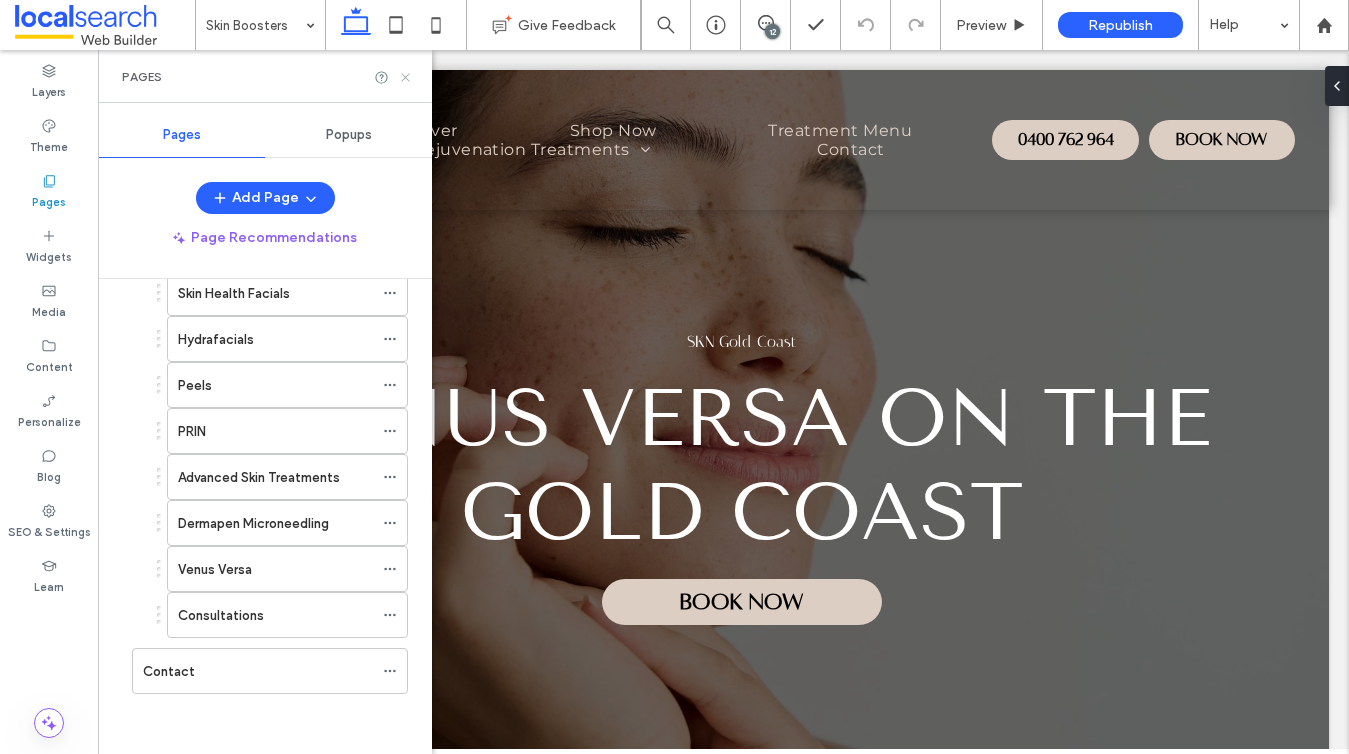 click 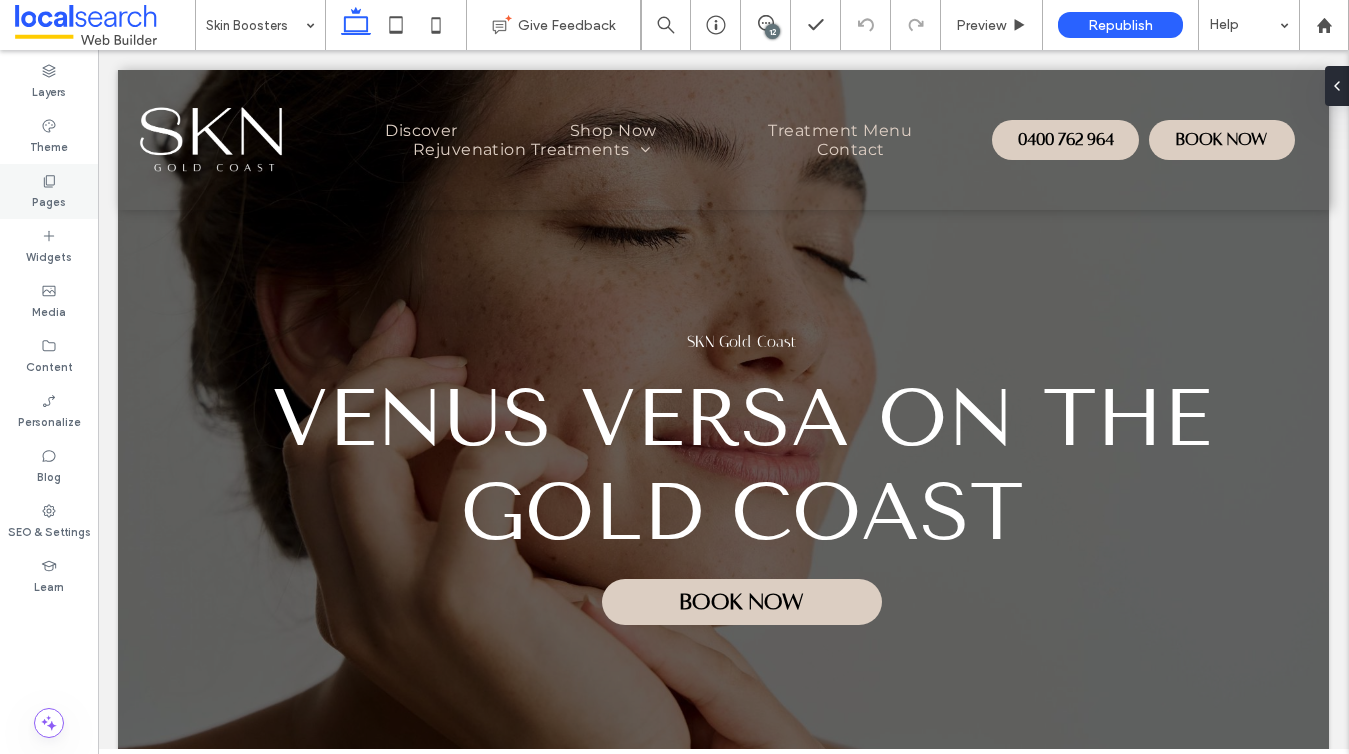click on "Pages" at bounding box center (49, 200) 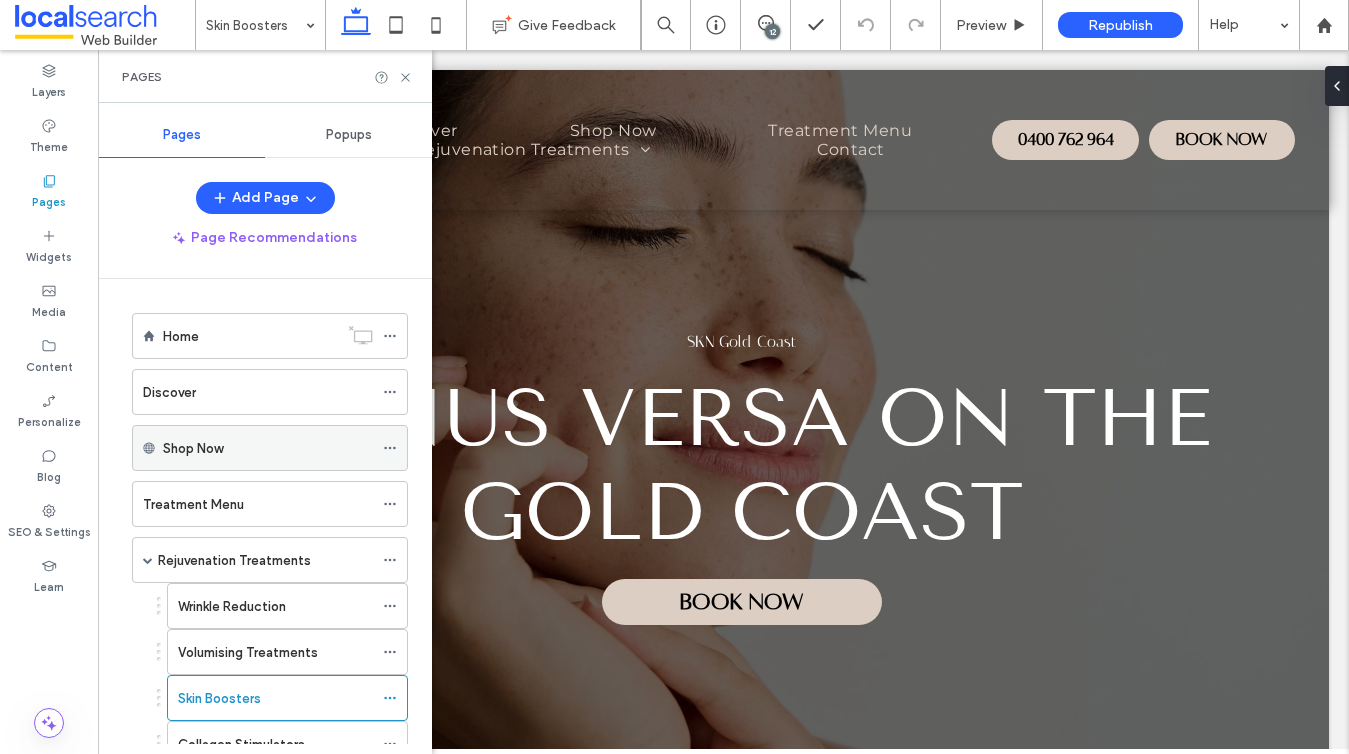 scroll, scrollTop: 497, scrollLeft: 0, axis: vertical 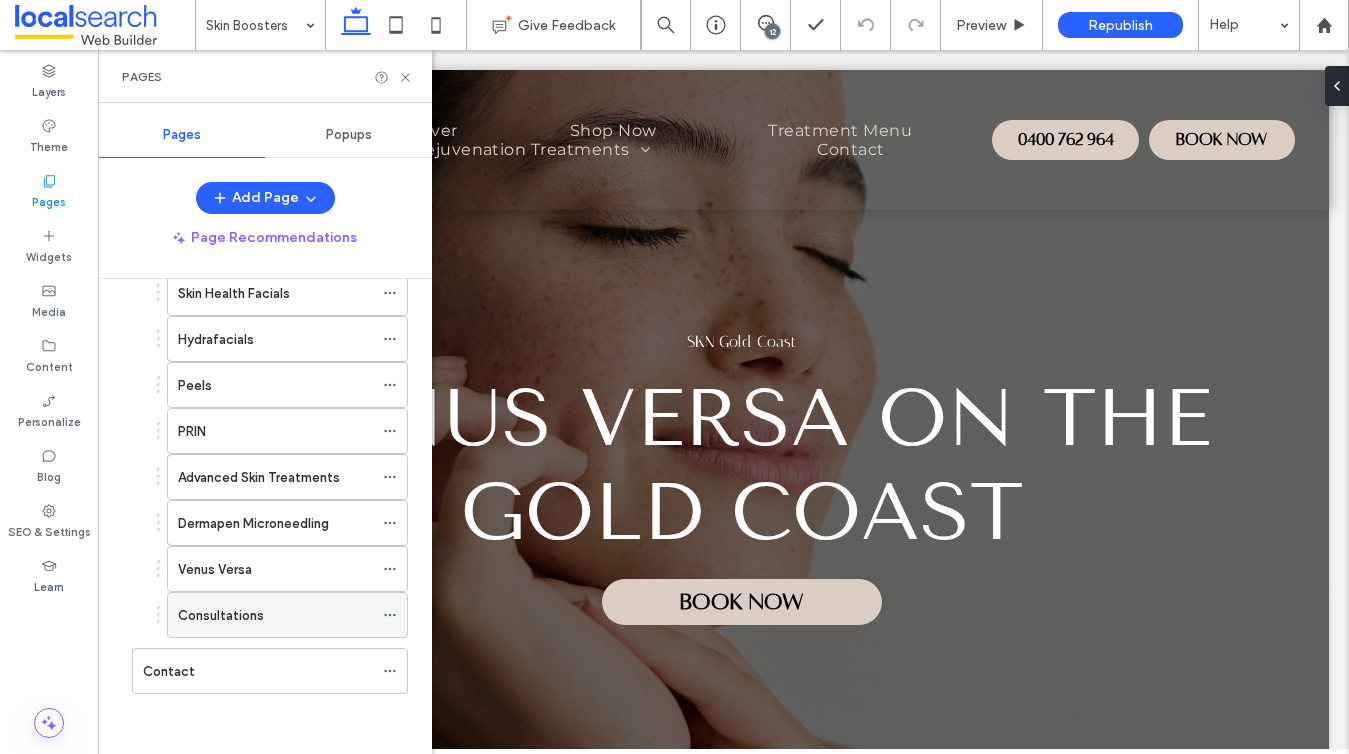 click on "Consultations" at bounding box center [221, 615] 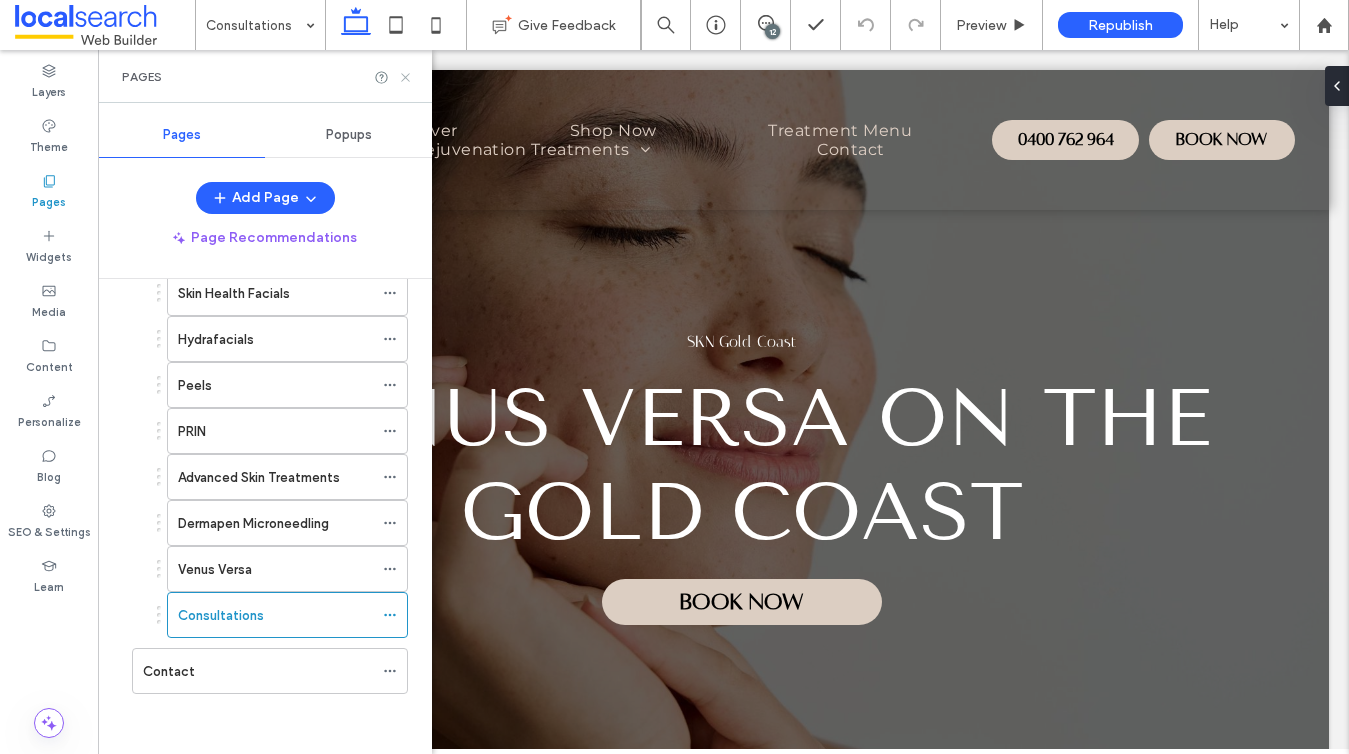 click 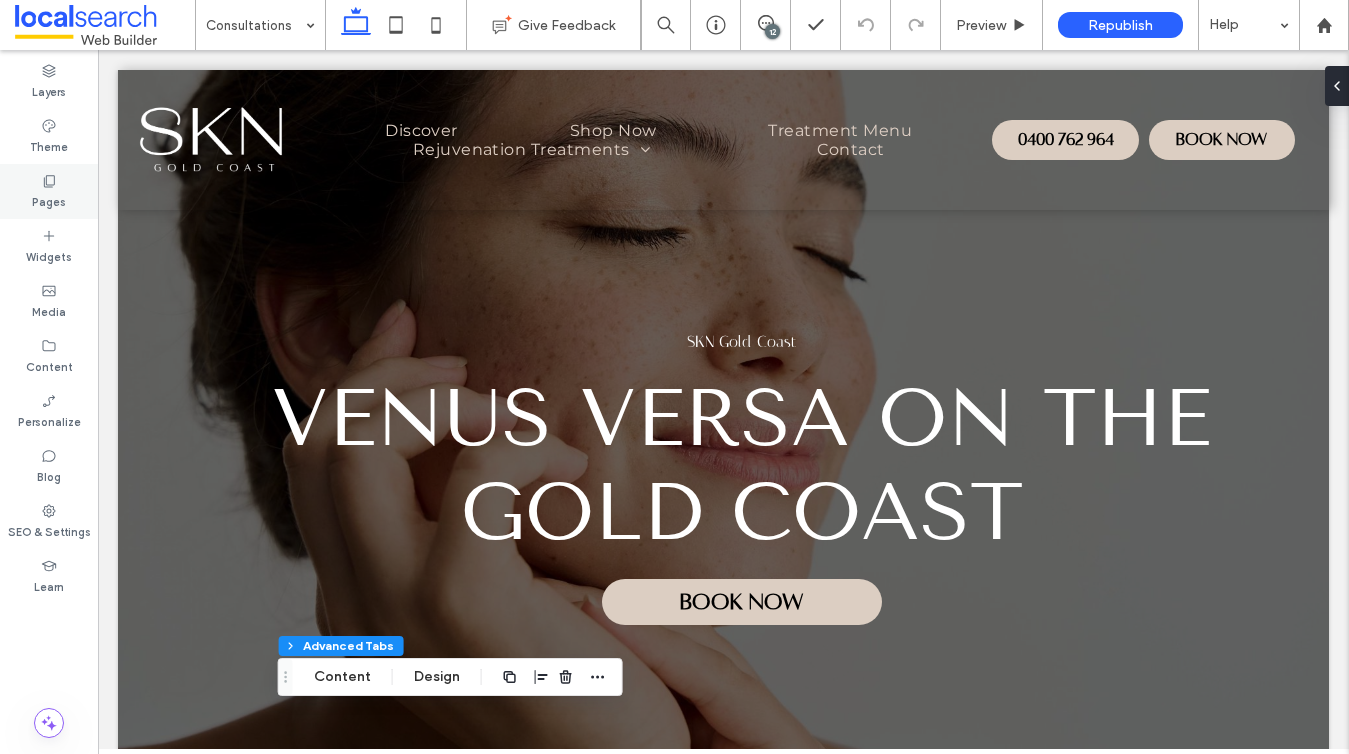 click on "Pages" at bounding box center (49, 191) 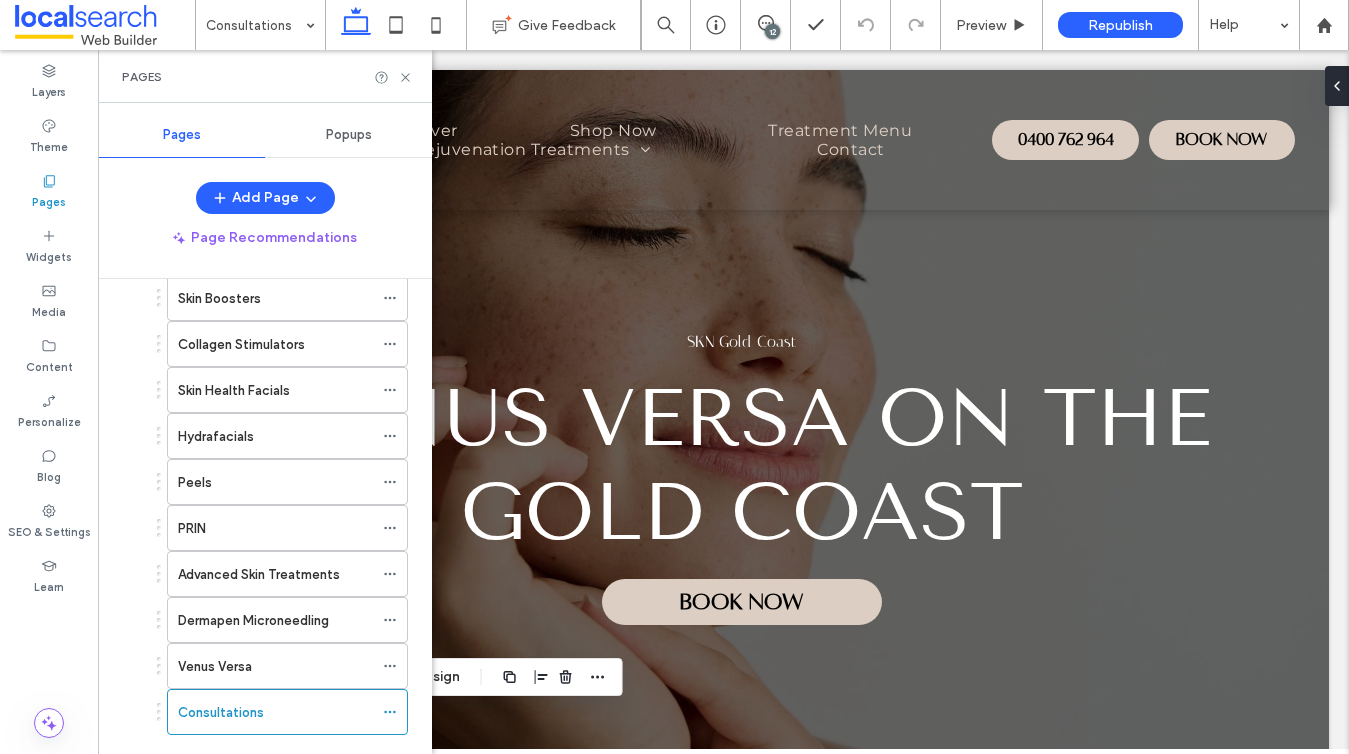scroll, scrollTop: 497, scrollLeft: 0, axis: vertical 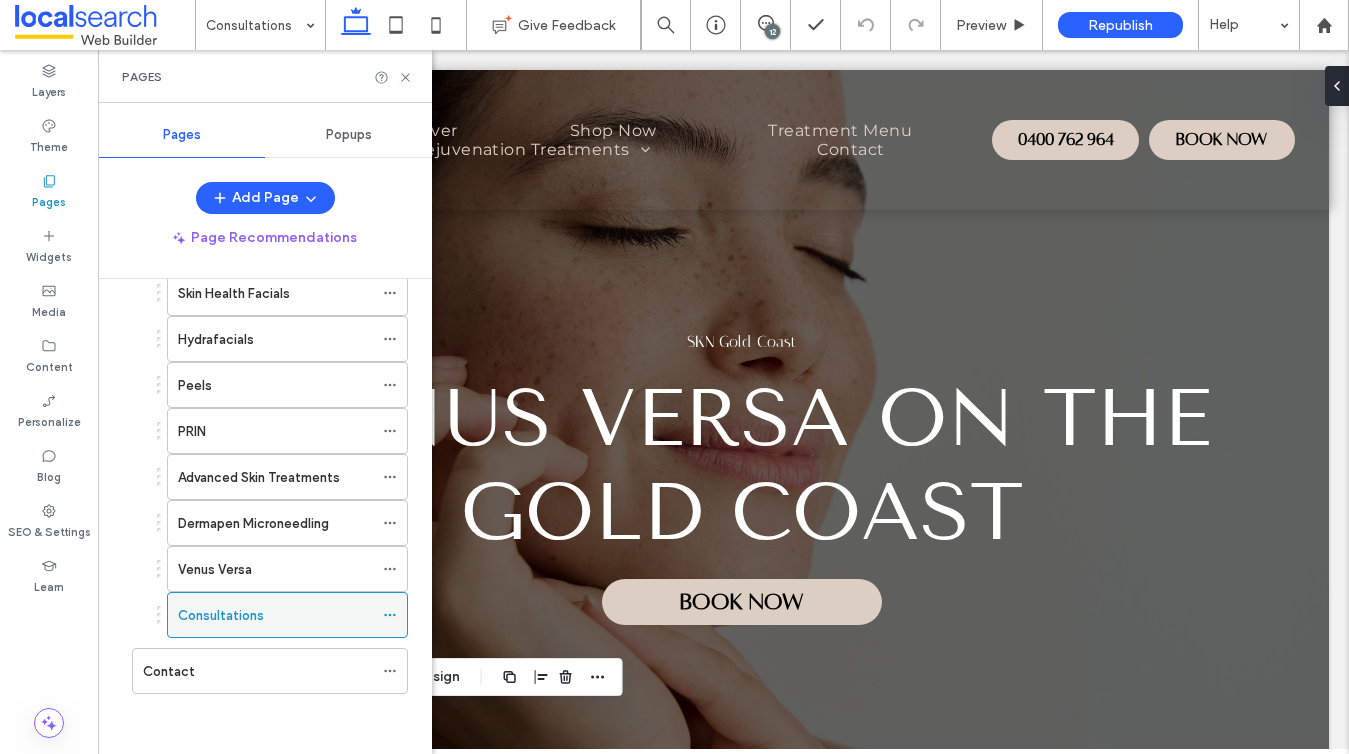 click 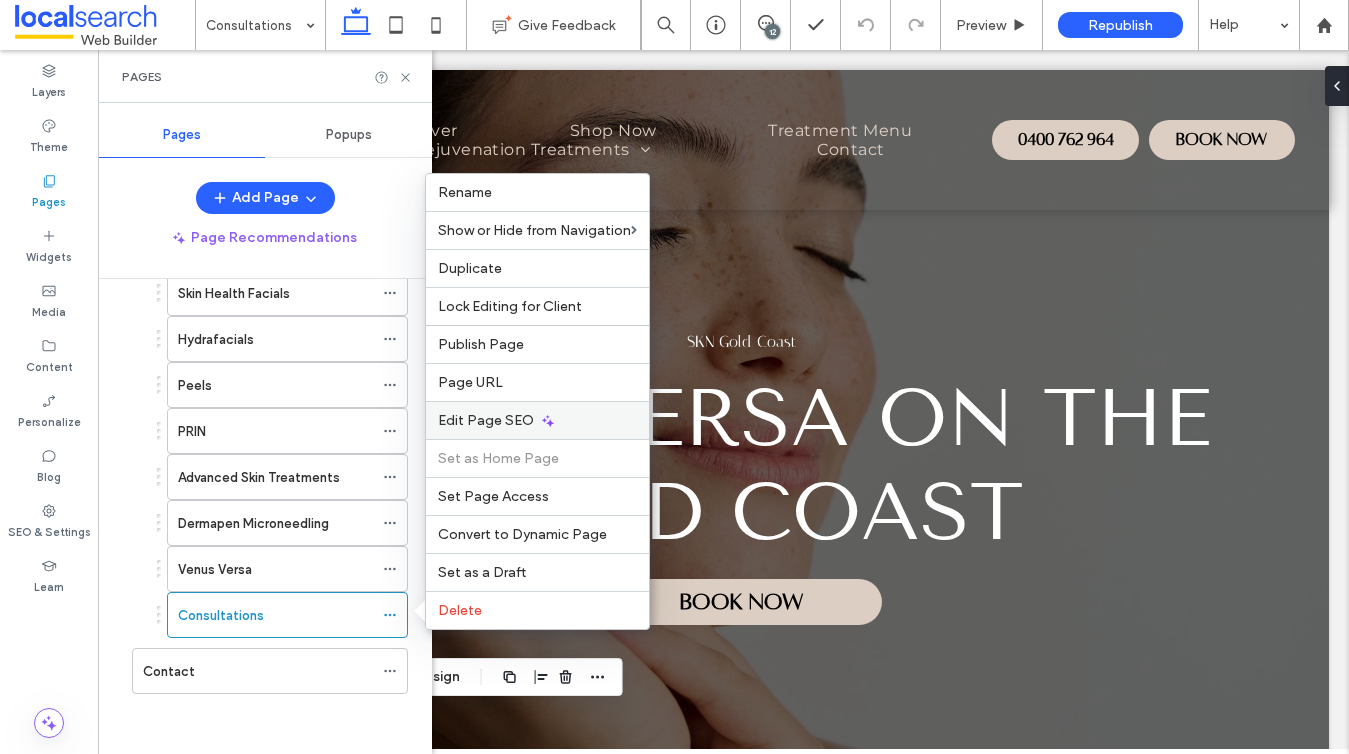 click on "Edit Page SEO" at bounding box center [486, 420] 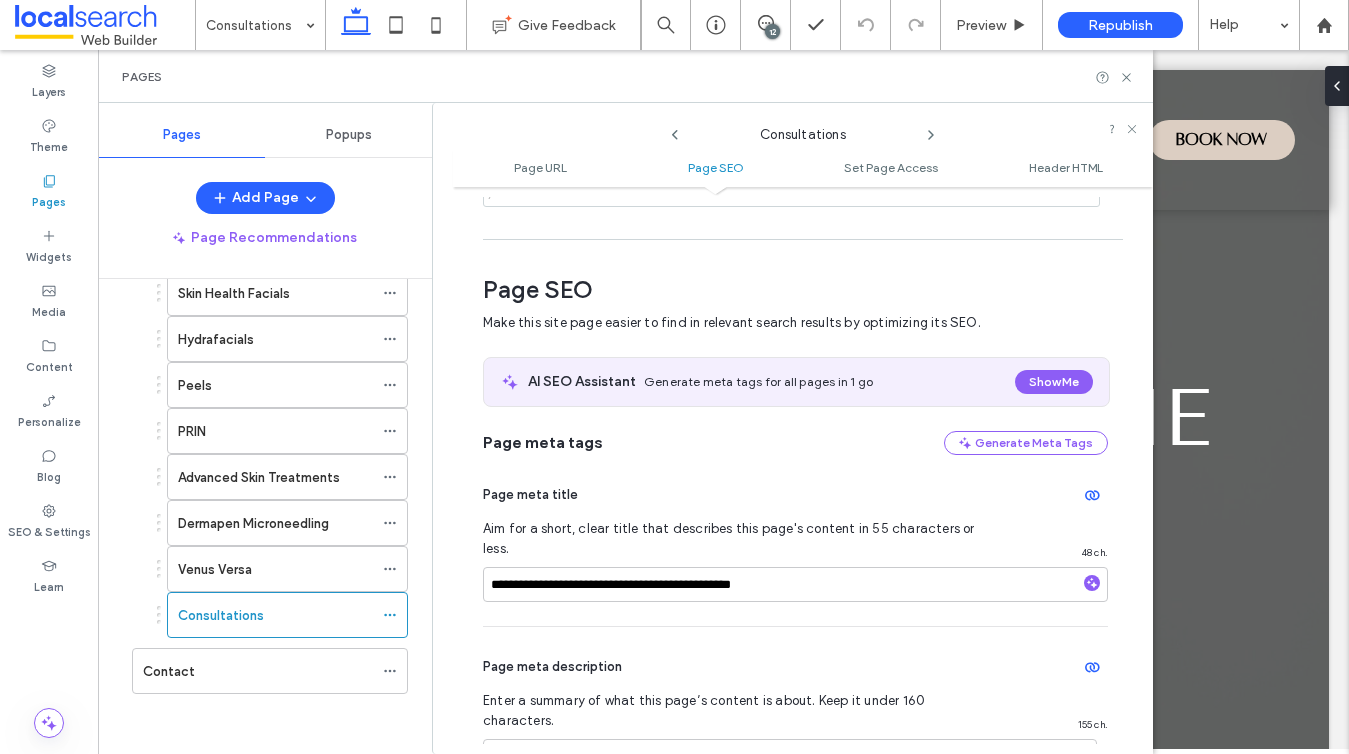scroll, scrollTop: 274, scrollLeft: 0, axis: vertical 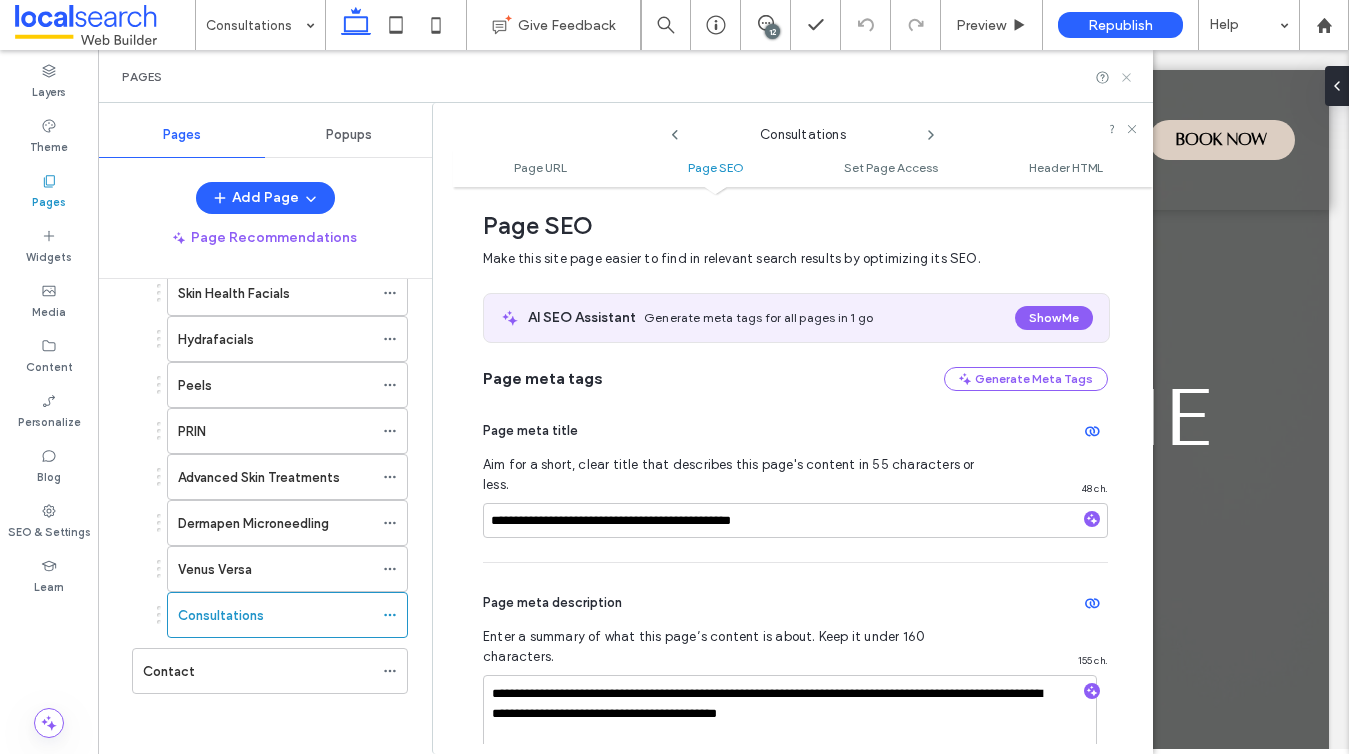 click 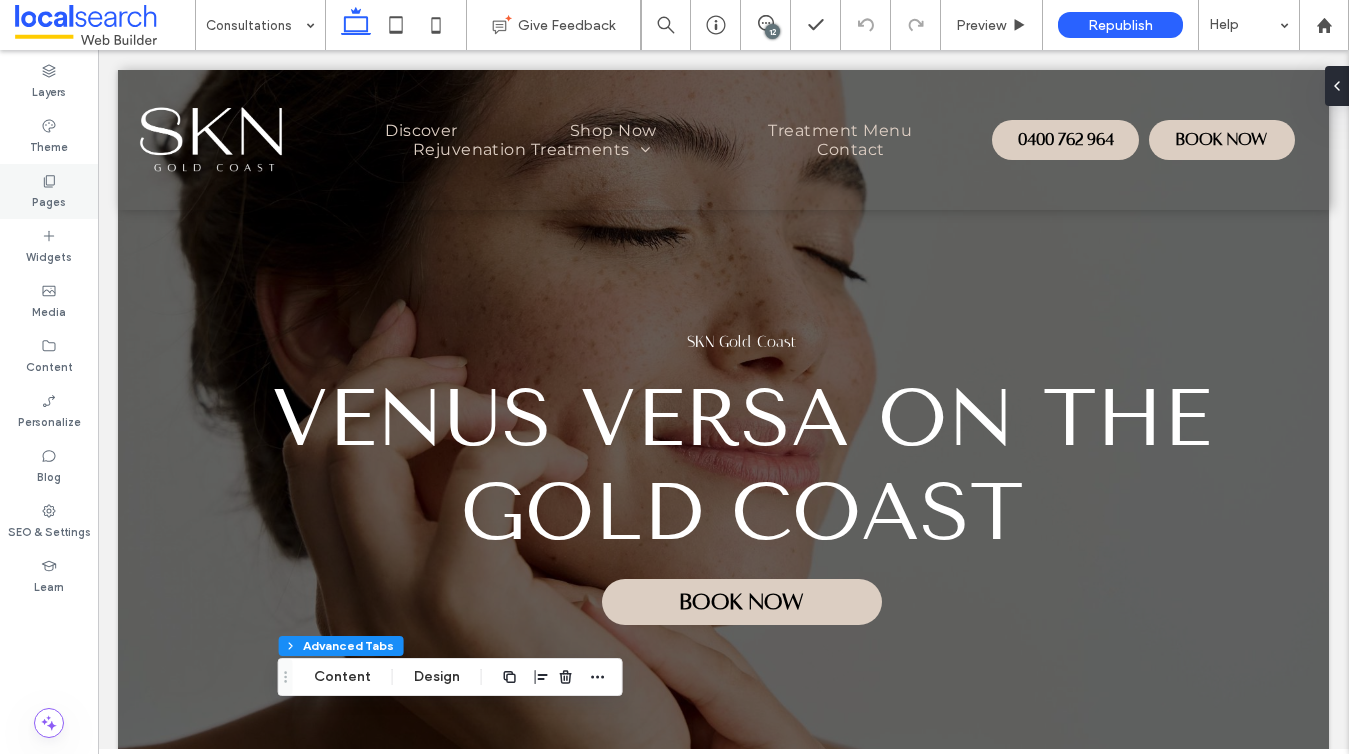 click 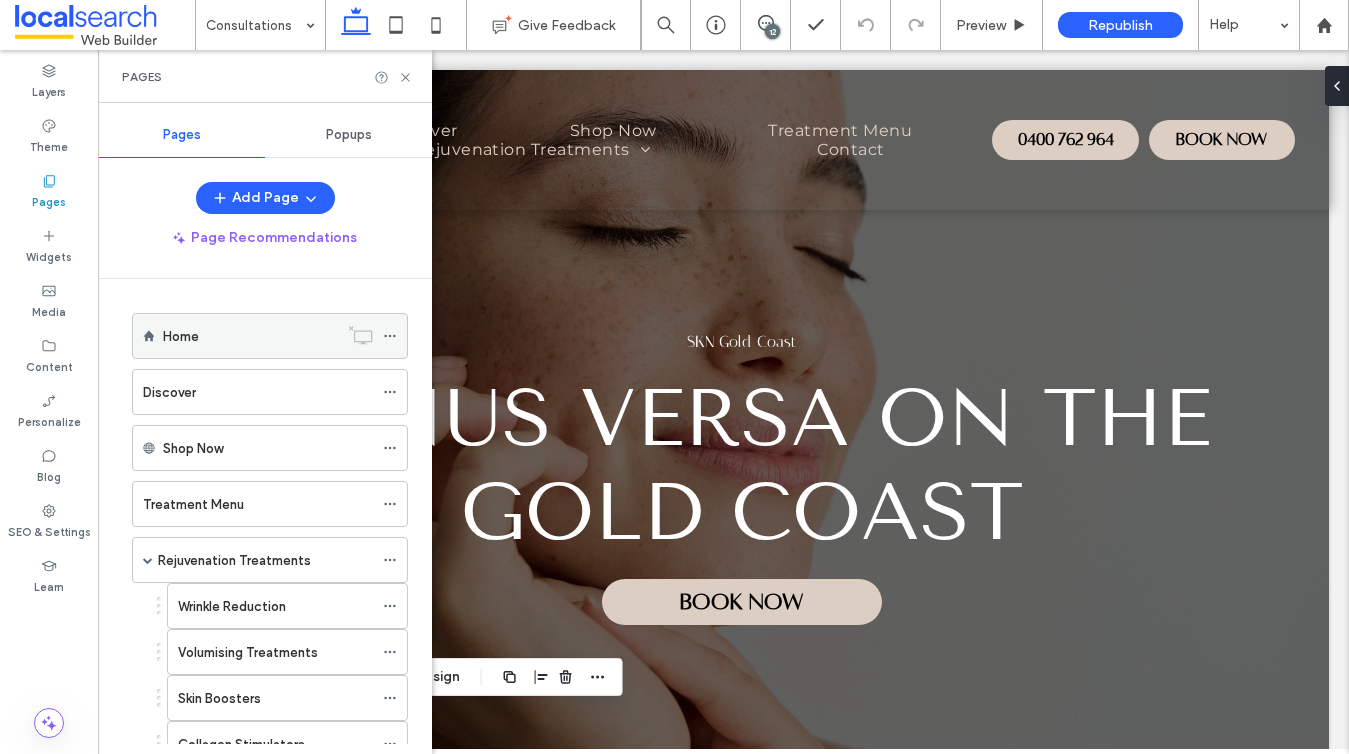 click on "Home" at bounding box center (181, 336) 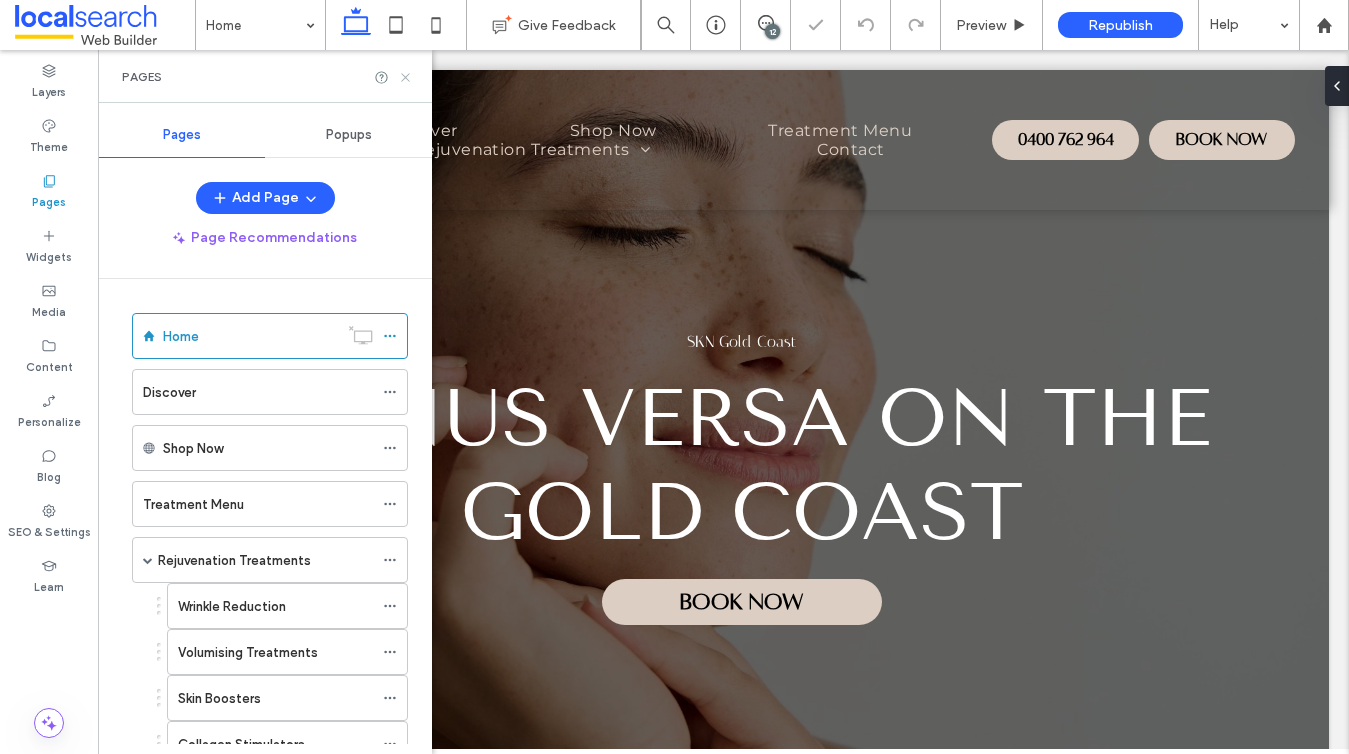 click 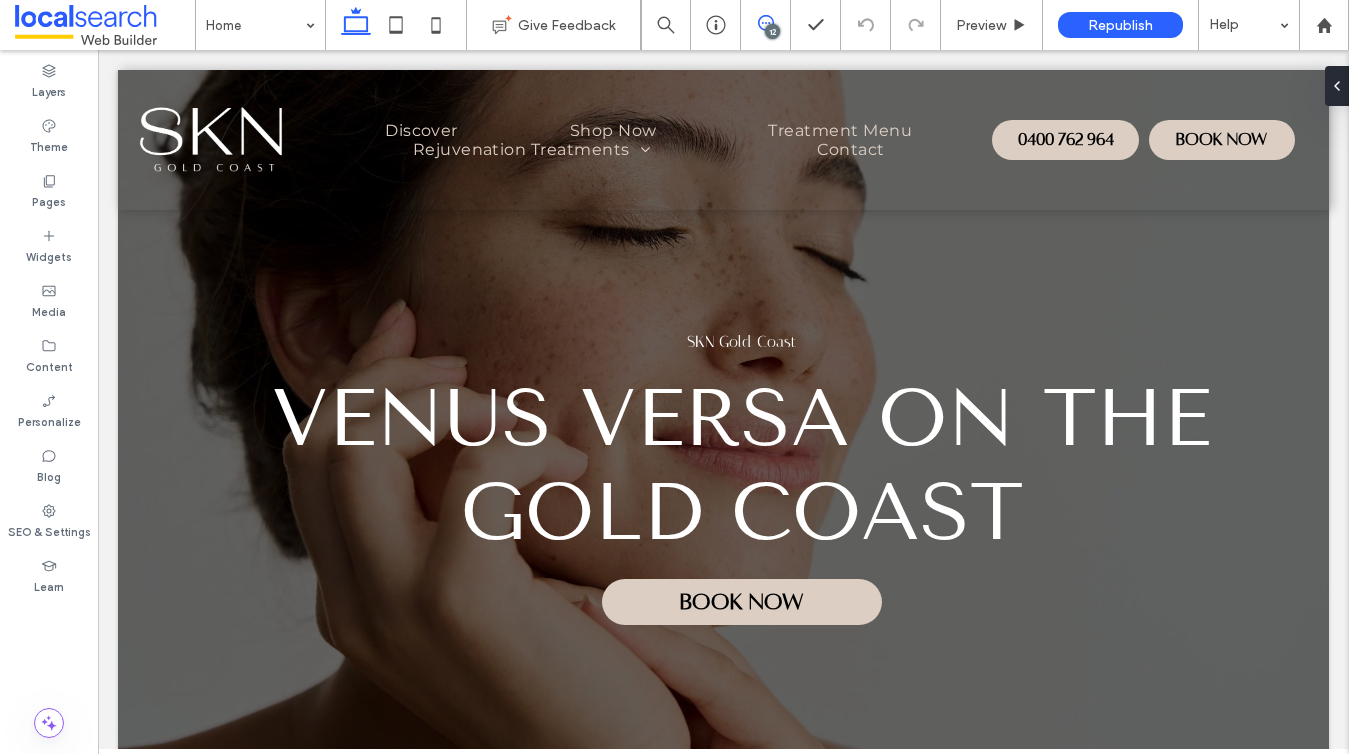 click 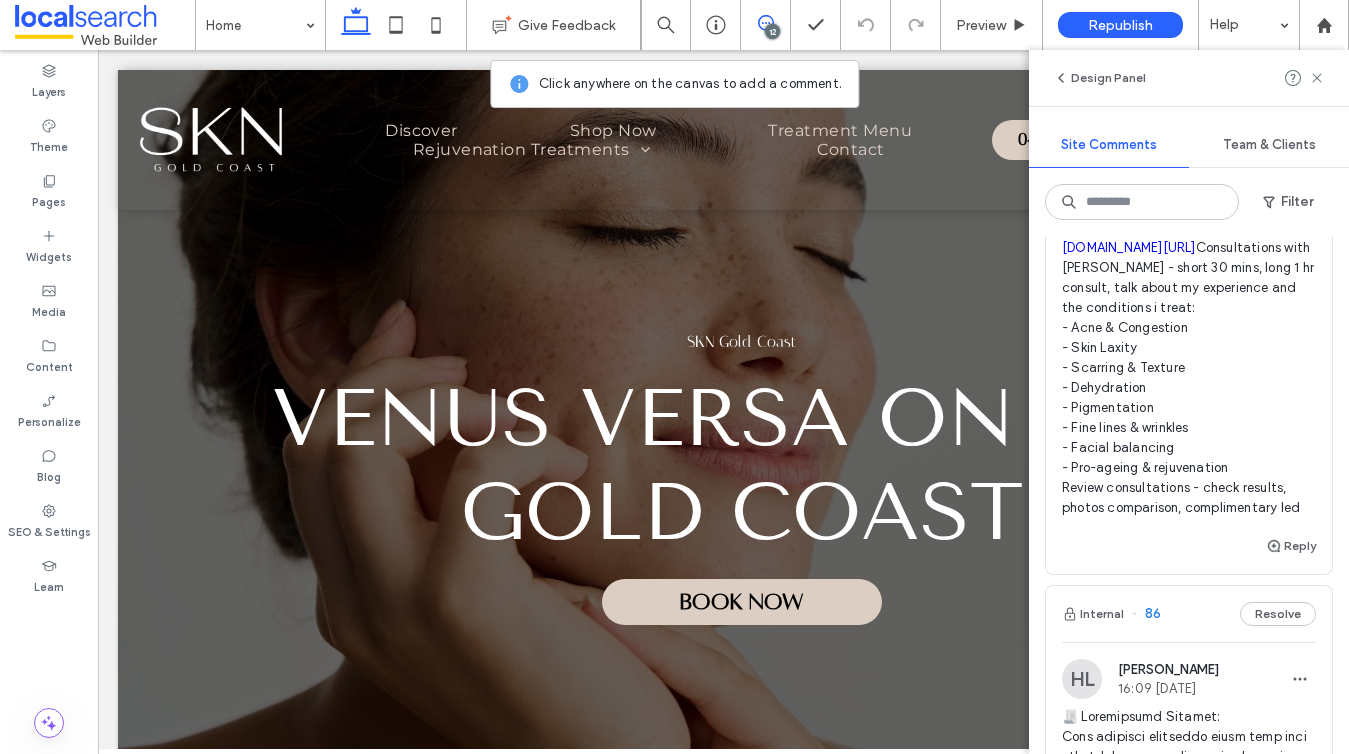 scroll, scrollTop: 3071, scrollLeft: 0, axis: vertical 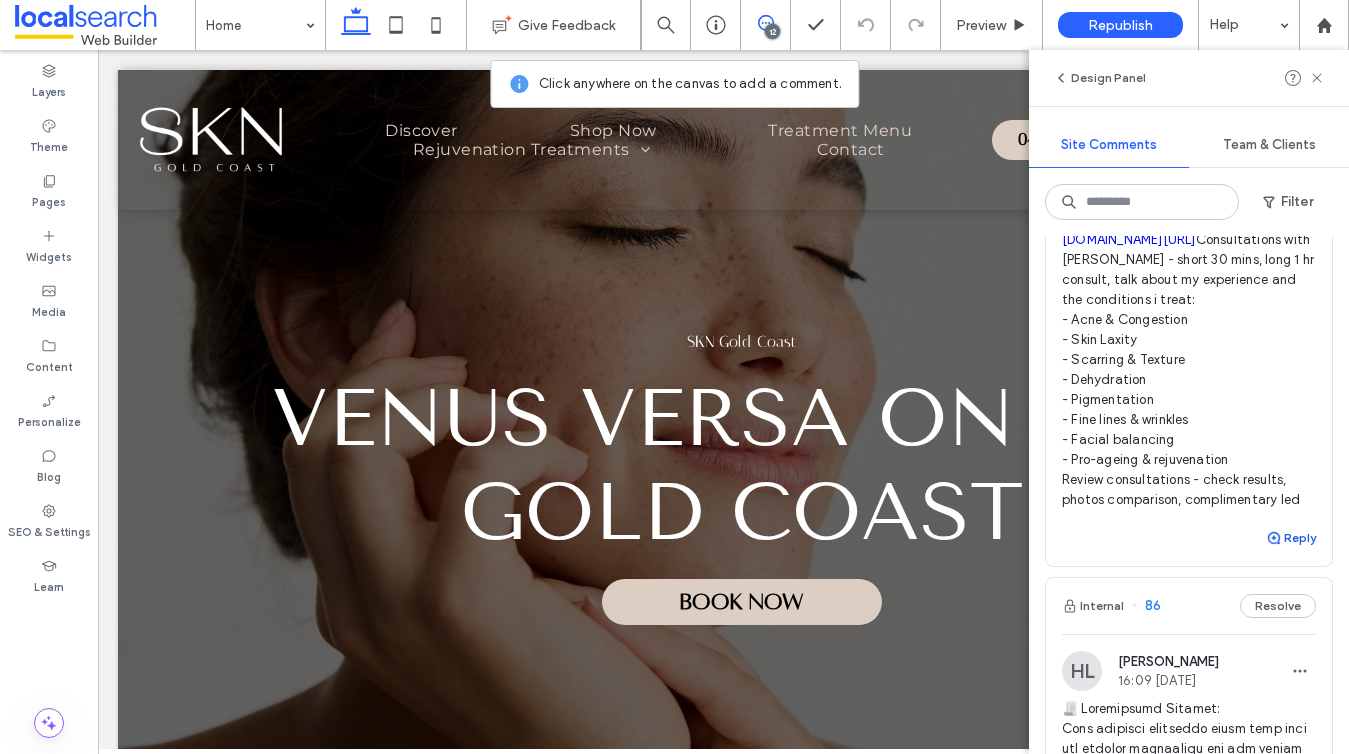 click on "Reply" at bounding box center (1291, 538) 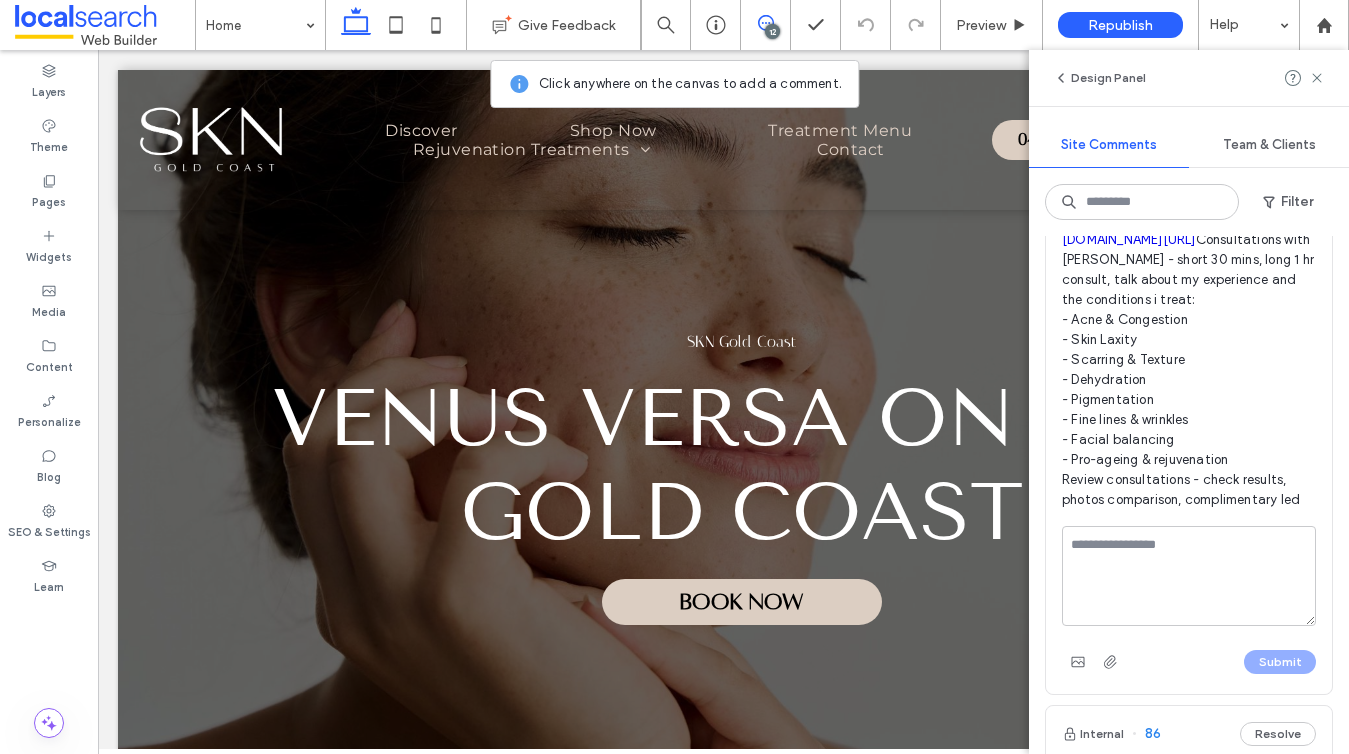 click at bounding box center [1189, 576] 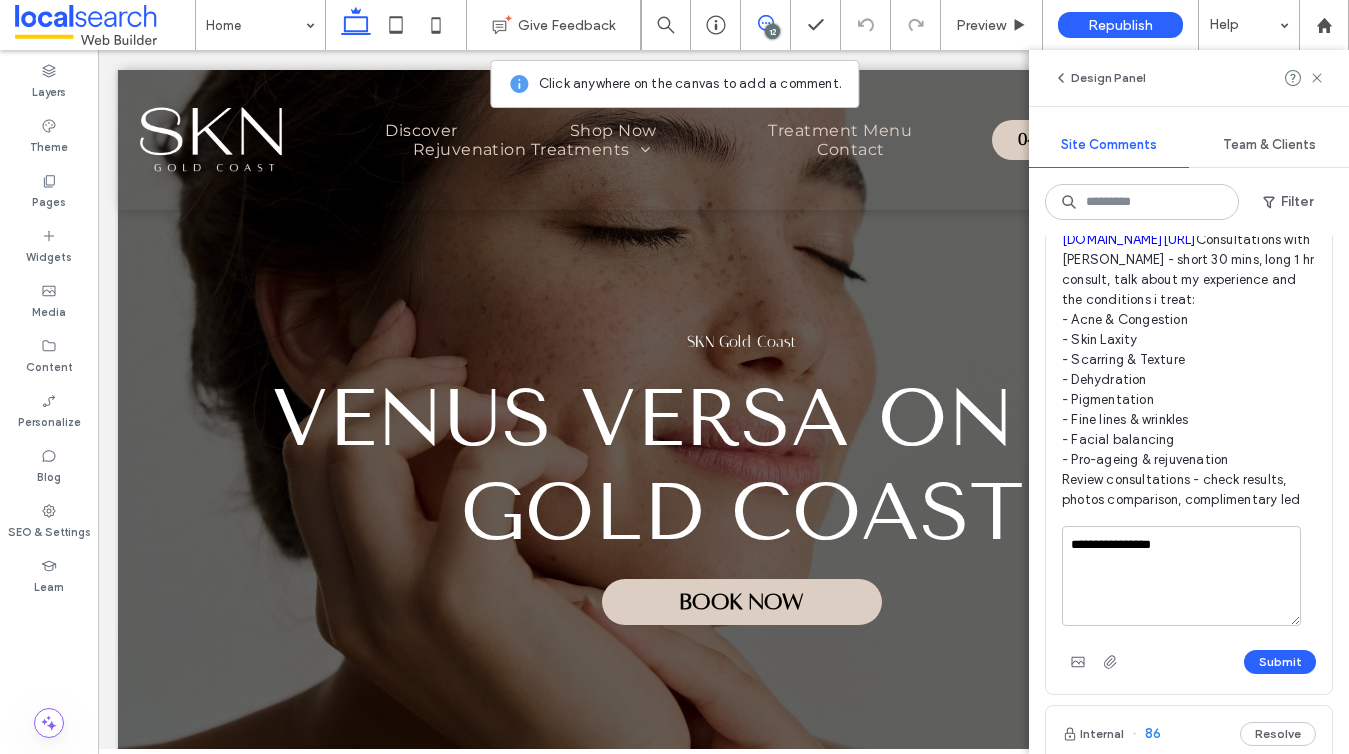 type on "**********" 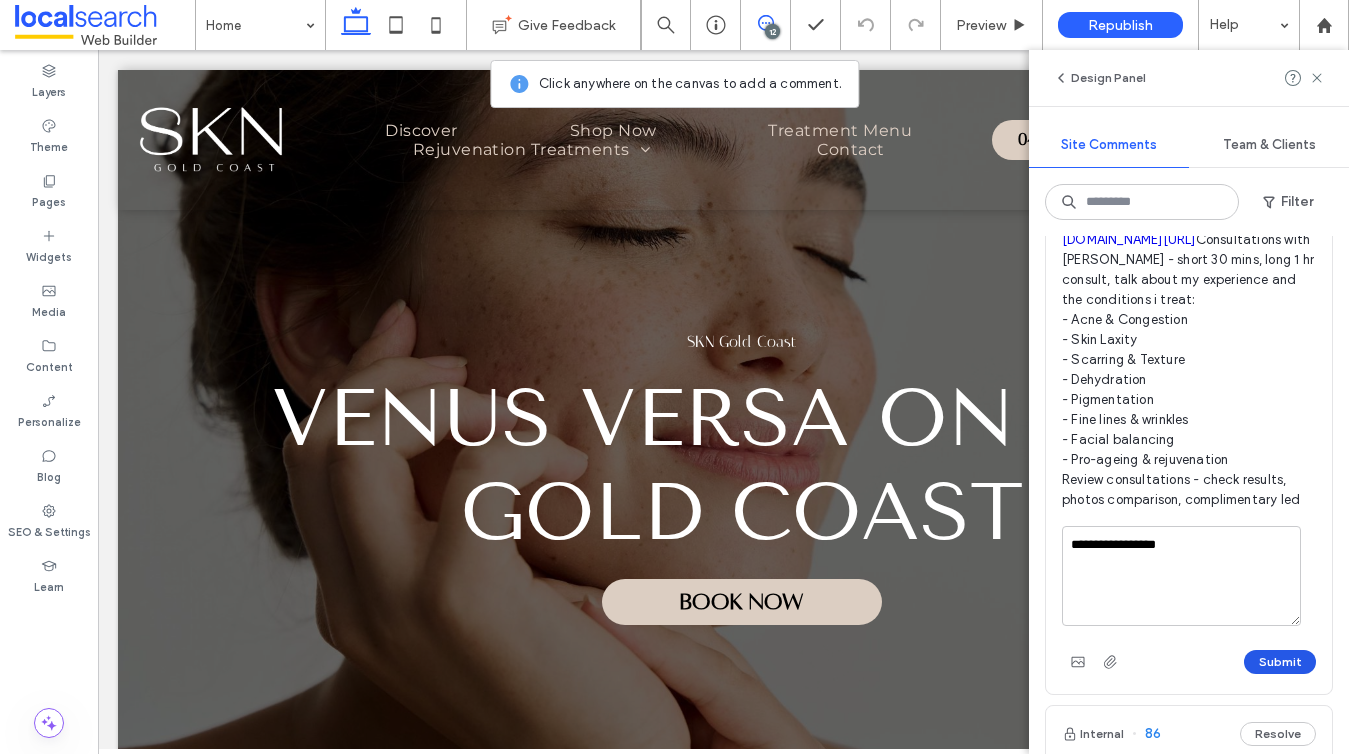 click on "Submit" at bounding box center [1280, 662] 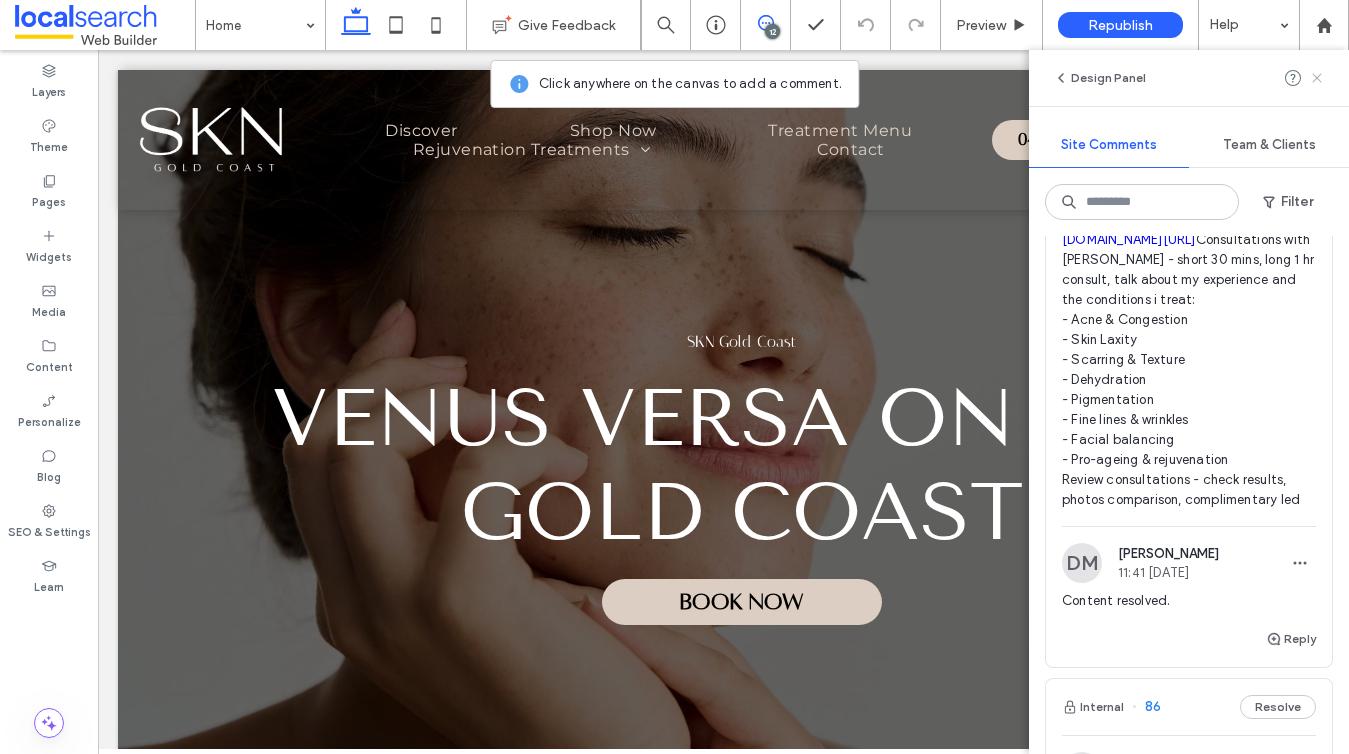 click 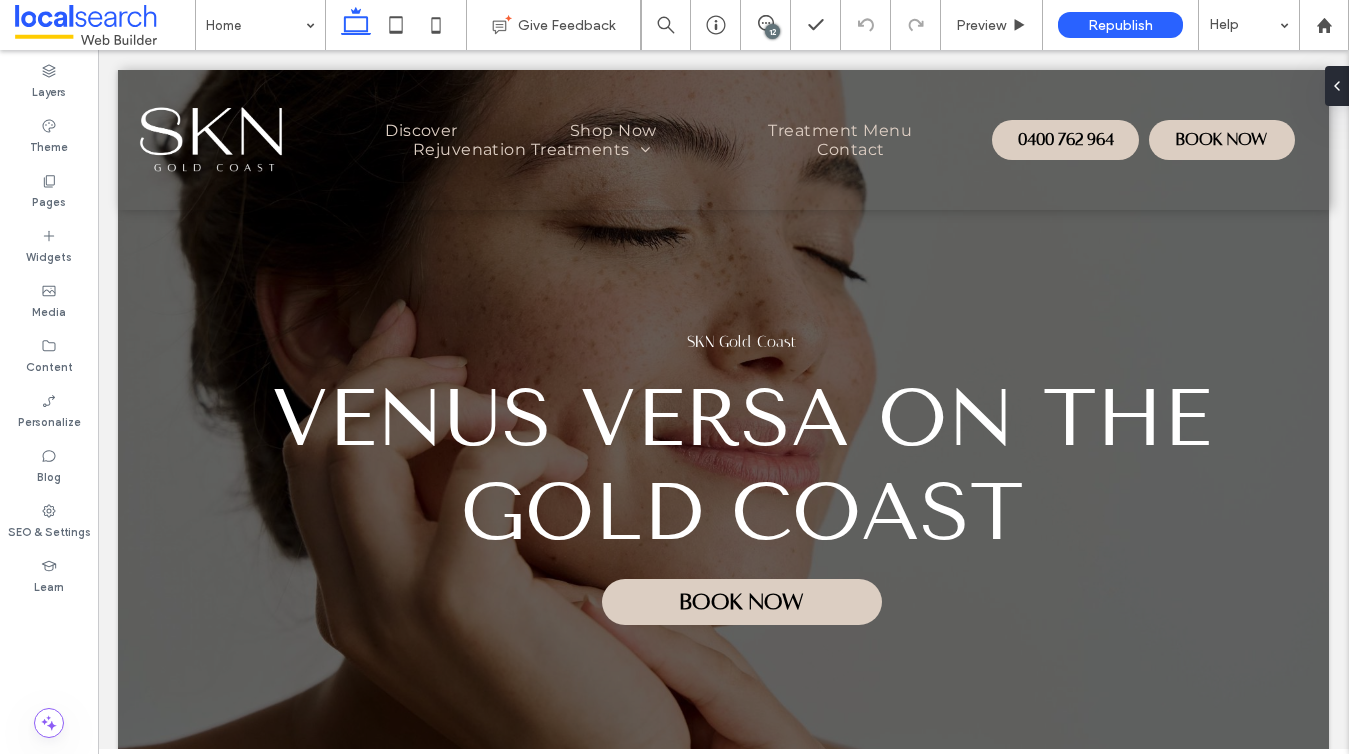 scroll, scrollTop: 0, scrollLeft: 0, axis: both 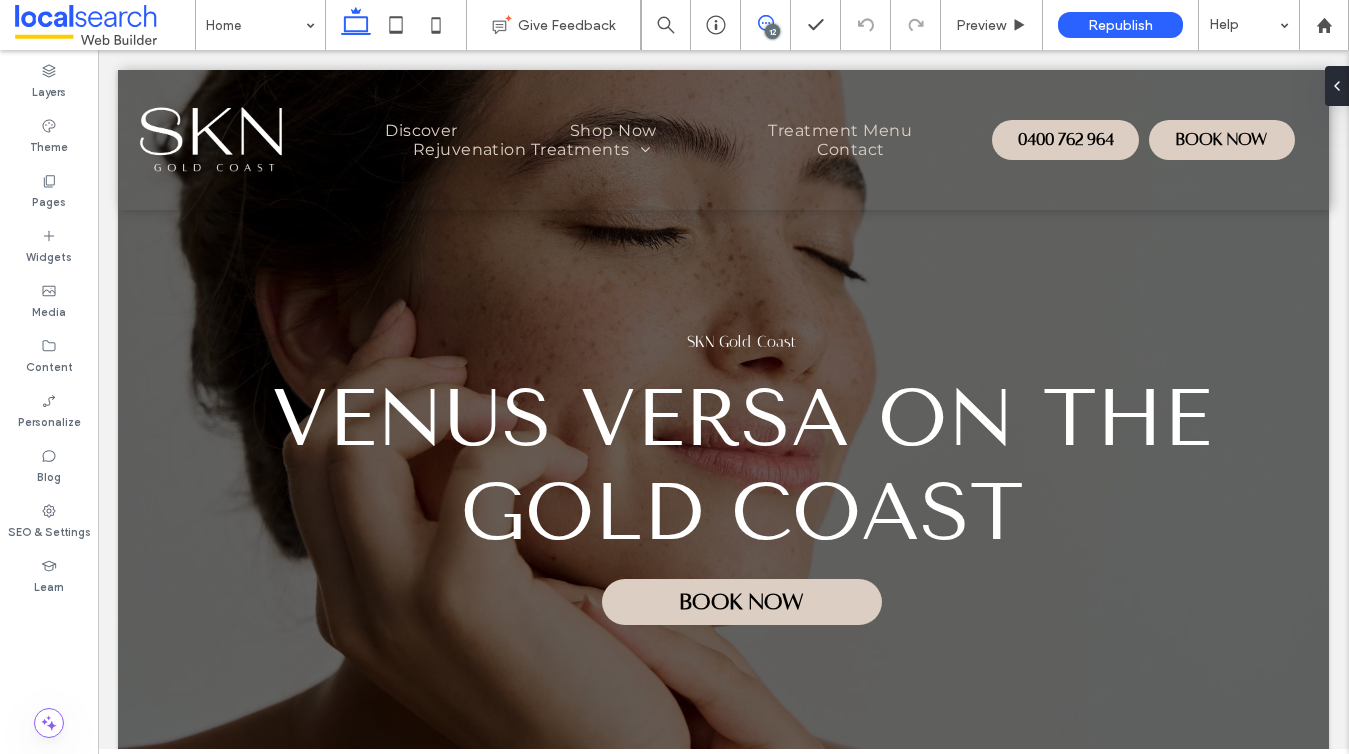 click 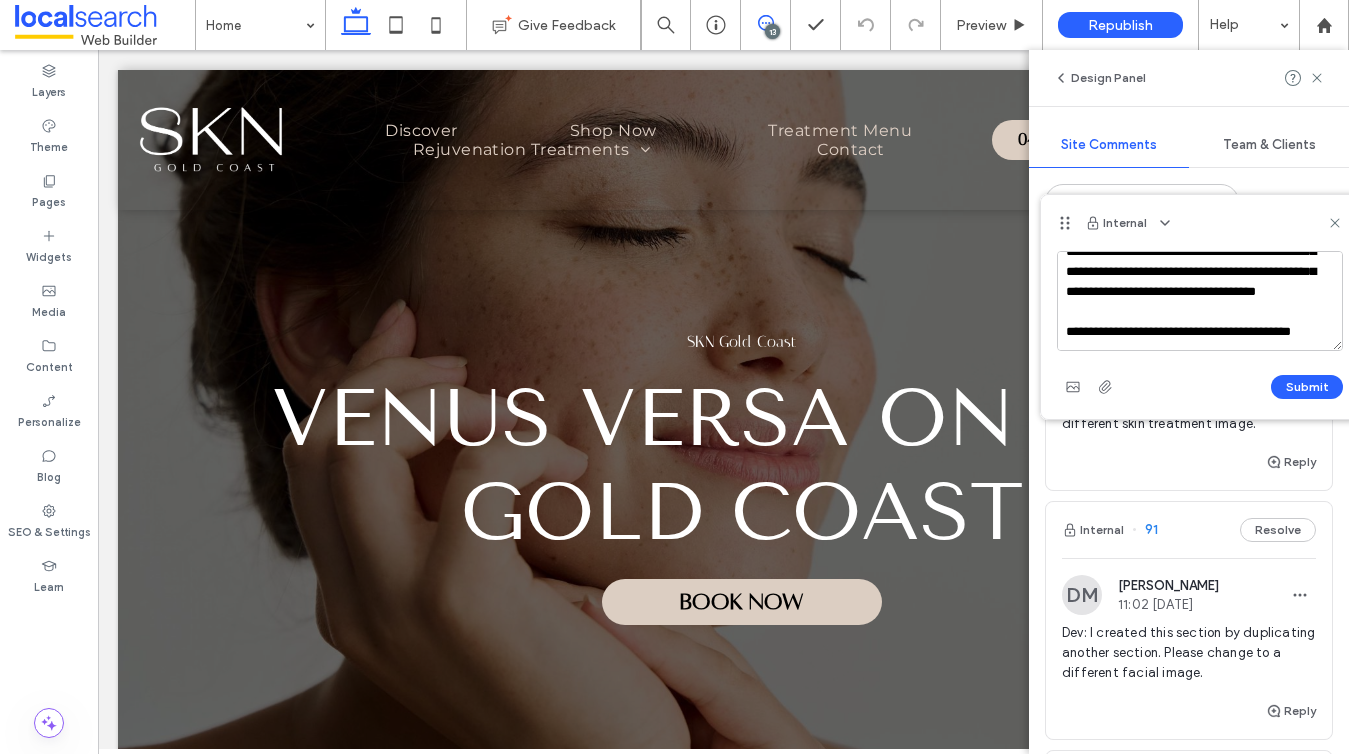 scroll, scrollTop: 167, scrollLeft: 0, axis: vertical 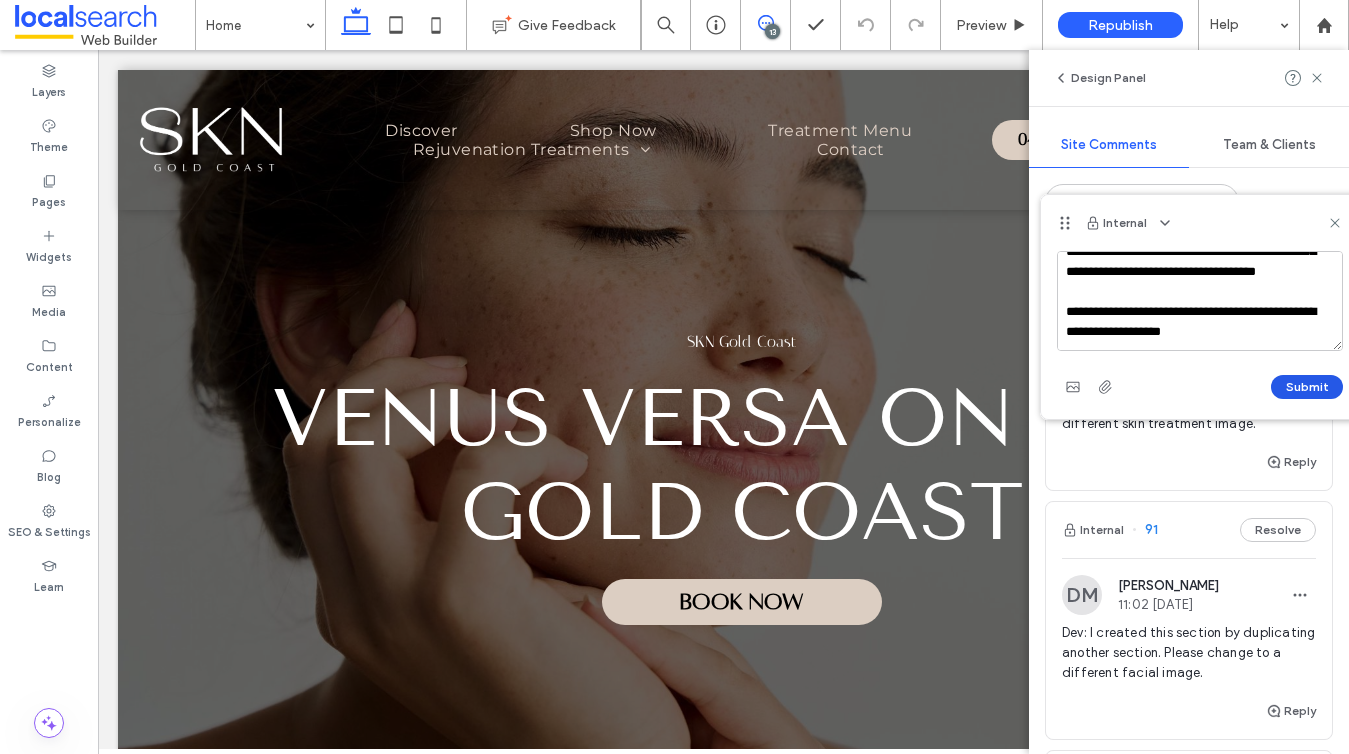 type on "**********" 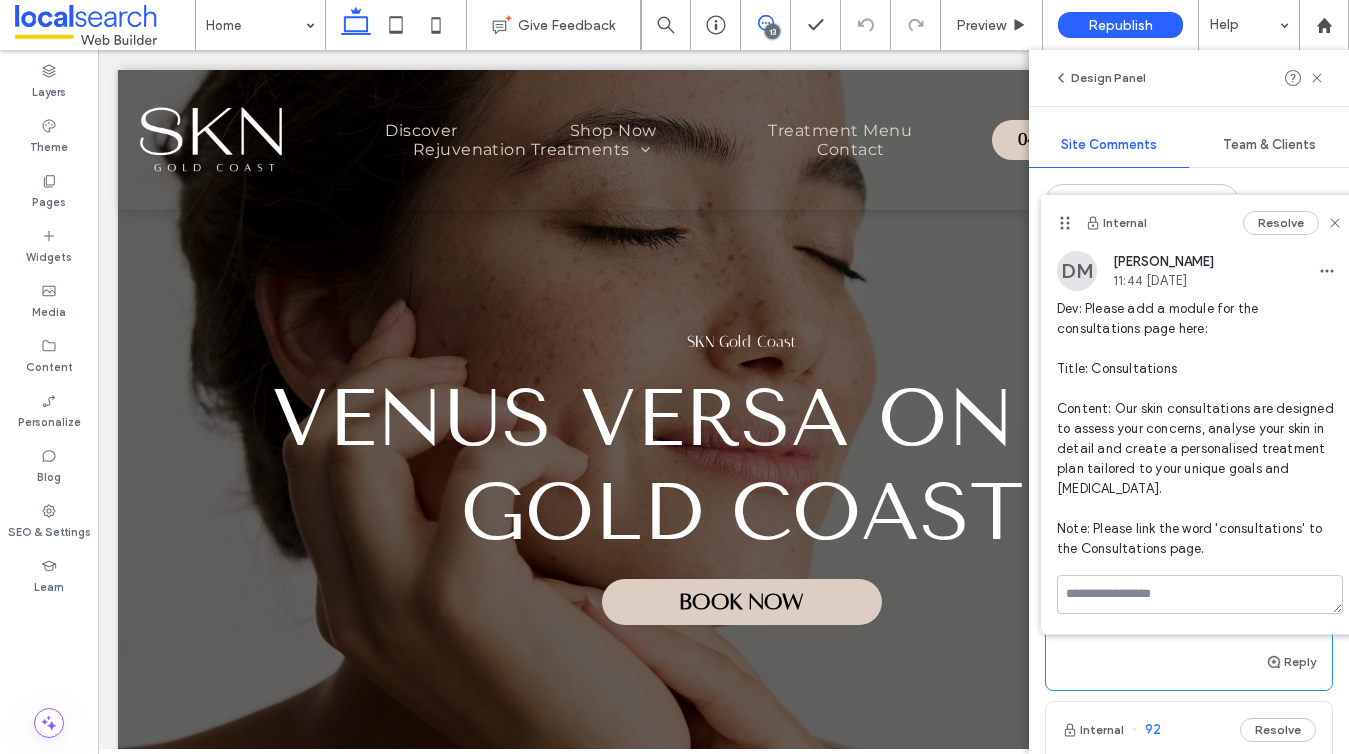 scroll, scrollTop: 0, scrollLeft: 0, axis: both 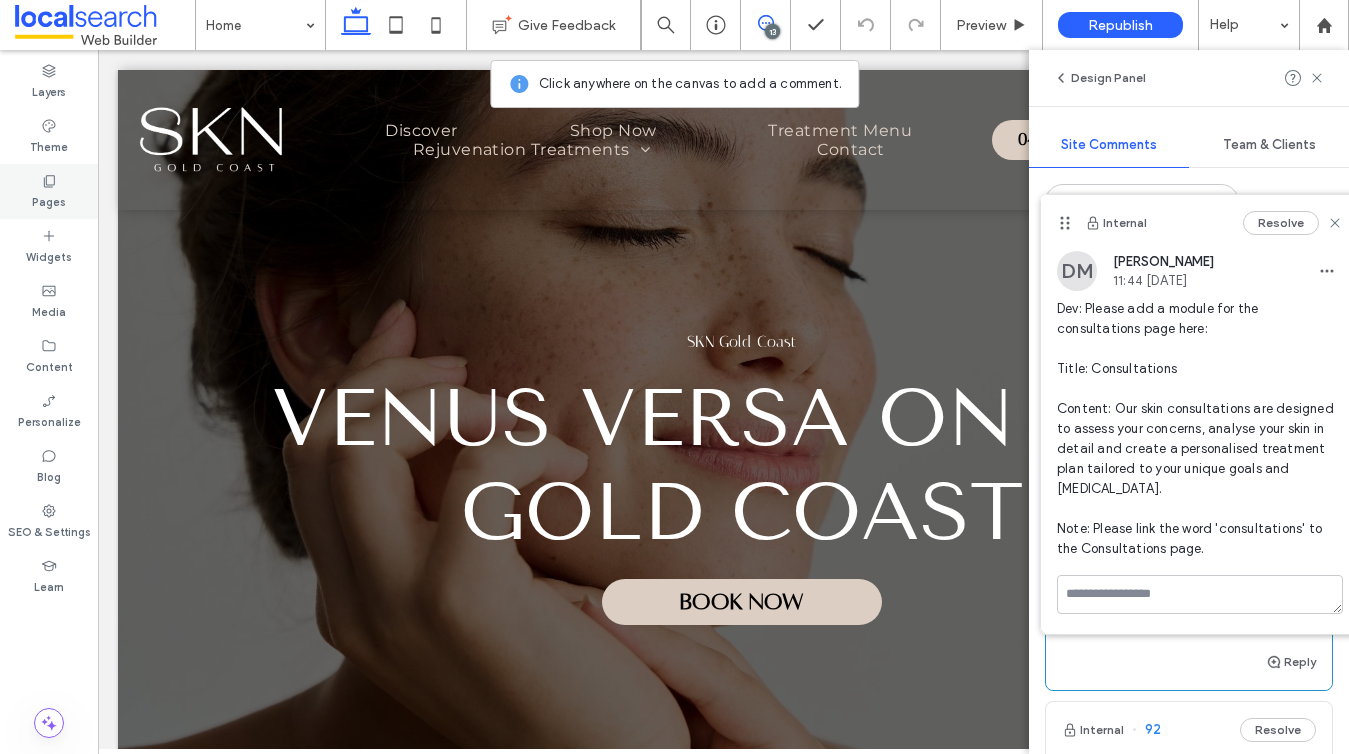 click 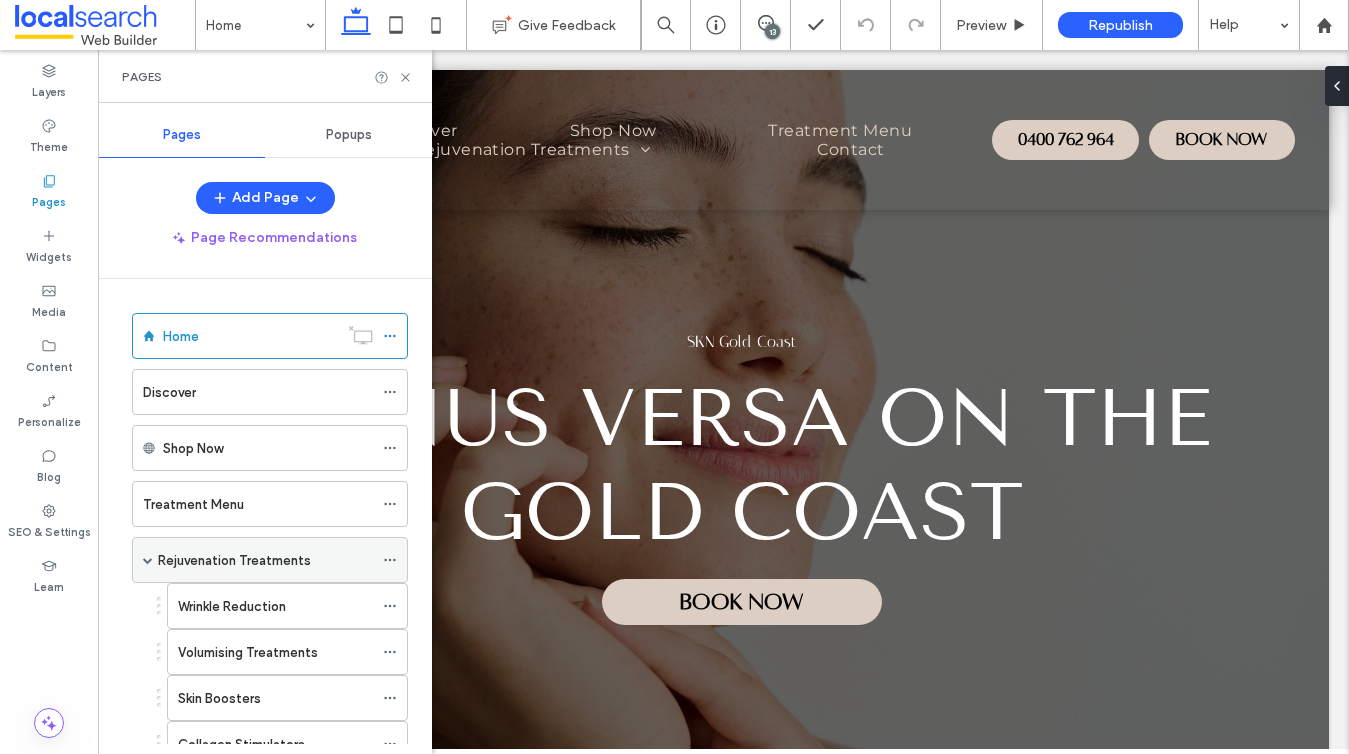 click on "Rejuvenation Treatments" at bounding box center [265, 560] 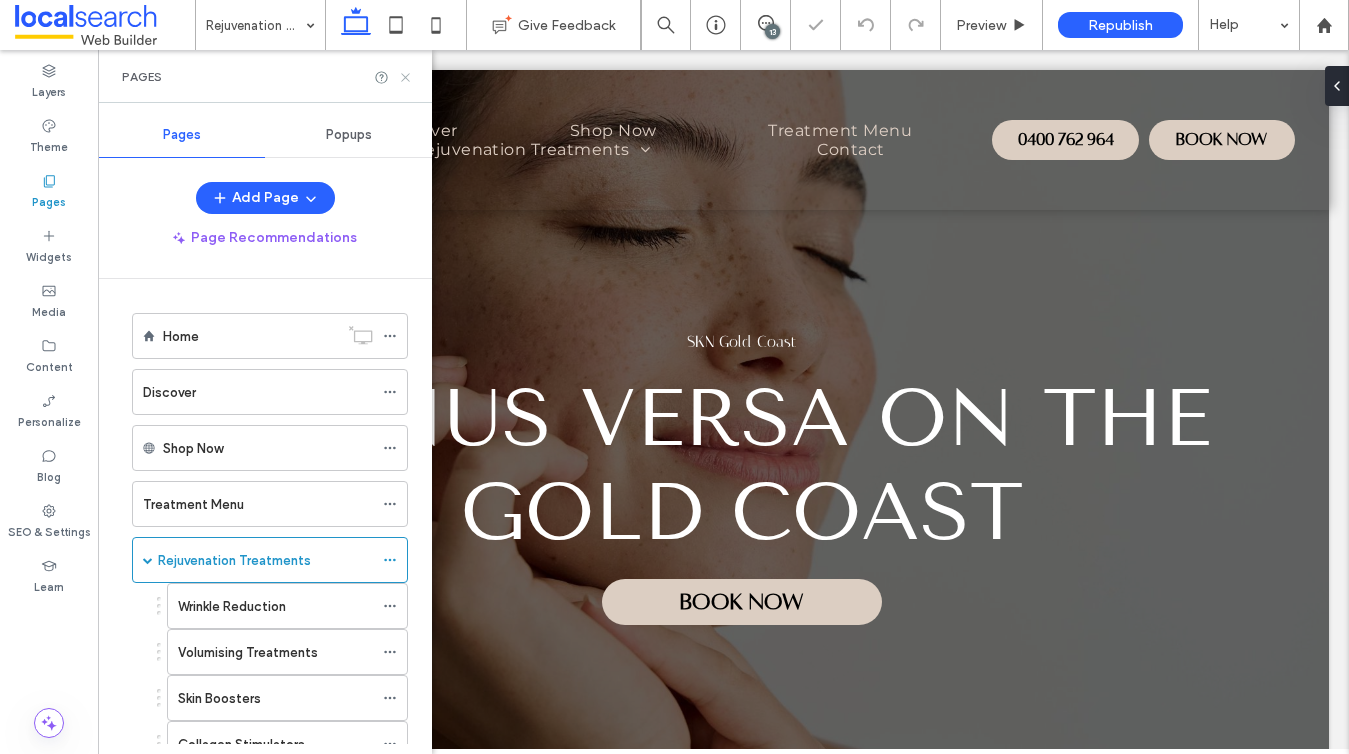 click 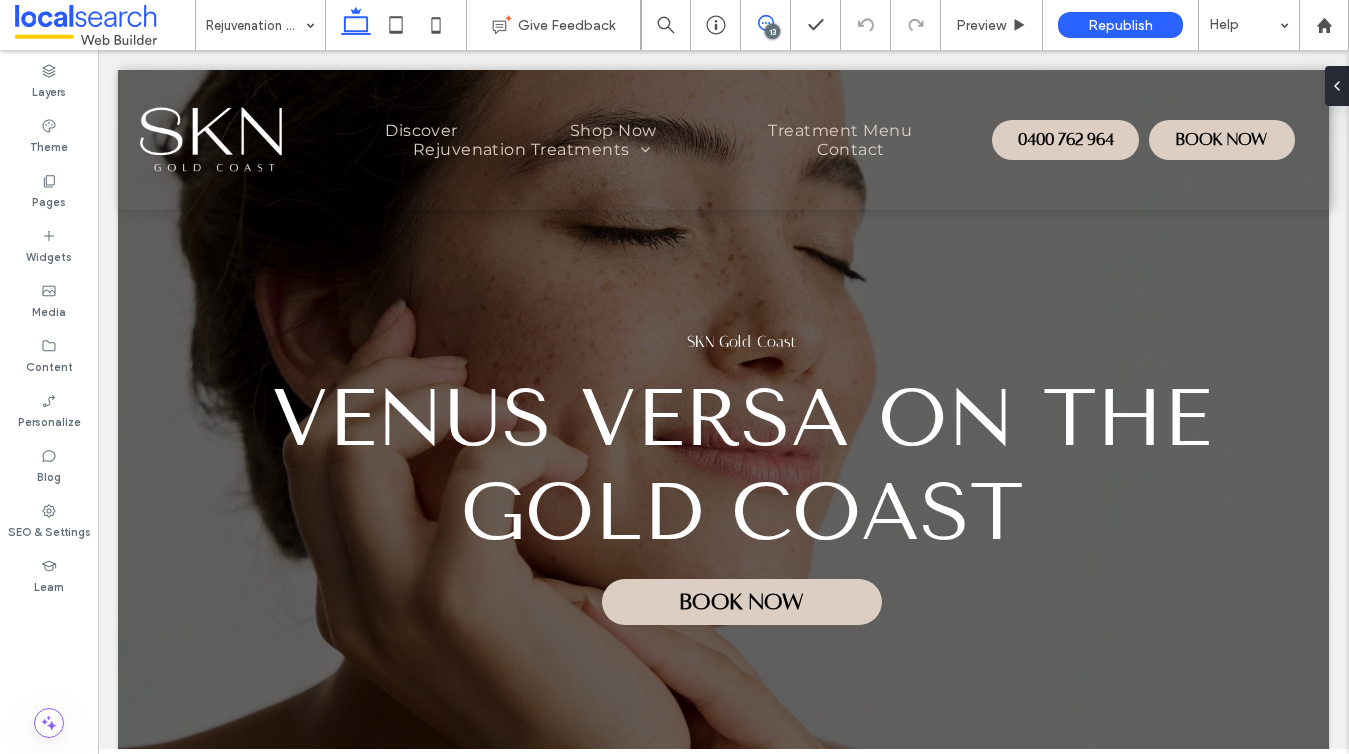 click at bounding box center [765, 23] 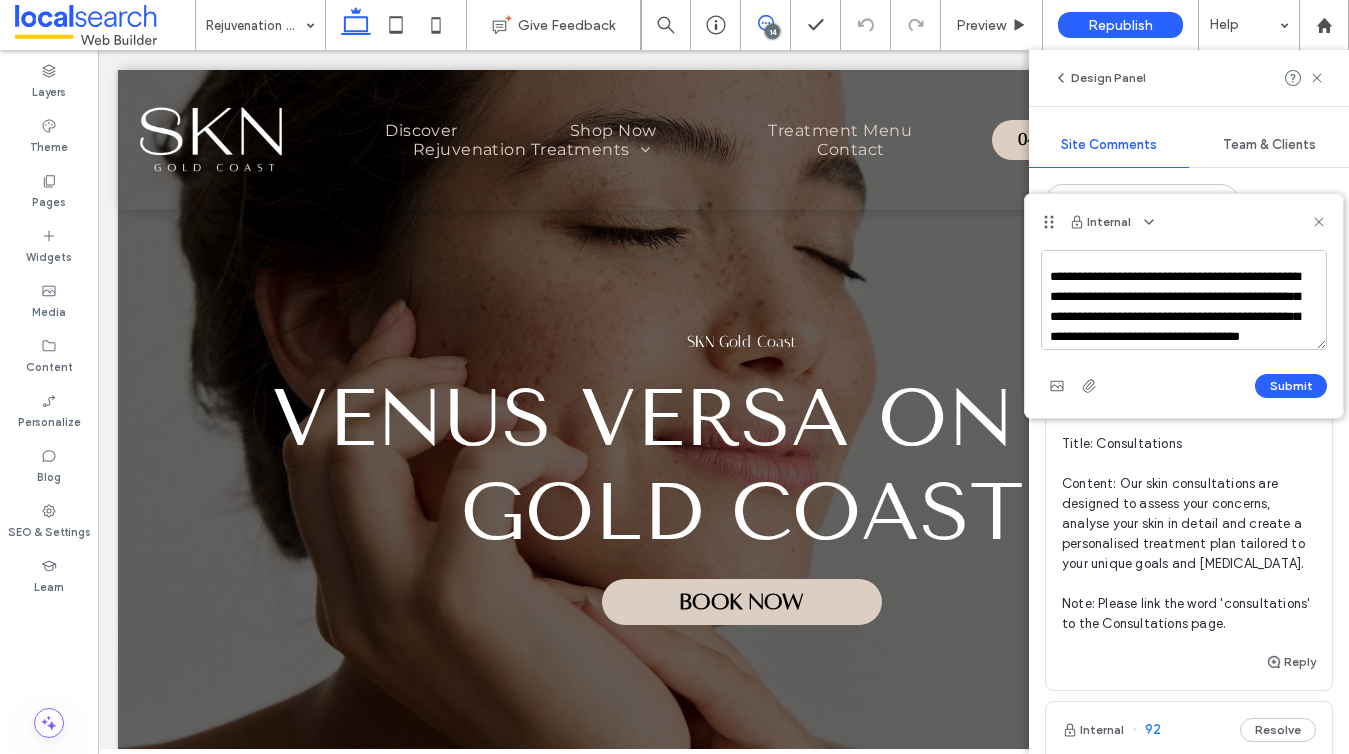 scroll, scrollTop: 87, scrollLeft: 0, axis: vertical 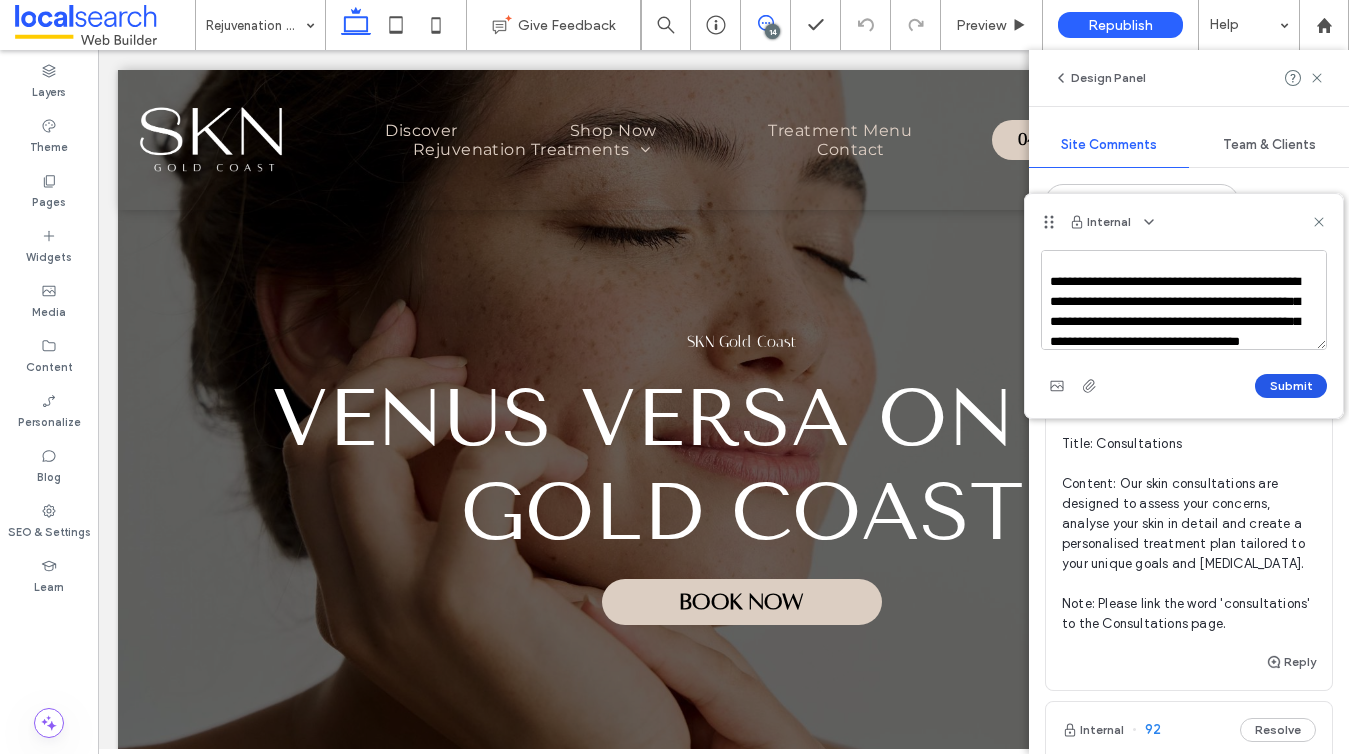 type on "**********" 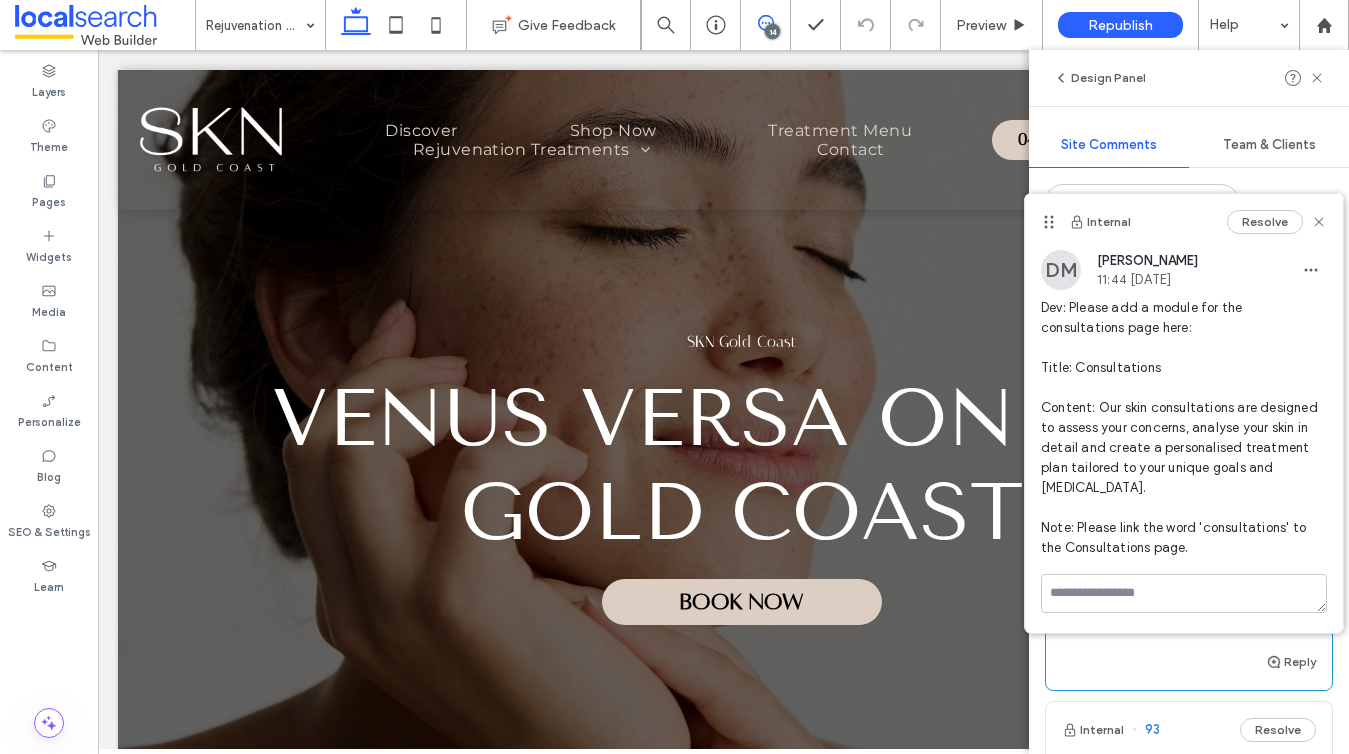 scroll, scrollTop: 0, scrollLeft: 0, axis: both 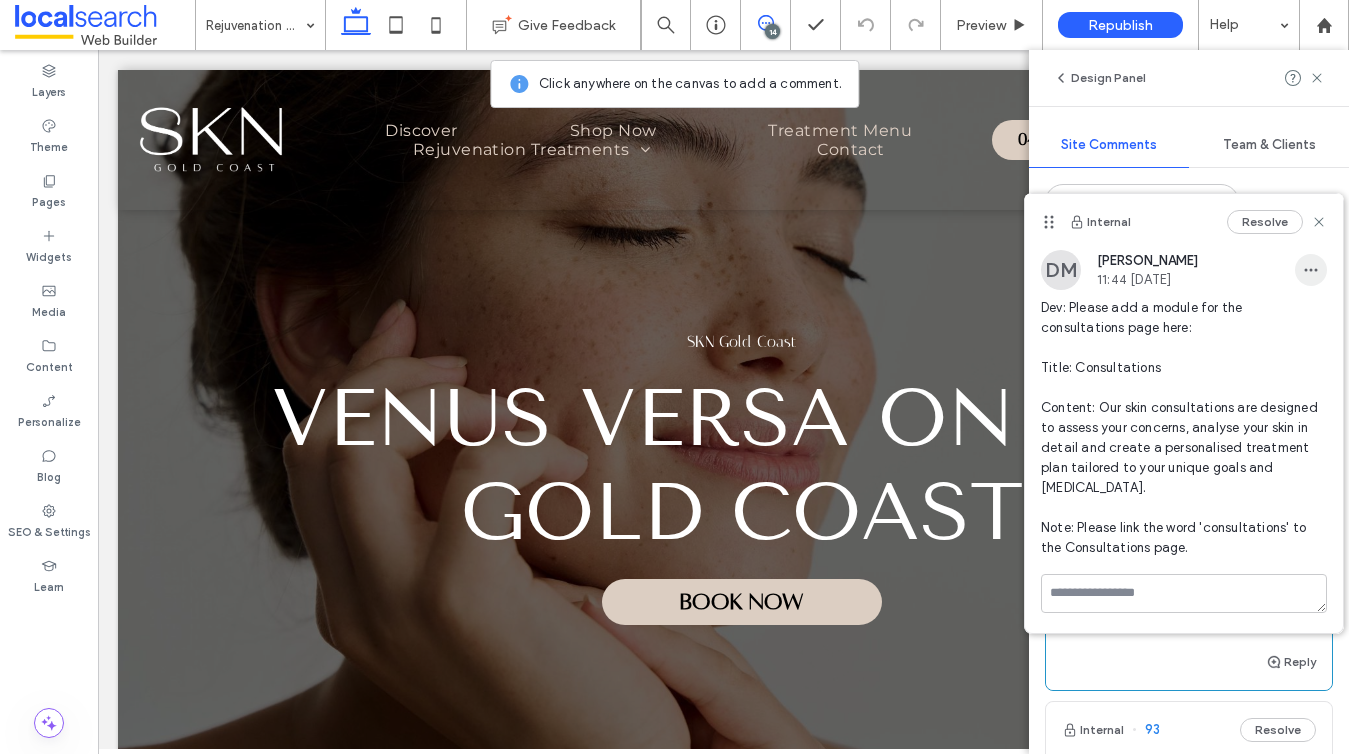 click at bounding box center (1311, 270) 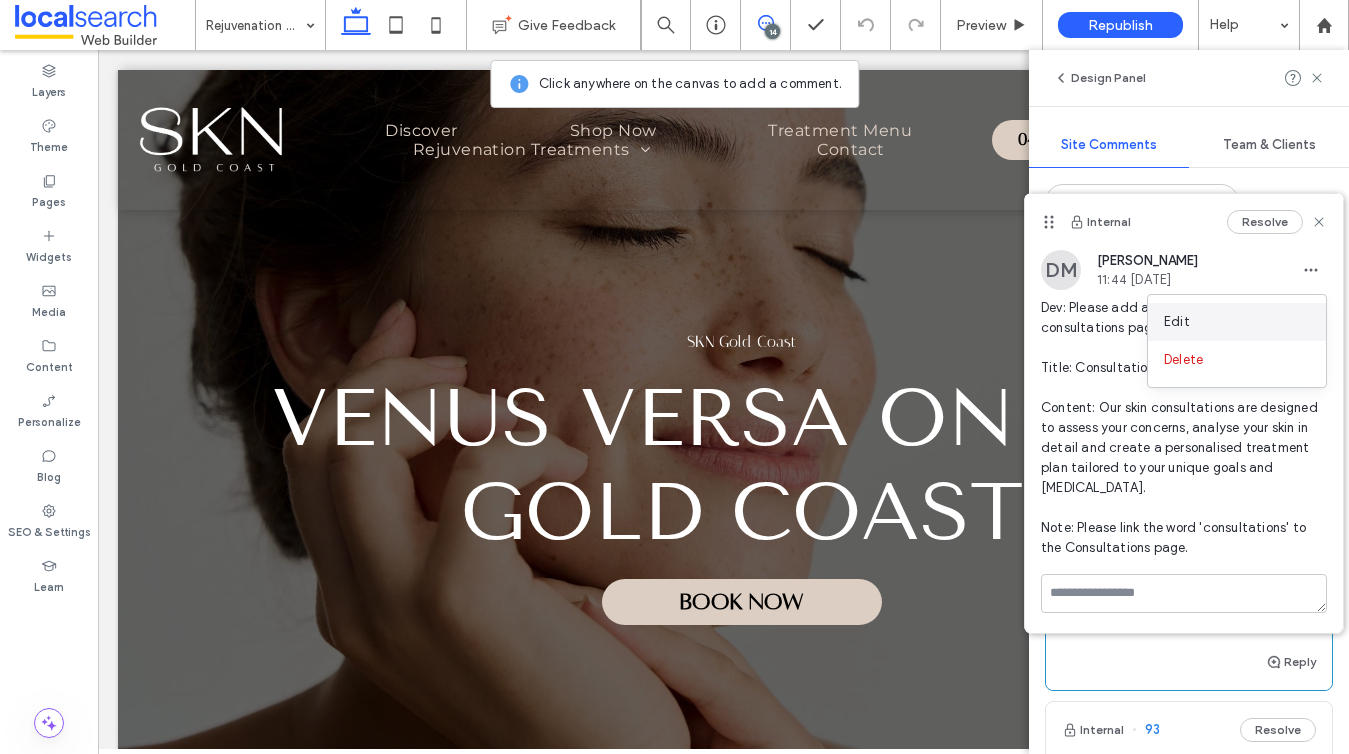 click on "Edit" at bounding box center [1237, 322] 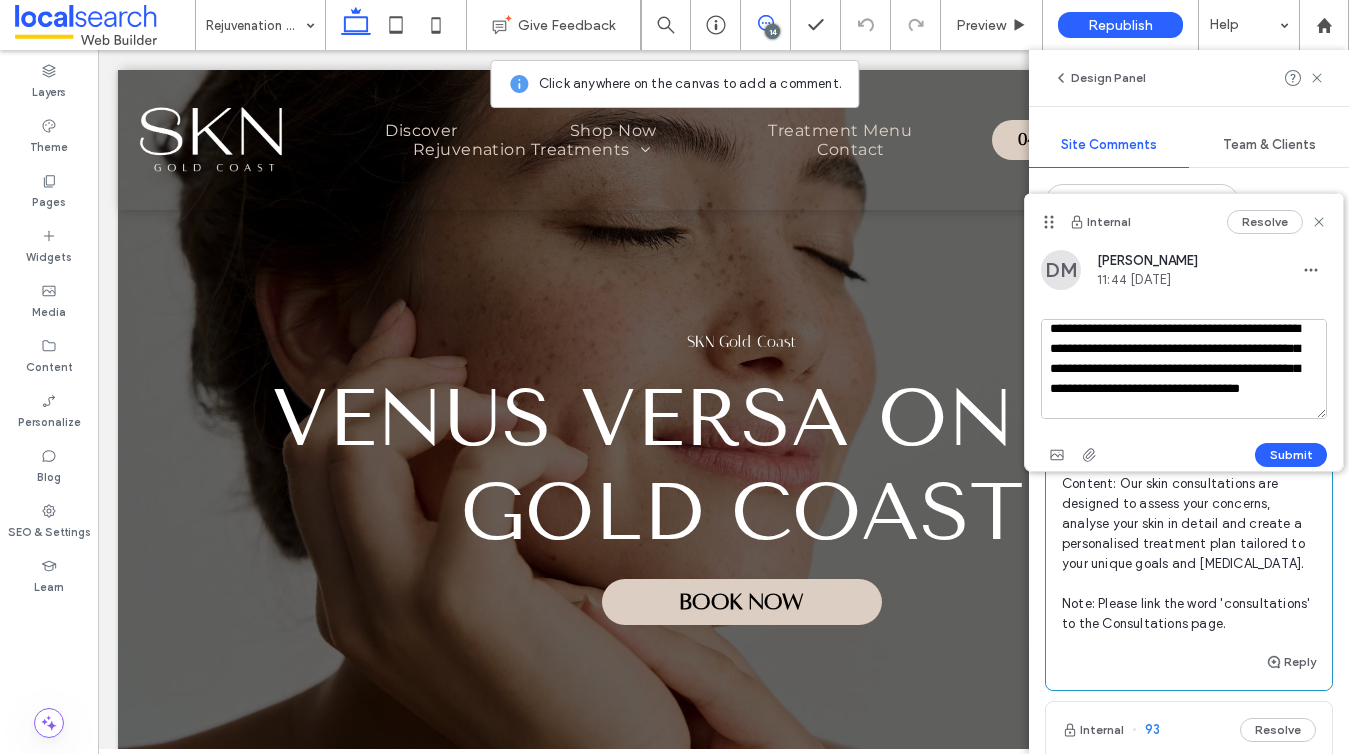 scroll, scrollTop: 123, scrollLeft: 0, axis: vertical 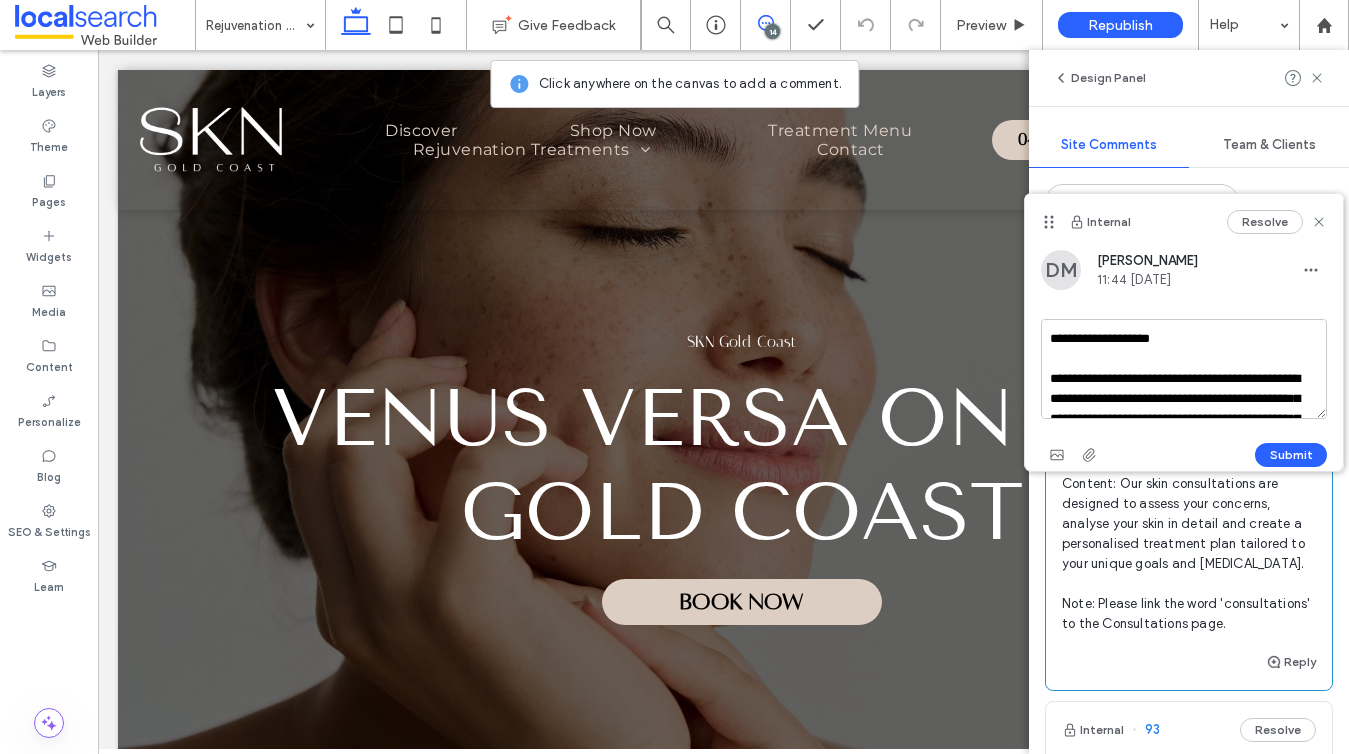 drag, startPoint x: 1289, startPoint y: 386, endPoint x: 1110, endPoint y: 383, distance: 179.02513 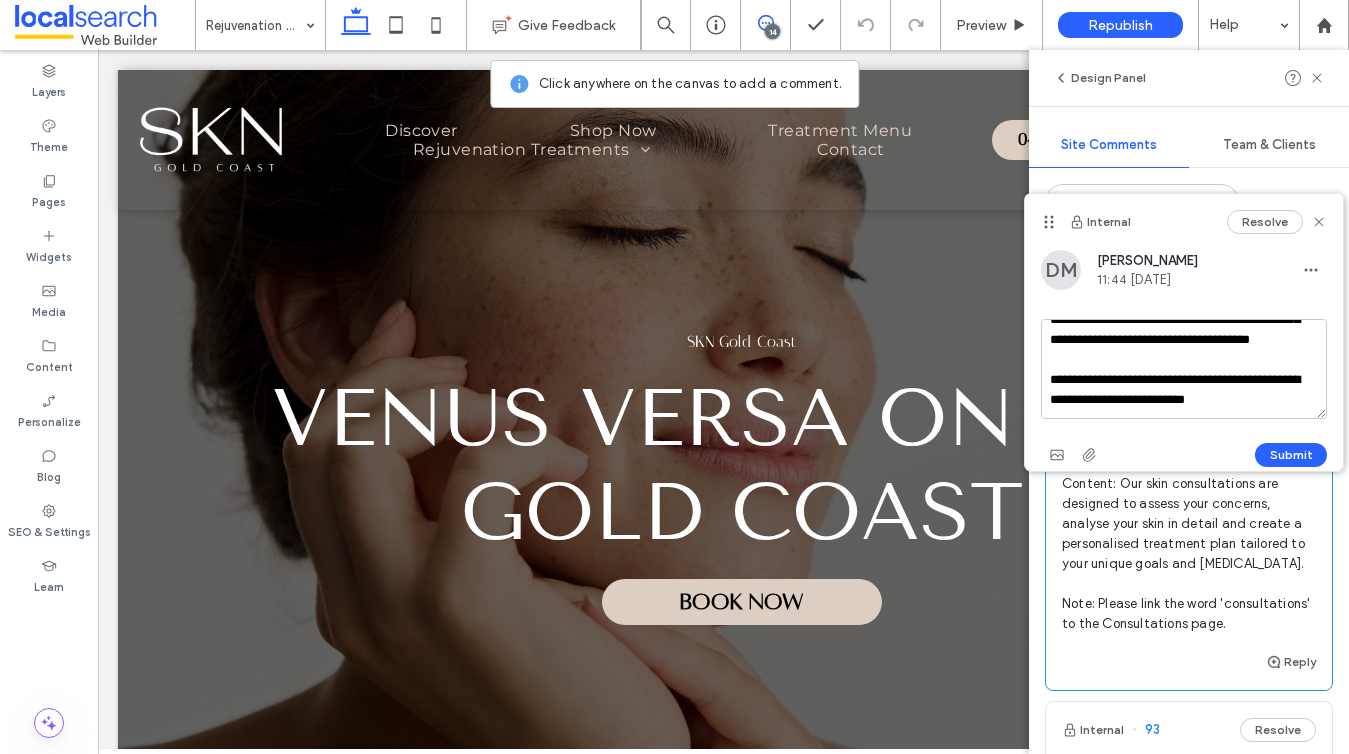 scroll, scrollTop: 214, scrollLeft: 0, axis: vertical 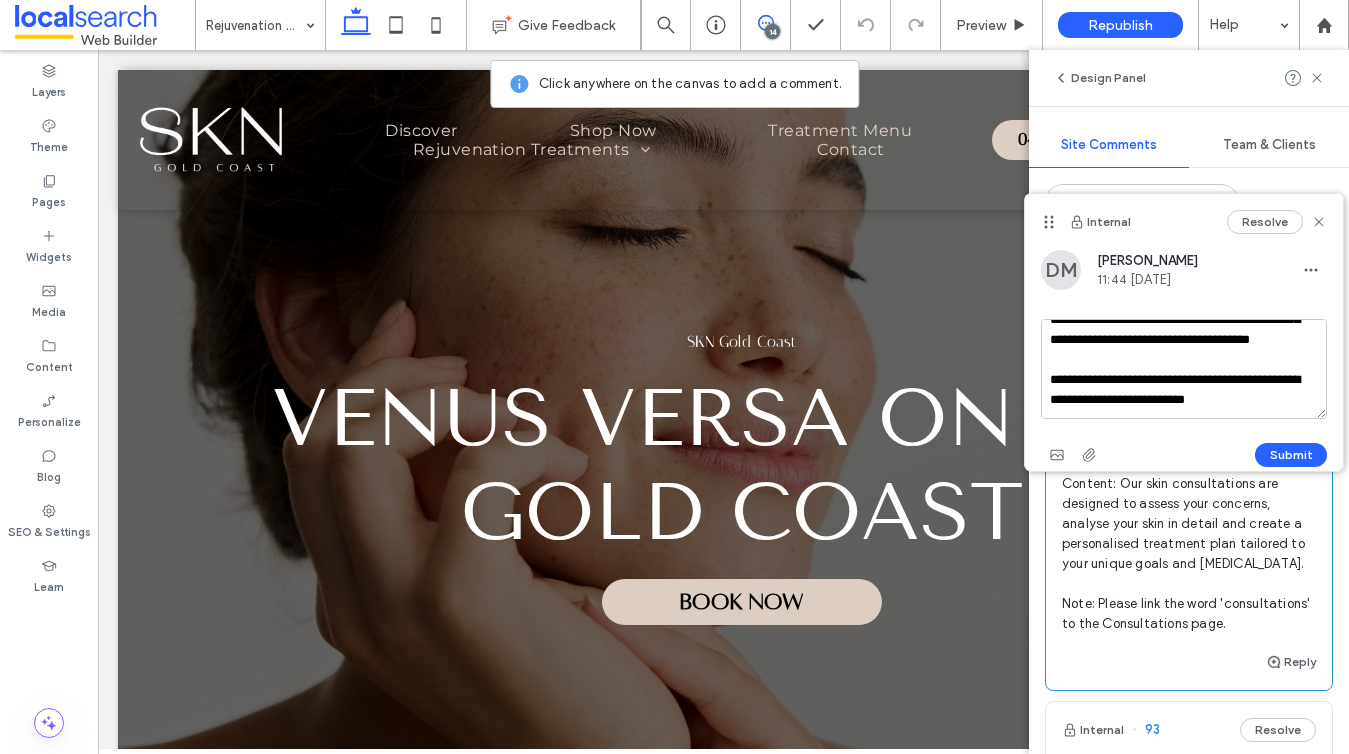 click on "**********" at bounding box center [1184, 369] 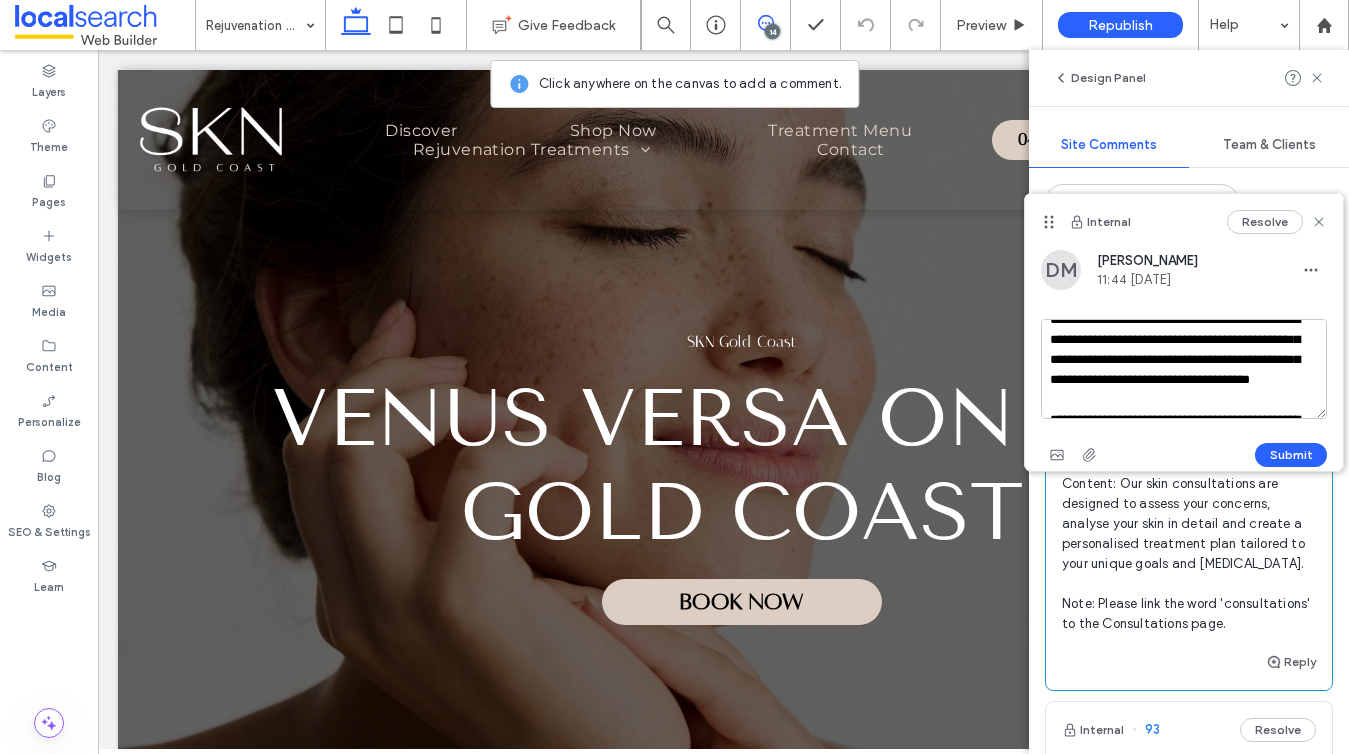 scroll, scrollTop: 139, scrollLeft: 0, axis: vertical 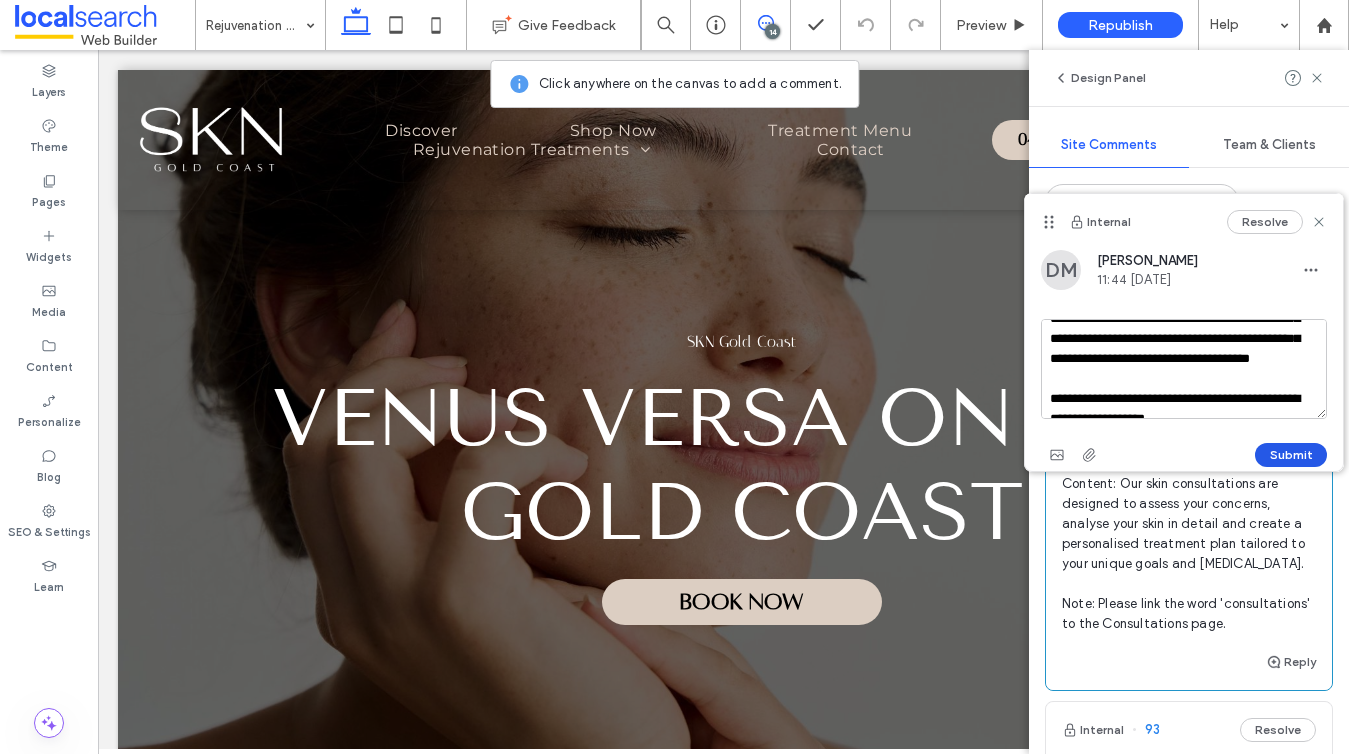 type on "**********" 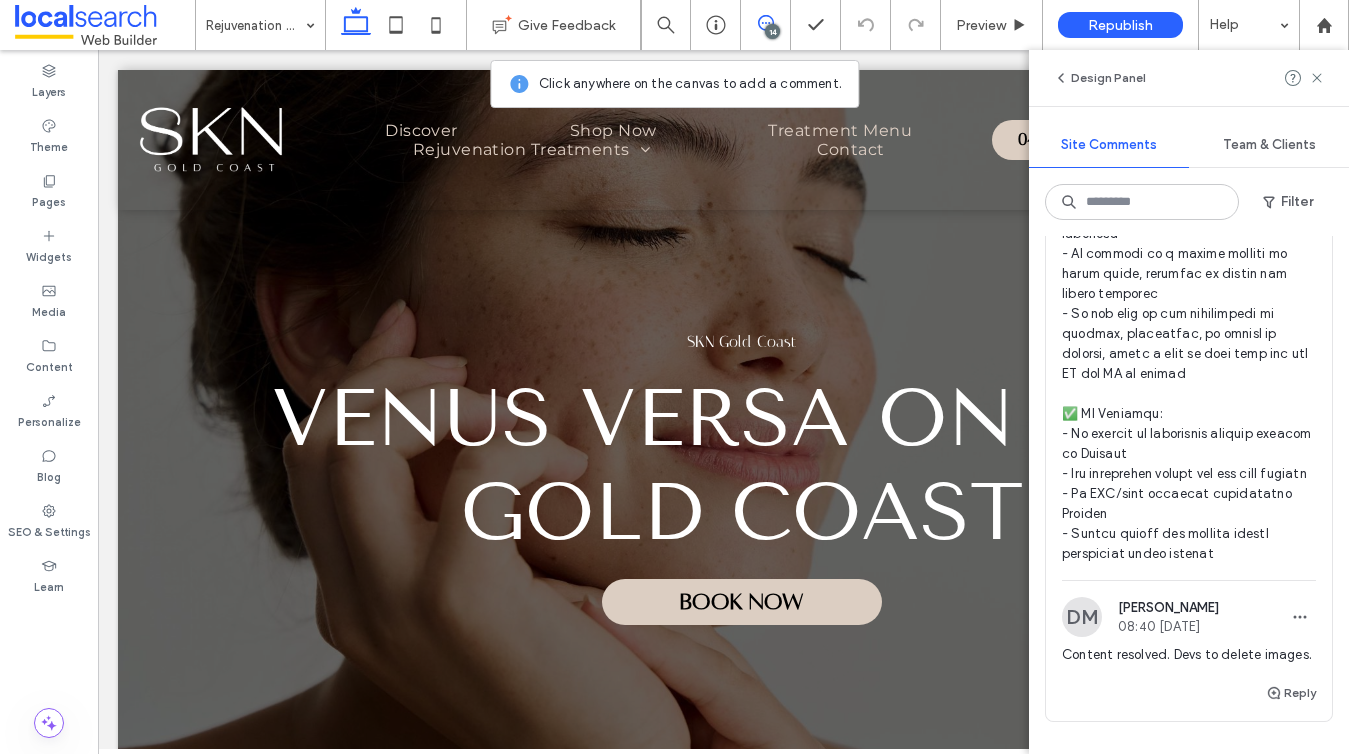 scroll, scrollTop: 9973, scrollLeft: 0, axis: vertical 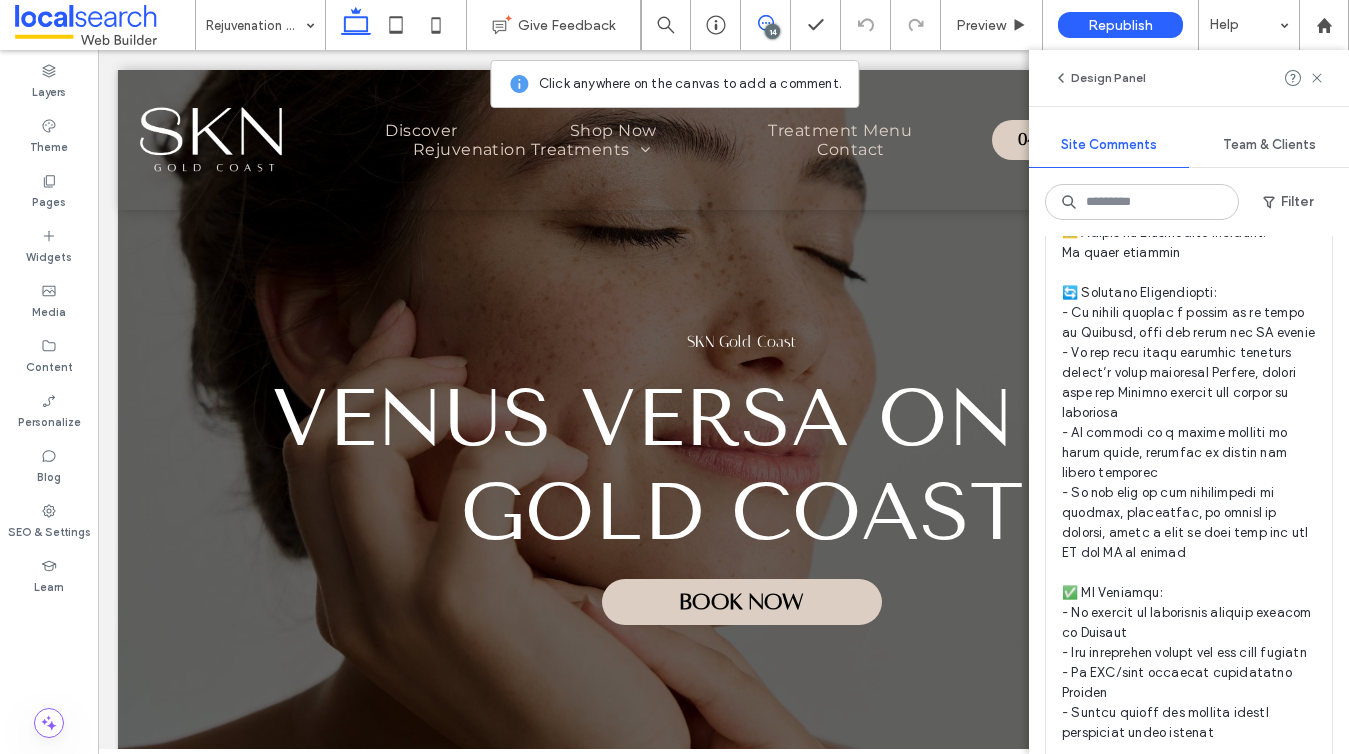 click at bounding box center (1189, 293) 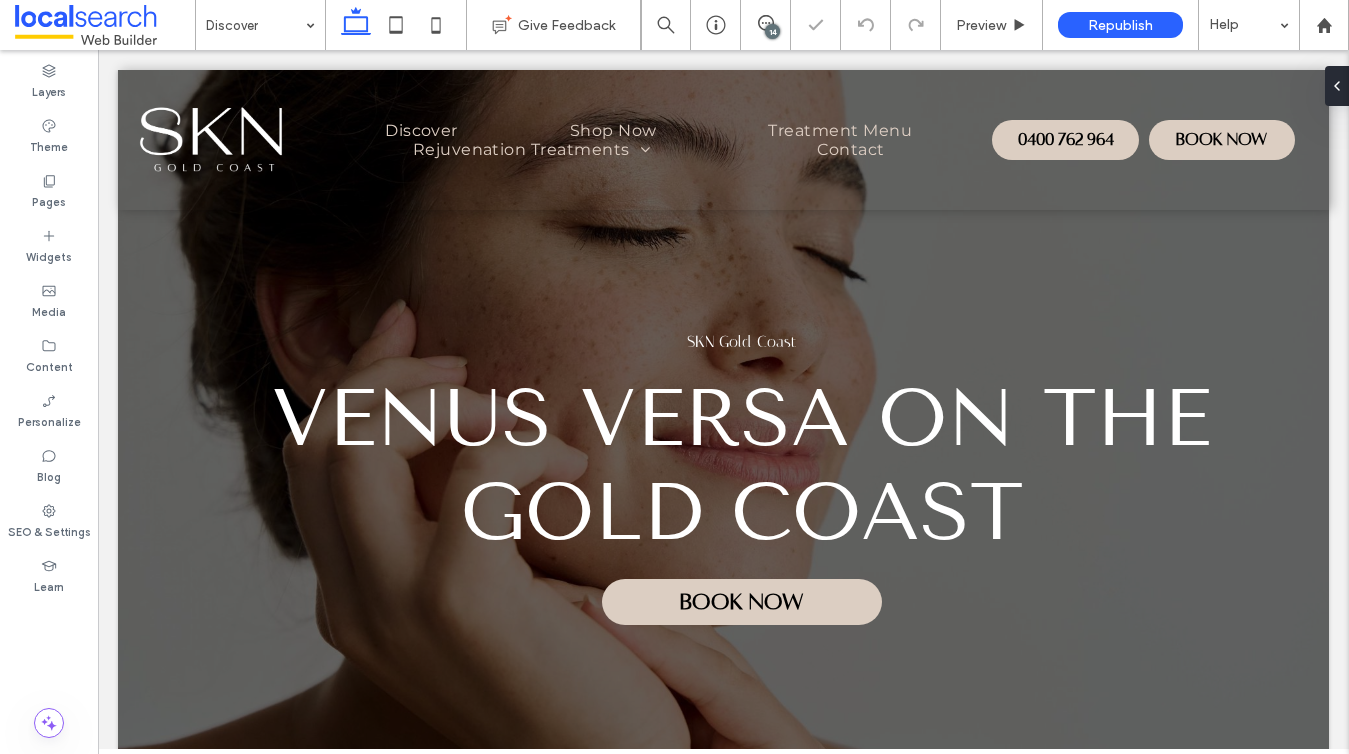 scroll, scrollTop: 0, scrollLeft: 0, axis: both 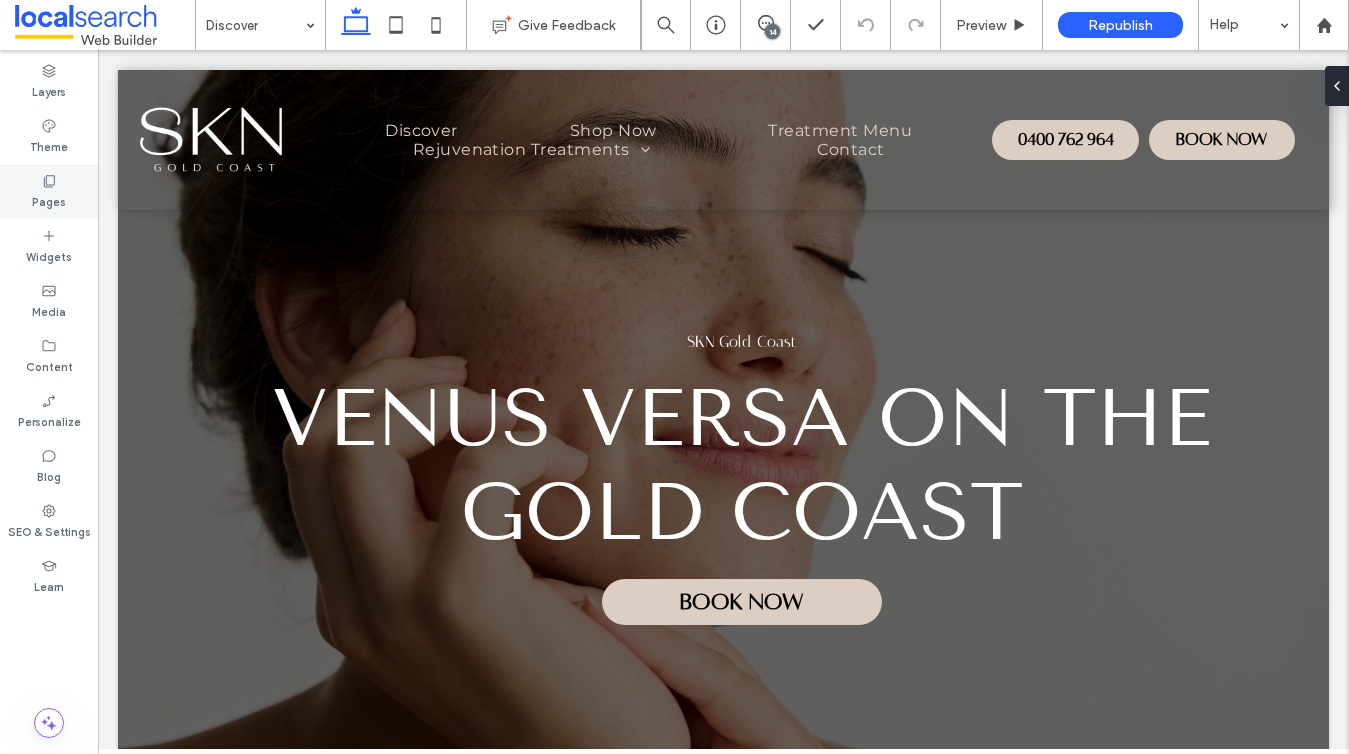 click on "Pages" at bounding box center [49, 191] 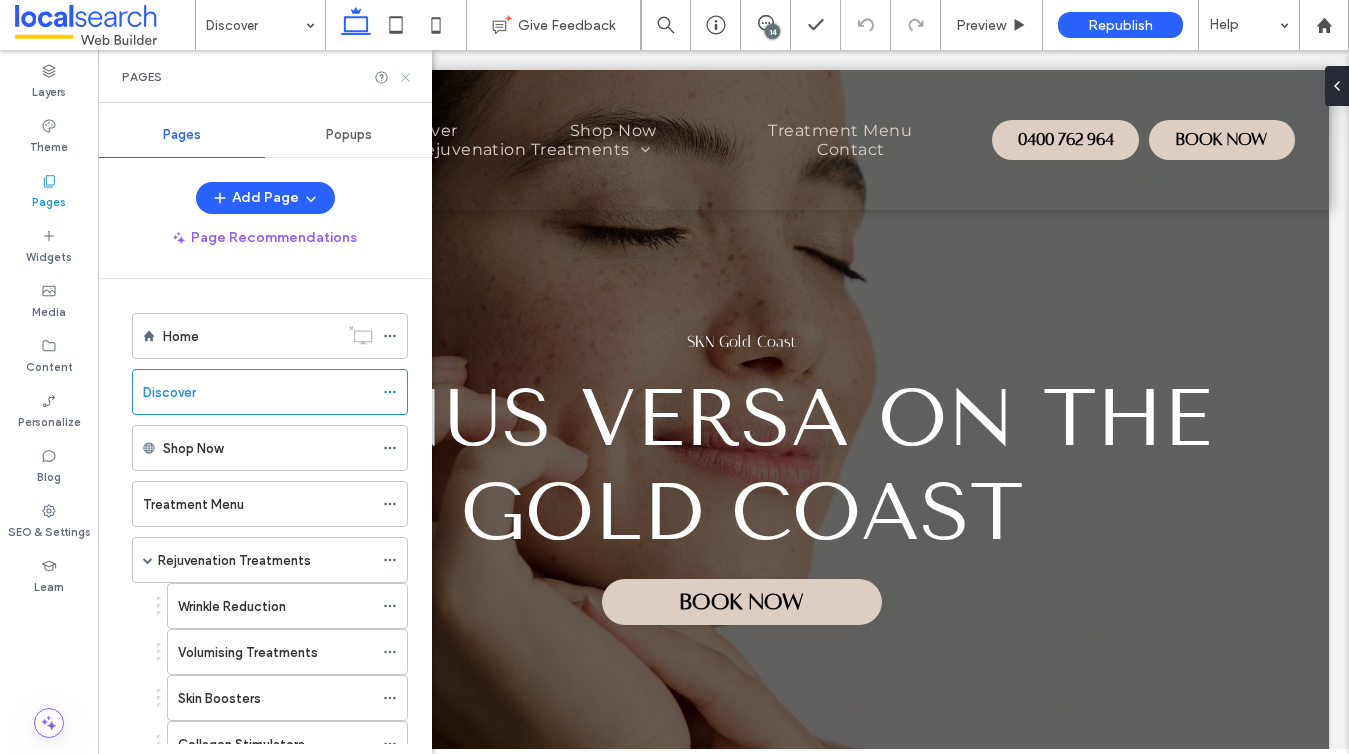 click 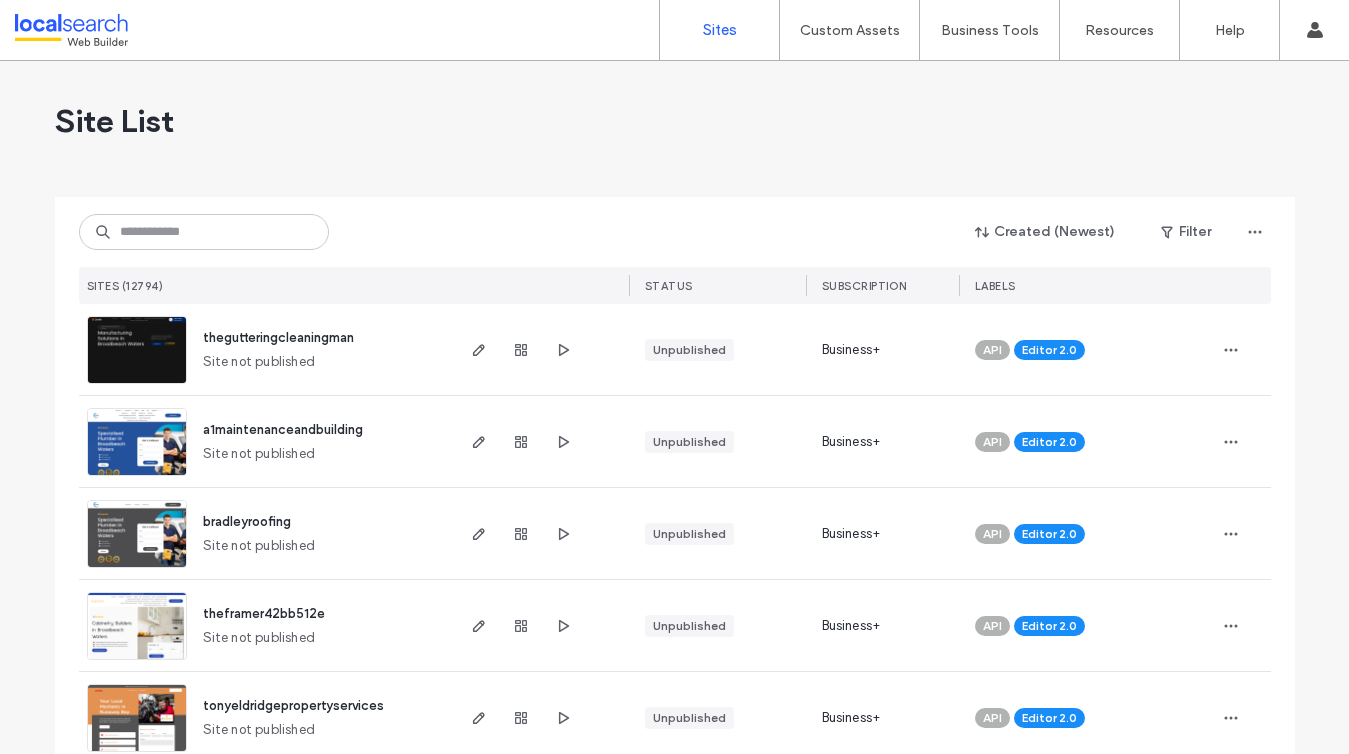 scroll, scrollTop: 0, scrollLeft: 0, axis: both 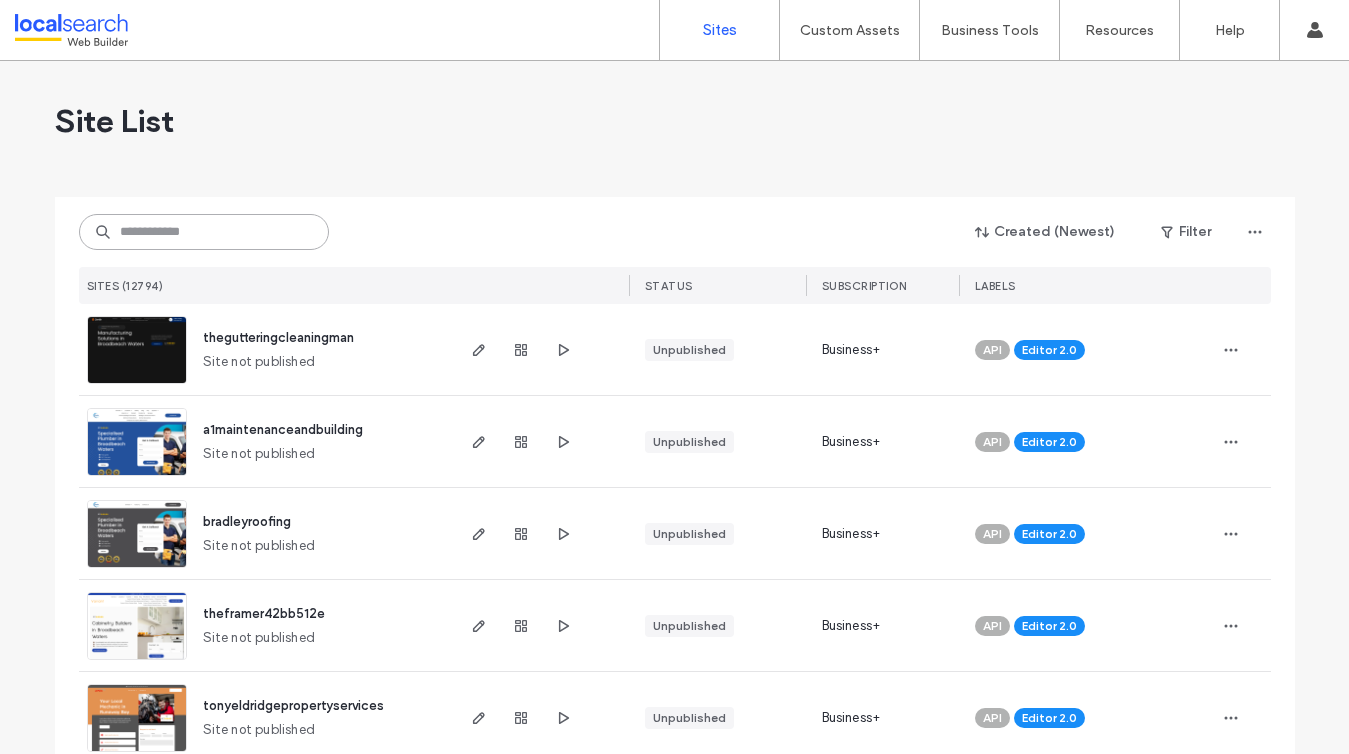 click at bounding box center (204, 232) 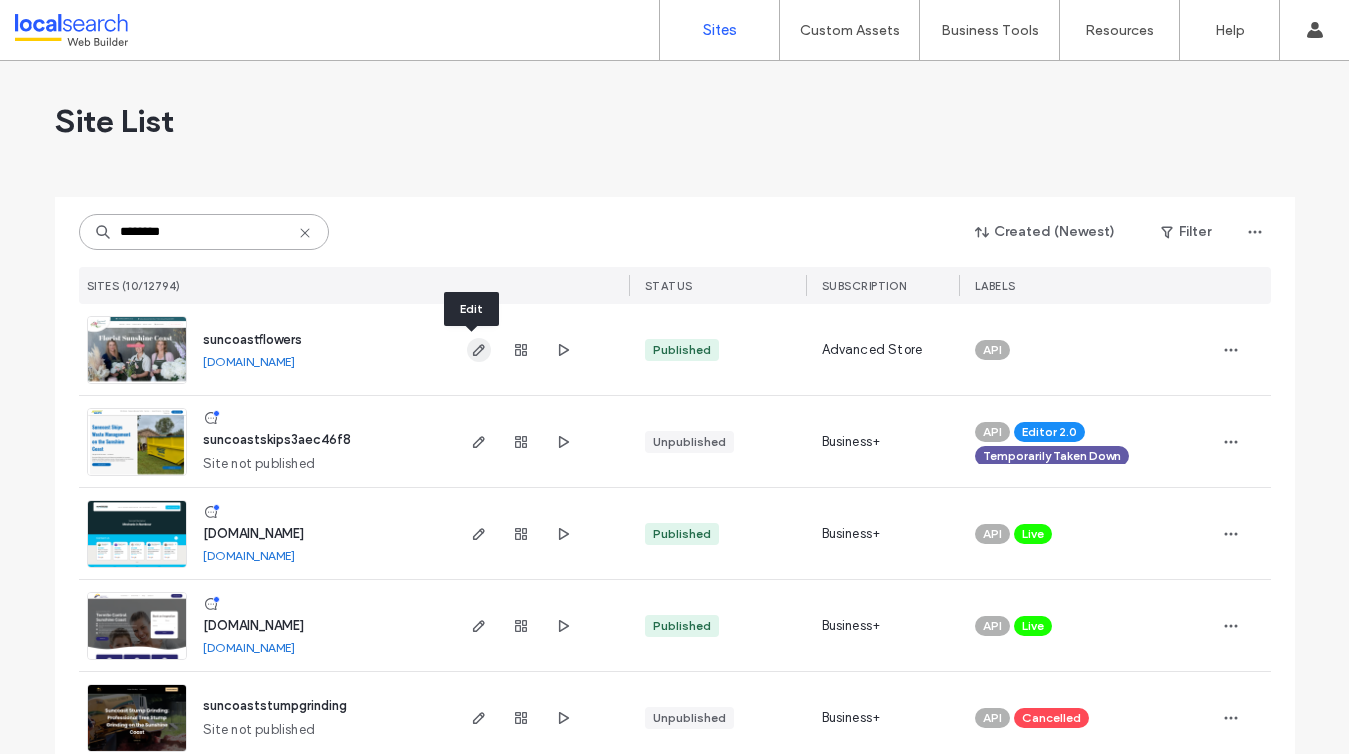 type on "********" 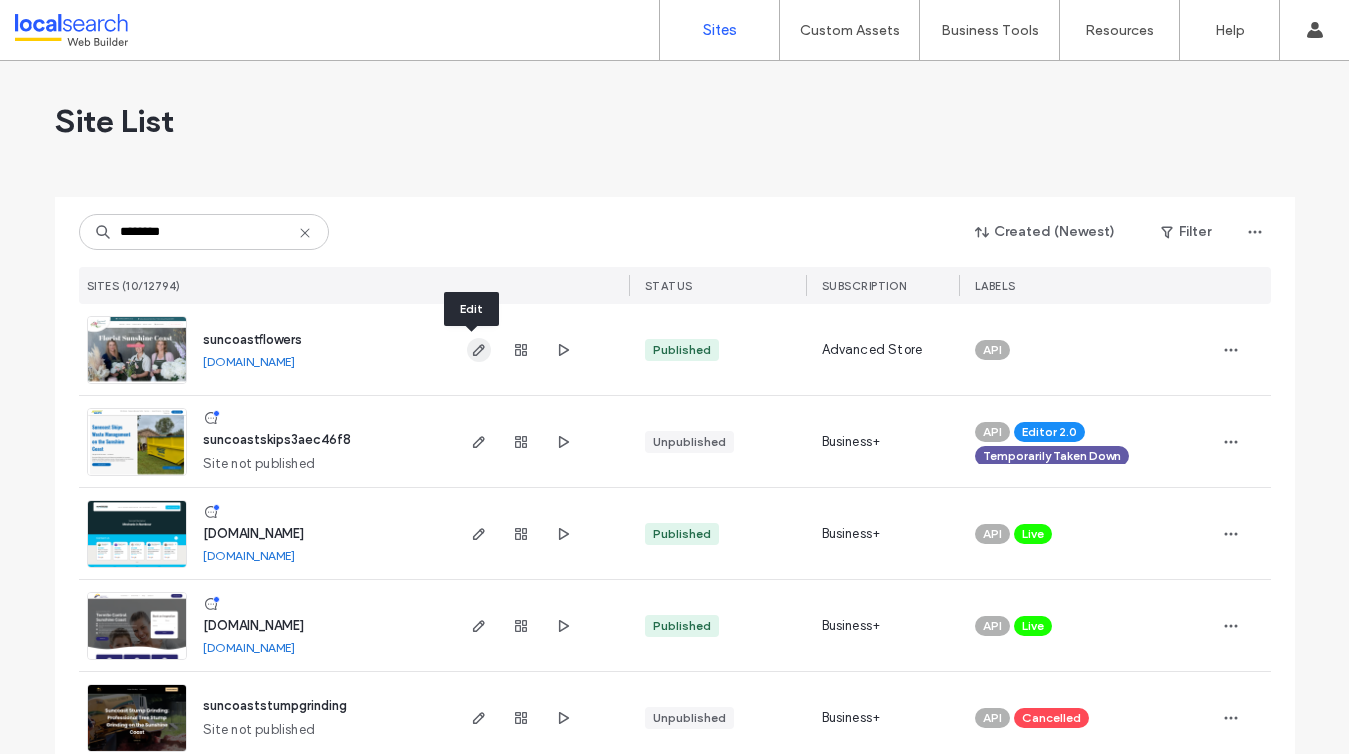 click 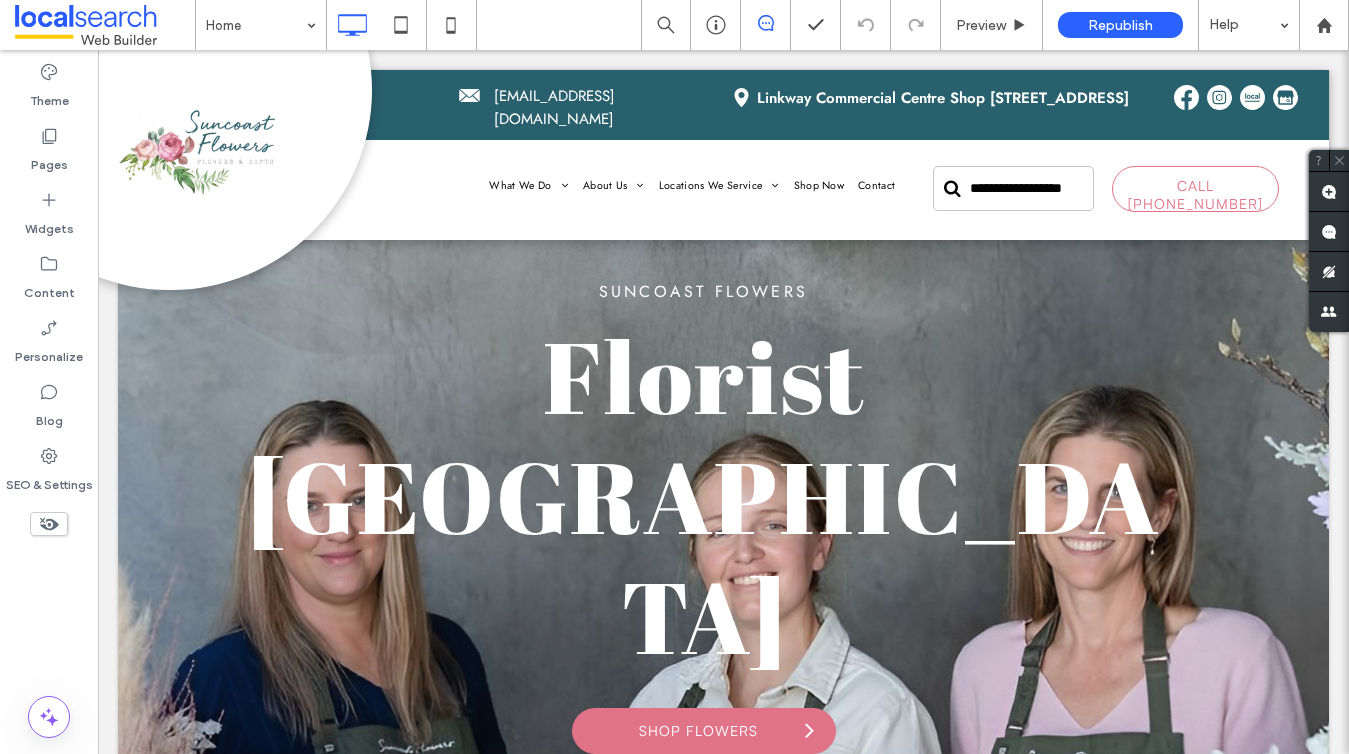 scroll, scrollTop: 0, scrollLeft: 0, axis: both 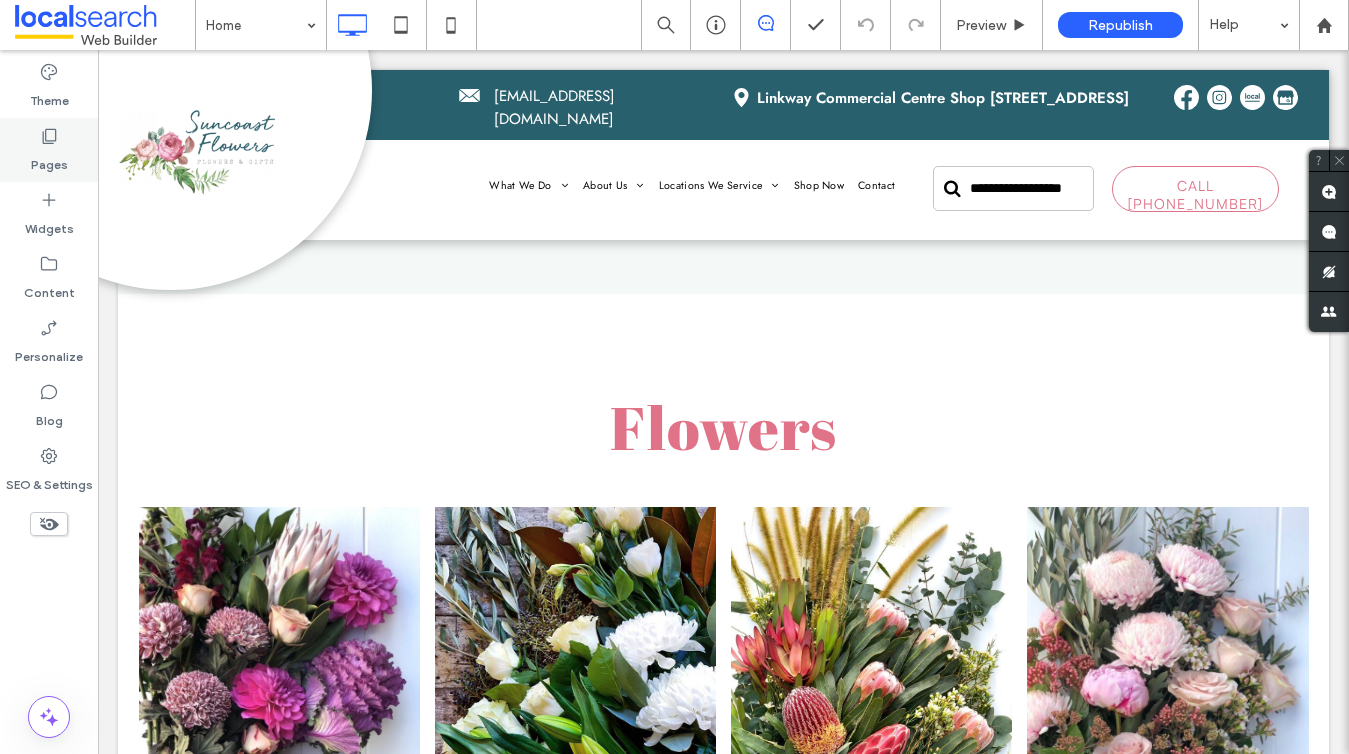 click on "Pages" at bounding box center (49, 160) 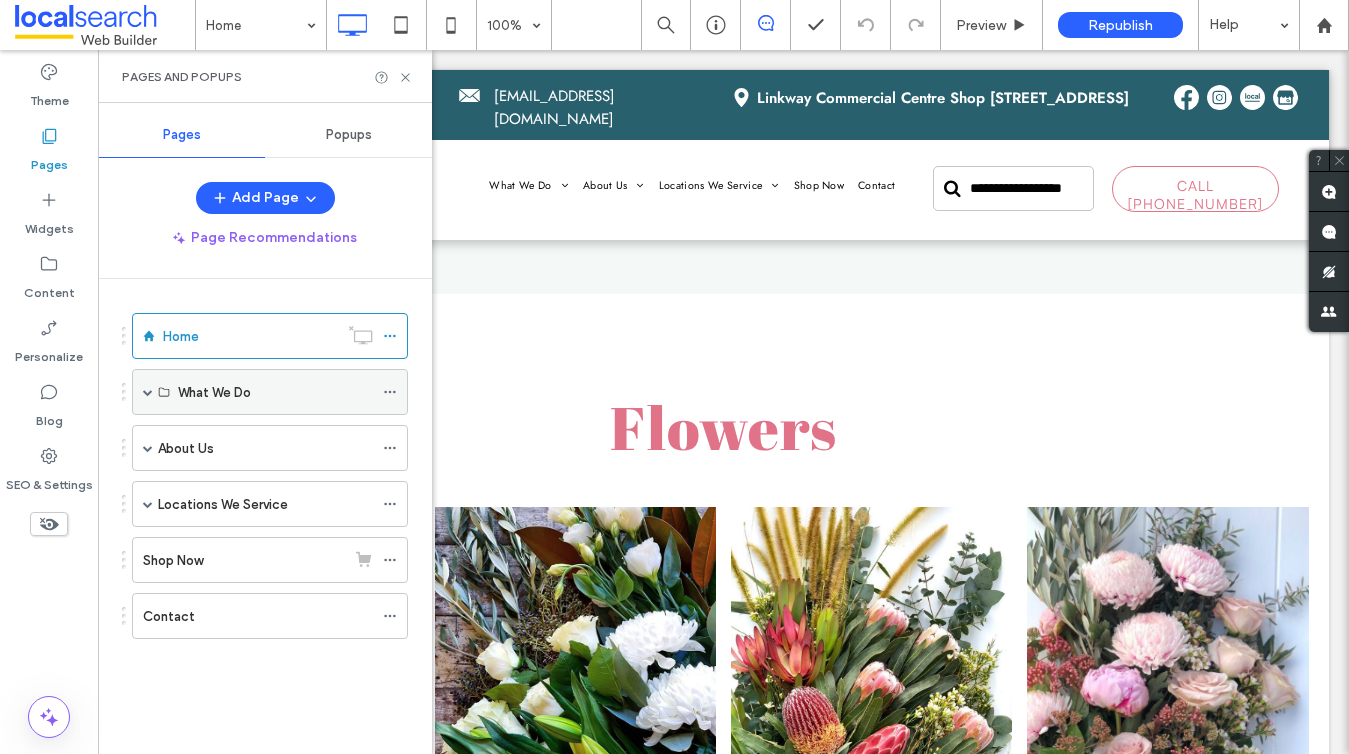 click at bounding box center [148, 392] 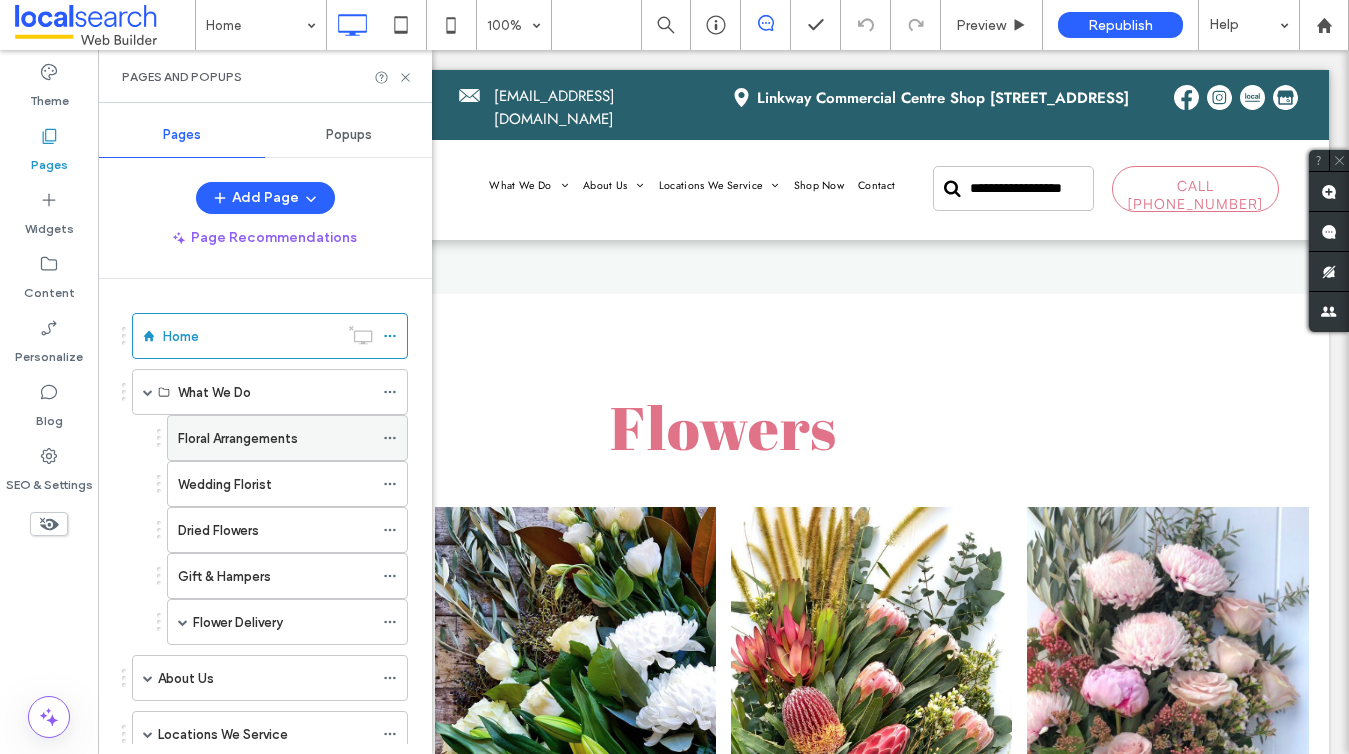 click on "Floral Arrangements" at bounding box center [238, 438] 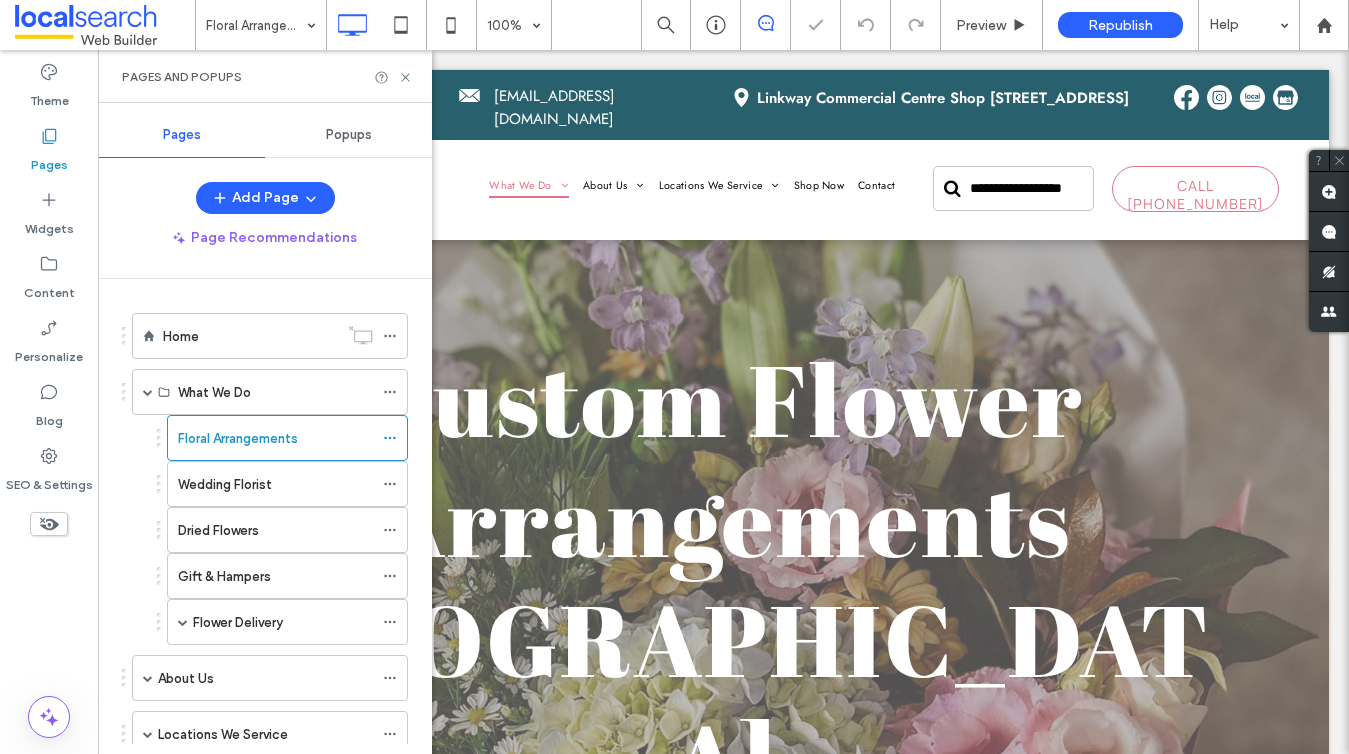 scroll, scrollTop: 0, scrollLeft: 0, axis: both 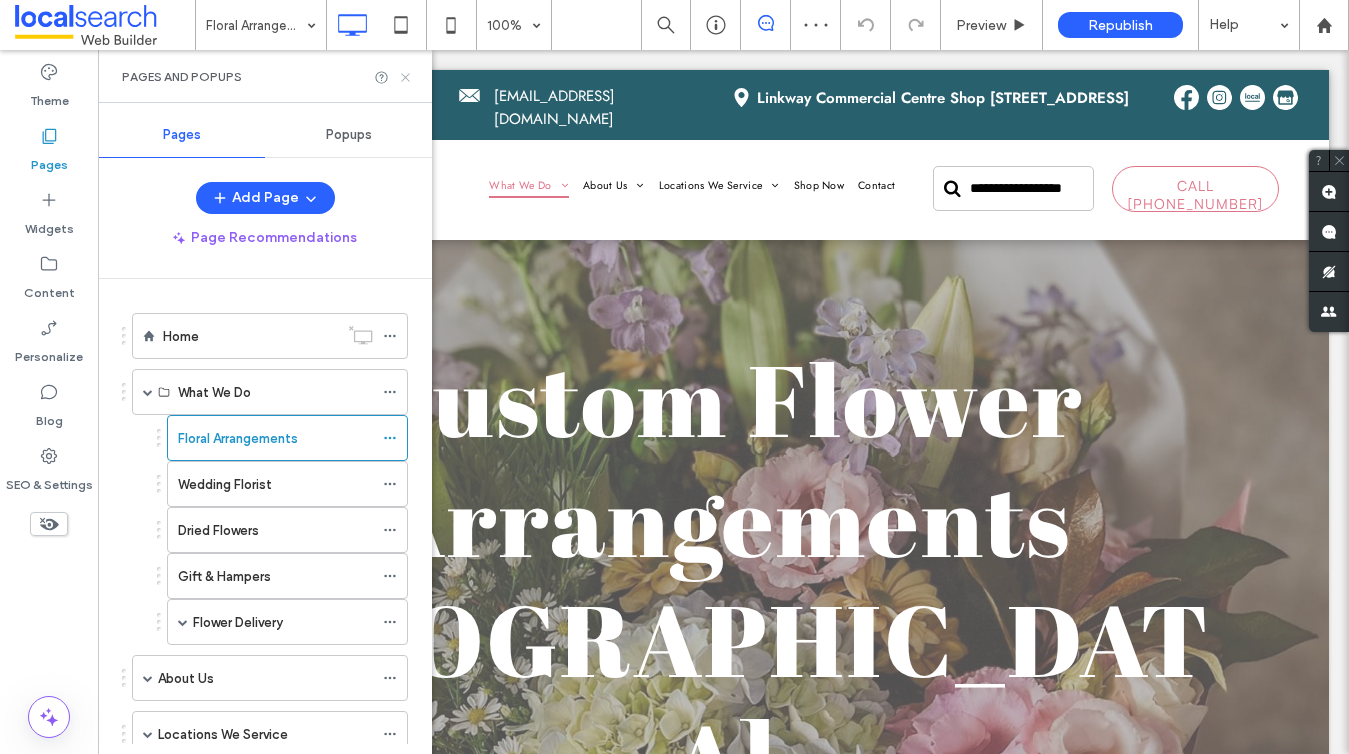 click 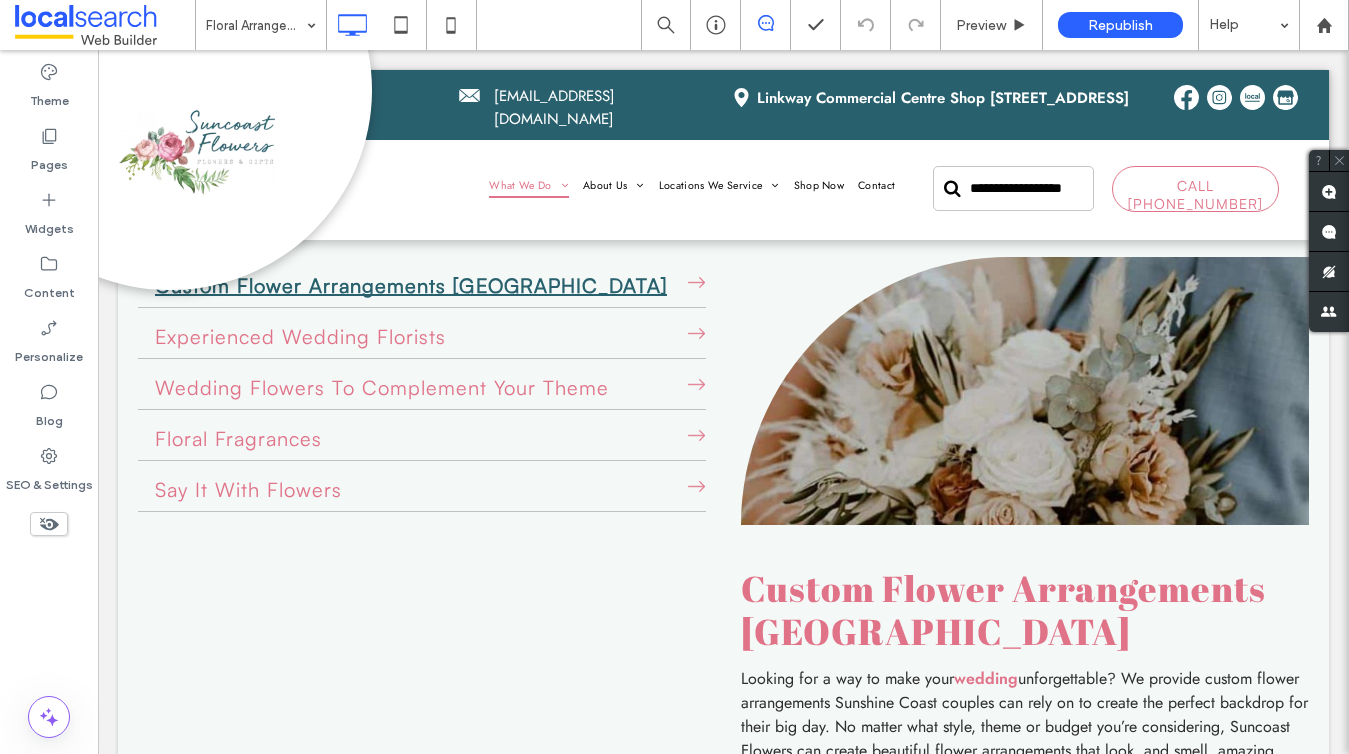 scroll, scrollTop: 1726, scrollLeft: 0, axis: vertical 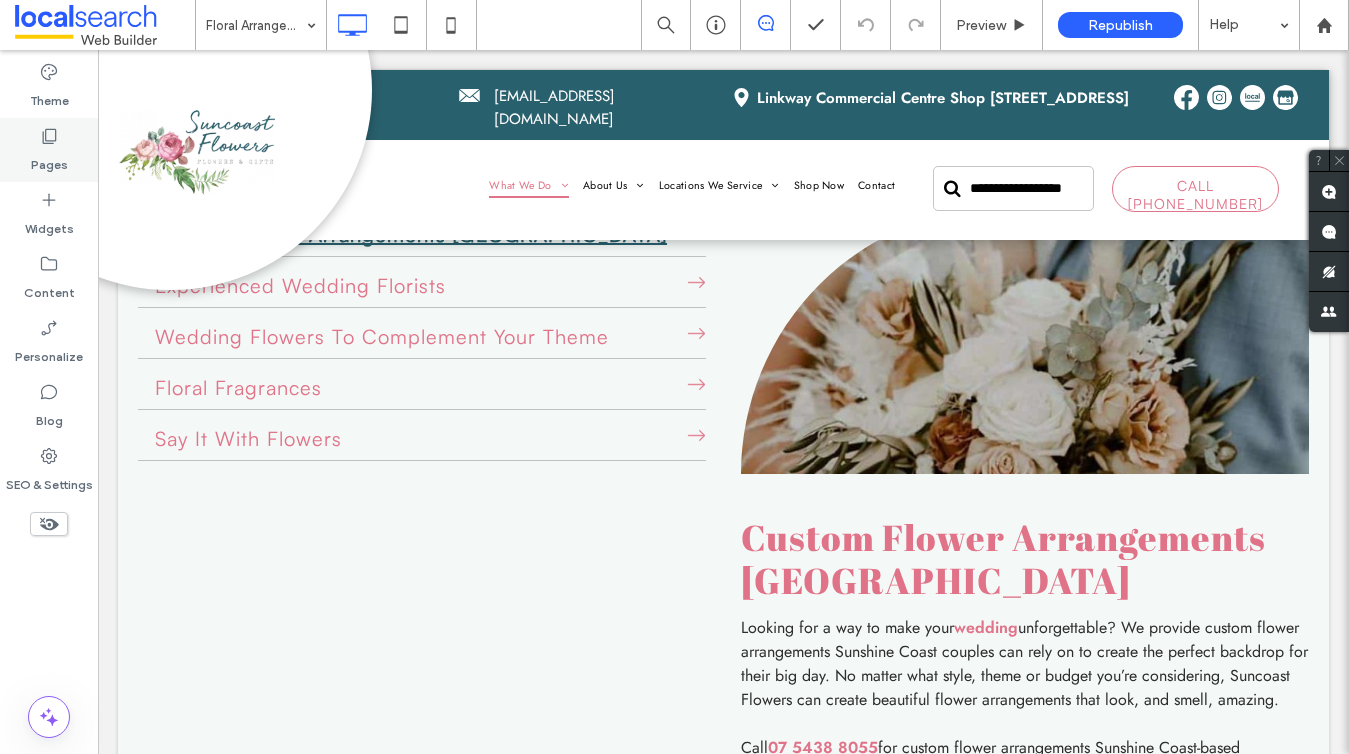 click on "Pages" at bounding box center [49, 160] 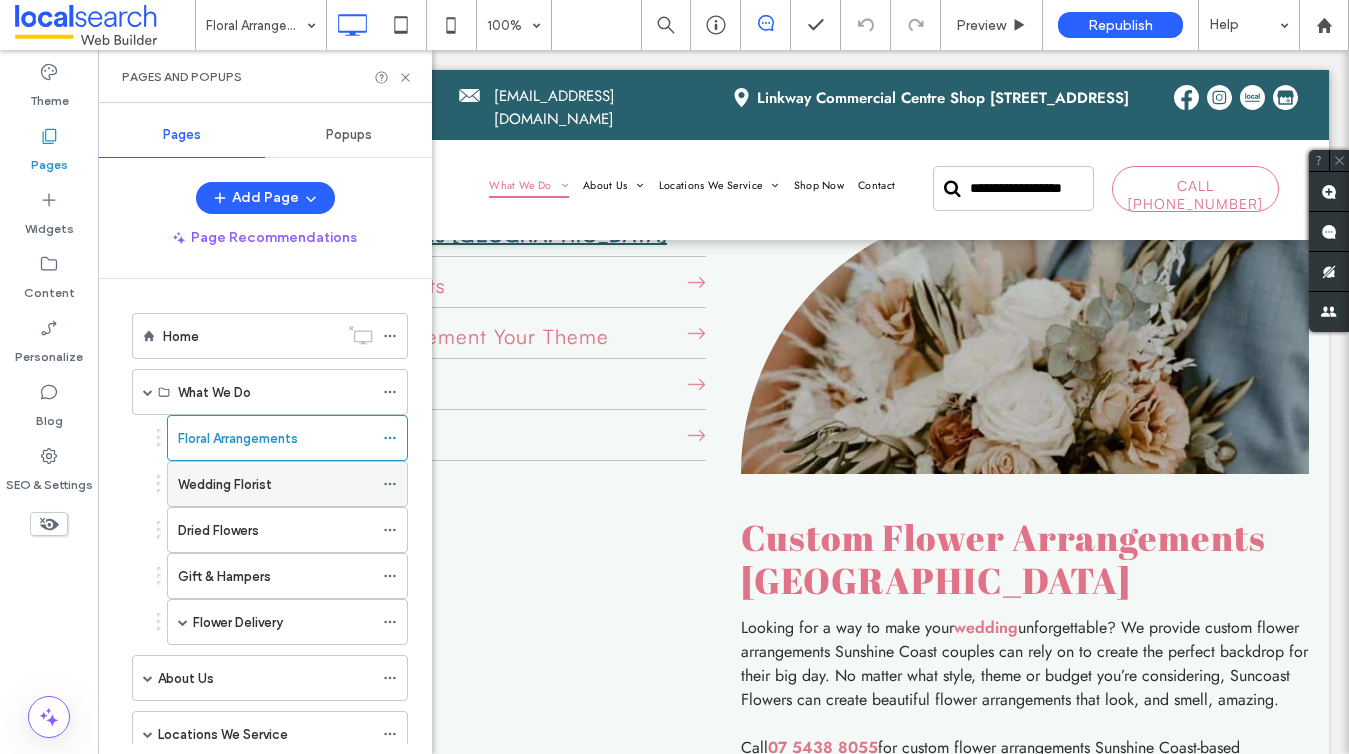 click on "Wedding Florist" at bounding box center [275, 484] 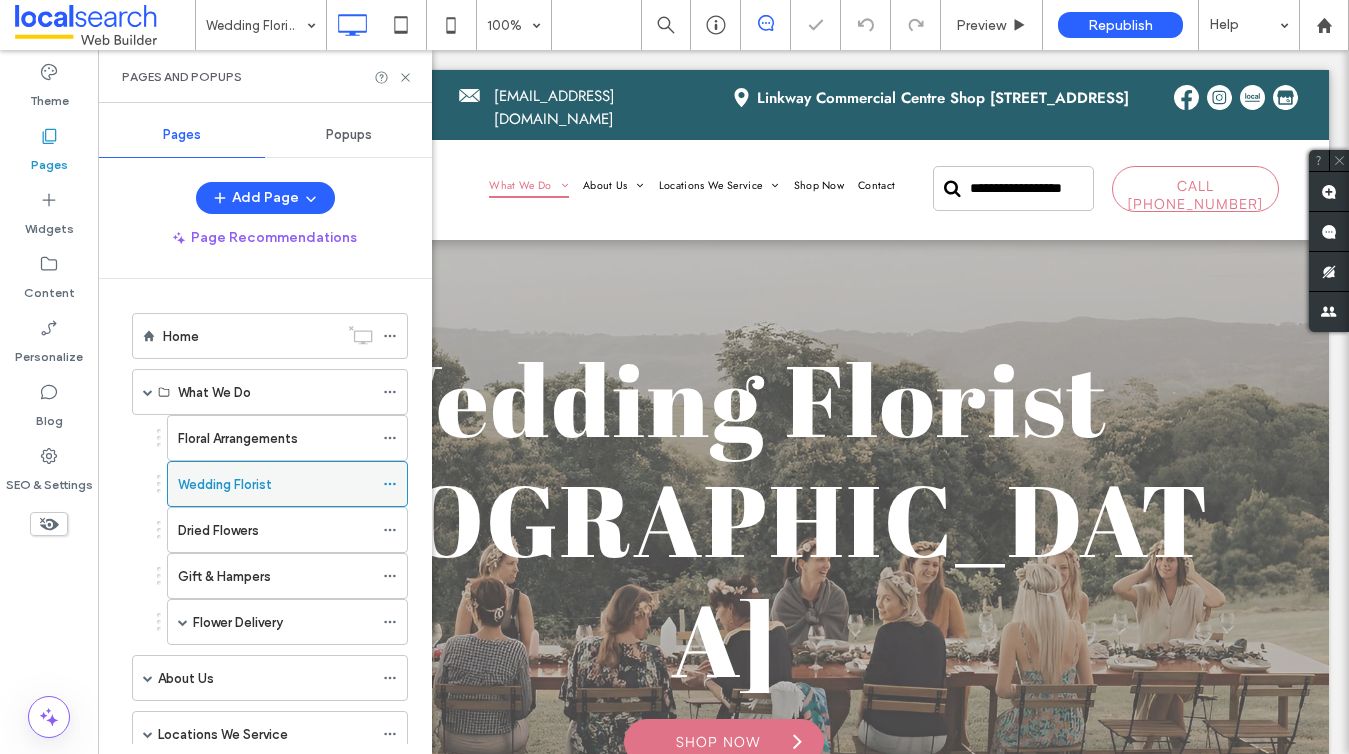 scroll, scrollTop: 0, scrollLeft: 0, axis: both 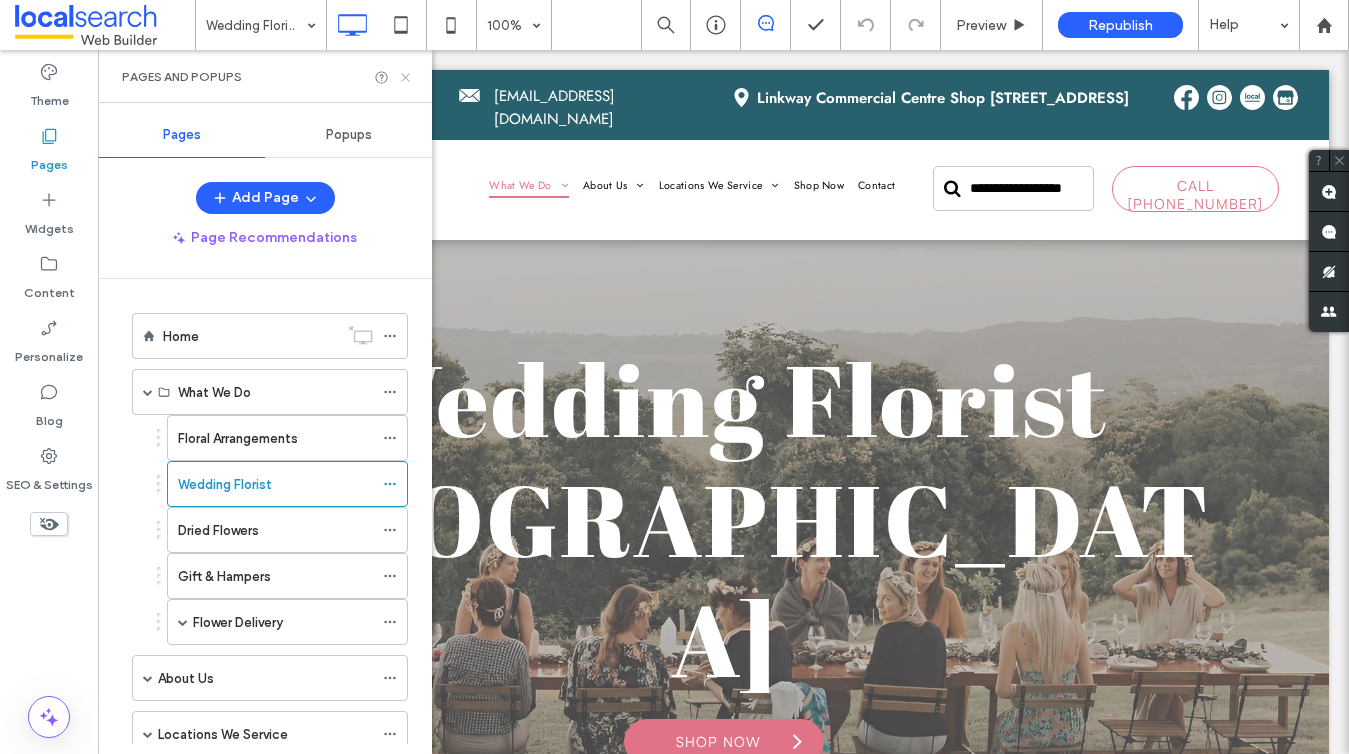 click 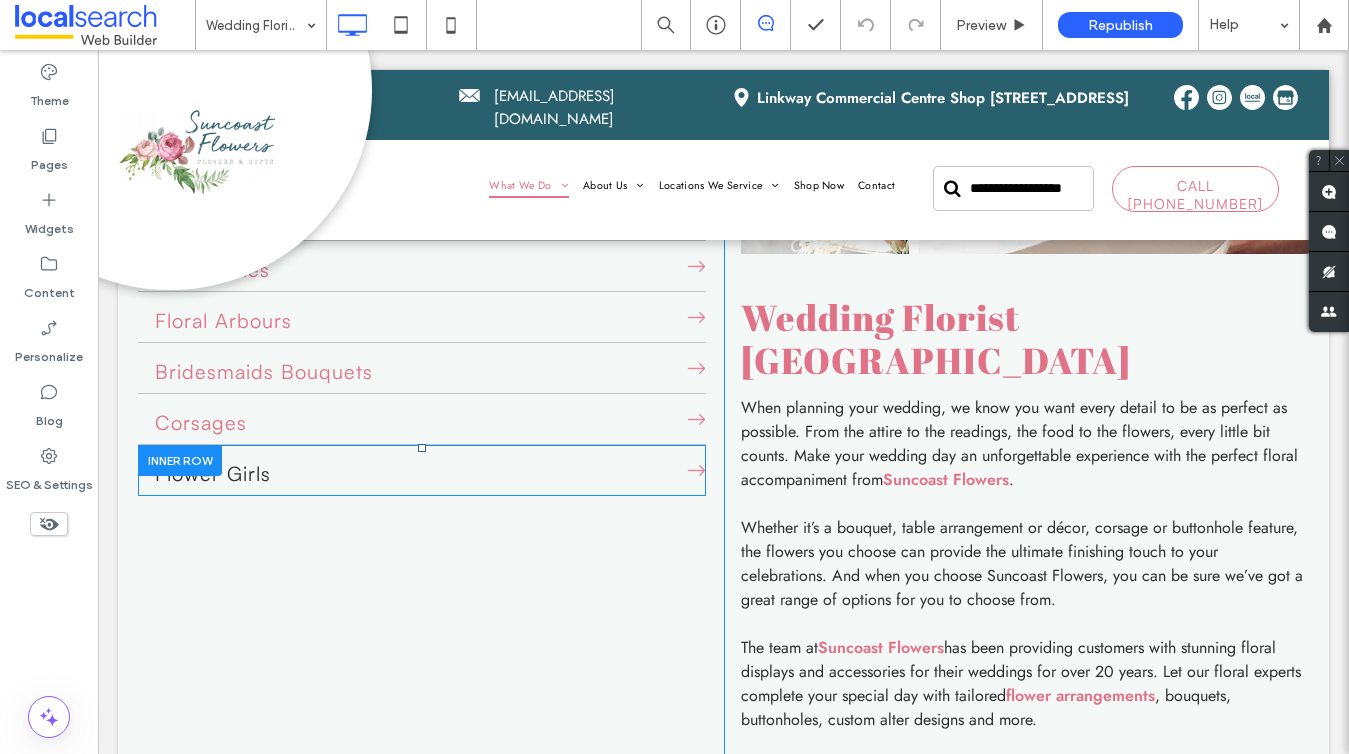 scroll, scrollTop: 2006, scrollLeft: 0, axis: vertical 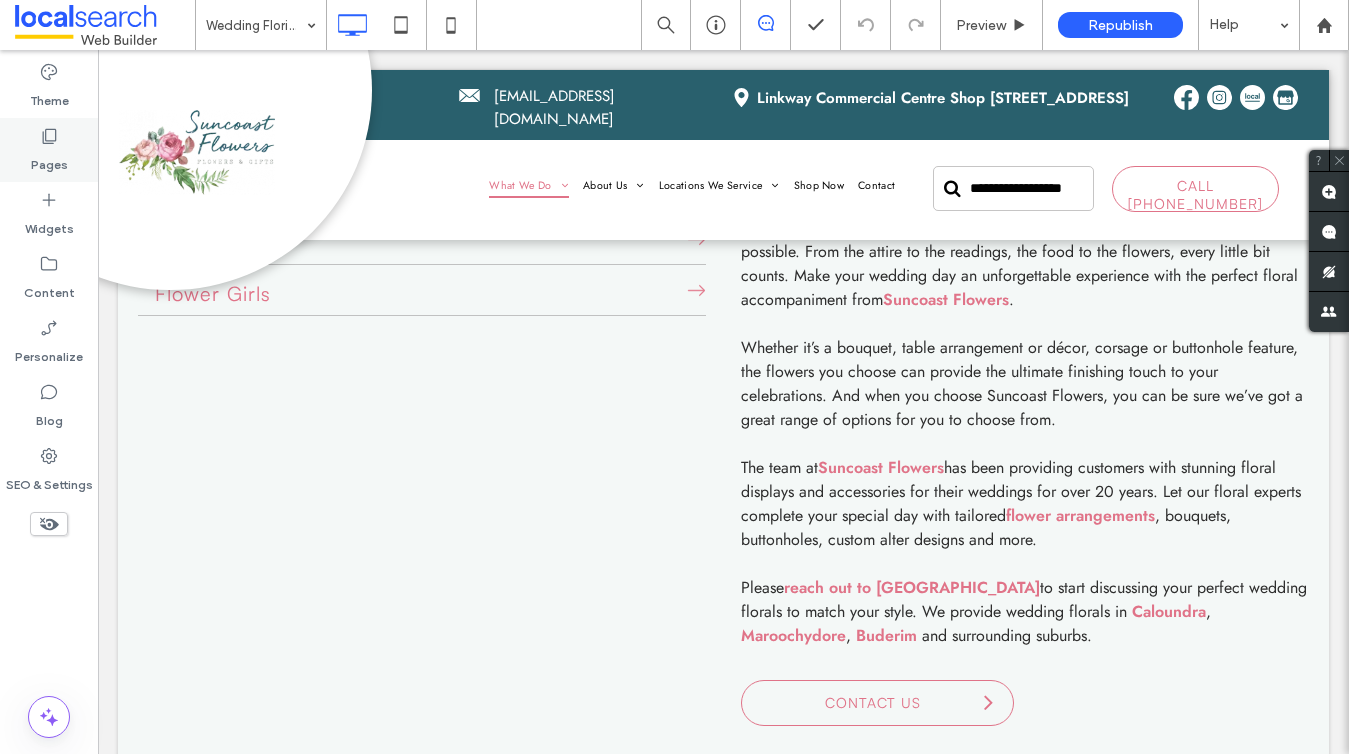 click on "Pages" at bounding box center (49, 160) 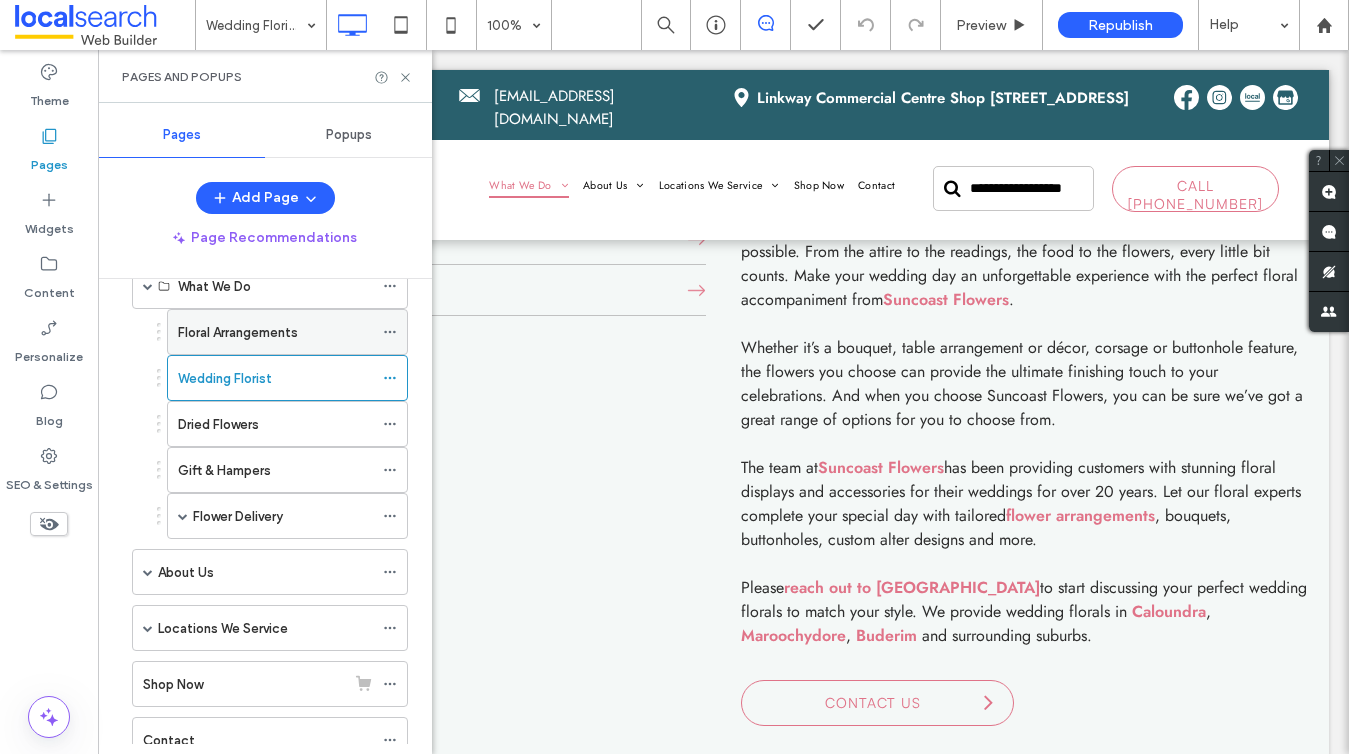 scroll, scrollTop: 121, scrollLeft: 0, axis: vertical 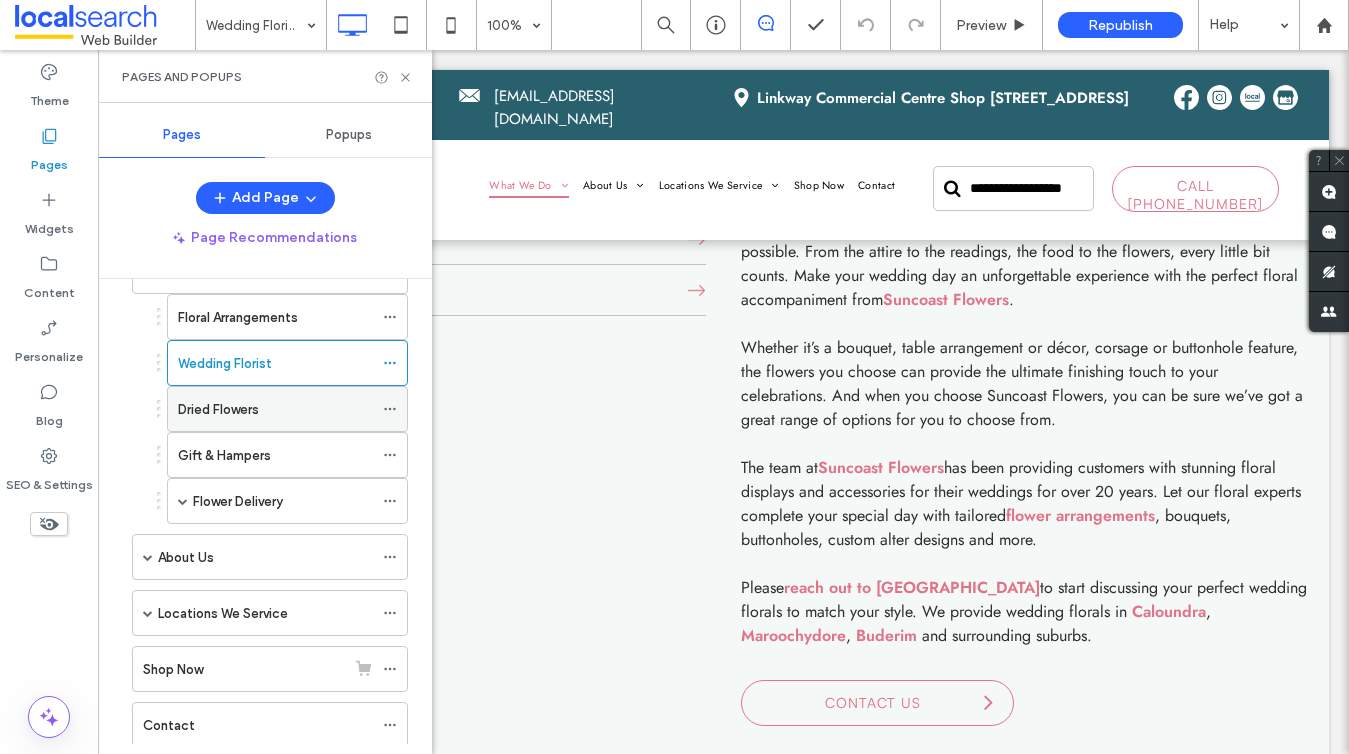 click on "Dried Flowers" at bounding box center (218, 409) 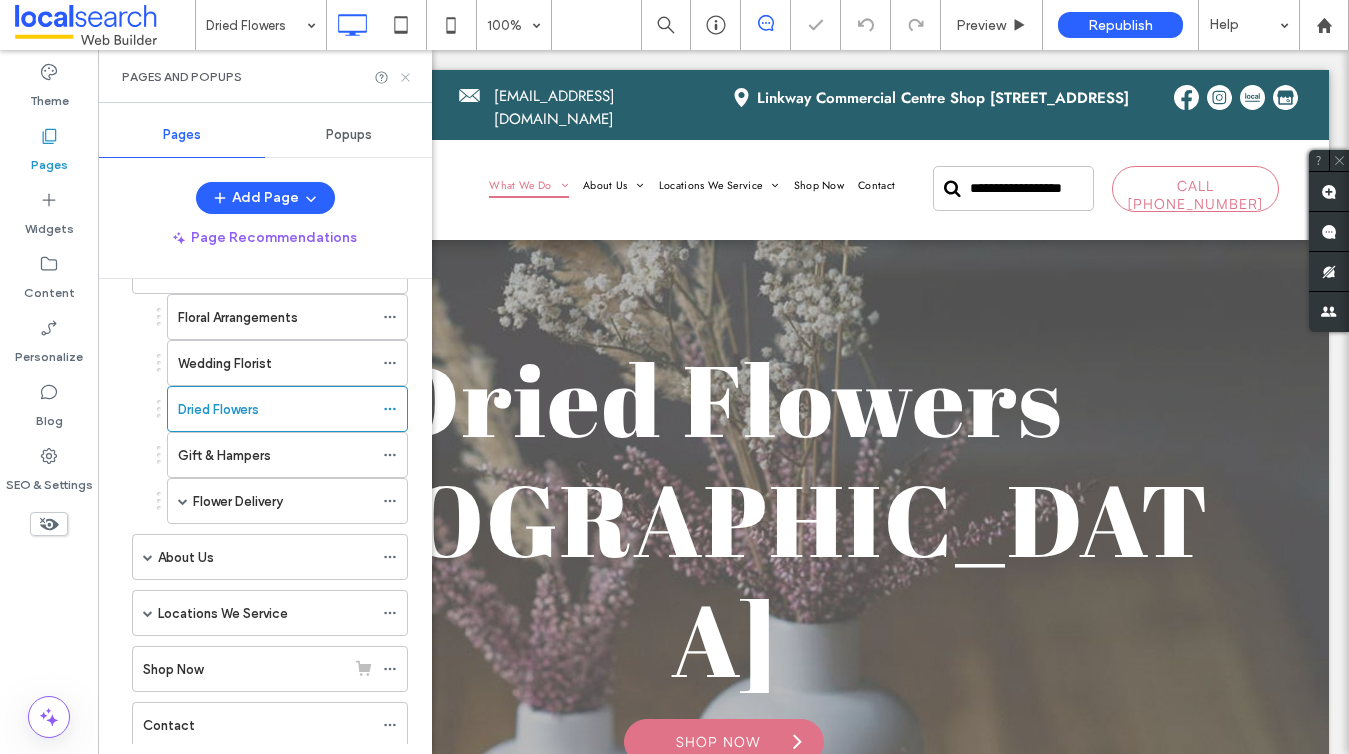 scroll, scrollTop: 0, scrollLeft: 0, axis: both 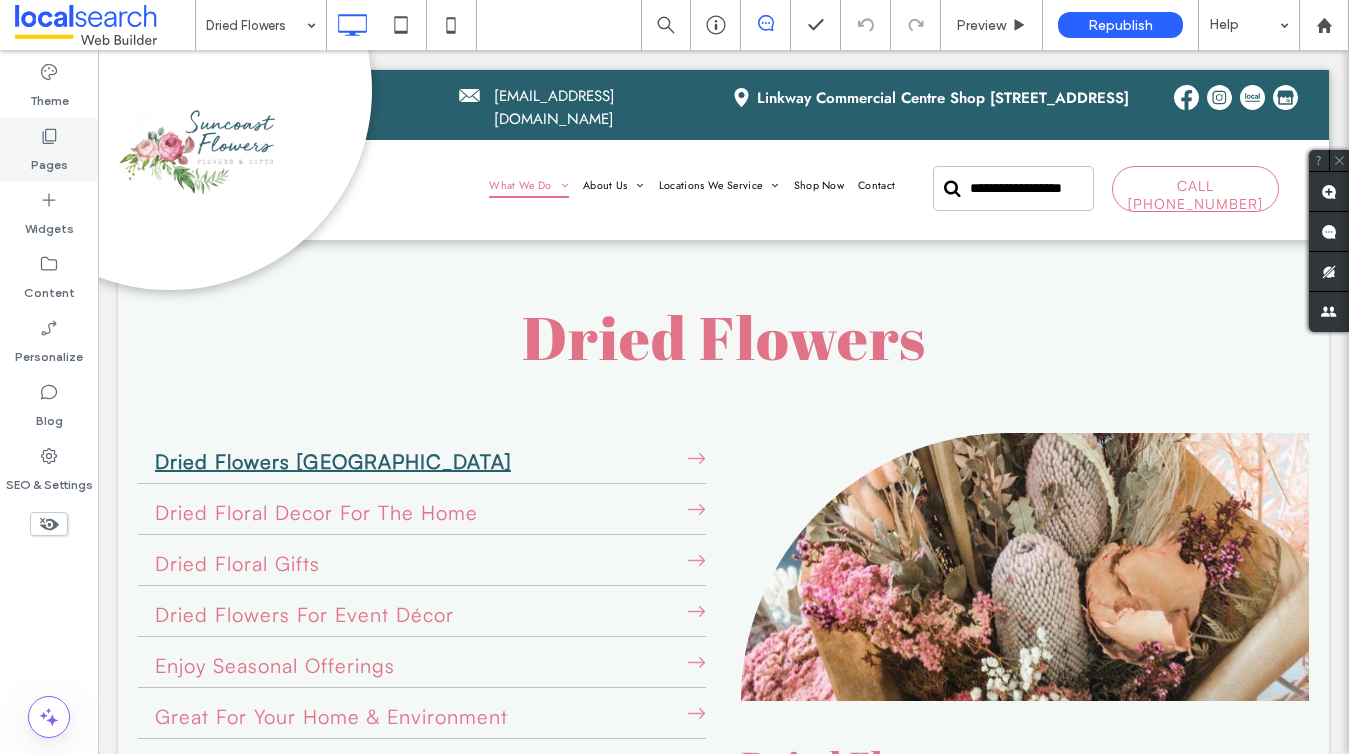 click on "Pages" at bounding box center [49, 150] 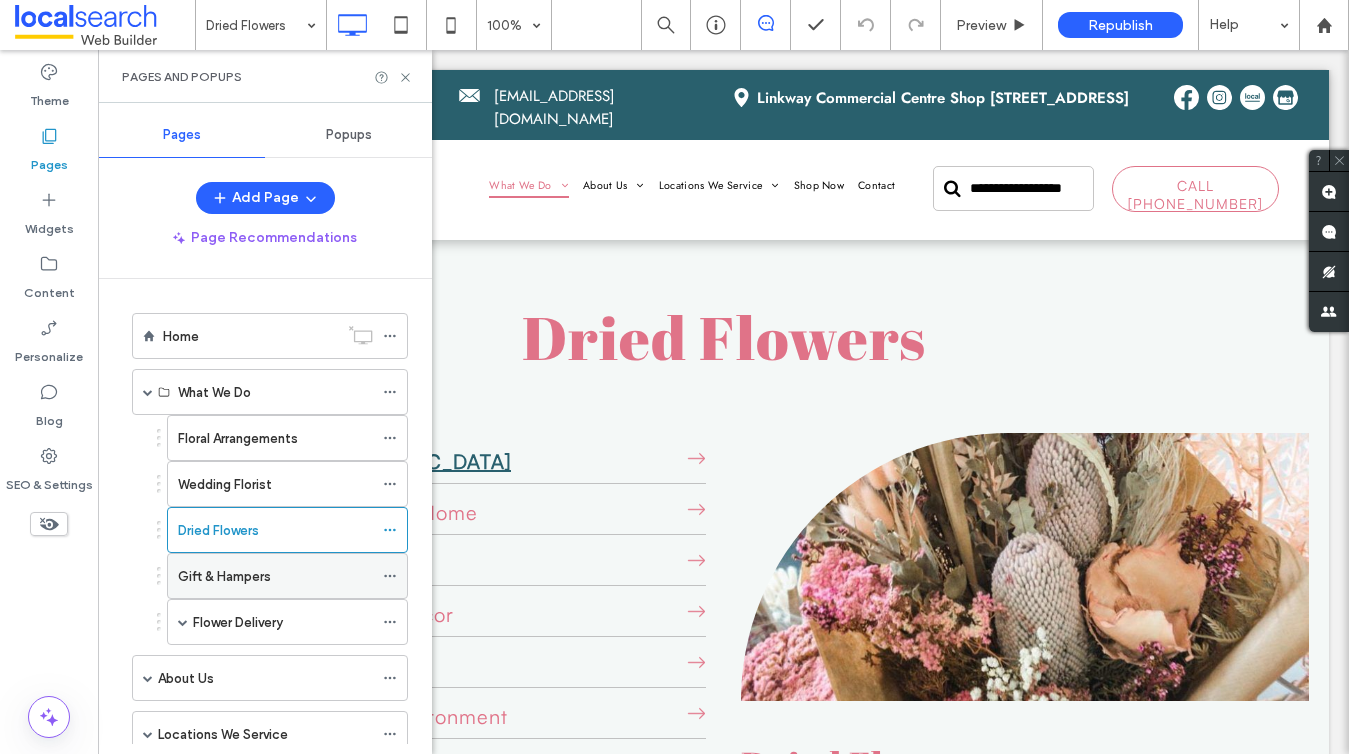 click on "Gift & Hampers" at bounding box center (224, 576) 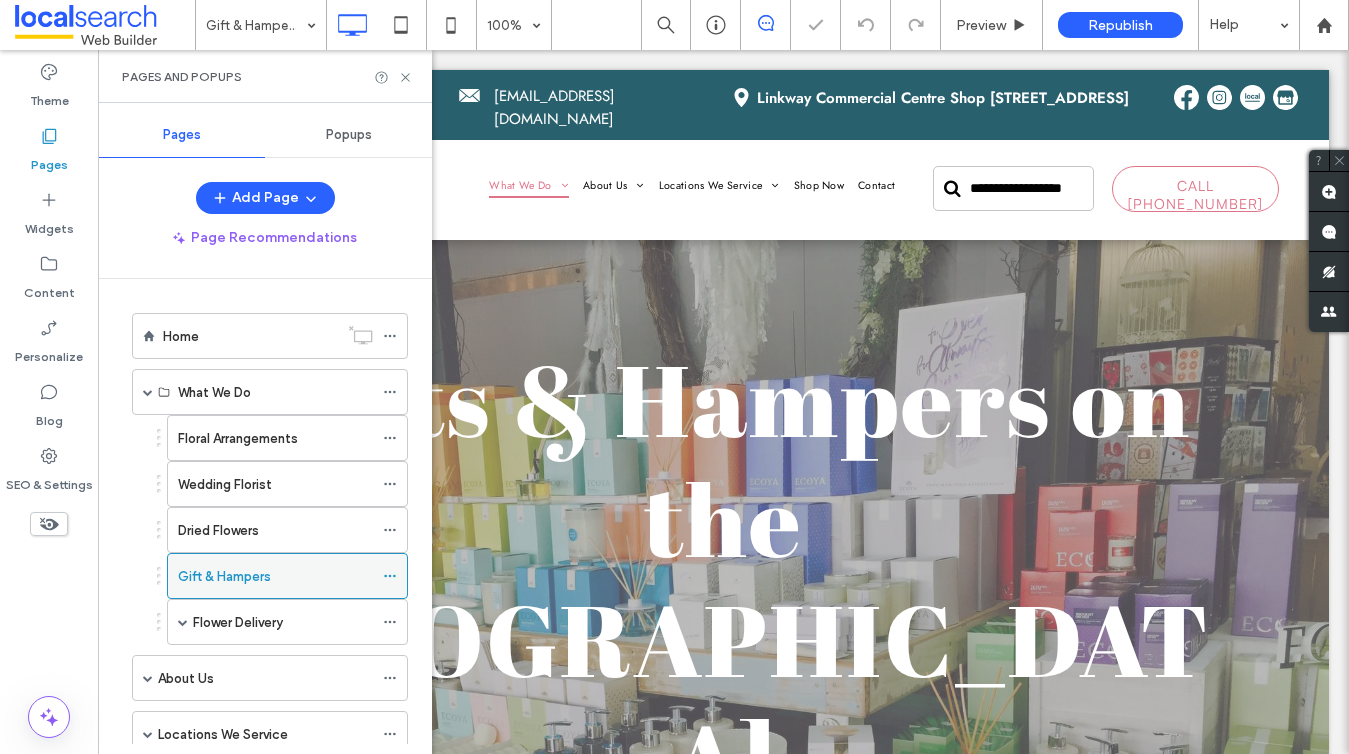 scroll, scrollTop: 0, scrollLeft: 0, axis: both 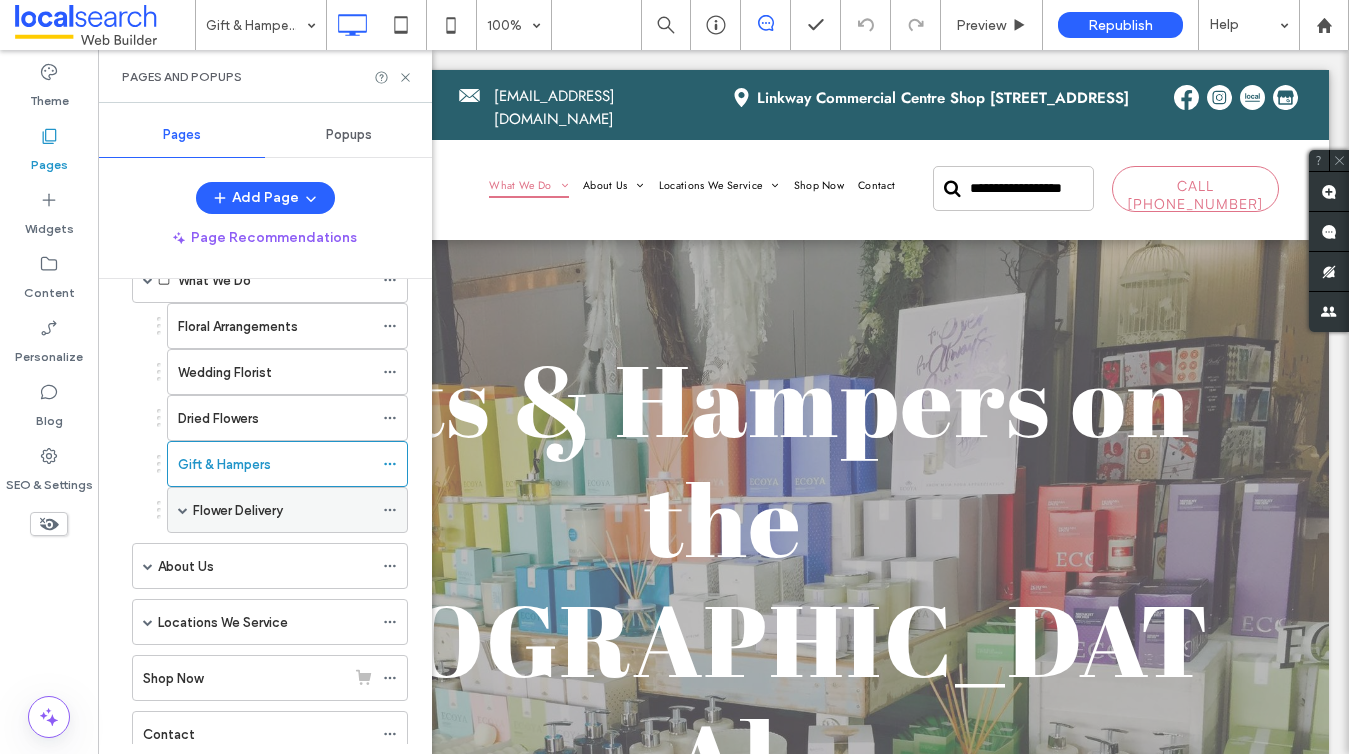 click at bounding box center (183, 510) 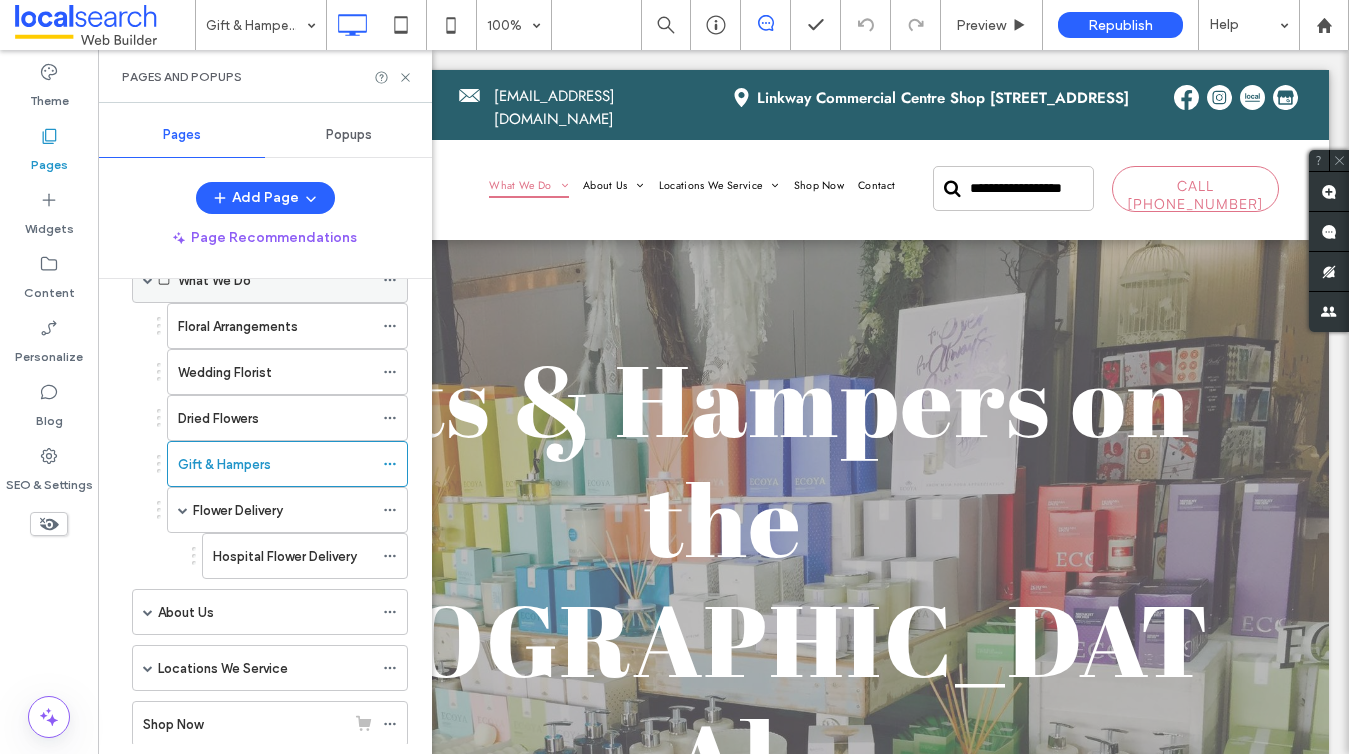 scroll, scrollTop: 0, scrollLeft: 0, axis: both 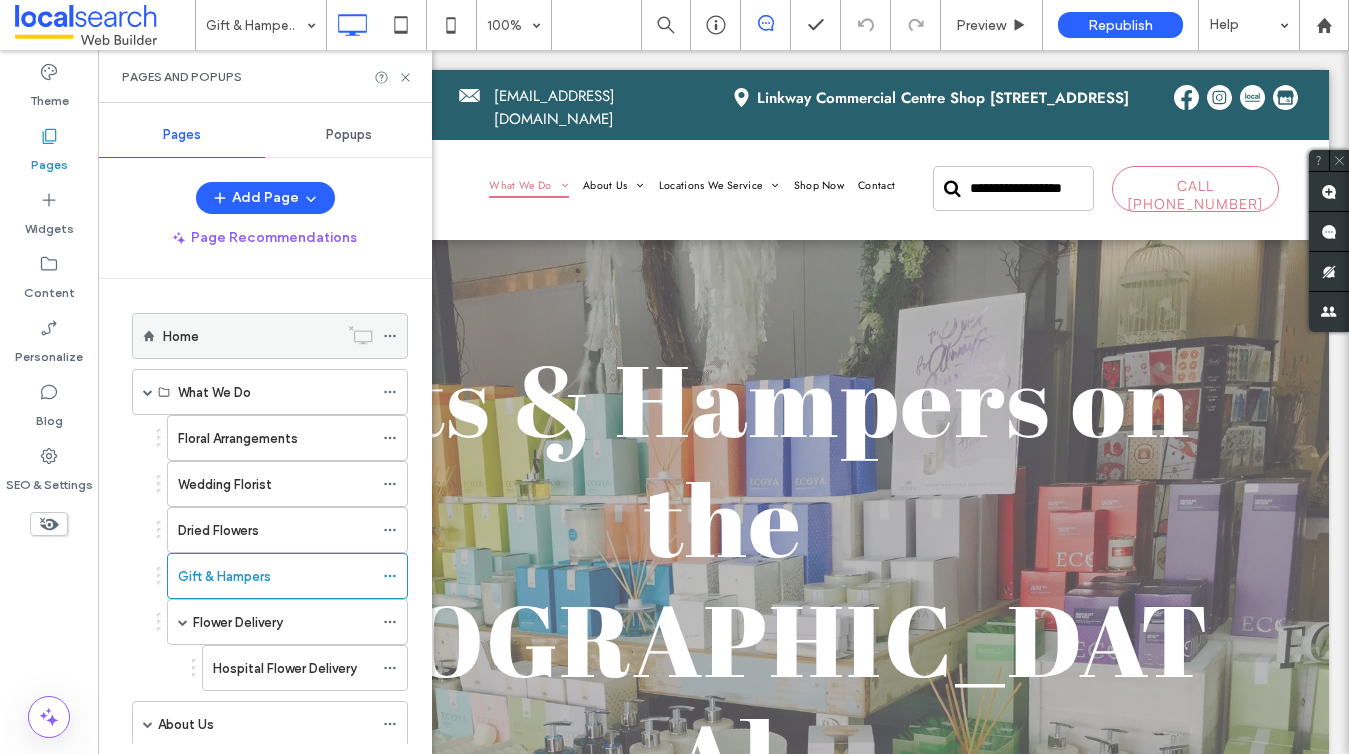 click on "Home" at bounding box center [250, 336] 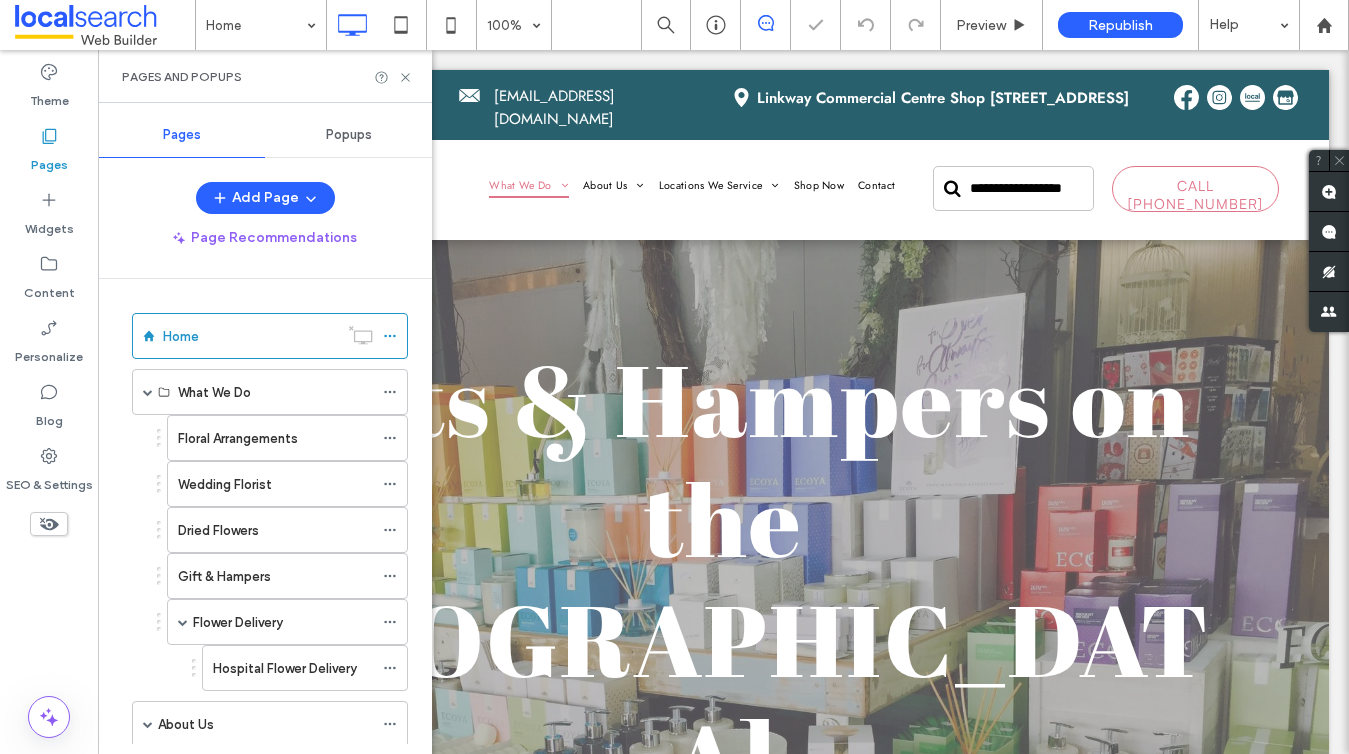 click 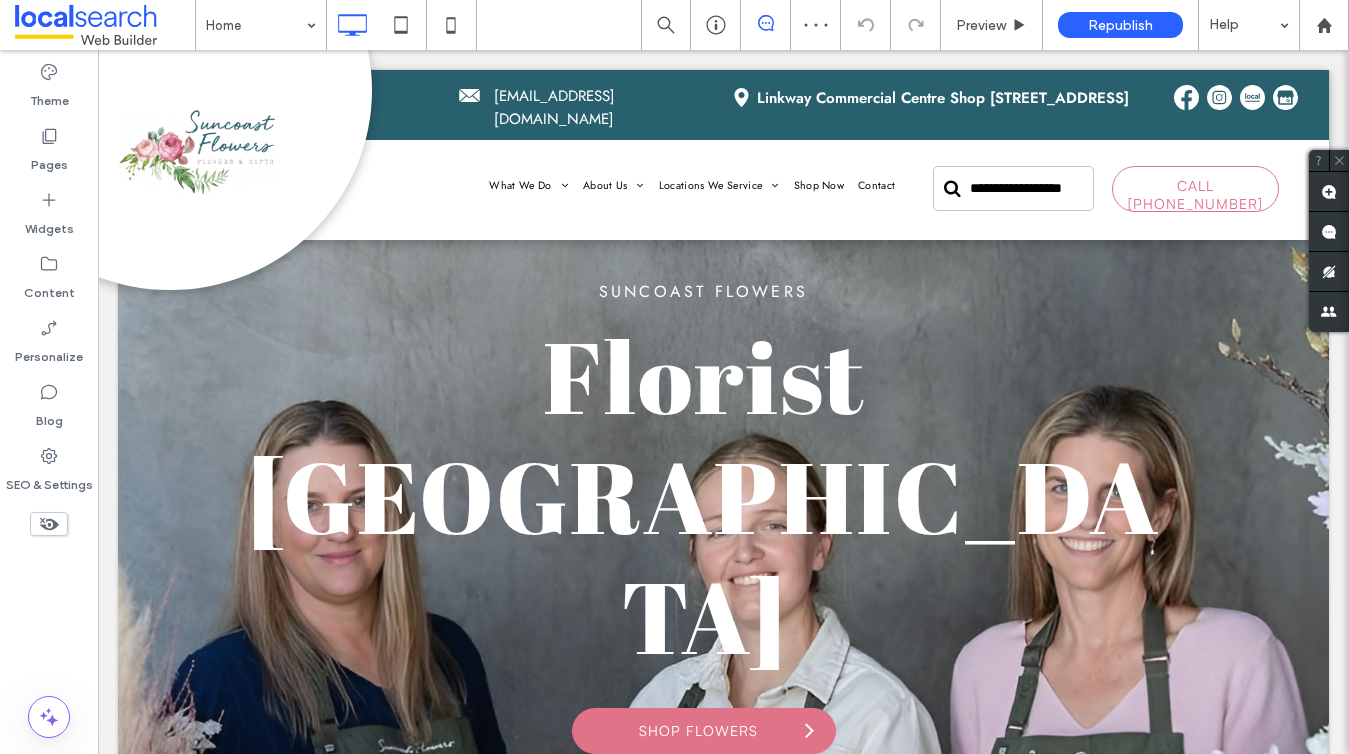 scroll, scrollTop: 1317, scrollLeft: 0, axis: vertical 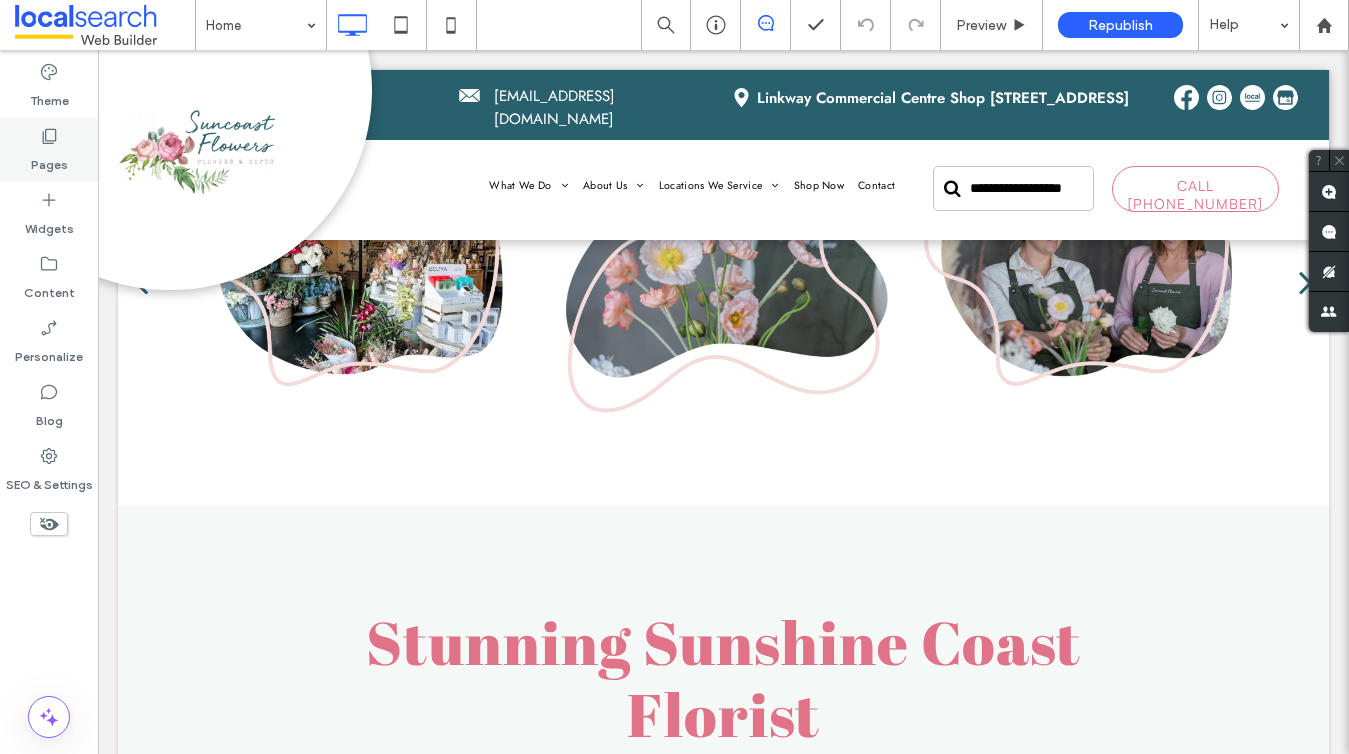 click on "Pages" at bounding box center (49, 160) 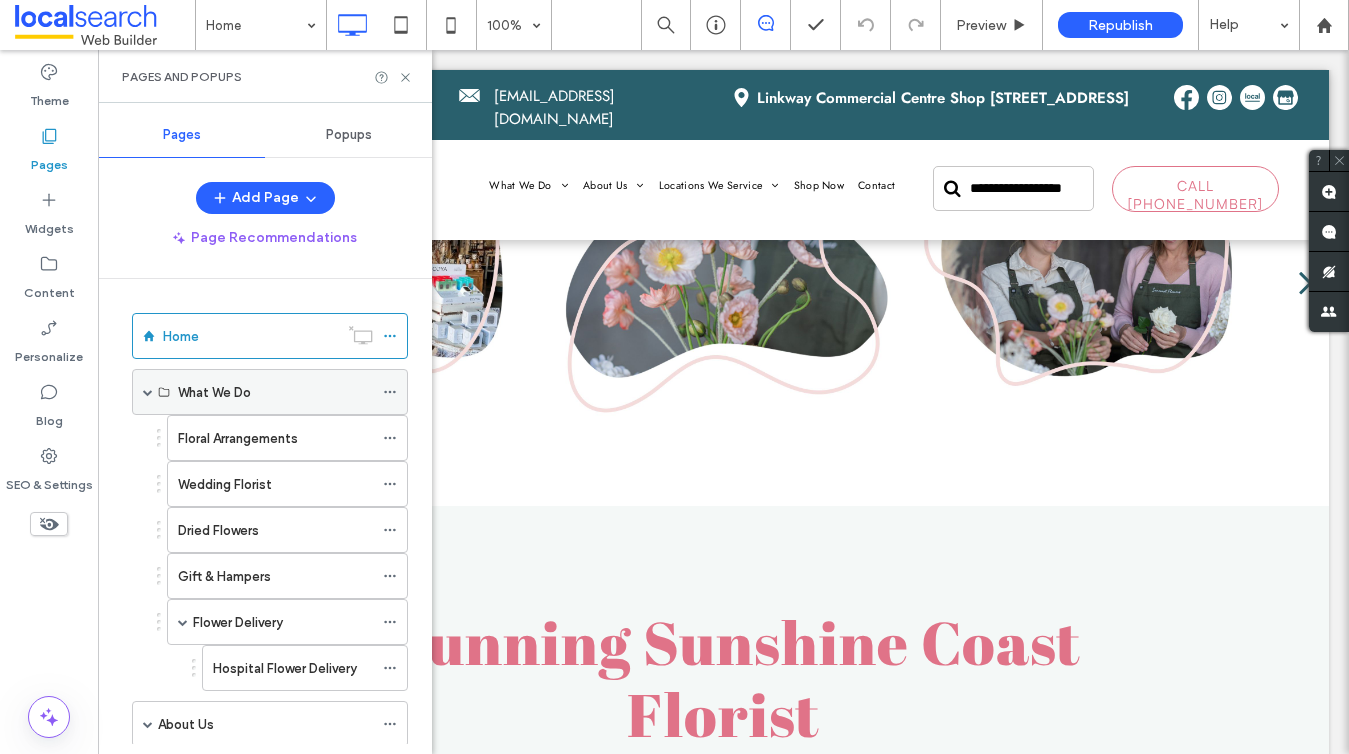 click on "What We Do" at bounding box center (214, 392) 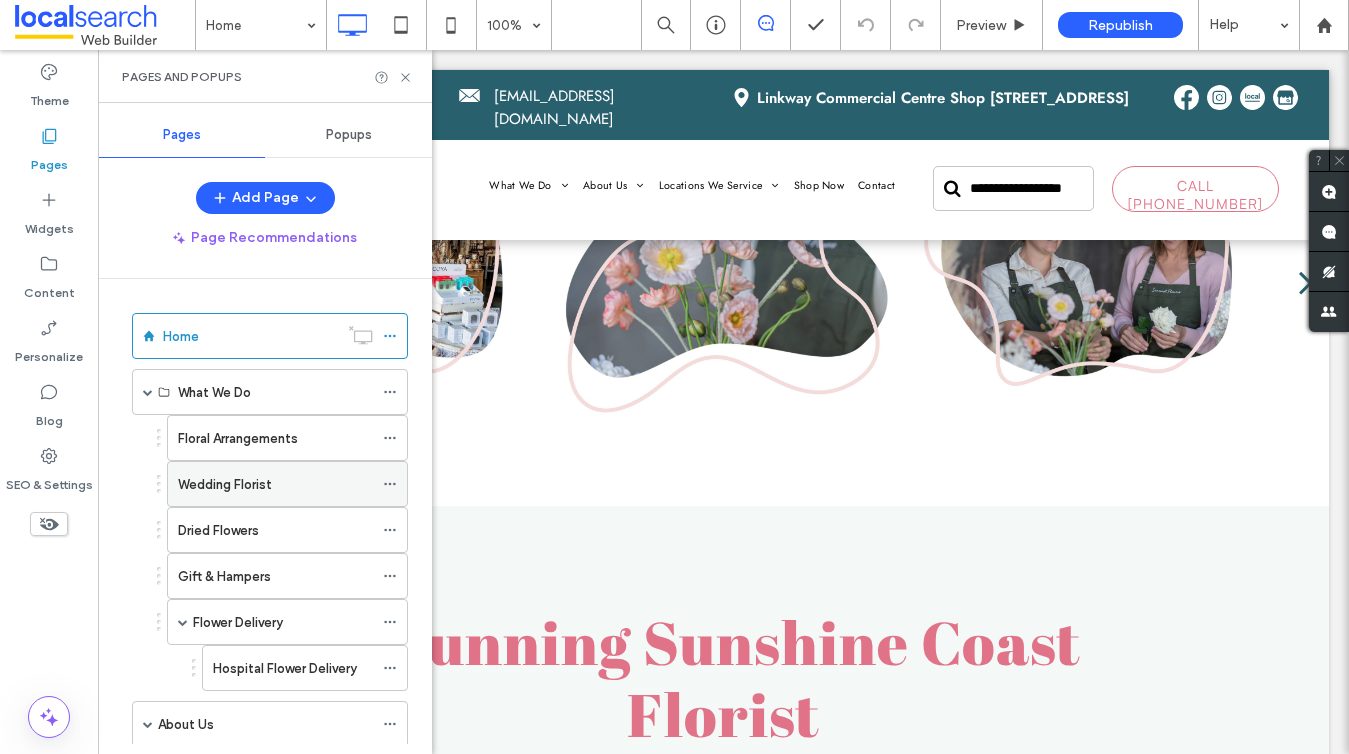 click on "Wedding Florist" at bounding box center (275, 484) 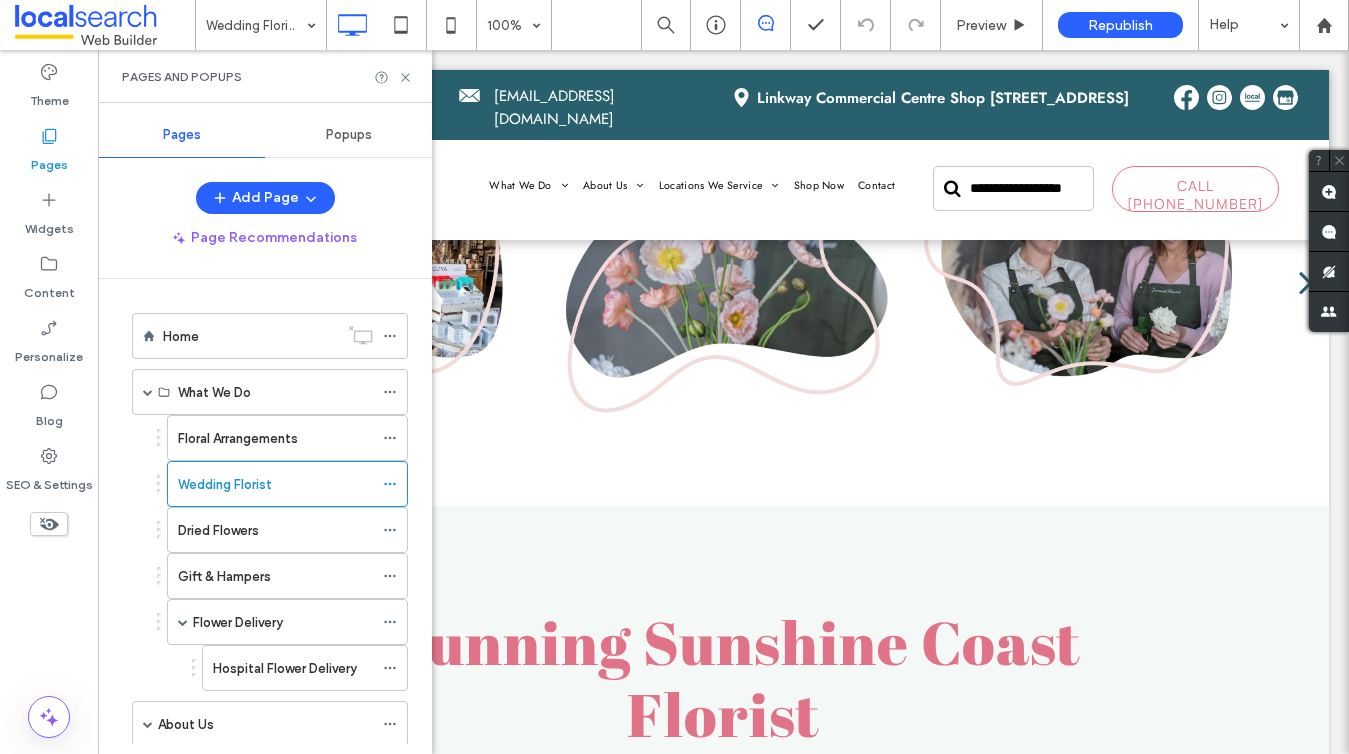 click on "Floral Arrangements" at bounding box center [238, 438] 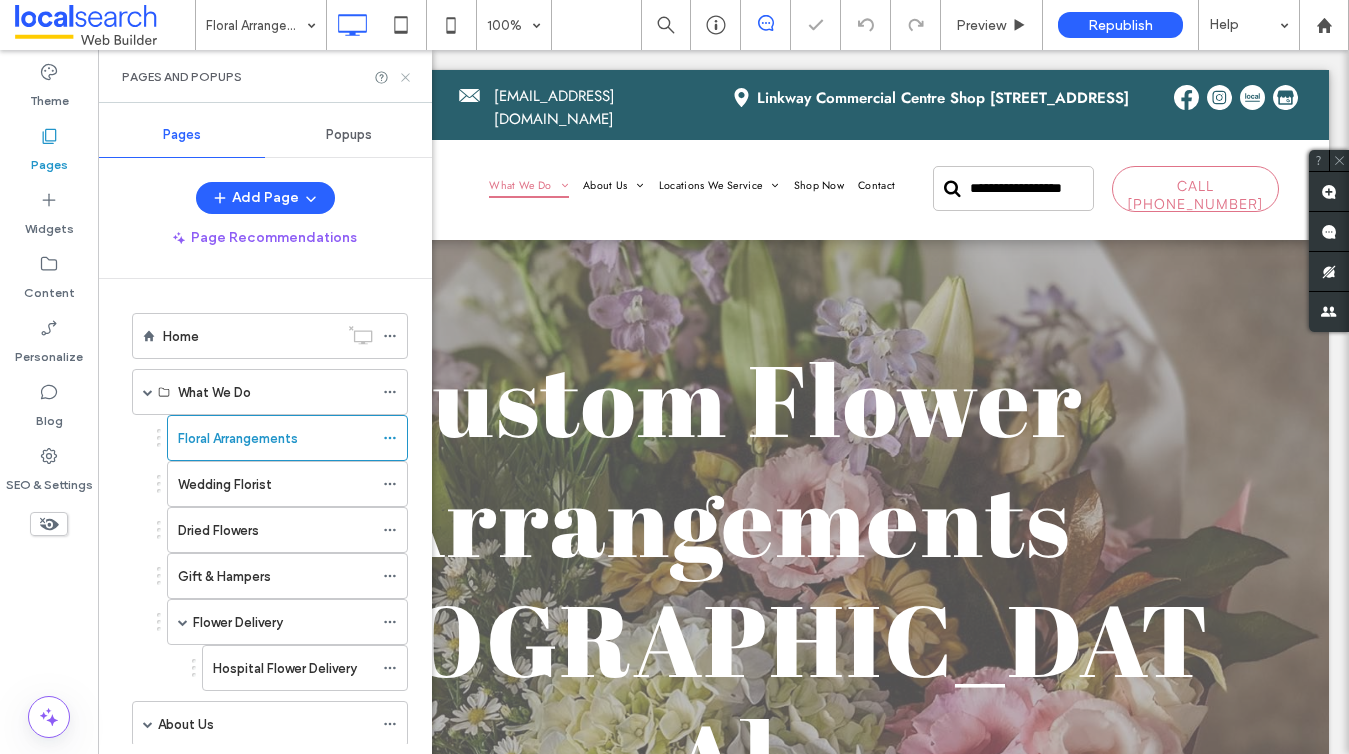 scroll, scrollTop: 0, scrollLeft: 0, axis: both 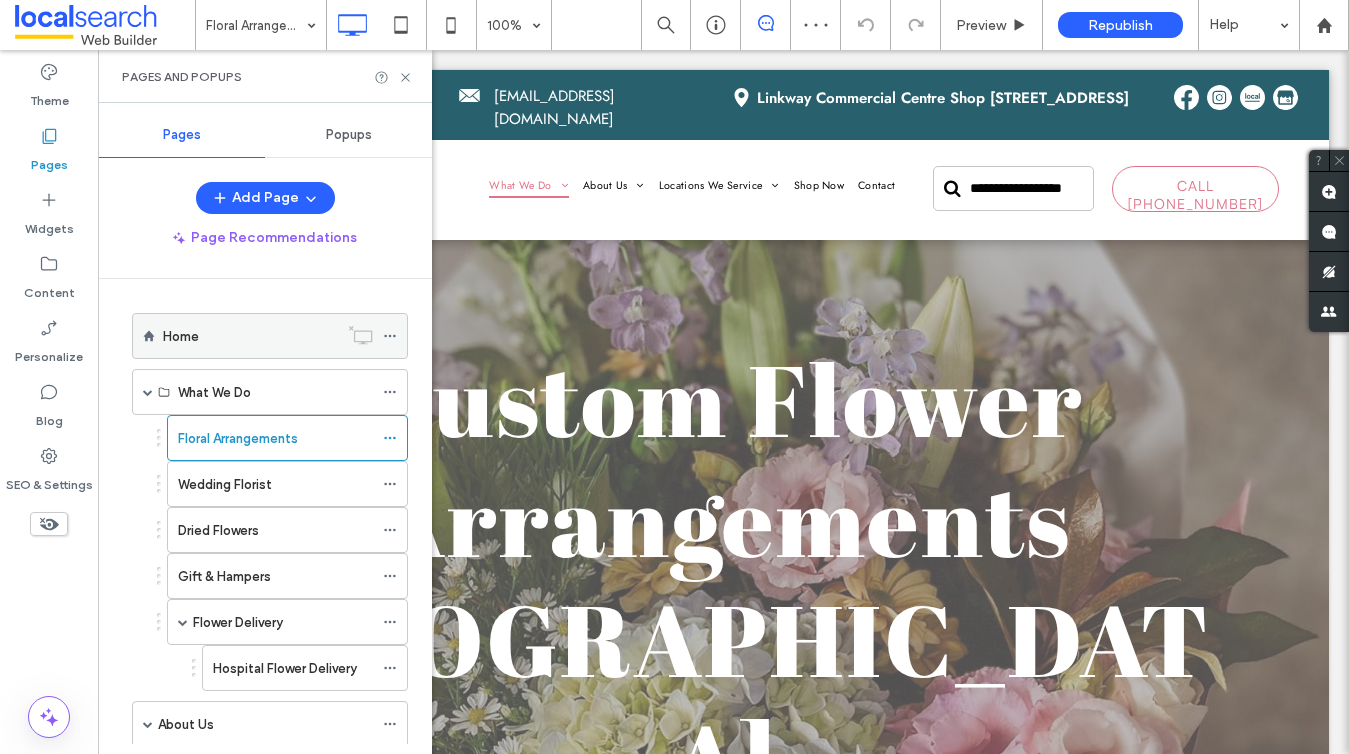 click on "Home" at bounding box center (250, 336) 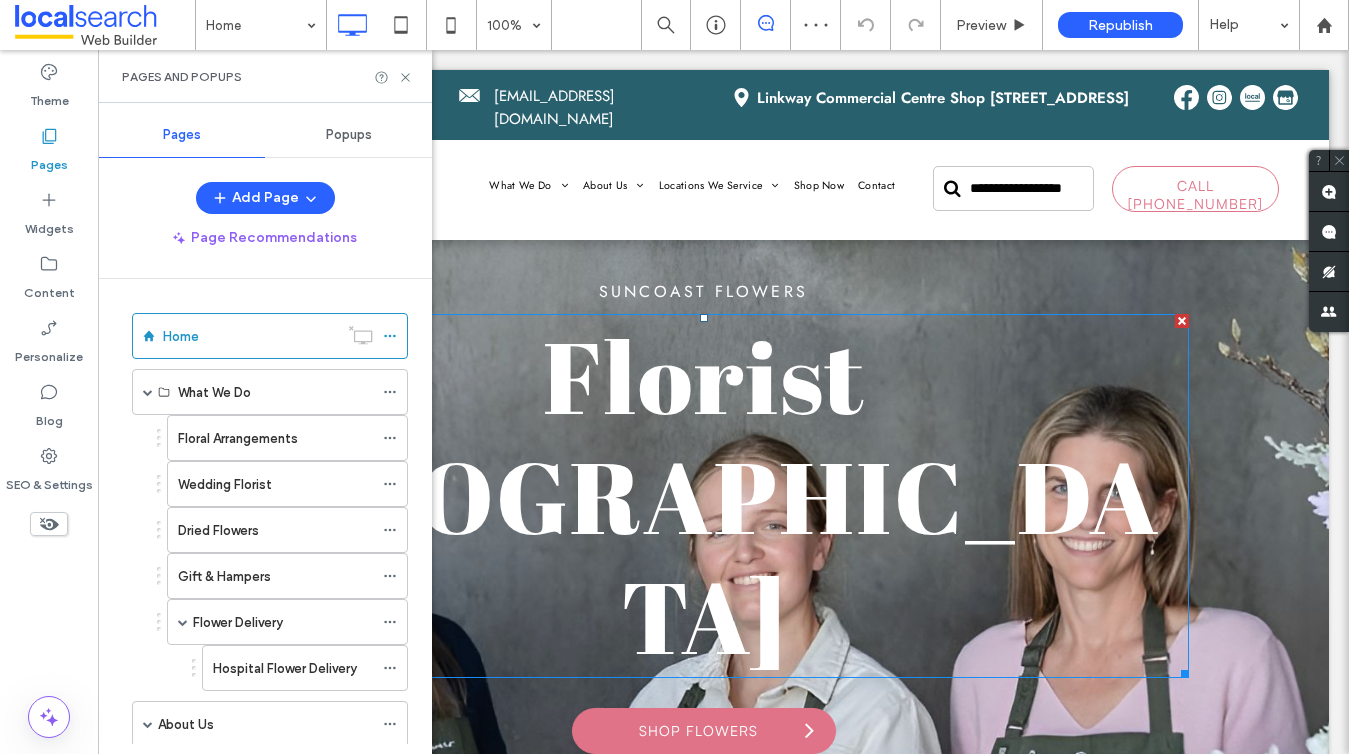 scroll, scrollTop: 0, scrollLeft: 0, axis: both 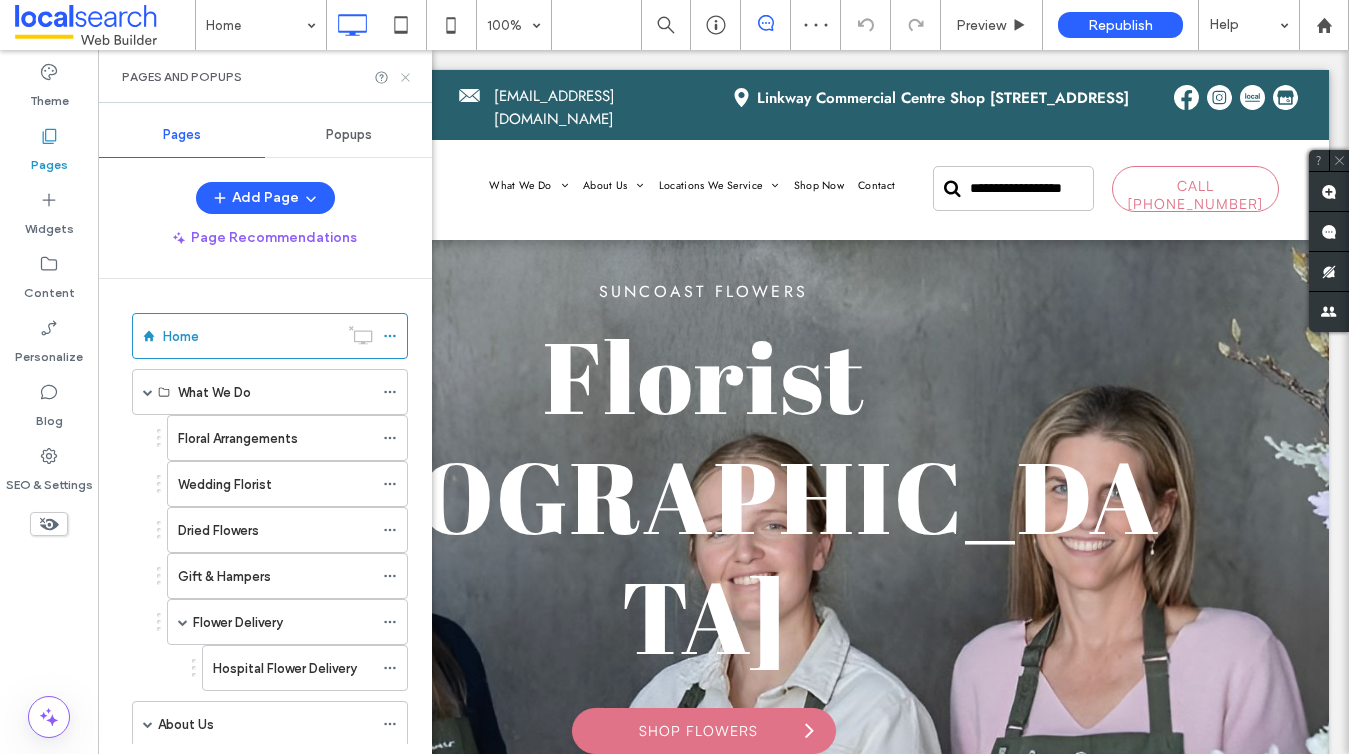 click 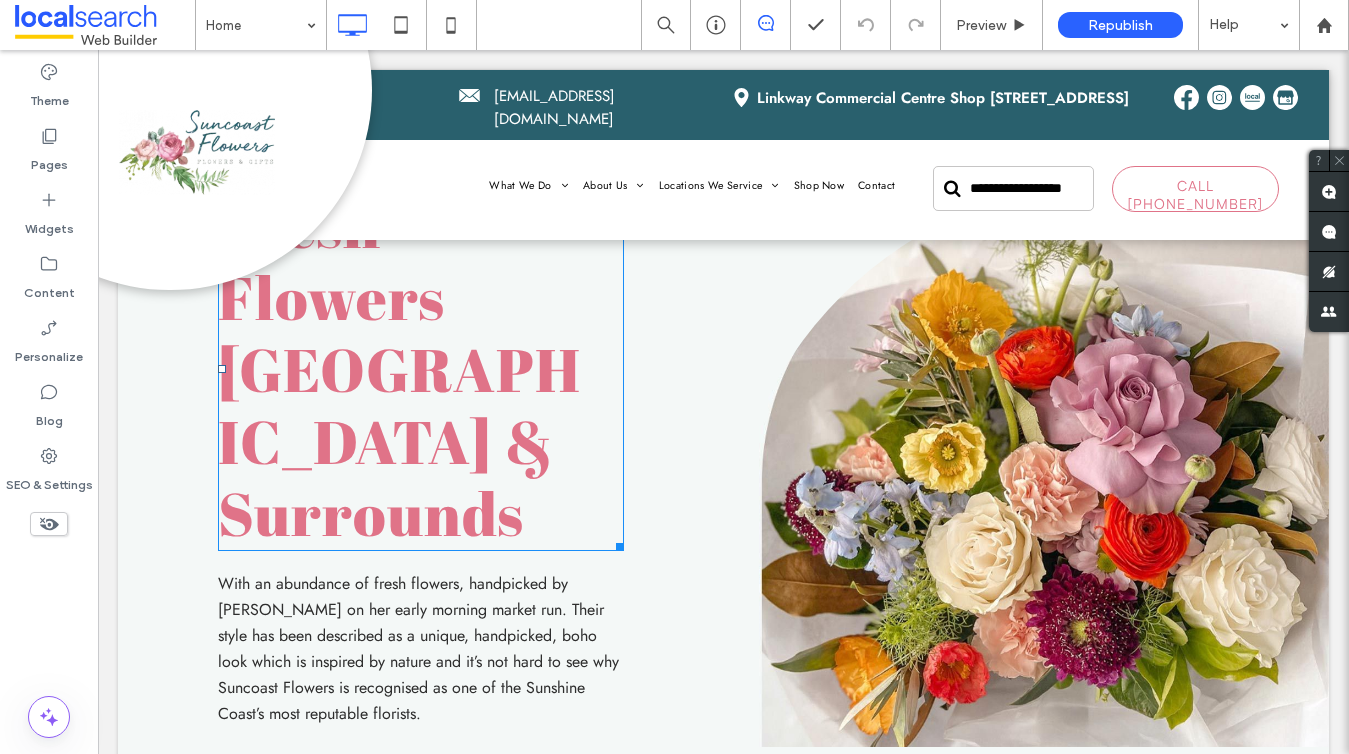 scroll, scrollTop: 3569, scrollLeft: 0, axis: vertical 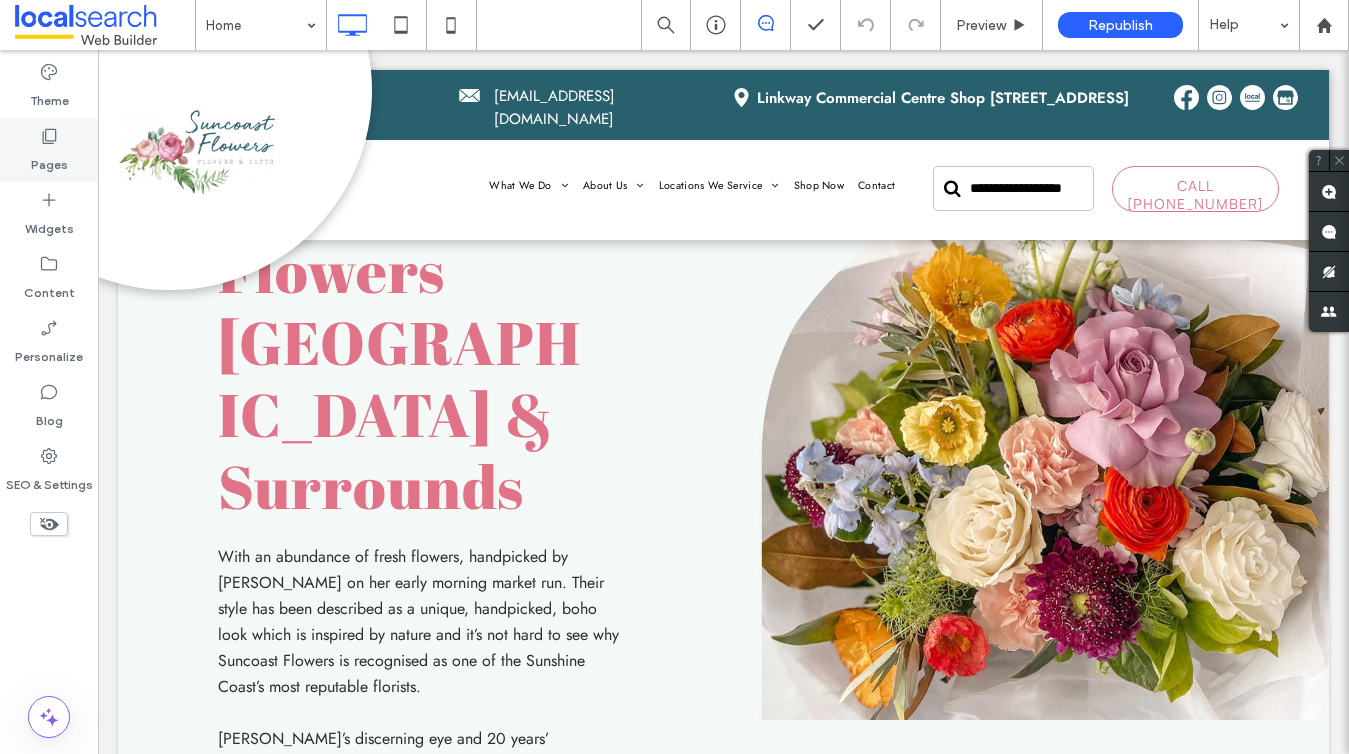 click on "Pages" at bounding box center [49, 160] 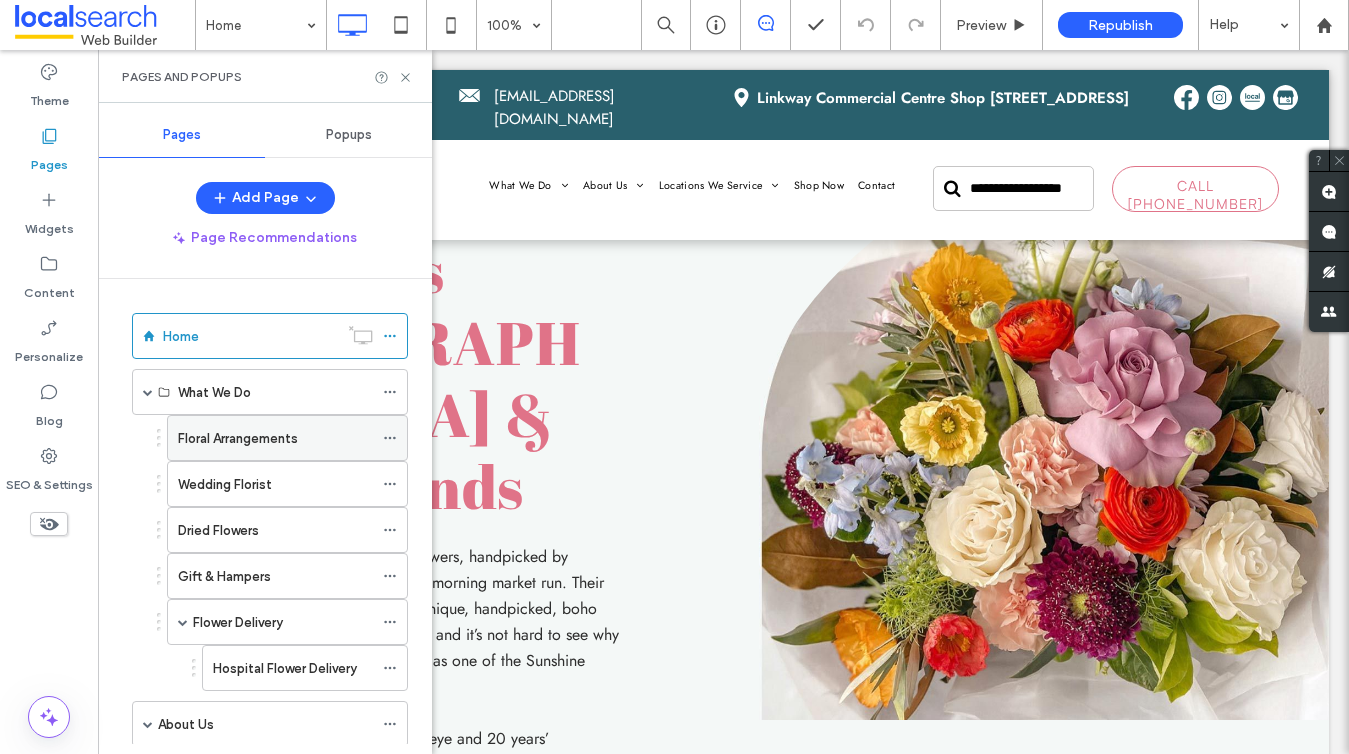 click on "Floral Arrangements" at bounding box center [238, 438] 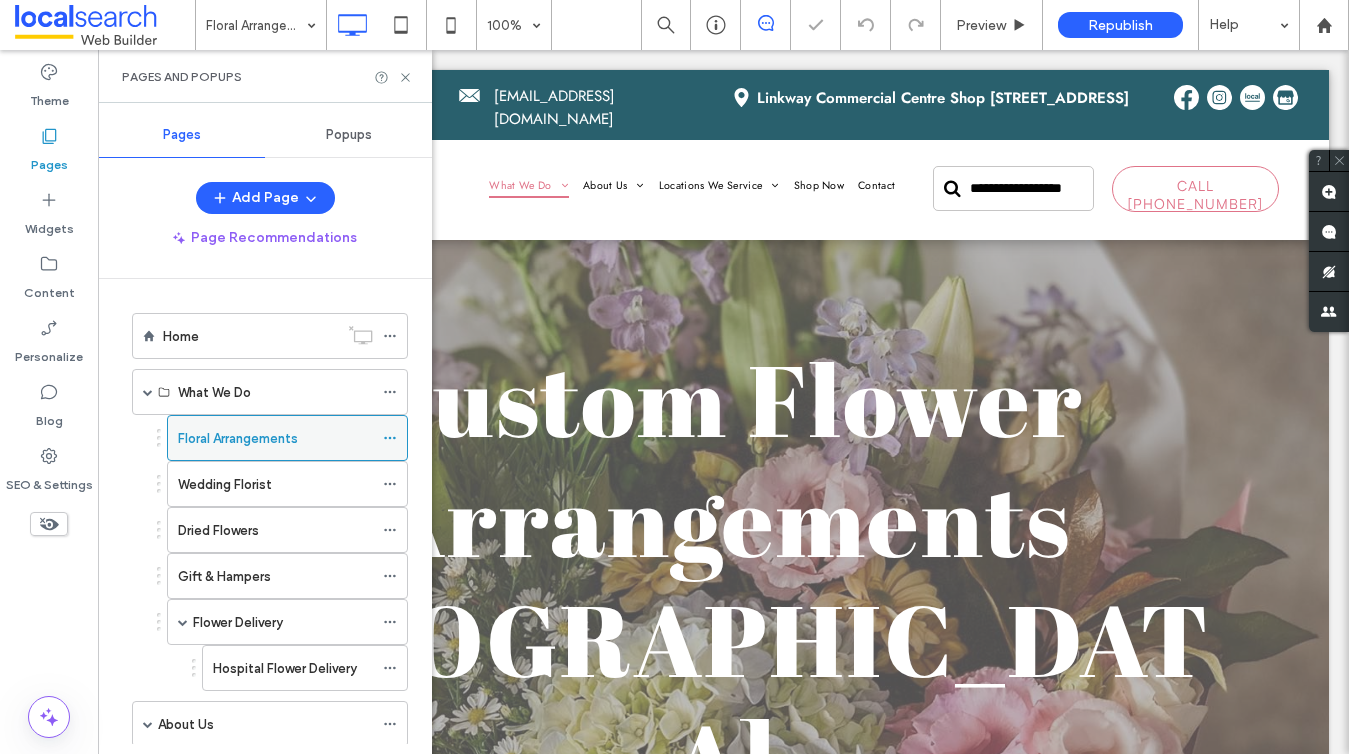scroll, scrollTop: 0, scrollLeft: 0, axis: both 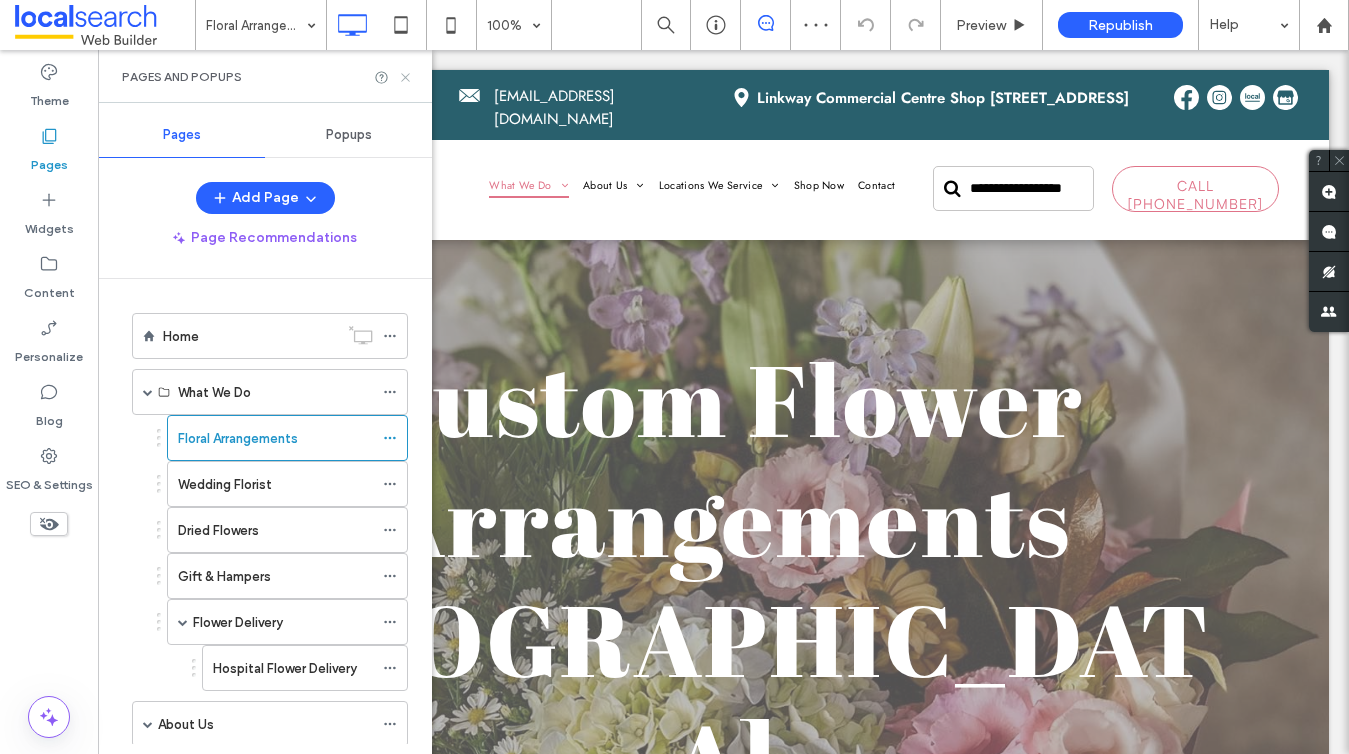 click 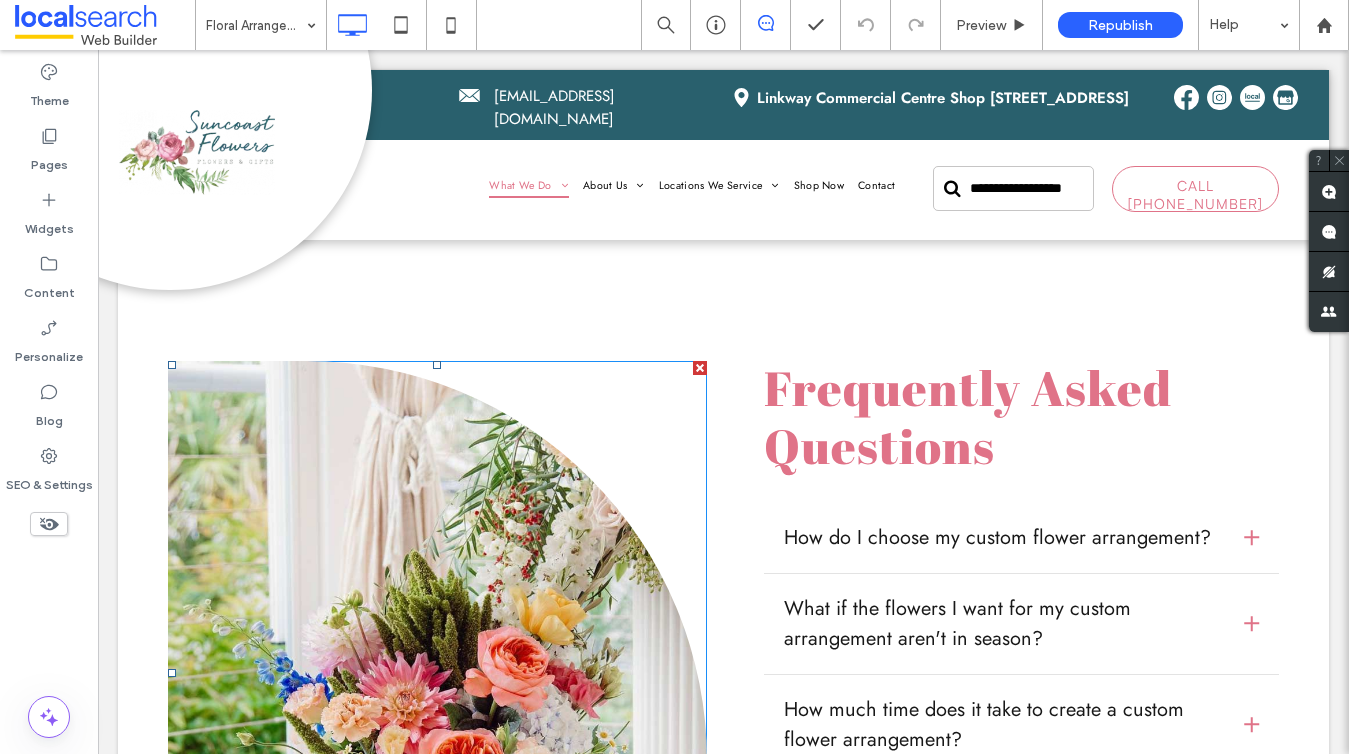 scroll, scrollTop: 2490, scrollLeft: 0, axis: vertical 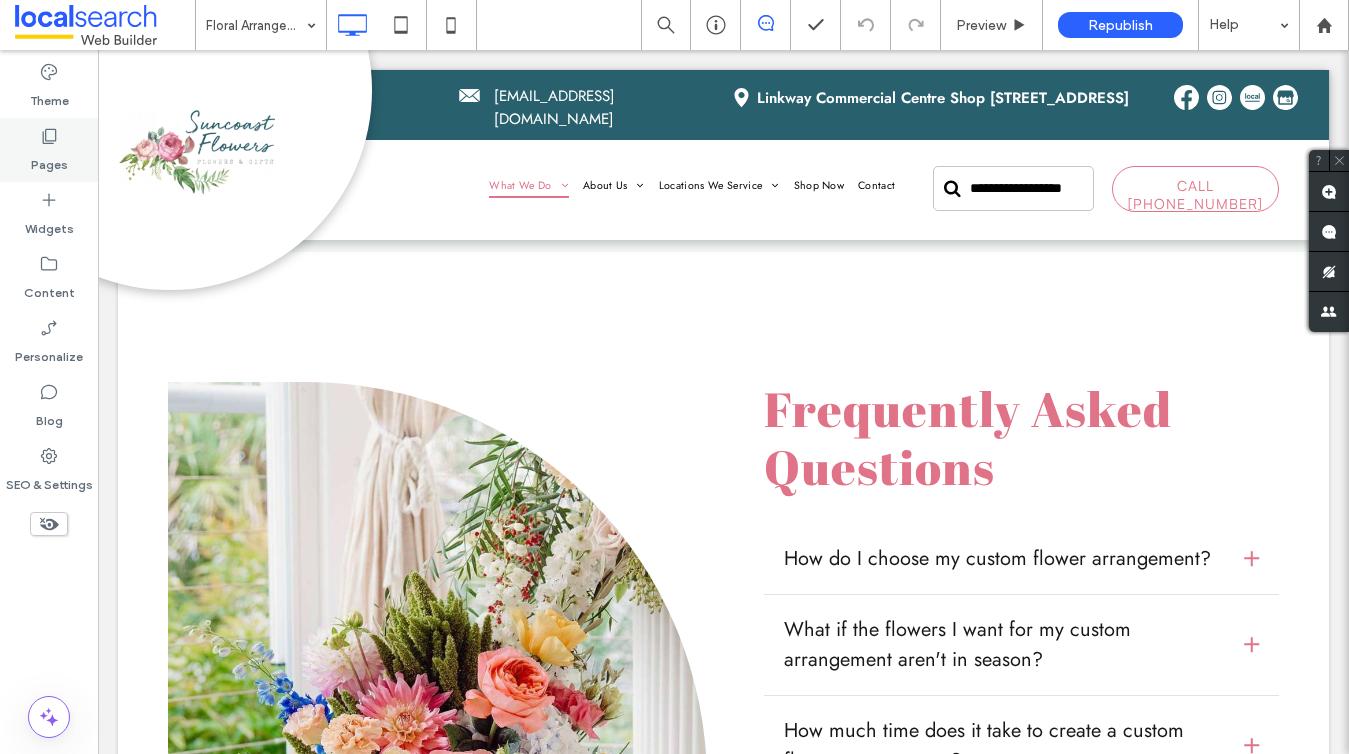 click on "Pages" at bounding box center (49, 160) 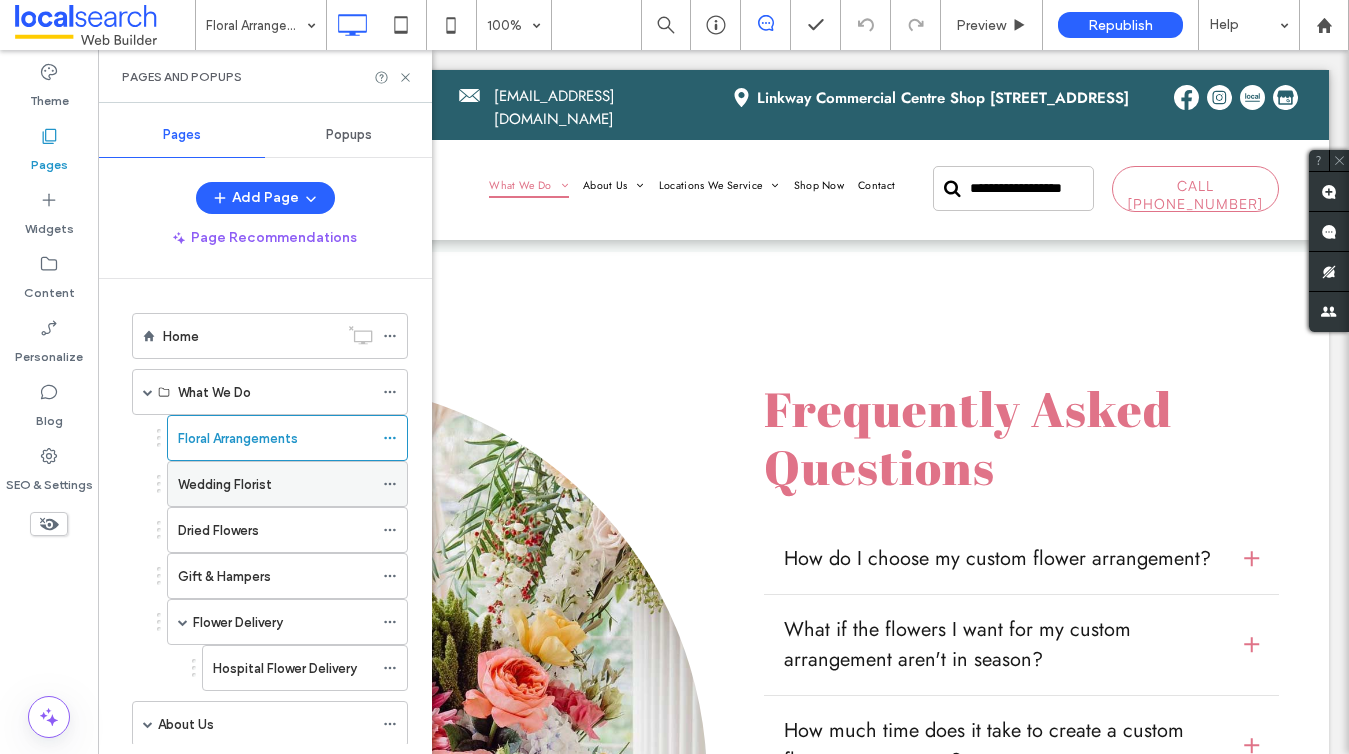 click on "Wedding Florist" at bounding box center (225, 484) 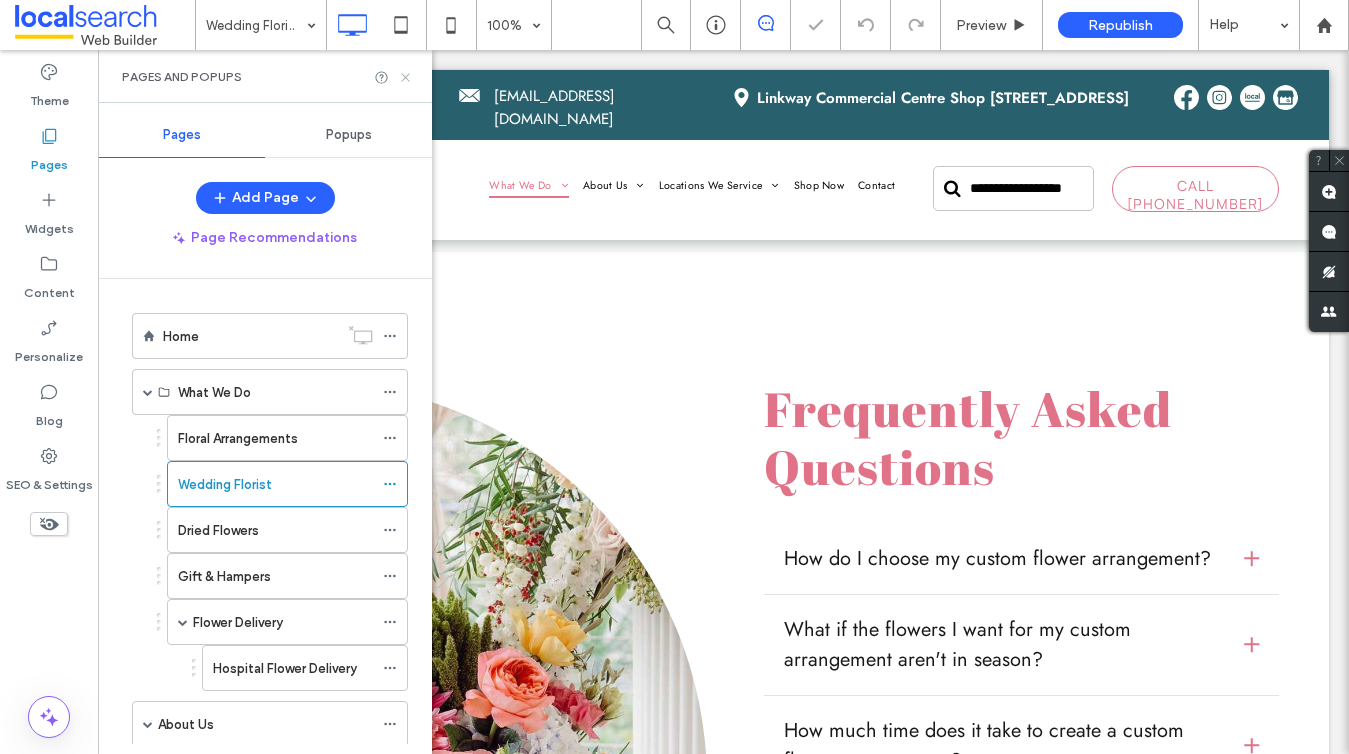 click 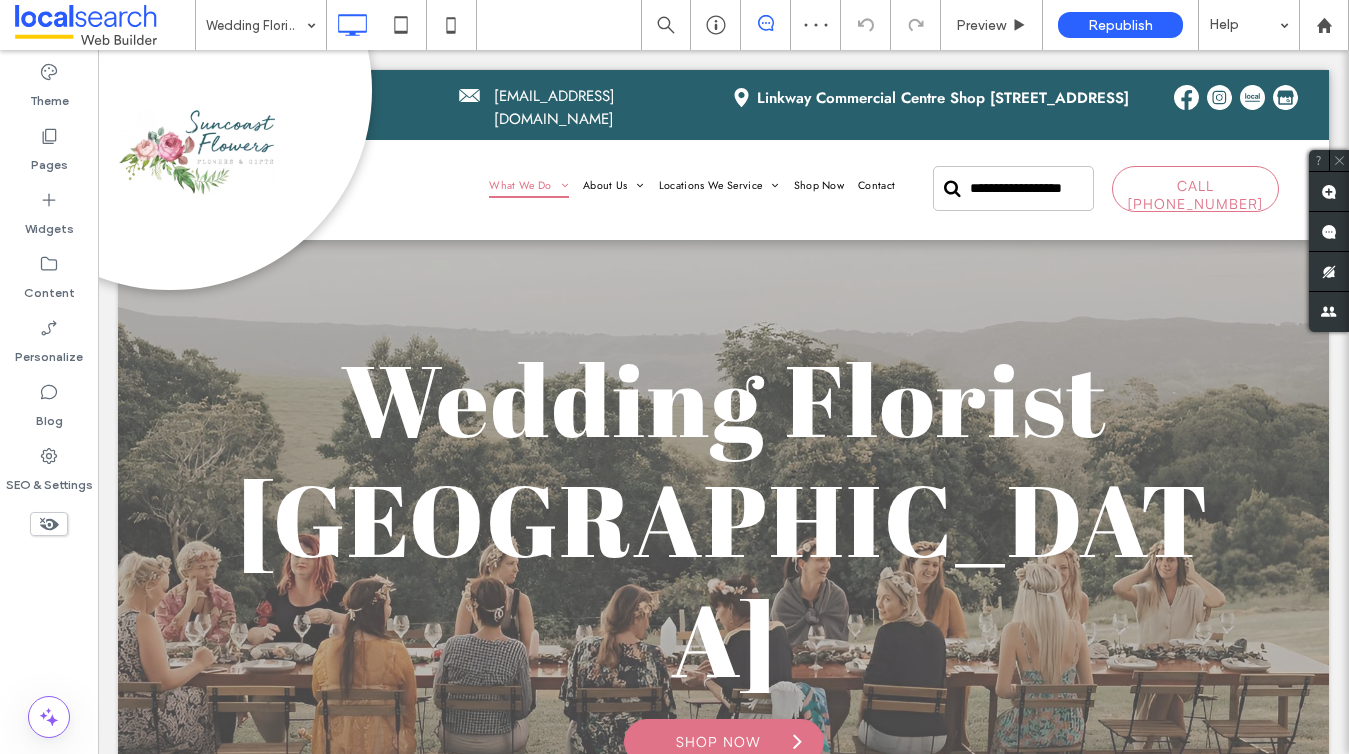 scroll, scrollTop: 1770, scrollLeft: 0, axis: vertical 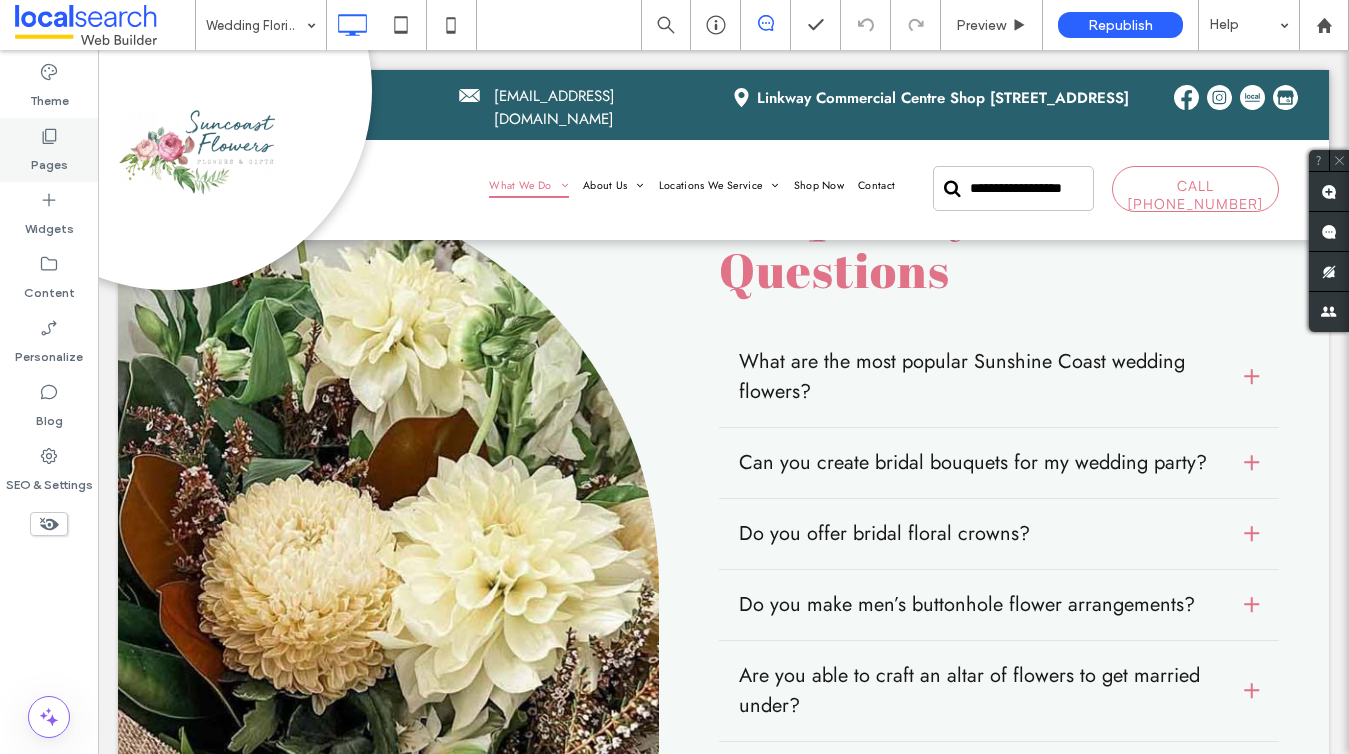 click on "Pages" at bounding box center [49, 160] 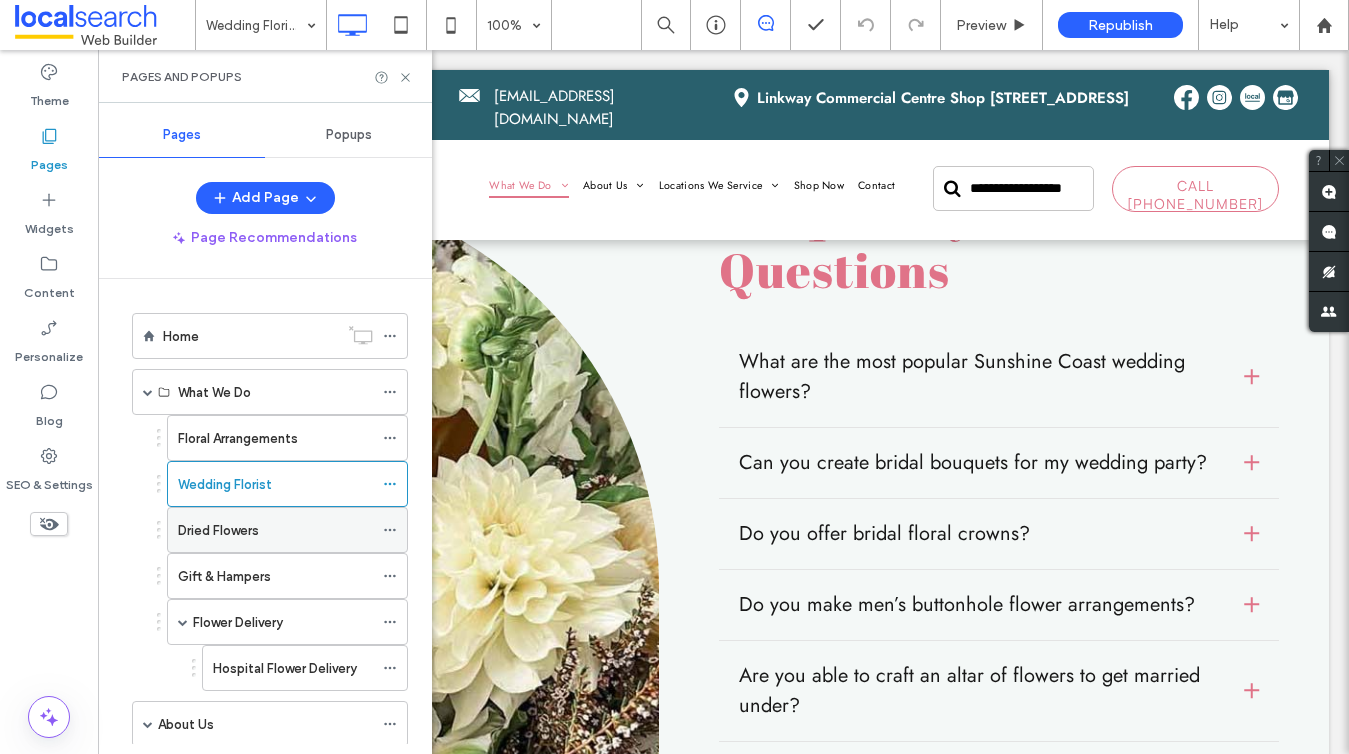 click on "Dried Flowers" at bounding box center [218, 530] 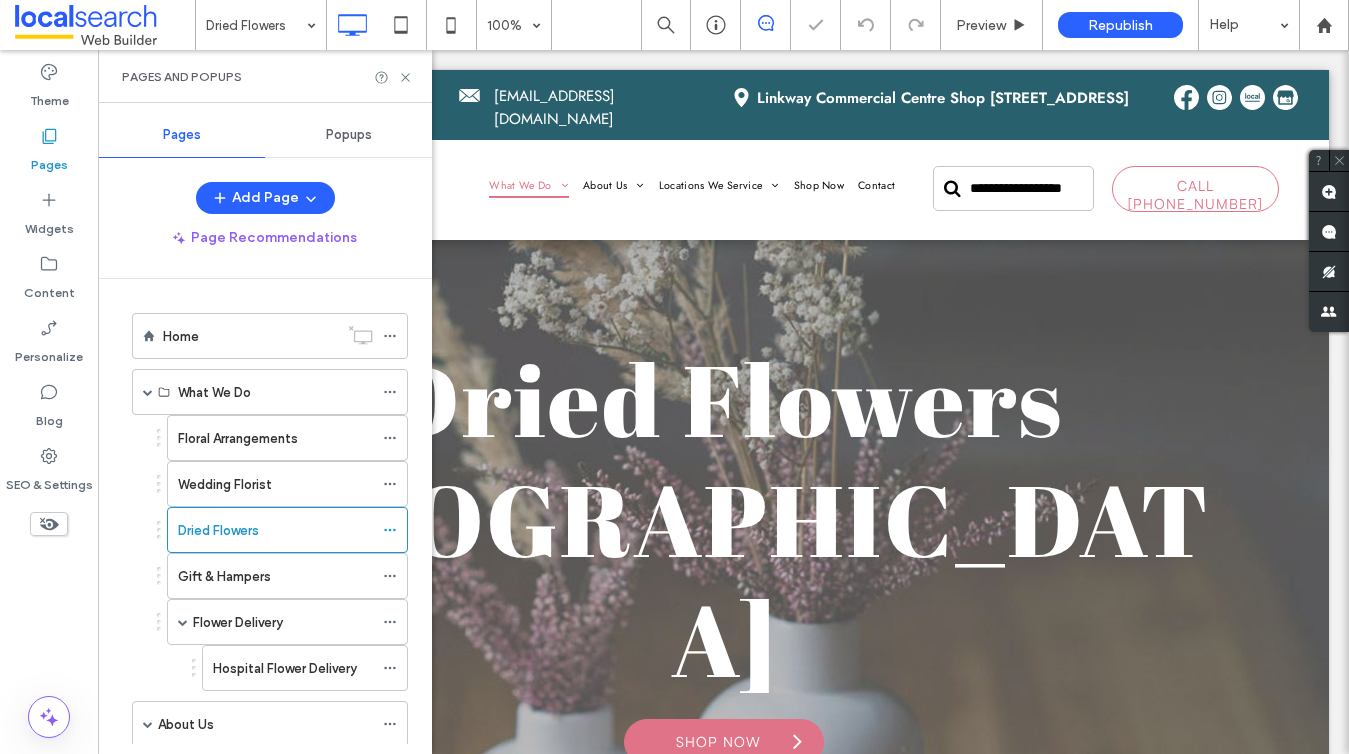 scroll, scrollTop: 0, scrollLeft: 0, axis: both 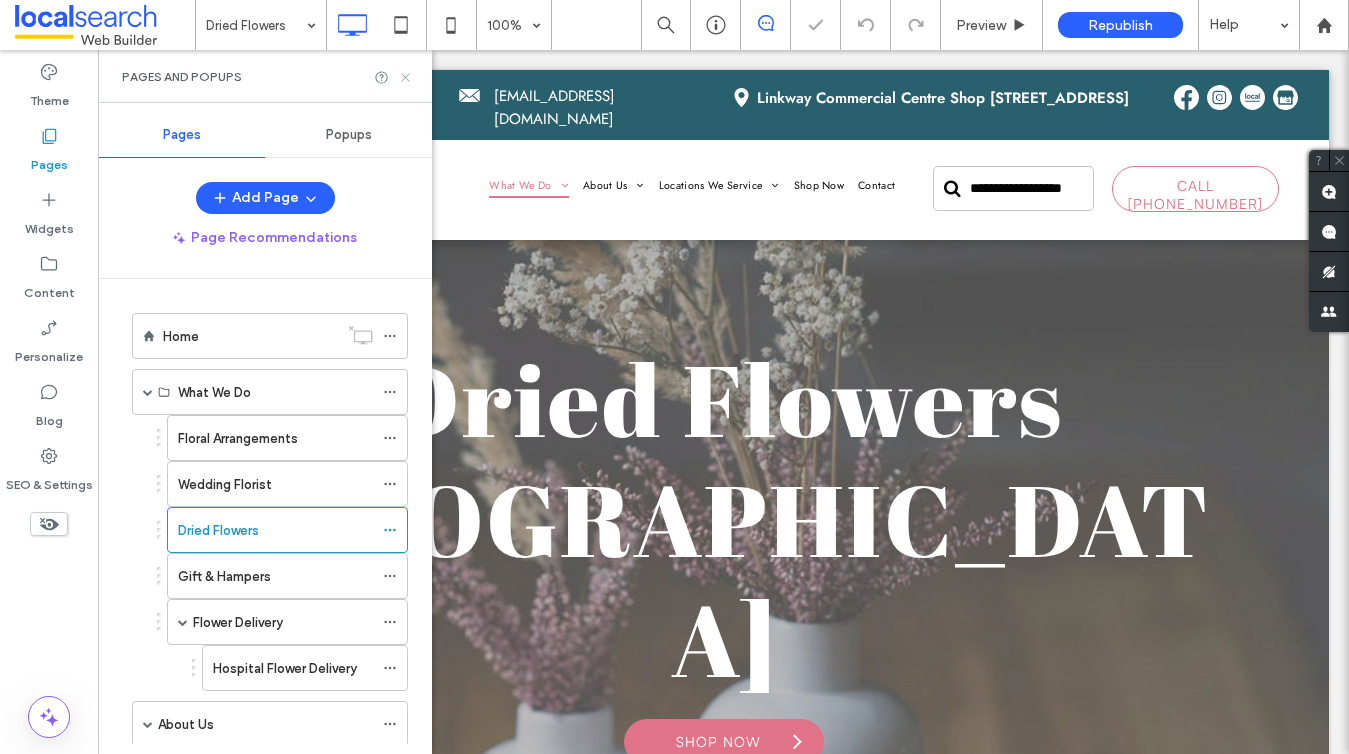 click 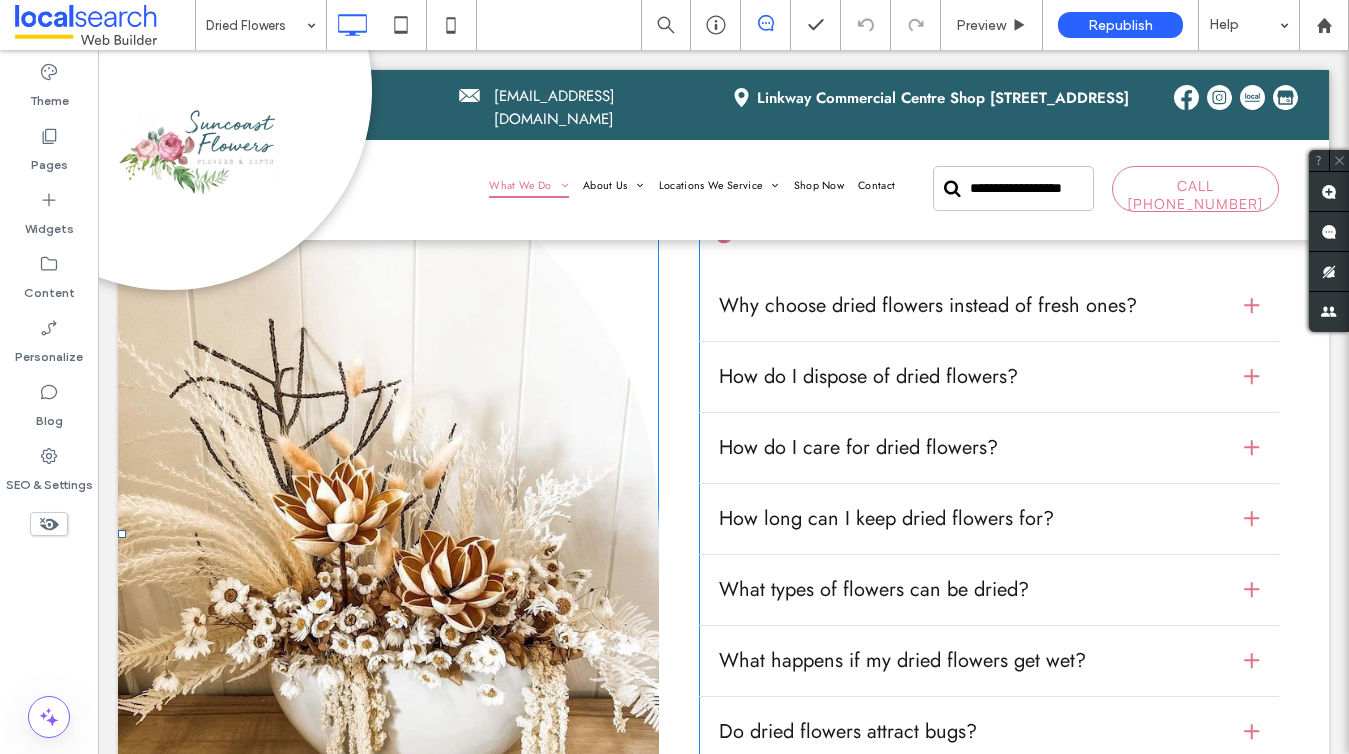 scroll, scrollTop: 2585, scrollLeft: 0, axis: vertical 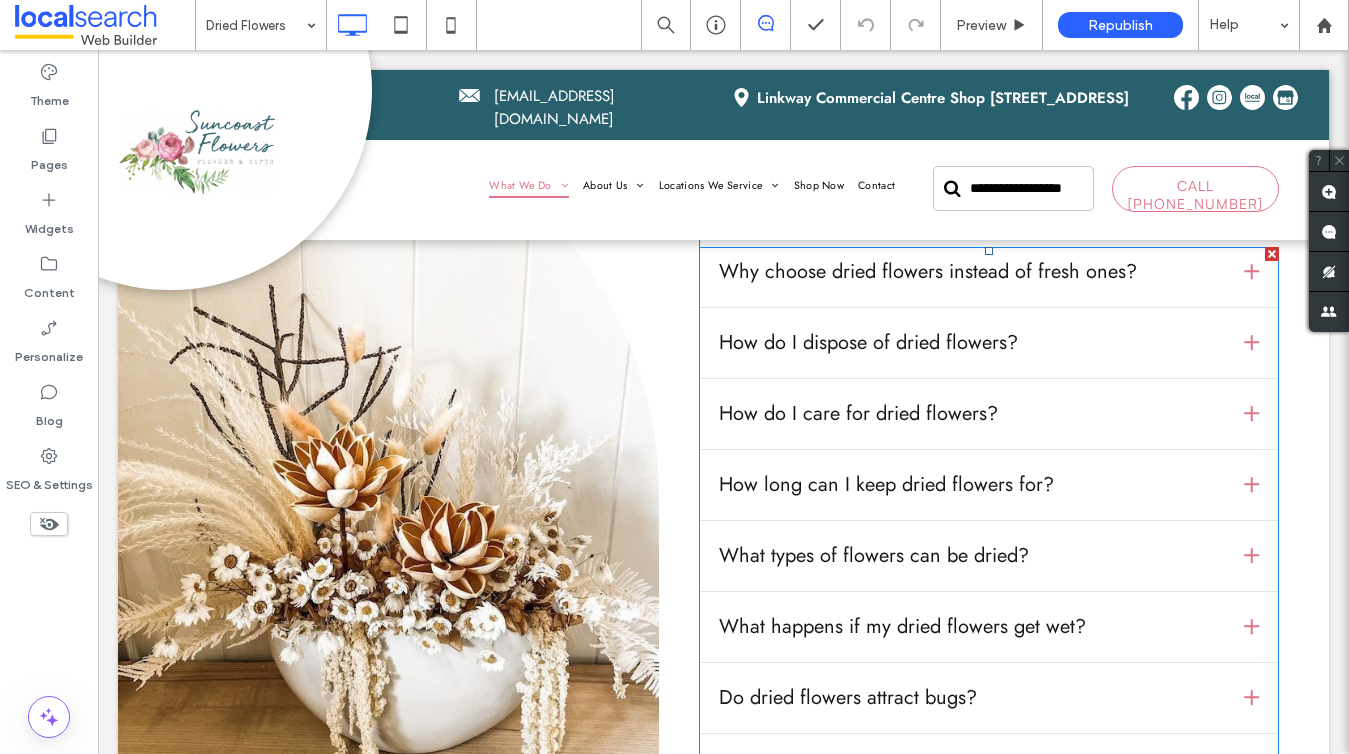 click at bounding box center (989, 561) 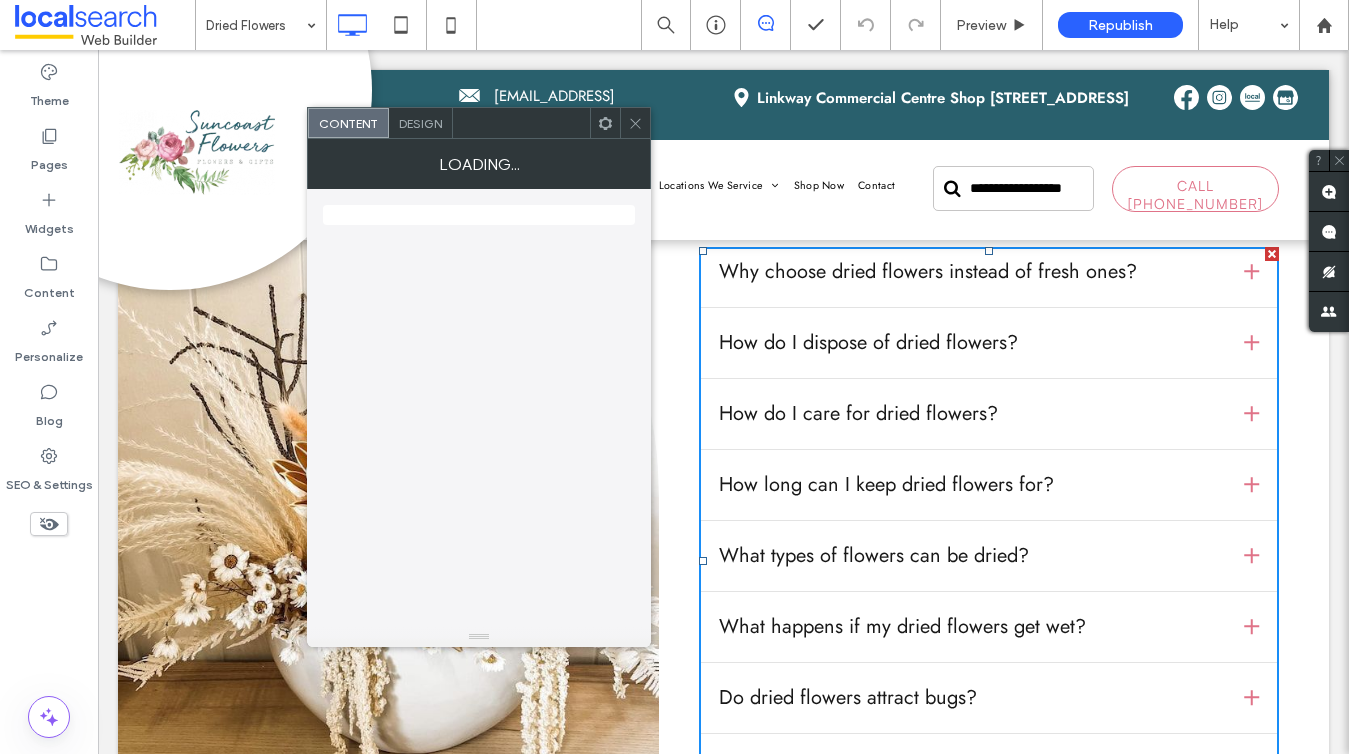 click on "Do dried flowers attract bugs?" at bounding box center [848, 698] 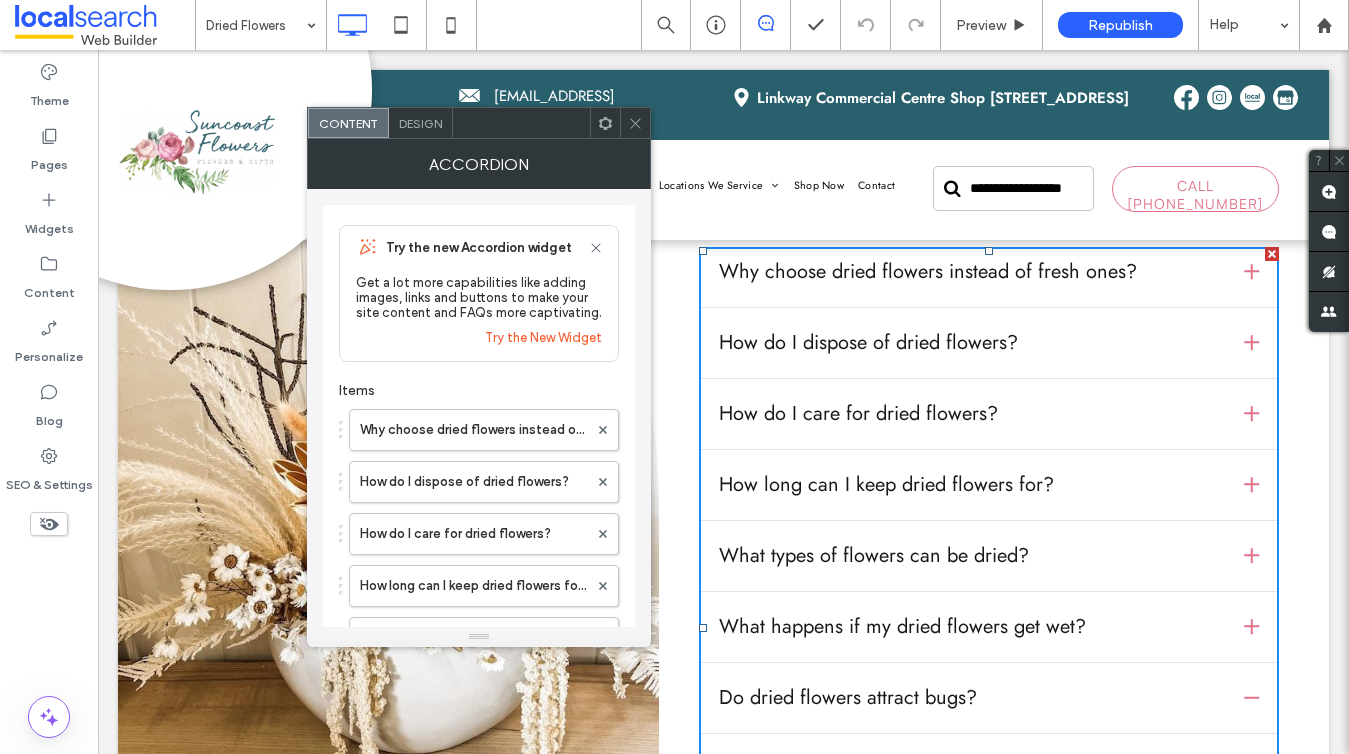 click at bounding box center (635, 123) 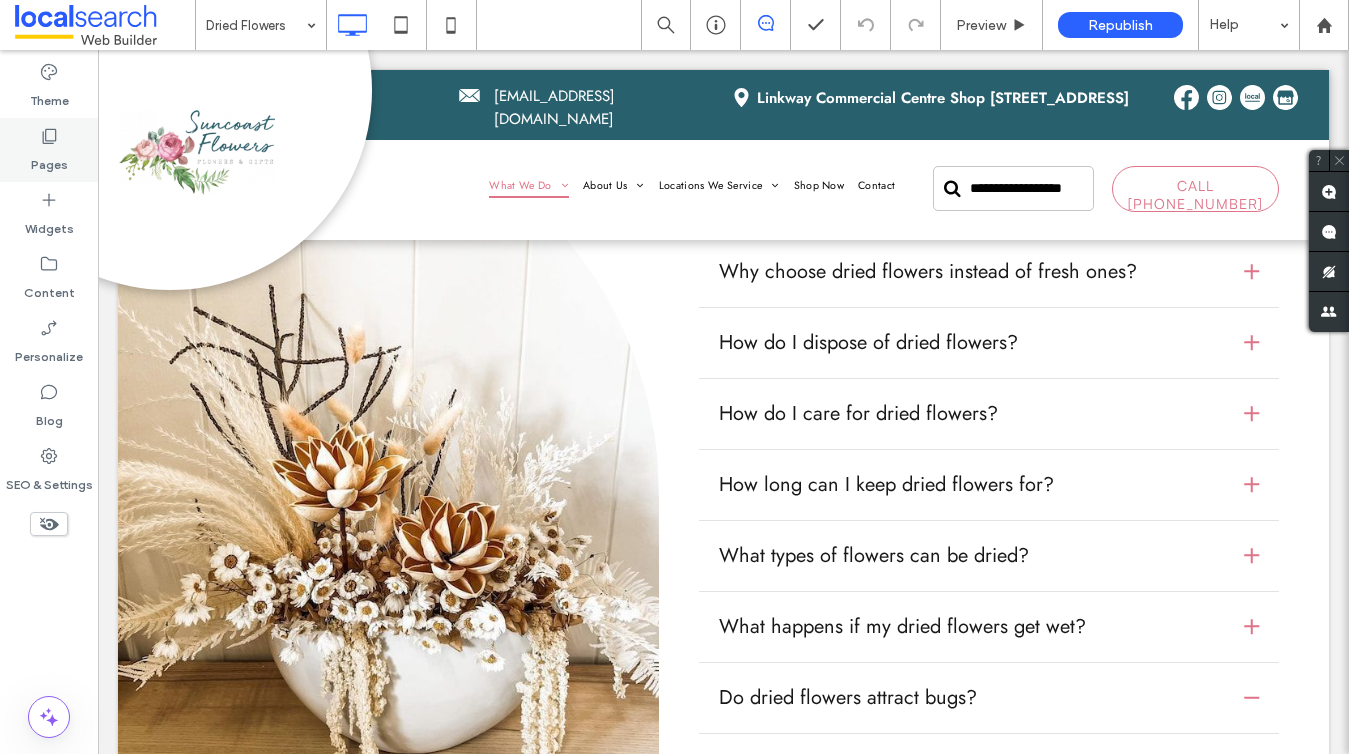 click on "Pages" at bounding box center [49, 150] 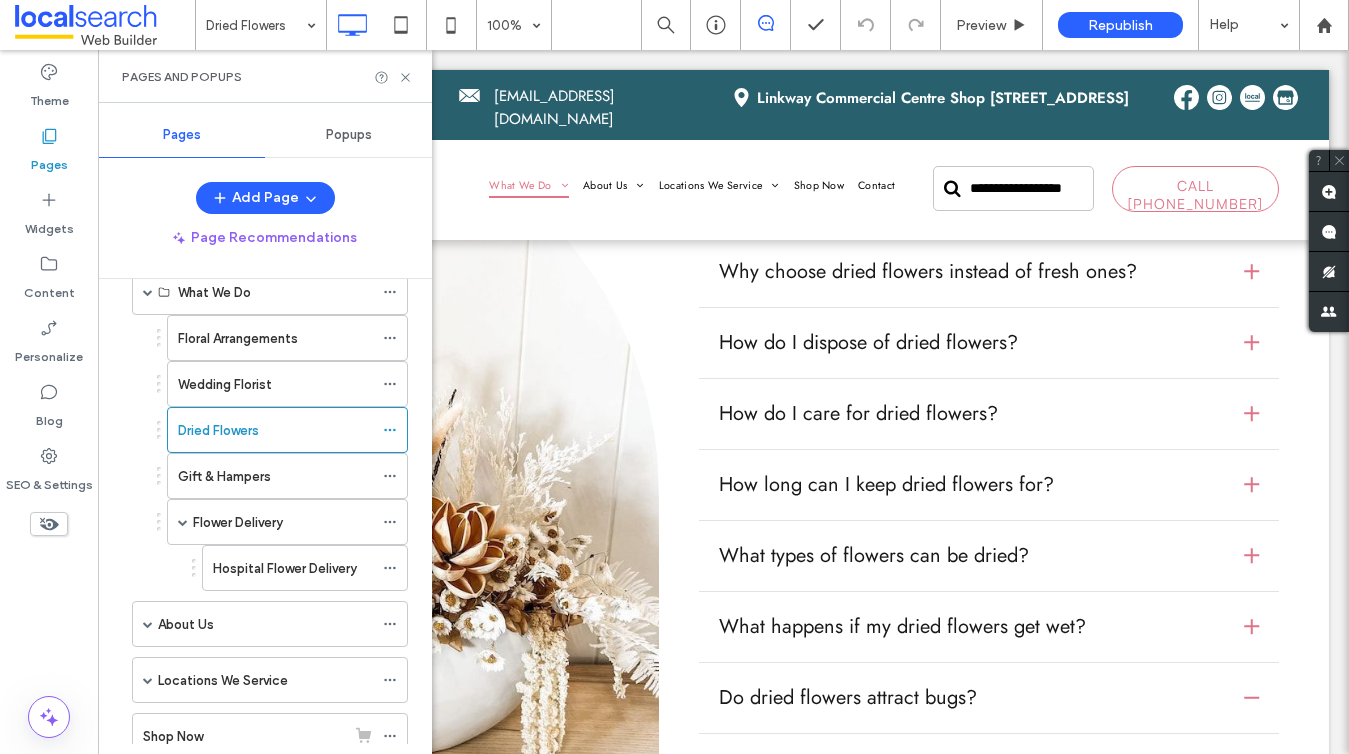 scroll, scrollTop: 125, scrollLeft: 0, axis: vertical 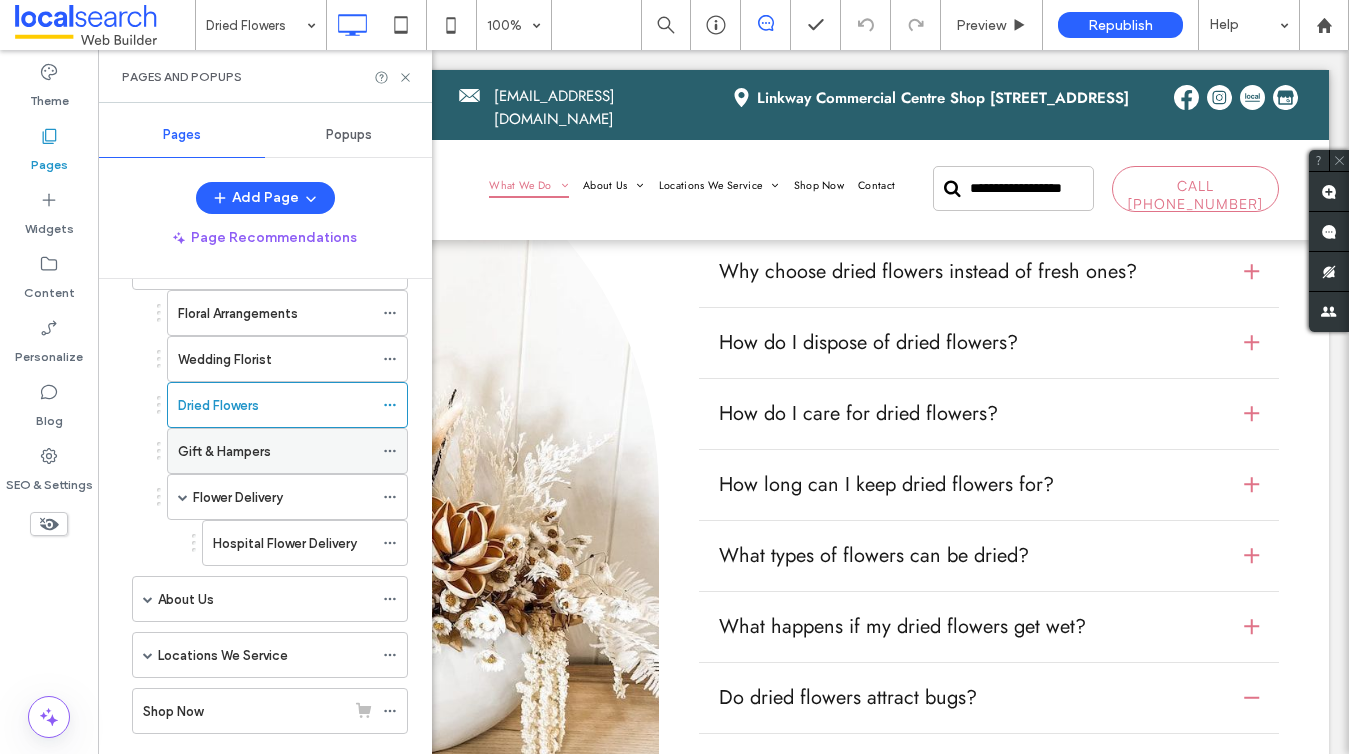 click on "Gift & Hampers" at bounding box center [224, 451] 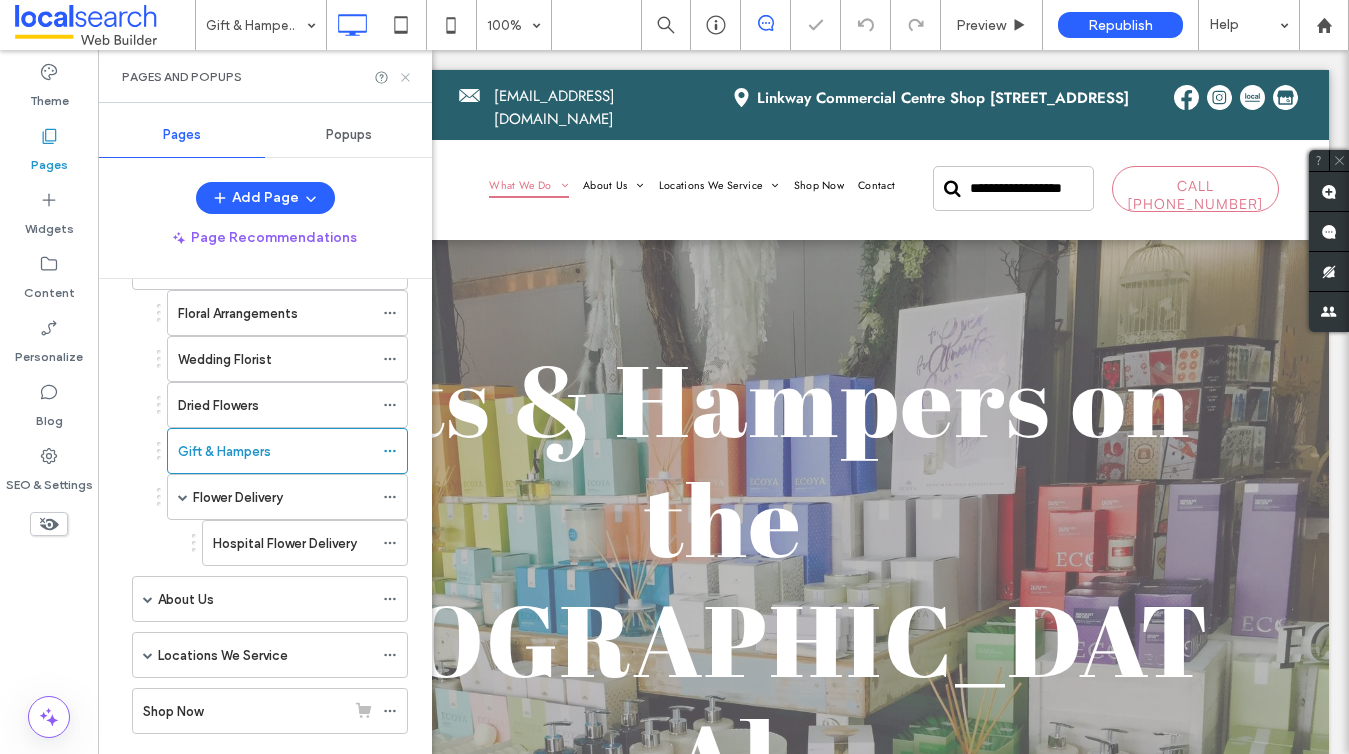 scroll, scrollTop: 0, scrollLeft: 0, axis: both 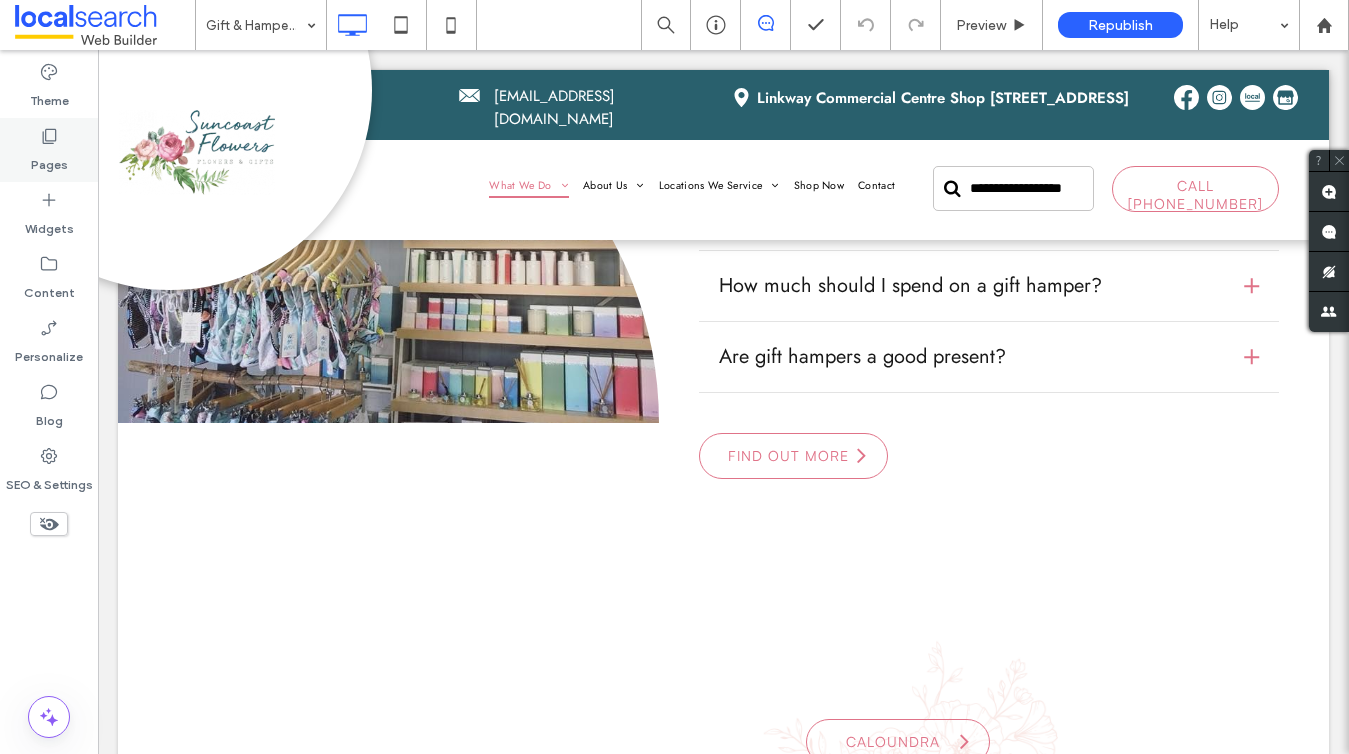click on "Pages" at bounding box center (49, 160) 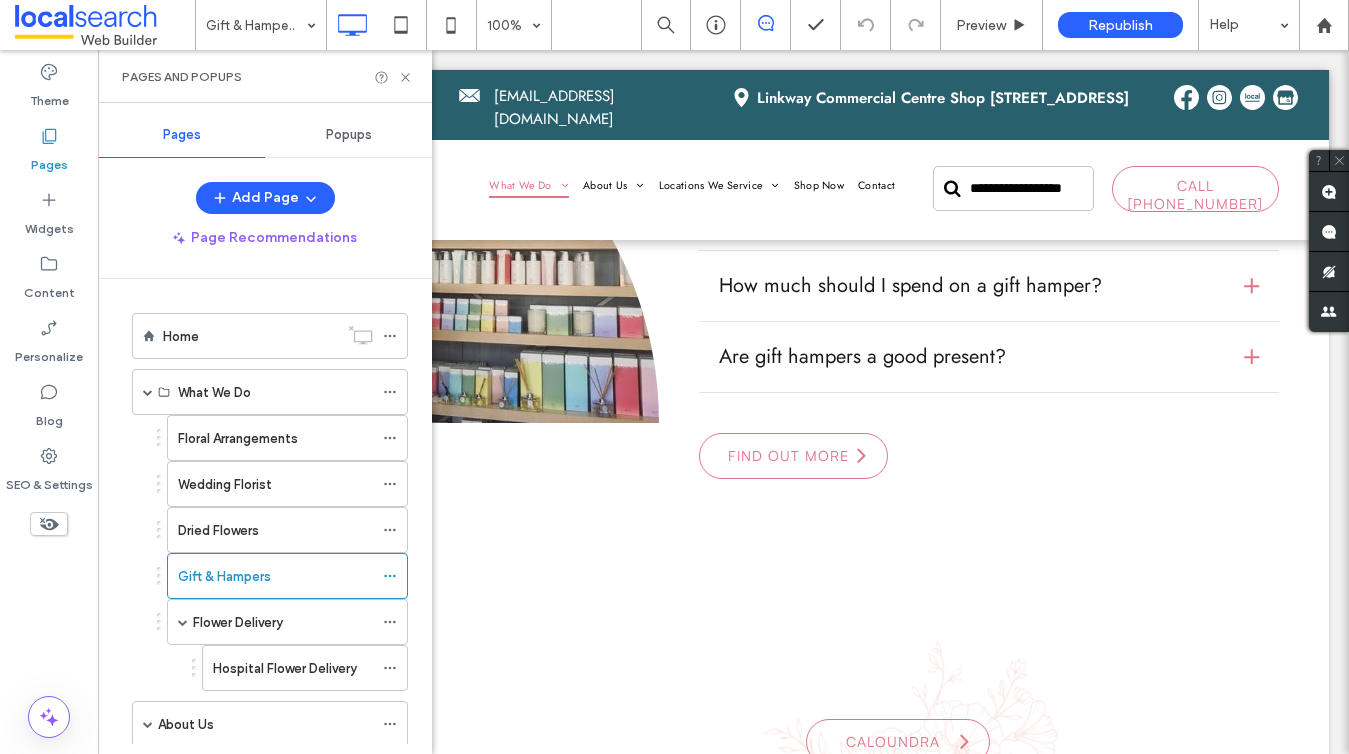 scroll, scrollTop: 175, scrollLeft: 0, axis: vertical 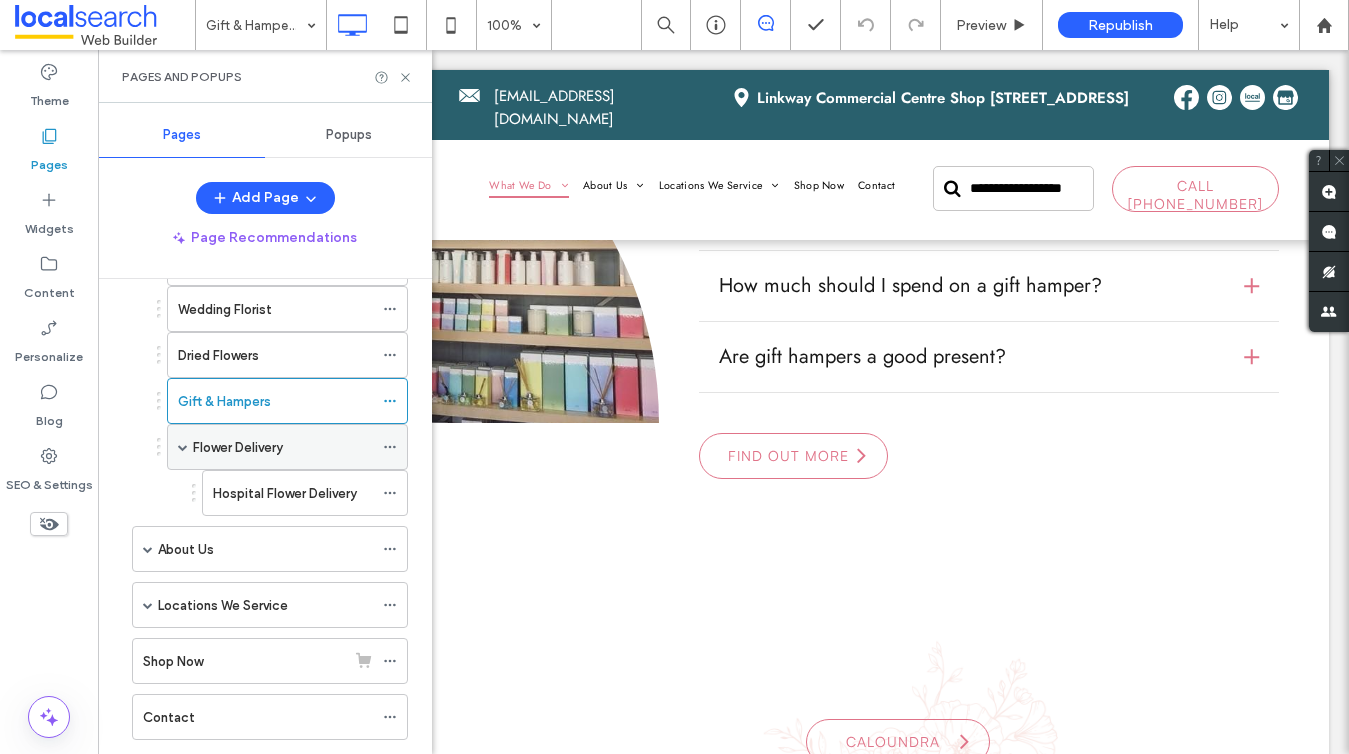 click on "Flower Delivery" at bounding box center (238, 447) 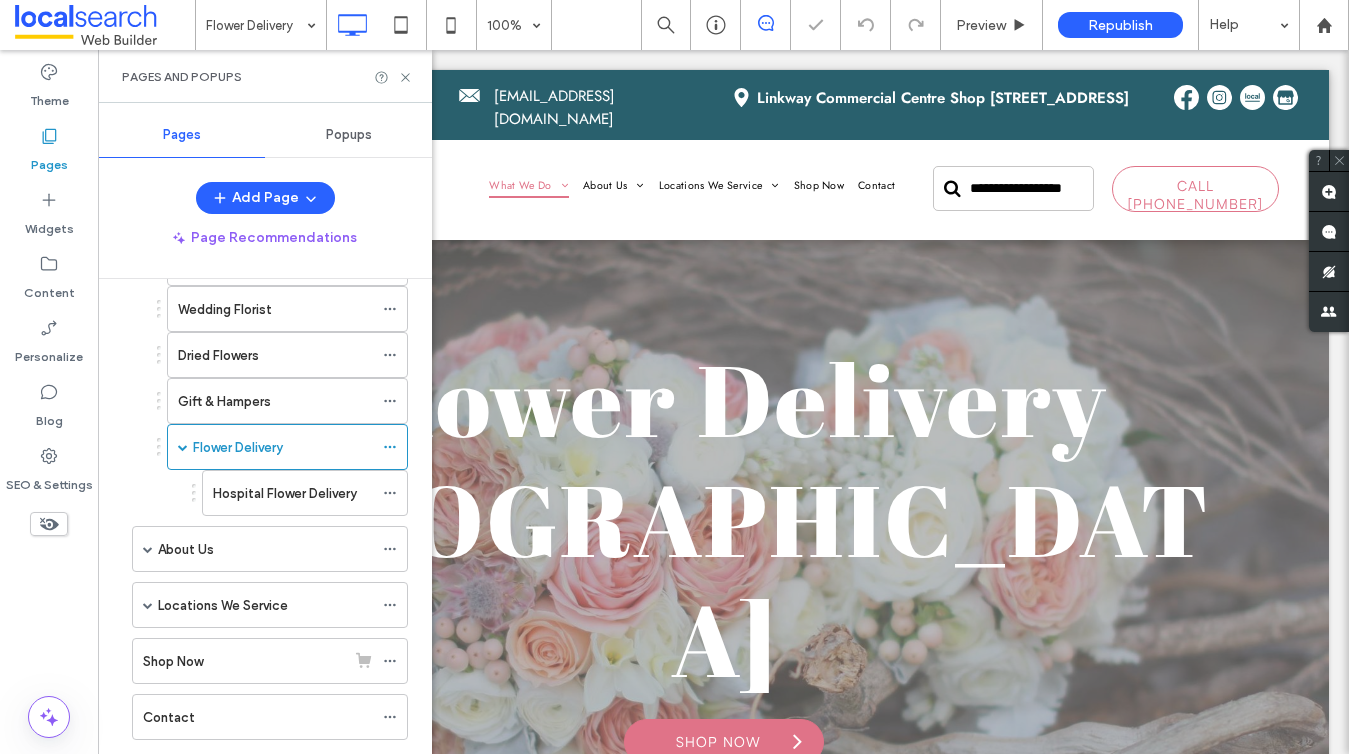 scroll, scrollTop: 0, scrollLeft: 0, axis: both 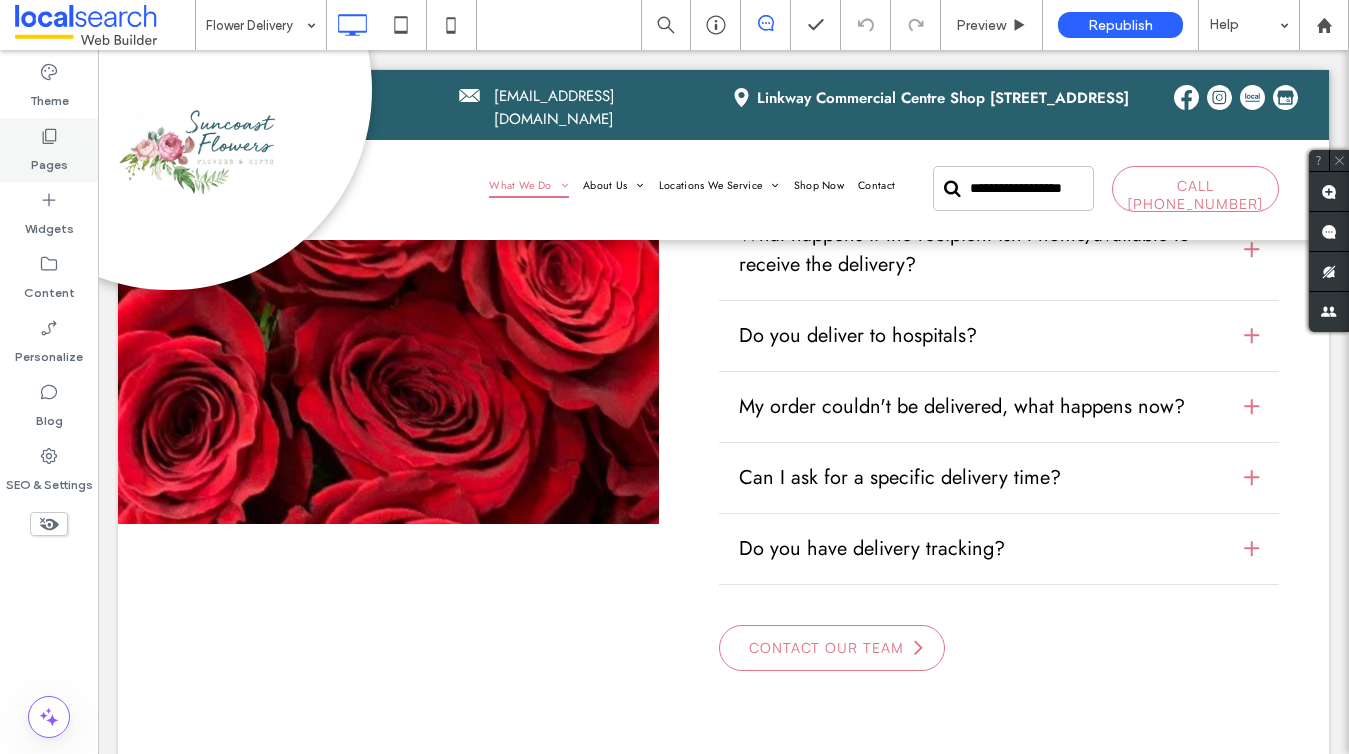 click on "Pages" at bounding box center [49, 160] 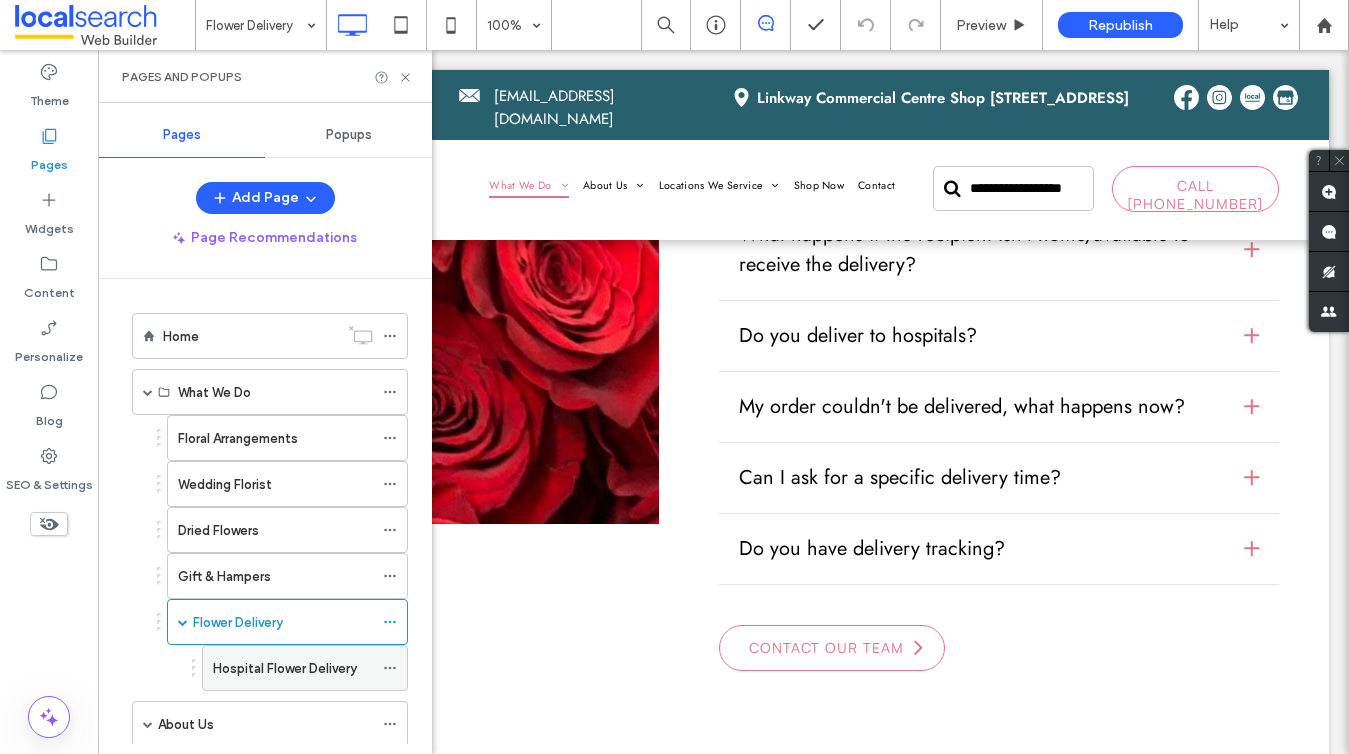 click on "Hospital Flower Delivery" at bounding box center [285, 668] 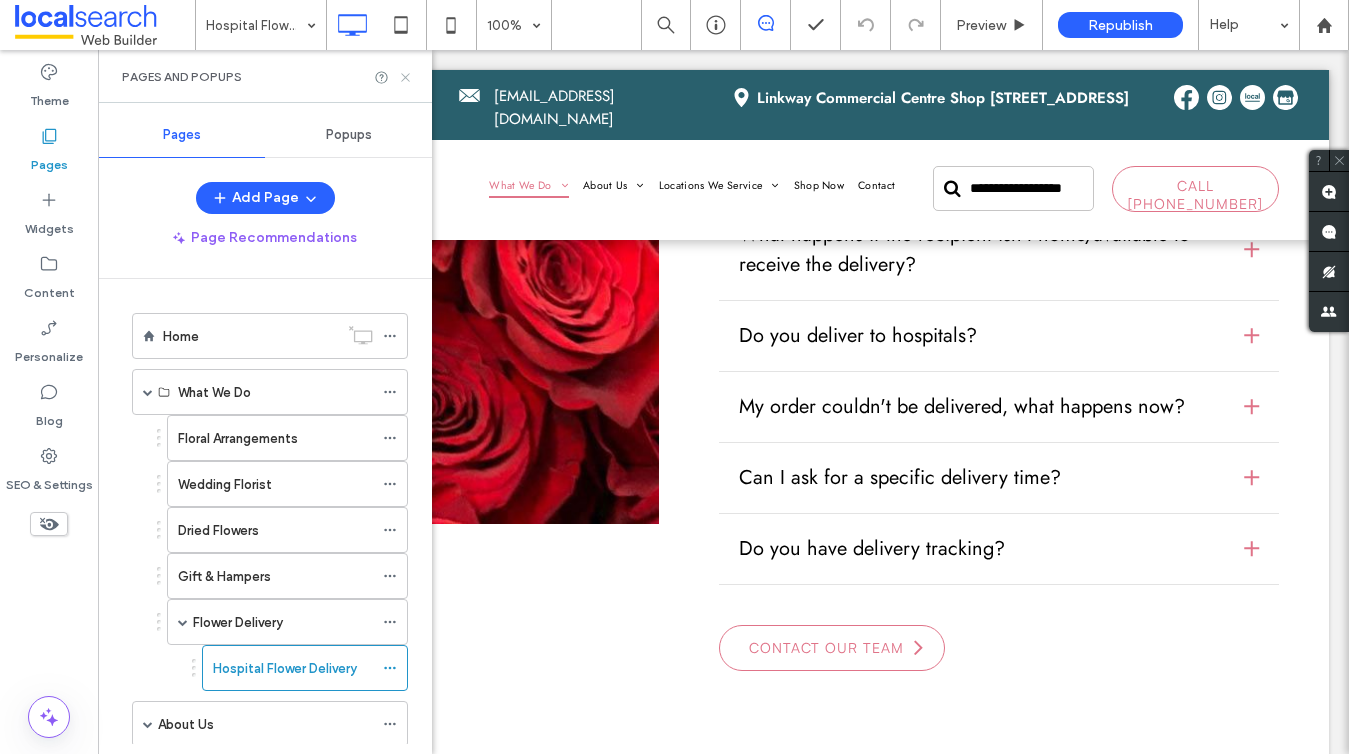 click 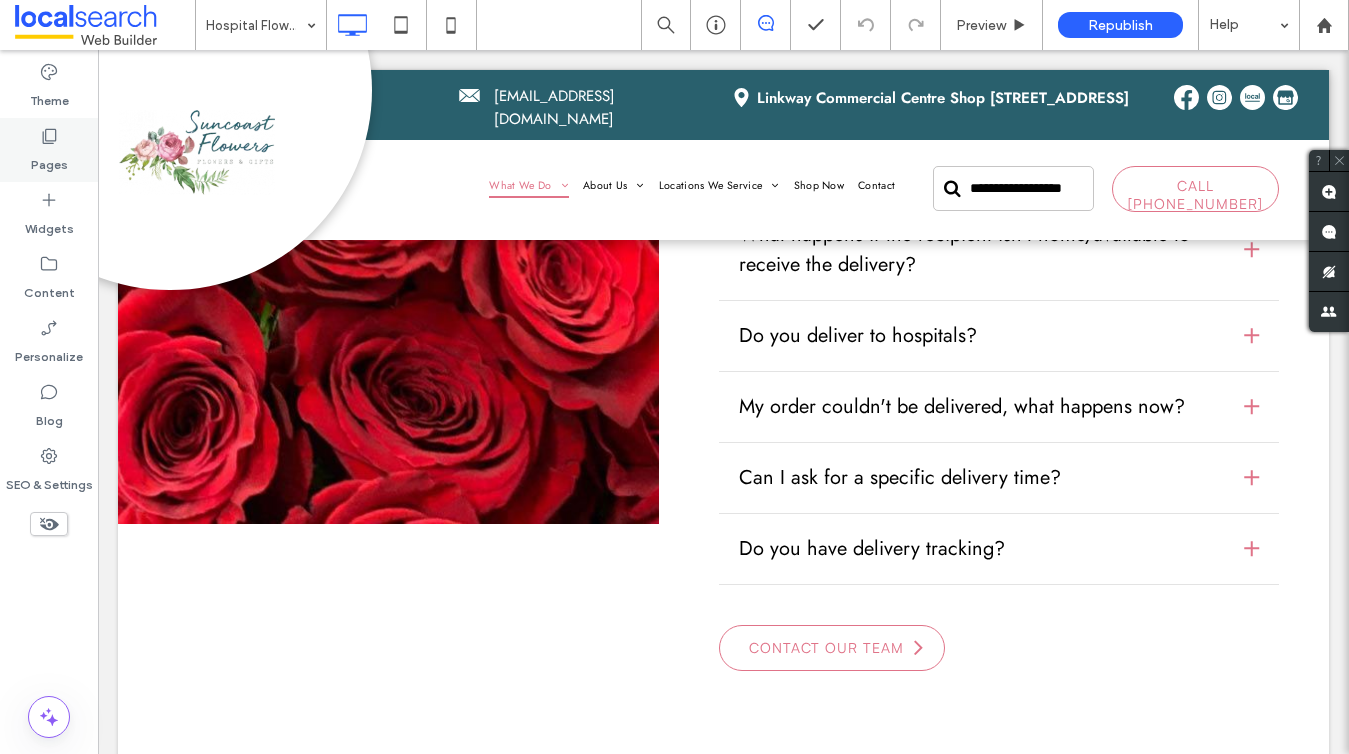 click on "Pages" at bounding box center [49, 160] 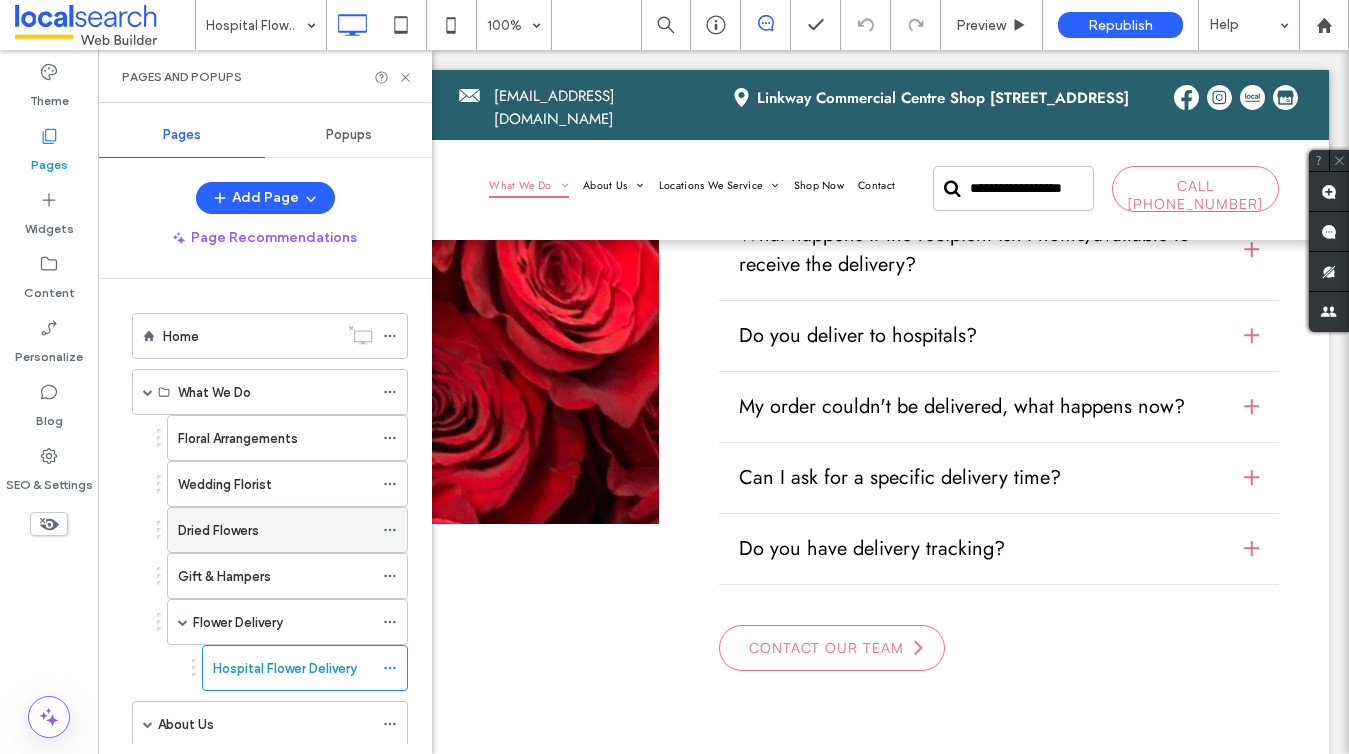 scroll, scrollTop: 221, scrollLeft: 0, axis: vertical 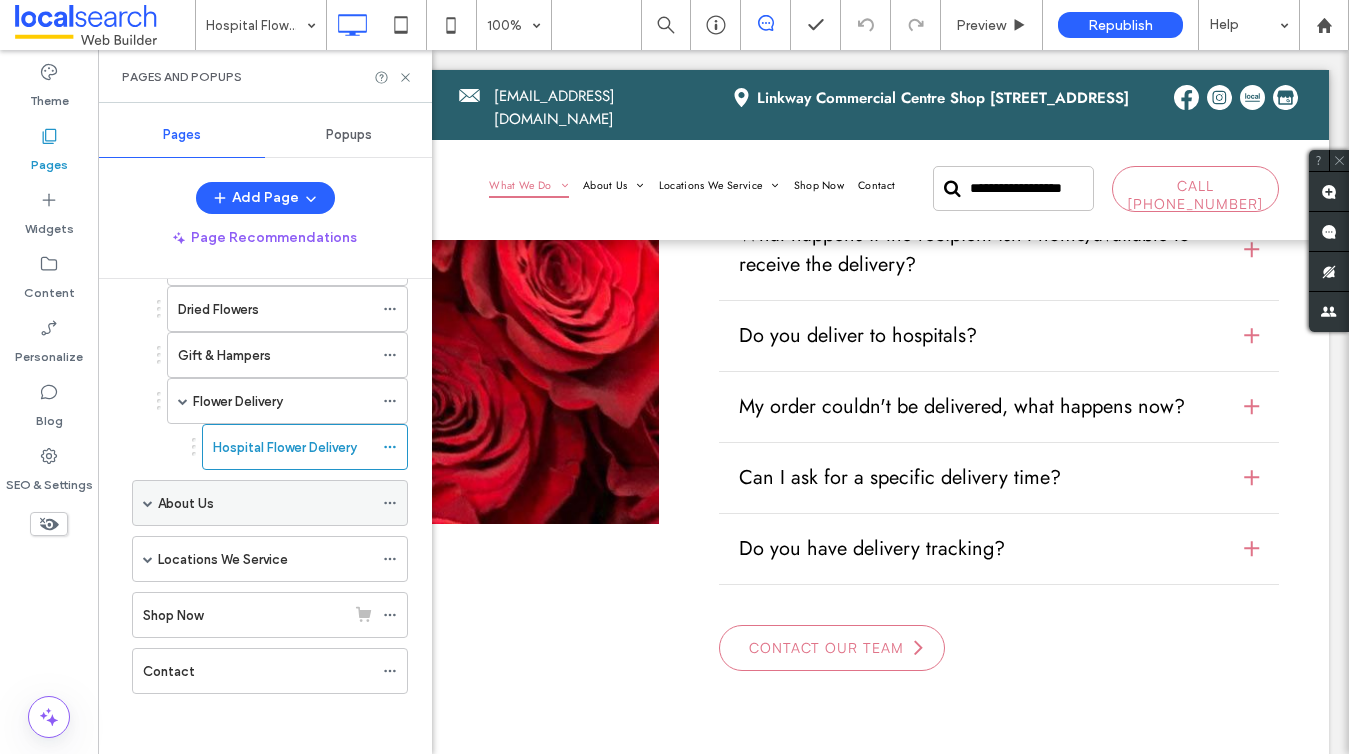 click at bounding box center [148, 503] 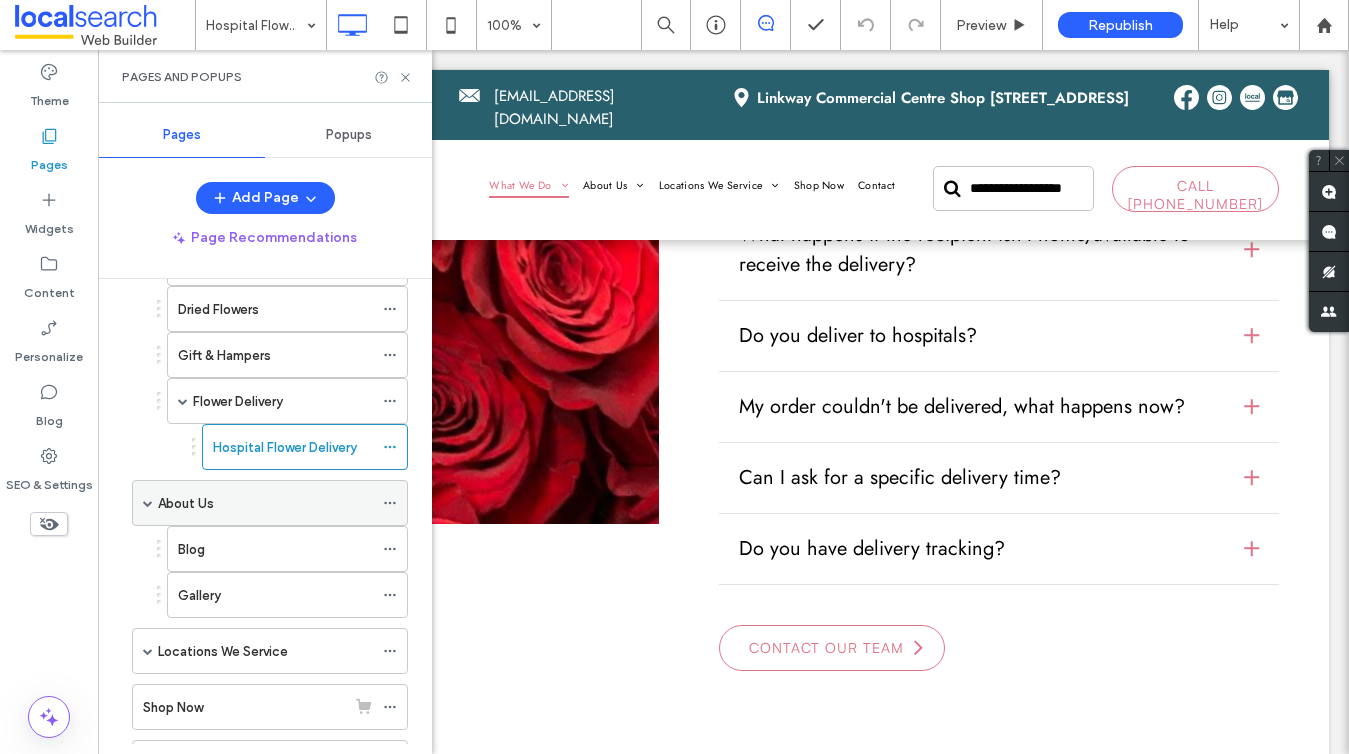 click on "About Us" at bounding box center (186, 503) 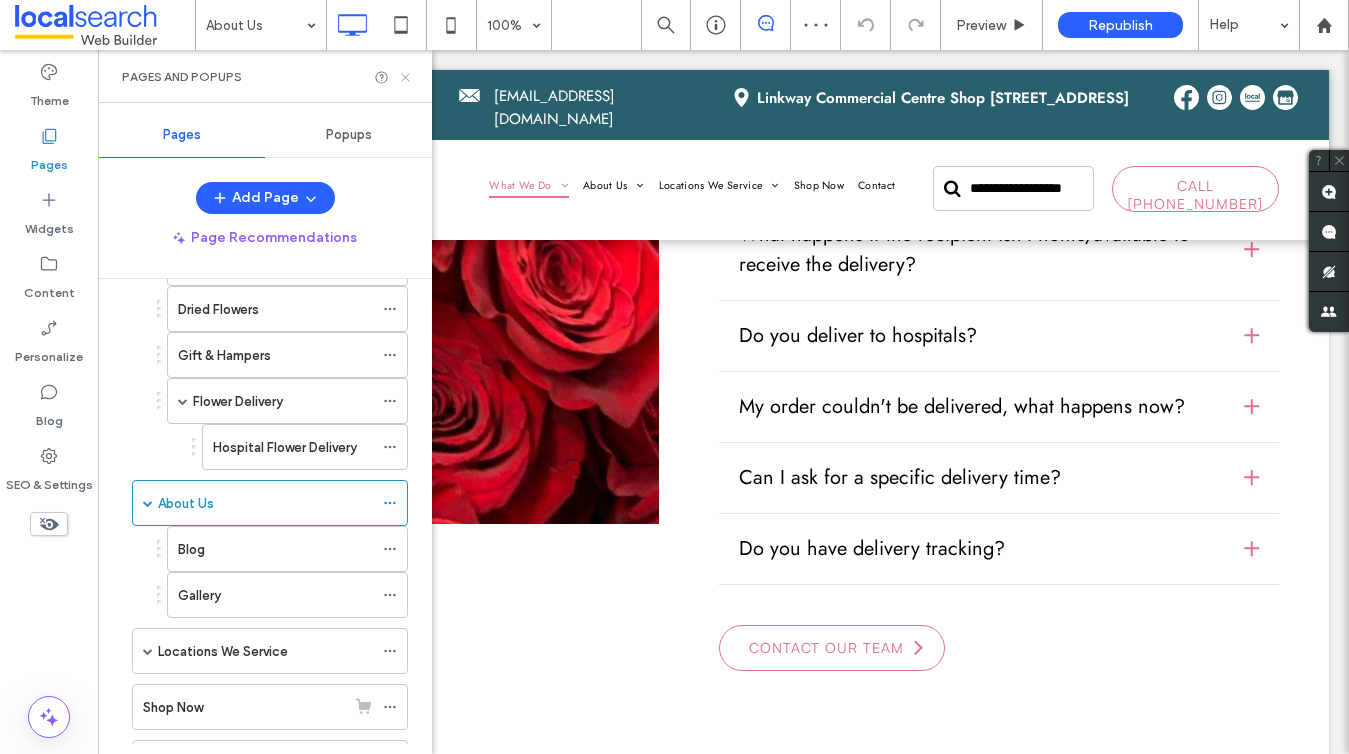 click 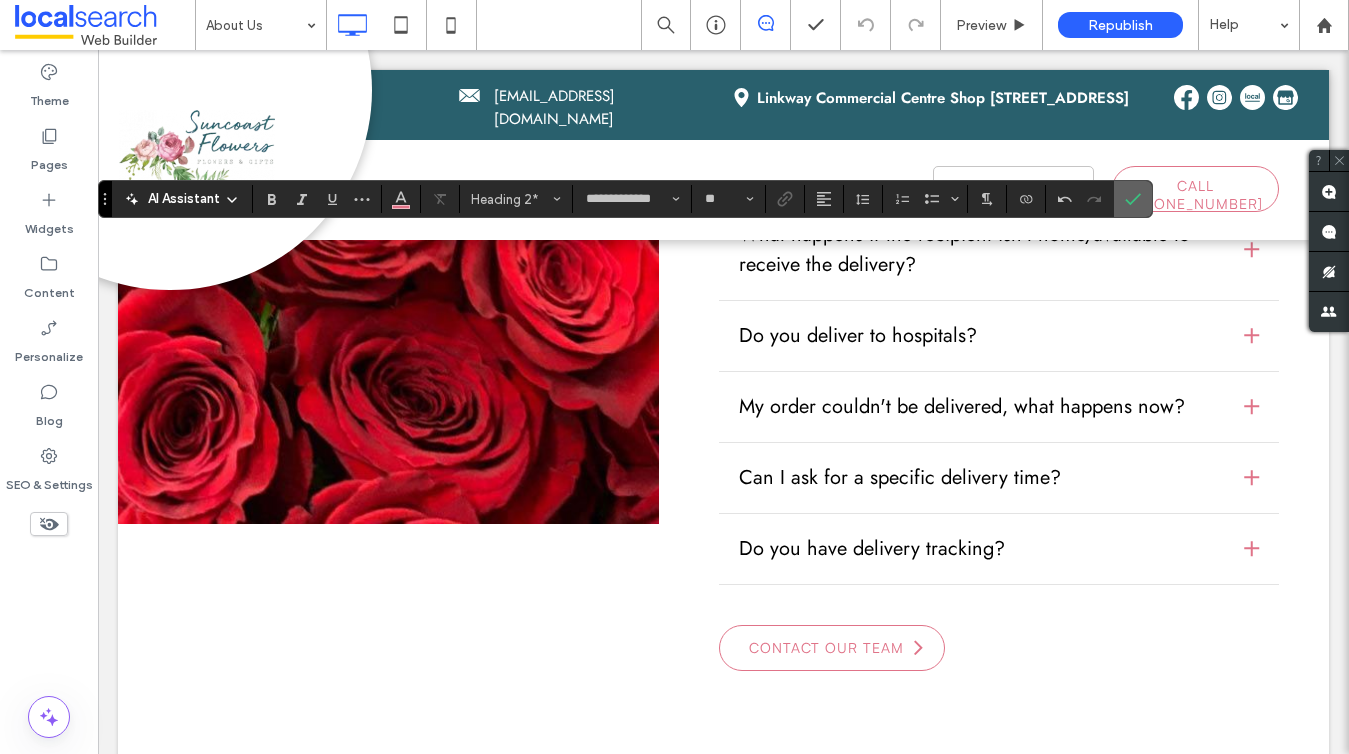 click 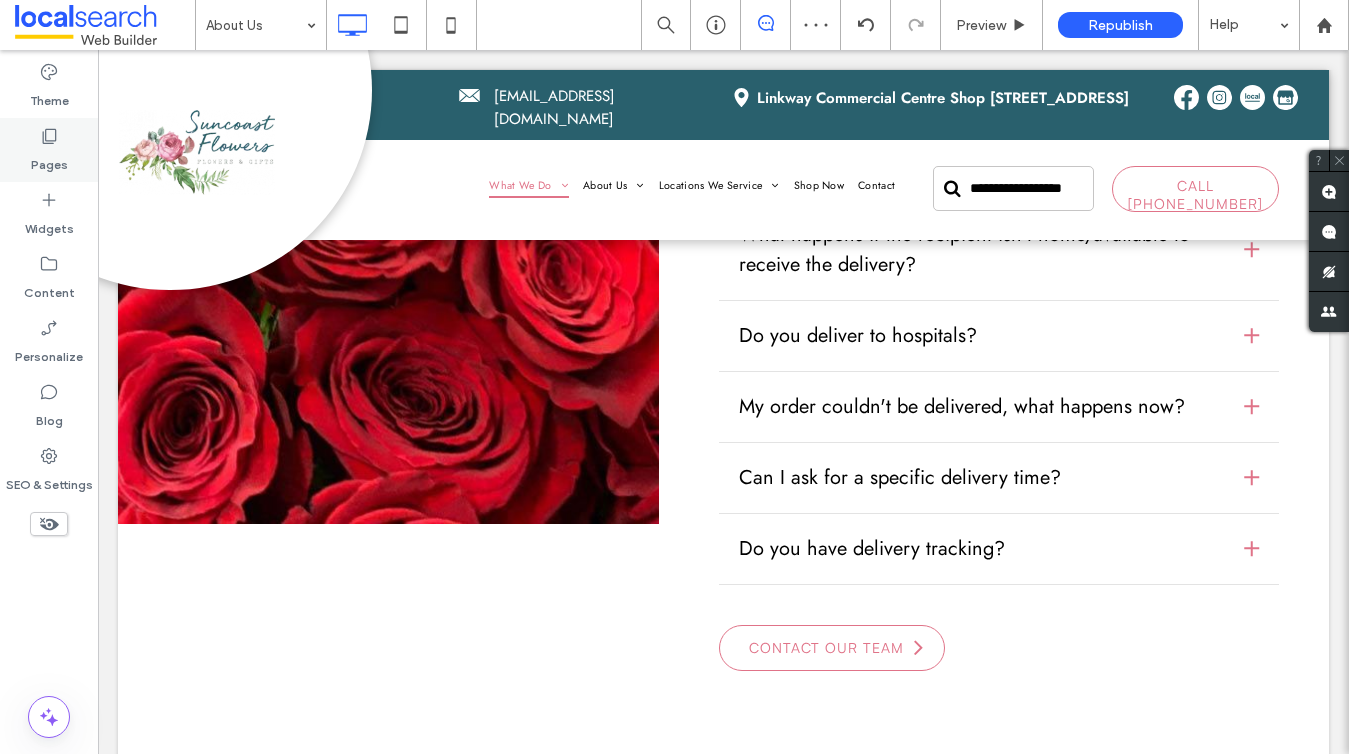 click on "Pages" at bounding box center (49, 160) 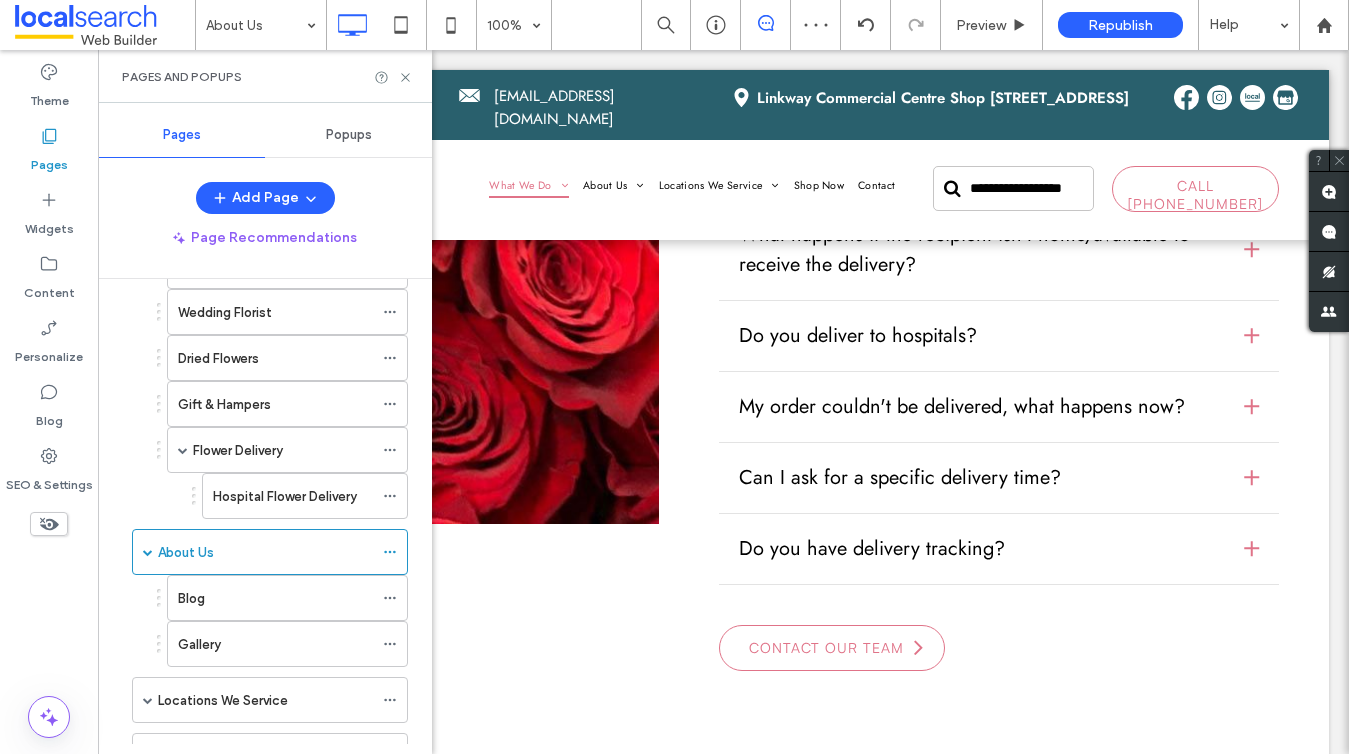 scroll, scrollTop: 313, scrollLeft: 0, axis: vertical 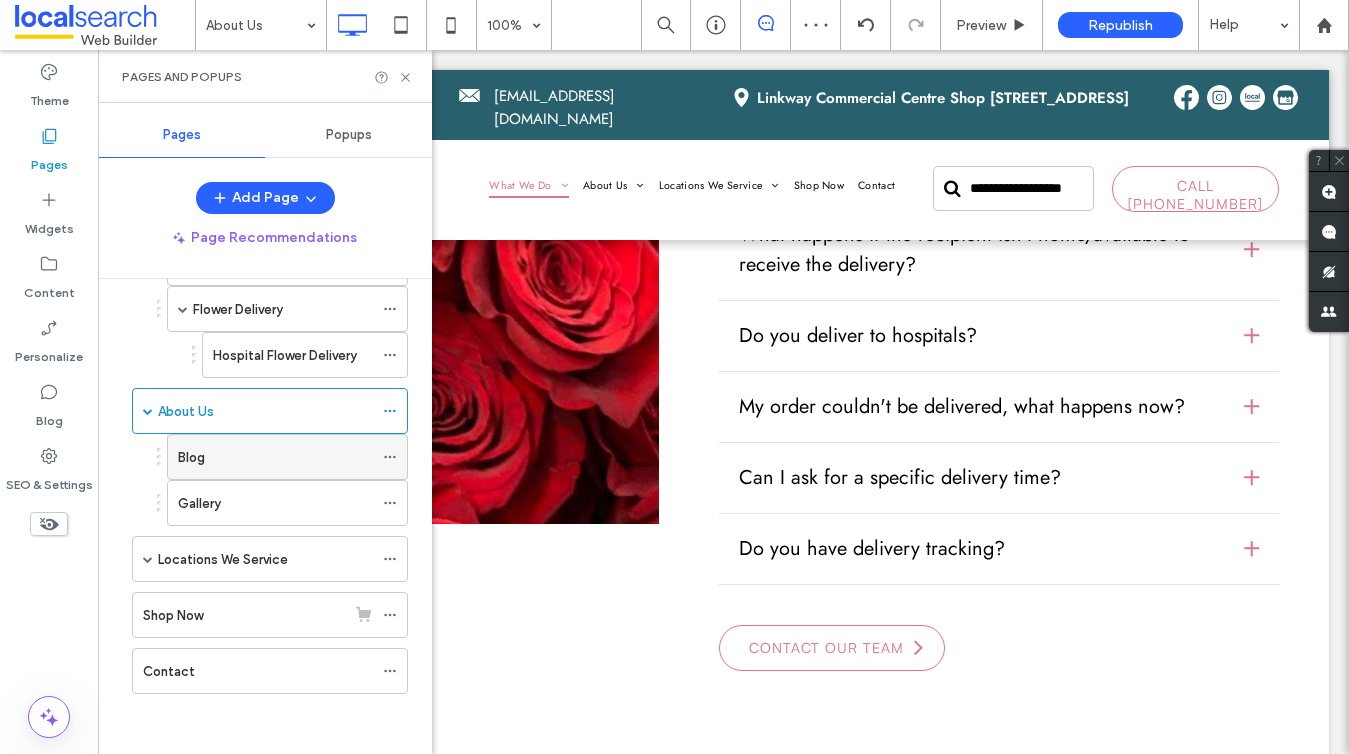 click on "Blog" at bounding box center (191, 457) 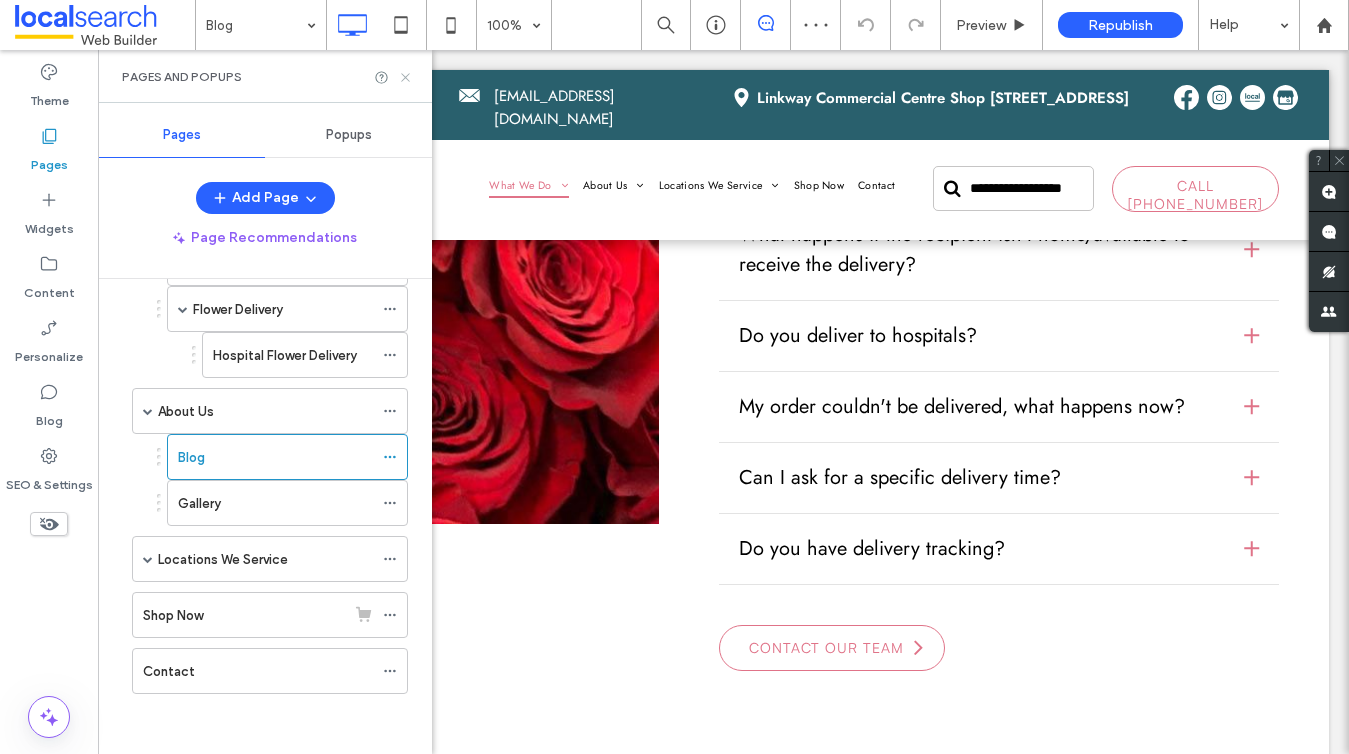 click 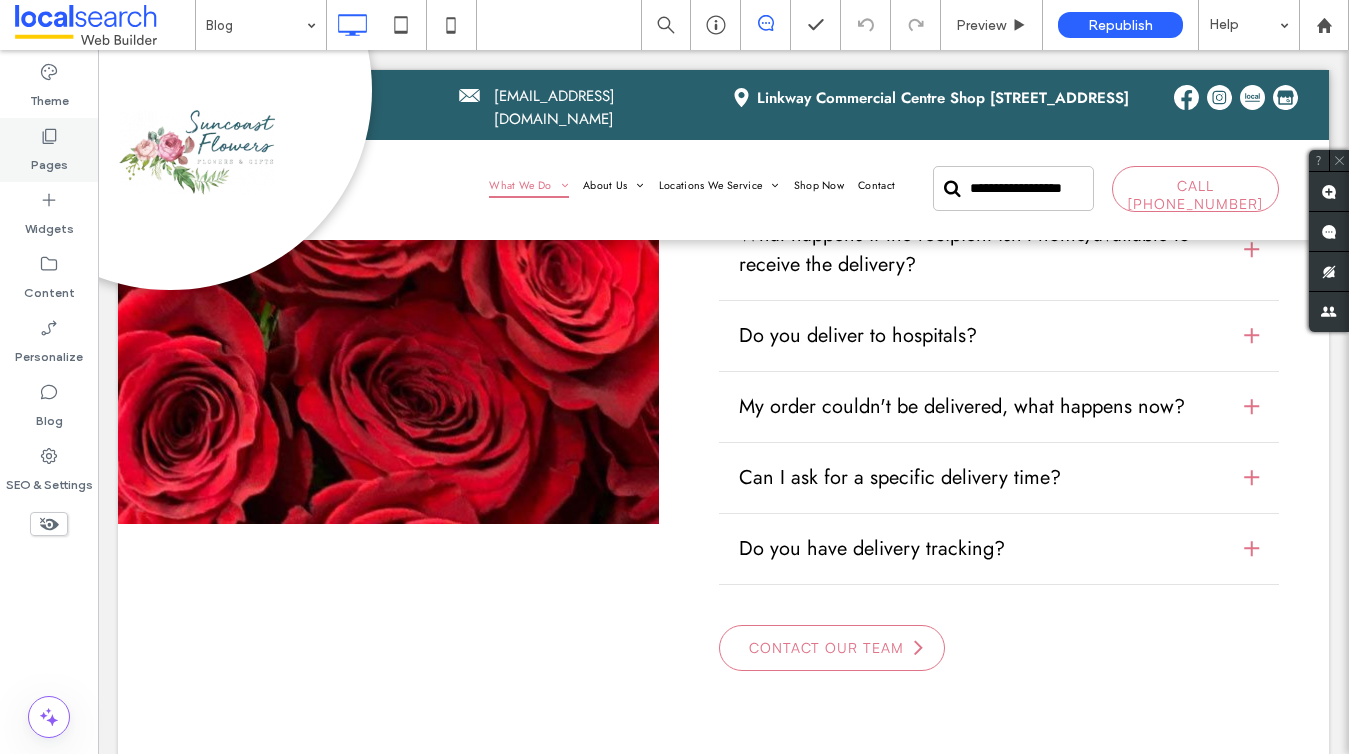 click on "Pages" at bounding box center [49, 160] 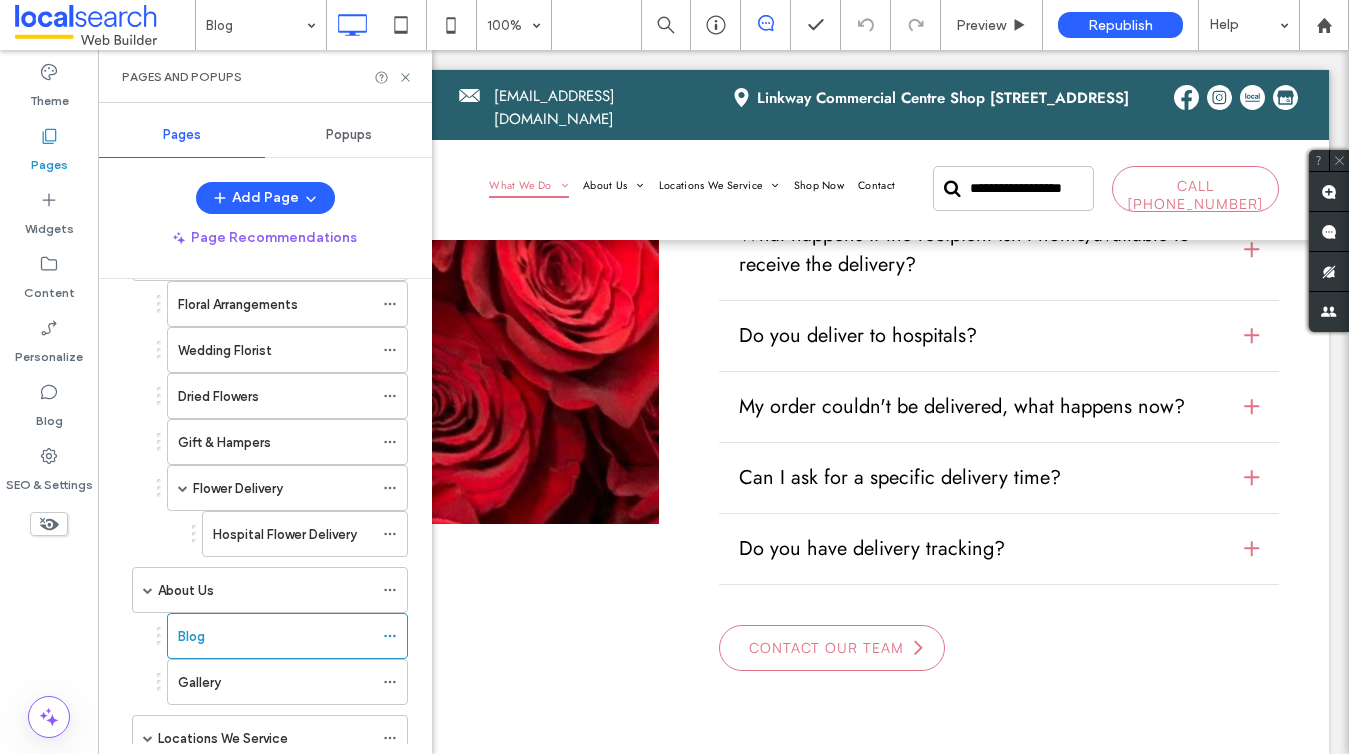 scroll, scrollTop: 313, scrollLeft: 0, axis: vertical 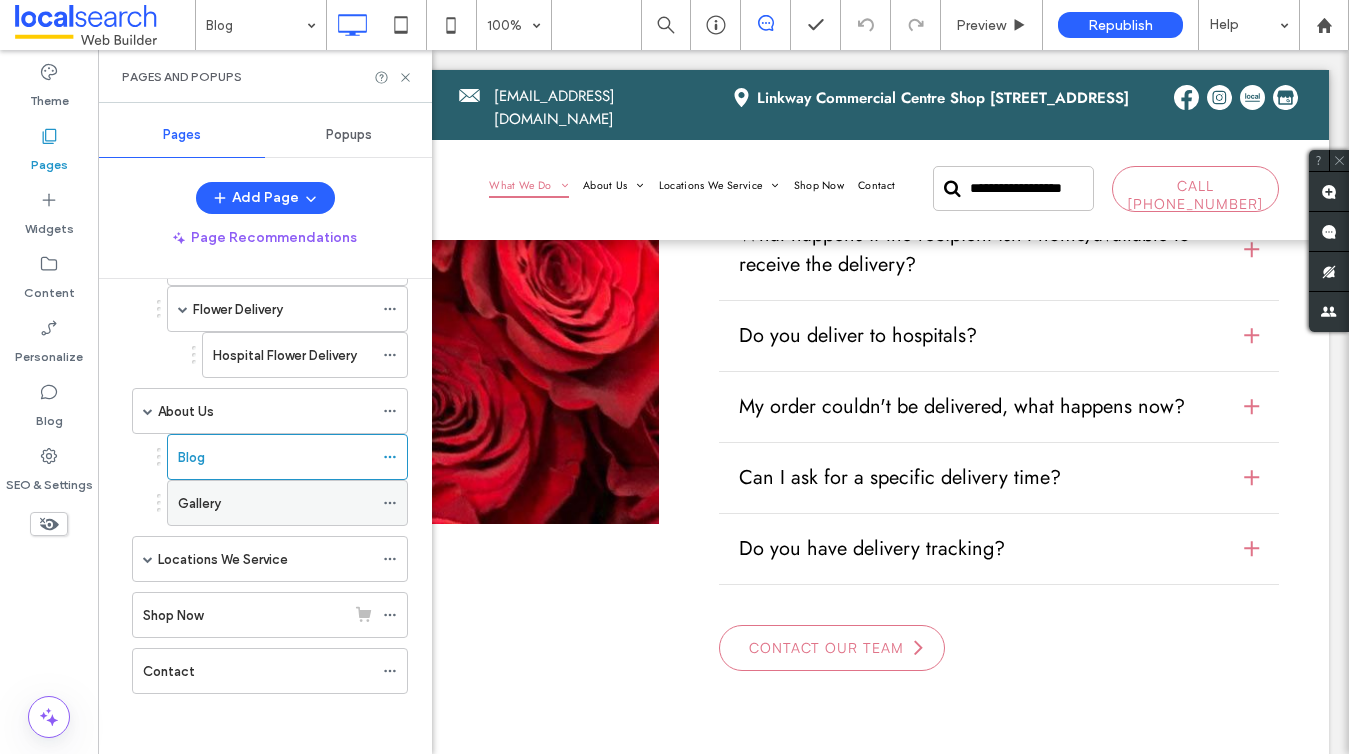 click on "Gallery" at bounding box center [275, 503] 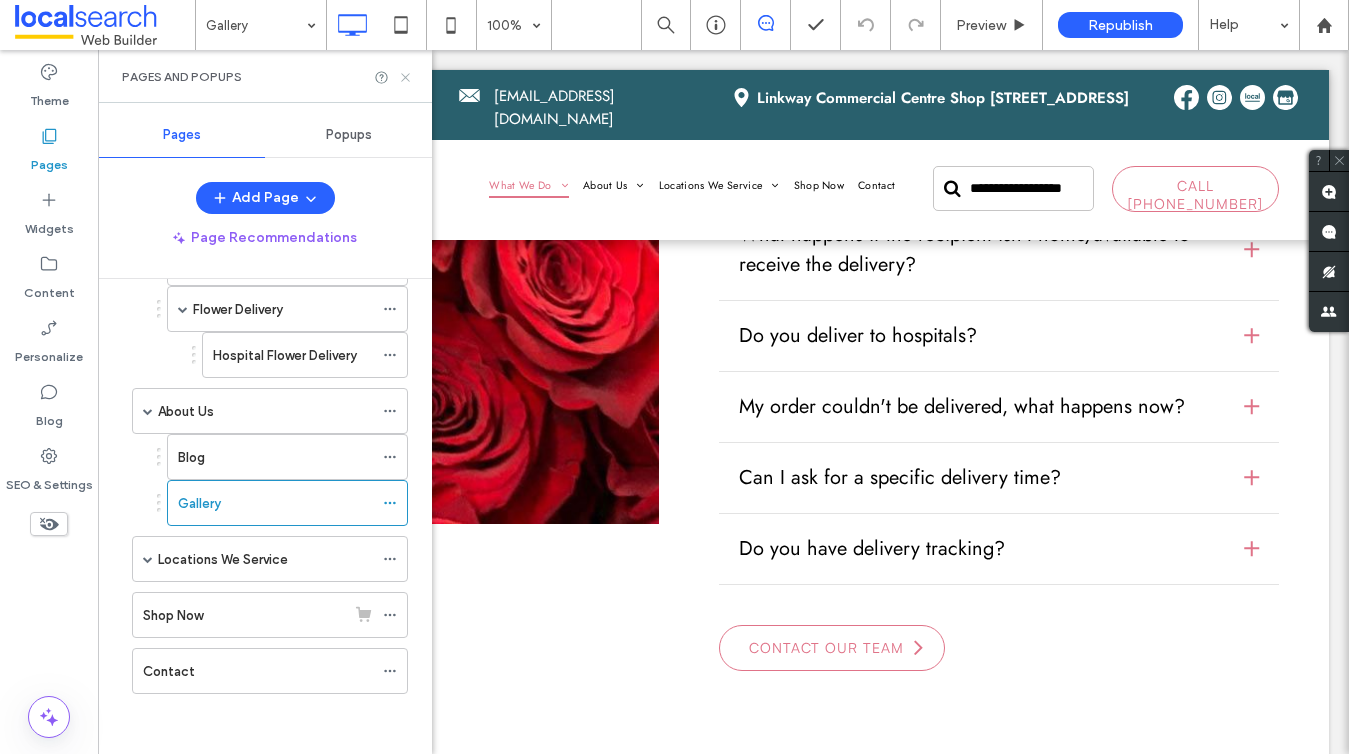 click 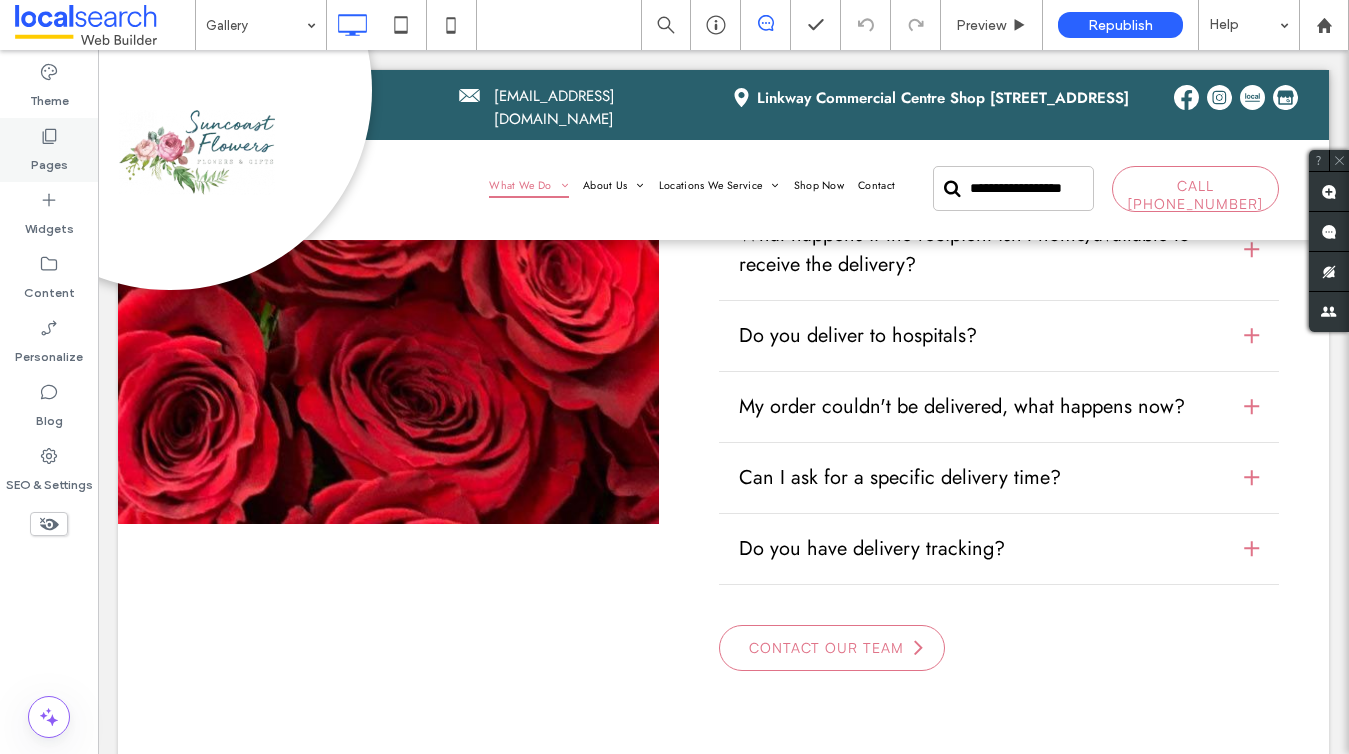 click on "Pages" at bounding box center [49, 150] 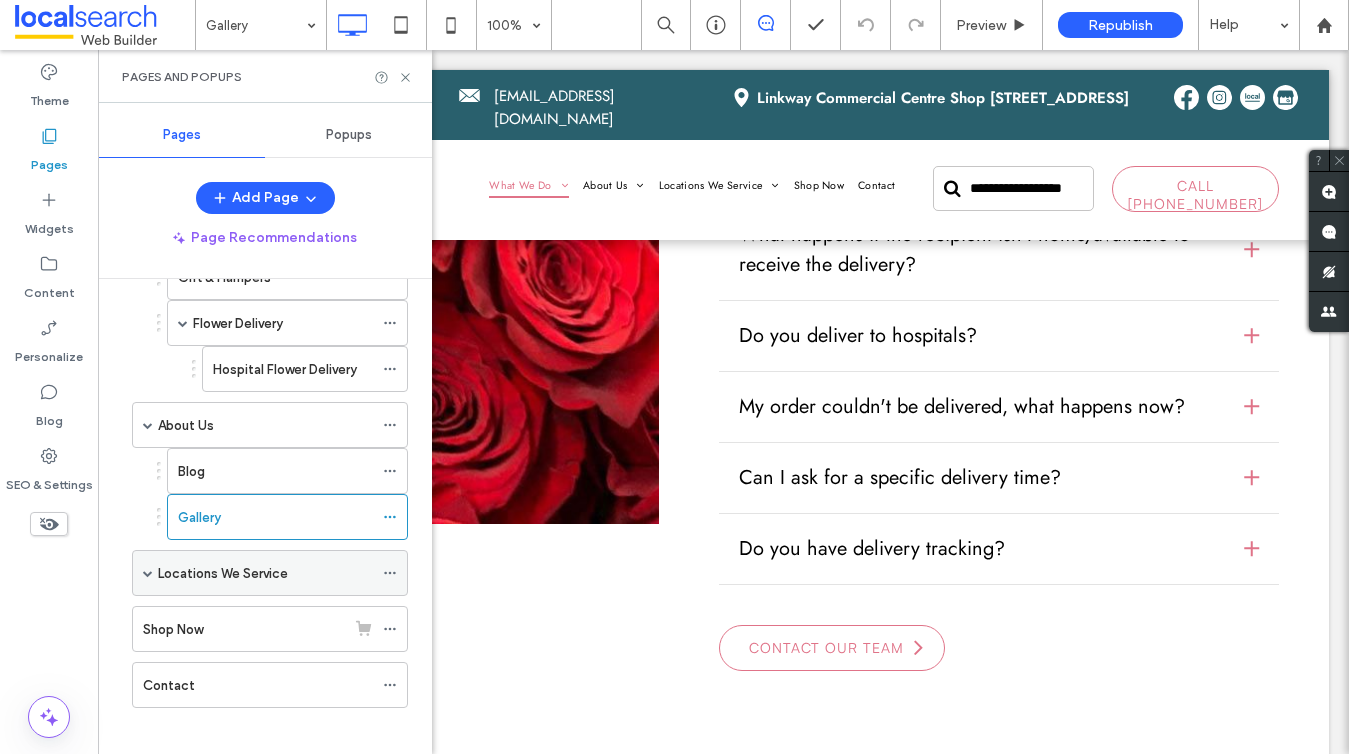 scroll, scrollTop: 313, scrollLeft: 0, axis: vertical 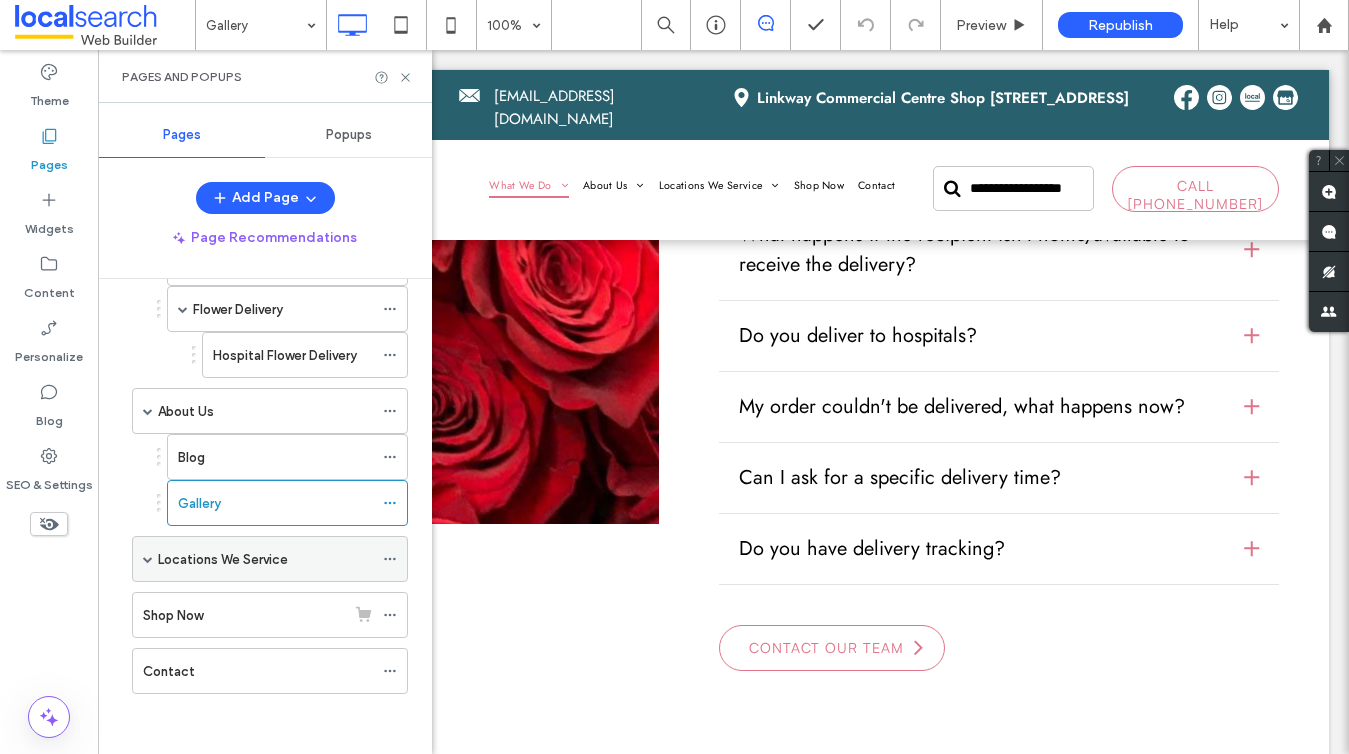 click at bounding box center [148, 559] 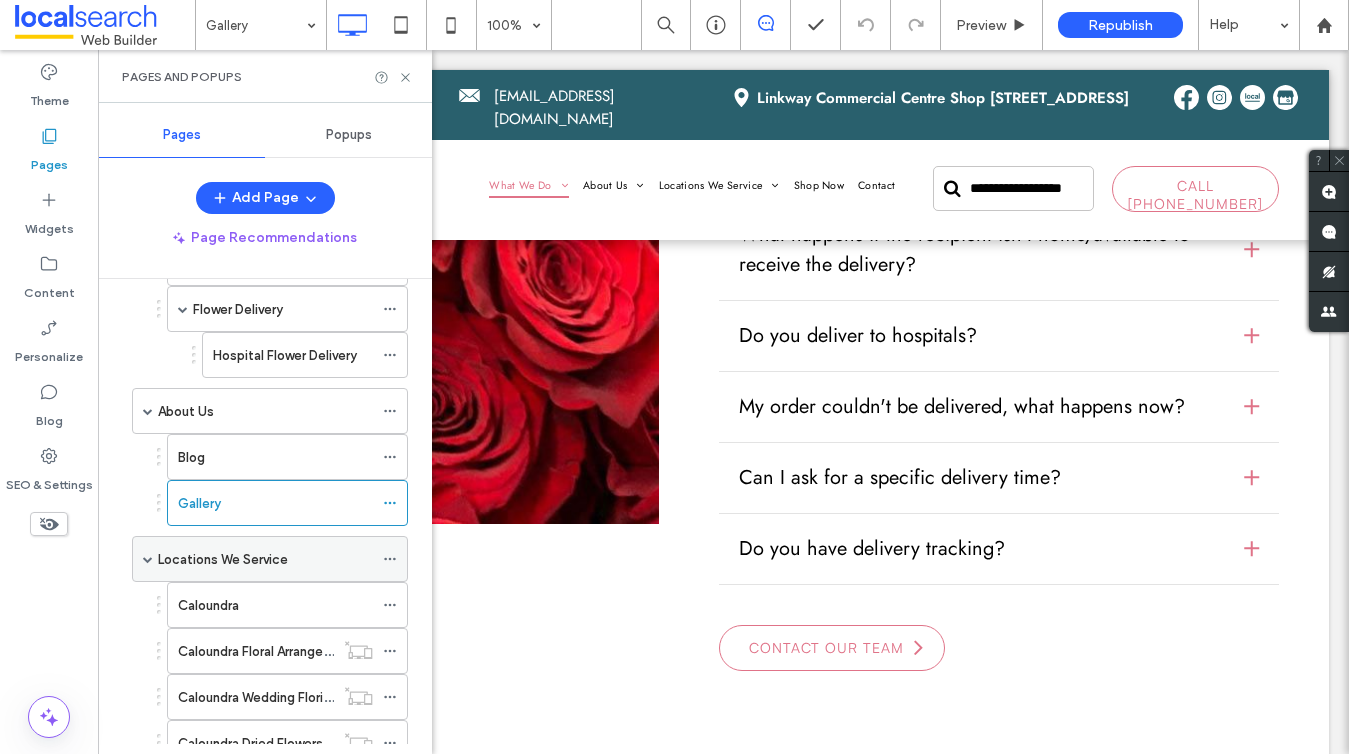 click on "Locations We Service" at bounding box center (223, 559) 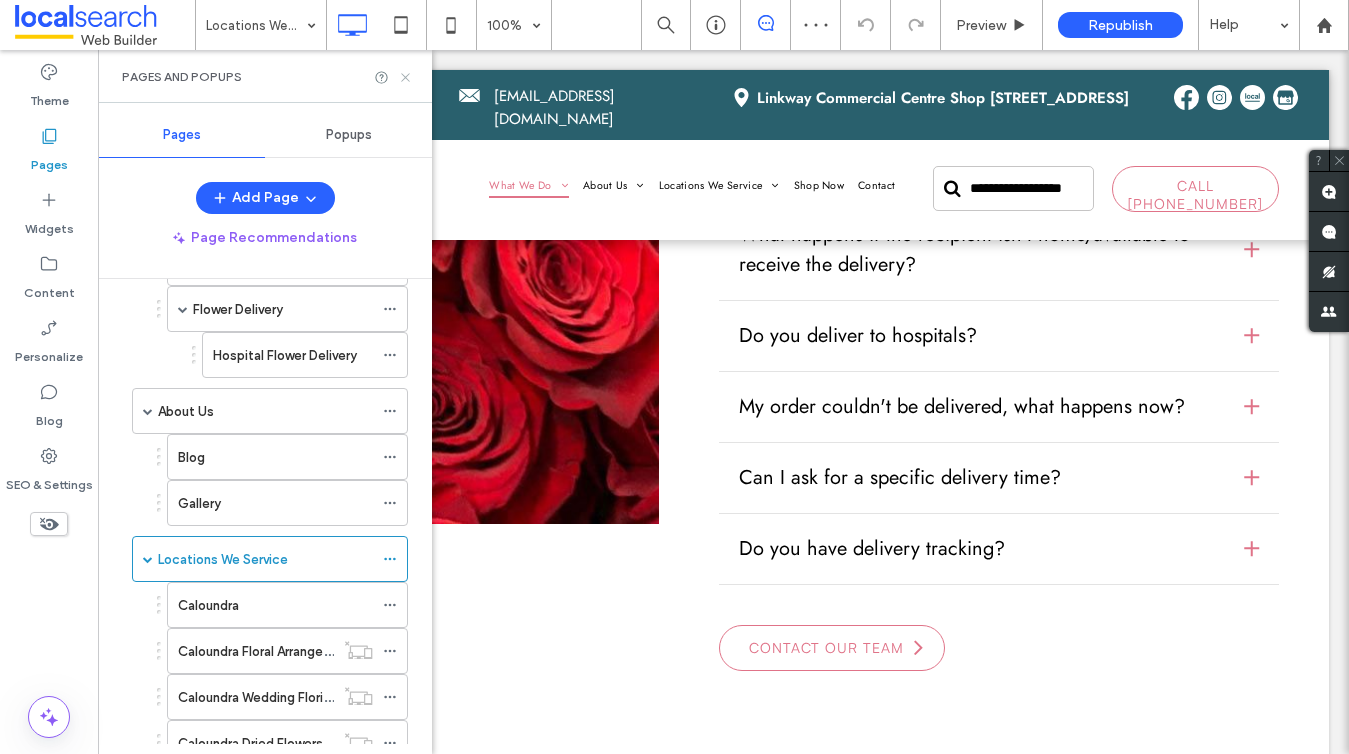 click 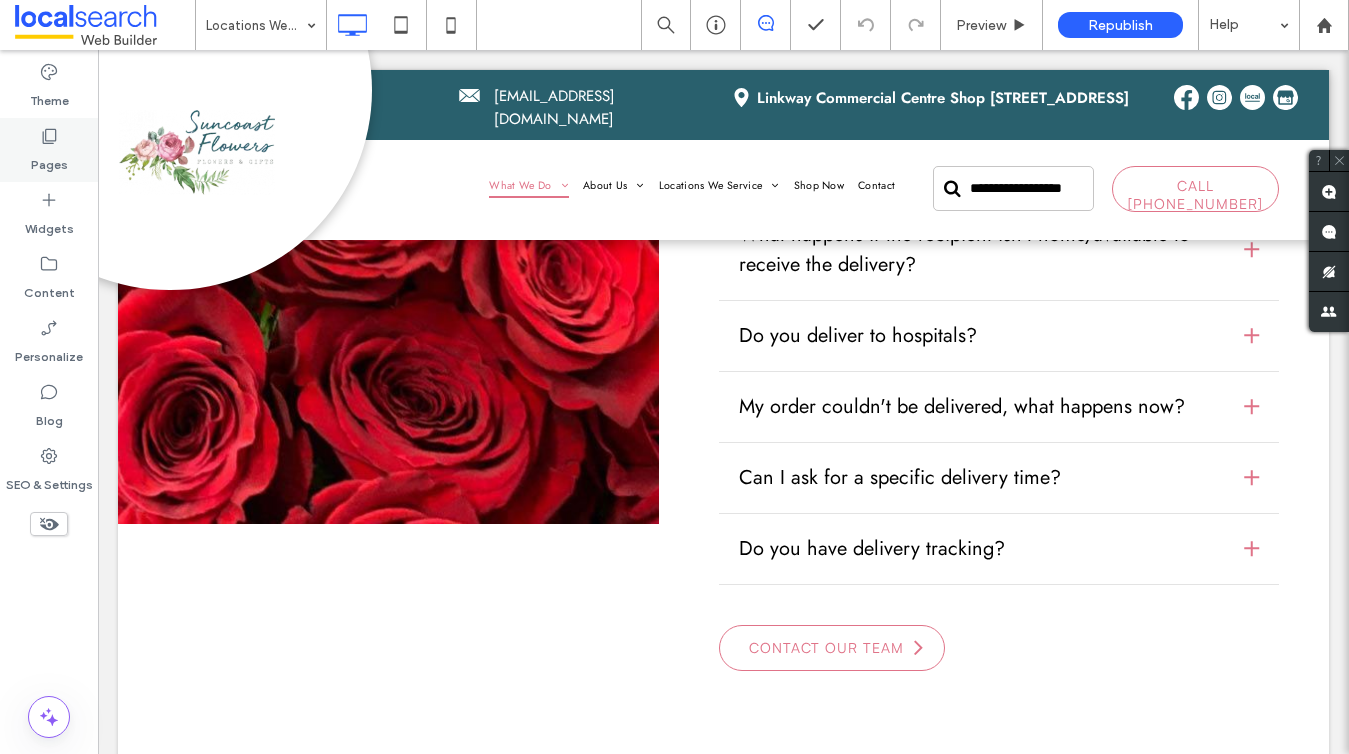 click on "Pages" at bounding box center (49, 160) 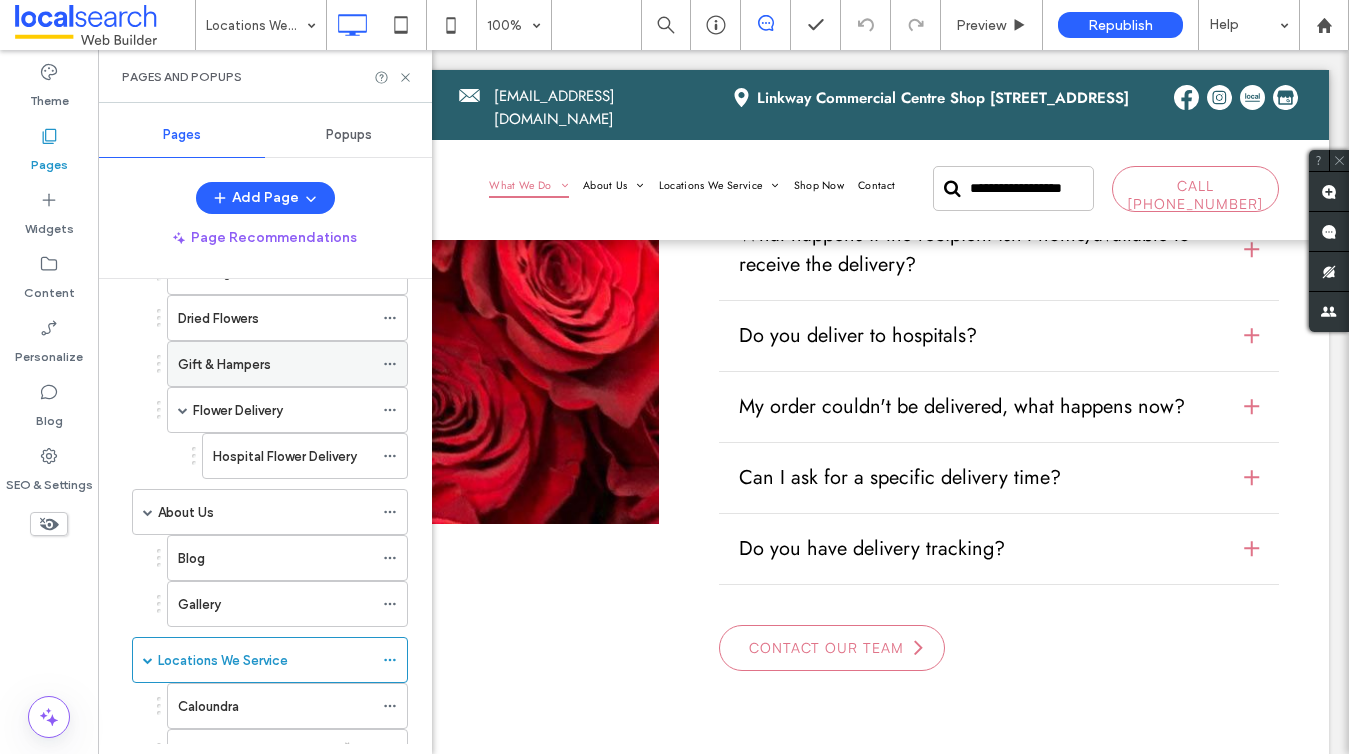 scroll, scrollTop: 354, scrollLeft: 0, axis: vertical 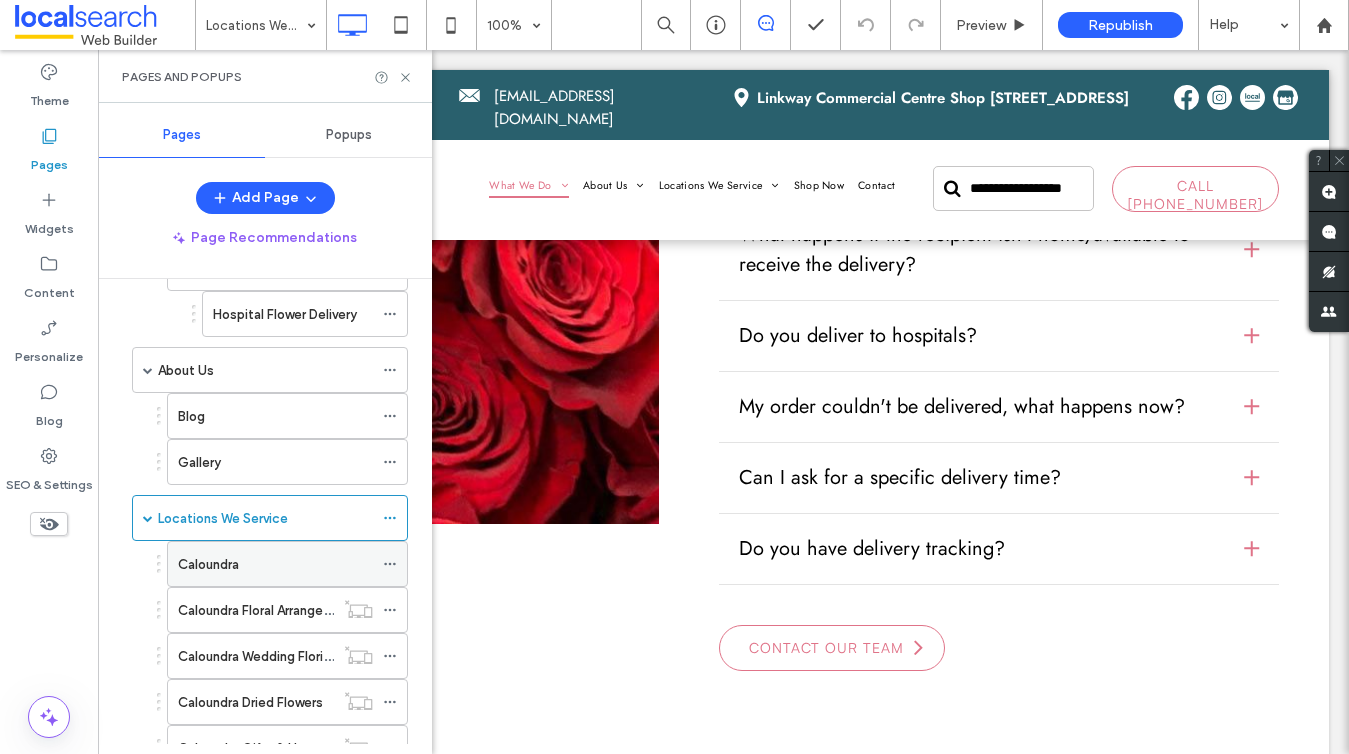 click on "Caloundra" at bounding box center (275, 564) 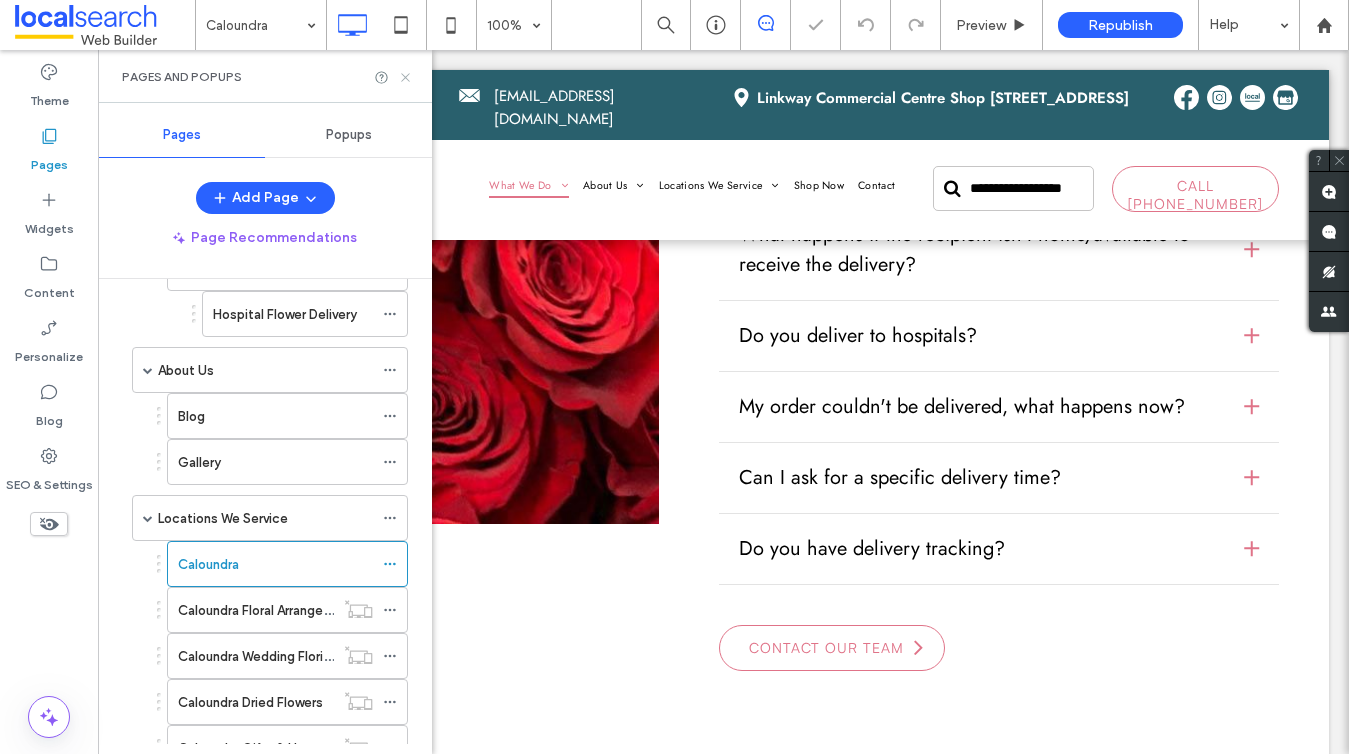 click 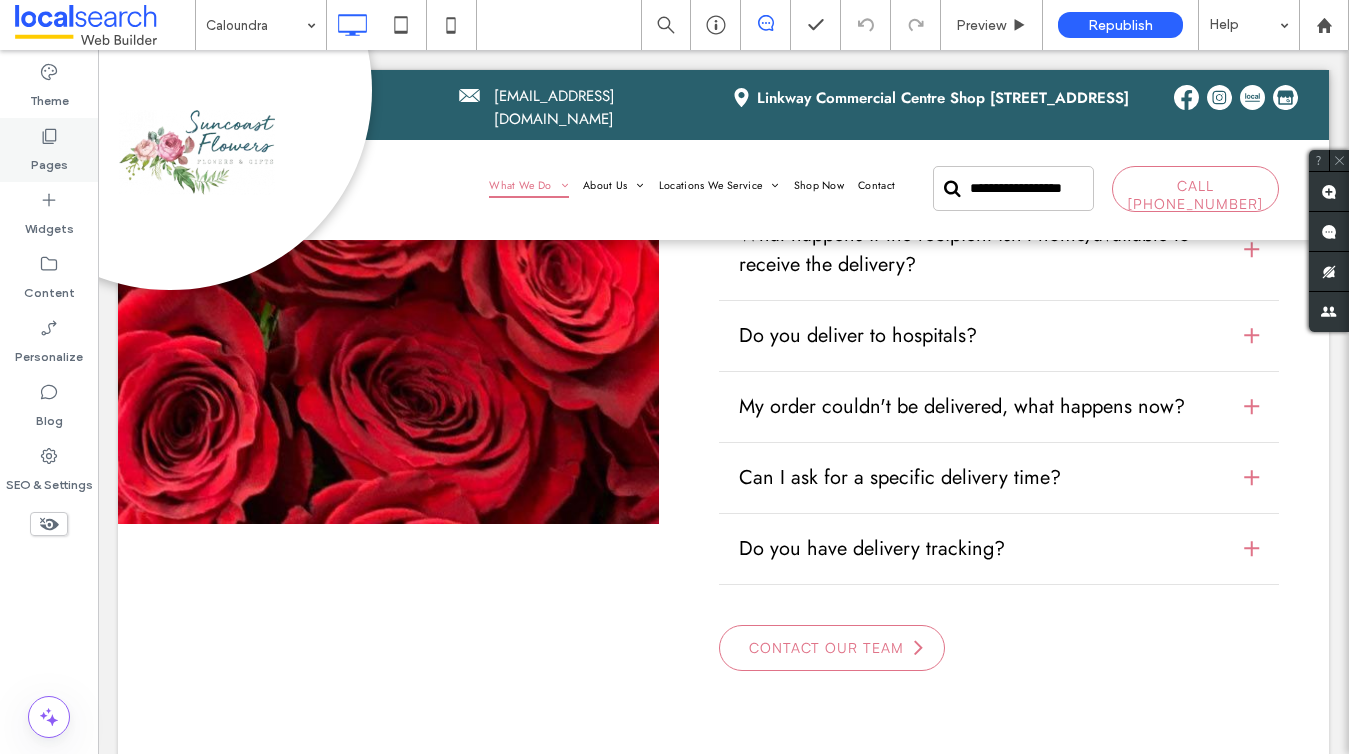 click on "Pages" at bounding box center (49, 160) 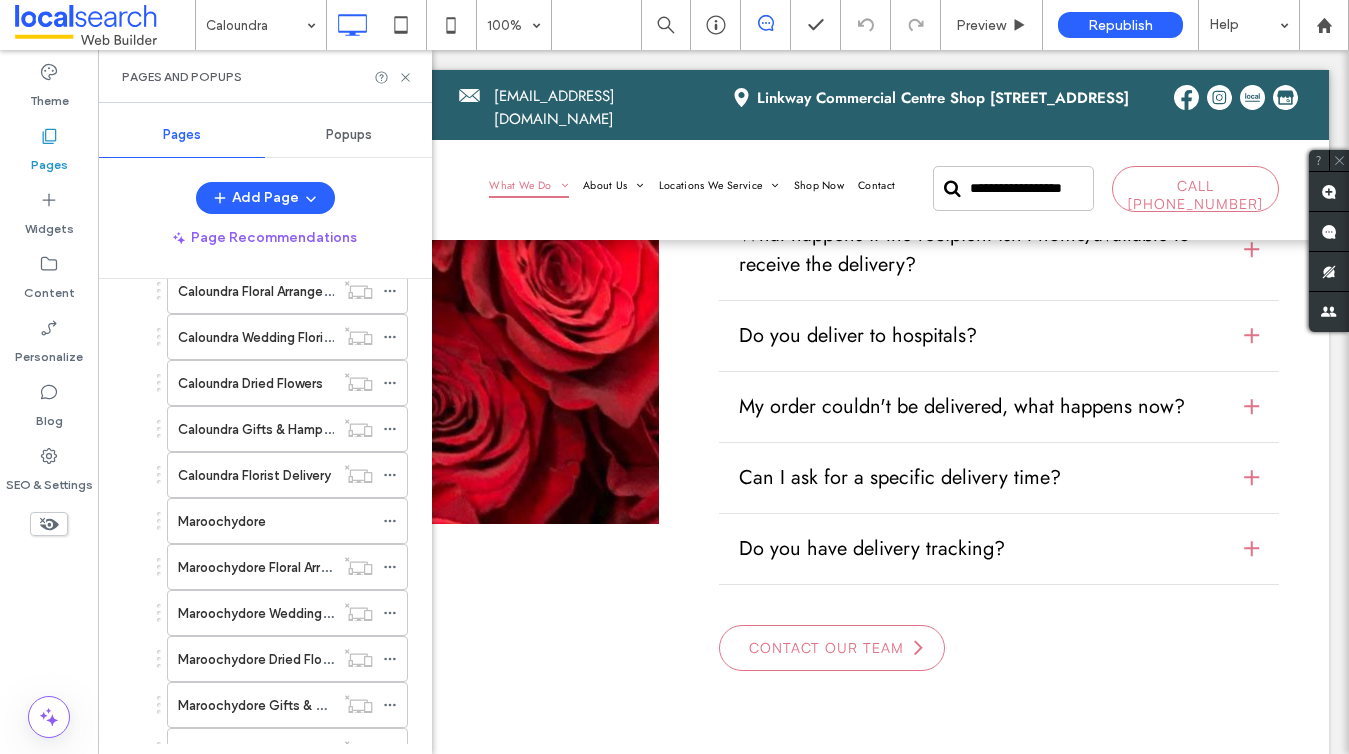 scroll, scrollTop: 687, scrollLeft: 0, axis: vertical 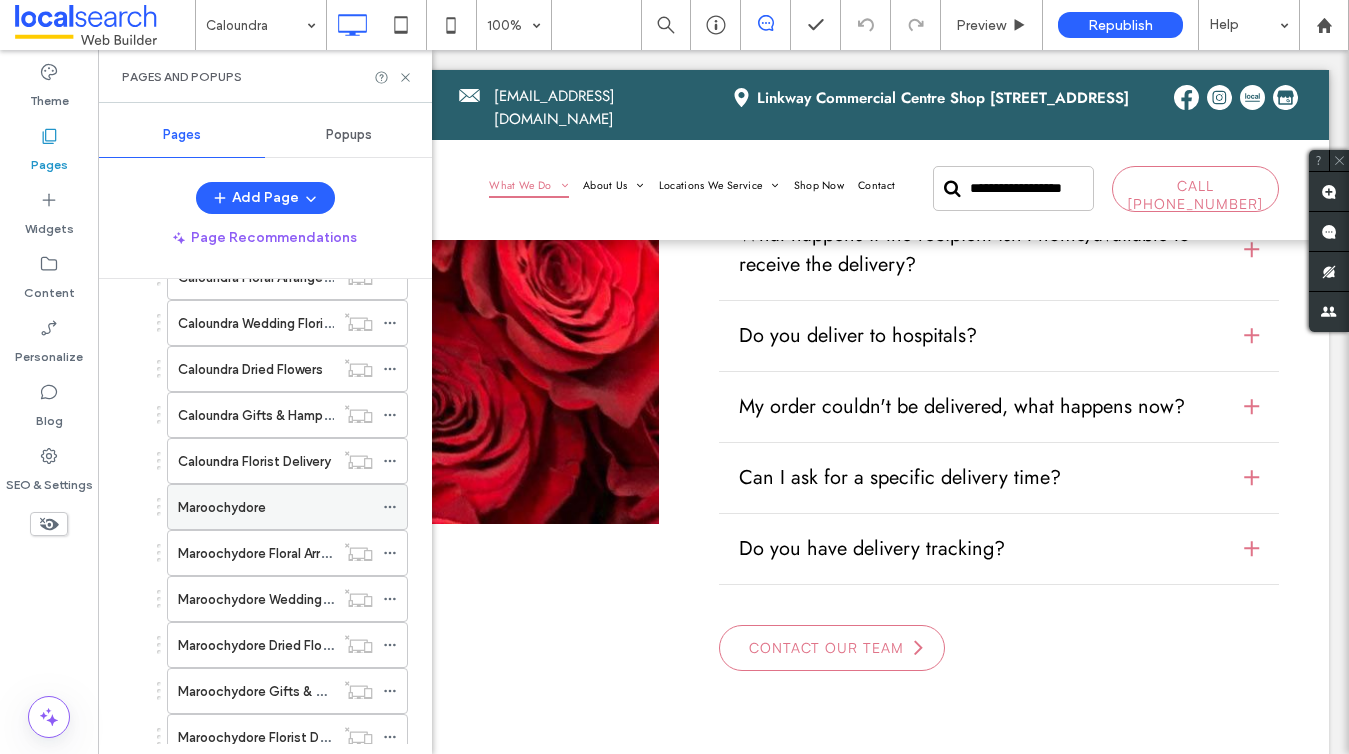 click on "Maroochydore" at bounding box center [275, 507] 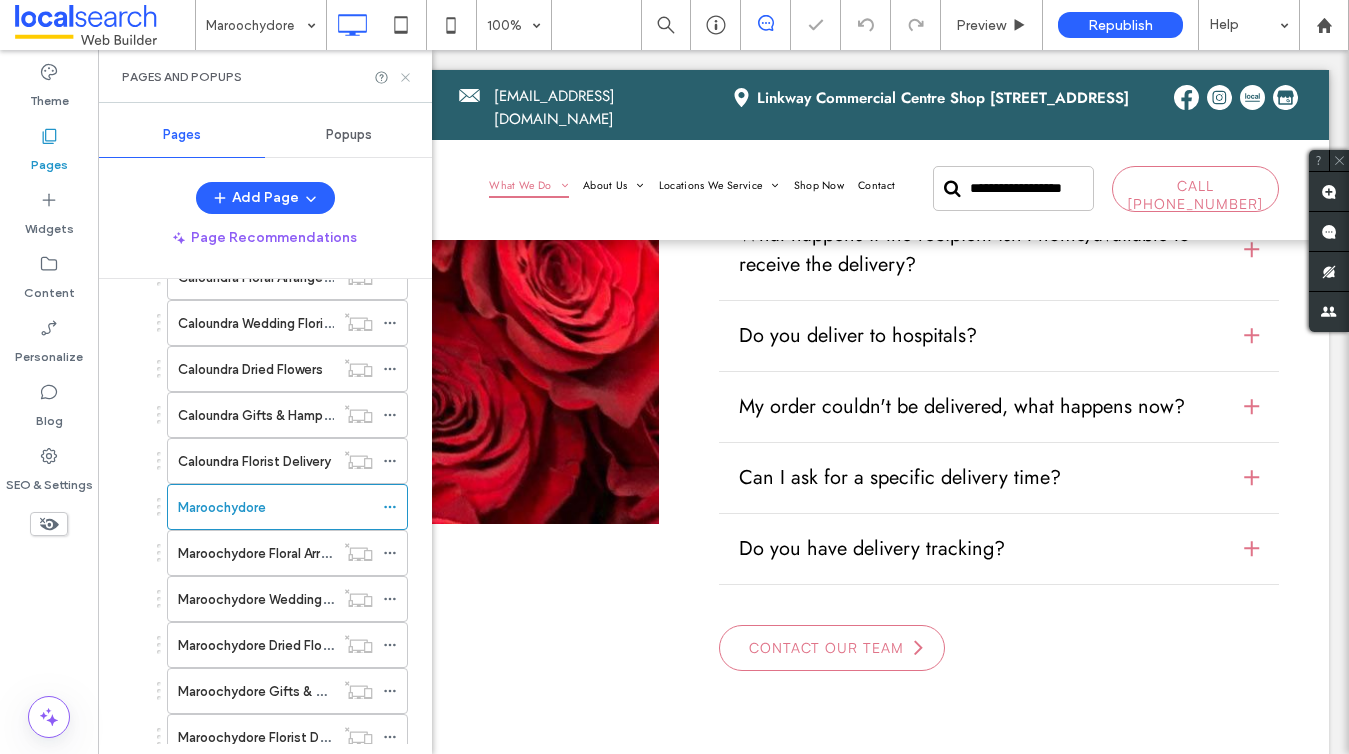 click 